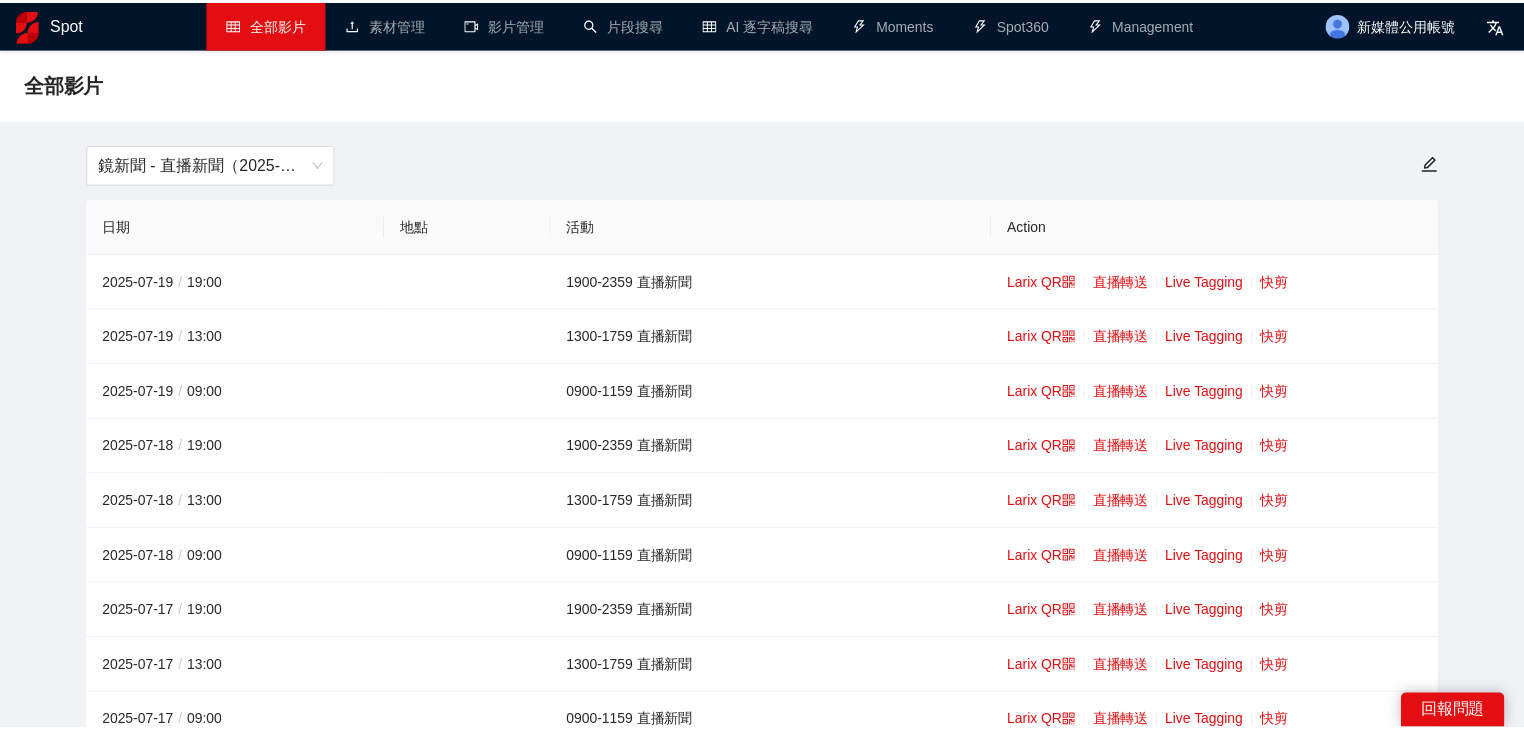 scroll, scrollTop: 0, scrollLeft: 0, axis: both 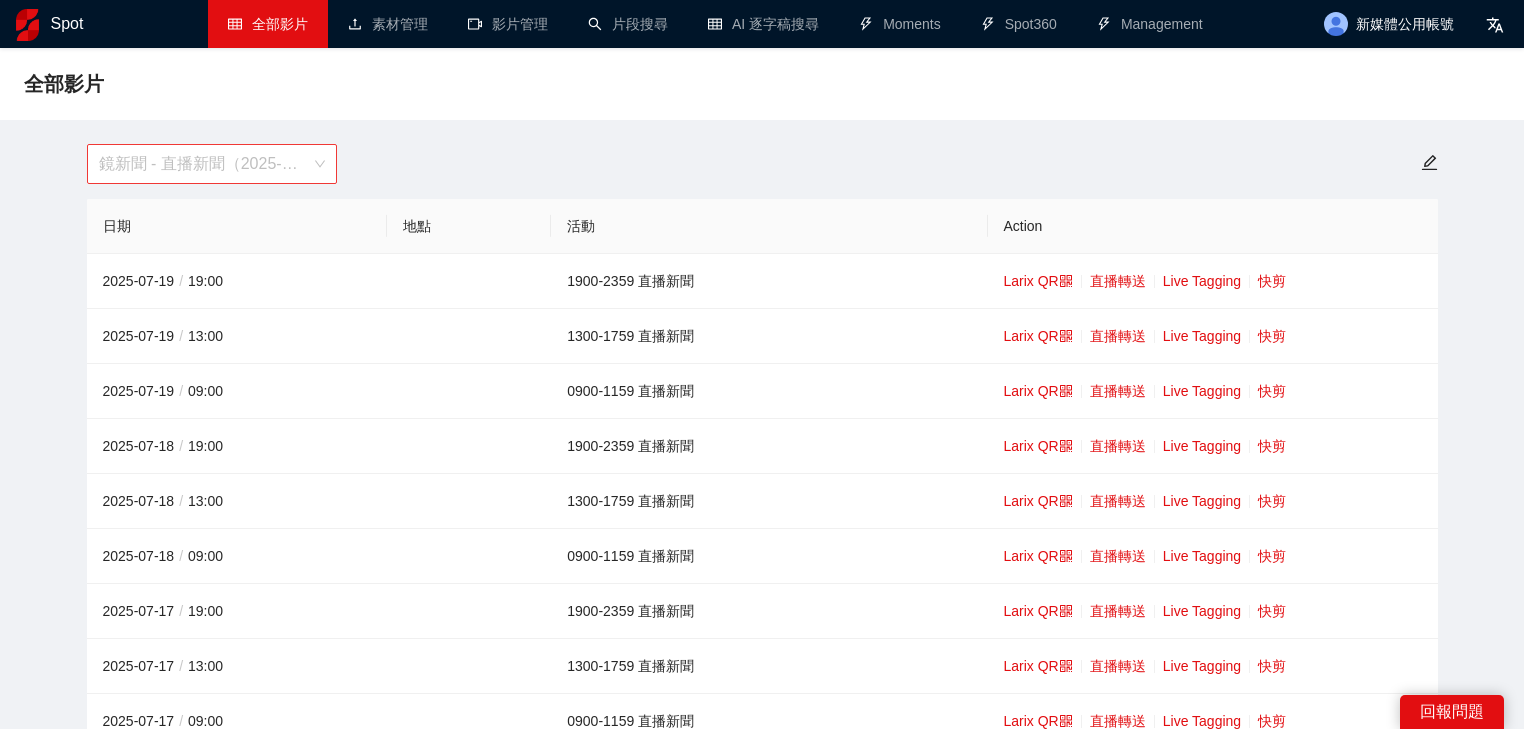 click on "鏡新聞 - 直播新聞（2025-2027）" at bounding box center [212, 164] 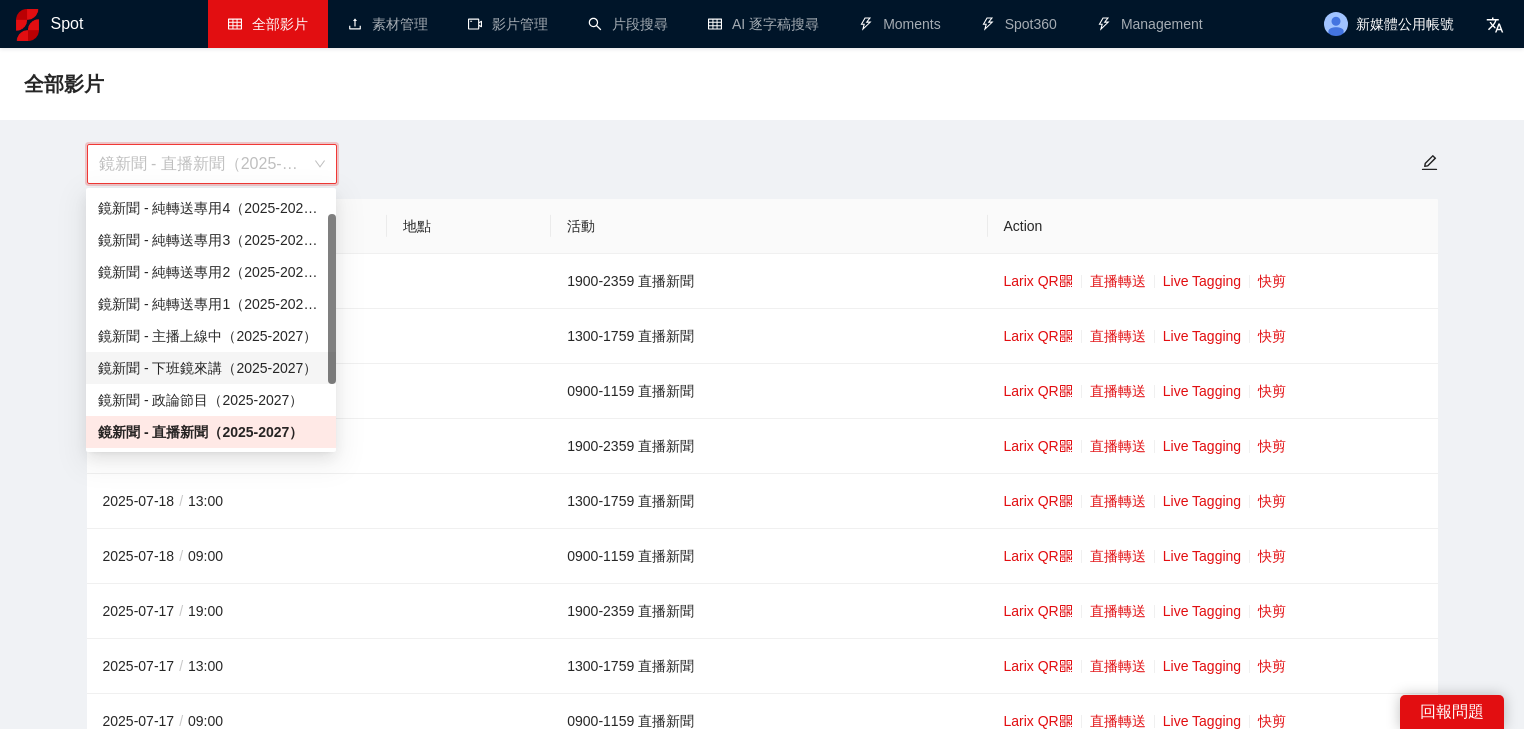 scroll, scrollTop: 112, scrollLeft: 0, axis: vertical 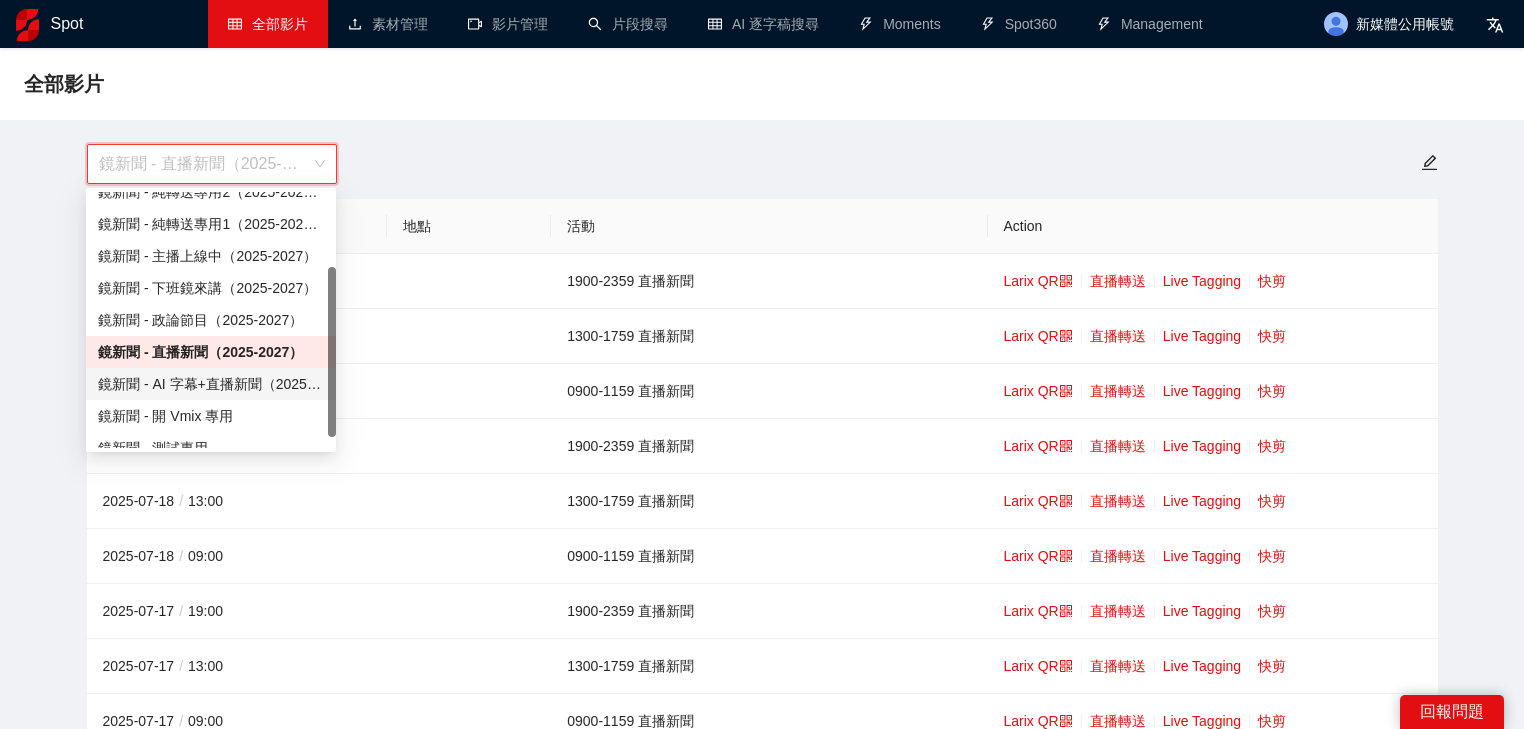 click on "鏡新聞 - AI 字幕+直播新聞（2025-2027）" at bounding box center [211, 384] 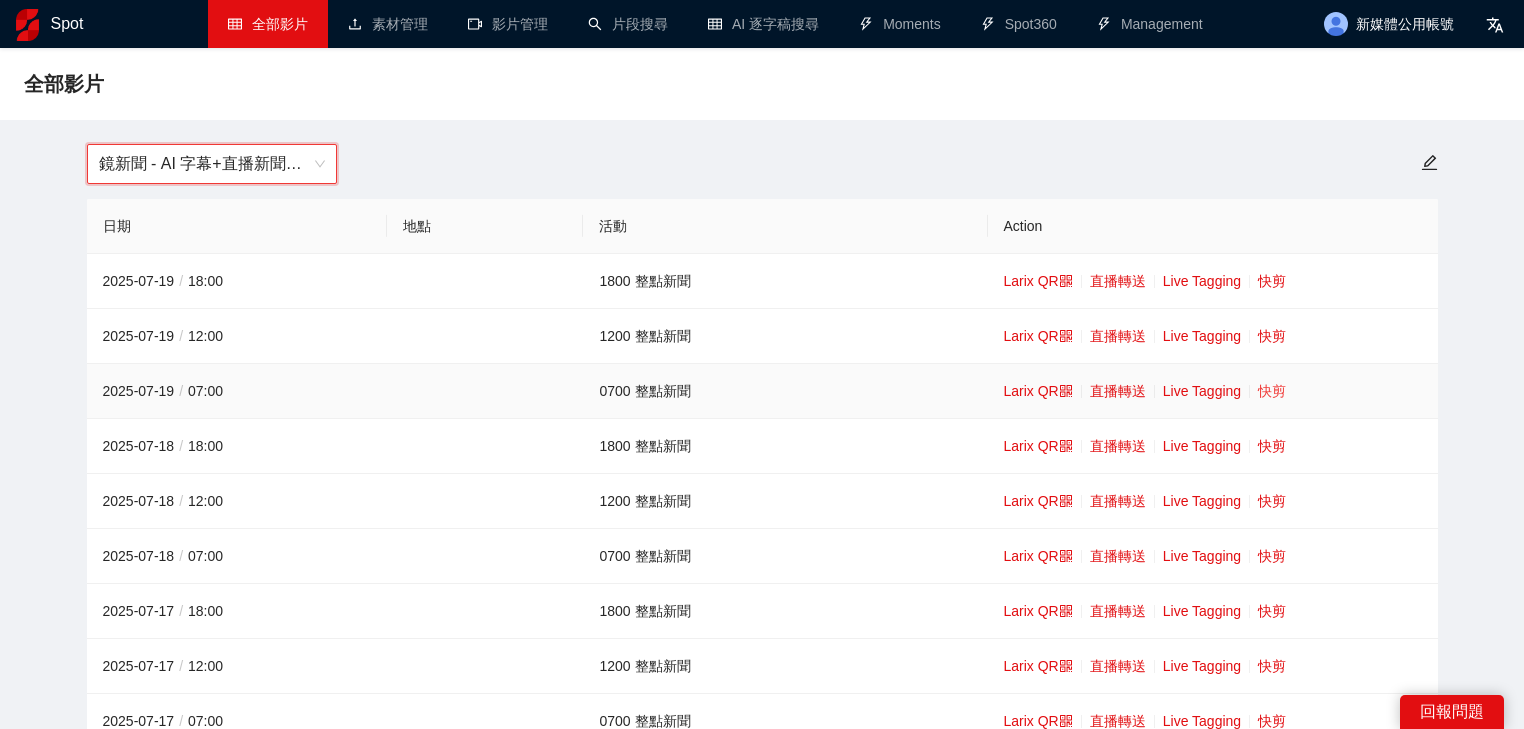 click on "快剪" at bounding box center [1272, 391] 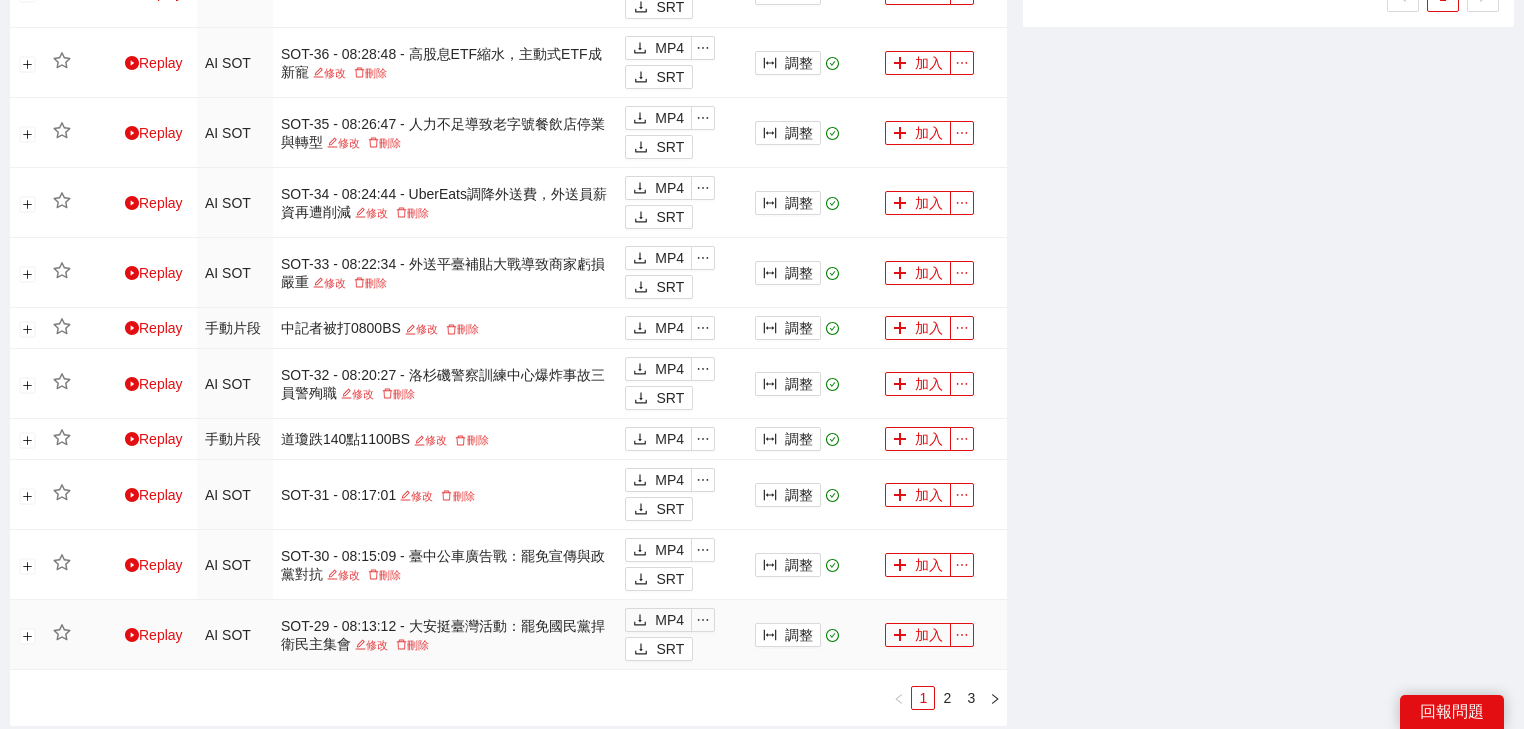 scroll, scrollTop: 1764, scrollLeft: 0, axis: vertical 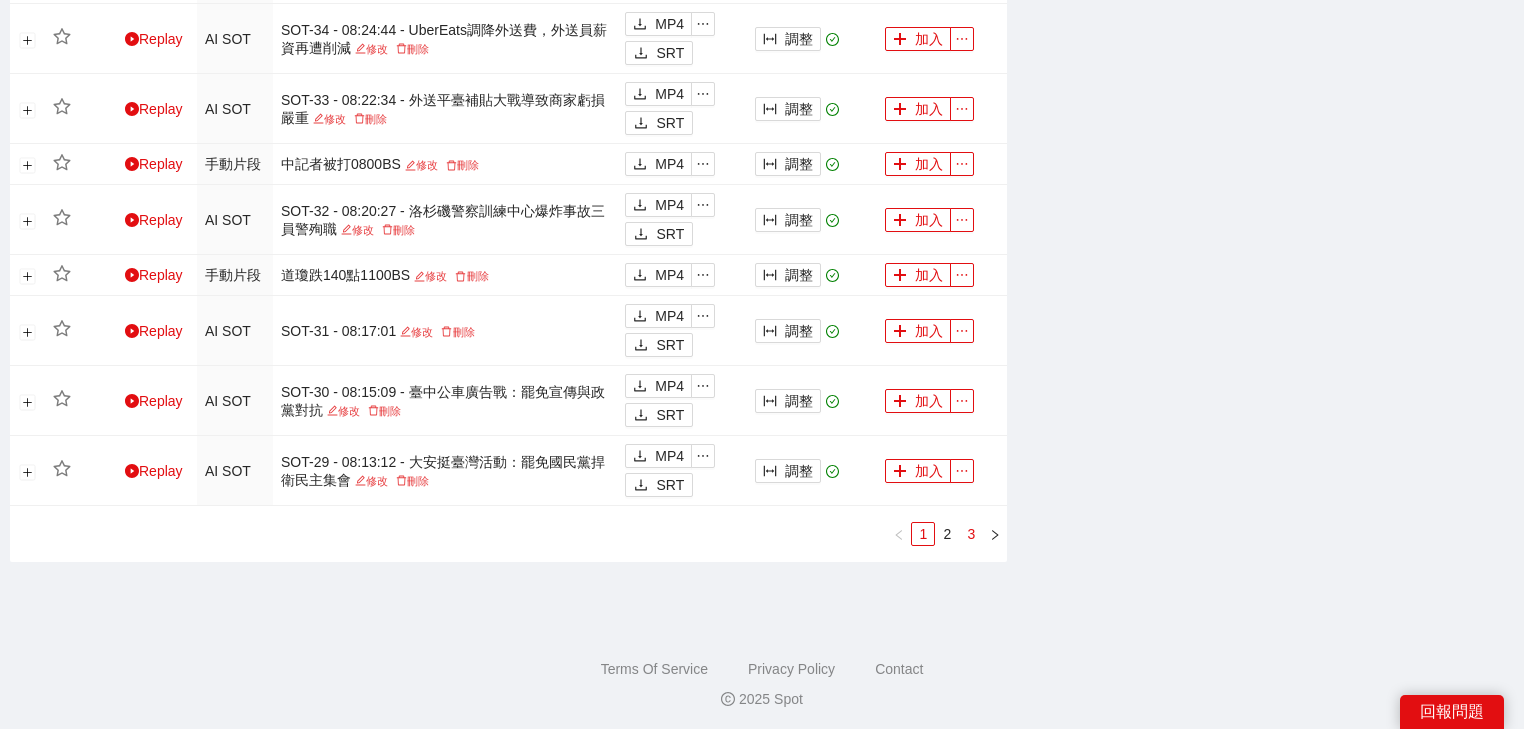 click on "3" at bounding box center [971, 534] 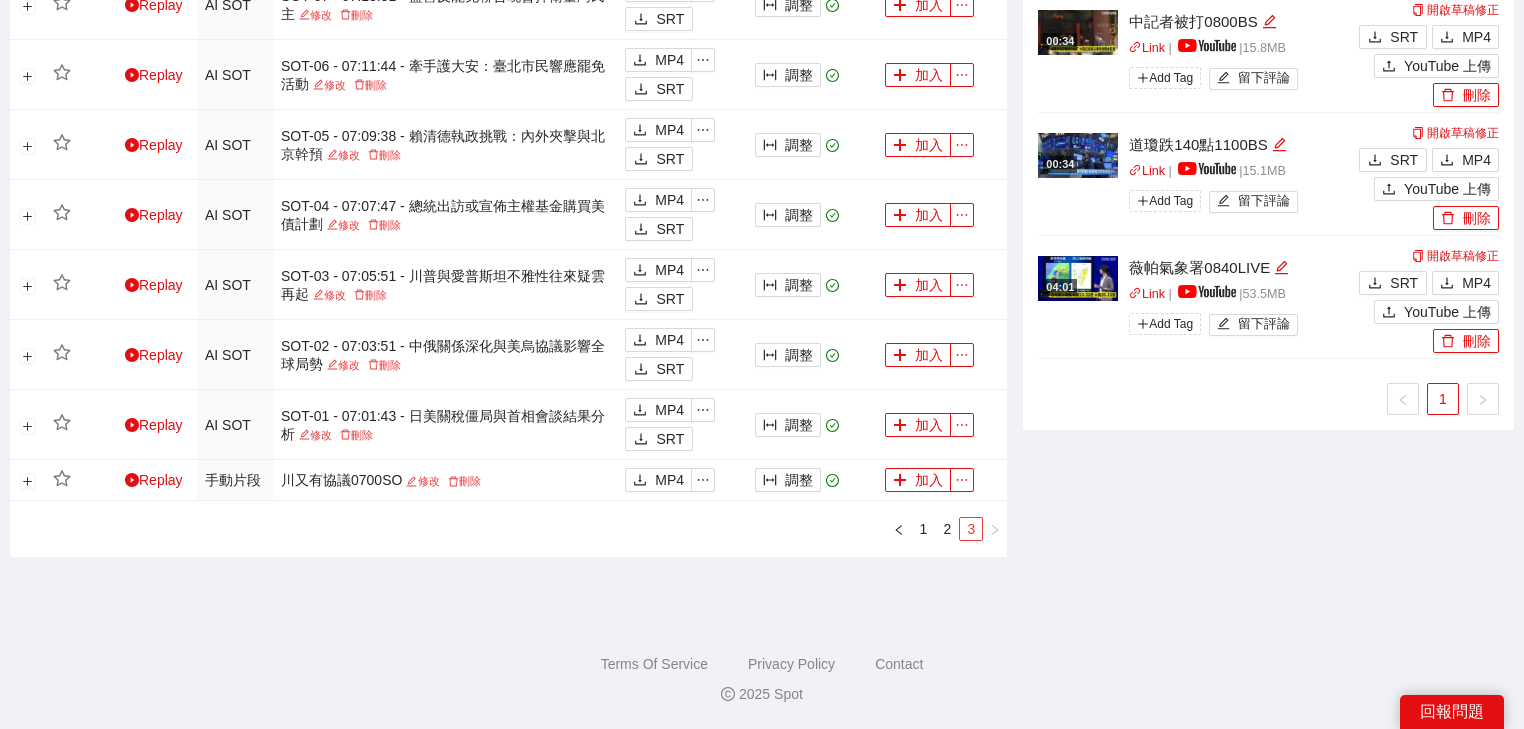 scroll, scrollTop: 1194, scrollLeft: 0, axis: vertical 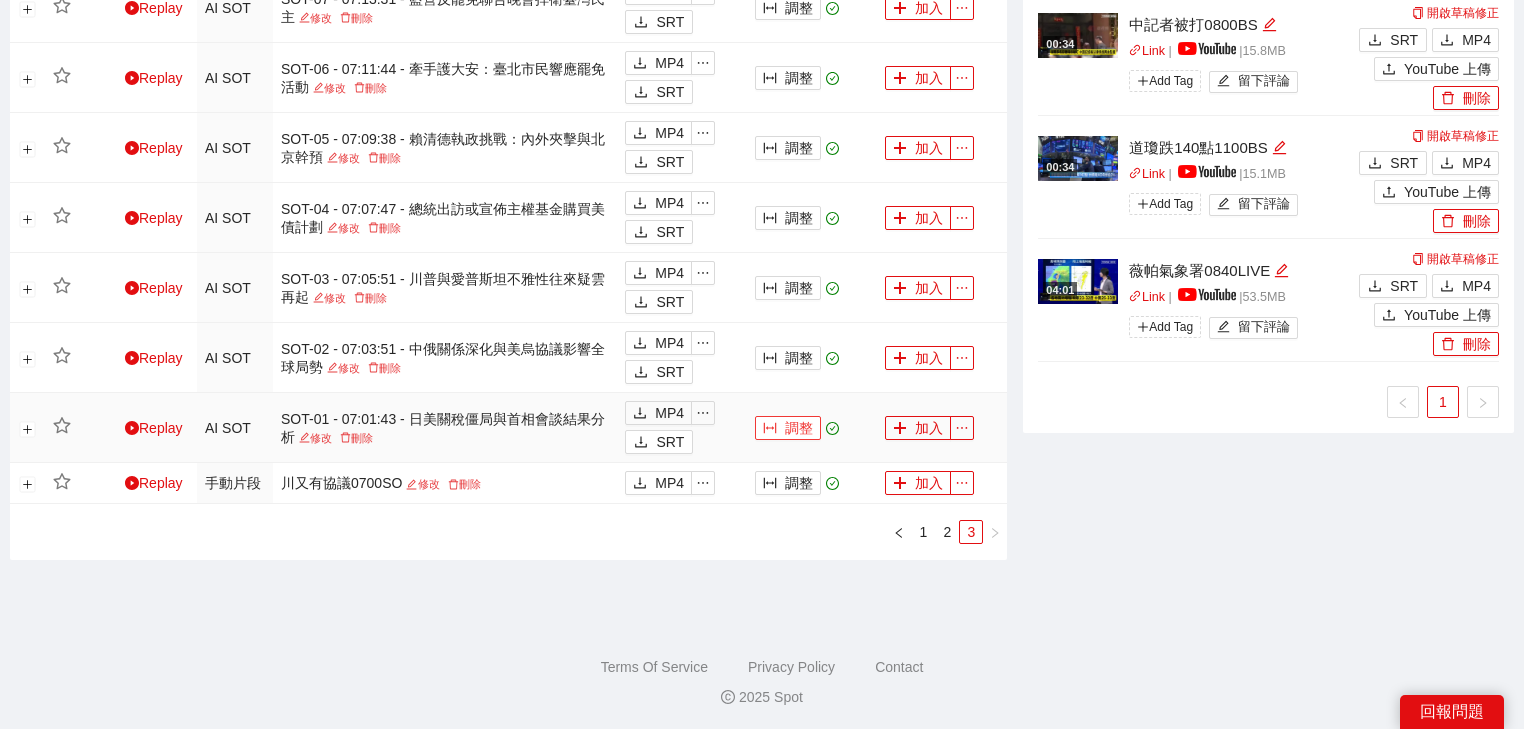 click on "調整" at bounding box center [788, 428] 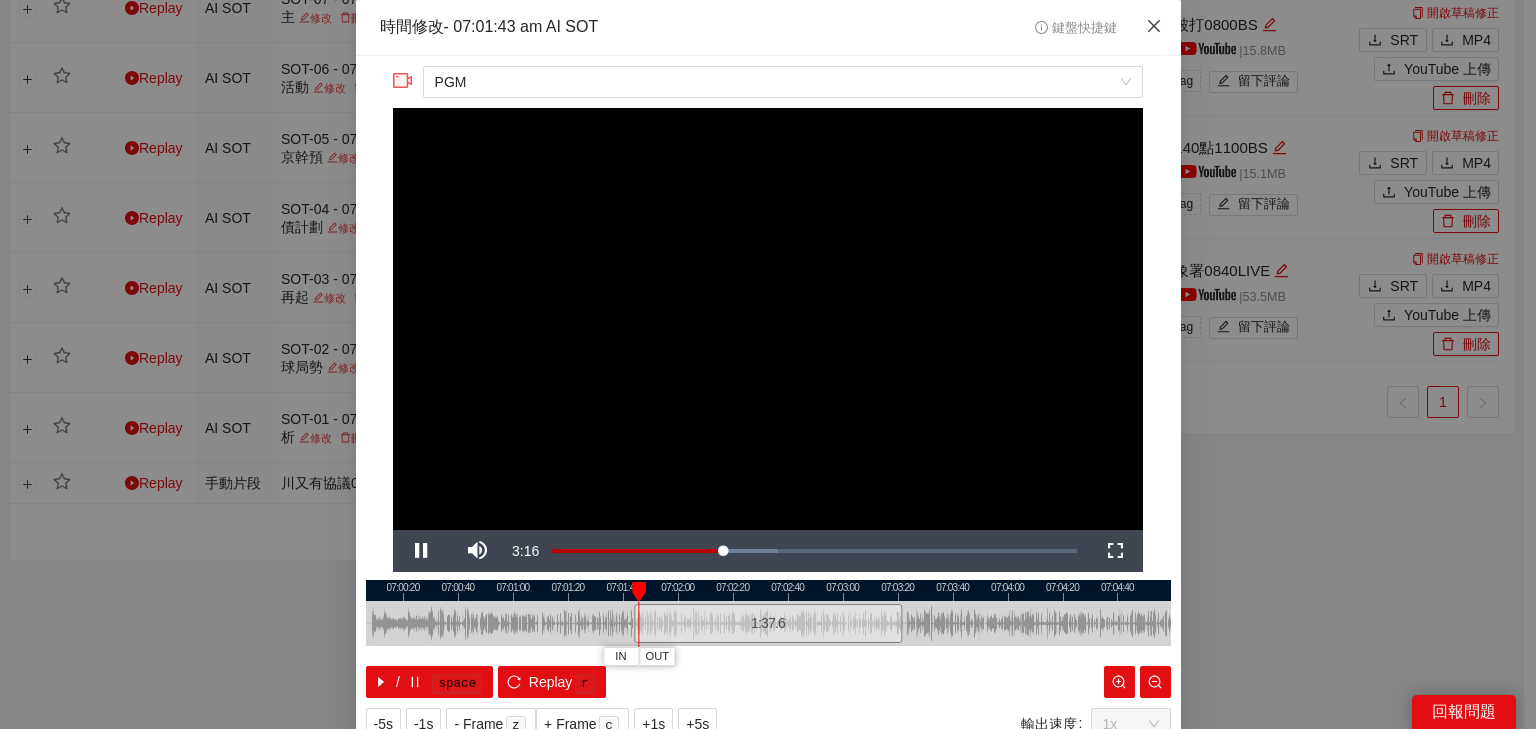 click 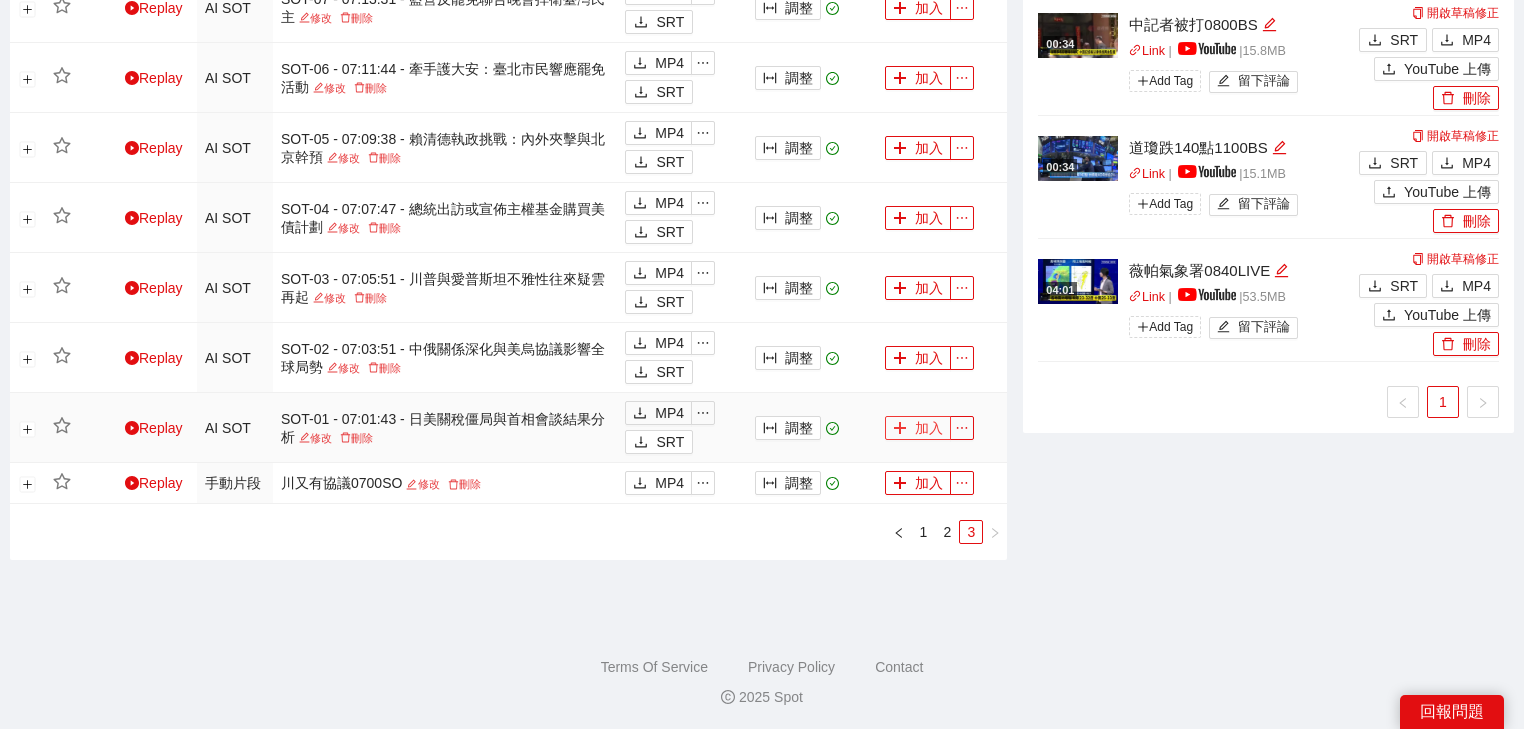 click on "加入" at bounding box center [918, 428] 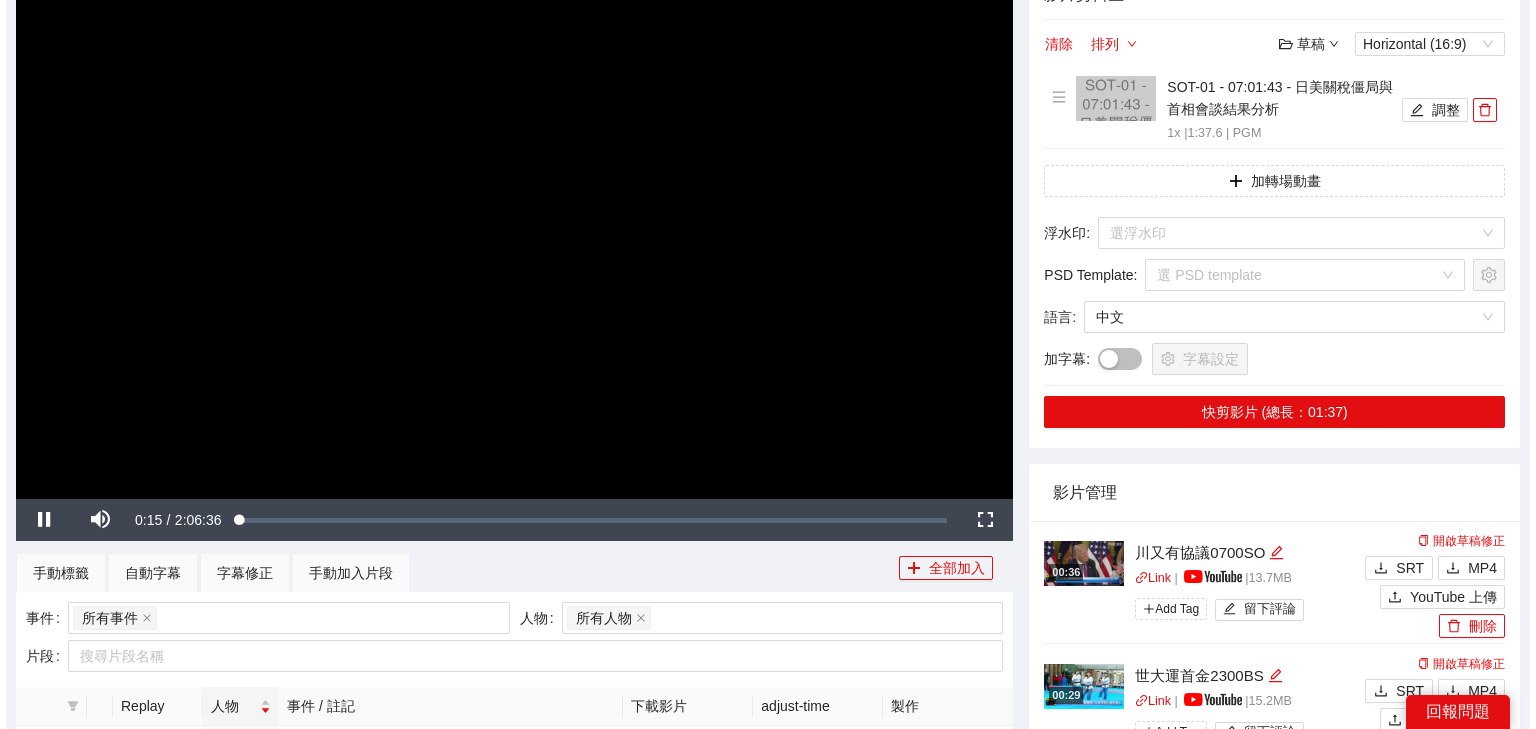 scroll, scrollTop: 0, scrollLeft: 0, axis: both 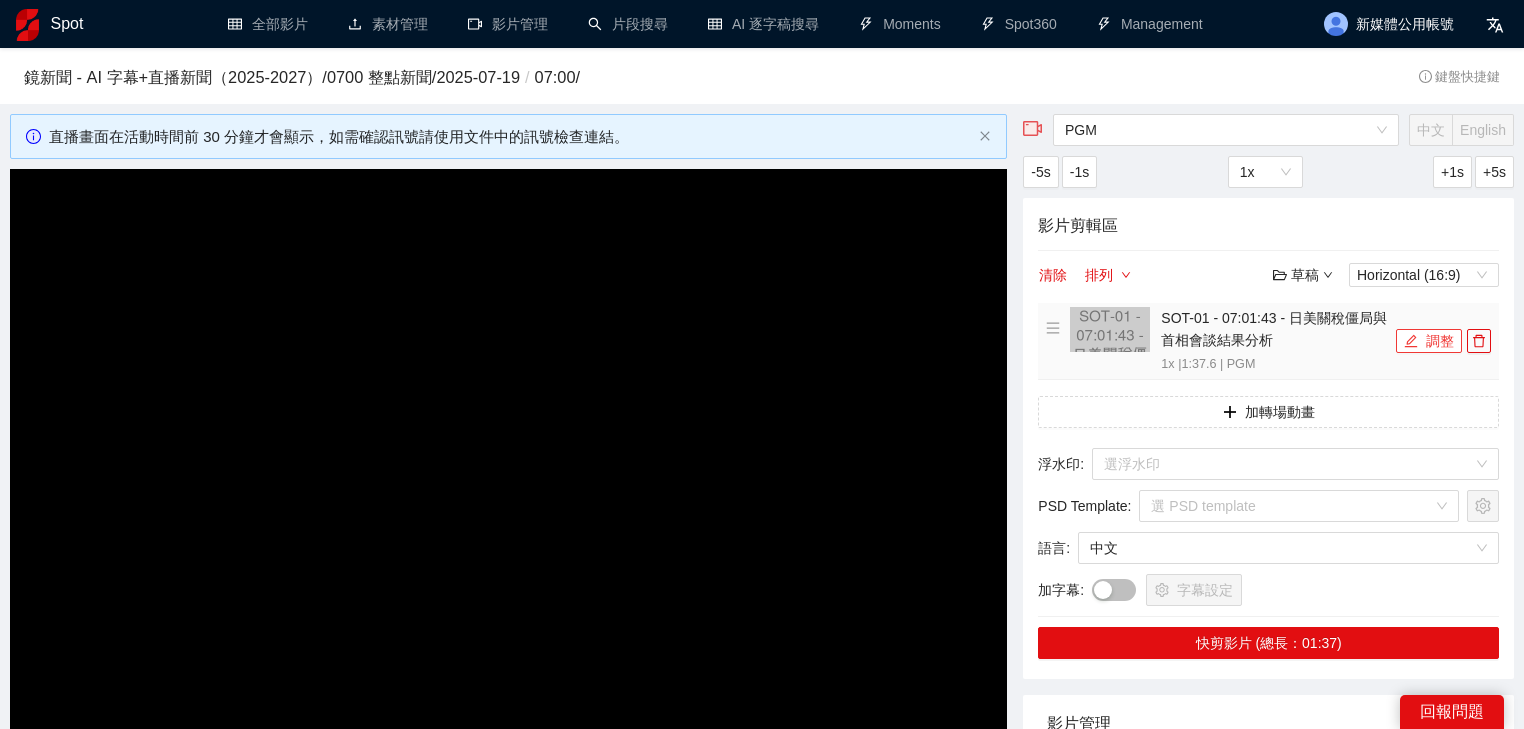 click 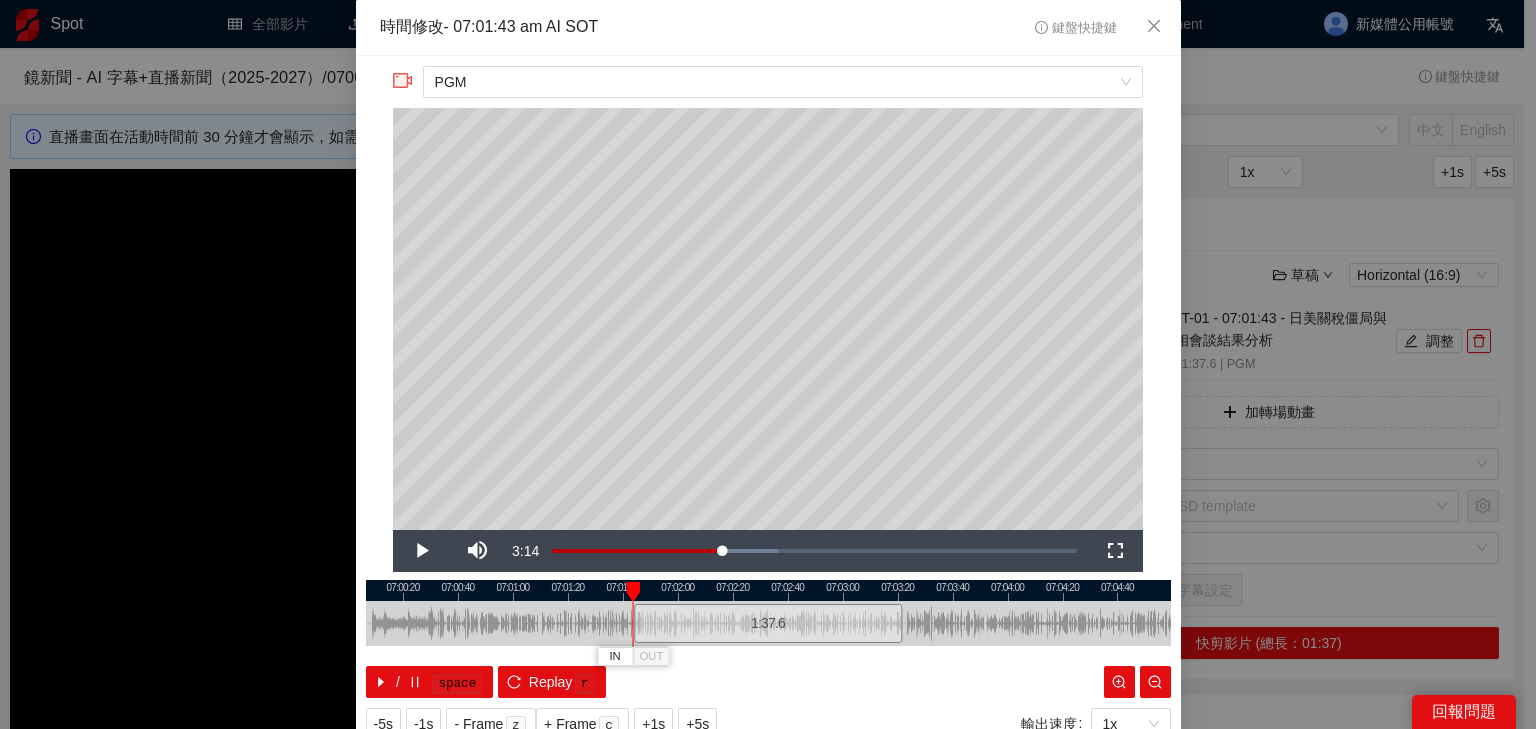 click at bounding box center [633, 592] 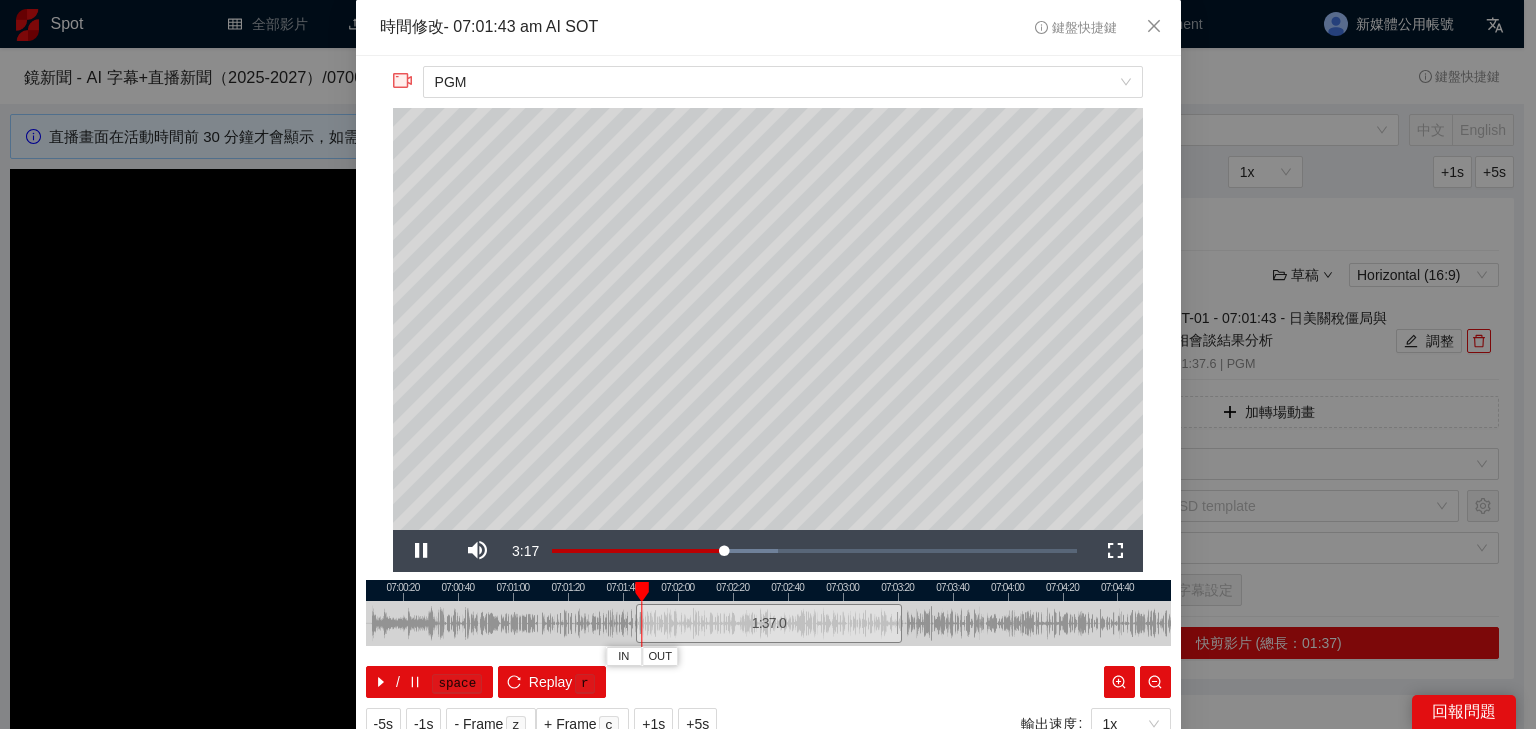 click at bounding box center (768, 590) 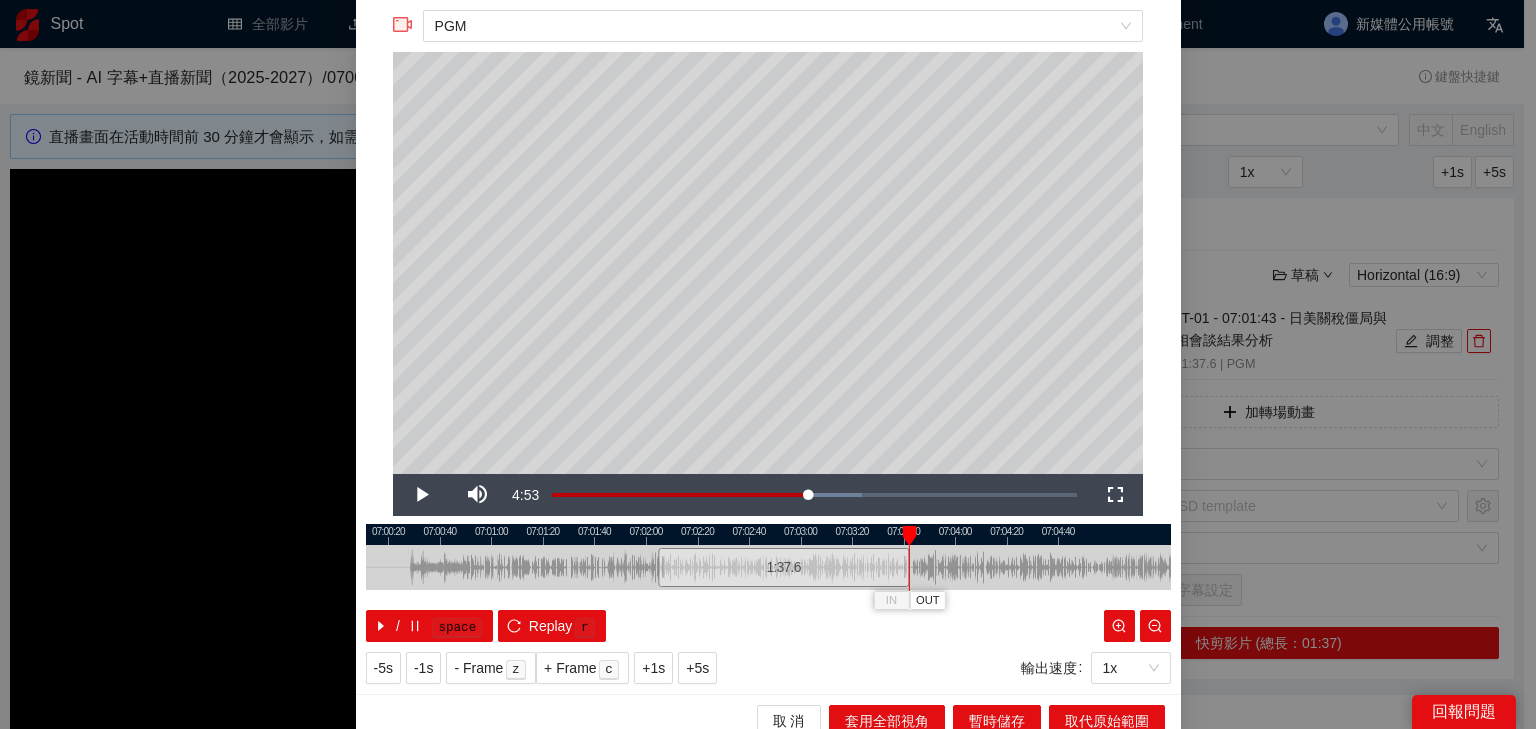 scroll, scrollTop: 73, scrollLeft: 0, axis: vertical 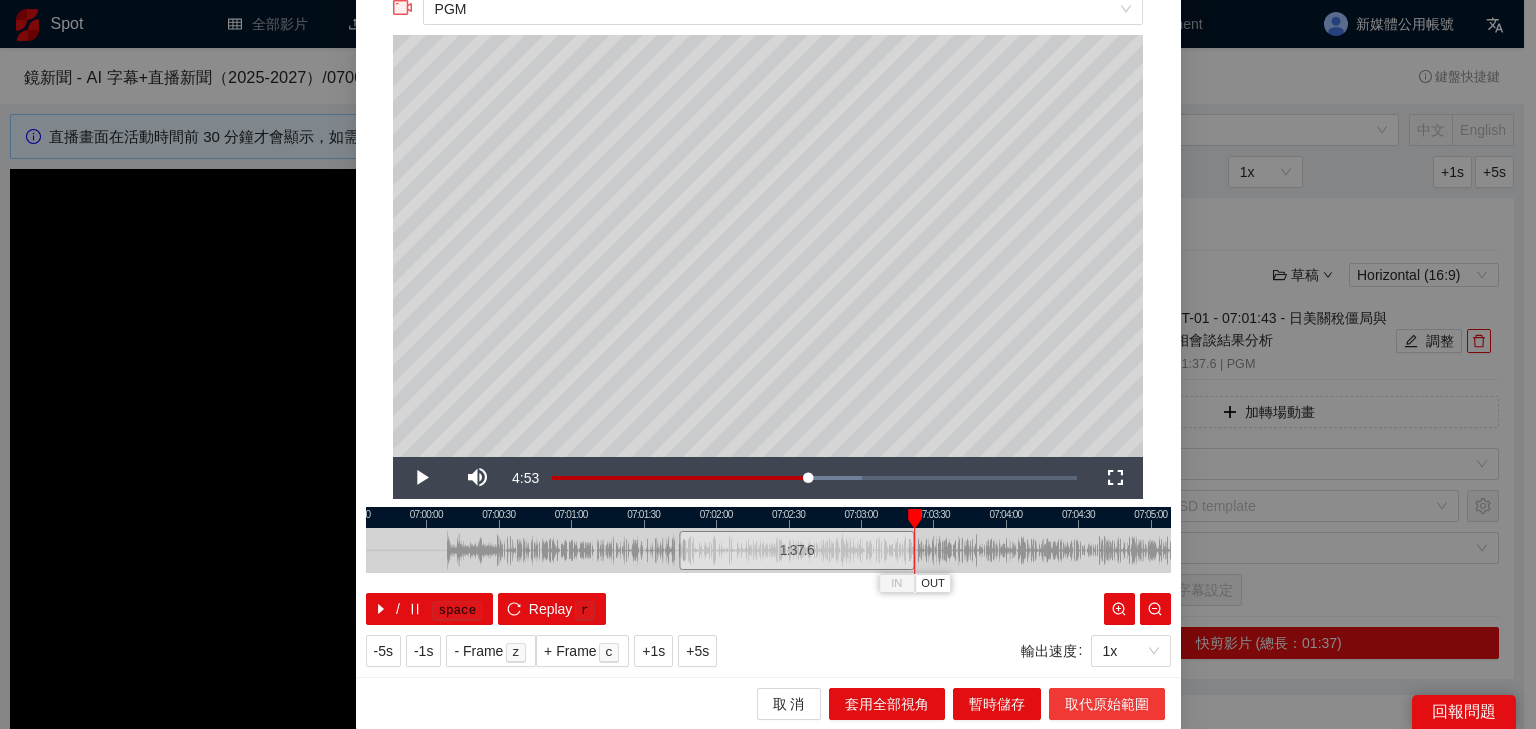click on "取代原始範圍" at bounding box center (1107, 704) 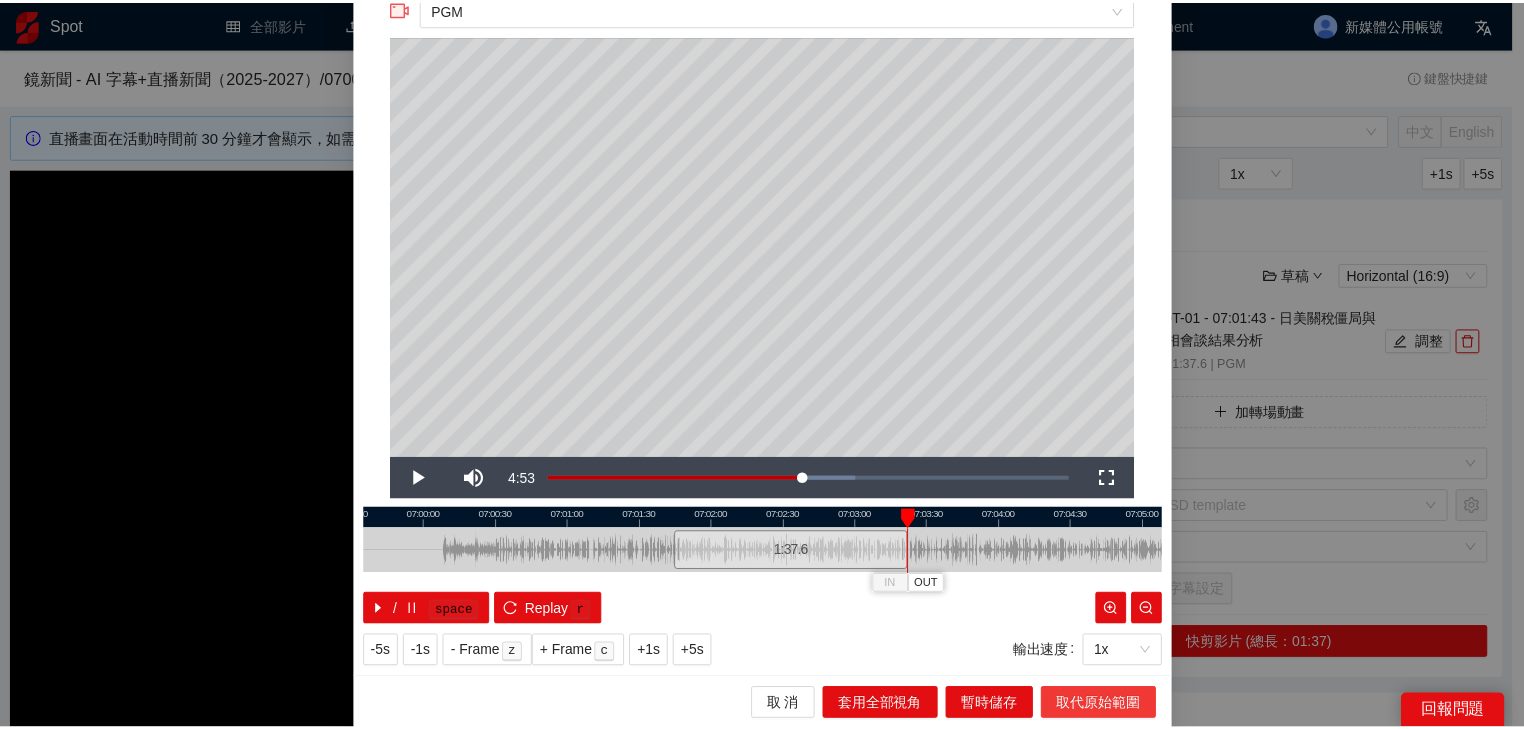 scroll, scrollTop: 0, scrollLeft: 0, axis: both 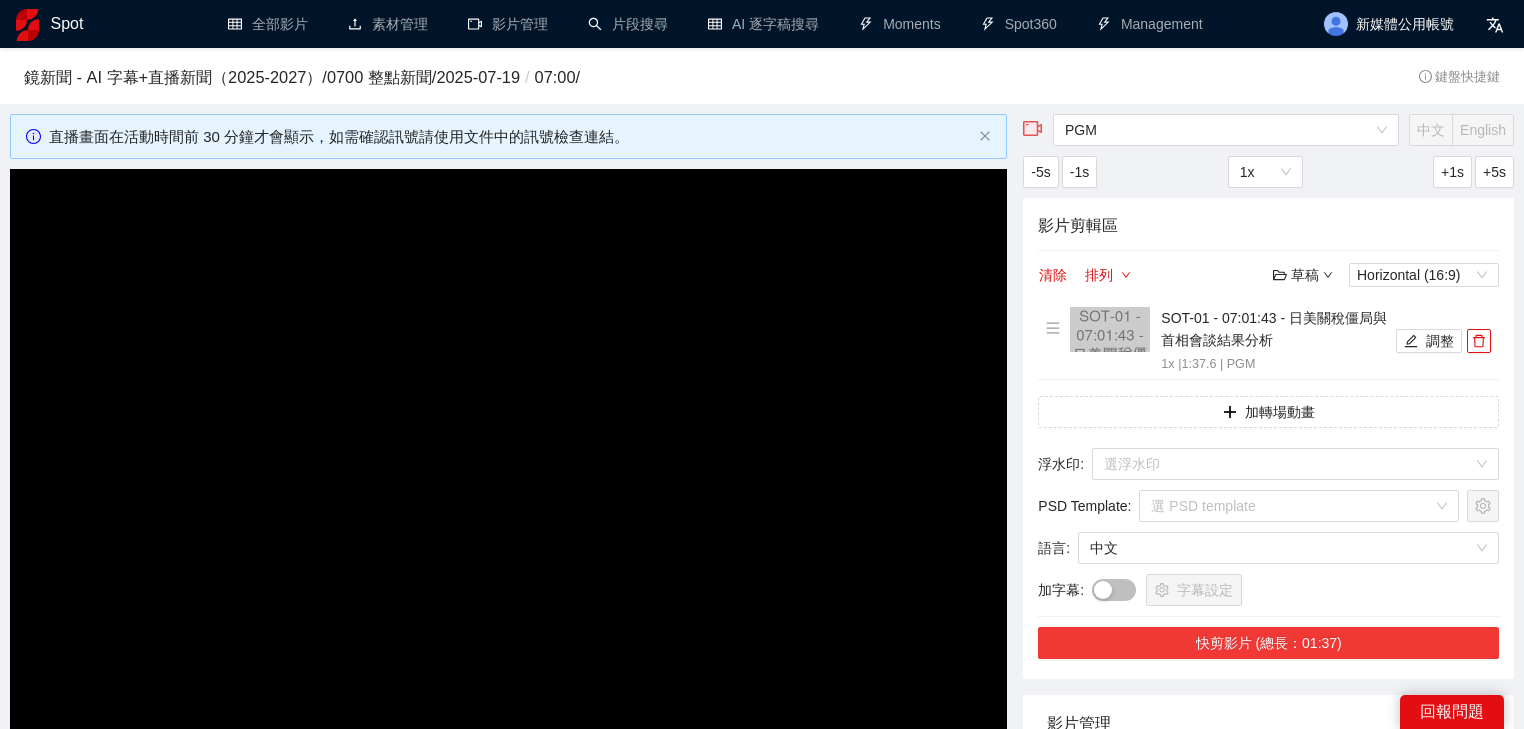 click on "快剪影片 (總長：01:37)" at bounding box center (1268, 643) 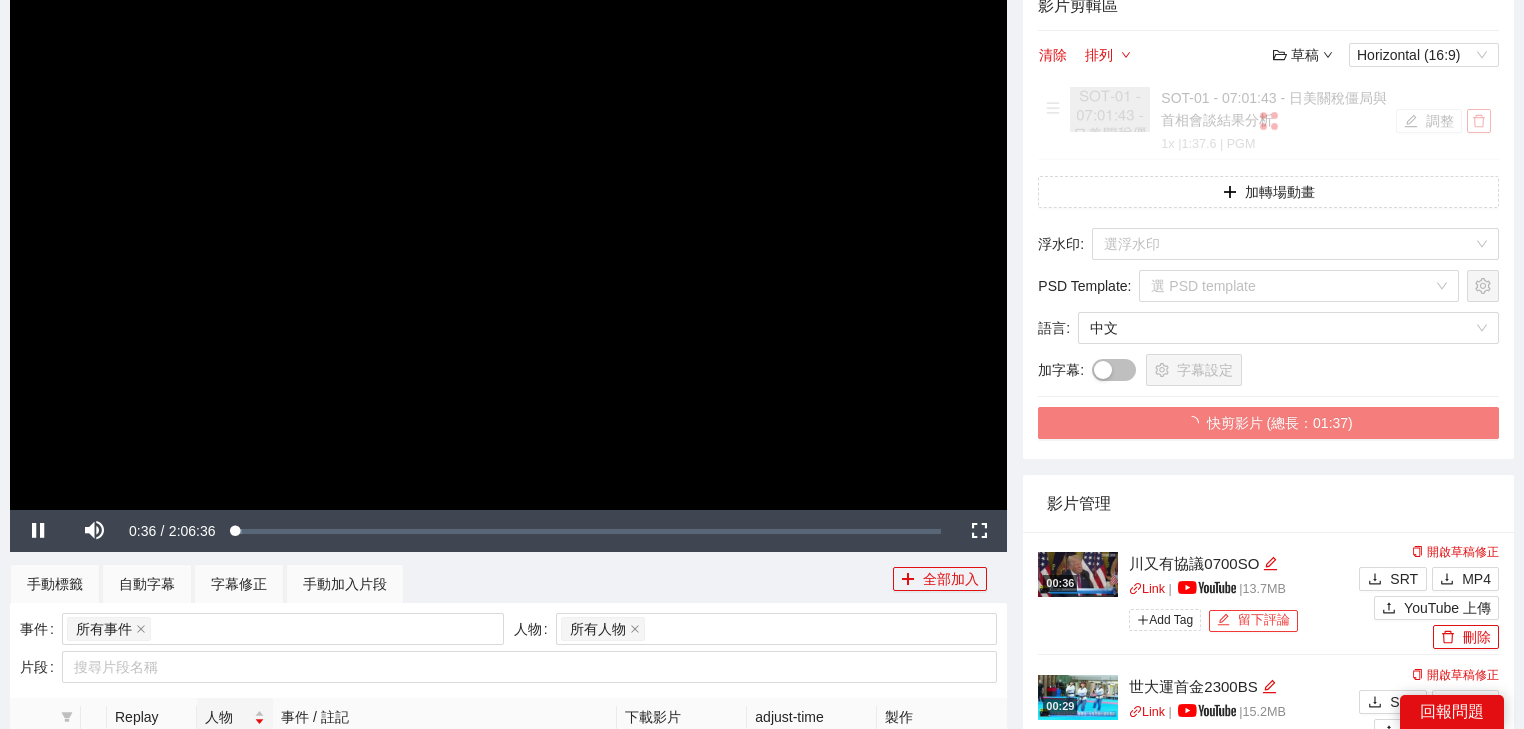 scroll, scrollTop: 240, scrollLeft: 0, axis: vertical 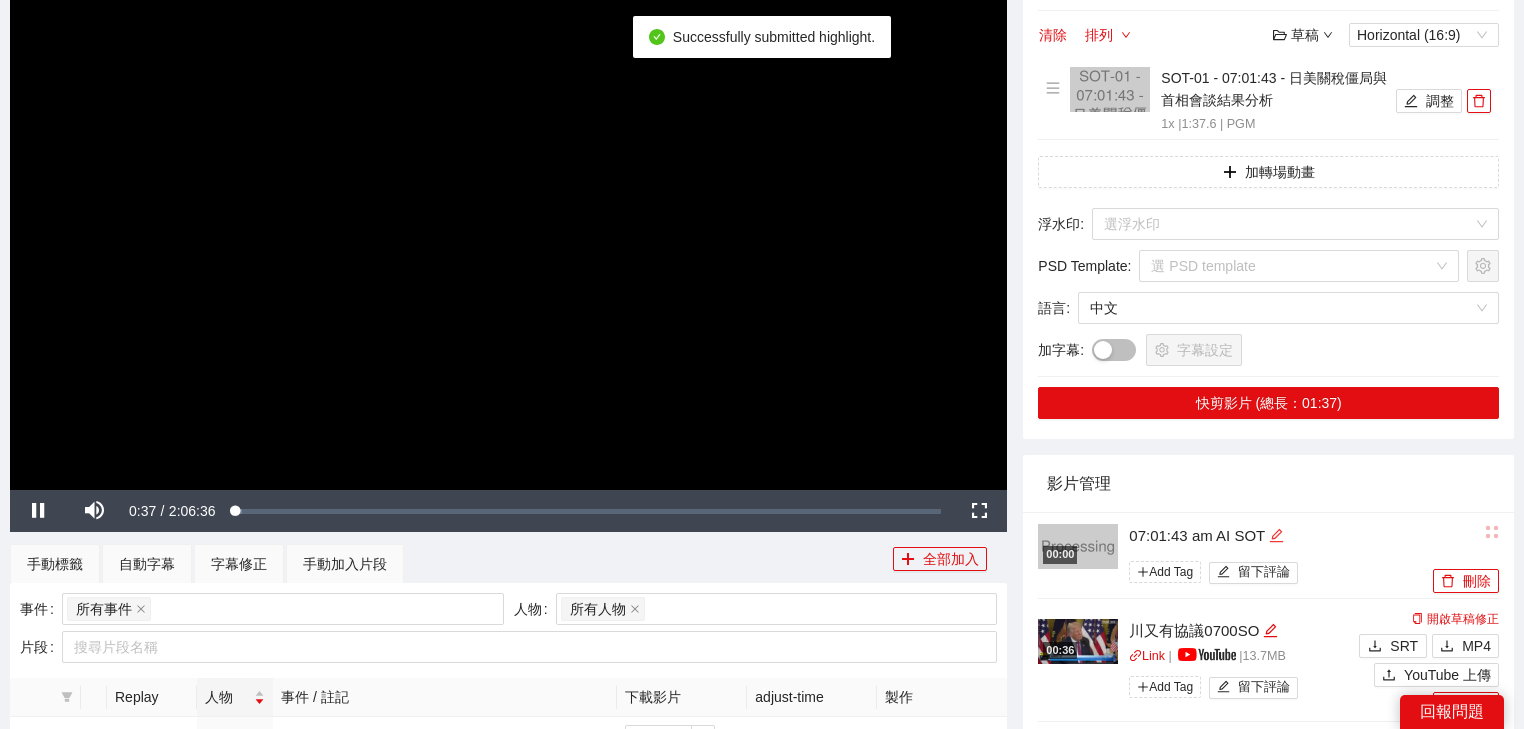 click 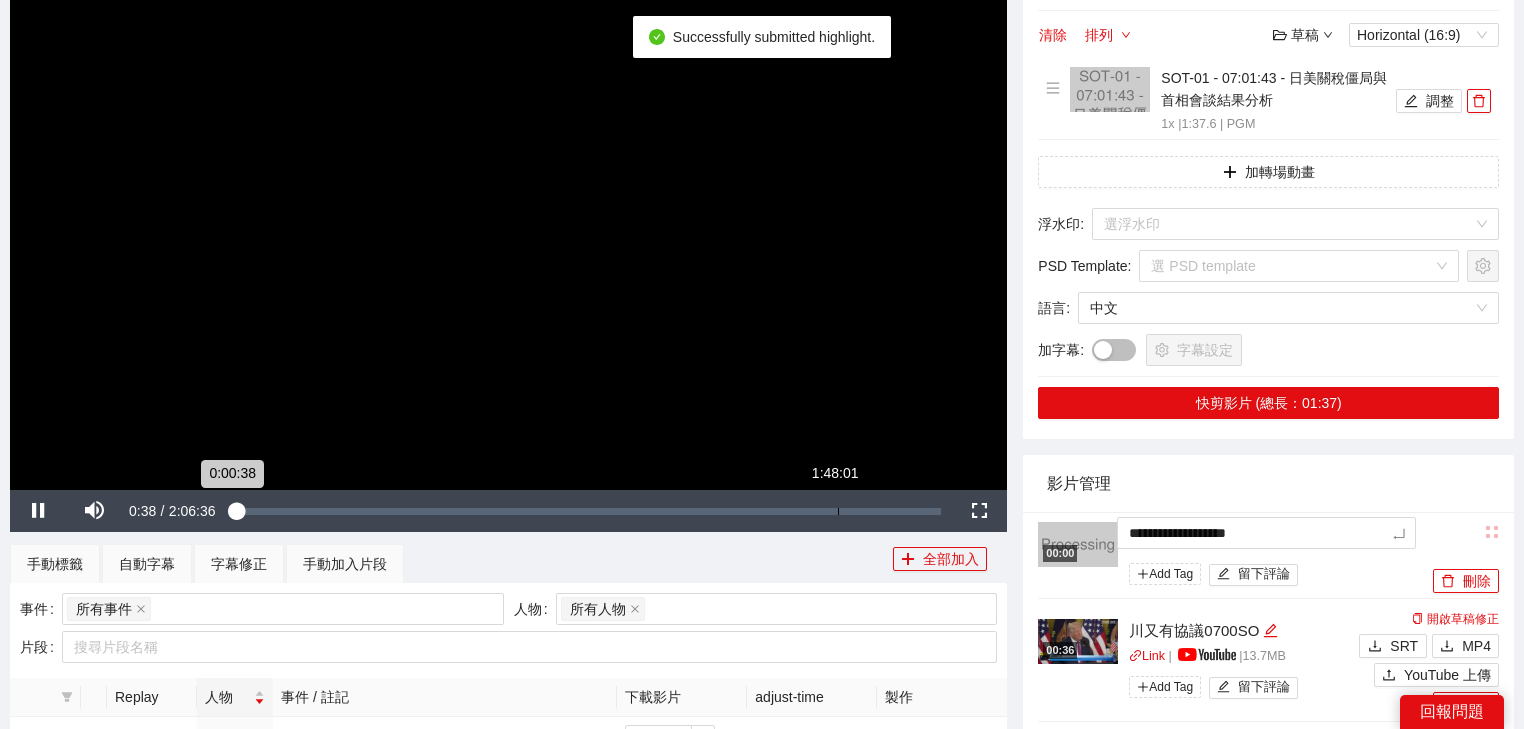 drag, startPoint x: 1274, startPoint y: 540, endPoint x: 836, endPoint y: 524, distance: 438.29214 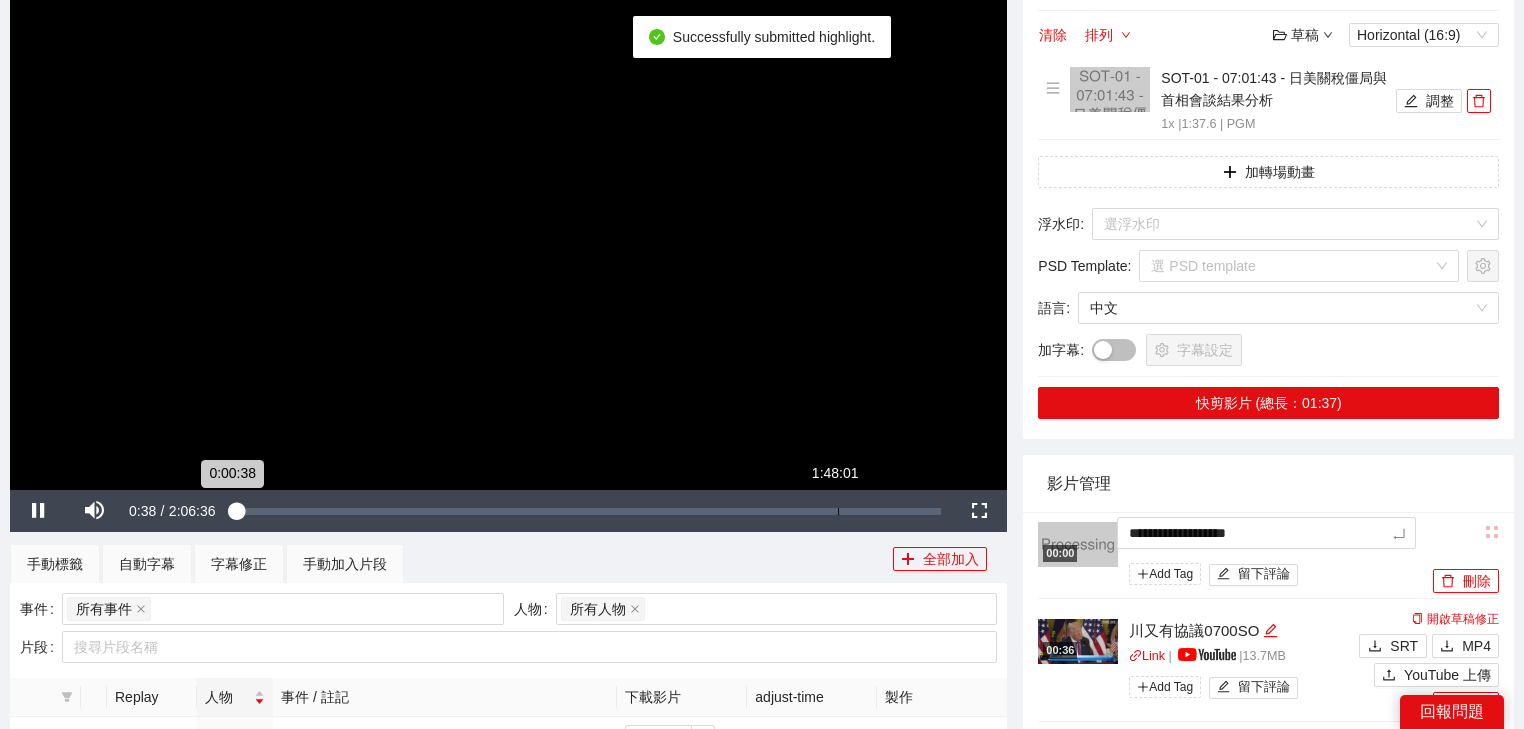 click on "**********" at bounding box center (762, 706) 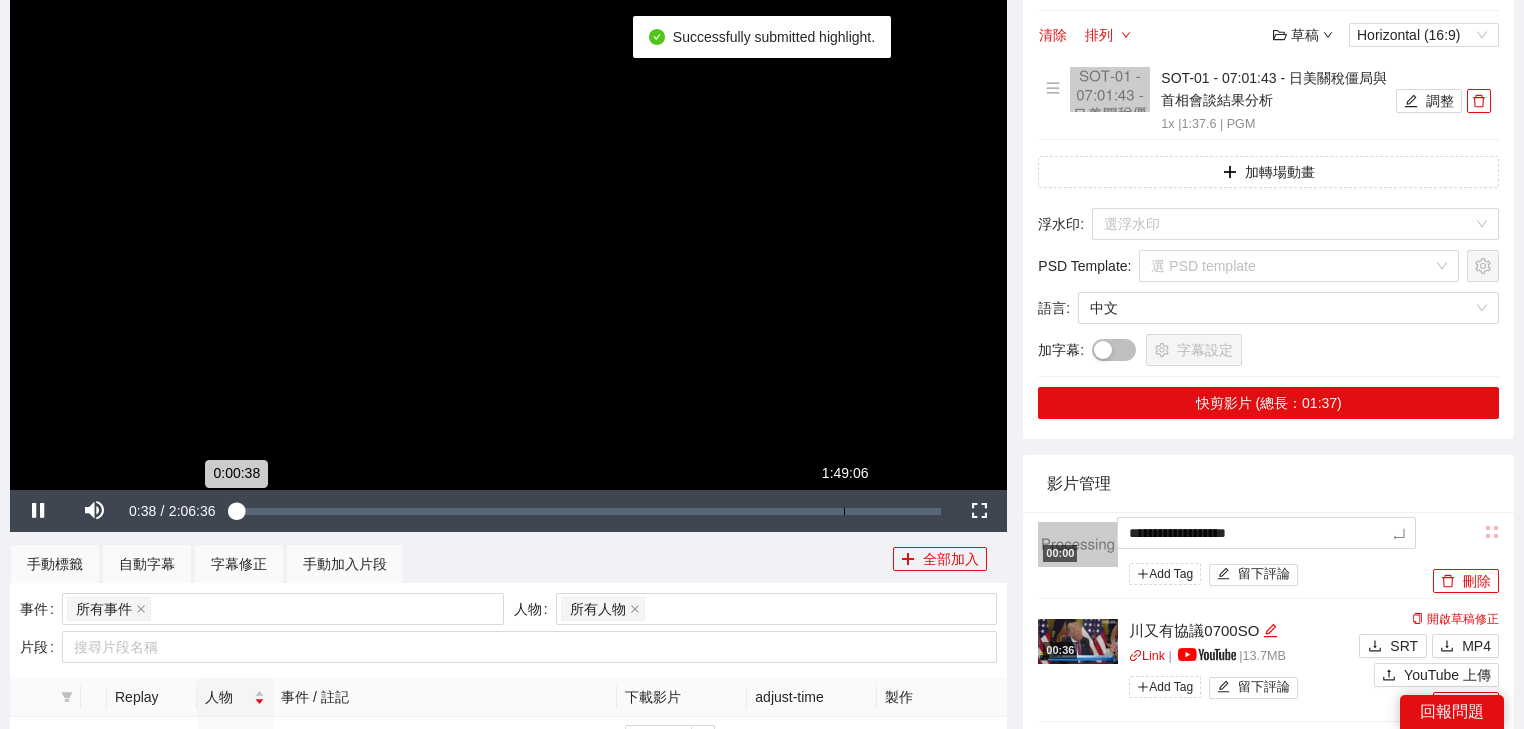 type on "*********" 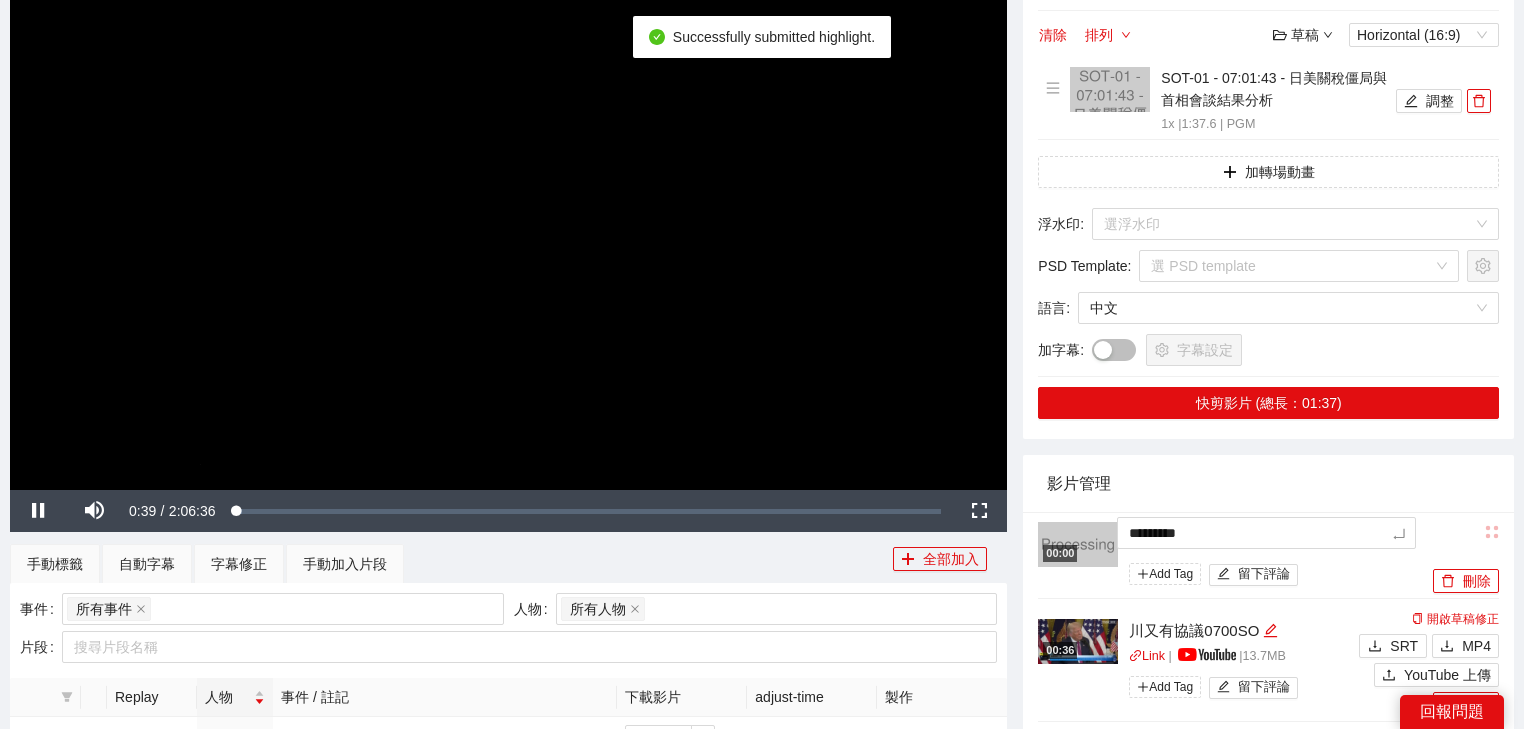 click on "影片管理" at bounding box center [1268, 483] 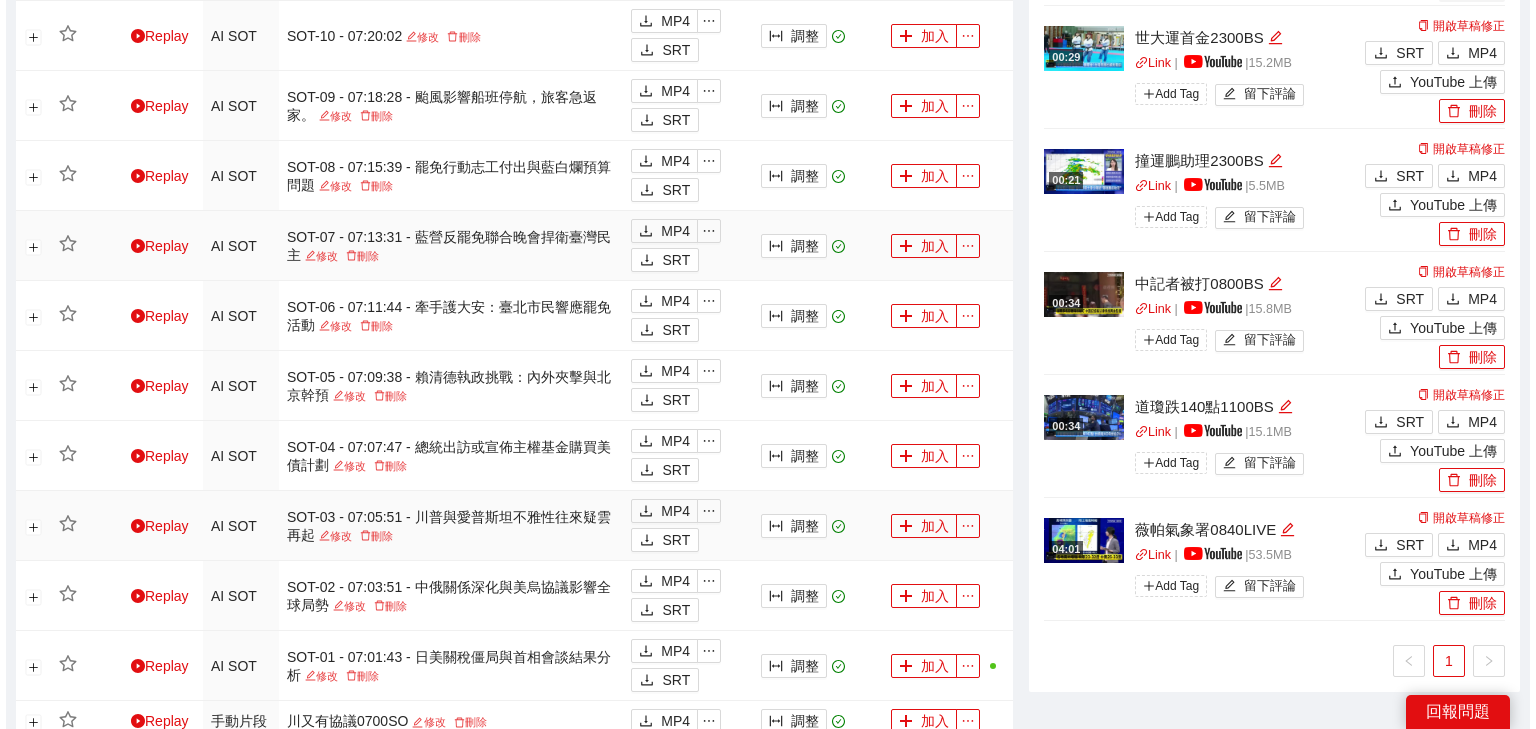 scroll, scrollTop: 954, scrollLeft: 0, axis: vertical 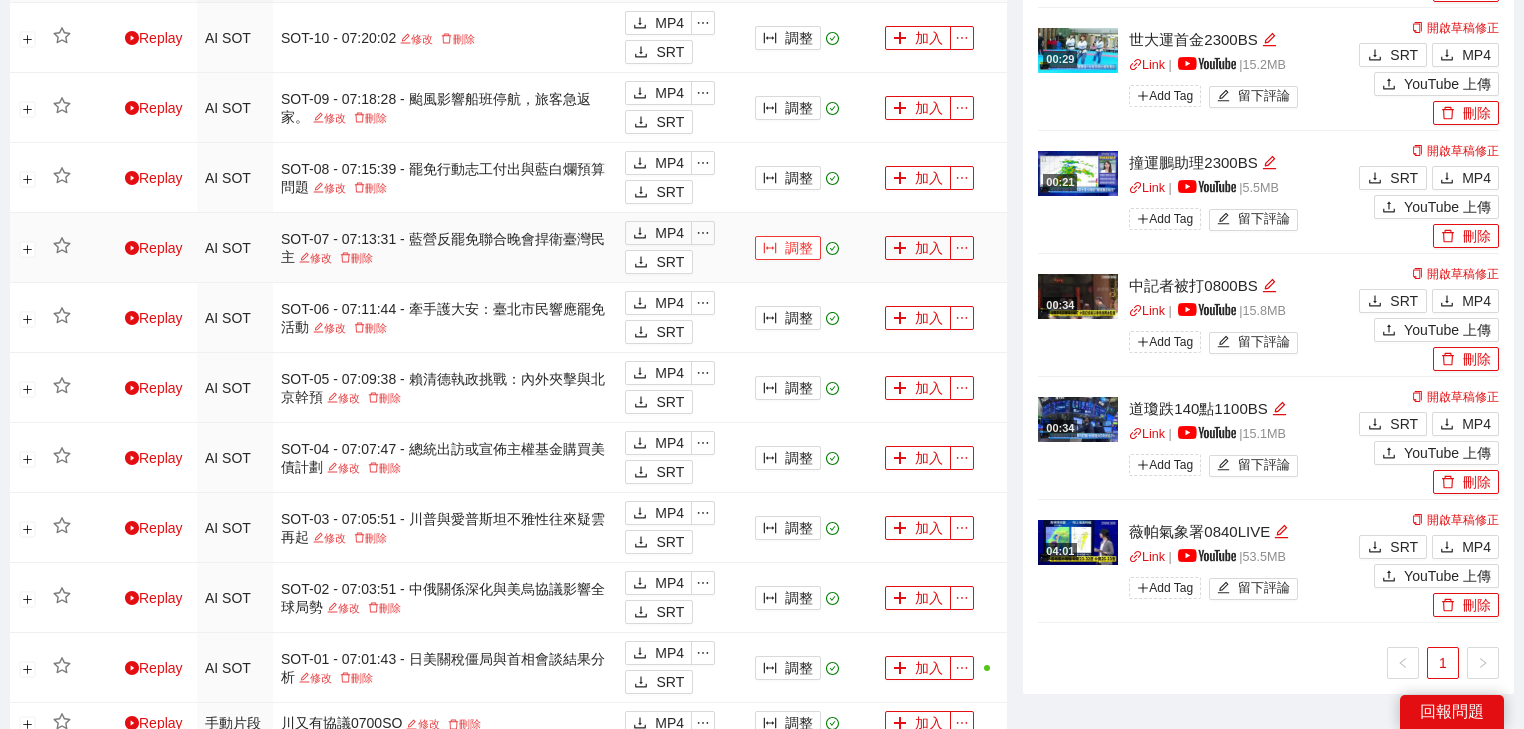 click on "調整" at bounding box center [788, 248] 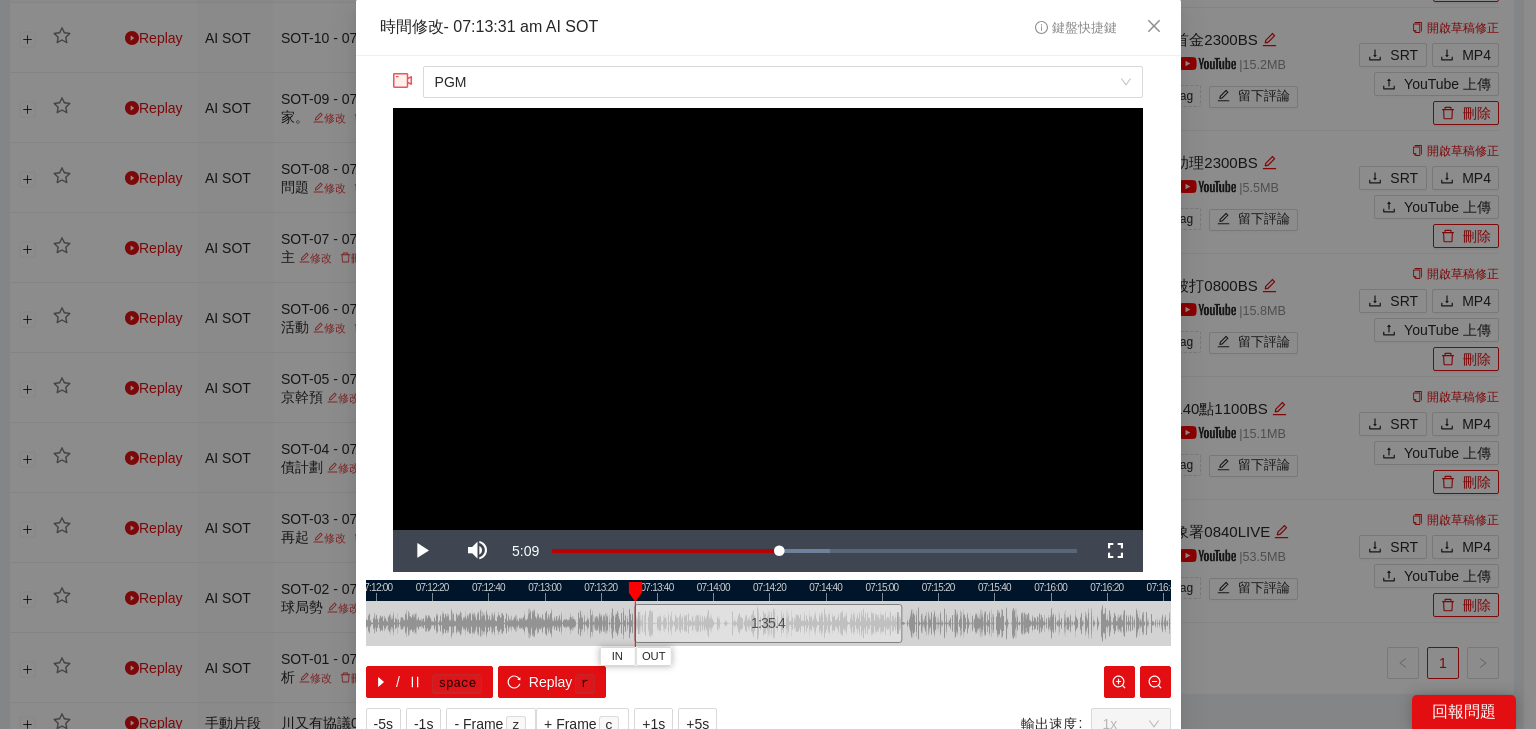 drag, startPoint x: 636, startPoint y: 588, endPoint x: 624, endPoint y: 585, distance: 12.369317 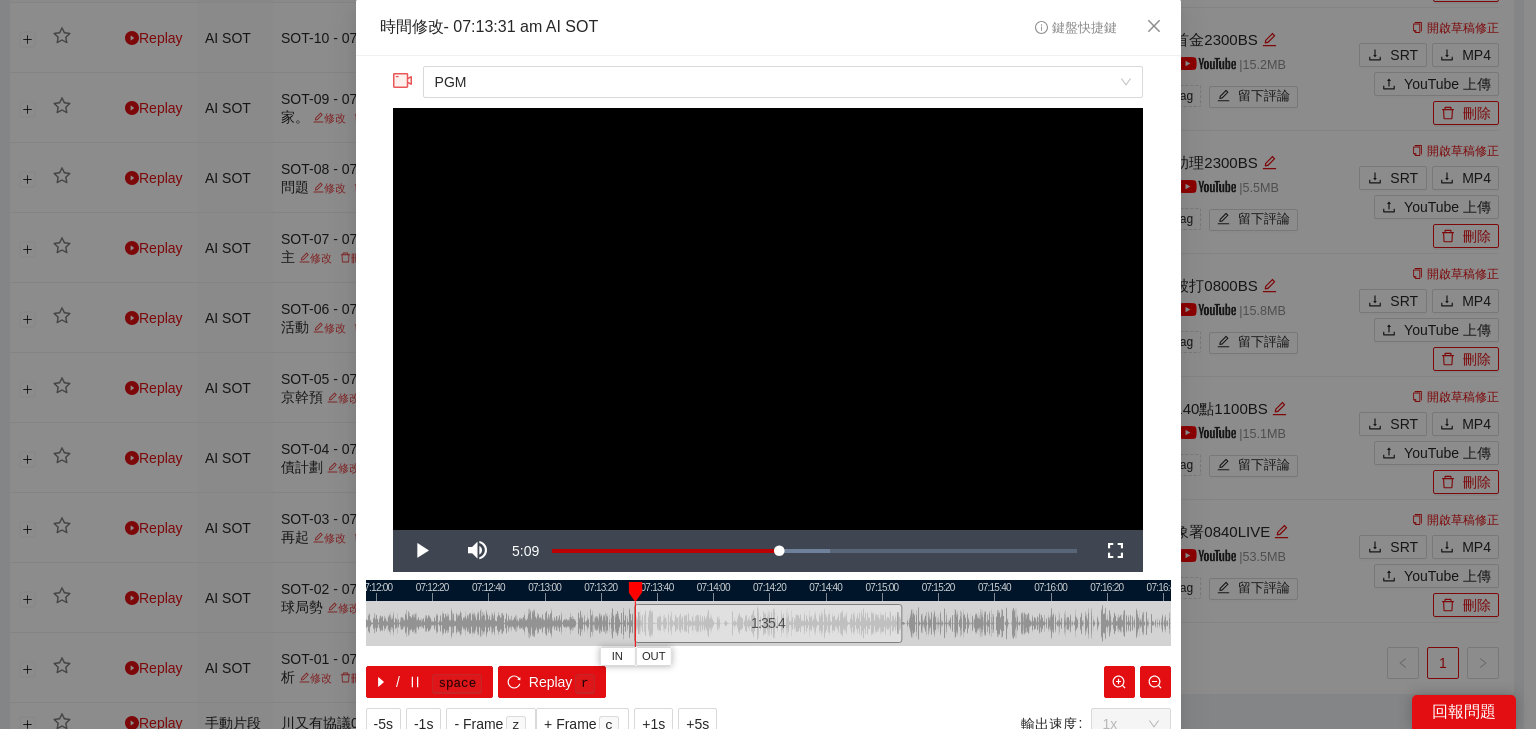 click at bounding box center (635, 592) 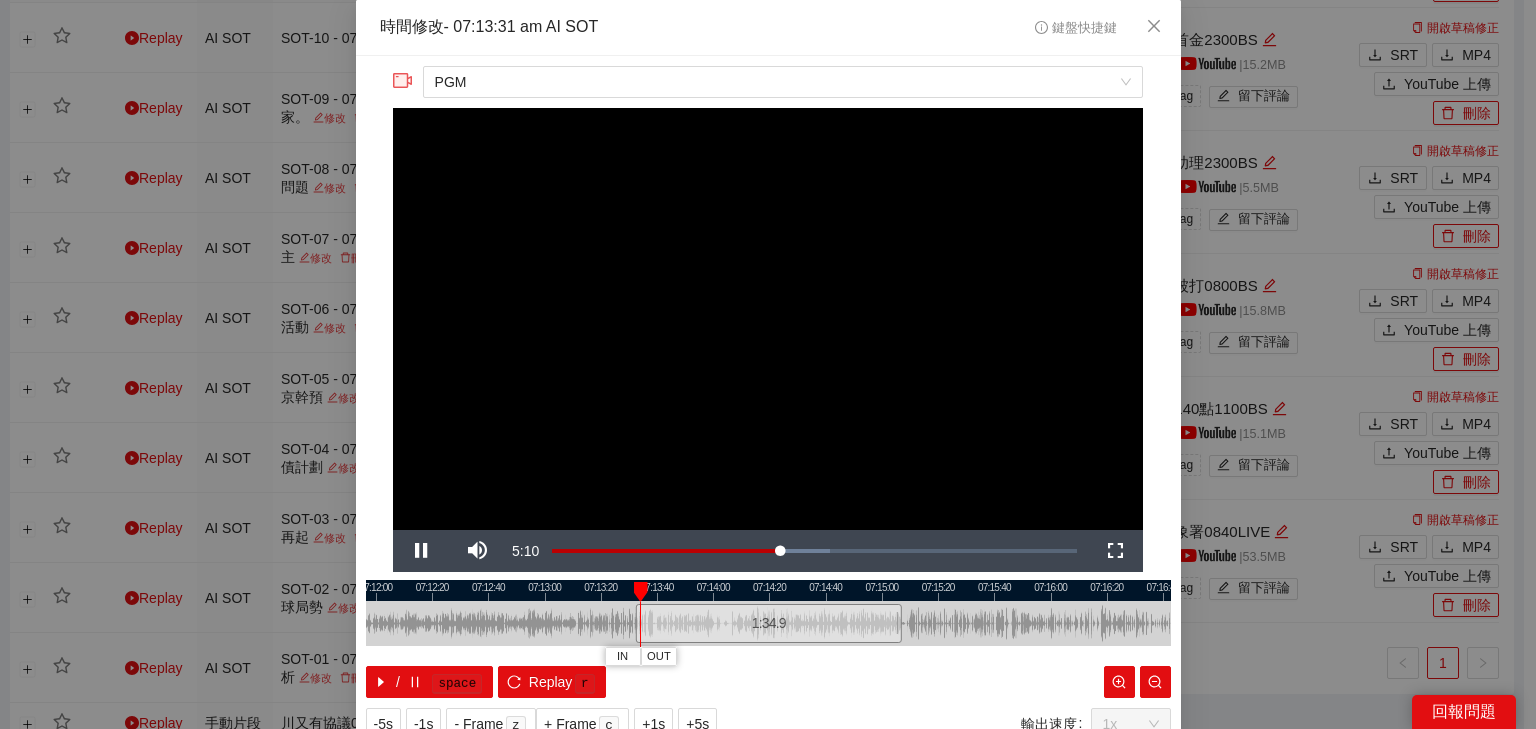 click at bounding box center (768, 590) 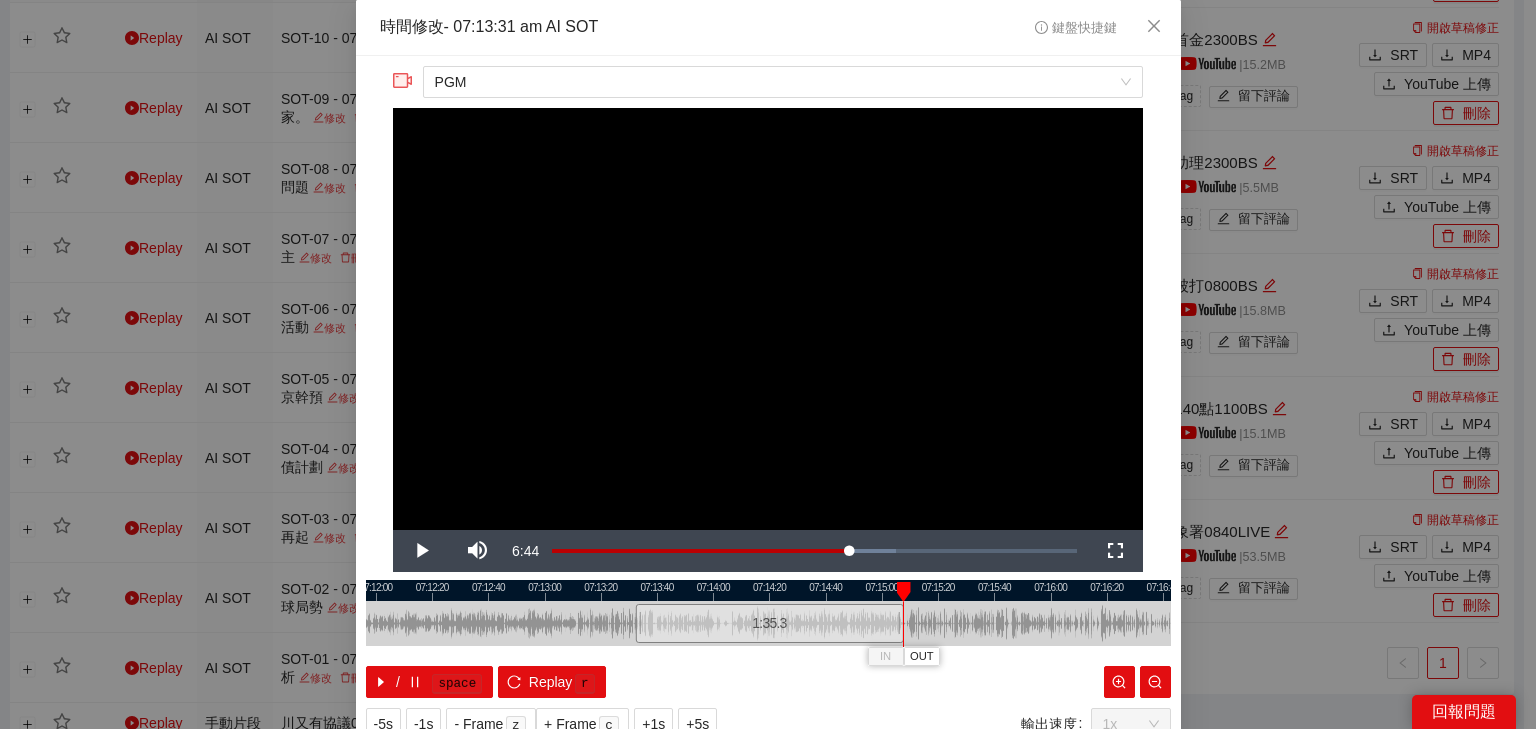 click at bounding box center [768, 623] 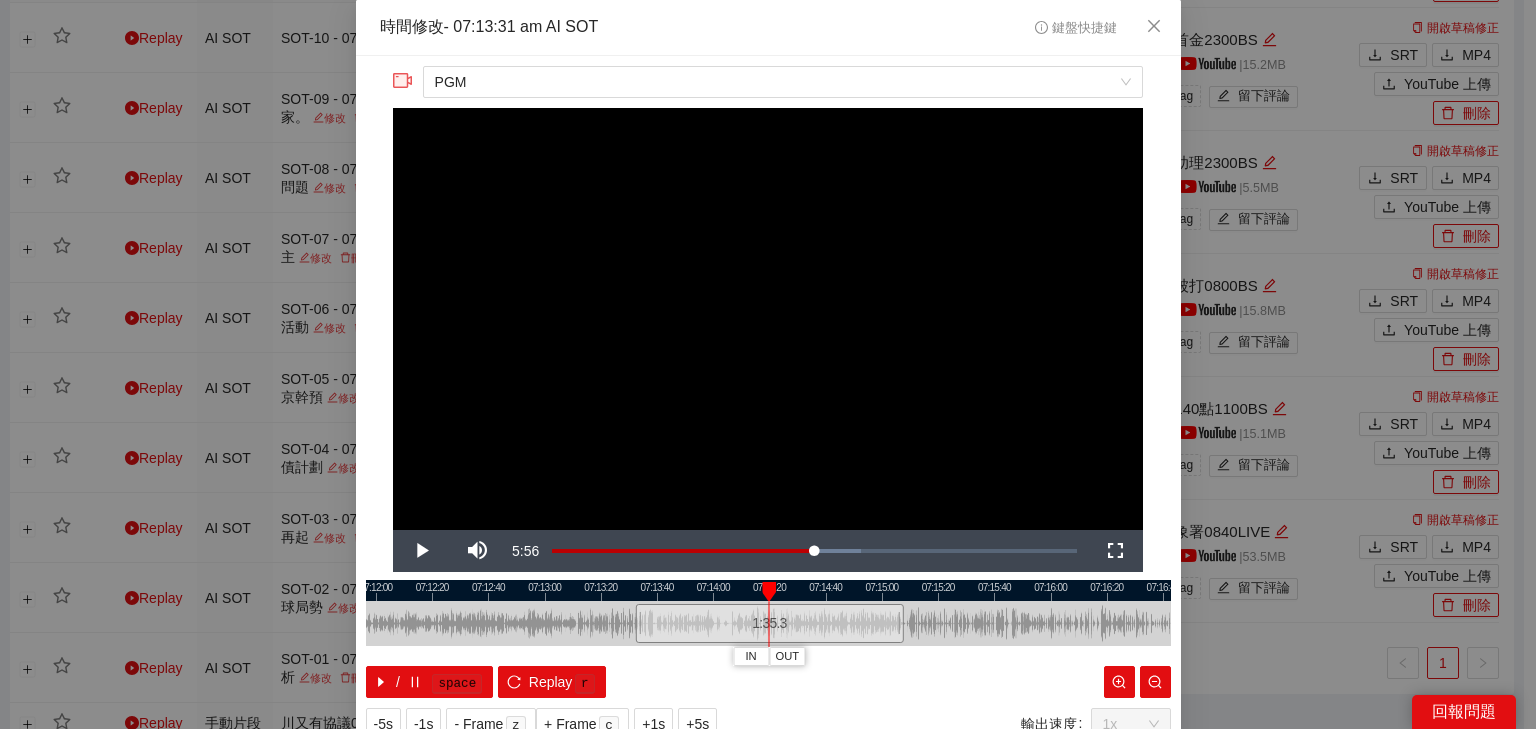 click at bounding box center (768, 590) 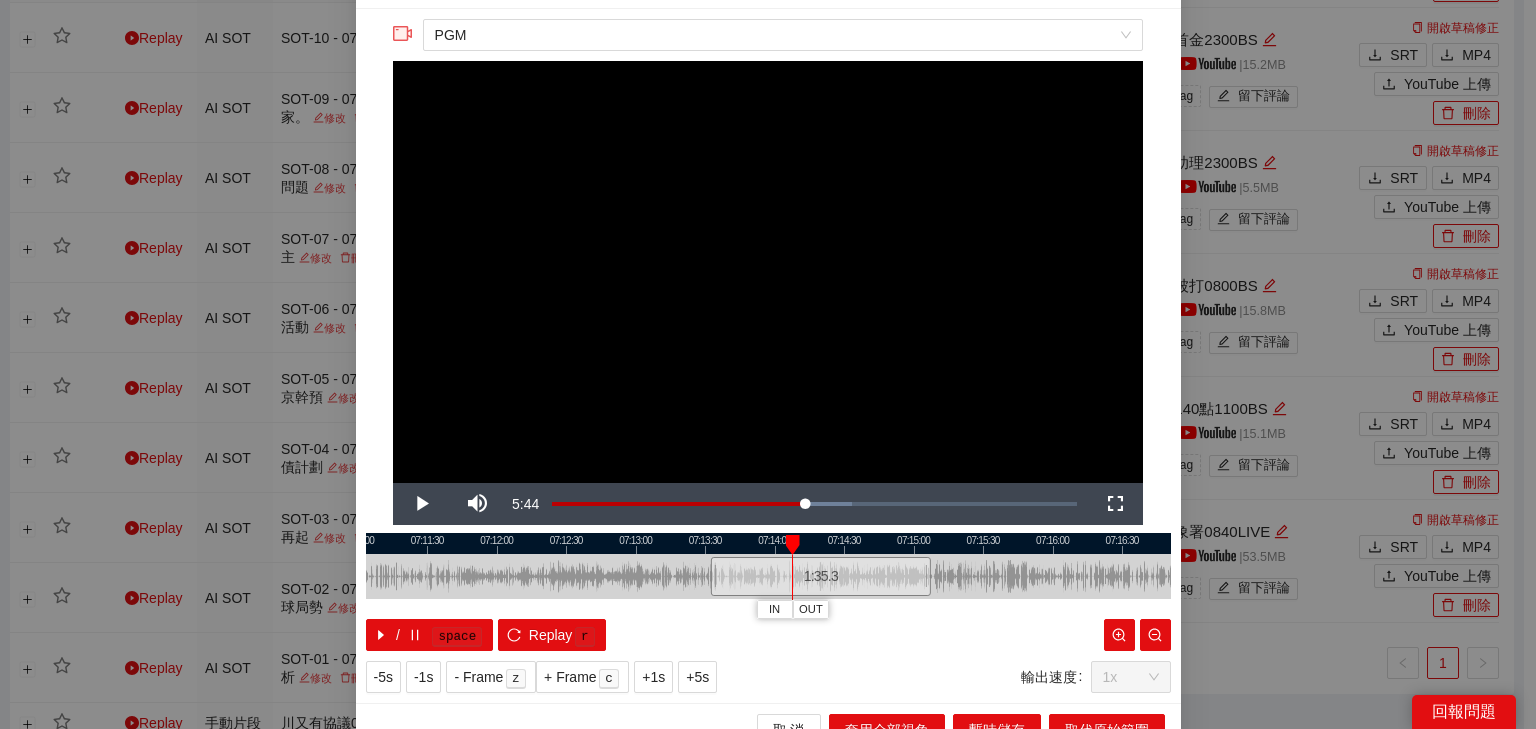 scroll, scrollTop: 73, scrollLeft: 0, axis: vertical 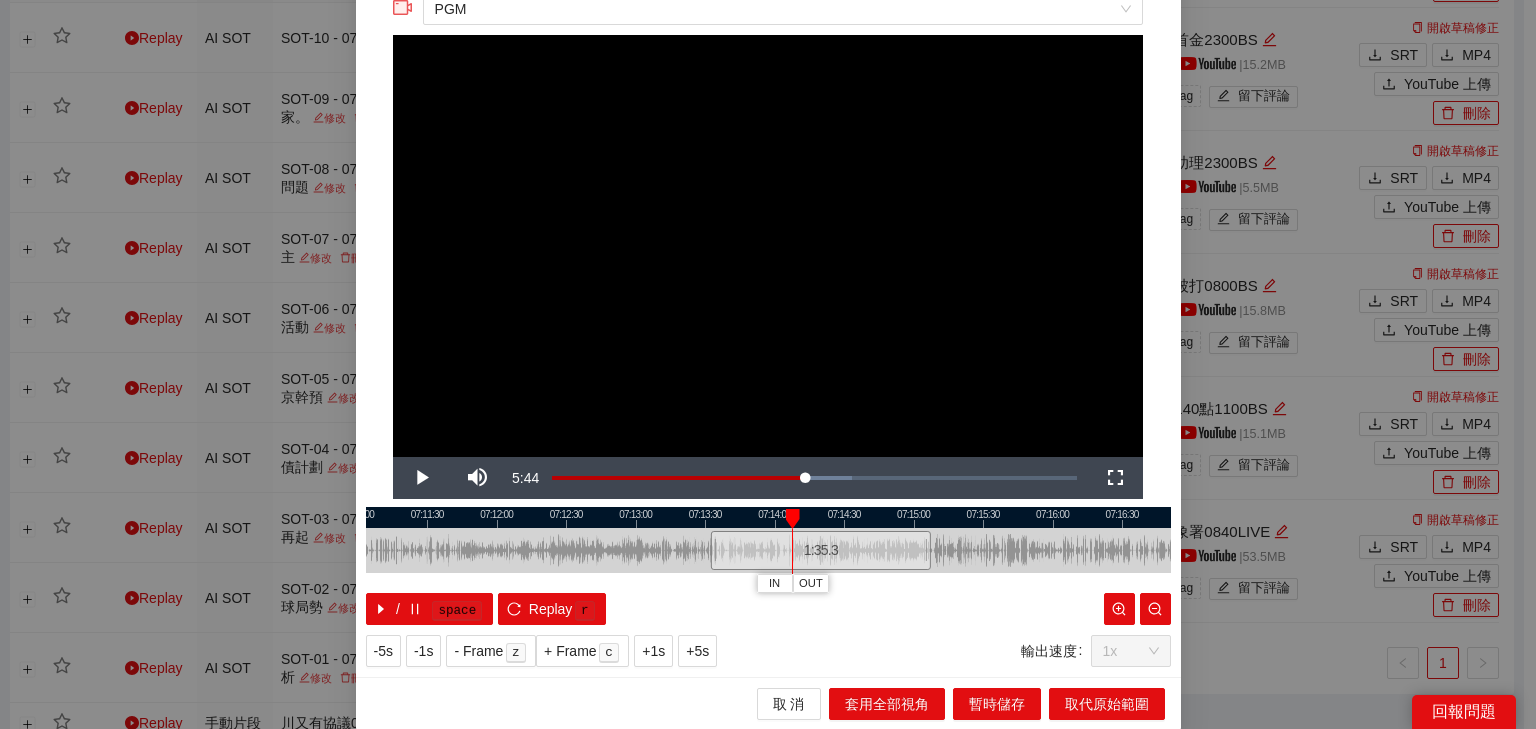 click on "1:35.3" at bounding box center (820, 550) 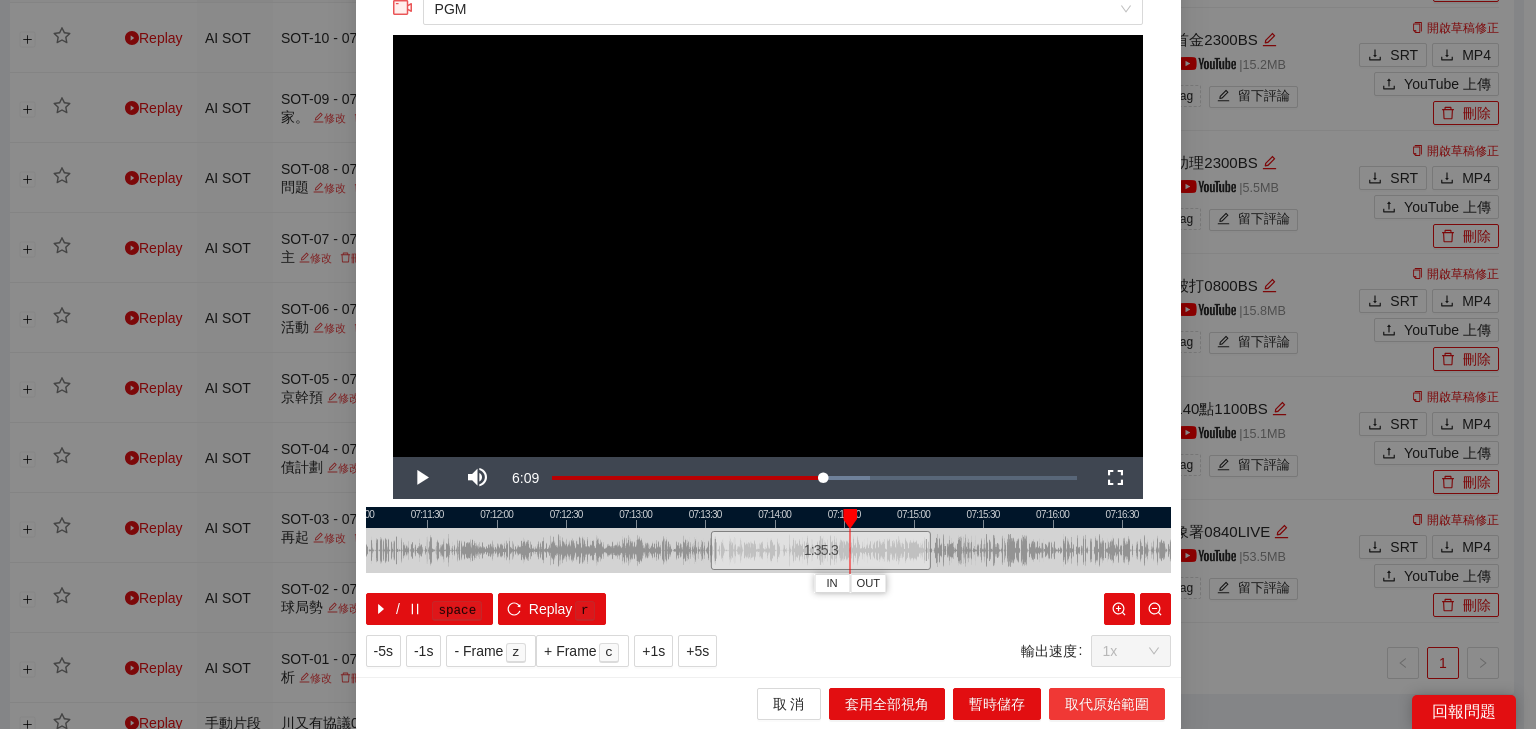 click on "取代原始範圍" at bounding box center [1107, 704] 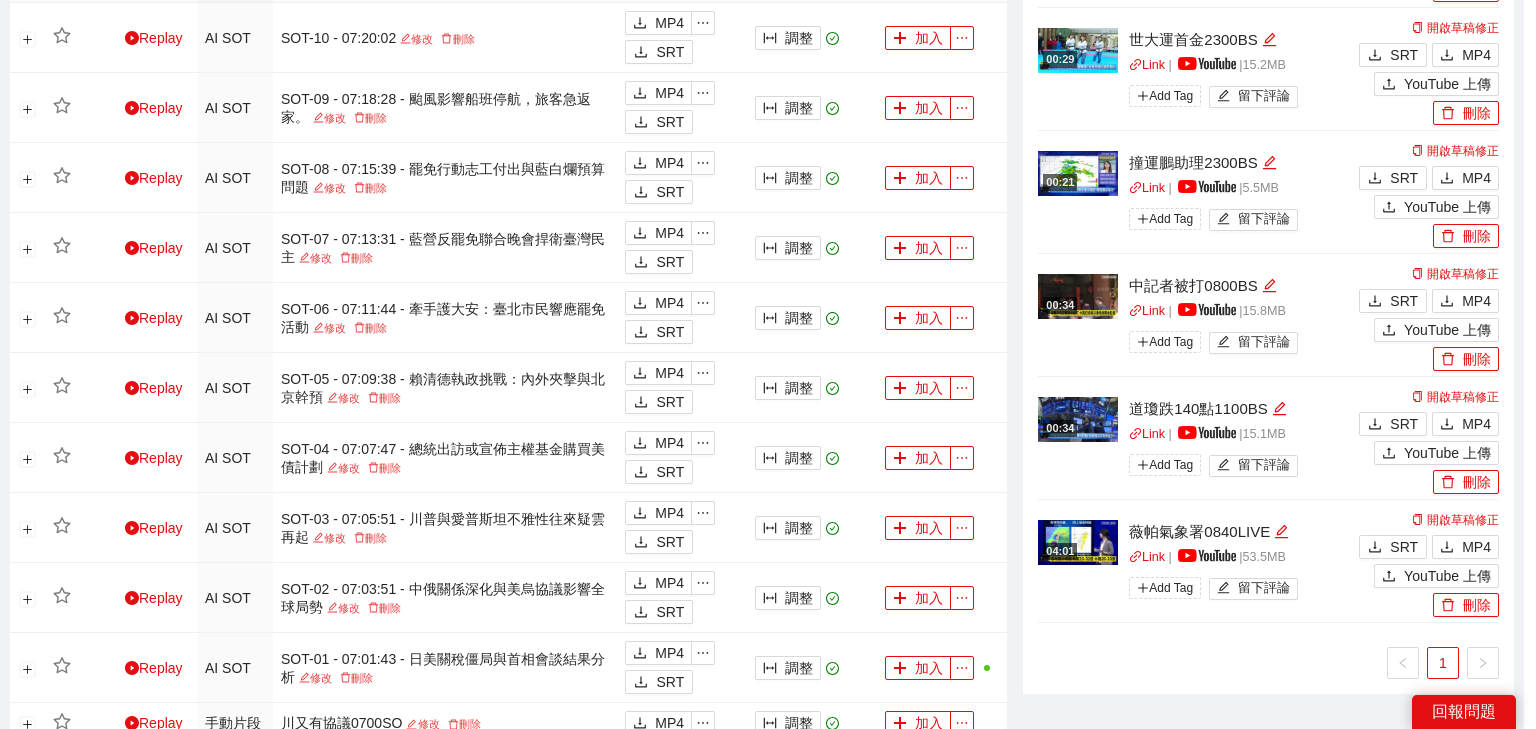 scroll, scrollTop: 0, scrollLeft: 0, axis: both 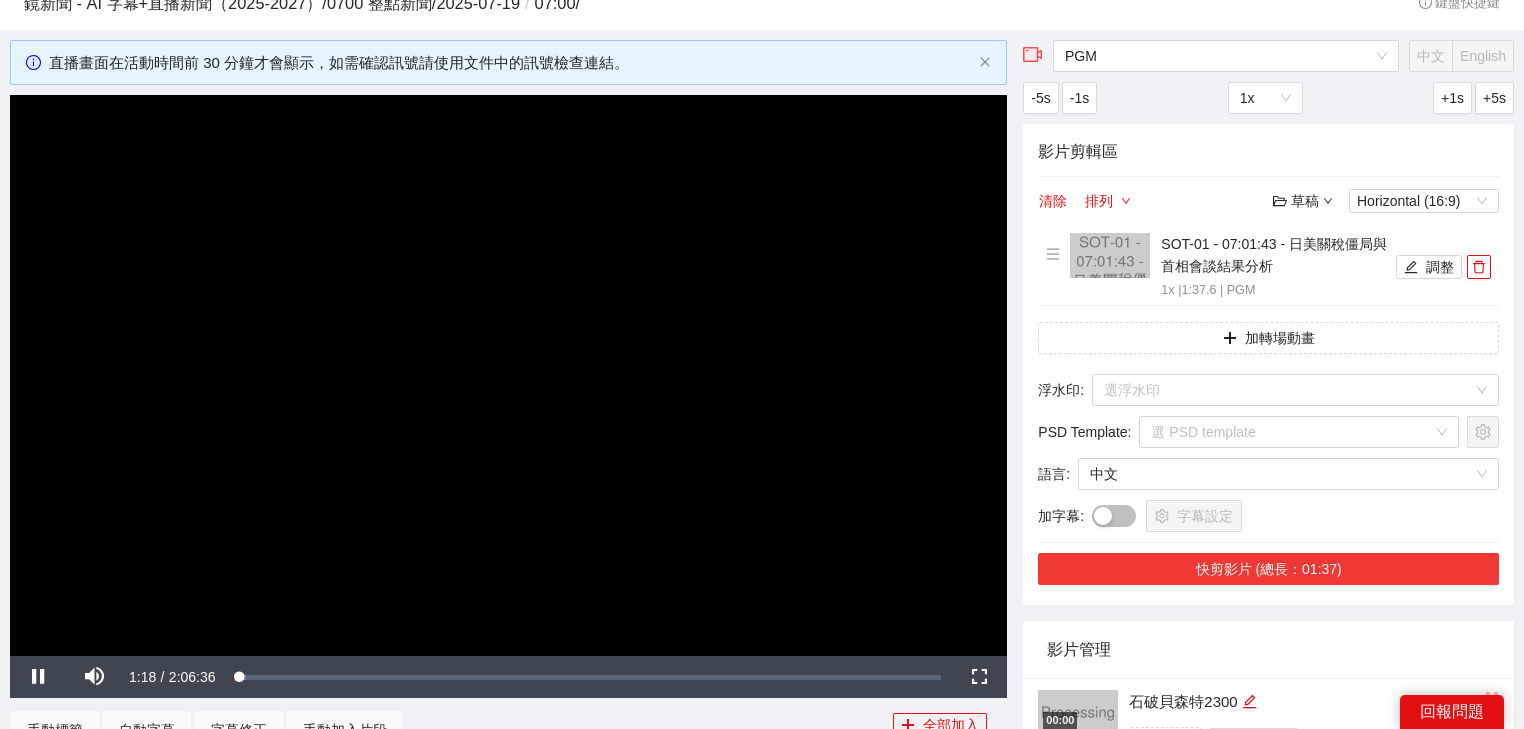 click on "快剪影片 (總長：01:37)" at bounding box center [1268, 569] 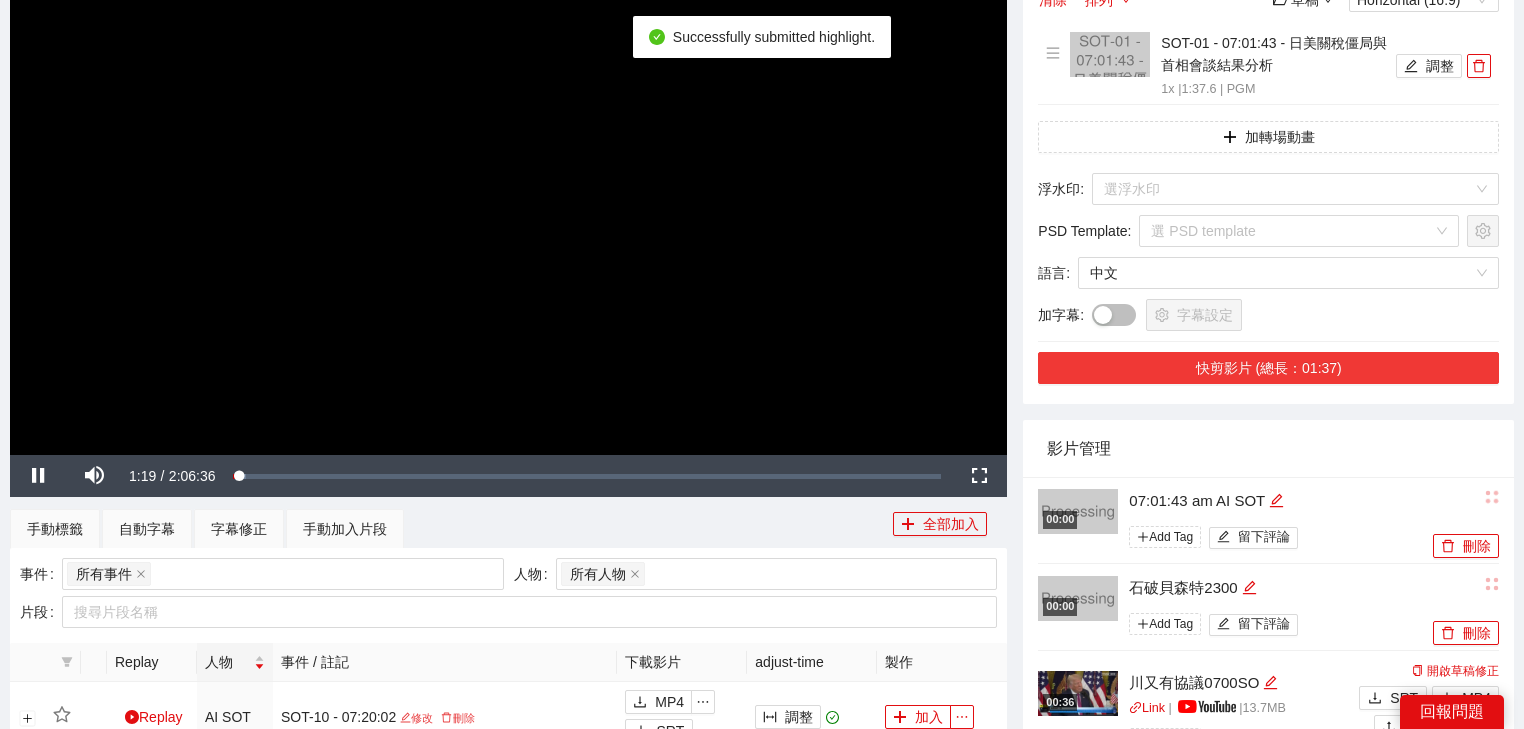 scroll, scrollTop: 394, scrollLeft: 0, axis: vertical 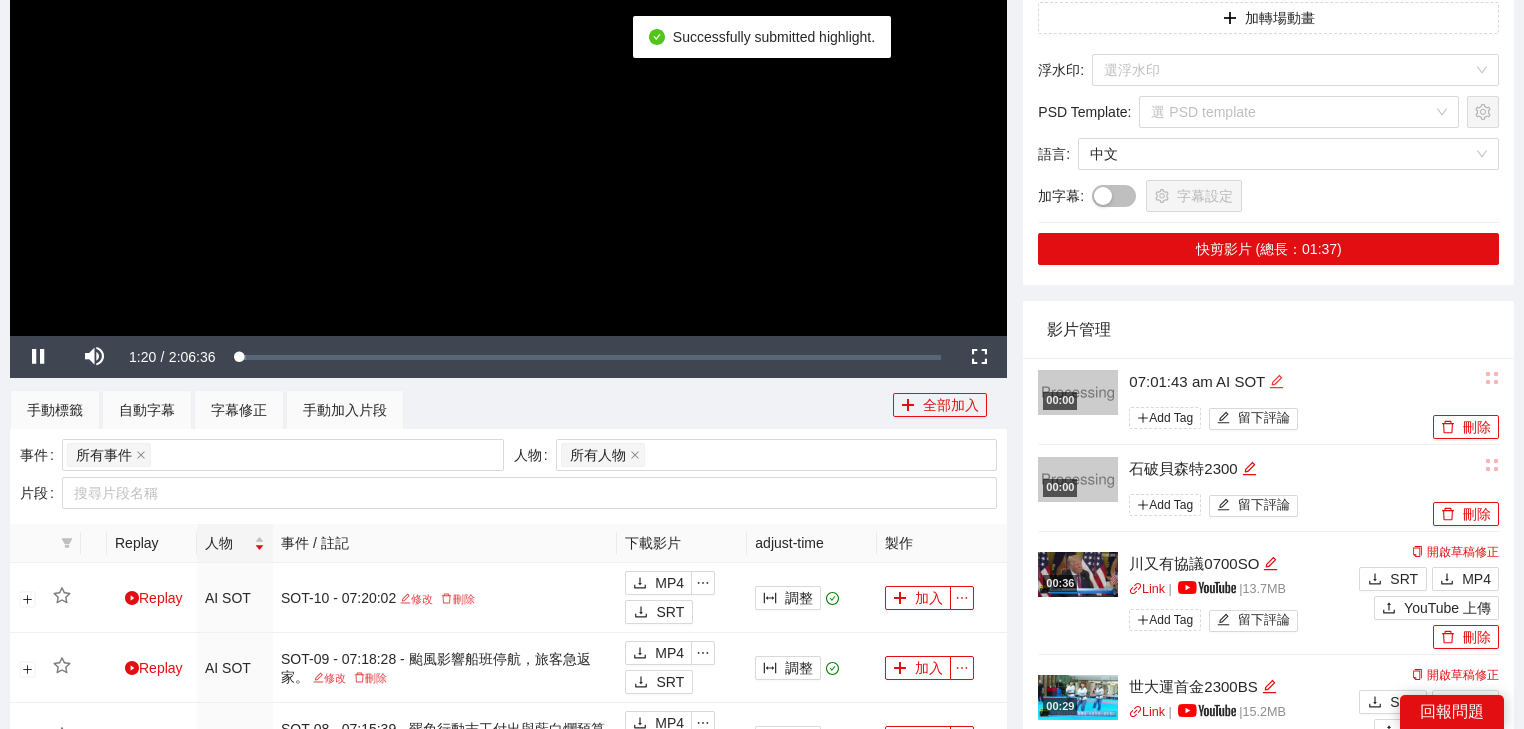click 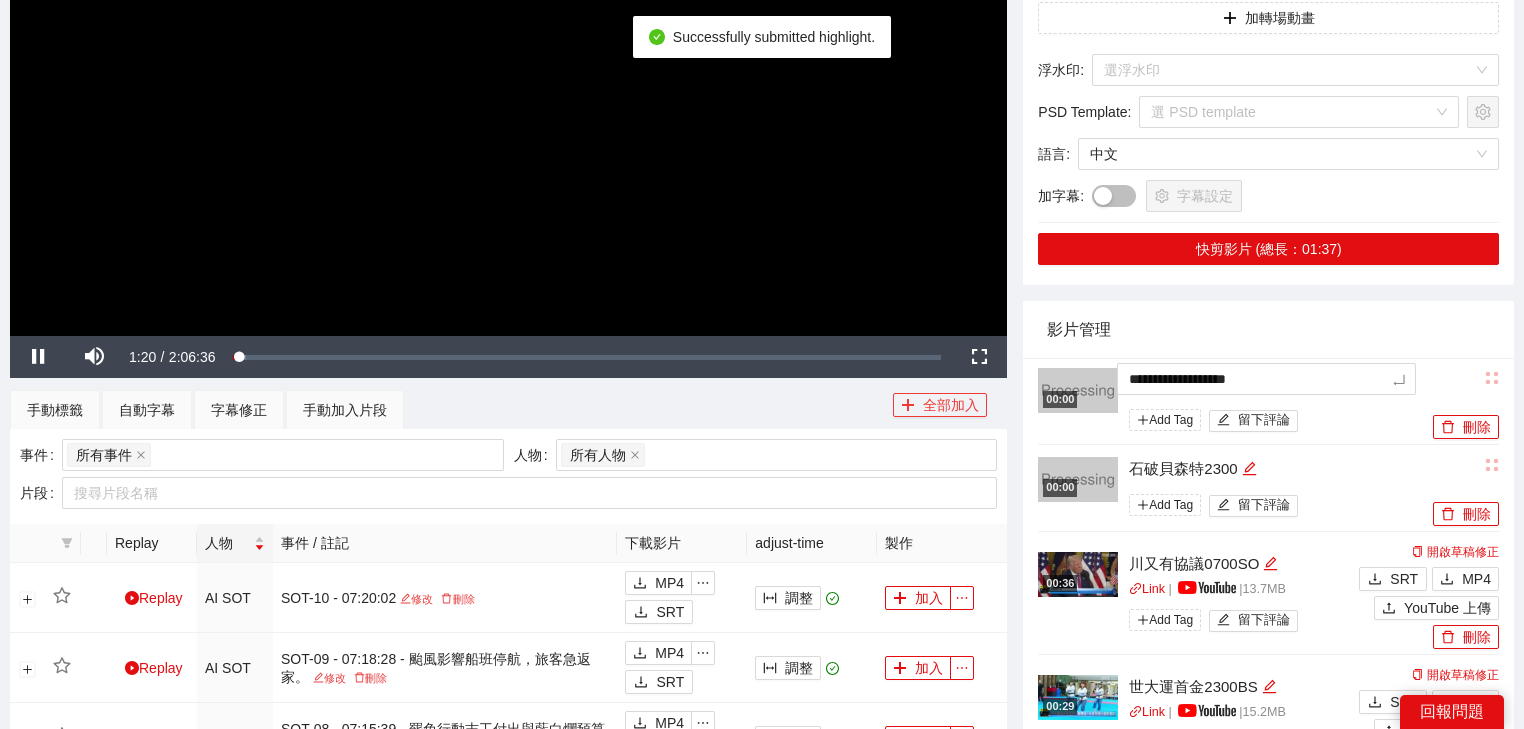 drag, startPoint x: 1280, startPoint y: 377, endPoint x: 894, endPoint y: 398, distance: 386.57083 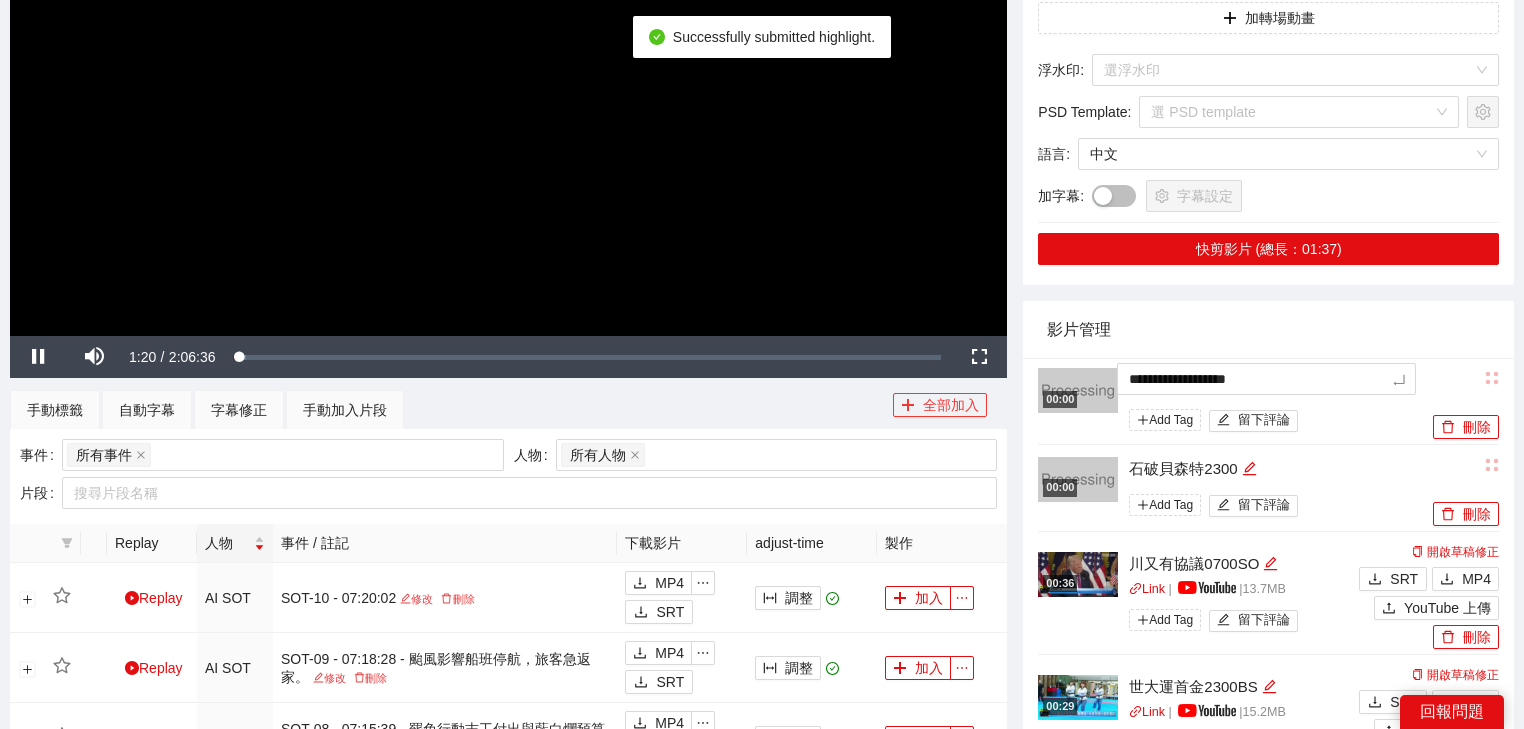 click on "**********" at bounding box center [762, 552] 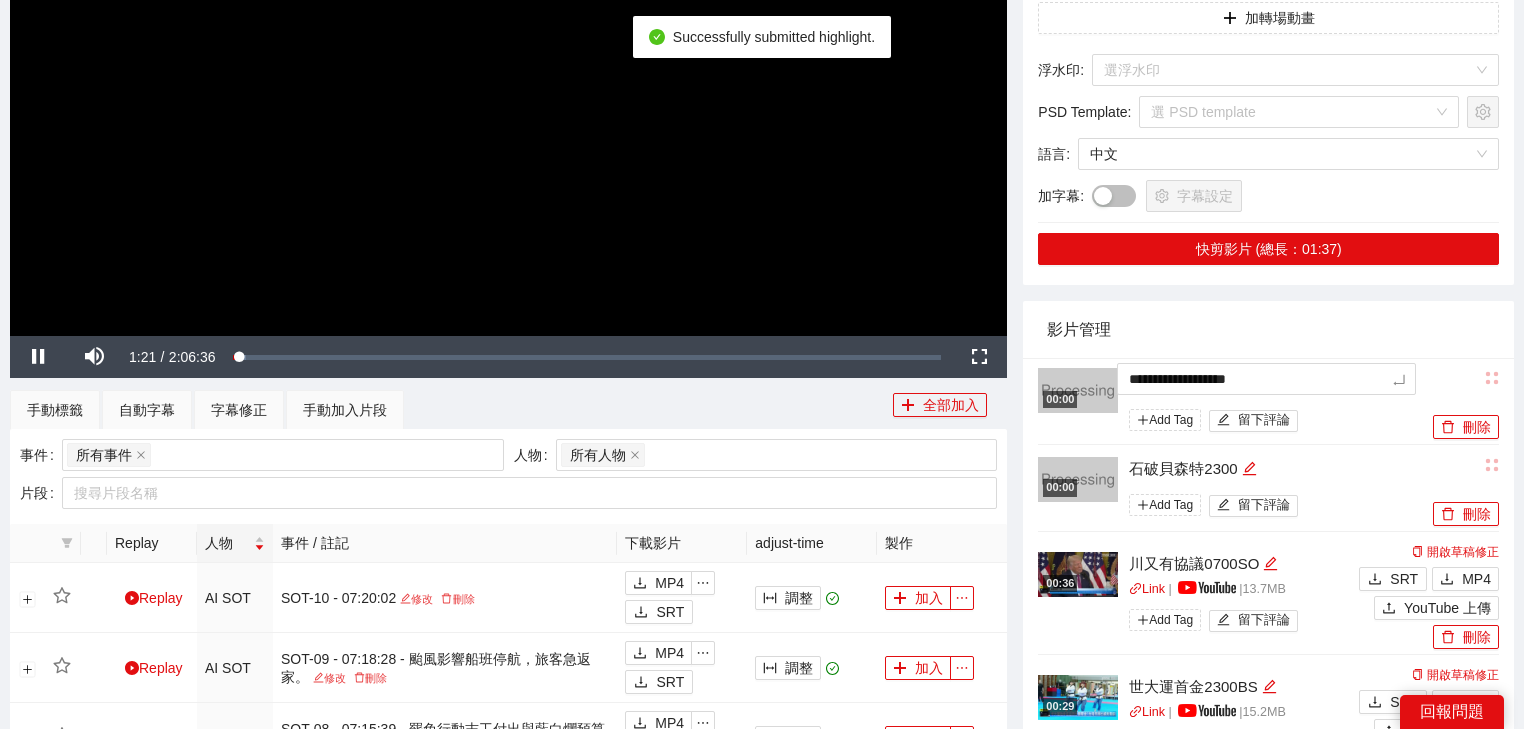 type on "**********" 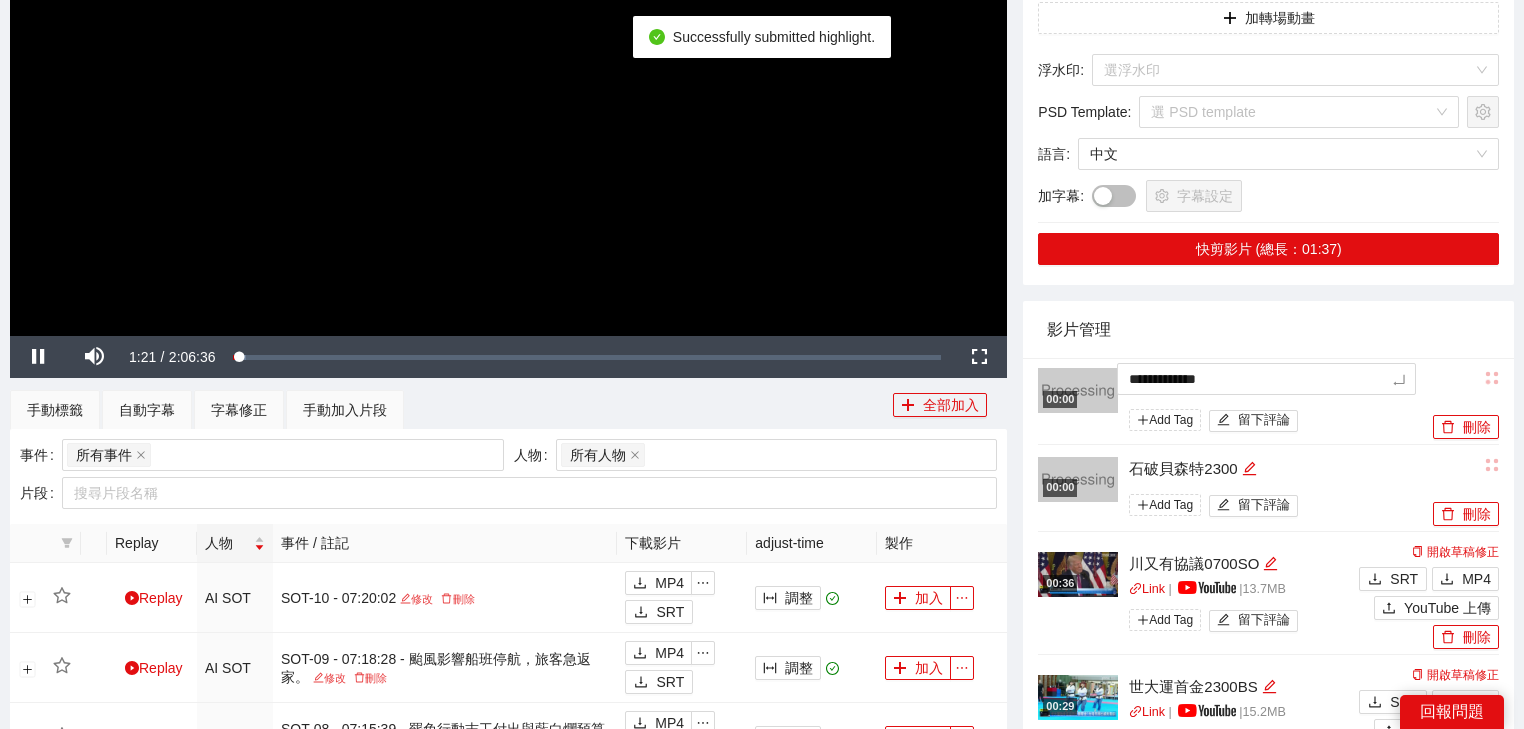 click on "影片管理" at bounding box center [1268, 329] 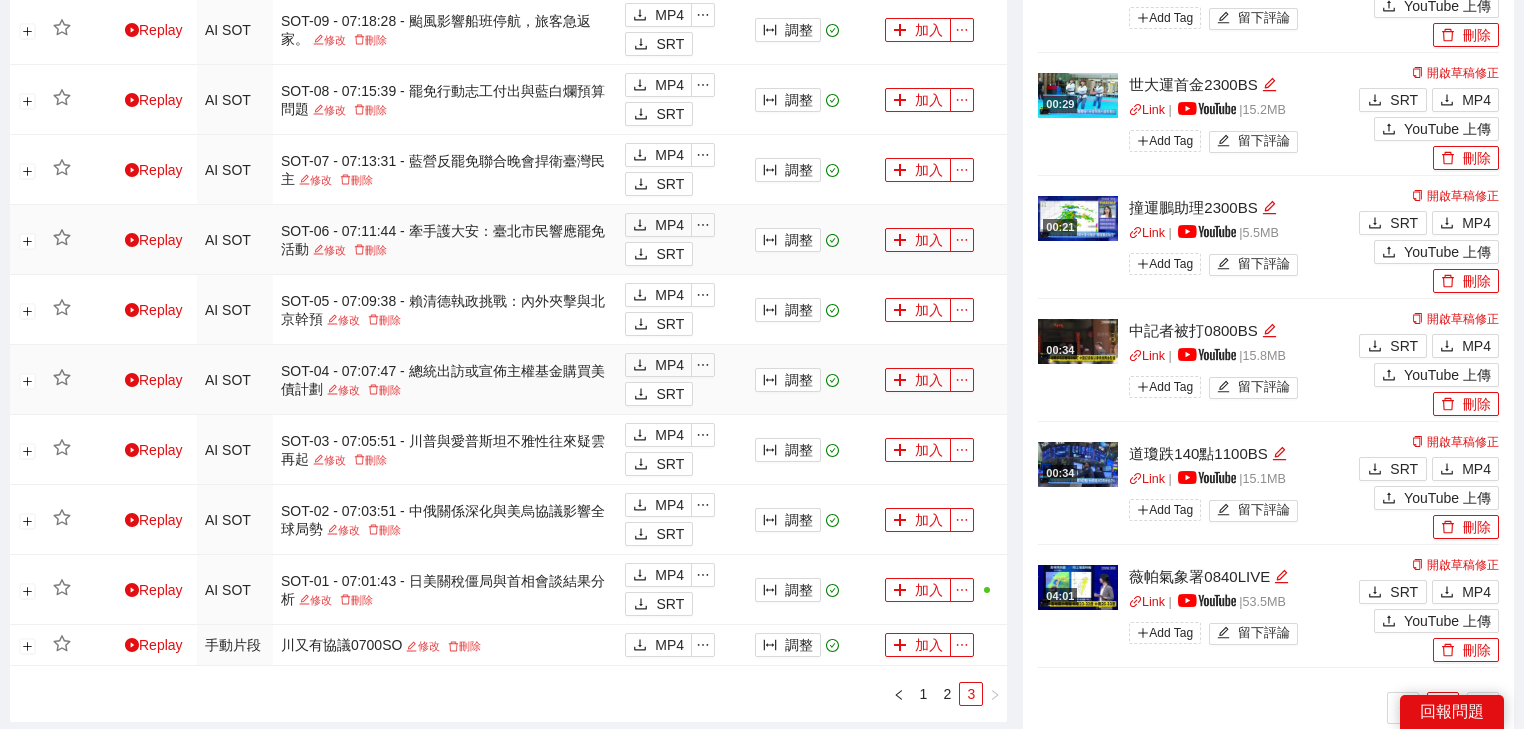 scroll, scrollTop: 954, scrollLeft: 0, axis: vertical 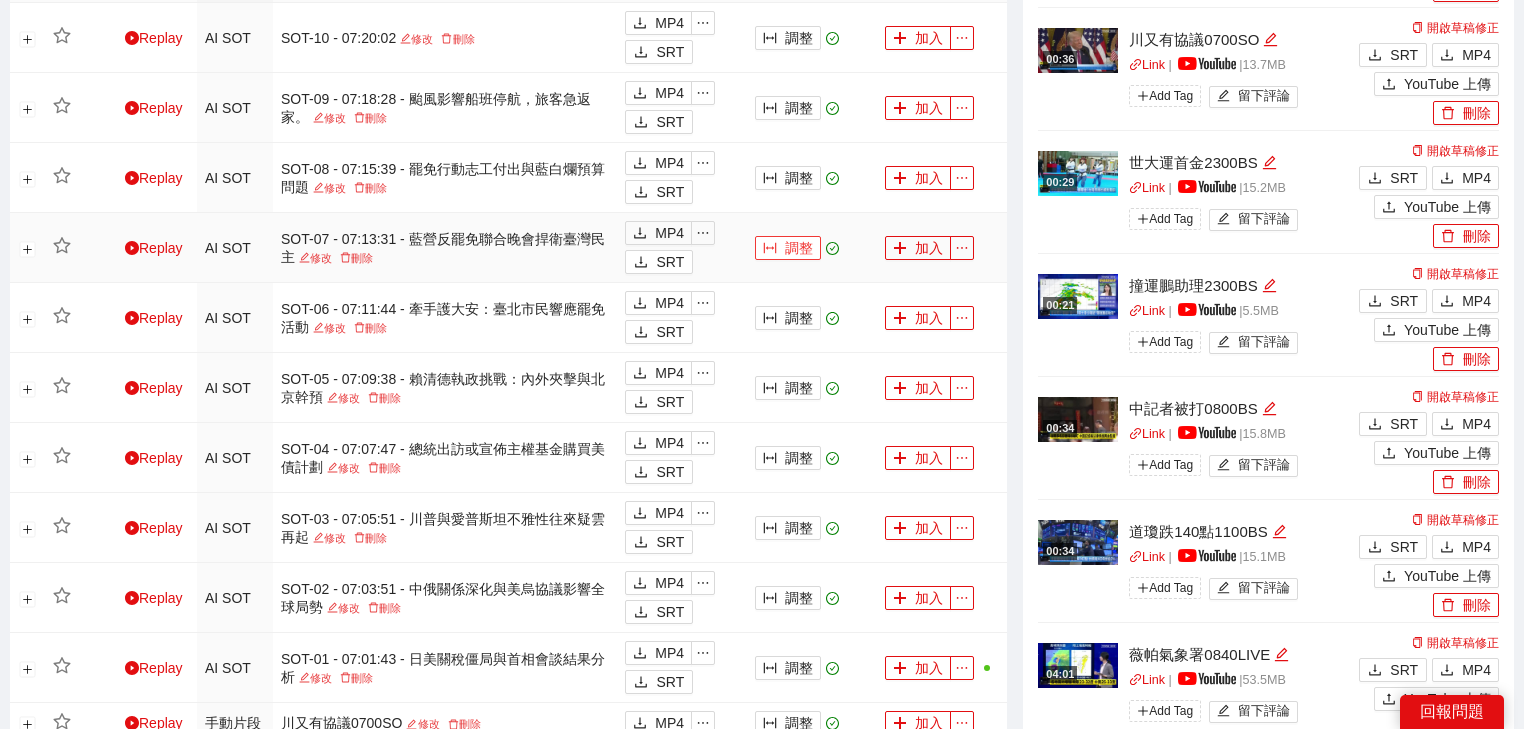 click on "調整" at bounding box center [788, 248] 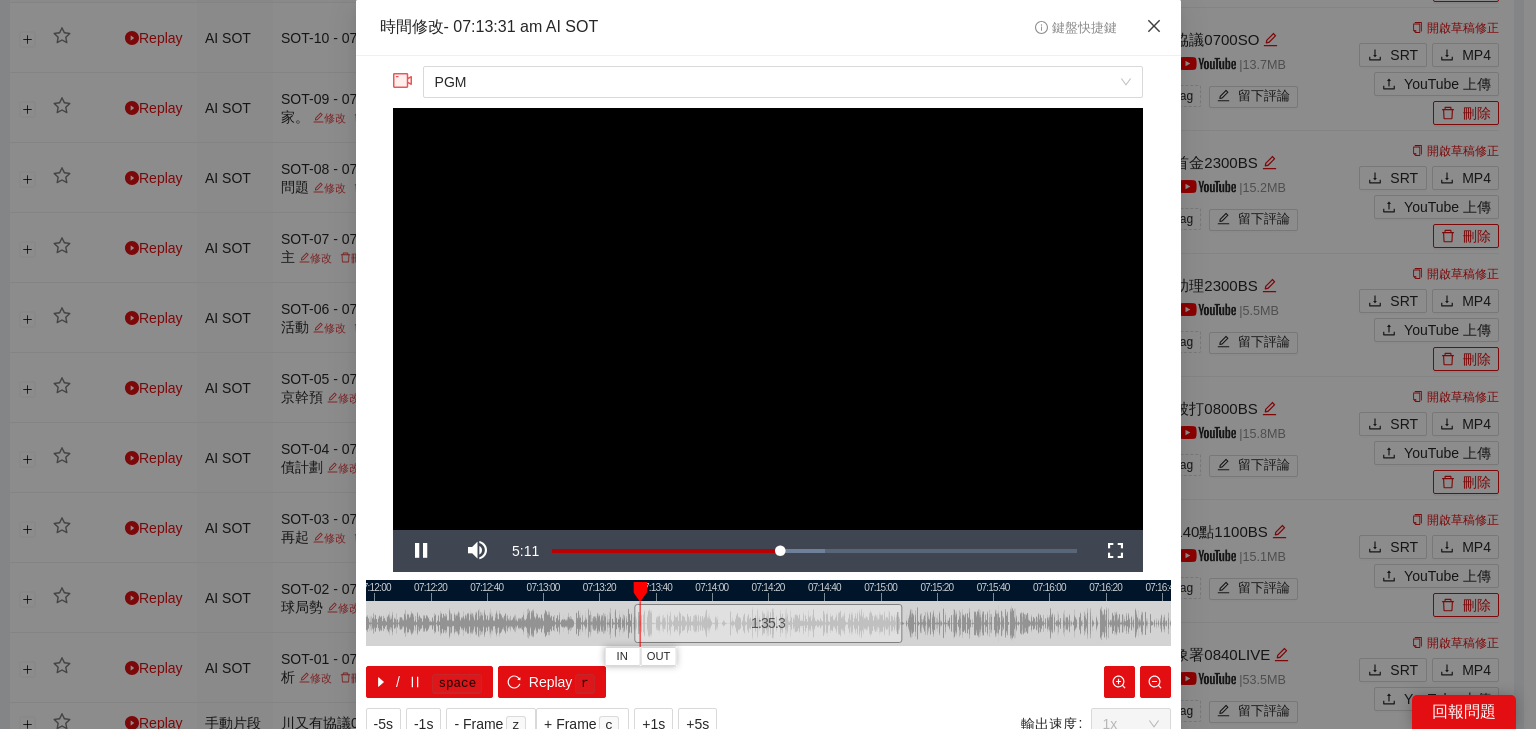 click 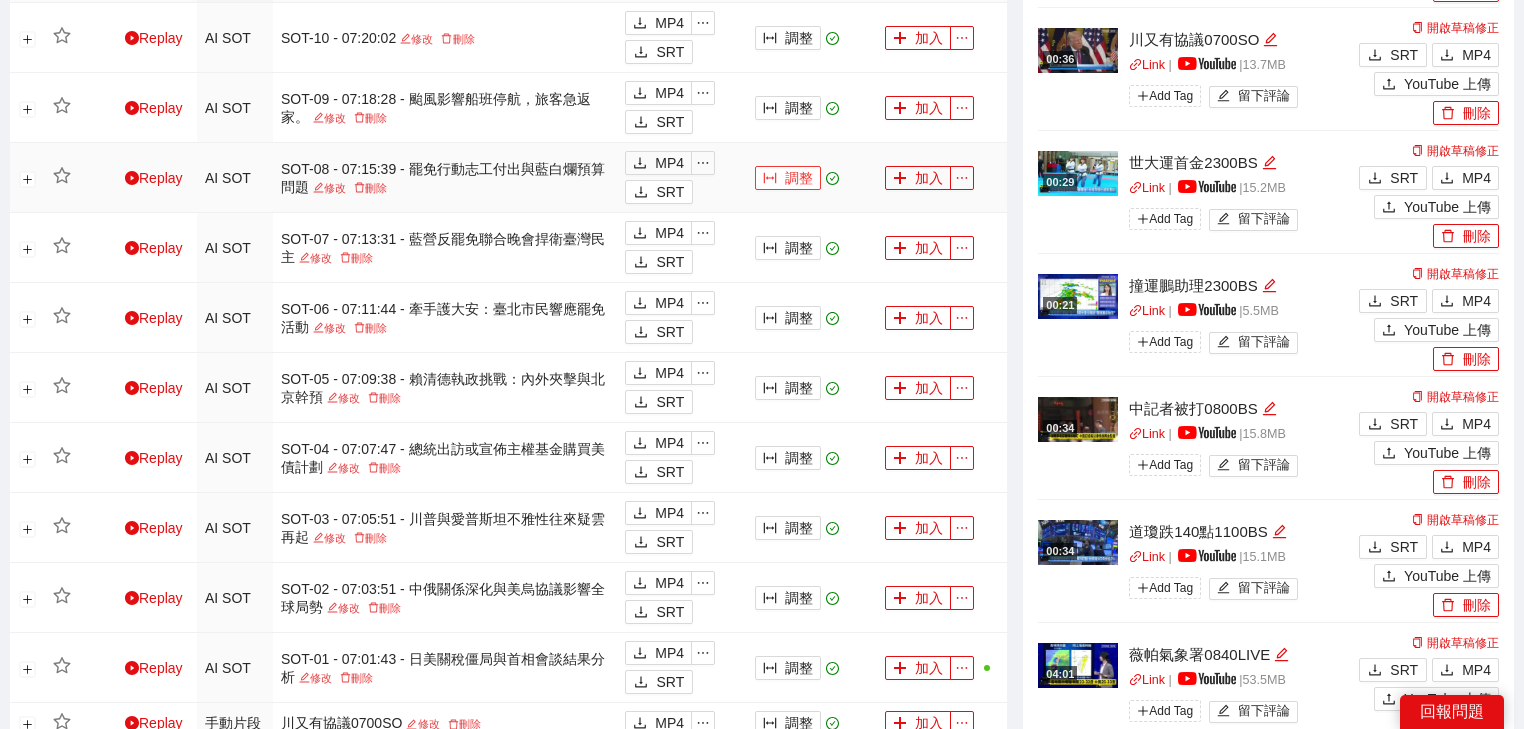 click on "調整" at bounding box center (788, 178) 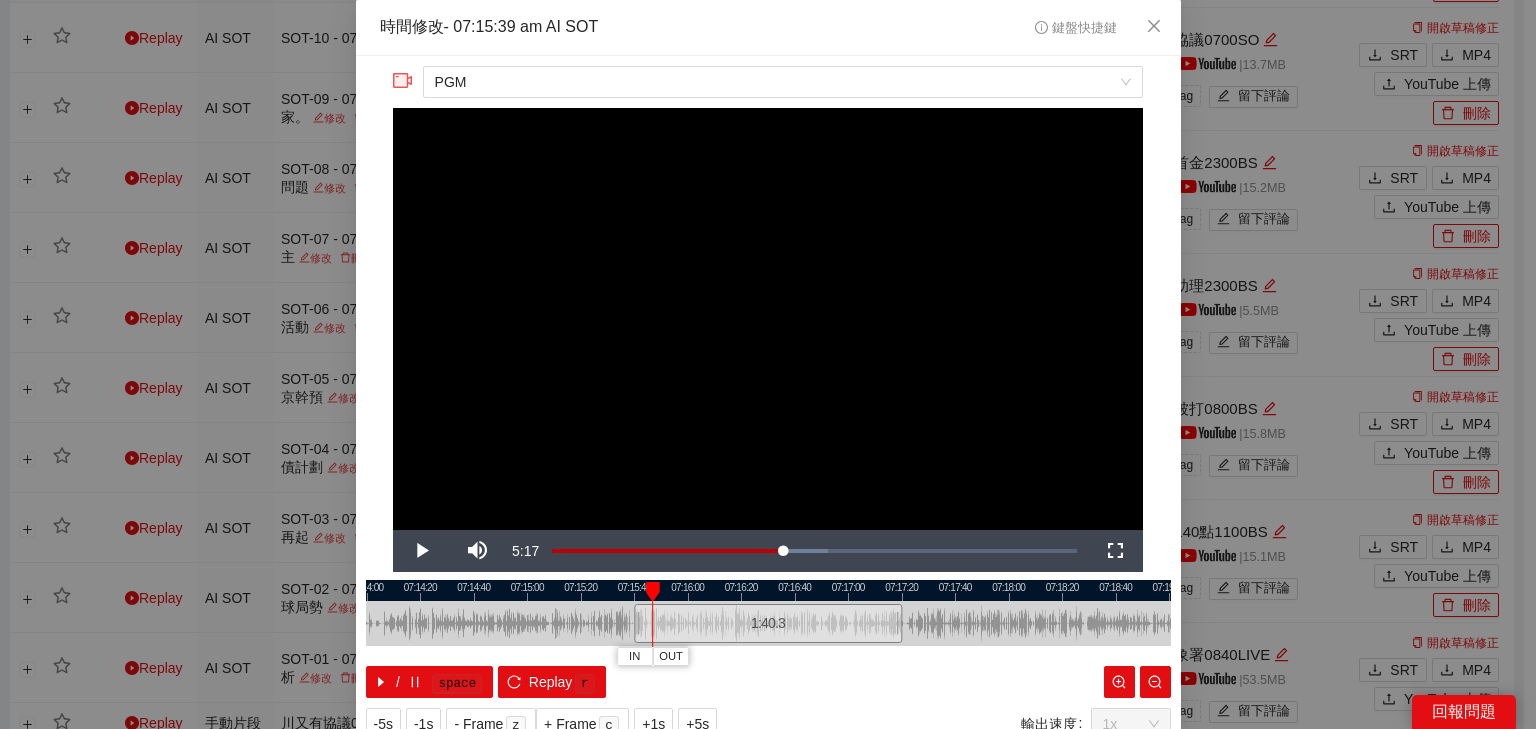 click at bounding box center [768, 319] 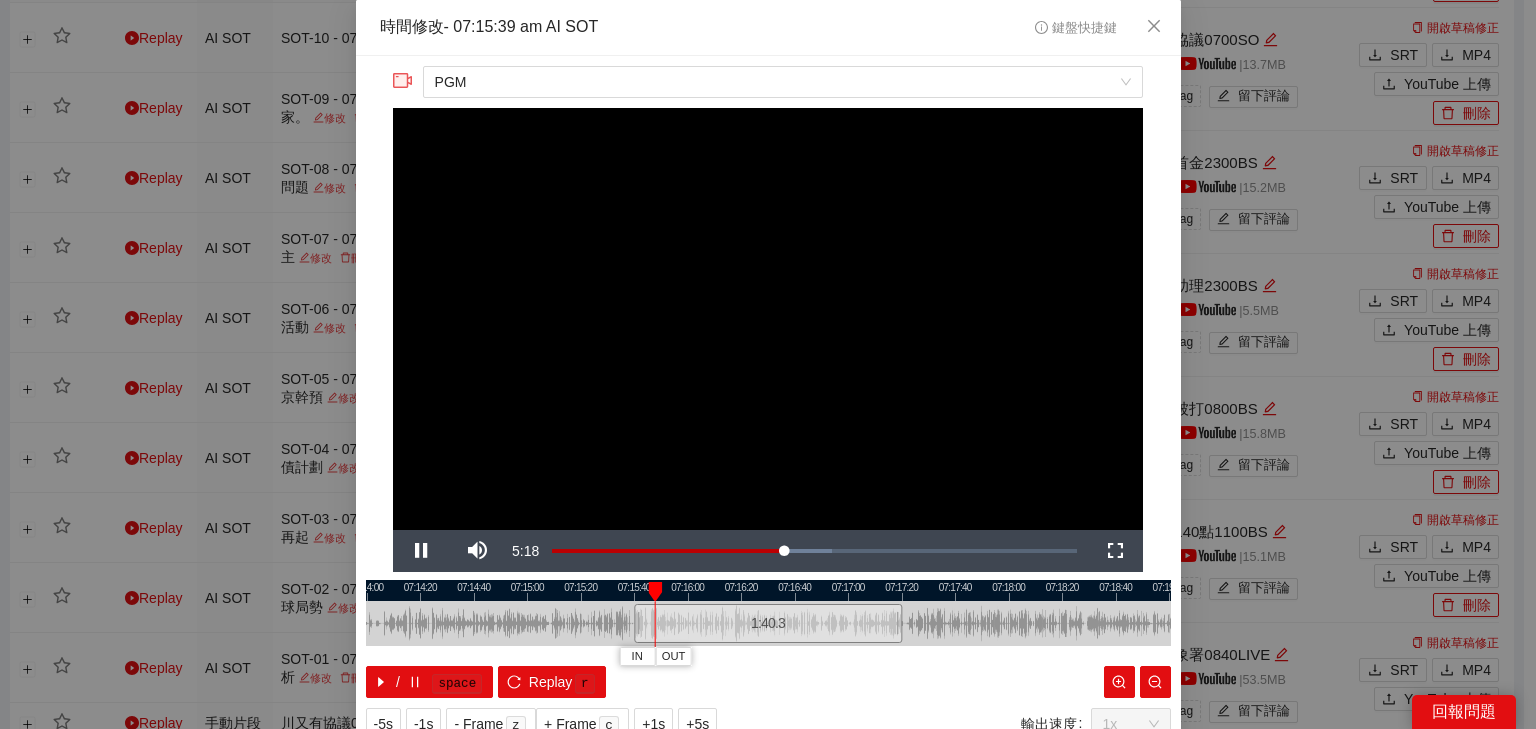 click at bounding box center [768, 590] 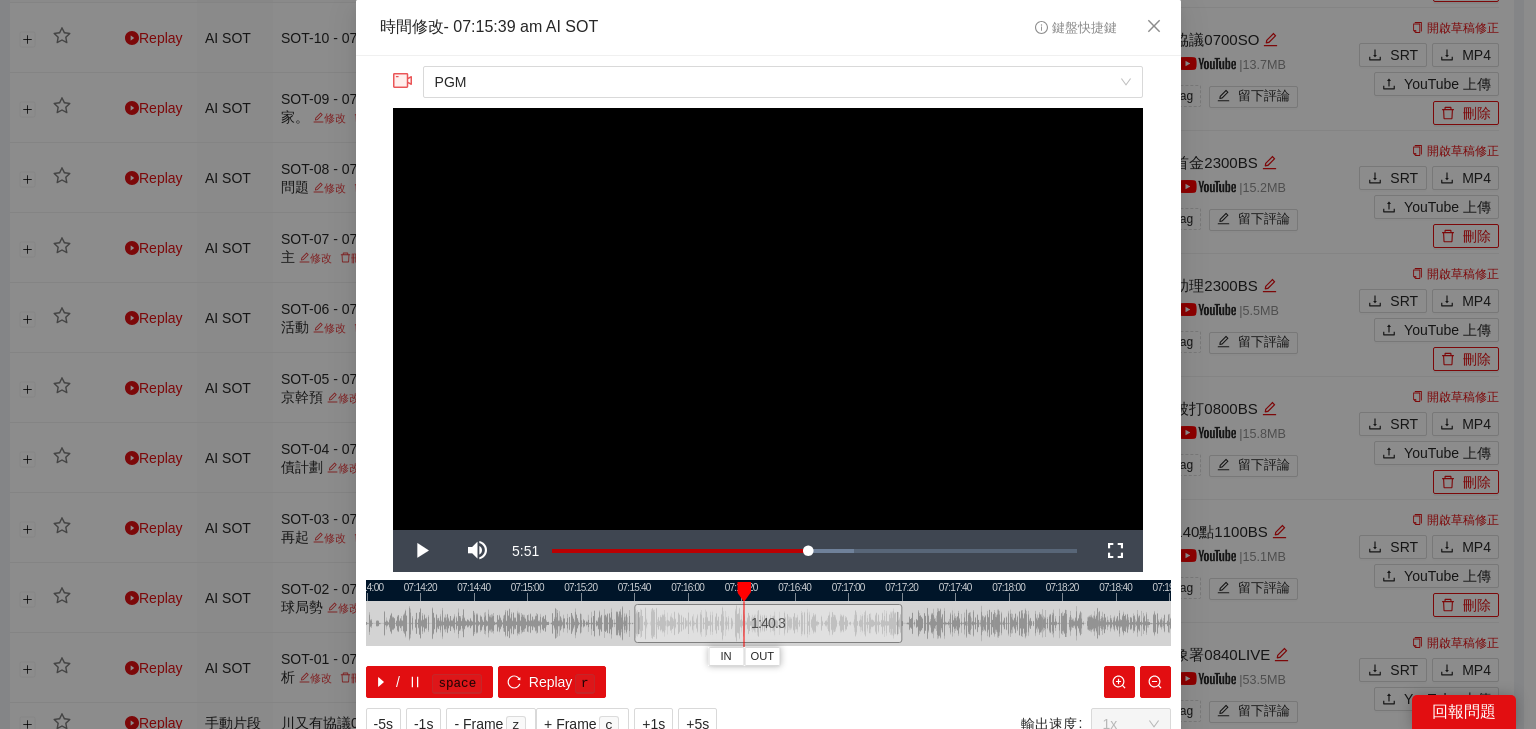 click at bounding box center [768, 590] 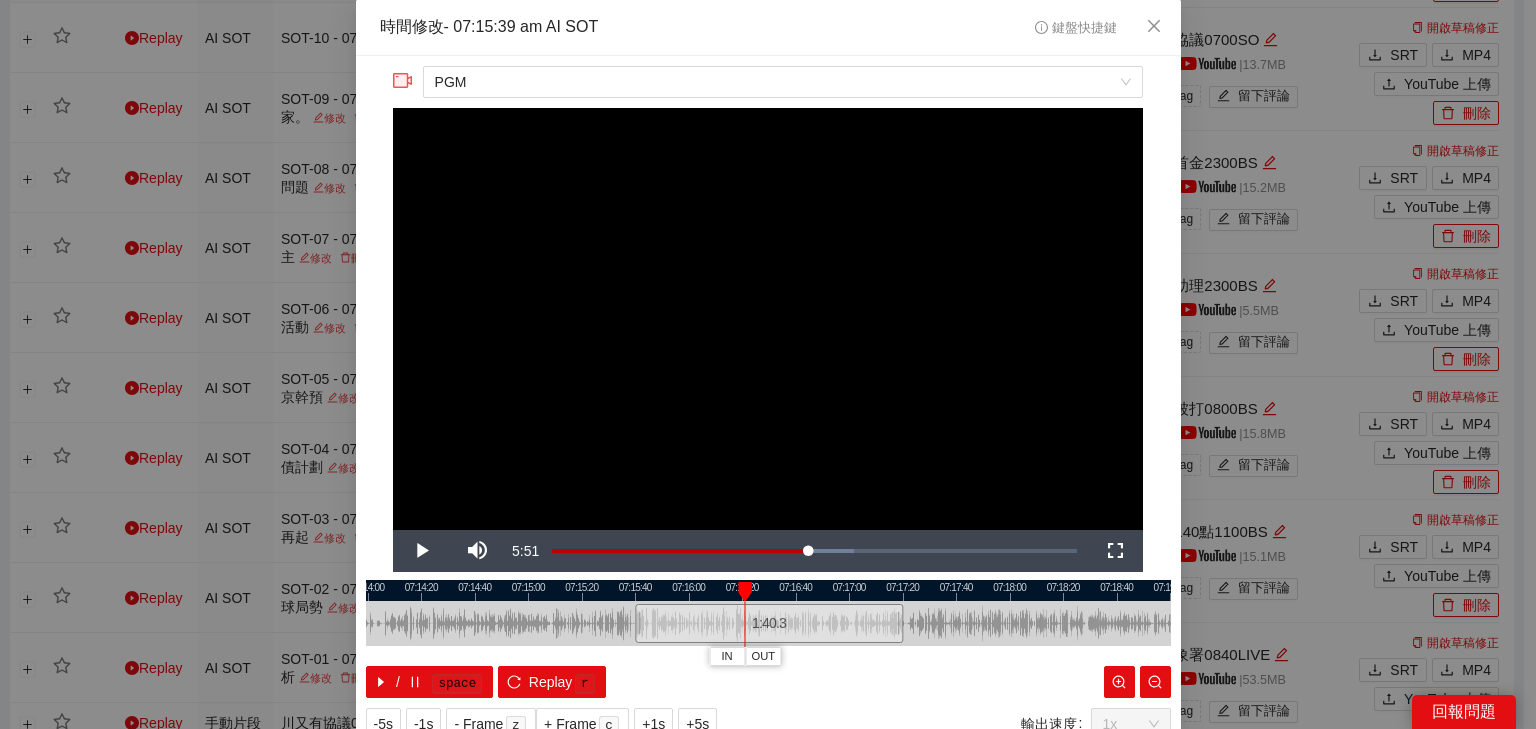 click at bounding box center (768, 590) 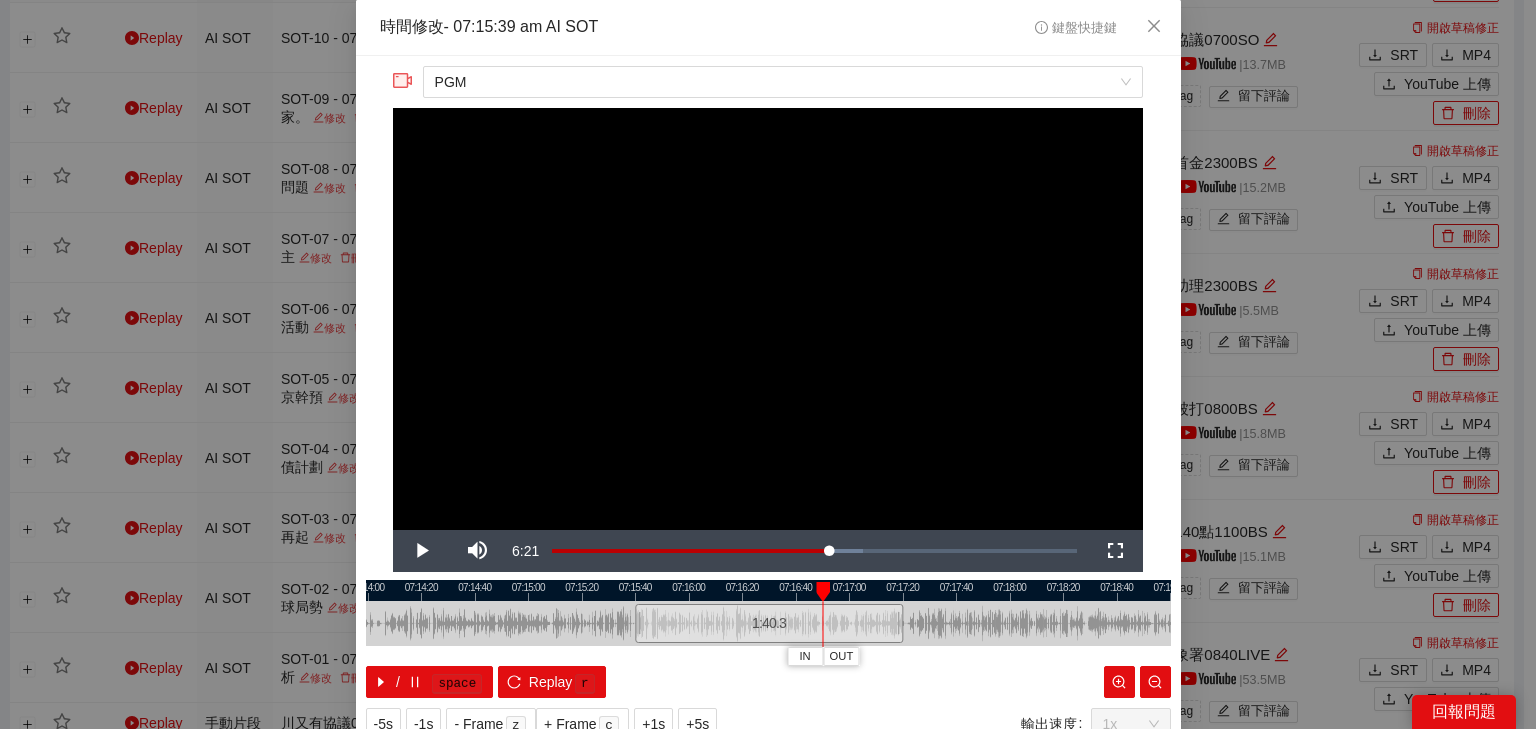 click at bounding box center (768, 590) 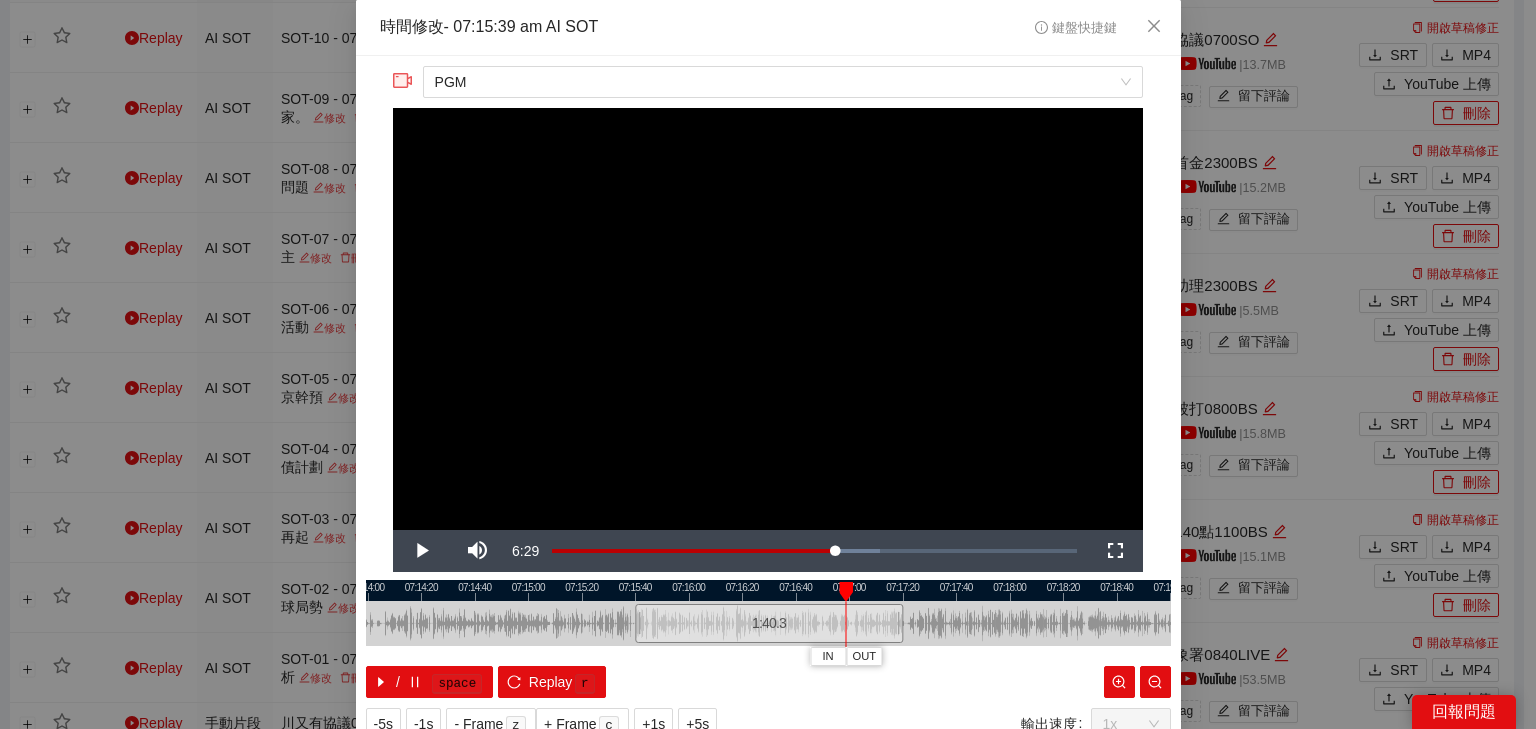 click at bounding box center [768, 590] 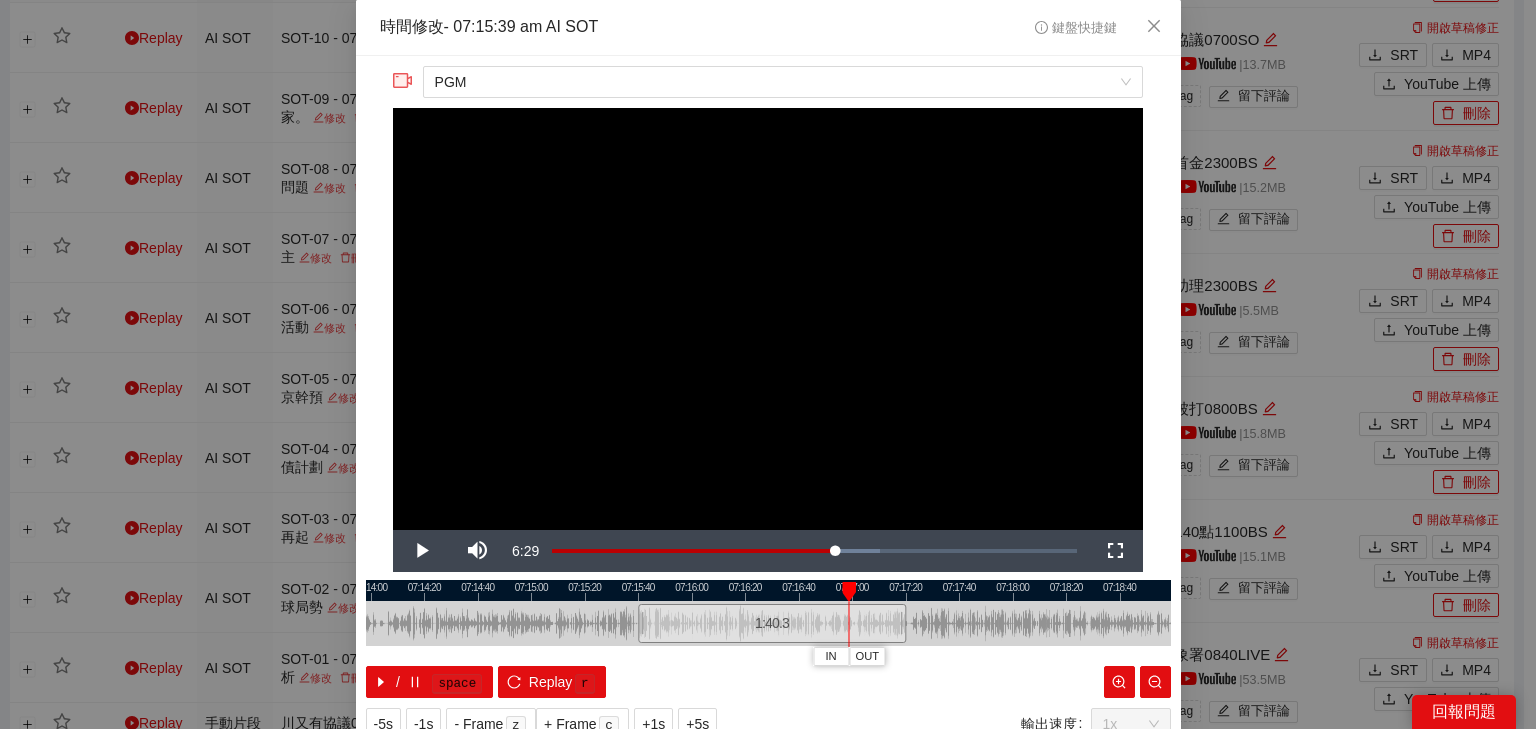 click at bounding box center [768, 590] 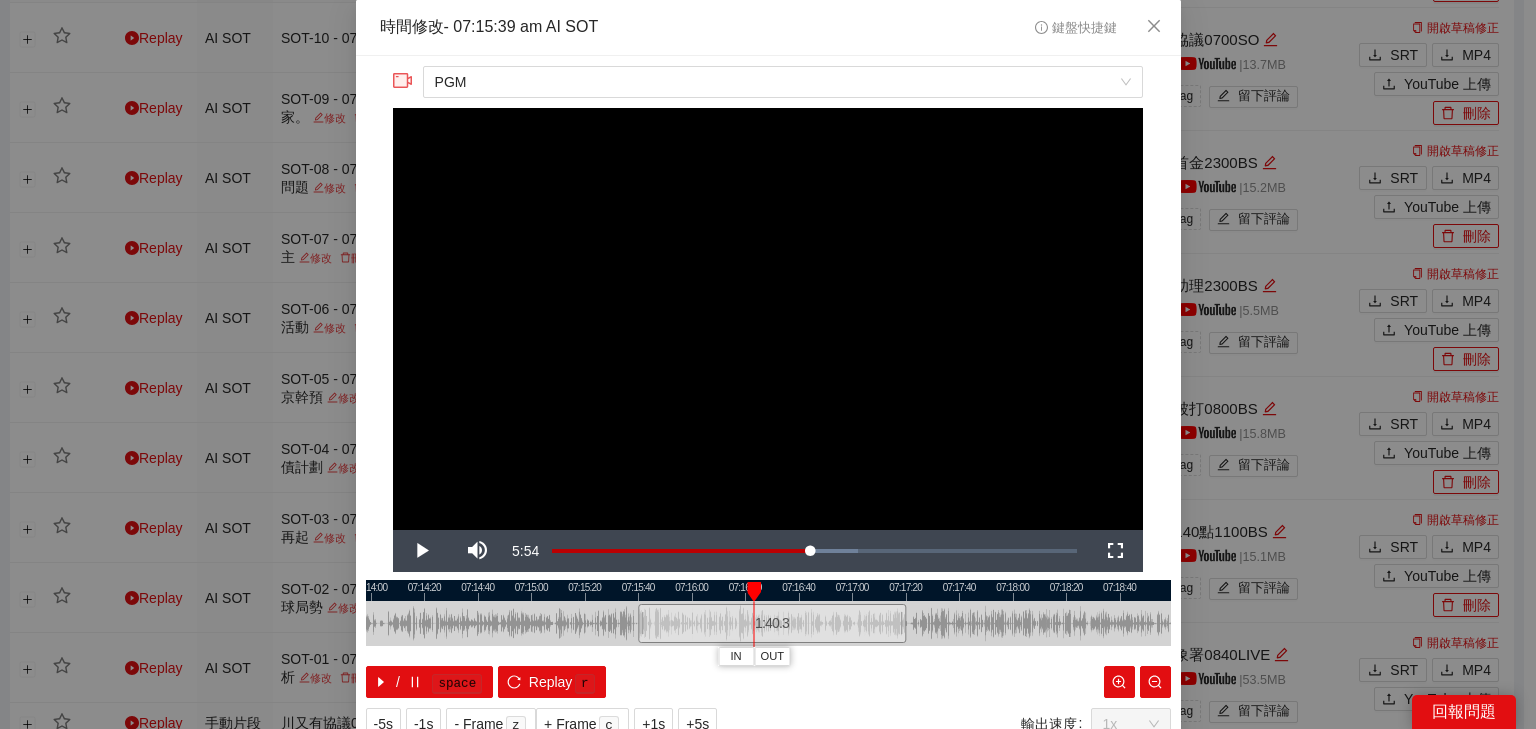 click at bounding box center [768, 590] 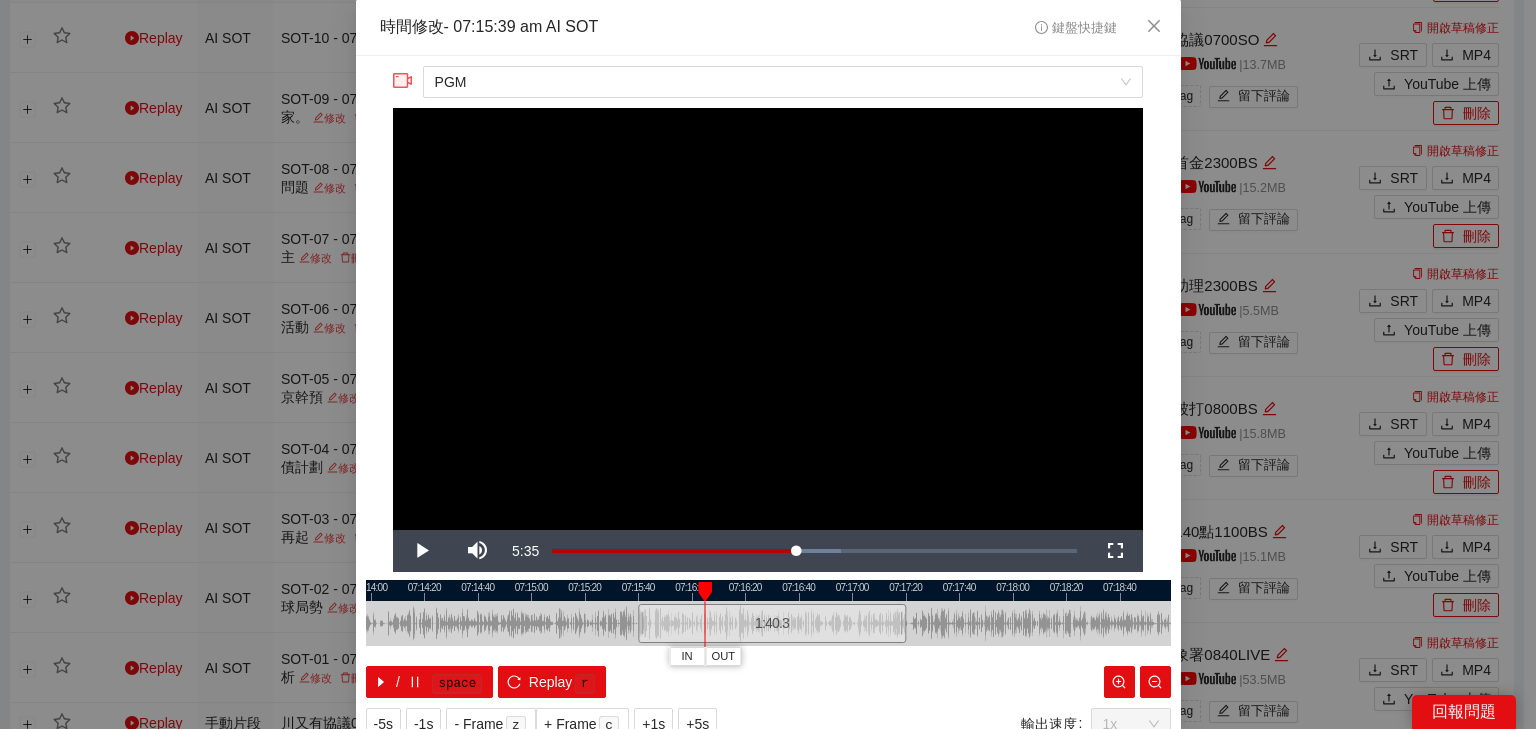 click at bounding box center [768, 590] 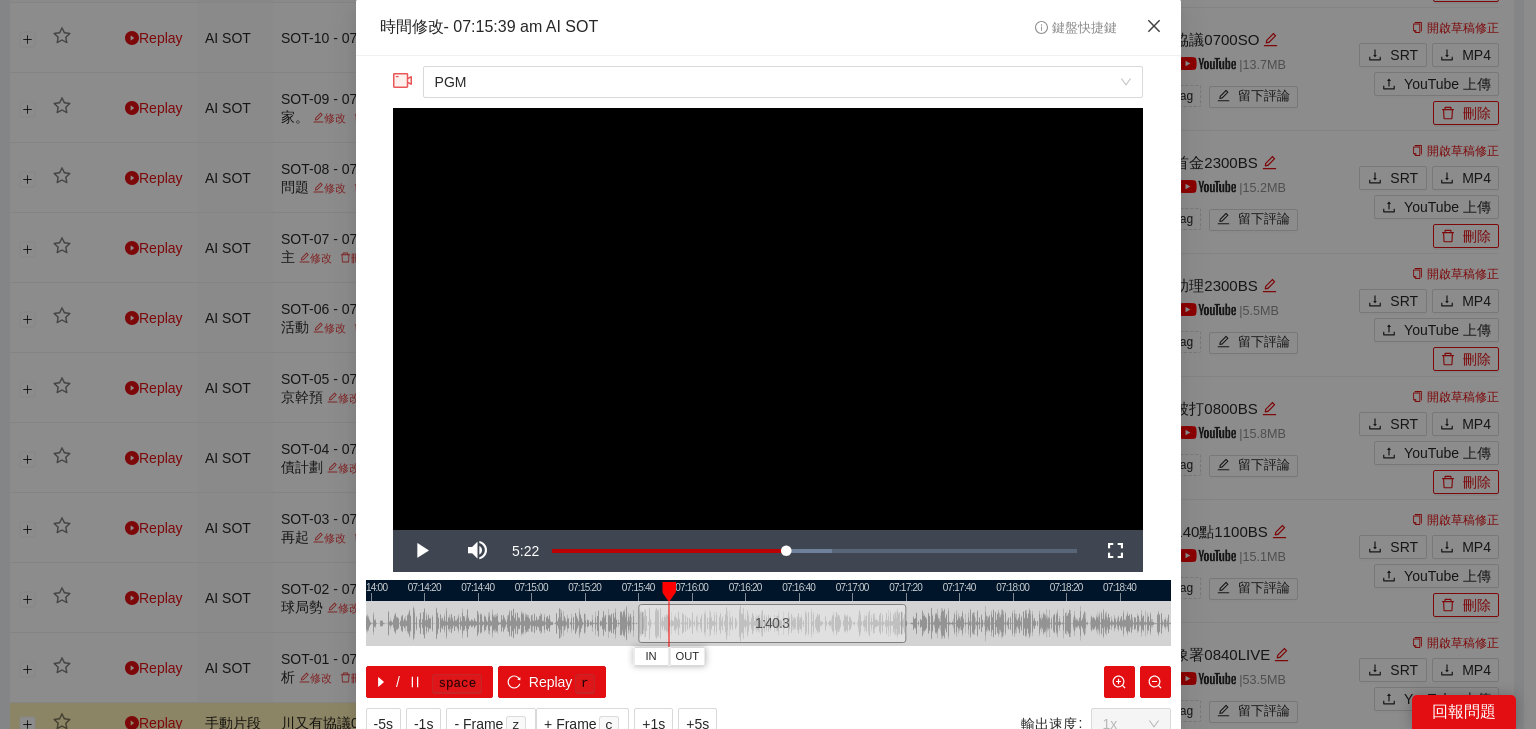 click at bounding box center [1154, 27] 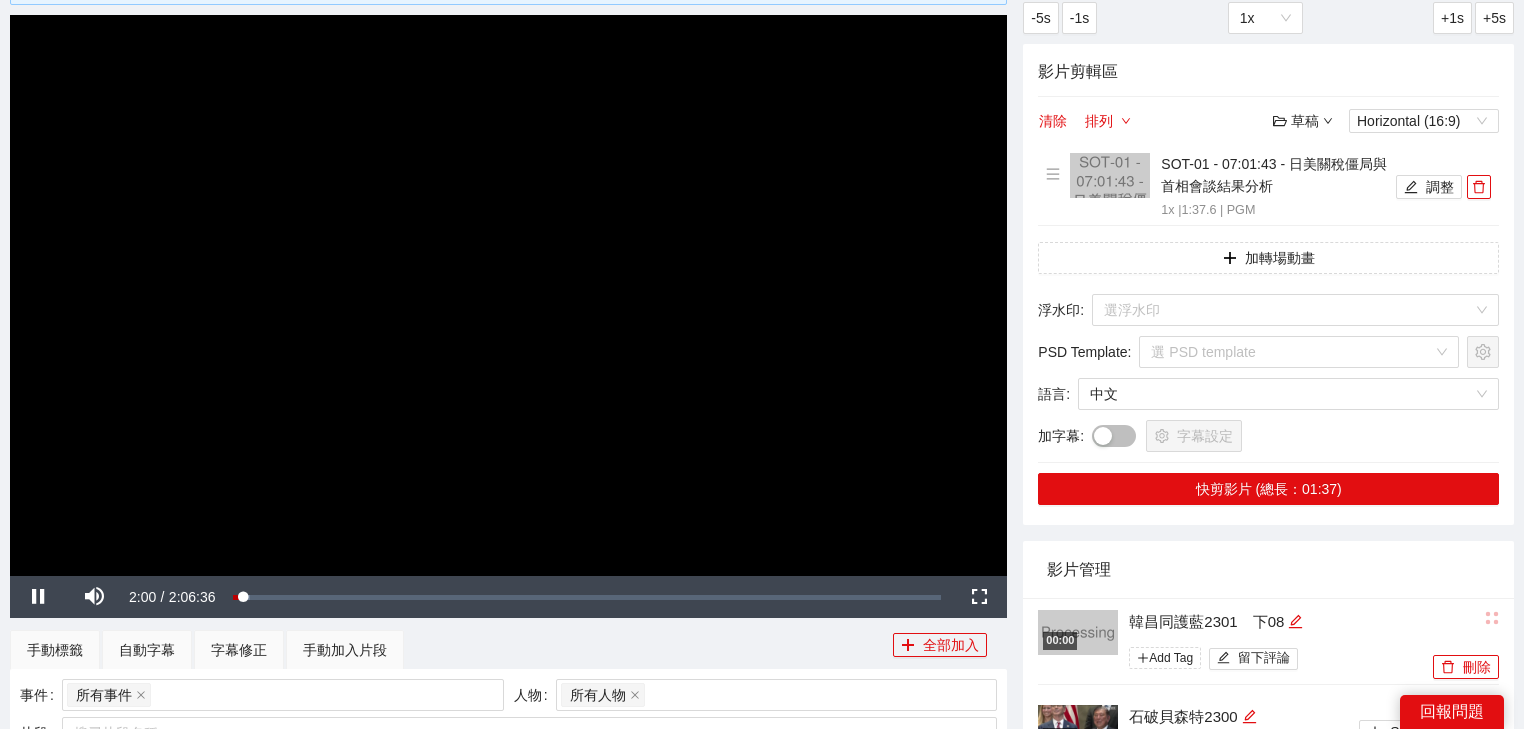 click at bounding box center (508, 295) 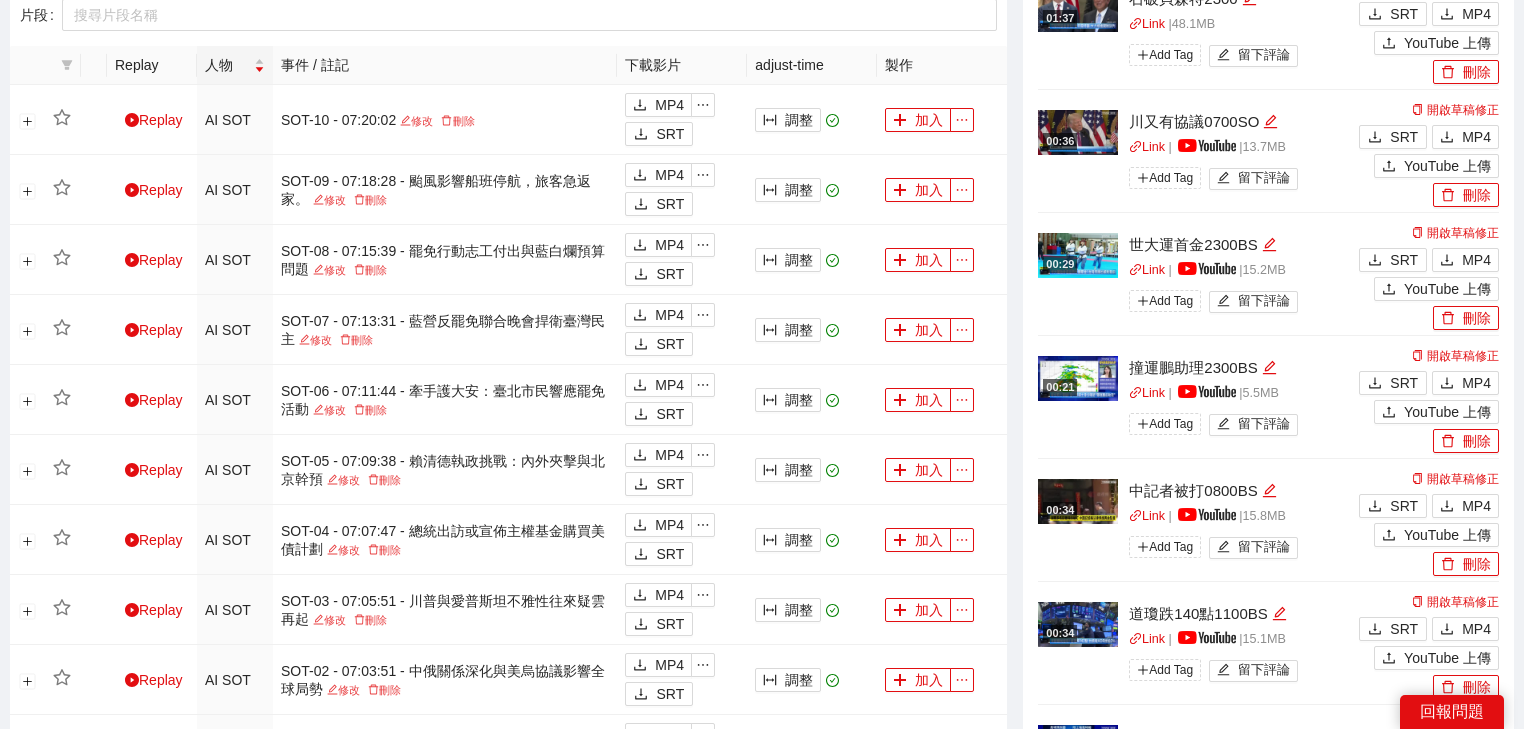 scroll, scrollTop: 794, scrollLeft: 0, axis: vertical 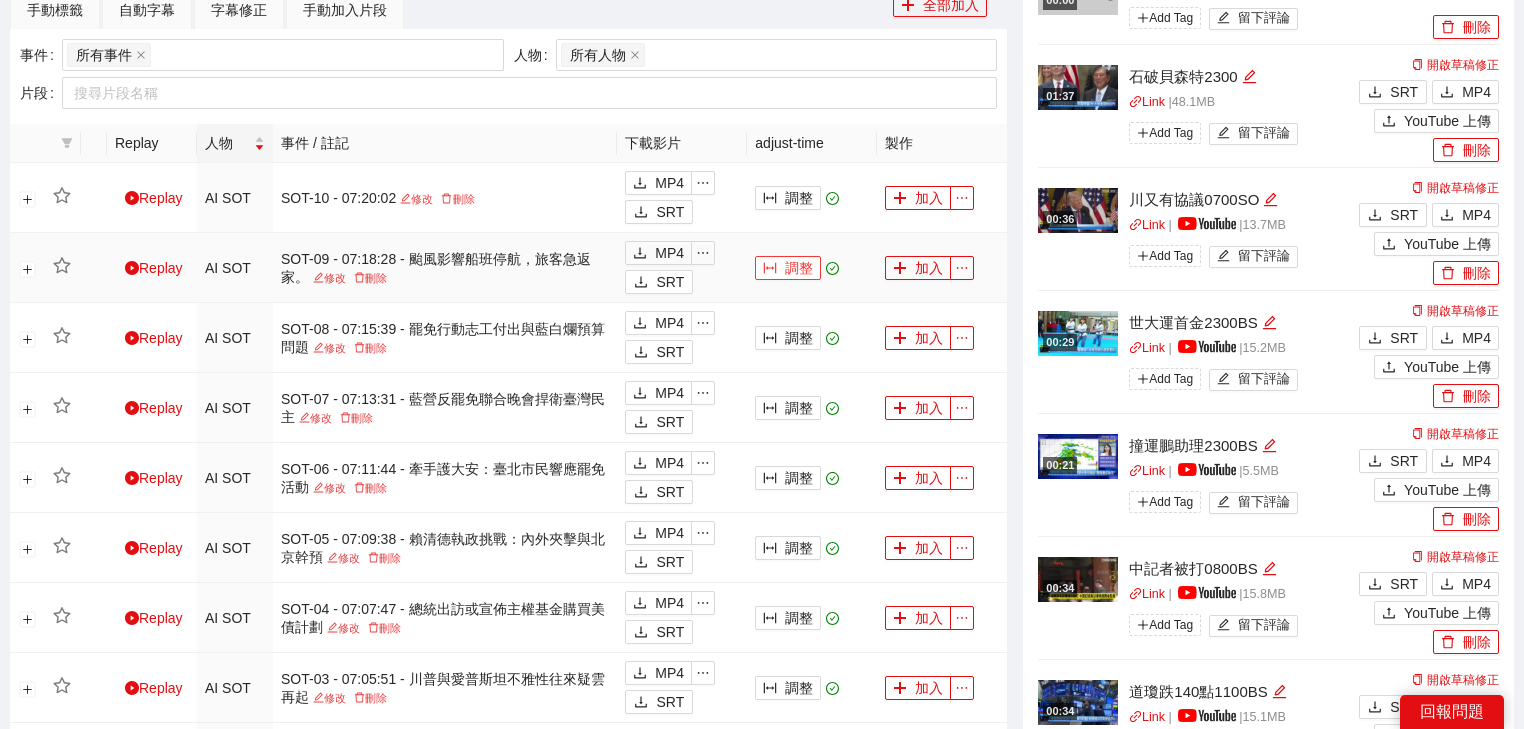 click 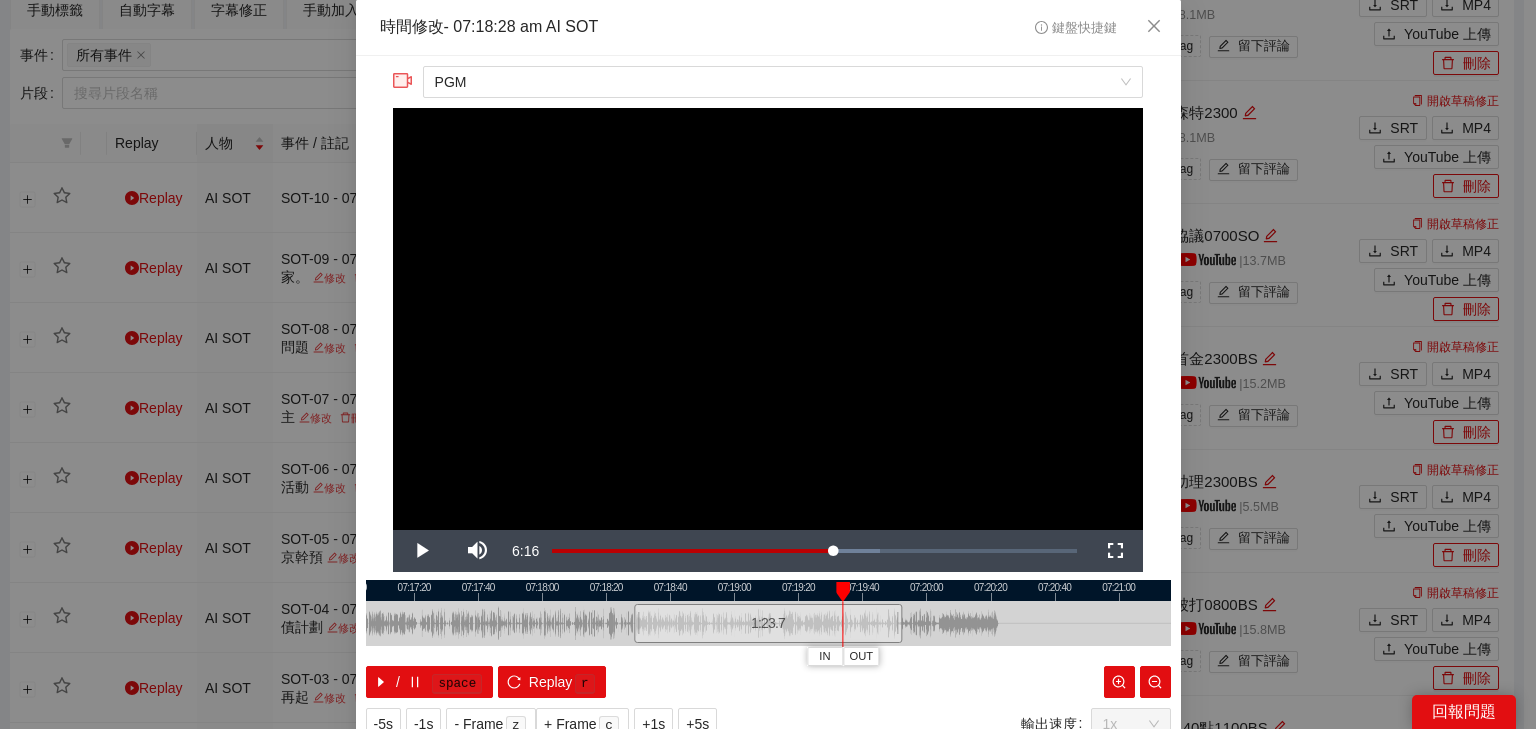 drag, startPoint x: 637, startPoint y: 588, endPoint x: 835, endPoint y: 576, distance: 198.3633 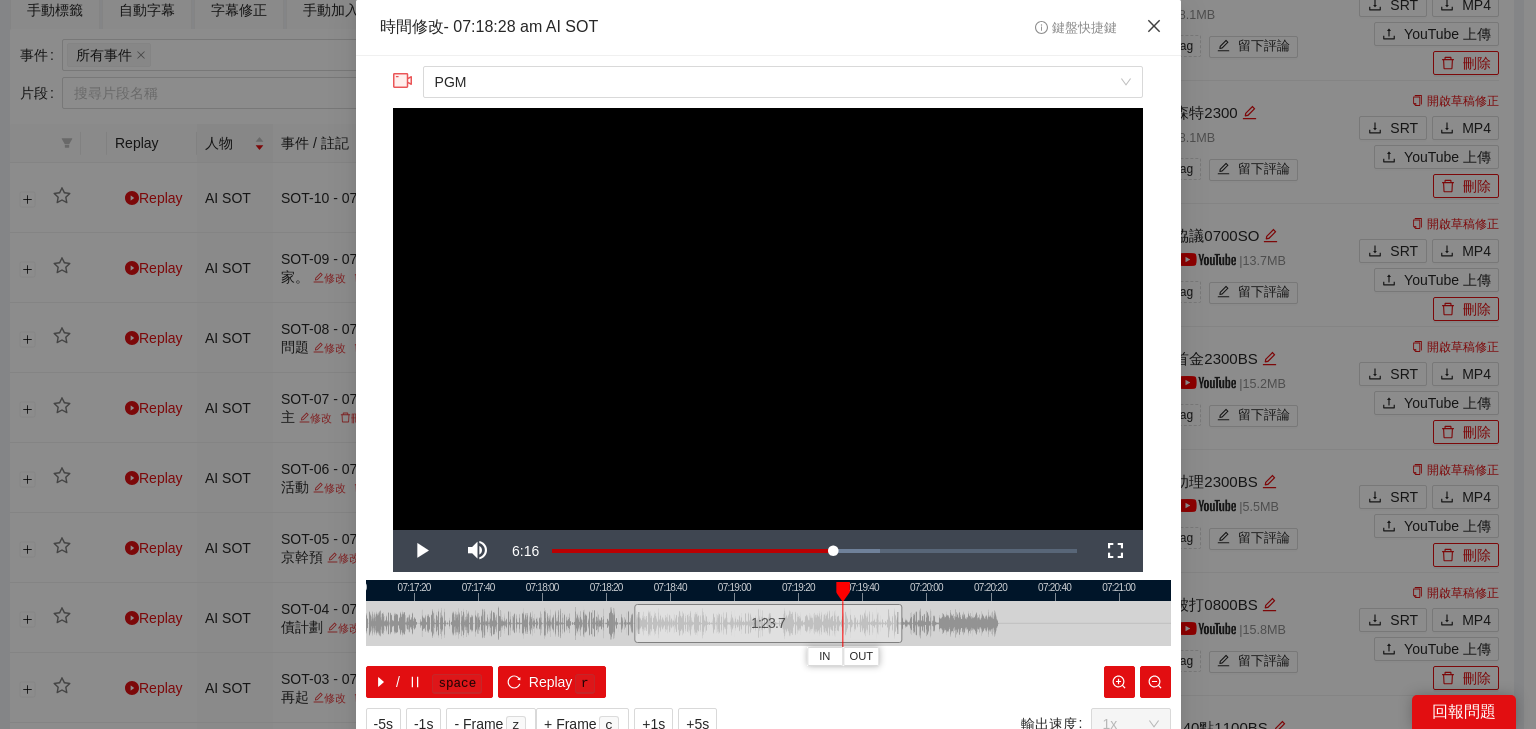 click 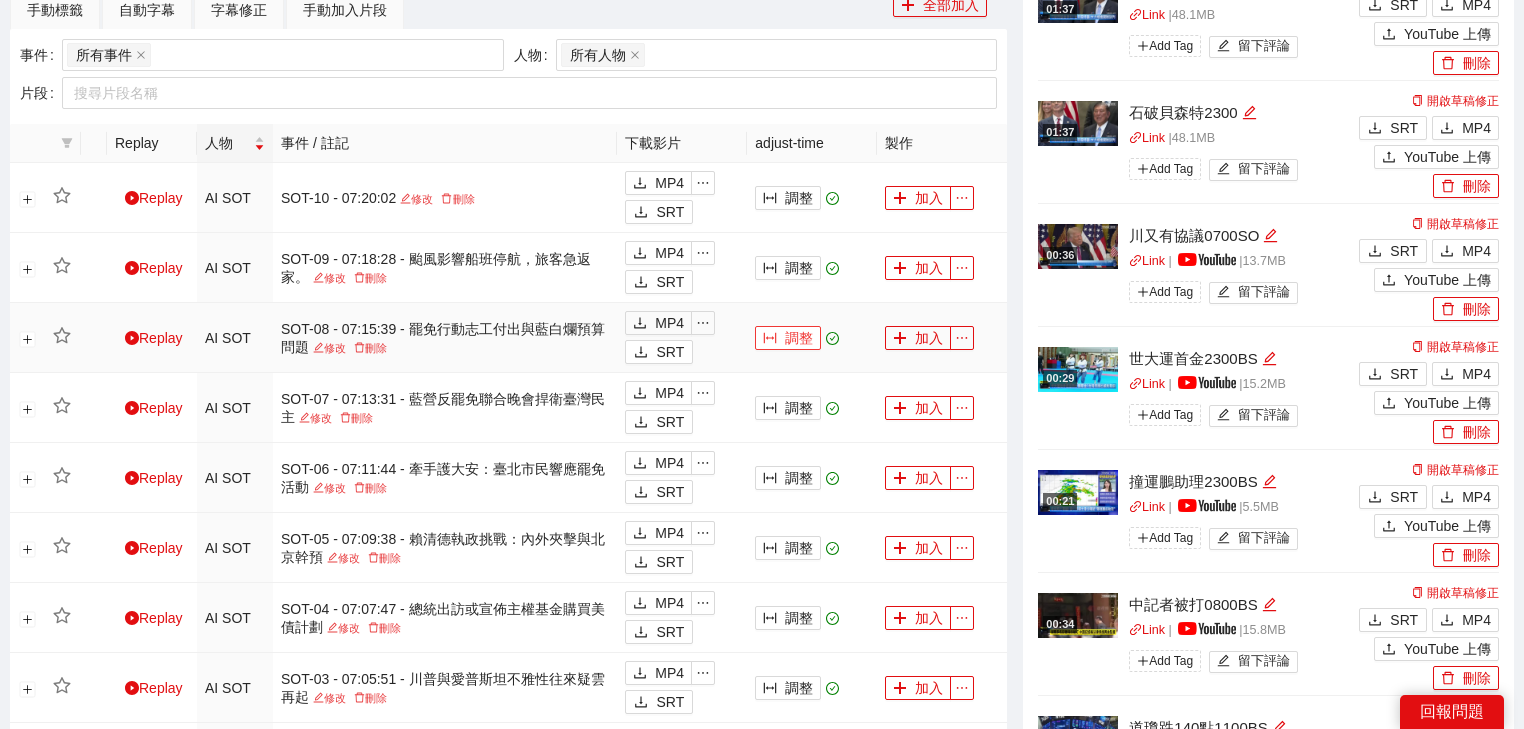 click on "調整" at bounding box center [788, 338] 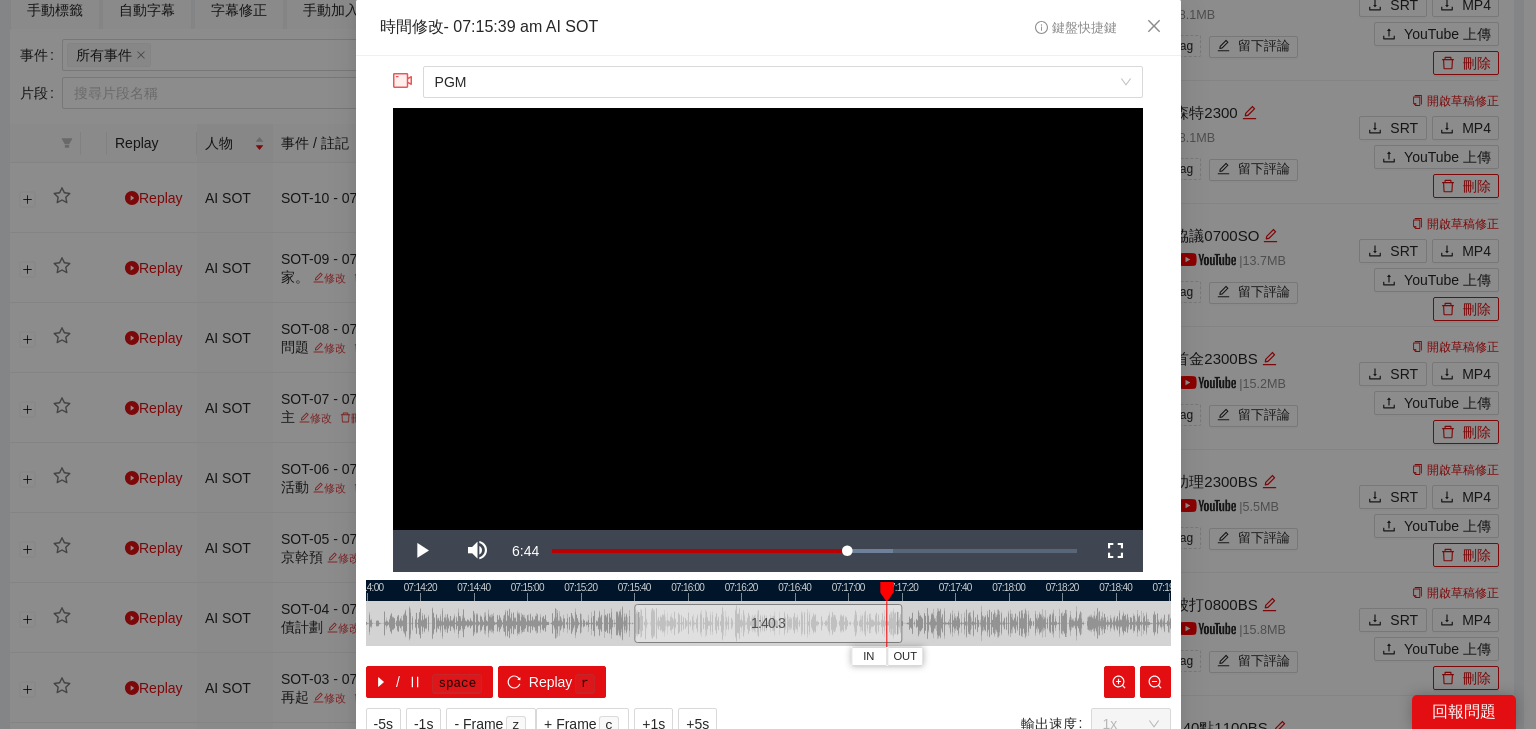 drag, startPoint x: 628, startPoint y: 592, endPoint x: 879, endPoint y: 580, distance: 251.28668 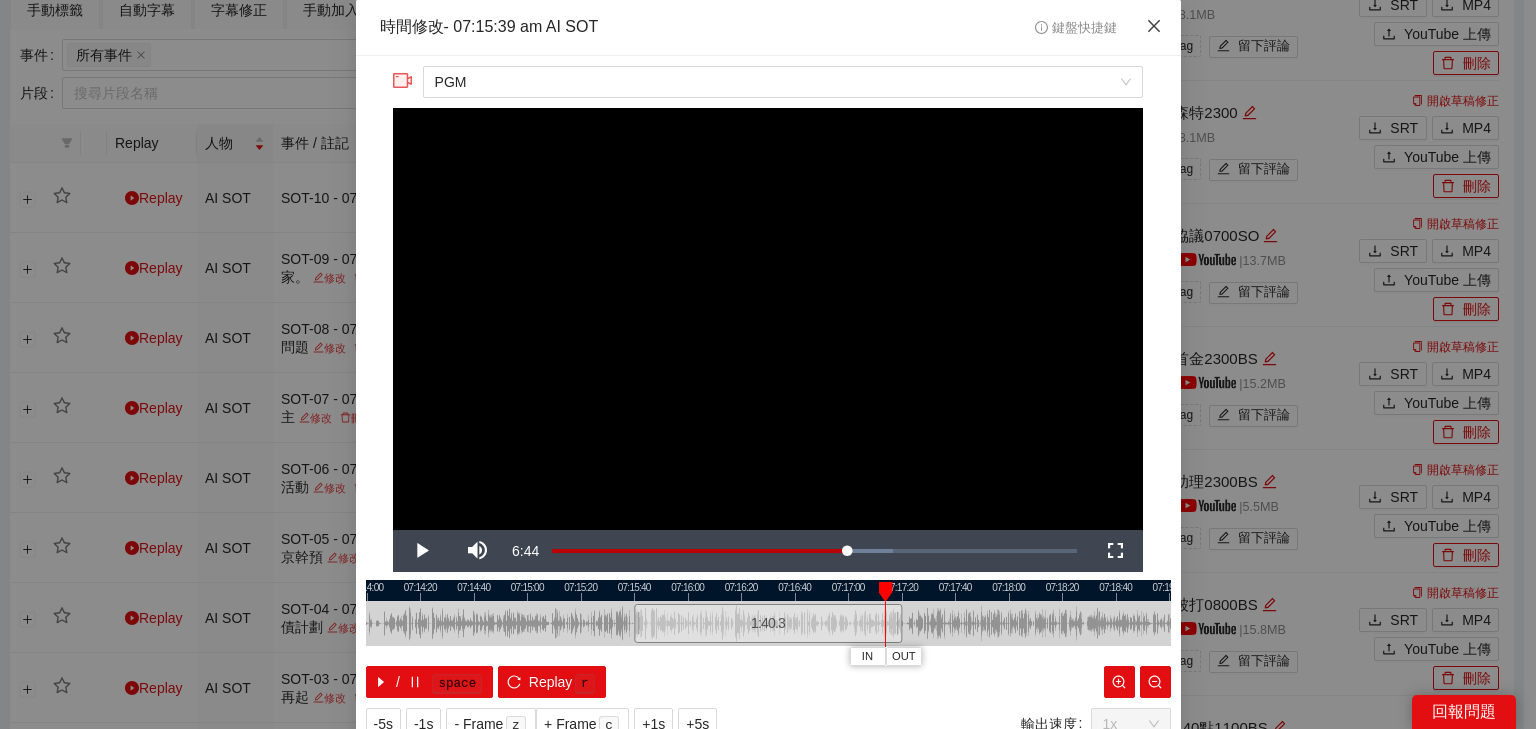 click 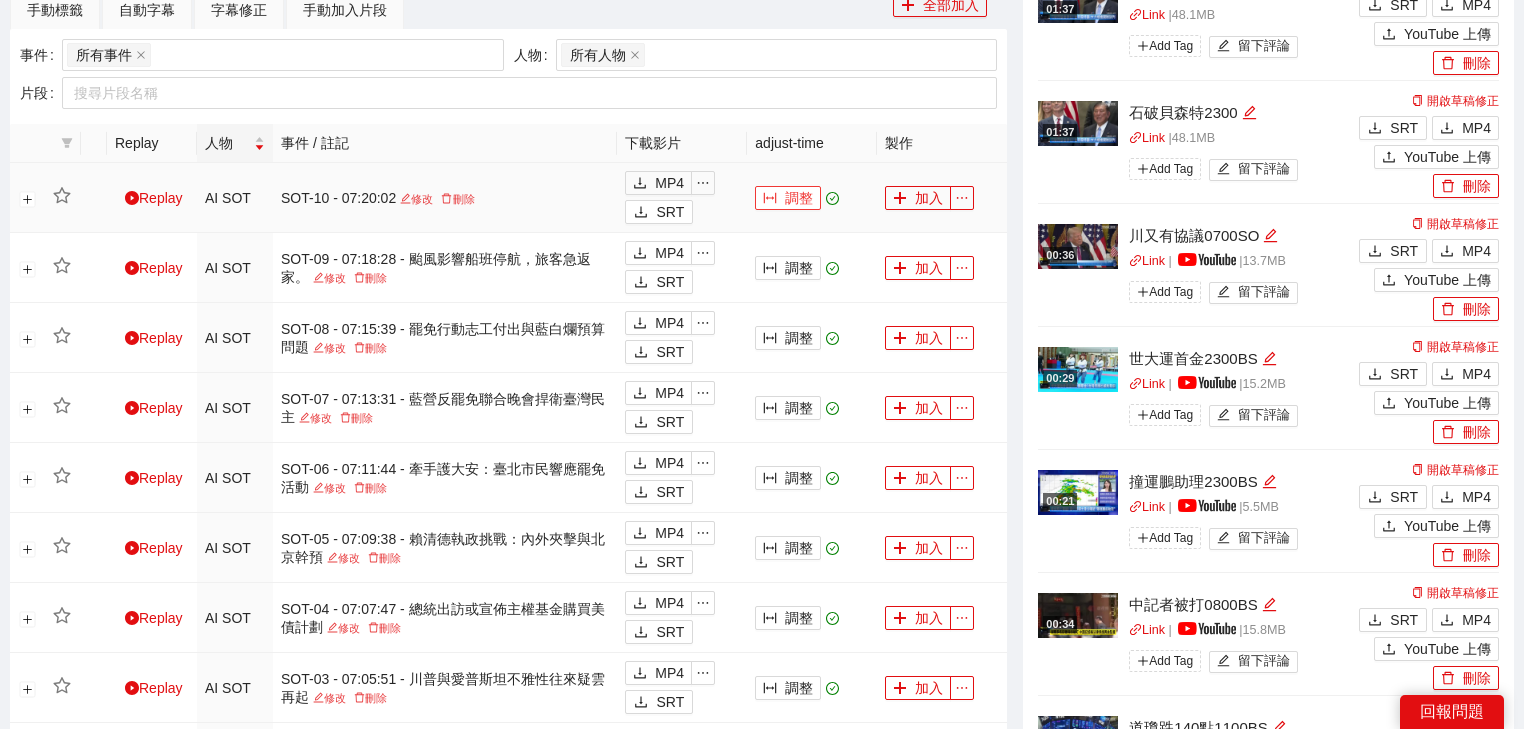 click on "調整" at bounding box center [788, 198] 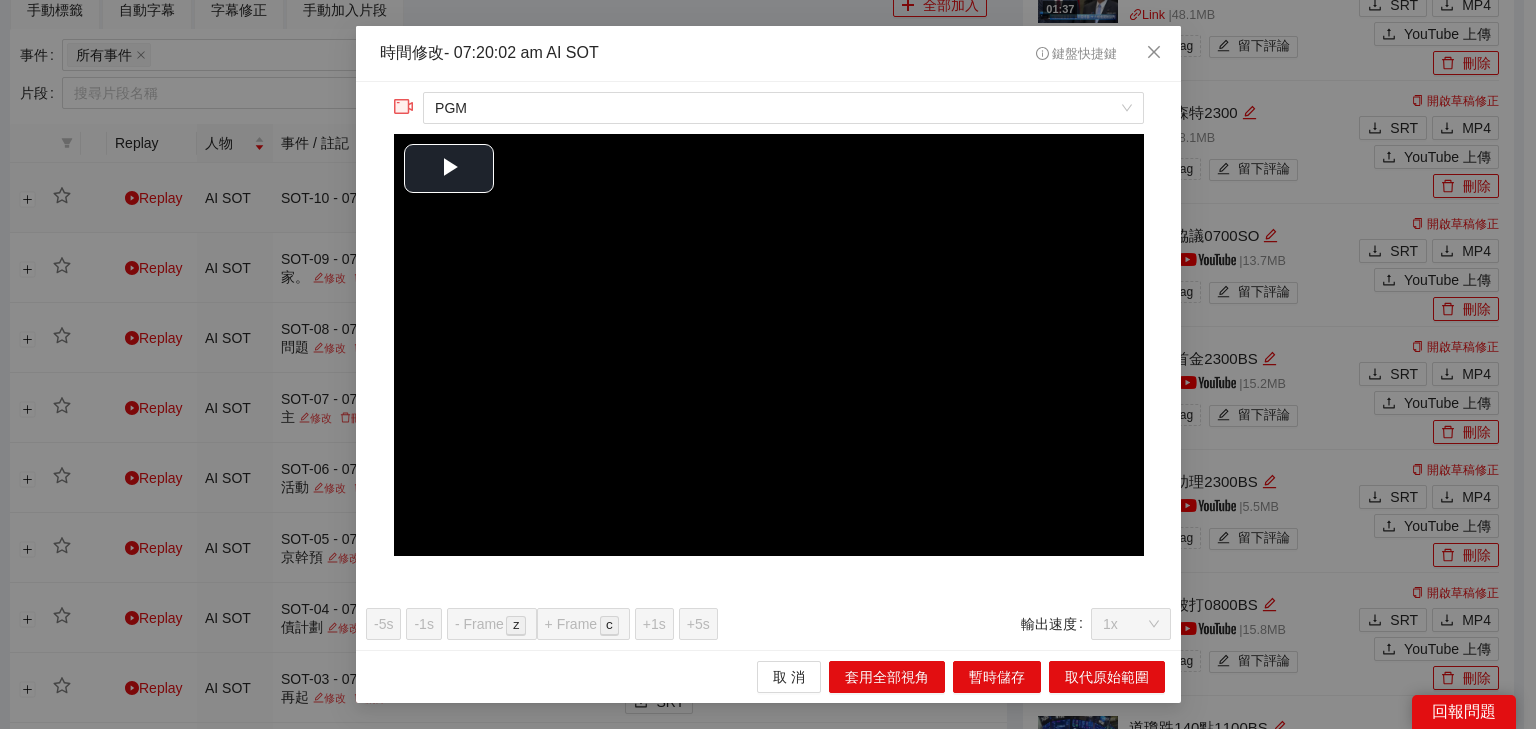 click at bounding box center (768, 345) 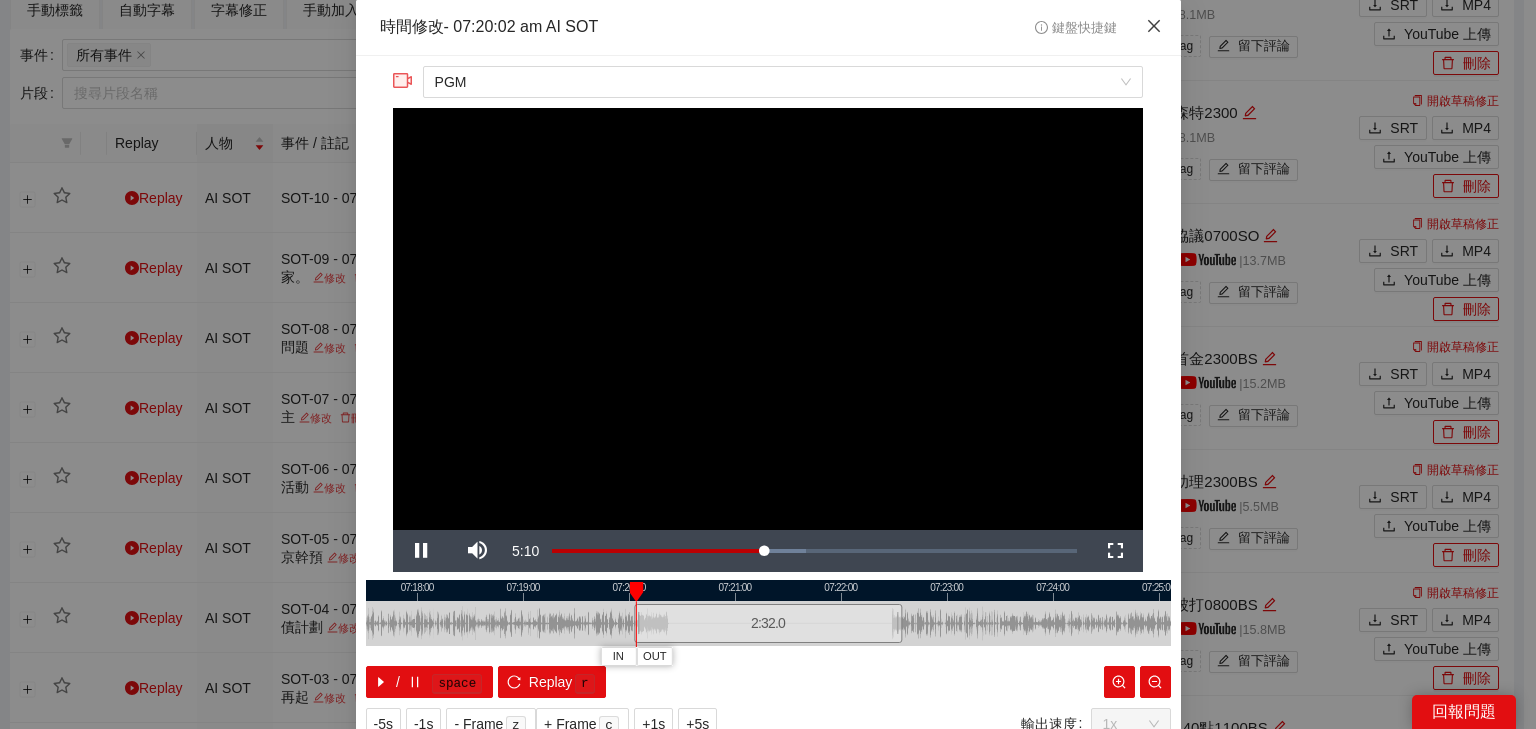 click at bounding box center [1154, 27] 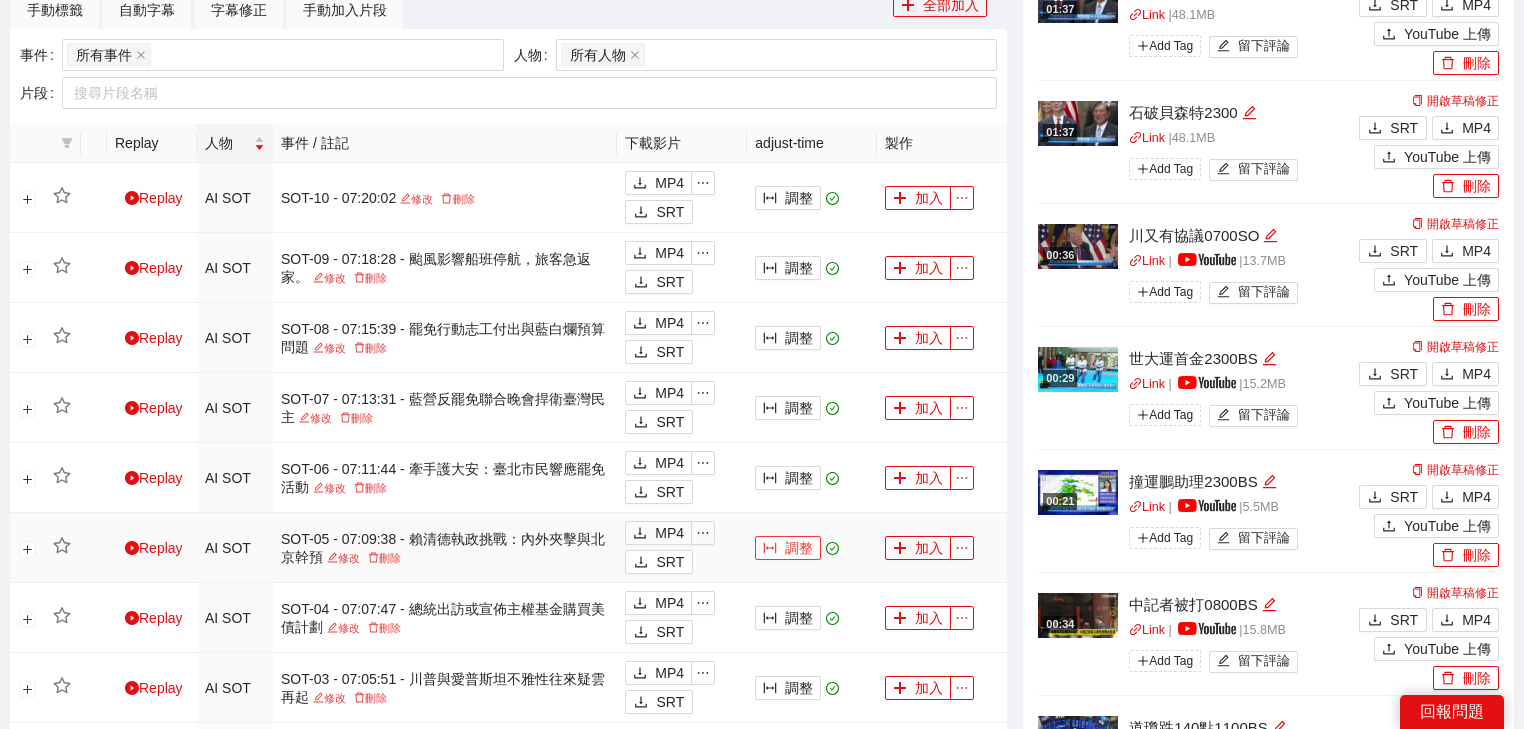 click 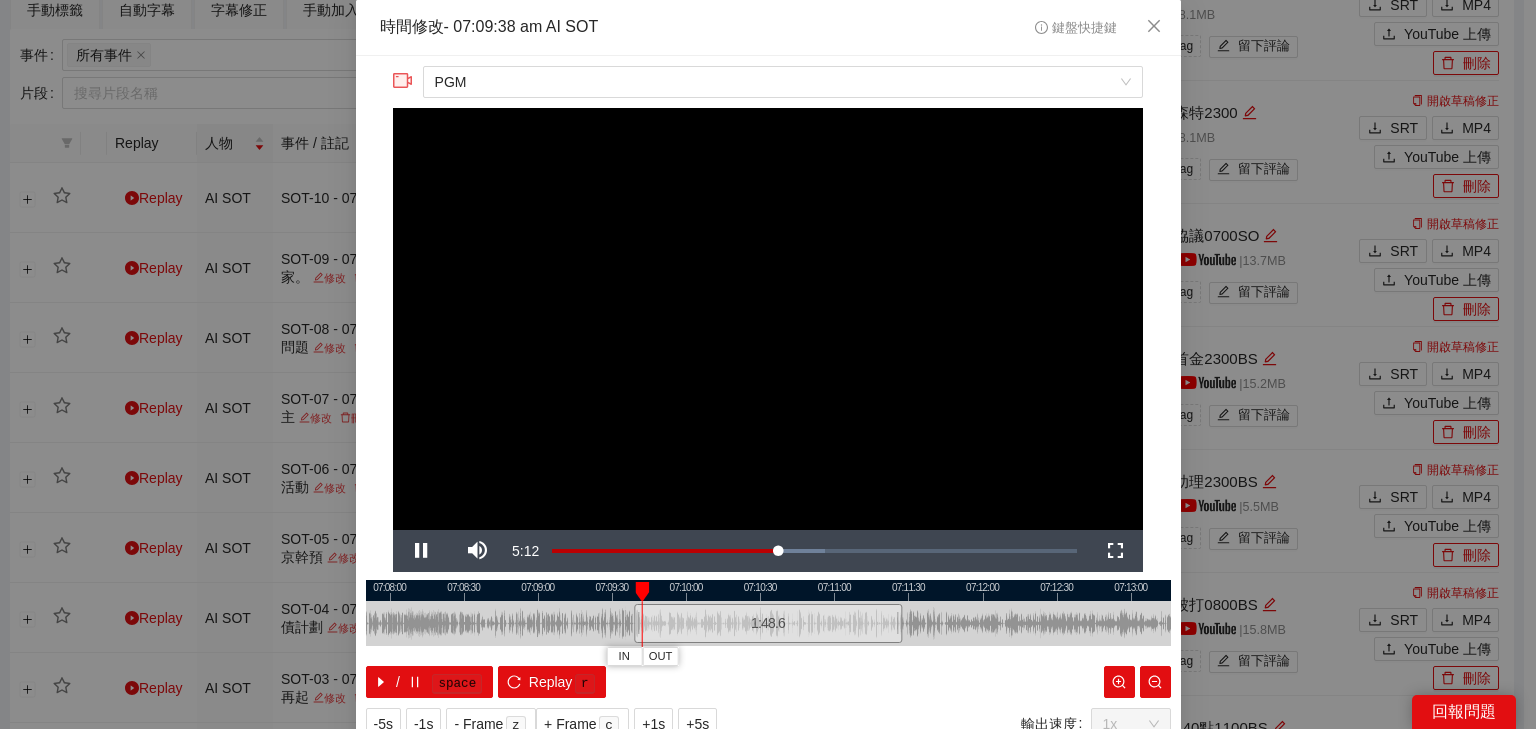 click at bounding box center (768, 319) 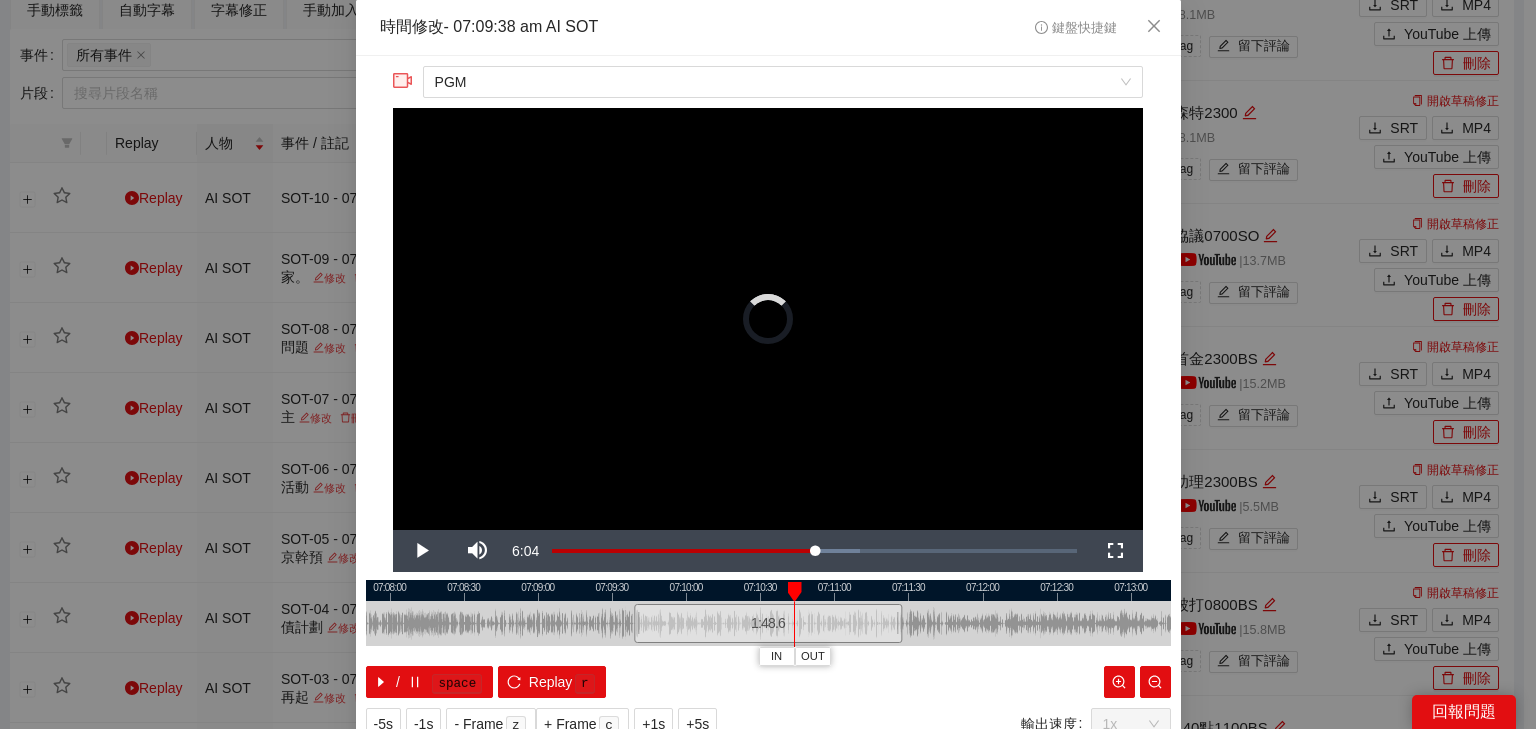 drag, startPoint x: 642, startPoint y: 586, endPoint x: 795, endPoint y: 580, distance: 153.1176 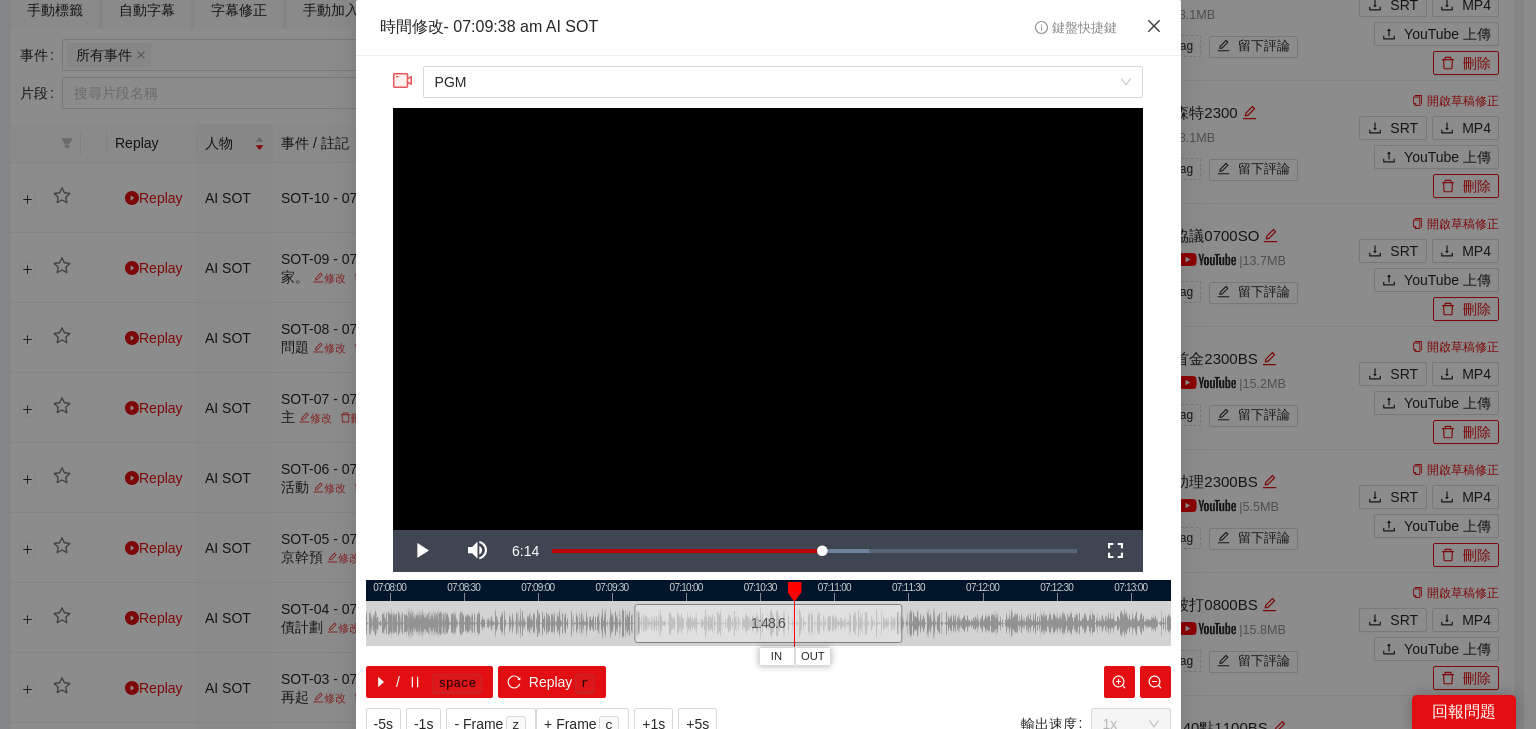 click 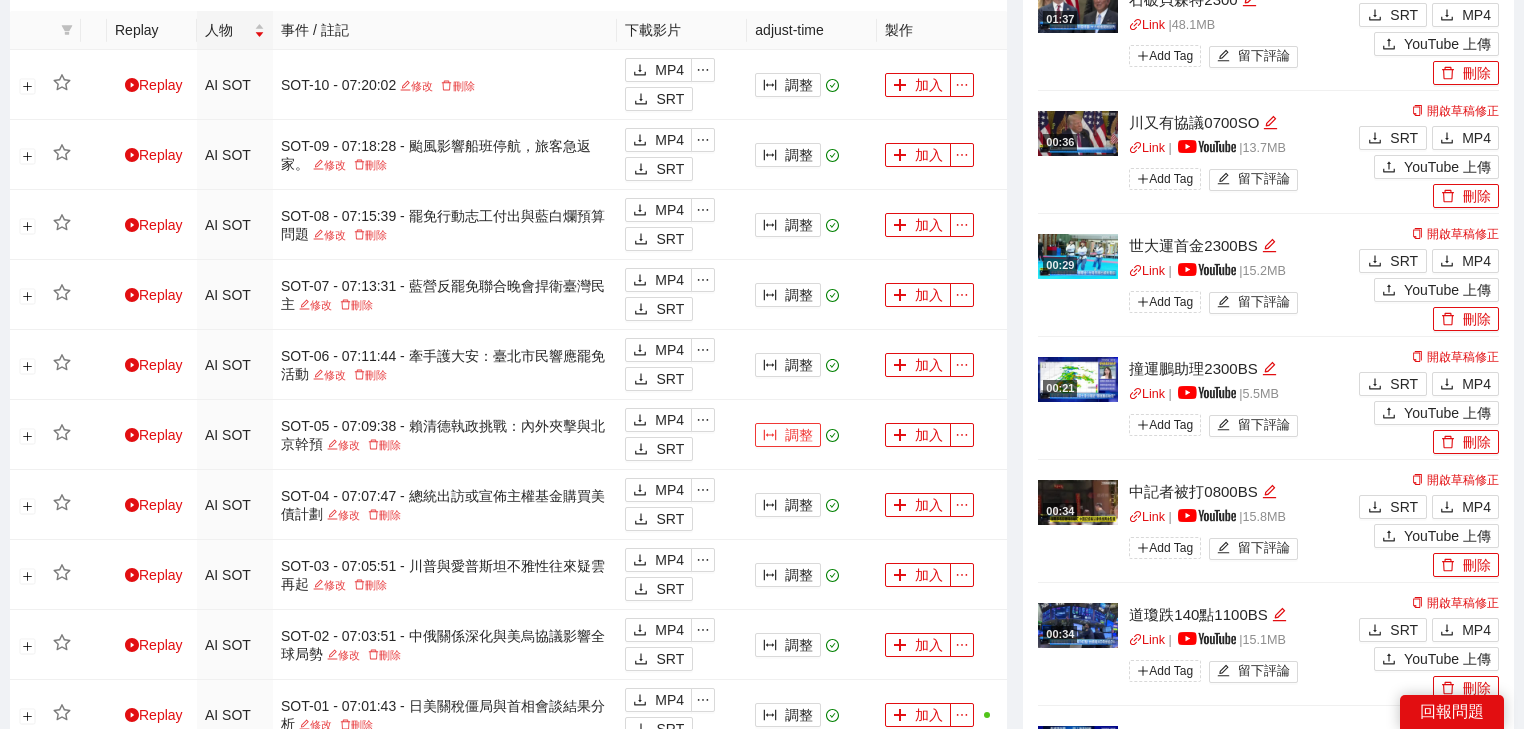 scroll, scrollTop: 1114, scrollLeft: 0, axis: vertical 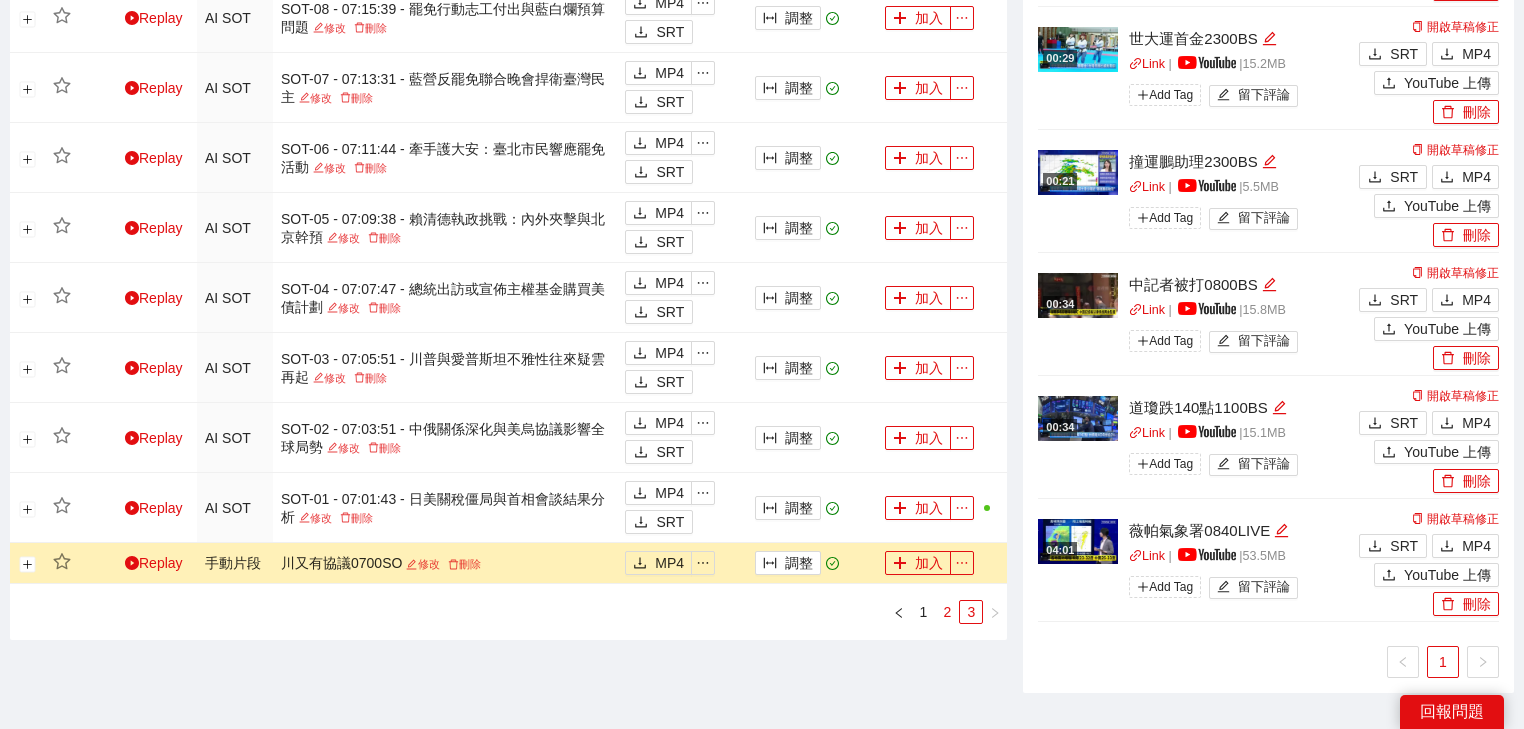 click on "2" at bounding box center [947, 612] 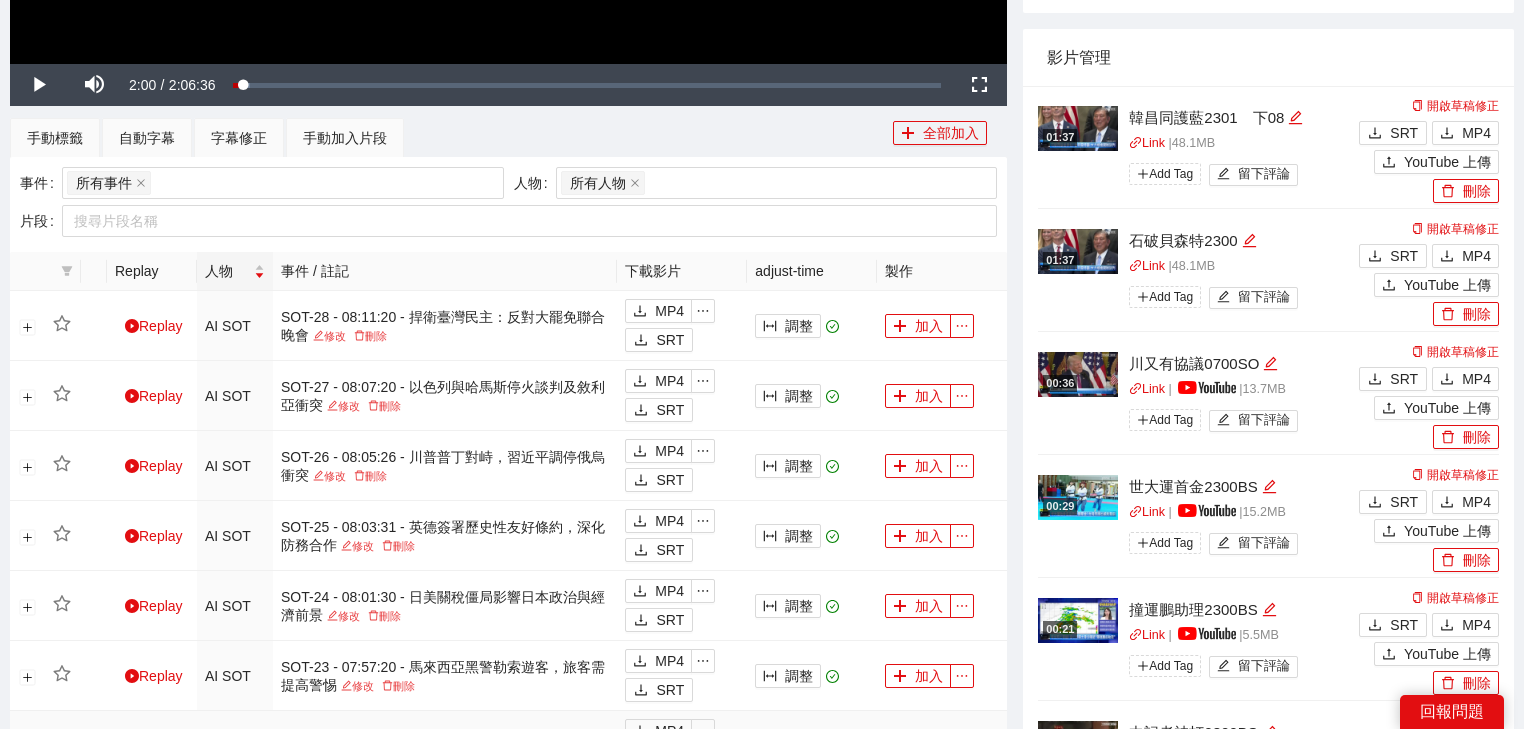scroll, scrollTop: 634, scrollLeft: 0, axis: vertical 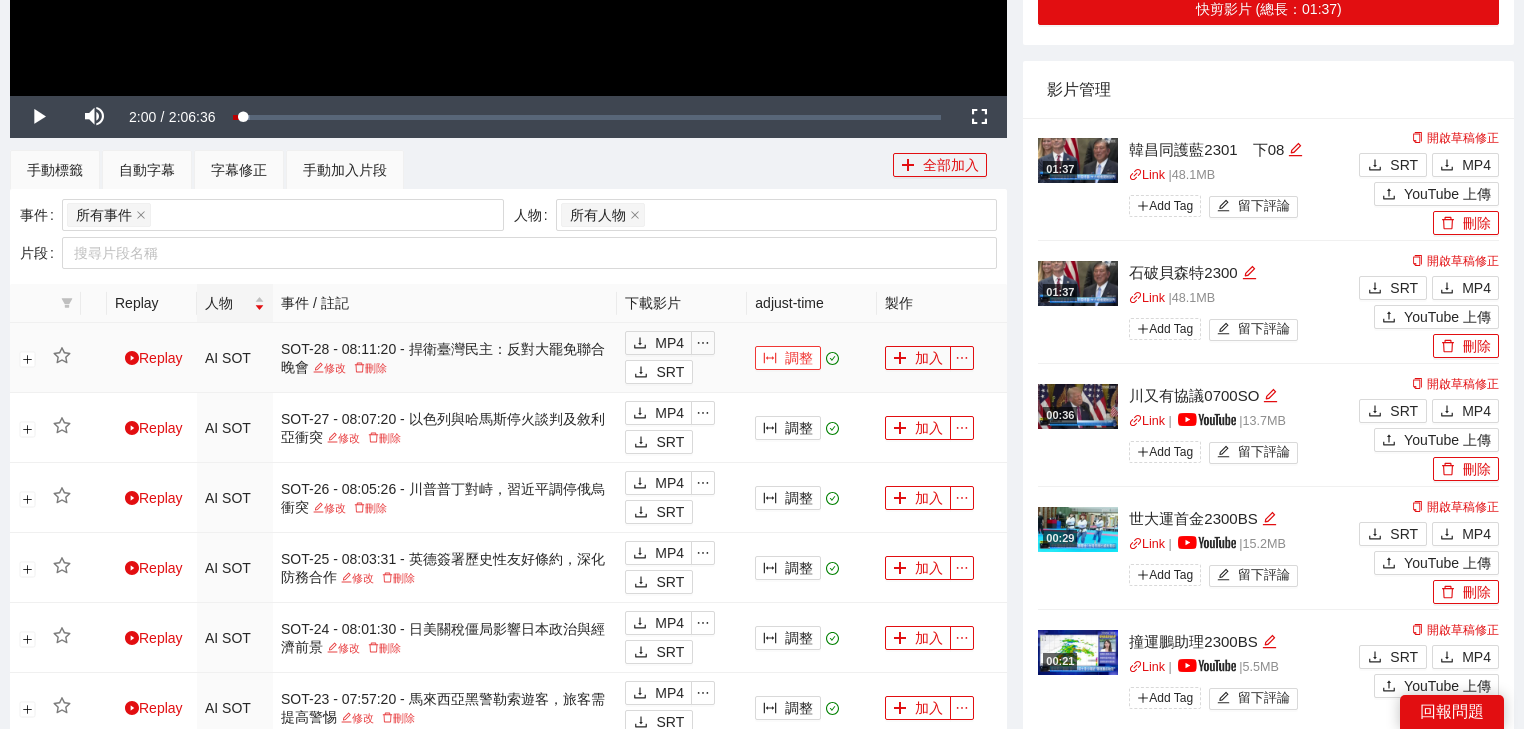 click 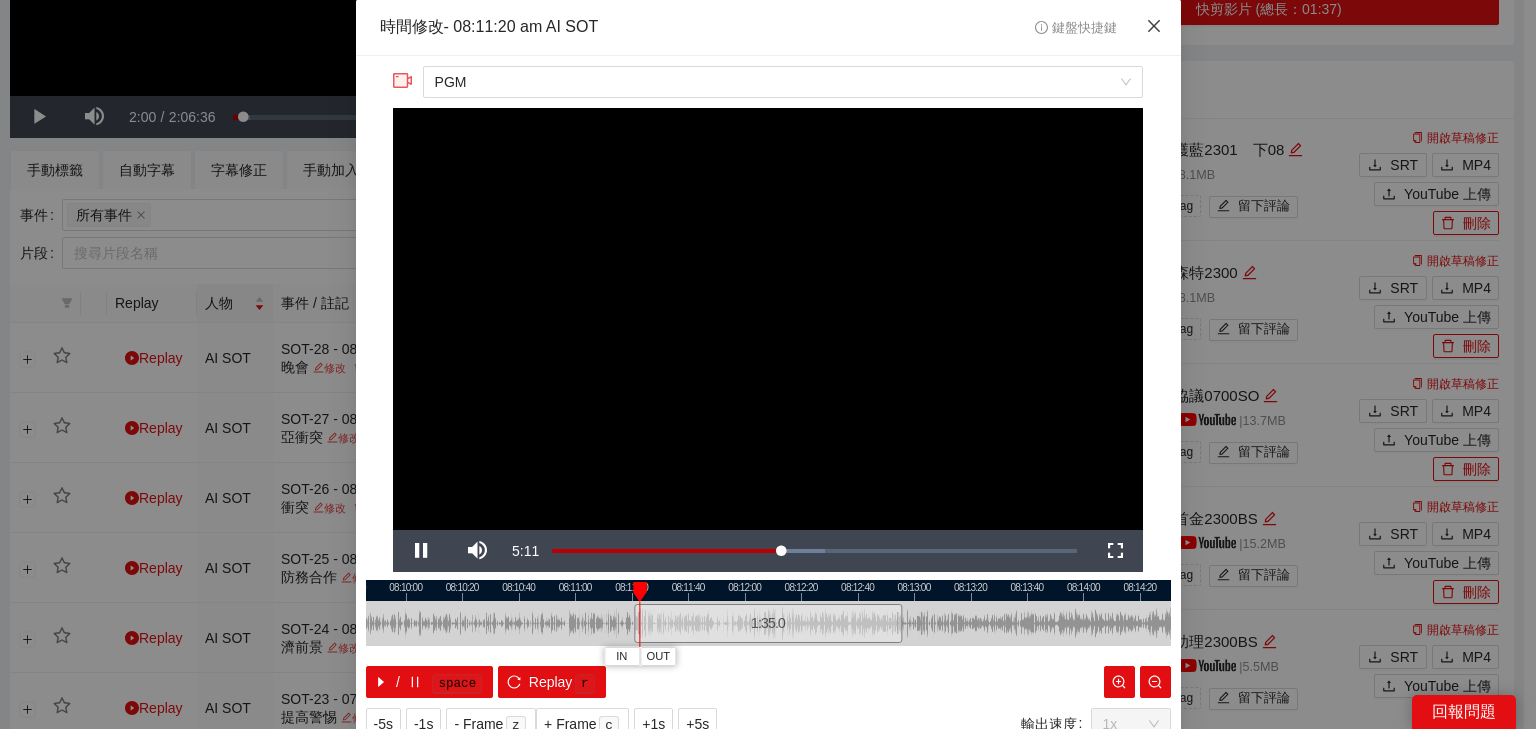 click at bounding box center [1154, 27] 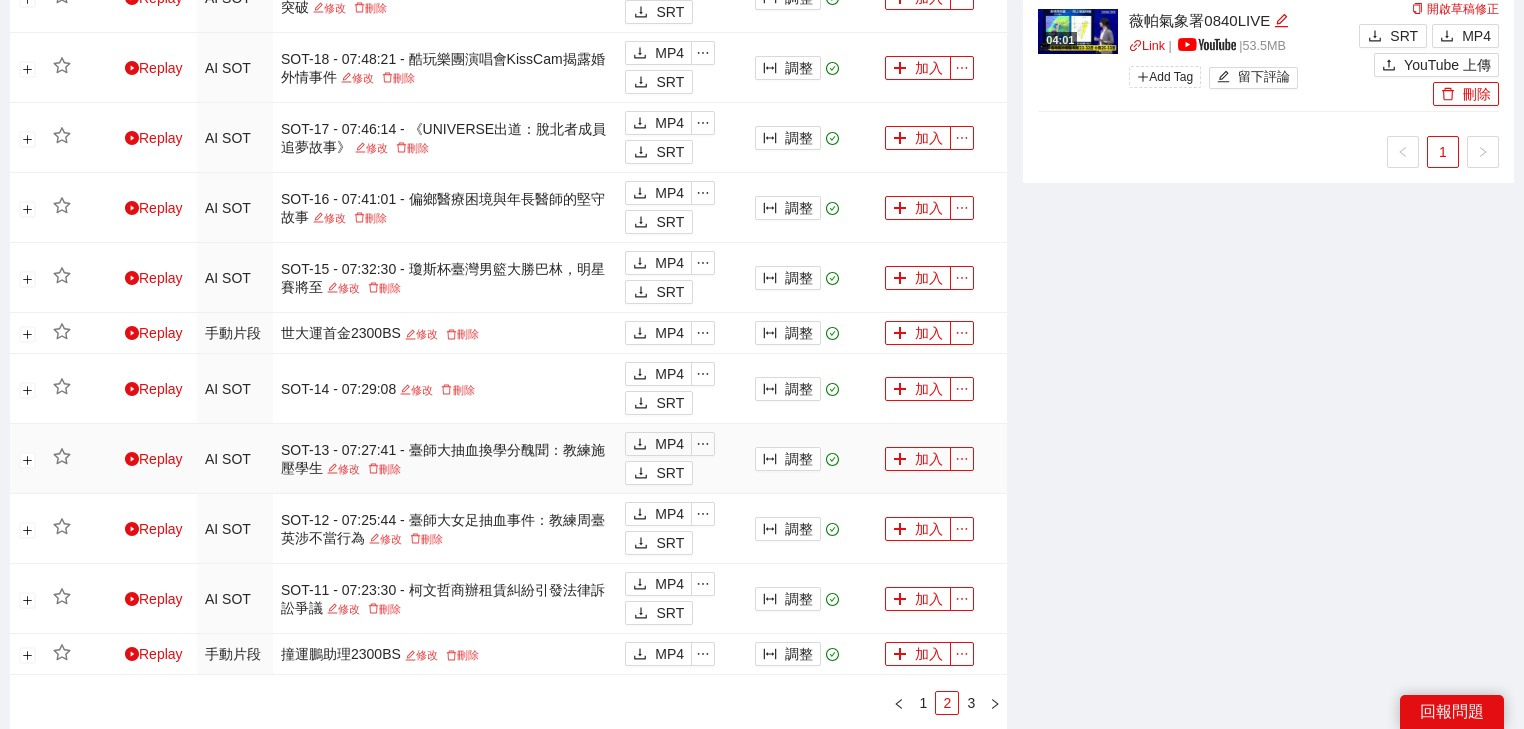scroll, scrollTop: 1674, scrollLeft: 0, axis: vertical 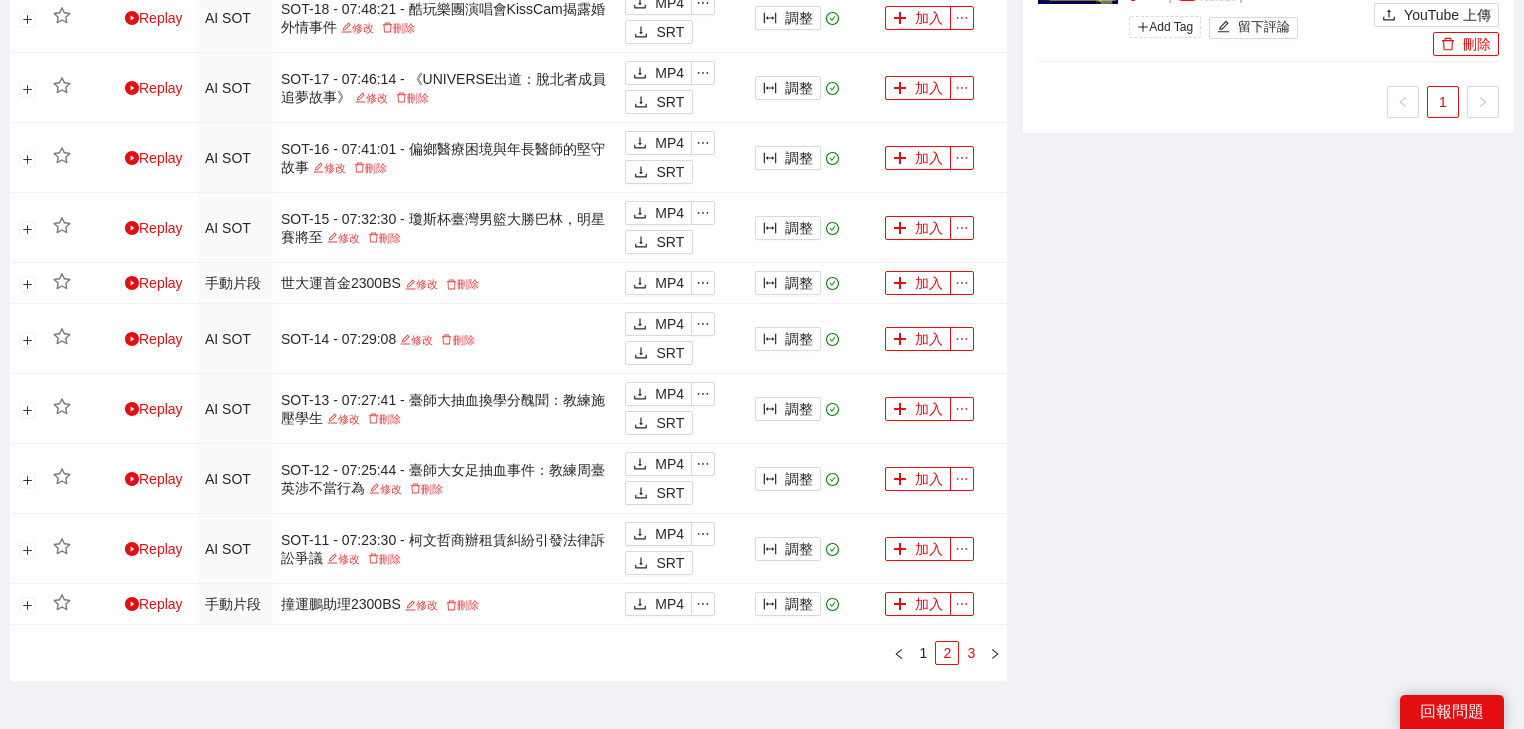click on "3" at bounding box center (971, 653) 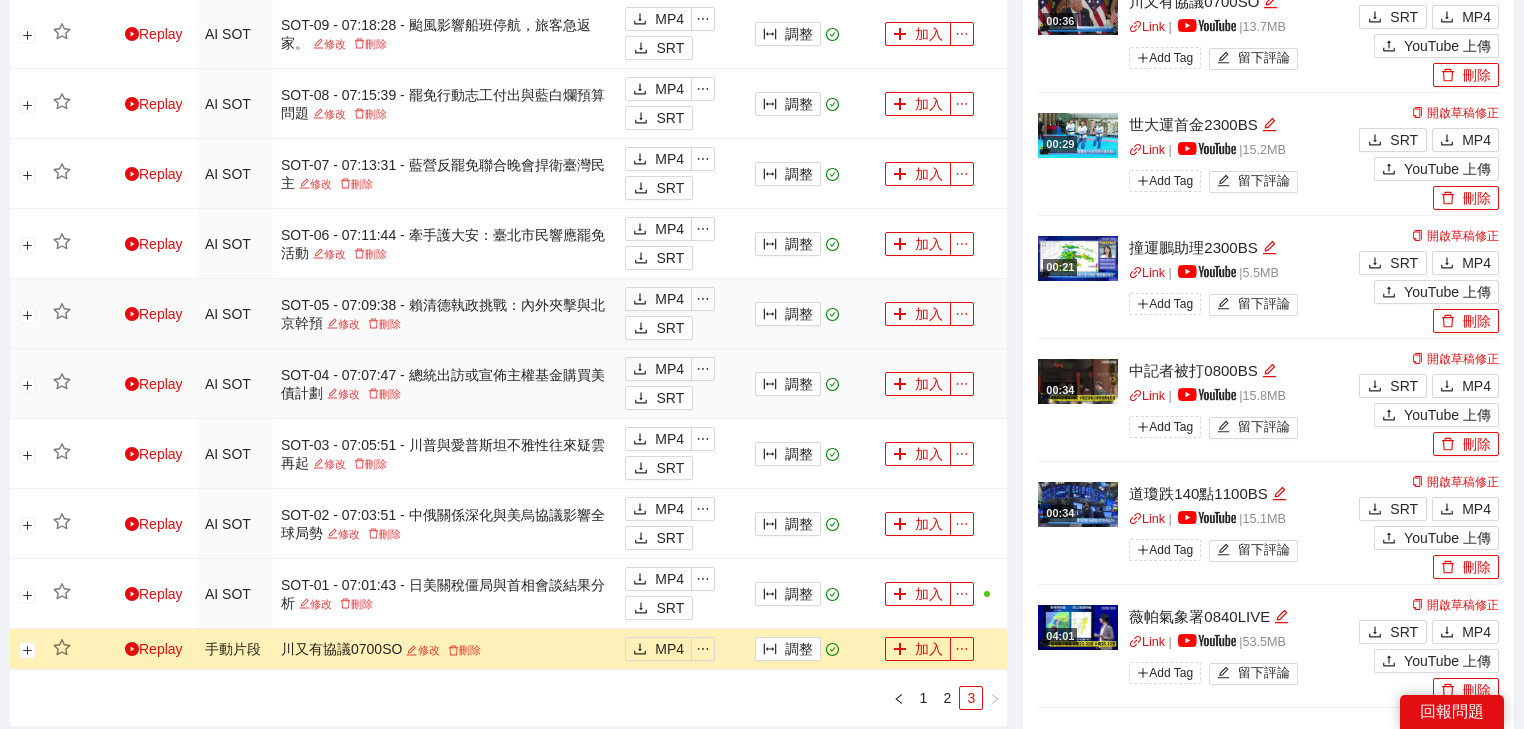 scroll, scrollTop: 1000, scrollLeft: 0, axis: vertical 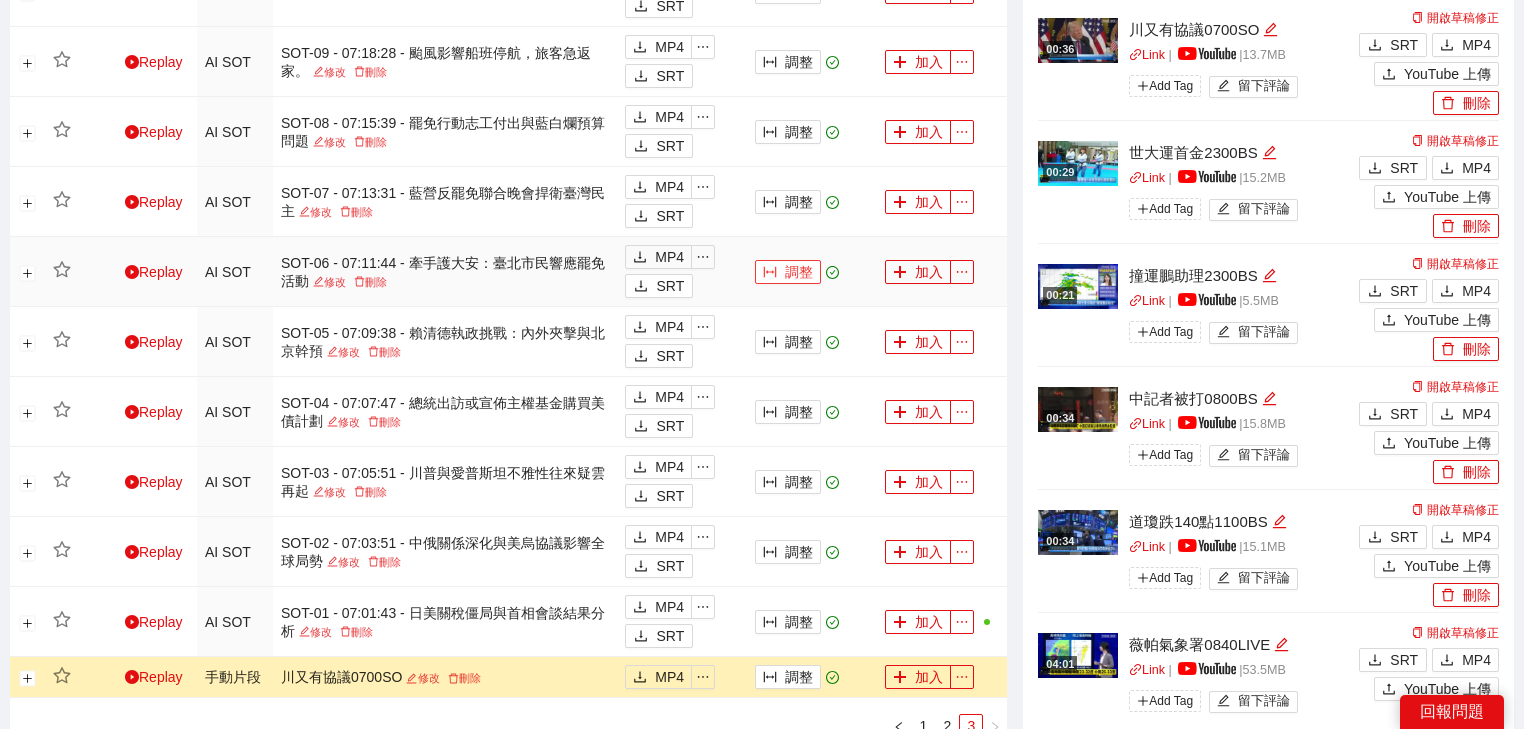 click on "調整" at bounding box center (788, 272) 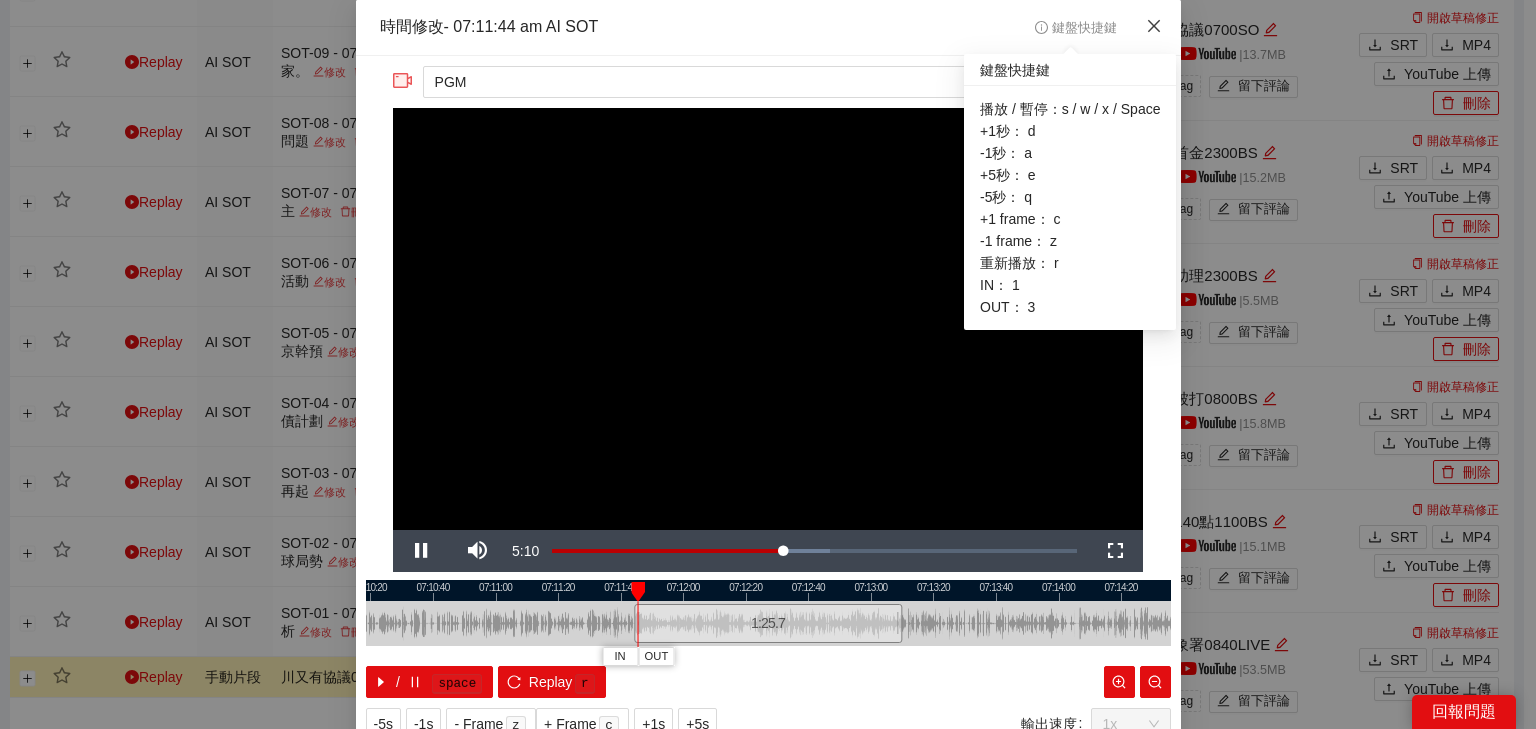 click 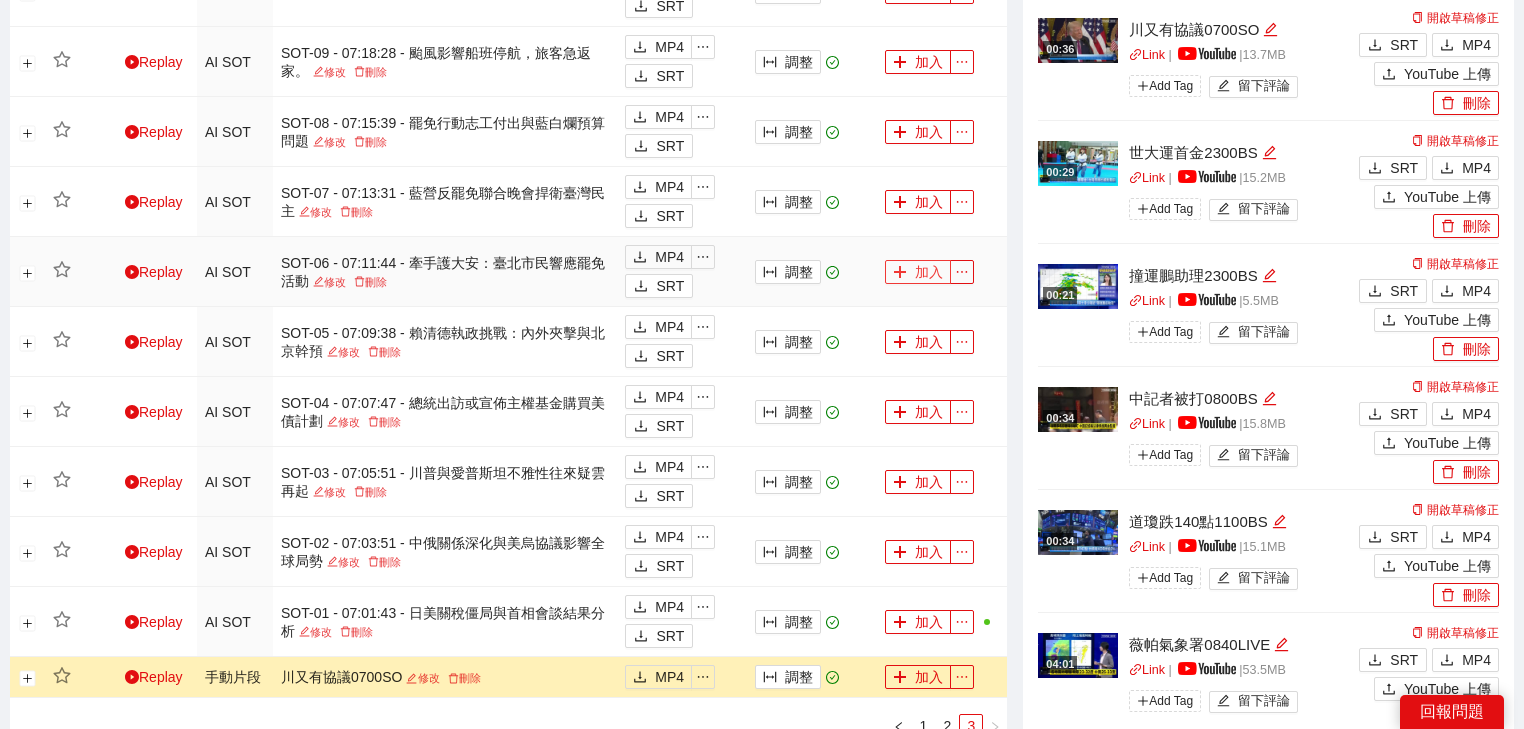 click on "加入" at bounding box center (918, 272) 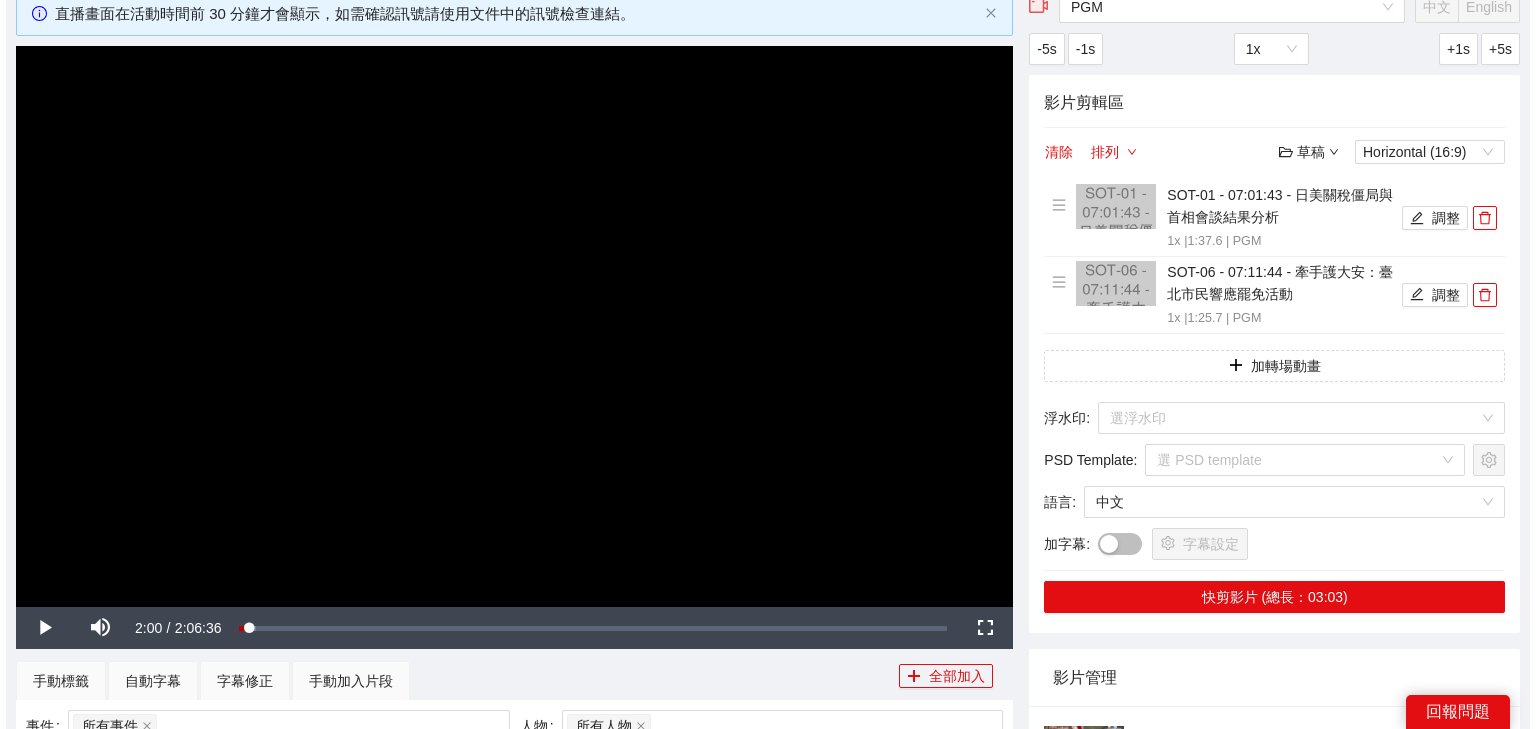 scroll, scrollTop: 120, scrollLeft: 0, axis: vertical 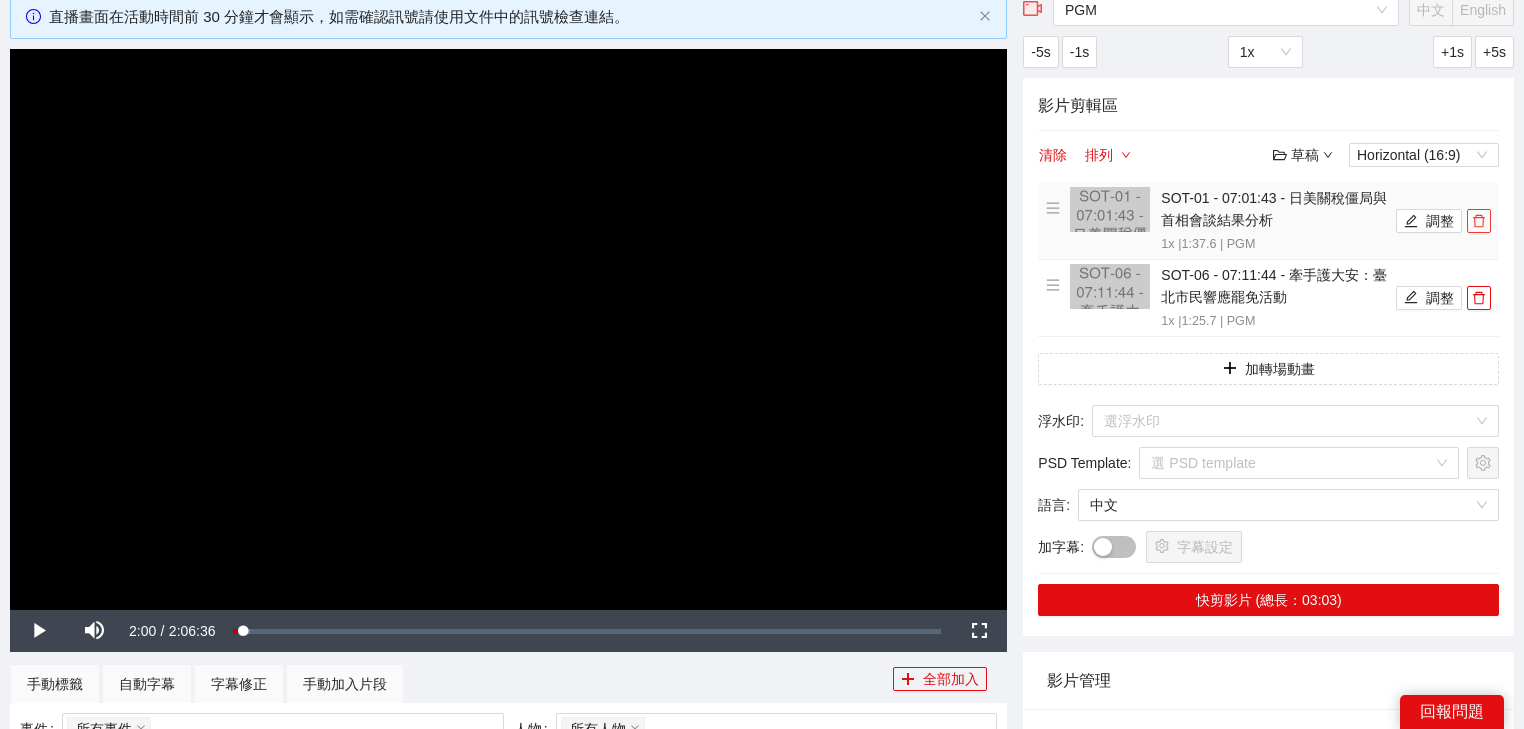 click 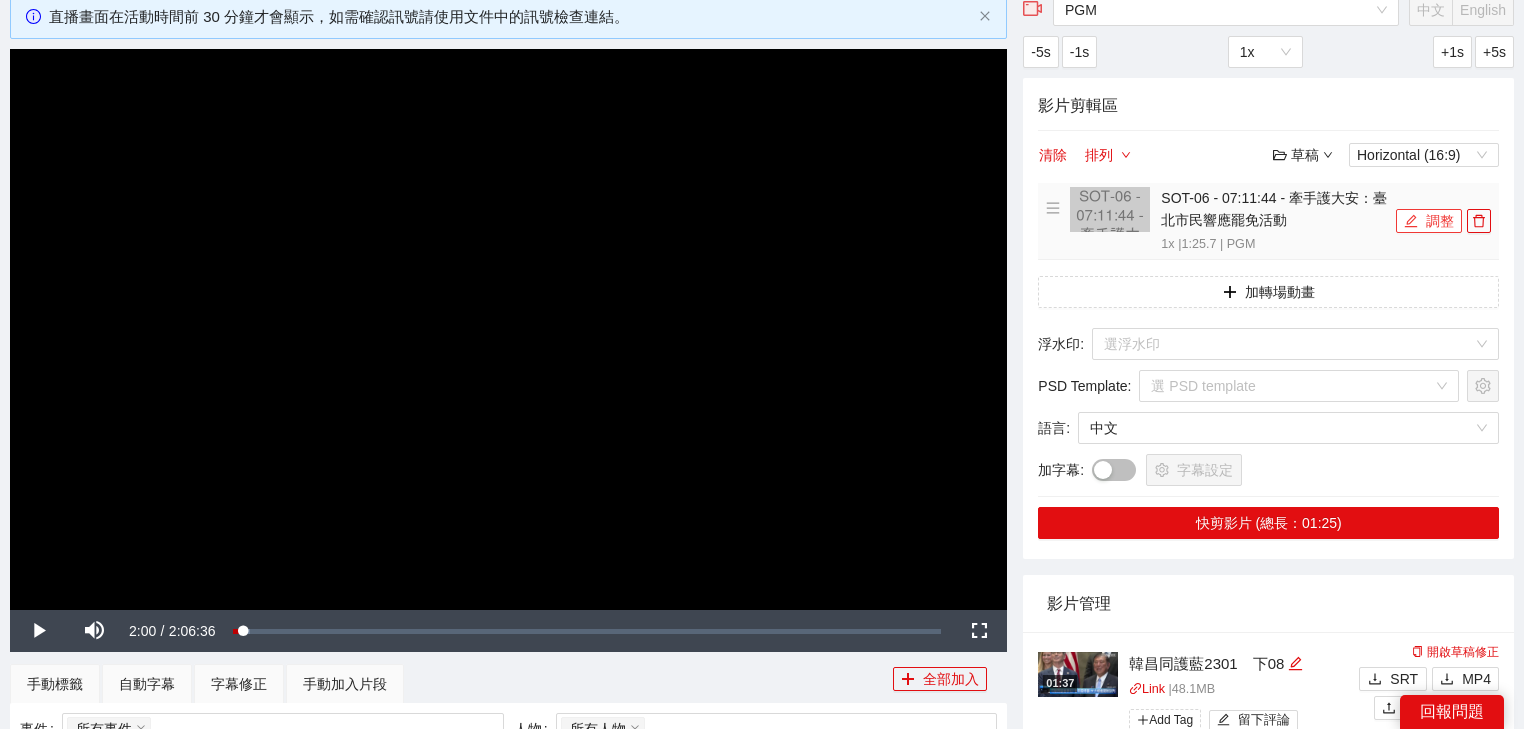 click on "調整" at bounding box center [1429, 221] 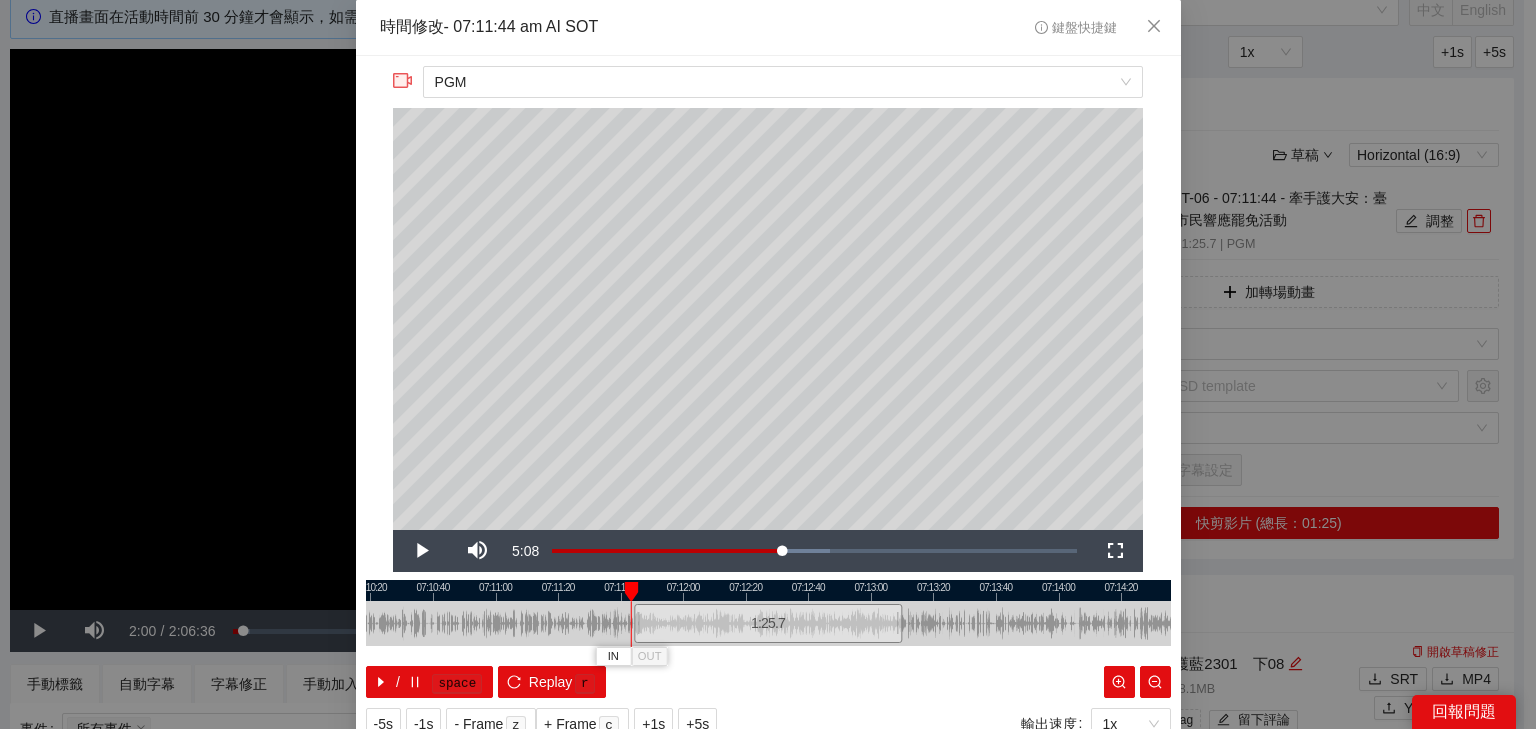 click at bounding box center (631, 592) 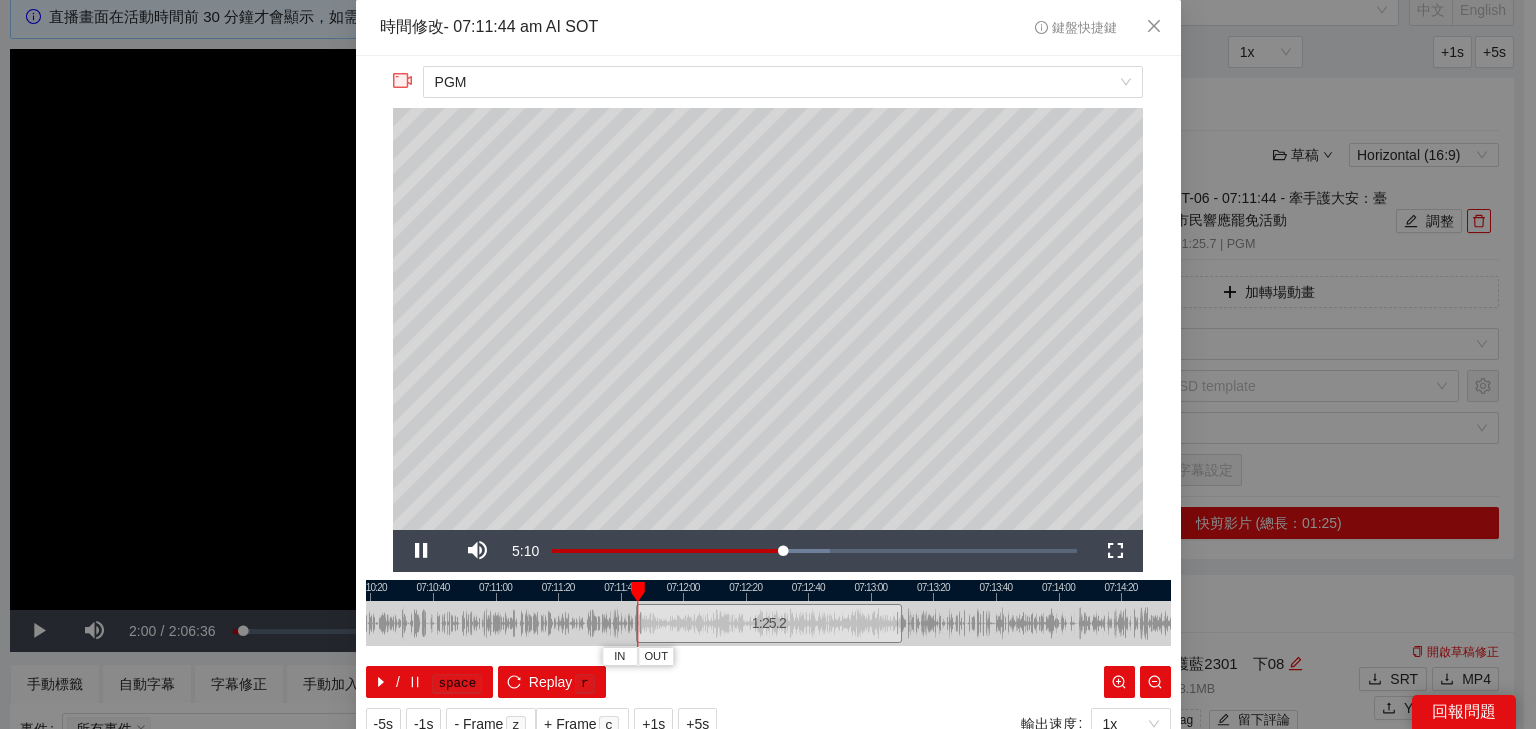 click at bounding box center [768, 590] 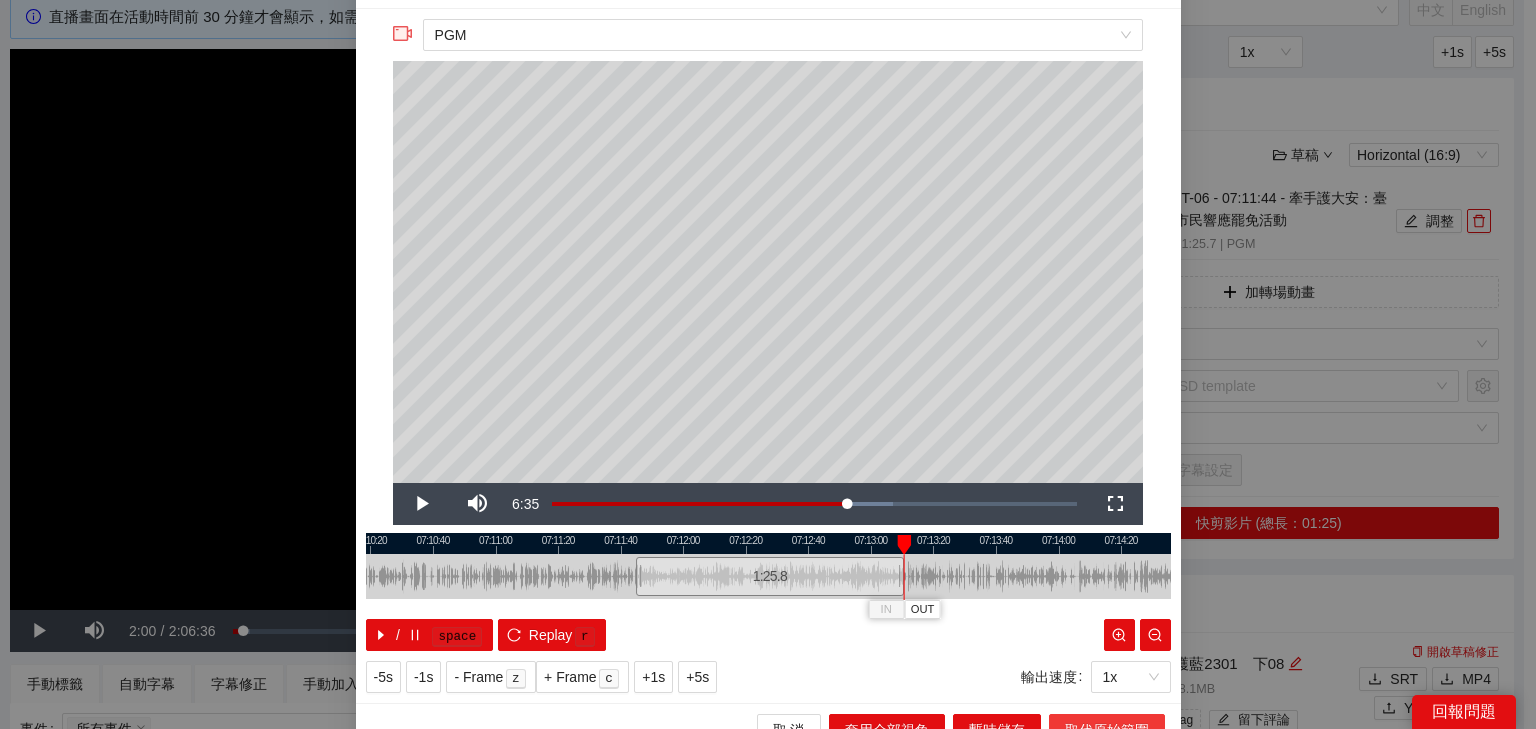 scroll, scrollTop: 73, scrollLeft: 0, axis: vertical 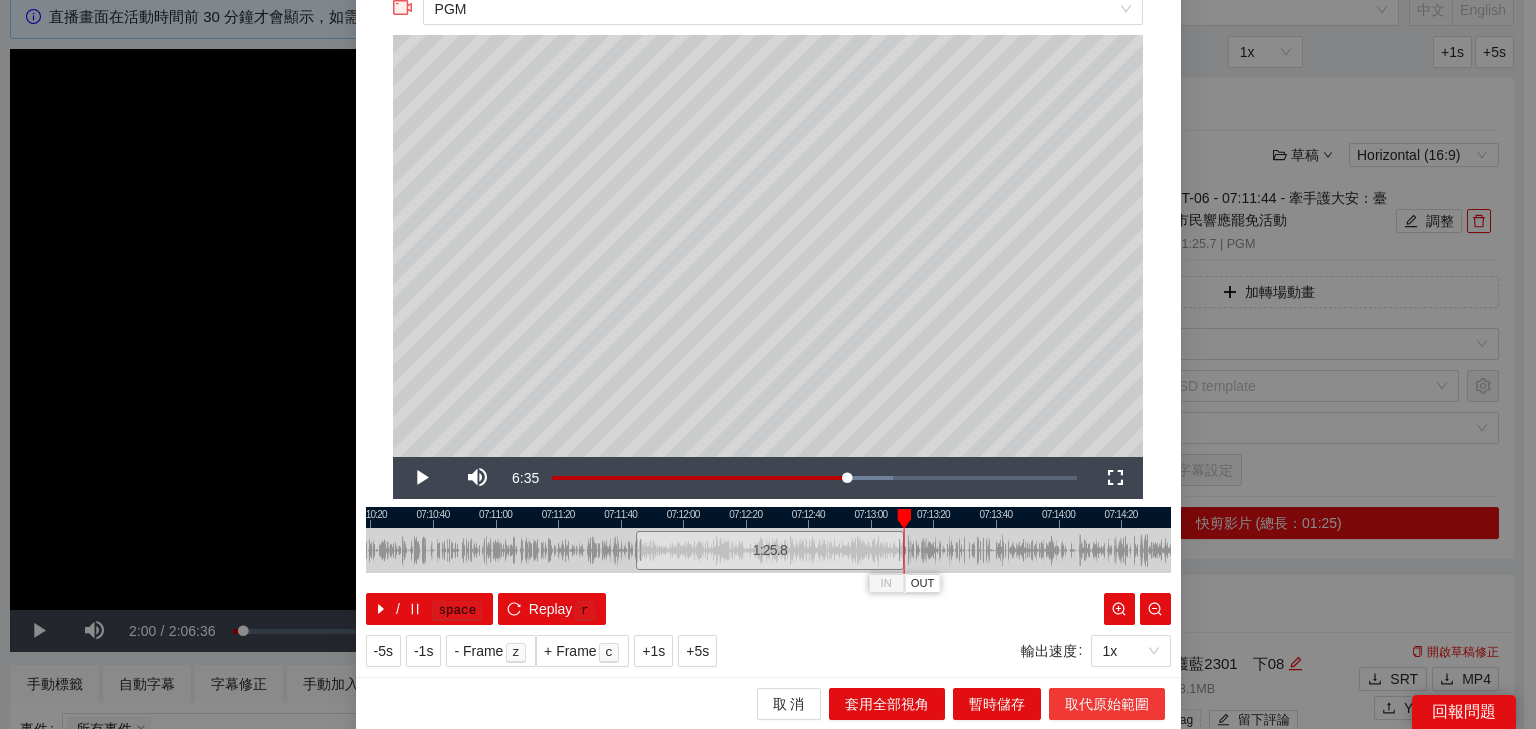 click on "取代原始範圍" at bounding box center (1107, 704) 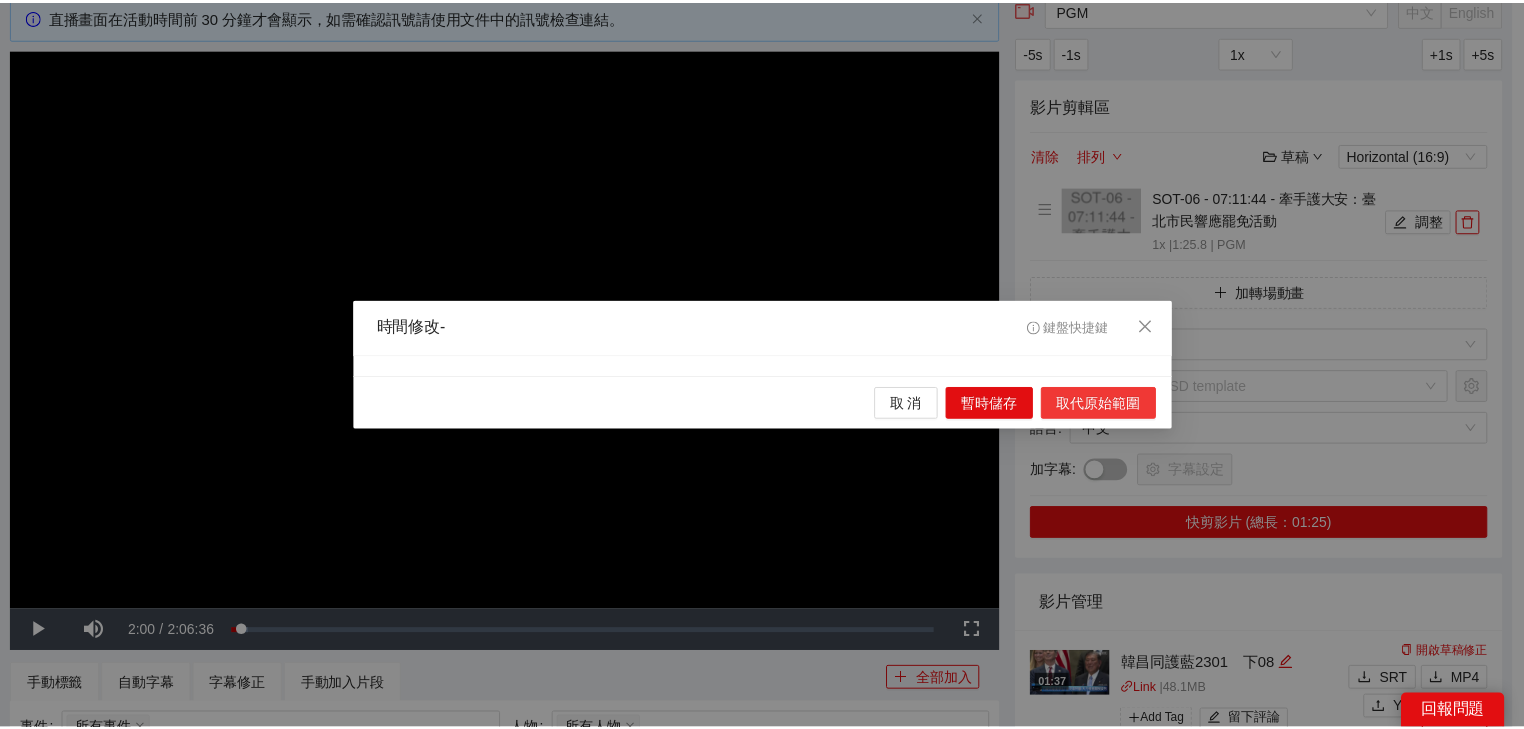 scroll, scrollTop: 0, scrollLeft: 0, axis: both 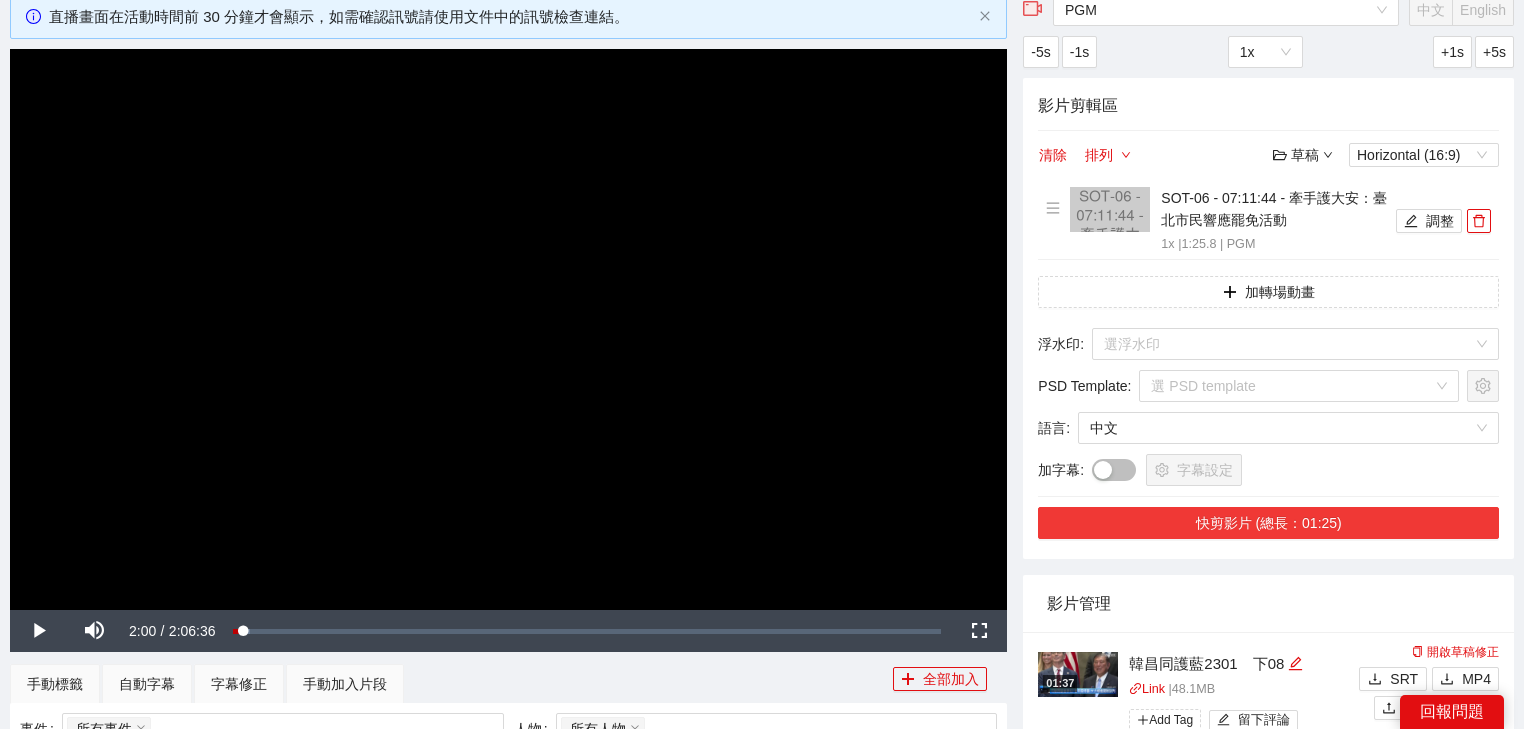 click on "快剪影片 (總長：01:25)" at bounding box center (1268, 523) 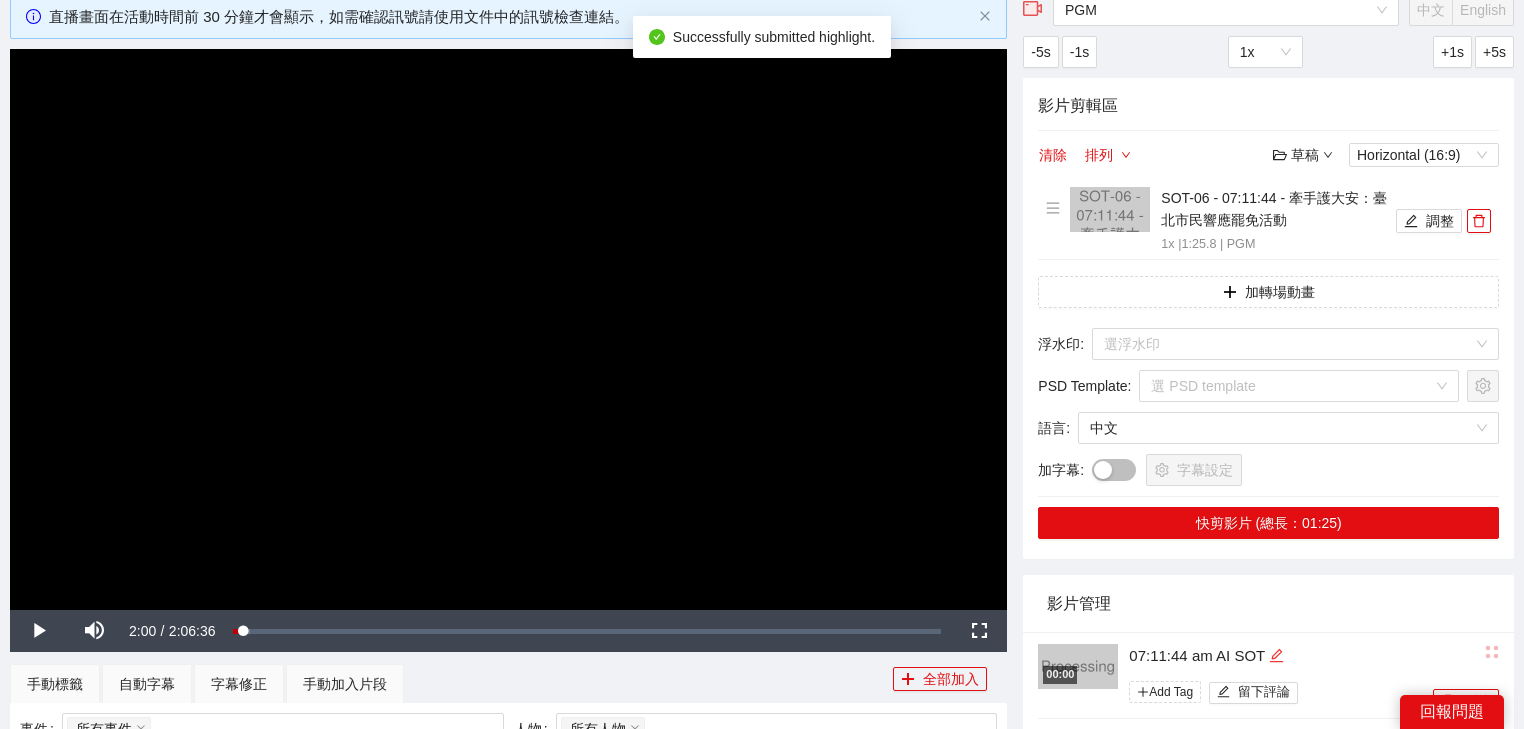 click 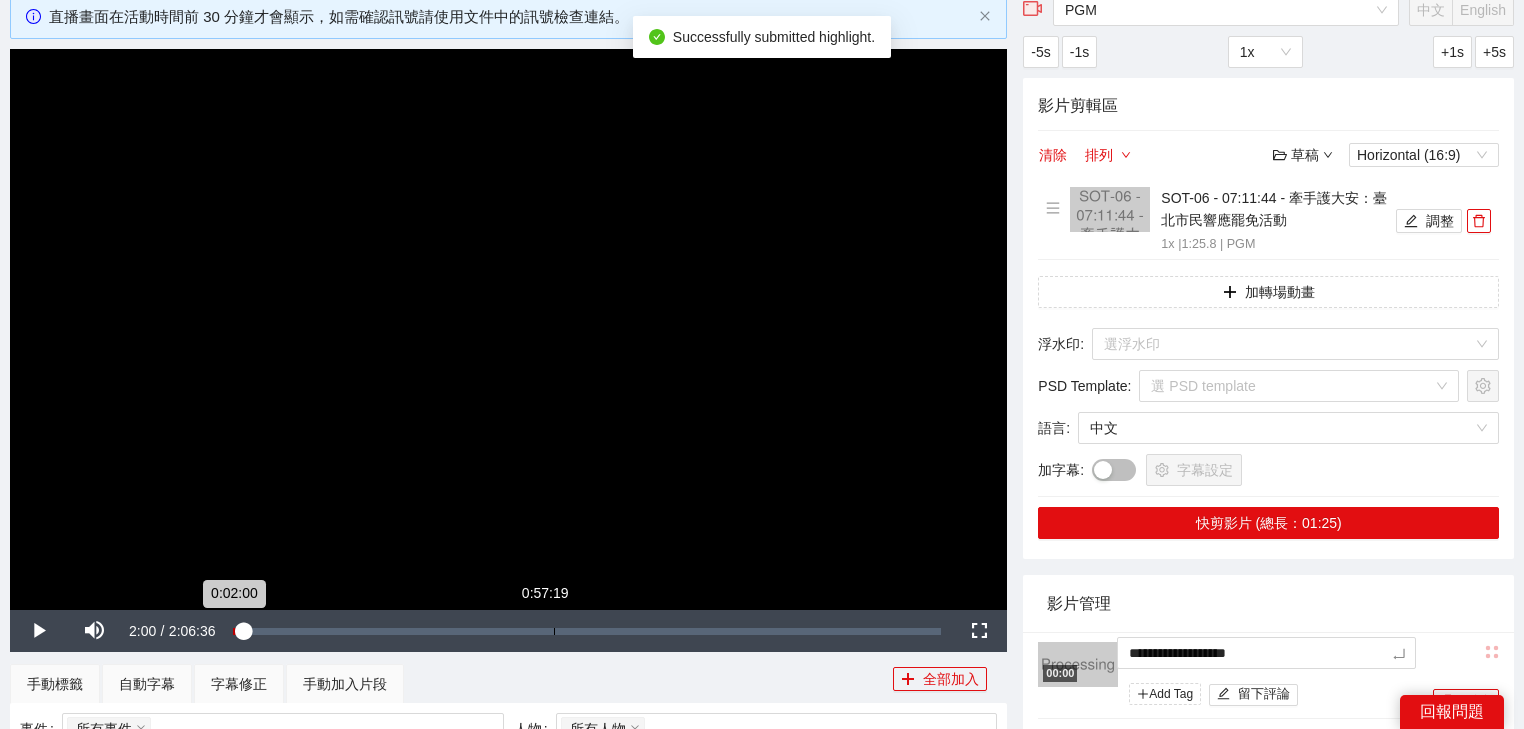 drag, startPoint x: 1106, startPoint y: 632, endPoint x: 901, endPoint y: 611, distance: 206.0728 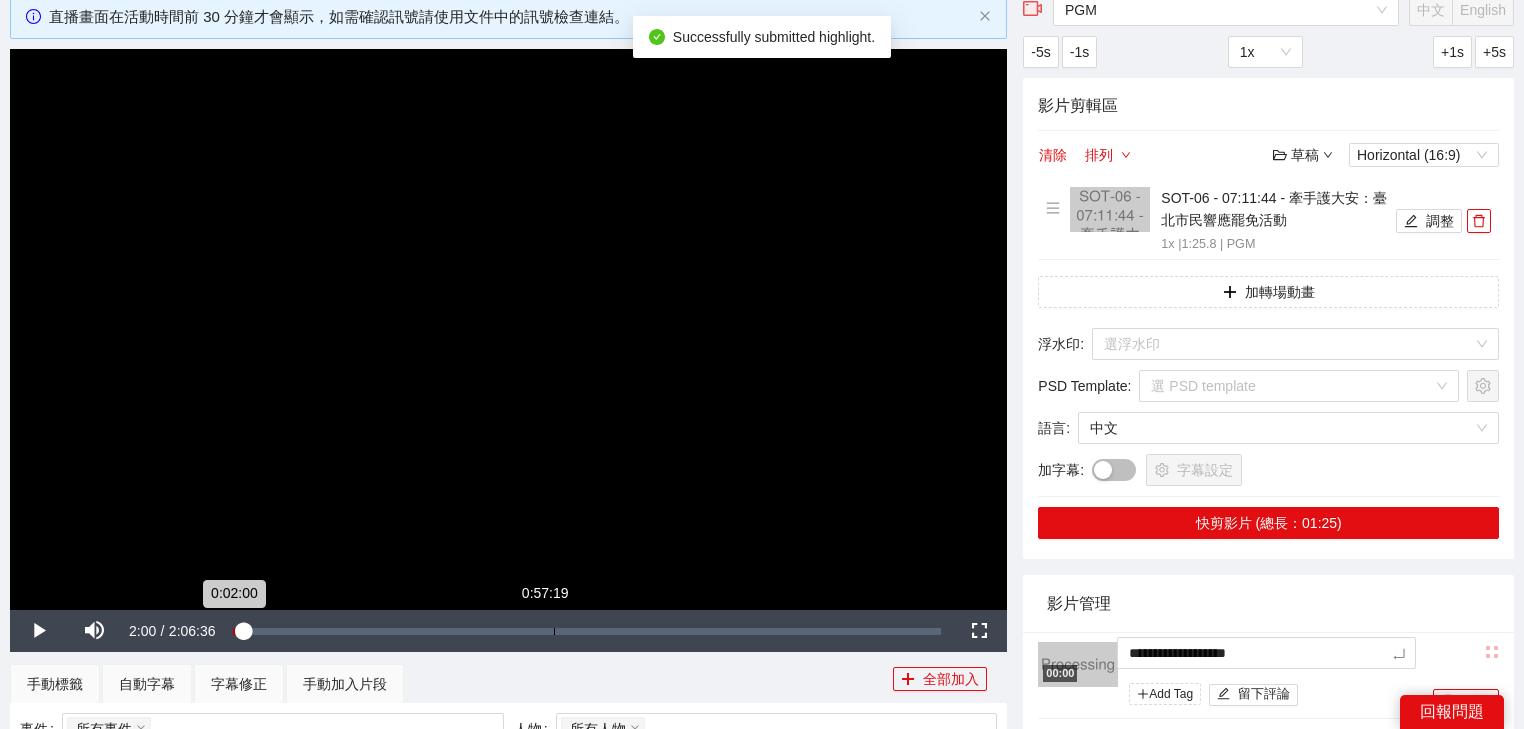 click on "**********" at bounding box center [762, 892] 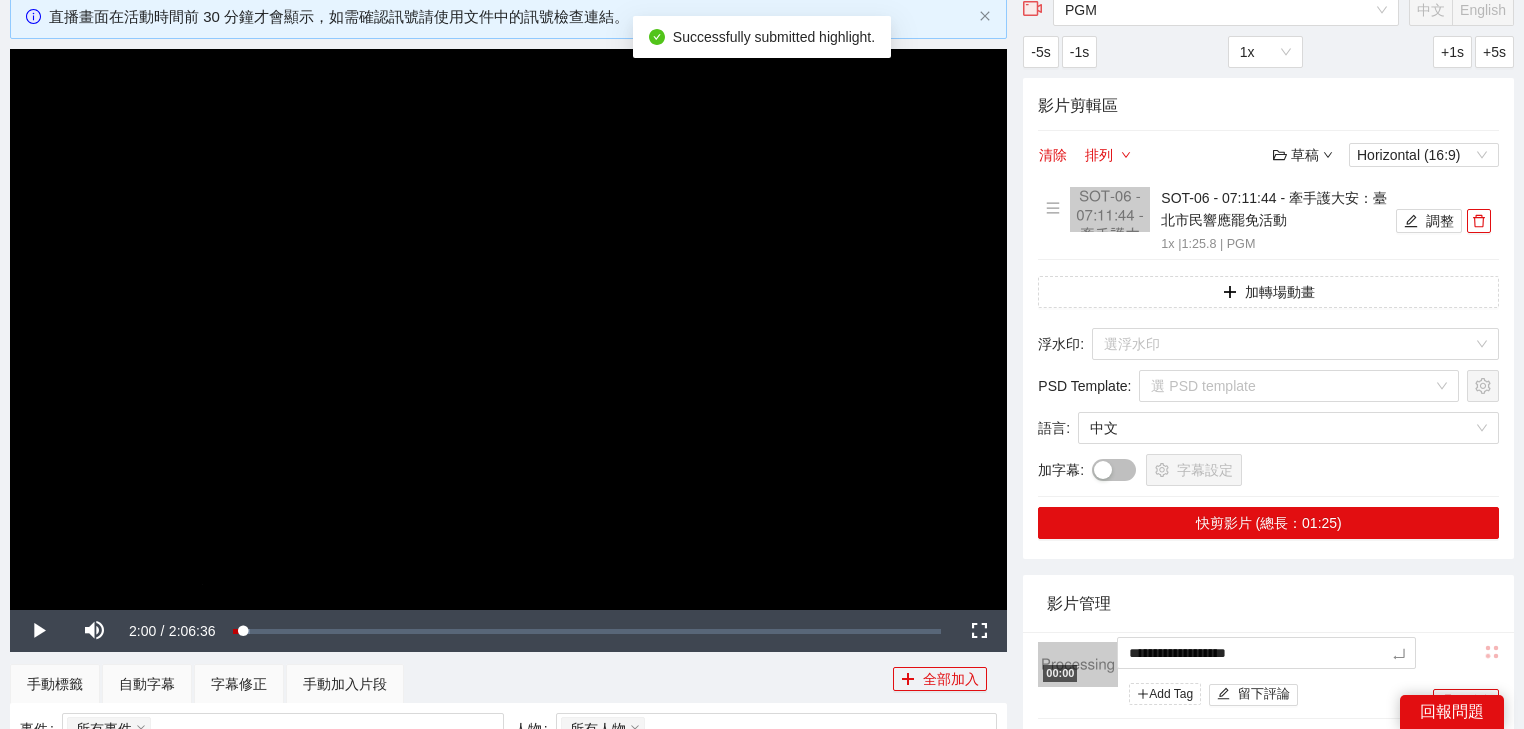 type on "*********" 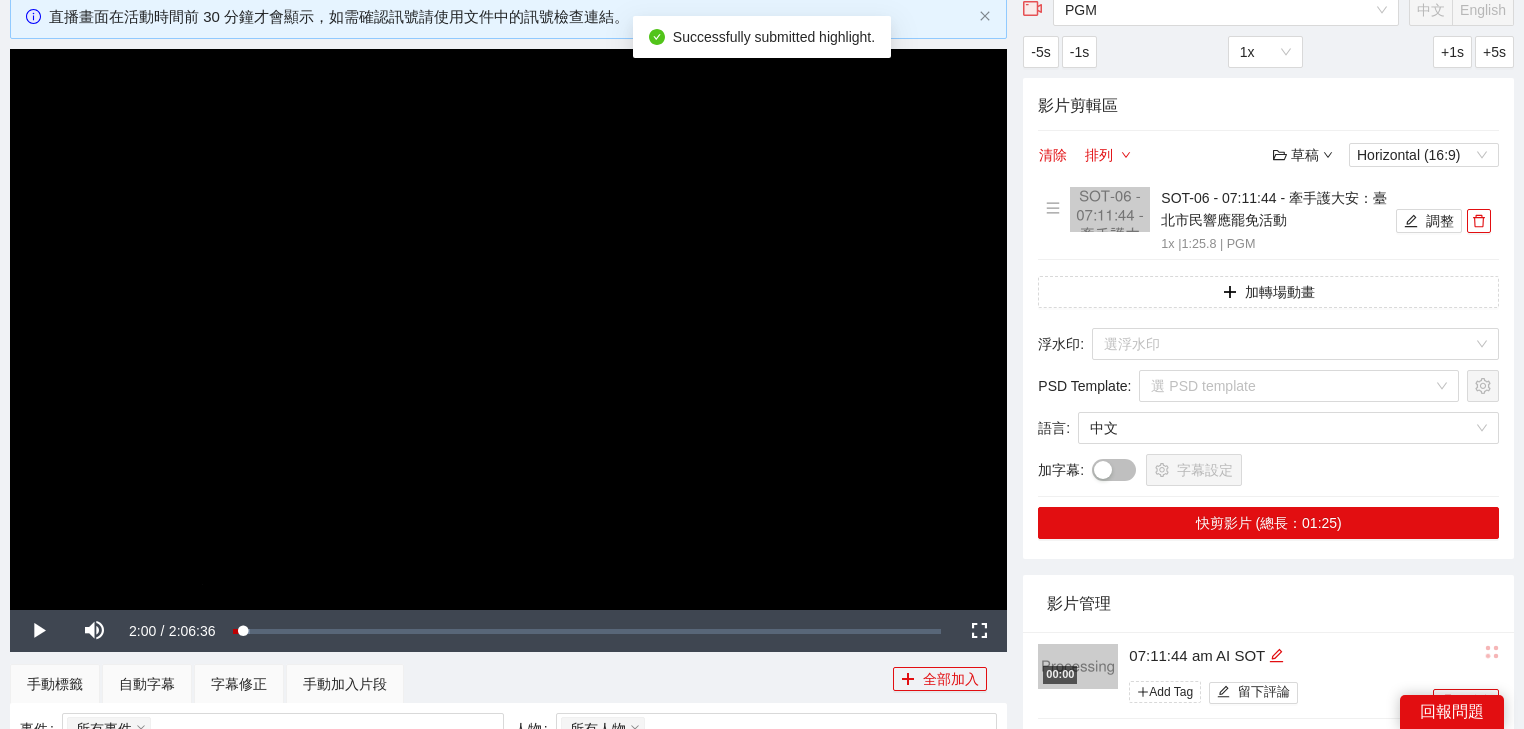 click on "影片管理" at bounding box center [1268, 603] 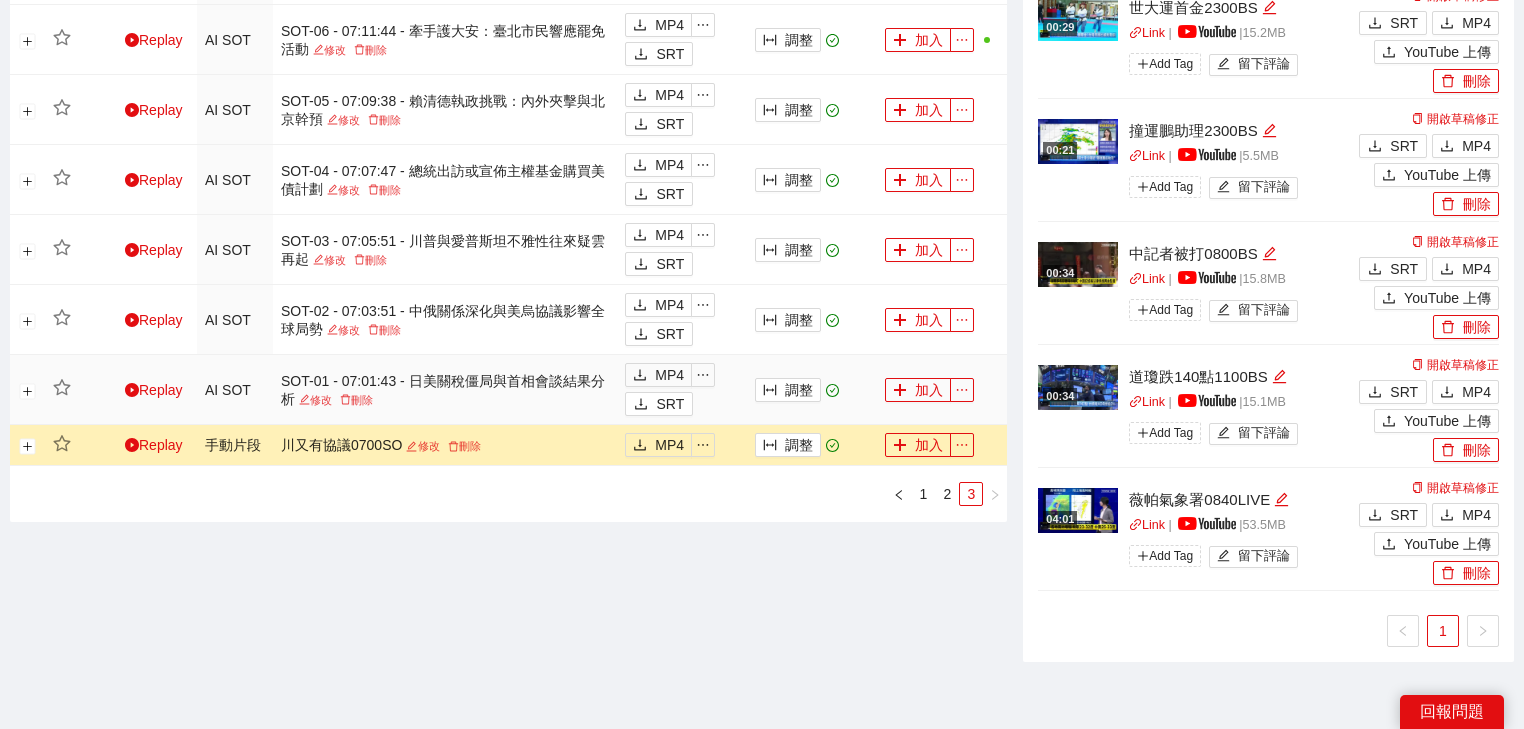 scroll, scrollTop: 1320, scrollLeft: 0, axis: vertical 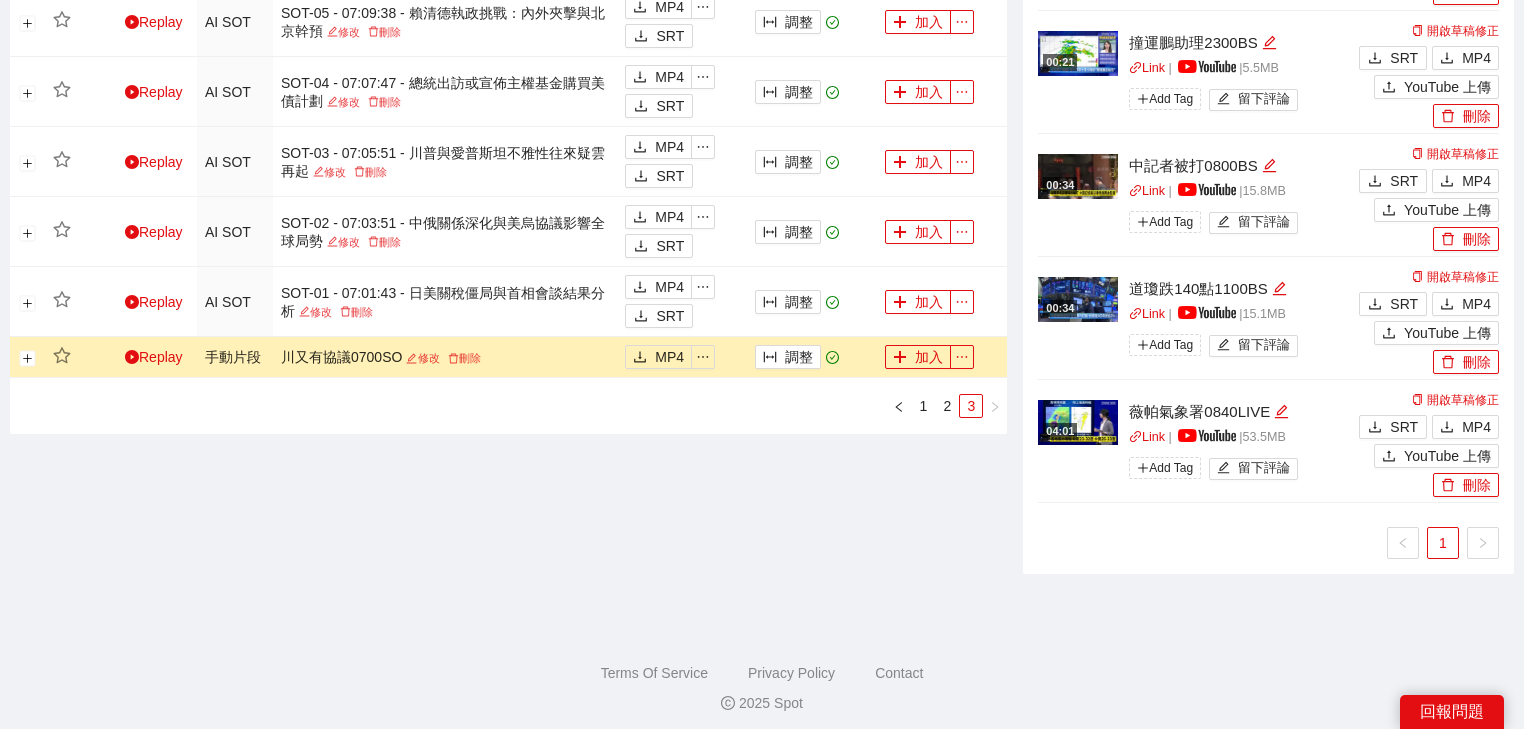 click on "Replay 人物 事件 / 註記 下載影片 adjust-time 製作                    Replay AI SOT SOT-10 - 07:20:02 修改 刪除  MP4 SRT   調整   加入  Replay AI SOT SOT-09 - 07:18:28 - 颱風影響船班停航，旅客急返家。 修改 刪除  MP4 SRT   調整   加入  Replay AI SOT SOT-08 - 07:15:39 - 罷免行動志工付出與藍白爛預算問題 修改 刪除  MP4 SRT   調整   加入  Replay AI SOT SOT-07 - 07:13:31 - 藍營反罷免聯合晚會捍衛臺灣民主 修改 刪除  MP4 SRT   調整   加入  Replay AI SOT SOT-06 - 07:11:44 - 牽手護大安：臺北市民響應罷免活動 修改 刪除  MP4 SRT   調整   加入  Replay AI SOT SOT-05 - 07:09:38 - 賴清德執政挑戰：內外夾擊與北京幹預 修改 刪除  MP4 SRT   調整   加入  Replay AI SOT SOT-04 - 07:07:47 - 總統出訪或宣佈主權基金購買美債計劃 修改 刪除  MP4 SRT   調整   加入  Replay AI SOT SOT-03 - 07:05:51 - 川普與愛普斯坦不雅性往來疑雲再起 修改 刪除  MP4 SRT" at bounding box center (508, 16) 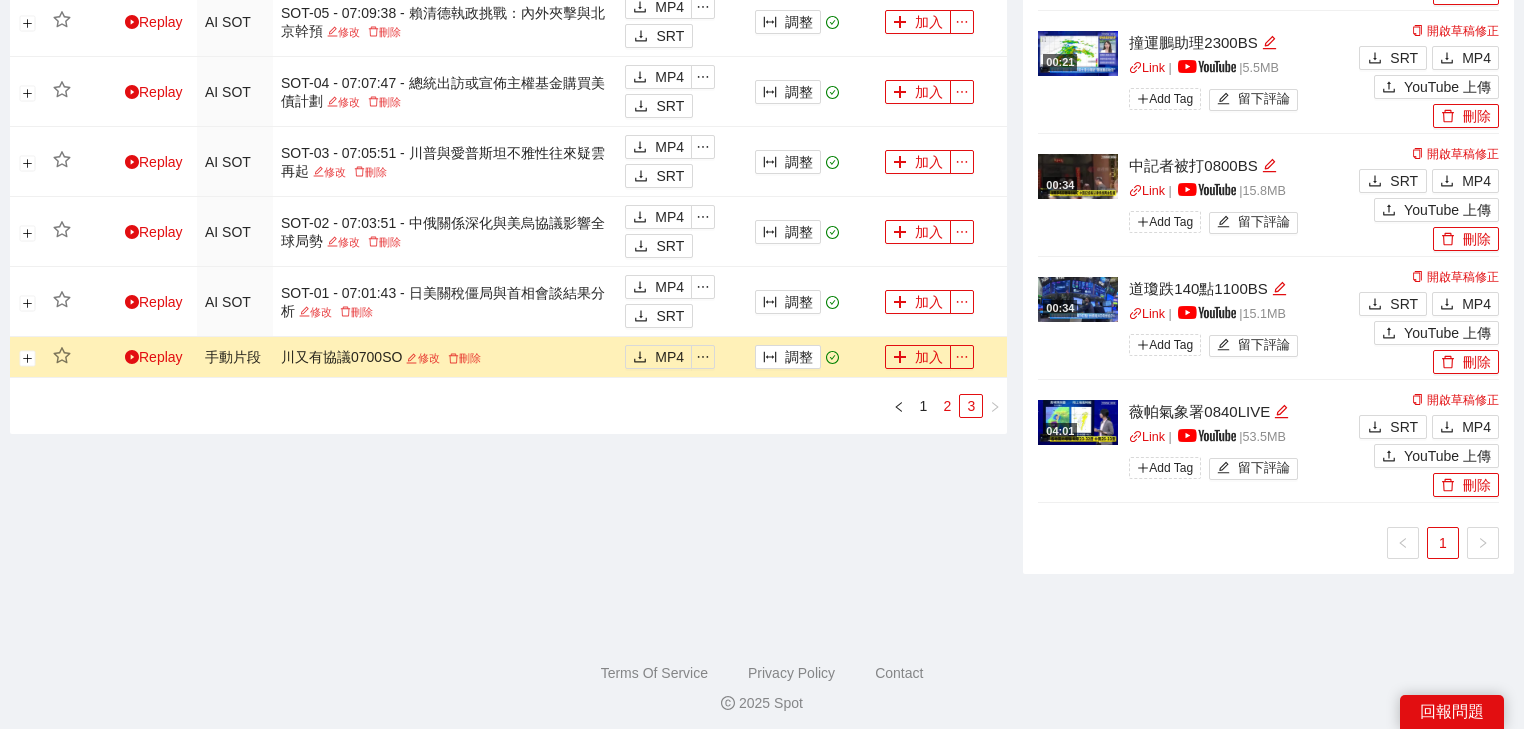 click on "2" at bounding box center [947, 406] 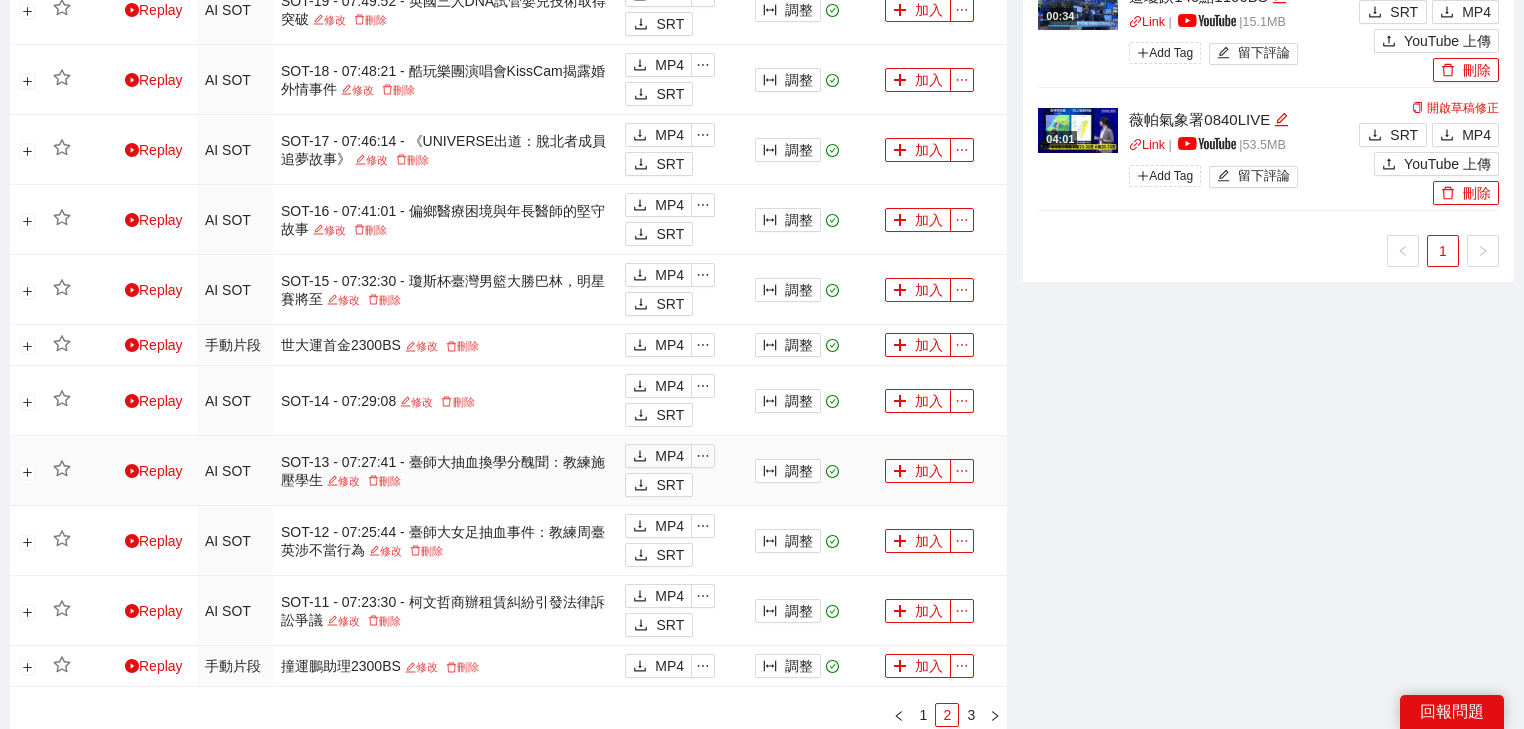 scroll, scrollTop: 1793, scrollLeft: 0, axis: vertical 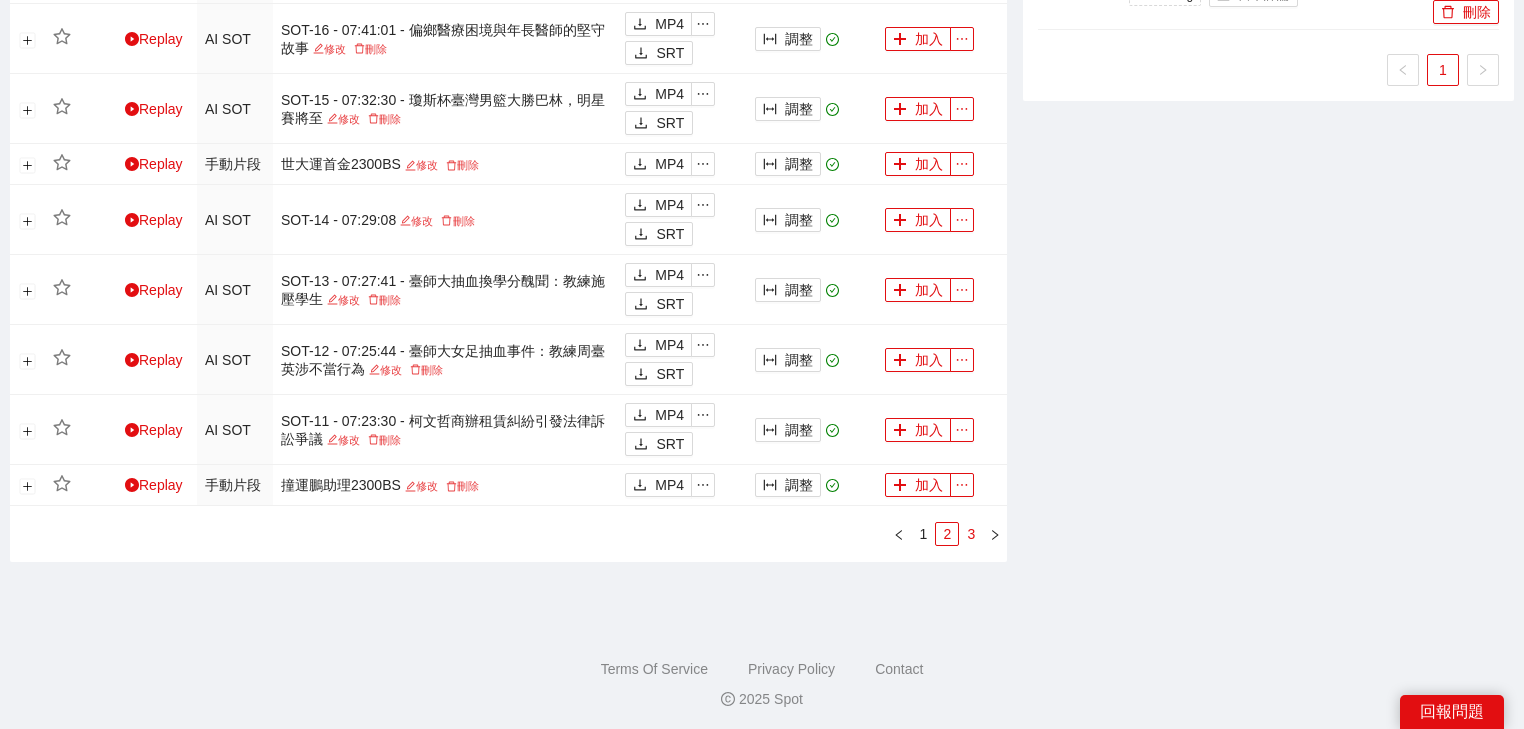 click on "3" at bounding box center (971, 534) 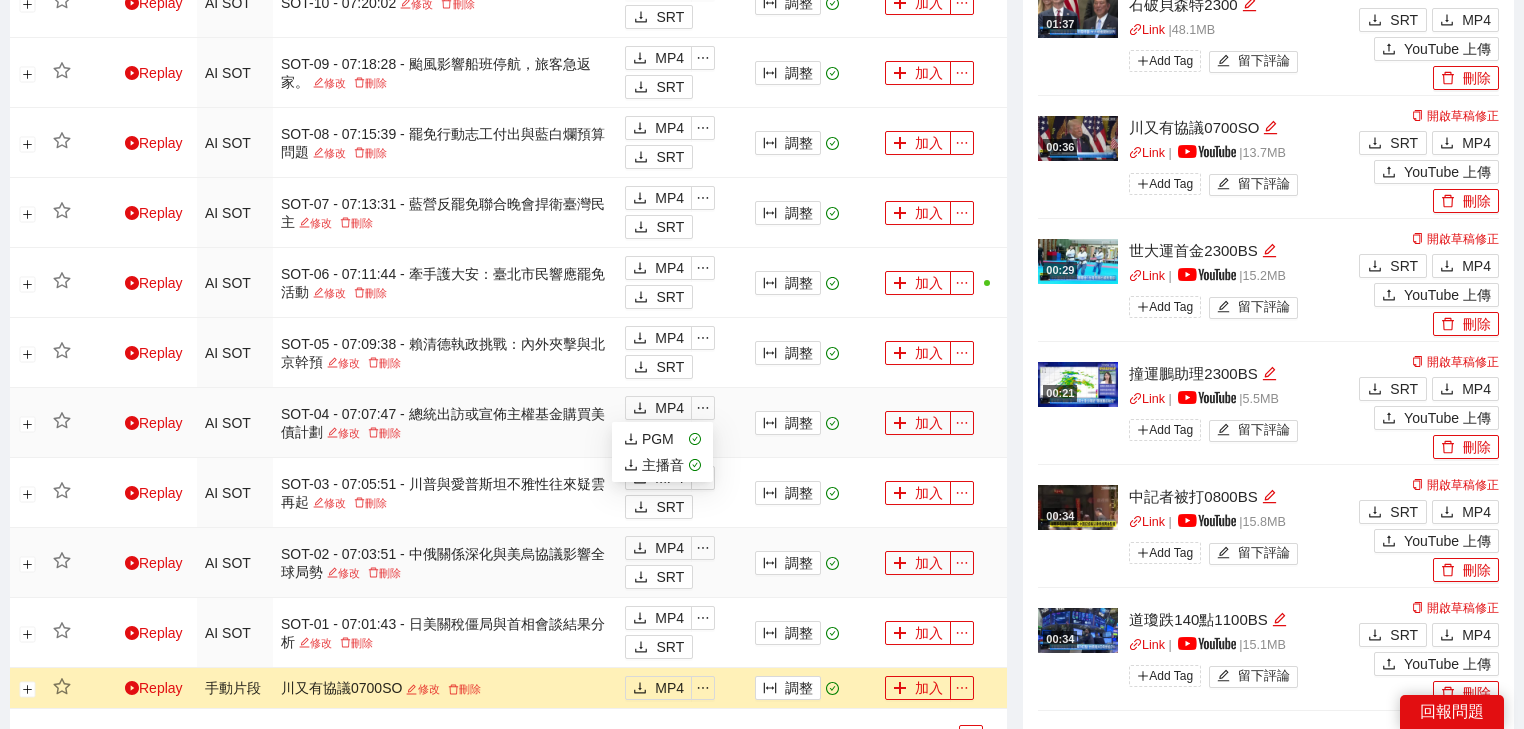 scroll, scrollTop: 1086, scrollLeft: 0, axis: vertical 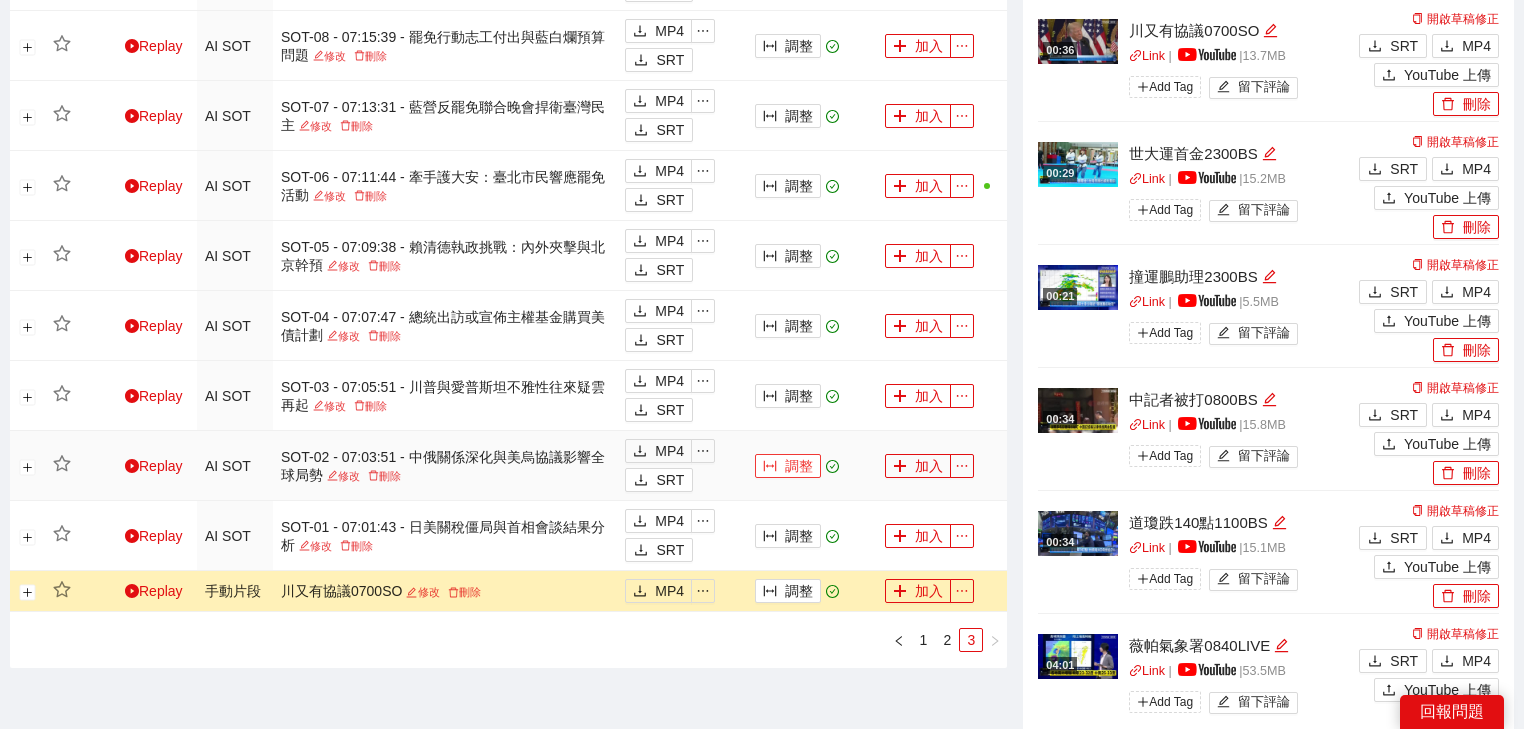 click on "調整" at bounding box center [788, 466] 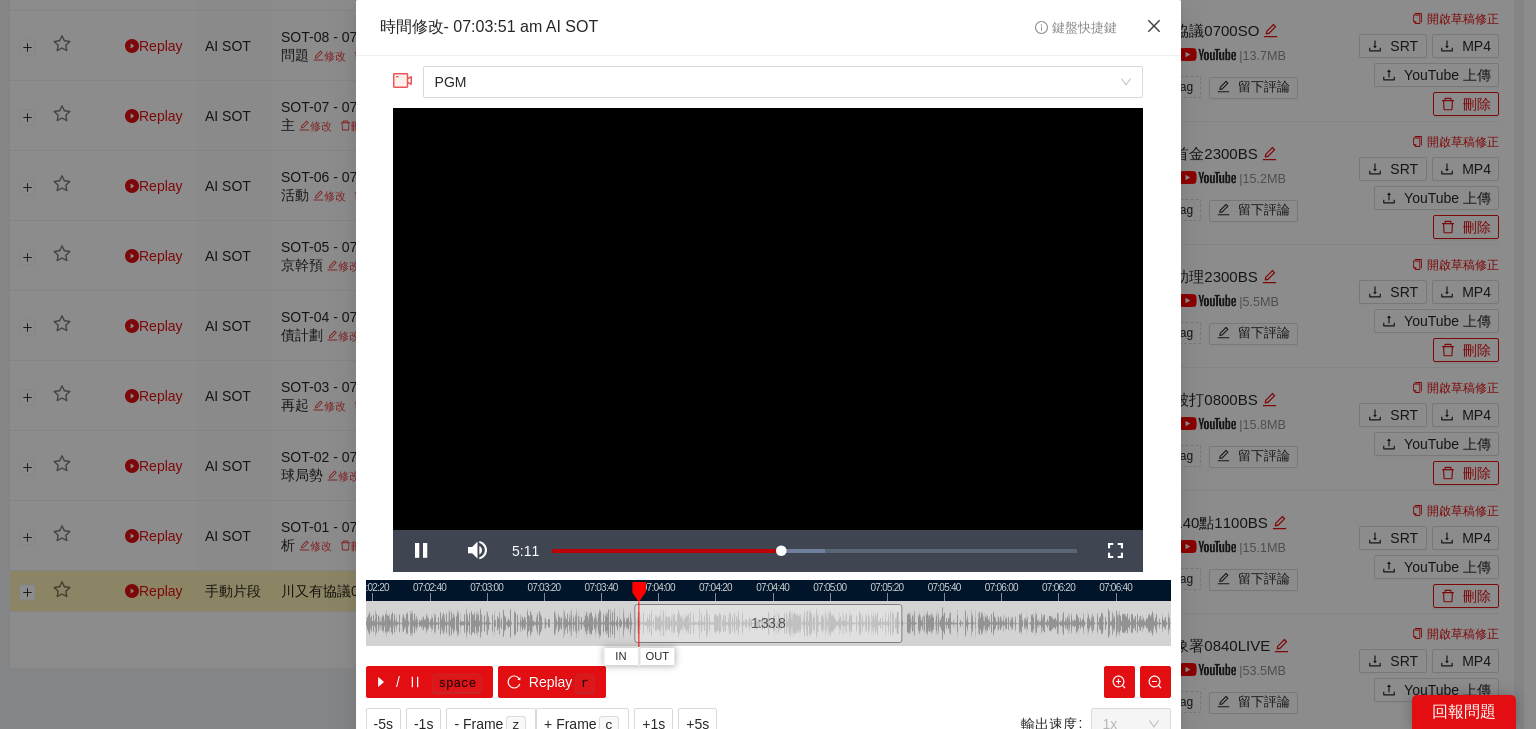 click 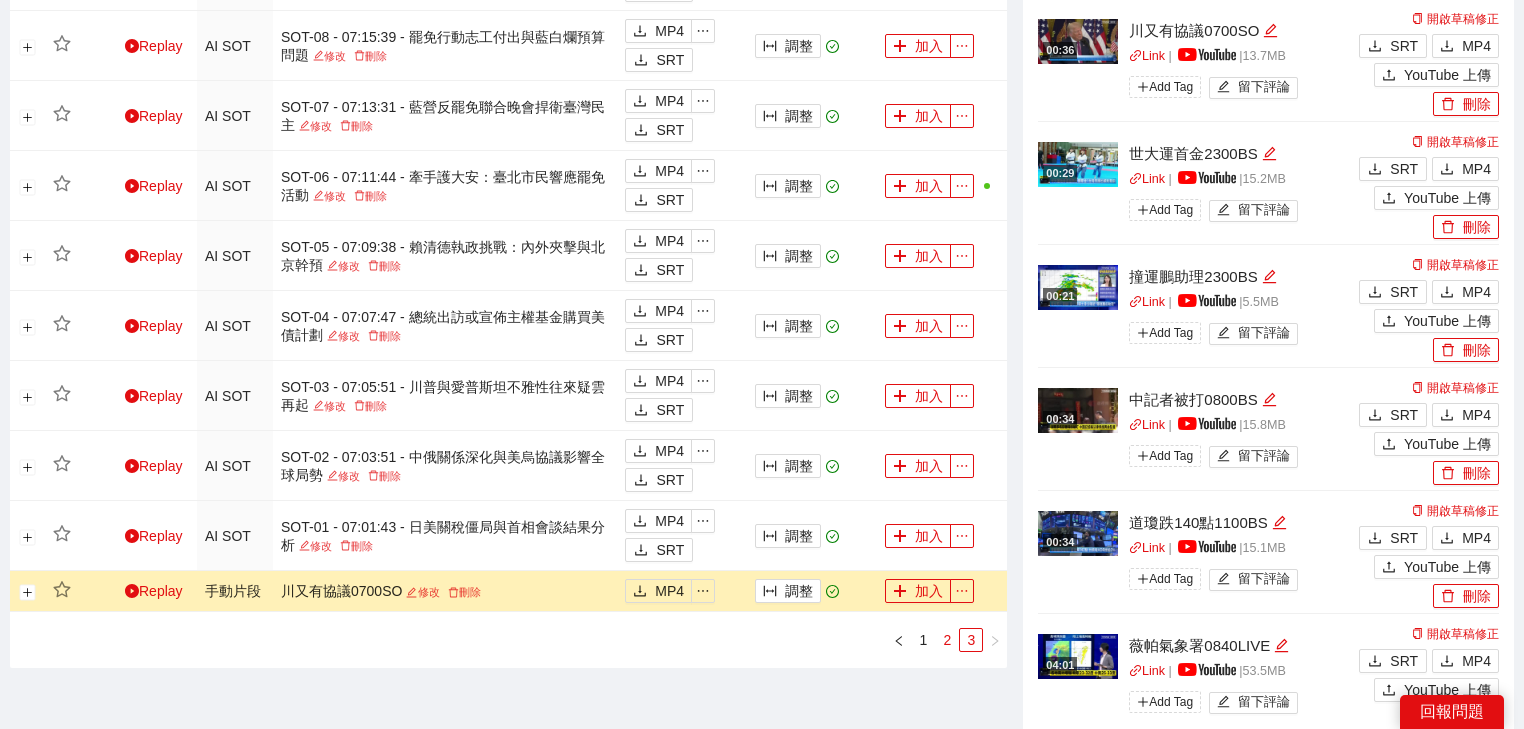 click on "2" at bounding box center [947, 640] 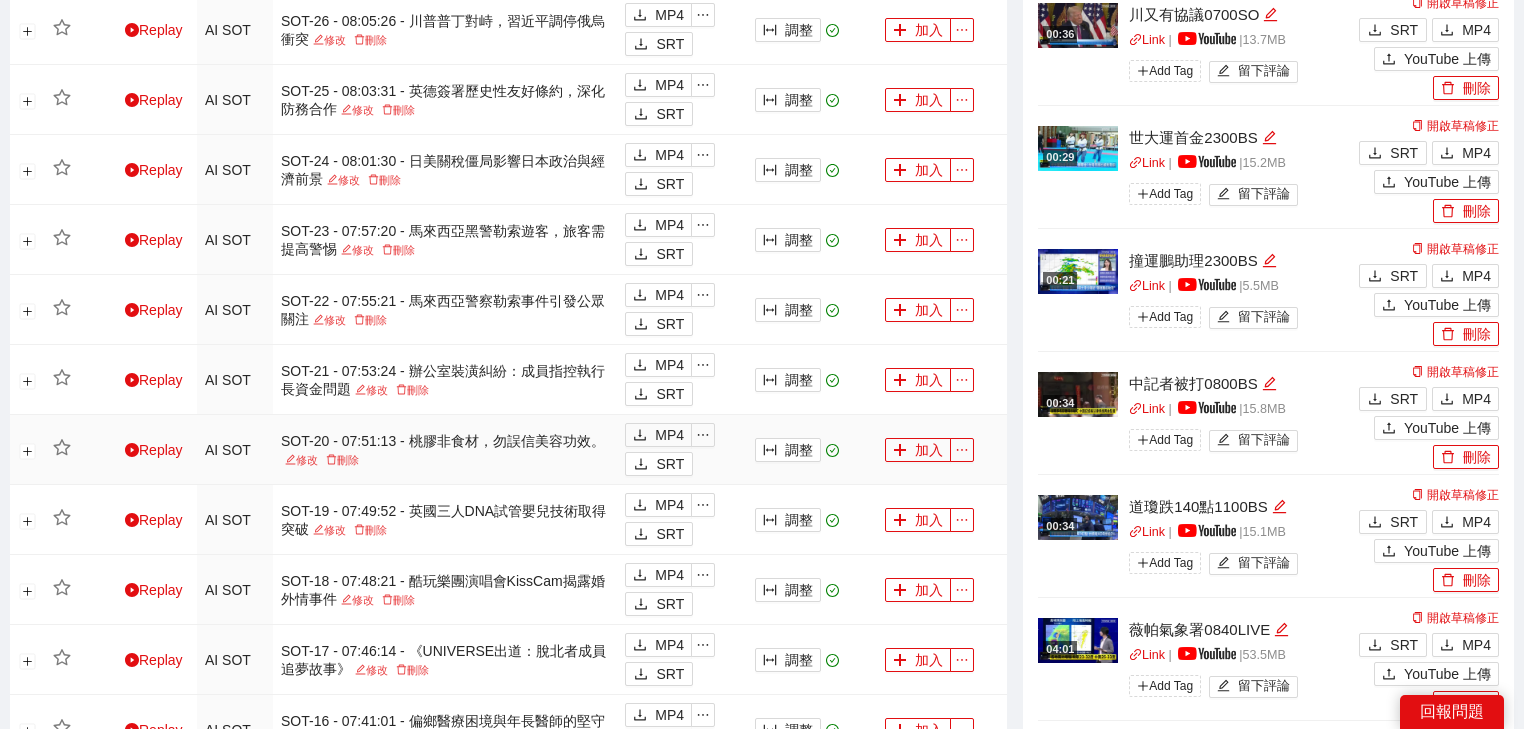 scroll, scrollTop: 1073, scrollLeft: 0, axis: vertical 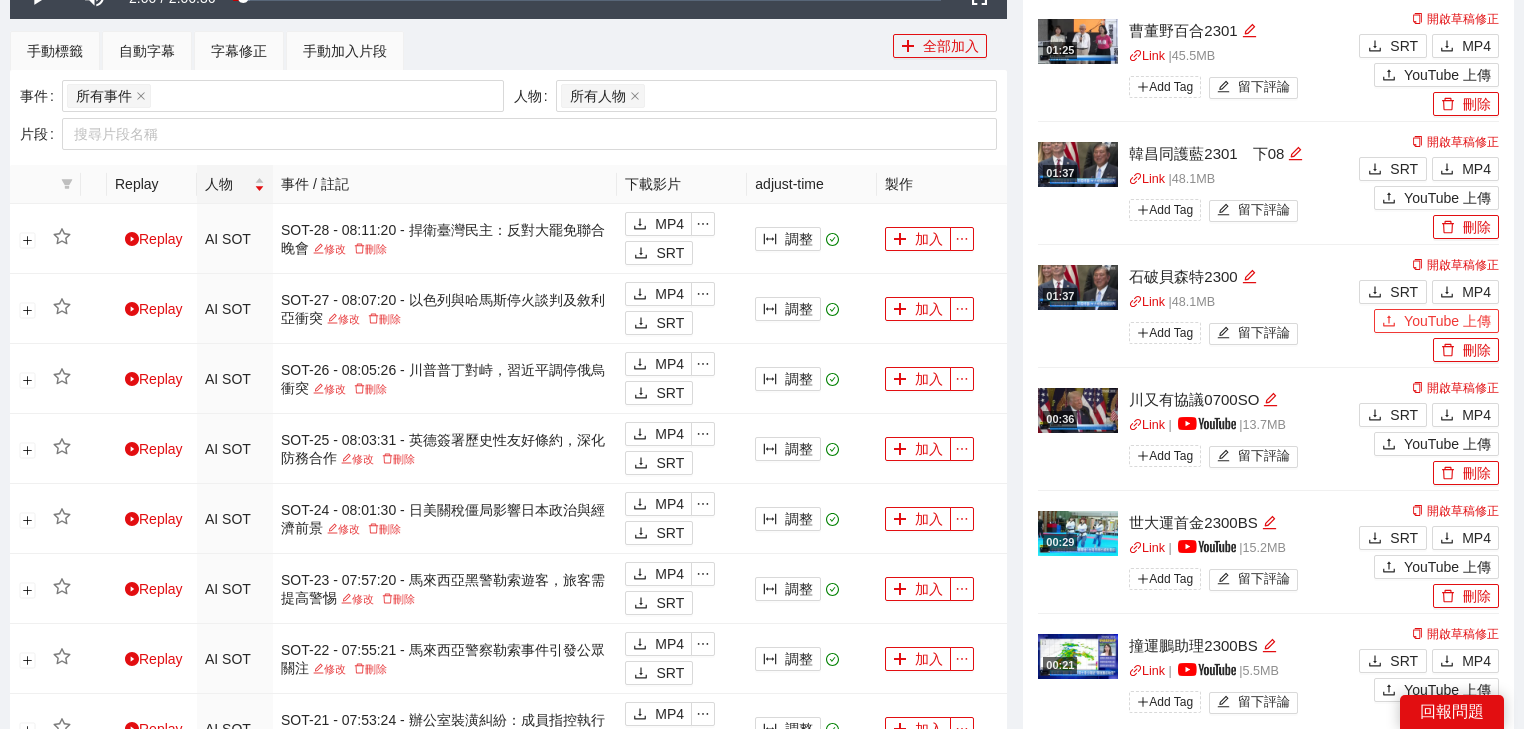 click on "YouTube 上傳" at bounding box center [1447, 321] 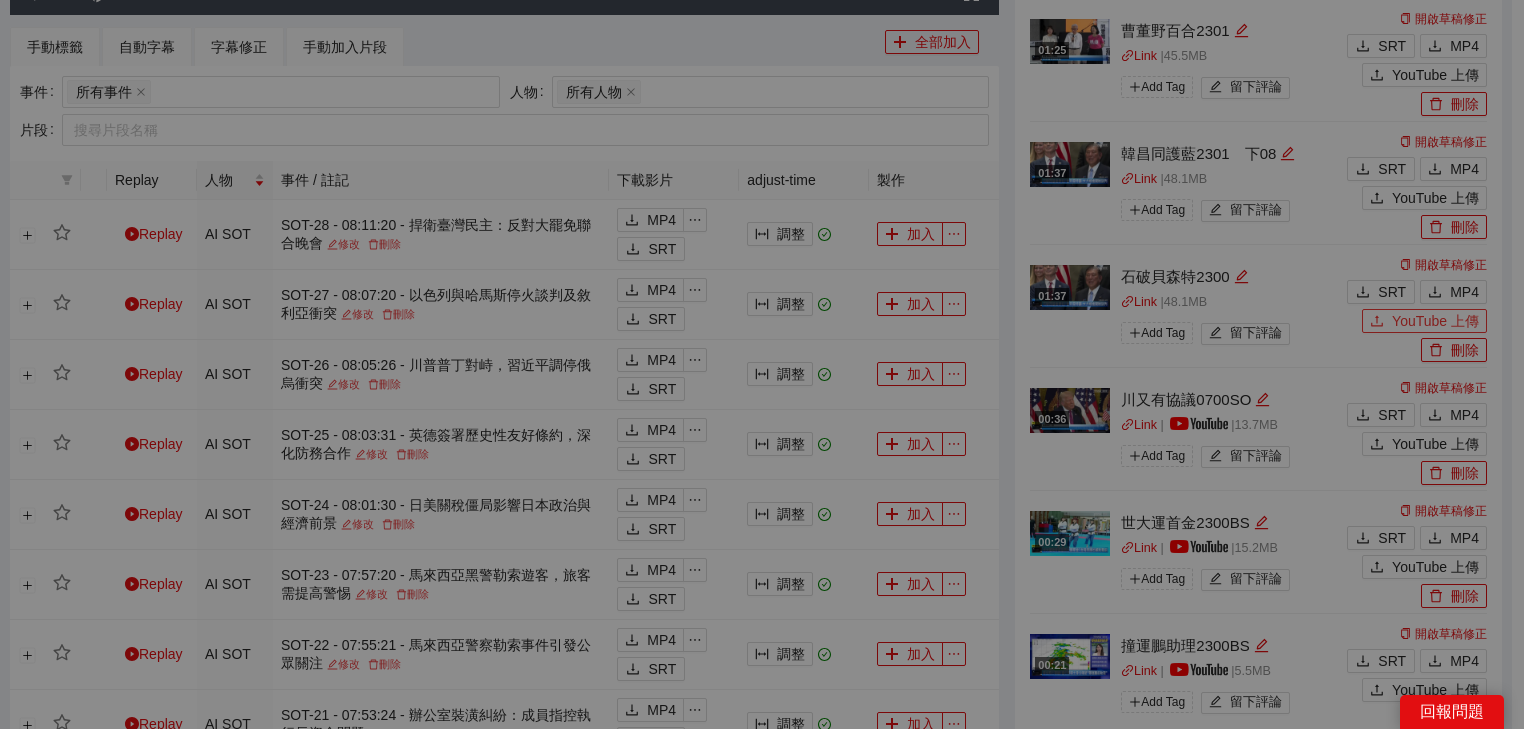 type 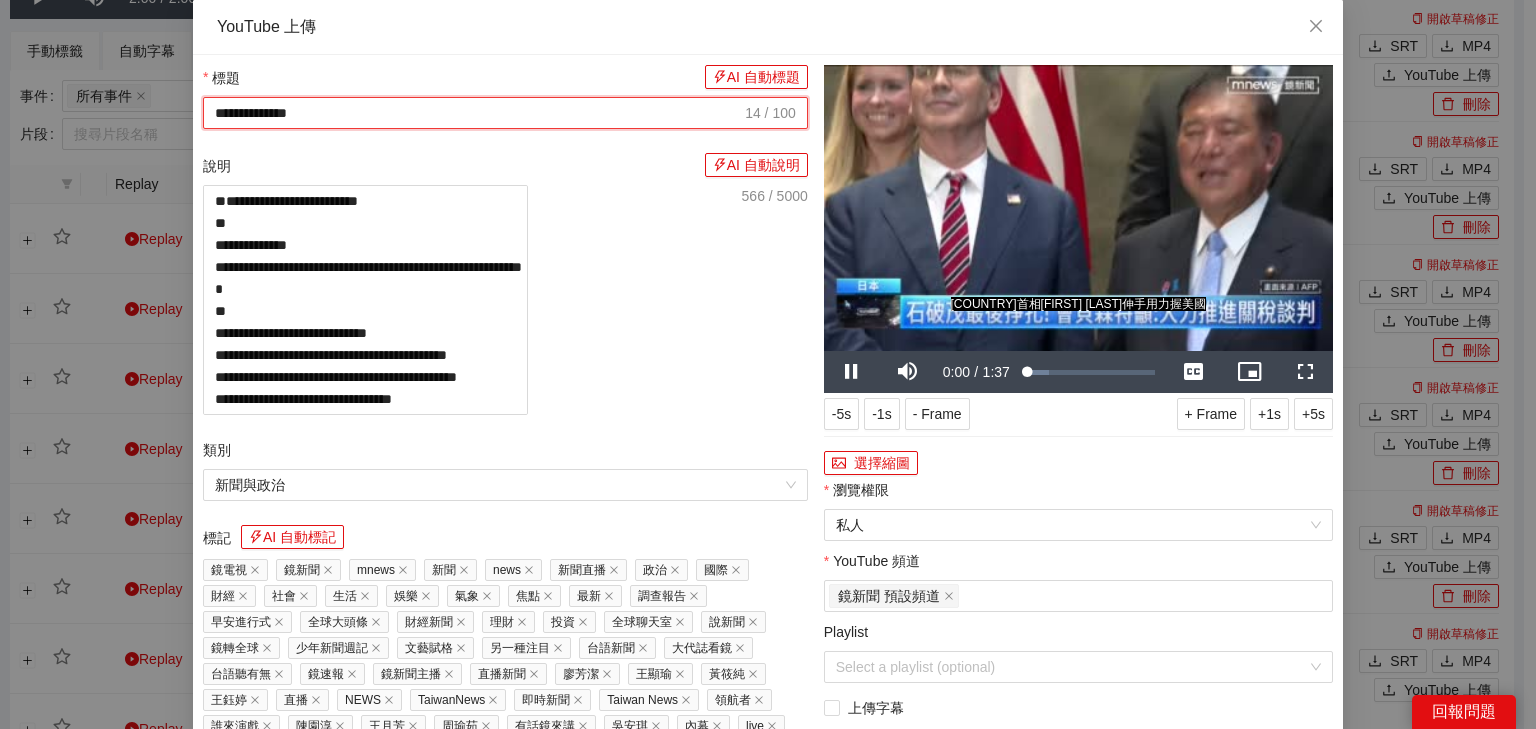 drag, startPoint x: 427, startPoint y: 104, endPoint x: 20, endPoint y: 98, distance: 407.04422 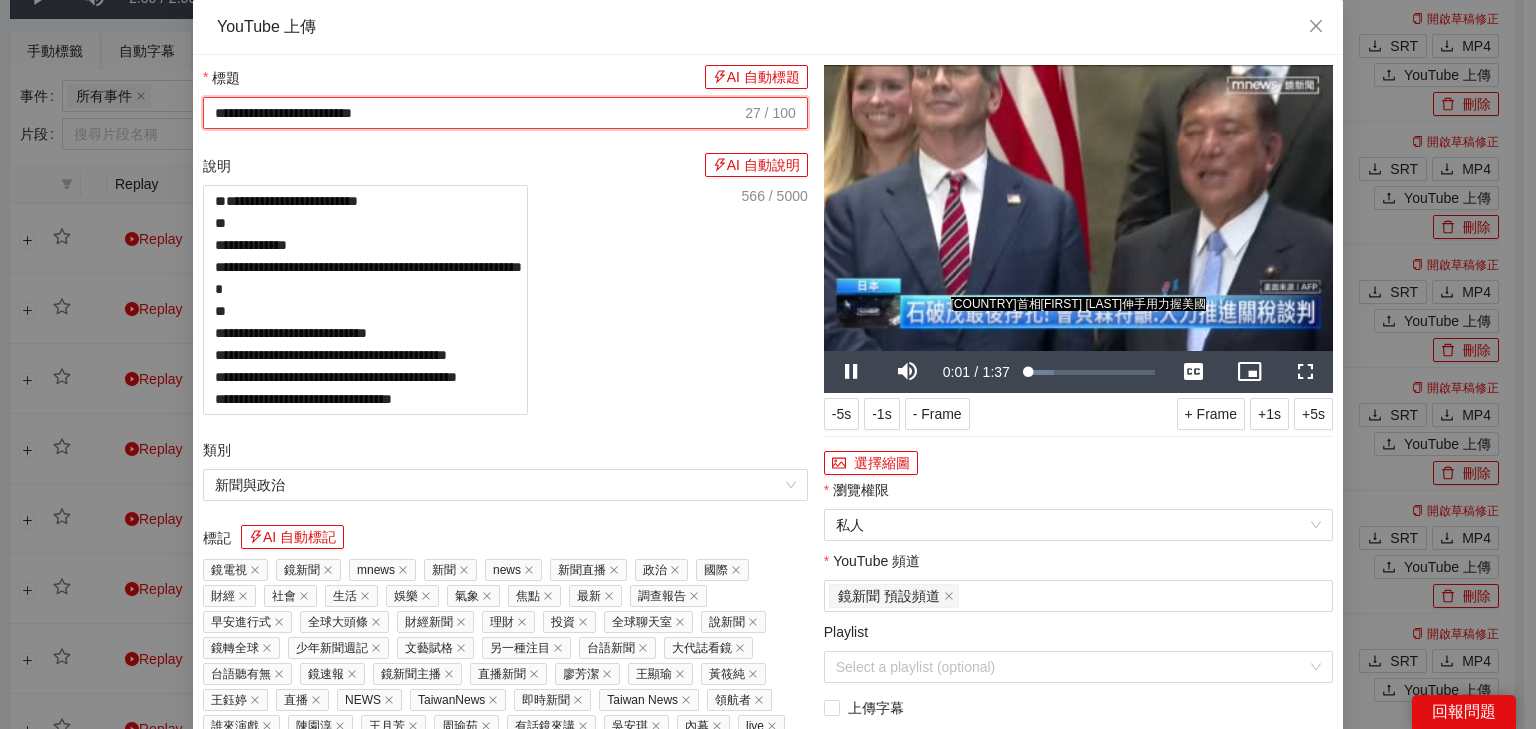 type on "**********" 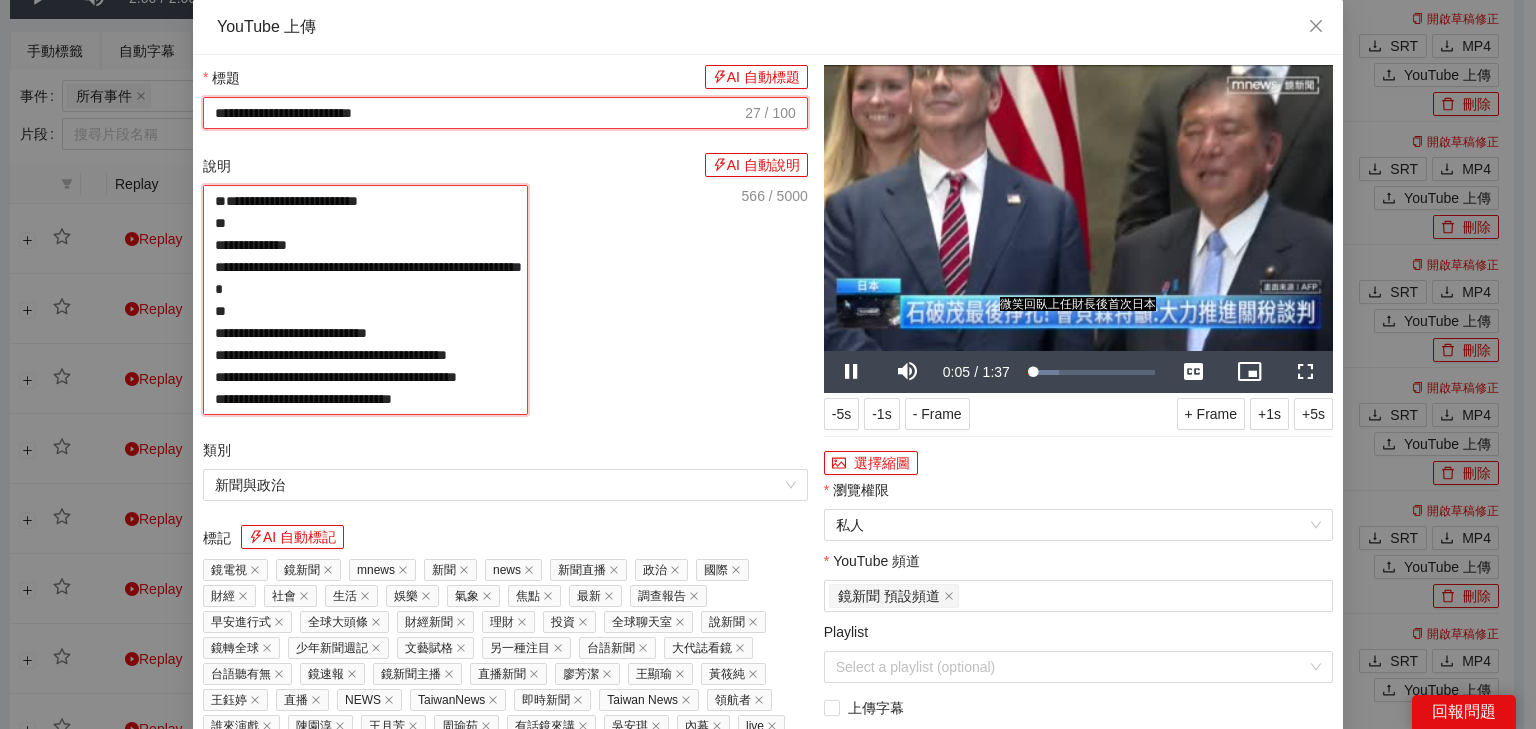 click on "**********" at bounding box center [365, 300] 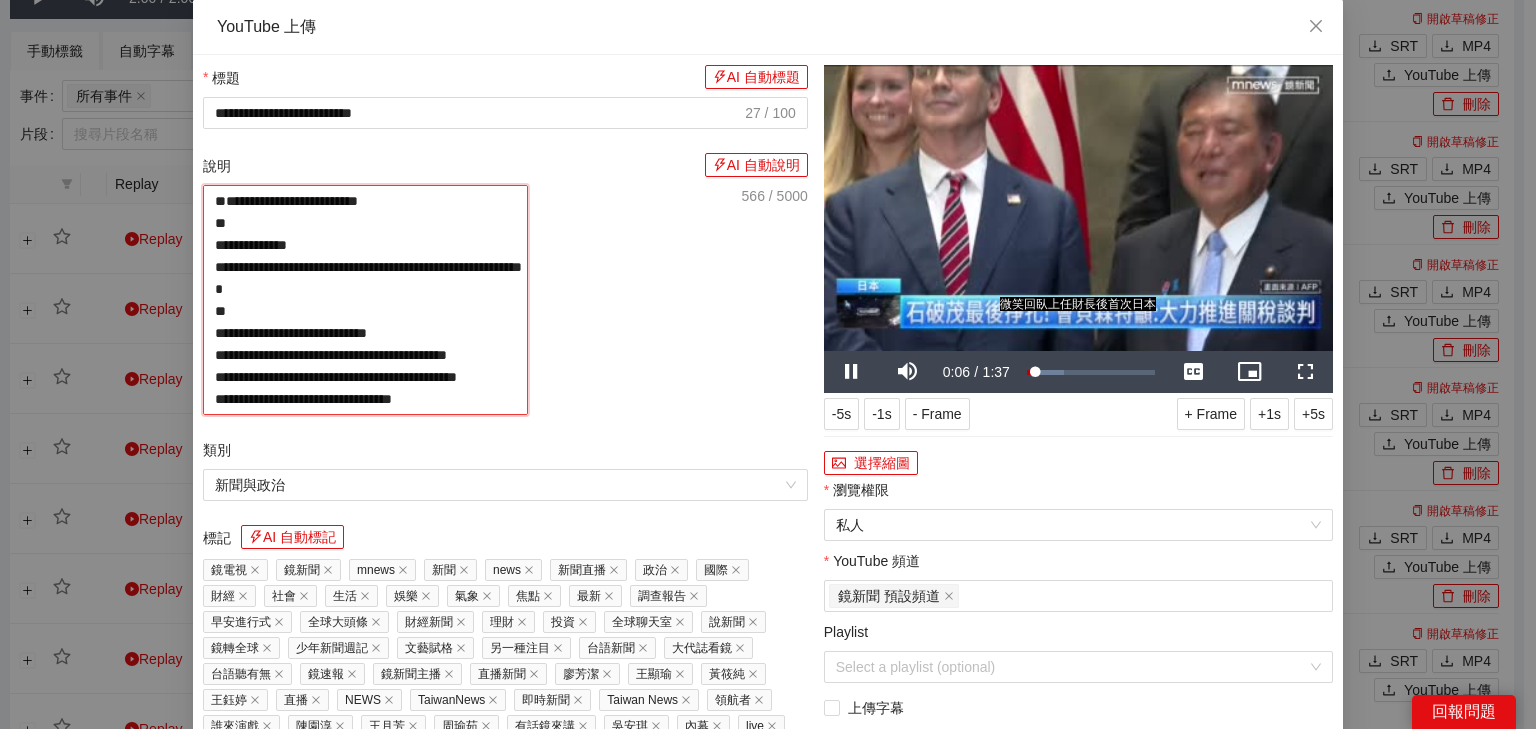 paste on "**********" 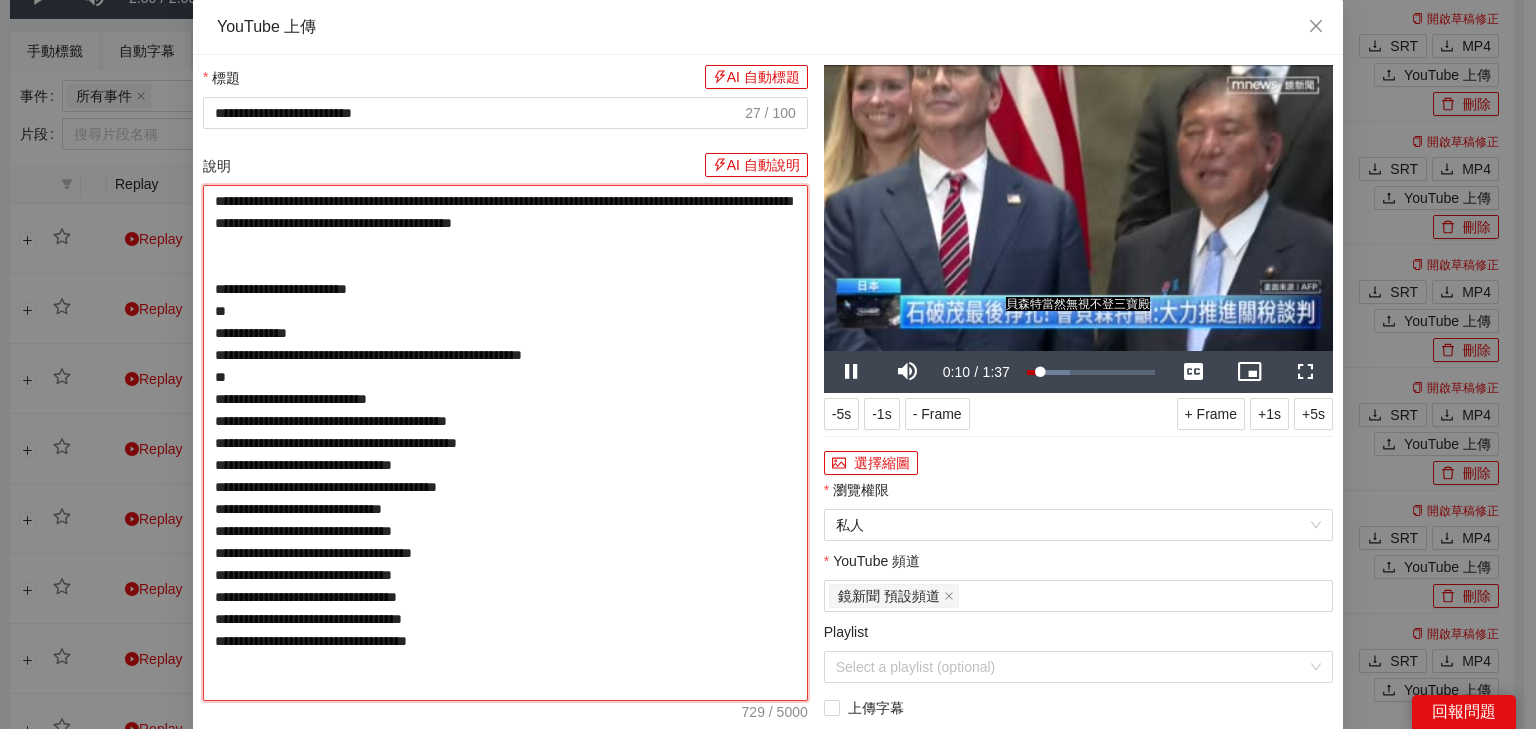 type on "**********" 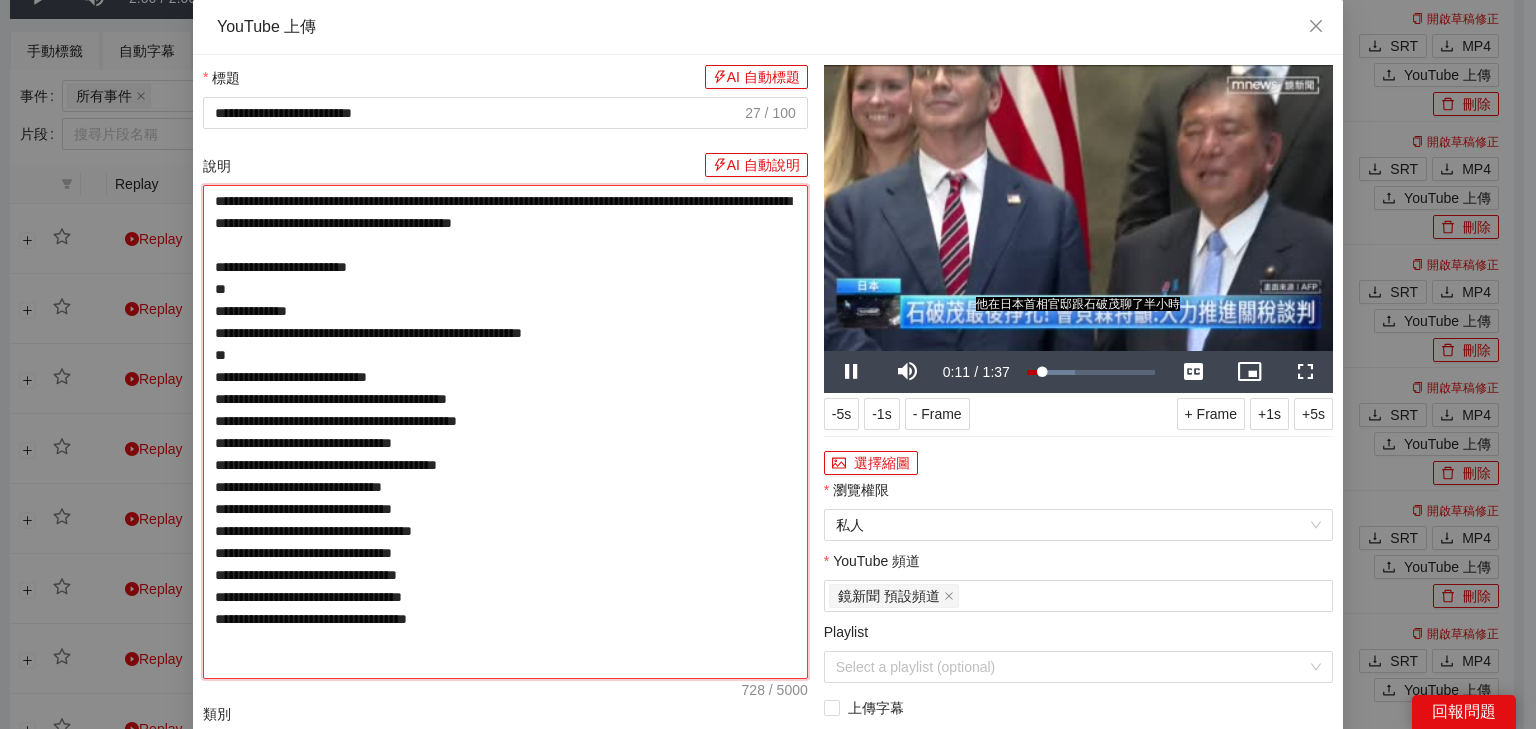 type on "**********" 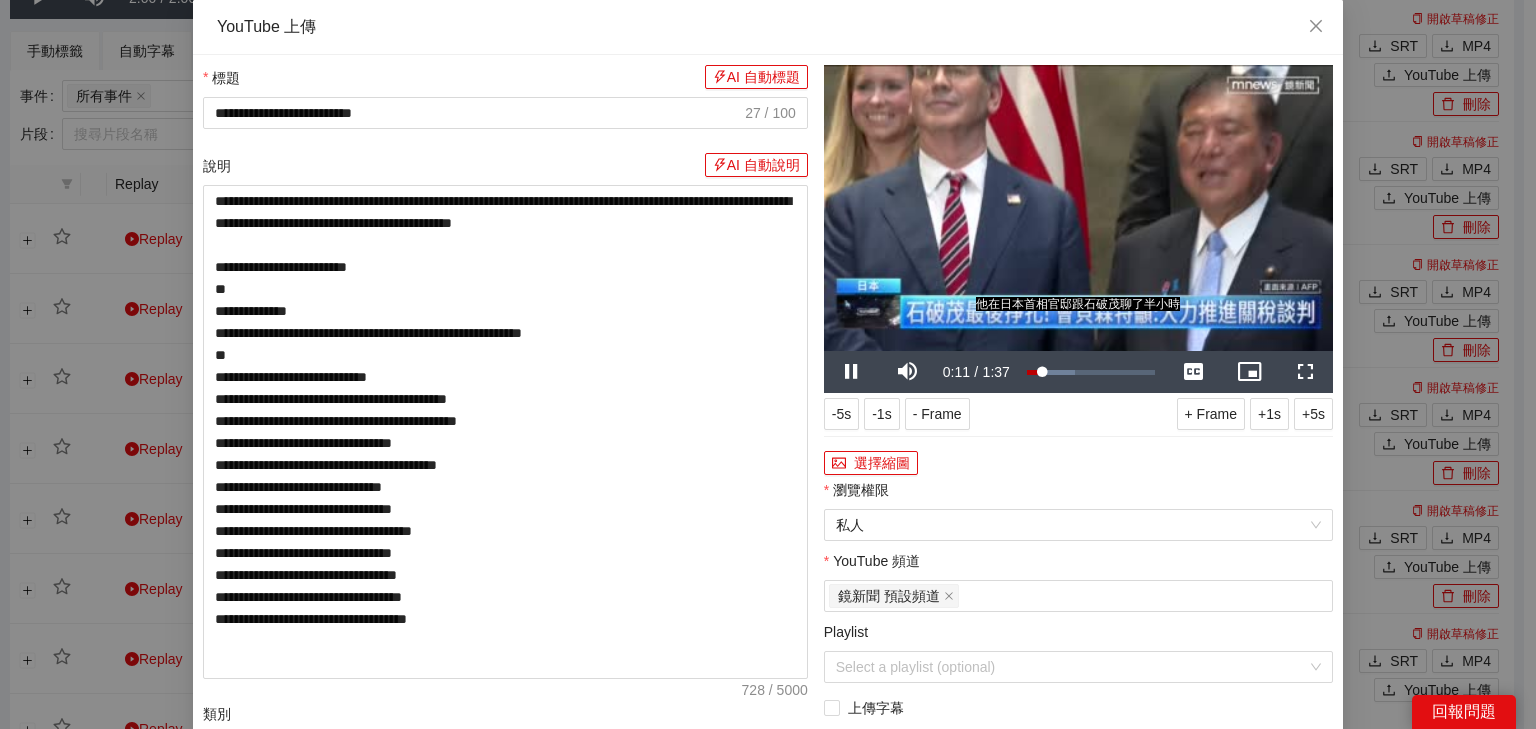 click at bounding box center [1078, 208] 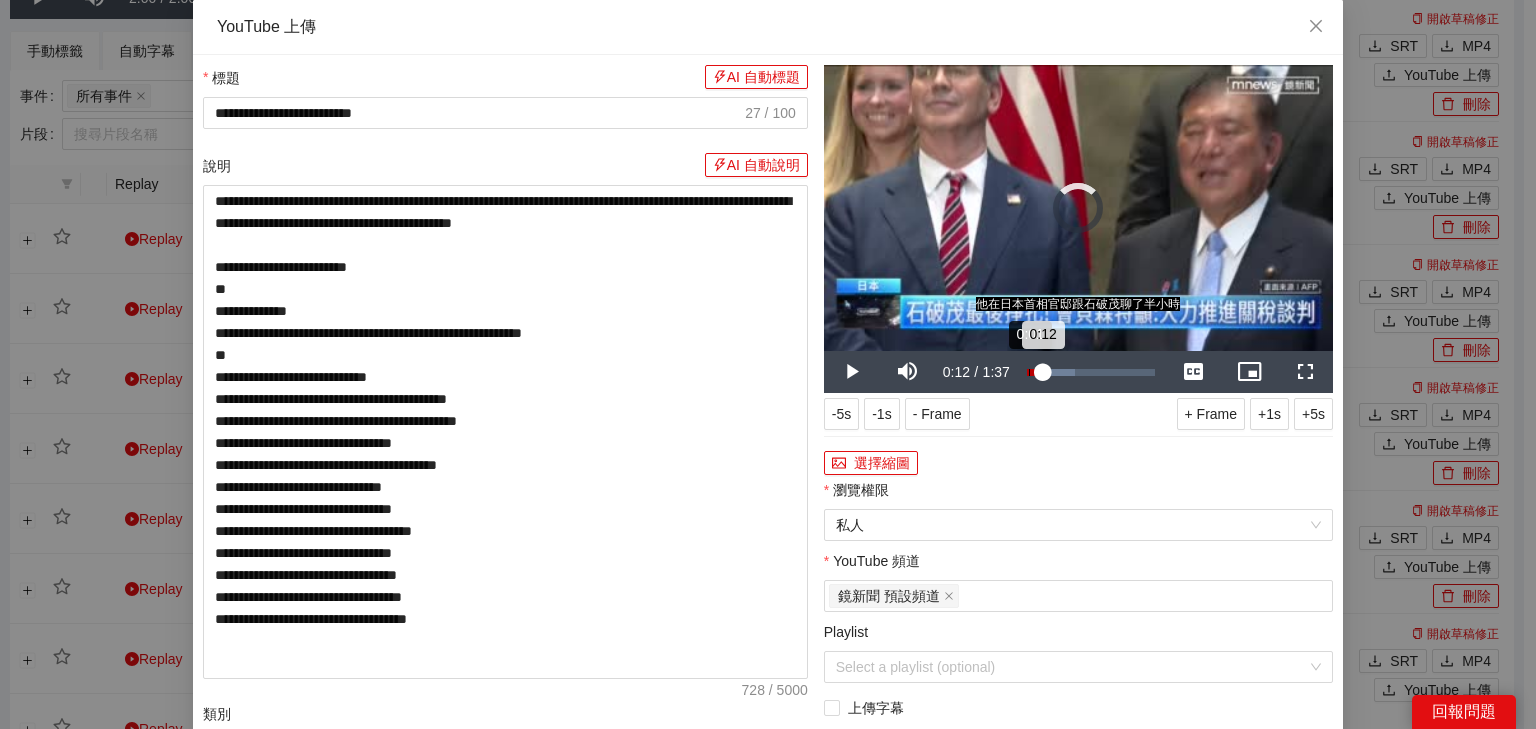 click on "Loaded :  37.58% 0:01 0:12" at bounding box center [1091, 372] 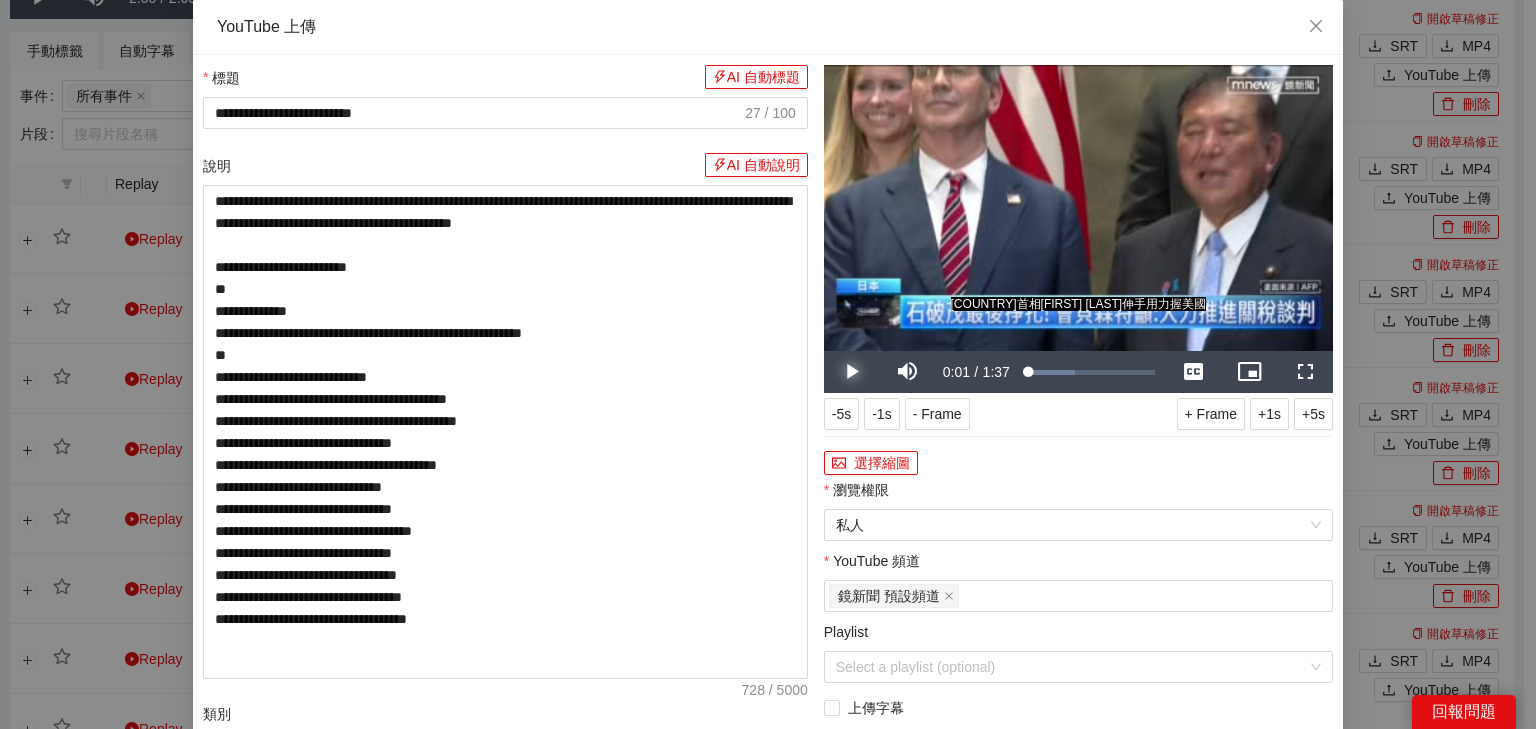 click at bounding box center (852, 372) 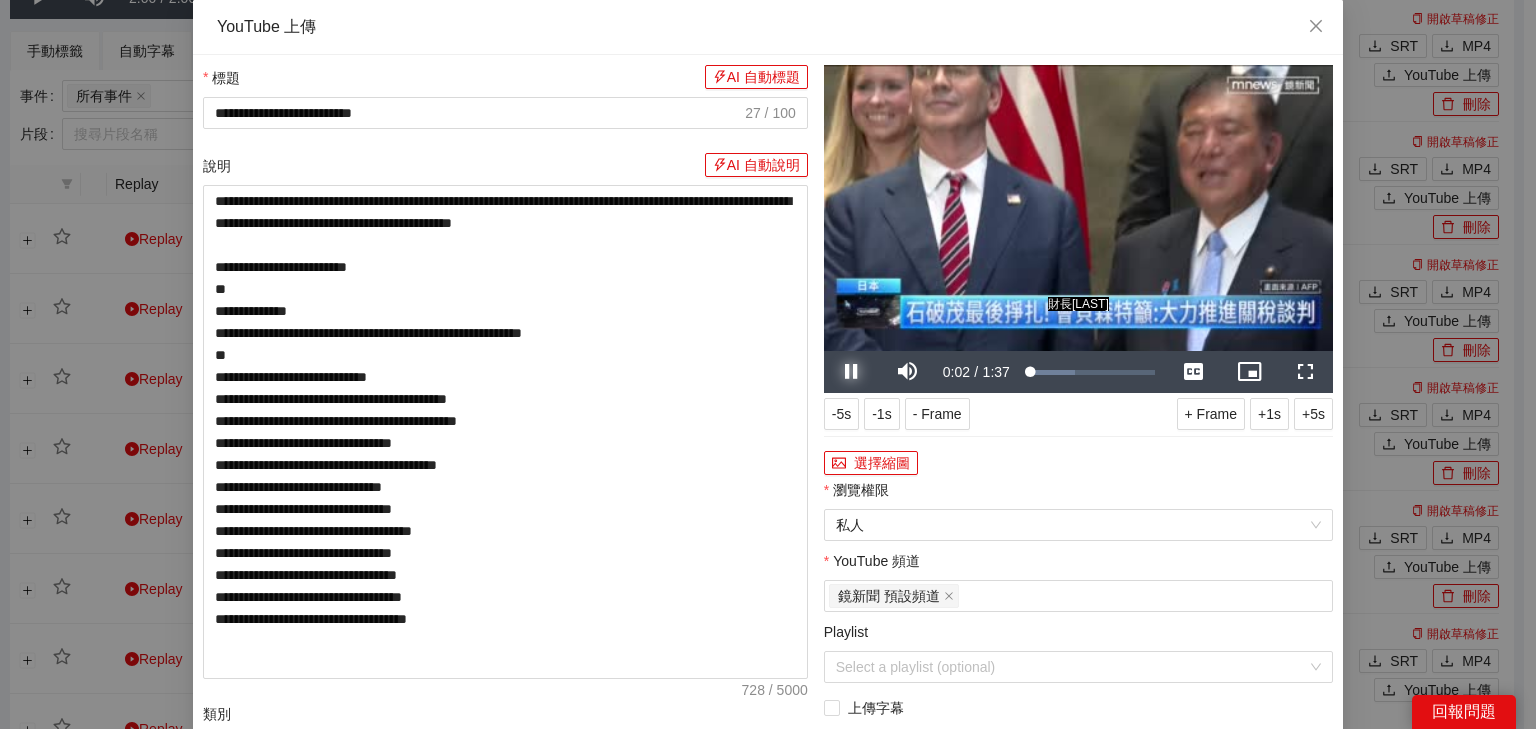 click at bounding box center (852, 372) 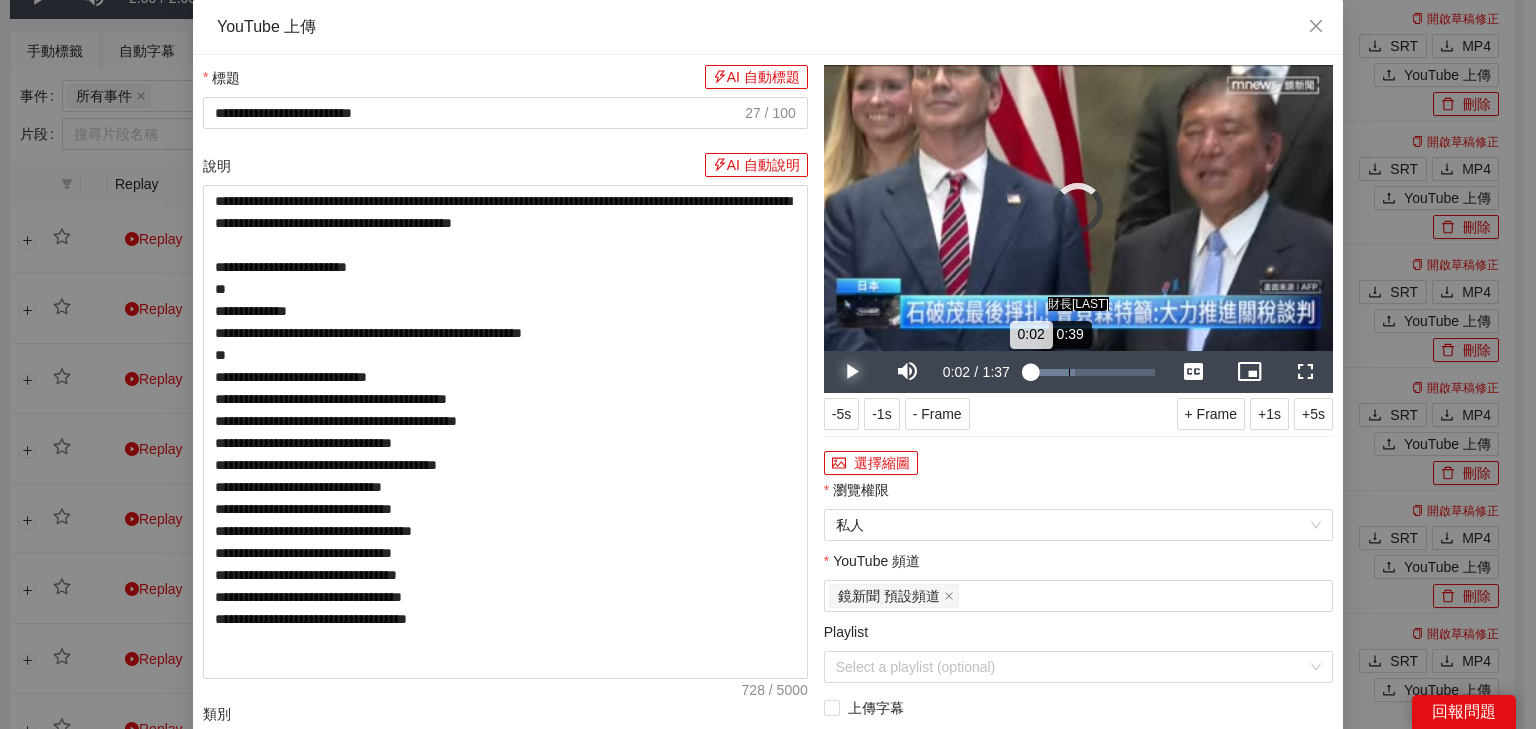 click on "Loaded :  37.58% 0:39 0:02" at bounding box center (1091, 372) 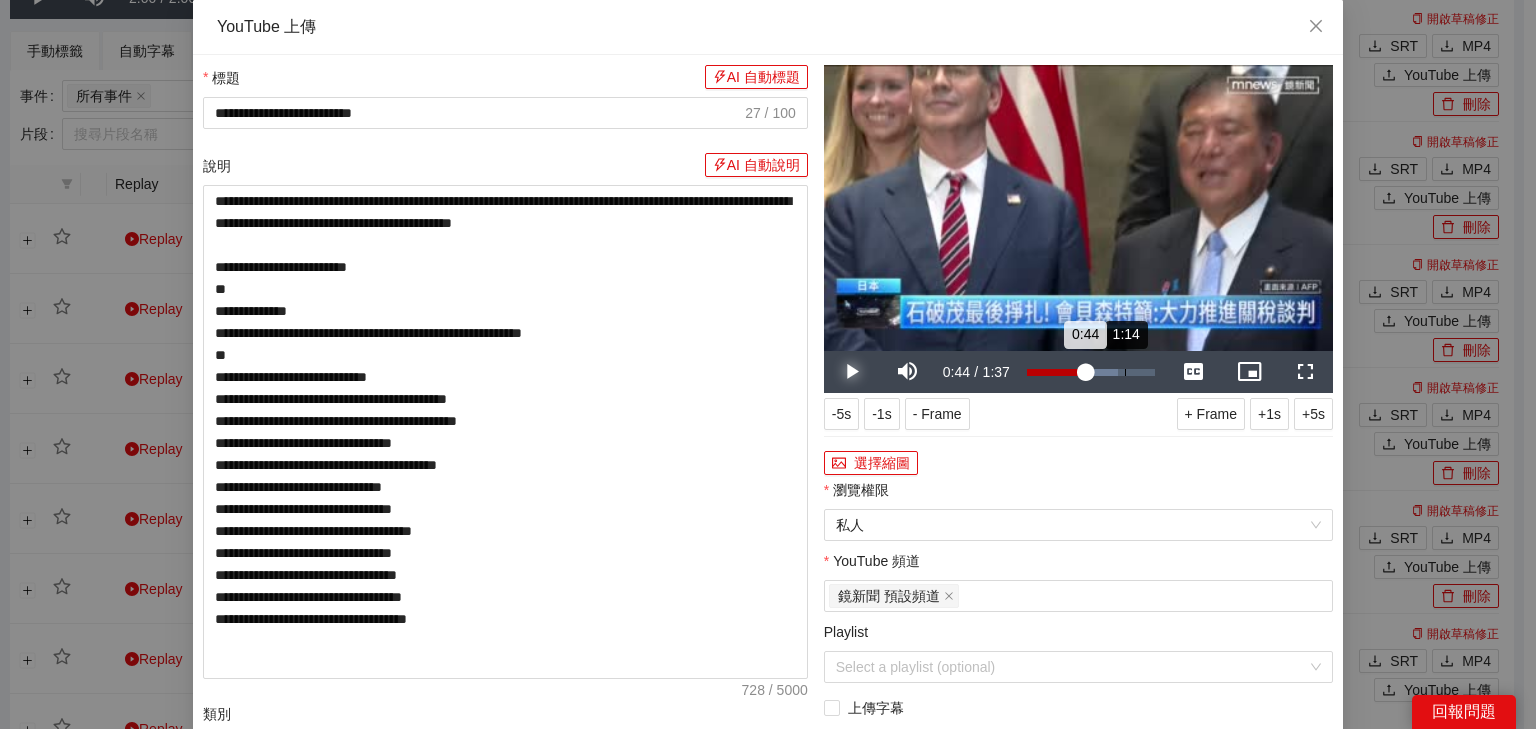 click on "1:14" at bounding box center (1125, 372) 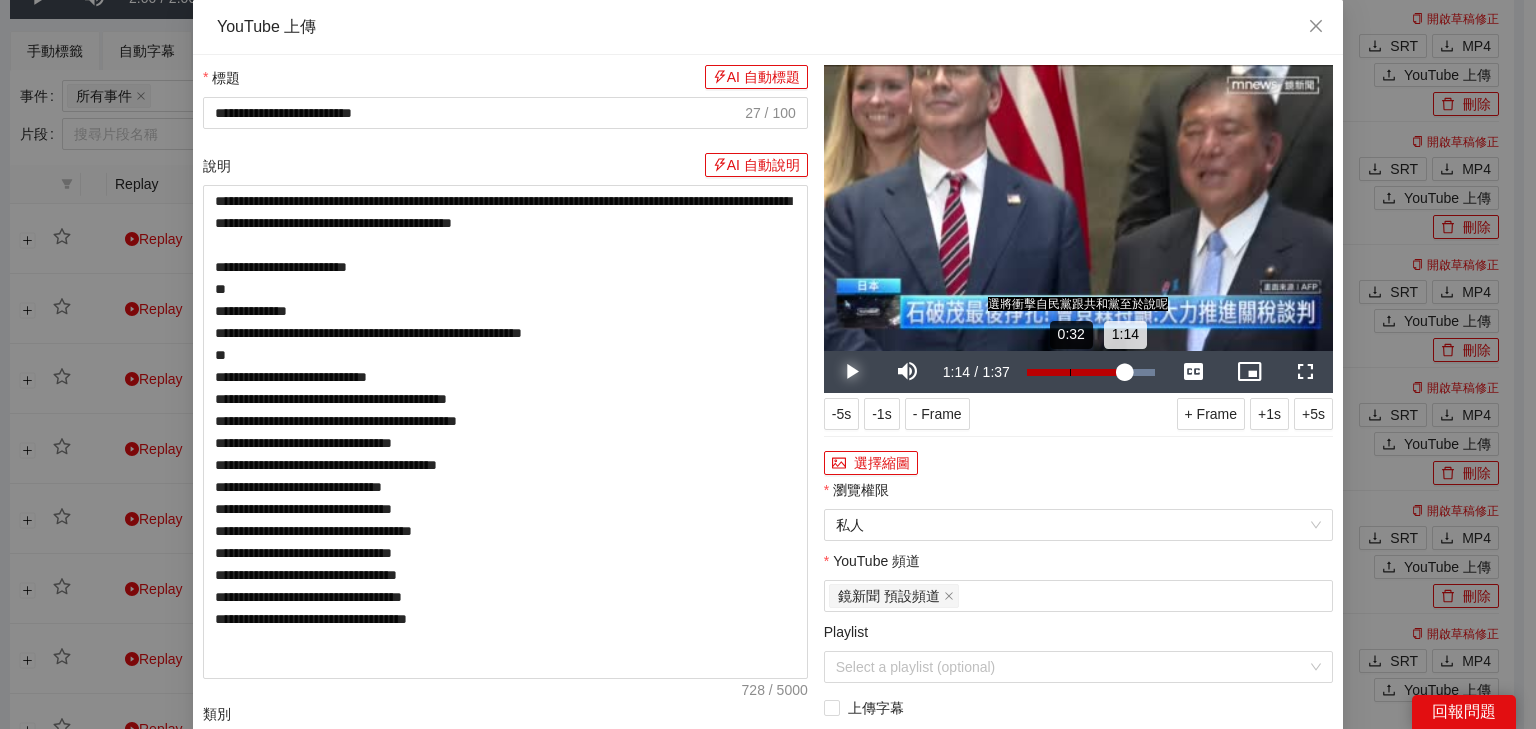 click on "Loaded :  100.00% 0:32 1:14" at bounding box center [1091, 372] 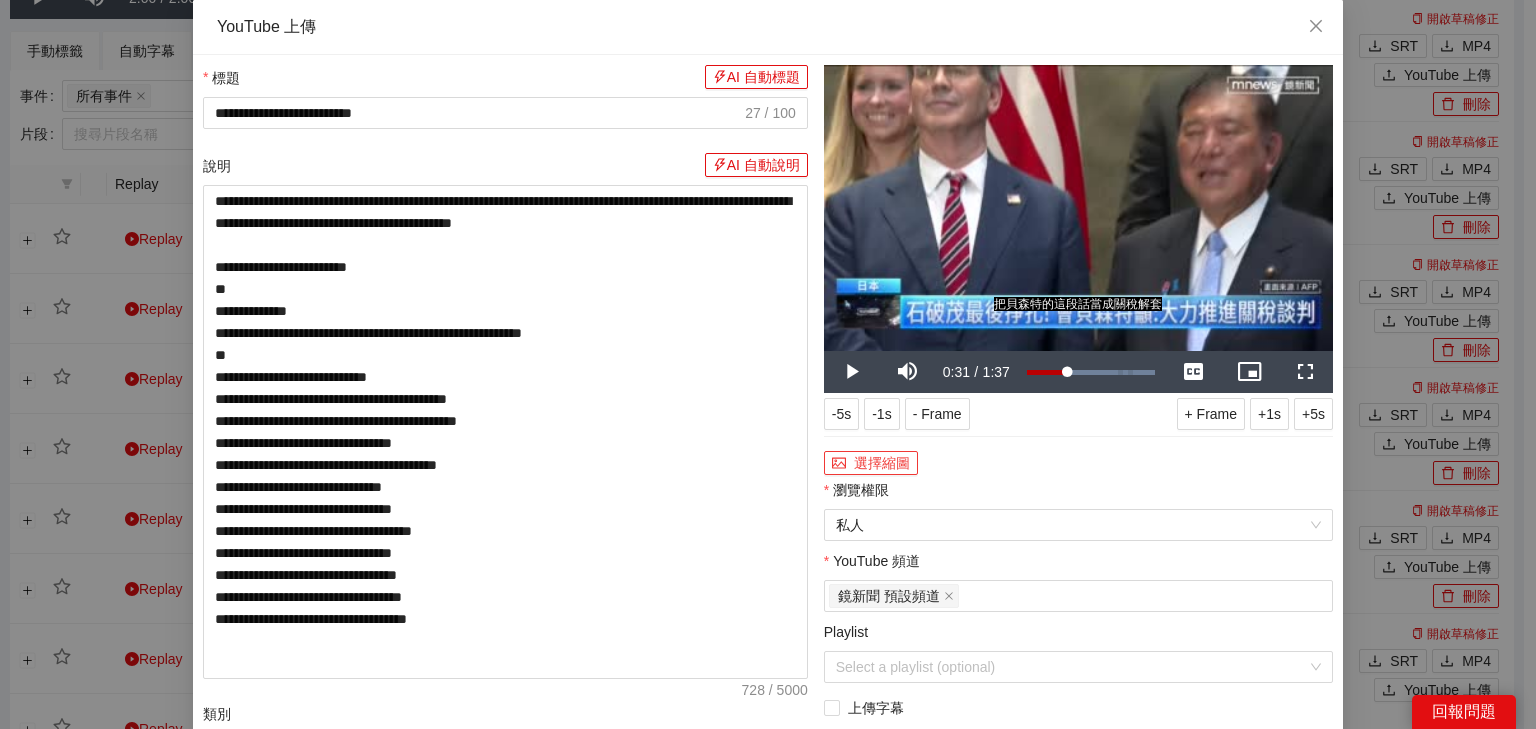 click on "選擇縮圖" at bounding box center [871, 463] 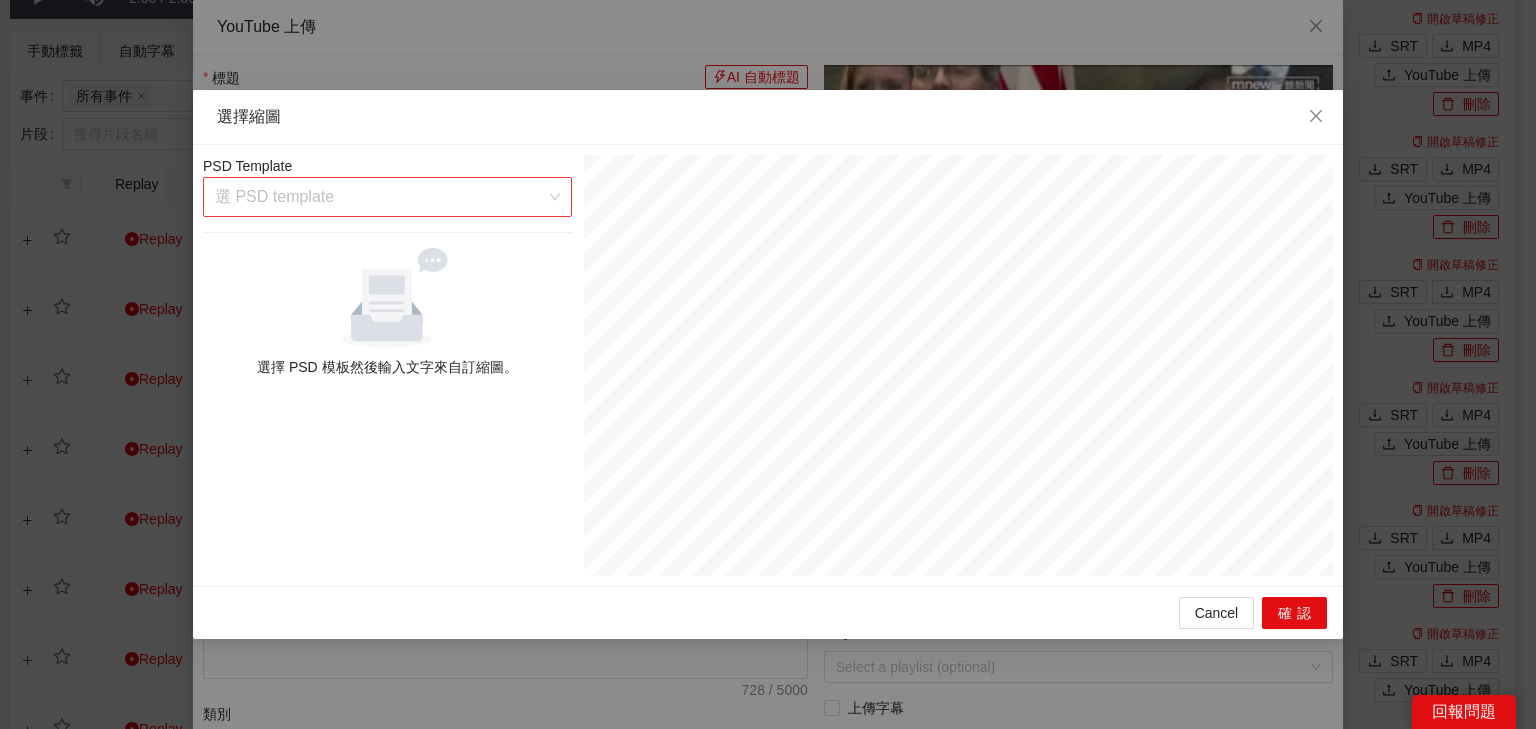 click at bounding box center [380, 197] 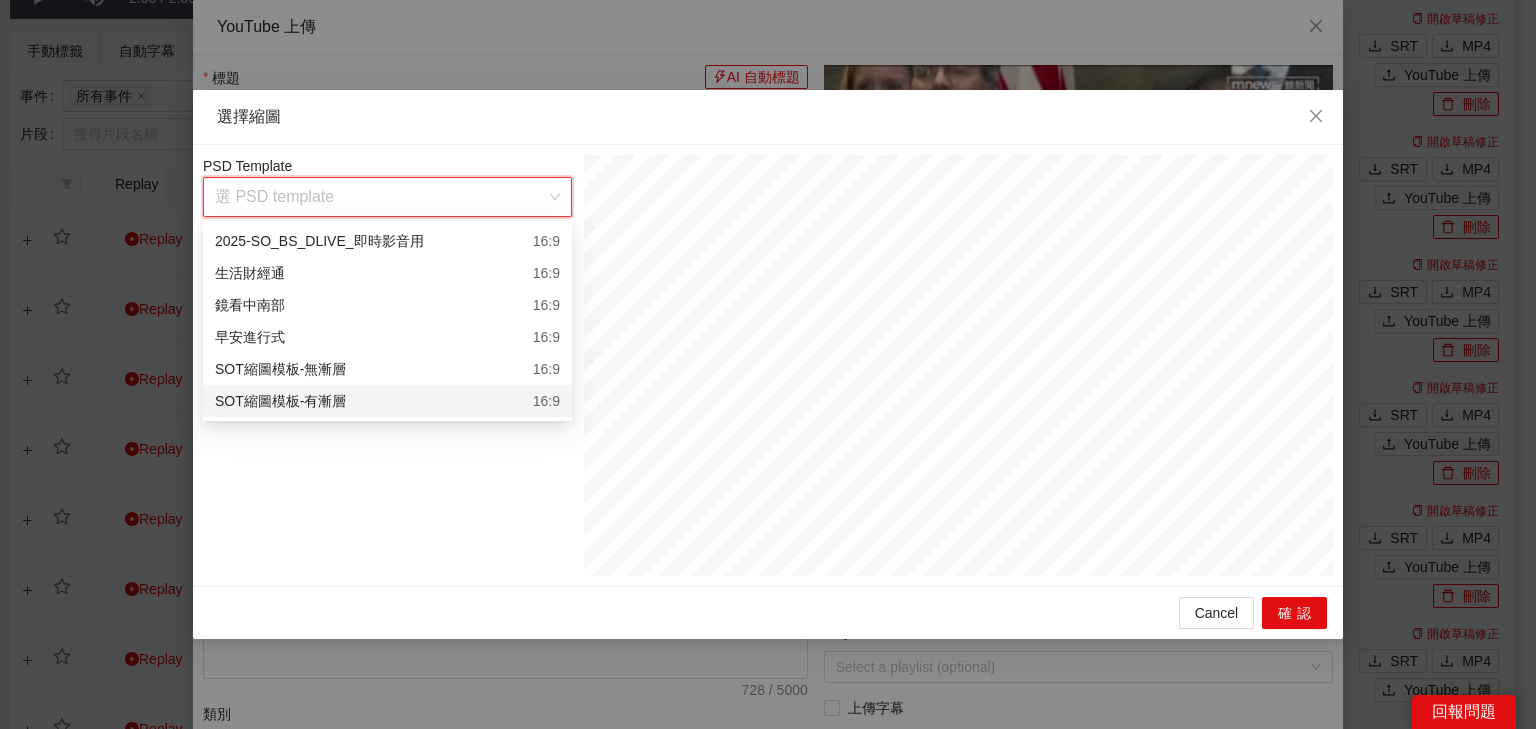 click on "SOT縮圖模板-有漸層 16:9" at bounding box center [387, 401] 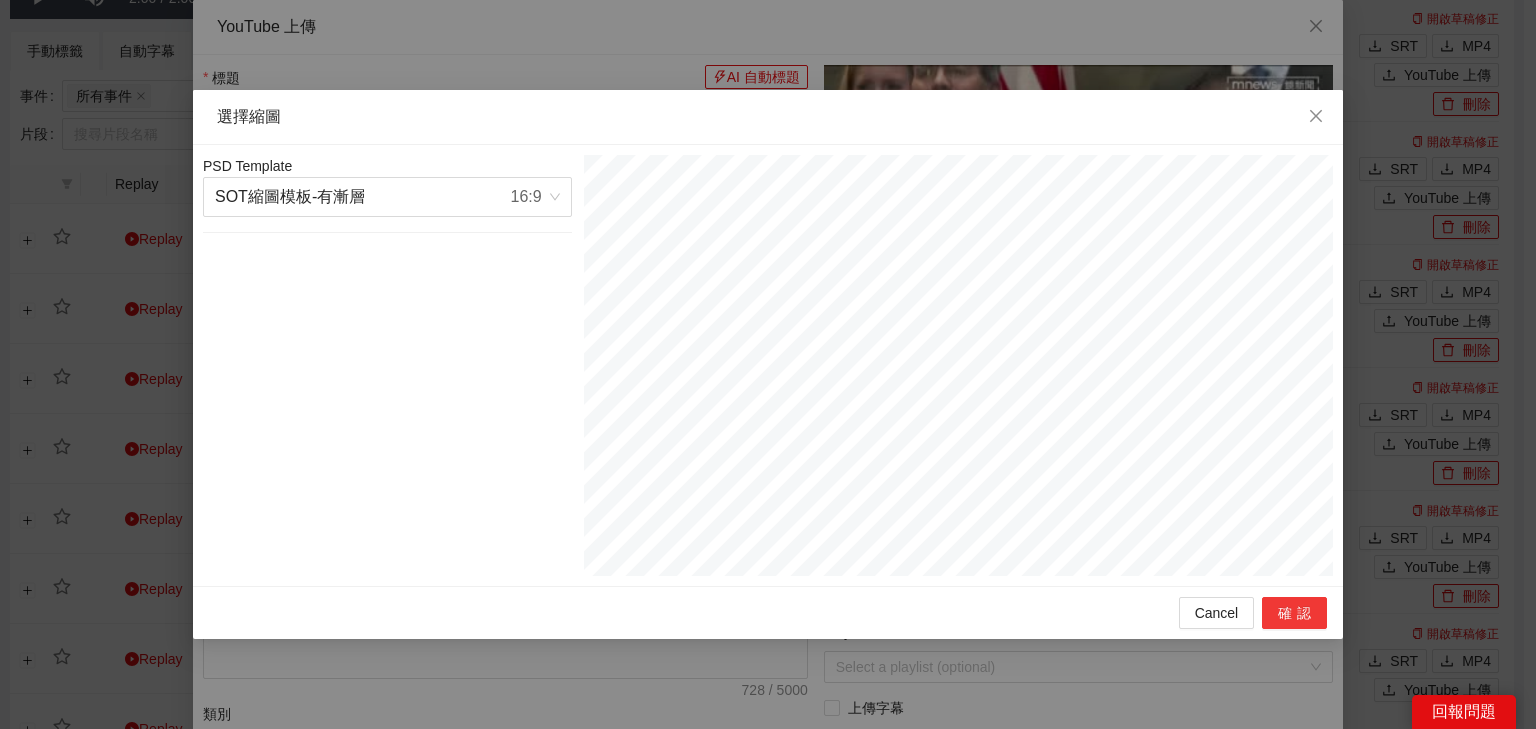 click on "確認" at bounding box center (1294, 613) 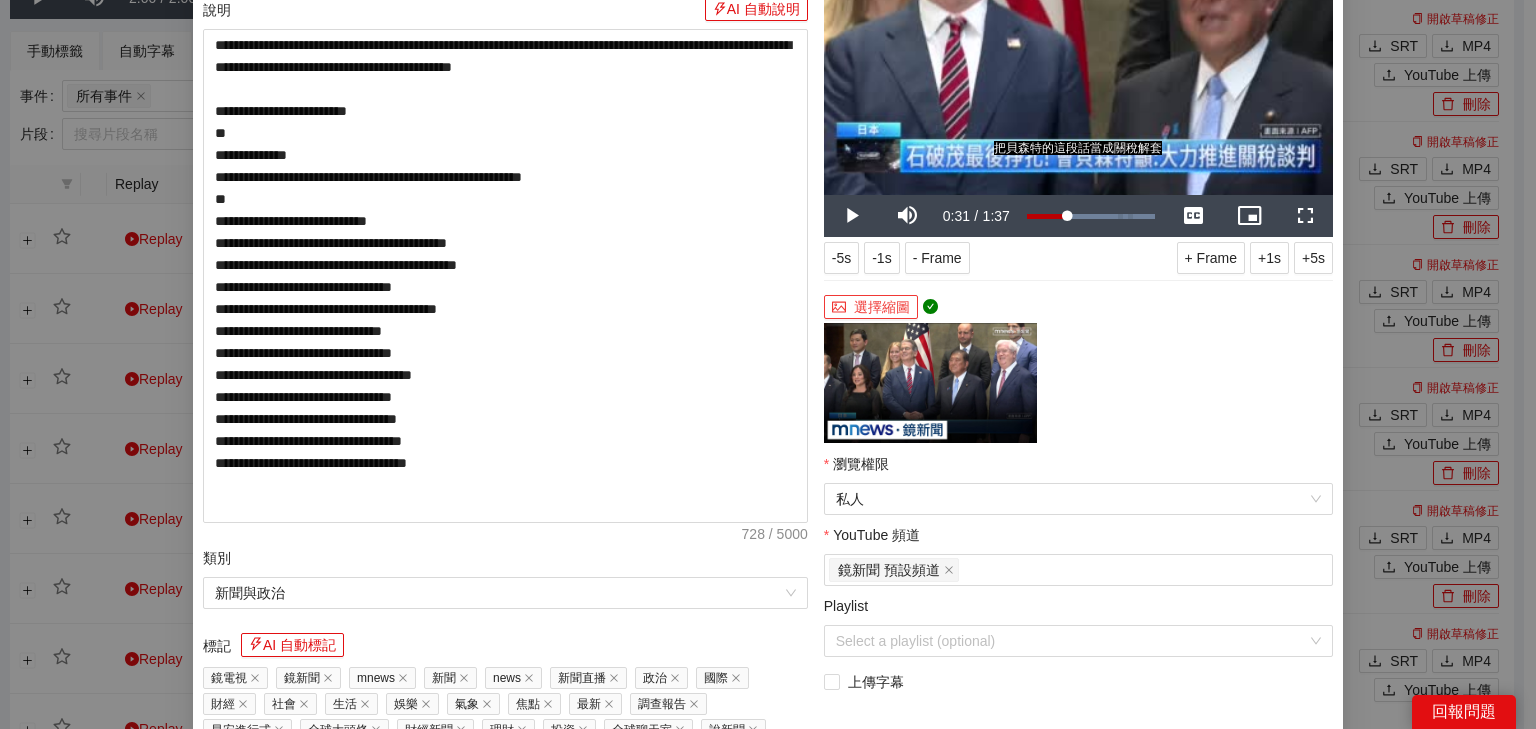 scroll, scrollTop: 240, scrollLeft: 0, axis: vertical 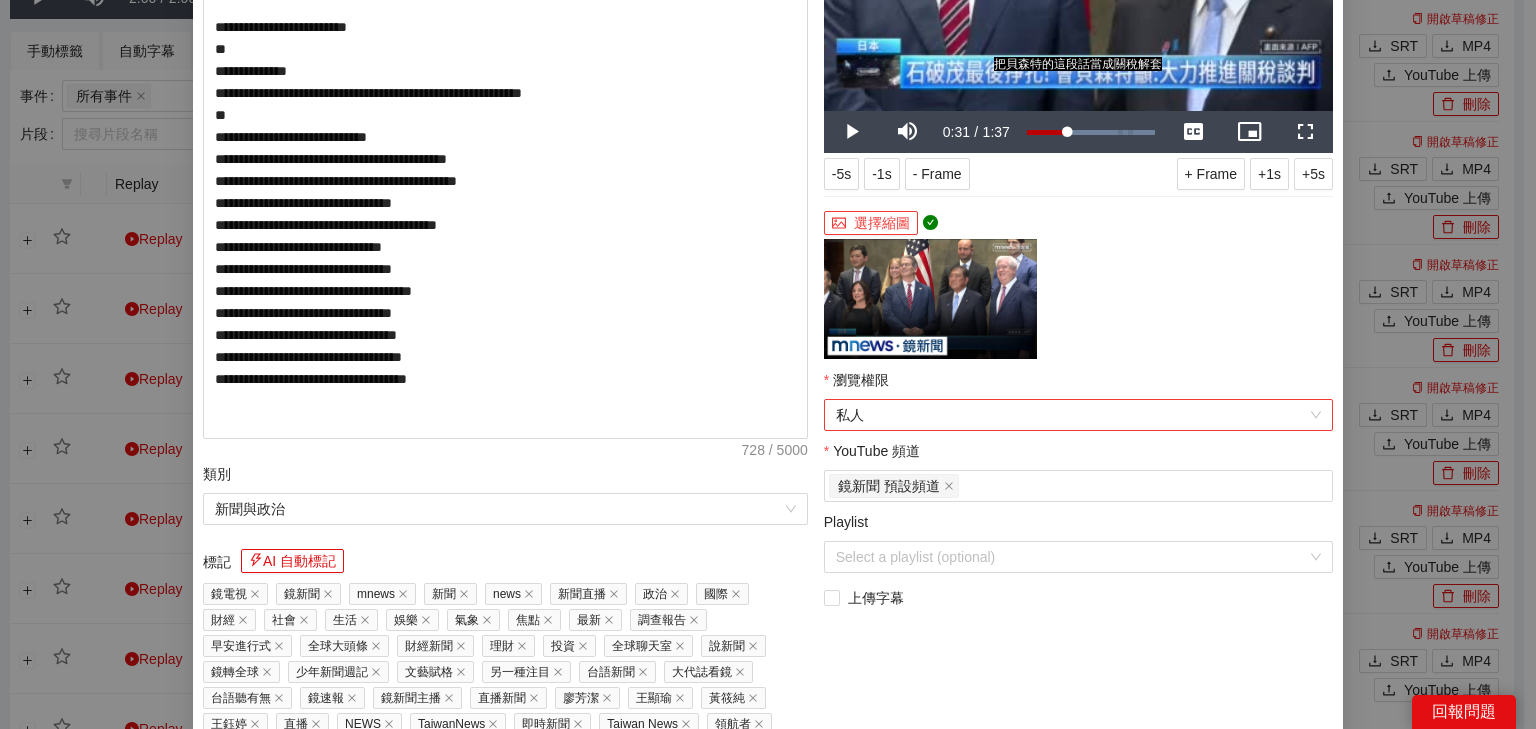 click on "私人" at bounding box center (1078, 415) 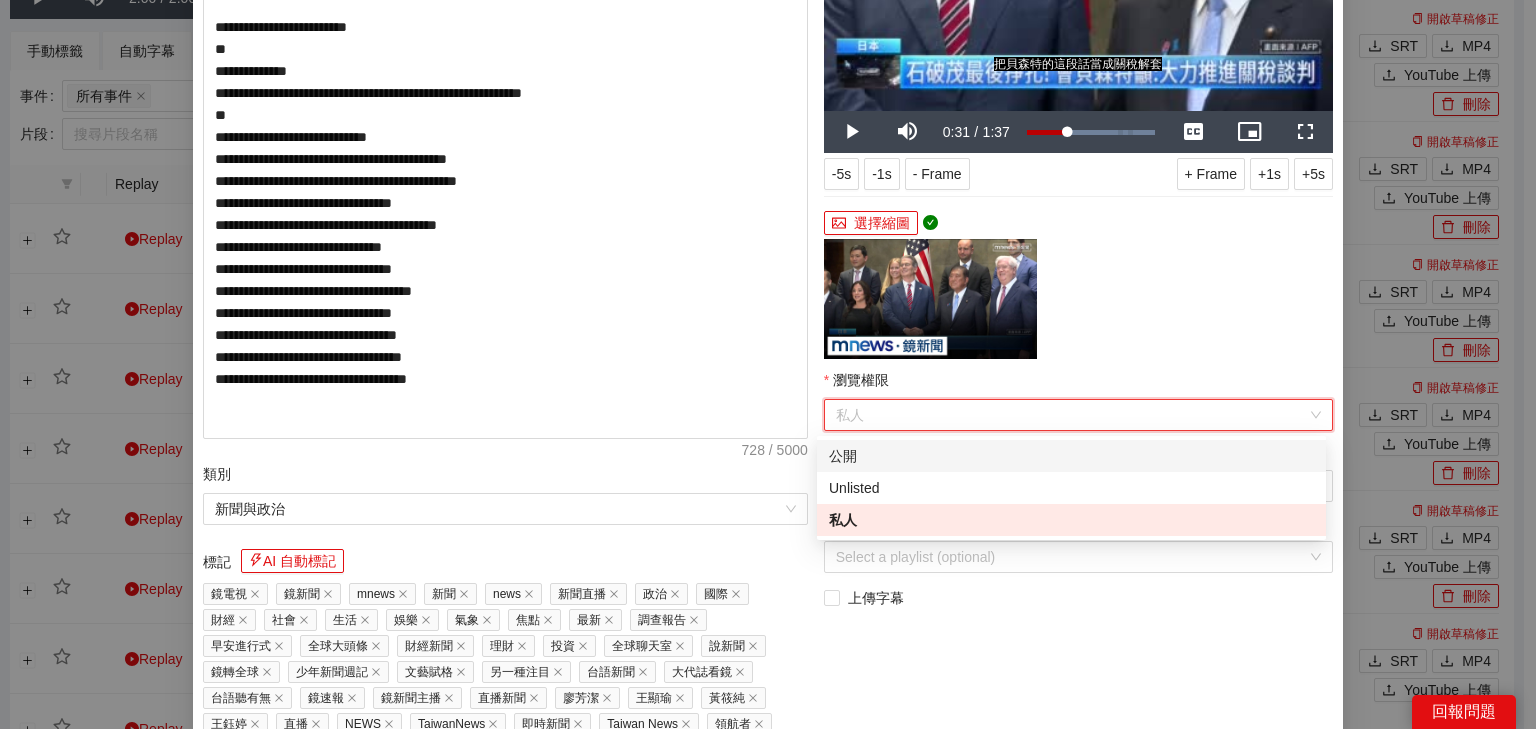 click on "公開" at bounding box center [1071, 456] 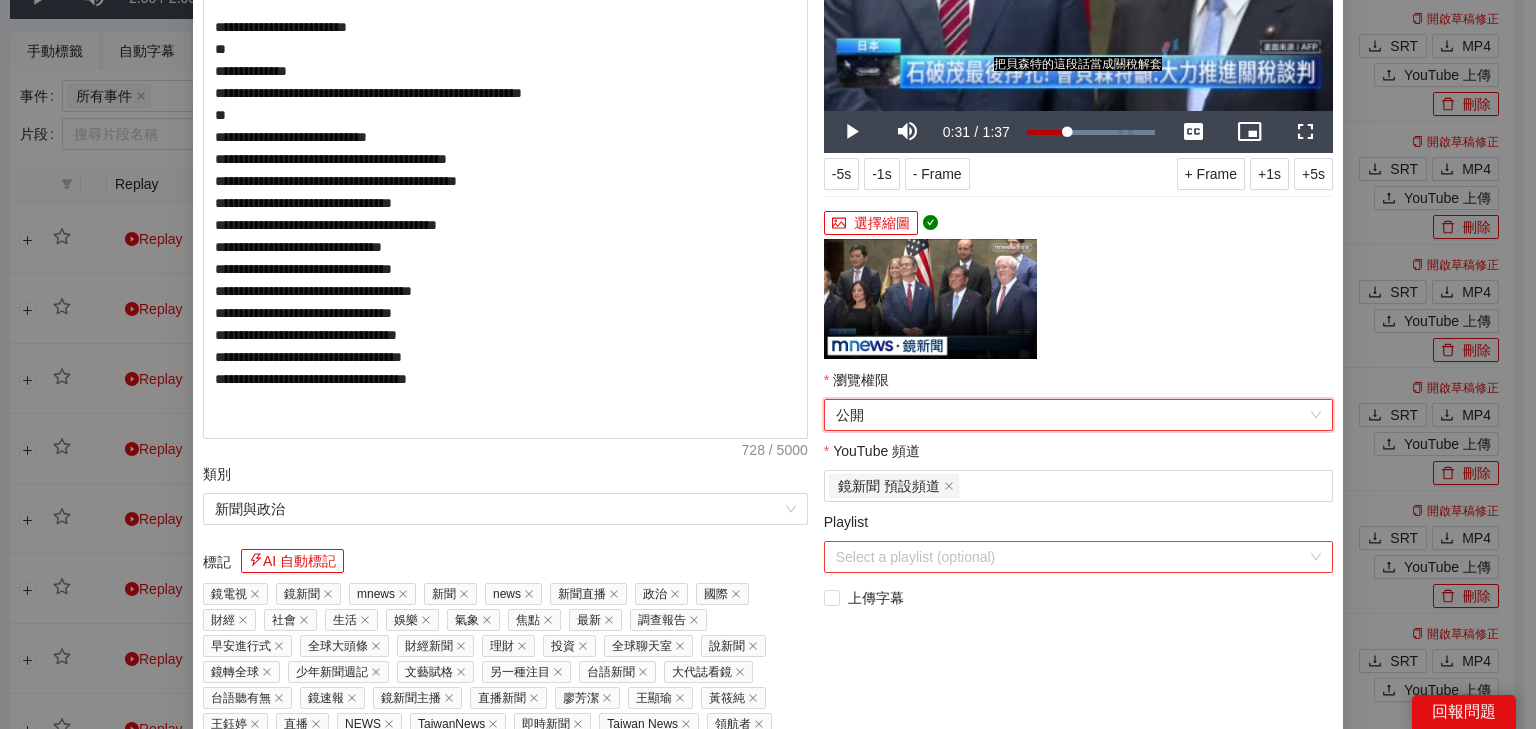 click on "Playlist" at bounding box center [1071, 557] 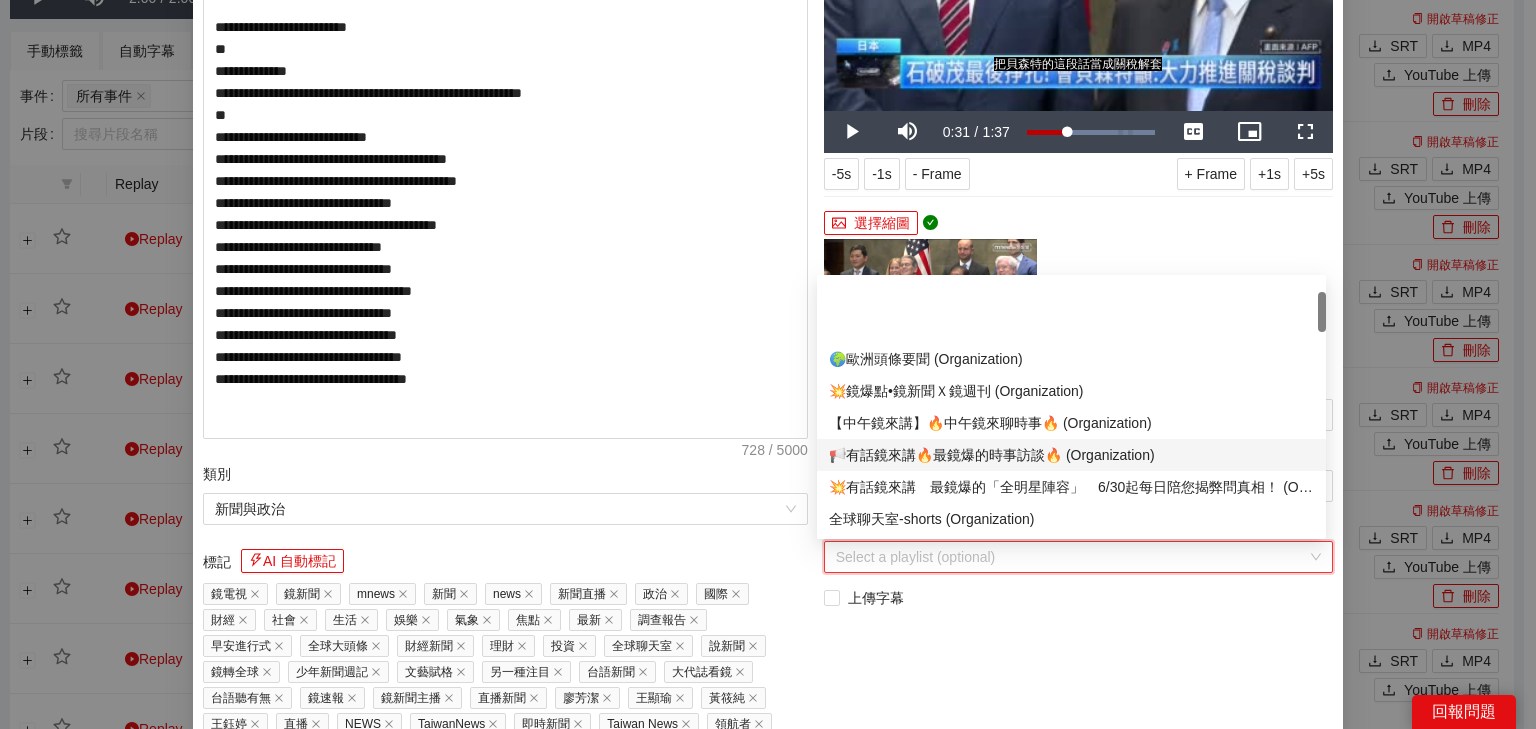 scroll, scrollTop: 80, scrollLeft: 0, axis: vertical 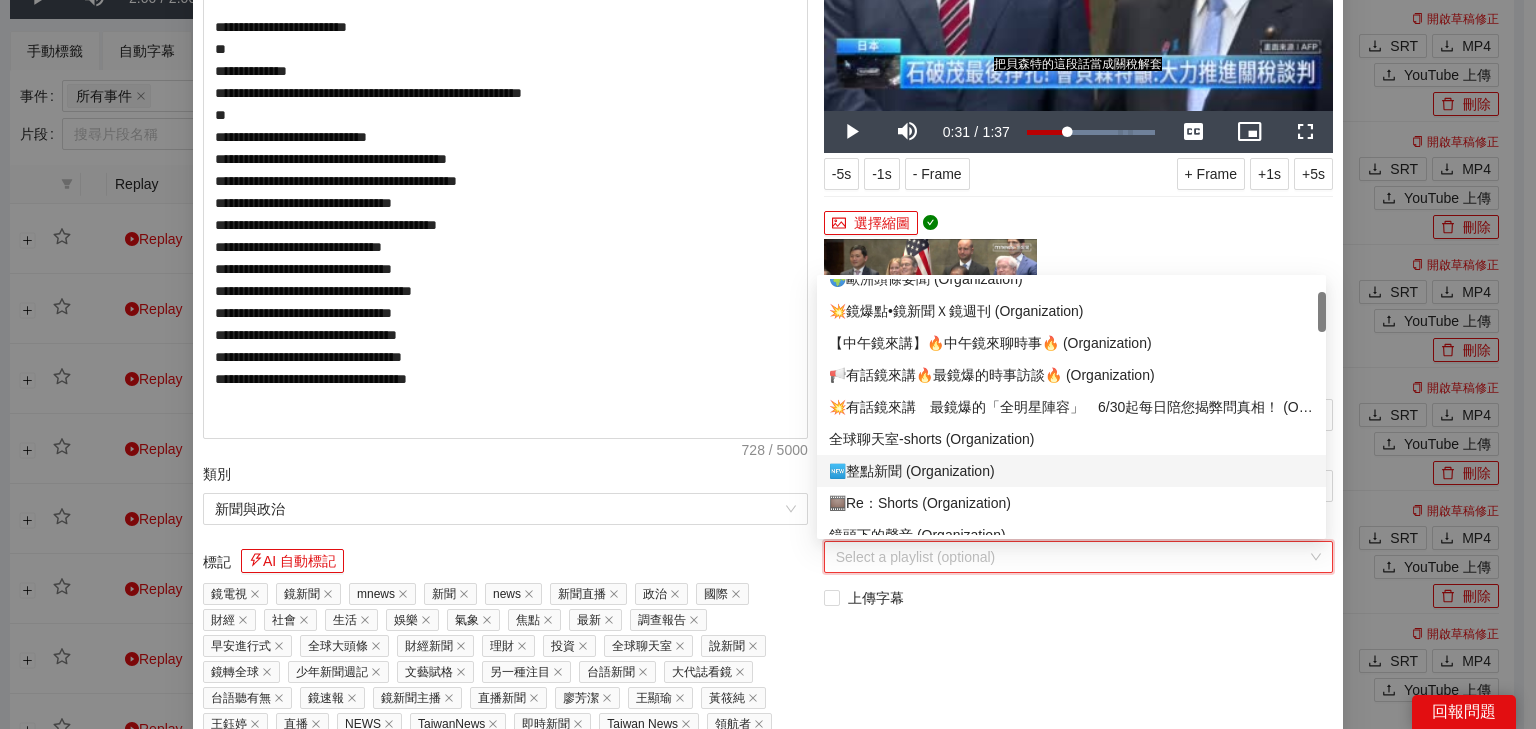 click on "🆕整點新聞 (Organization)" at bounding box center [1071, 471] 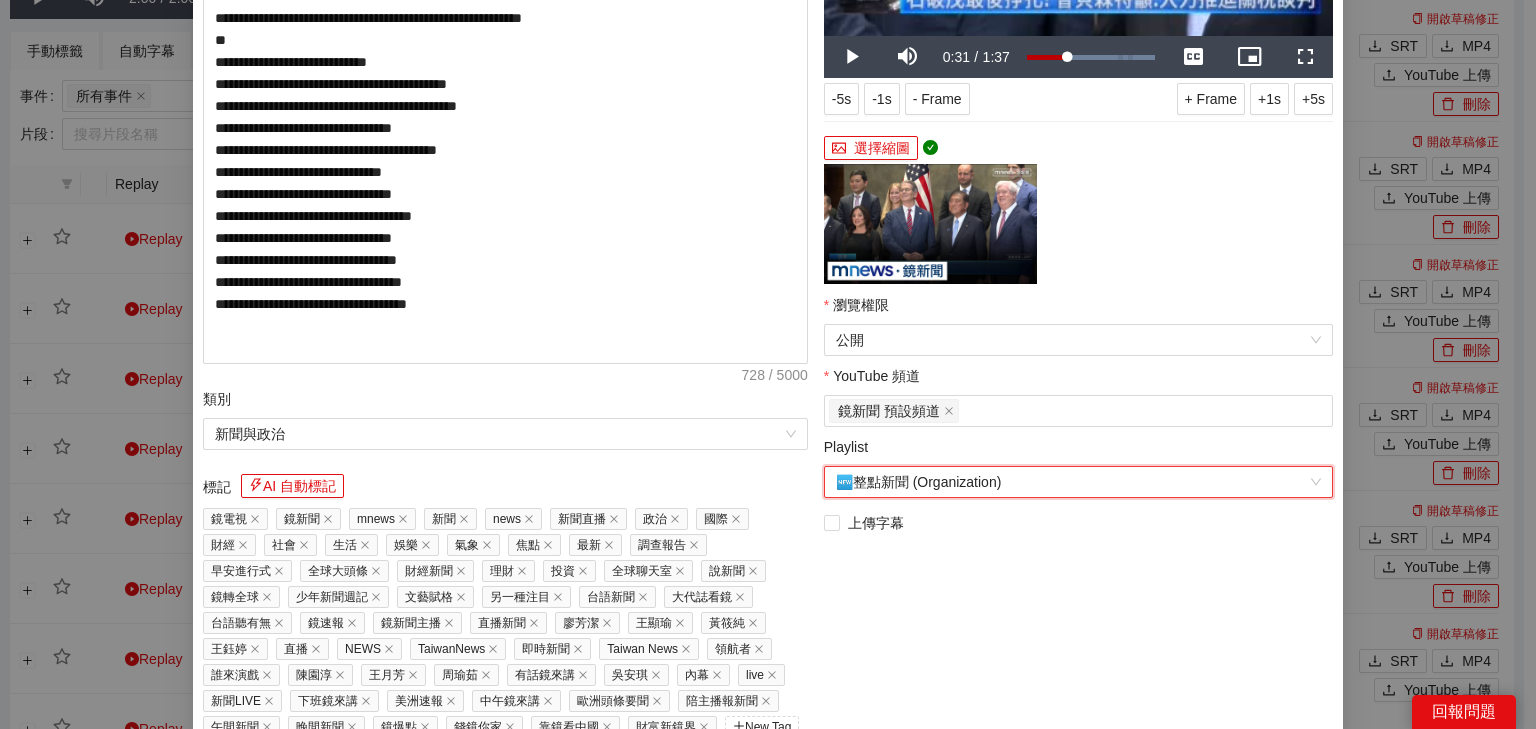 scroll, scrollTop: 408, scrollLeft: 0, axis: vertical 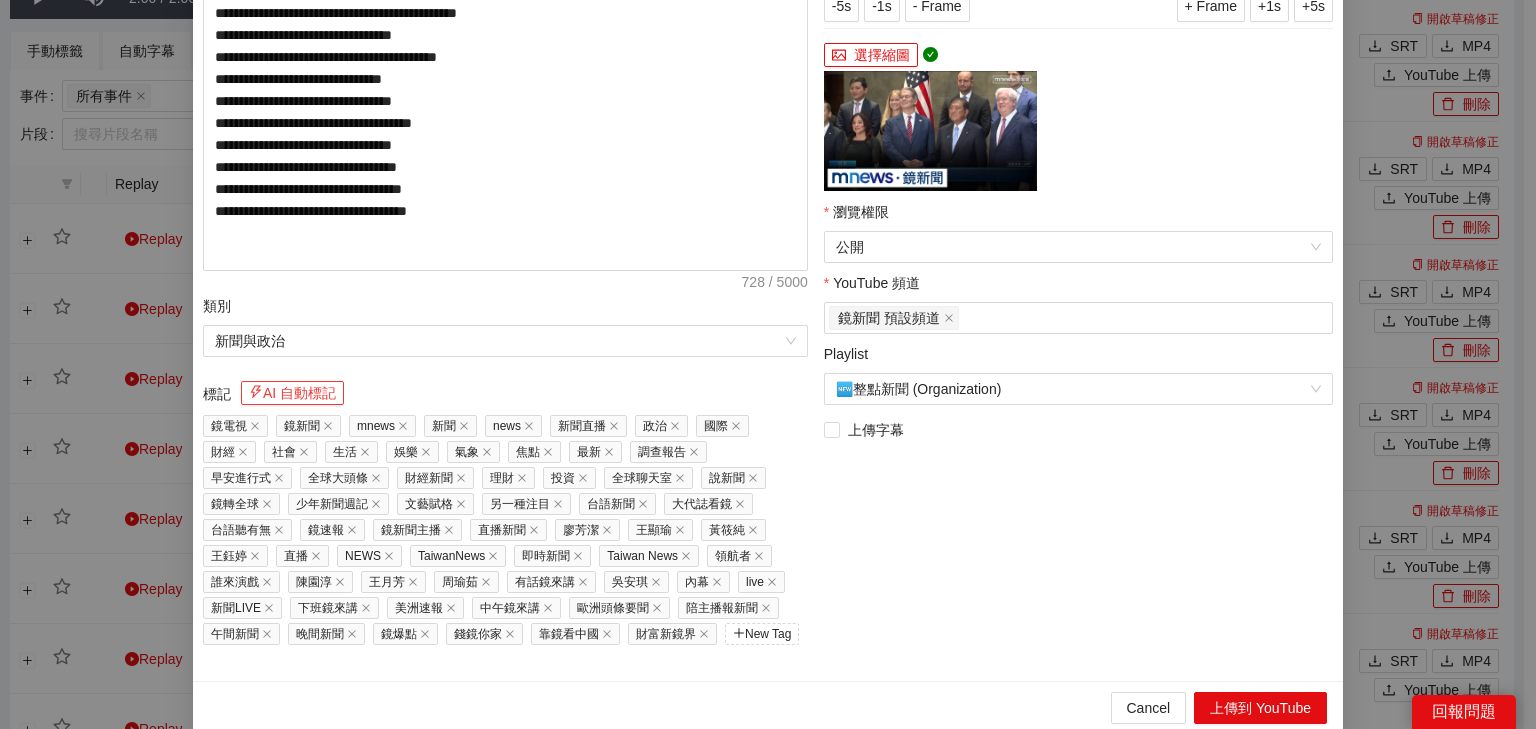 click on "AI 自動標記" at bounding box center [292, 393] 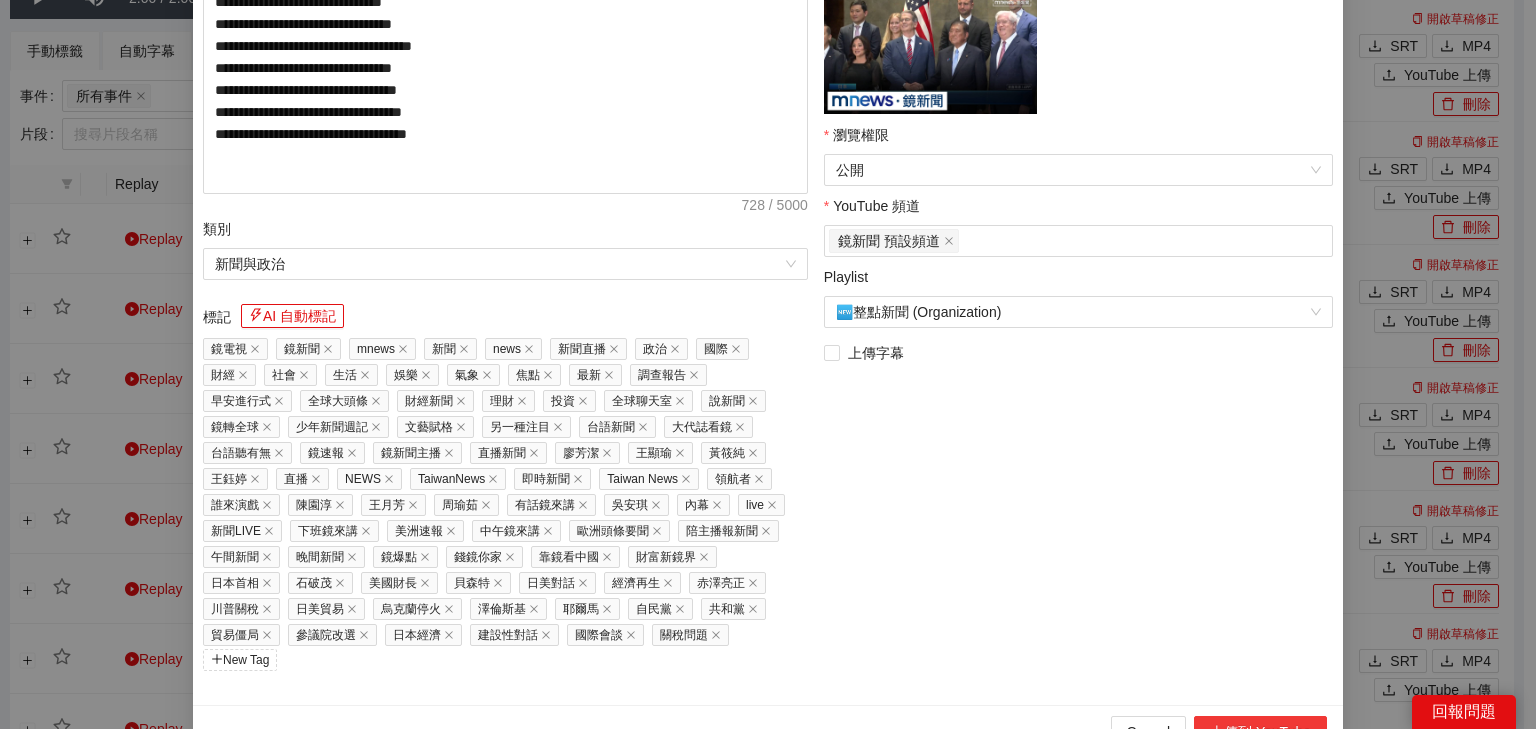 click on "上傳到 YouTube" at bounding box center [1260, 732] 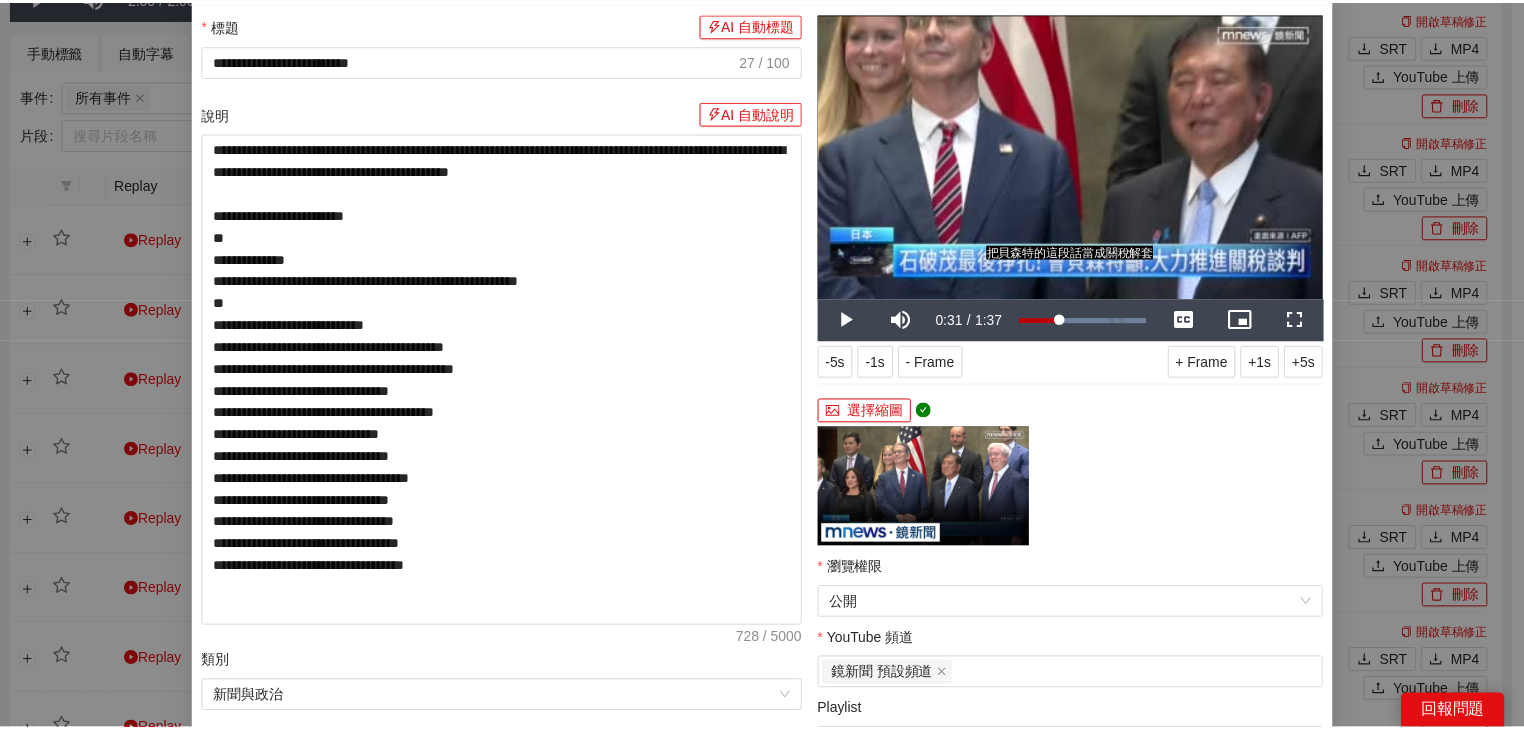 scroll, scrollTop: 0, scrollLeft: 0, axis: both 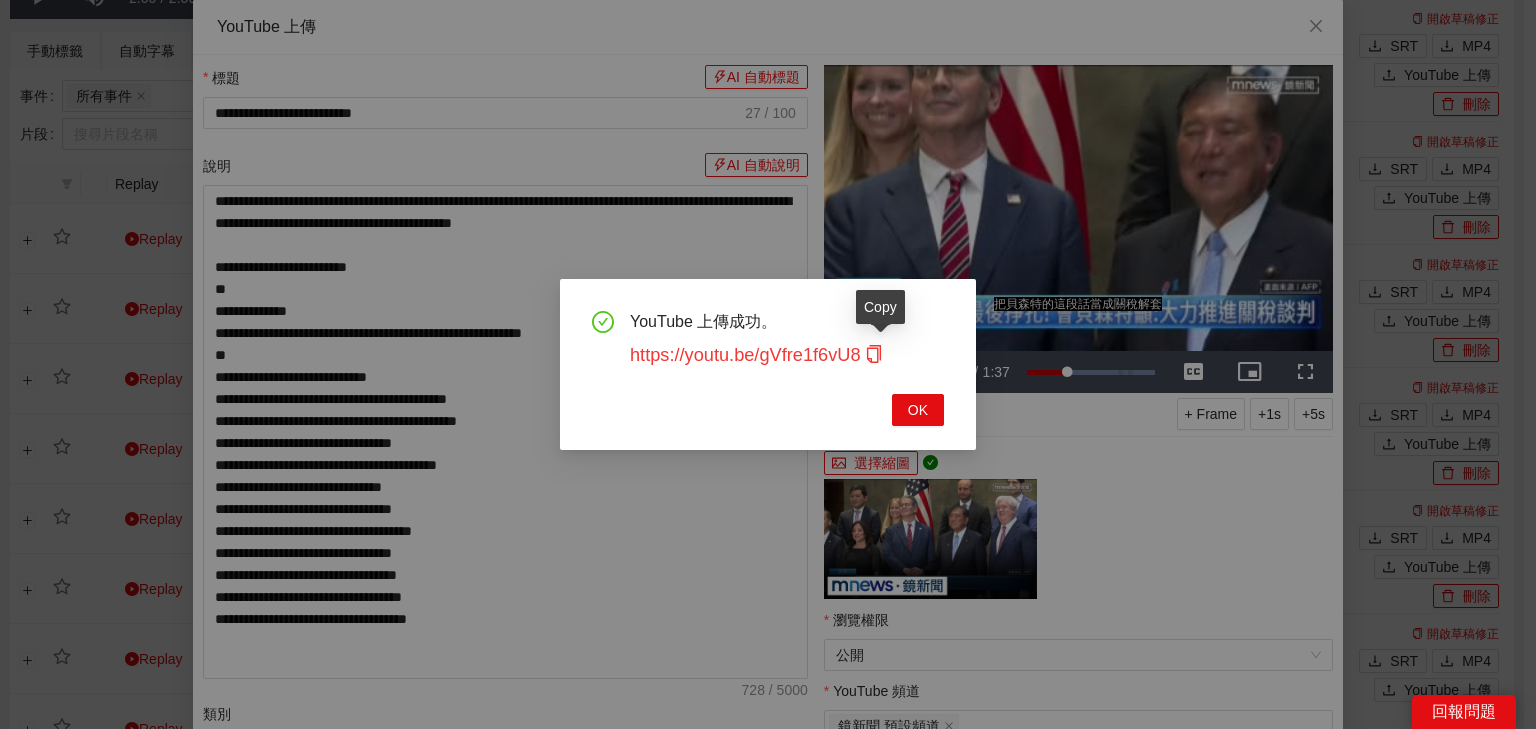 click 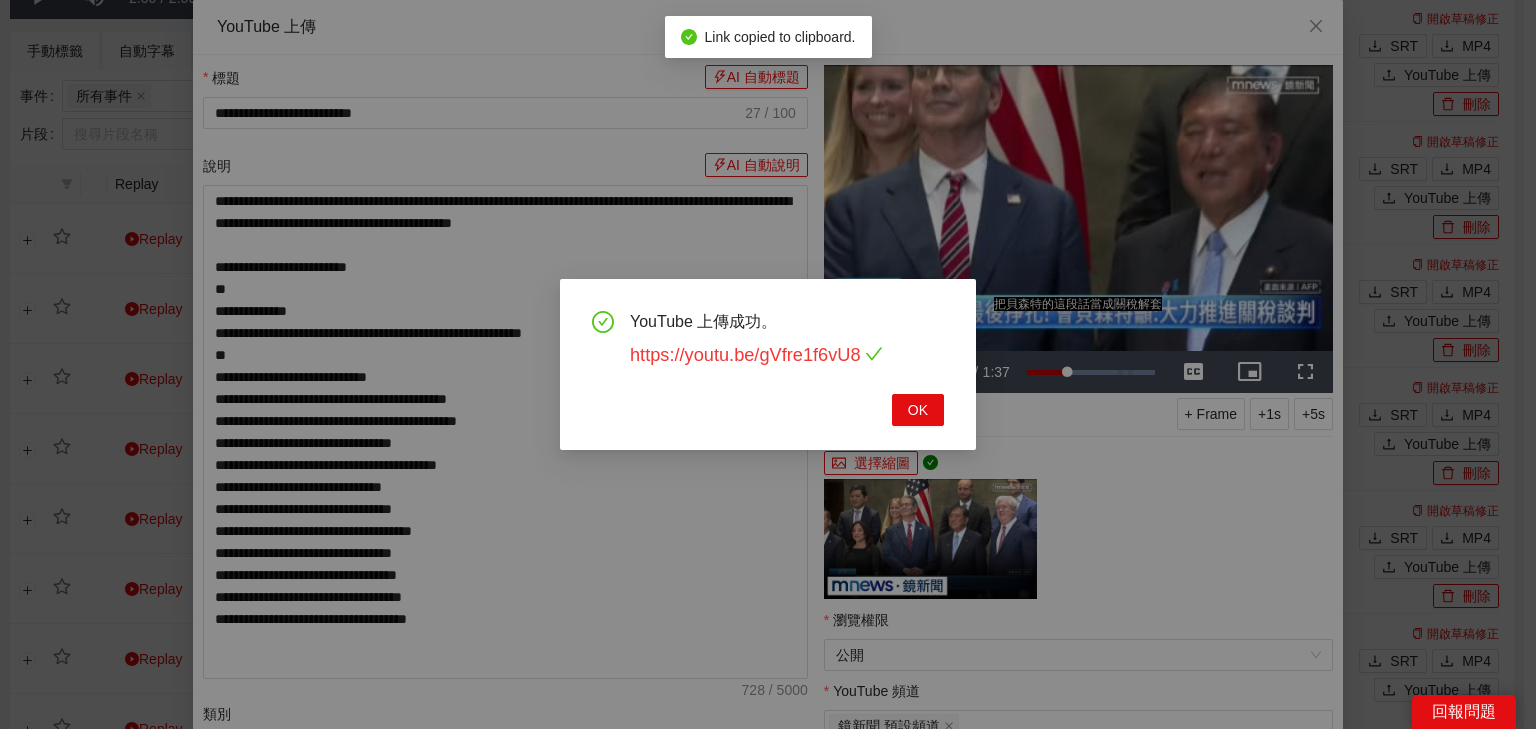 click on "https://youtu.be/gVfre1f6vU8" at bounding box center (756, 355) 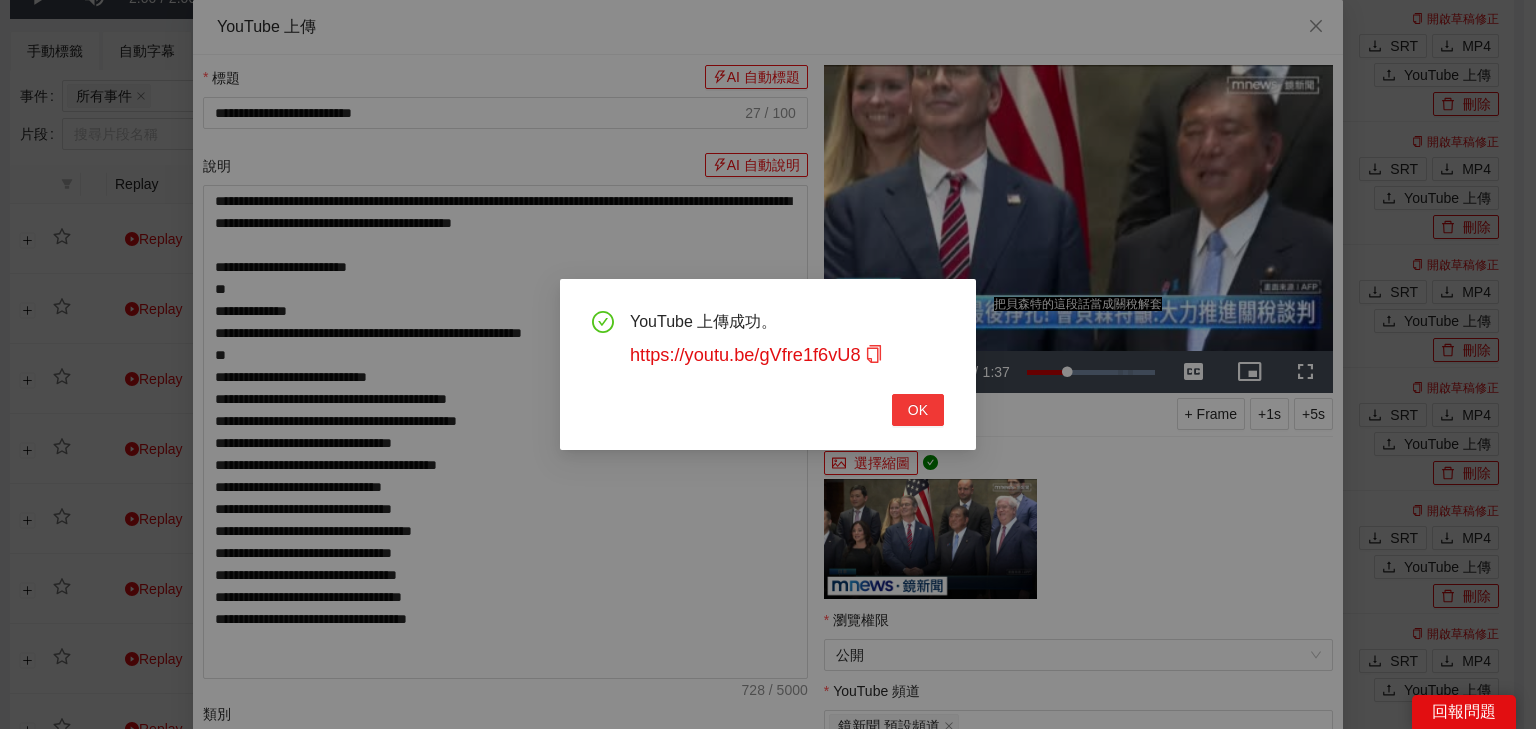 click on "OK" at bounding box center [918, 410] 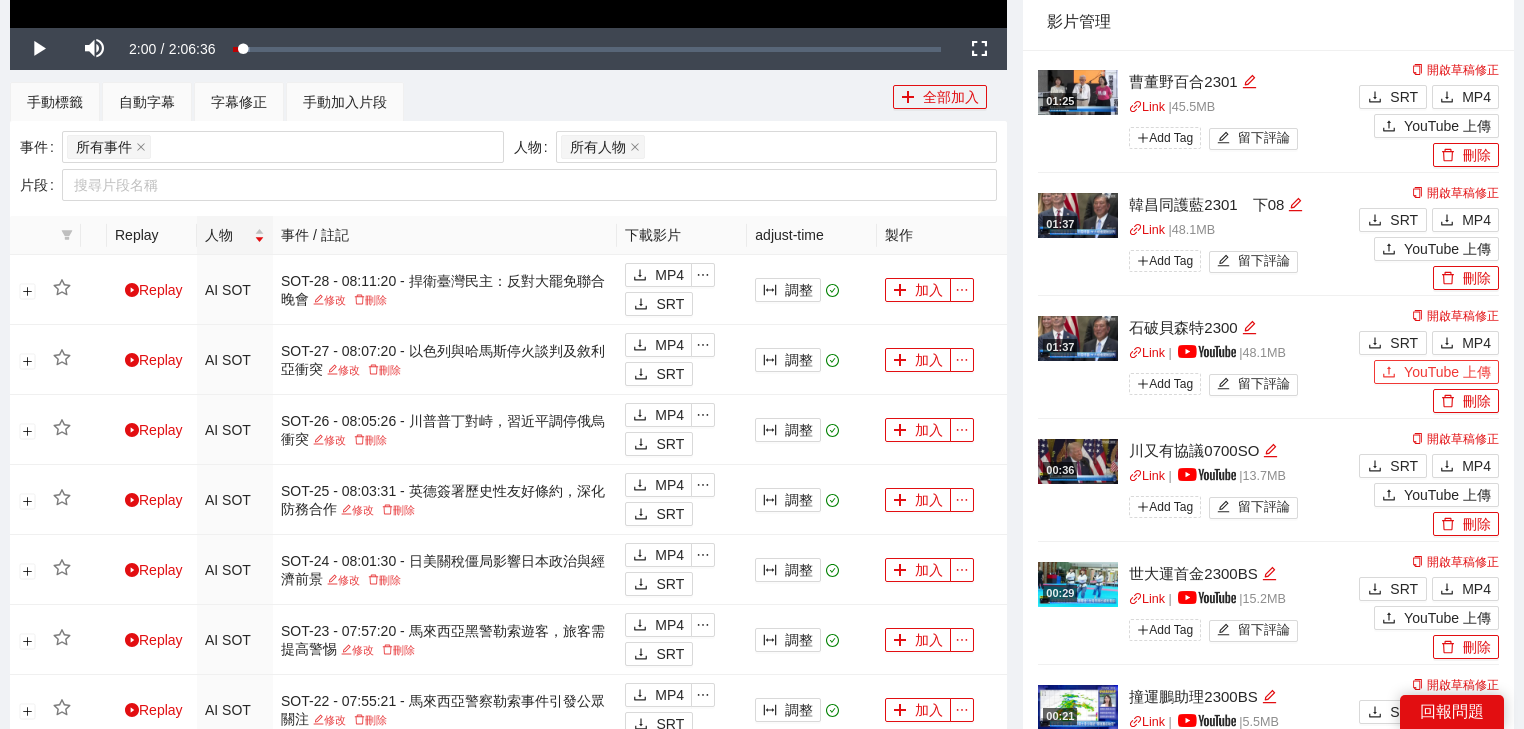 scroll, scrollTop: 673, scrollLeft: 0, axis: vertical 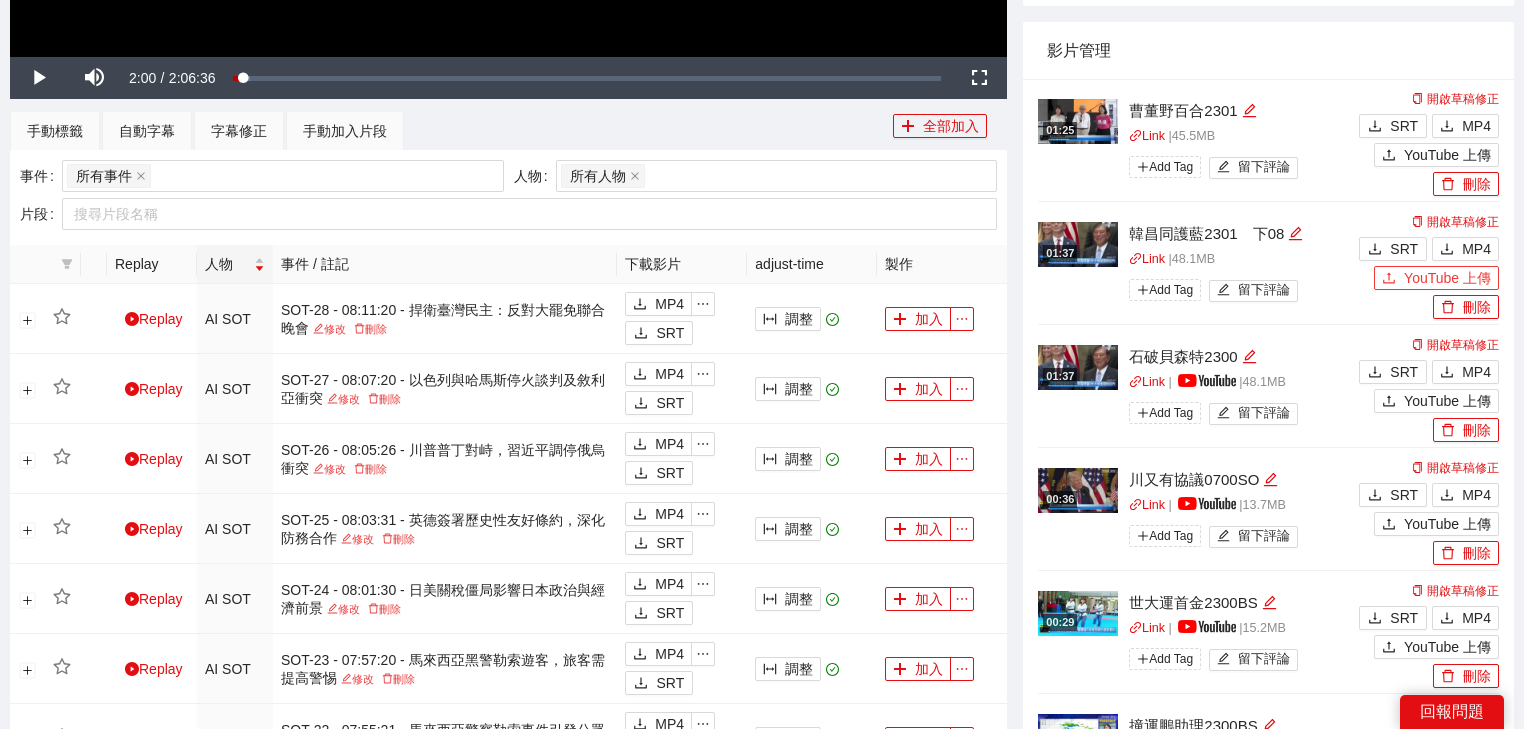 click on "YouTube 上傳" at bounding box center (1447, 278) 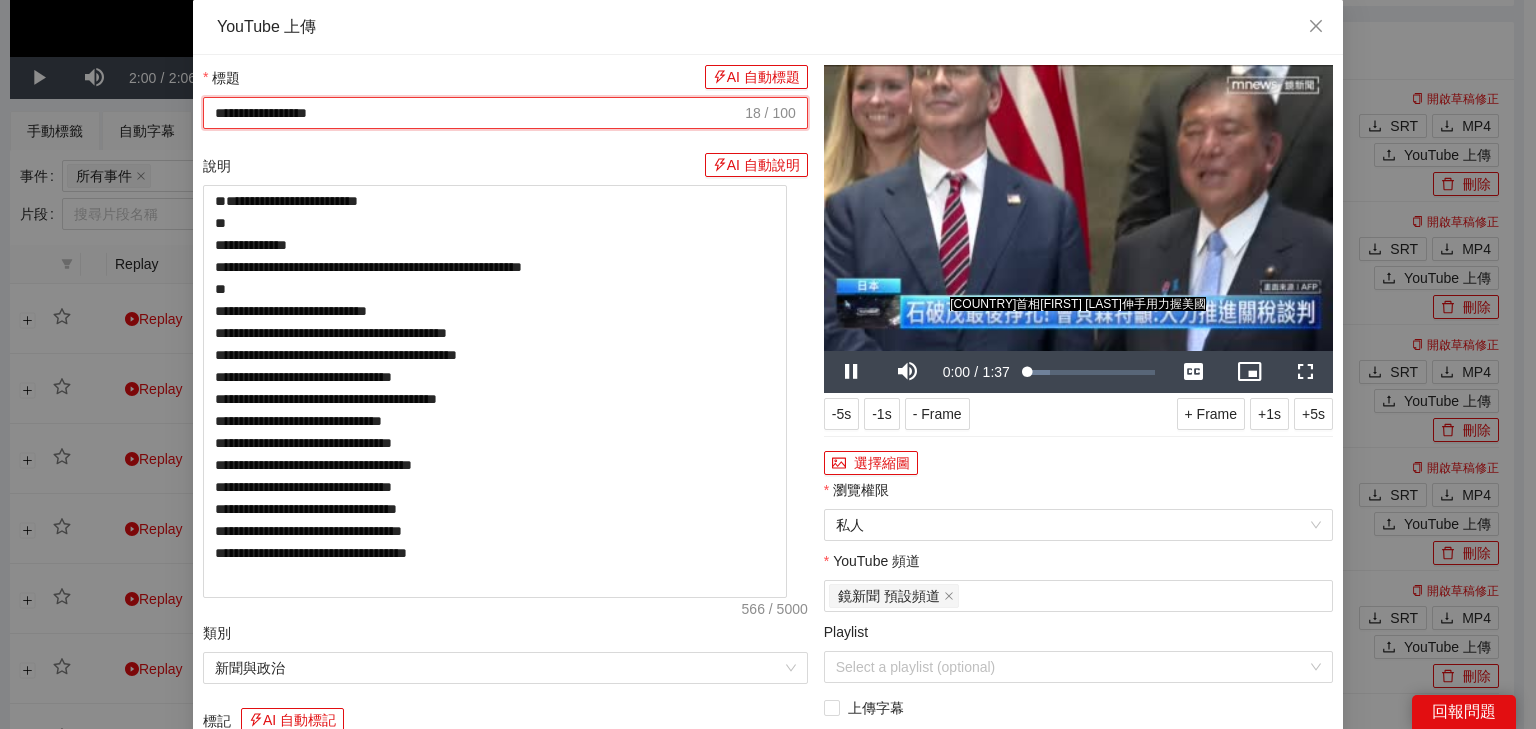 drag, startPoint x: 523, startPoint y: 109, endPoint x: 28, endPoint y: 136, distance: 495.7358 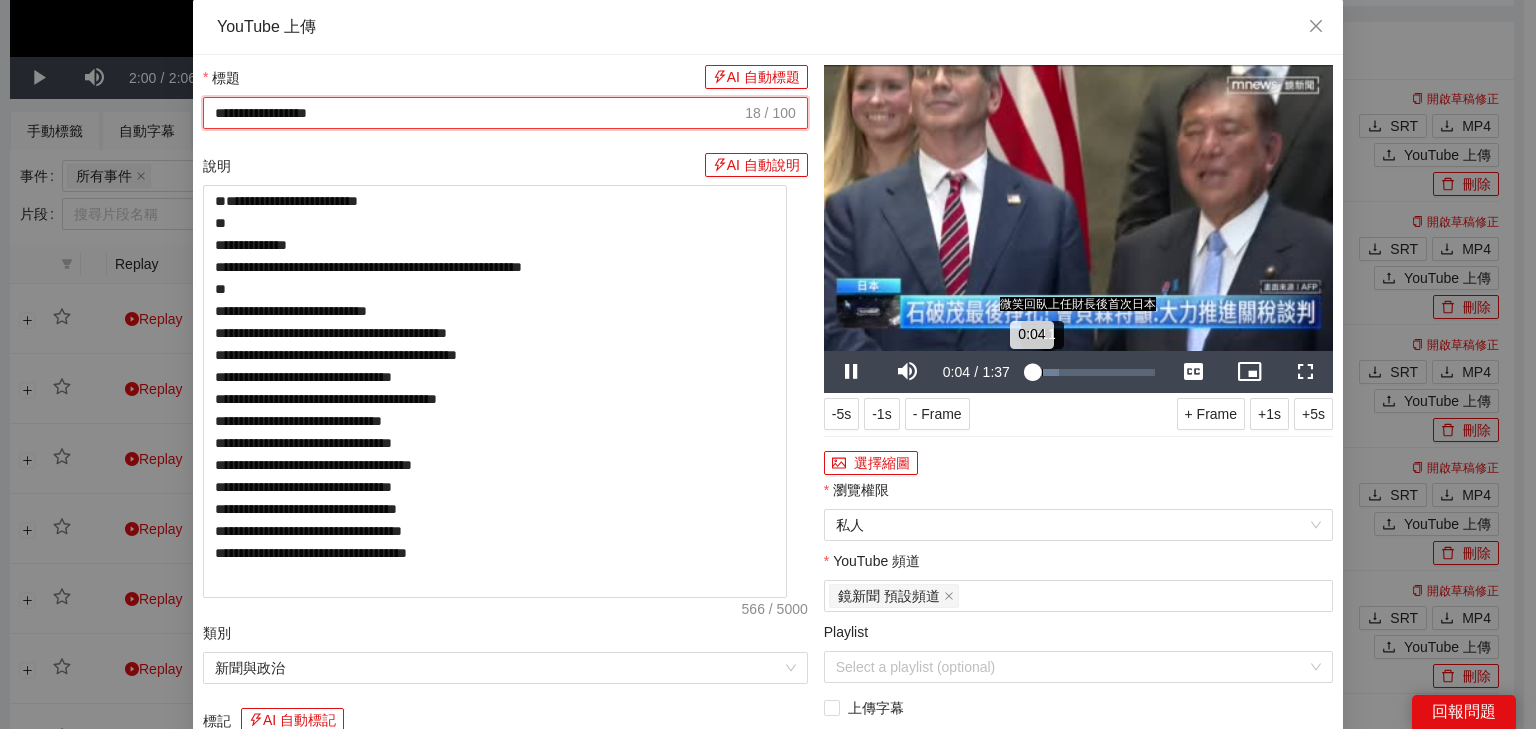 click on "0:04" at bounding box center (1030, 372) 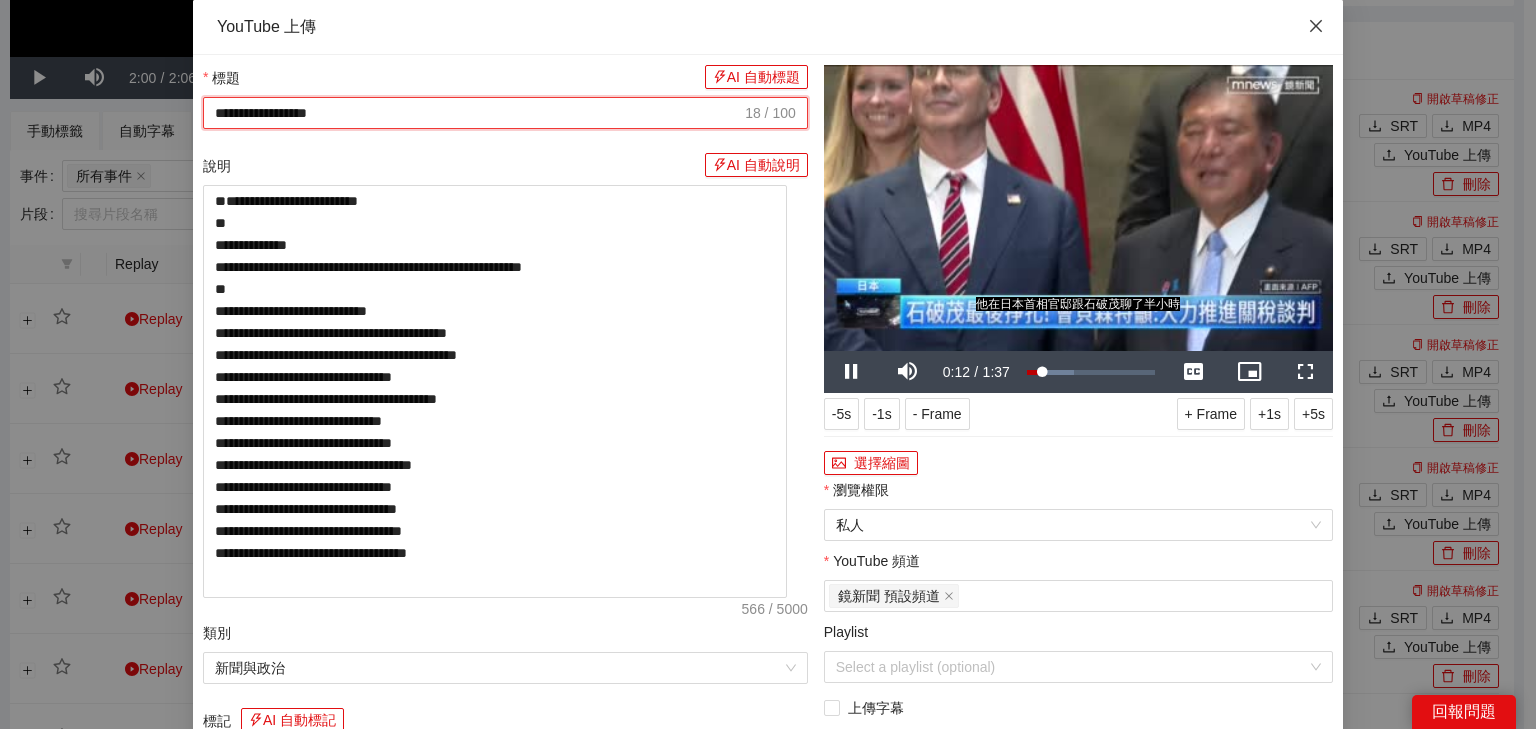 click 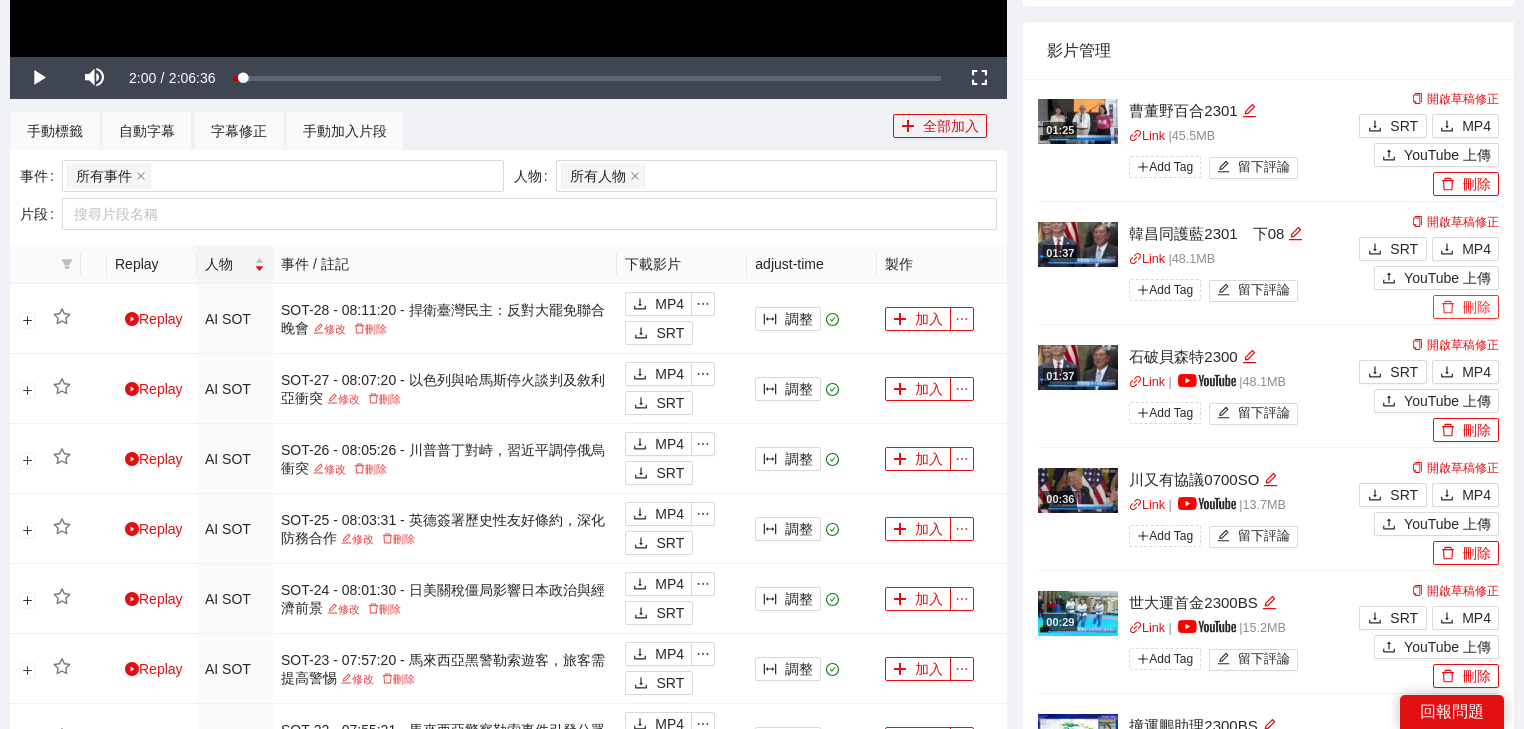 click on "刪除" at bounding box center [1466, 307] 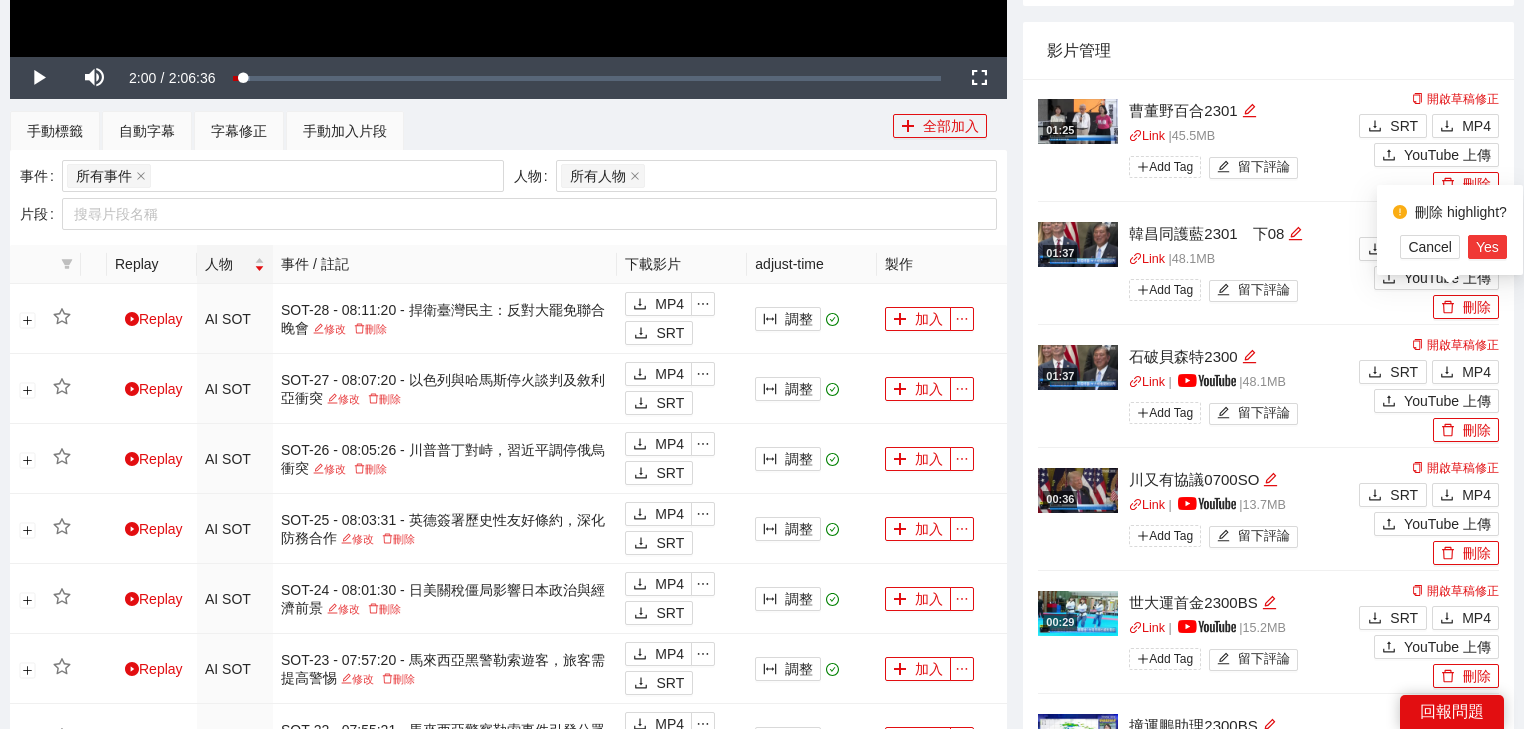 click on "Yes" at bounding box center [1487, 247] 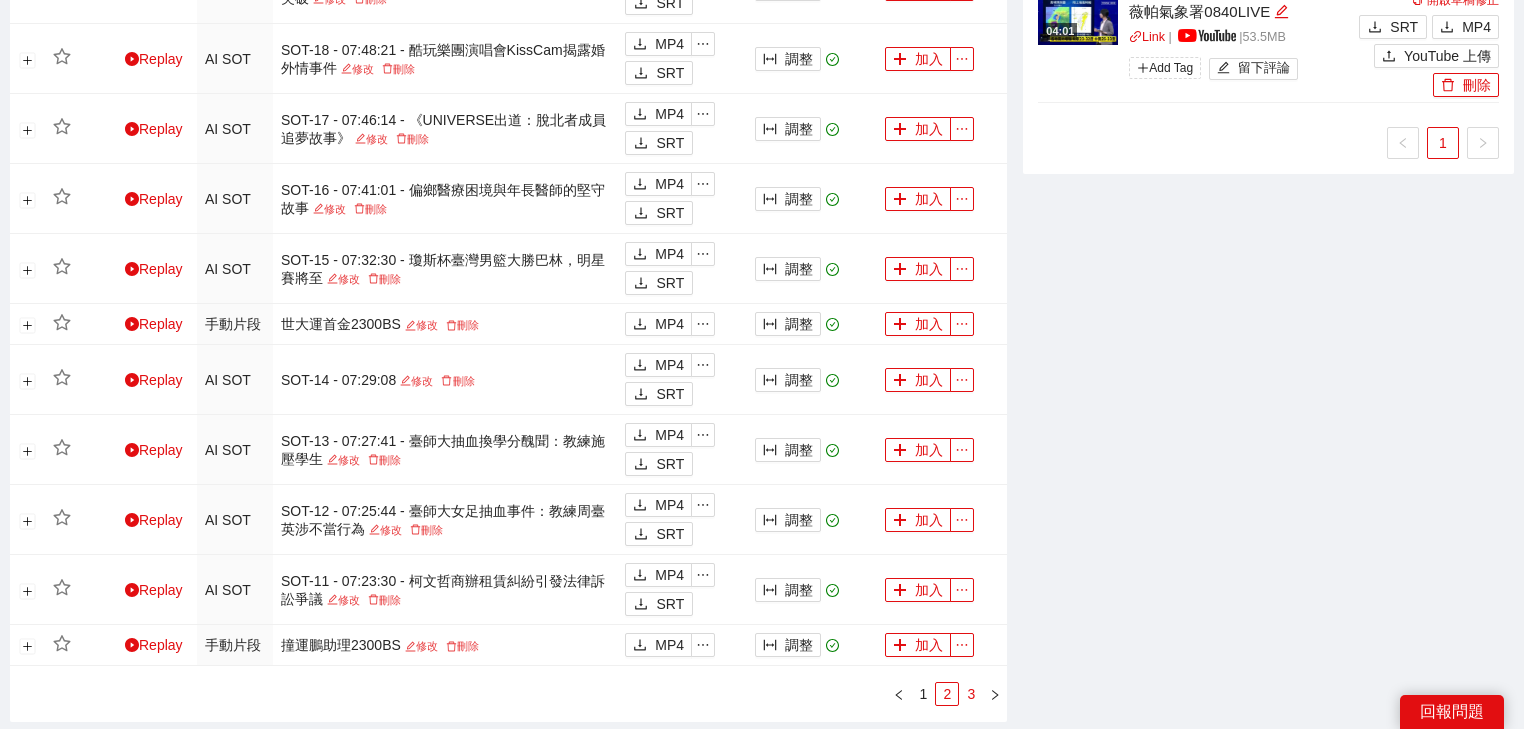click on "3" at bounding box center [971, 694] 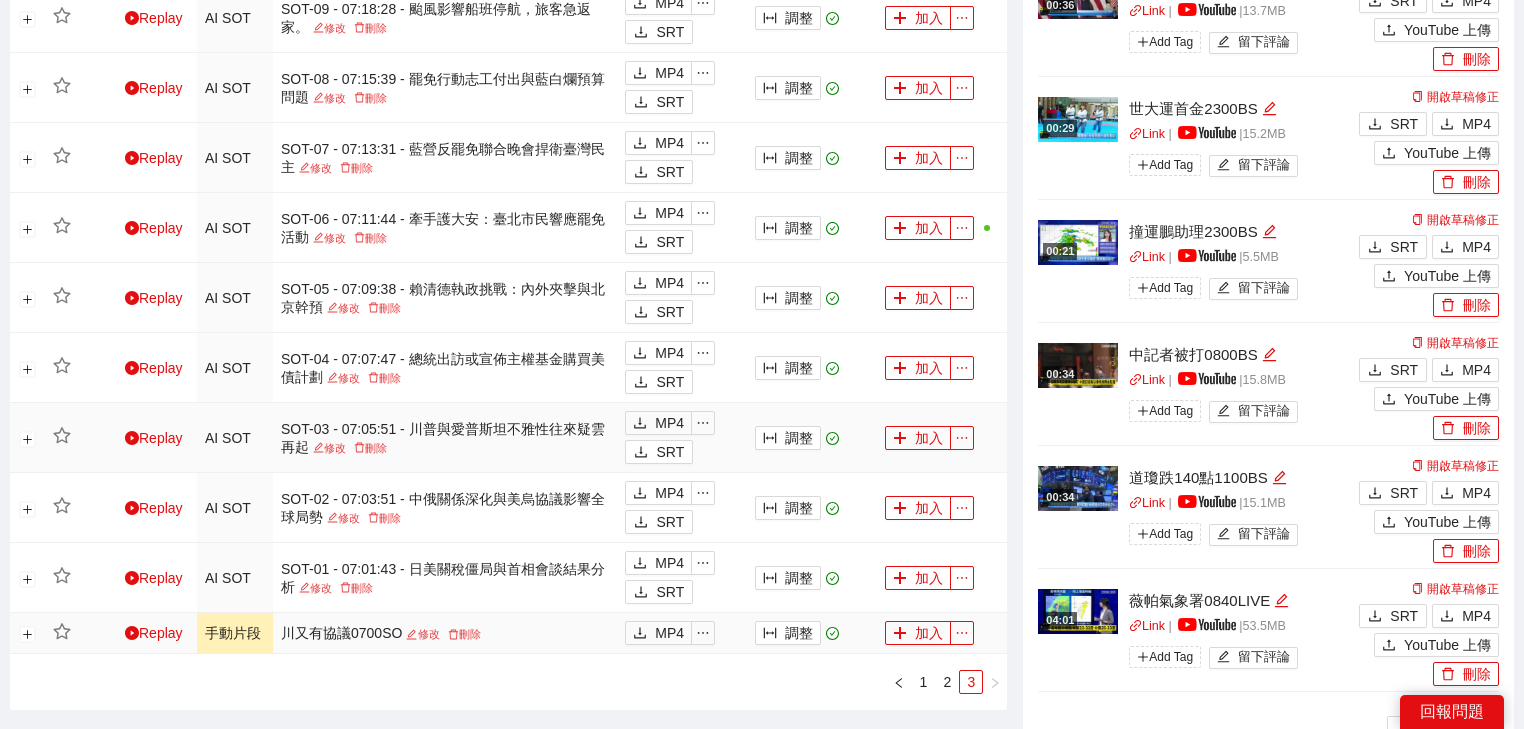 scroll, scrollTop: 1000, scrollLeft: 0, axis: vertical 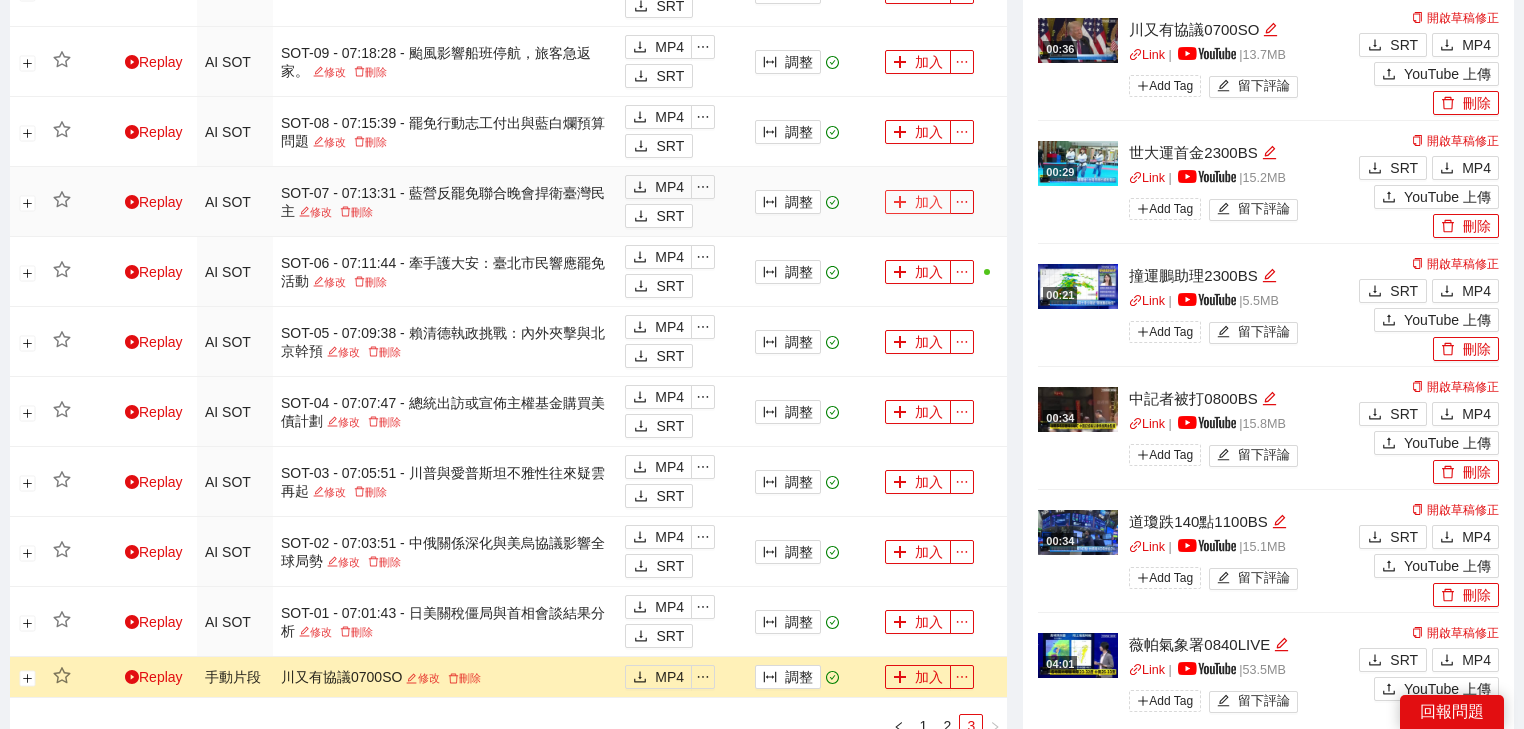 click on "加入" at bounding box center (918, 202) 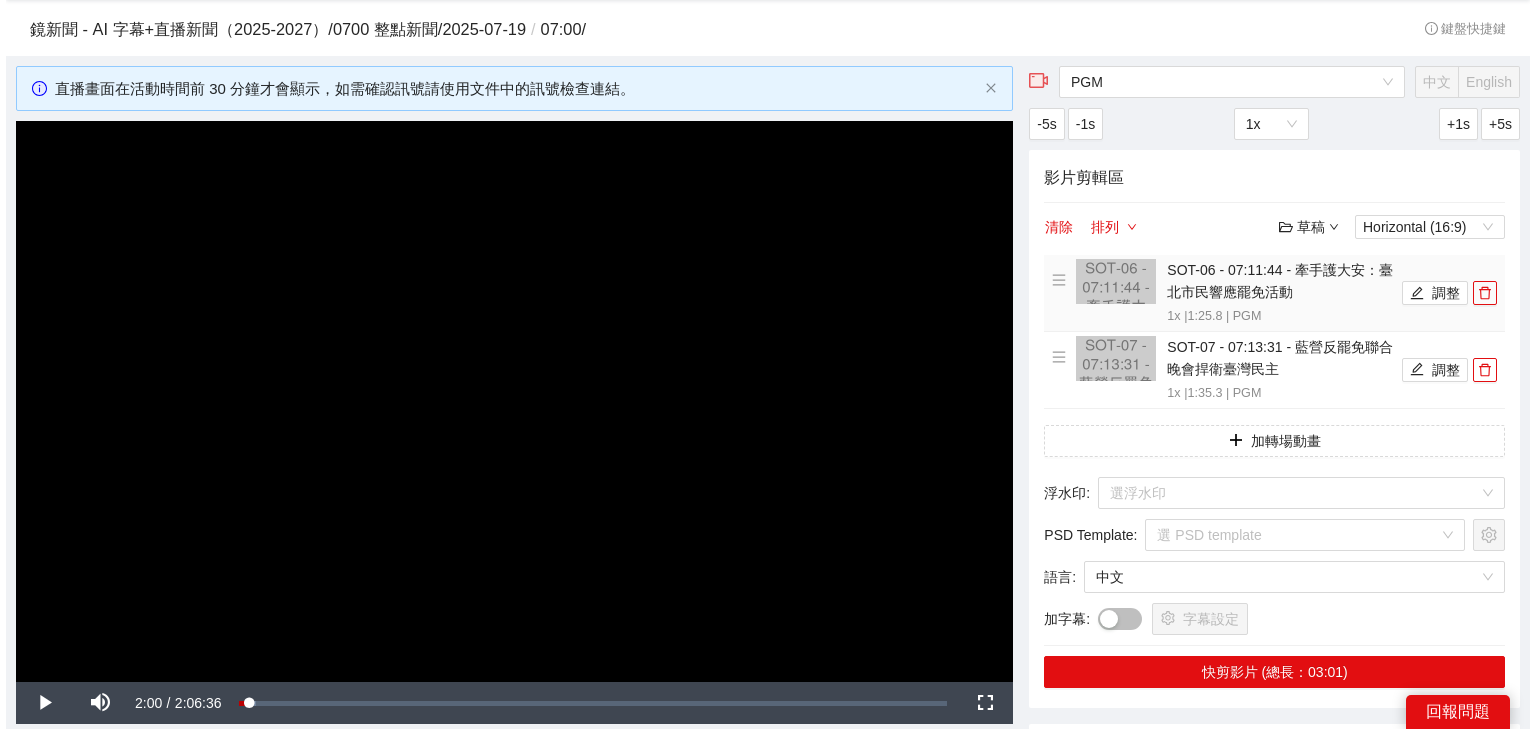scroll, scrollTop: 40, scrollLeft: 0, axis: vertical 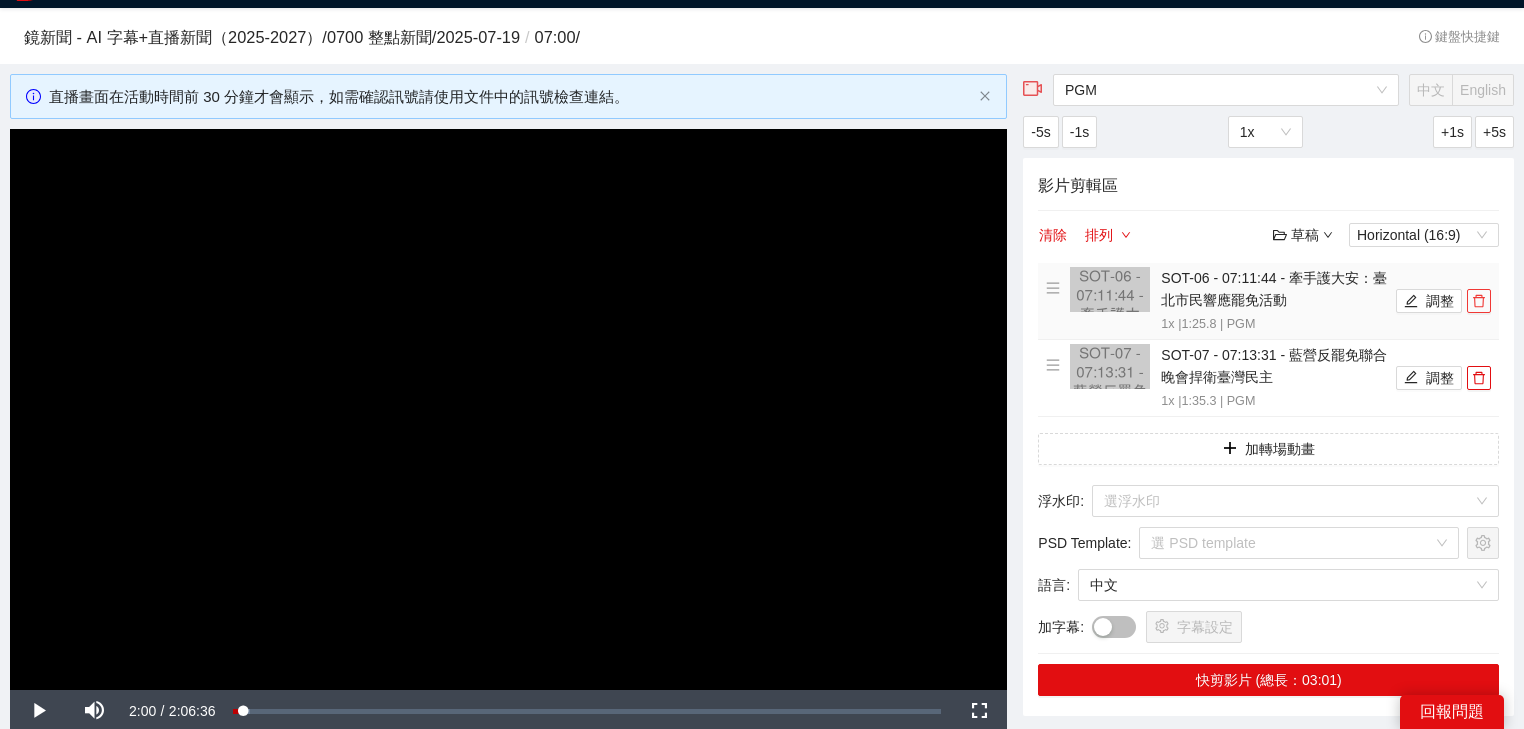 click 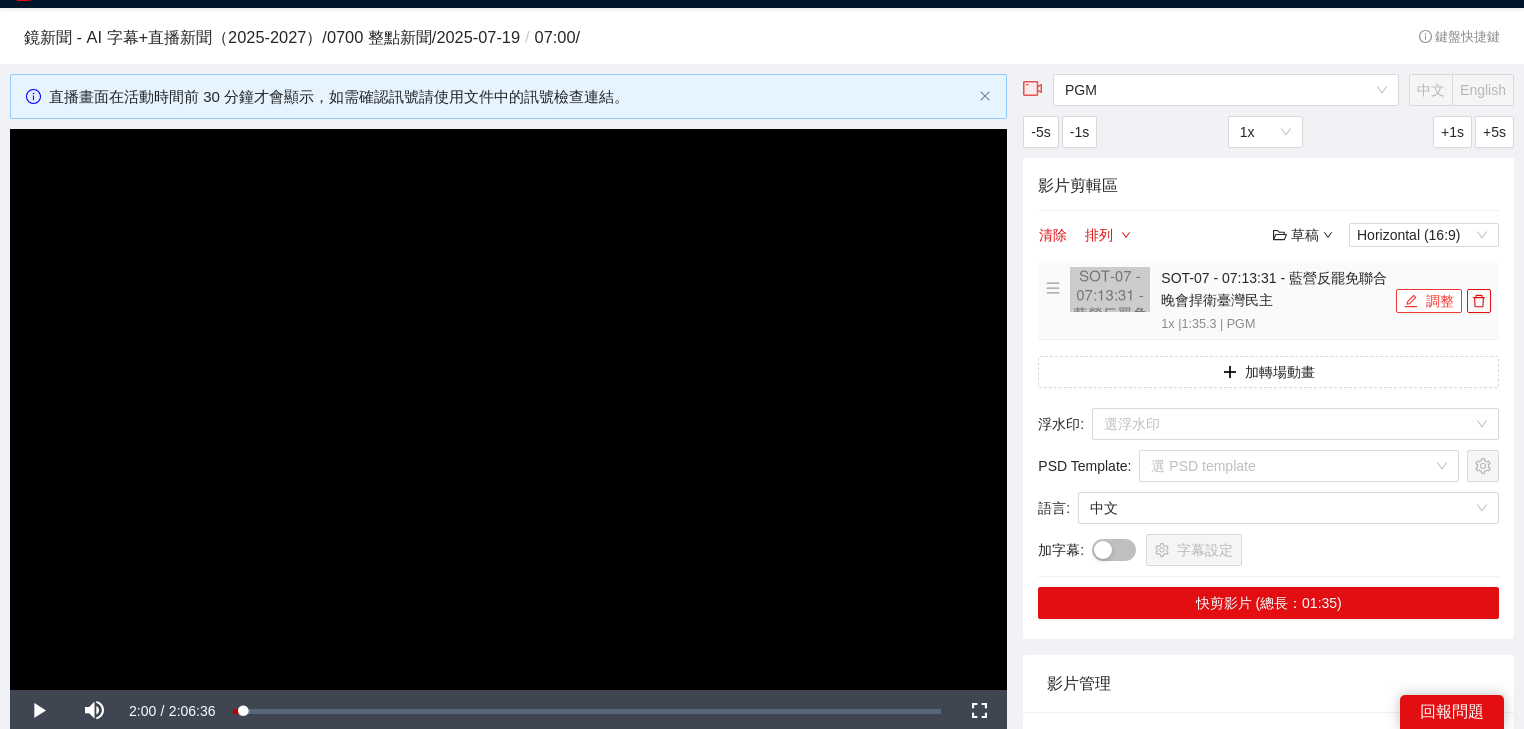 click on "調整" at bounding box center (1429, 301) 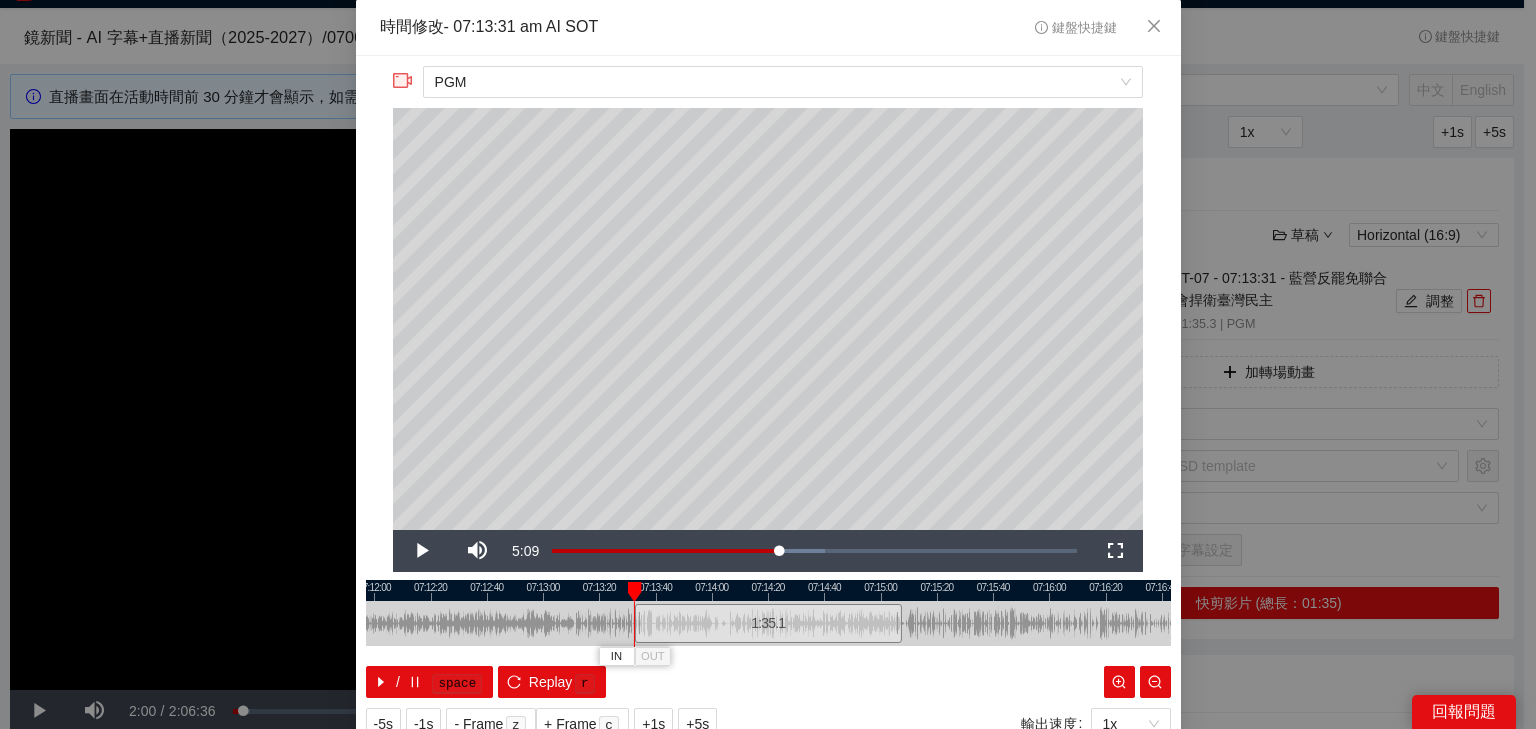 click at bounding box center [768, 590] 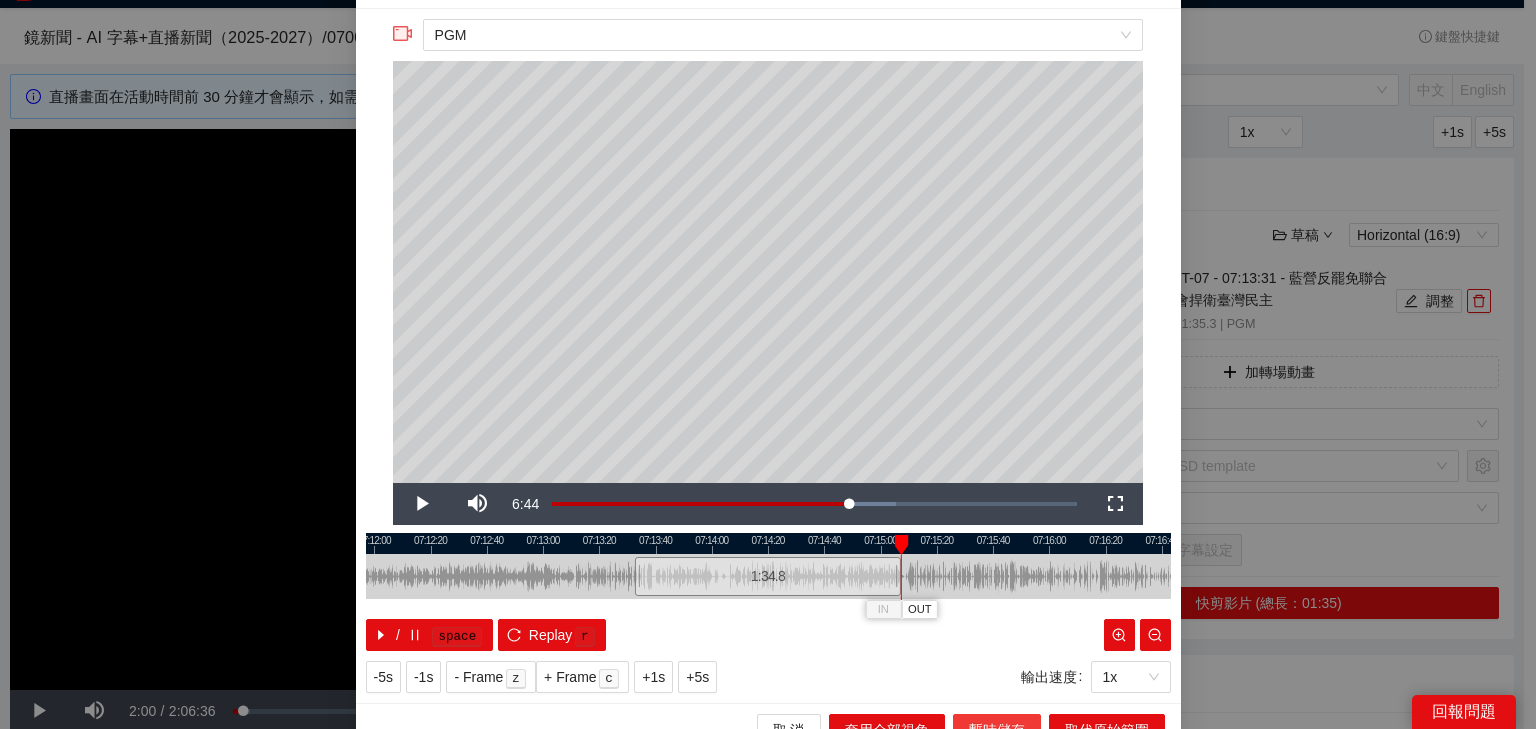 scroll, scrollTop: 73, scrollLeft: 0, axis: vertical 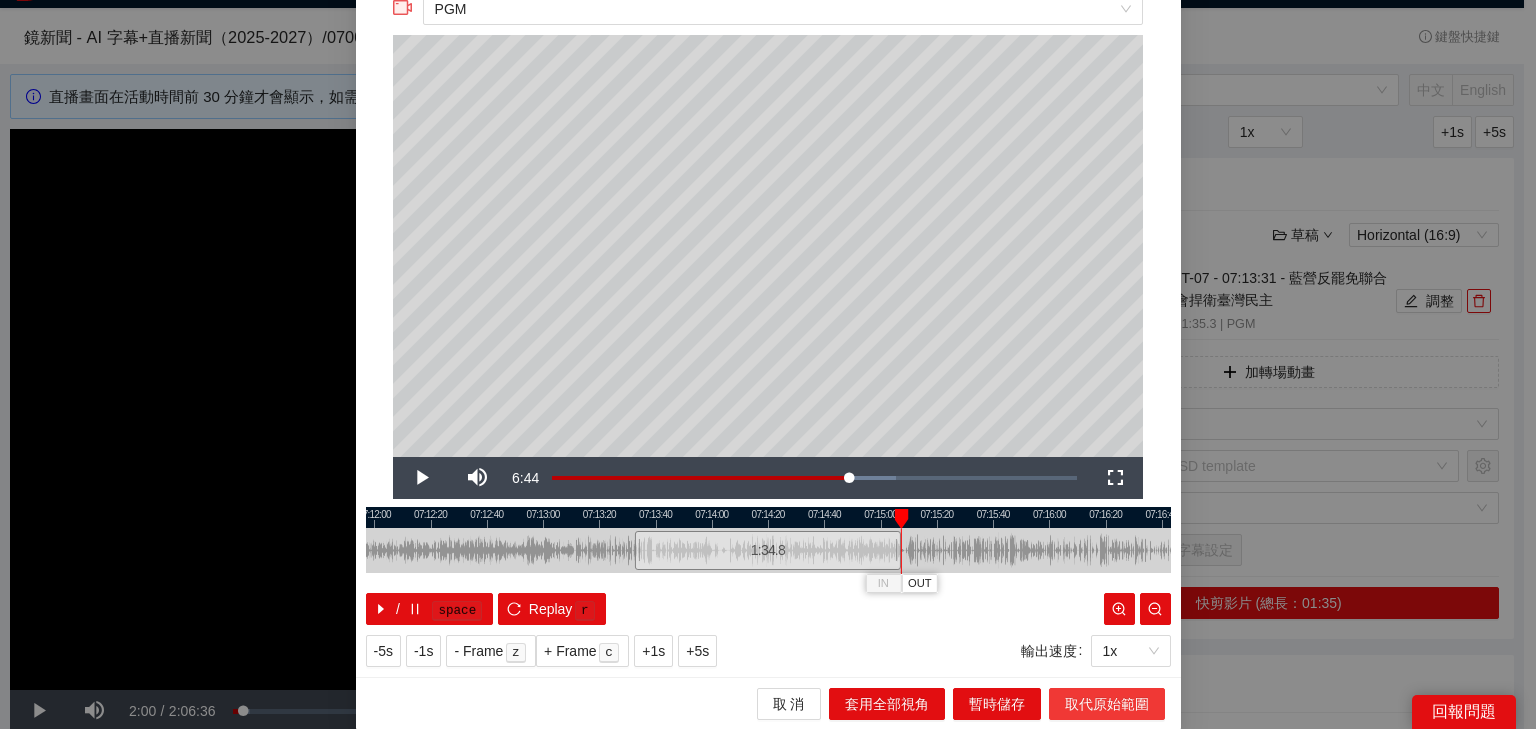 drag, startPoint x: 1060, startPoint y: 695, endPoint x: 1079, endPoint y: 675, distance: 27.58623 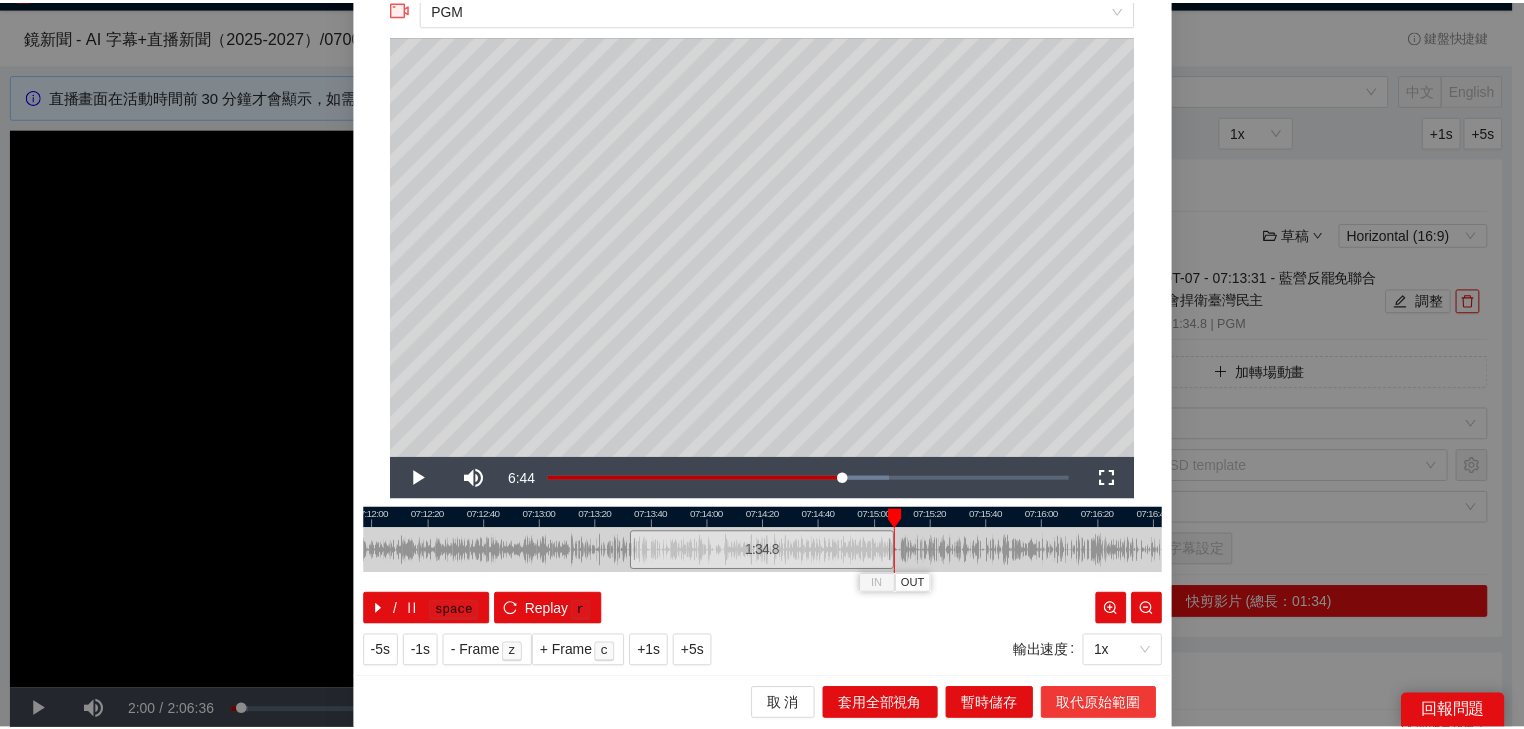 scroll, scrollTop: 0, scrollLeft: 0, axis: both 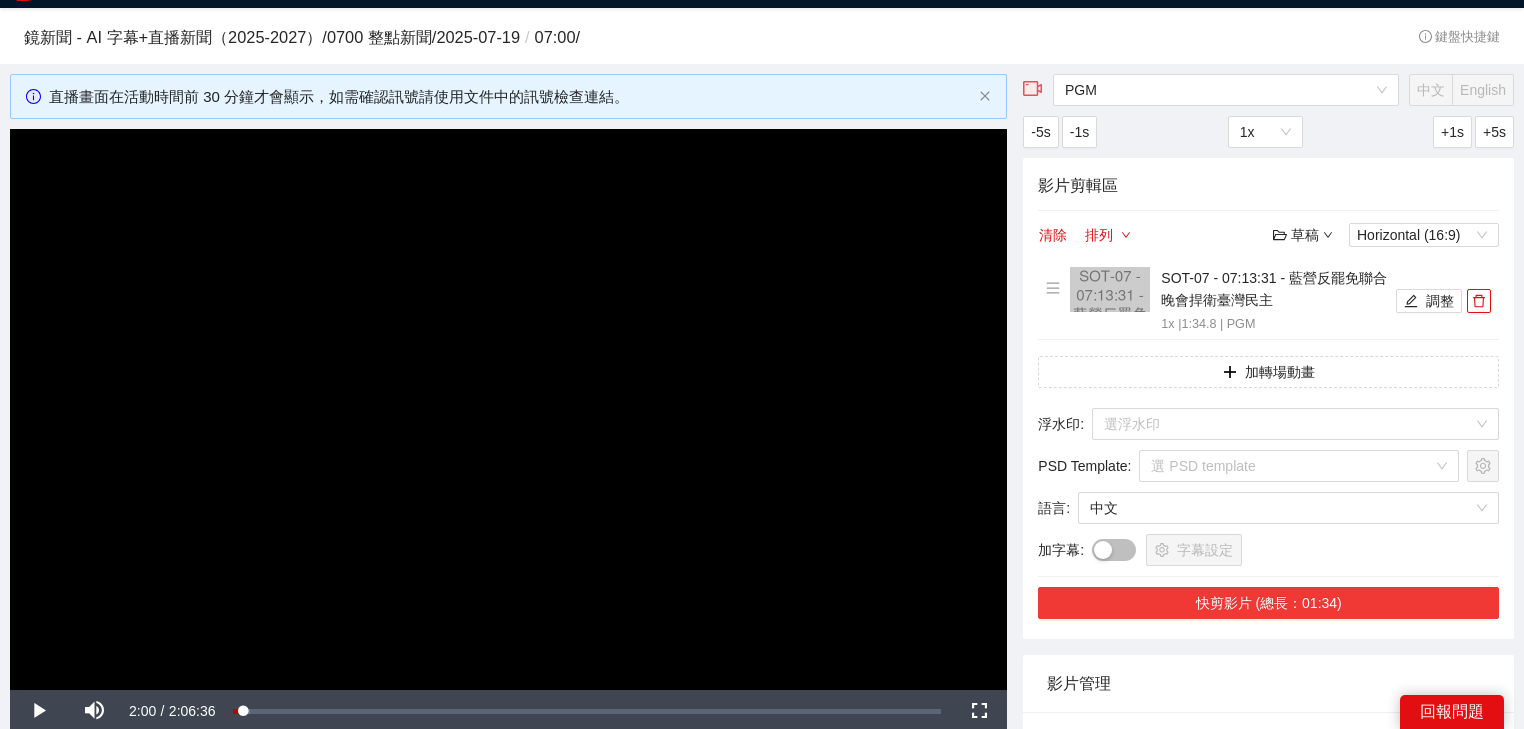 click on "快剪影片 (總長：01:34)" at bounding box center (1268, 603) 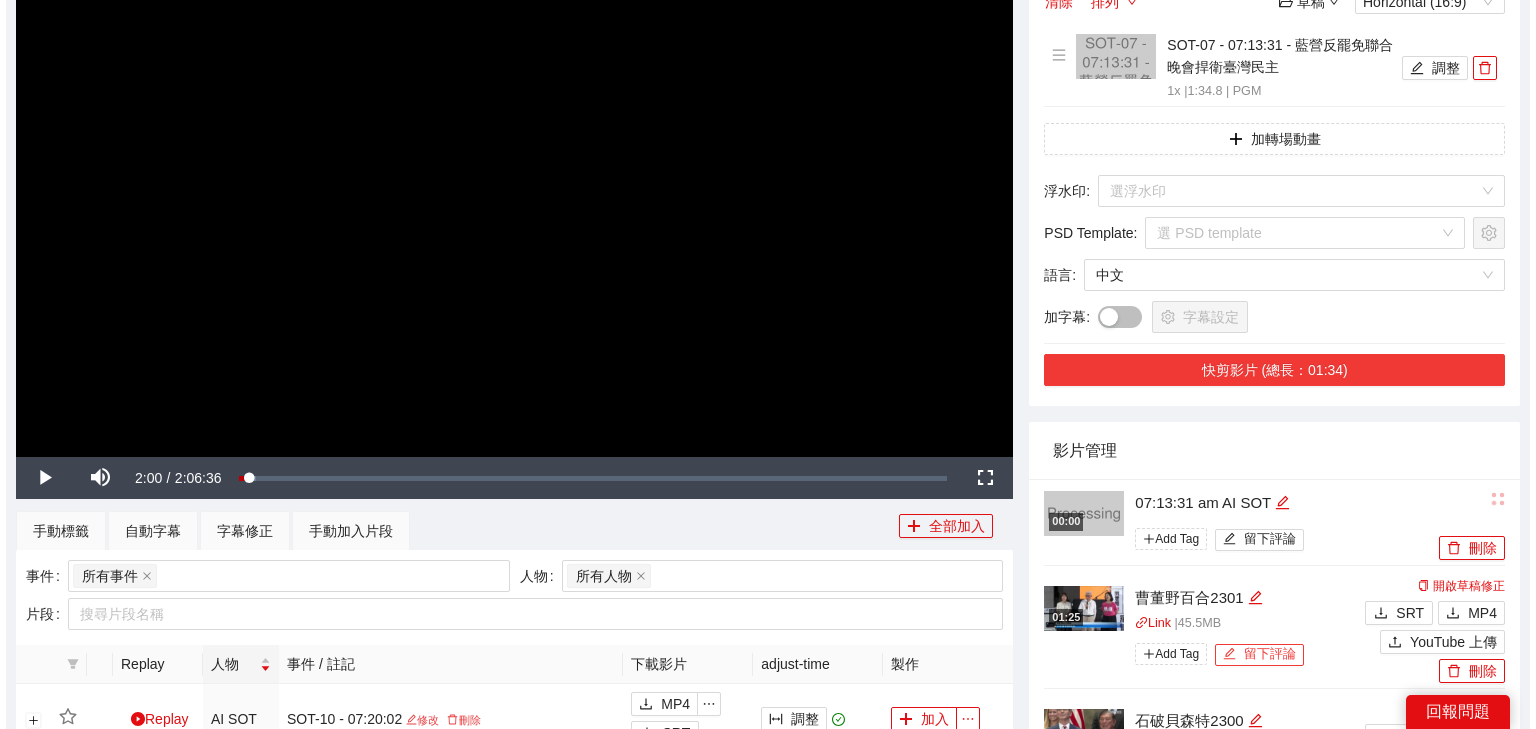scroll, scrollTop: 440, scrollLeft: 0, axis: vertical 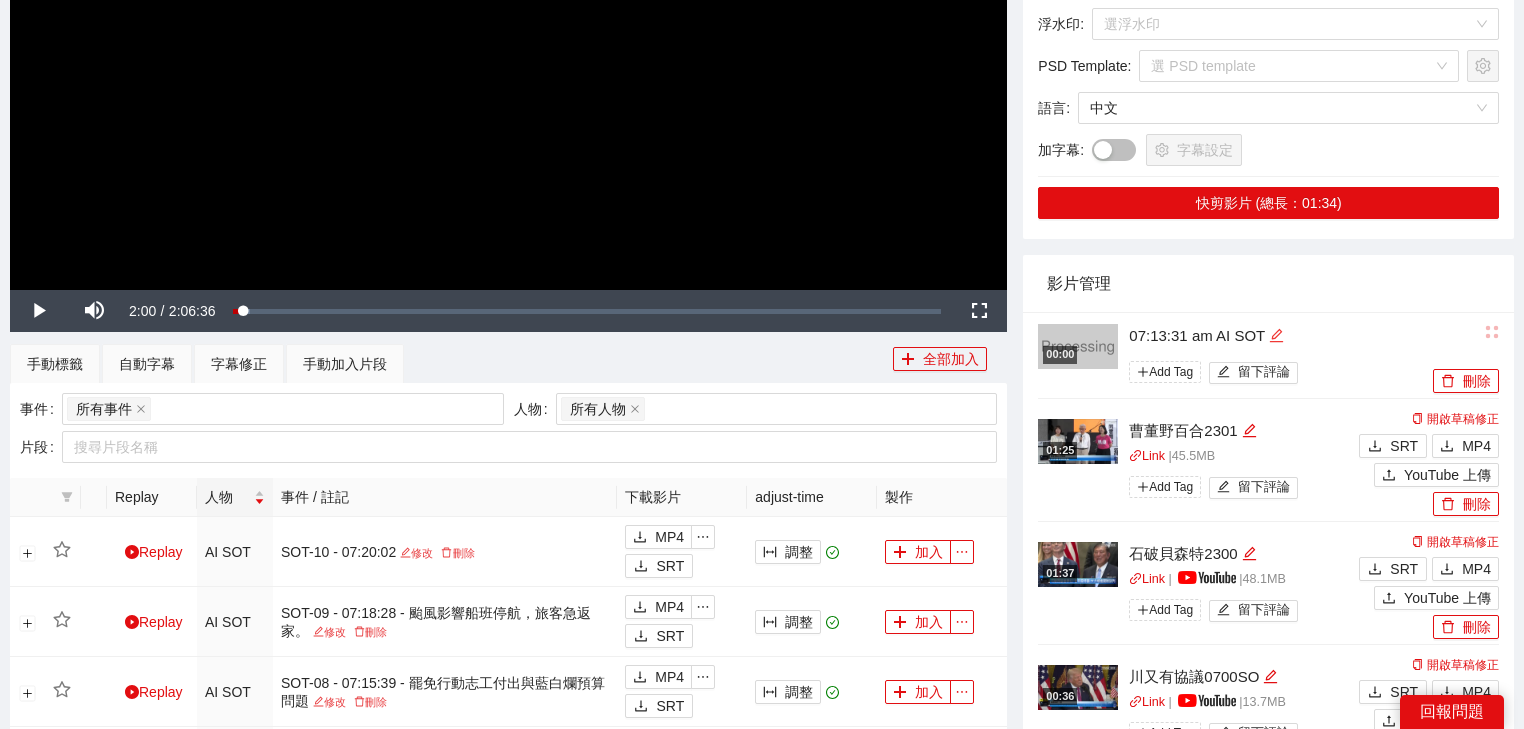 click 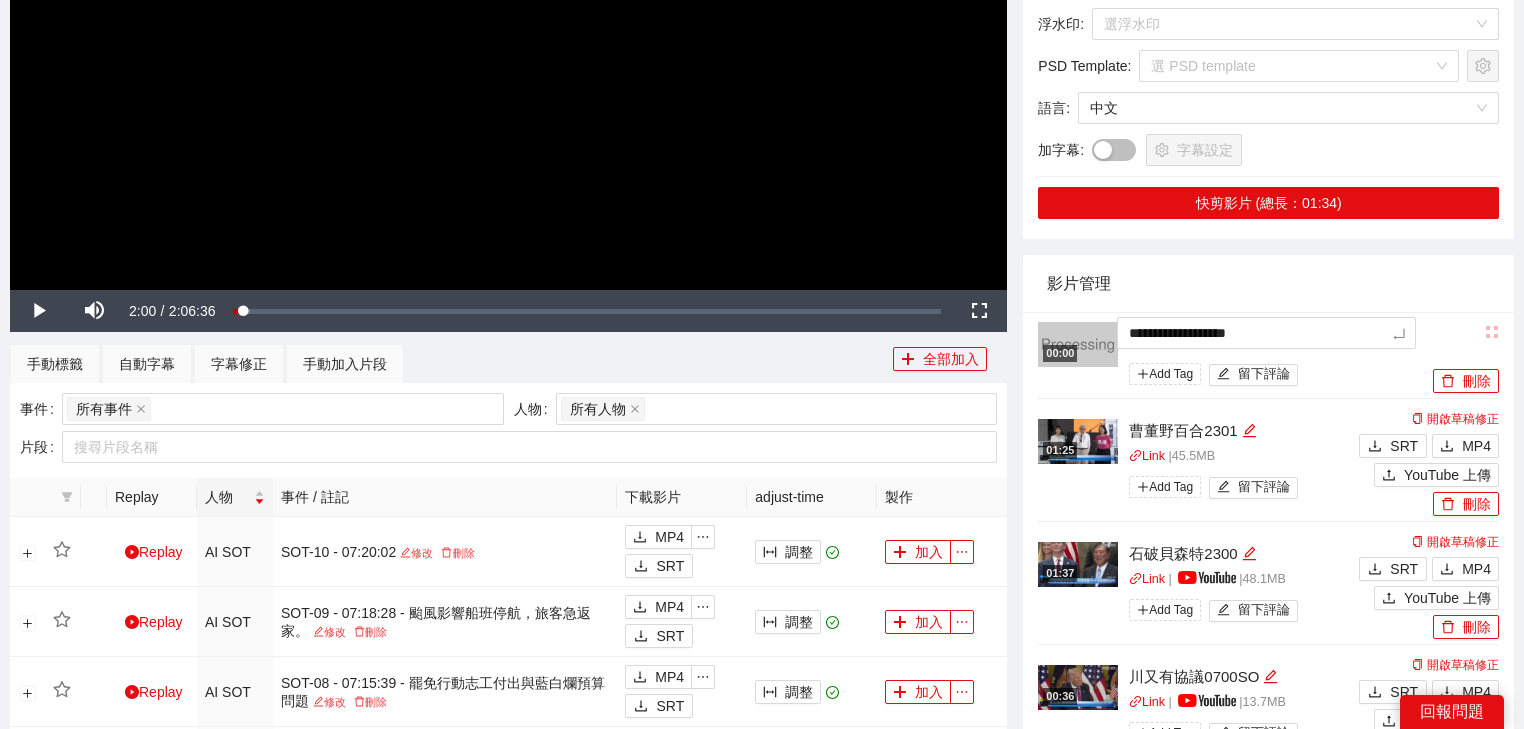 click on "**********" at bounding box center (762, 572) 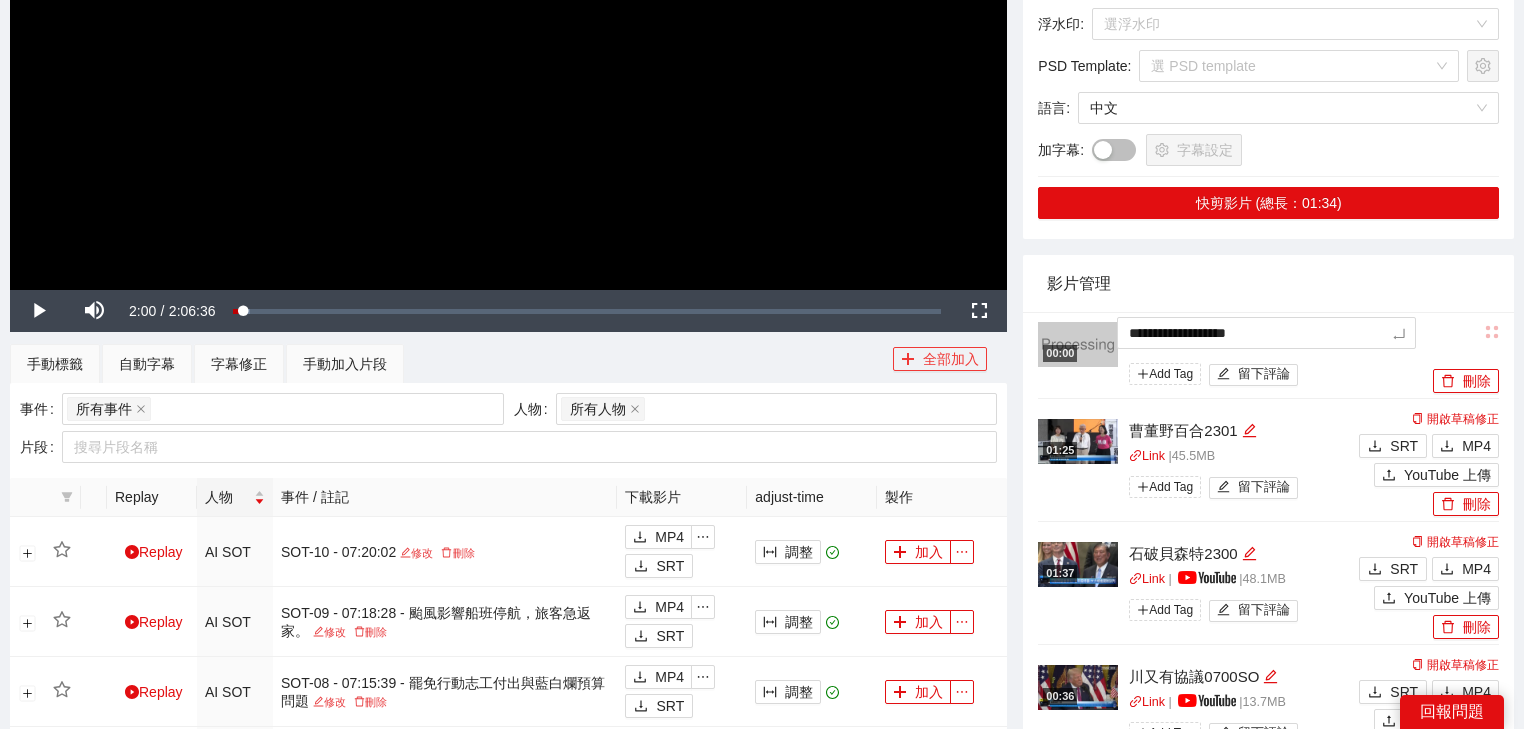 type on "**********" 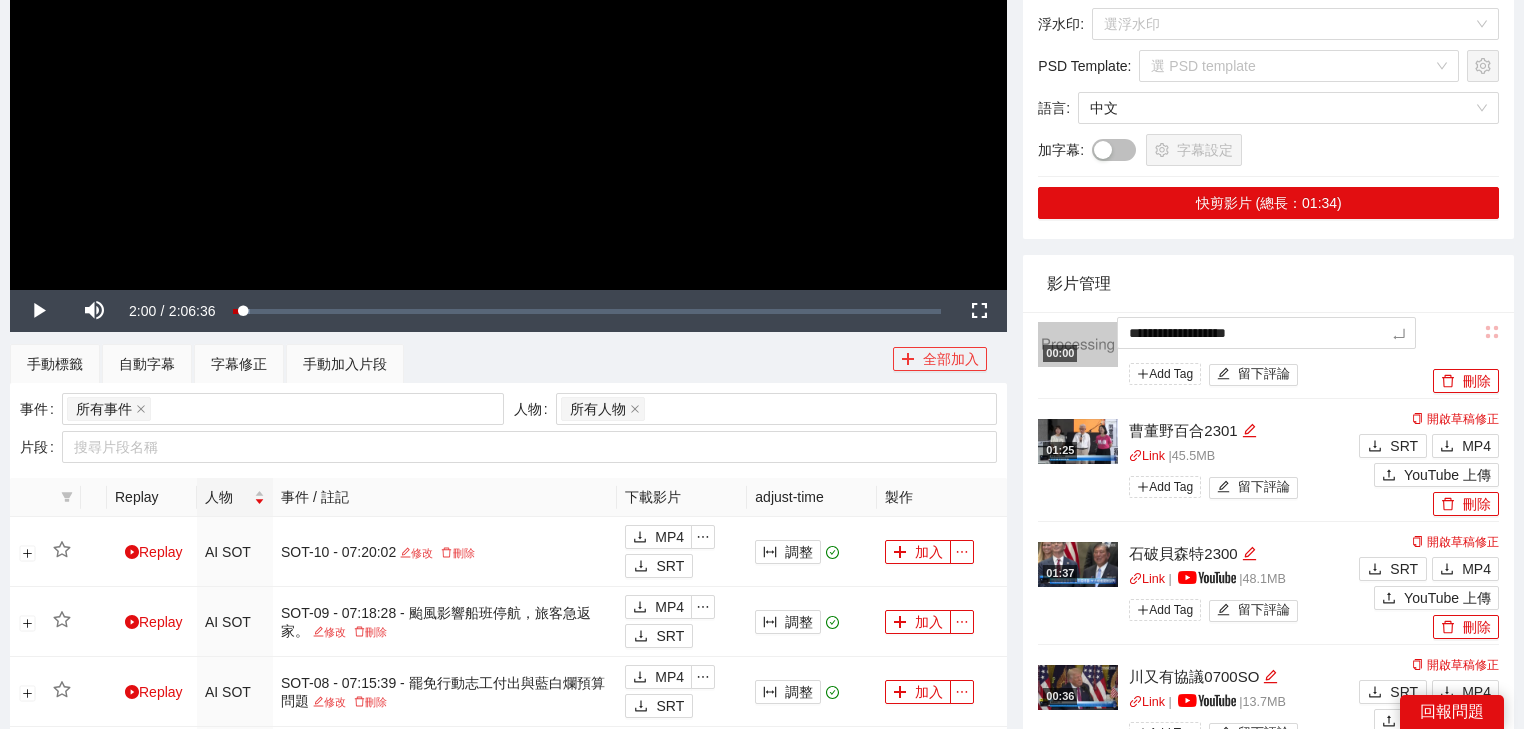 type on "**********" 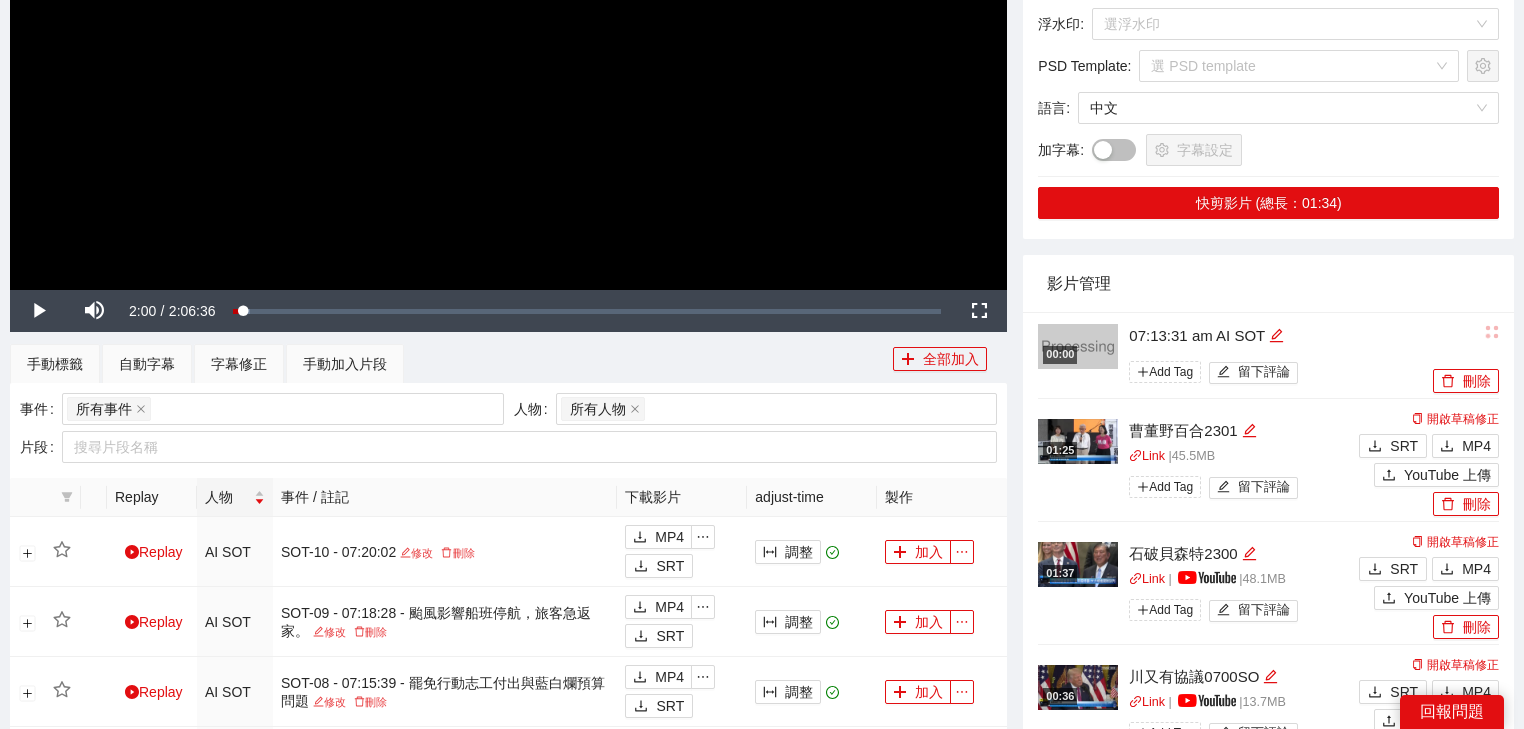 click on "影片管理" at bounding box center [1268, 283] 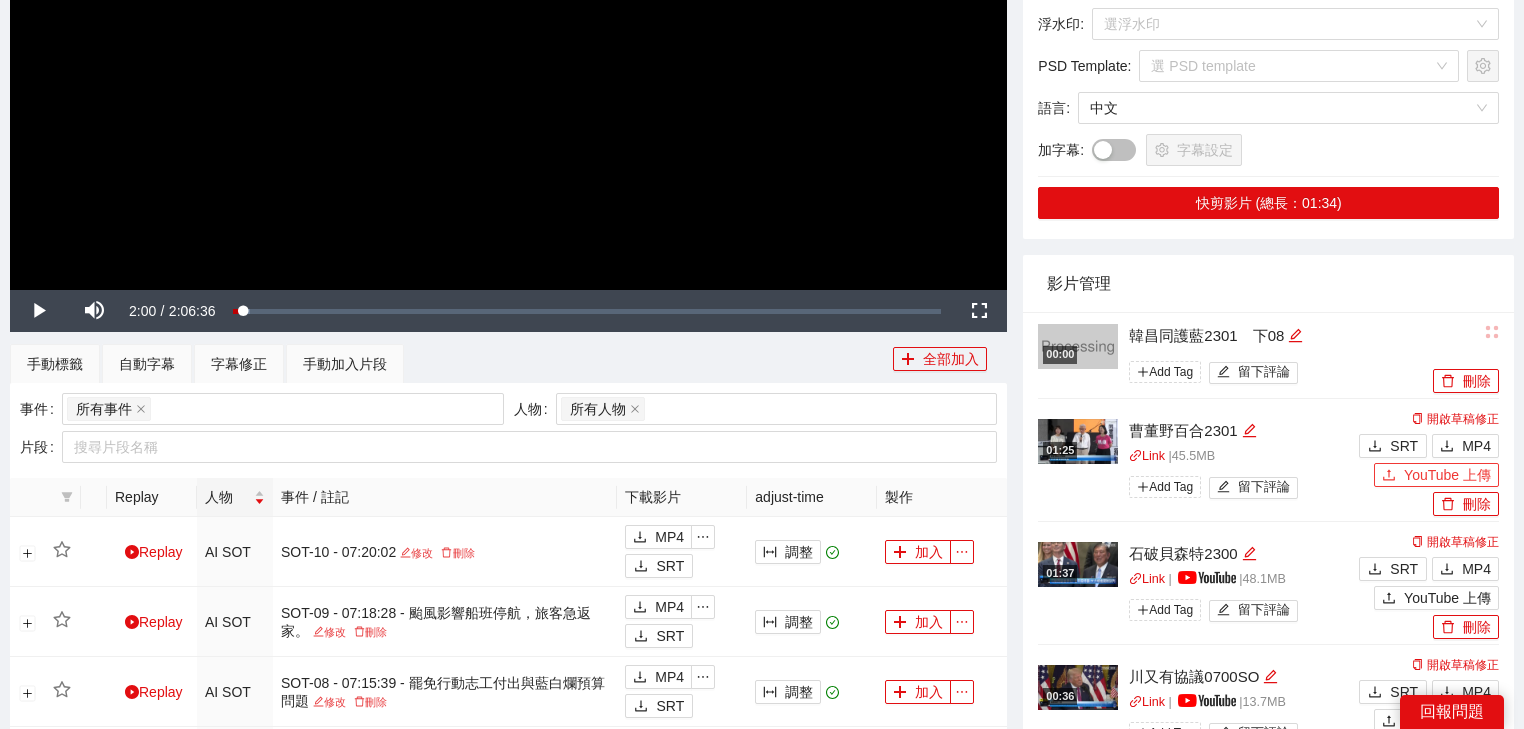 click on "YouTube 上傳" at bounding box center (1447, 475) 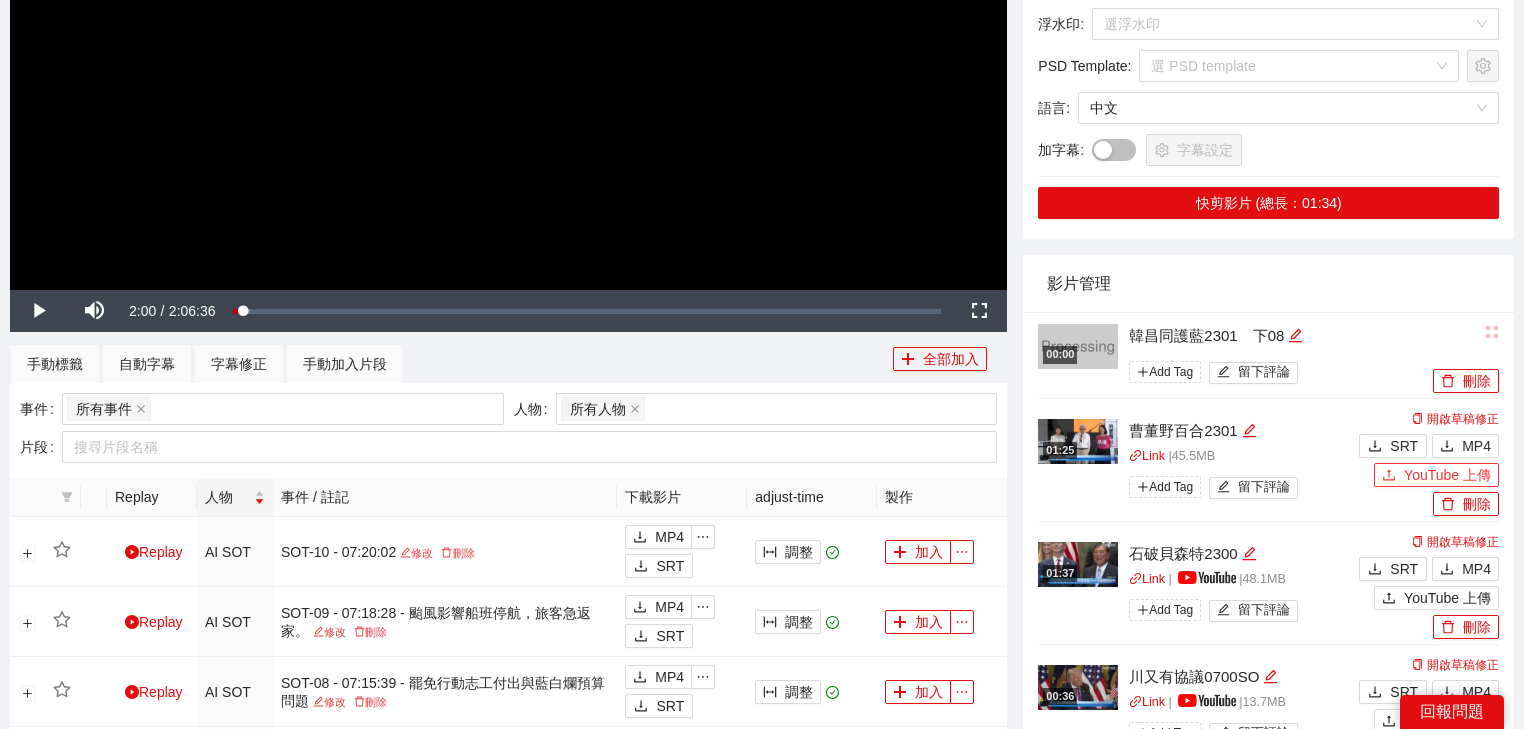 type 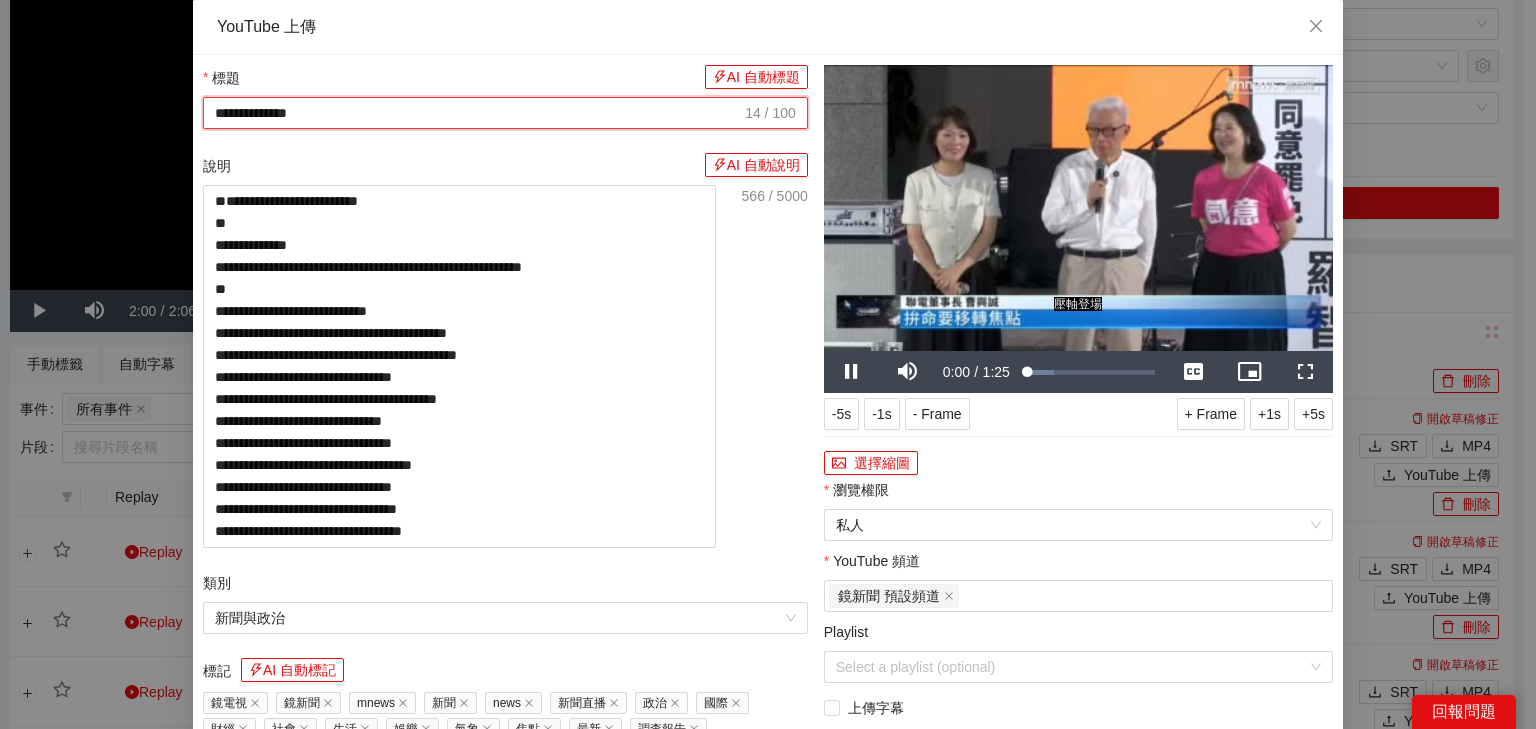 drag, startPoint x: 398, startPoint y: 108, endPoint x: 0, endPoint y: 52, distance: 401.92038 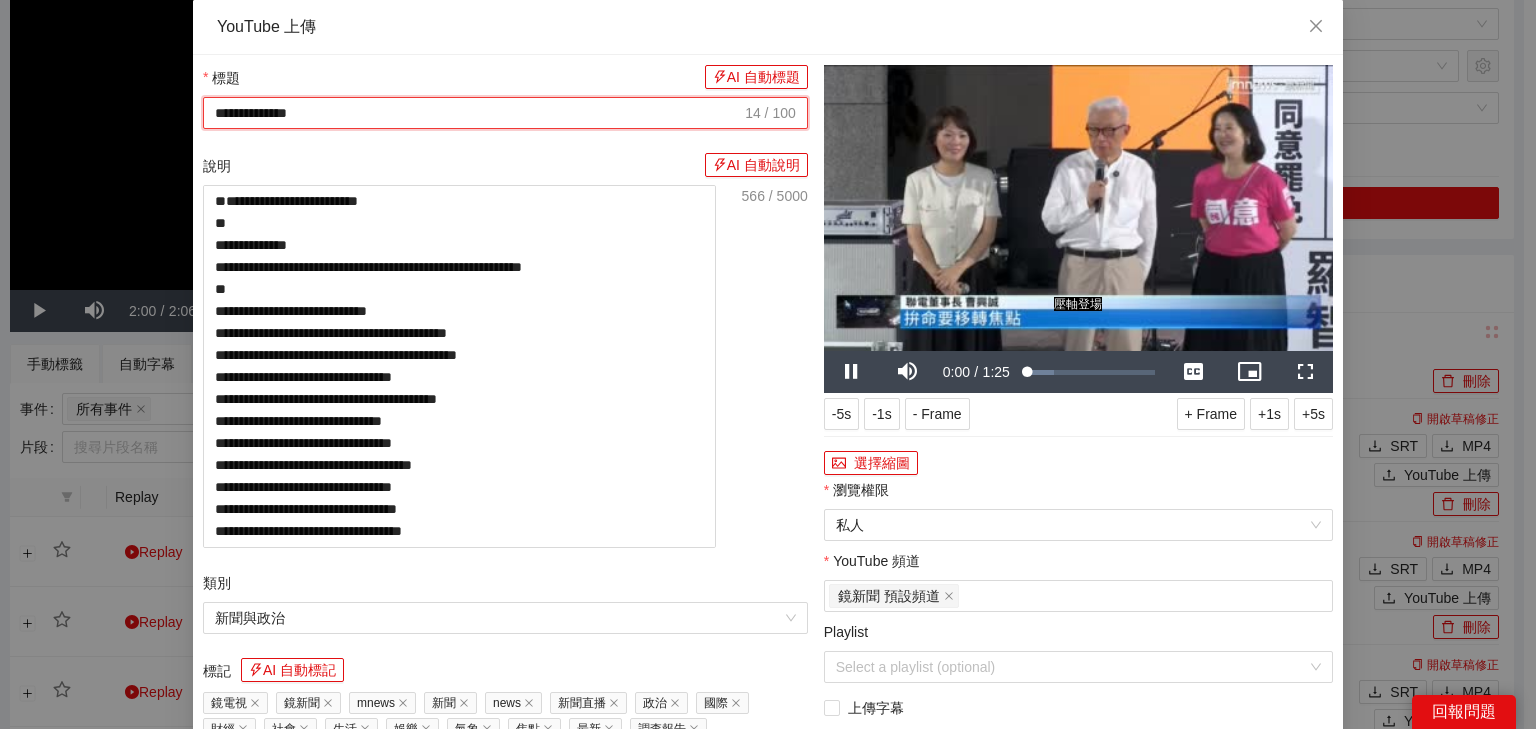 click on "**********" at bounding box center [768, 364] 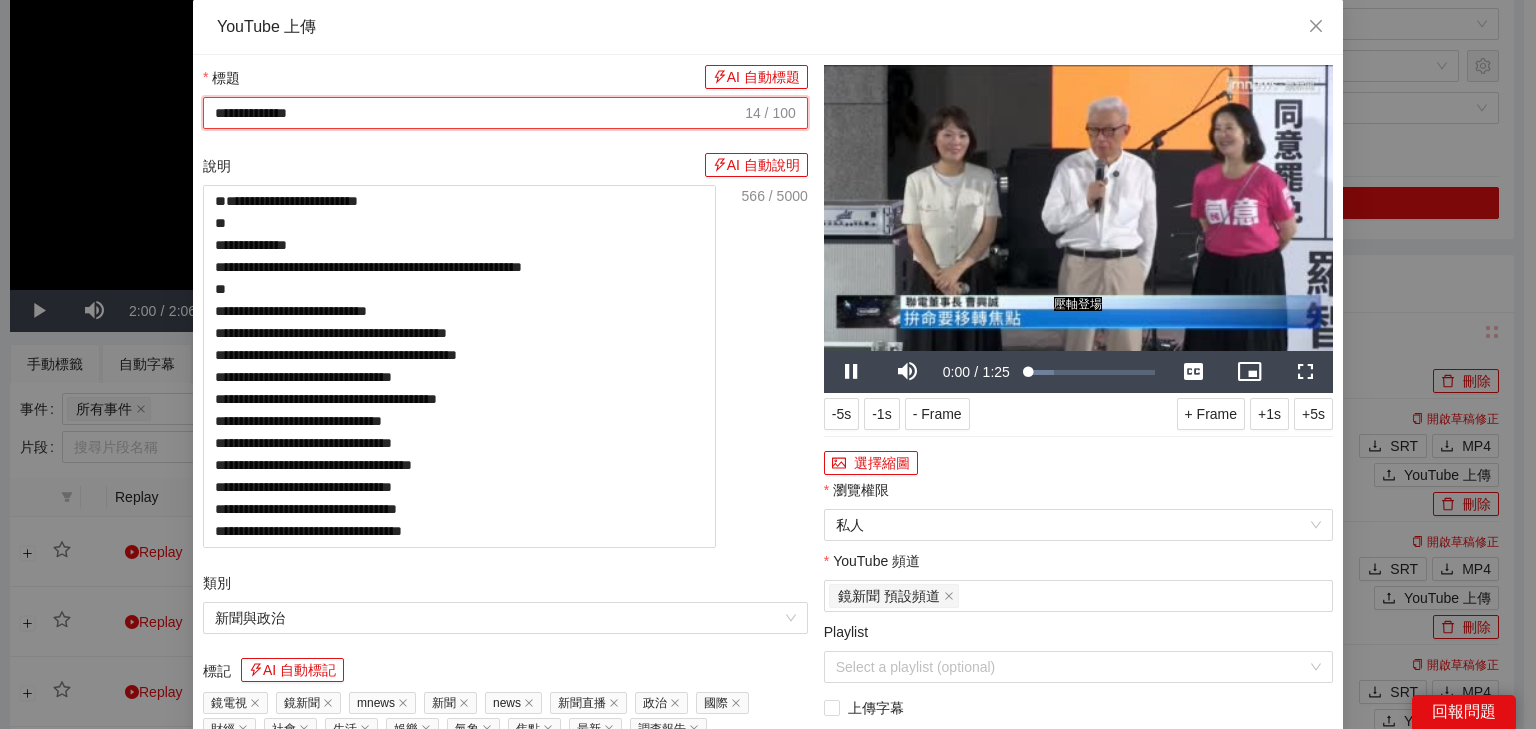 paste on "**********" 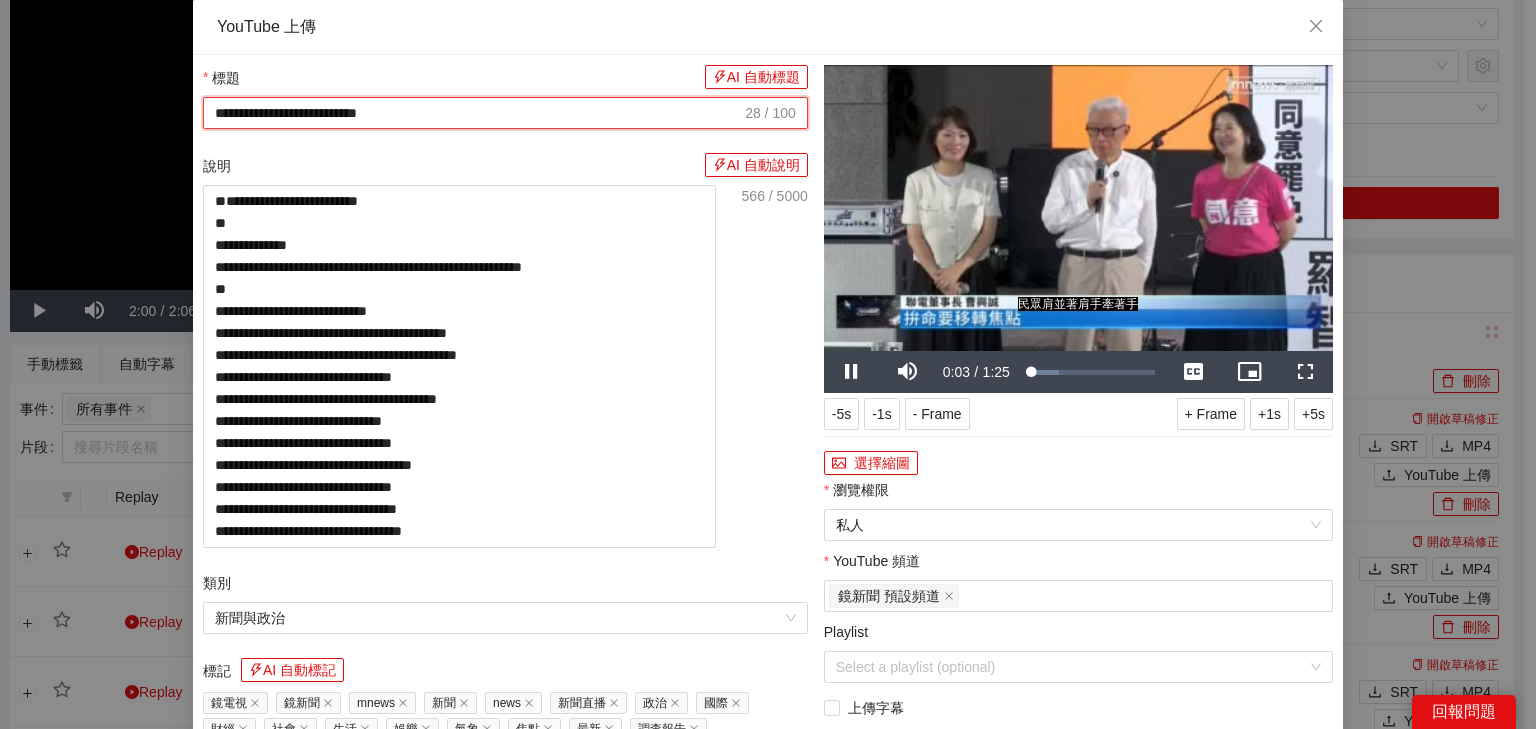 type on "**********" 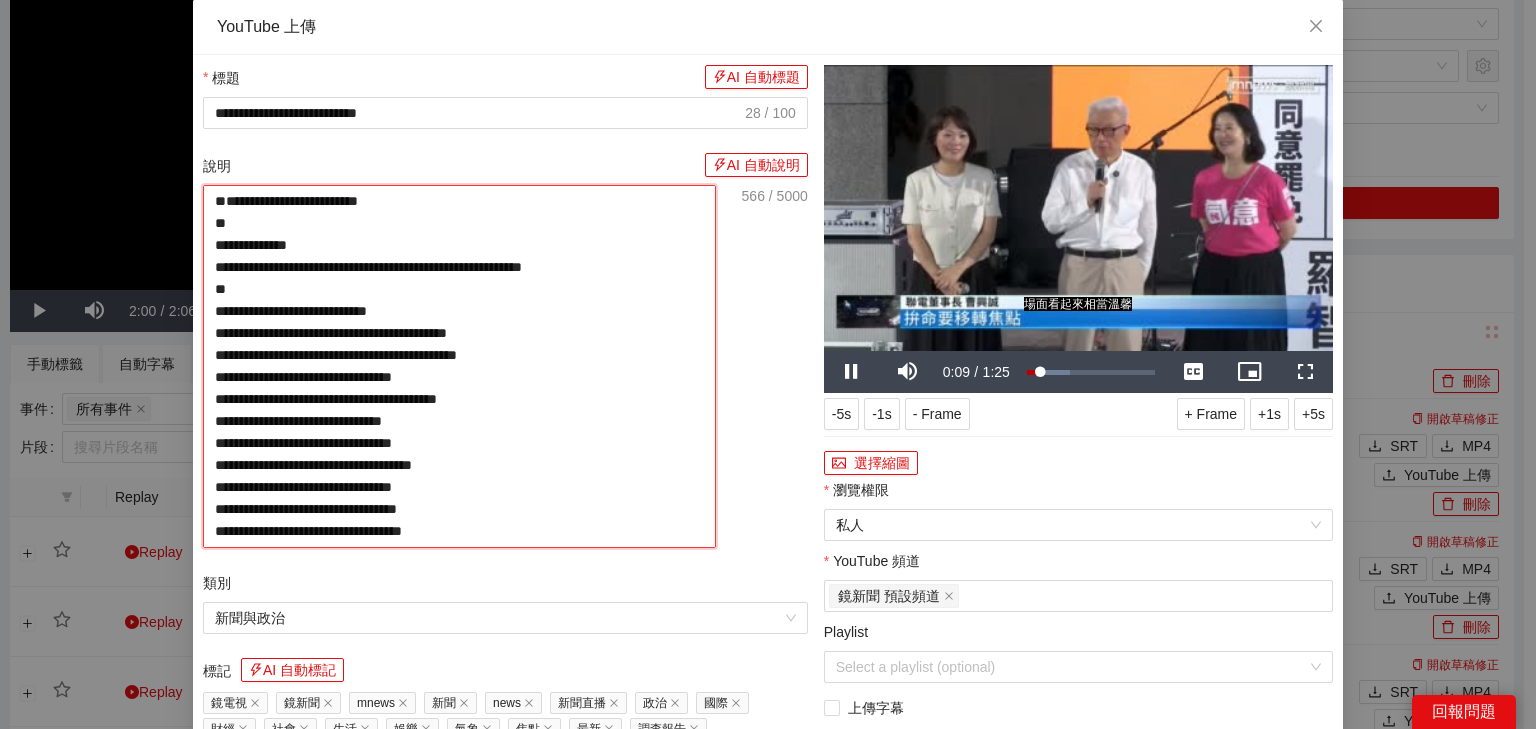 click on "**********" at bounding box center [459, 366] 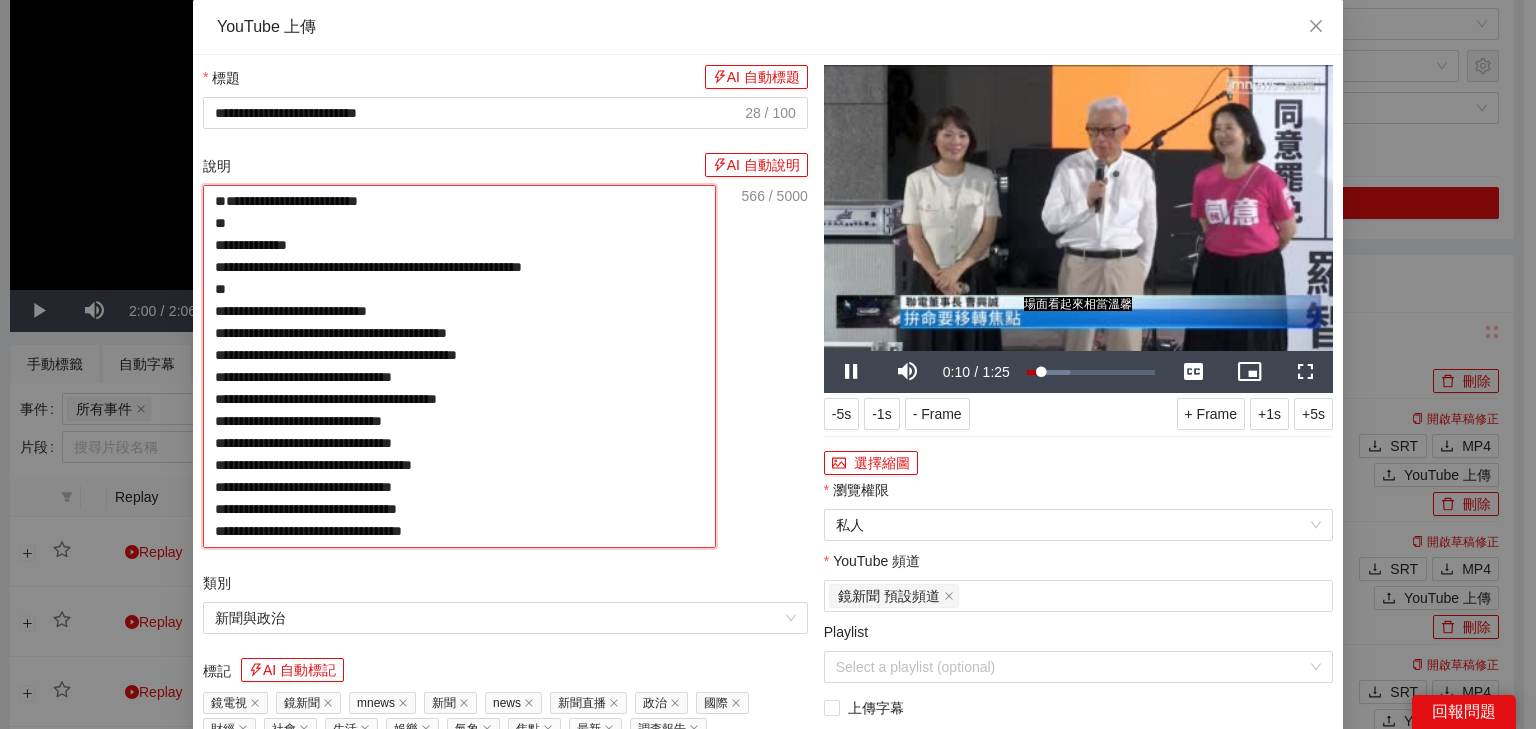 paste on "**********" 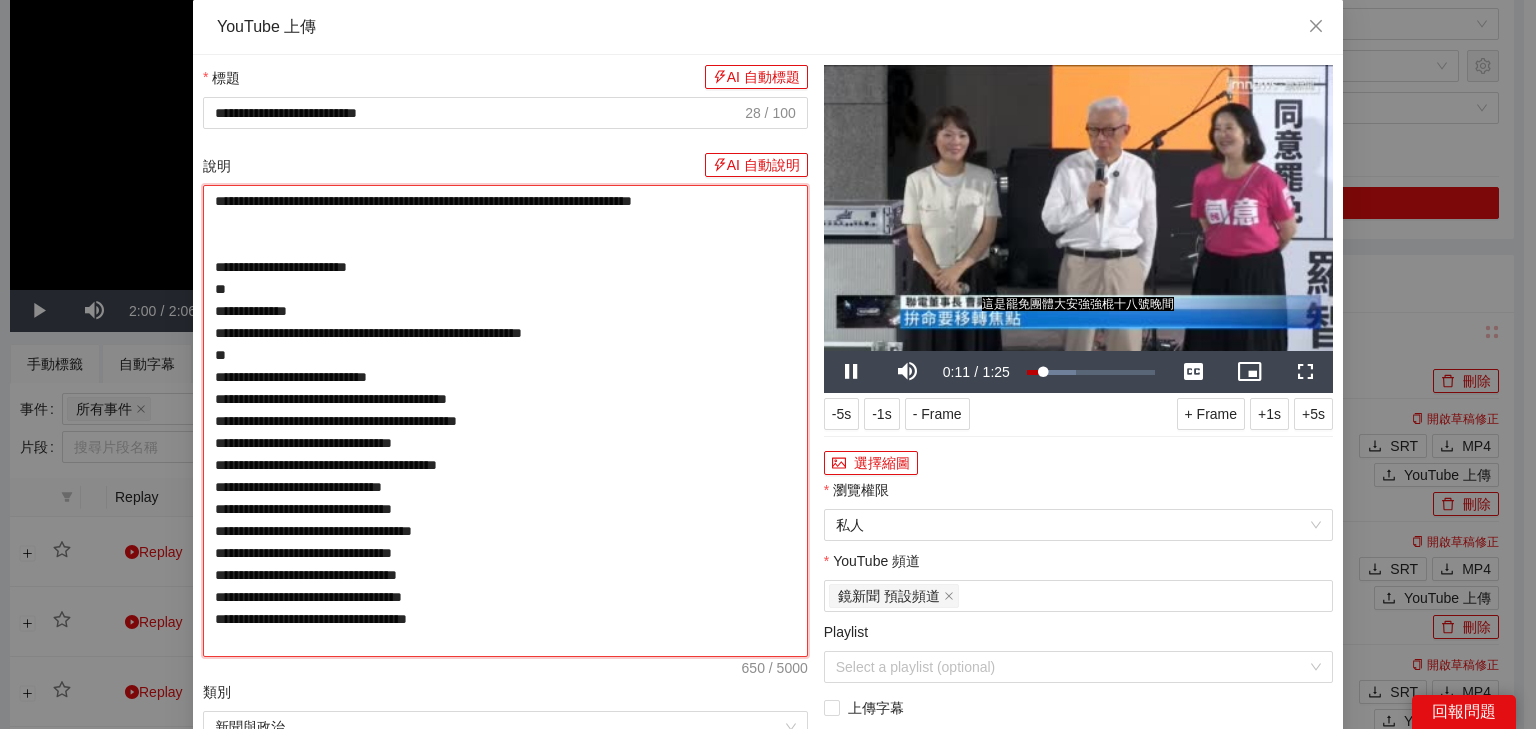 type on "**********" 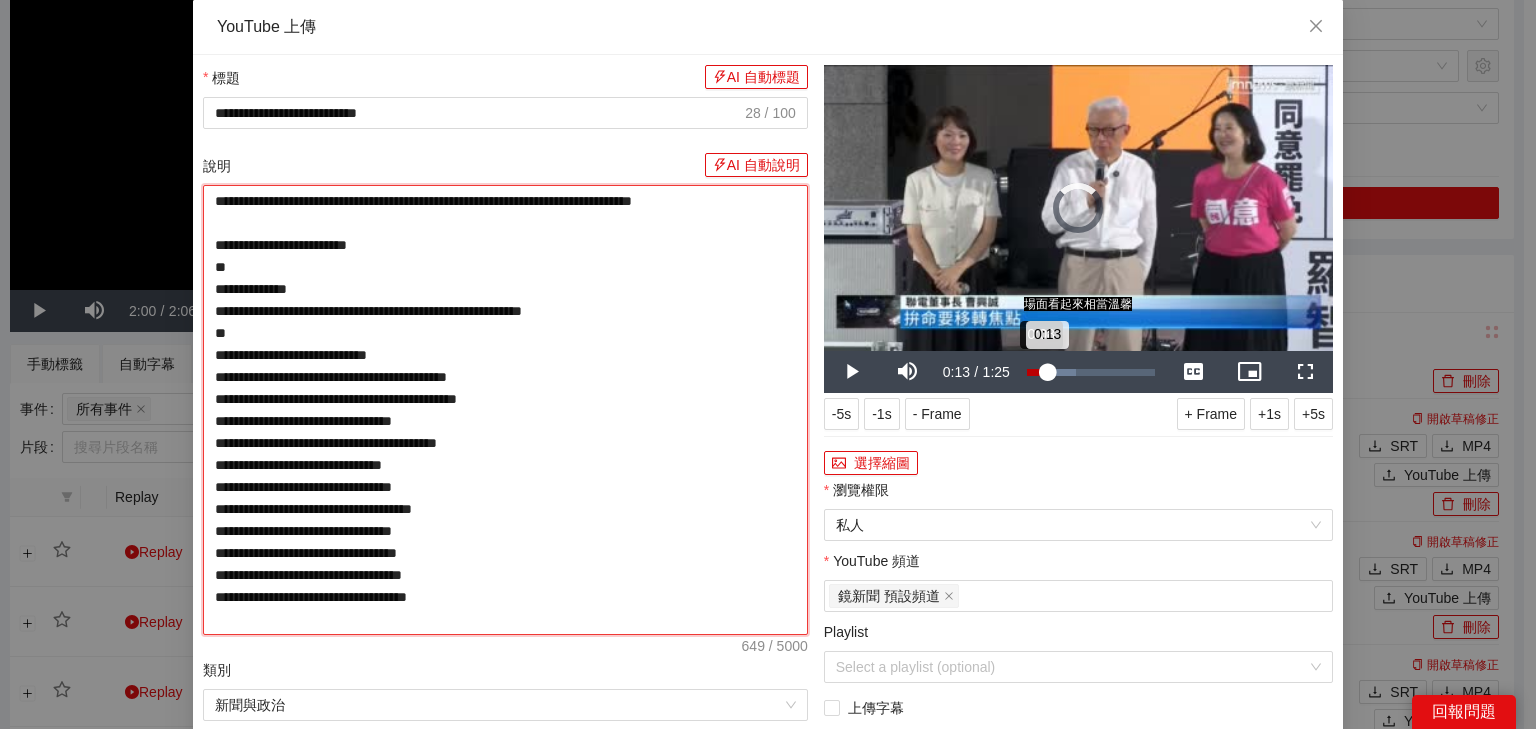click on "0:13" at bounding box center [1037, 372] 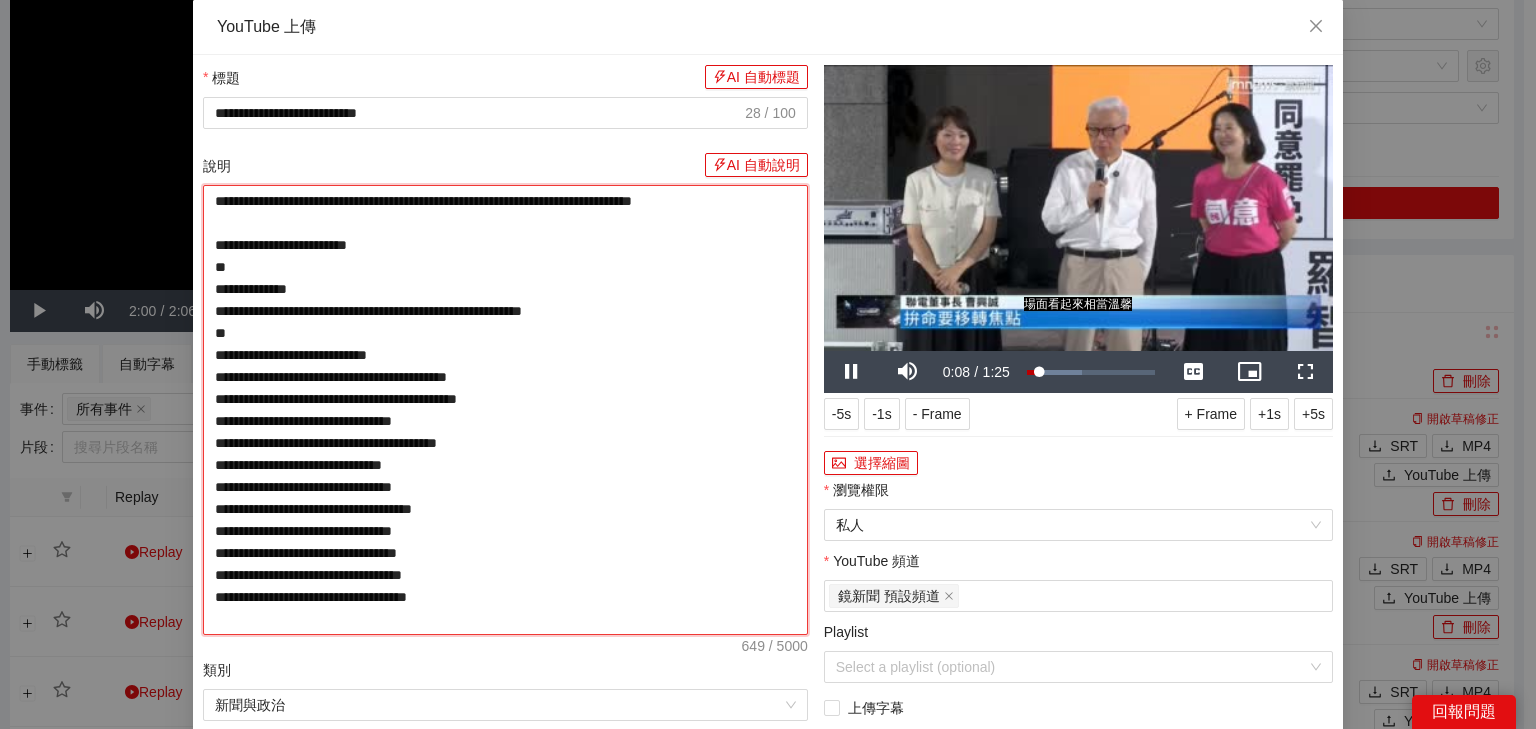 type on "**********" 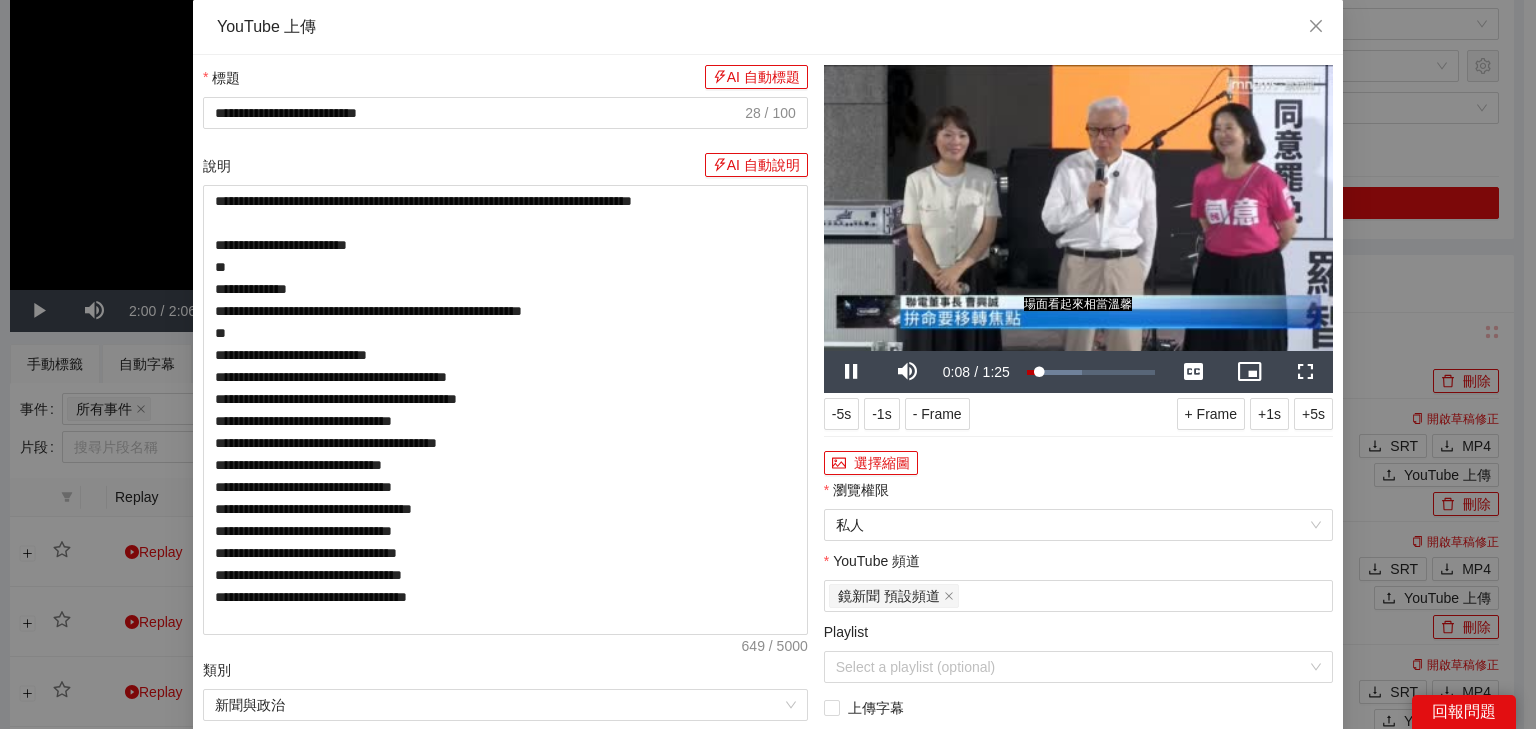 click at bounding box center (1078, 208) 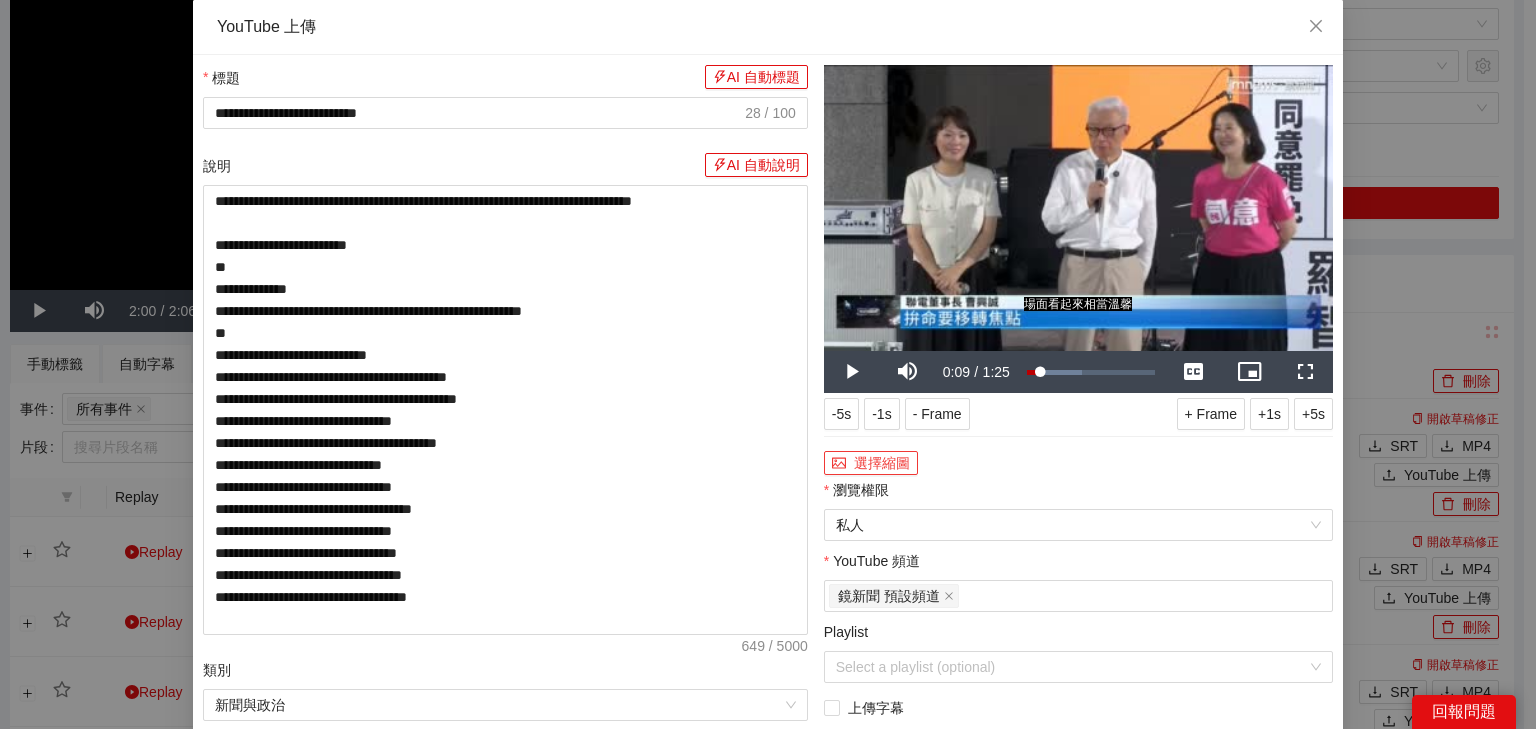 click on "選擇縮圖" at bounding box center (871, 463) 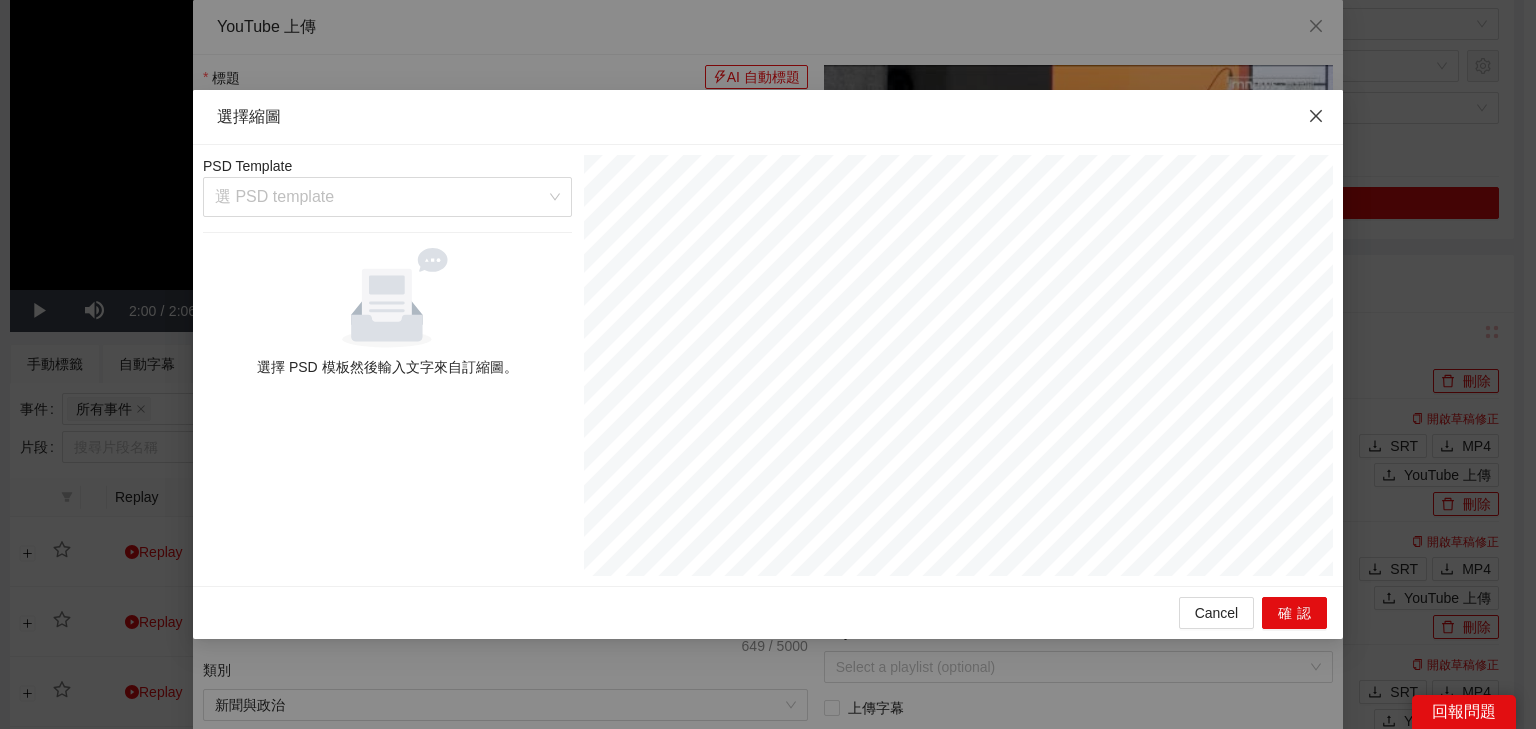 click 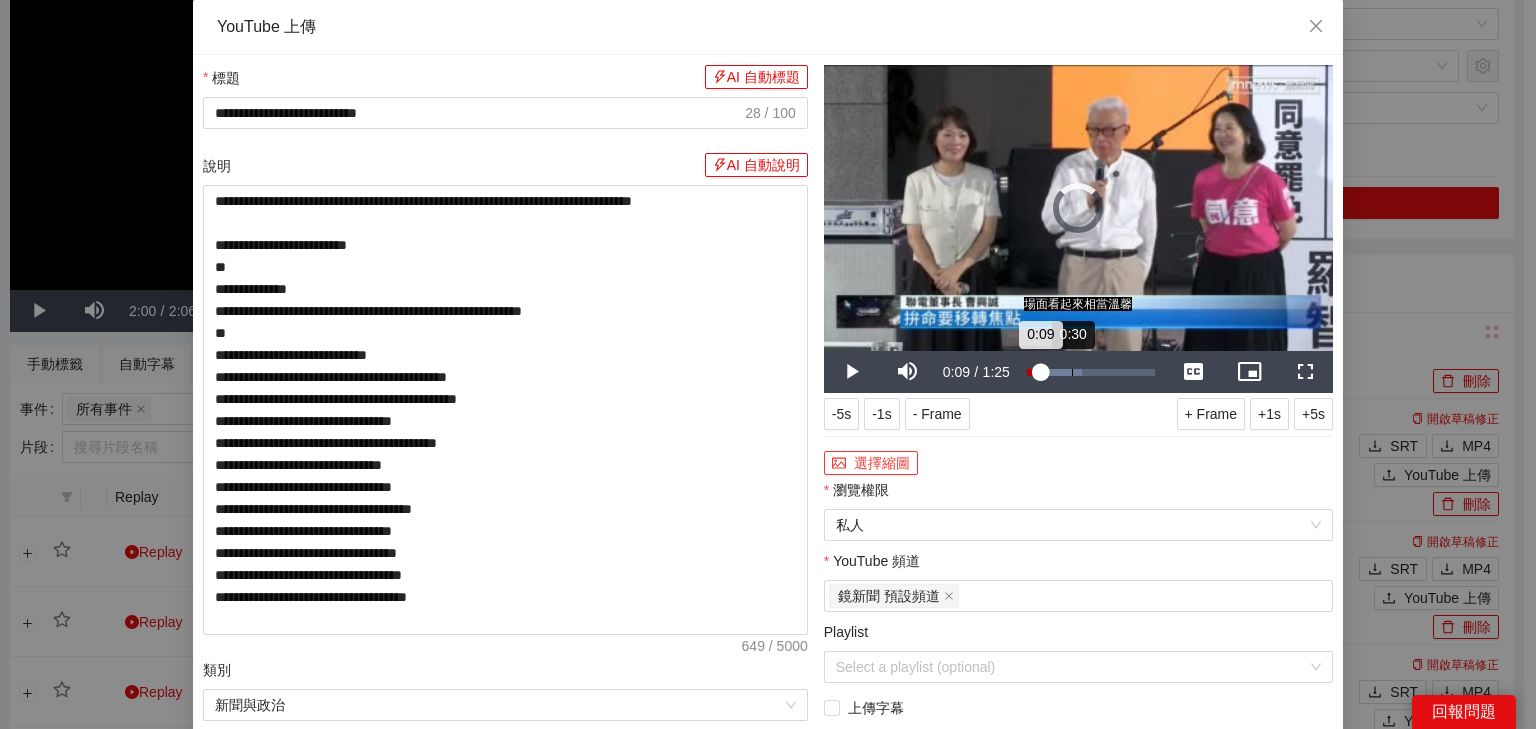 click on "Loaded :  42.78% 0:30 0:09" at bounding box center [1091, 372] 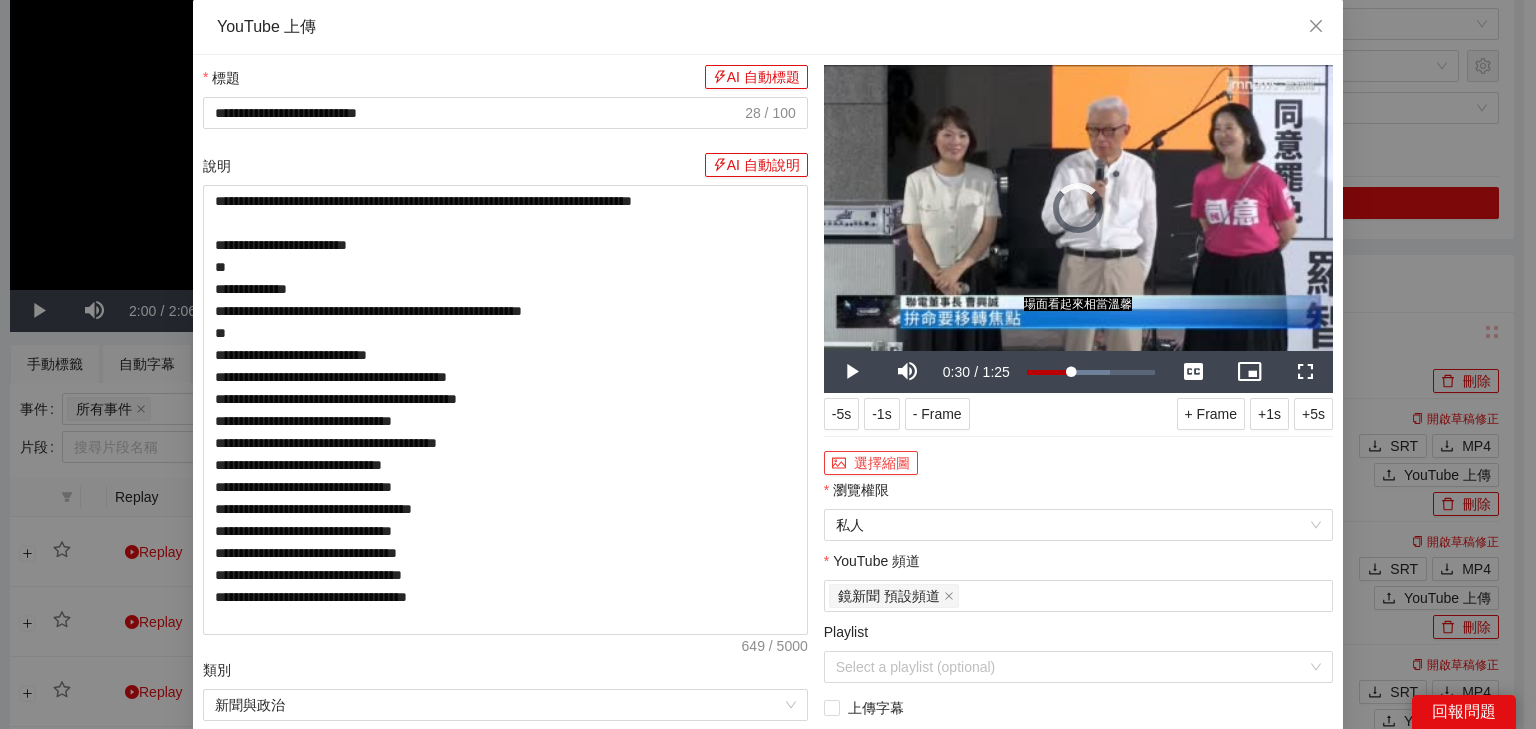 scroll, scrollTop: 364, scrollLeft: 0, axis: vertical 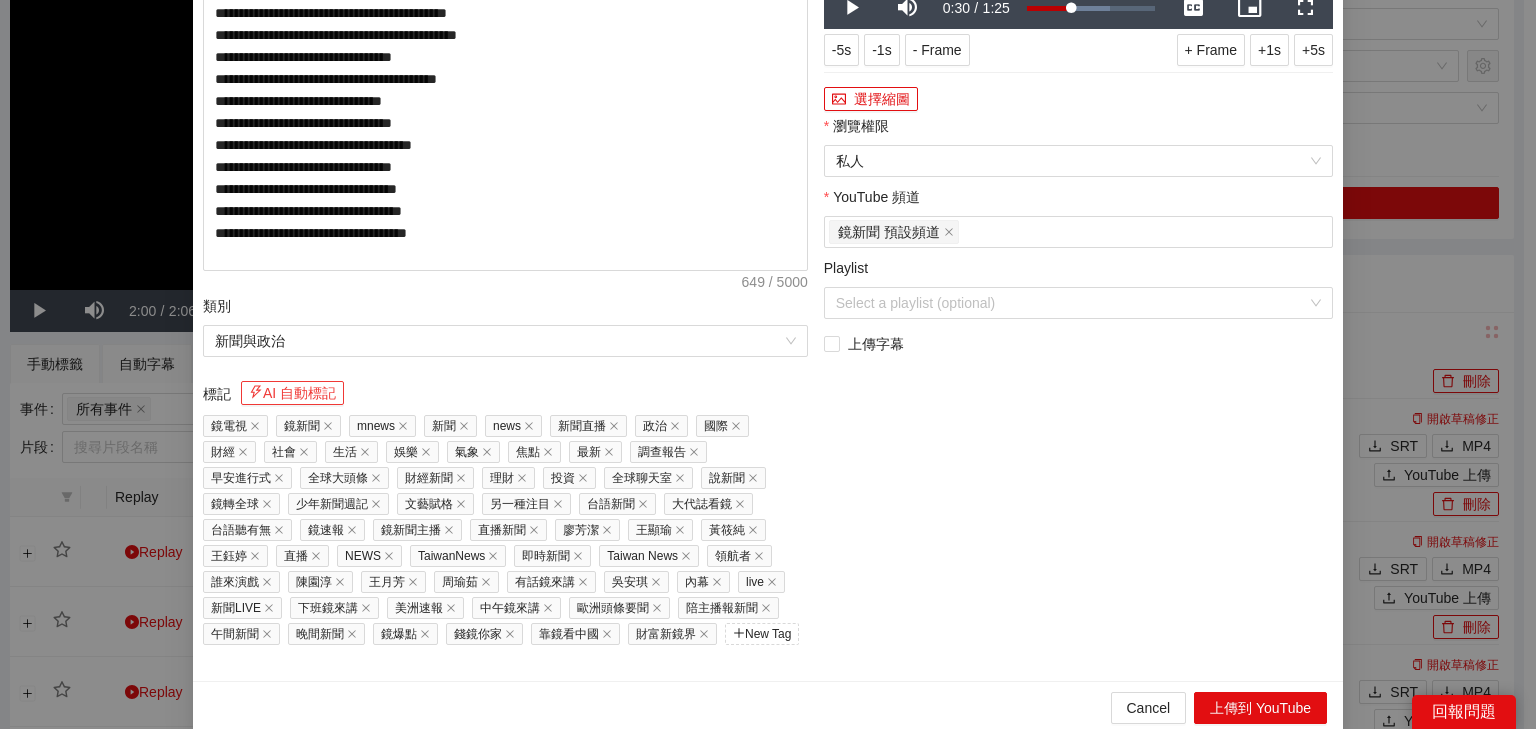 click on "AI 自動標記" at bounding box center [292, 393] 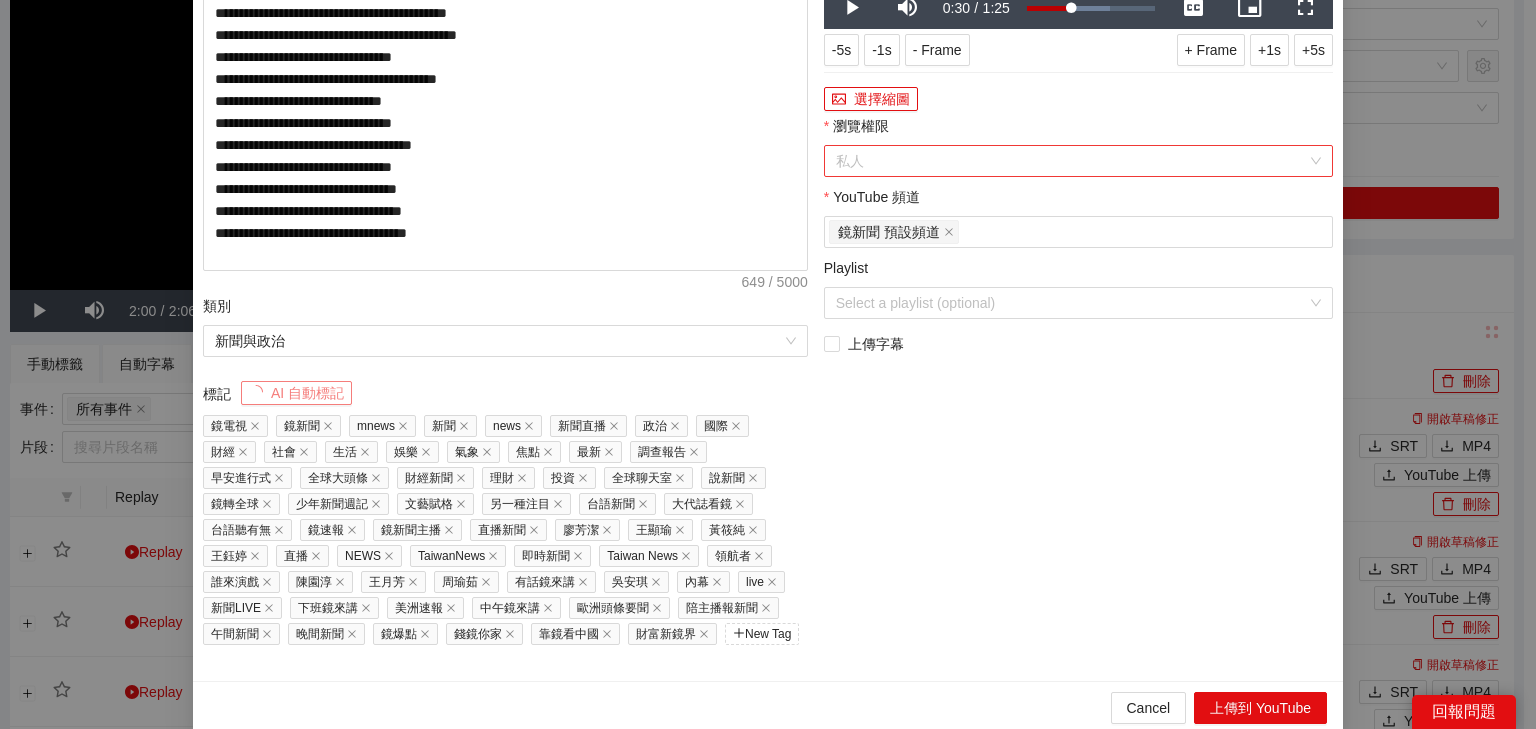 click on "私人" at bounding box center [1078, 161] 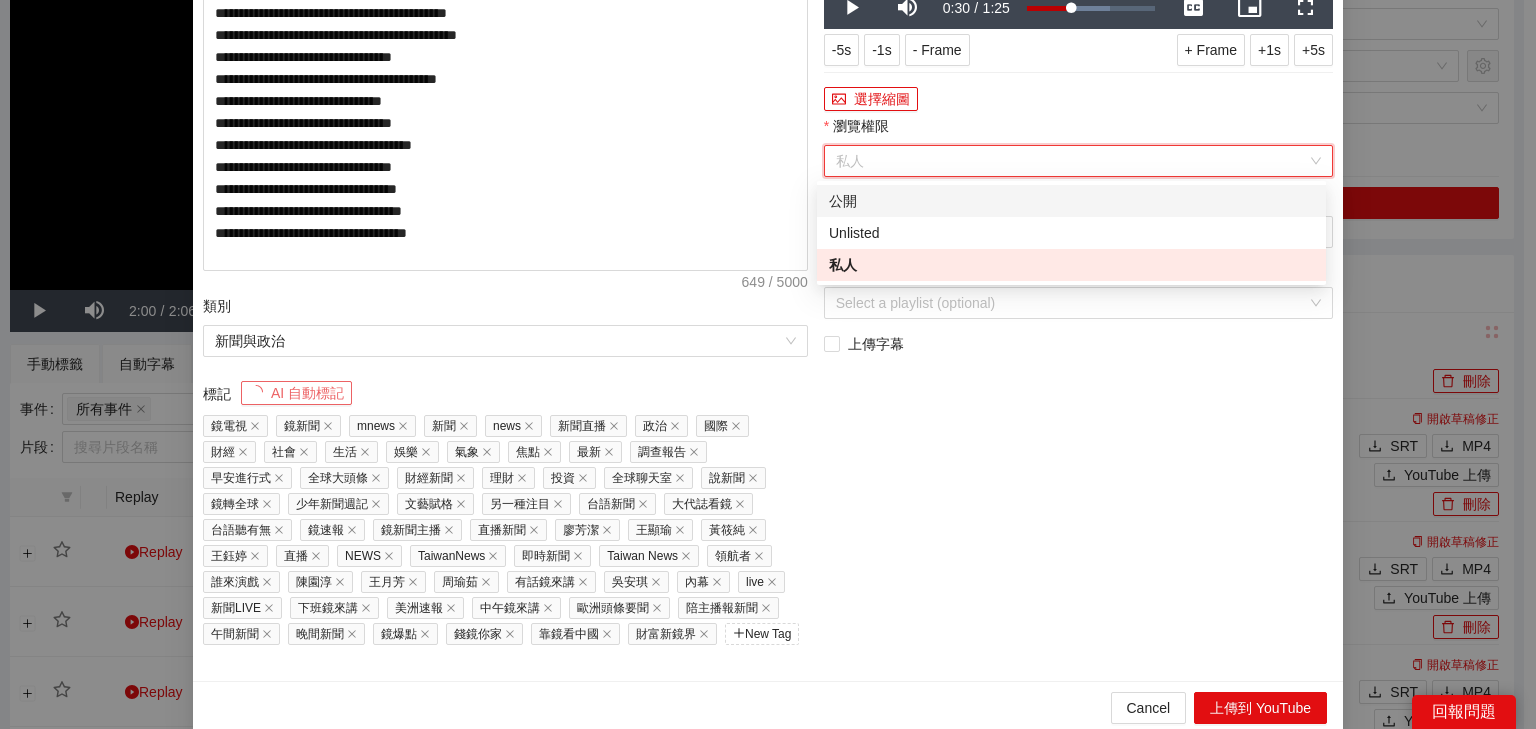 click on "公開" at bounding box center (1071, 201) 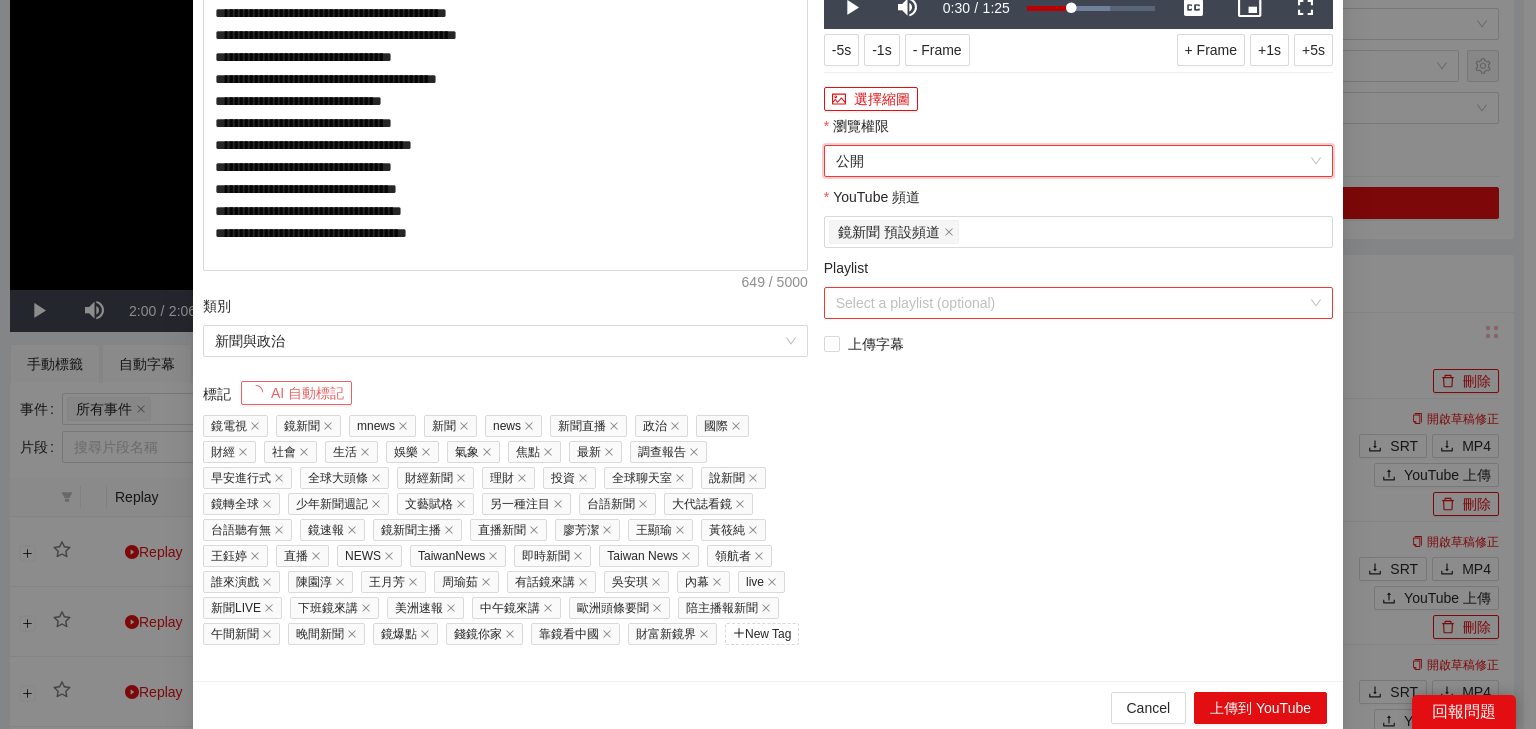 click on "Playlist" at bounding box center (1071, 303) 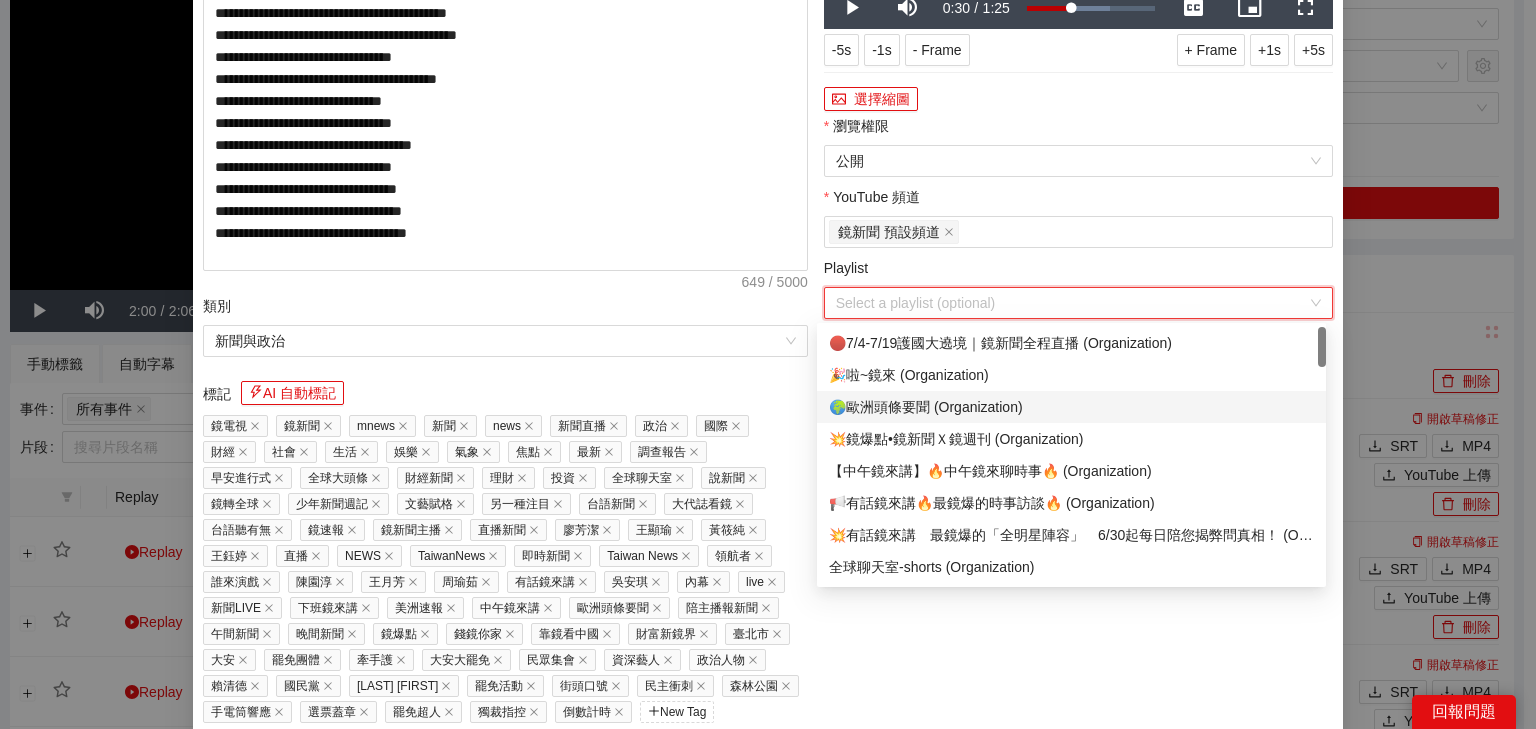 scroll, scrollTop: 80, scrollLeft: 0, axis: vertical 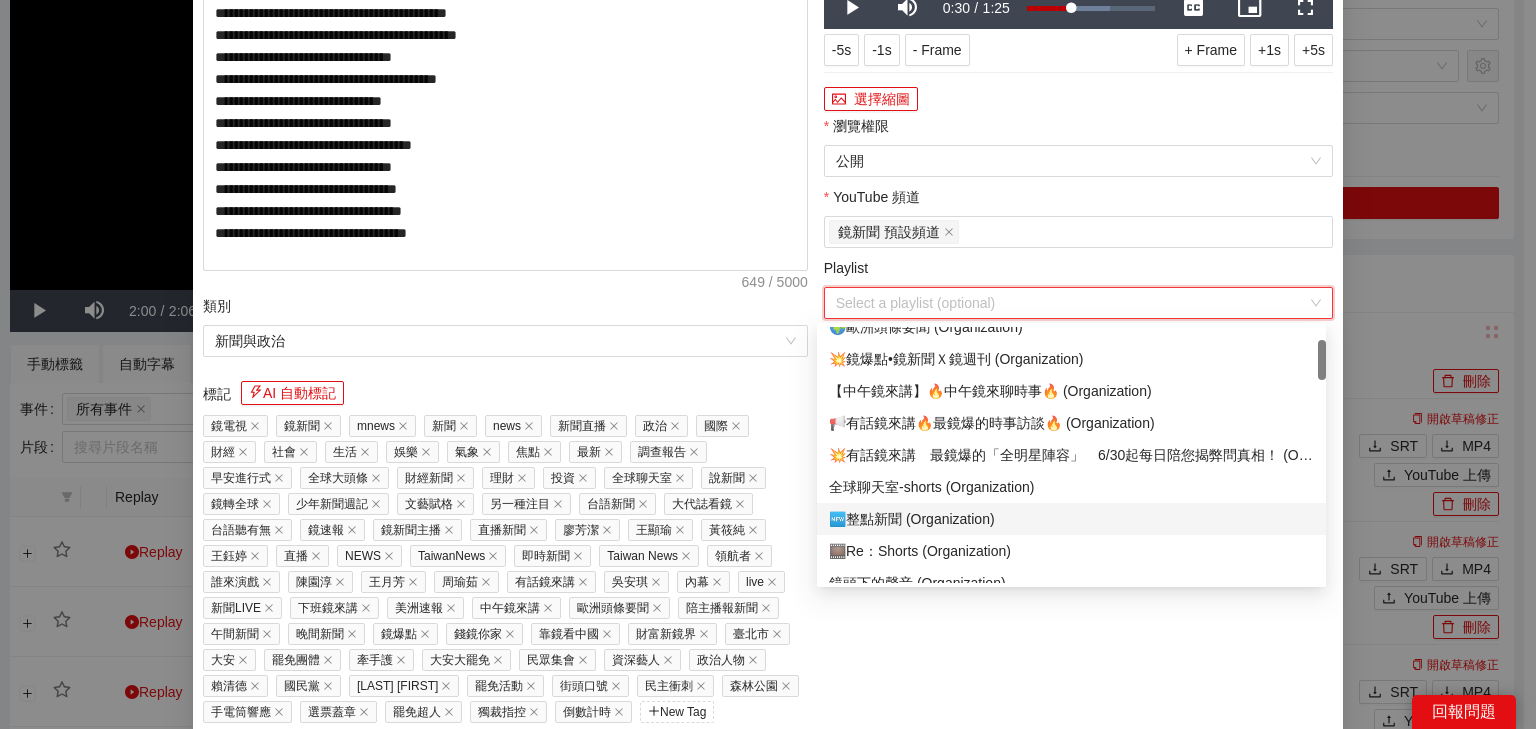 click on "🆕整點新聞 (Organization)" at bounding box center [1071, 519] 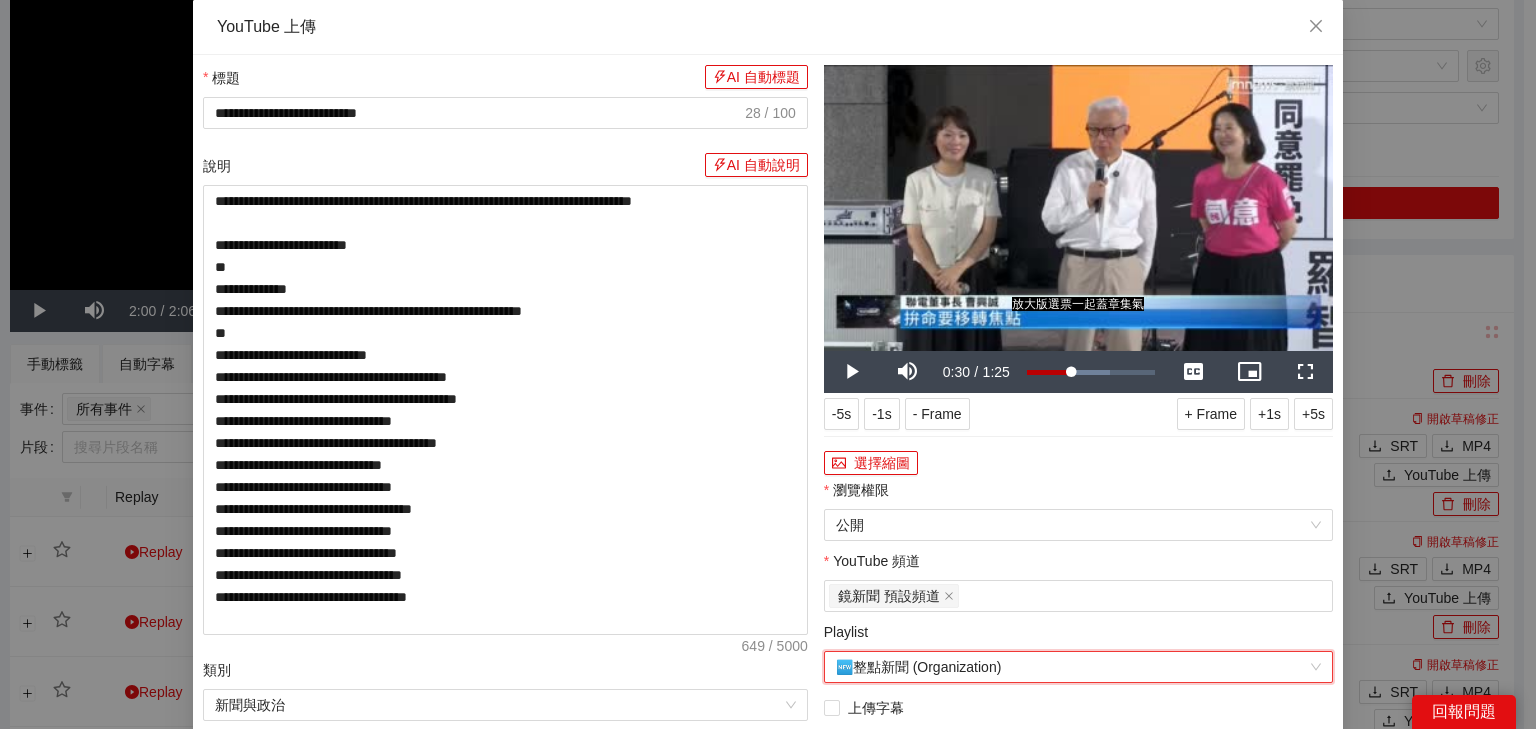 scroll, scrollTop: 0, scrollLeft: 0, axis: both 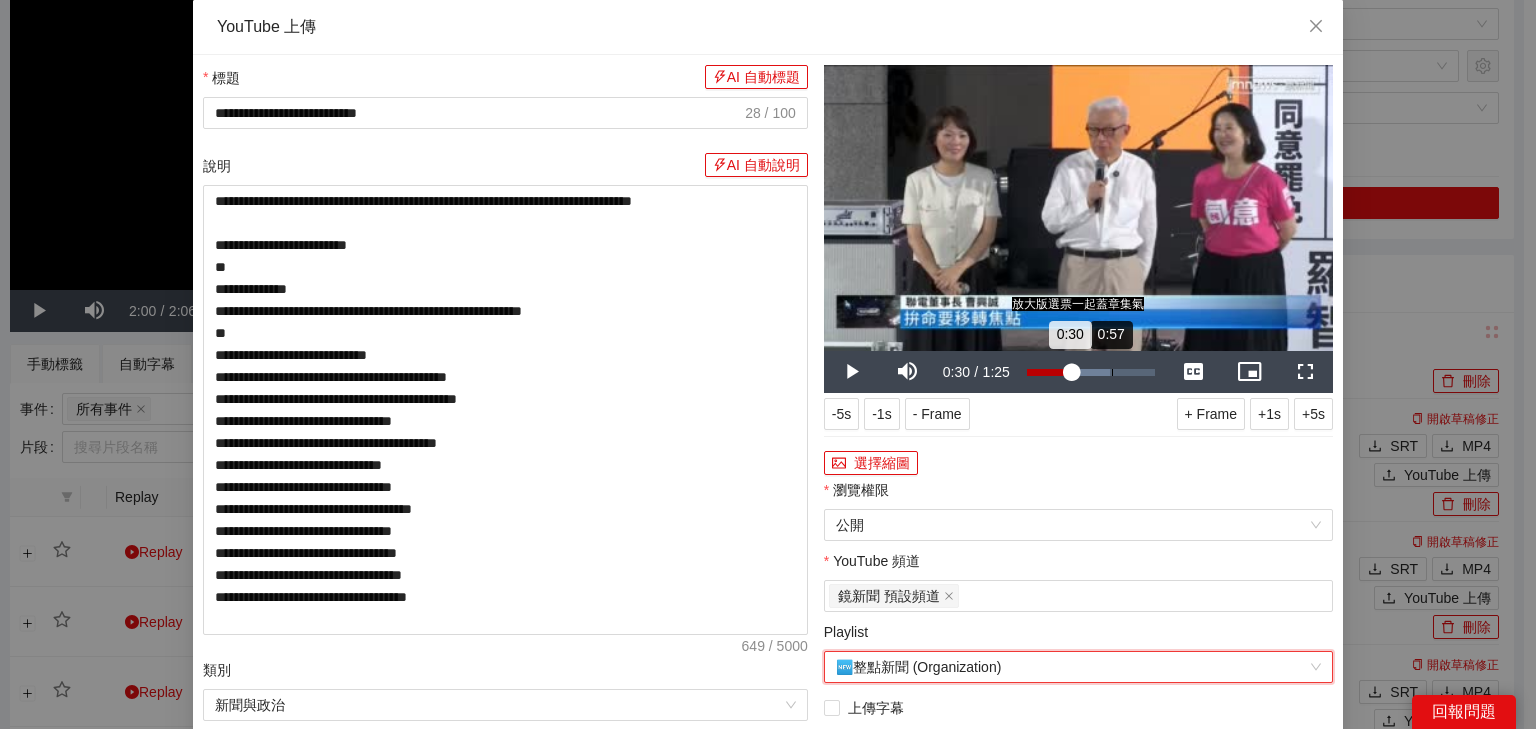 click on "Loaded :  64.75% 0:57 0:30" at bounding box center (1091, 372) 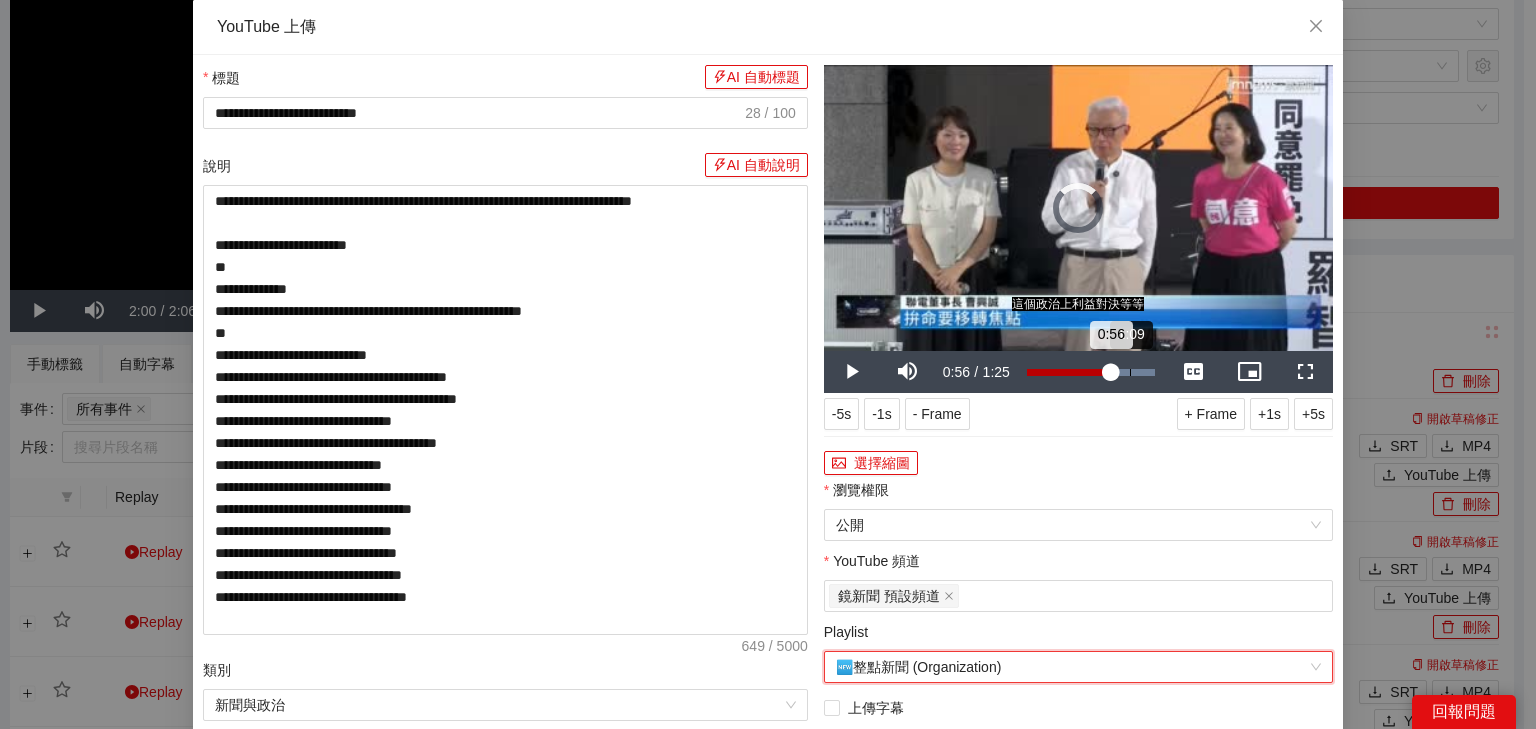 click on "Loaded :  100.00% 1:09 0:56" at bounding box center [1091, 372] 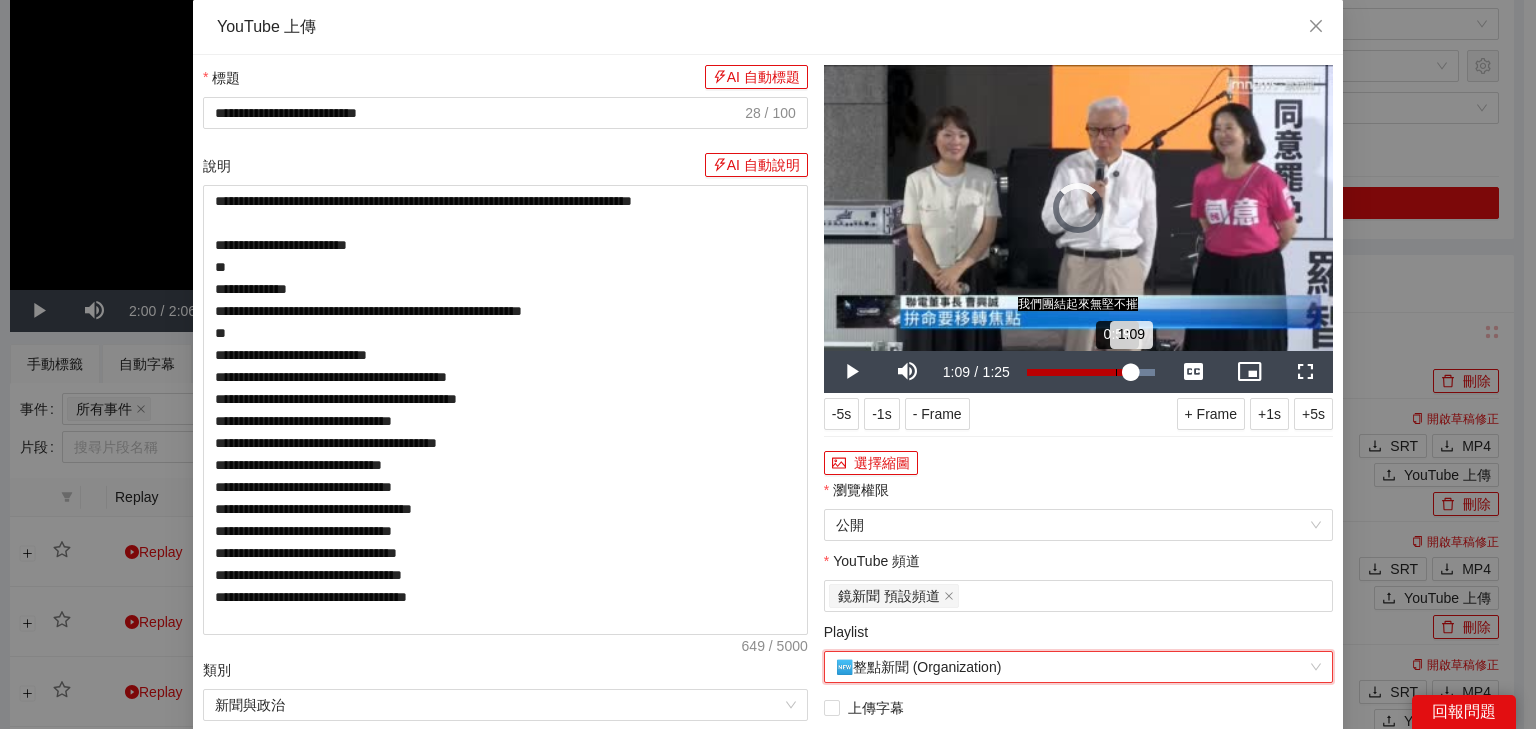 click on "0:59" at bounding box center (1116, 372) 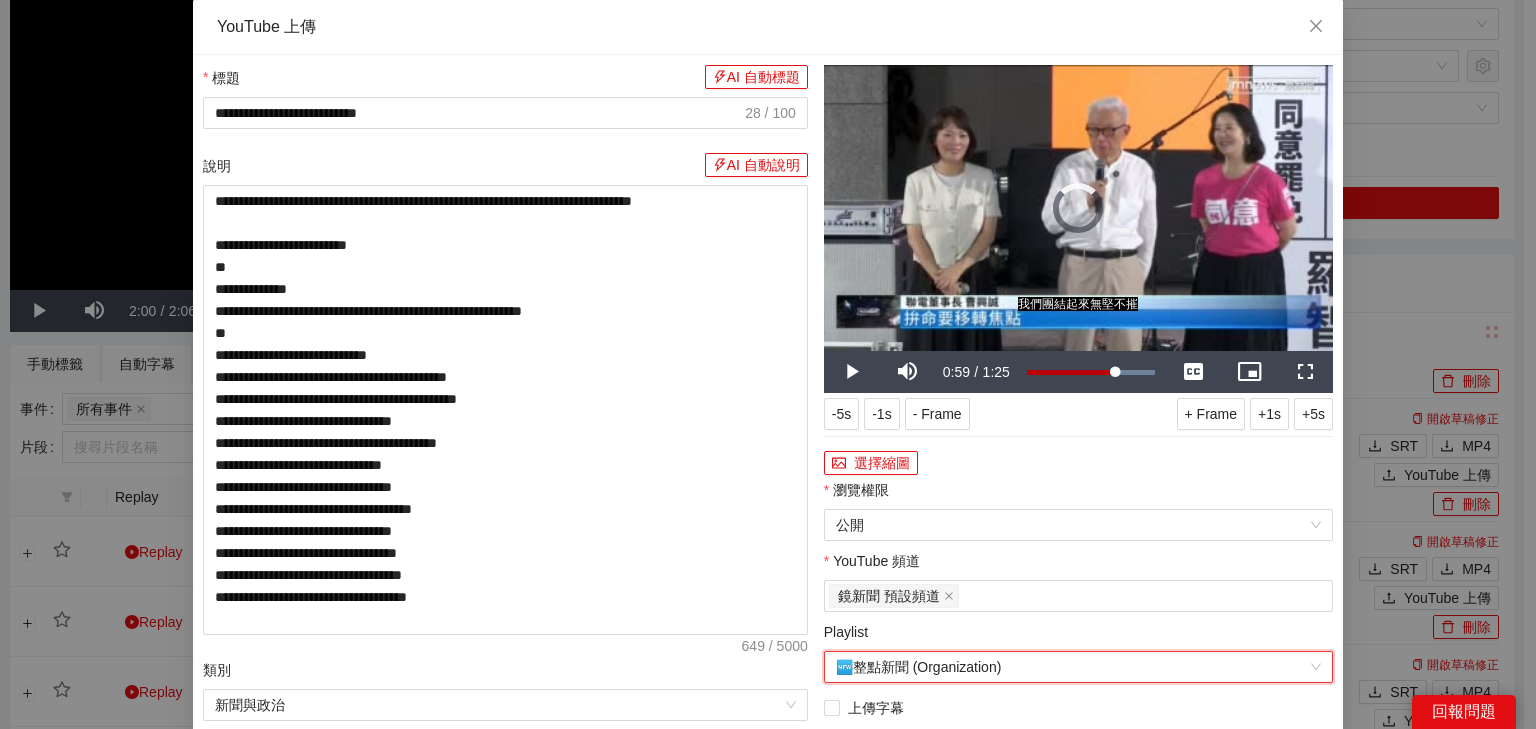 click on "瀏覽權限" at bounding box center [1078, 494] 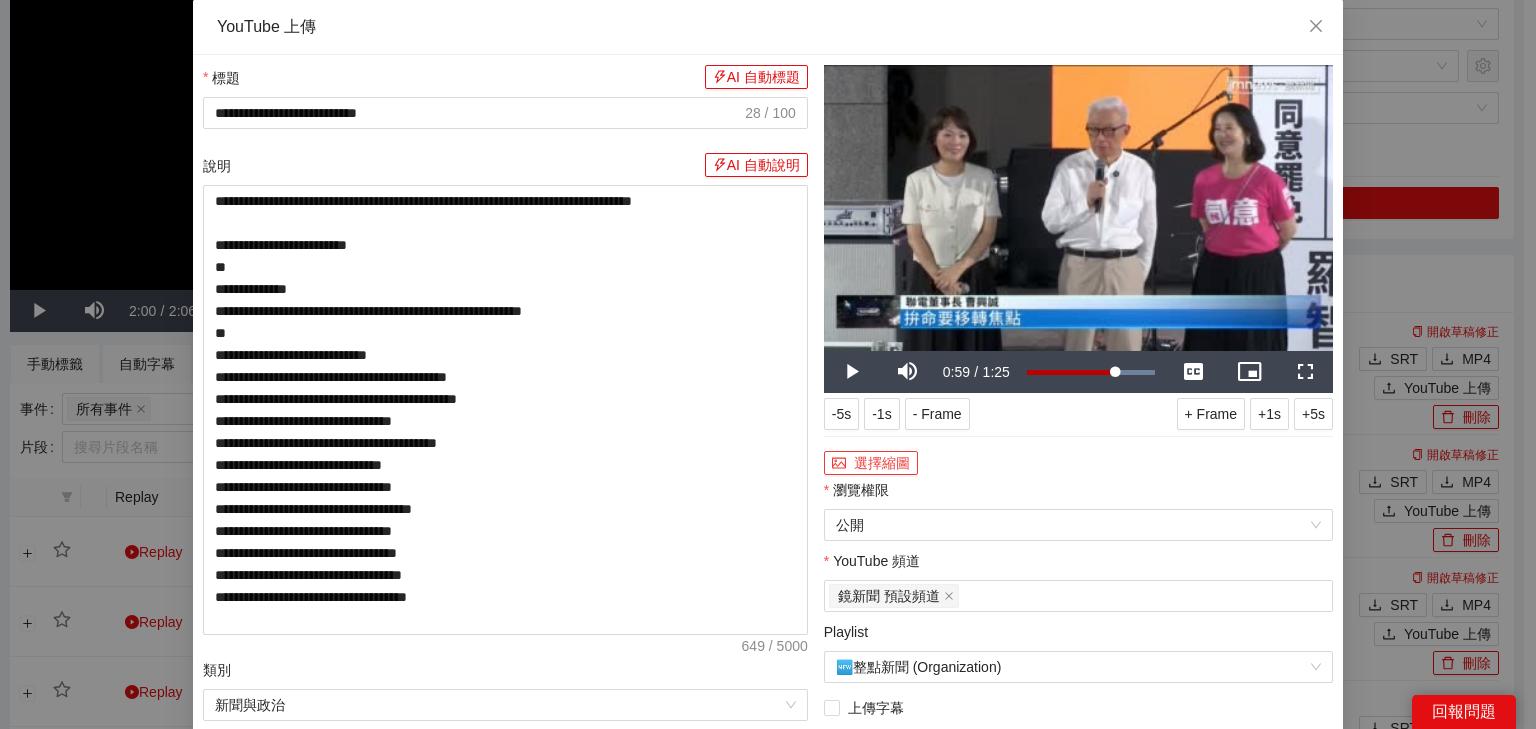 click on "選擇縮圖" at bounding box center [871, 463] 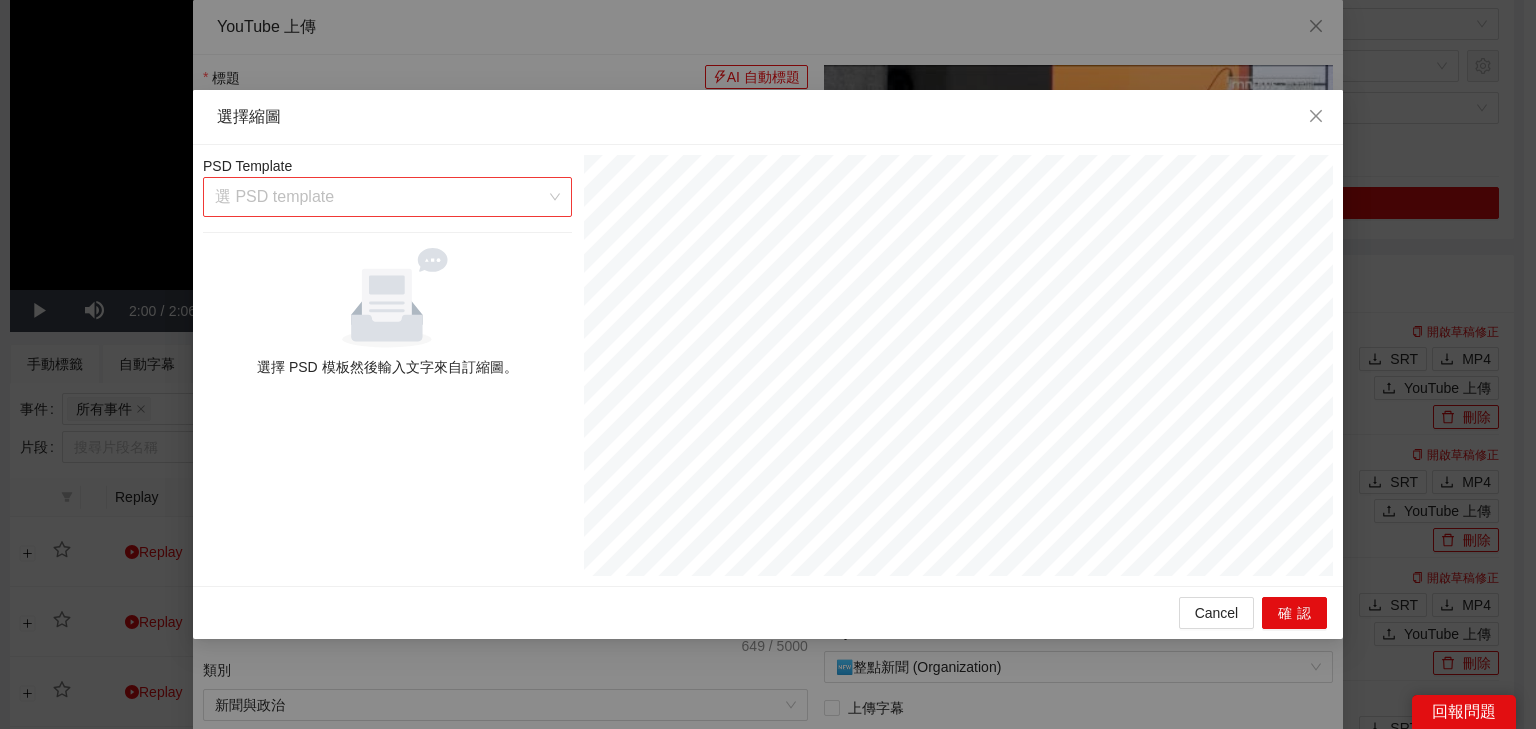 click at bounding box center [380, 197] 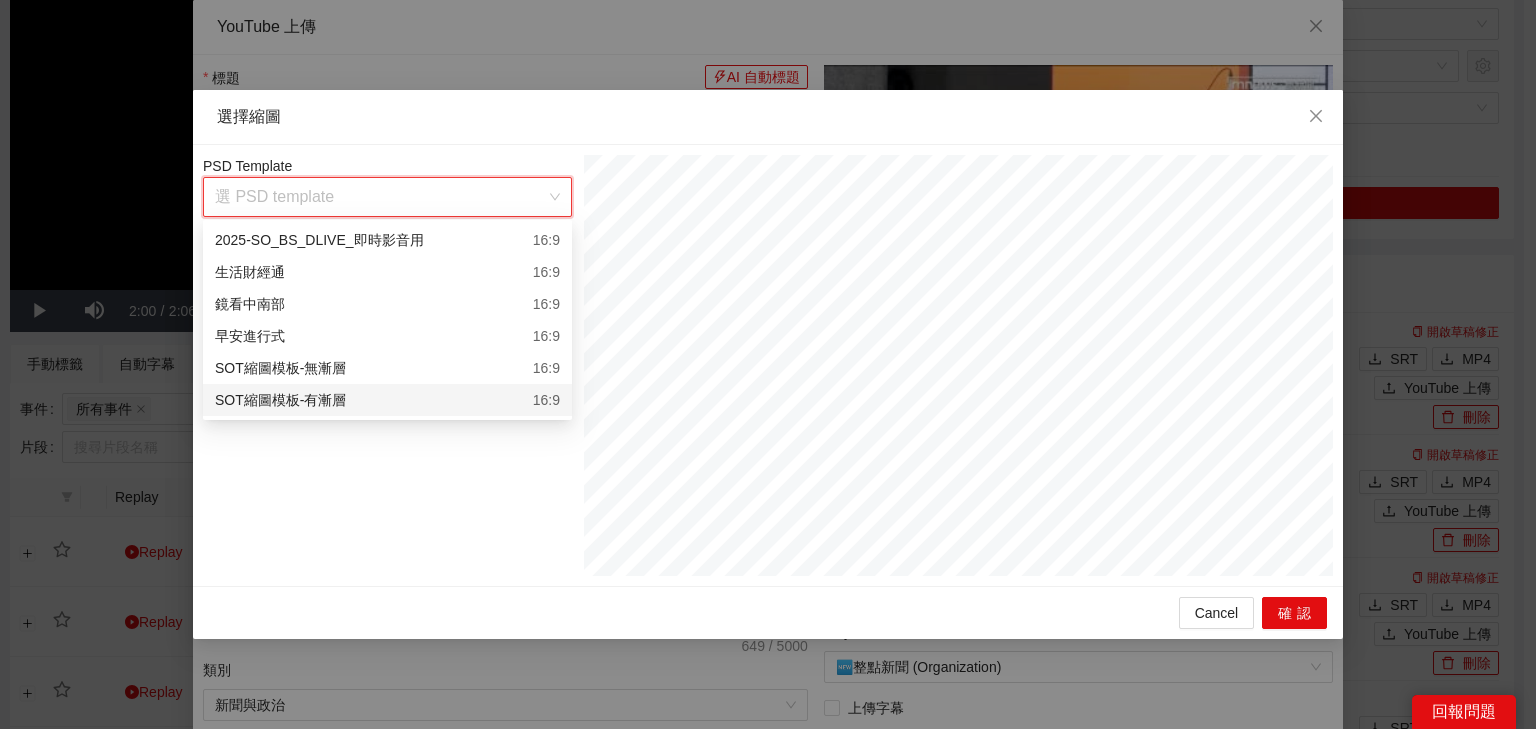 click on "SOT縮圖模板-有漸層 16:9" at bounding box center (387, 400) 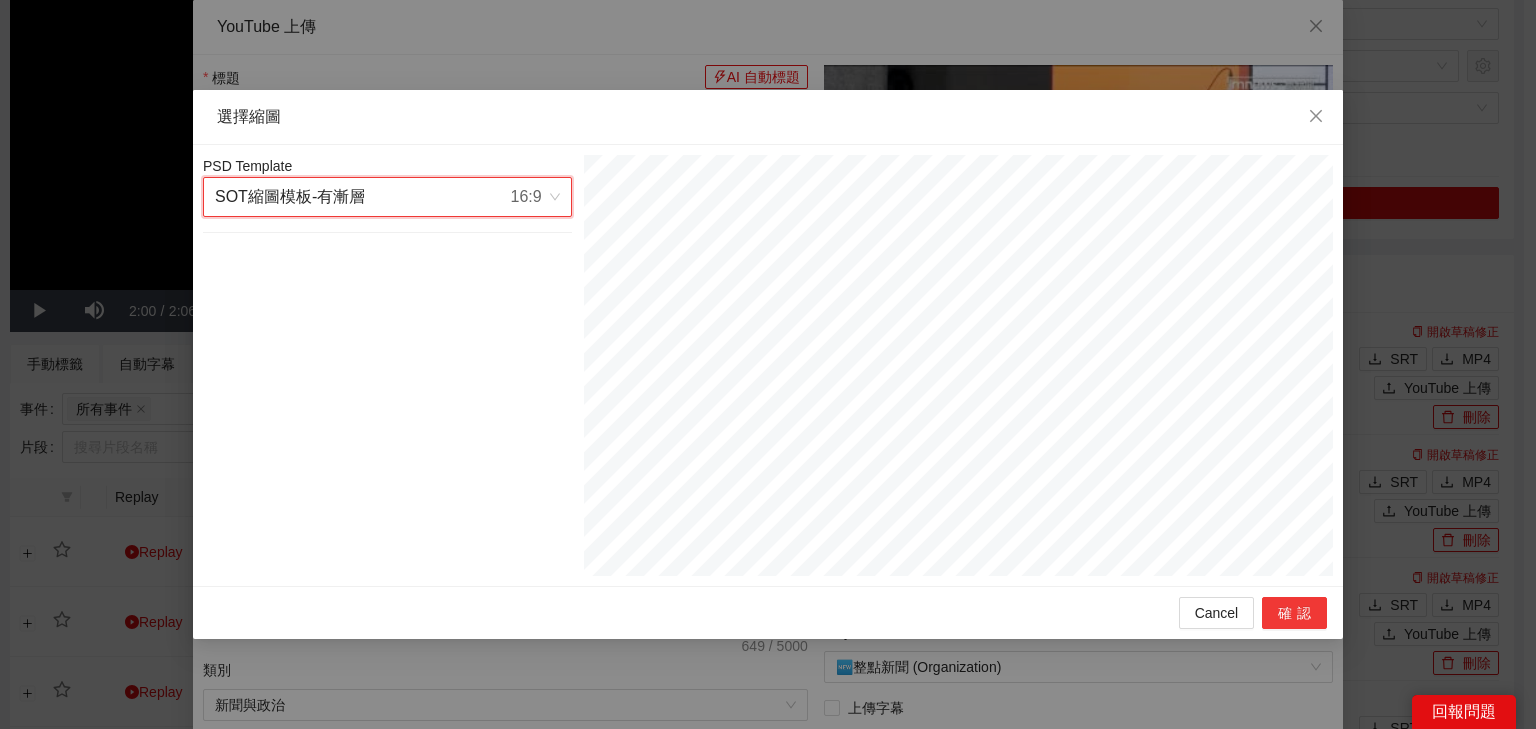 click on "確認" at bounding box center (1294, 613) 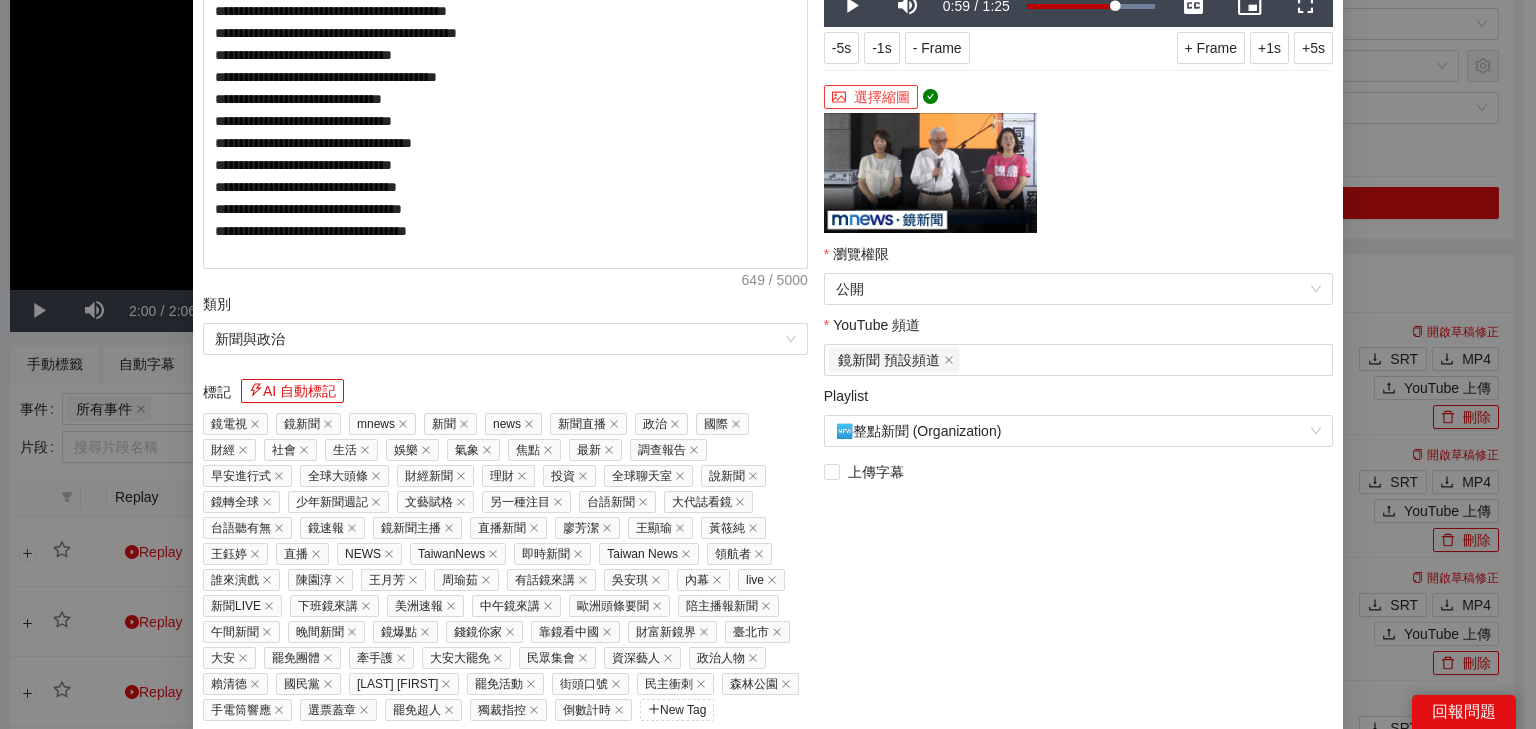 scroll, scrollTop: 441, scrollLeft: 0, axis: vertical 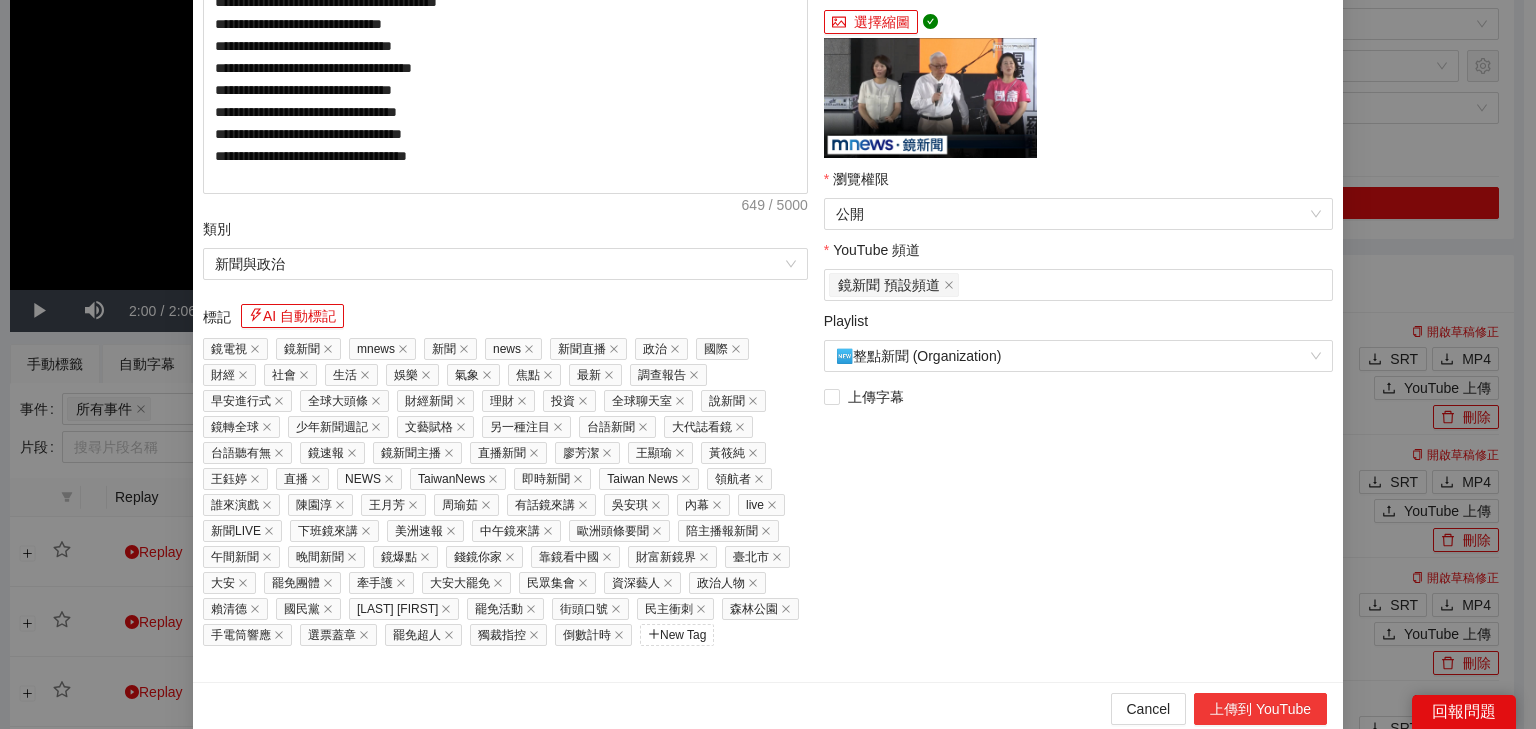 click on "上傳到 YouTube" at bounding box center [1260, 709] 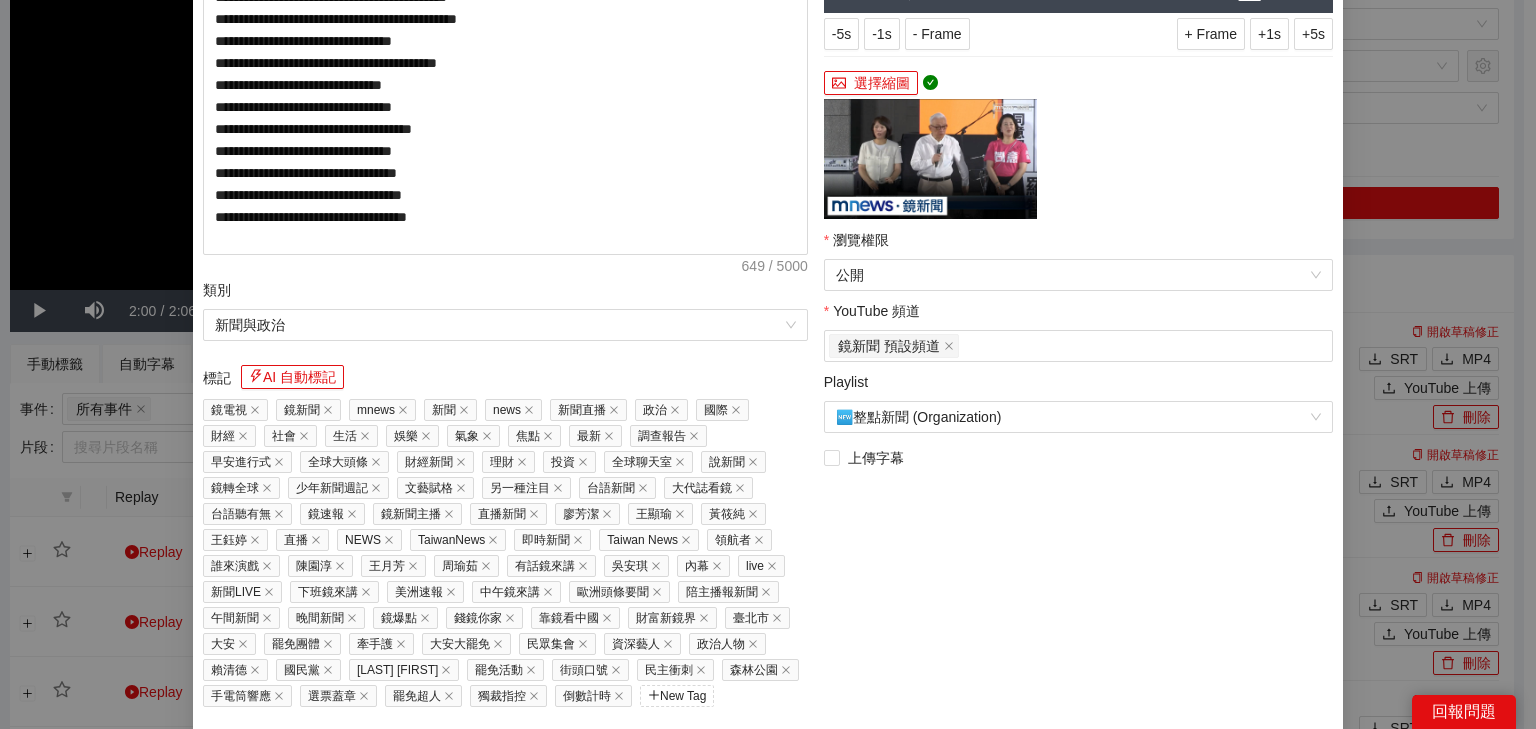 scroll, scrollTop: 361, scrollLeft: 0, axis: vertical 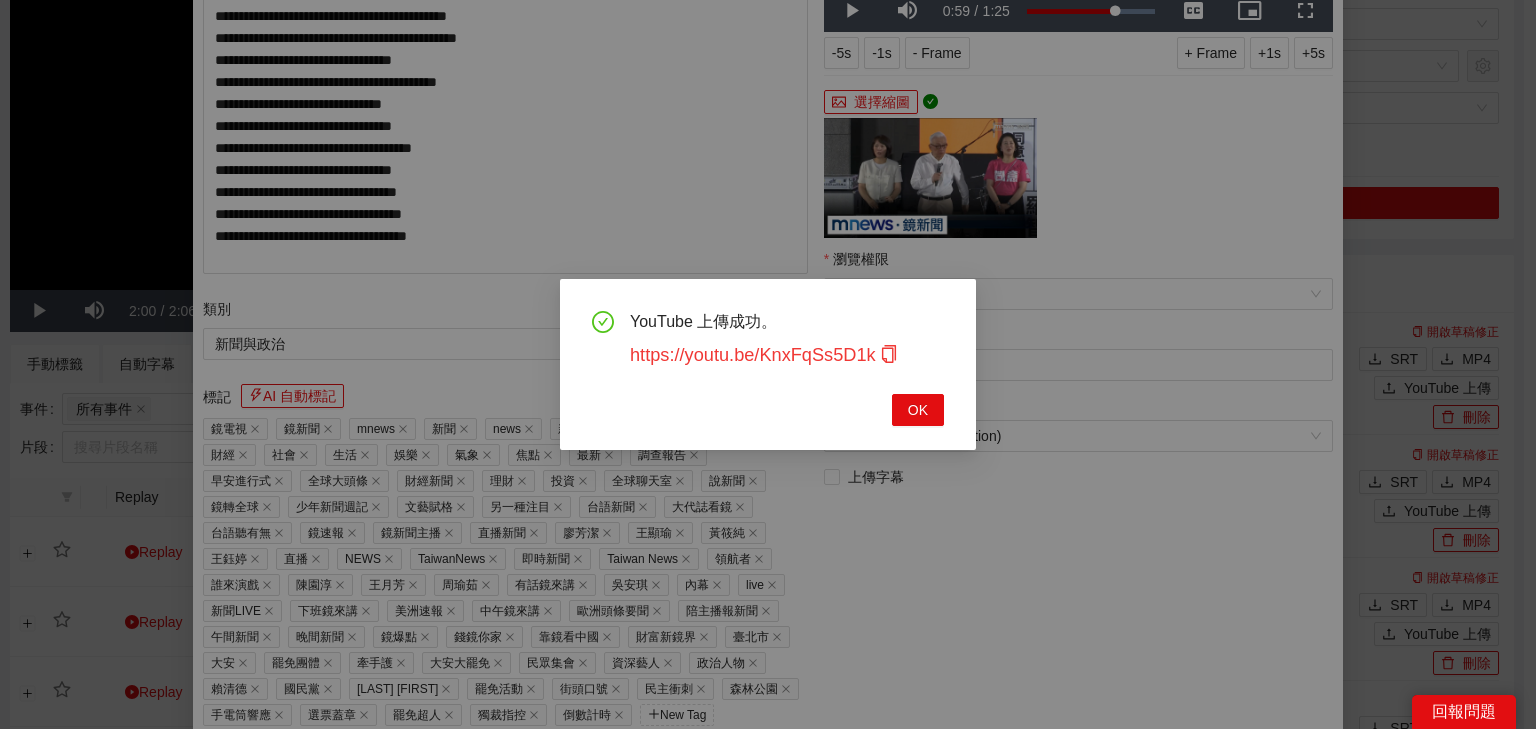 click 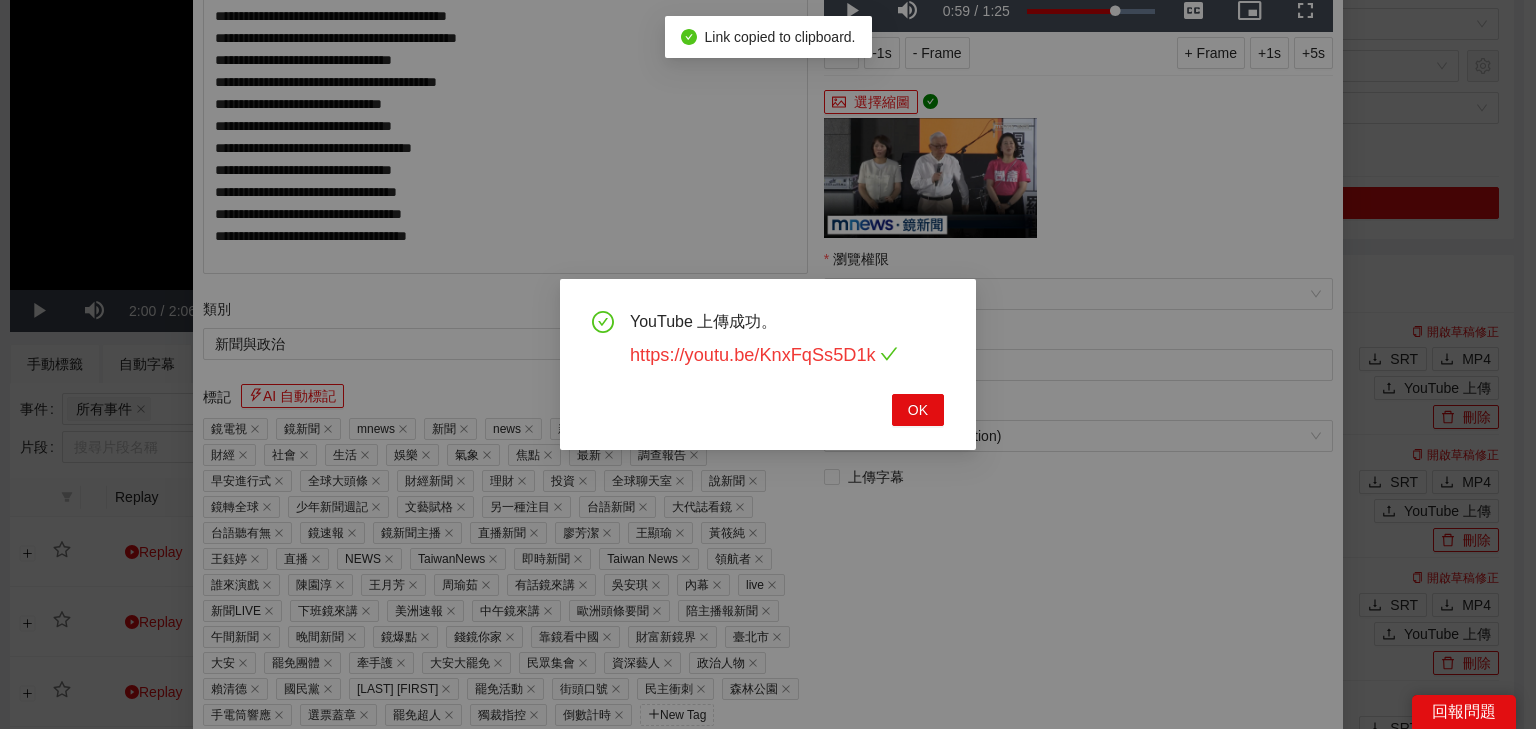 click on "https://youtu.be/KnxFqSs5D1k" at bounding box center [764, 355] 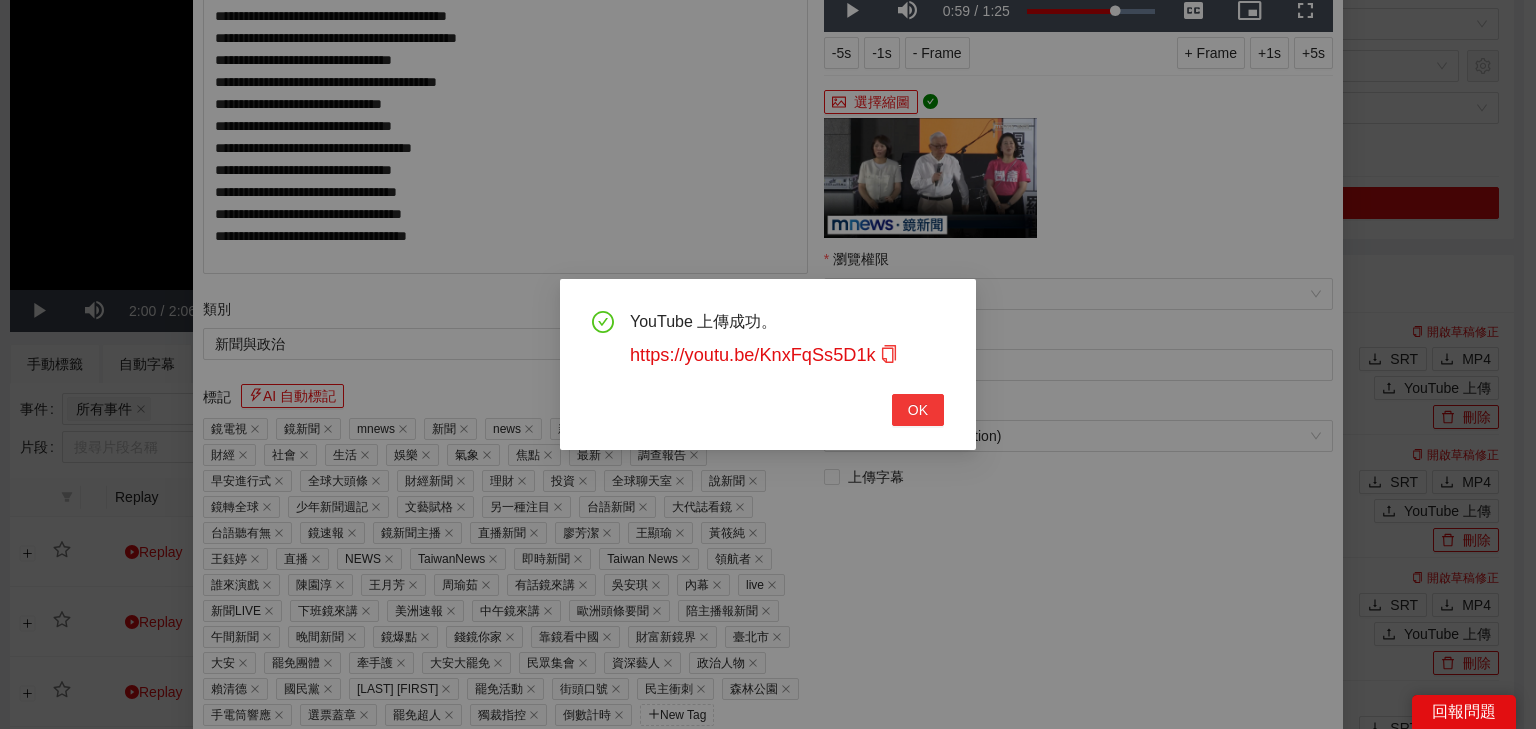 click on "OK" at bounding box center [918, 410] 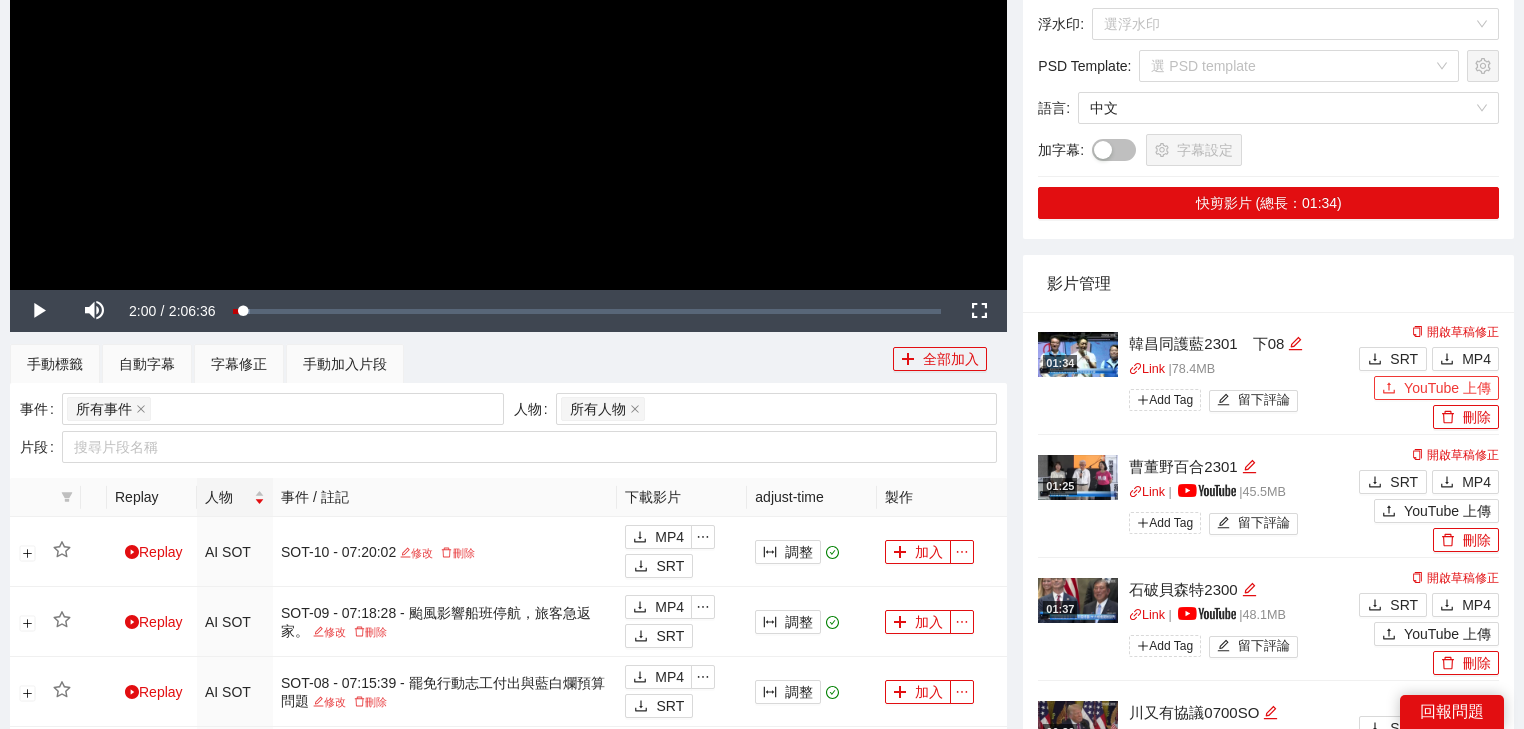 click on "YouTube 上傳" at bounding box center [1447, 388] 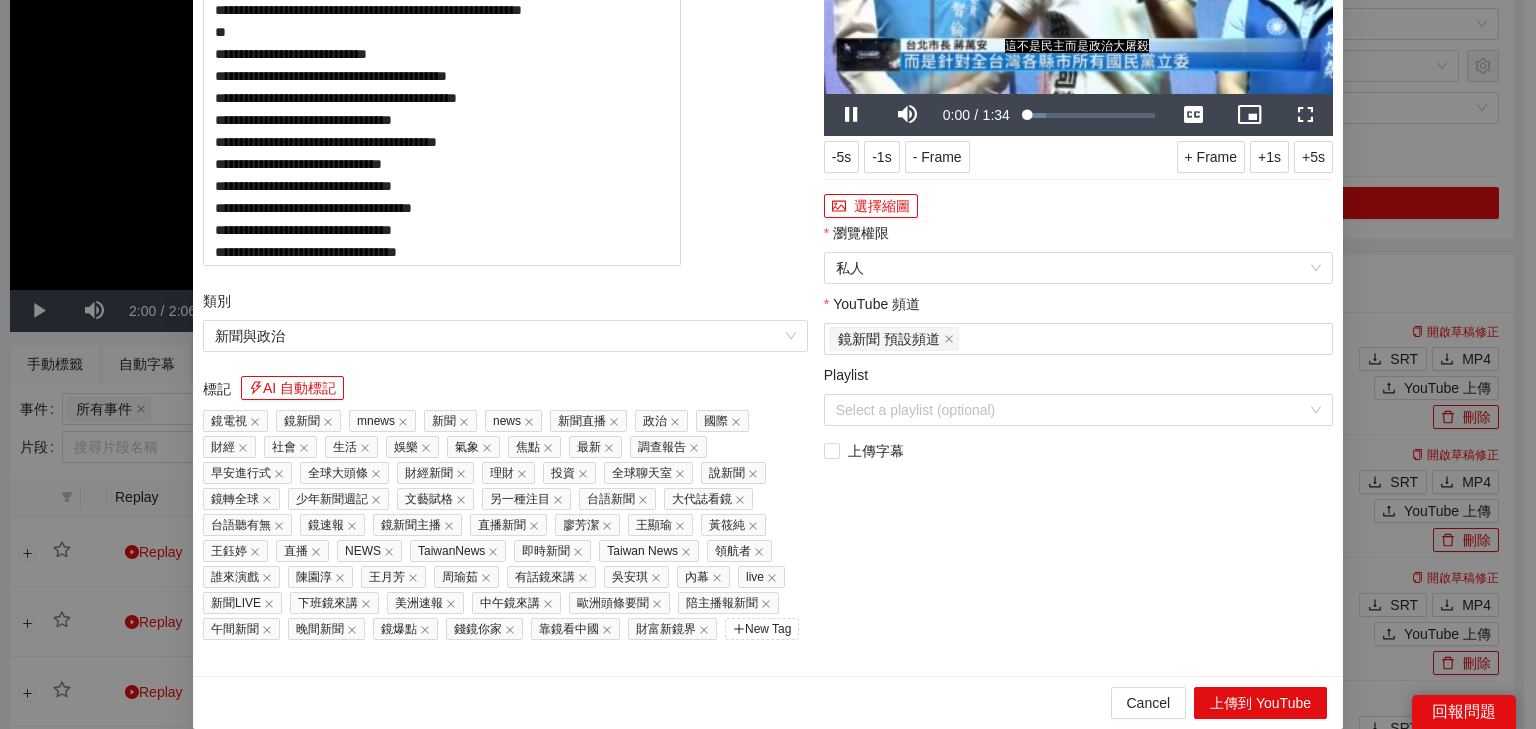 drag, startPoint x: 553, startPoint y: 102, endPoint x: 22, endPoint y: 90, distance: 531.13556 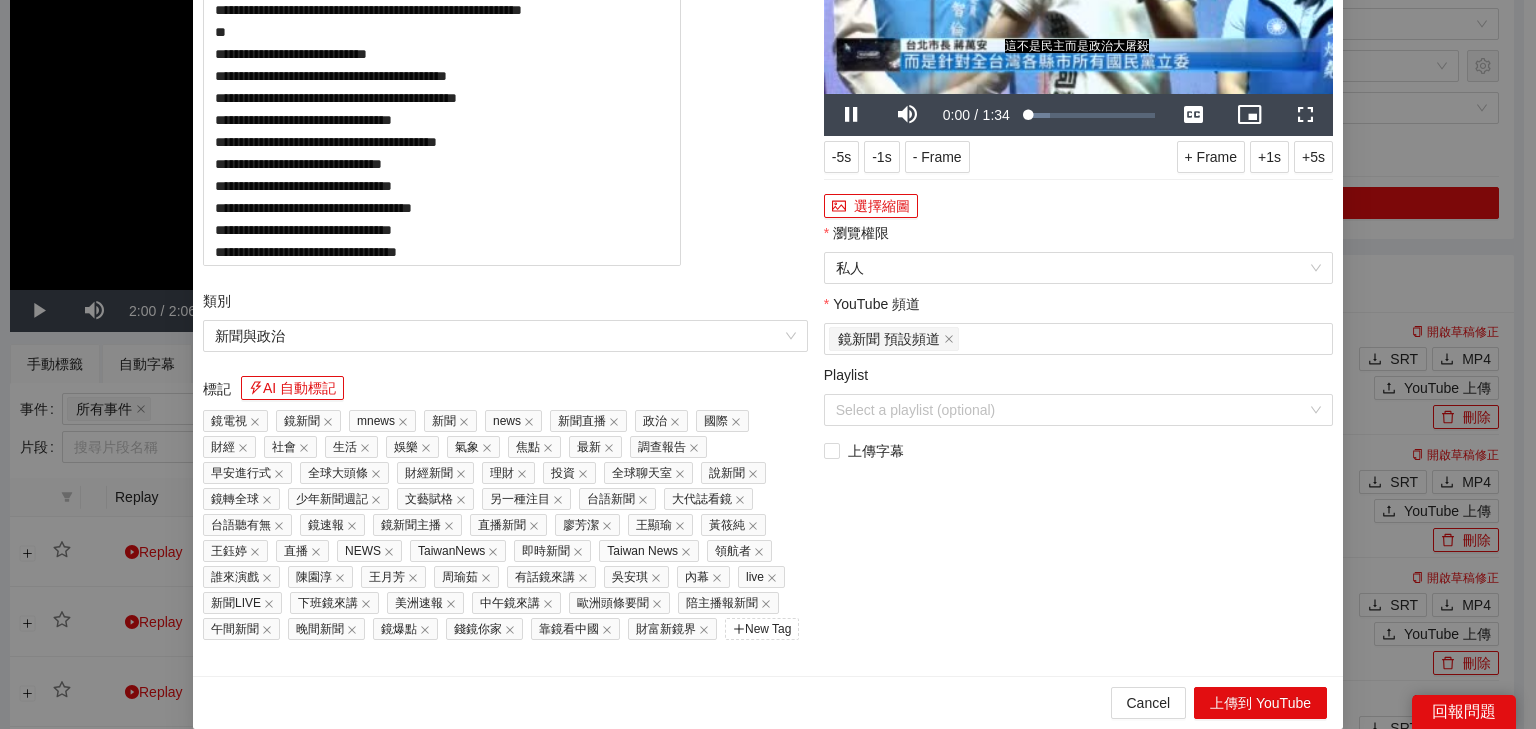 paste 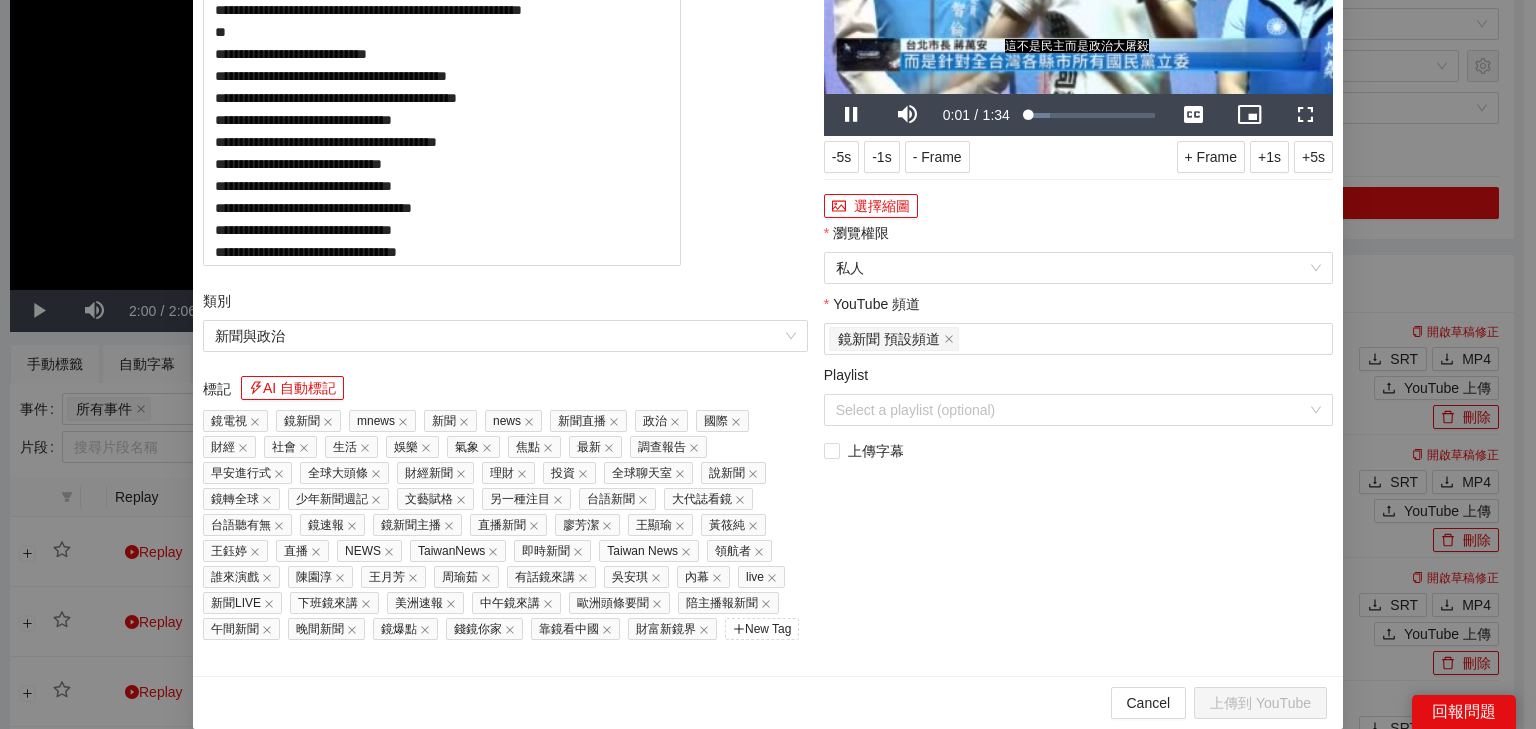 click at bounding box center [1078, -49] 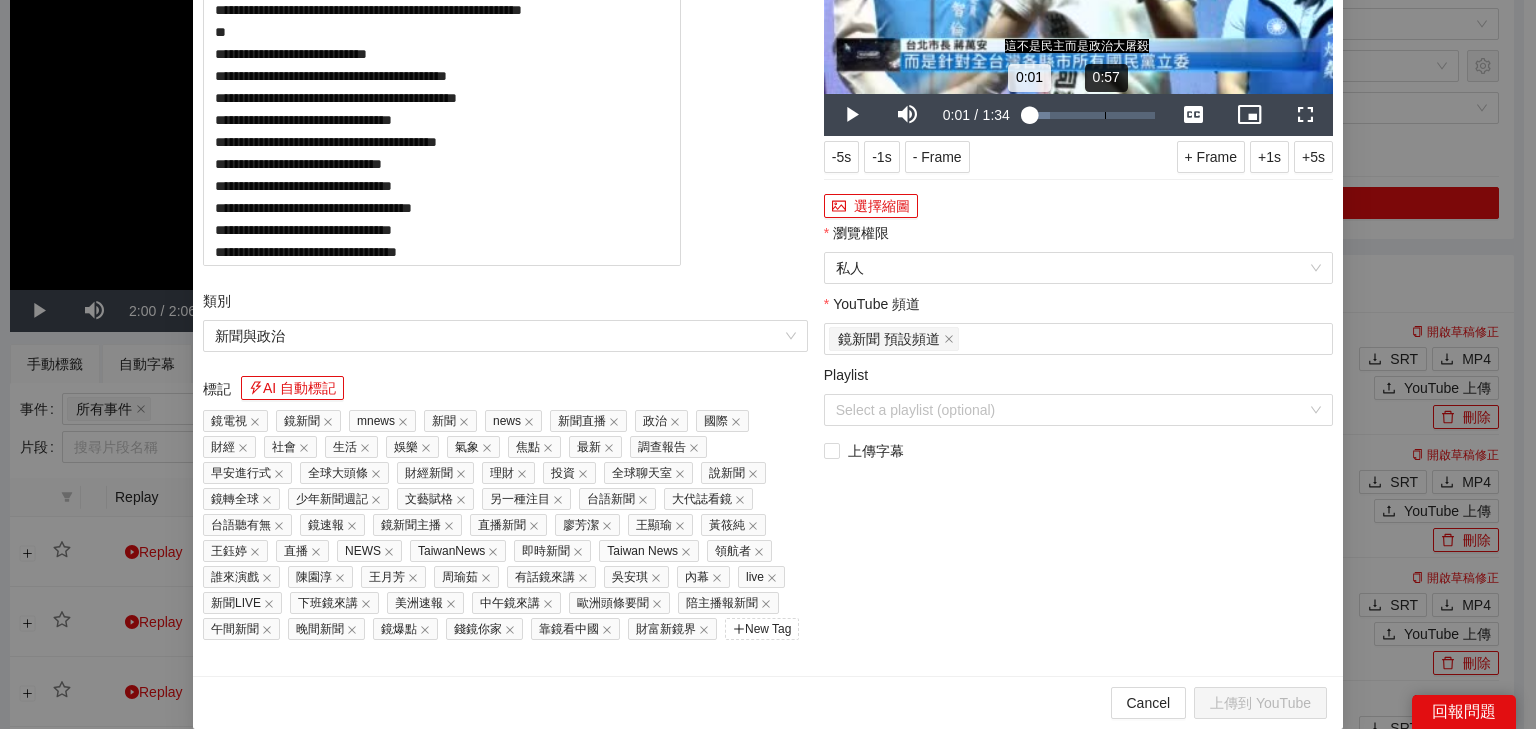 click on "0:57" at bounding box center (1105, 115) 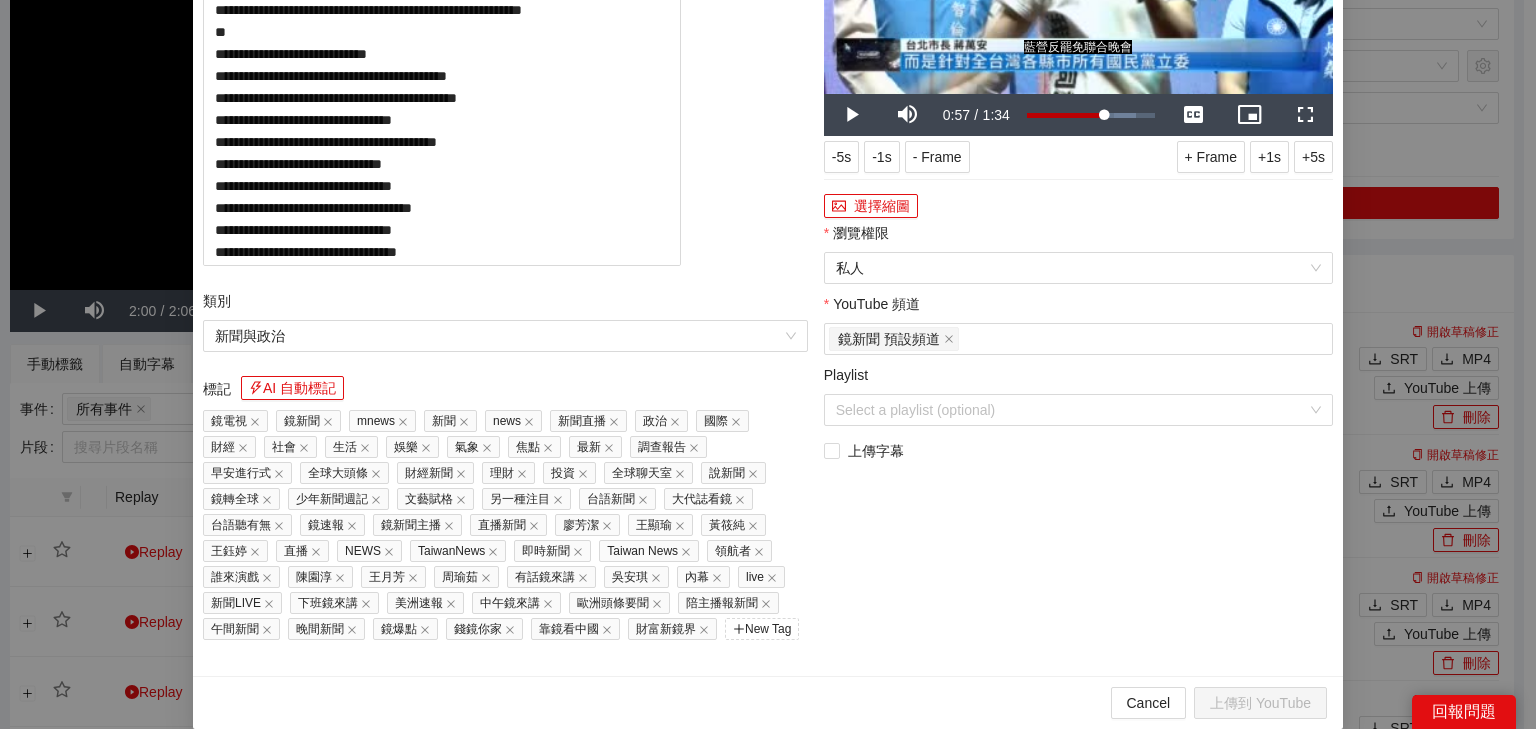 drag, startPoint x: 987, startPoint y: 367, endPoint x: 1000, endPoint y: 365, distance: 13.152946 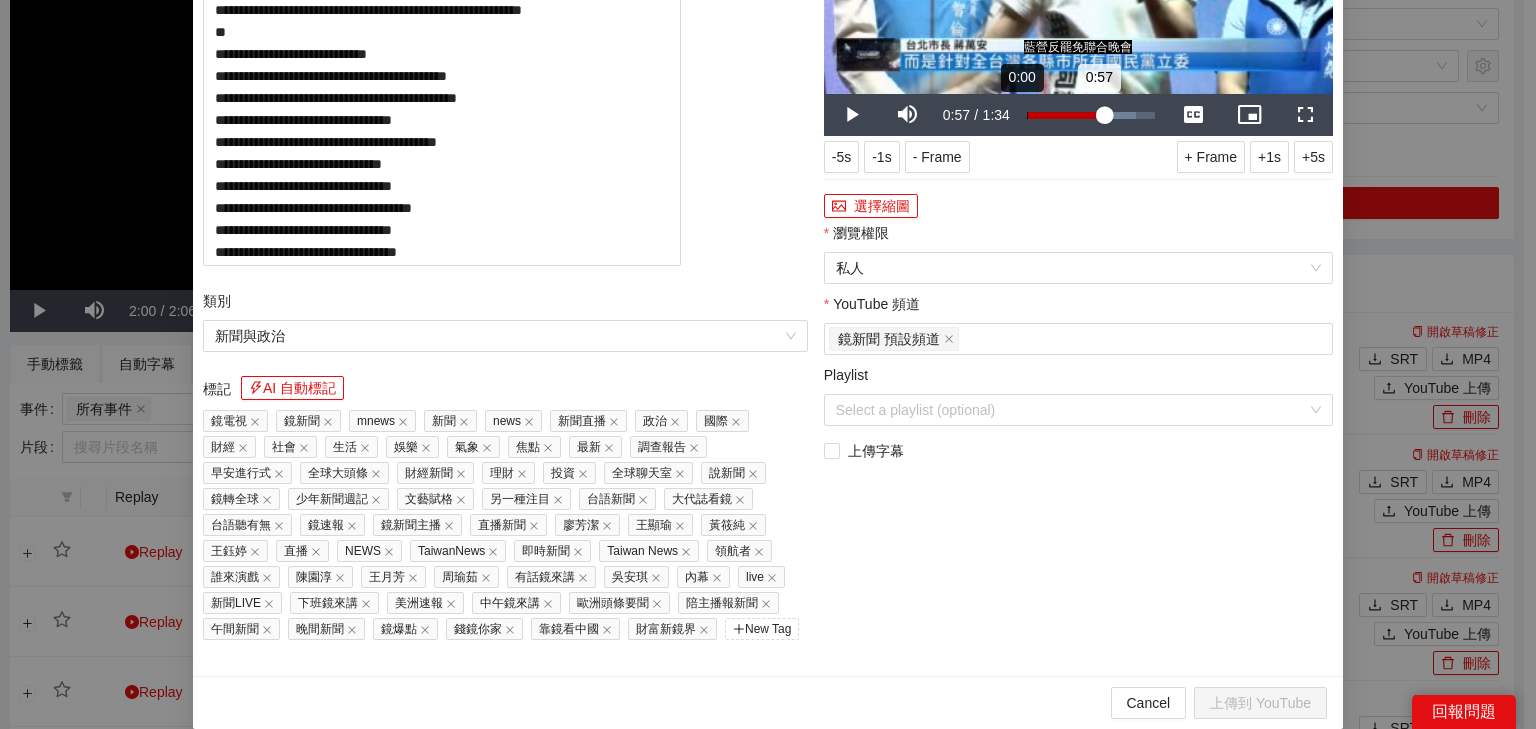 click on "Loaded :  85.09% 0:00 0:57" at bounding box center (1091, 115) 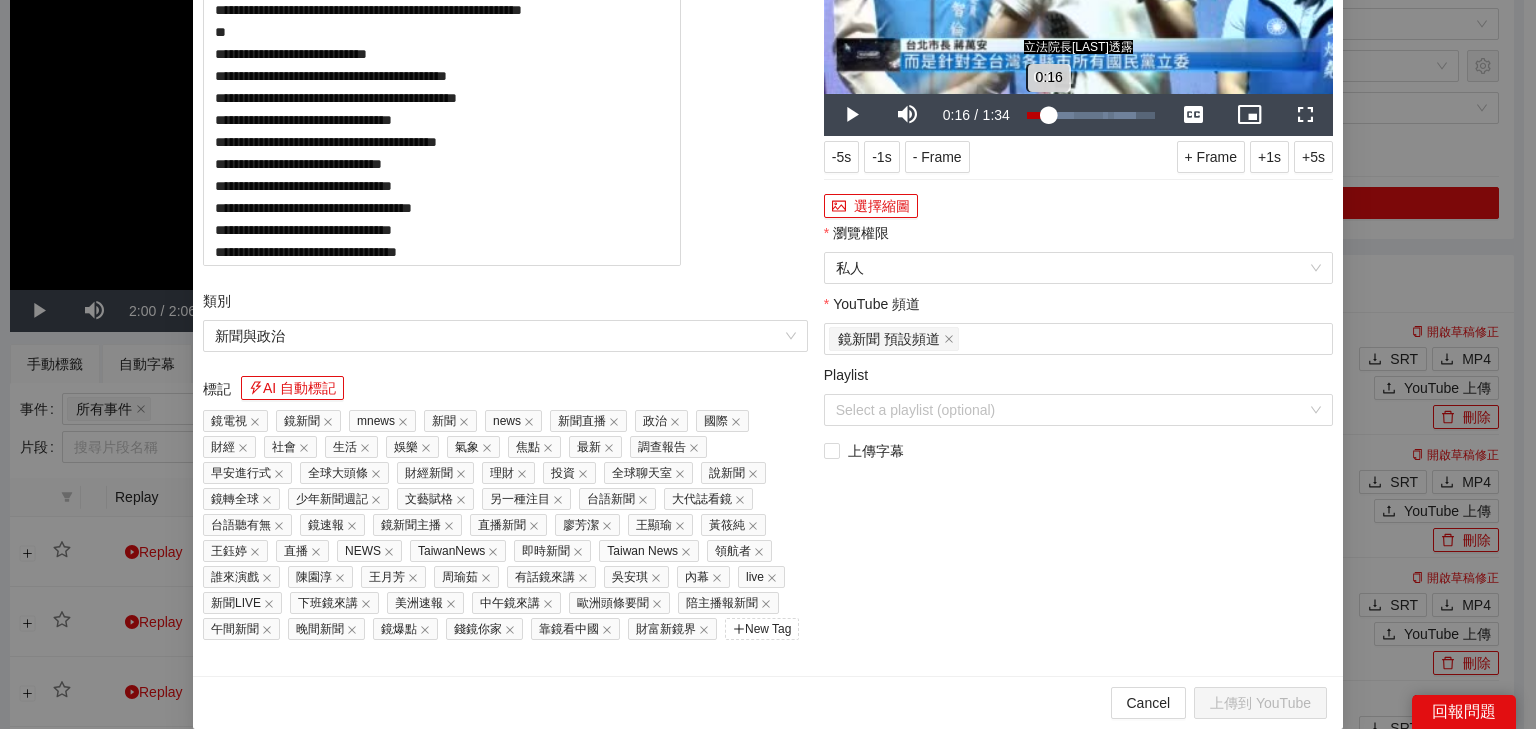 click on "0:16" at bounding box center (1038, 115) 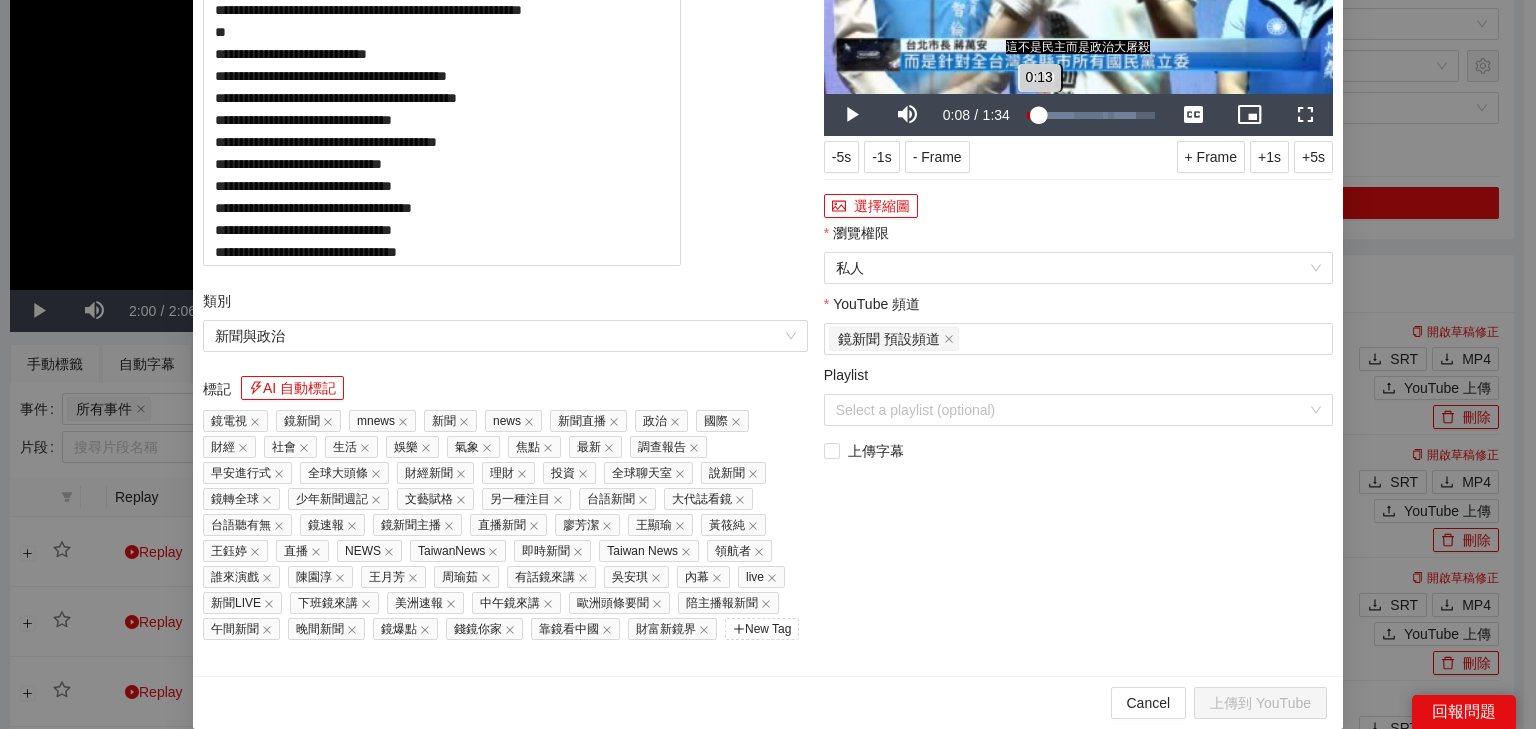 click on "0:13" at bounding box center [1033, 115] 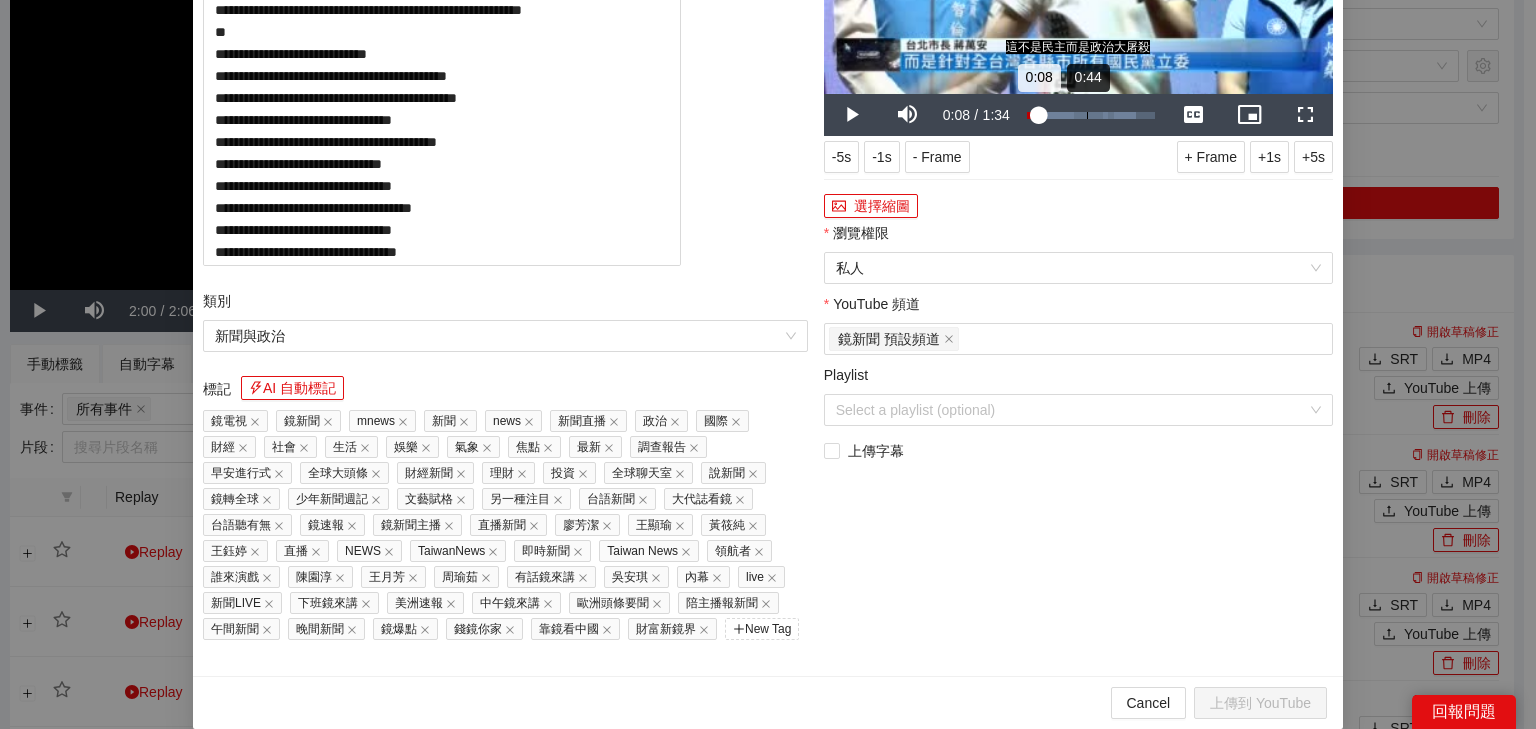 click on "0:44" at bounding box center (1087, 115) 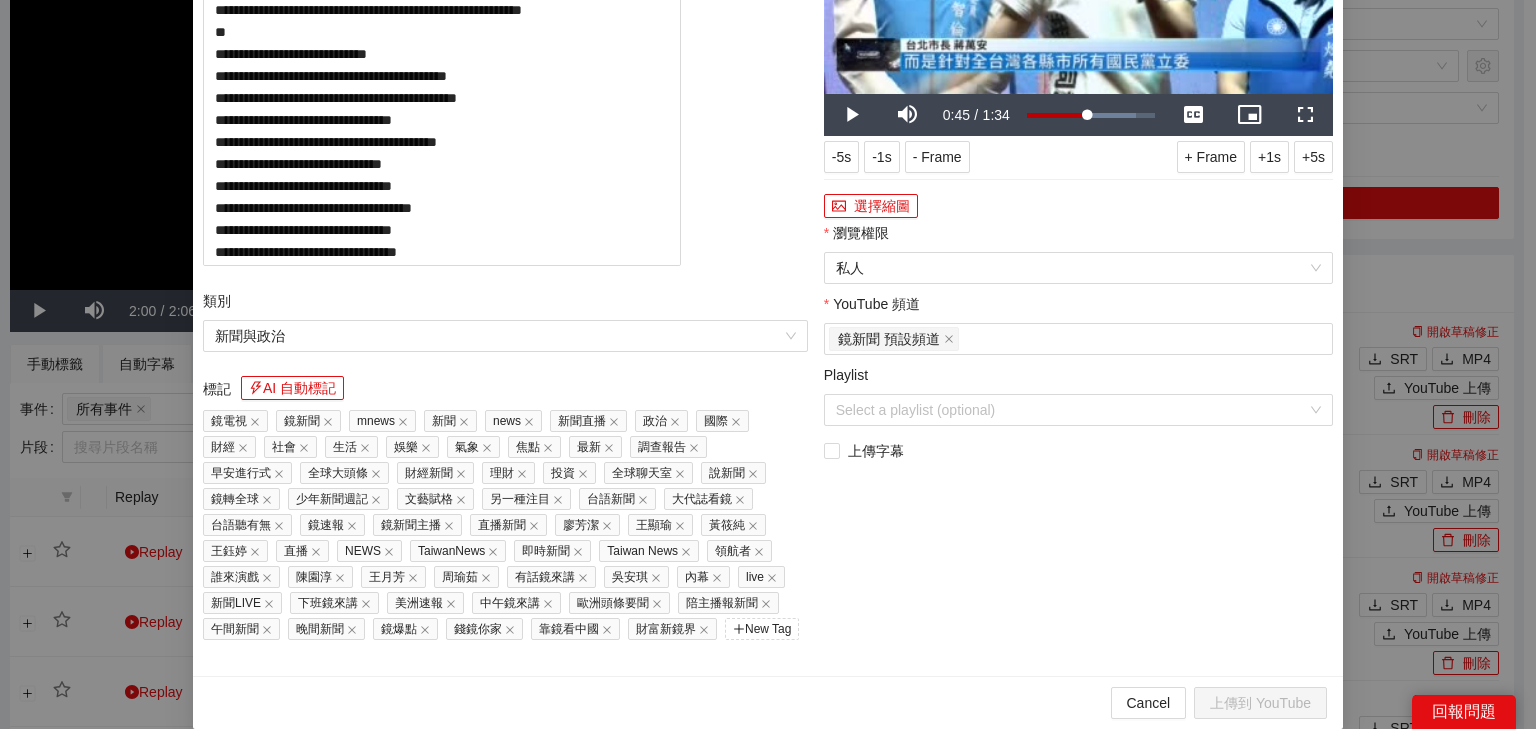 click on "標題 AI 自動標題" at bounding box center [482, -144] 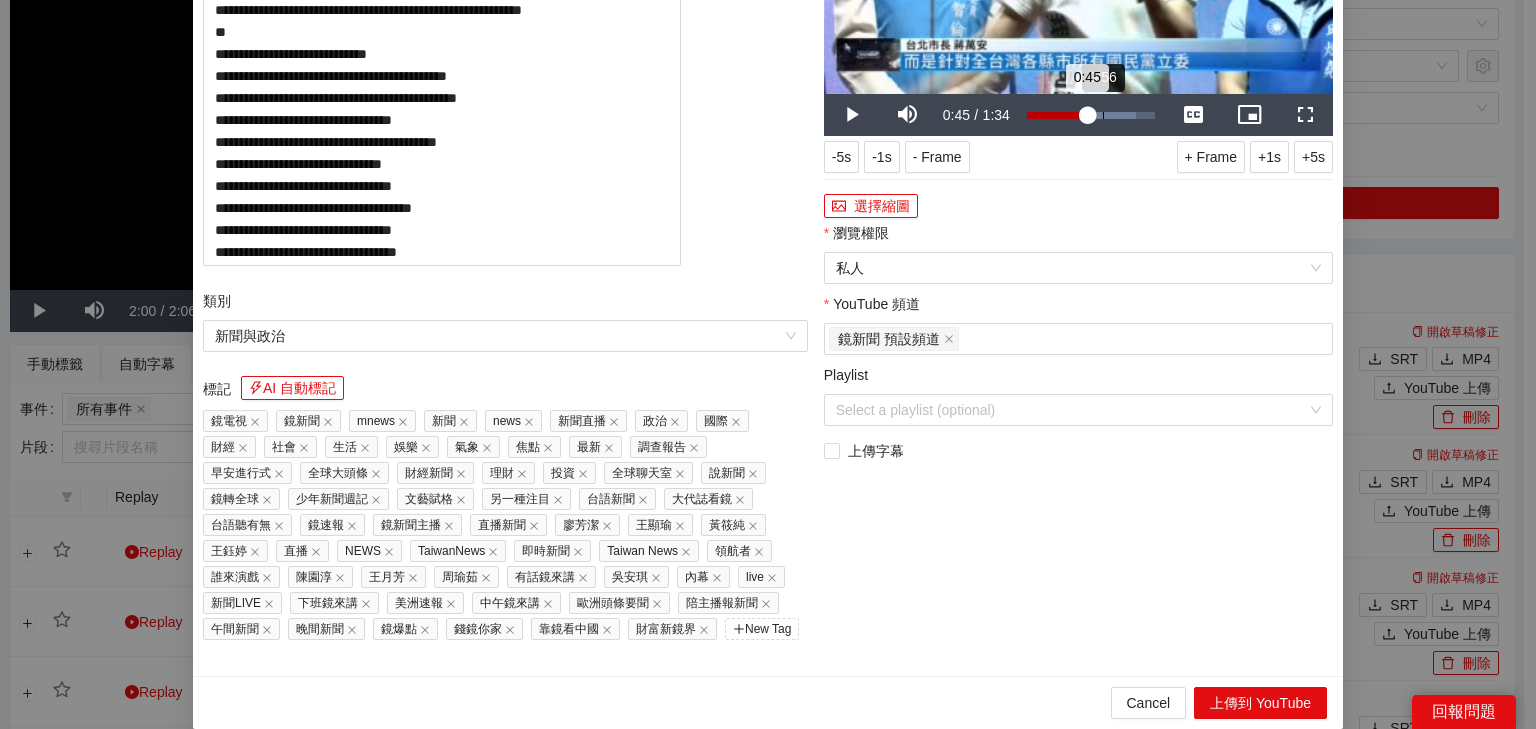 click on "Loaded :  85.09% 0:56 0:45" at bounding box center (1091, 115) 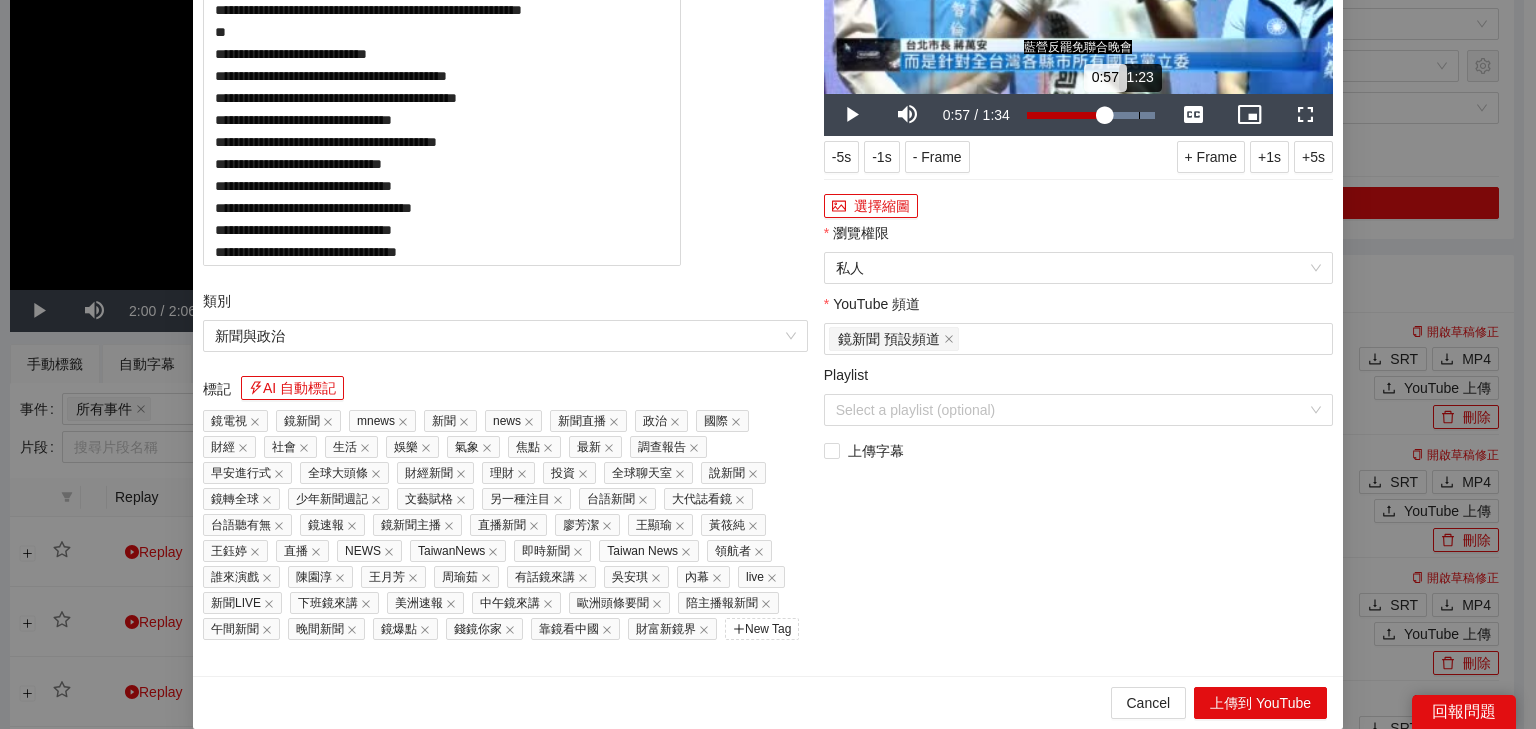 click on "Loaded :  100.00% 1:23 0:57" at bounding box center (1091, 115) 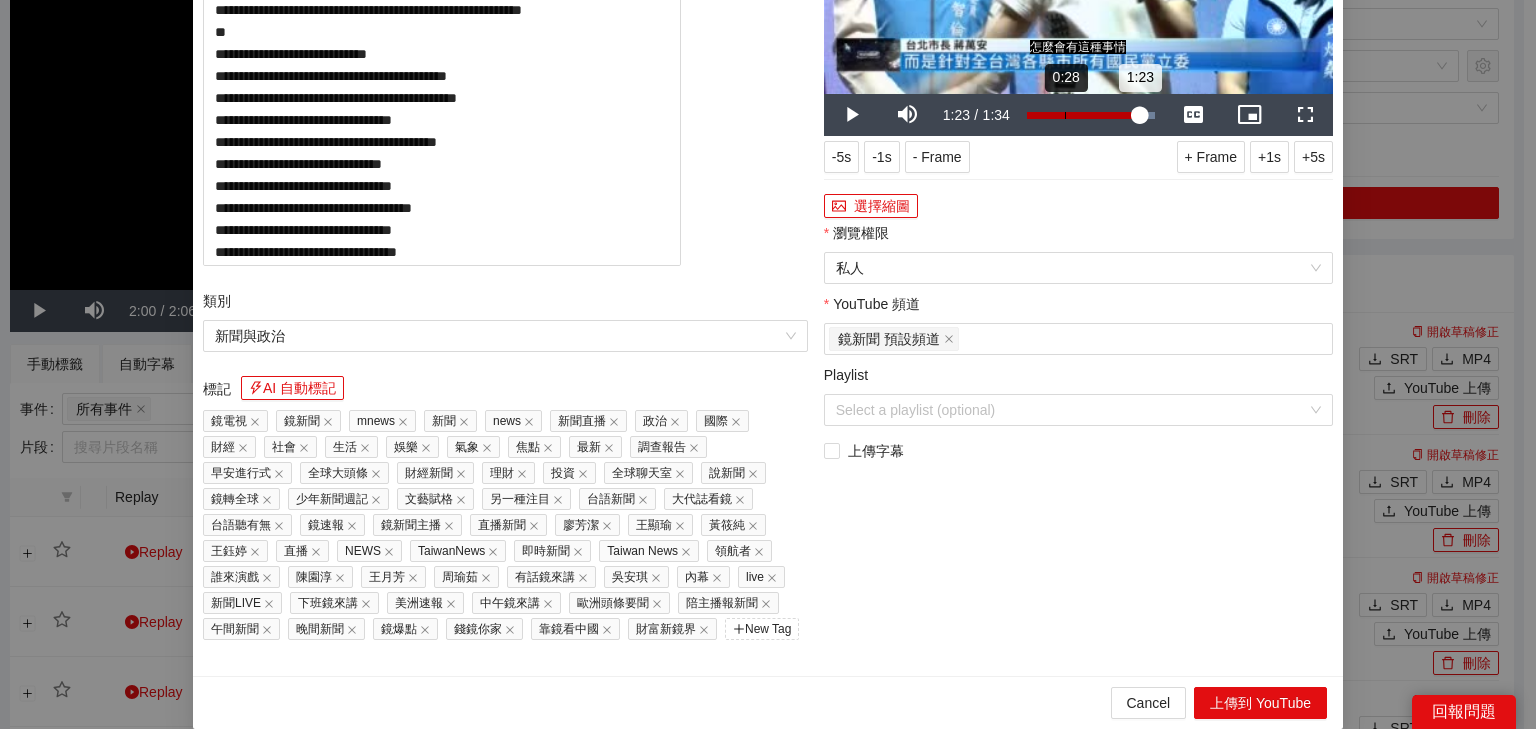 click on "Loaded :  100.00% 0:28 1:23" at bounding box center (1091, 115) 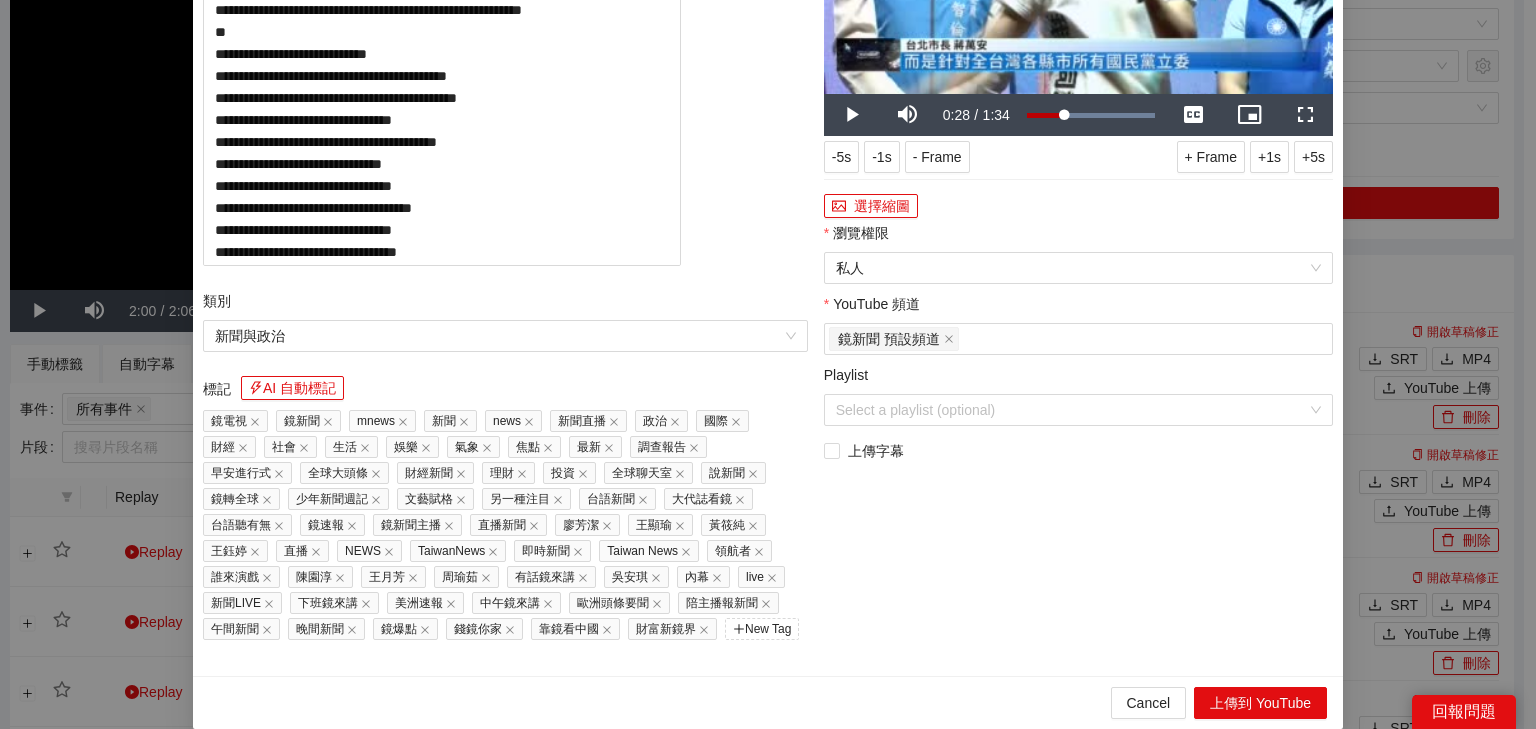 type on "**********" 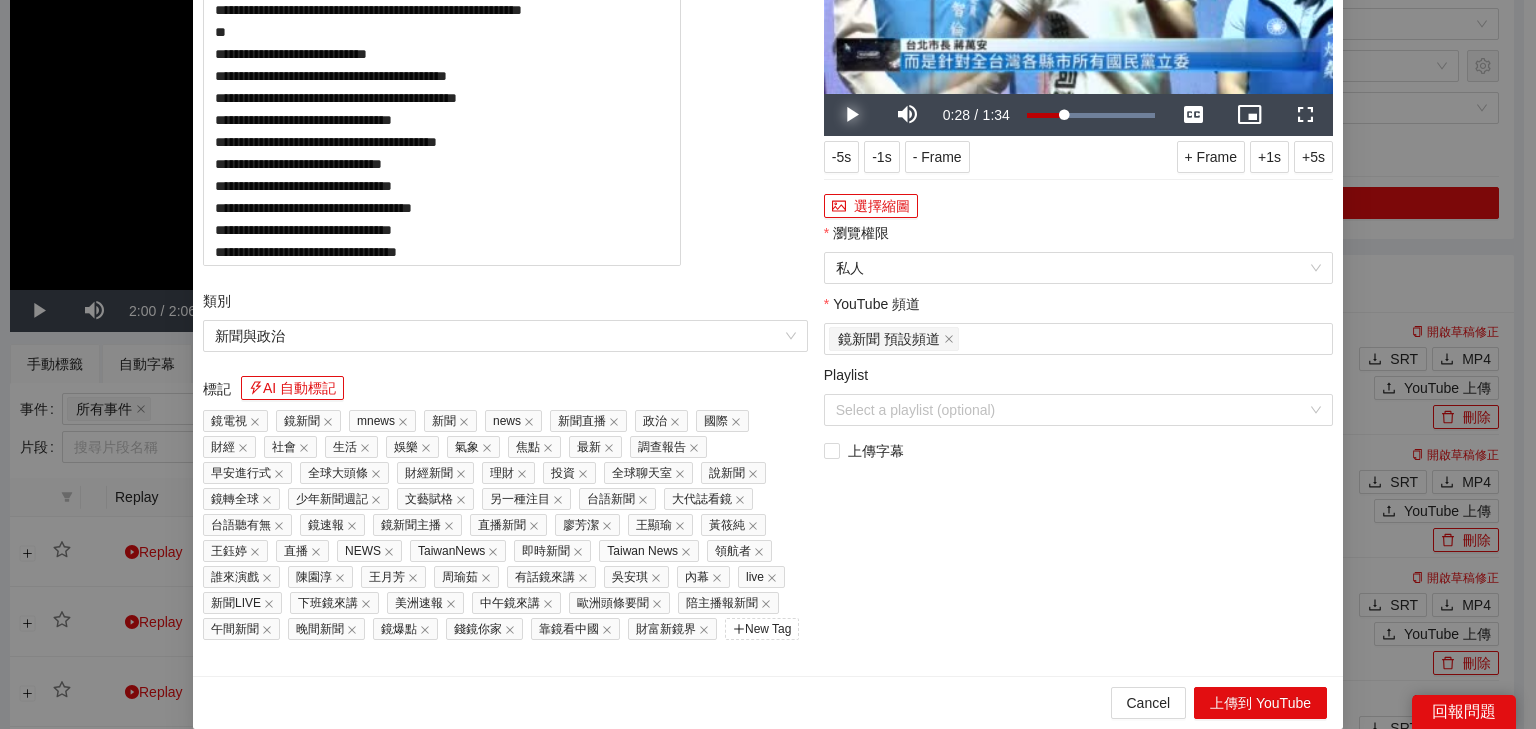 click at bounding box center [852, 115] 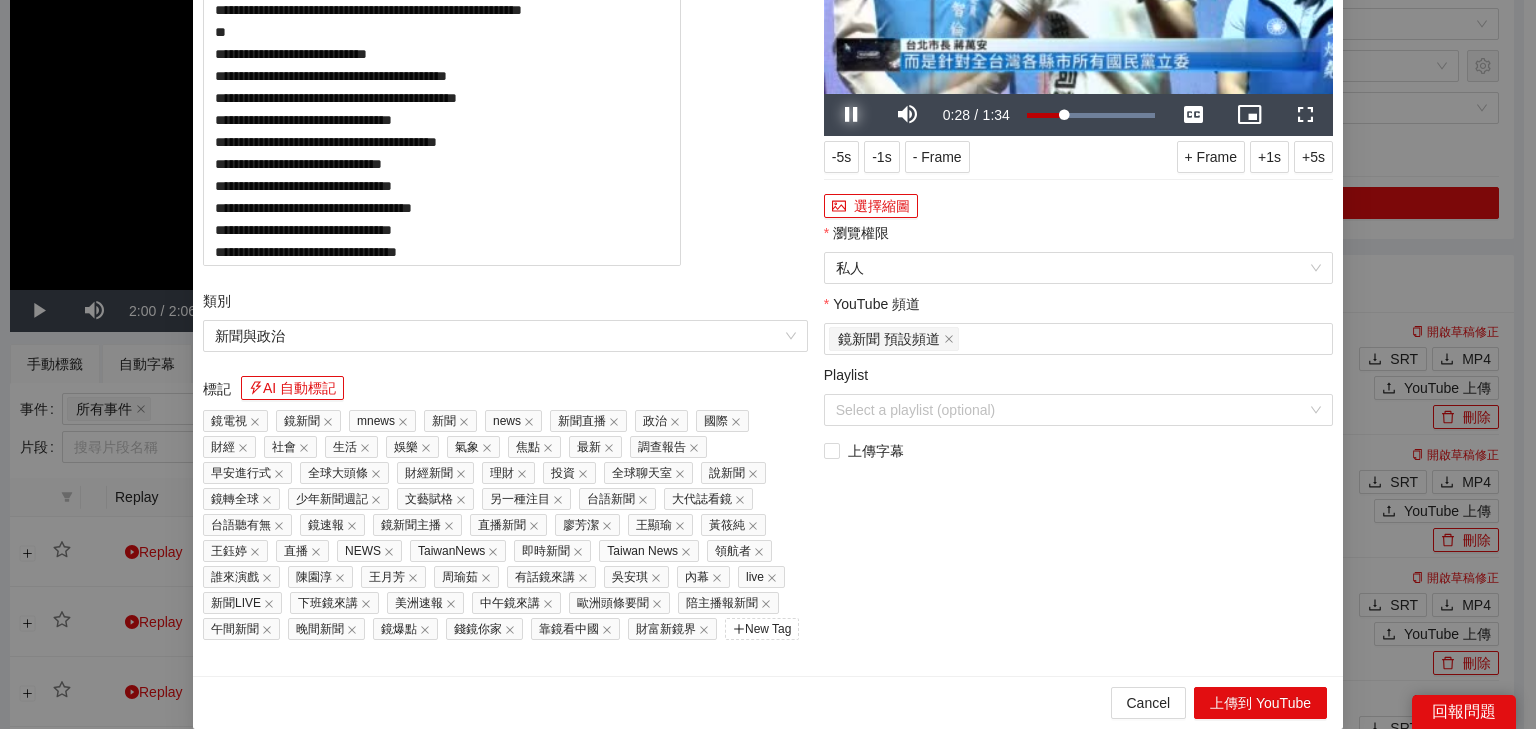 click at bounding box center [852, 115] 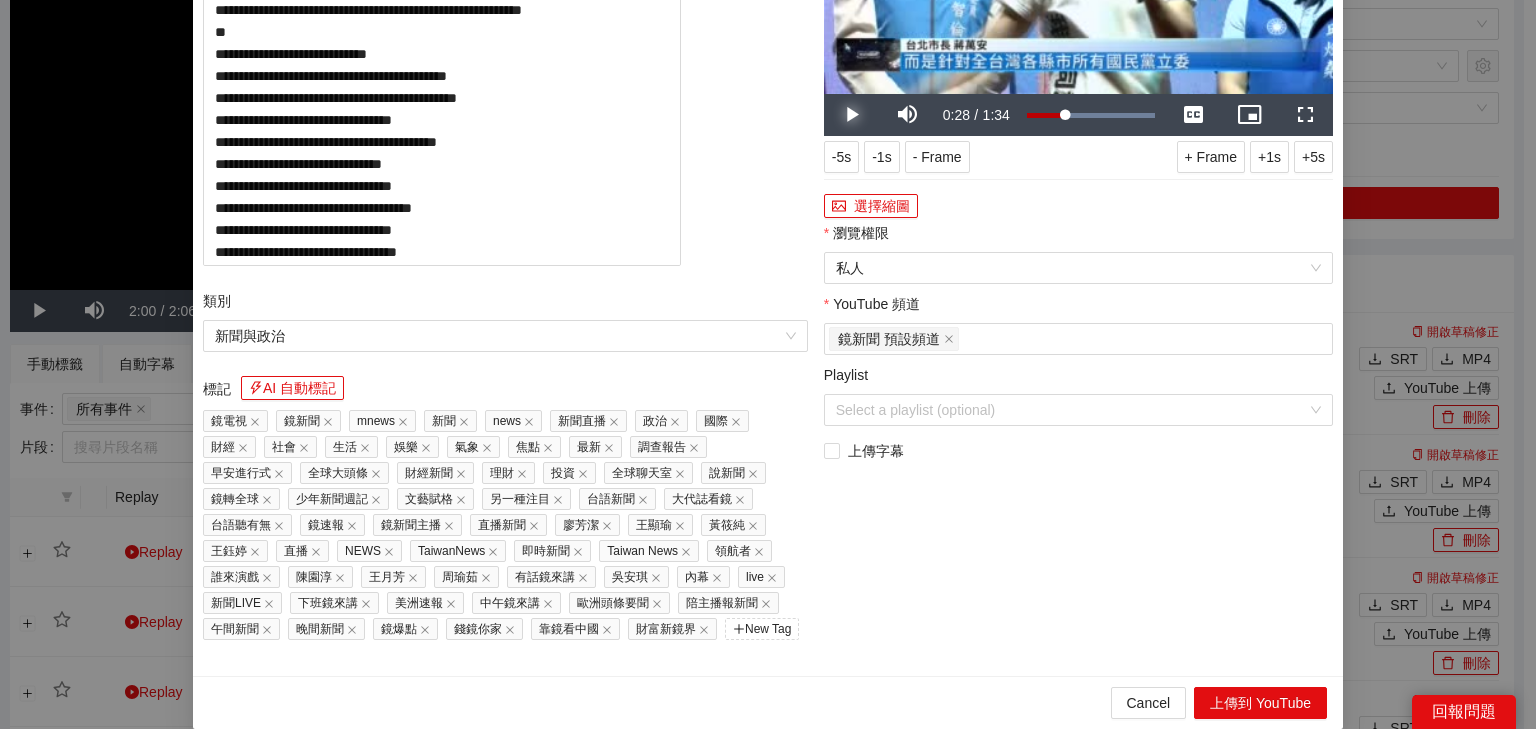 click at bounding box center (852, 115) 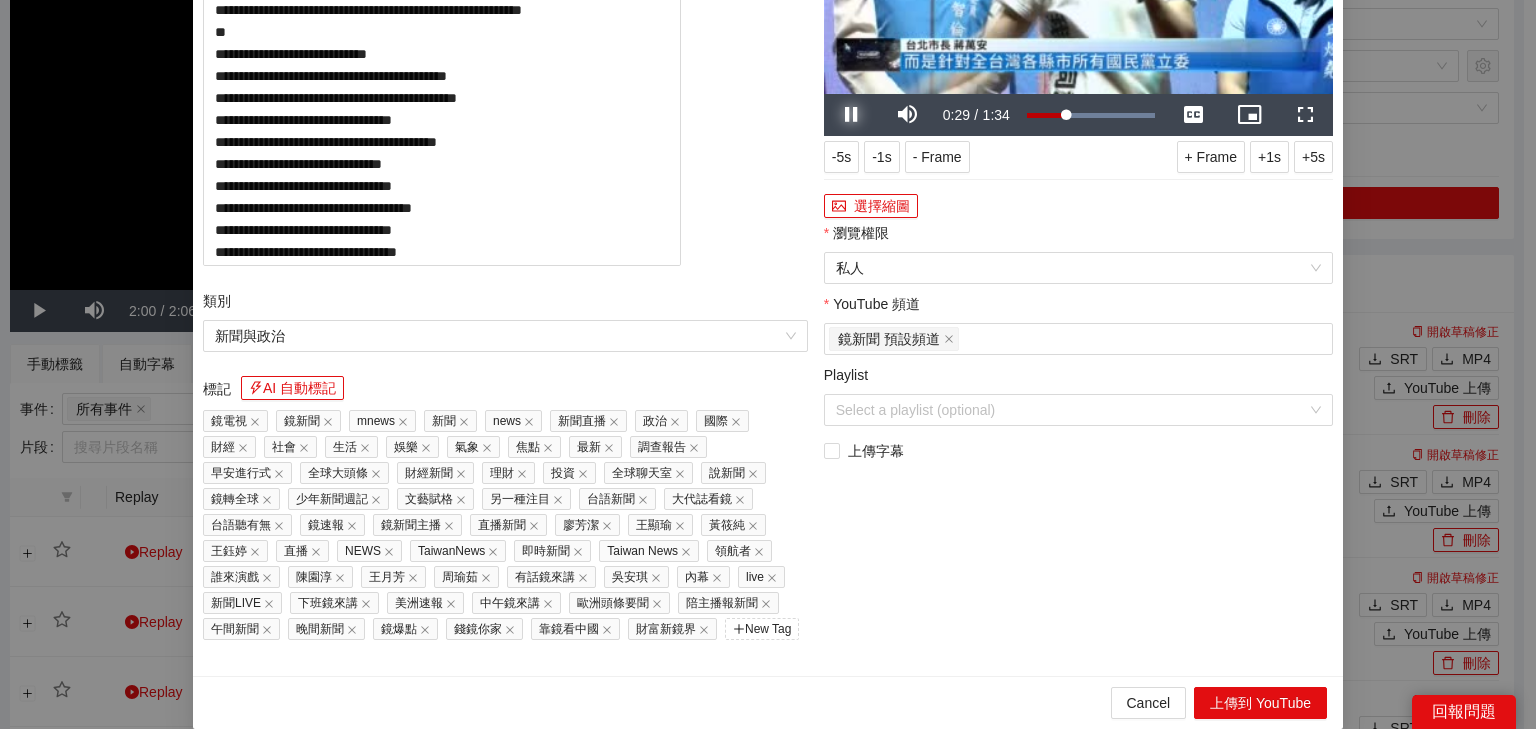 click at bounding box center [852, 115] 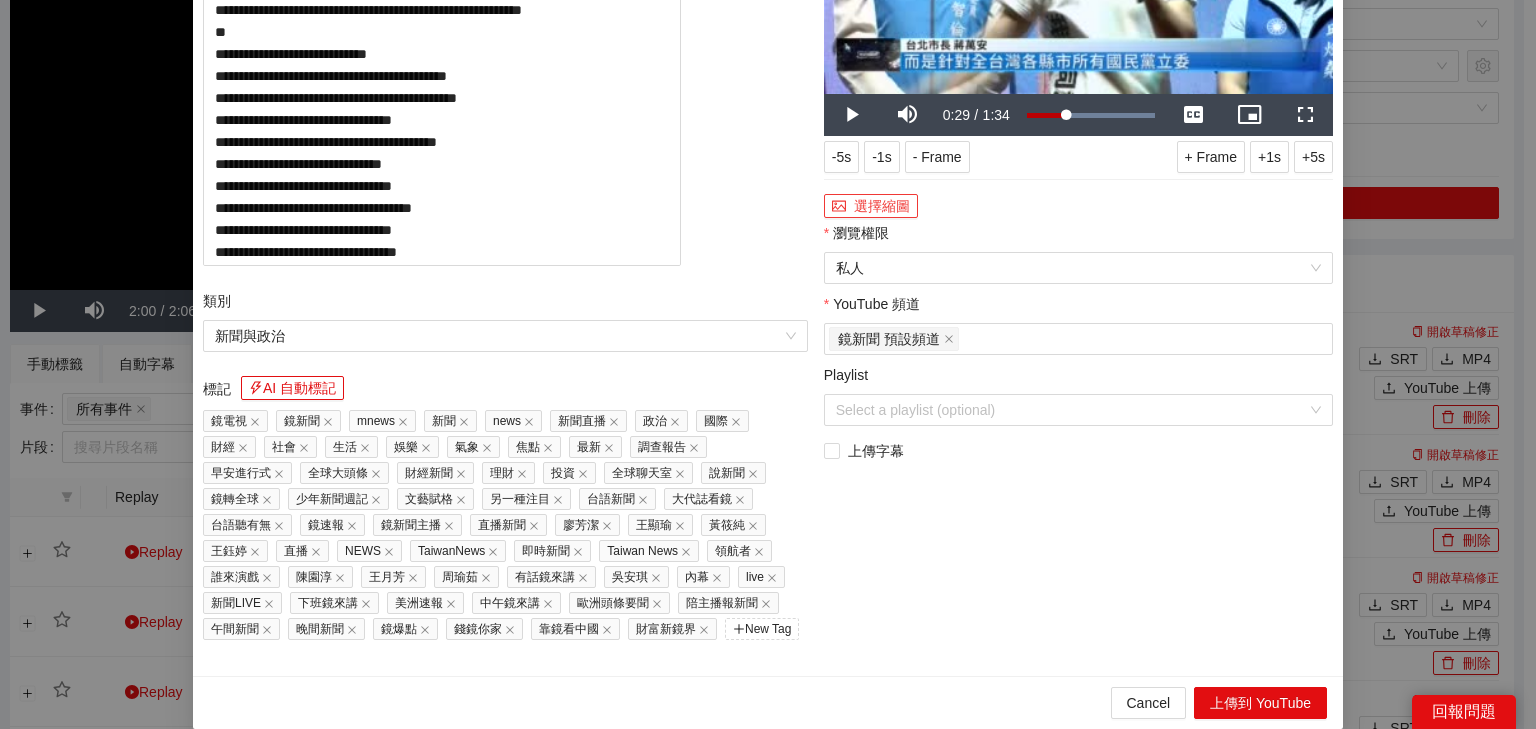 click on "選擇縮圖" at bounding box center (871, 206) 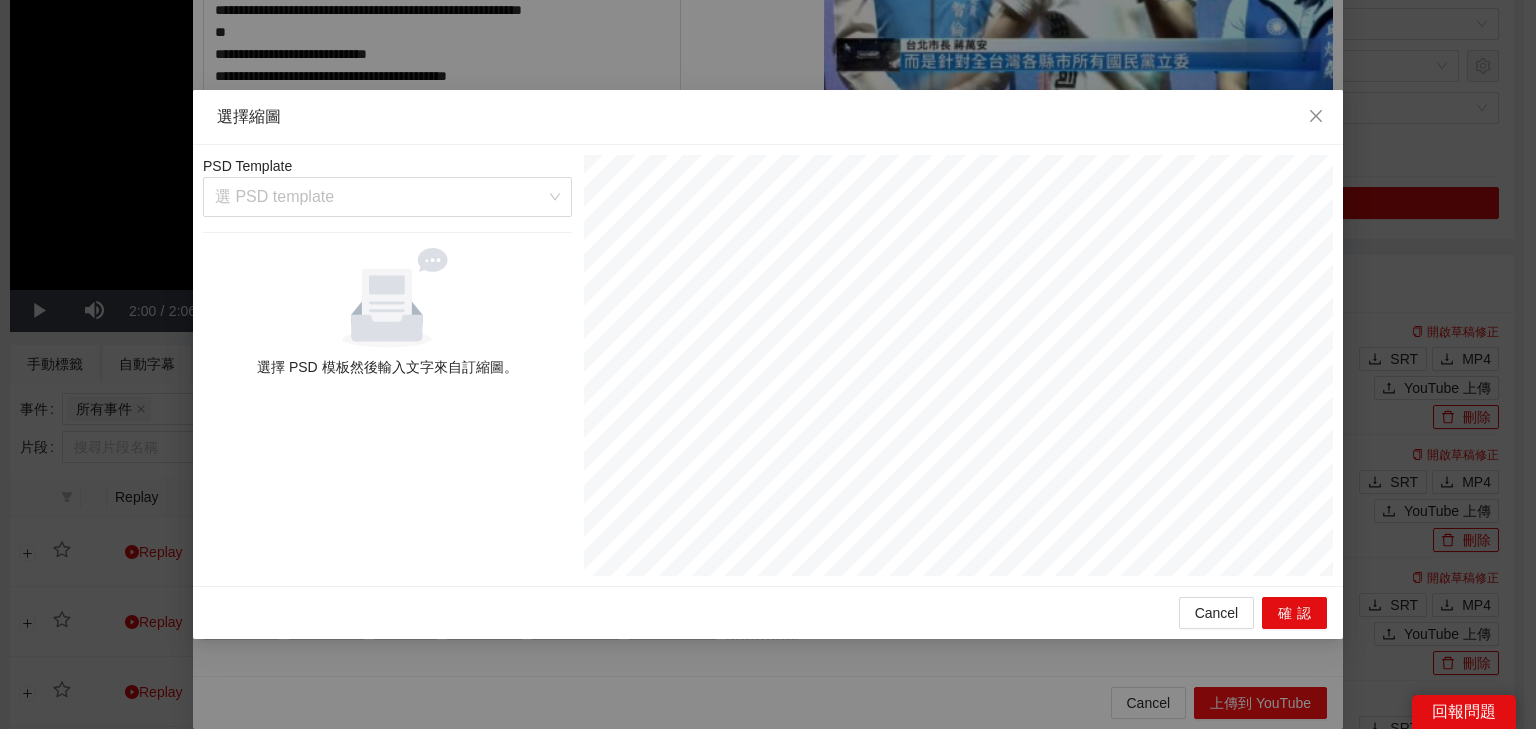 click on "PSD Template 選 PSD template 選擇 PSD 模板然後輸入文字來自訂縮圖。" at bounding box center (387, 365) 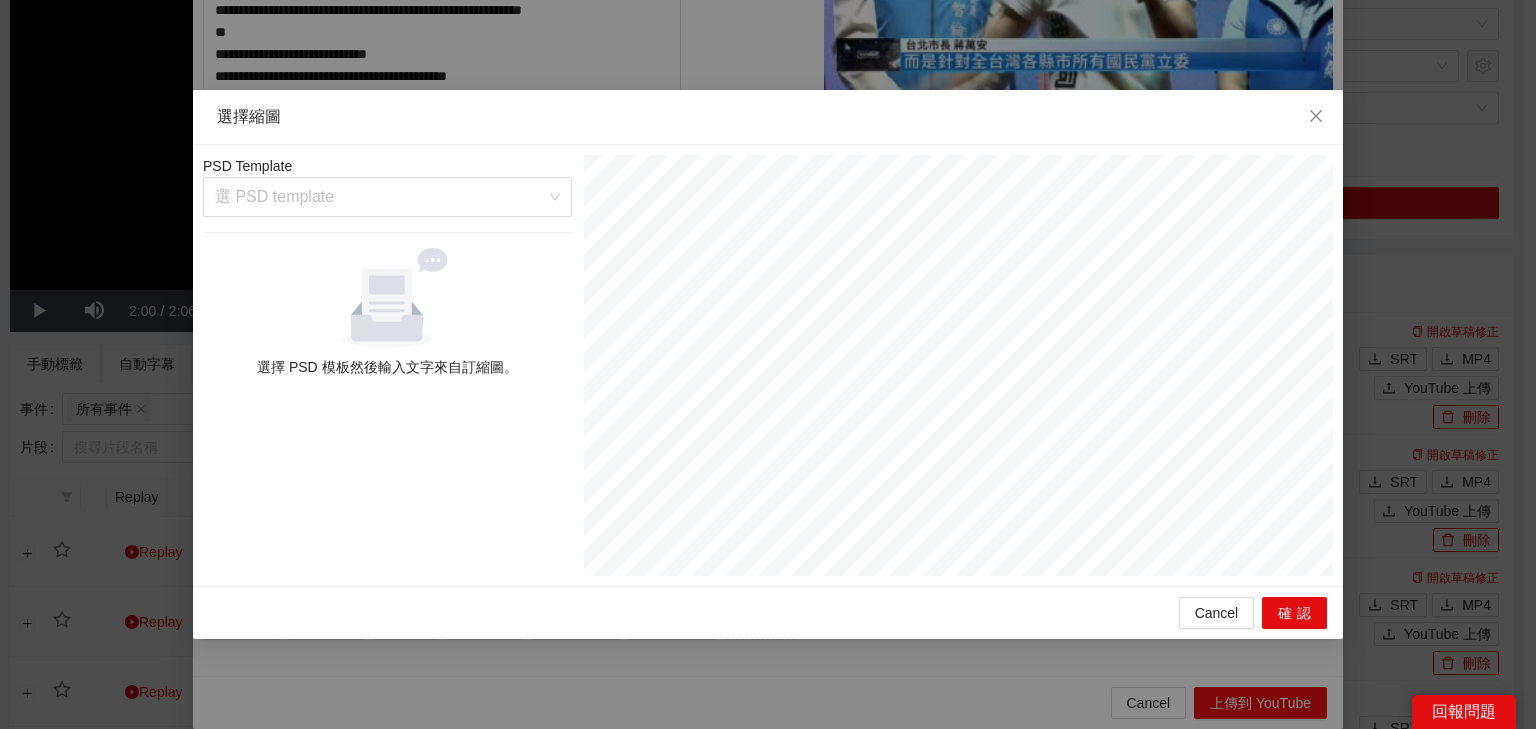 drag, startPoint x: 515, startPoint y: 200, endPoint x: 514, endPoint y: 267, distance: 67.00746 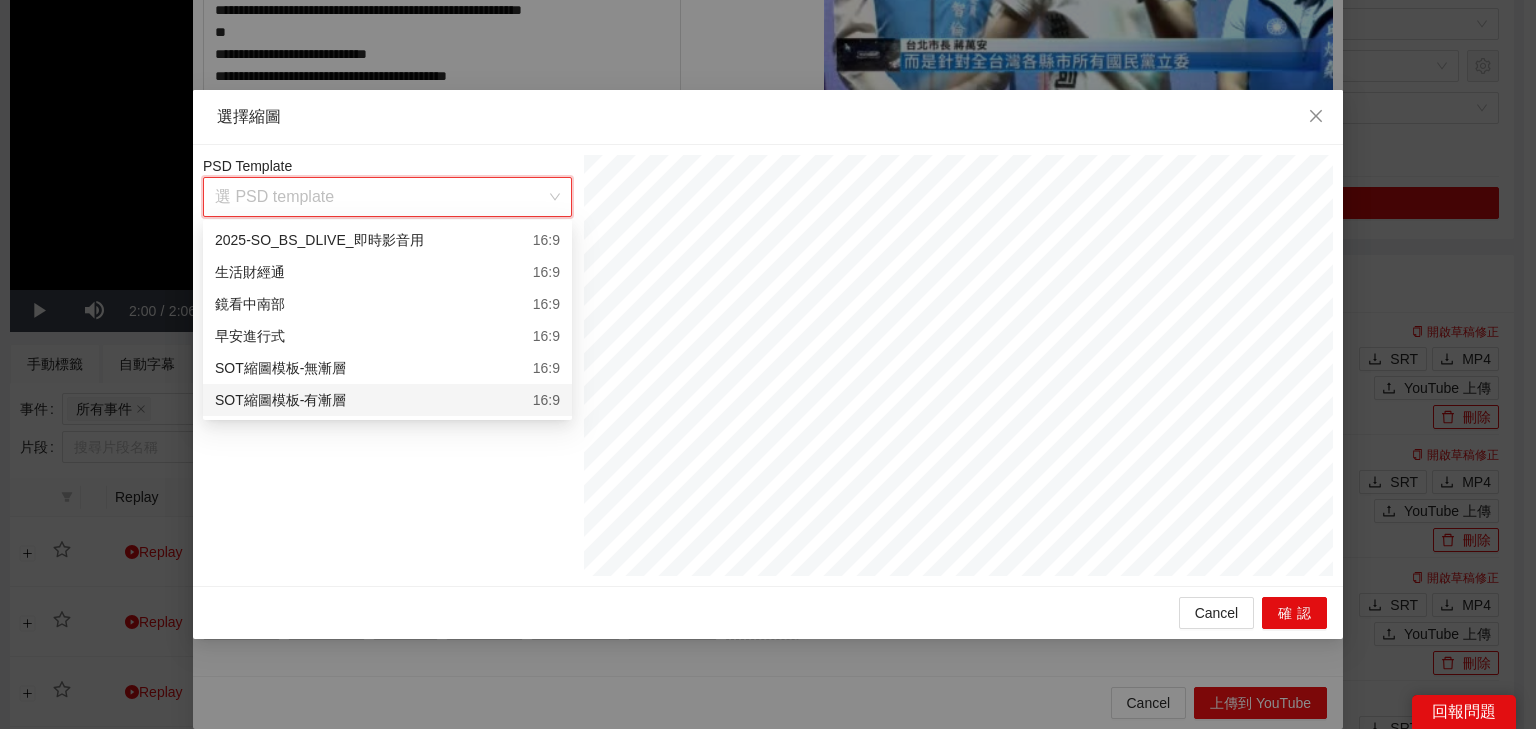 click on "SOT縮圖模板-有漸層 16:9" at bounding box center (387, 400) 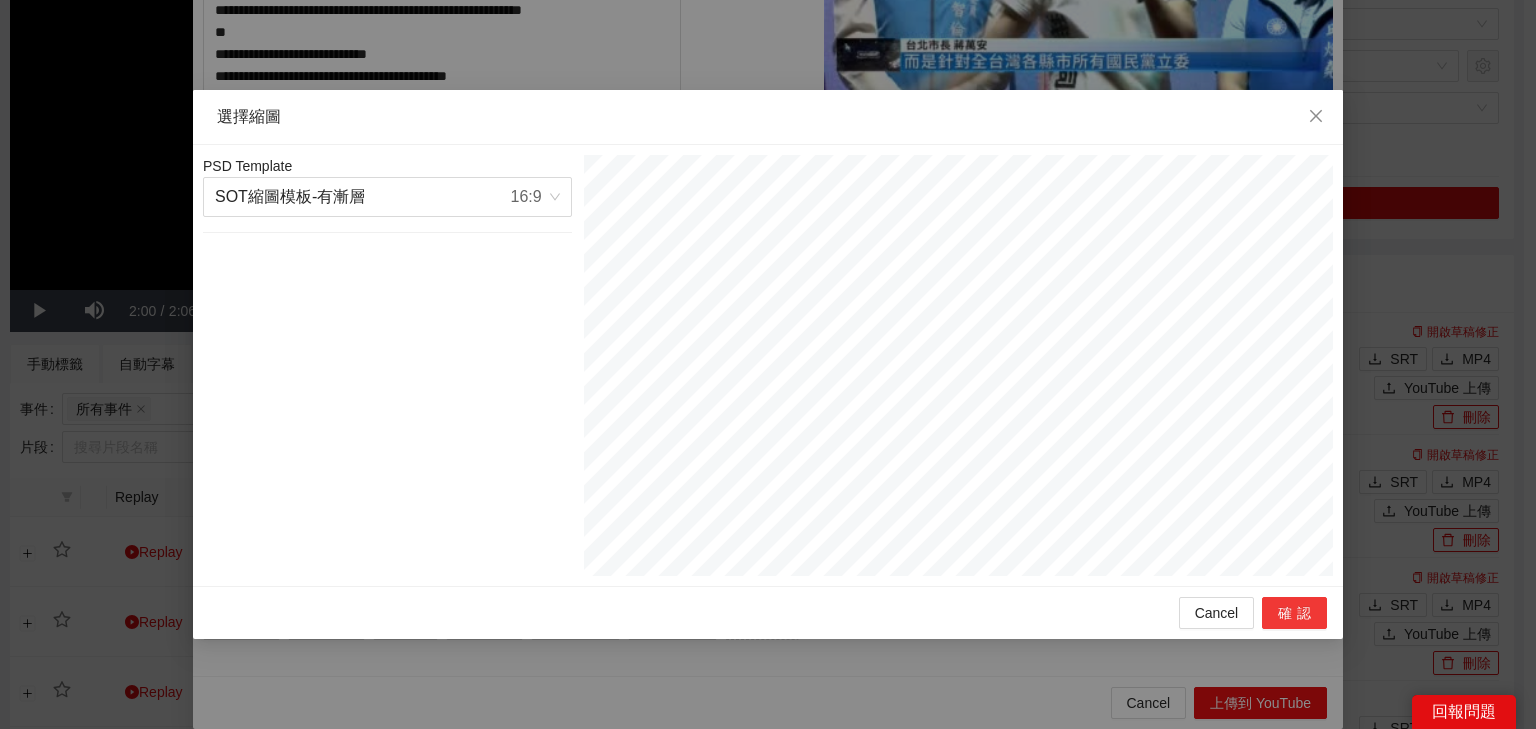 click on "確認" at bounding box center [1294, 613] 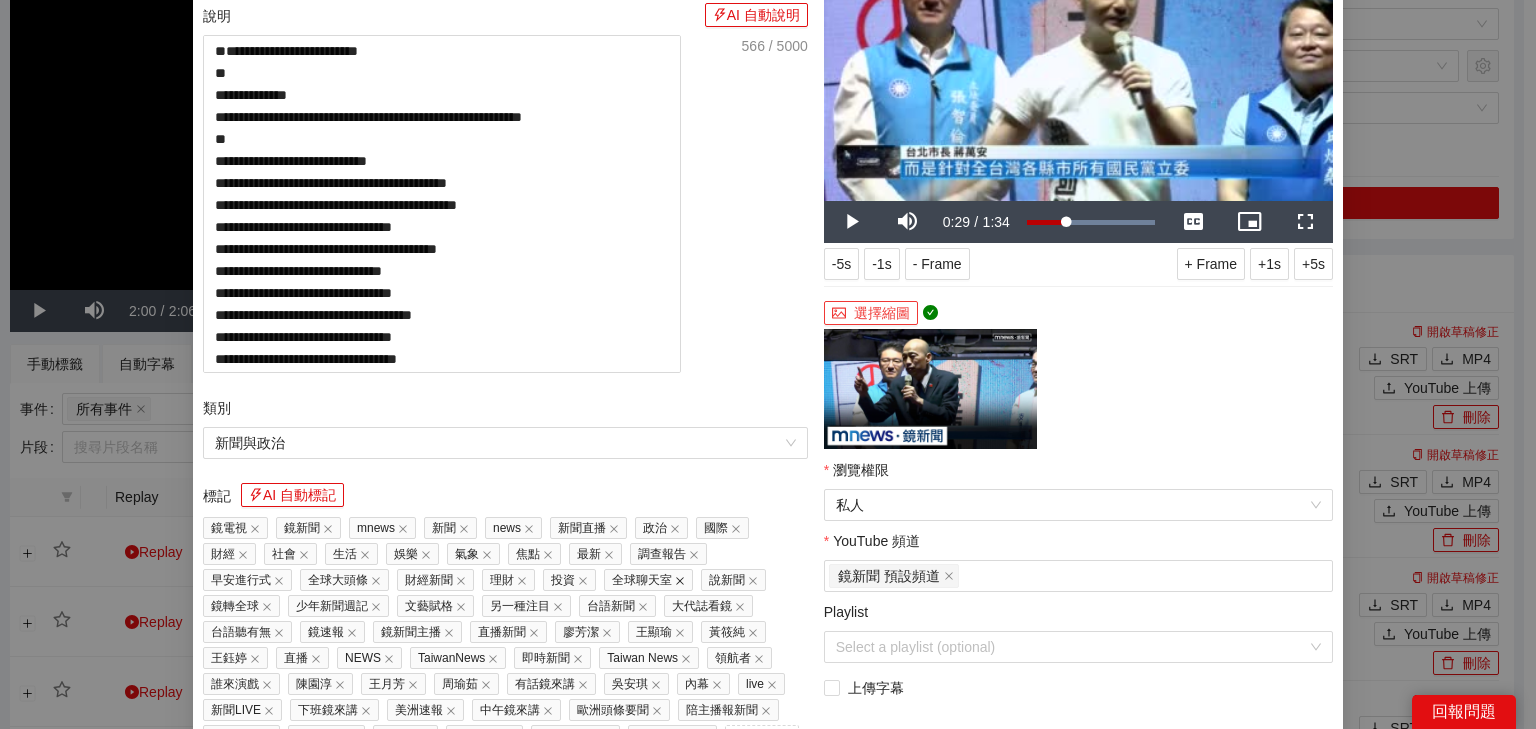 scroll, scrollTop: 343, scrollLeft: 0, axis: vertical 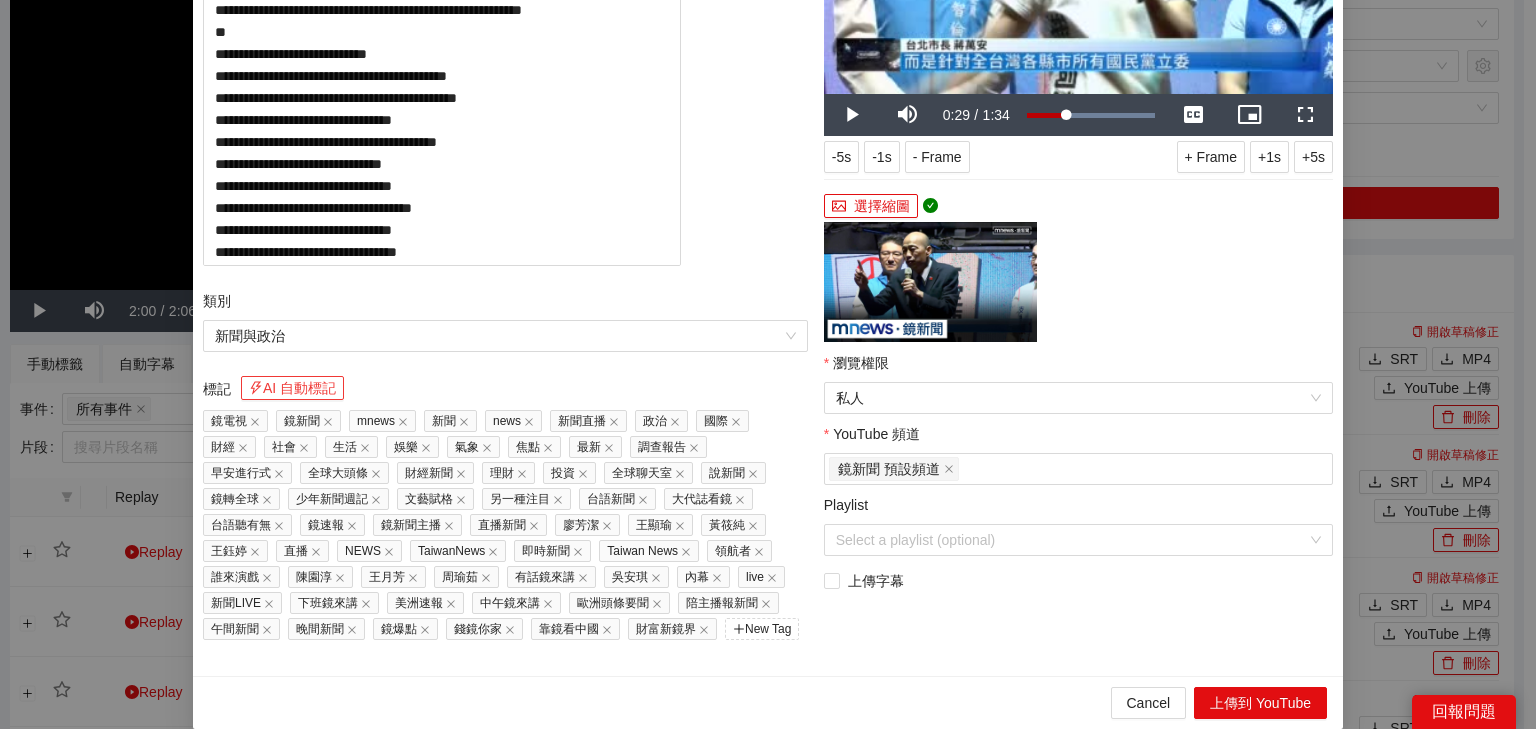 click on "AI 自動標記" at bounding box center [292, 388] 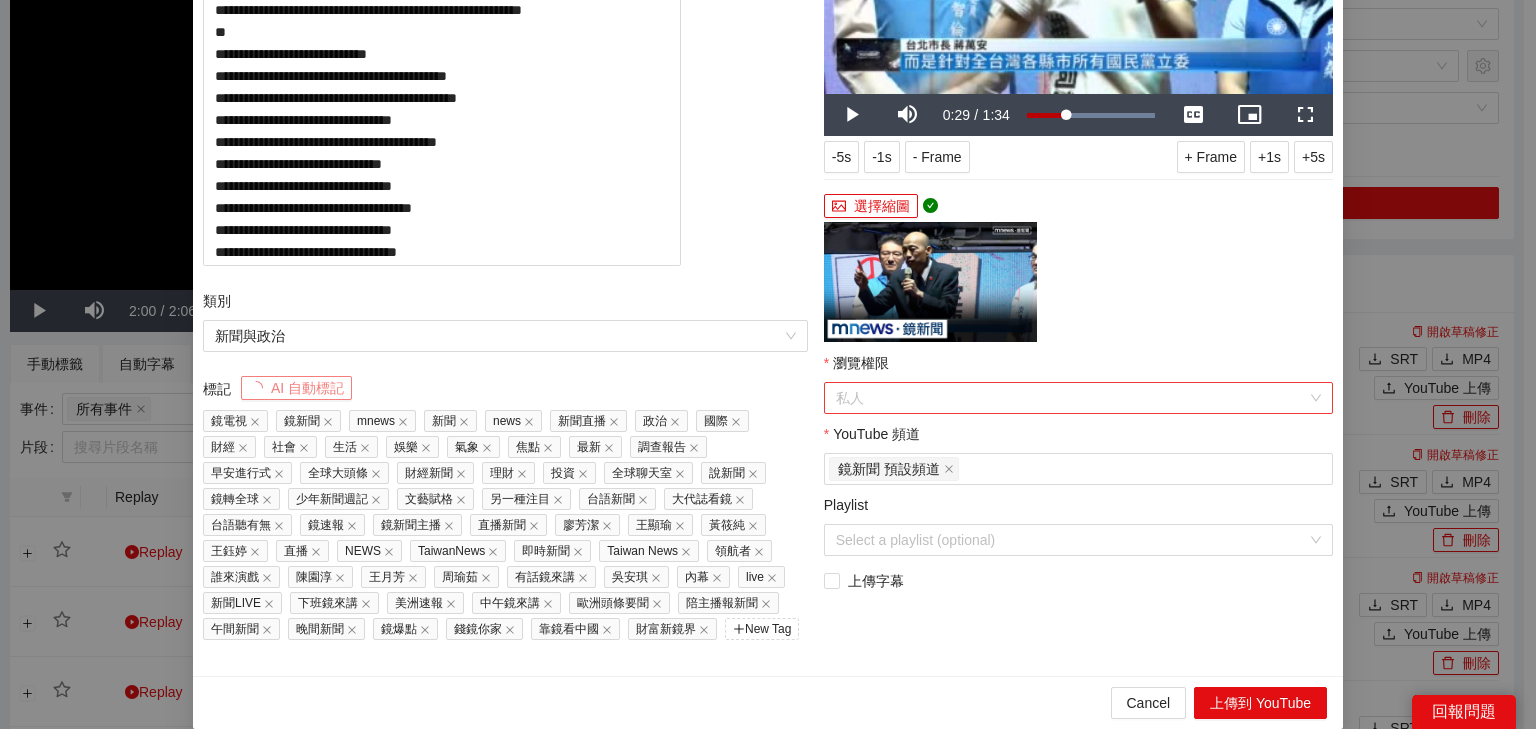 click on "私人" at bounding box center [1078, 398] 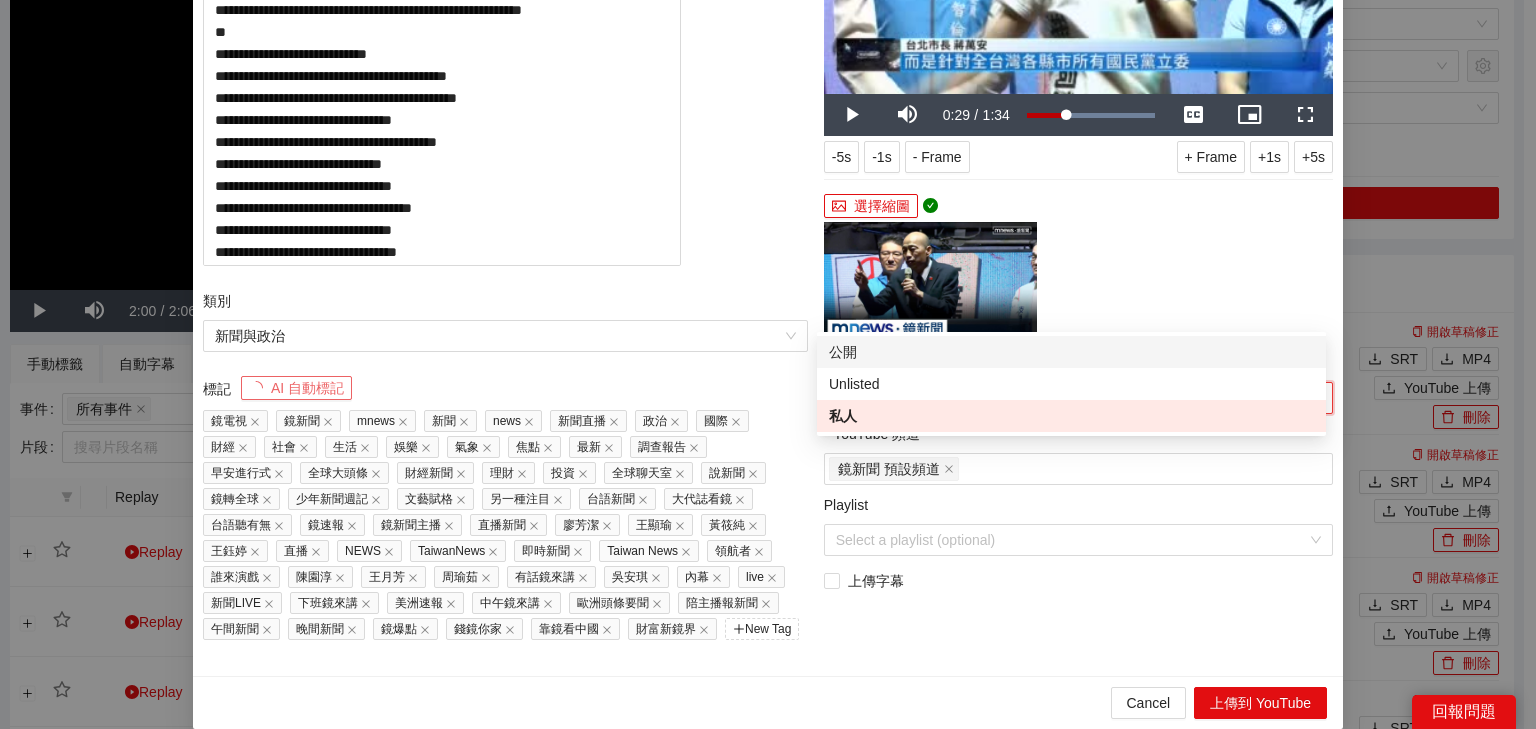 click on "公開" at bounding box center (1071, 352) 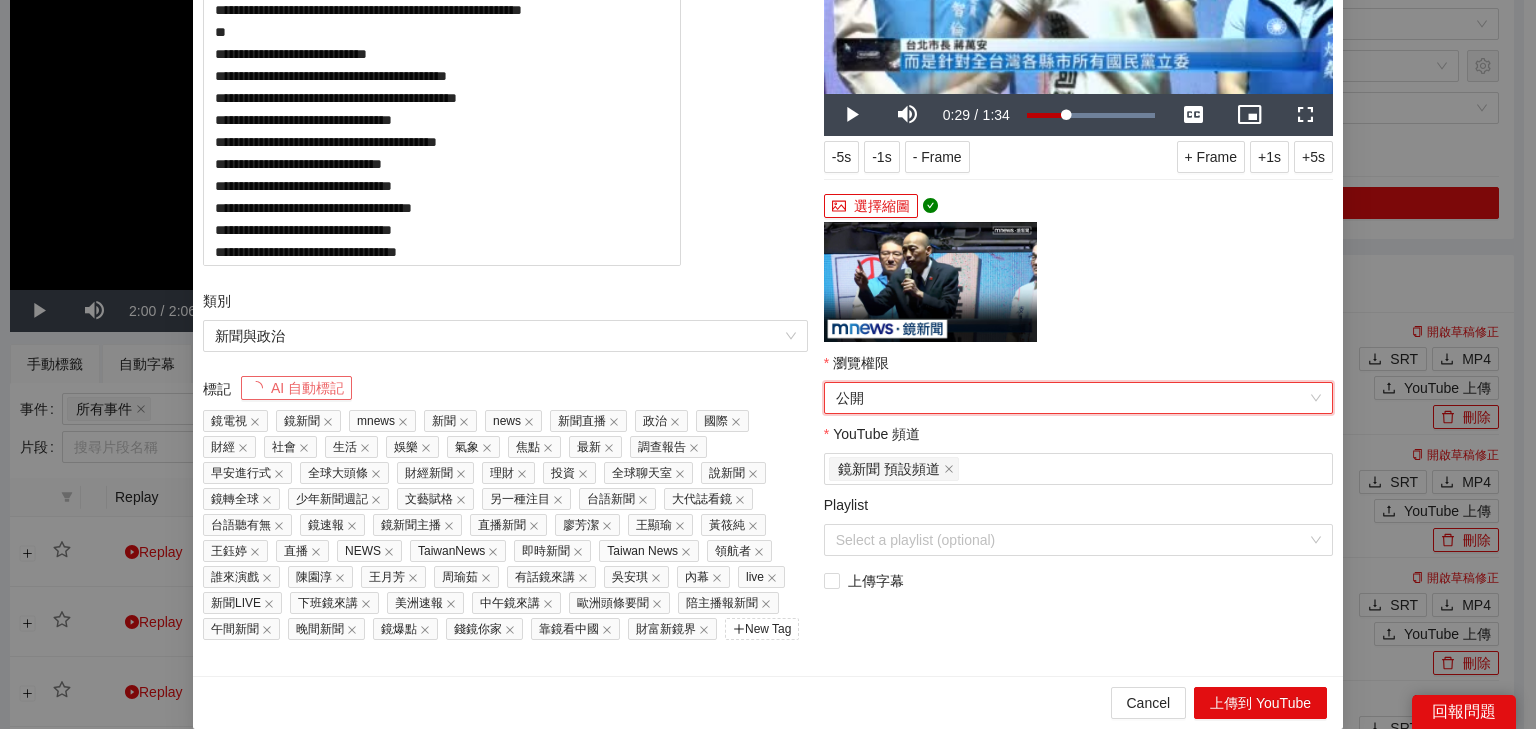 click on "Playlist" at bounding box center (1078, 509) 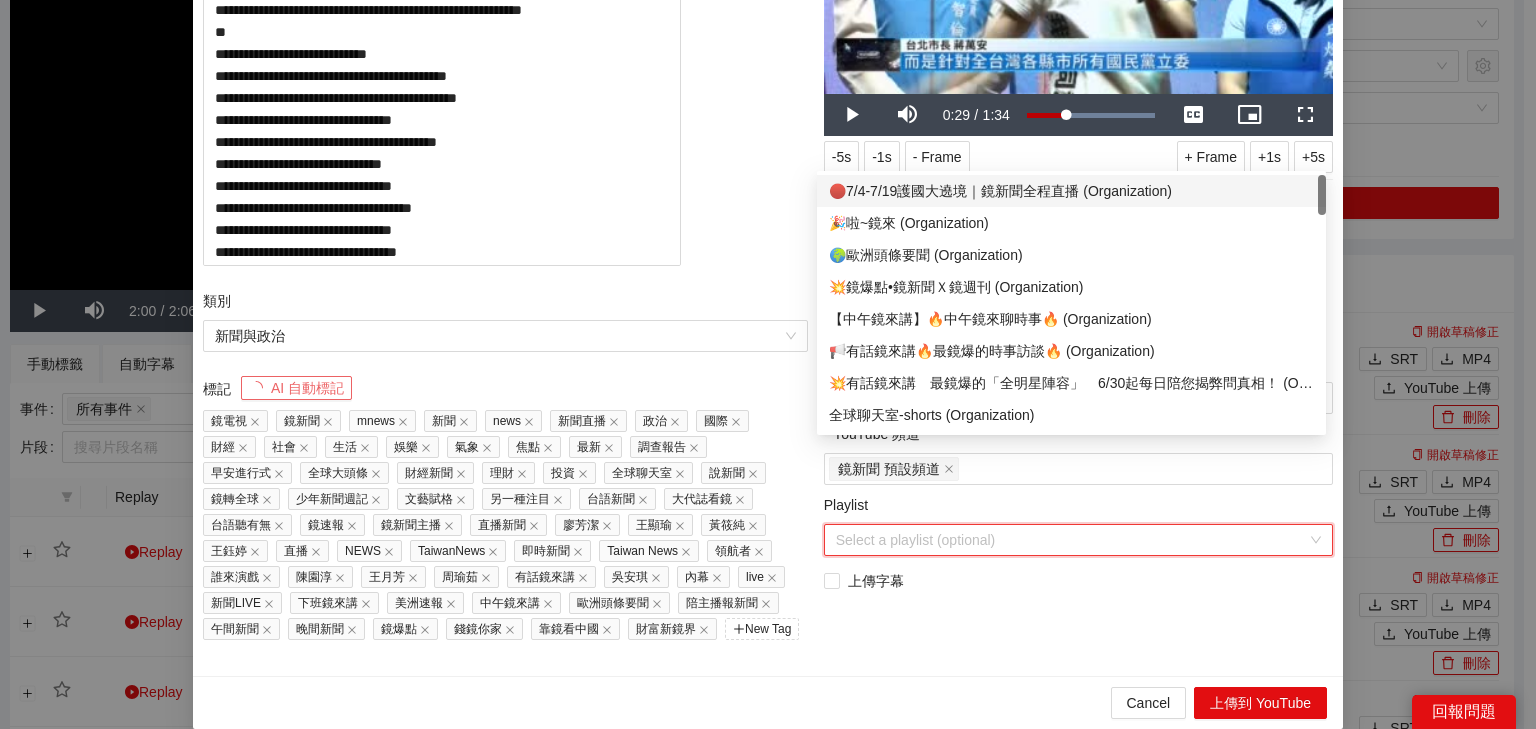 click on "Playlist" at bounding box center [1071, 540] 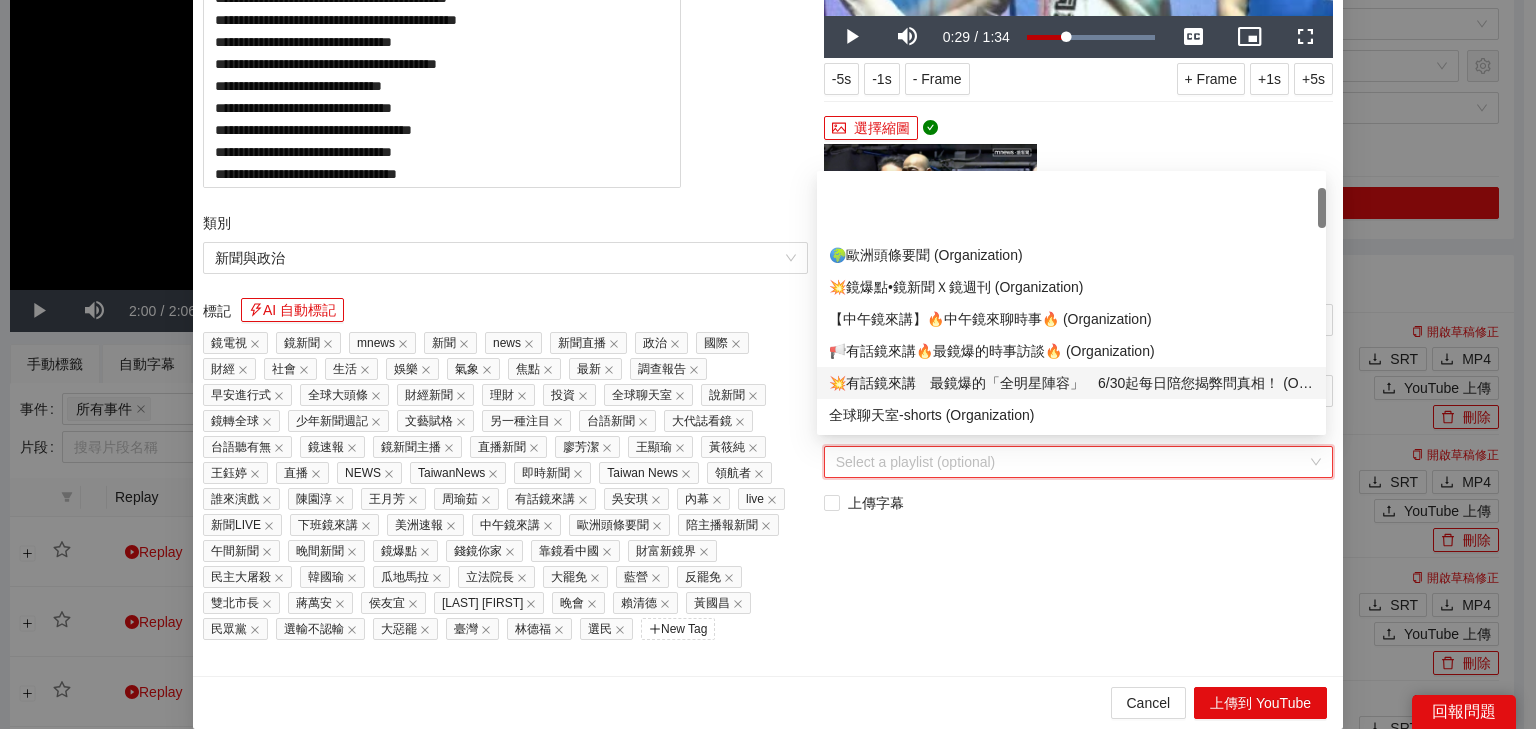 scroll, scrollTop: 80, scrollLeft: 0, axis: vertical 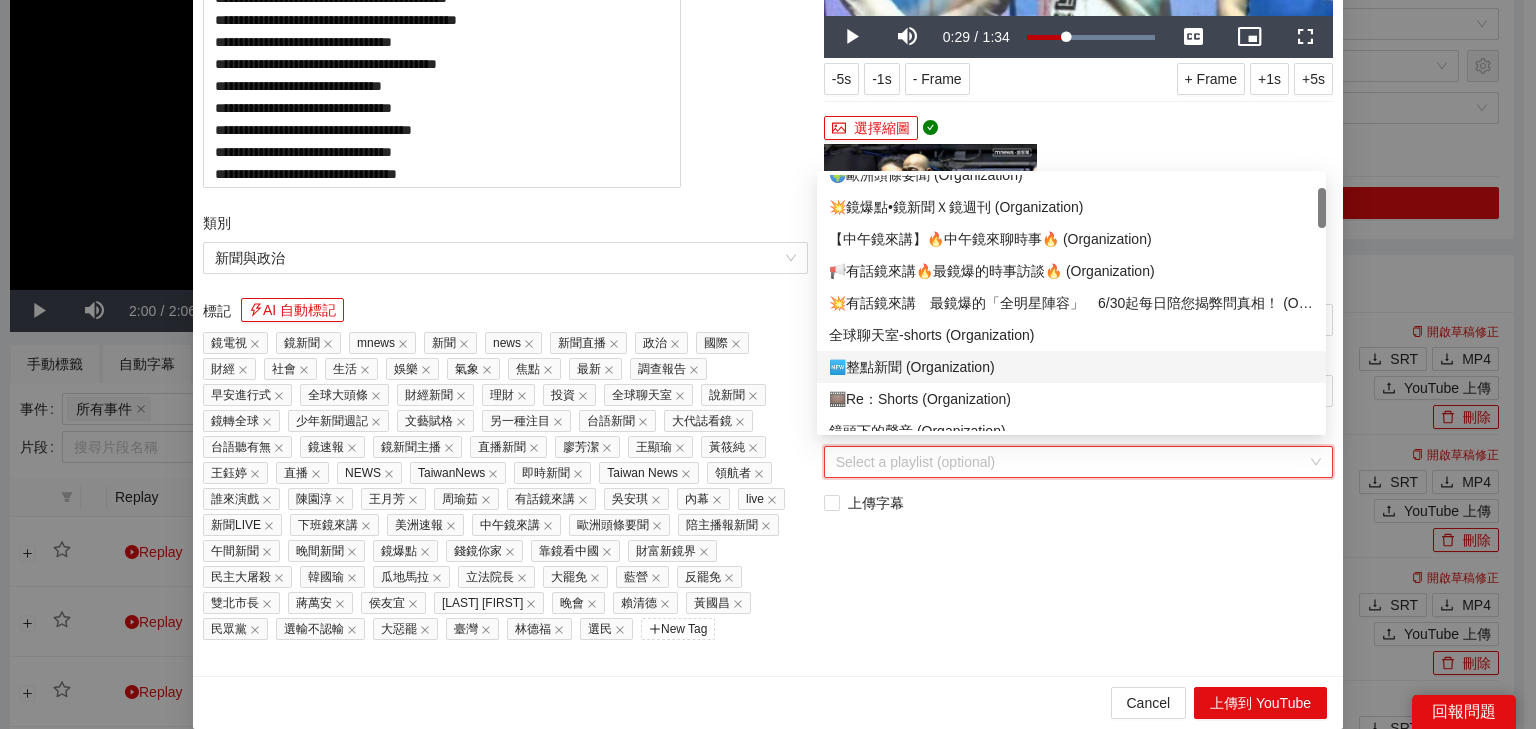 click on "🆕整點新聞 (Organization)" at bounding box center [1071, 367] 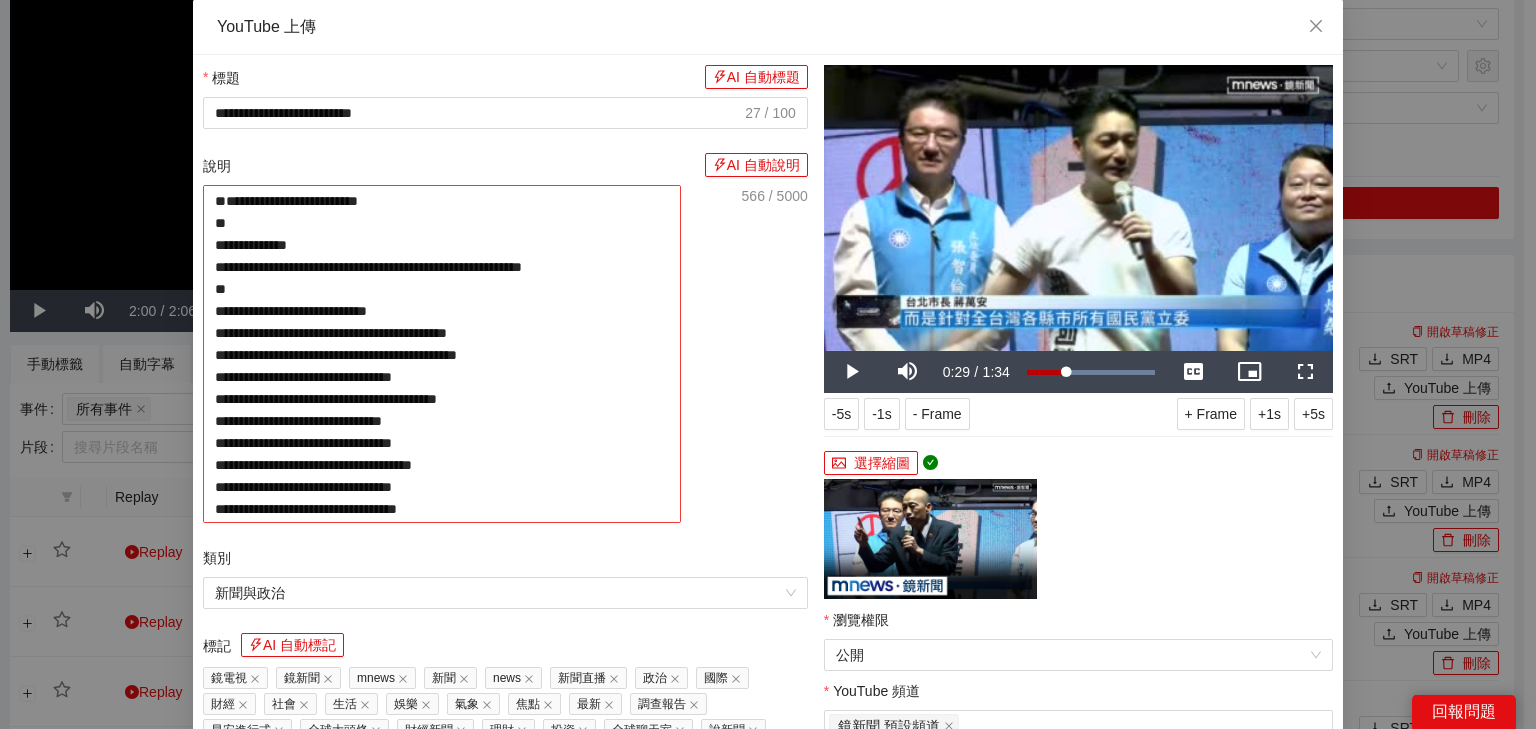 scroll, scrollTop: 0, scrollLeft: 0, axis: both 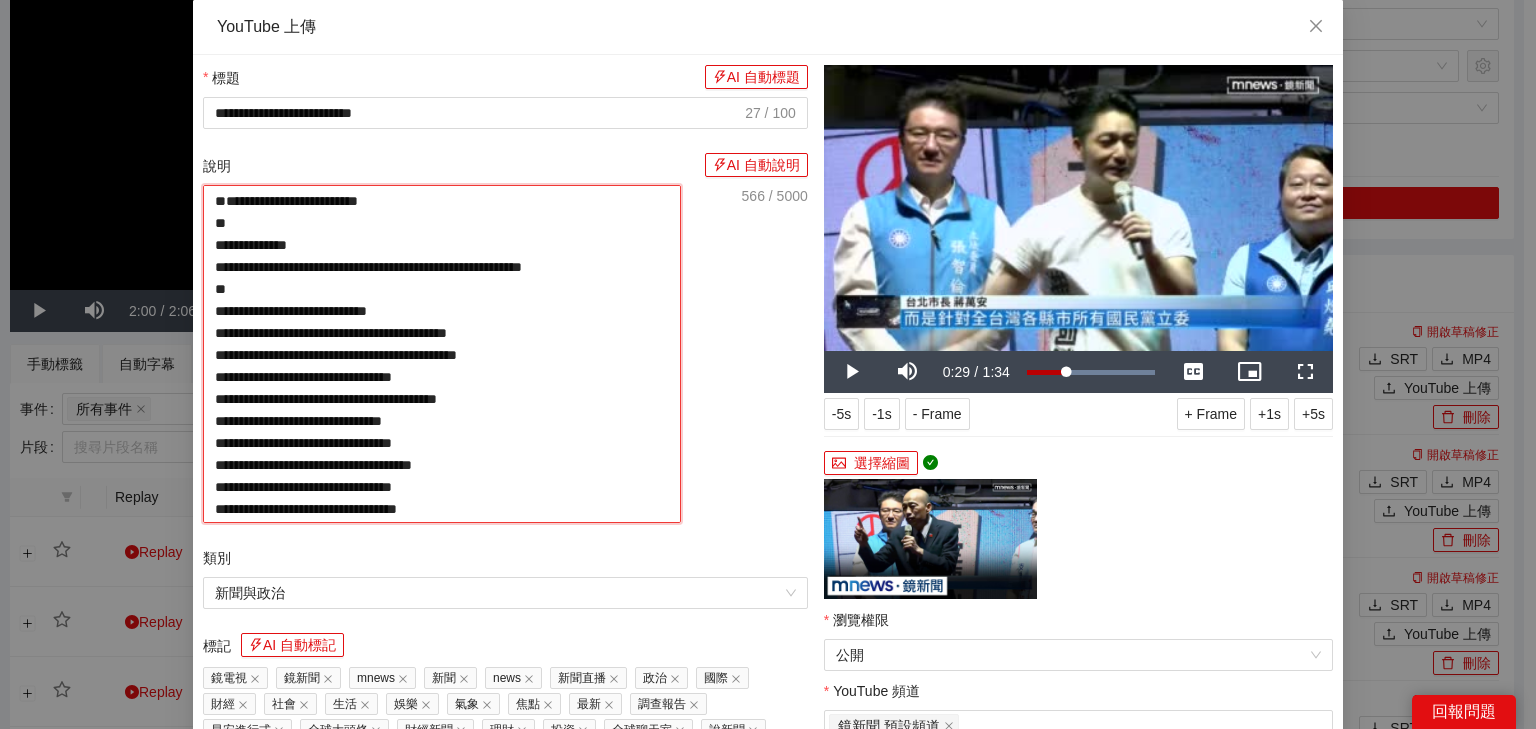 click on "**********" at bounding box center [442, 354] 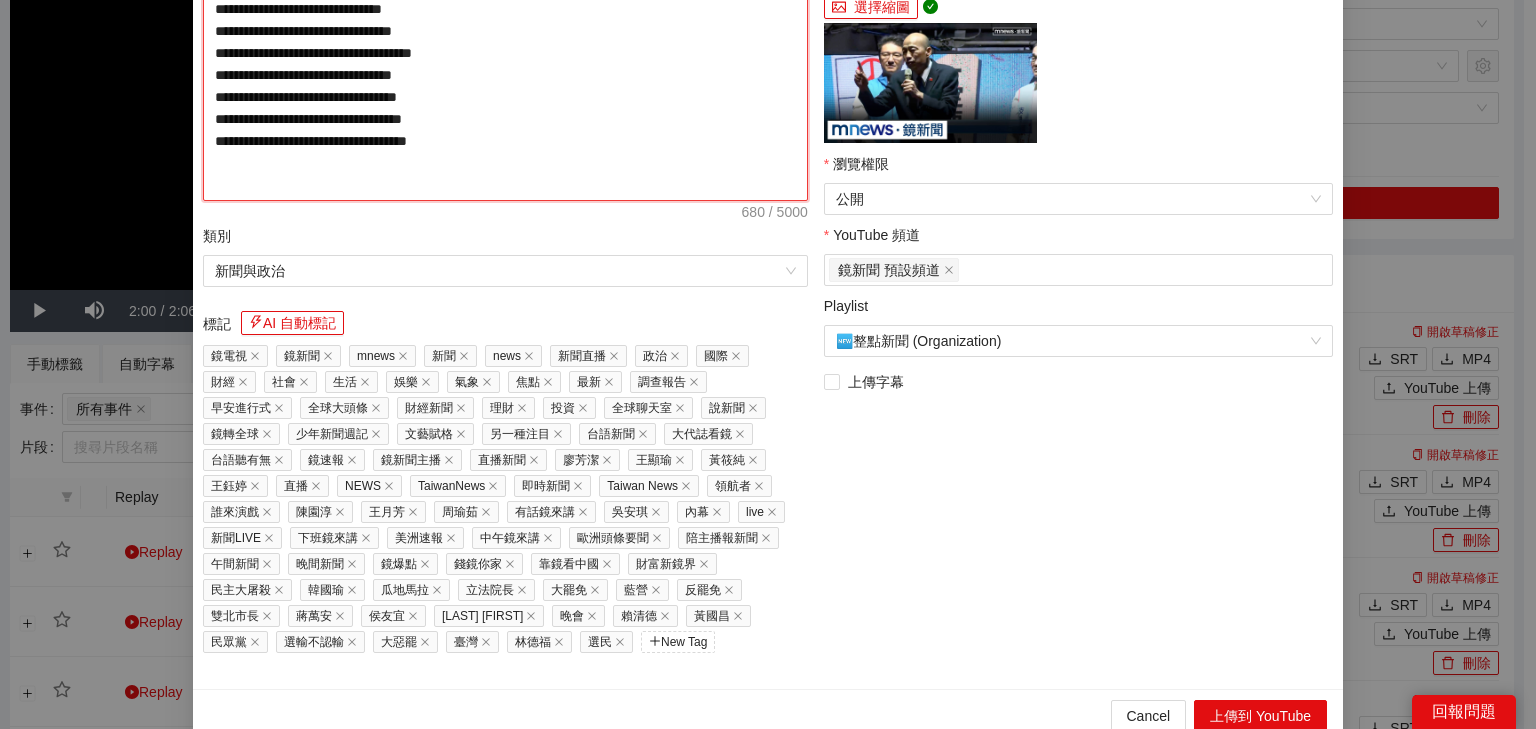 scroll, scrollTop: 464, scrollLeft: 0, axis: vertical 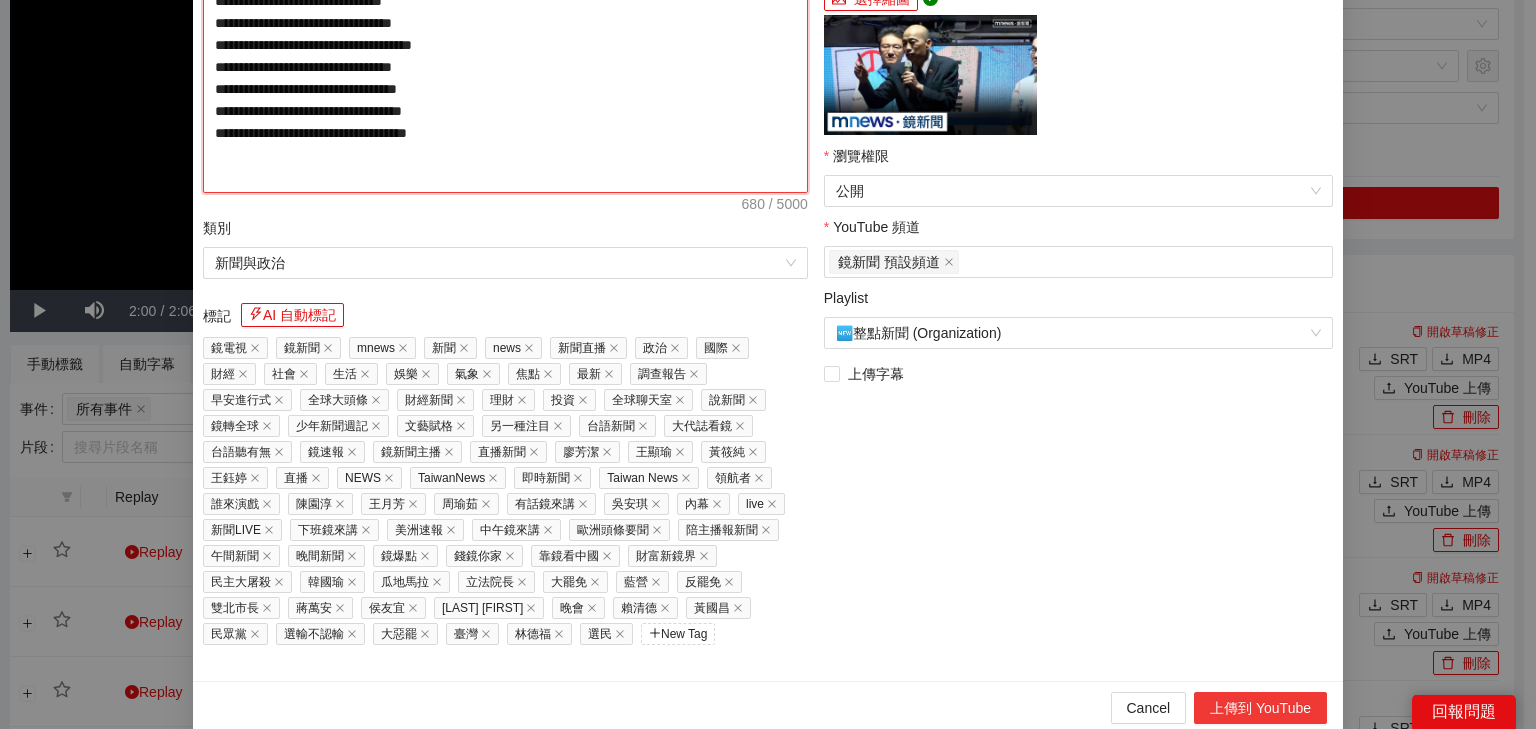 type on "**********" 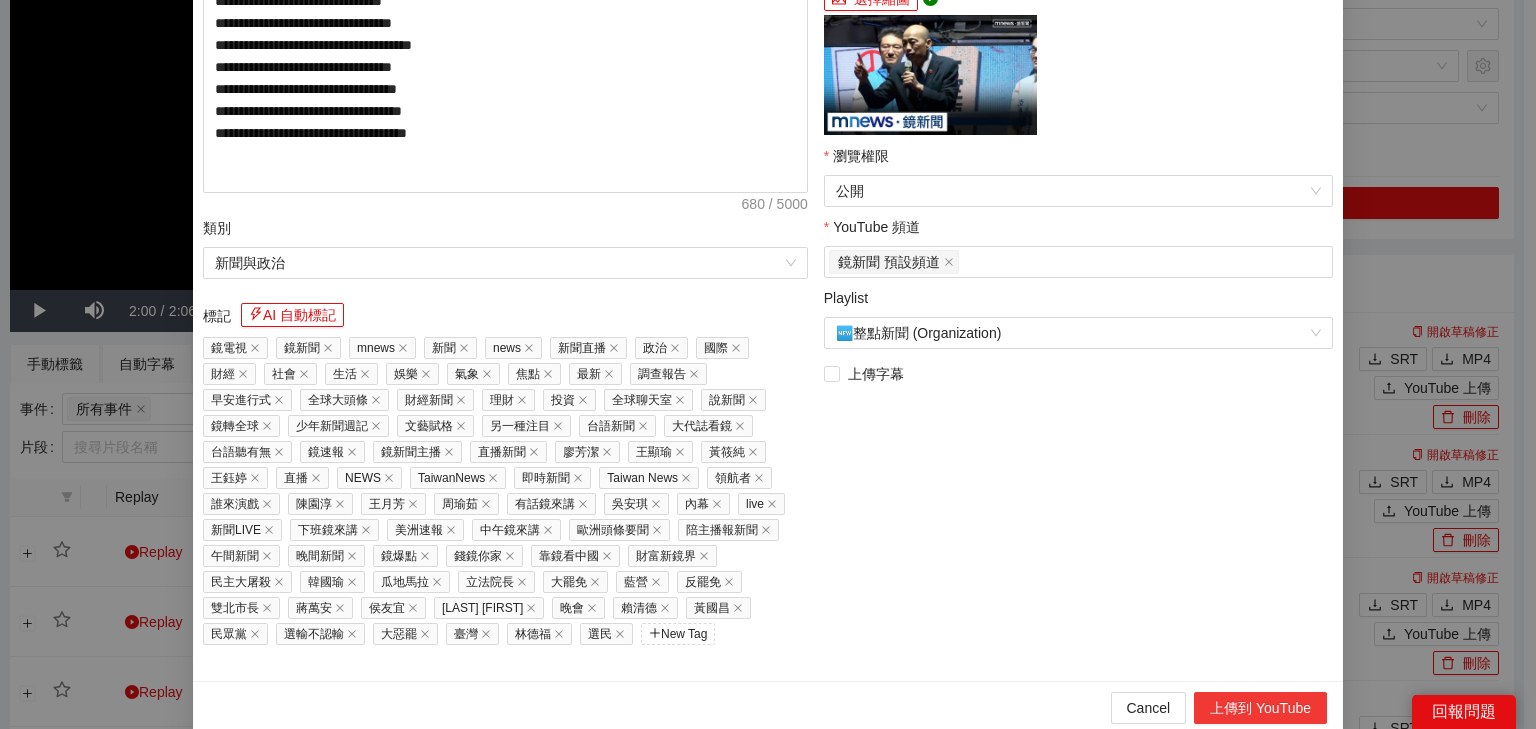 click on "上傳到 YouTube" at bounding box center (1260, 708) 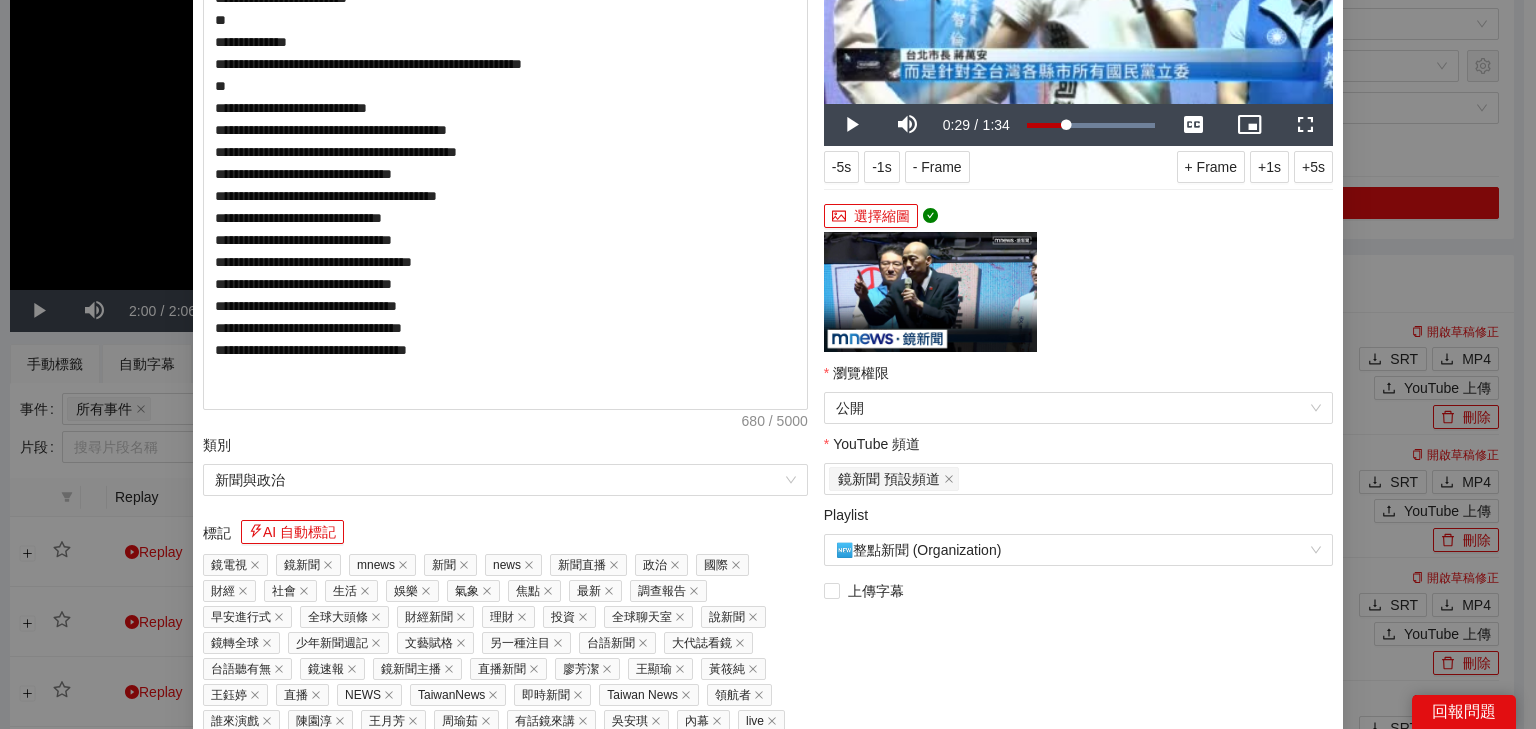 scroll, scrollTop: 464, scrollLeft: 0, axis: vertical 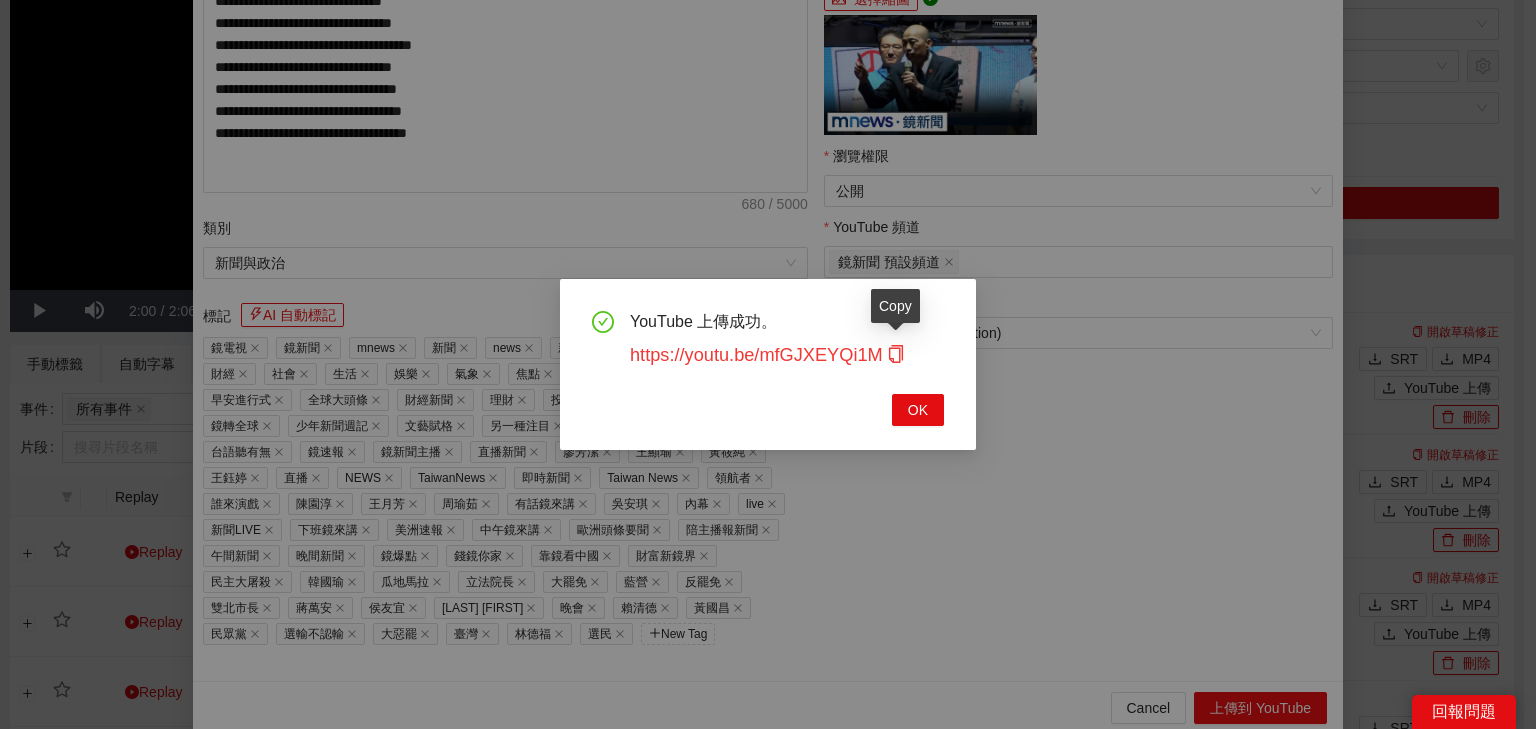 click 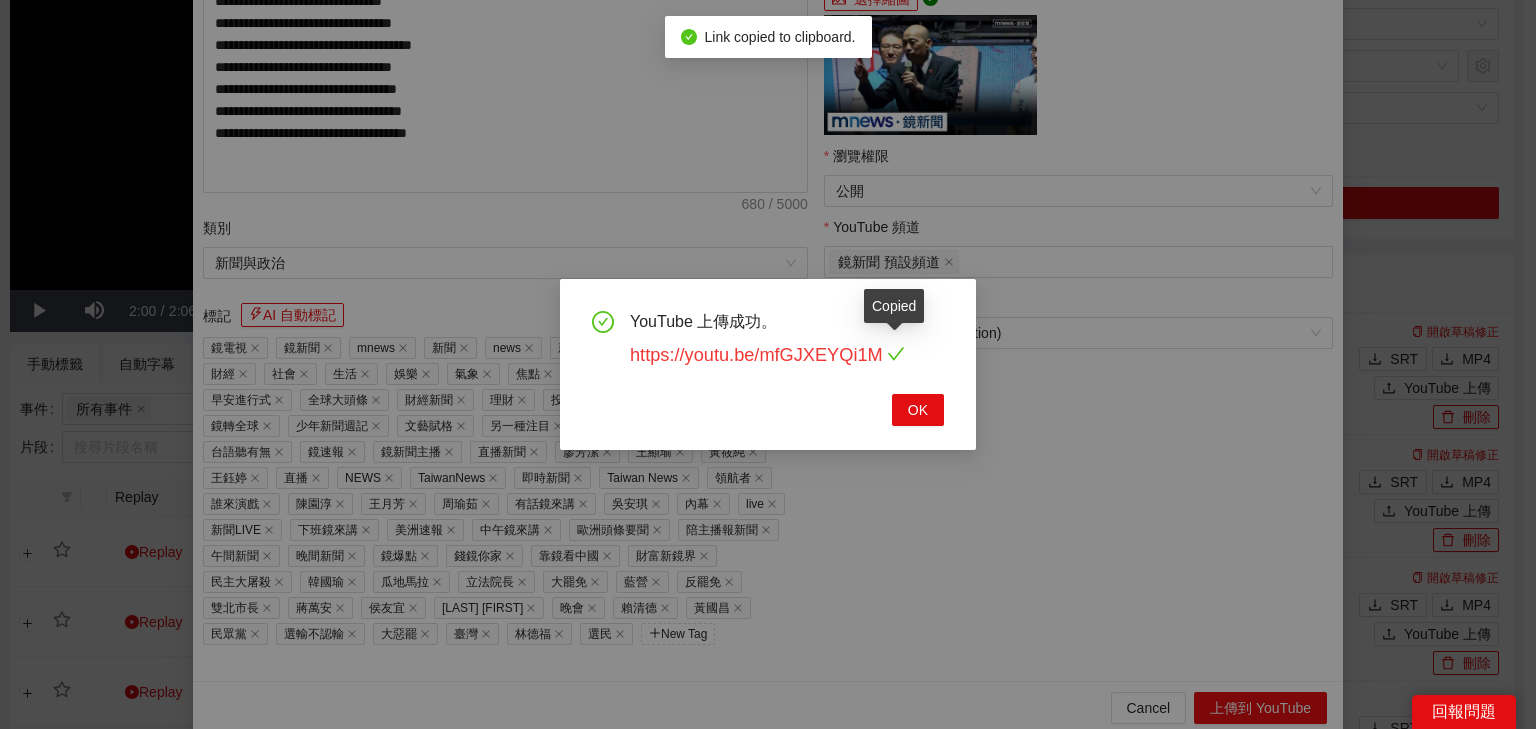 click on "https://youtu.be/mfGJXEYQi1M" at bounding box center (767, 355) 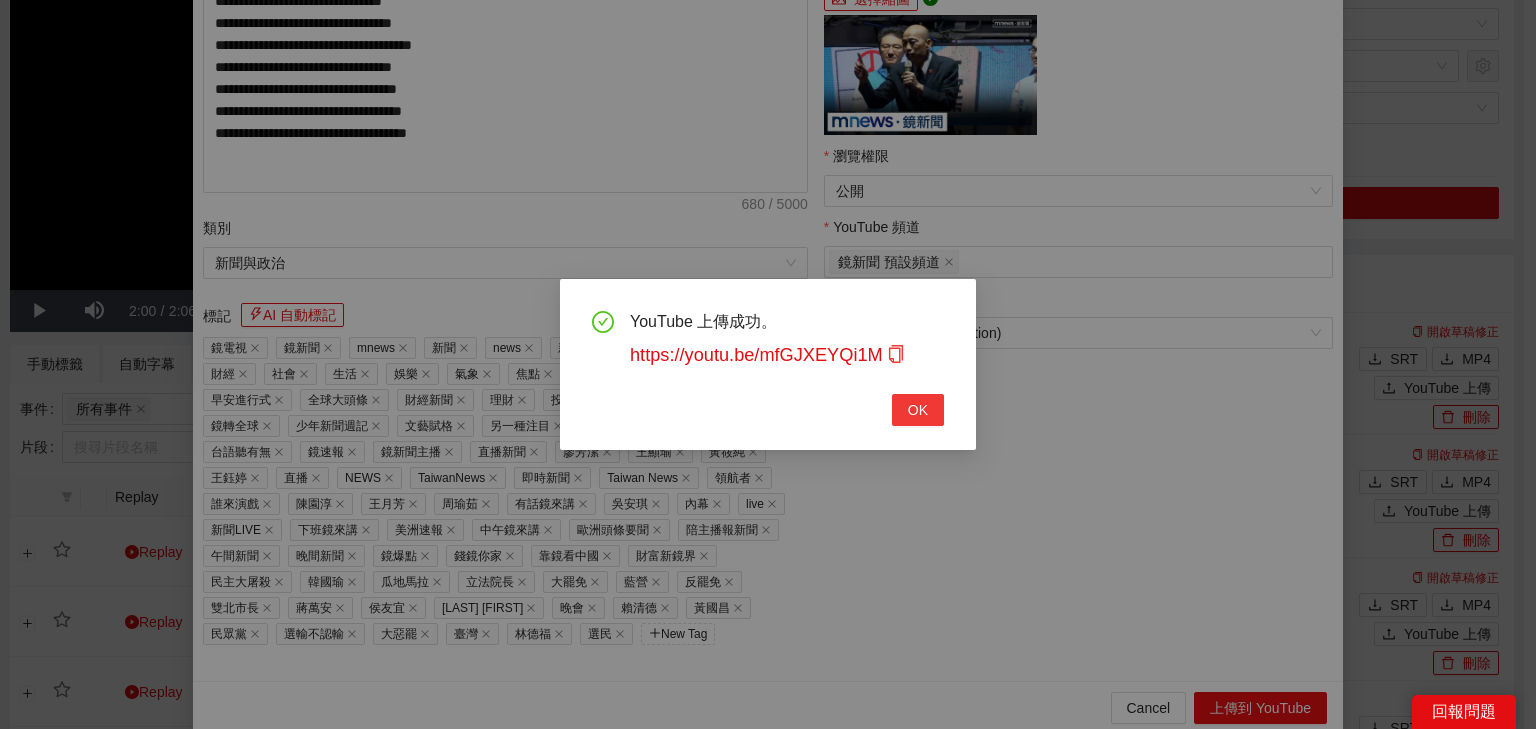 click on "OK" at bounding box center (918, 410) 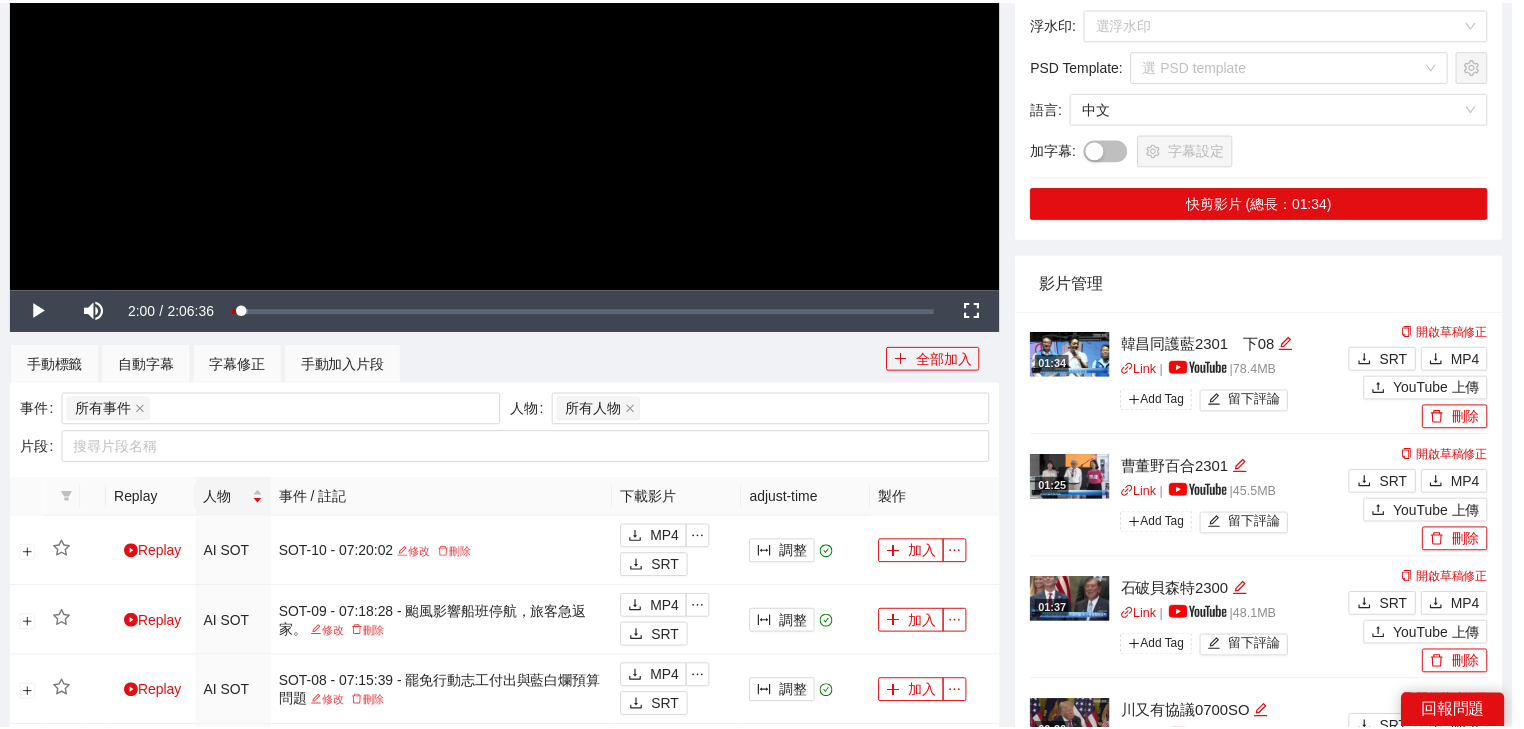 scroll, scrollTop: 343, scrollLeft: 0, axis: vertical 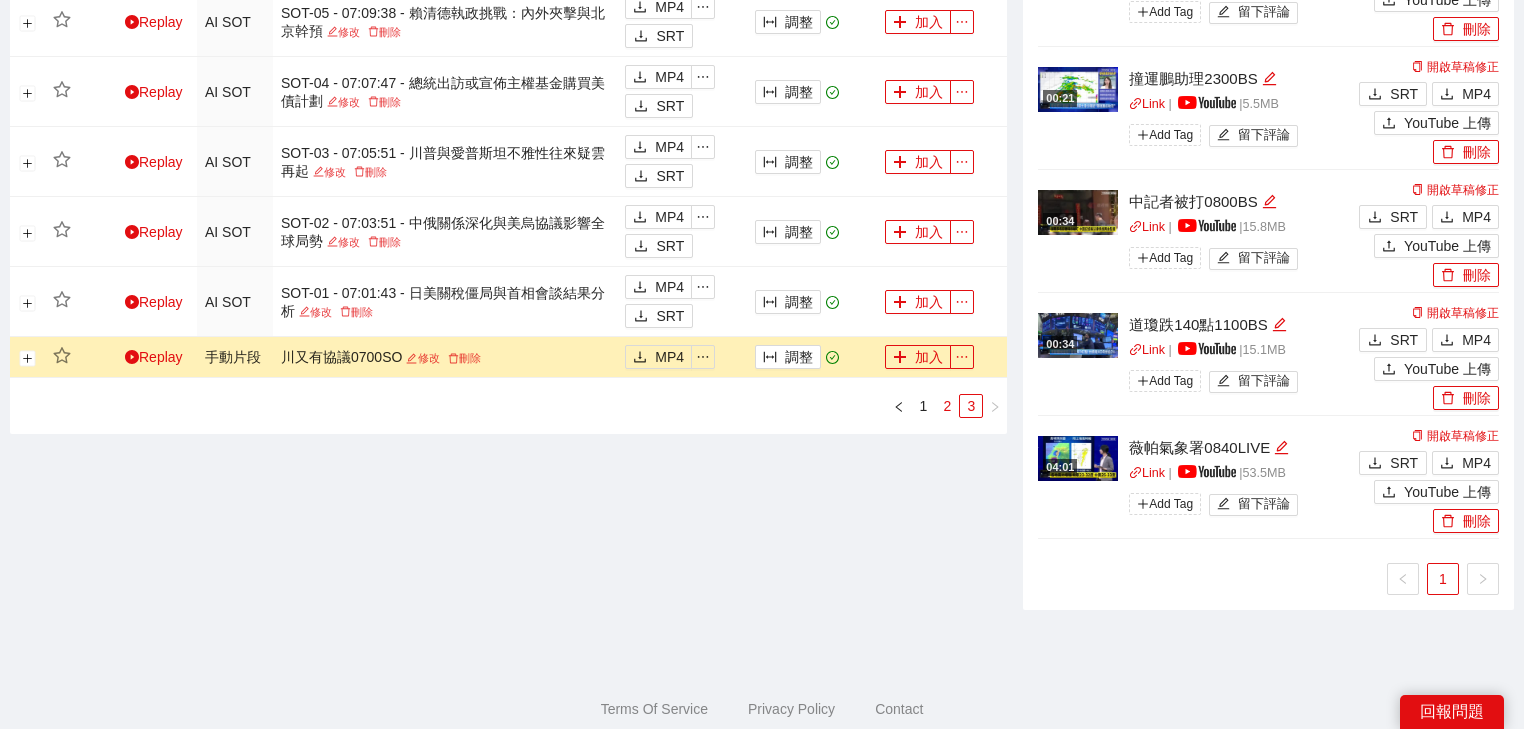 click on "2" at bounding box center [947, 406] 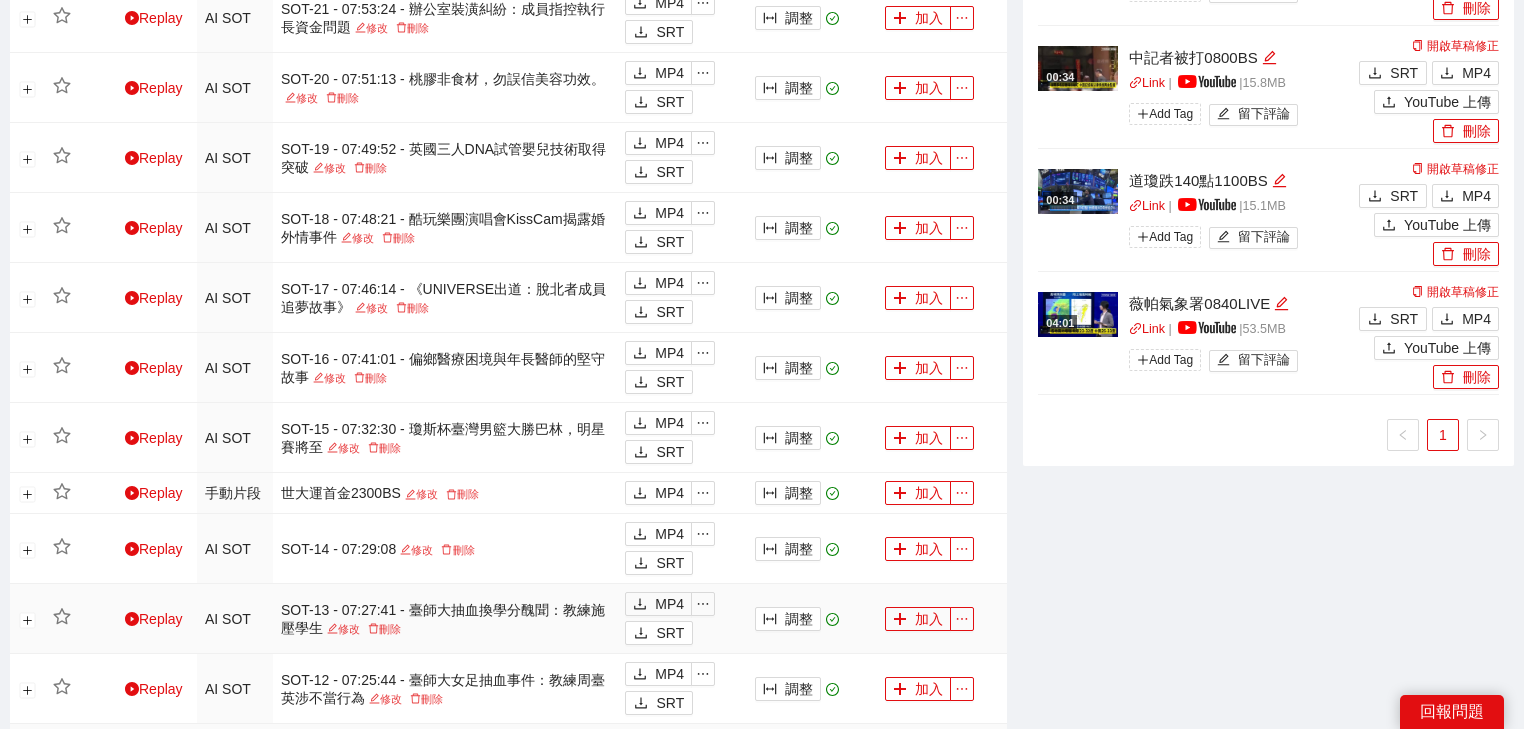scroll, scrollTop: 1640, scrollLeft: 0, axis: vertical 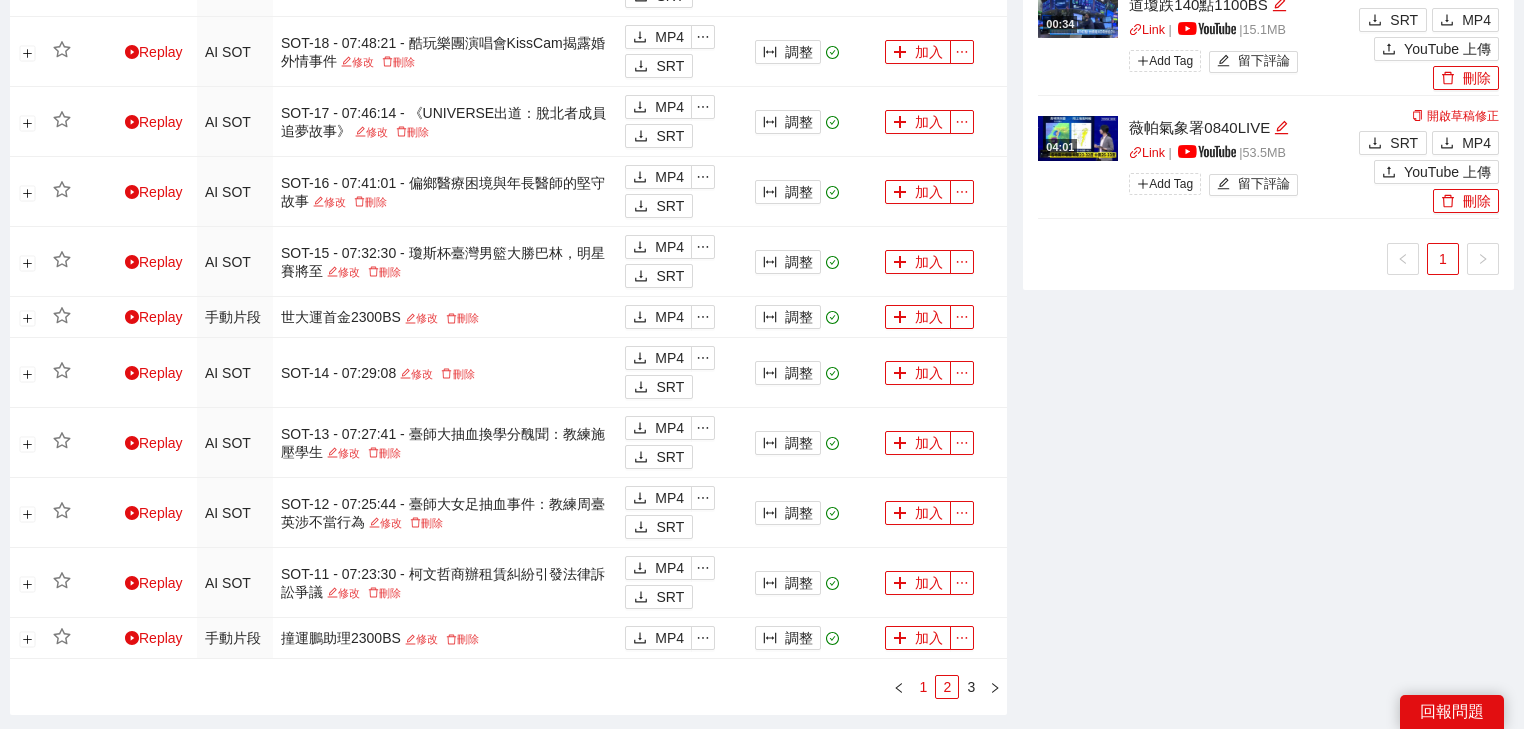 click on "1" at bounding box center [923, 687] 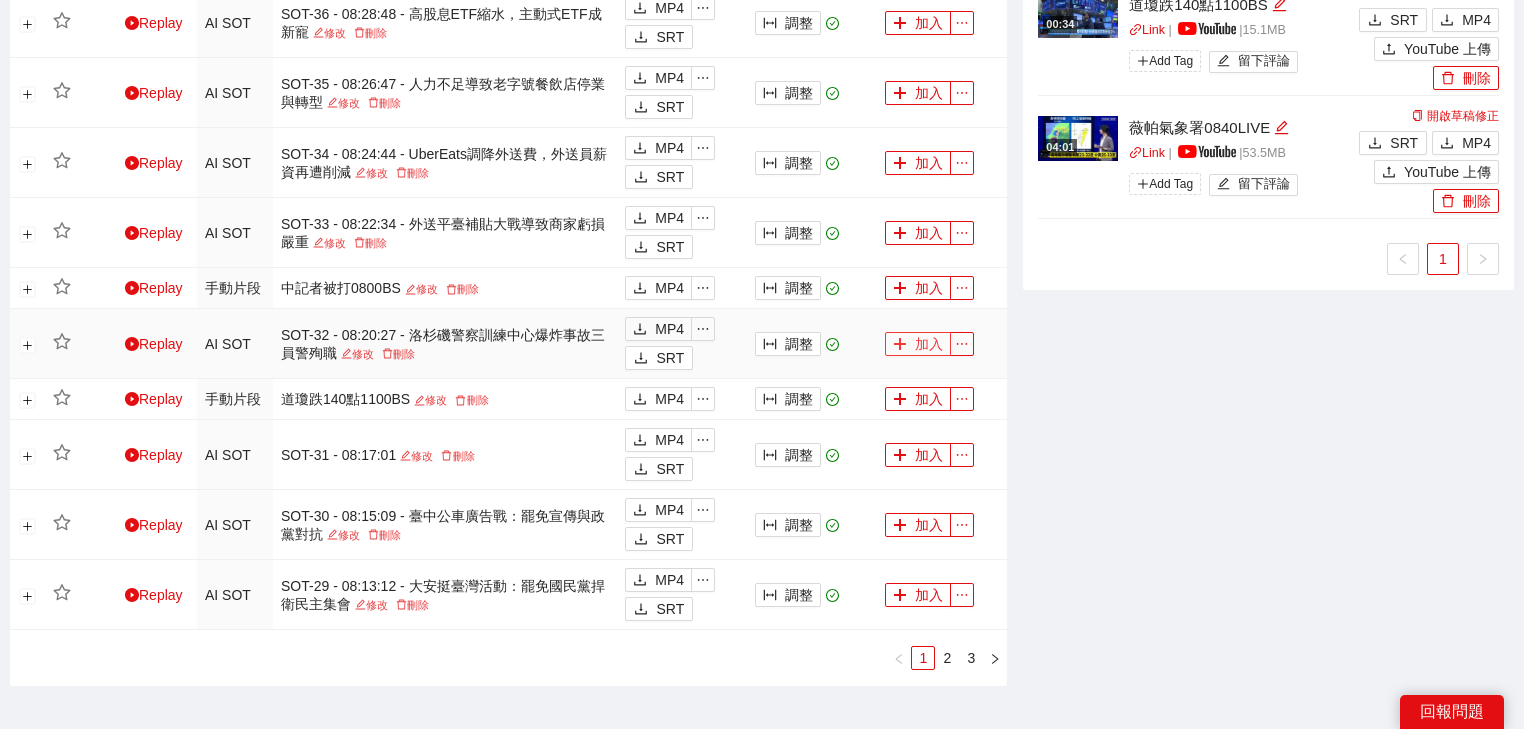 click on "加入" at bounding box center [918, 344] 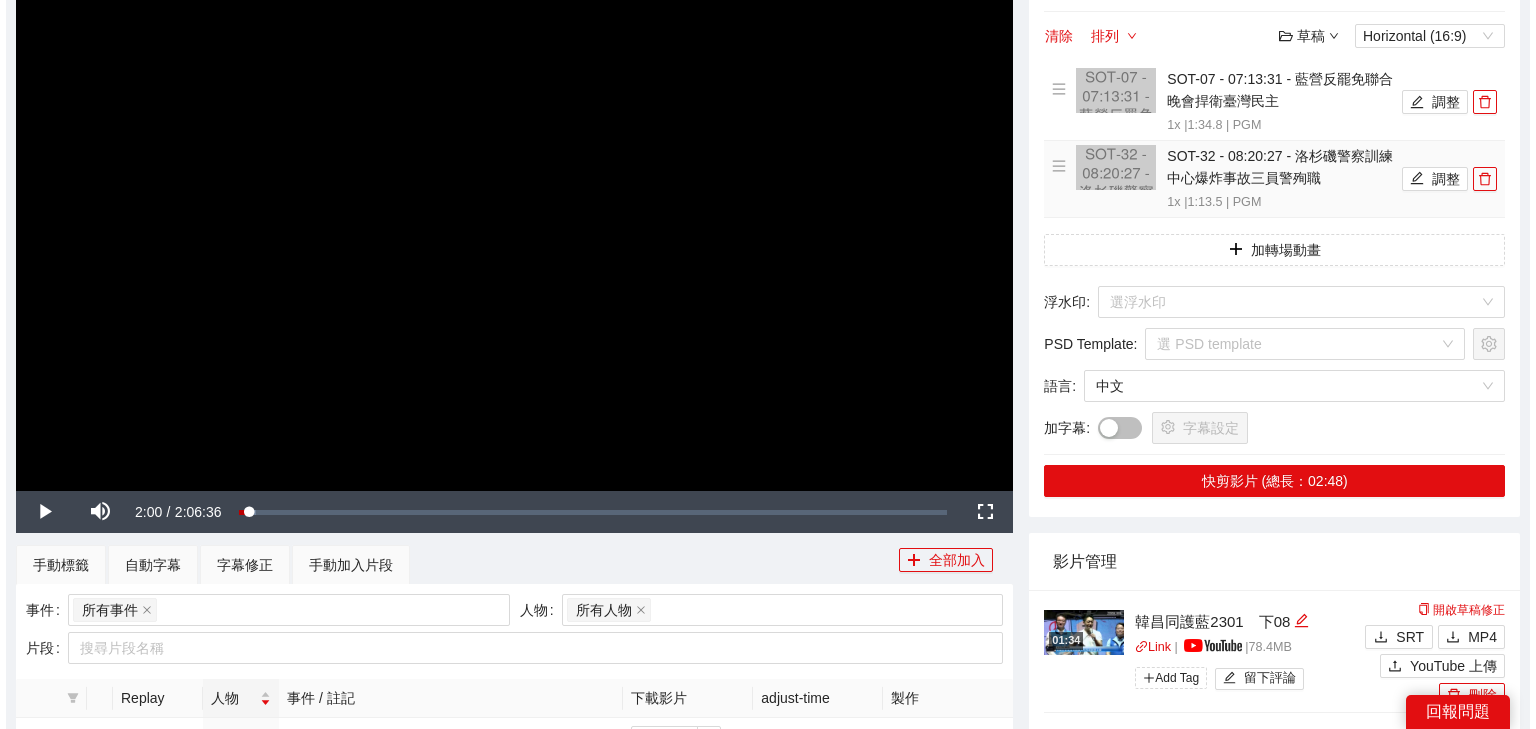 scroll, scrollTop: 200, scrollLeft: 0, axis: vertical 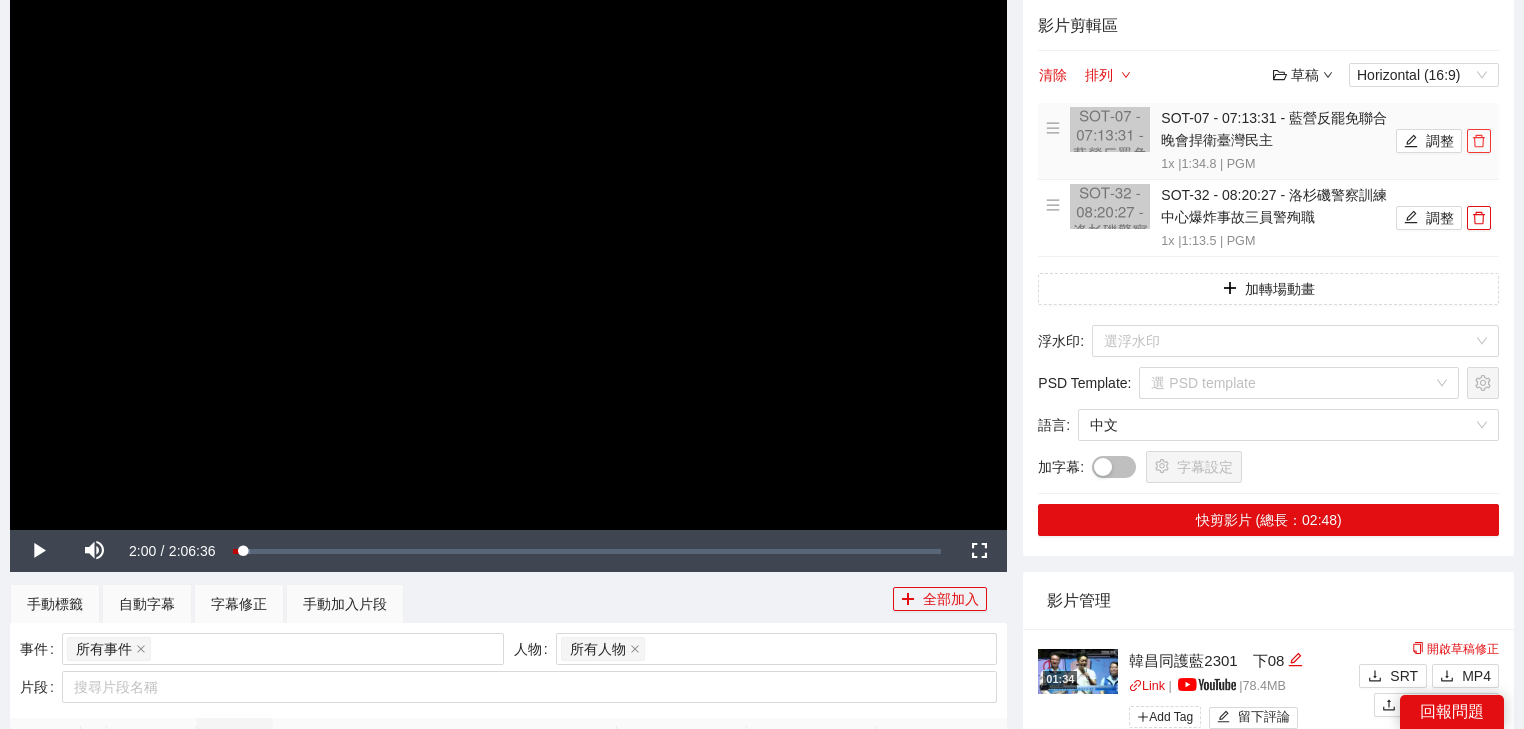 click 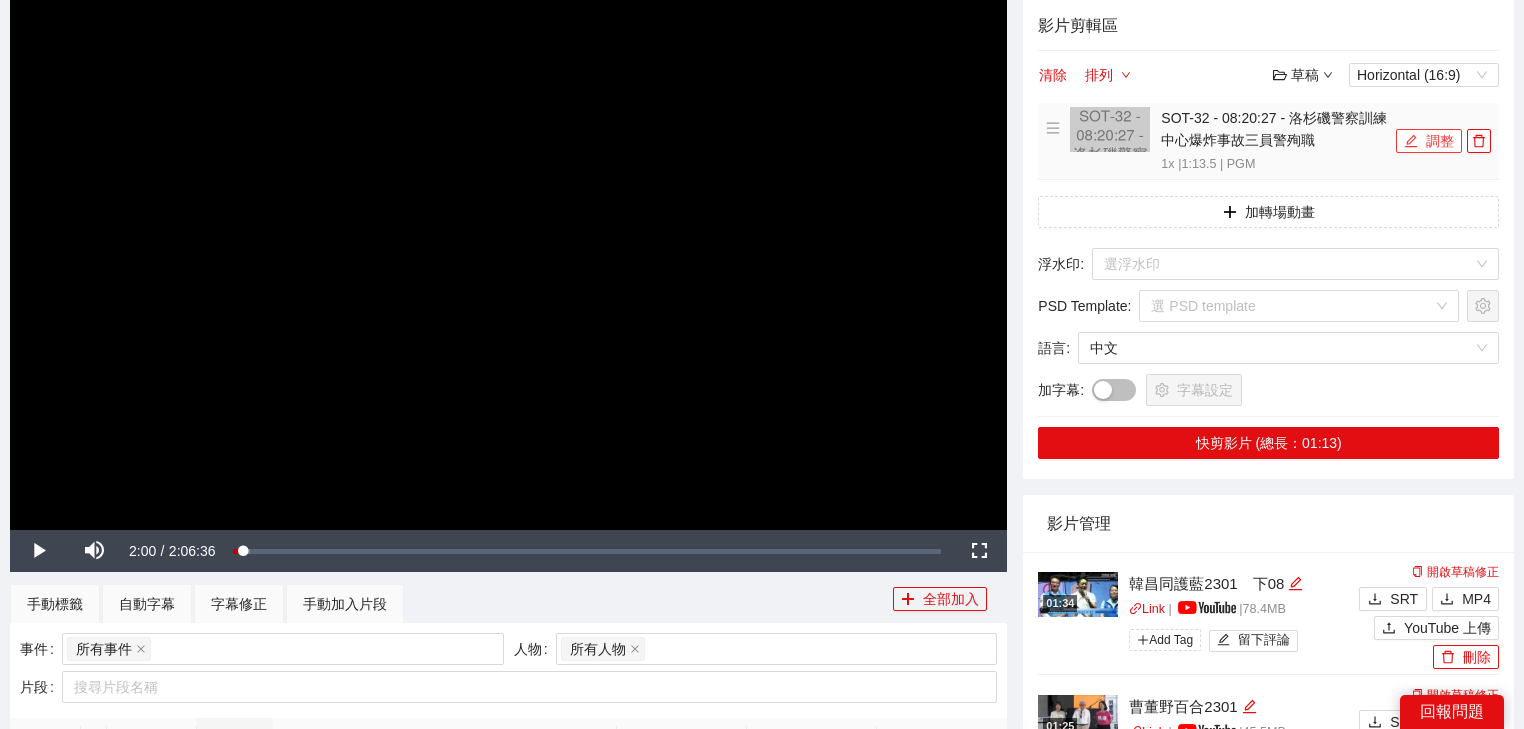 click on "調整" at bounding box center [1429, 141] 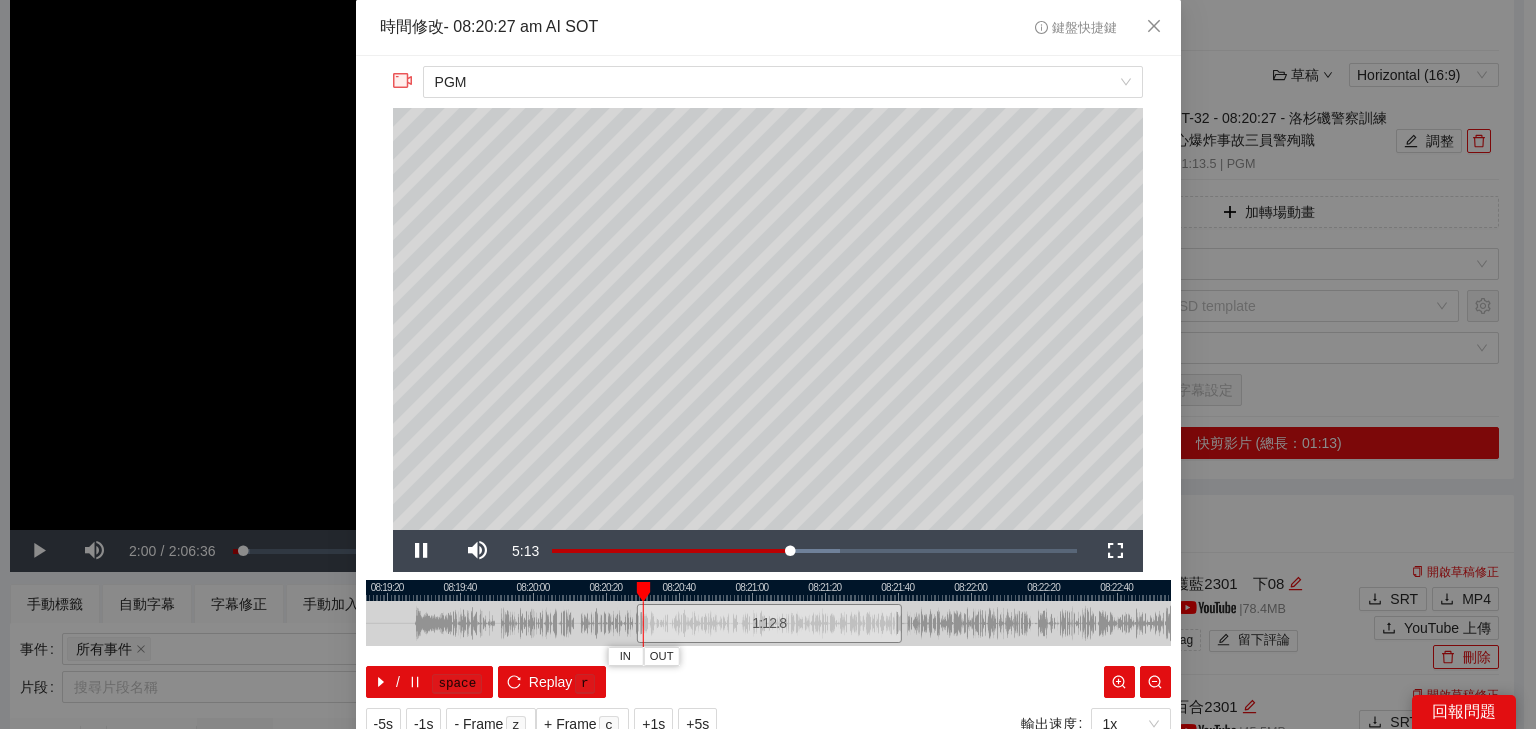click at bounding box center (768, 590) 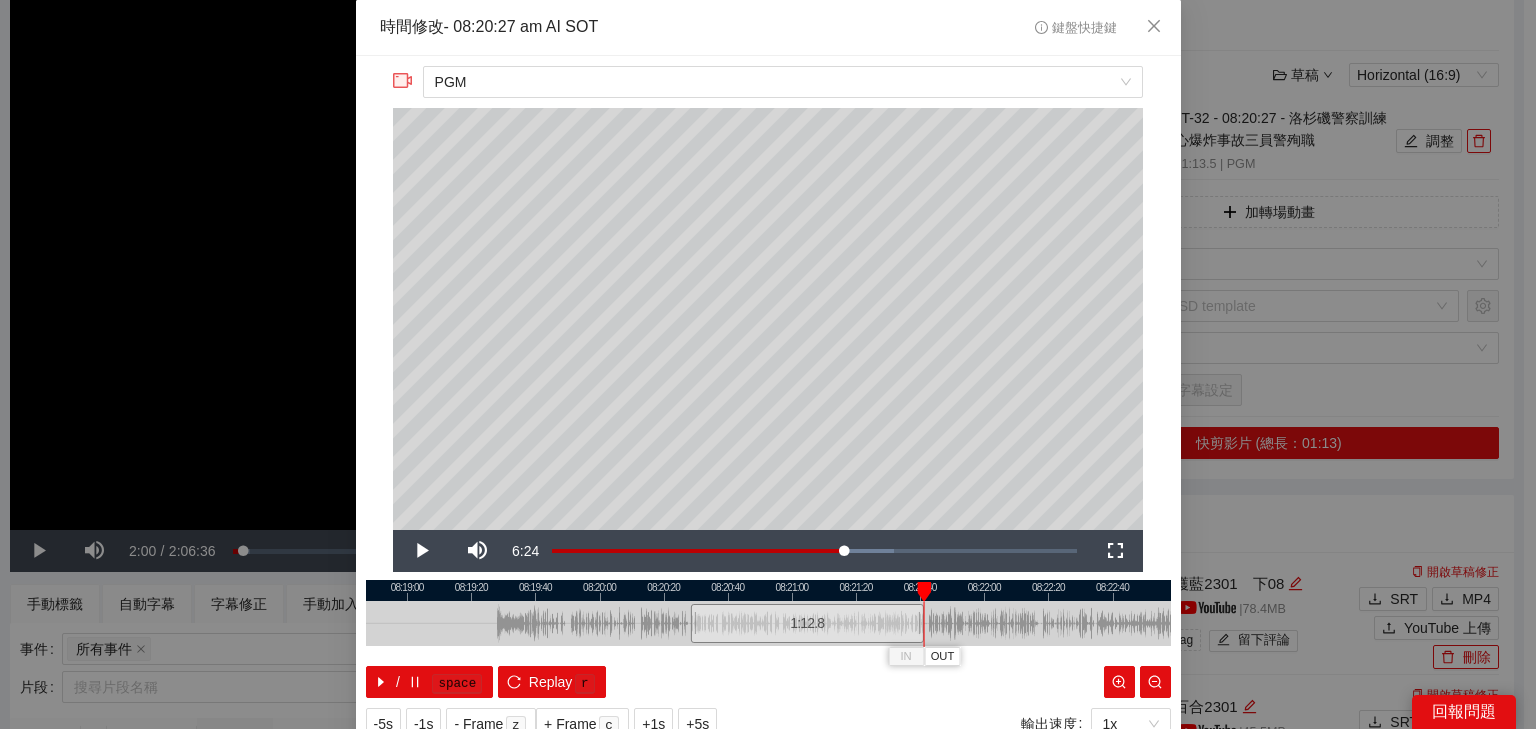 scroll, scrollTop: 73, scrollLeft: 0, axis: vertical 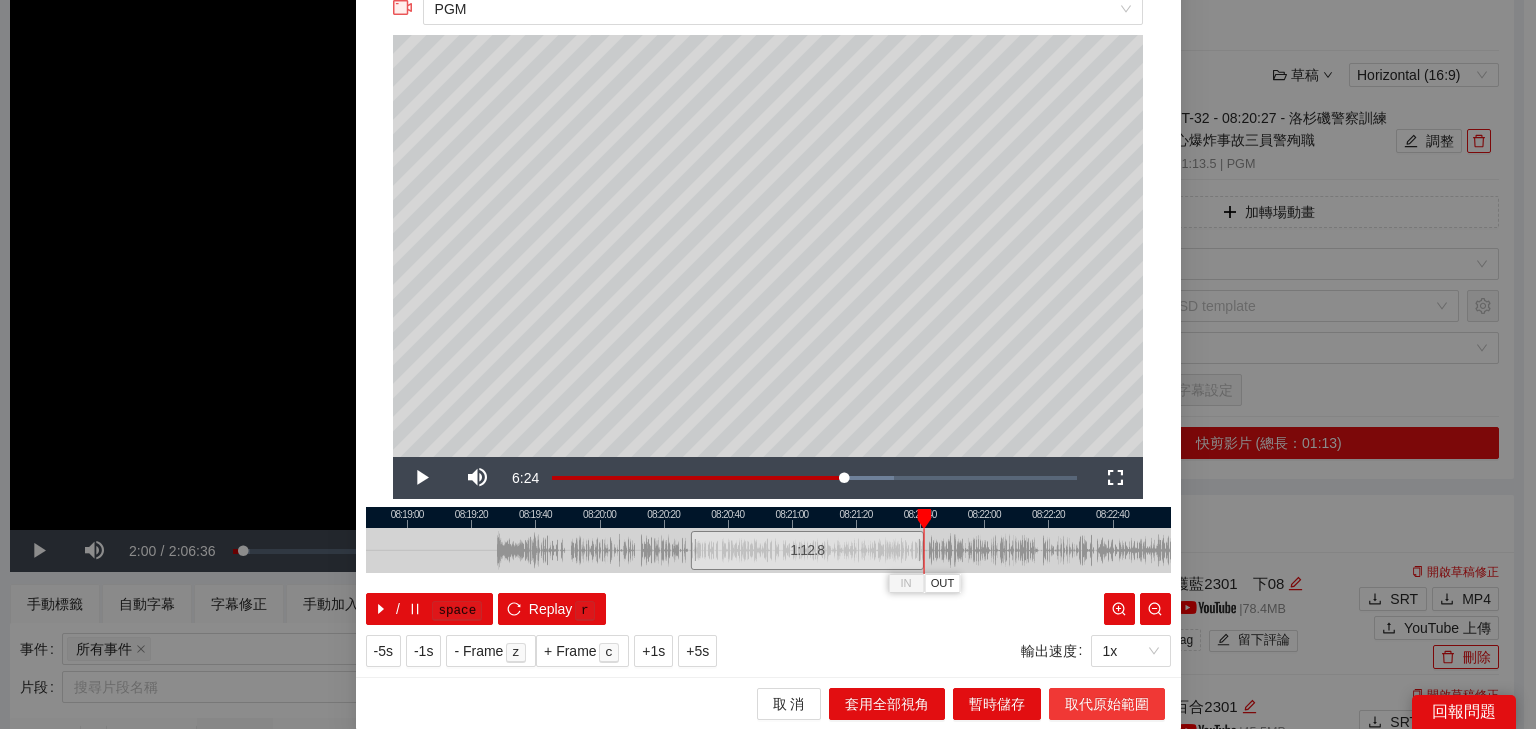 click on "取代原始範圍" at bounding box center (1107, 704) 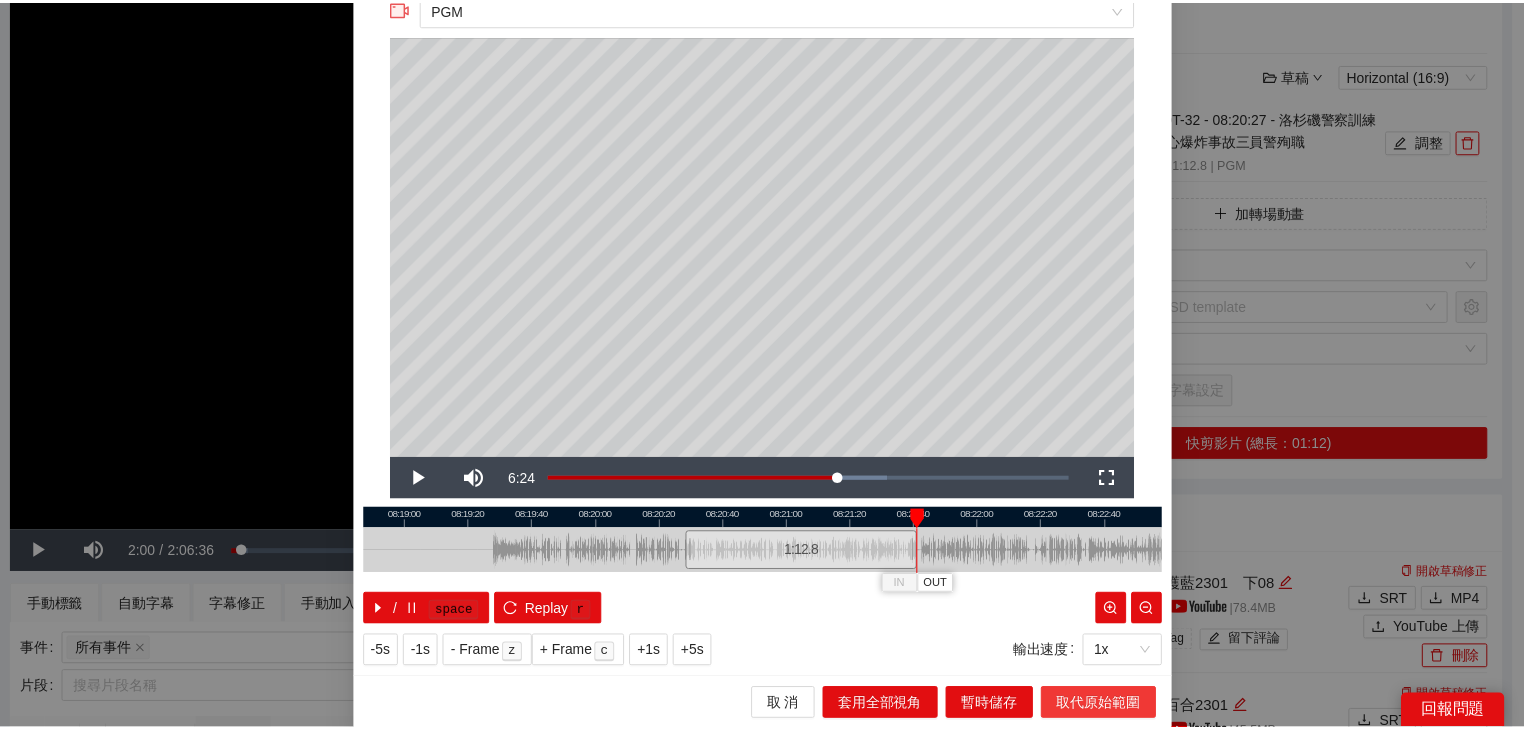 scroll, scrollTop: 0, scrollLeft: 0, axis: both 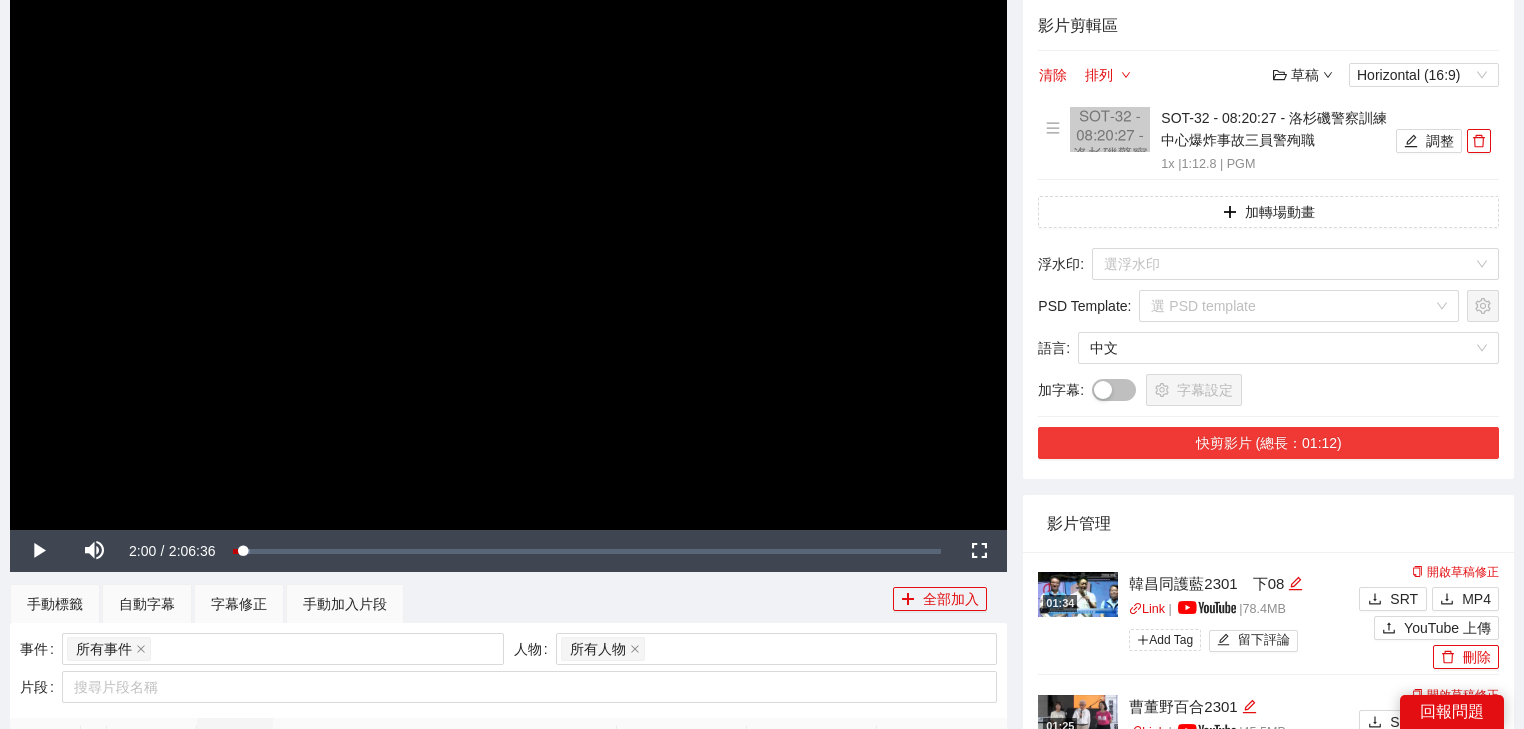 click on "快剪影片 (總長：01:12)" at bounding box center [1268, 443] 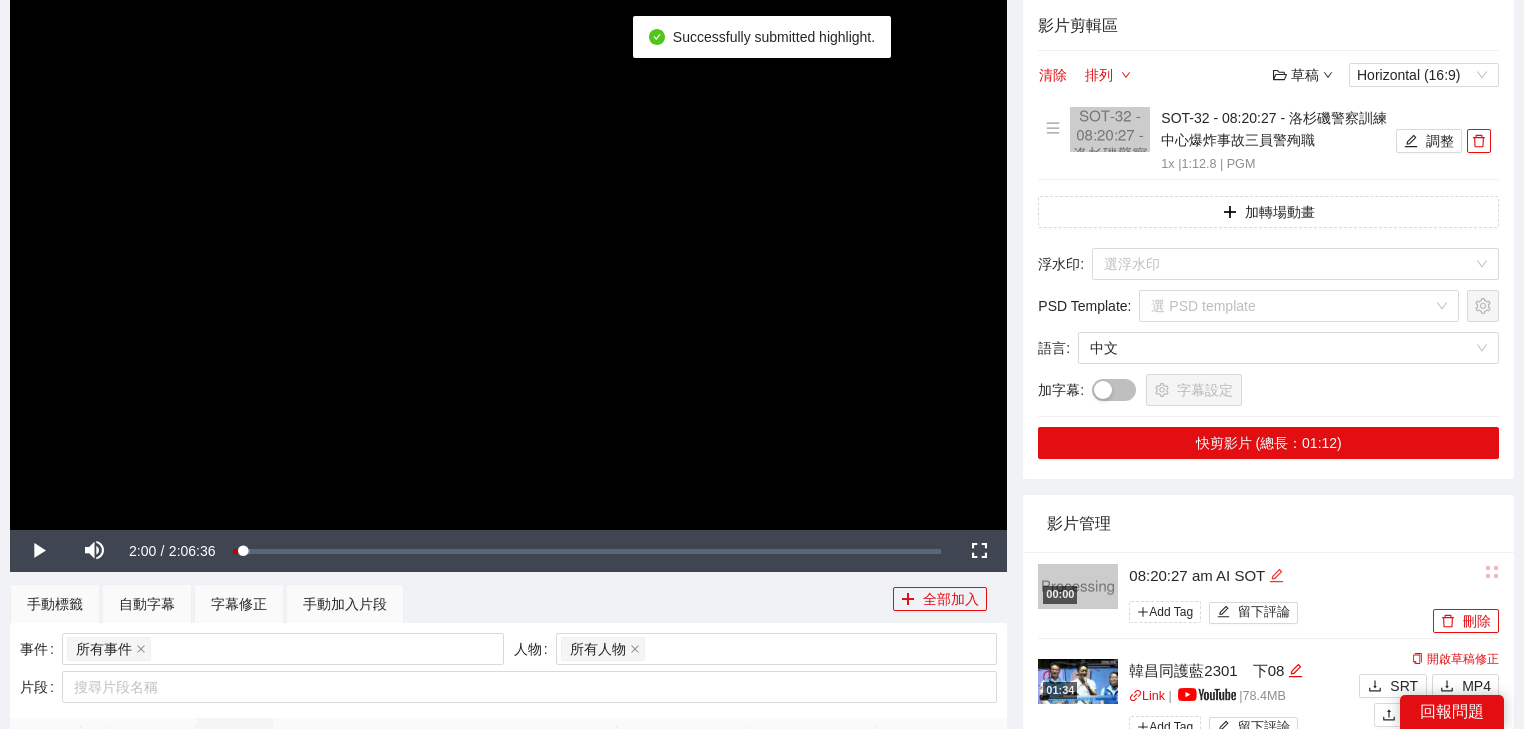 click 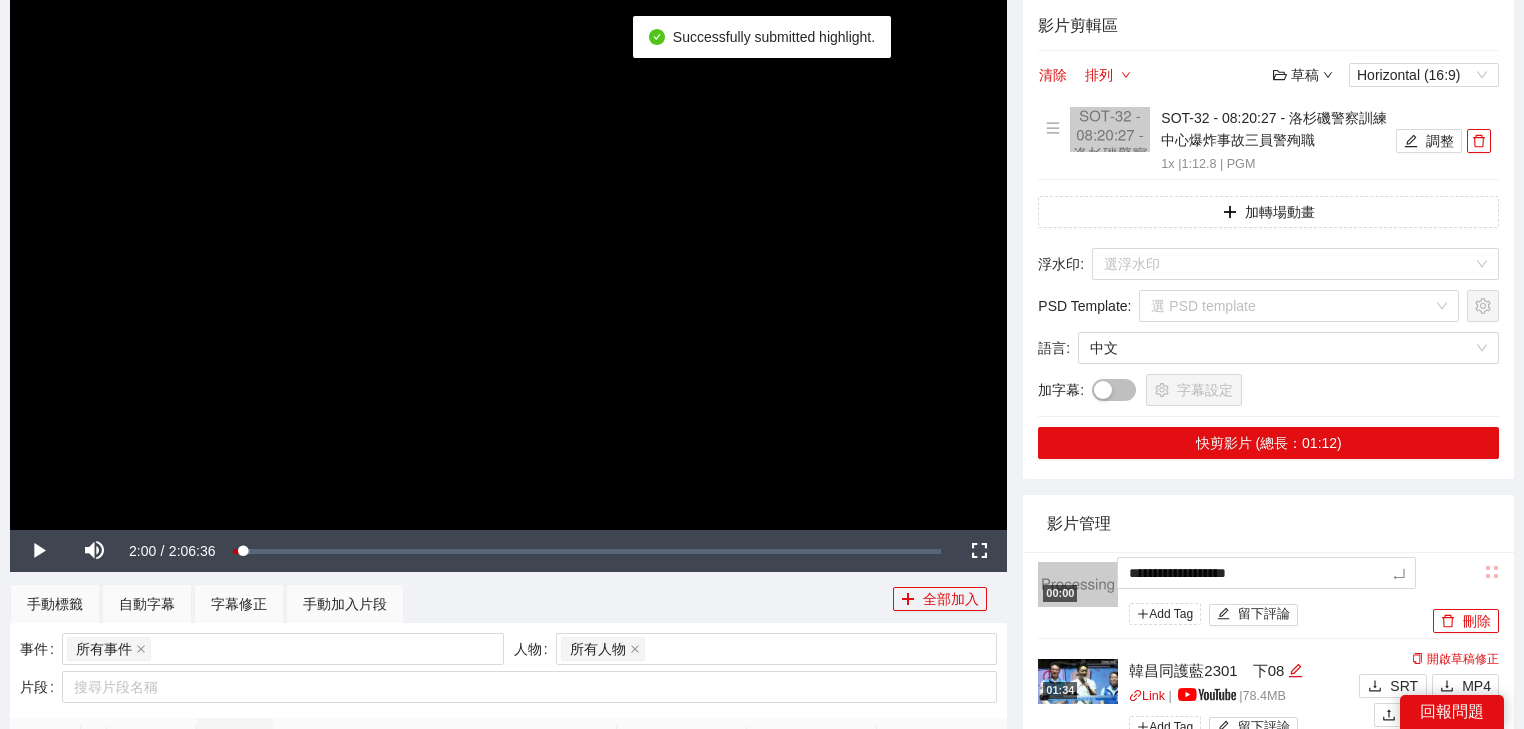 drag, startPoint x: 806, startPoint y: 505, endPoint x: 771, endPoint y: 501, distance: 35.22783 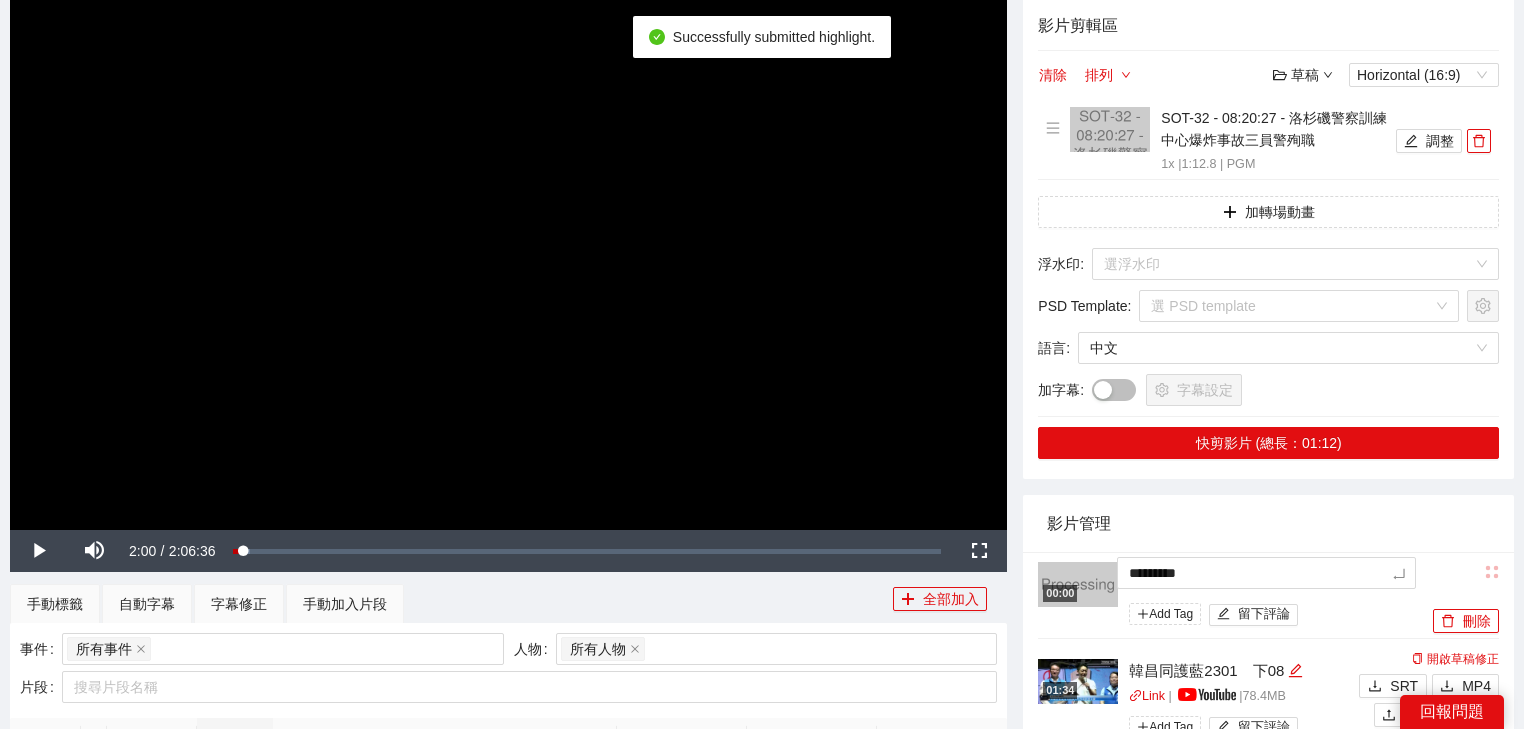 click on "影片管理" at bounding box center (1268, 523) 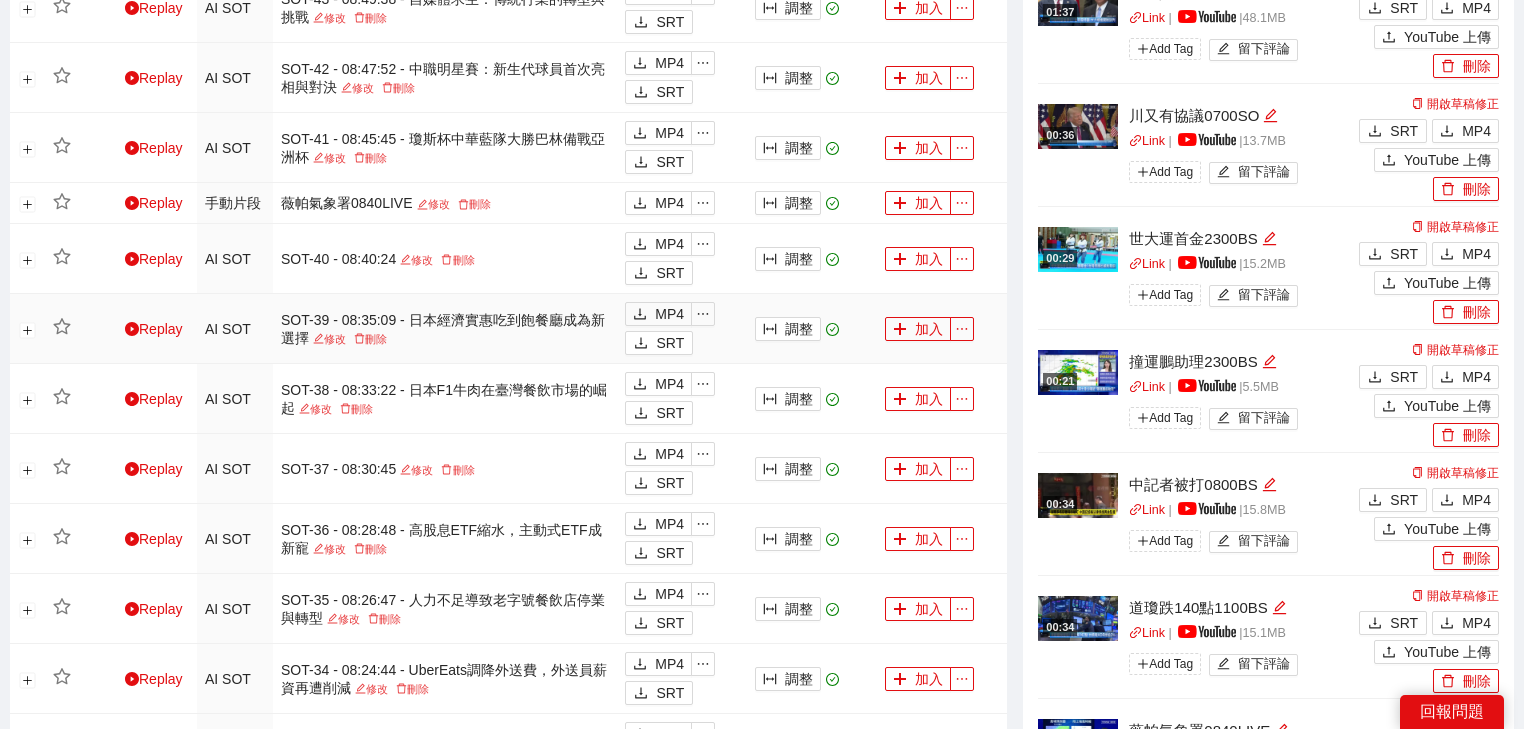 scroll, scrollTop: 920, scrollLeft: 0, axis: vertical 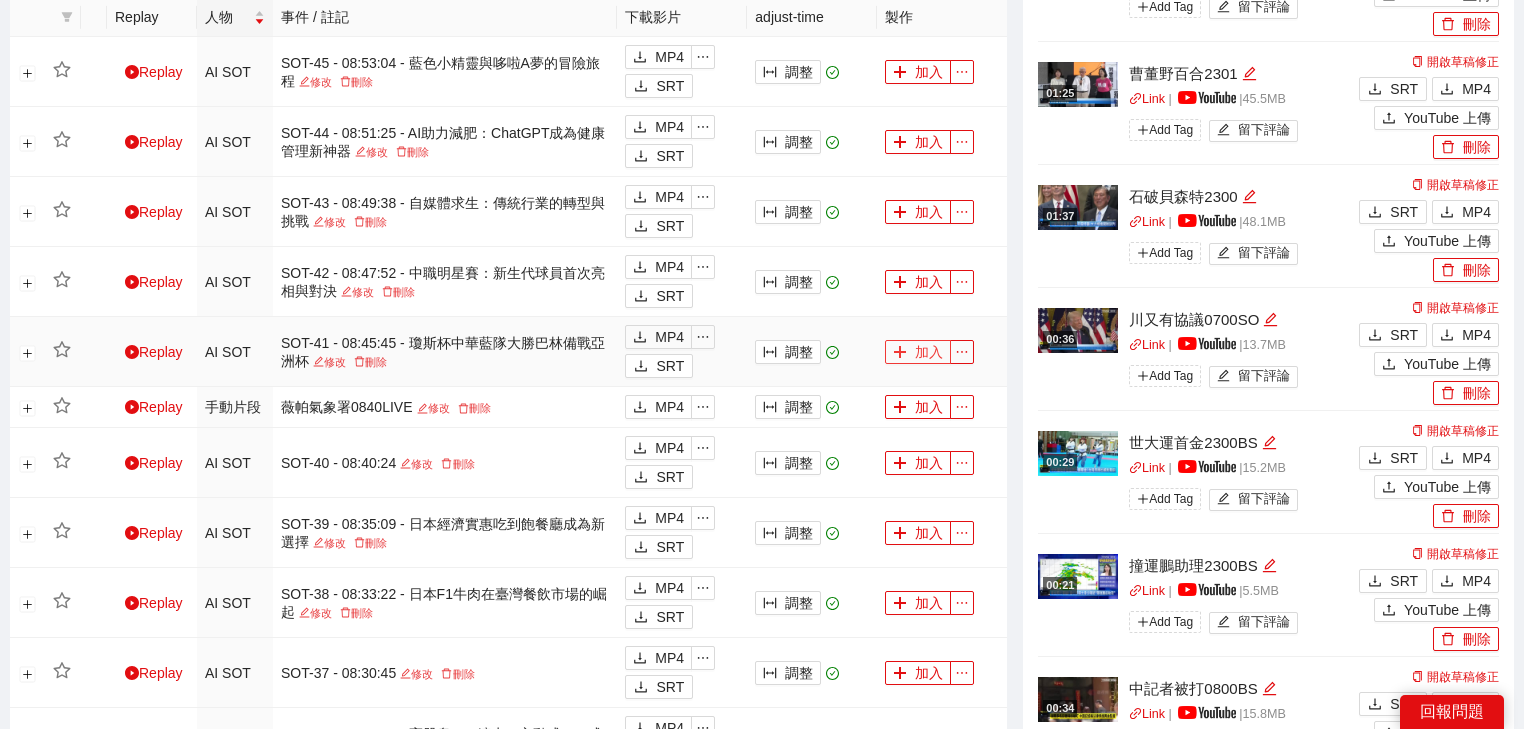 click on "加入" at bounding box center [918, 352] 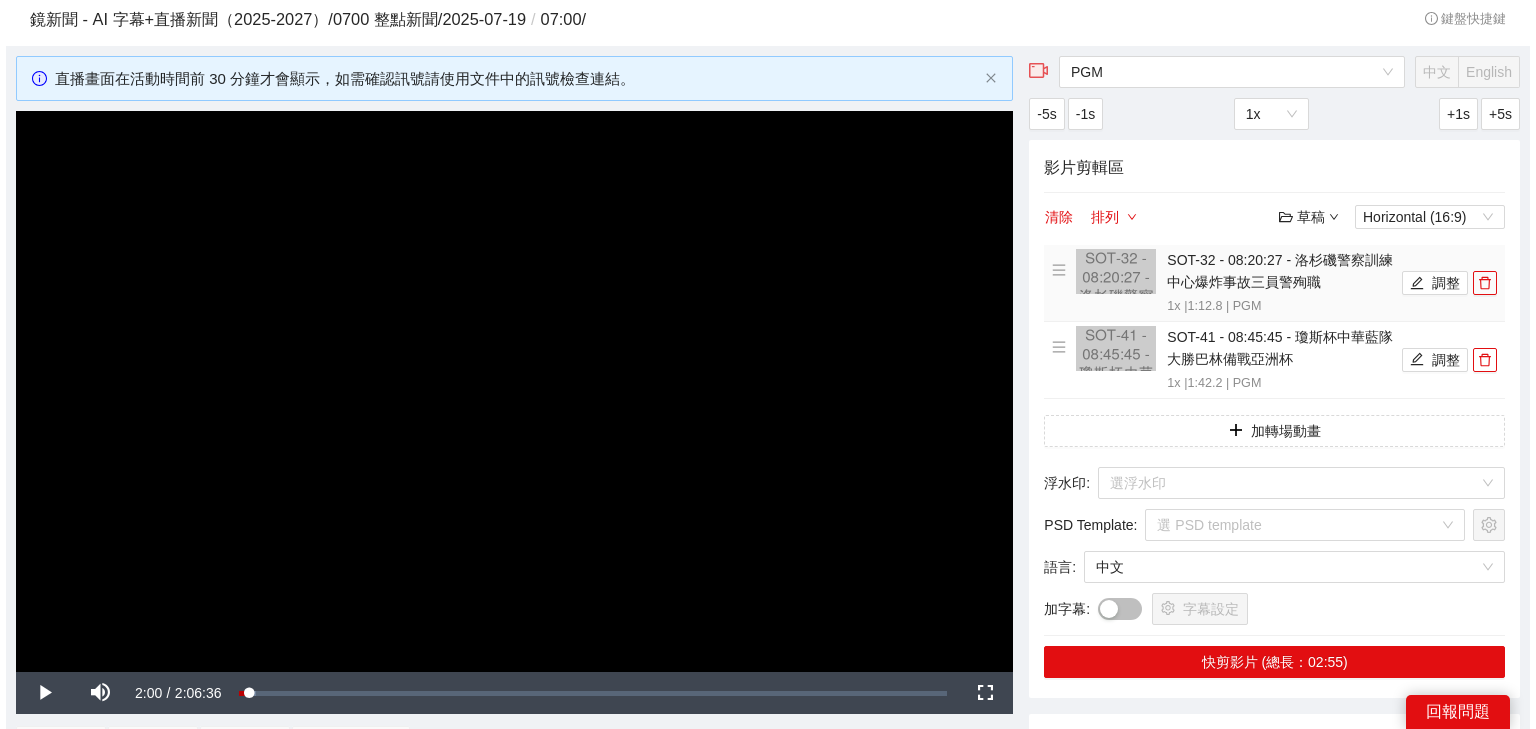 scroll, scrollTop: 0, scrollLeft: 0, axis: both 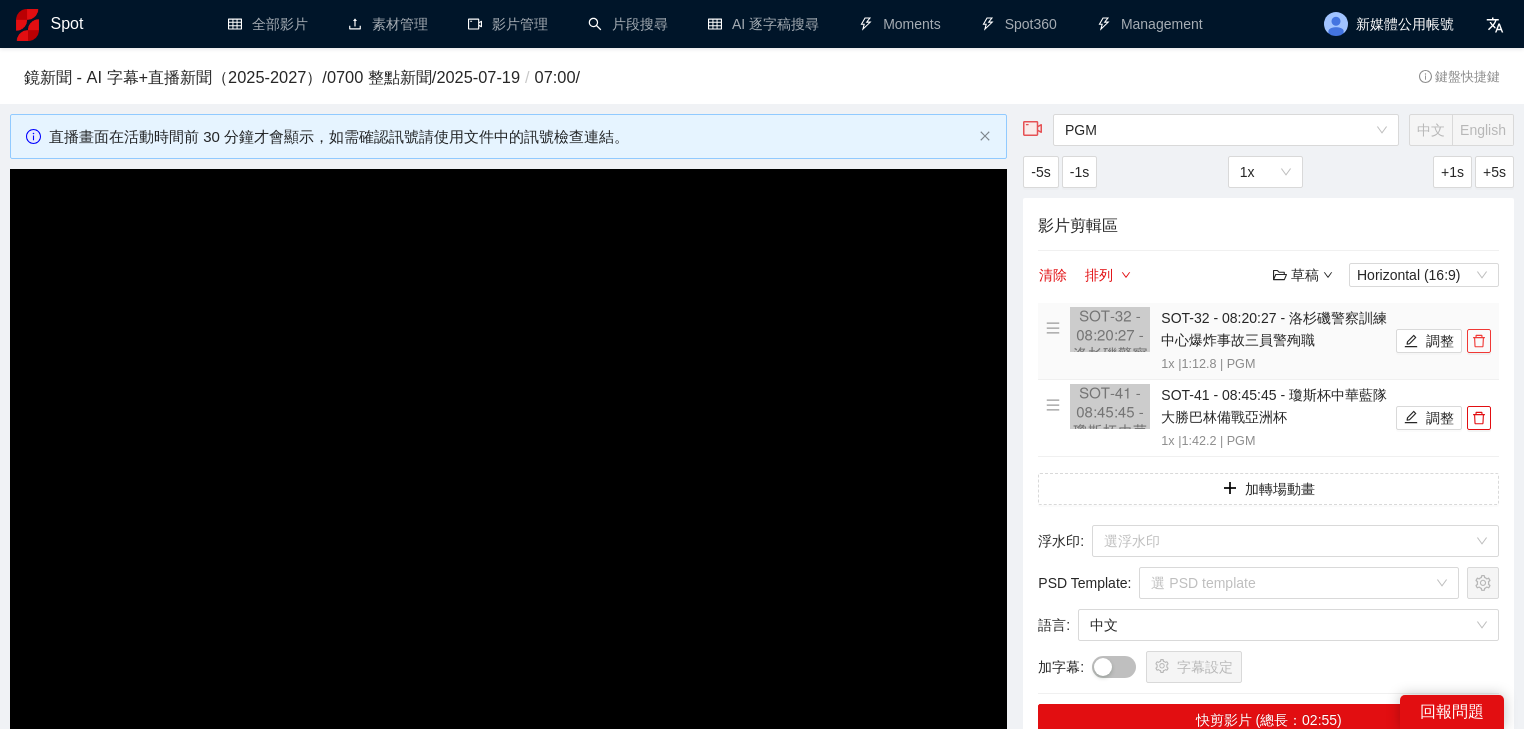 click 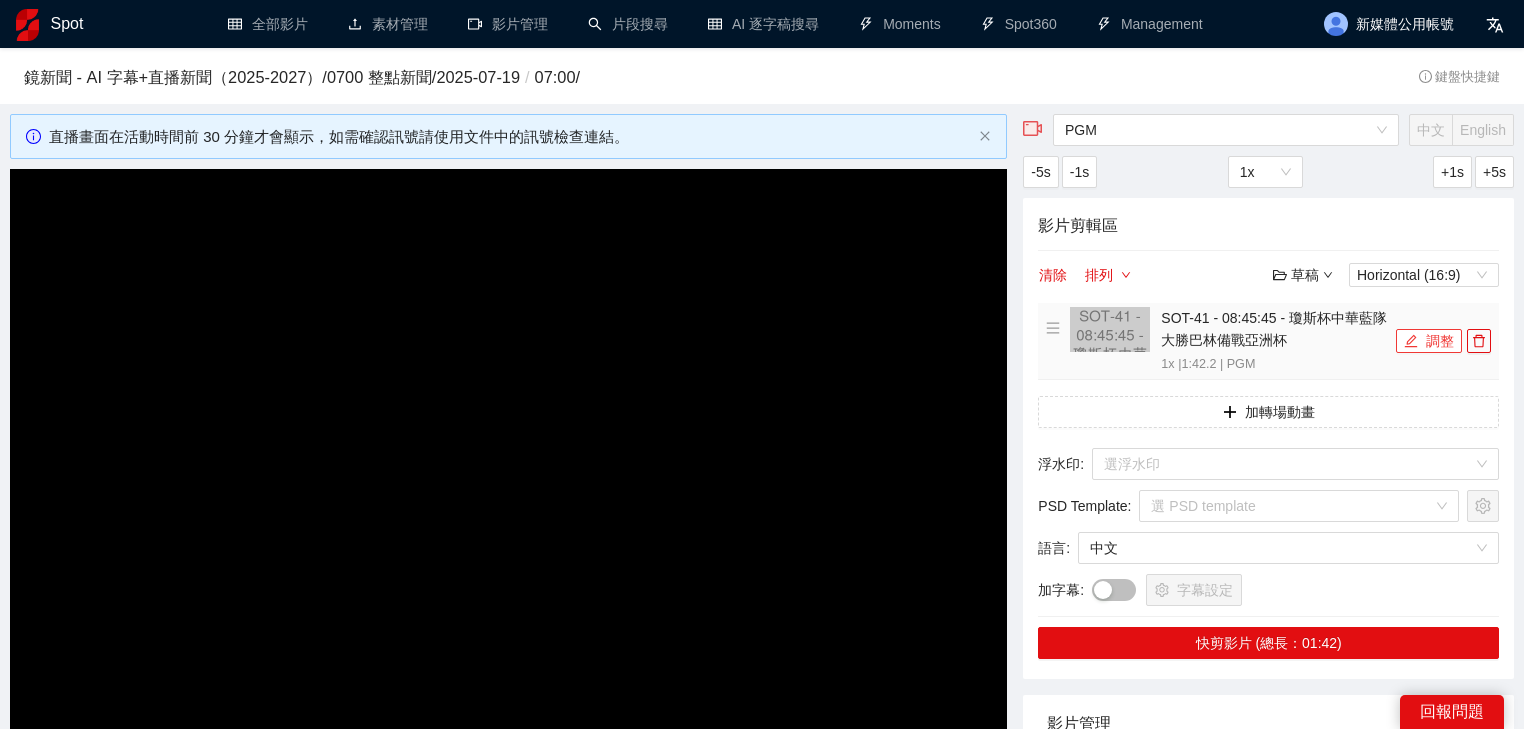 click on "調整" at bounding box center [1429, 341] 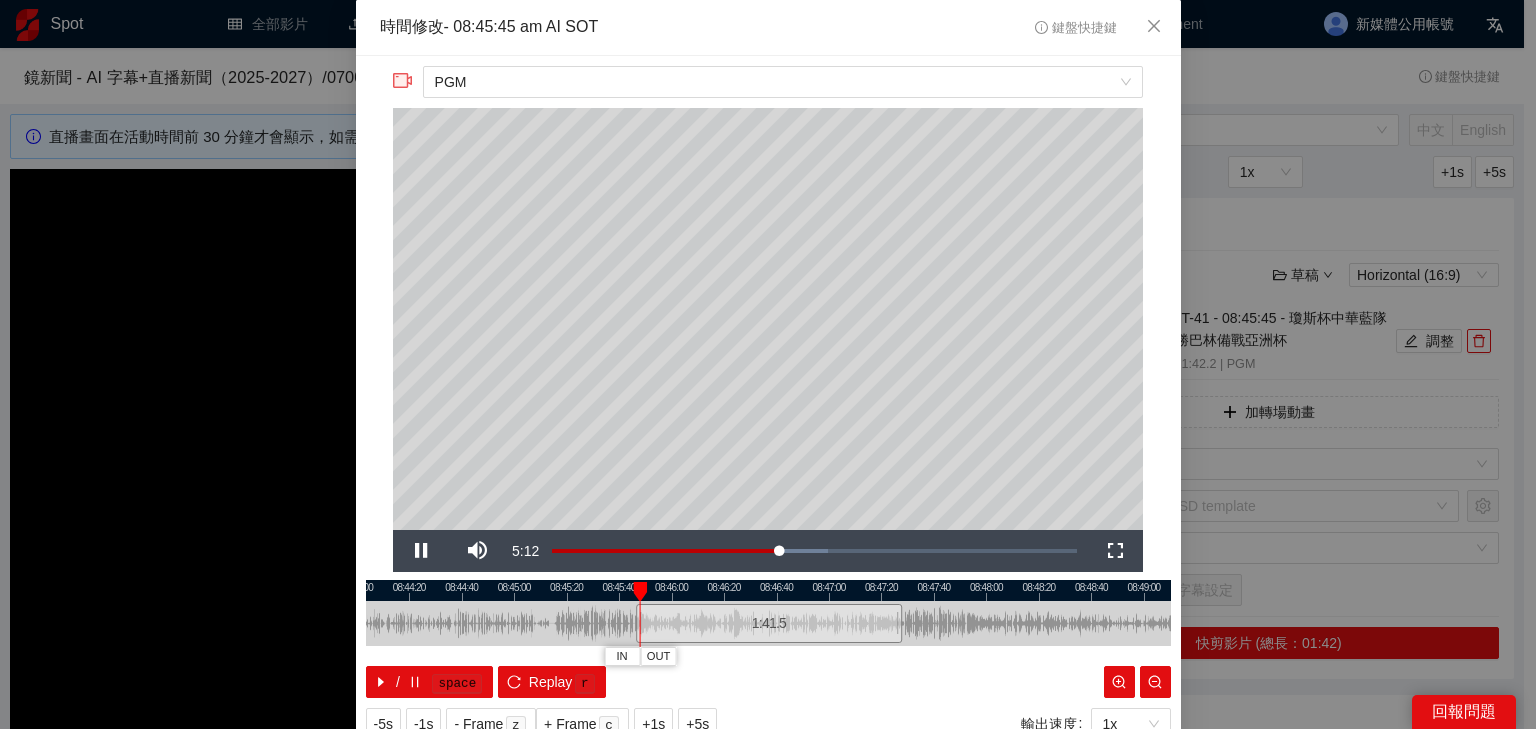click at bounding box center [768, 590] 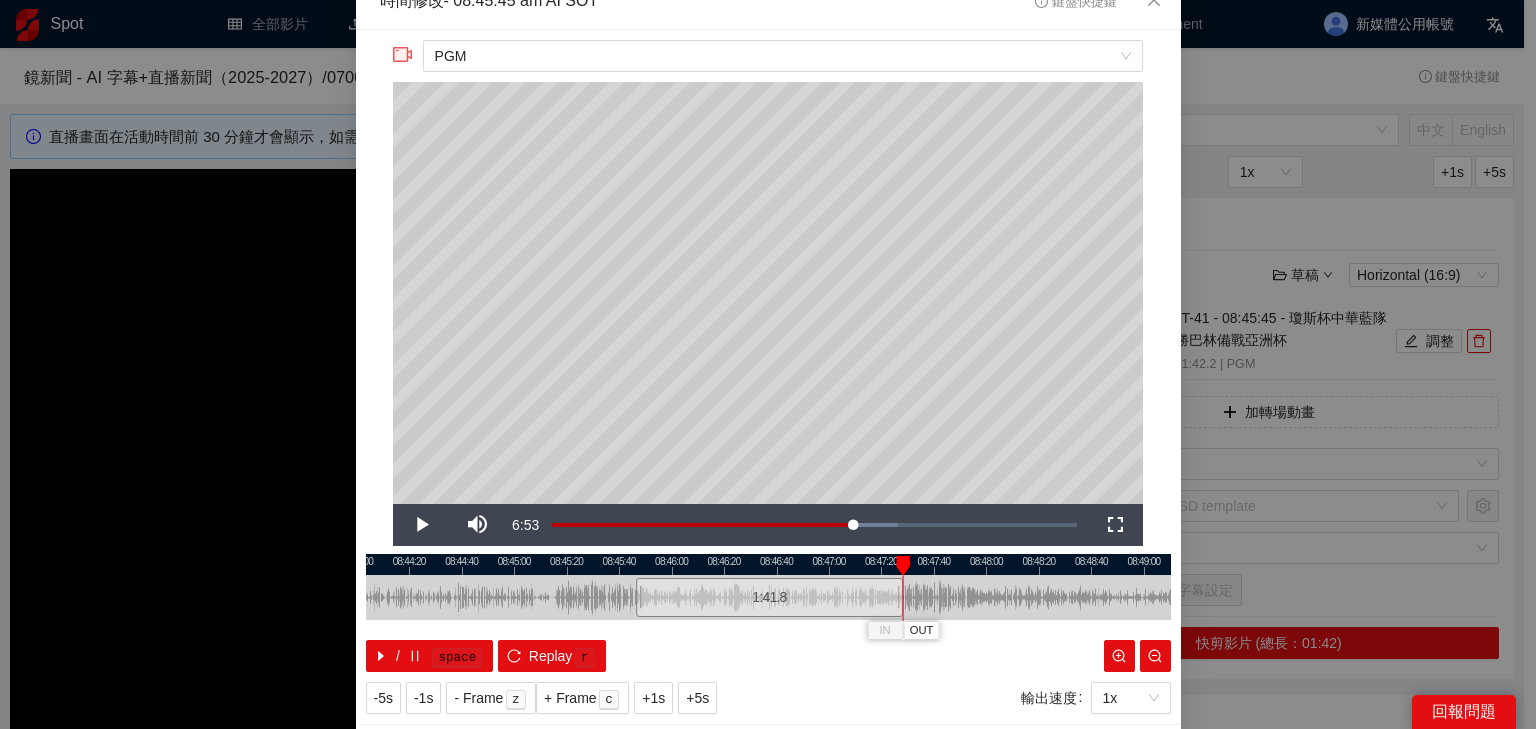 scroll, scrollTop: 73, scrollLeft: 0, axis: vertical 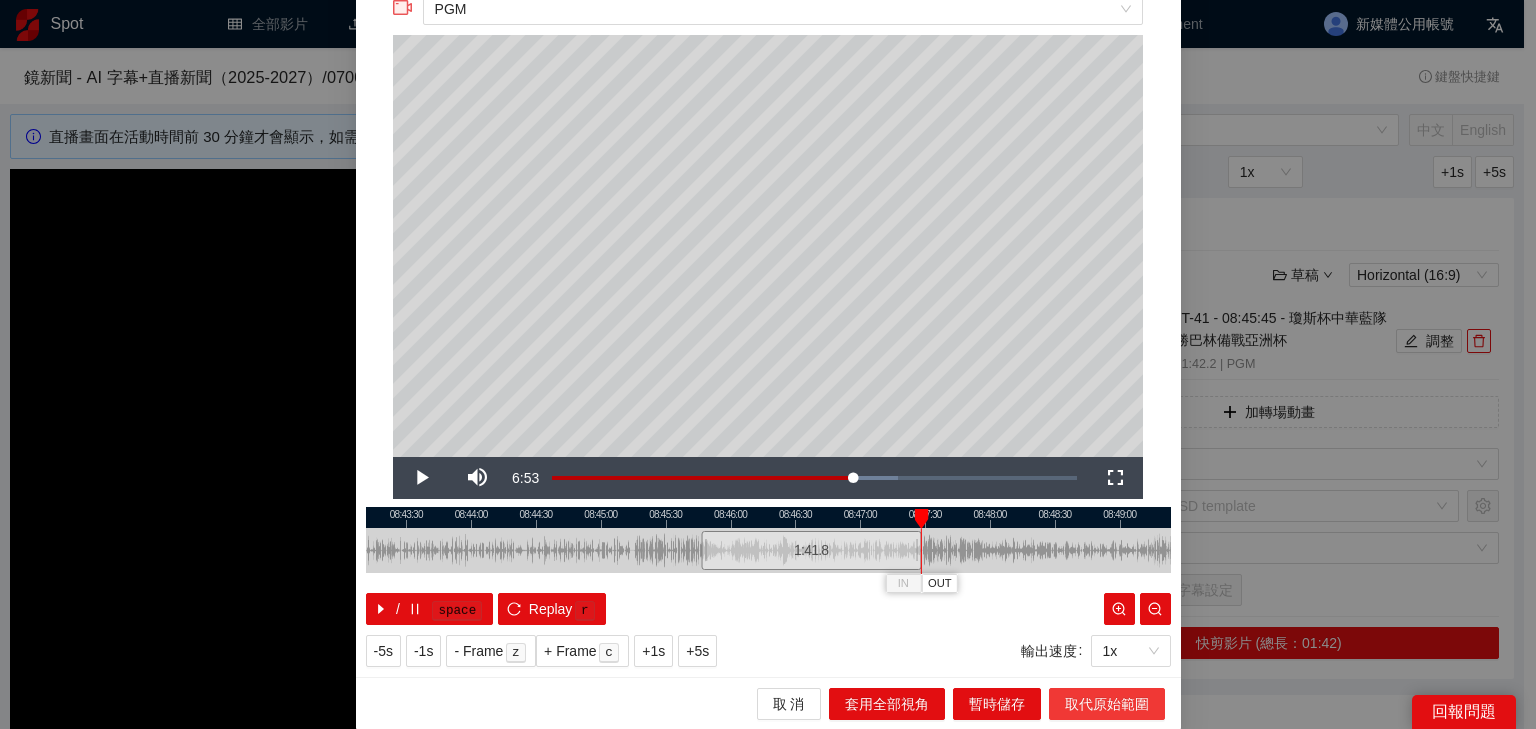 click on "取代原始範圍" at bounding box center (1107, 704) 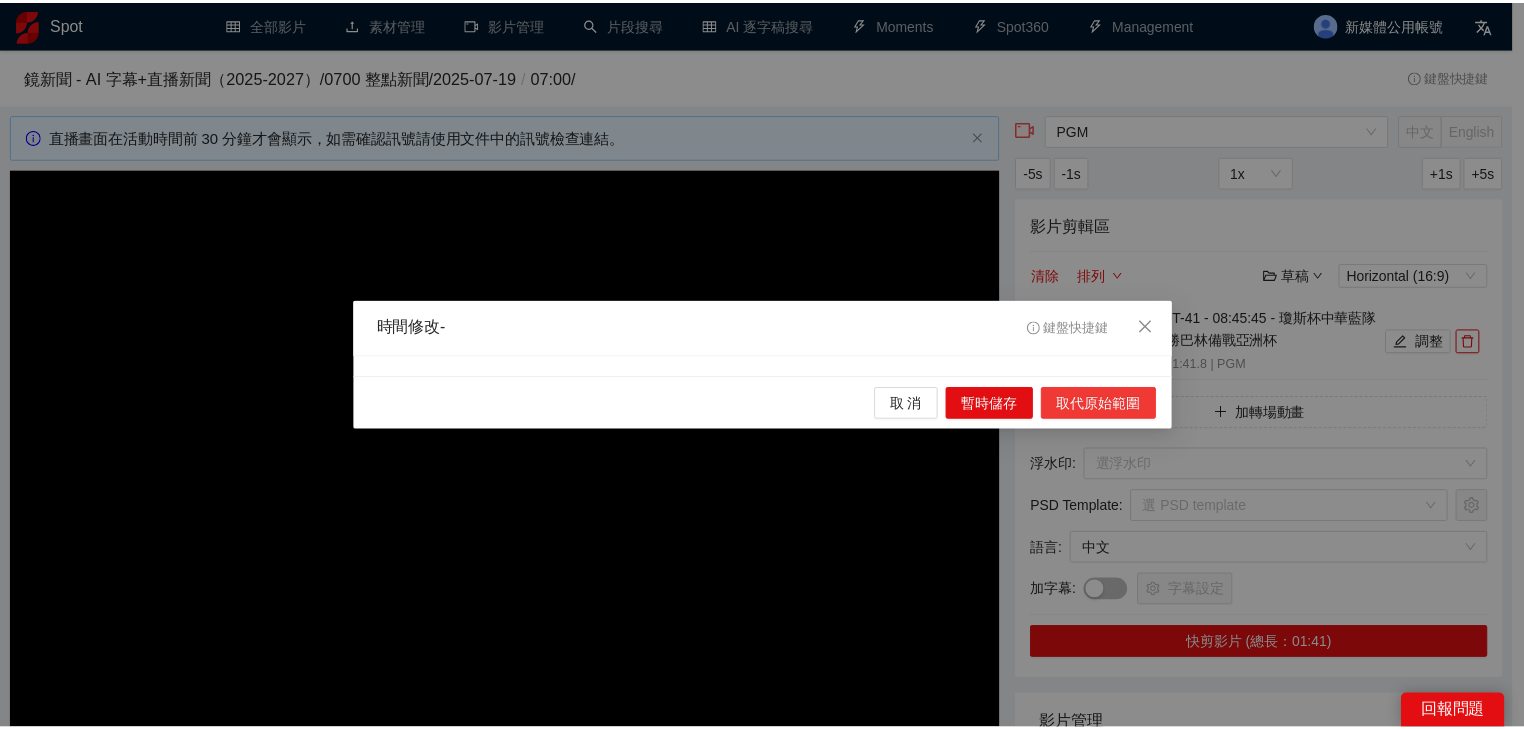 scroll, scrollTop: 0, scrollLeft: 0, axis: both 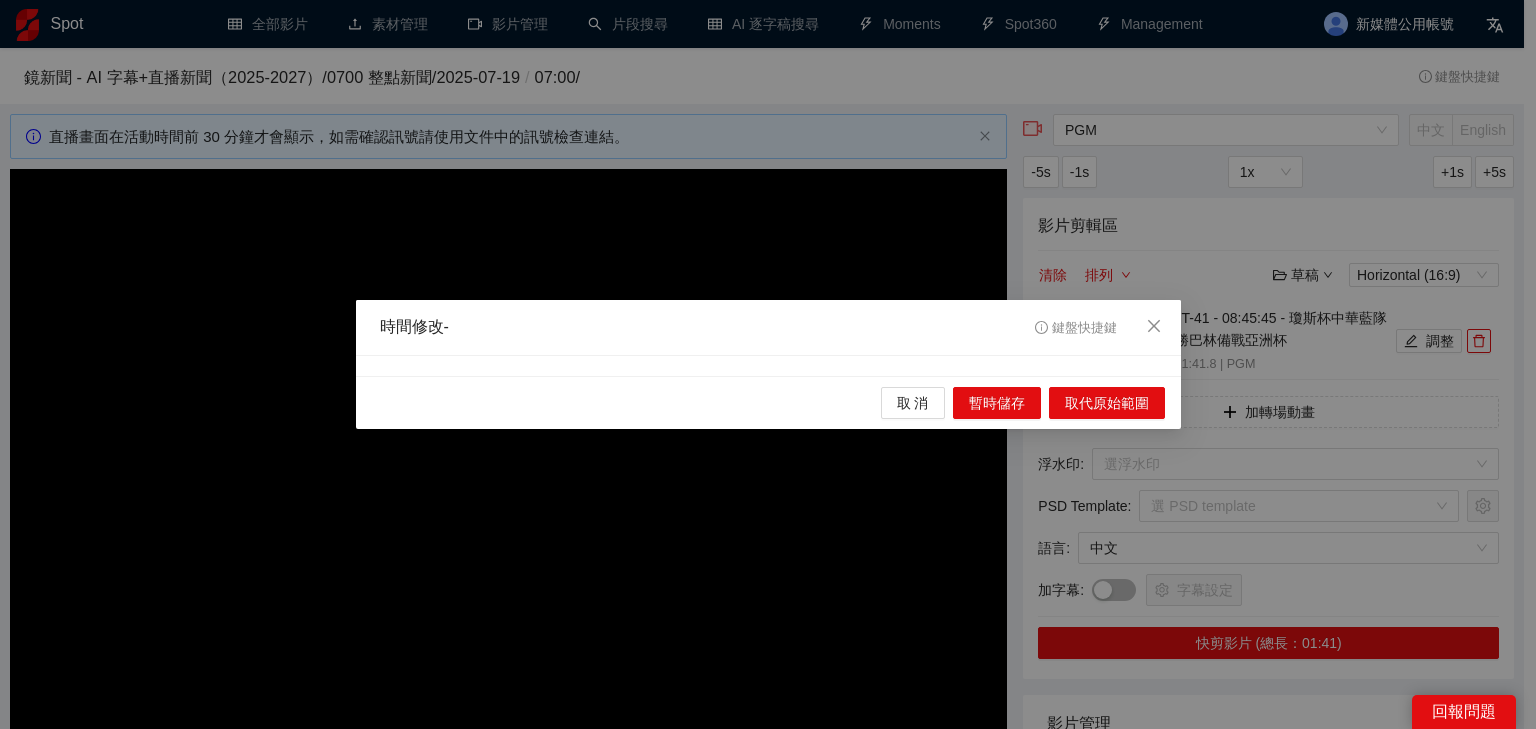 click on "時間修改  -     鍵盤快捷鍵 取 消 暫時儲存 取代原始範圍" at bounding box center [768, 364] 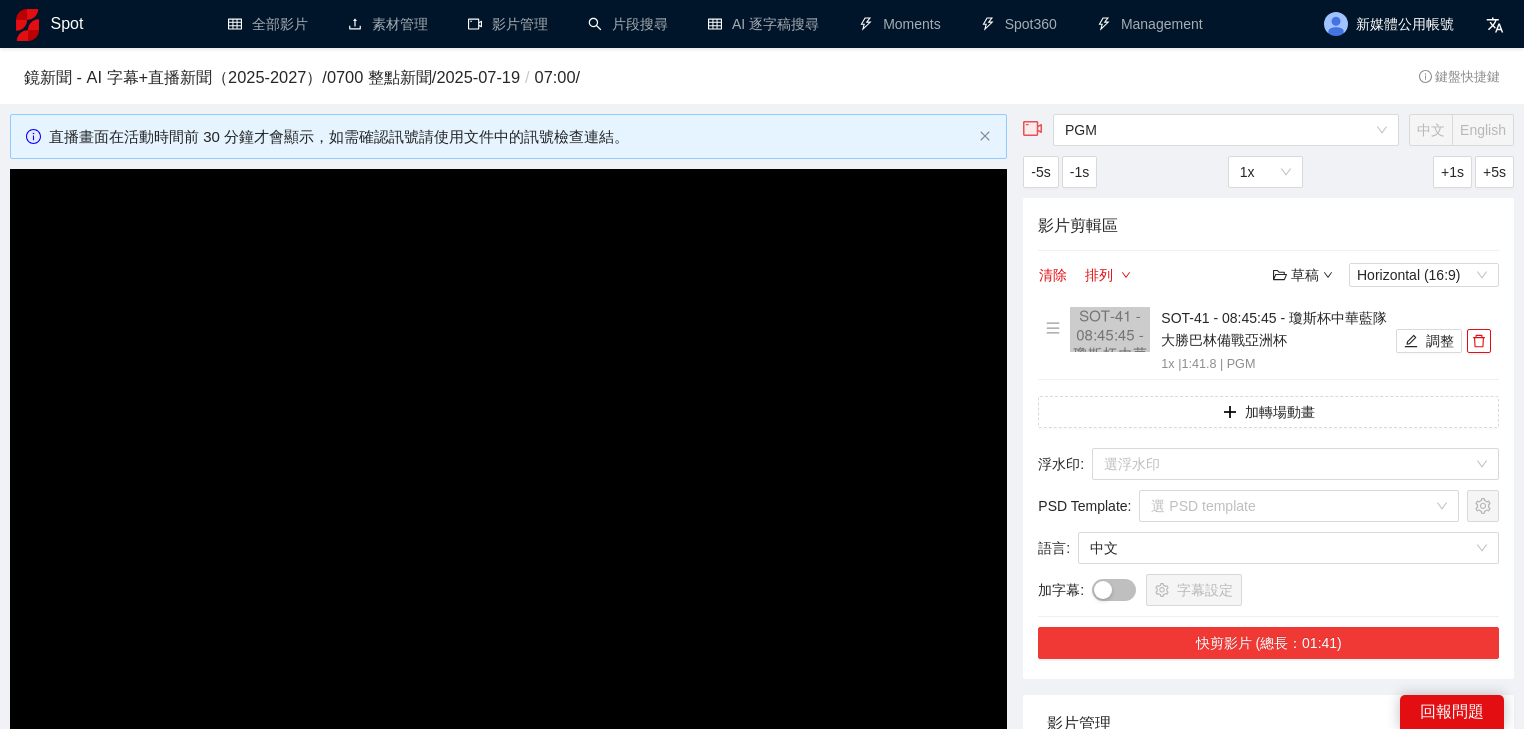 click on "快剪影片 (總長：01:41)" at bounding box center (1268, 643) 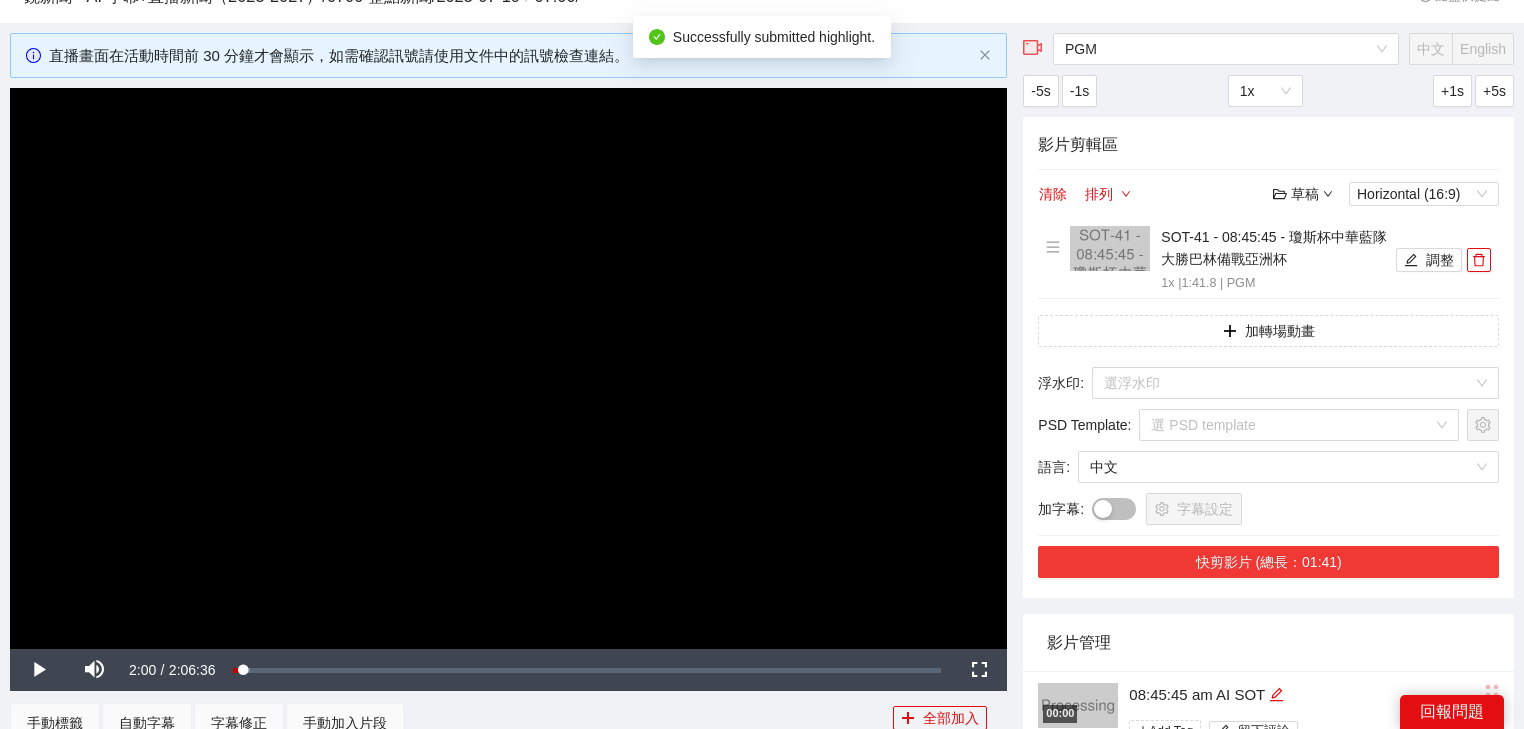 scroll, scrollTop: 160, scrollLeft: 0, axis: vertical 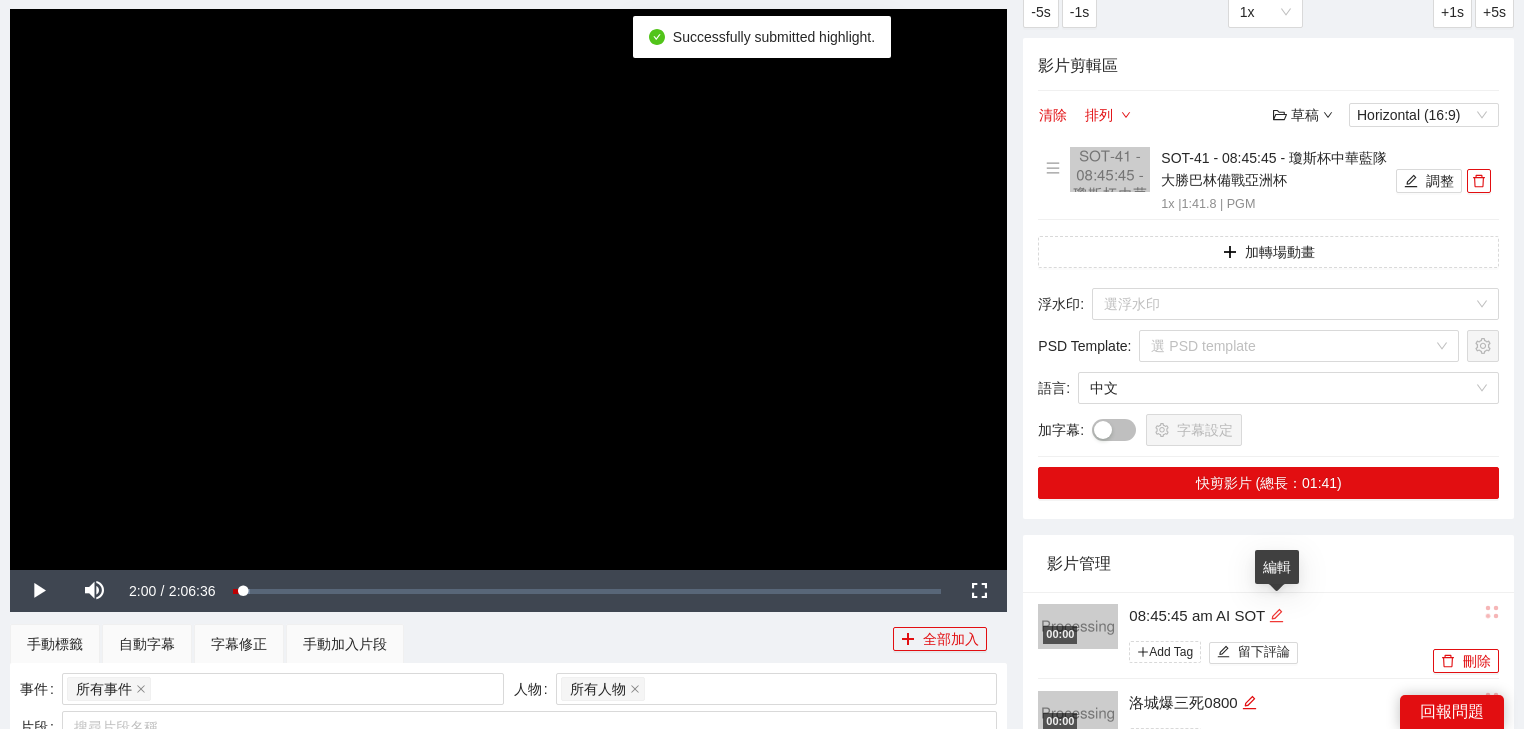 click 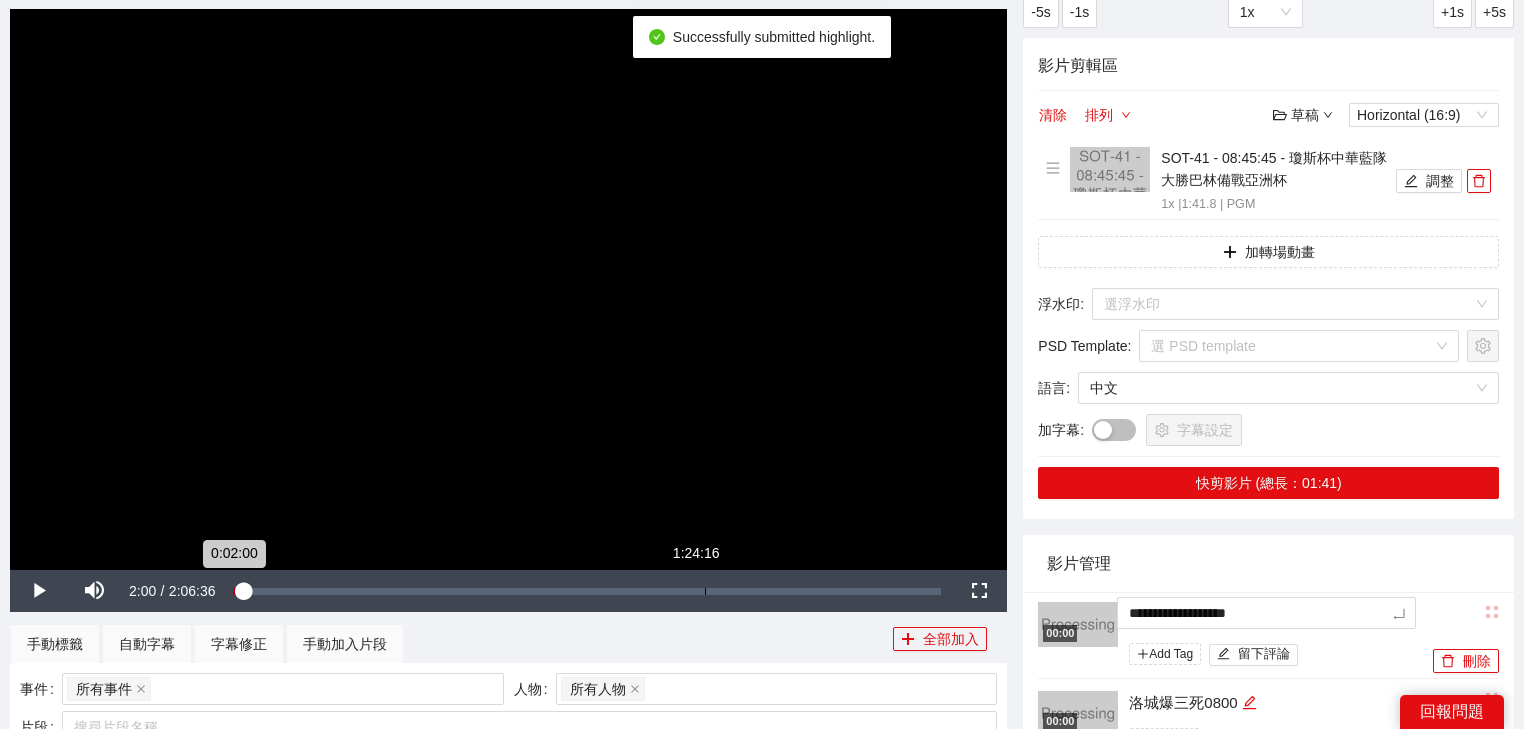 click on "**********" at bounding box center (762, 1072) 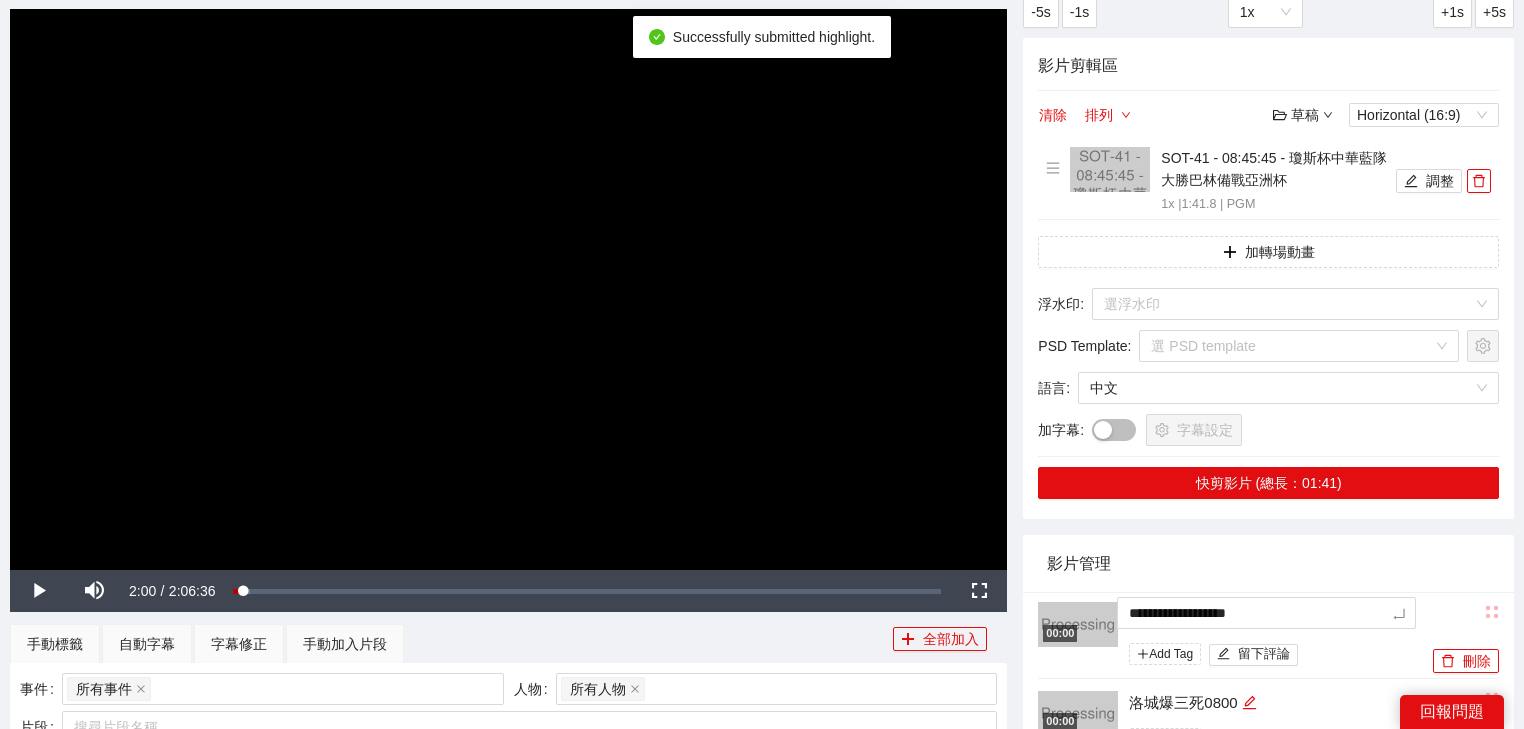 type on "*********" 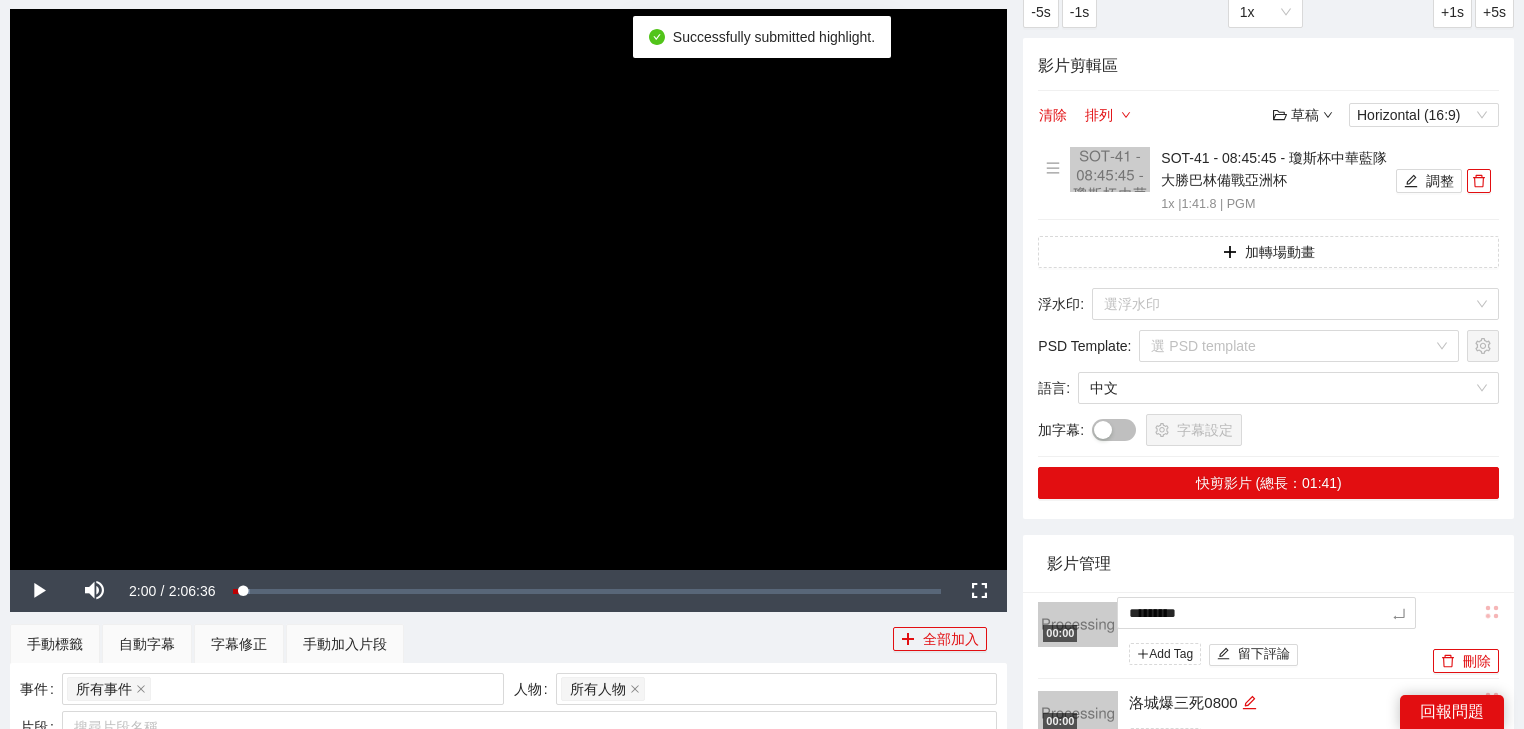 click on "影片管理" at bounding box center [1268, 563] 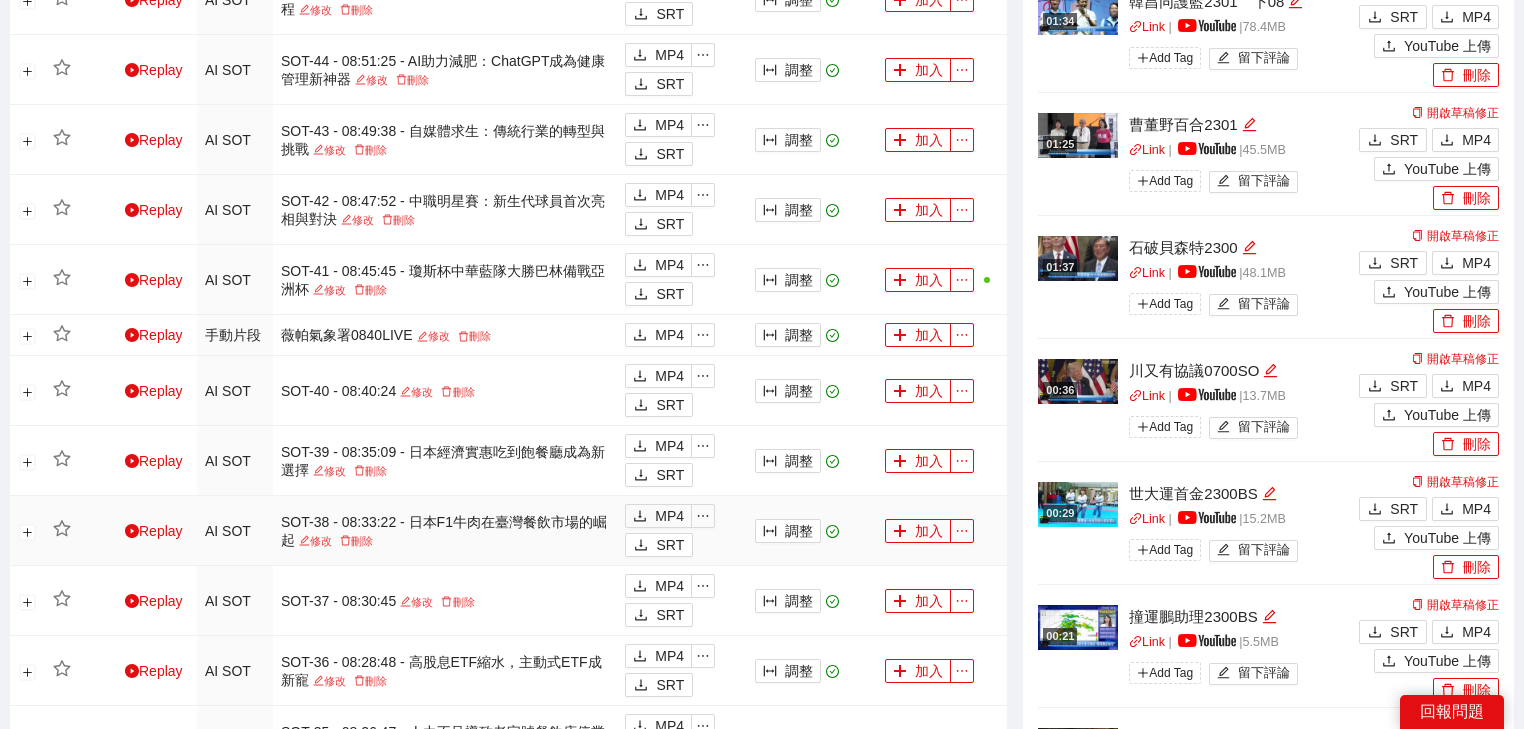 scroll, scrollTop: 1200, scrollLeft: 0, axis: vertical 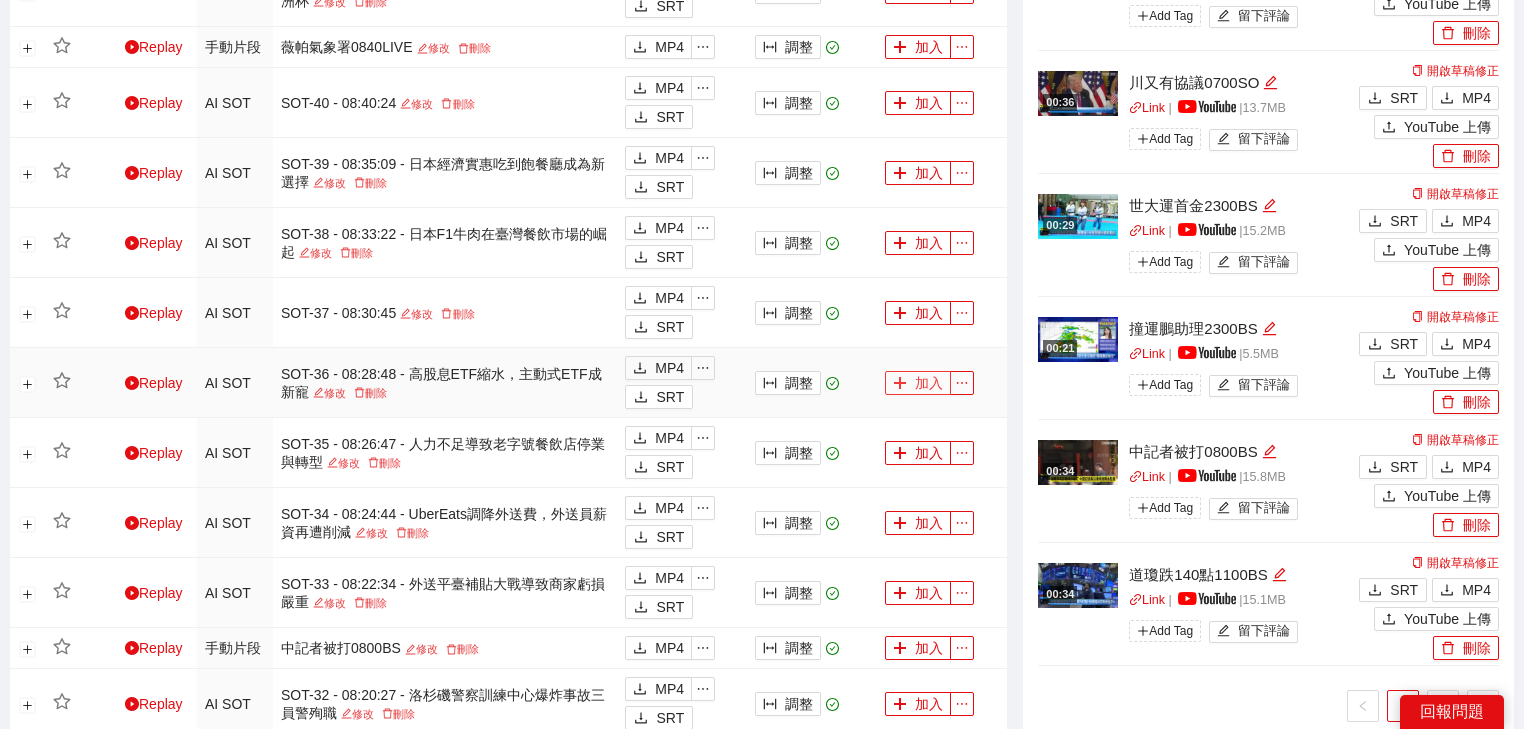 click on "加入" at bounding box center (918, 383) 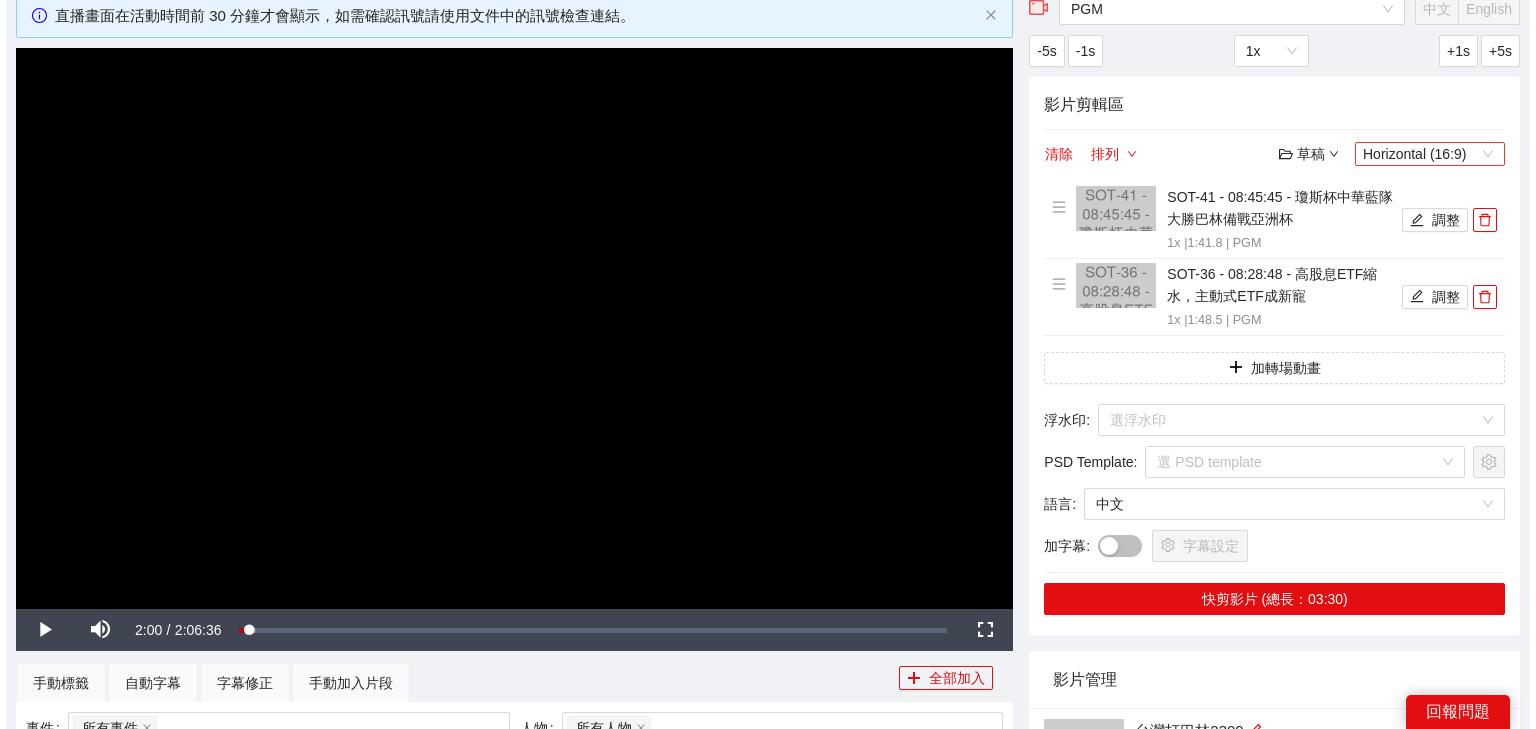 scroll, scrollTop: 0, scrollLeft: 0, axis: both 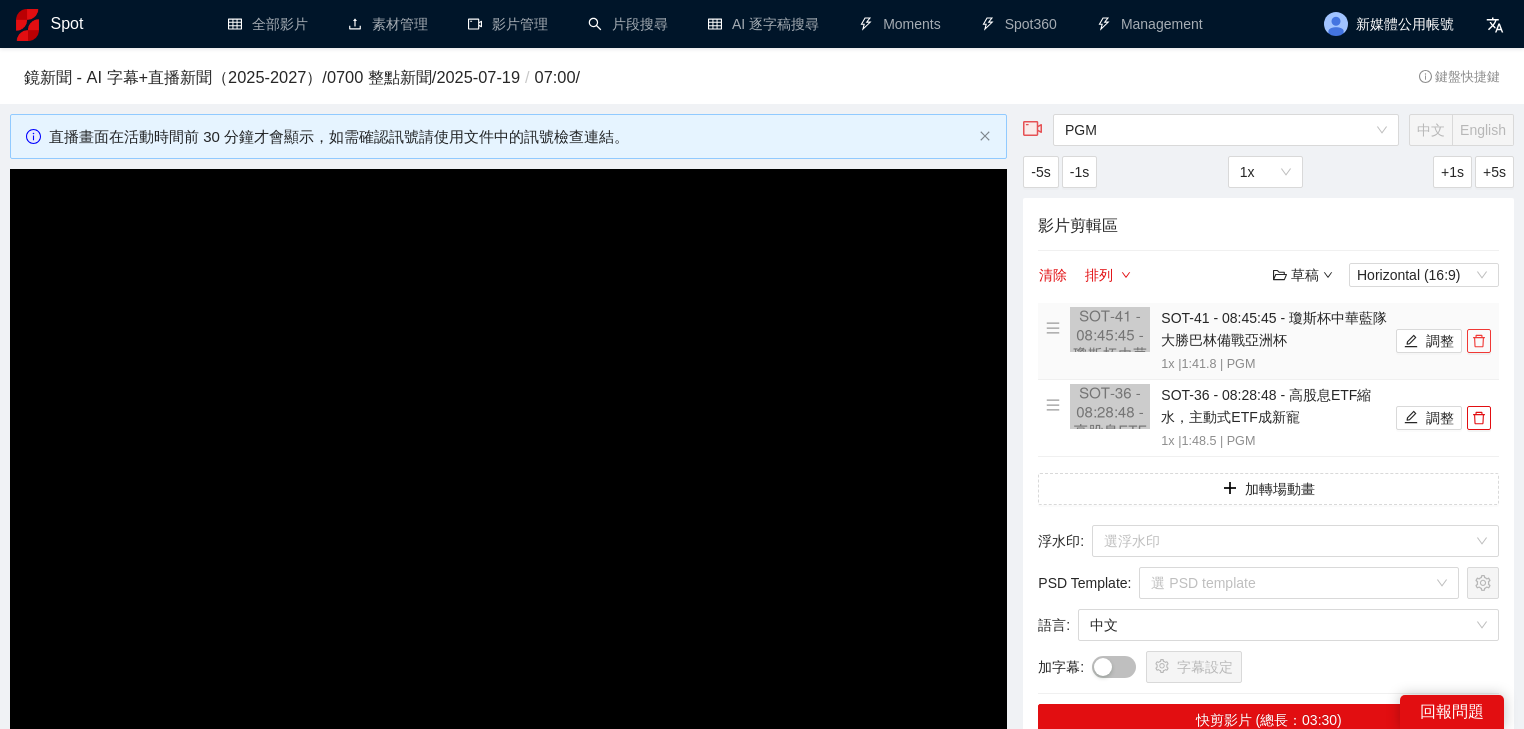 click 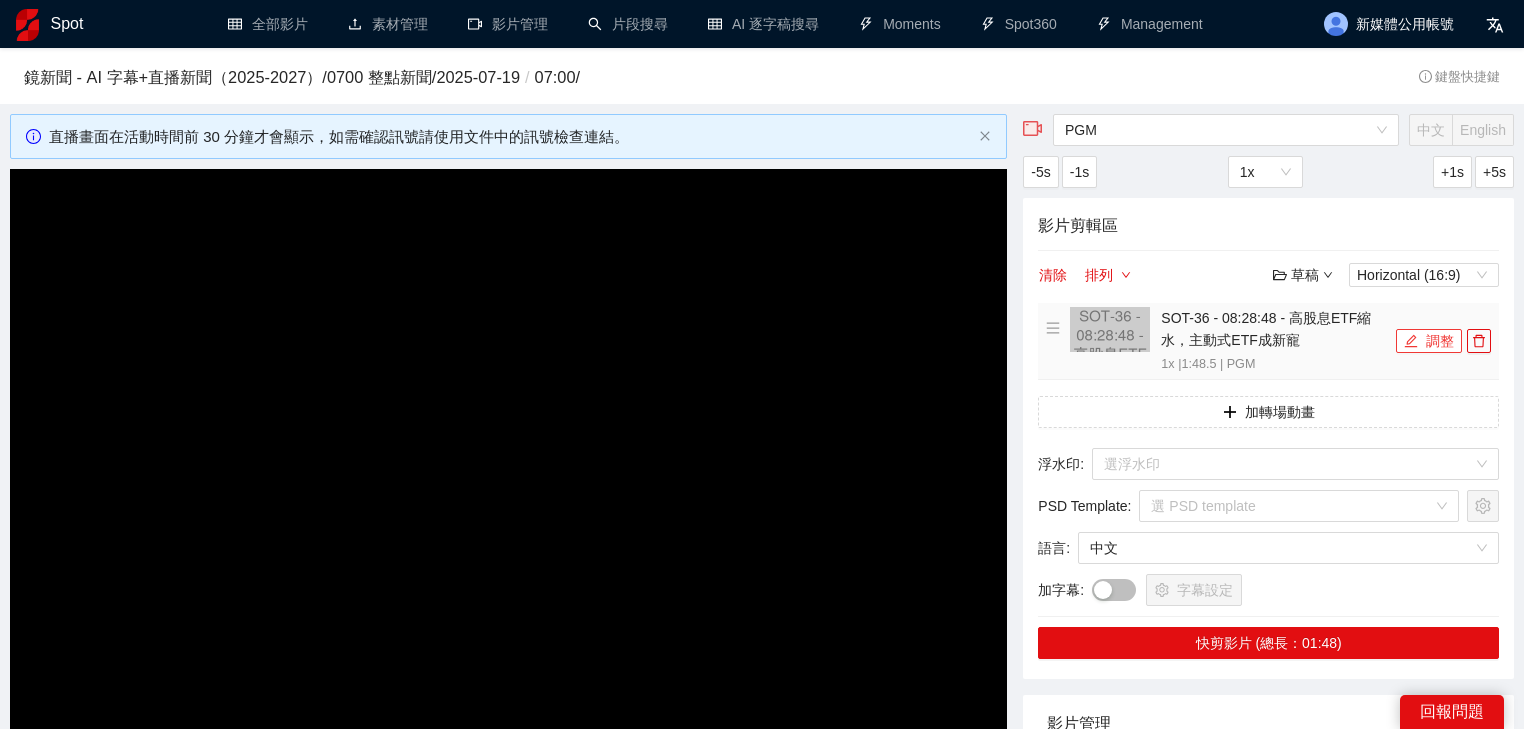 click on "調整" at bounding box center [1429, 341] 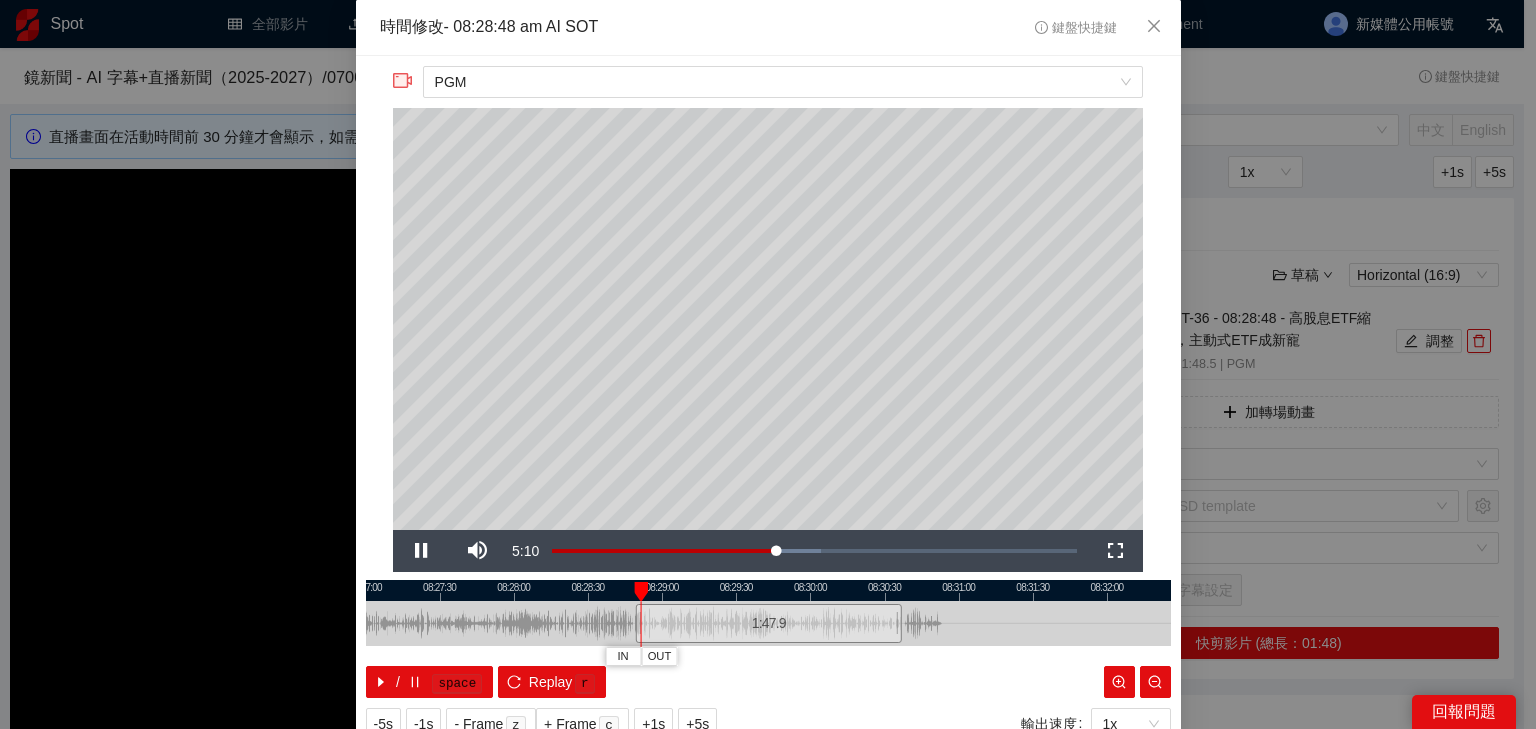 click at bounding box center (768, 590) 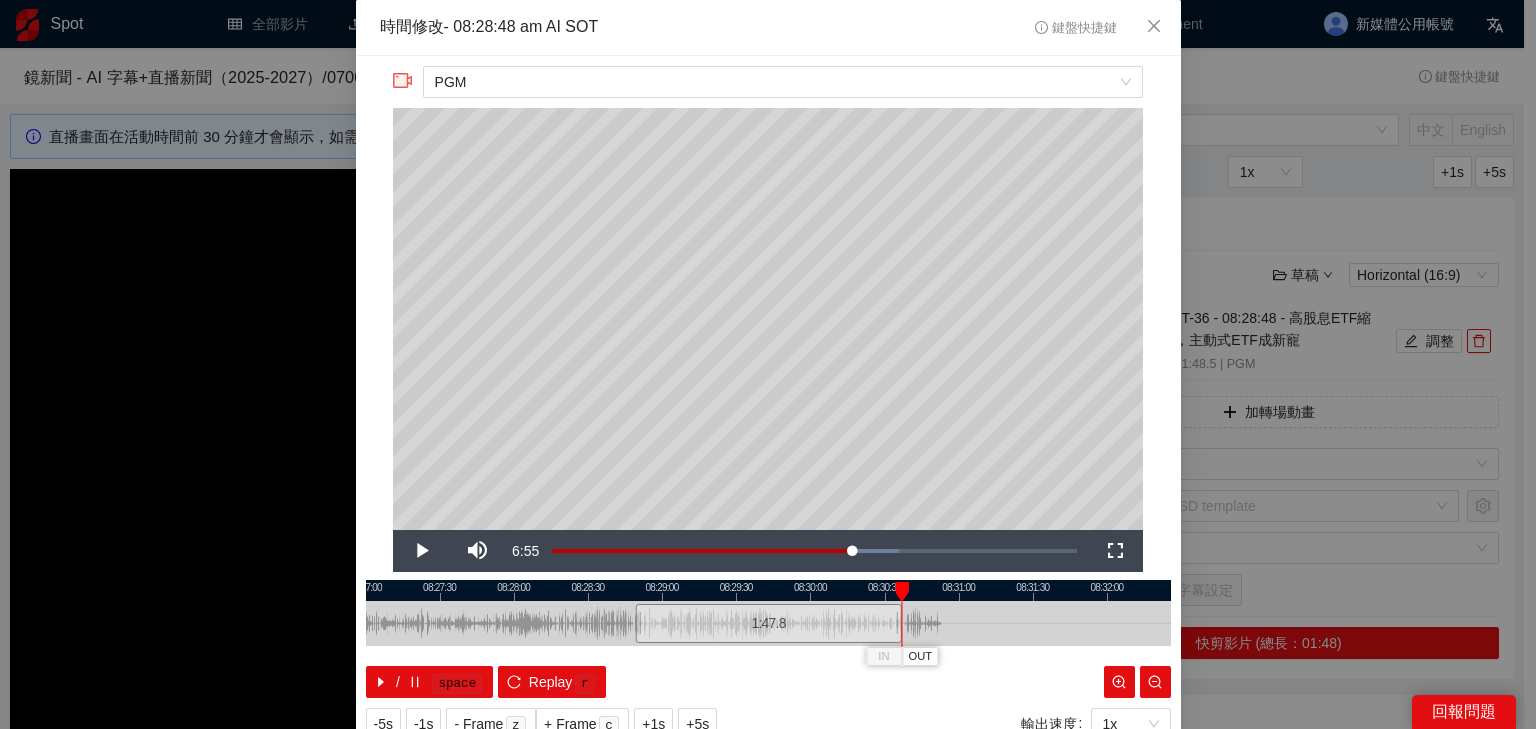 click at bounding box center (768, 590) 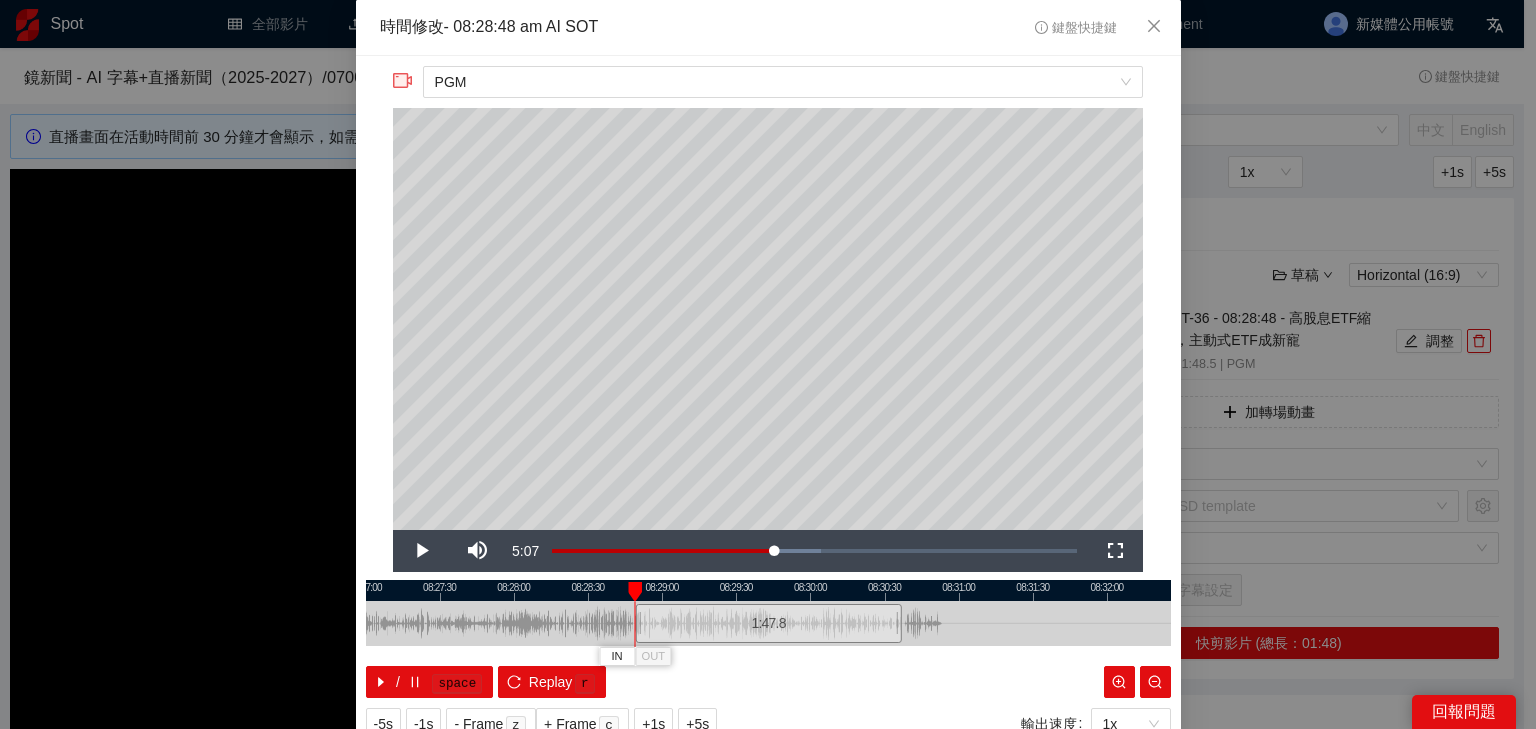 click at bounding box center (635, 592) 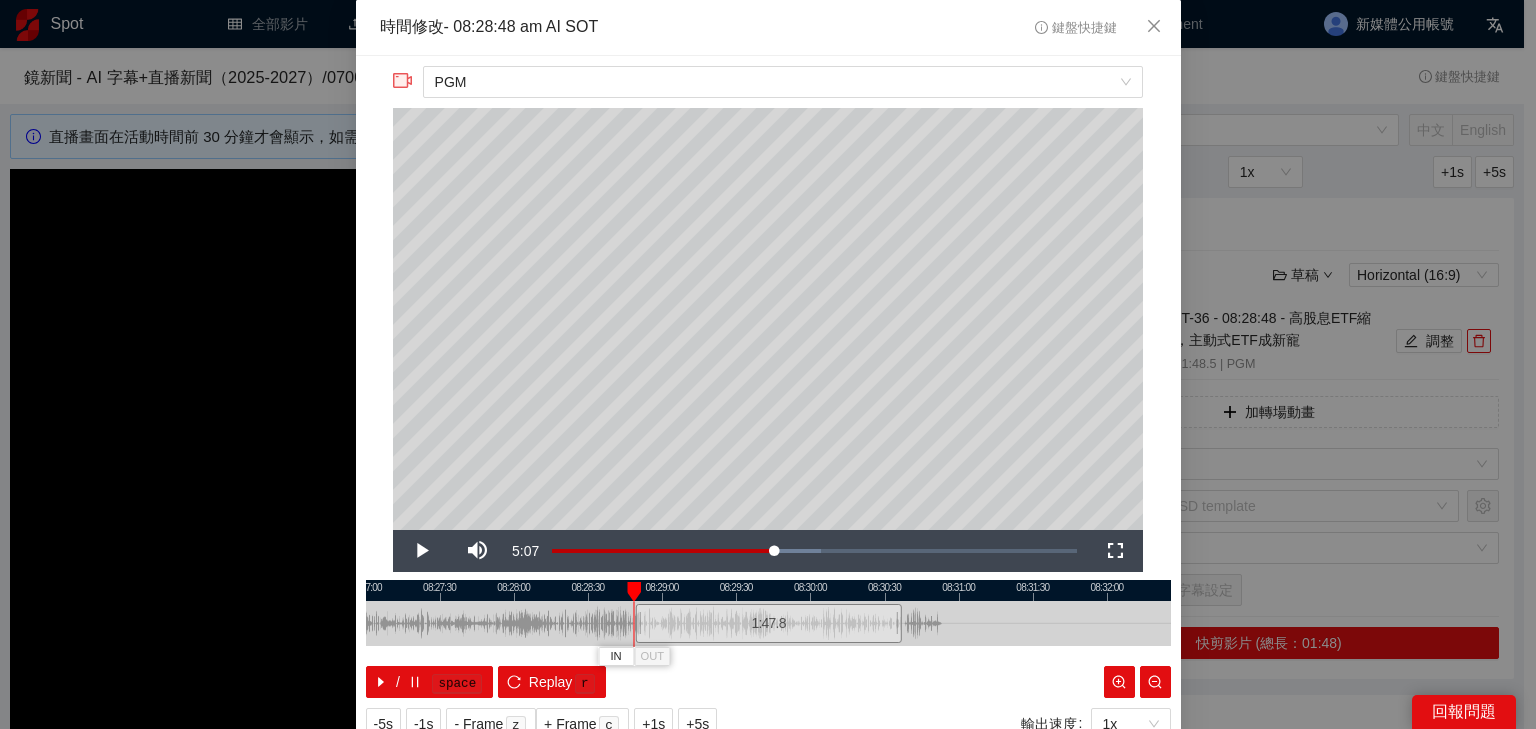 click at bounding box center (634, 592) 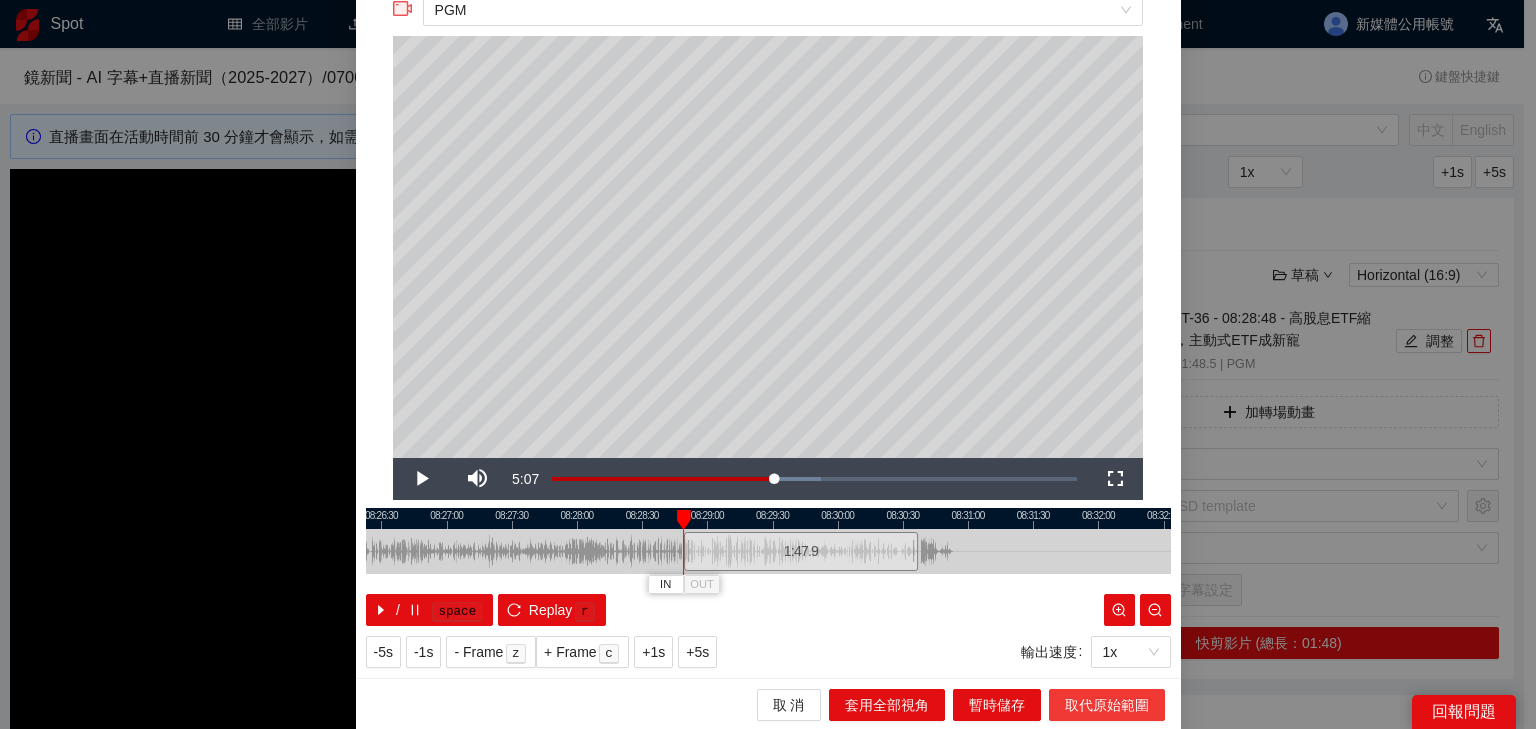 scroll, scrollTop: 73, scrollLeft: 0, axis: vertical 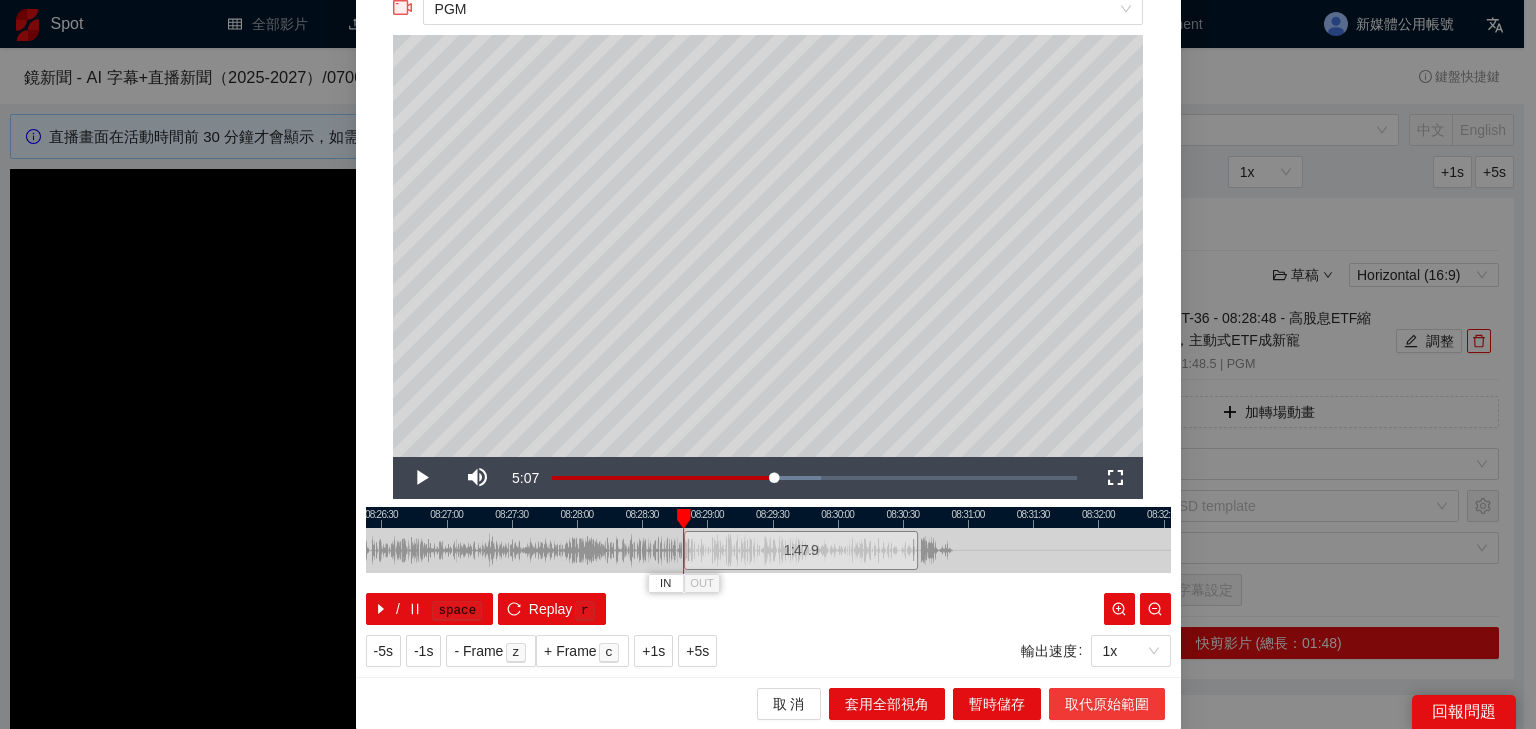 click on "取代原始範圍" at bounding box center (1107, 704) 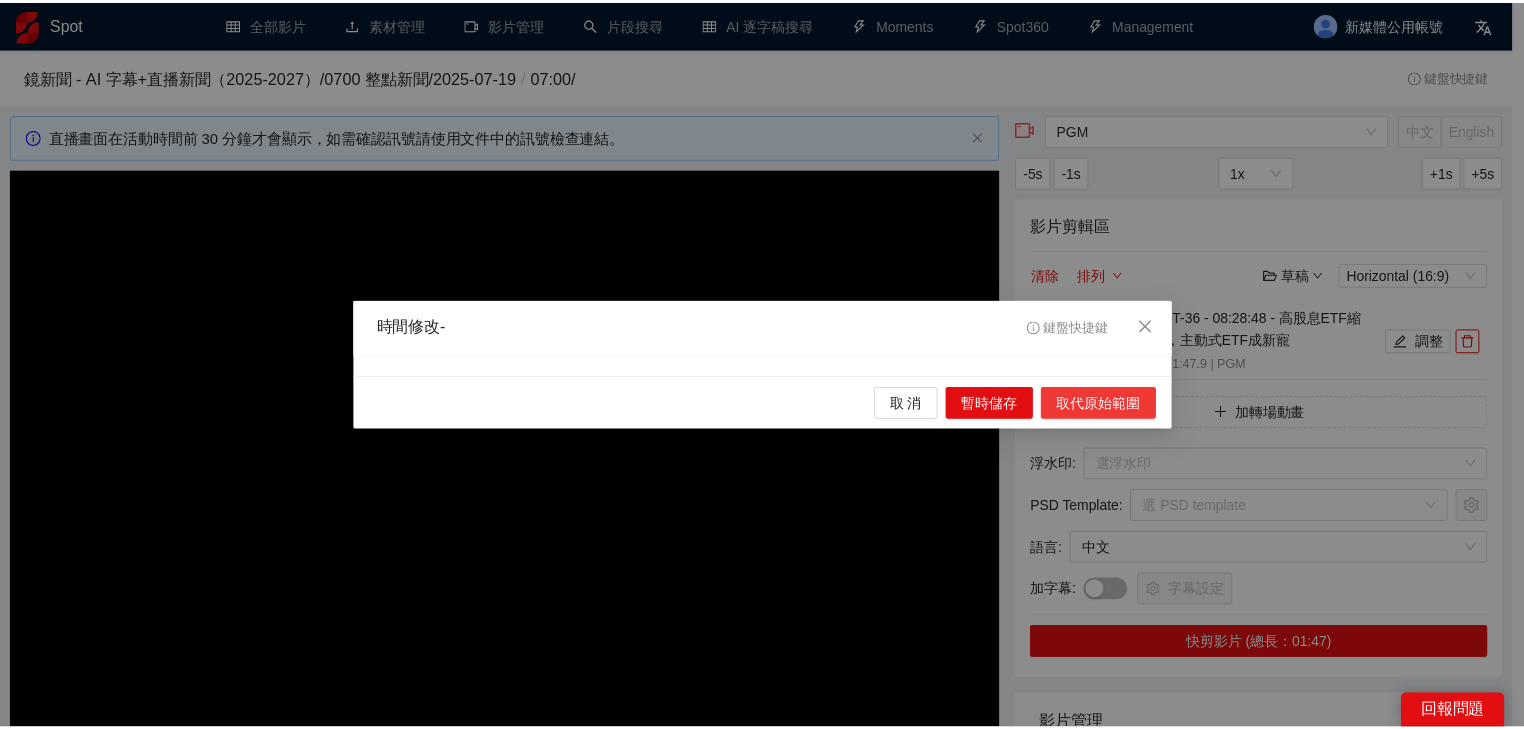 scroll, scrollTop: 0, scrollLeft: 0, axis: both 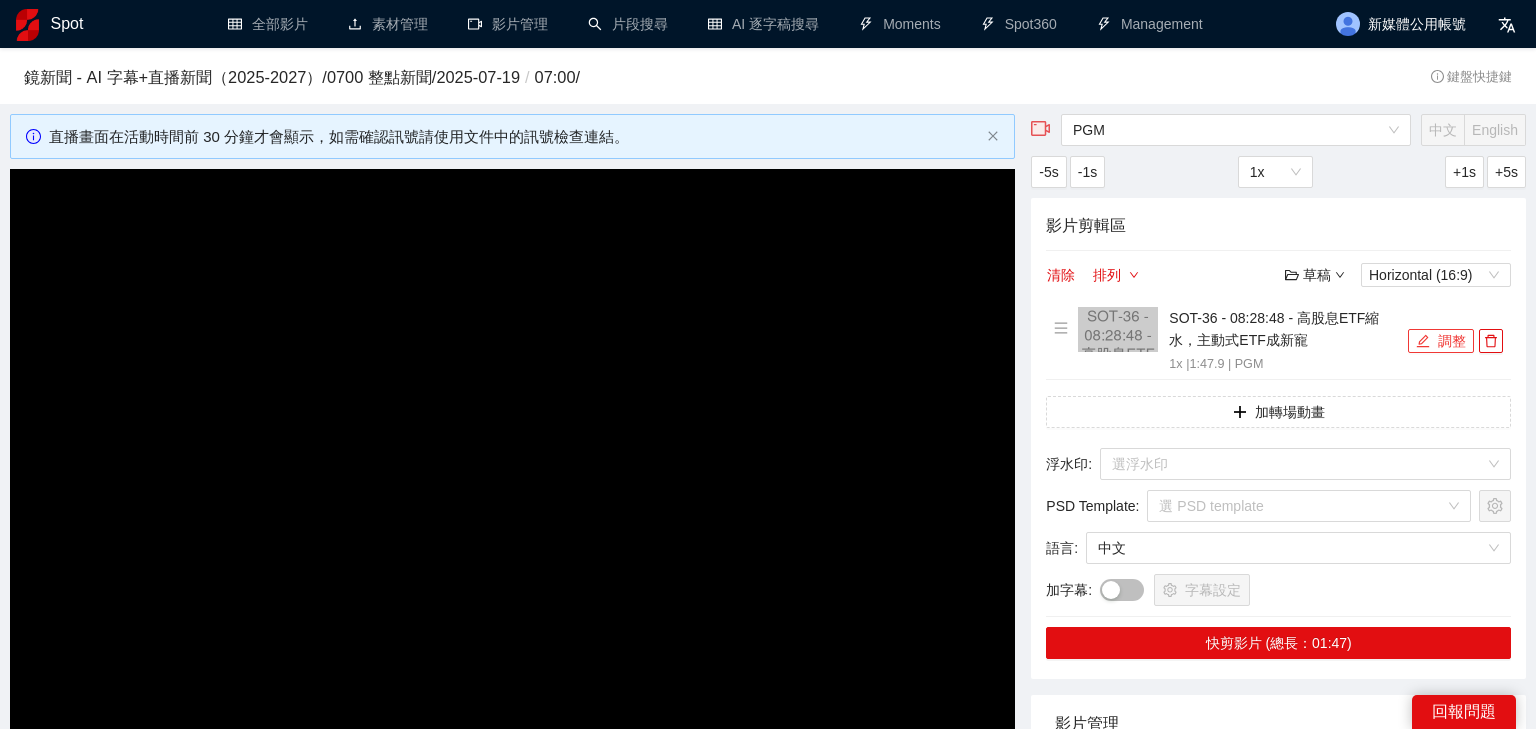 click on "**********" at bounding box center (768, 364) 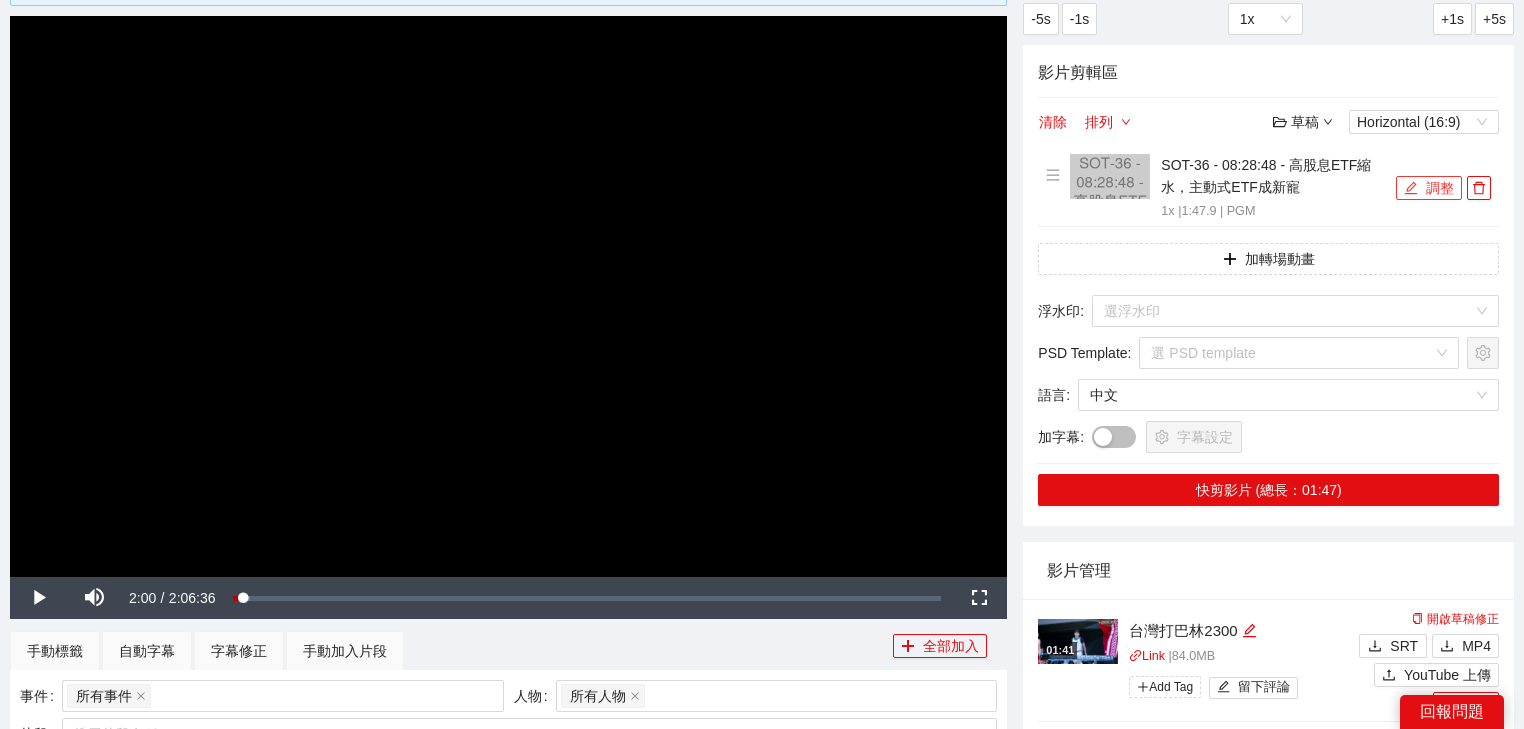 scroll, scrollTop: 160, scrollLeft: 0, axis: vertical 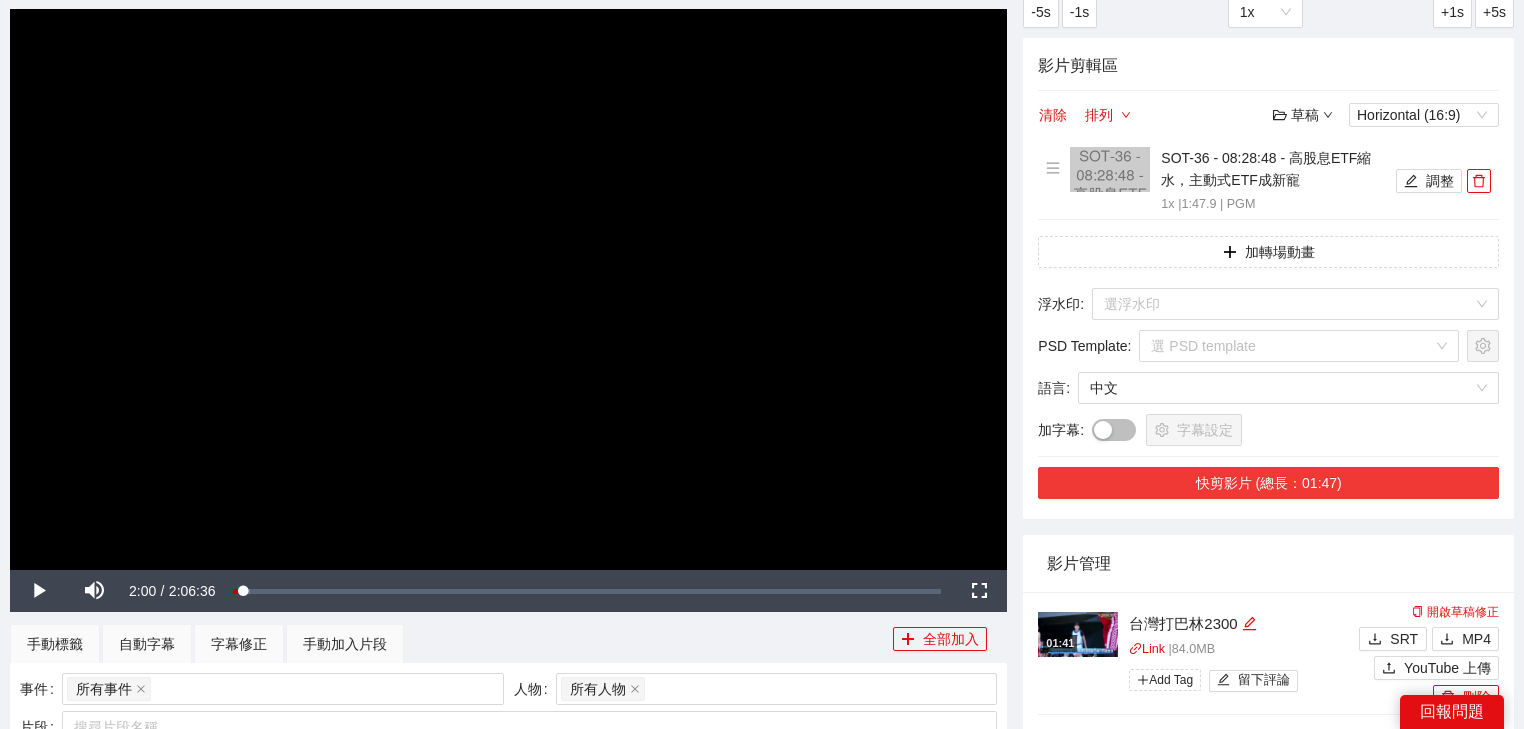 click on "快剪影片 (總長：01:47)" at bounding box center (1268, 483) 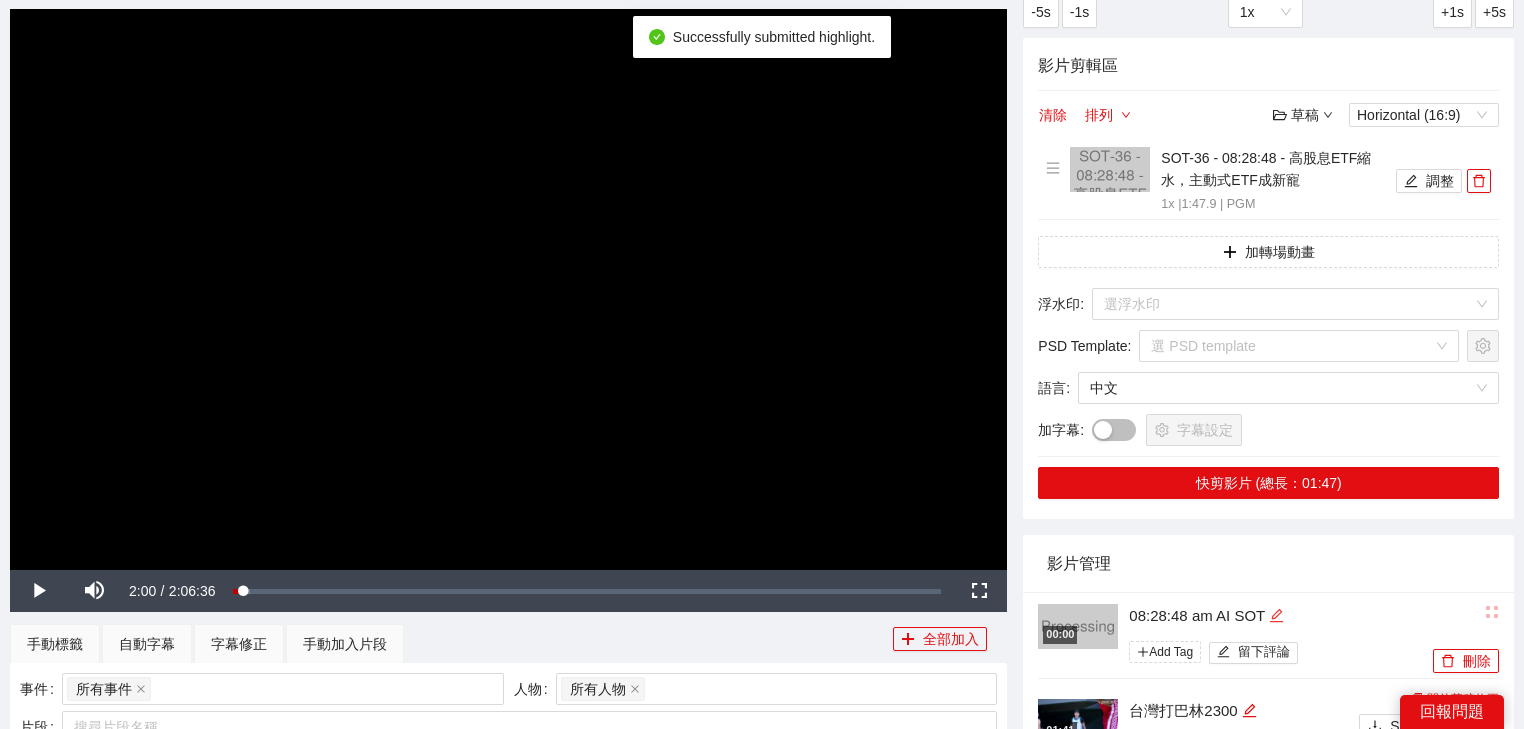 click 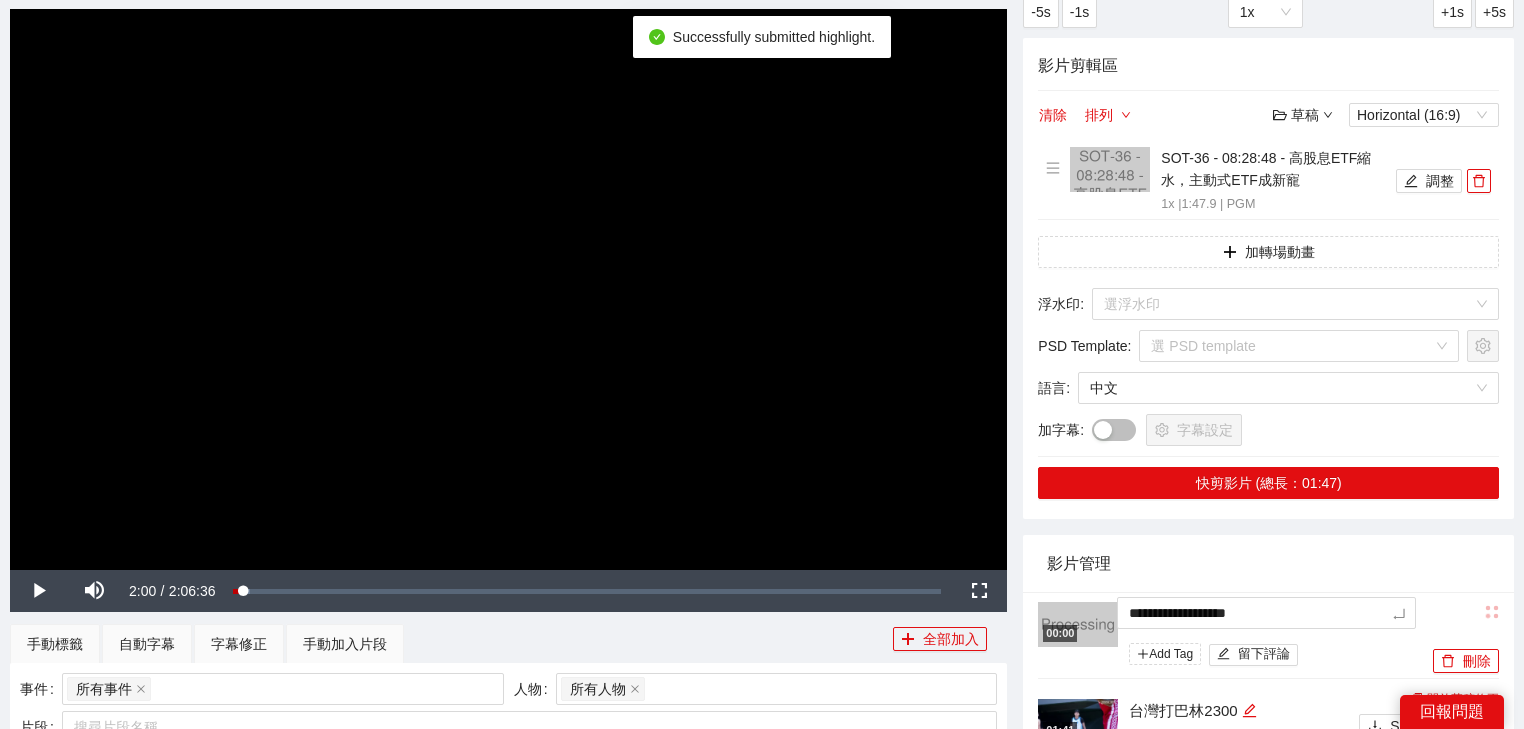 drag, startPoint x: 1005, startPoint y: 564, endPoint x: 878, endPoint y: 552, distance: 127.56567 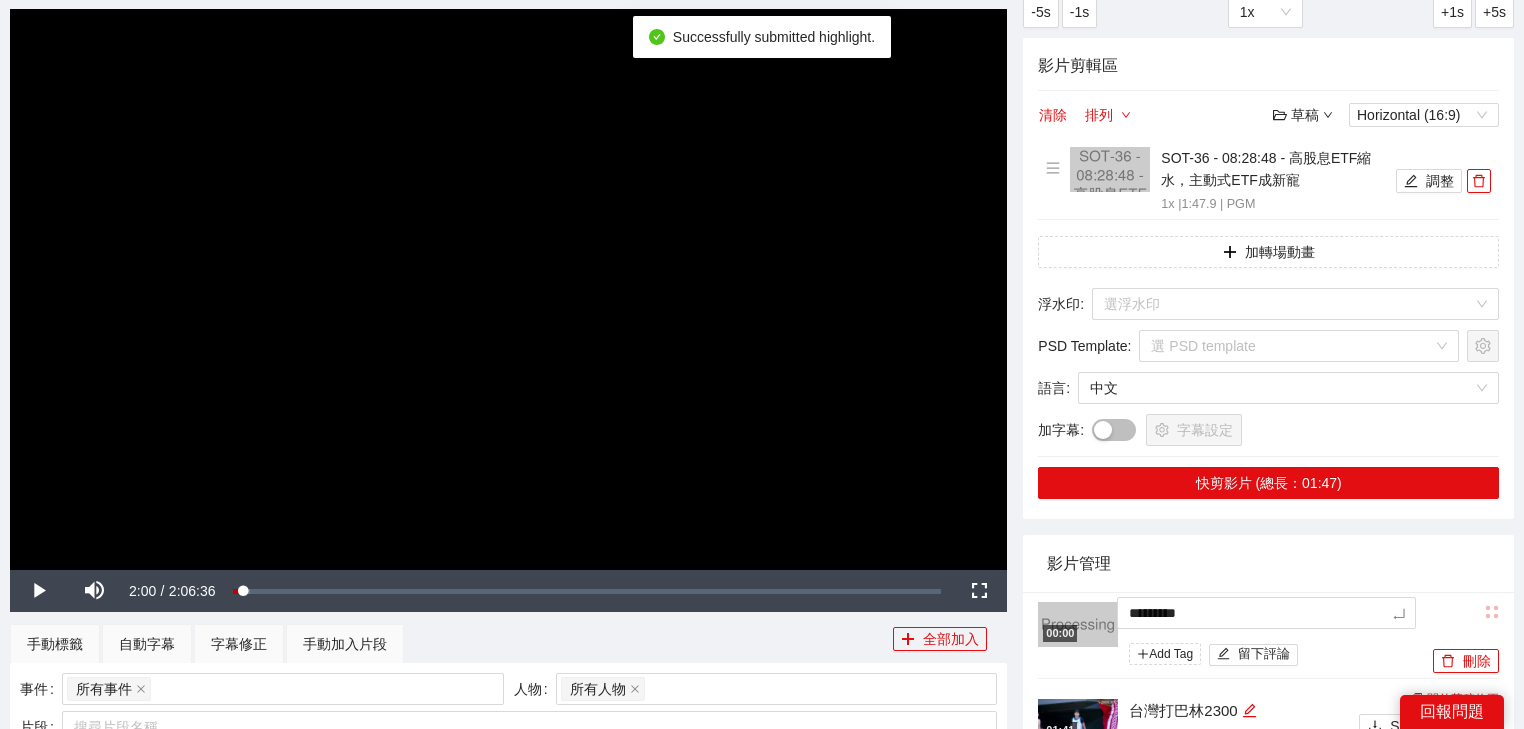 click on "影片管理" at bounding box center (1268, 563) 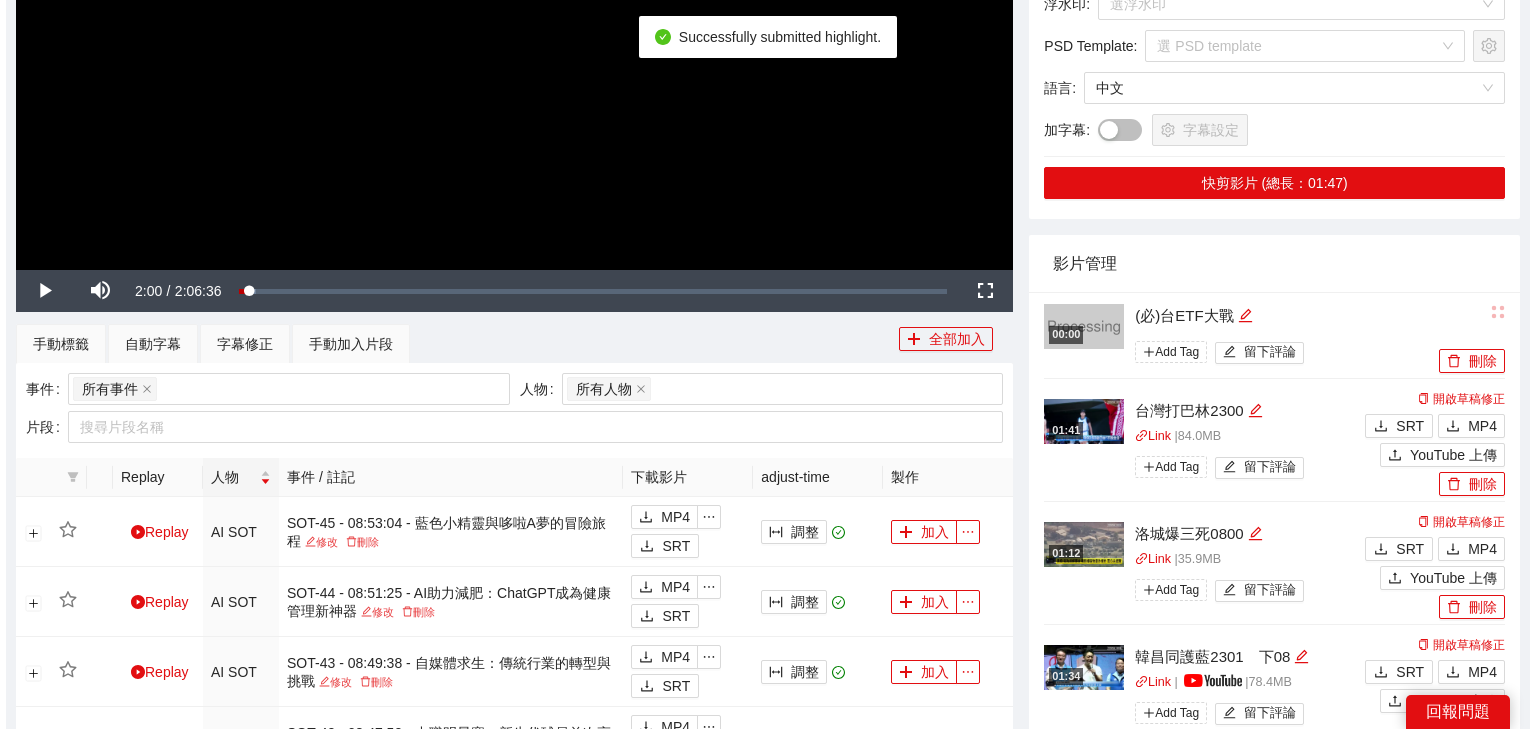 scroll, scrollTop: 720, scrollLeft: 0, axis: vertical 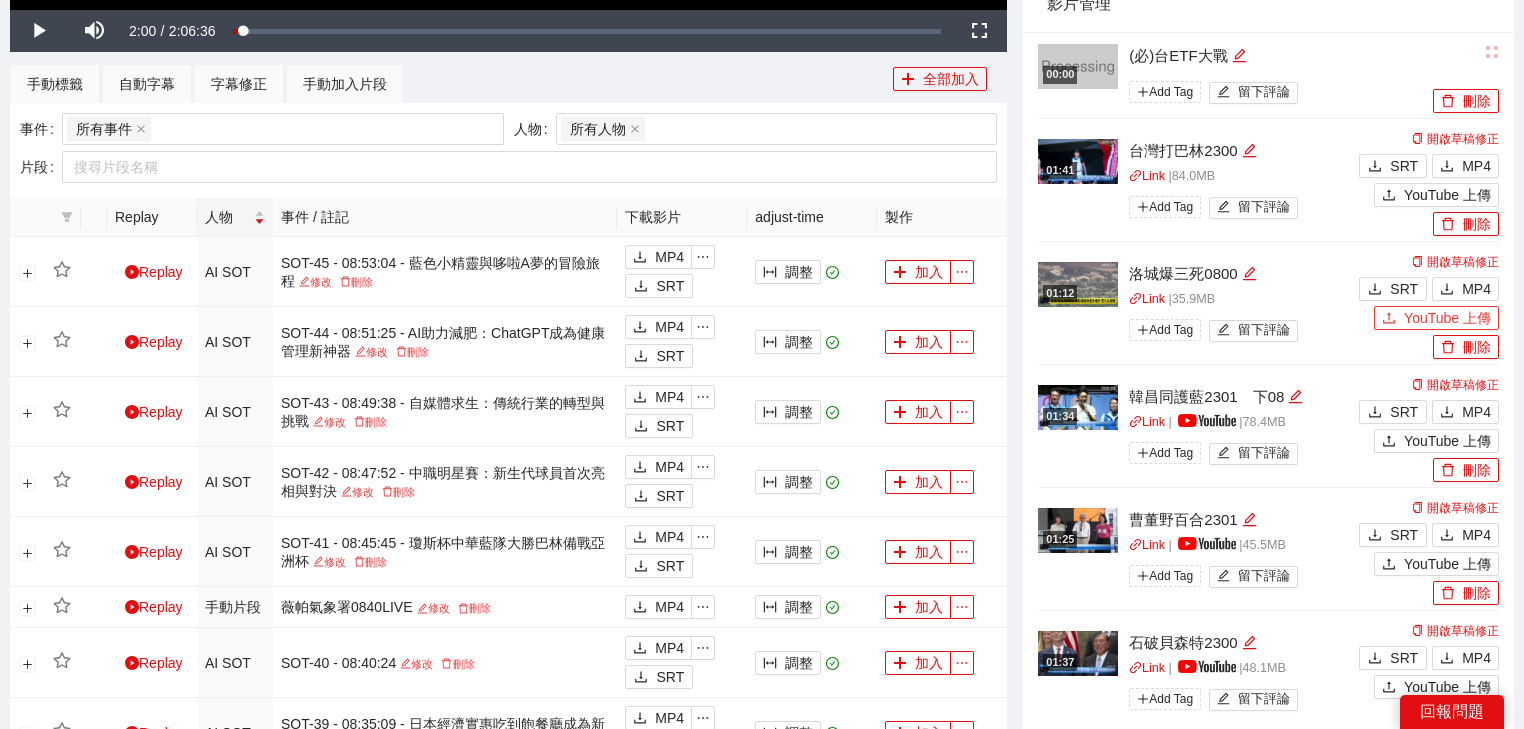click on "YouTube 上傳" at bounding box center (1447, 318) 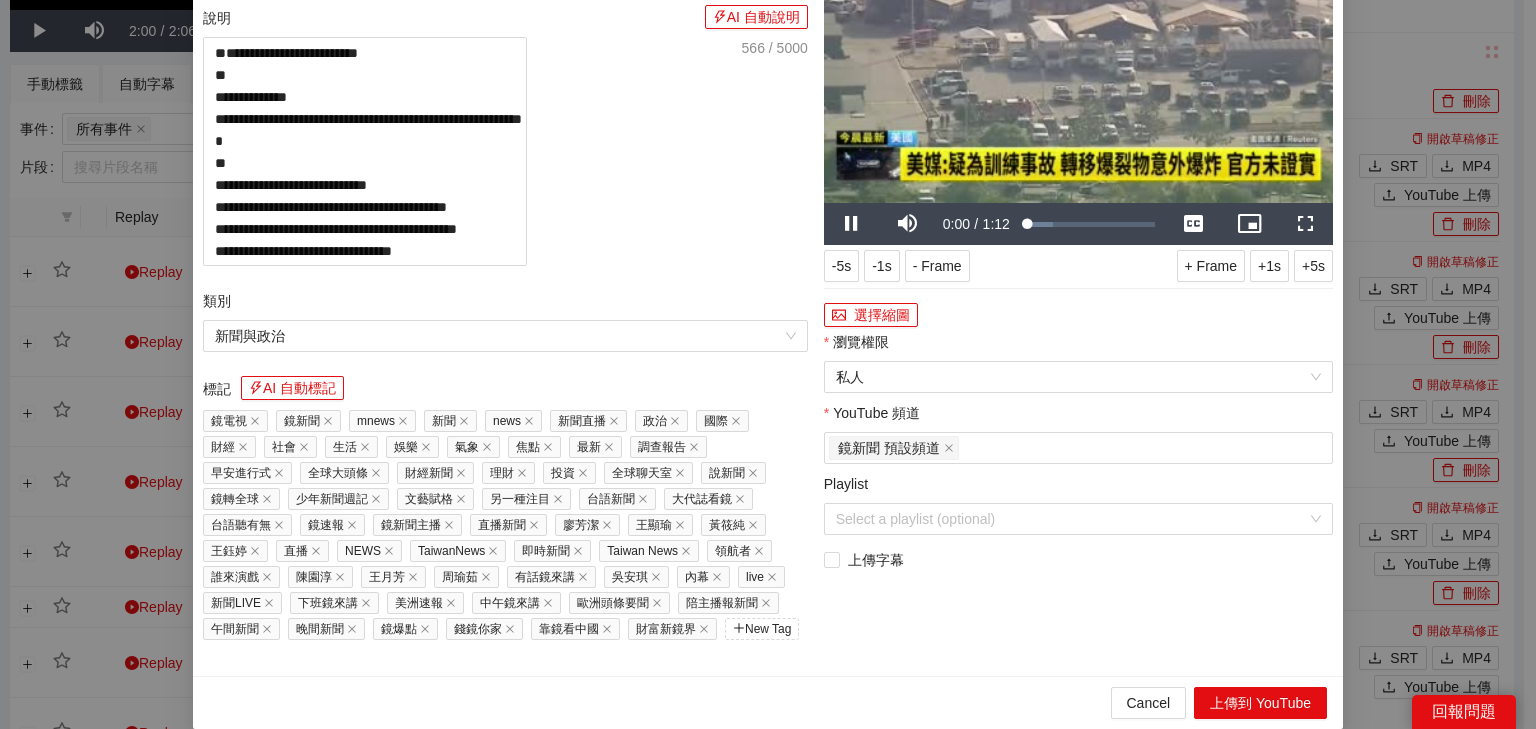 drag, startPoint x: 560, startPoint y: 106, endPoint x: 0, endPoint y: 47, distance: 563.0995 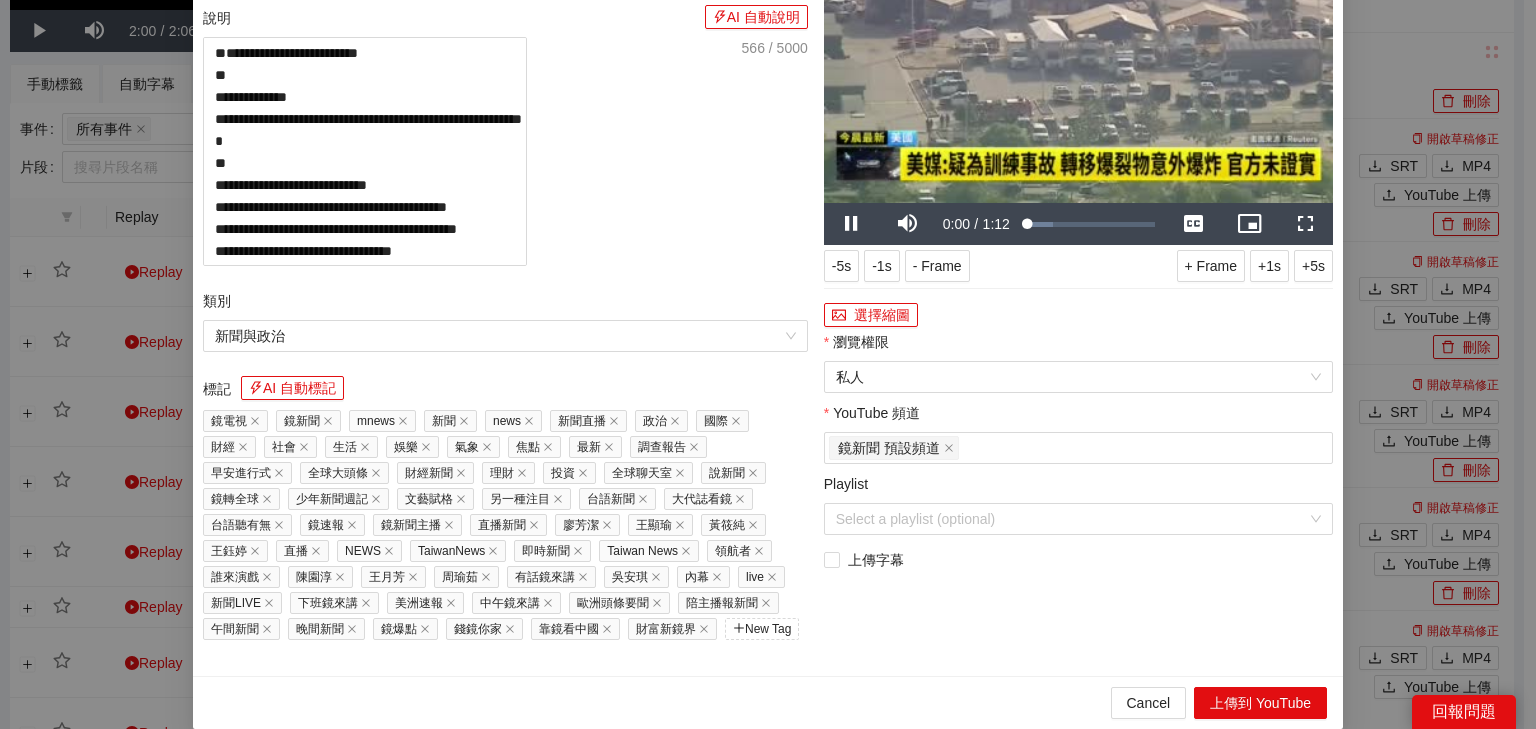 click on "**********" at bounding box center (768, 364) 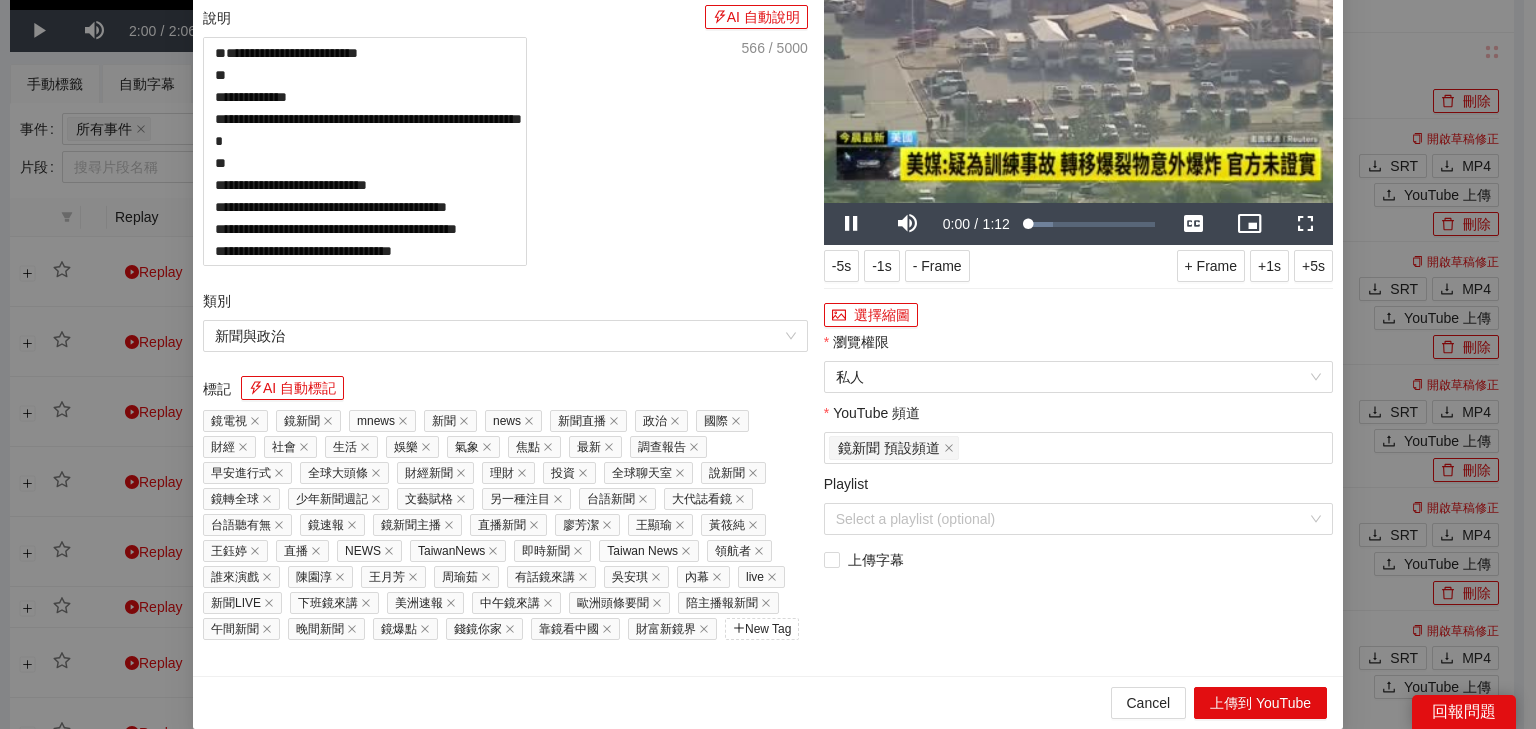 paste on "**********" 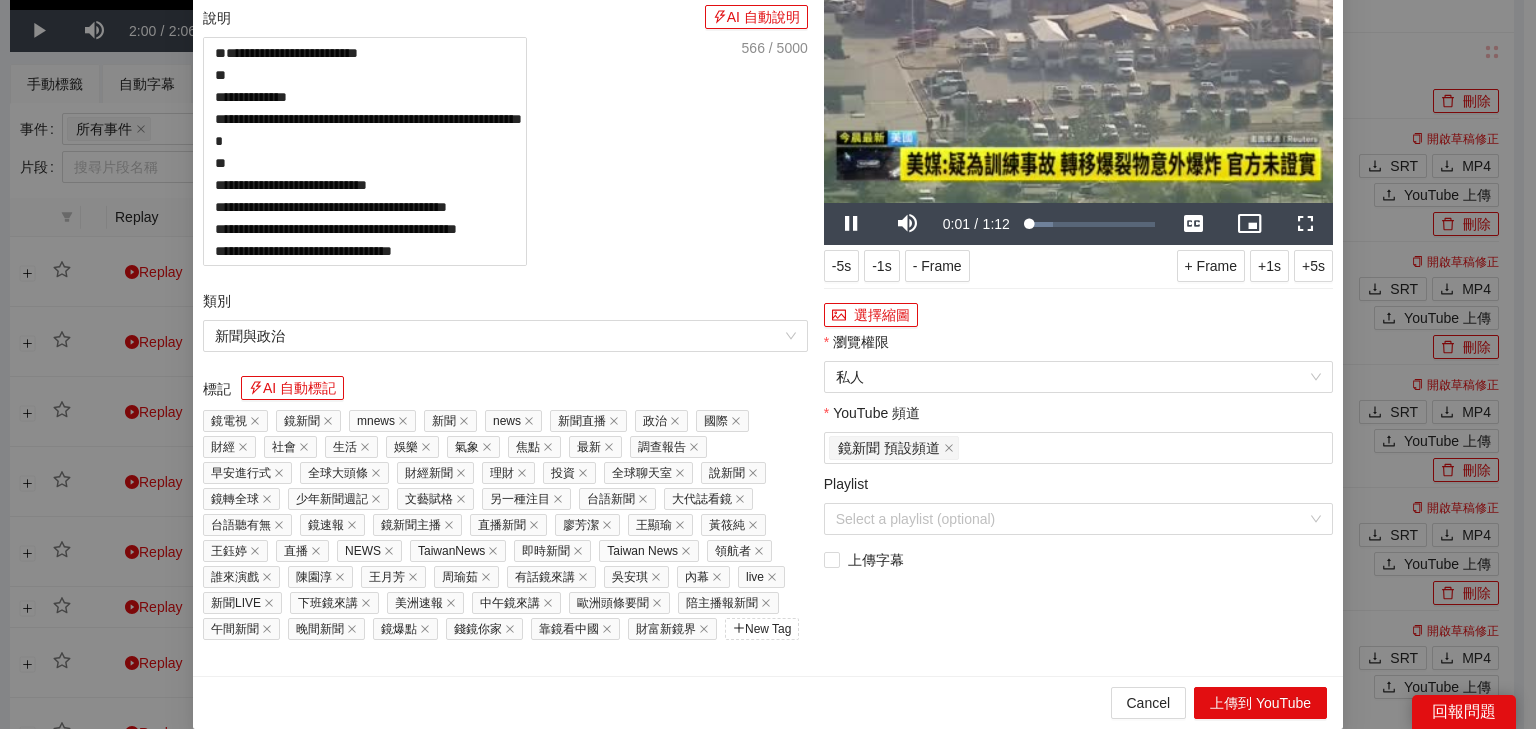 type on "**********" 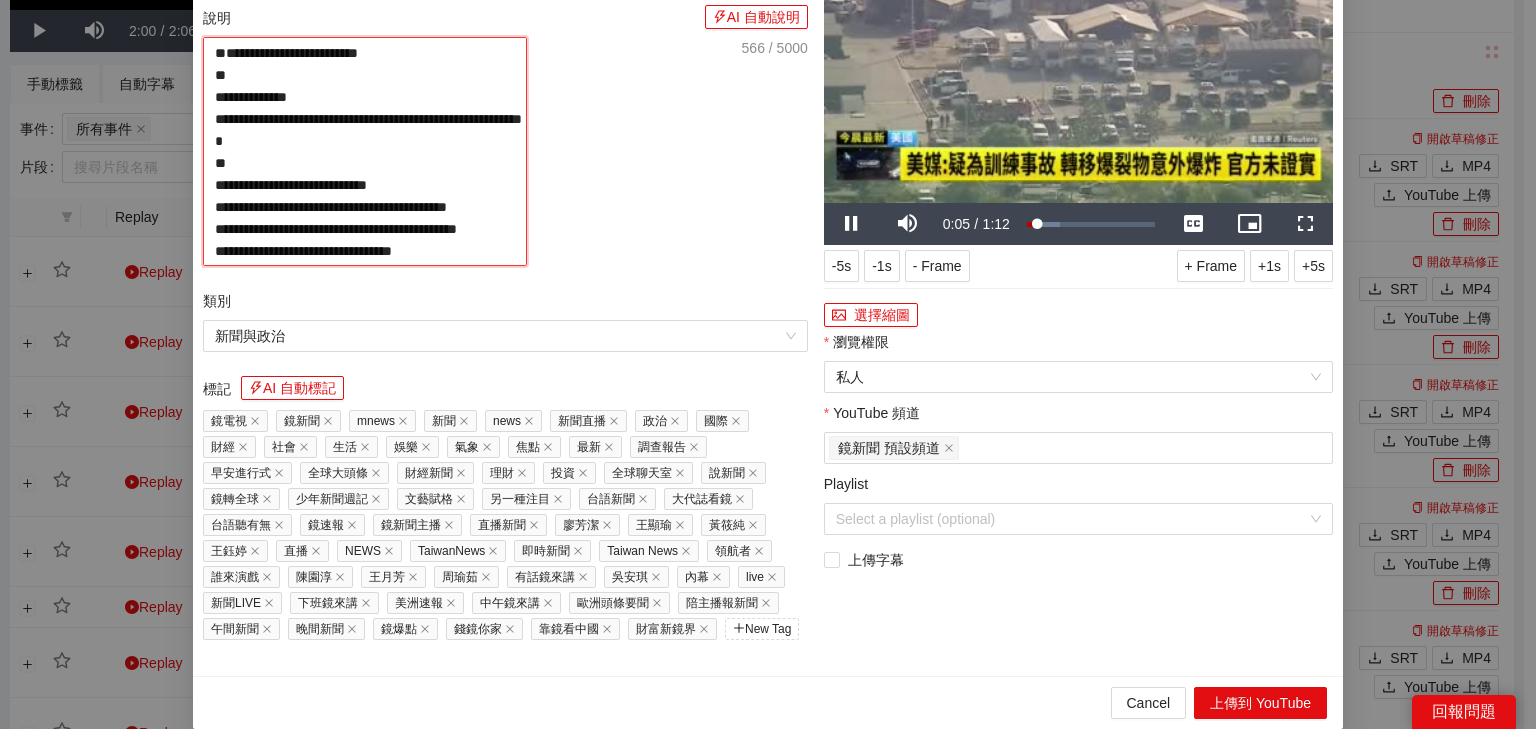 click on "**********" at bounding box center [365, 151] 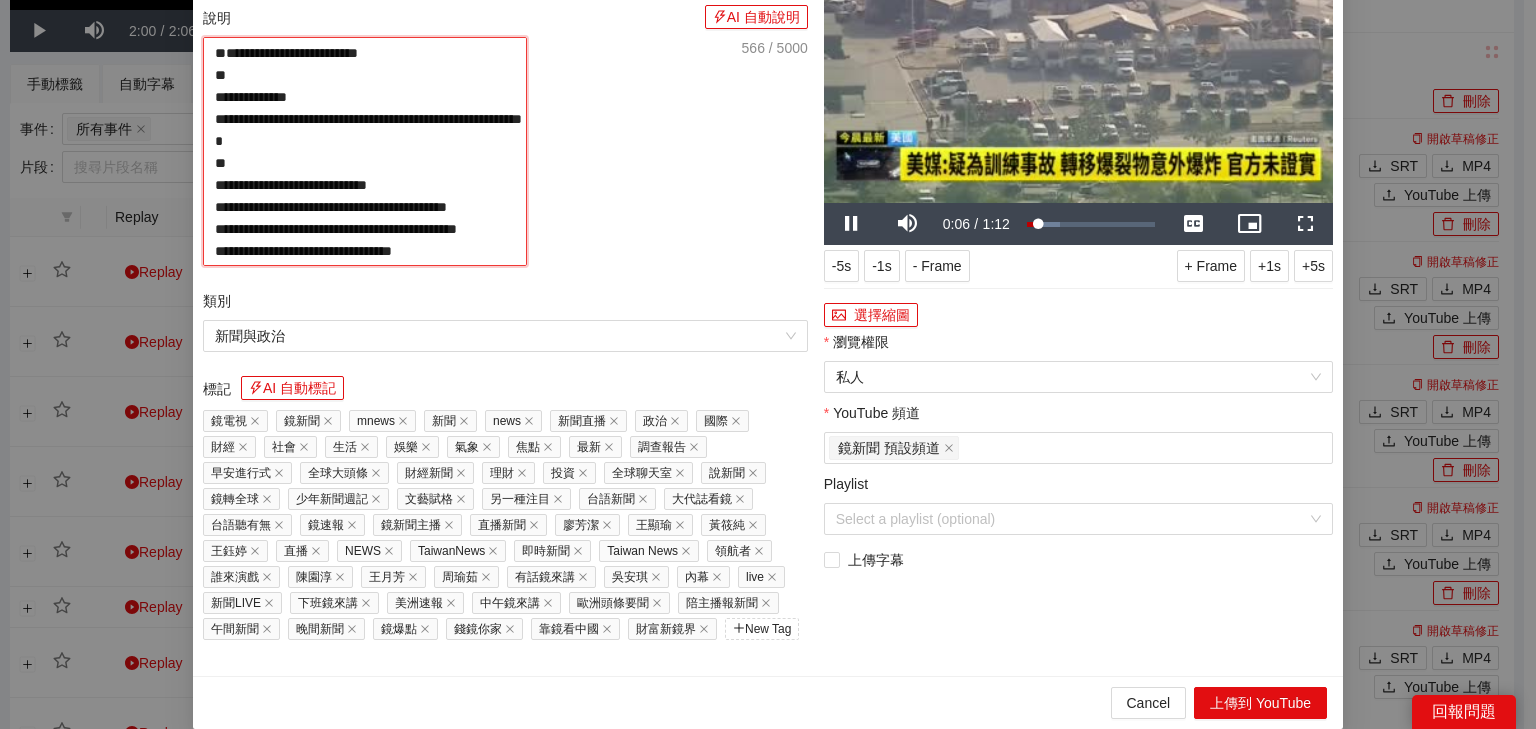 paste on "**********" 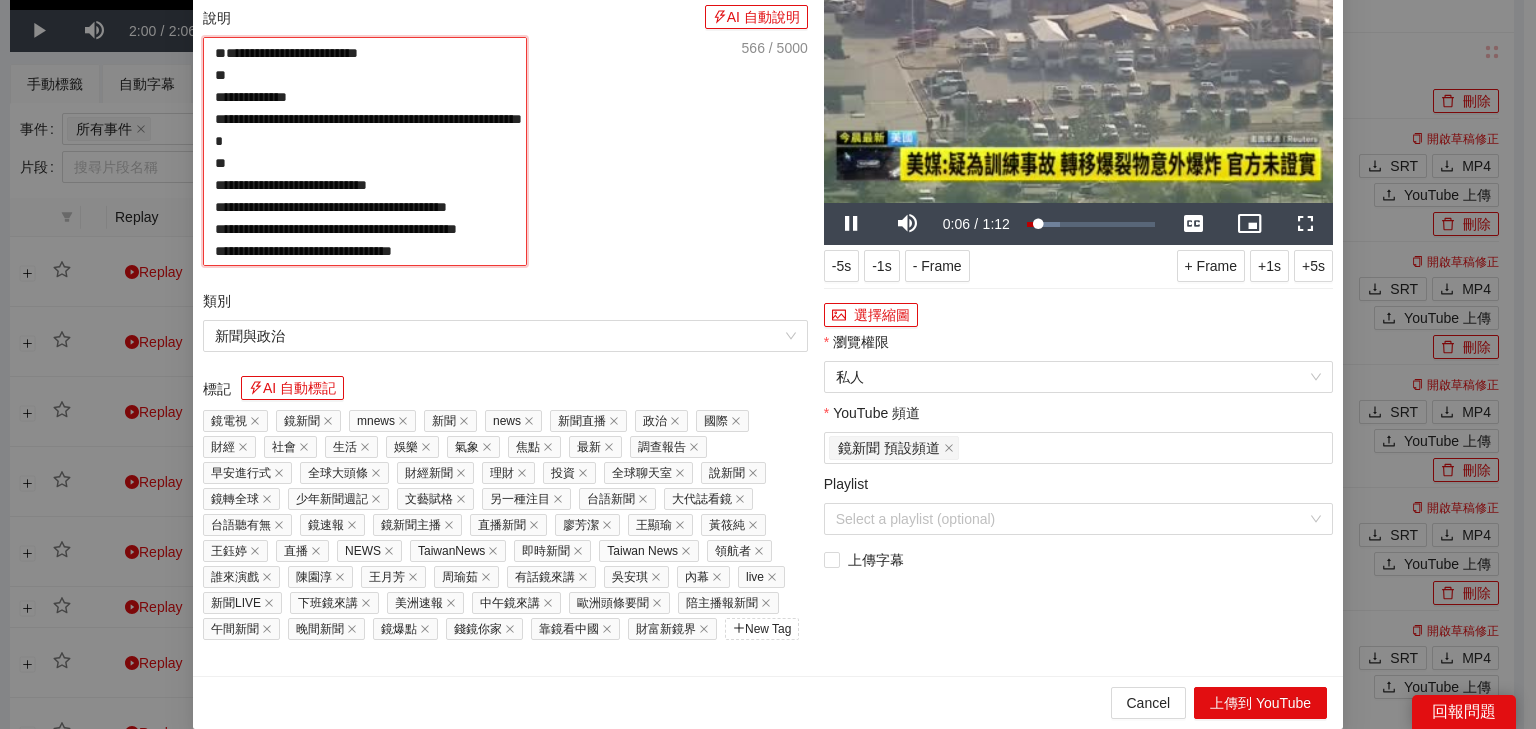 type on "**********" 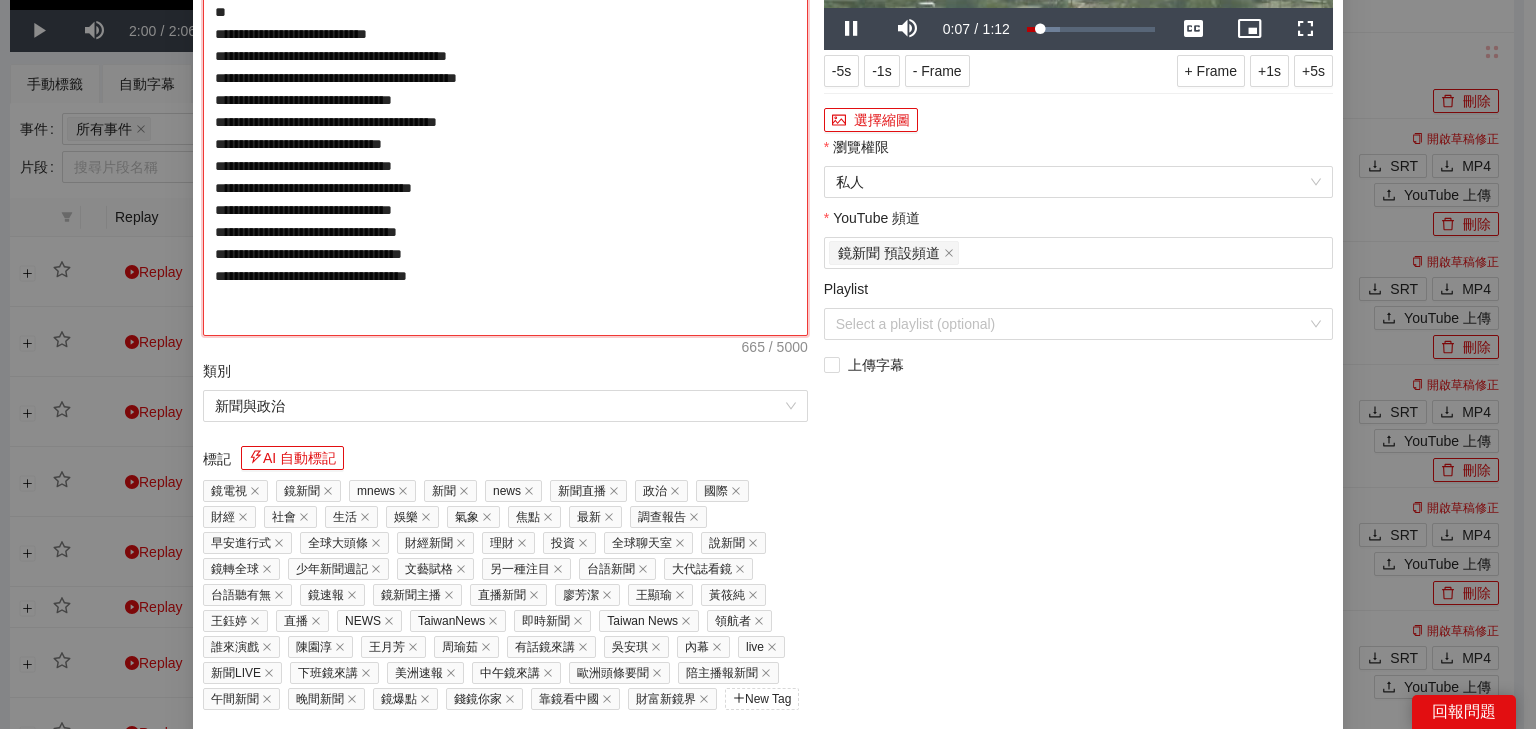 type on "**********" 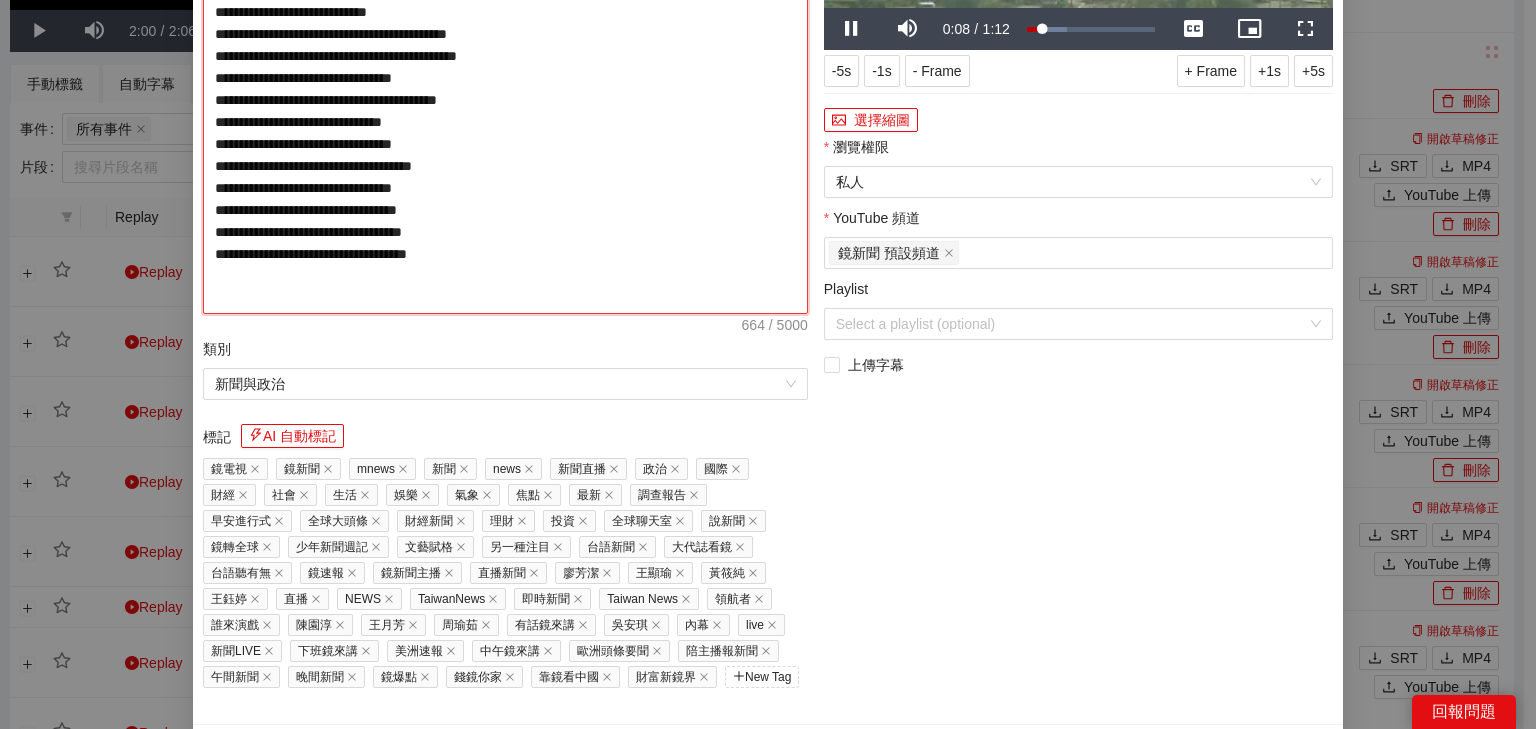 type on "**********" 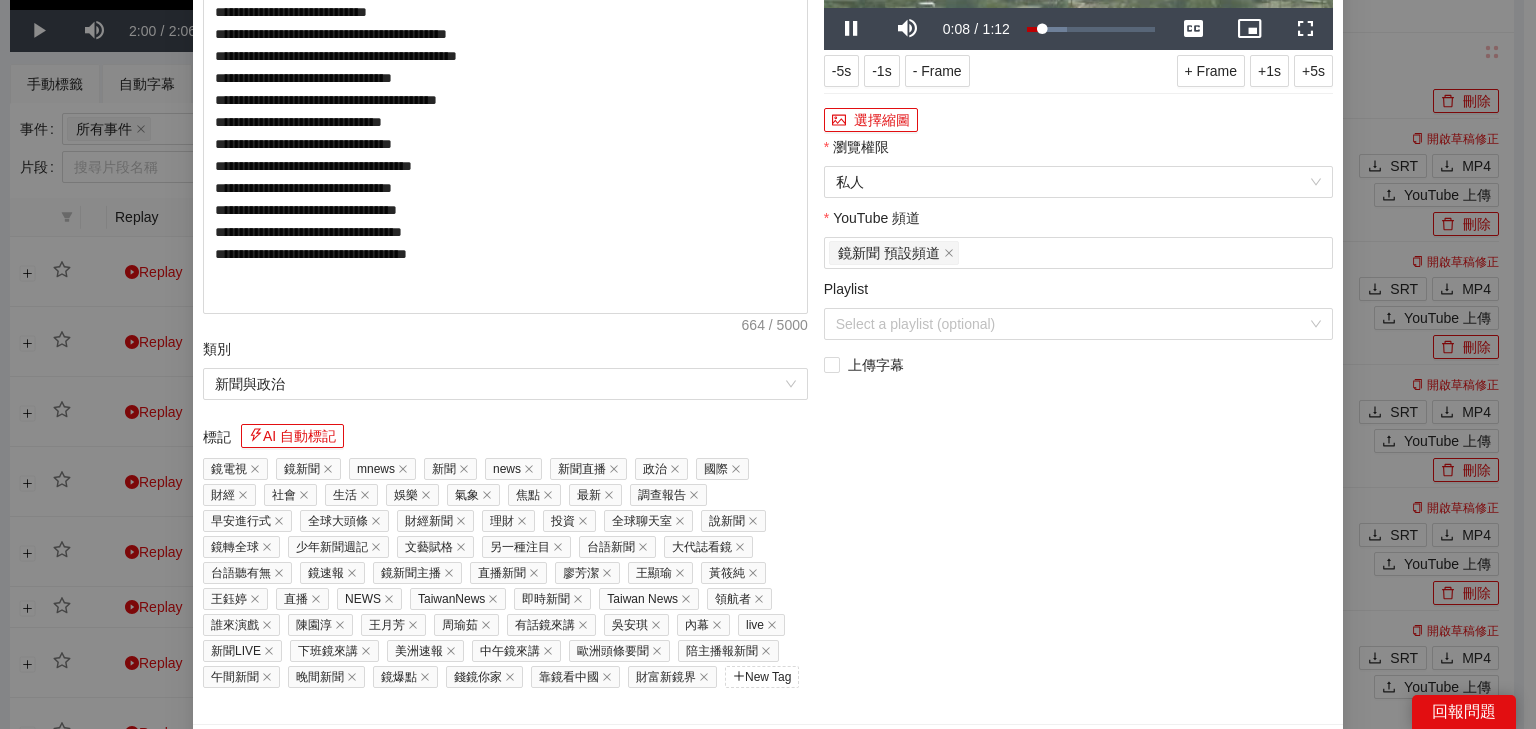 click at bounding box center (1078, -135) 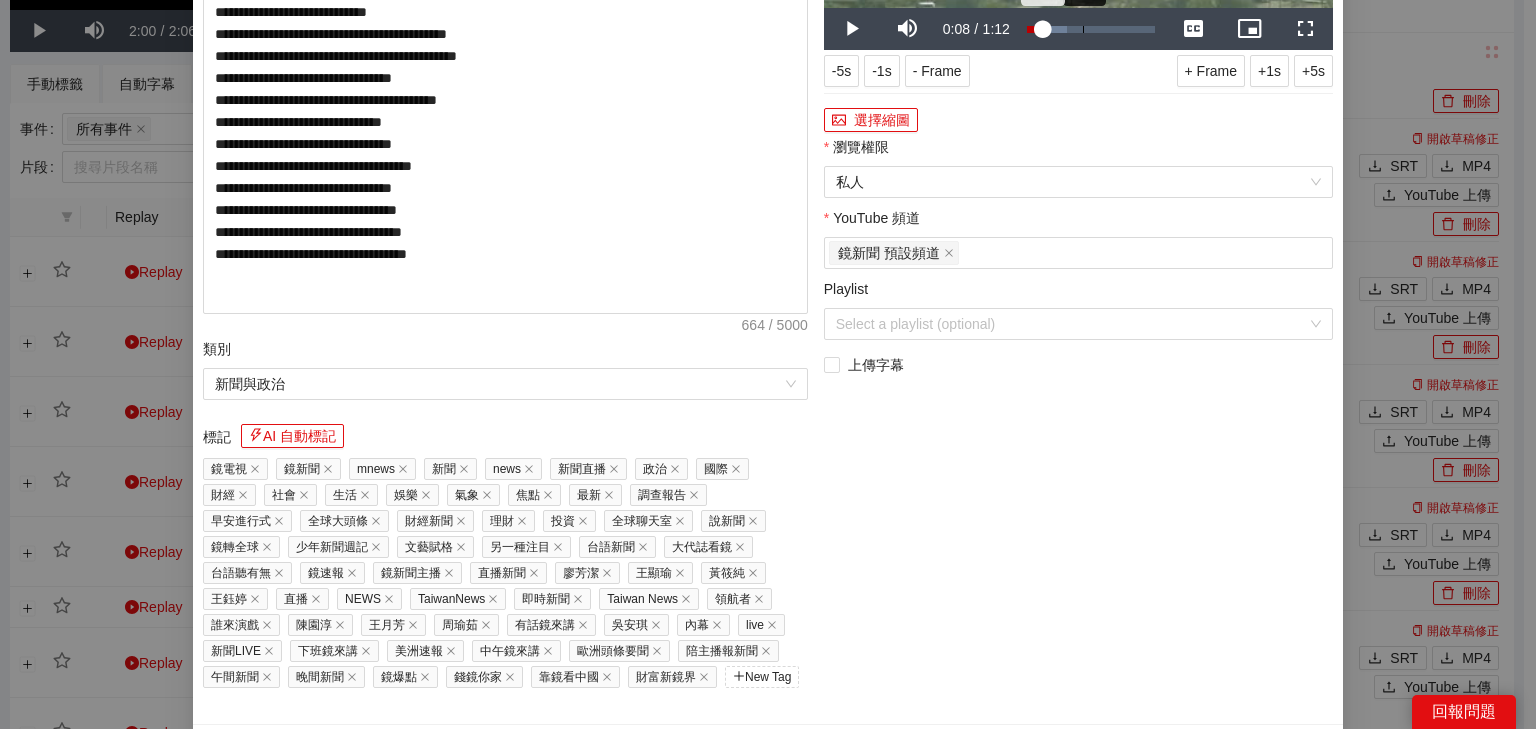 click on "Loaded :  31.33% 0:31 0:31" at bounding box center (1091, 29) 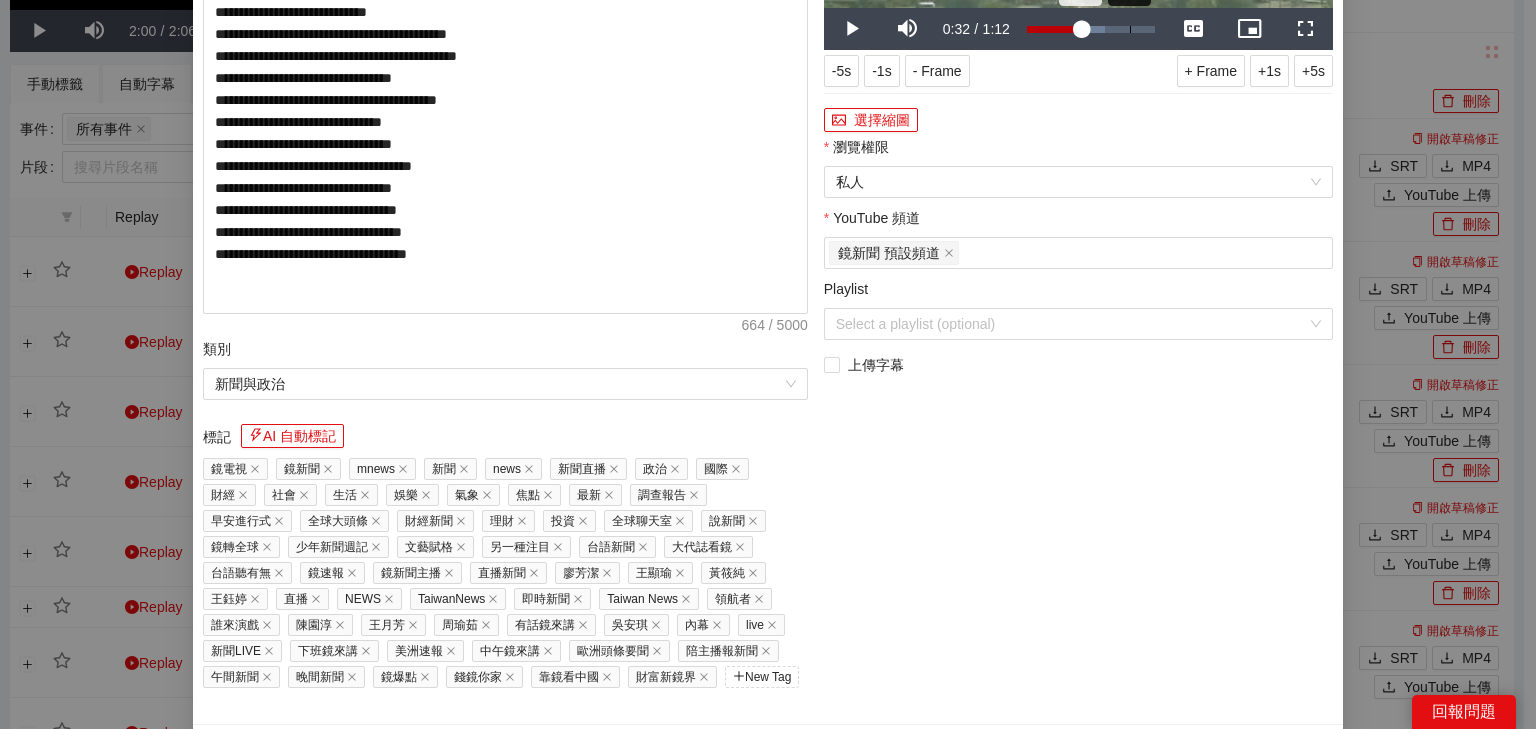 click on "Loaded :  60.74% 0:58 0:32" at bounding box center [1091, 29] 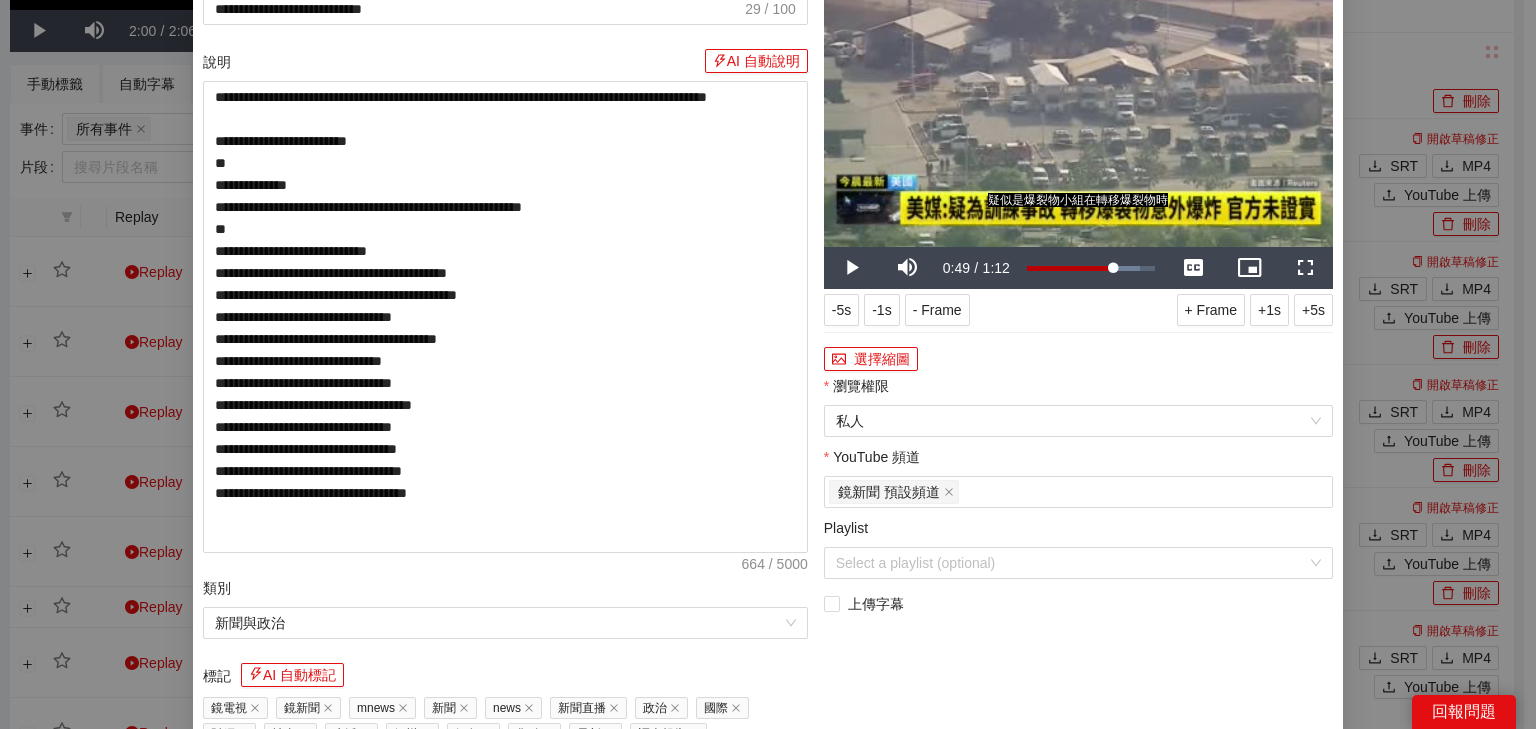 scroll, scrollTop: 320, scrollLeft: 0, axis: vertical 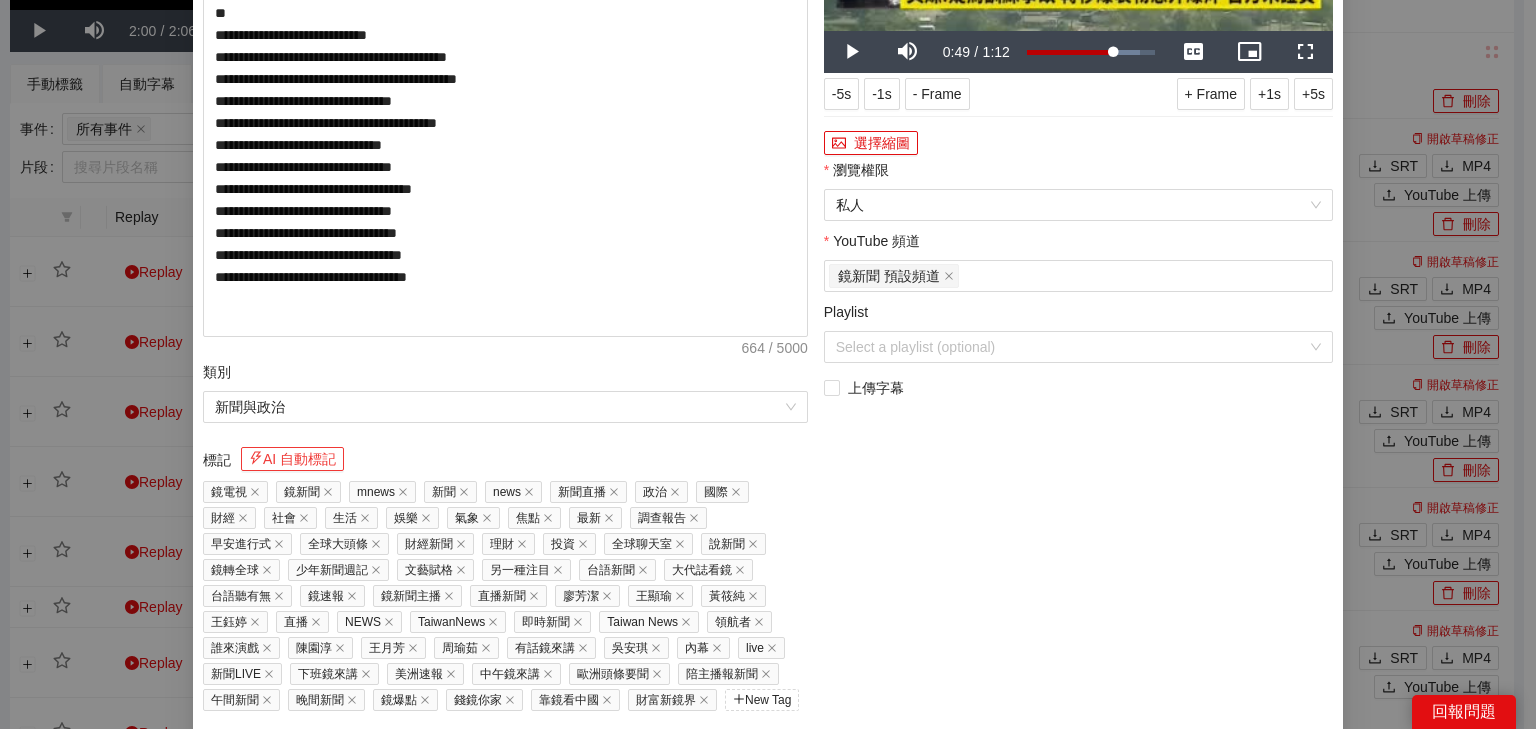 click on "AI 自動標記" at bounding box center [292, 459] 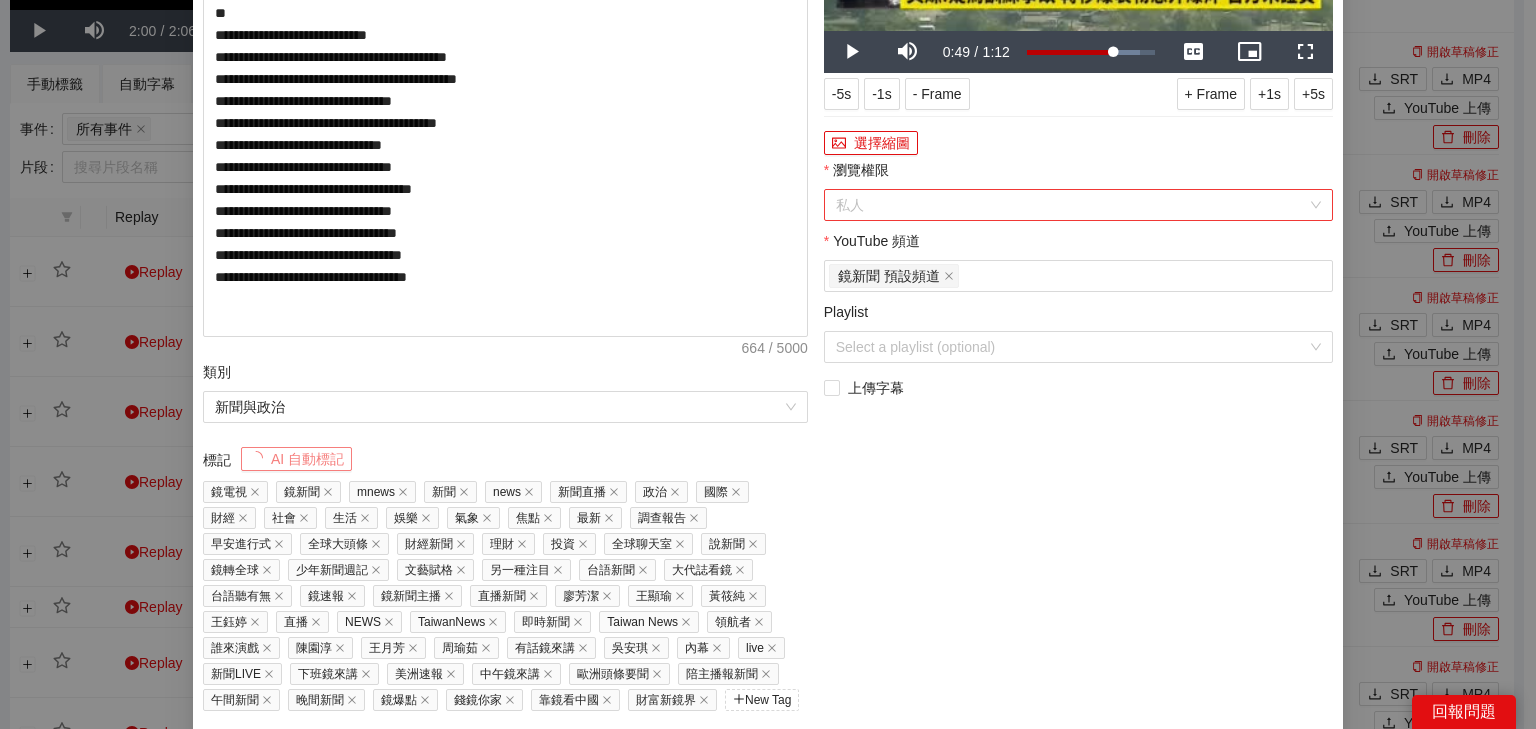 click on "私人" at bounding box center [1078, 205] 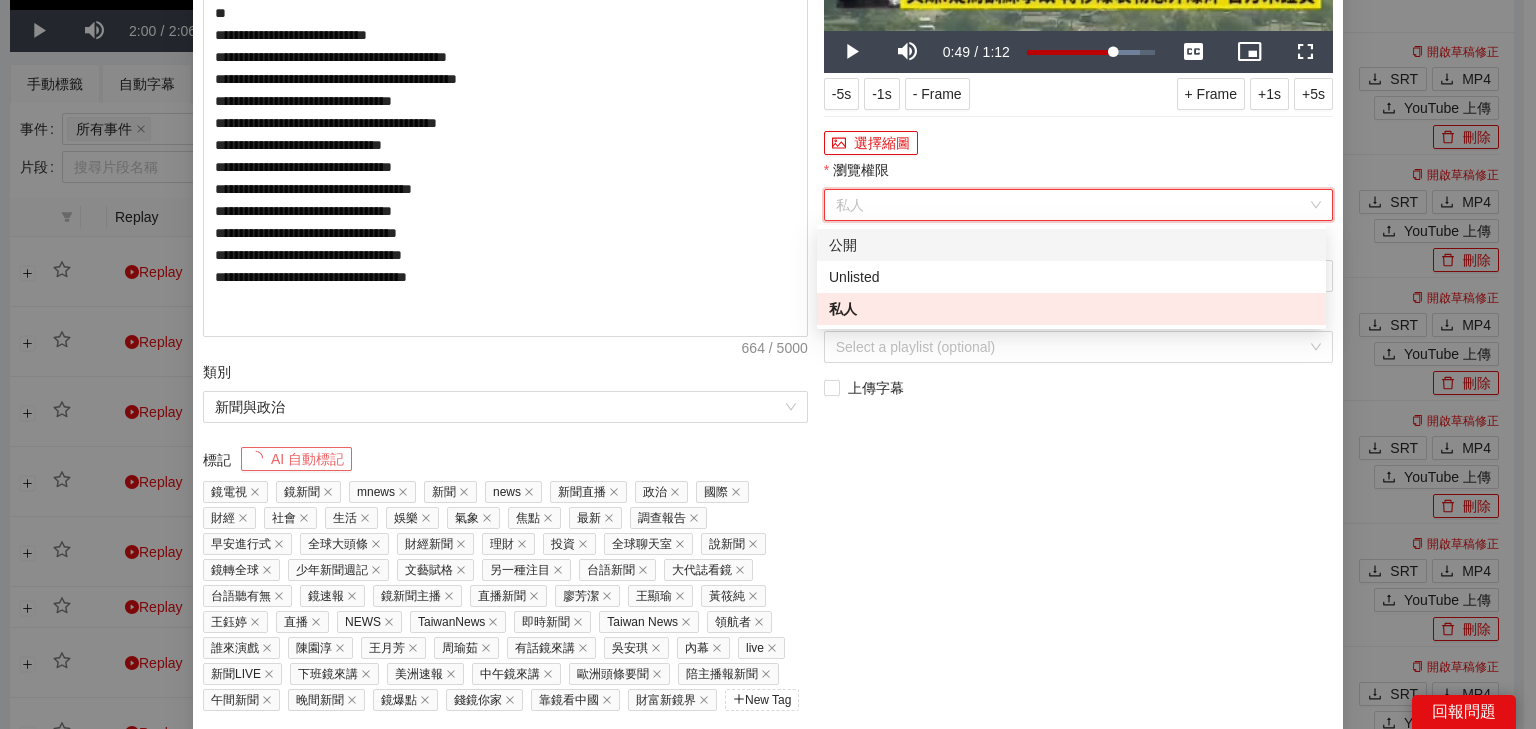 click on "公開" at bounding box center [1071, 245] 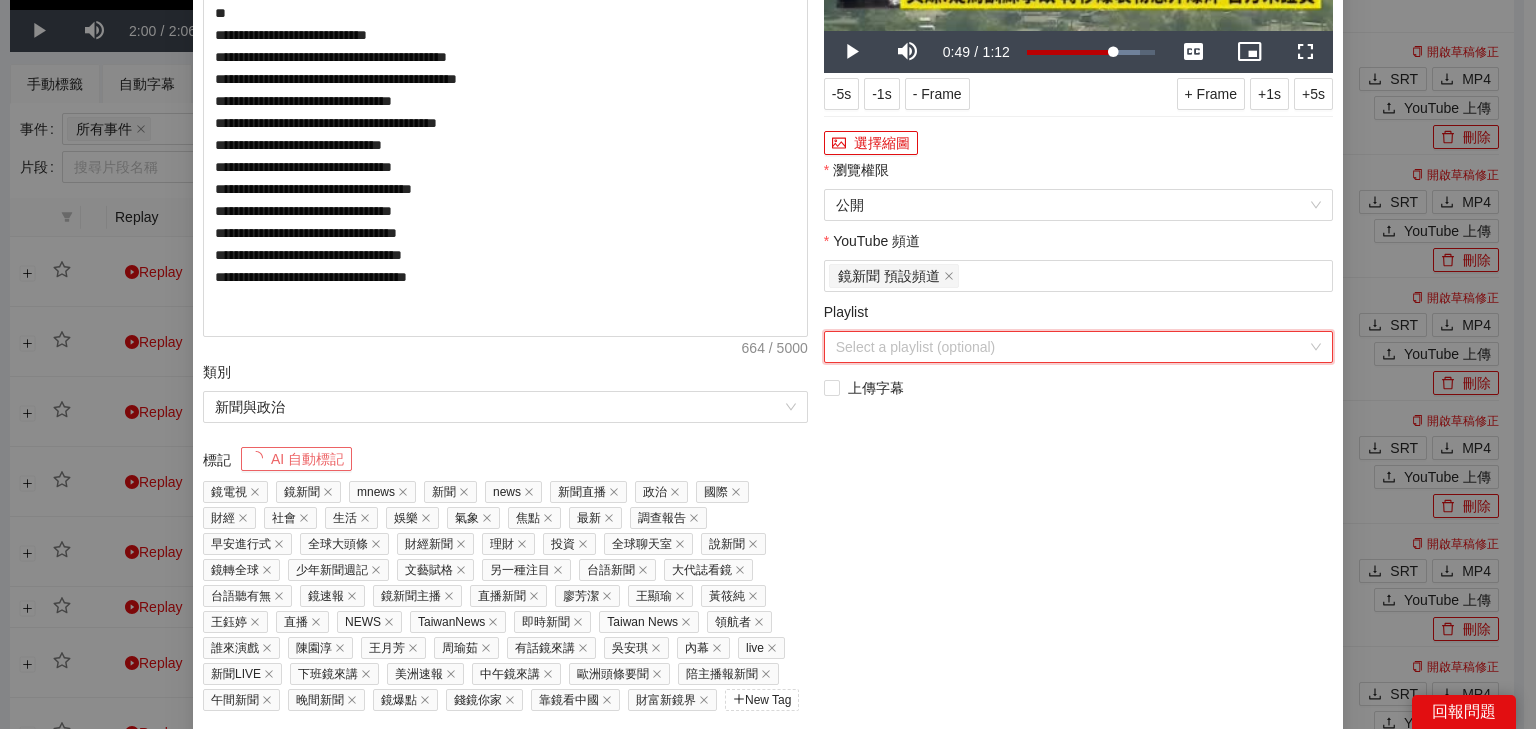 click on "Playlist" at bounding box center [1071, 347] 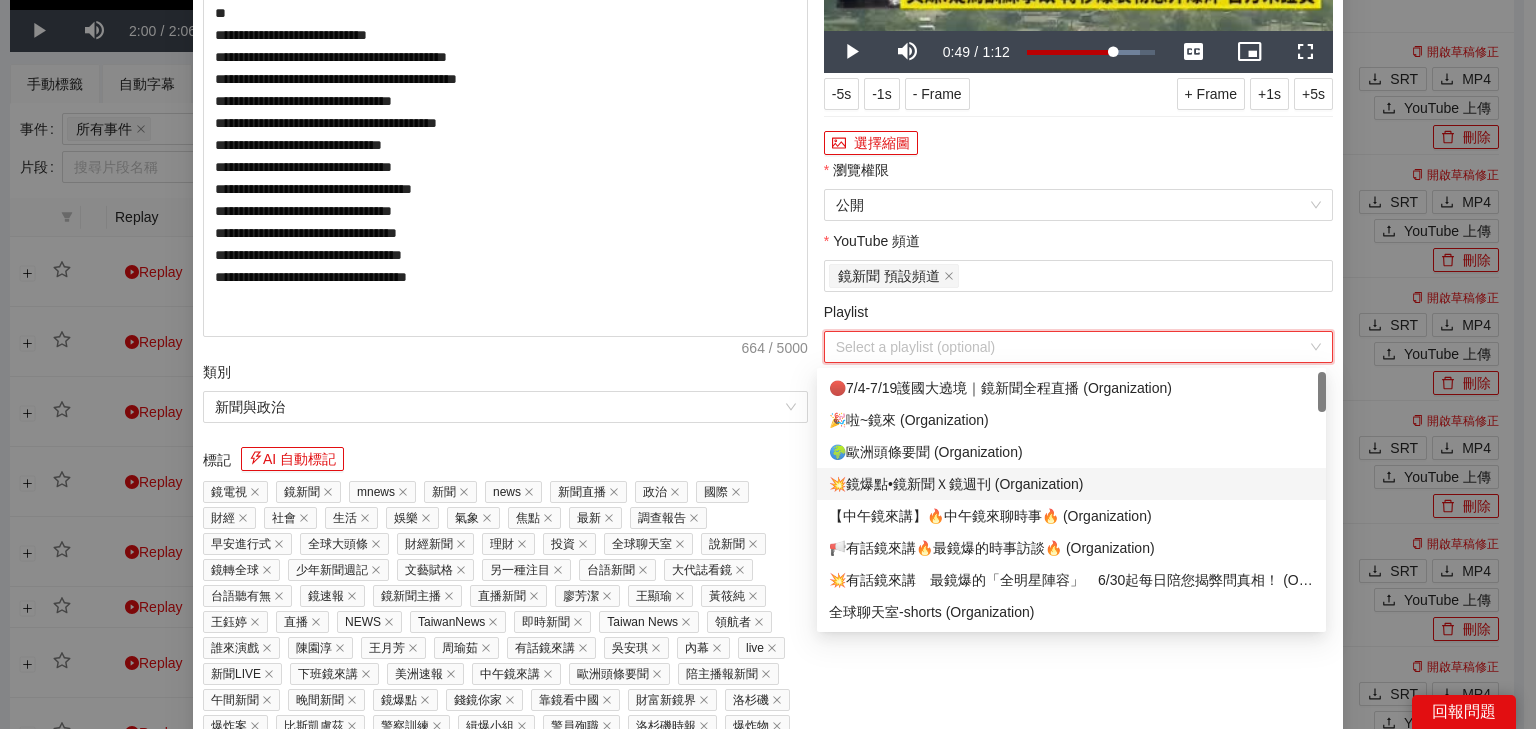 scroll, scrollTop: 160, scrollLeft: 0, axis: vertical 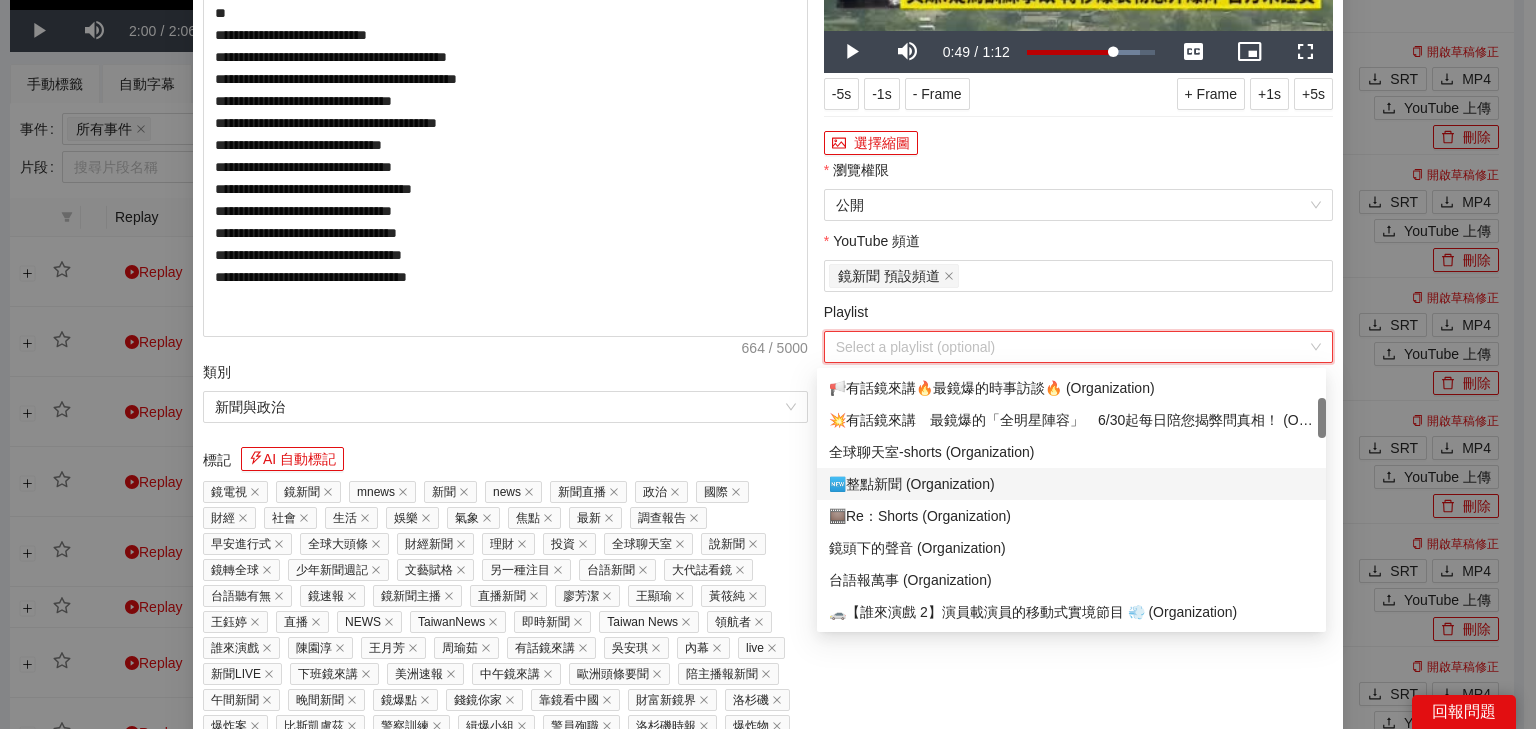 click on "🆕整點新聞 (Organization)" at bounding box center [1071, 484] 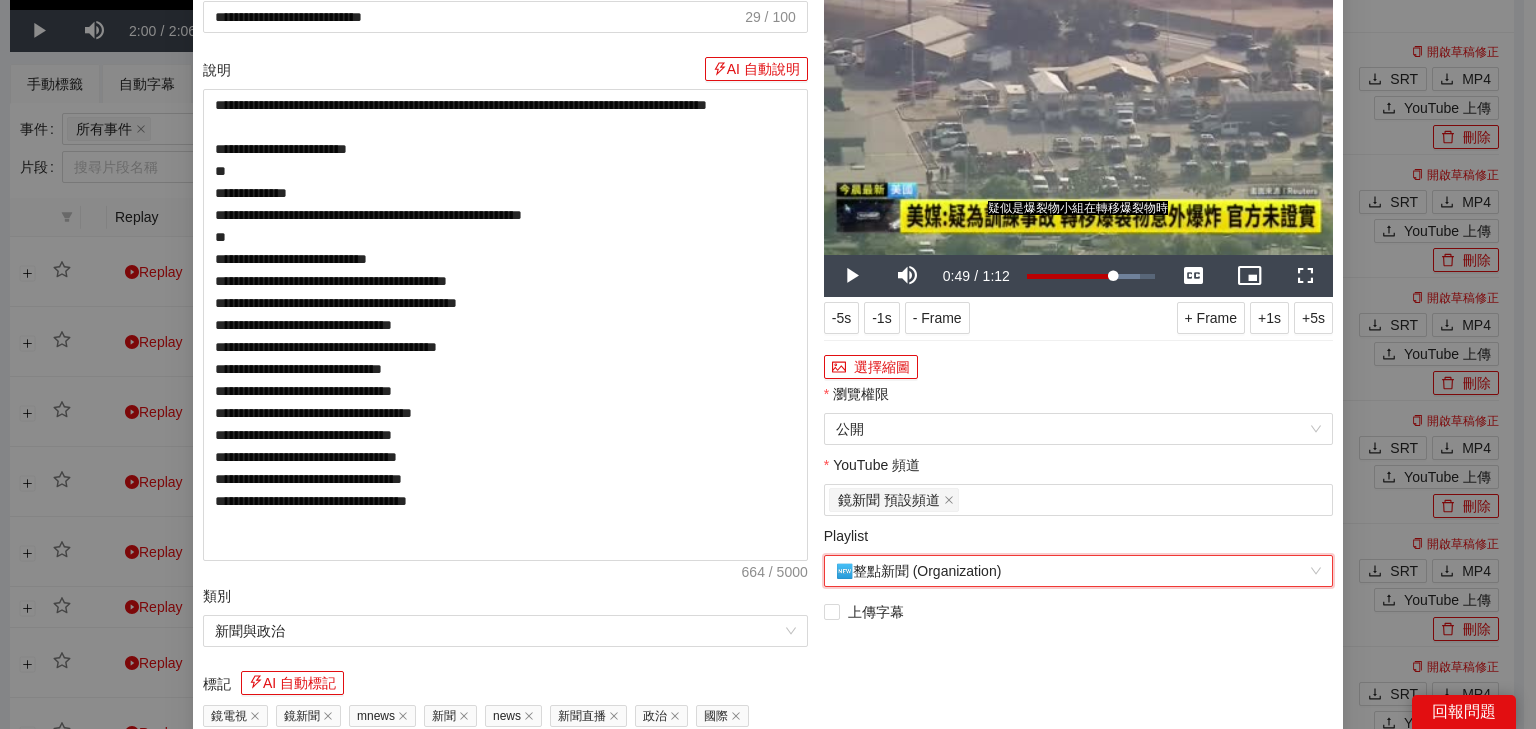scroll, scrollTop: 80, scrollLeft: 0, axis: vertical 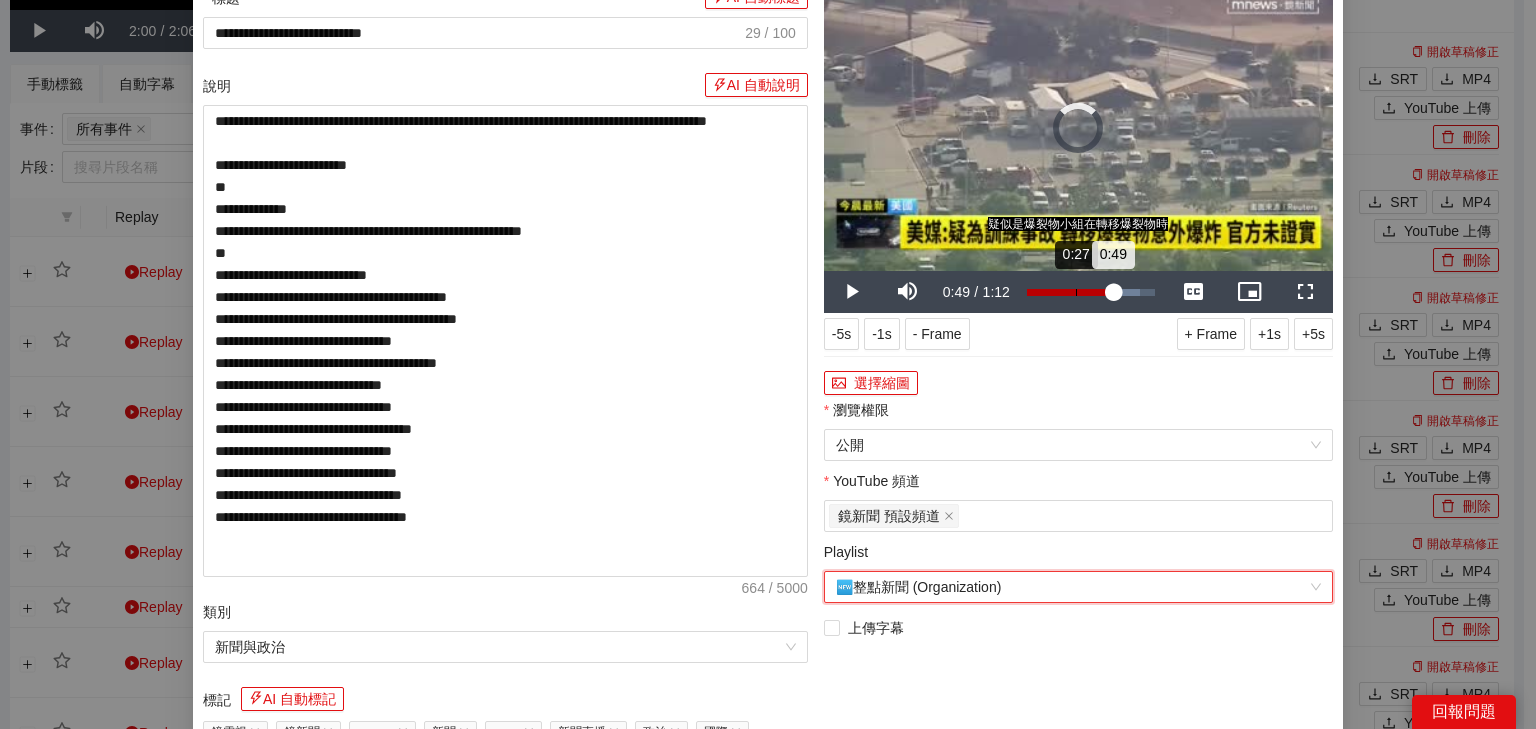 click on "Loaded :  88.56% 0:27 0:49" at bounding box center (1091, 292) 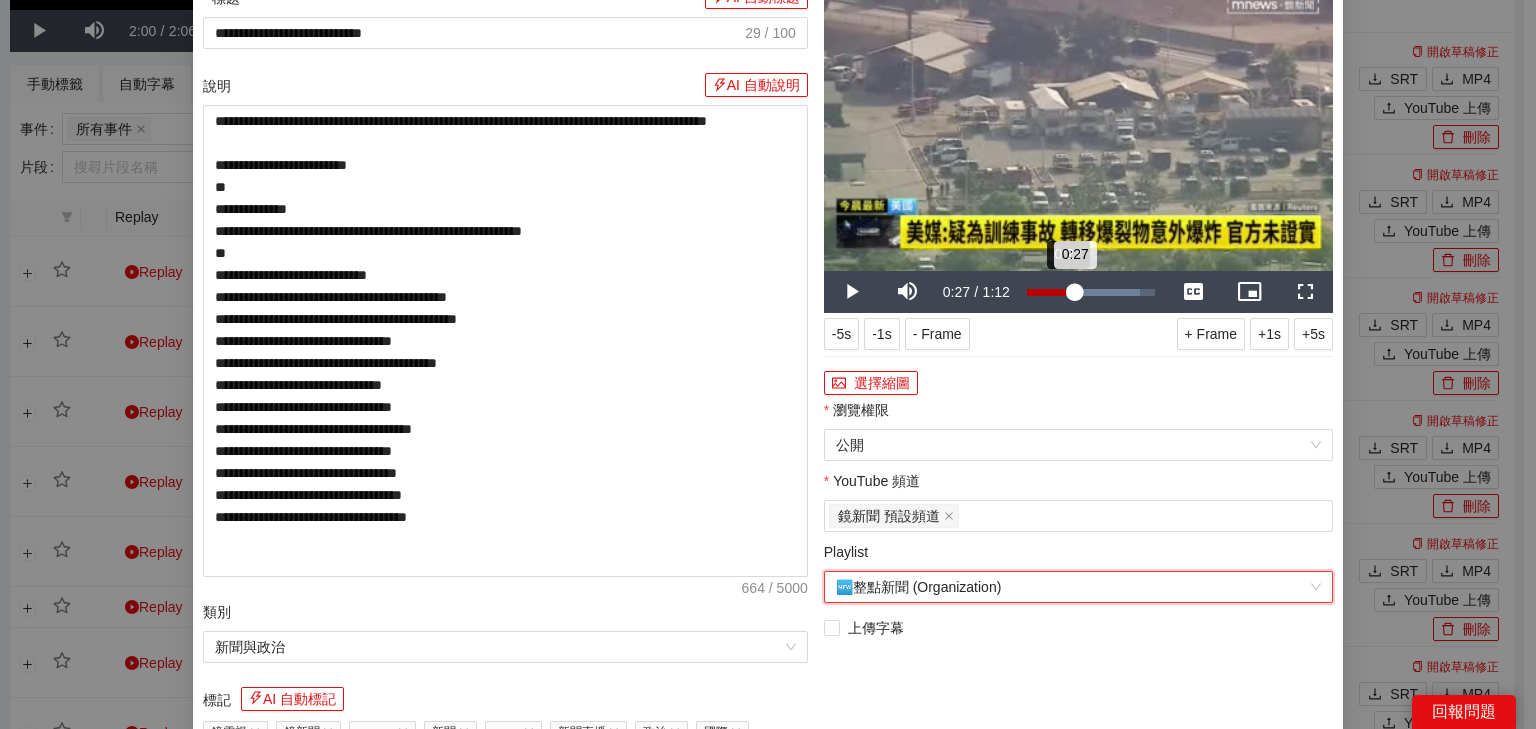click on "0:27" at bounding box center (1051, 292) 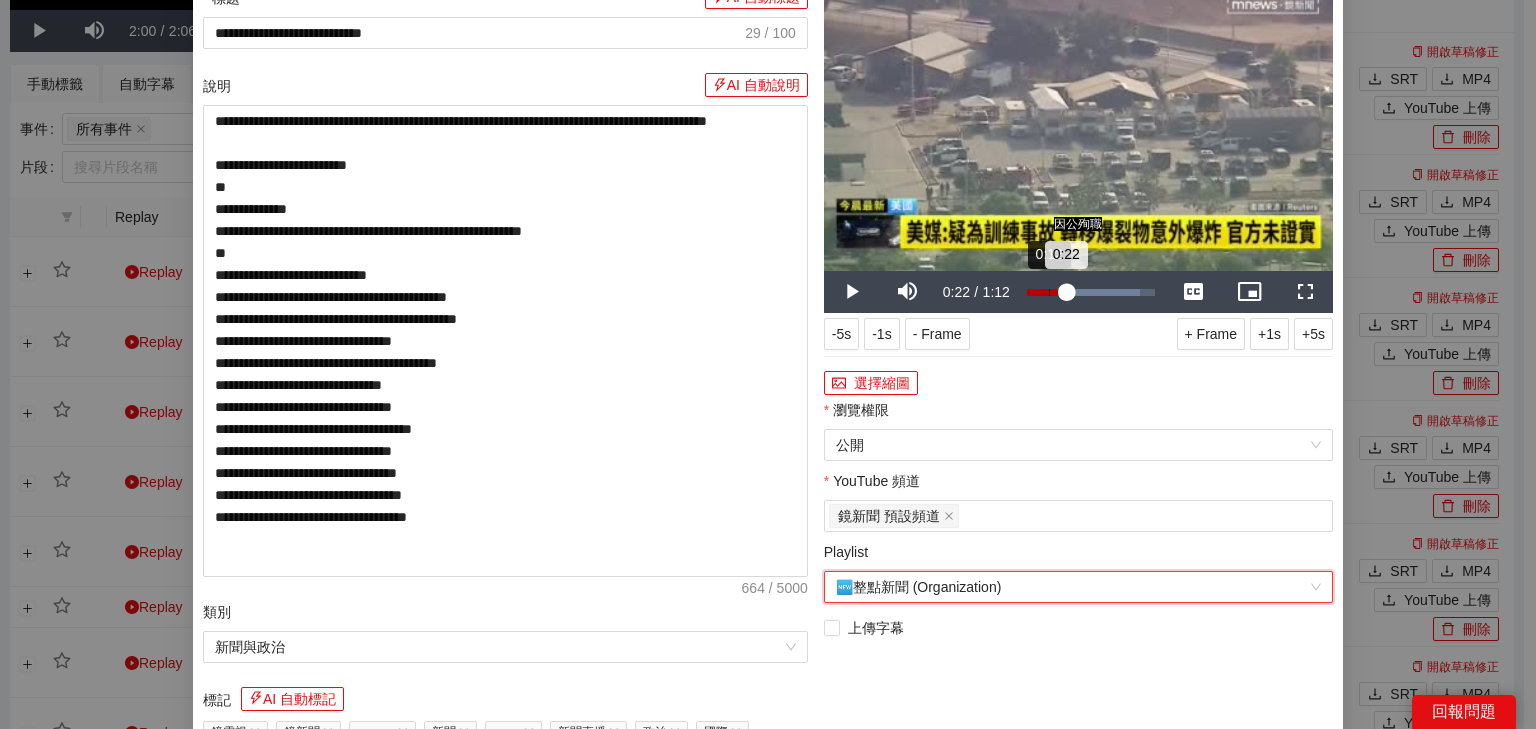 click on "Loaded :  88.56% 0:12 0:22" at bounding box center [1091, 292] 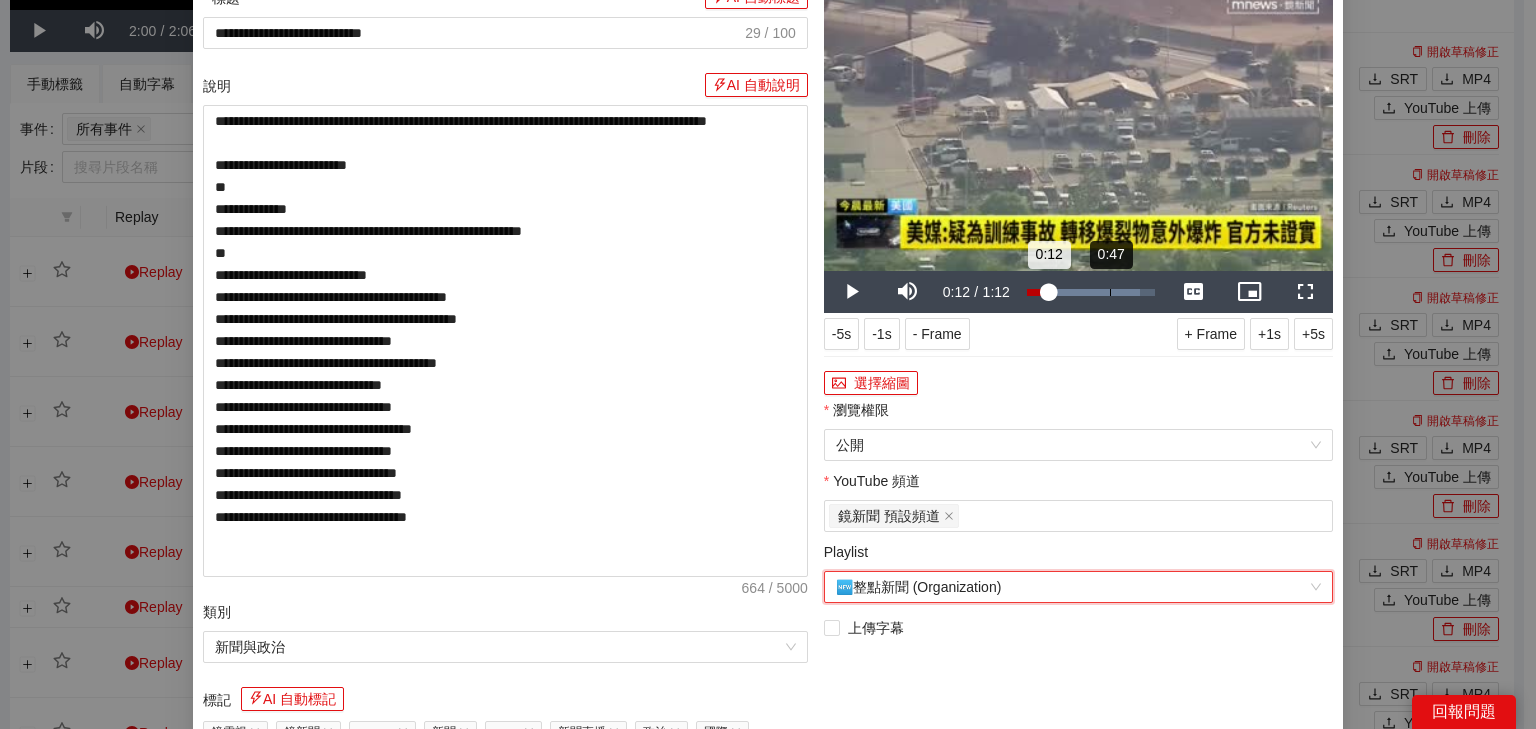 click on "Loaded :  88.56% 0:47 0:12" at bounding box center (1091, 292) 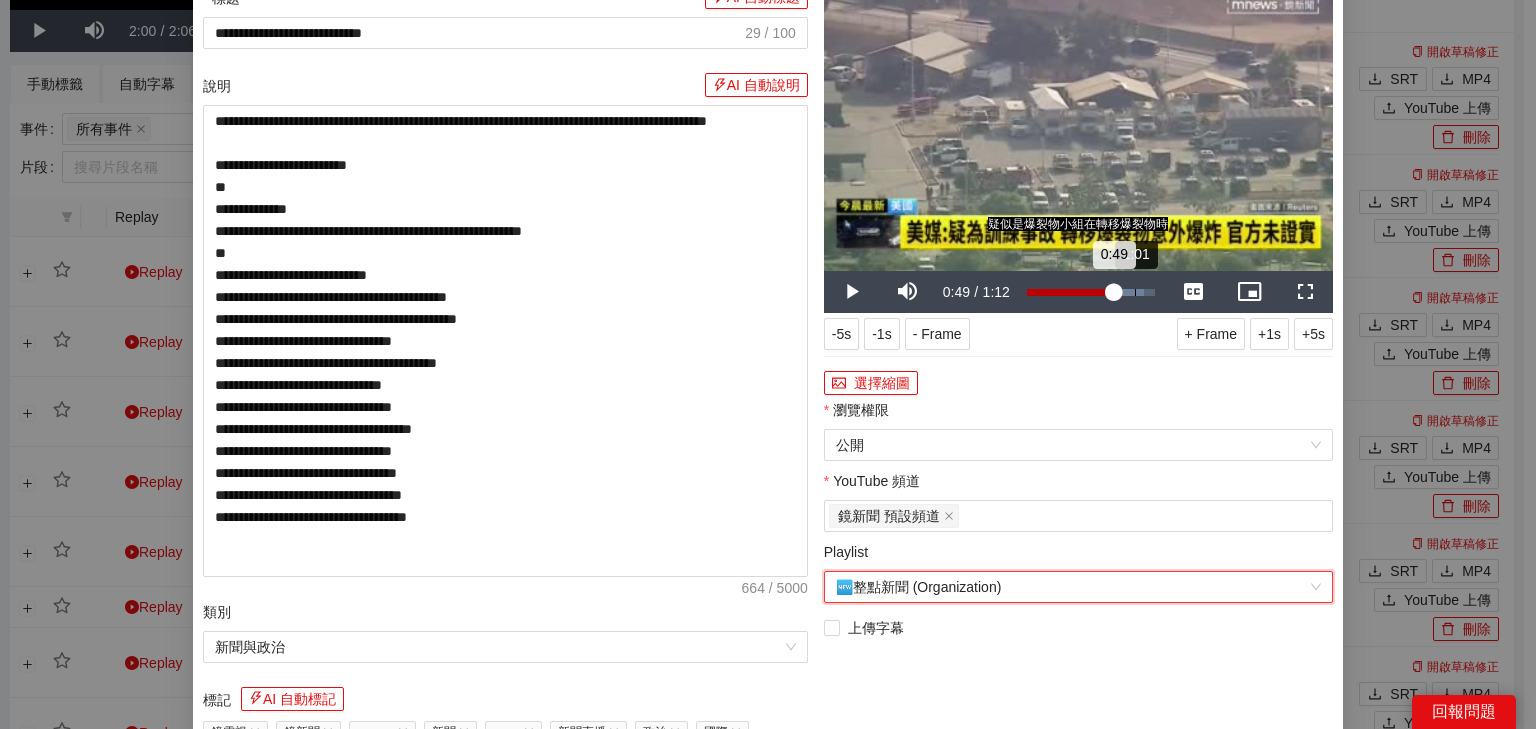 click on "1:01" at bounding box center [1135, 292] 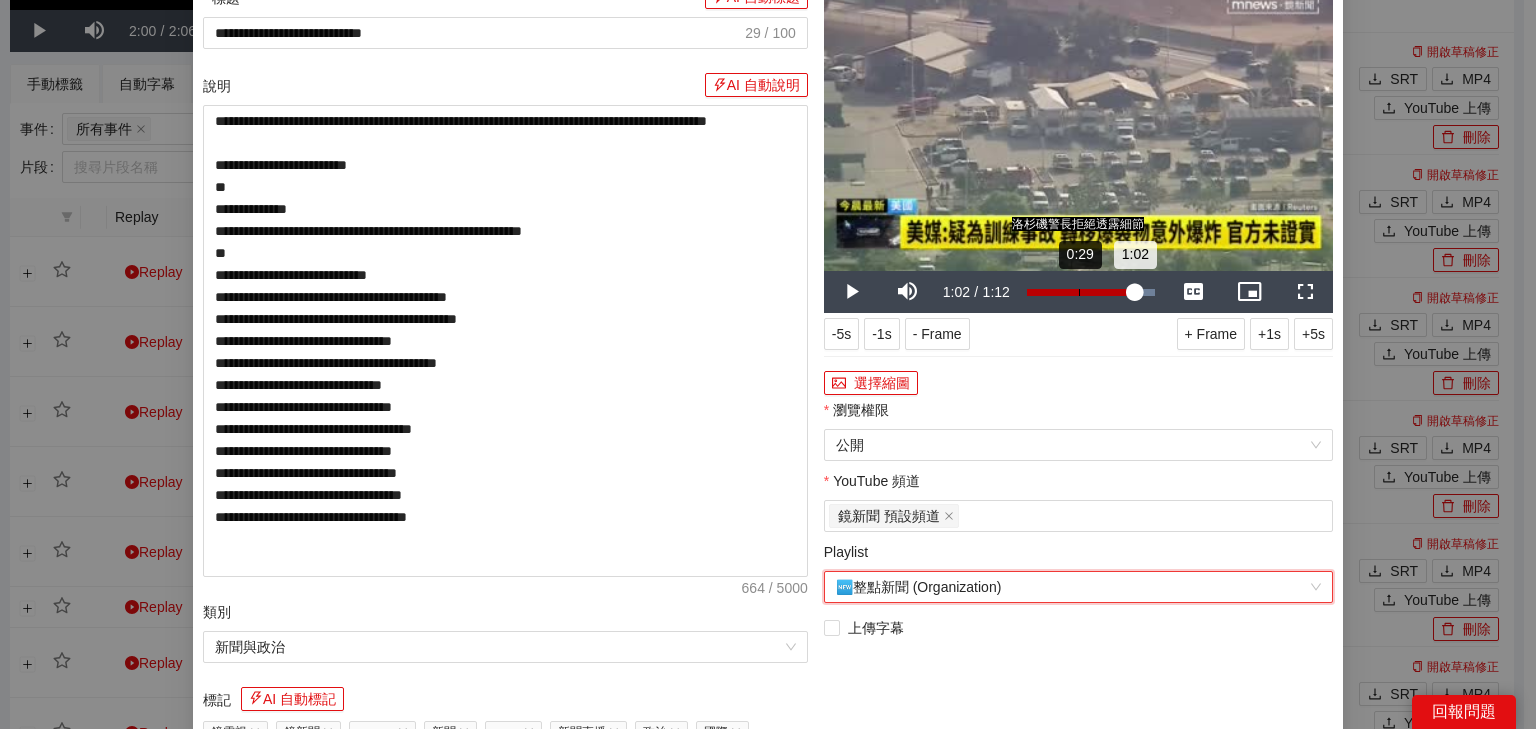 click on "Loaded :  100.00% 0:29 1:02" at bounding box center (1091, 292) 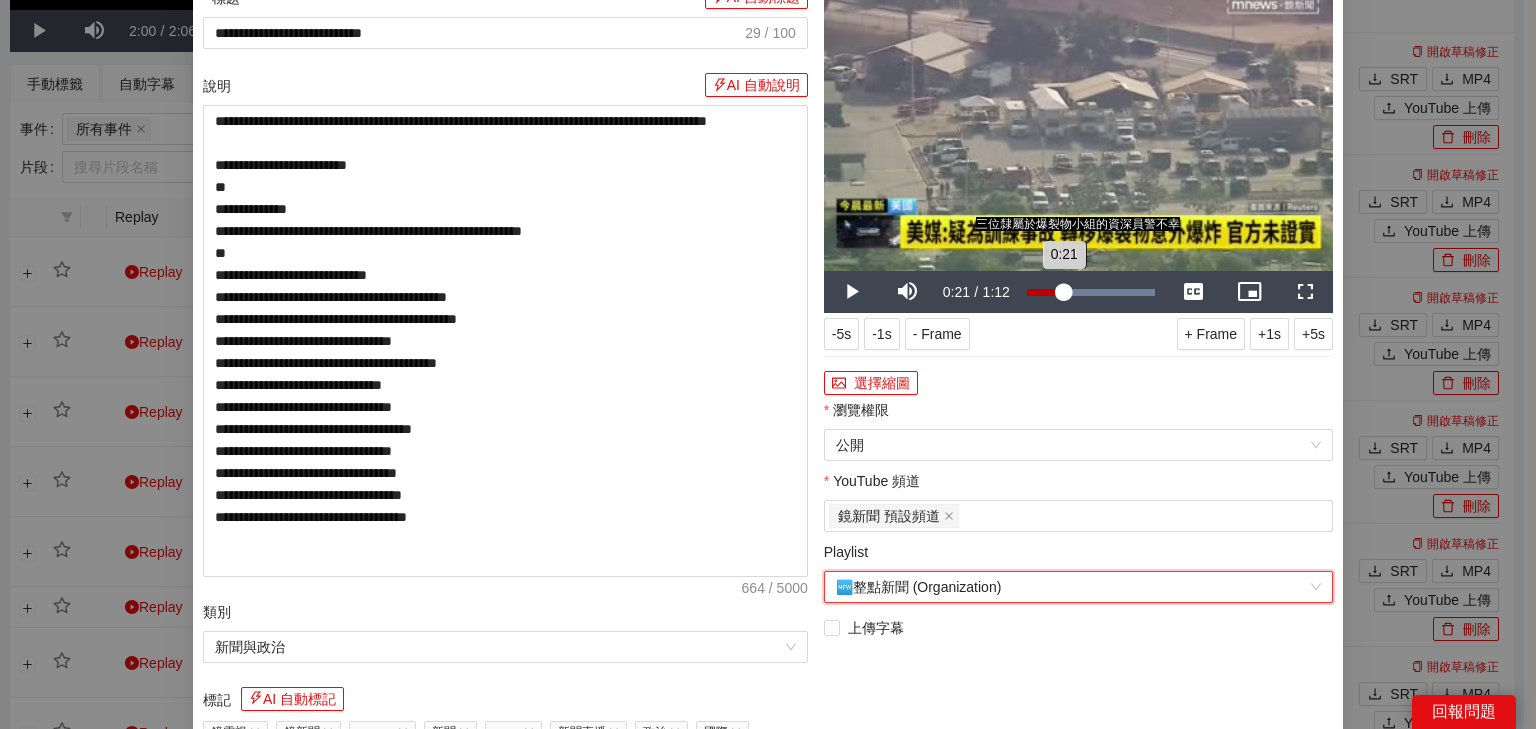 click on "Loaded :  100.00% 0:21 0:21" at bounding box center [1091, 292] 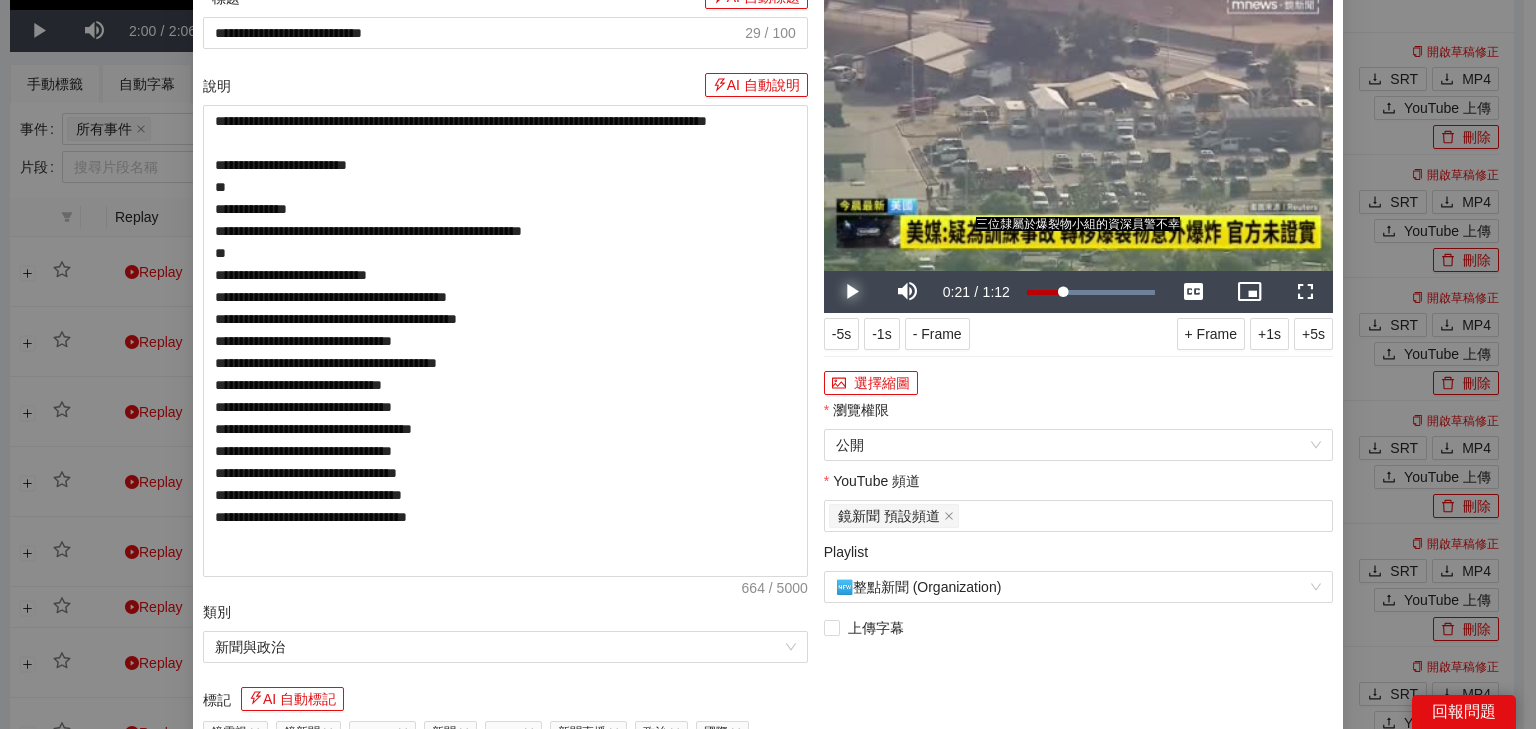 click at bounding box center (852, 292) 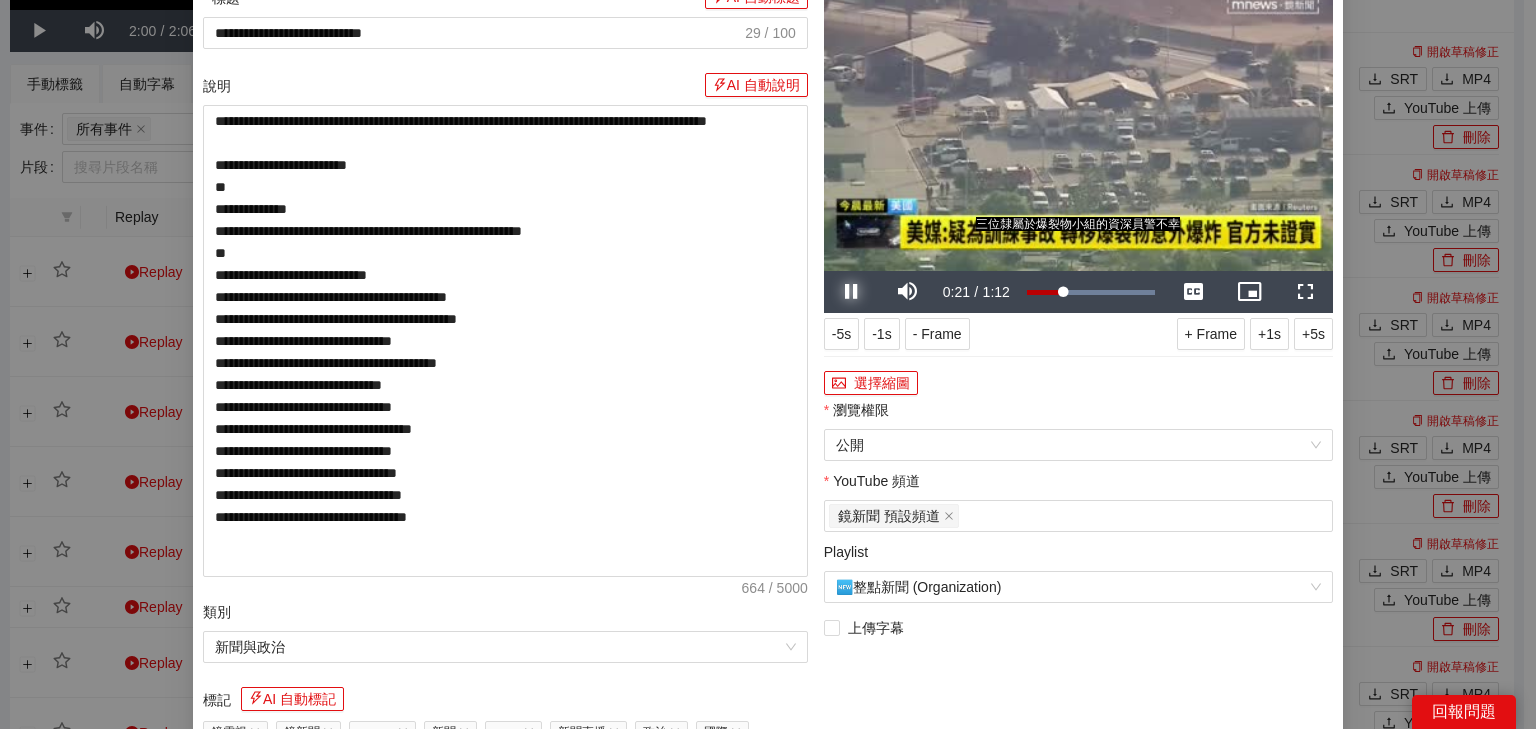 click at bounding box center (852, 292) 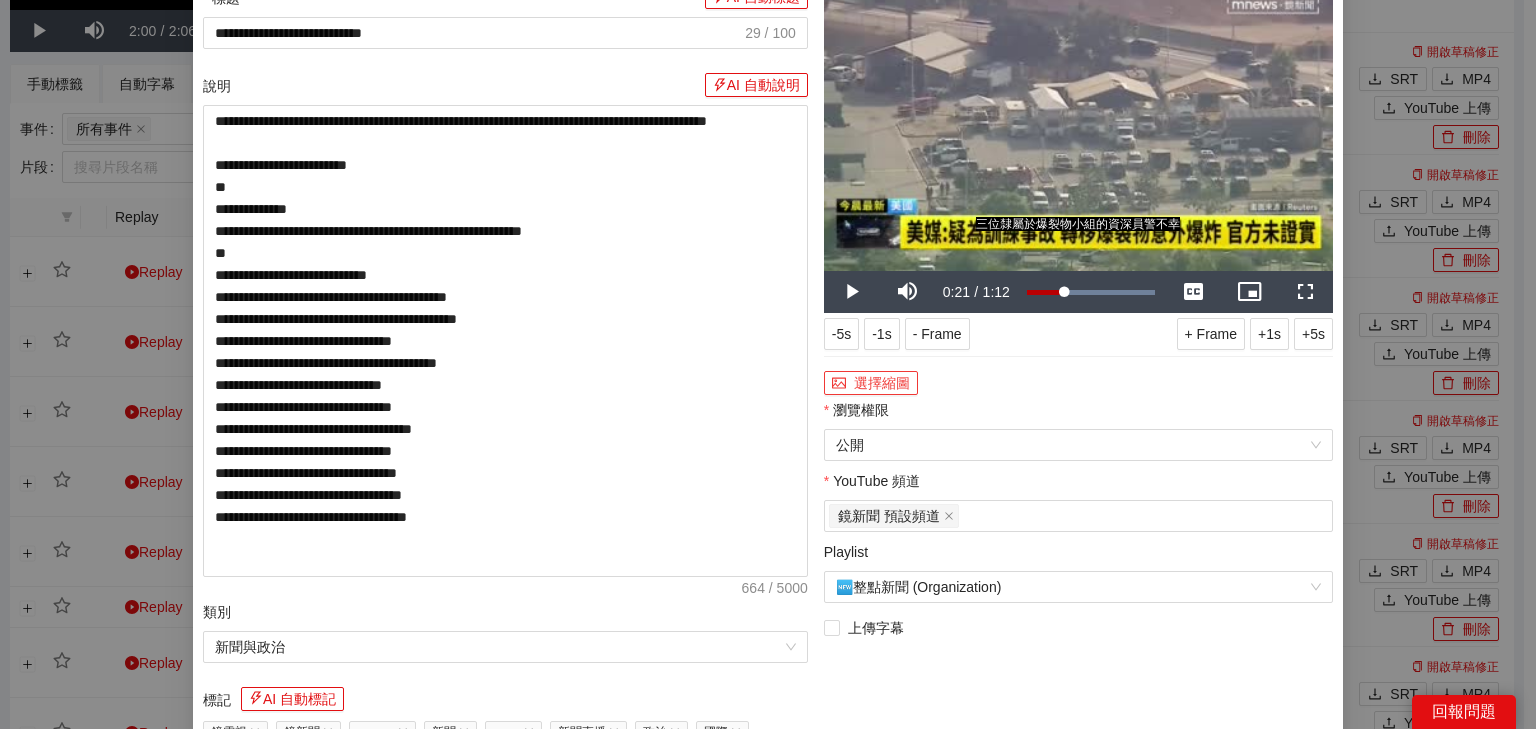 click on "選擇縮圖" at bounding box center (871, 383) 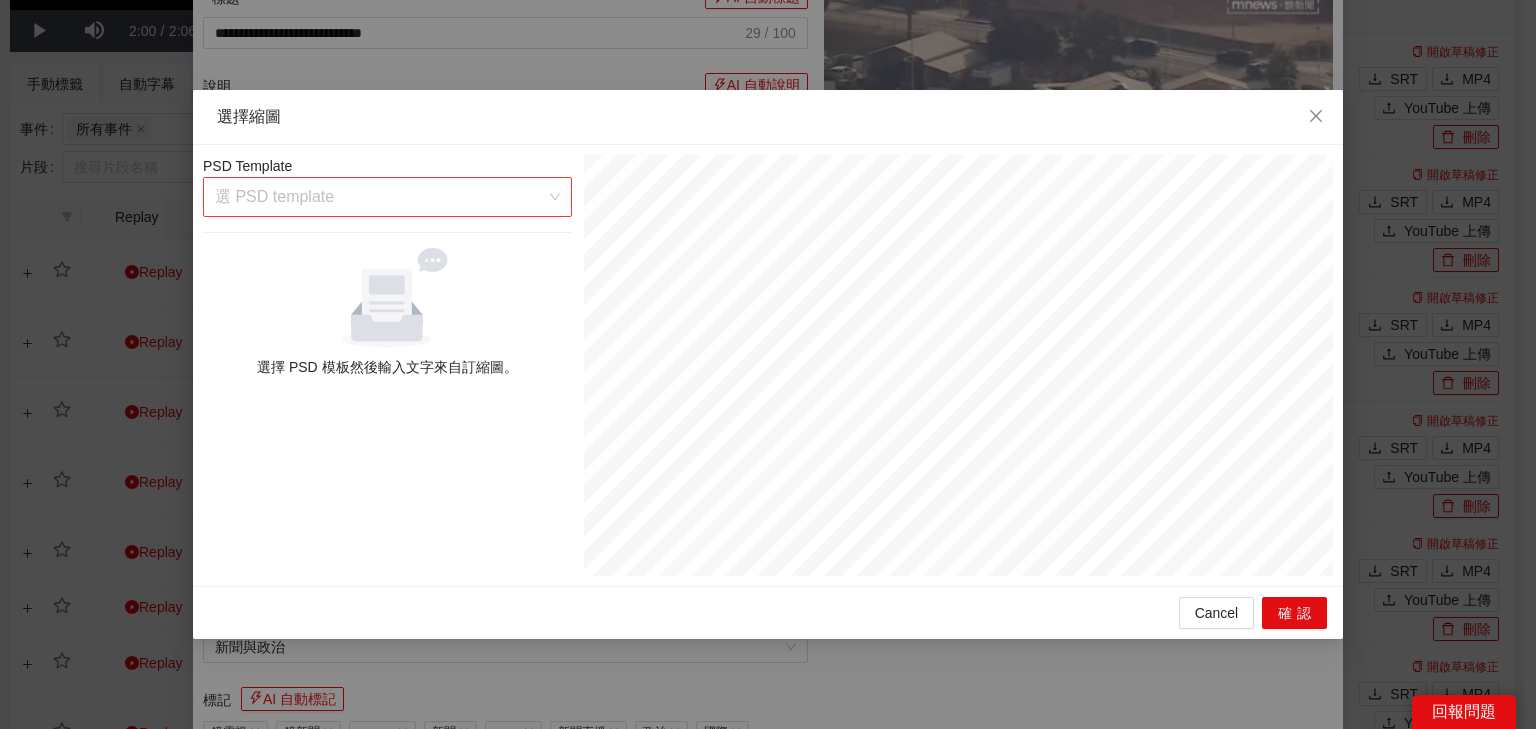 click on "選 PSD template" at bounding box center [387, 197] 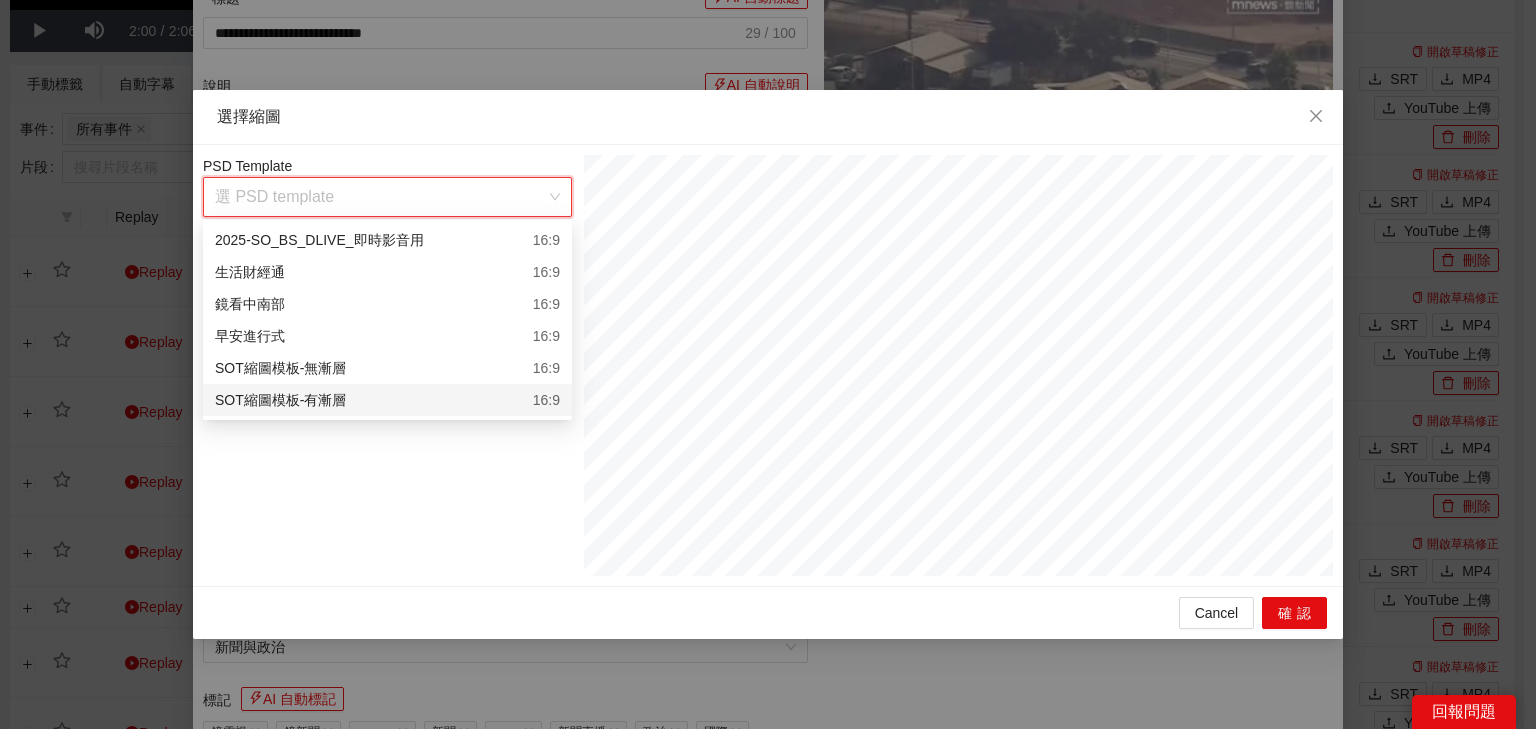 click on "SOT縮圖模板-有漸層 16:9" at bounding box center [387, 400] 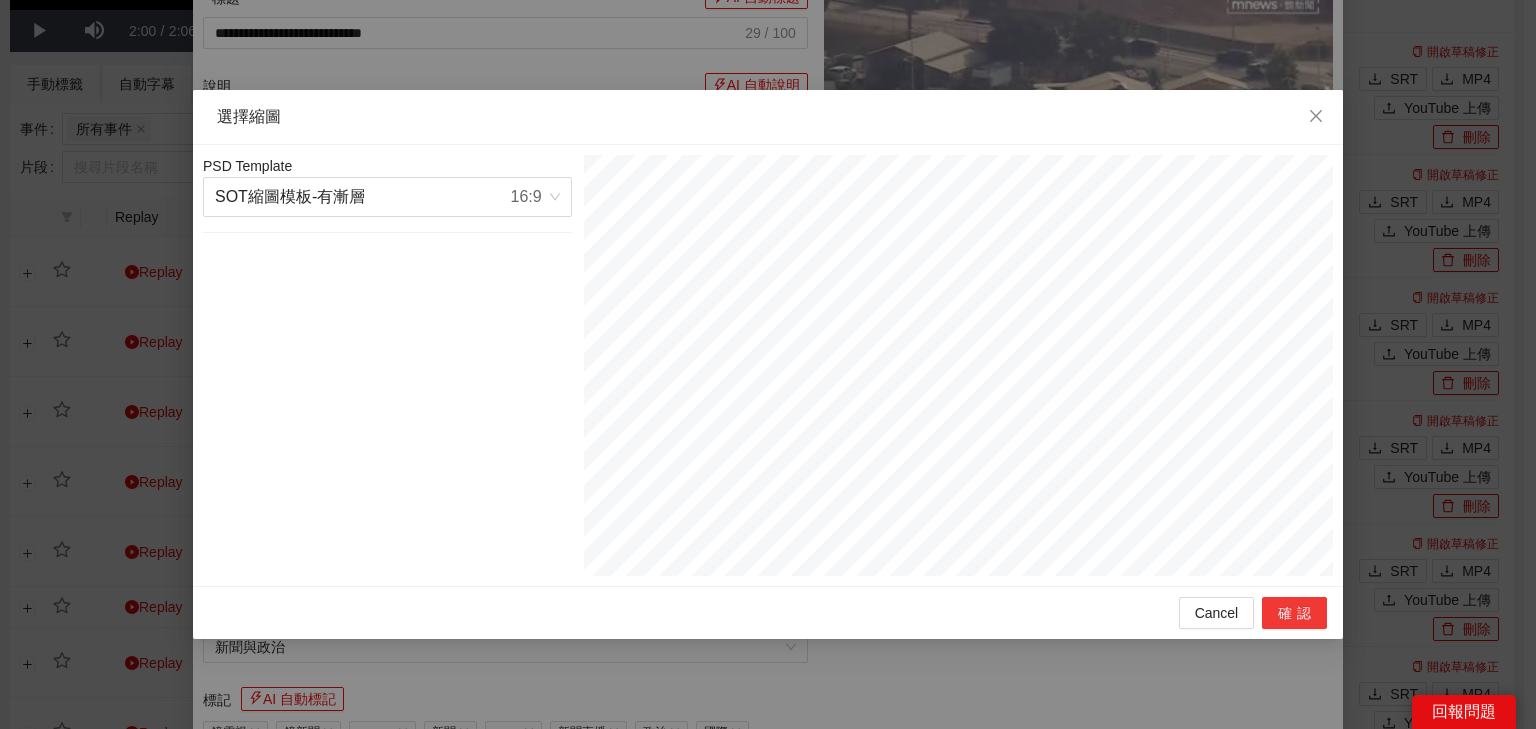 click on "確認" at bounding box center (1294, 613) 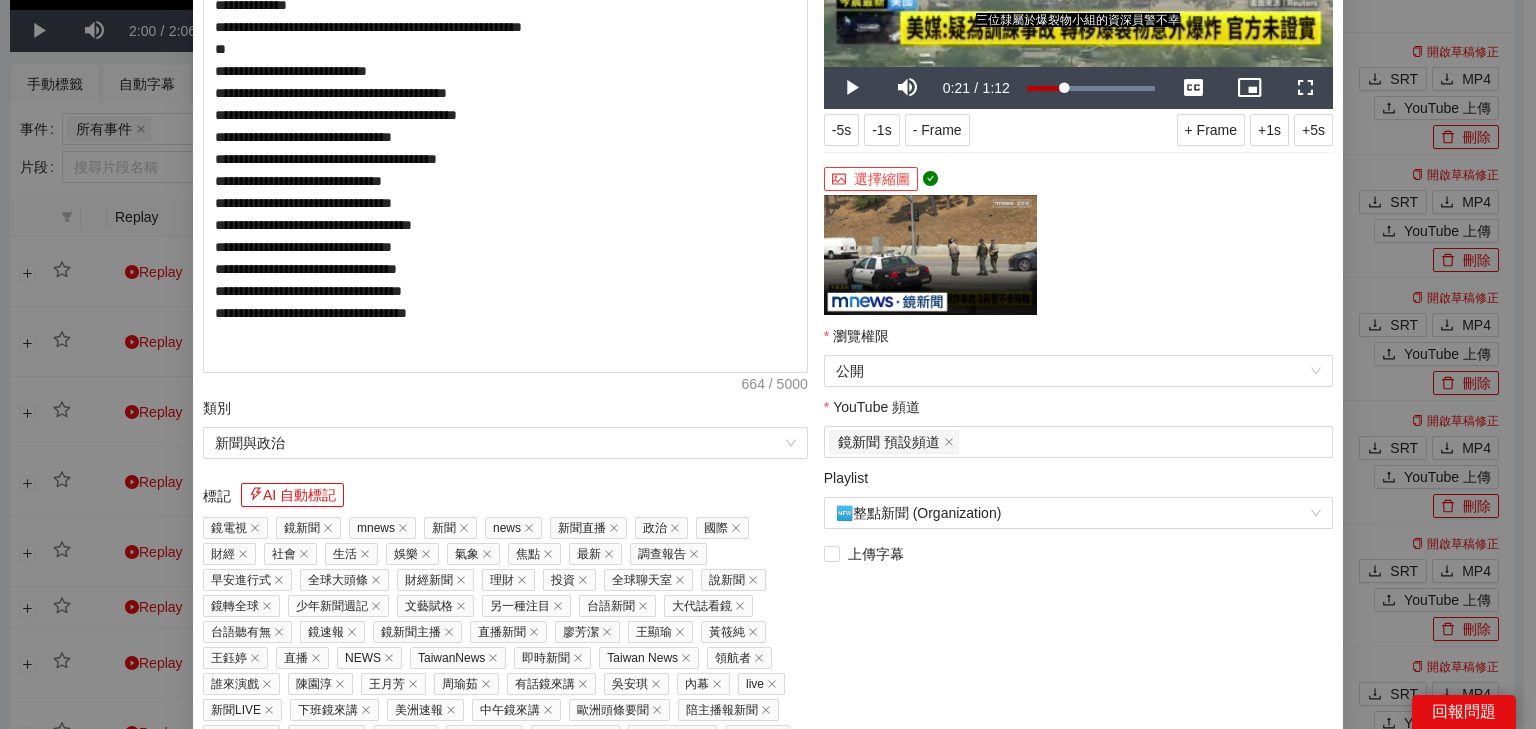scroll, scrollTop: 464, scrollLeft: 0, axis: vertical 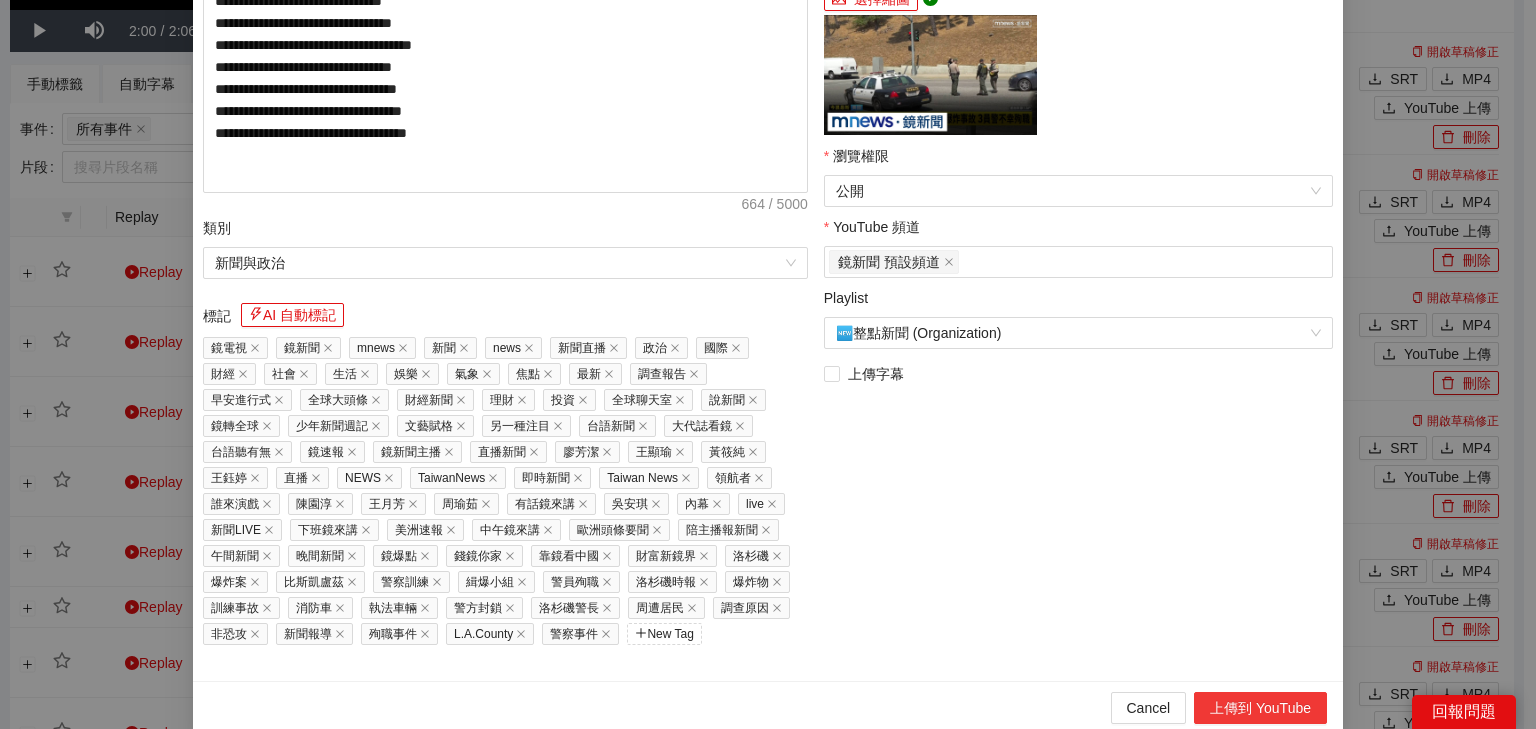 click on "上傳到 YouTube" at bounding box center (1260, 708) 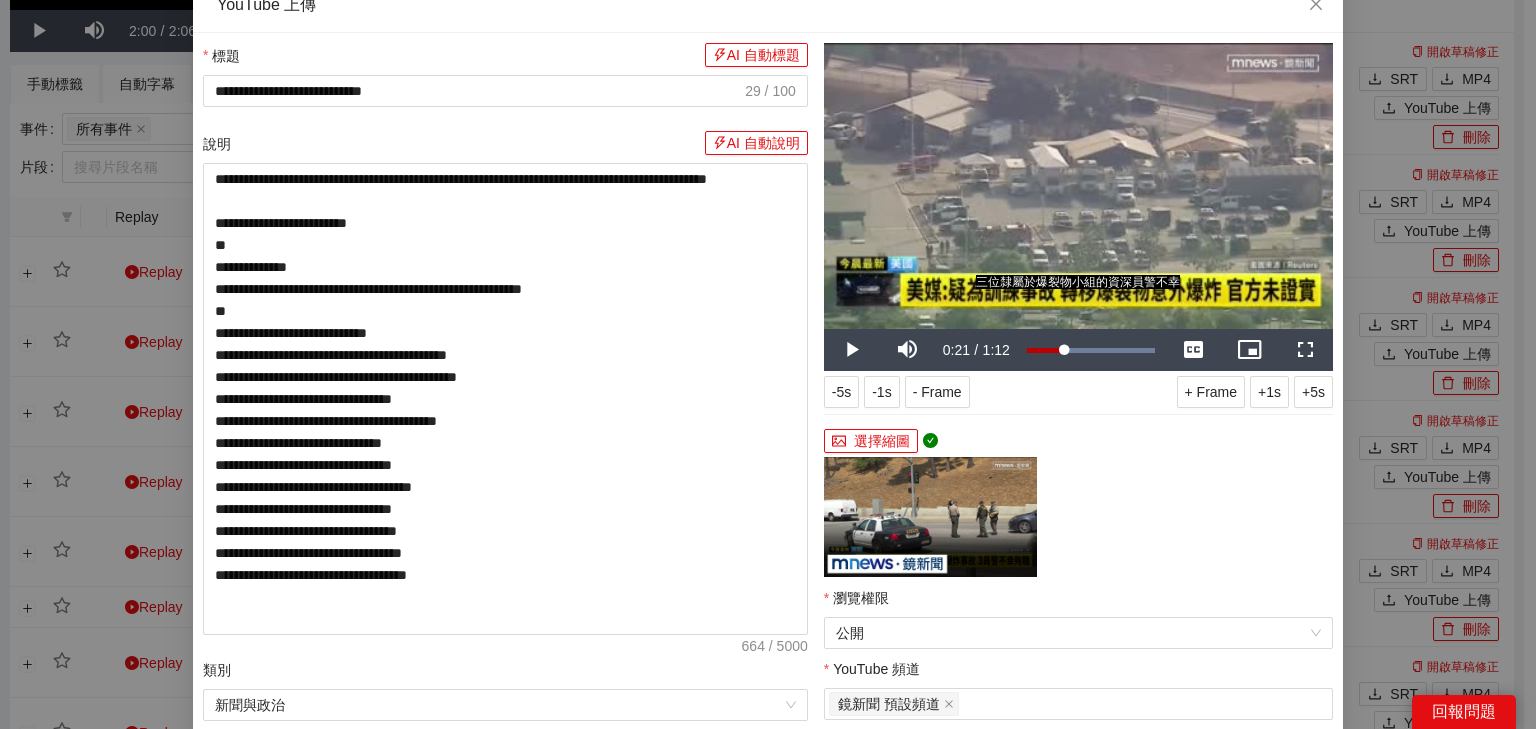 scroll, scrollTop: 0, scrollLeft: 0, axis: both 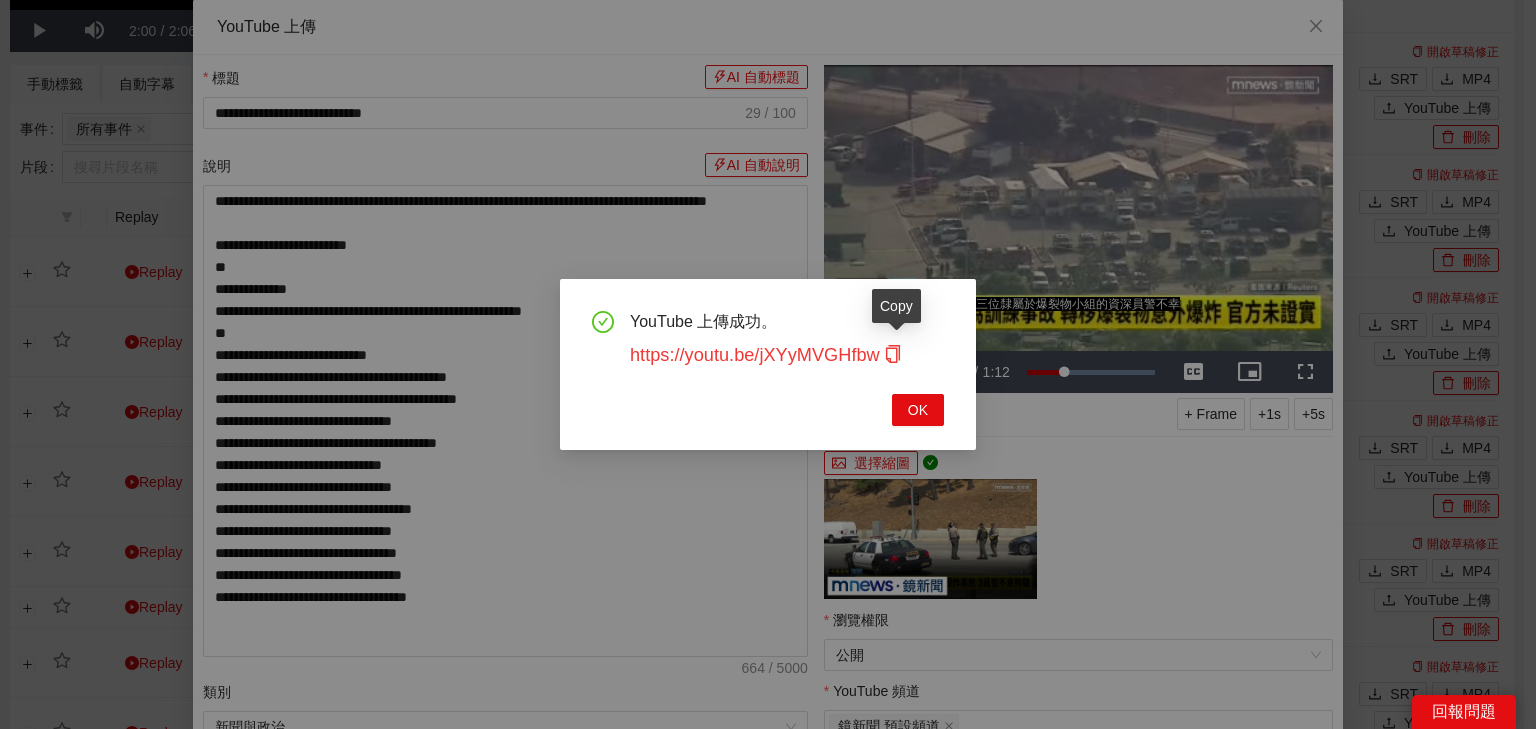 click 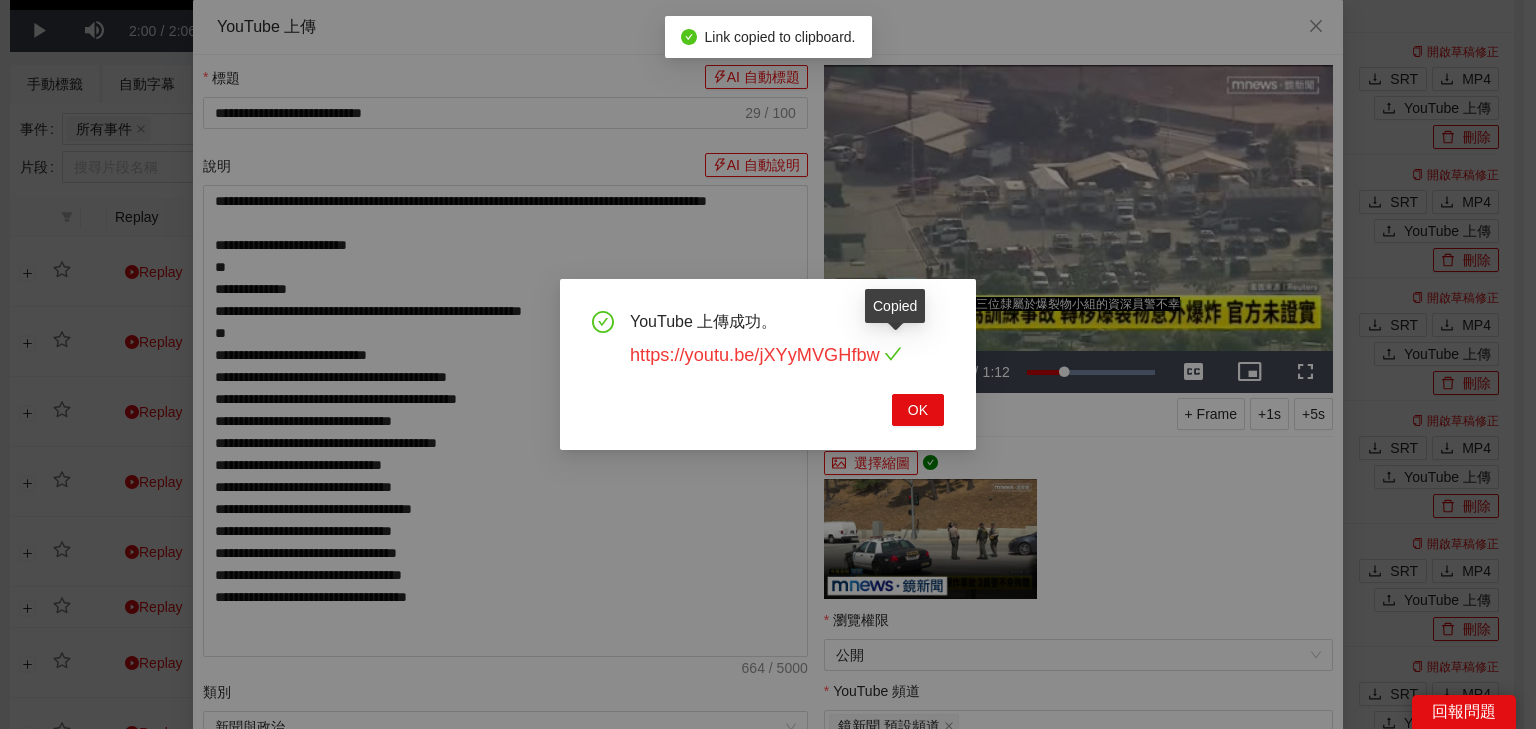 click on "https://youtu.be/jXYyMVGHfbw" at bounding box center (766, 355) 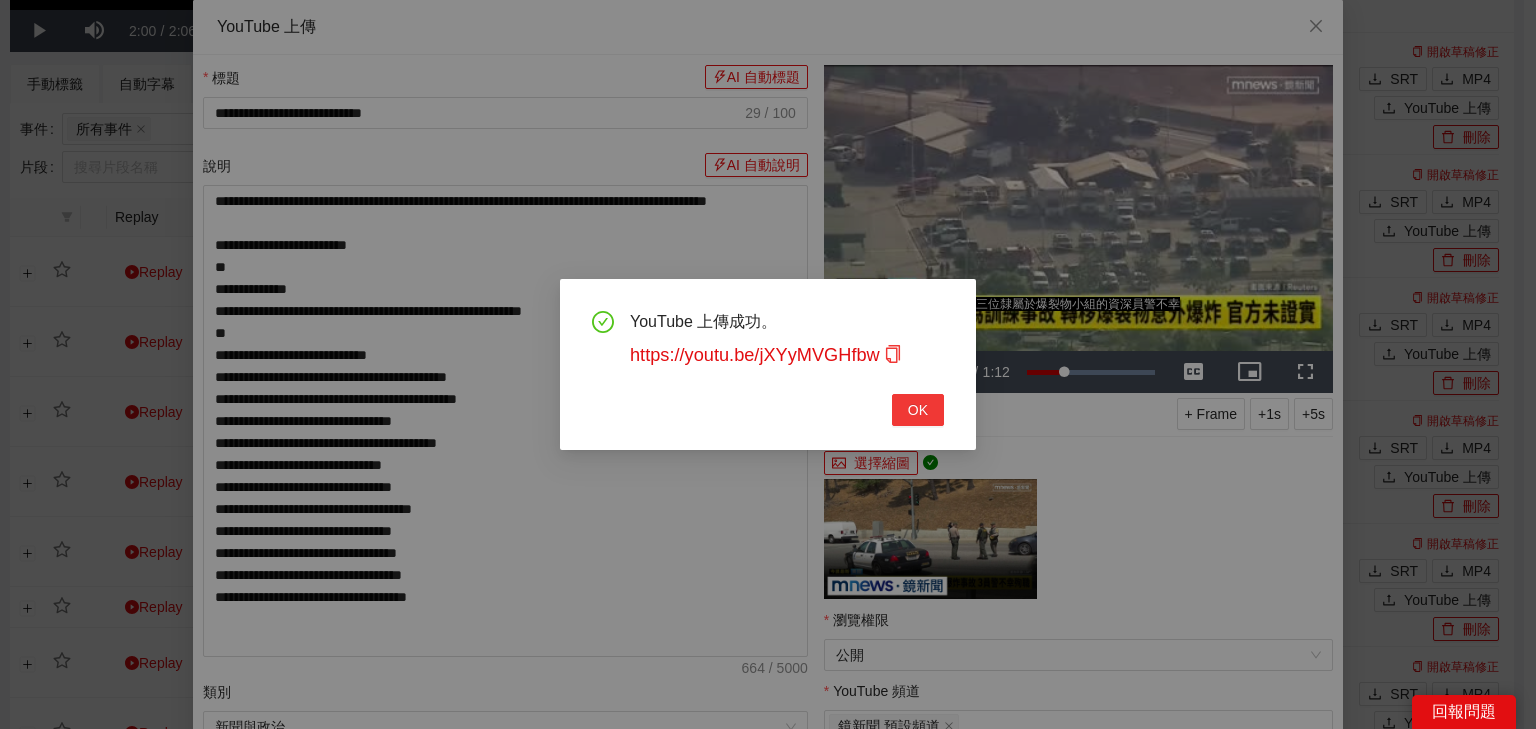 click on "OK" at bounding box center (918, 410) 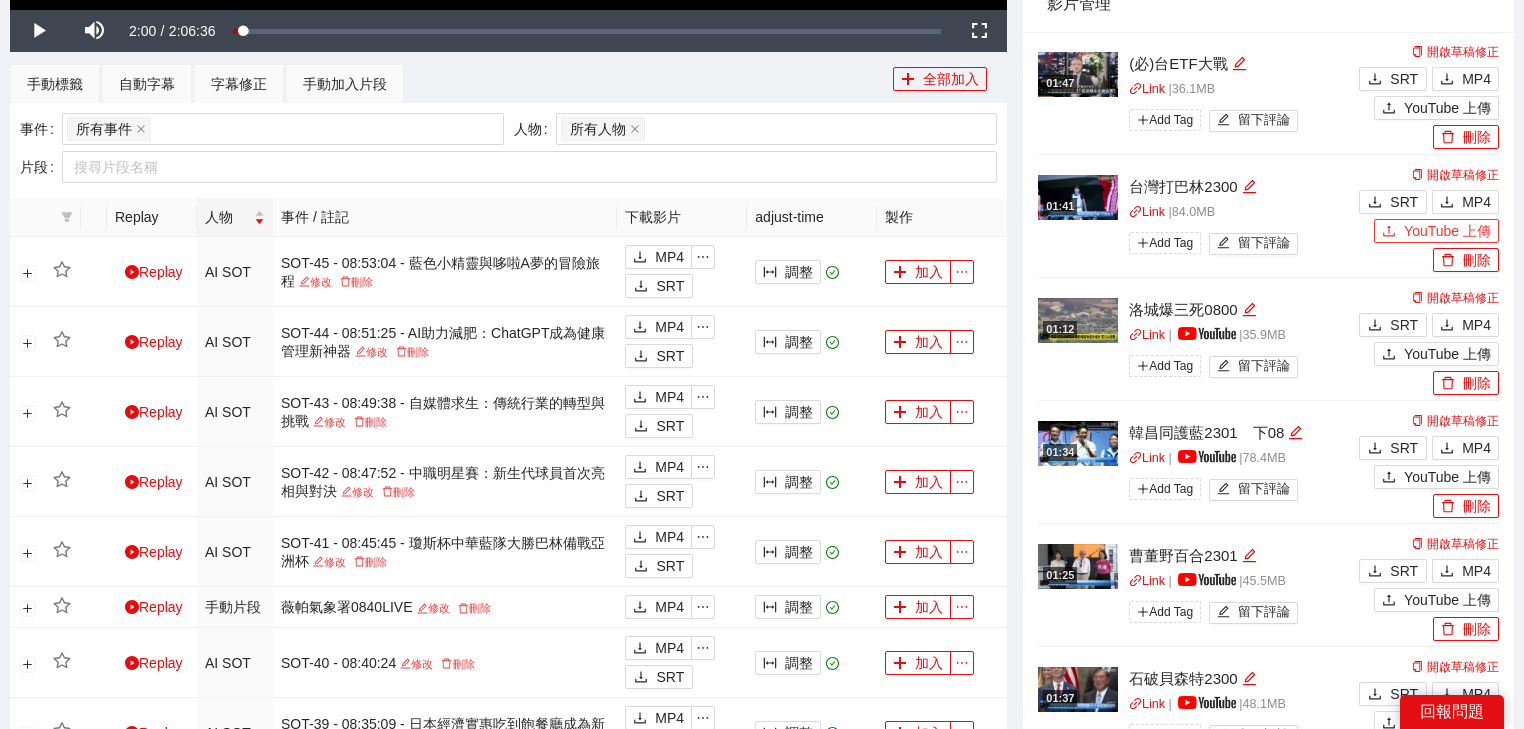 click on "YouTube 上傳" at bounding box center [1447, 231] 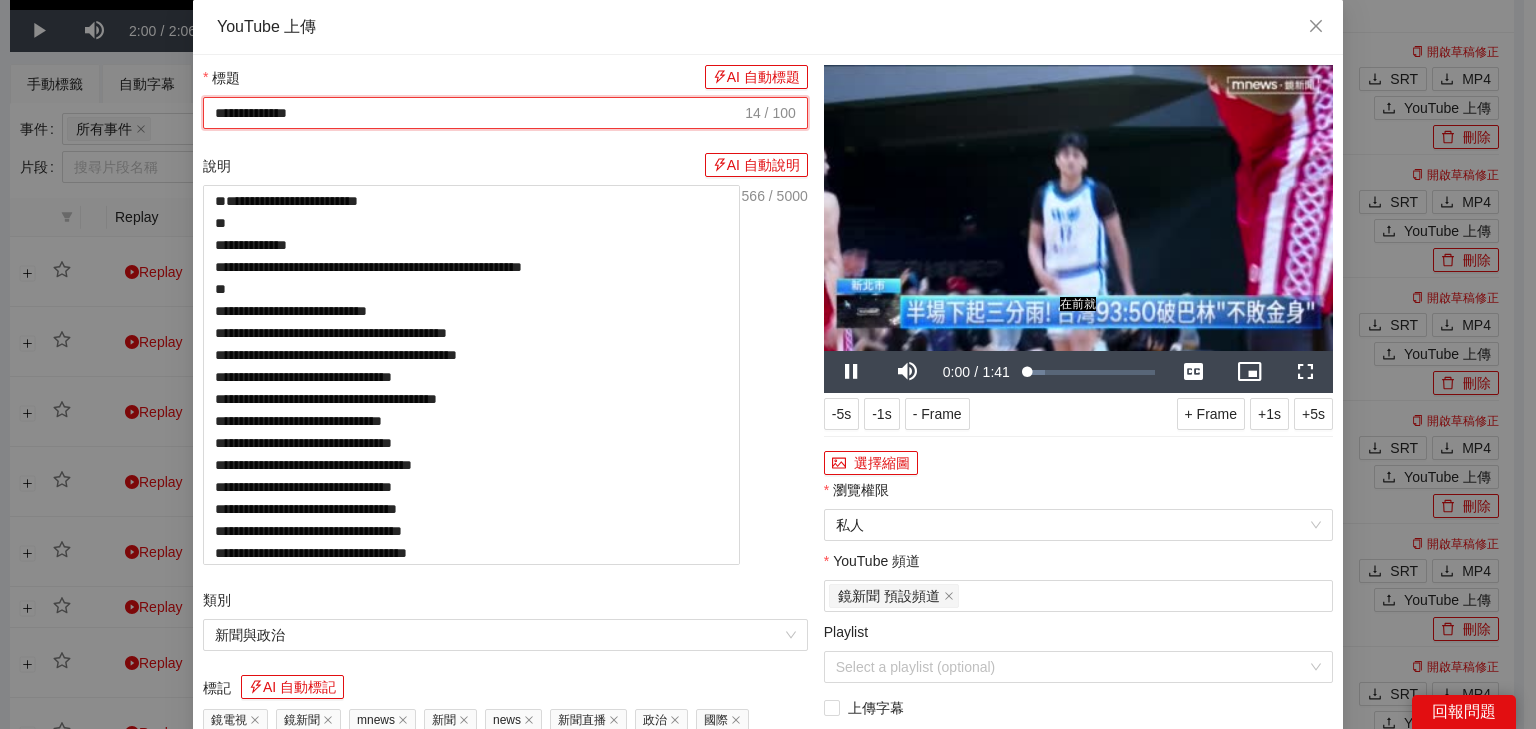 drag, startPoint x: 507, startPoint y: 104, endPoint x: 0, endPoint y: 87, distance: 507.28494 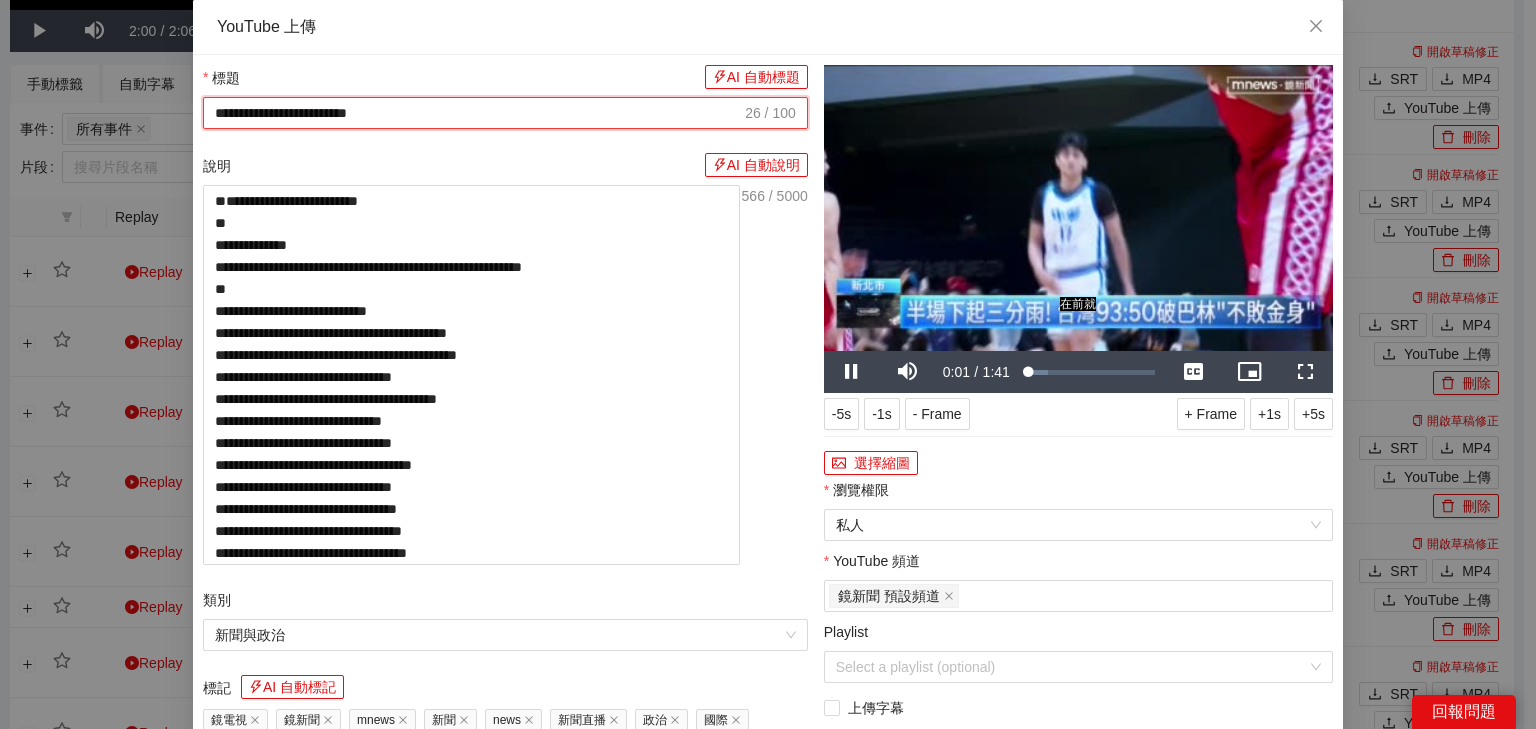 type on "**********" 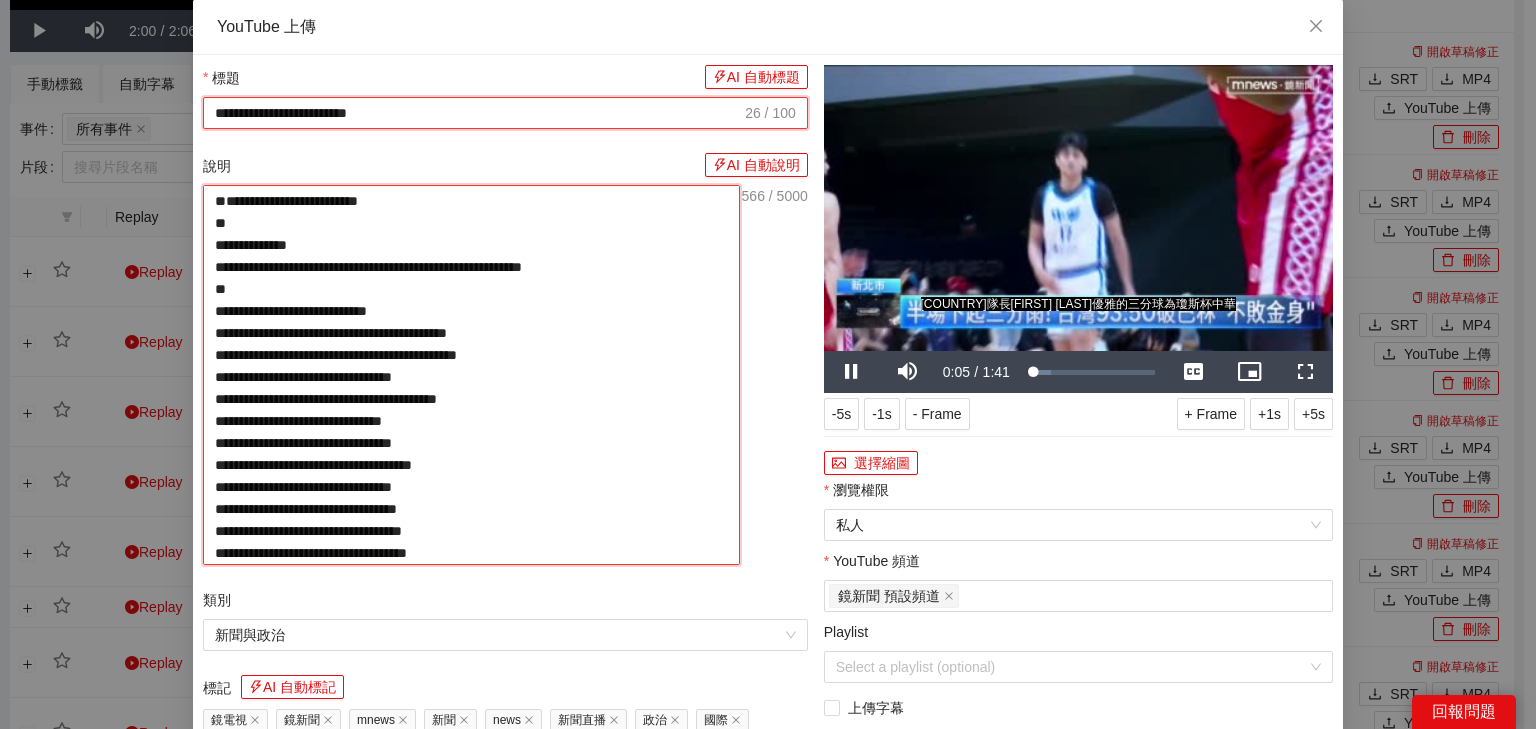 click on "**********" at bounding box center [471, 375] 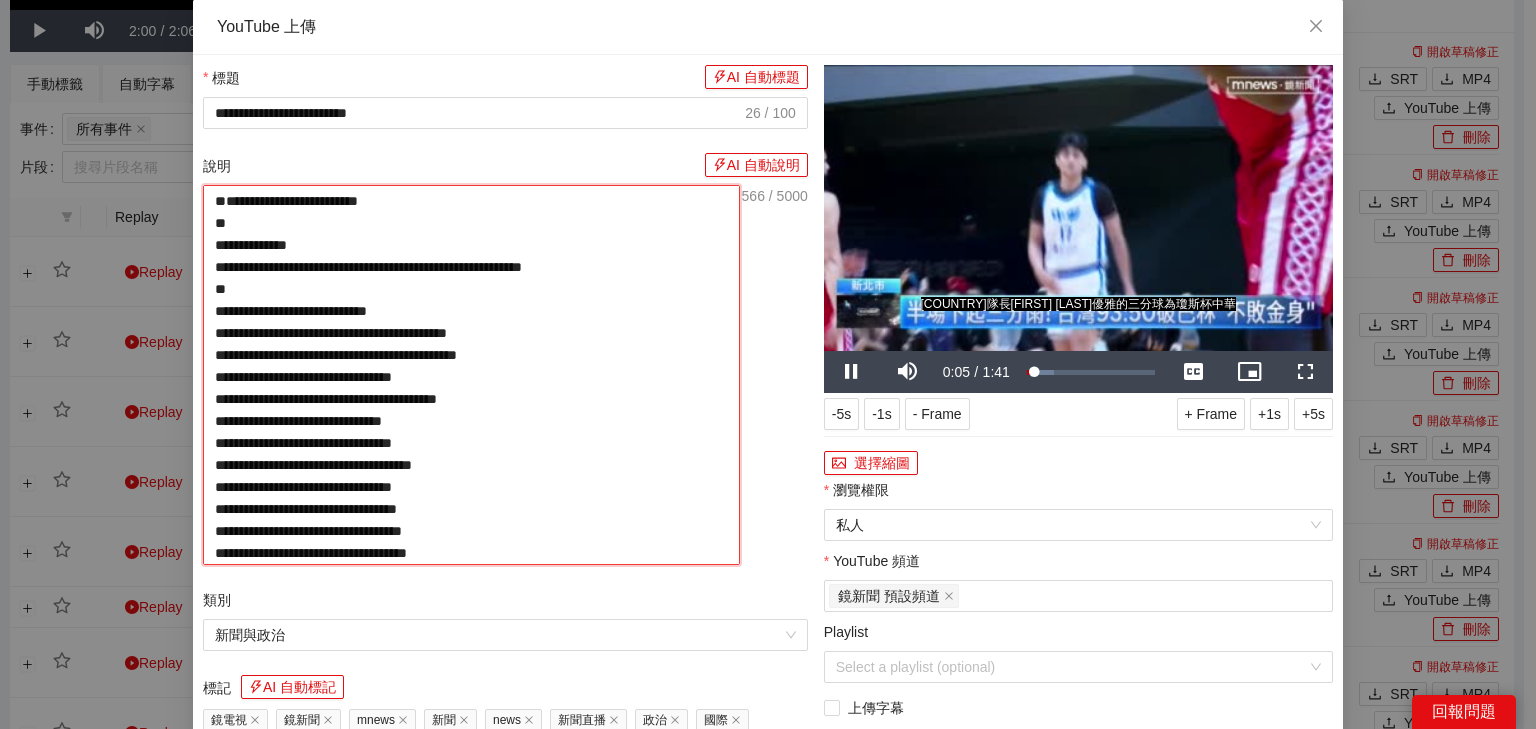 paste on "**********" 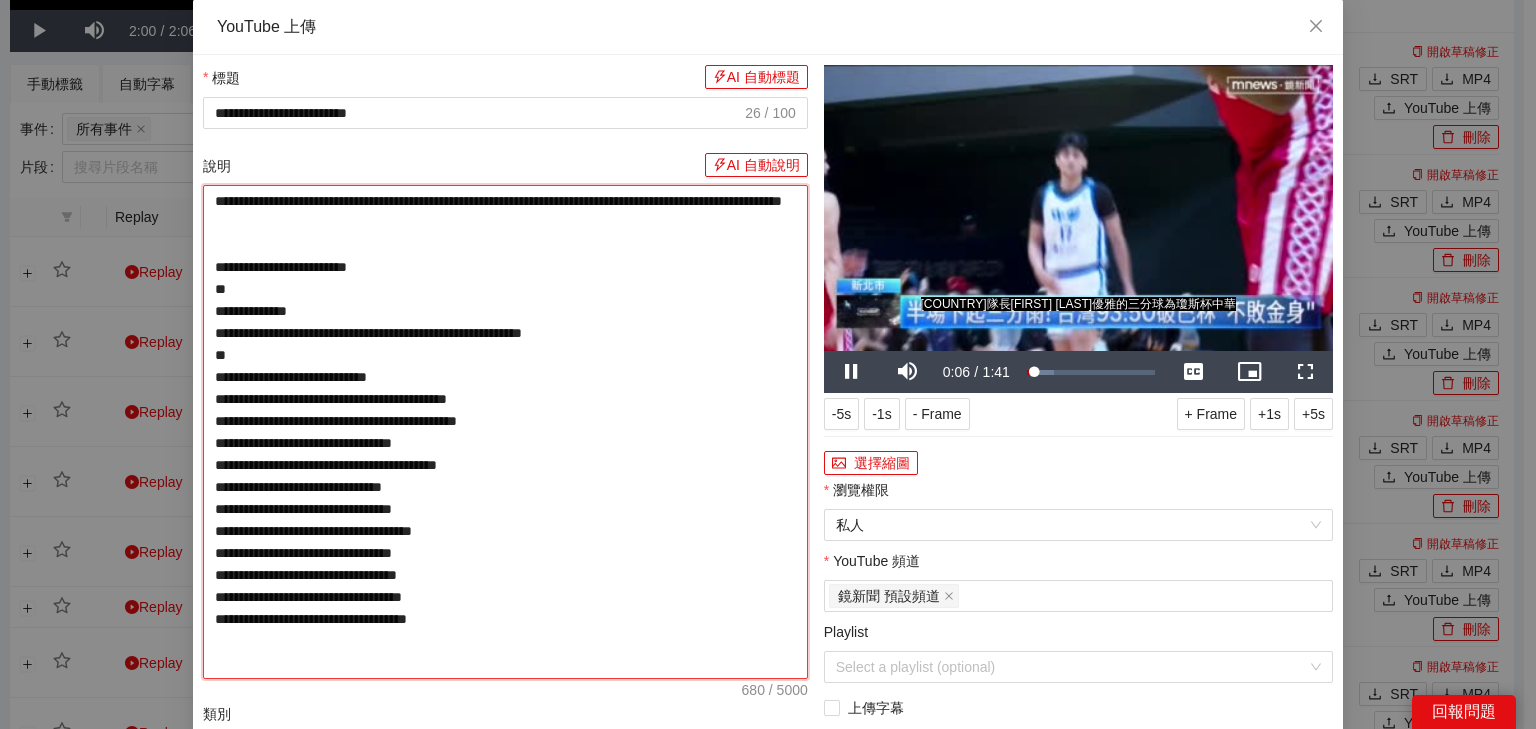 type on "**********" 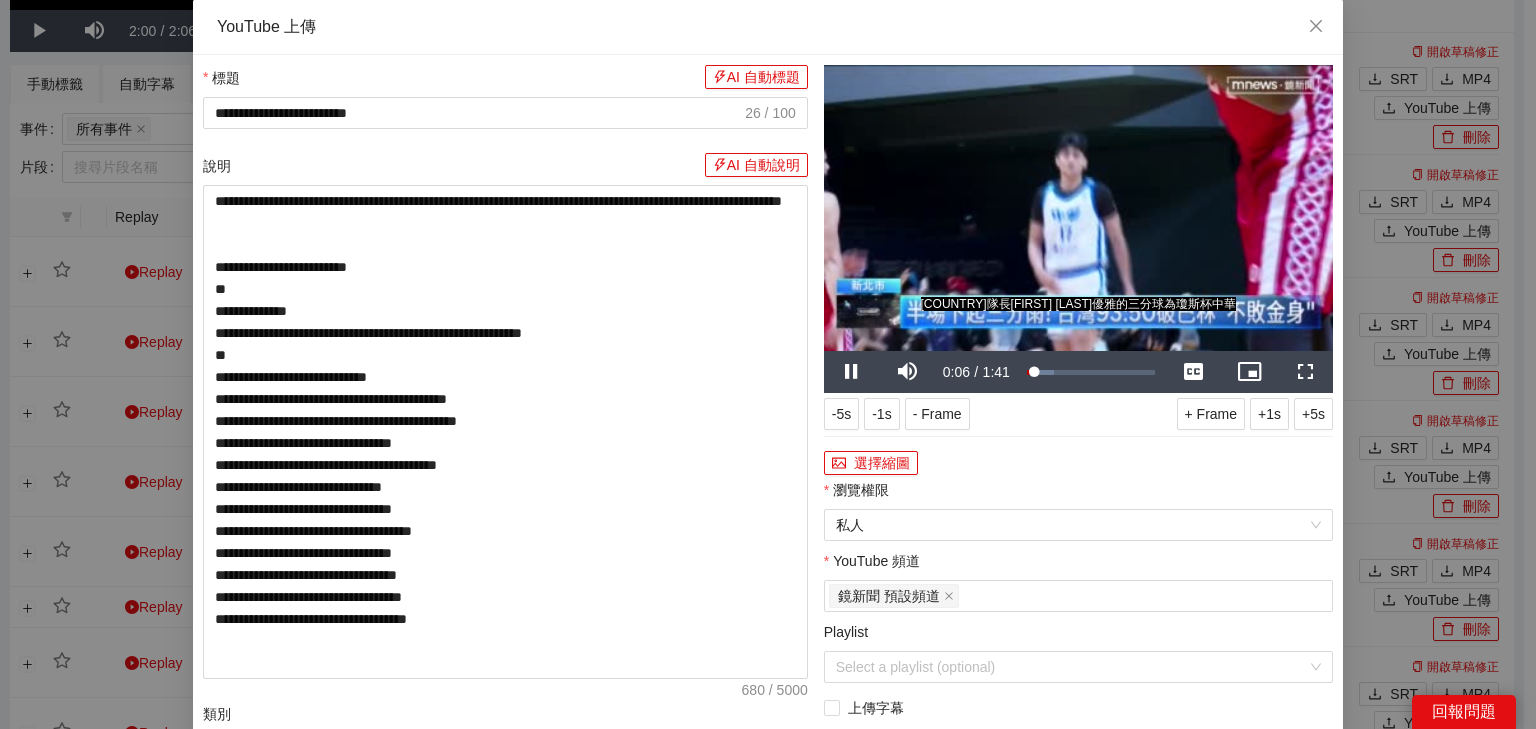 click at bounding box center [1078, 208] 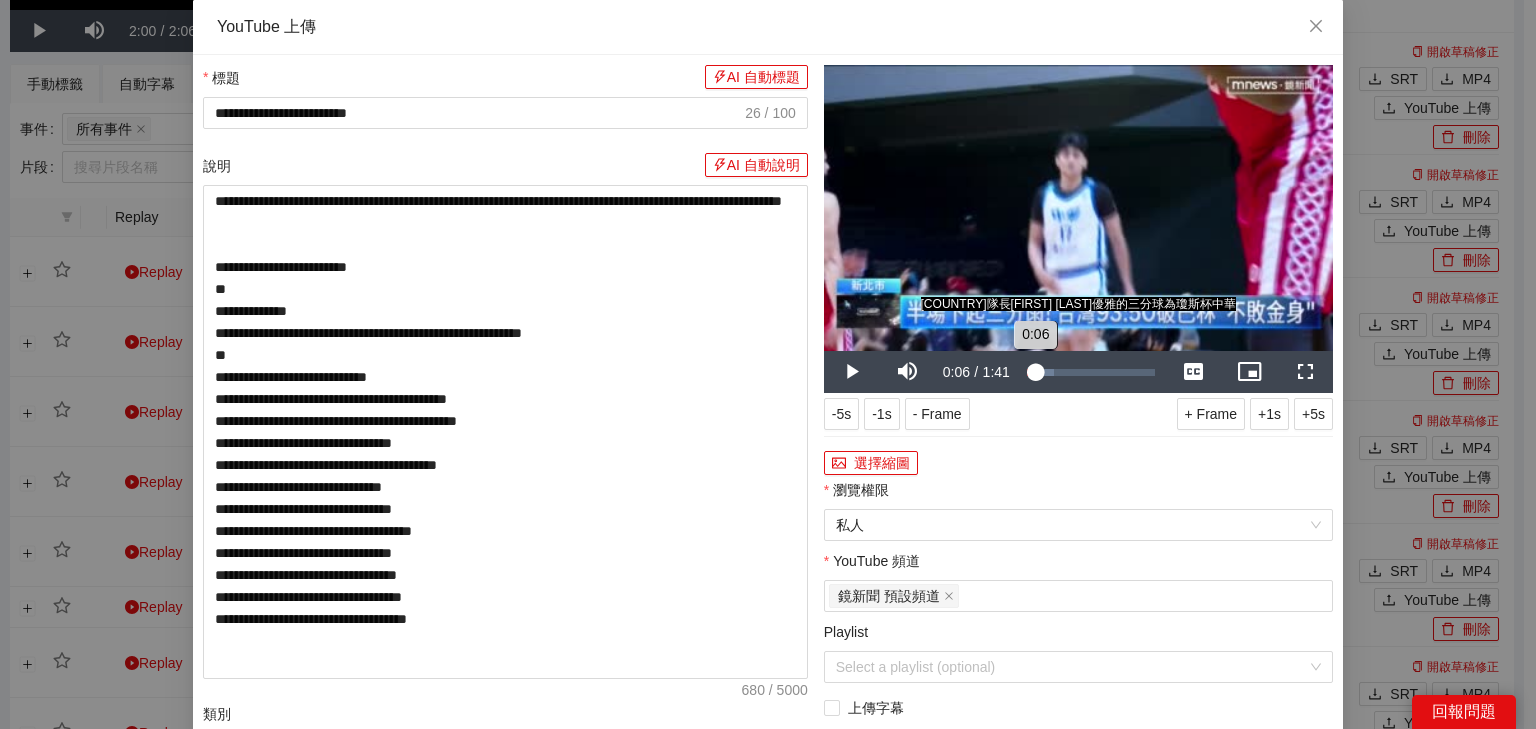 click on "Loaded :  21.41% 0:04 0:06" at bounding box center (1091, 372) 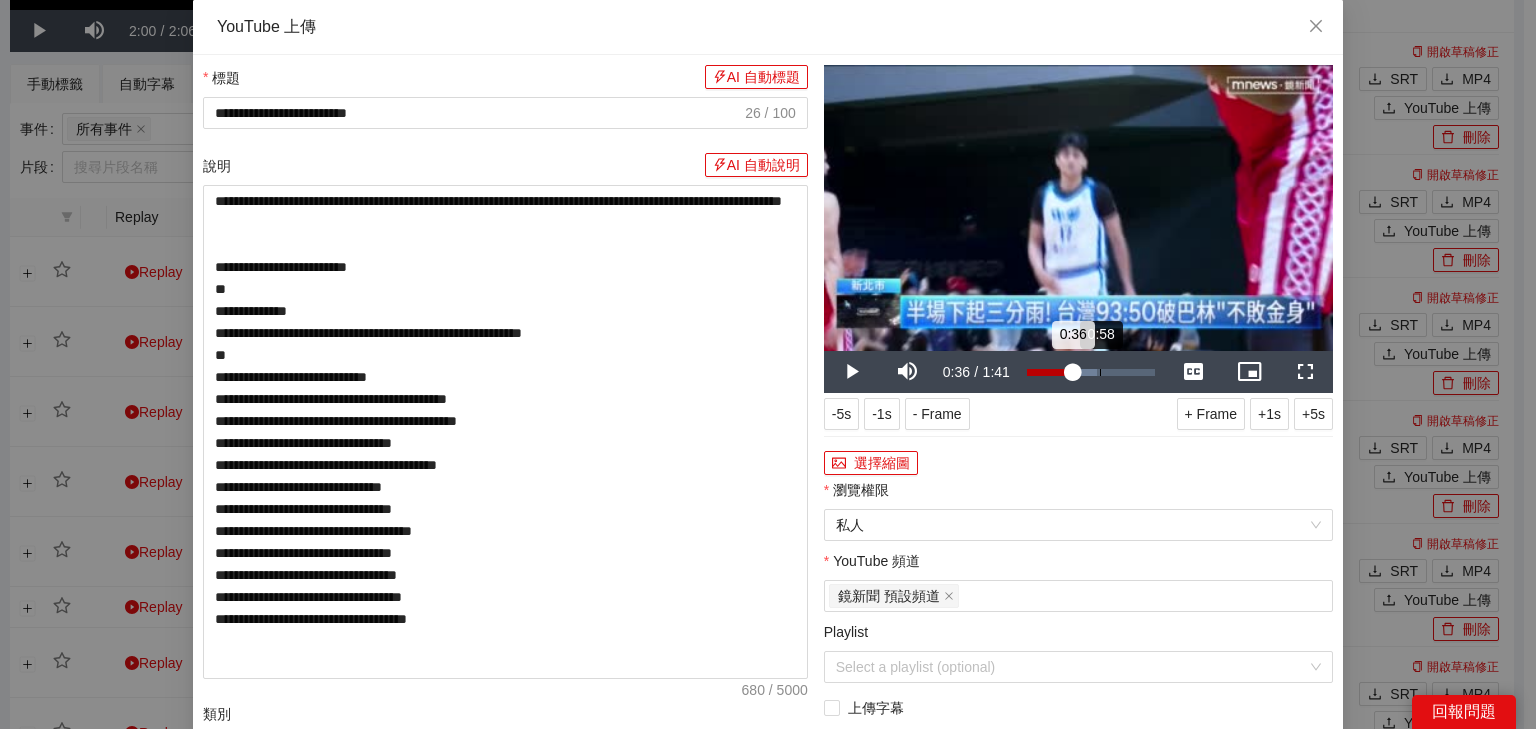 click on "0:58" at bounding box center (1100, 372) 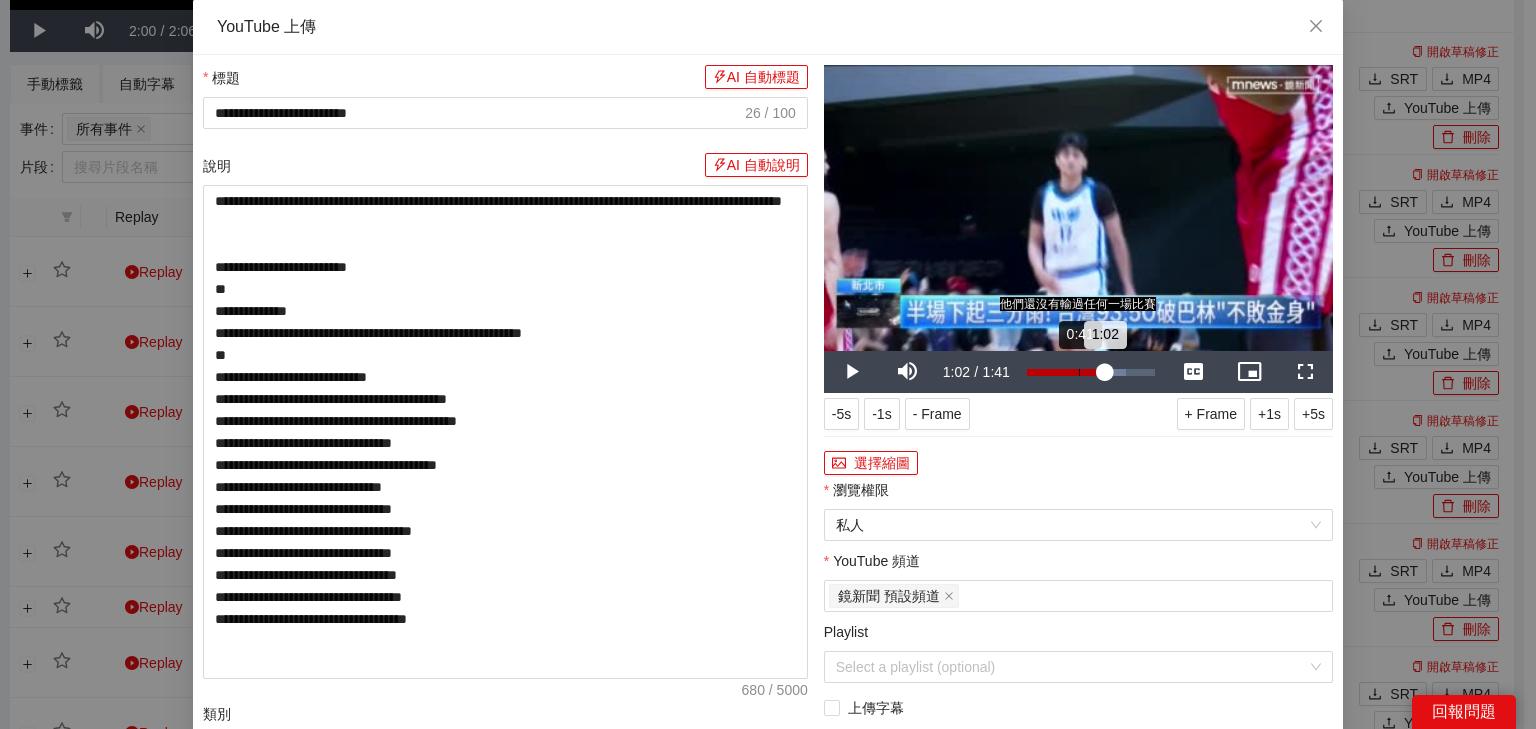 click on "1:02" at bounding box center (1066, 372) 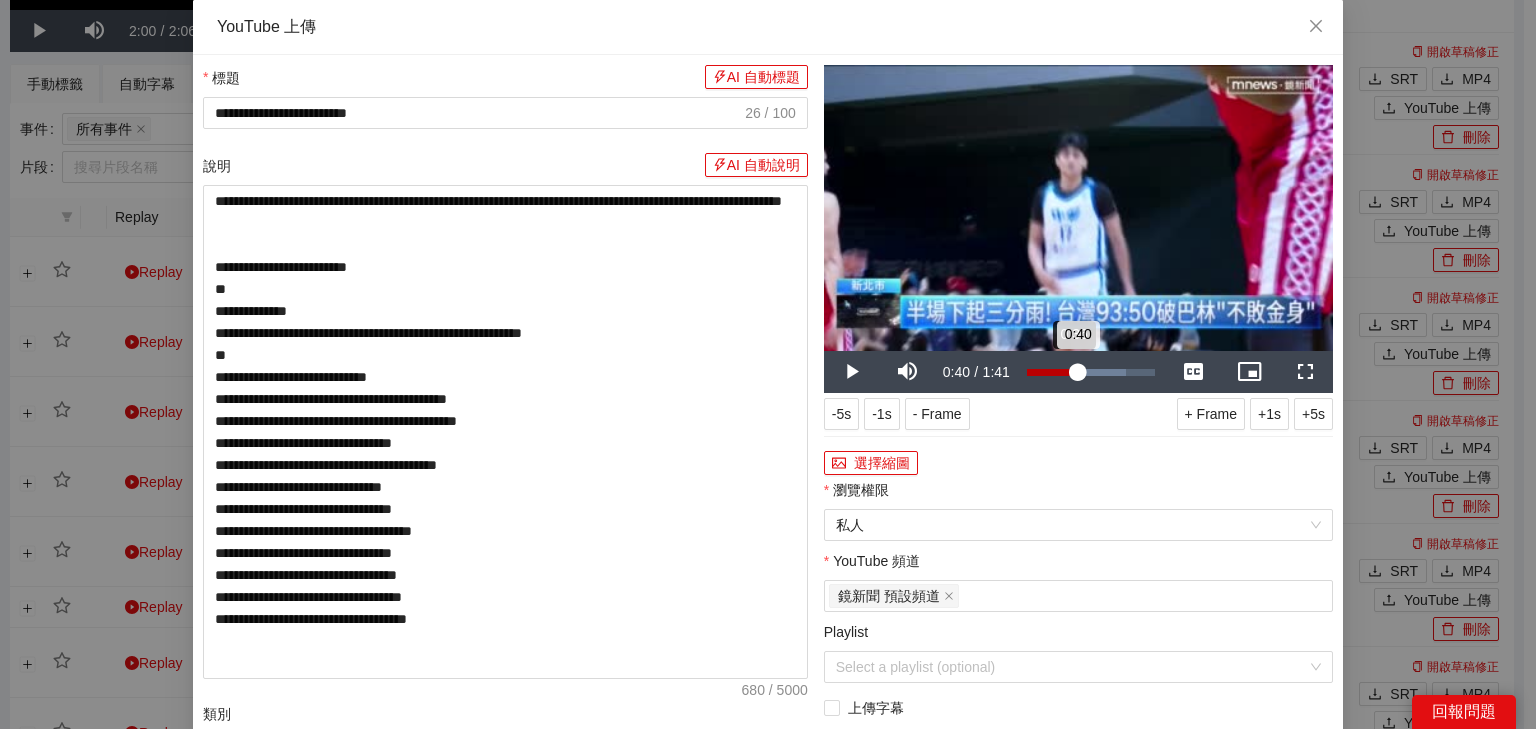 click on "0:40" at bounding box center [1052, 372] 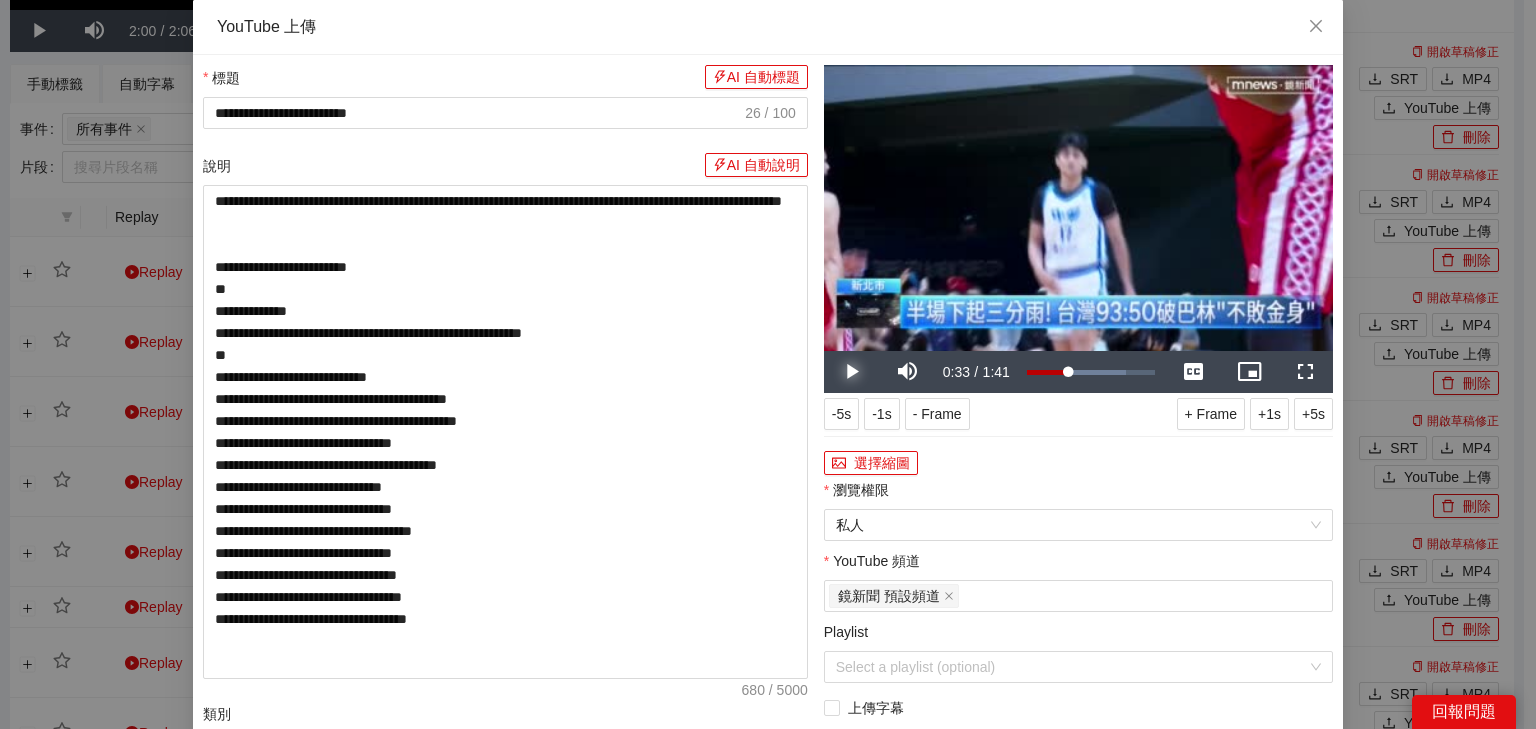 click at bounding box center (852, 372) 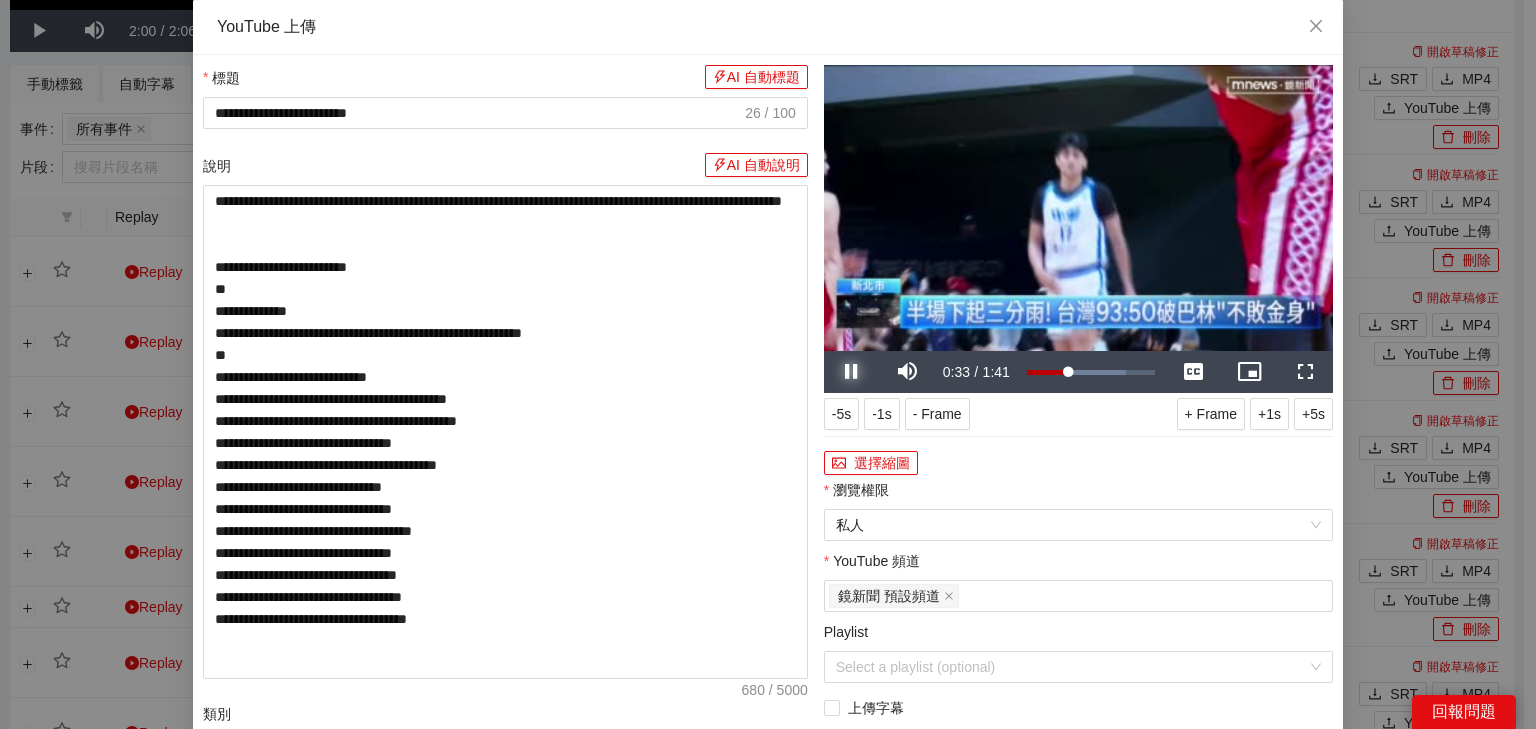 click at bounding box center (852, 372) 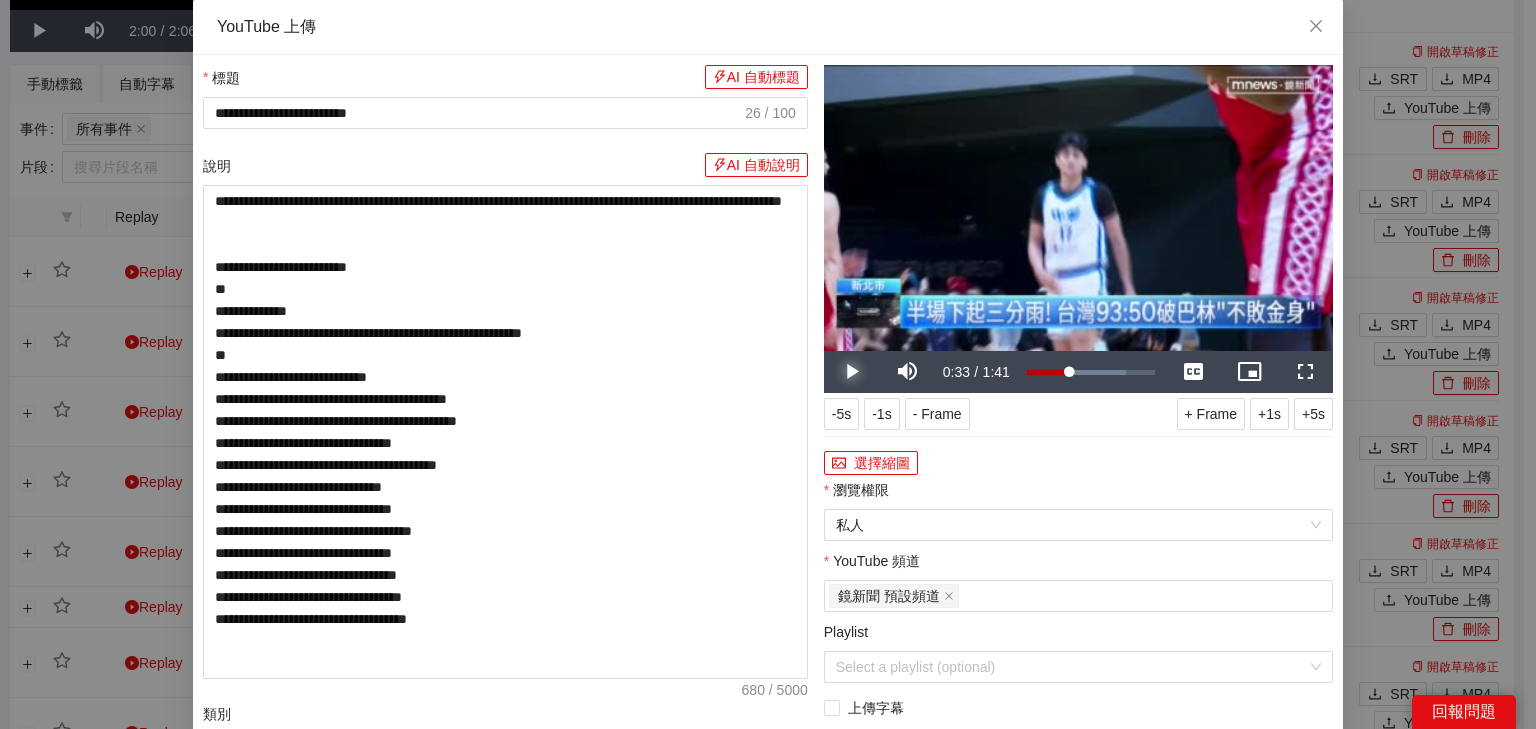 click at bounding box center (852, 372) 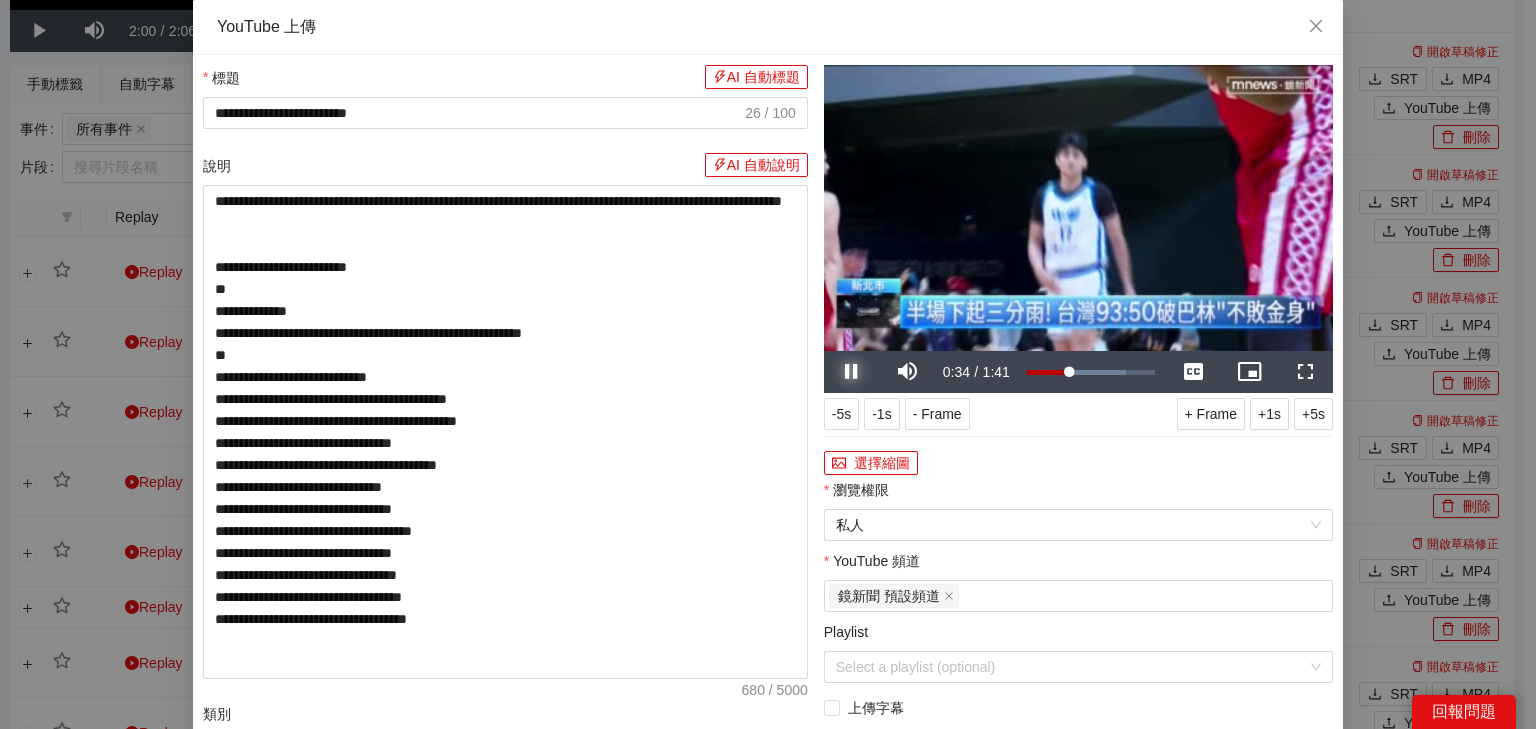 click at bounding box center [852, 372] 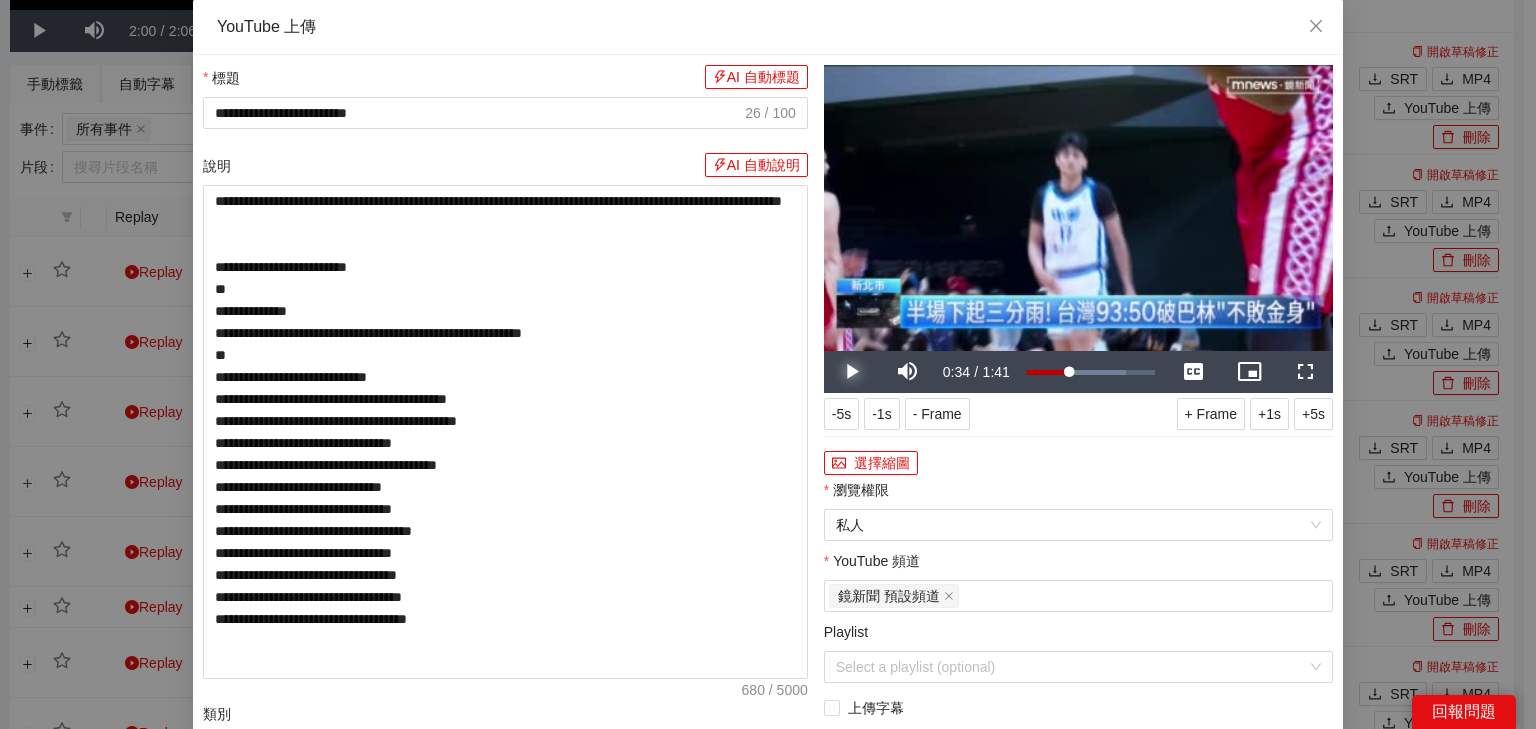 click at bounding box center (852, 372) 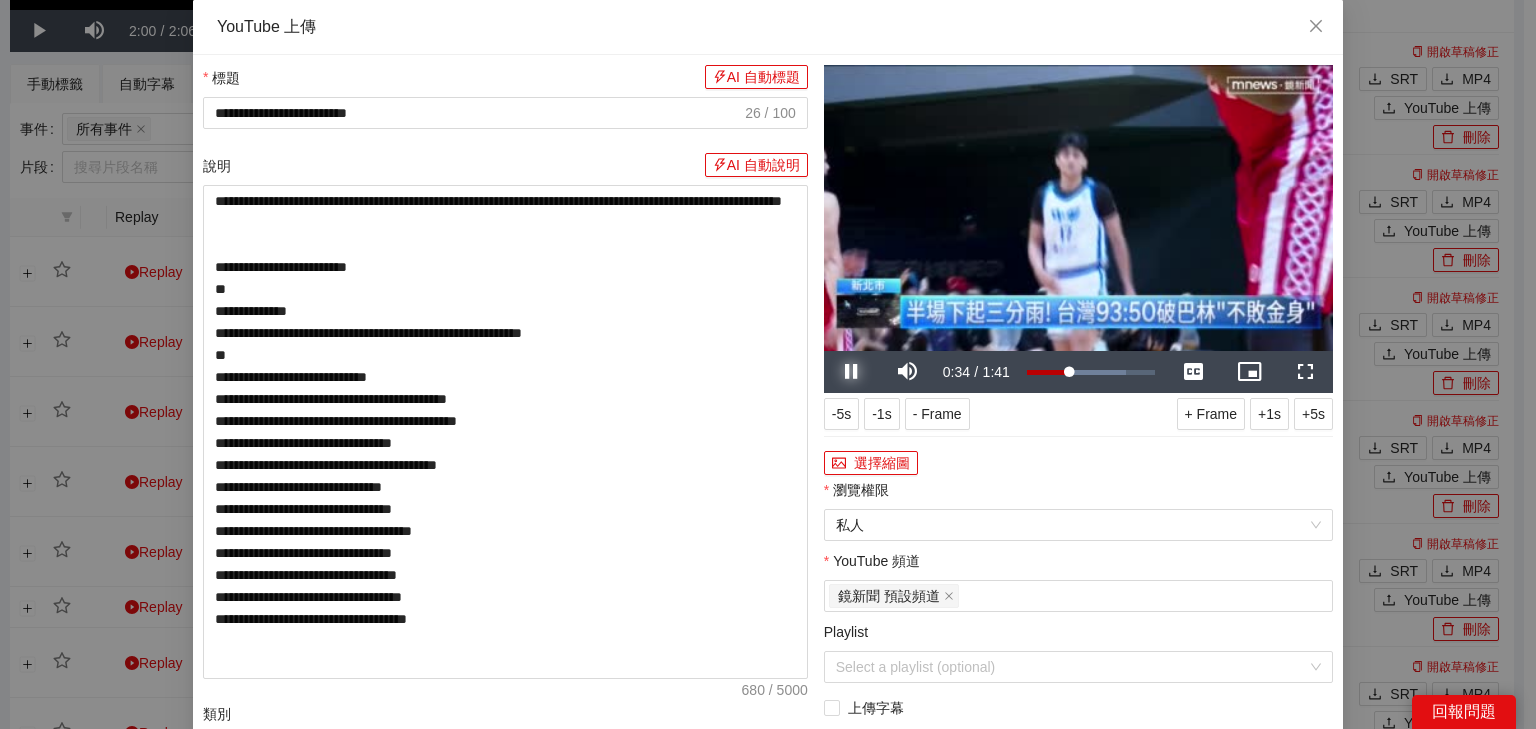 click at bounding box center (852, 372) 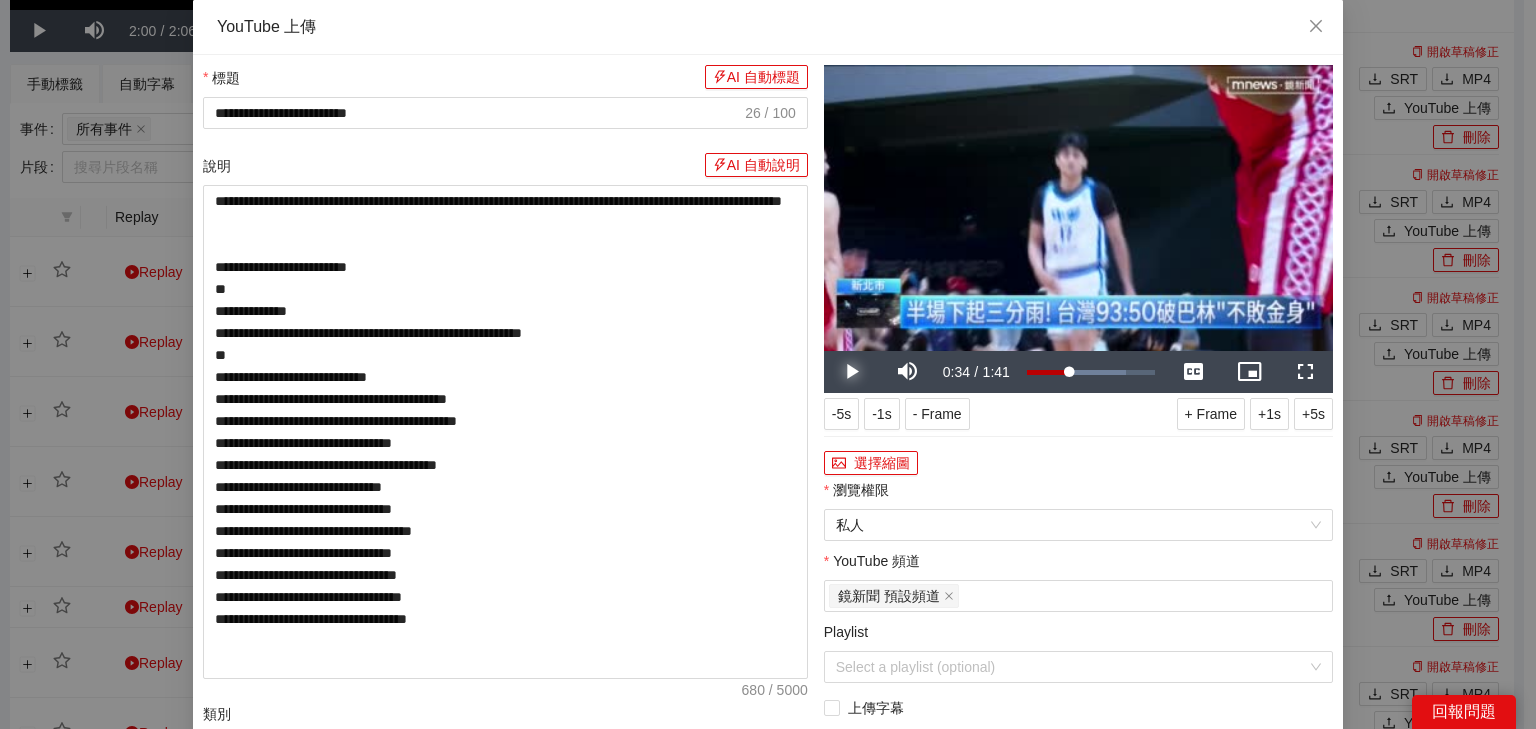 click at bounding box center (852, 372) 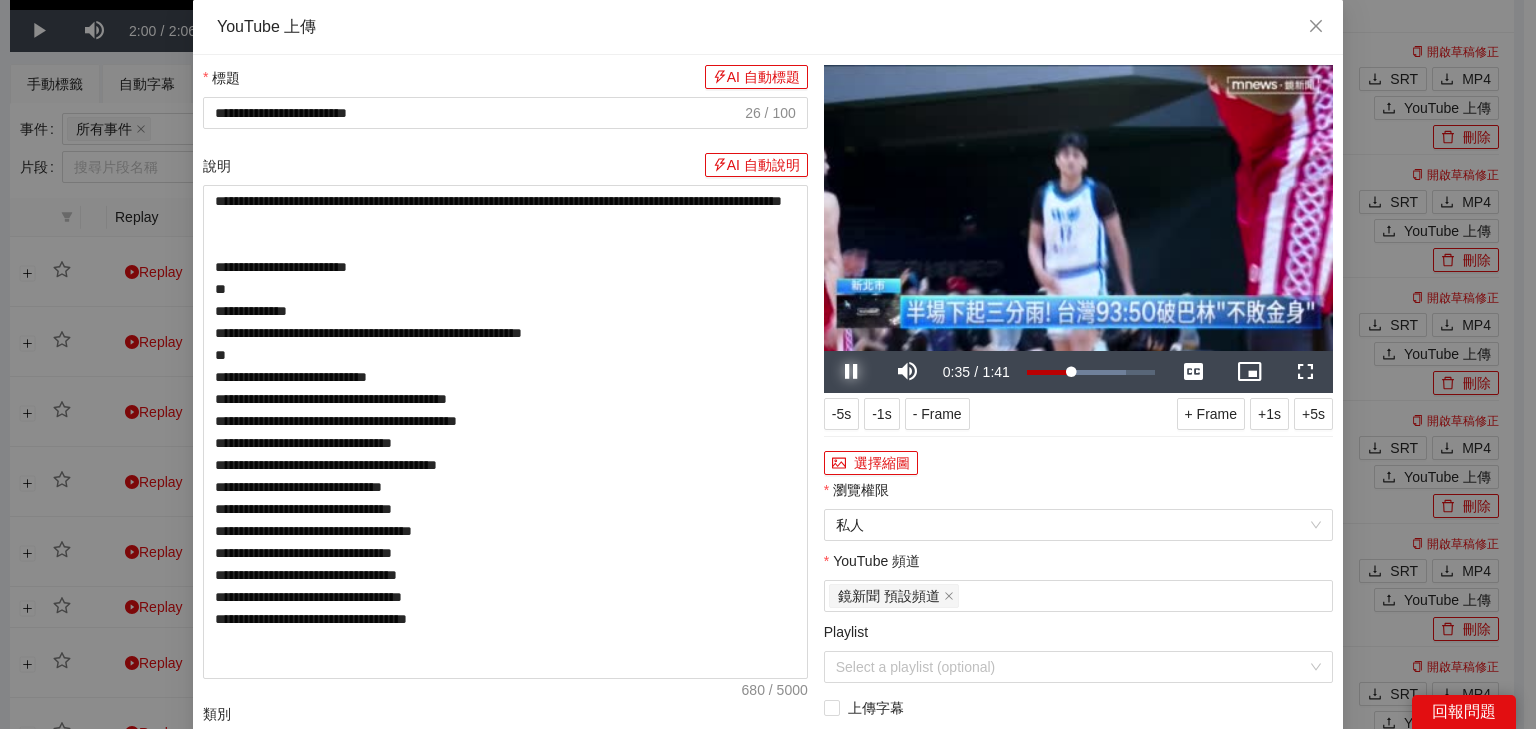 click at bounding box center (852, 372) 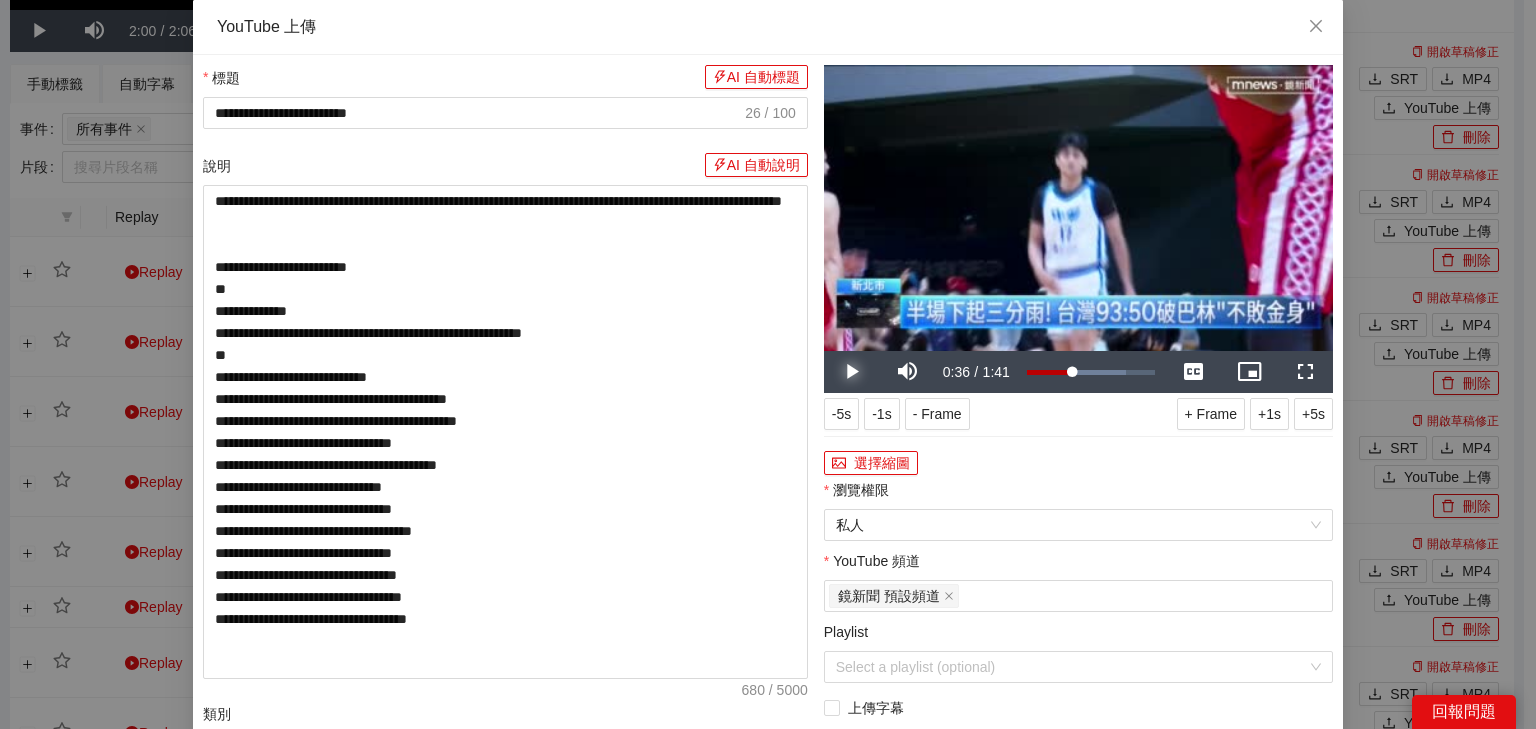 click at bounding box center [852, 372] 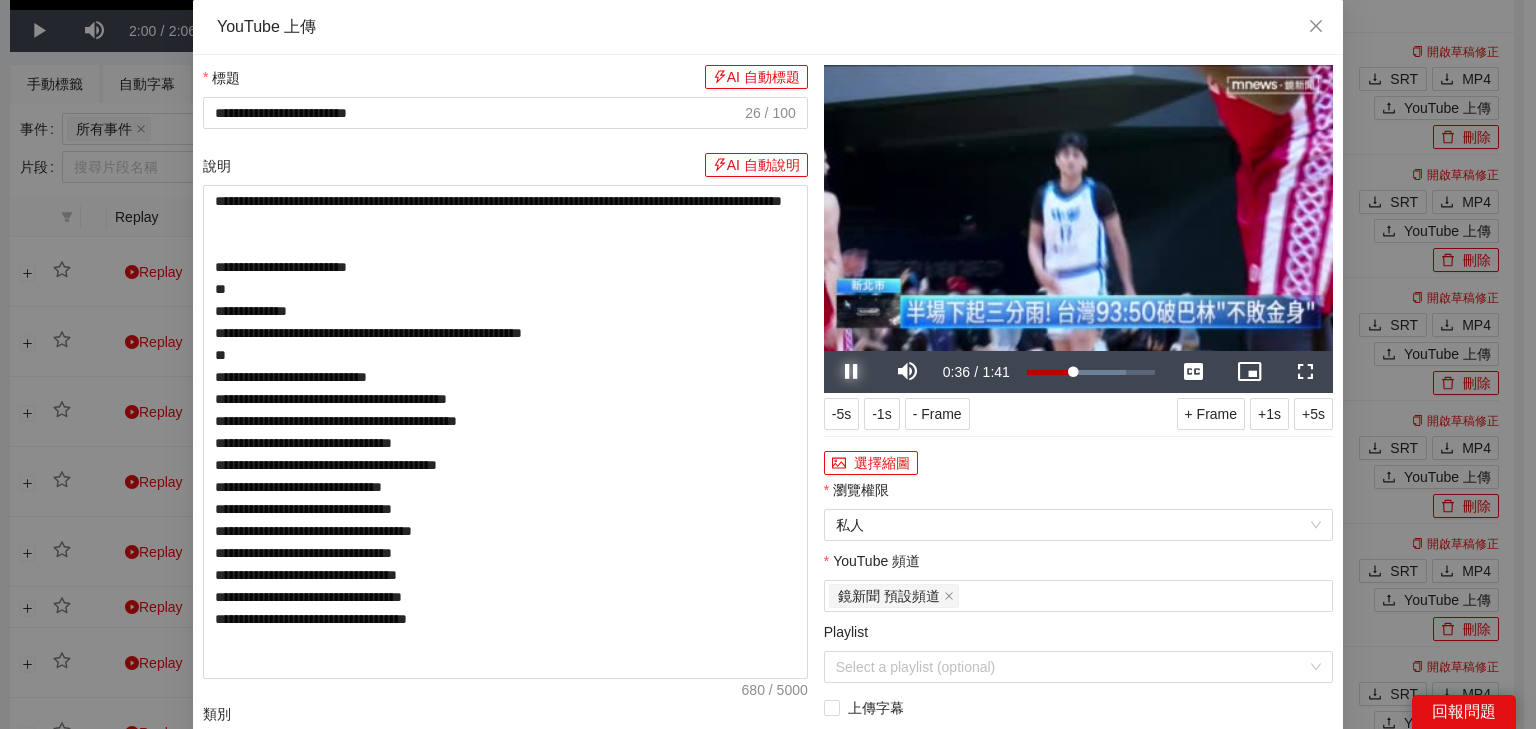 click at bounding box center (852, 372) 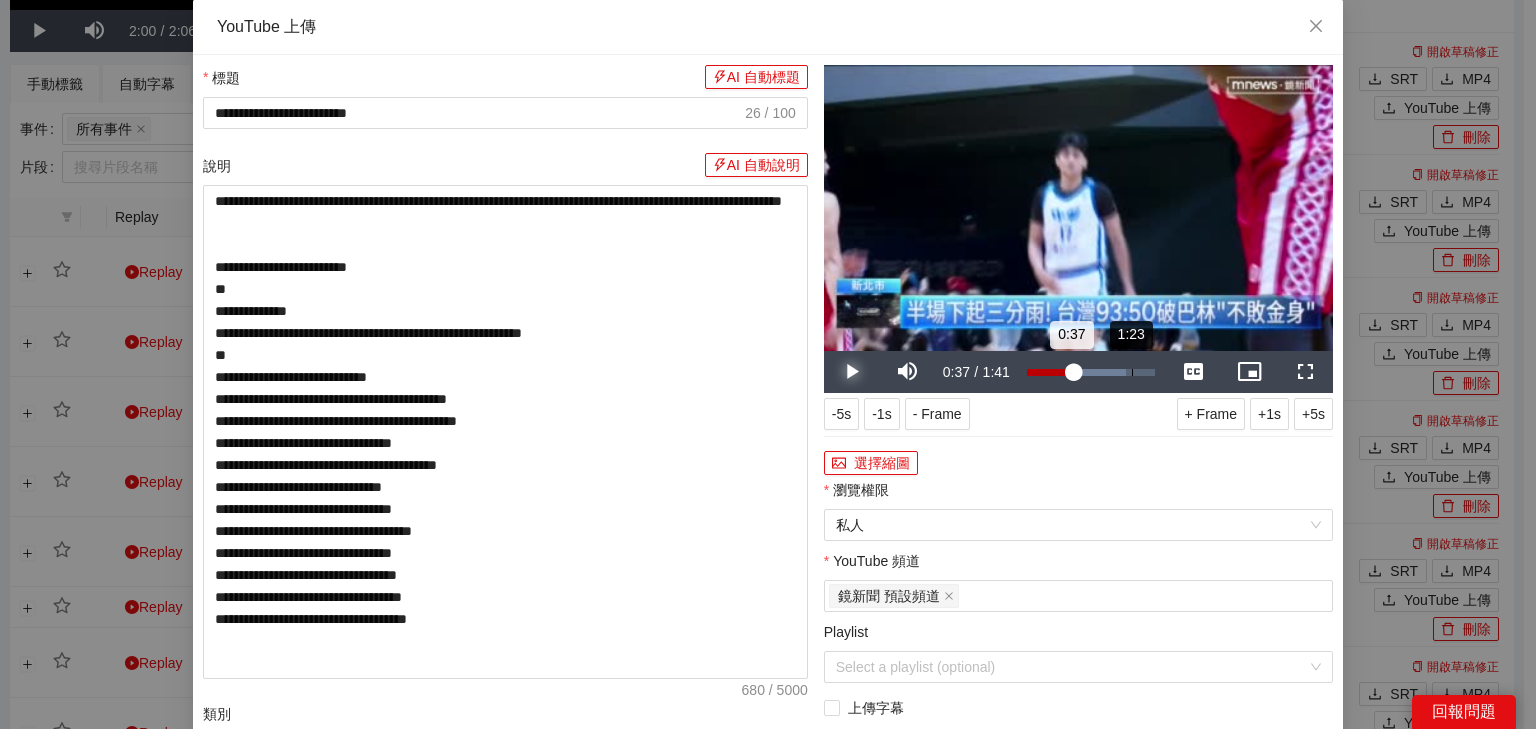 click on "Loaded :  77.73% 1:23 0:37" at bounding box center [1091, 372] 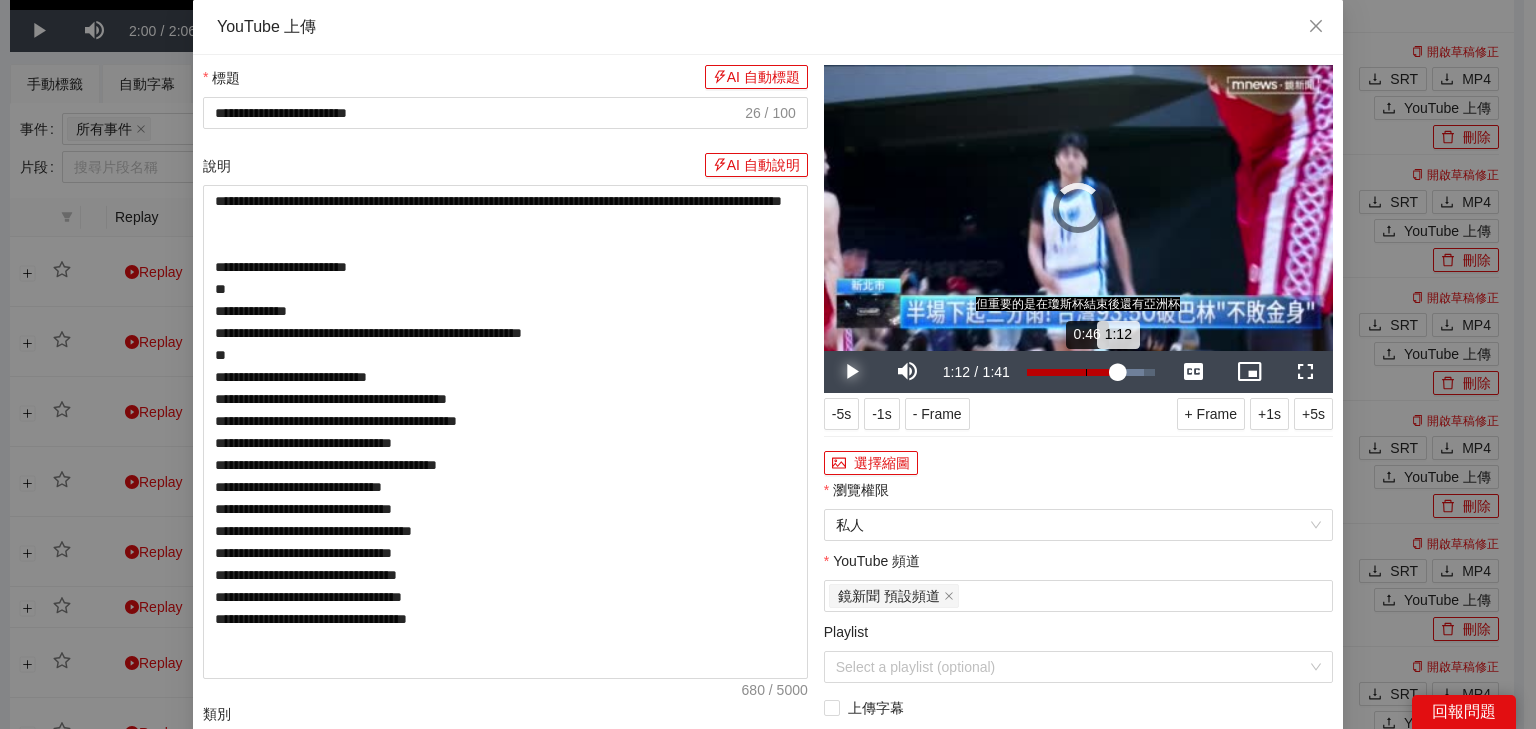 click on "Loaded :  91.15% 0:46 1:12" at bounding box center [1091, 372] 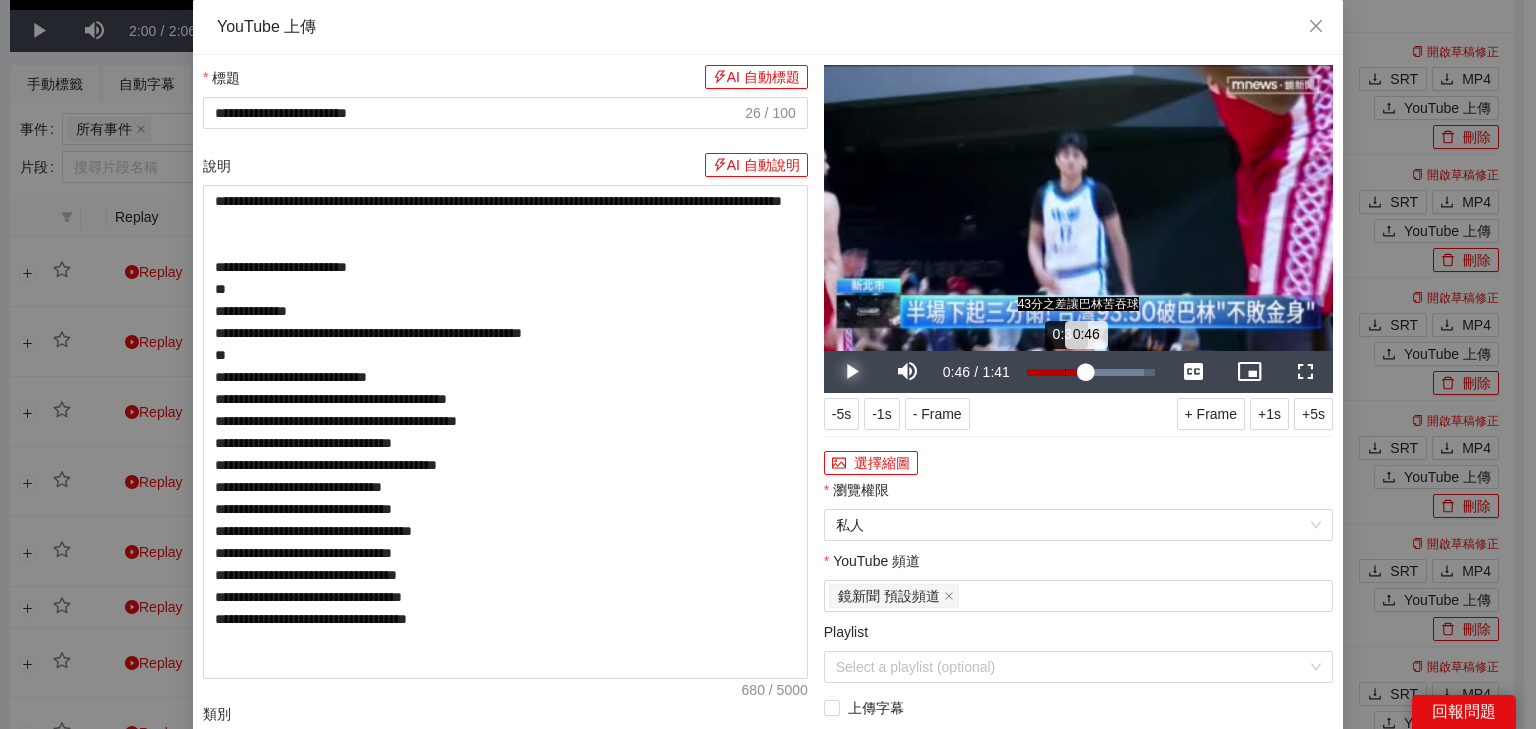 click on "Loaded :  91.15% 0:30 0:46" at bounding box center [1091, 372] 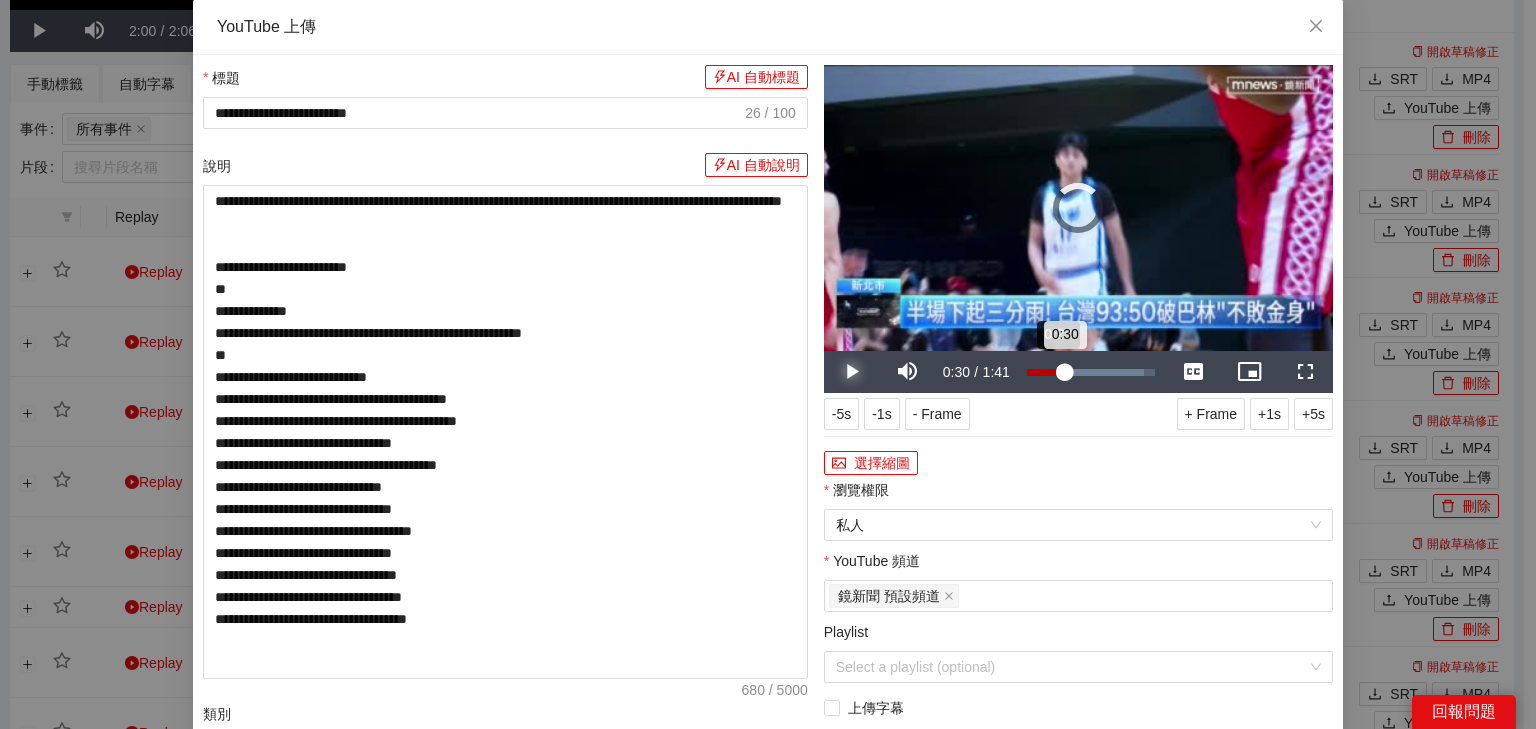 click on "0:30" at bounding box center [1046, 372] 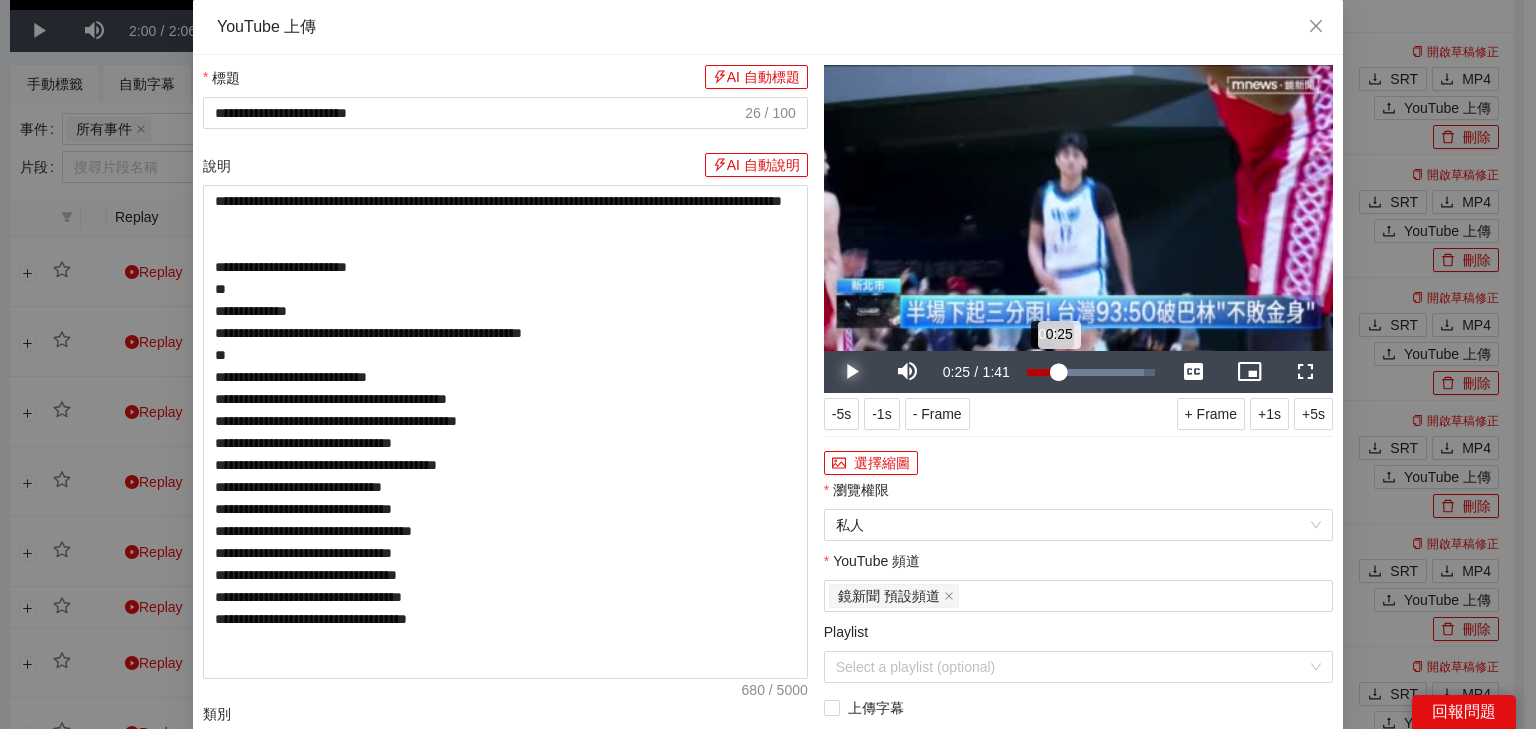 click on "0:25" at bounding box center (1043, 372) 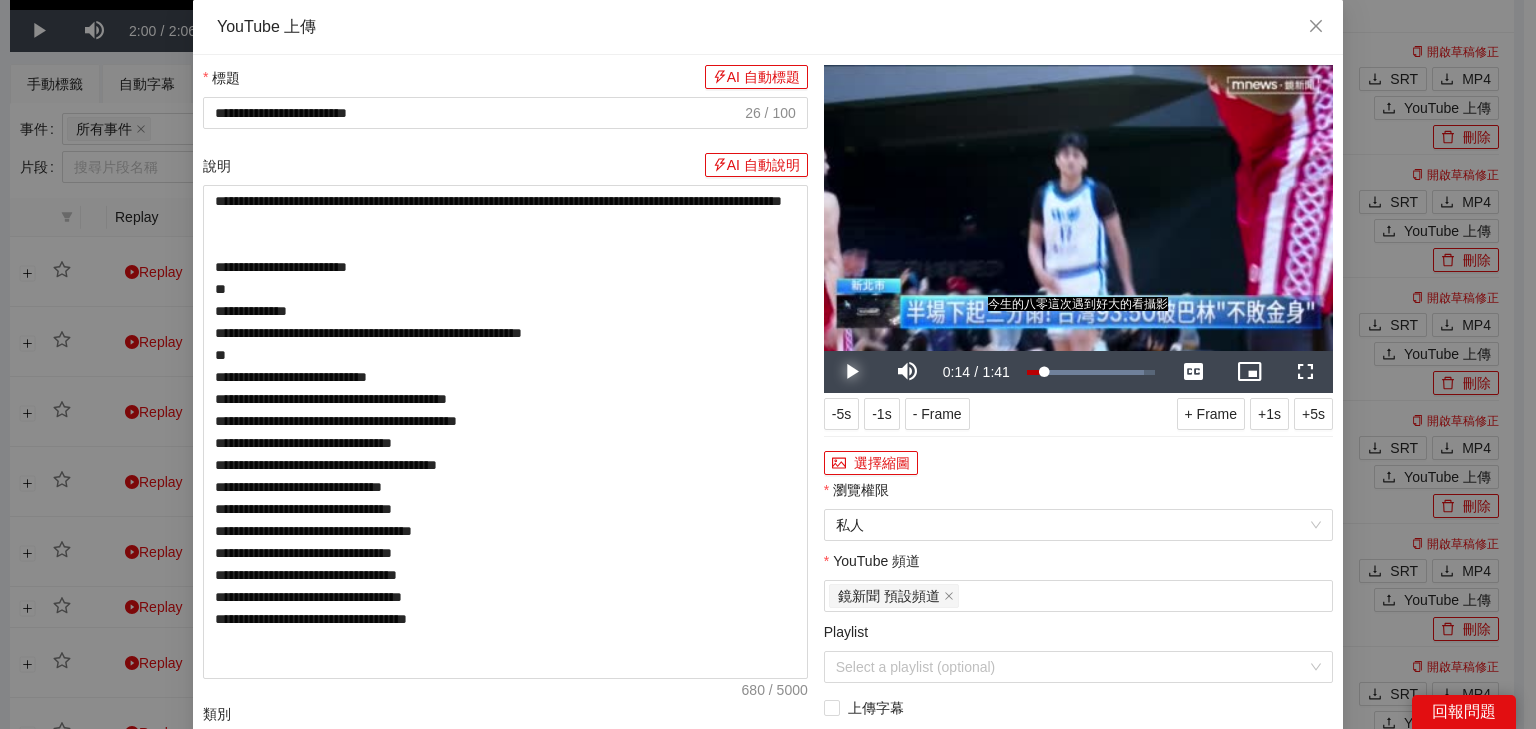 click at bounding box center [852, 372] 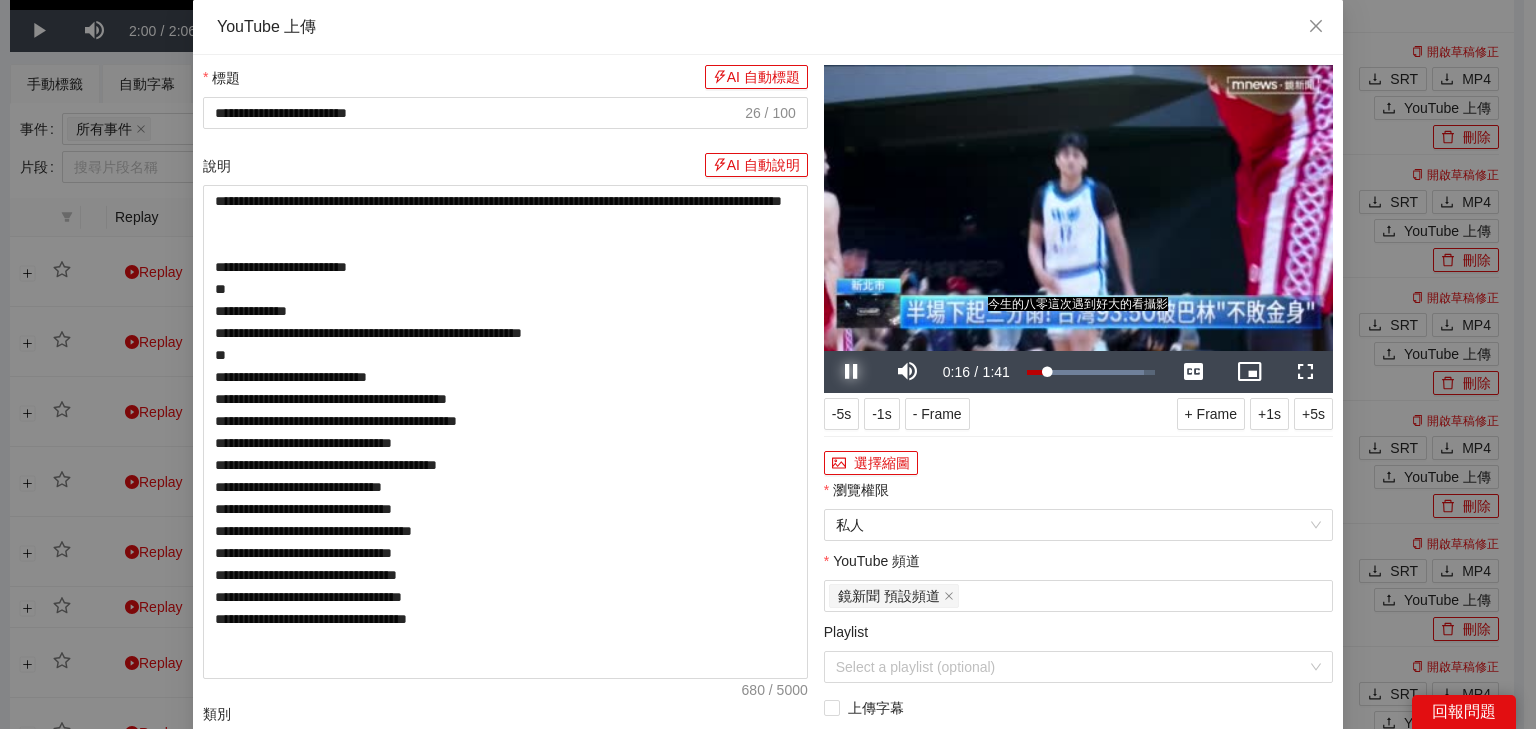 click at bounding box center [852, 372] 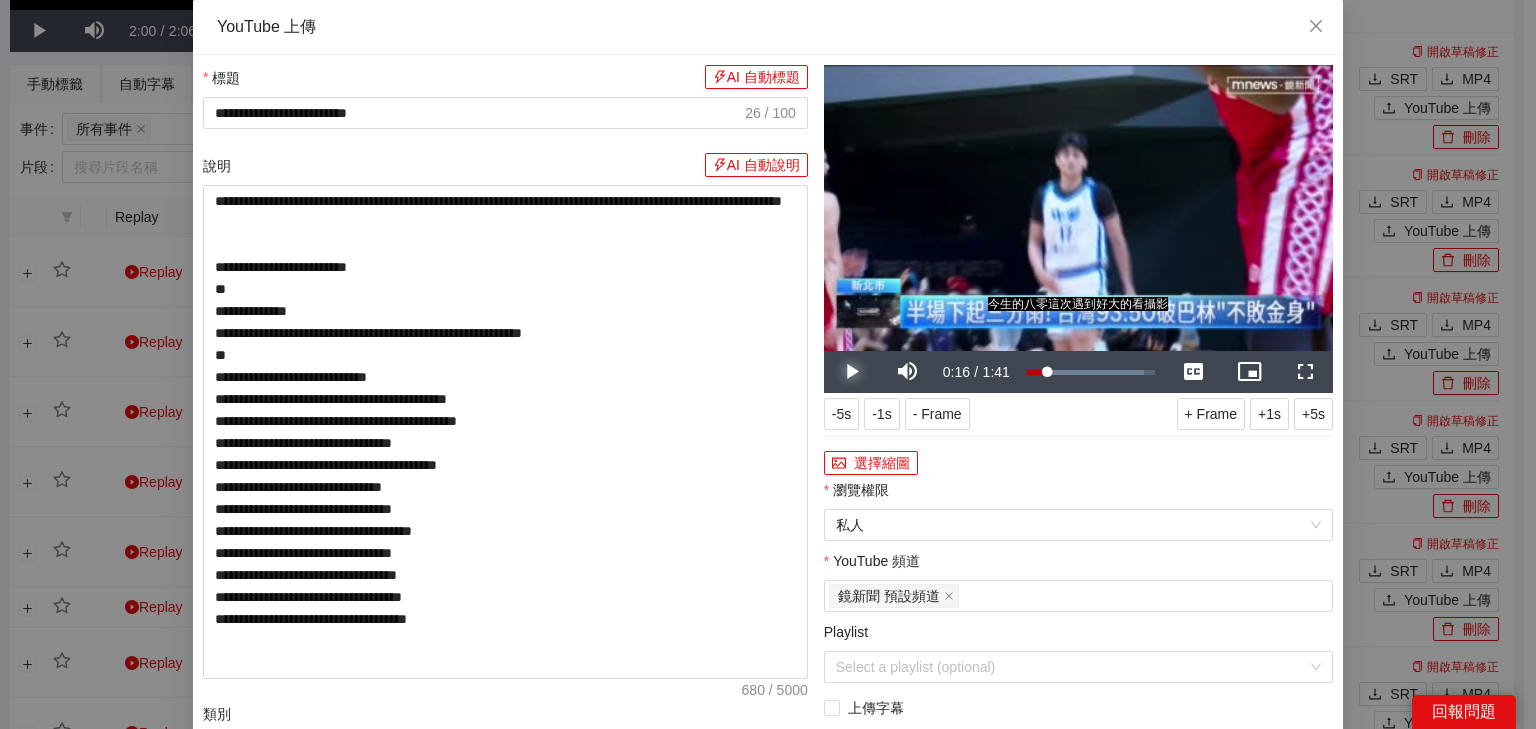 click at bounding box center [852, 372] 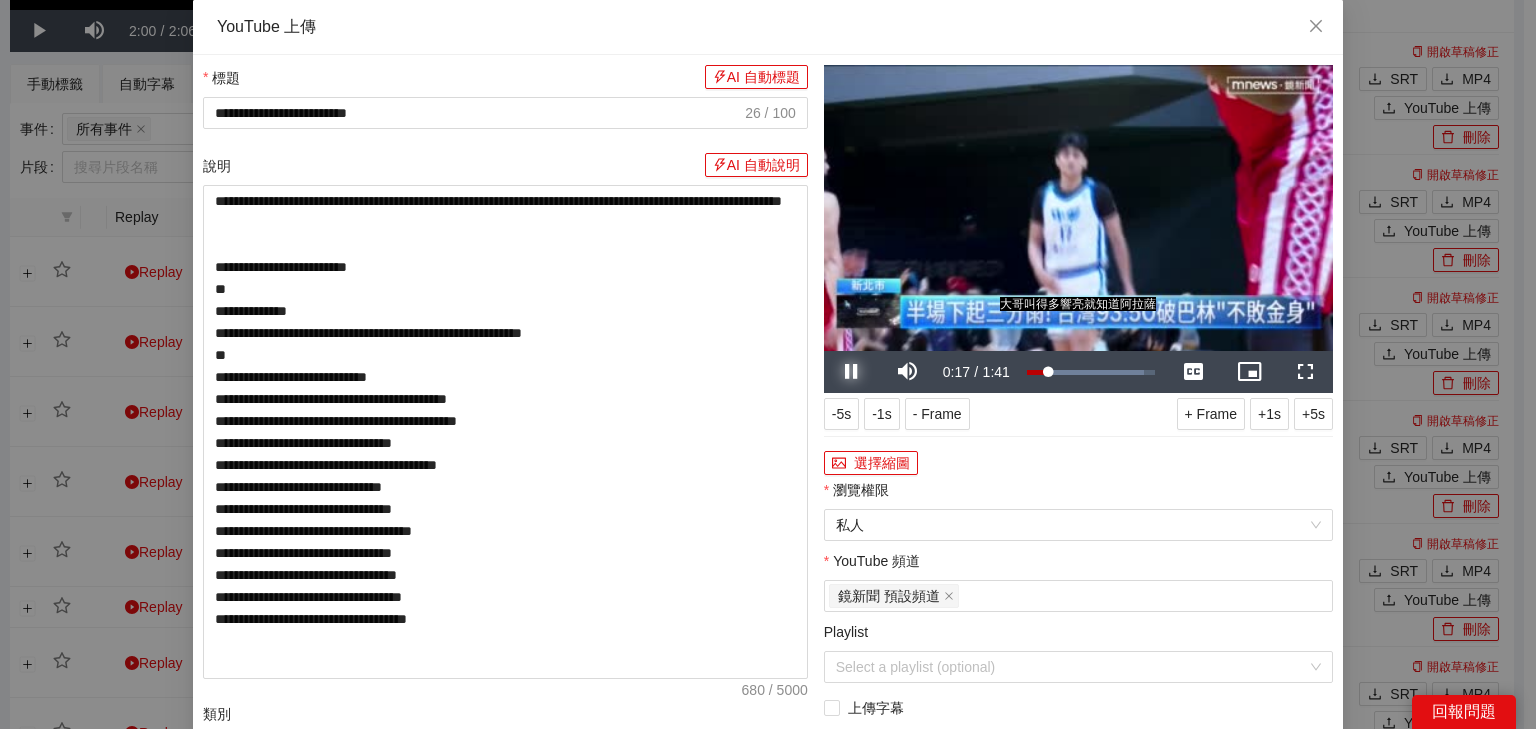 click at bounding box center (852, 372) 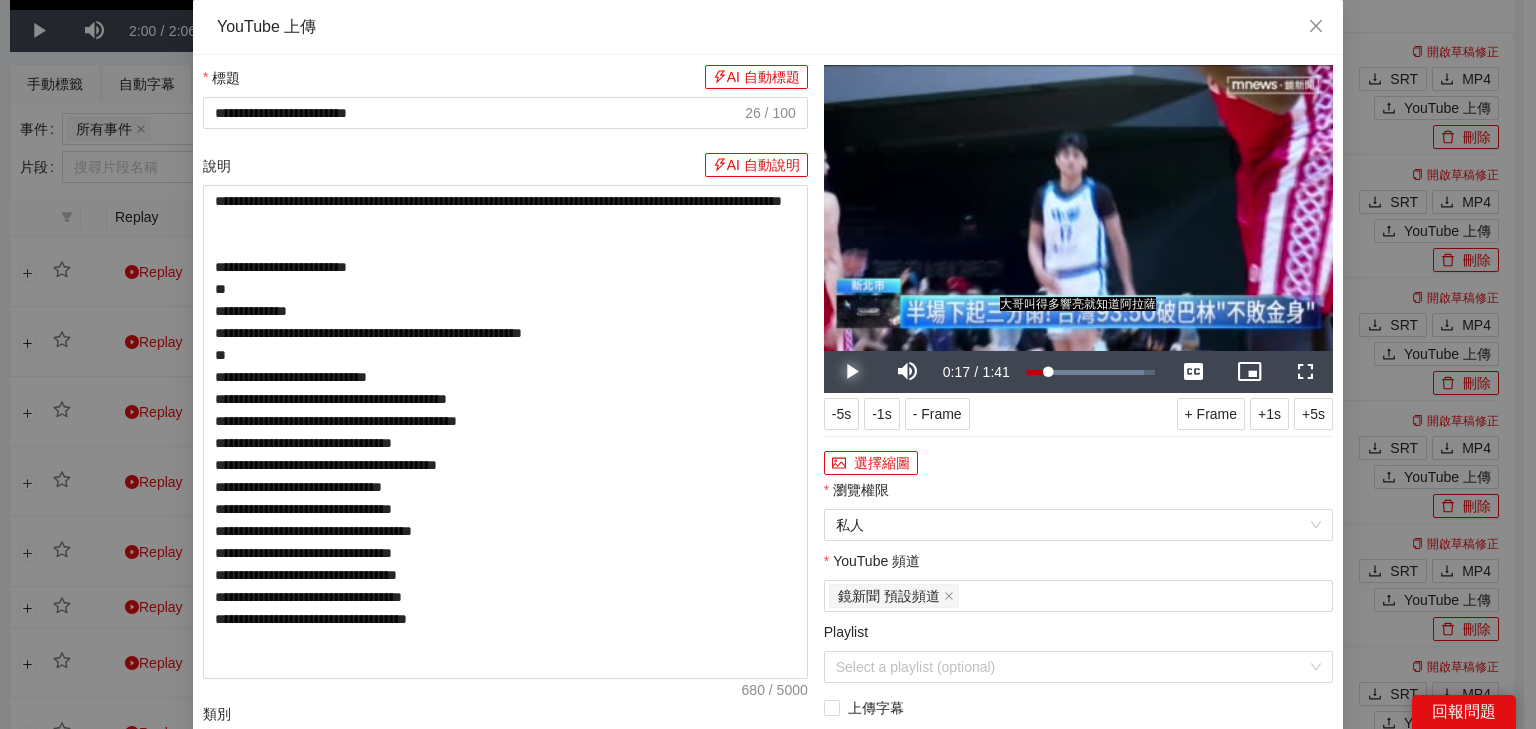 click at bounding box center [852, 372] 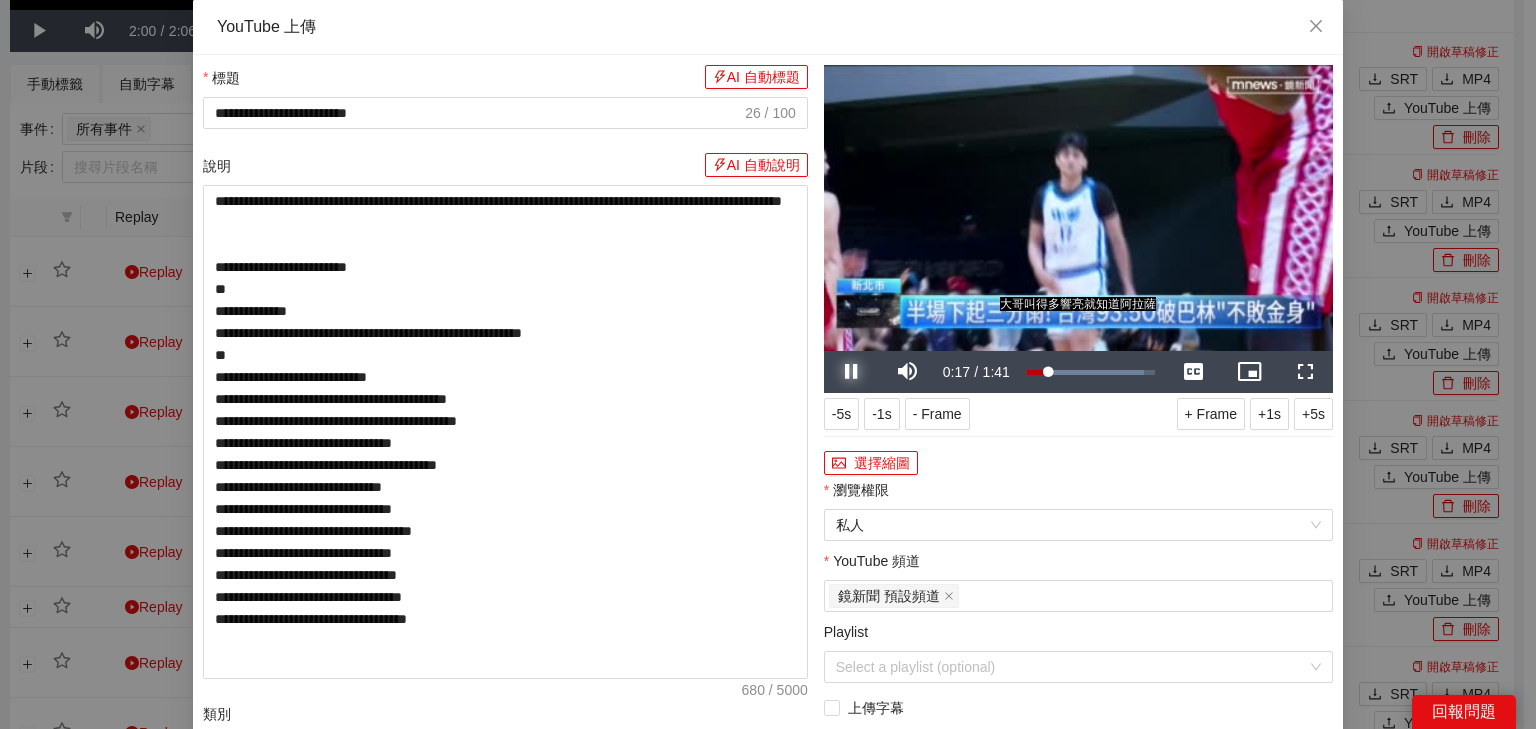 click at bounding box center (852, 372) 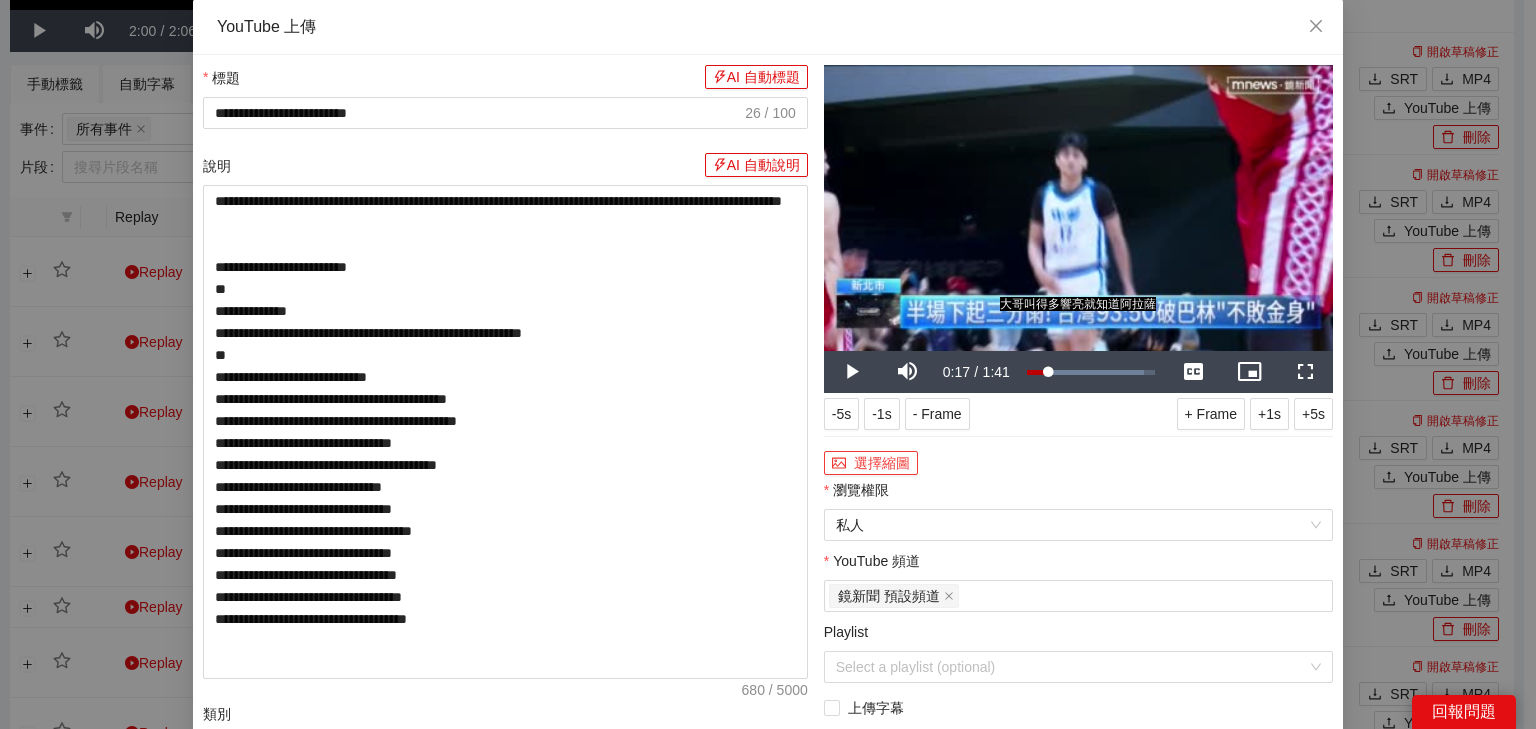 click on "選擇縮圖" at bounding box center (871, 463) 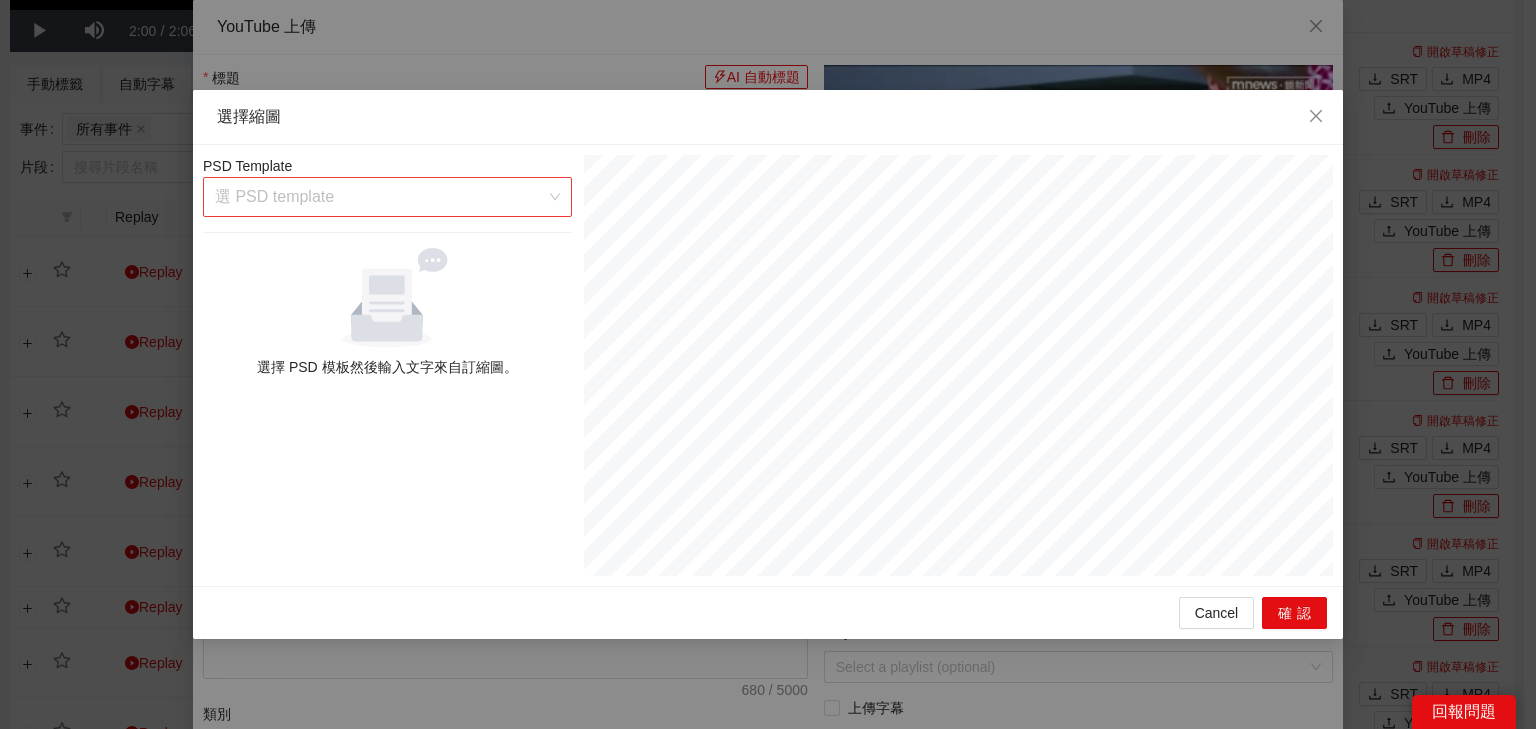 click at bounding box center (380, 197) 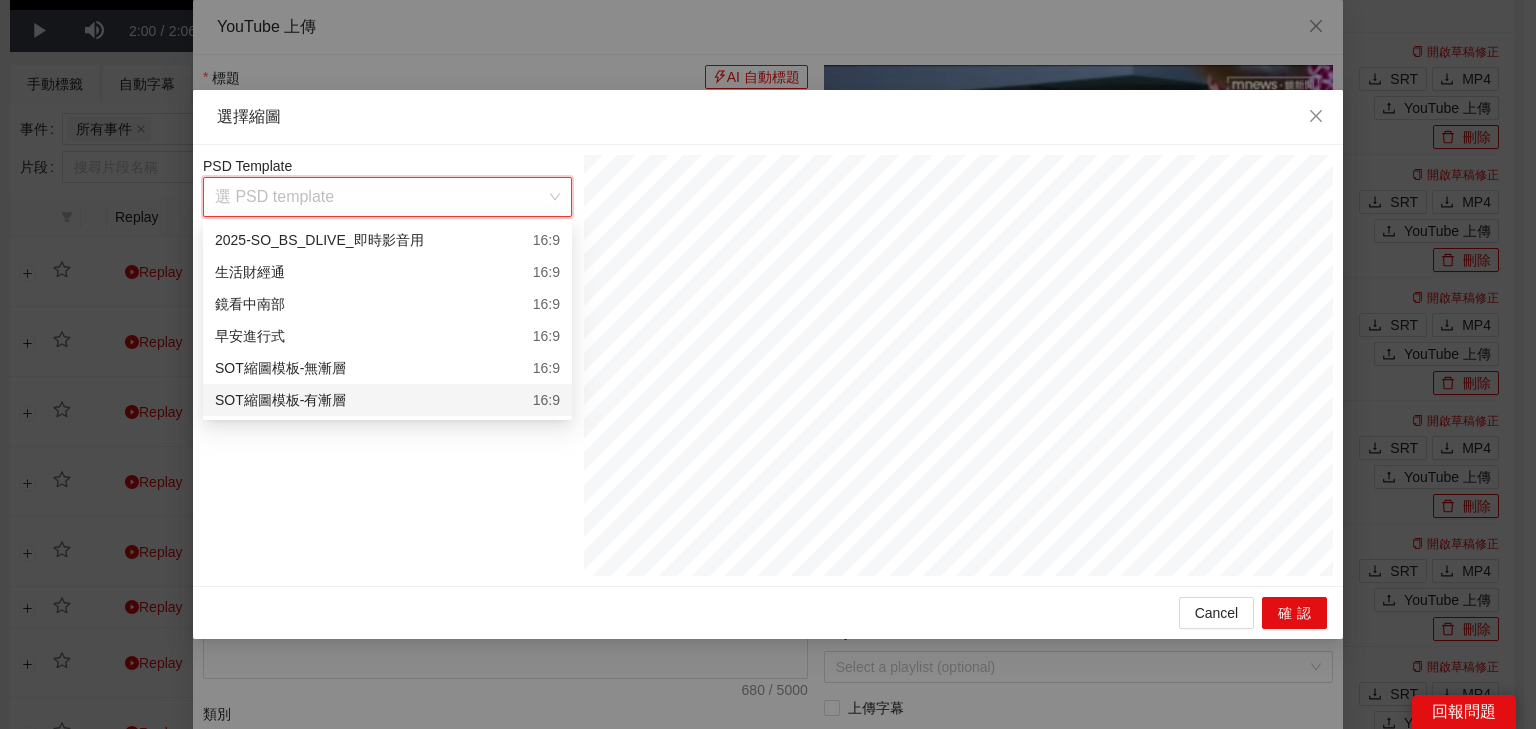 click on "SOT縮圖模板-有漸層 16:9" at bounding box center (387, 400) 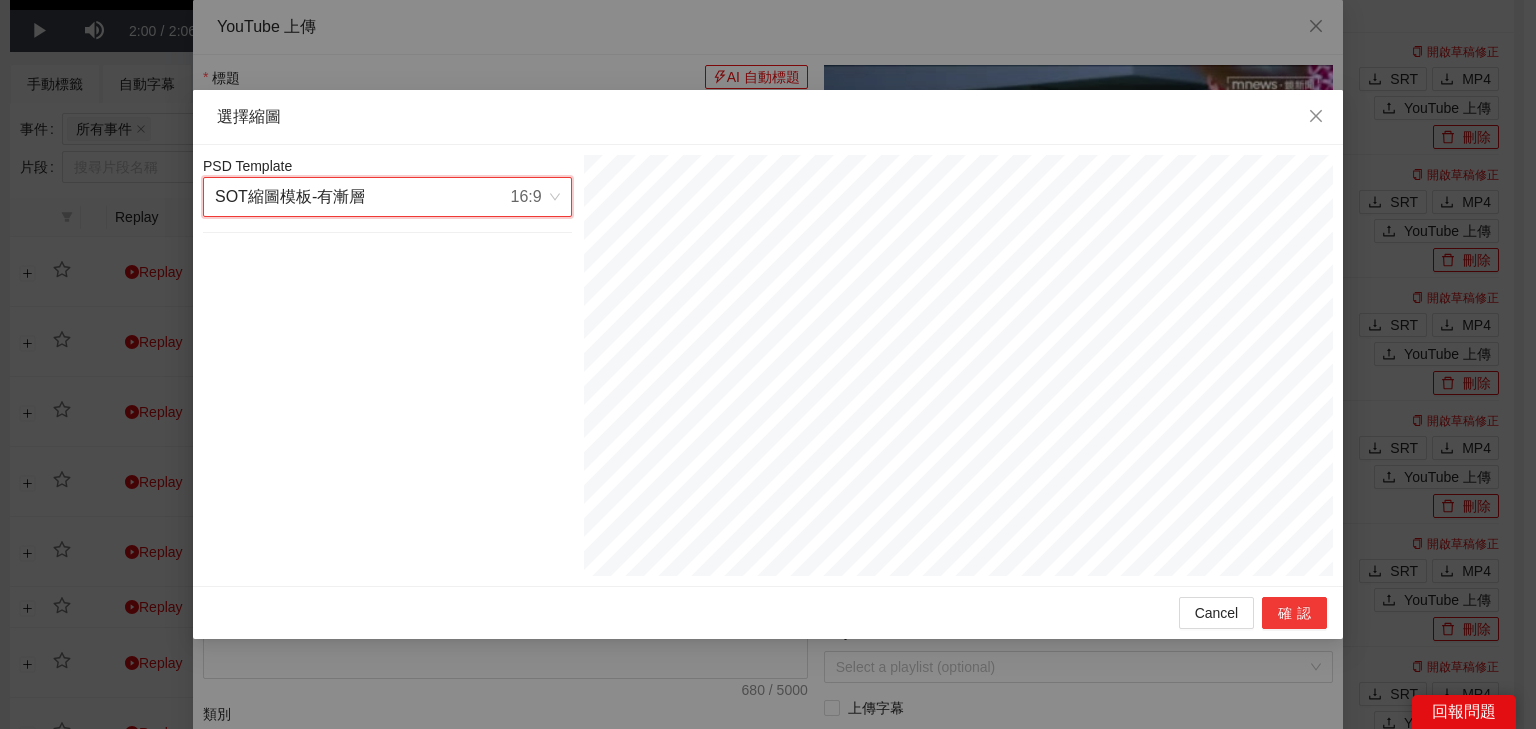 click on "確認" at bounding box center [1294, 613] 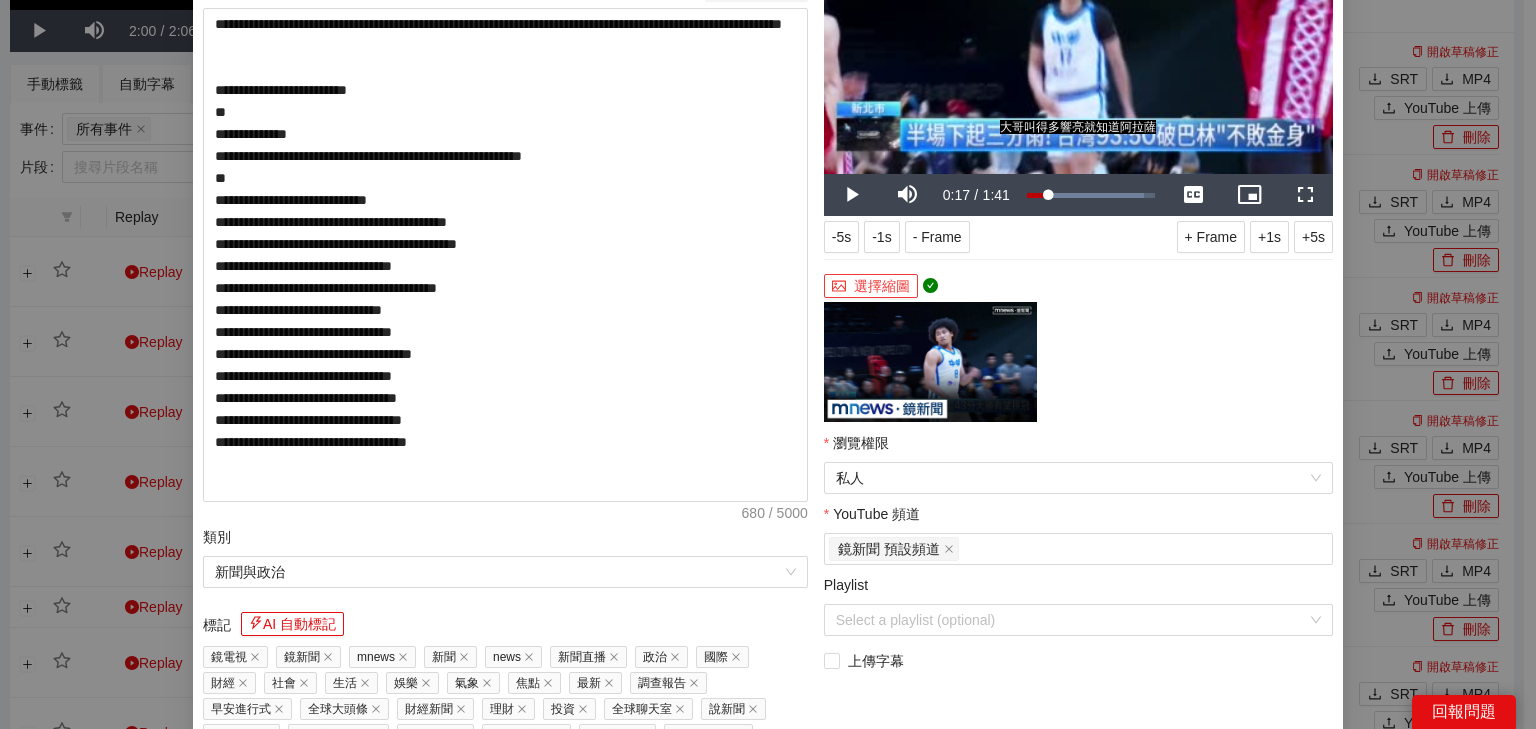 scroll, scrollTop: 400, scrollLeft: 0, axis: vertical 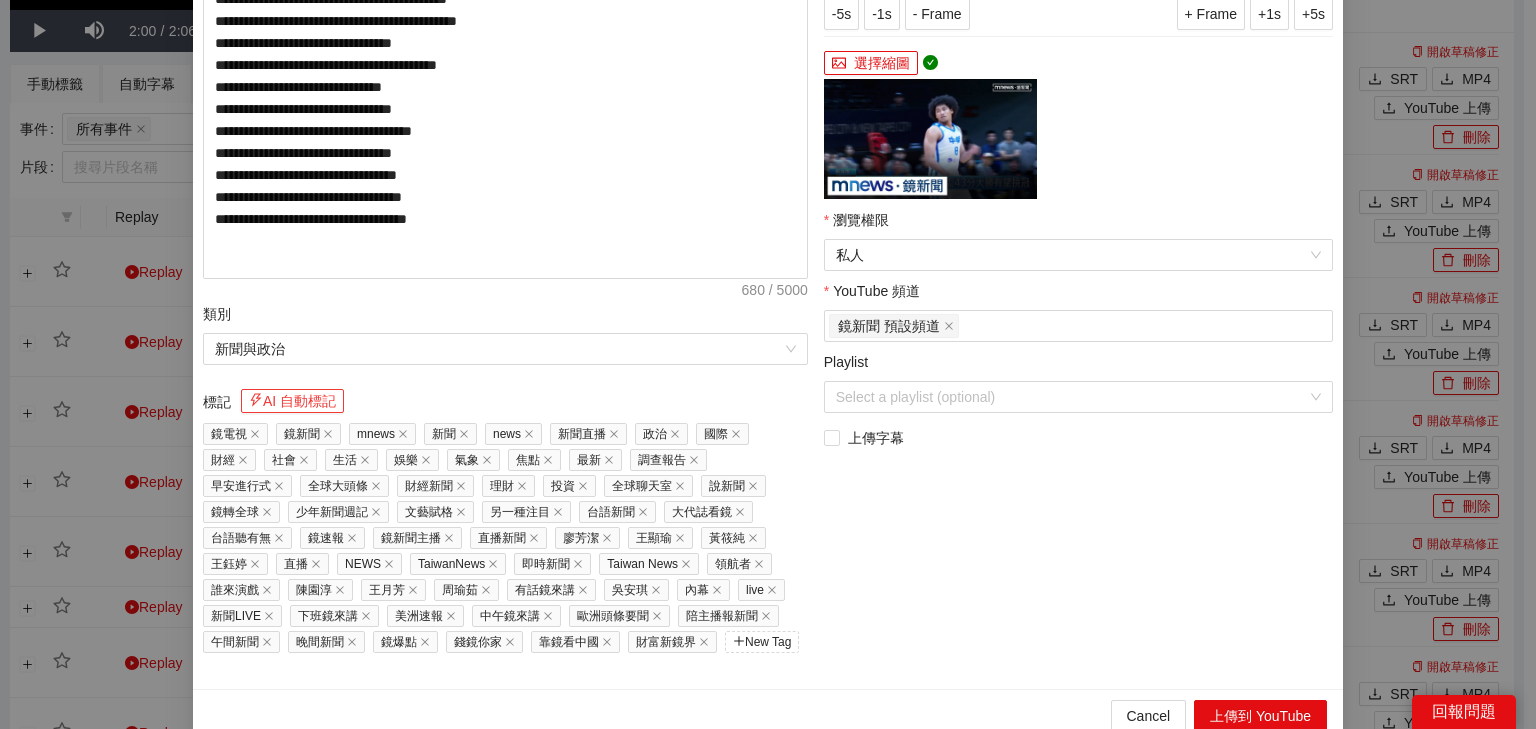click on "AI 自動標記" at bounding box center [292, 401] 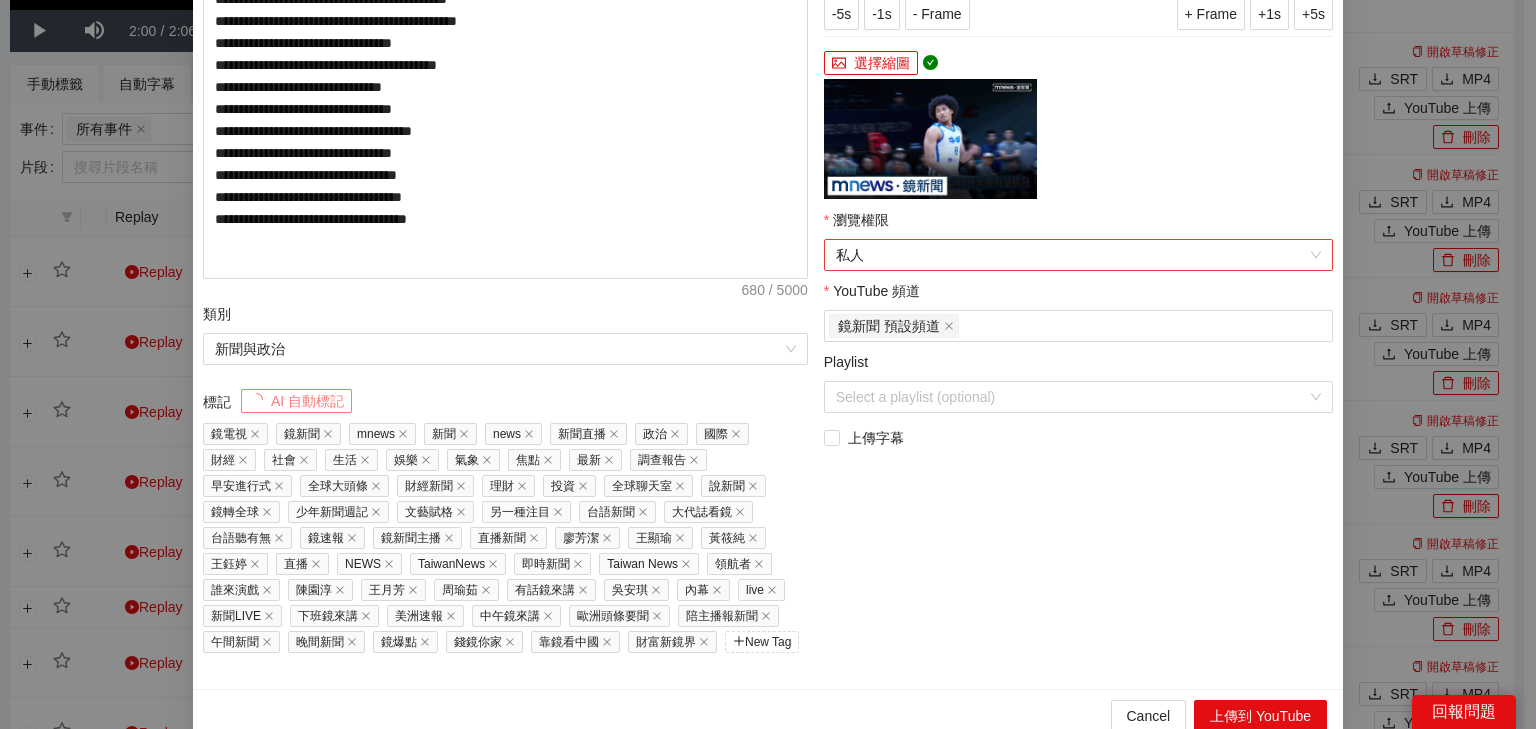 click on "私人" at bounding box center [1078, 255] 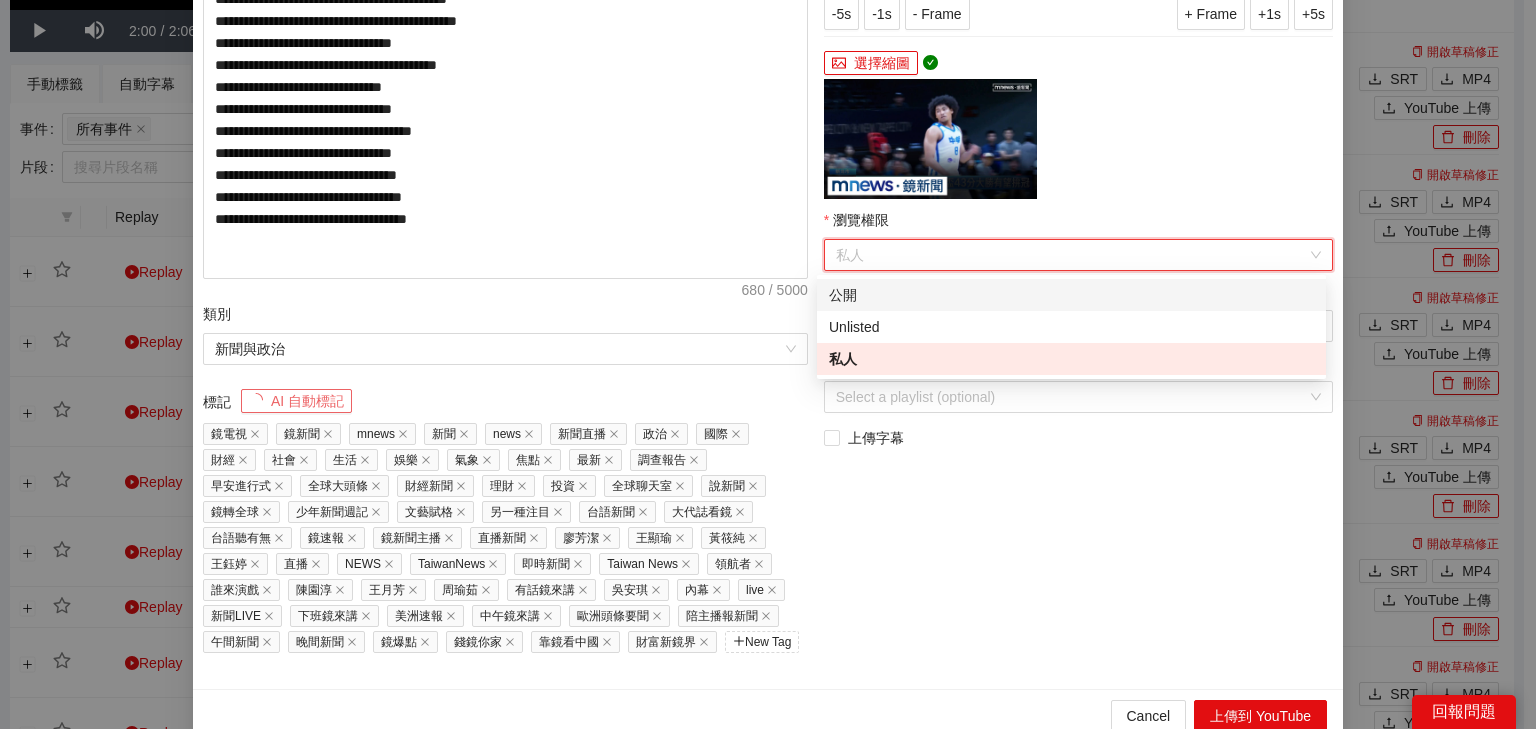 click on "公開" at bounding box center (1071, 295) 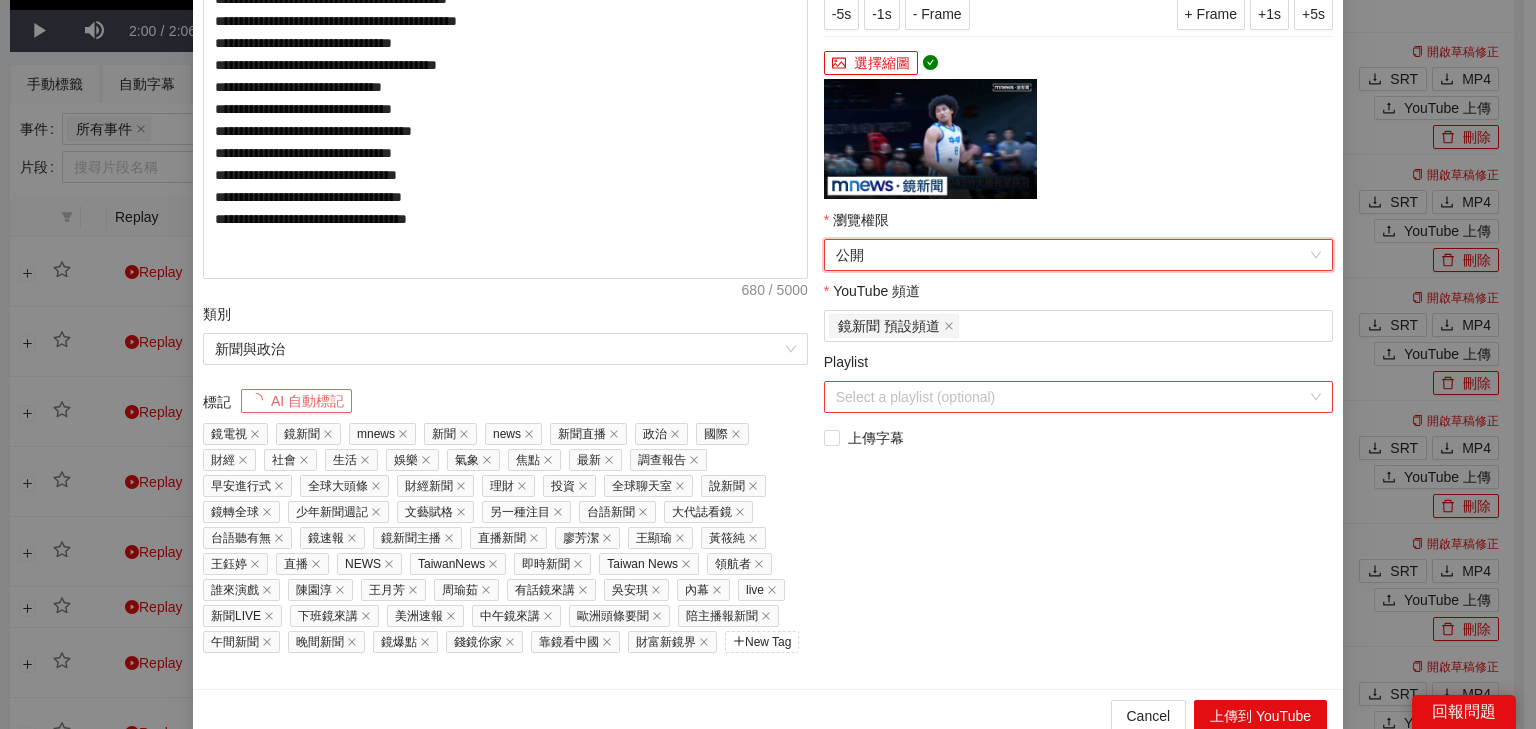 click on "Playlist" at bounding box center [1071, 397] 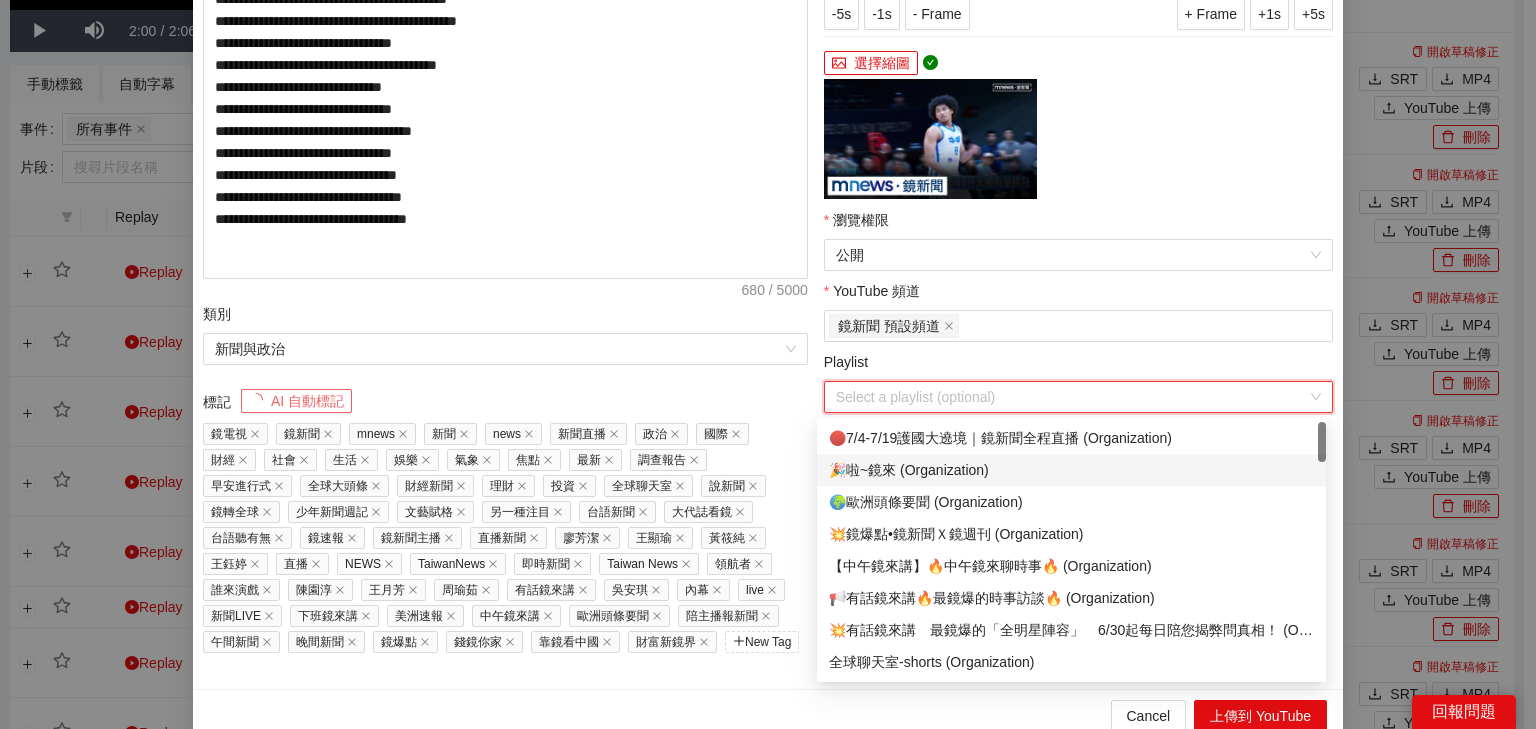 scroll, scrollTop: 160, scrollLeft: 0, axis: vertical 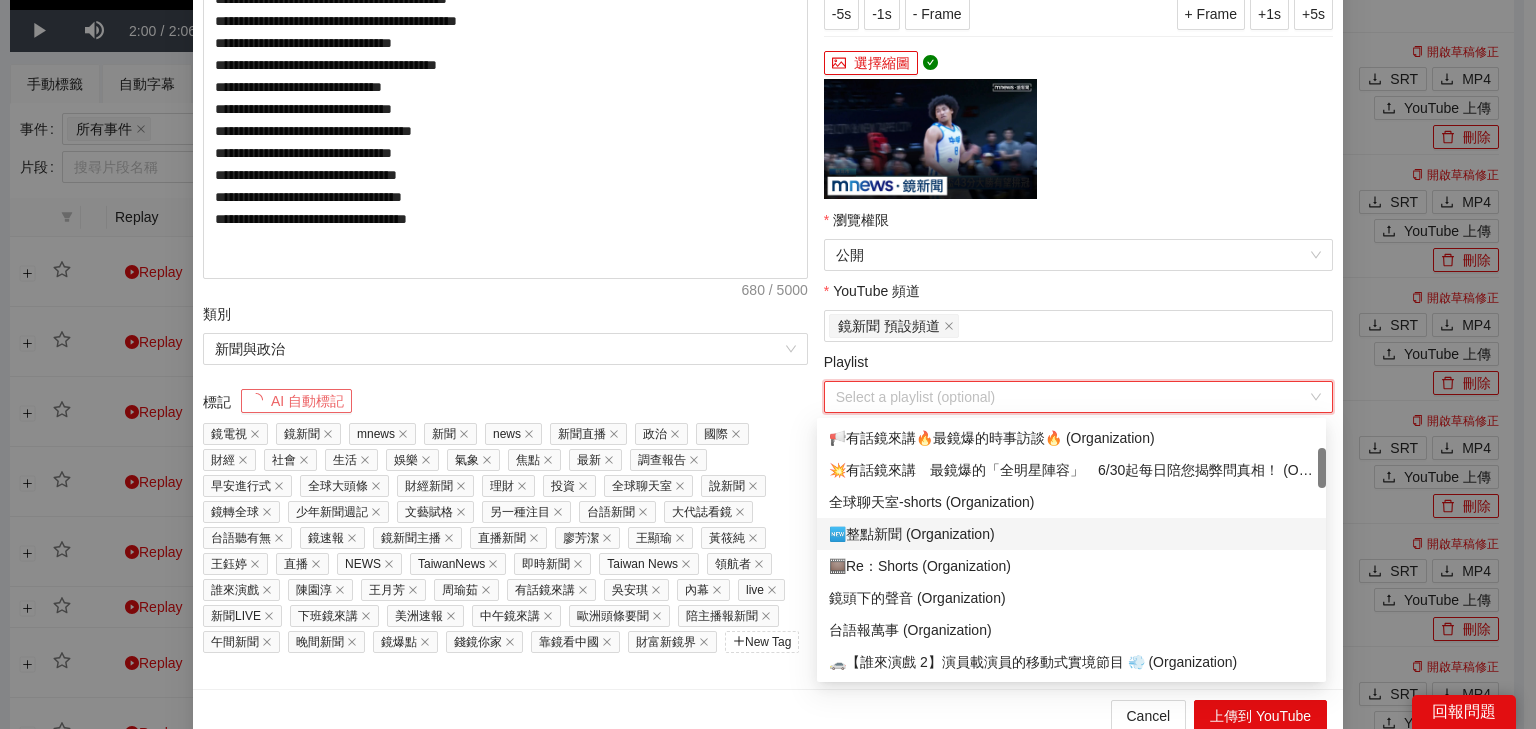 click on "🆕整點新聞 (Organization)" at bounding box center (1071, 534) 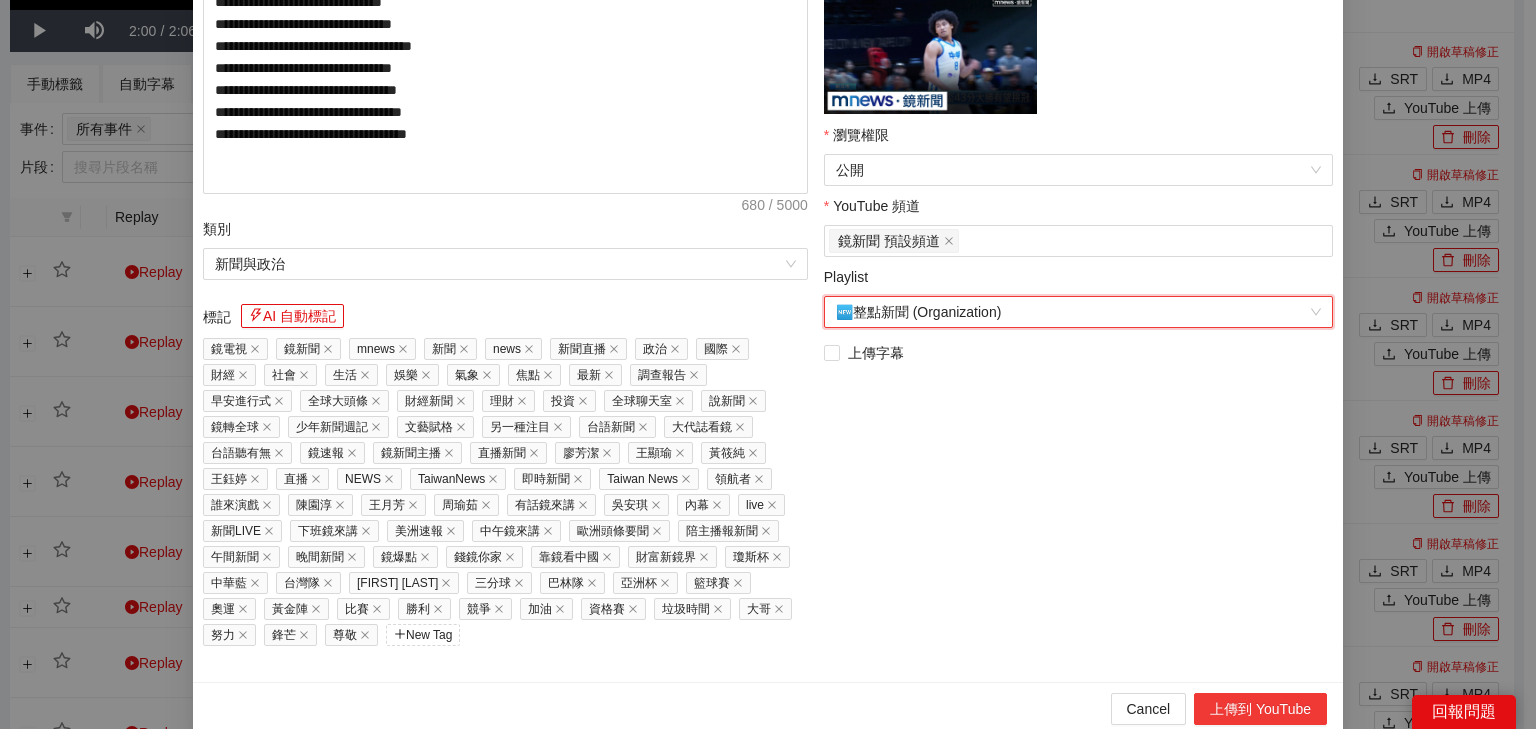 click on "上傳到 YouTube" at bounding box center (1260, 709) 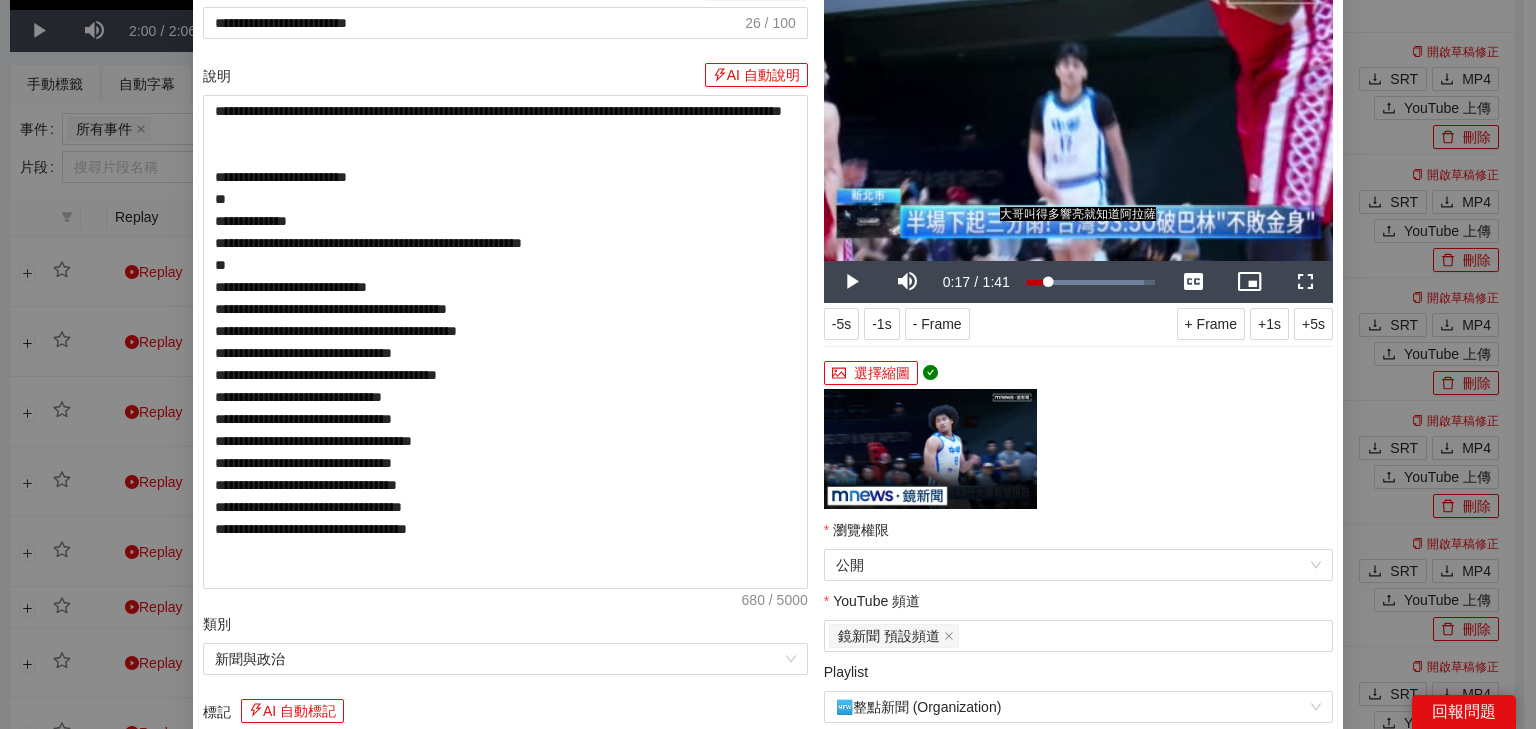 scroll, scrollTop: 0, scrollLeft: 0, axis: both 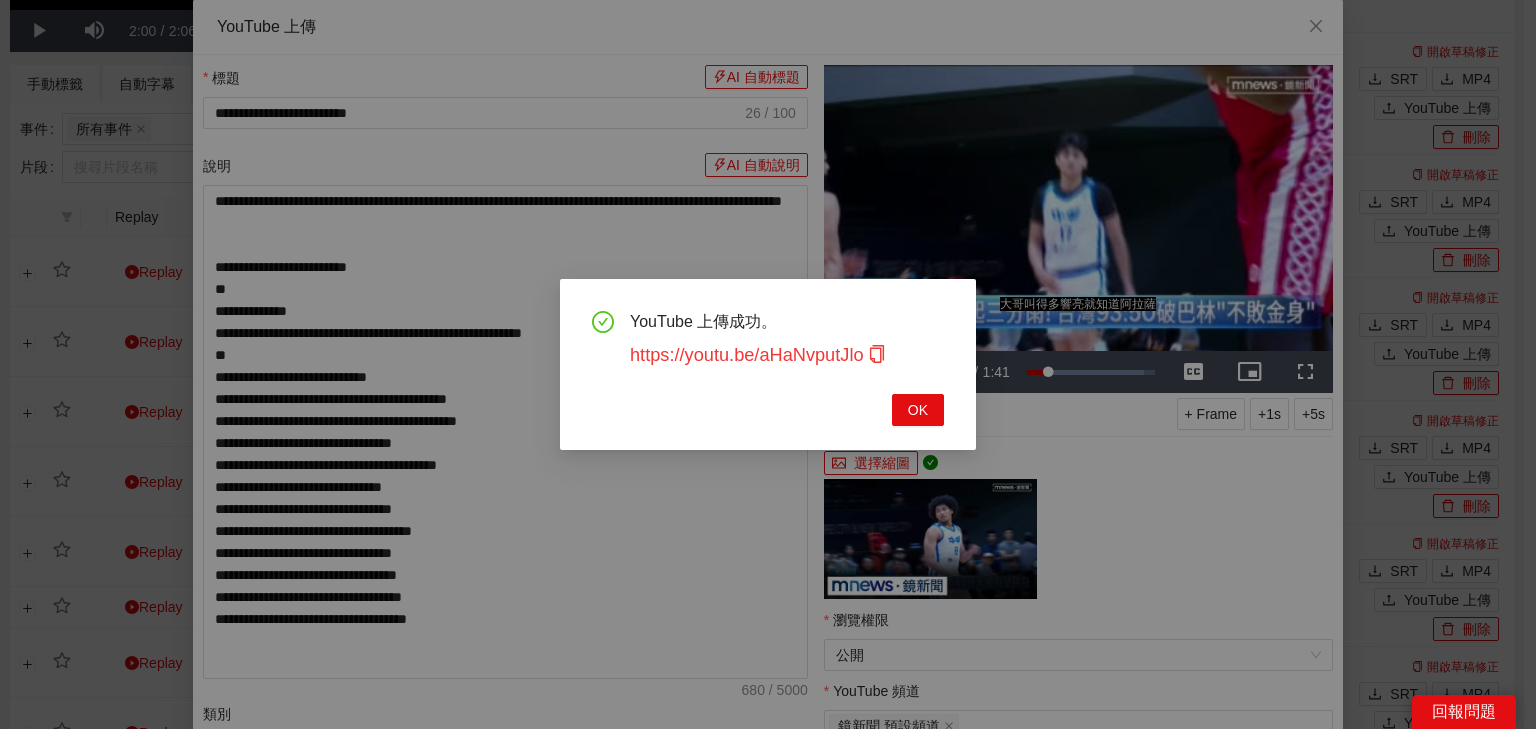 click 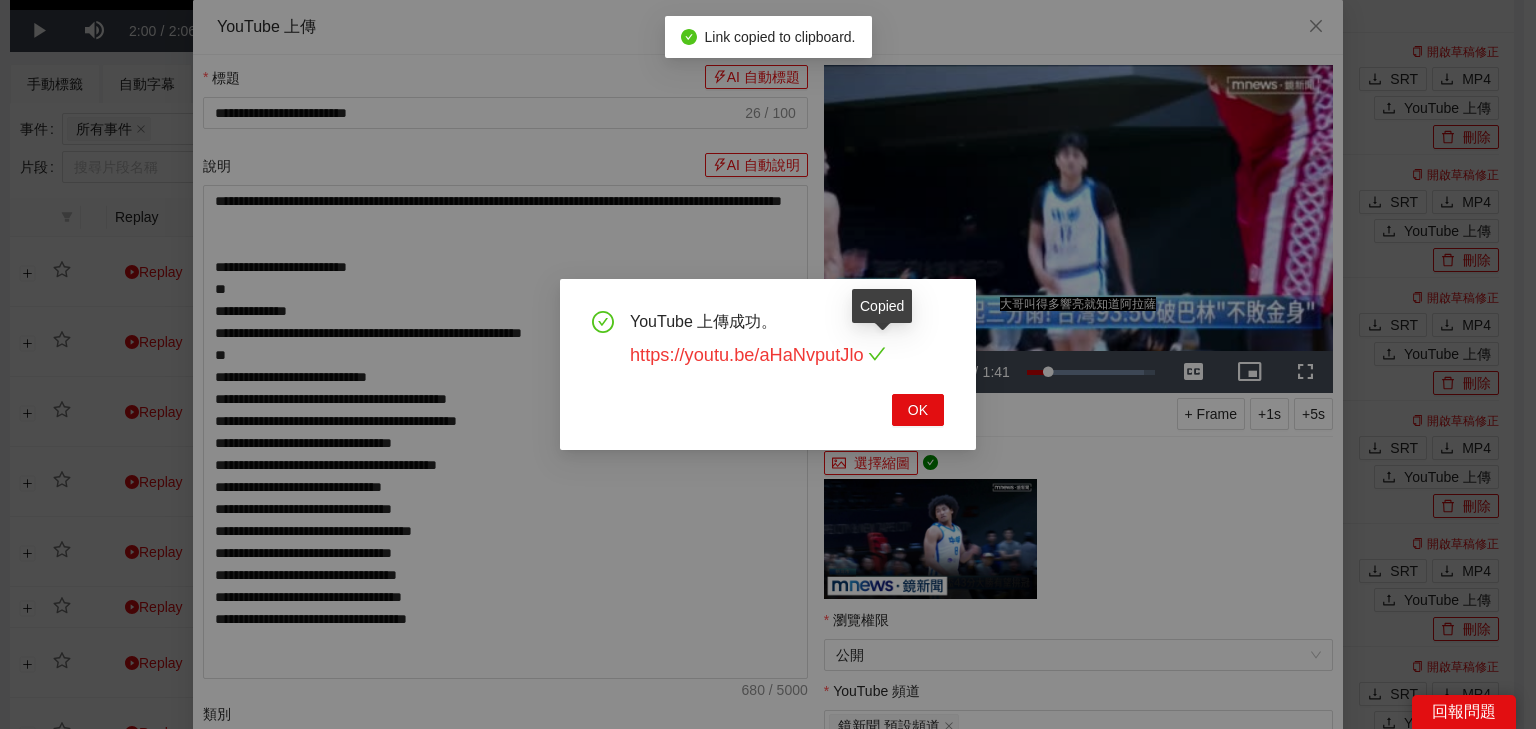 click on "https://youtu.be/aHaNvputJlo" at bounding box center [758, 355] 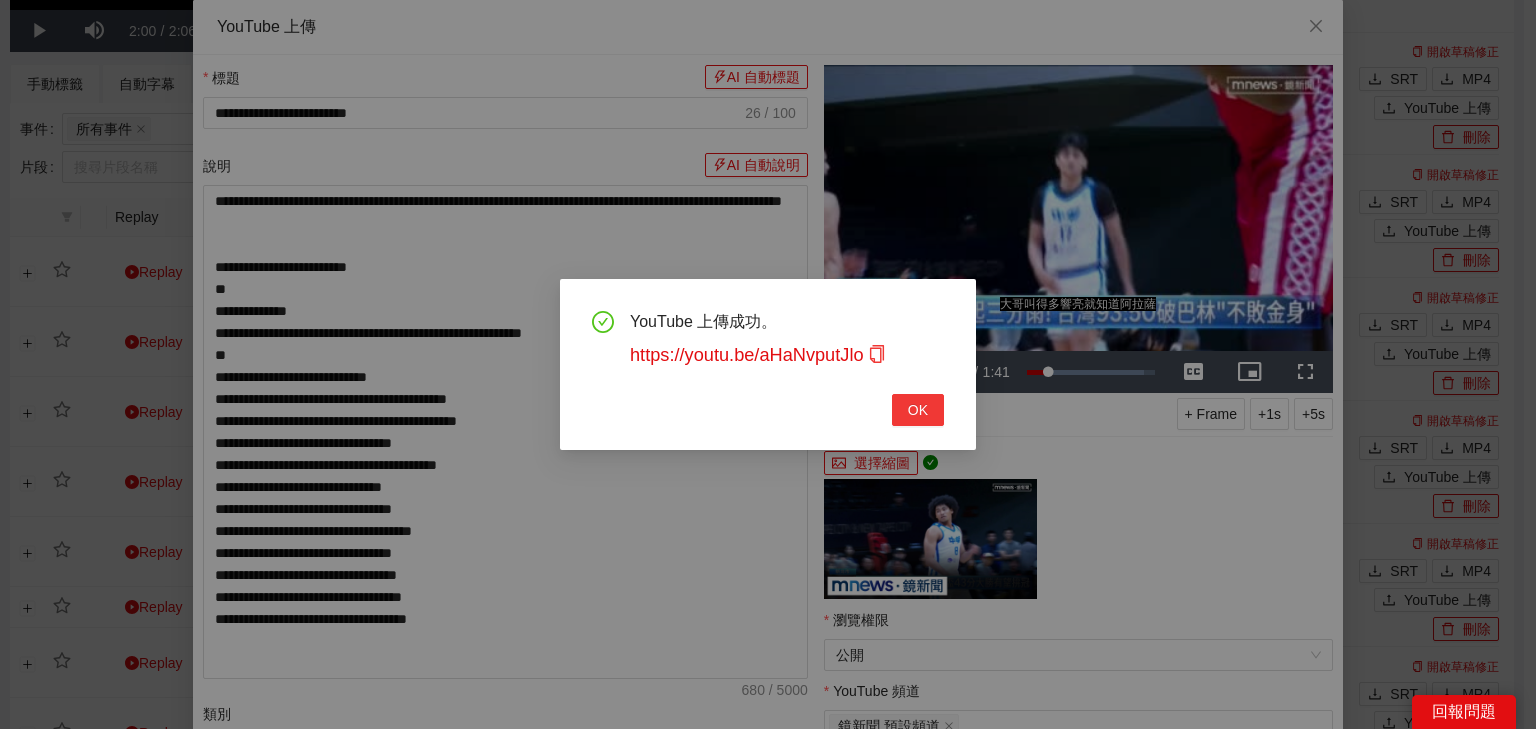 click on "OK" at bounding box center [918, 410] 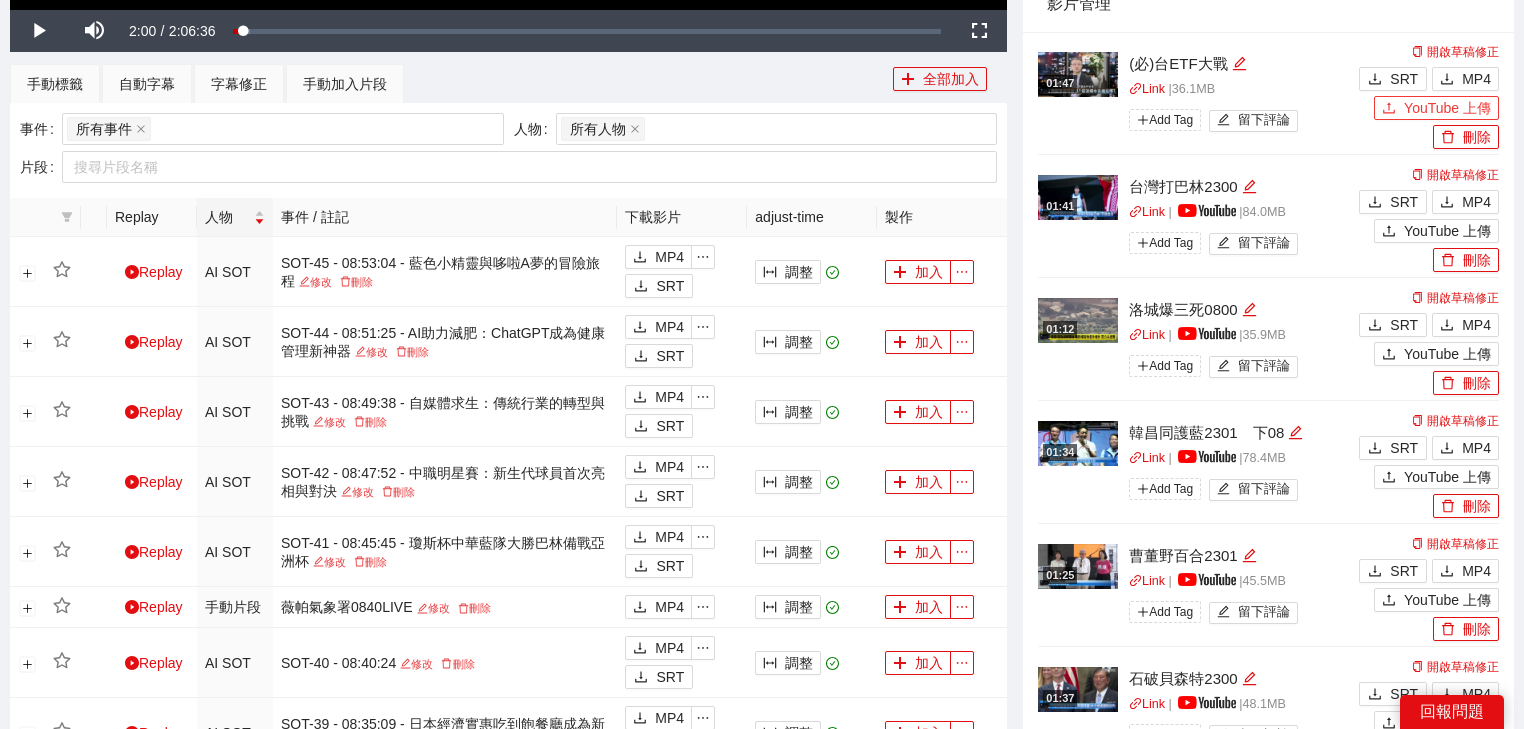 click on "YouTube 上傳" at bounding box center [1447, 108] 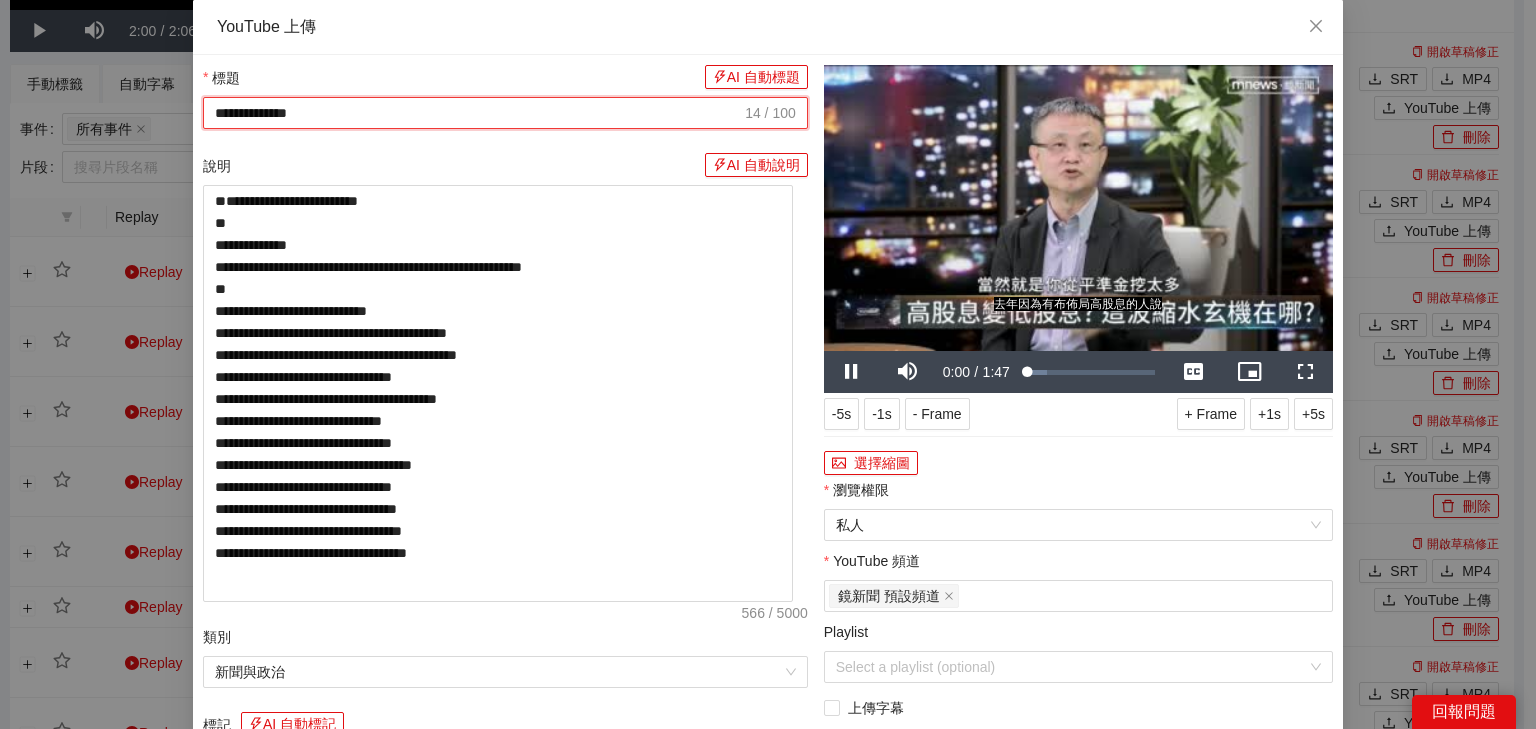 drag, startPoint x: 108, startPoint y: 99, endPoint x: 0, endPoint y: 74, distance: 110.85576 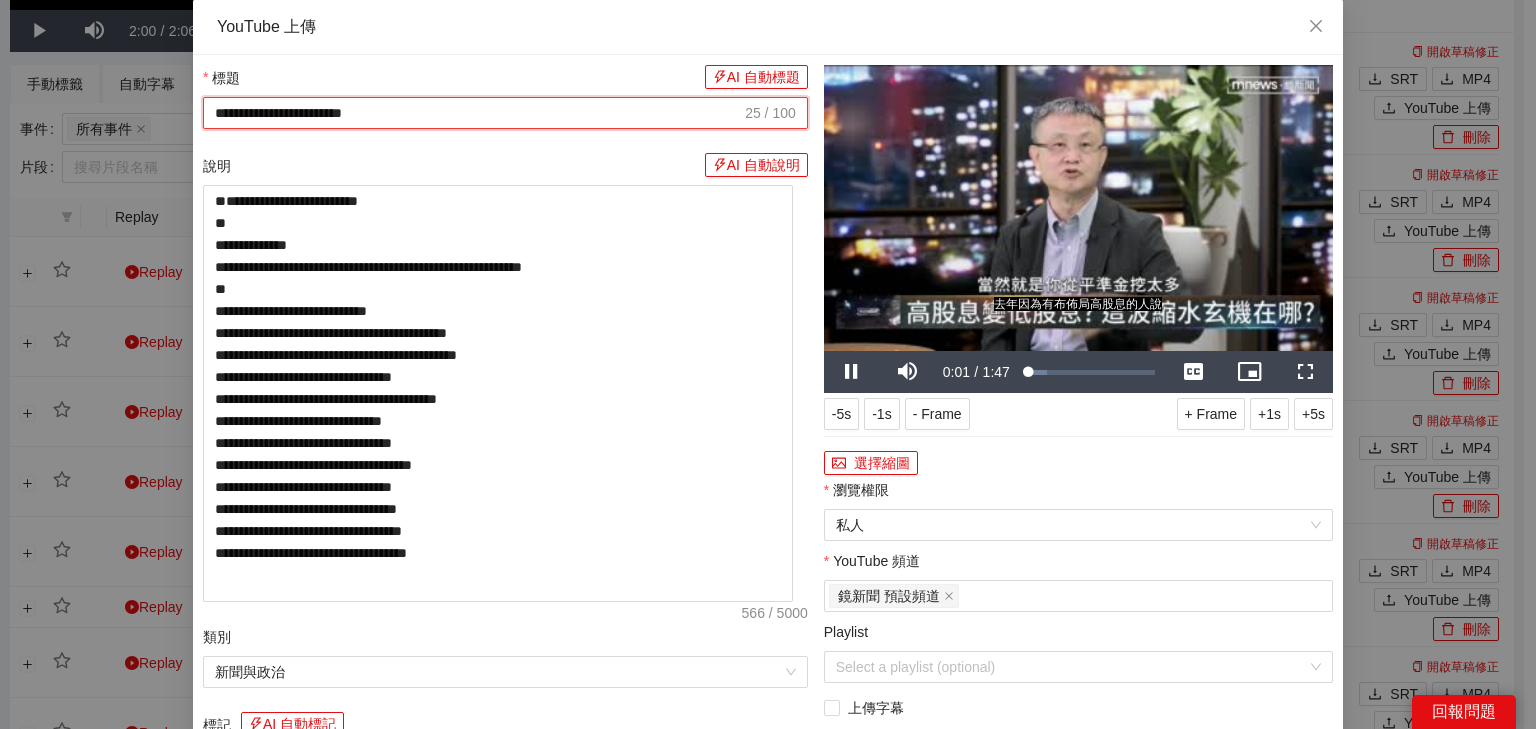 type on "**********" 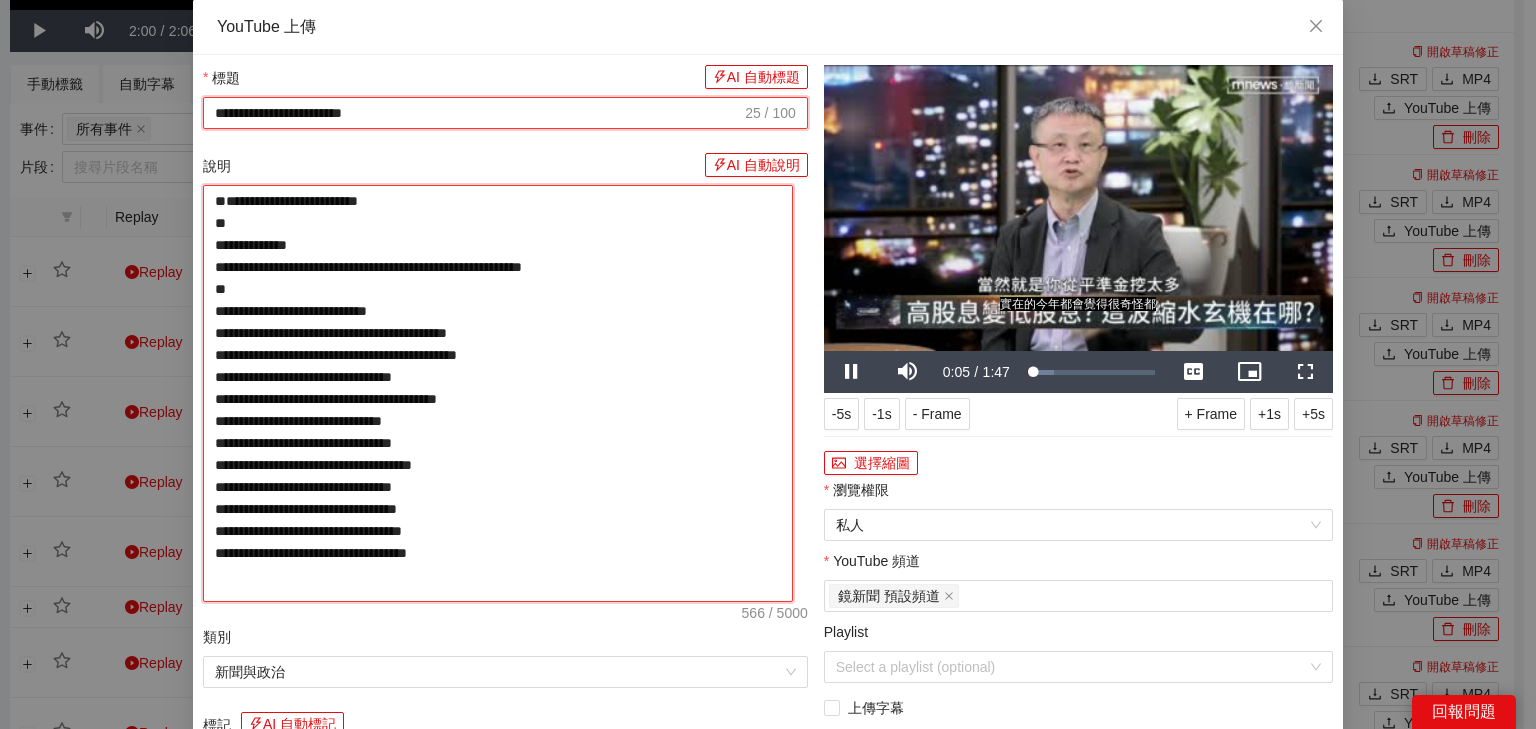 click on "**********" at bounding box center [498, 393] 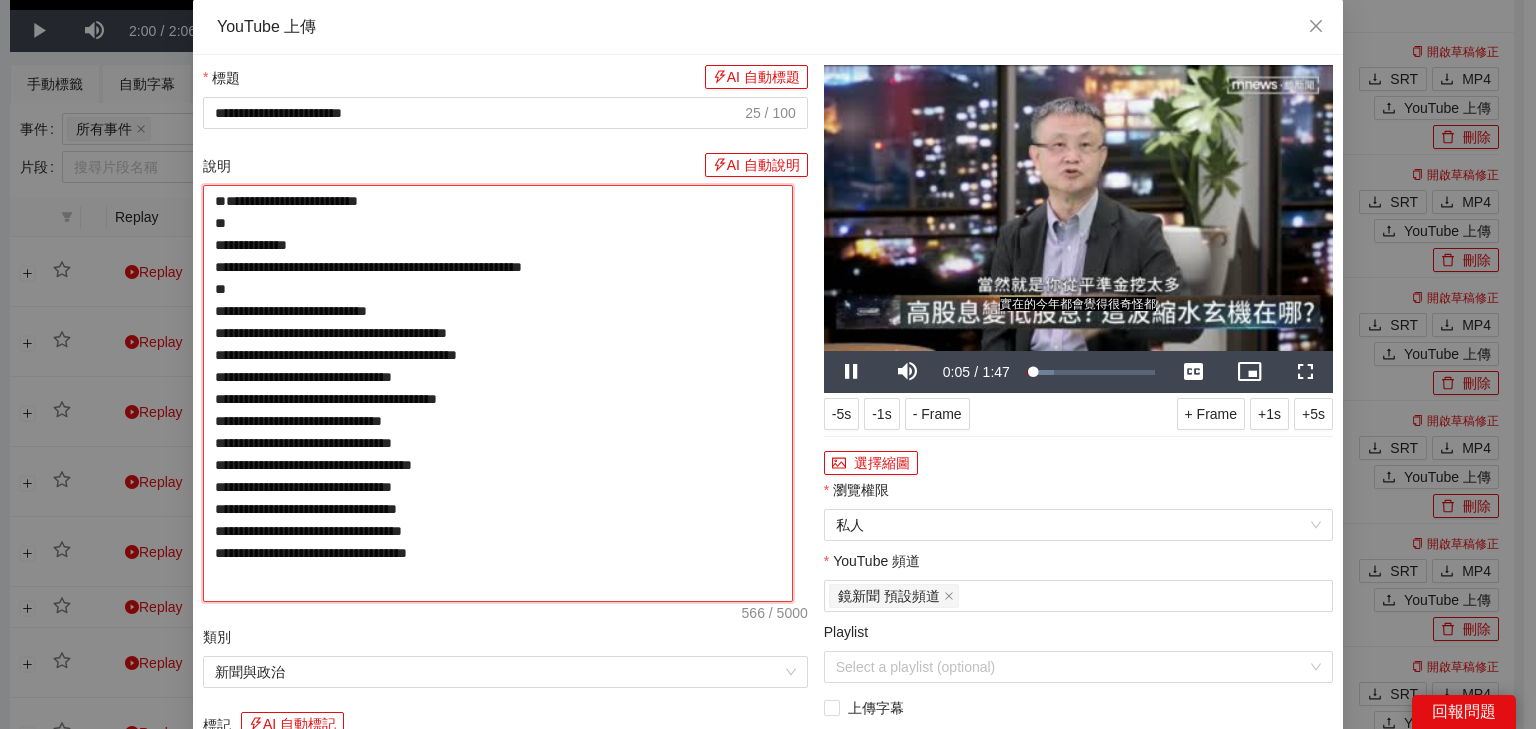 paste on "**********" 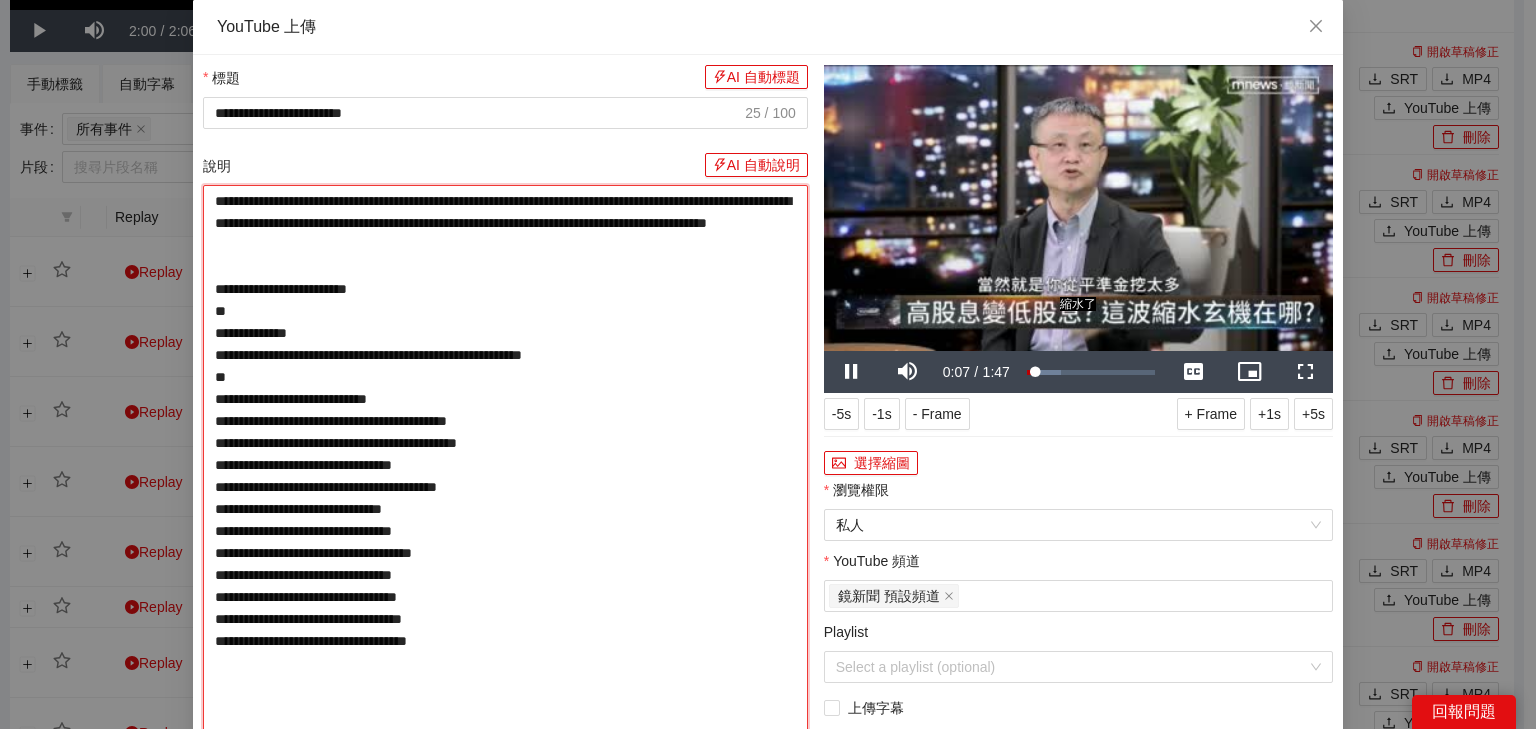 type on "**********" 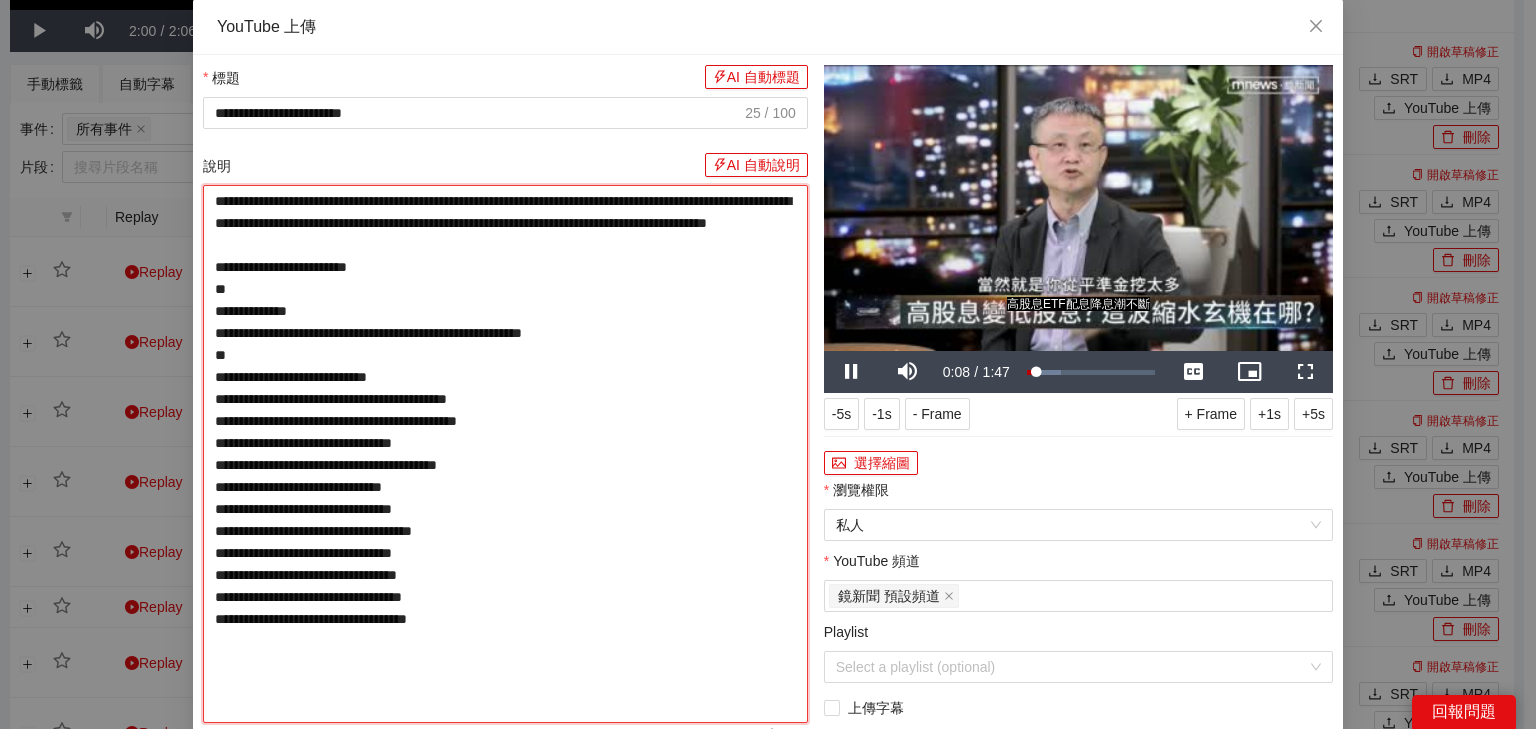 type on "**********" 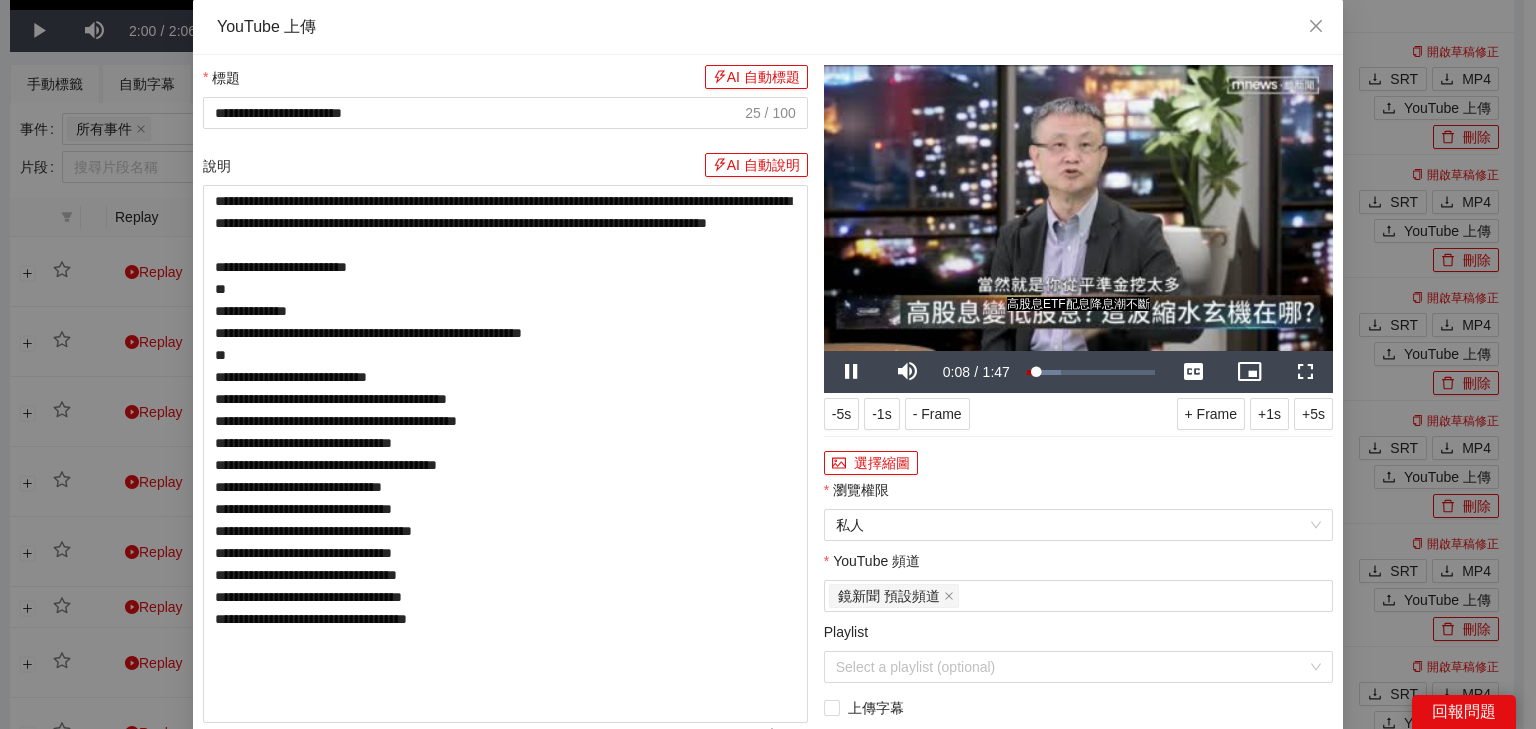 click at bounding box center [1078, 208] 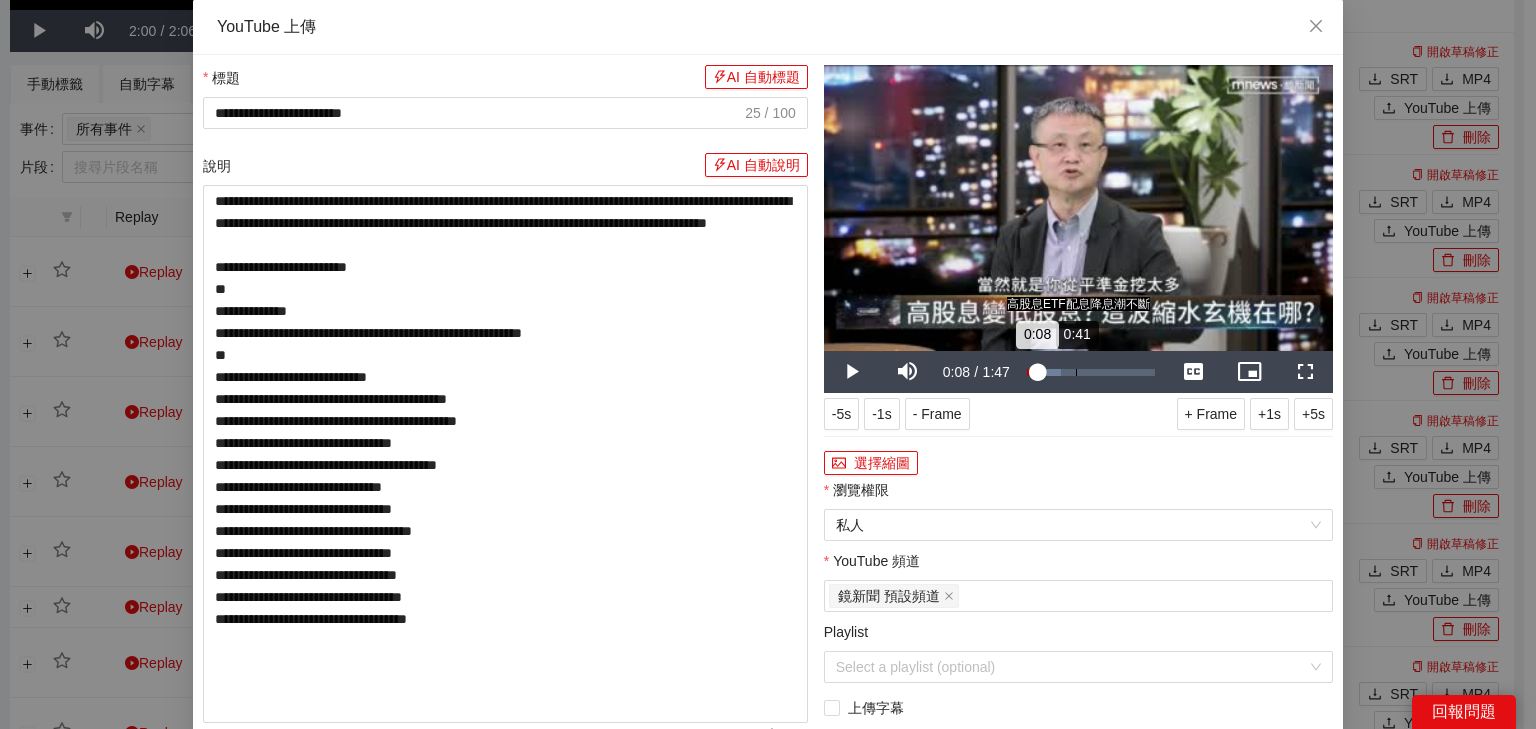 click on "Loaded :  26.68% 0:41 0:08" at bounding box center (1091, 372) 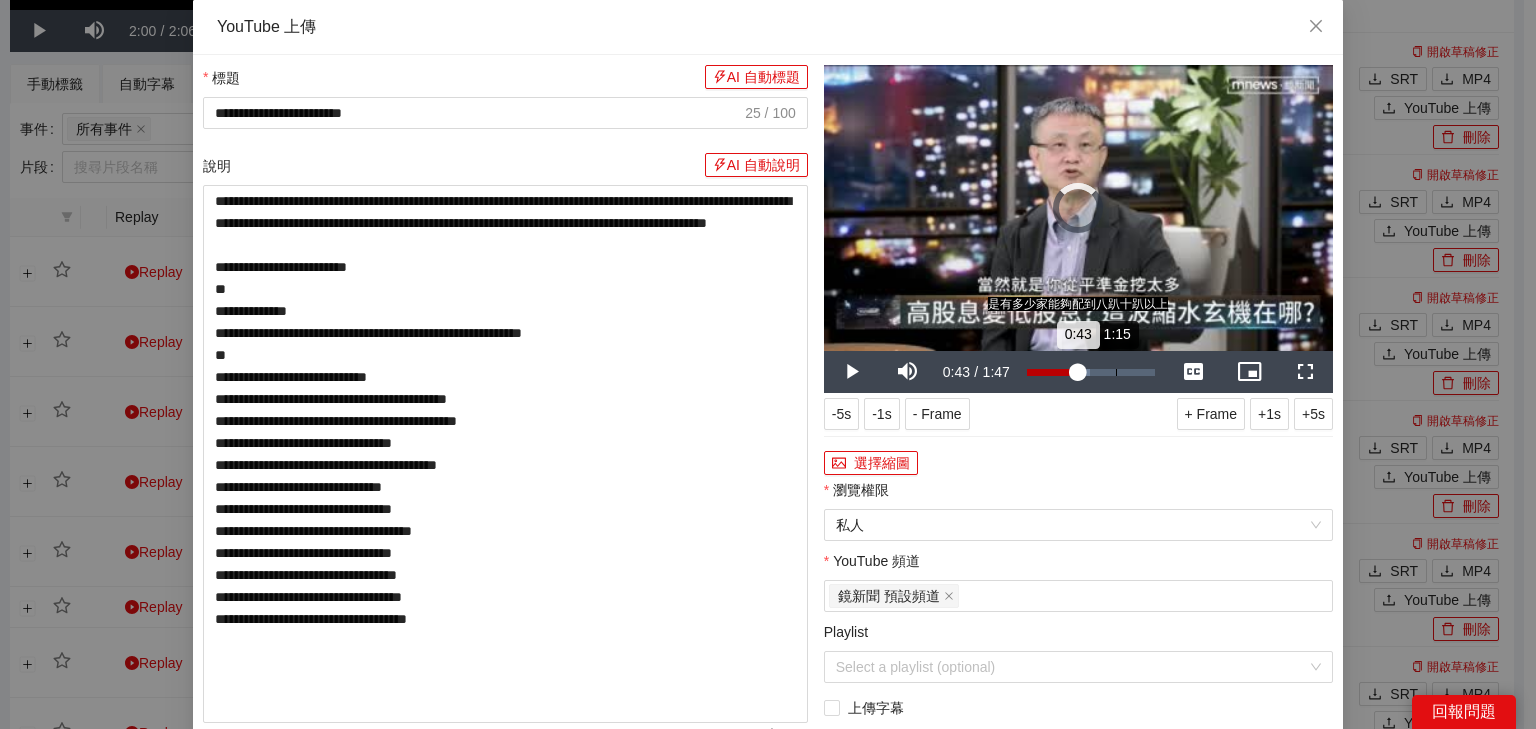click on "Loaded :  48.95% 1:15 0:43" at bounding box center [1091, 372] 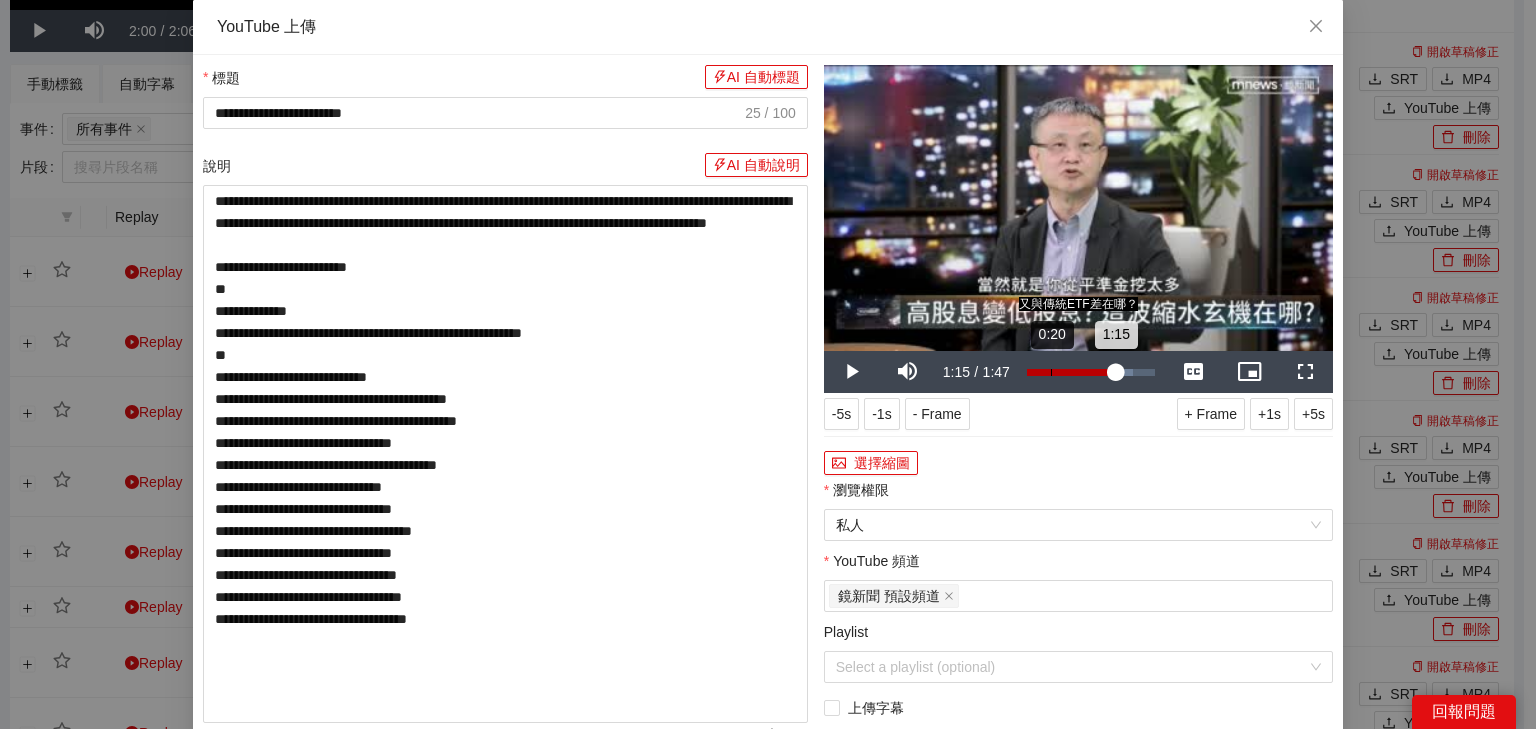 click on "0:20" at bounding box center (1051, 372) 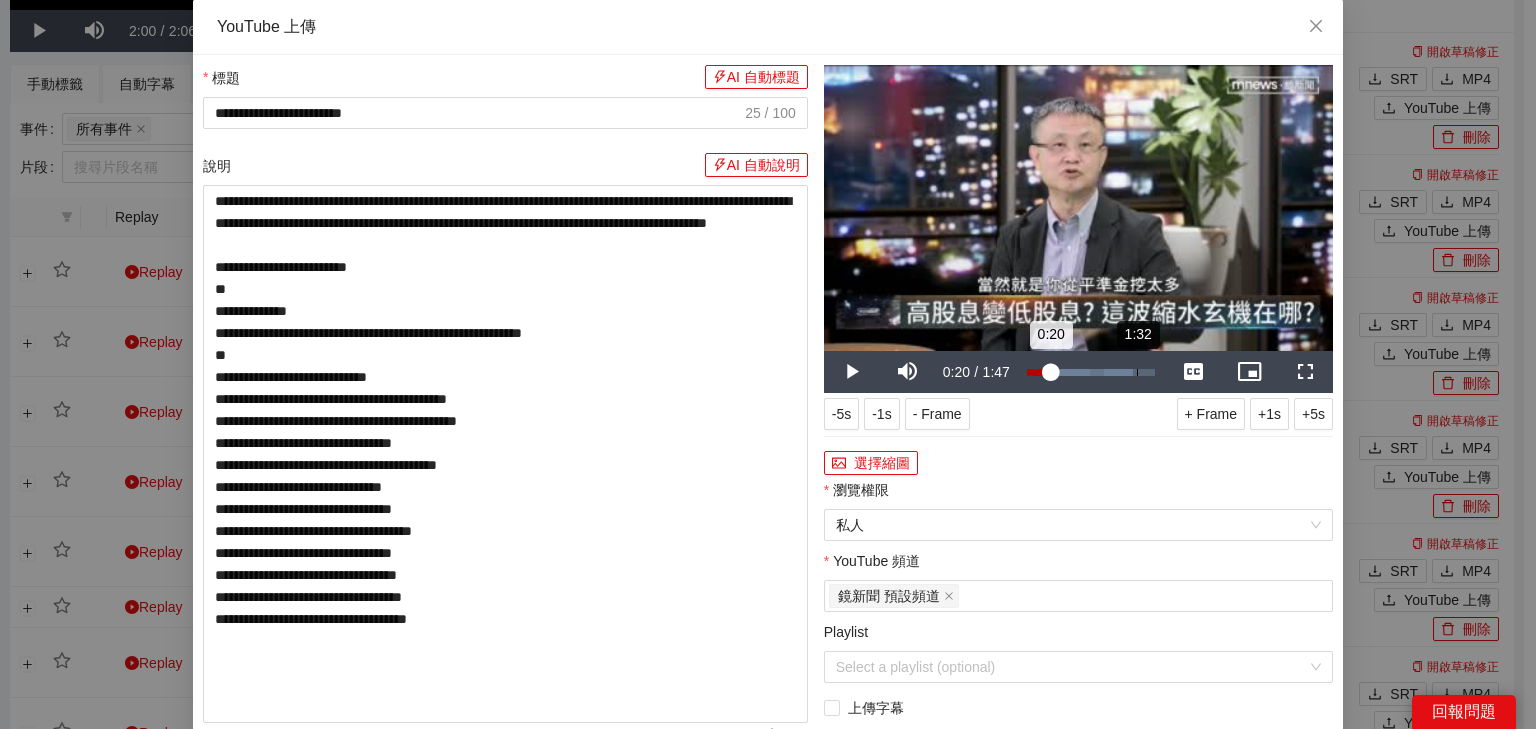 click on "1:32" at bounding box center [1137, 372] 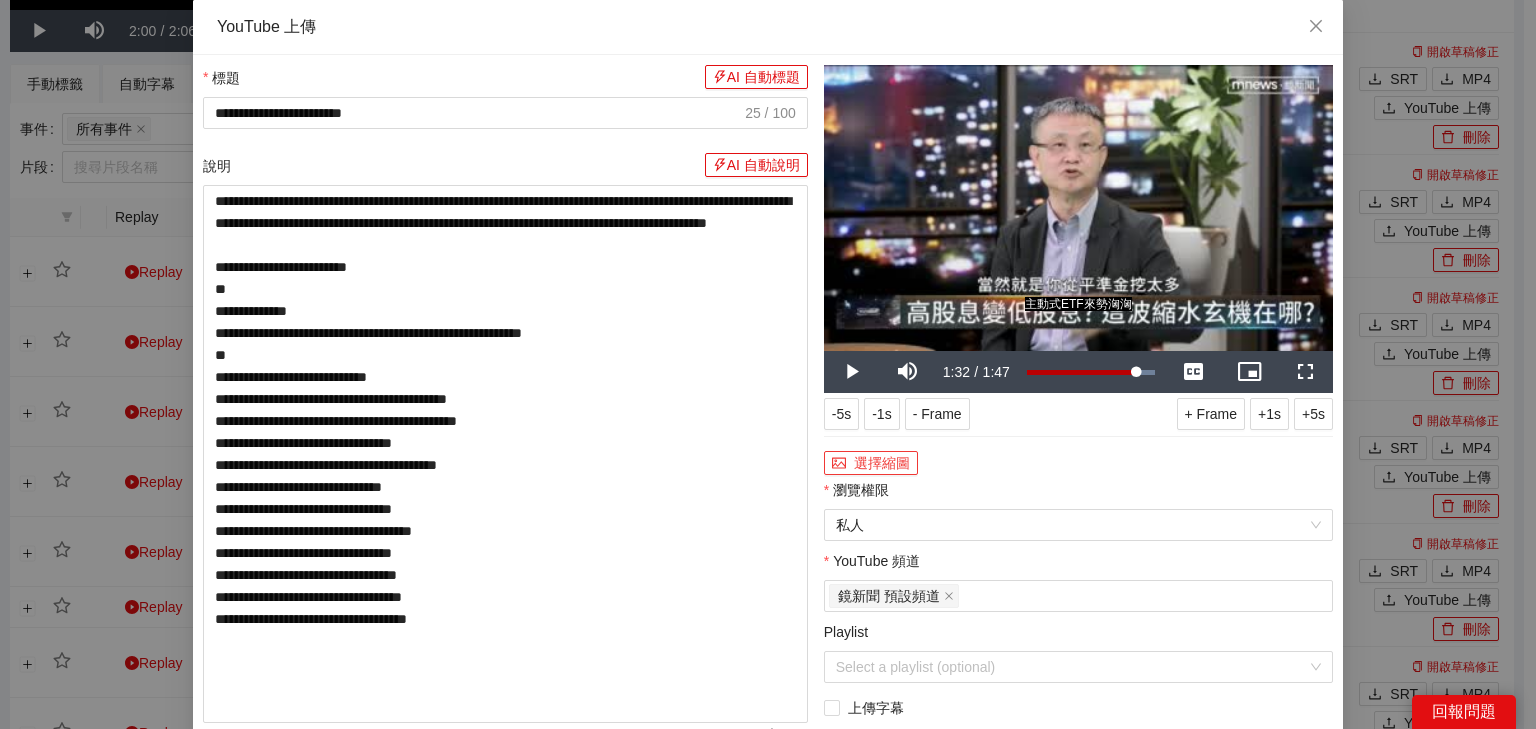 click on "選擇縮圖" at bounding box center [871, 463] 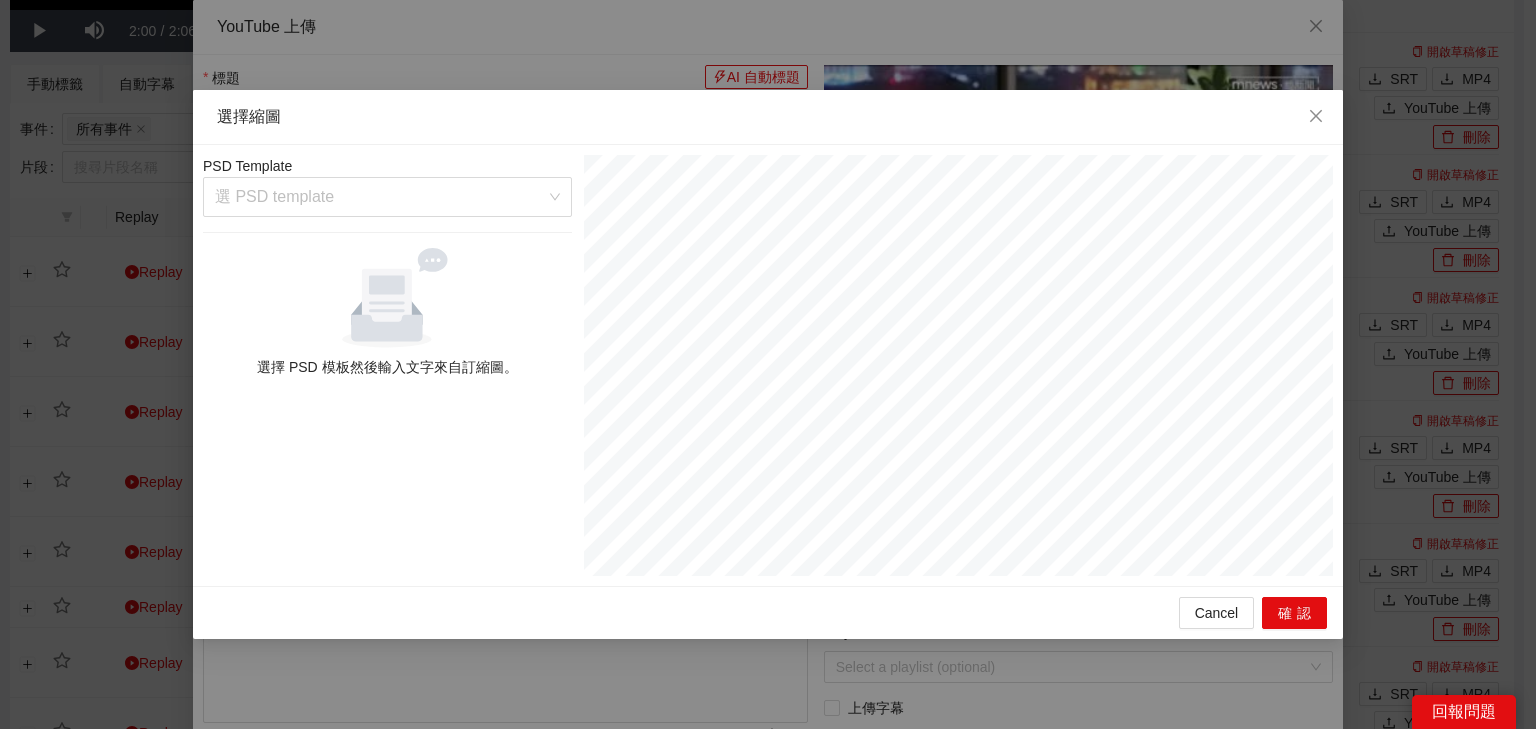 click on "PSD Template 選 PSD template 選擇 PSD 模板然後輸入文字來自訂縮圖。" at bounding box center [387, 365] 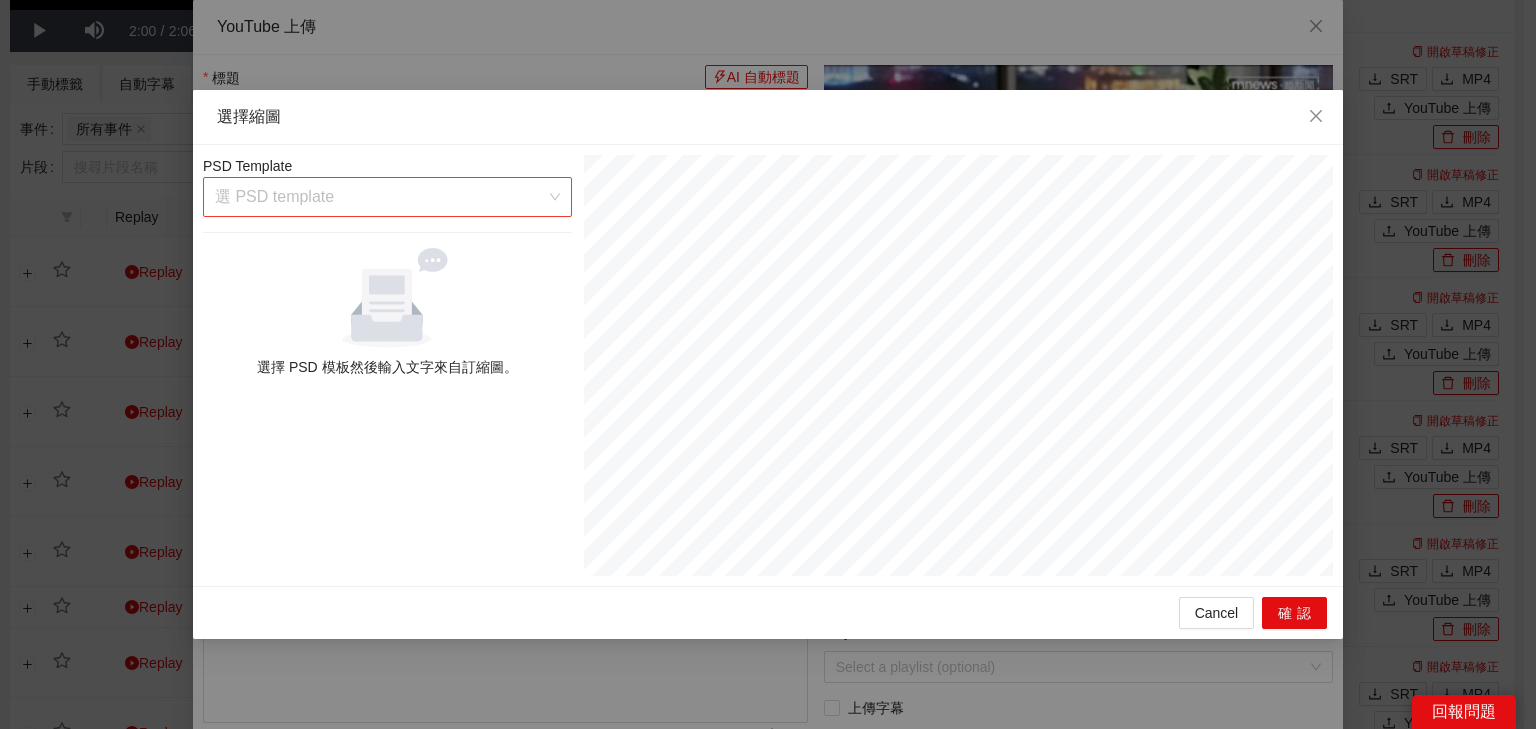 click at bounding box center (380, 197) 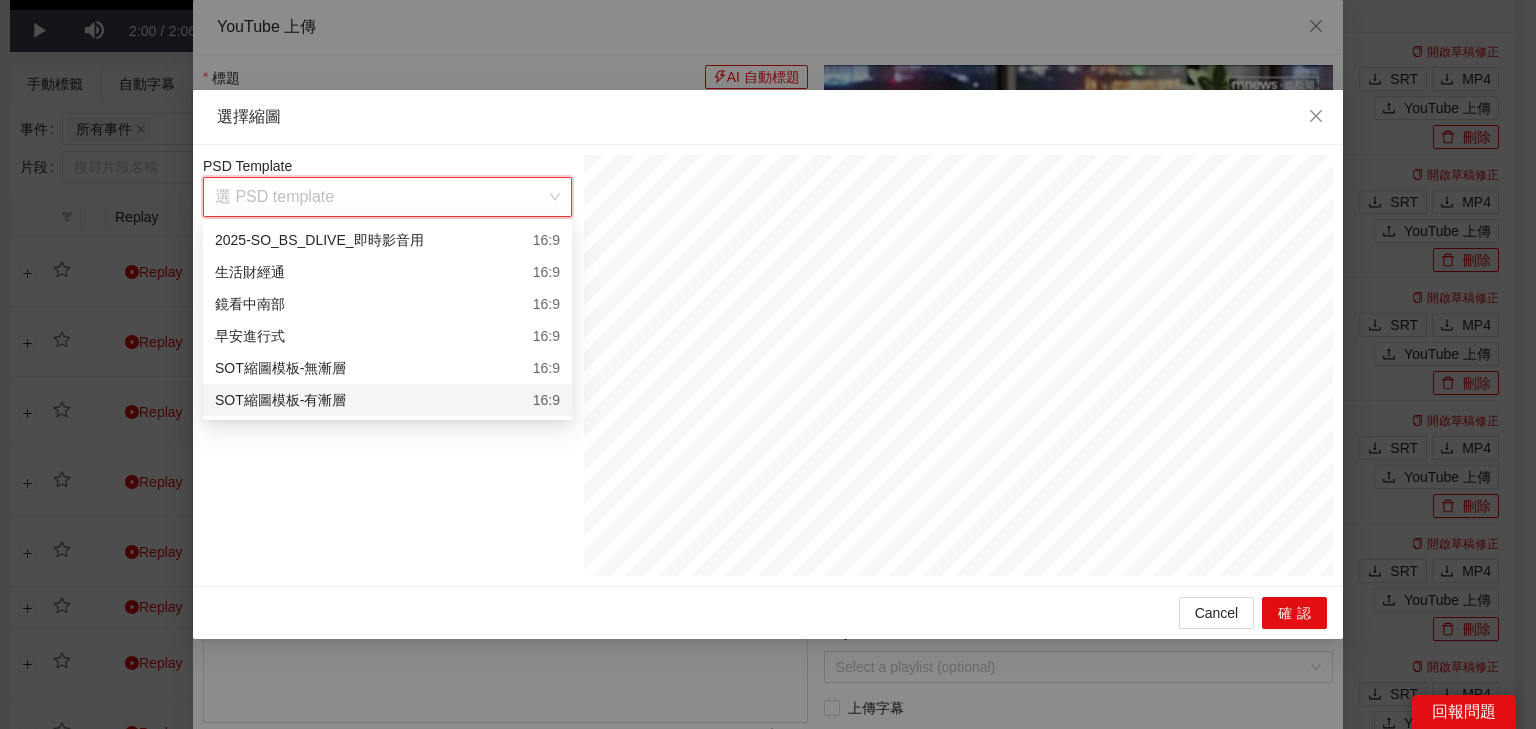 click on "SOT縮圖模板-有漸層 16:9" at bounding box center (387, 400) 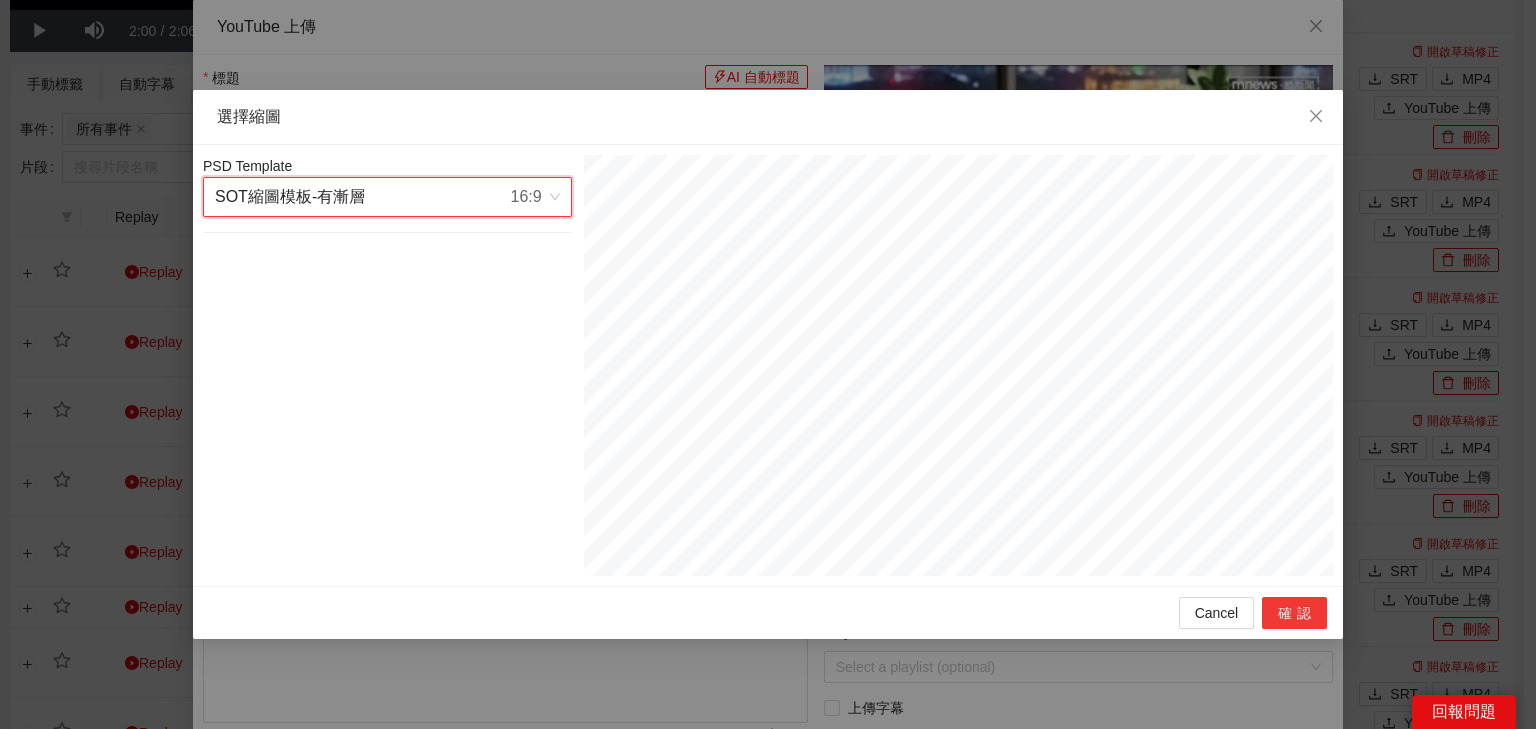 click on "確認" at bounding box center [1294, 613] 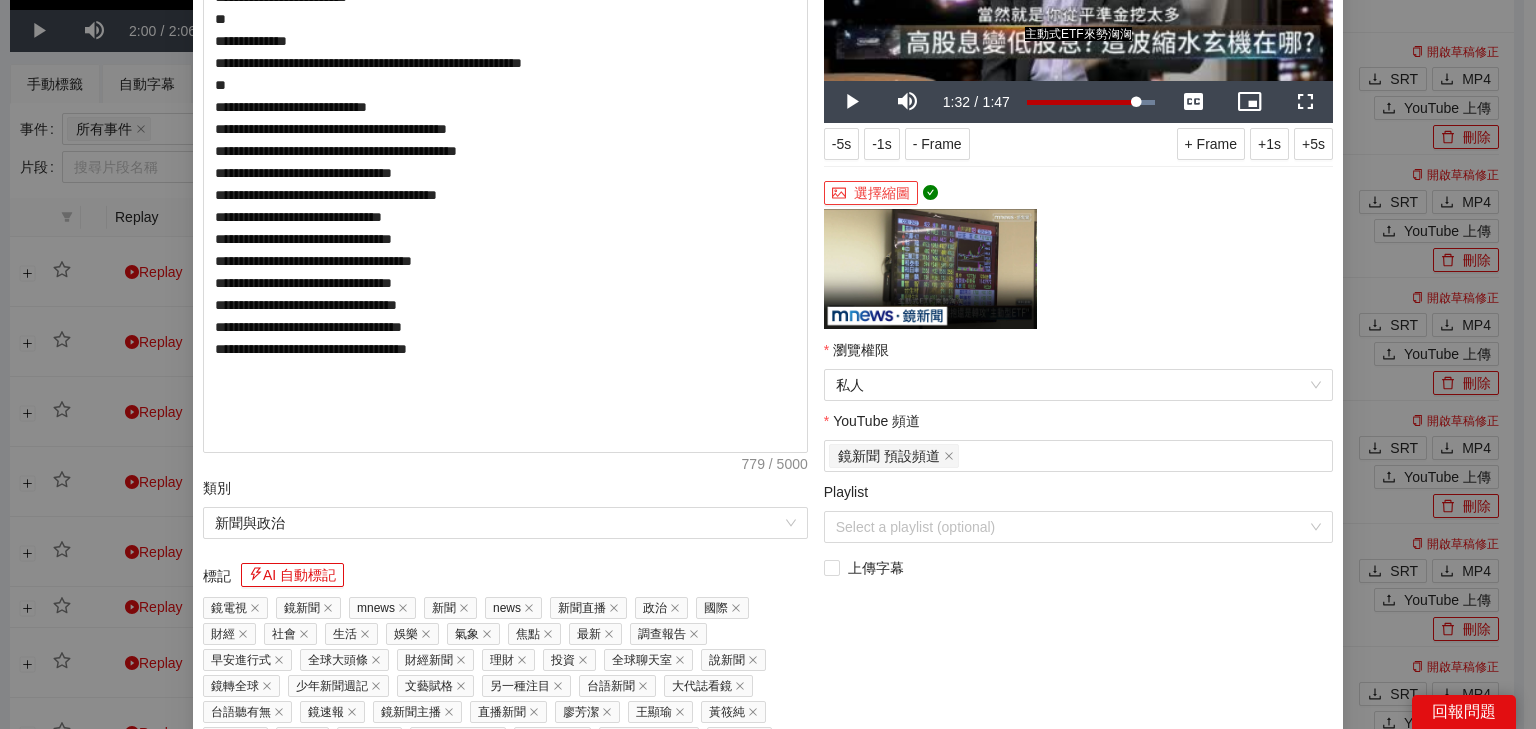 scroll, scrollTop: 452, scrollLeft: 0, axis: vertical 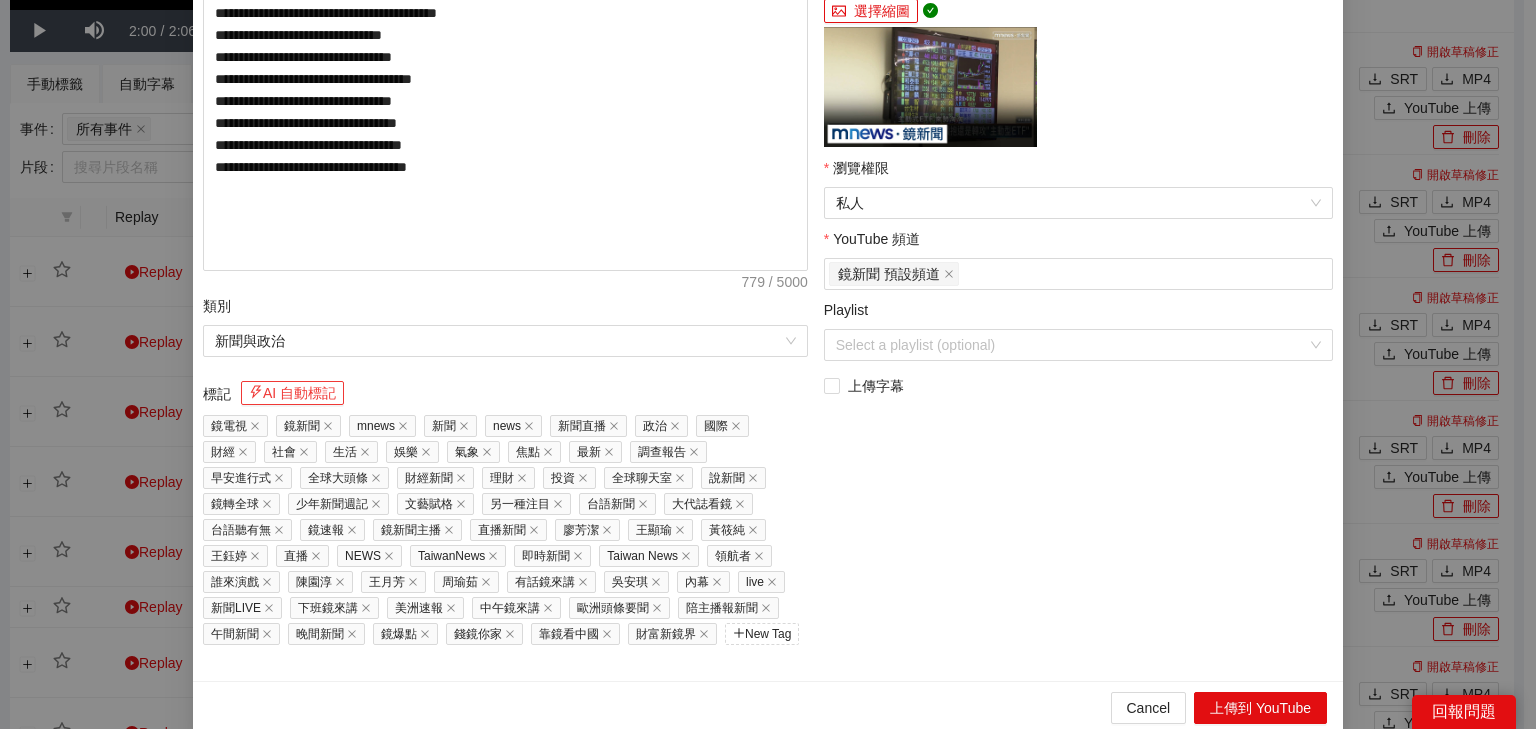 click on "AI 自動標記" at bounding box center (292, 393) 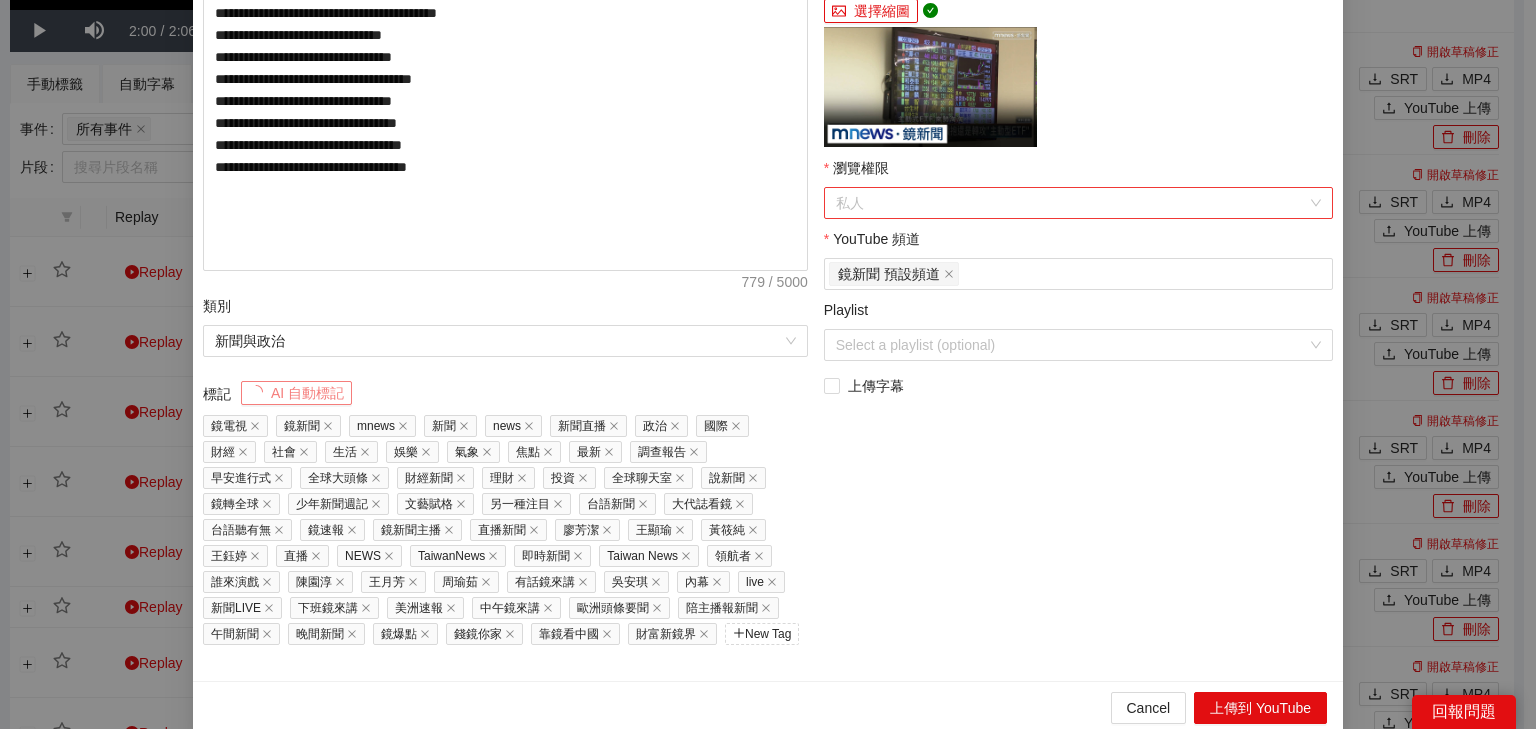 click on "私人" at bounding box center (1078, 203) 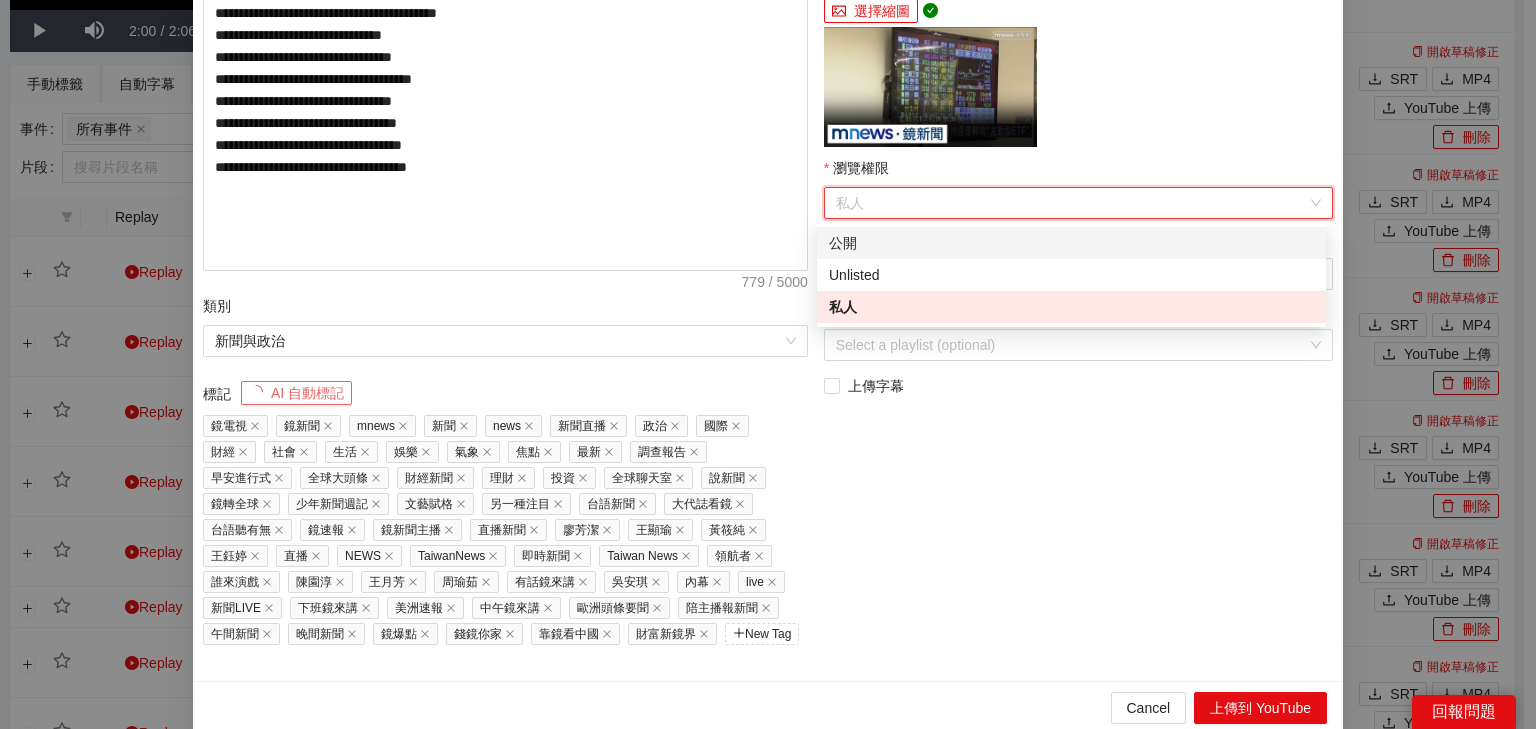 click on "公開" at bounding box center [1071, 243] 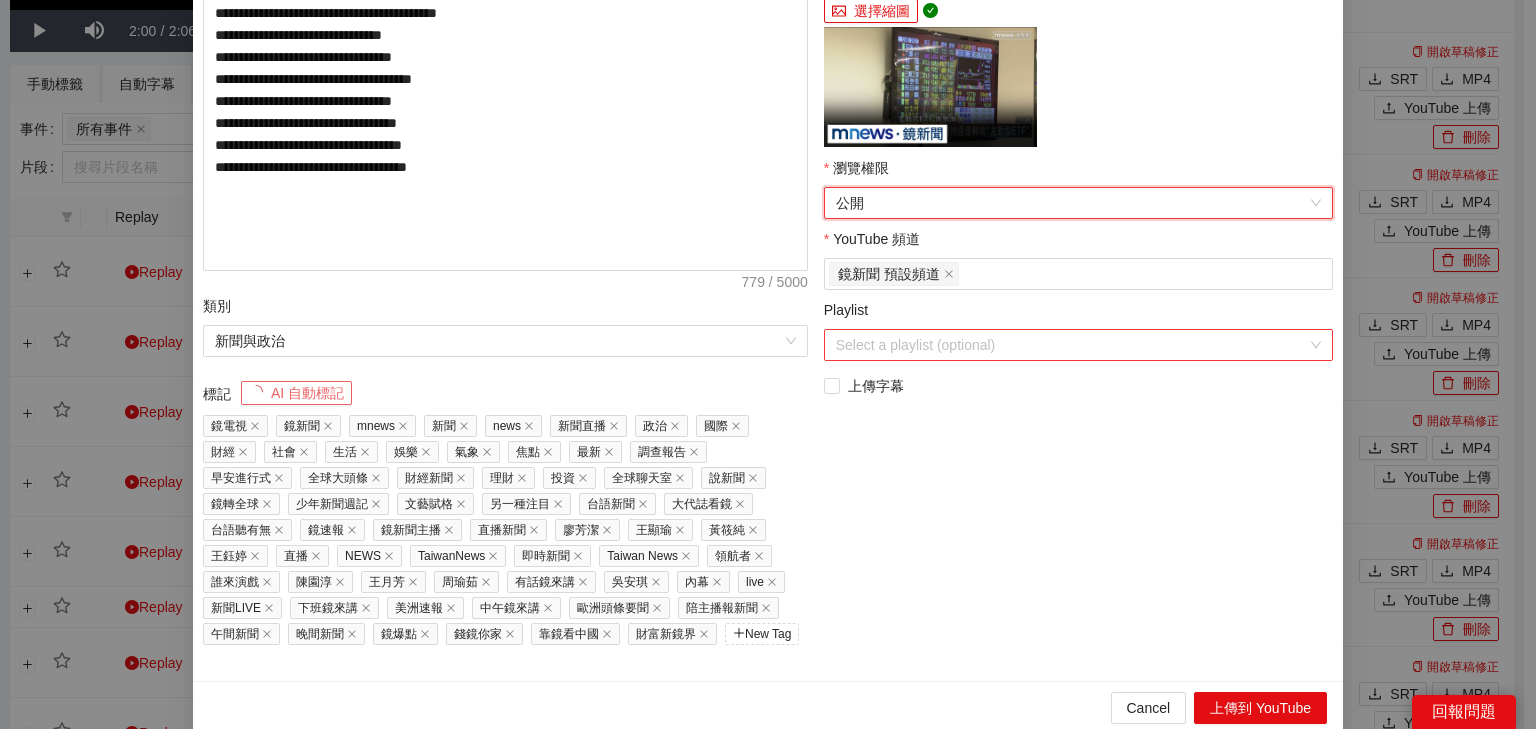 click on "Playlist" at bounding box center (1071, 345) 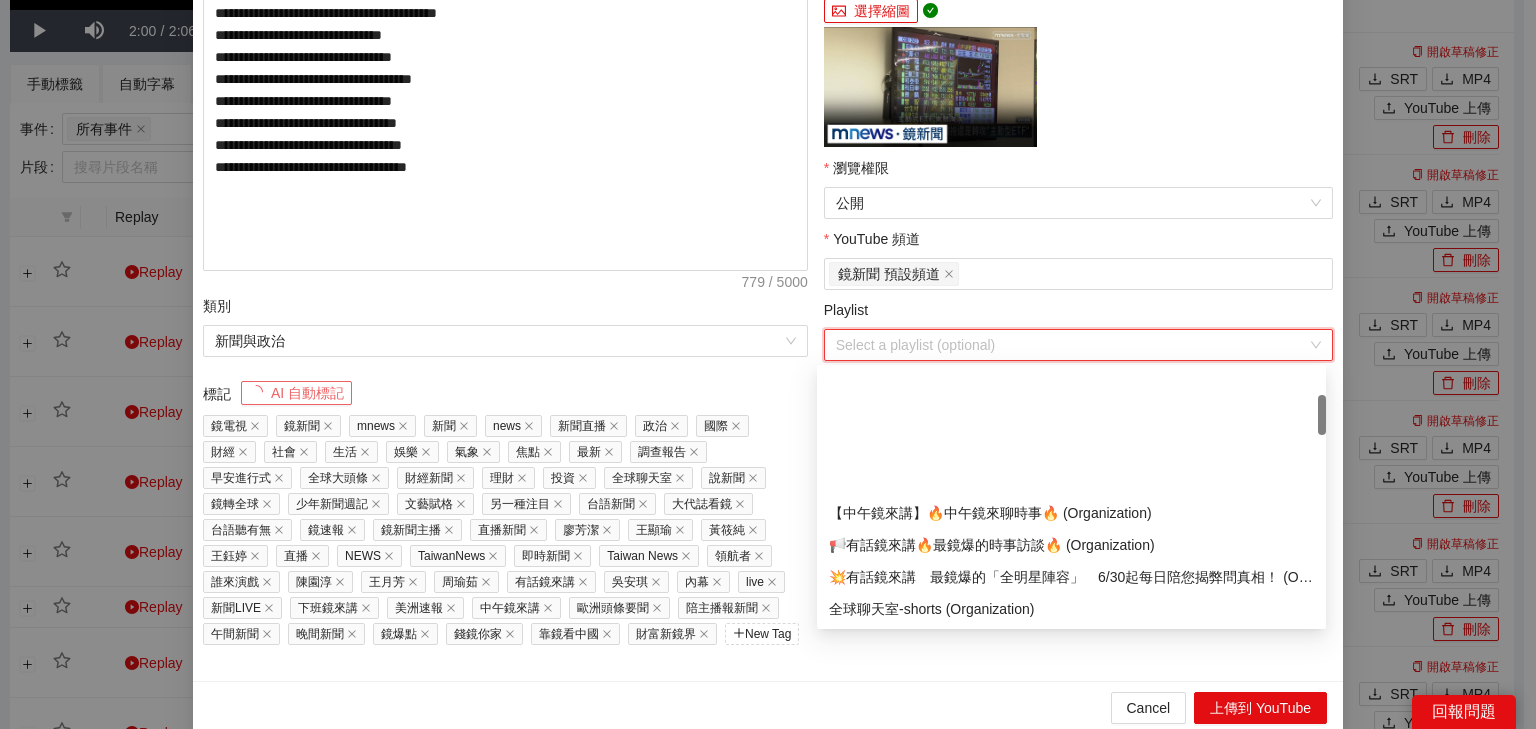scroll, scrollTop: 160, scrollLeft: 0, axis: vertical 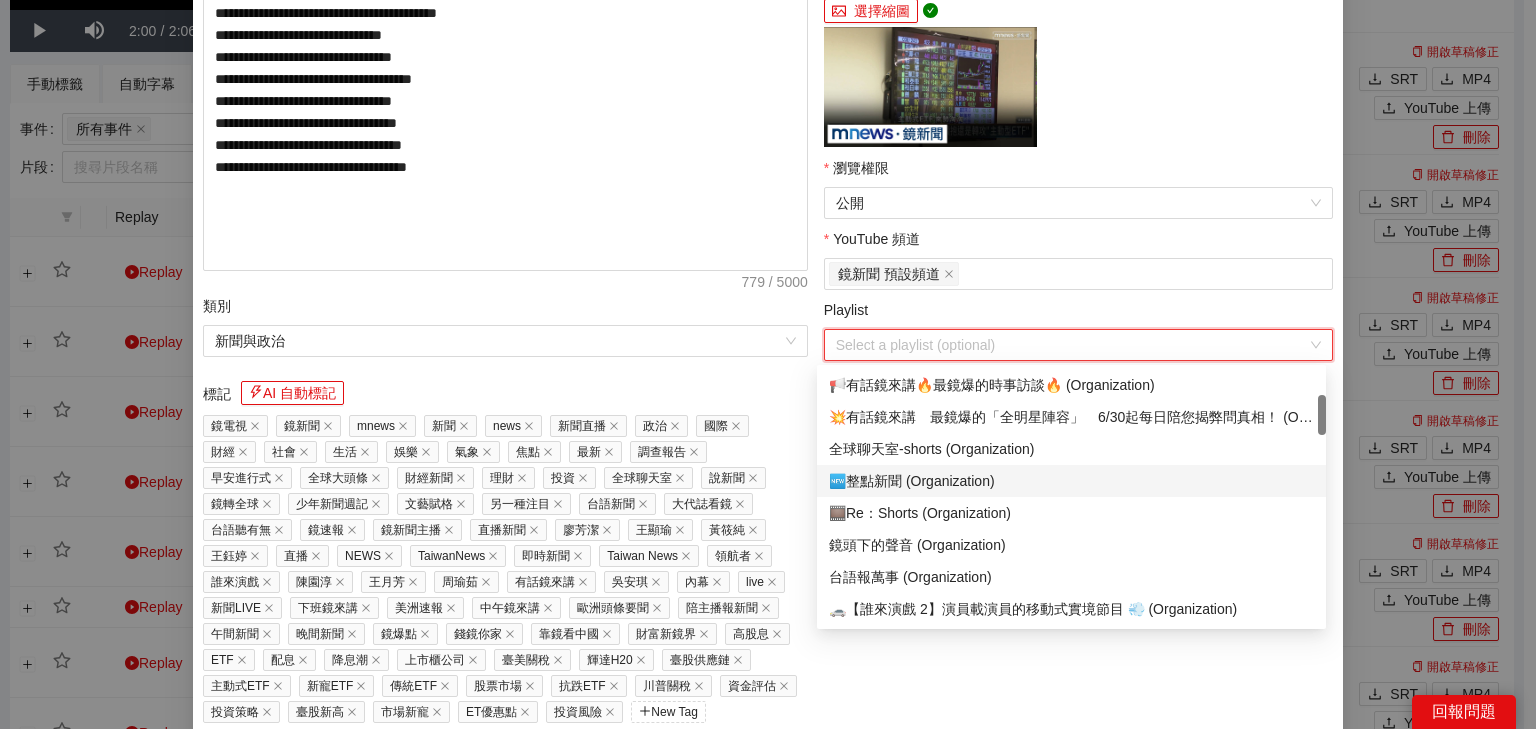 click on "🆕整點新聞 (Organization)" at bounding box center (1071, 481) 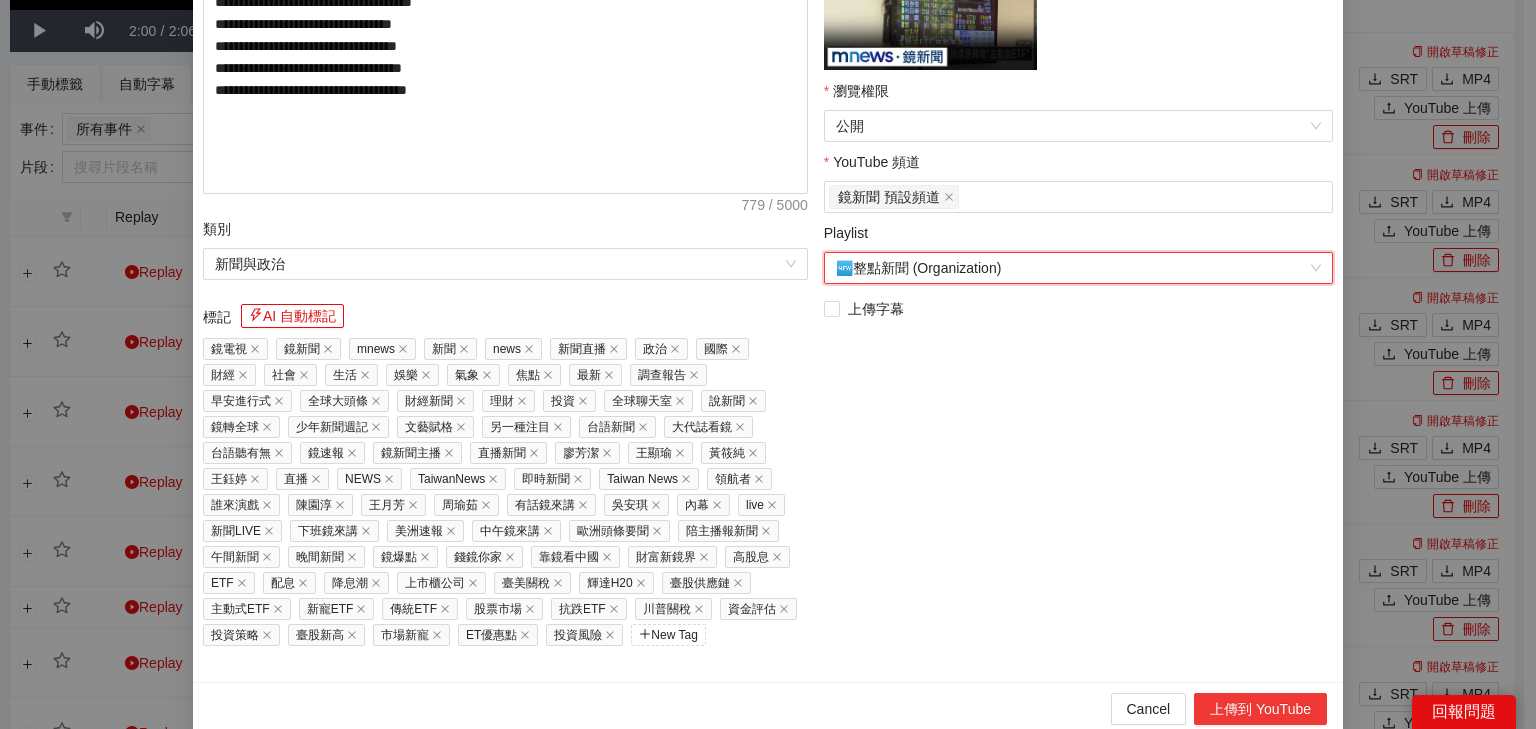 click on "上傳到 YouTube" at bounding box center (1260, 709) 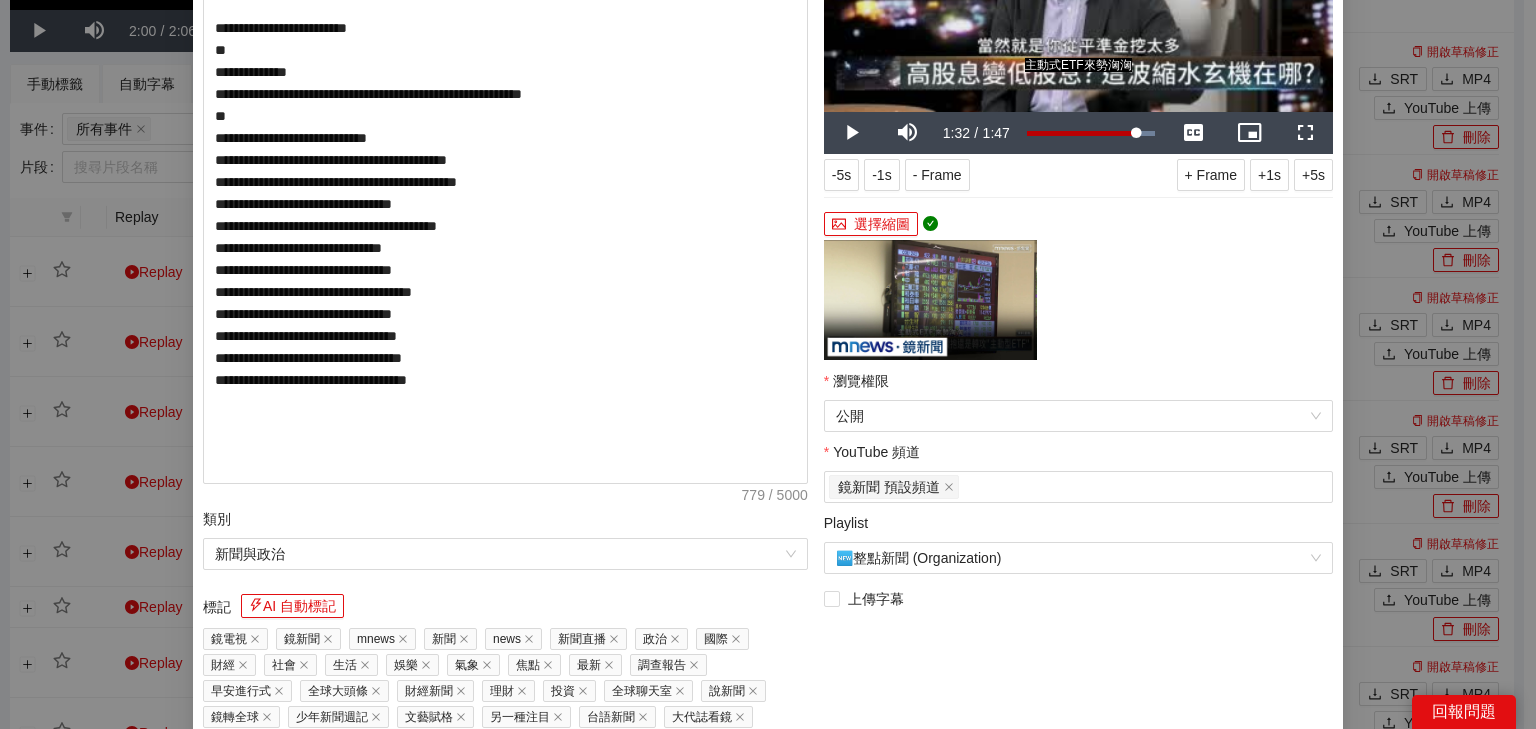 scroll, scrollTop: 0, scrollLeft: 0, axis: both 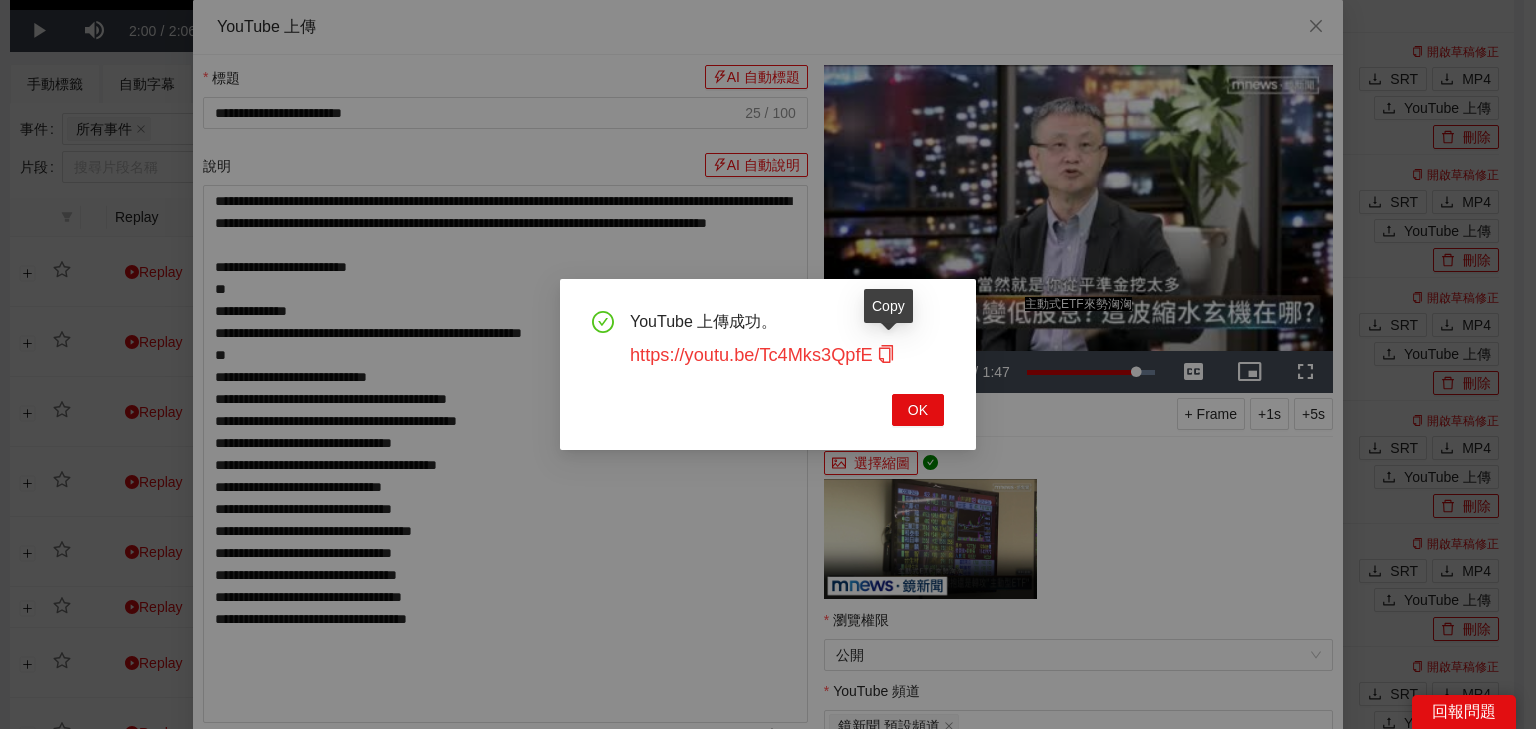 click 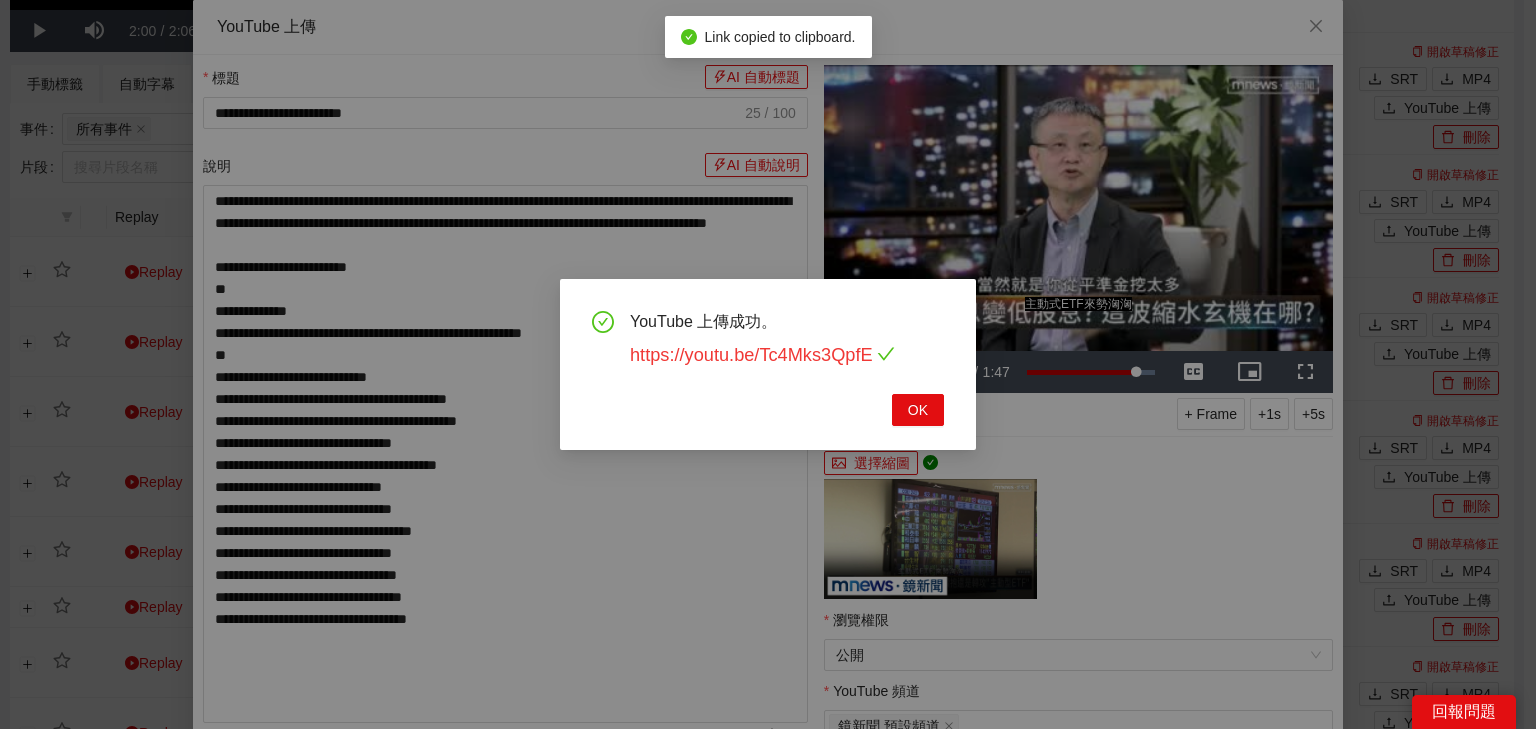 click on "https://youtu.be/Tc4Mks3QpfE" at bounding box center (762, 355) 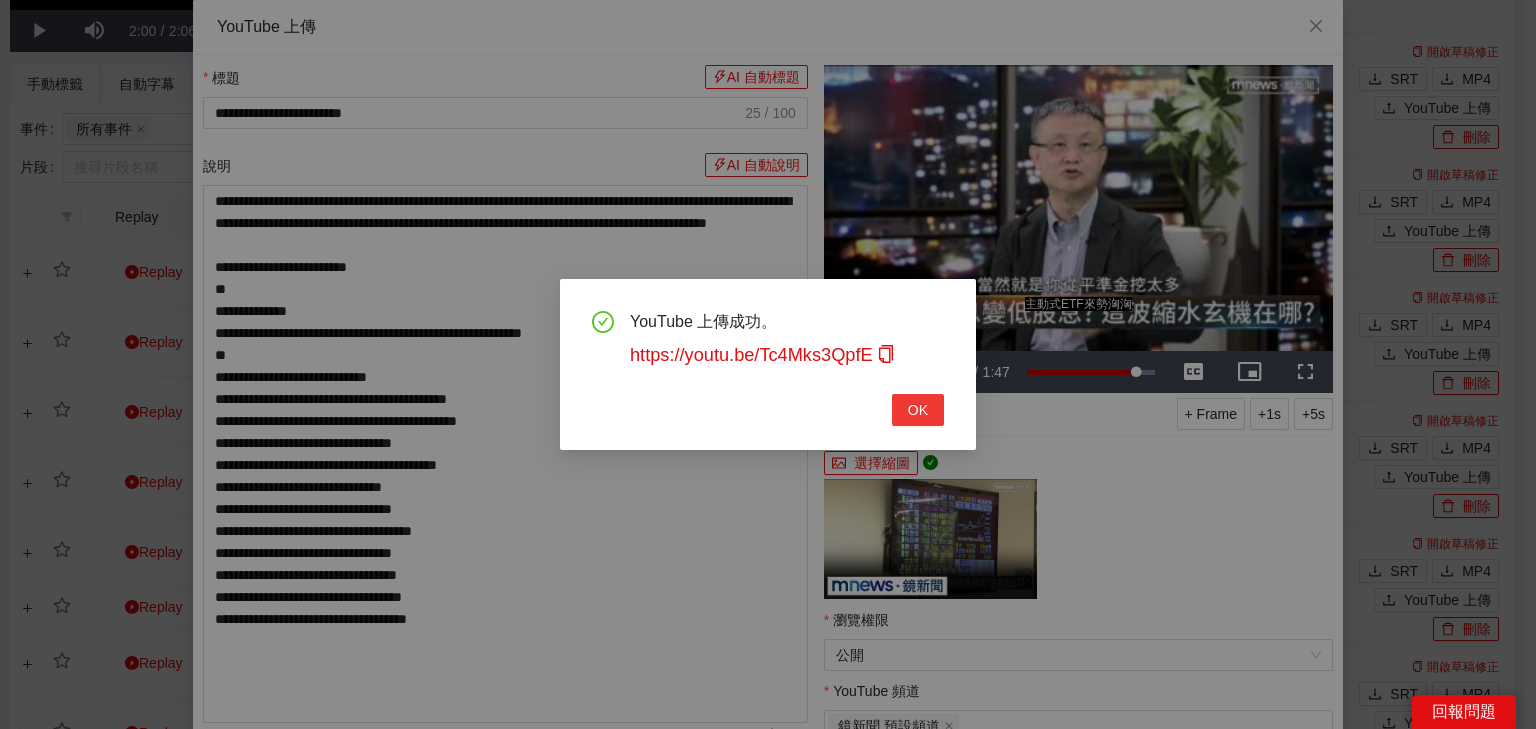 click on "OK" at bounding box center (918, 410) 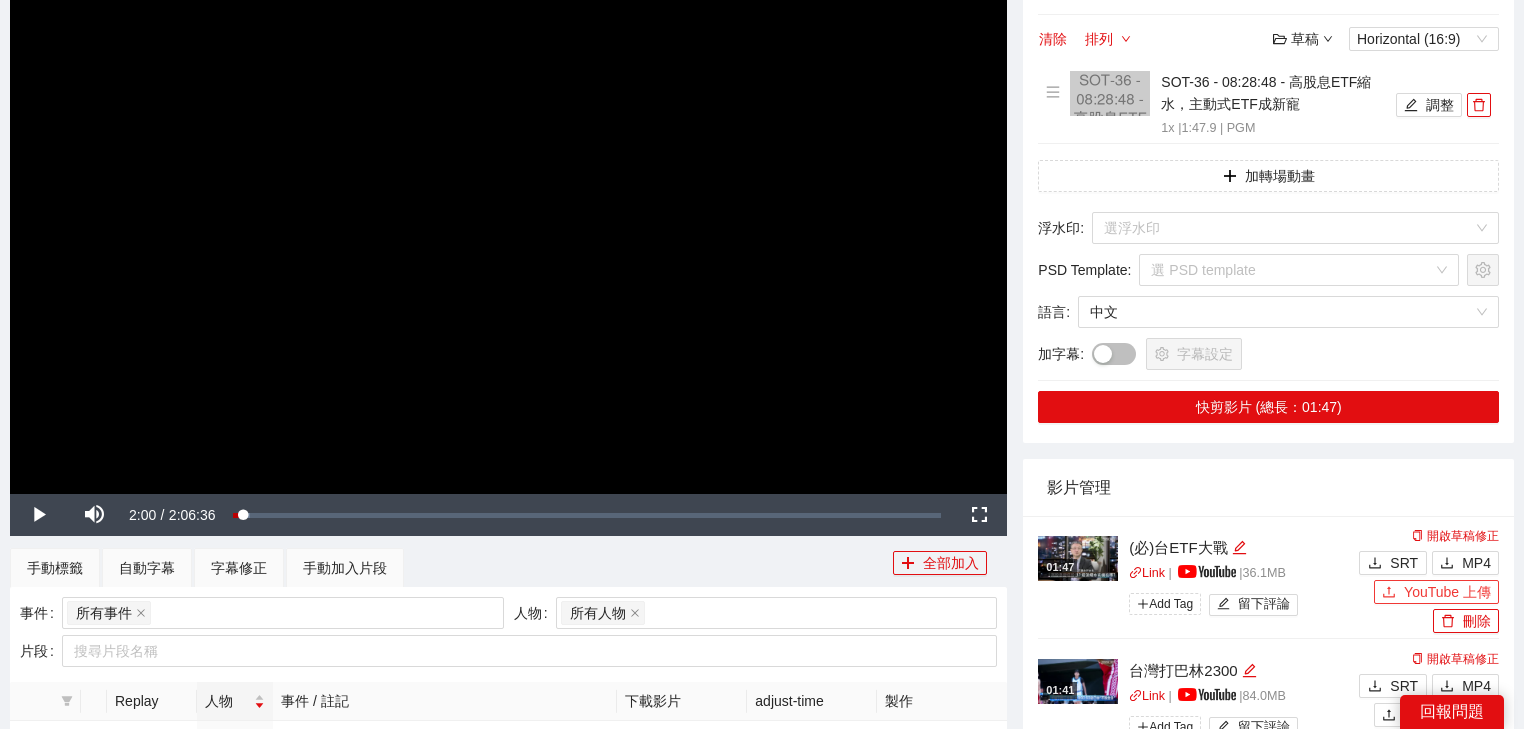 scroll, scrollTop: 0, scrollLeft: 0, axis: both 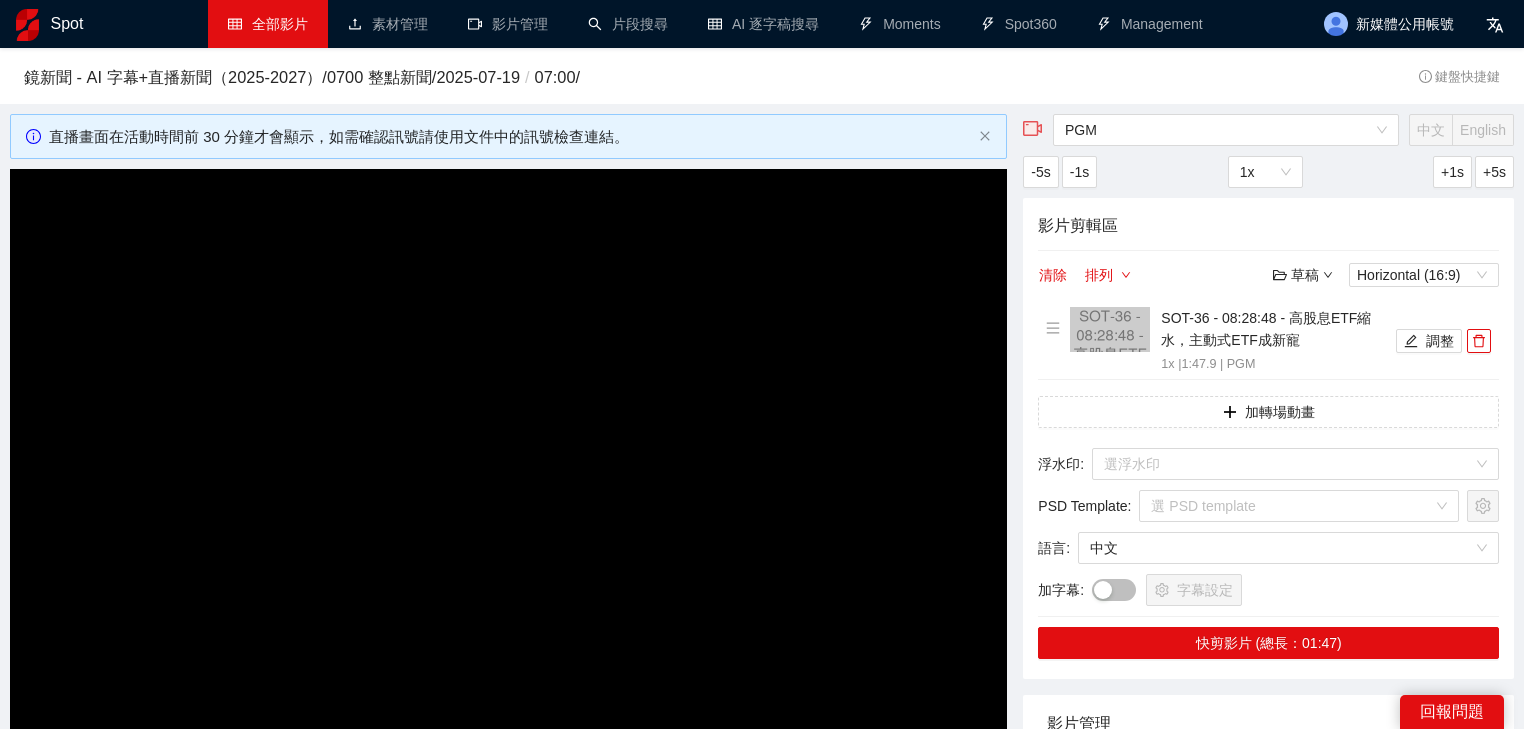 click on "全部影片" at bounding box center [268, 24] 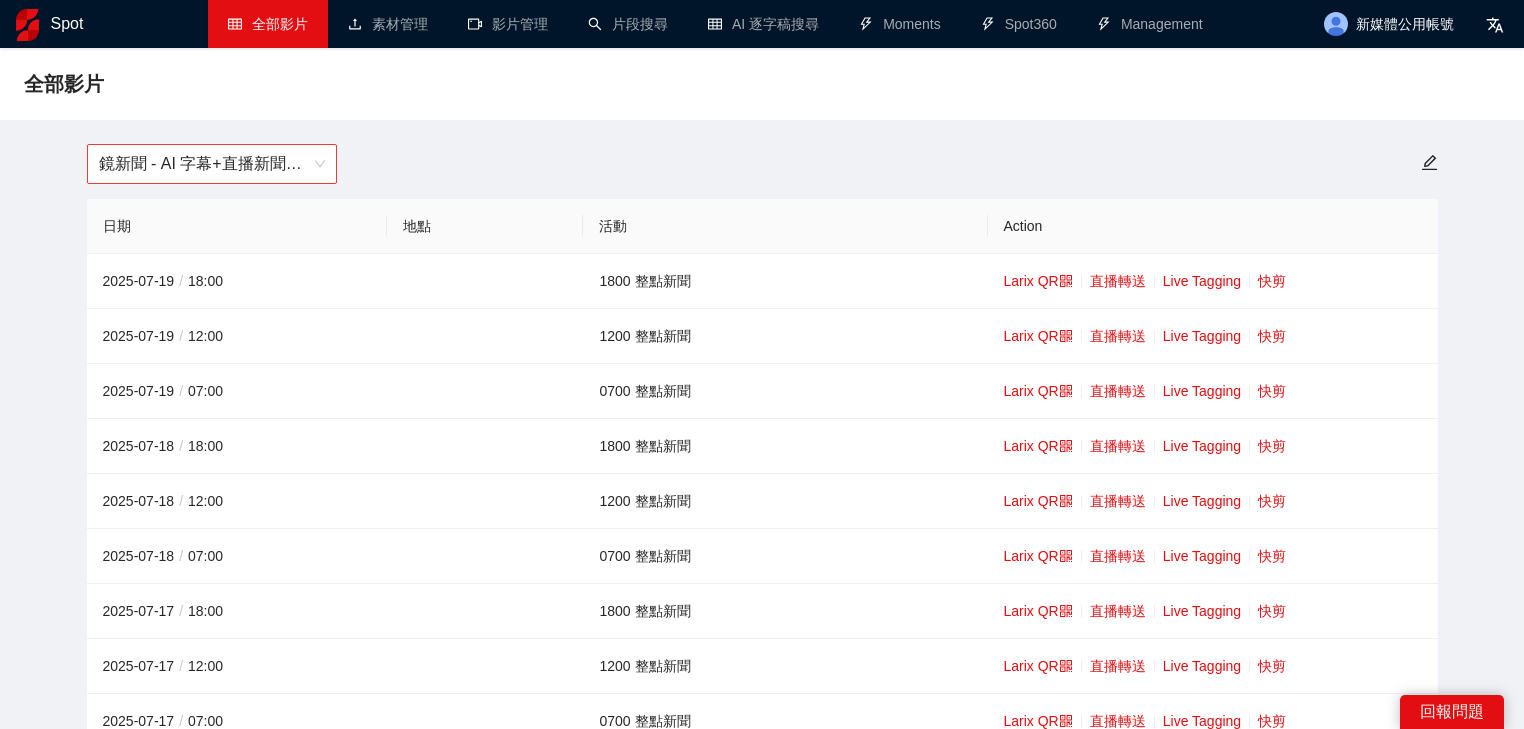 click on "鏡新聞 - AI 字幕+直播新聞（2025-2027）" at bounding box center [212, 164] 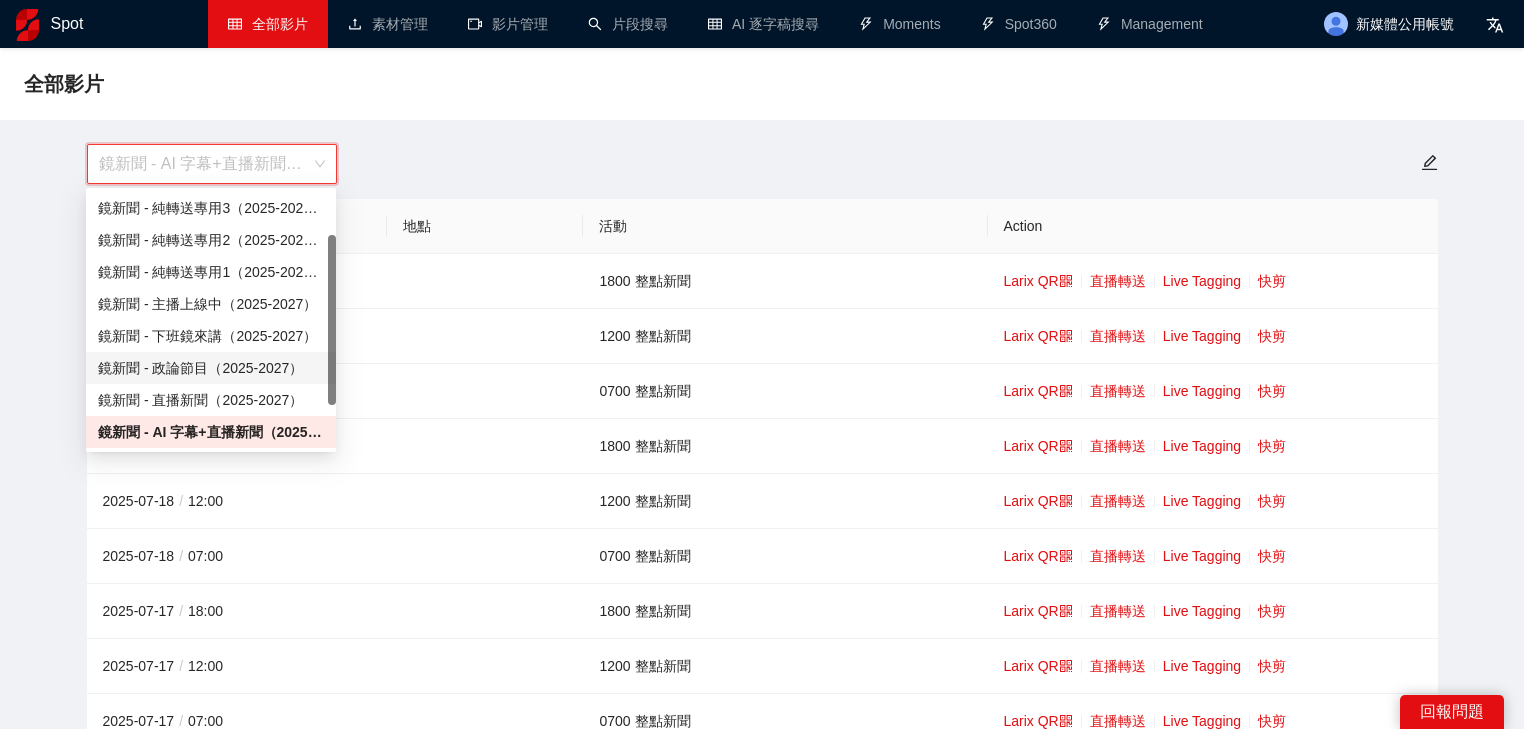 scroll, scrollTop: 128, scrollLeft: 0, axis: vertical 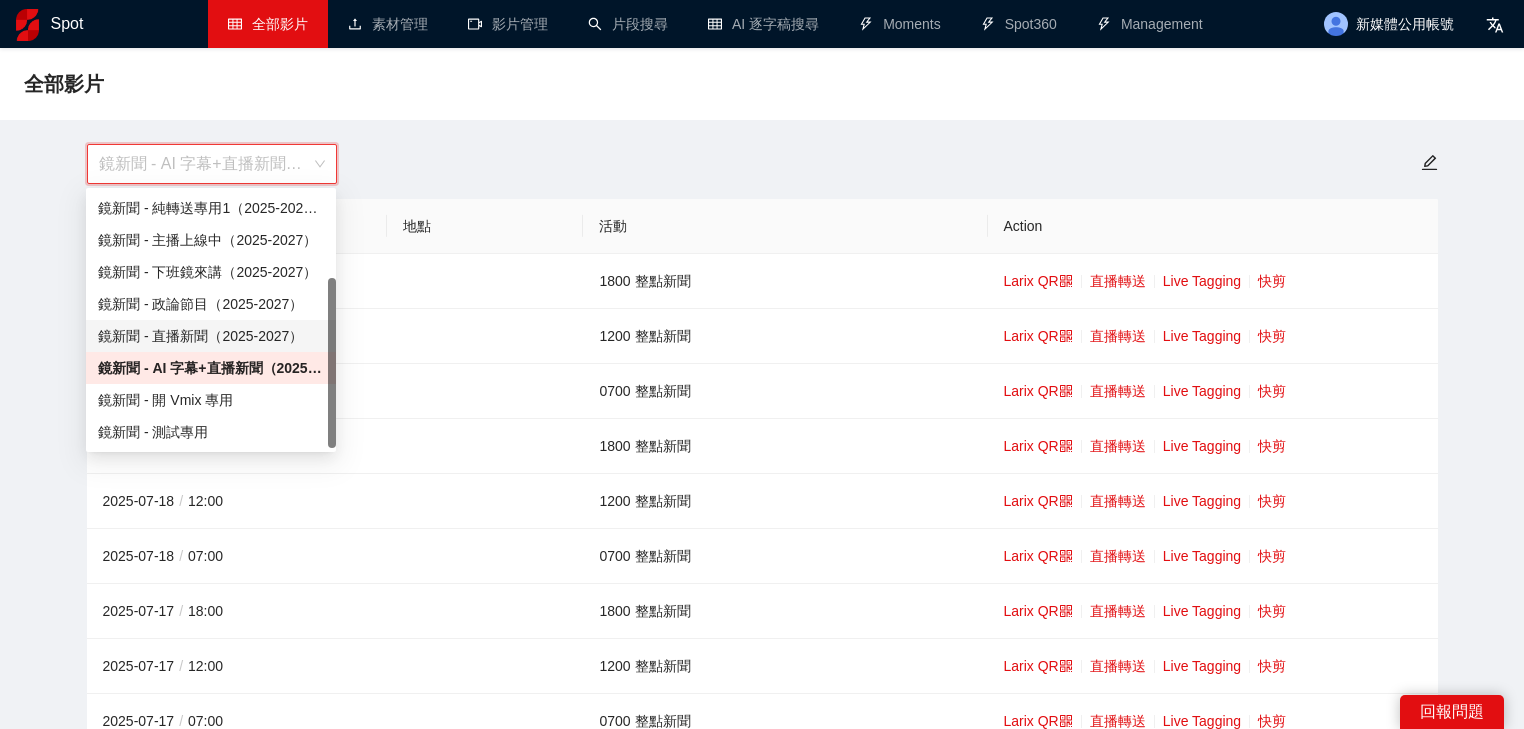 click on "鏡新聞 - 直播新聞（2025-2027）" at bounding box center (211, 336) 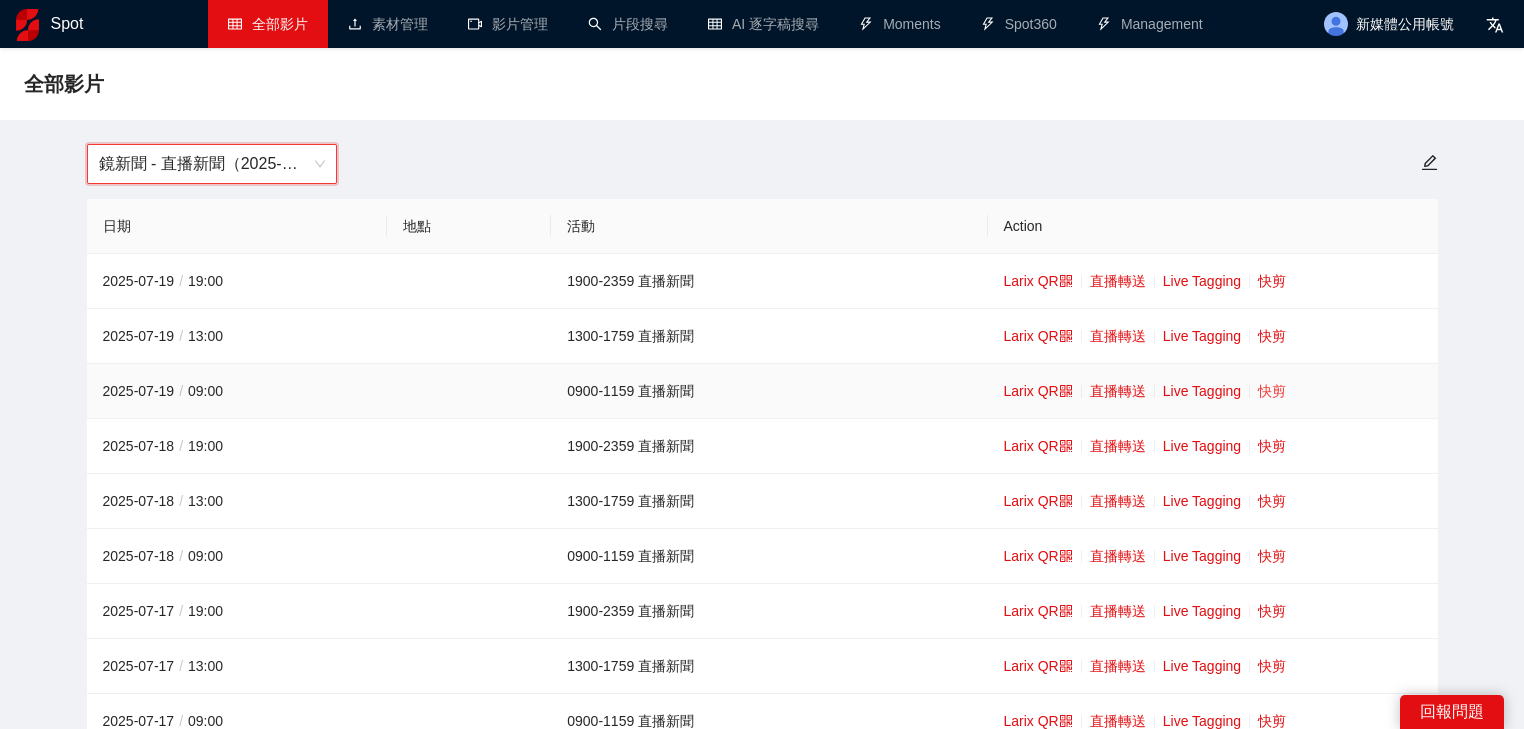 click on "快剪" at bounding box center (1272, 391) 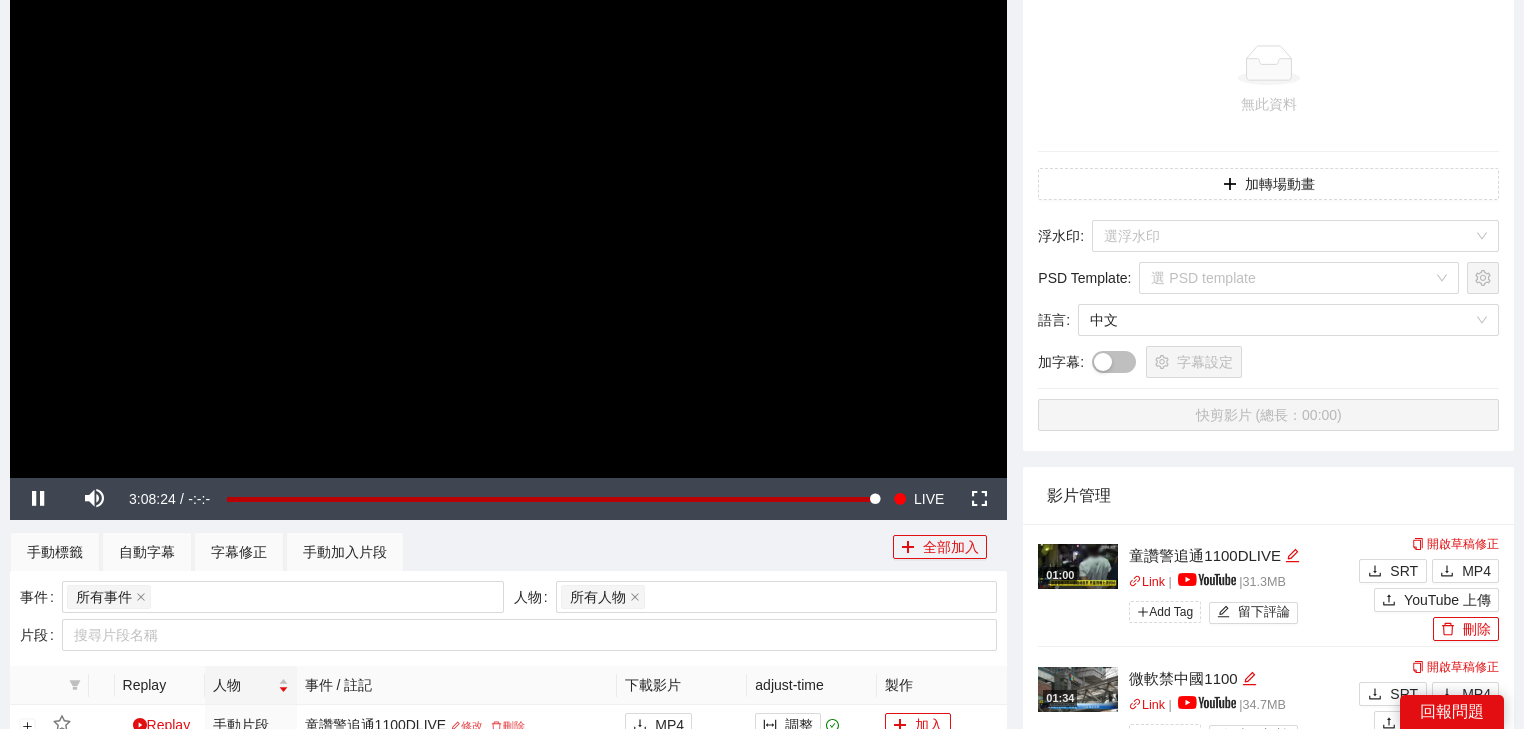 scroll, scrollTop: 480, scrollLeft: 0, axis: vertical 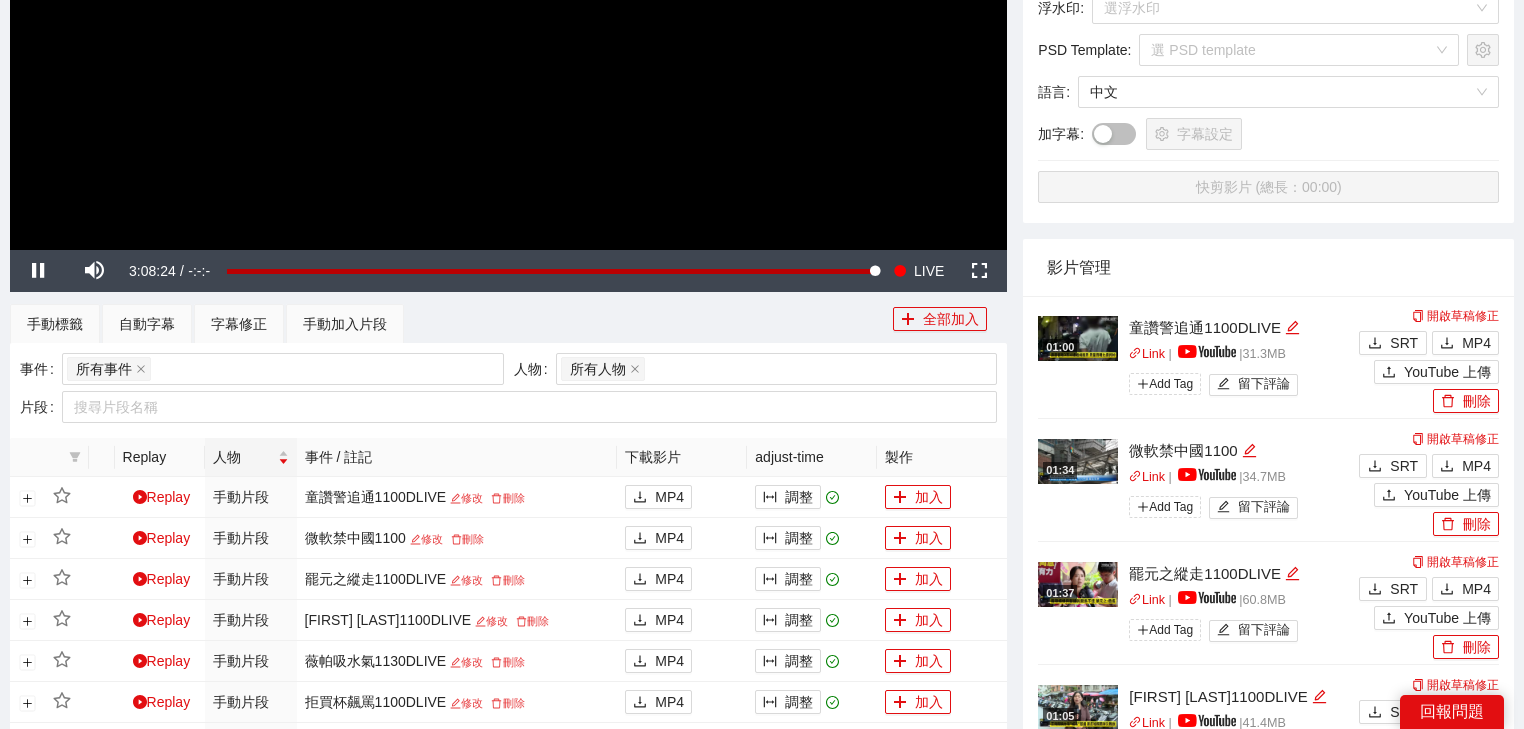 click at bounding box center [508, -31] 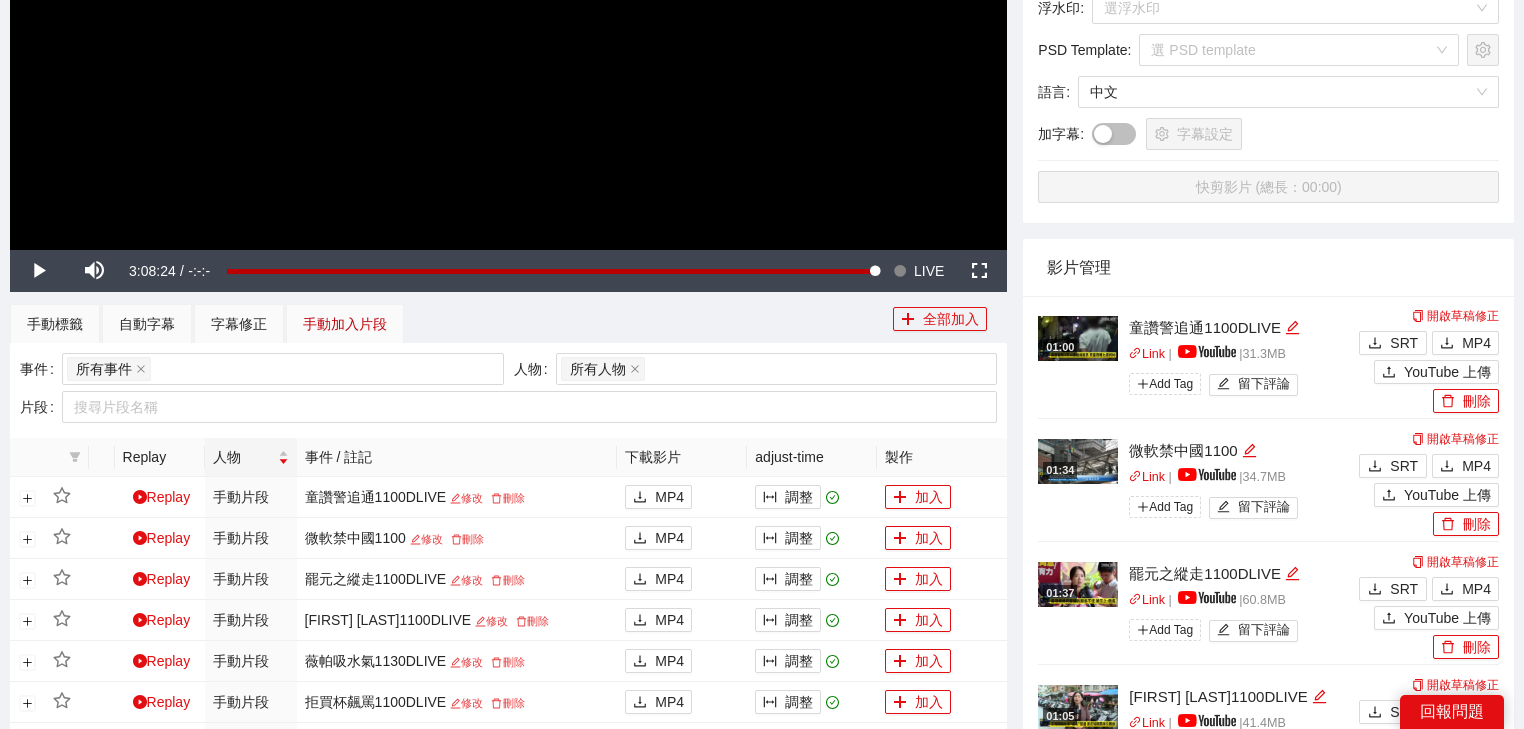click on "手動加入片段" at bounding box center (345, 324) 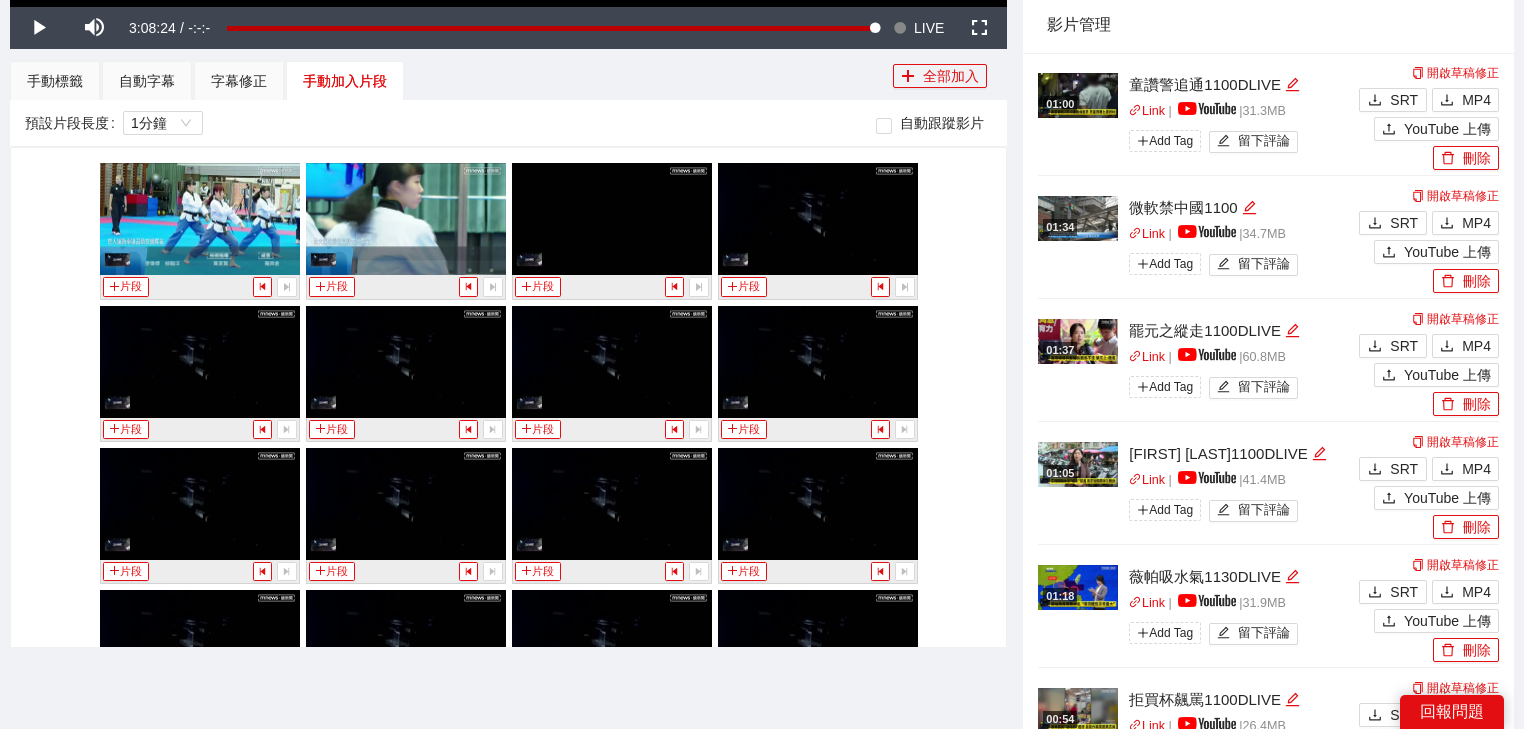 scroll, scrollTop: 720, scrollLeft: 0, axis: vertical 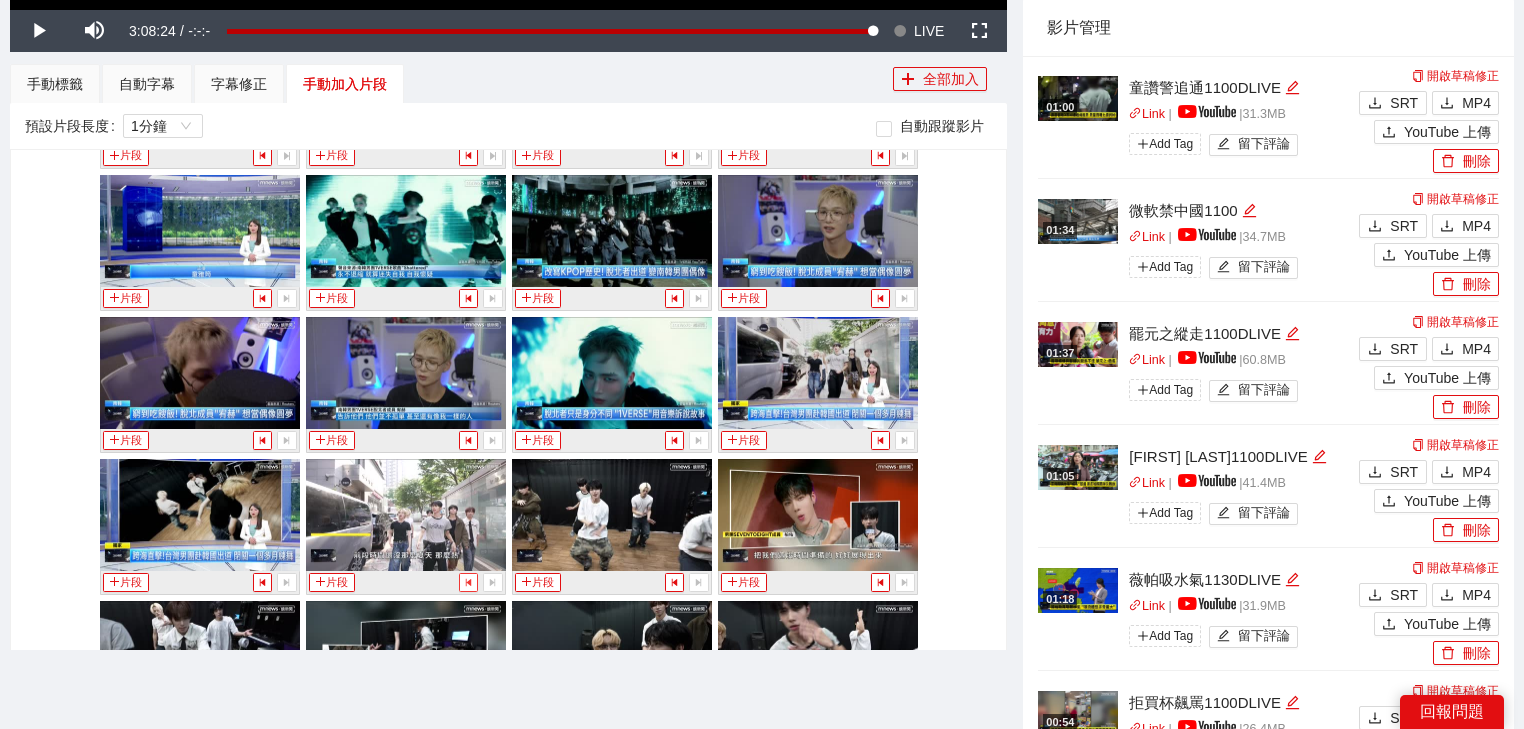 click 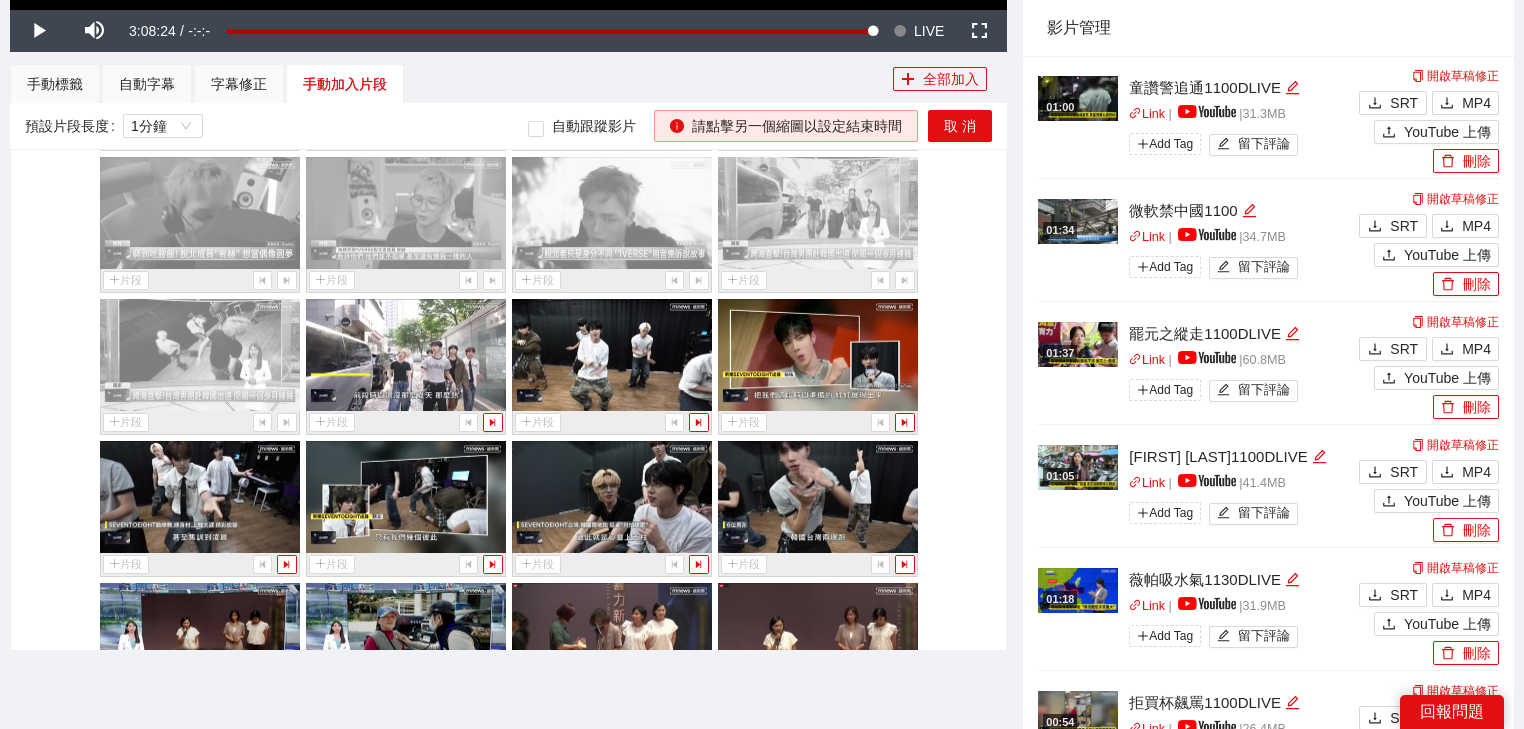scroll, scrollTop: 17801, scrollLeft: 0, axis: vertical 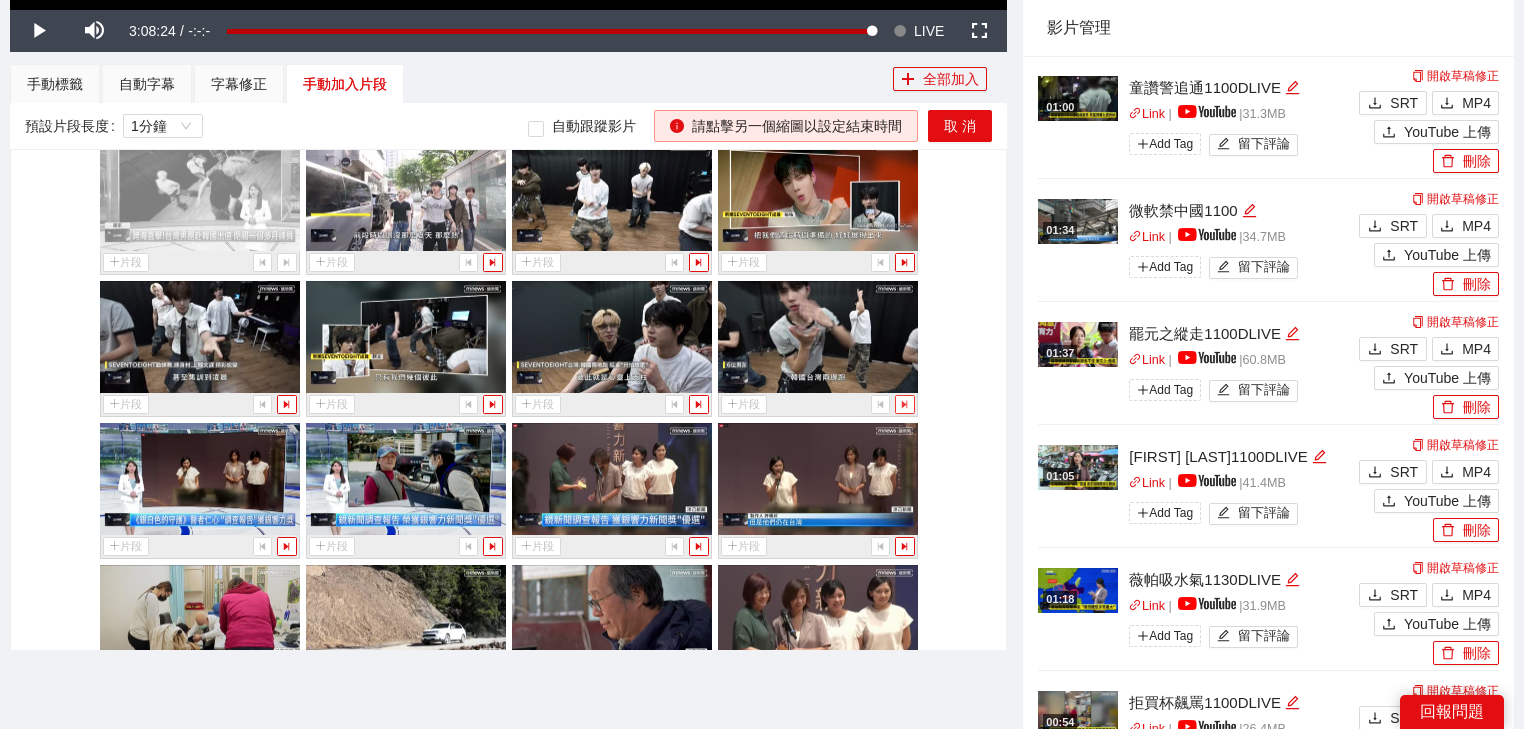 click 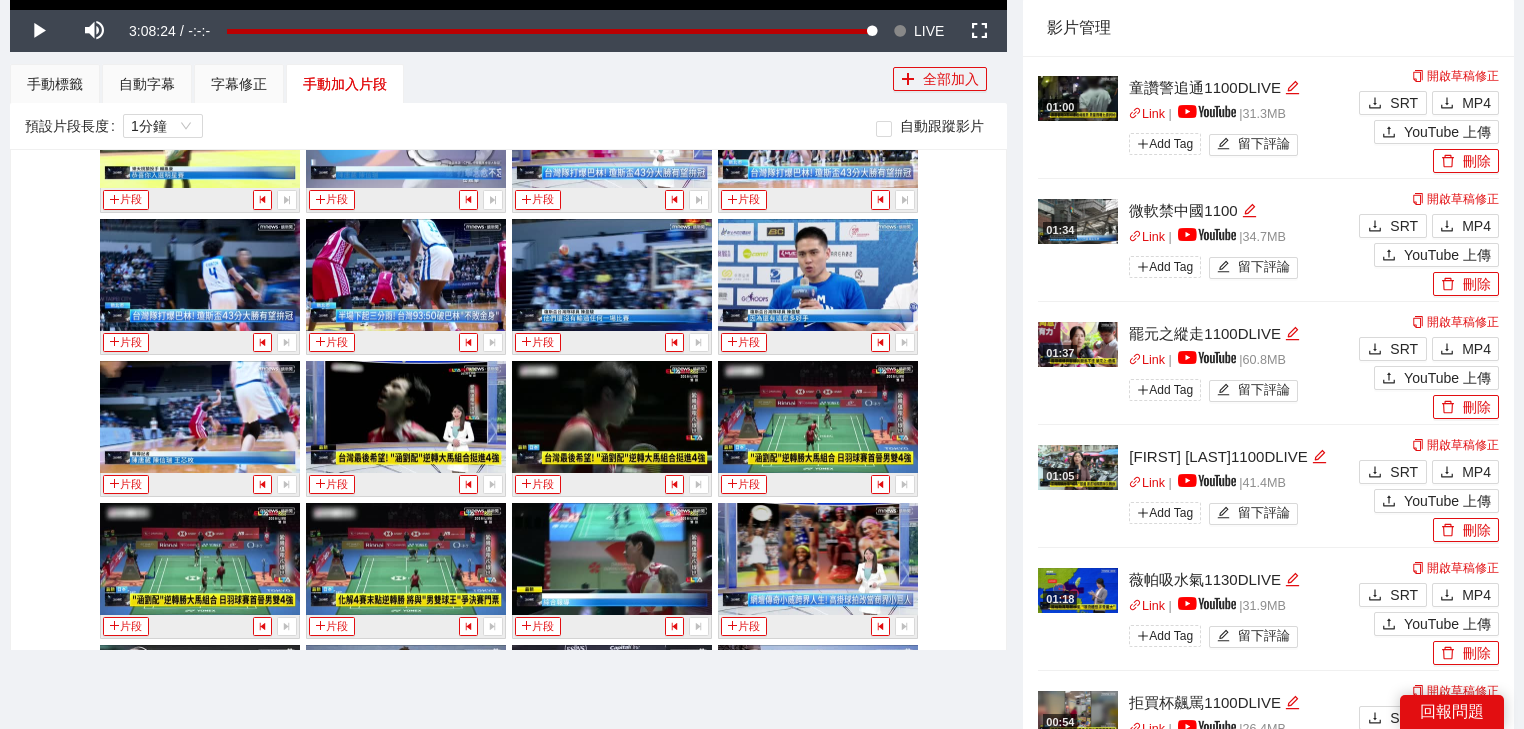 scroll, scrollTop: 19241, scrollLeft: 0, axis: vertical 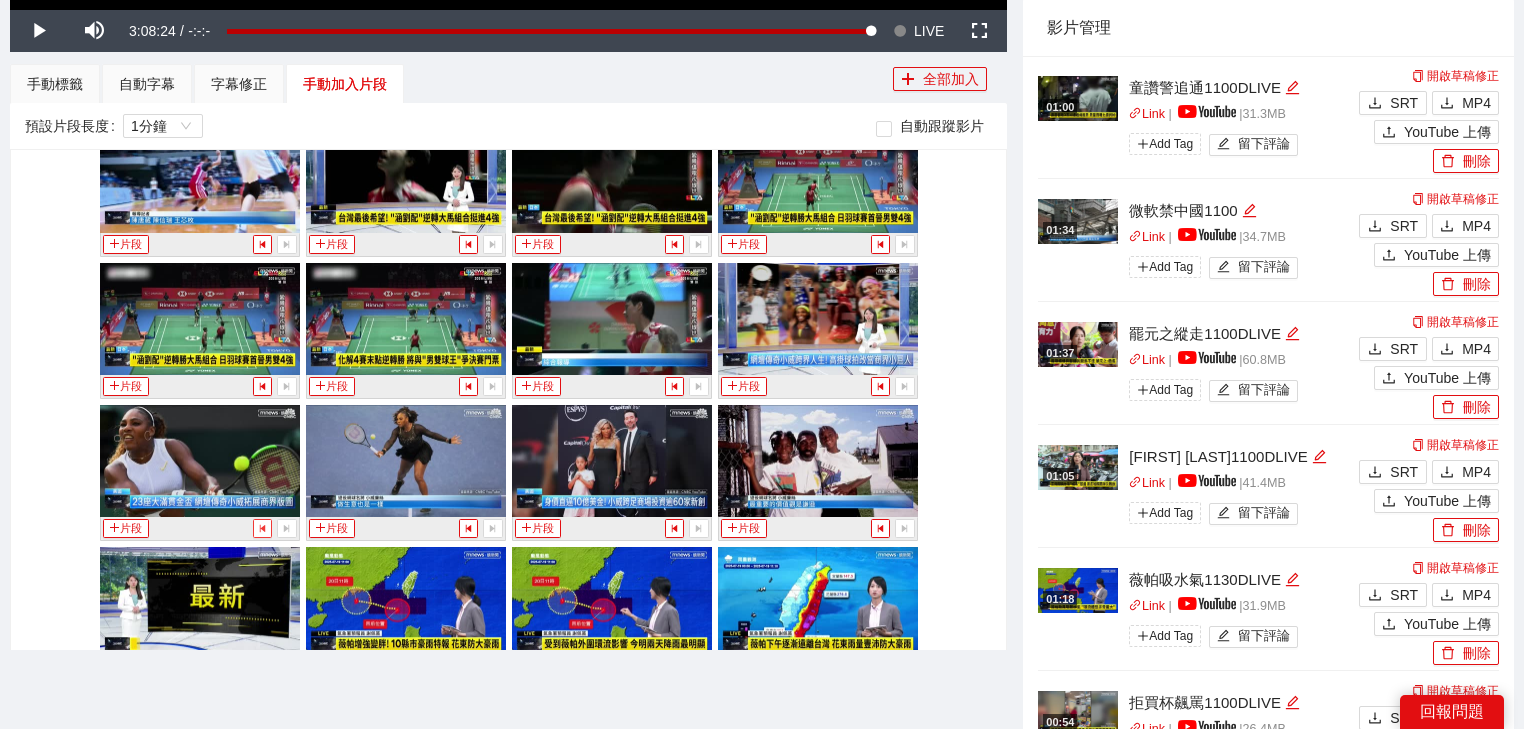 click 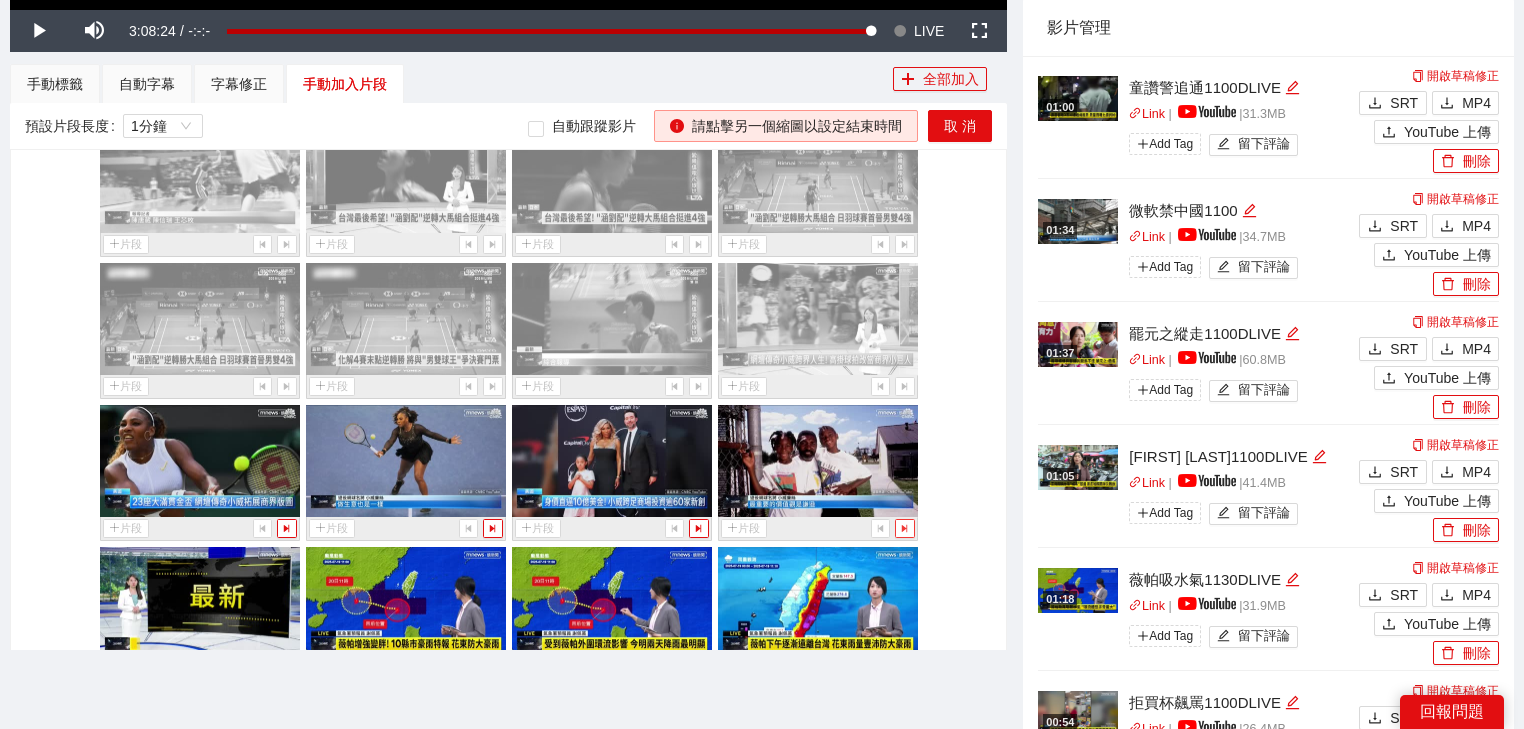 click at bounding box center (904, 528) 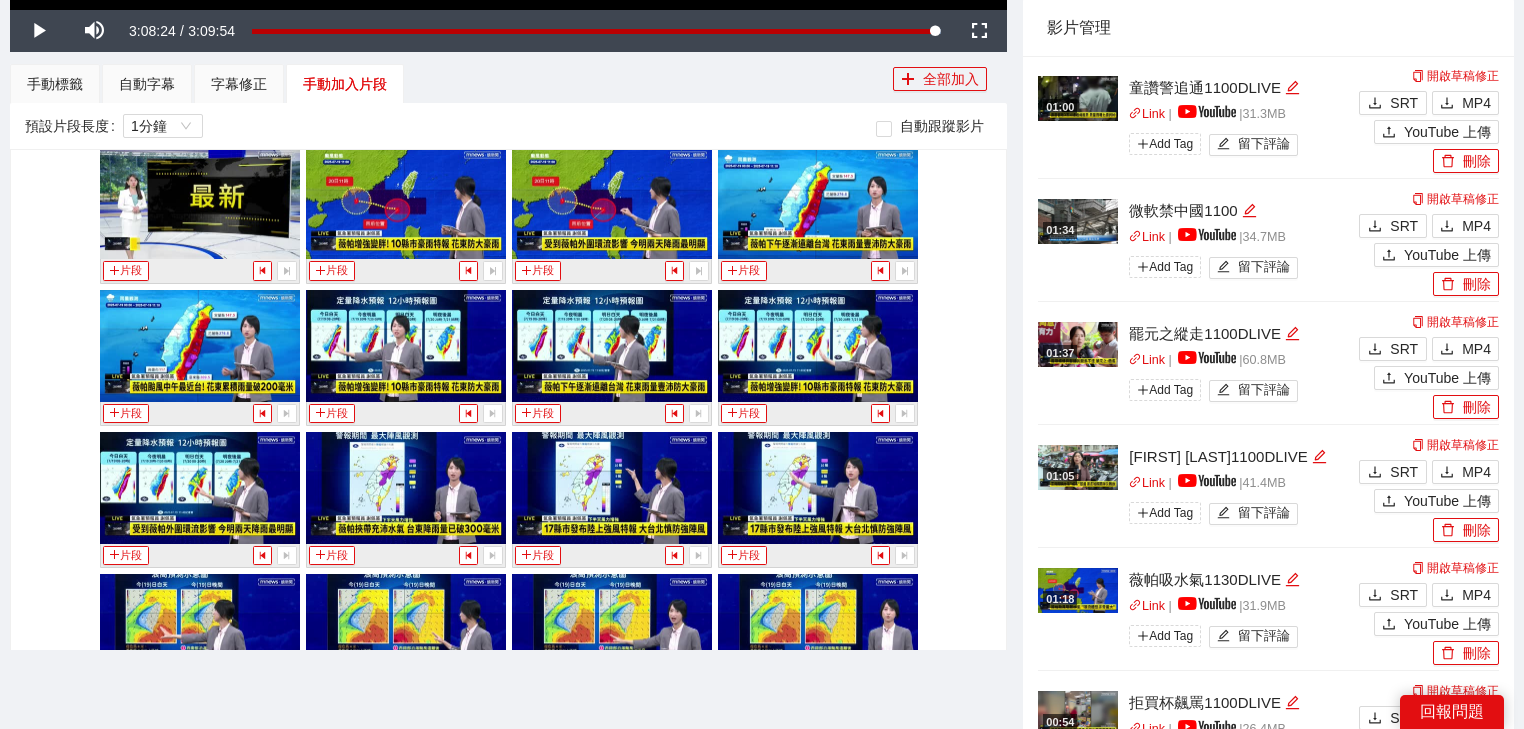 scroll, scrollTop: 19481, scrollLeft: 0, axis: vertical 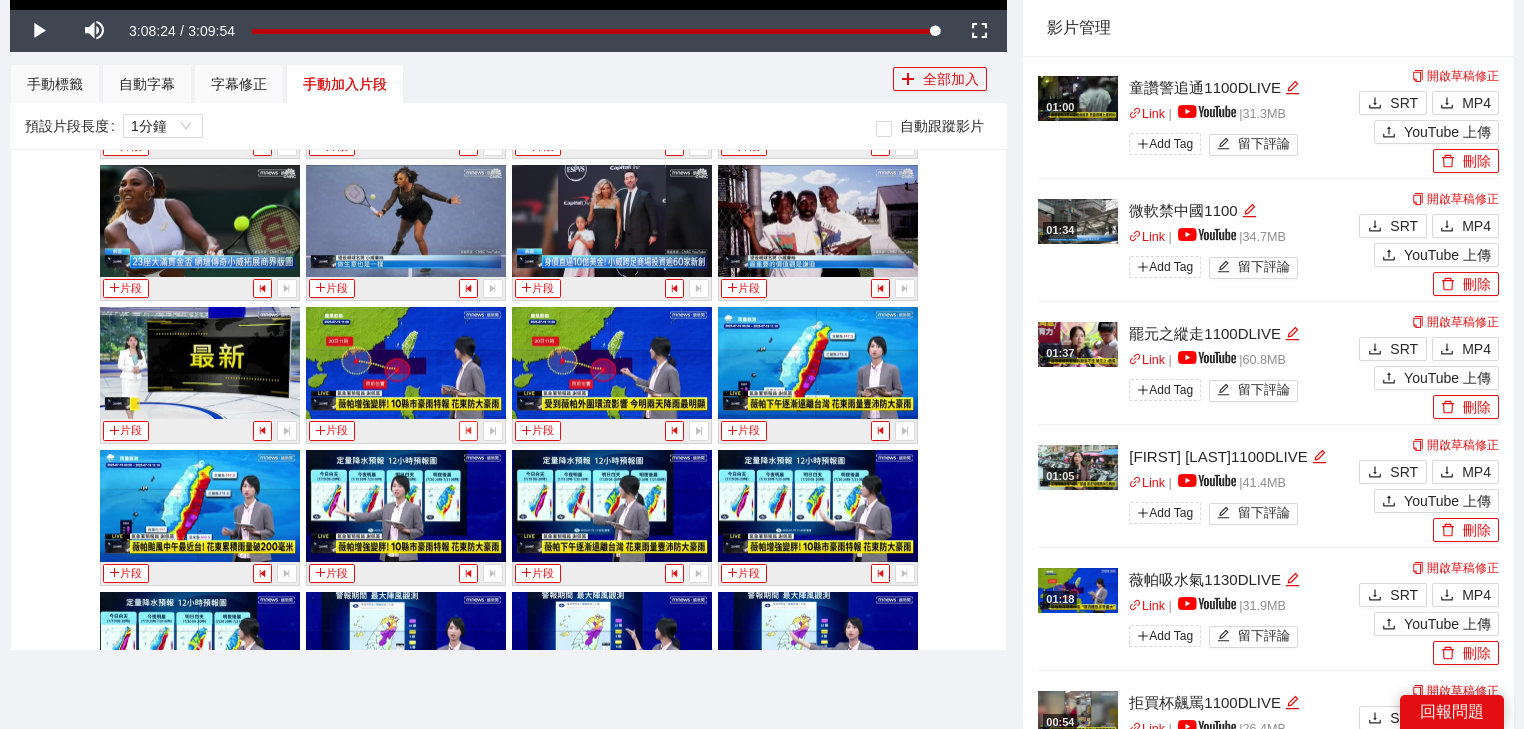 click at bounding box center (468, 430) 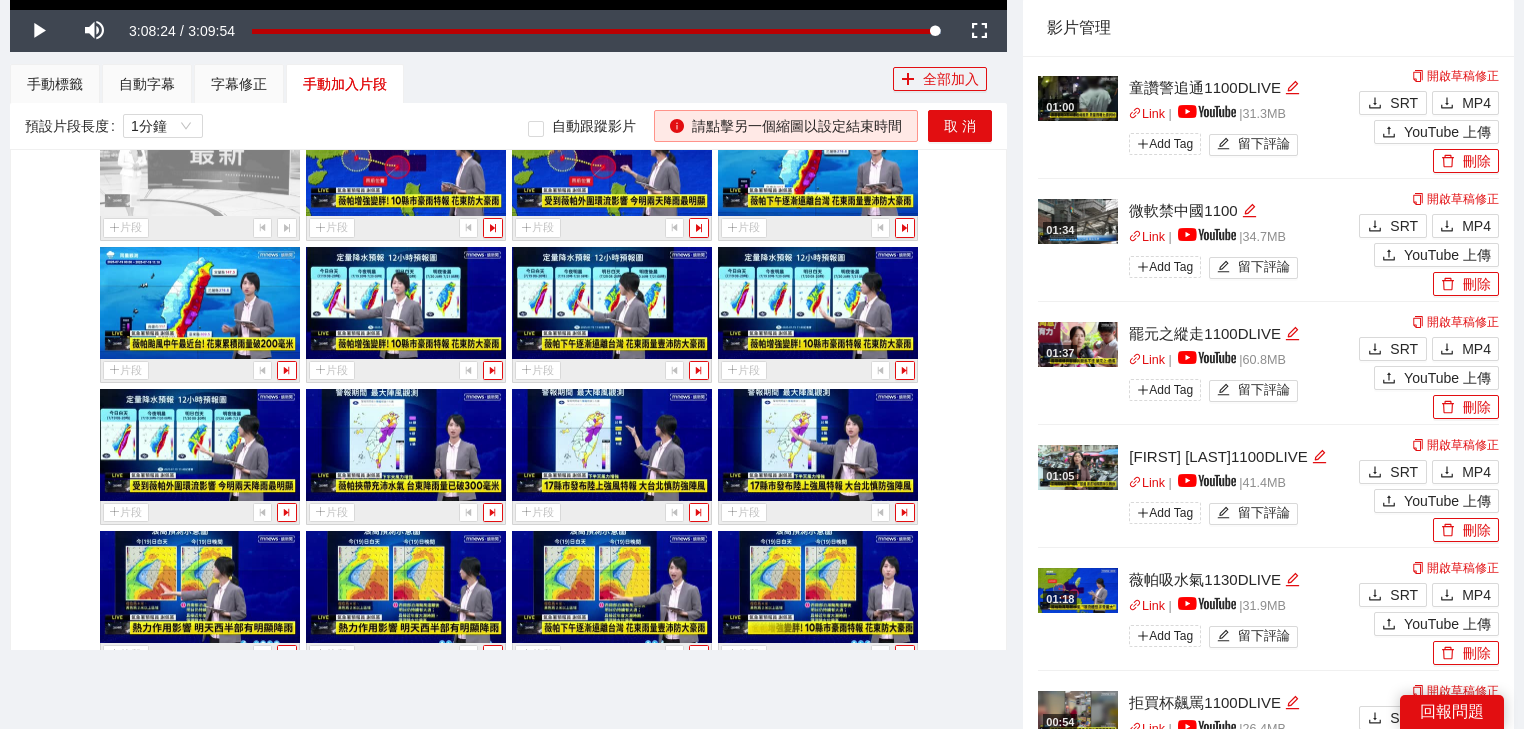 scroll, scrollTop: 20041, scrollLeft: 0, axis: vertical 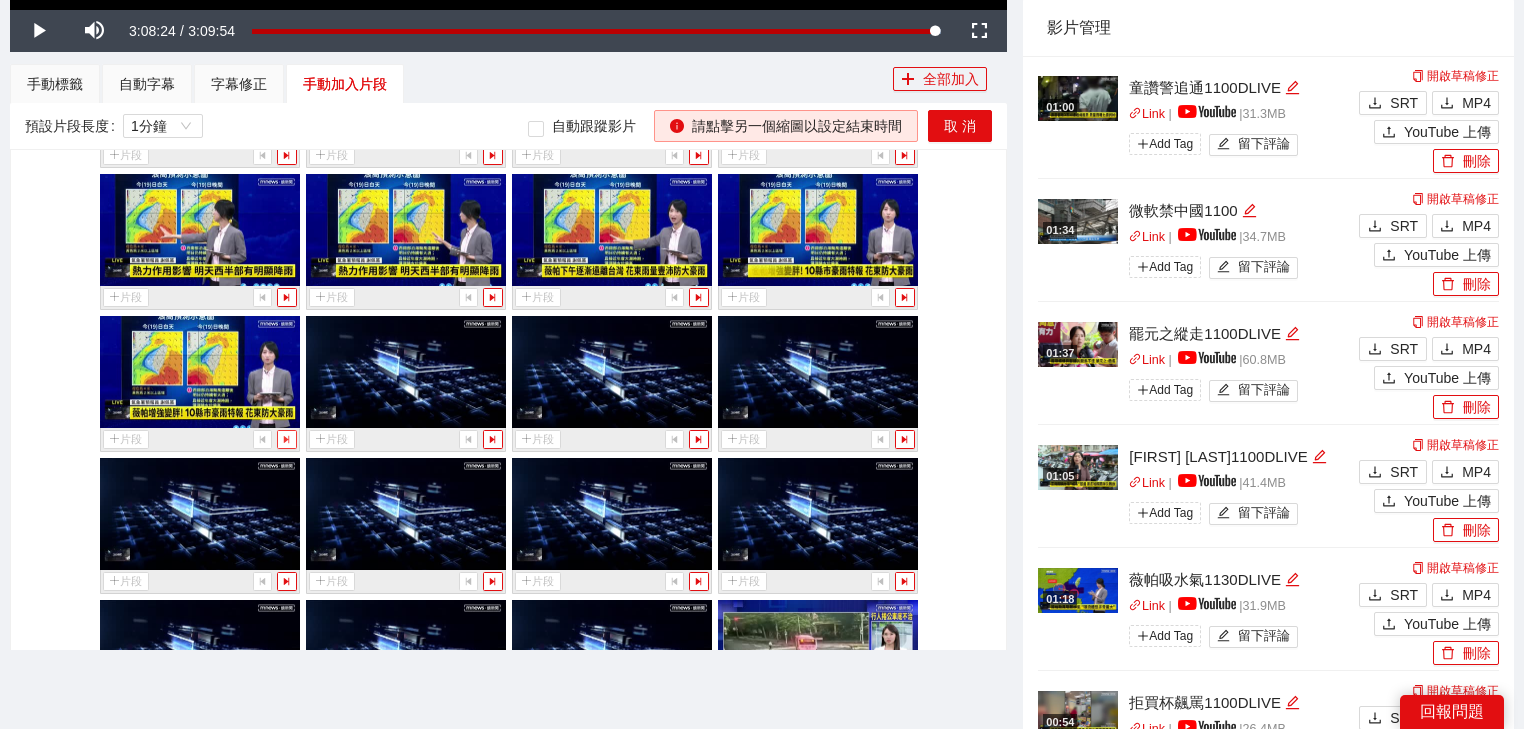 click 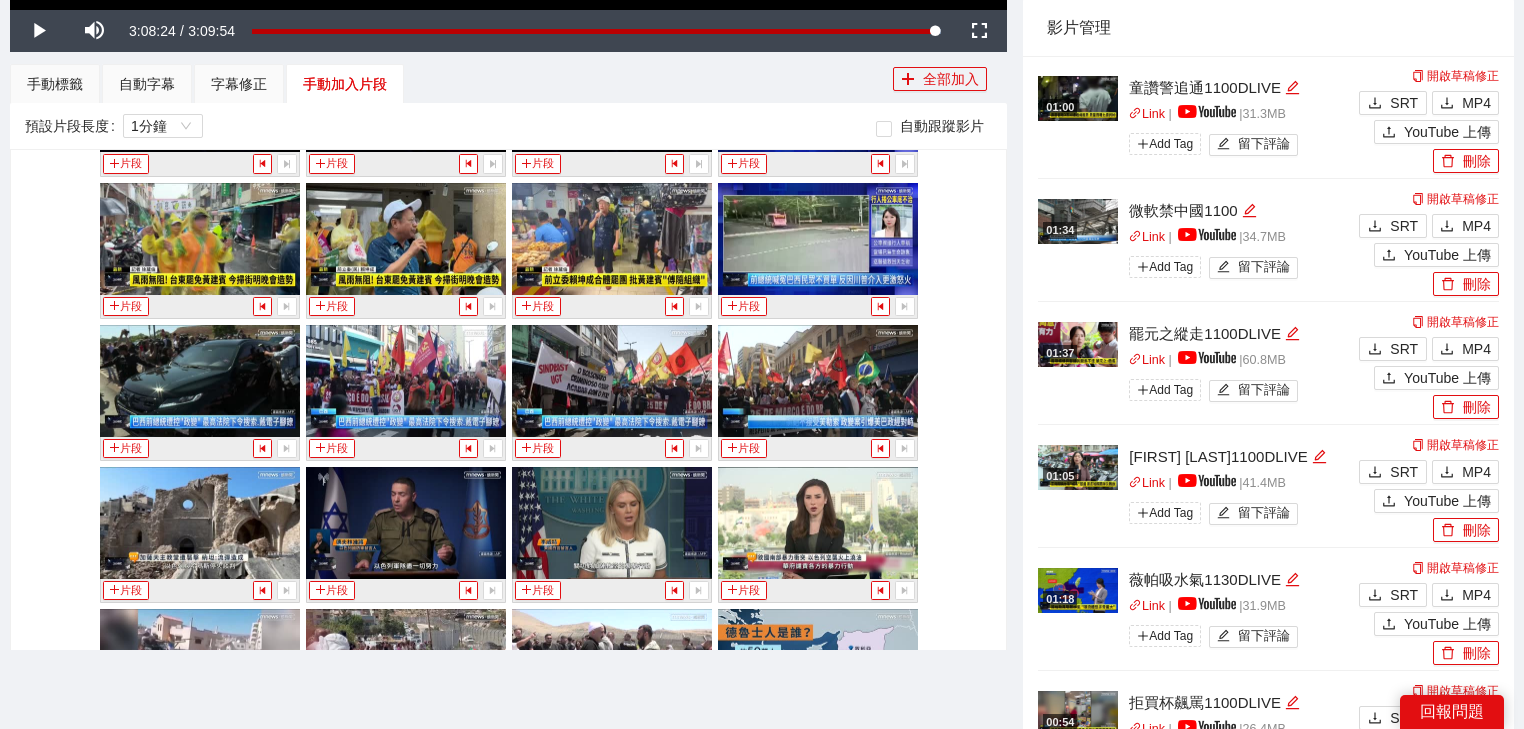 scroll, scrollTop: 20441, scrollLeft: 0, axis: vertical 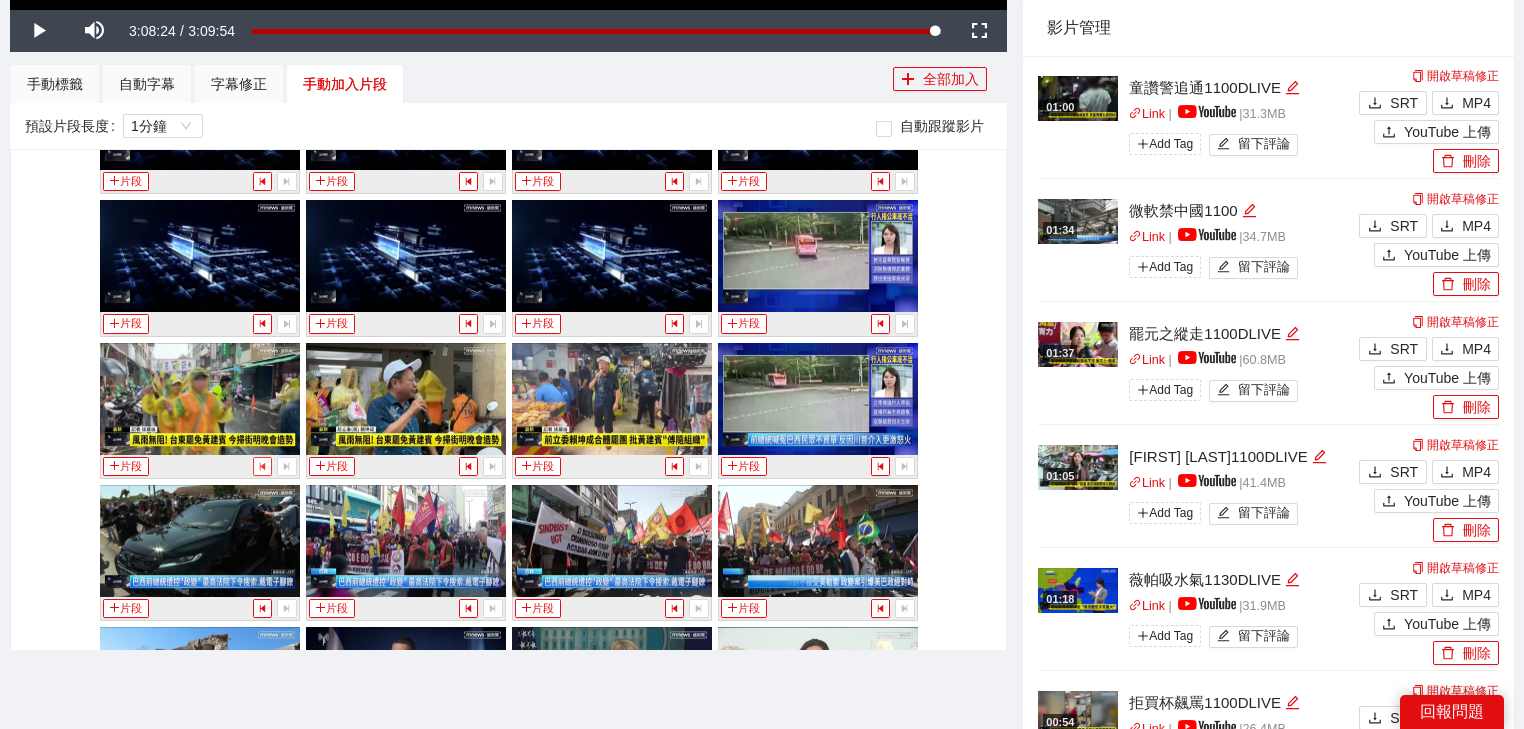 click 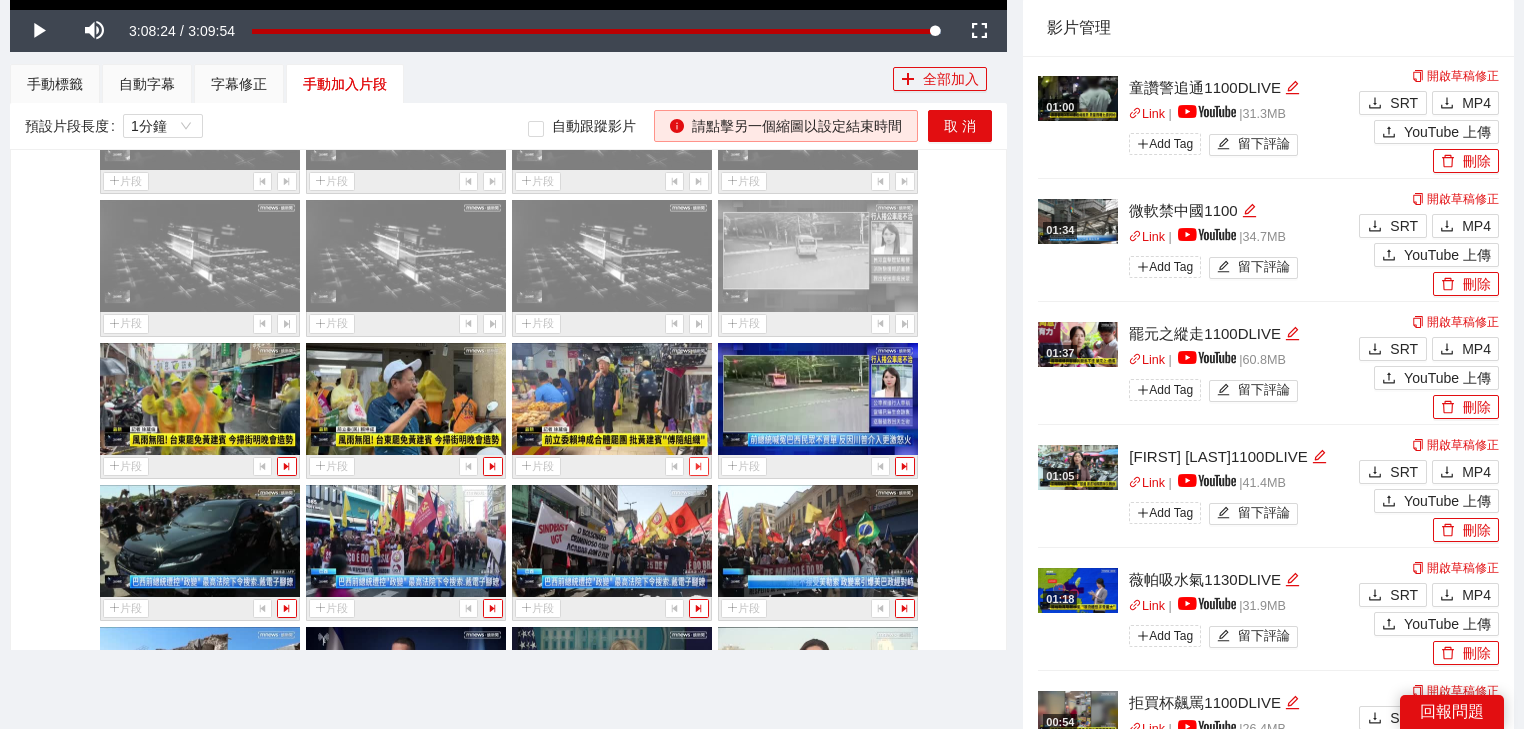 click 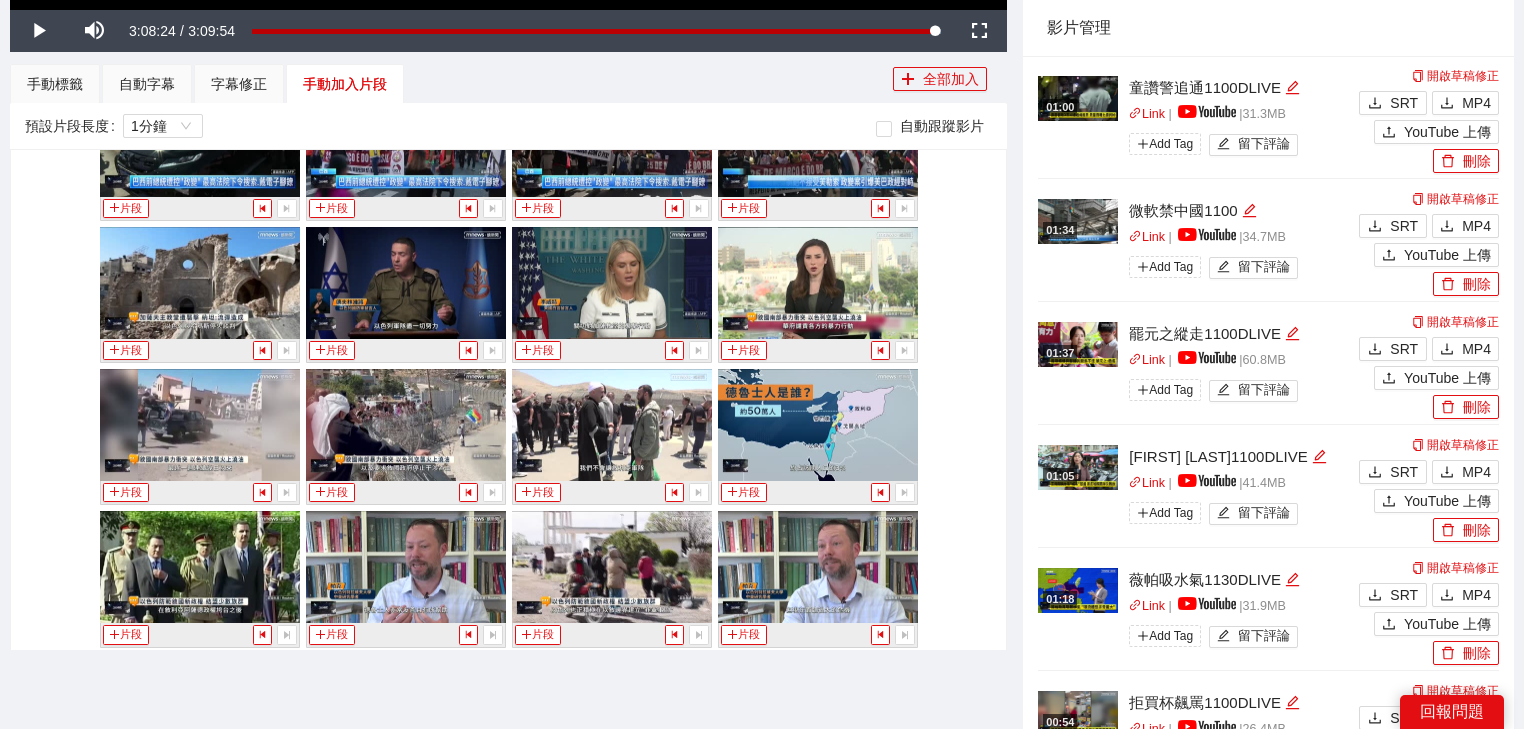 scroll, scrollTop: 20681, scrollLeft: 0, axis: vertical 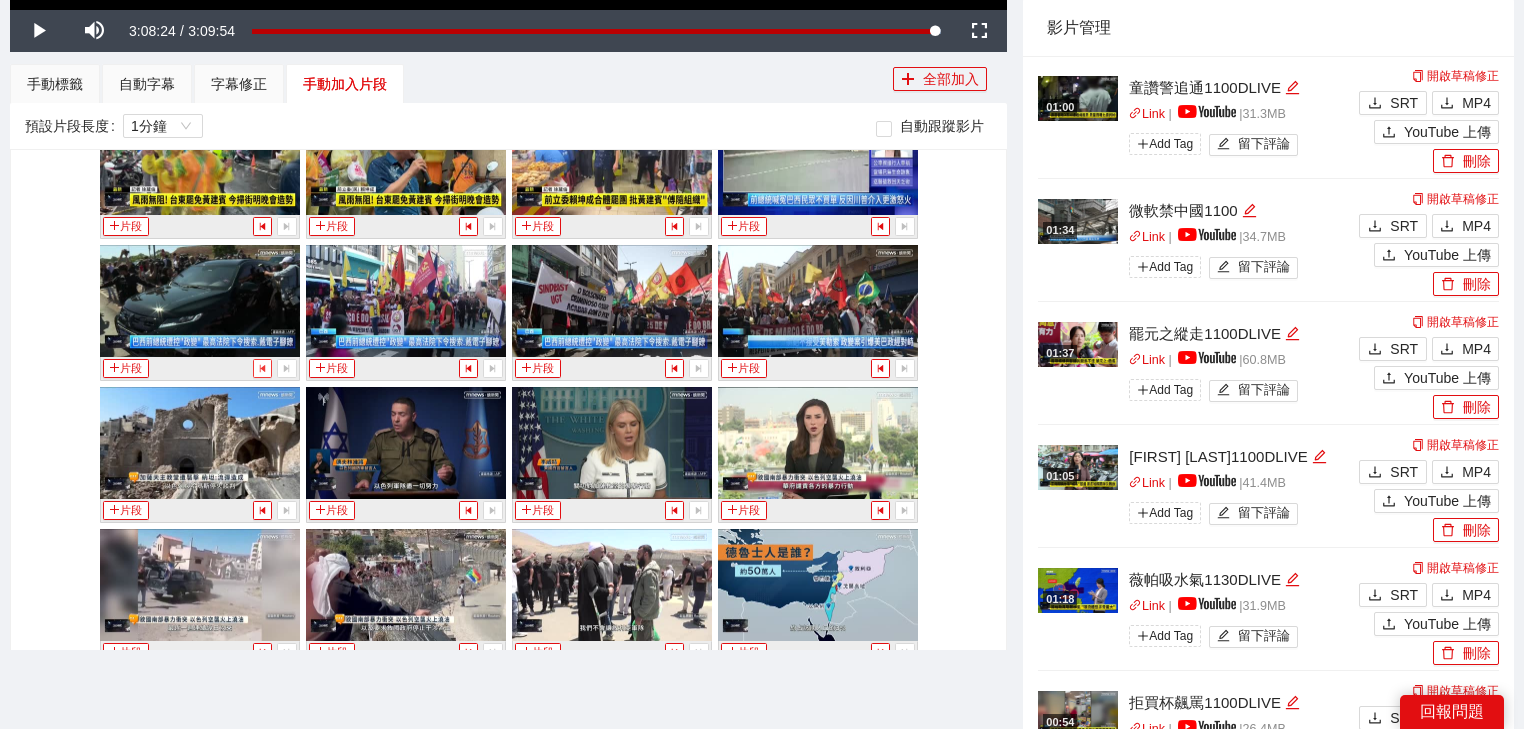 click at bounding box center [262, 368] 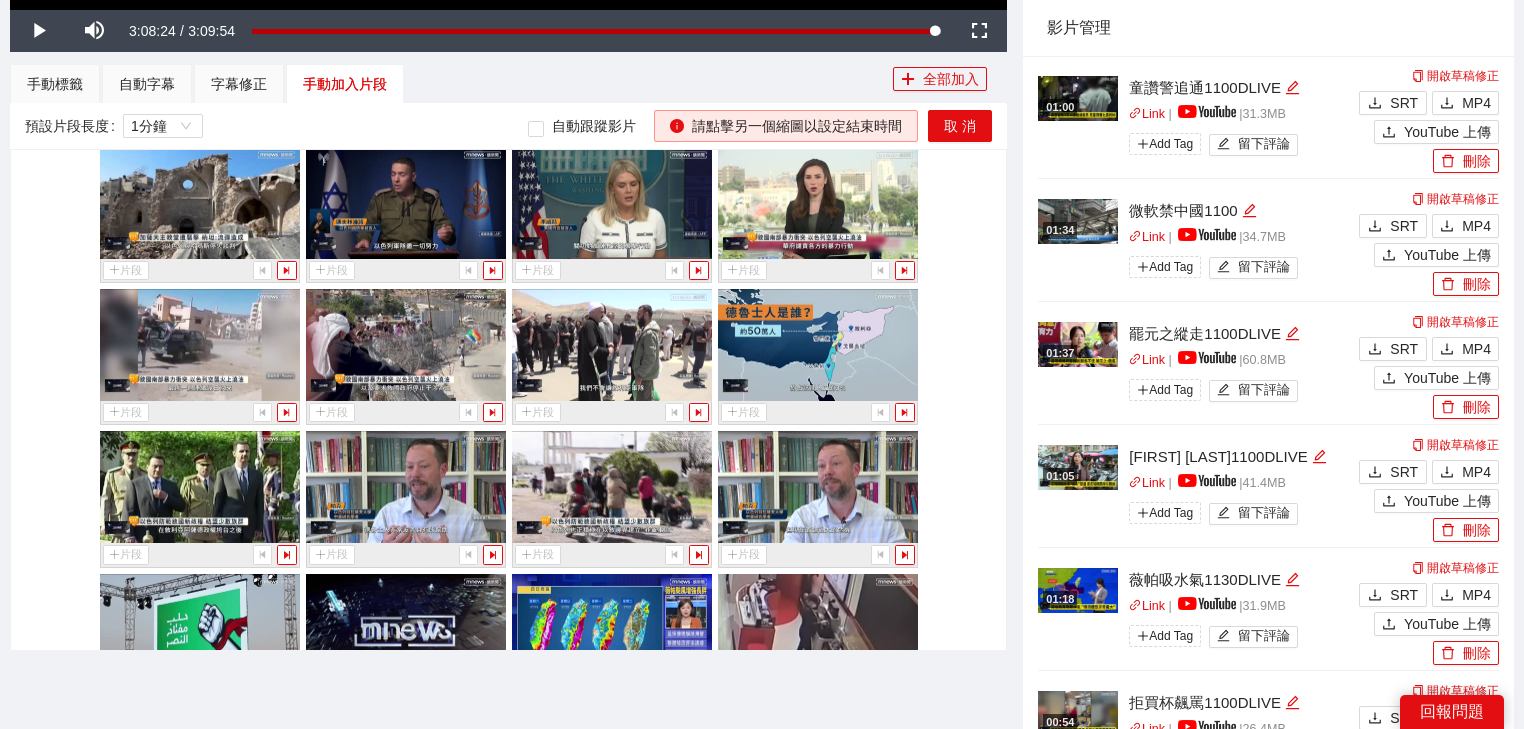 scroll, scrollTop: 21081, scrollLeft: 0, axis: vertical 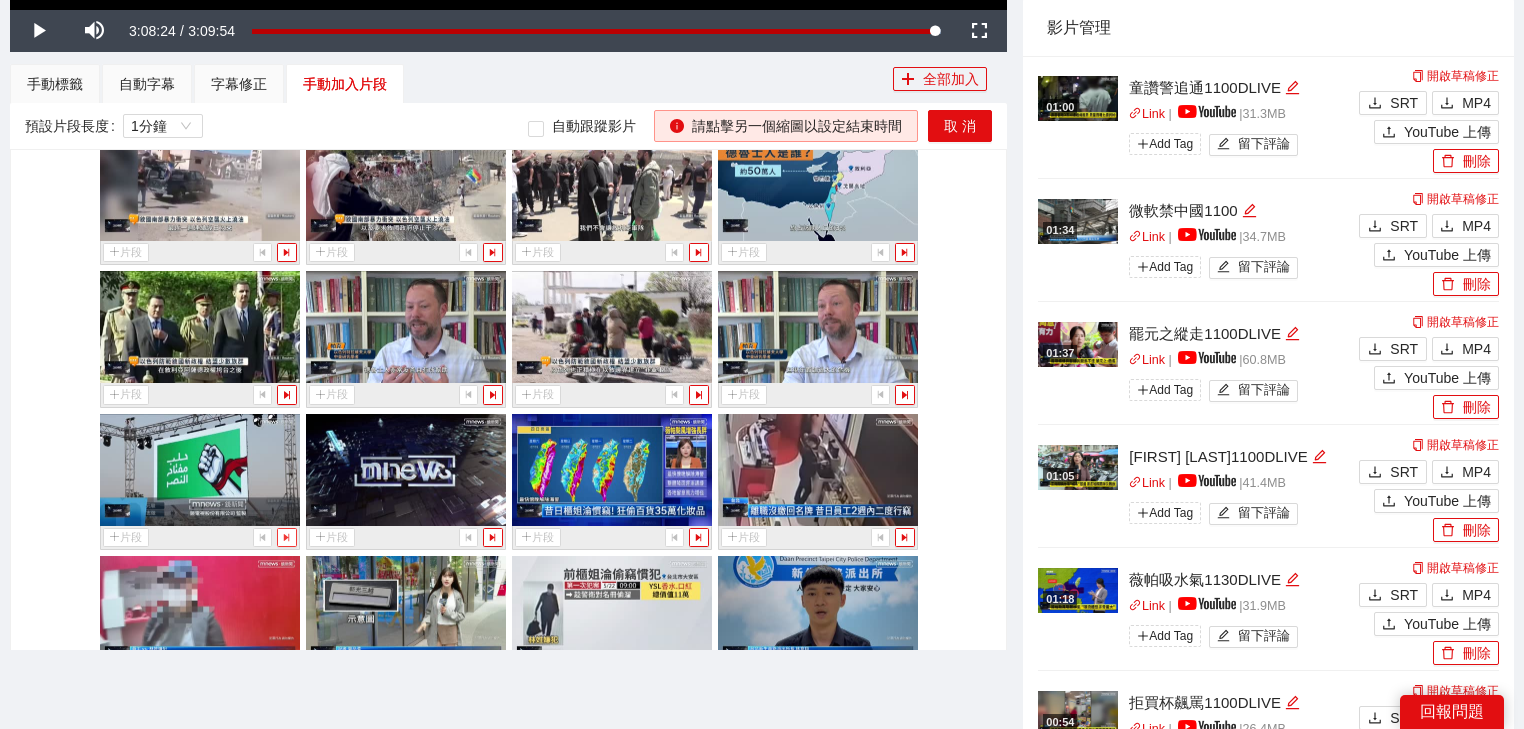 click 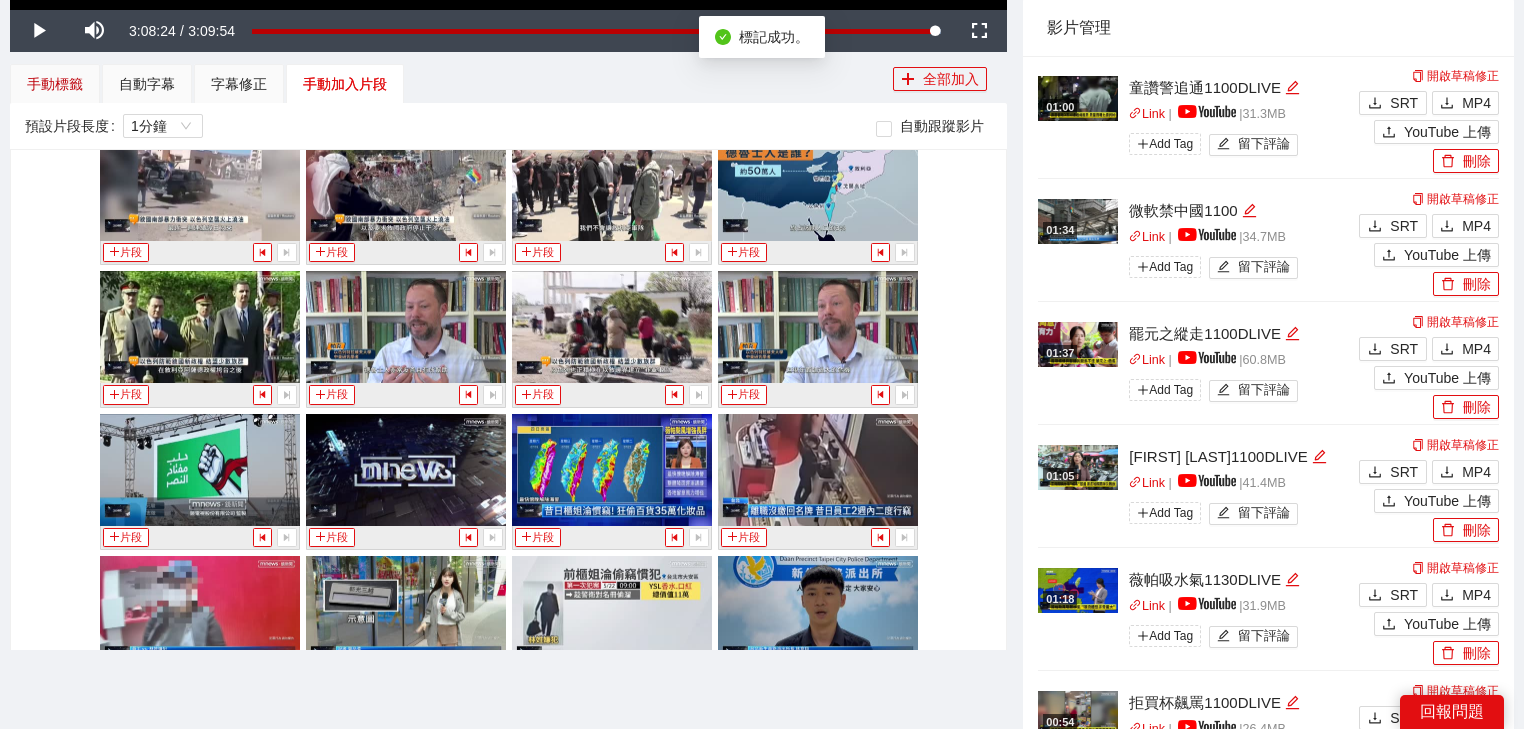 click on "手動標籤" at bounding box center [55, 84] 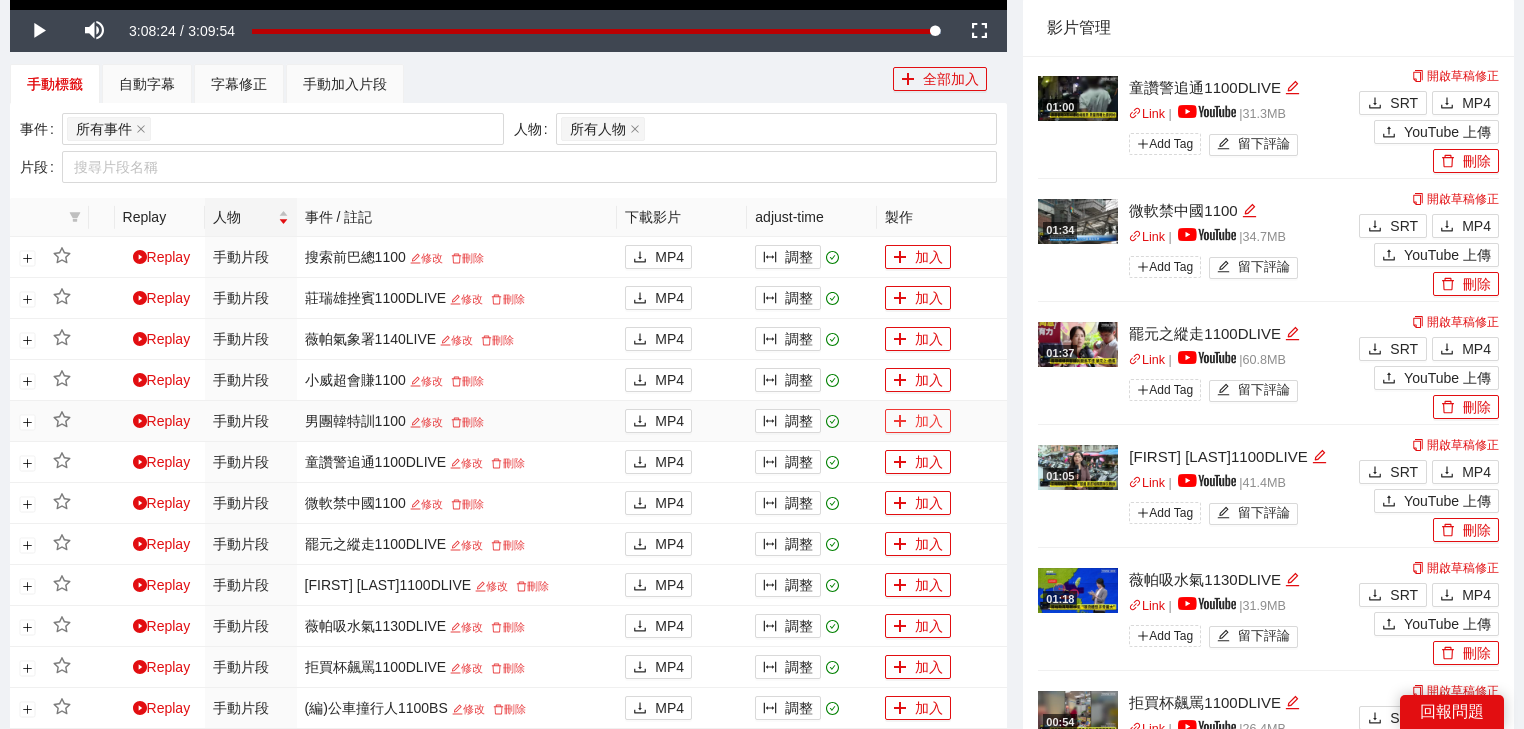 click on "加入" at bounding box center (918, 421) 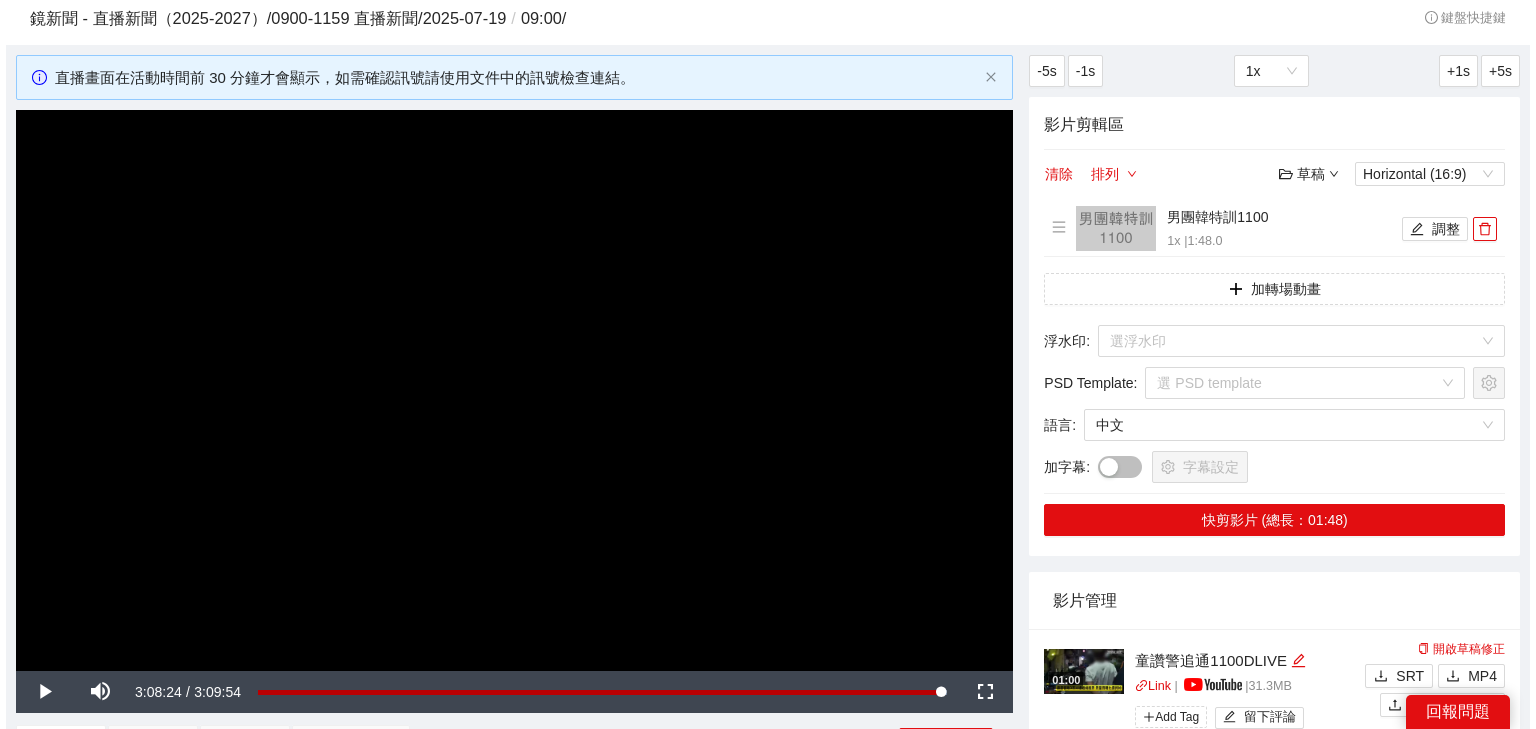 scroll, scrollTop: 0, scrollLeft: 0, axis: both 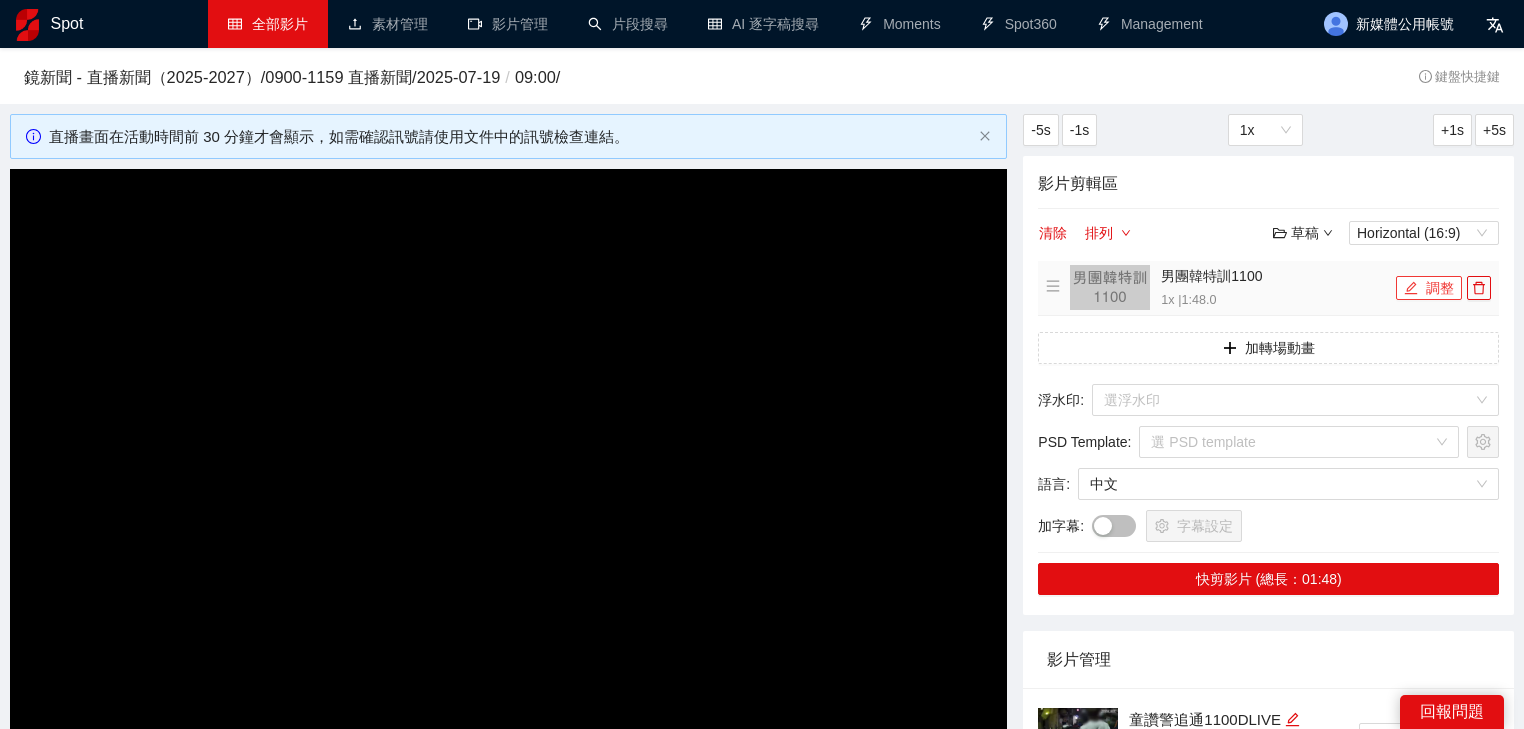 click on "調整" at bounding box center (1429, 288) 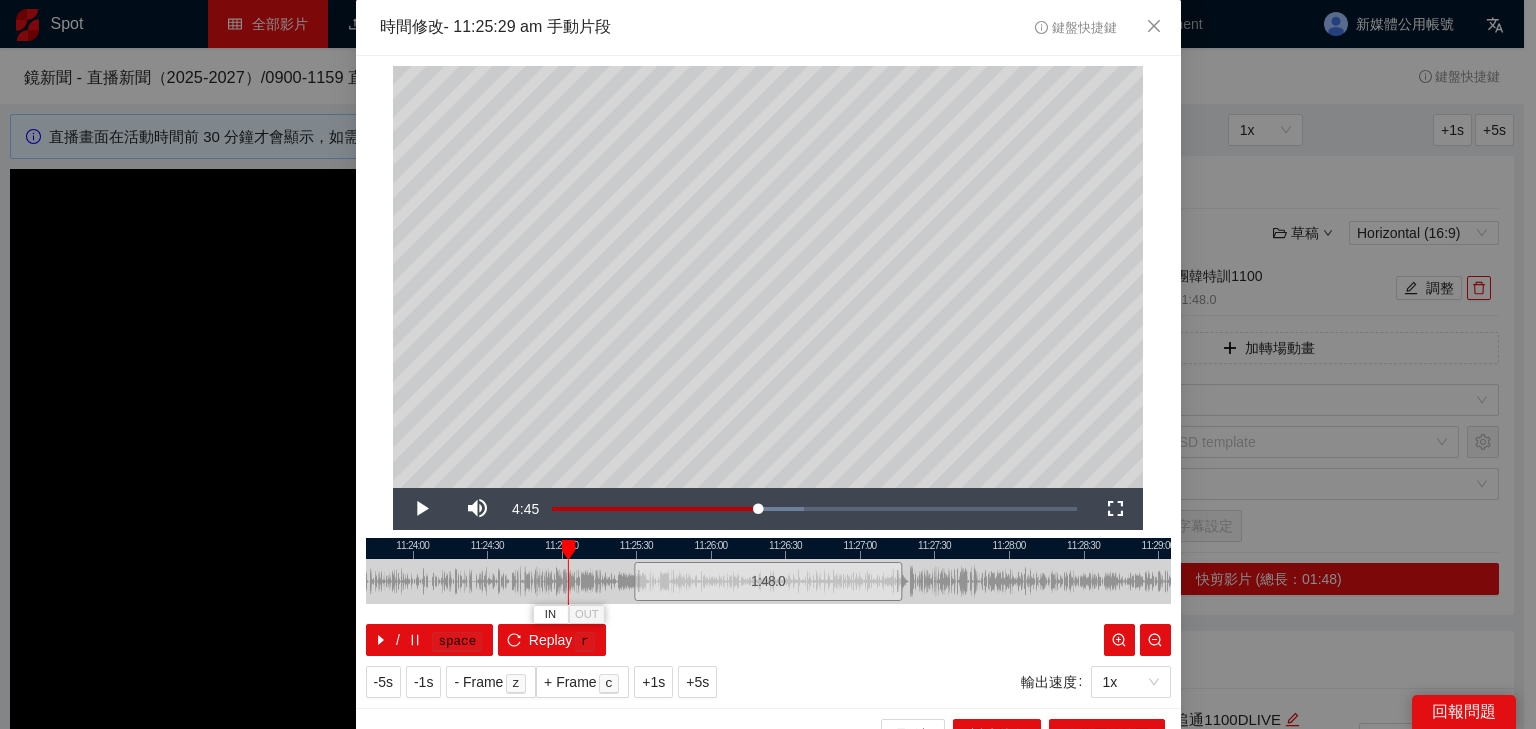 drag, startPoint x: 635, startPoint y: 547, endPoint x: 555, endPoint y: 540, distance: 80.305664 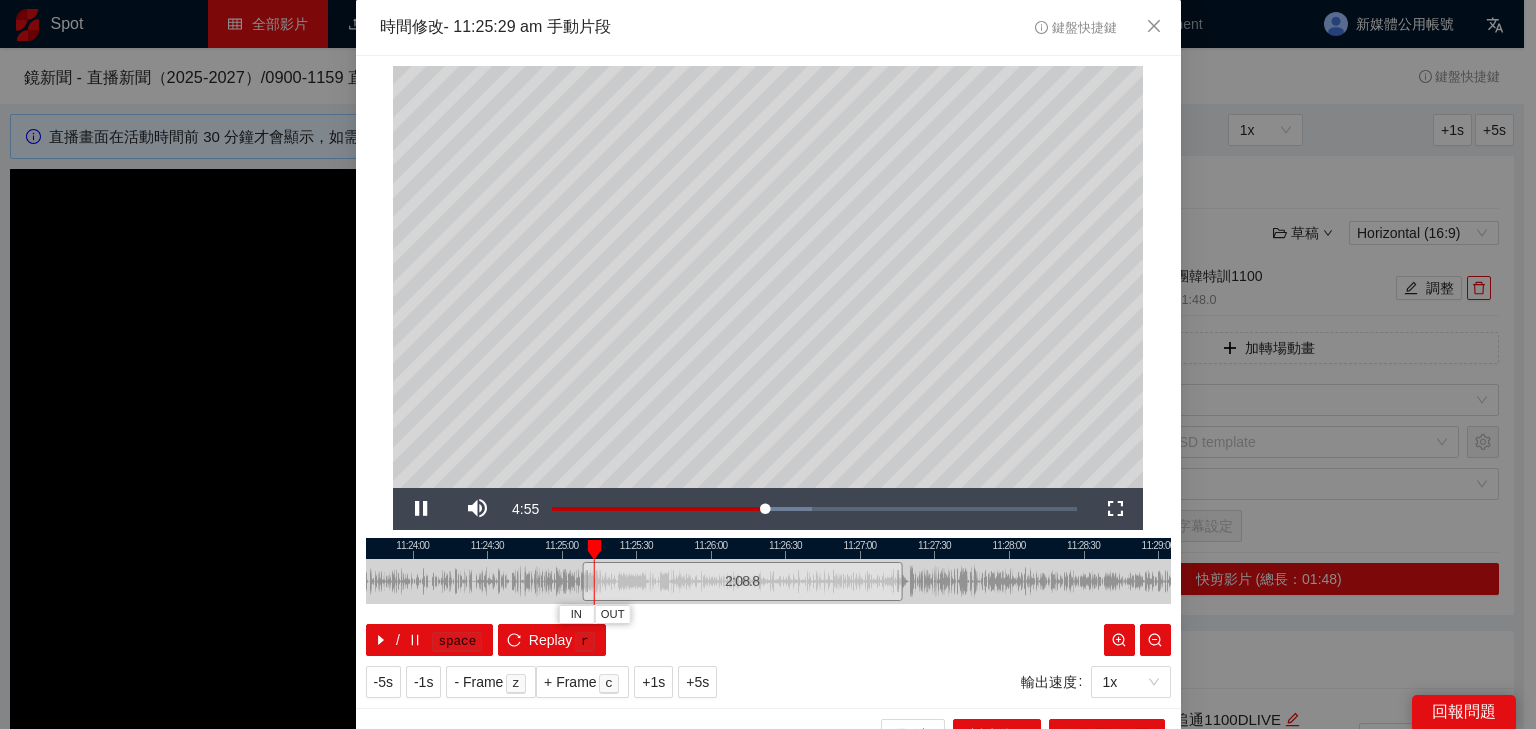 click at bounding box center [768, 548] 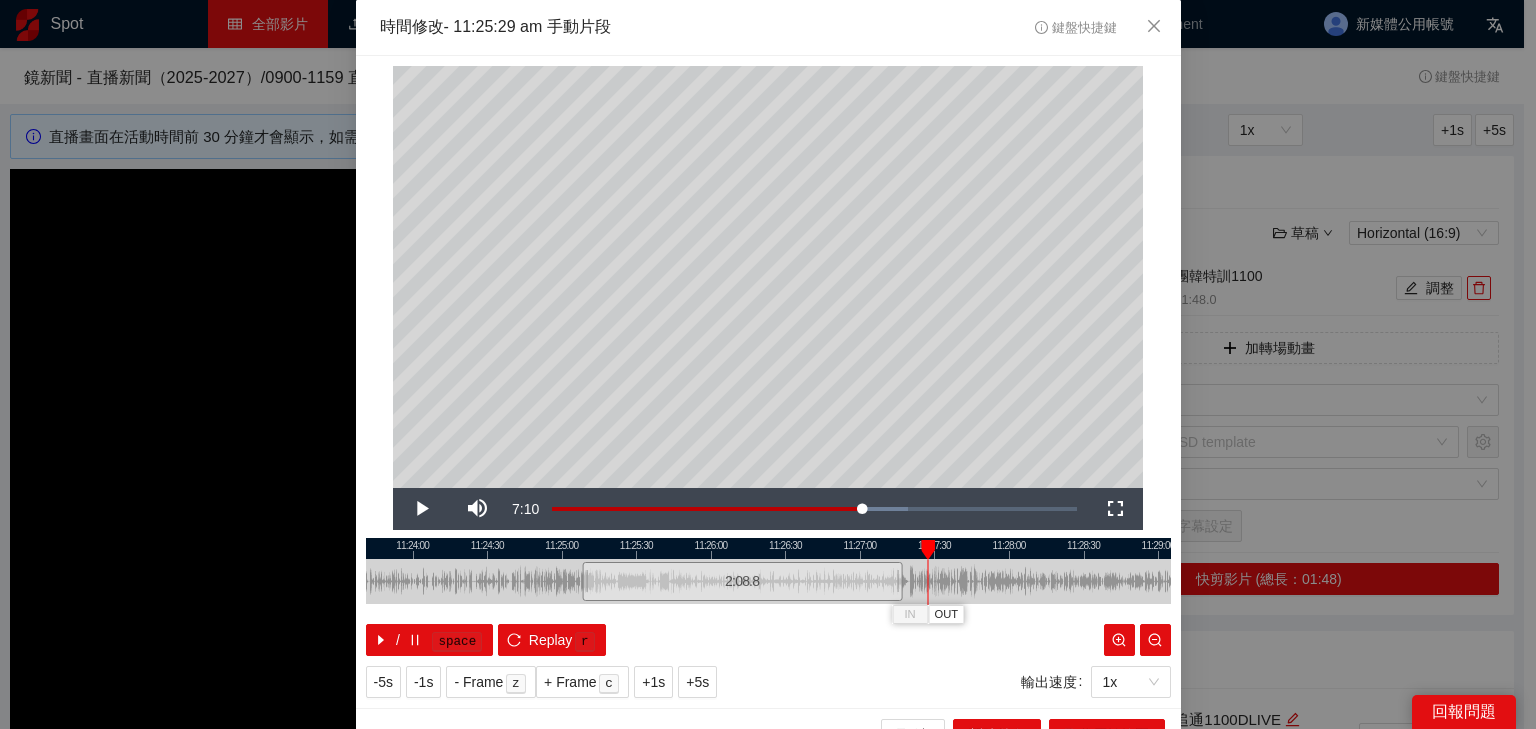 click at bounding box center [768, 548] 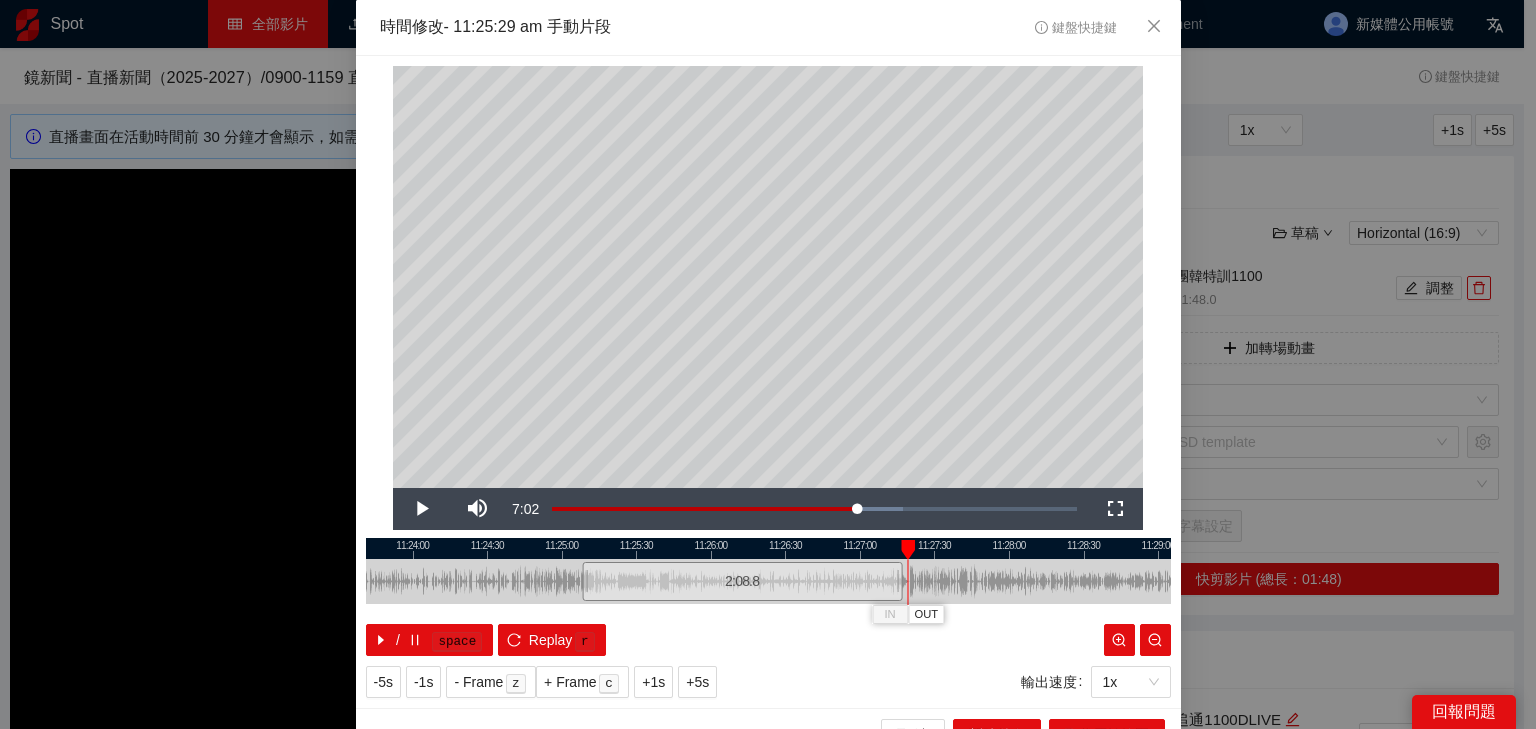 click at bounding box center [768, 548] 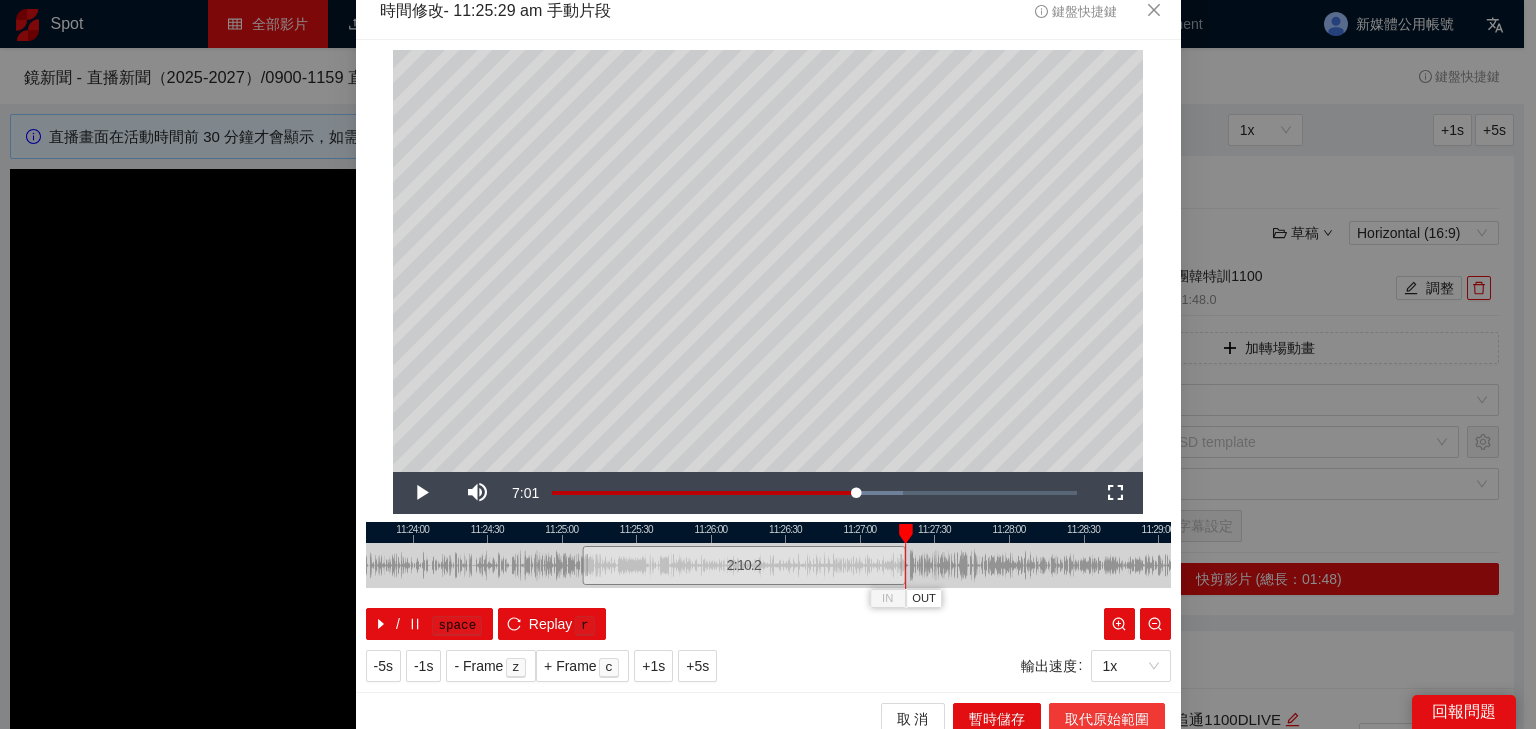 scroll, scrollTop: 31, scrollLeft: 0, axis: vertical 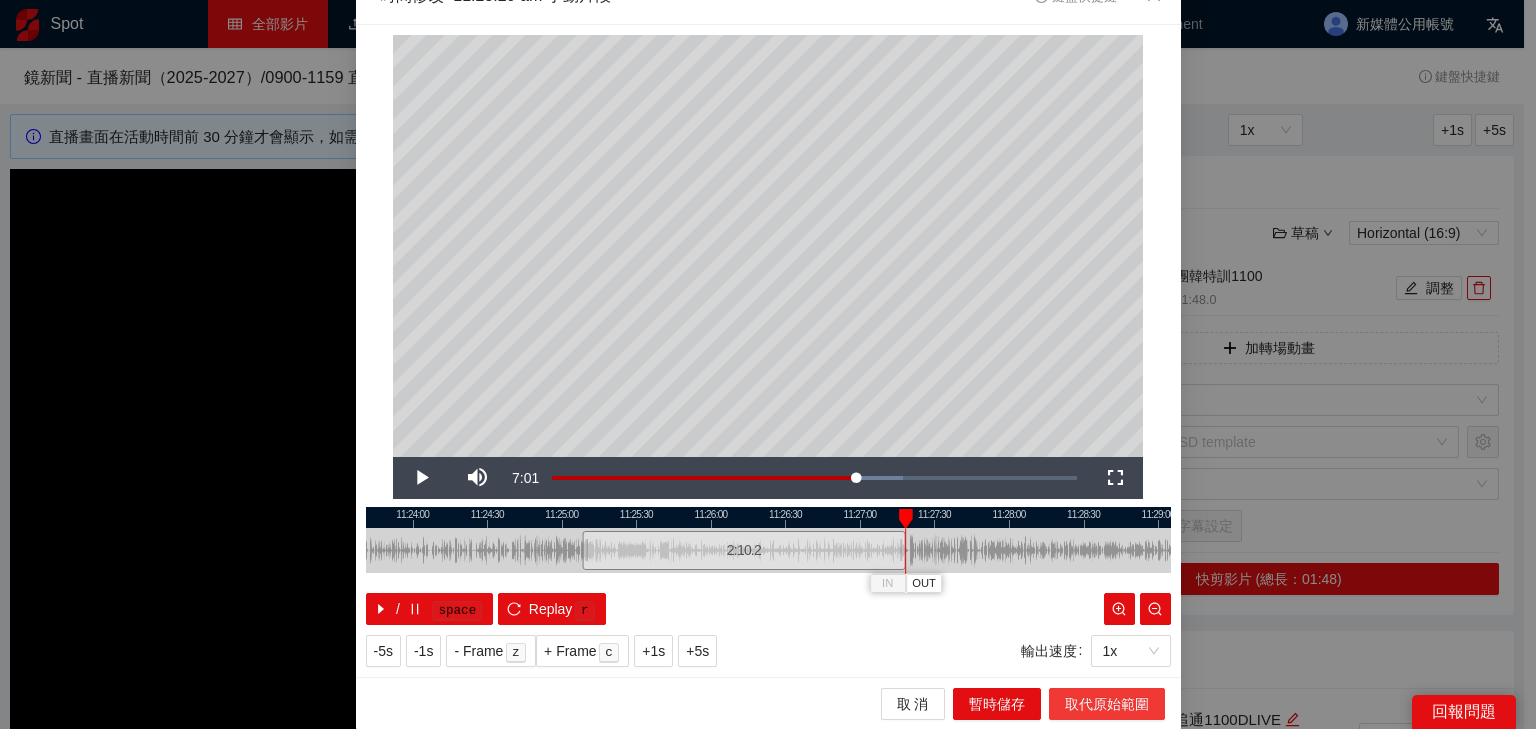 click on "取代原始範圍" at bounding box center [1107, 704] 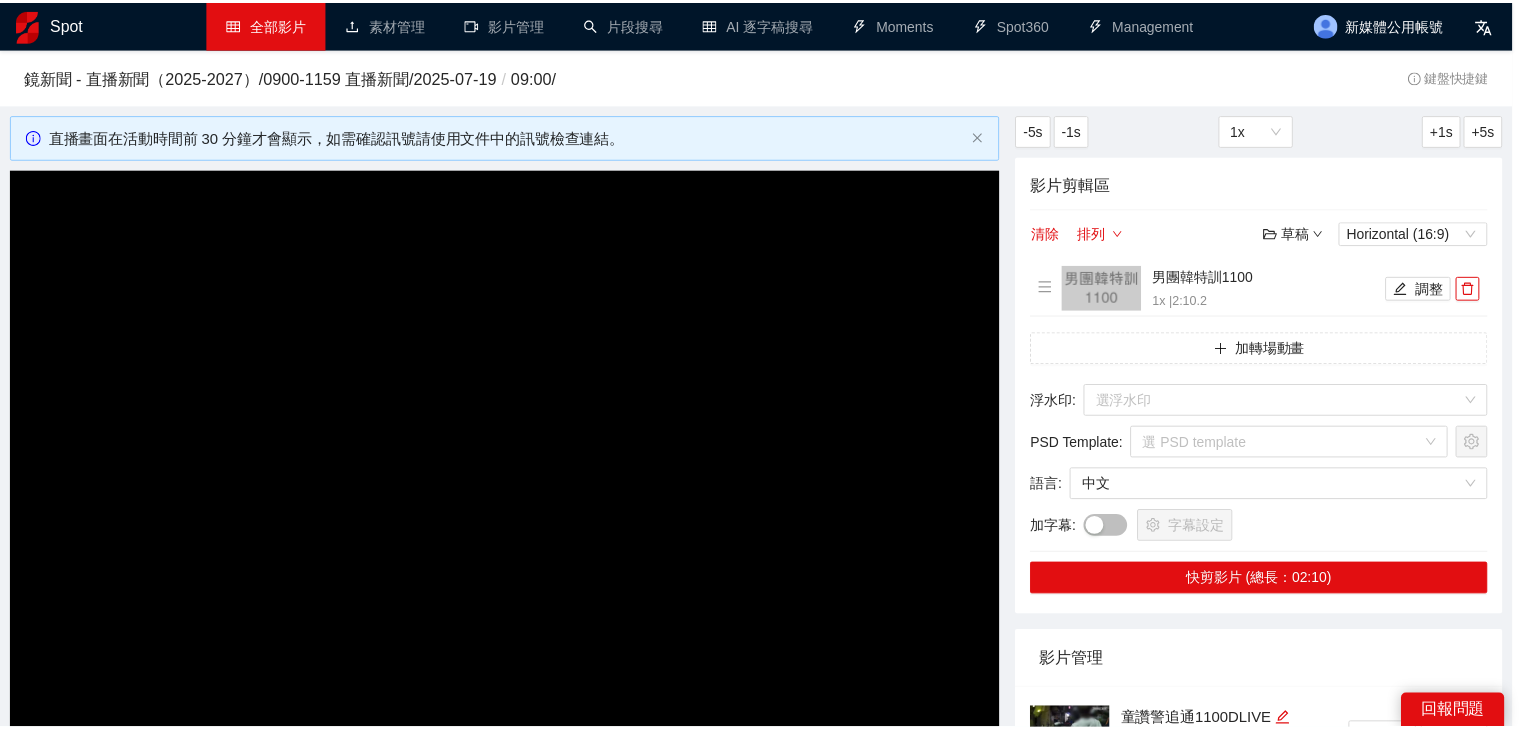 scroll, scrollTop: 0, scrollLeft: 0, axis: both 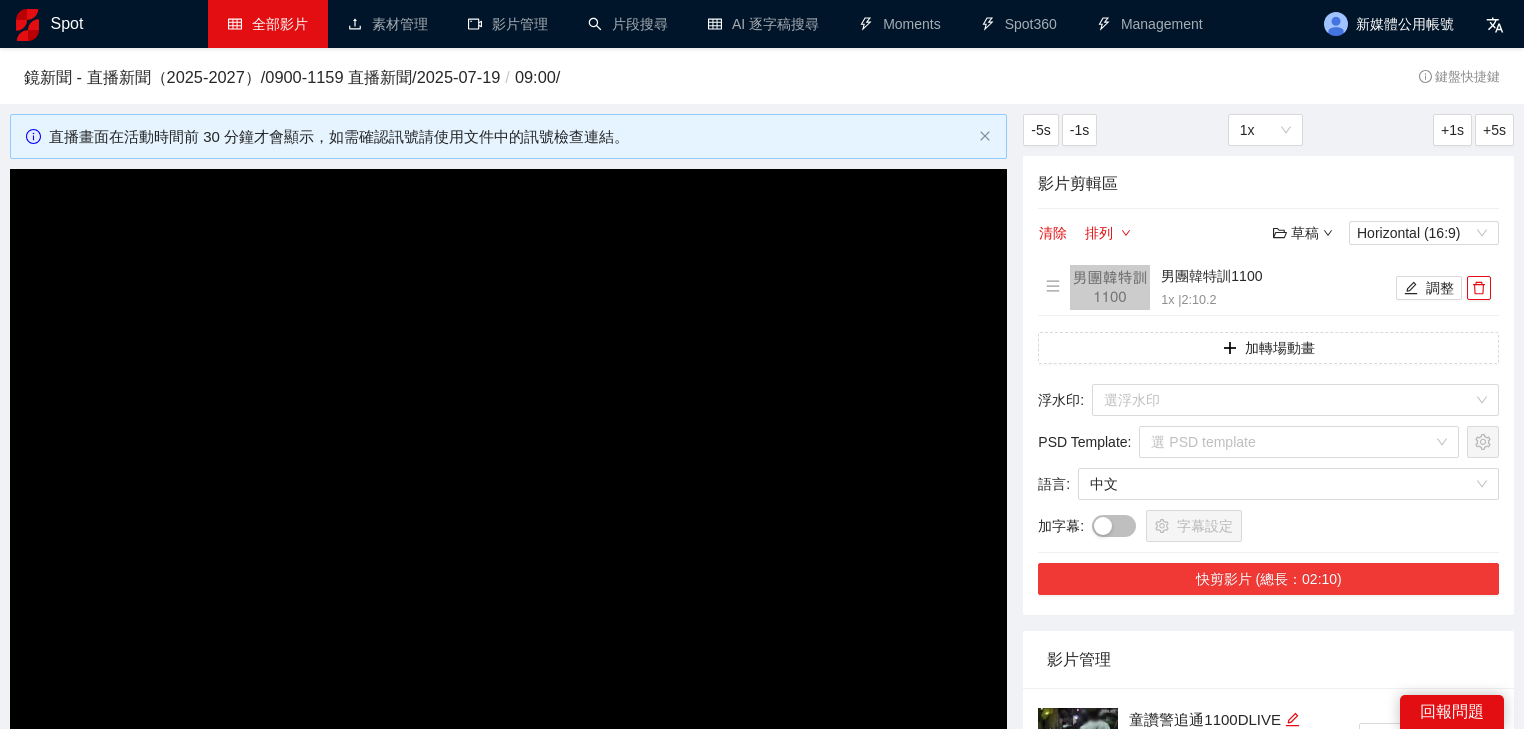 click on "快剪影片 (總長：02:10)" at bounding box center [1268, 579] 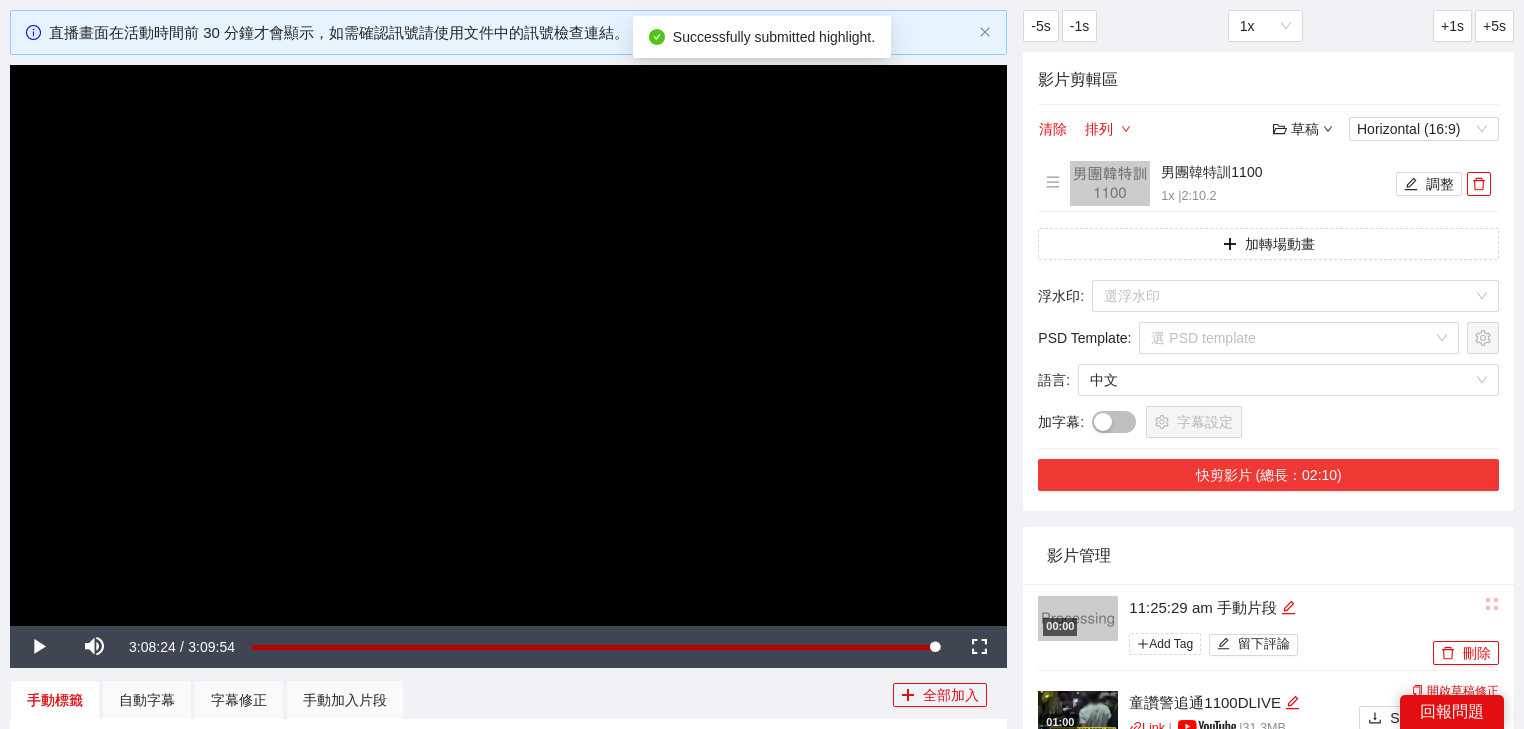 scroll, scrollTop: 320, scrollLeft: 0, axis: vertical 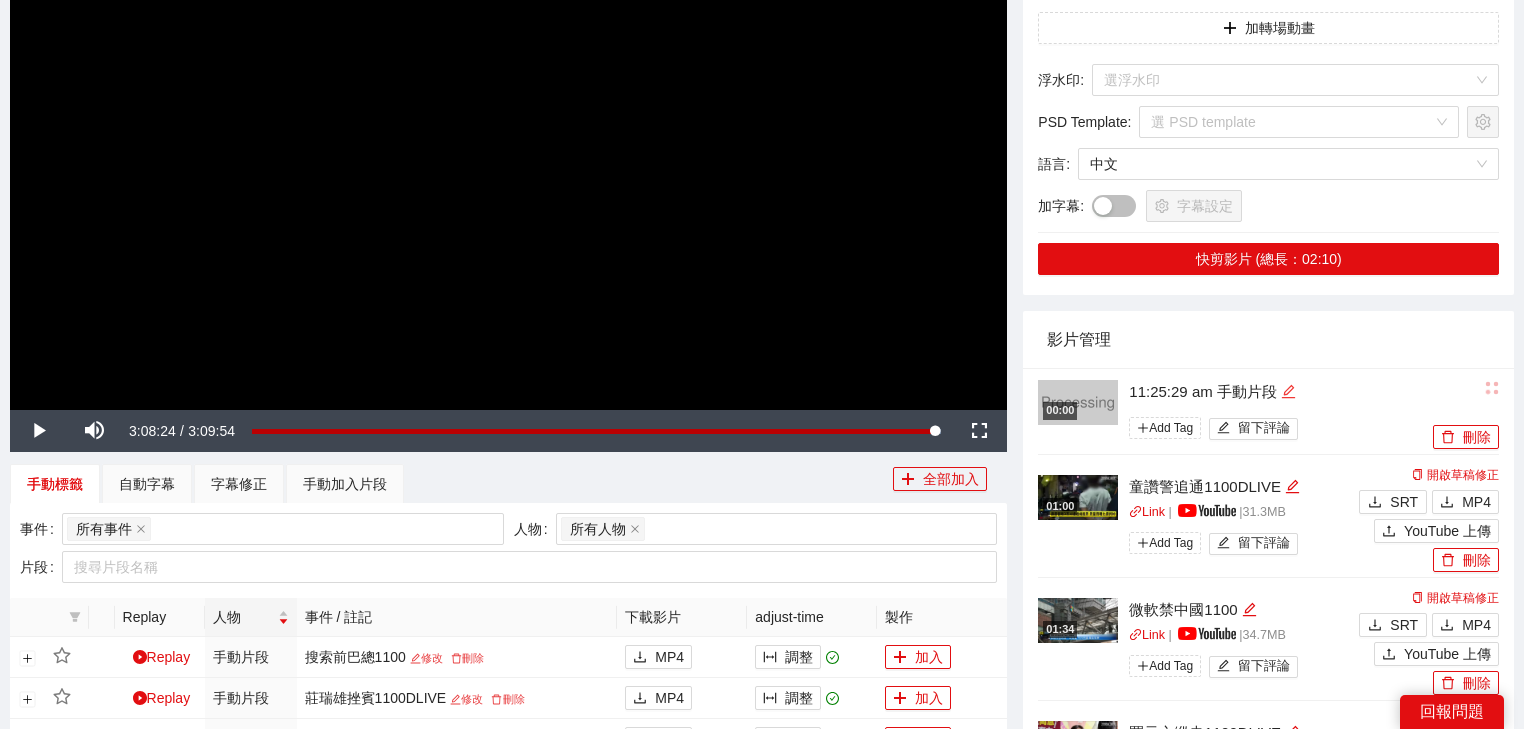 click 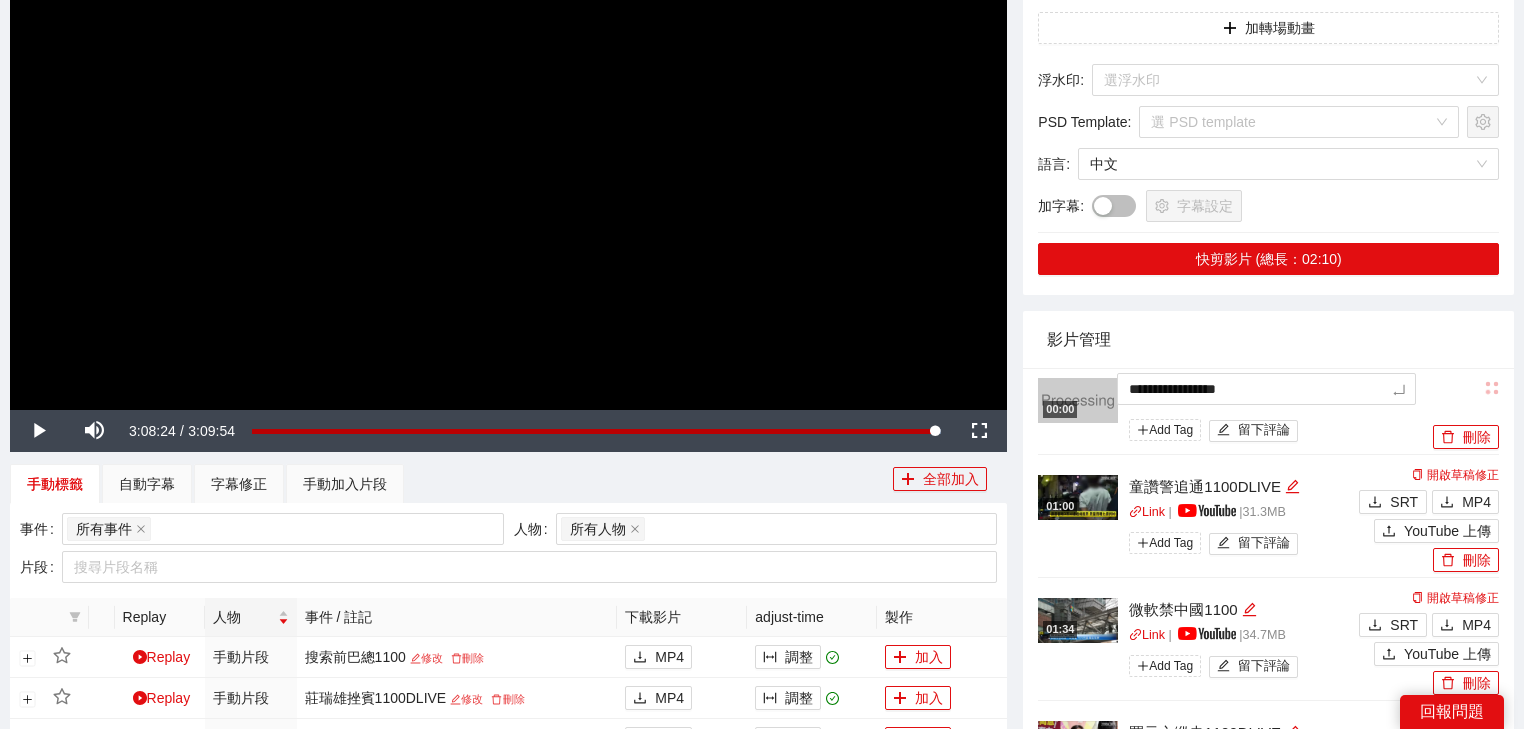 drag, startPoint x: 1138, startPoint y: 386, endPoint x: 956, endPoint y: 380, distance: 182.09888 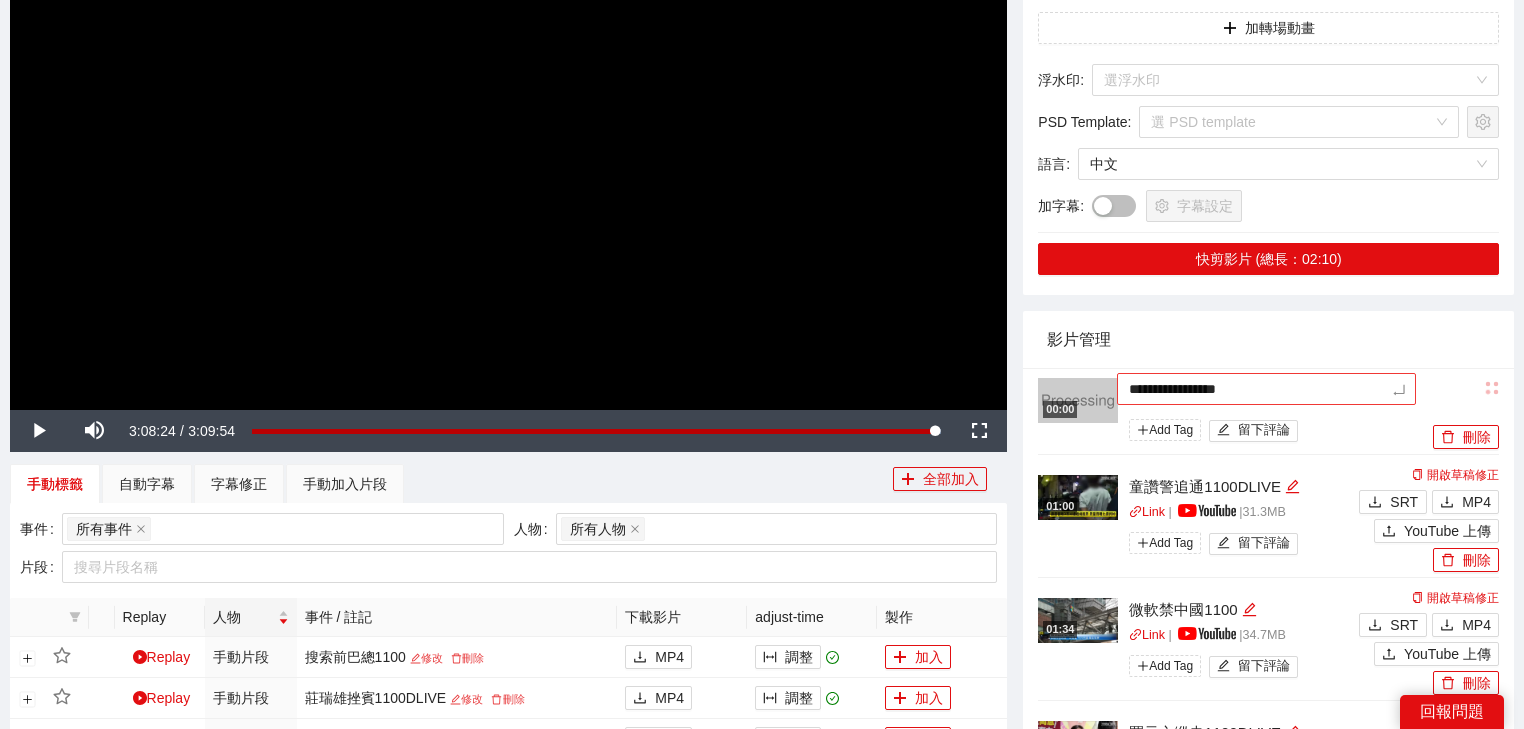type on "*********" 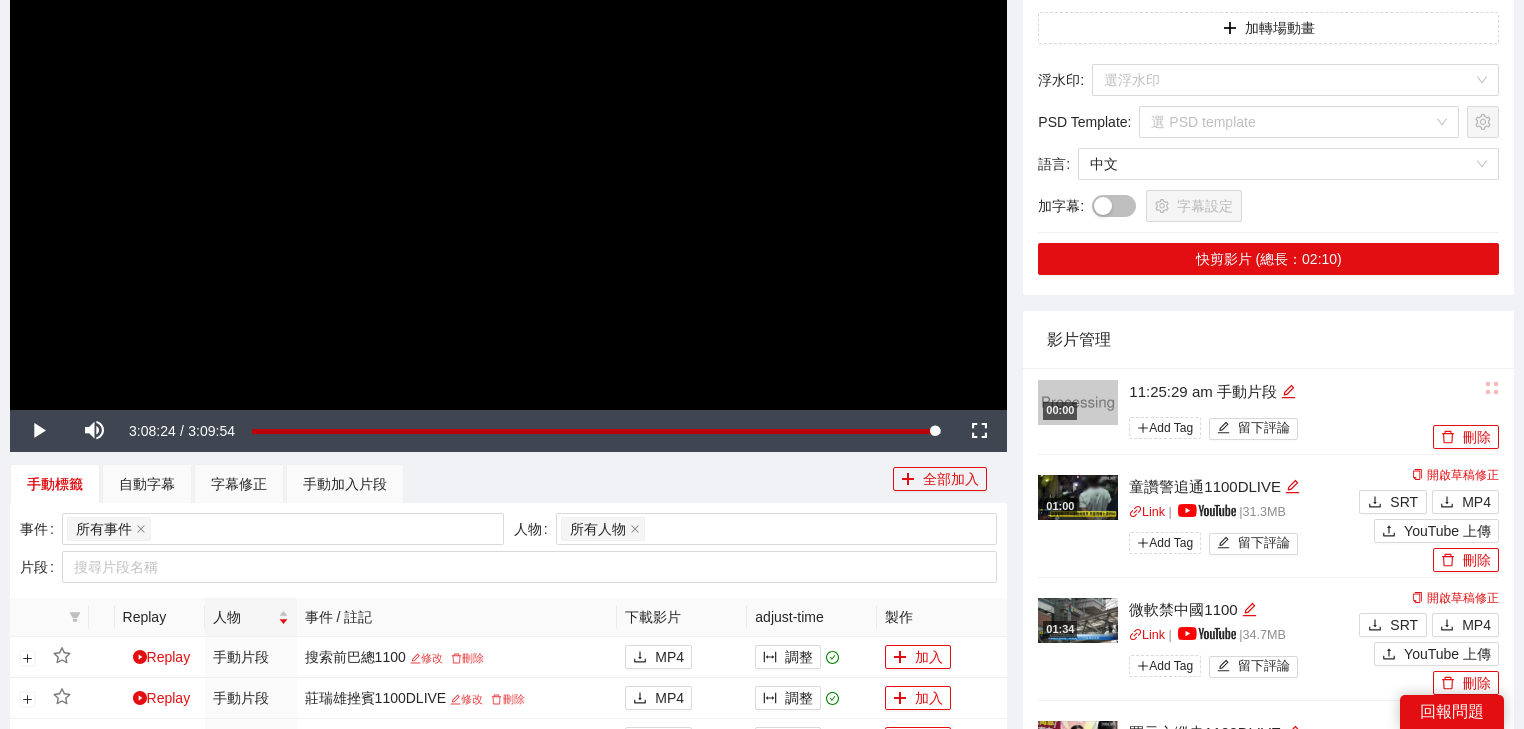 click on "影片管理" at bounding box center (1268, 339) 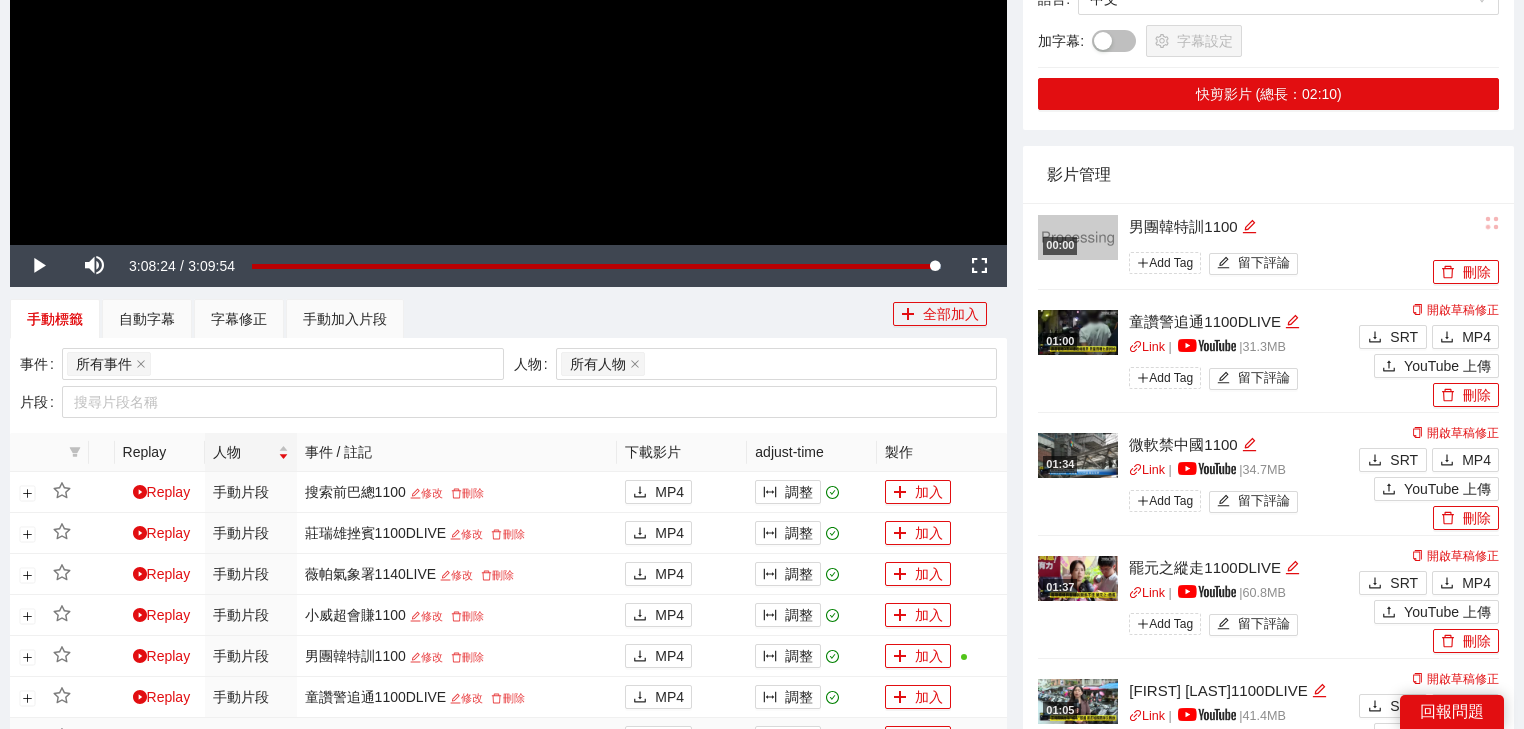 scroll, scrollTop: 720, scrollLeft: 0, axis: vertical 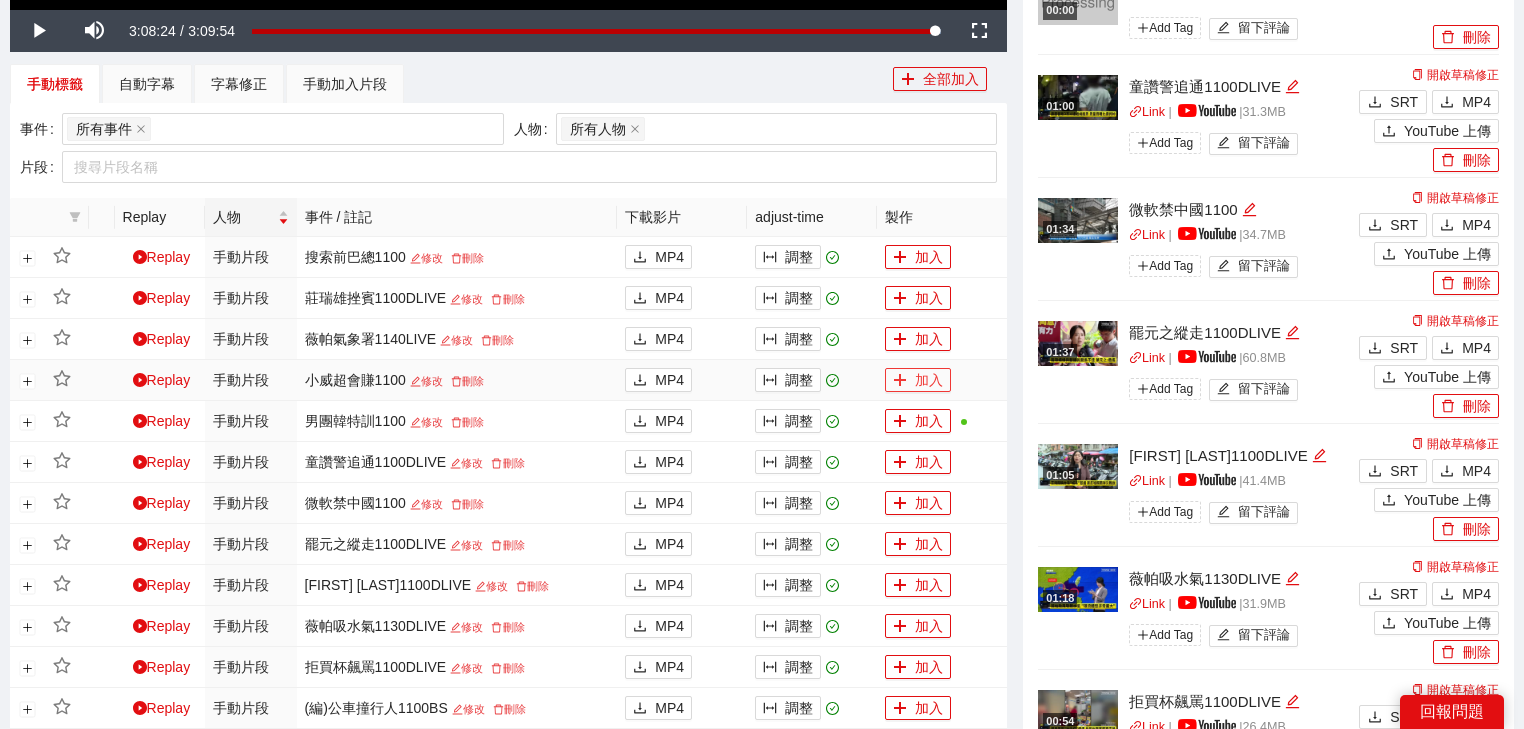 click 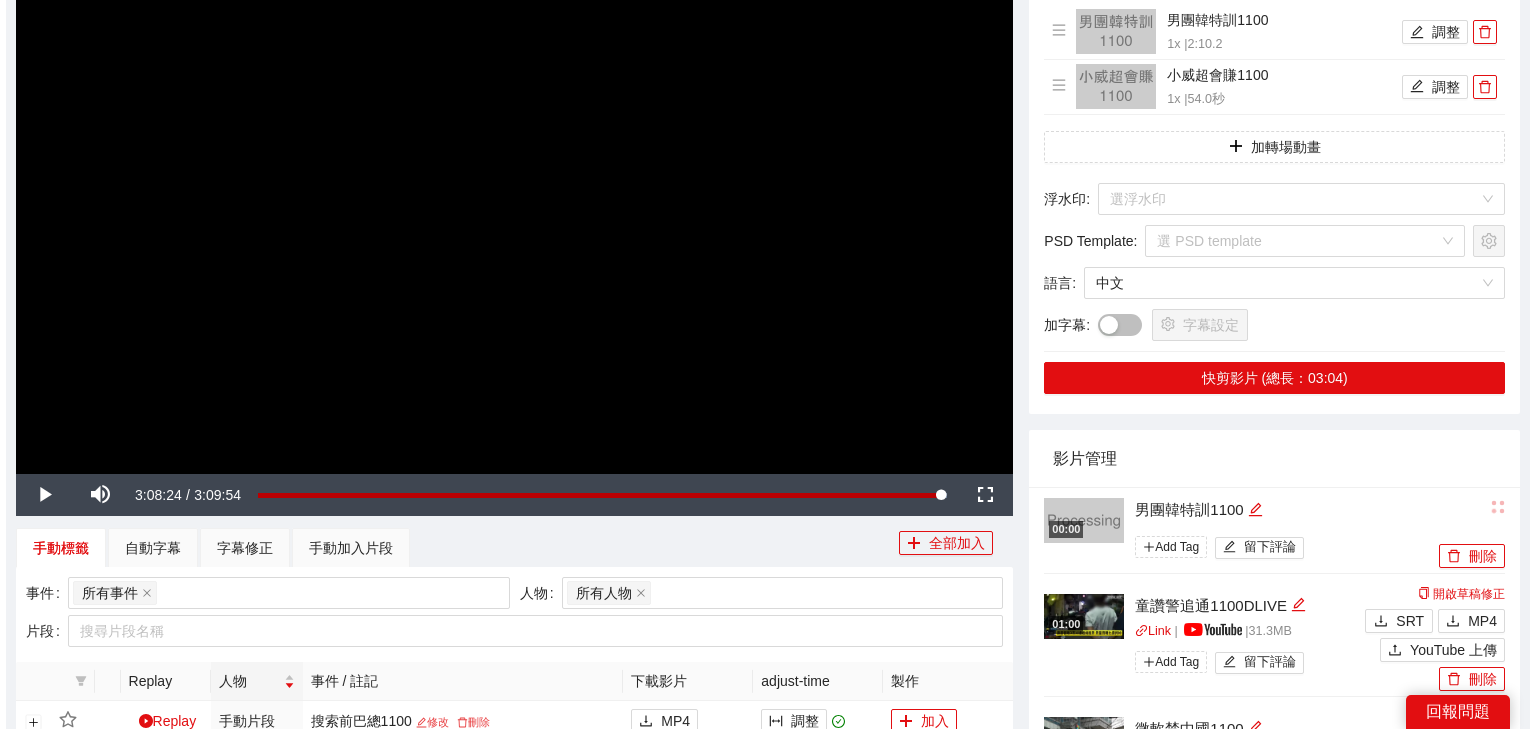 scroll, scrollTop: 80, scrollLeft: 0, axis: vertical 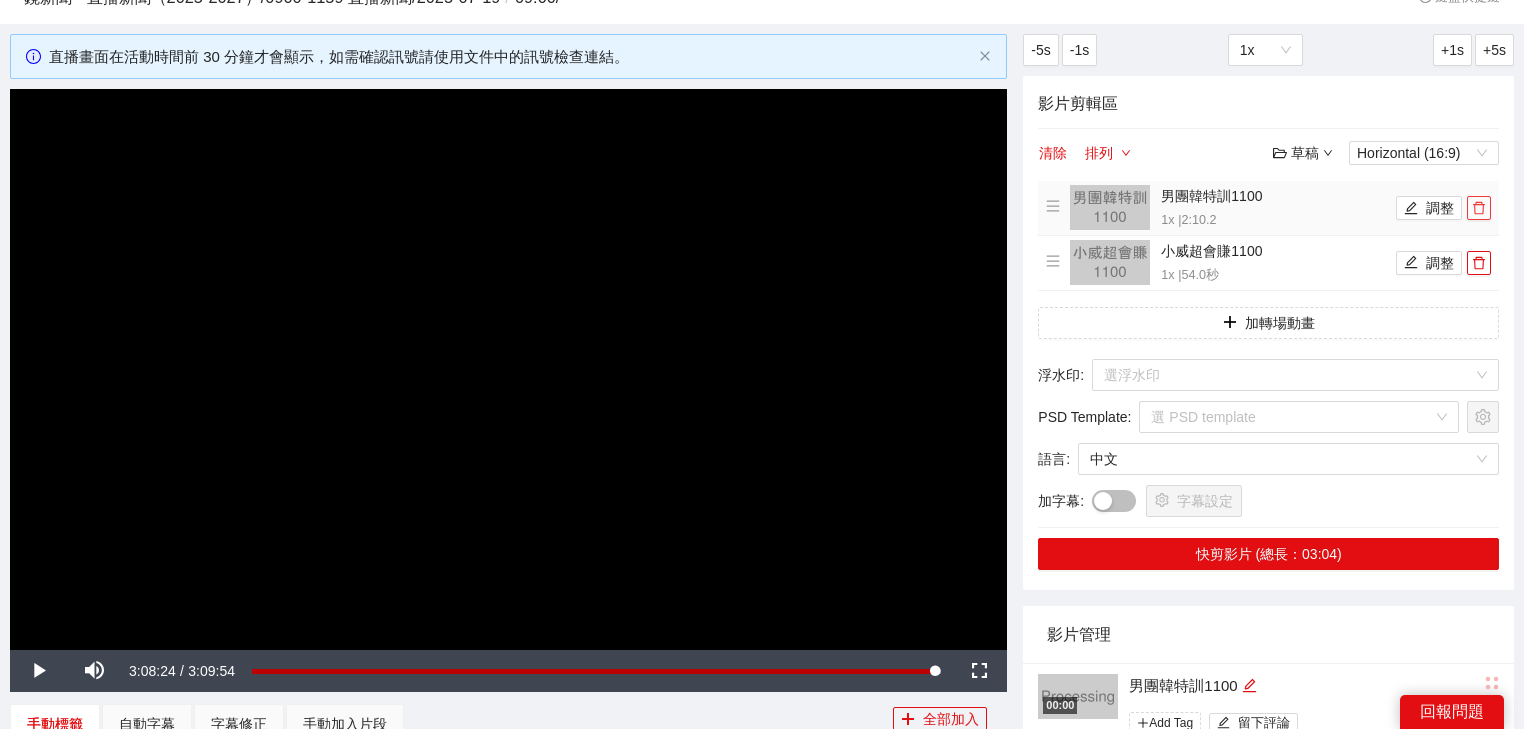 click 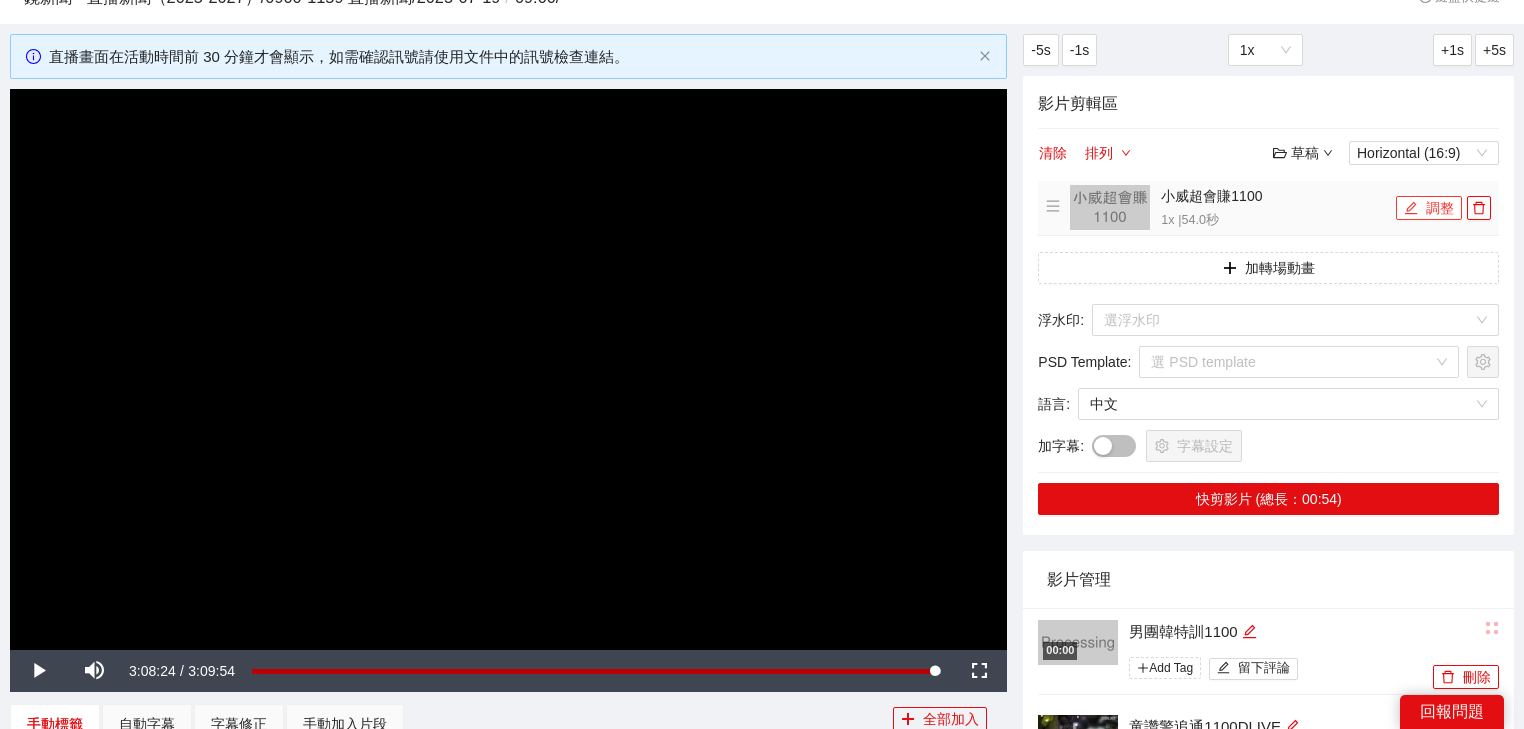 click on "調整" at bounding box center (1429, 208) 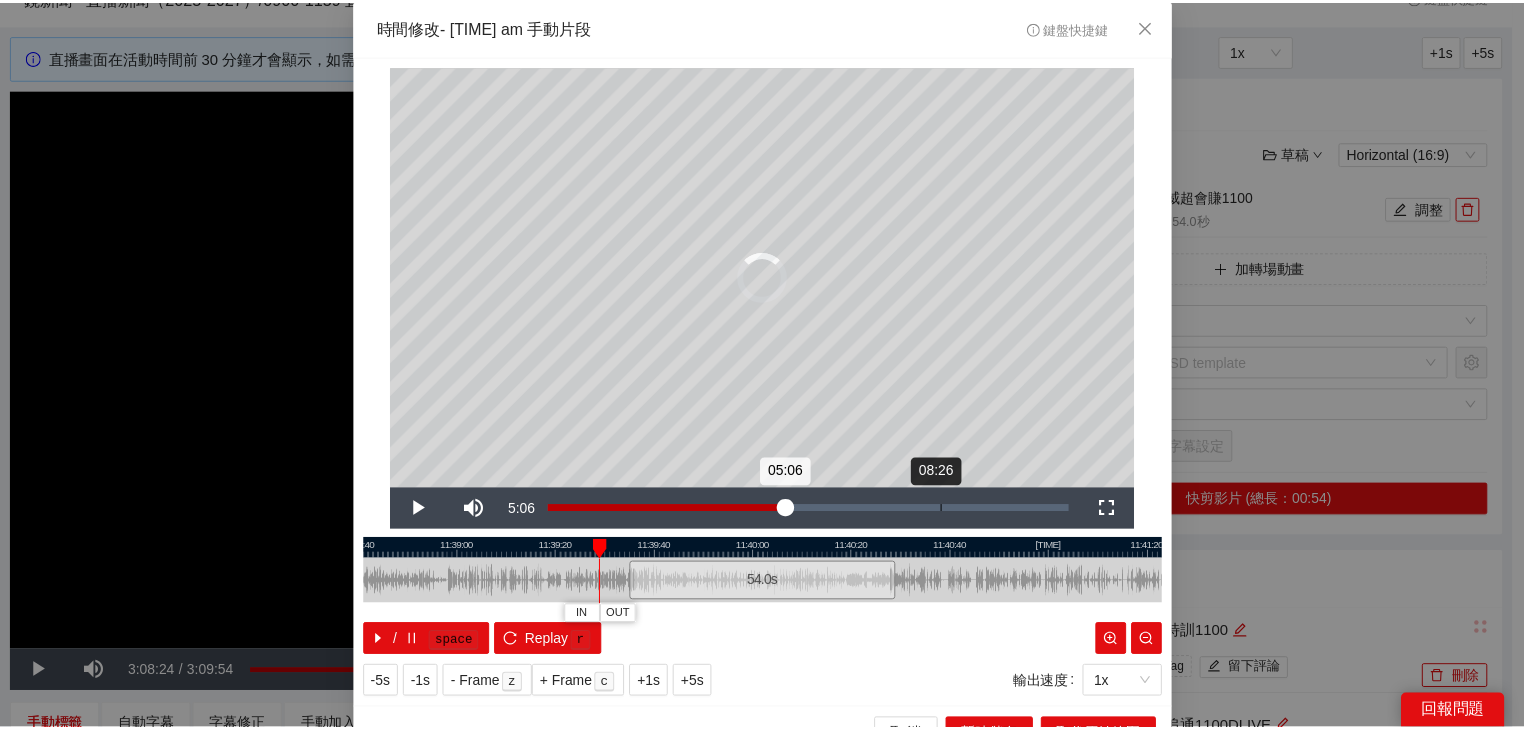 scroll, scrollTop: 80, scrollLeft: 0, axis: vertical 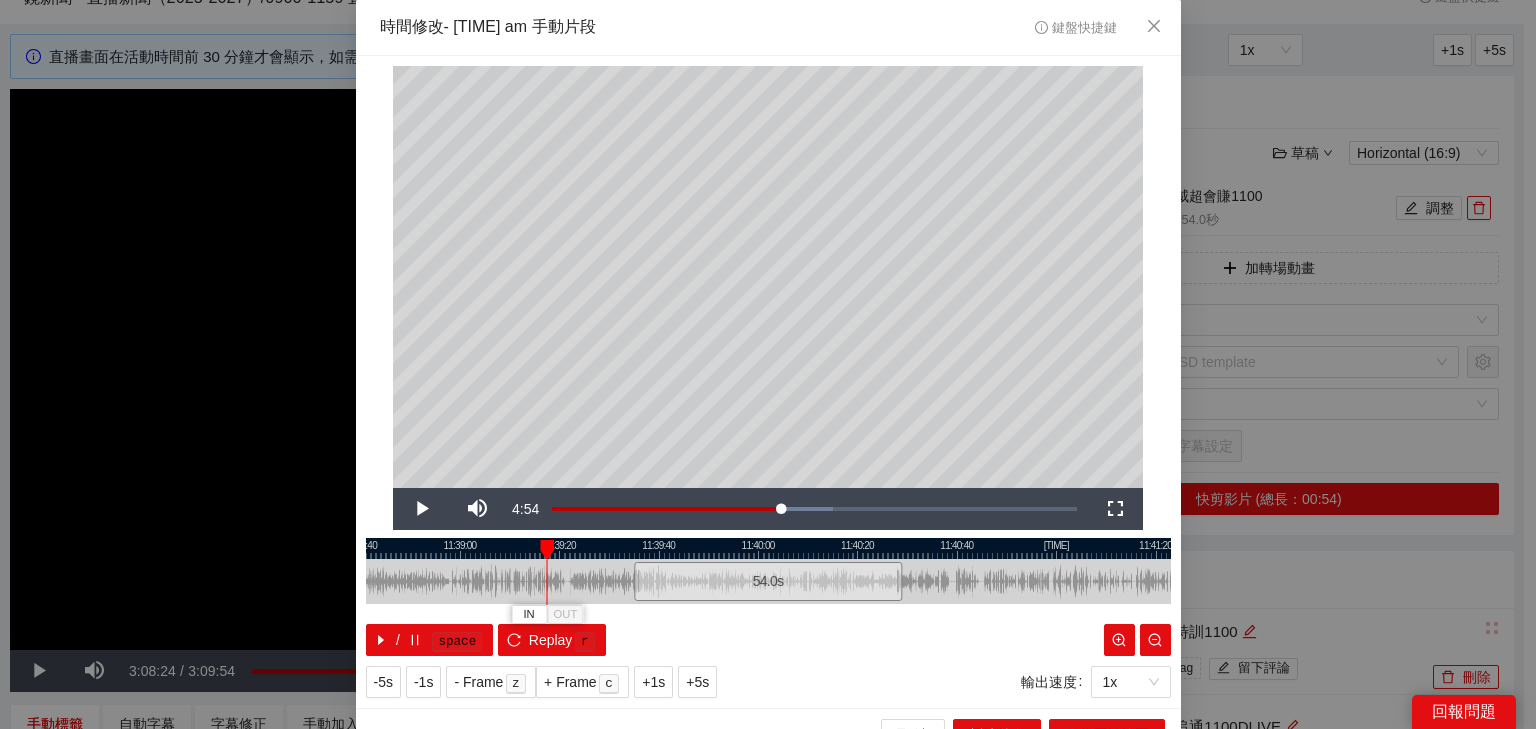 click on "**********" at bounding box center [768, 382] 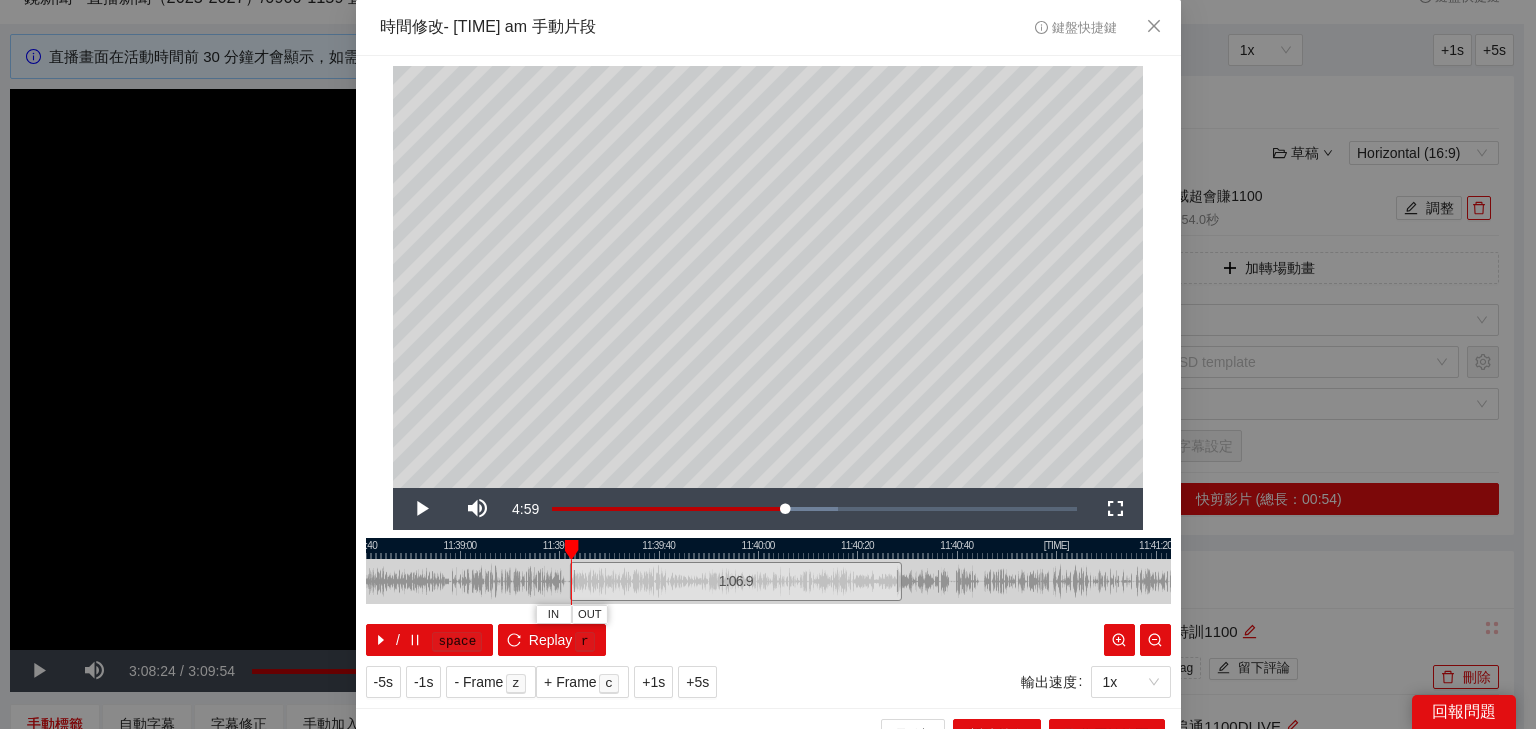 click at bounding box center [768, 548] 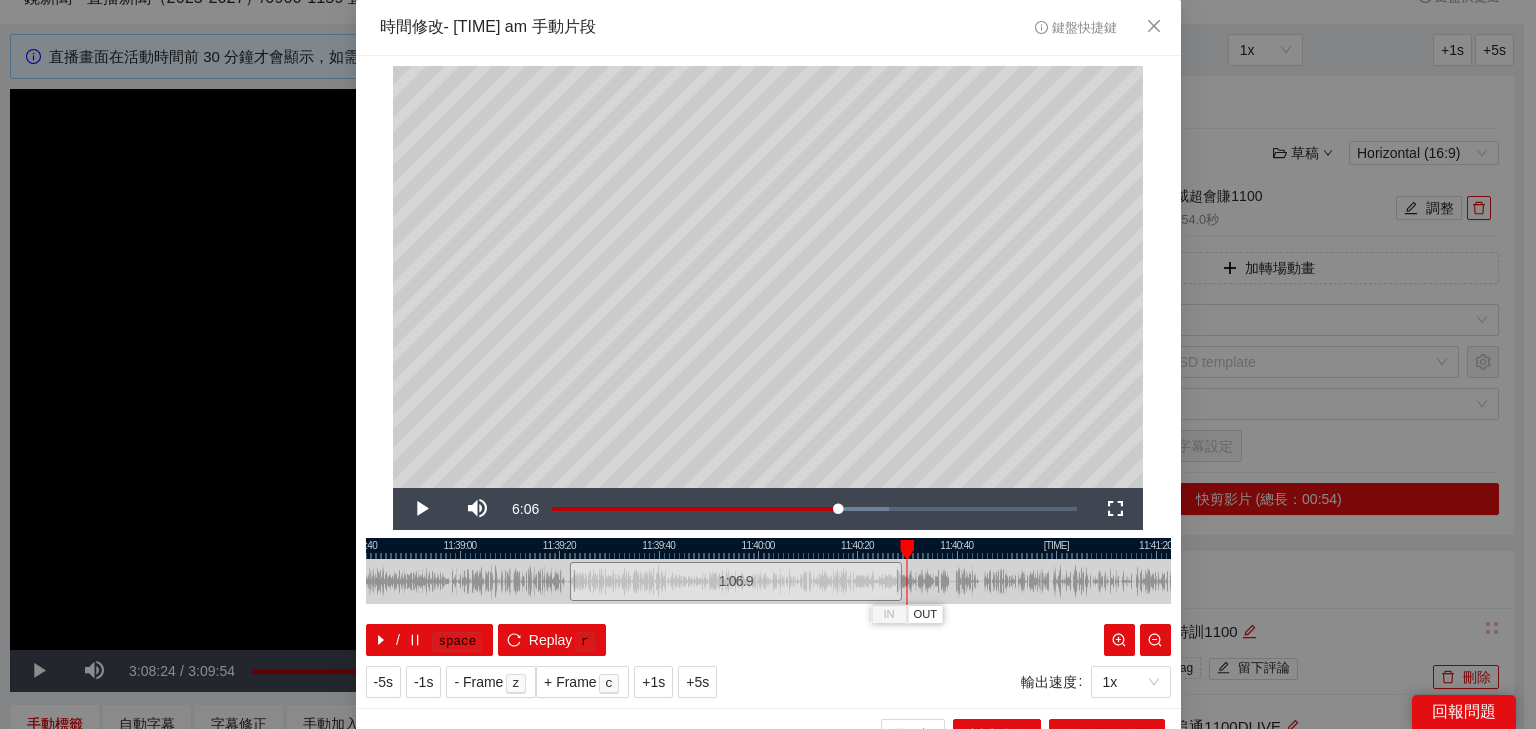 click at bounding box center (768, 548) 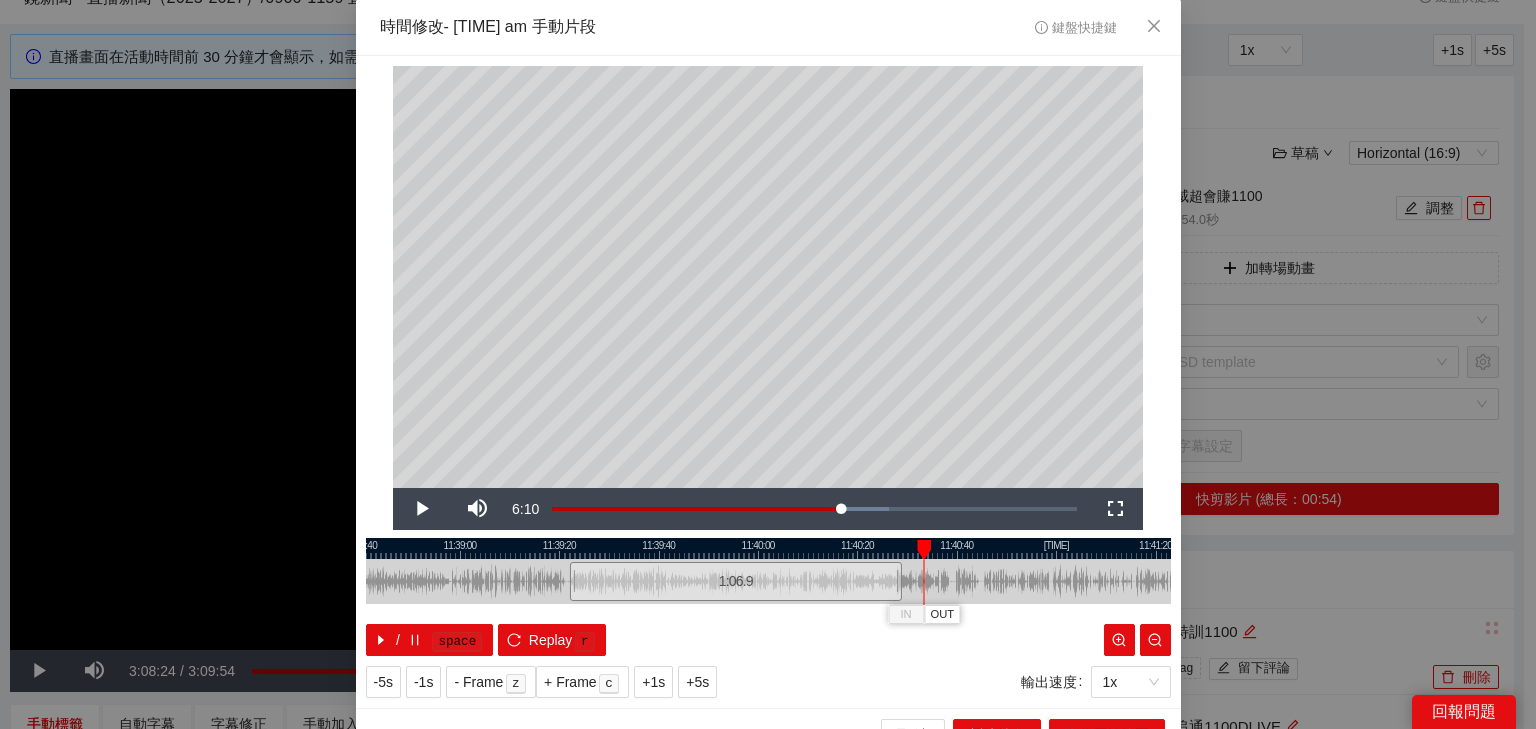 click at bounding box center (768, 548) 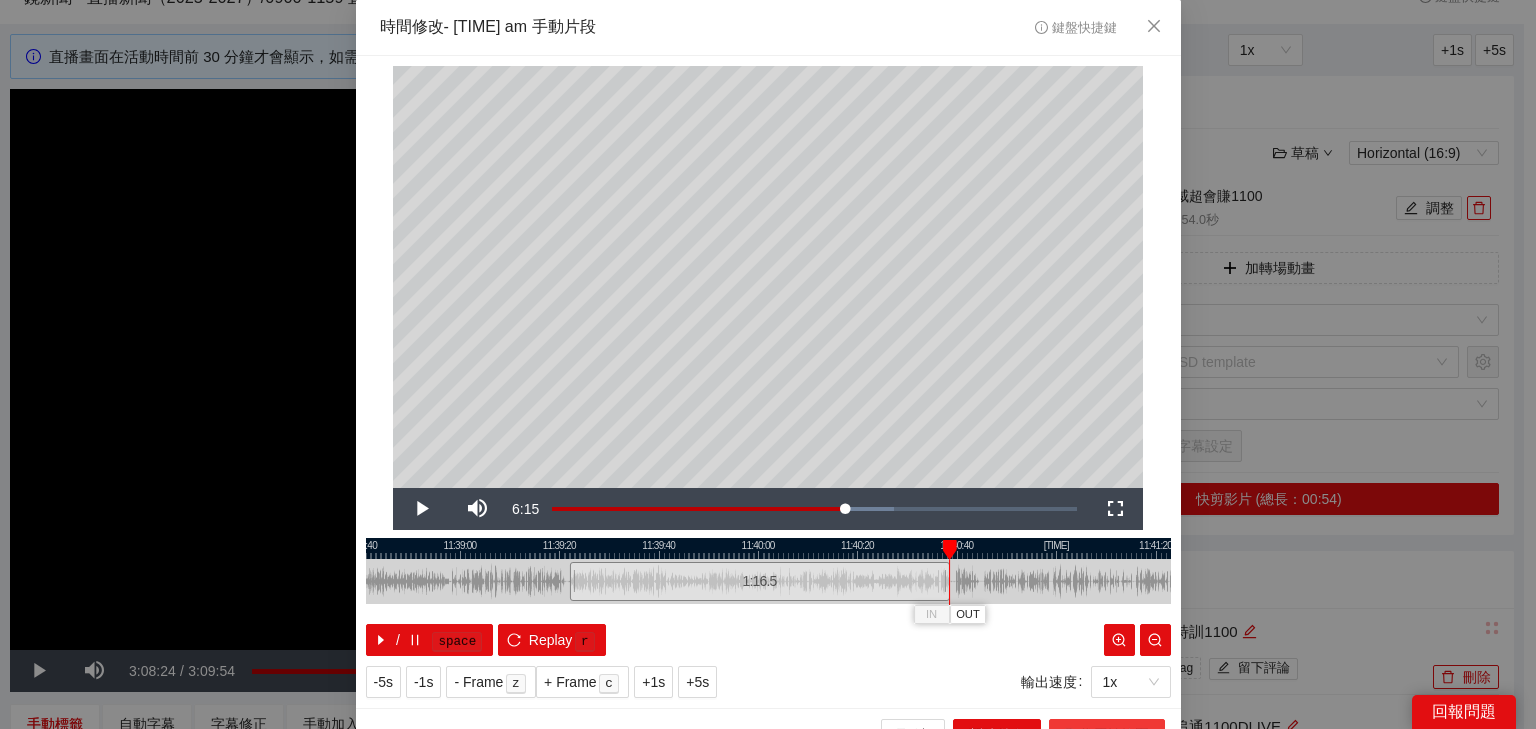 click on "取代原始範圍" at bounding box center (1107, 735) 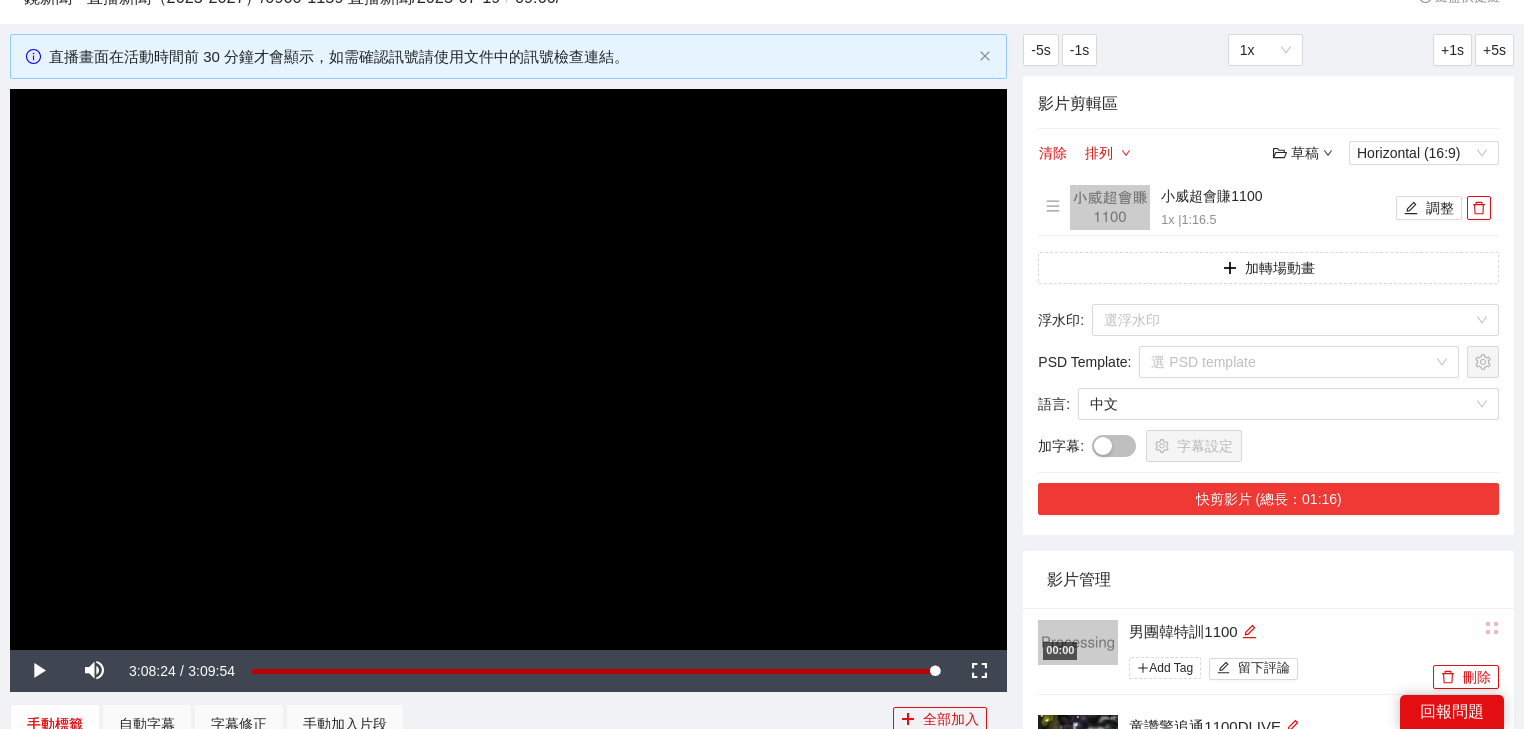 click on "快剪影片 (總長：01:16)" at bounding box center [1268, 499] 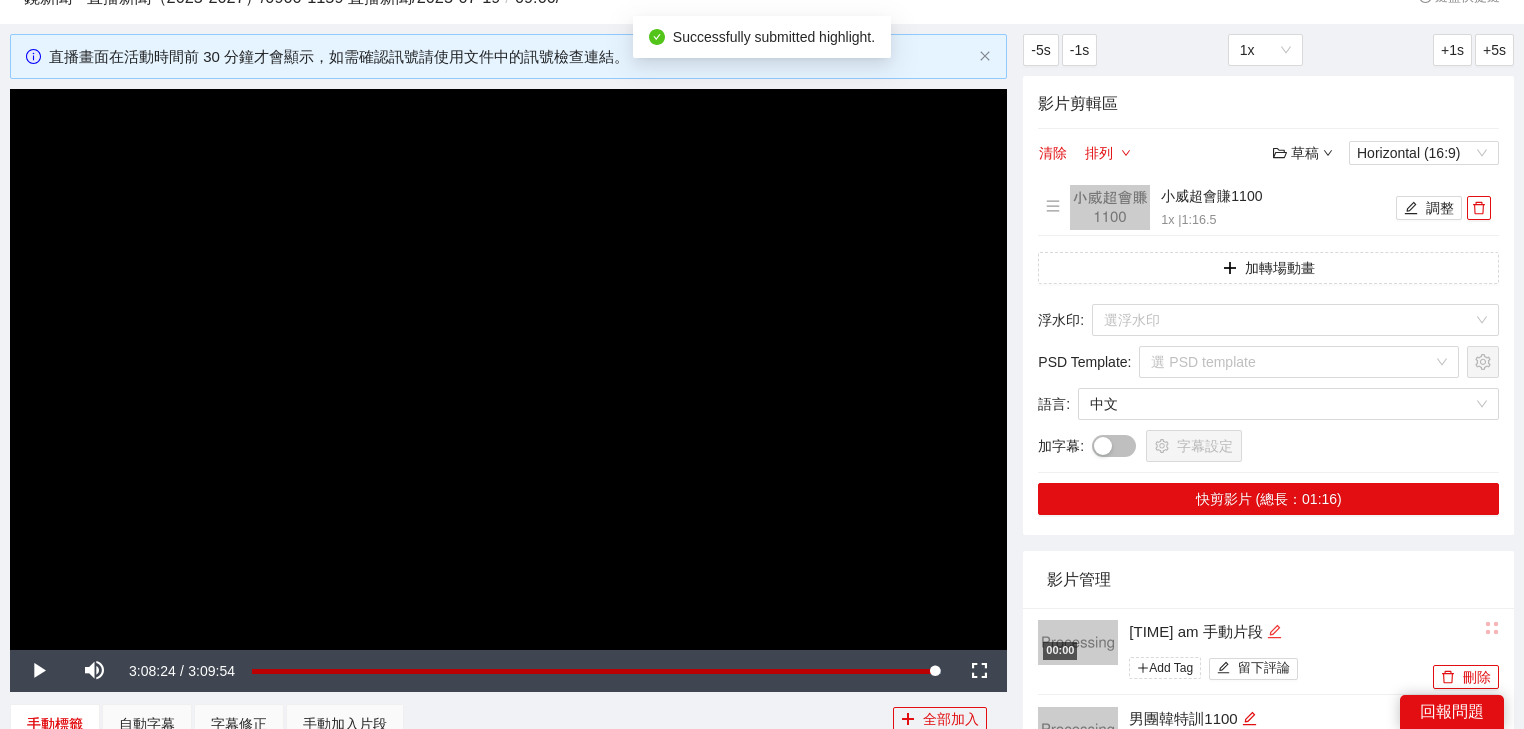 click 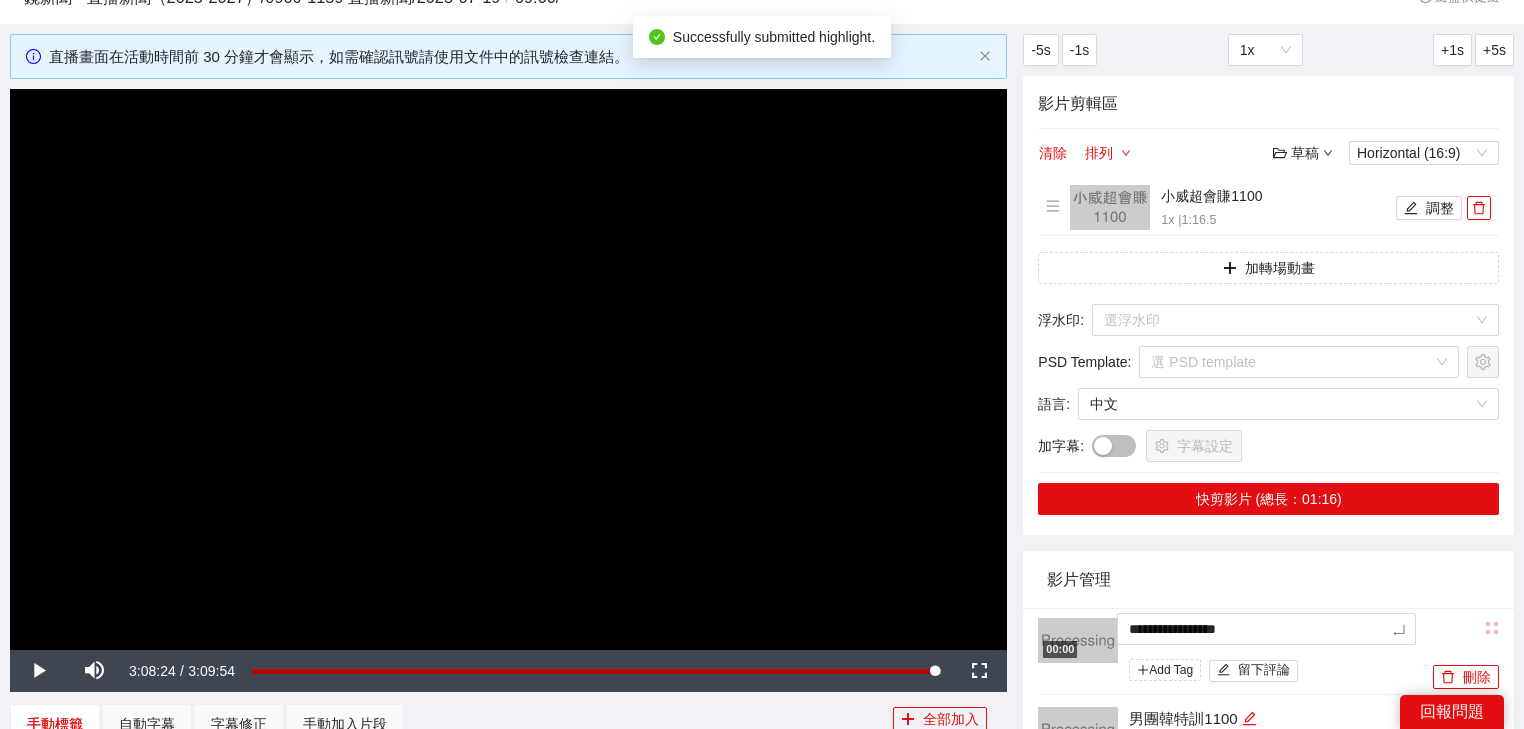 drag, startPoint x: 1290, startPoint y: 627, endPoint x: 951, endPoint y: 584, distance: 341.71625 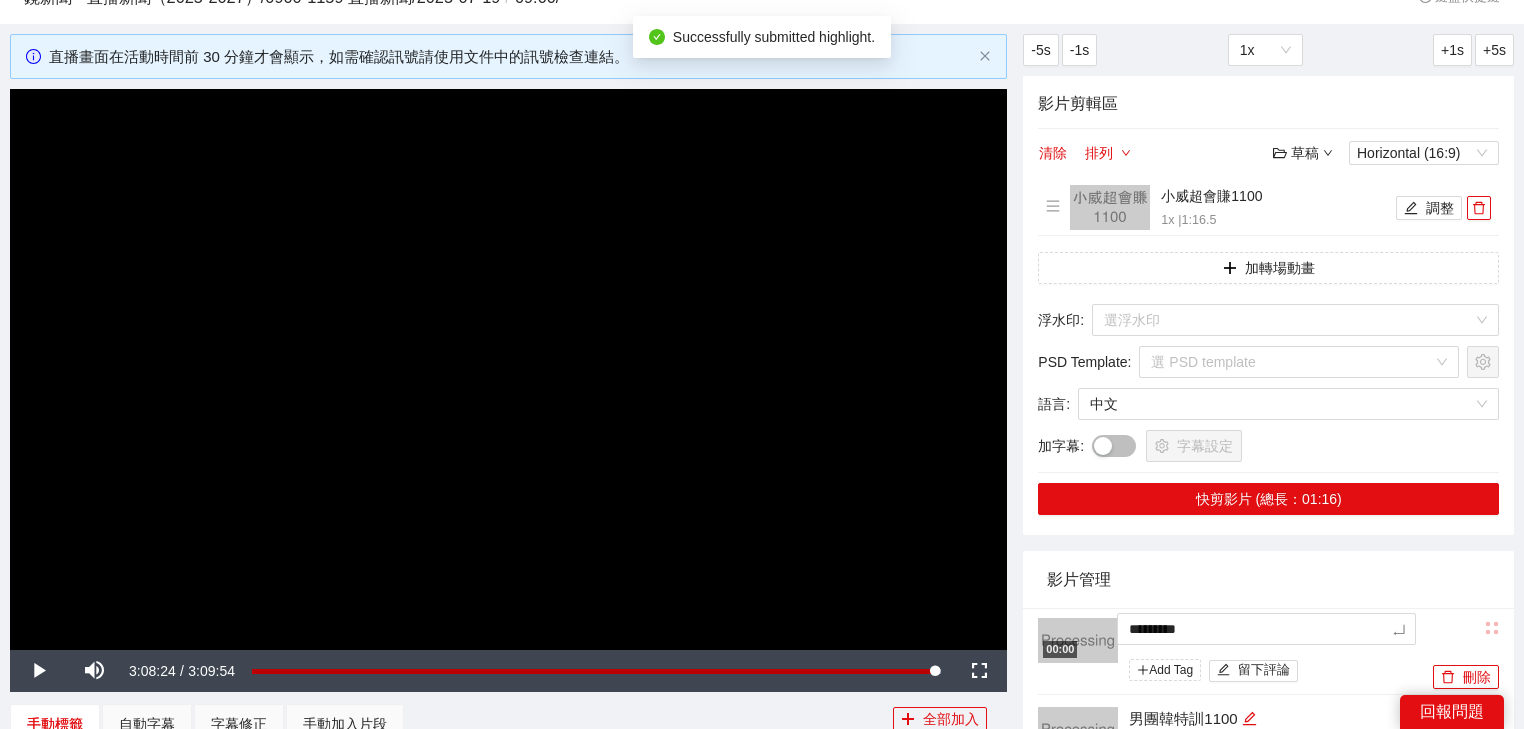 click on "影片管理" at bounding box center [1268, 579] 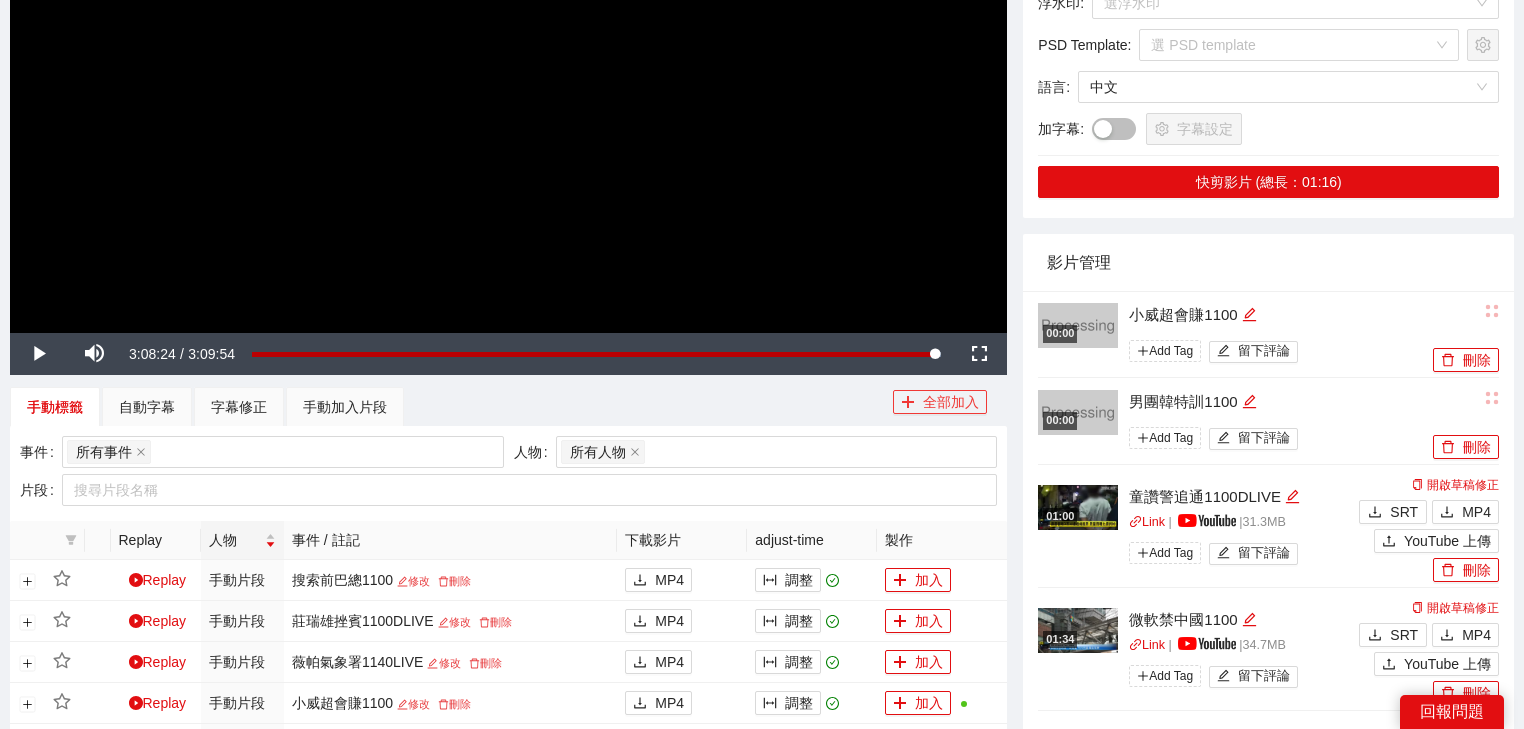 scroll, scrollTop: 400, scrollLeft: 0, axis: vertical 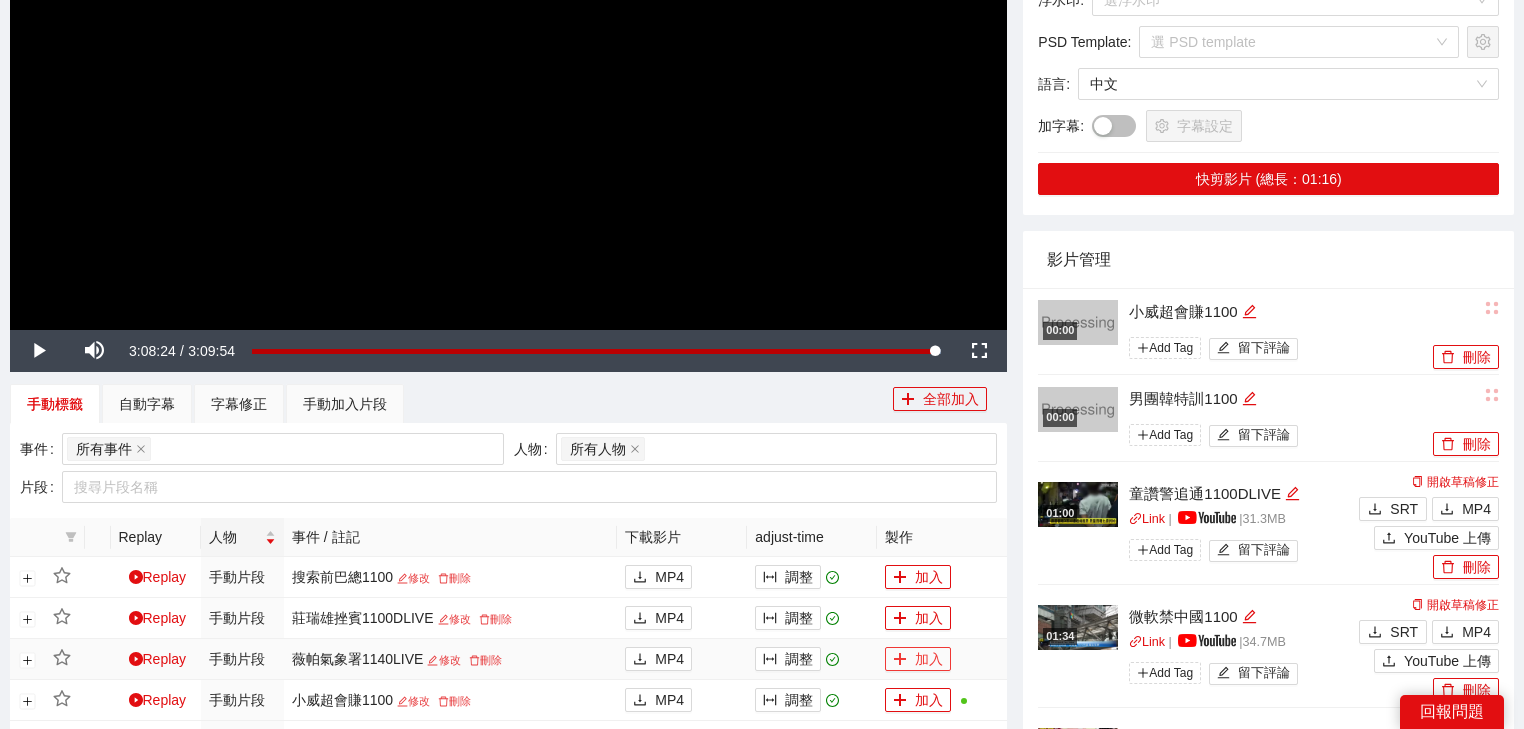 click on "加入" at bounding box center (918, 659) 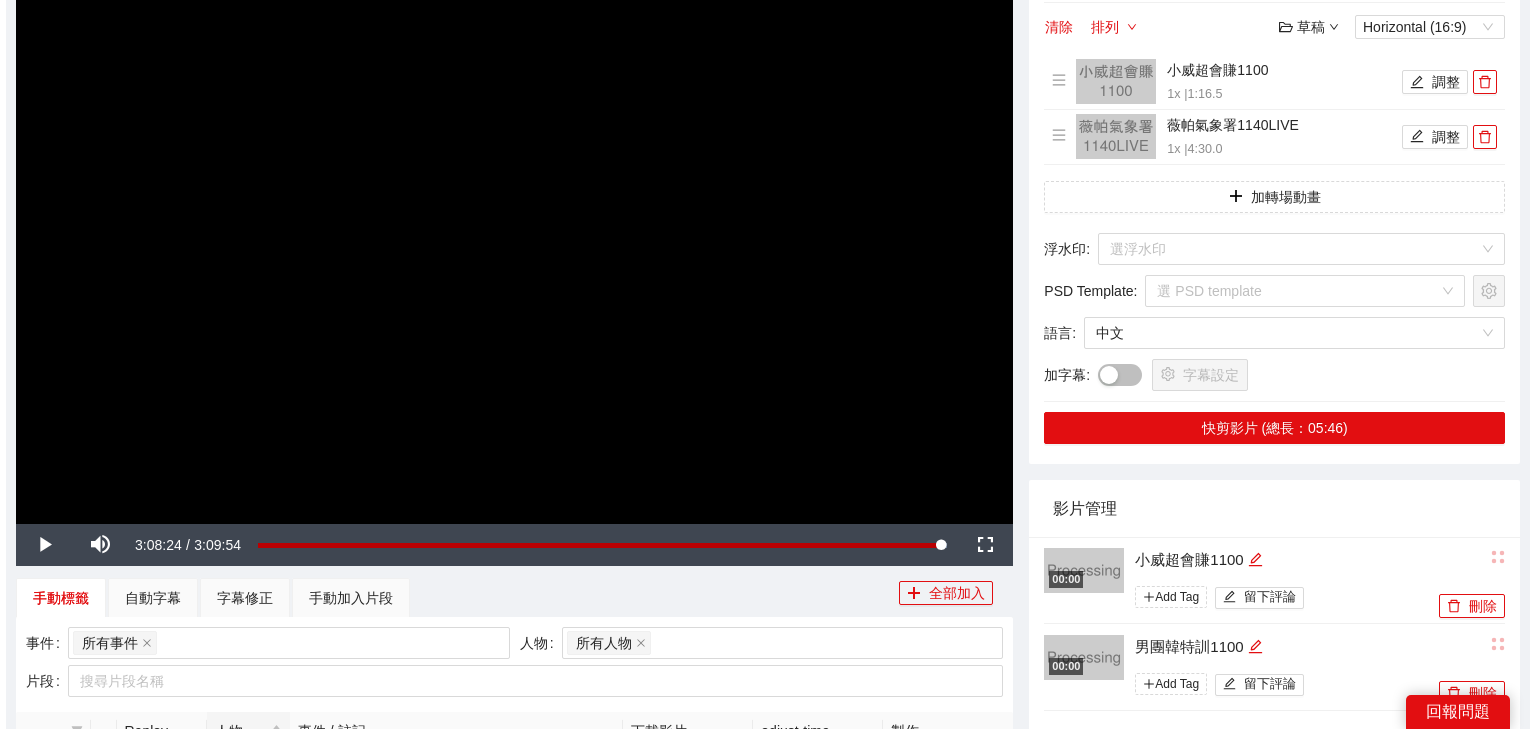 scroll, scrollTop: 80, scrollLeft: 0, axis: vertical 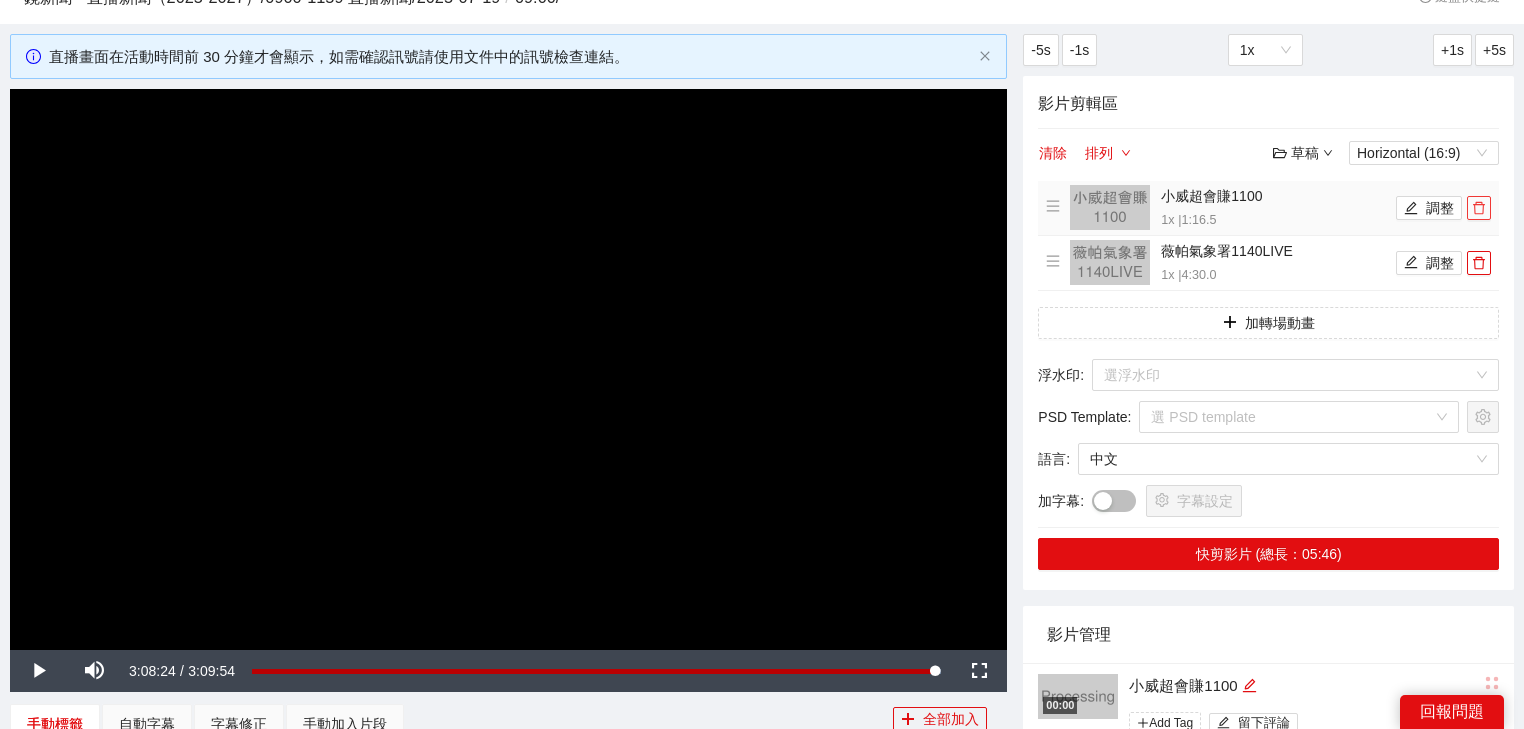 click 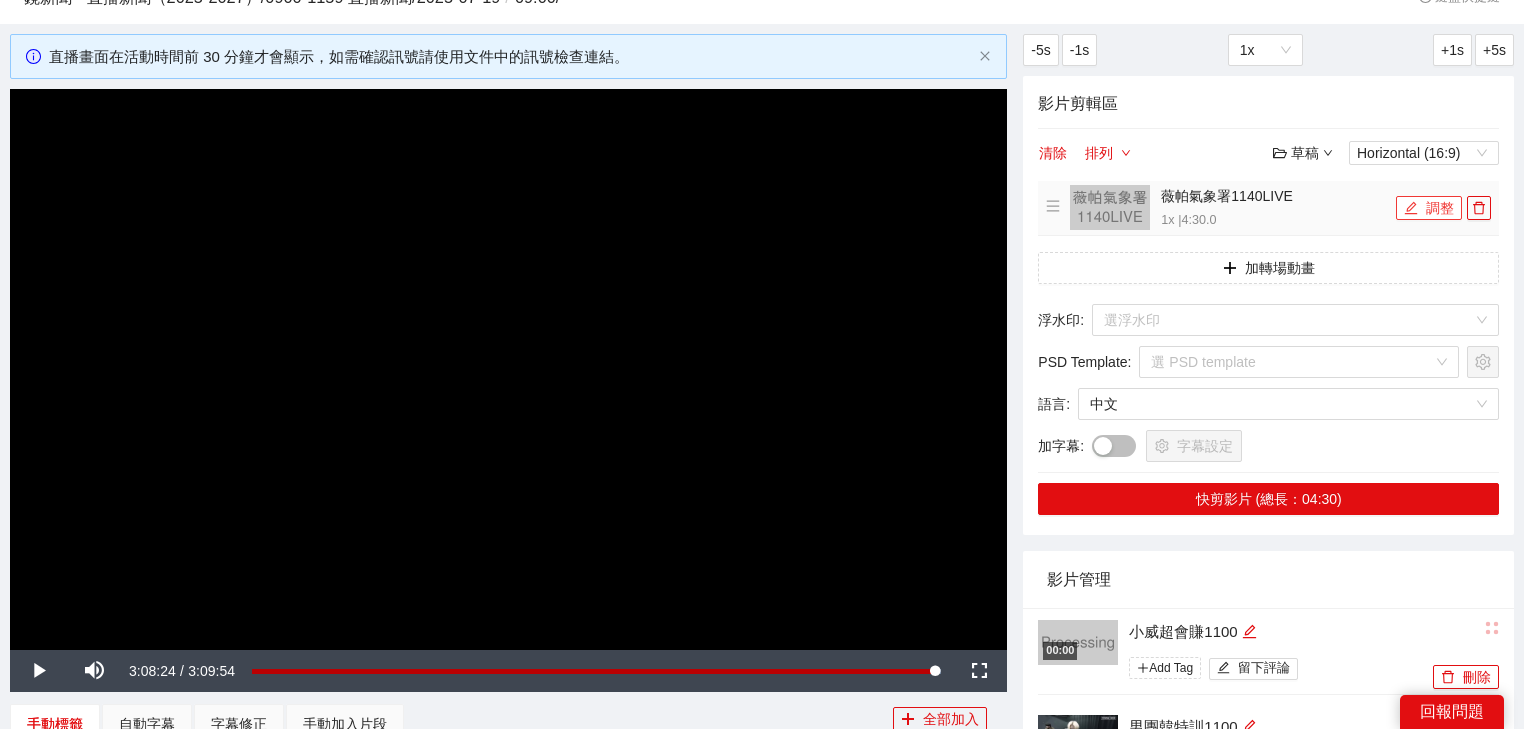 click on "調整" at bounding box center (1429, 208) 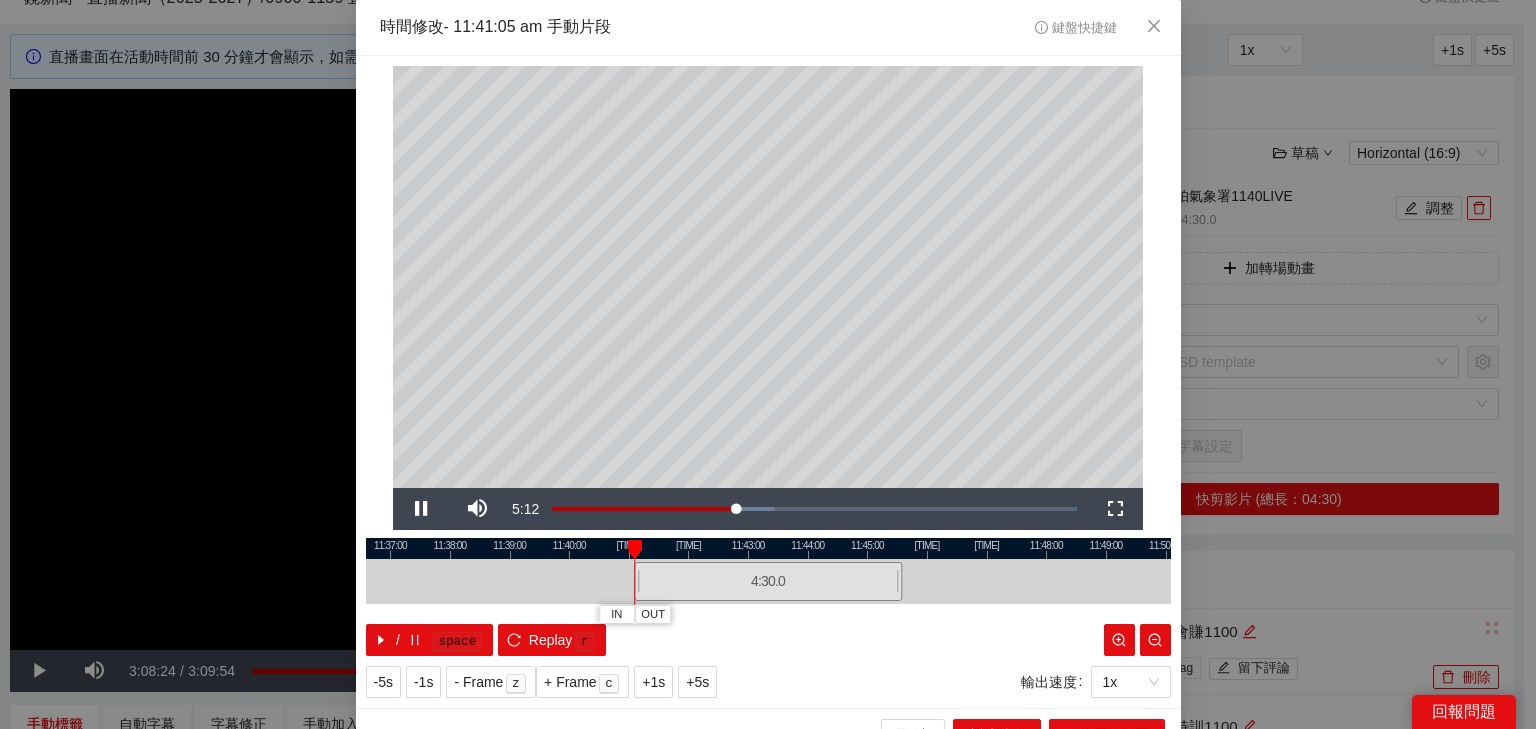 click at bounding box center (768, 548) 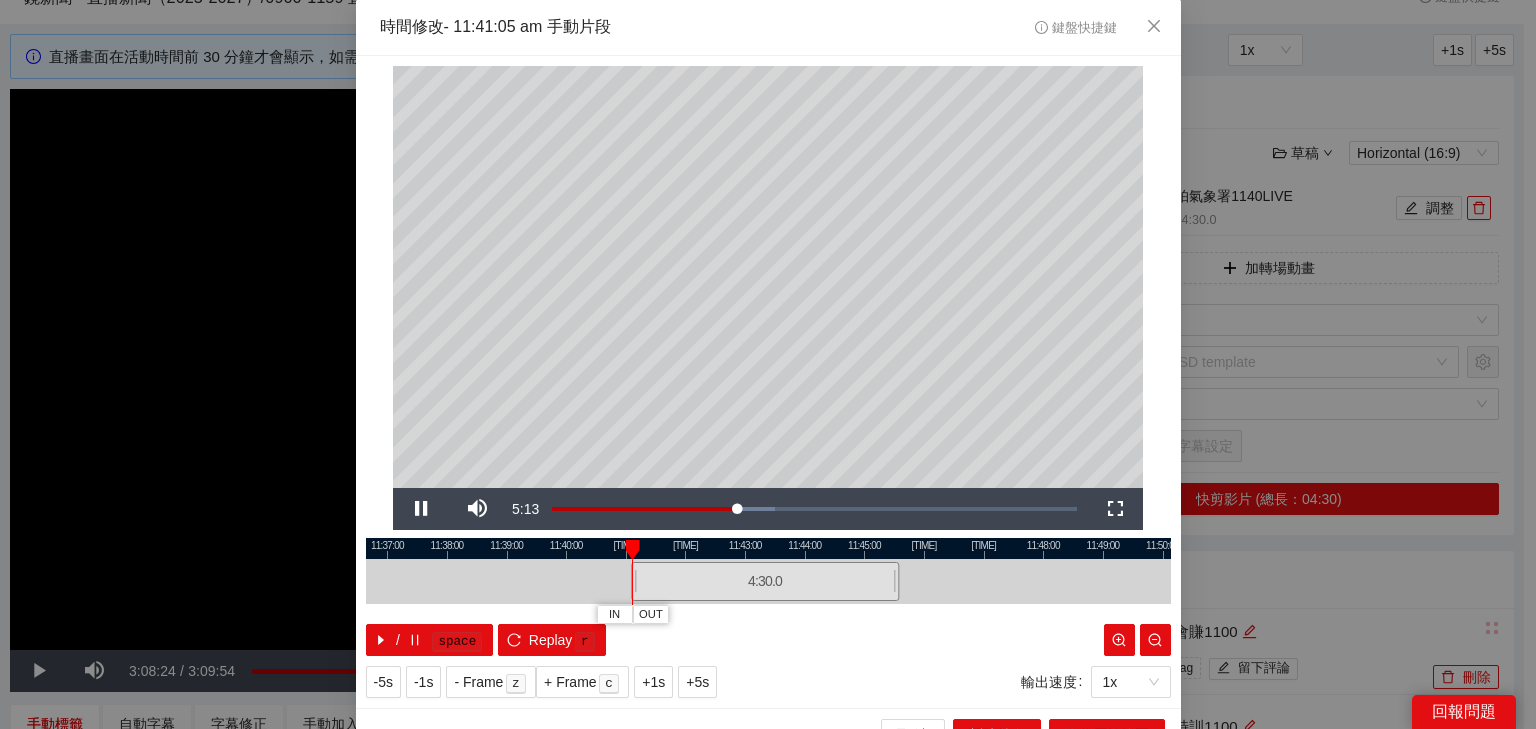click at bounding box center (768, 548) 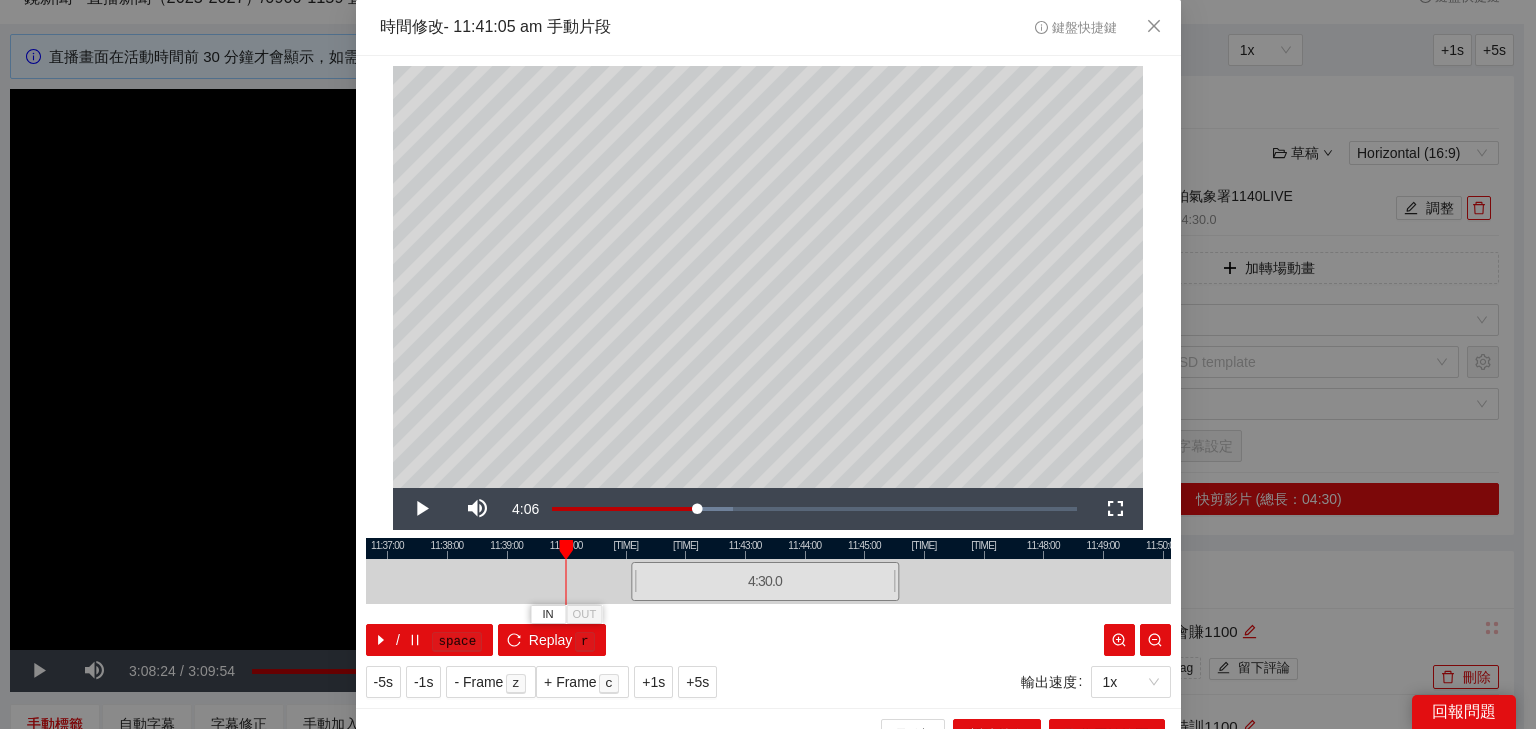 drag, startPoint x: 608, startPoint y: 545, endPoint x: 557, endPoint y: 538, distance: 51.47815 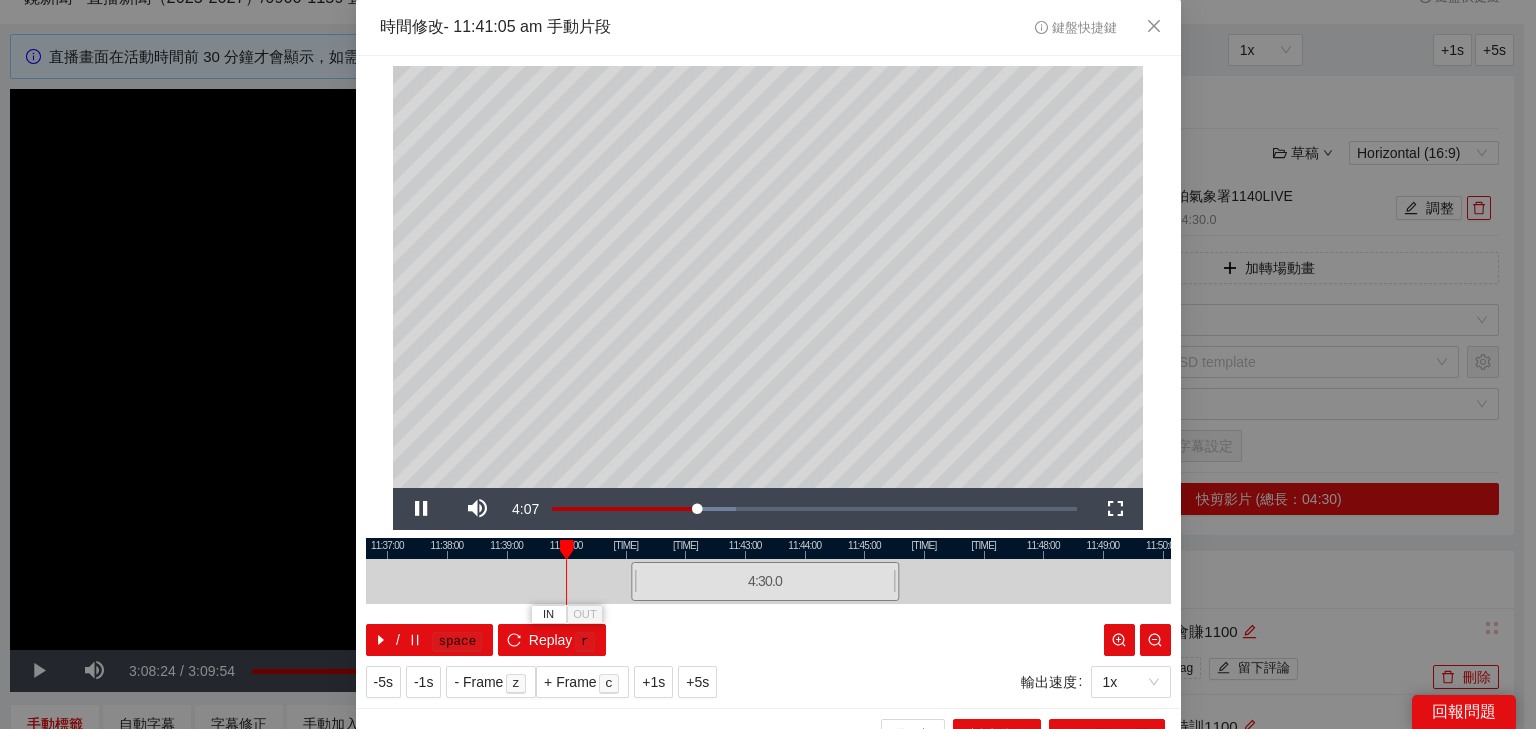 click at bounding box center [768, 548] 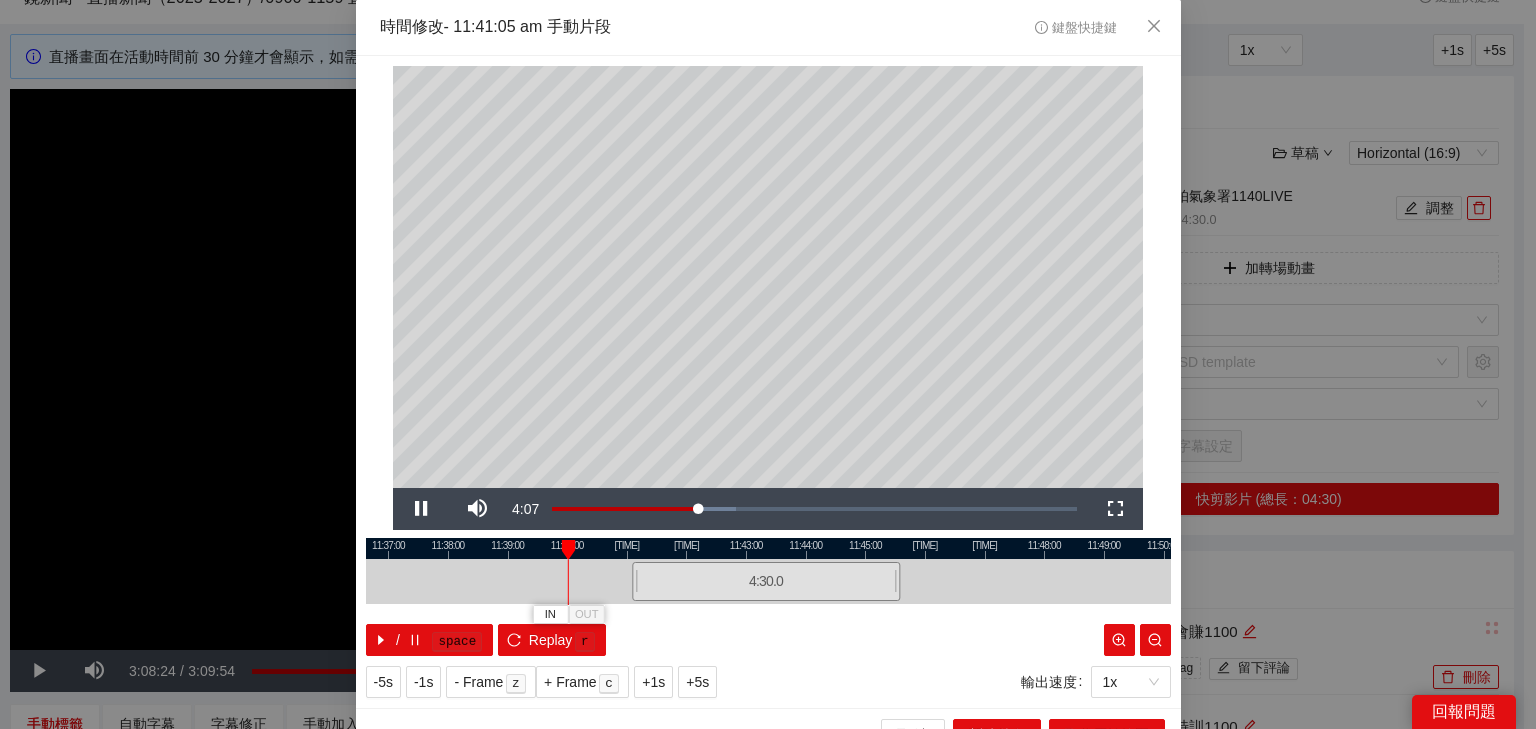click at bounding box center [768, 548] 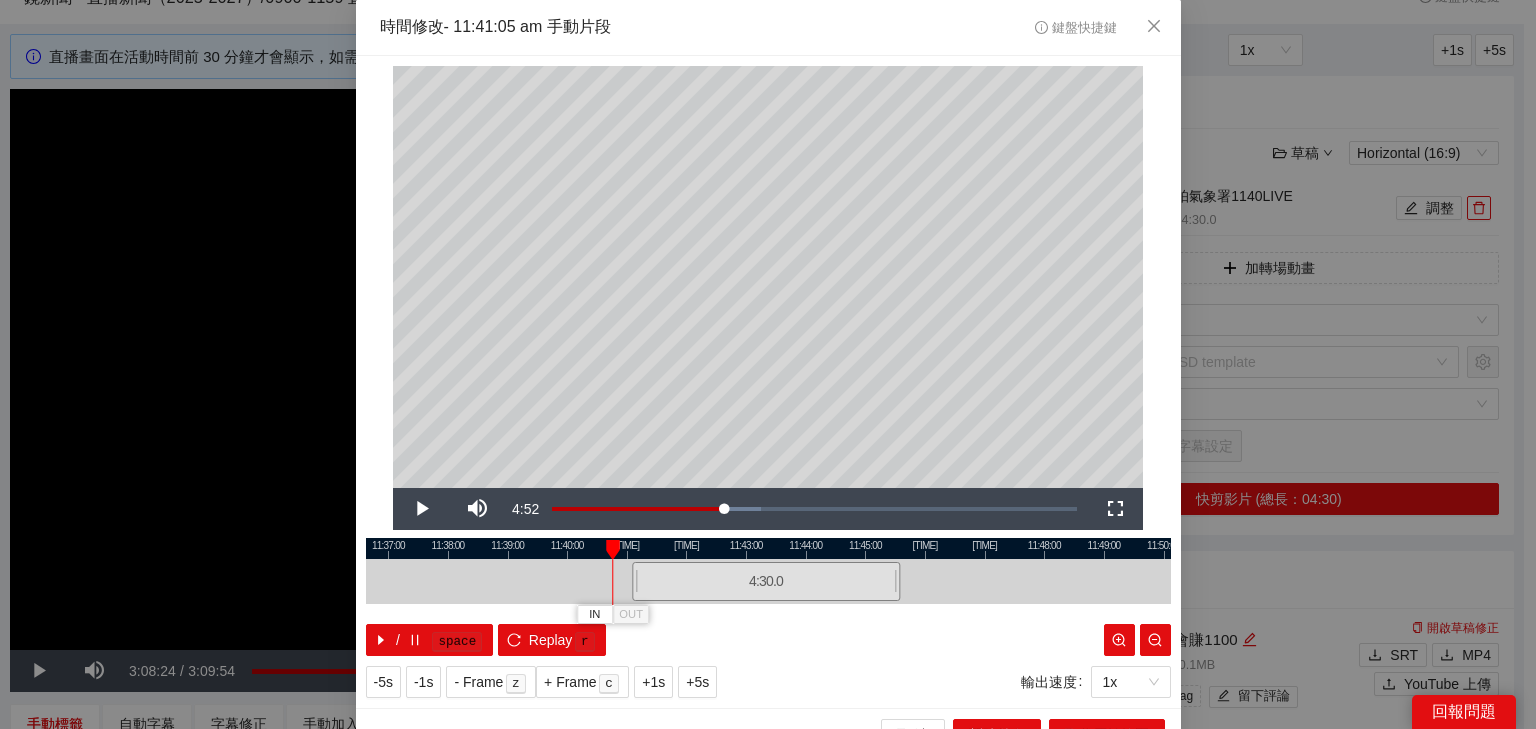 drag, startPoint x: 582, startPoint y: 548, endPoint x: 607, endPoint y: 540, distance: 26.24881 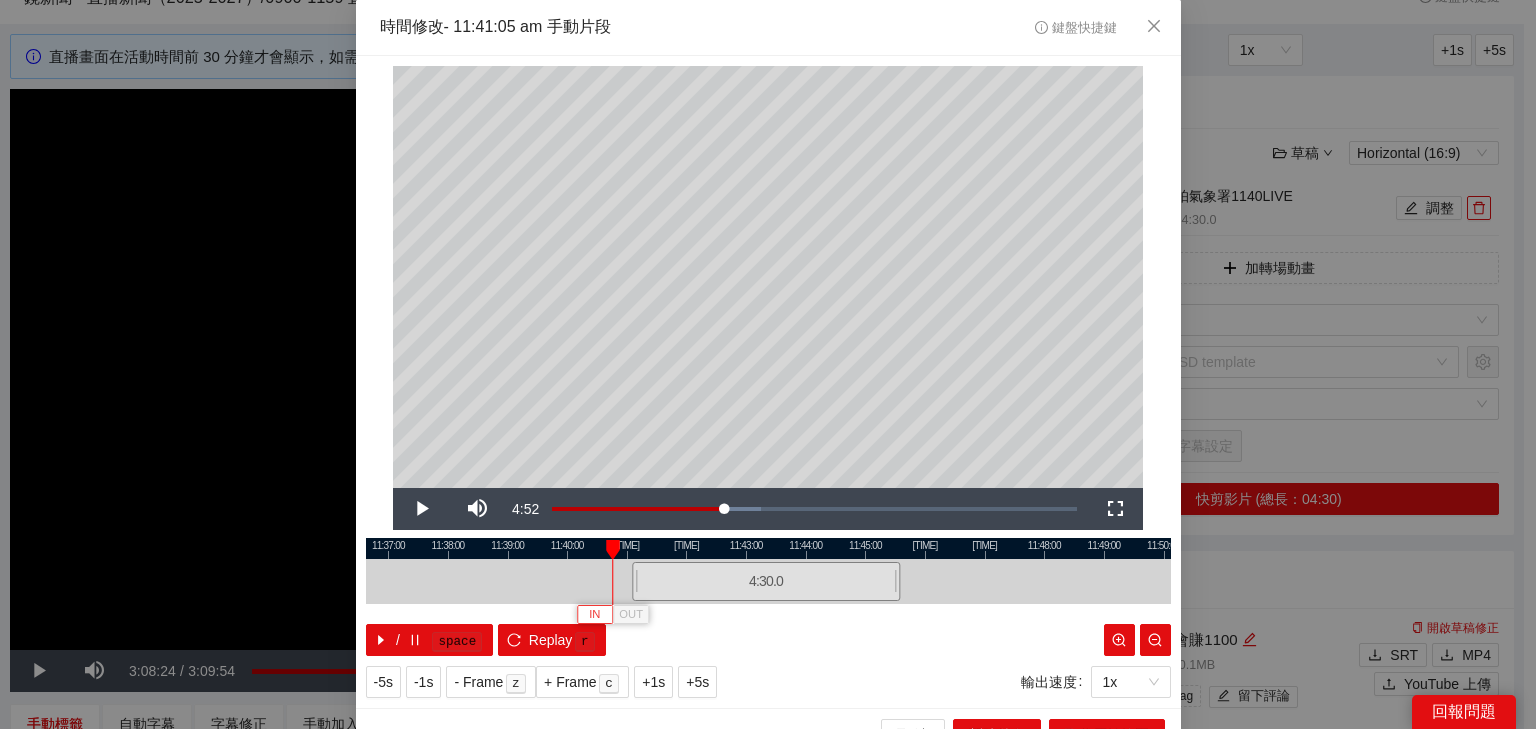 click on "IN" at bounding box center [594, 615] 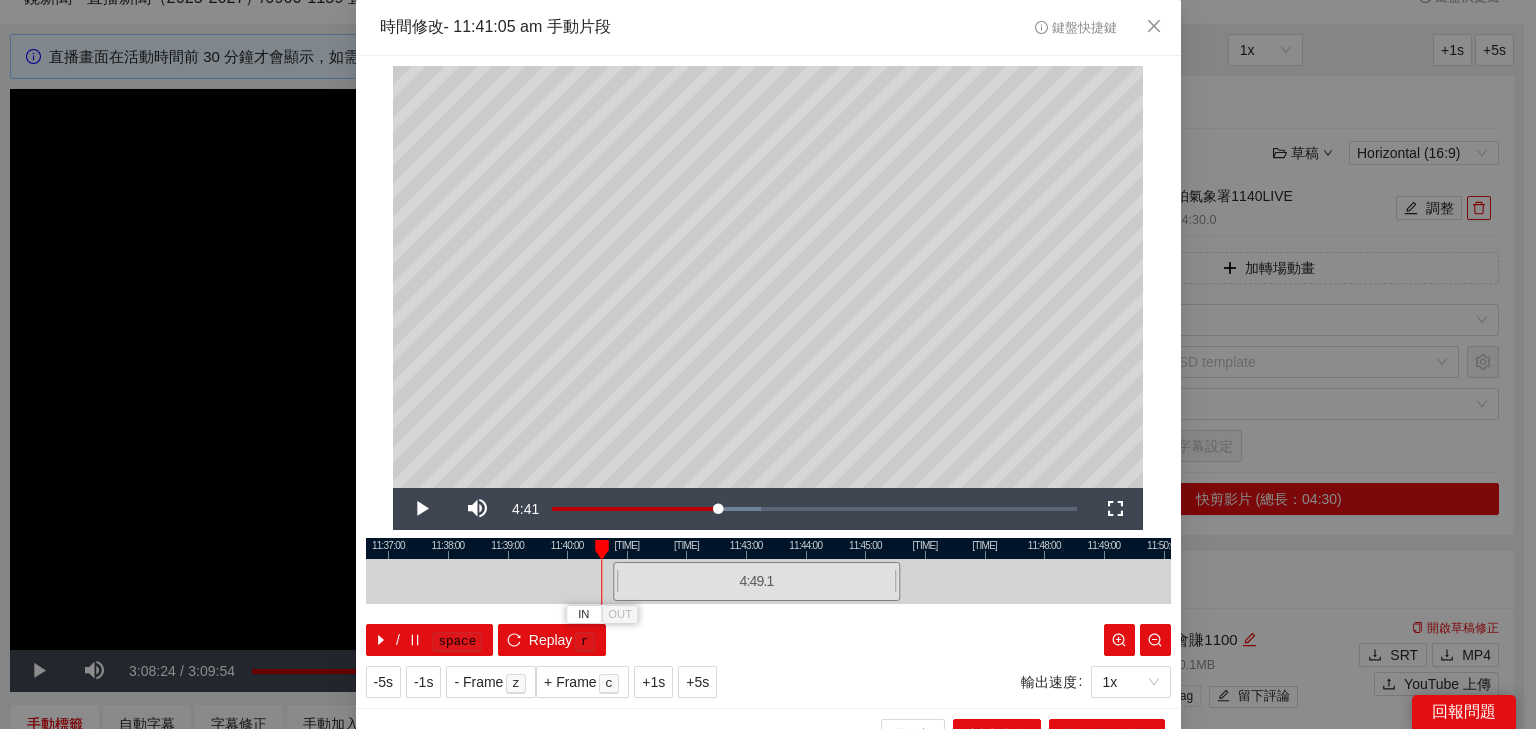 drag, startPoint x: 606, startPoint y: 548, endPoint x: 595, endPoint y: 546, distance: 11.18034 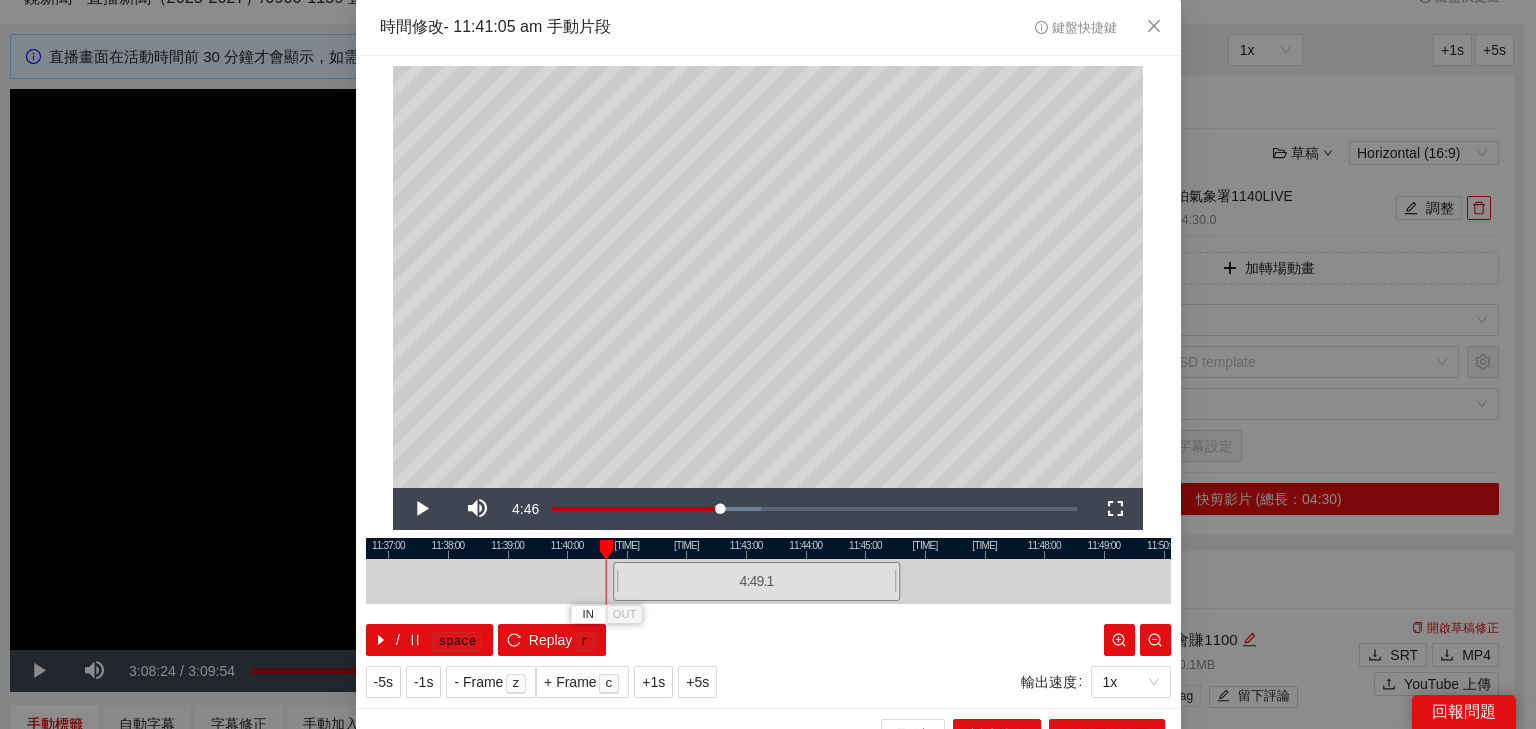 click at bounding box center (606, 550) 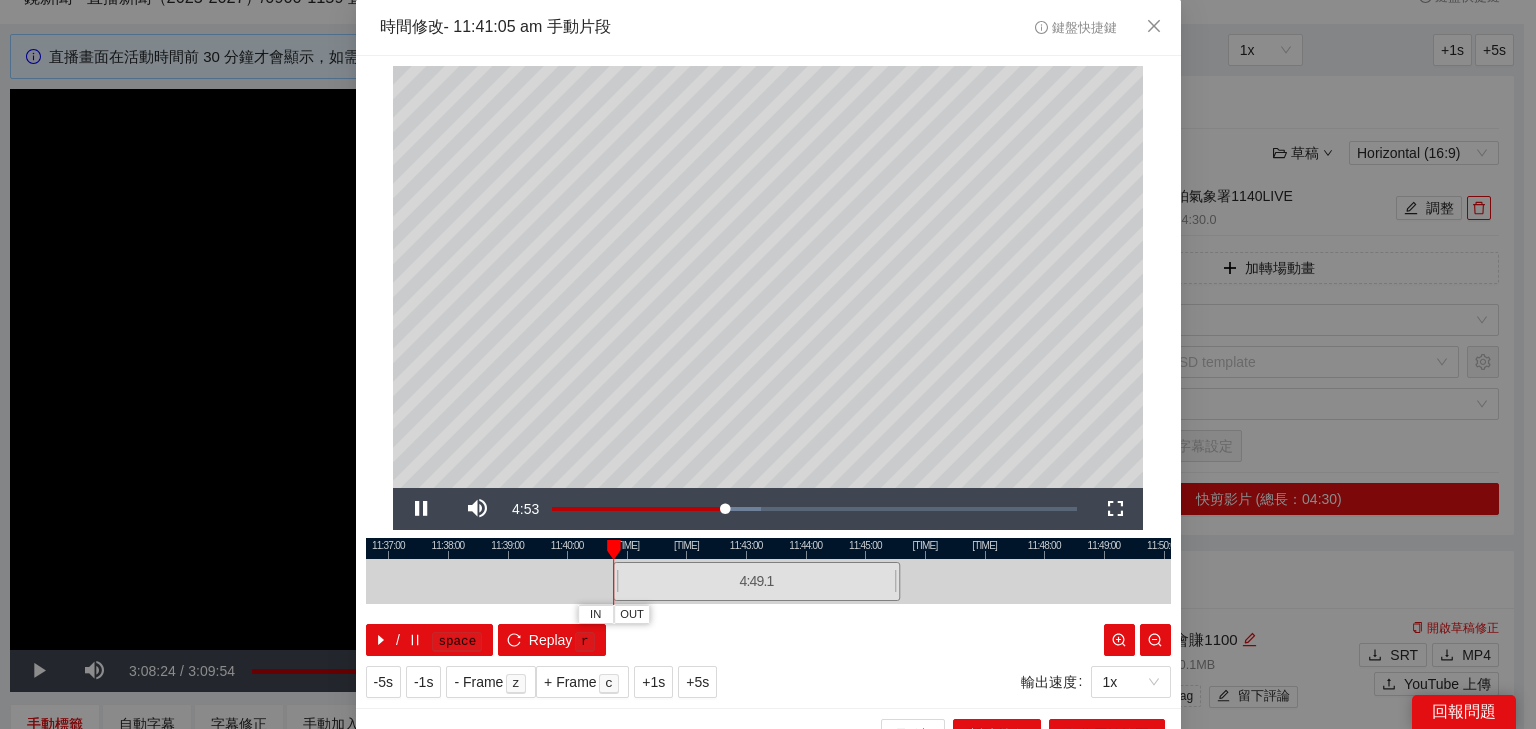 click at bounding box center (768, 548) 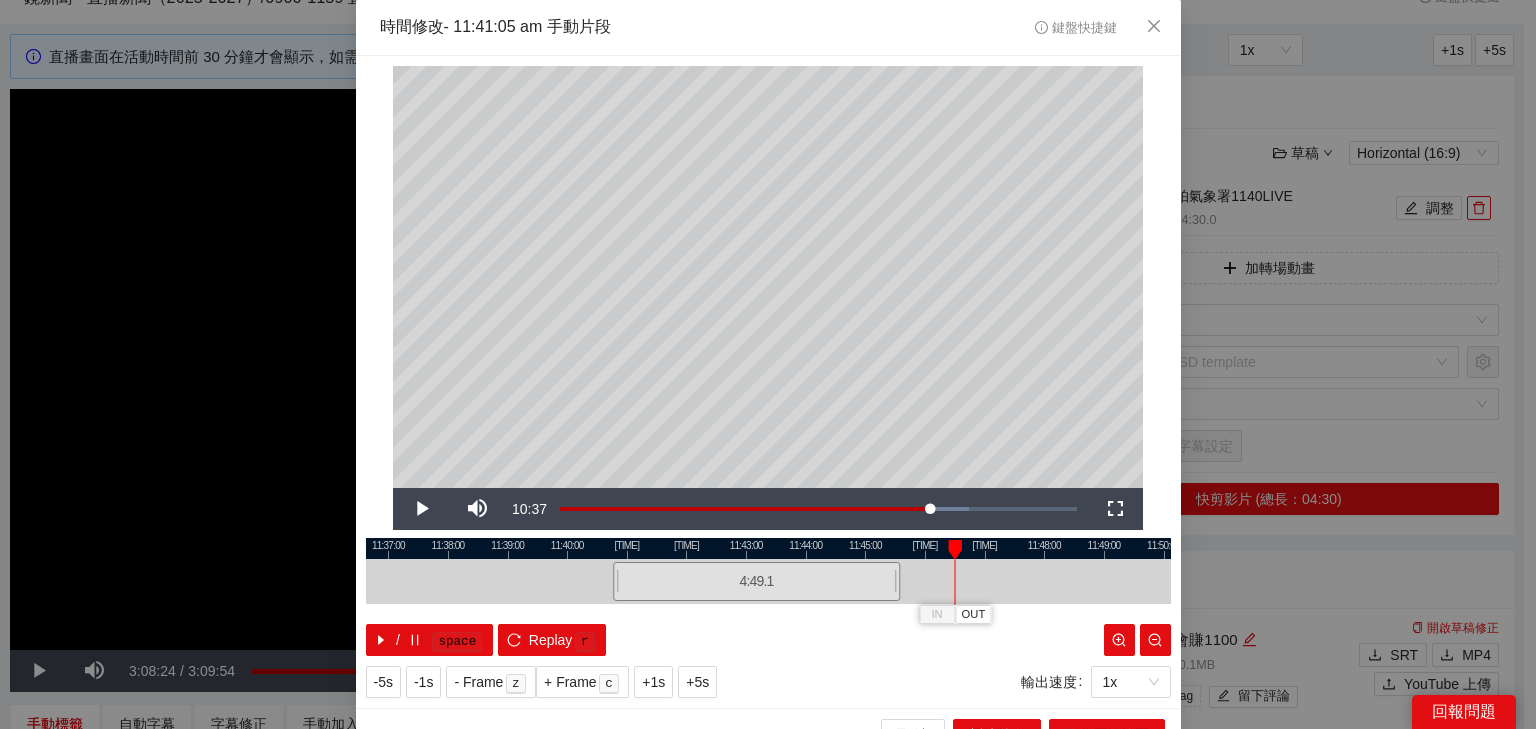 click at bounding box center (768, 548) 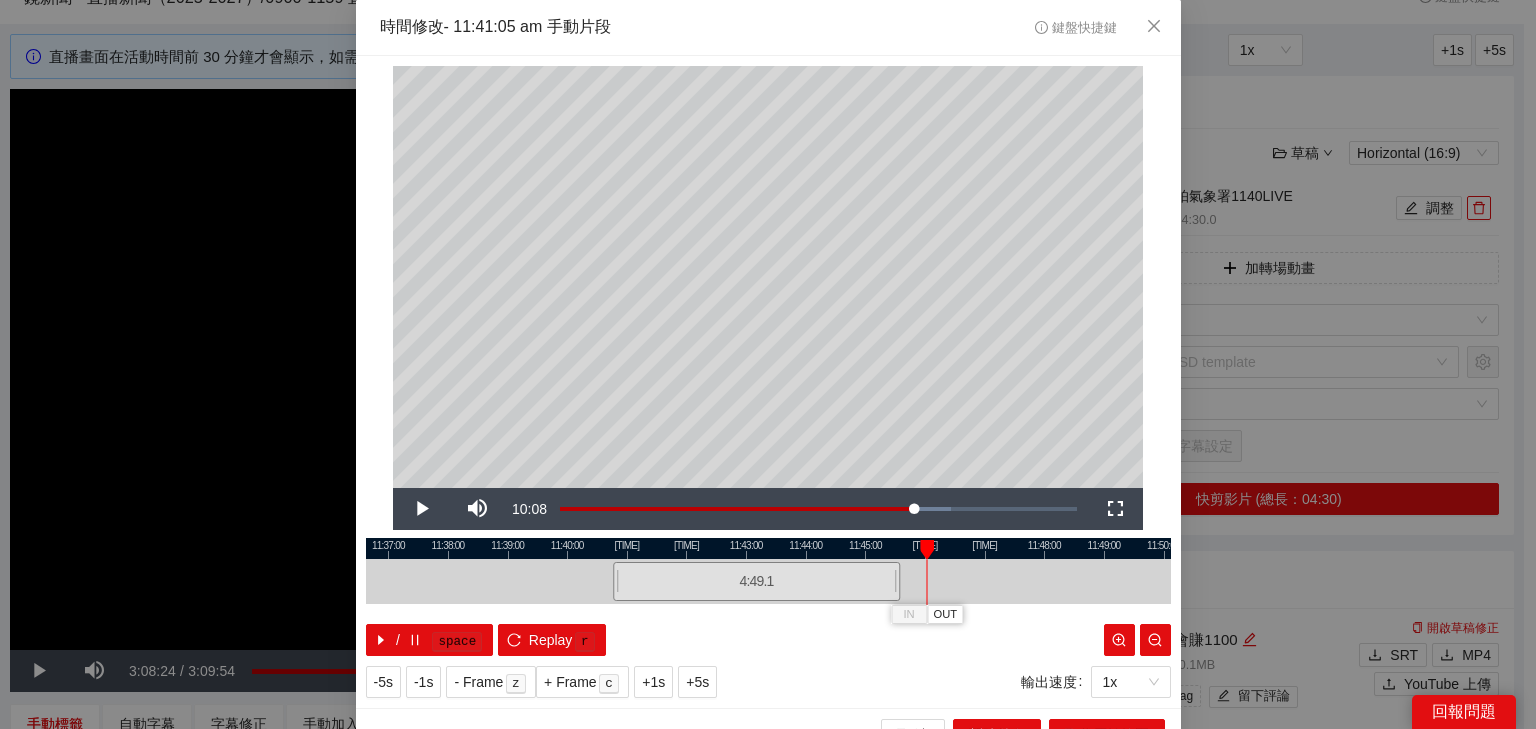 click at bounding box center [768, 548] 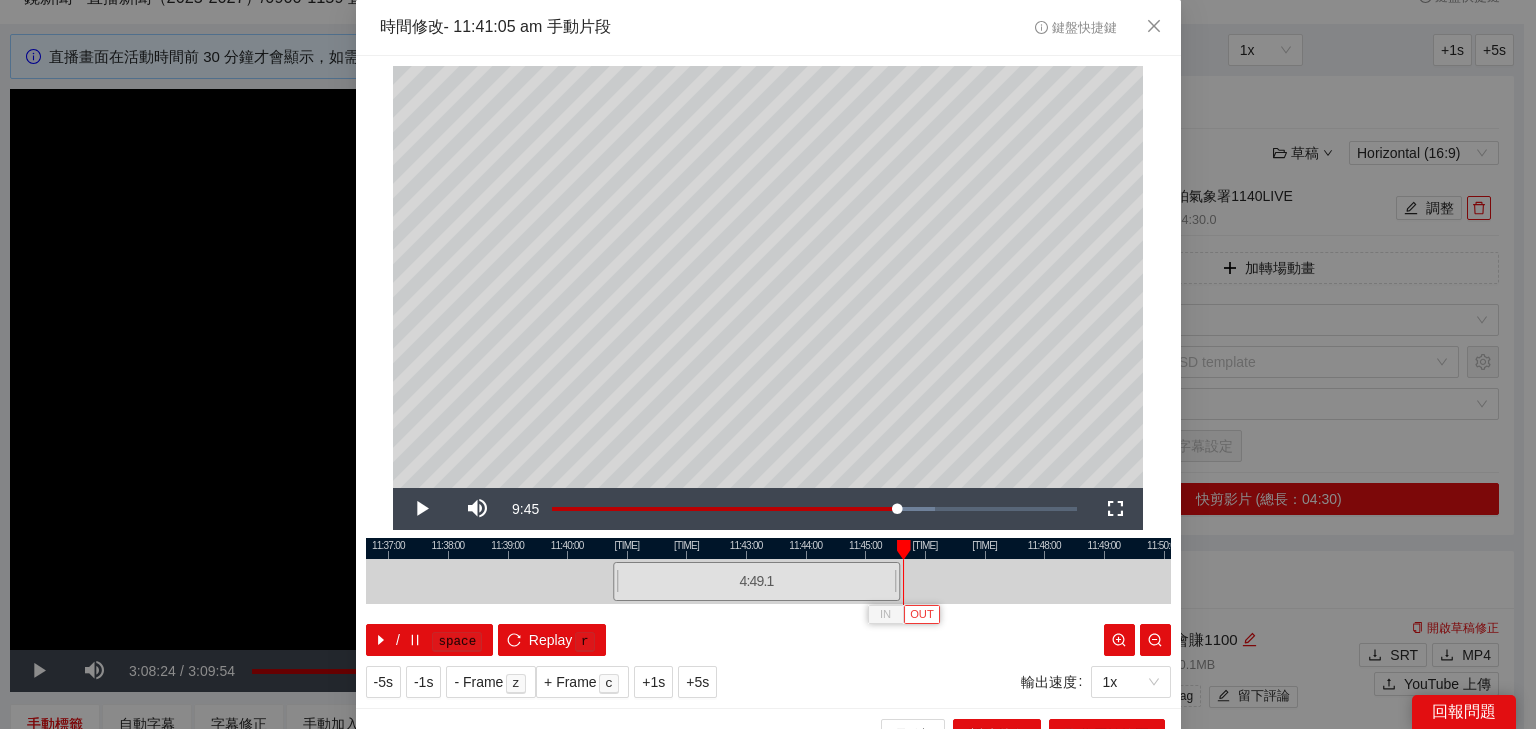 click on "OUT" at bounding box center [922, 615] 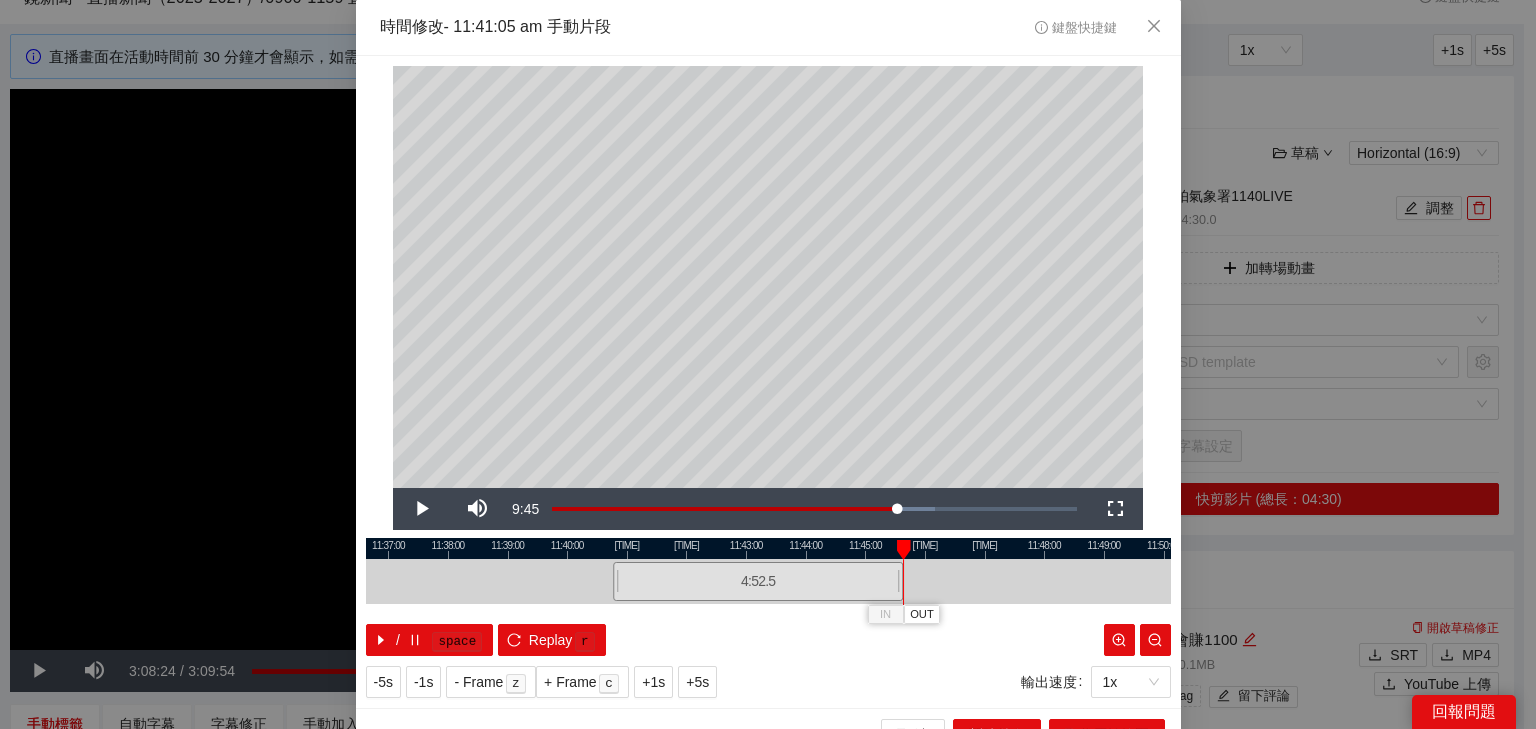 click at bounding box center (768, 548) 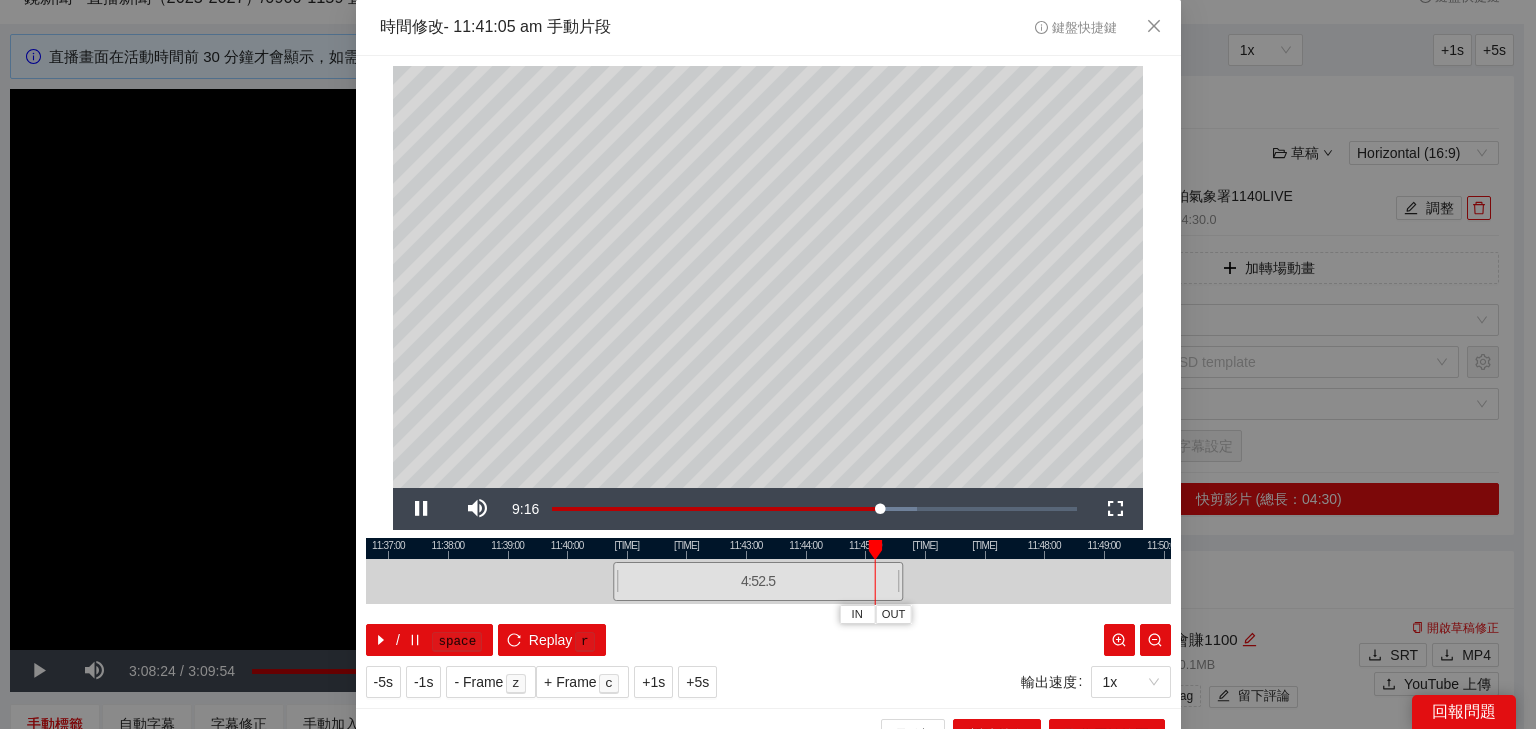 click at bounding box center (768, 548) 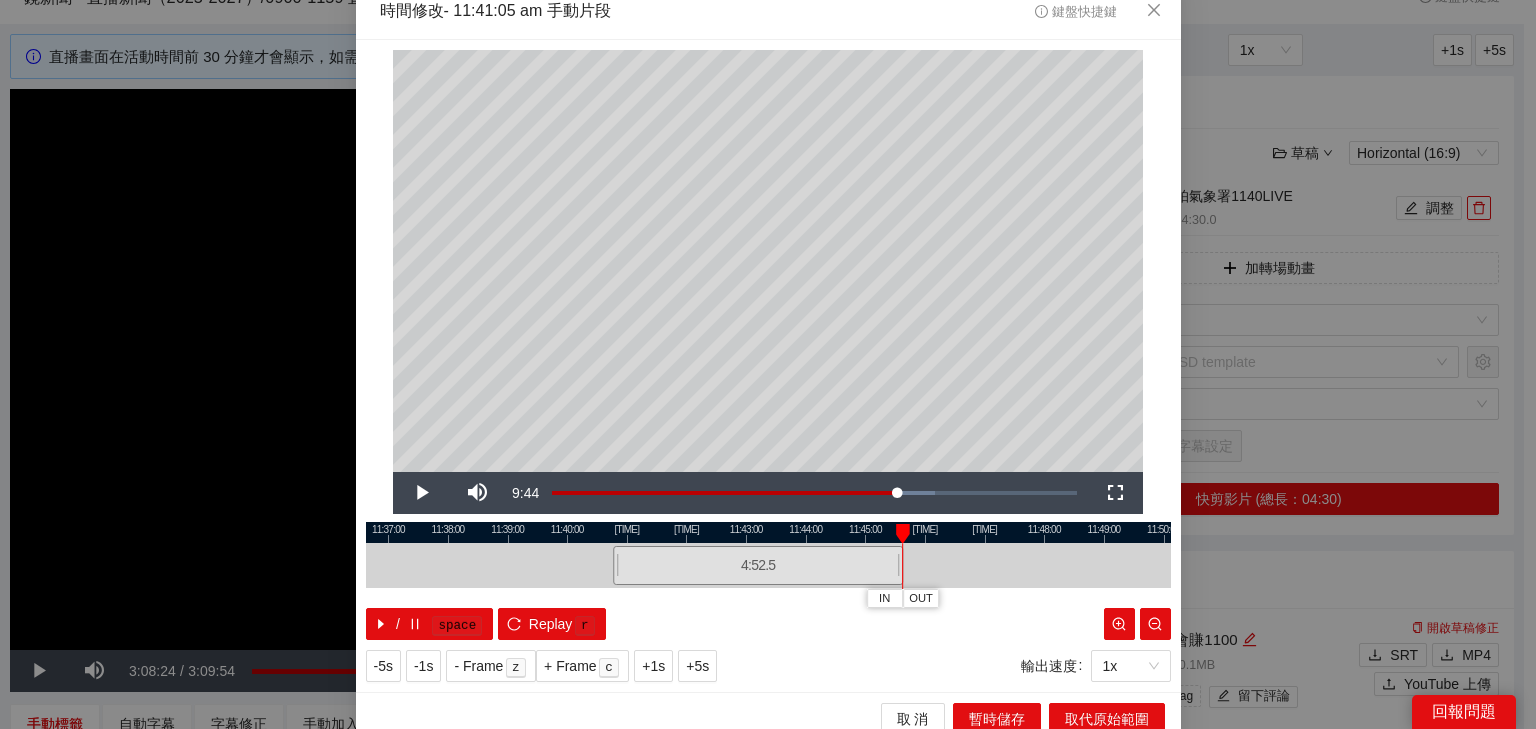 scroll, scrollTop: 31, scrollLeft: 0, axis: vertical 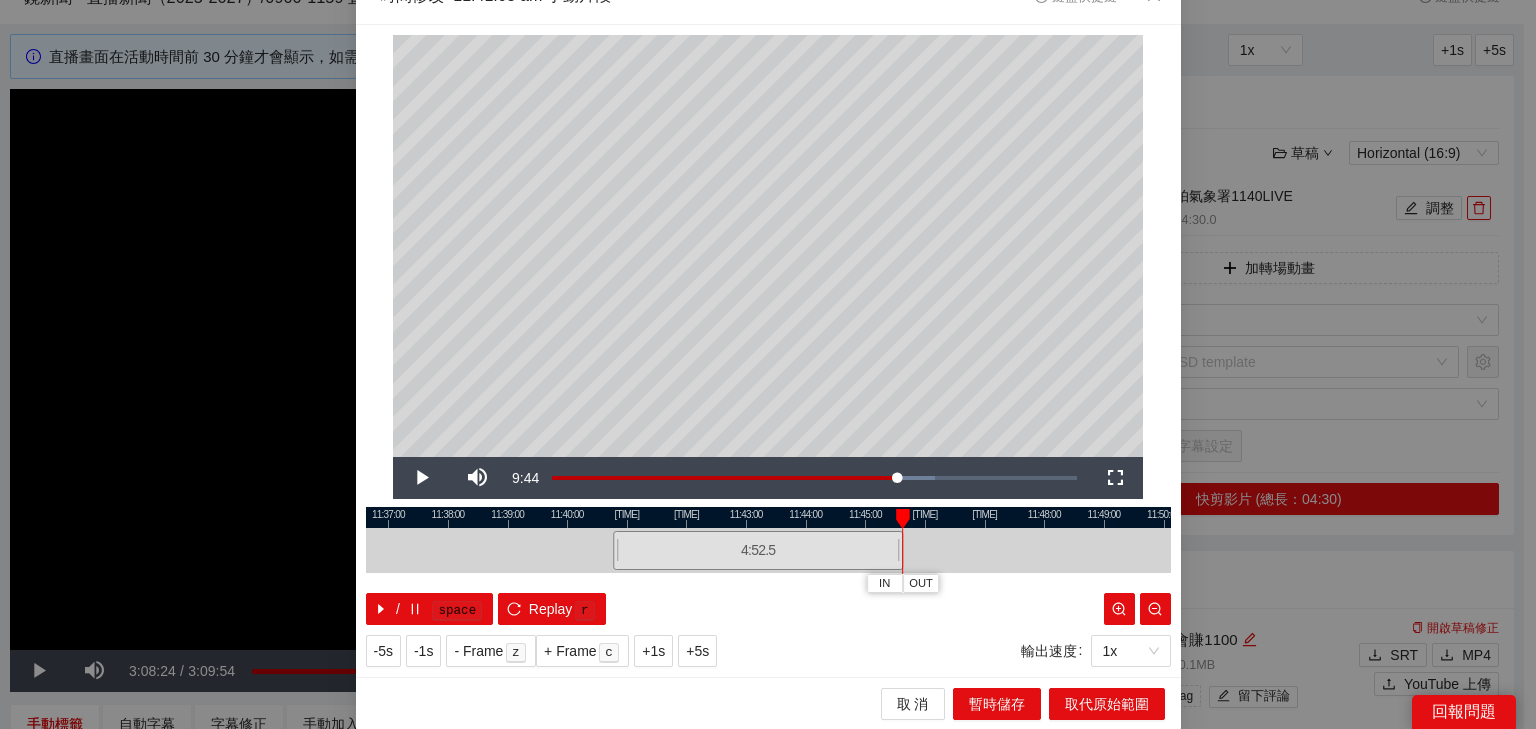 click at bounding box center [768, 517] 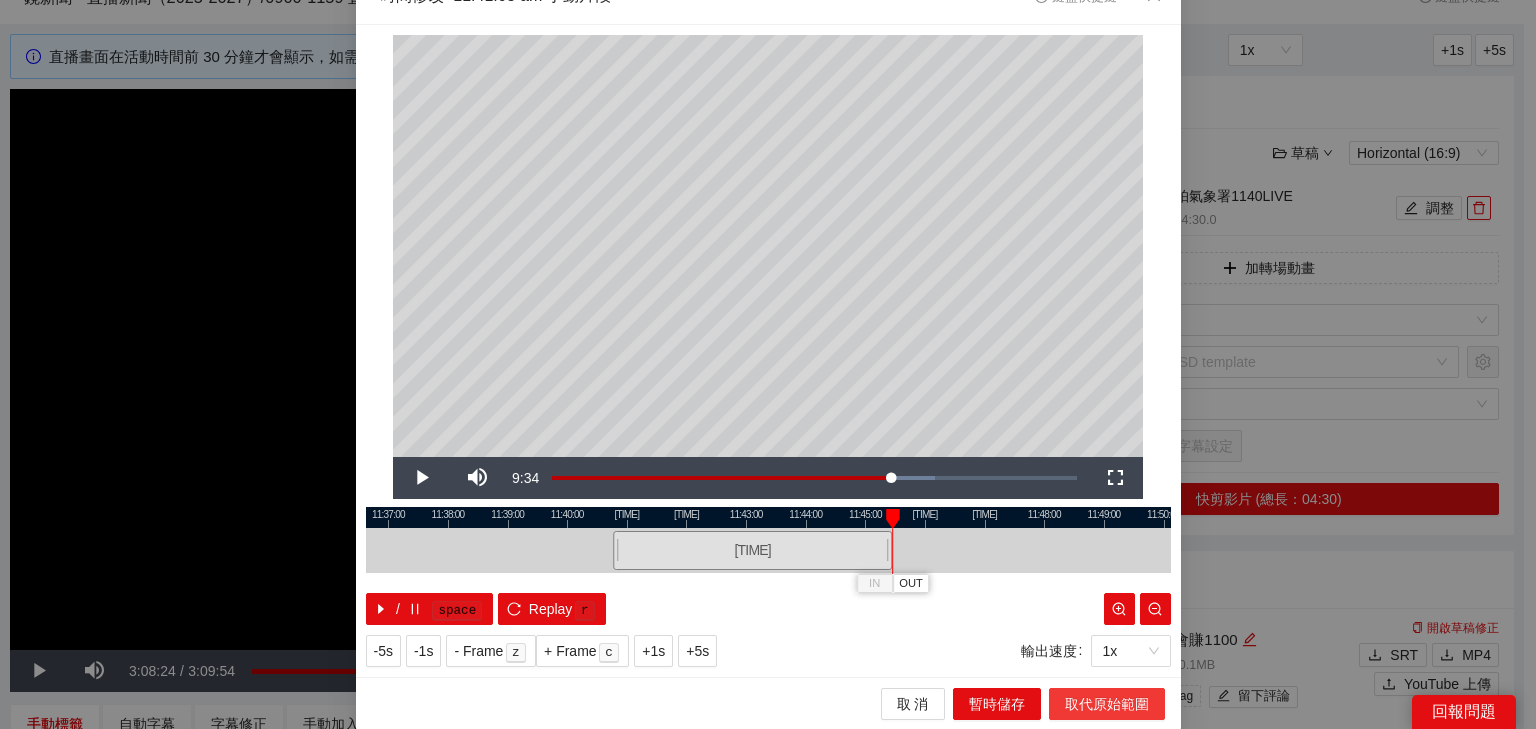 click on "取代原始範圍" at bounding box center [1107, 704] 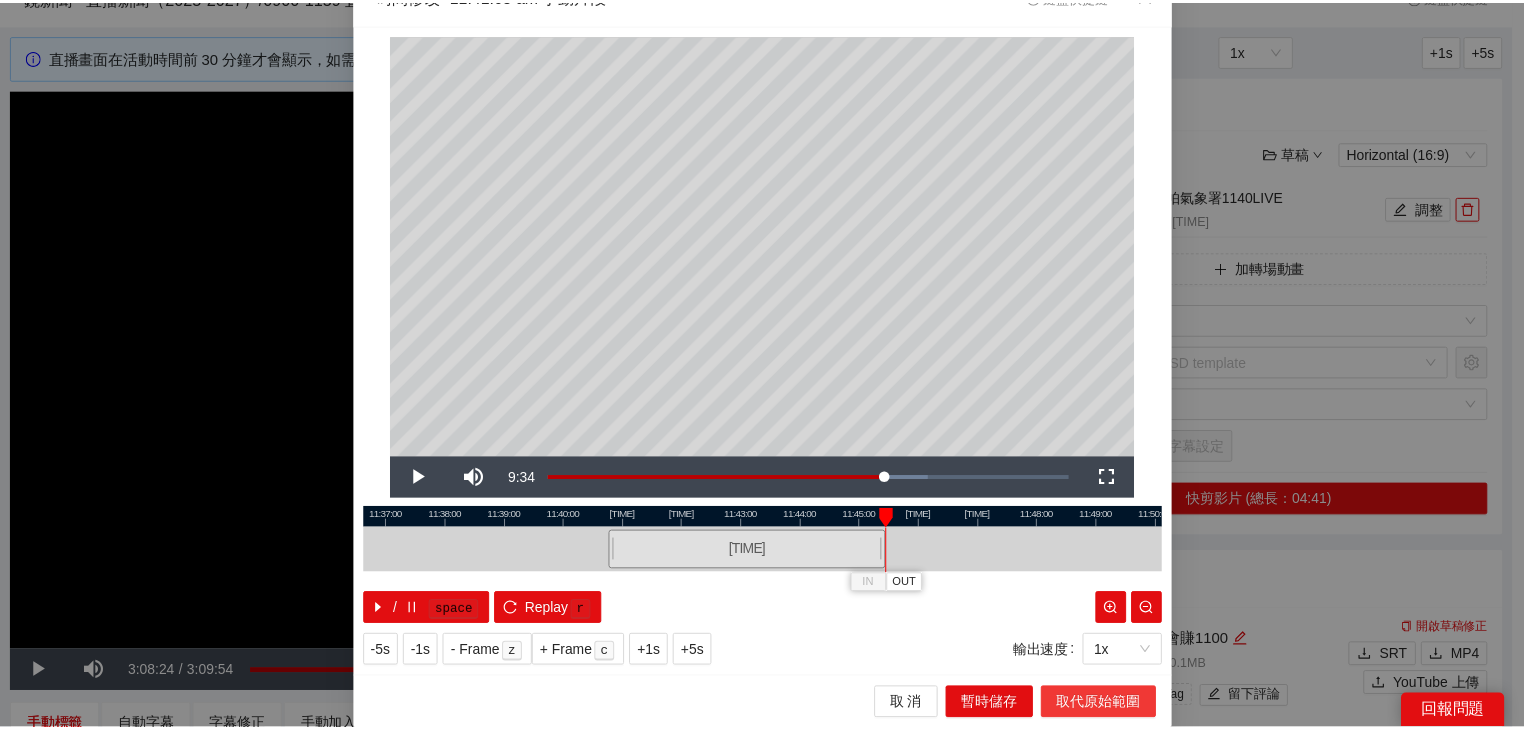scroll, scrollTop: 0, scrollLeft: 0, axis: both 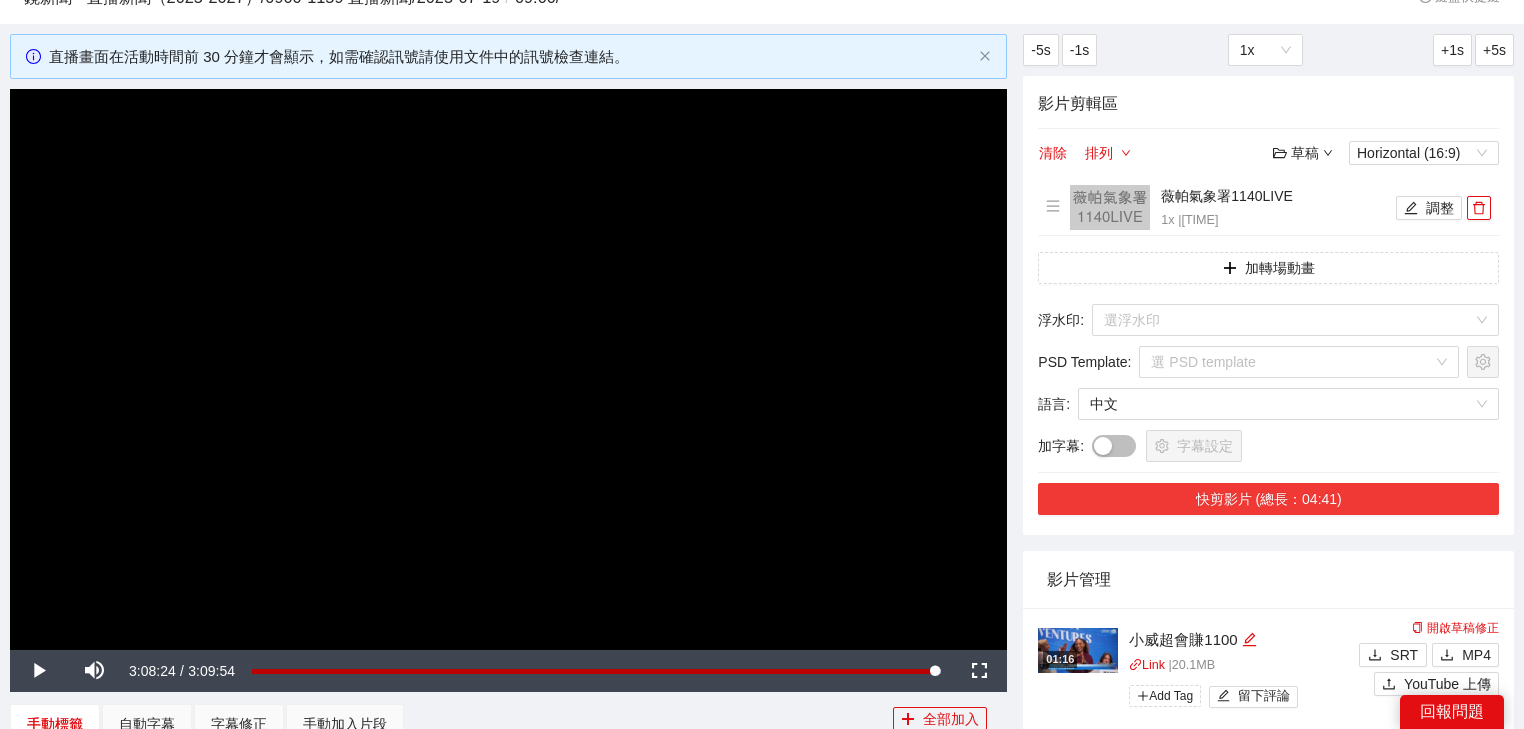click on "快剪影片 (總長：04:41)" at bounding box center [1268, 499] 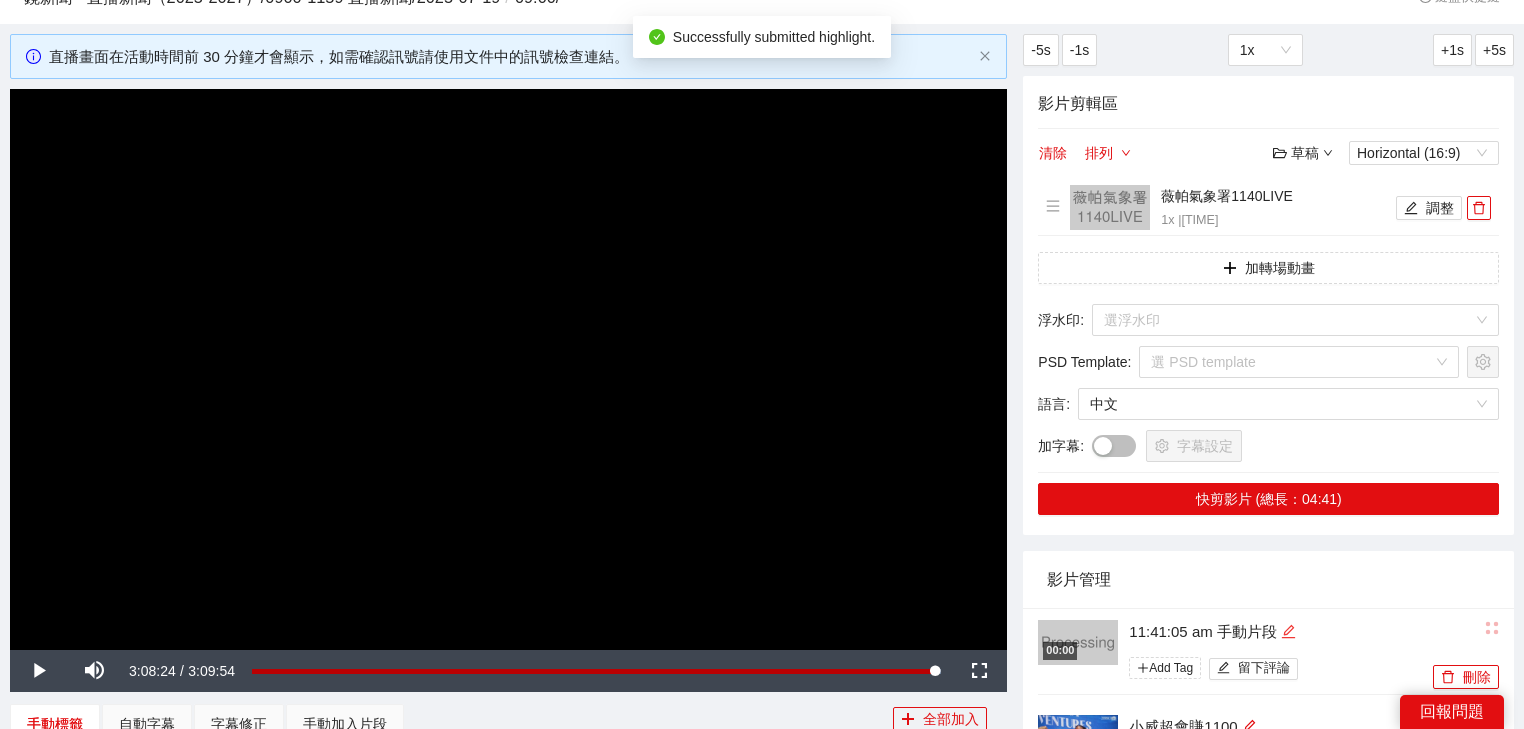 click 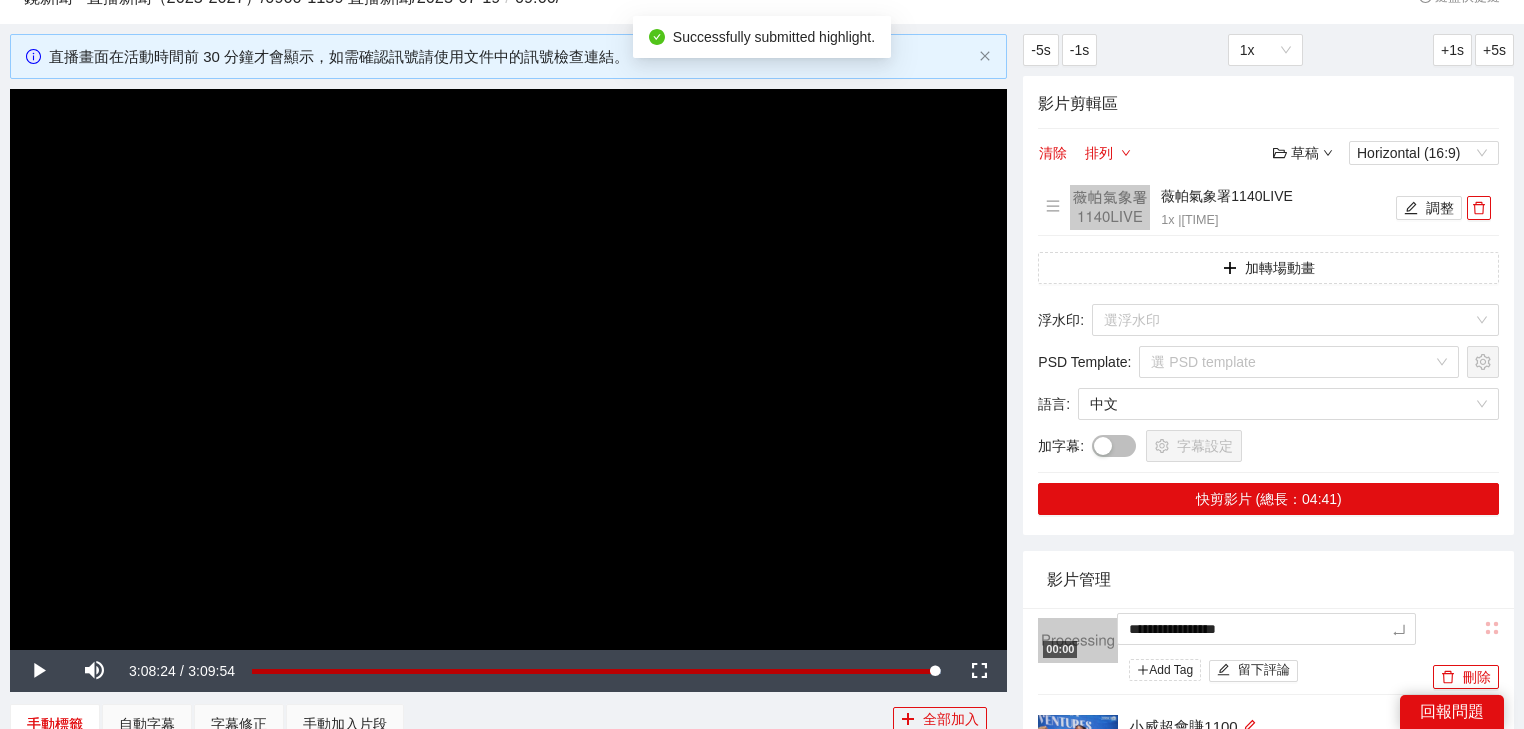 drag, startPoint x: 1279, startPoint y: 625, endPoint x: 834, endPoint y: 575, distance: 447.80017 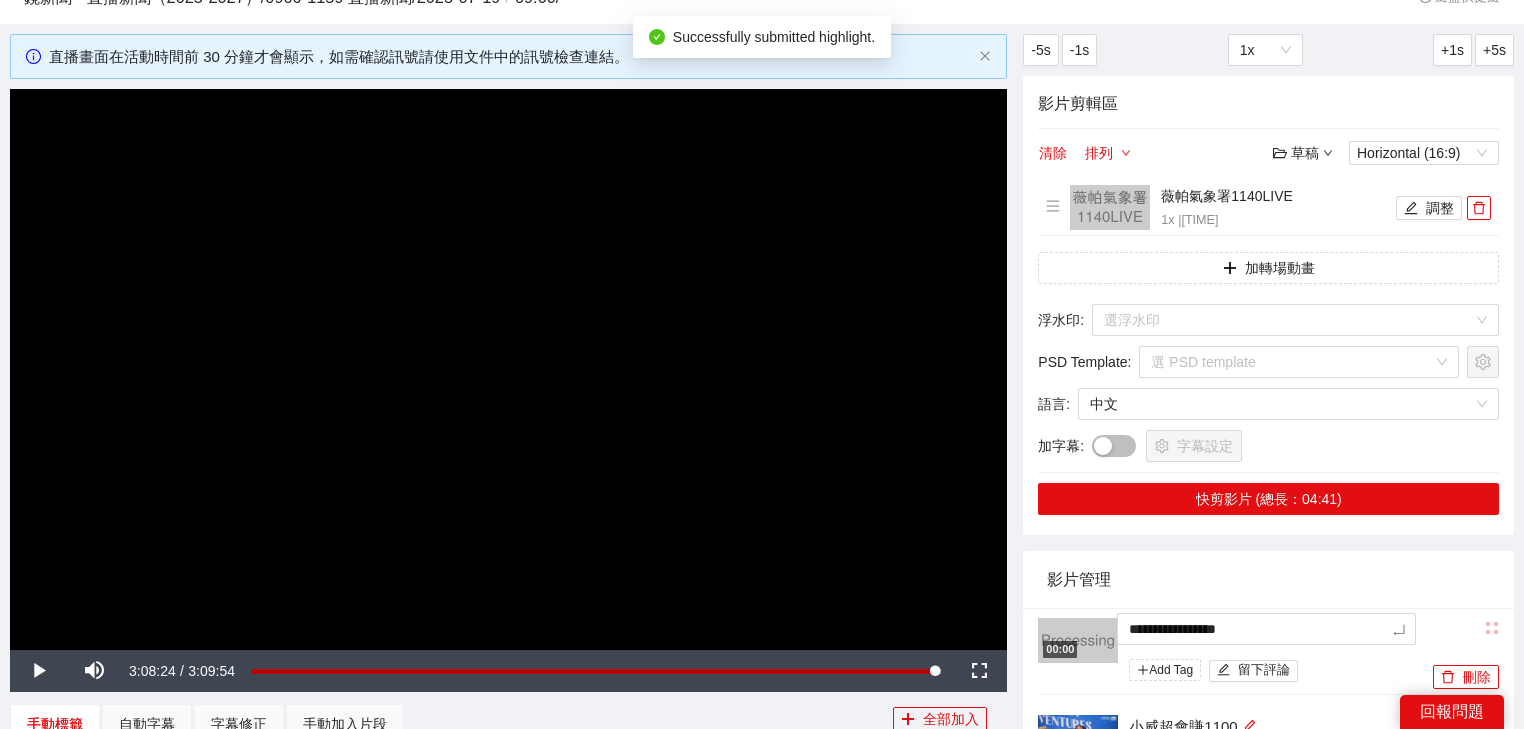 click on "**********" at bounding box center [762, 961] 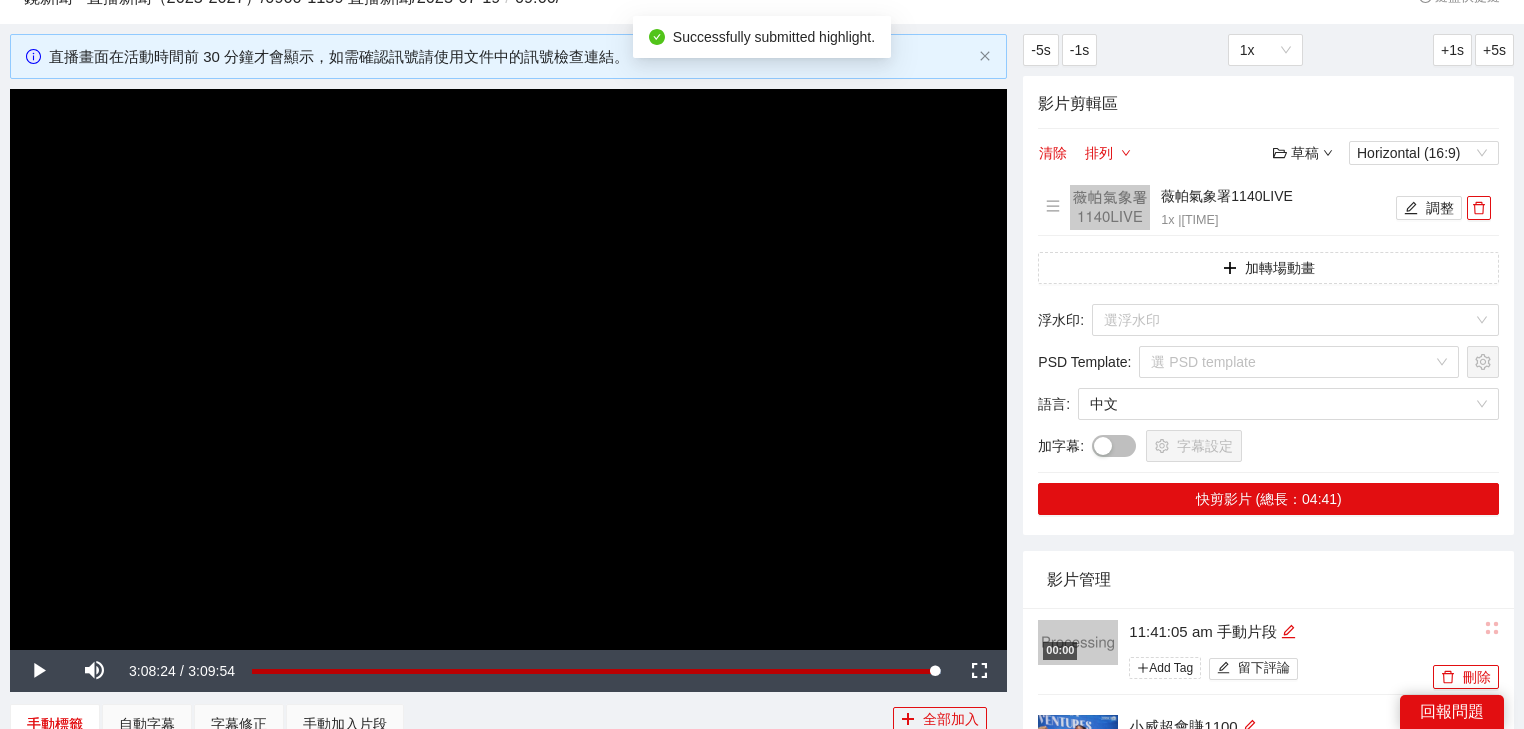 click on "影片管理" at bounding box center [1268, 579] 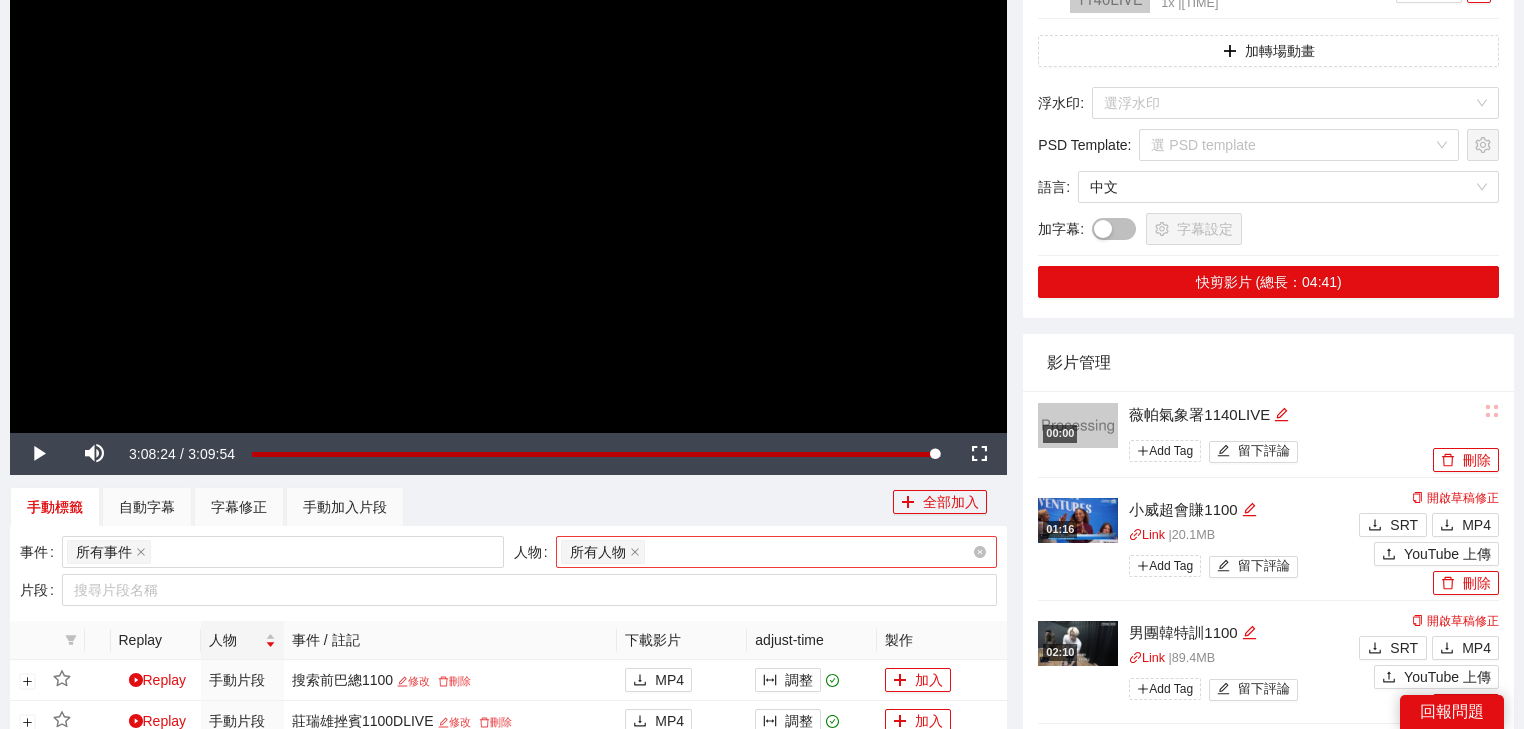 scroll, scrollTop: 480, scrollLeft: 0, axis: vertical 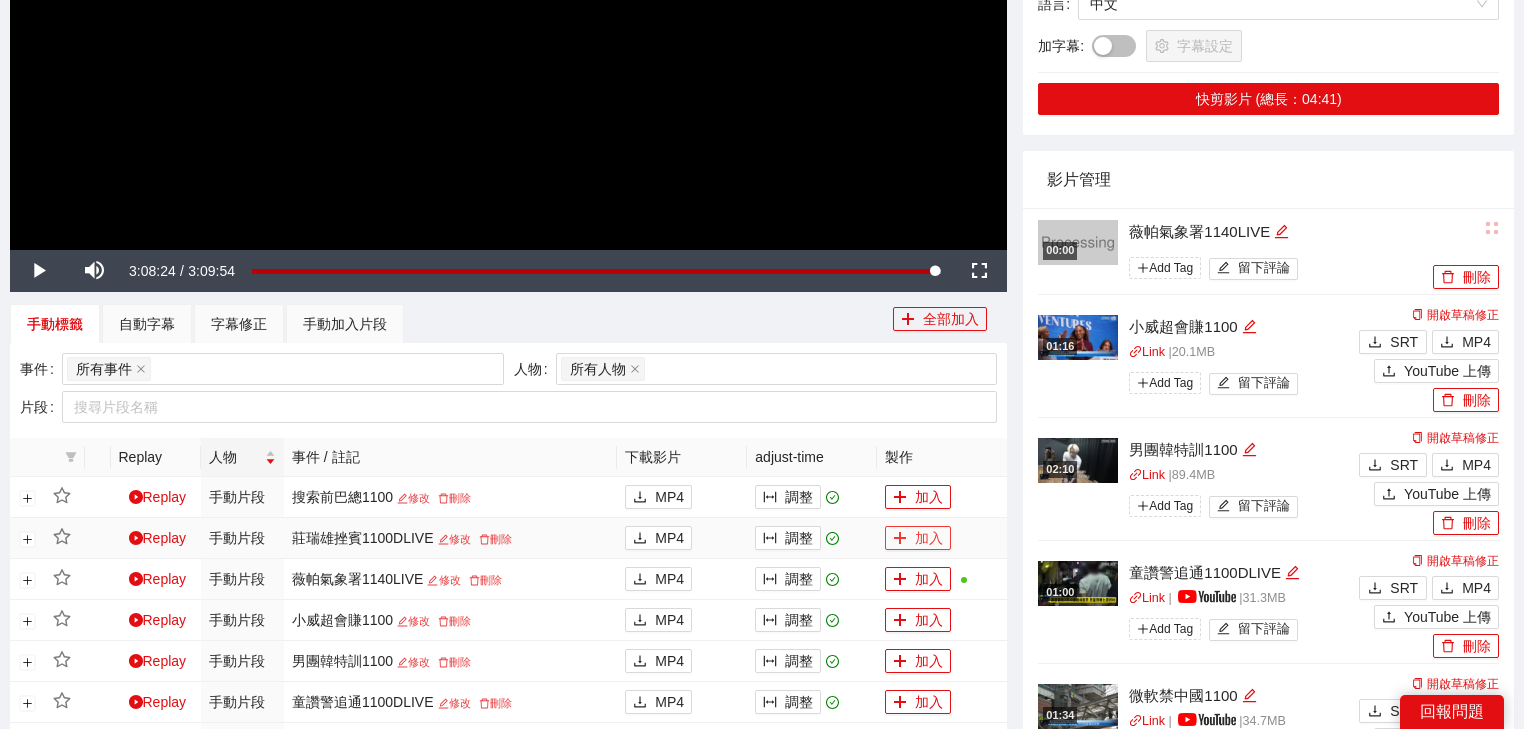 click on "加入" at bounding box center (918, 538) 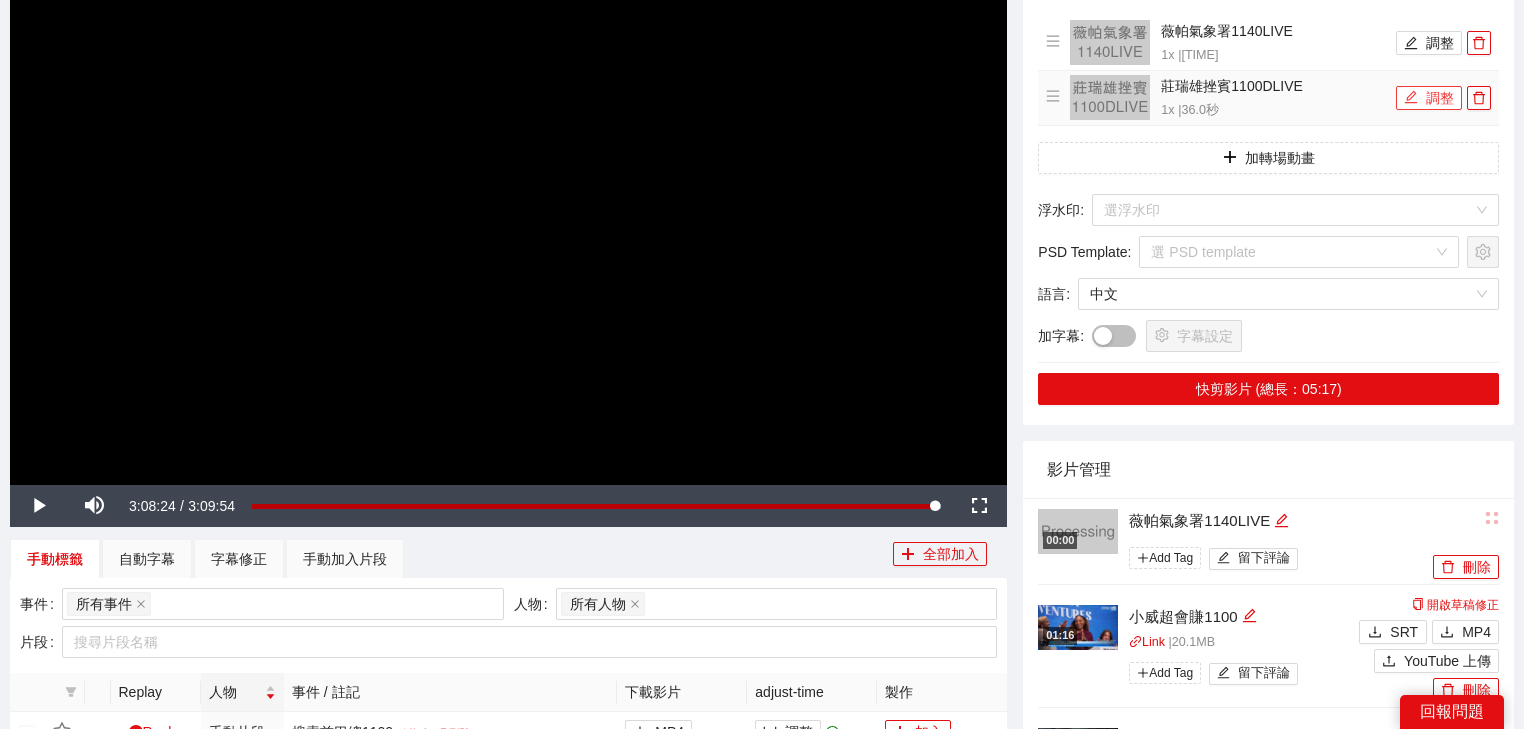 scroll, scrollTop: 80, scrollLeft: 0, axis: vertical 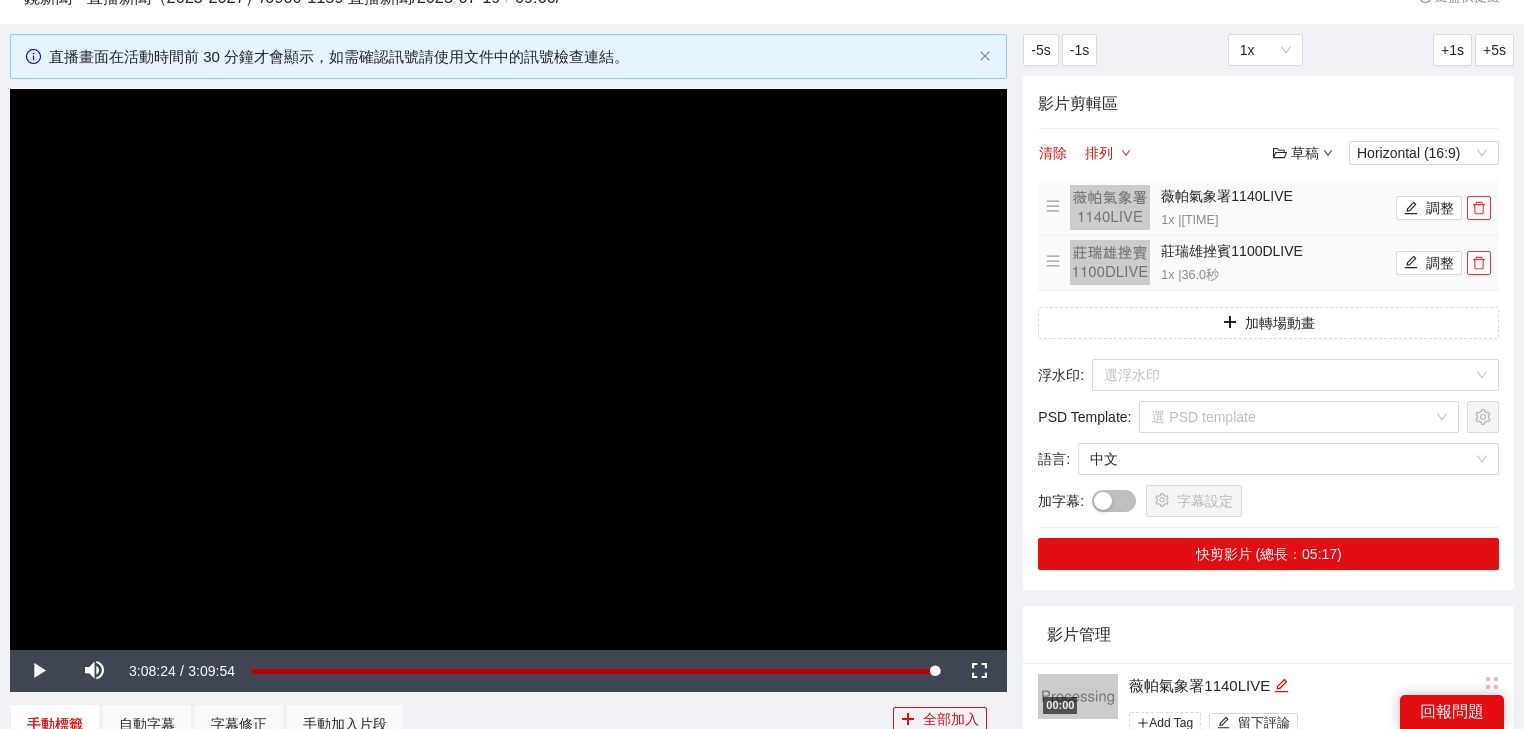 click 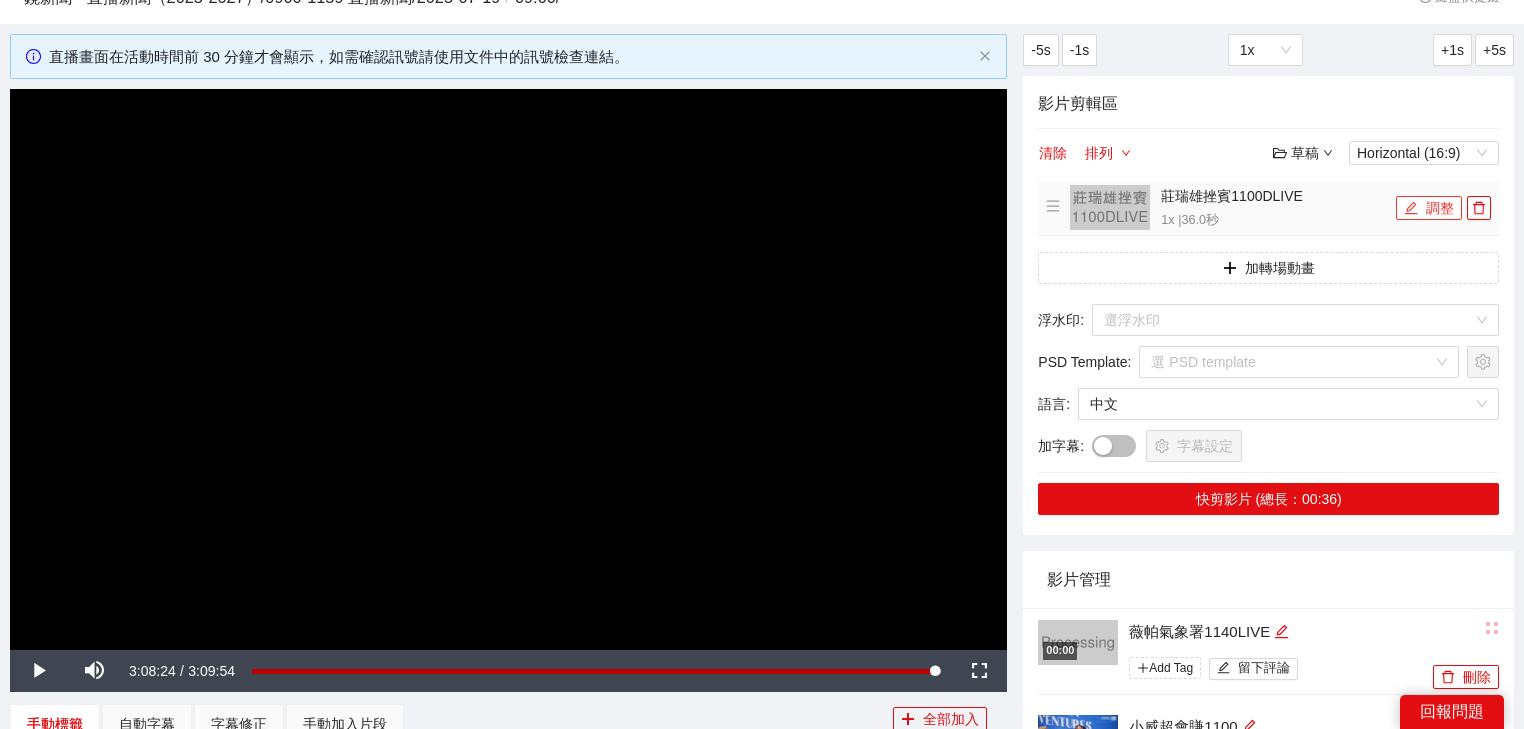 click on "調整" at bounding box center [1429, 208] 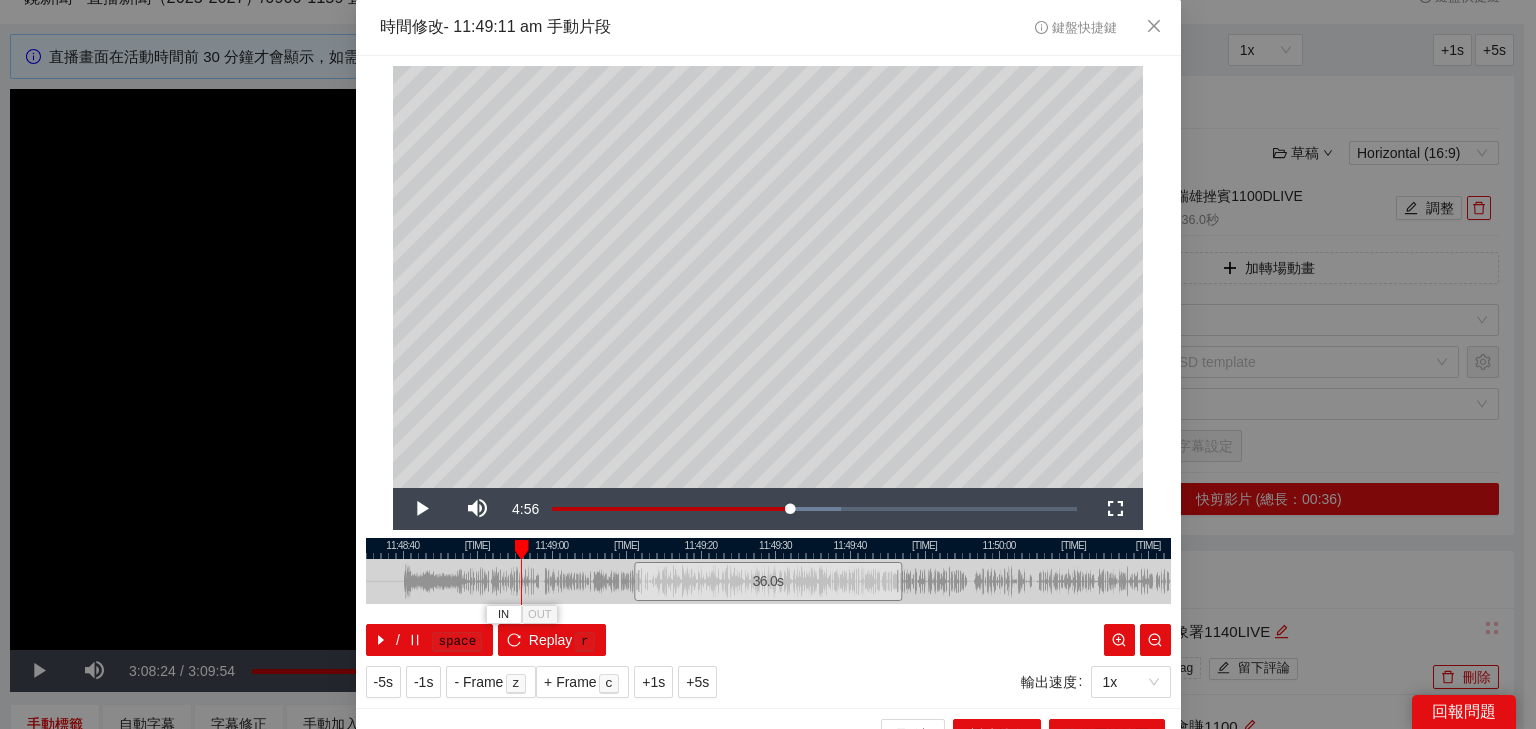 drag, startPoint x: 638, startPoint y: 548, endPoint x: 500, endPoint y: 519, distance: 141.01419 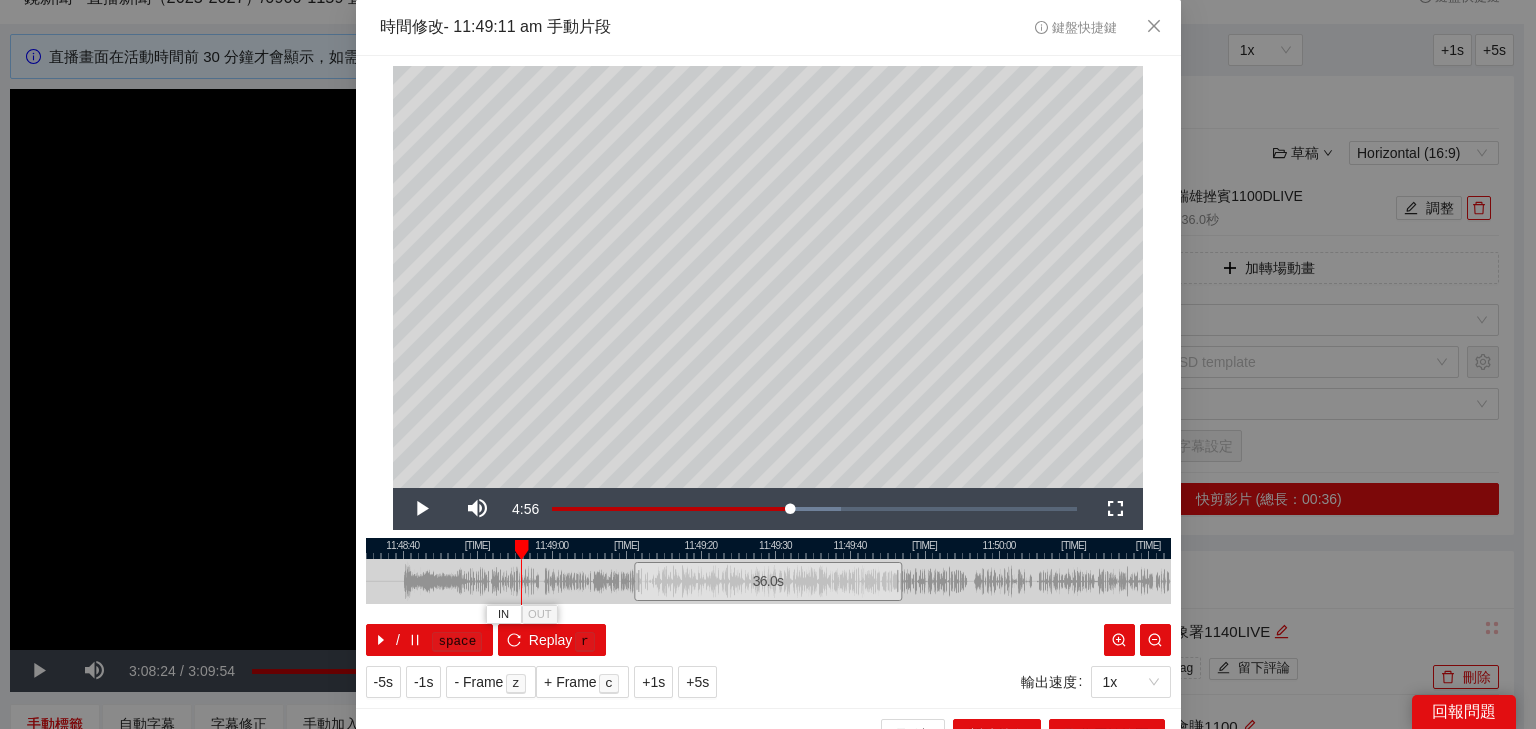 click on "**********" at bounding box center [768, 382] 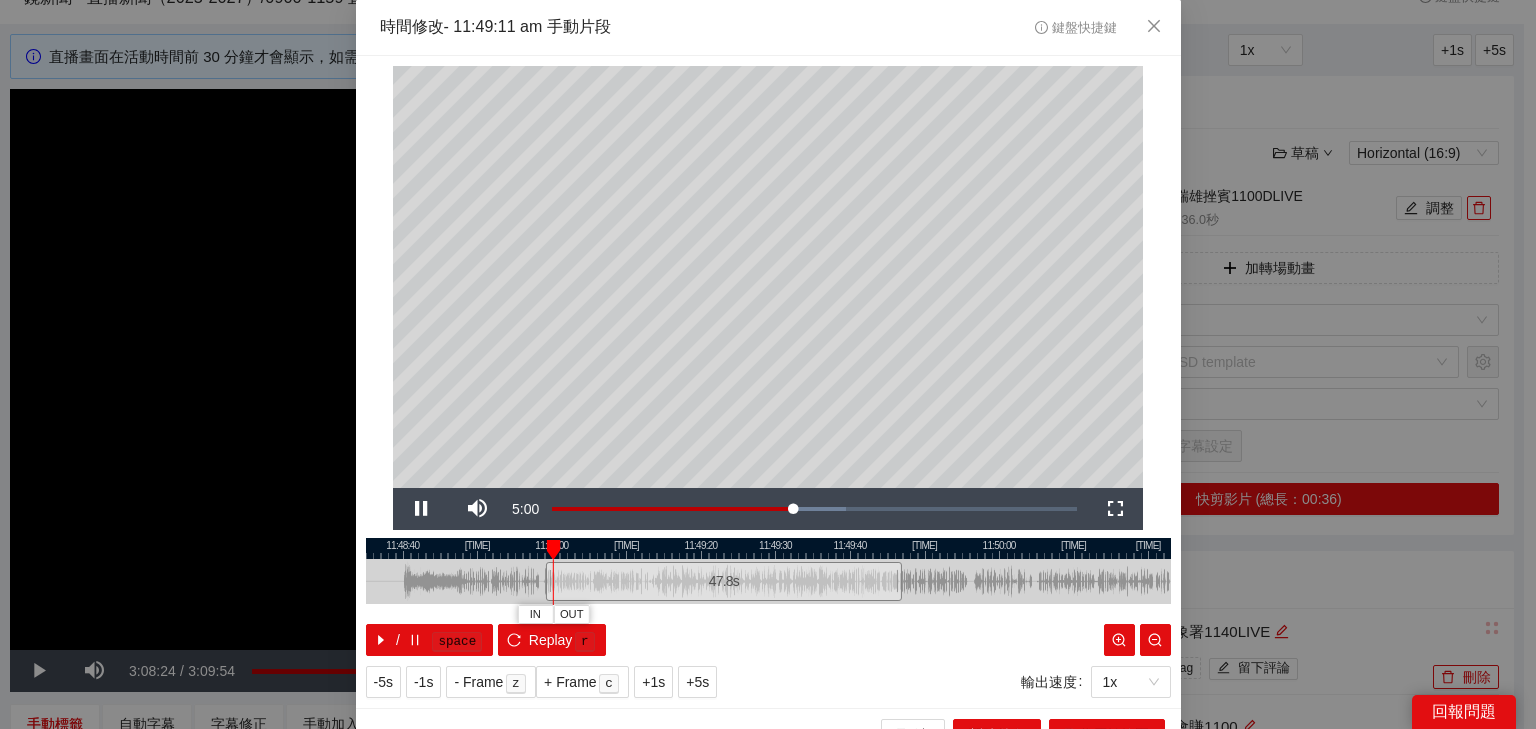 click at bounding box center [768, 548] 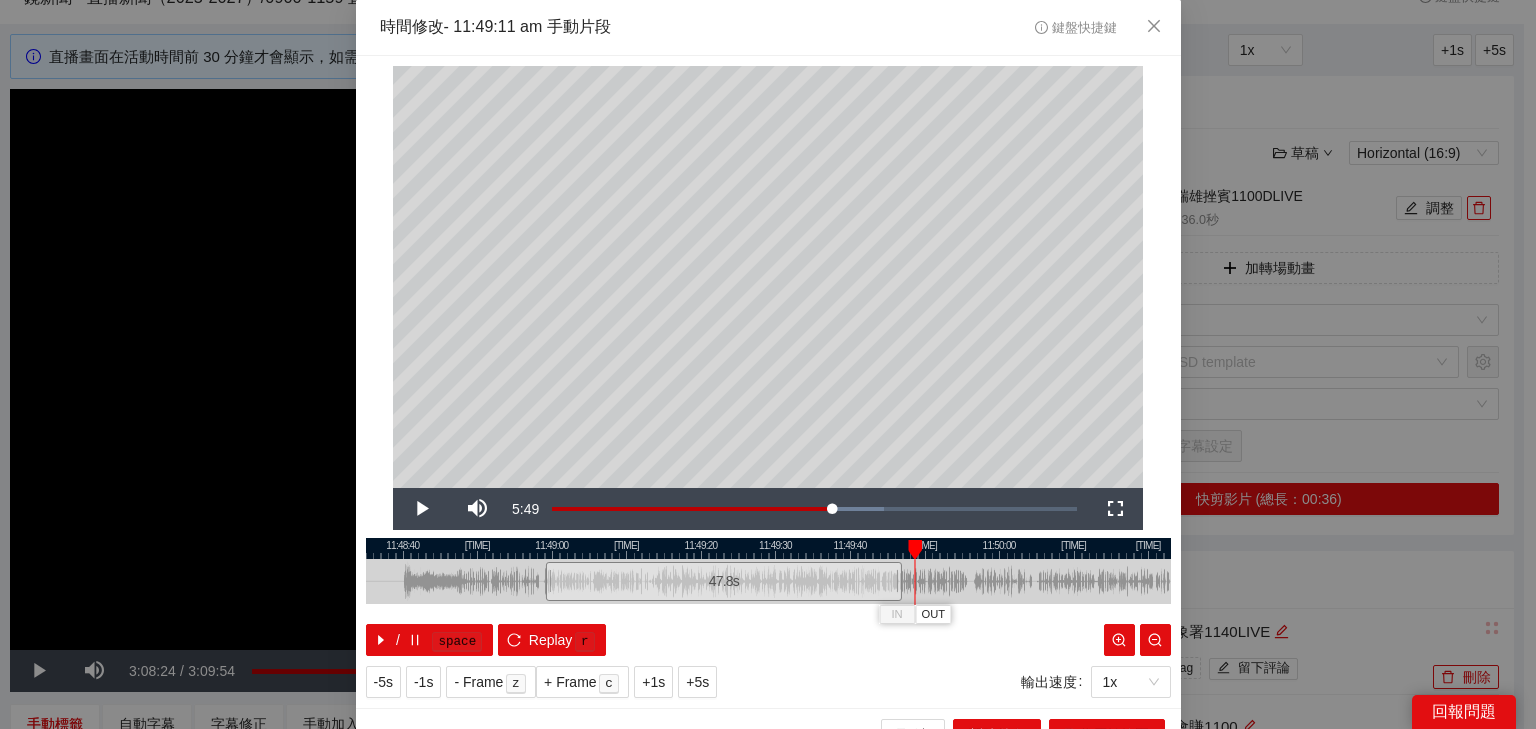 click at bounding box center [768, 548] 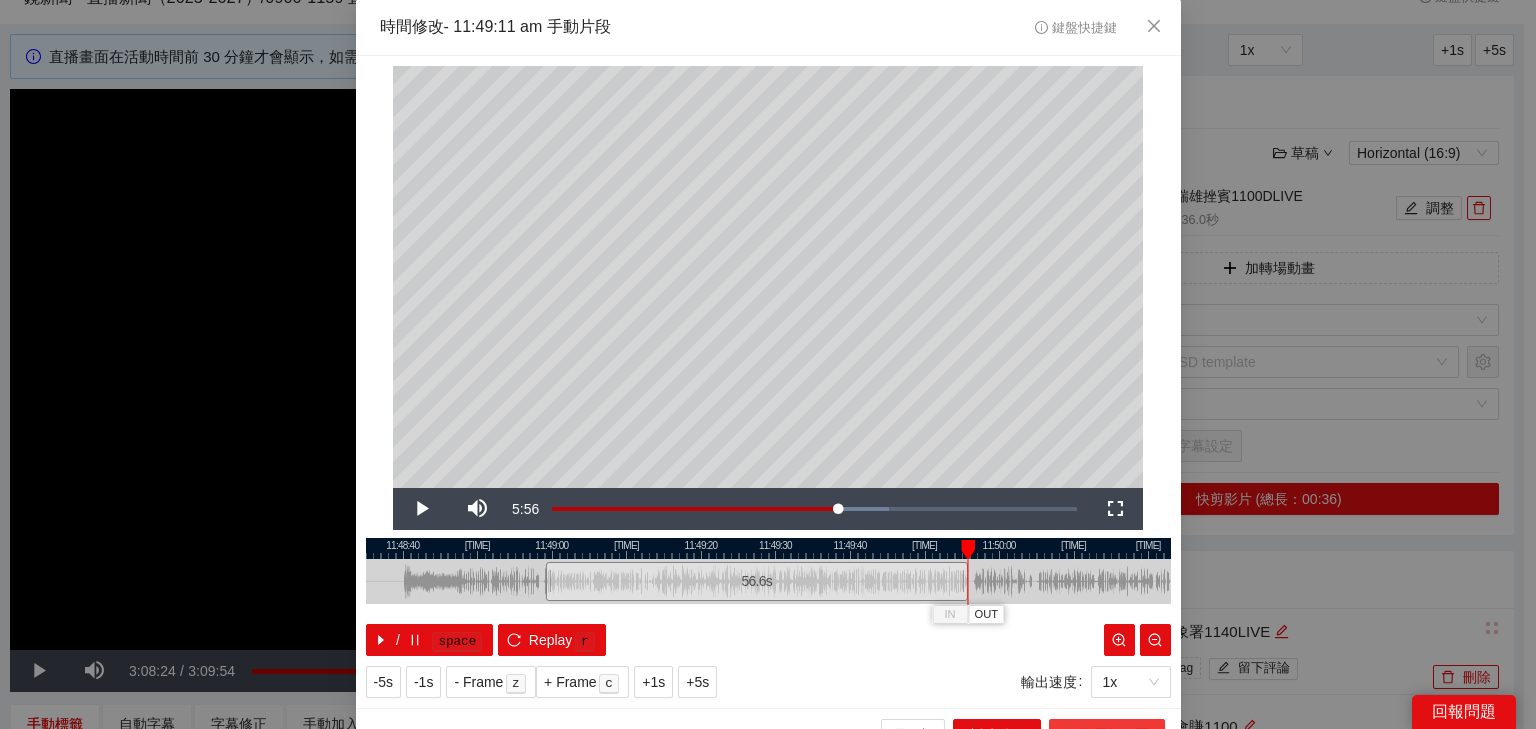 click on "取代原始範圍" at bounding box center (1107, 735) 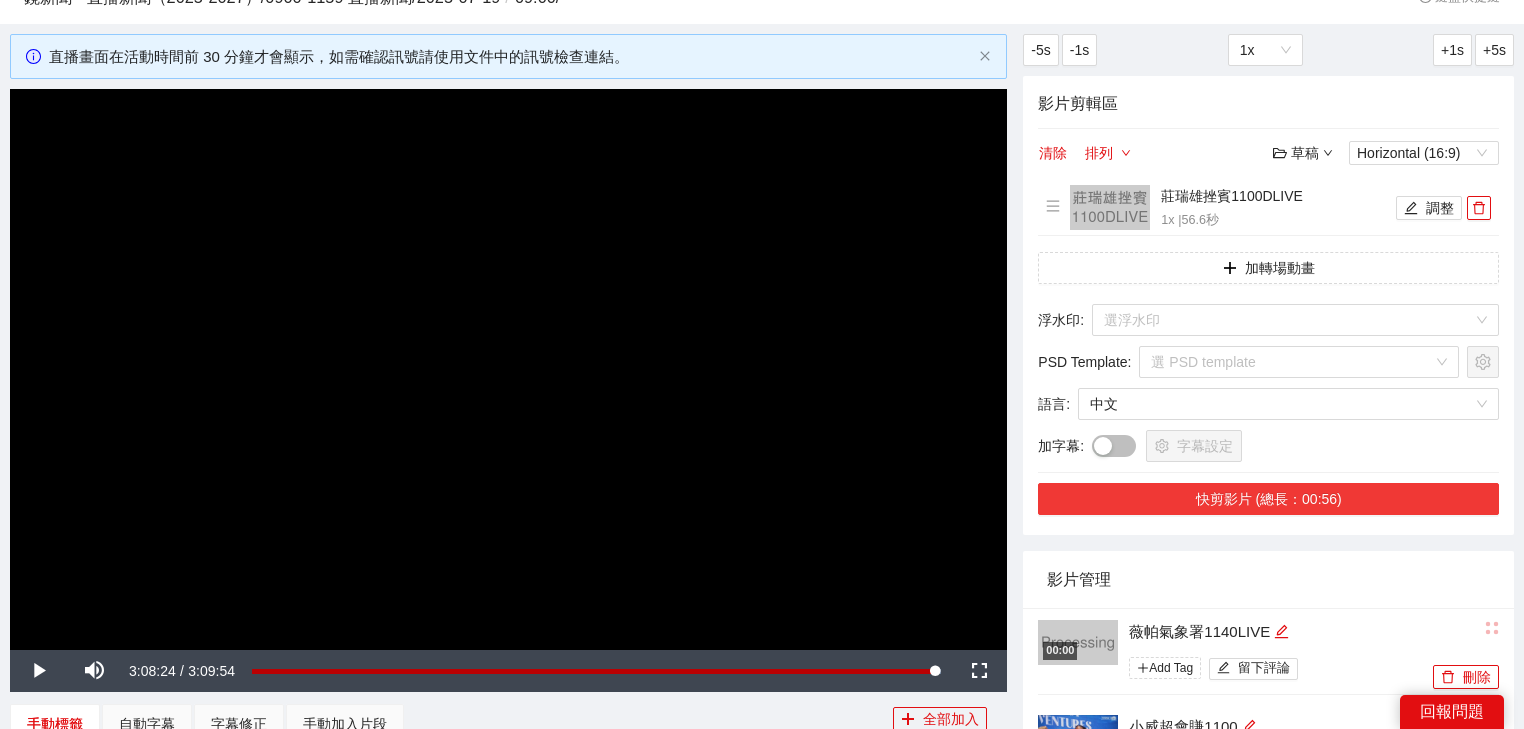 click on "快剪影片 (總長：00:56)" at bounding box center (1268, 499) 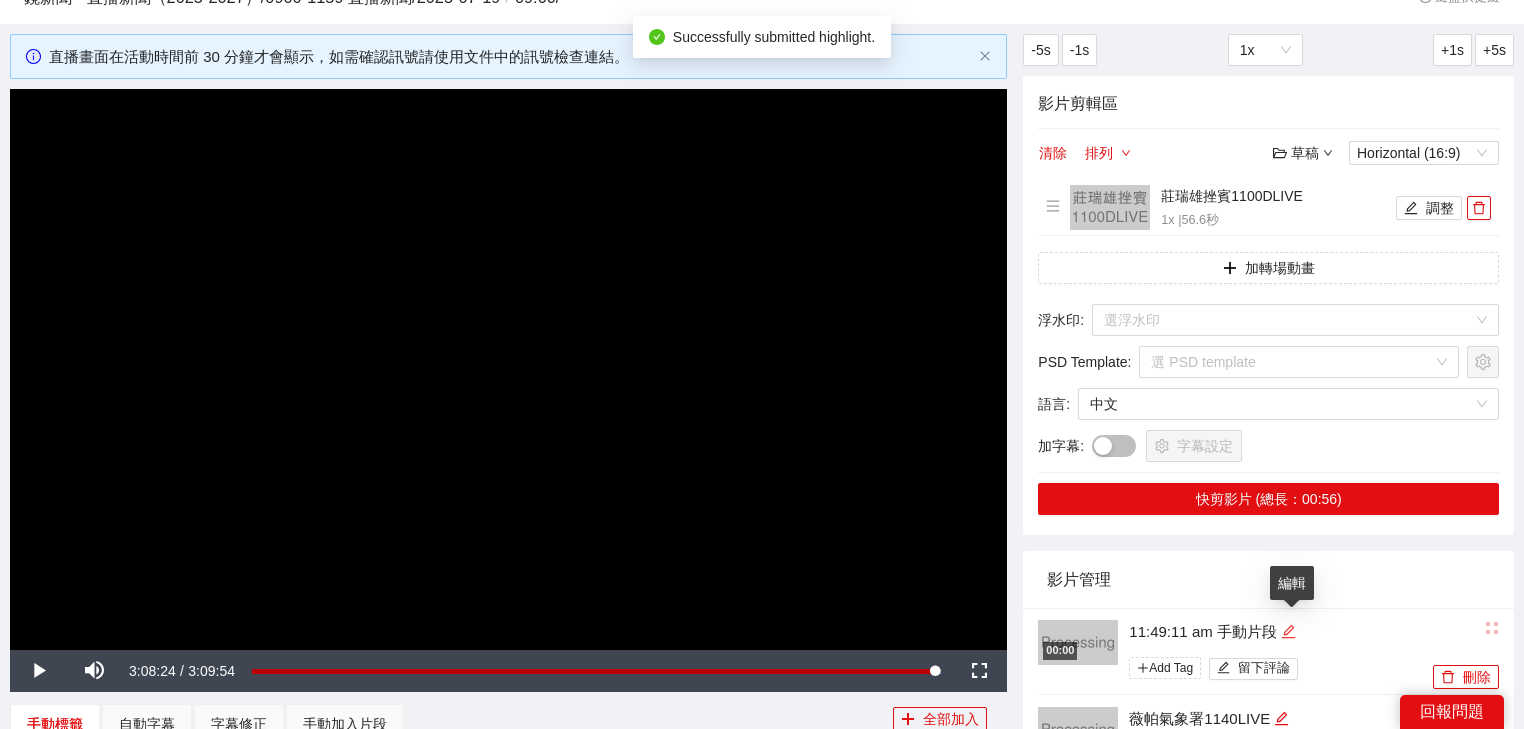 click 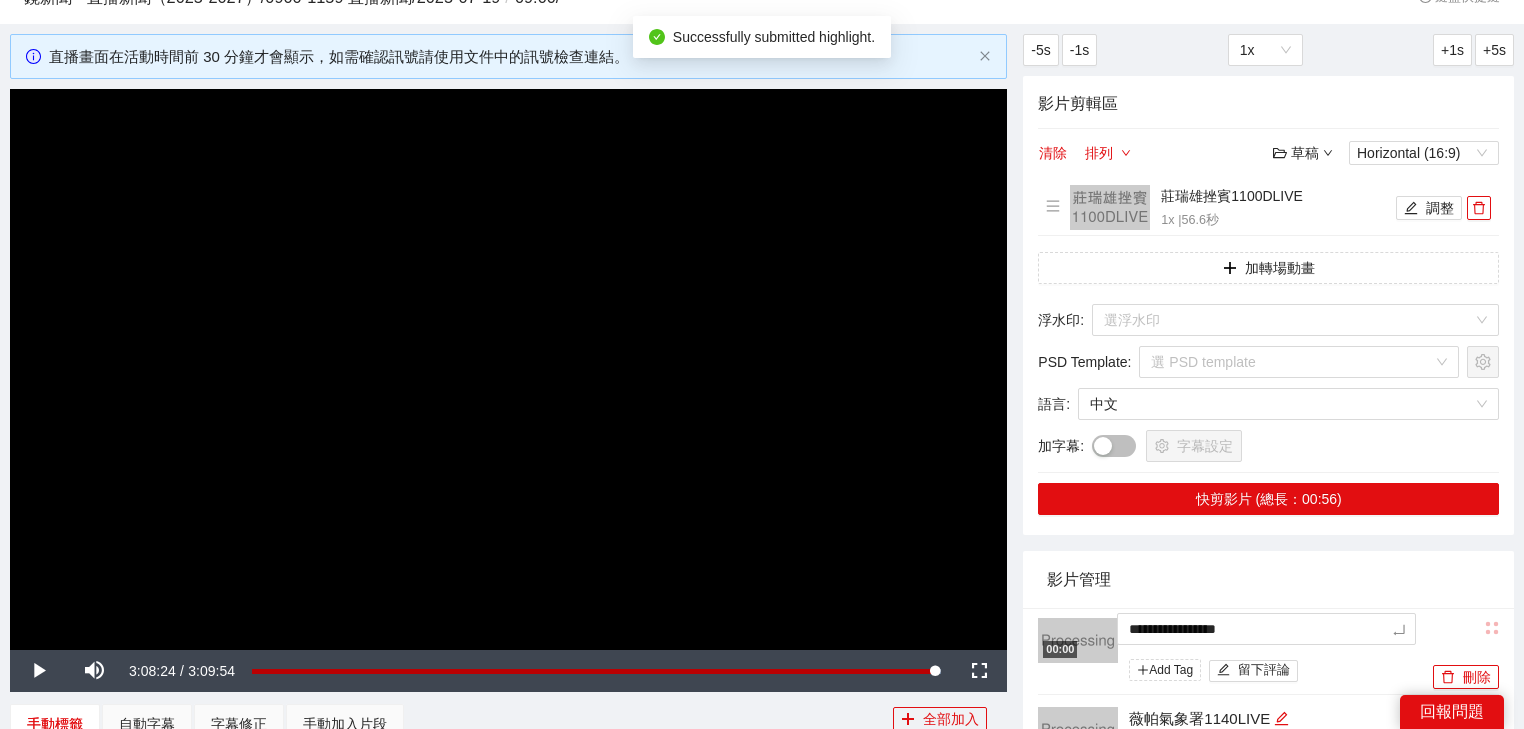 click on "**********" at bounding box center [762, 943] 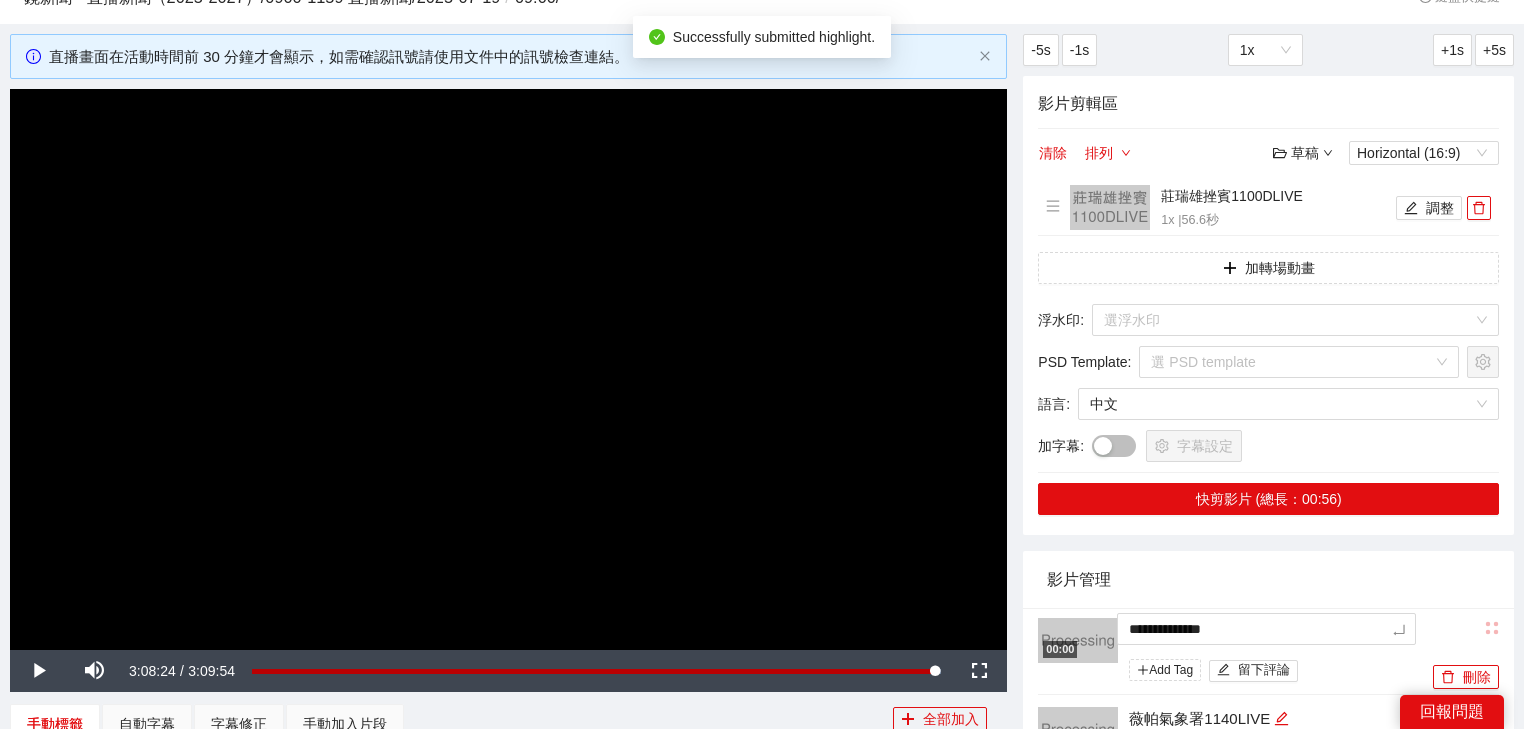 click on "影片管理" at bounding box center [1268, 579] 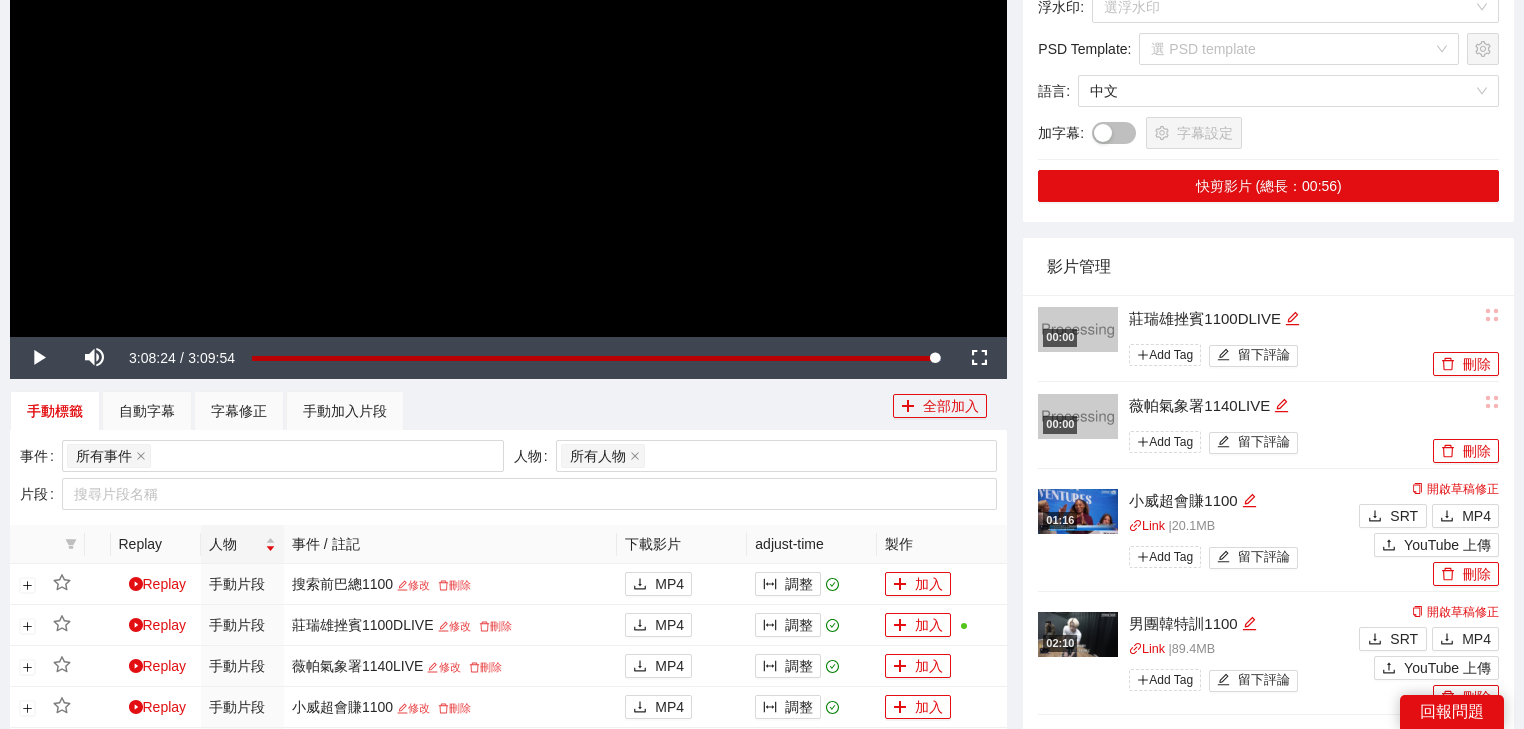 scroll, scrollTop: 400, scrollLeft: 0, axis: vertical 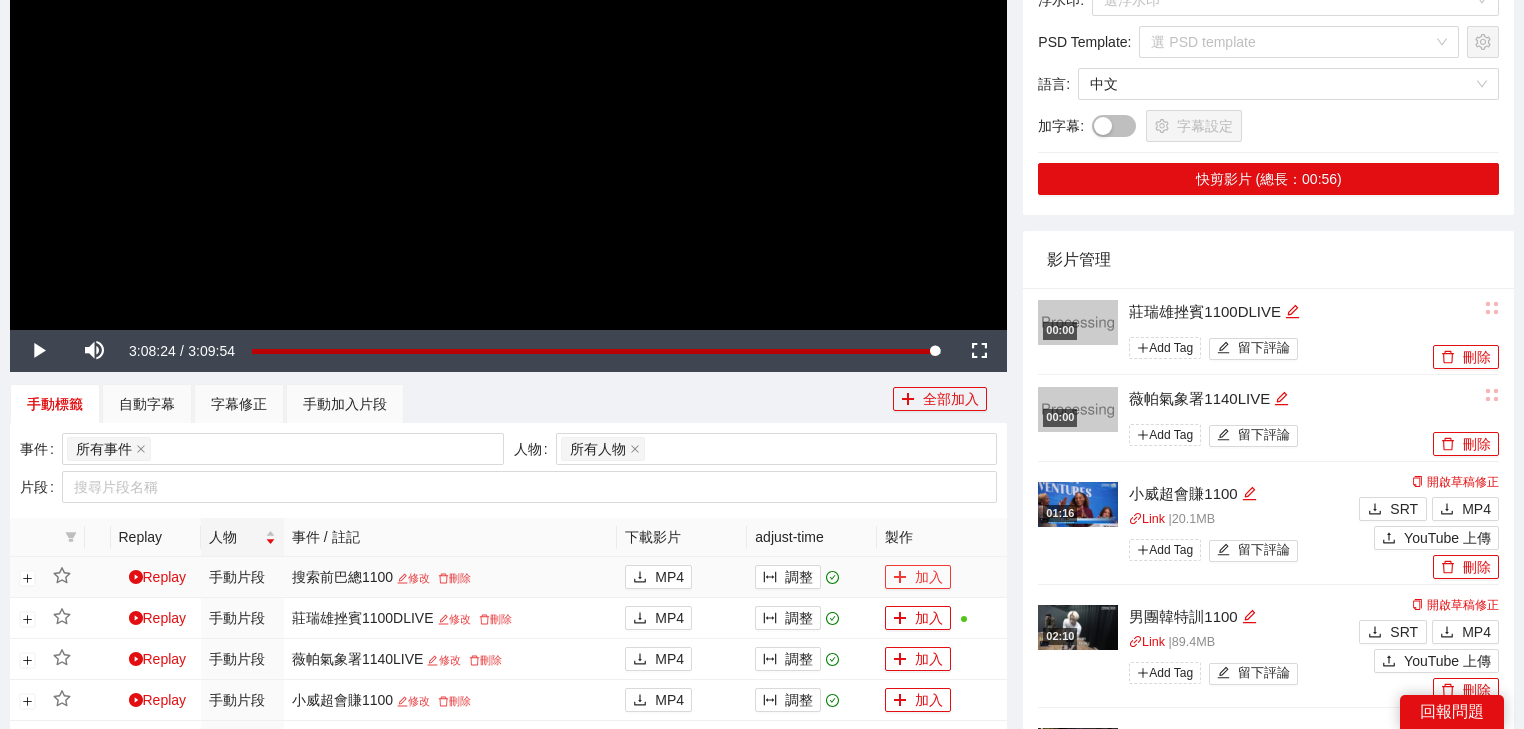 click on "加入" at bounding box center [918, 577] 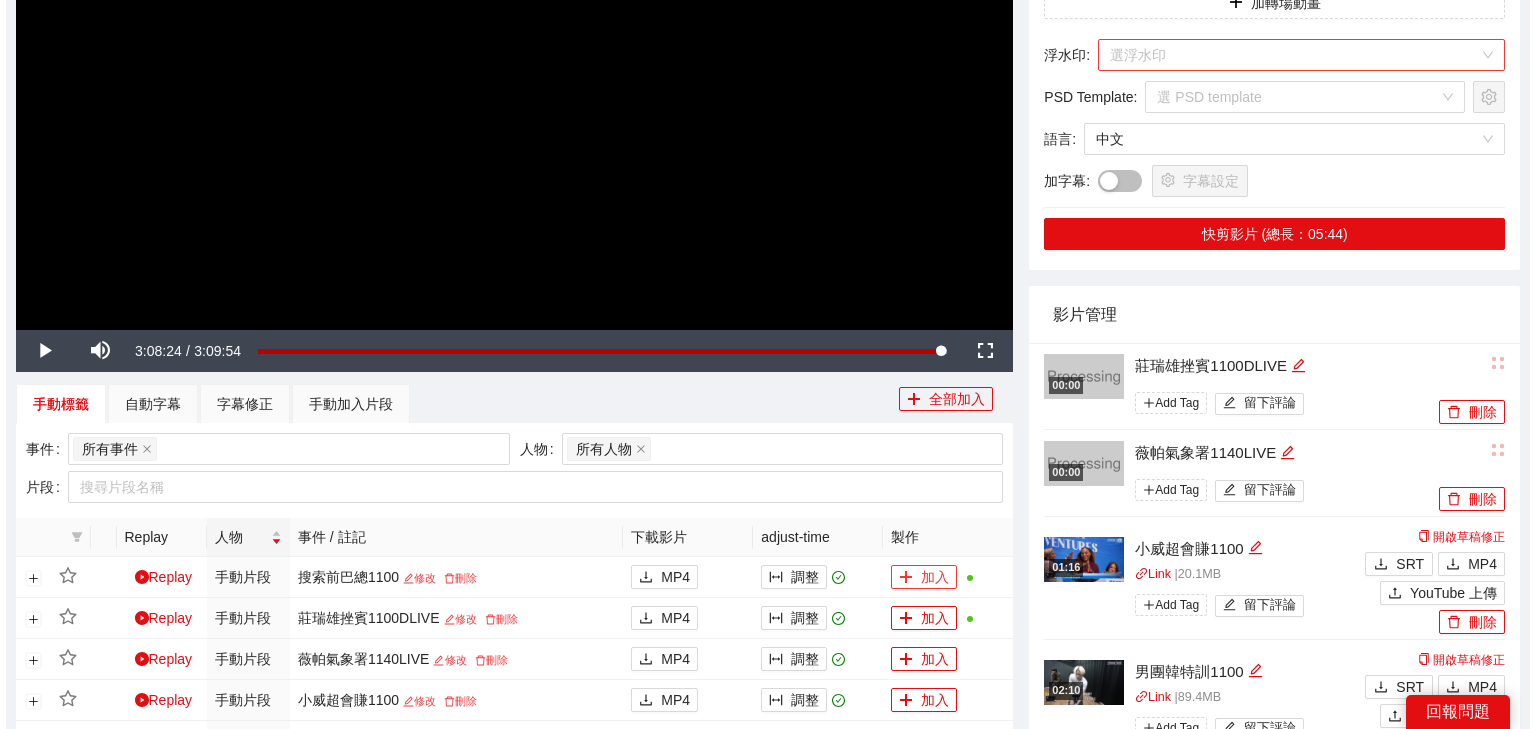 scroll, scrollTop: 0, scrollLeft: 0, axis: both 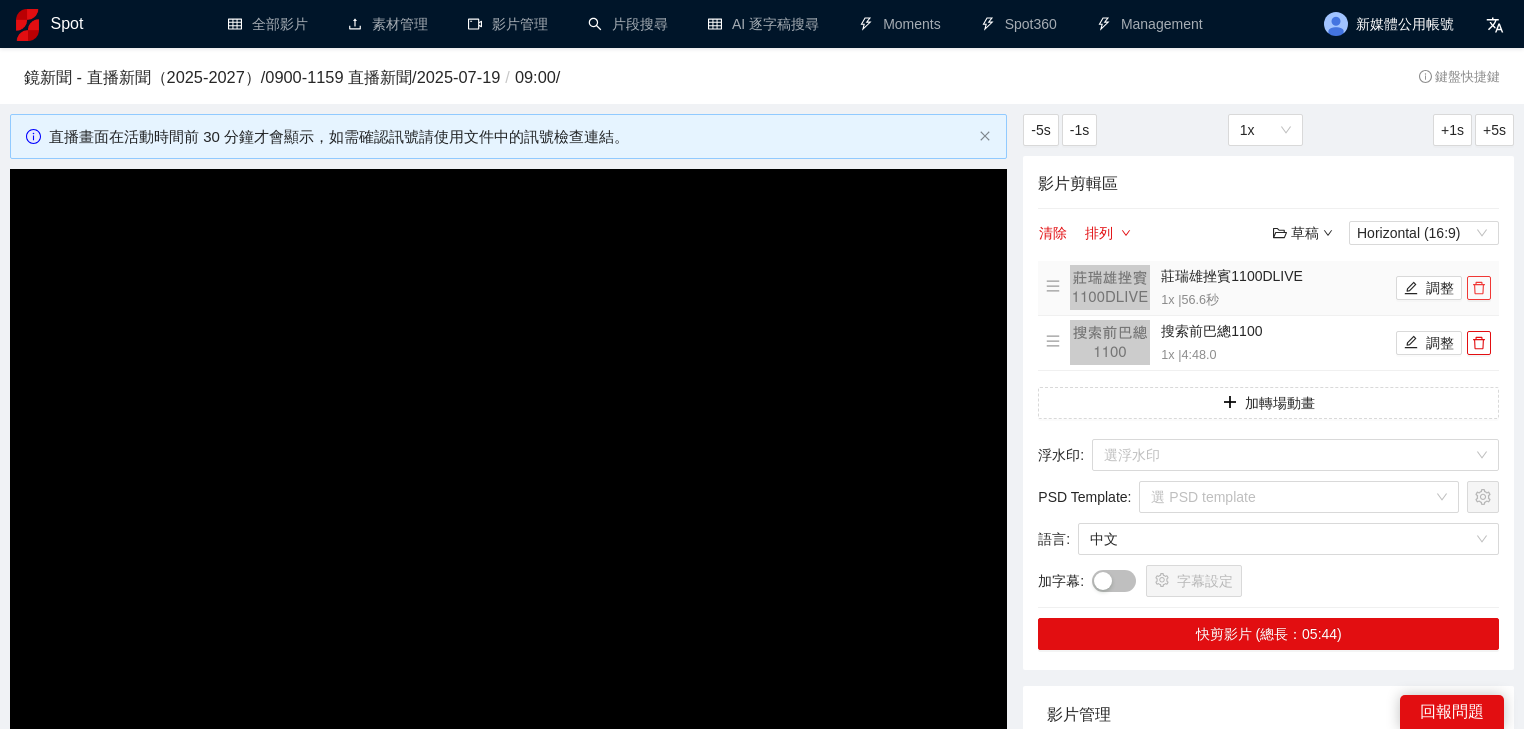 click 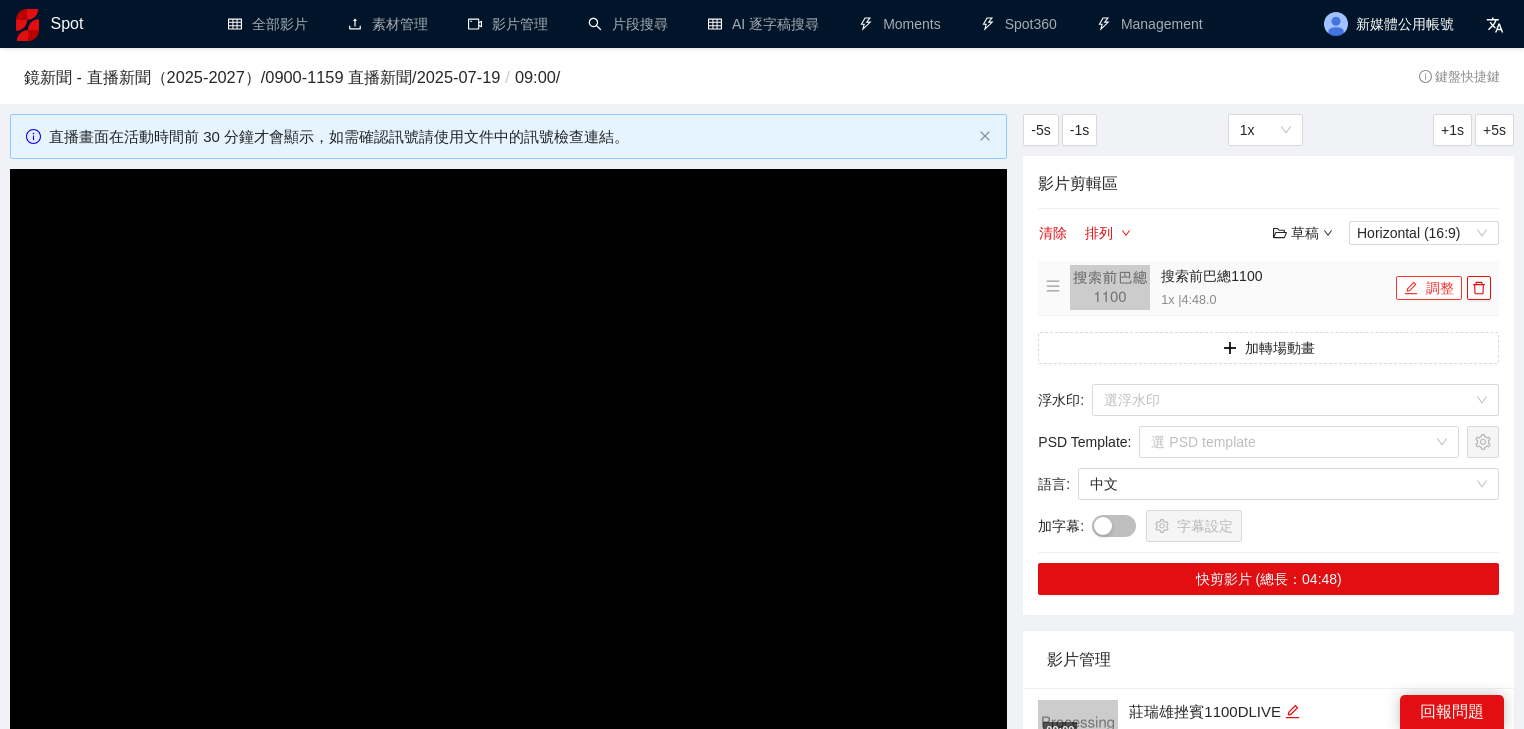 click on "調整" at bounding box center [1429, 288] 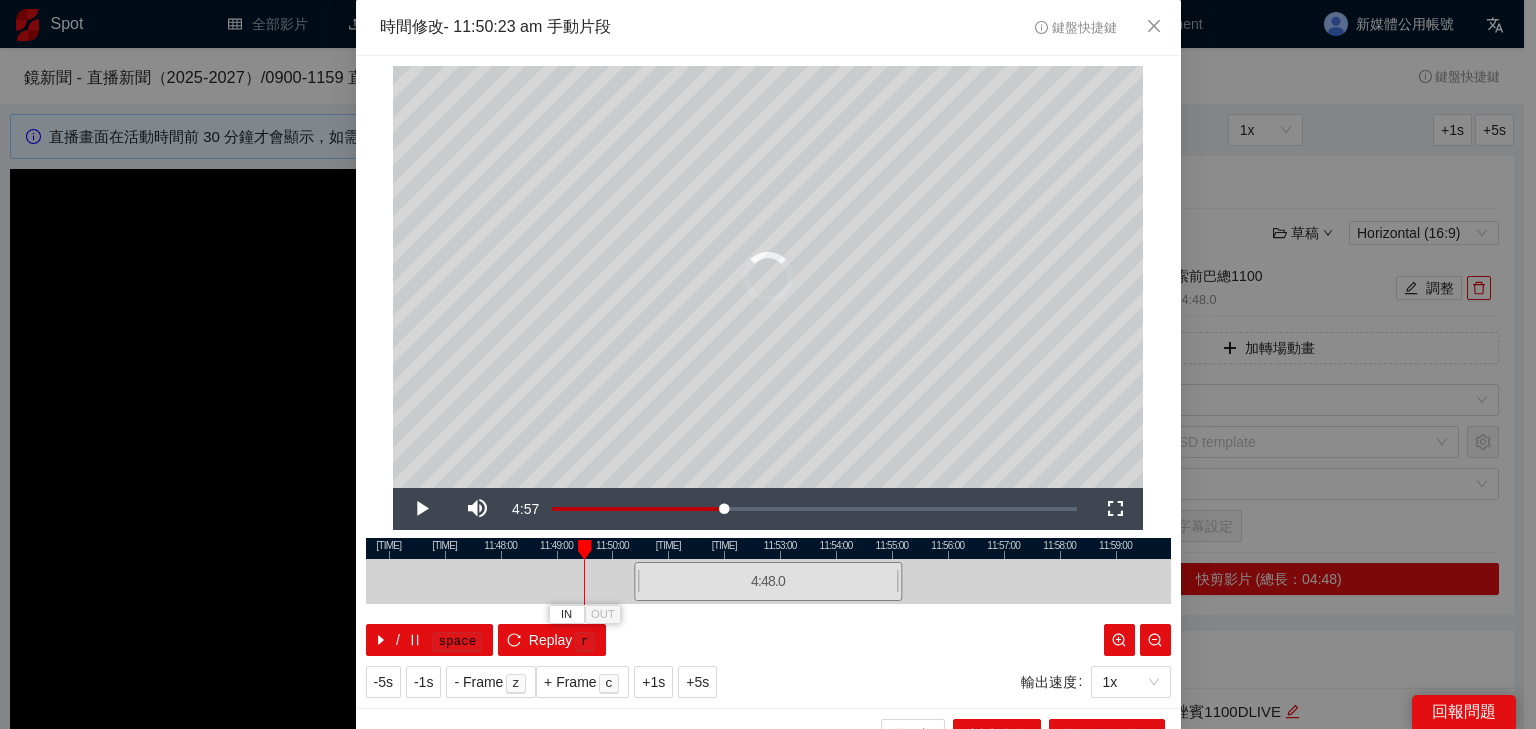 drag, startPoint x: 624, startPoint y: 546, endPoint x: 566, endPoint y: 538, distance: 58.549126 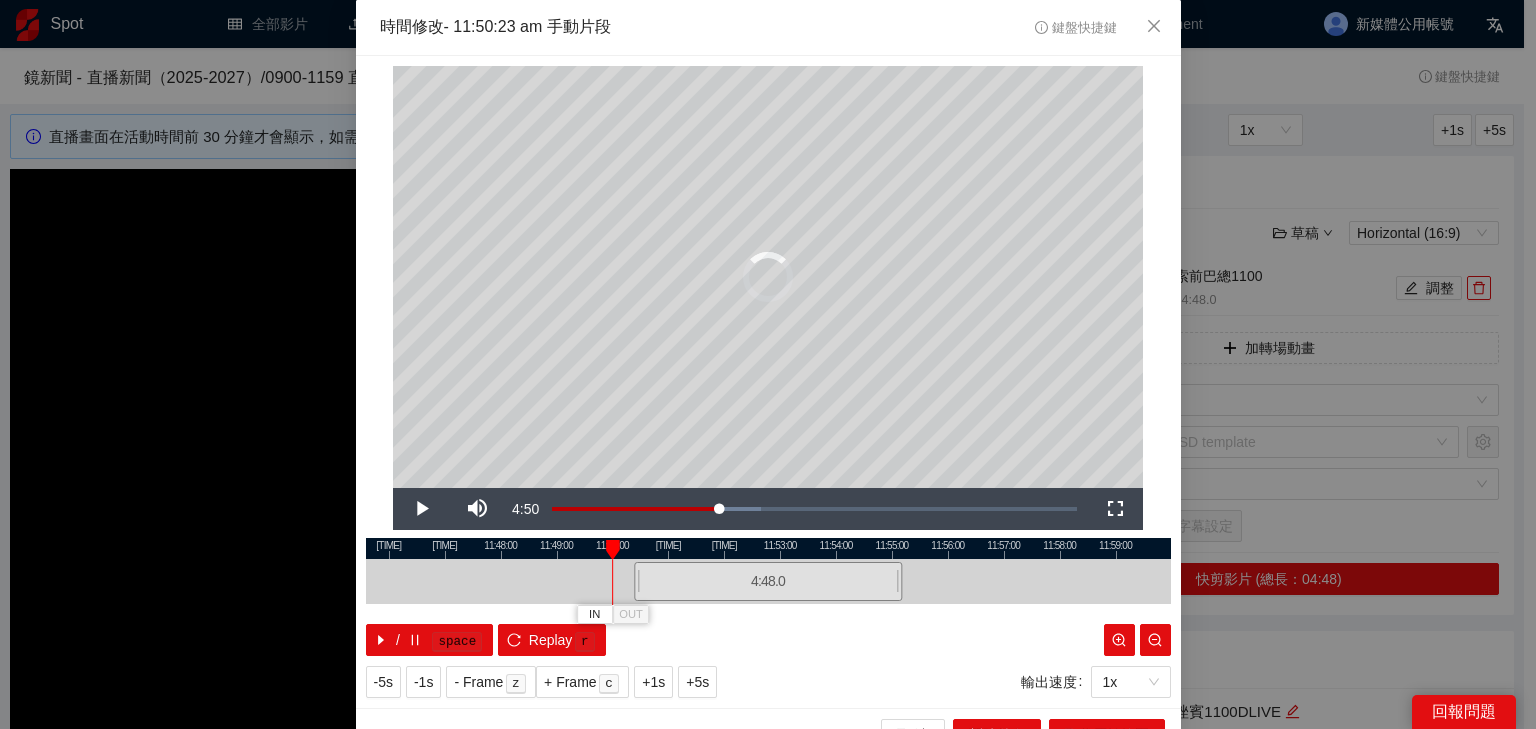 click at bounding box center [613, 550] 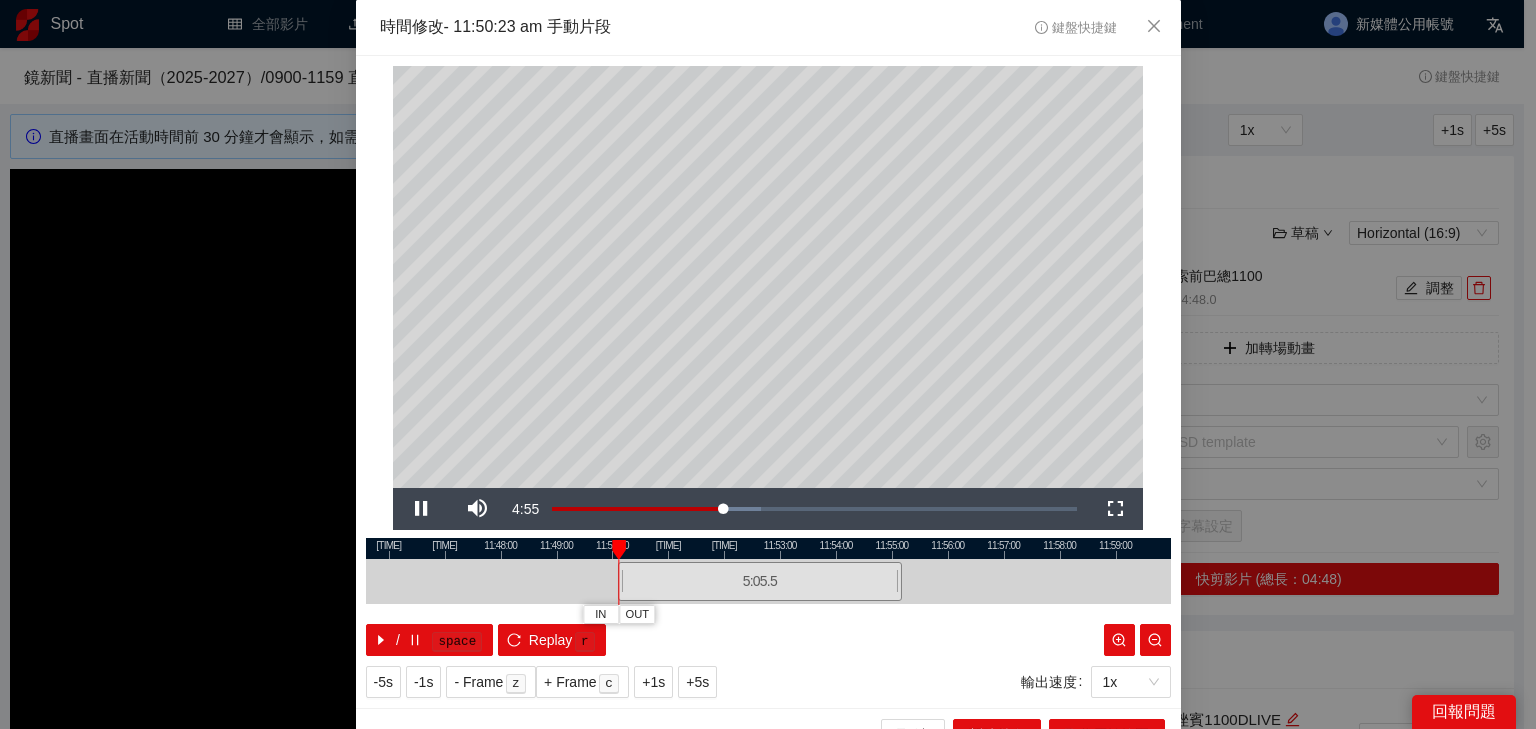 click at bounding box center (768, 548) 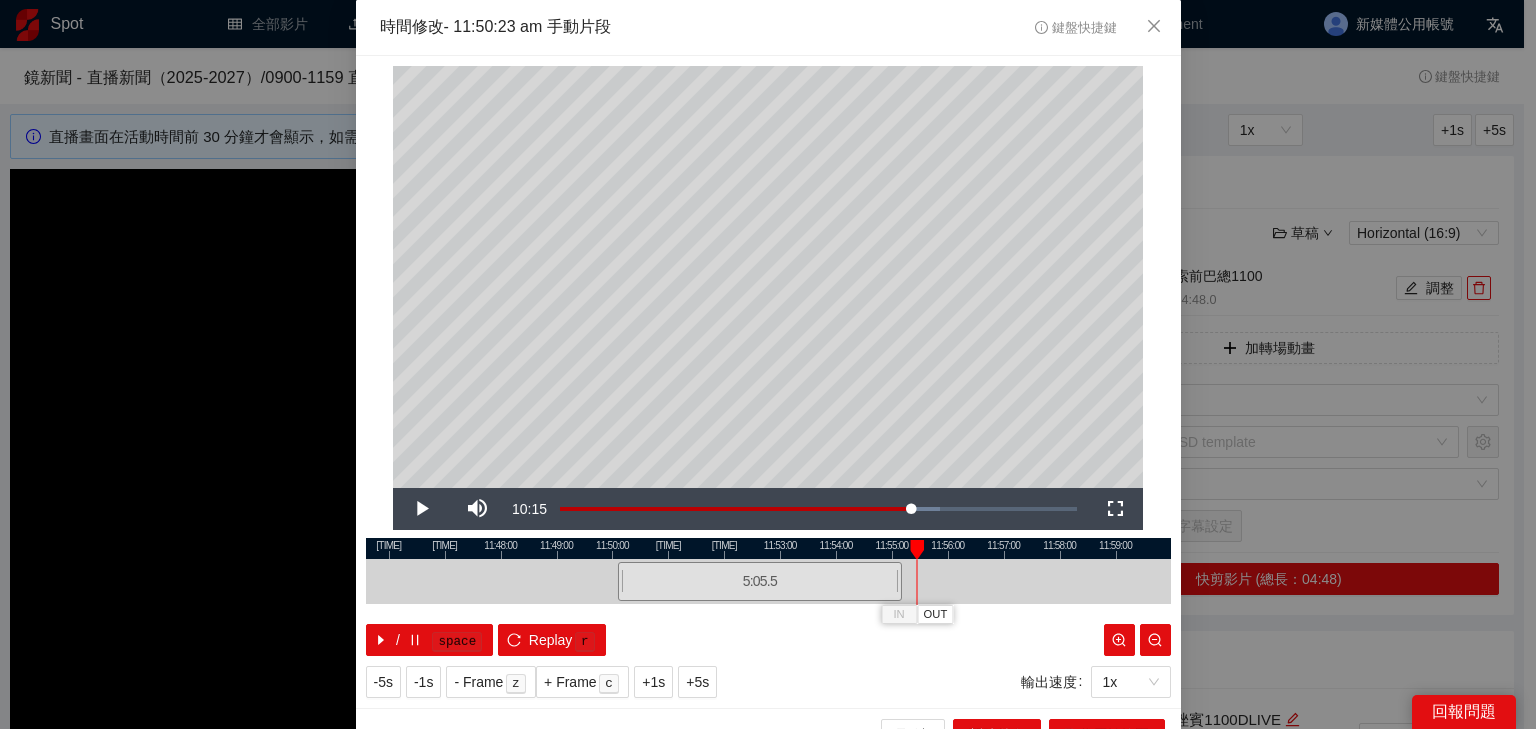 click at bounding box center [768, 548] 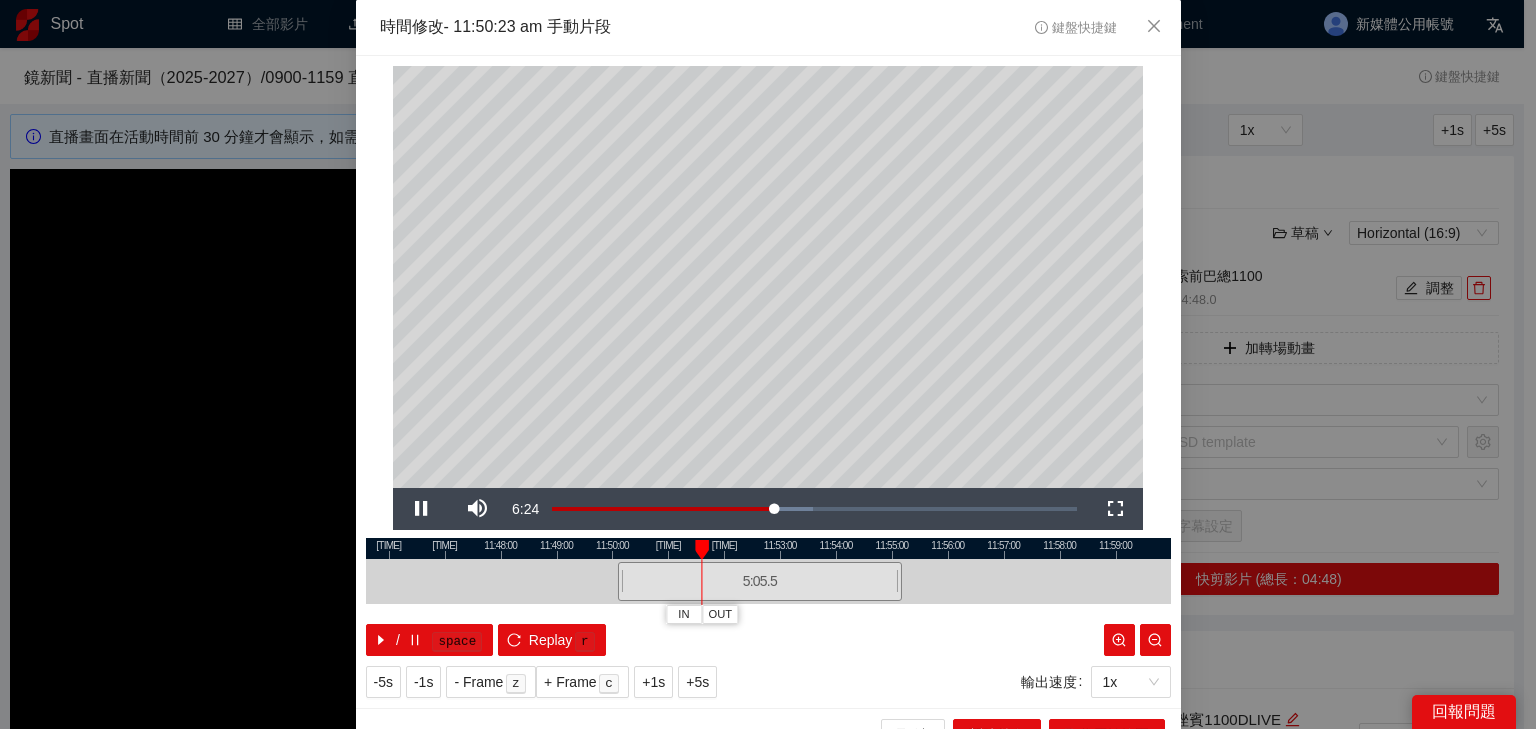 click at bounding box center [768, 548] 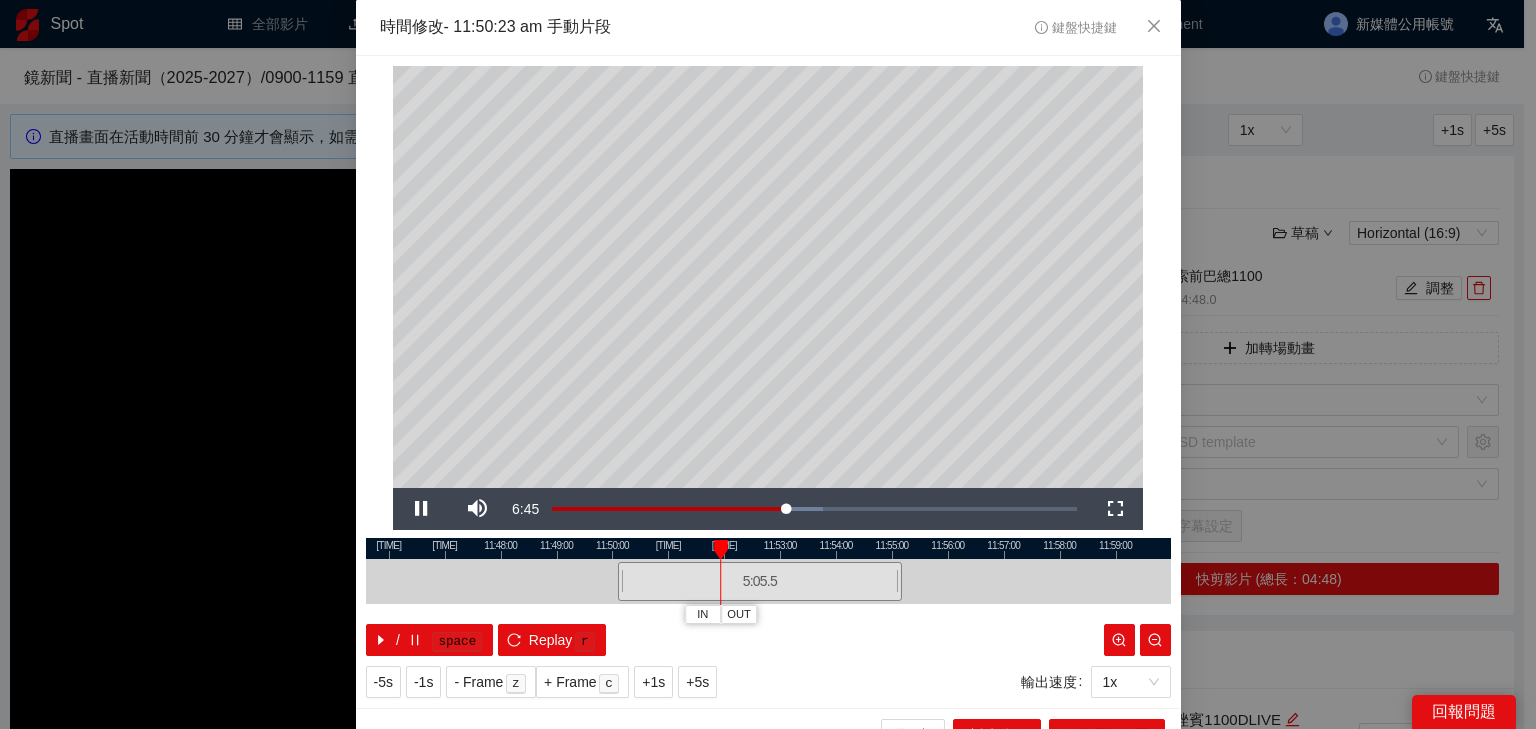 click at bounding box center [768, 548] 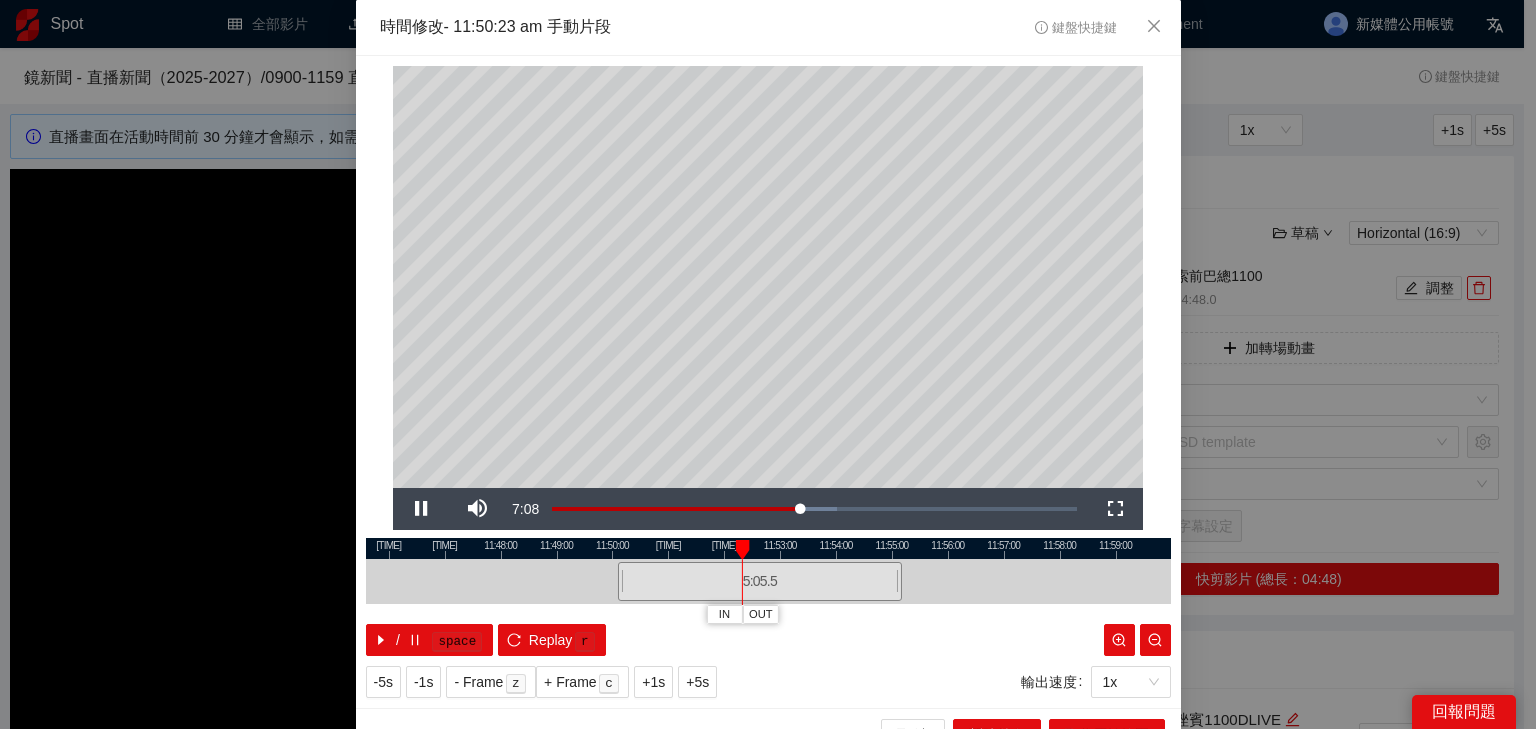 click at bounding box center [768, 548] 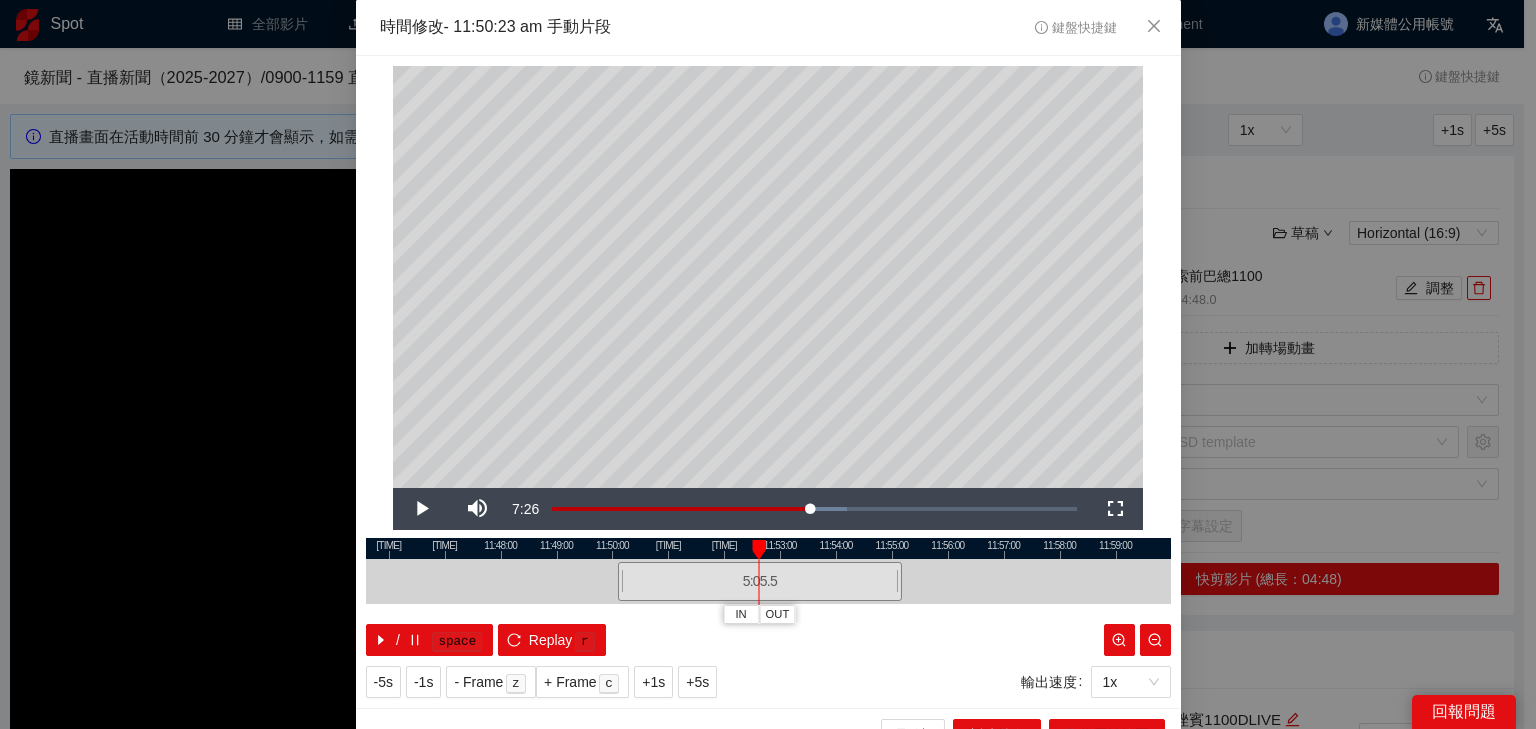 click at bounding box center [768, 548] 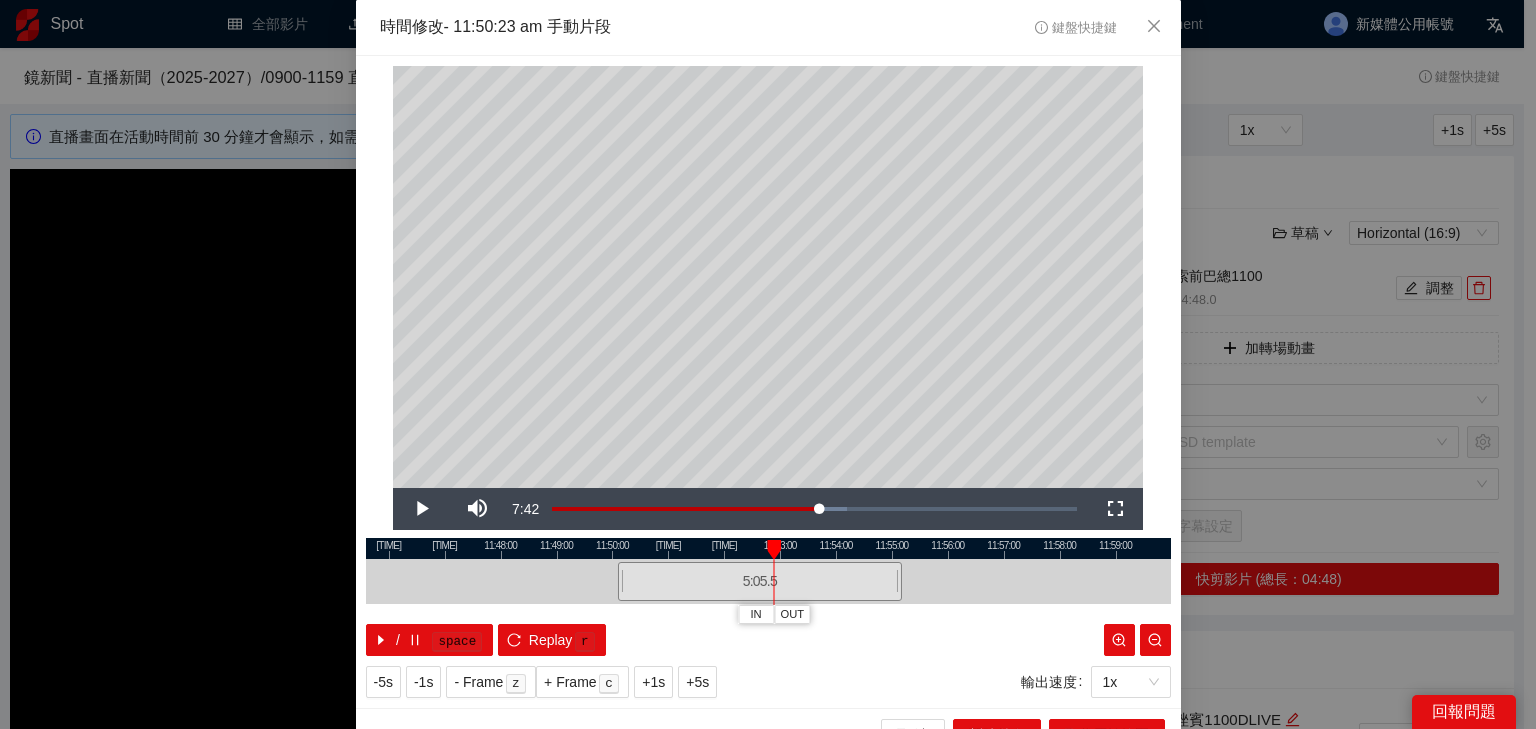 click at bounding box center [768, 548] 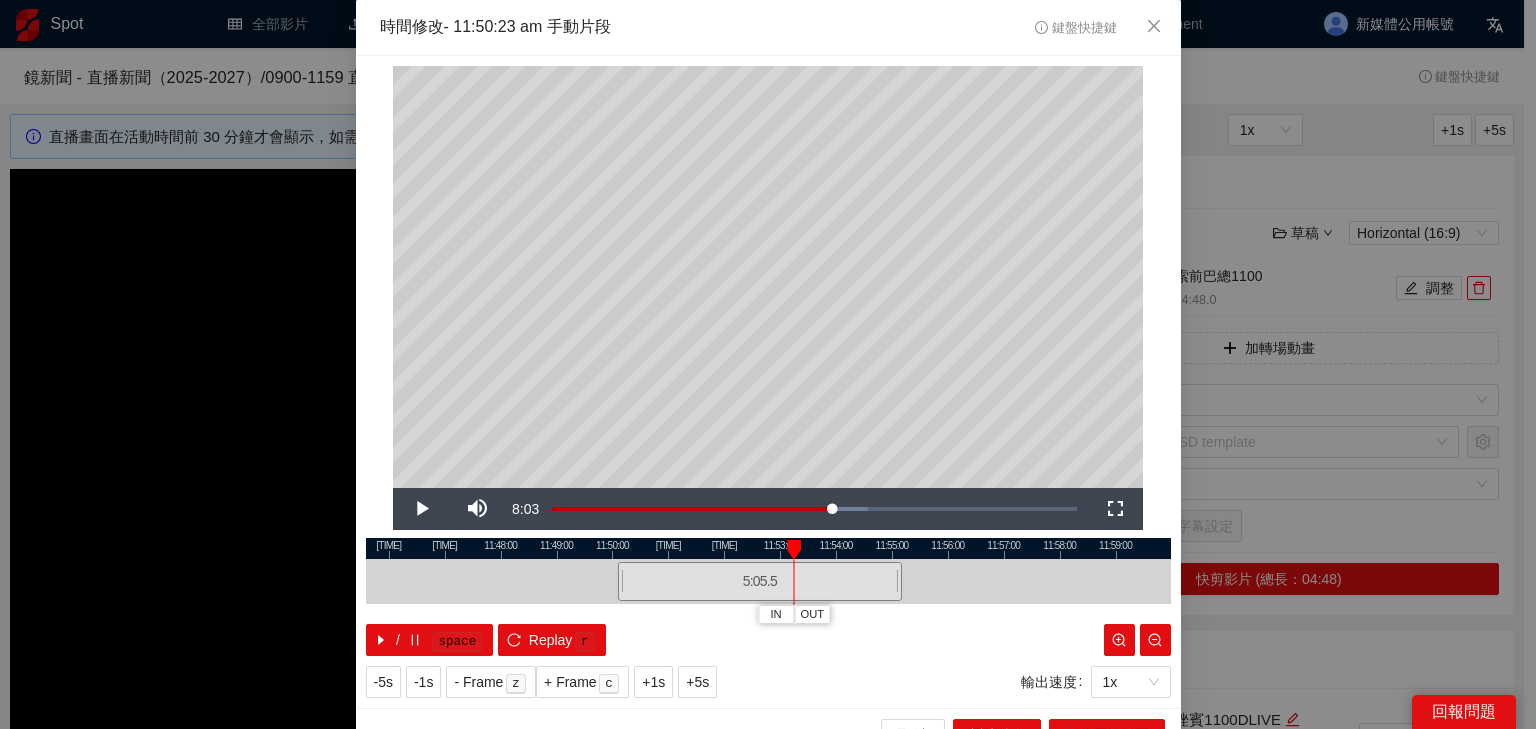 click at bounding box center [768, 548] 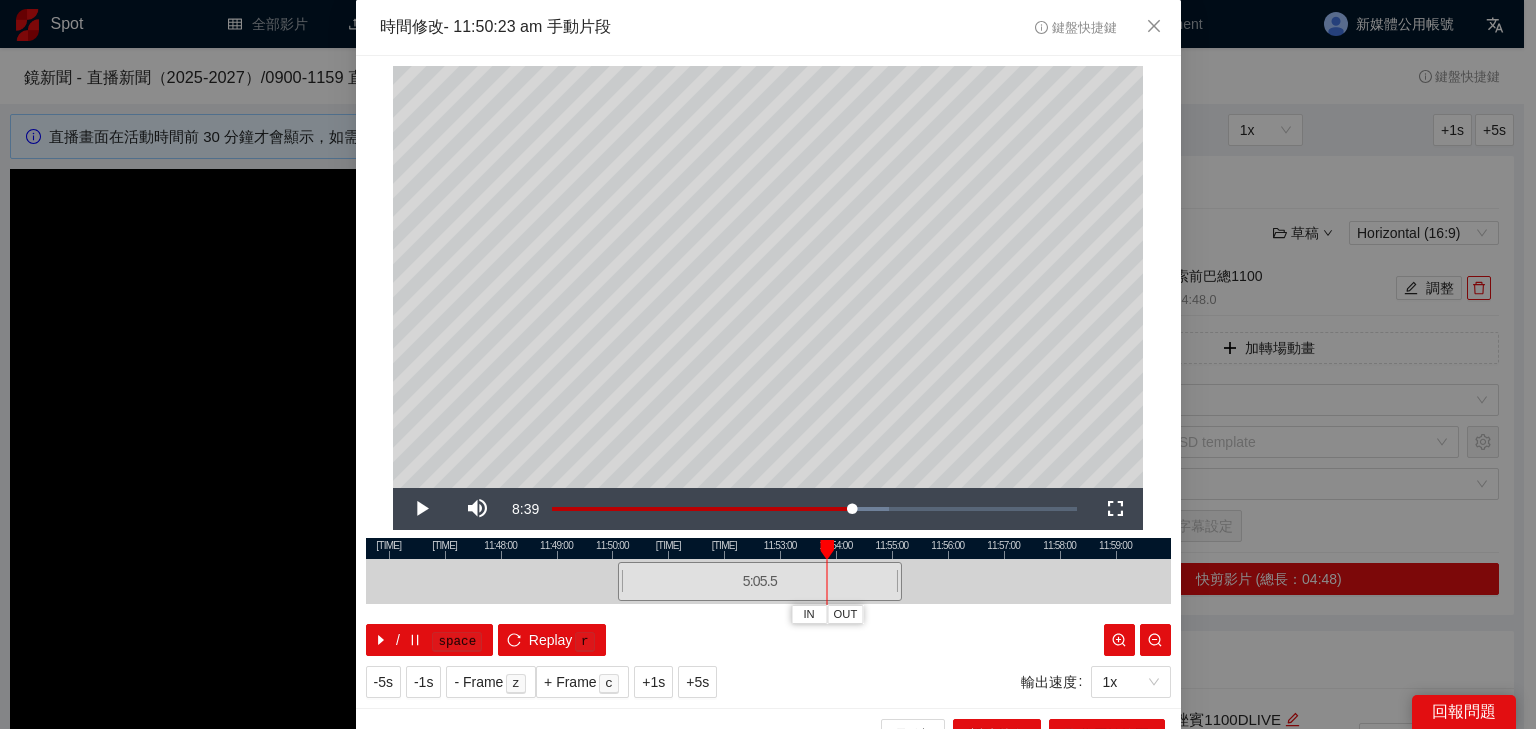 click at bounding box center (768, 548) 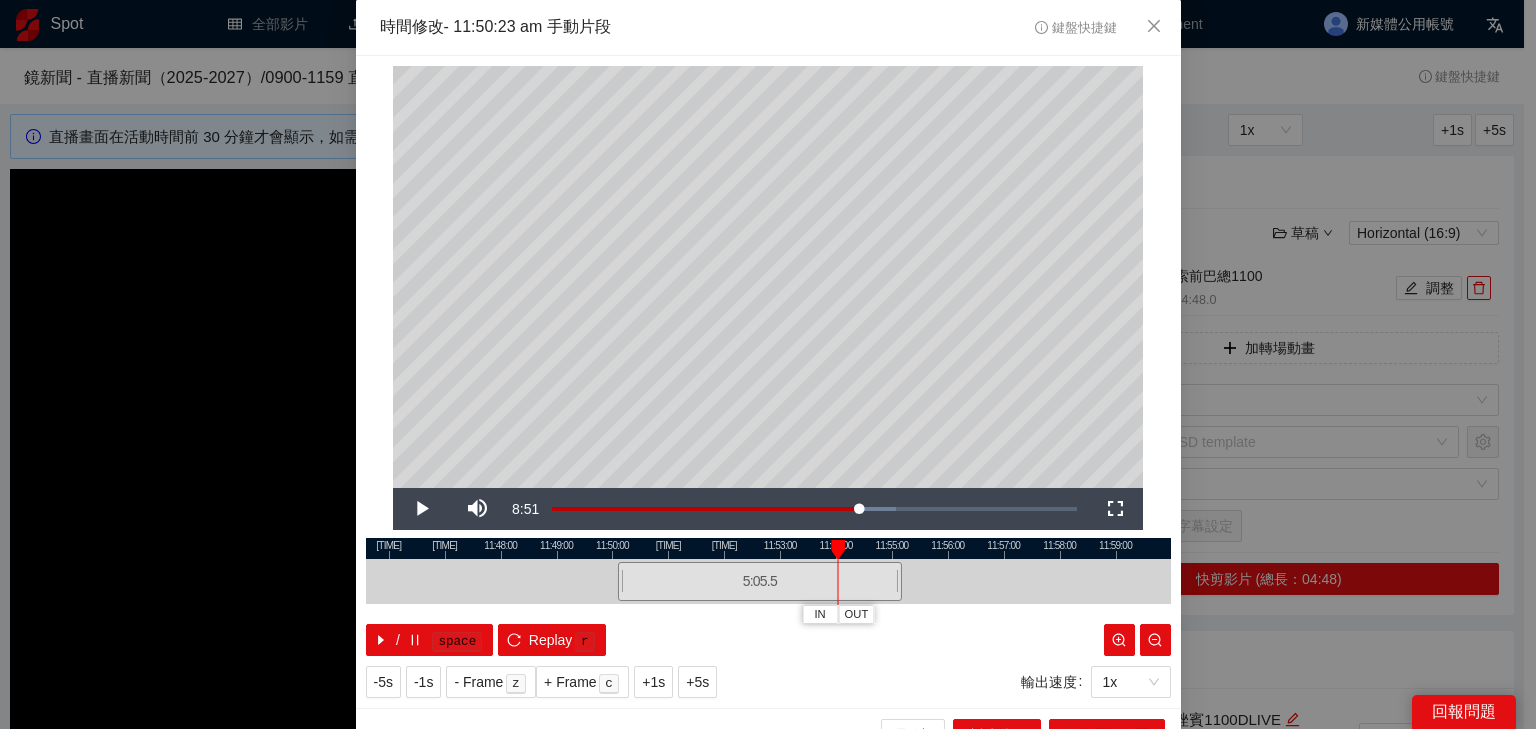 click at bounding box center [768, 548] 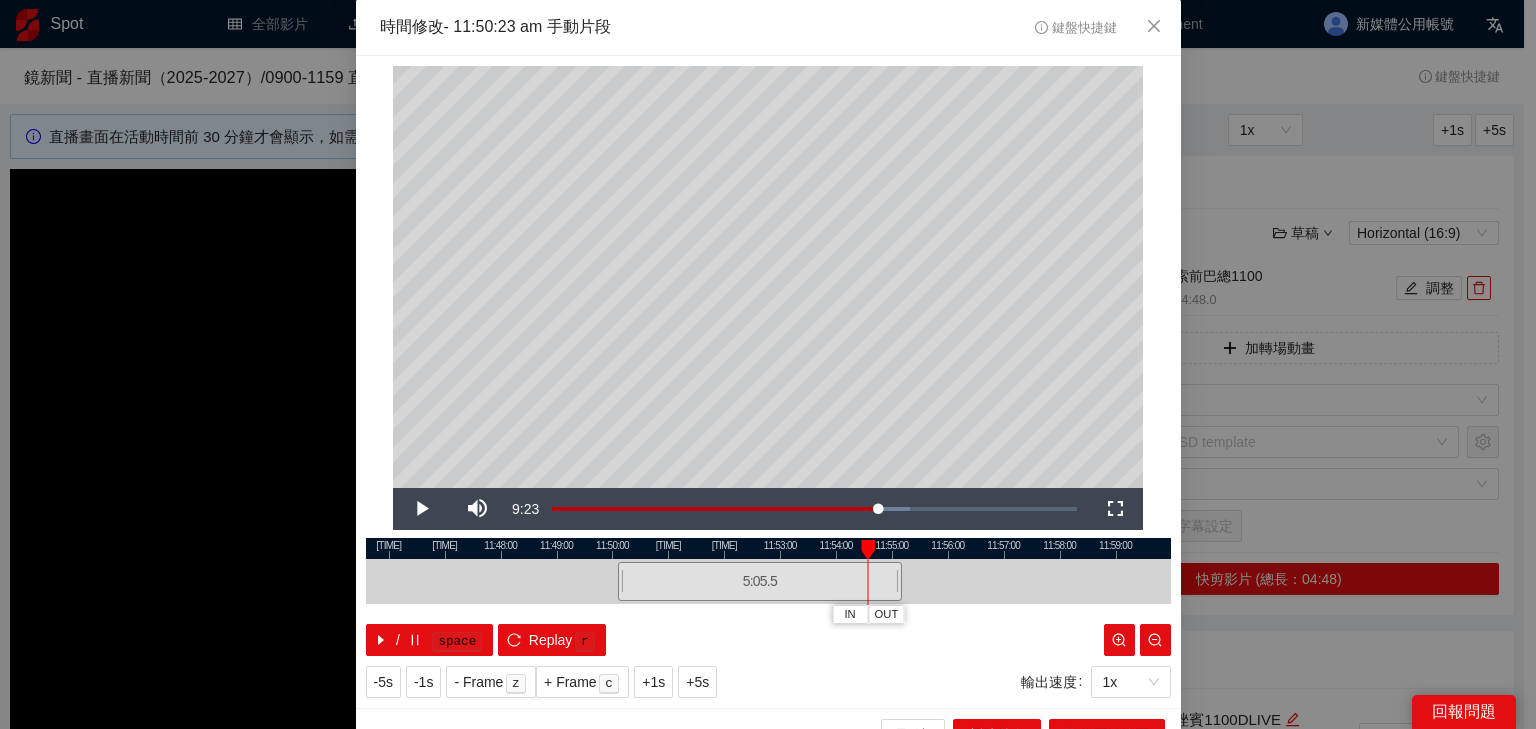 click at bounding box center [768, 548] 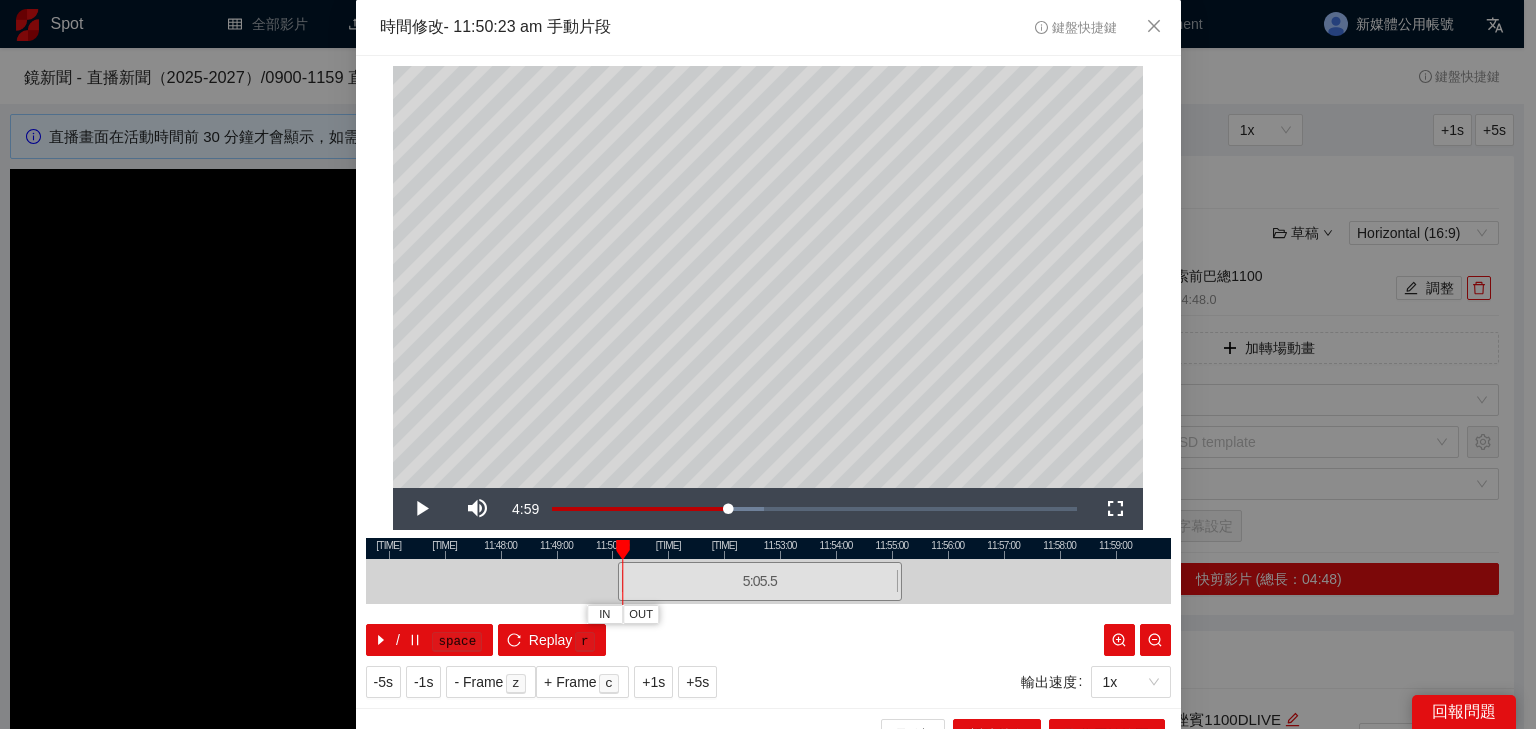 drag, startPoint x: 878, startPoint y: 548, endPoint x: 588, endPoint y: 560, distance: 290.24817 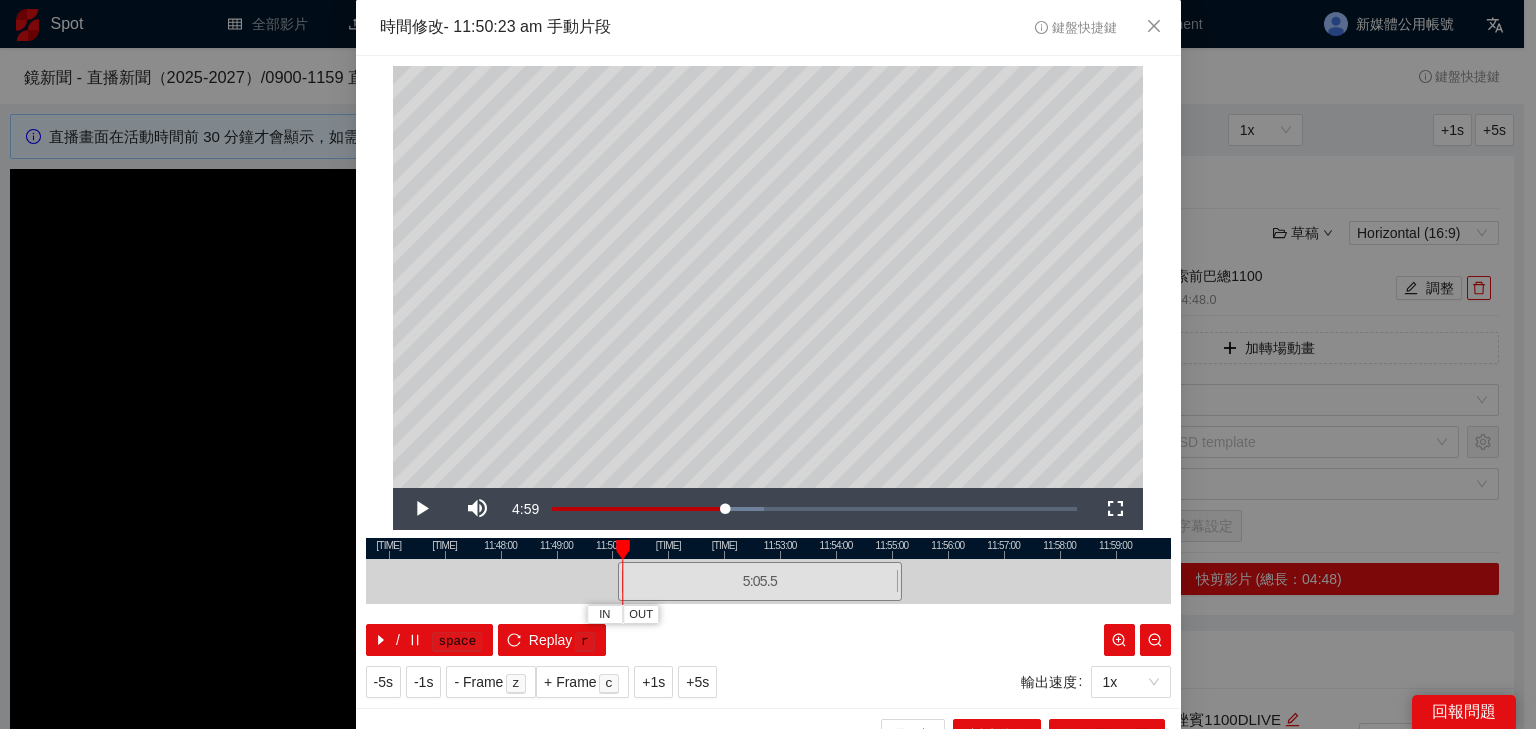 click on "11:45:00 11:46:00 11:47:00 11:48:00 11:49:00 11:50:00 11:51:00 11:52:00 11:53:00 11:54:00 11:55:00 11:56:00 11:57:00 11:58:00 11:59:00 IN OUT 5:05.5 /   space  Replay  r" at bounding box center (768, 597) 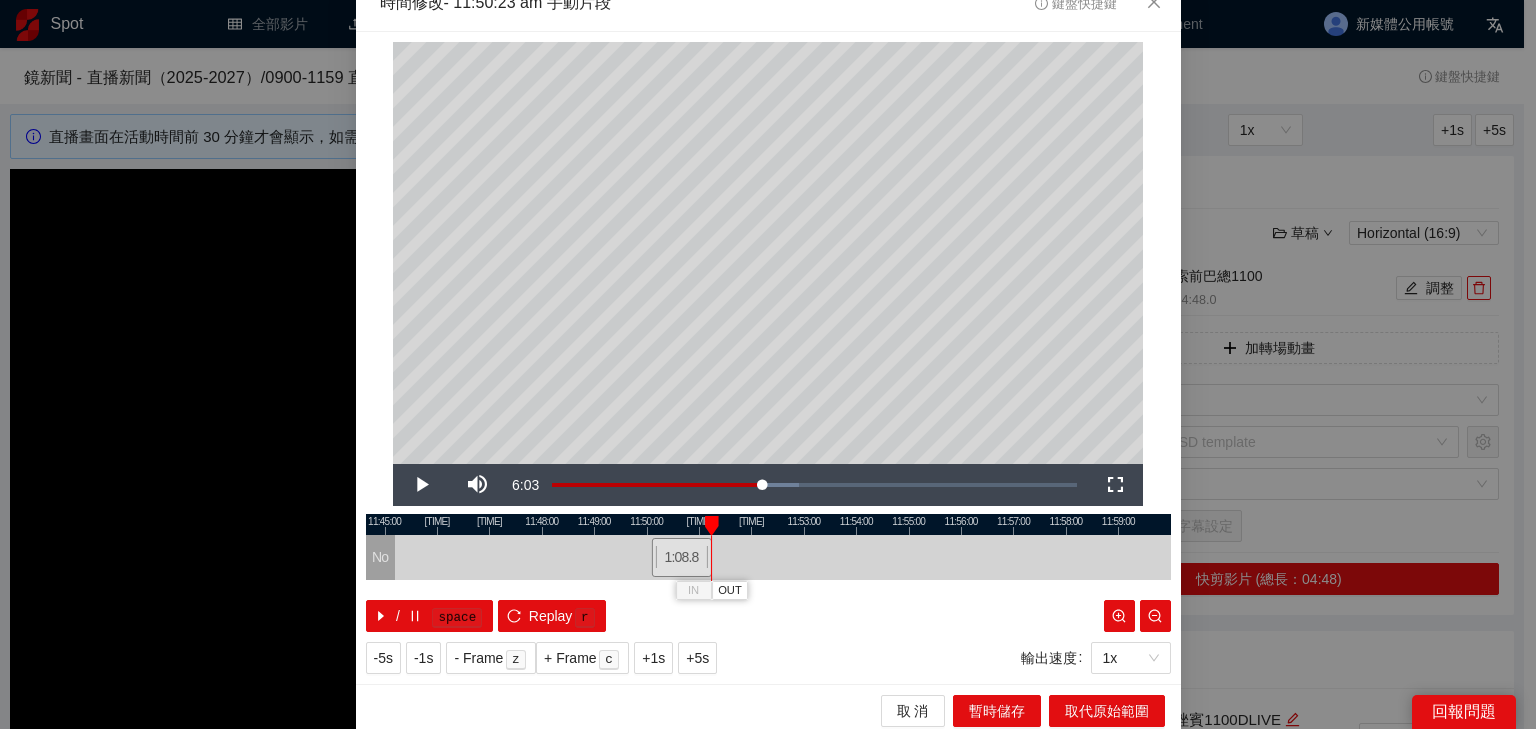 scroll, scrollTop: 31, scrollLeft: 0, axis: vertical 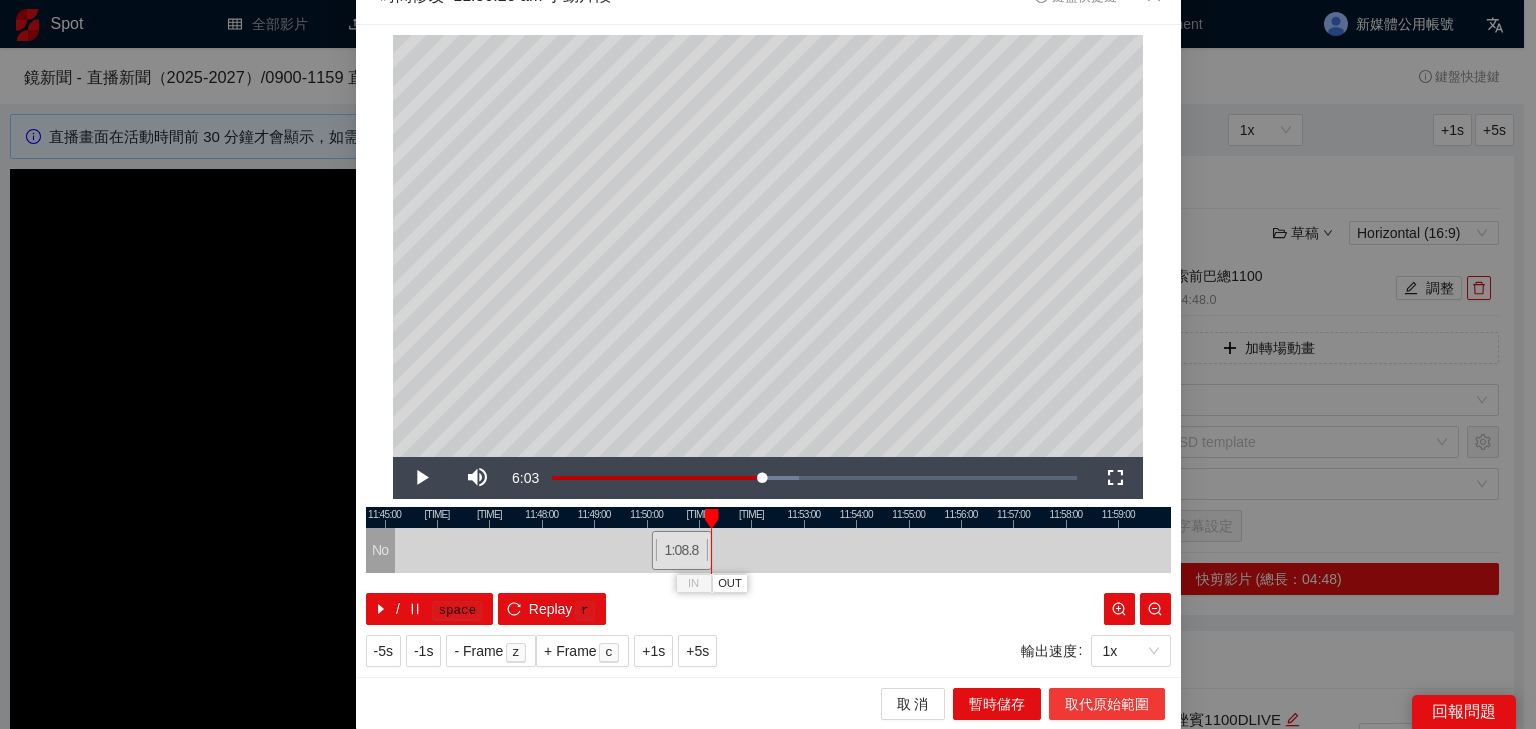 click on "取代原始範圍" at bounding box center [1107, 704] 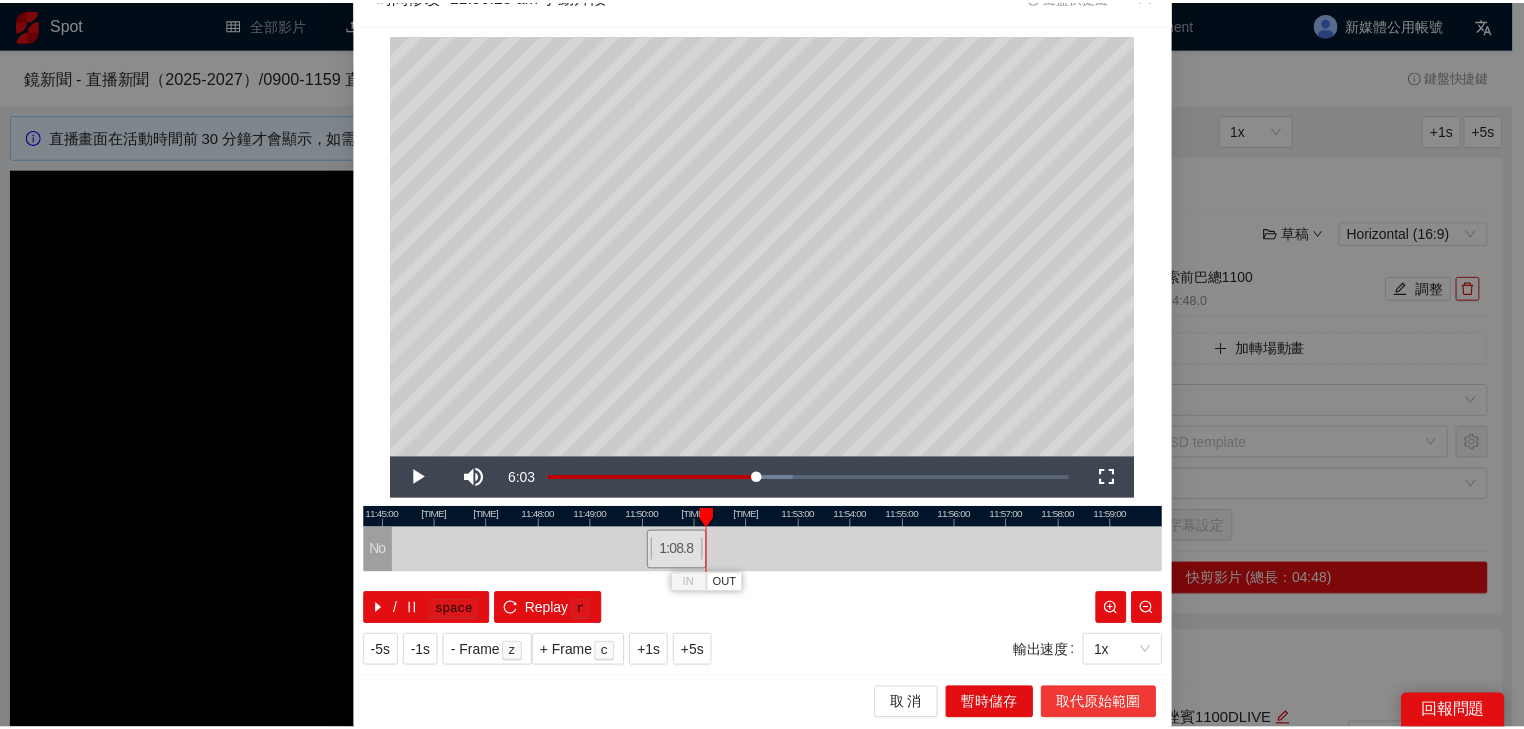 scroll, scrollTop: 0, scrollLeft: 0, axis: both 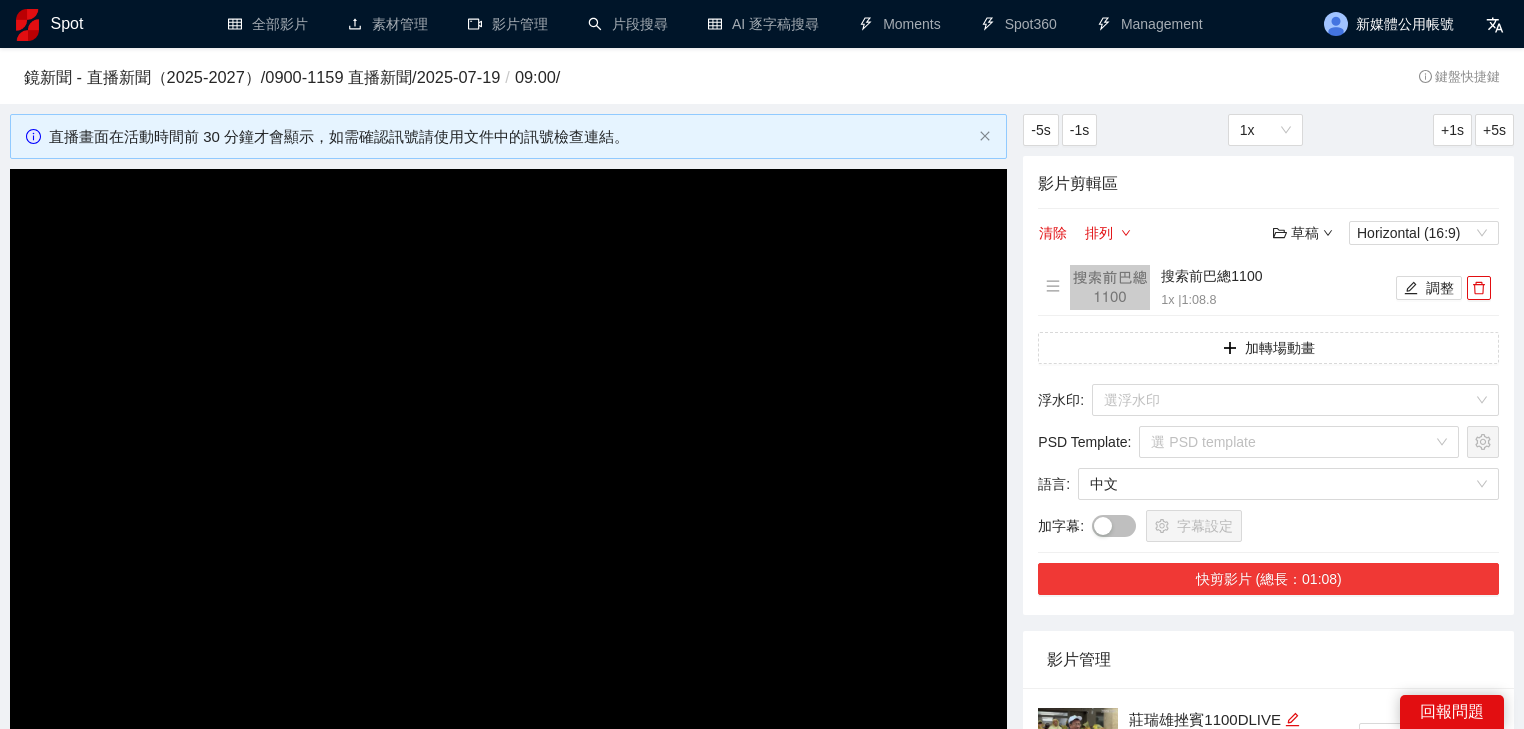 click on "快剪影片 (總長：01:08)" at bounding box center [1268, 579] 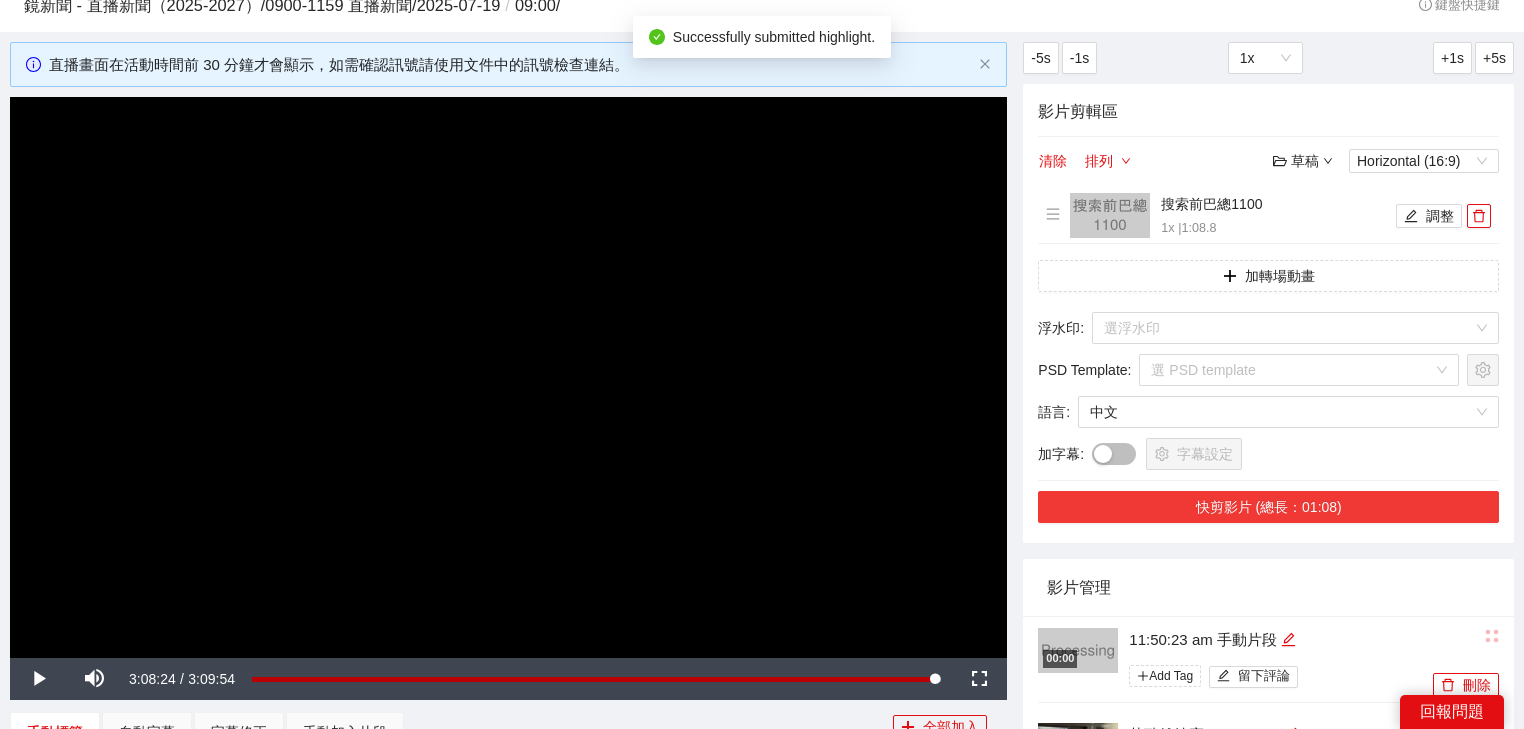 scroll, scrollTop: 160, scrollLeft: 0, axis: vertical 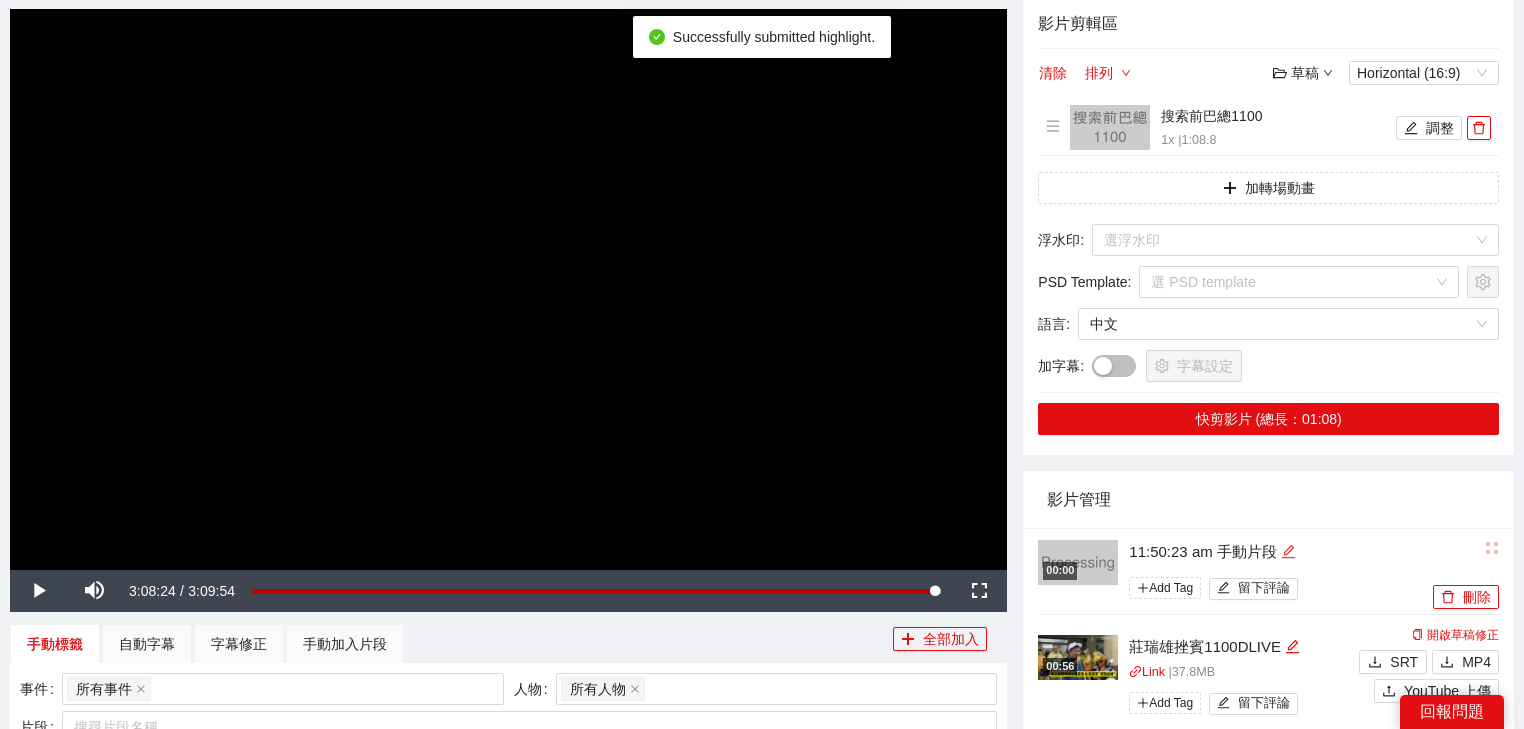 click 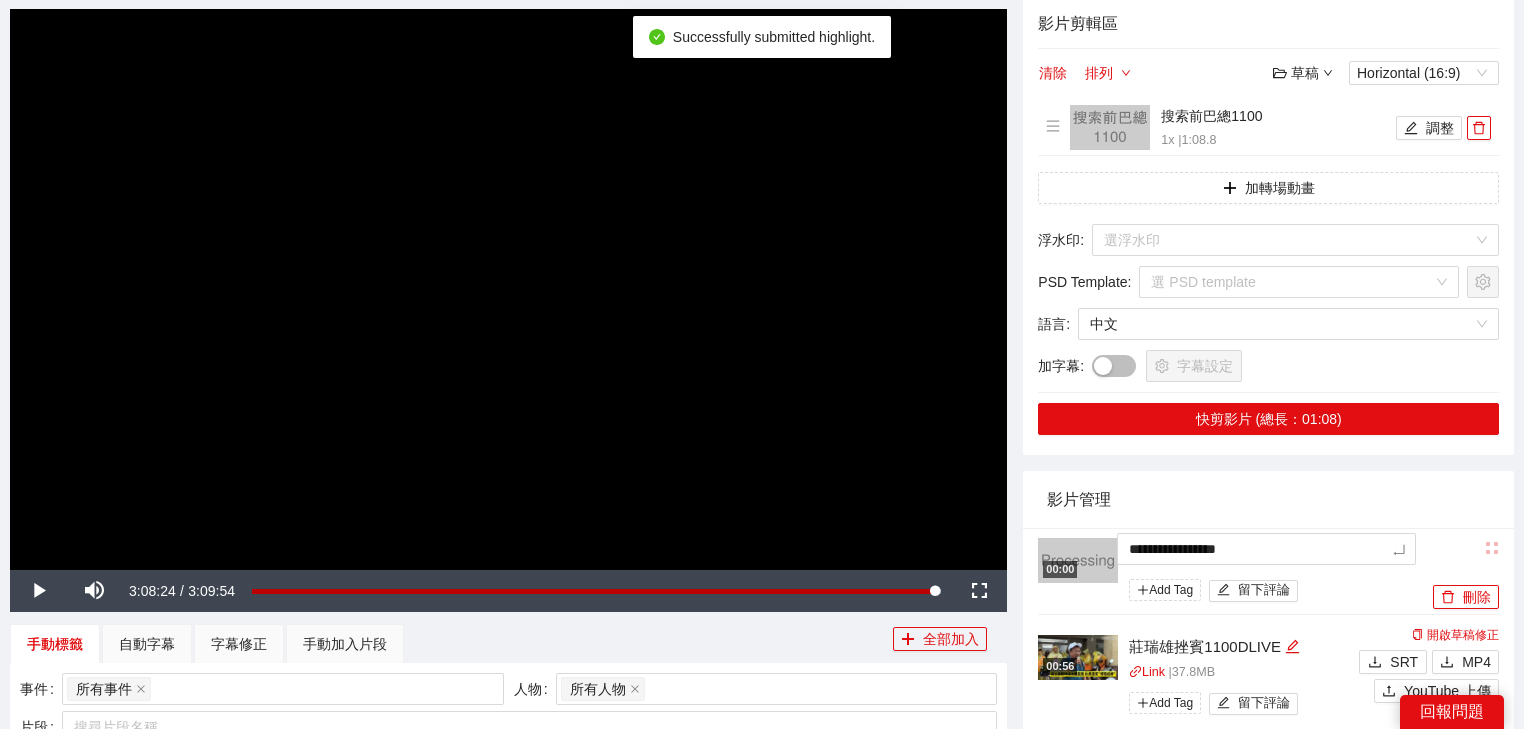 click on "**********" at bounding box center [762, 881] 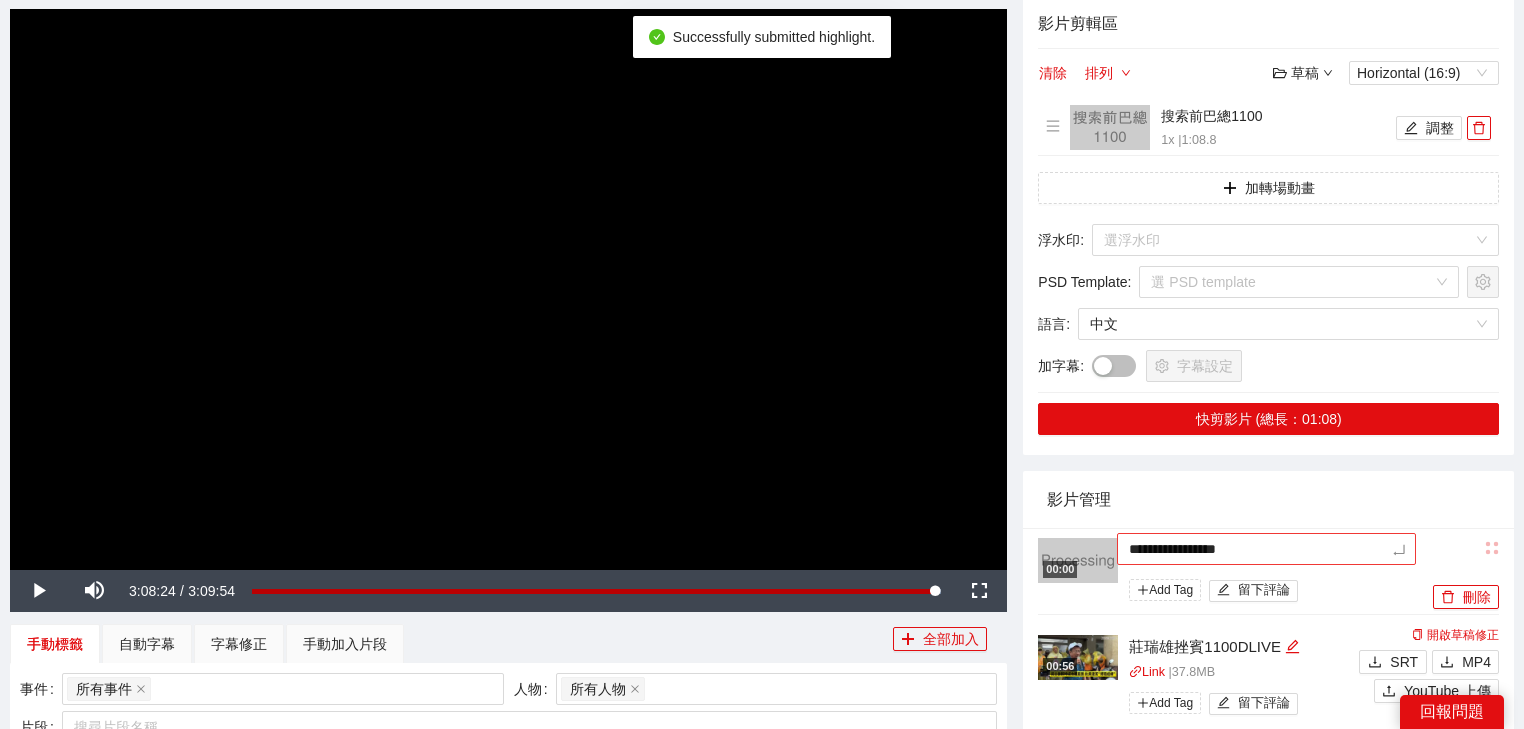 type on "*********" 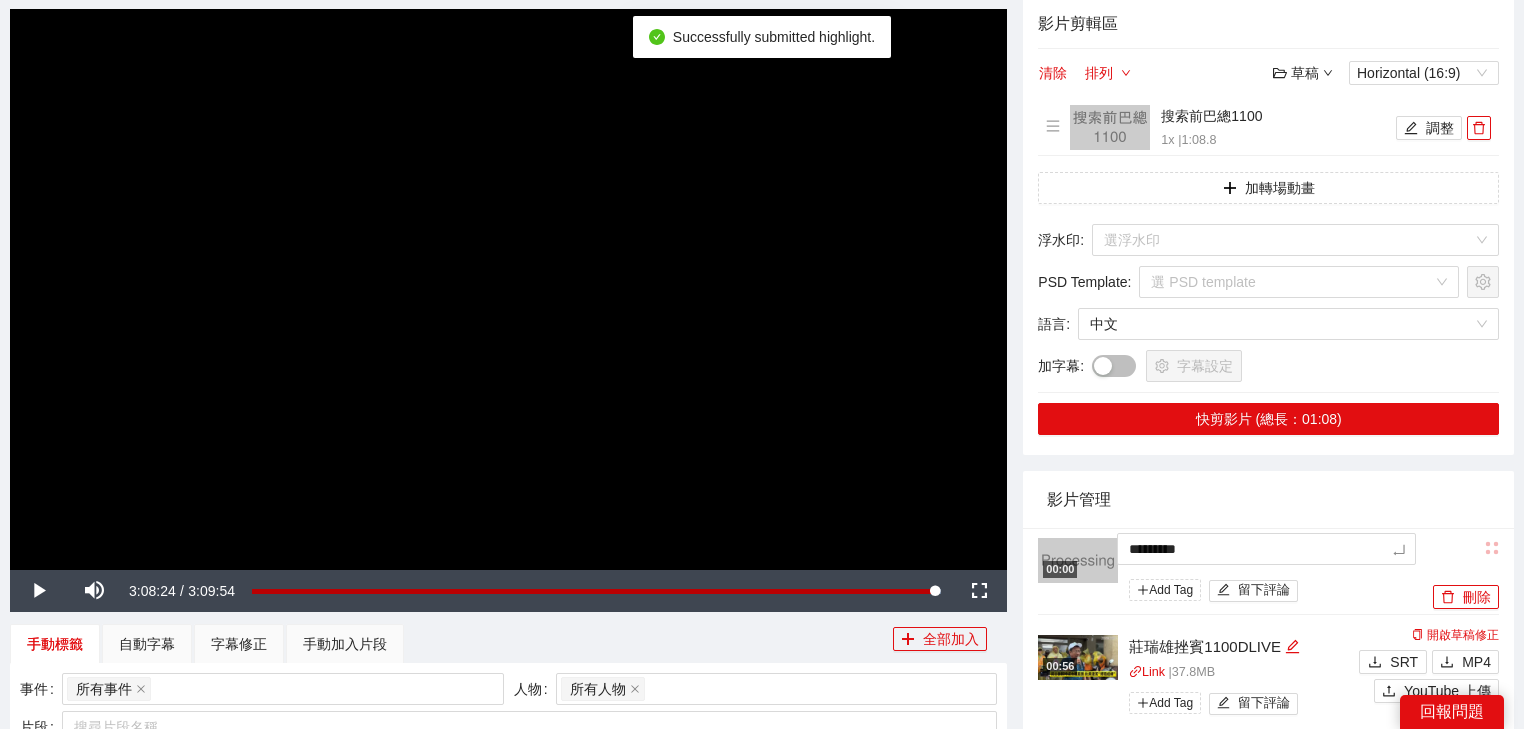 click on "00:00 *********  Add Tag   留下評論   刪除" at bounding box center (1268, 571) 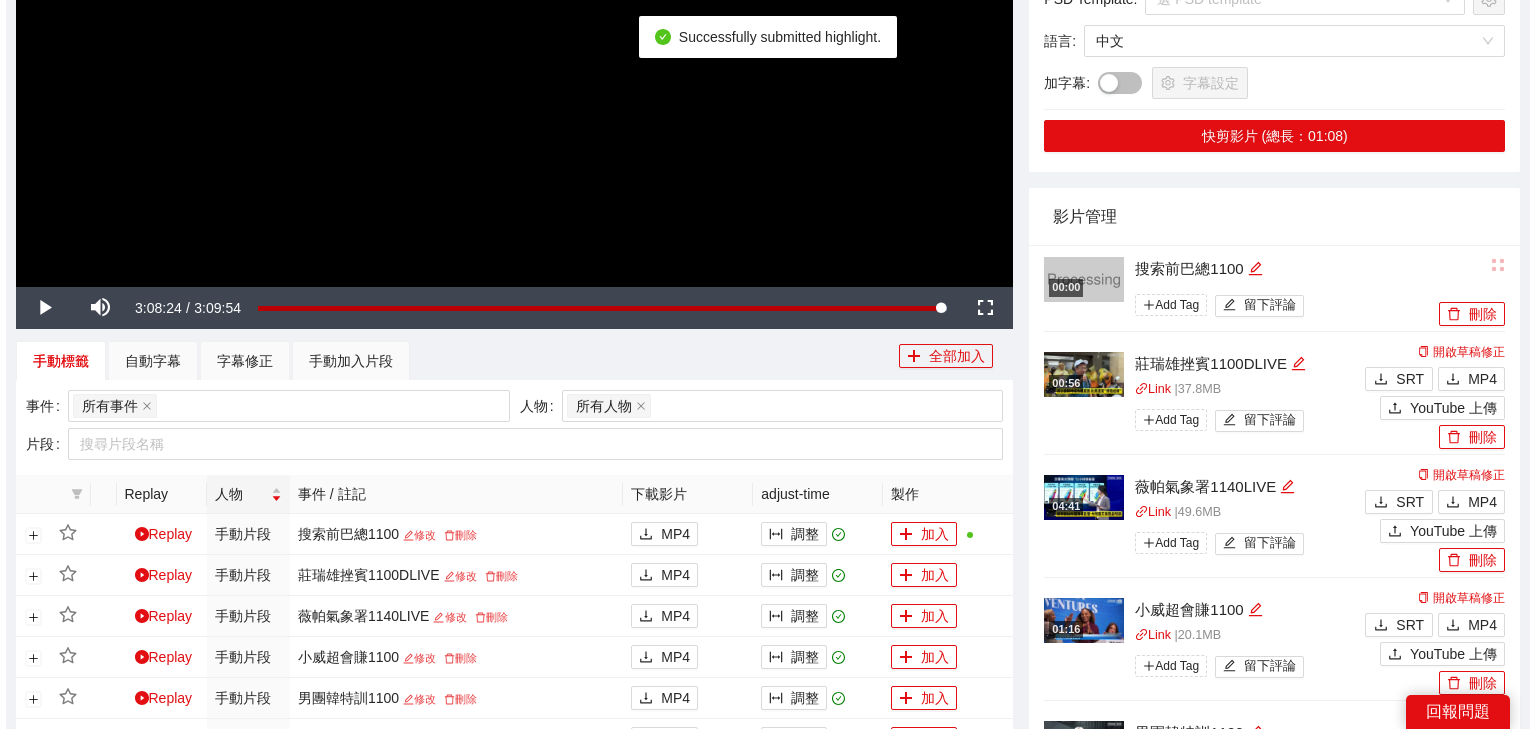 scroll, scrollTop: 720, scrollLeft: 0, axis: vertical 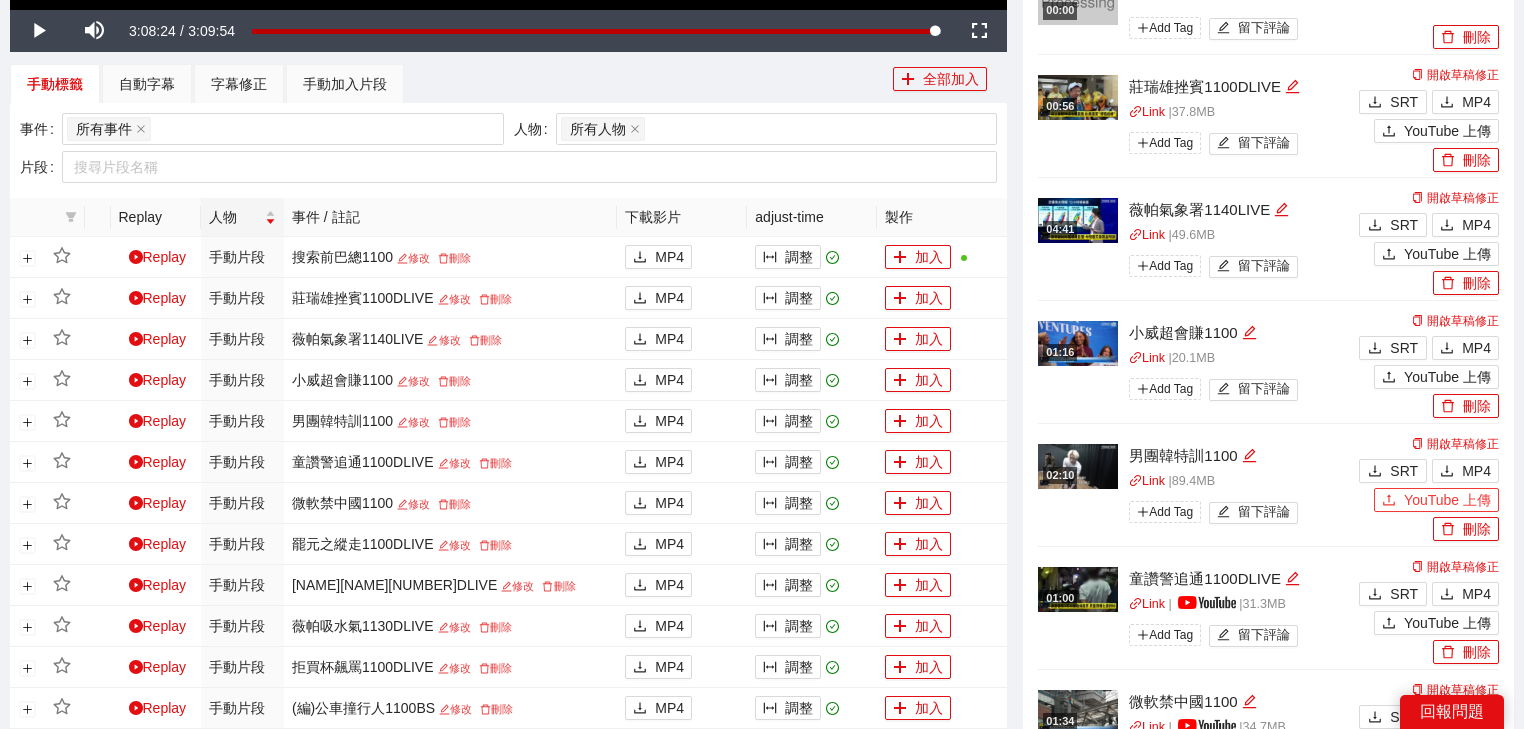 click 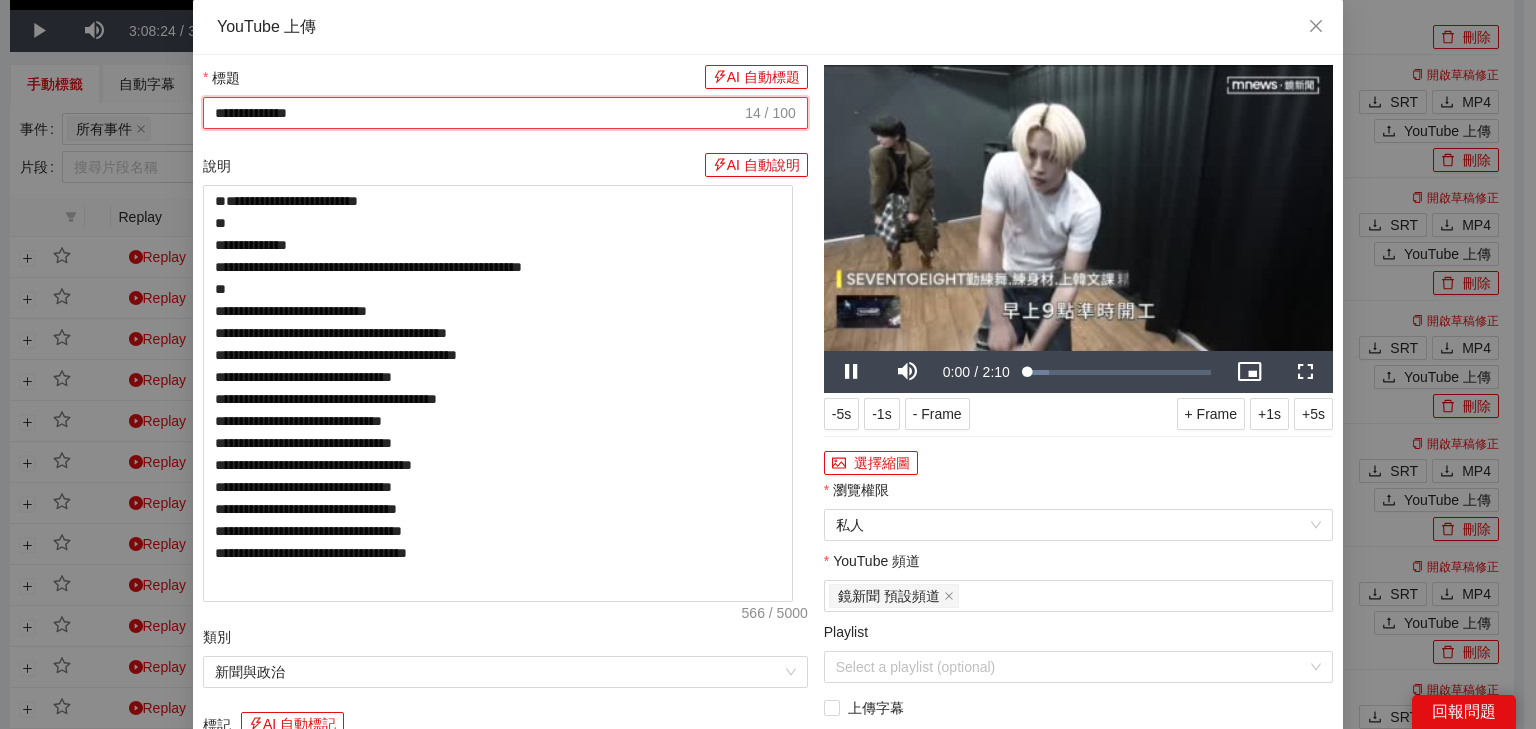 drag, startPoint x: 513, startPoint y: 116, endPoint x: 0, endPoint y: 115, distance: 513.001 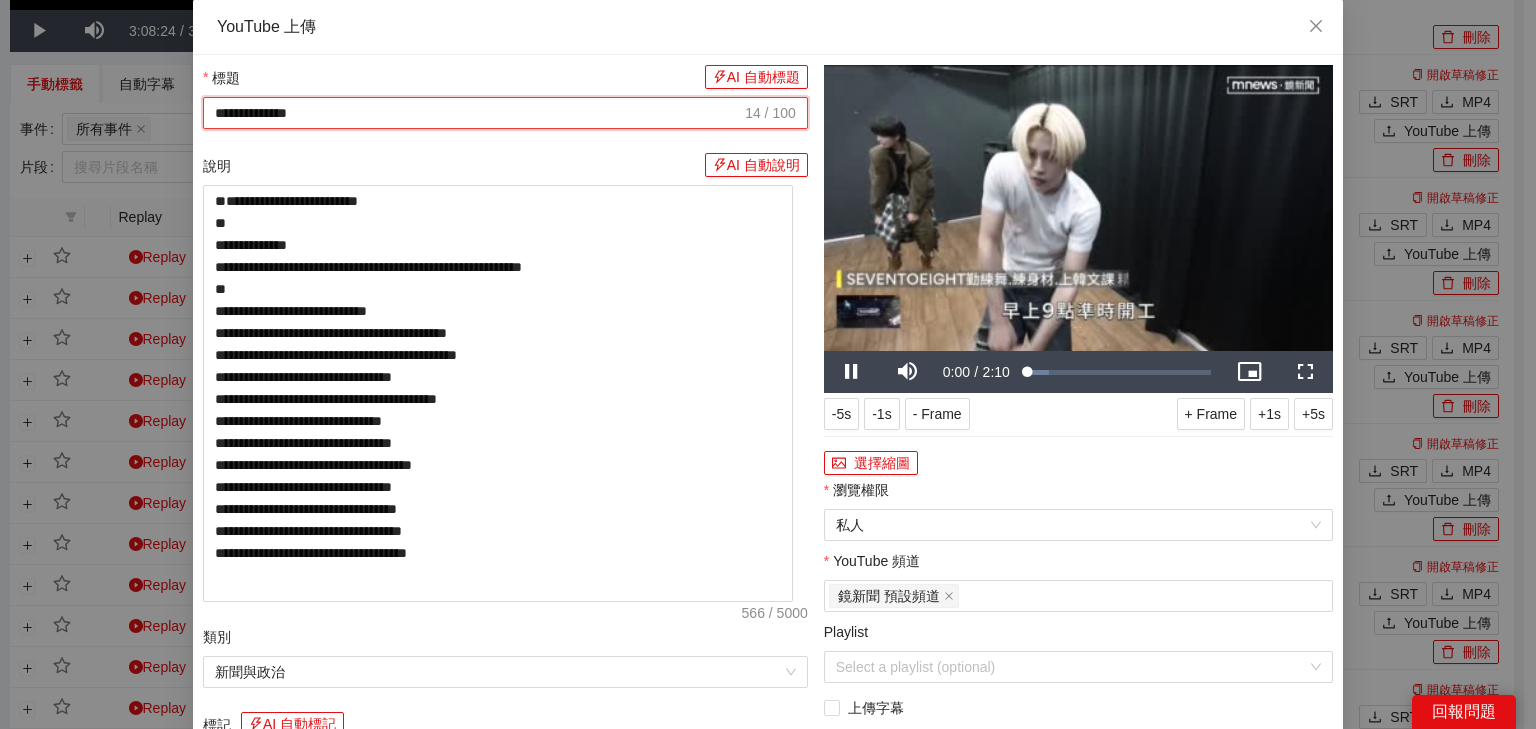 click on "**********" at bounding box center (768, 364) 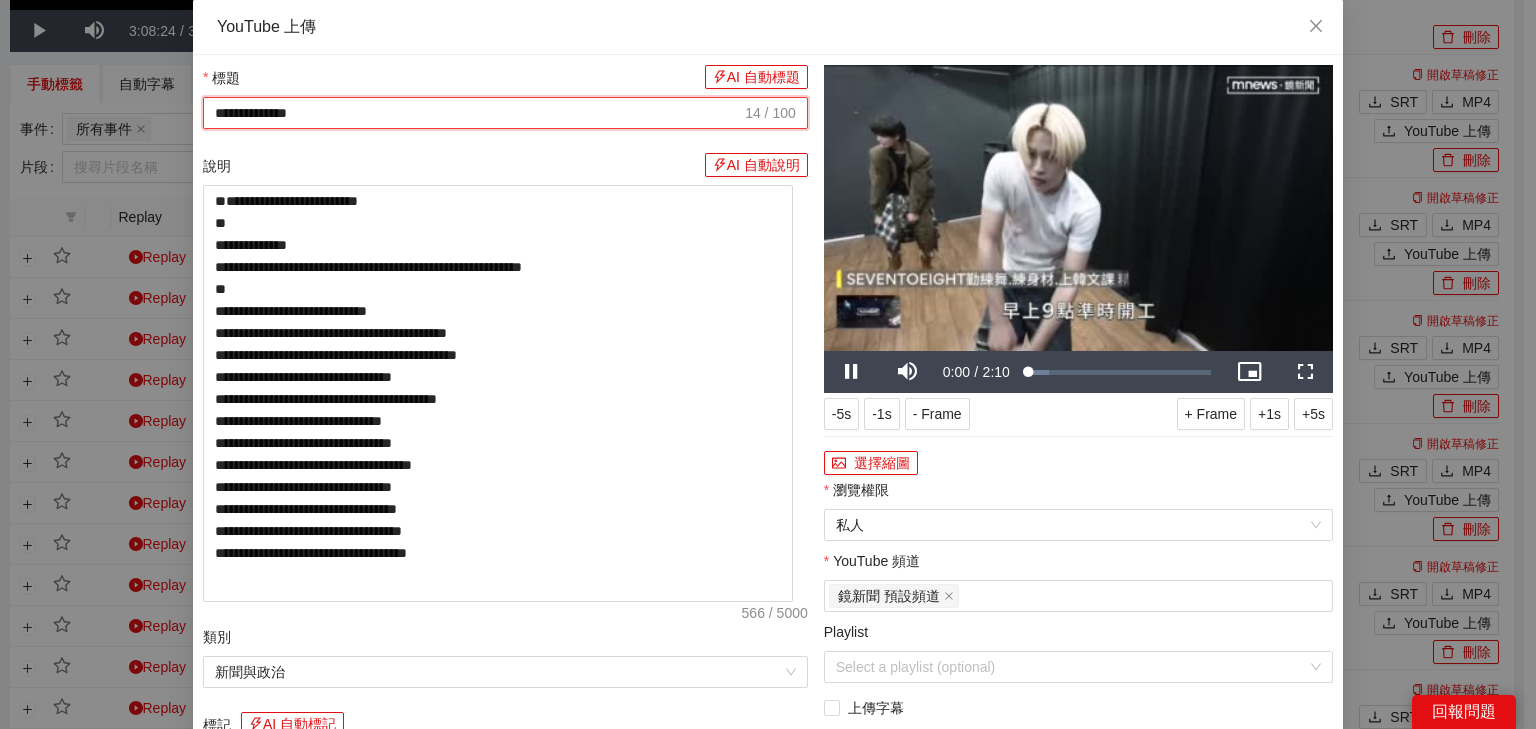 paste on "**********" 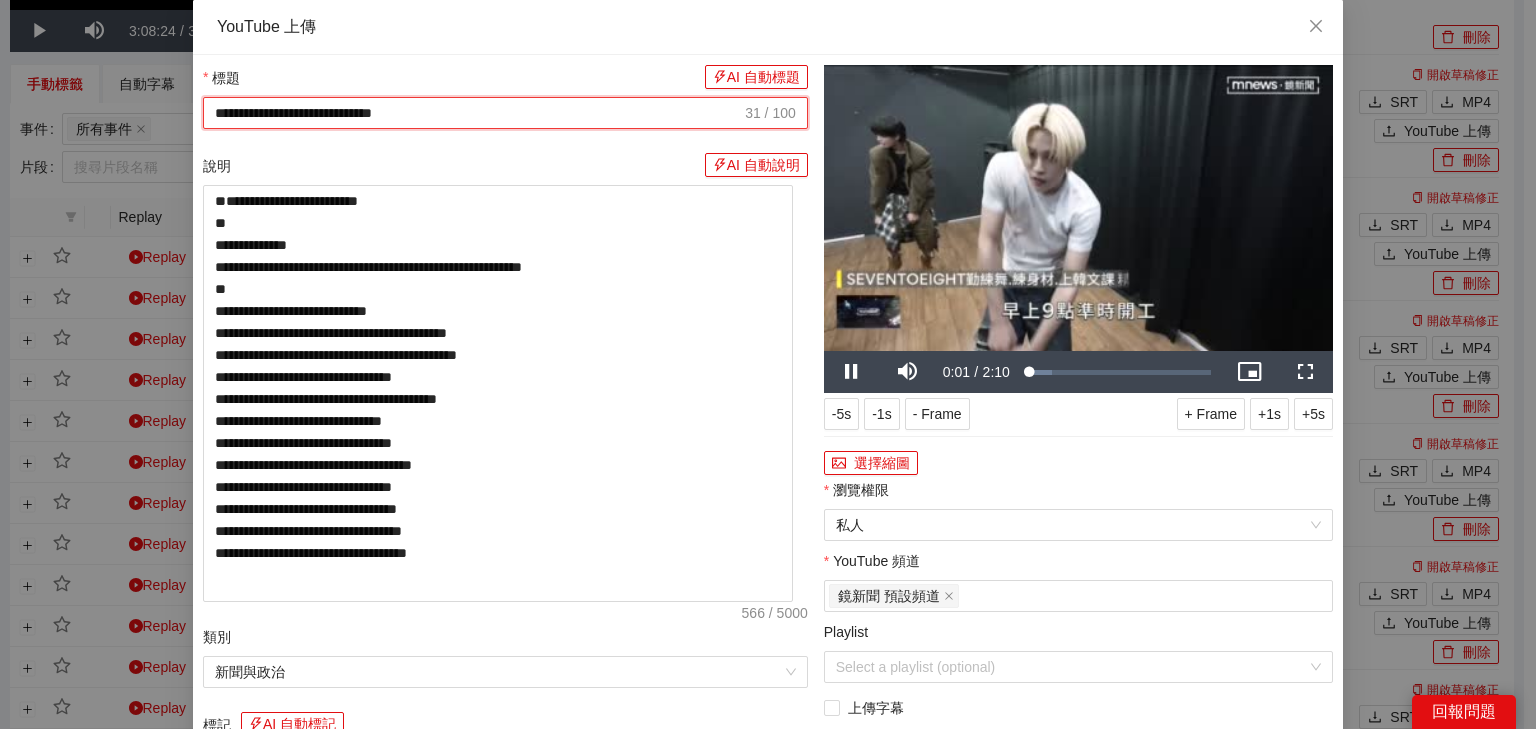 type on "**********" 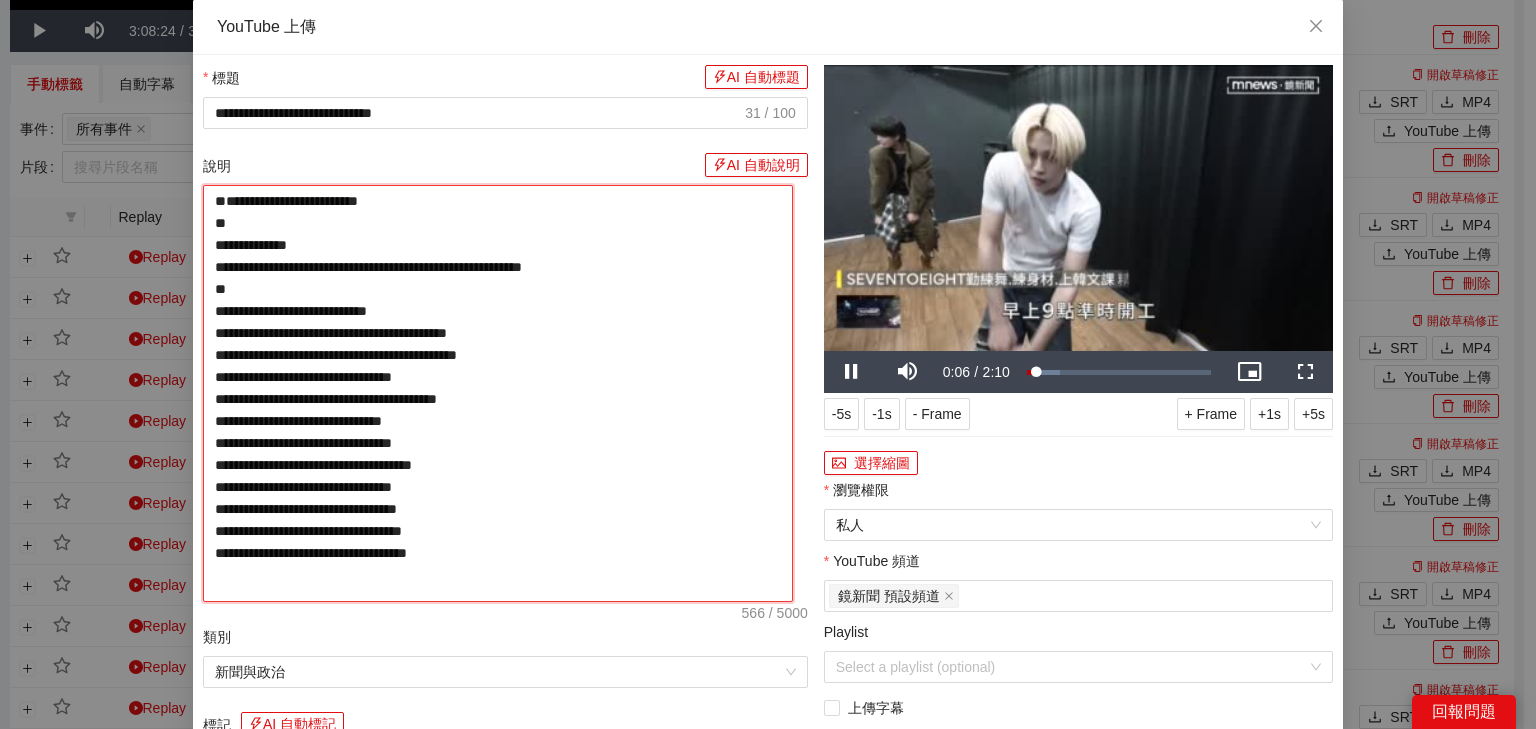 click on "**********" at bounding box center (498, 393) 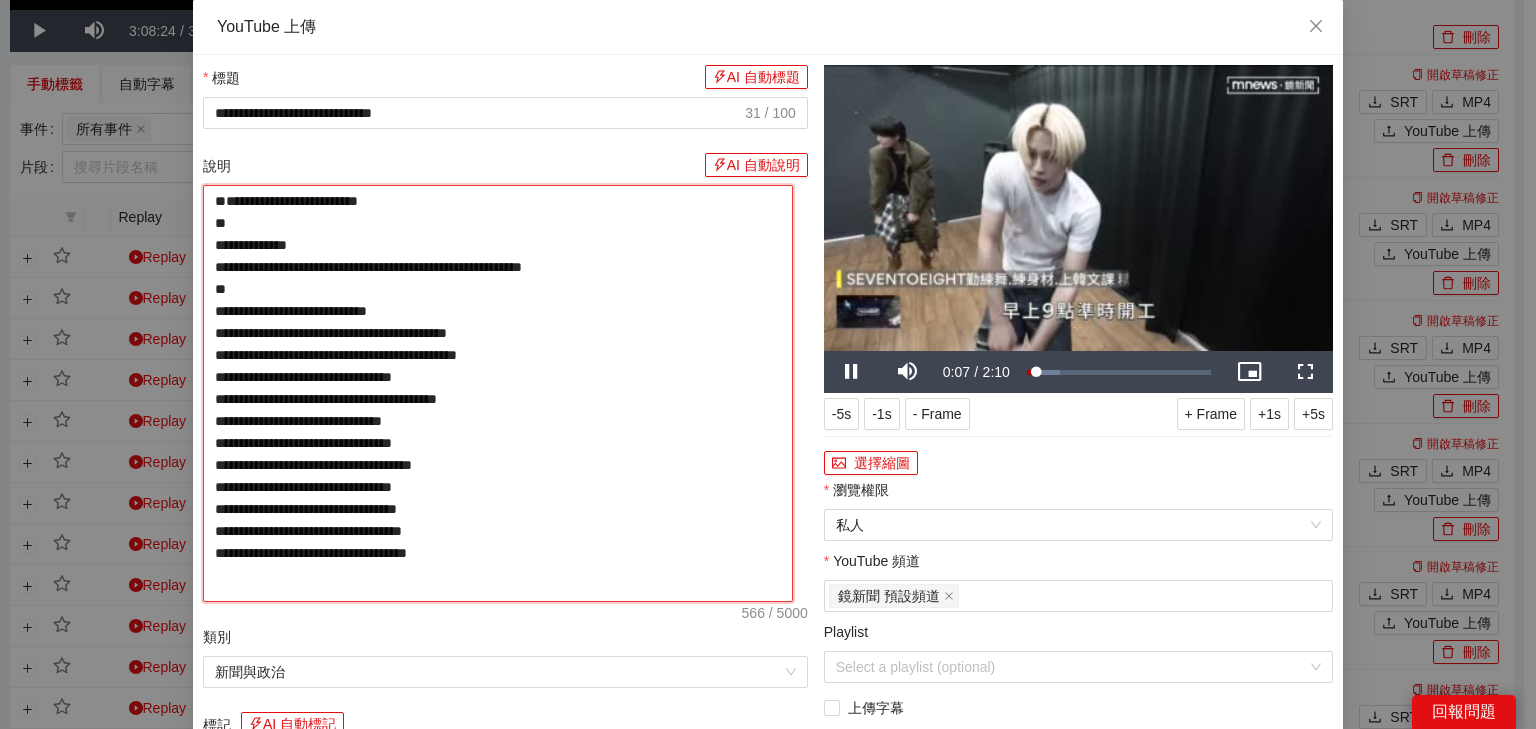 paste on "**********" 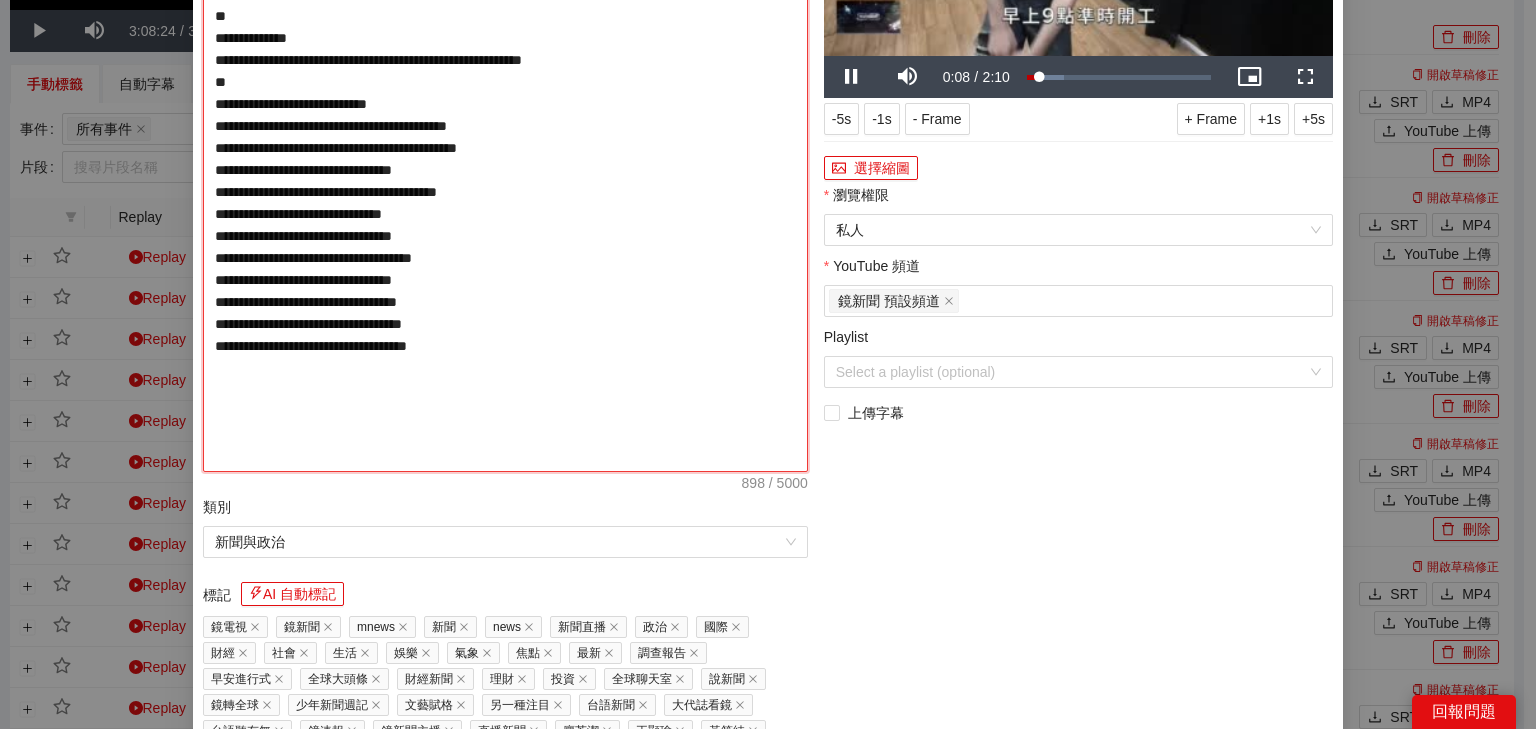 scroll, scrollTop: 480, scrollLeft: 0, axis: vertical 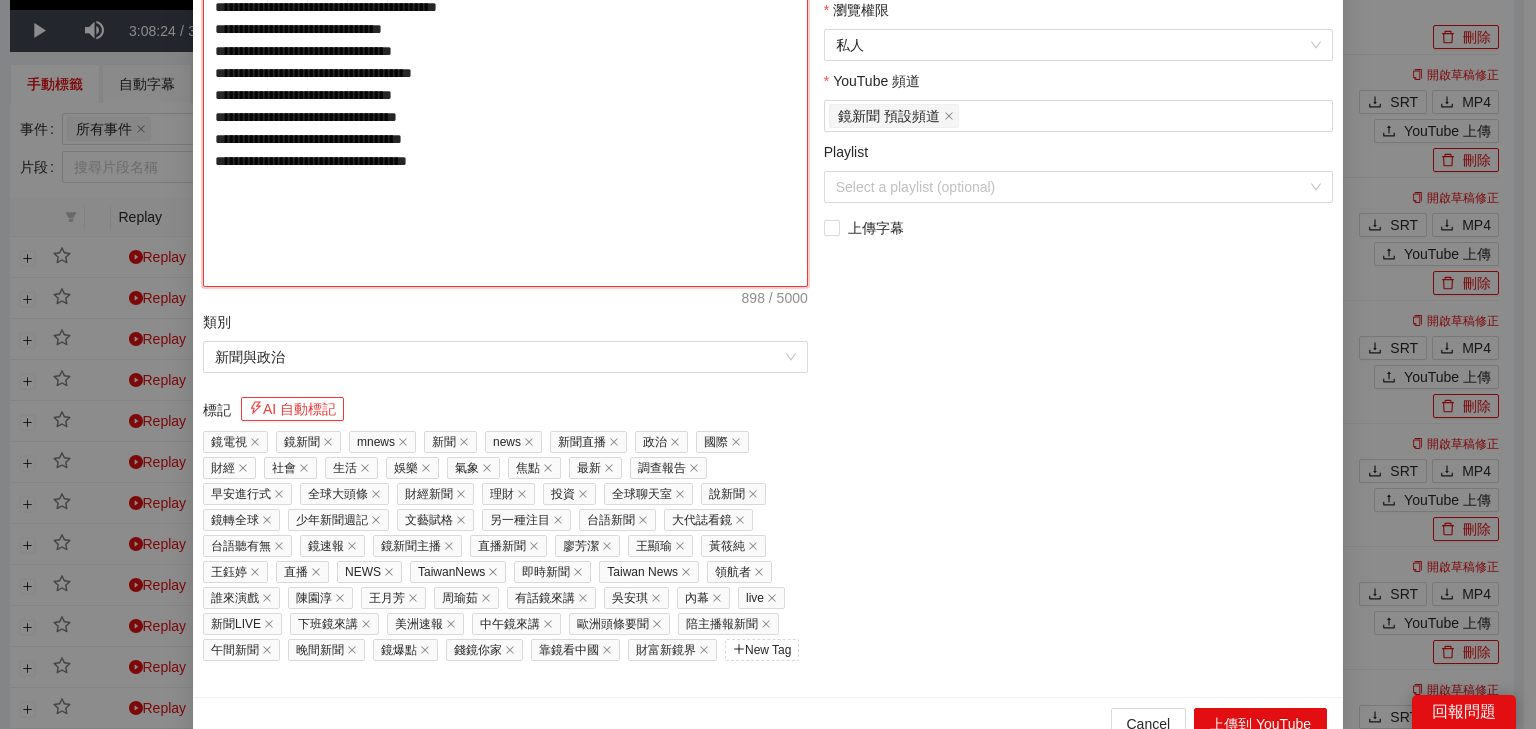 type on "**********" 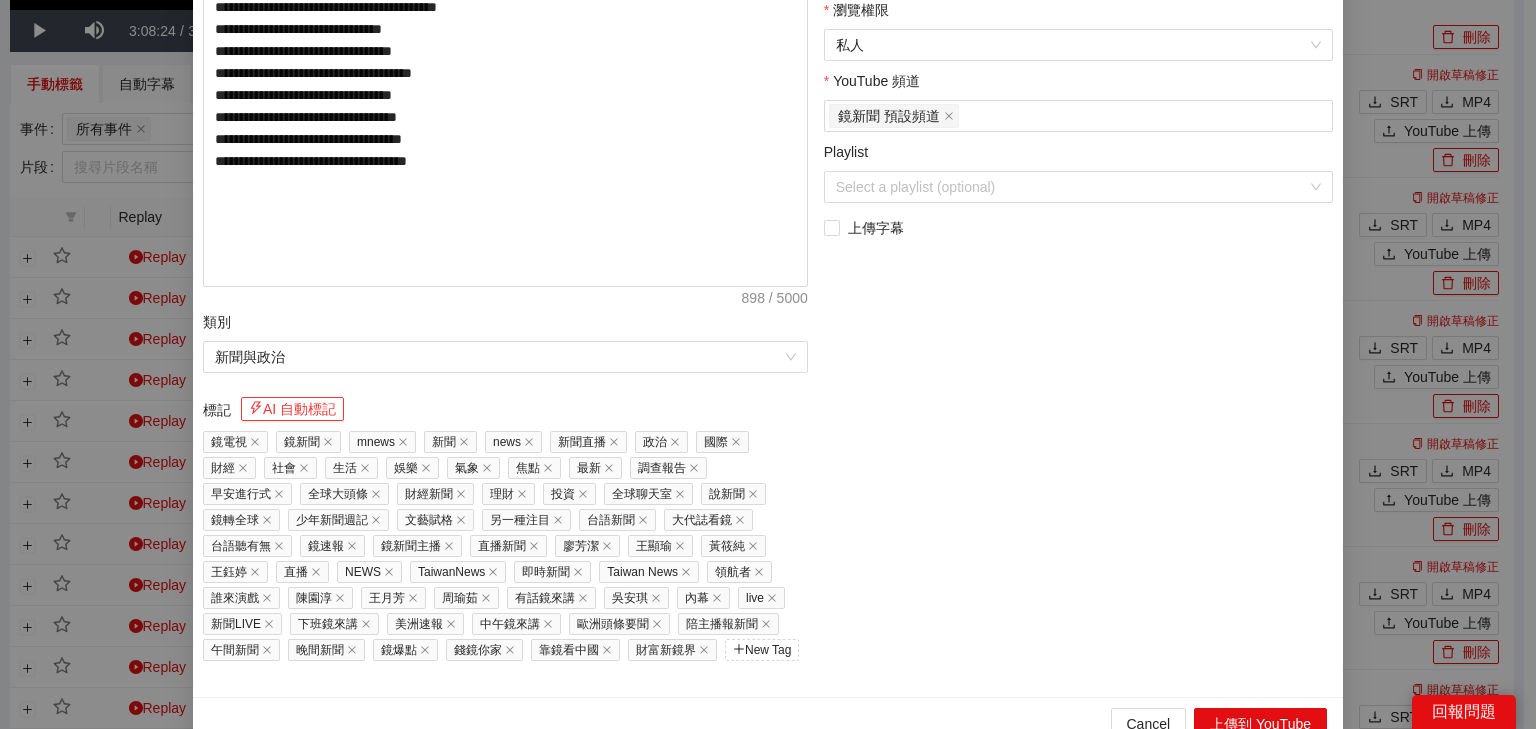 click on "AI 自動標記" at bounding box center [292, 409] 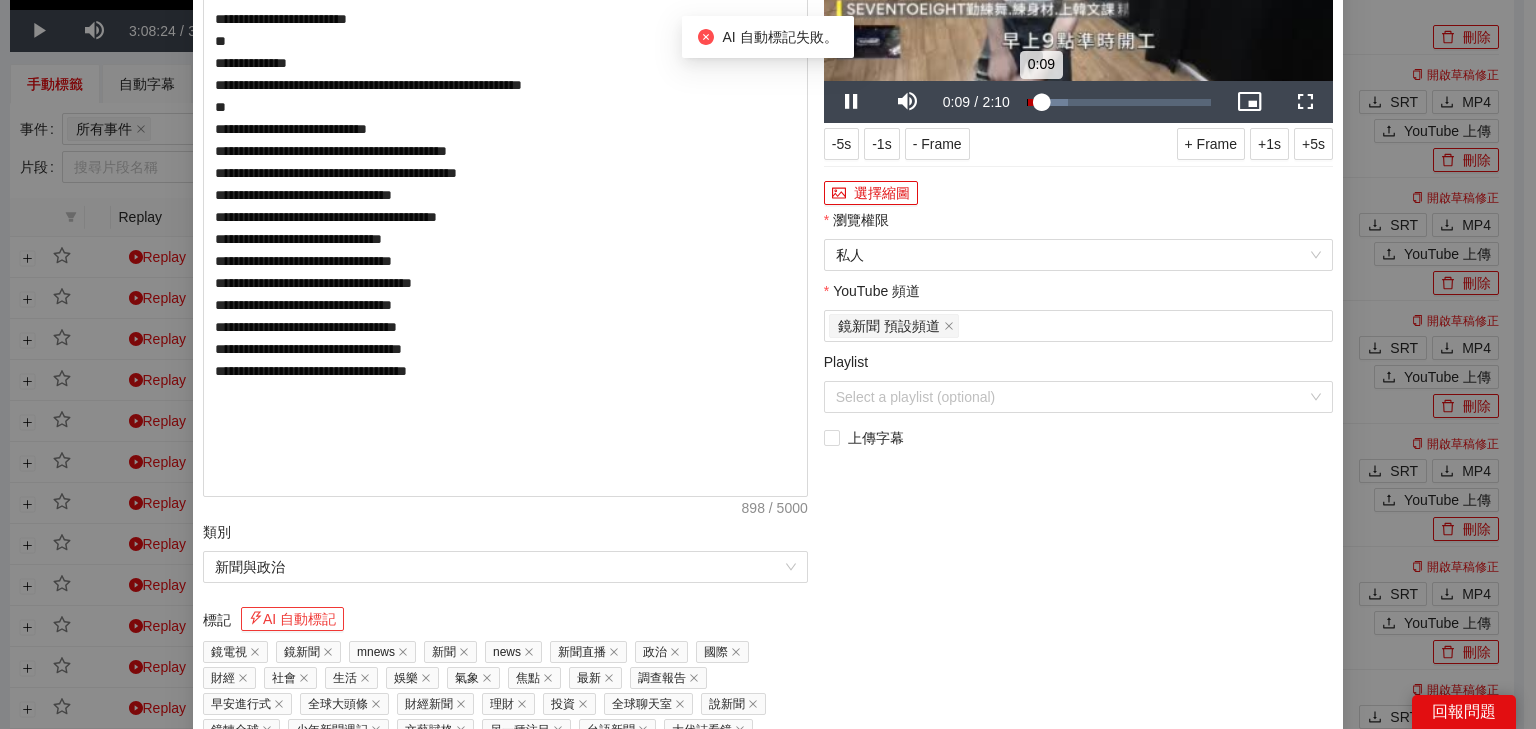 scroll, scrollTop: 160, scrollLeft: 0, axis: vertical 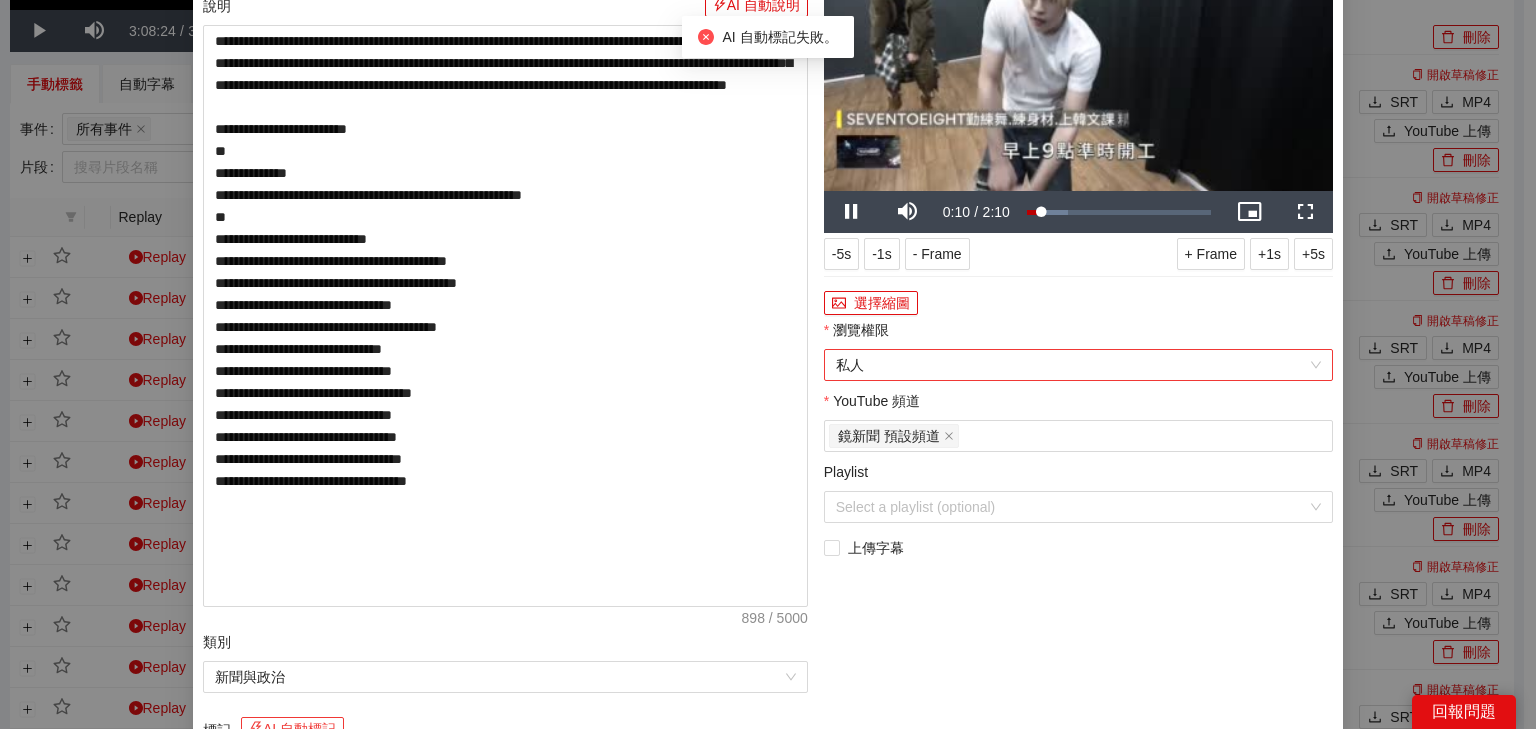 click on "私人" at bounding box center [1078, 365] 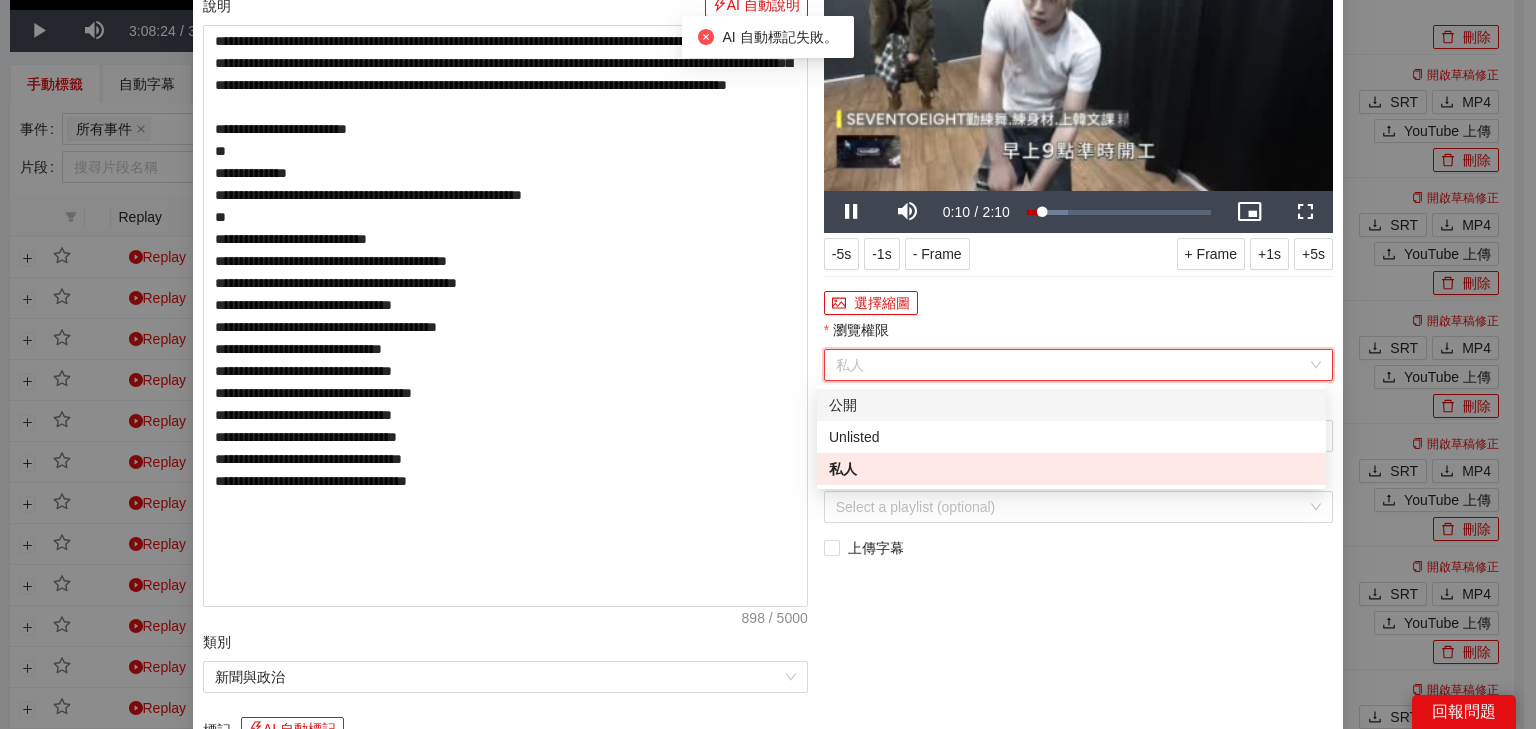 click on "公開" at bounding box center (1071, 405) 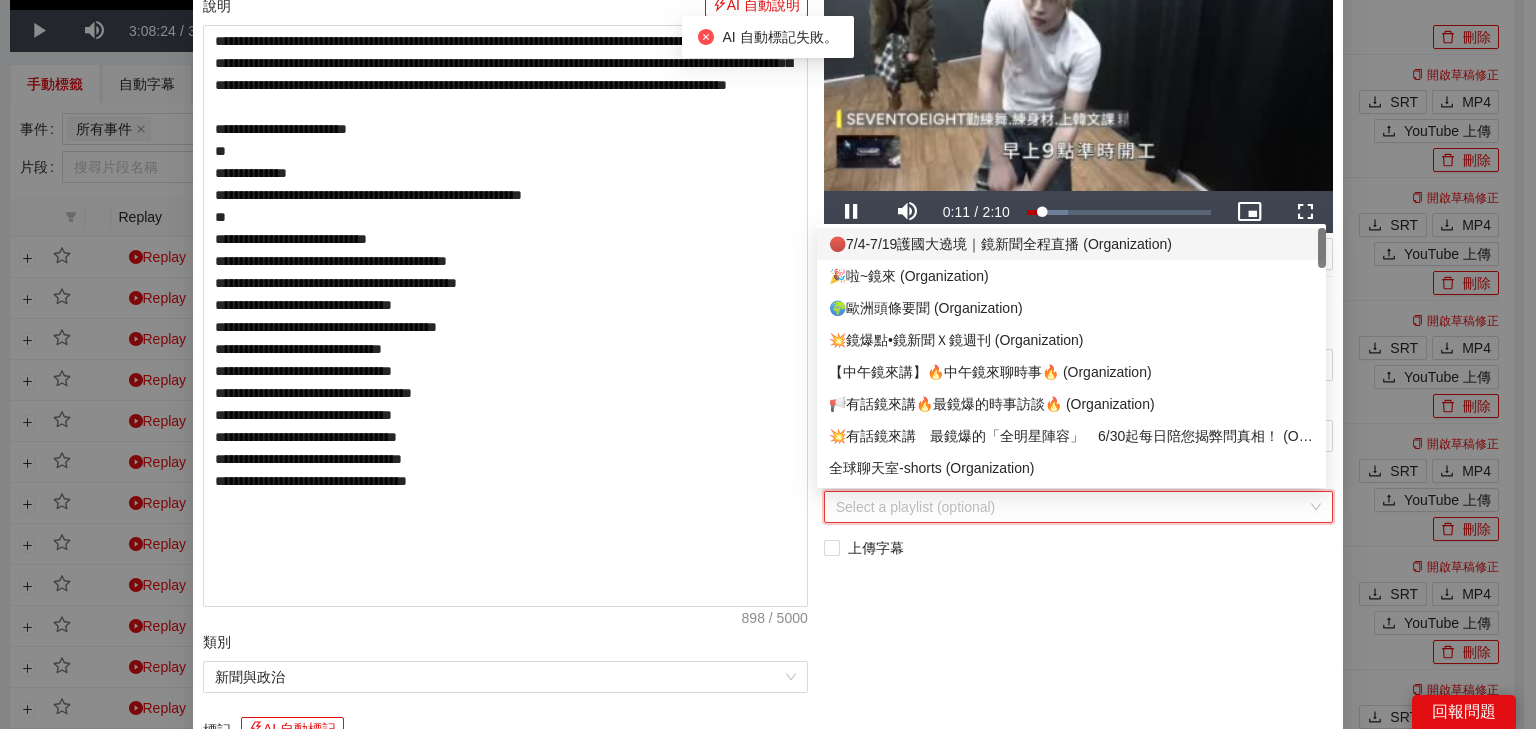 click on "Playlist" at bounding box center [1071, 507] 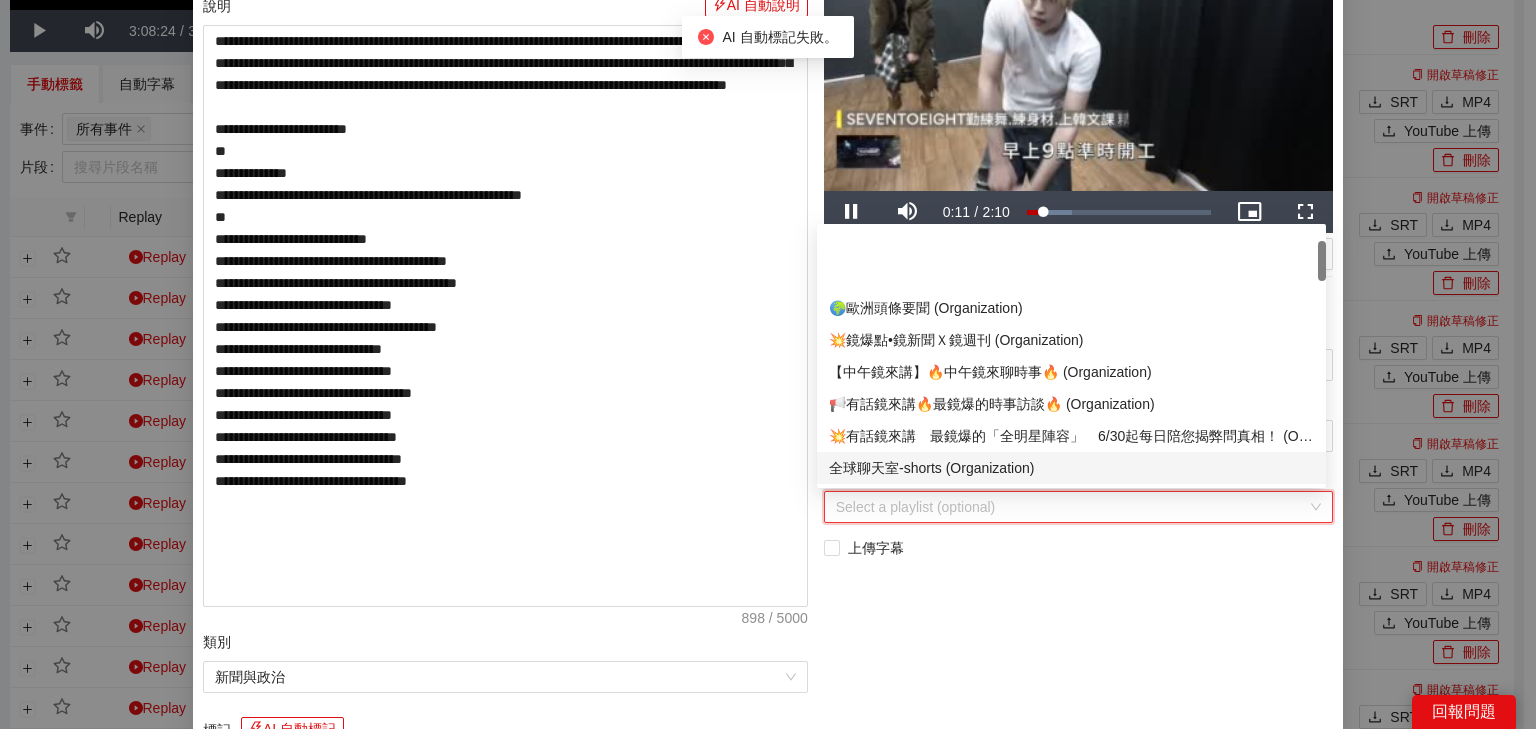 scroll, scrollTop: 80, scrollLeft: 0, axis: vertical 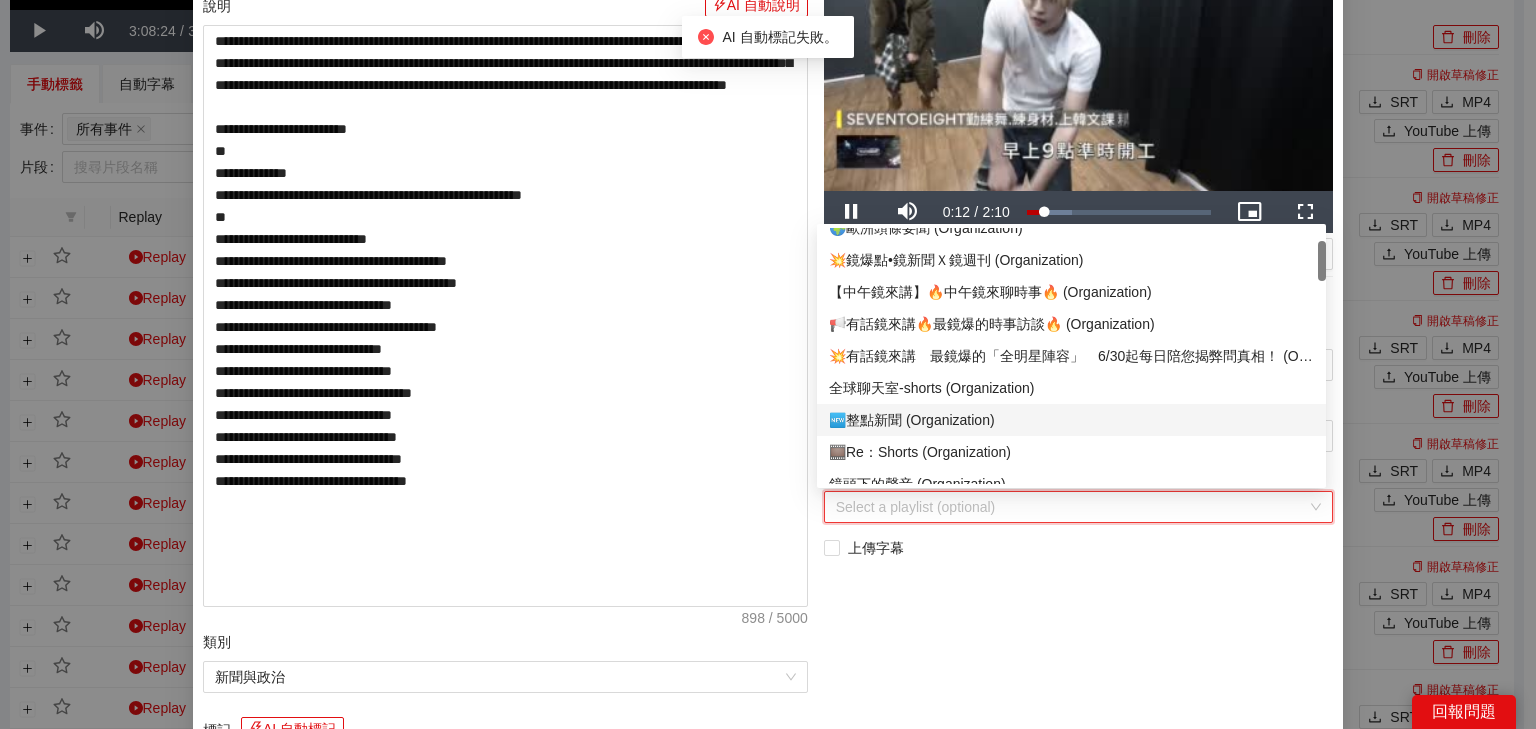 click on "🆕整點新聞 (Organization)" at bounding box center (1071, 420) 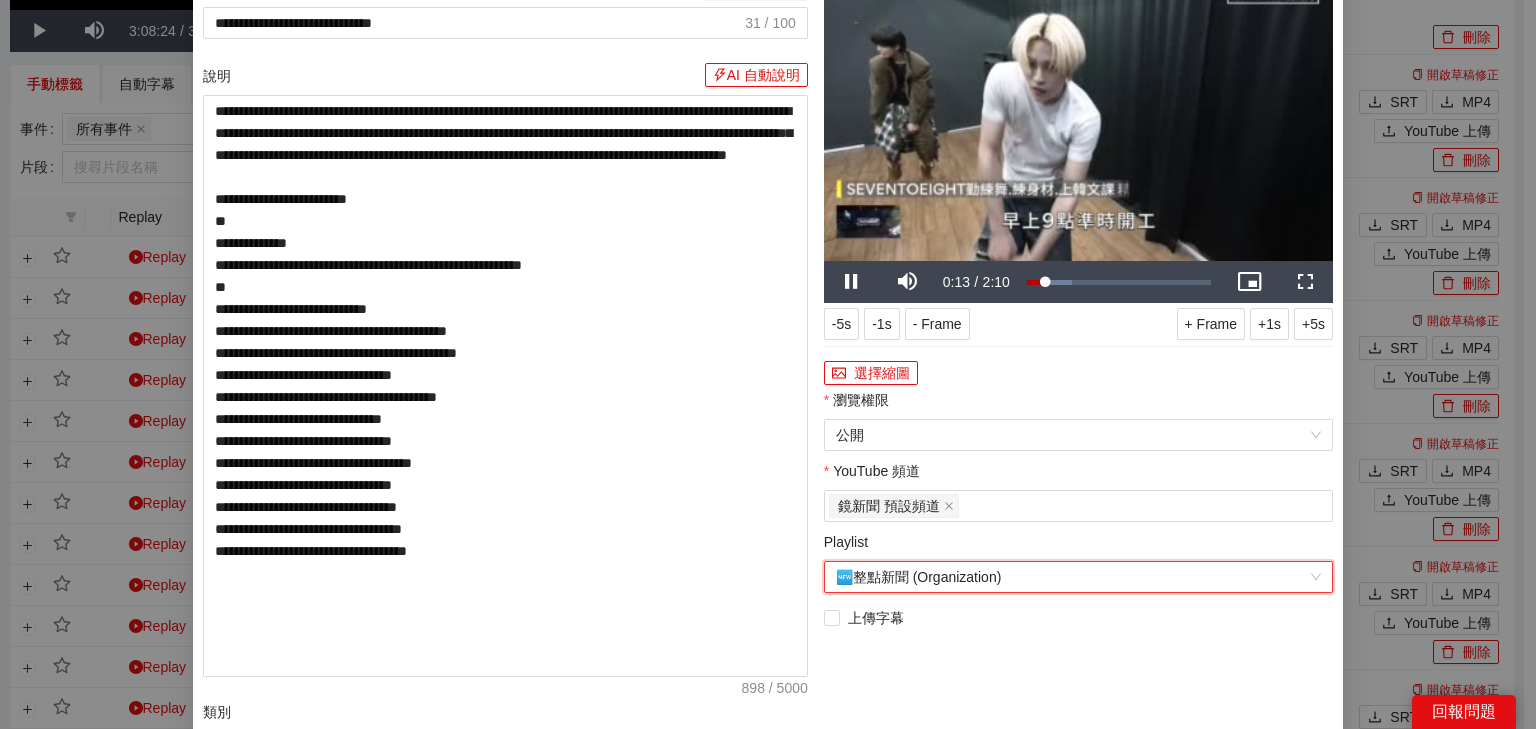 scroll, scrollTop: 0, scrollLeft: 0, axis: both 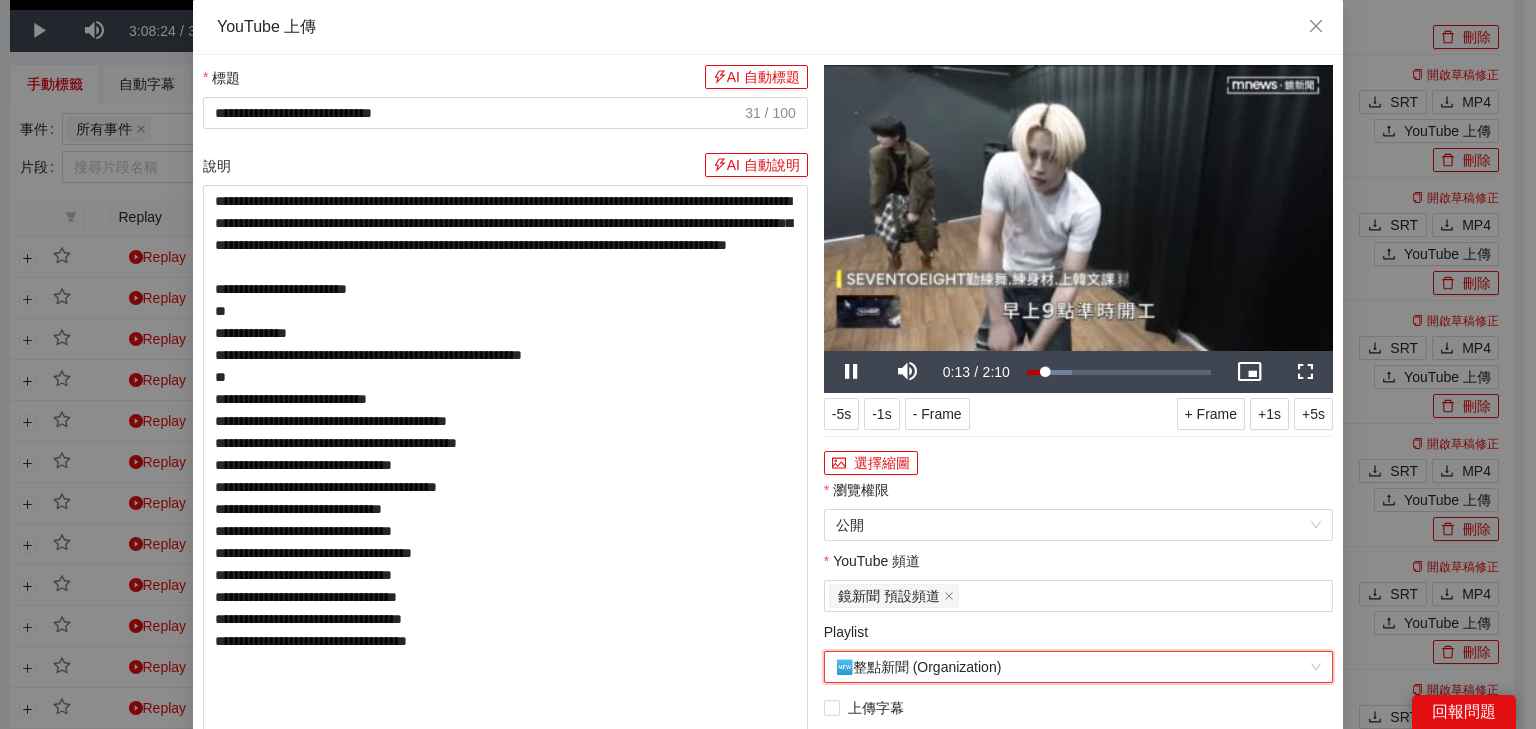 click at bounding box center (1078, 208) 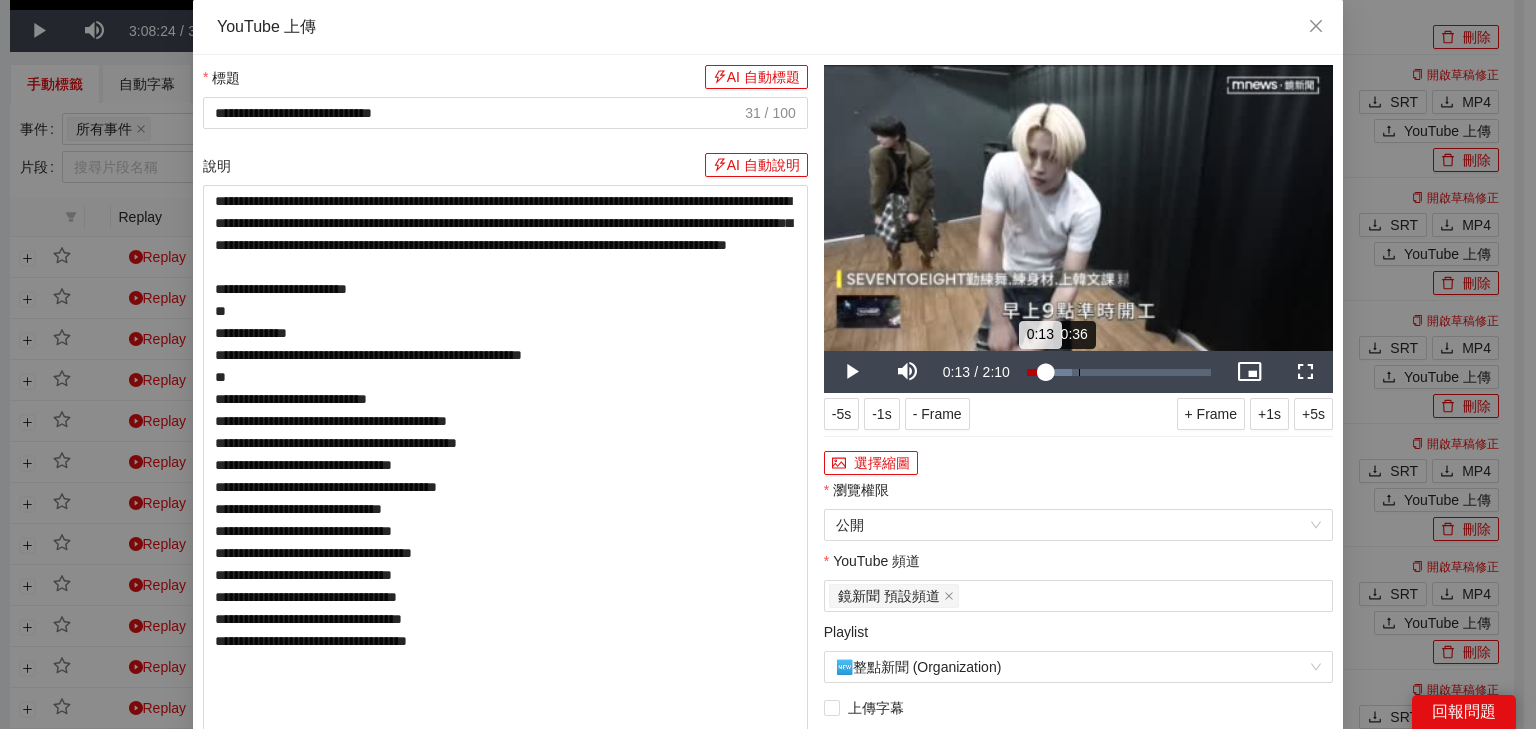 click on "0:36" at bounding box center (1079, 372) 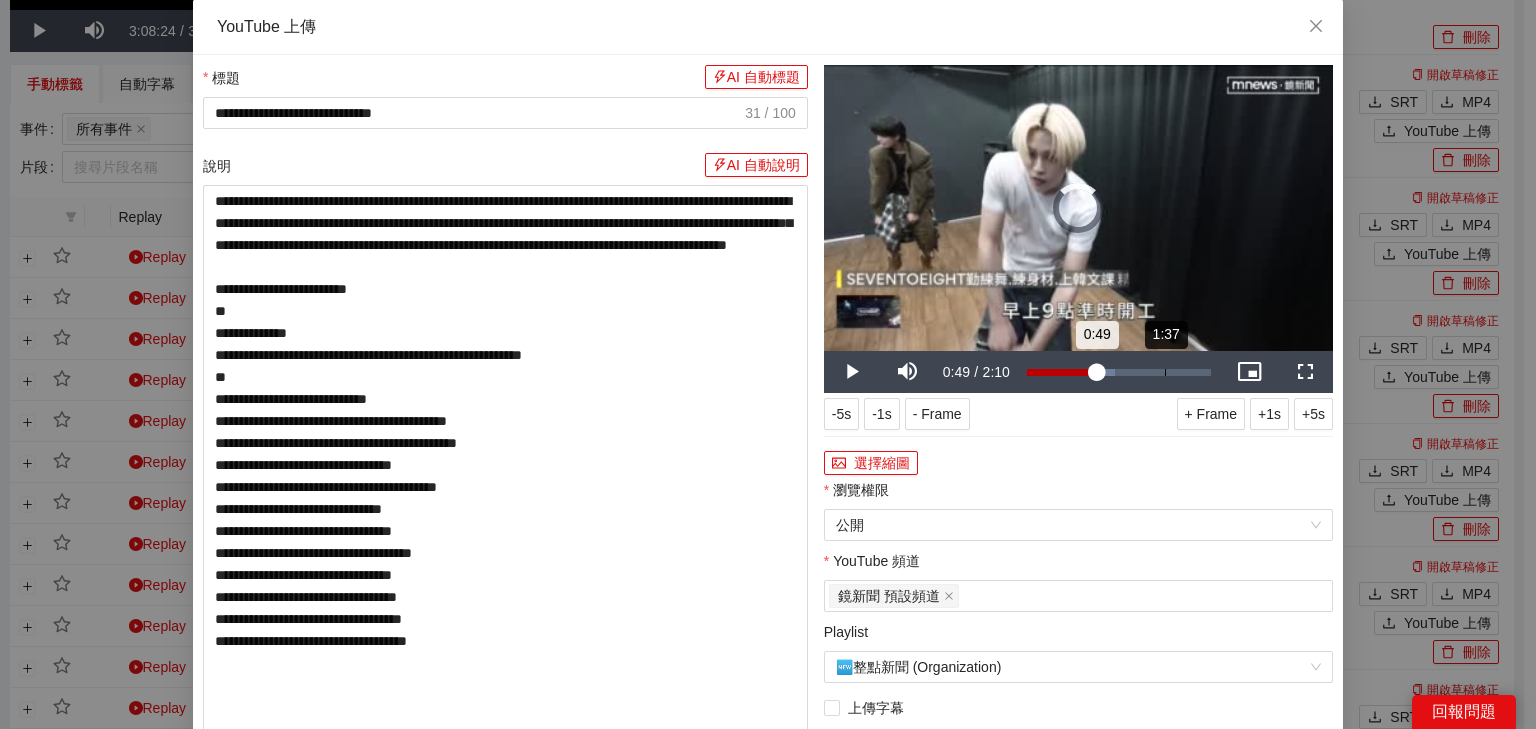 click on "Loaded :  48.10% 1:37 0:49" at bounding box center (1119, 372) 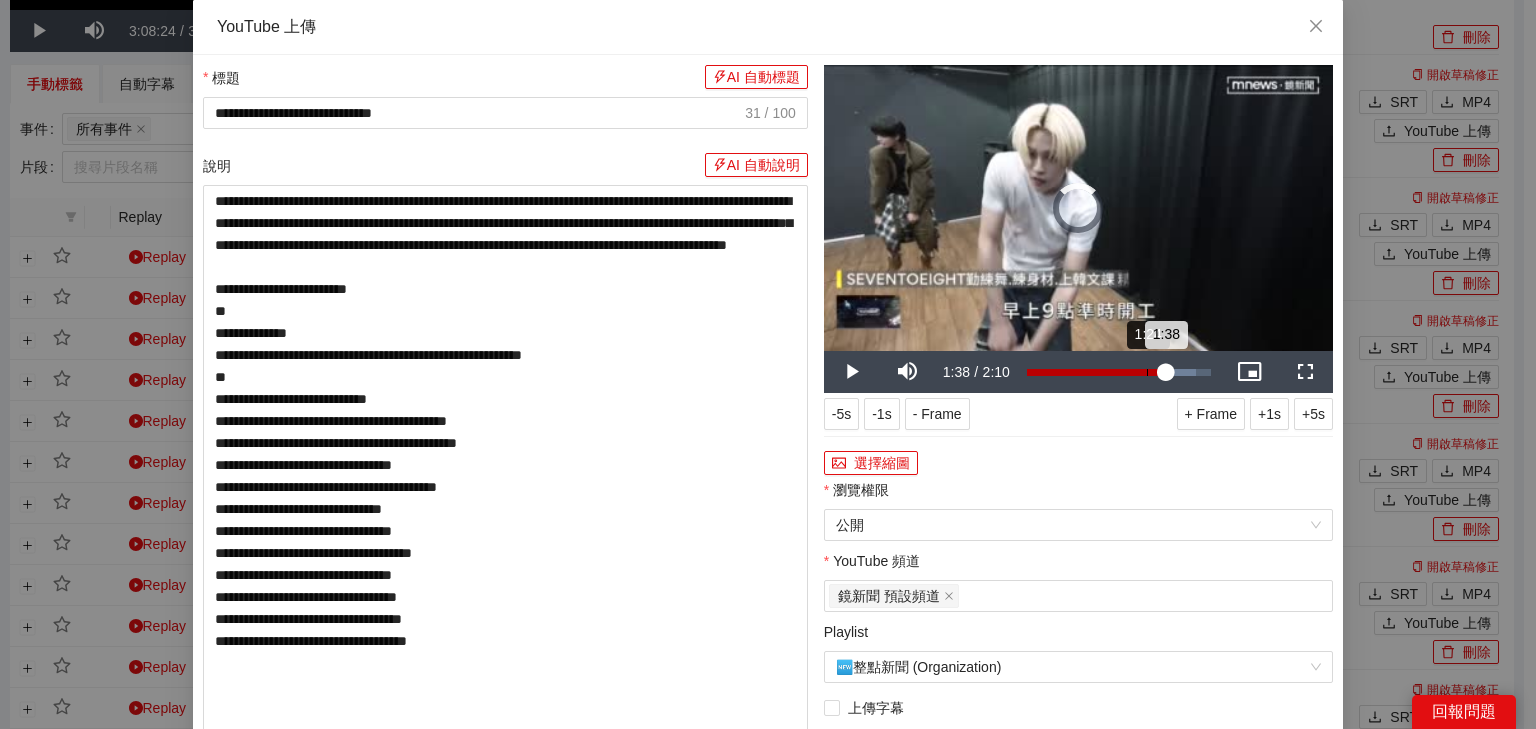 click on "1:24" at bounding box center [1147, 372] 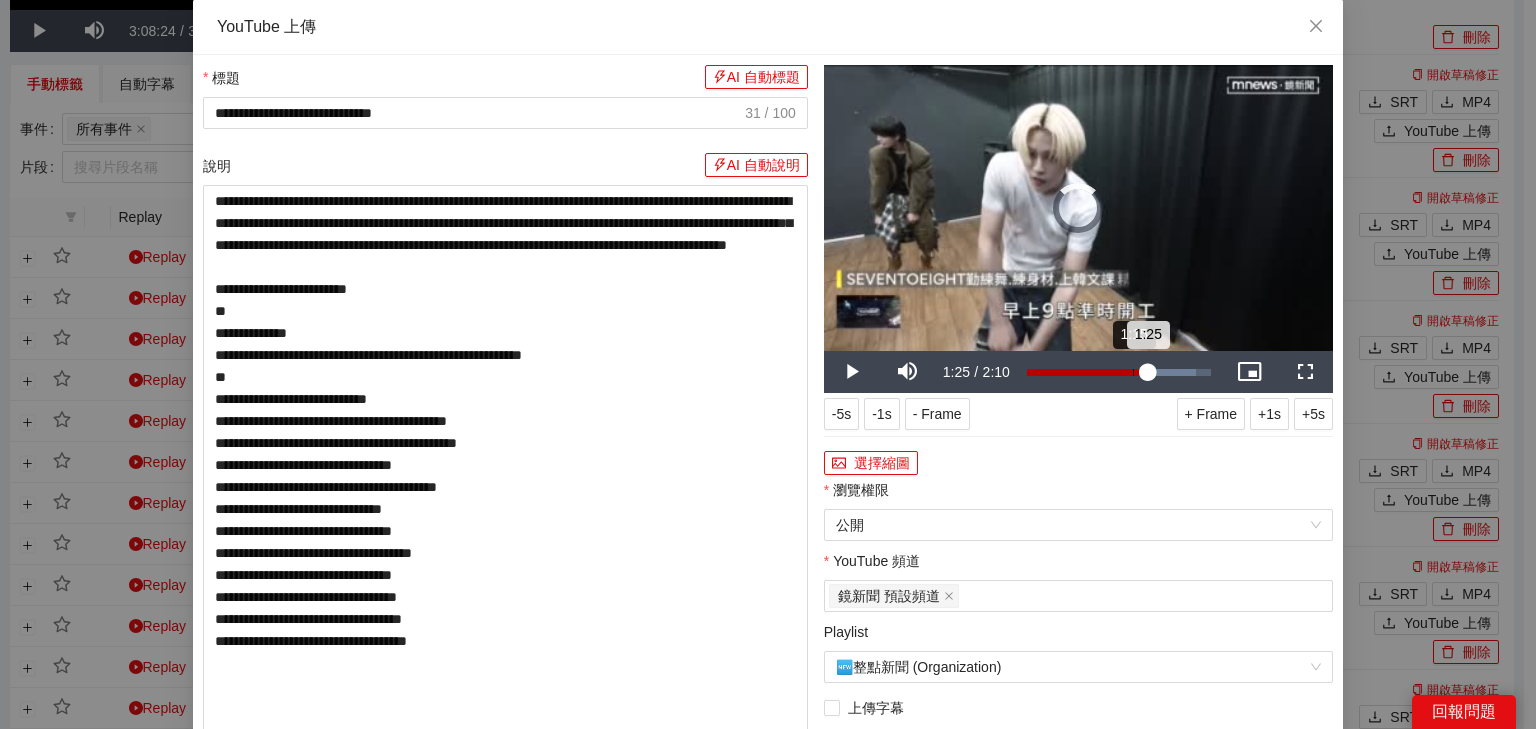 click on "1:15" at bounding box center [1133, 372] 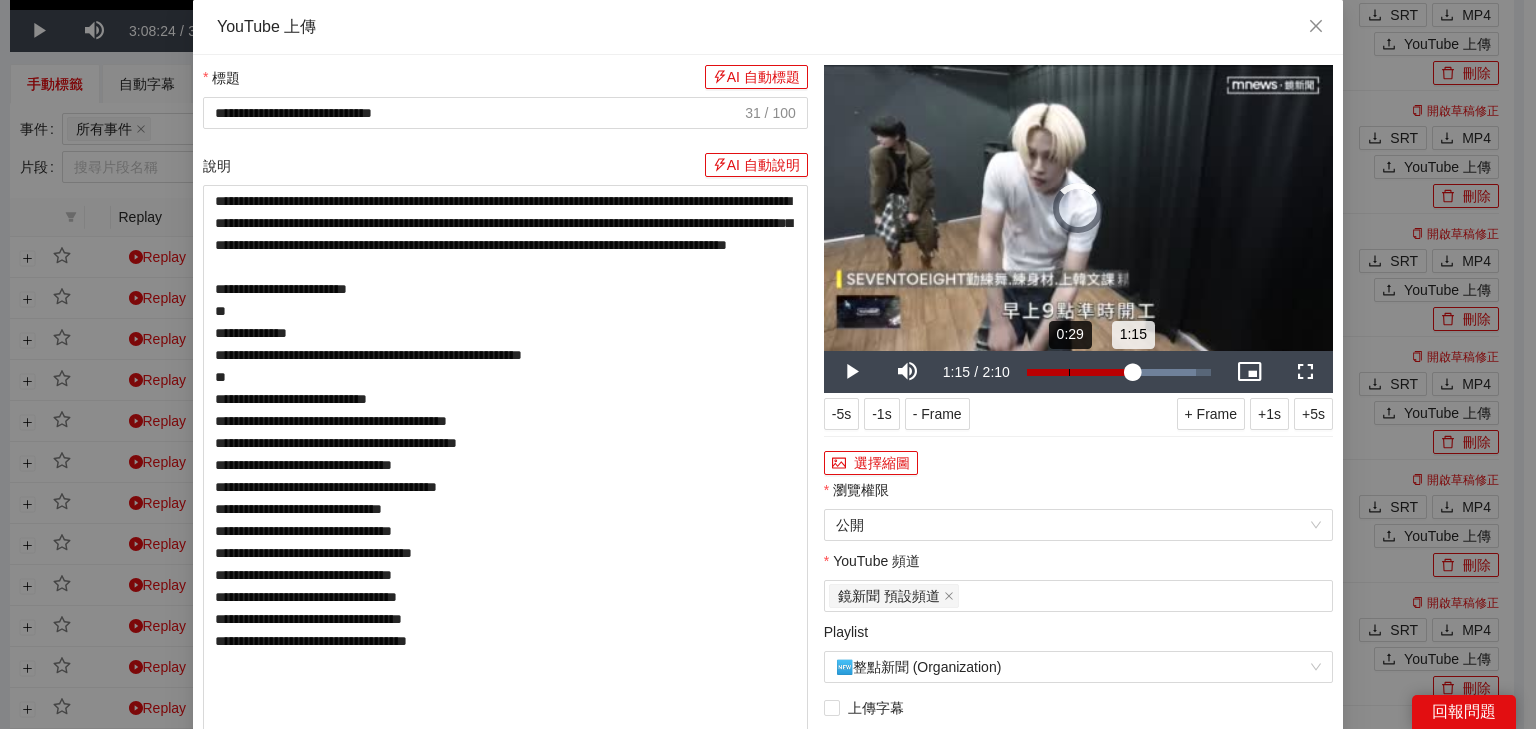 click on "0:29" at bounding box center (1069, 372) 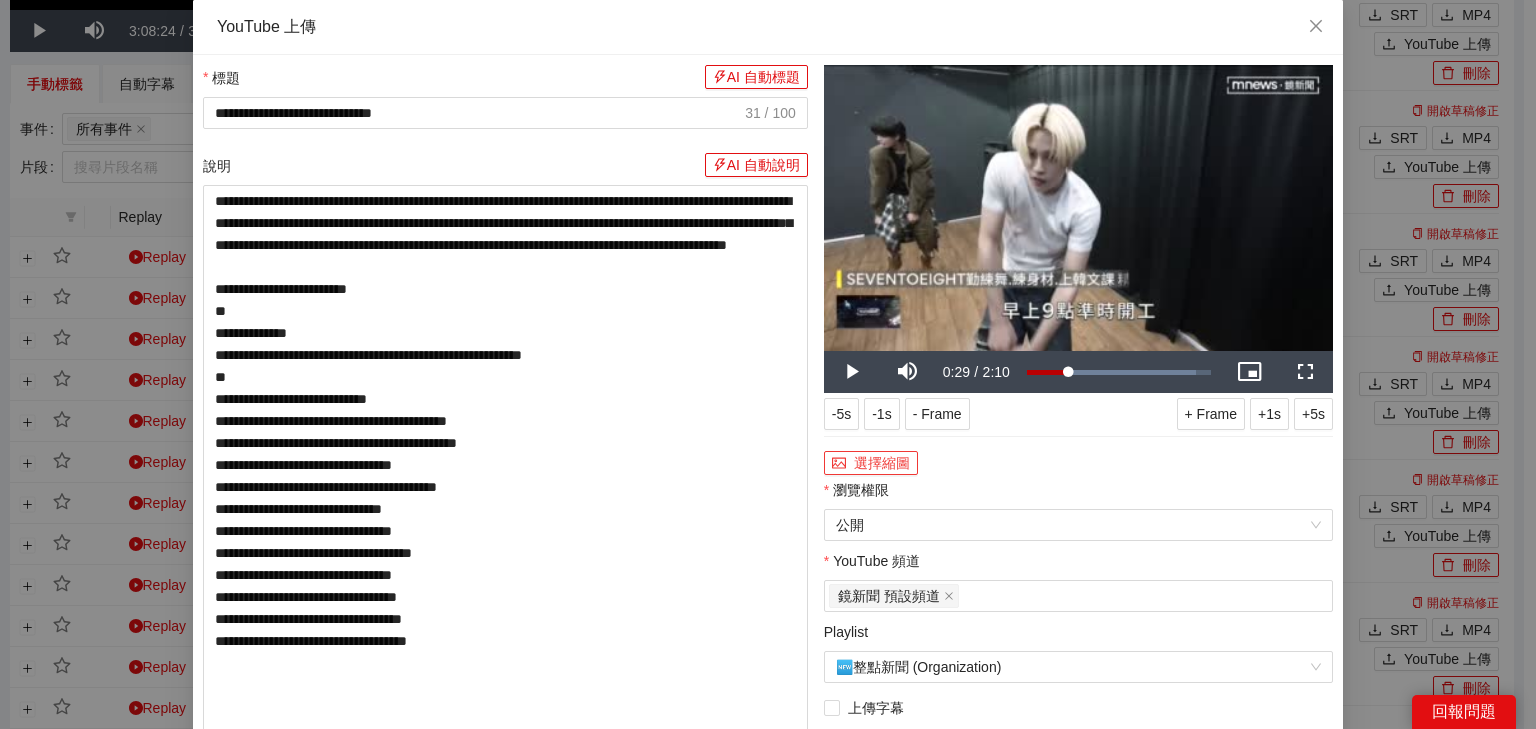 click on "選擇縮圖" at bounding box center [871, 463] 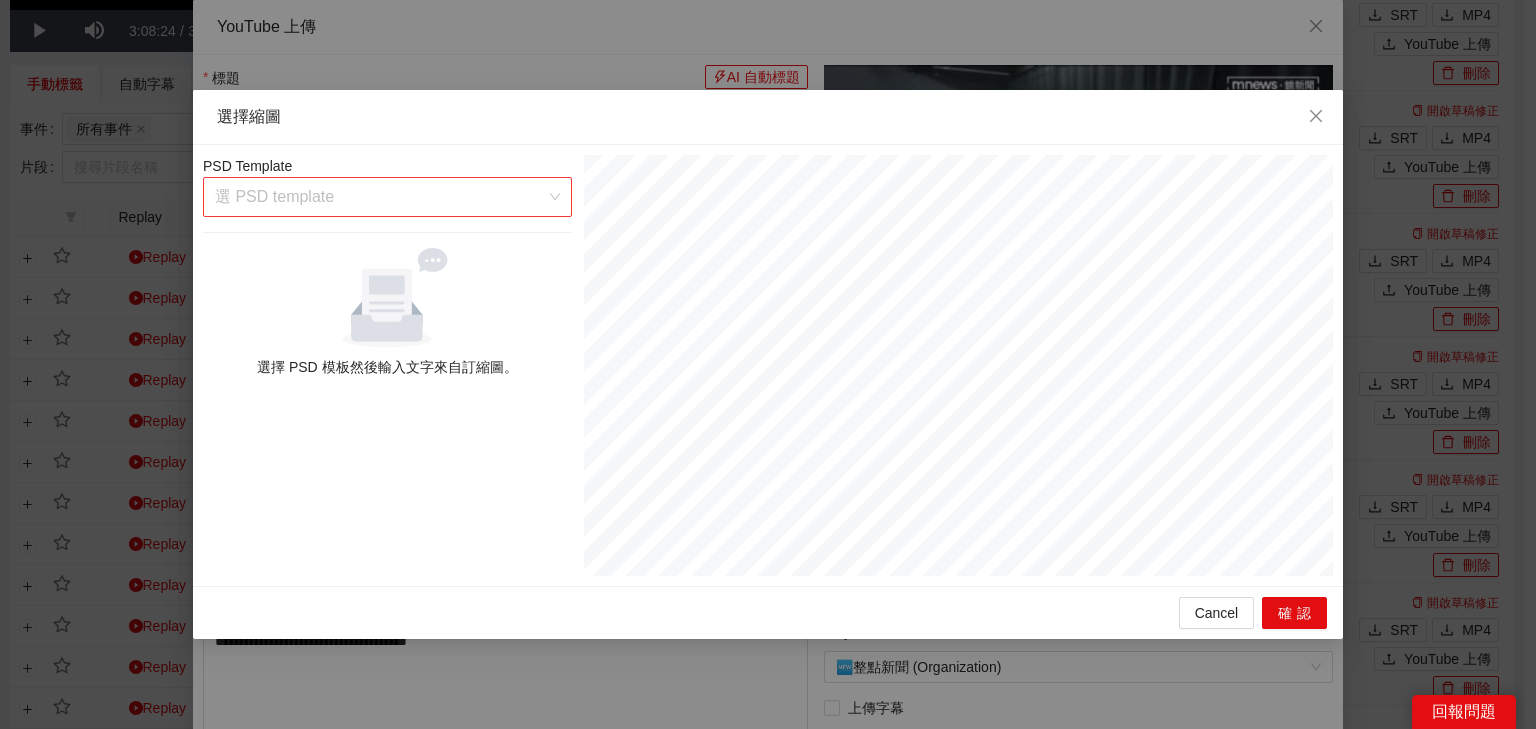 drag, startPoint x: 519, startPoint y: 186, endPoint x: 512, endPoint y: 214, distance: 28.86174 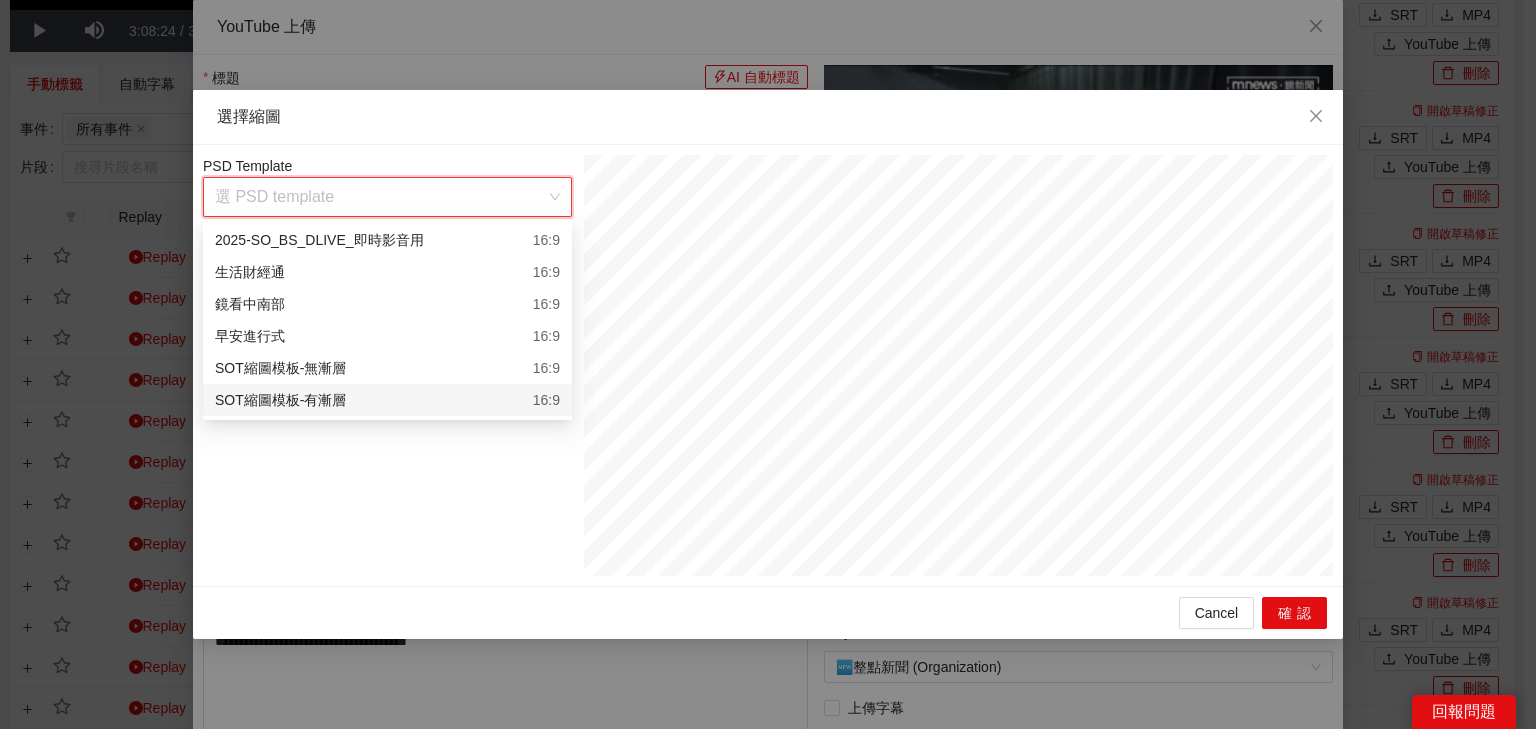 click on "**********" at bounding box center (762, -356) 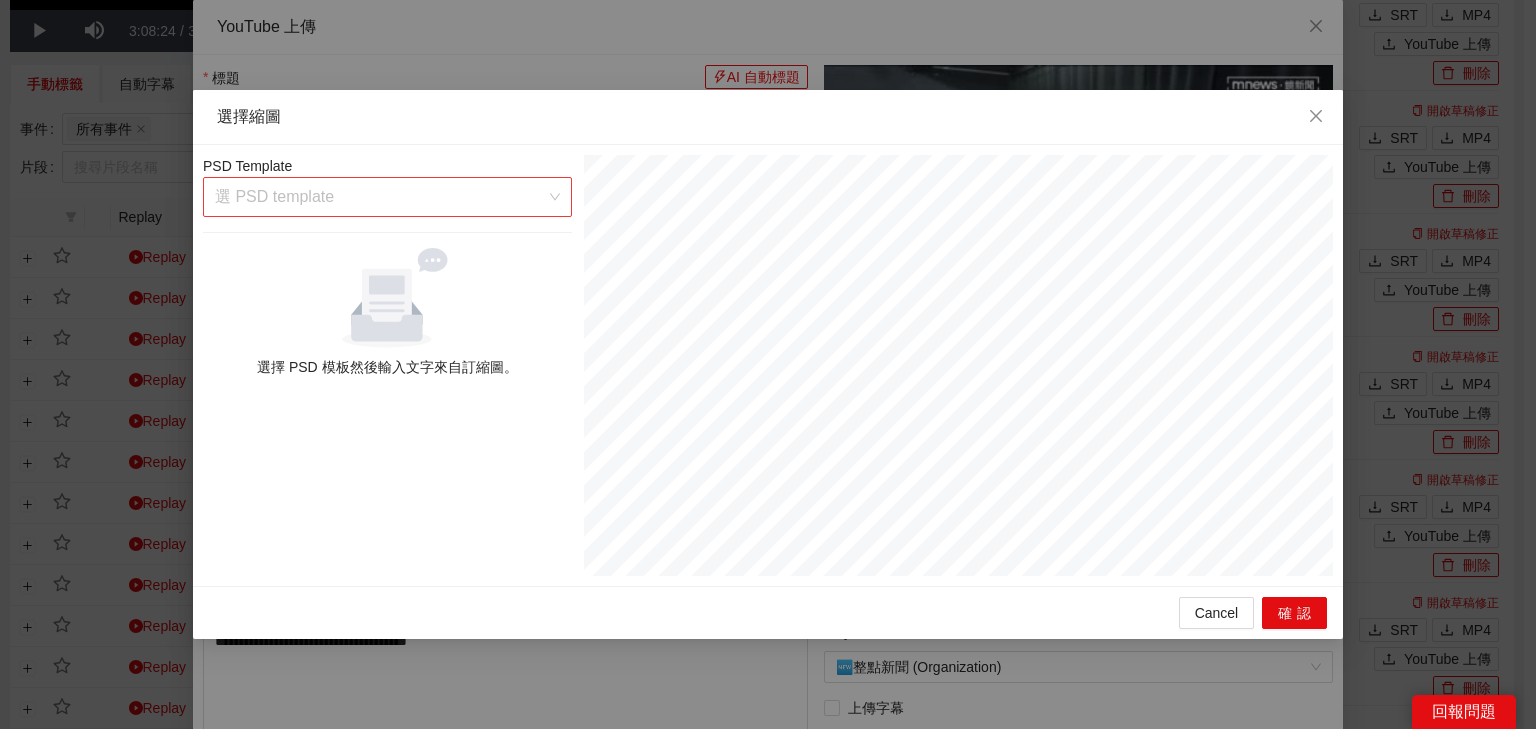 click at bounding box center [380, 197] 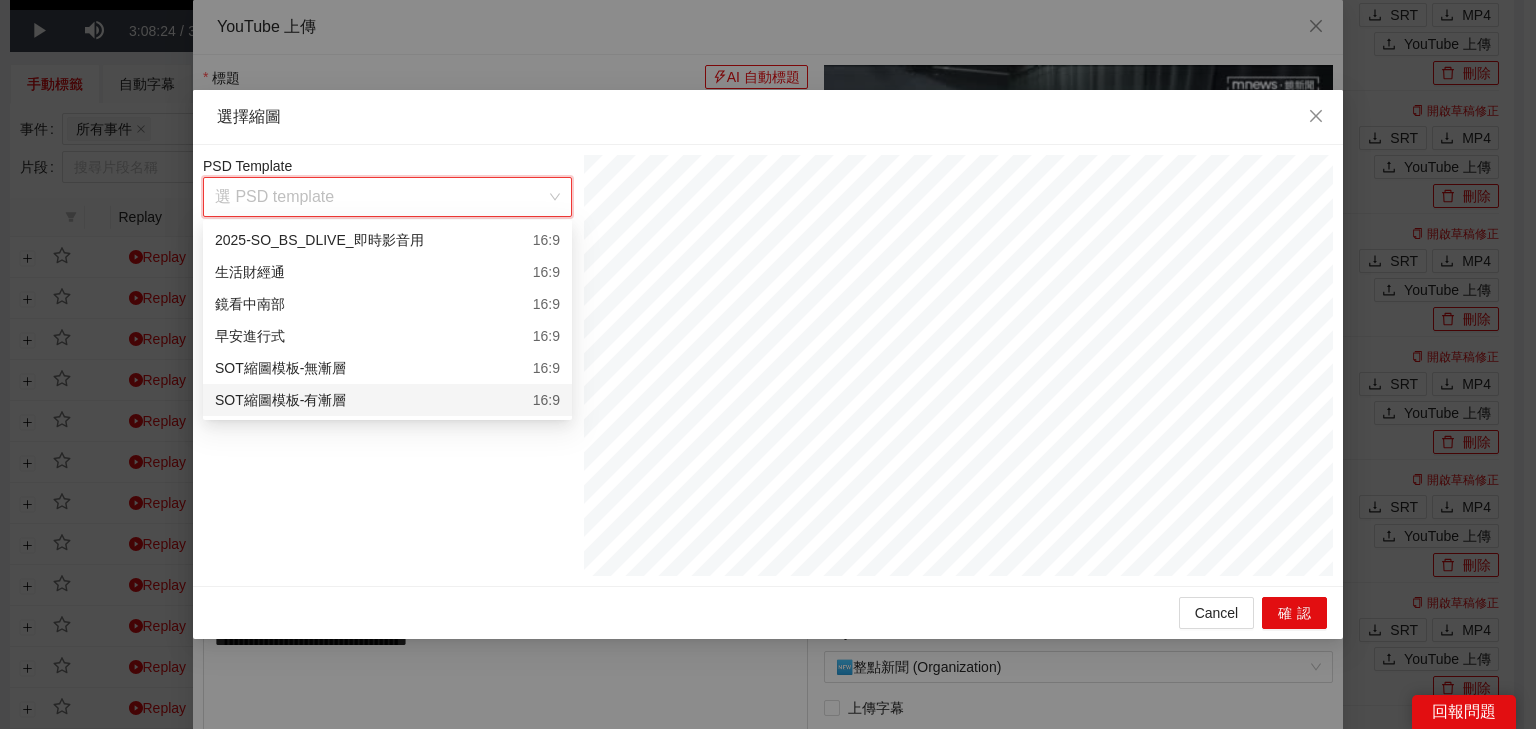 click on "SOT縮圖模板-有漸層 16:9" at bounding box center [387, 400] 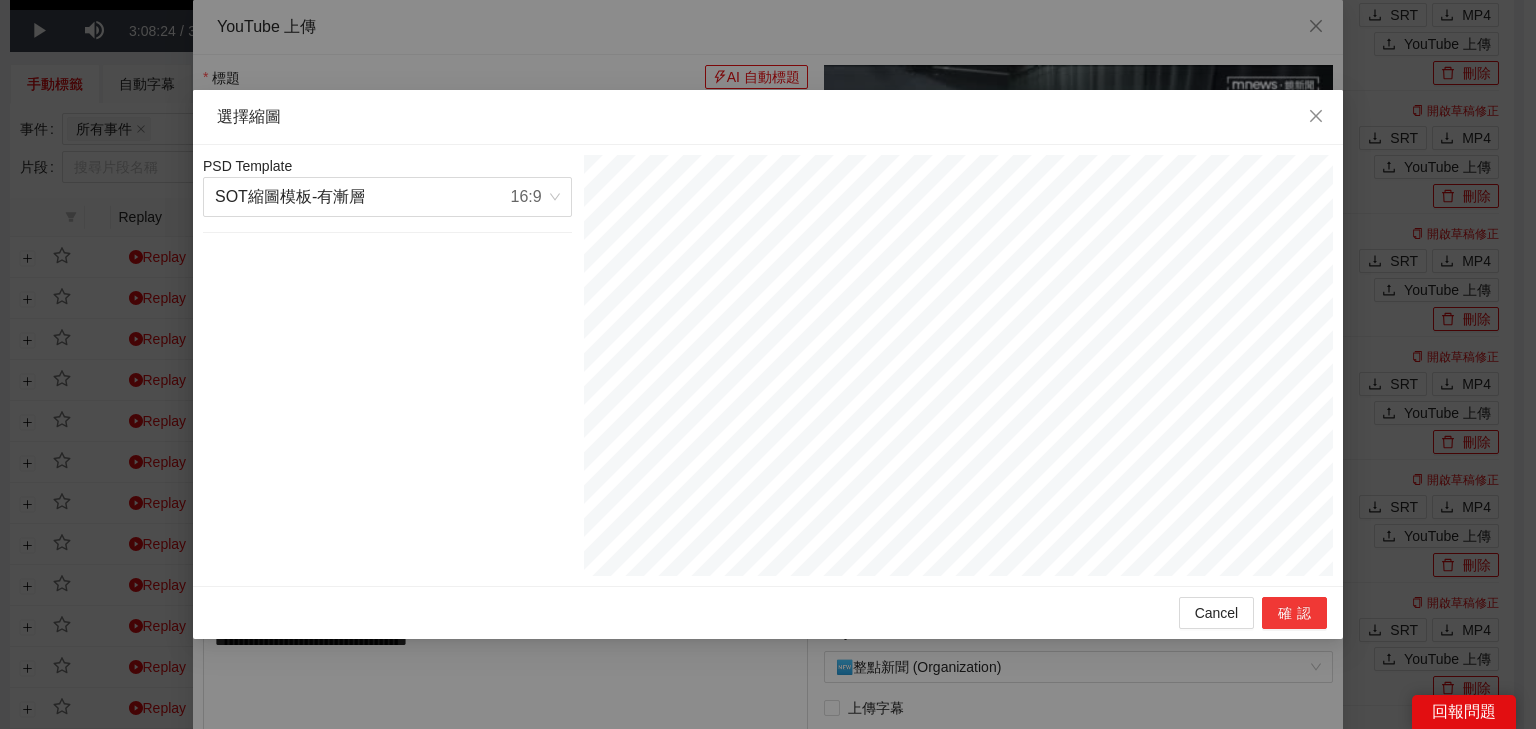 click on "確認" at bounding box center [1294, 613] 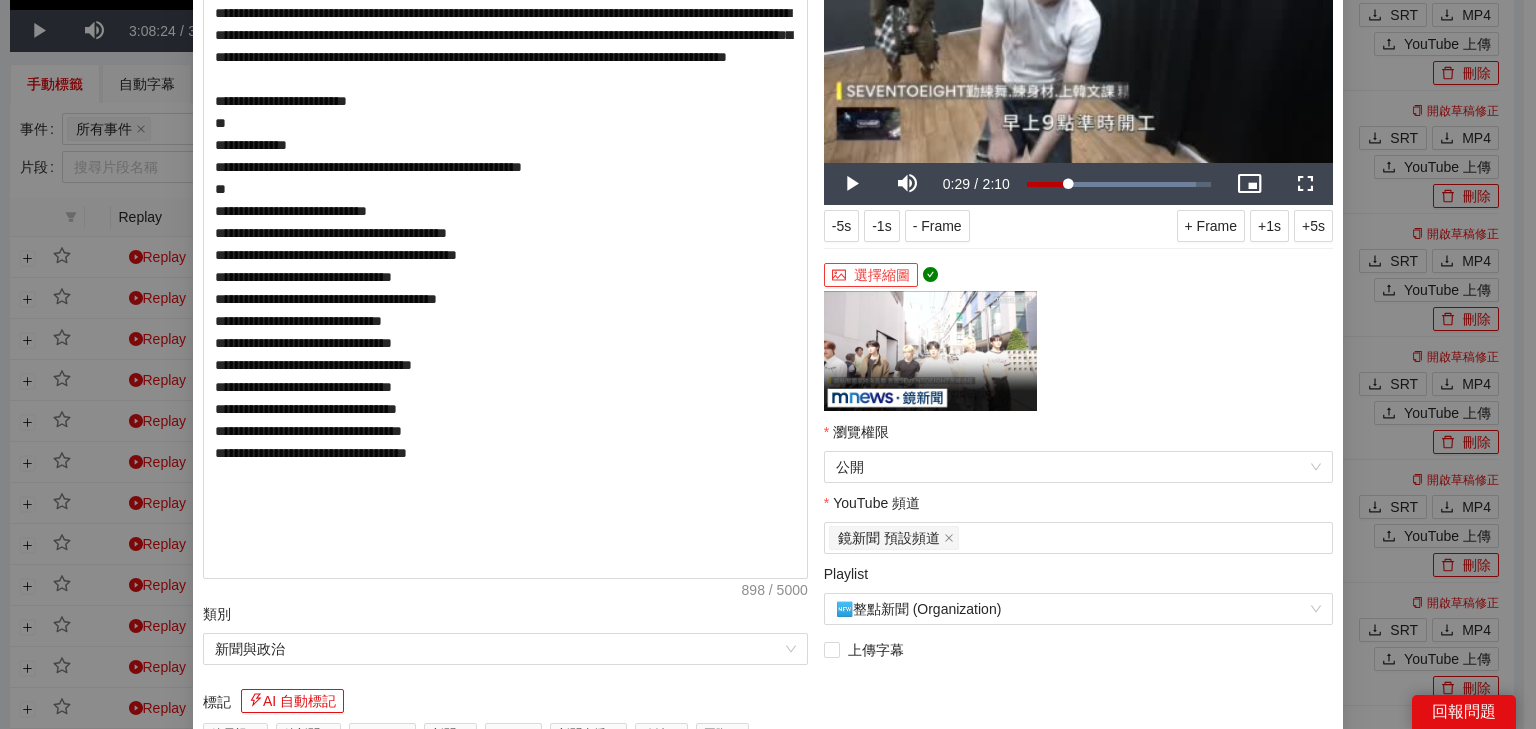 scroll, scrollTop: 480, scrollLeft: 0, axis: vertical 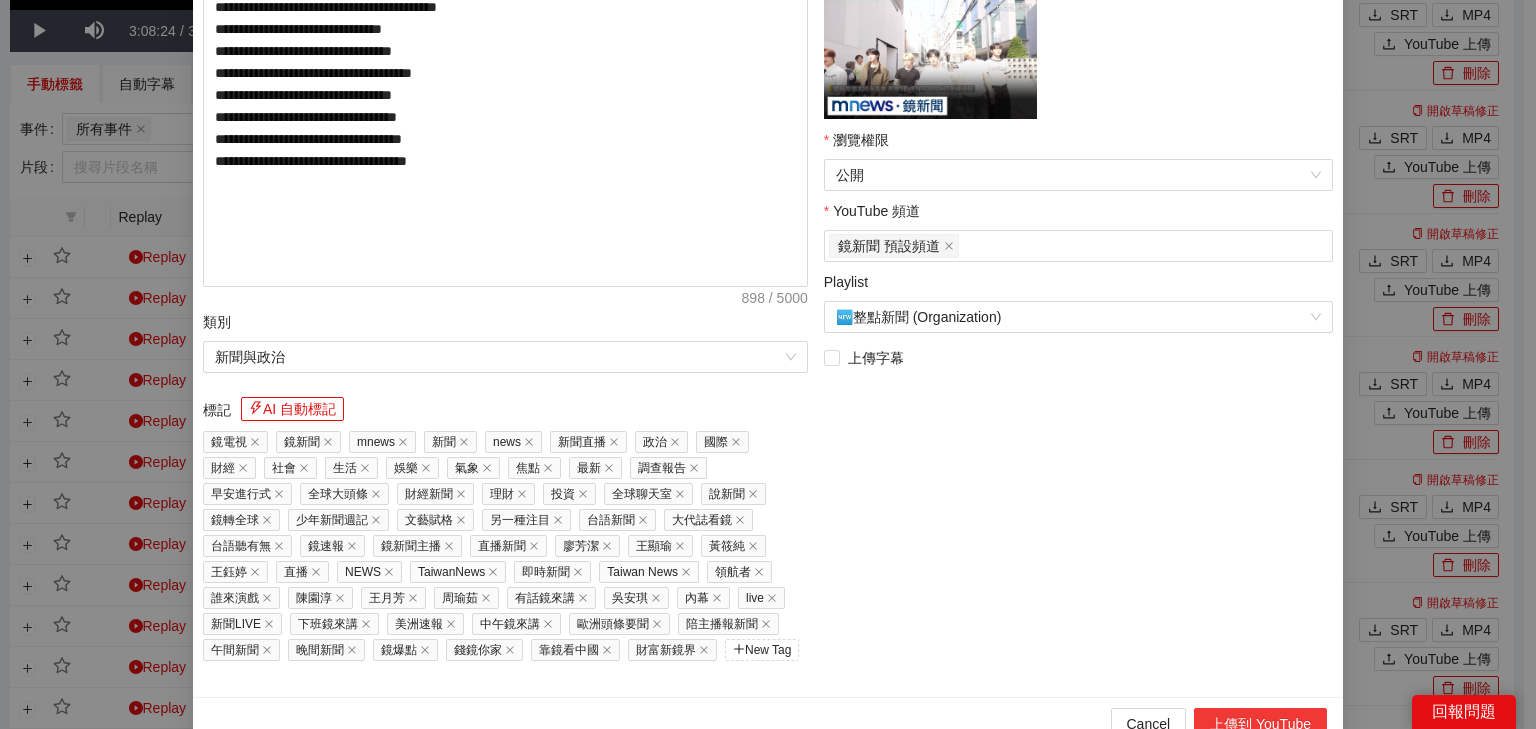 click on "上傳到 YouTube" at bounding box center (1260, 724) 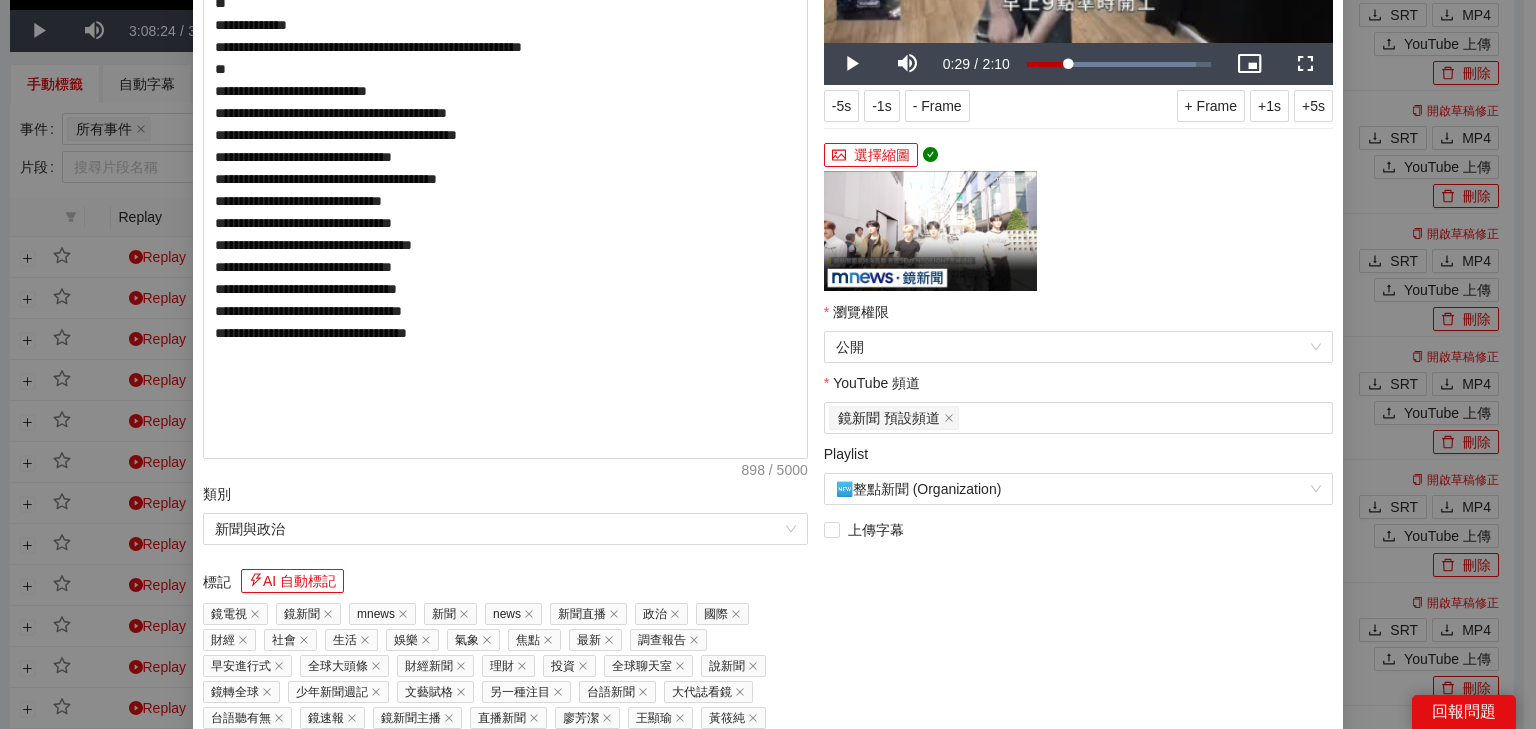 scroll, scrollTop: 80, scrollLeft: 0, axis: vertical 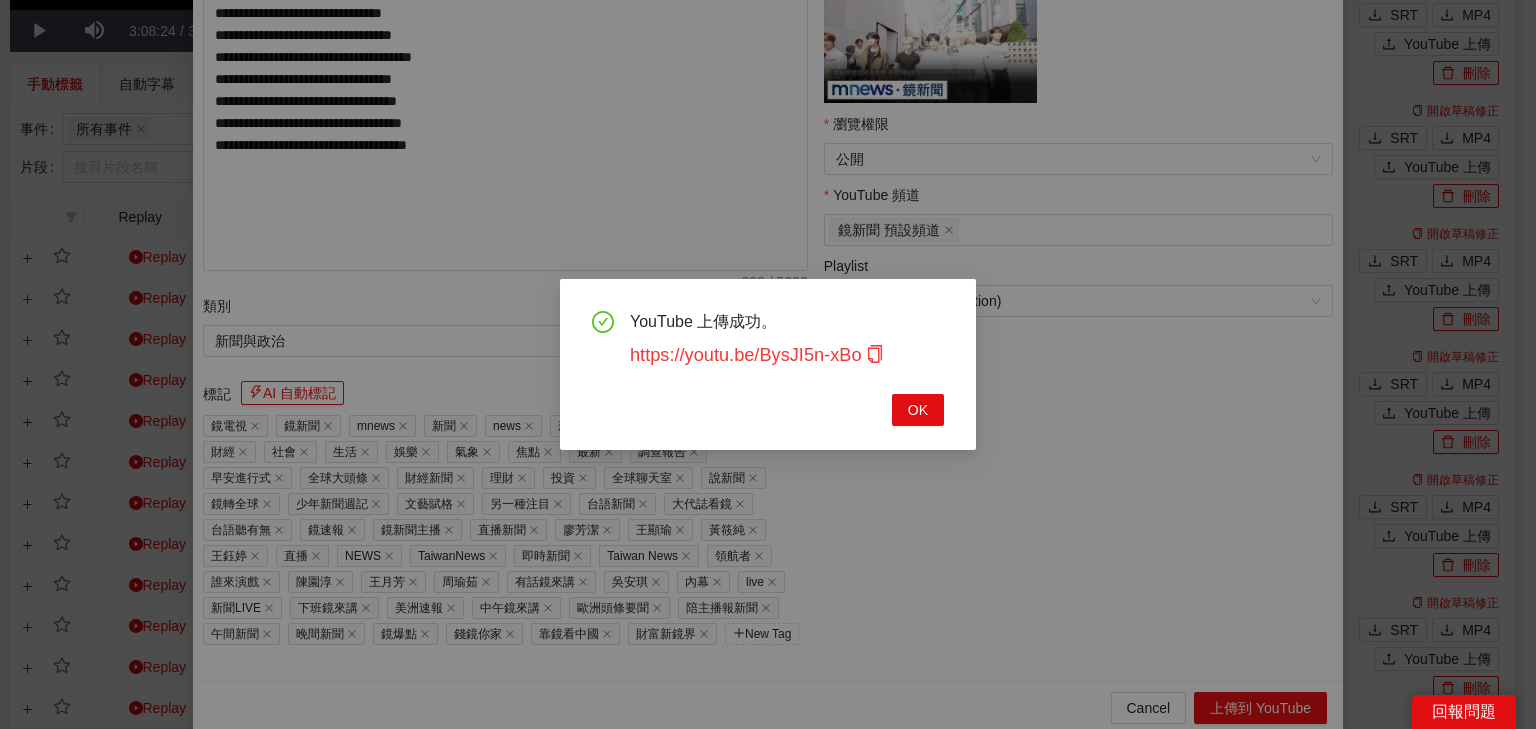click 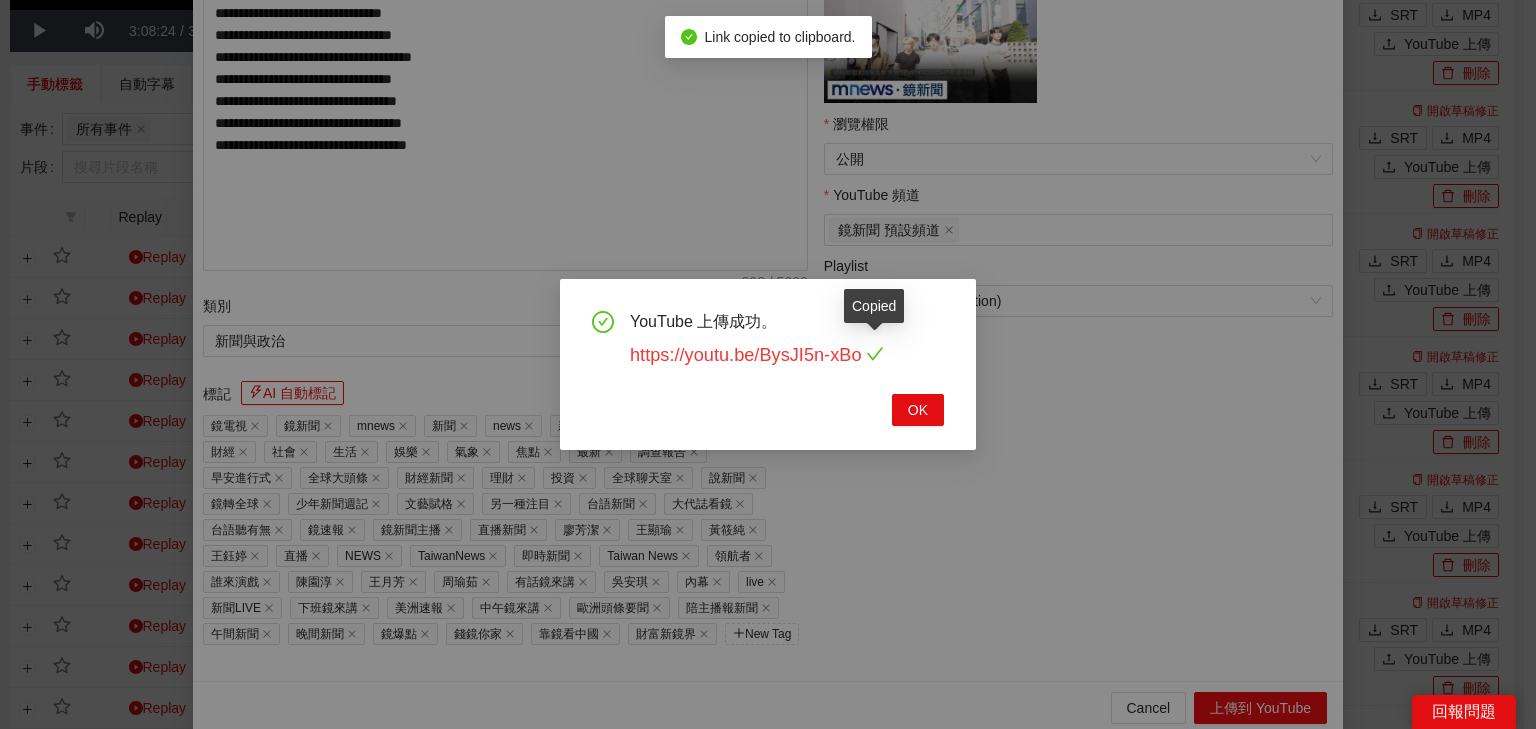 click on "https://youtu.be/BysJI5n-xBo" at bounding box center (787, 355) 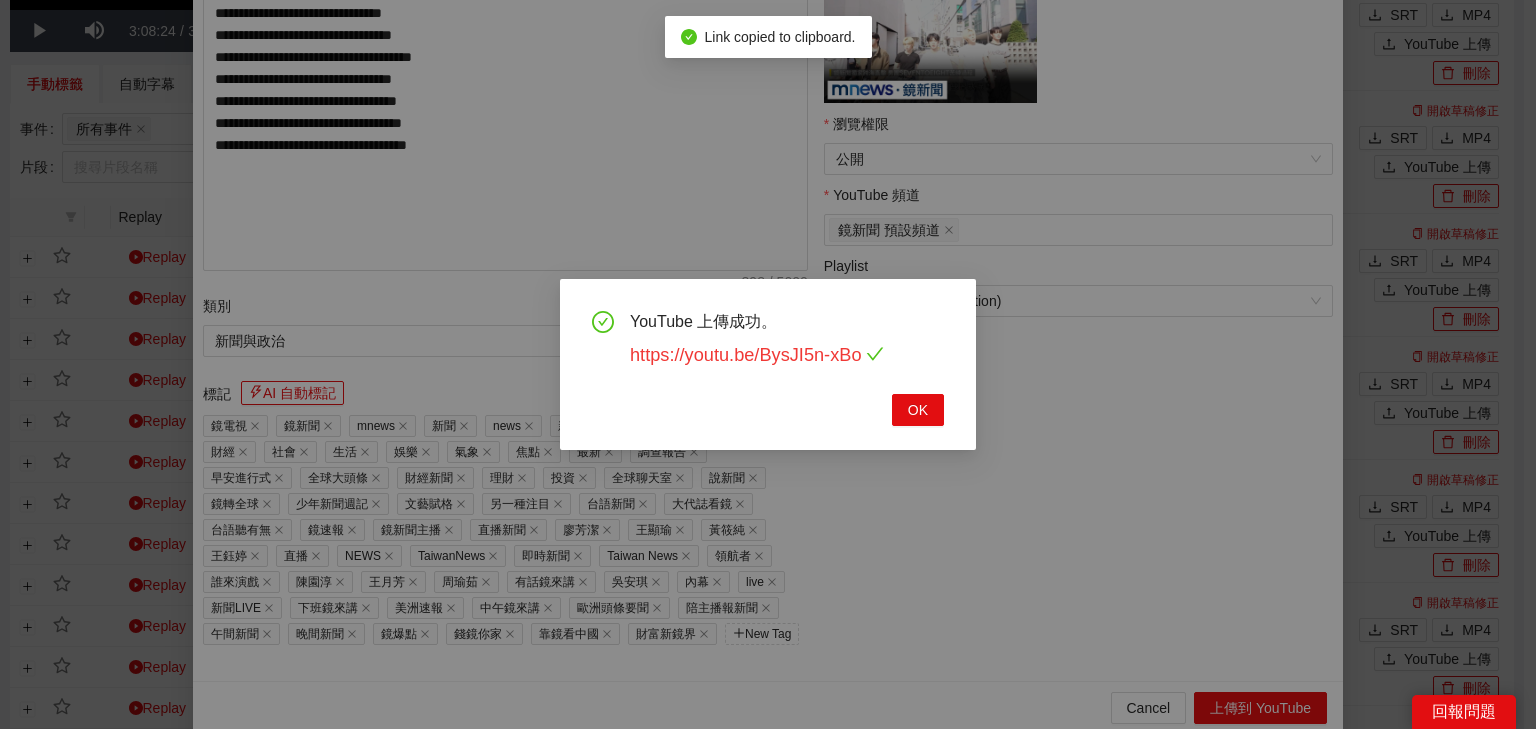 click on "https://youtu.be/BysJI5n-xBo" at bounding box center (757, 355) 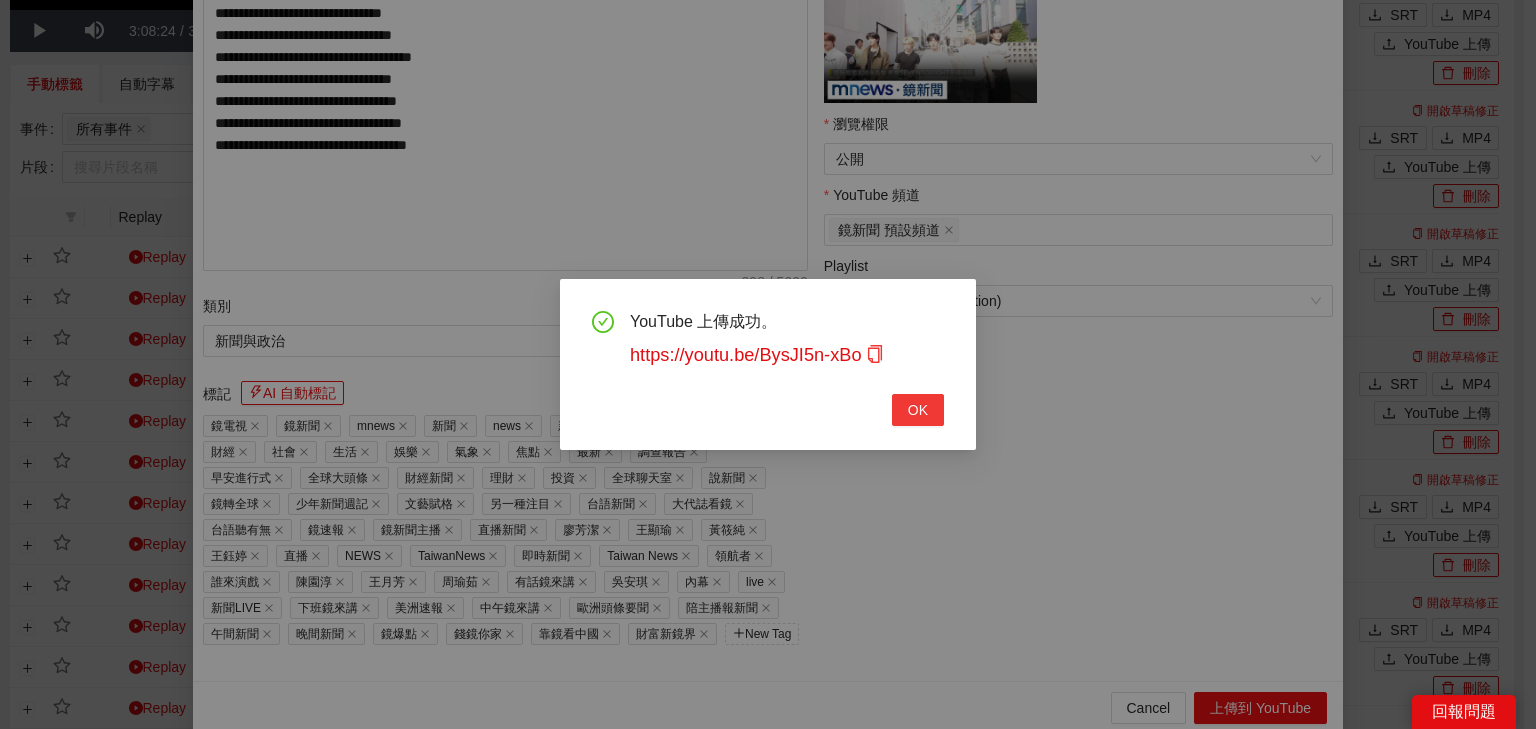 click on "OK" at bounding box center (918, 410) 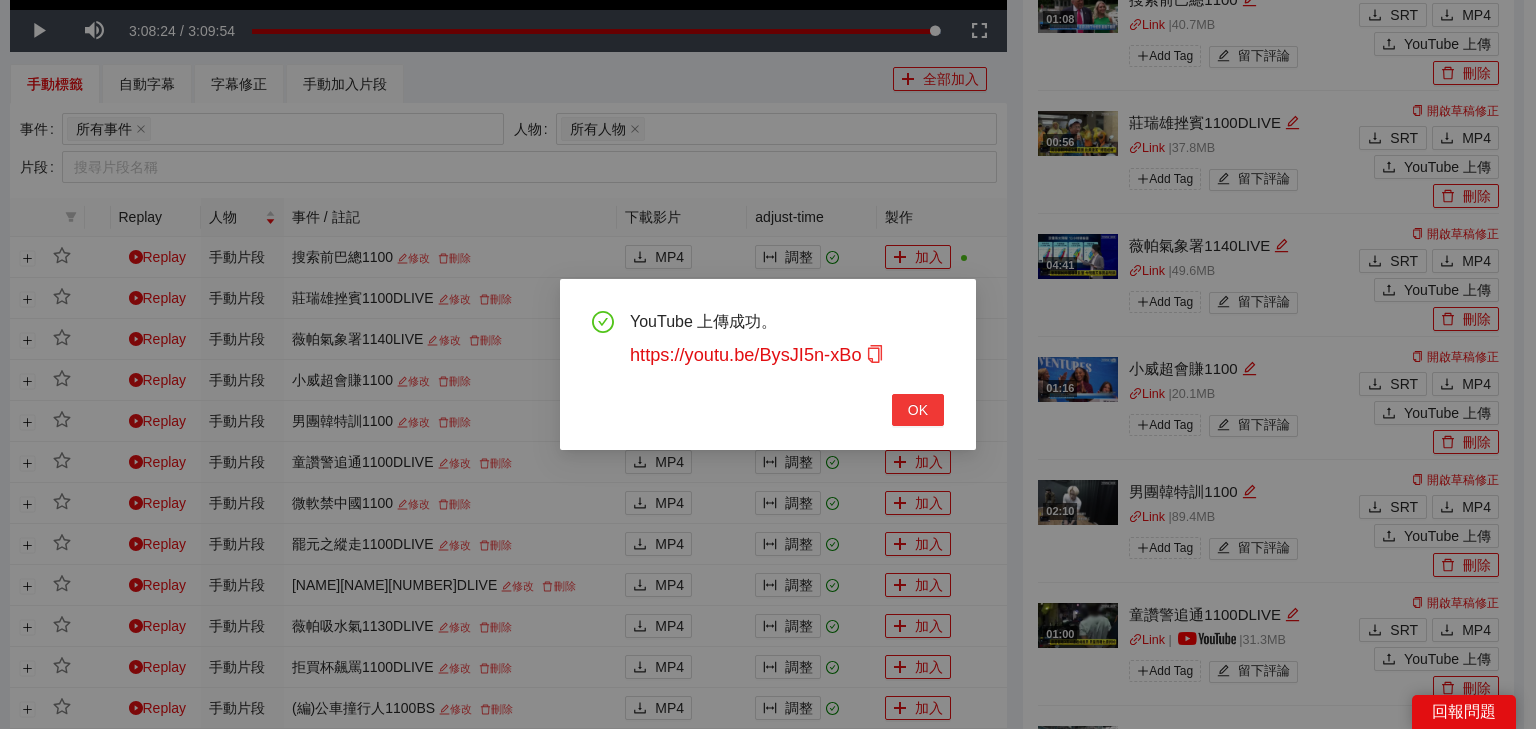 scroll, scrollTop: 343, scrollLeft: 0, axis: vertical 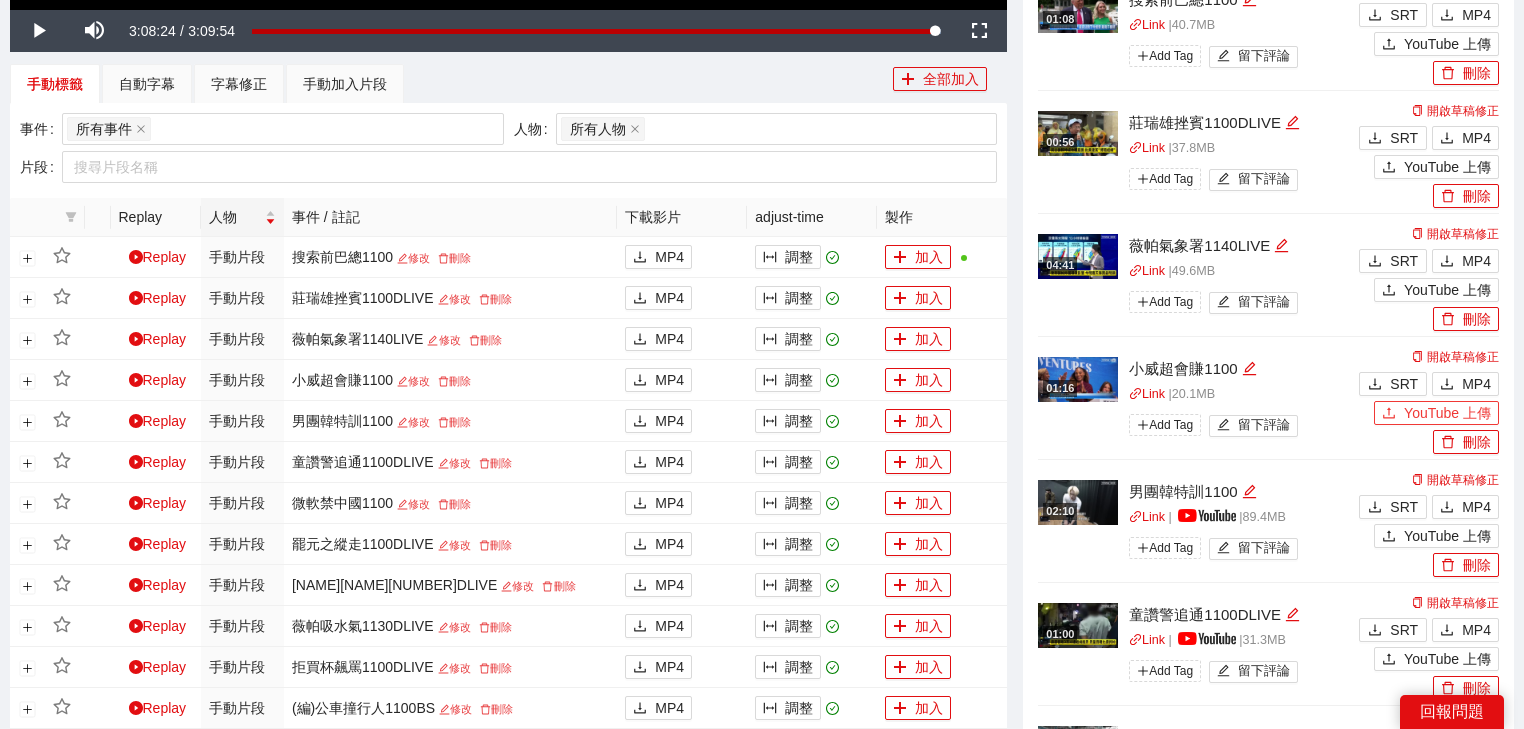 click on "YouTube 上傳" at bounding box center [1447, 413] 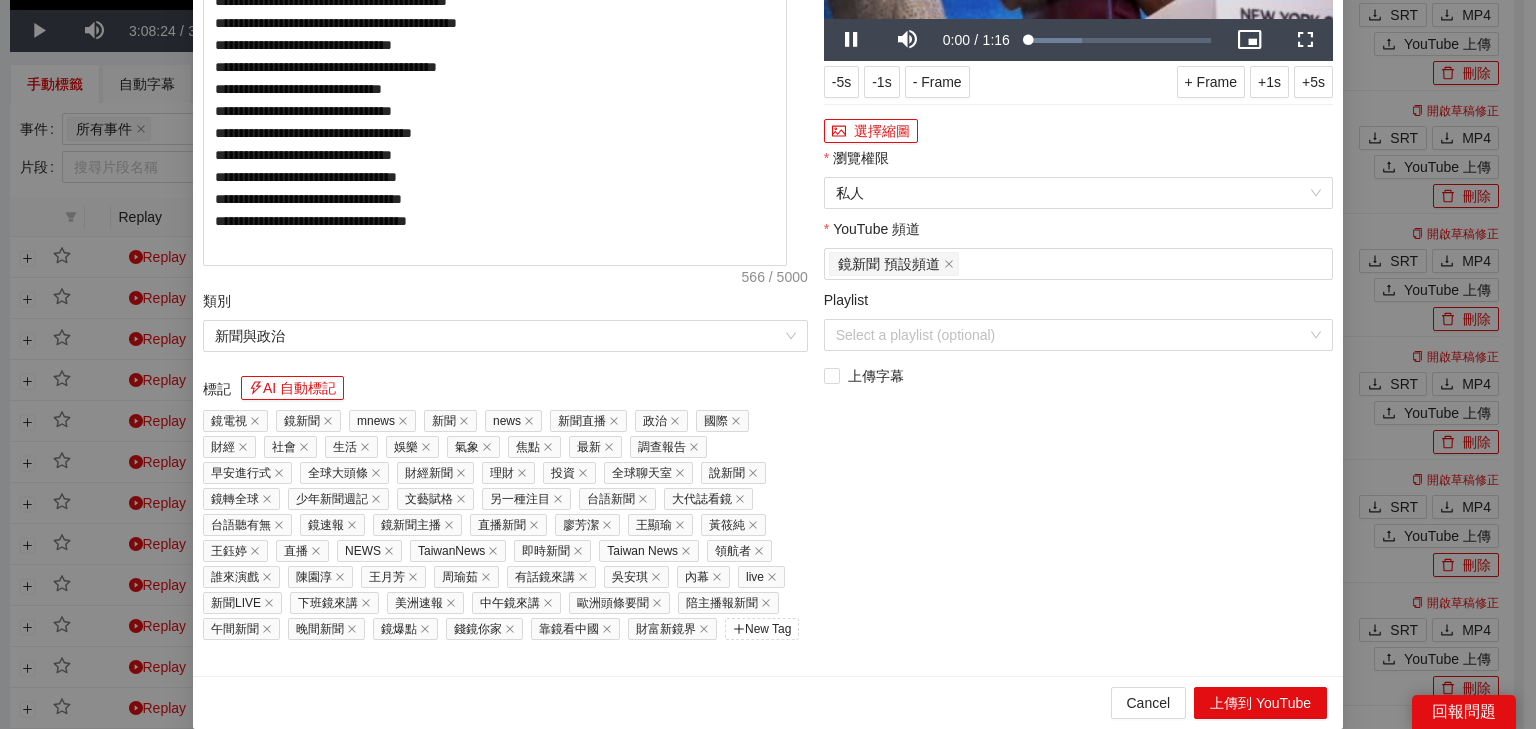 drag, startPoint x: 416, startPoint y: 114, endPoint x: 33, endPoint y: 69, distance: 385.63455 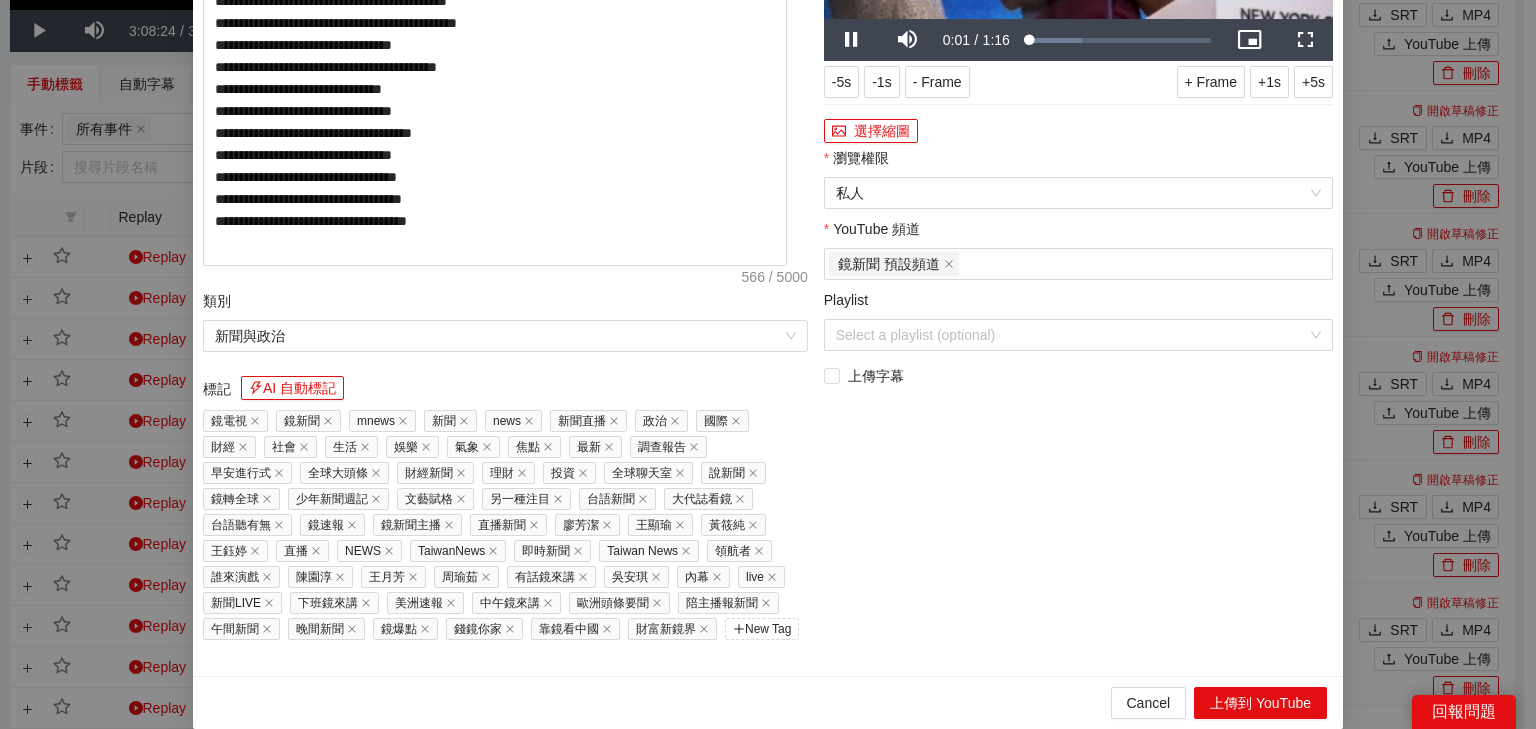 paste on "**********" 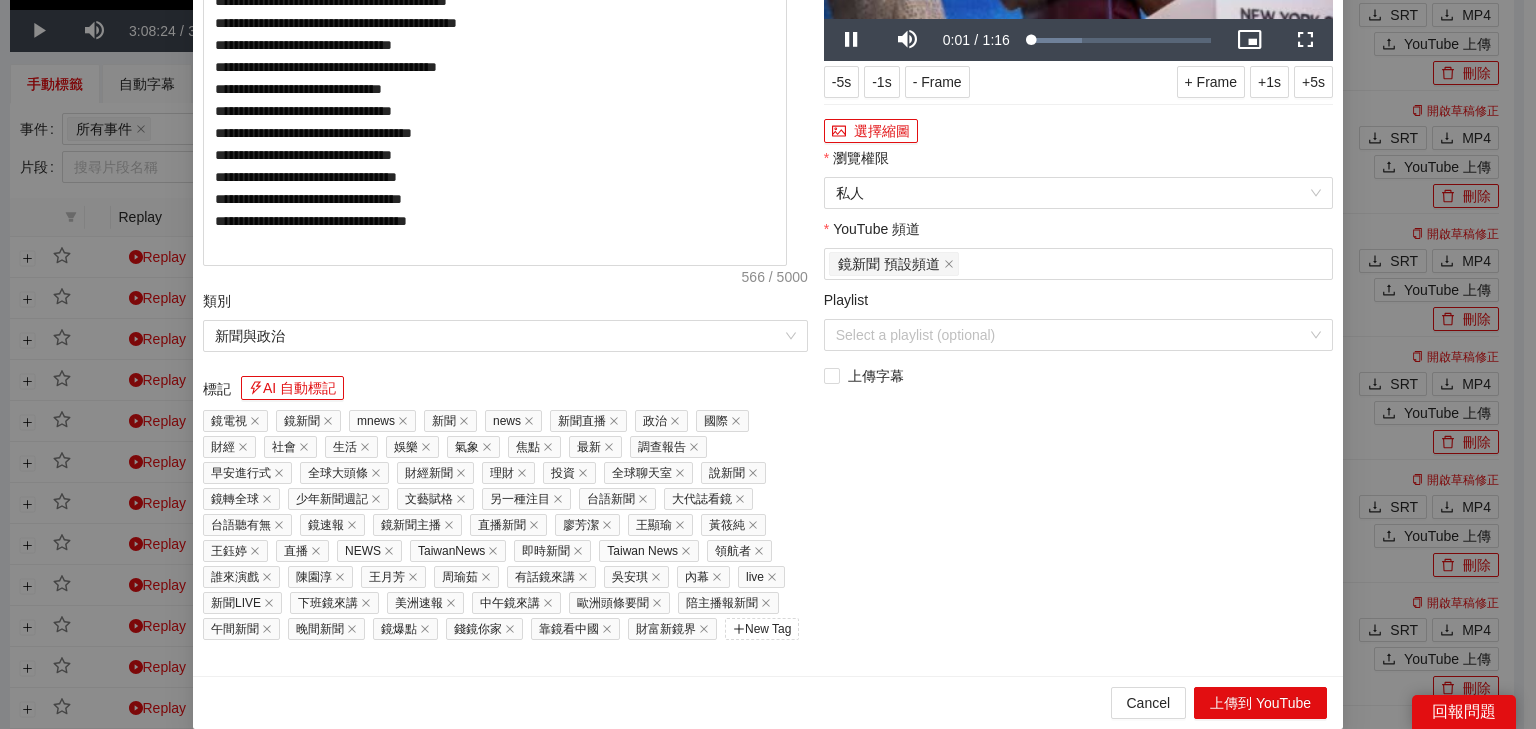 type on "**********" 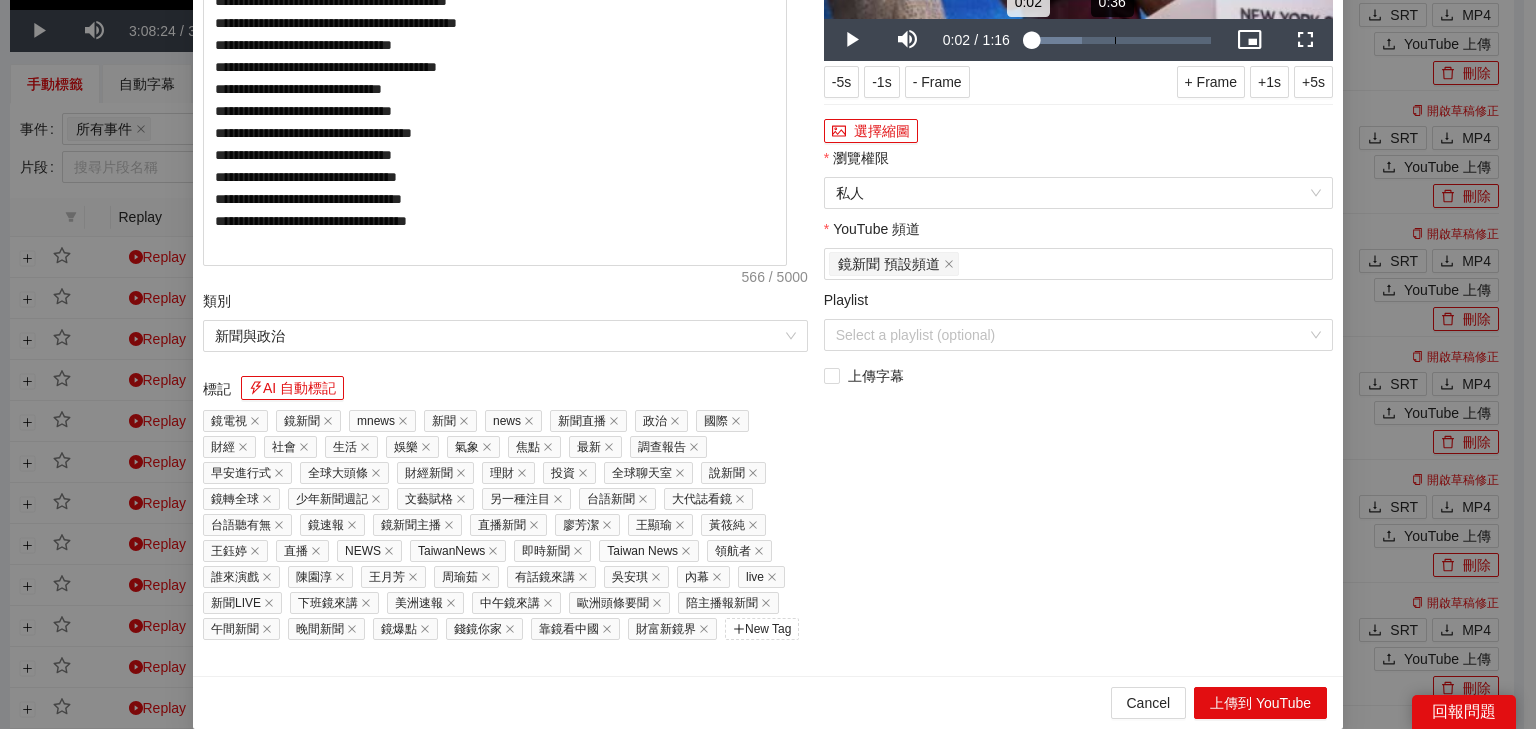 click on "Loaded :  29.70% 0:36 0:02" at bounding box center (1119, 40) 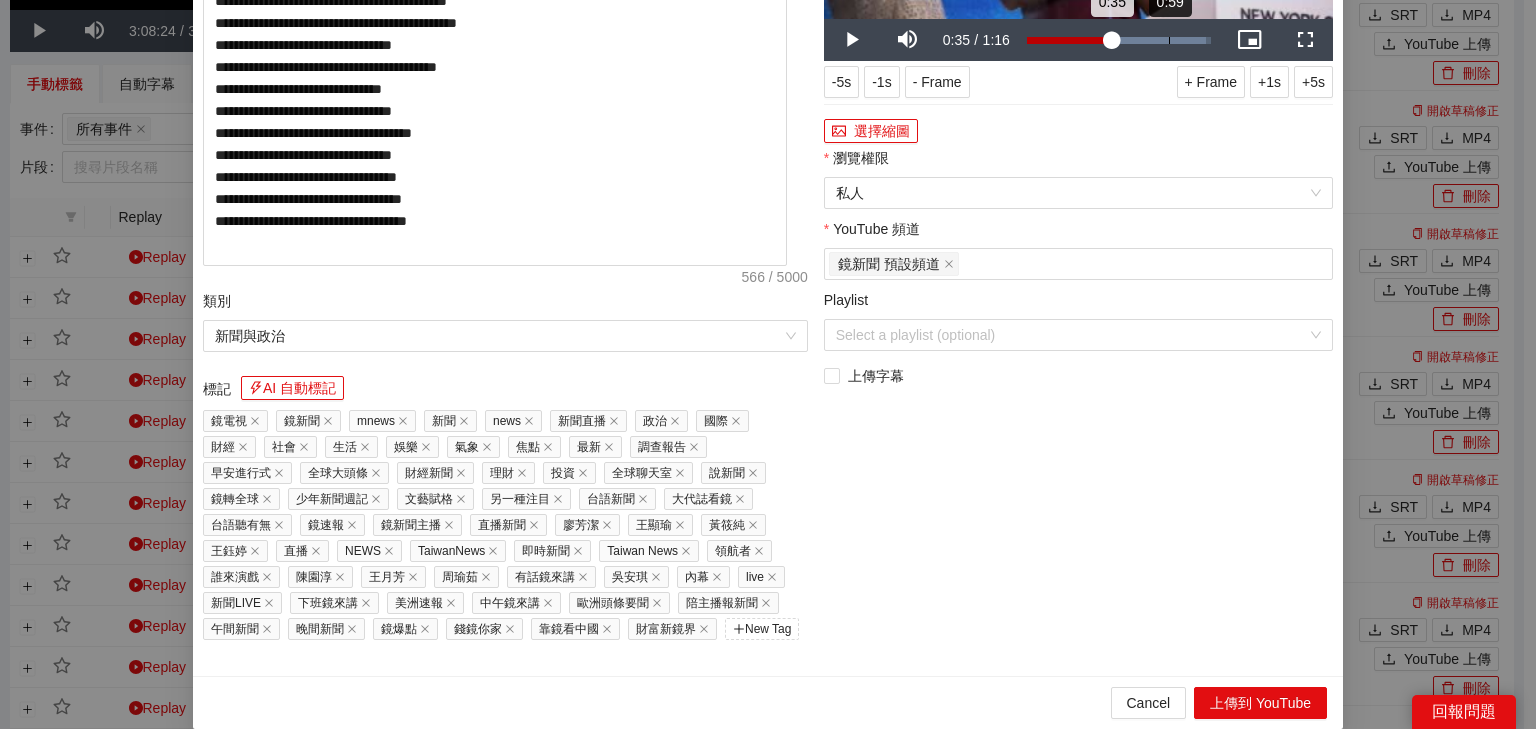 click on "Loaded :  97.51% 0:59 0:35" at bounding box center (1119, 40) 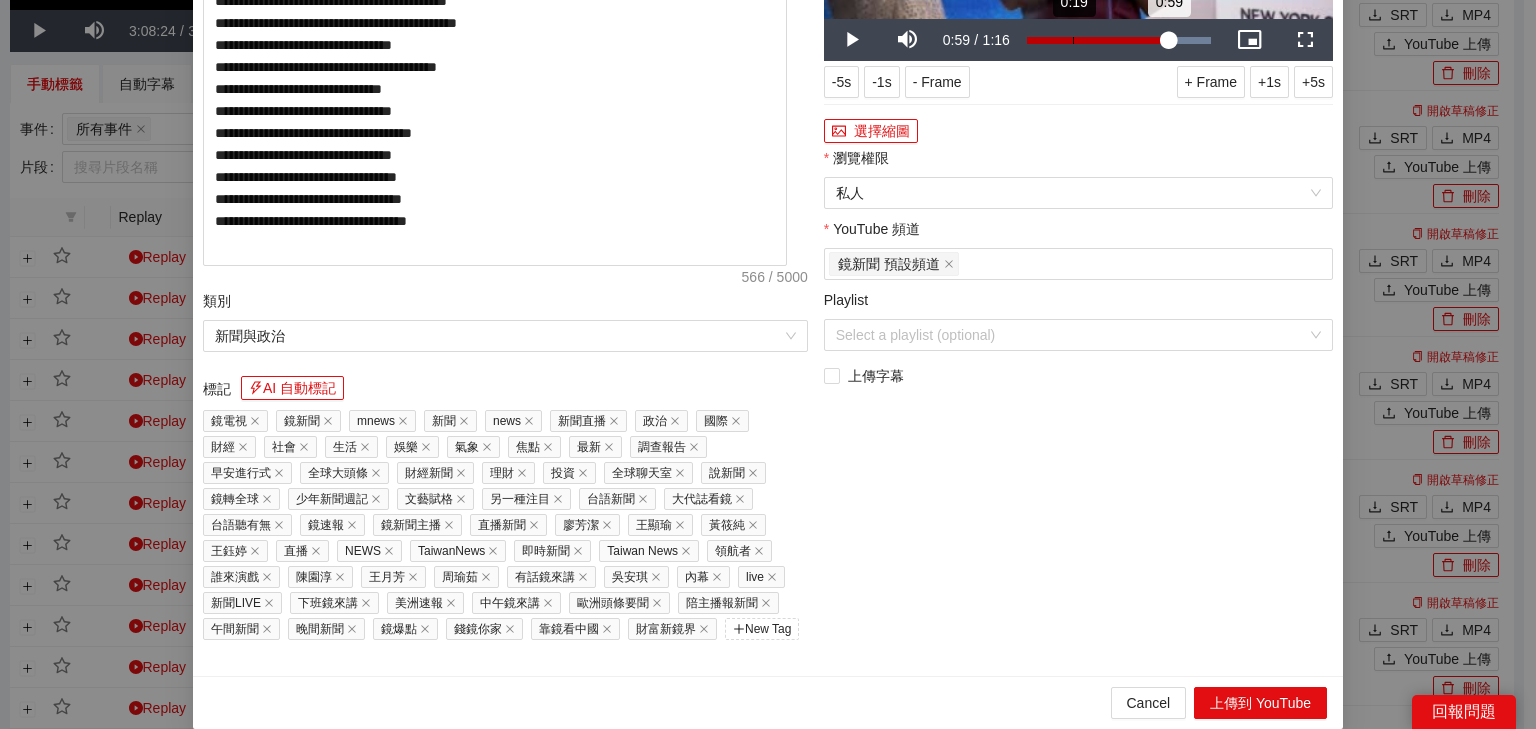 click on "Loaded :  100.00% 0:19 0:59" at bounding box center (1119, 40) 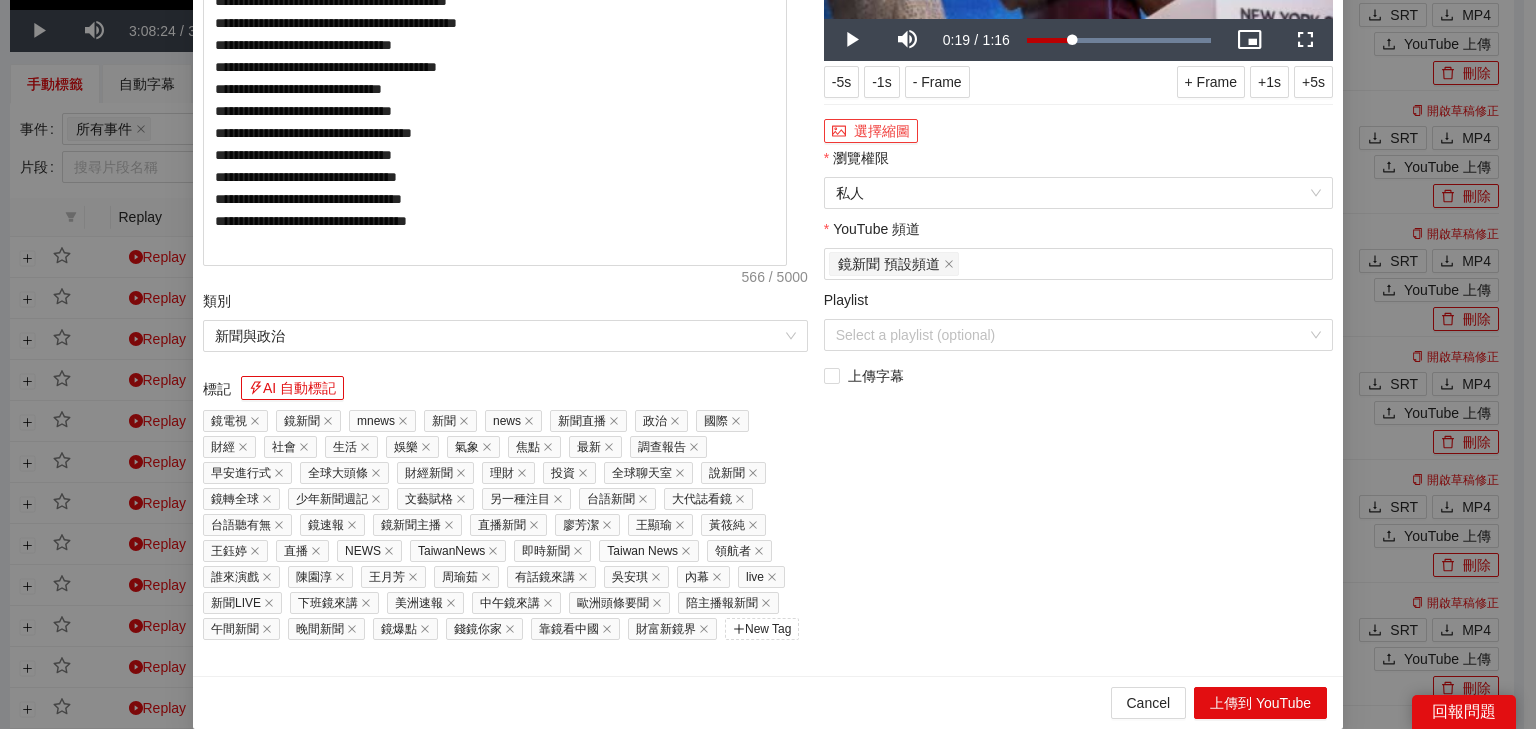 click on "選擇縮圖" at bounding box center [871, 131] 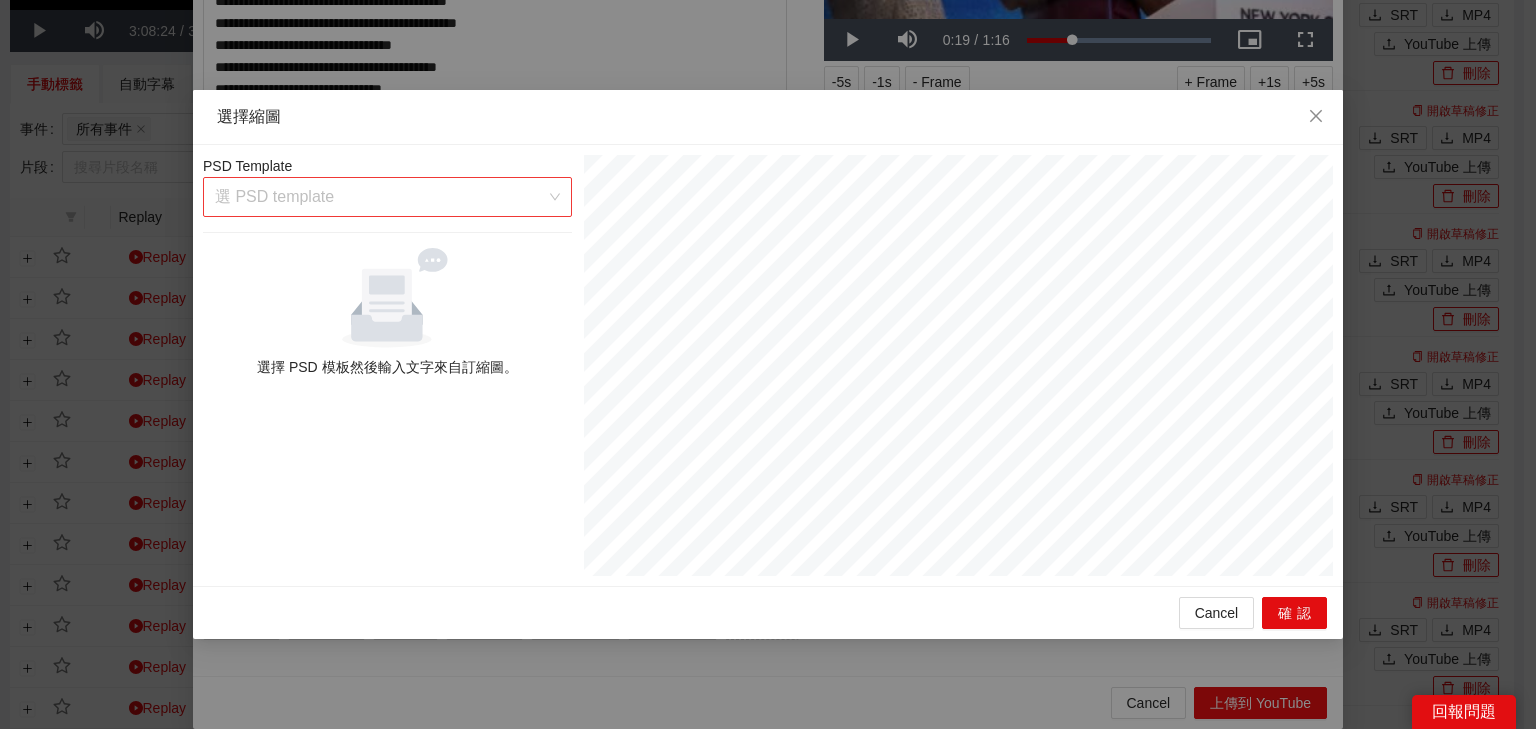 click at bounding box center (380, 197) 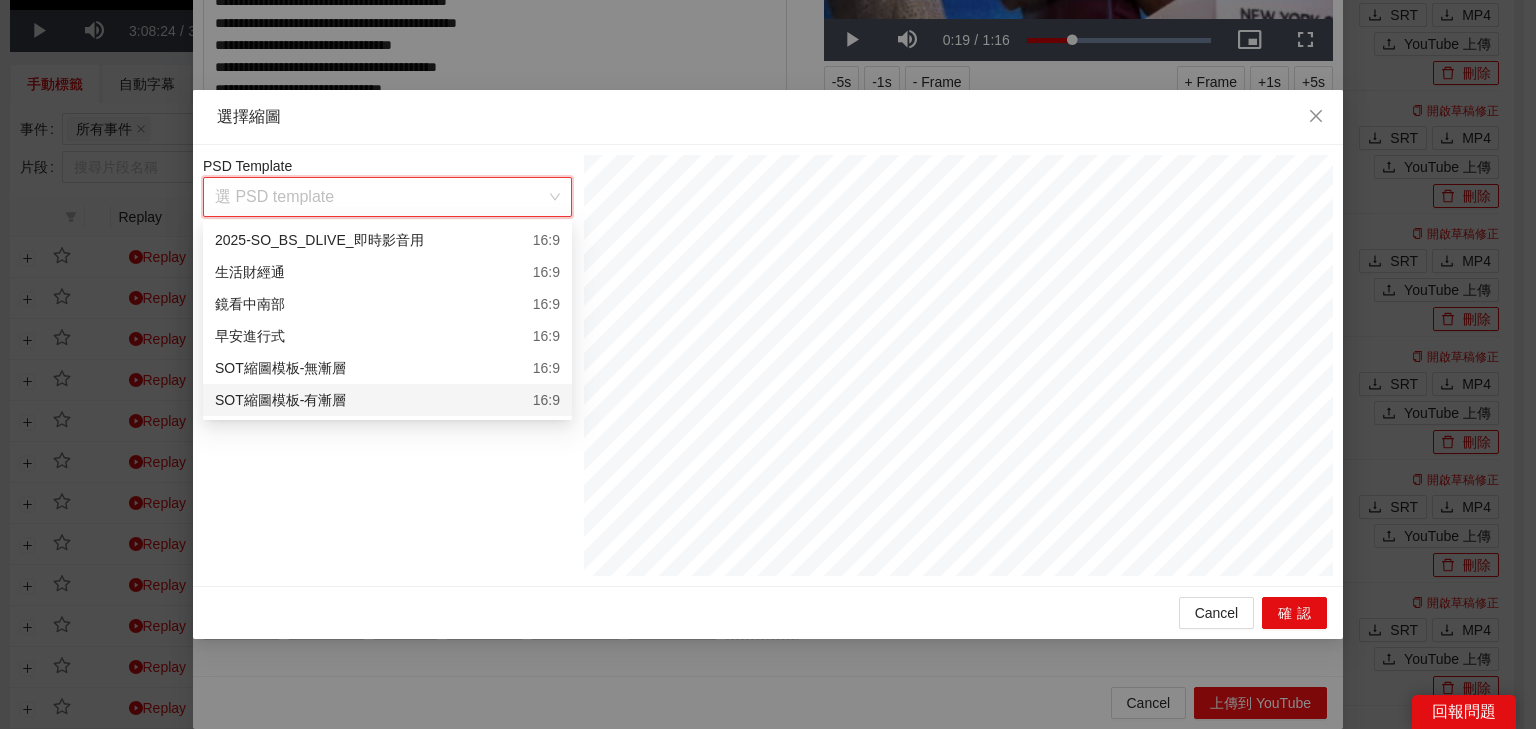 drag, startPoint x: 420, startPoint y: 406, endPoint x: 446, endPoint y: 397, distance: 27.513634 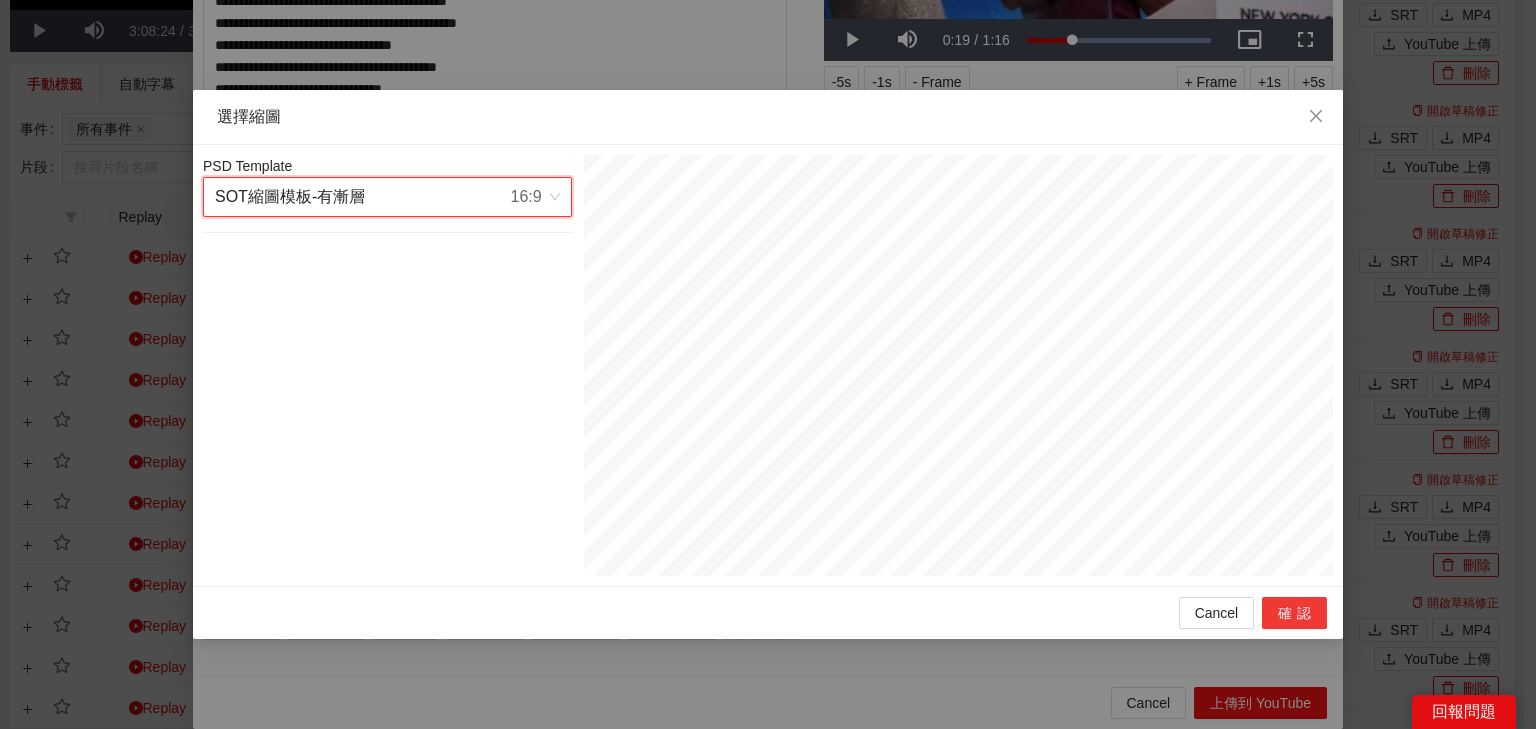 click on "確認" at bounding box center (1294, 613) 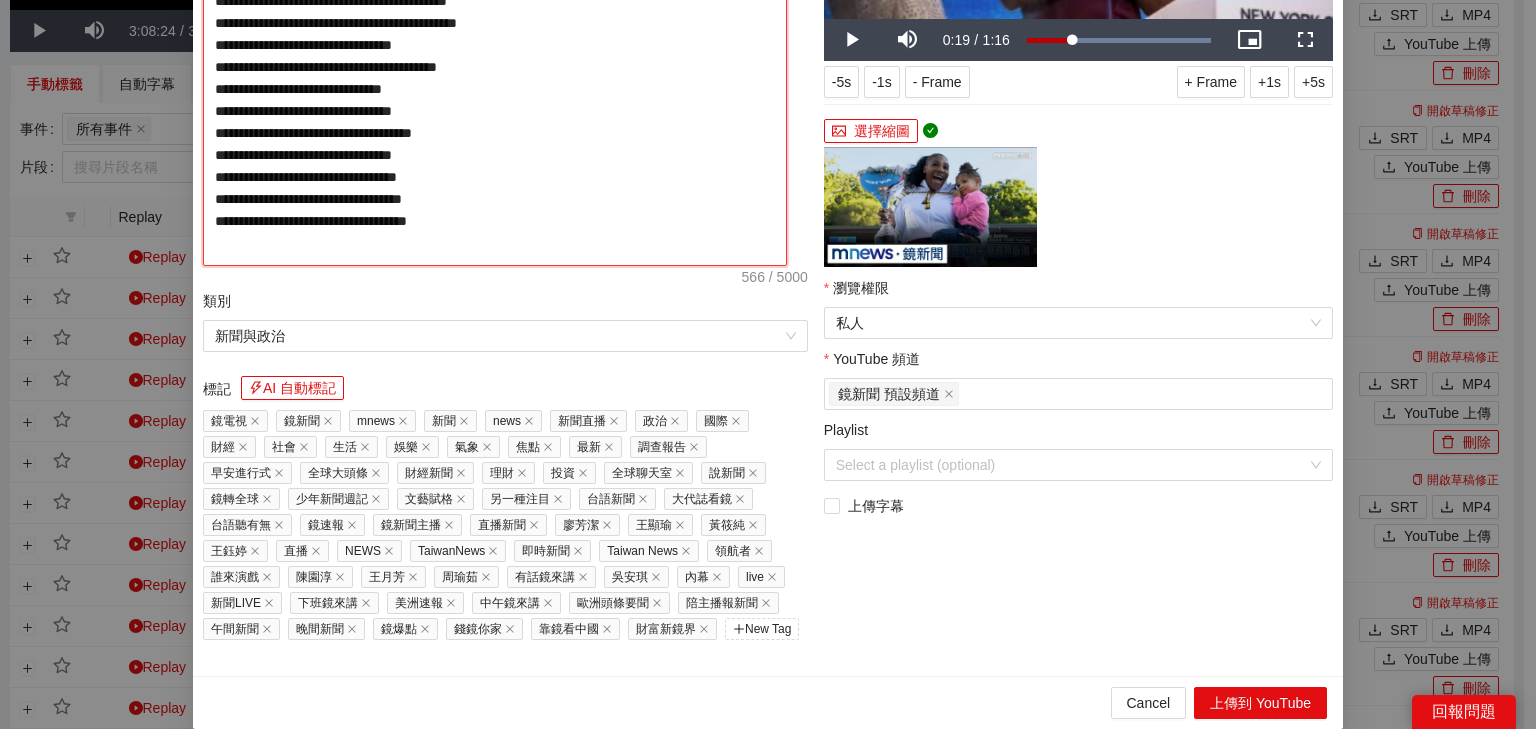 click on "**********" at bounding box center (495, 59) 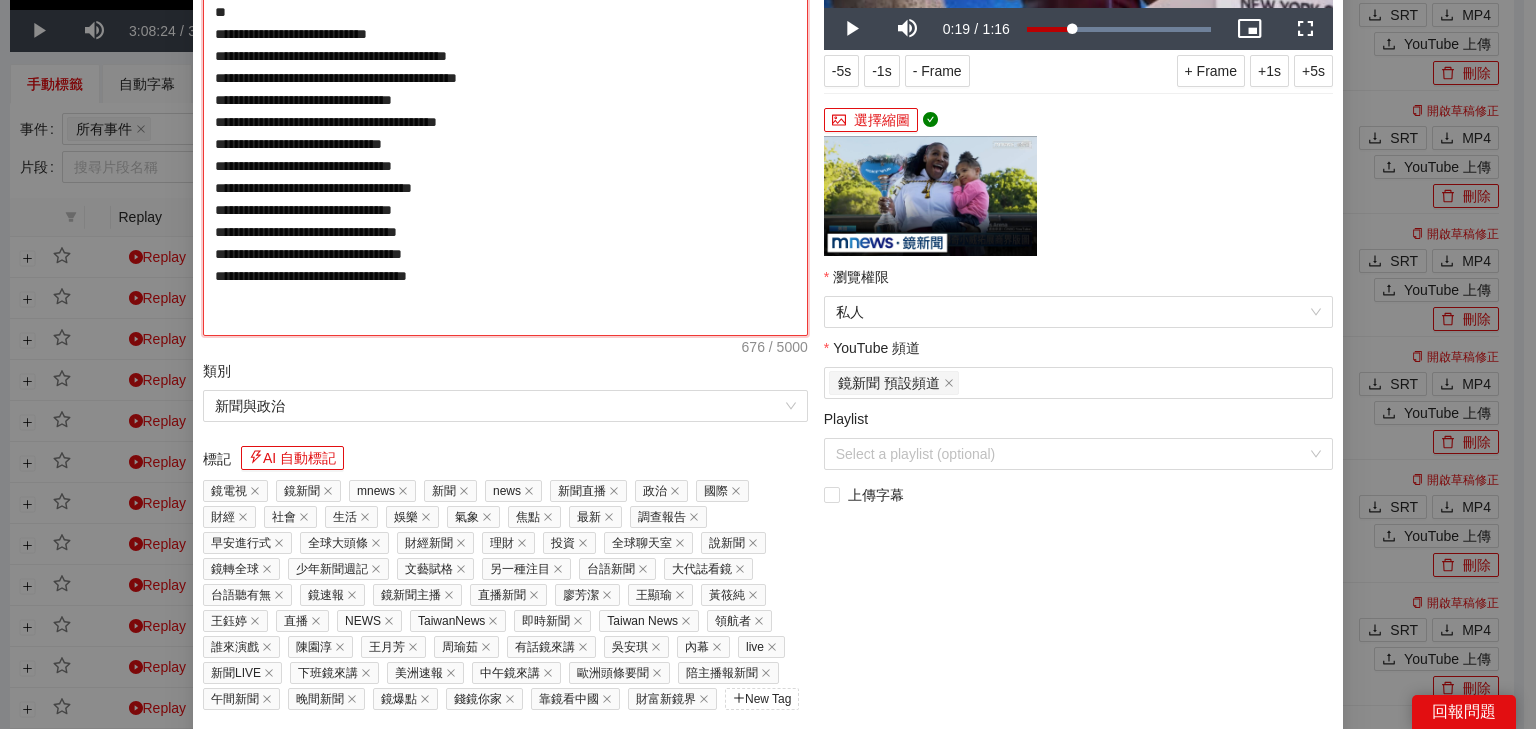 click on "**********" at bounding box center [505, 89] 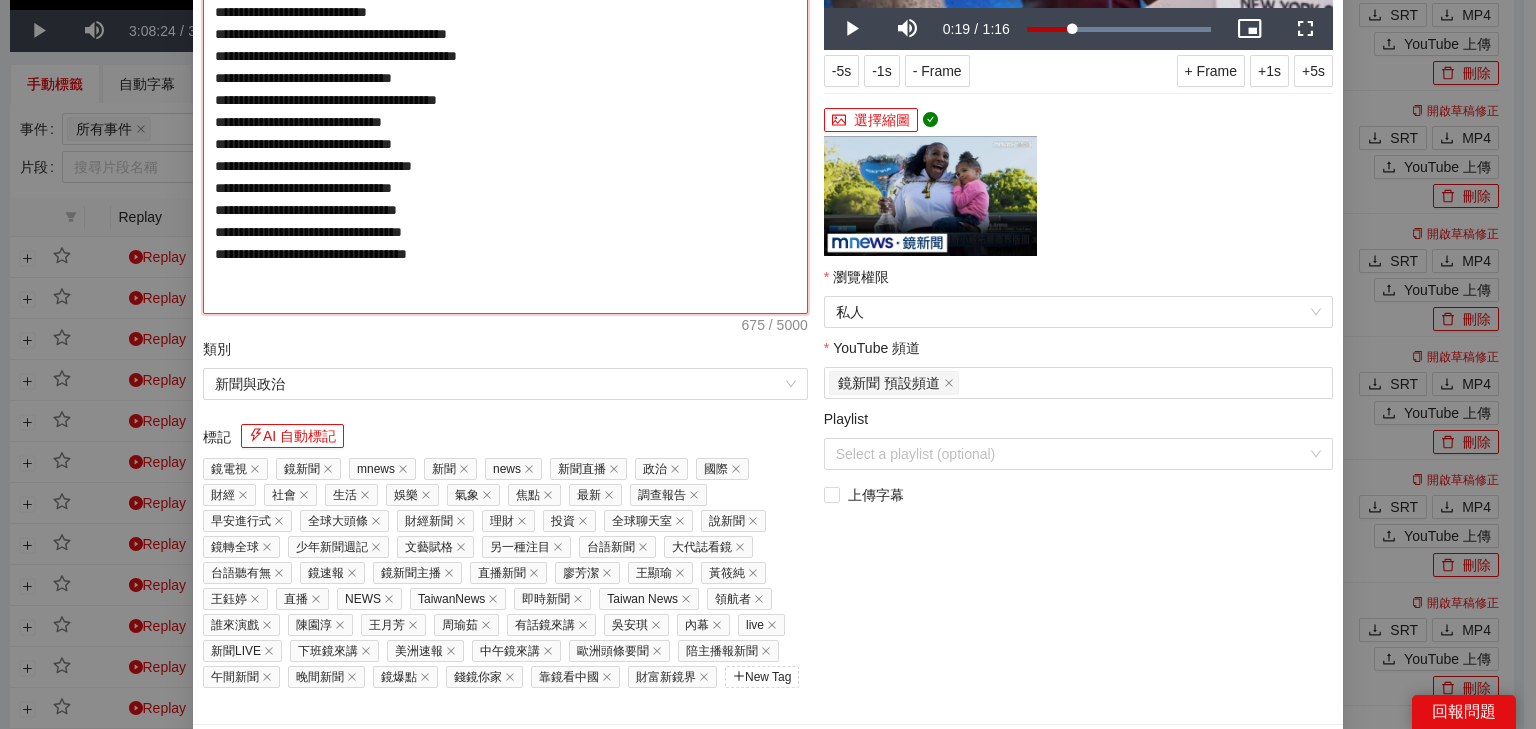 scroll, scrollTop: 387, scrollLeft: 0, axis: vertical 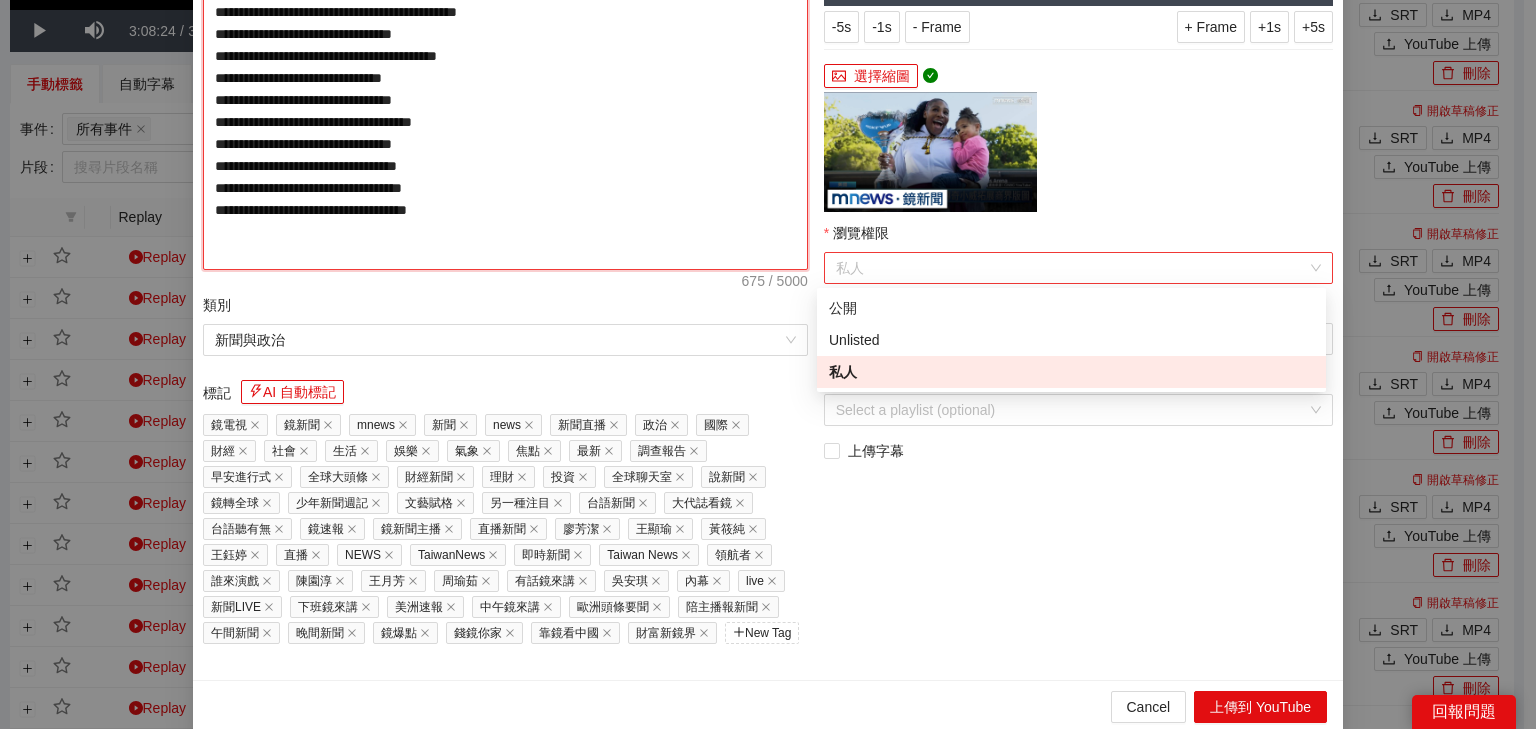 click on "私人" at bounding box center (1078, 268) 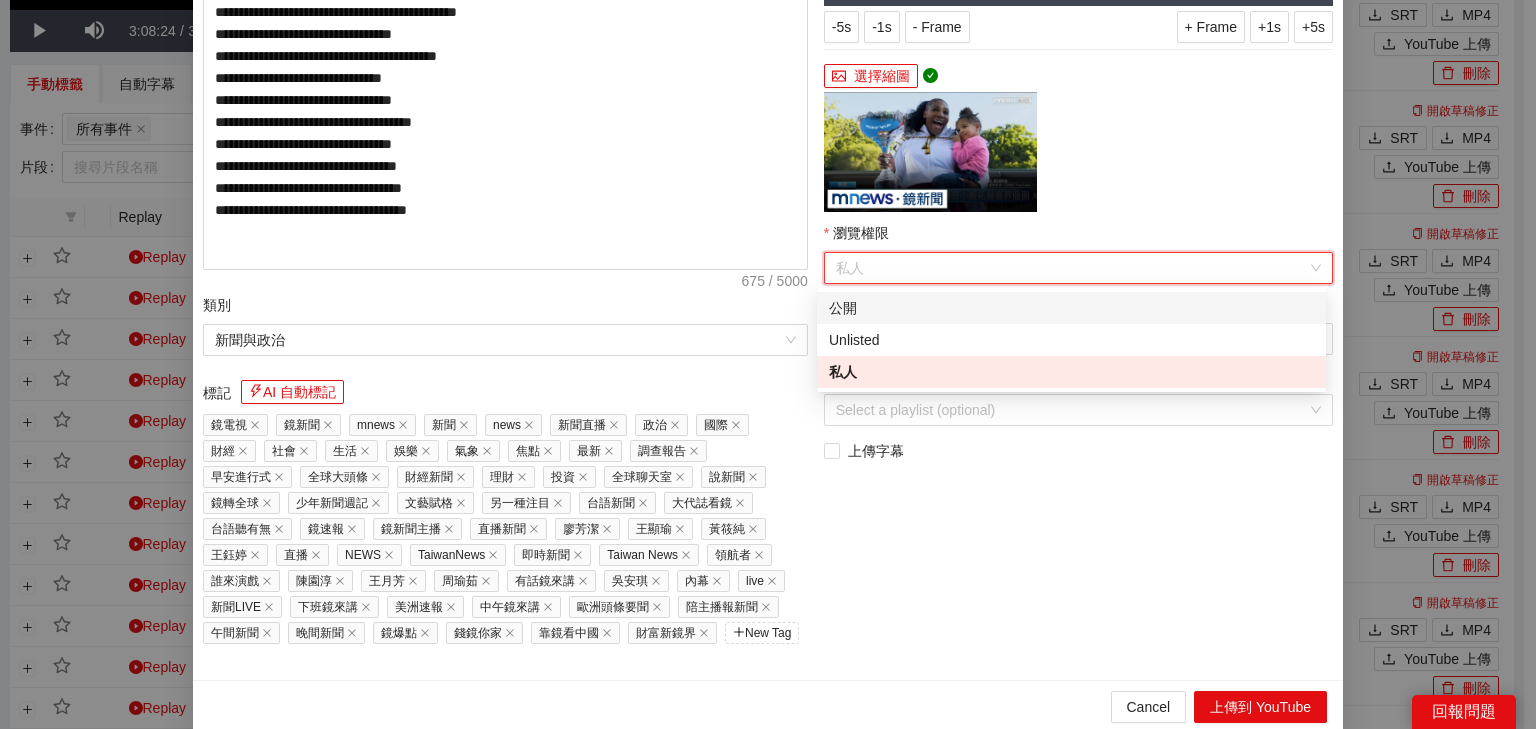 drag, startPoint x: 933, startPoint y: 295, endPoint x: 928, endPoint y: 313, distance: 18.681541 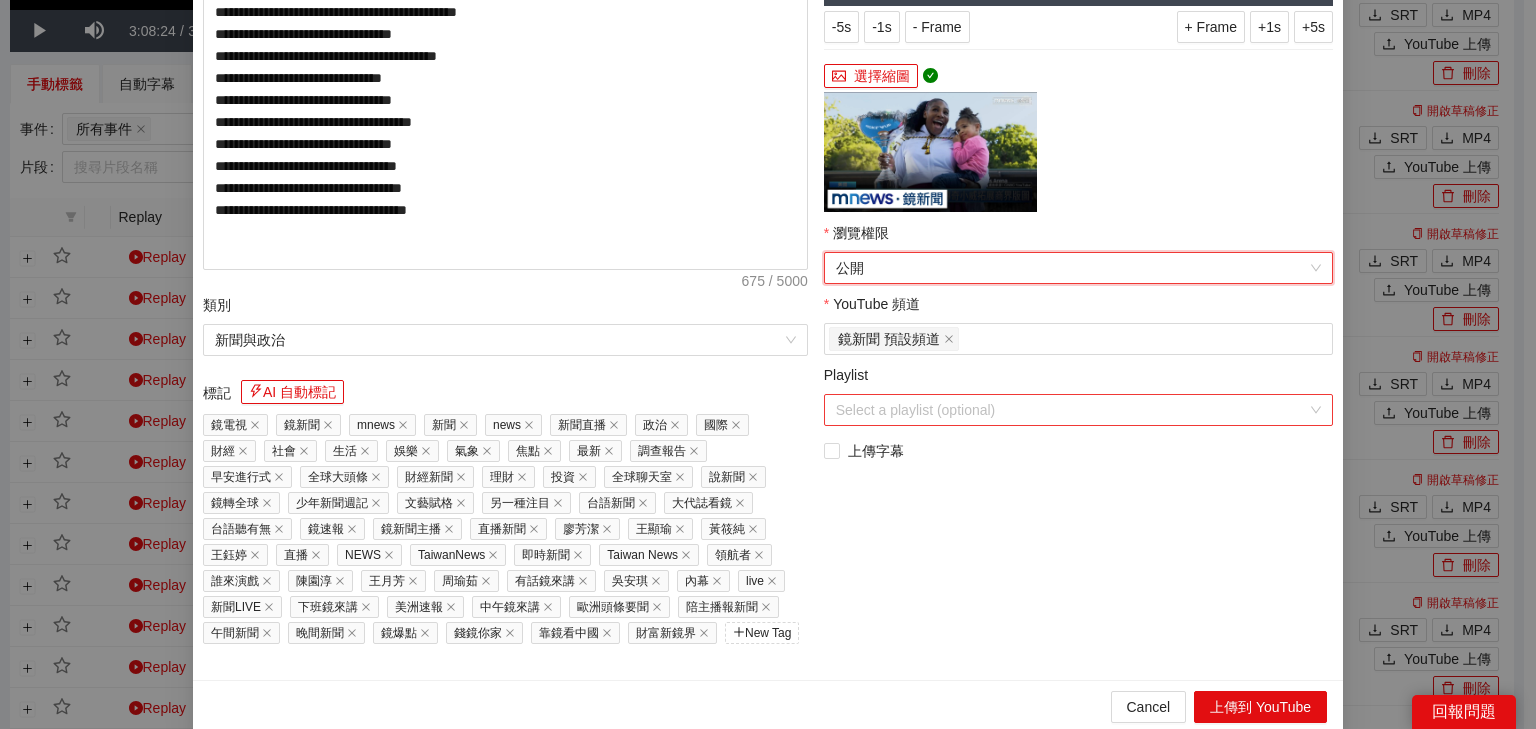 click on "Playlist" at bounding box center [1071, 410] 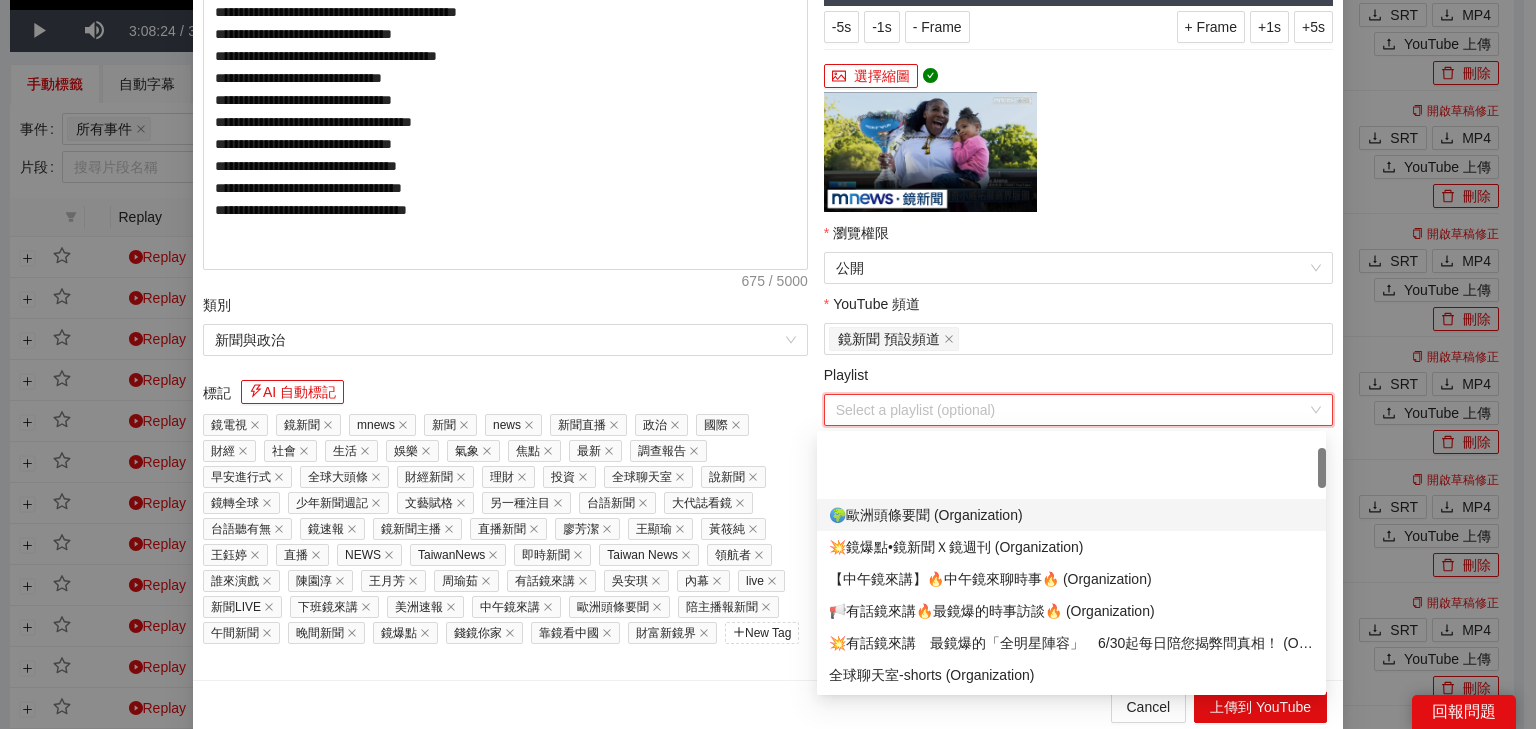 scroll, scrollTop: 80, scrollLeft: 0, axis: vertical 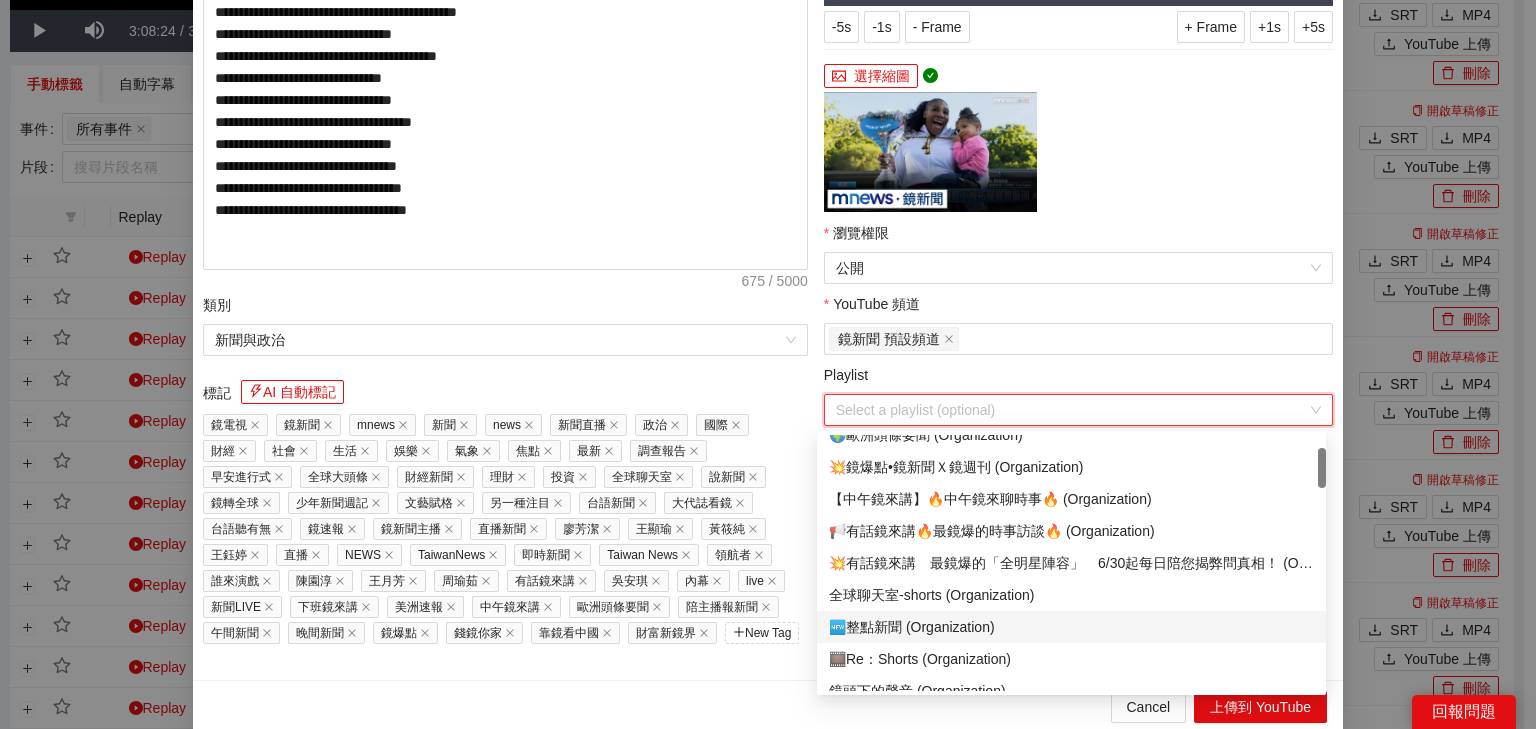 click on "🆕整點新聞 (Organization)" at bounding box center (1071, 627) 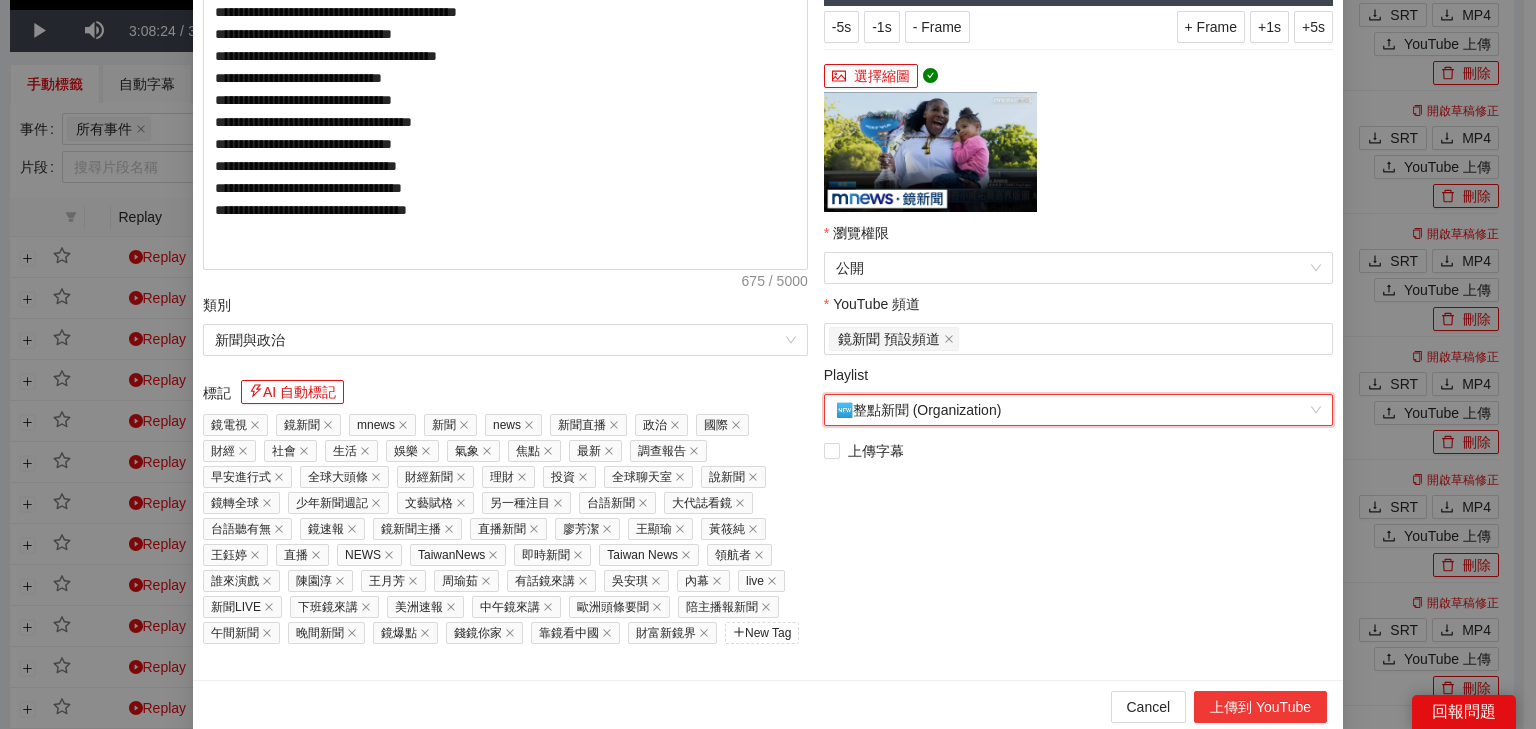 click on "上傳到 YouTube" at bounding box center [1260, 707] 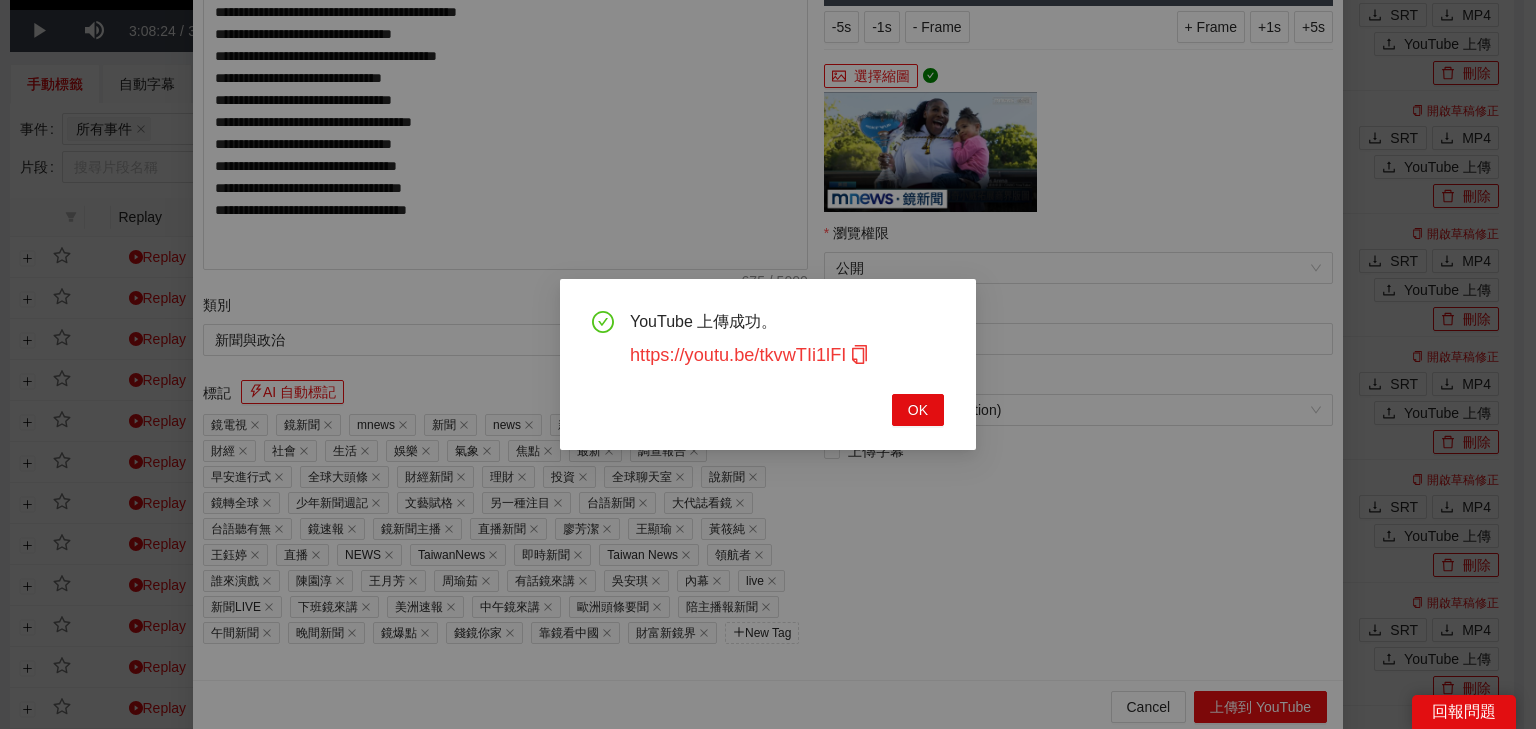 click 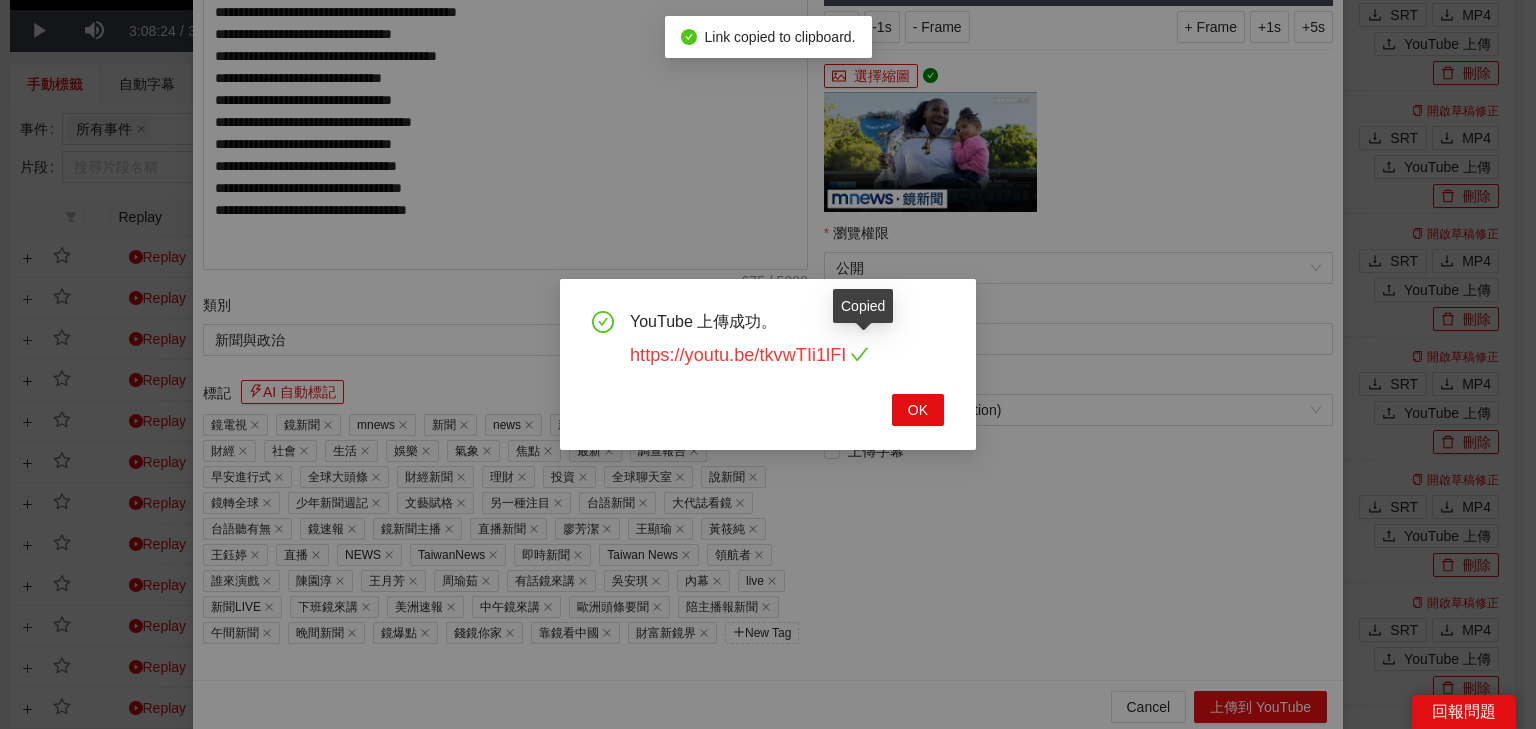 click on "https://youtu.be/tkvwTIi1lFI" at bounding box center [749, 355] 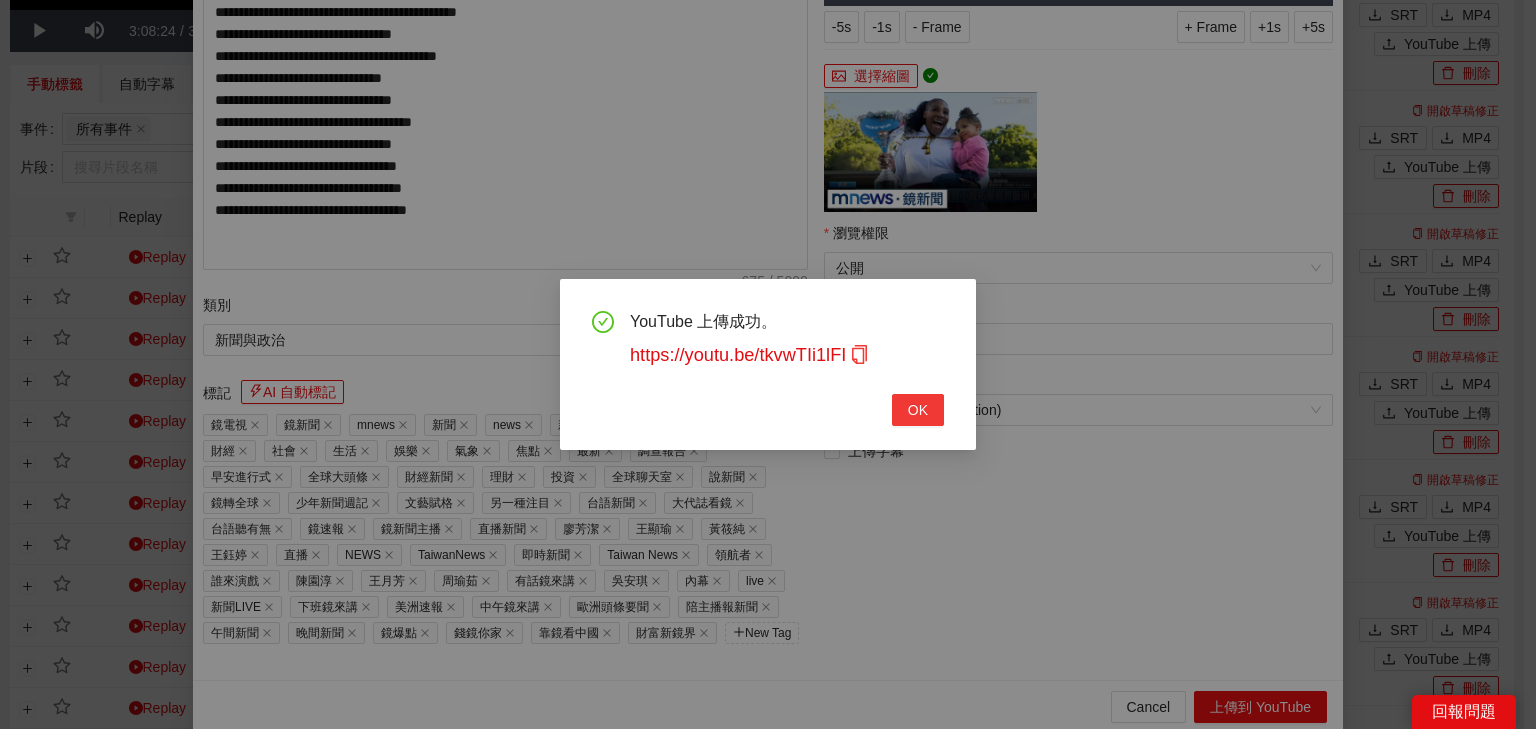 click on "OK" at bounding box center [918, 410] 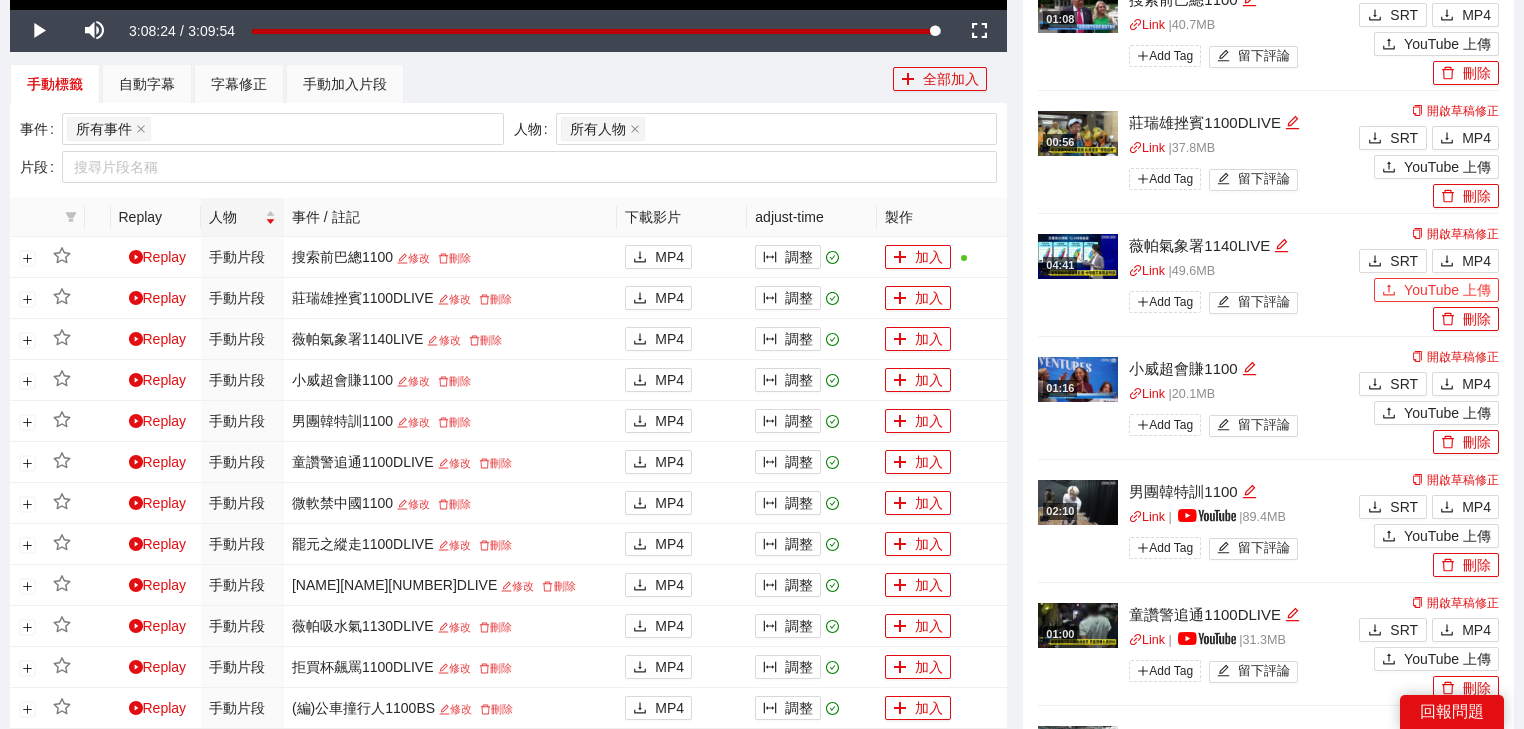 click on "YouTube 上傳" at bounding box center (1447, 290) 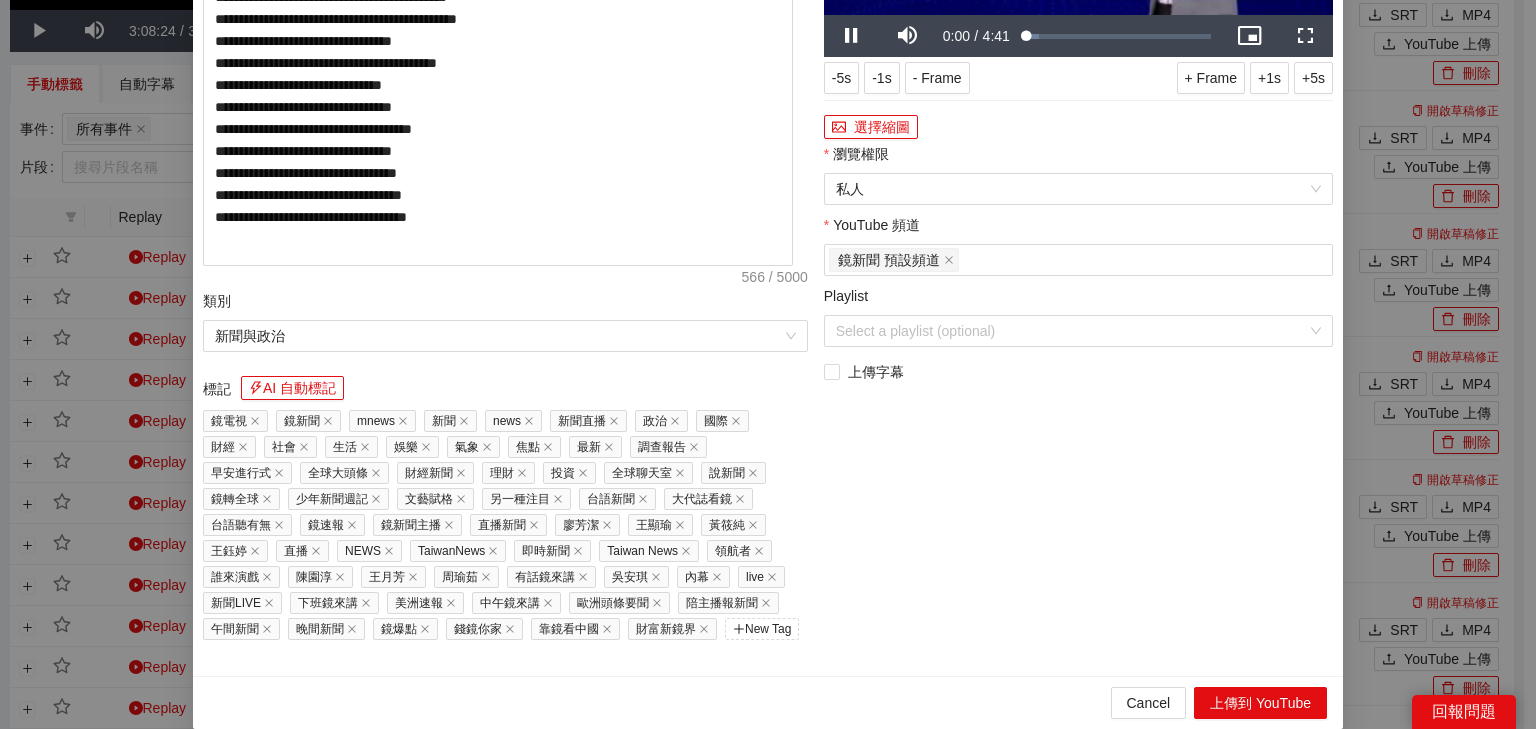 drag, startPoint x: 672, startPoint y: 116, endPoint x: 0, endPoint y: 140, distance: 672.4284 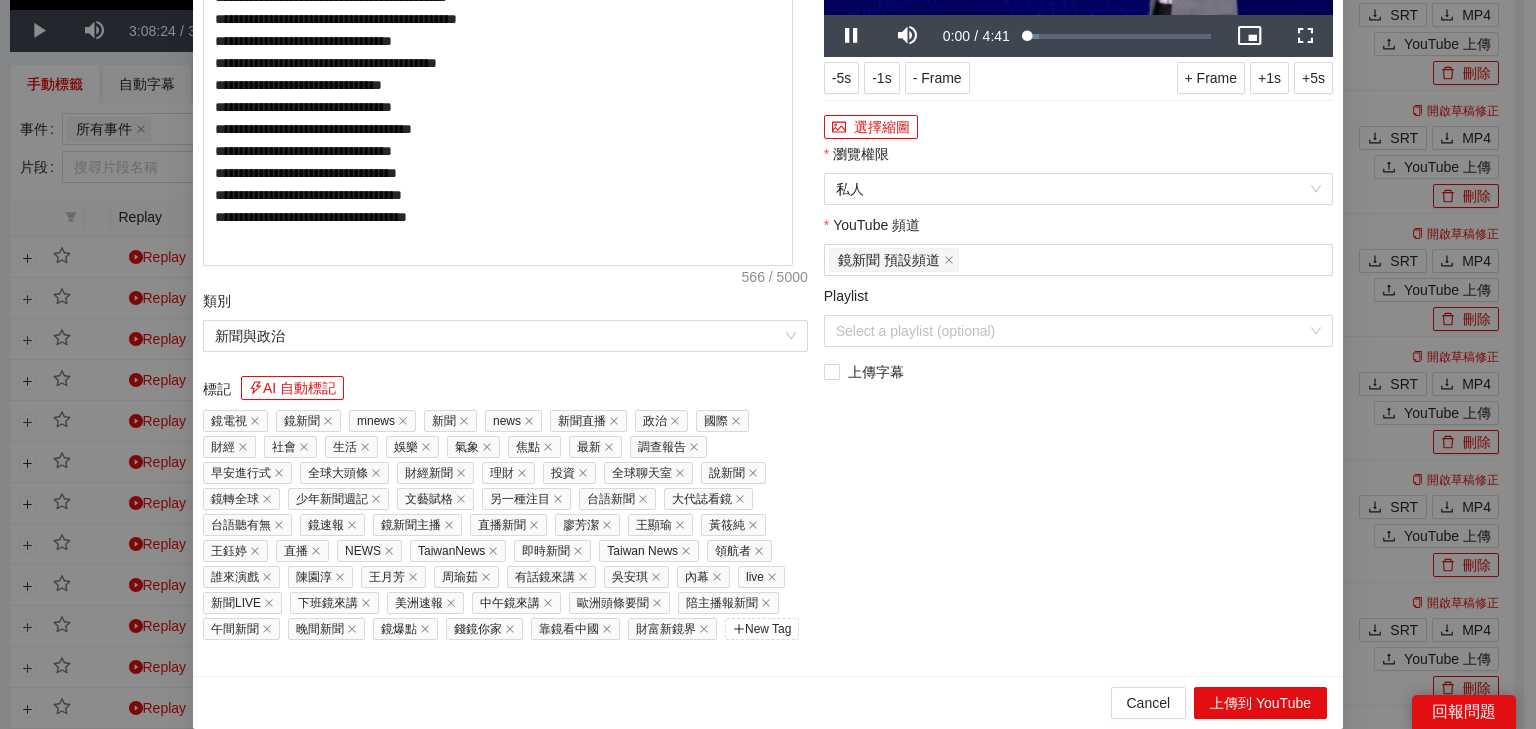 paste 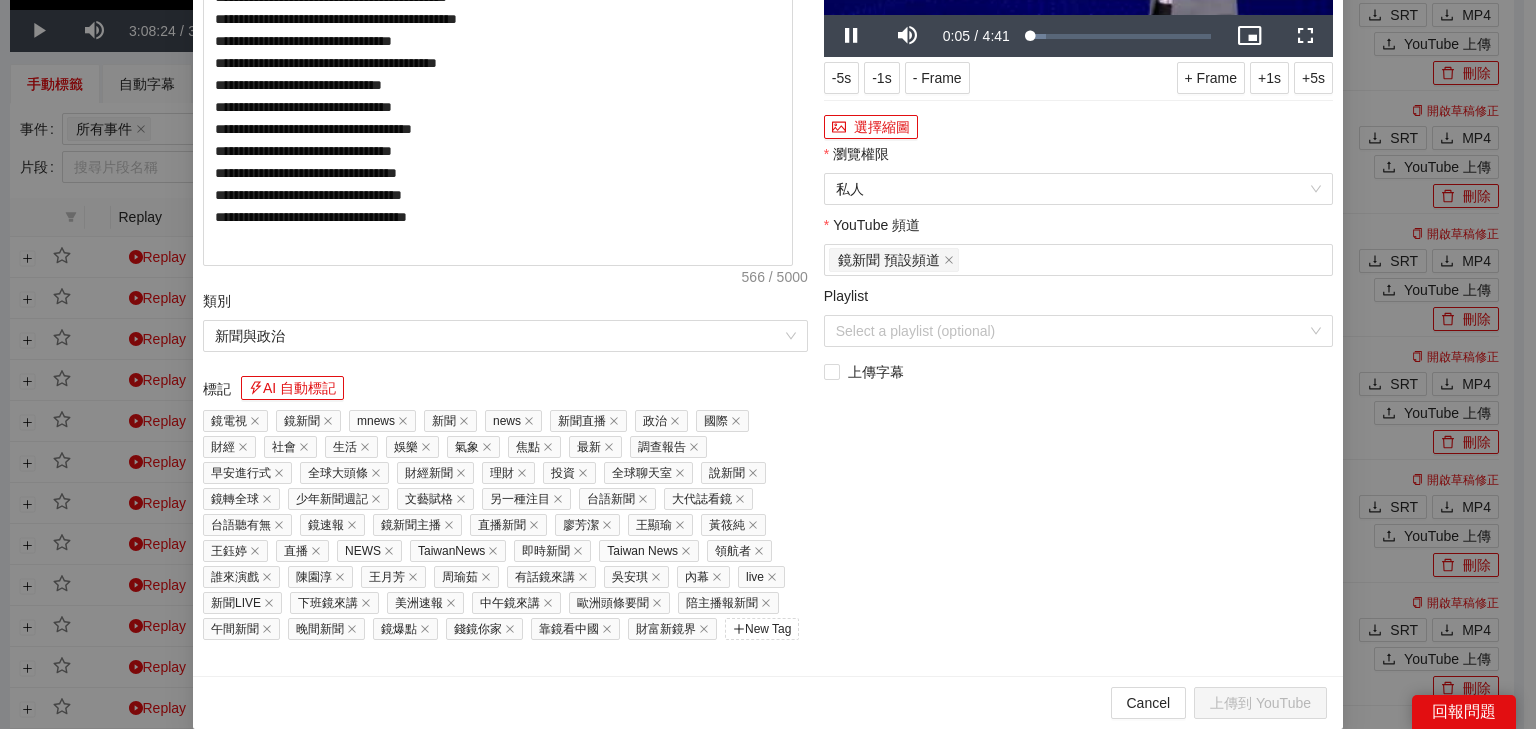 paste on "**********" 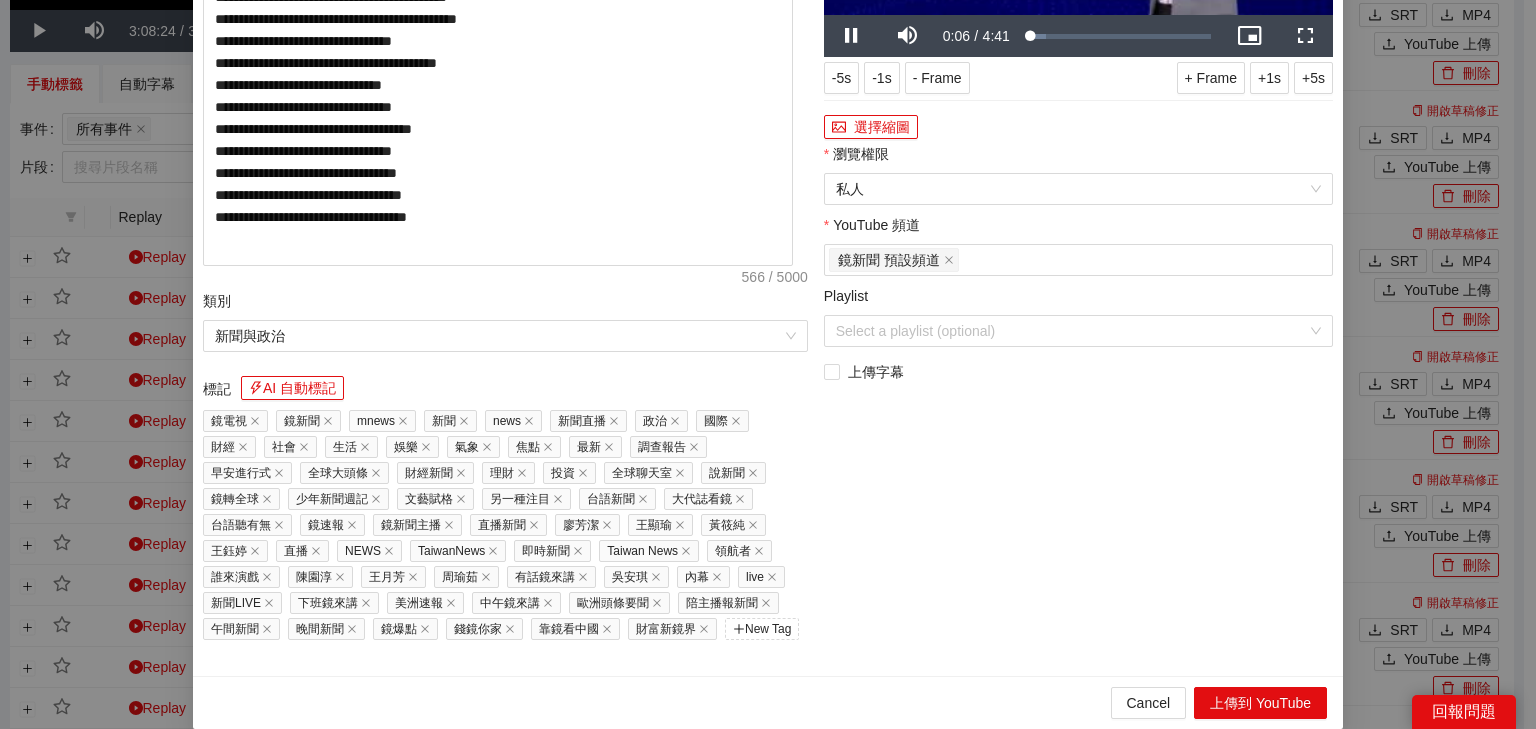 type on "**********" 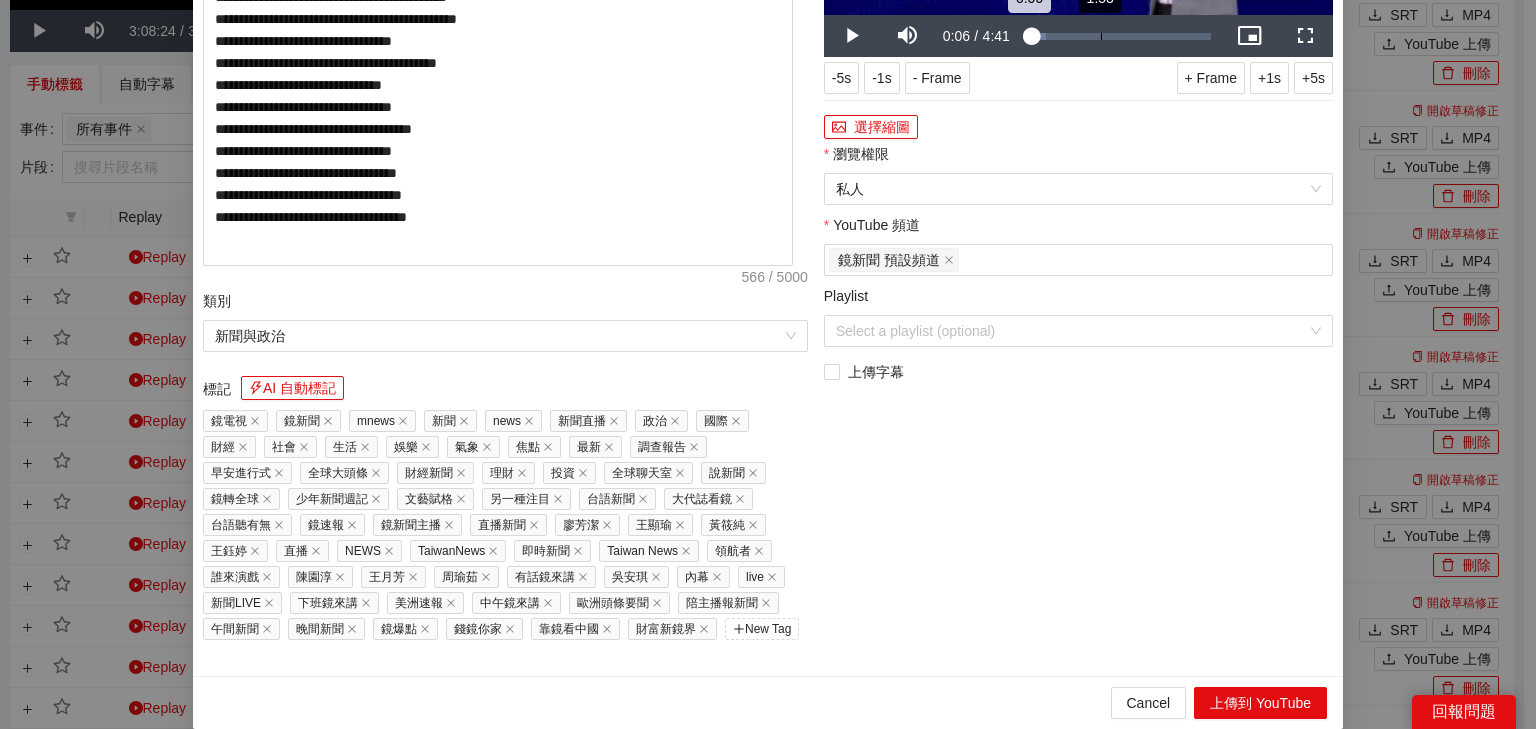 click on "Loaded :  10.62% 1:53 0:06" at bounding box center (1119, 36) 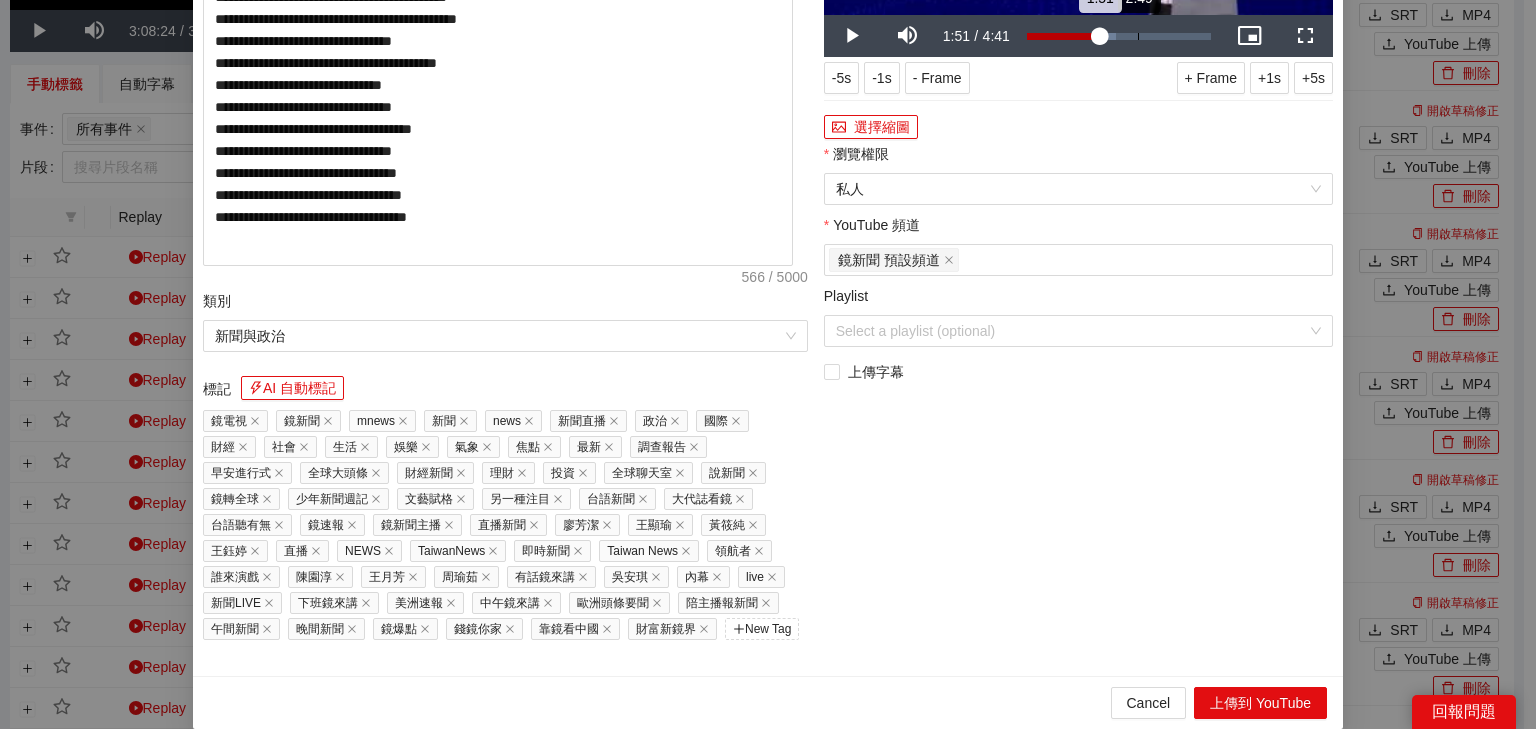 click on "Loaded :  48.52% 2:49 1:51" at bounding box center [1119, 36] 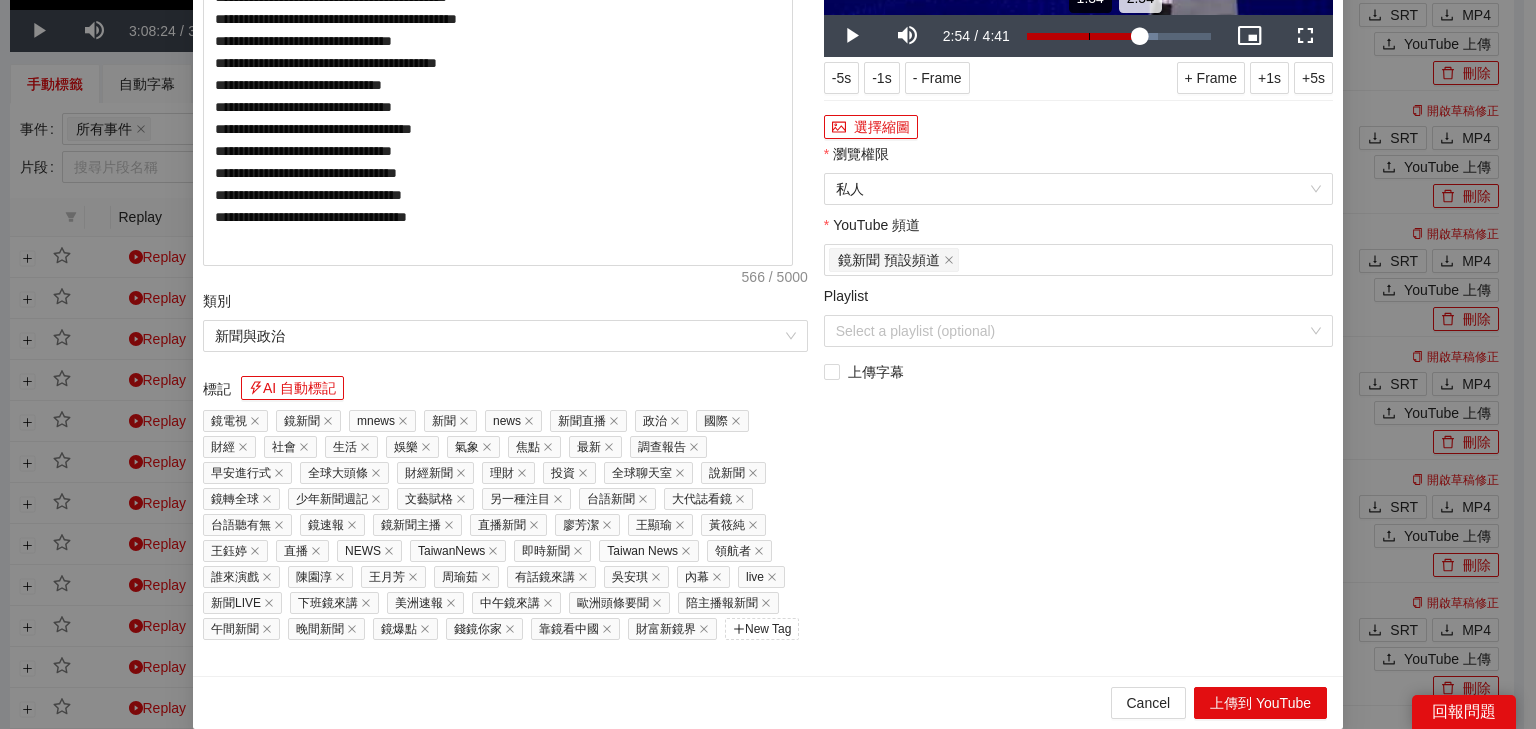 click on "Loaded :  71.39% 1:34 2:54" at bounding box center (1119, 36) 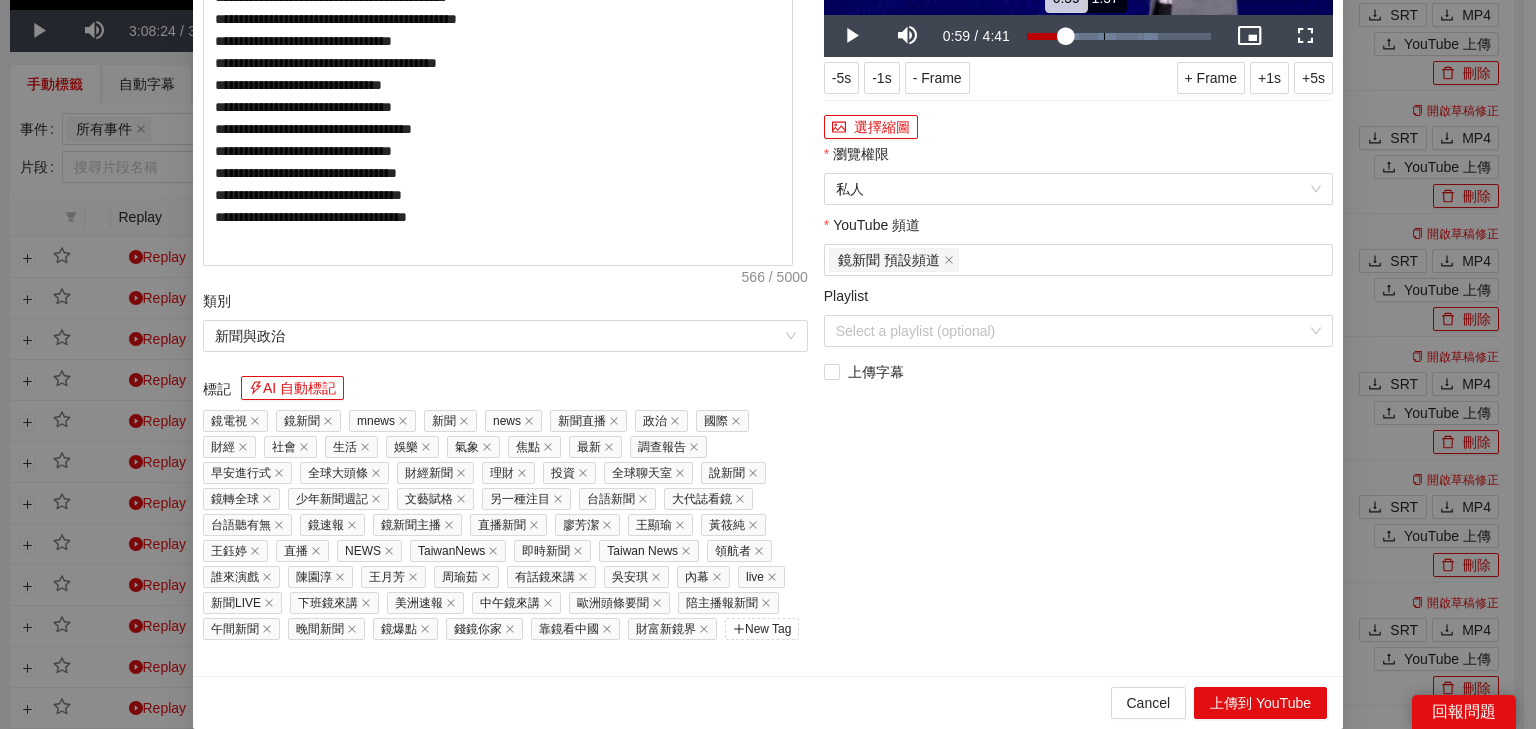 click on "Loaded :  71.39% 1:57 0:59" at bounding box center (1119, 36) 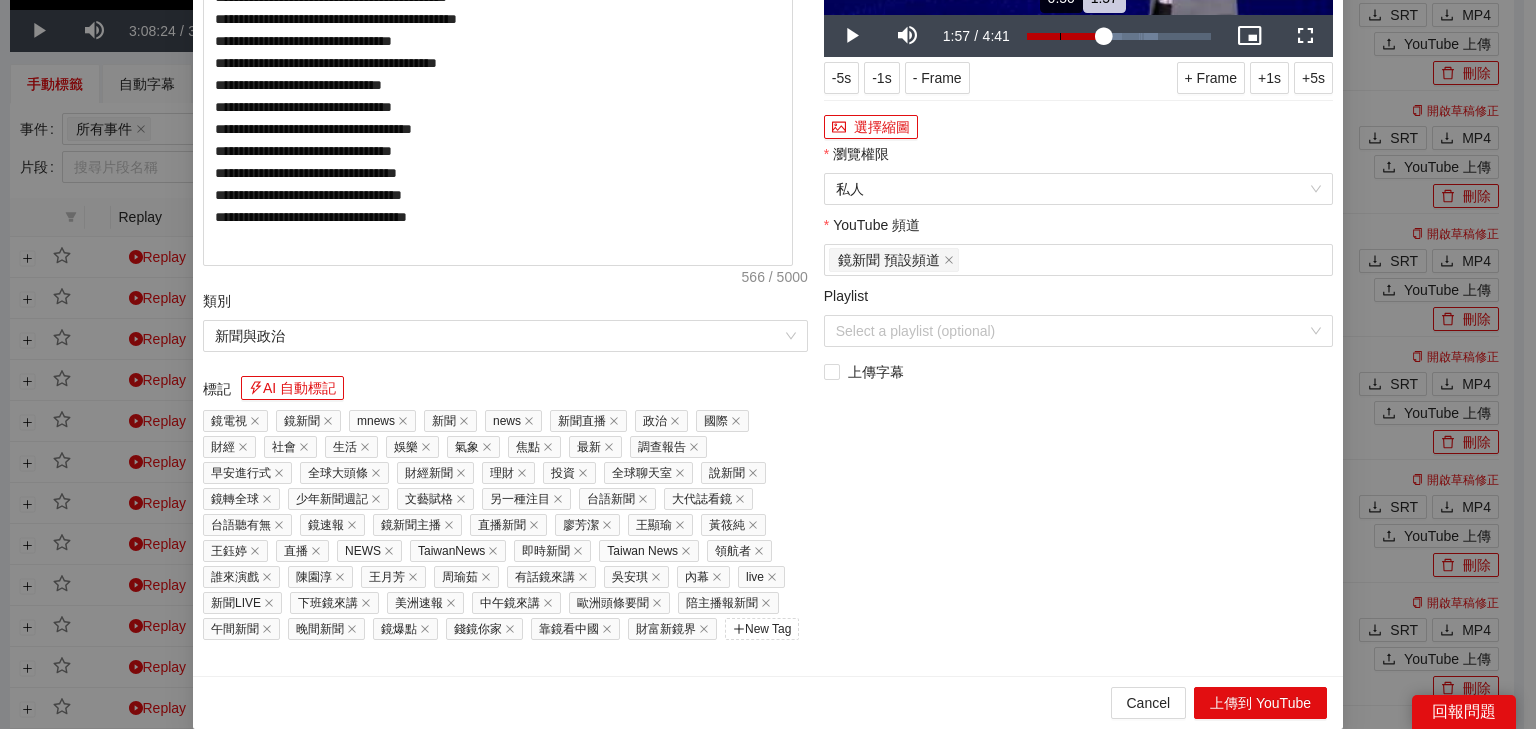 click on "0:50" at bounding box center [1060, 36] 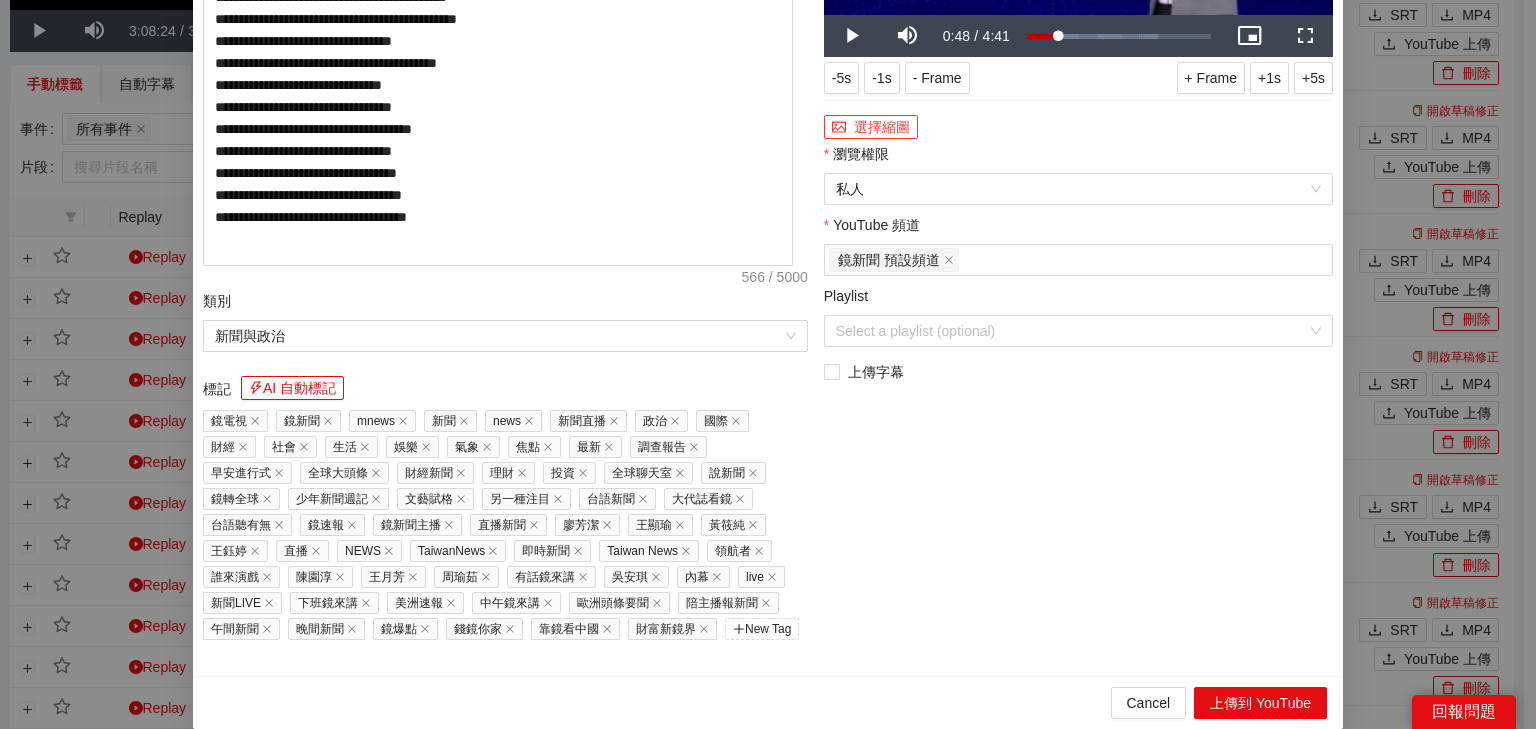 click on "選擇縮圖" at bounding box center (871, 127) 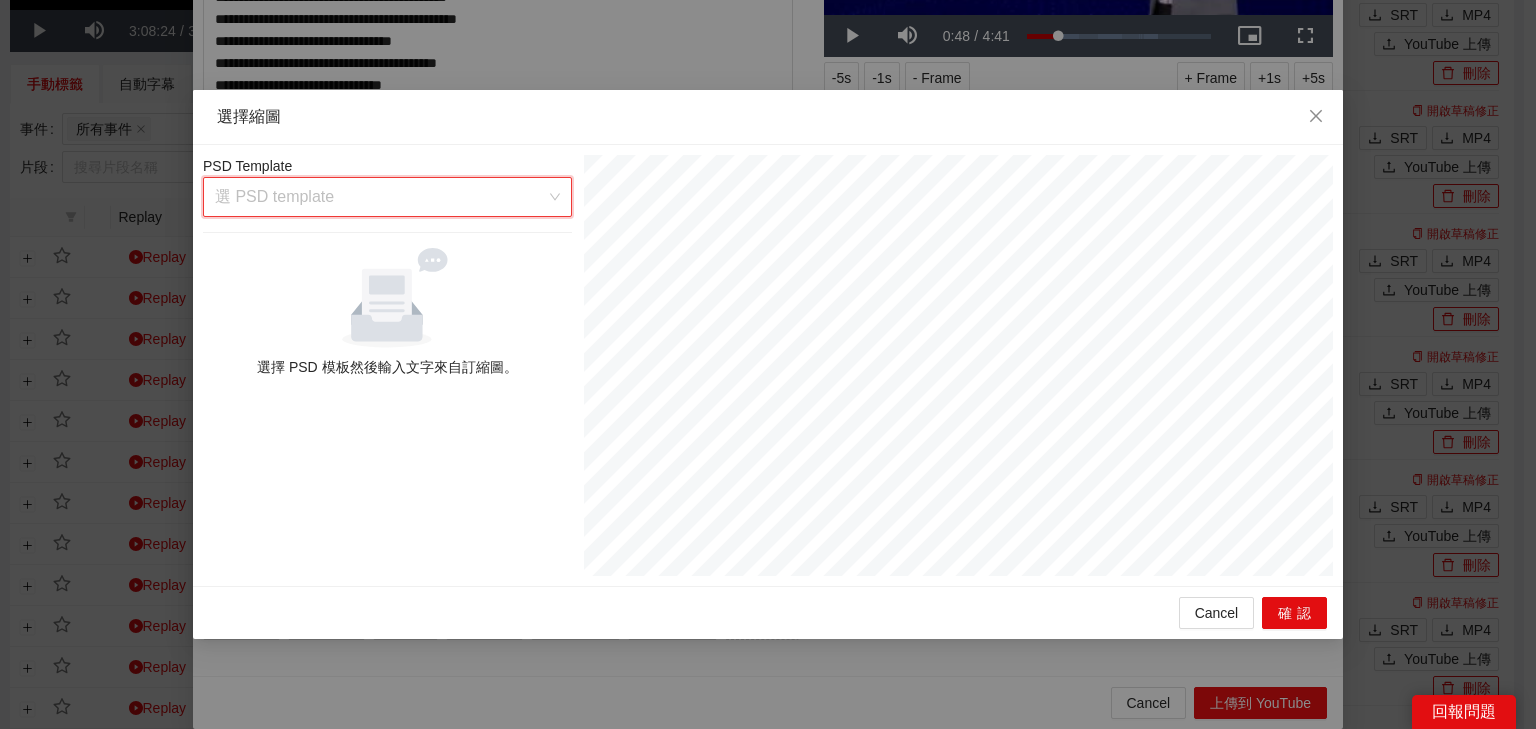 click at bounding box center (380, 197) 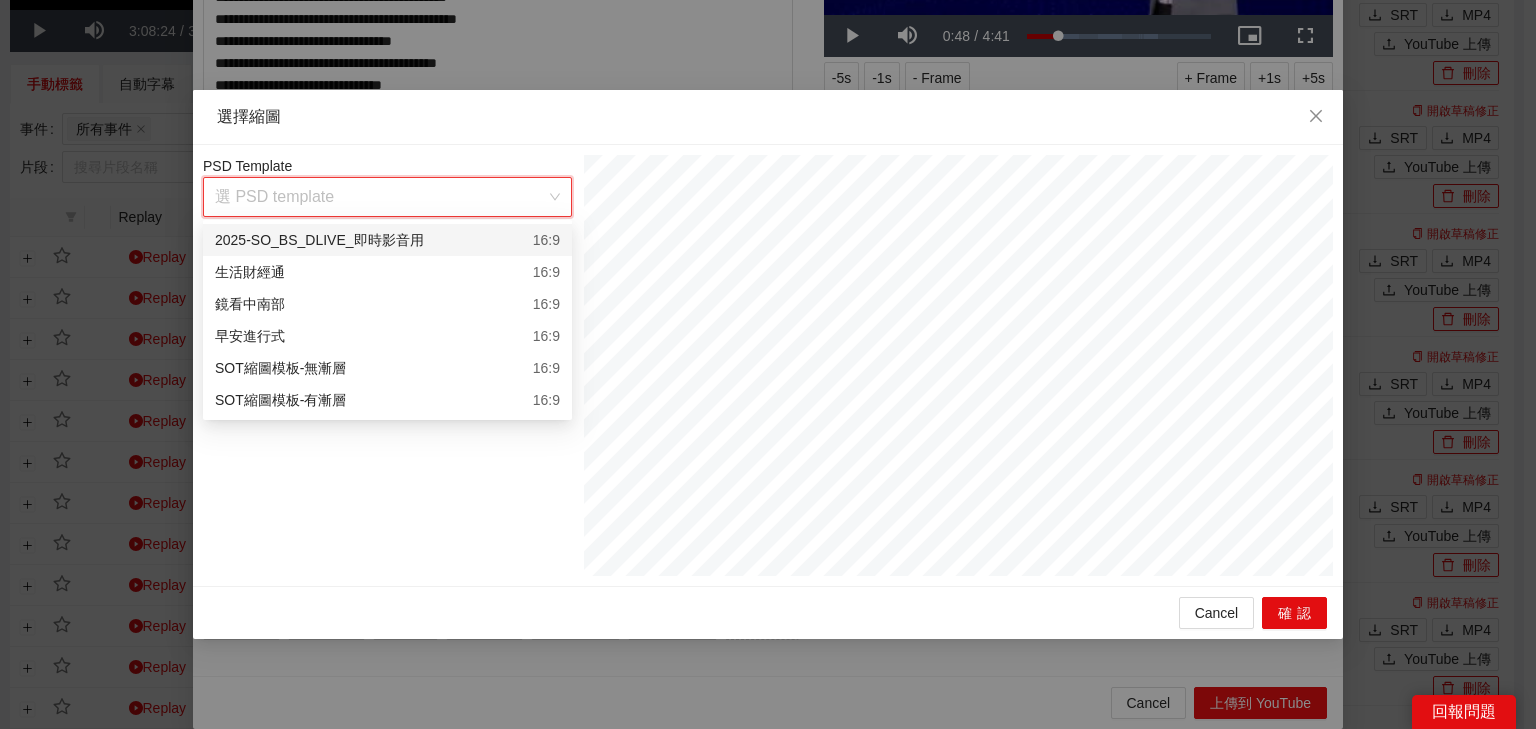 click on "2025-SO_BS_DLIVE_即時影音用 16:9" at bounding box center [387, 240] 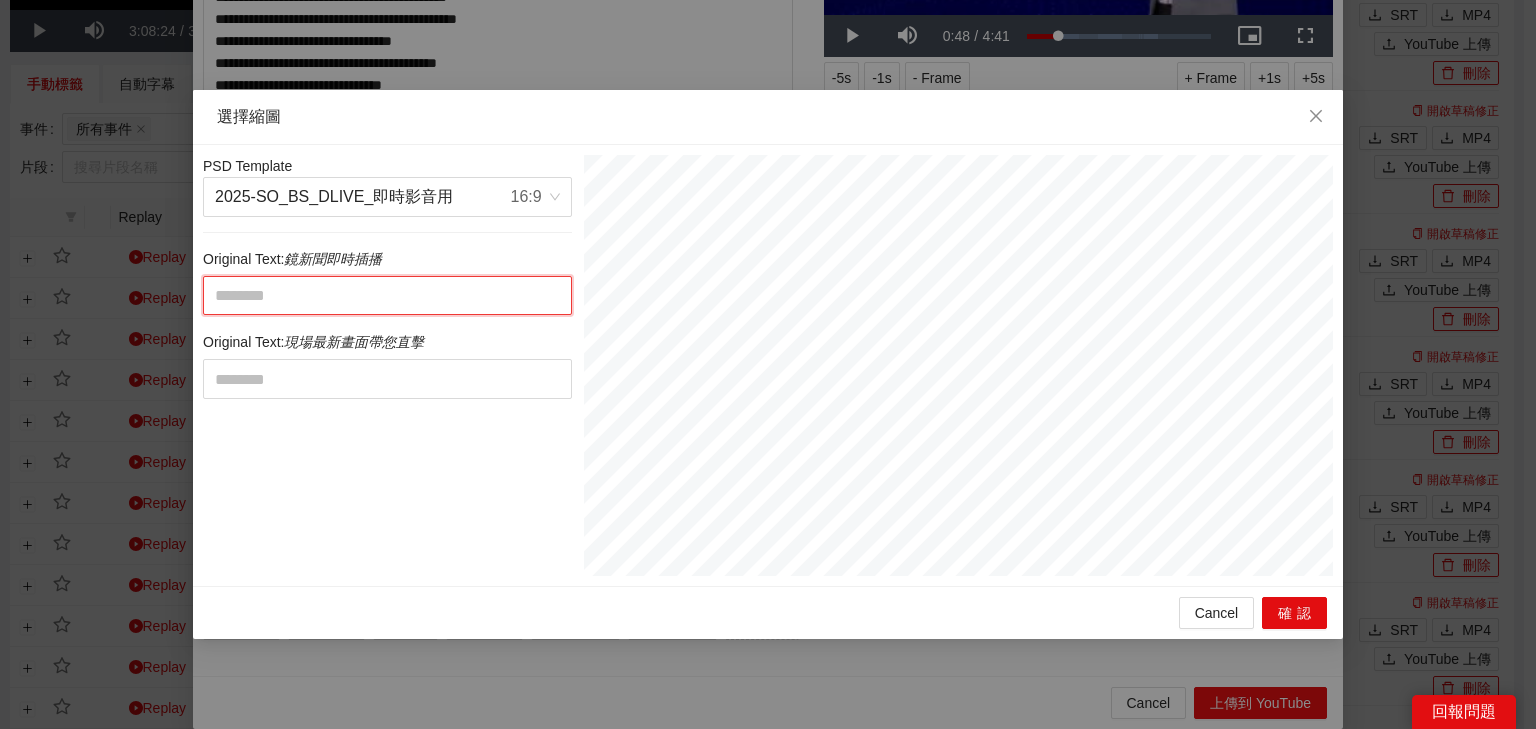 click at bounding box center [387, 296] 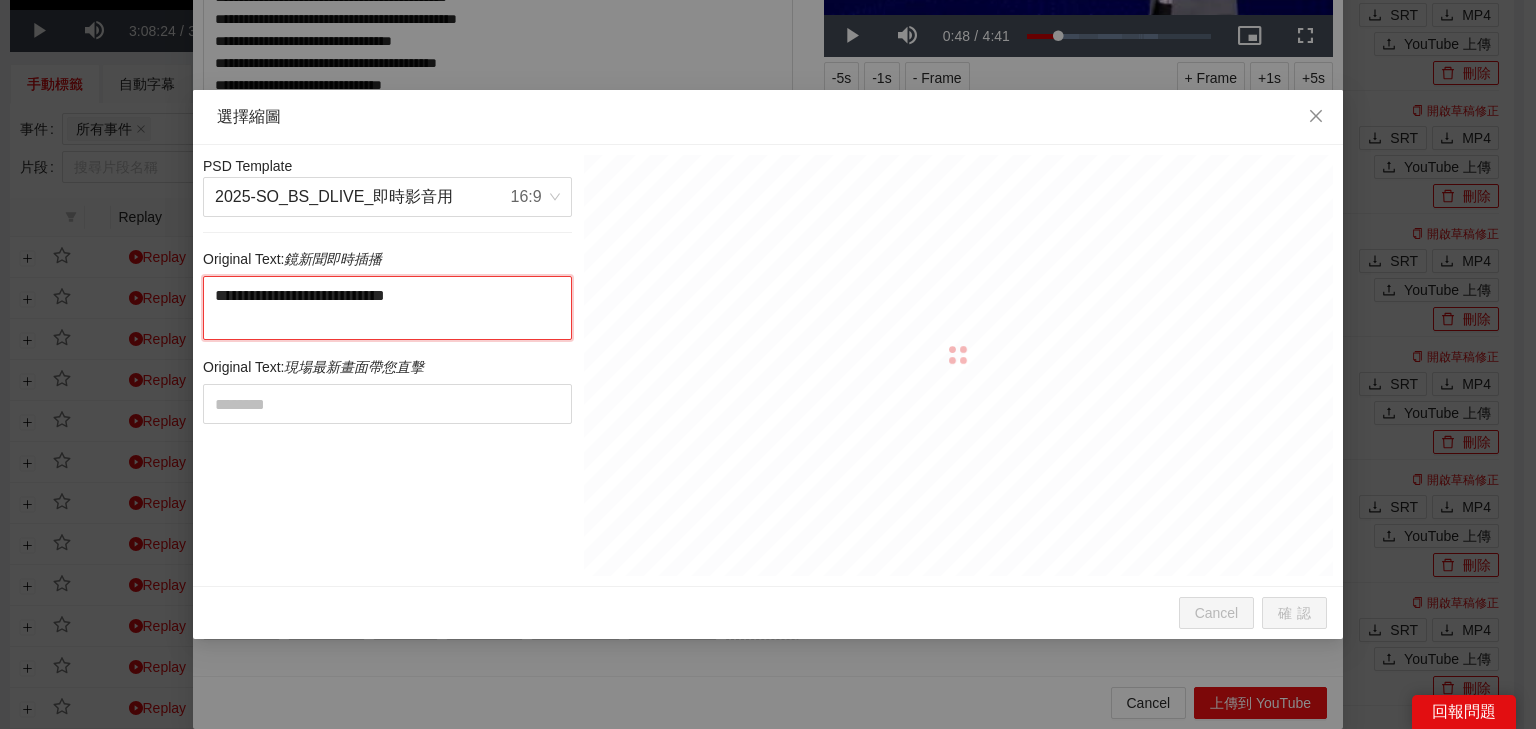 drag, startPoint x: 392, startPoint y: 290, endPoint x: 426, endPoint y: 320, distance: 45.343136 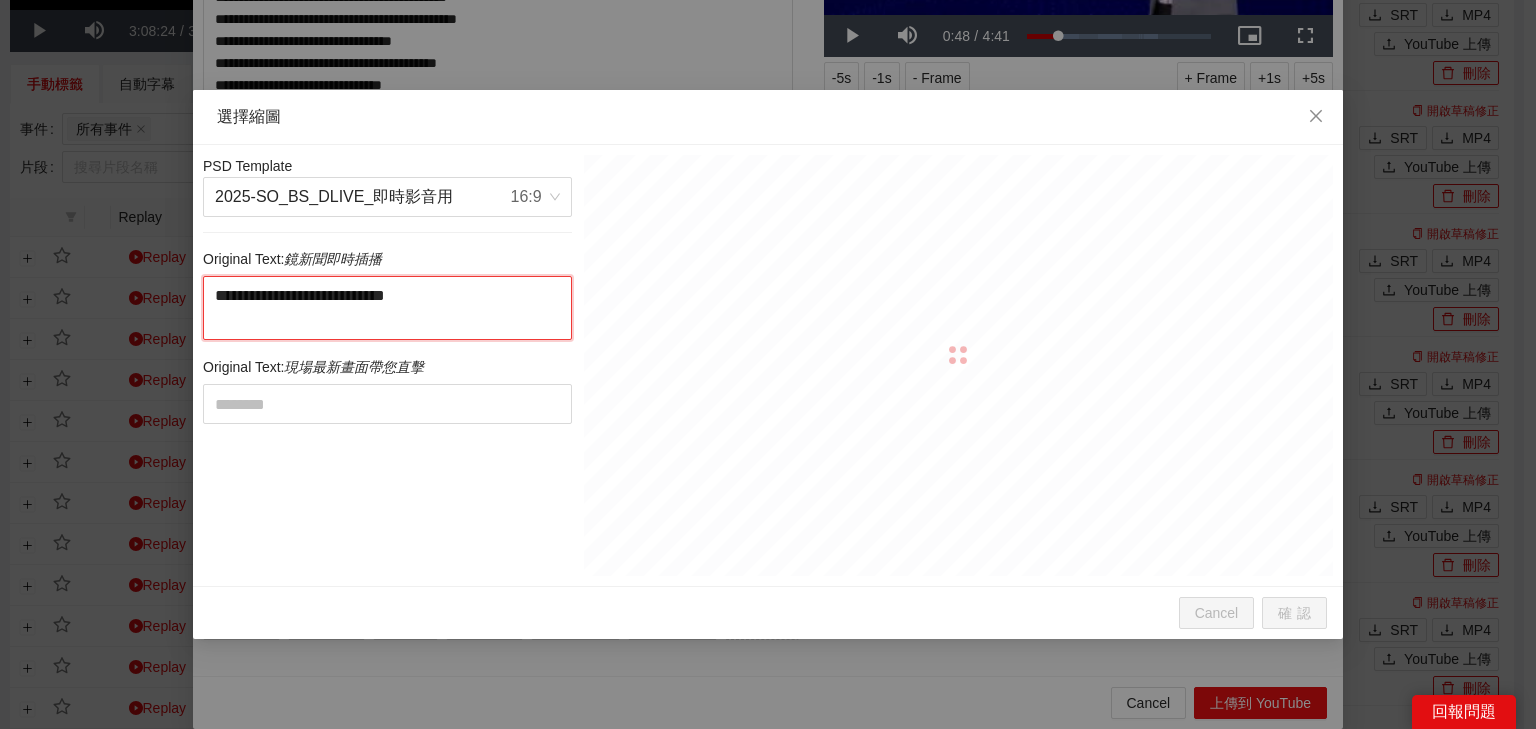 click on "**********" at bounding box center (387, 308) 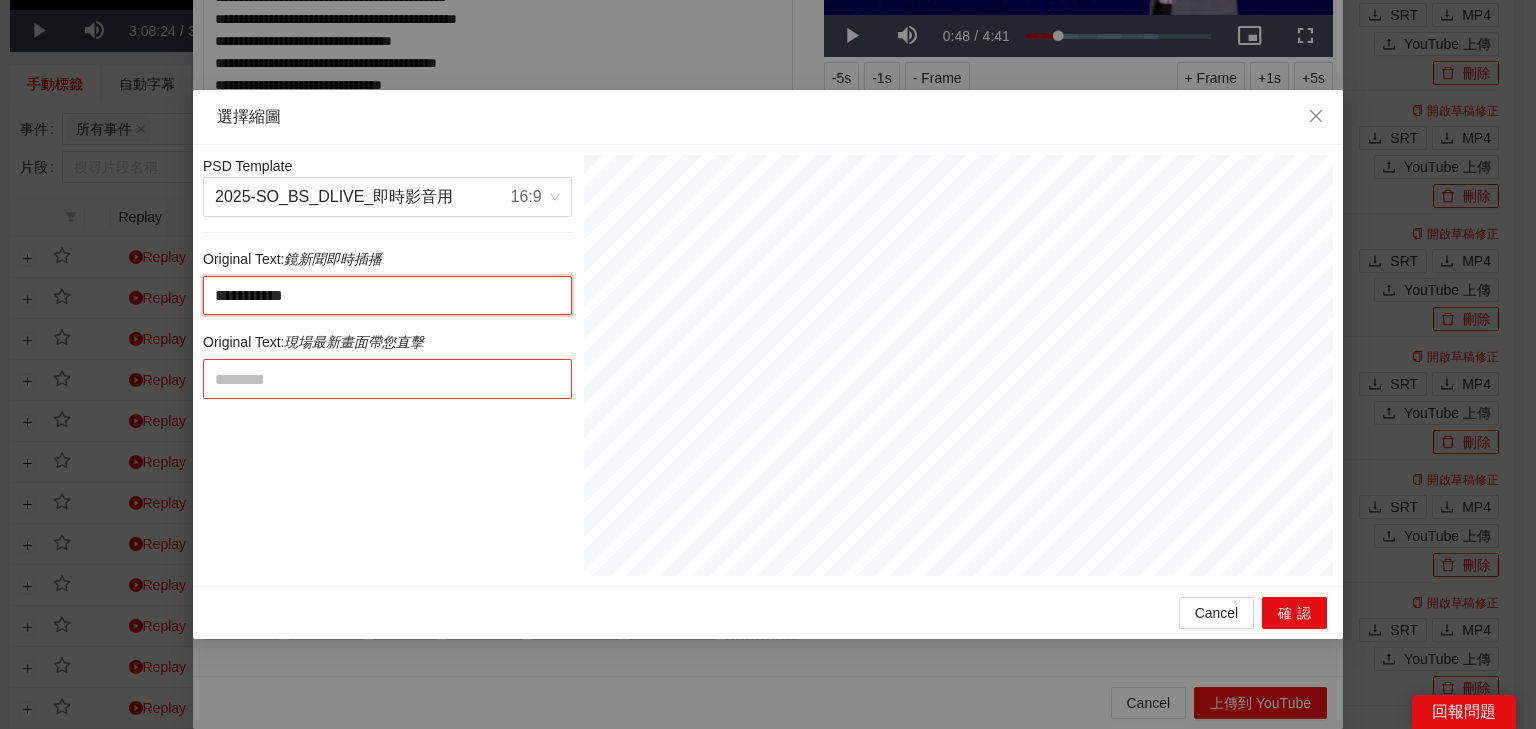 type on "**********" 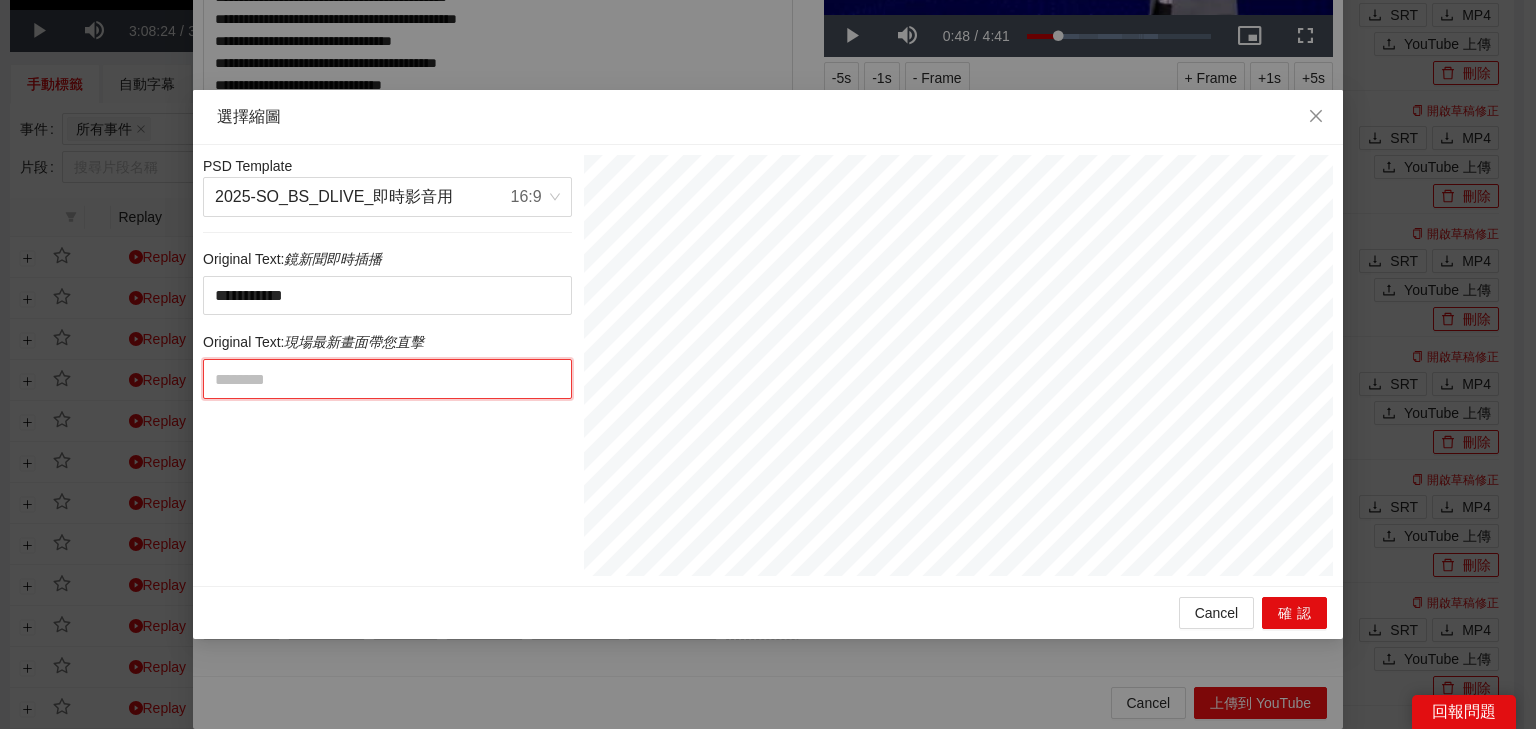 click at bounding box center (387, 379) 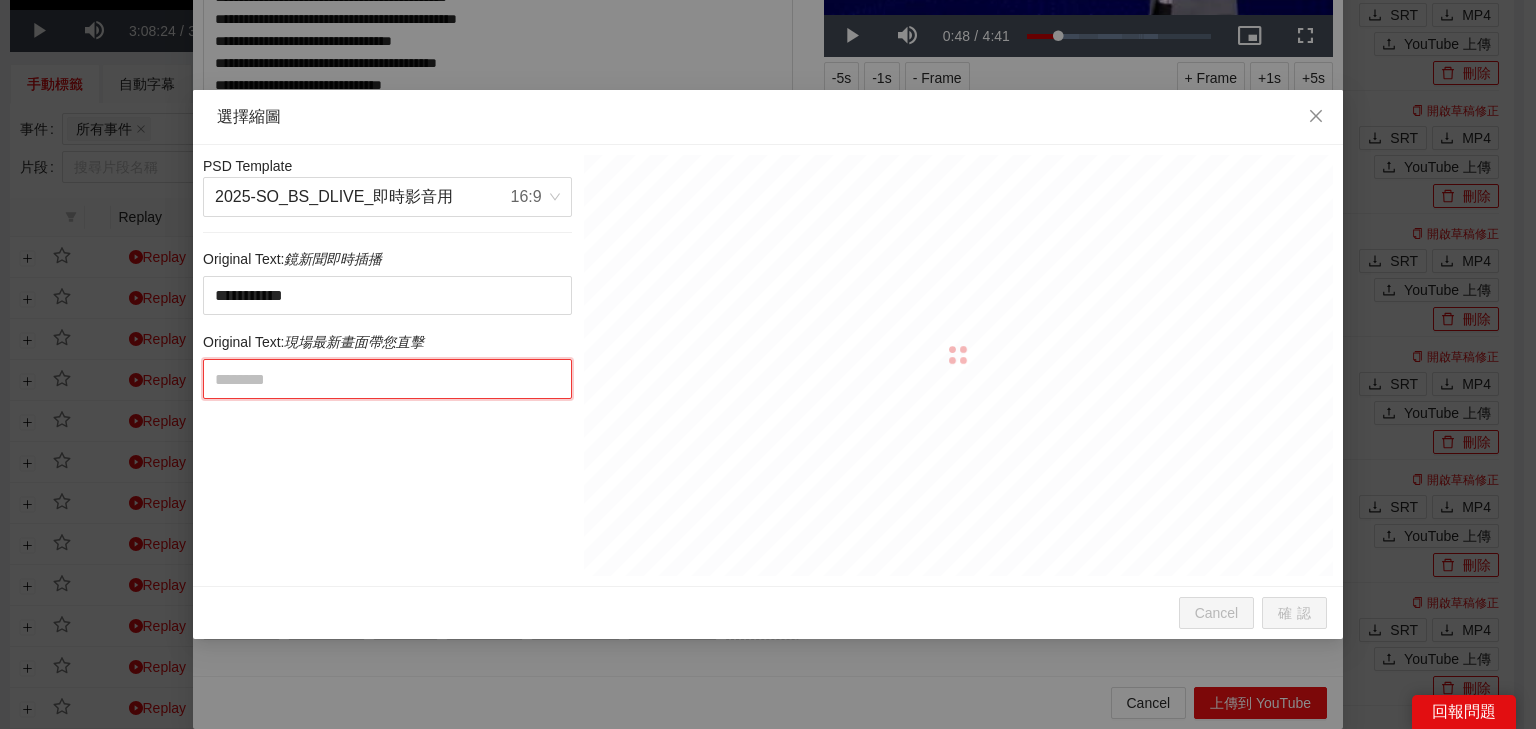 paste on "**********" 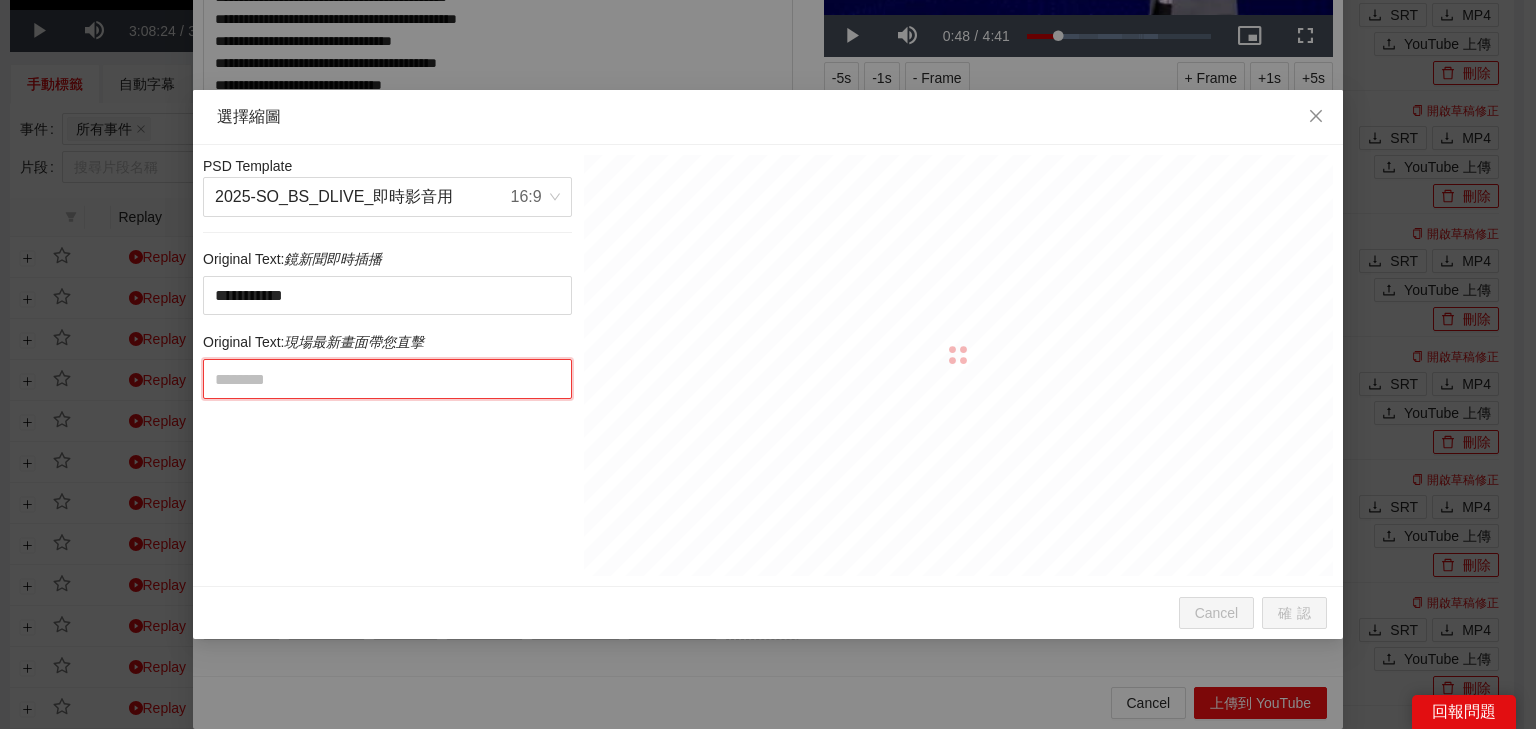 type on "**********" 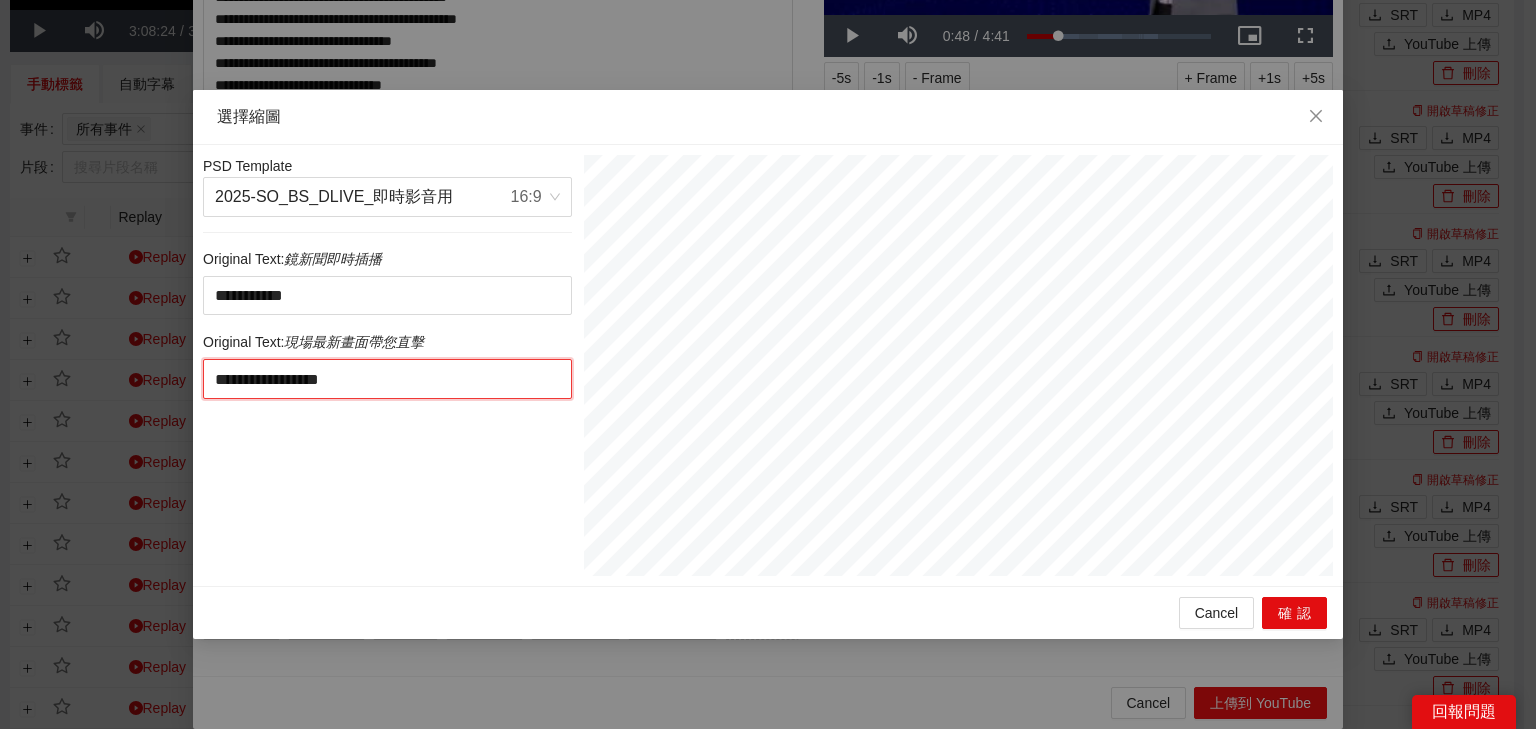 drag, startPoint x: 385, startPoint y: 377, endPoint x: 500, endPoint y: 377, distance: 115 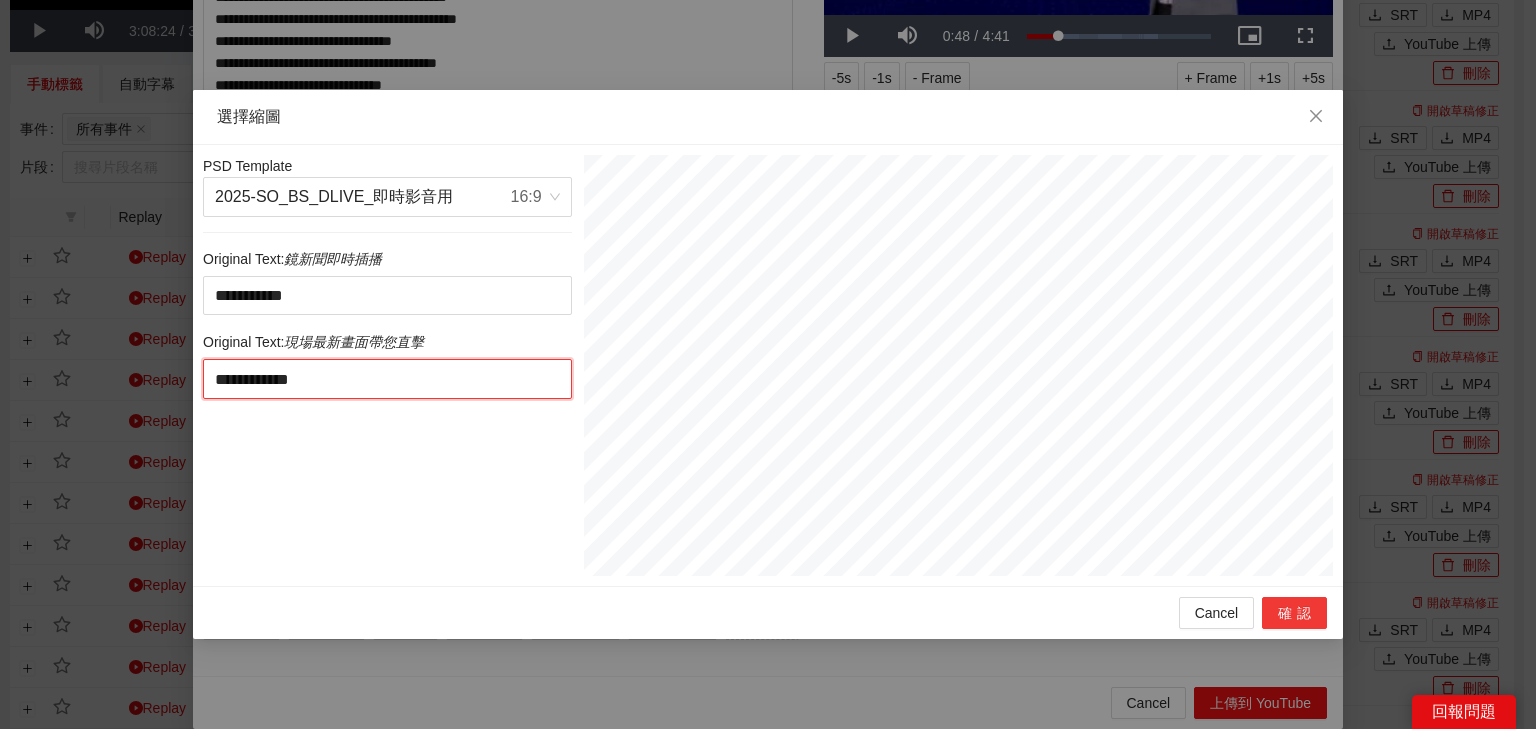 type on "**********" 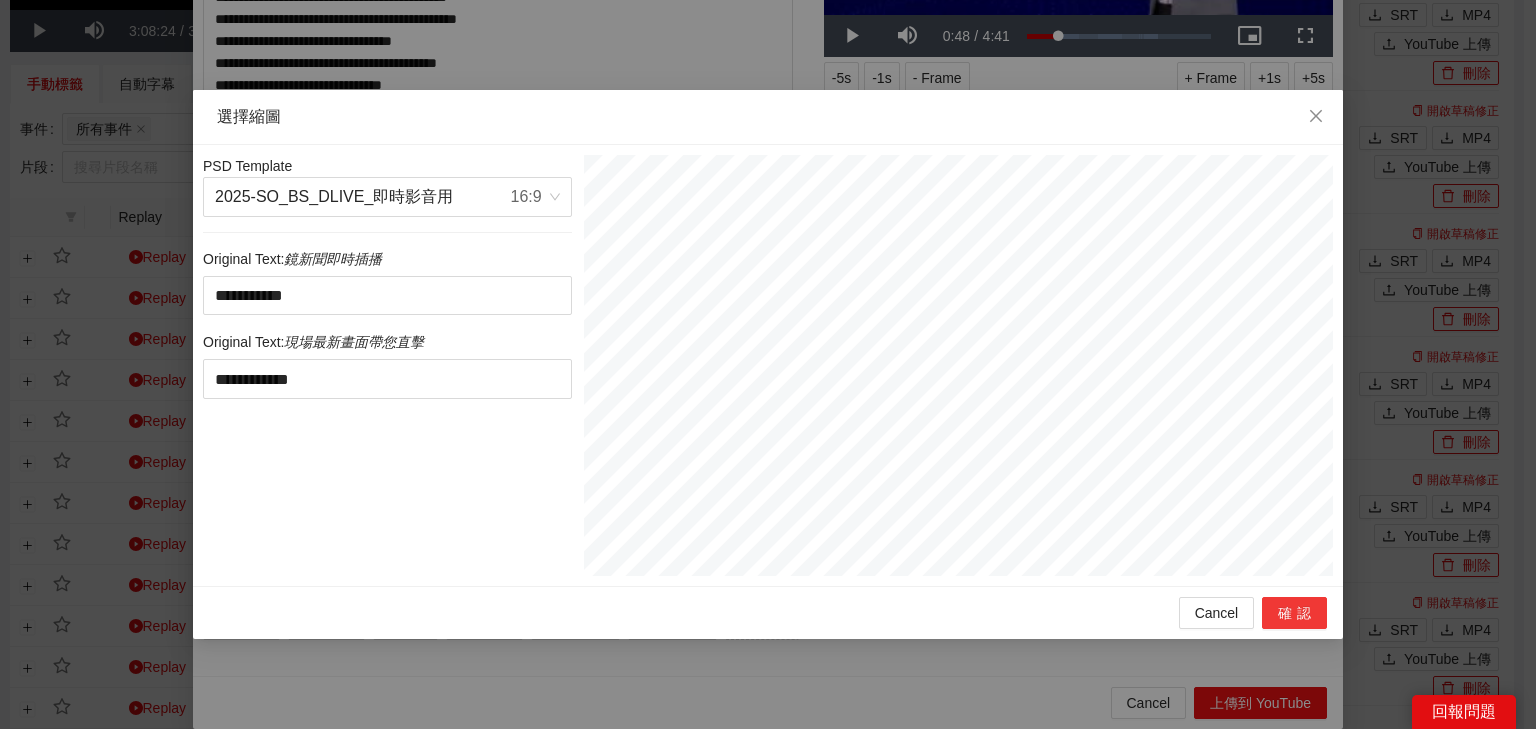click on "確認" at bounding box center [1294, 613] 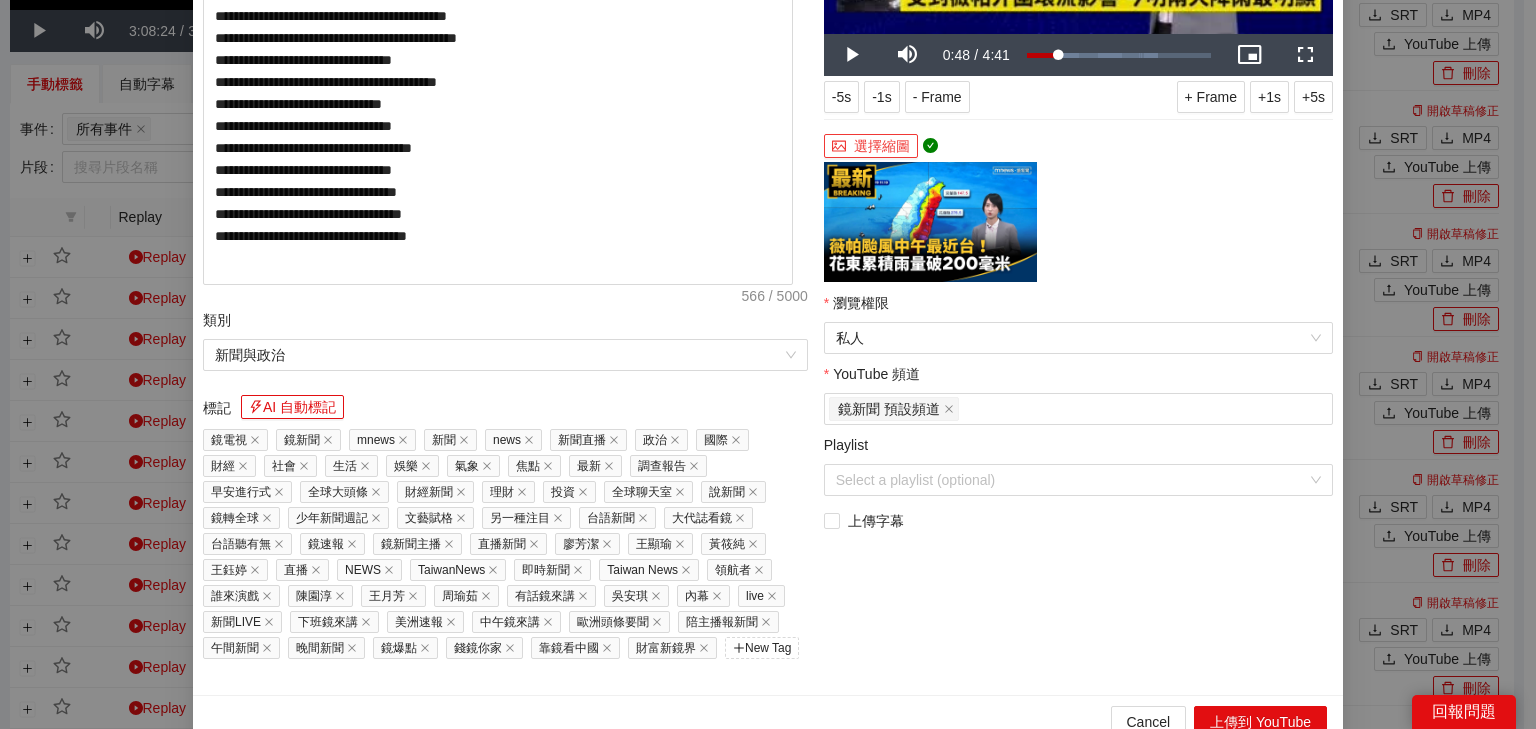 scroll, scrollTop: 320, scrollLeft: 0, axis: vertical 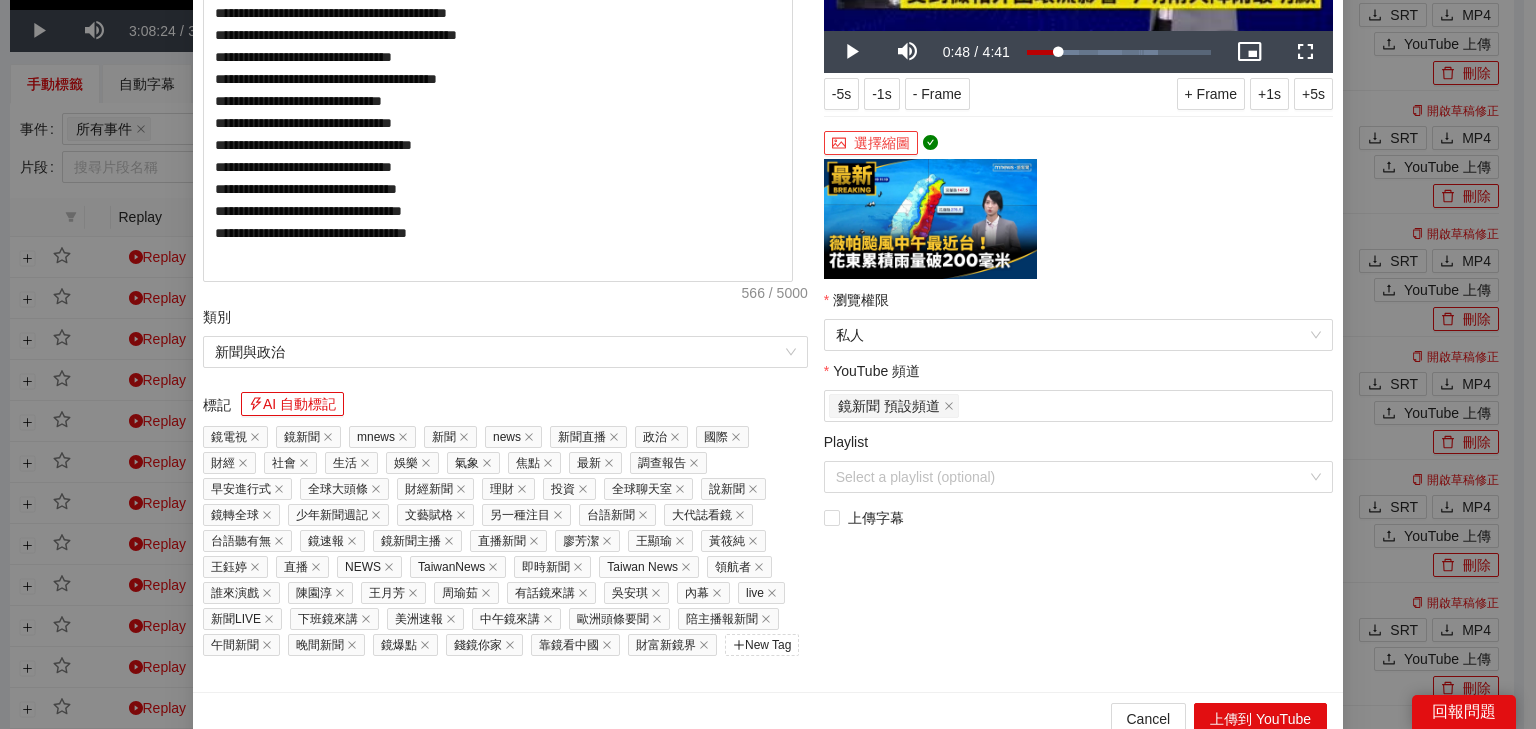 drag, startPoint x: 872, startPoint y: 341, endPoint x: 872, endPoint y: 352, distance: 11 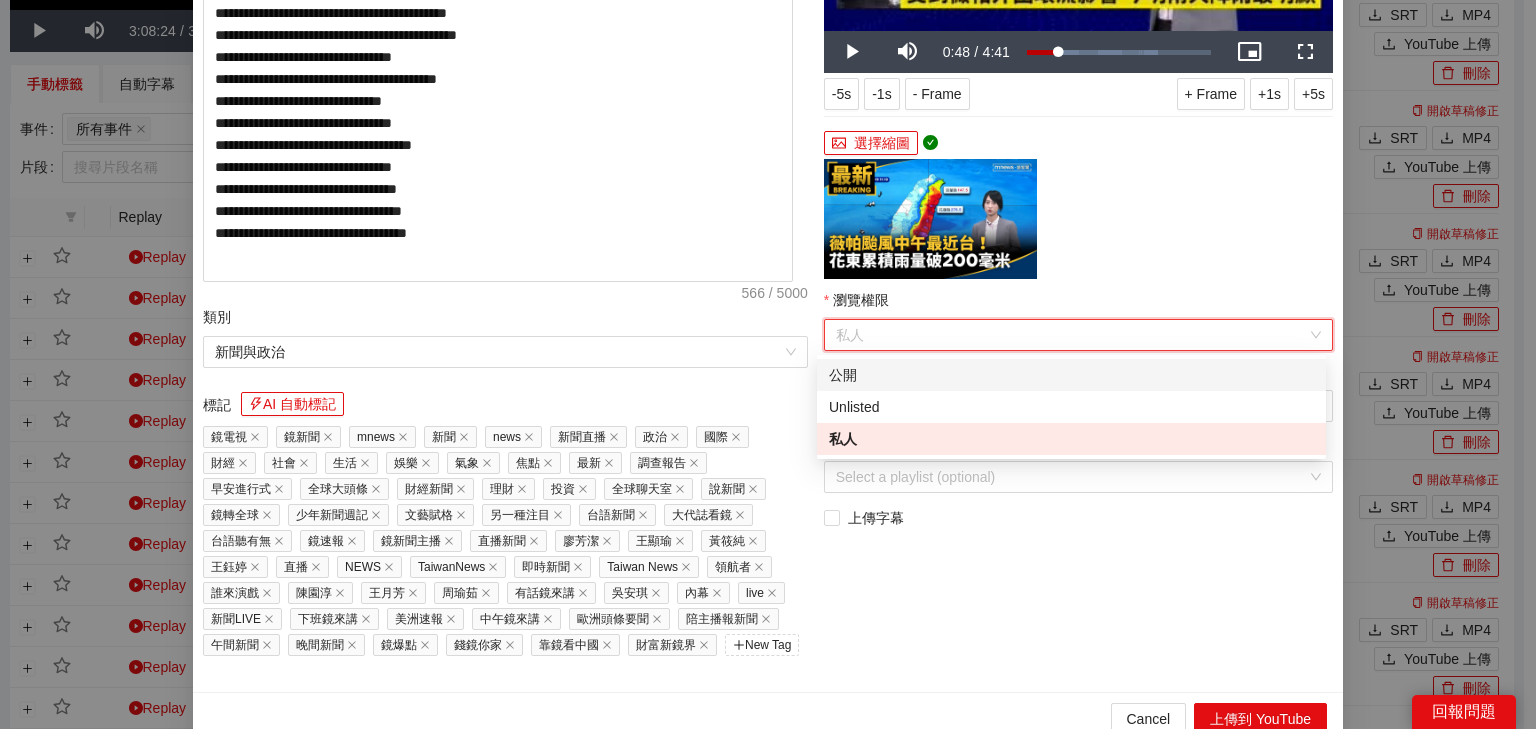 click on "公開" at bounding box center (1071, 375) 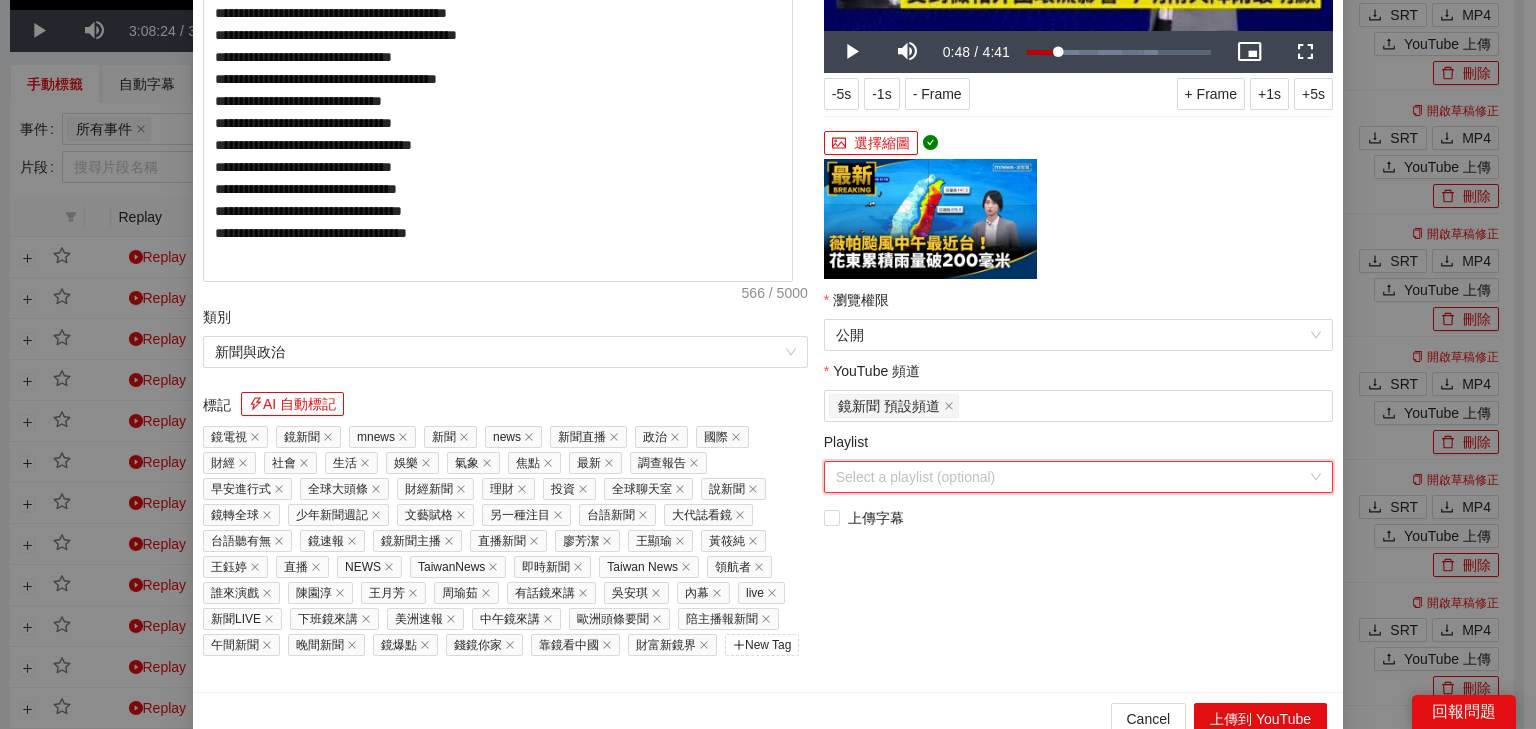 click on "Playlist" at bounding box center [1071, 477] 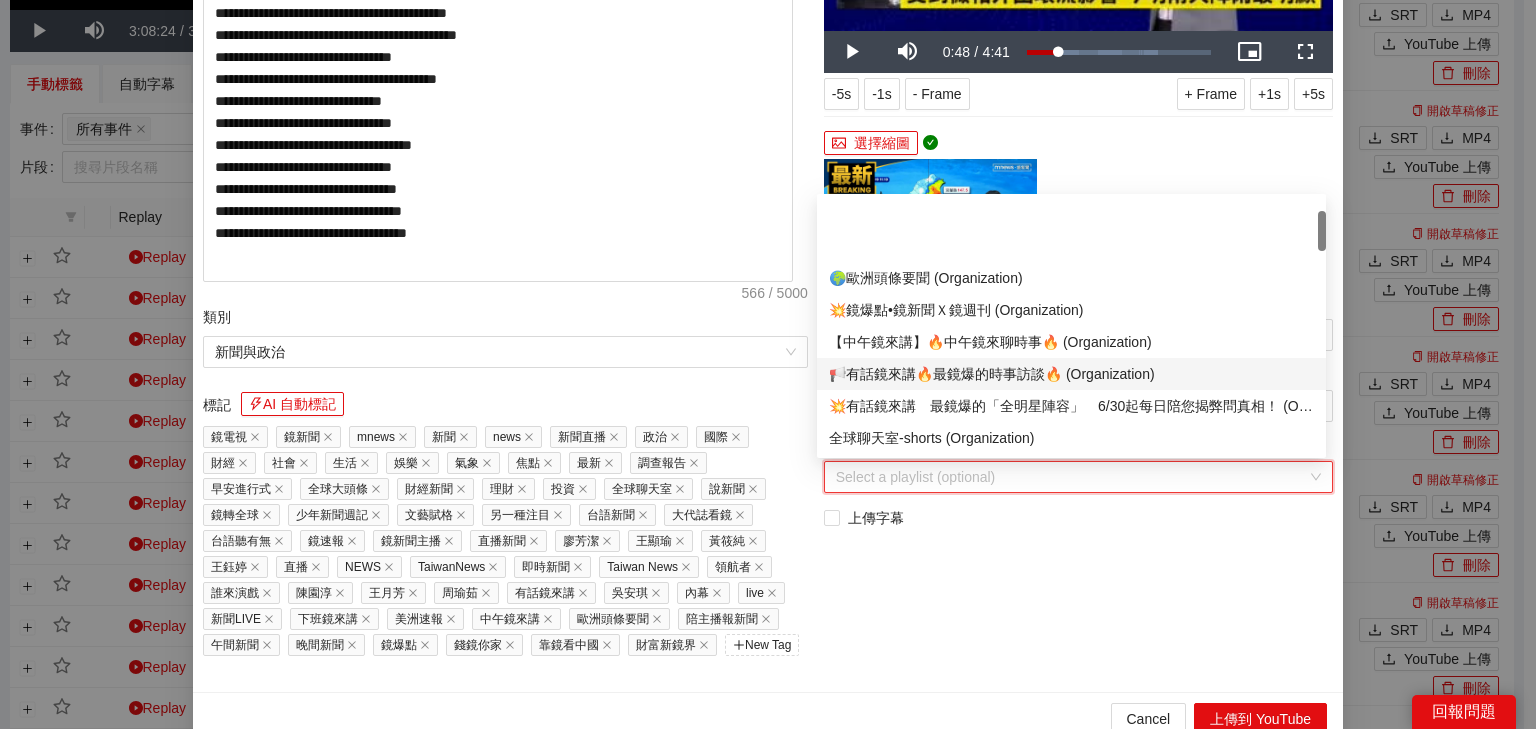 scroll, scrollTop: 80, scrollLeft: 0, axis: vertical 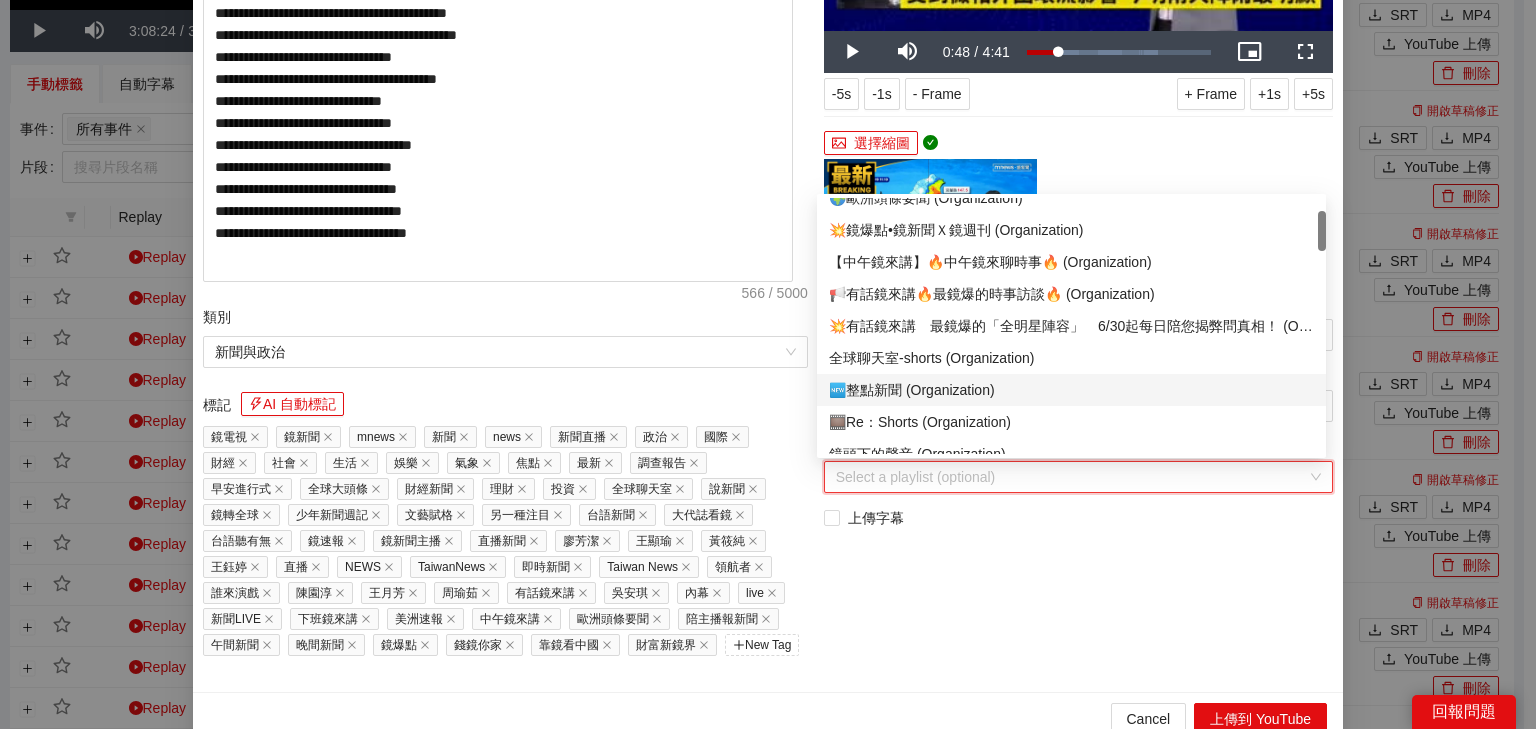 click on "🆕整點新聞 (Organization)" at bounding box center (1071, 390) 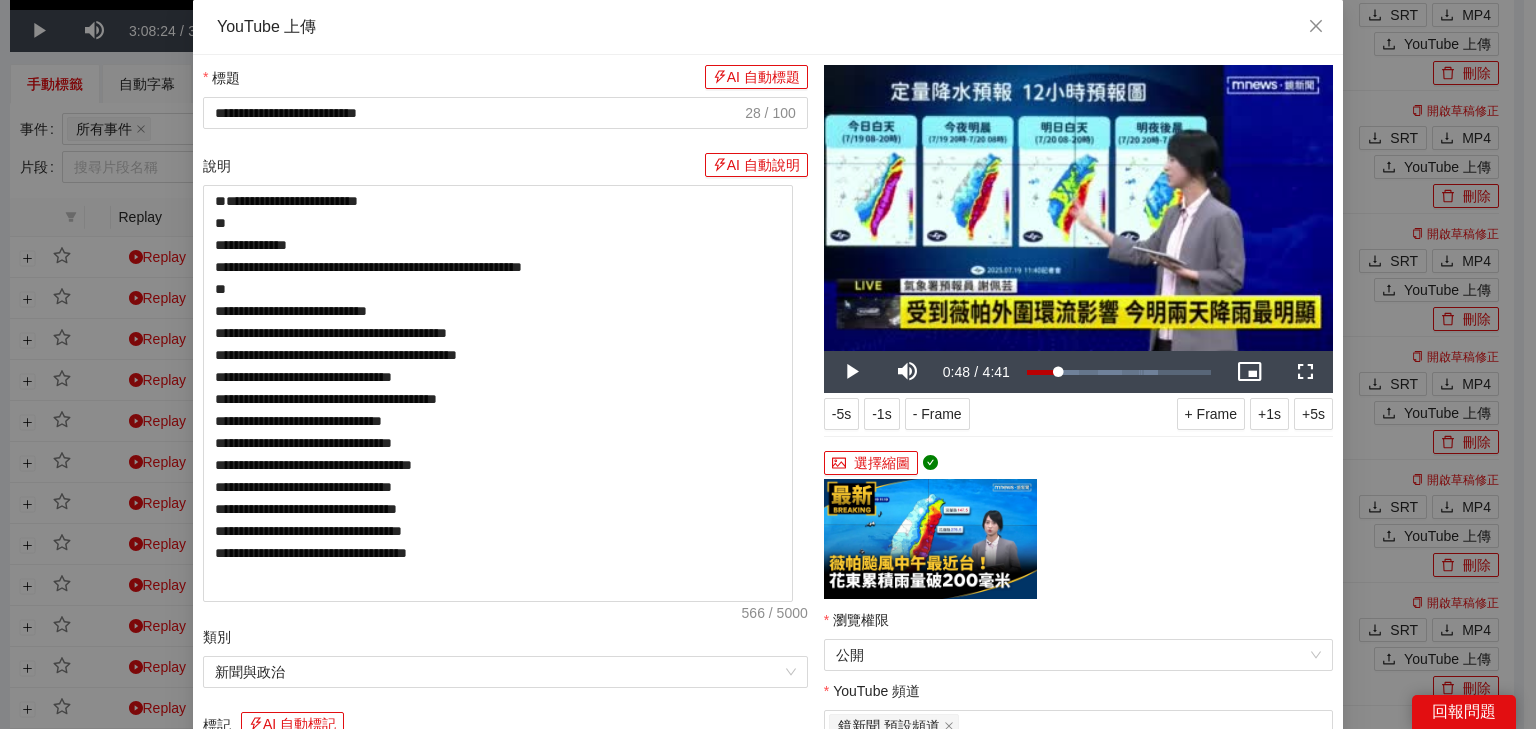 scroll, scrollTop: 0, scrollLeft: 0, axis: both 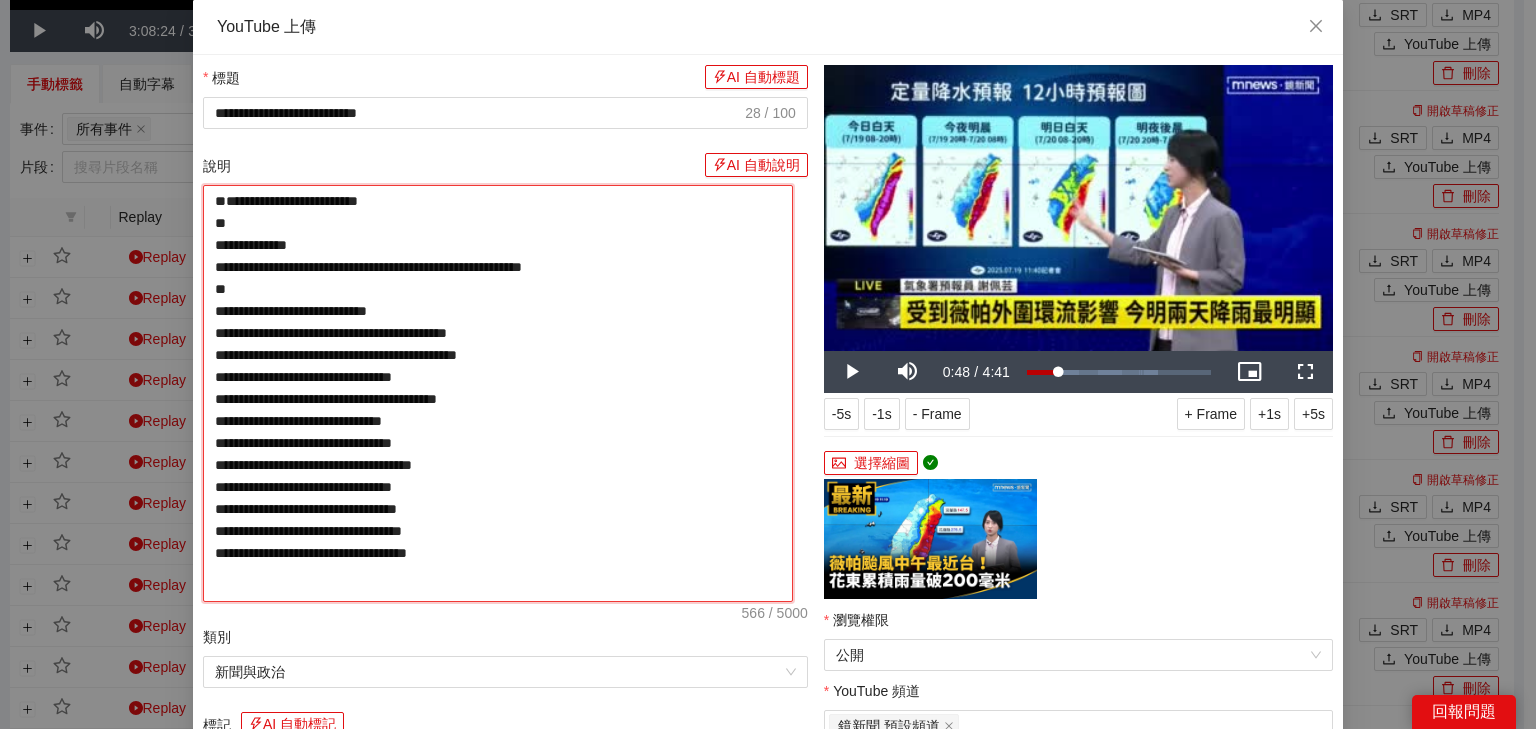 click on "**********" at bounding box center (498, 393) 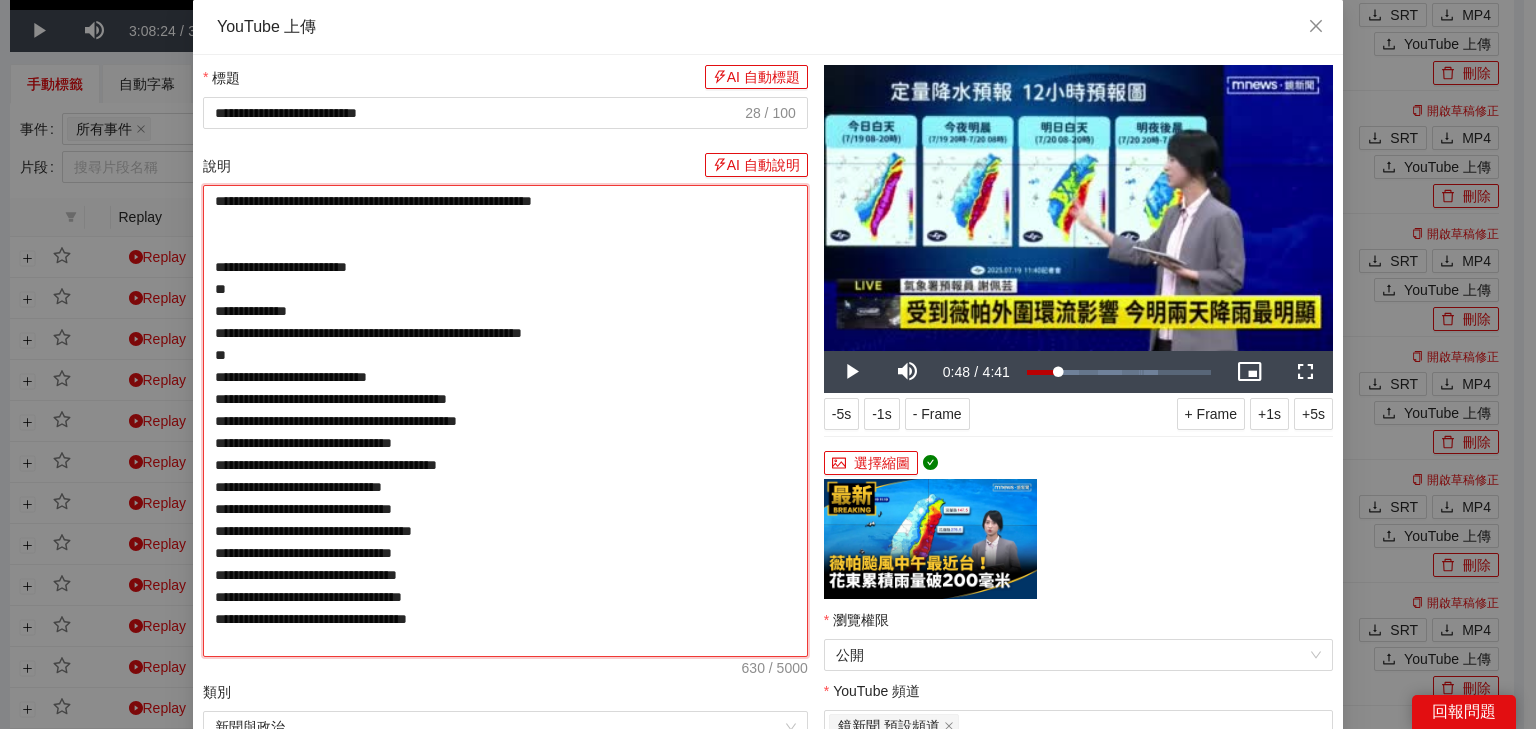 click on "**********" at bounding box center [505, 421] 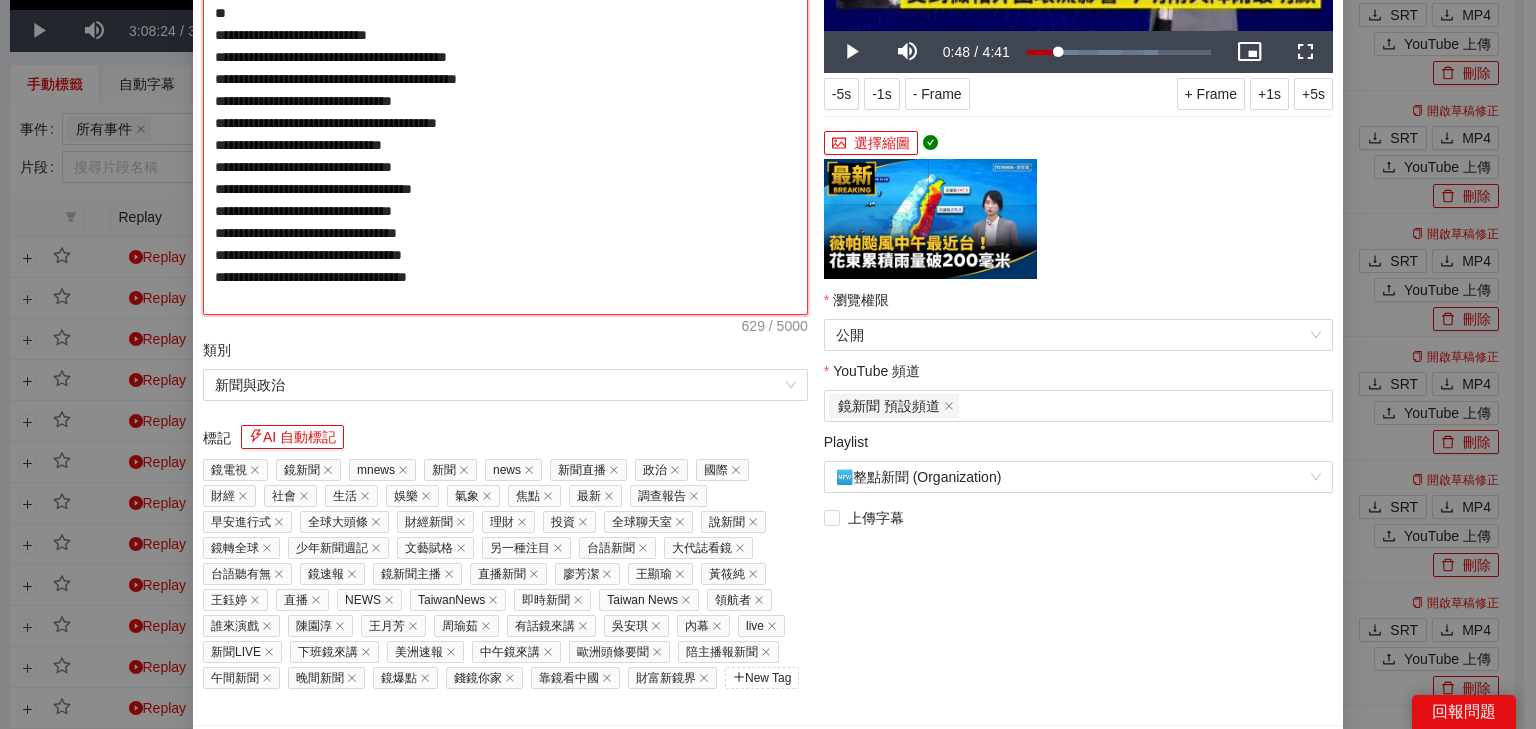 scroll, scrollTop: 364, scrollLeft: 0, axis: vertical 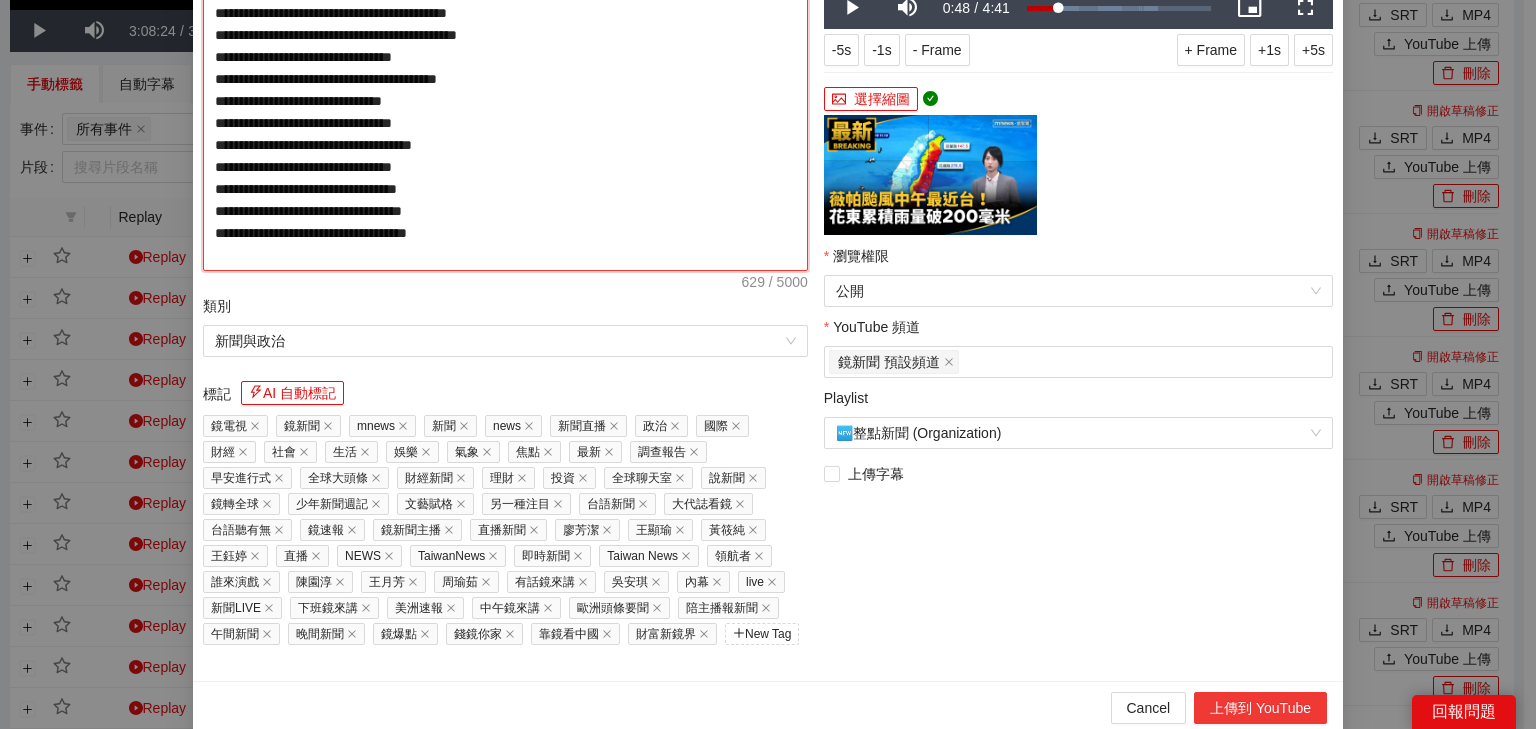 type on "**********" 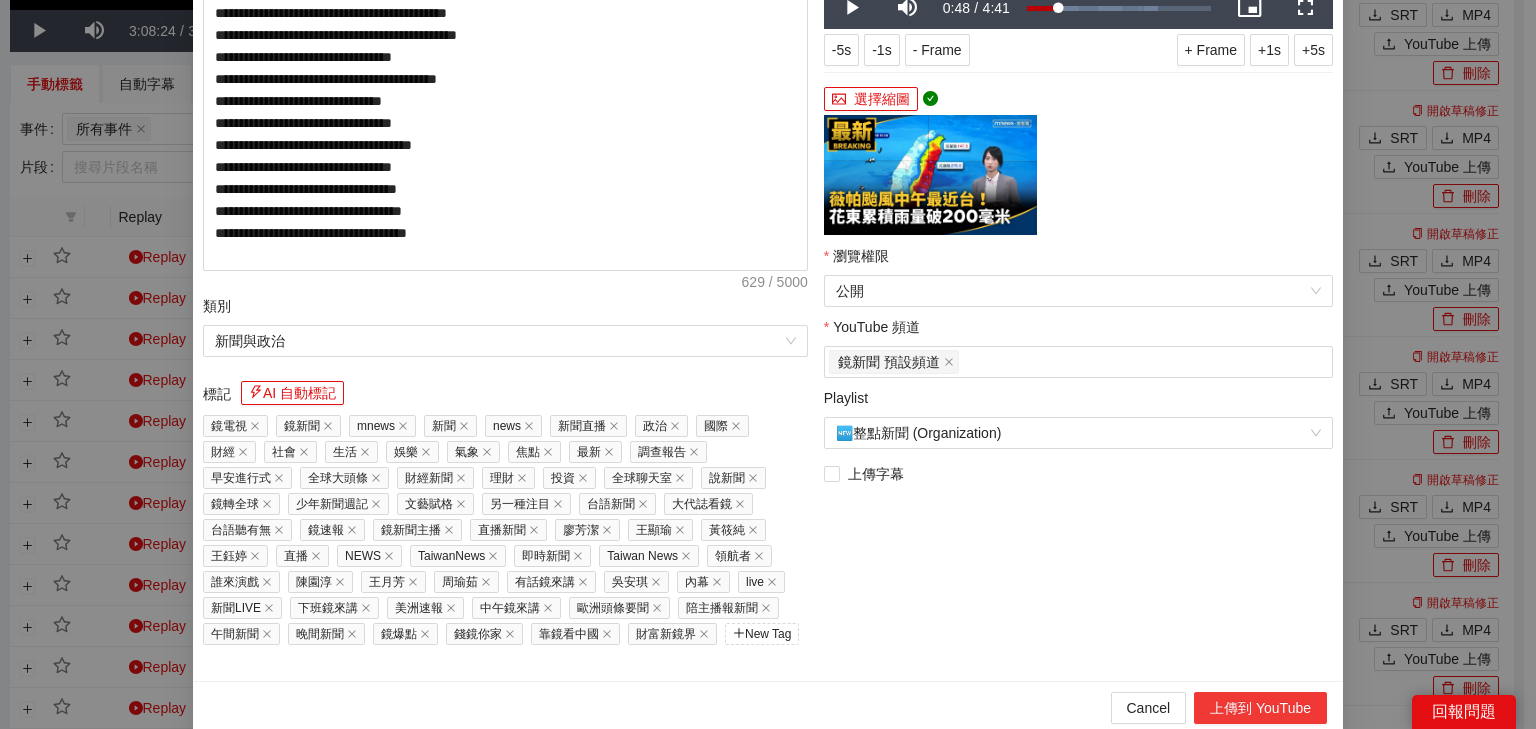 click on "上傳到 YouTube" at bounding box center [1260, 708] 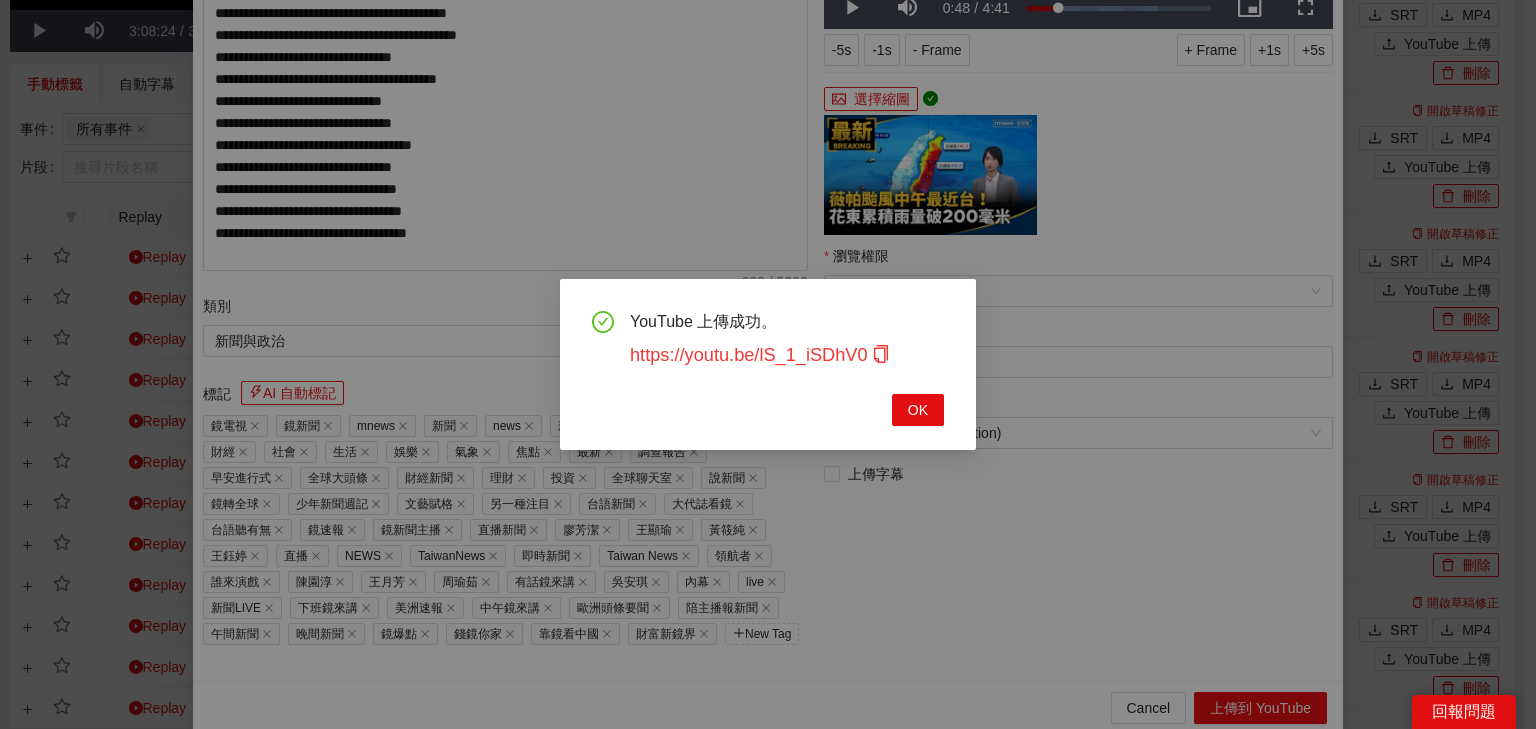 click 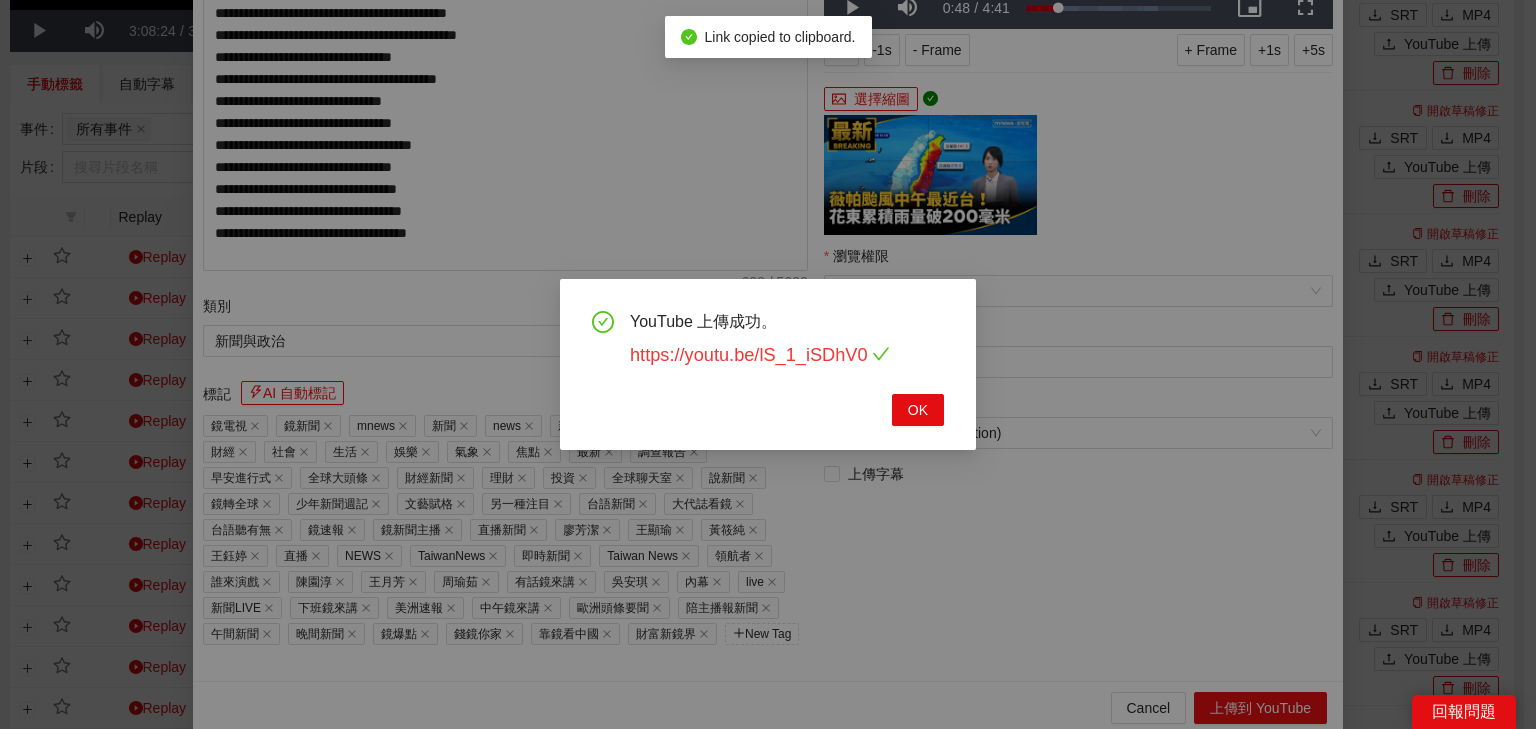 click on "https://youtu.be/lS_1_iSDhV0" at bounding box center [760, 355] 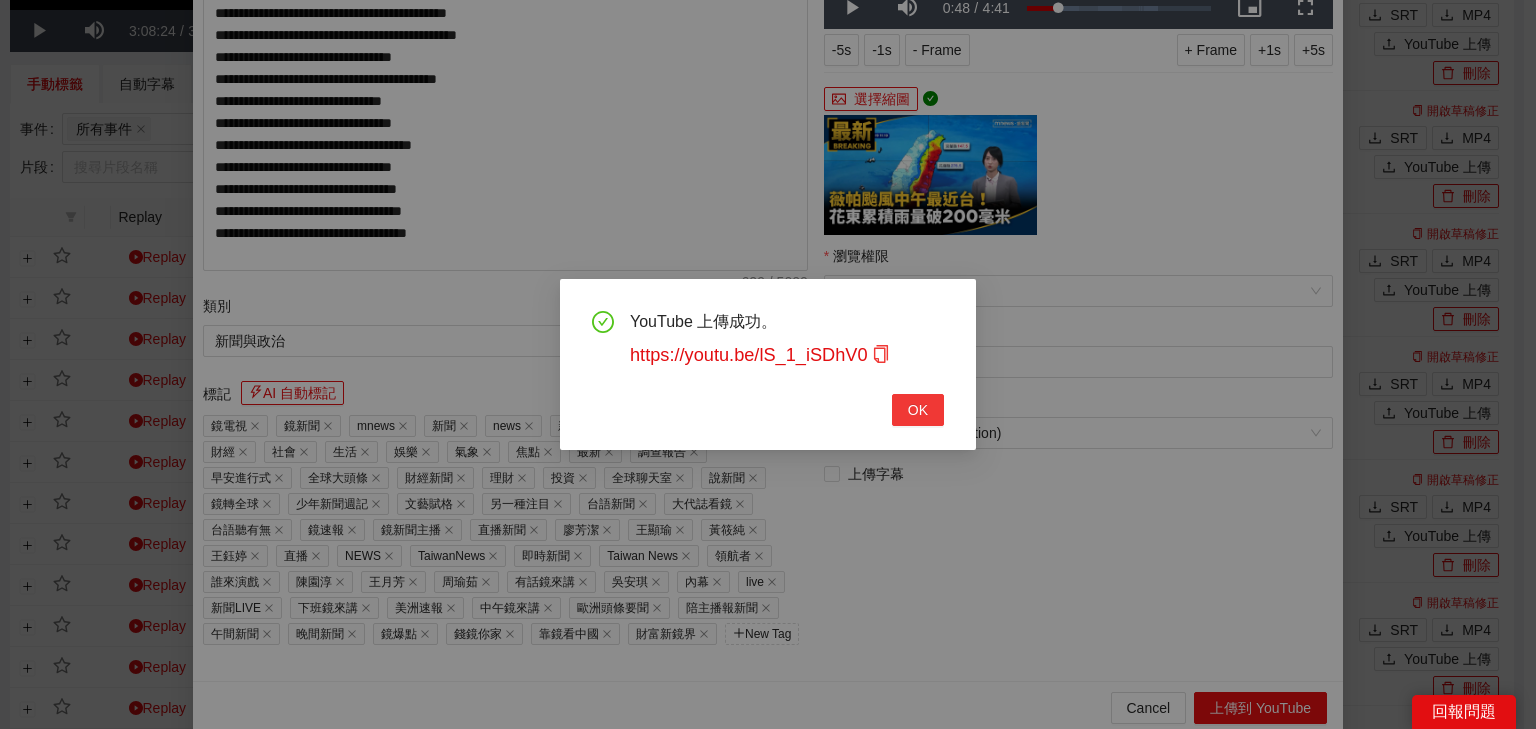 click on "OK" at bounding box center [918, 410] 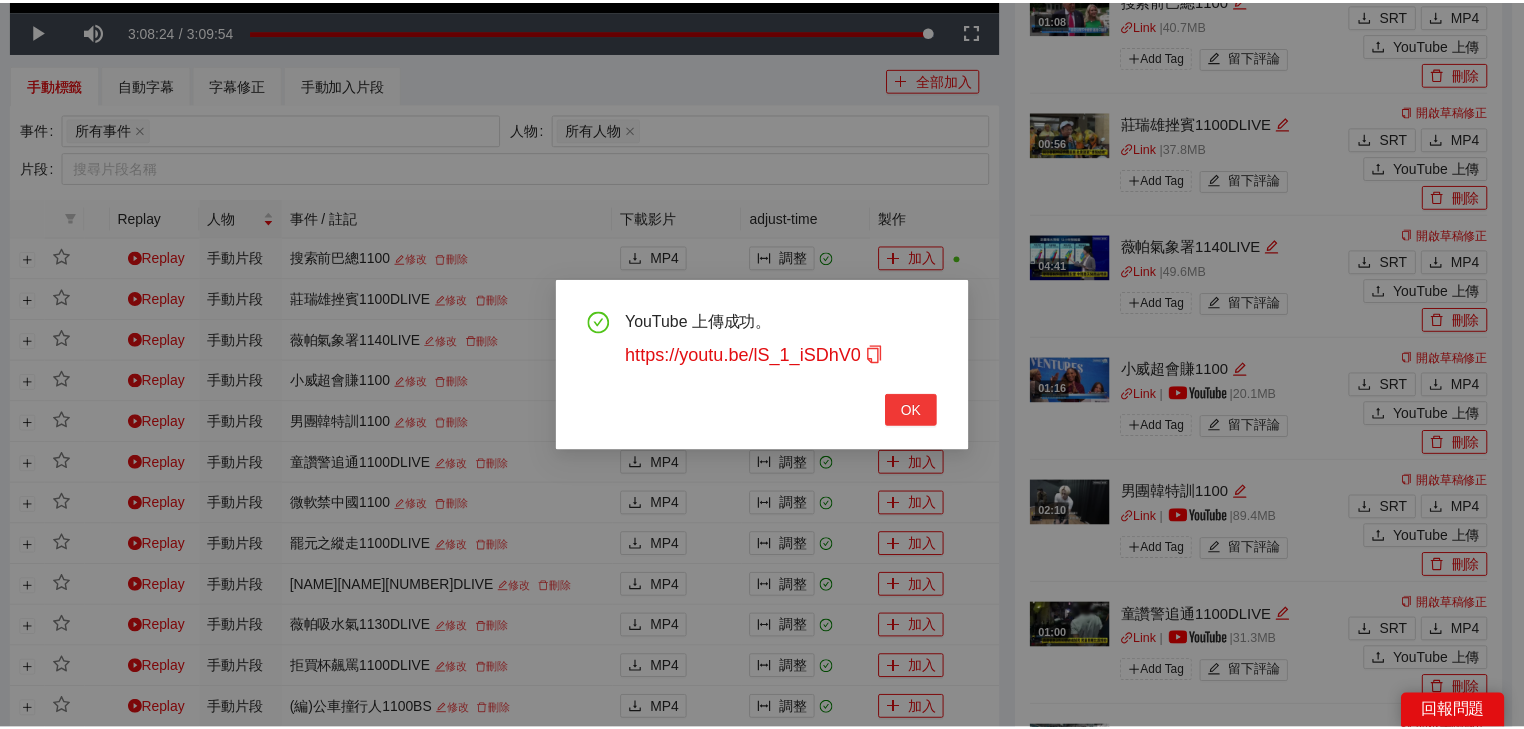 scroll, scrollTop: 343, scrollLeft: 0, axis: vertical 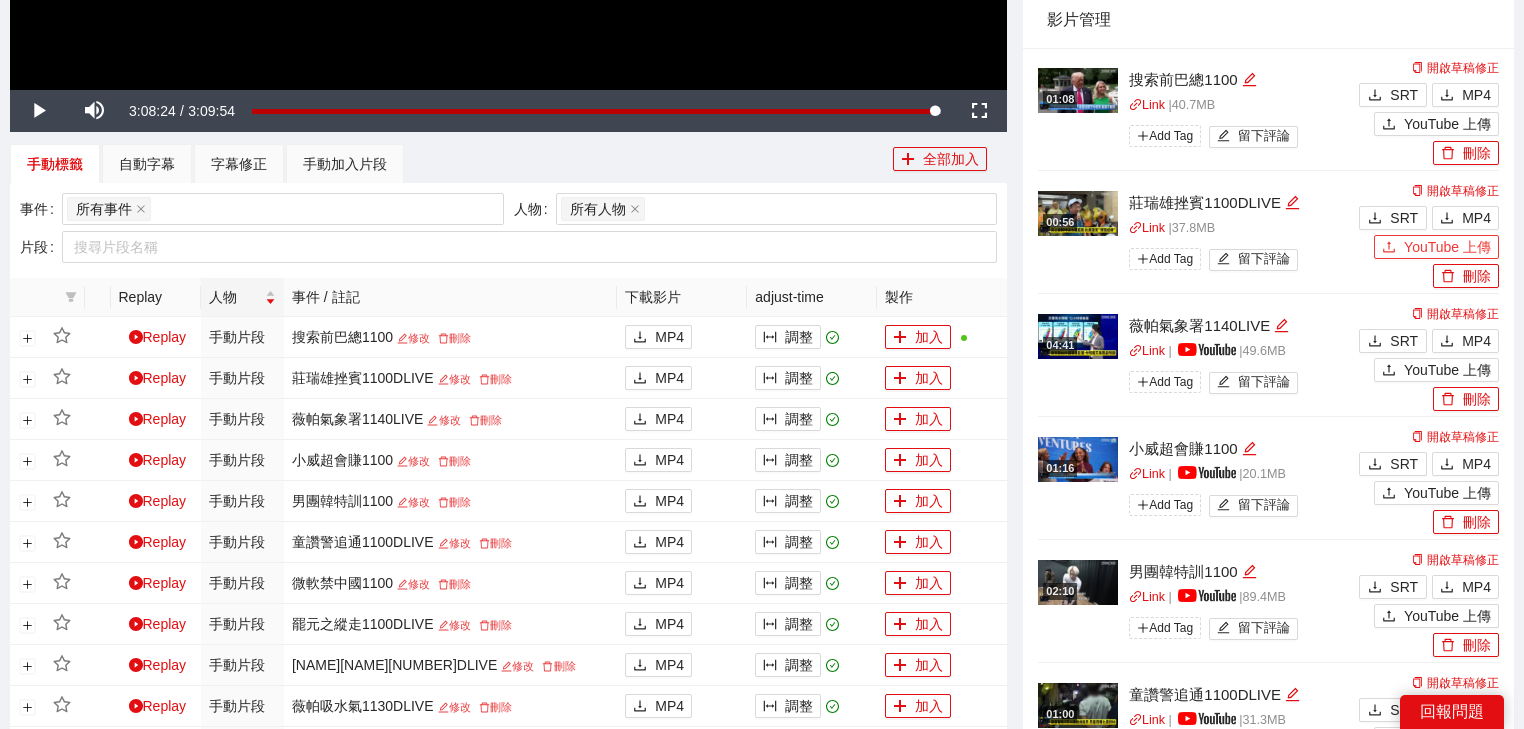 click on "YouTube 上傳" at bounding box center [1447, 247] 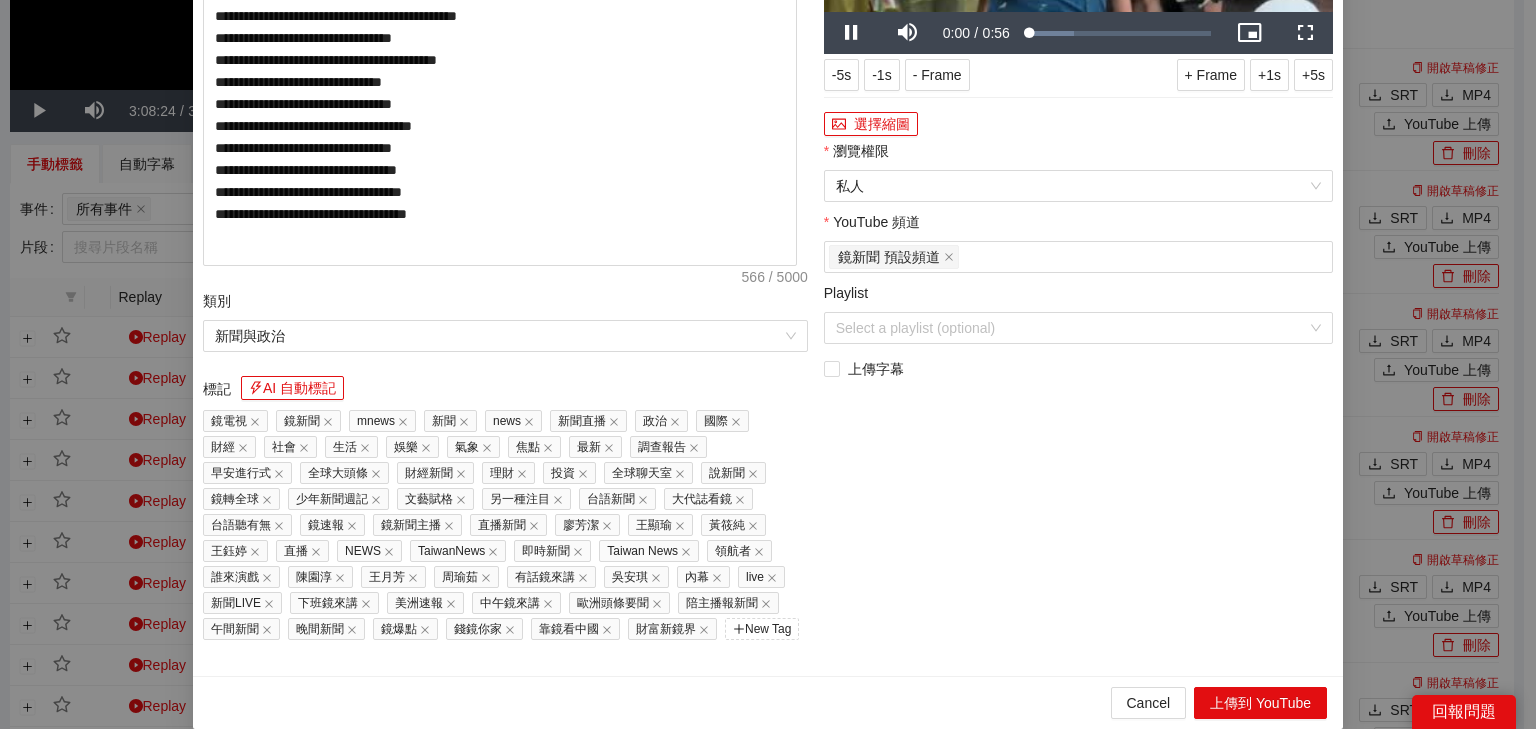 drag, startPoint x: 418, startPoint y: 109, endPoint x: 11, endPoint y: 103, distance: 407.04422 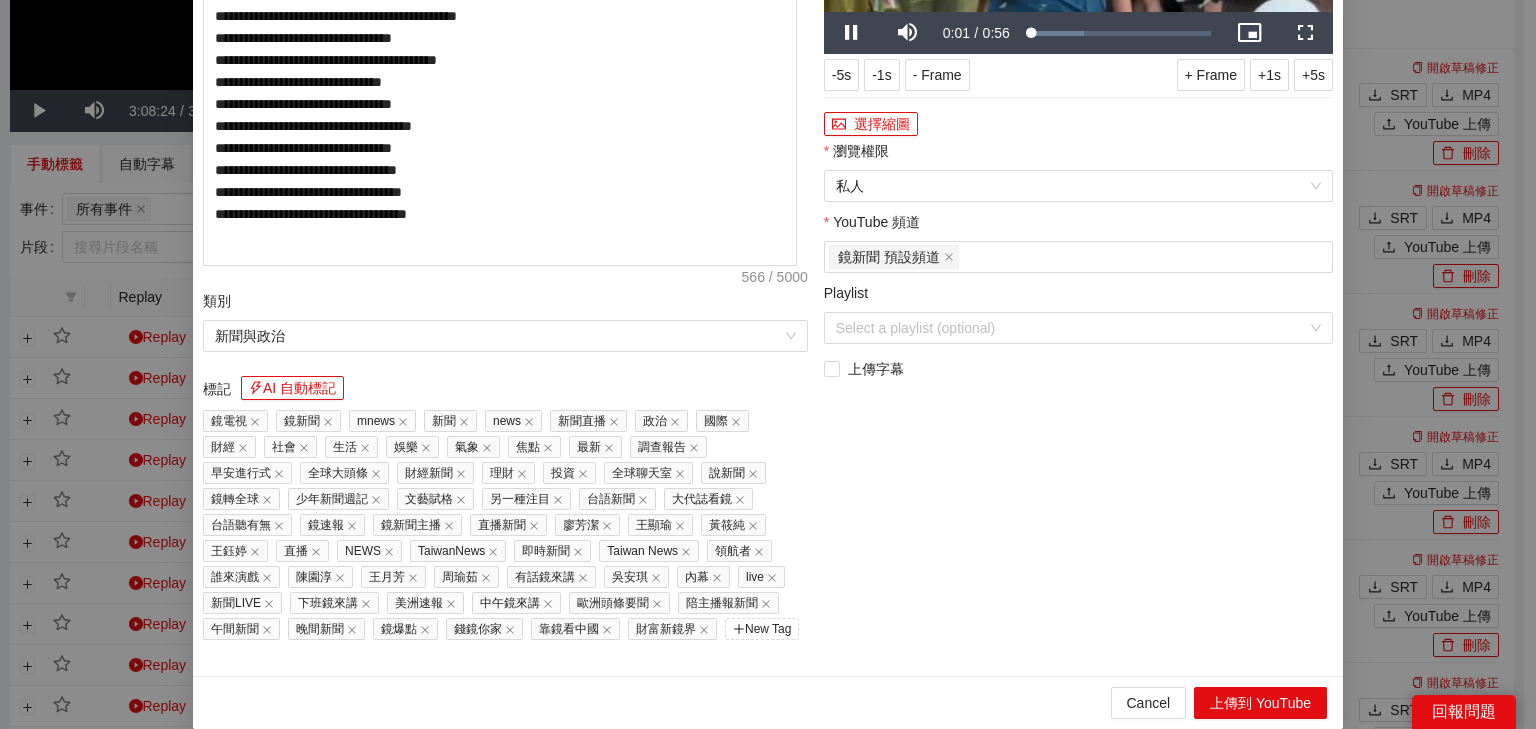 paste on "********" 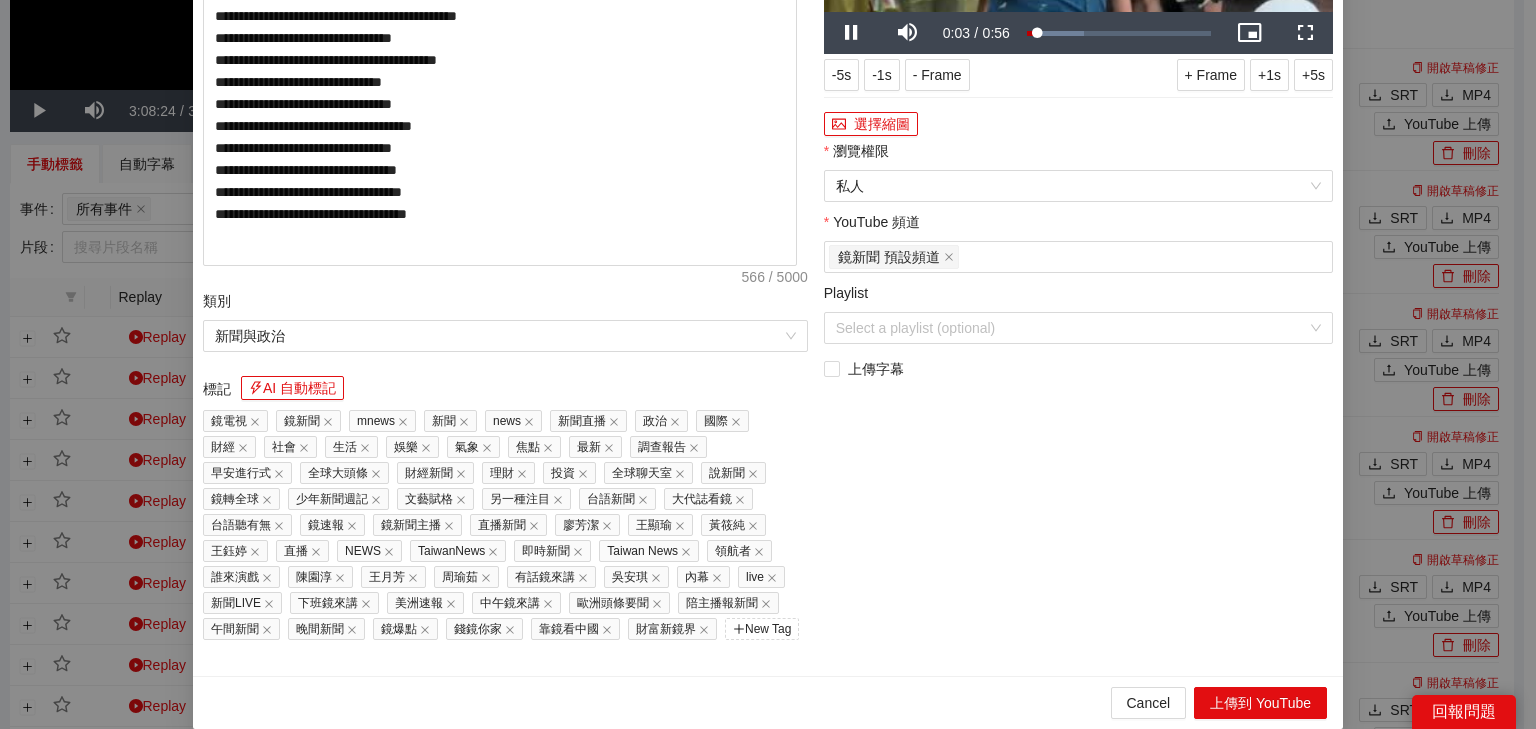 type on "**********" 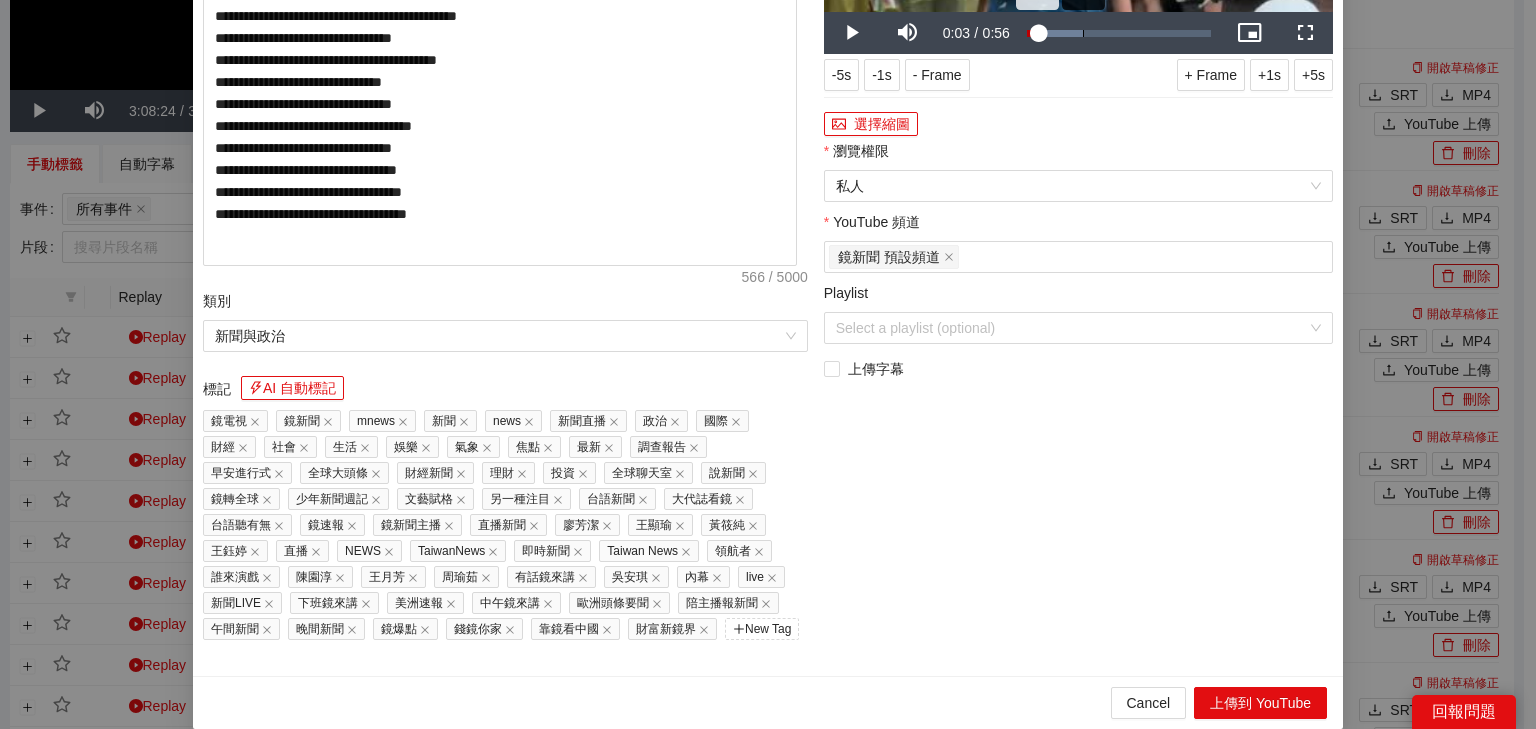 click on "Loaded :  31.13% 0:17 0:03" at bounding box center (1119, 33) 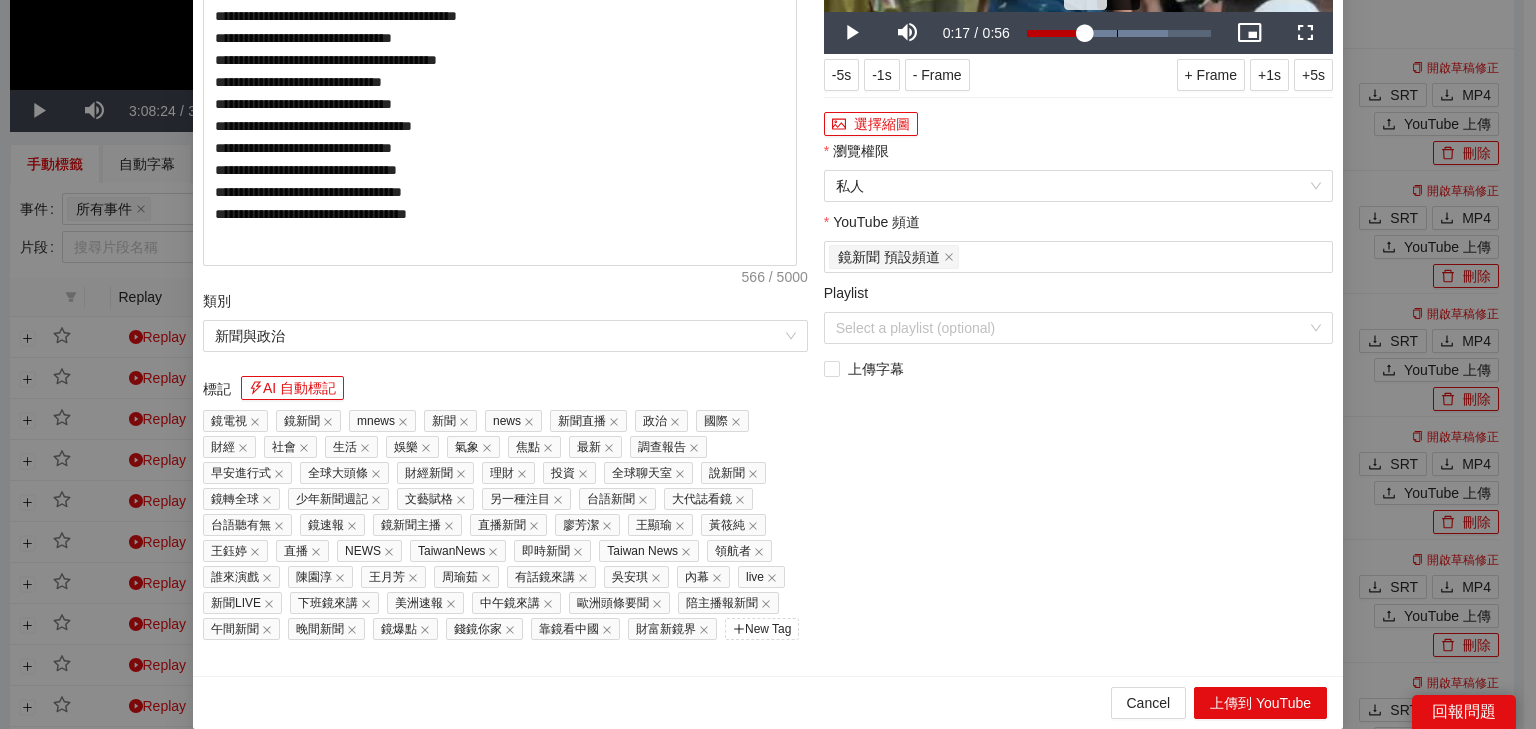 click on "0:27" at bounding box center (1117, 33) 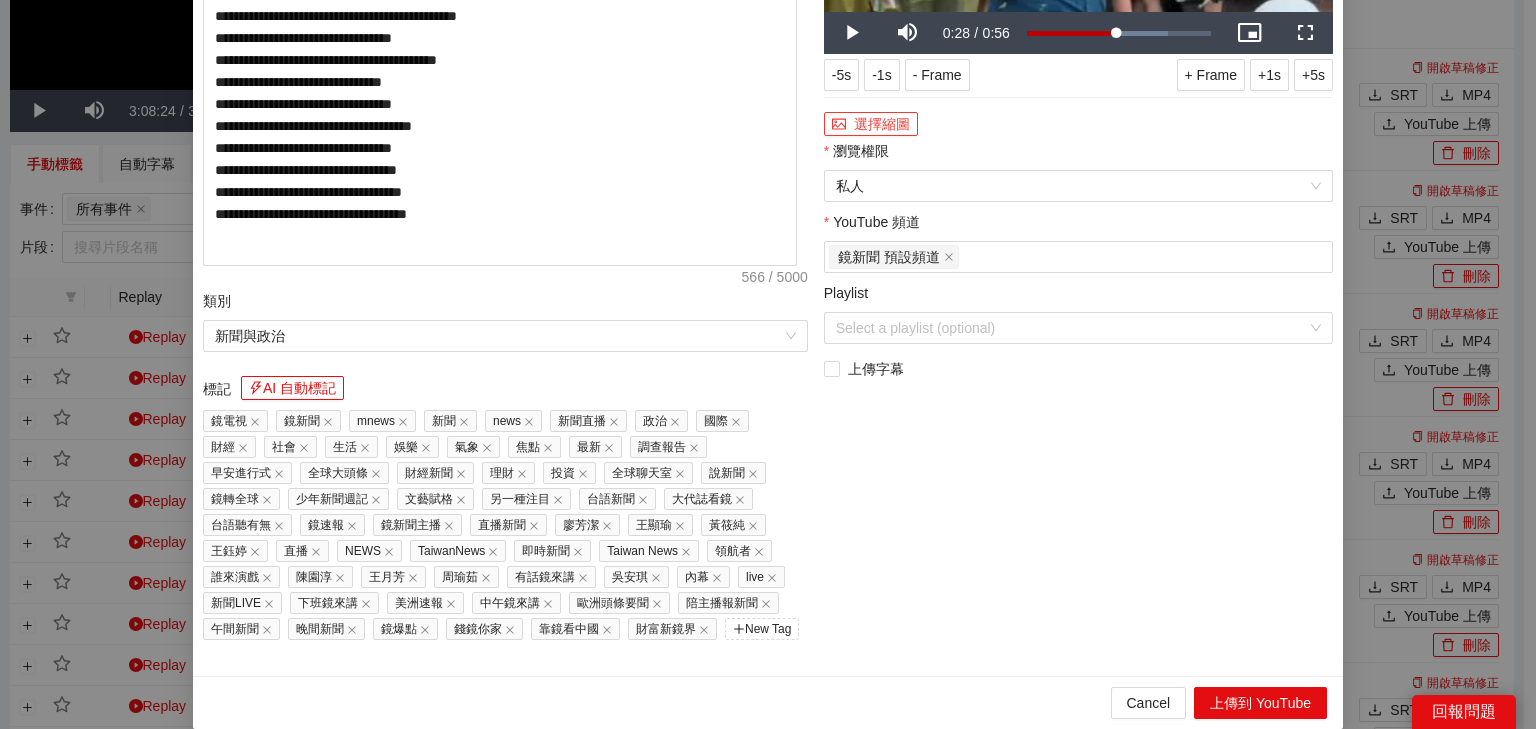 click on "選擇縮圖" at bounding box center (871, 124) 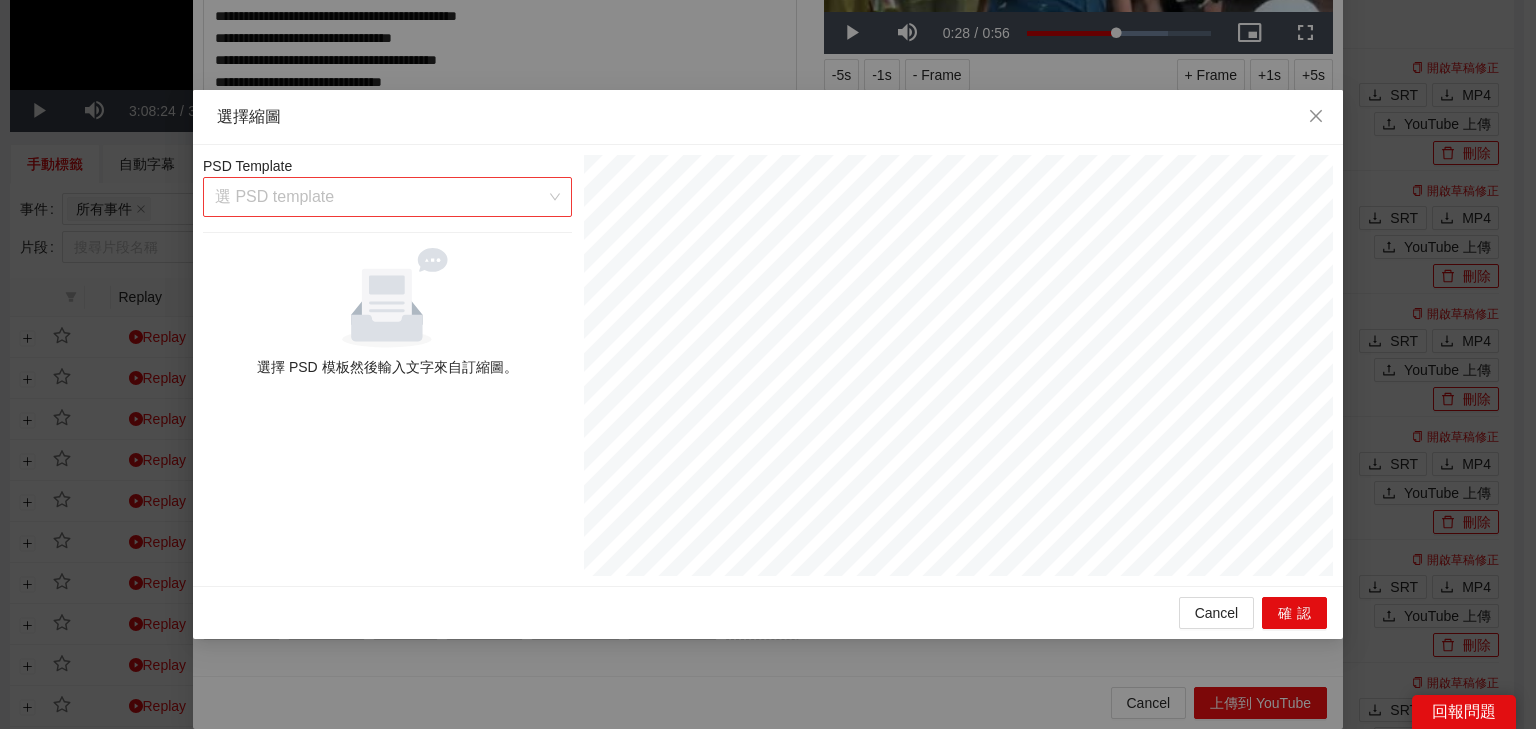 click at bounding box center (380, 197) 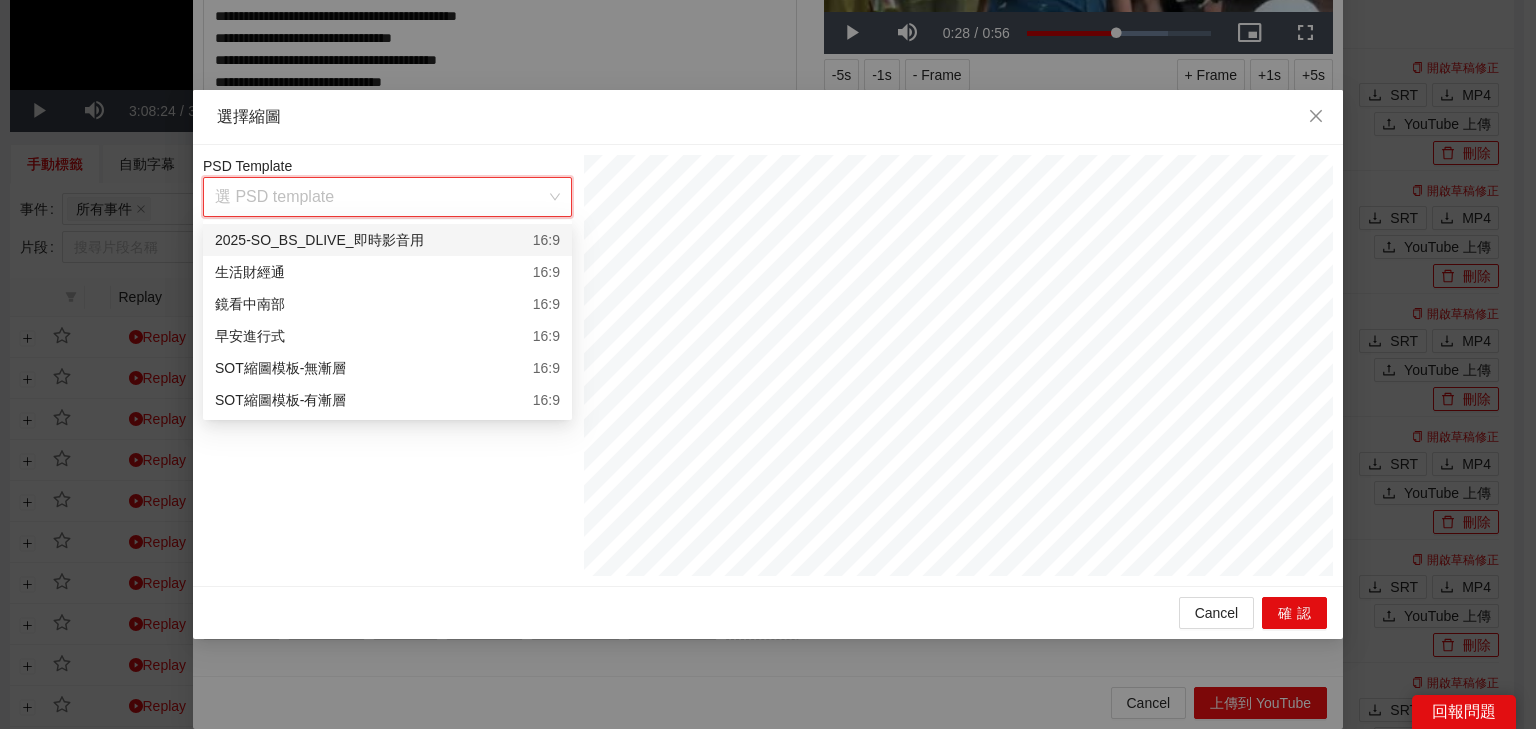 click on "2025-SO_BS_DLIVE_即時影音用 16:9" at bounding box center [387, 240] 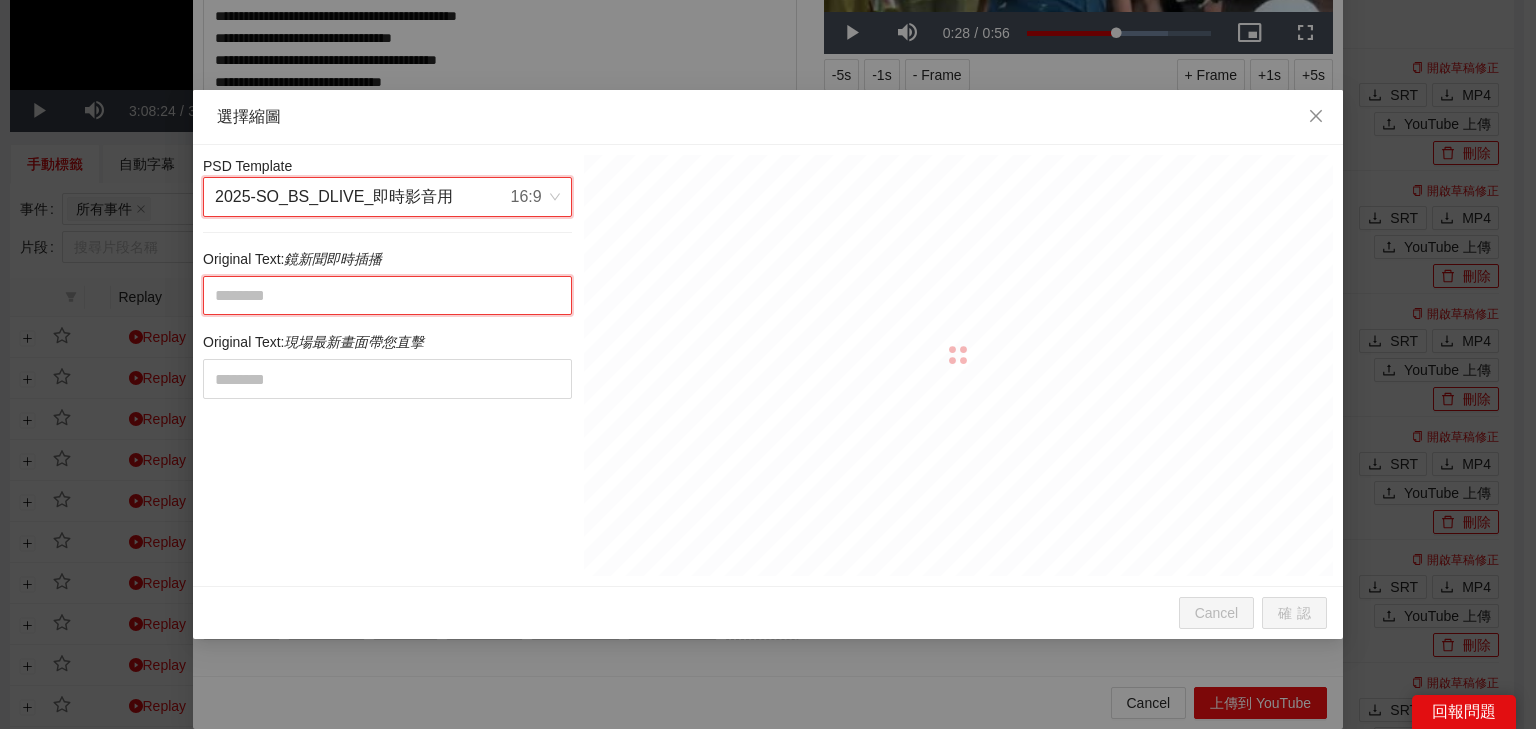 click at bounding box center [387, 296] 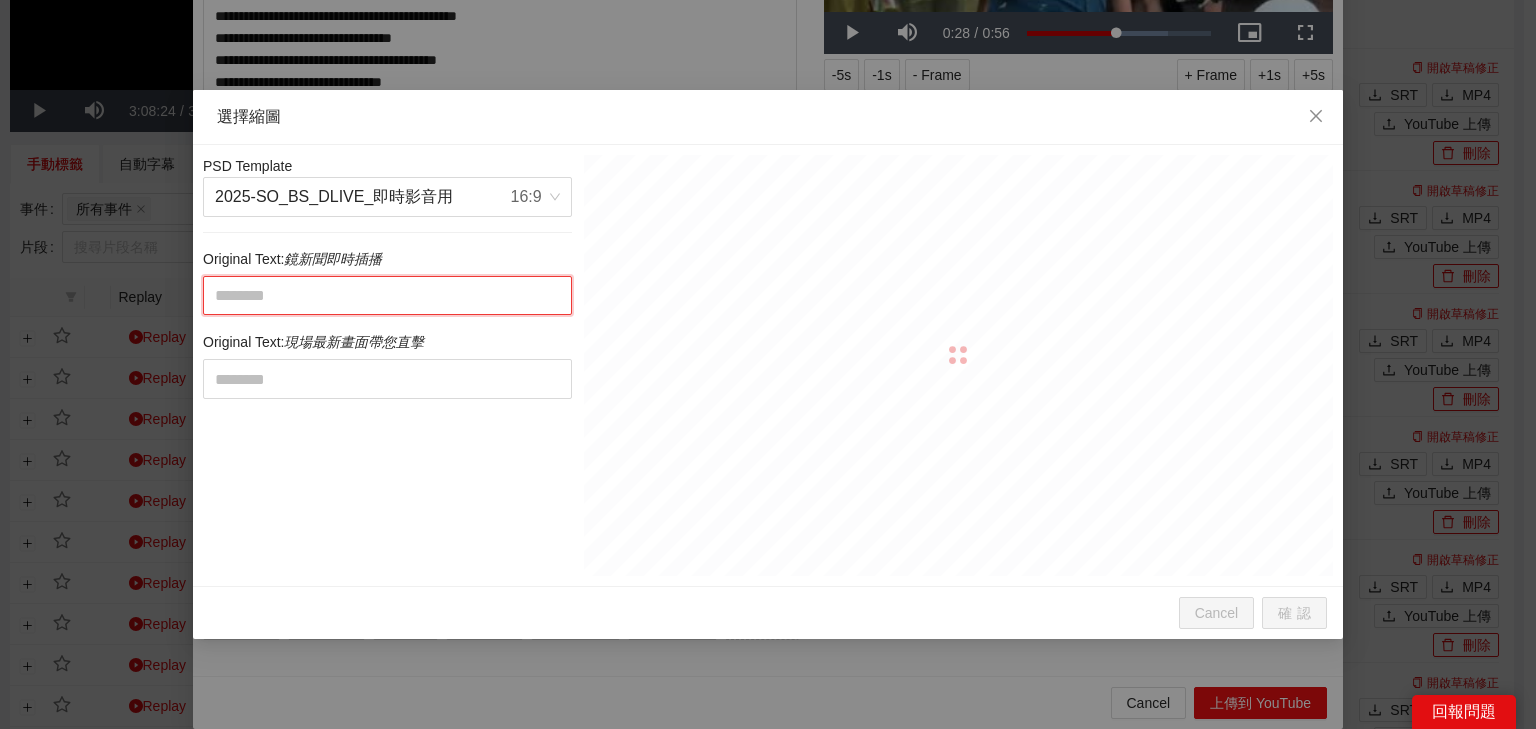 paste on "**********" 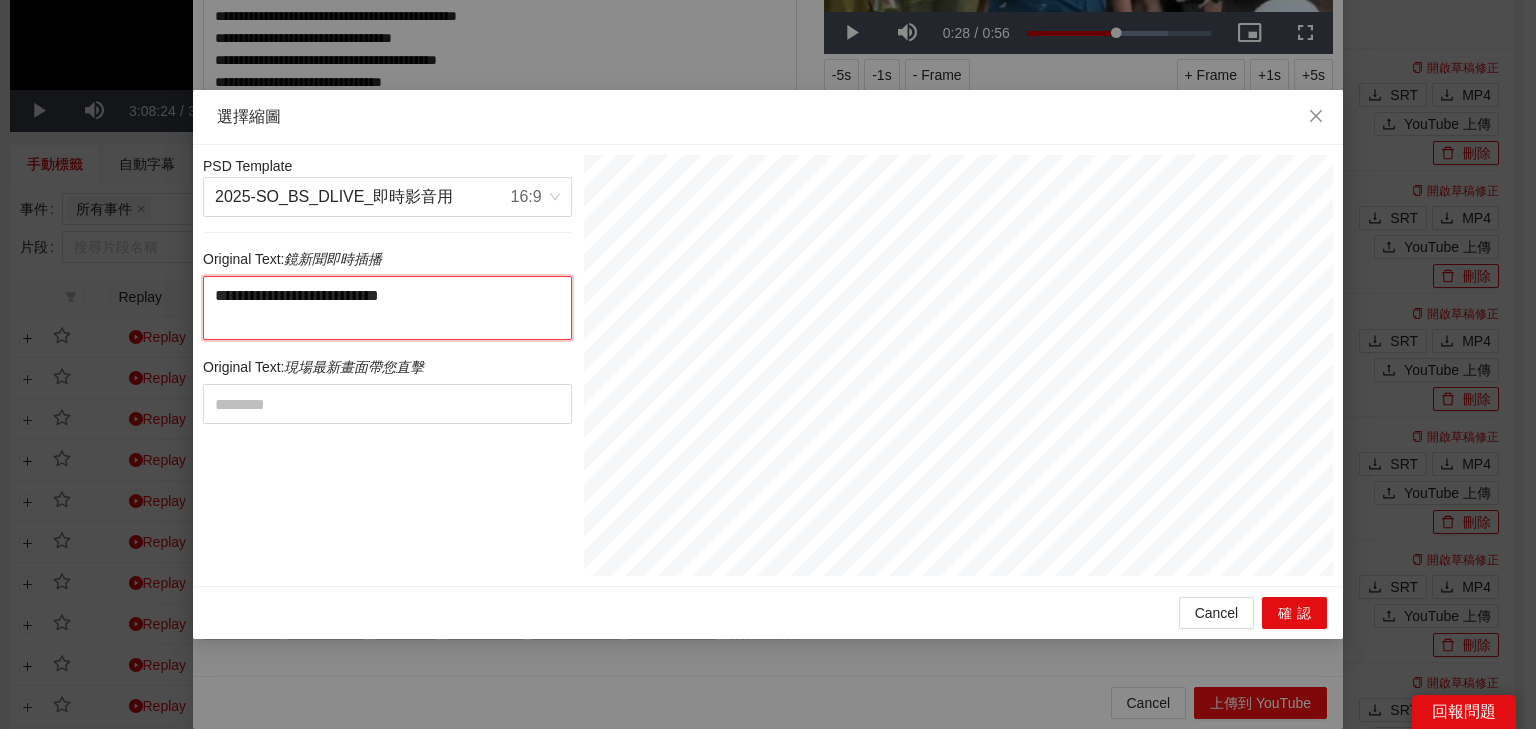 drag, startPoint x: 440, startPoint y: 298, endPoint x: 476, endPoint y: 330, distance: 48.166378 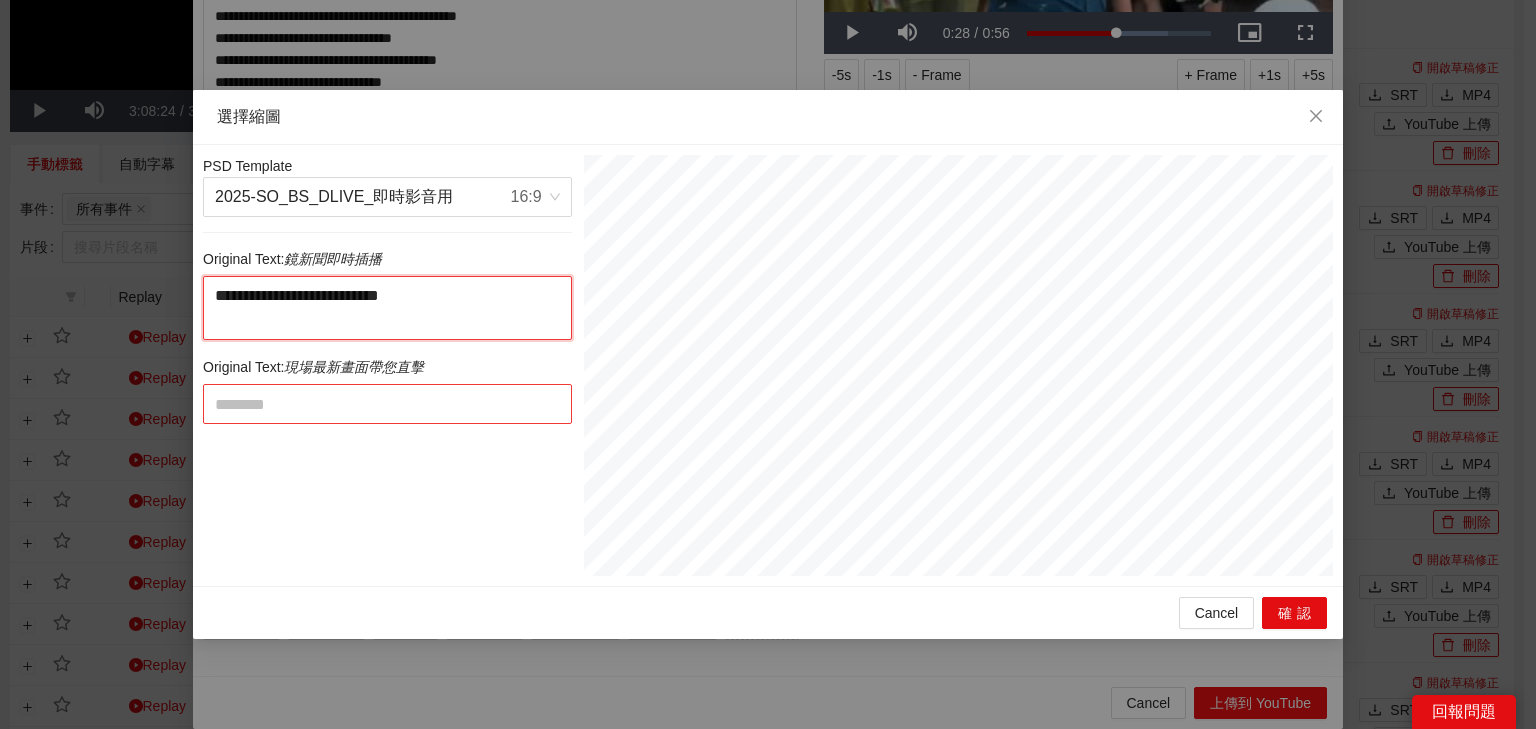 type on "**********" 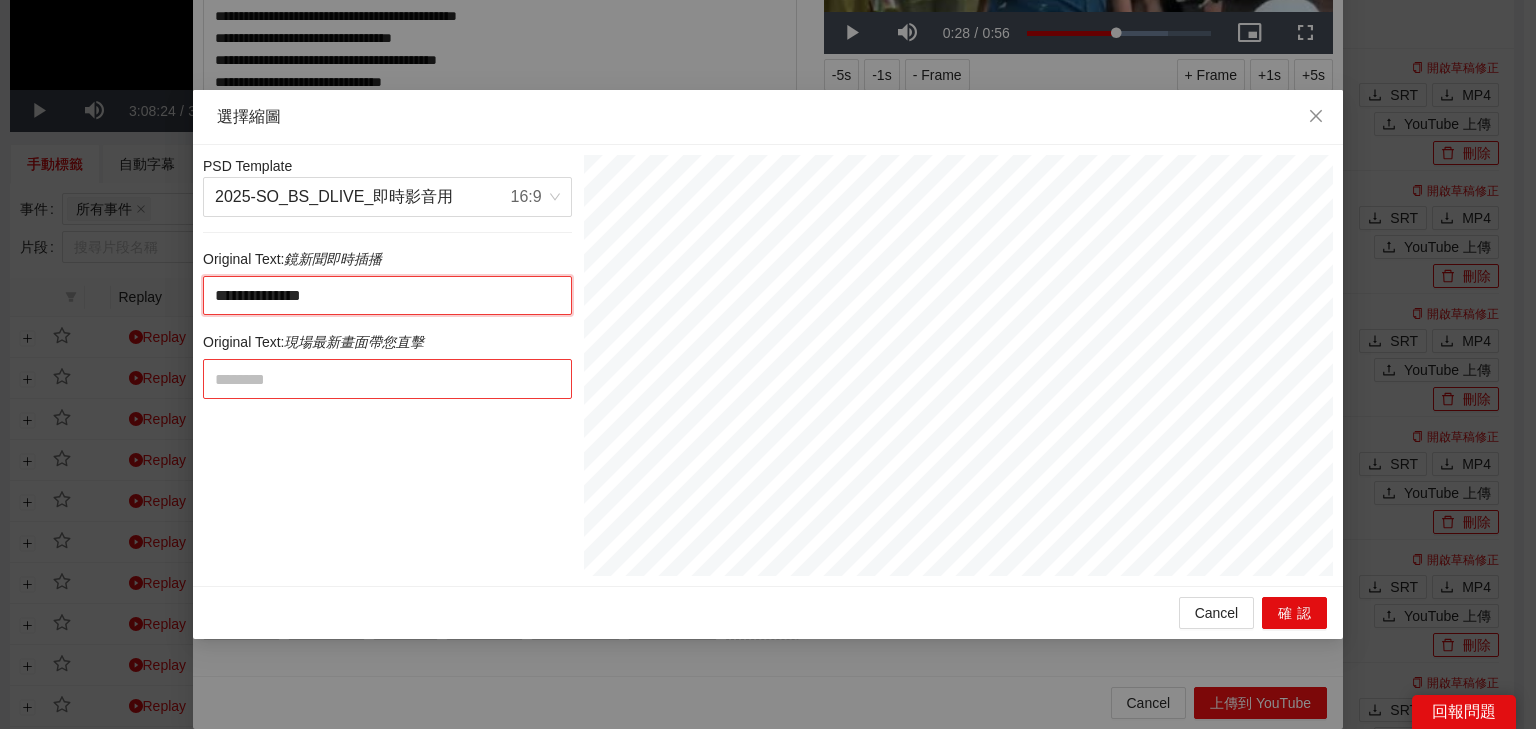 type on "**********" 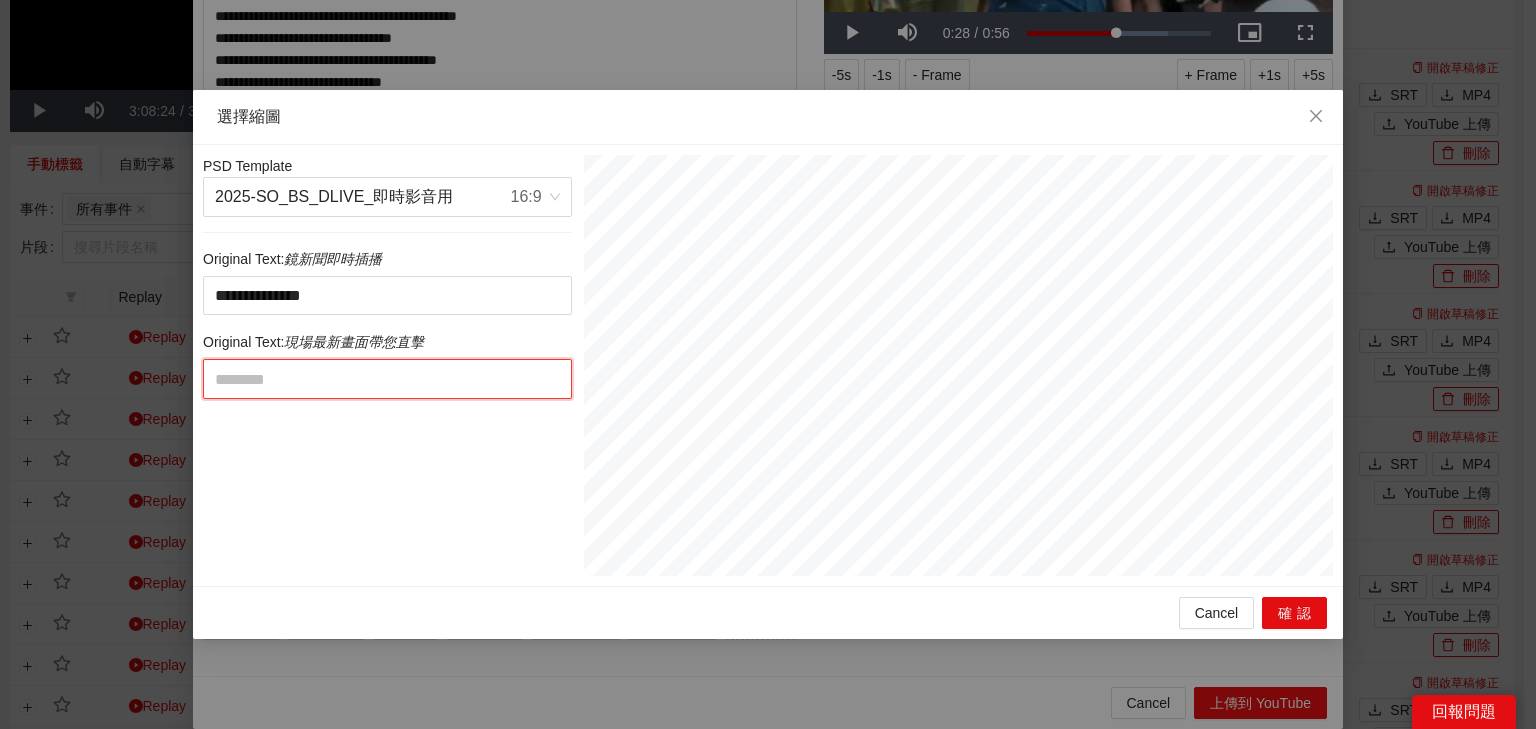 click at bounding box center (387, 379) 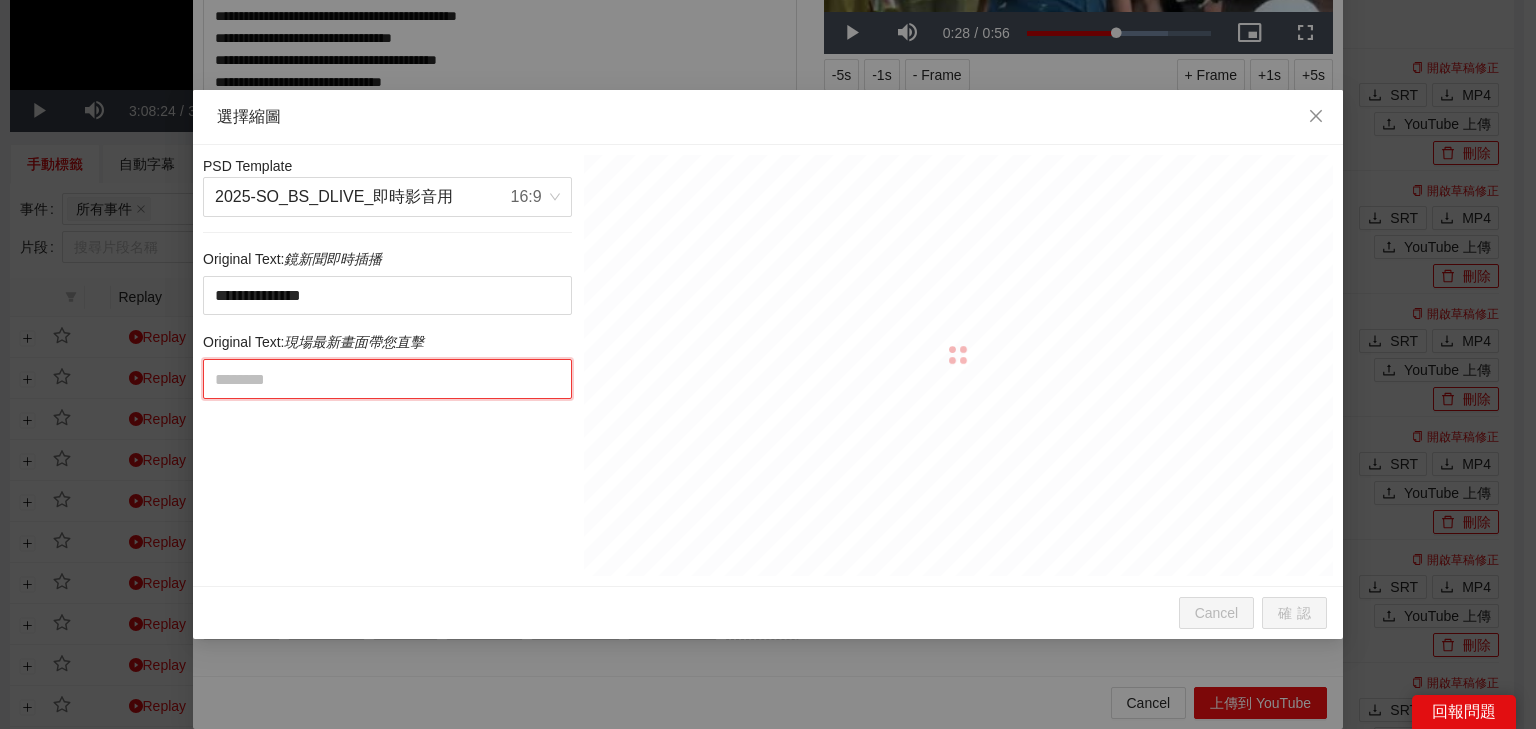 paste on "**********" 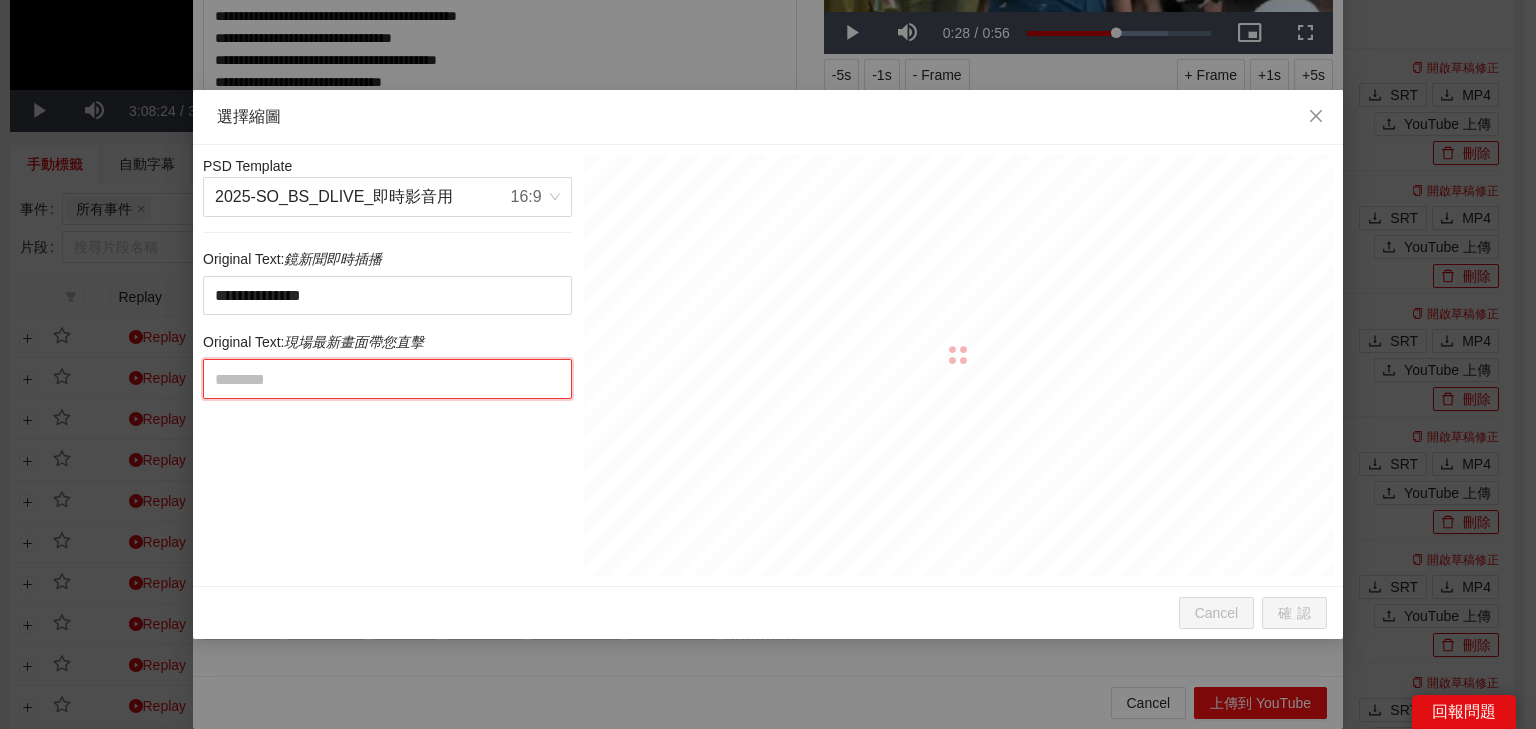 type on "**********" 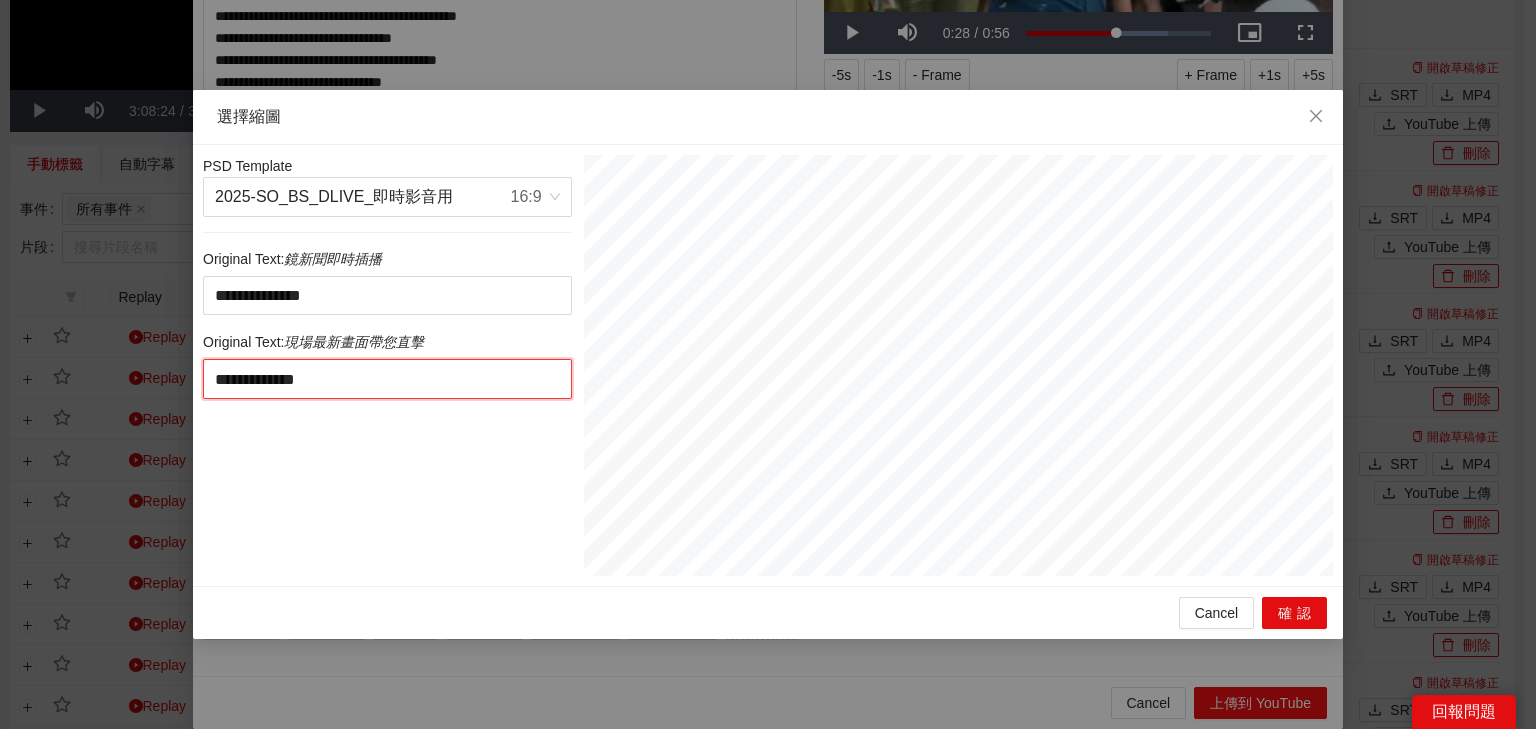 type on "**********" 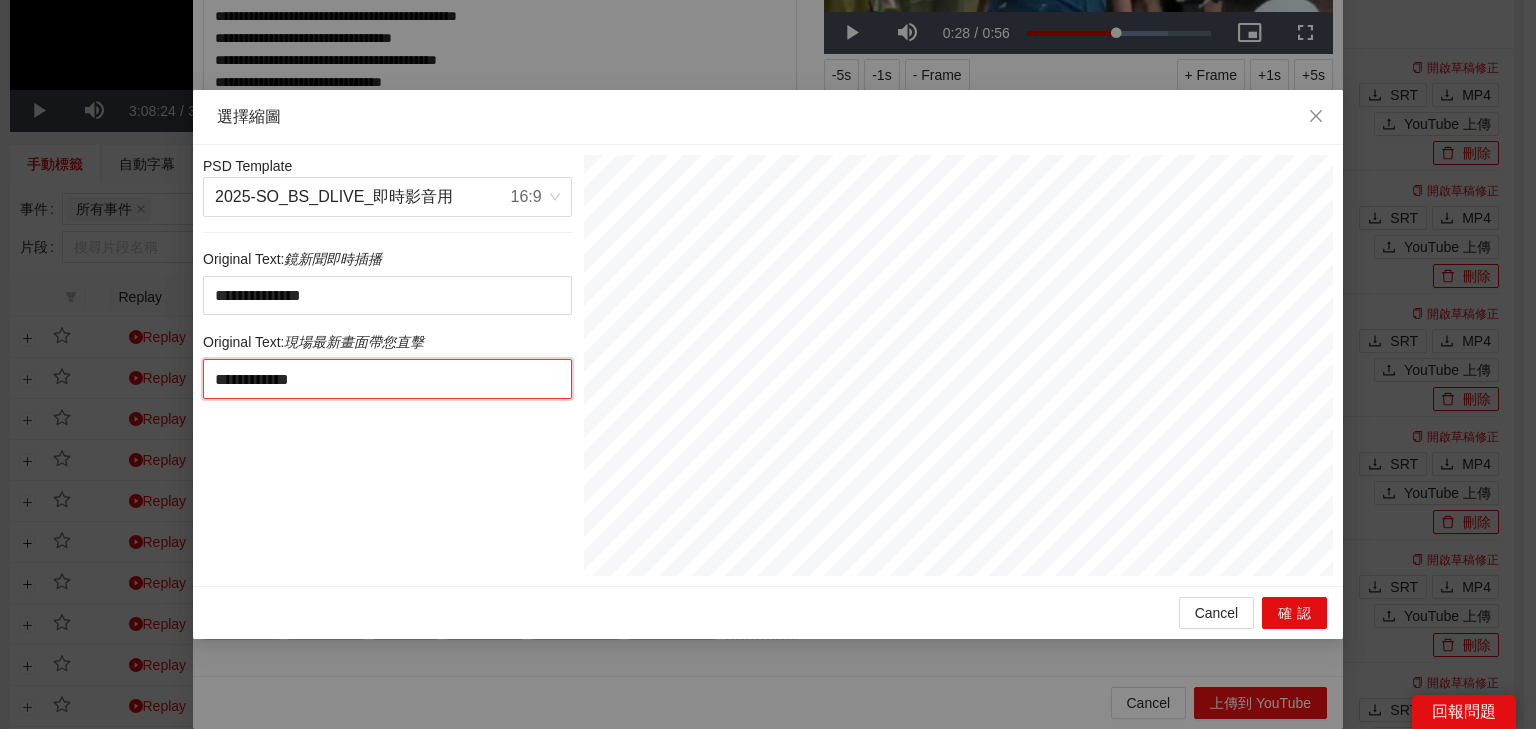type on "**********" 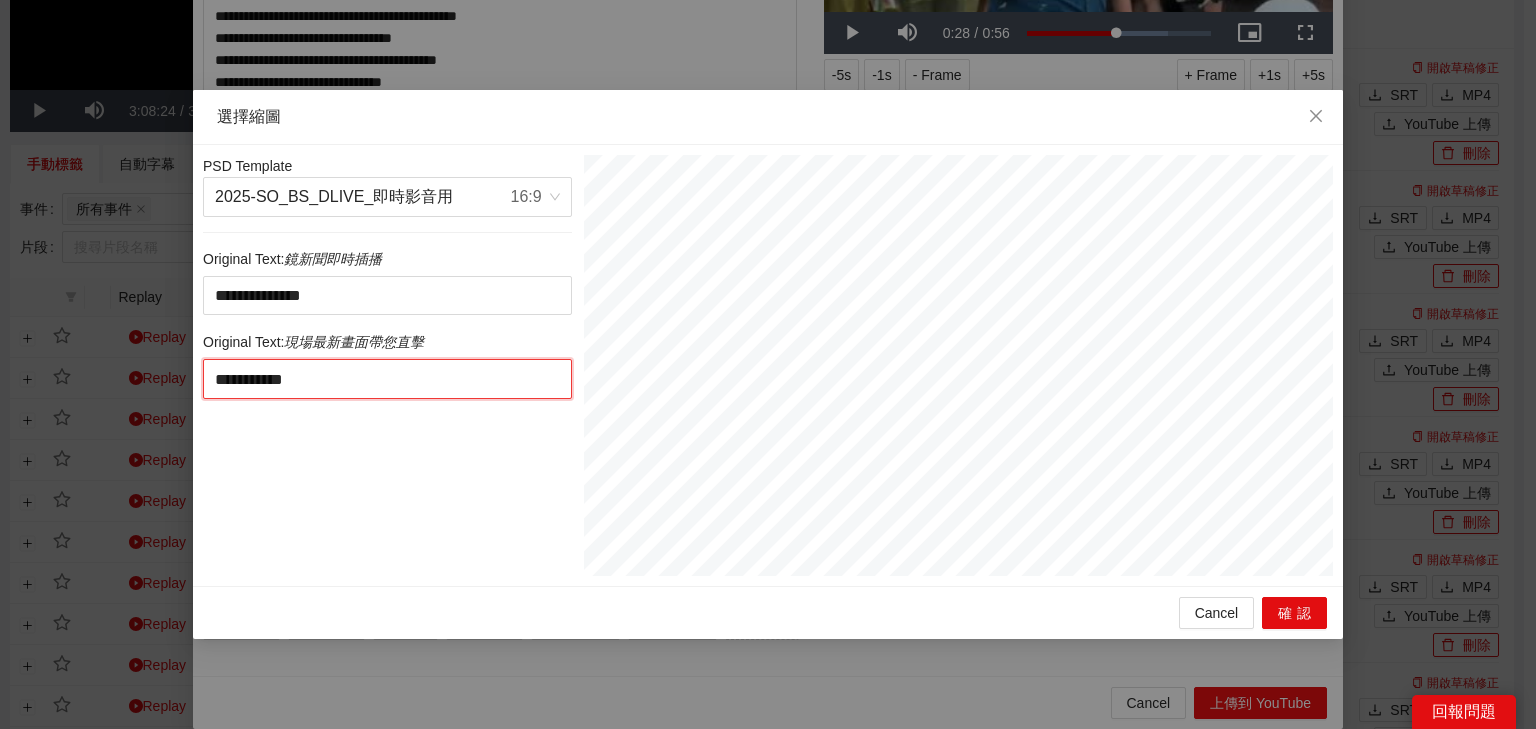 type on "**********" 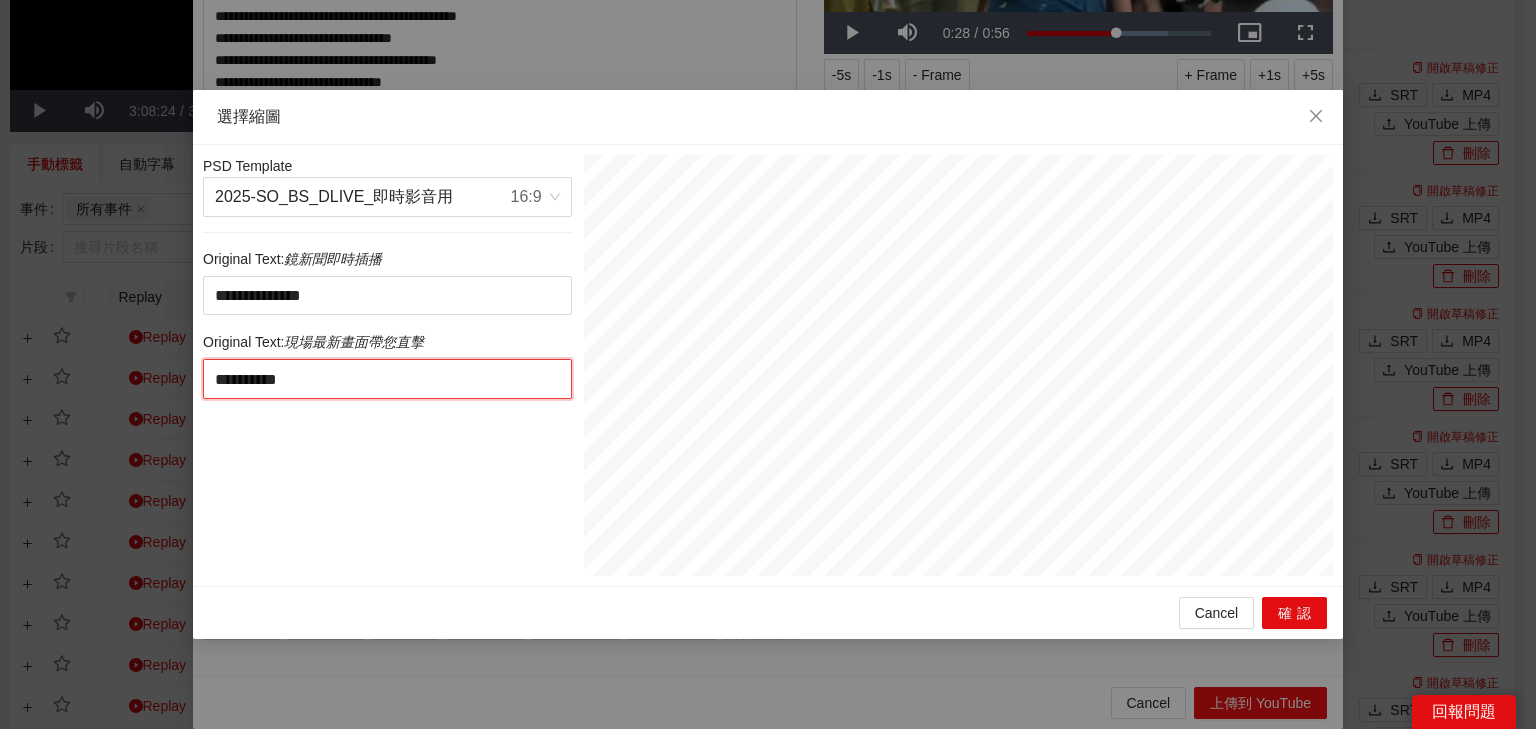 type on "*********" 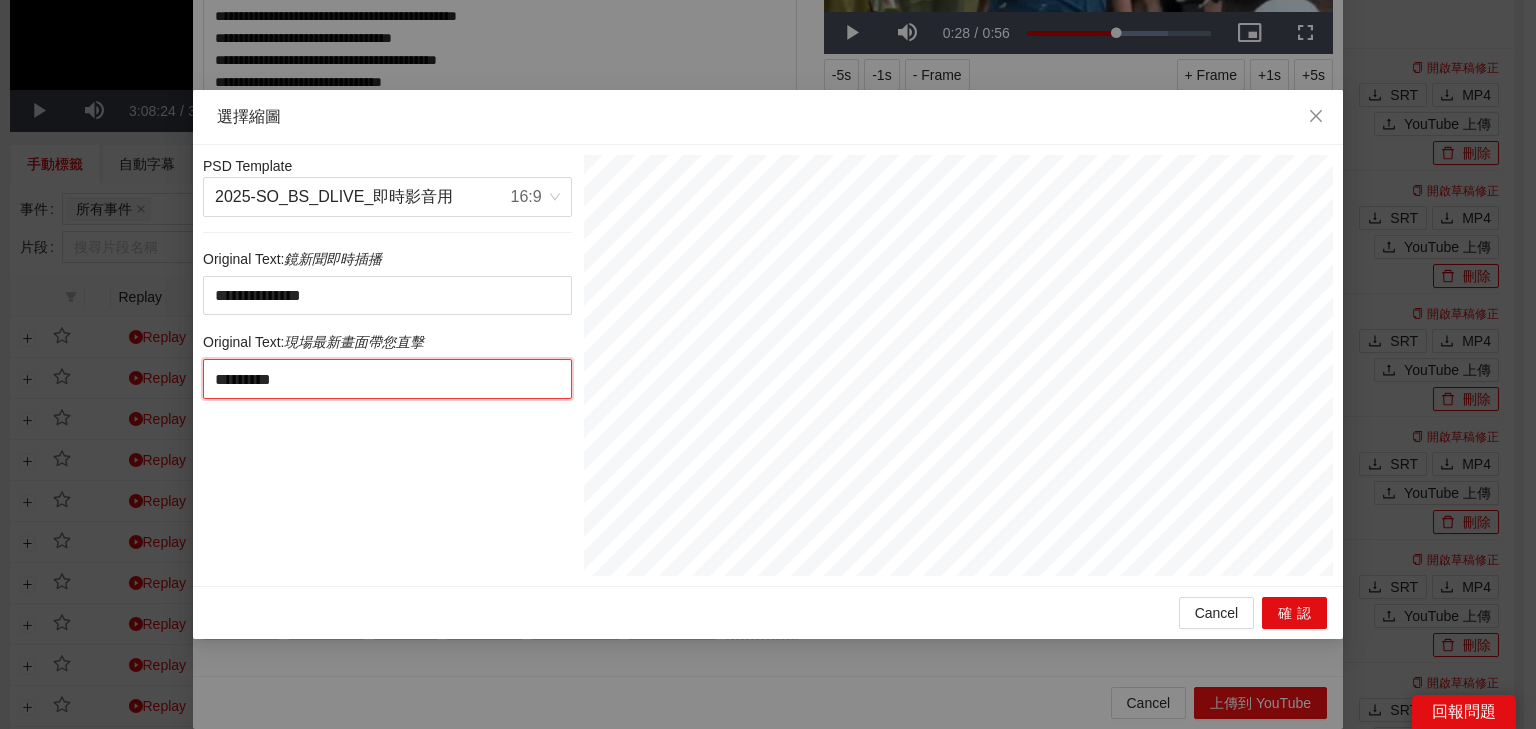type on "********" 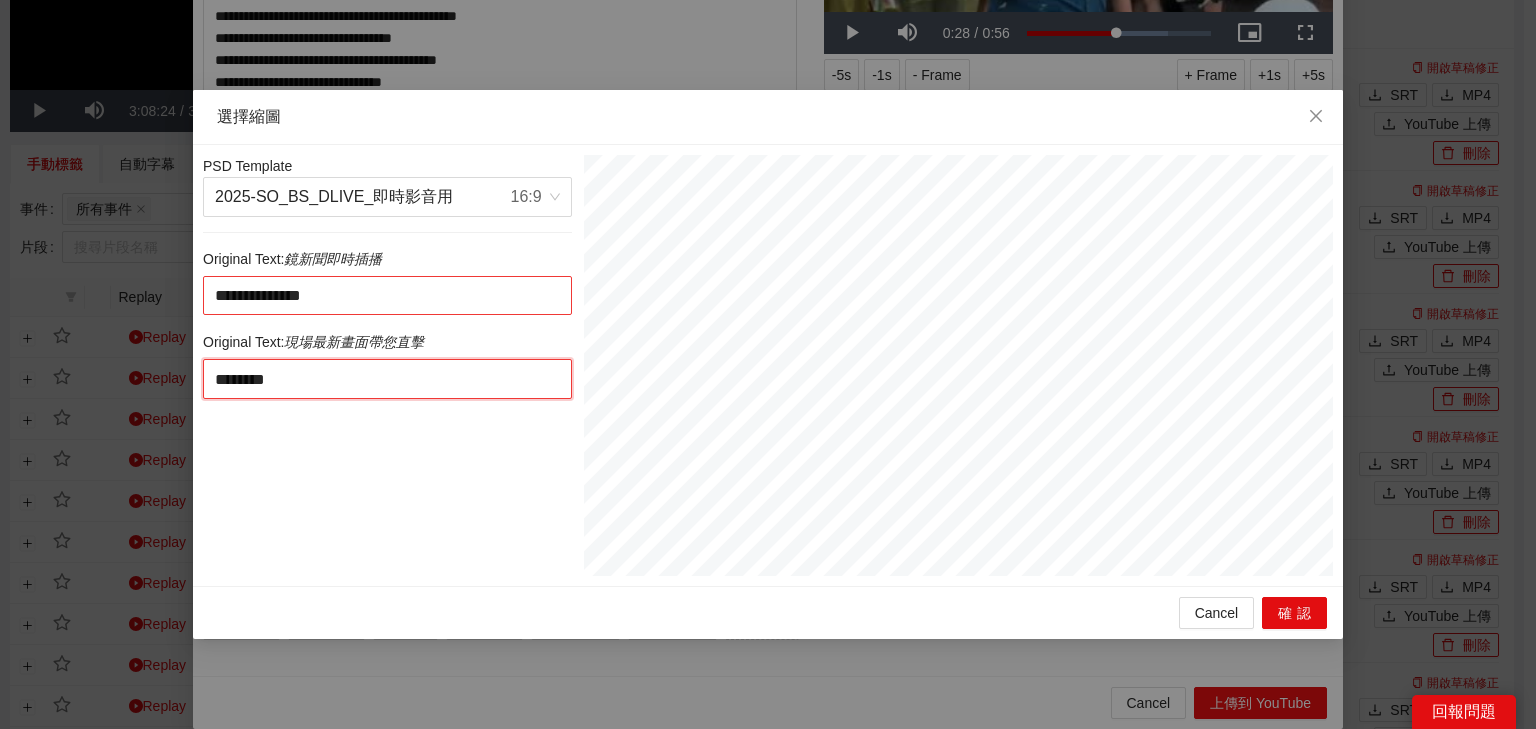 type on "********" 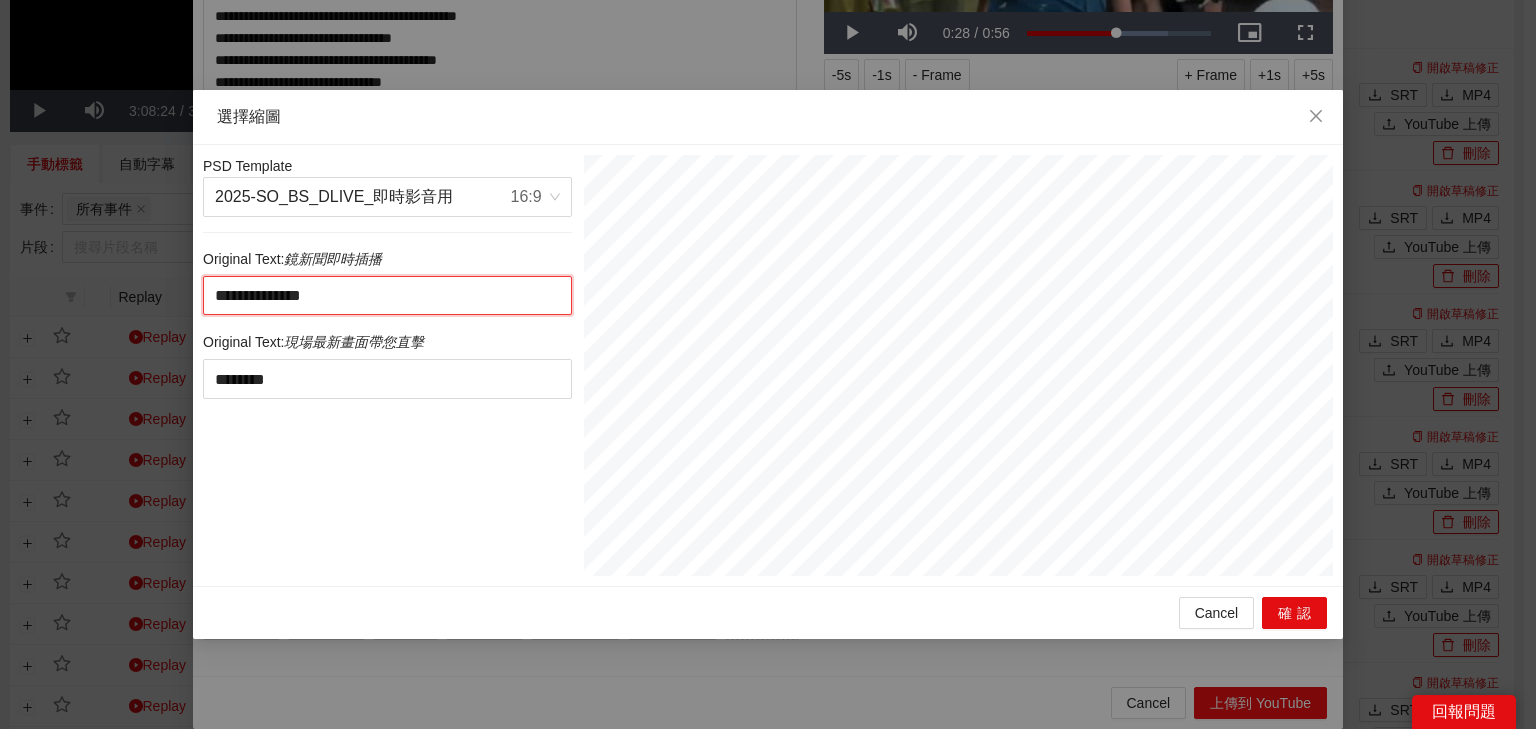 click on "**********" at bounding box center (387, 296) 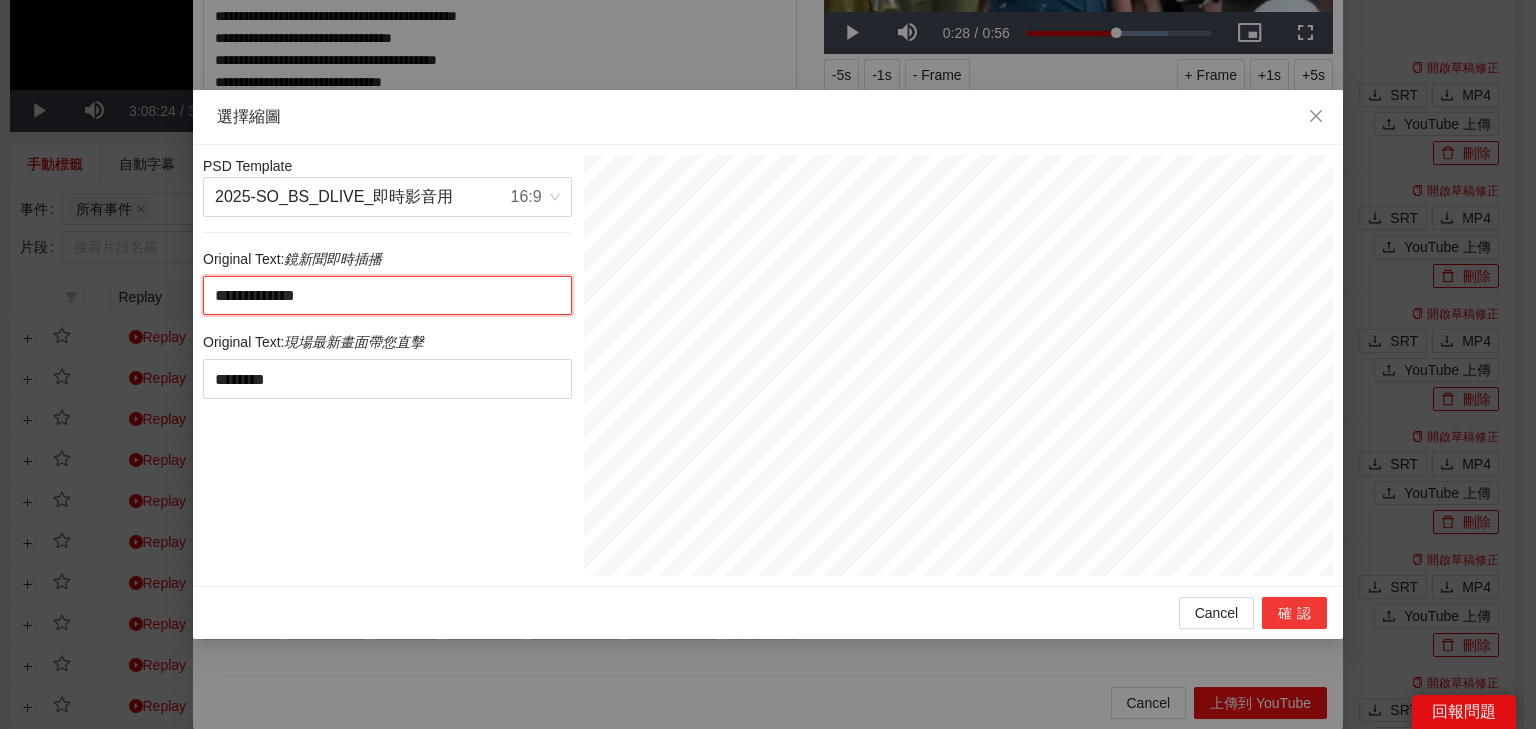 type on "**********" 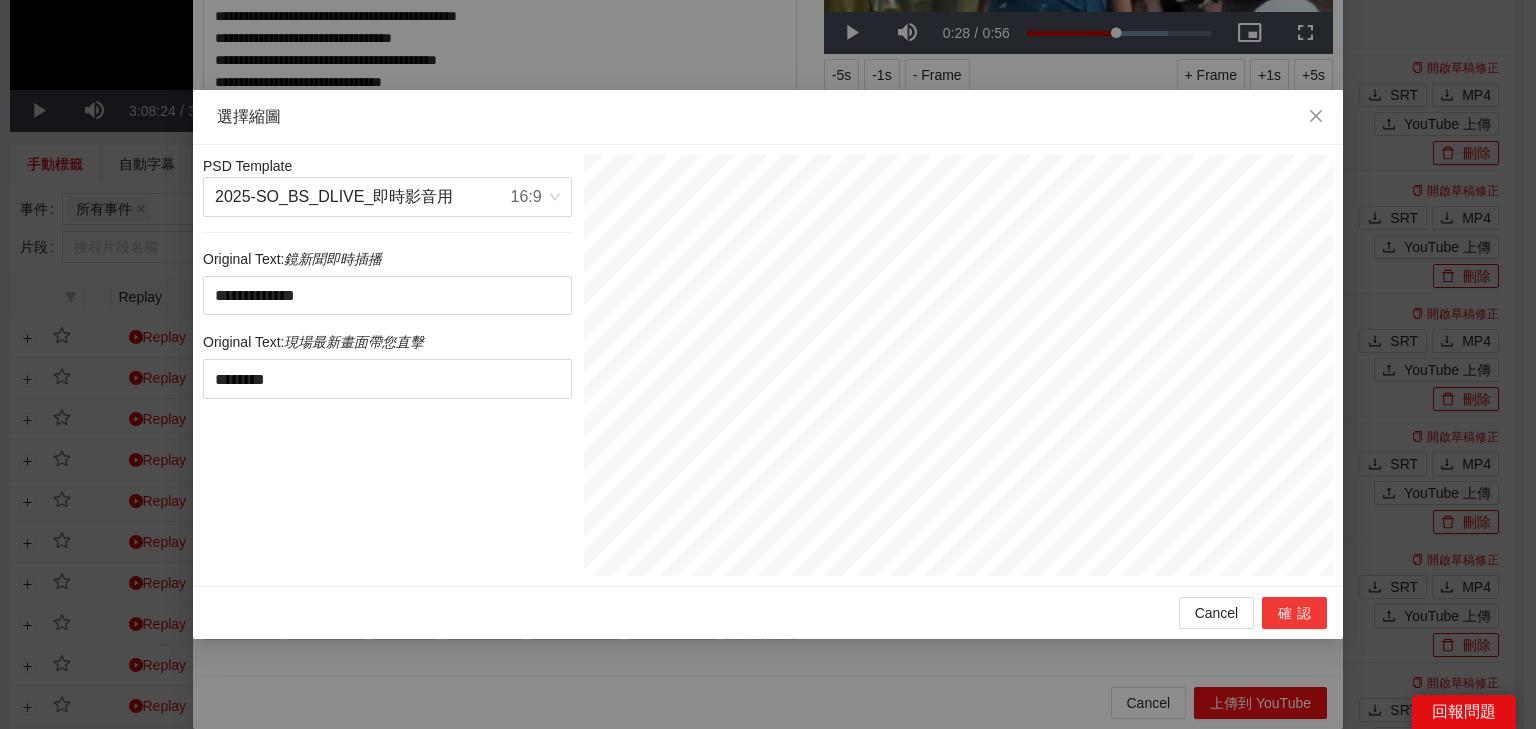 click on "確認" at bounding box center (1294, 613) 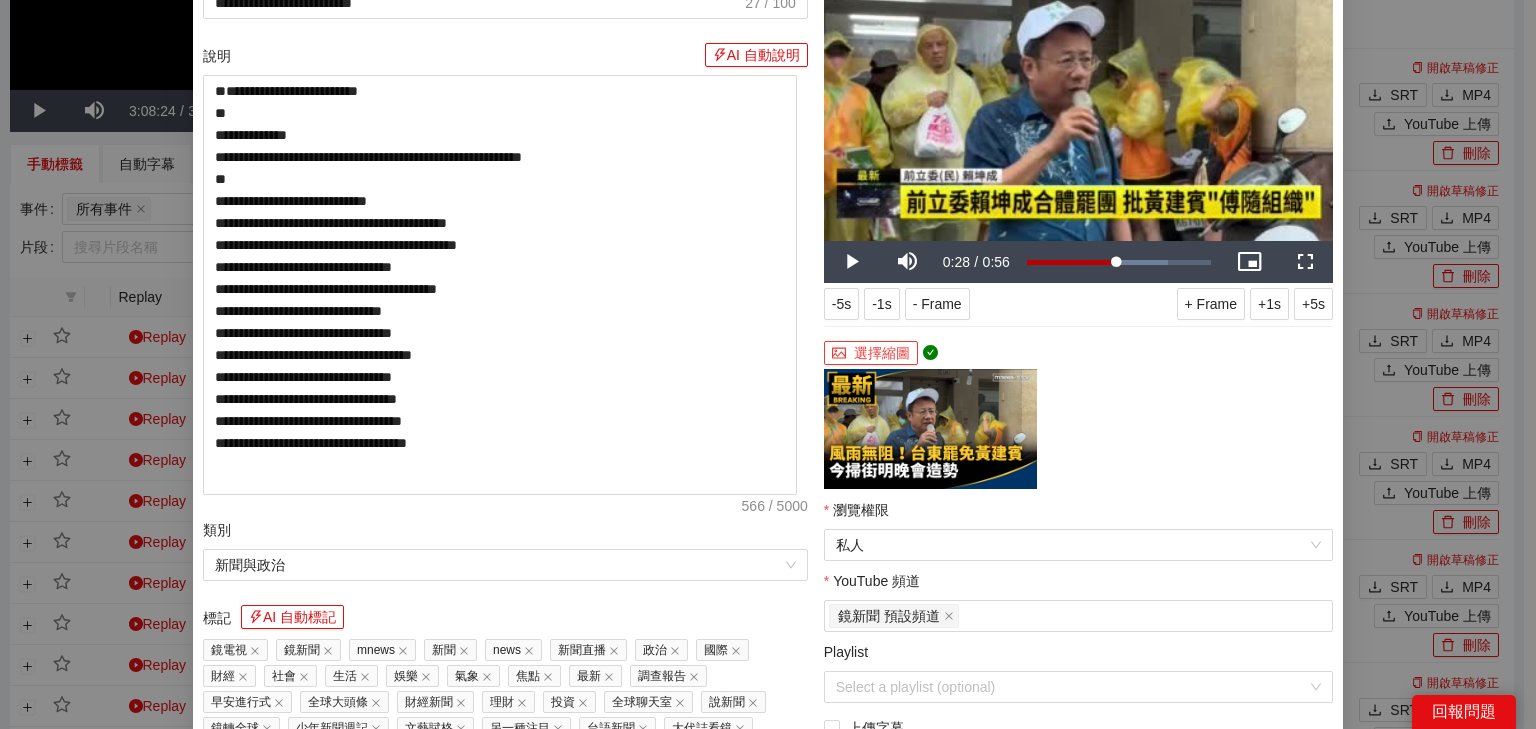 scroll, scrollTop: 320, scrollLeft: 0, axis: vertical 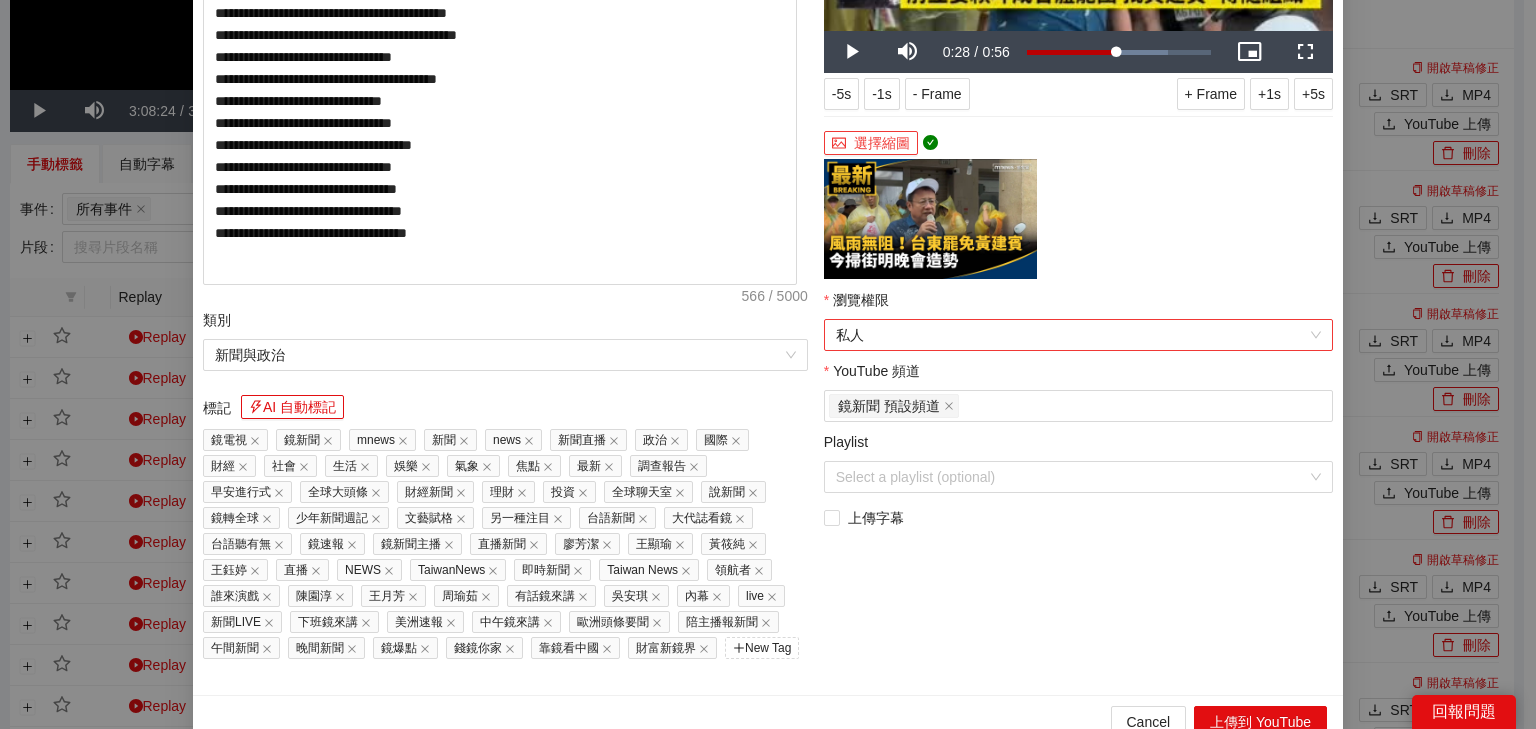 click on "私人" at bounding box center [1078, 335] 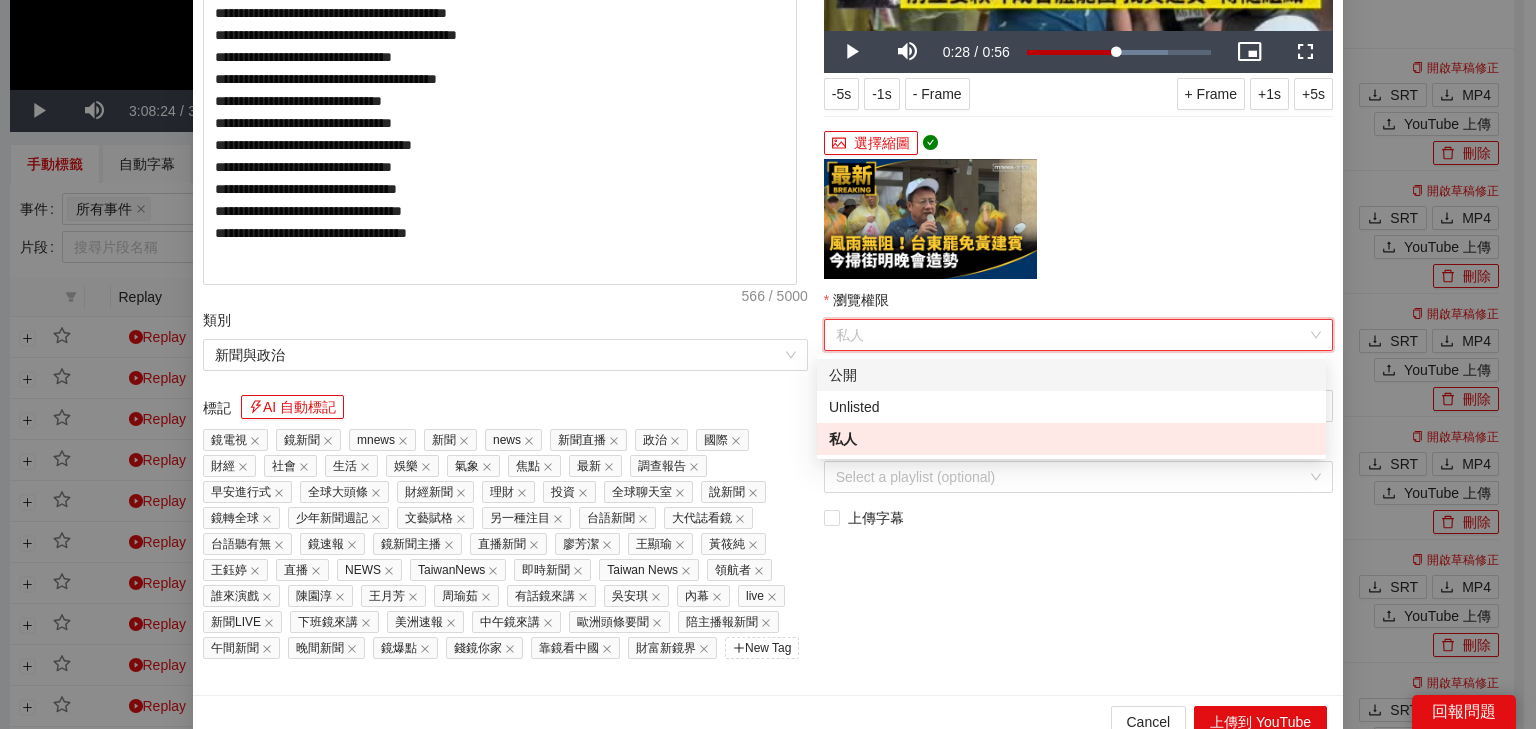click on "公開" at bounding box center [1071, 375] 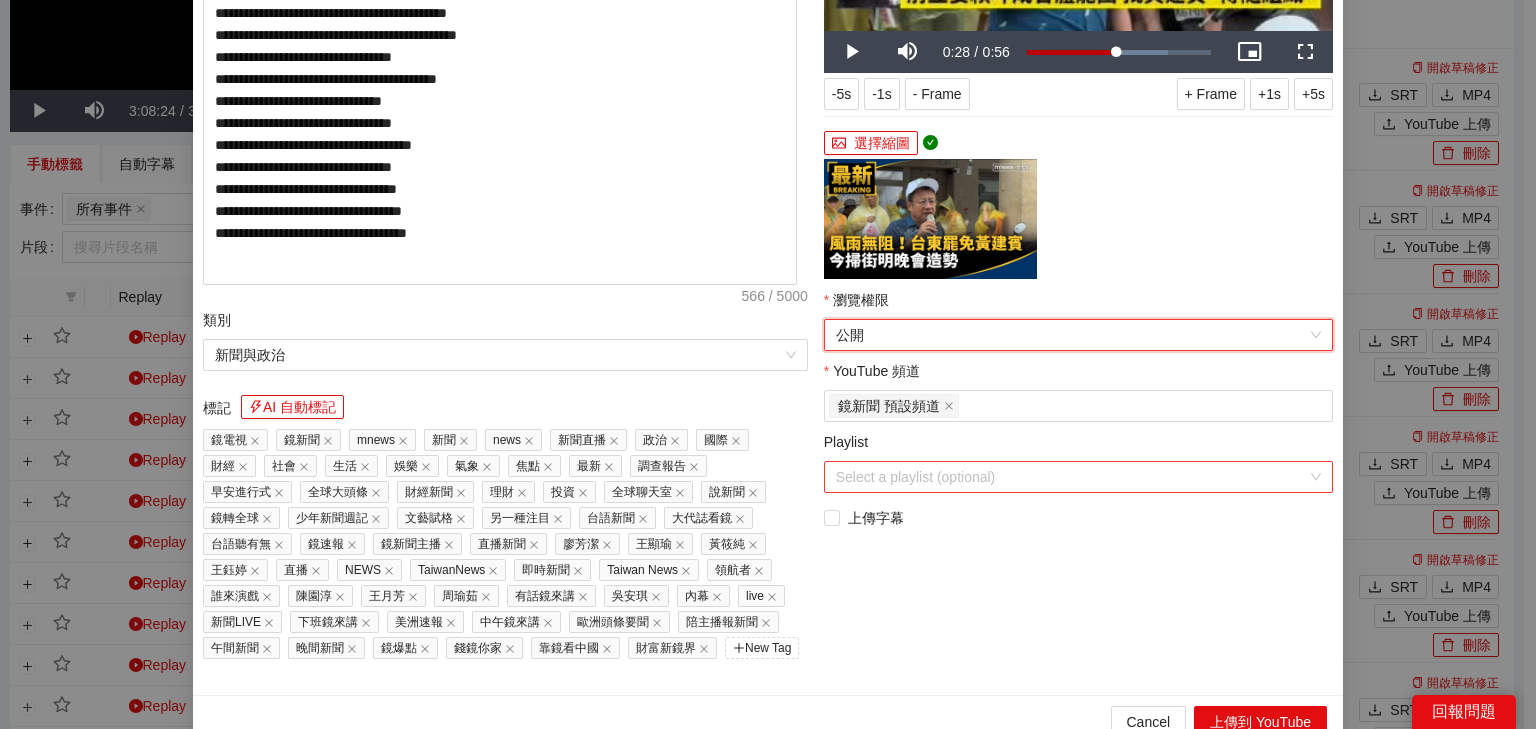 click on "Playlist" at bounding box center (1071, 477) 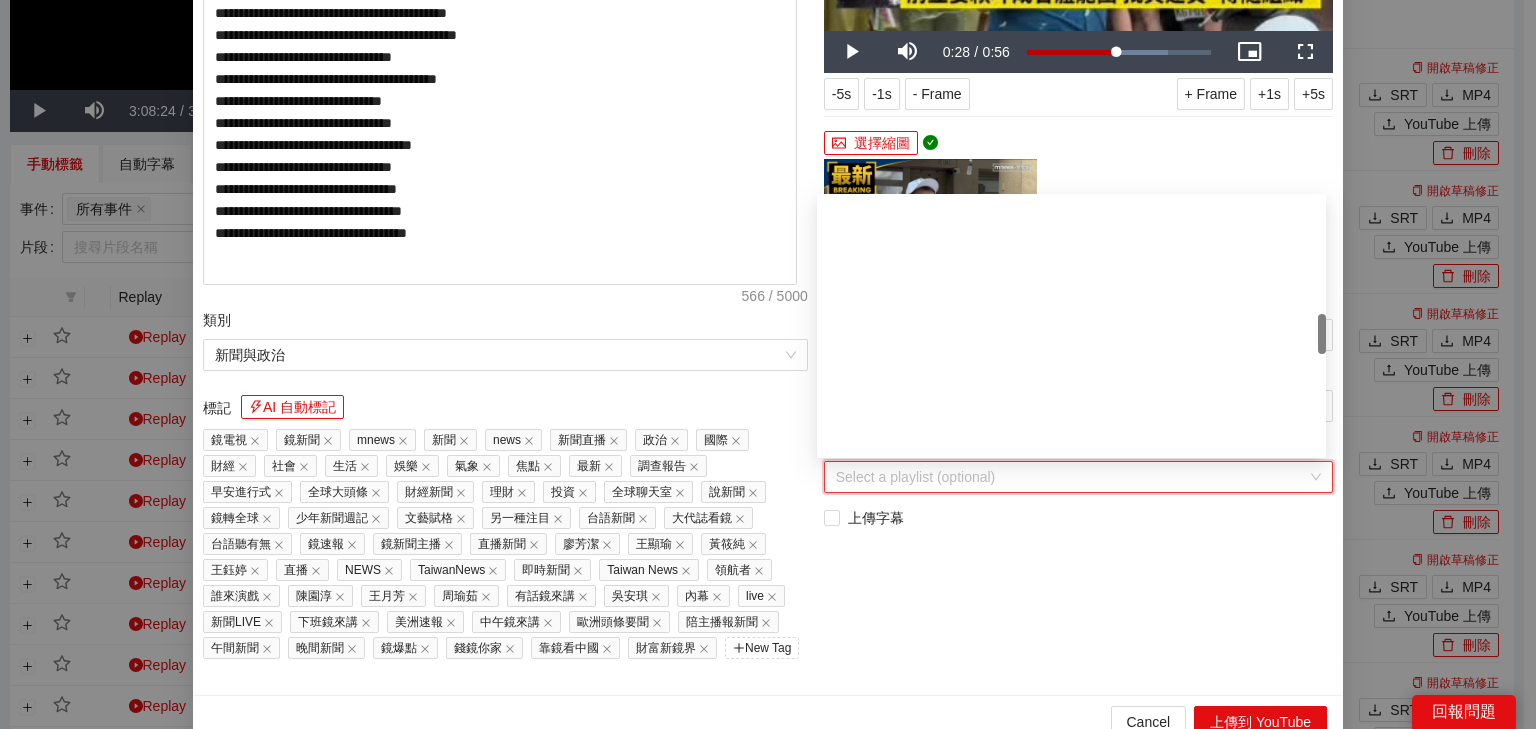 scroll, scrollTop: 800, scrollLeft: 0, axis: vertical 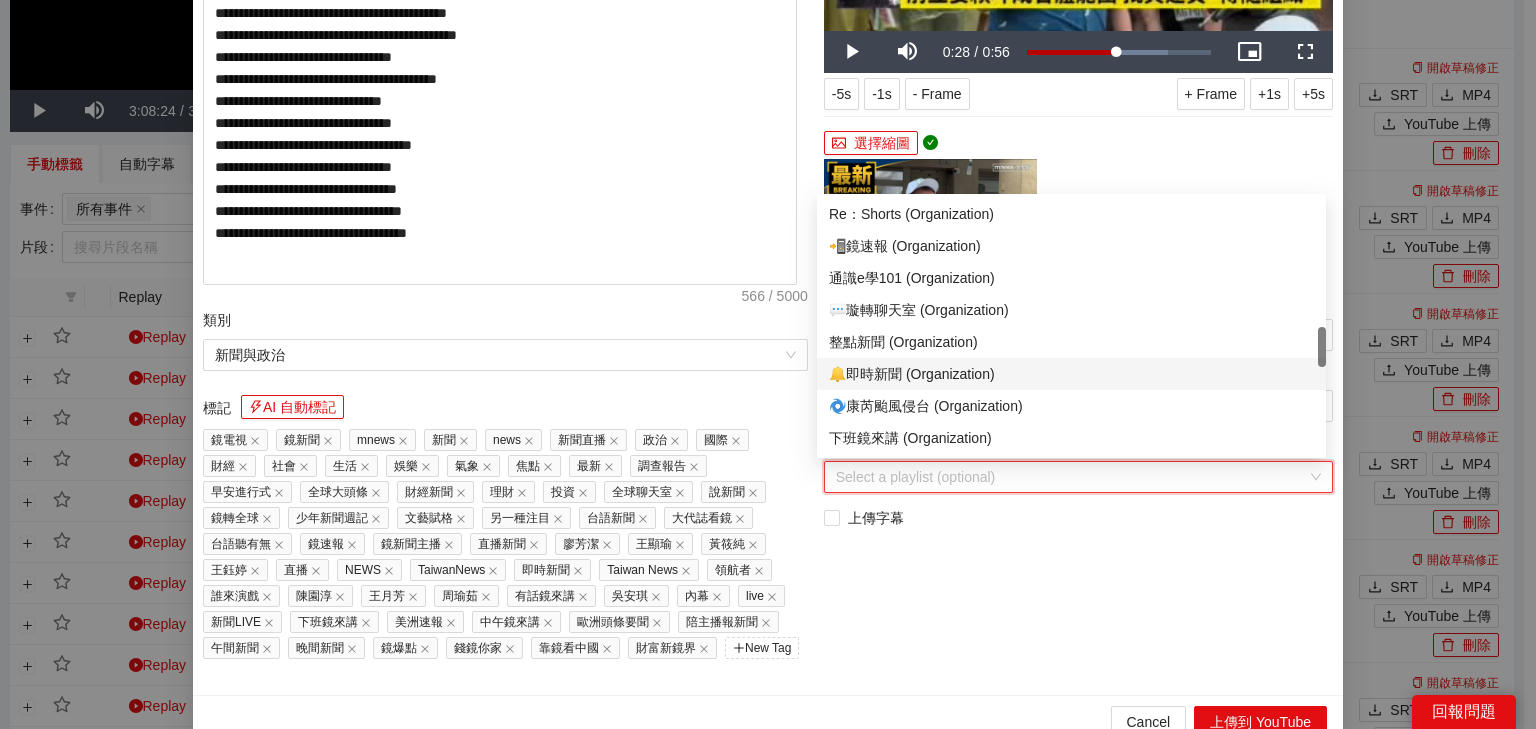 click on "🔔即時新聞 (Organization)" at bounding box center [1071, 374] 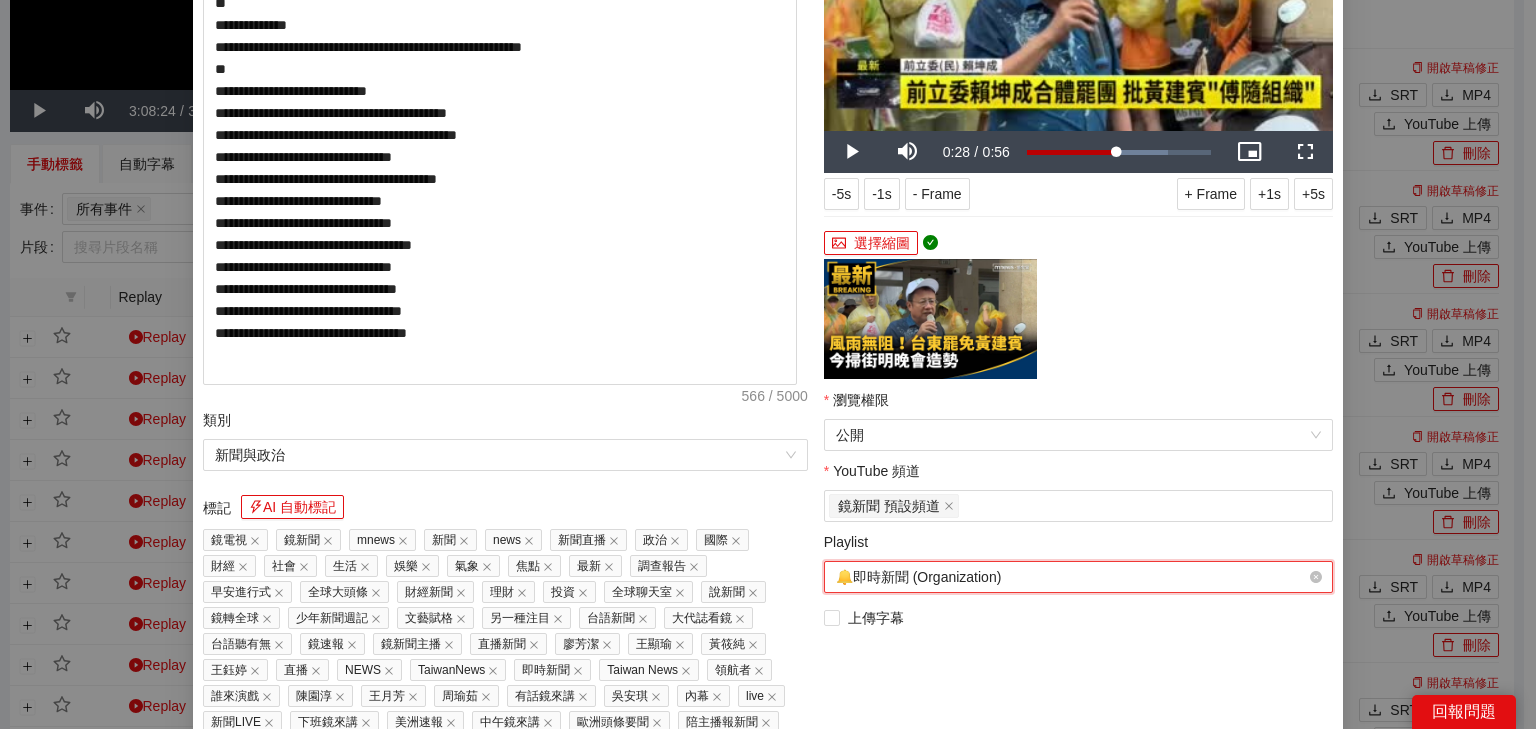 scroll, scrollTop: 0, scrollLeft: 0, axis: both 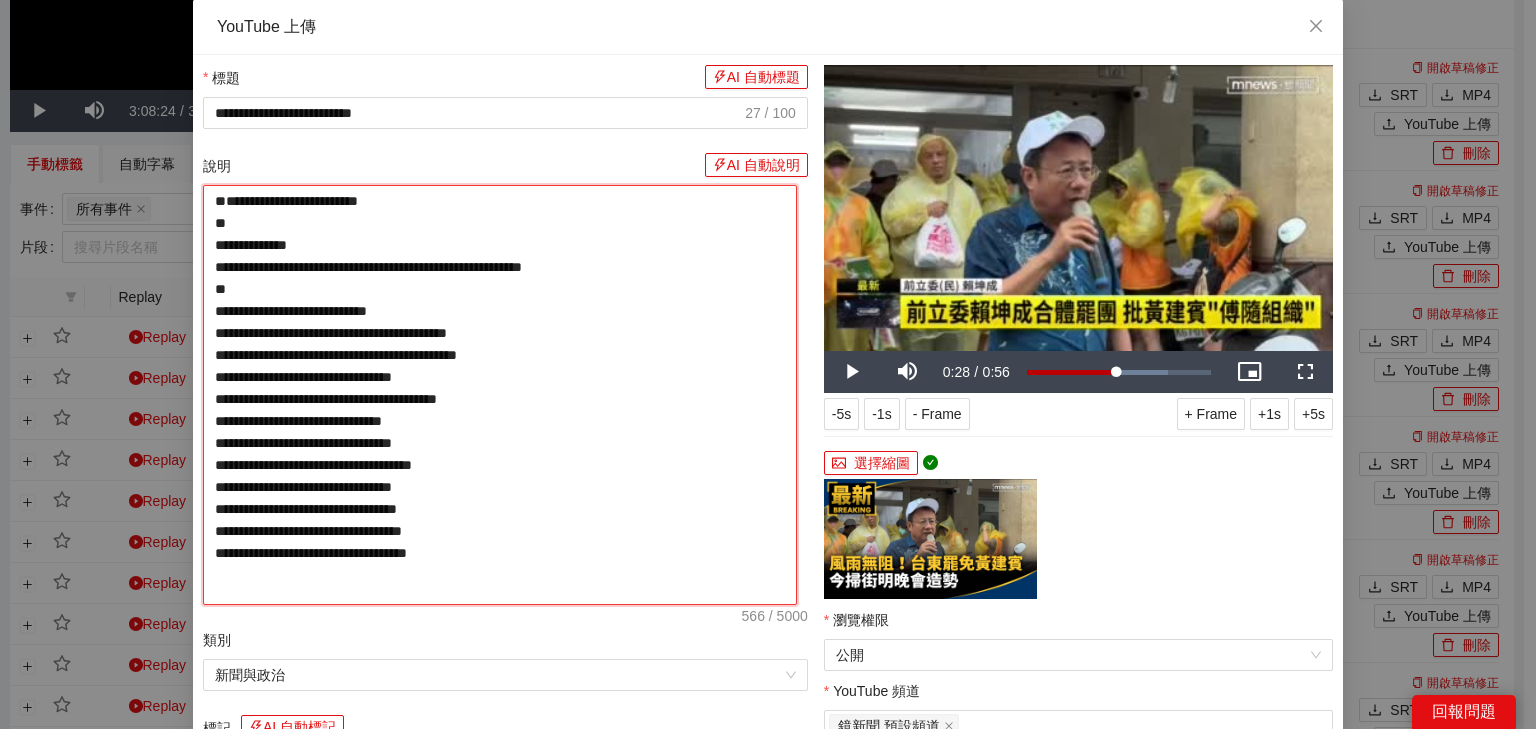 drag, startPoint x: 324, startPoint y: 220, endPoint x: 333, endPoint y: 205, distance: 17.492855 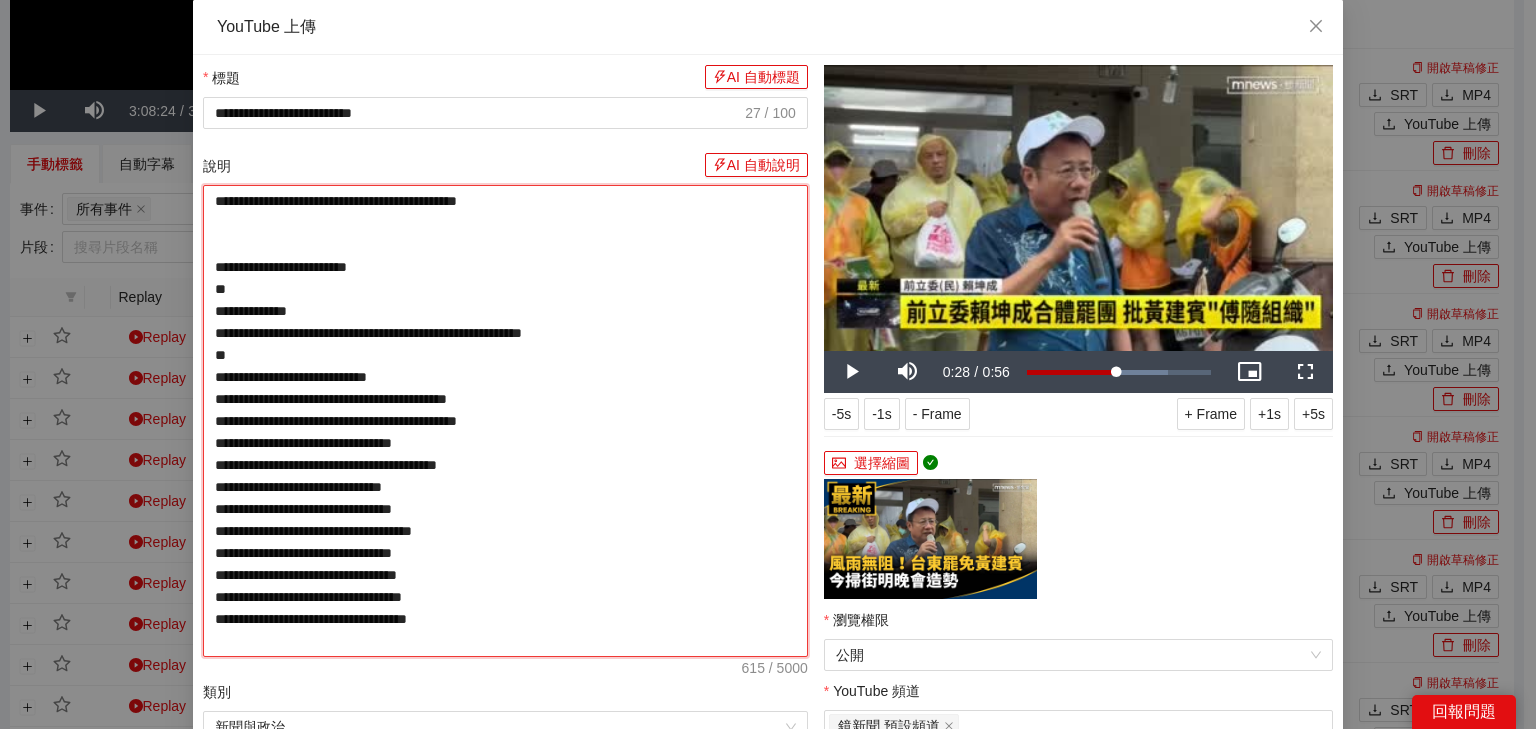 type on "**********" 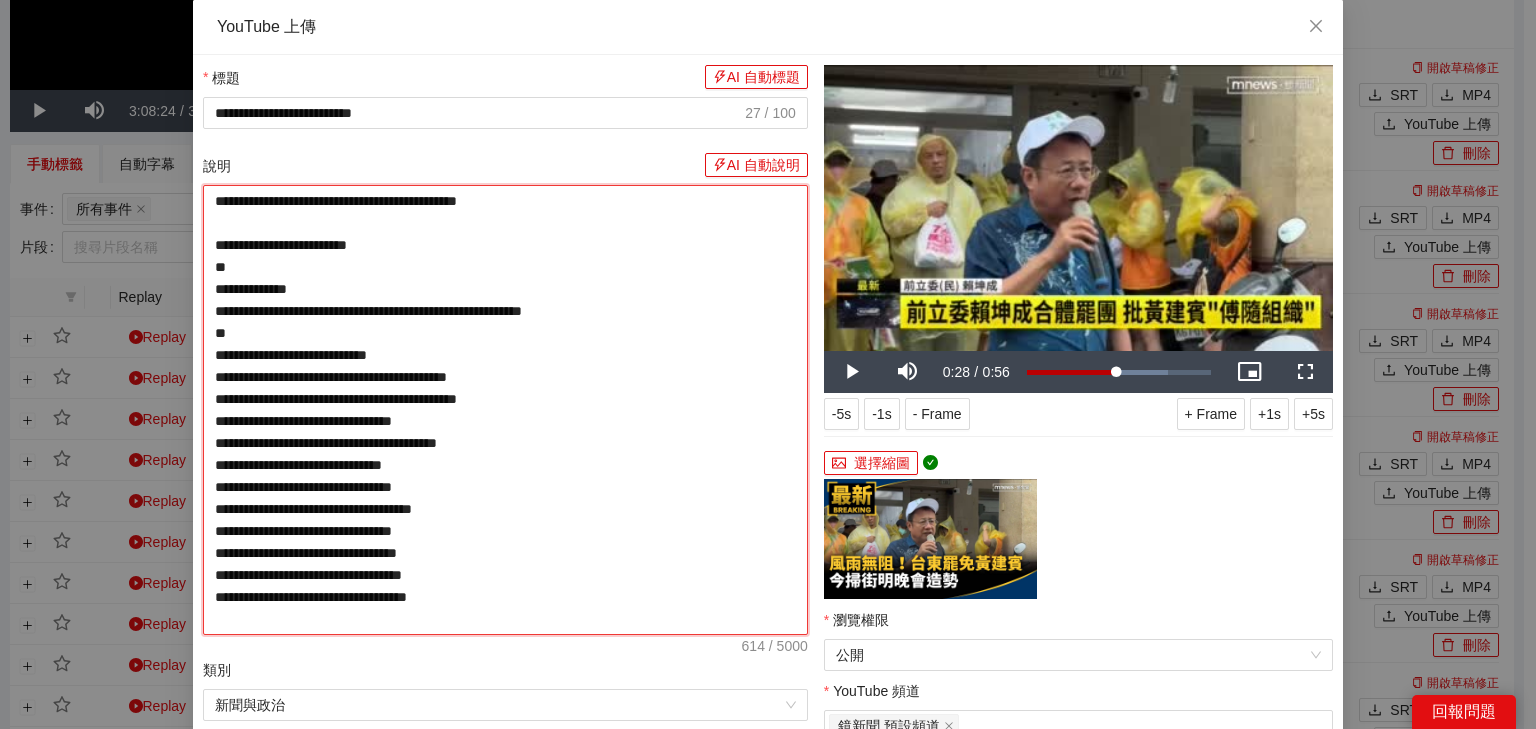 type on "**********" 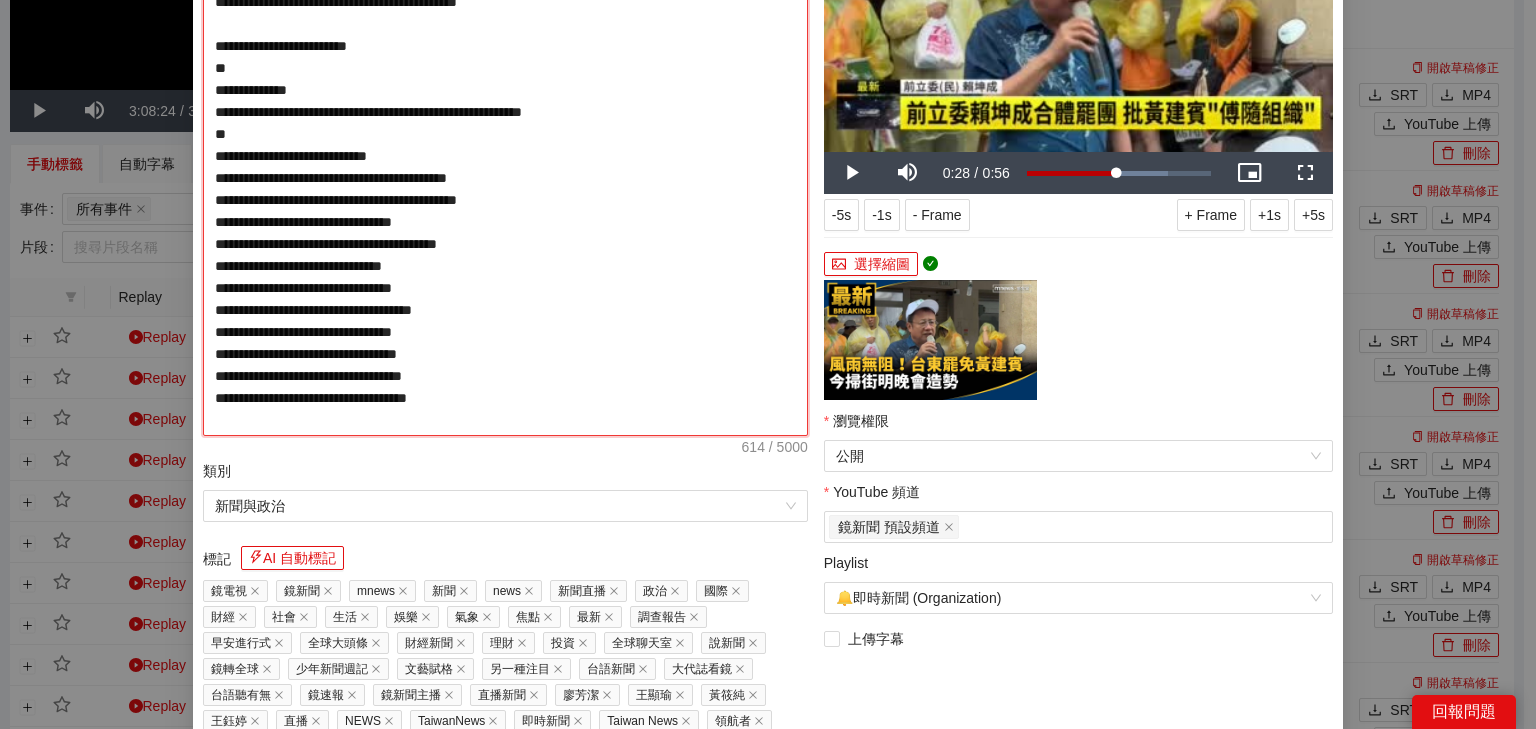scroll, scrollTop: 364, scrollLeft: 0, axis: vertical 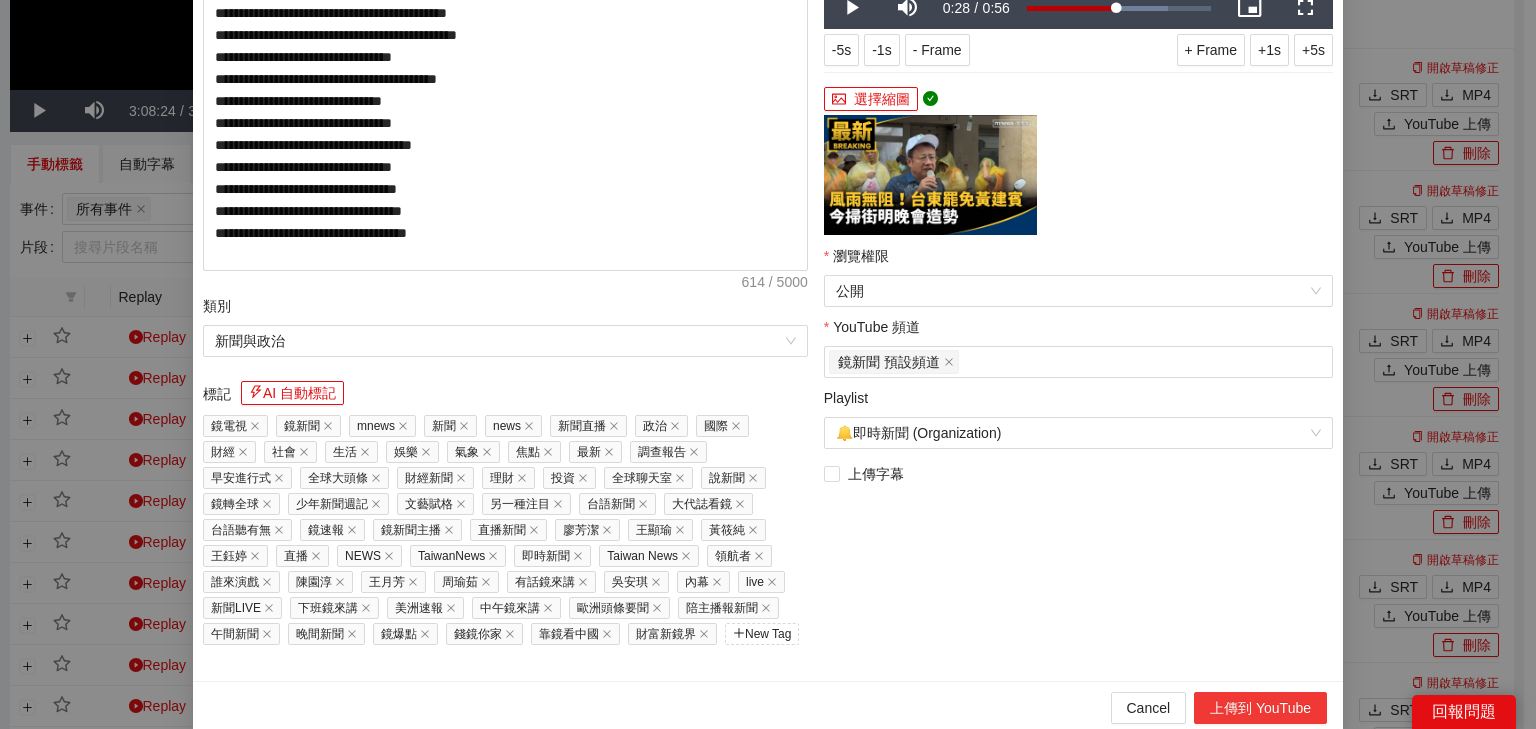 click on "上傳到 YouTube" at bounding box center [1260, 708] 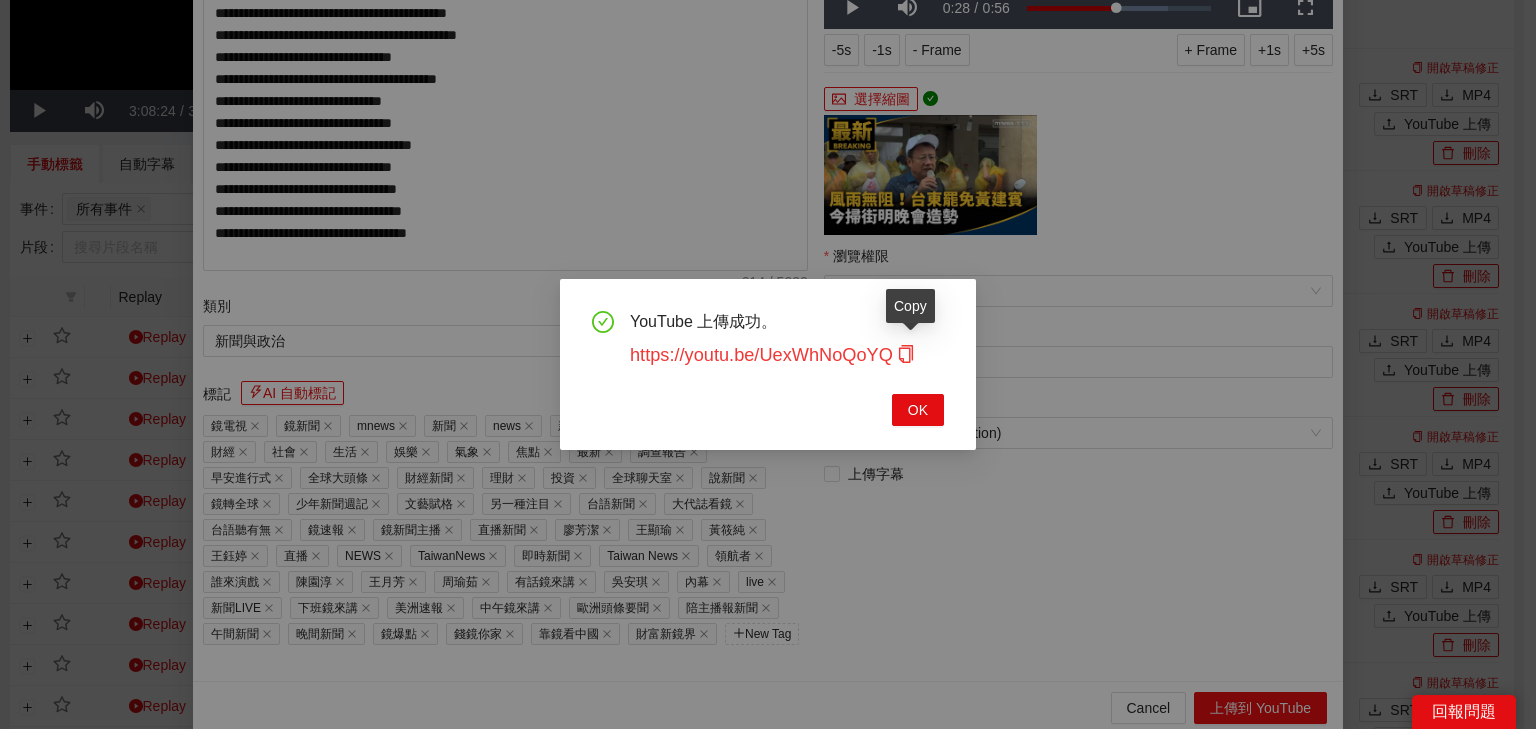 click 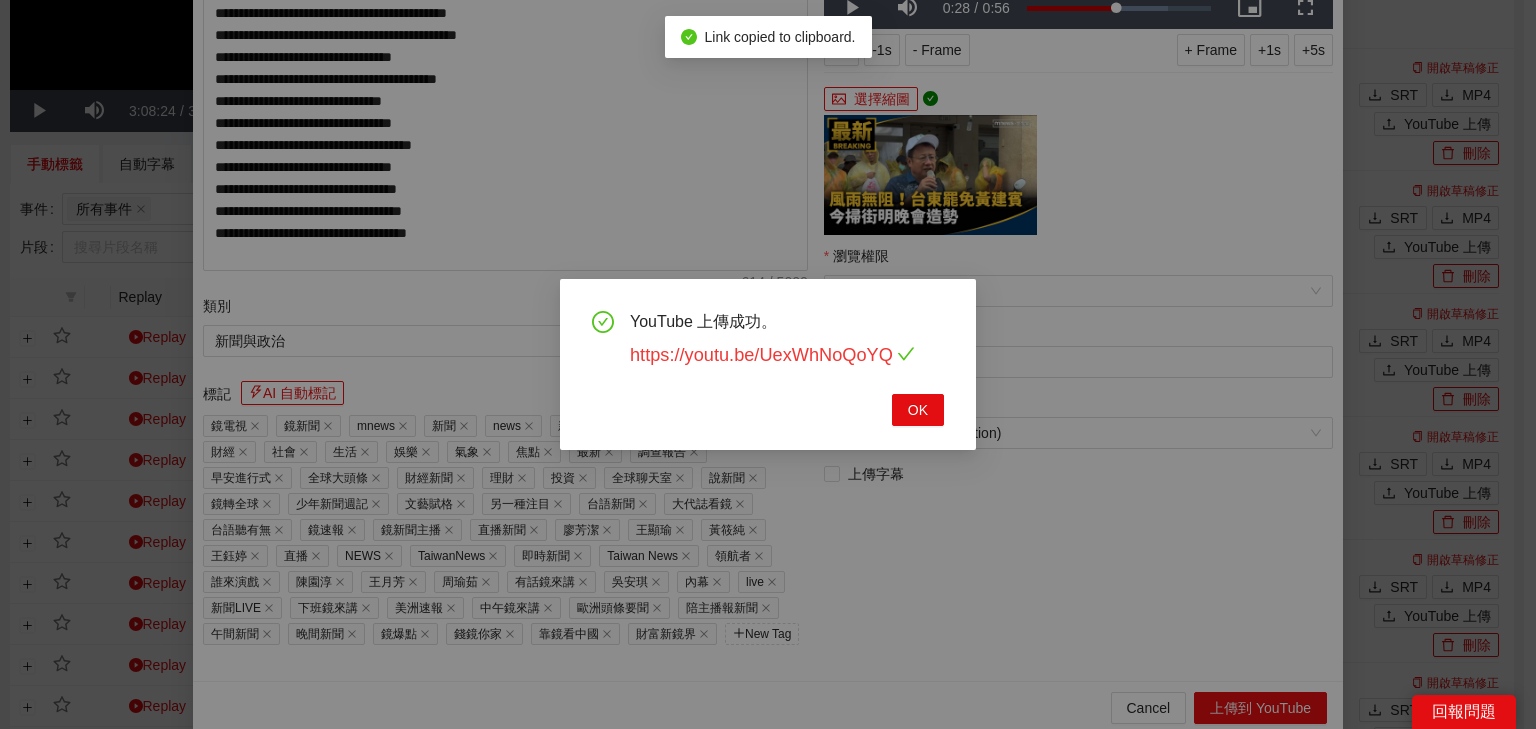 click on "https://youtu.be/UexWhNoQoYQ" at bounding box center (772, 355) 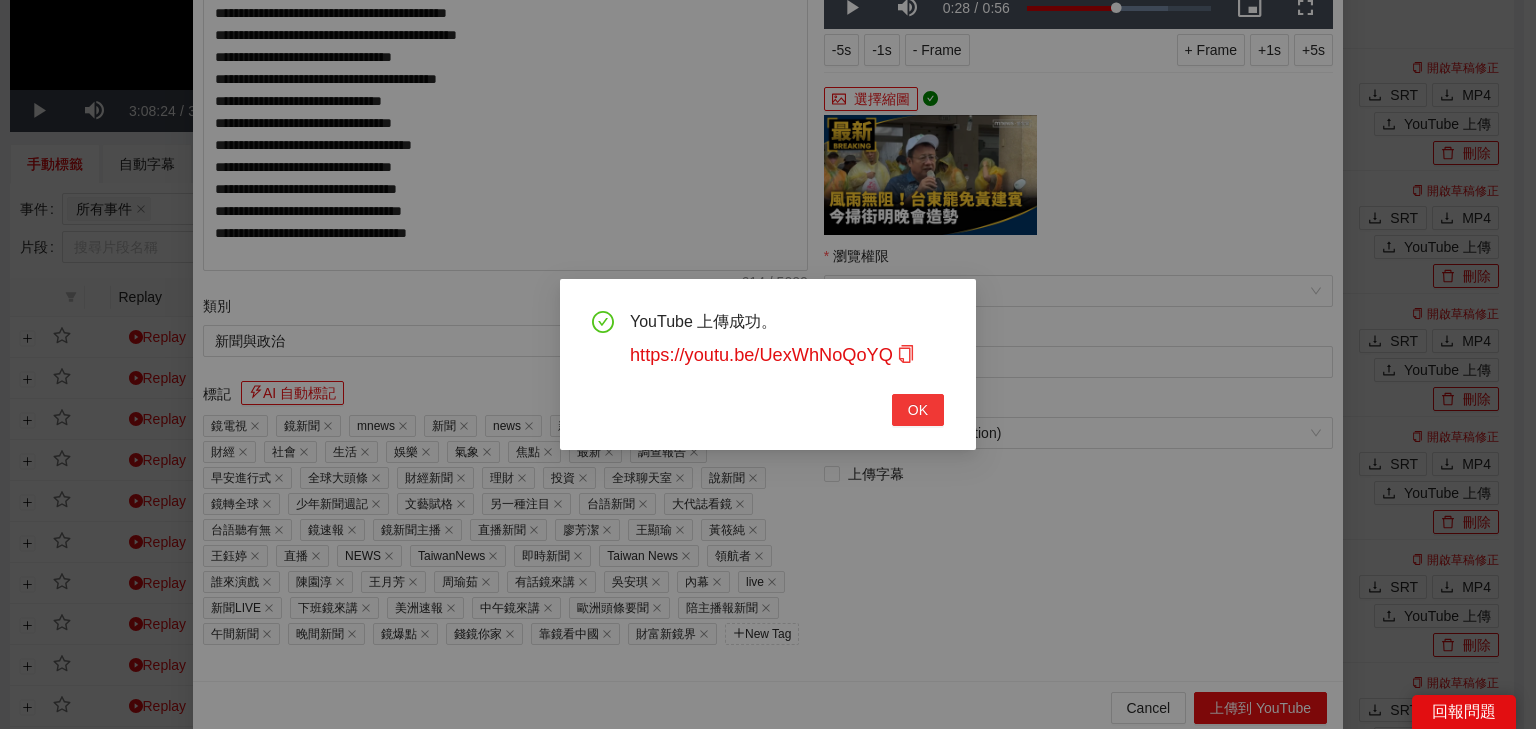 click on "OK" at bounding box center (918, 410) 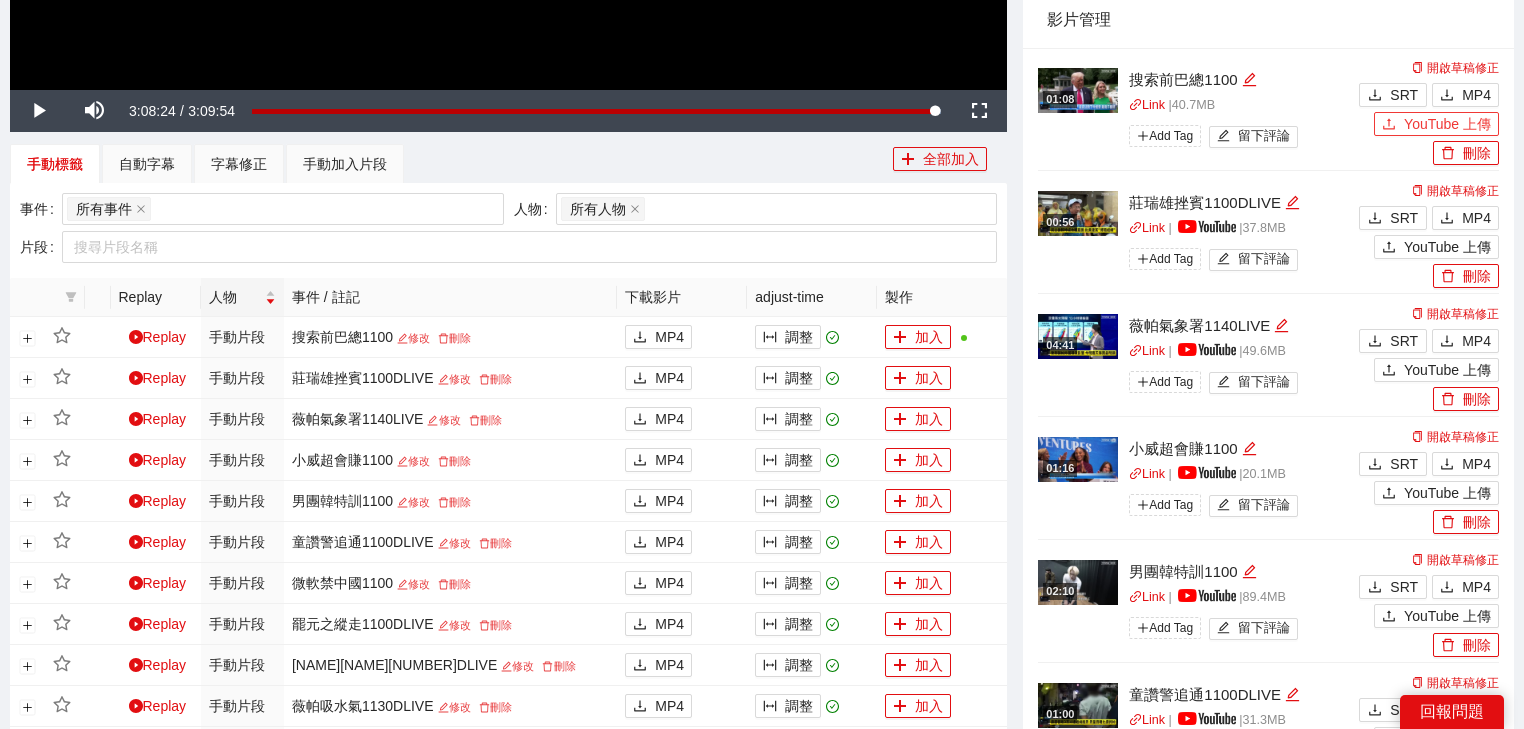 click on "YouTube 上傳" at bounding box center (1447, 124) 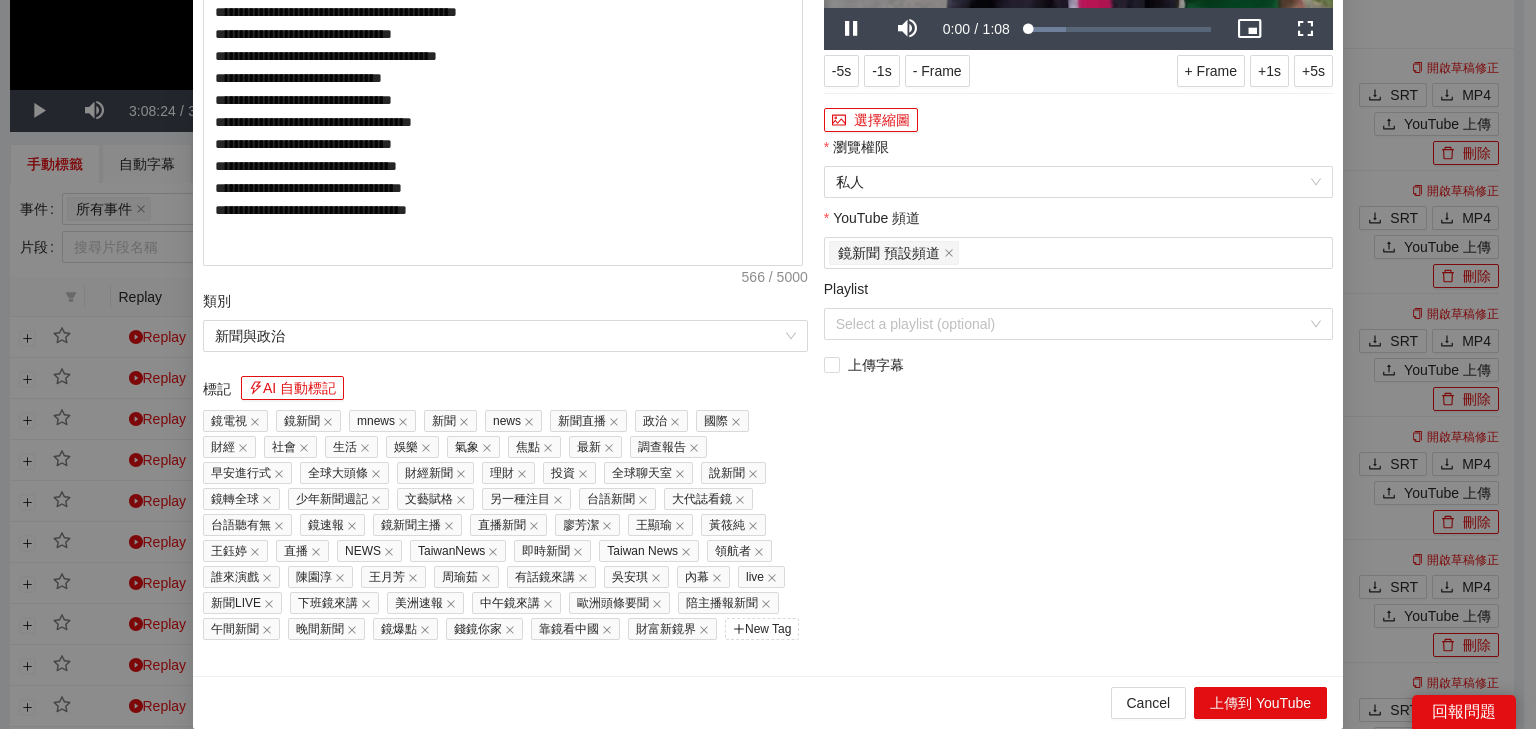 drag, startPoint x: 617, startPoint y: 109, endPoint x: 0, endPoint y: 143, distance: 617.9361 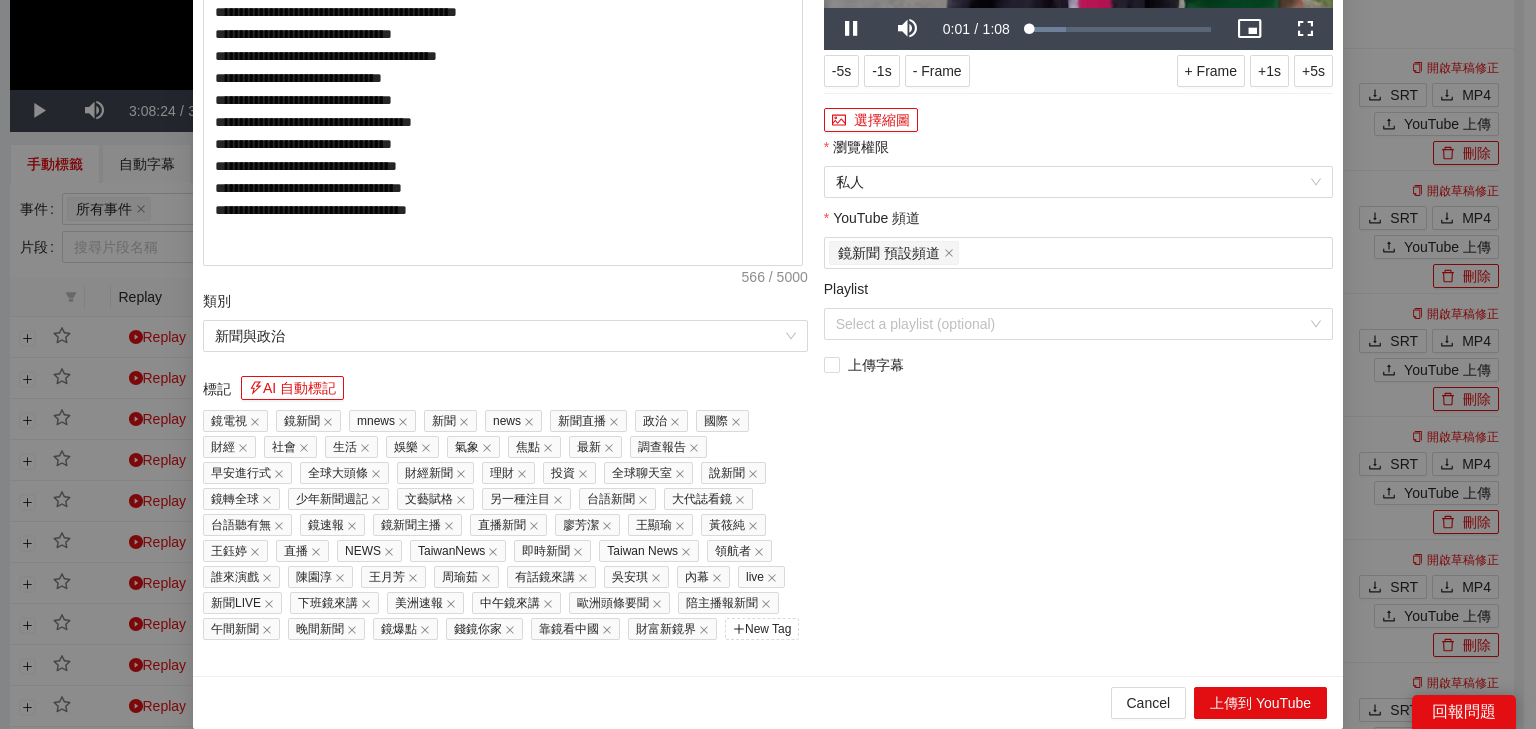 paste on "**********" 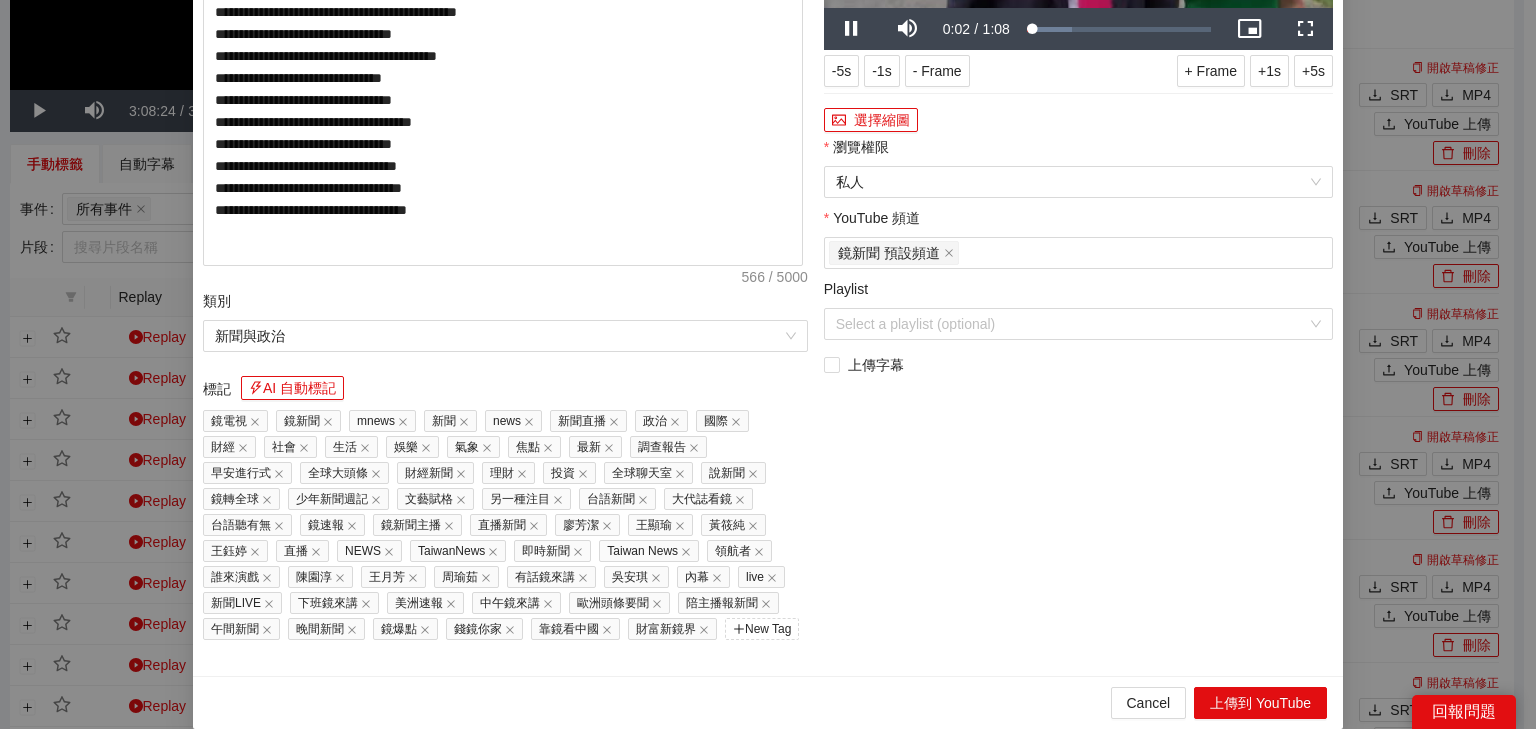 type on "**********" 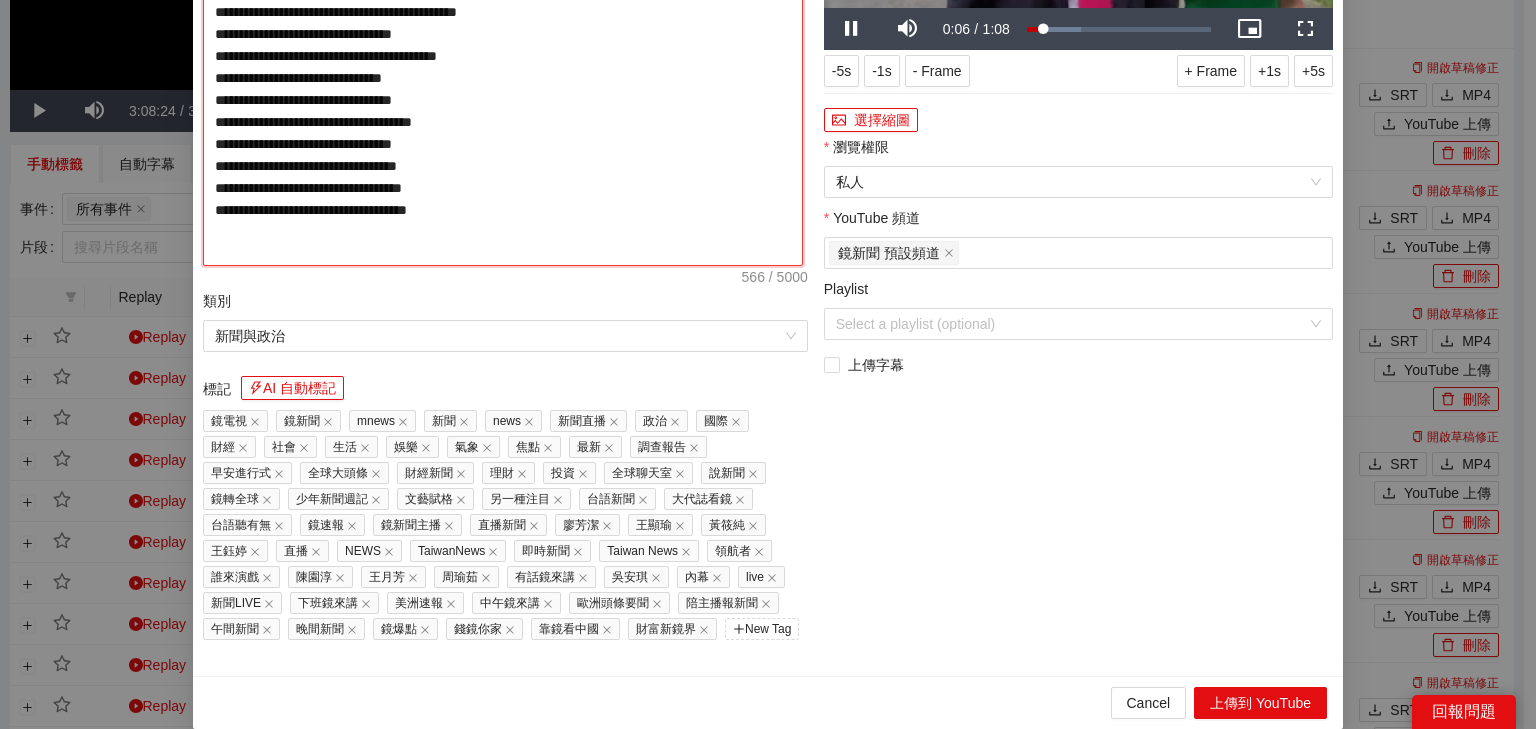 click on "**********" at bounding box center [503, 54] 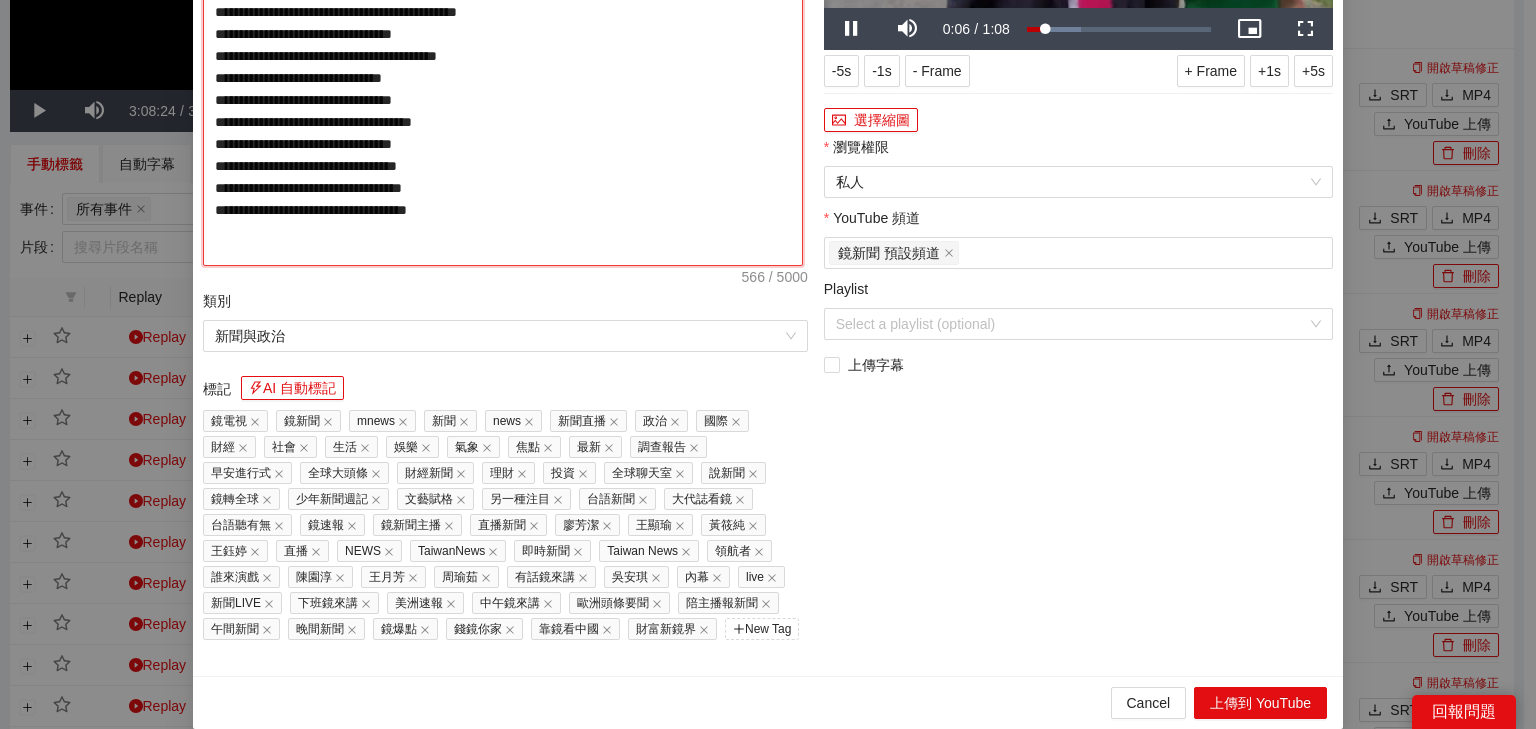 paste on "**********" 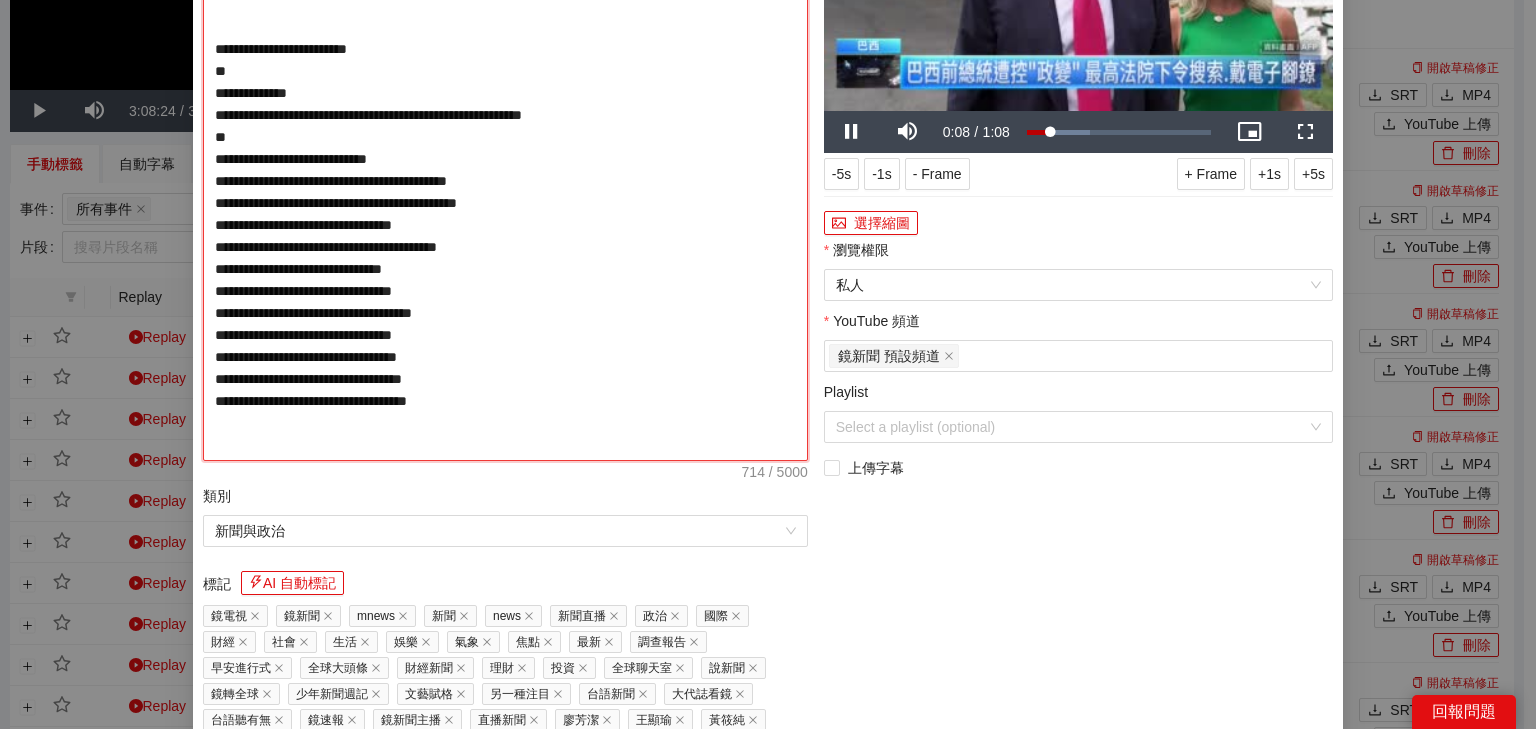 type on "**********" 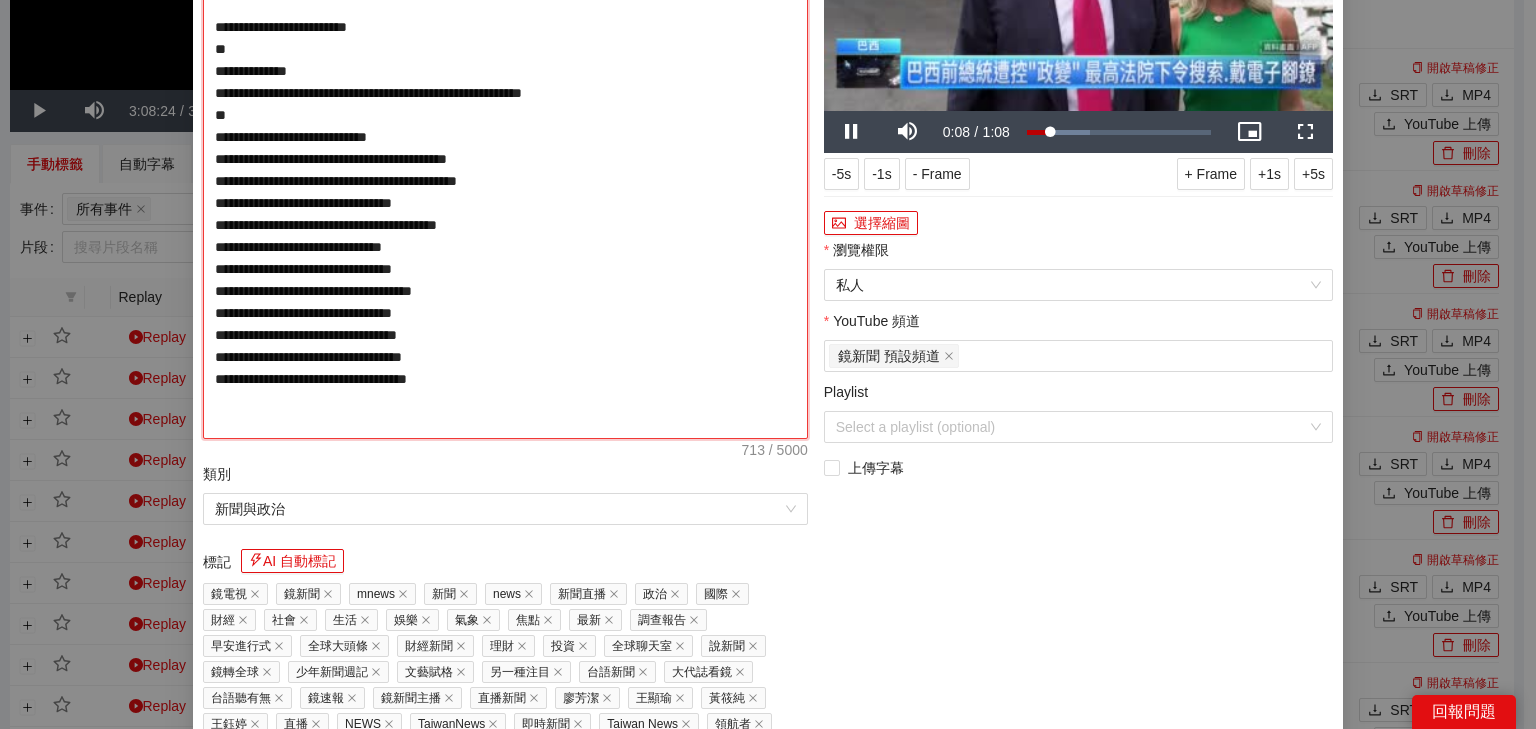 scroll, scrollTop: 218, scrollLeft: 0, axis: vertical 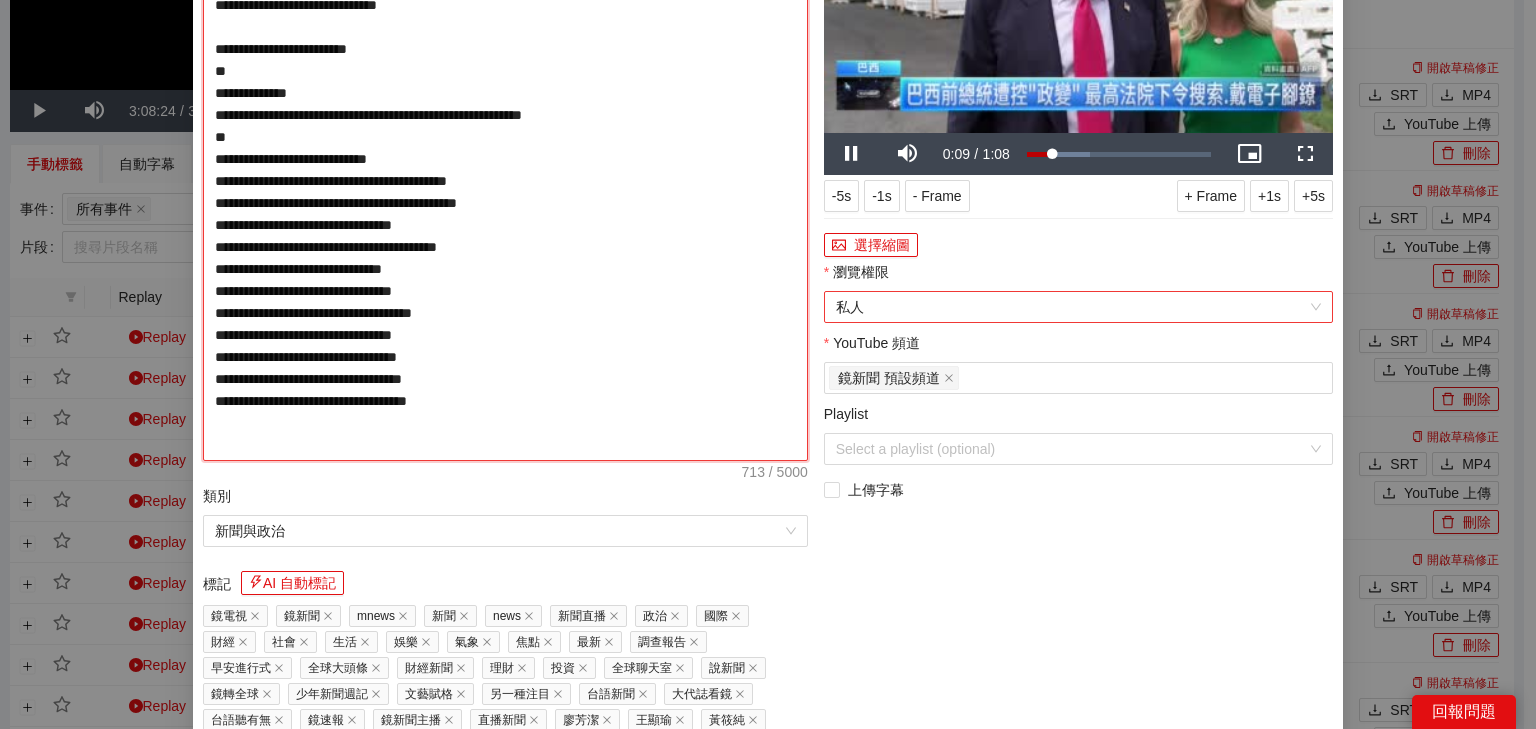 click on "私人" at bounding box center (1078, 307) 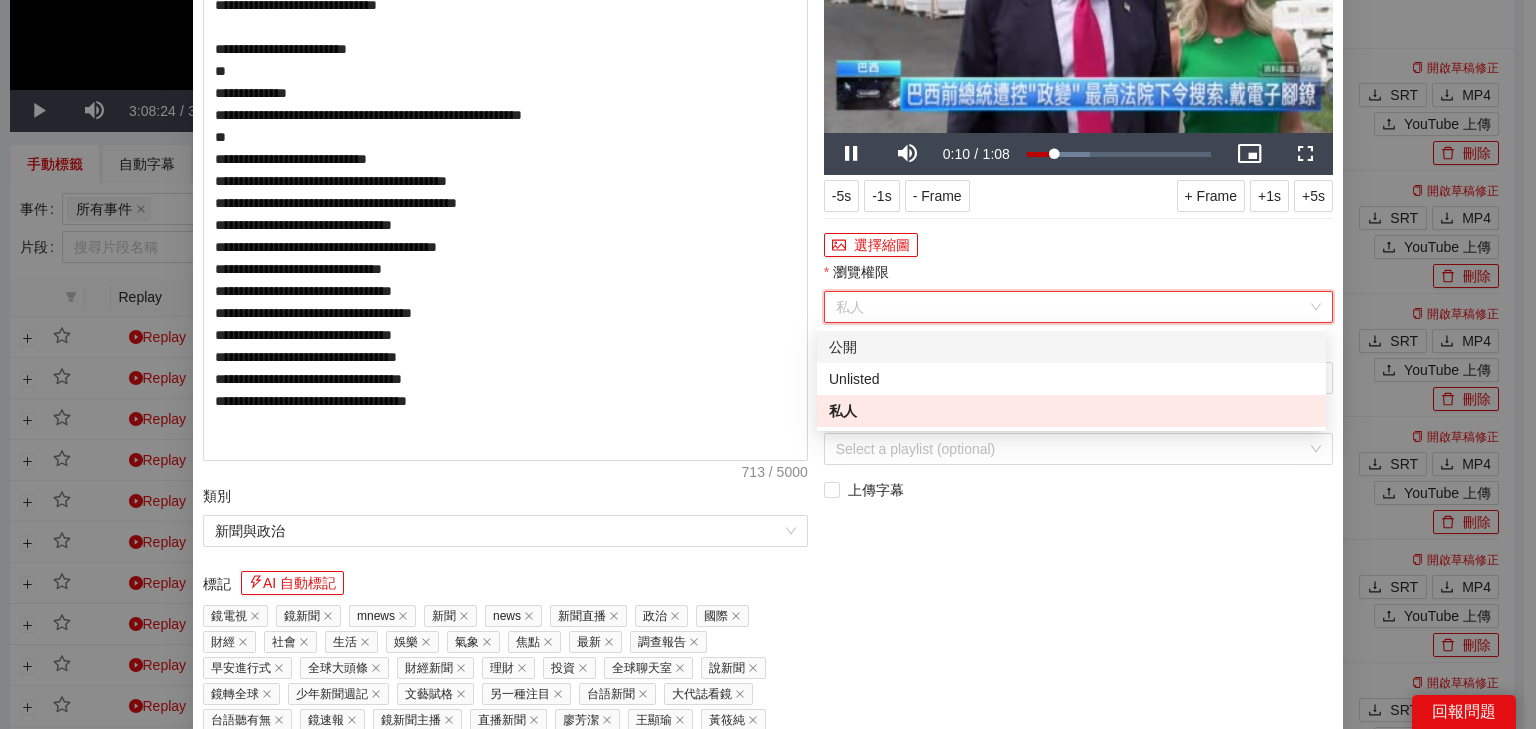 click on "公開" at bounding box center (1071, 347) 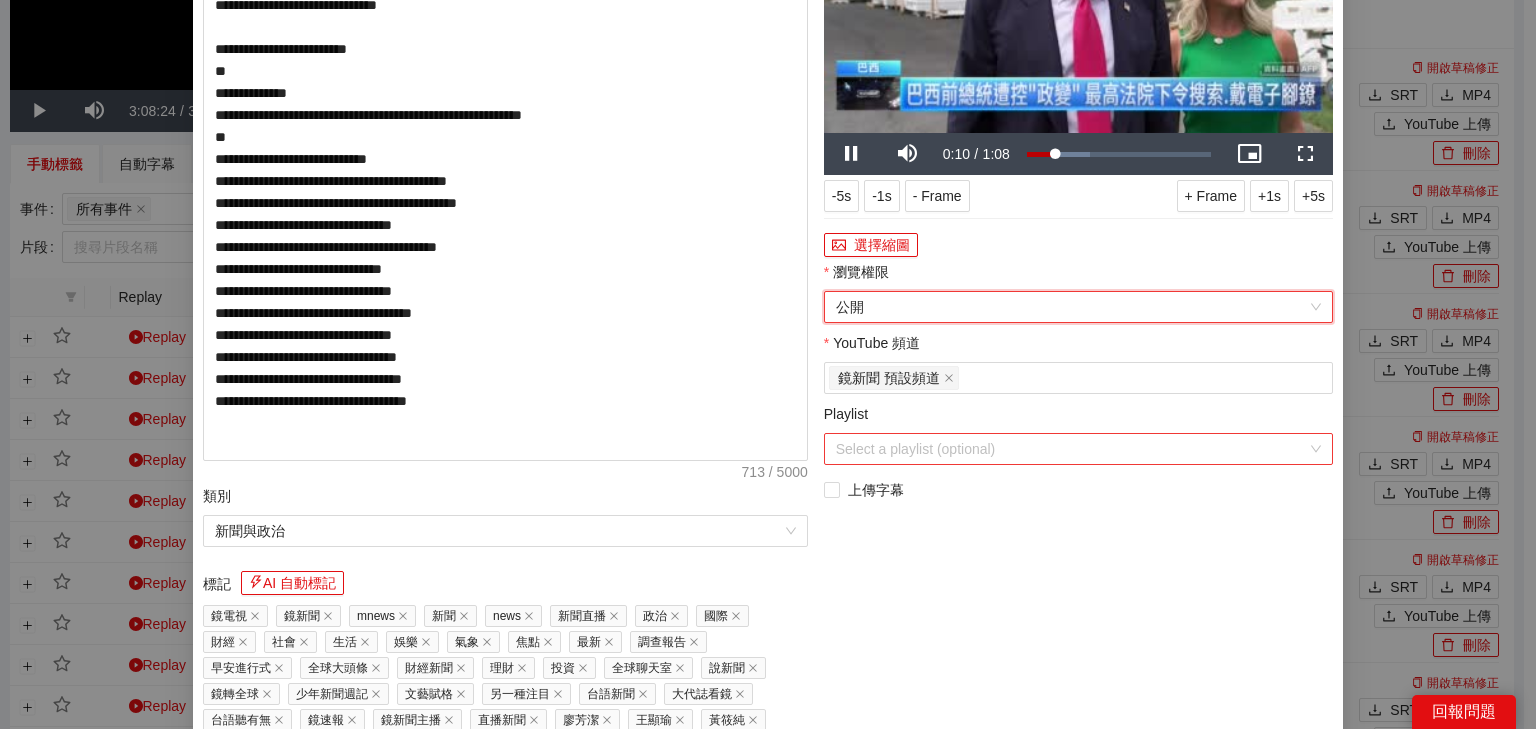 click on "Playlist" at bounding box center [1071, 449] 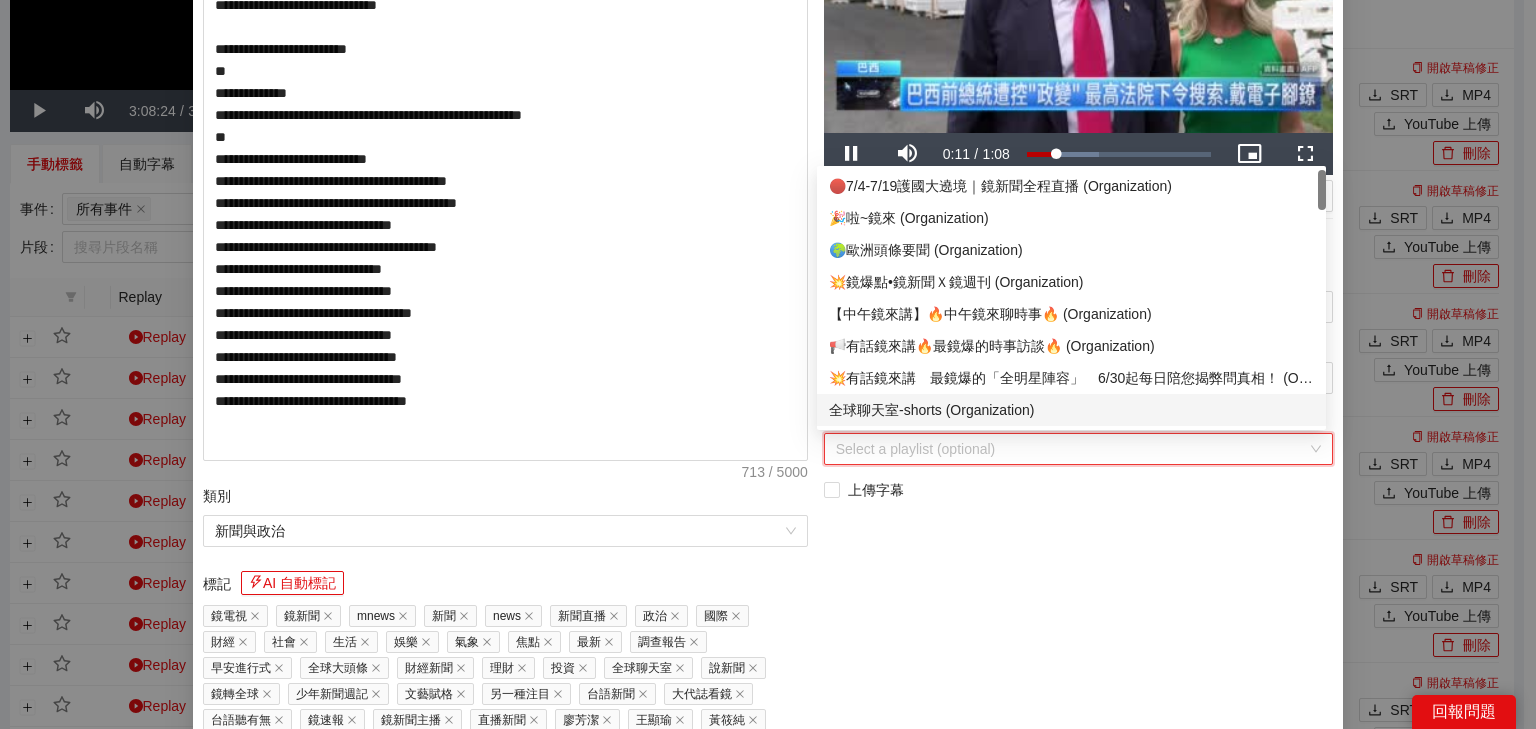 scroll, scrollTop: 80, scrollLeft: 0, axis: vertical 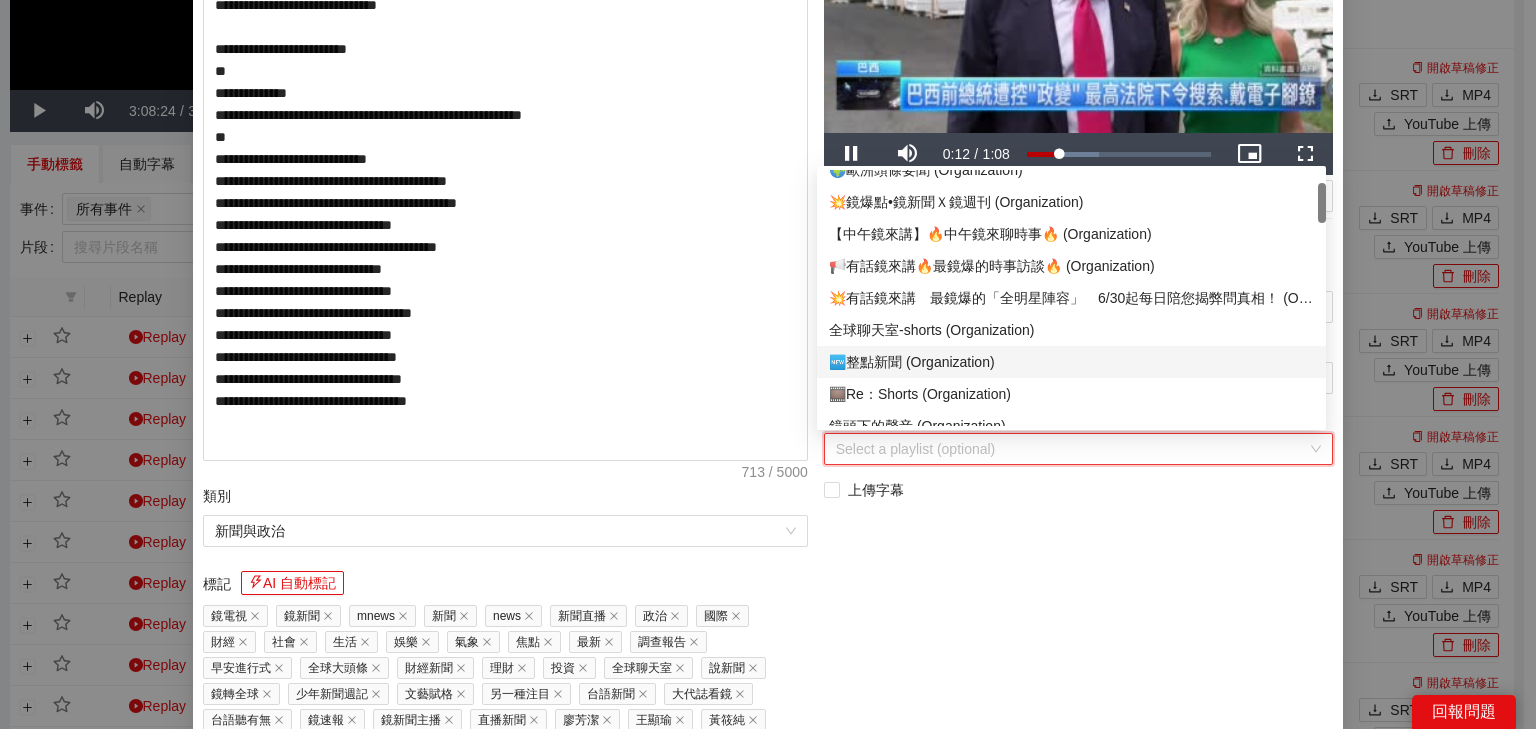 click on "🆕整點新聞 (Organization)" at bounding box center [1071, 362] 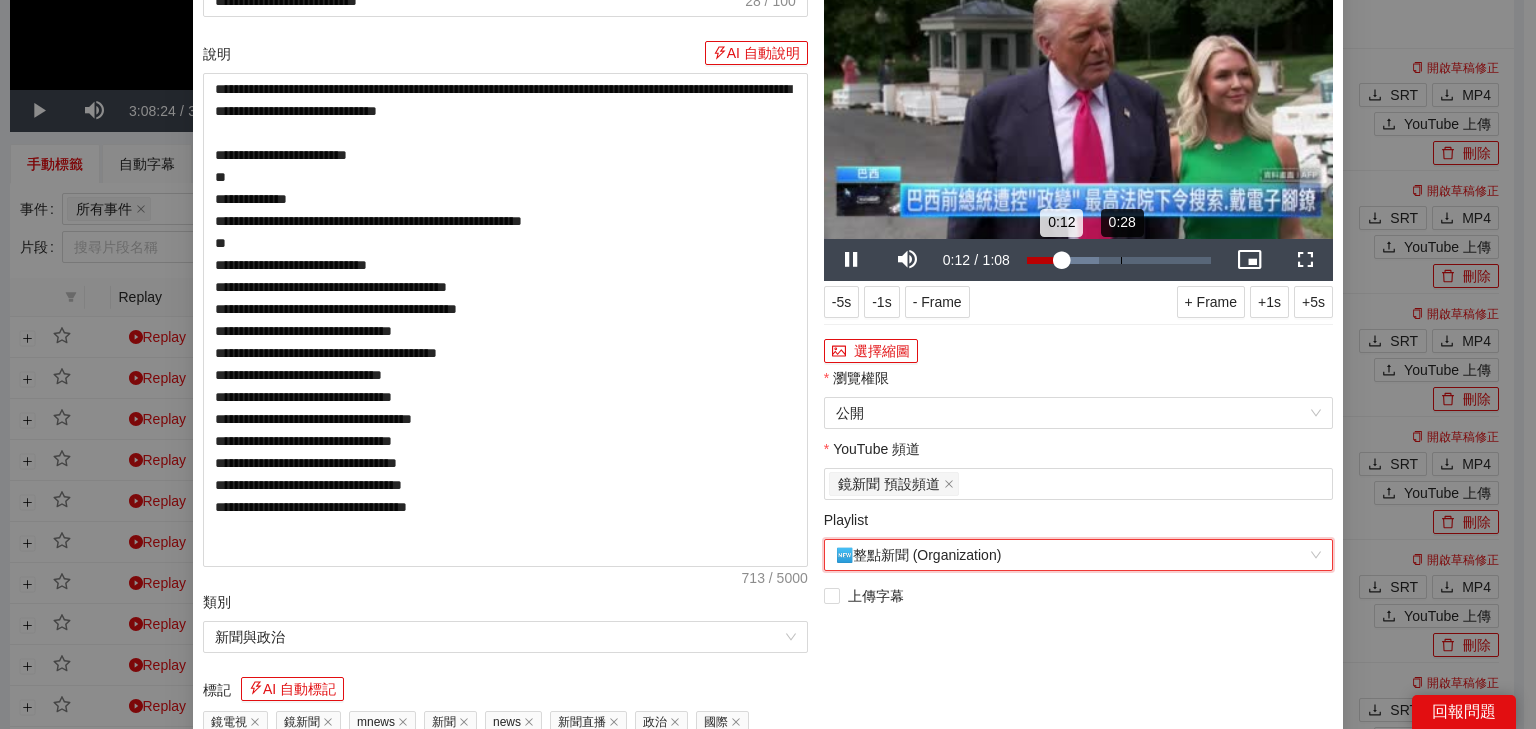 scroll, scrollTop: 0, scrollLeft: 0, axis: both 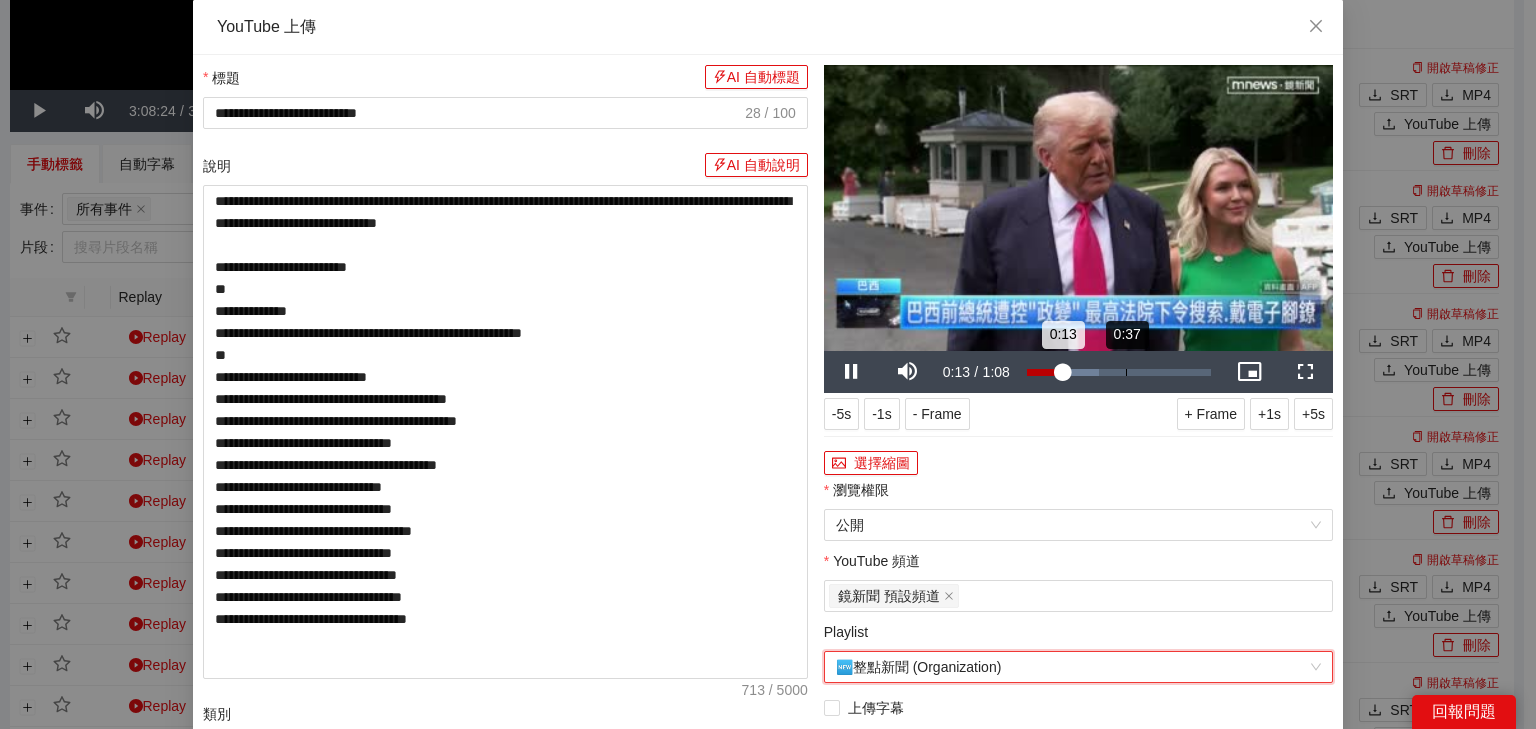 click on "Loaded :  39.43% 0:37 0:13" at bounding box center [1119, 372] 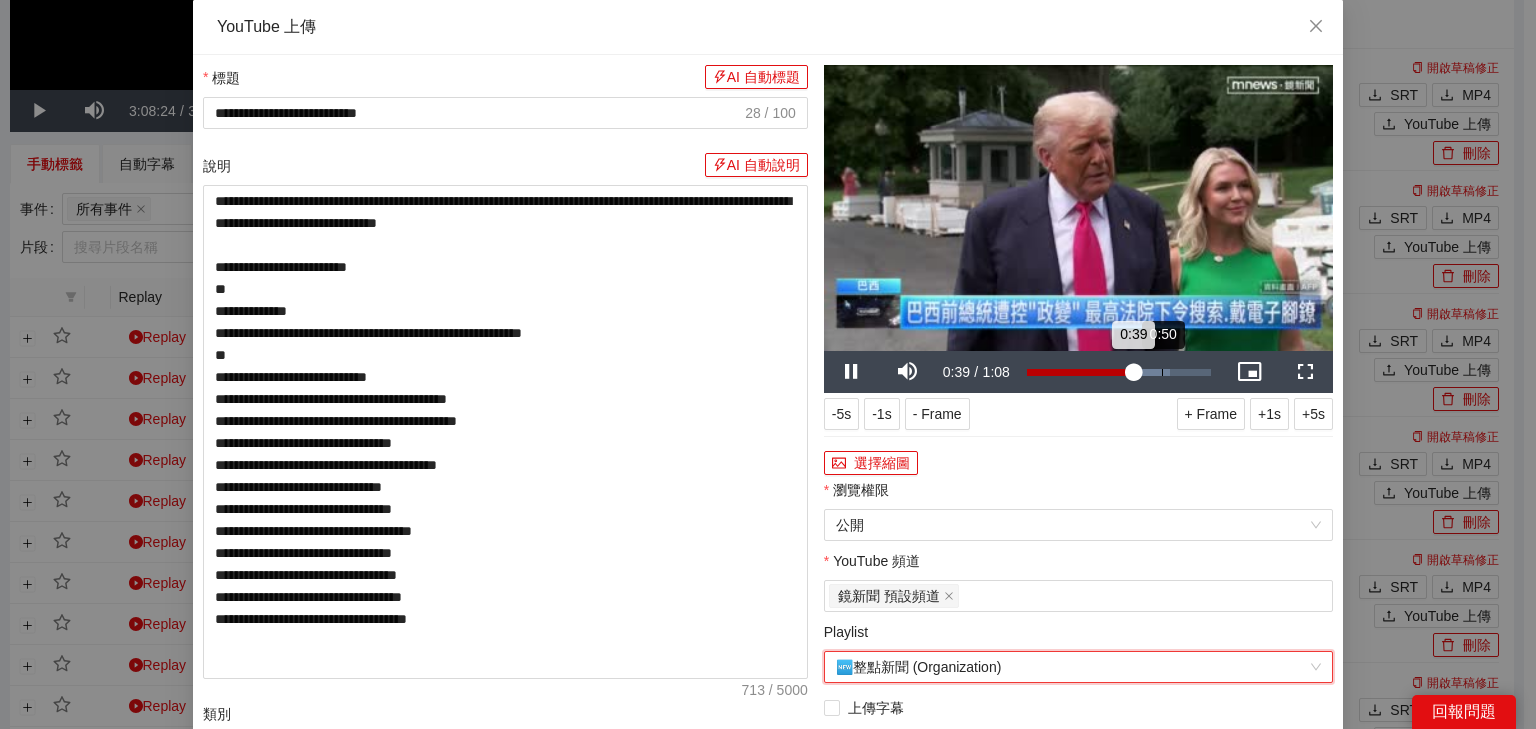 click on "Loaded :  77.64% 0:50 0:39" at bounding box center [1119, 372] 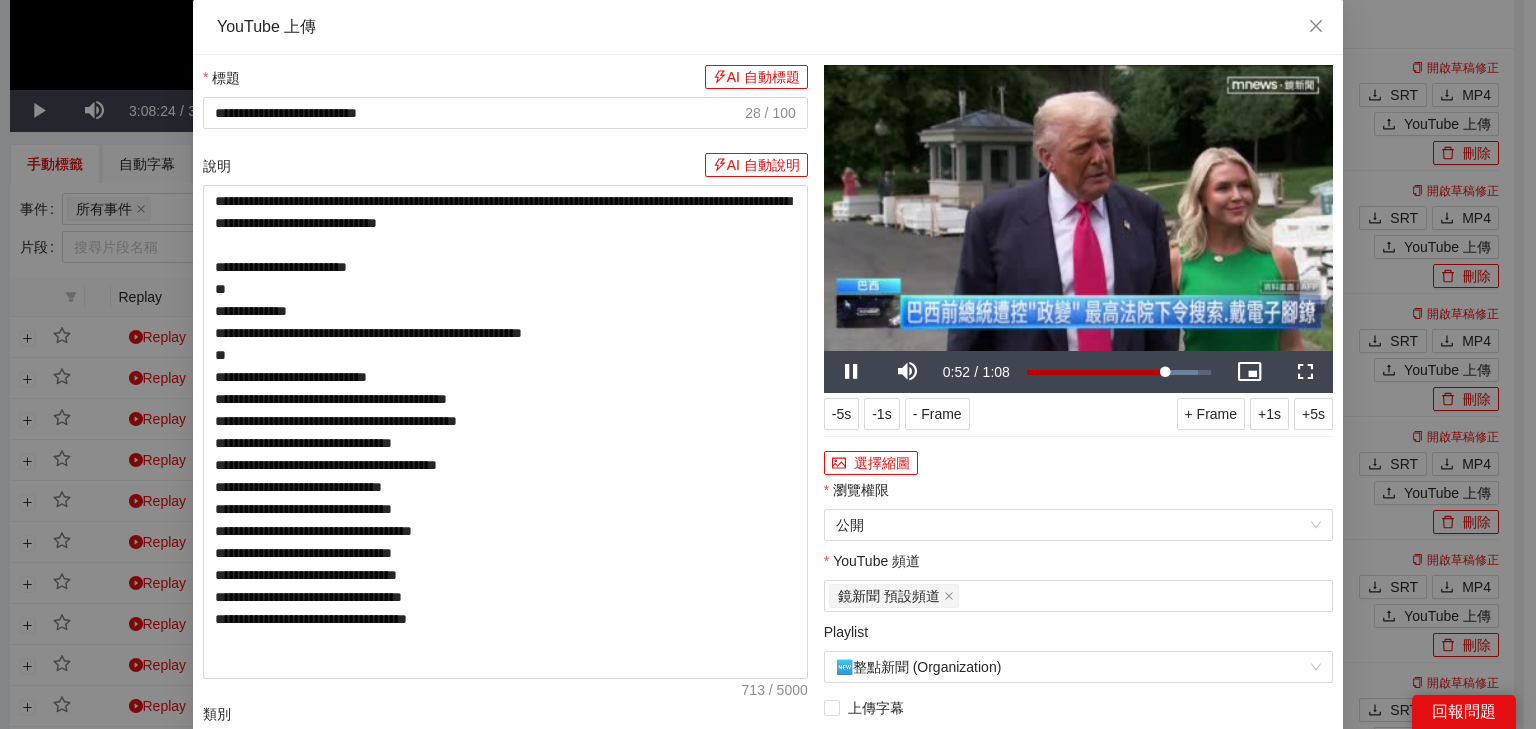 click at bounding box center [1078, 208] 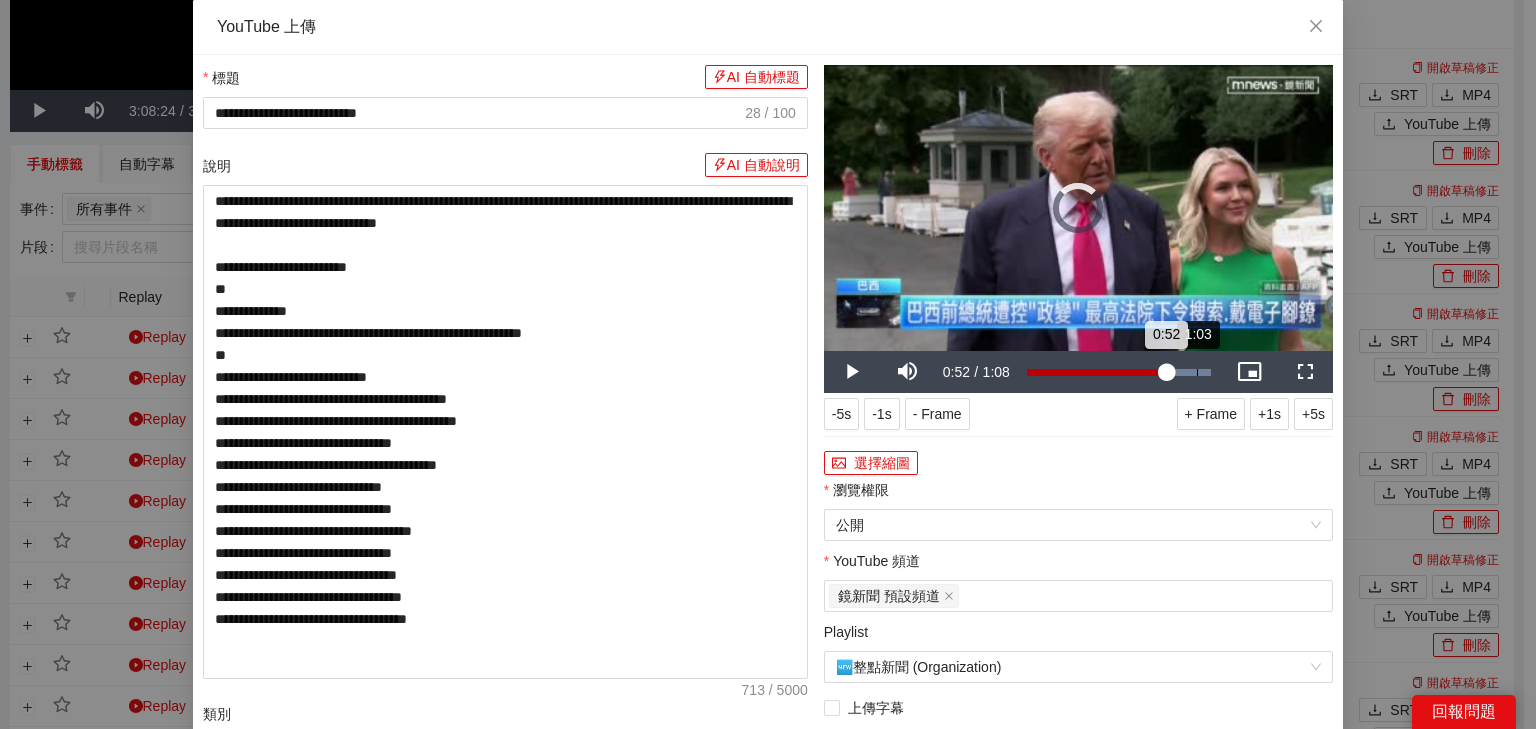 click on "1:03" at bounding box center (1197, 372) 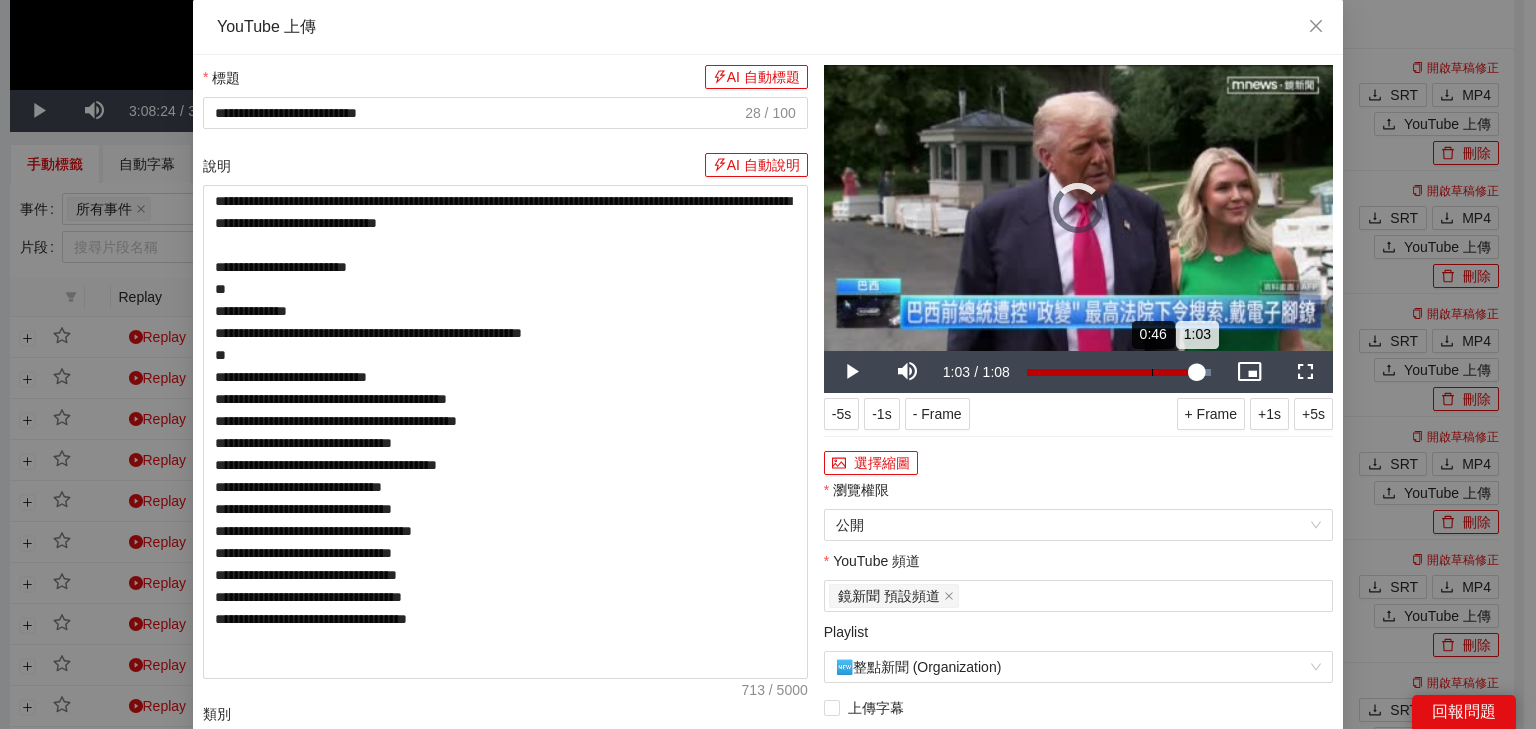 click on "0:46" at bounding box center [1152, 372] 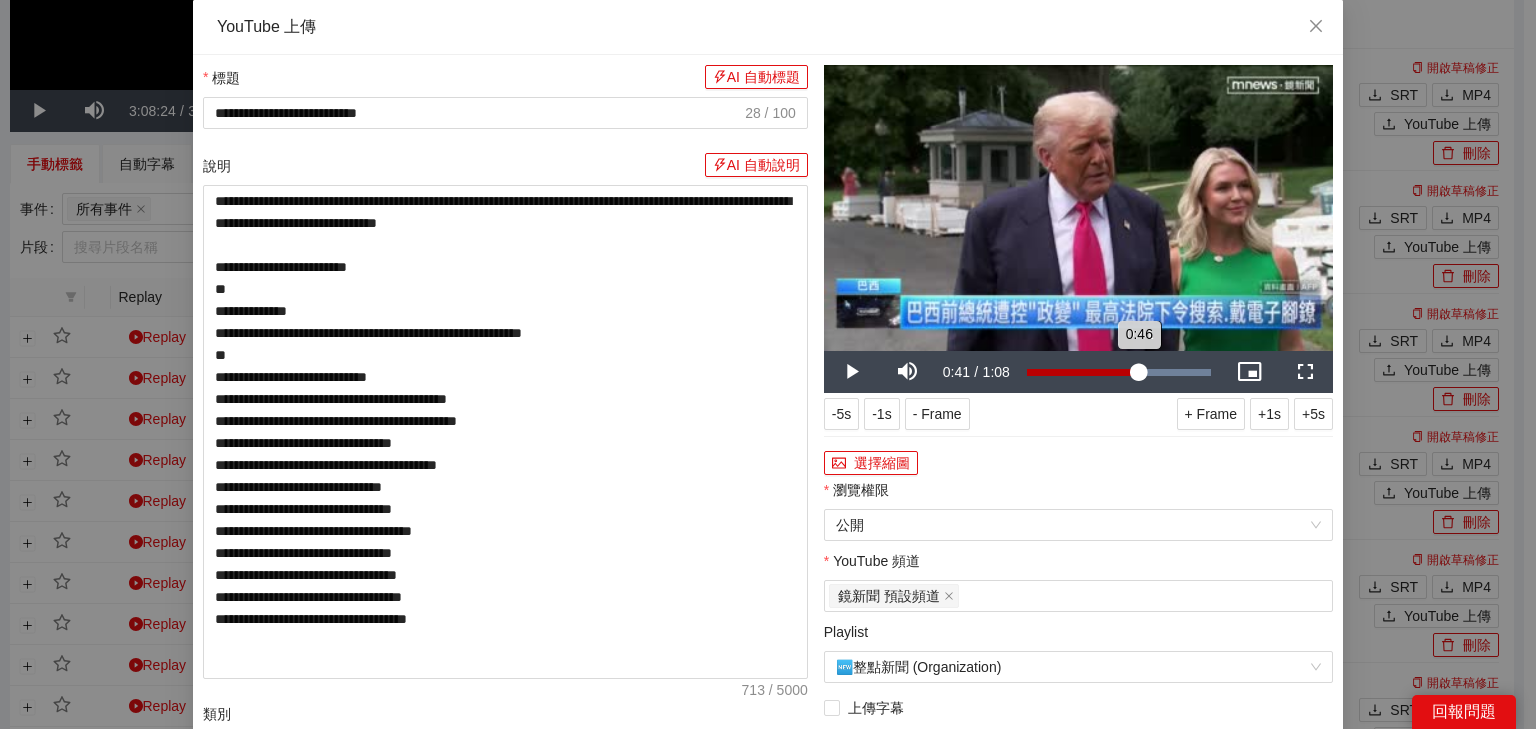 click on "Loaded :  100.00% 0:41 0:46" at bounding box center (1119, 372) 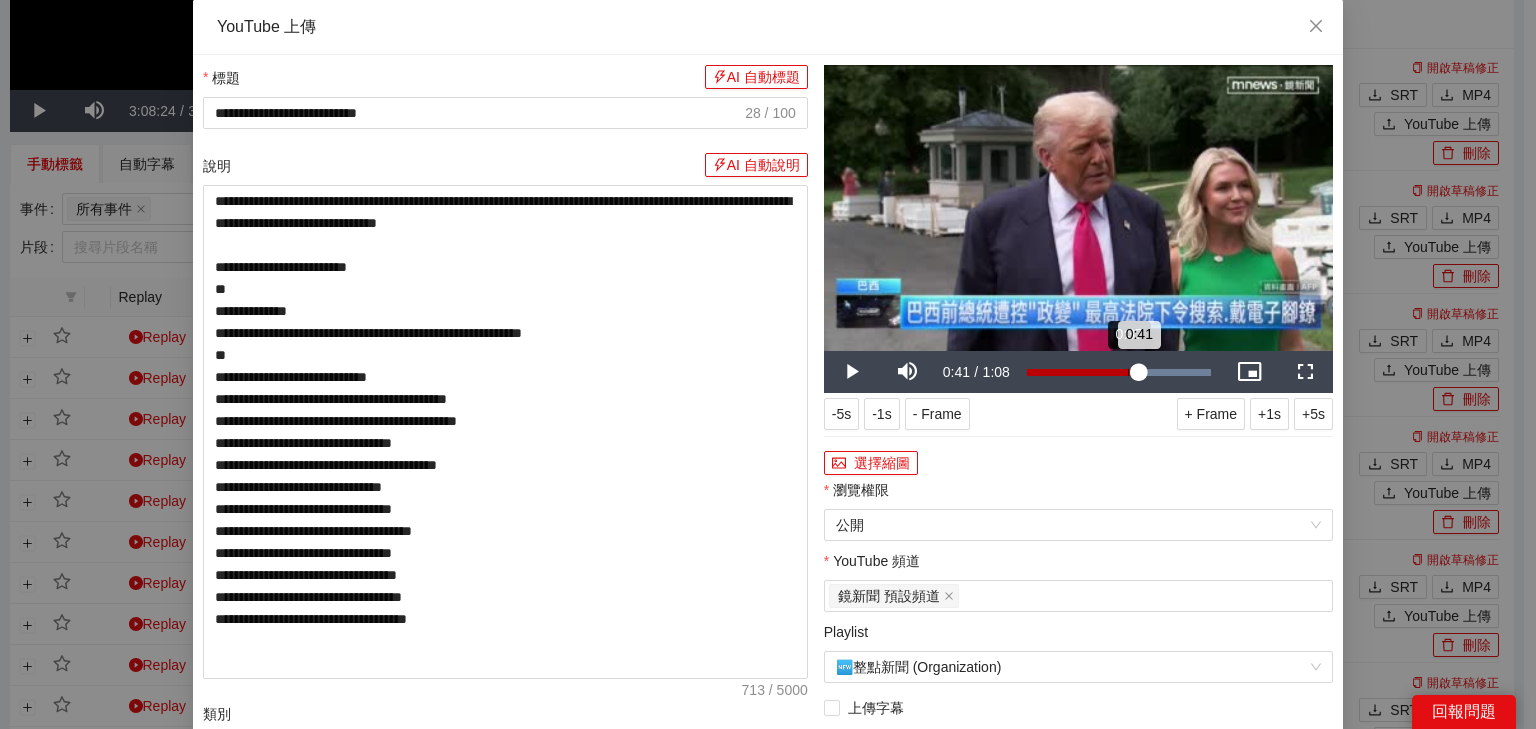 click on "0:41" at bounding box center (1083, 372) 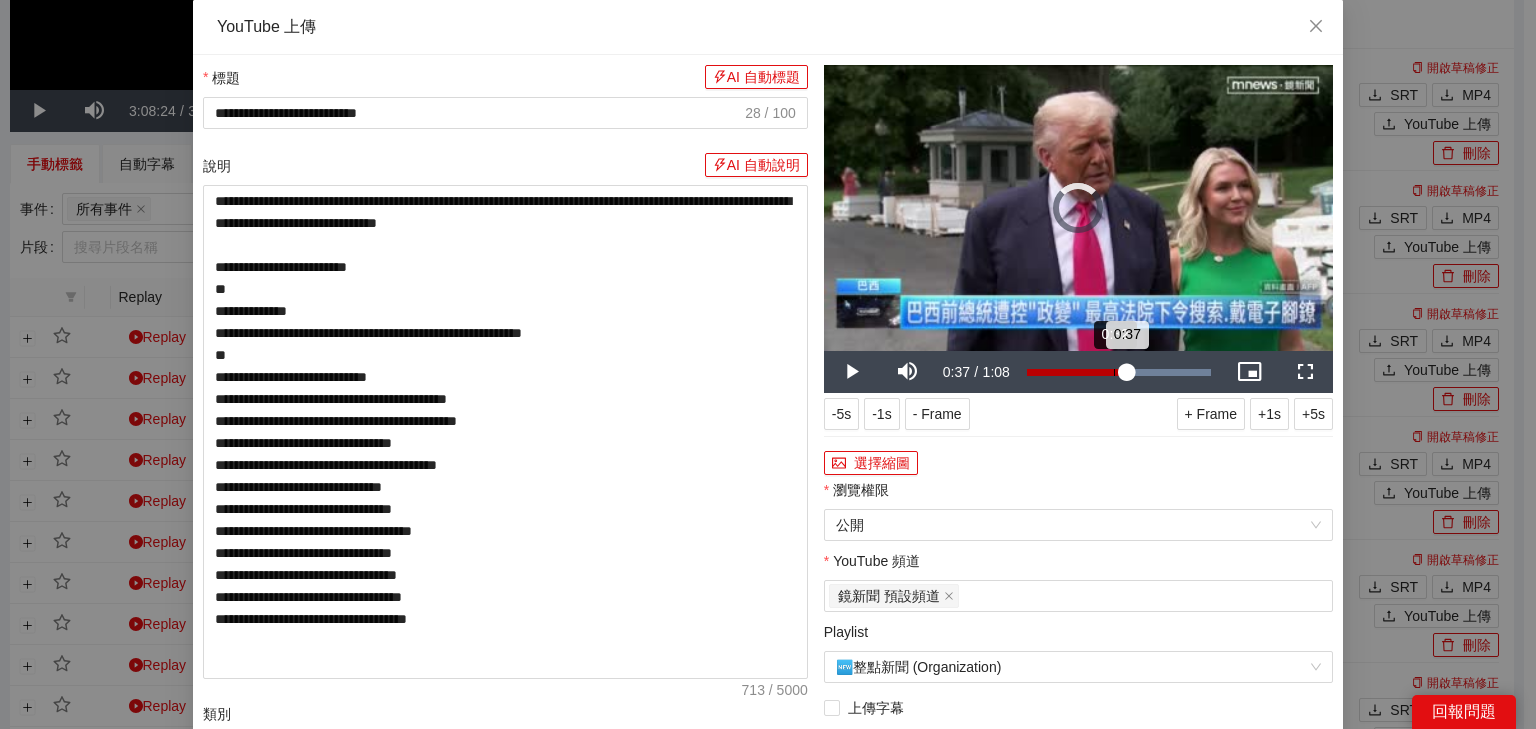 click on "0:32" at bounding box center [1114, 372] 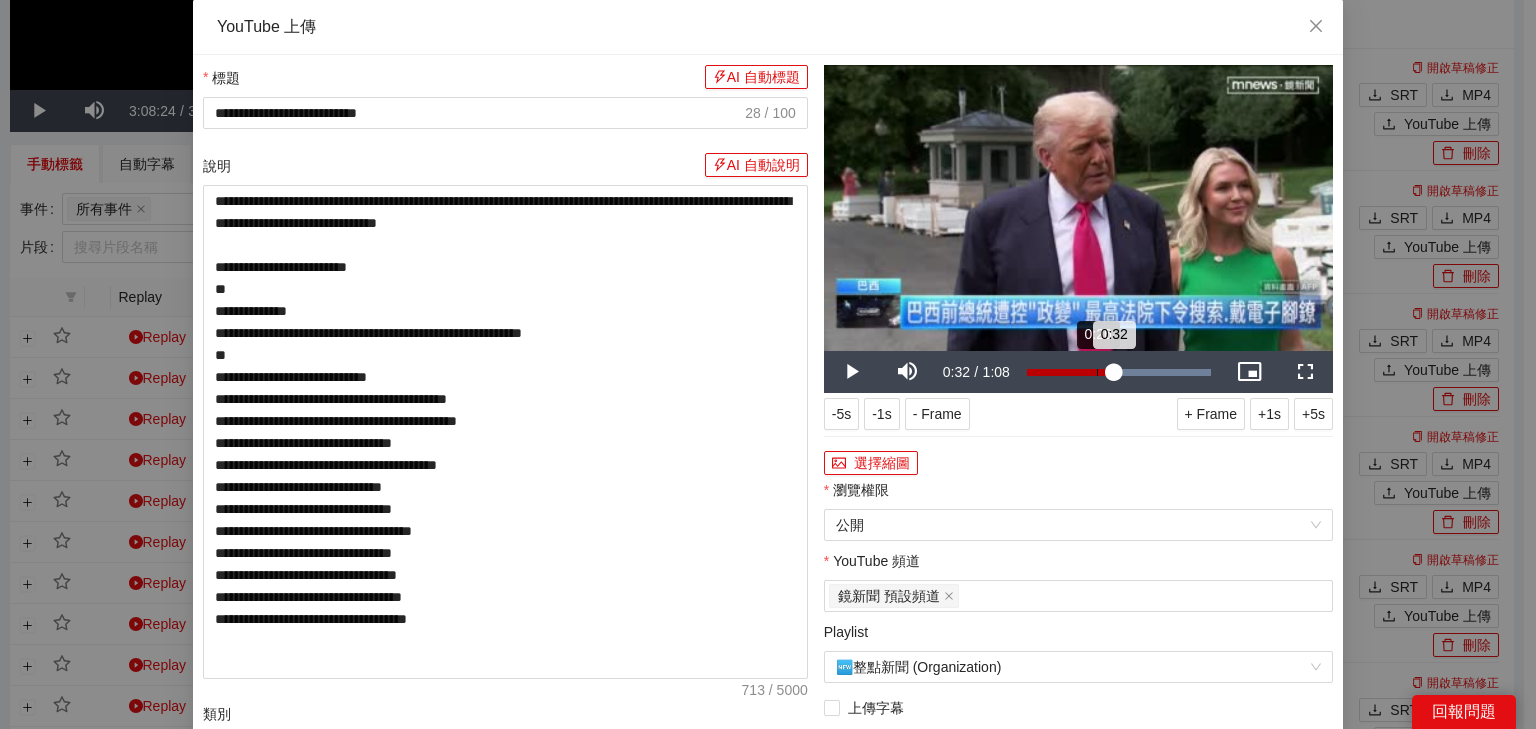 click on "Loaded :  100.00% 0:26 0:32" at bounding box center [1119, 372] 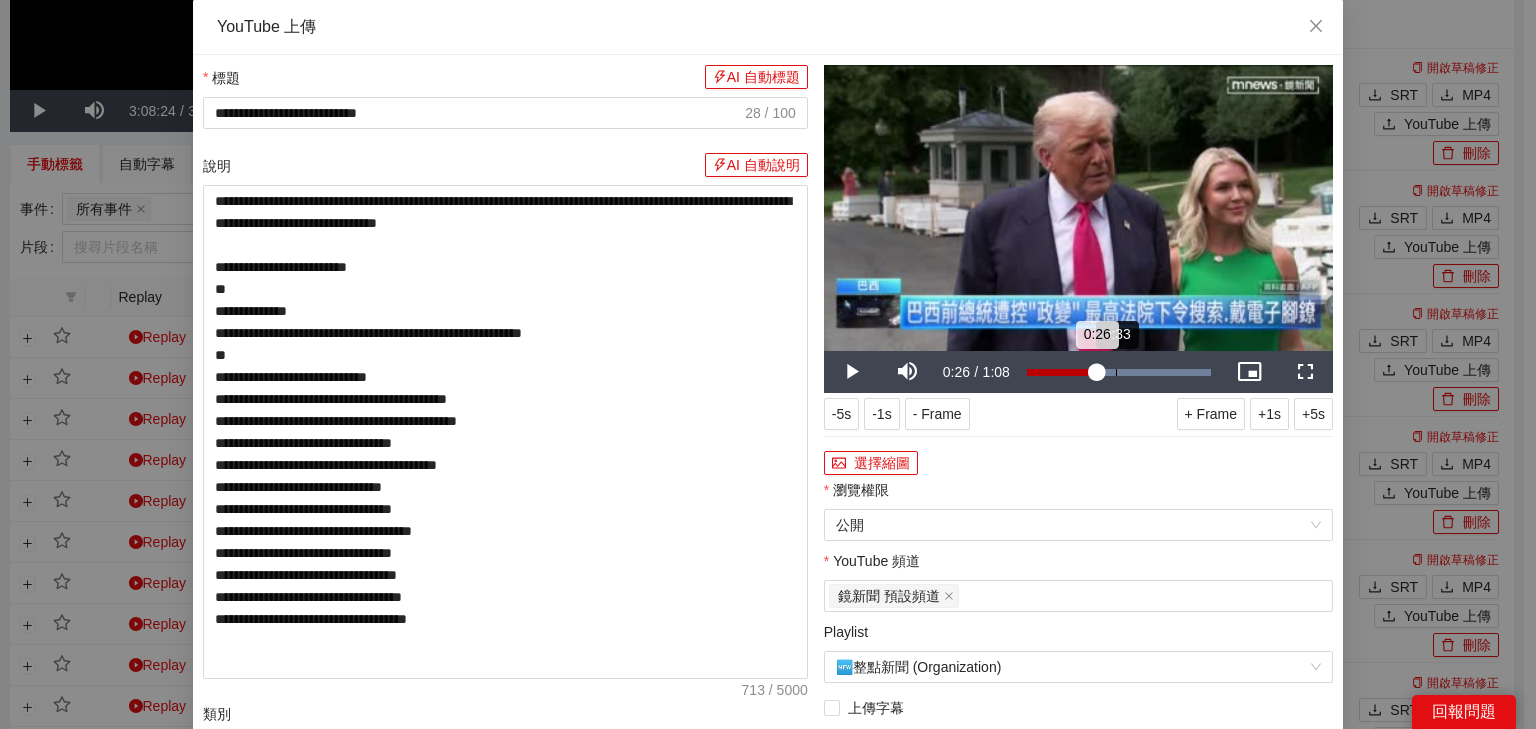 click on "0:33" at bounding box center [1116, 372] 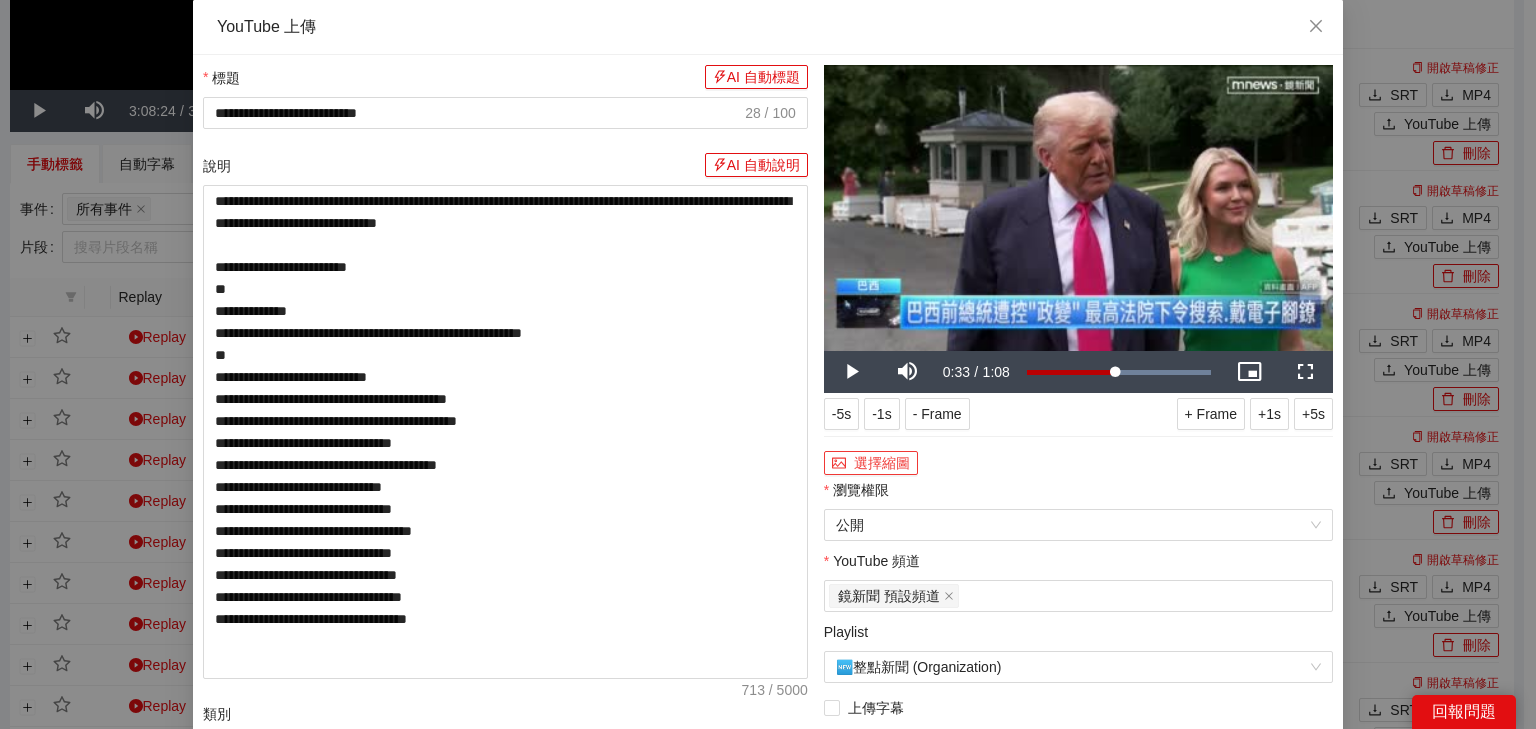 click on "選擇縮圖" at bounding box center (871, 463) 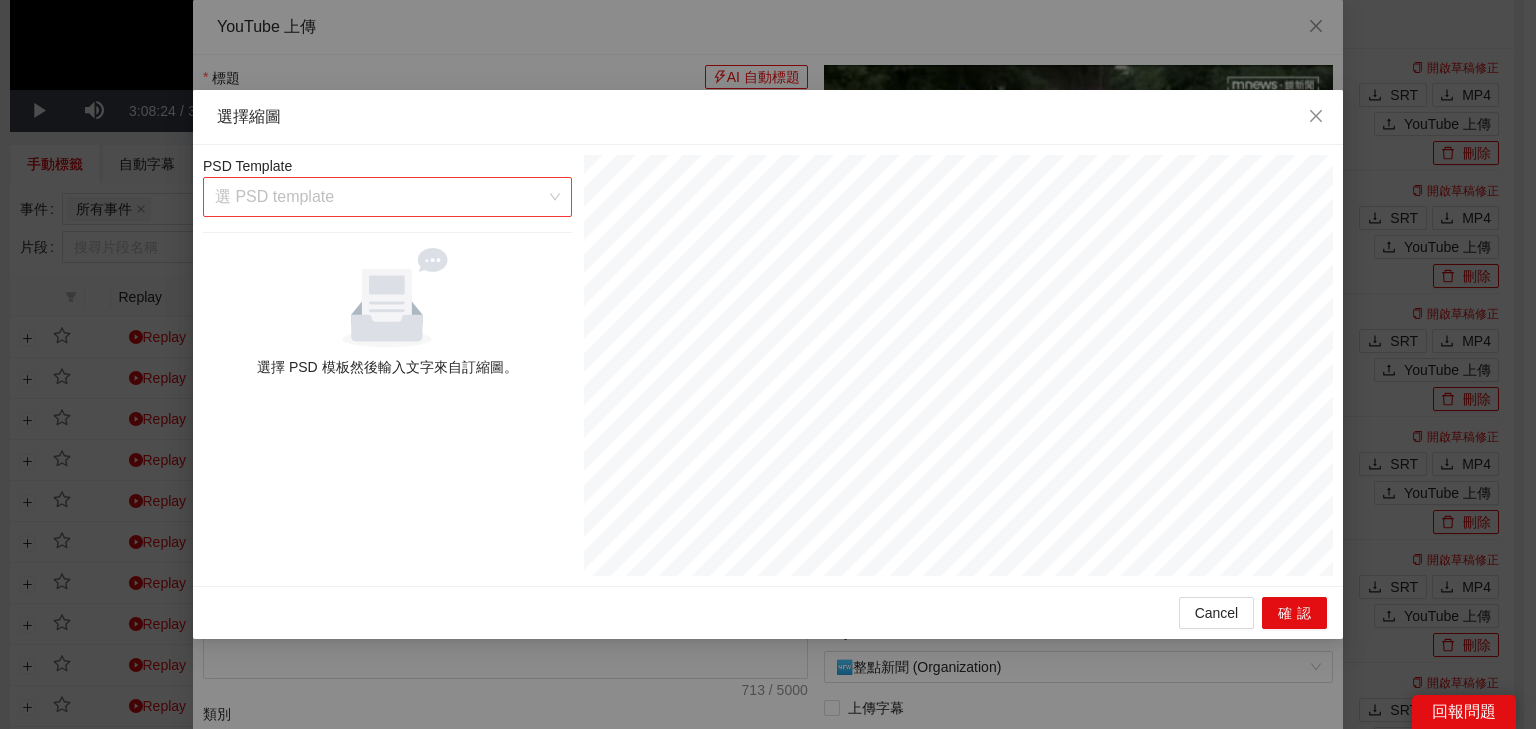 drag, startPoint x: 552, startPoint y: 175, endPoint x: 521, endPoint y: 203, distance: 41.773197 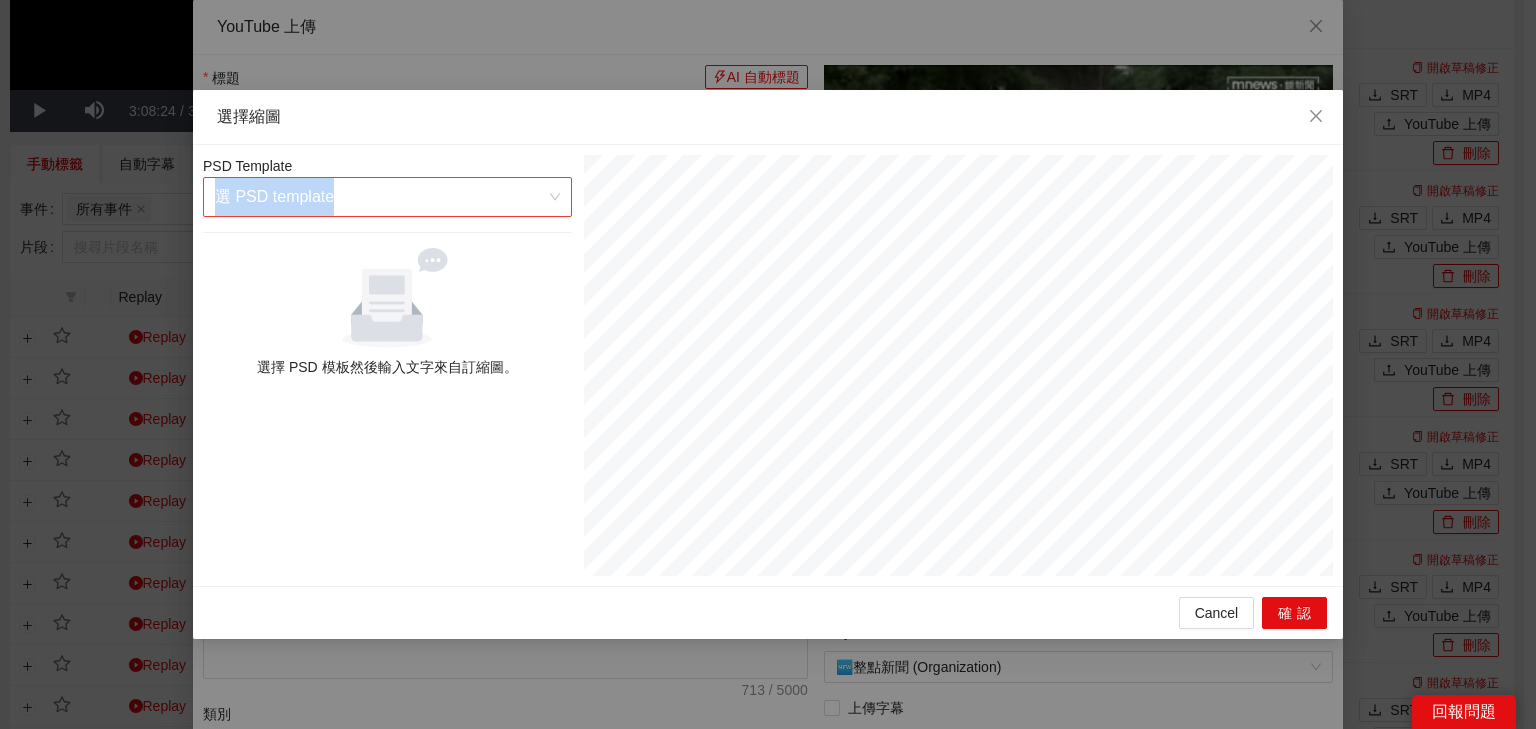 click at bounding box center [380, 197] 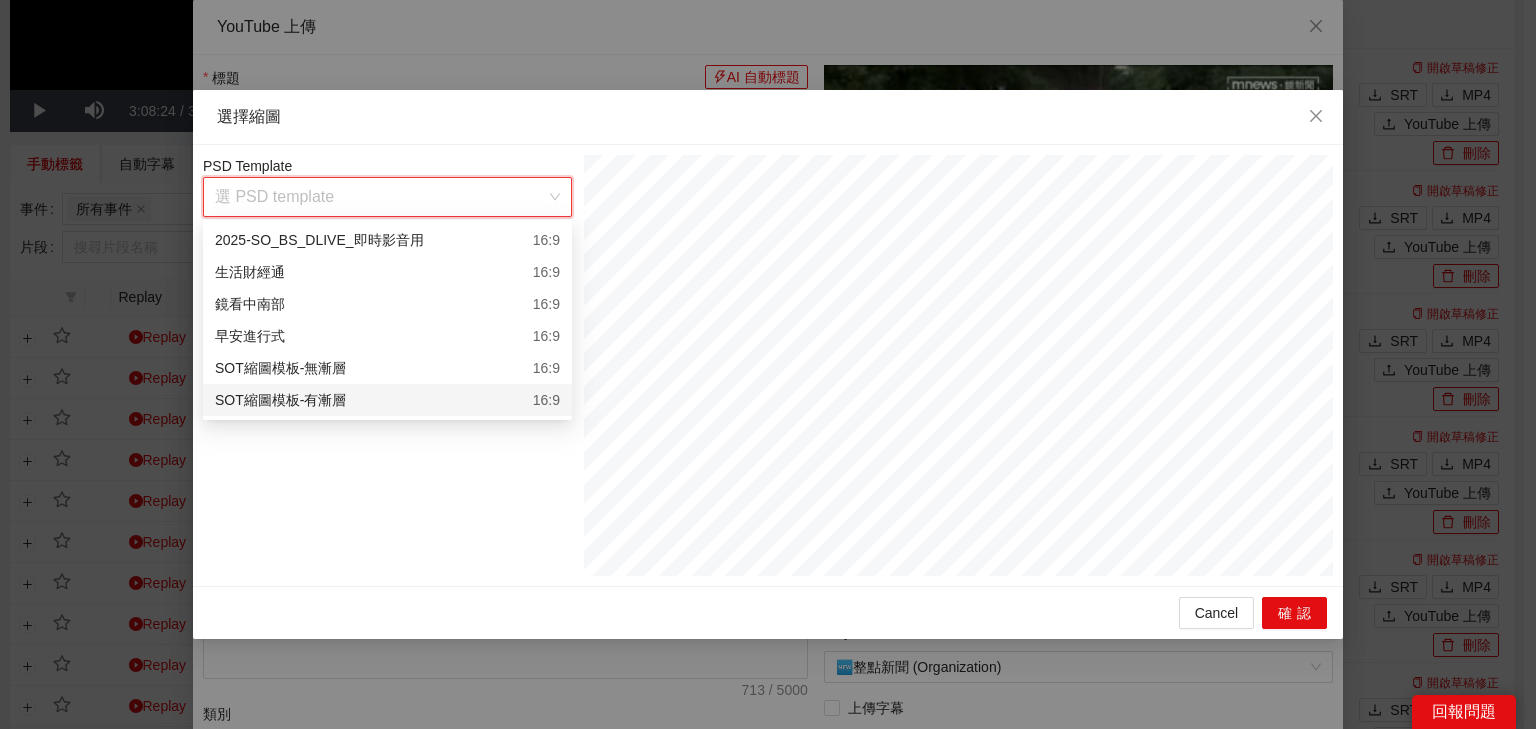 click on "SOT縮圖模板-有漸層 16:9" at bounding box center [387, 400] 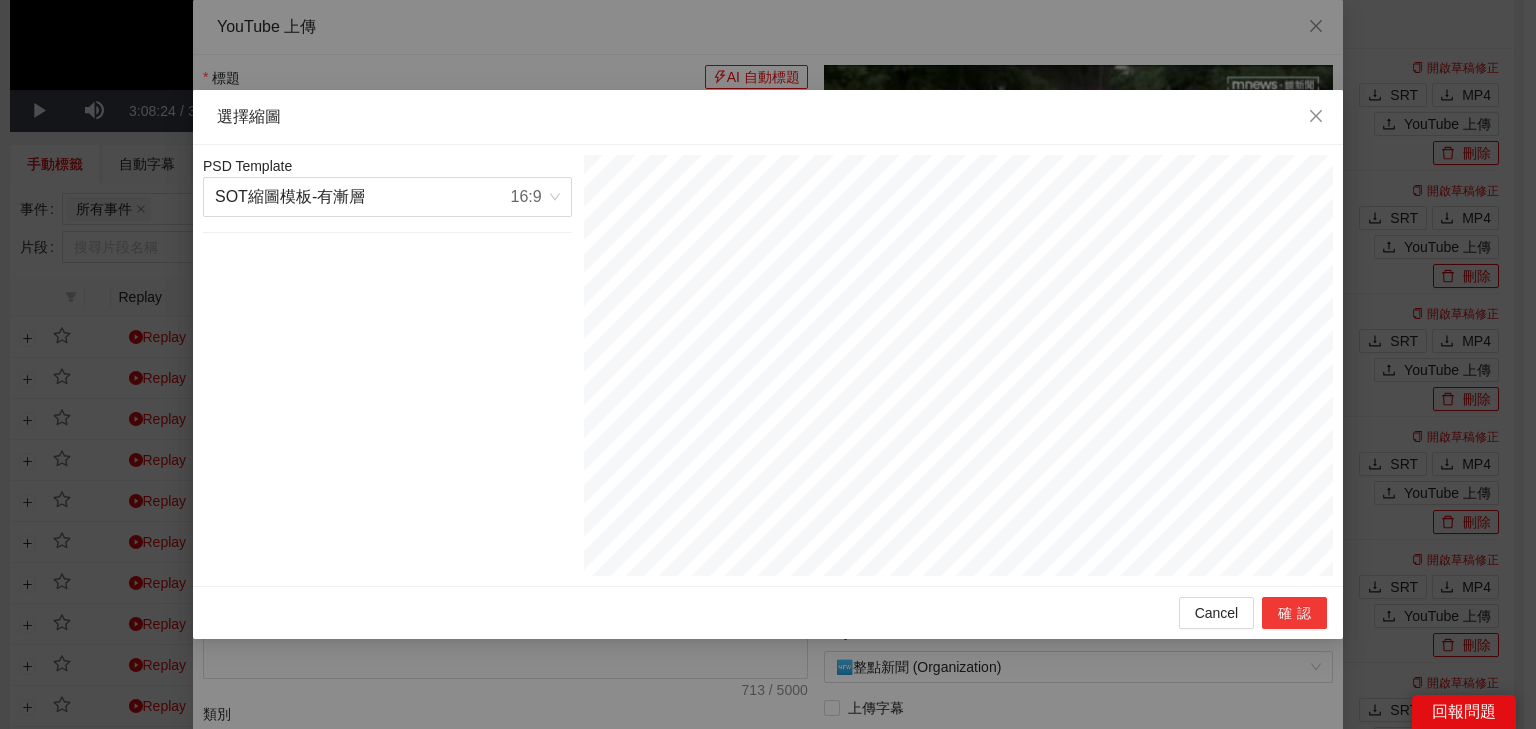 click on "確認" at bounding box center (1294, 613) 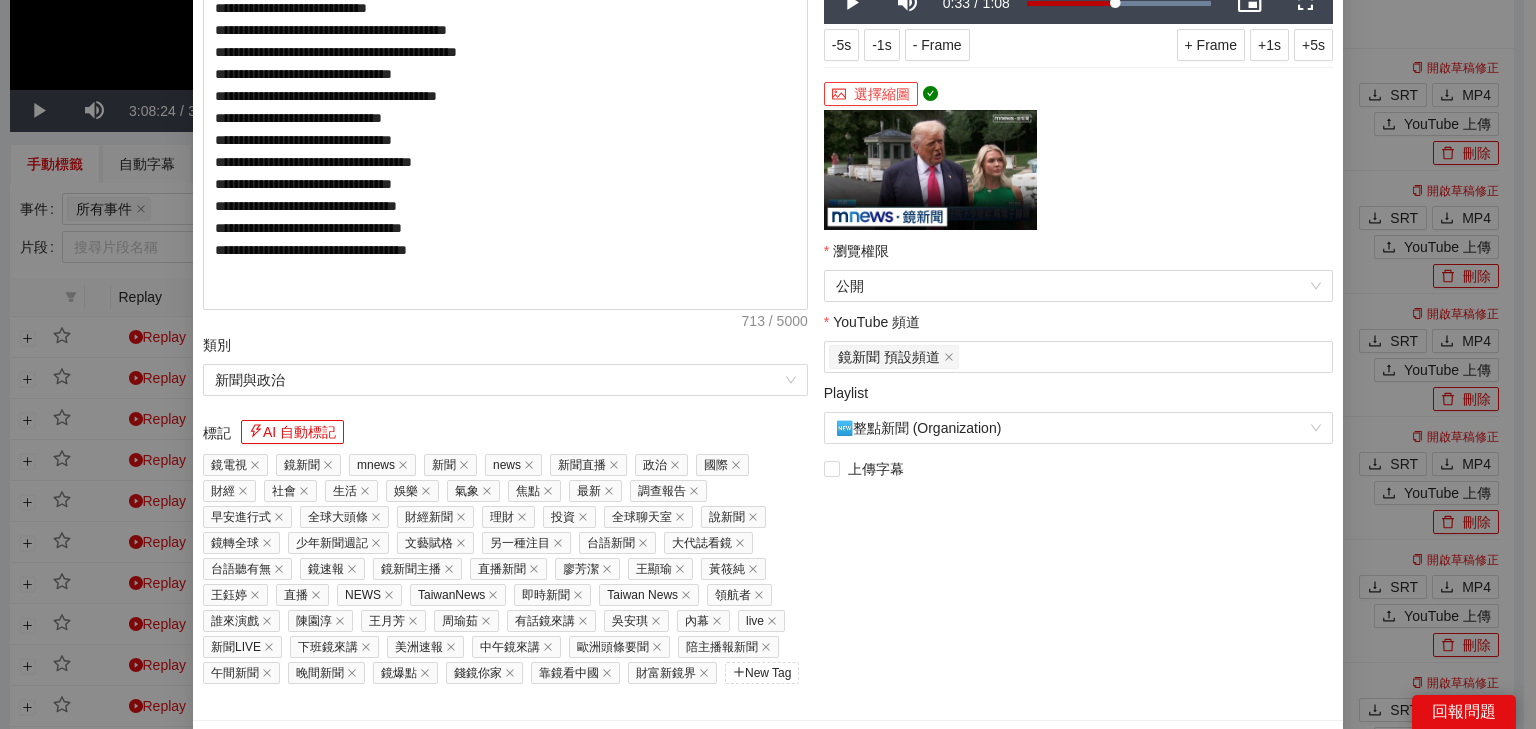 scroll, scrollTop: 408, scrollLeft: 0, axis: vertical 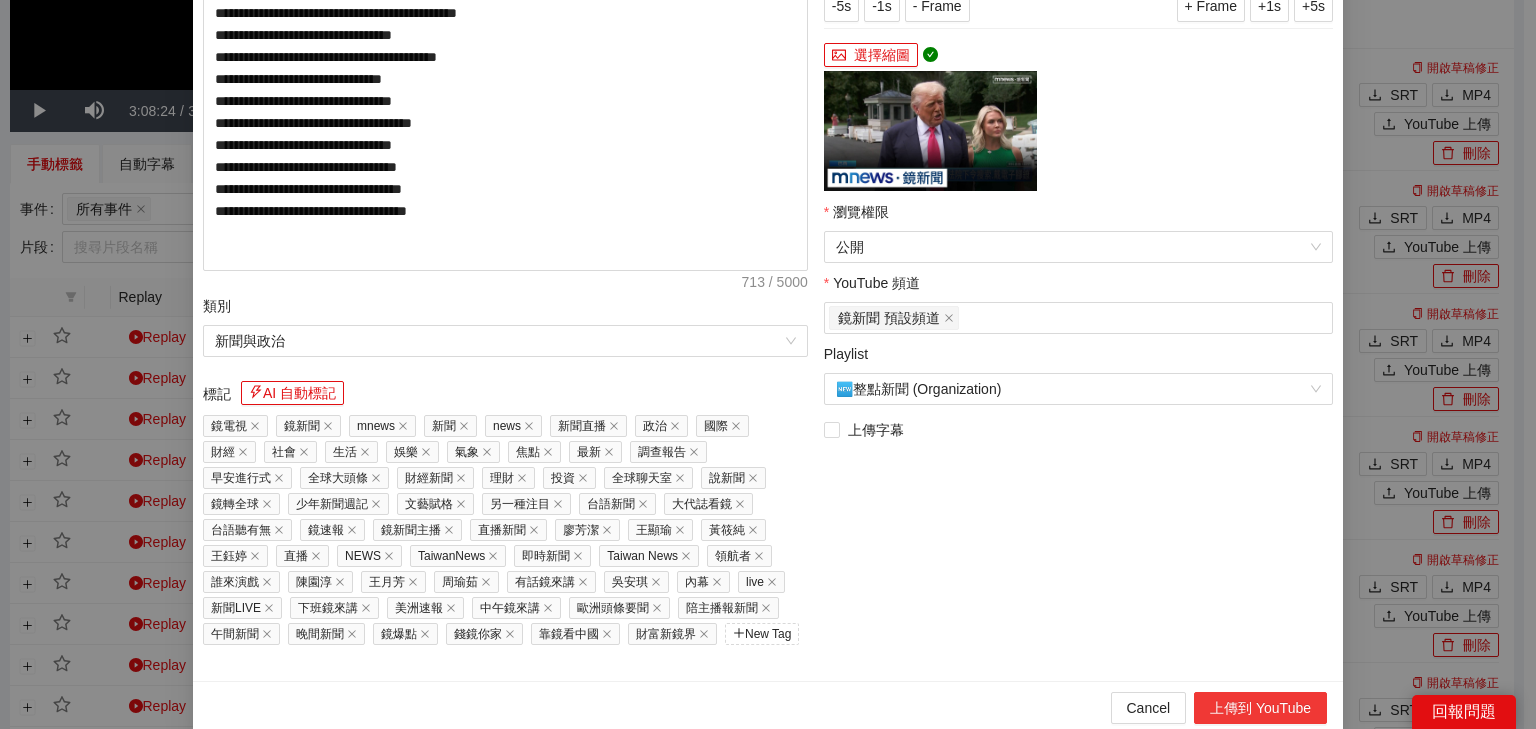 click on "上傳到 YouTube" at bounding box center [1260, 708] 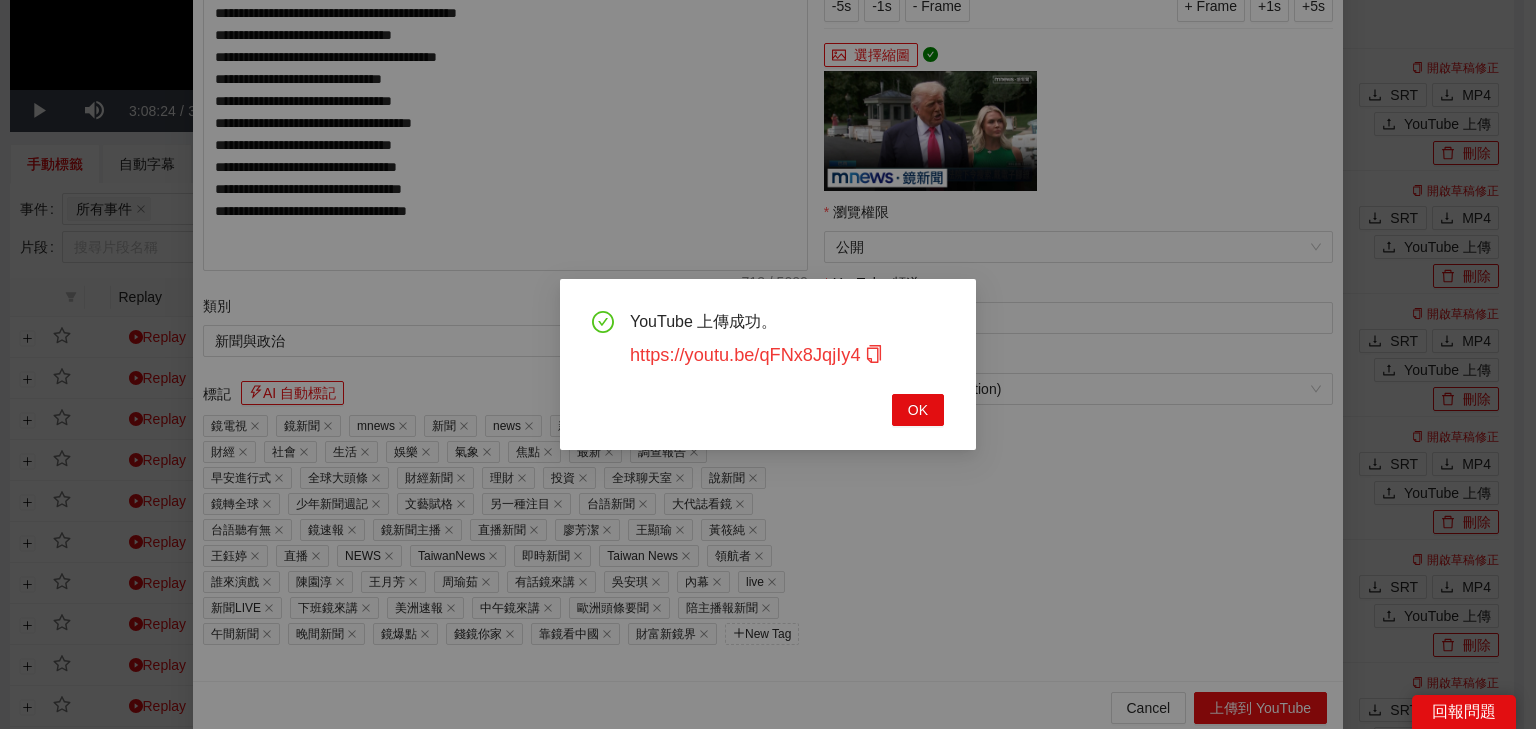 click 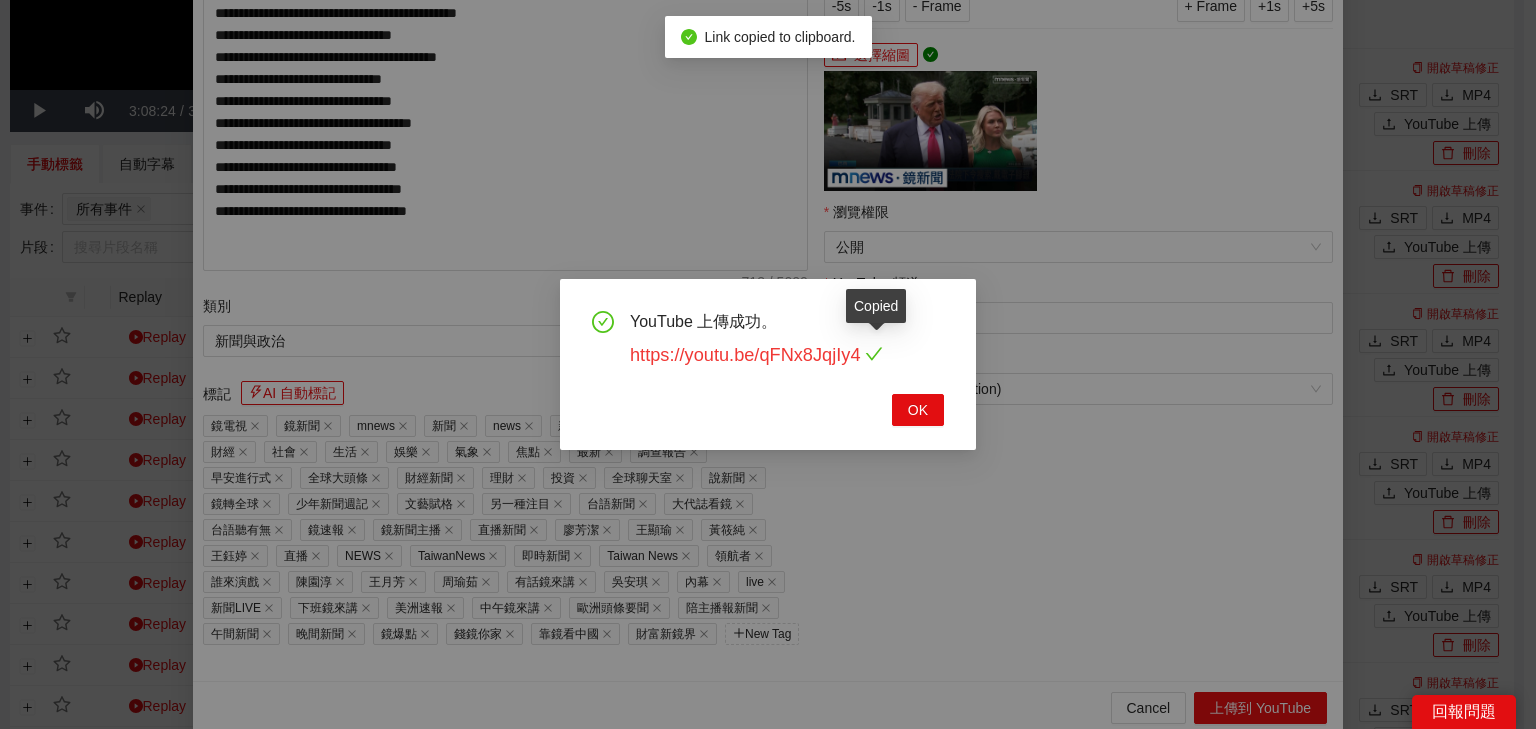 click on "https://youtu.be/qFNx8JqjIy4" at bounding box center [756, 355] 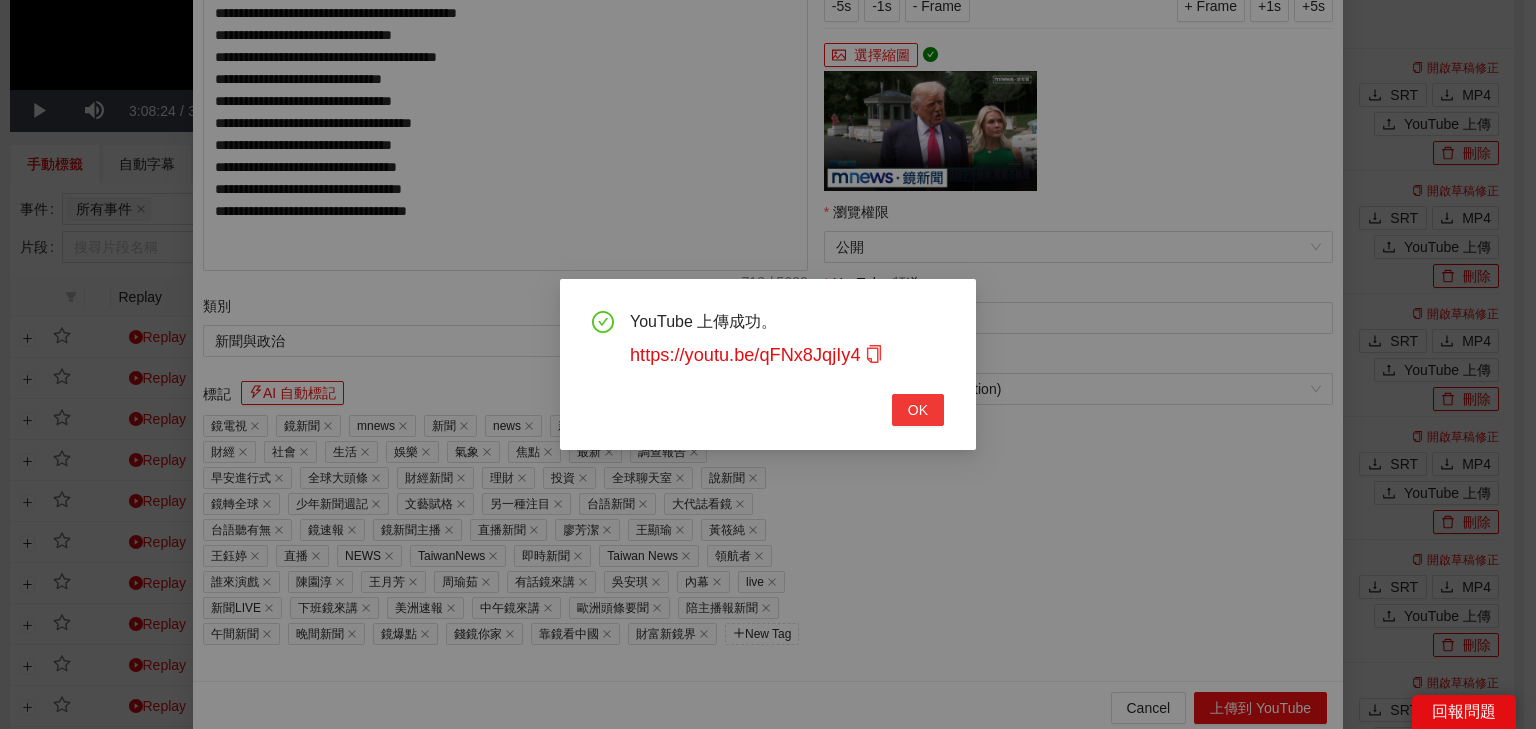 click on "OK" at bounding box center [918, 410] 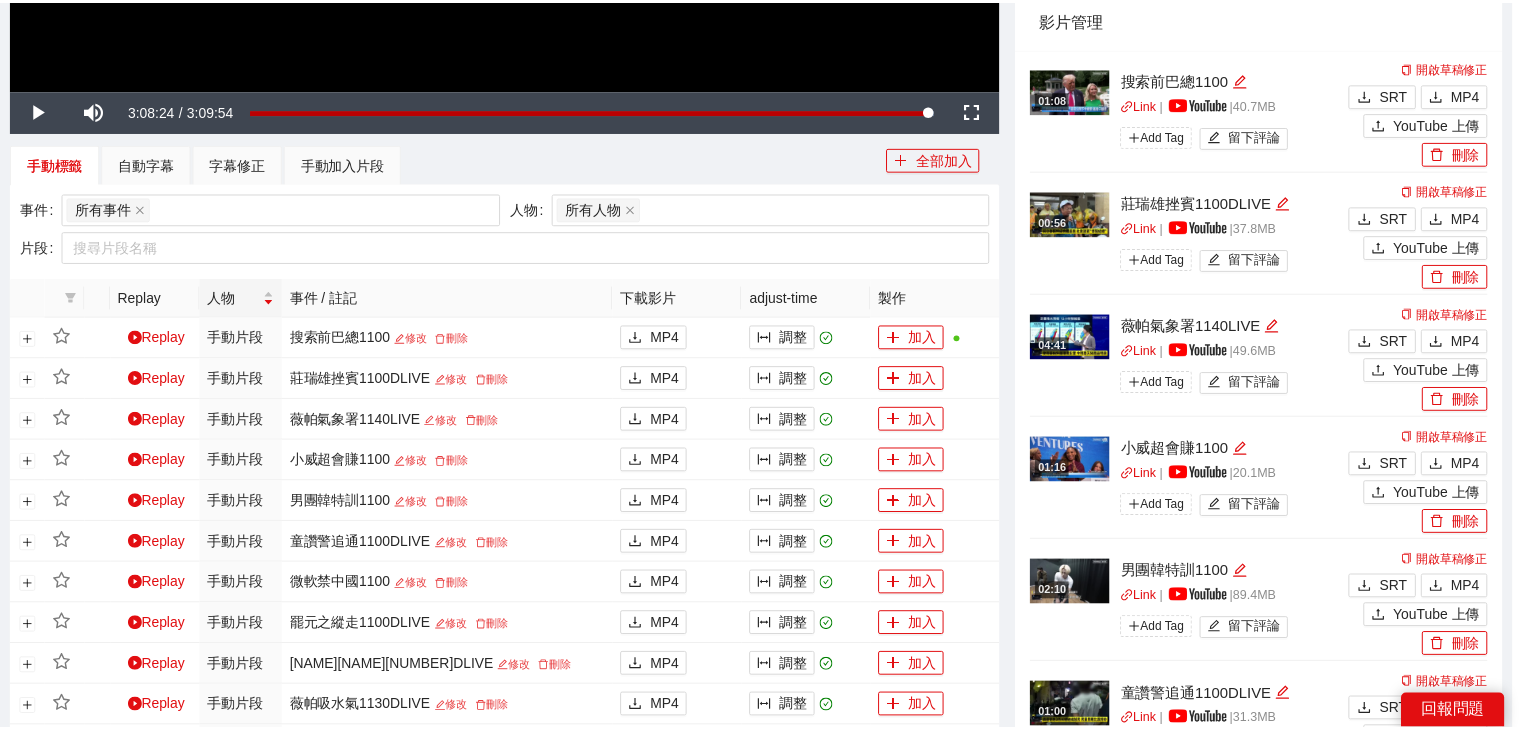 scroll, scrollTop: 343, scrollLeft: 0, axis: vertical 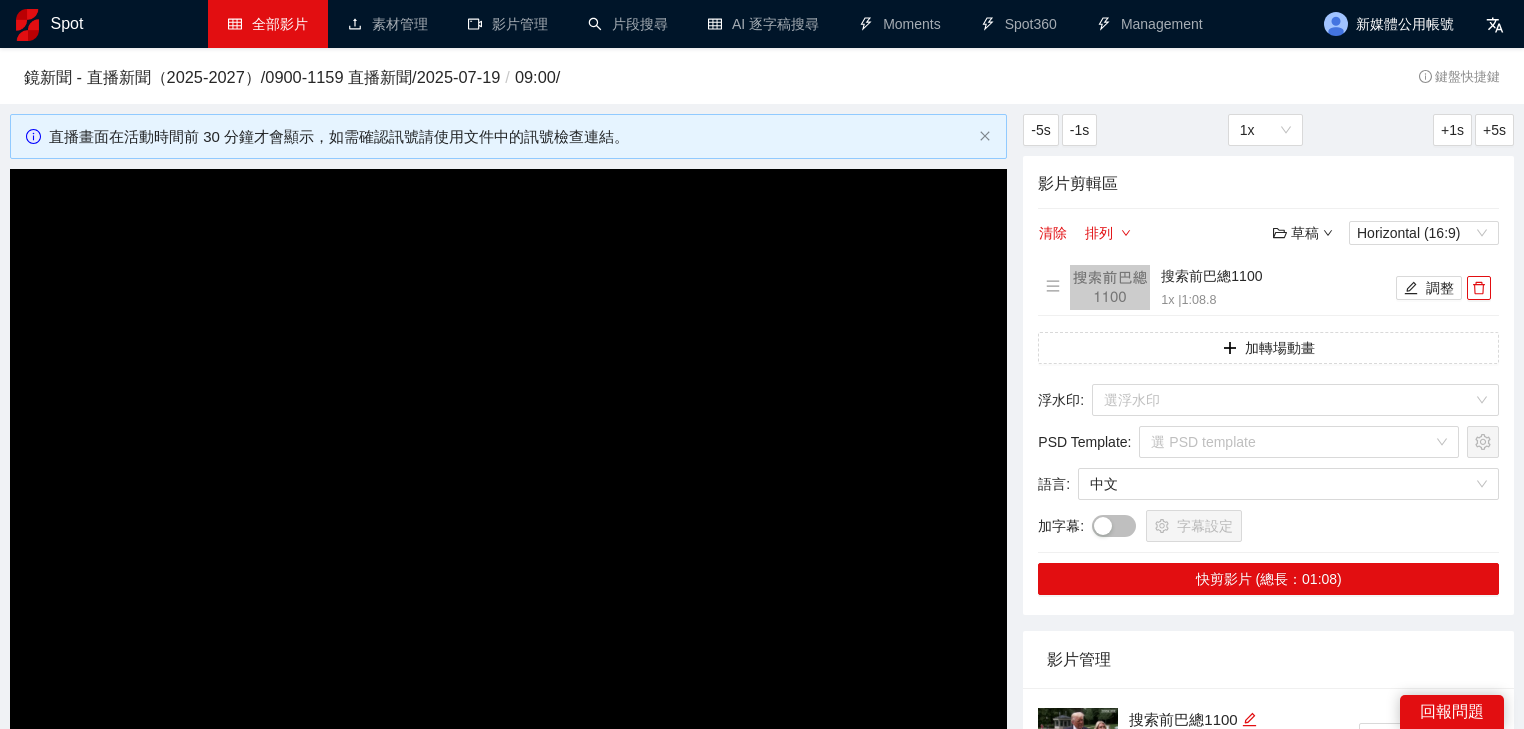click on "全部影片" at bounding box center [268, 24] 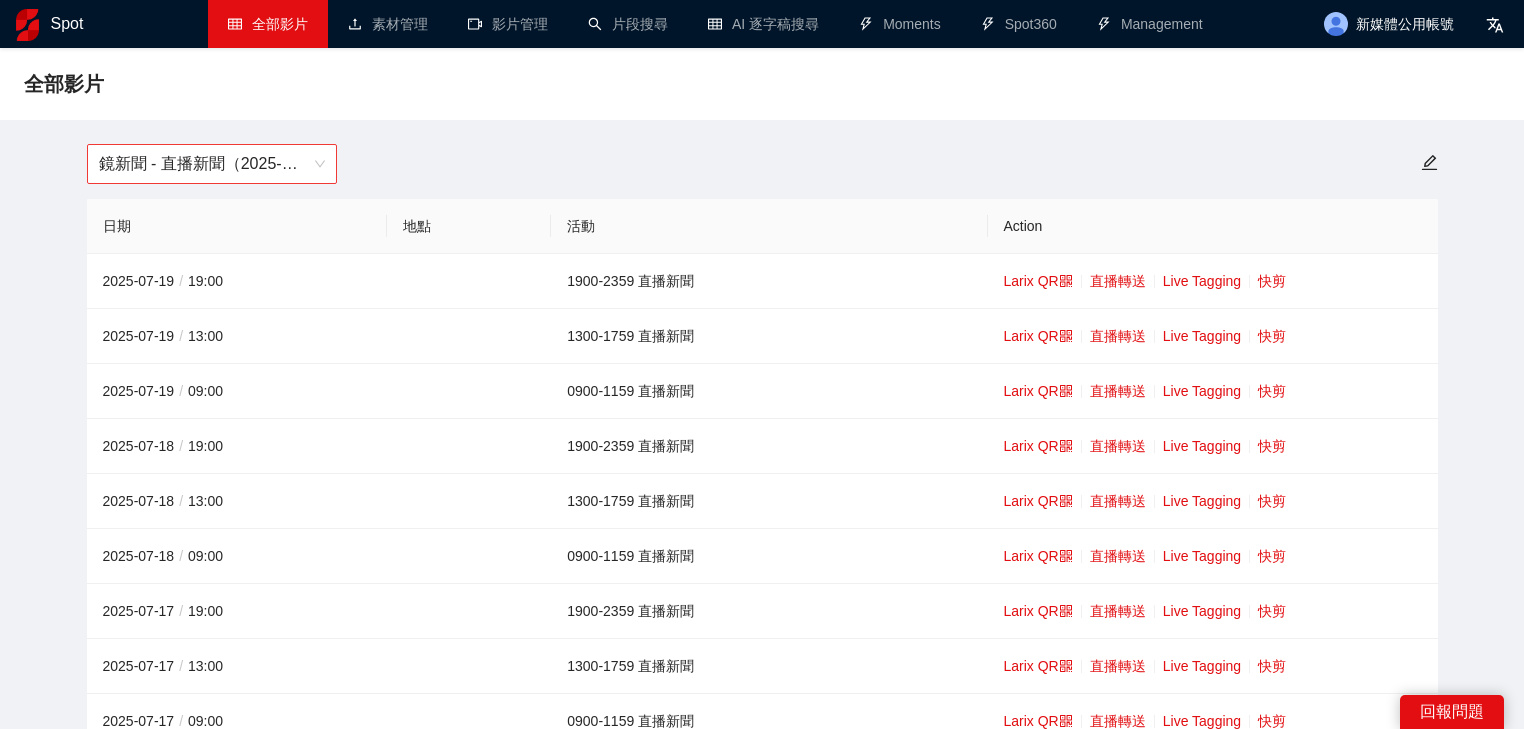 click on "鏡新聞 - 直播新聞（2025-2027）" at bounding box center (212, 164) 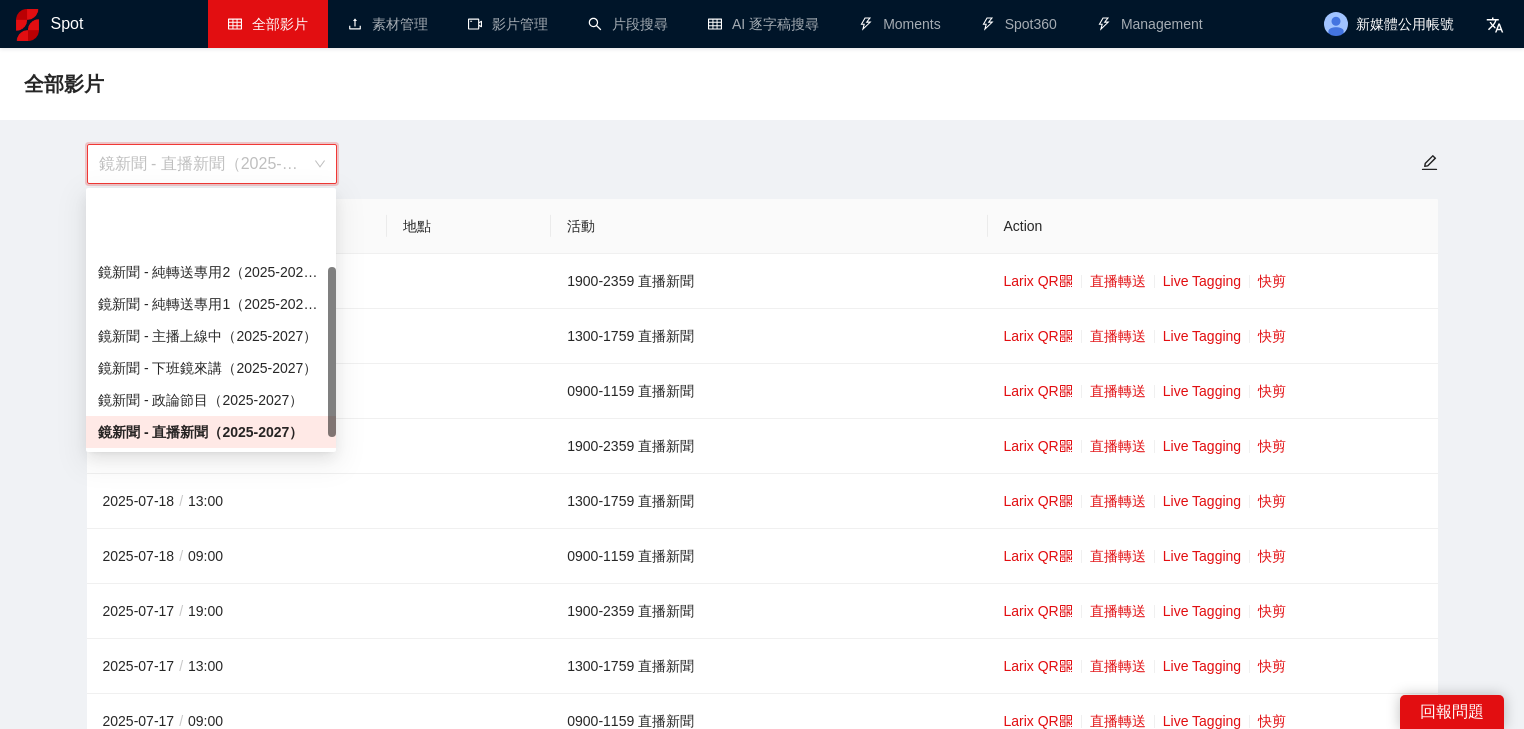 scroll, scrollTop: 128, scrollLeft: 0, axis: vertical 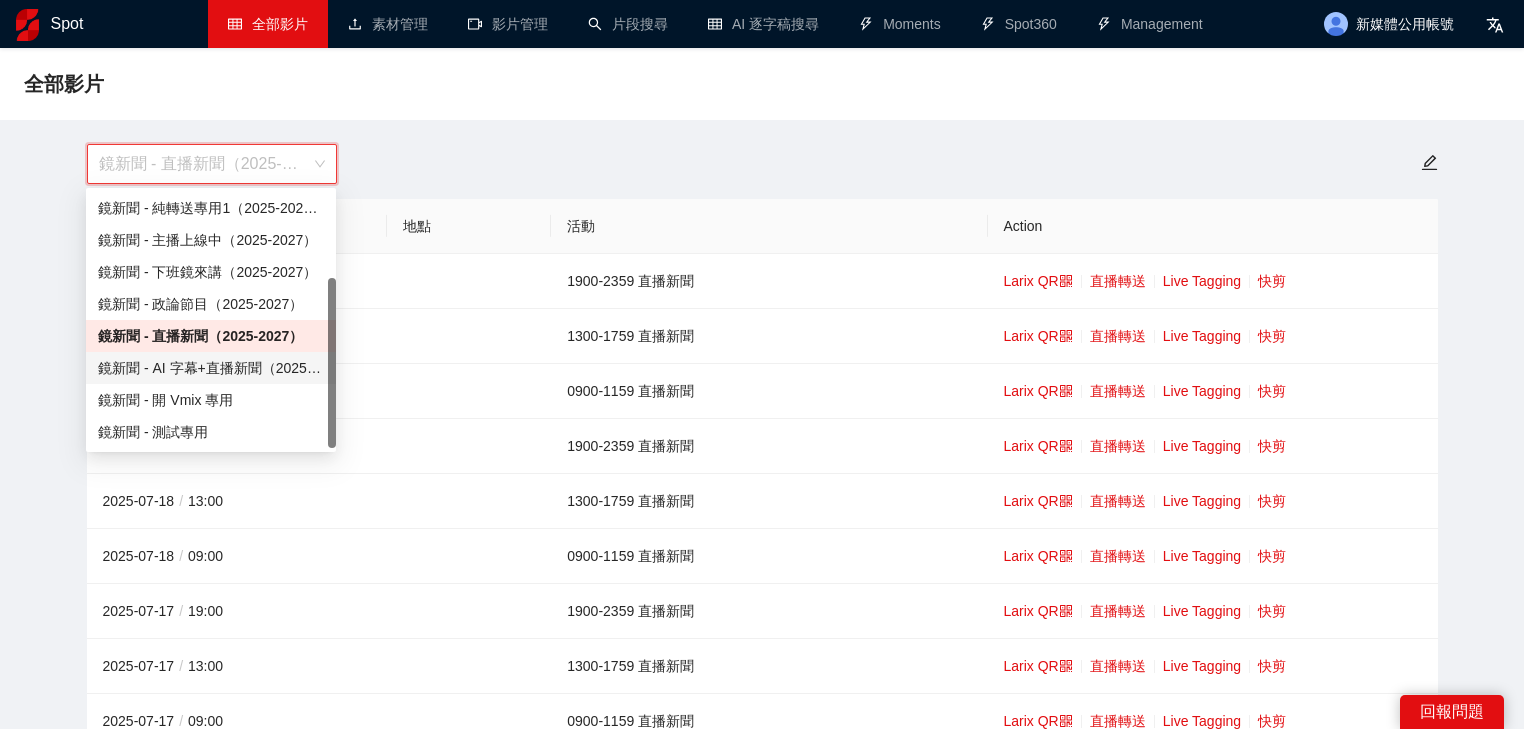 click on "鏡新聞 - AI 字幕+直播新聞（2025-2027）" at bounding box center [211, 368] 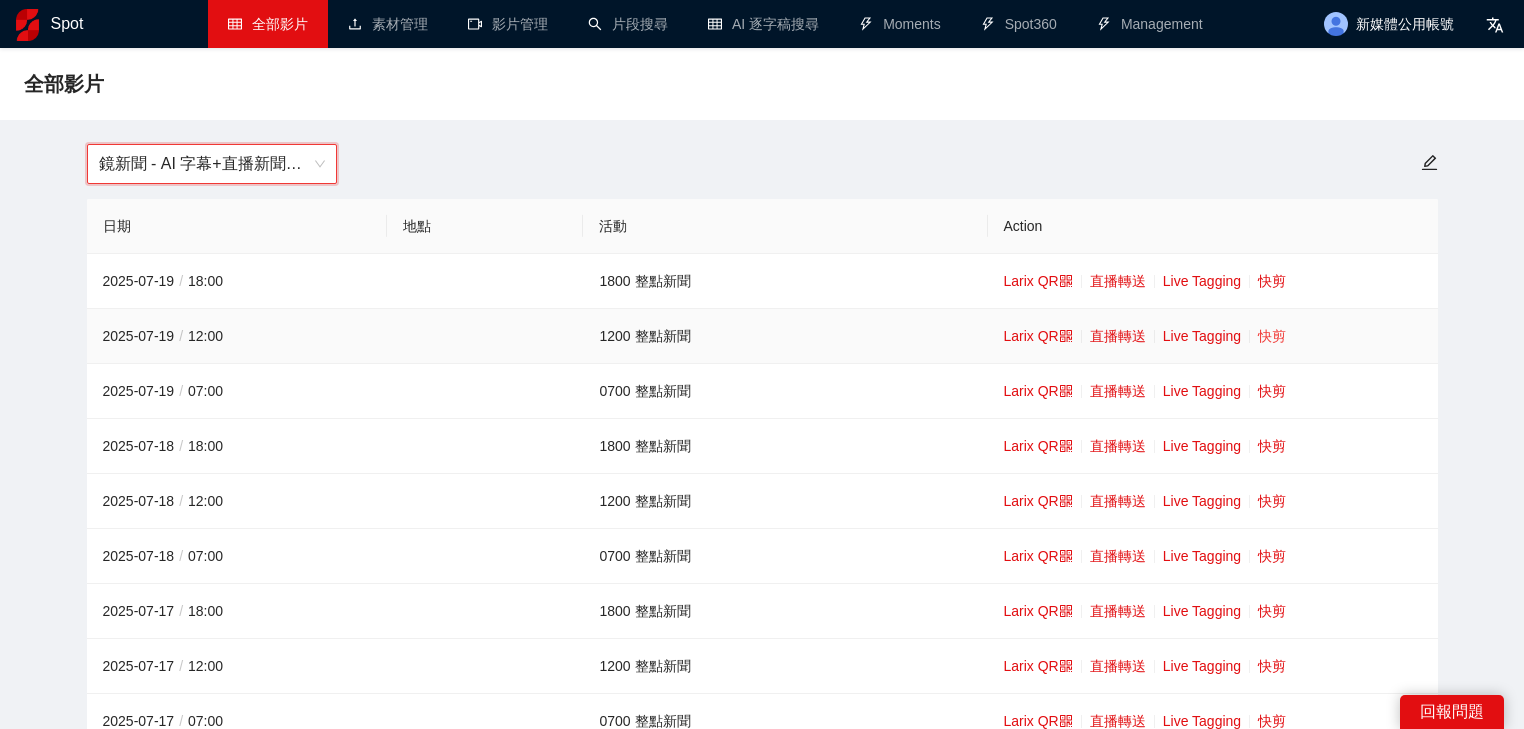 click on "快剪" at bounding box center [1272, 336] 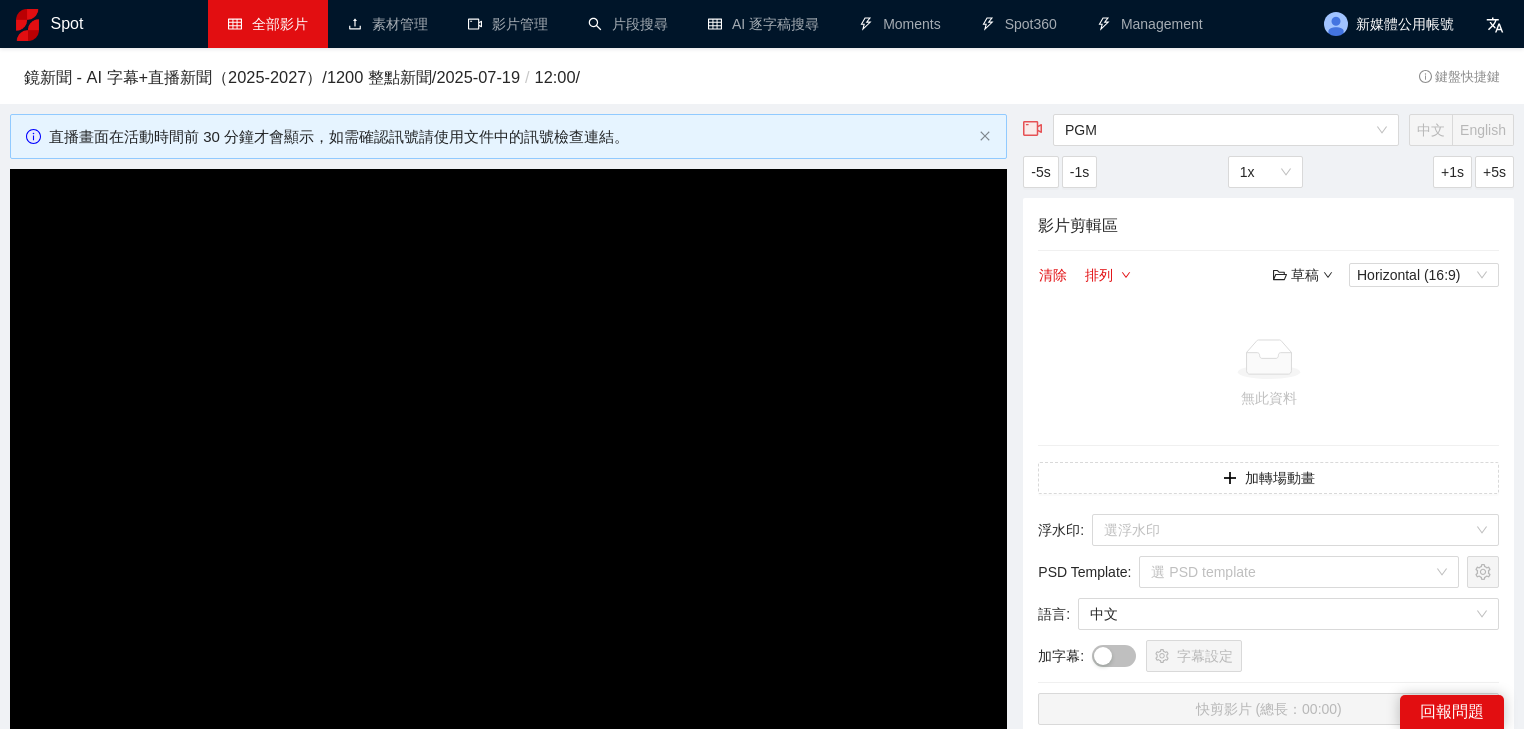 click at bounding box center (508, 449) 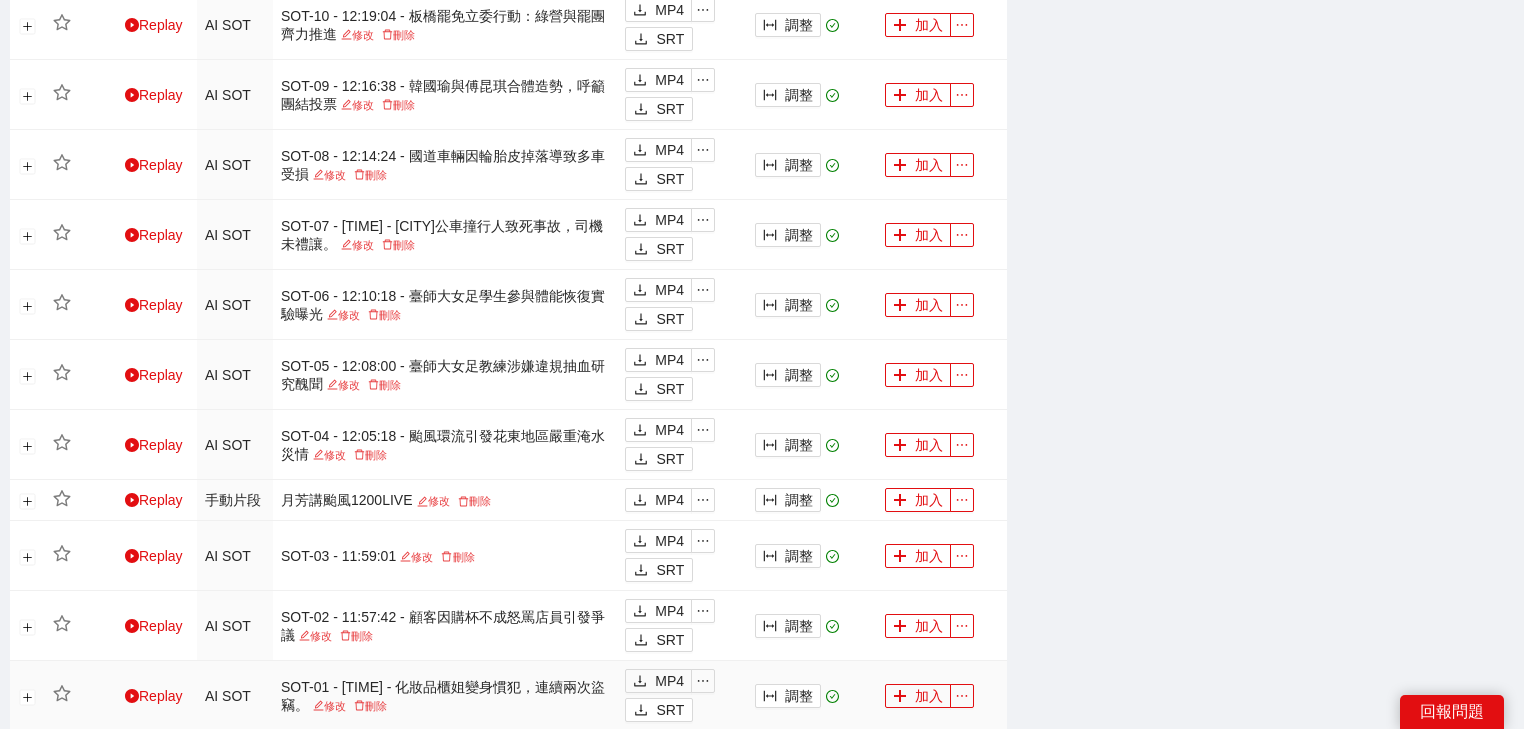 scroll, scrollTop: 1520, scrollLeft: 0, axis: vertical 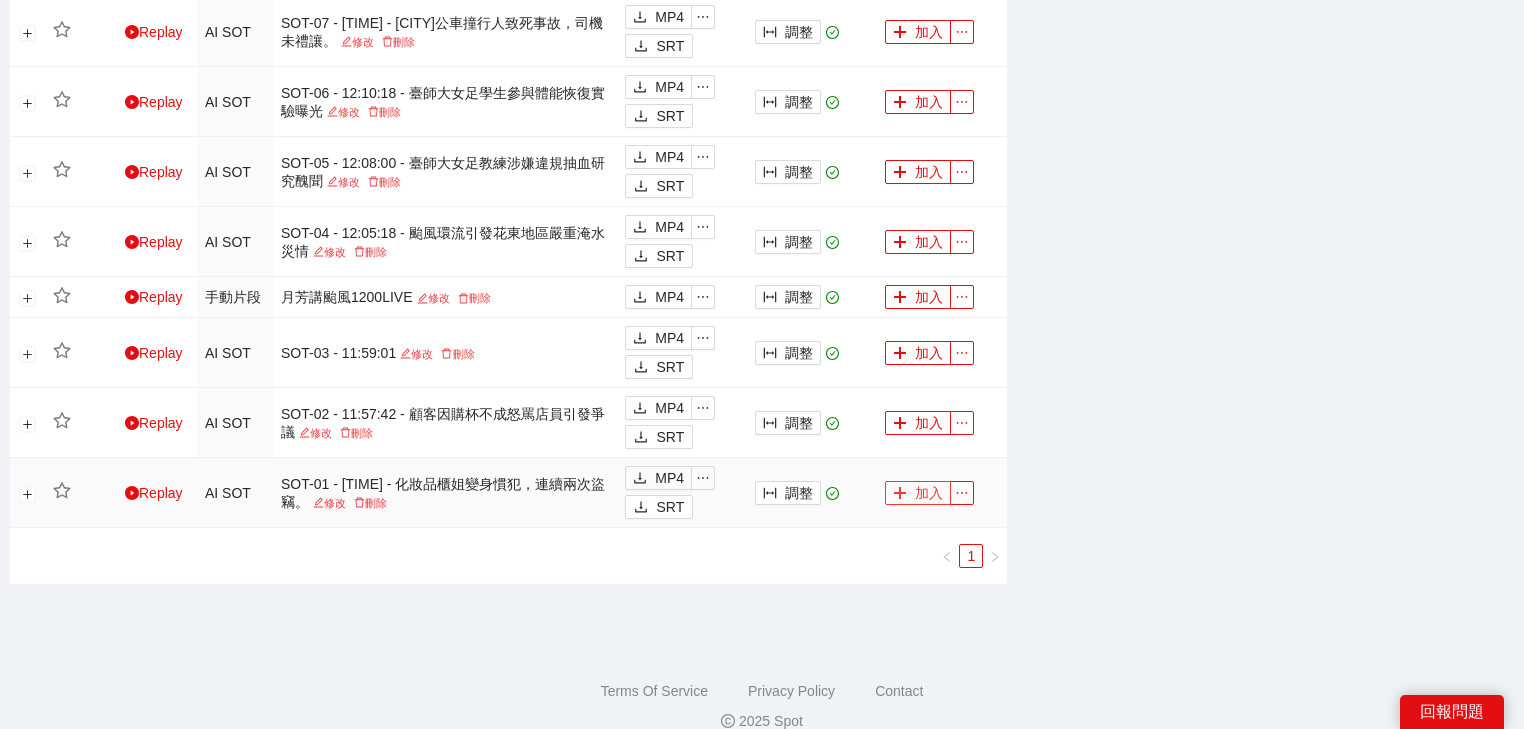 click on "加入" at bounding box center (918, 493) 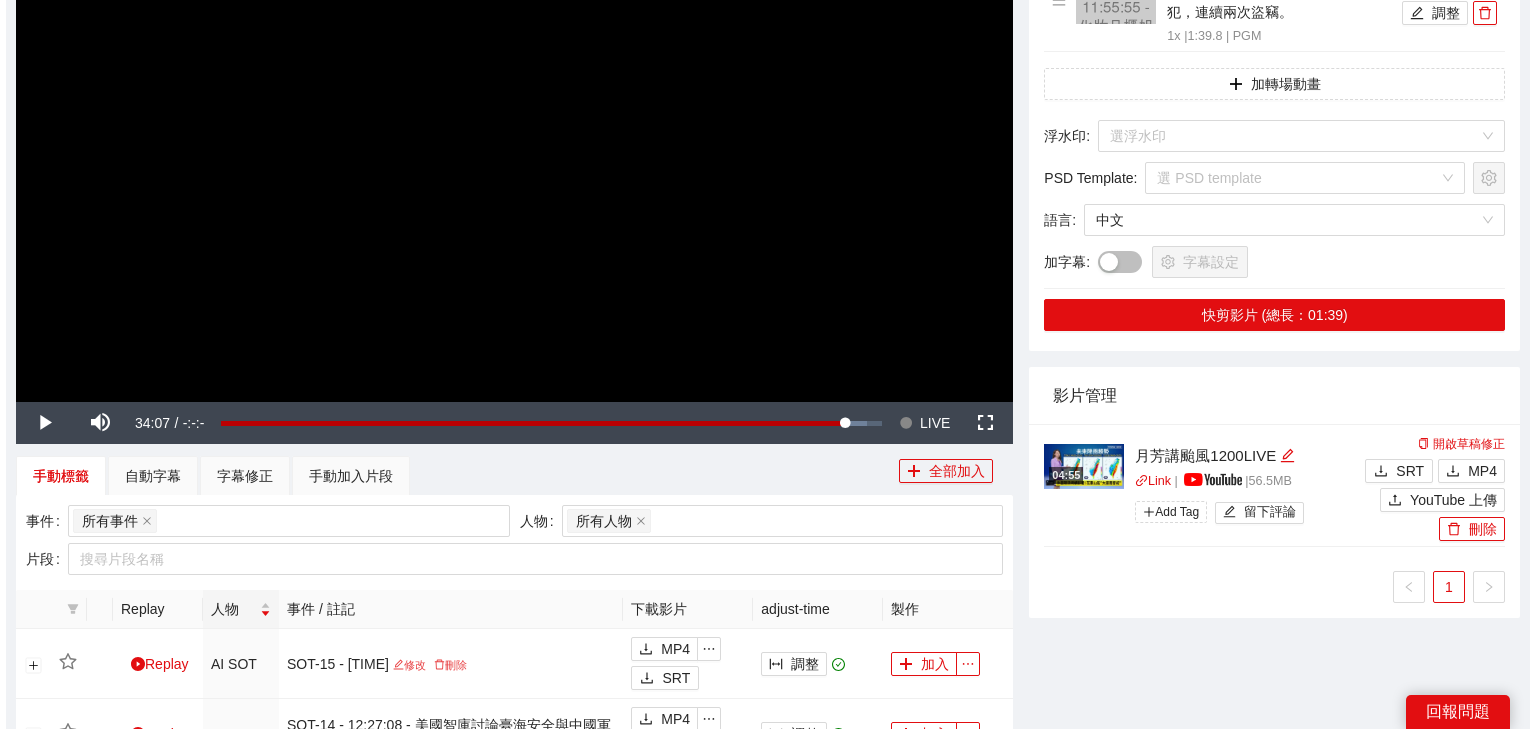 scroll, scrollTop: 240, scrollLeft: 0, axis: vertical 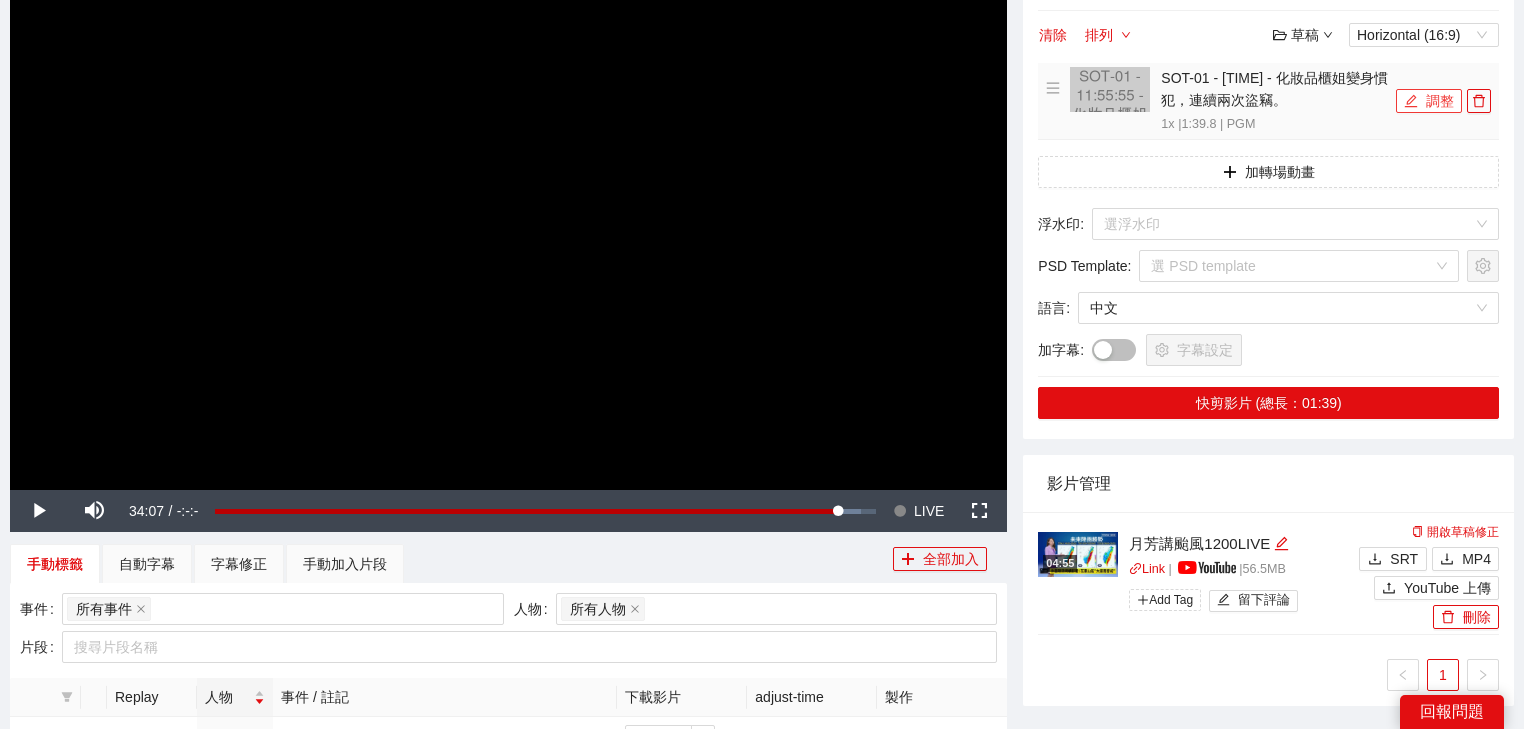 click on "調整" at bounding box center (1429, 101) 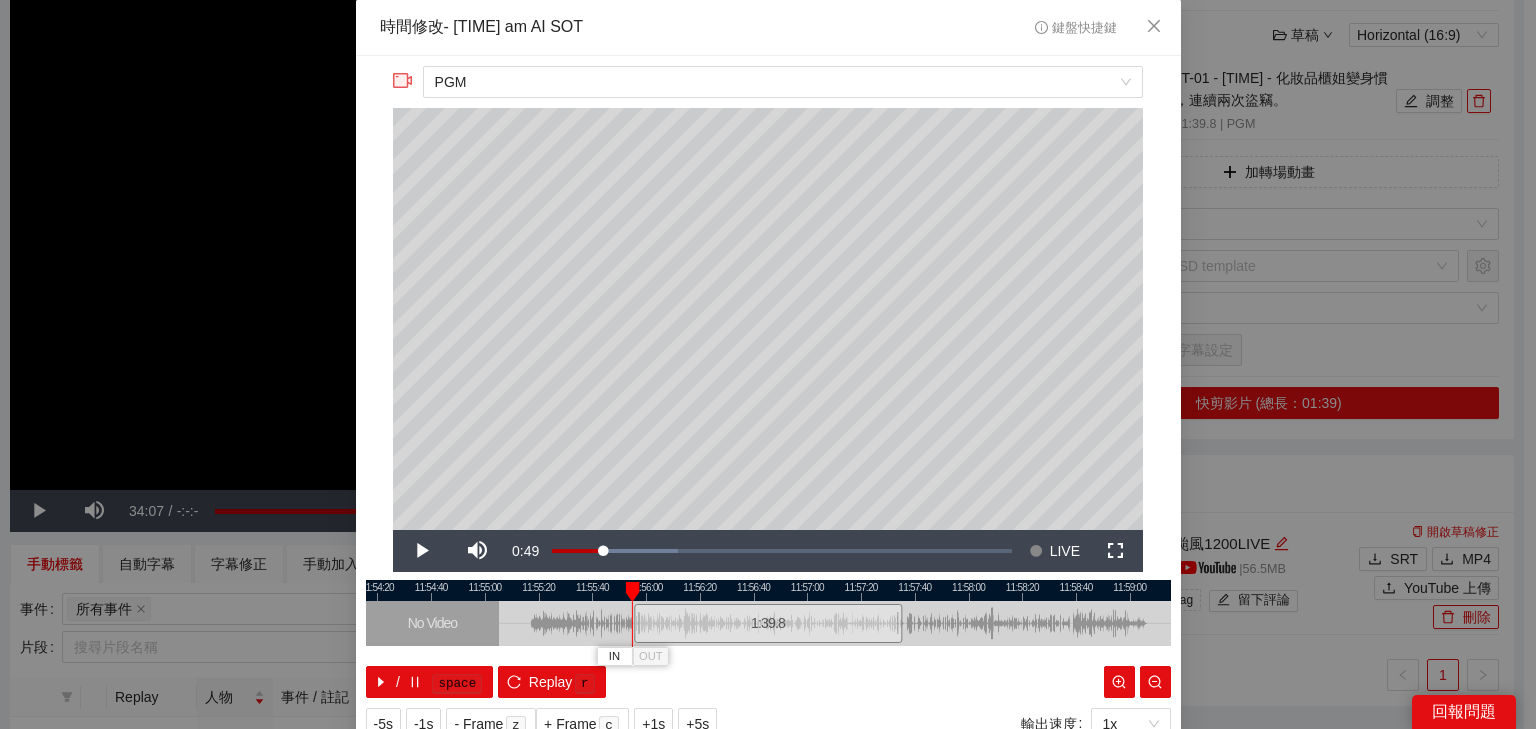 drag, startPoint x: 643, startPoint y: 589, endPoint x: 623, endPoint y: 589, distance: 20 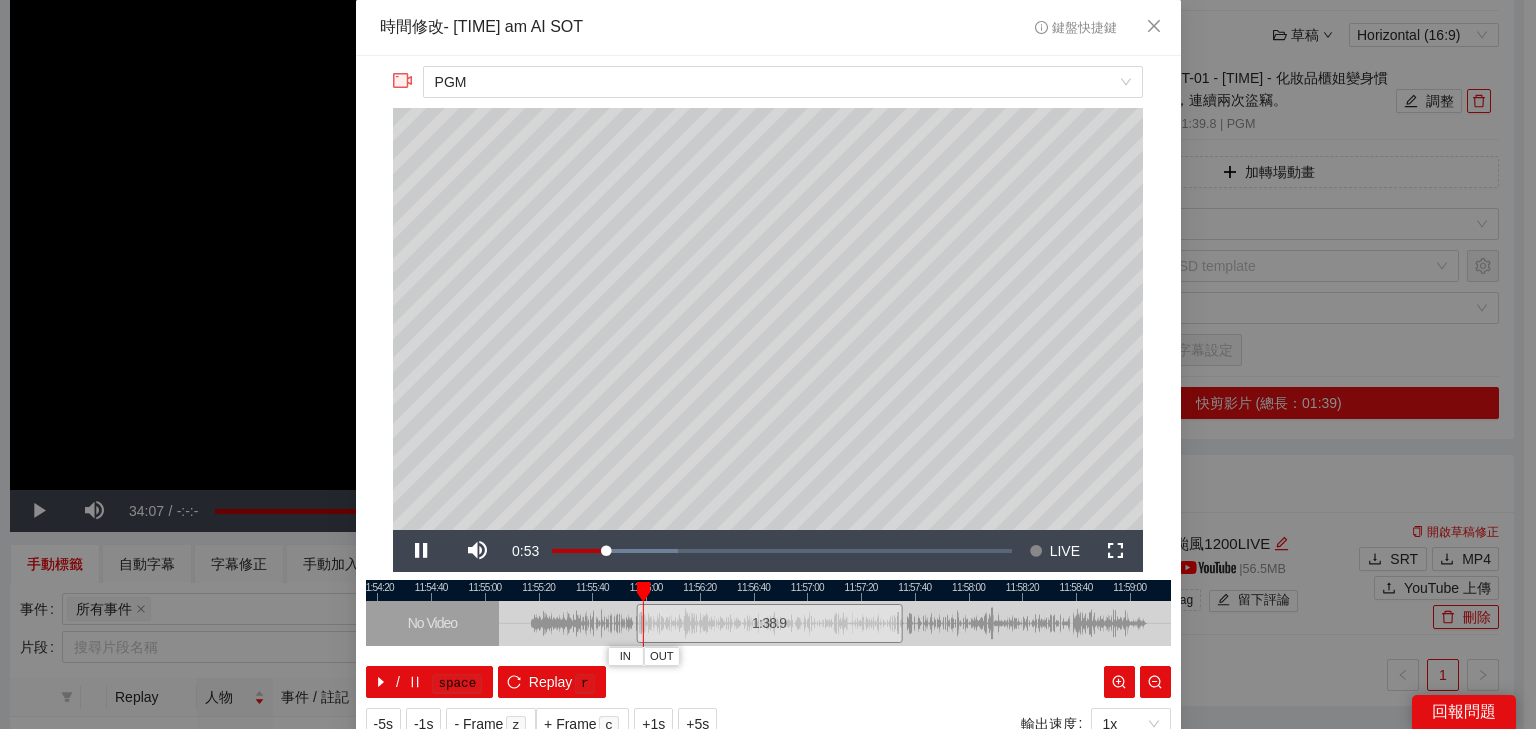 click at bounding box center [768, 590] 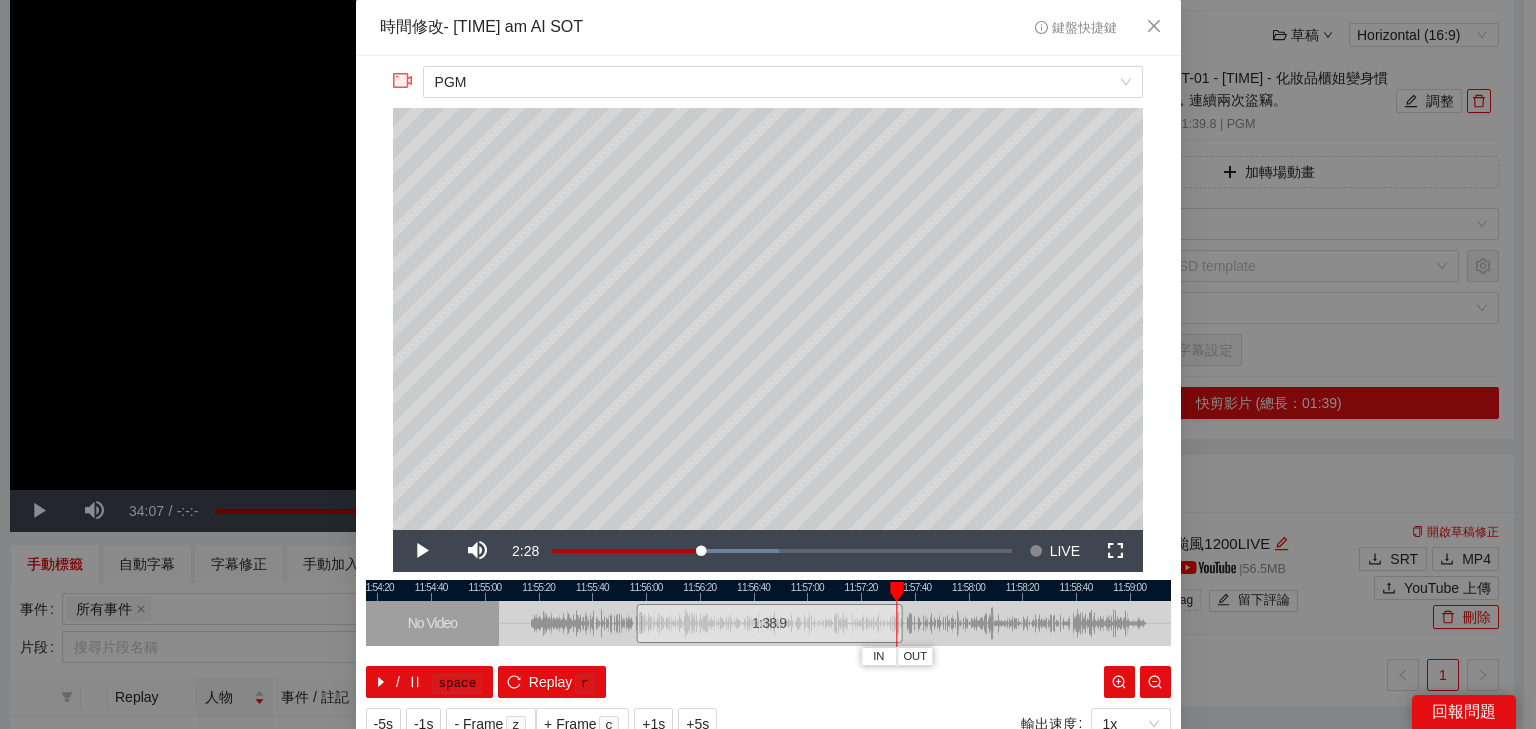 click at bounding box center [897, 592] 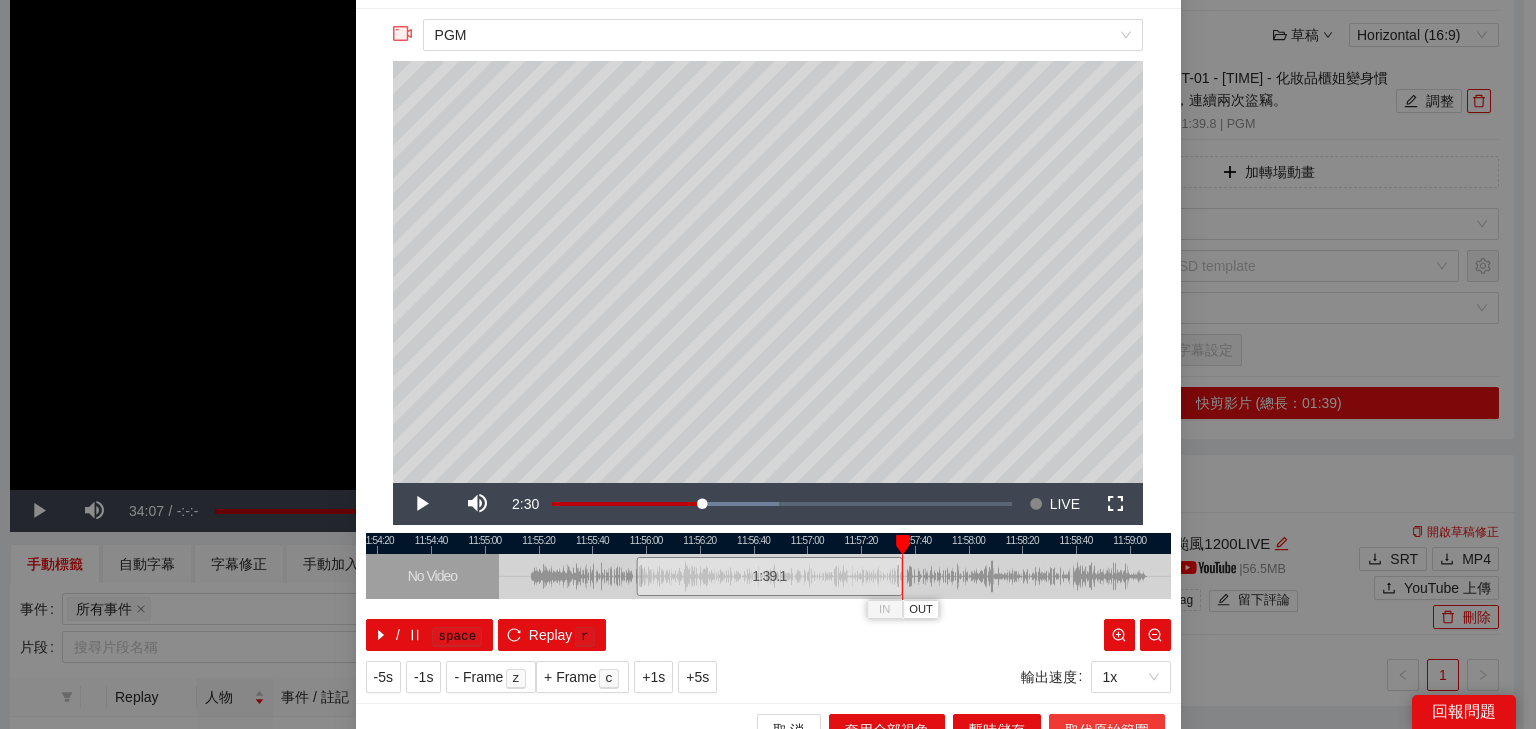 scroll, scrollTop: 73, scrollLeft: 0, axis: vertical 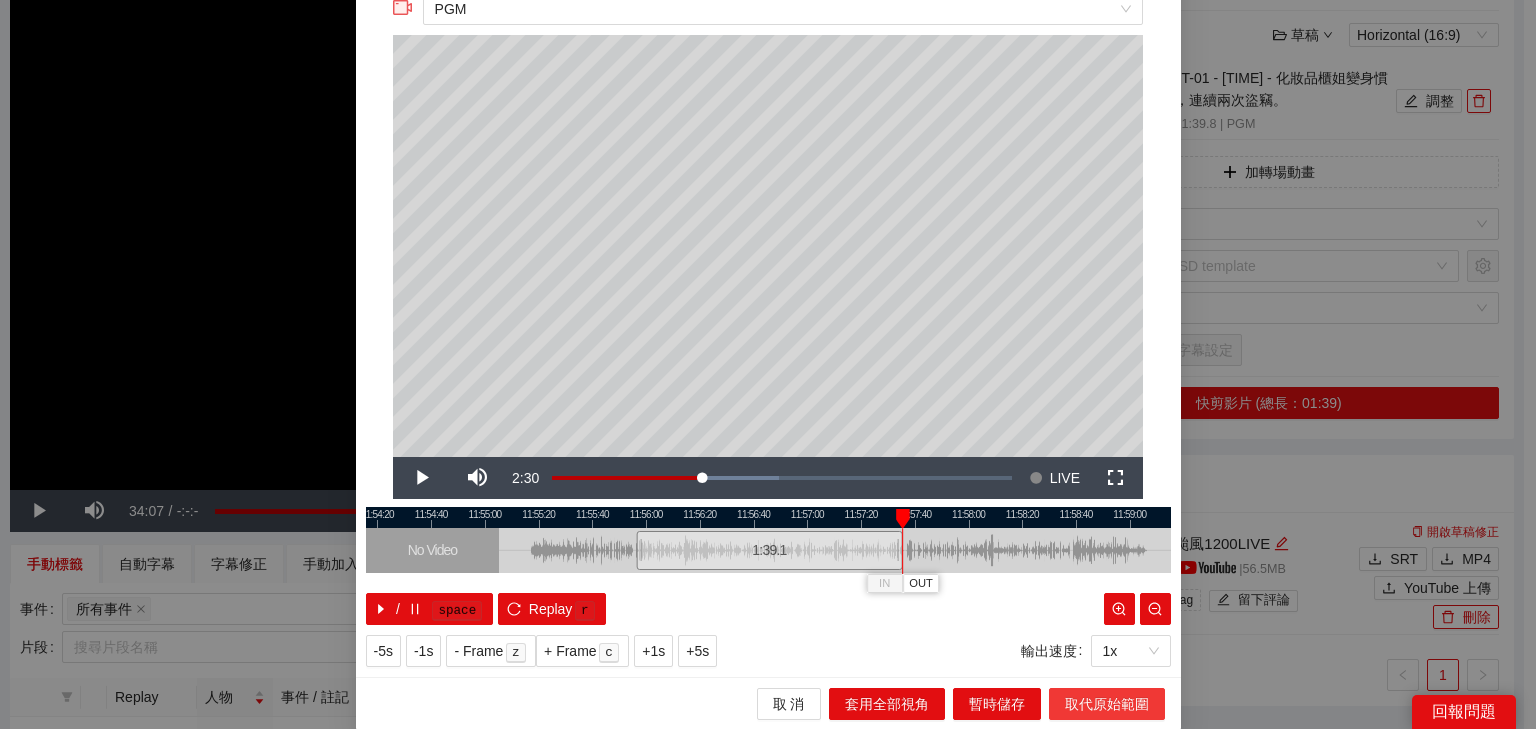 click on "取代原始範圍" at bounding box center [1107, 704] 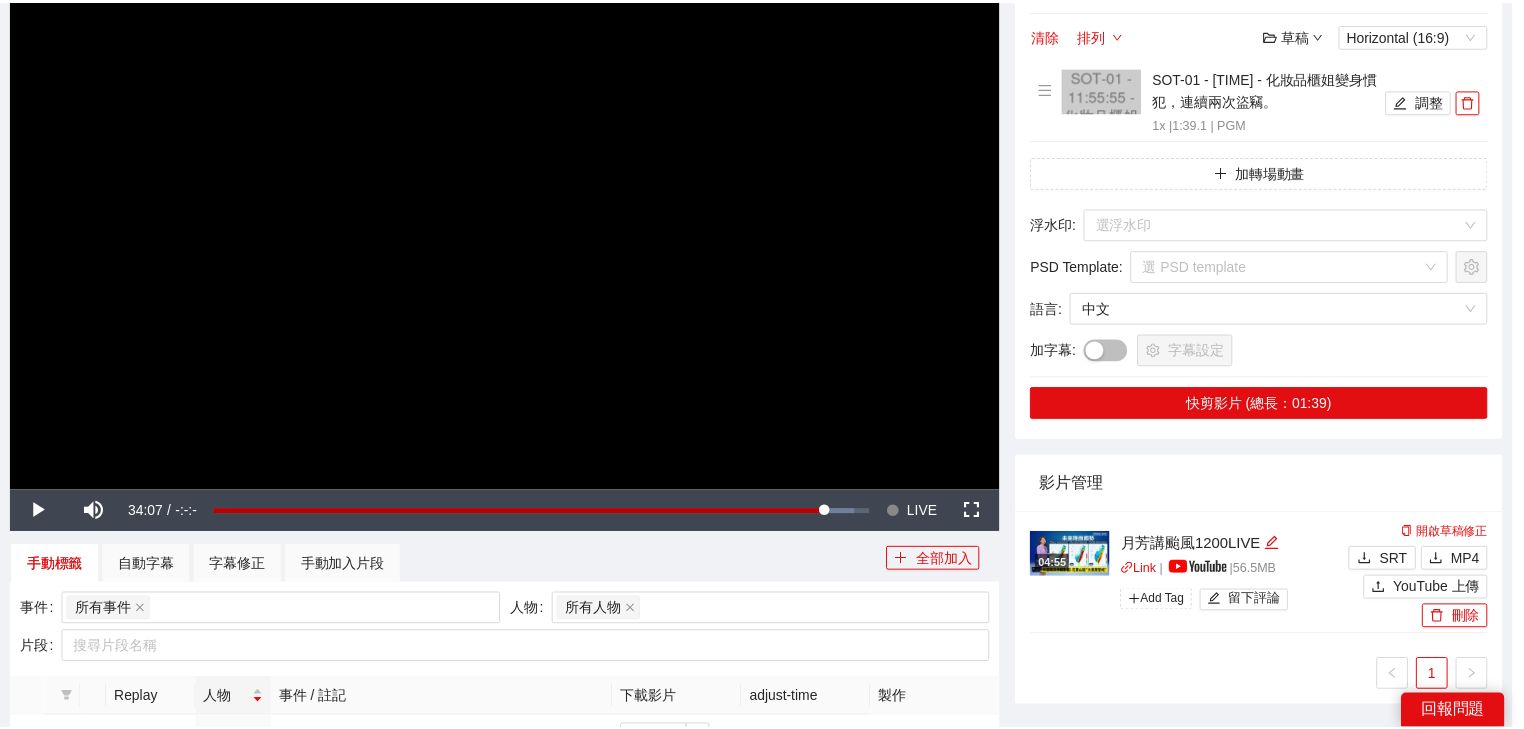 scroll, scrollTop: 0, scrollLeft: 0, axis: both 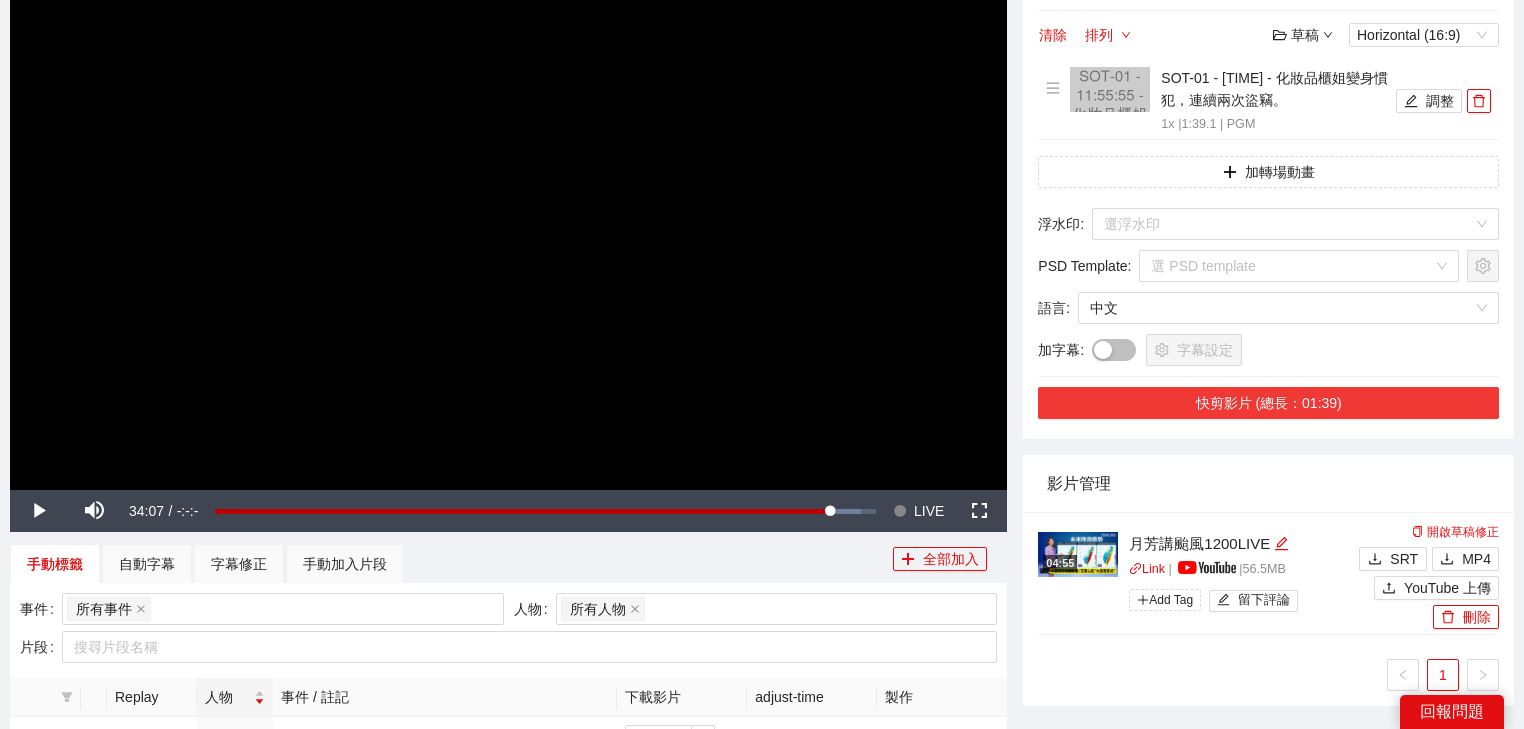 click on "快剪影片 (總長：01:39)" at bounding box center [1268, 403] 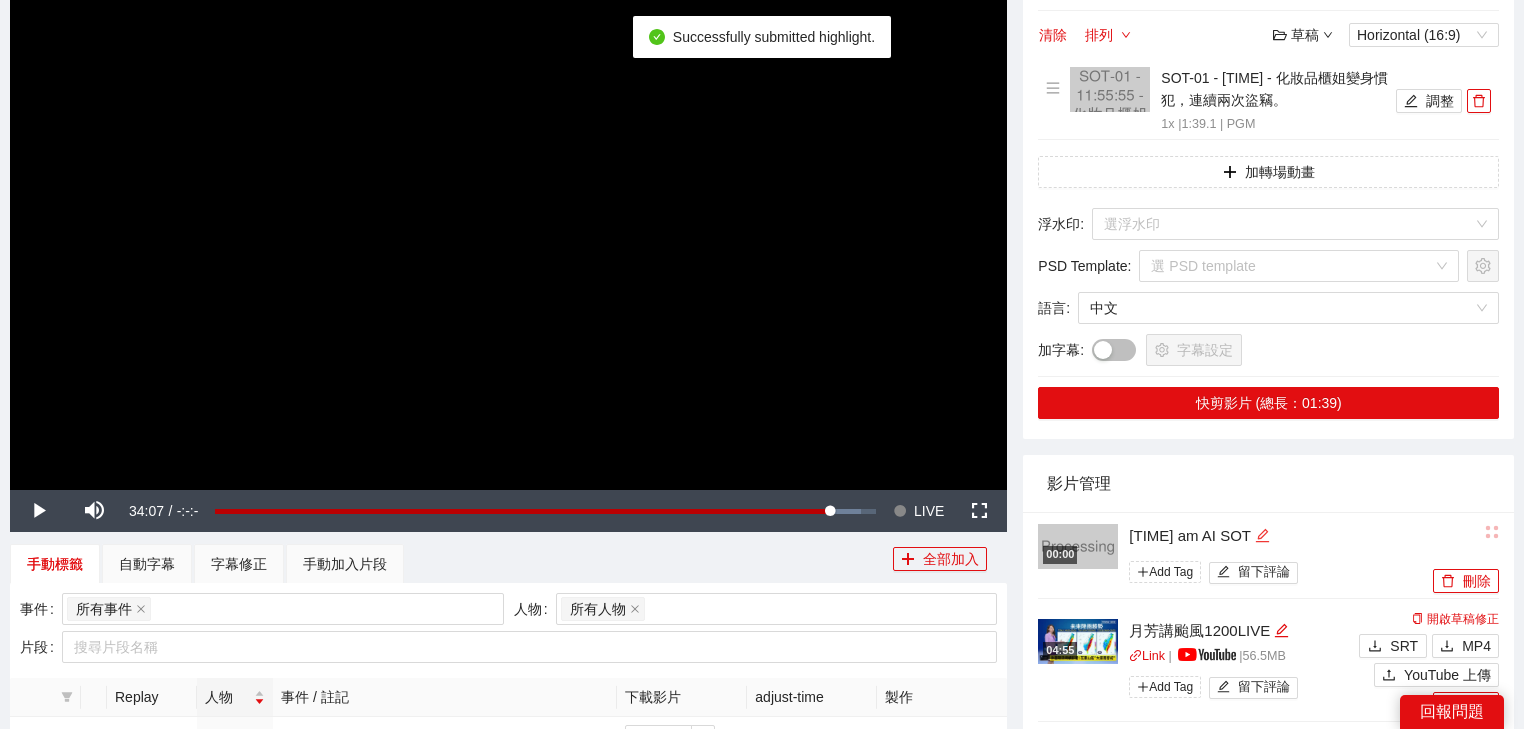 click 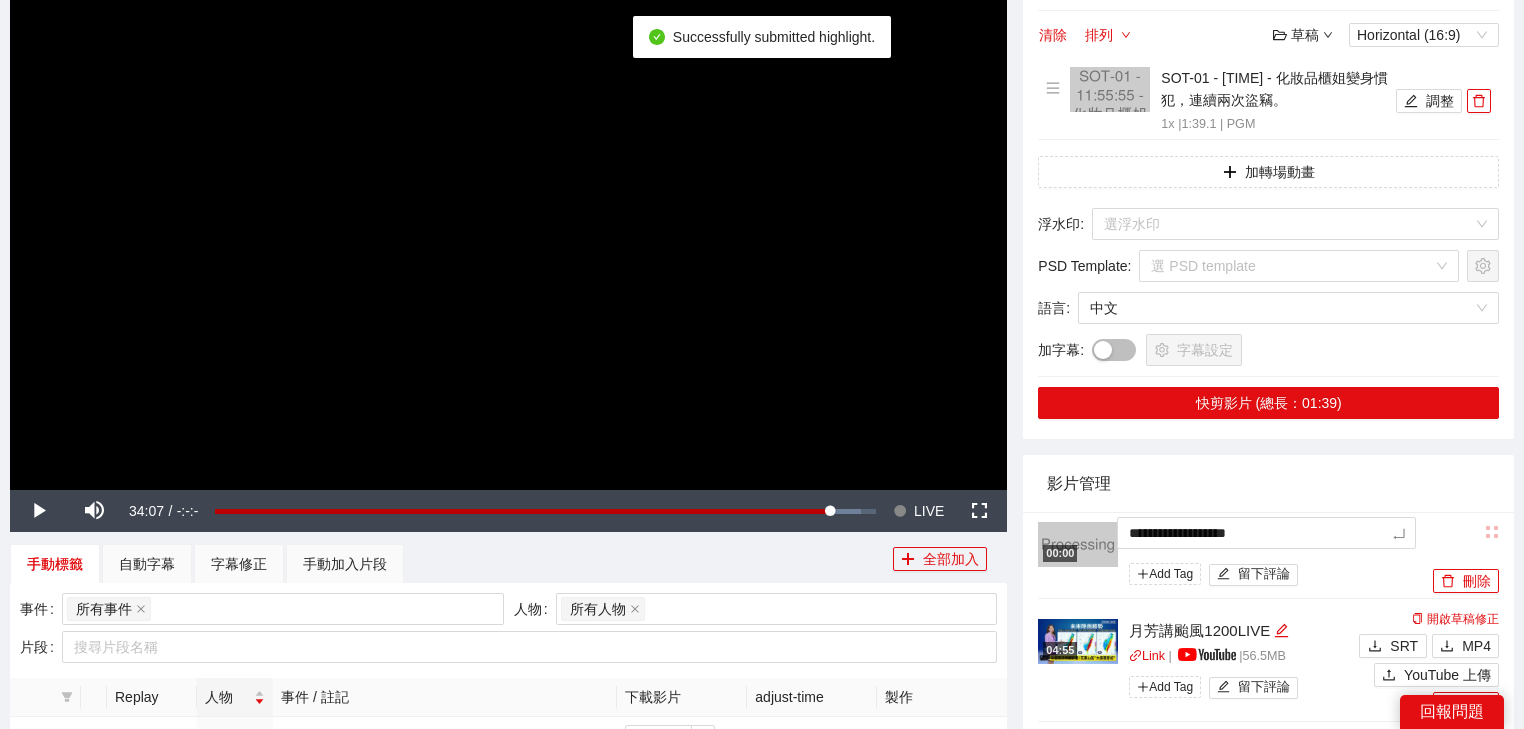 drag, startPoint x: 1276, startPoint y: 539, endPoint x: 893, endPoint y: 494, distance: 385.63455 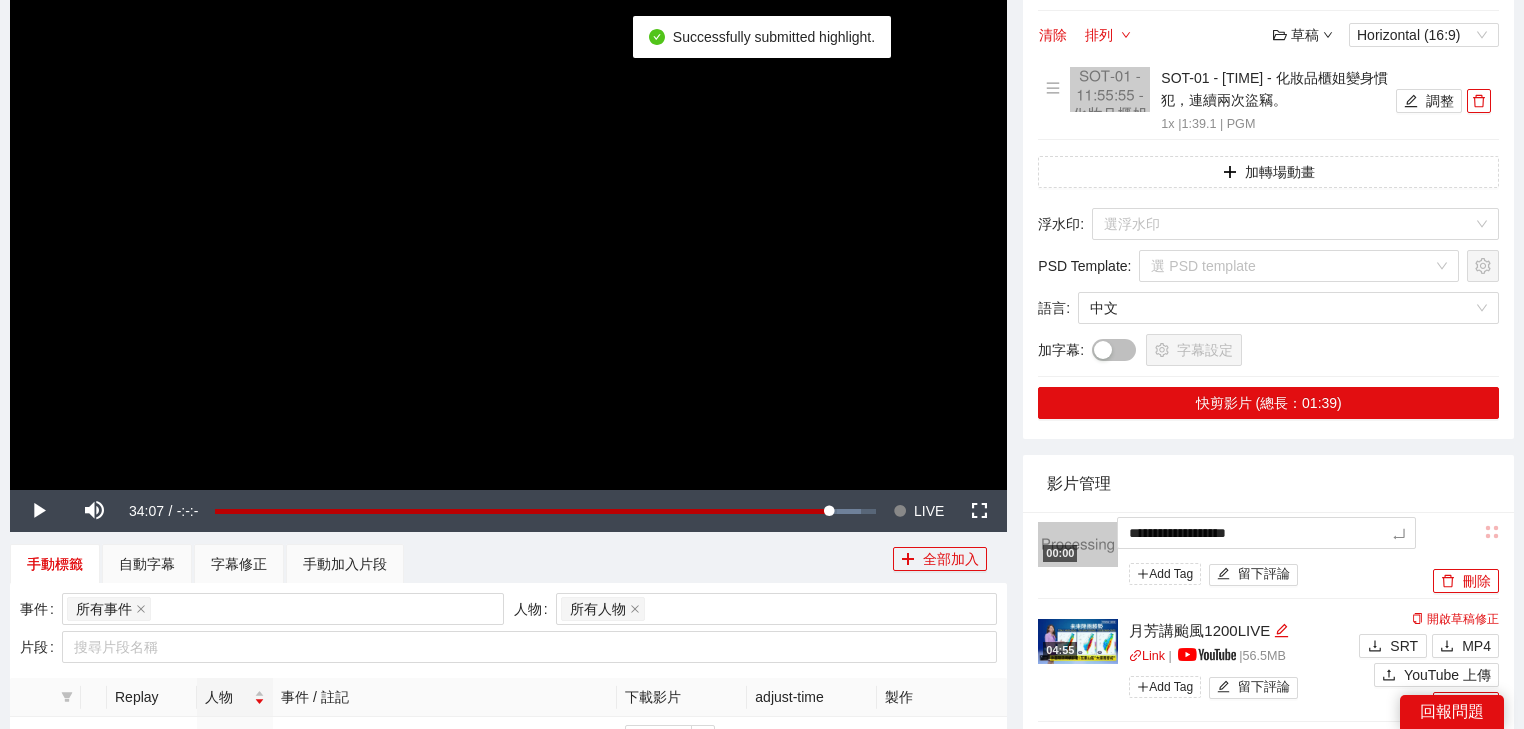 type on "*********" 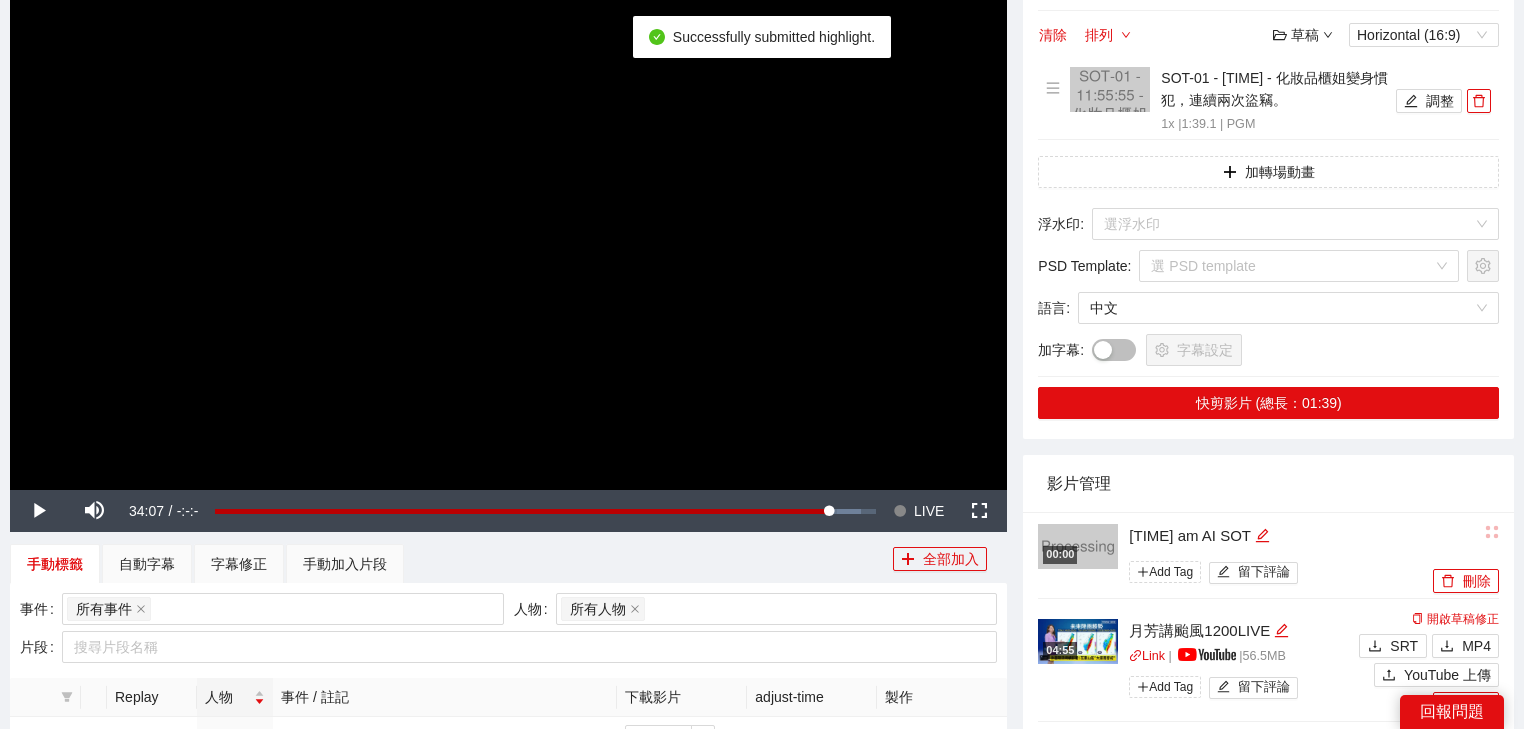 click on "影片管理" at bounding box center [1268, 483] 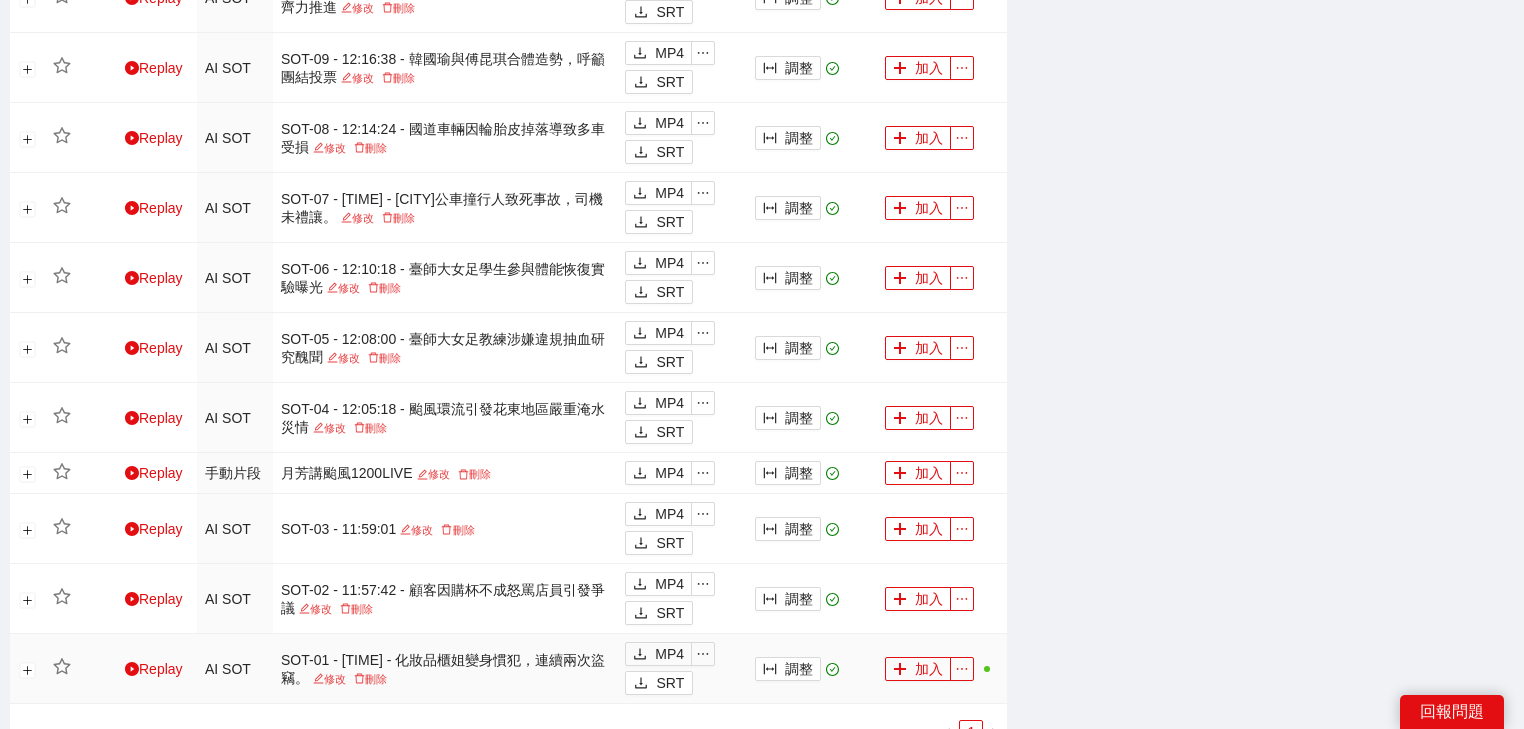 scroll, scrollTop: 1440, scrollLeft: 0, axis: vertical 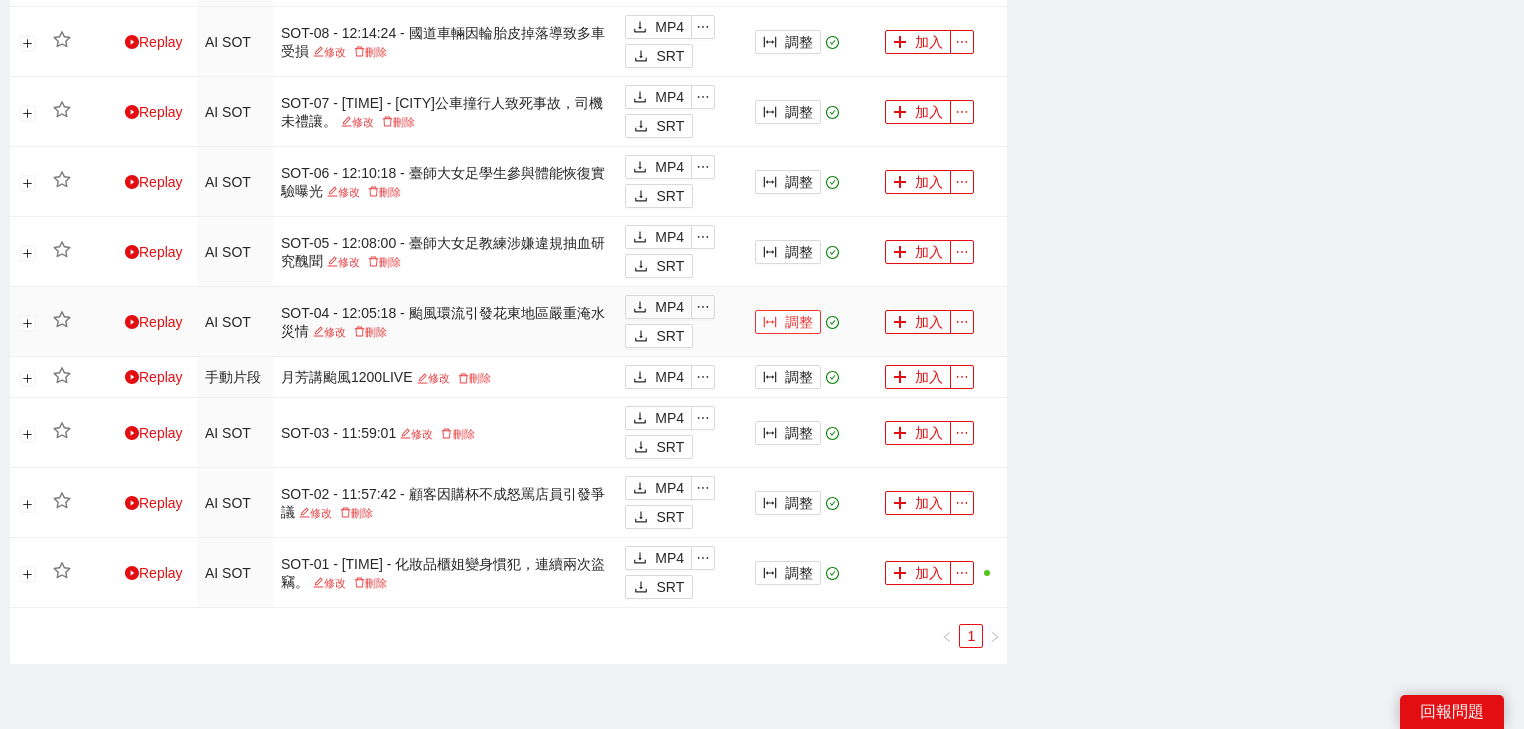 click on "調整" at bounding box center [788, 322] 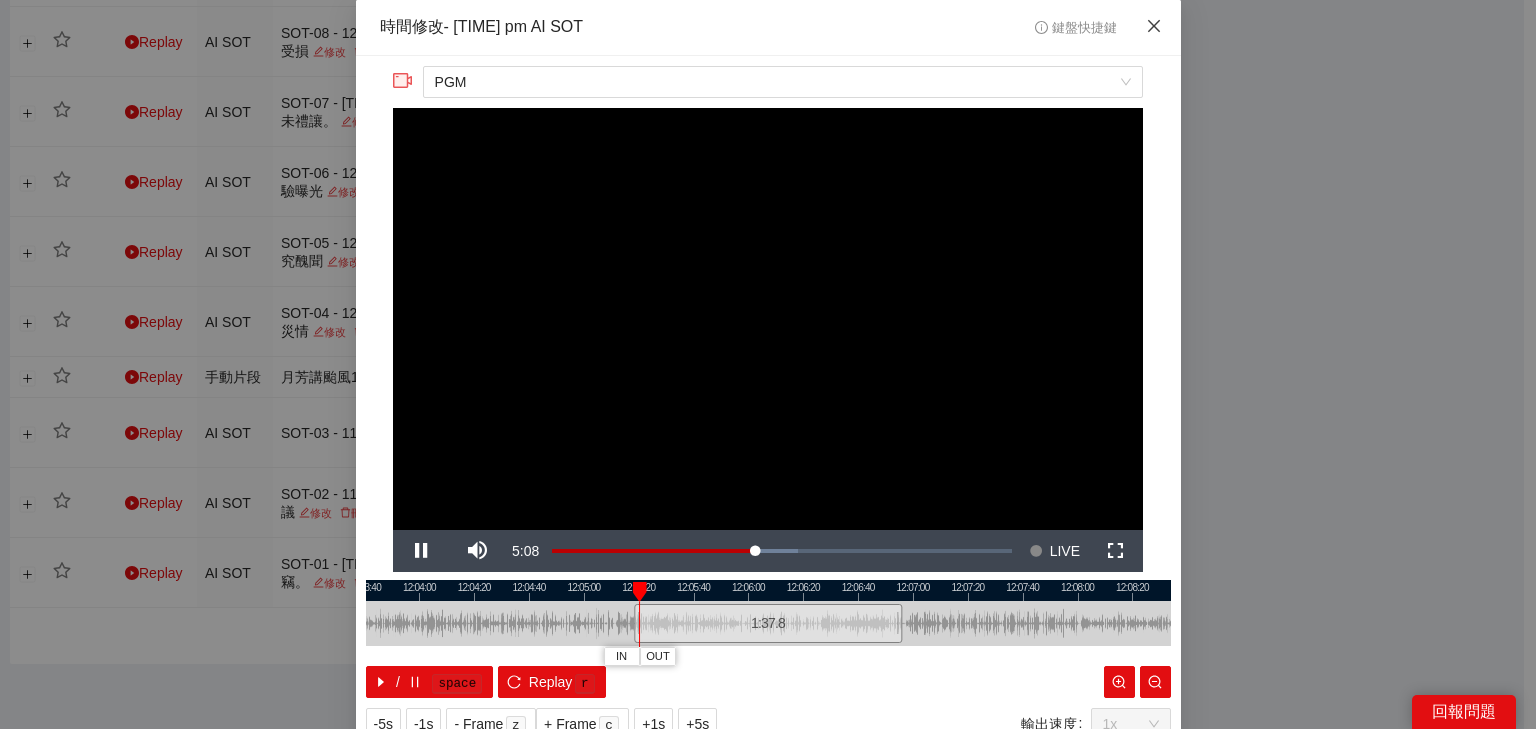 click 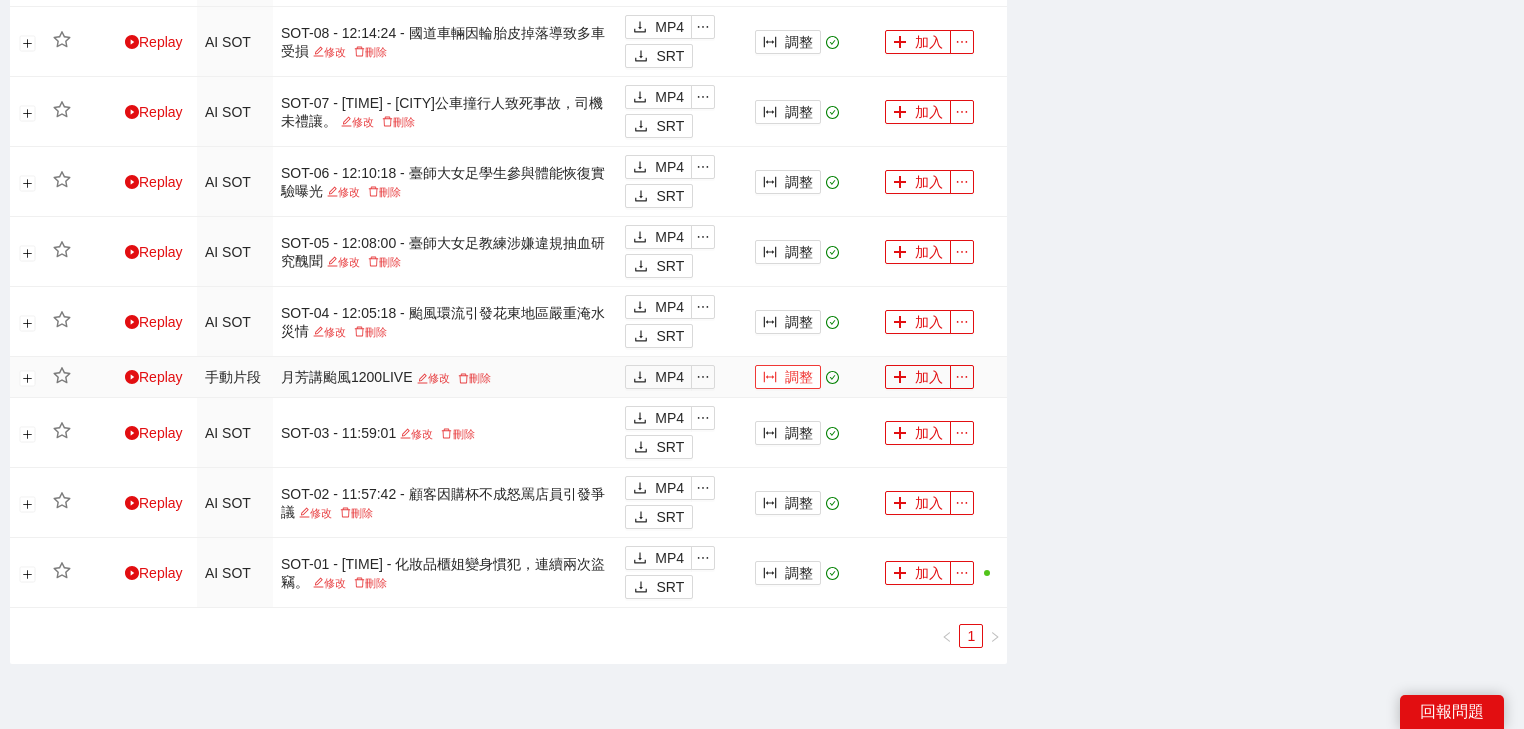 click on "調整" at bounding box center (788, 377) 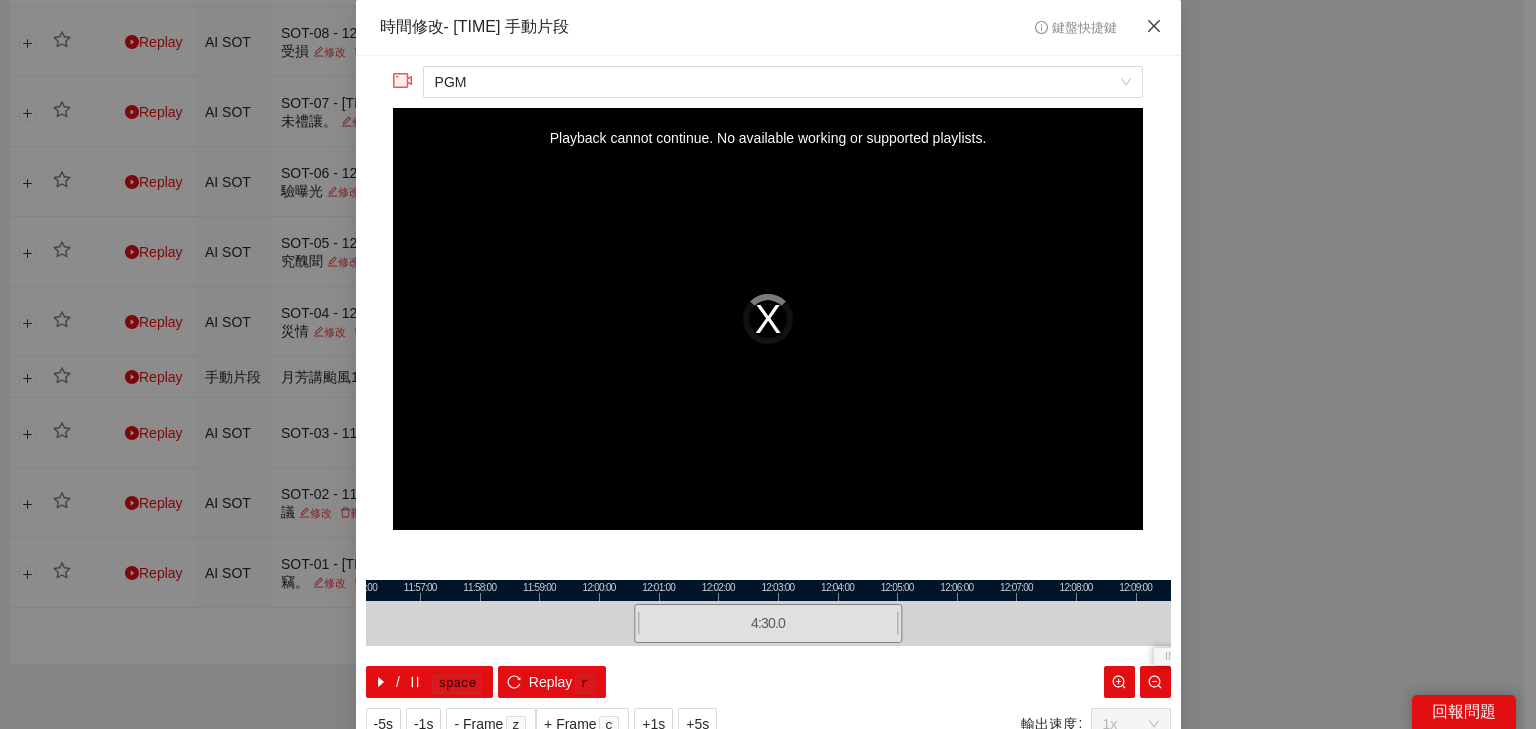 click 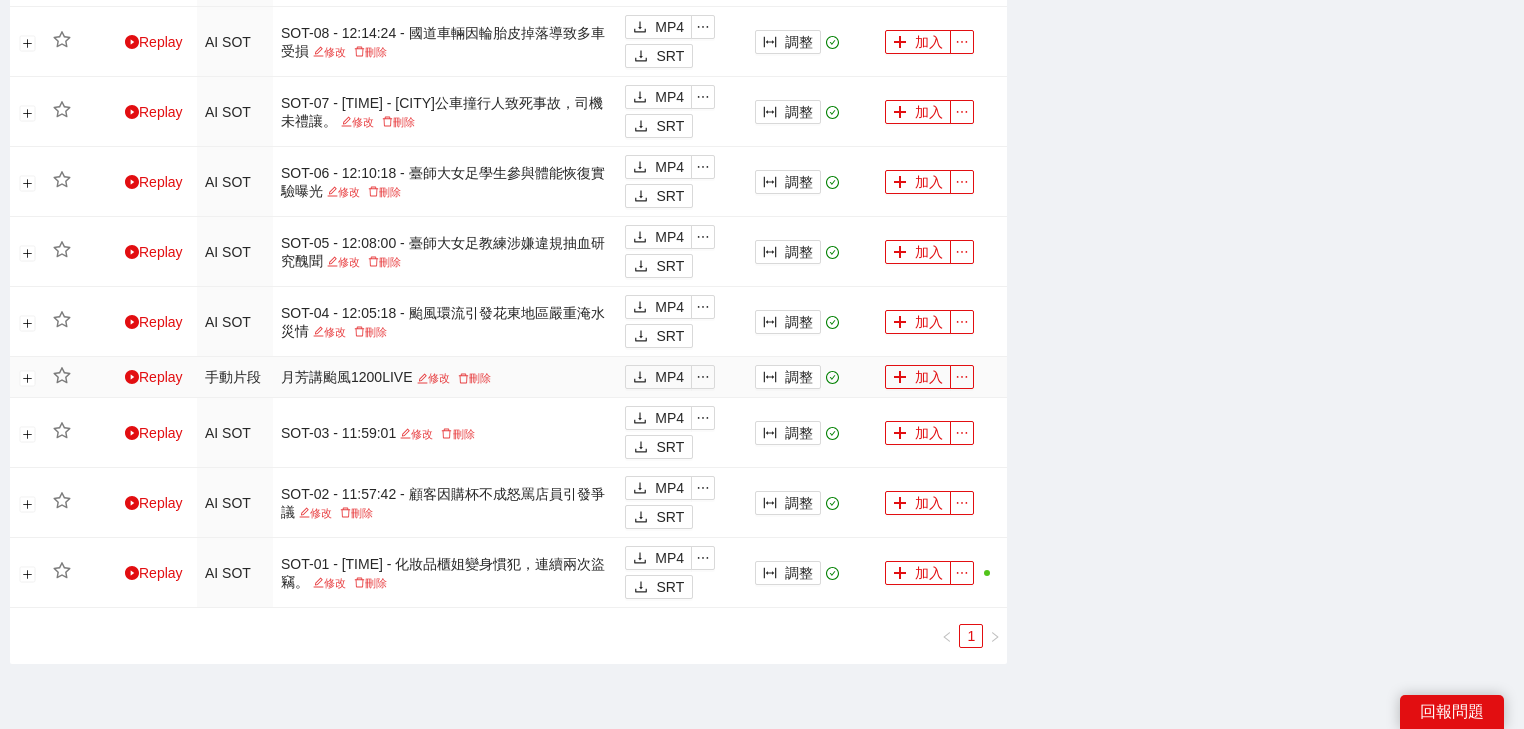 click on "調整" at bounding box center [812, 377] 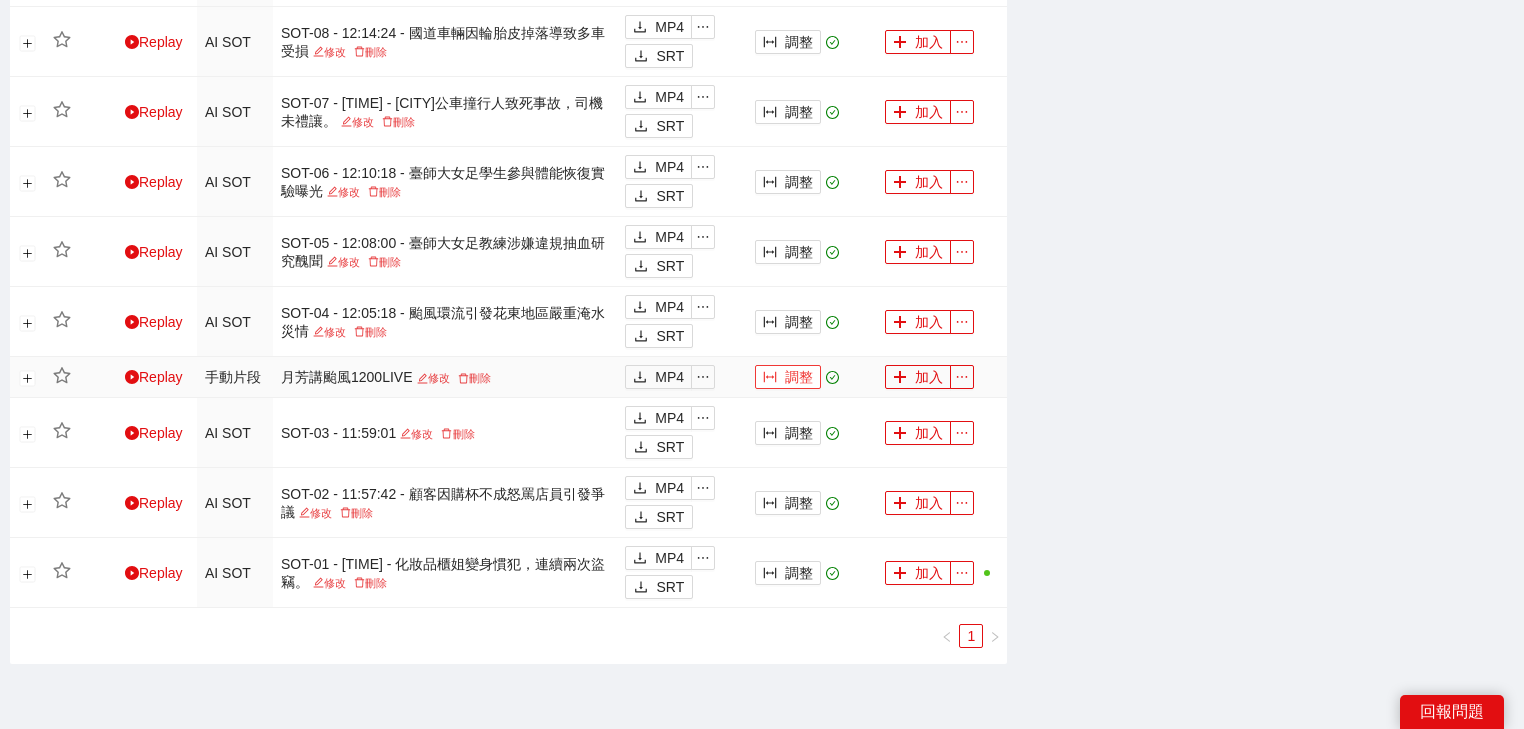 click on "調整" at bounding box center (788, 377) 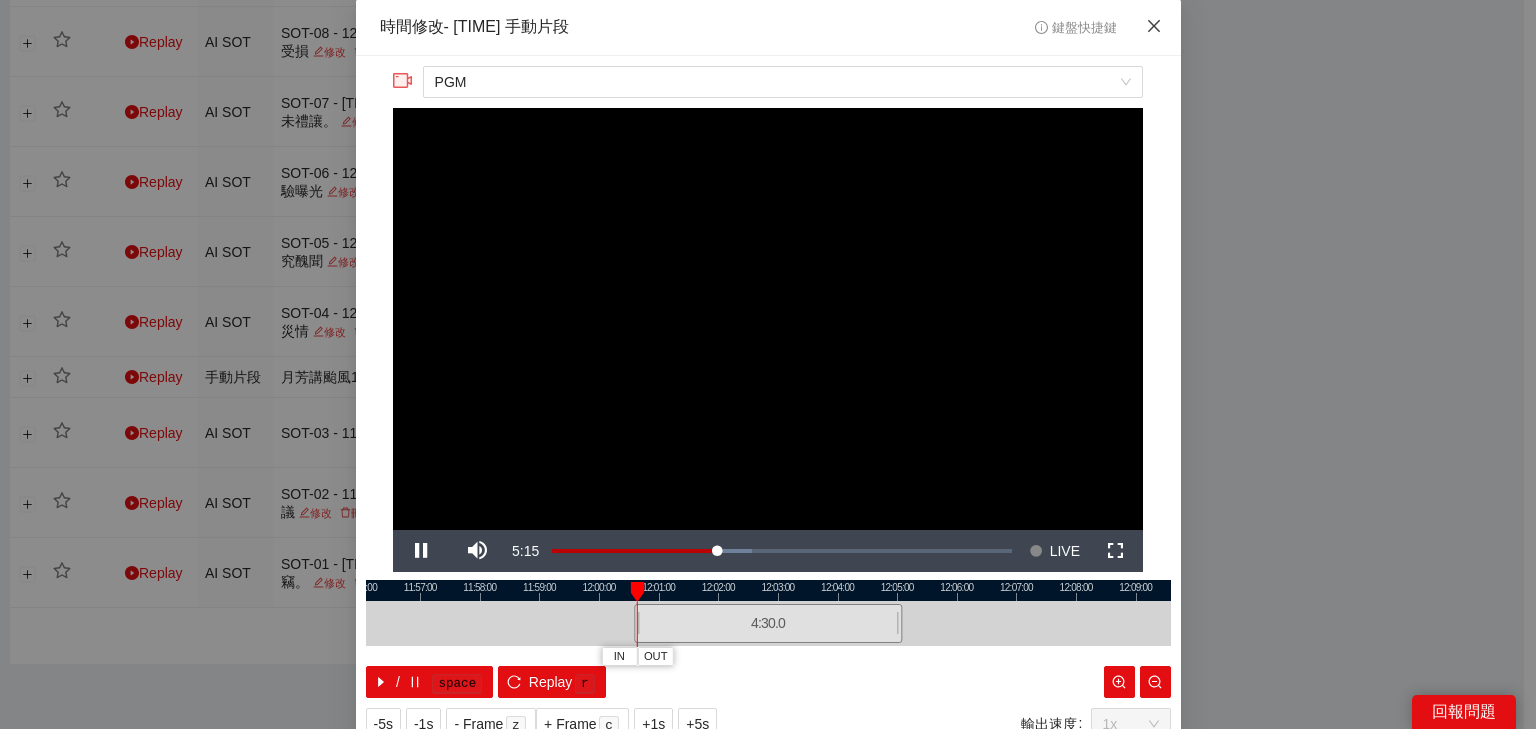 click 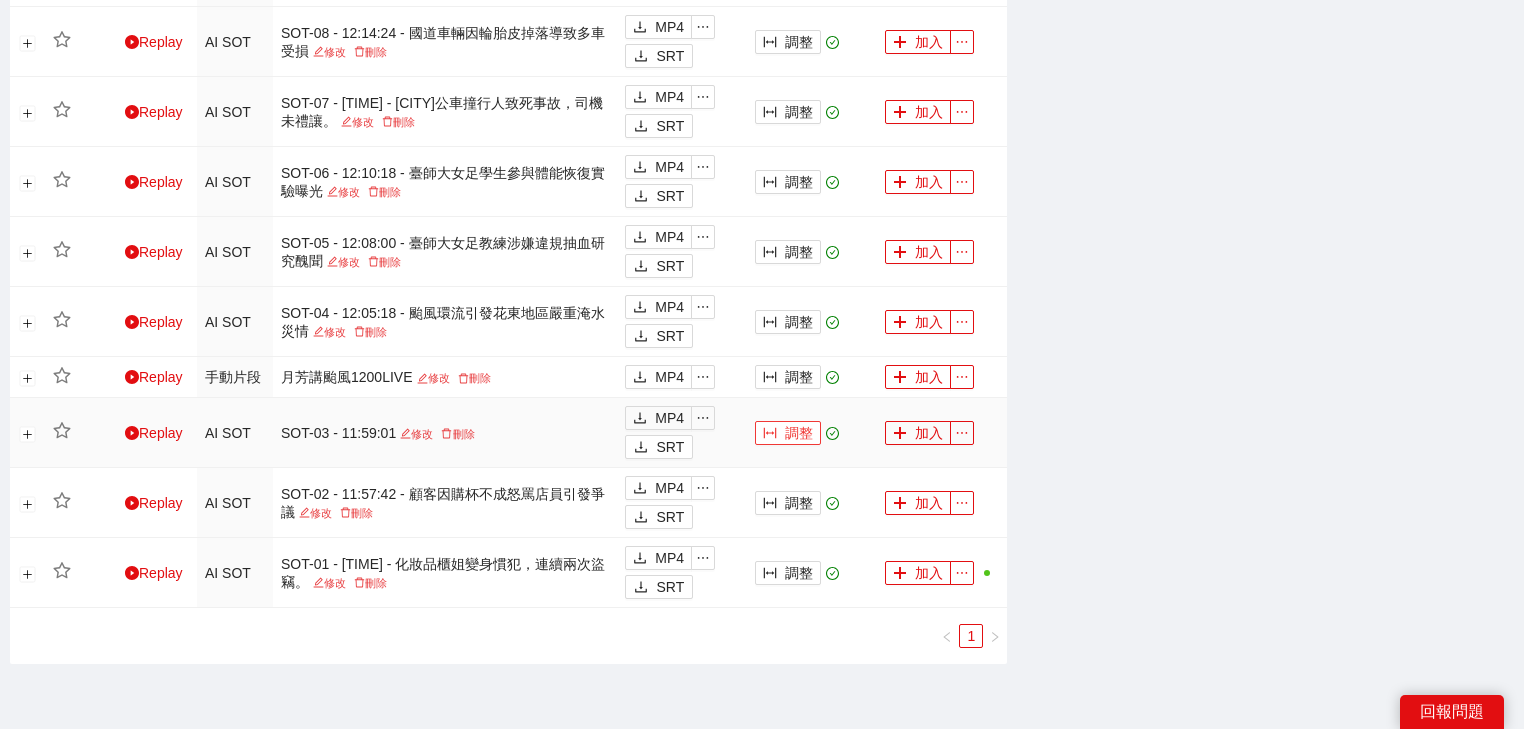 click on "調整" at bounding box center (788, 433) 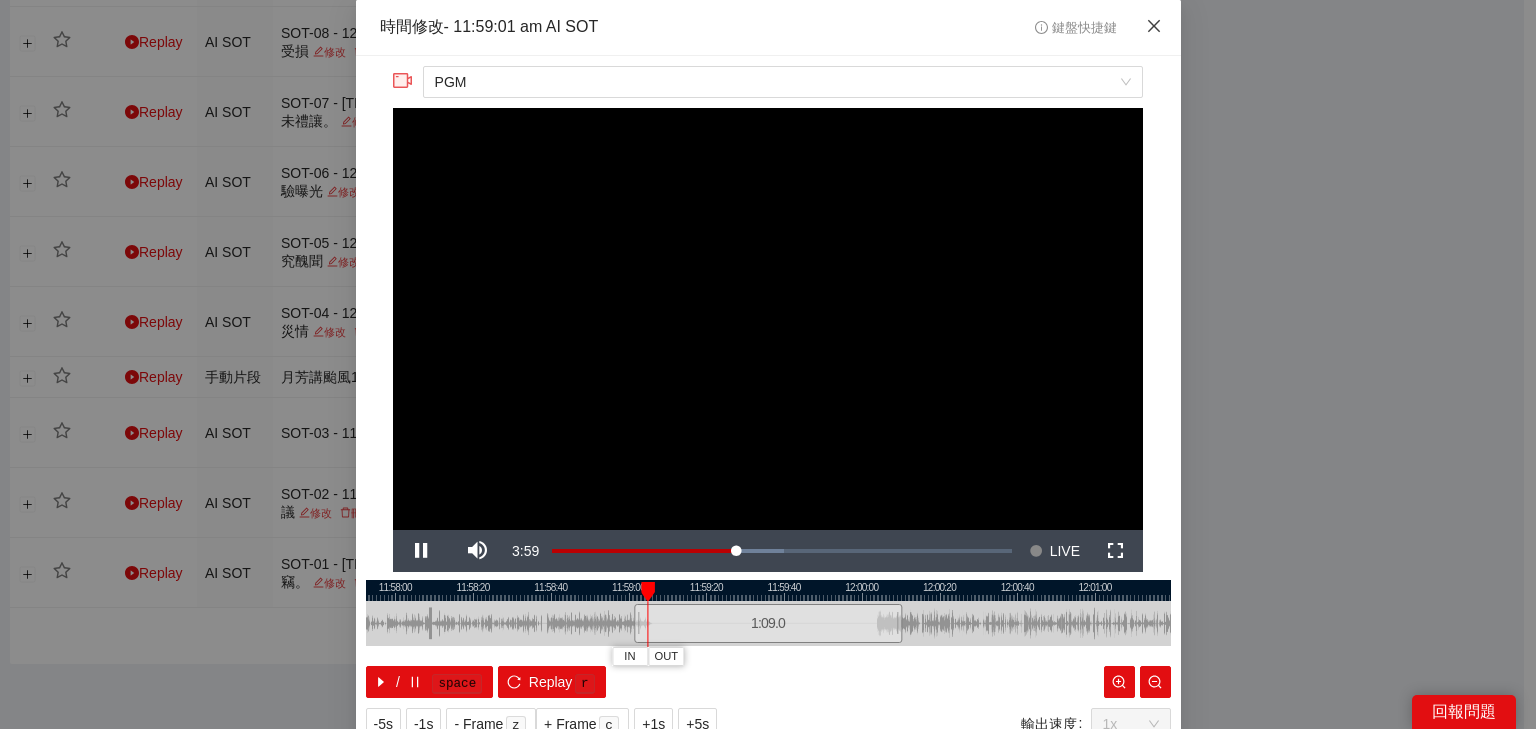 click 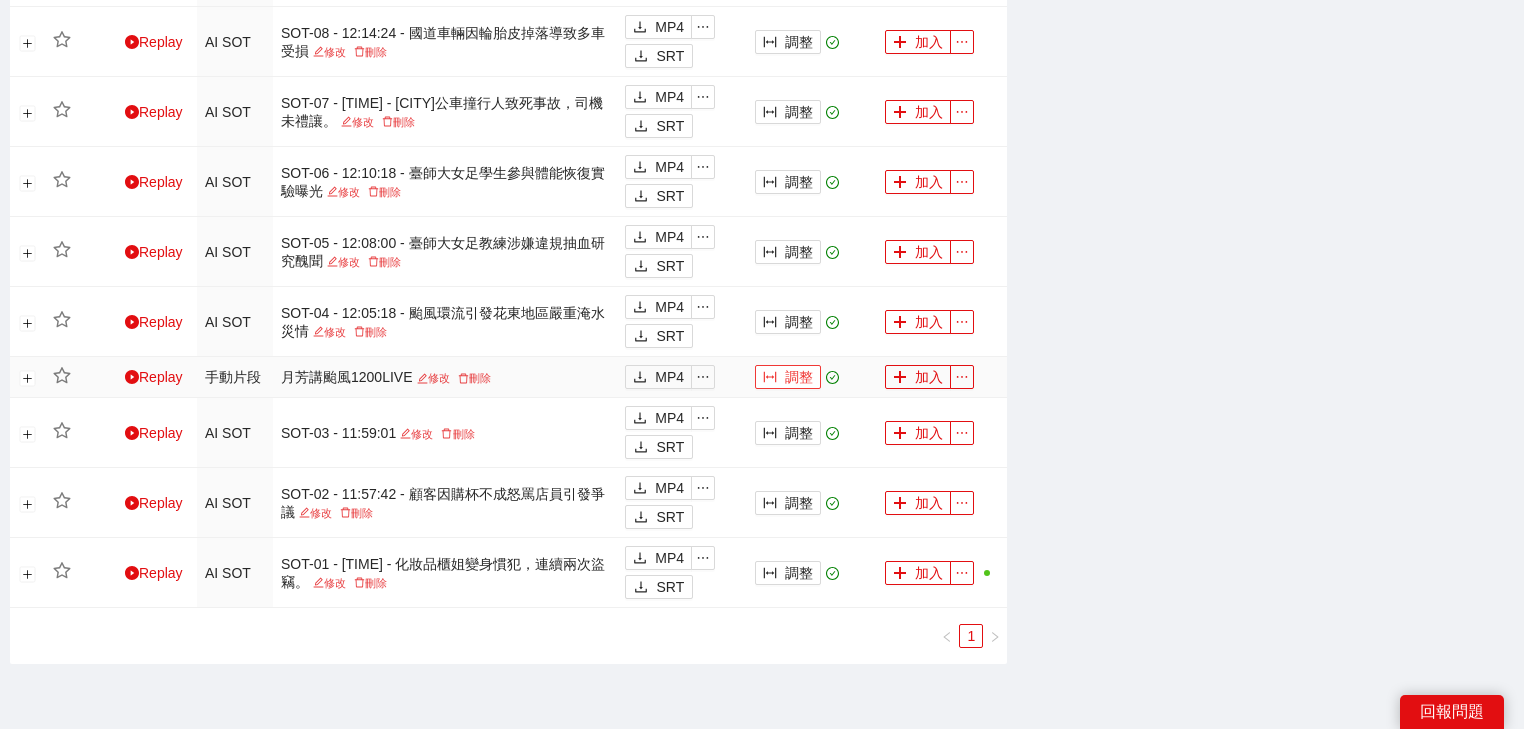 click on "調整" at bounding box center (788, 377) 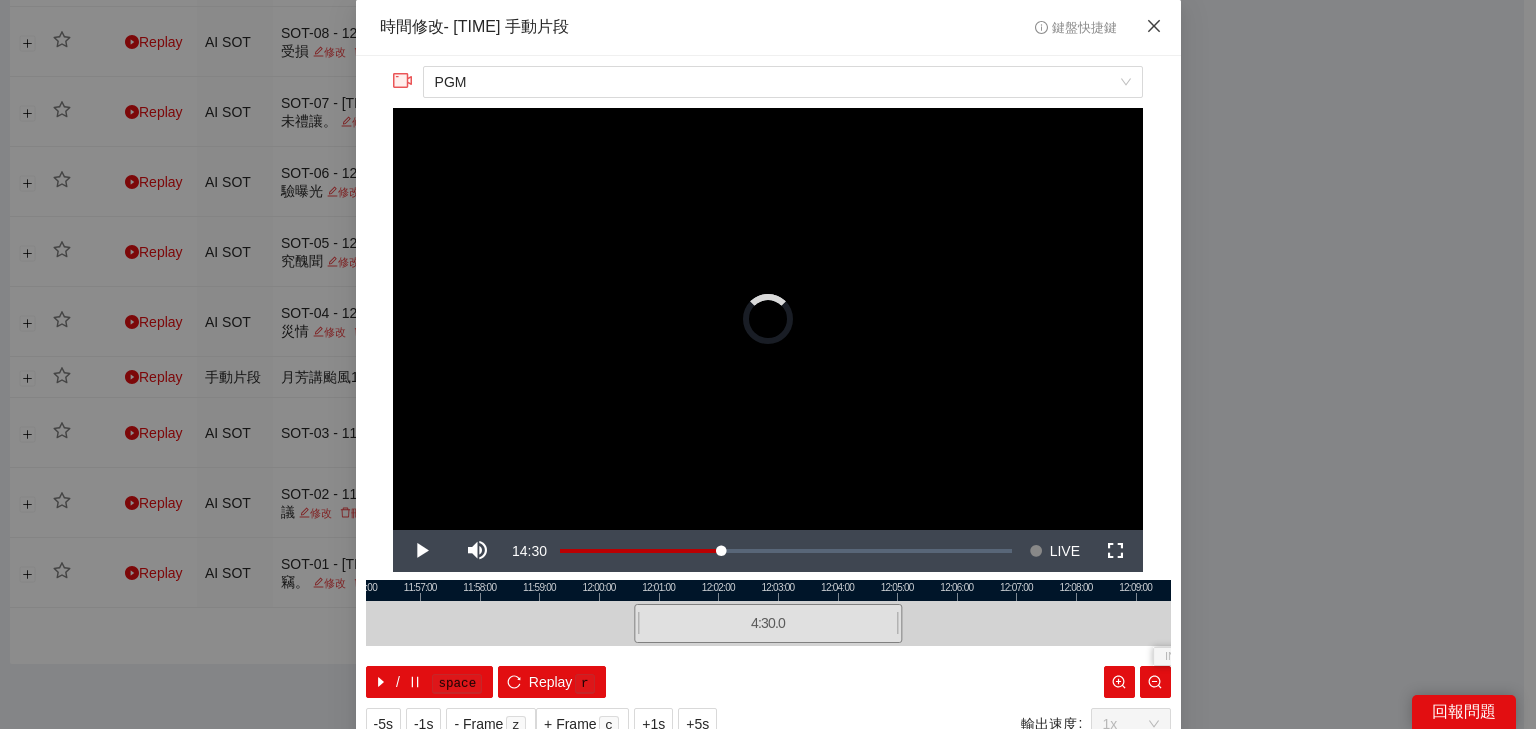 click 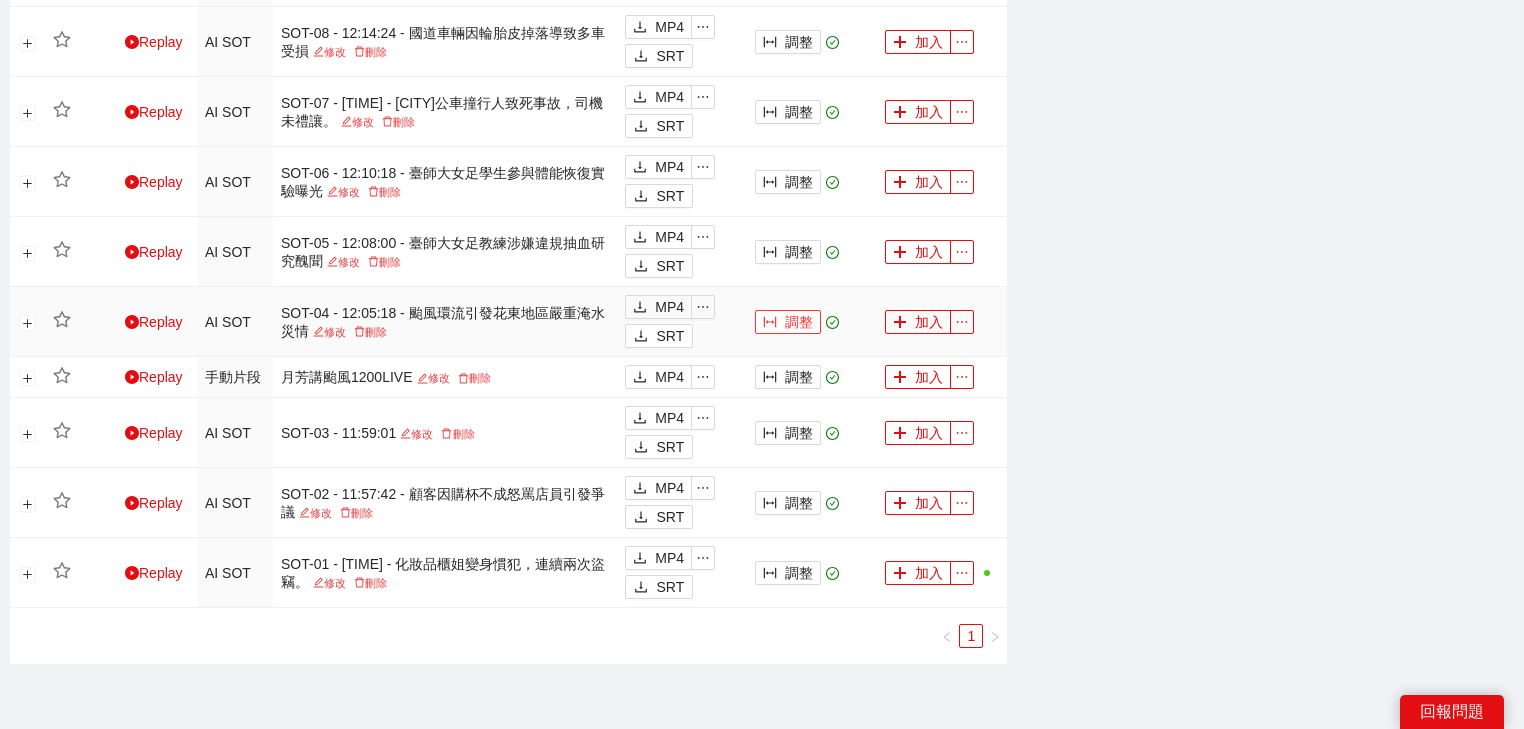 click on "調整" at bounding box center [788, 322] 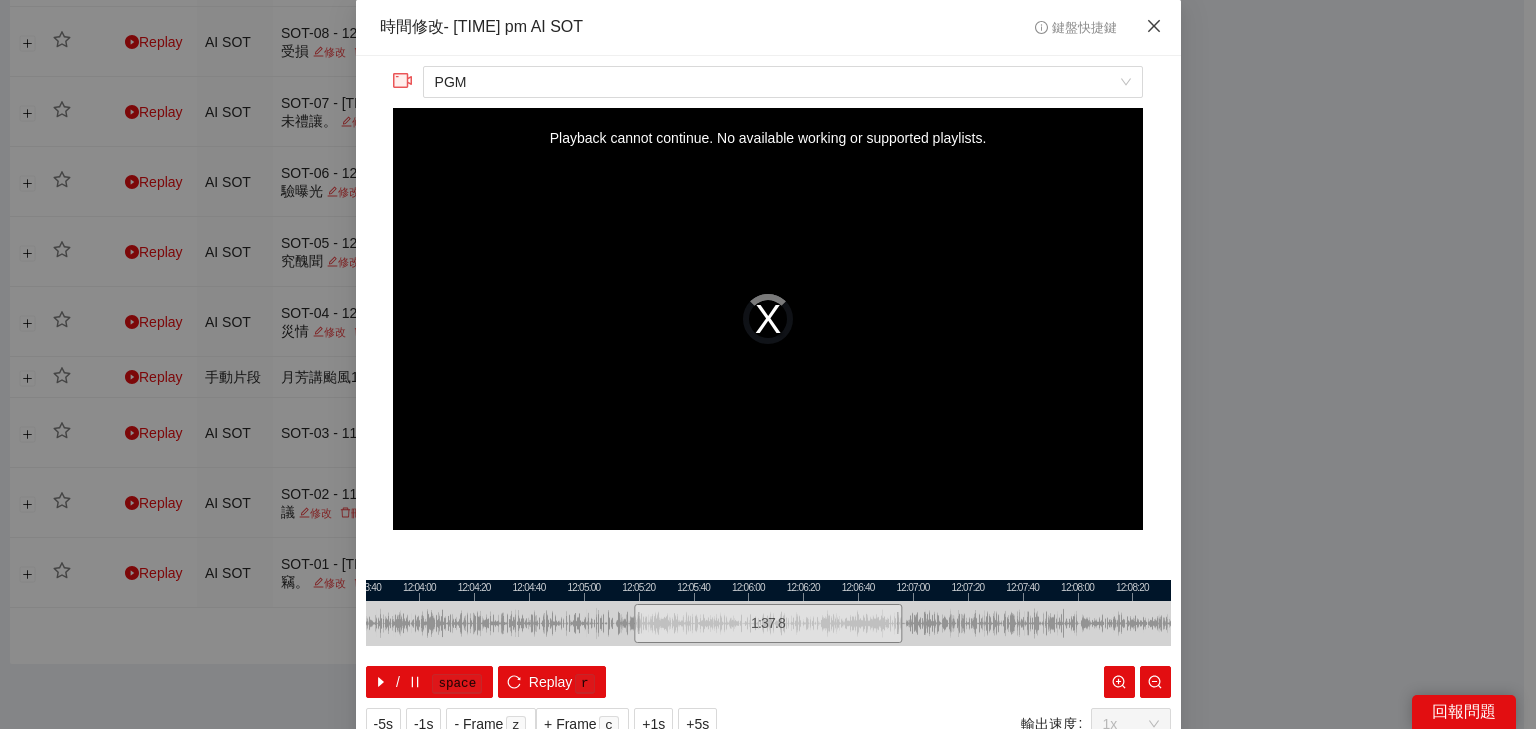 click 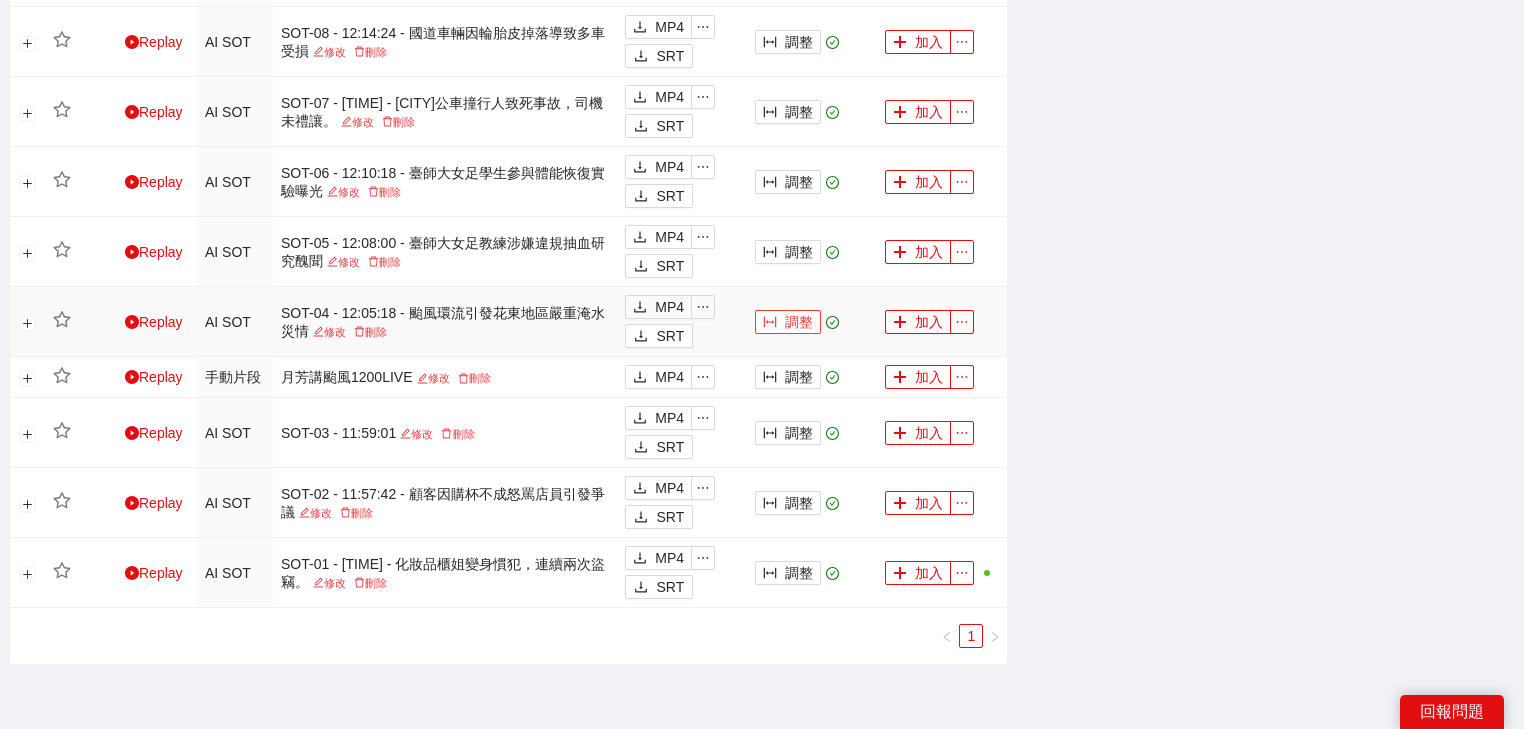 click on "調整" at bounding box center (788, 322) 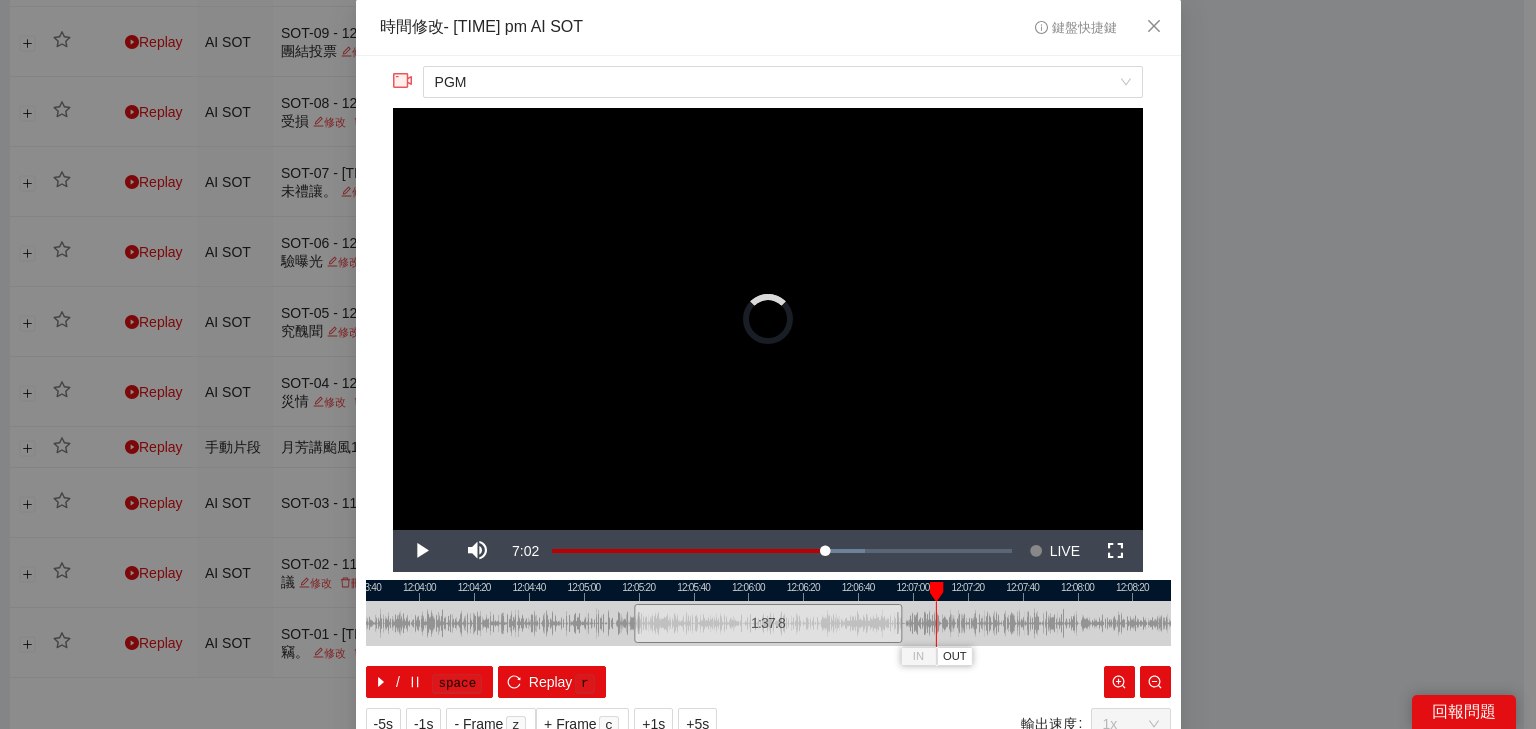 drag, startPoint x: 636, startPoint y: 591, endPoint x: 905, endPoint y: 580, distance: 269.22482 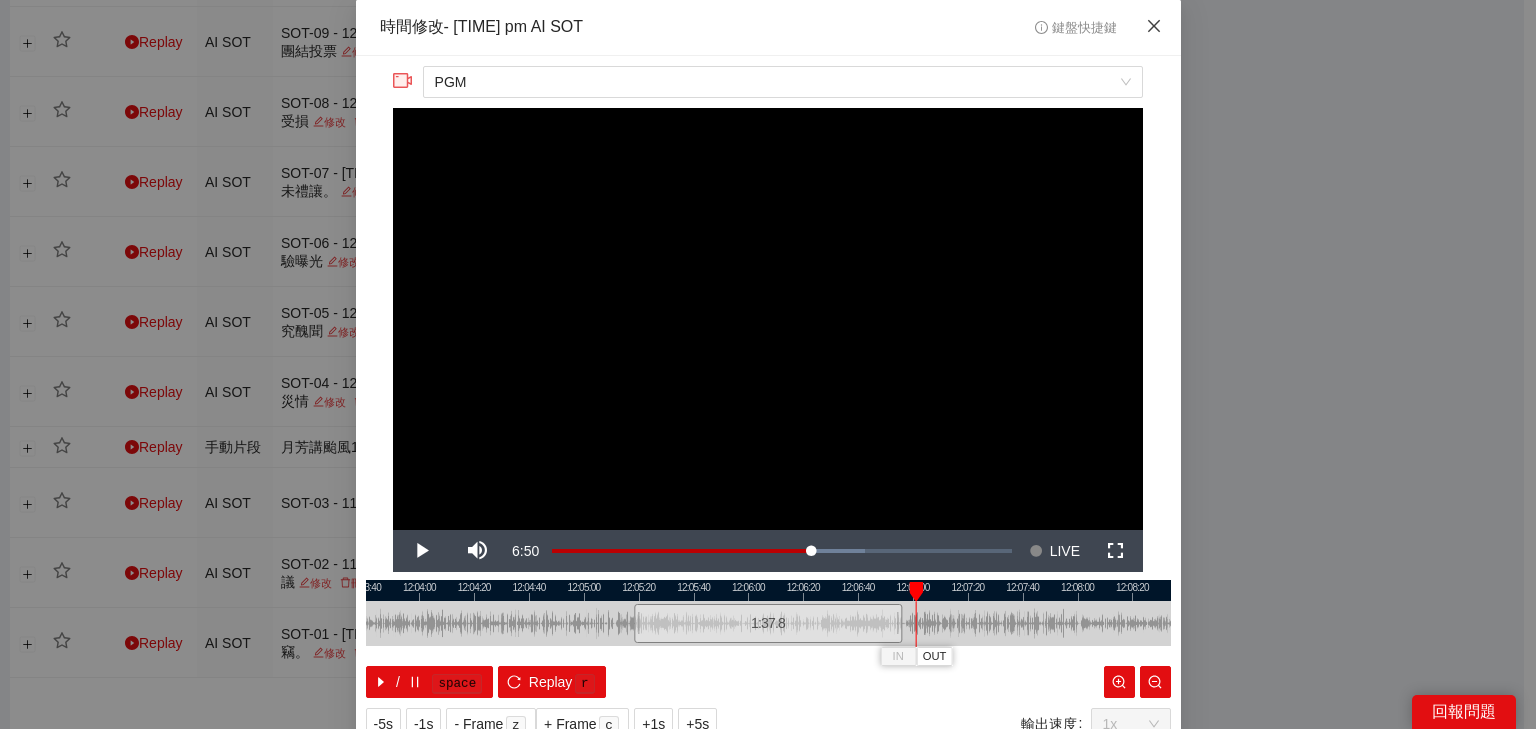 click 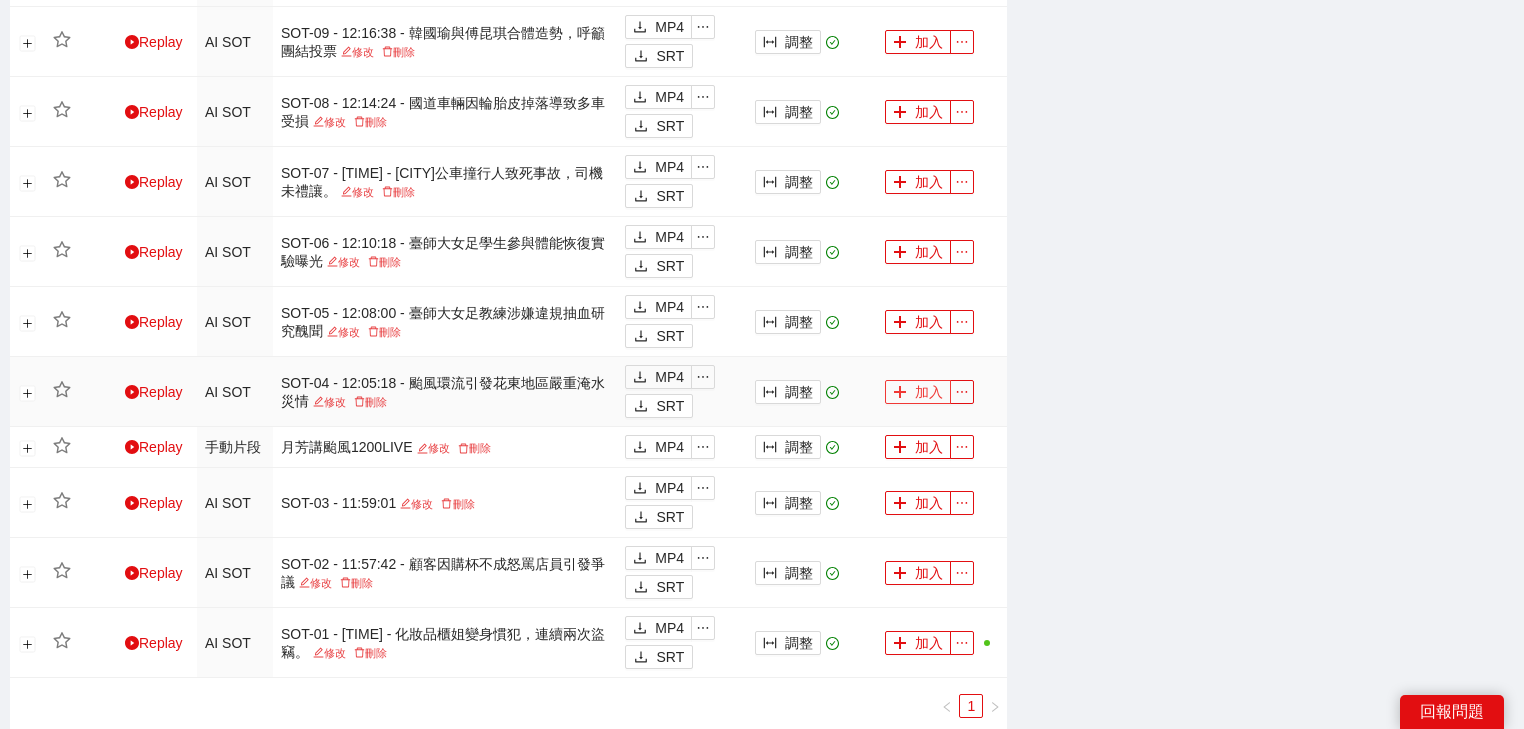click on "加入" at bounding box center (918, 392) 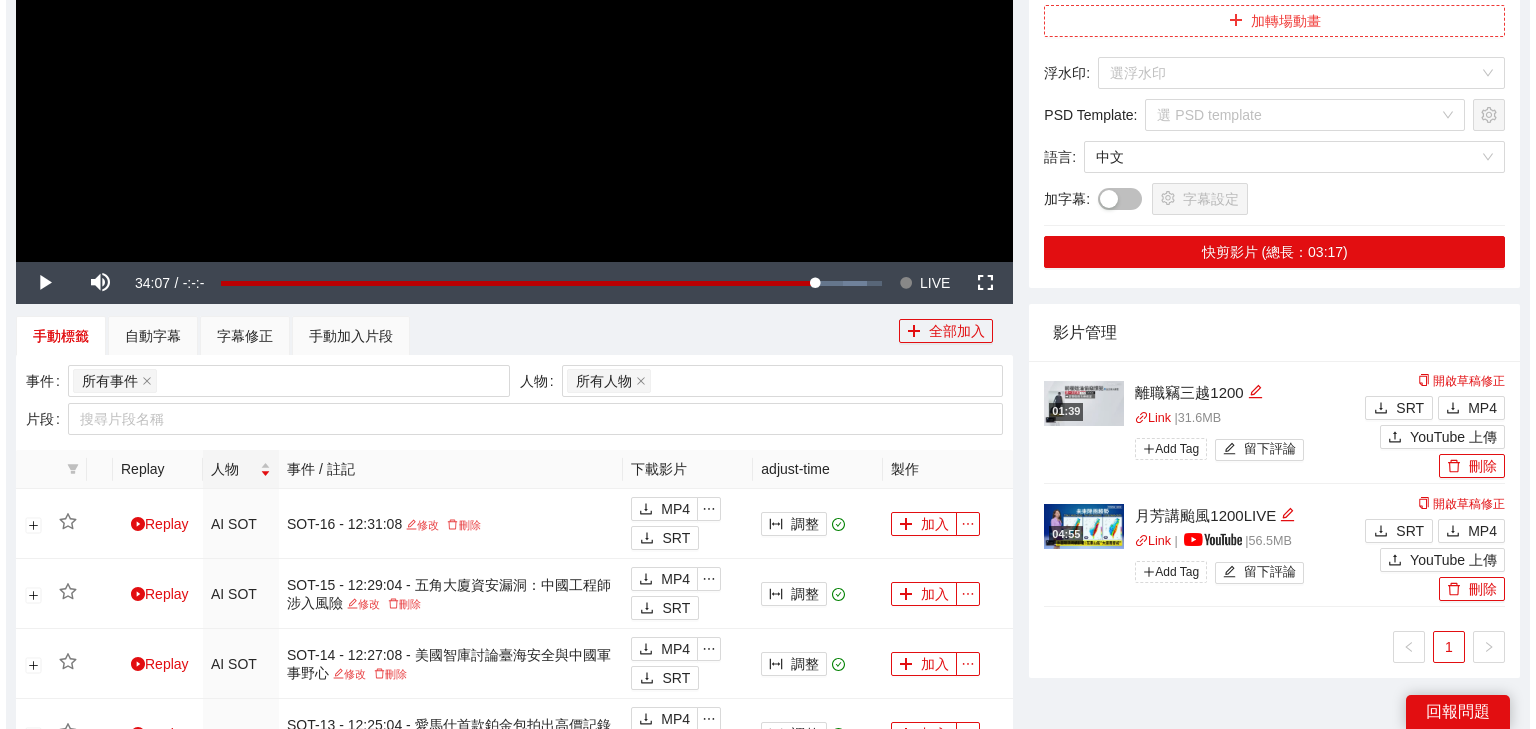 scroll, scrollTop: 240, scrollLeft: 0, axis: vertical 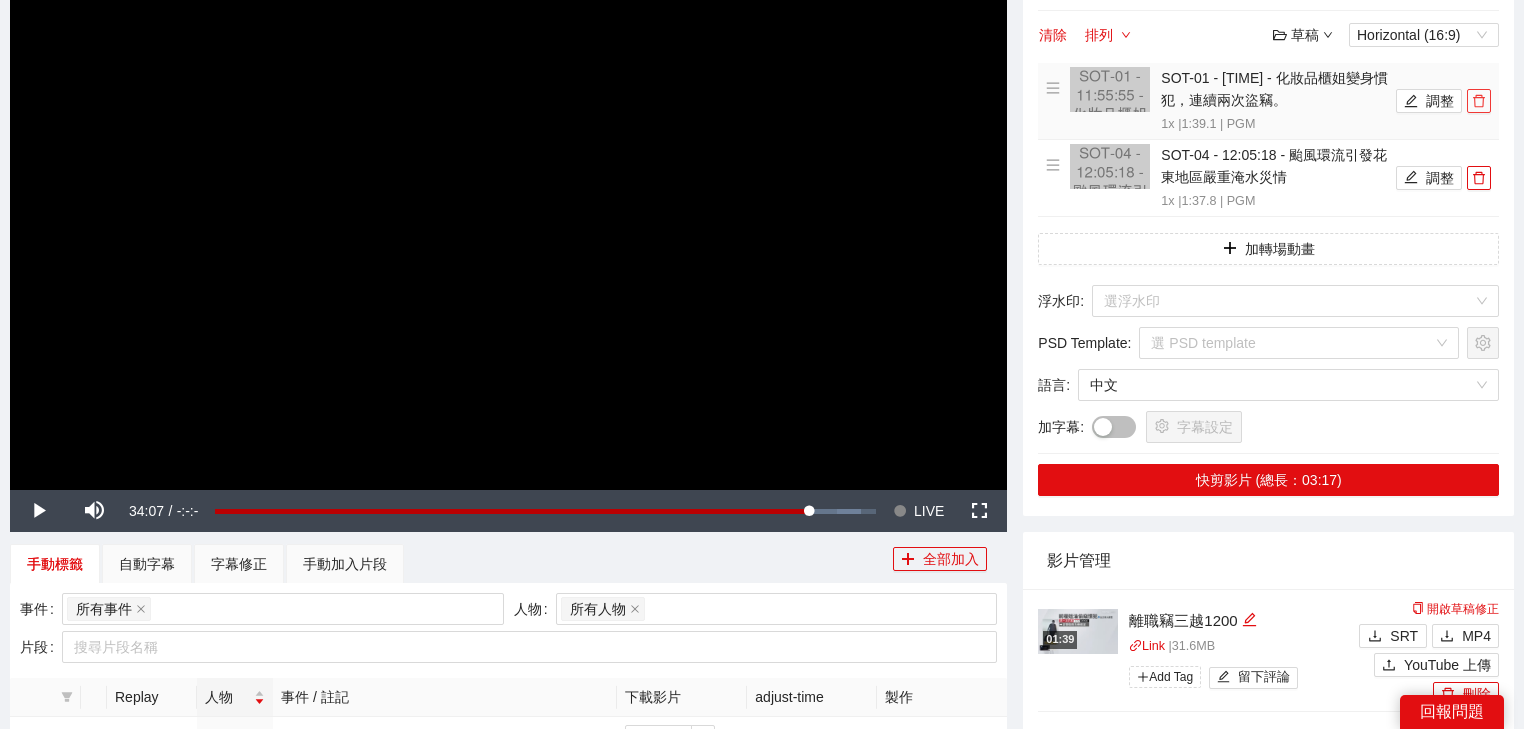 click at bounding box center [1479, 101] 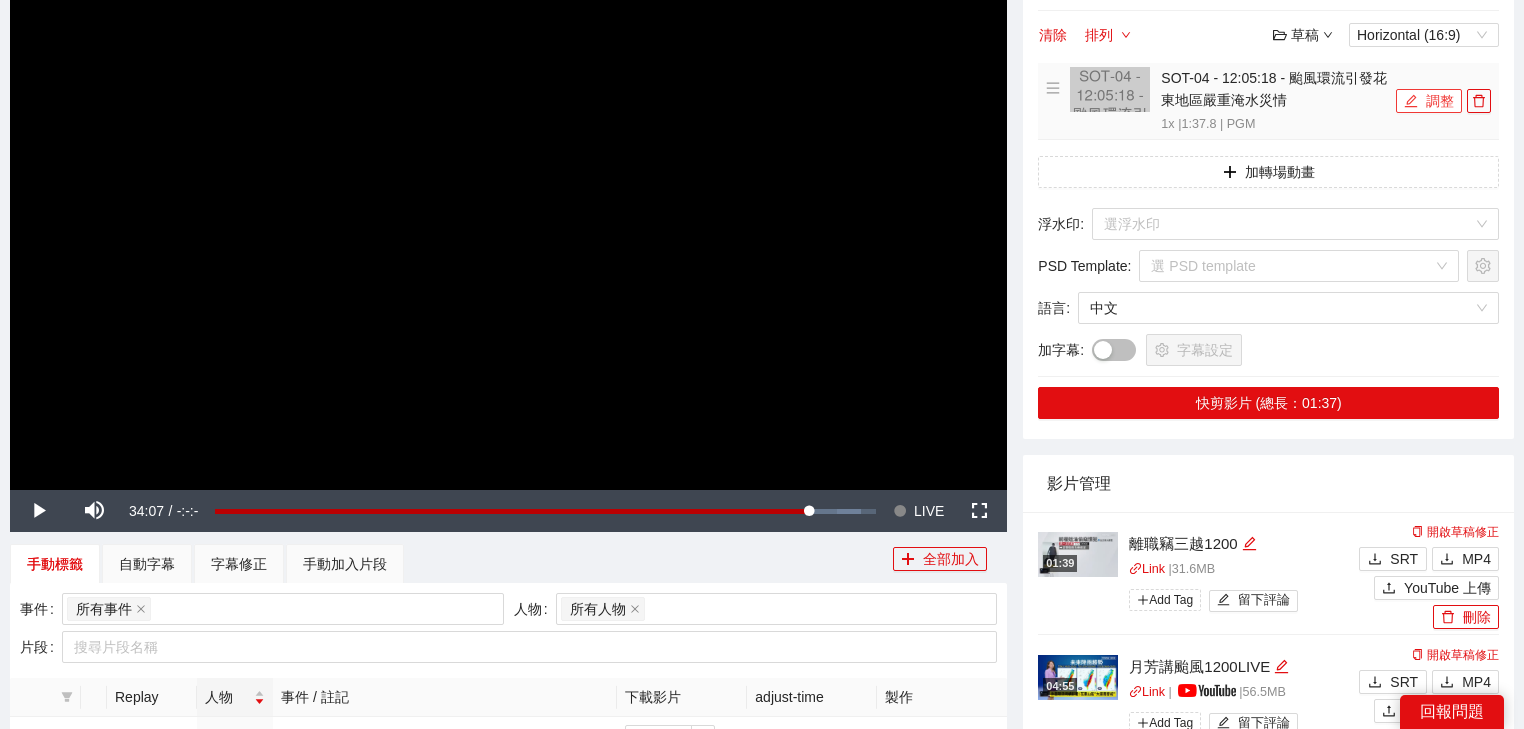 click on "調整" at bounding box center [1429, 101] 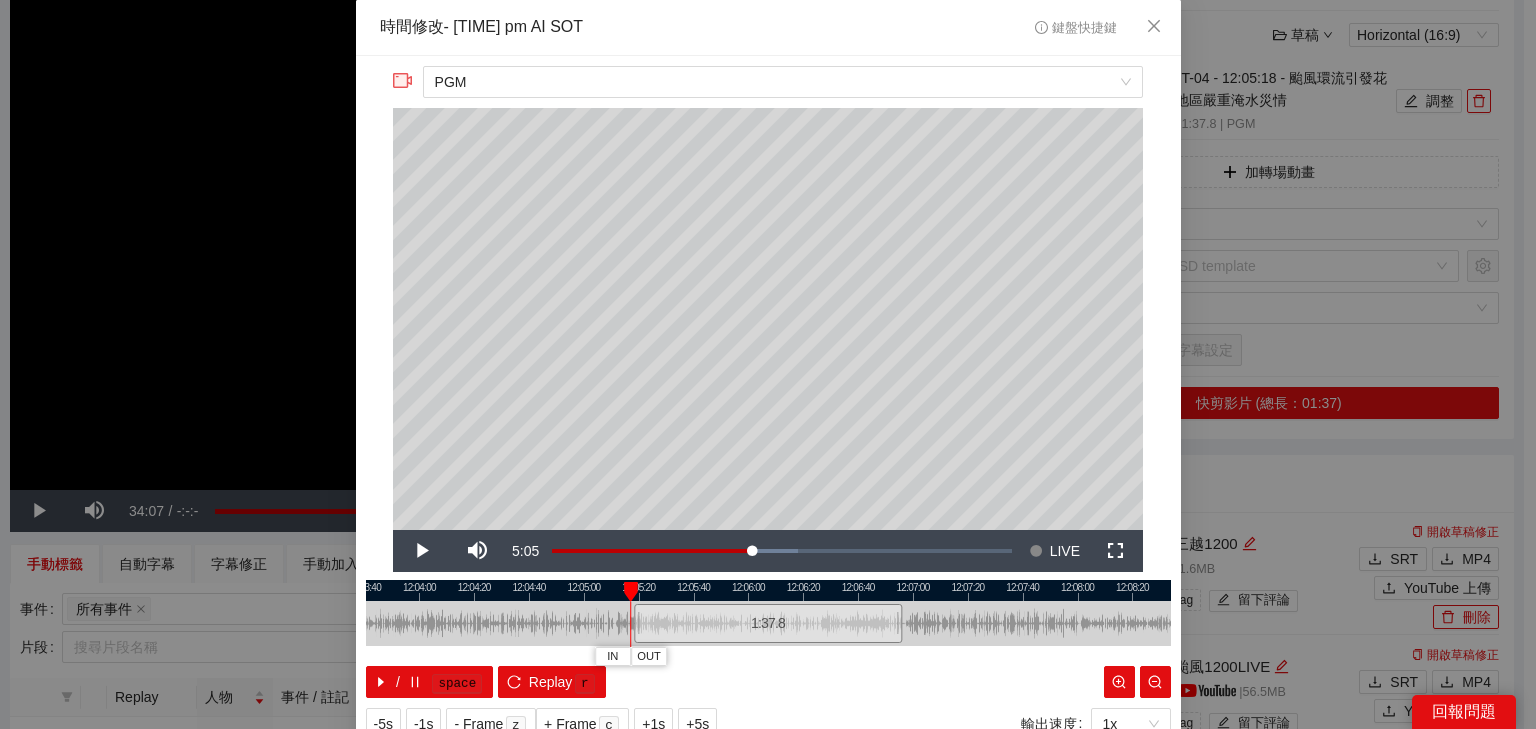 drag, startPoint x: 628, startPoint y: 589, endPoint x: 612, endPoint y: 592, distance: 16.27882 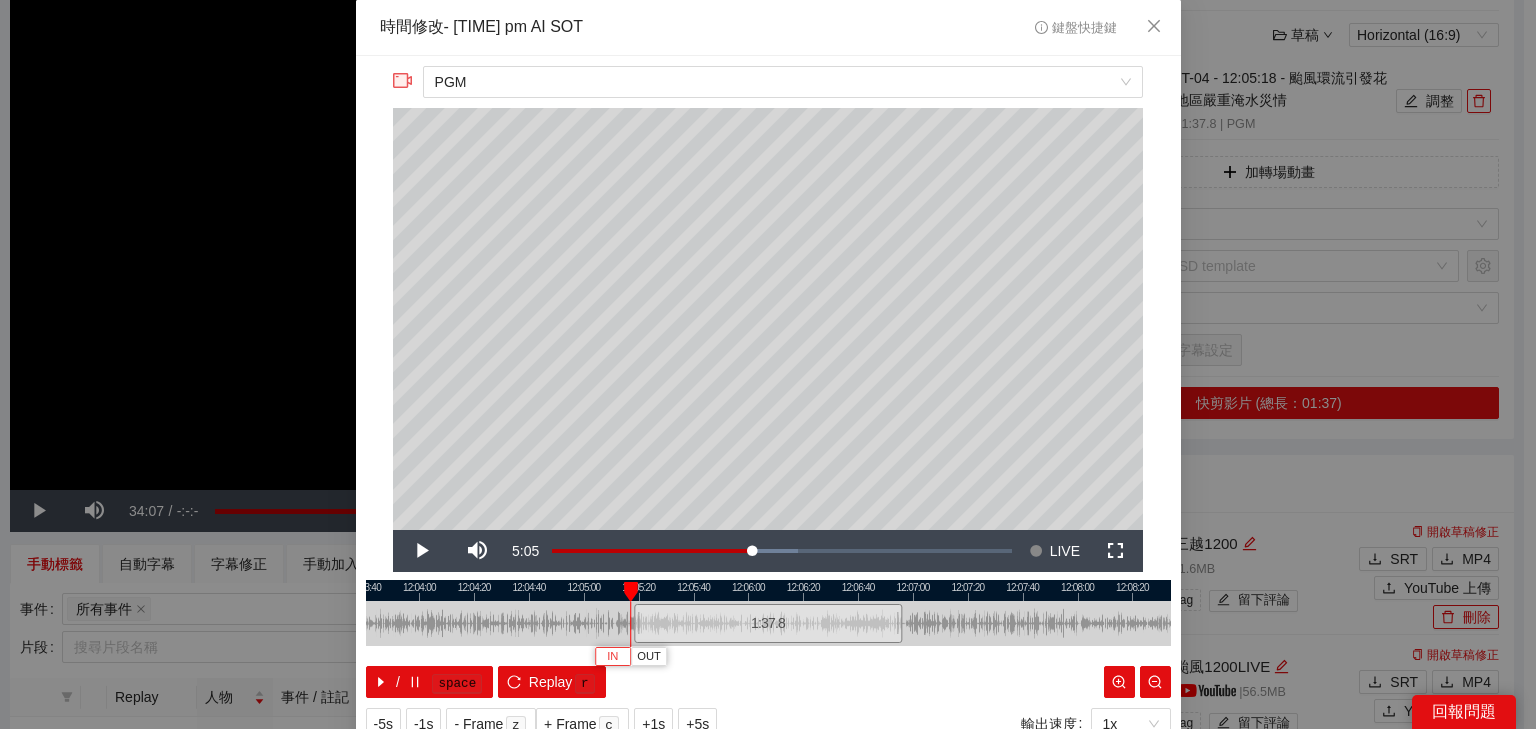 click on "IN" at bounding box center [612, 657] 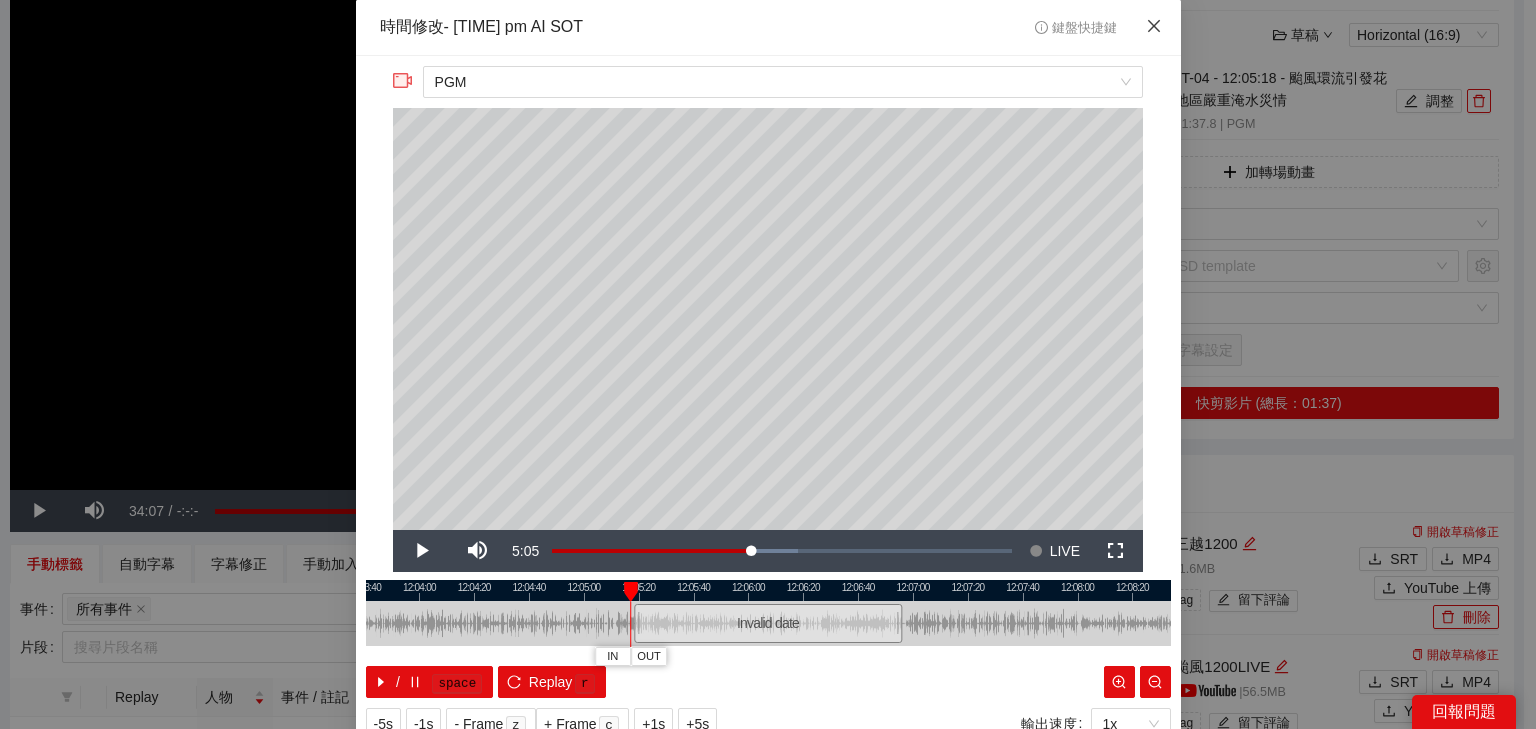 click at bounding box center (1154, 27) 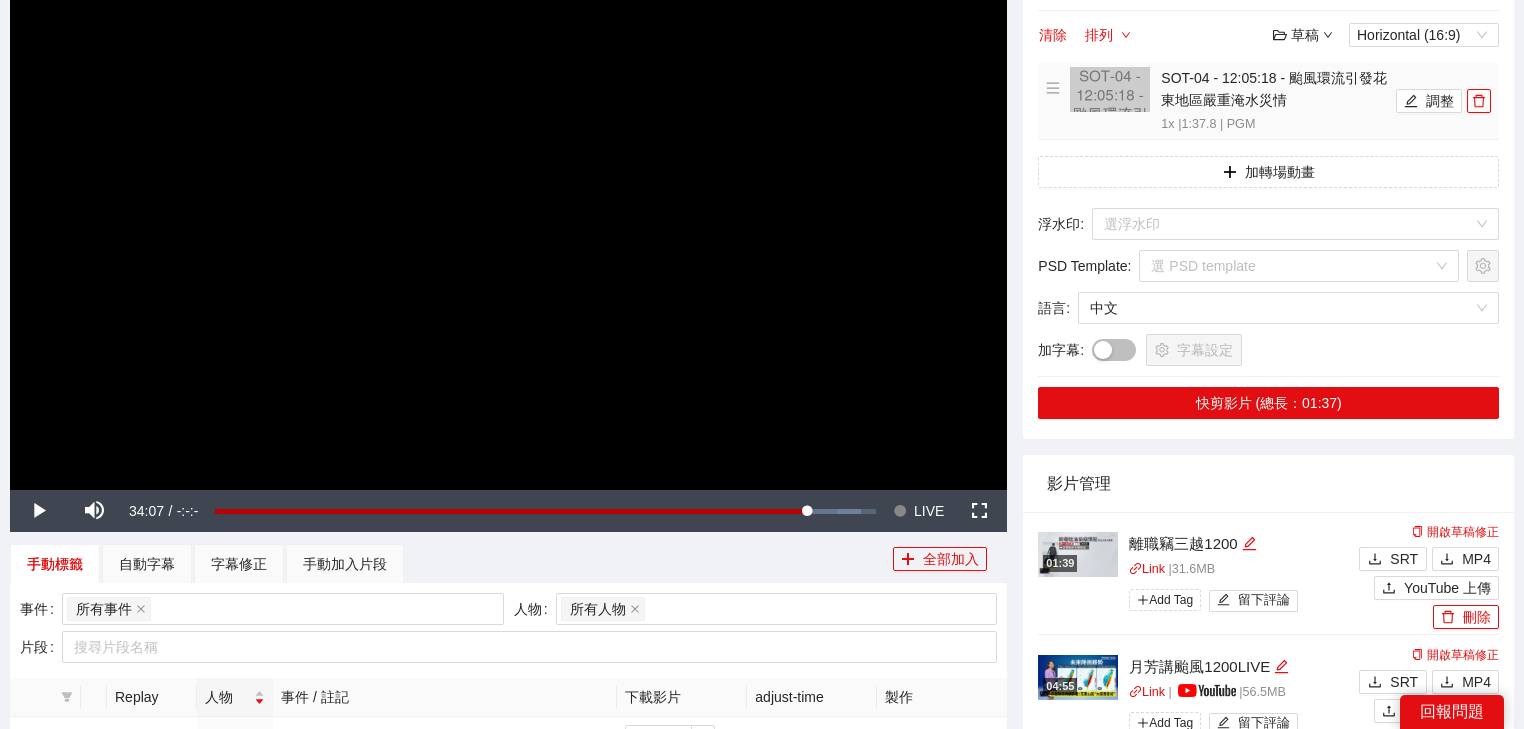 click on "SOT-04 - 12:05:18 - 颱風環流引發花東地區嚴重淹水災情 1x |  1:37.8    | PGM   調整" at bounding box center (1268, 101) 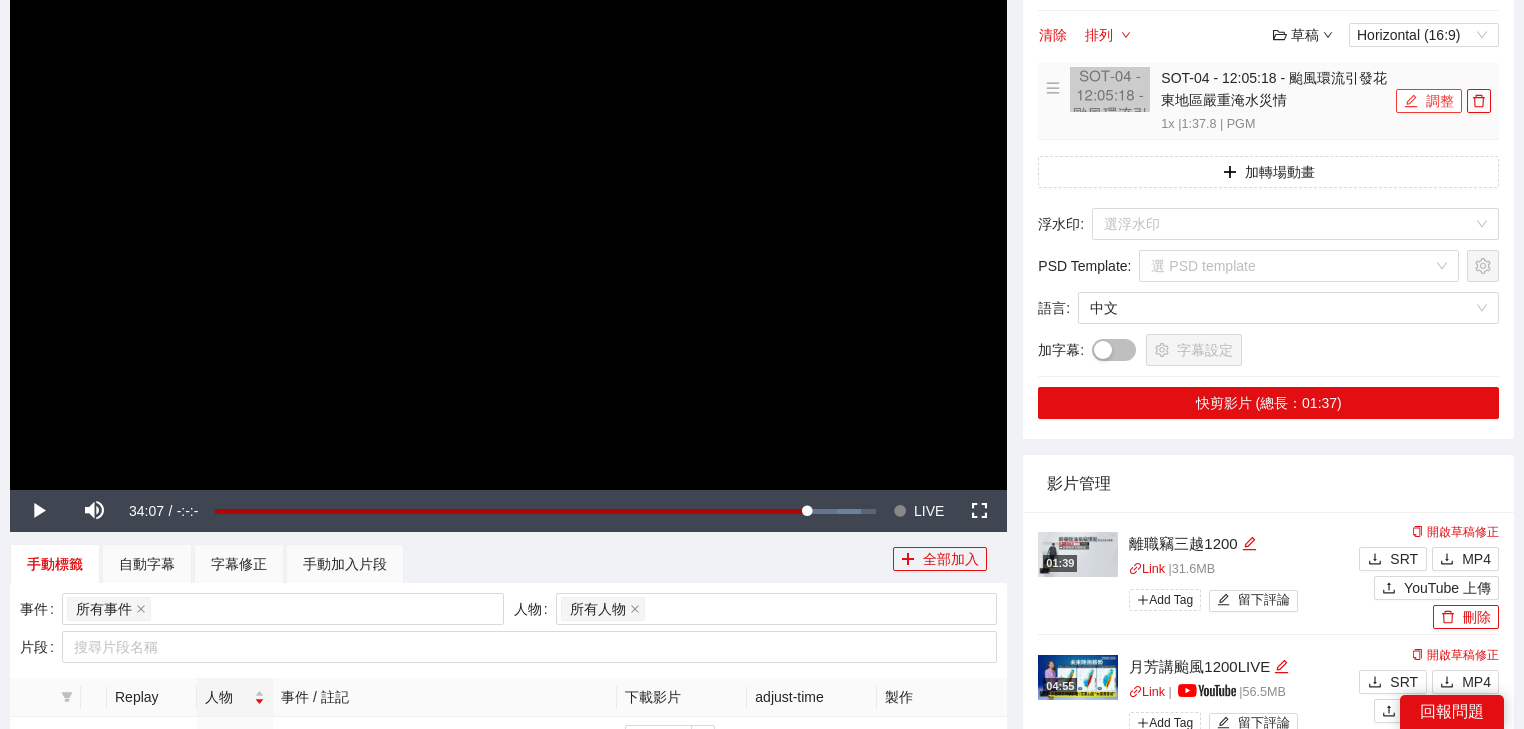 click on "調整" at bounding box center (1429, 101) 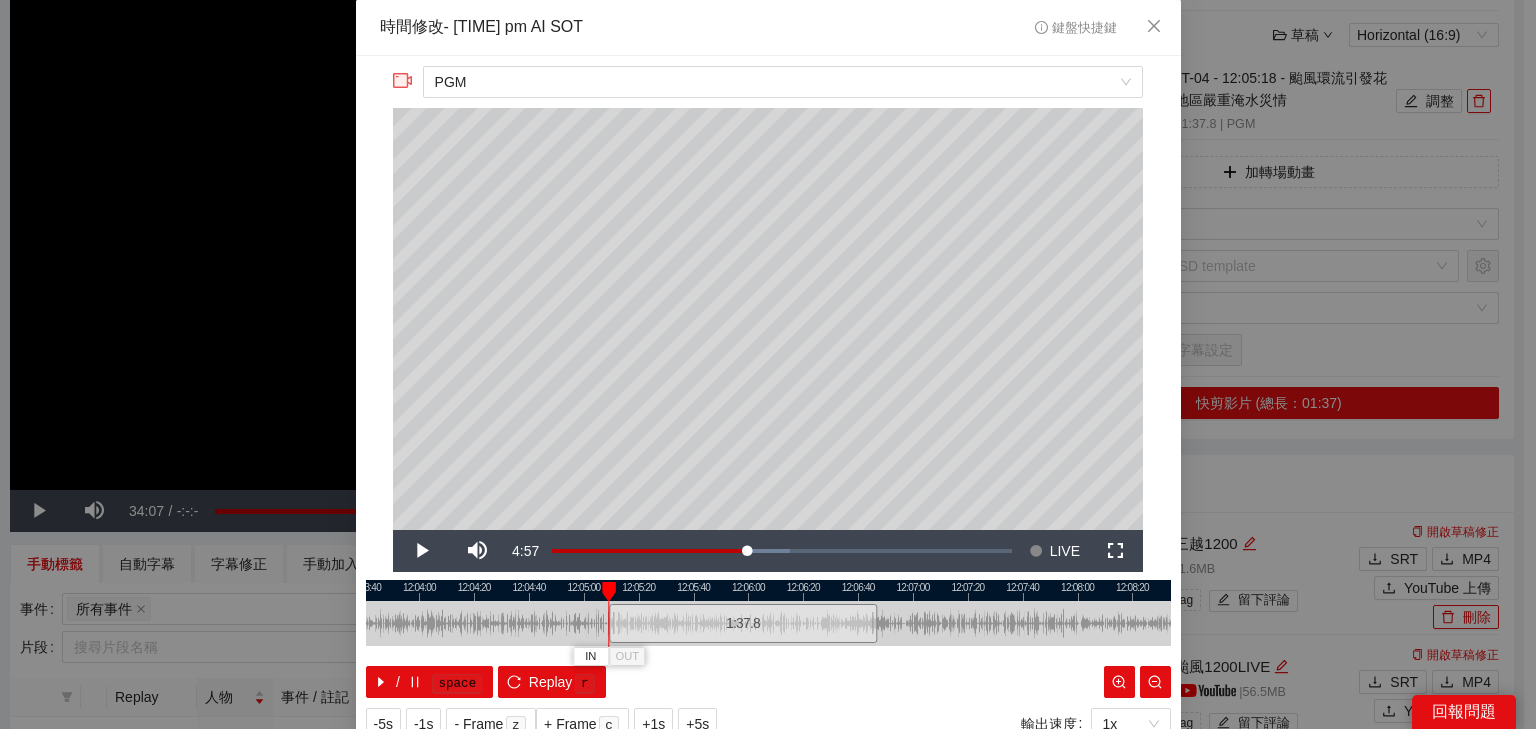 drag, startPoint x: 757, startPoint y: 615, endPoint x: 732, endPoint y: 615, distance: 25 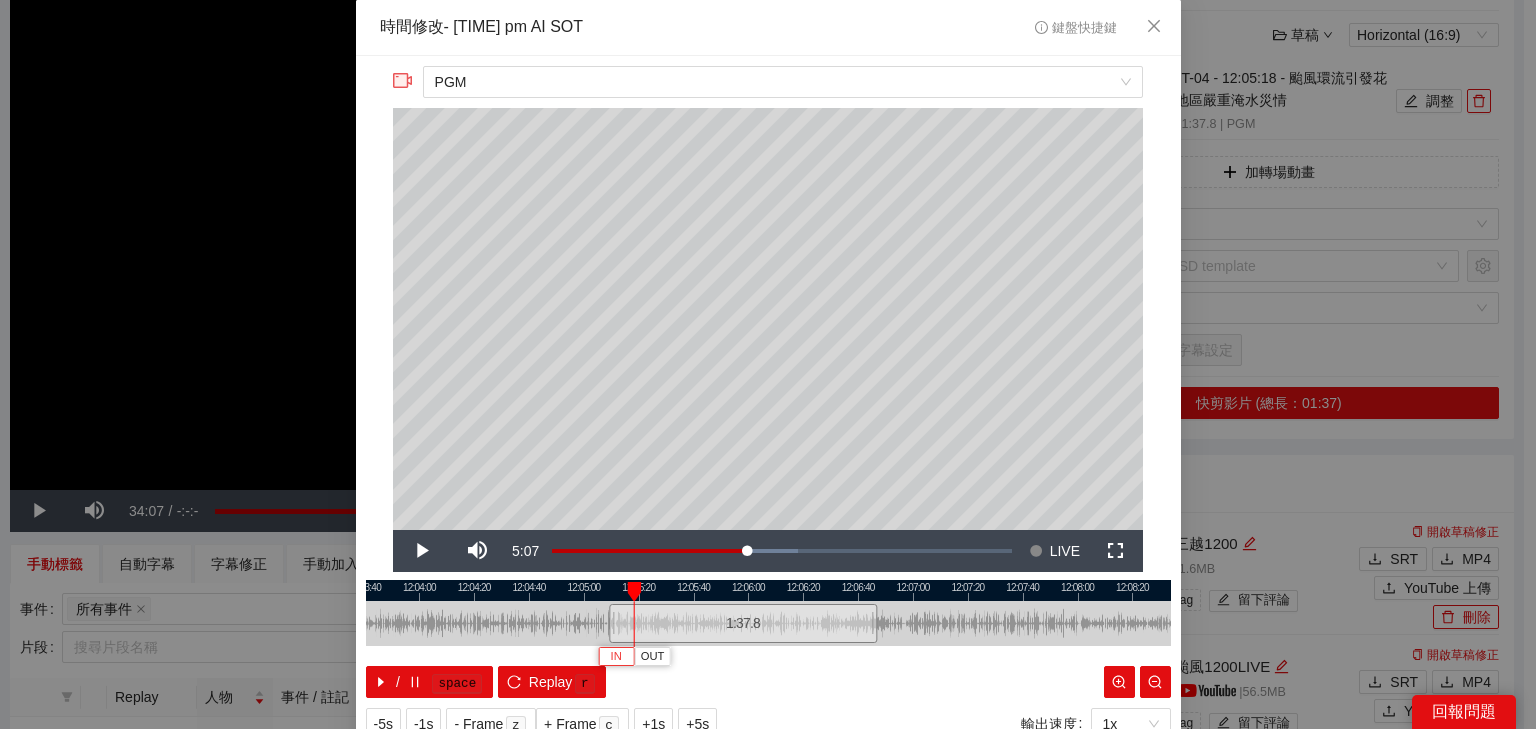 click on "IN" at bounding box center (616, 656) 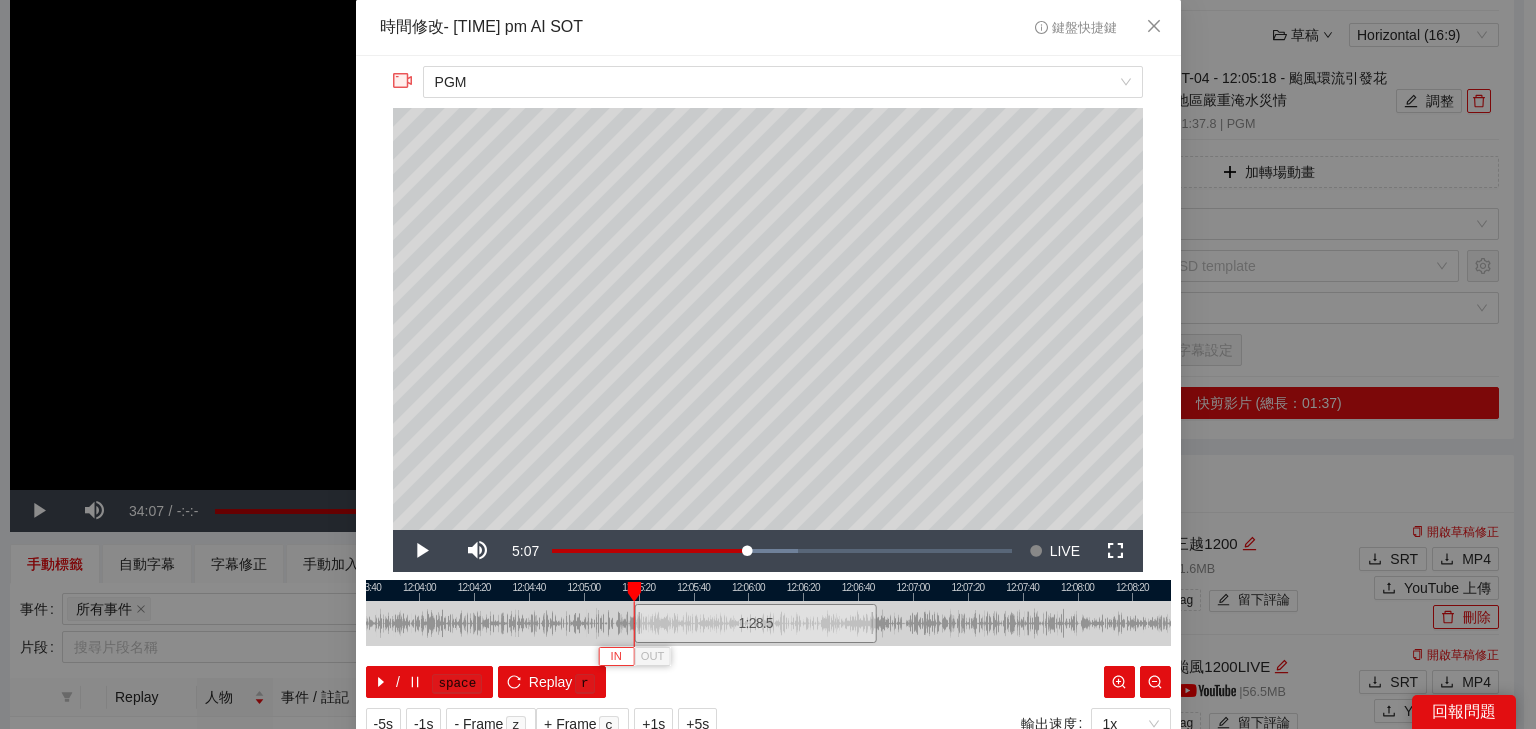 type 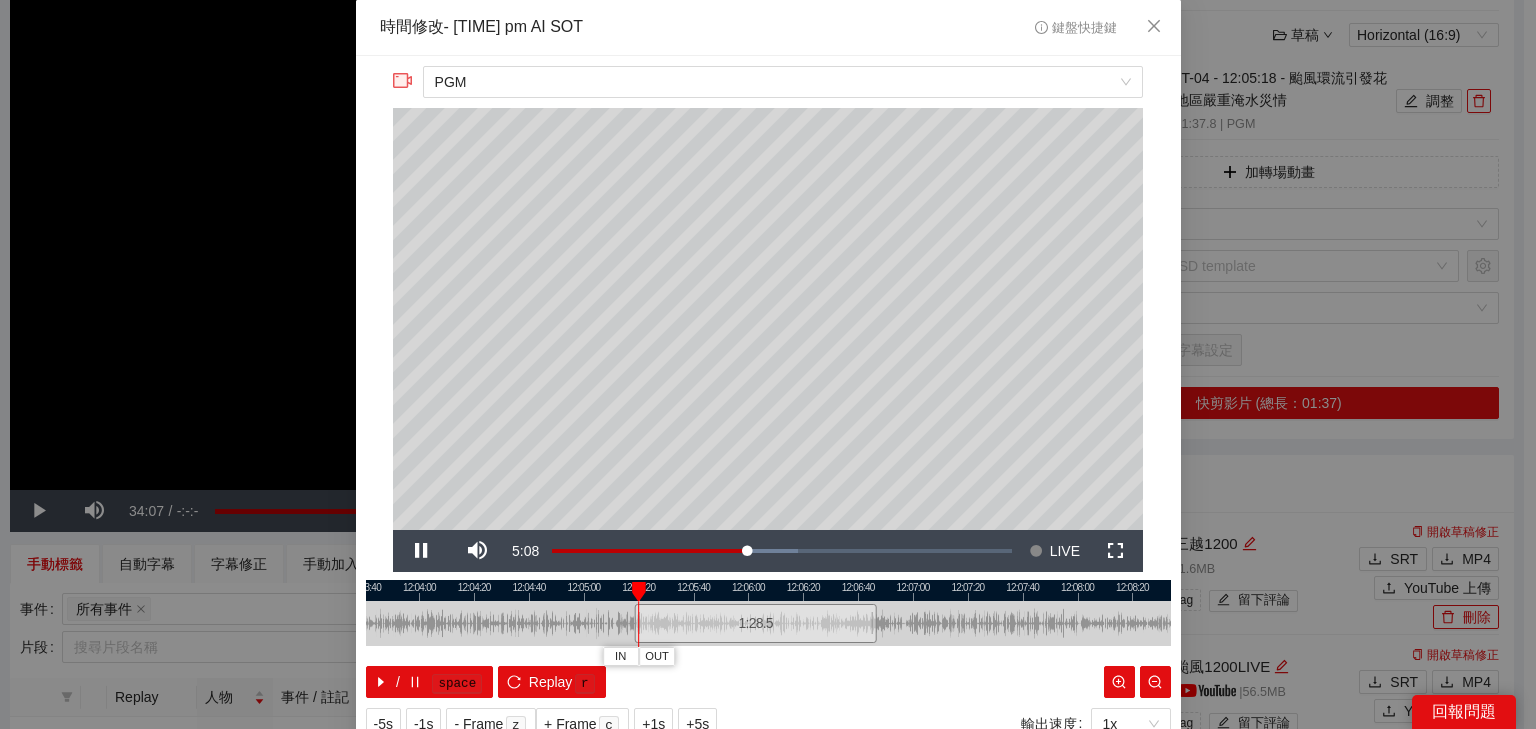 click at bounding box center [768, 590] 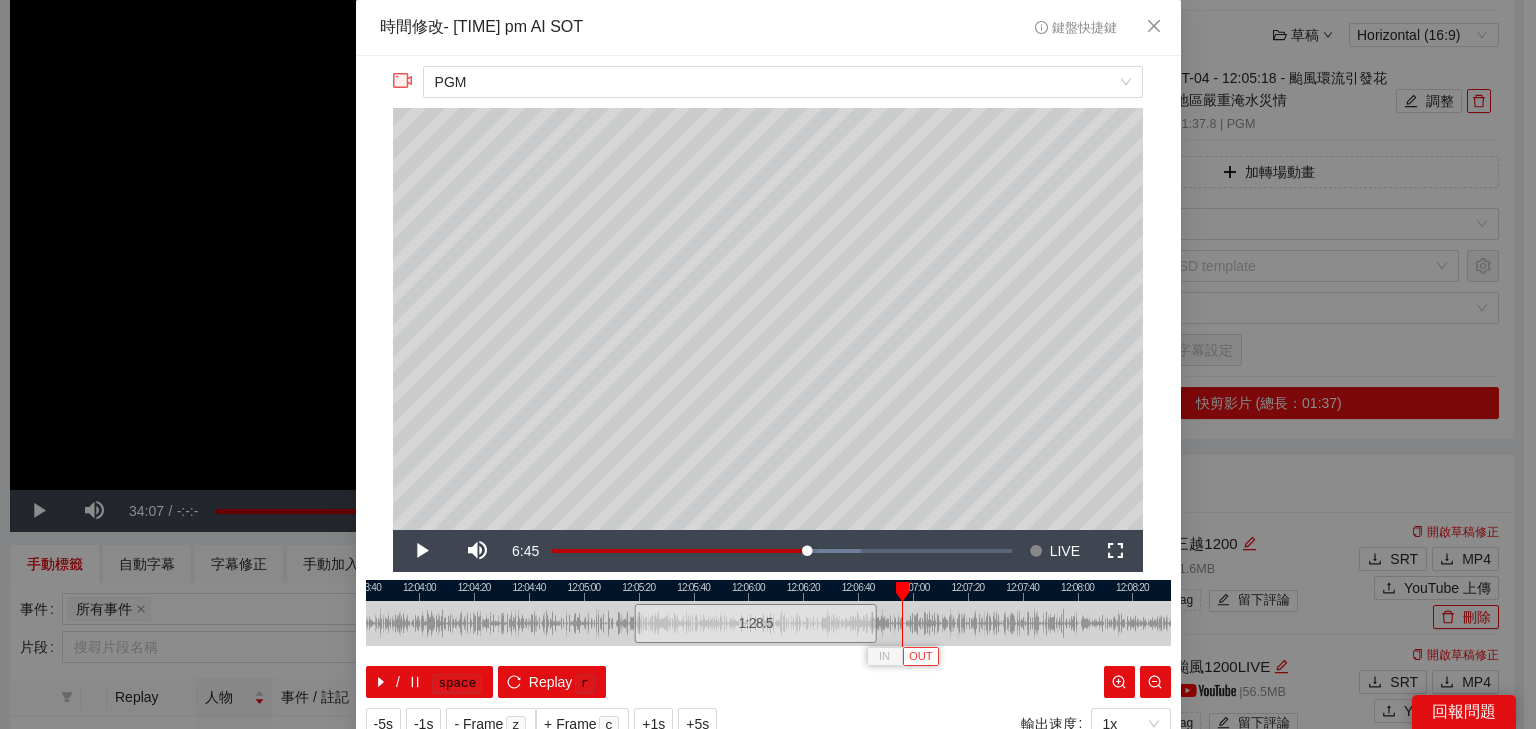 click on "OUT" at bounding box center (921, 657) 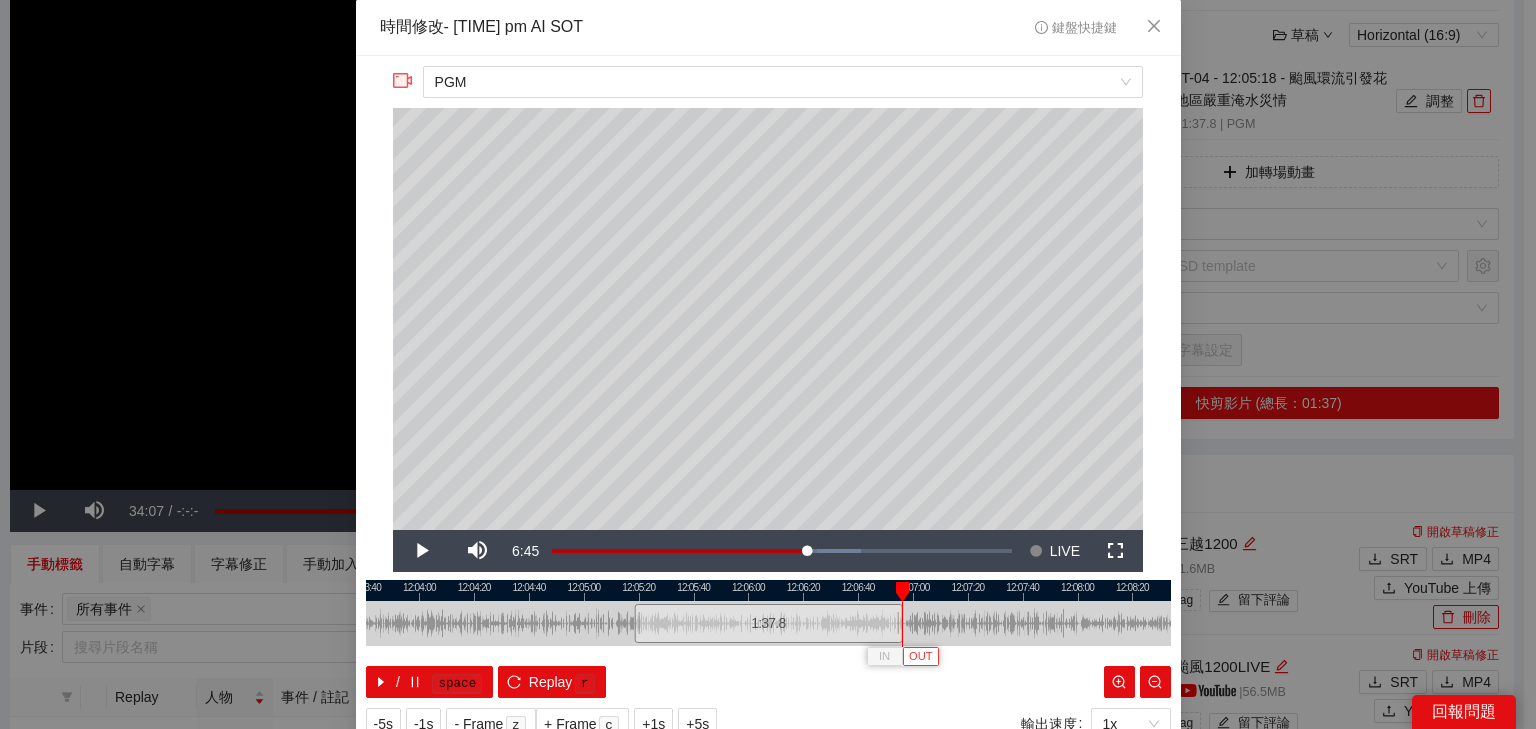 scroll, scrollTop: 73, scrollLeft: 0, axis: vertical 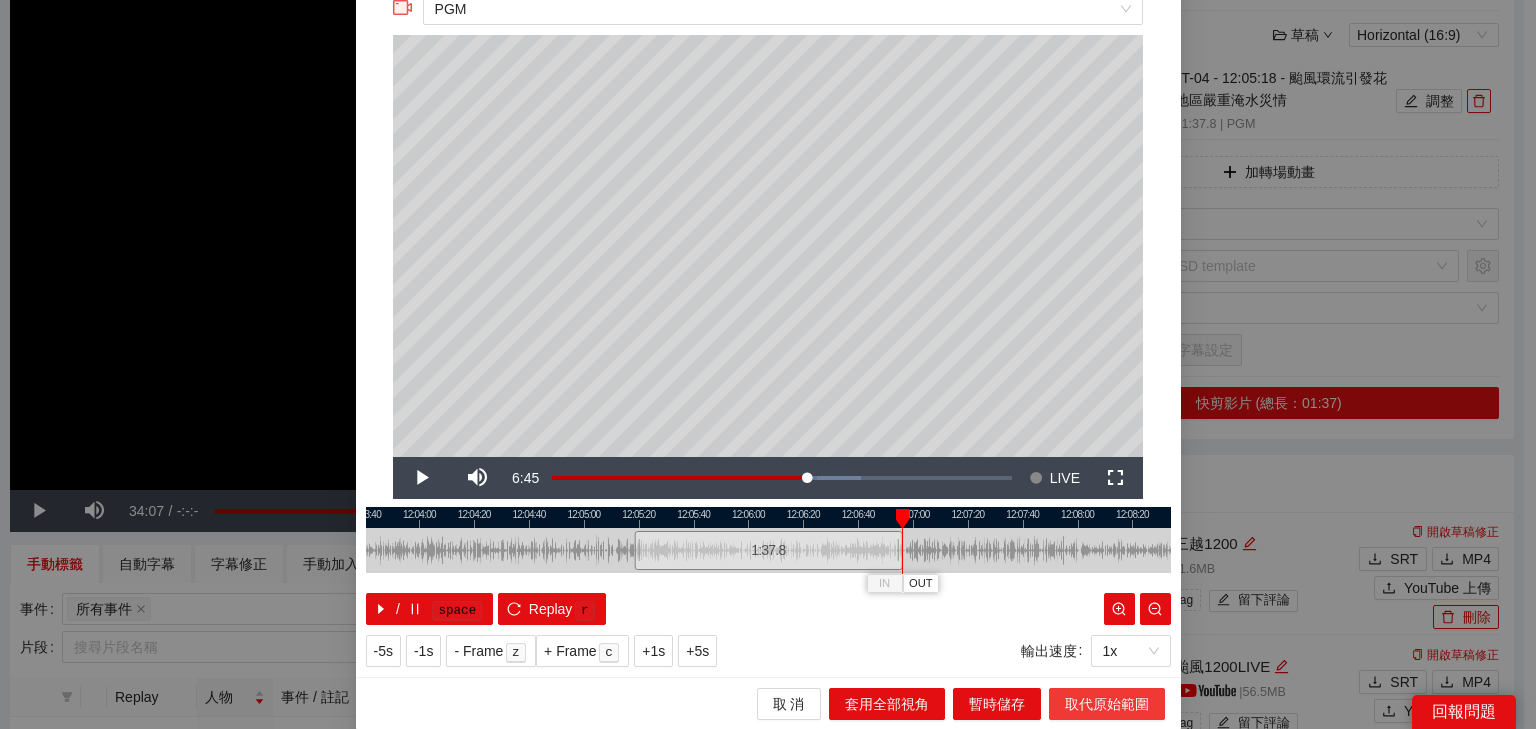 click on "取代原始範圍" at bounding box center [1107, 704] 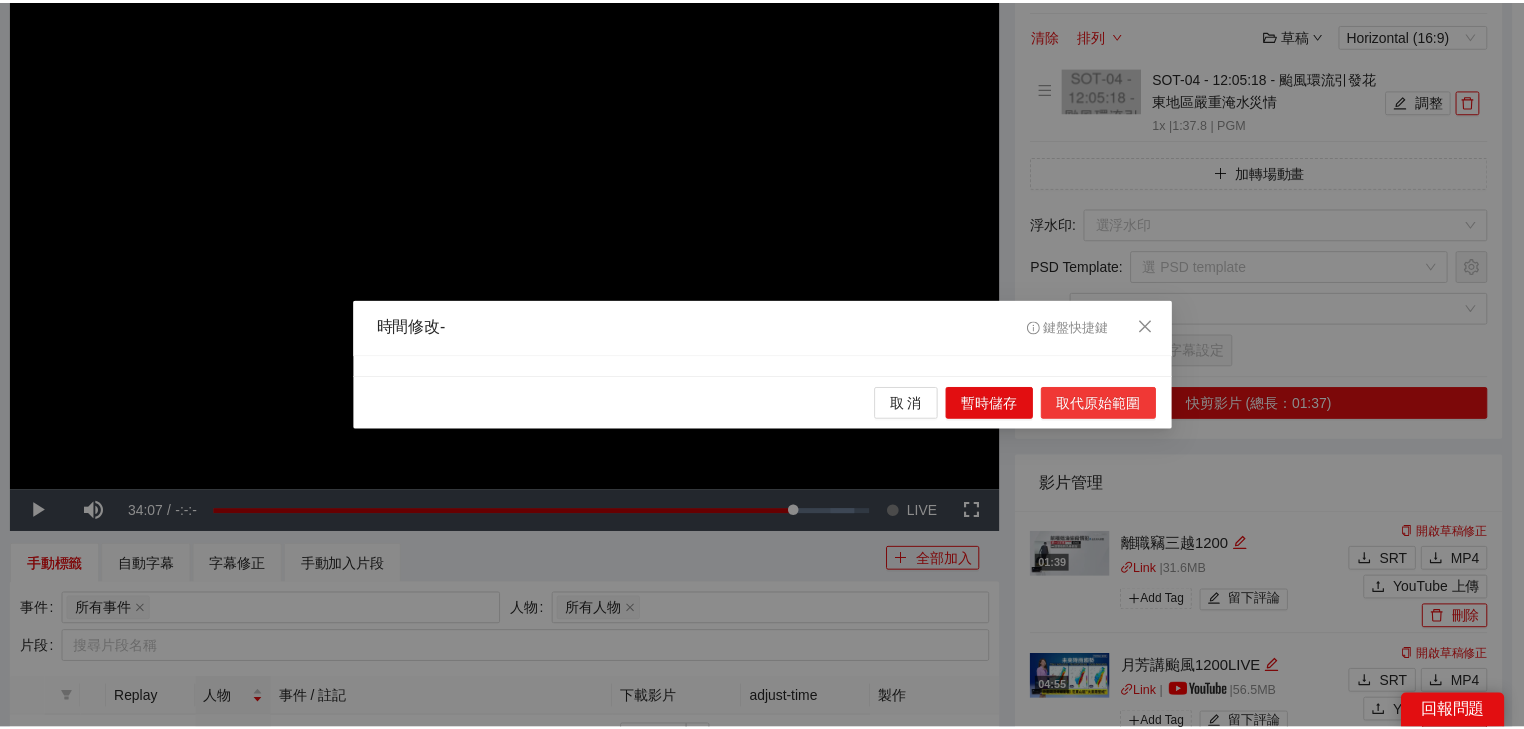 scroll, scrollTop: 0, scrollLeft: 0, axis: both 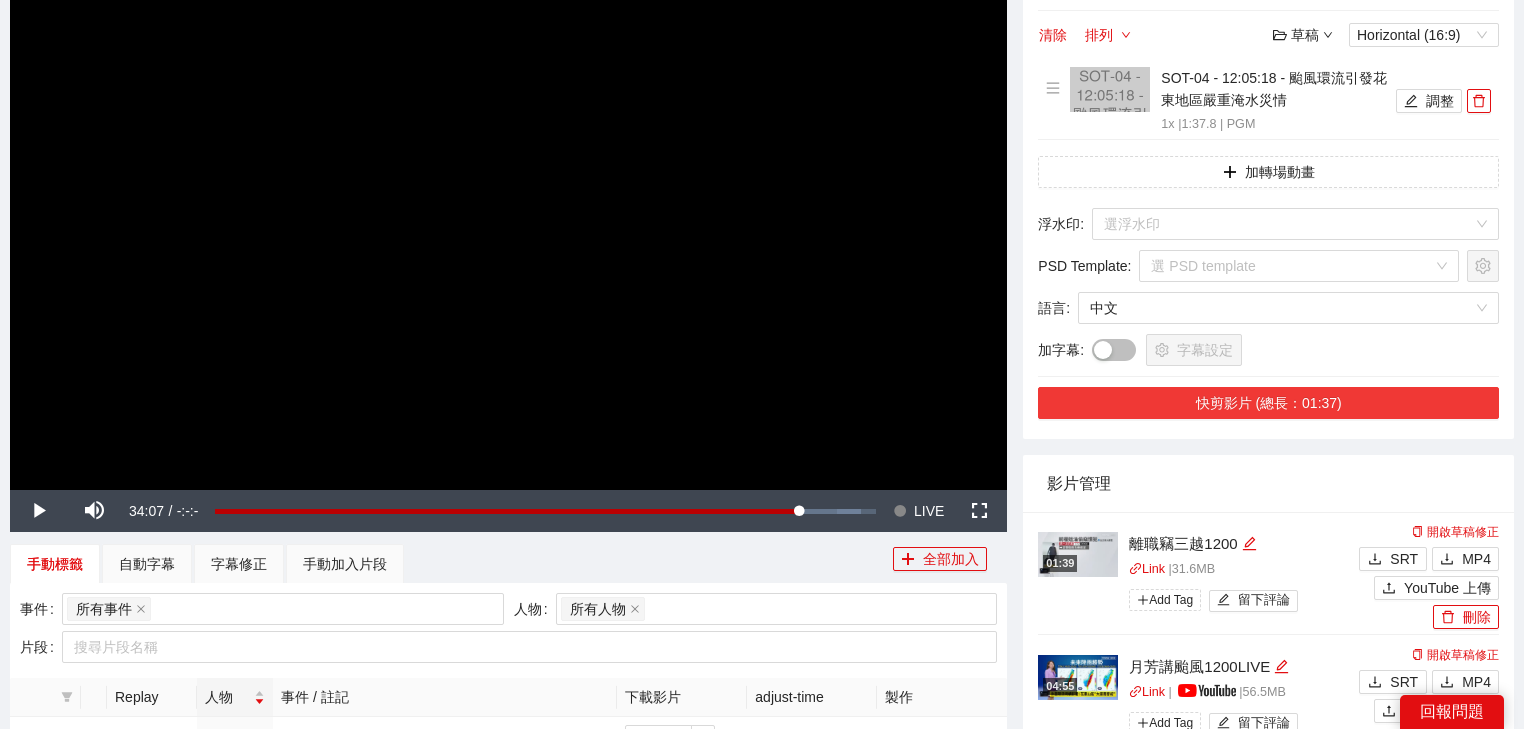 click on "快剪影片 (總長：01:37)" at bounding box center [1268, 403] 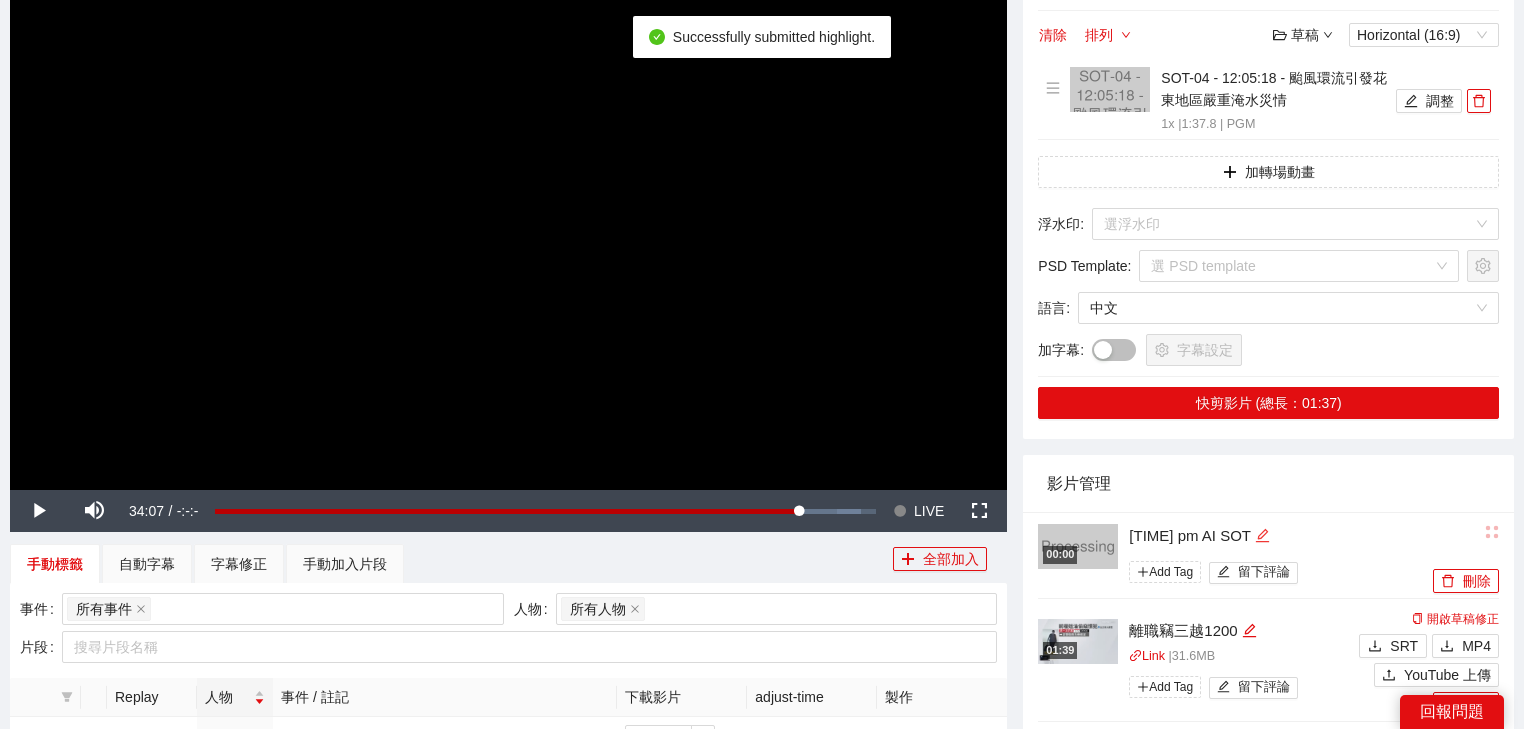 click 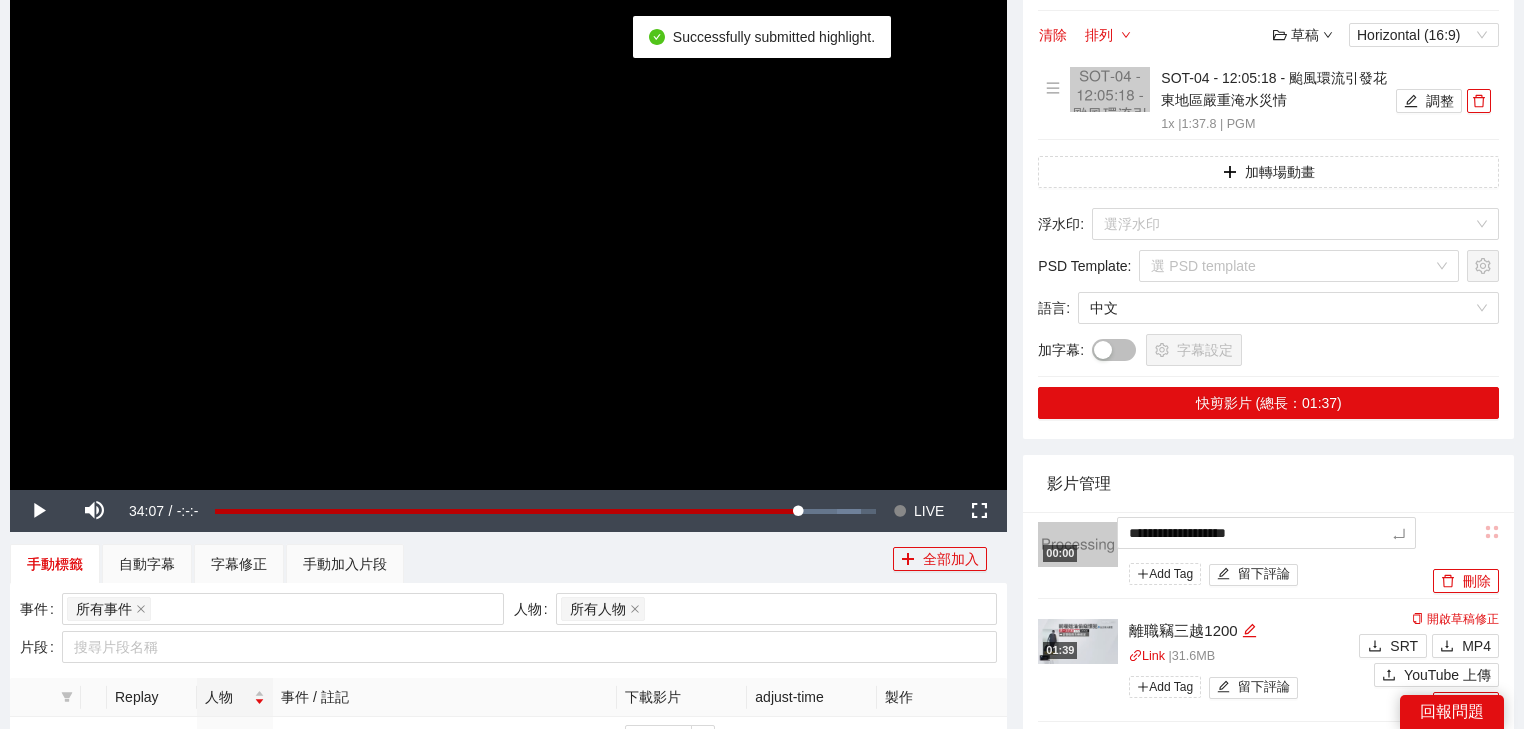 drag, startPoint x: 968, startPoint y: 537, endPoint x: 810, endPoint y: 537, distance: 158 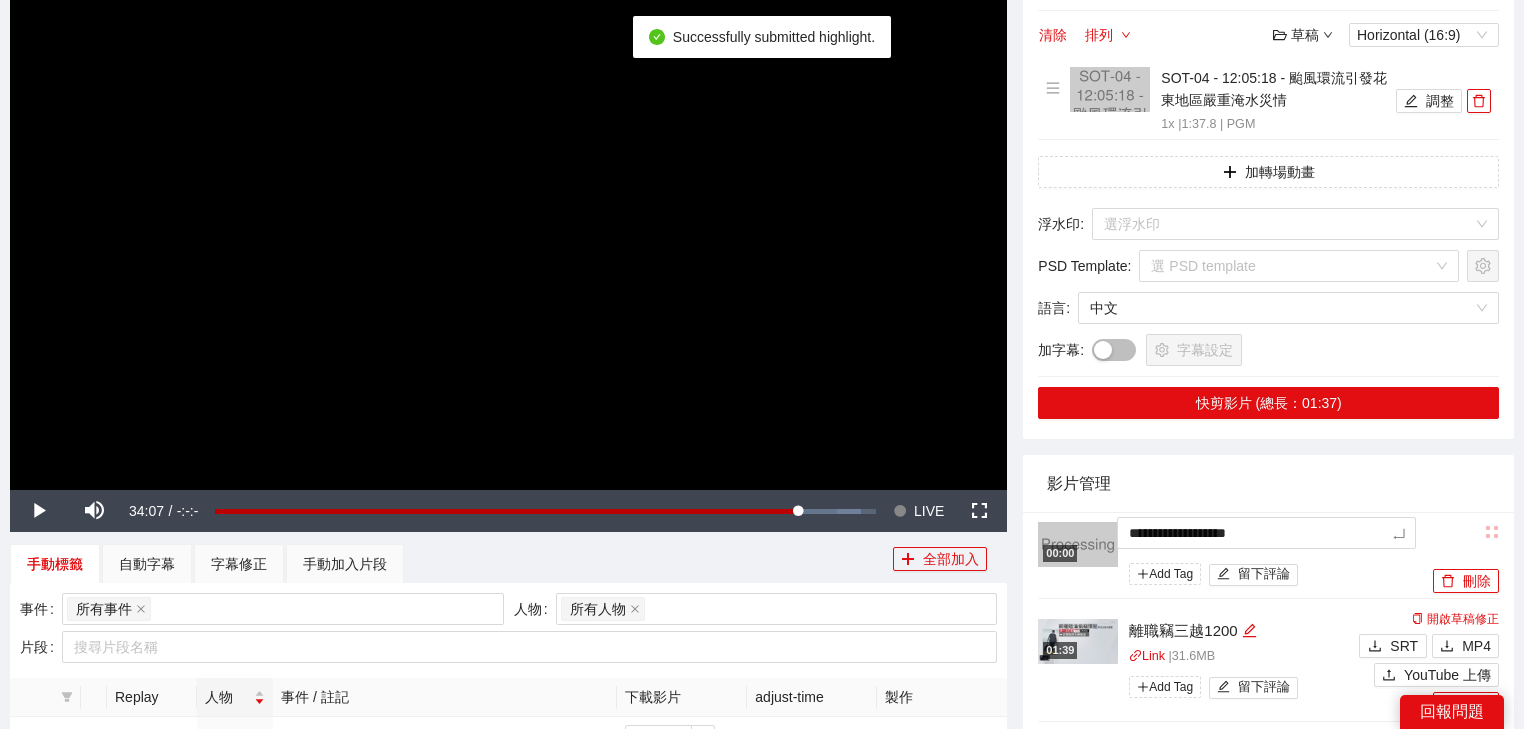 type on "*********" 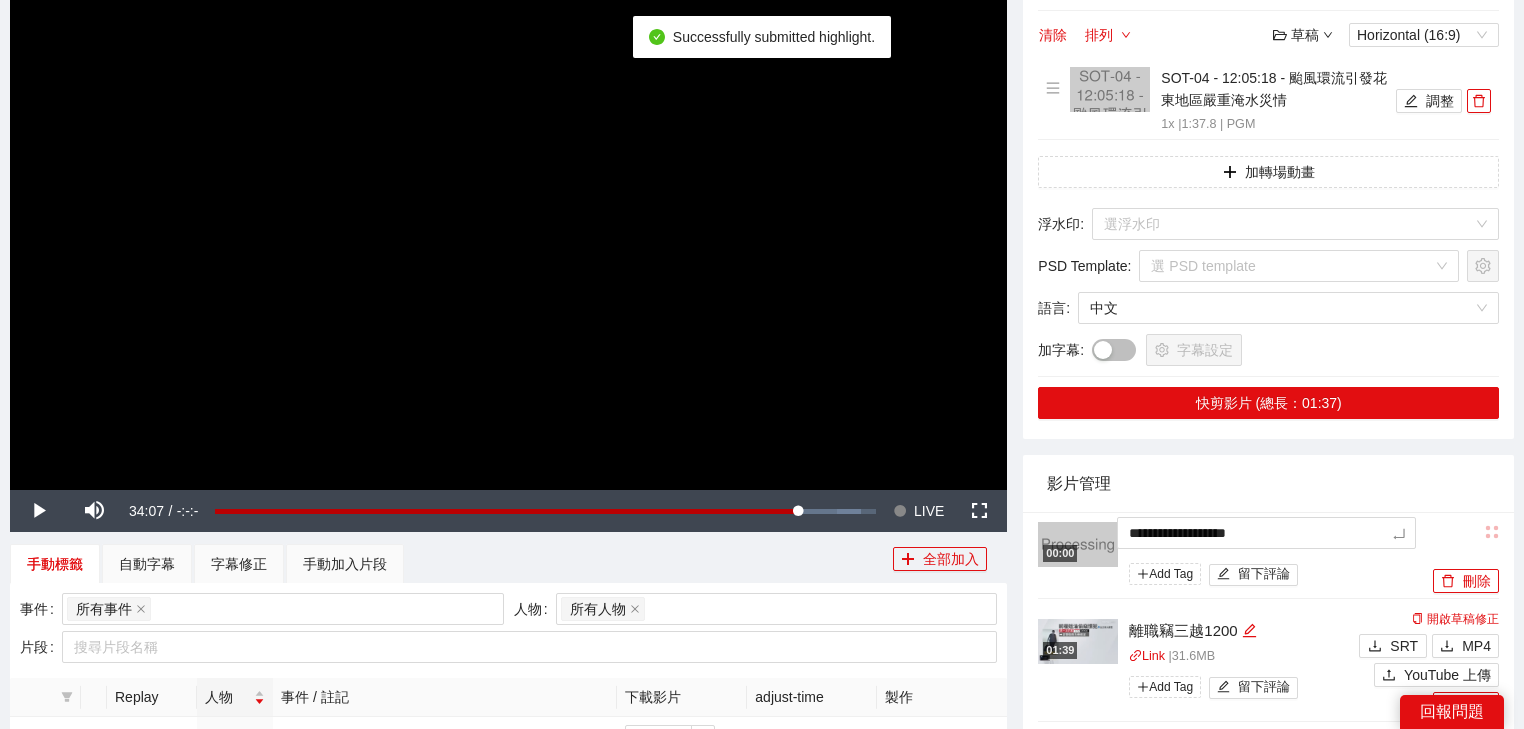 type on "*********" 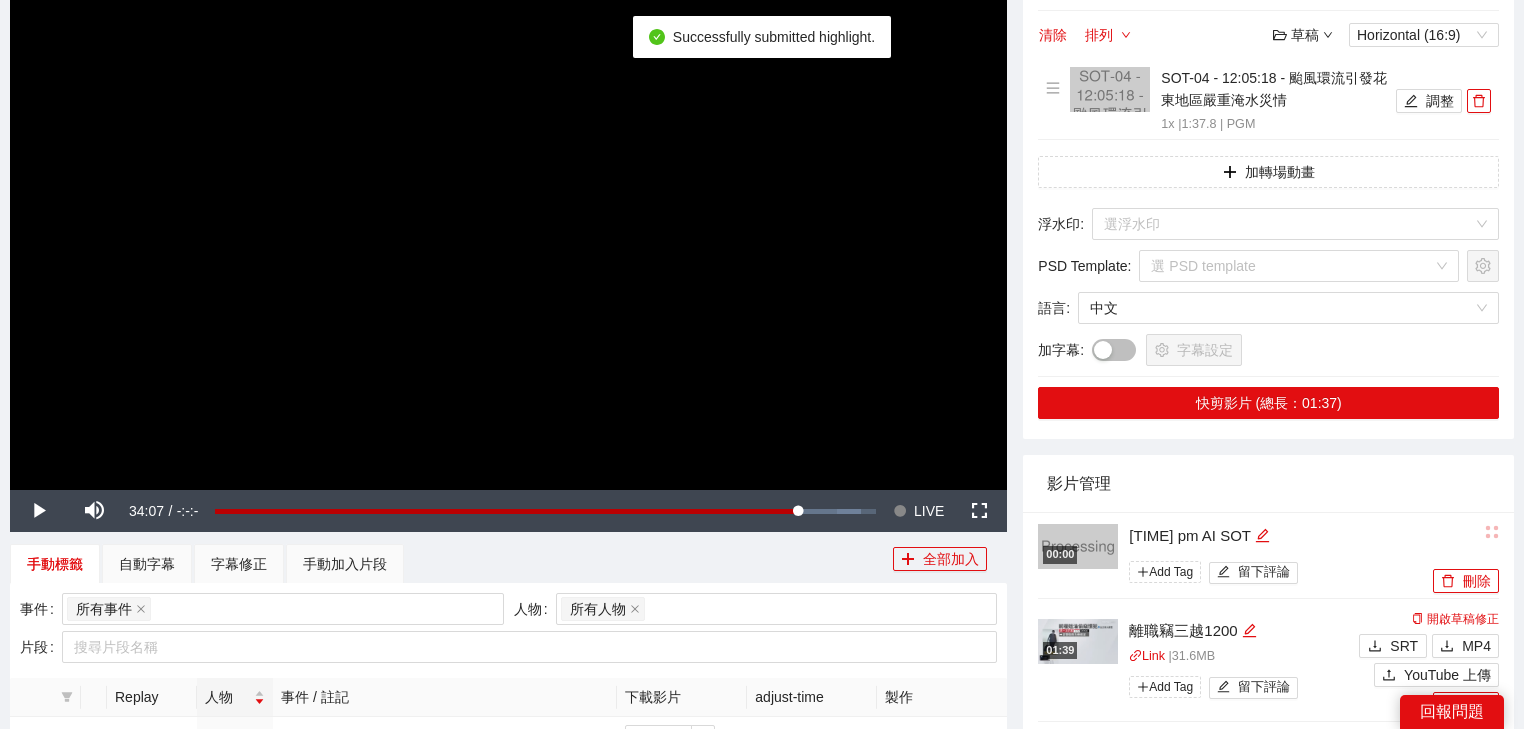 click on "PGM   中文 English -5s -1s 1x +1s +5s 影片剪輯區 清除 排列     草稿   Horizontal (16:9) SOT-04 - 12:05:18 - 颱風環流引發花東地區嚴重淹水災情 1x |  1:37.8    | PGM   調整   加轉場動畫 浮水印 : 選浮水印 PSD Template : 選 PSD template 語言 : 中文 加字幕 :   字幕設定 快剪影片 (總長：01:37) 影片管理 00:00 12:05:18 pm AI SOT   Add Tag   留下評論   刪除 01:39 離職竊三越1200  Link   |  31.6  MB  Add Tag   留下評論   開啟草稿修正 SRT MP4 YouTube 上傳   刪除 04:55 月芳講颱風1200LIVE  Link   |   |  56.5  MB  Add Tag   留下評論   開啟草稿修正 SRT MP4 YouTube 上傳   刪除 1" at bounding box center [1268, 916] 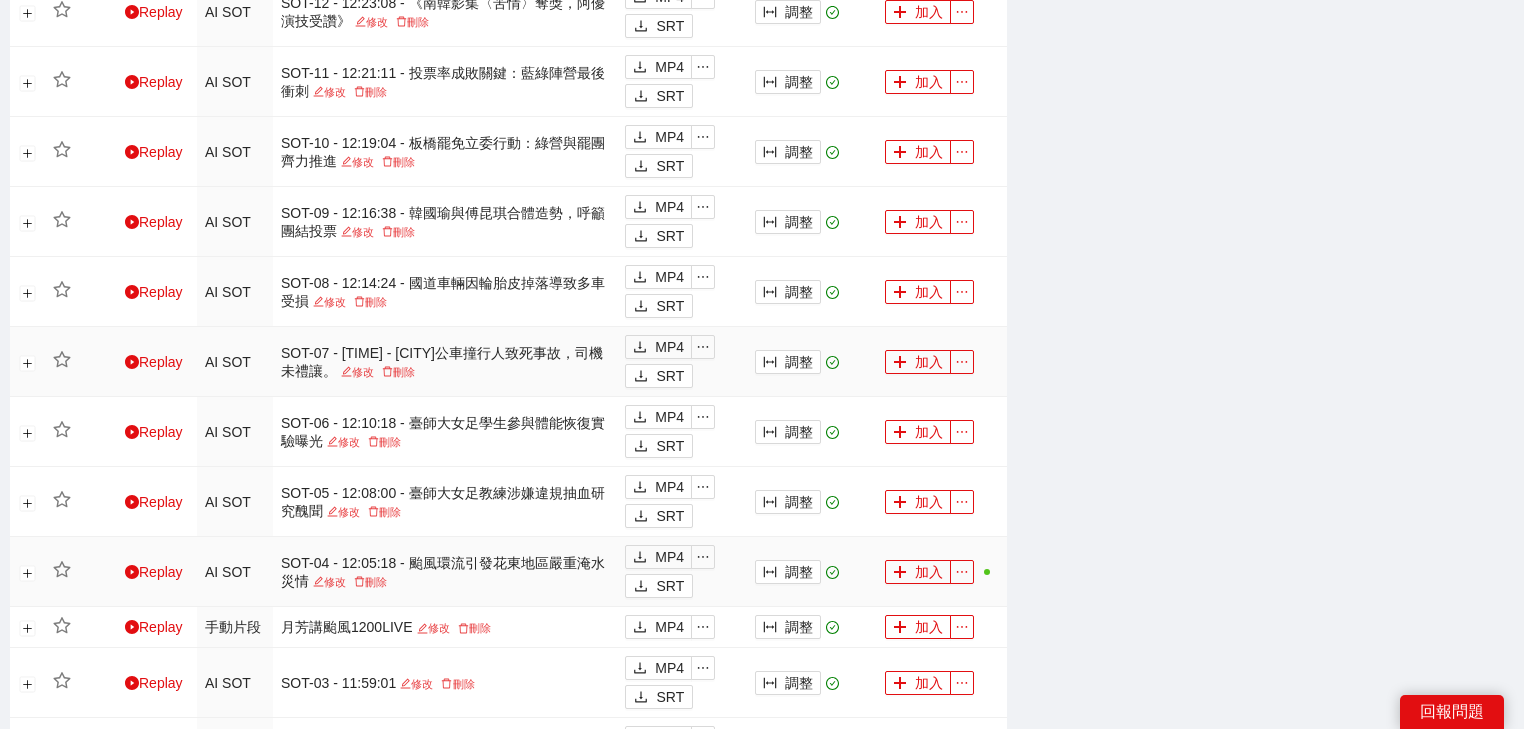 scroll, scrollTop: 1280, scrollLeft: 0, axis: vertical 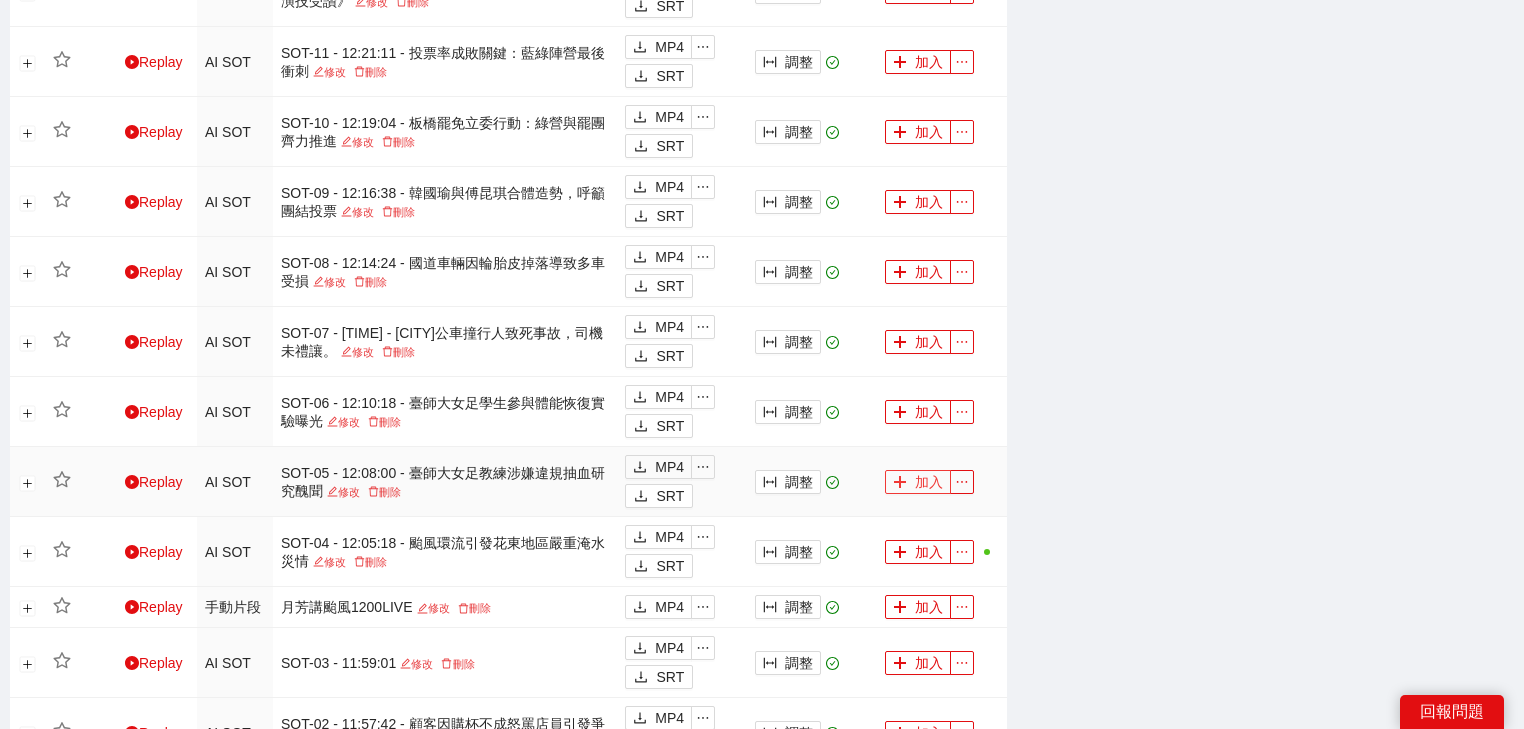 click 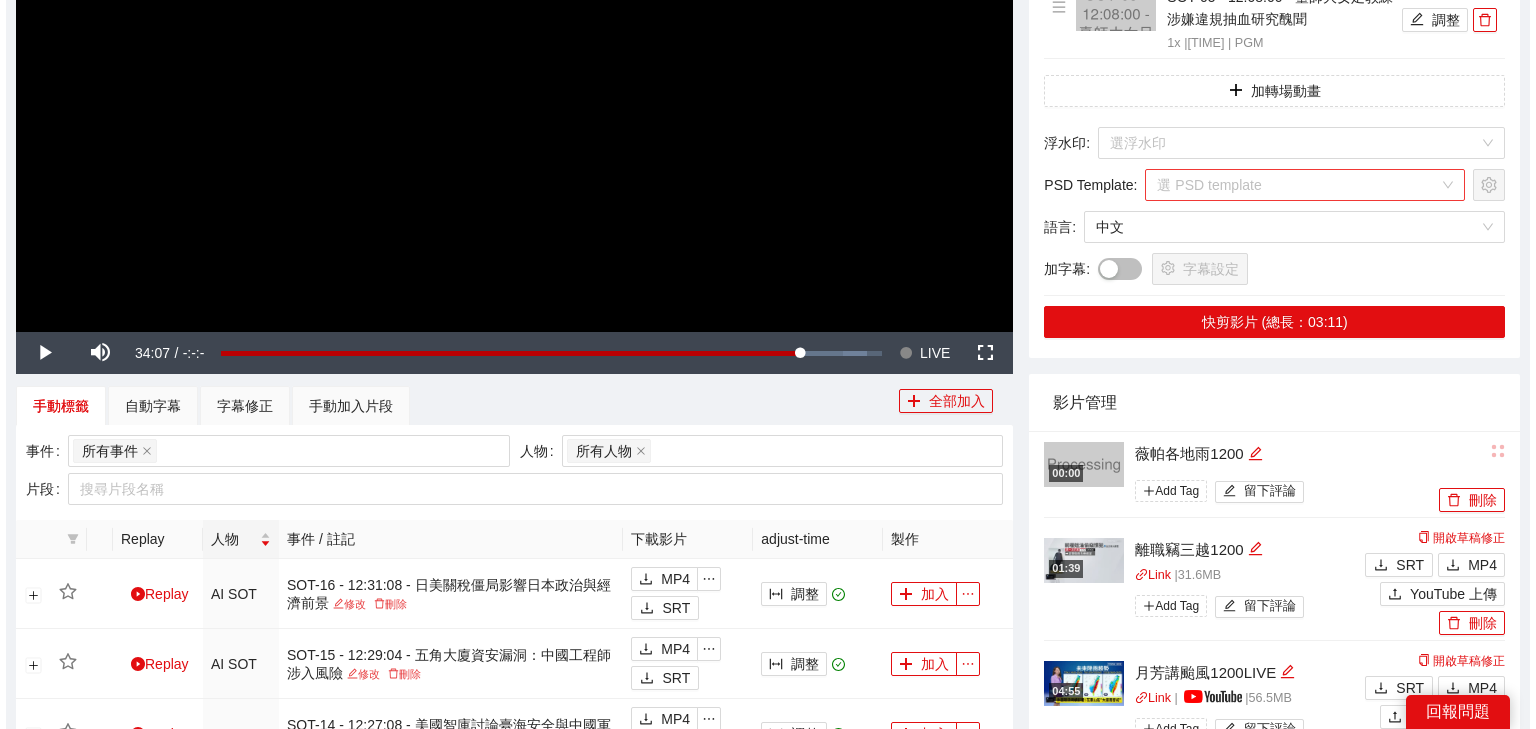 scroll, scrollTop: 320, scrollLeft: 0, axis: vertical 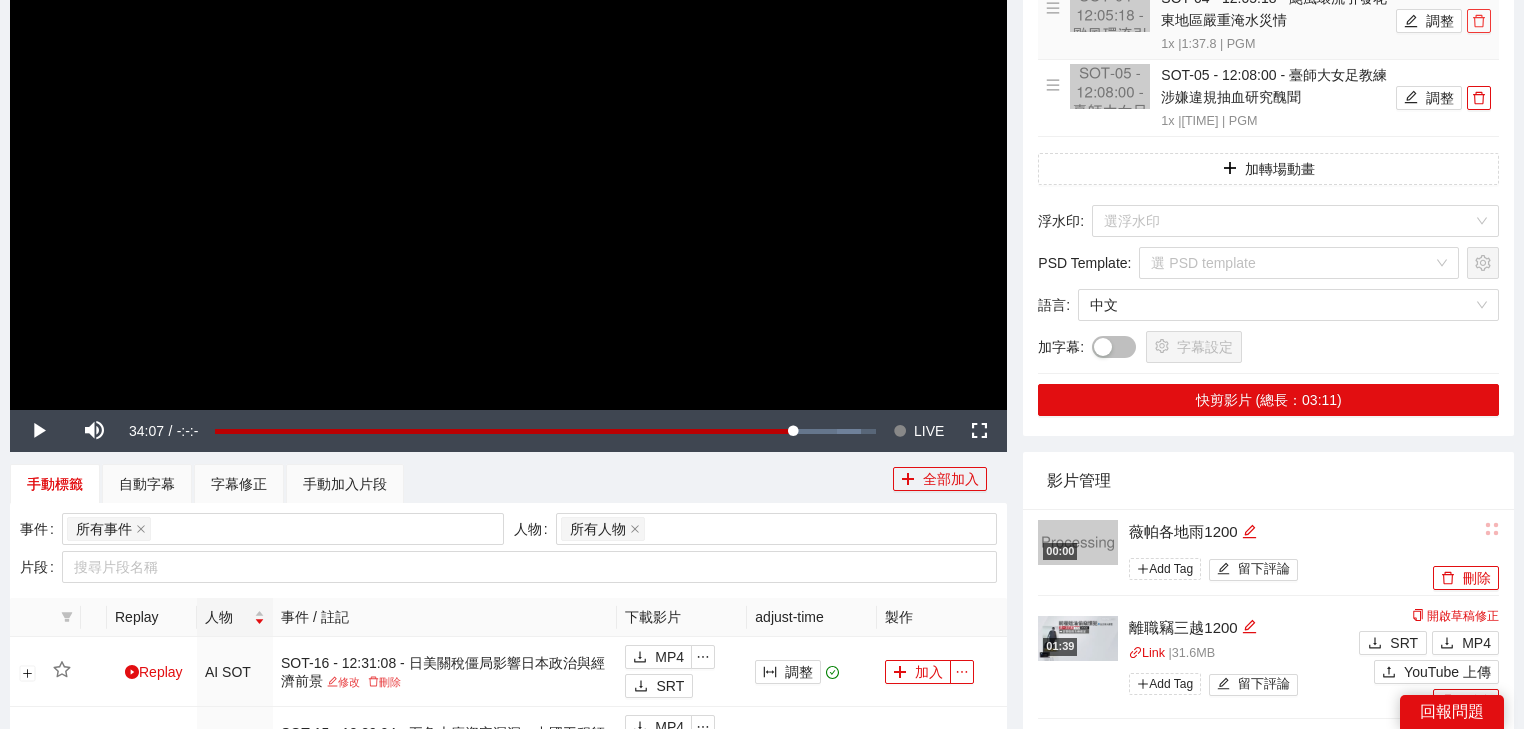 click 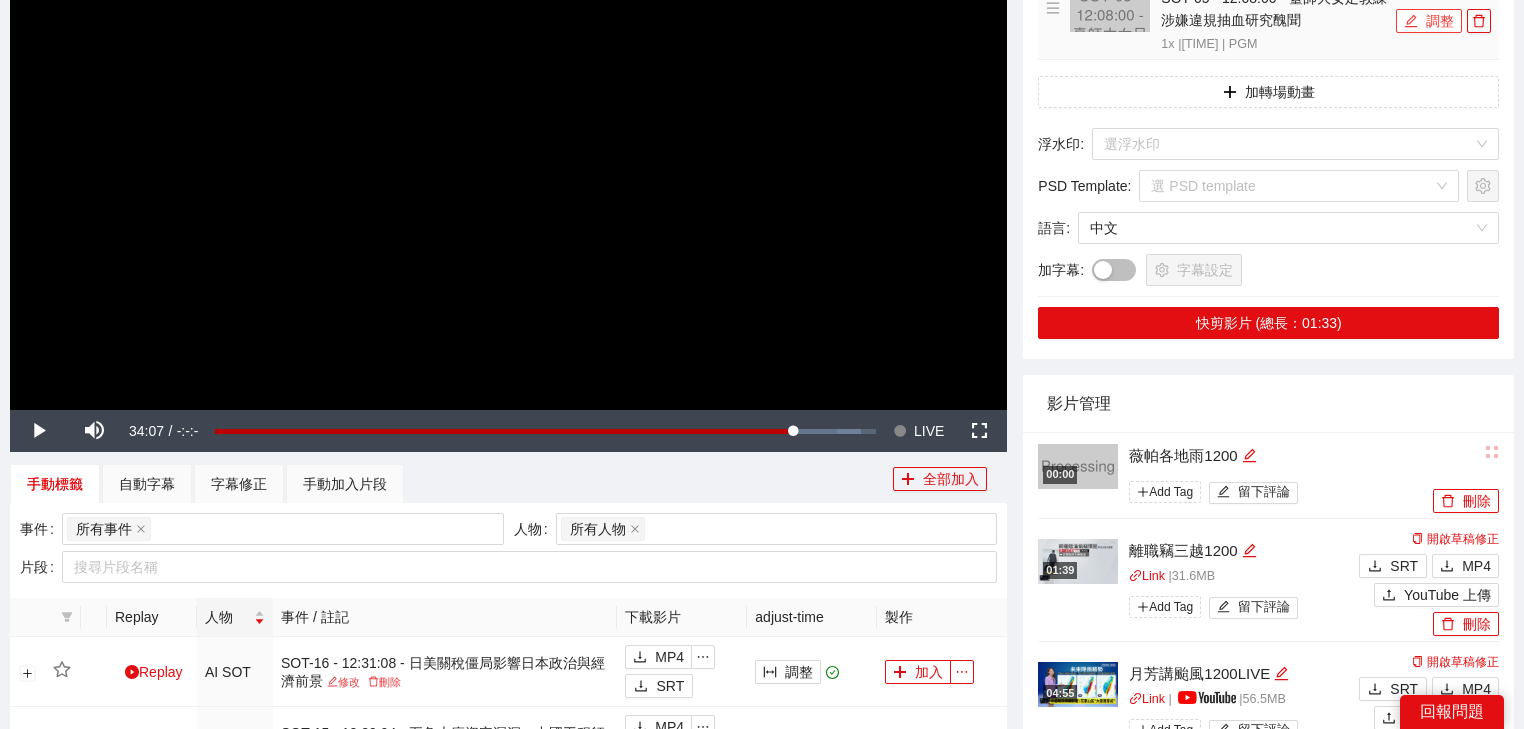 click on "調整" at bounding box center (1429, 21) 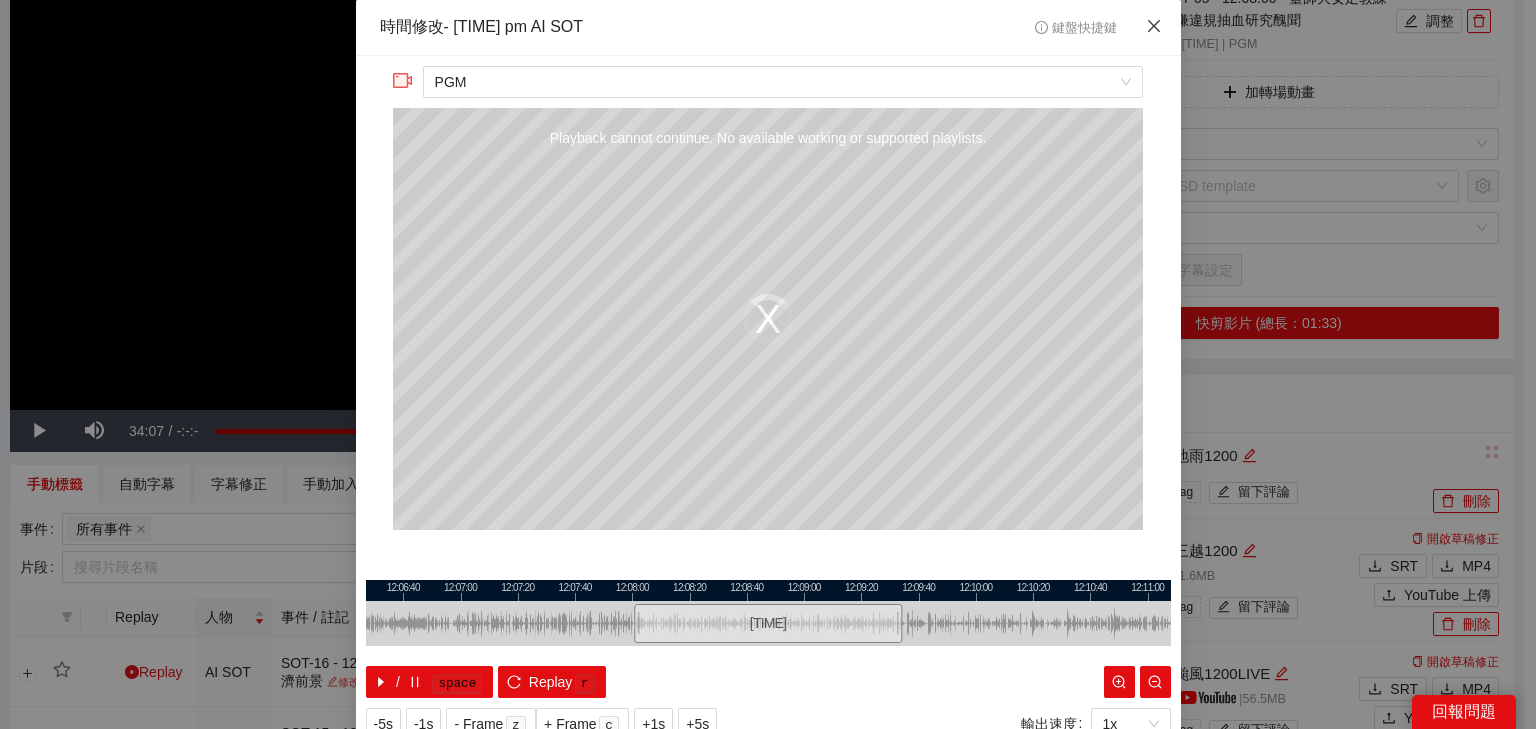 click 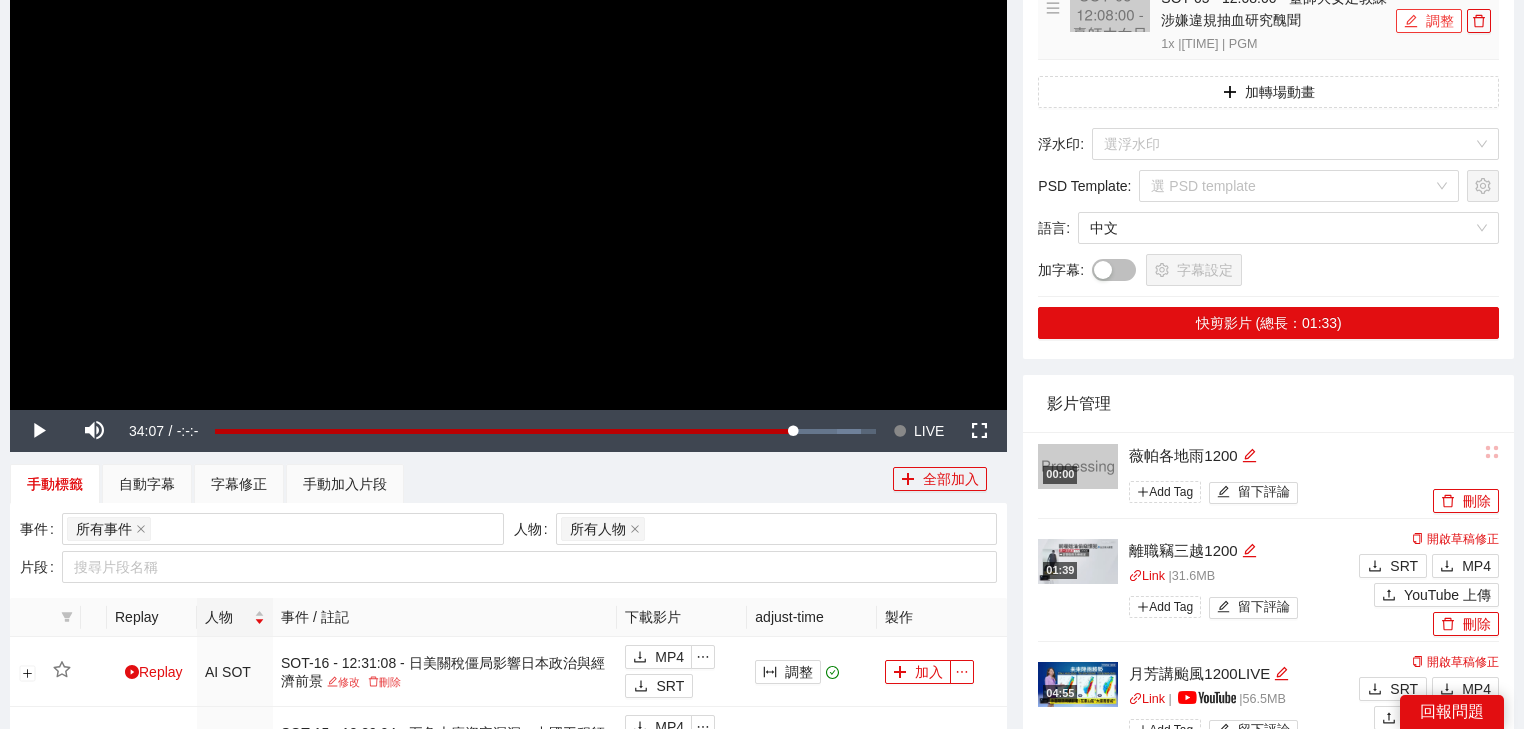 click on "調整" at bounding box center (1429, 21) 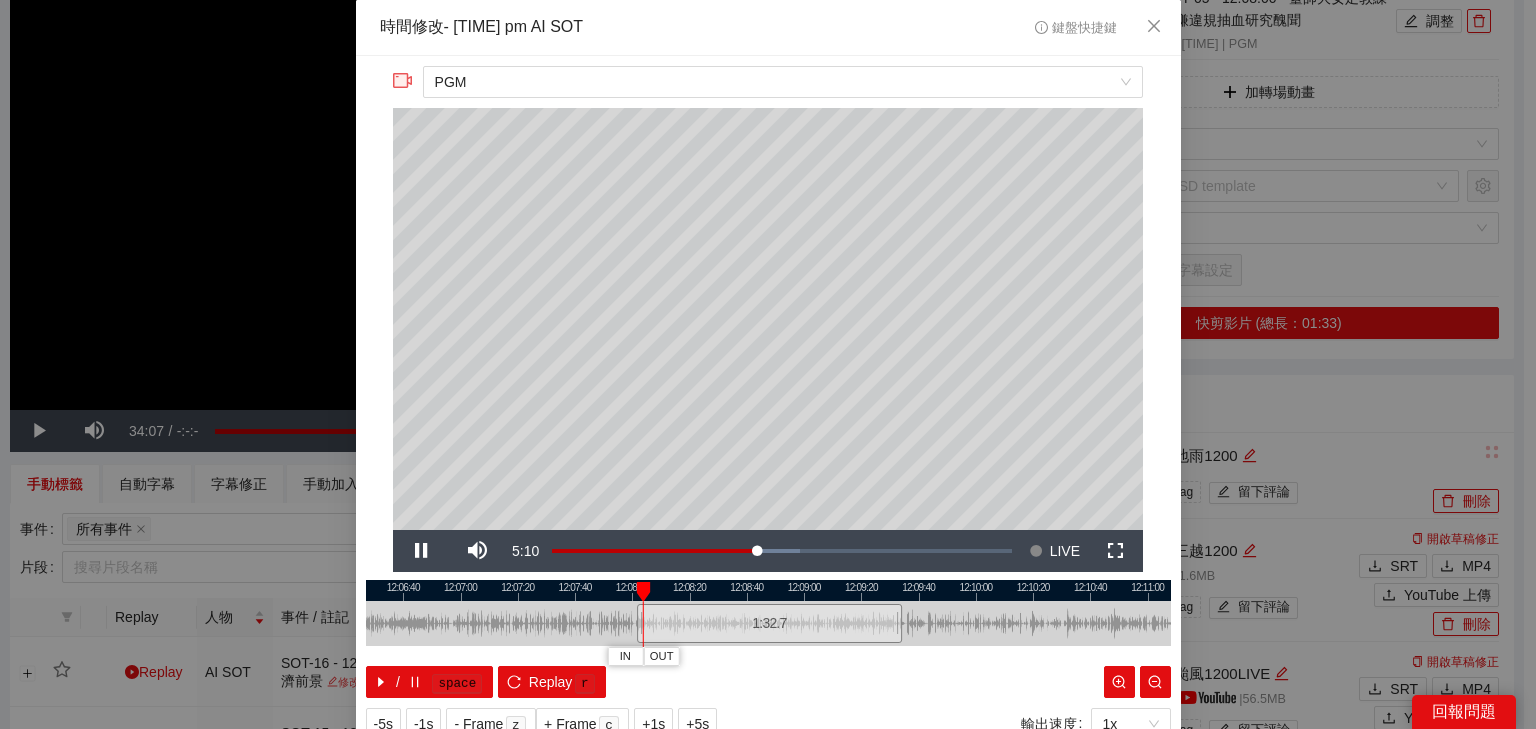 click at bounding box center (768, 590) 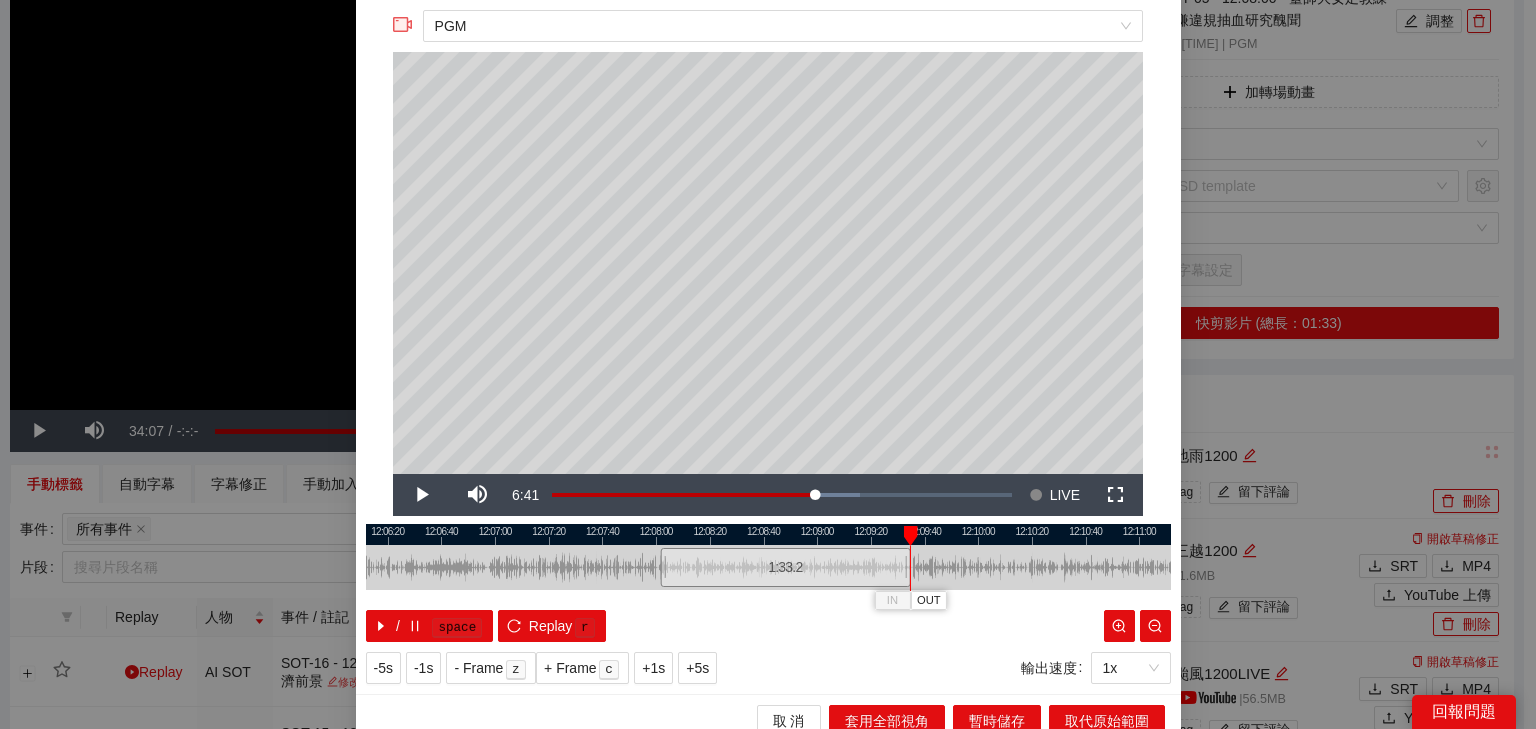 scroll, scrollTop: 73, scrollLeft: 0, axis: vertical 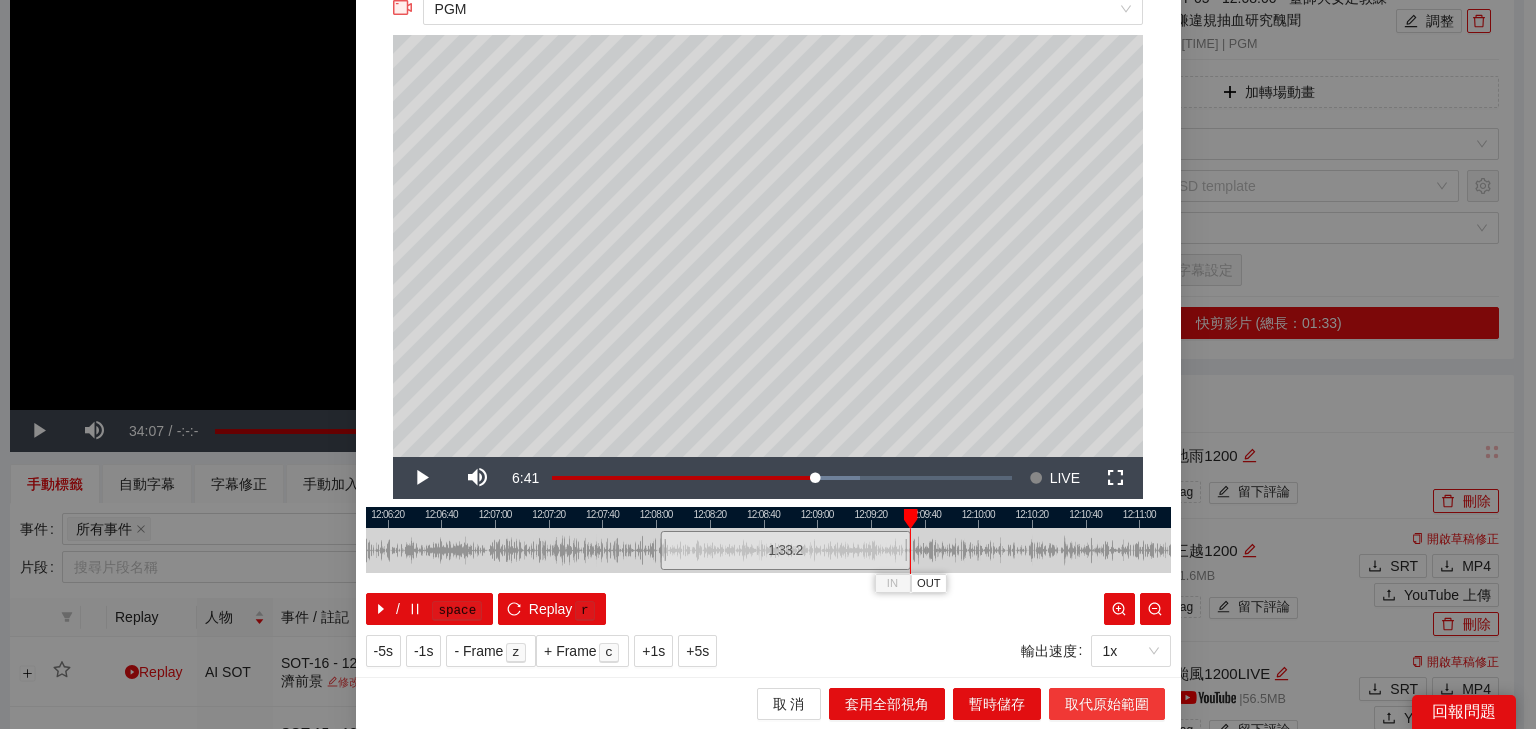 click on "取代原始範圍" at bounding box center (1107, 704) 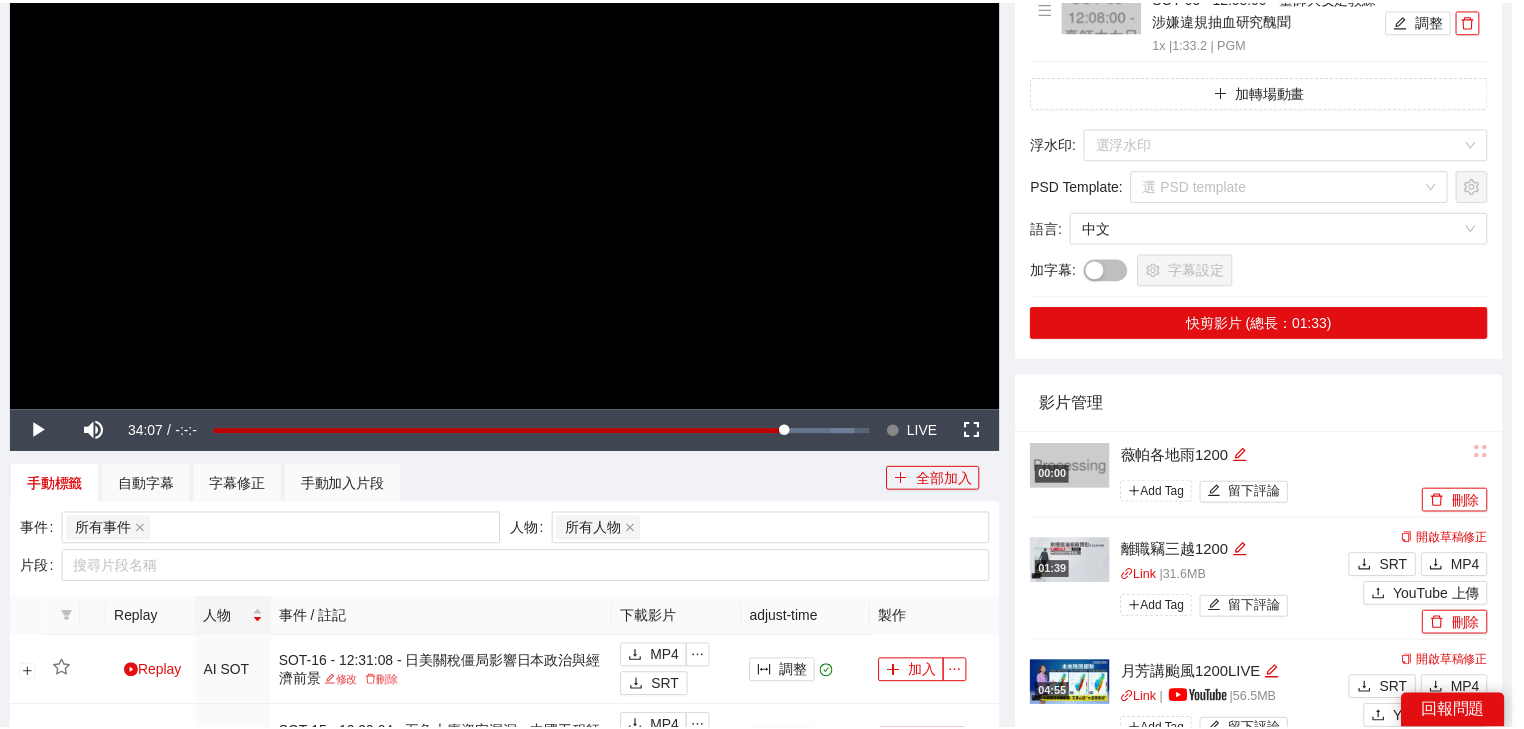 scroll, scrollTop: 0, scrollLeft: 0, axis: both 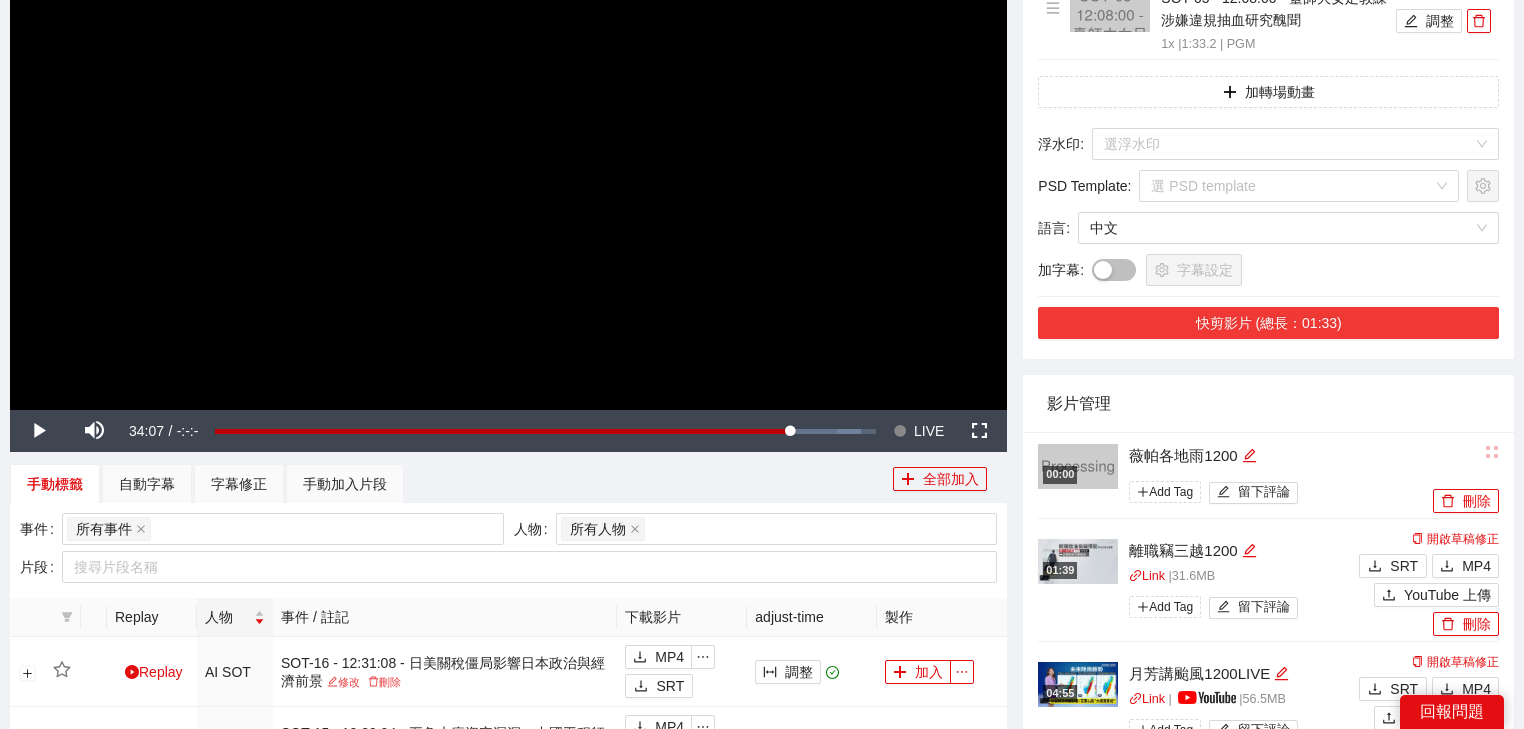 click on "快剪影片 (總長：01:33)" at bounding box center [1268, 323] 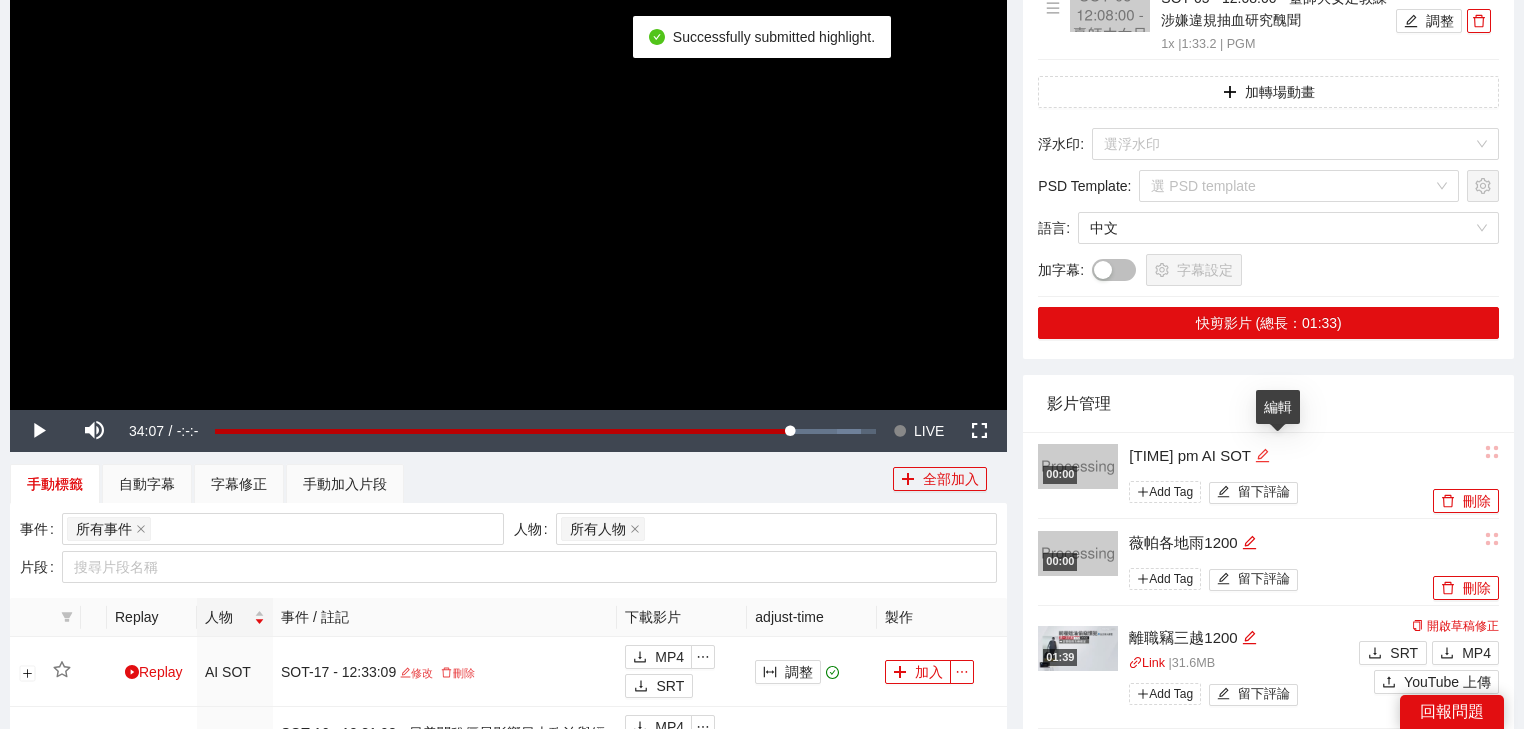 click 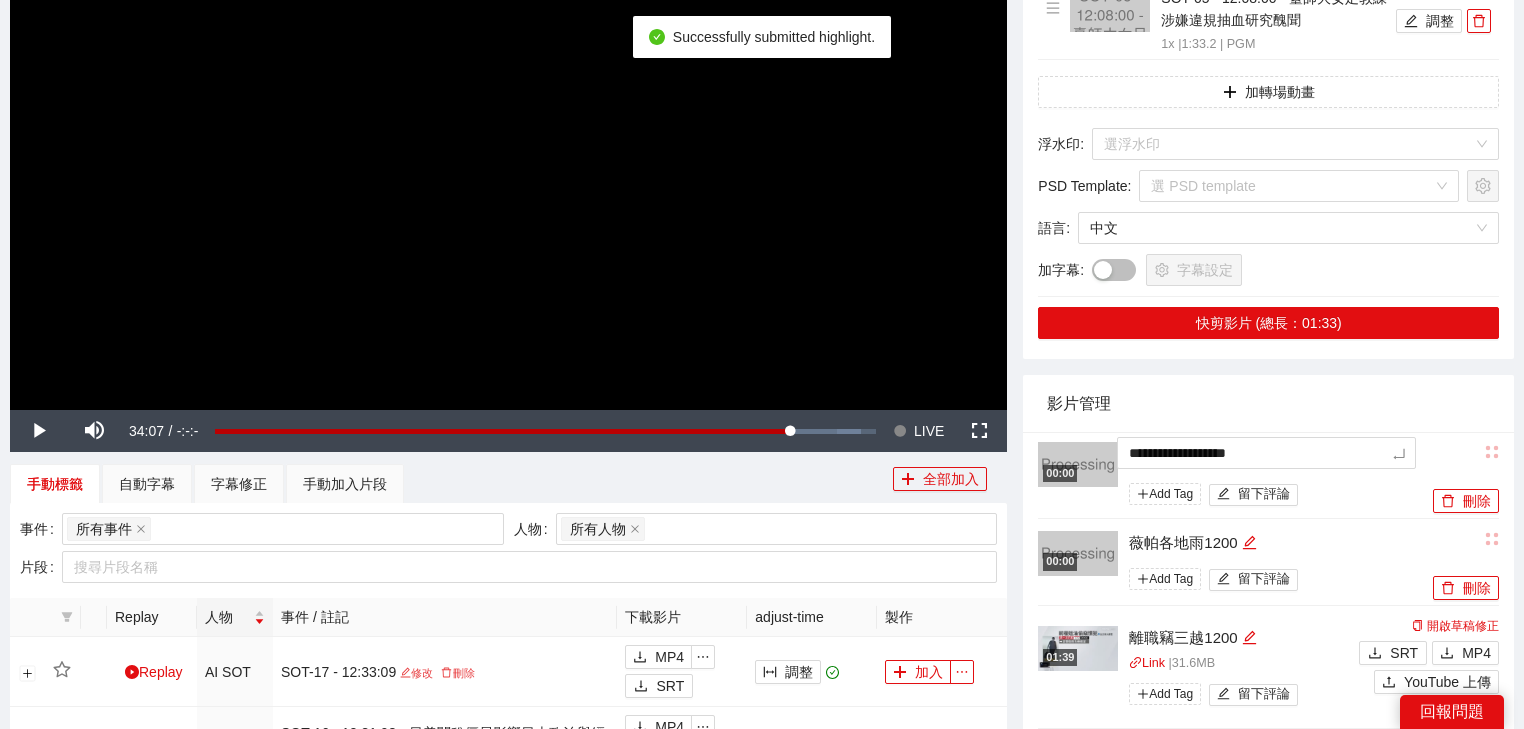 click on "**********" at bounding box center (762, 871) 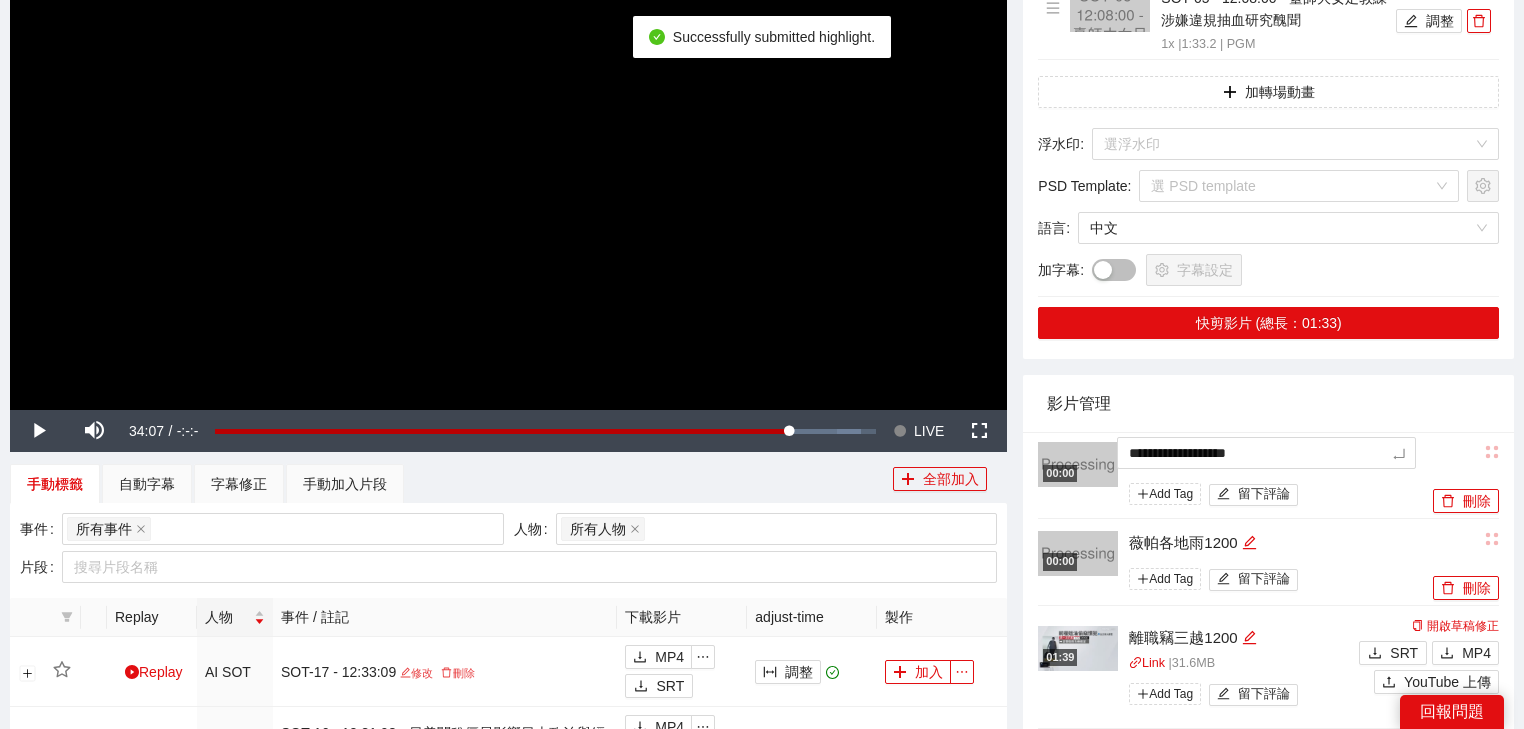 type on "*********" 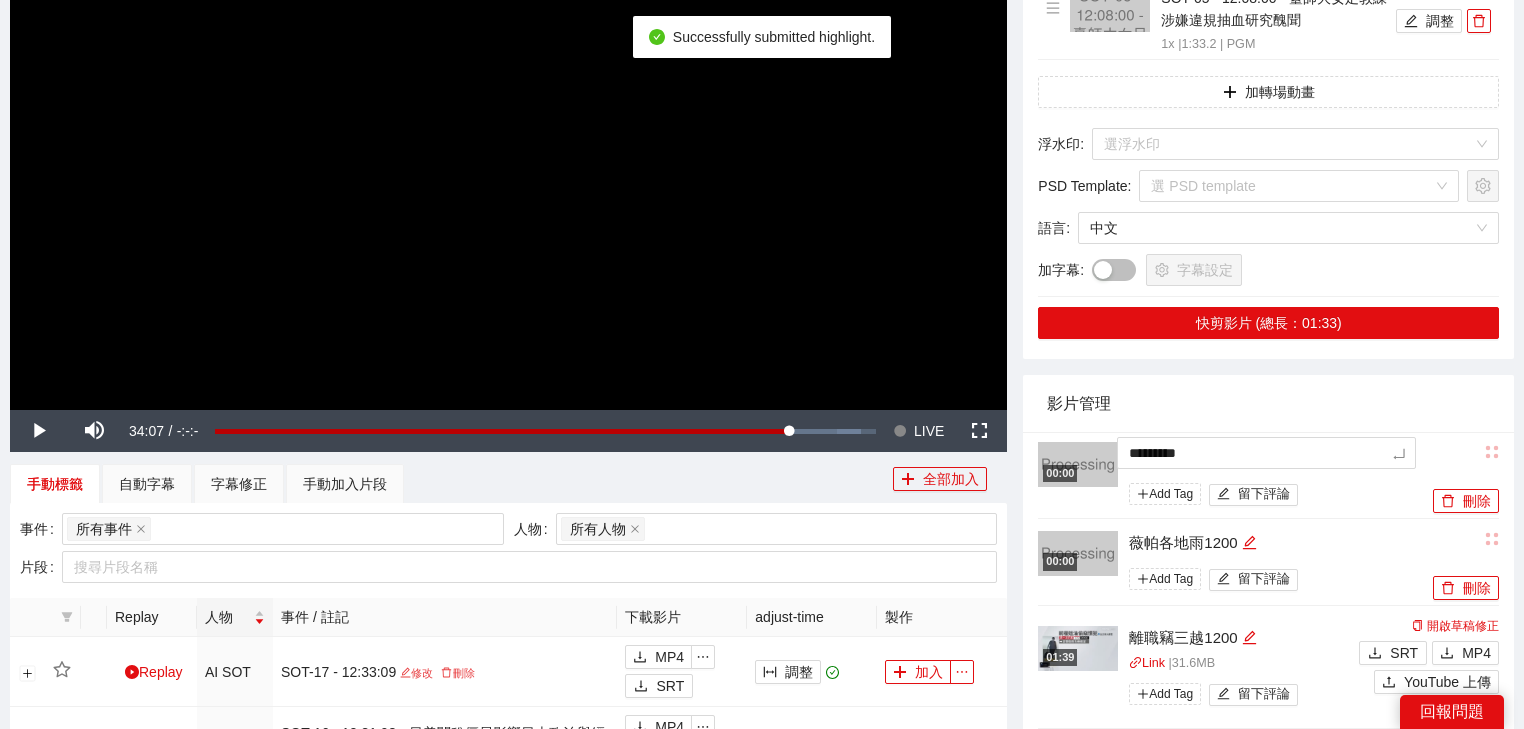 click on "影片管理" at bounding box center (1268, 403) 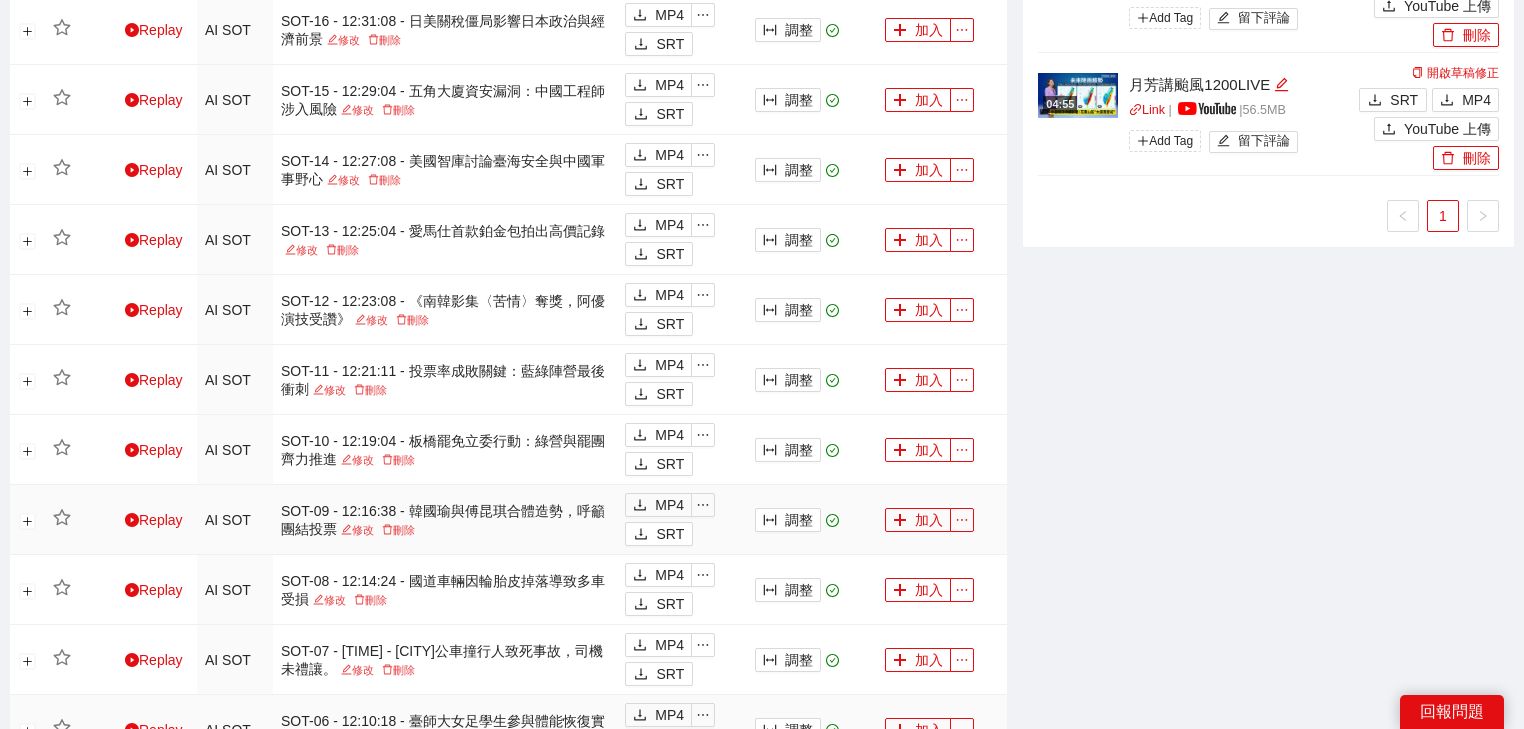 scroll, scrollTop: 1120, scrollLeft: 0, axis: vertical 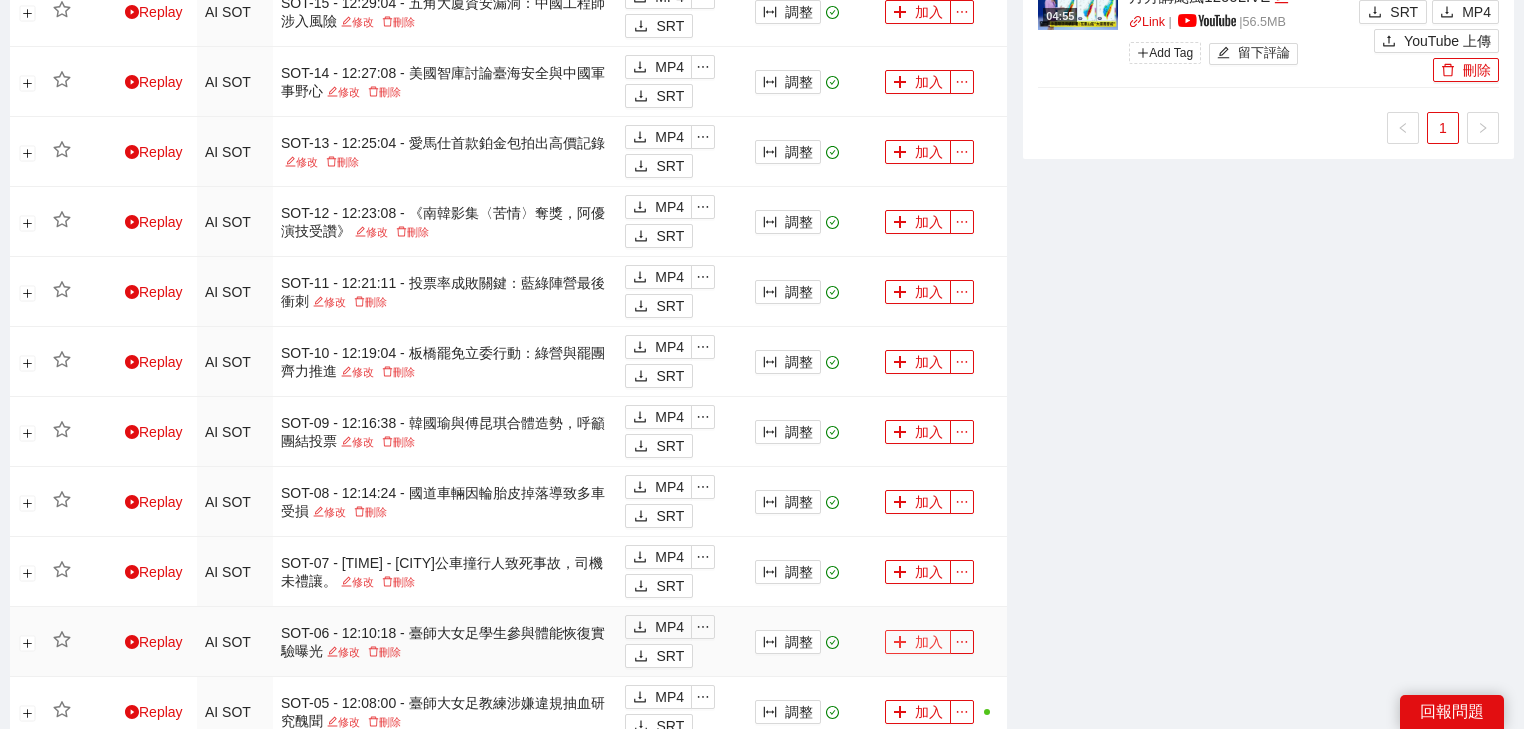 click on "加入" at bounding box center [918, 642] 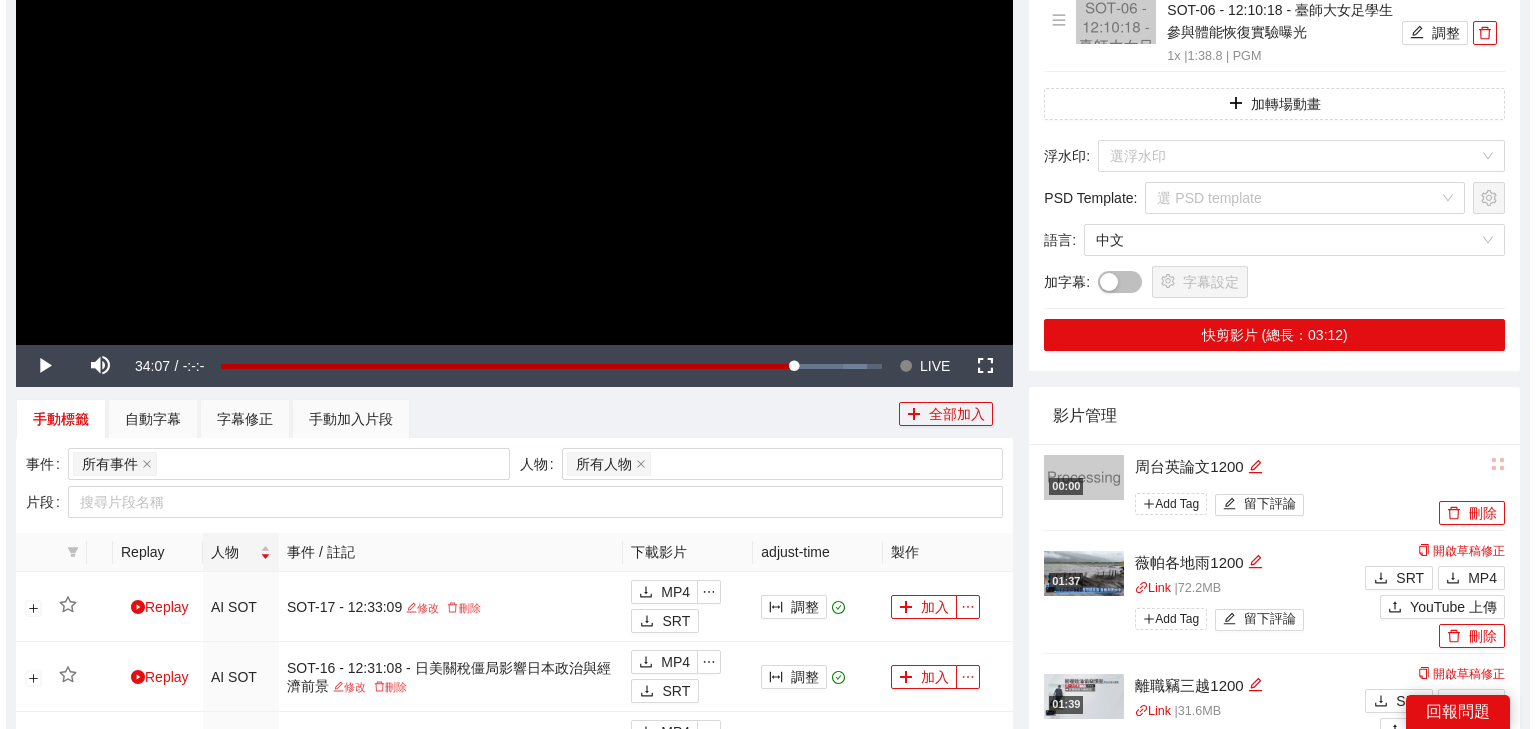 scroll, scrollTop: 160, scrollLeft: 0, axis: vertical 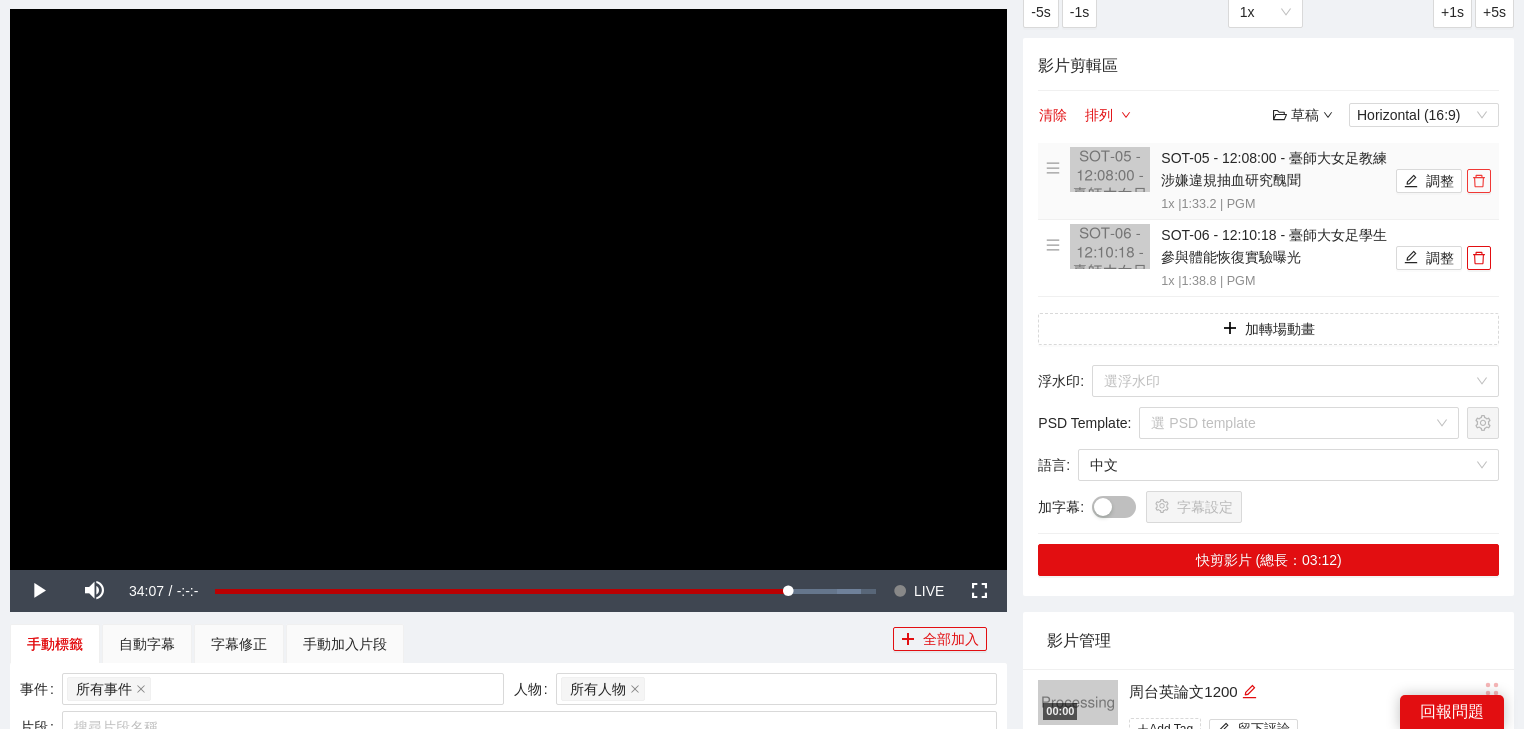 click 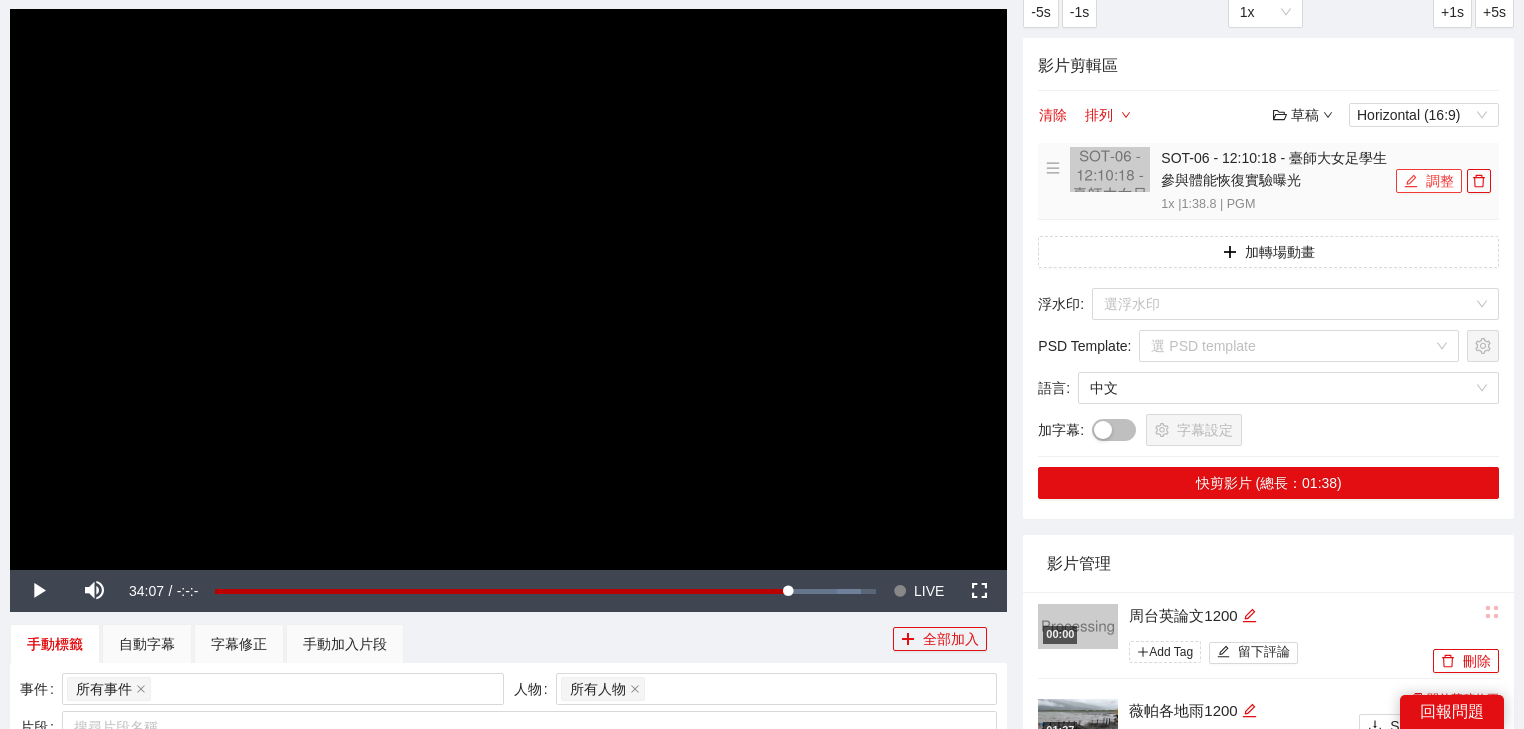 click on "調整" at bounding box center [1429, 181] 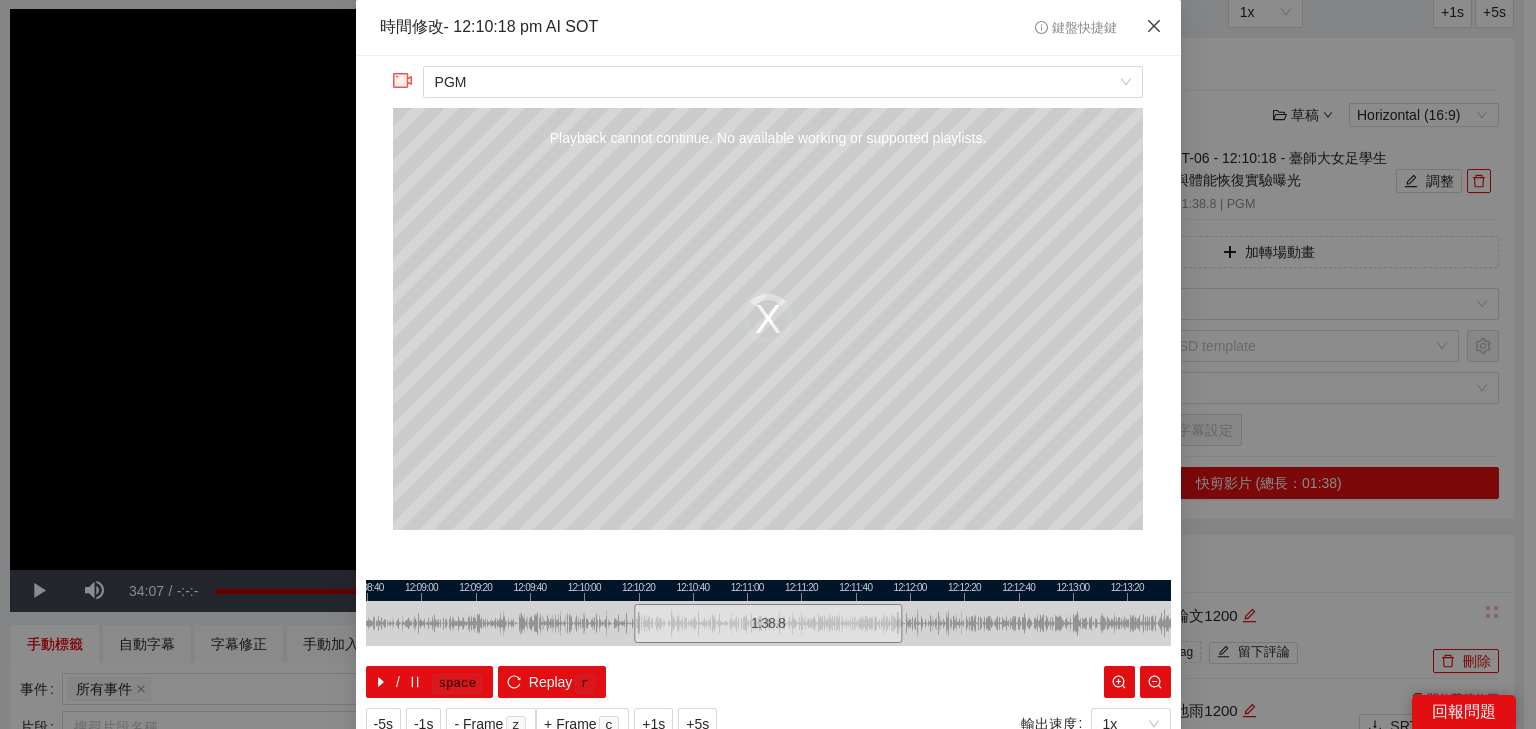 click 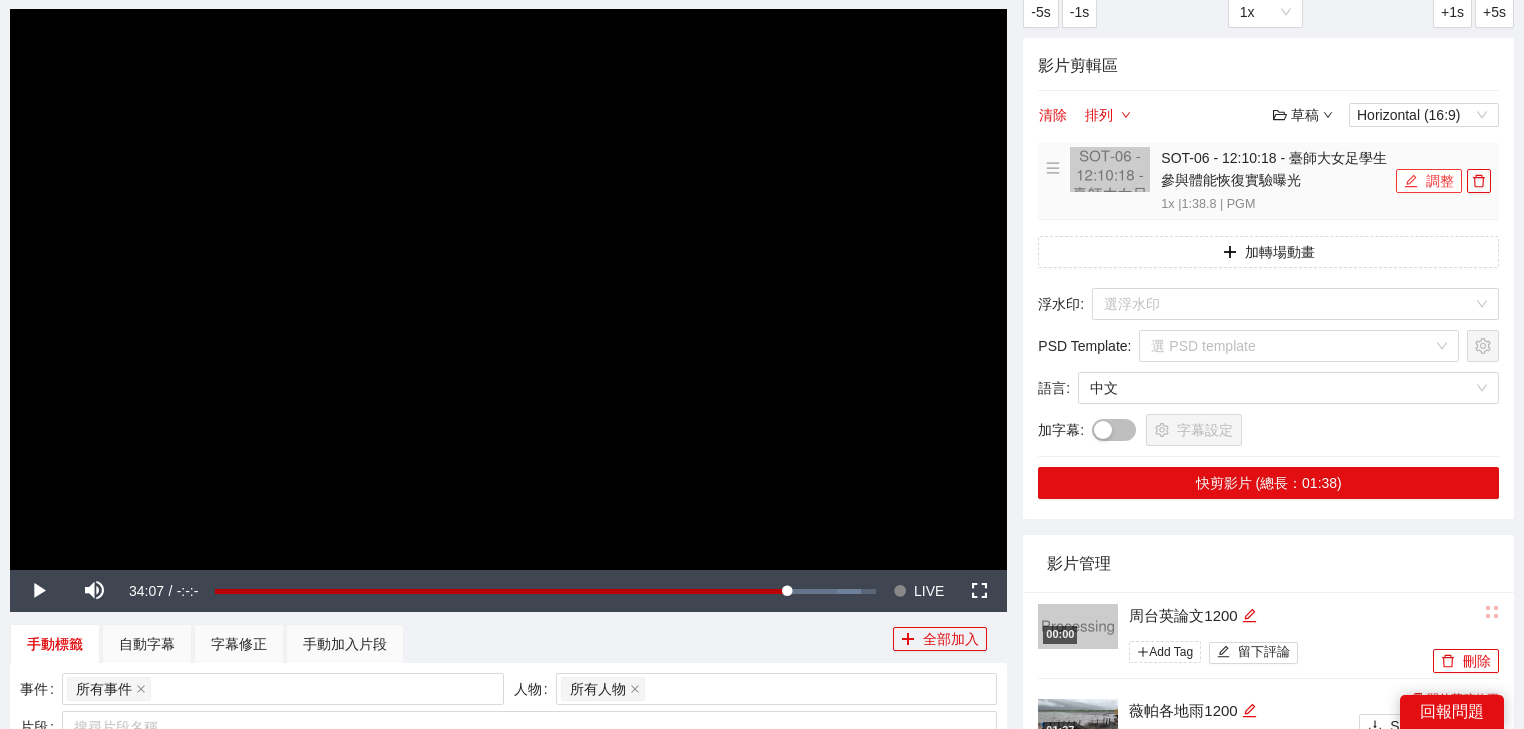 click 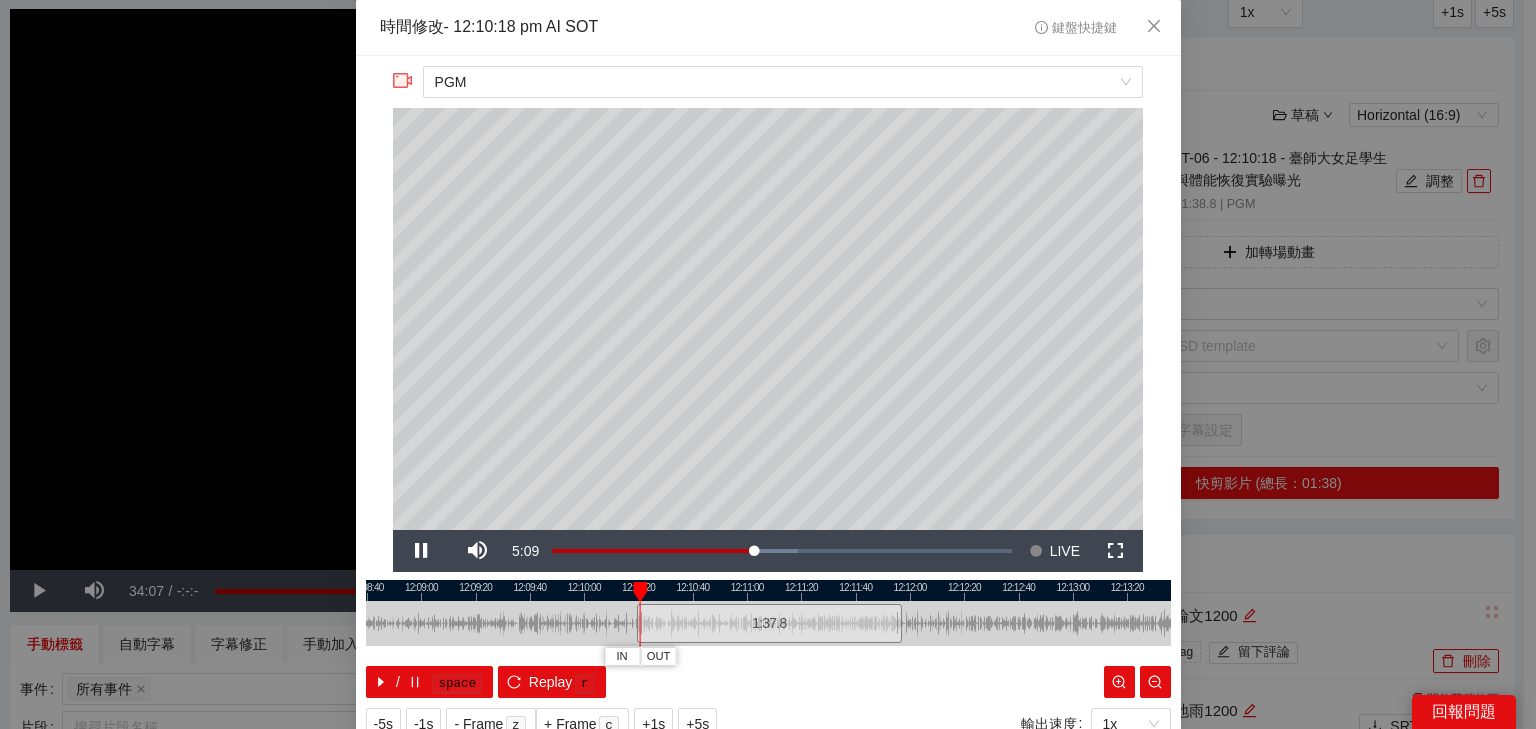 click at bounding box center [768, 590] 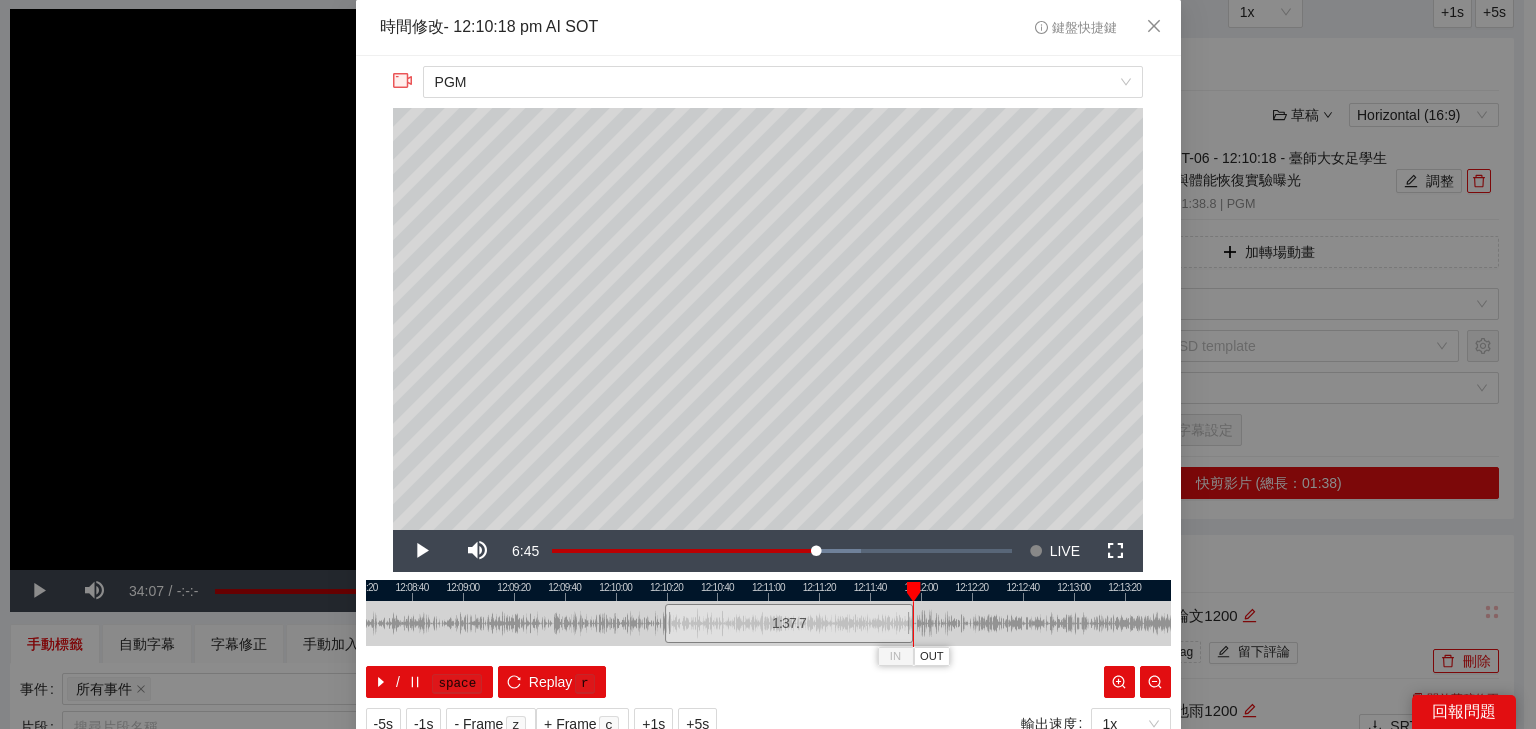 scroll, scrollTop: 73, scrollLeft: 0, axis: vertical 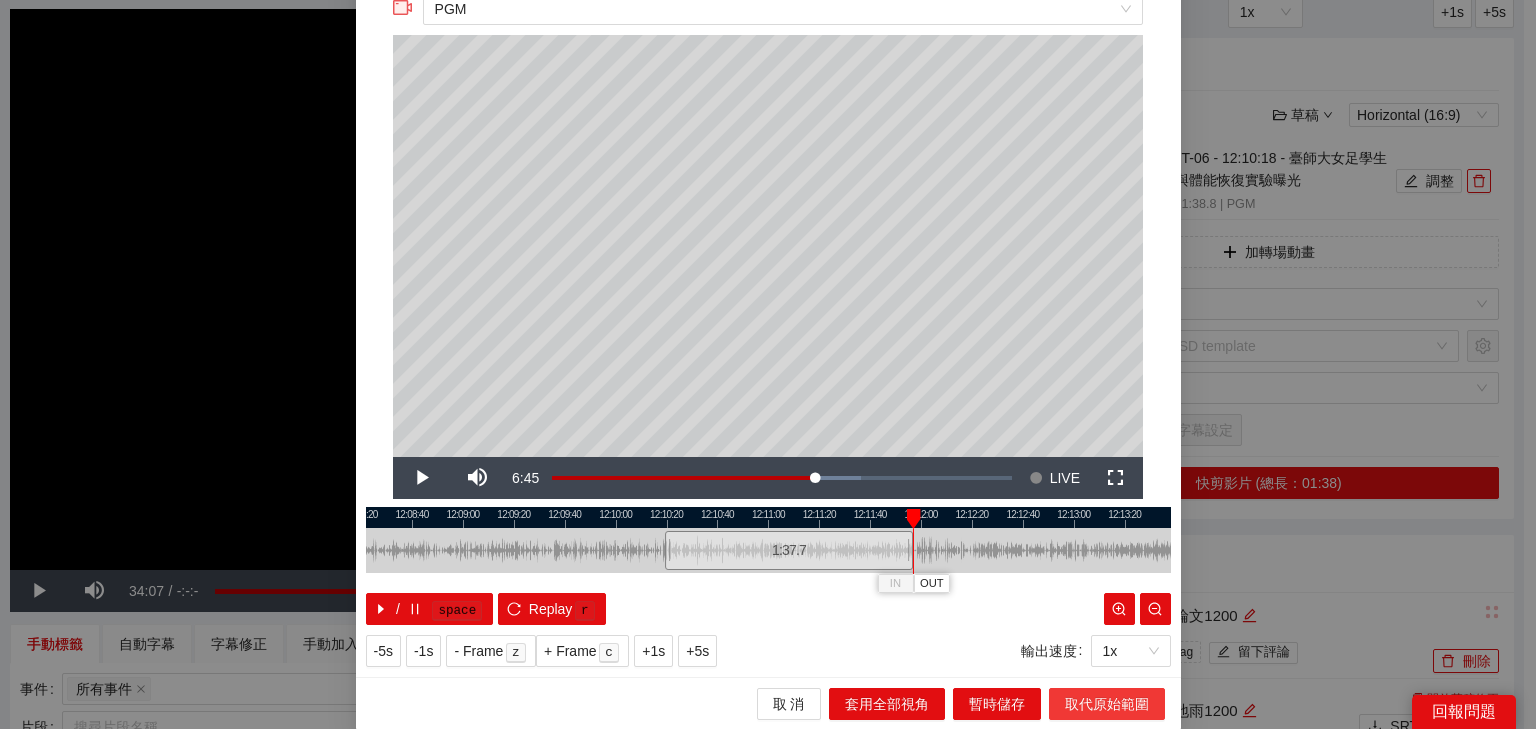 click on "取代原始範圍" at bounding box center [1107, 704] 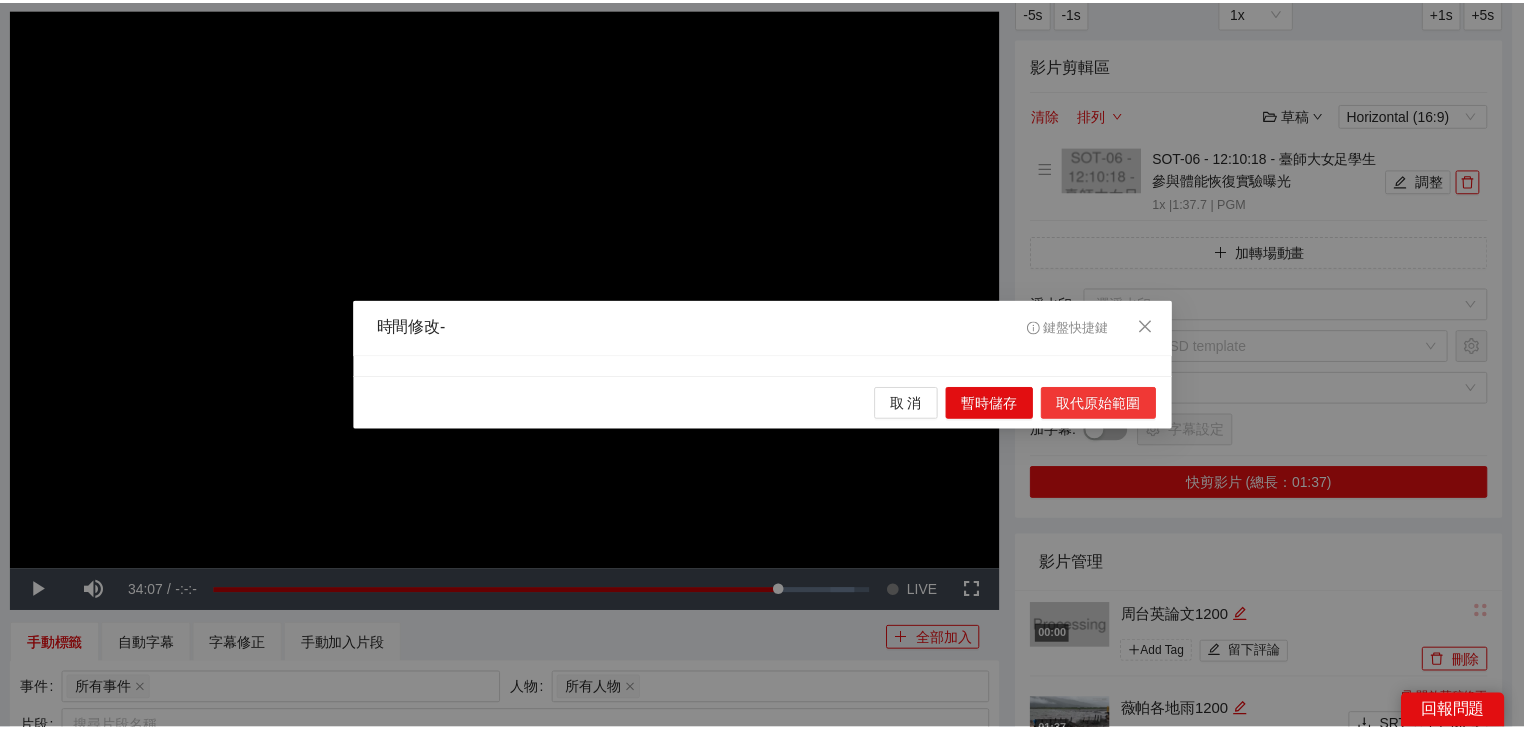 scroll, scrollTop: 0, scrollLeft: 0, axis: both 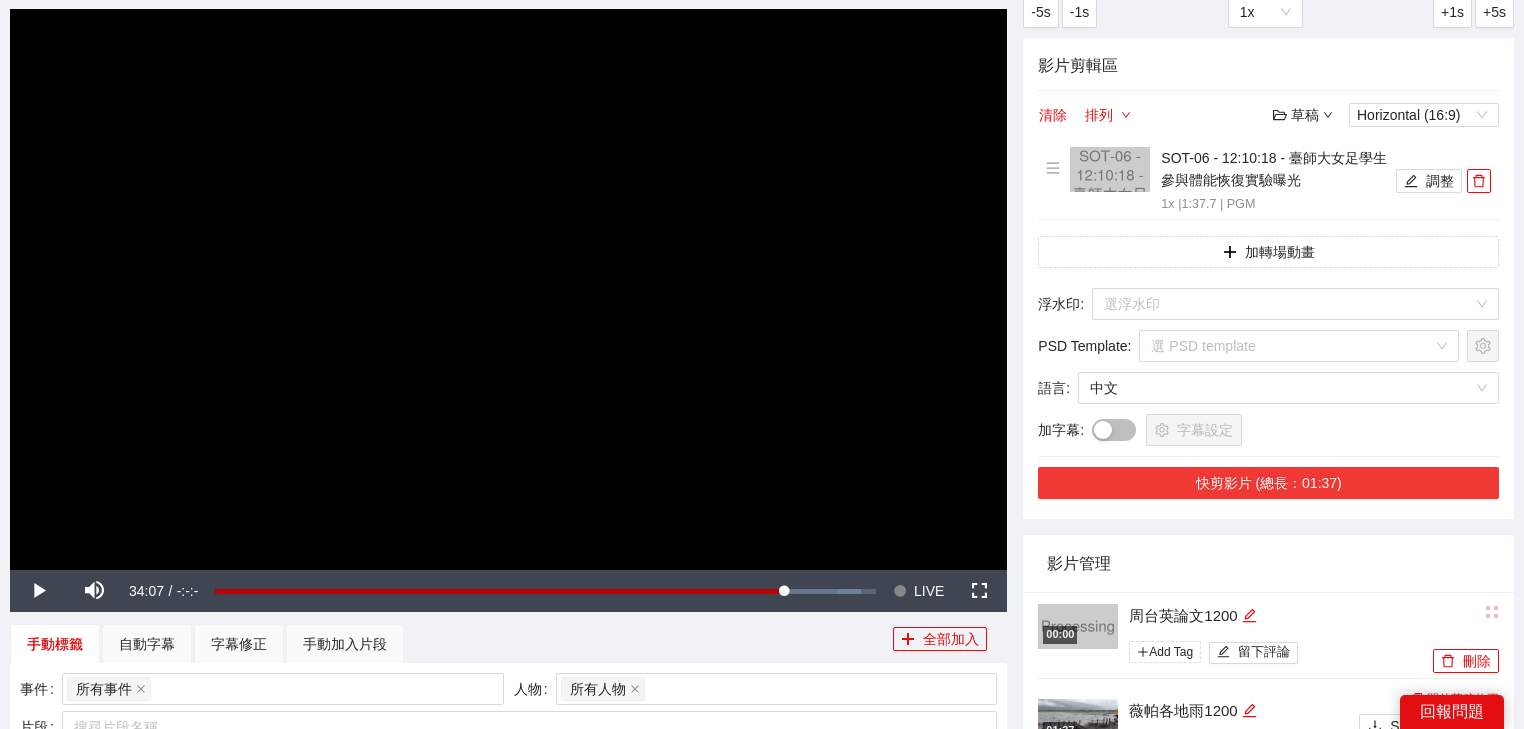 click on "快剪影片 (總長：01:37)" at bounding box center [1268, 483] 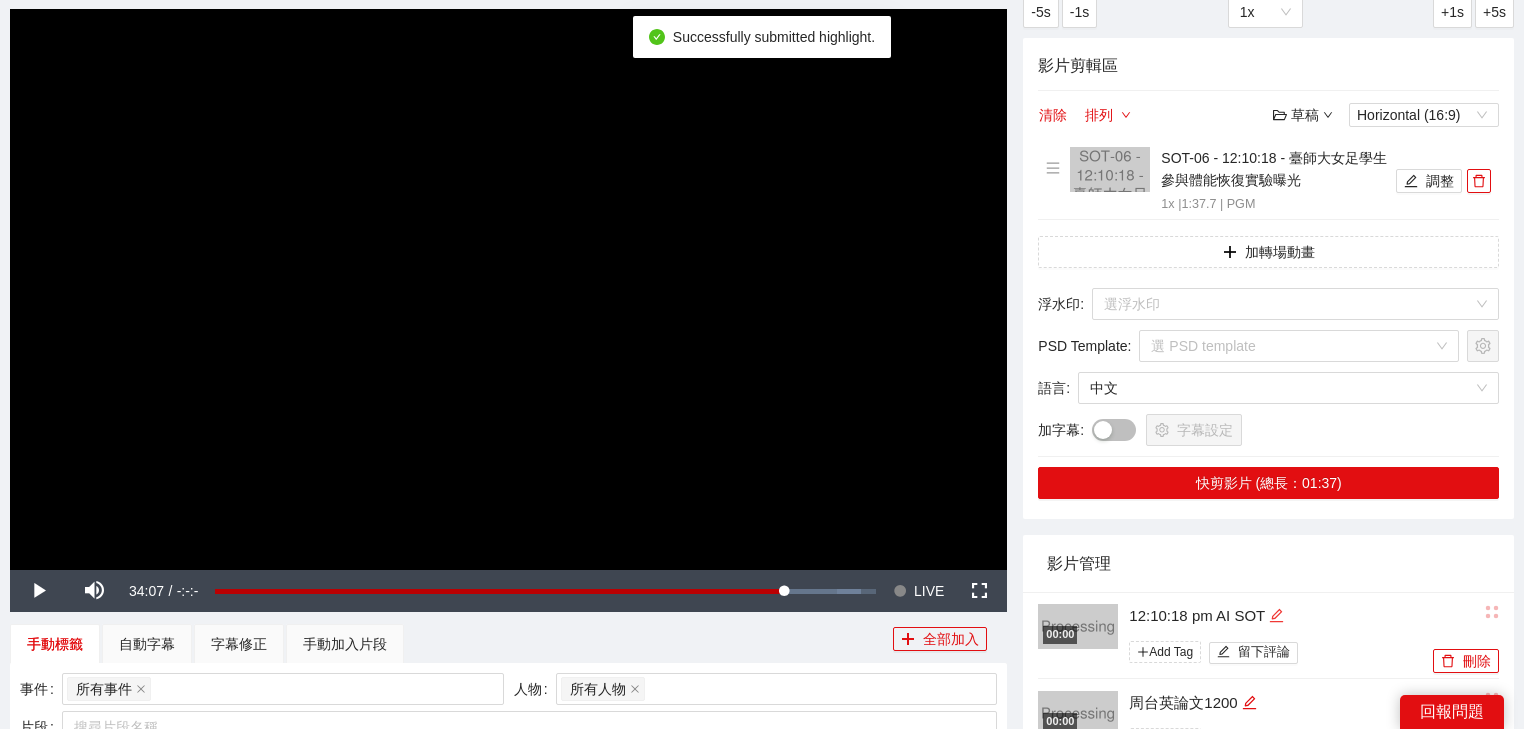 click 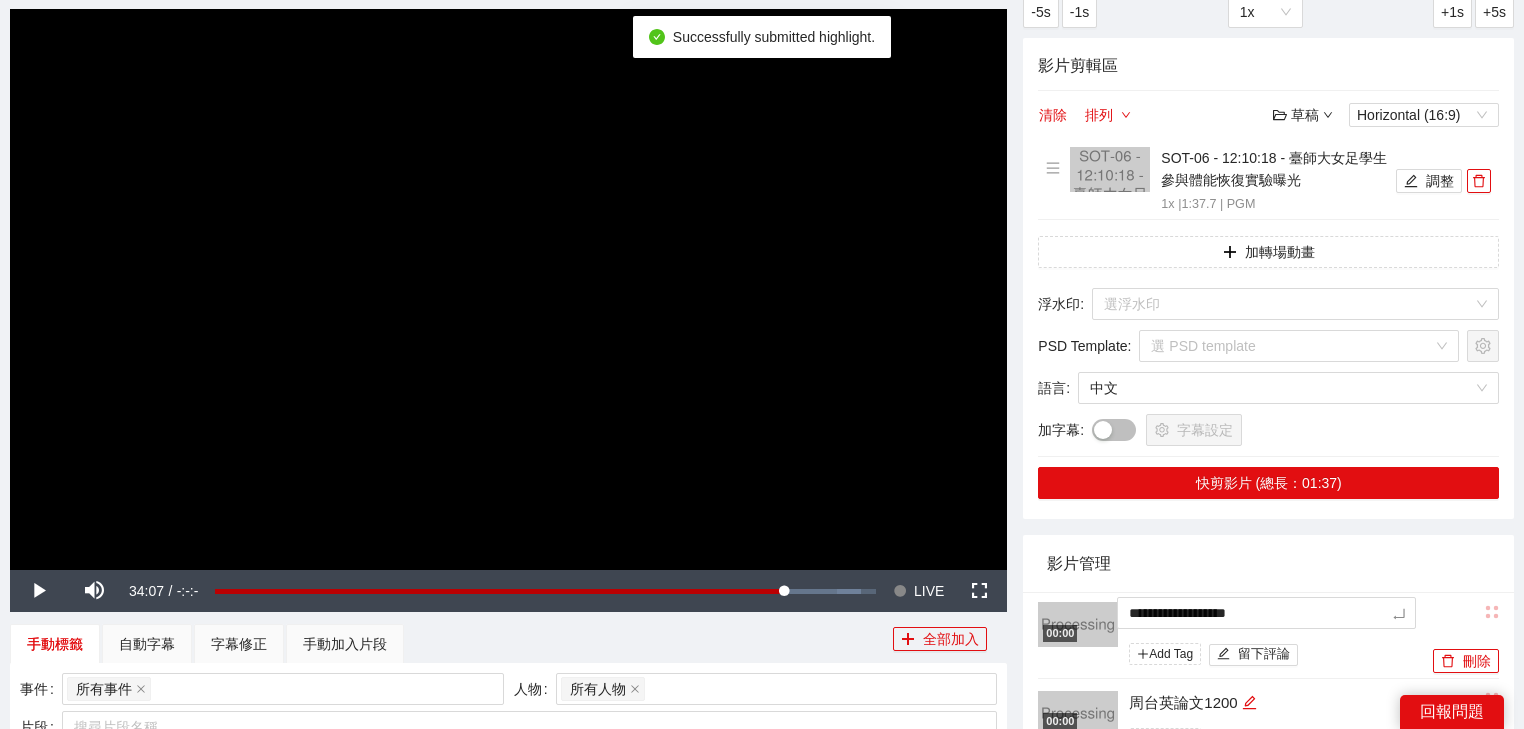 drag, startPoint x: 1280, startPoint y: 607, endPoint x: 1010, endPoint y: 616, distance: 270.14996 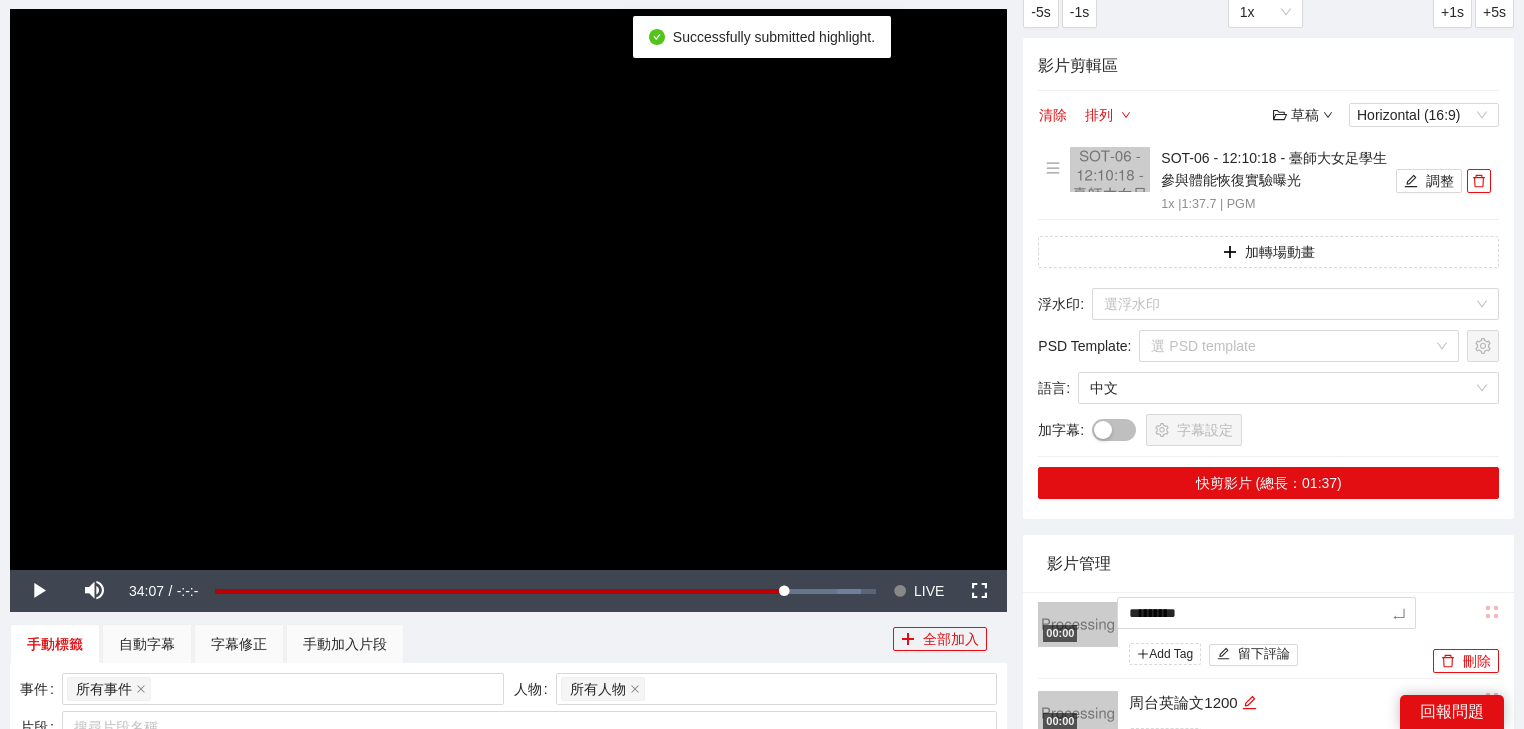 click on "影片管理" at bounding box center [1268, 563] 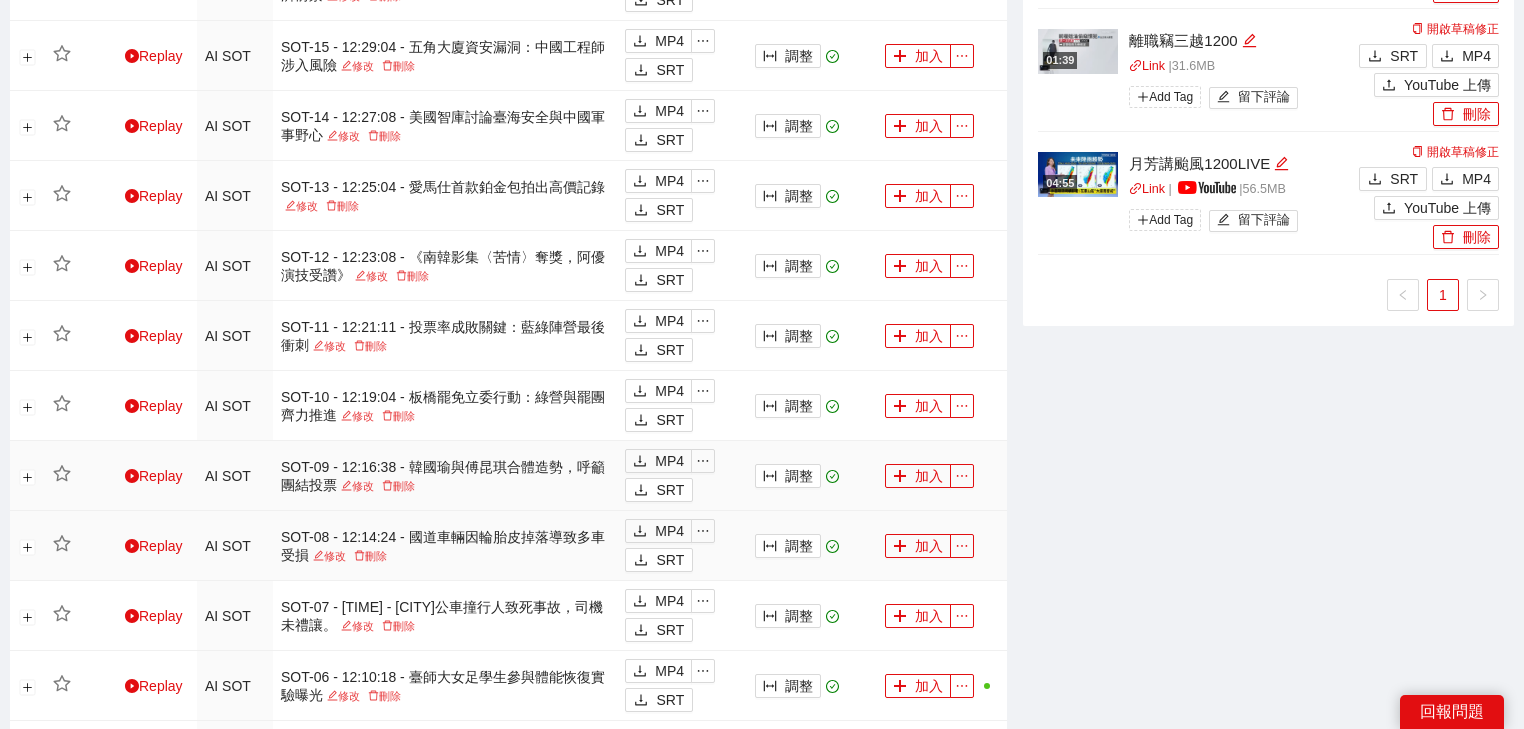 scroll, scrollTop: 1280, scrollLeft: 0, axis: vertical 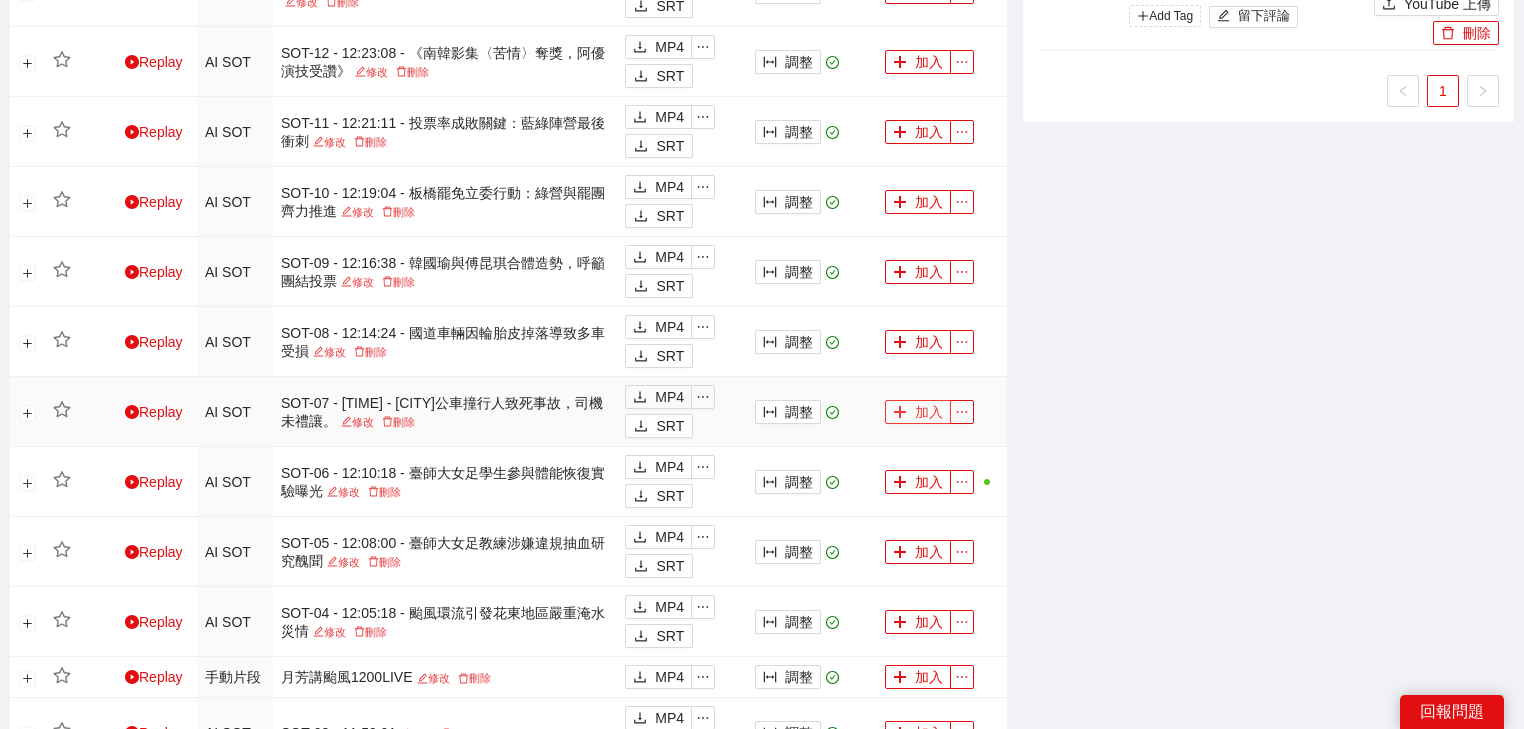 click on "加入" at bounding box center [918, 412] 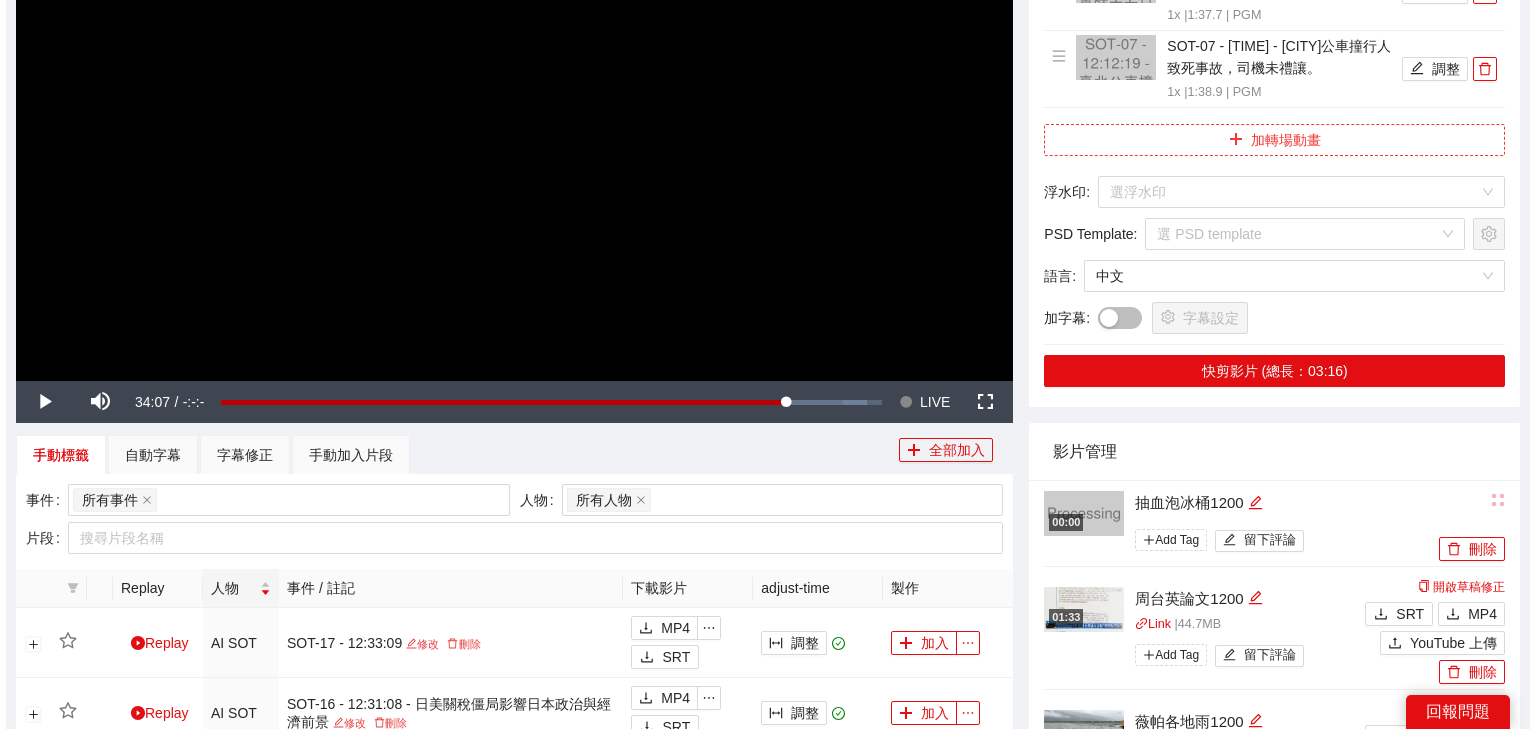 scroll, scrollTop: 160, scrollLeft: 0, axis: vertical 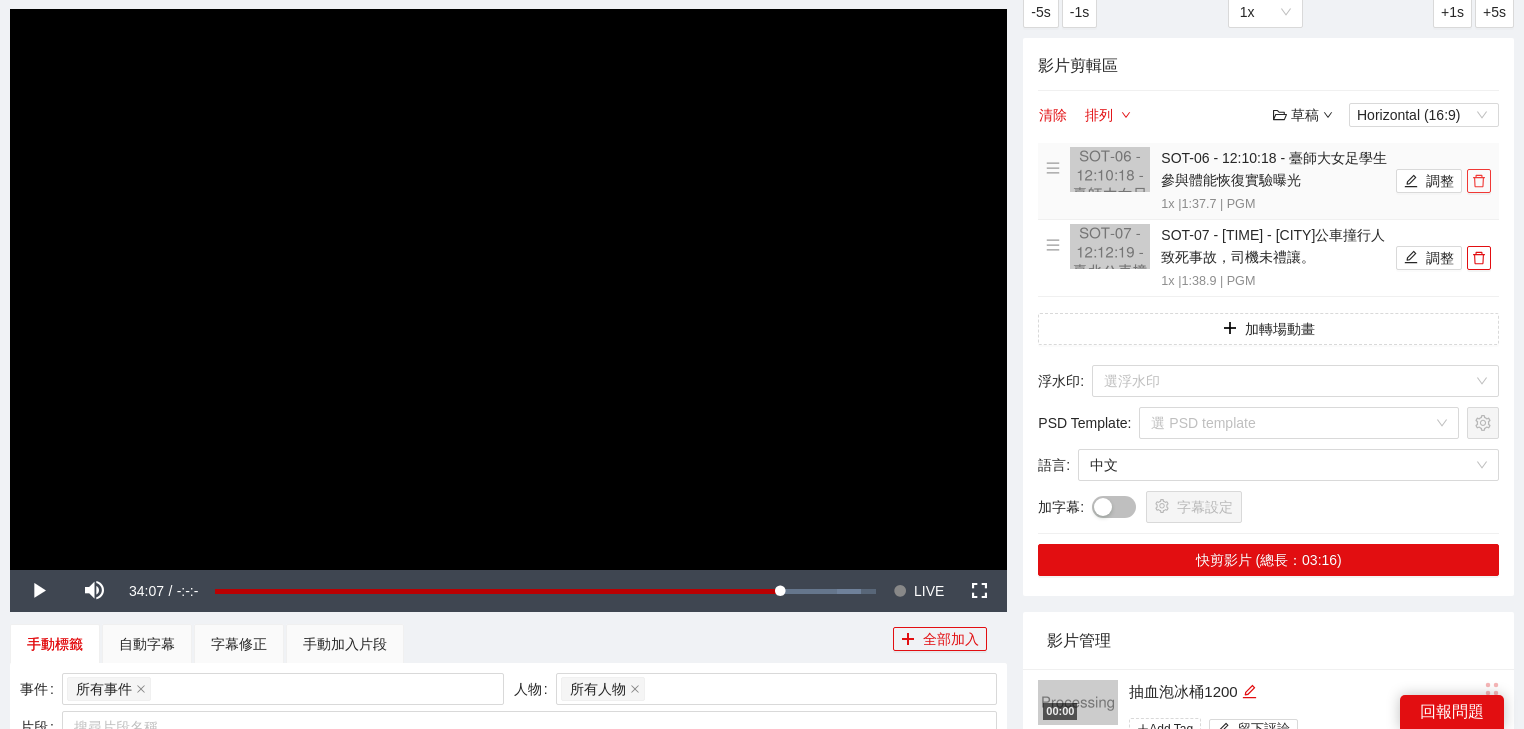 click 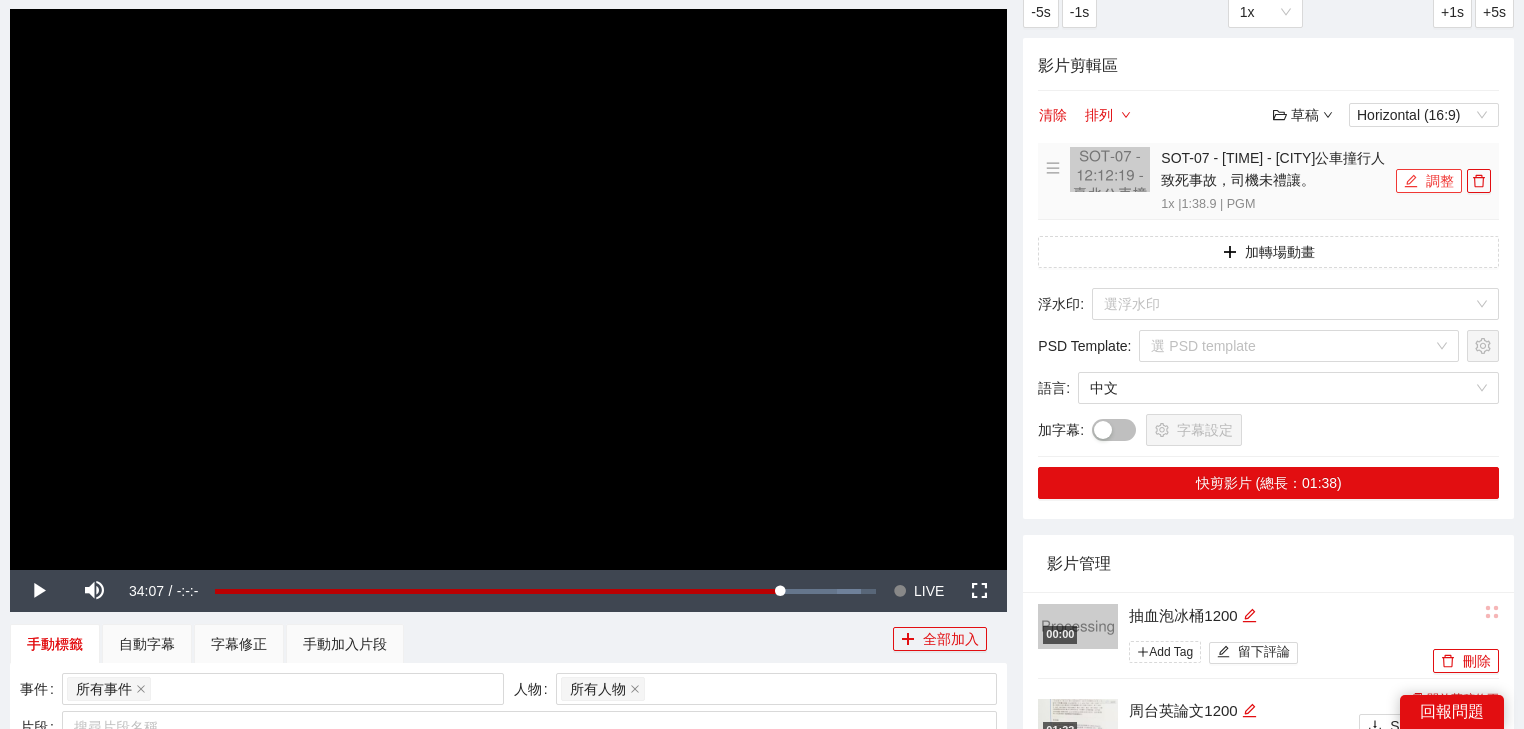 click on "調整" at bounding box center (1429, 181) 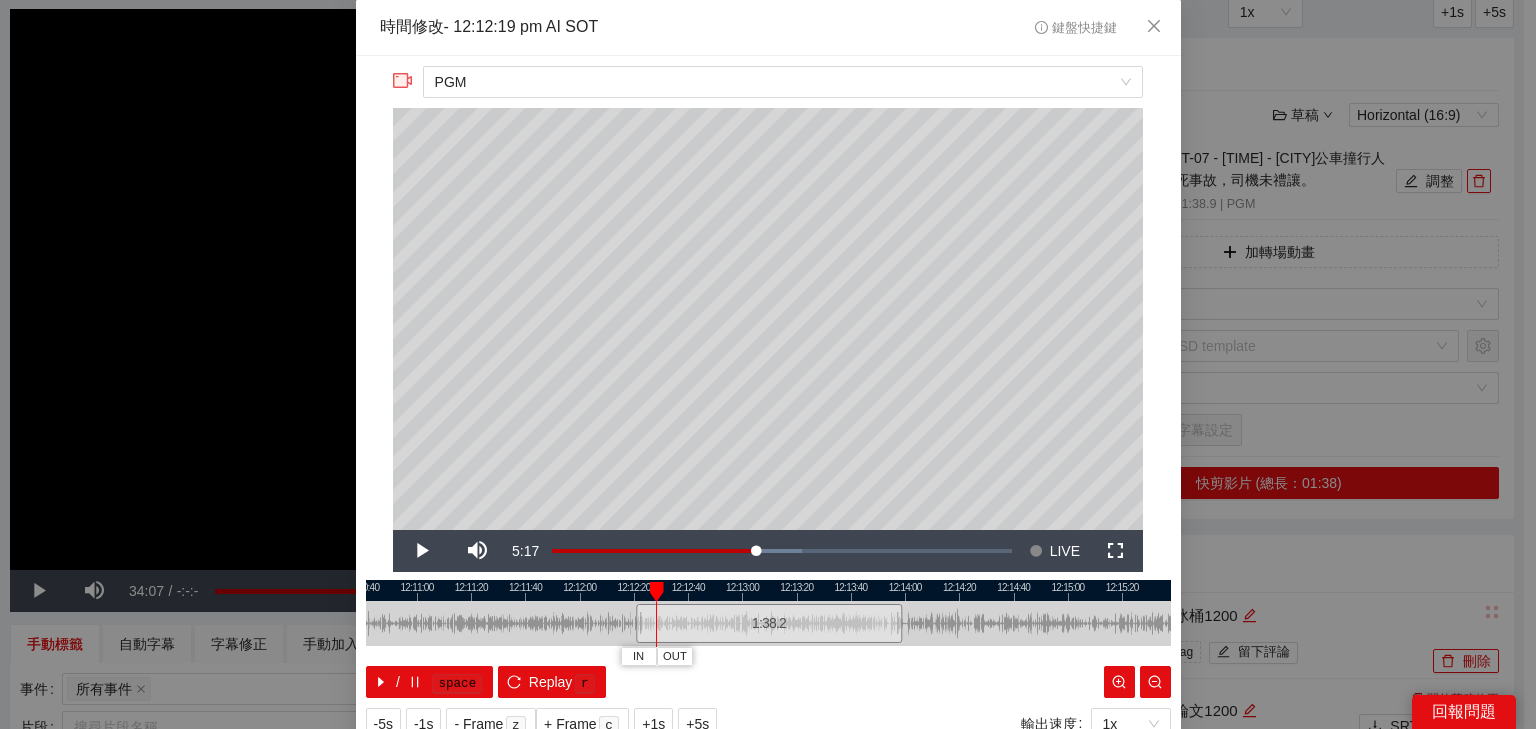 click at bounding box center (768, 590) 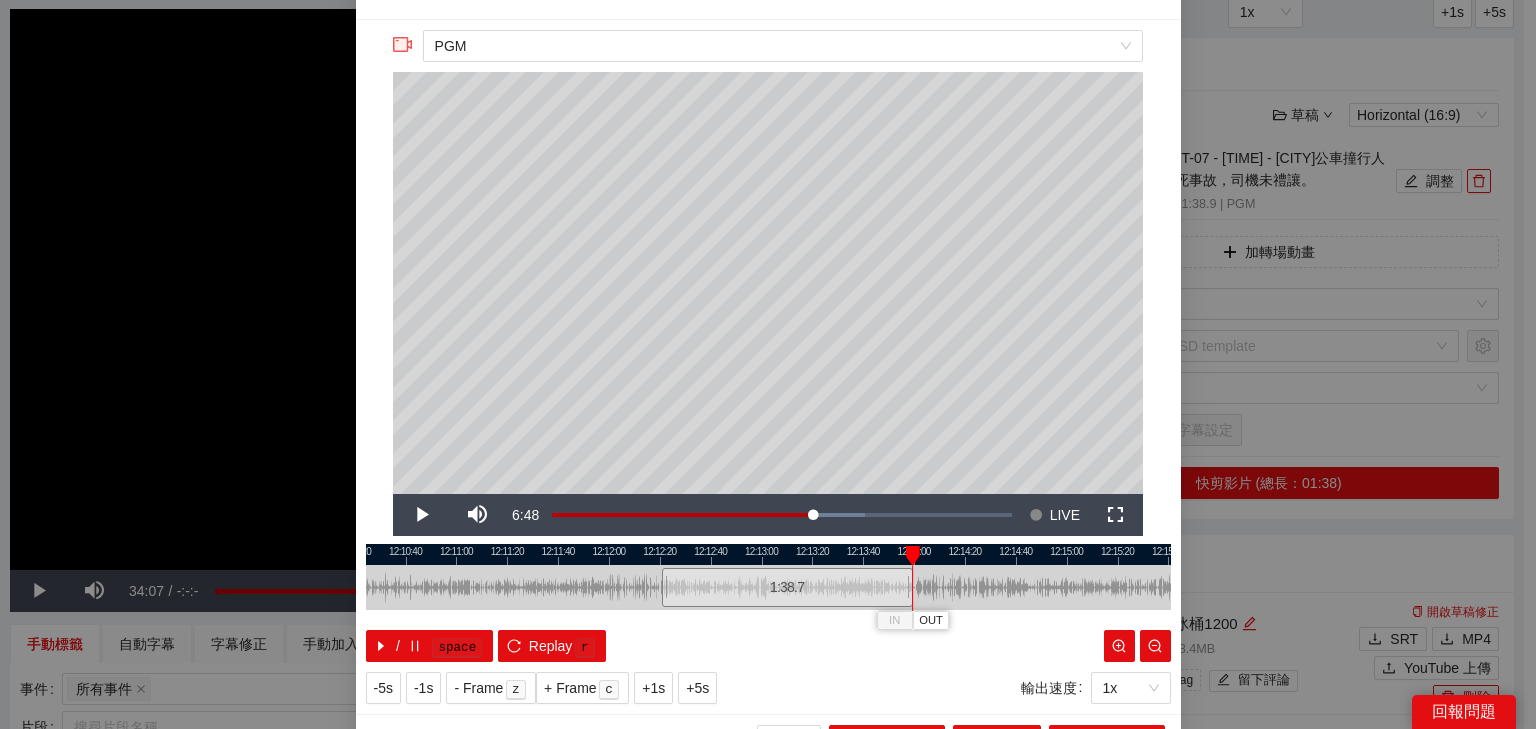 scroll, scrollTop: 73, scrollLeft: 0, axis: vertical 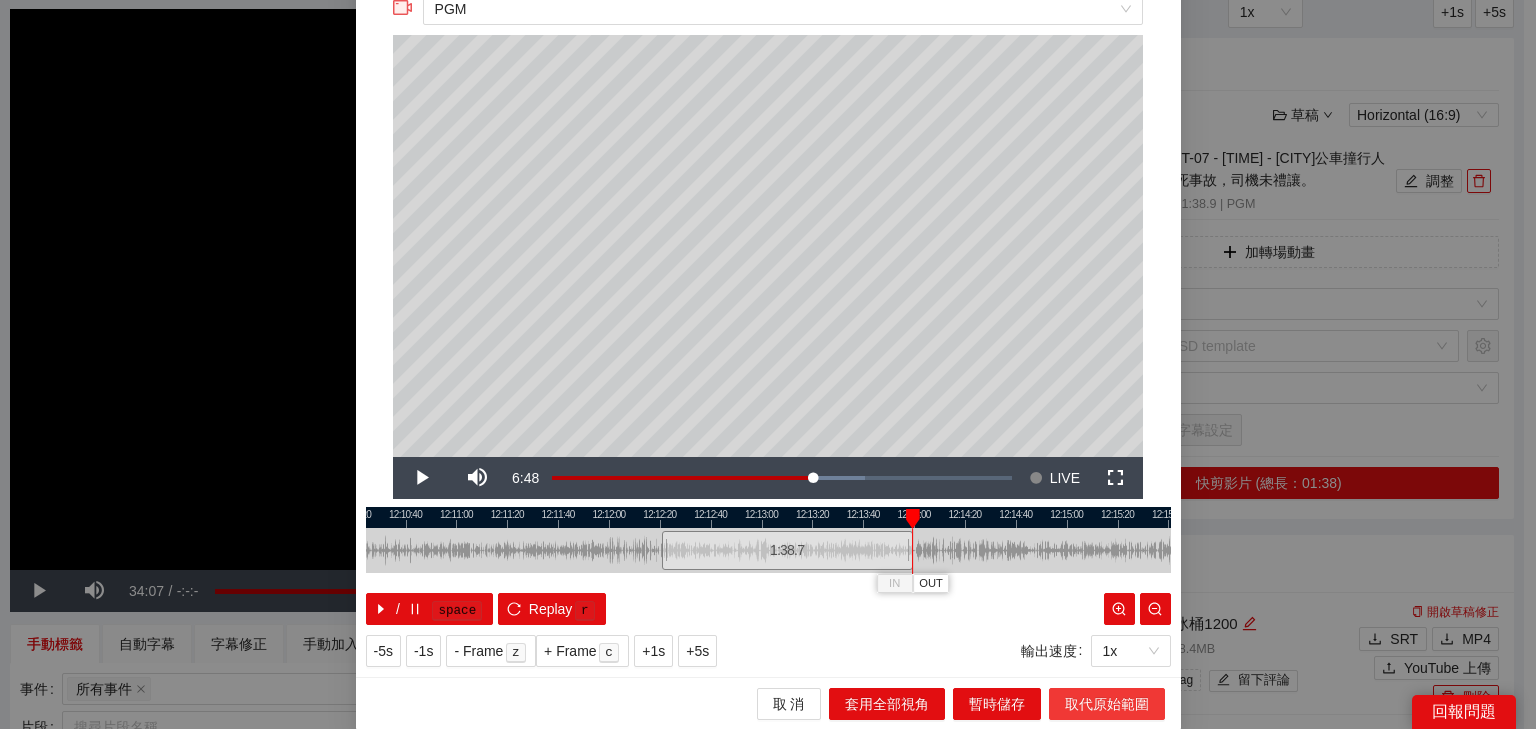 click on "取代原始範圍" at bounding box center (1107, 704) 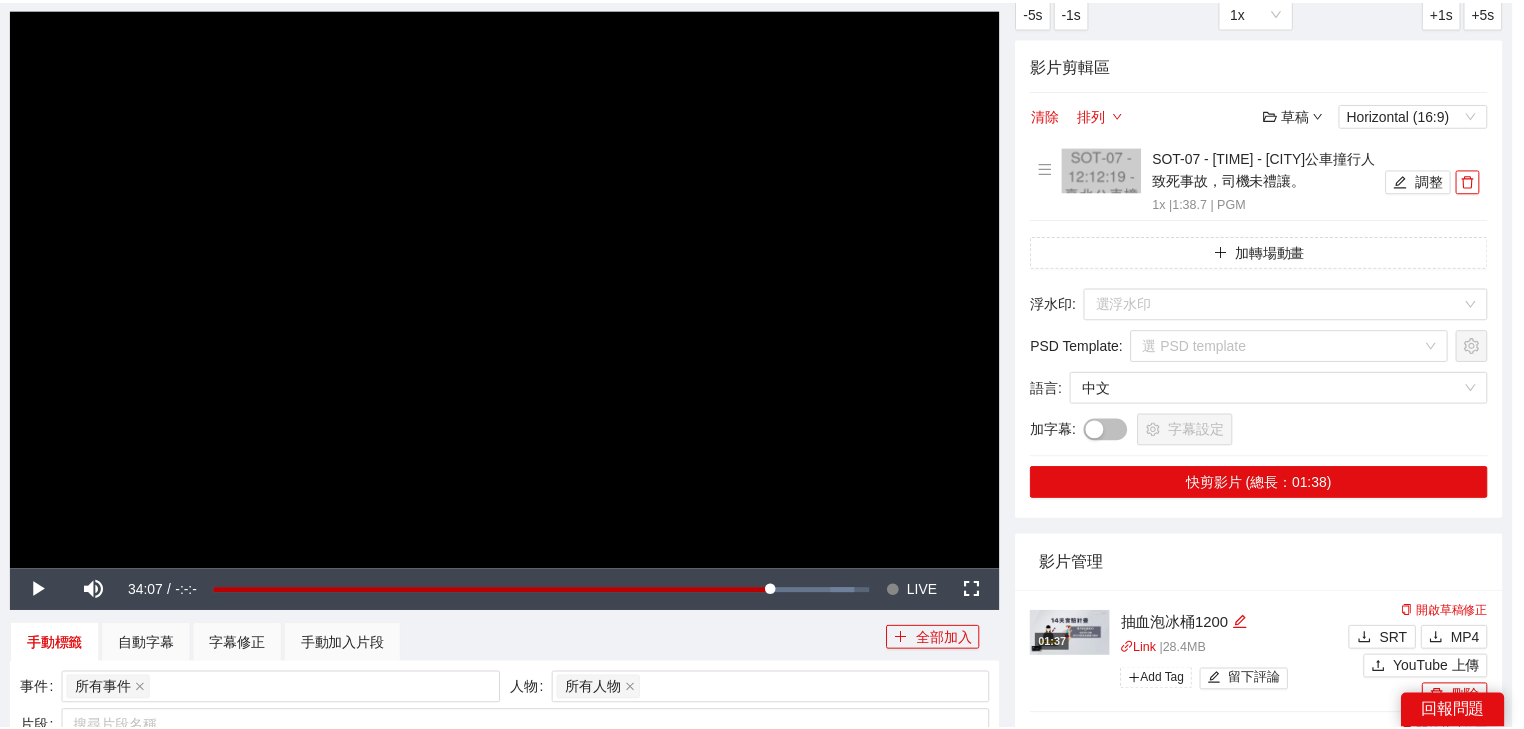 scroll, scrollTop: 0, scrollLeft: 0, axis: both 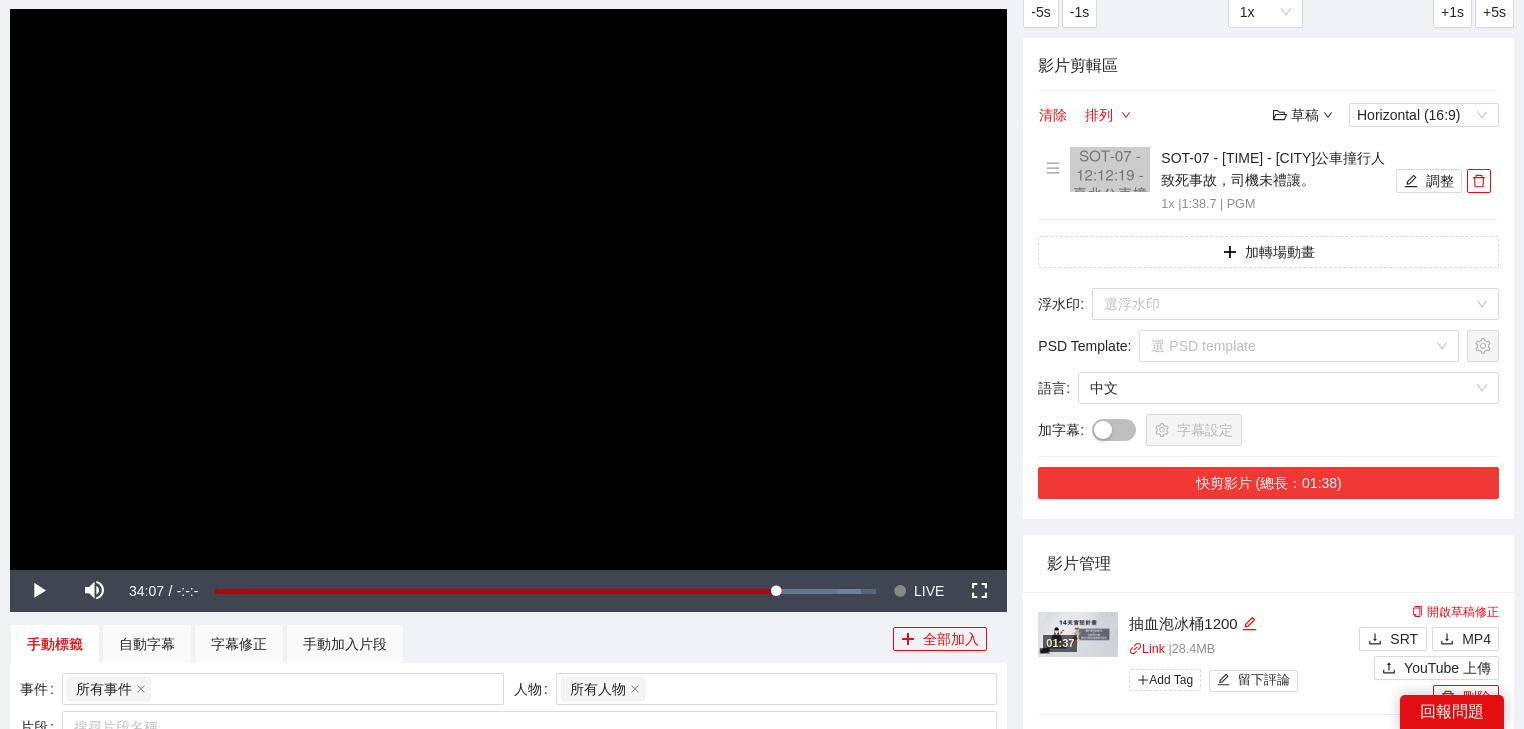click on "快剪影片 (總長：01:38)" at bounding box center [1268, 483] 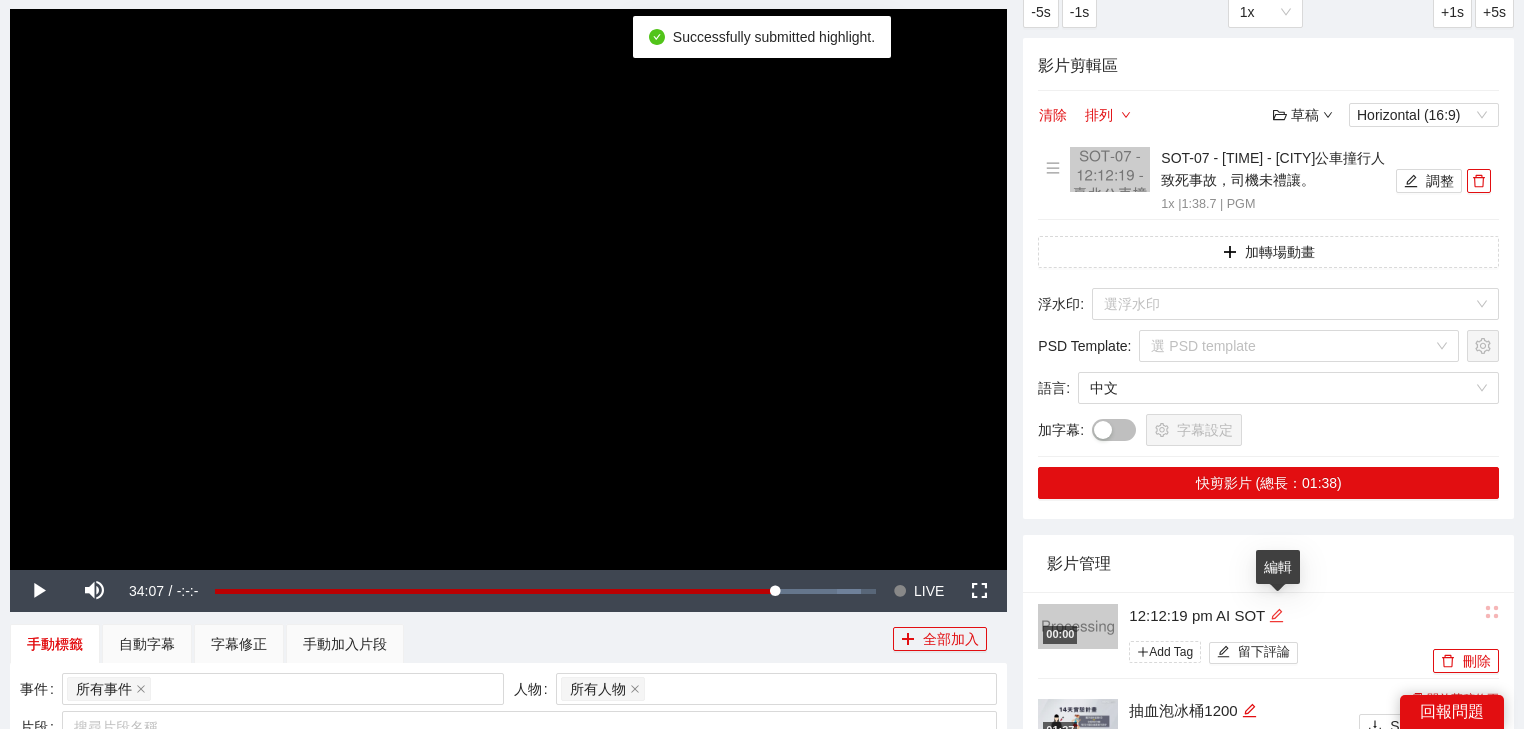 click 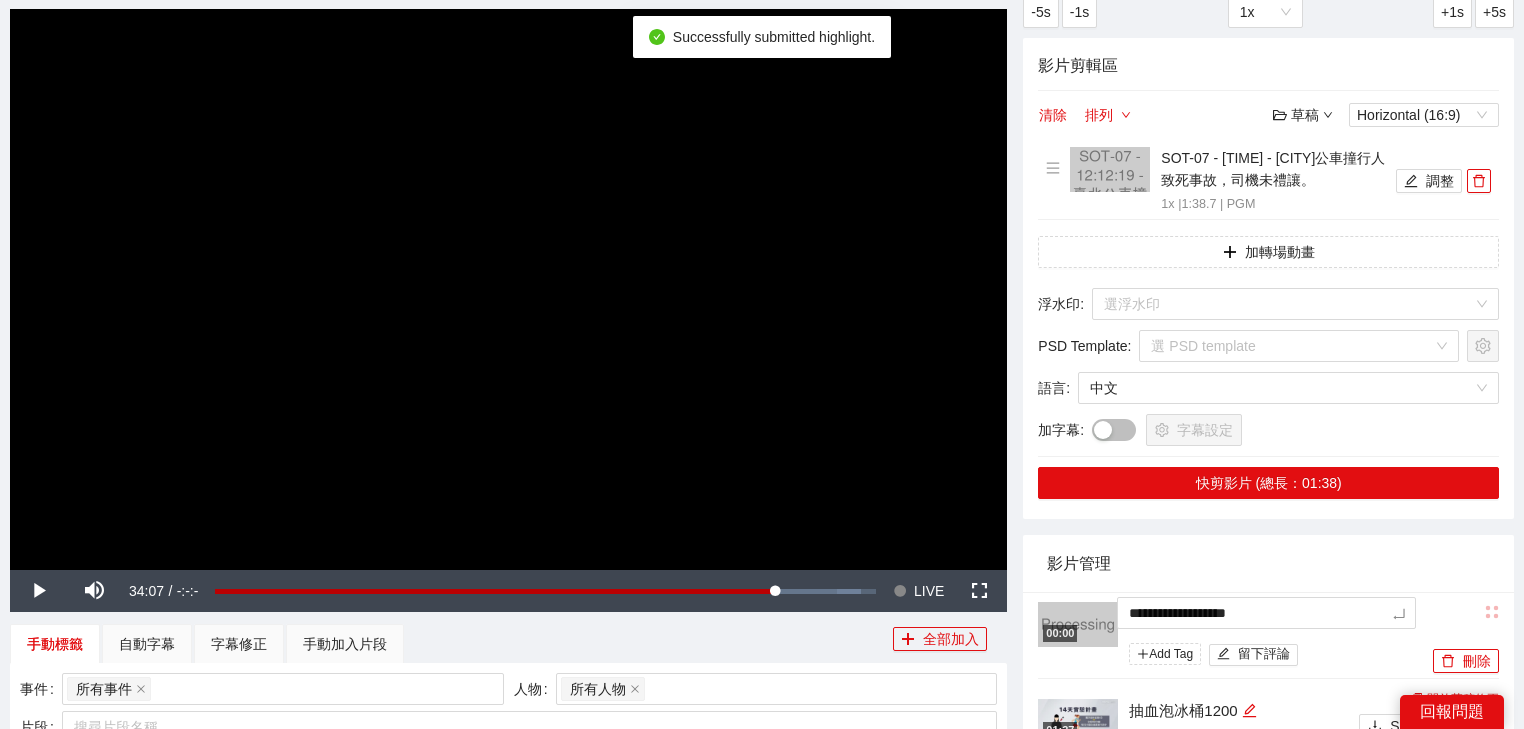 click on "**********" at bounding box center [1268, 950] 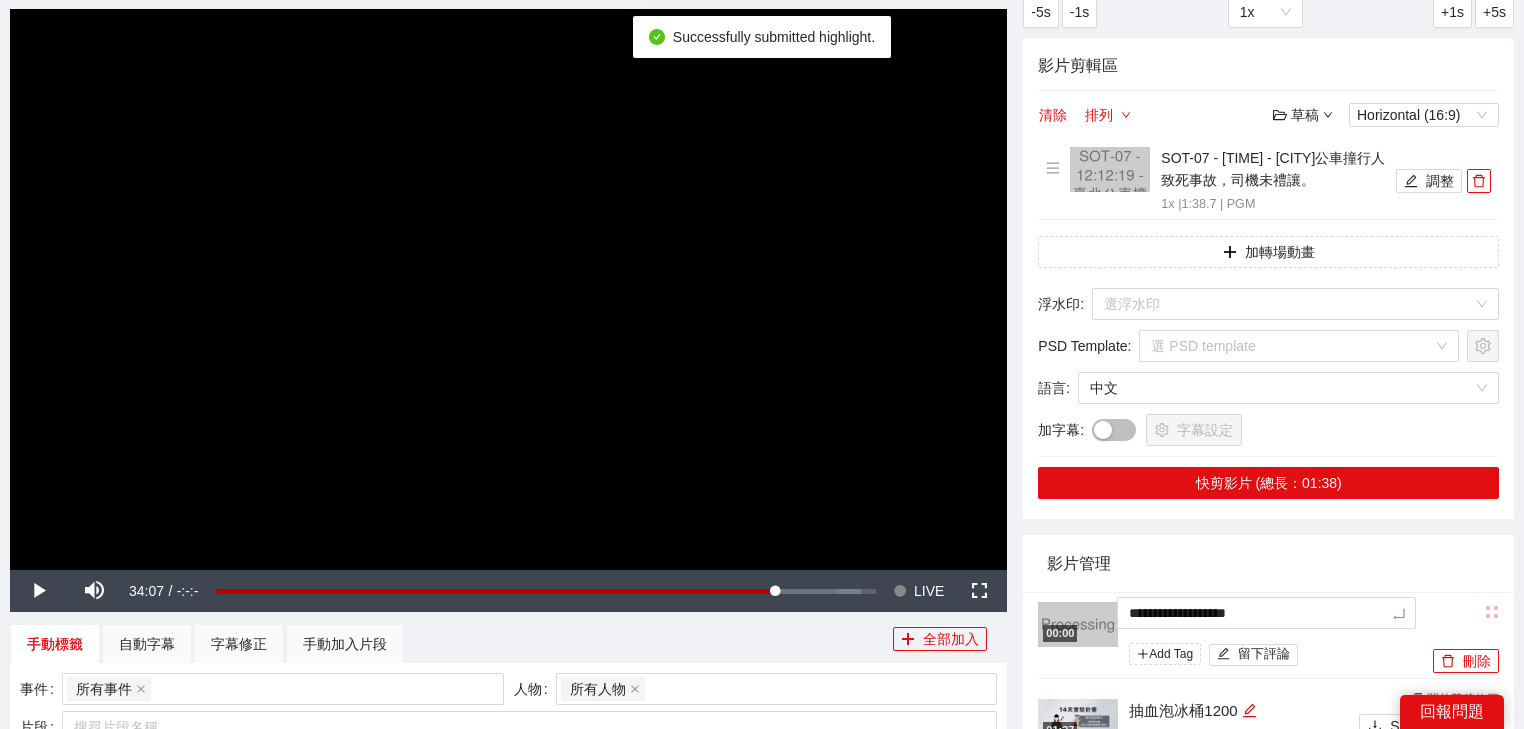 type on "*********" 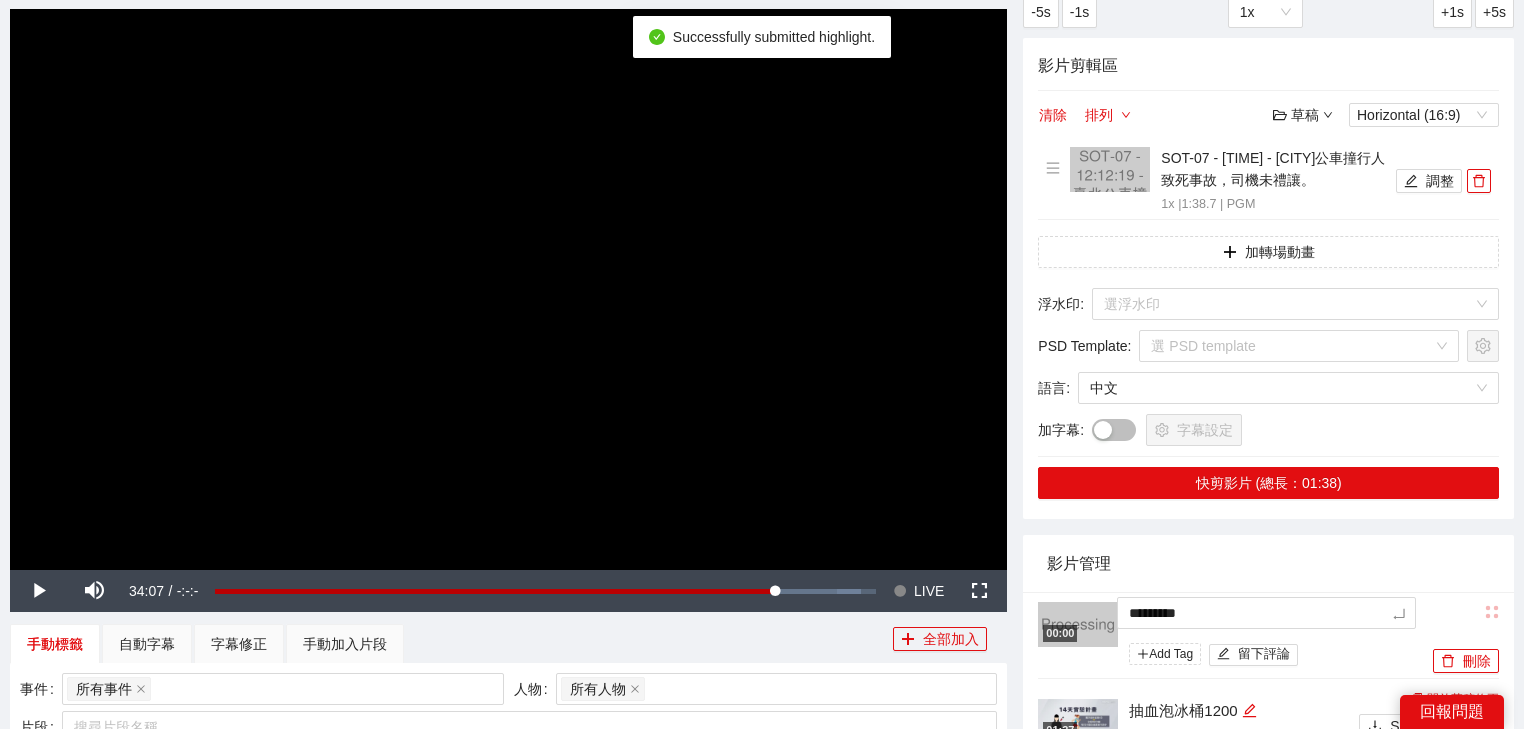 click on "影片管理" at bounding box center [1268, 563] 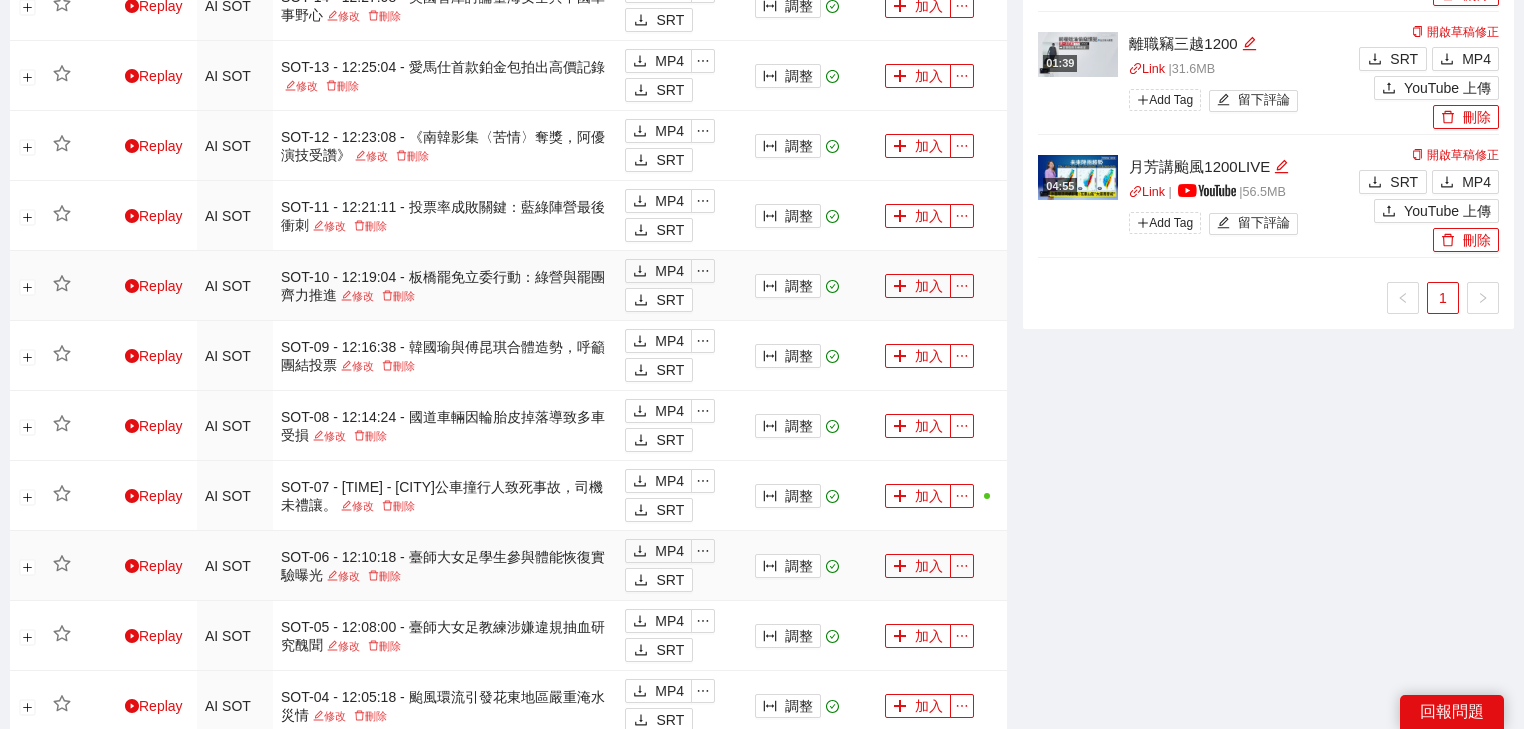 scroll, scrollTop: 1200, scrollLeft: 0, axis: vertical 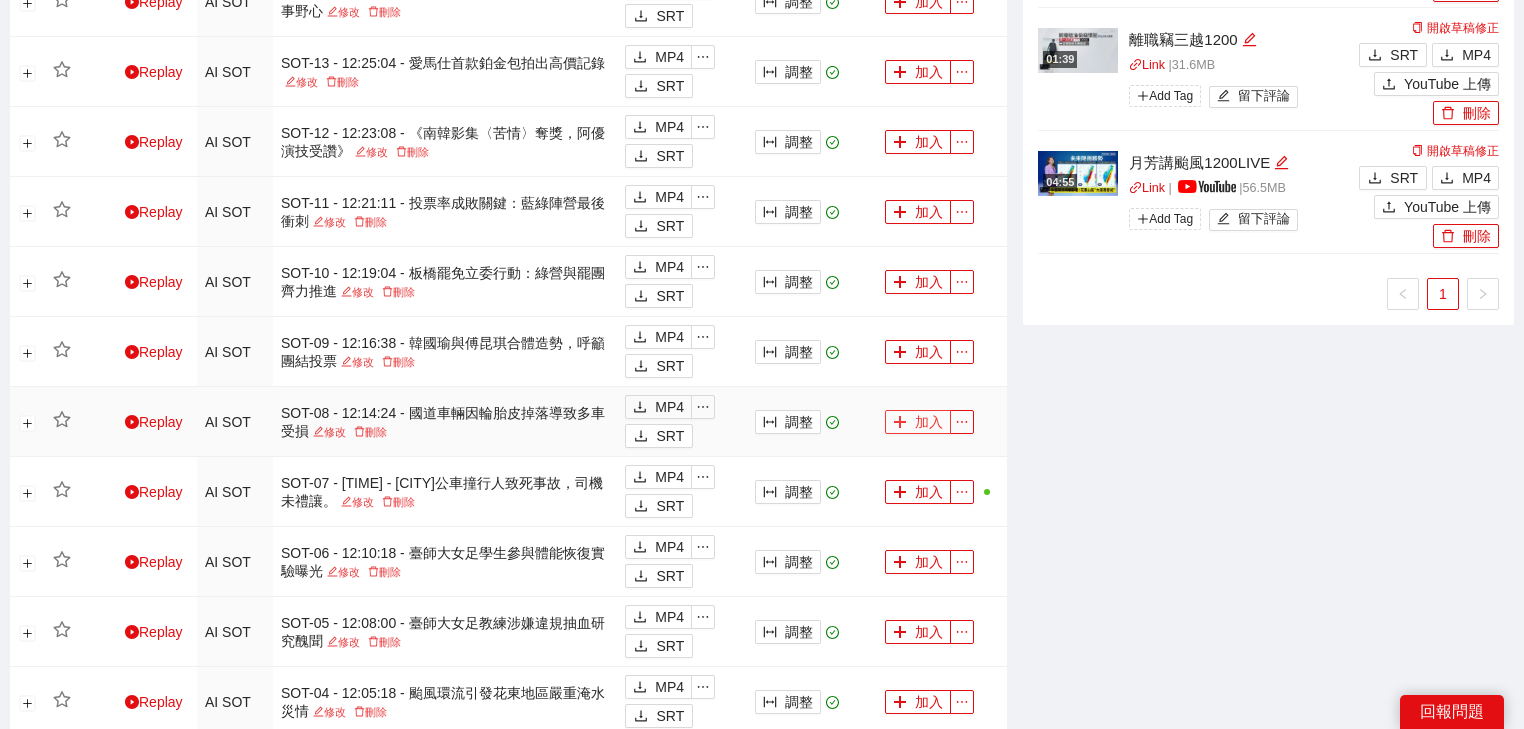 click on "加入" at bounding box center (918, 422) 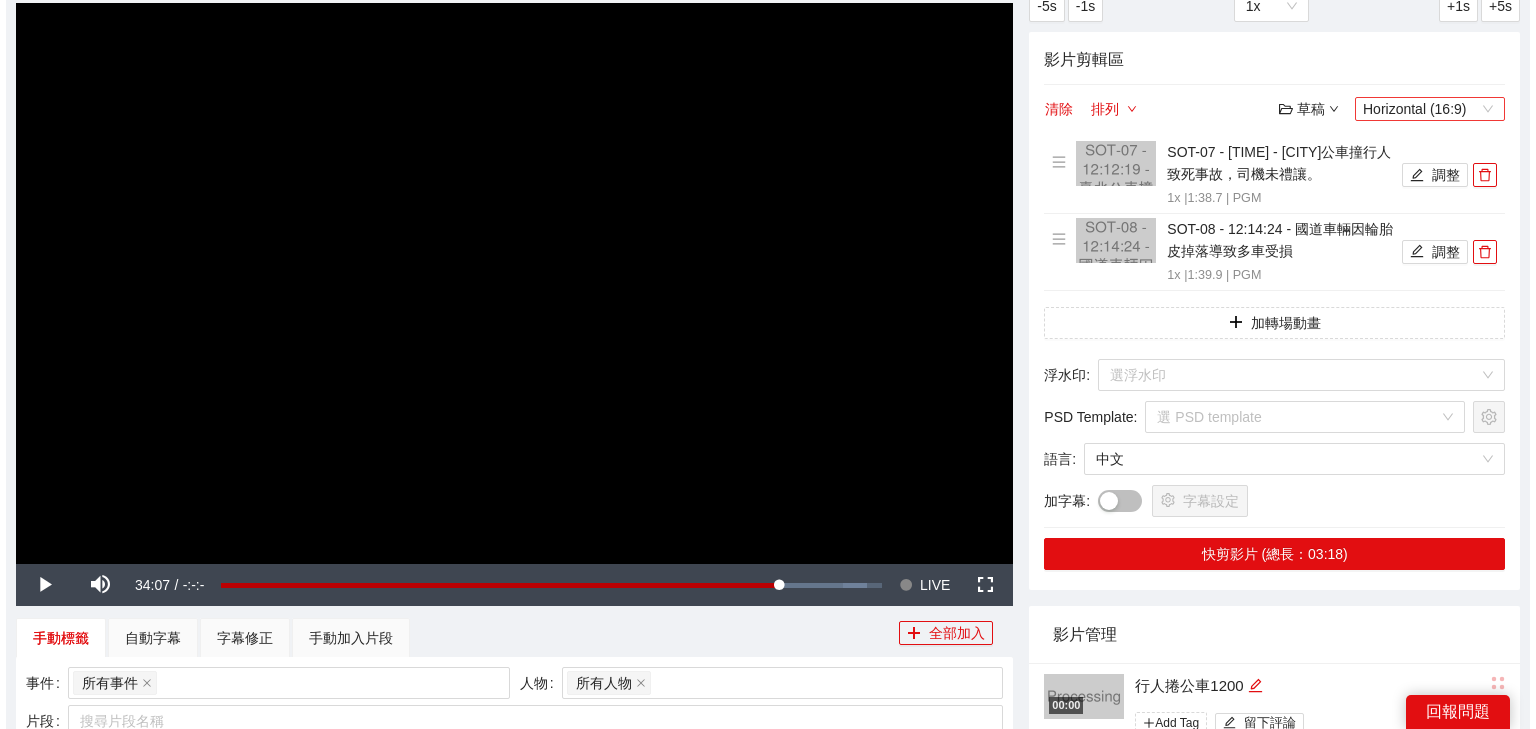 scroll, scrollTop: 0, scrollLeft: 0, axis: both 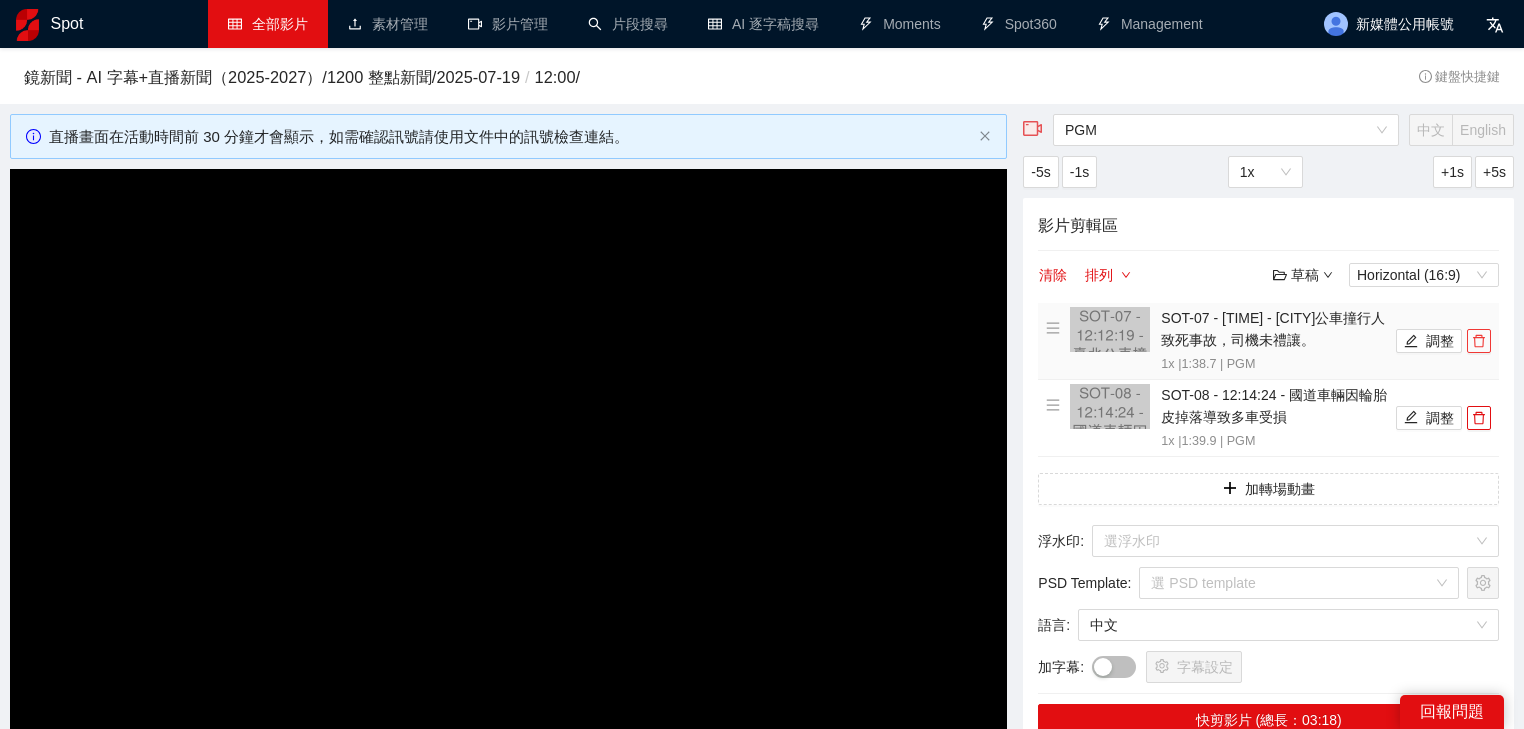 click 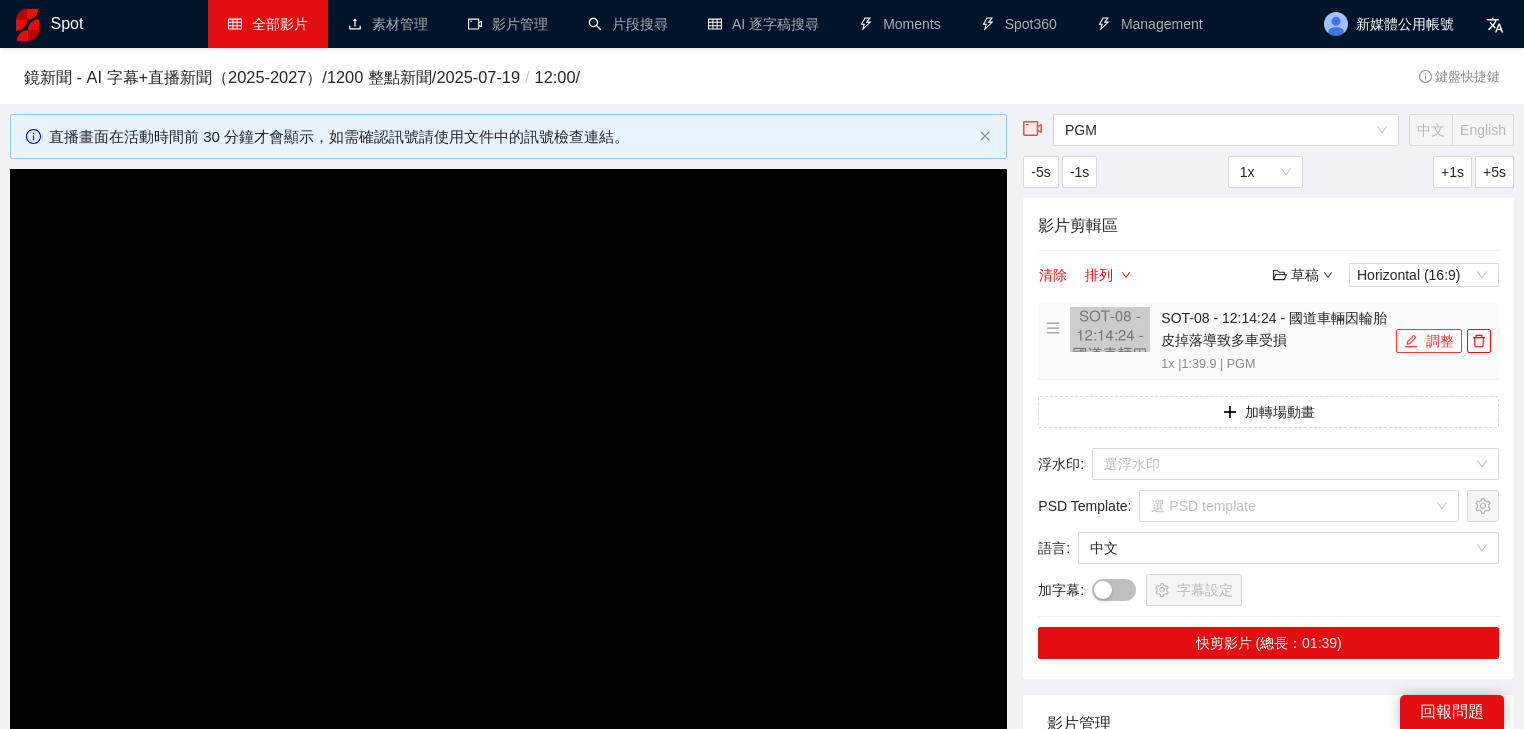 click on "調整" at bounding box center (1429, 341) 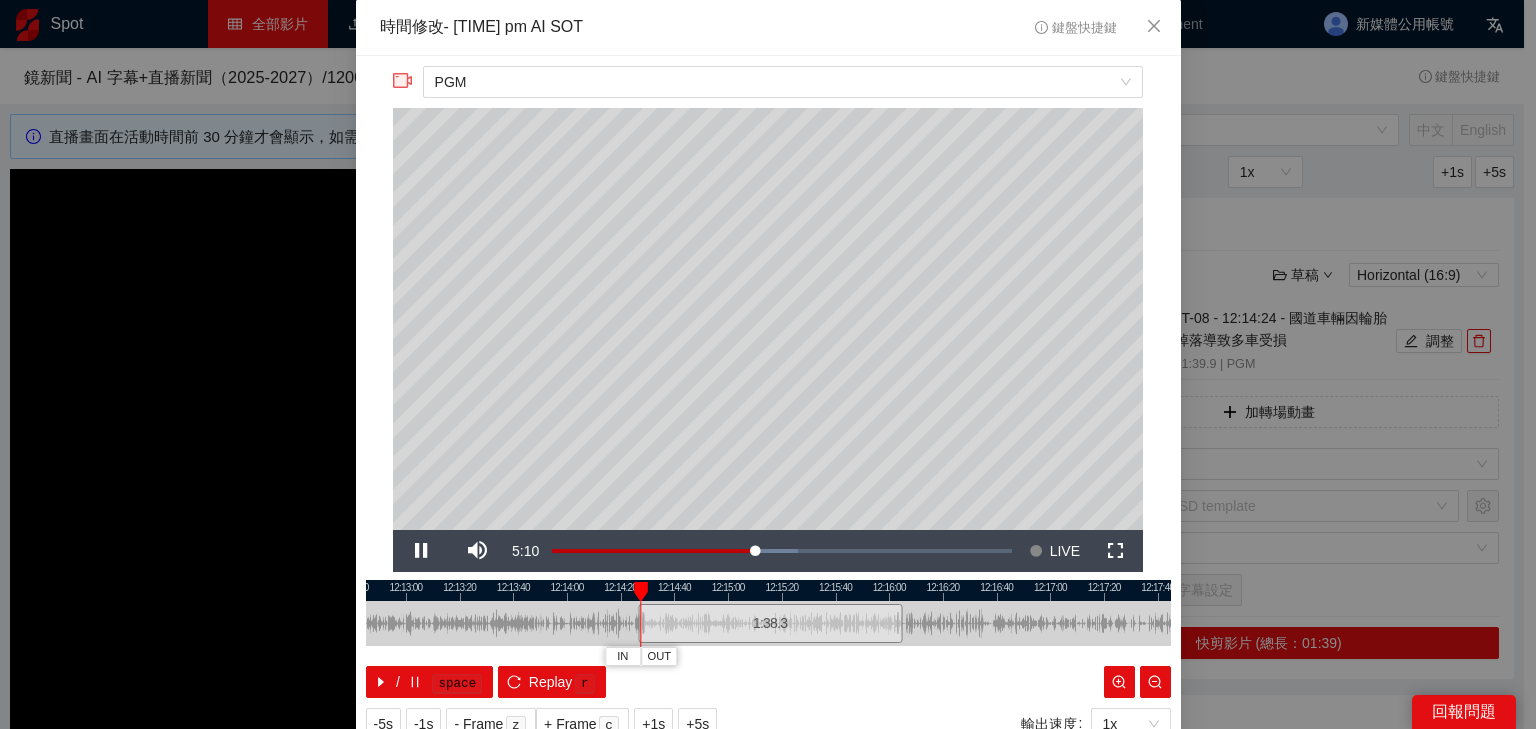 click at bounding box center [768, 590] 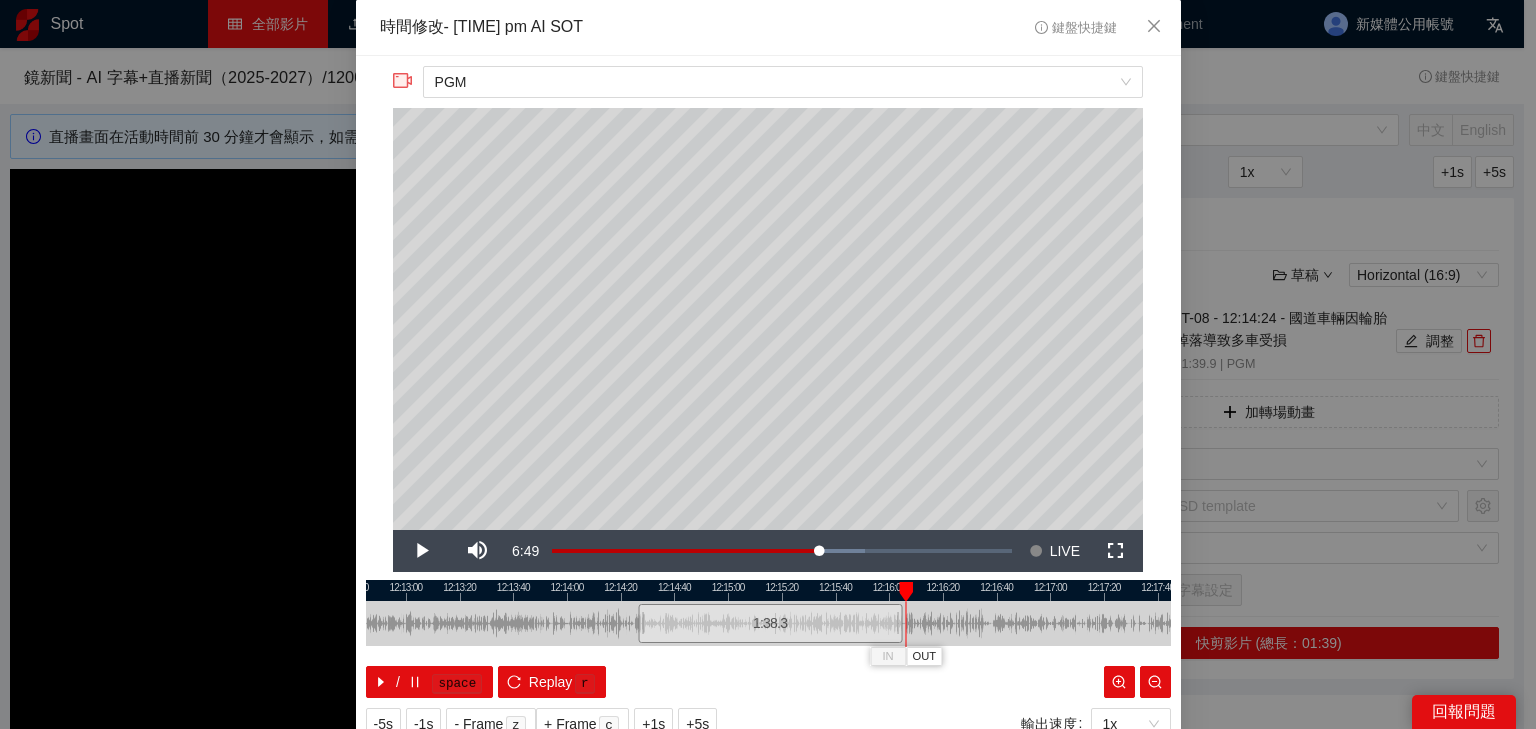 click at bounding box center [768, 590] 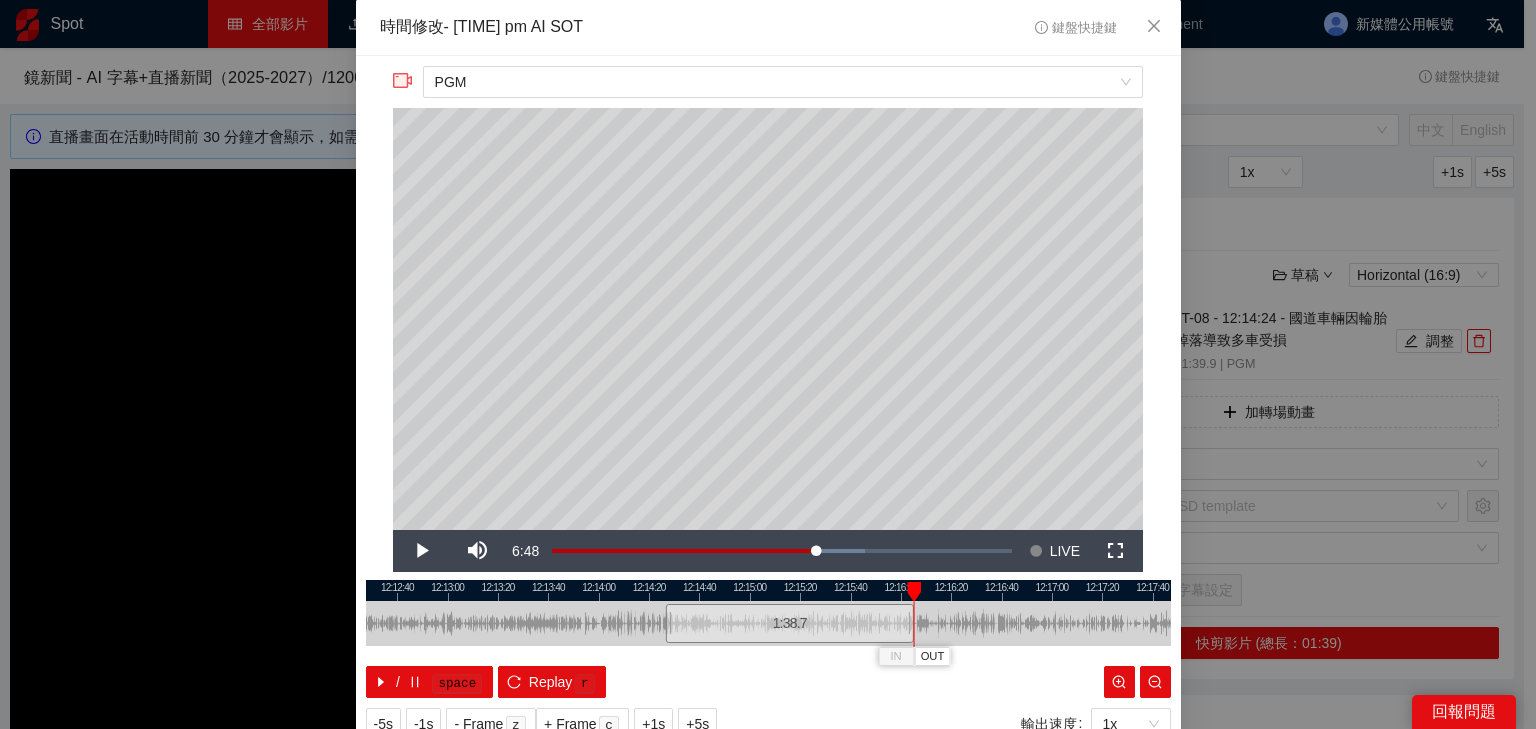 scroll, scrollTop: 73, scrollLeft: 0, axis: vertical 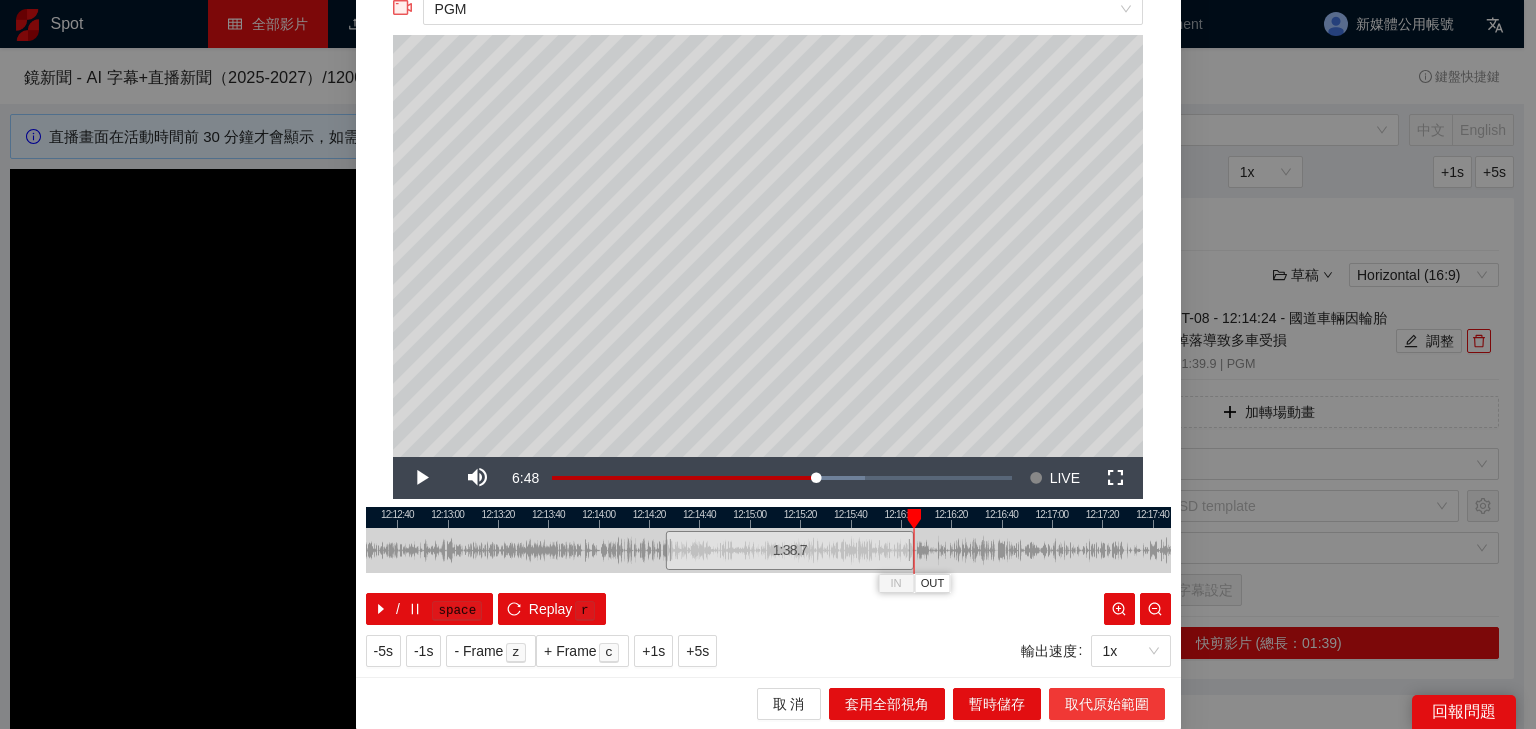 click on "取代原始範圍" at bounding box center [1107, 704] 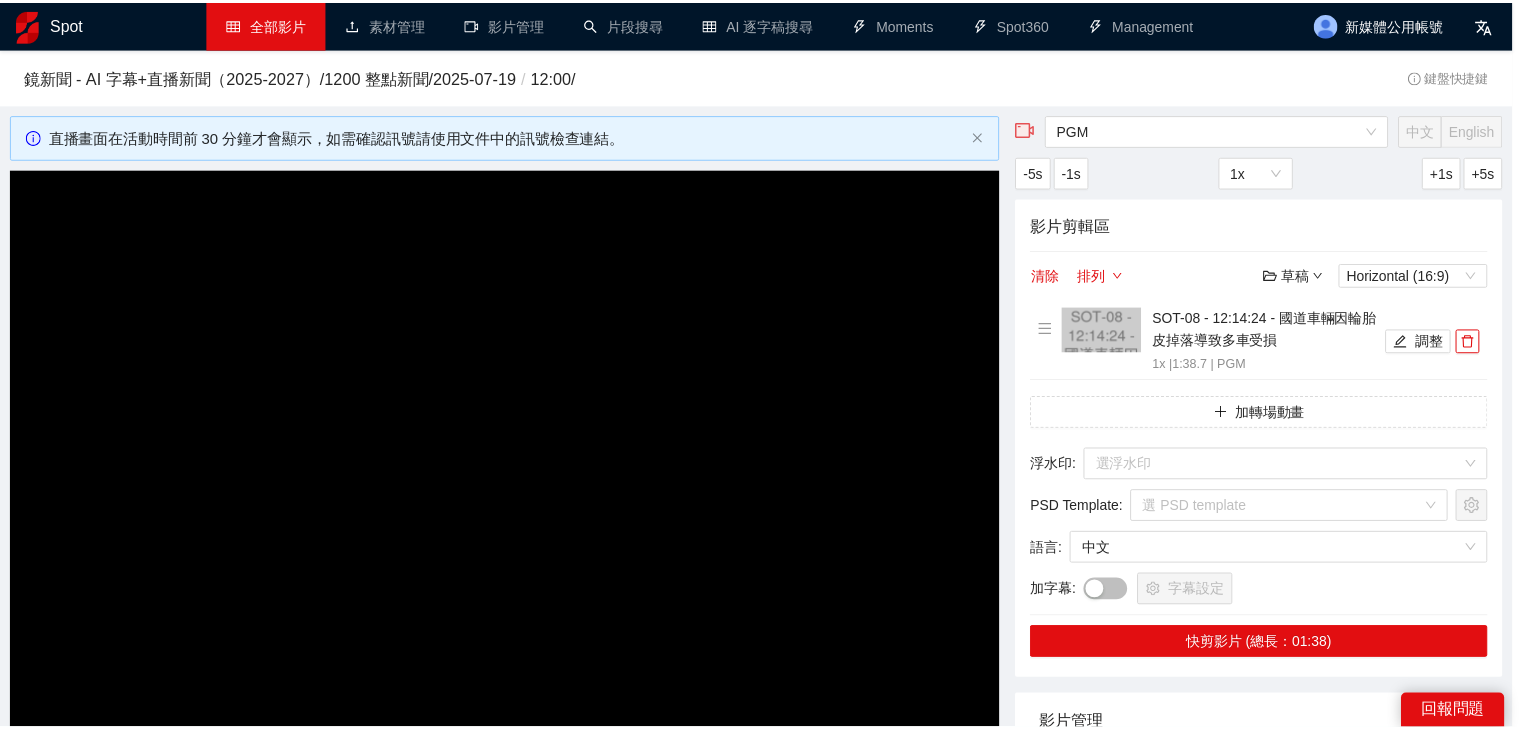scroll, scrollTop: 0, scrollLeft: 0, axis: both 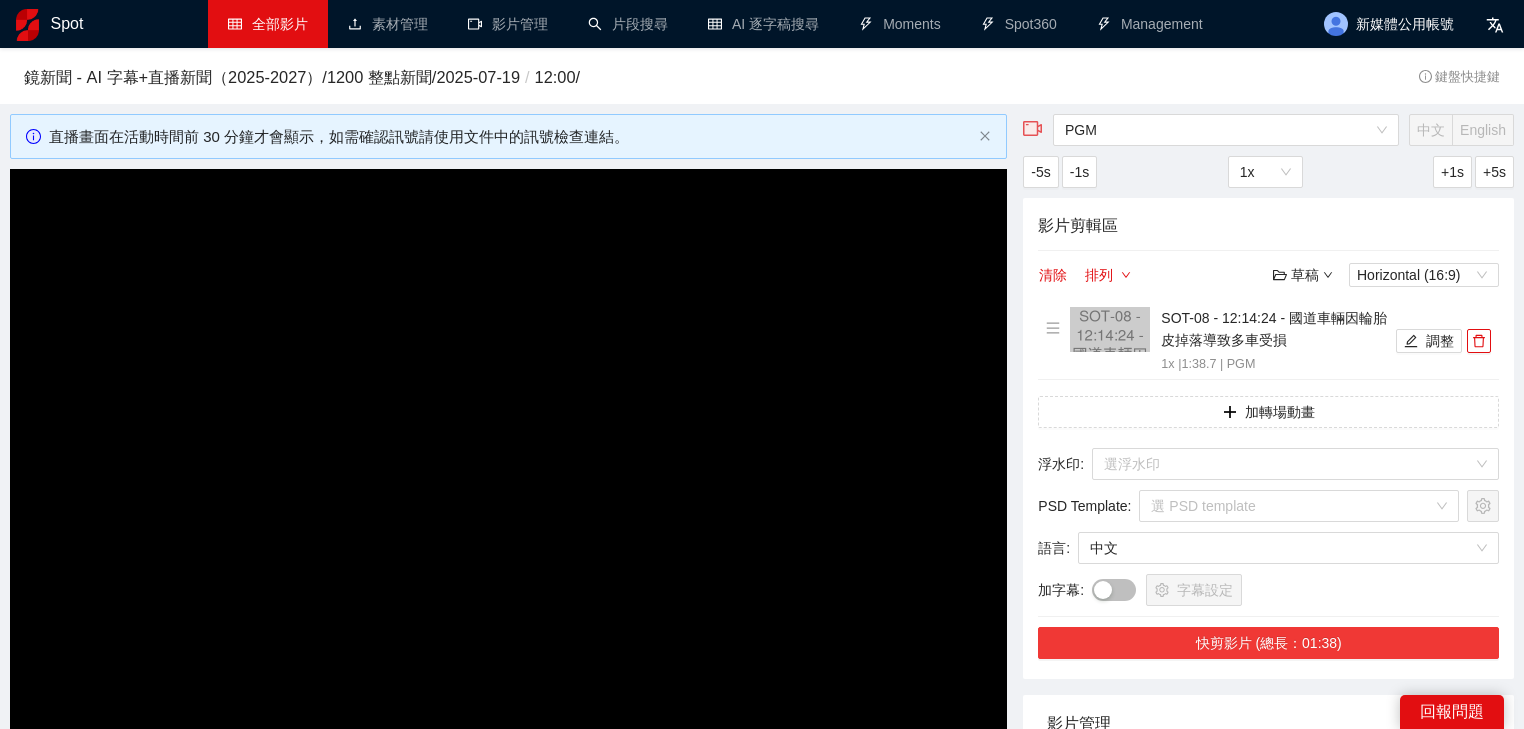 click on "快剪影片 (總長：01:38)" at bounding box center [1268, 643] 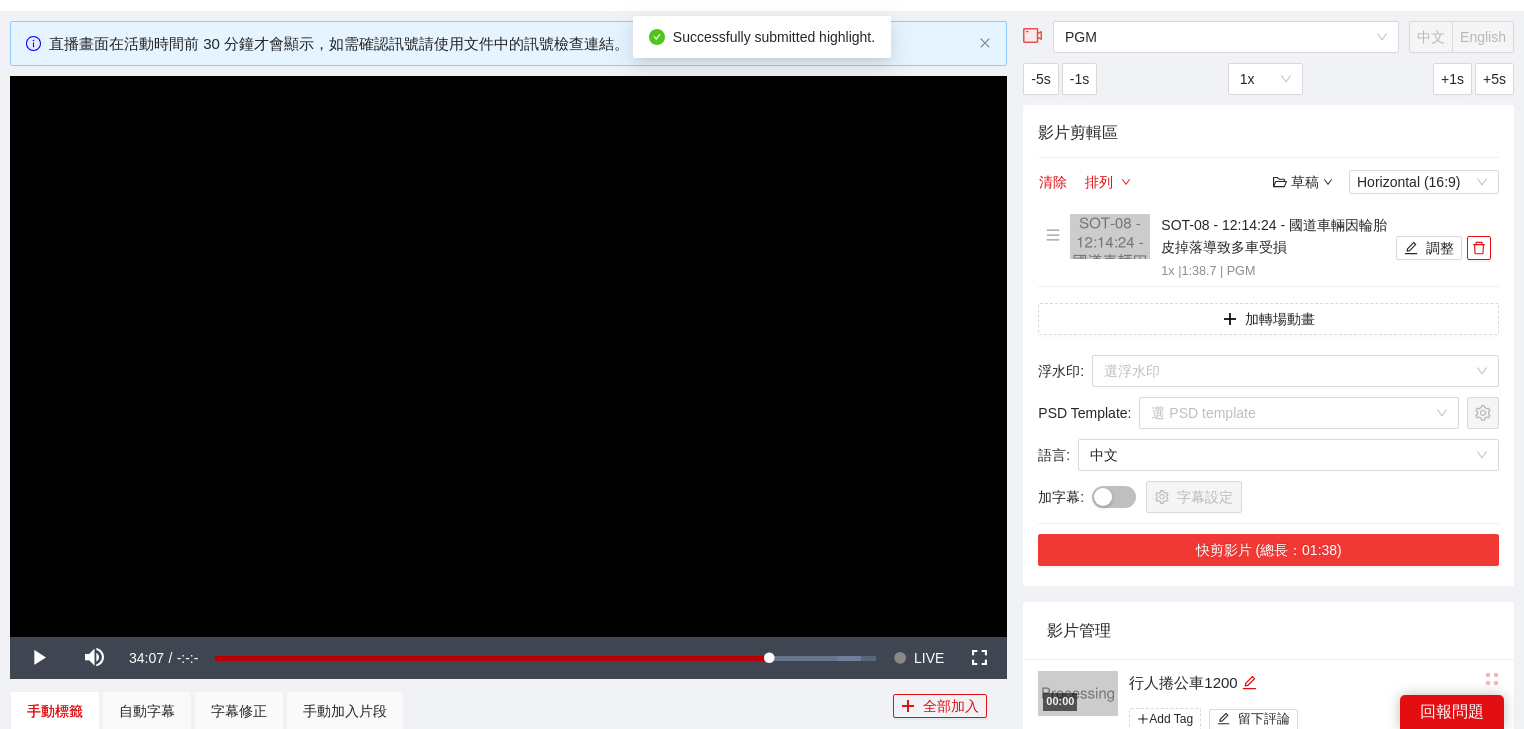 scroll, scrollTop: 320, scrollLeft: 0, axis: vertical 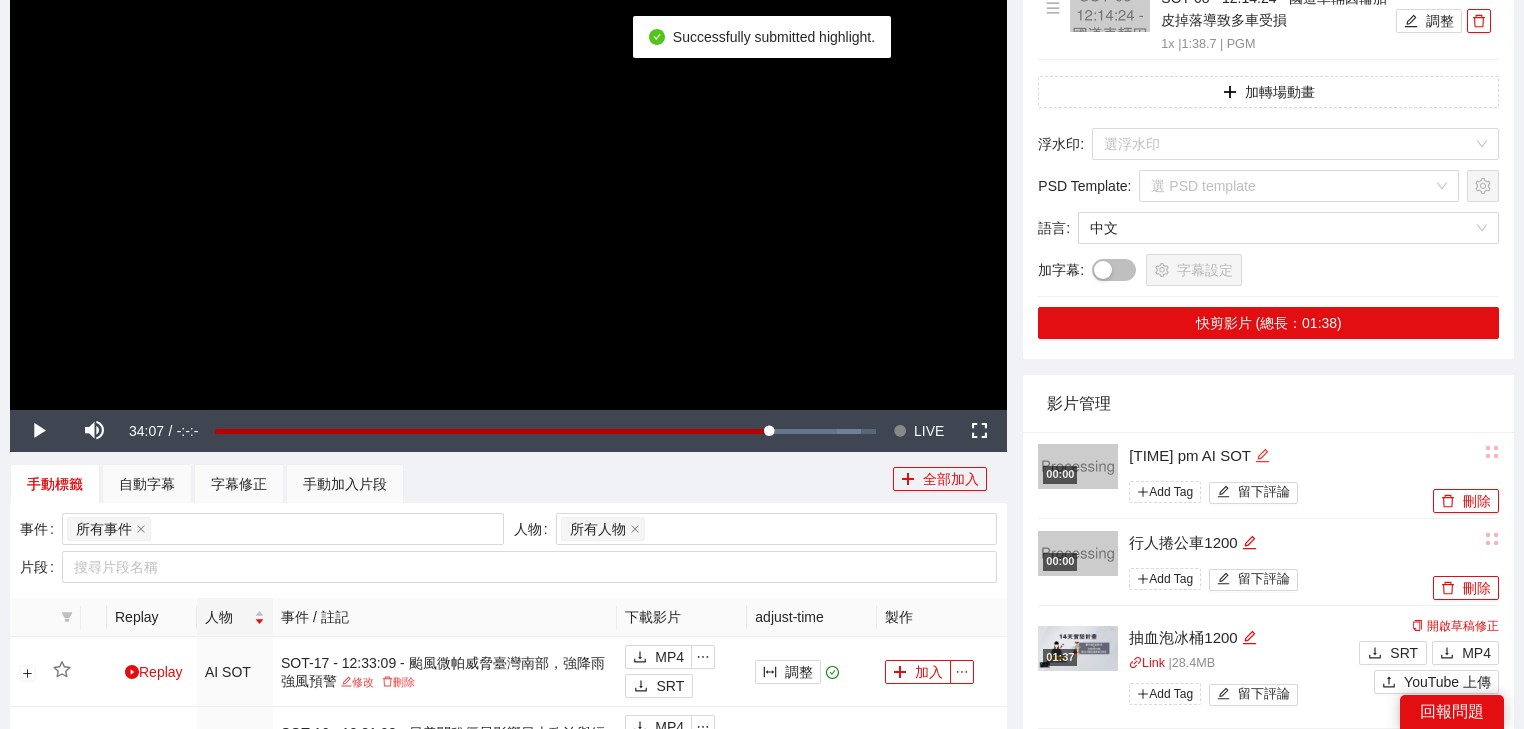click 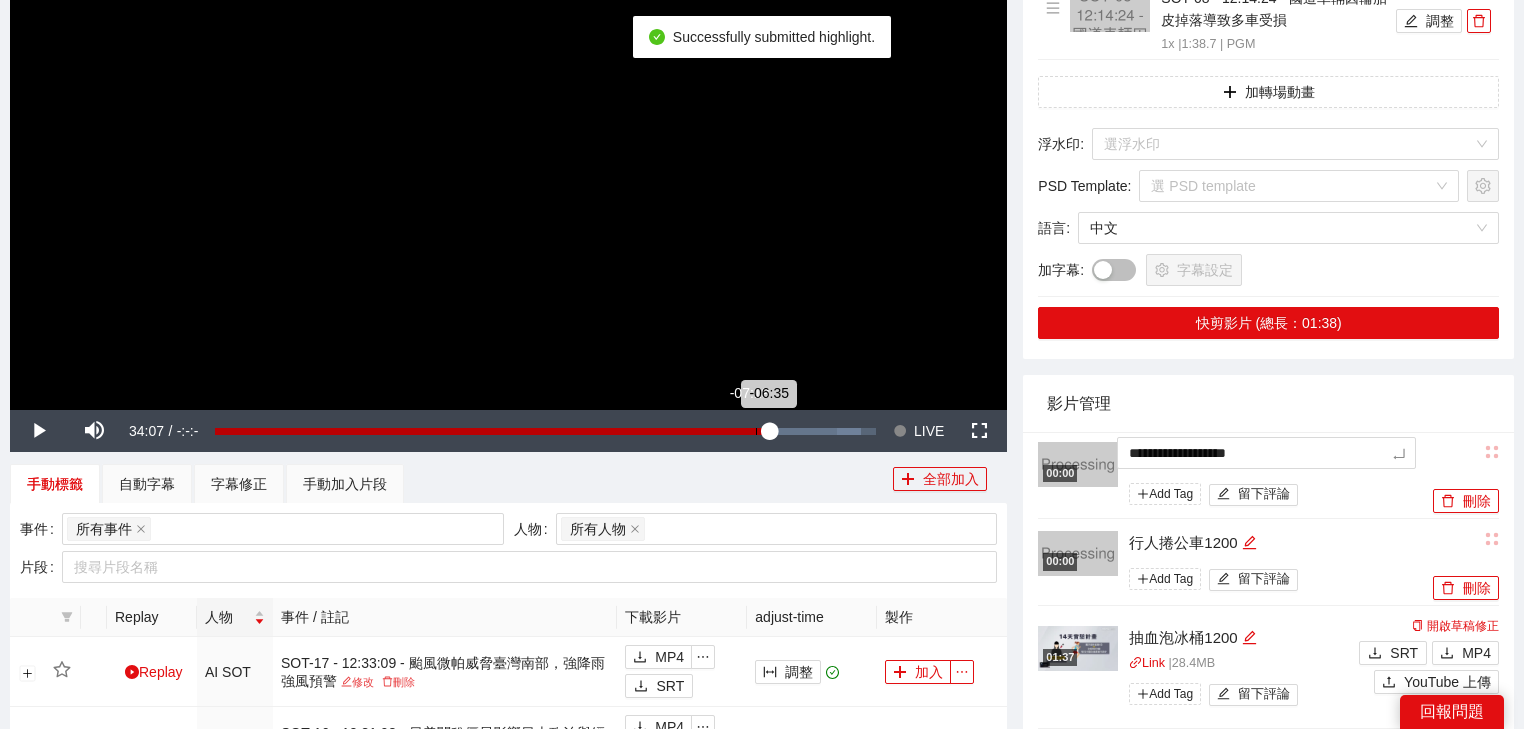 drag, startPoint x: 1220, startPoint y: 456, endPoint x: 880, endPoint y: 451, distance: 340.03677 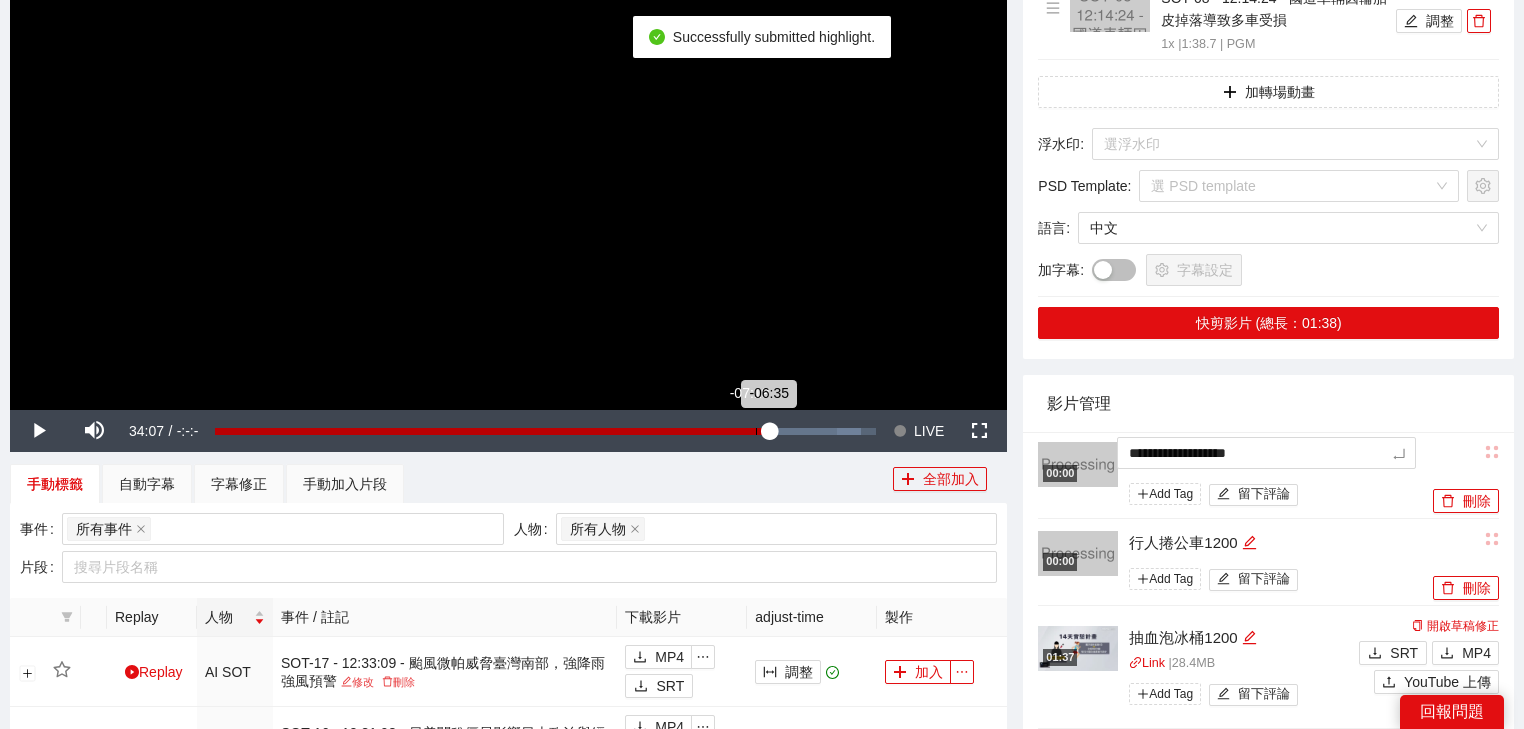 click on "**********" at bounding box center (762, 871) 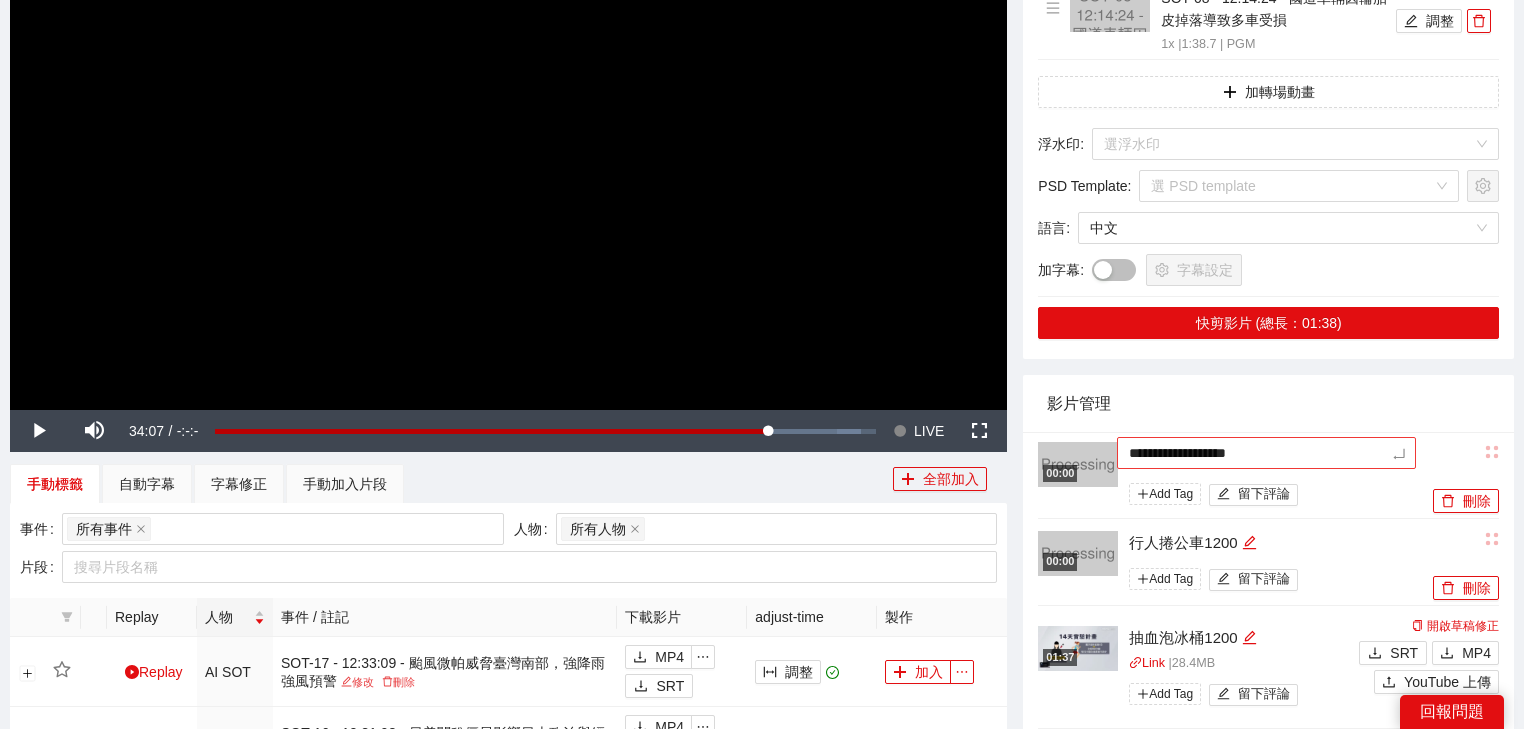 type on "*********" 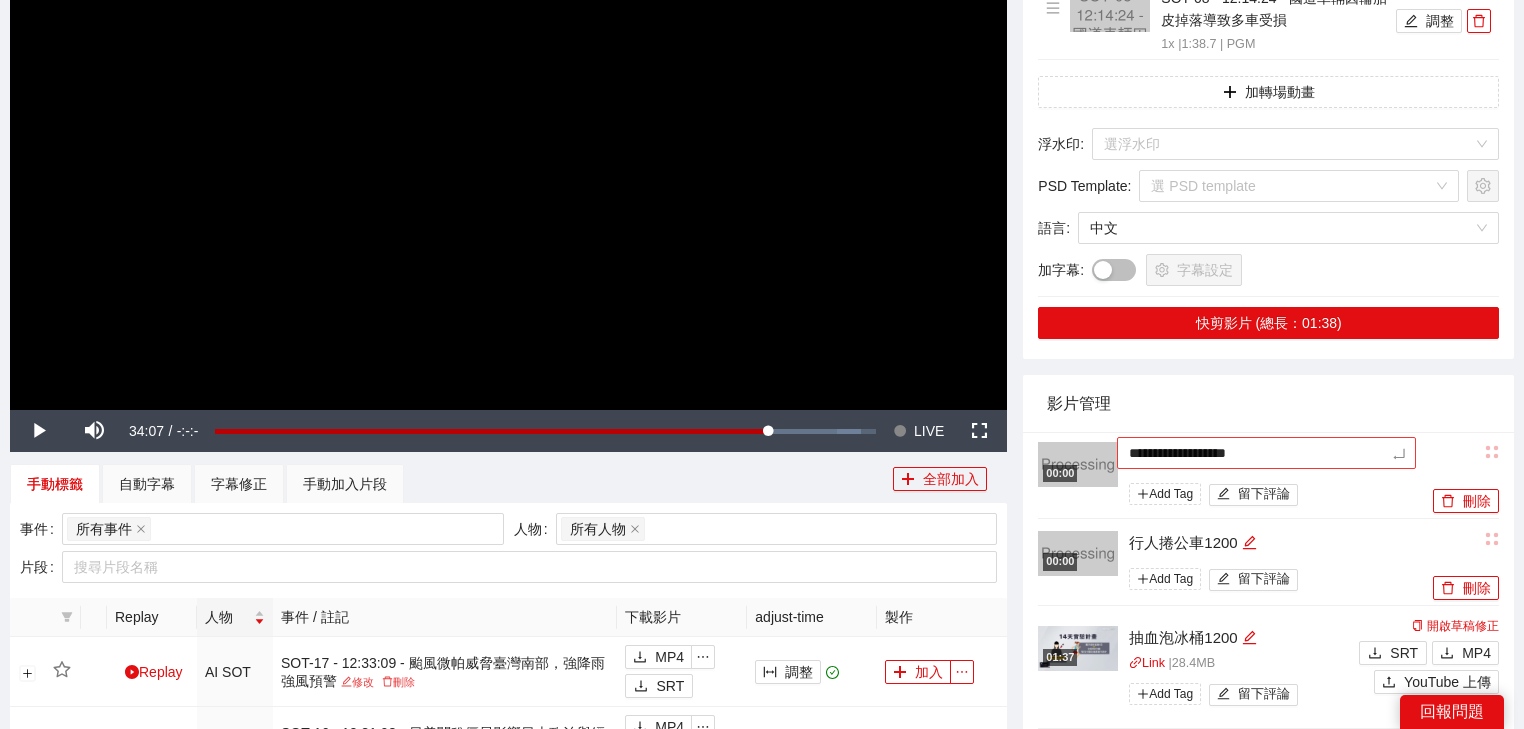 type on "*********" 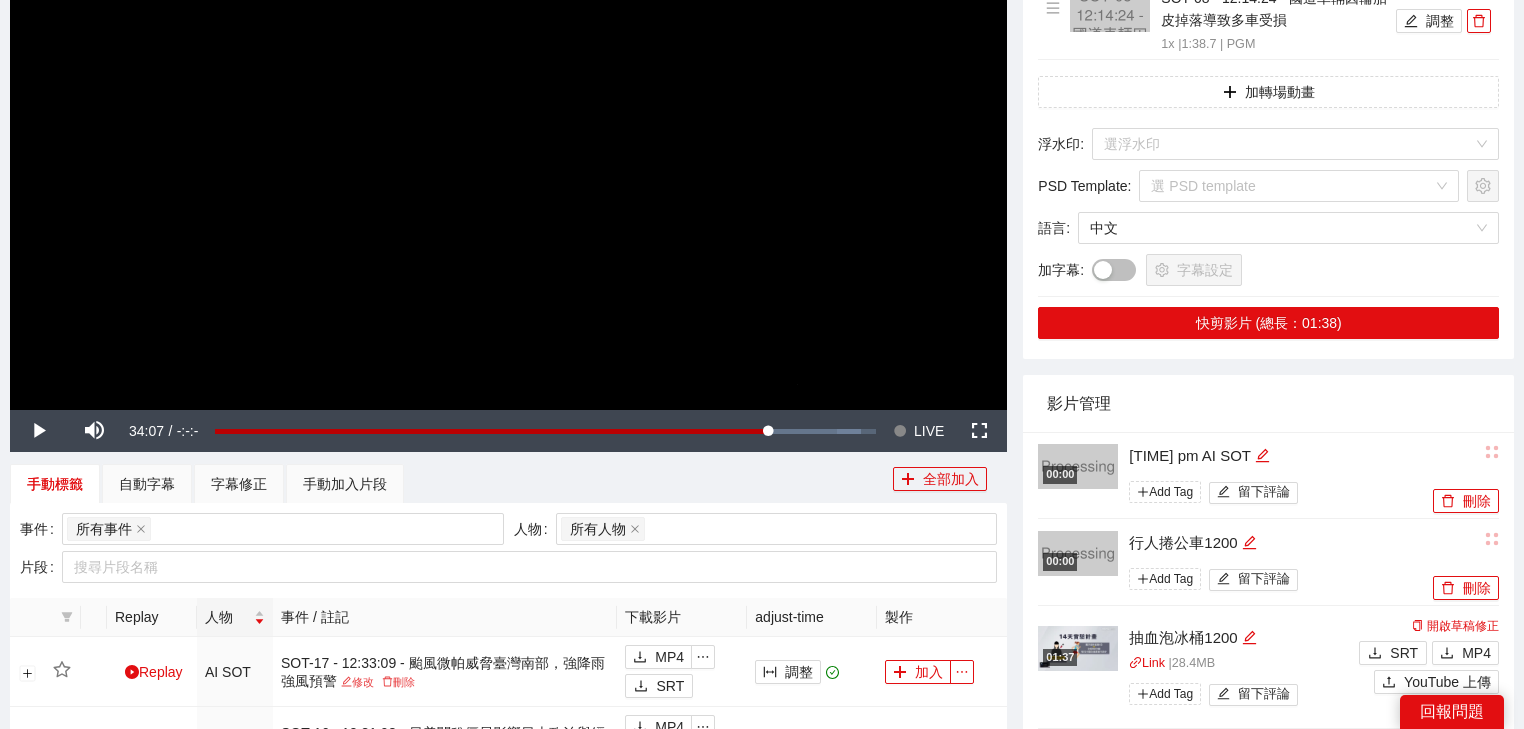 click on "影片管理" at bounding box center (1268, 403) 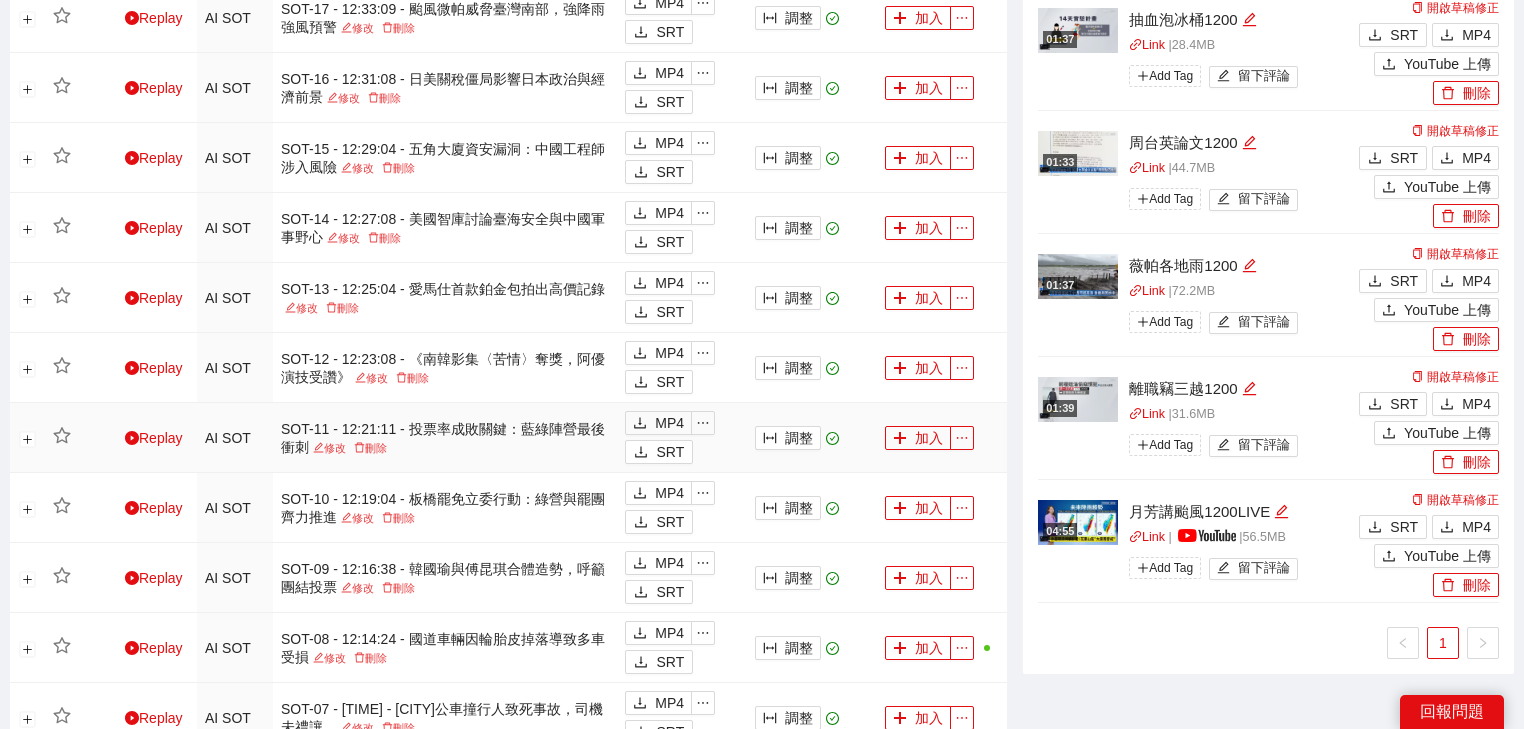 scroll, scrollTop: 1120, scrollLeft: 0, axis: vertical 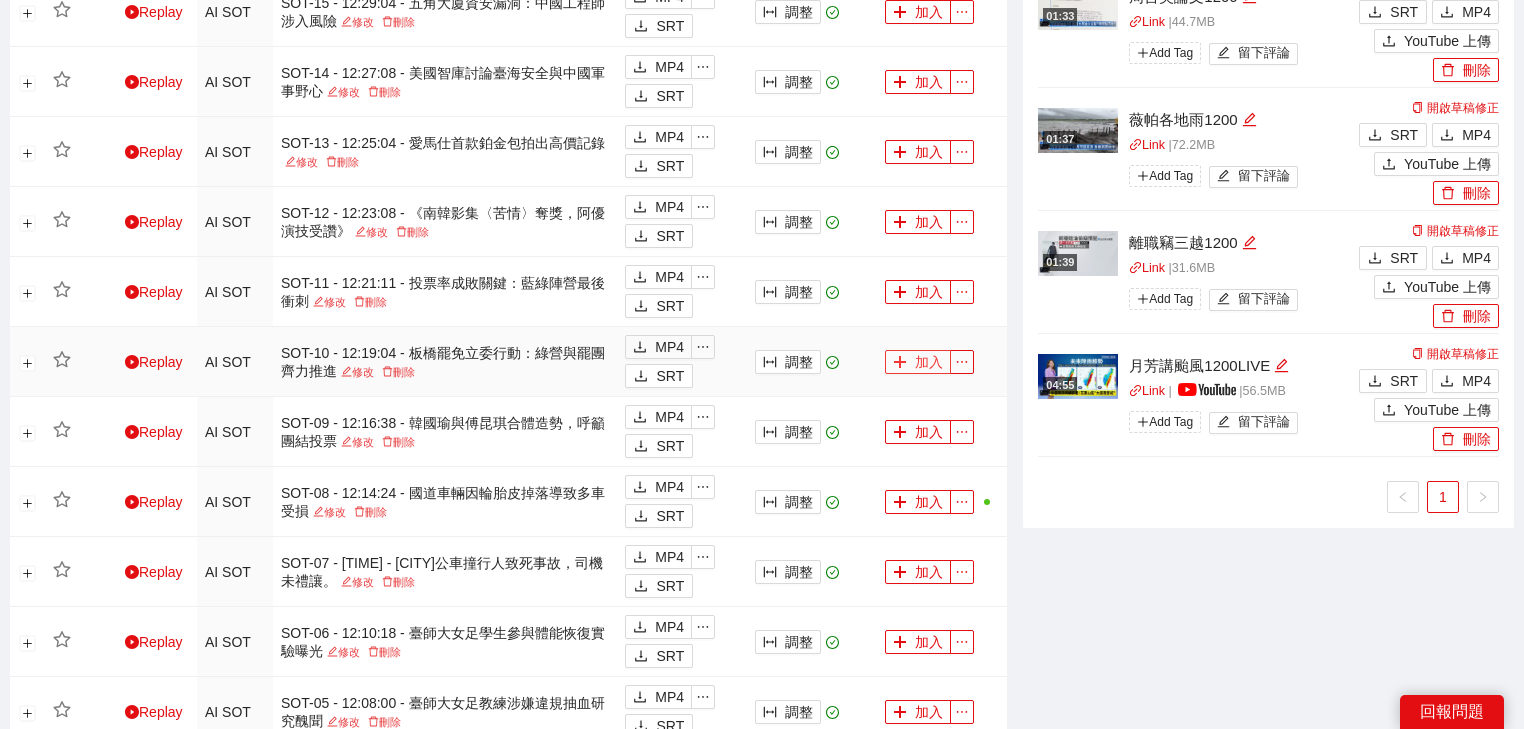 click on "加入" at bounding box center [918, 362] 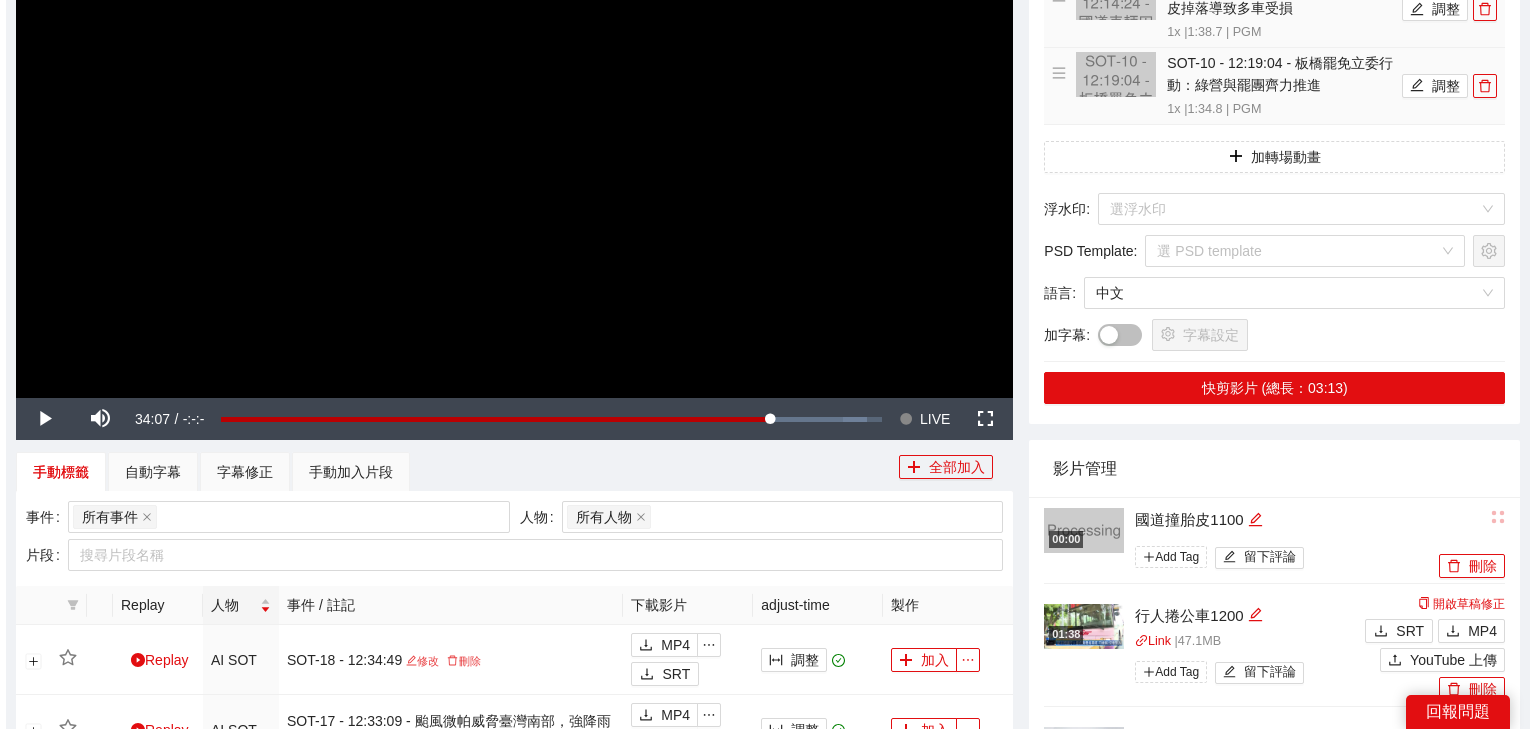 scroll, scrollTop: 160, scrollLeft: 0, axis: vertical 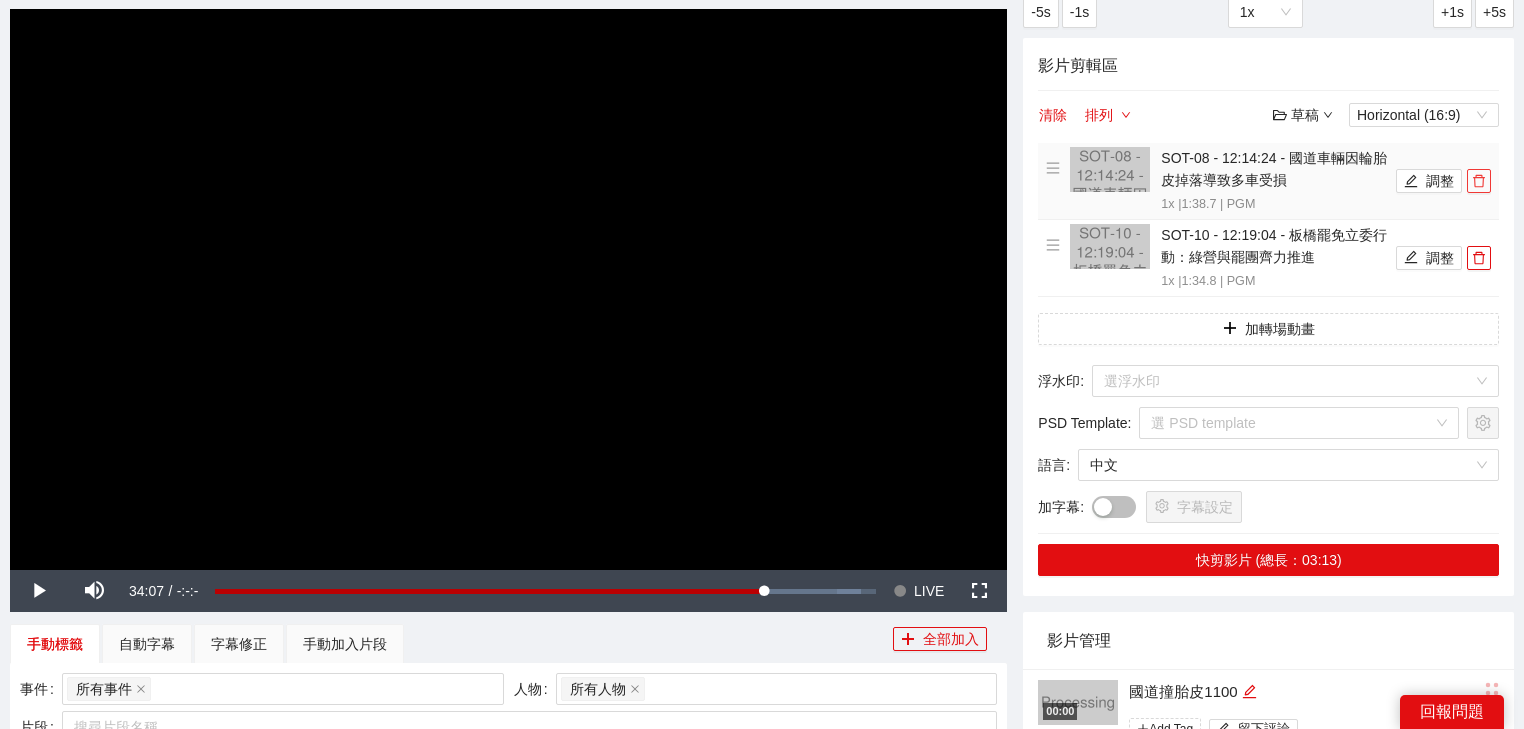 click 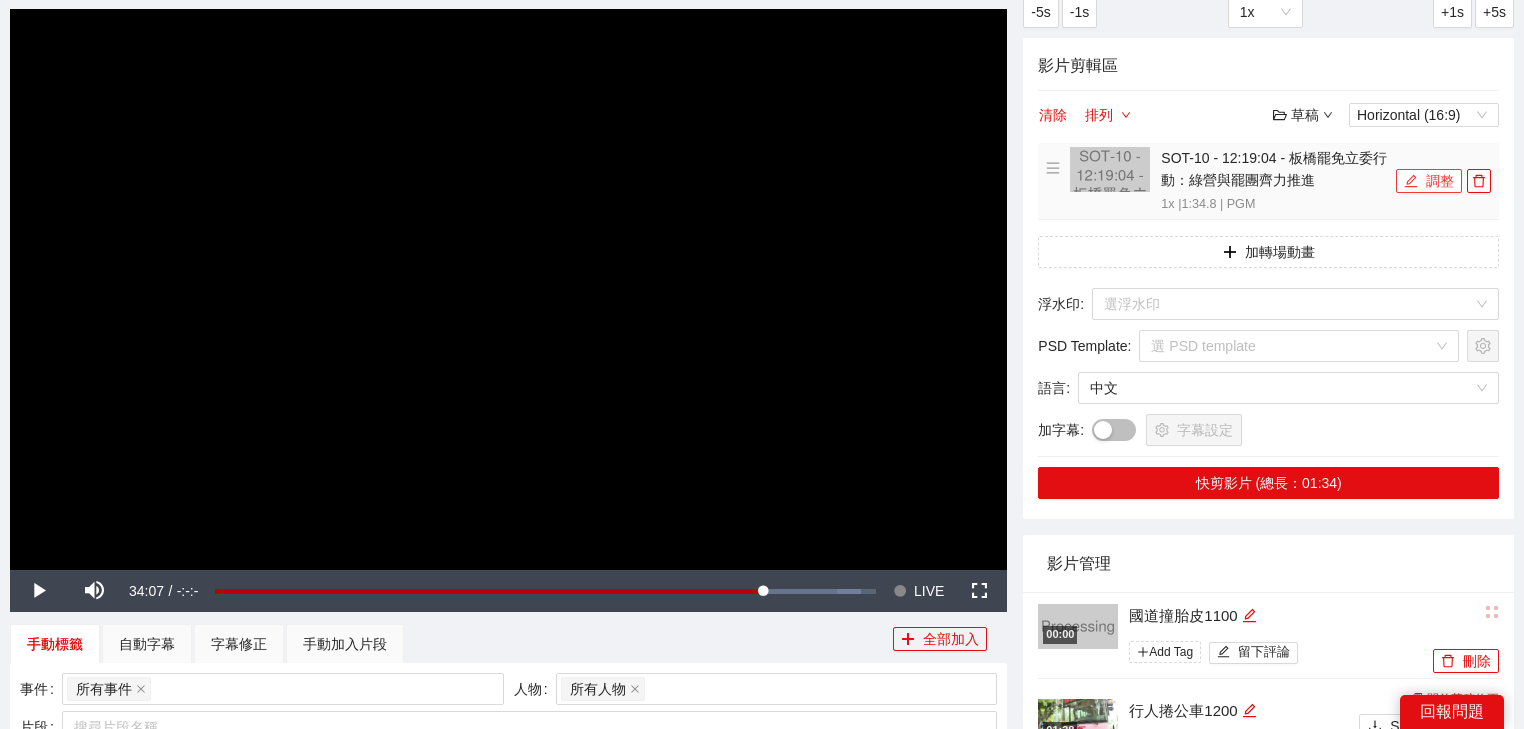 click on "調整" at bounding box center [1429, 181] 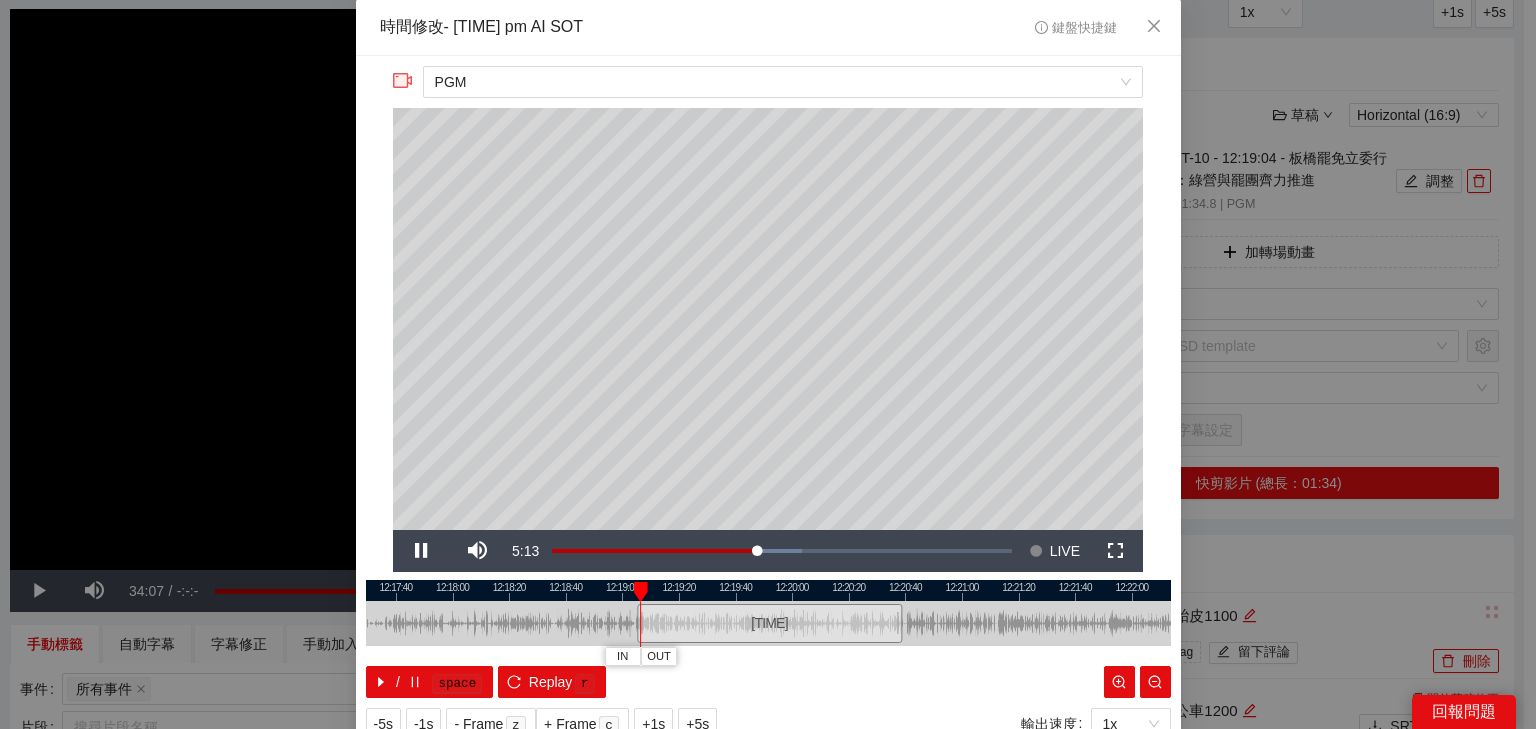 click at bounding box center [899, 623] 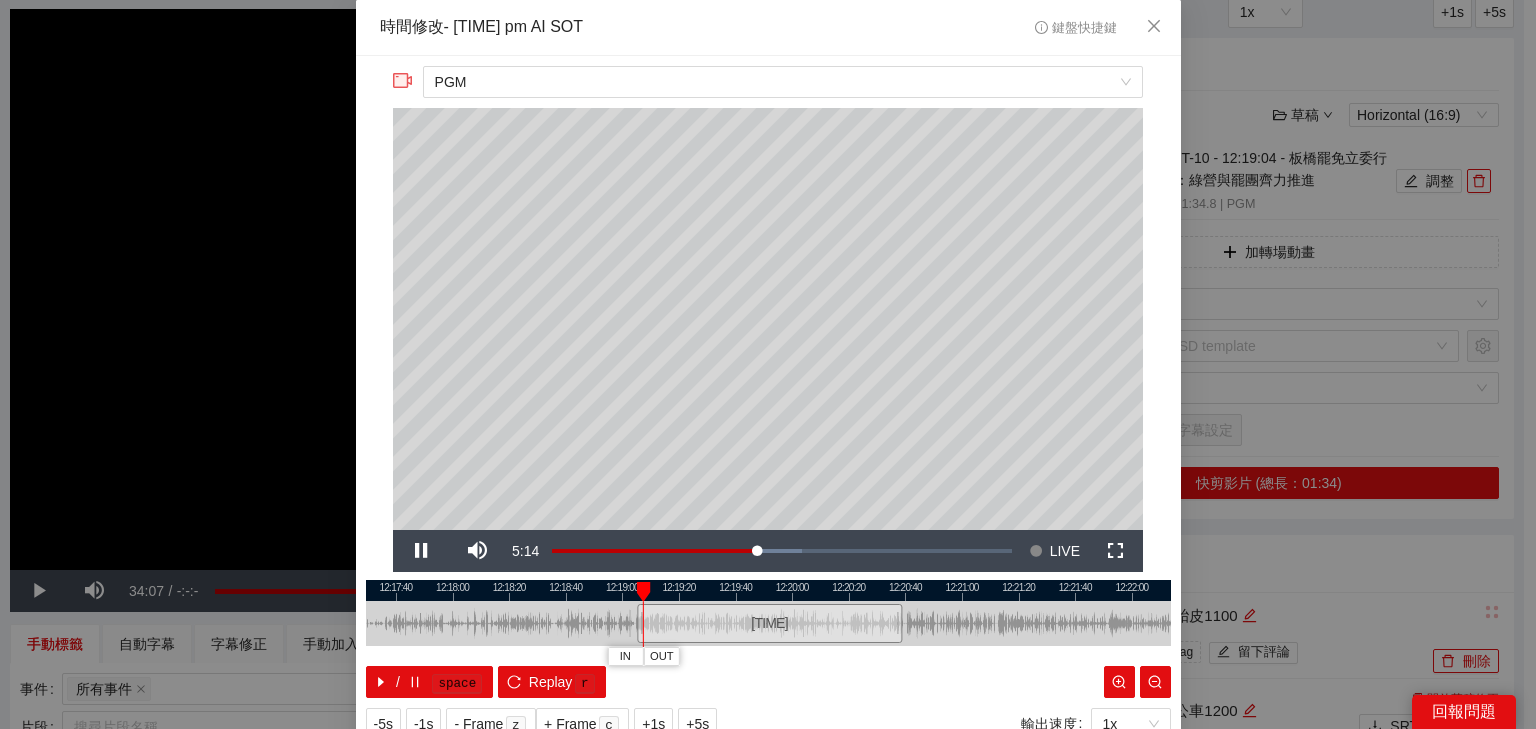 click at bounding box center (768, 590) 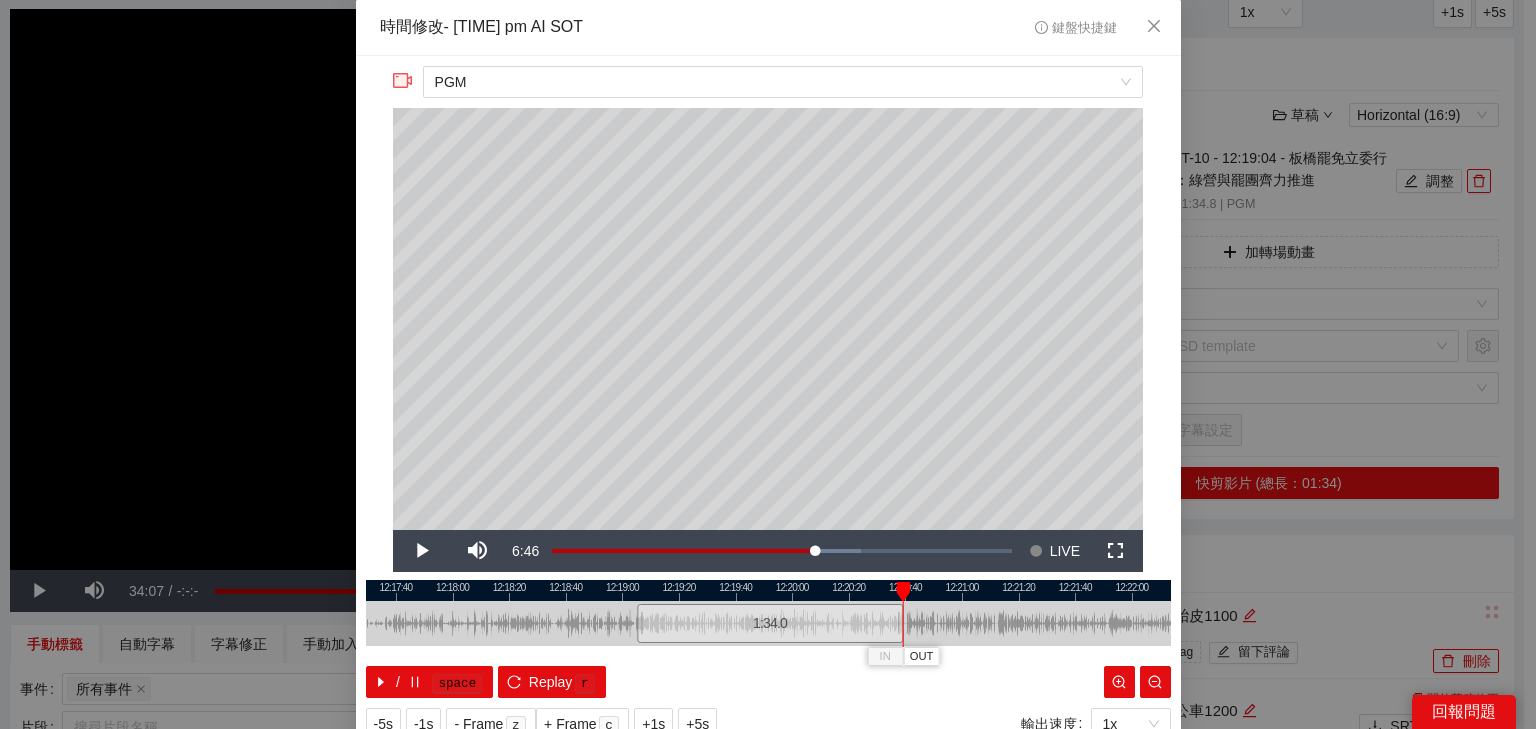 click at bounding box center [768, 590] 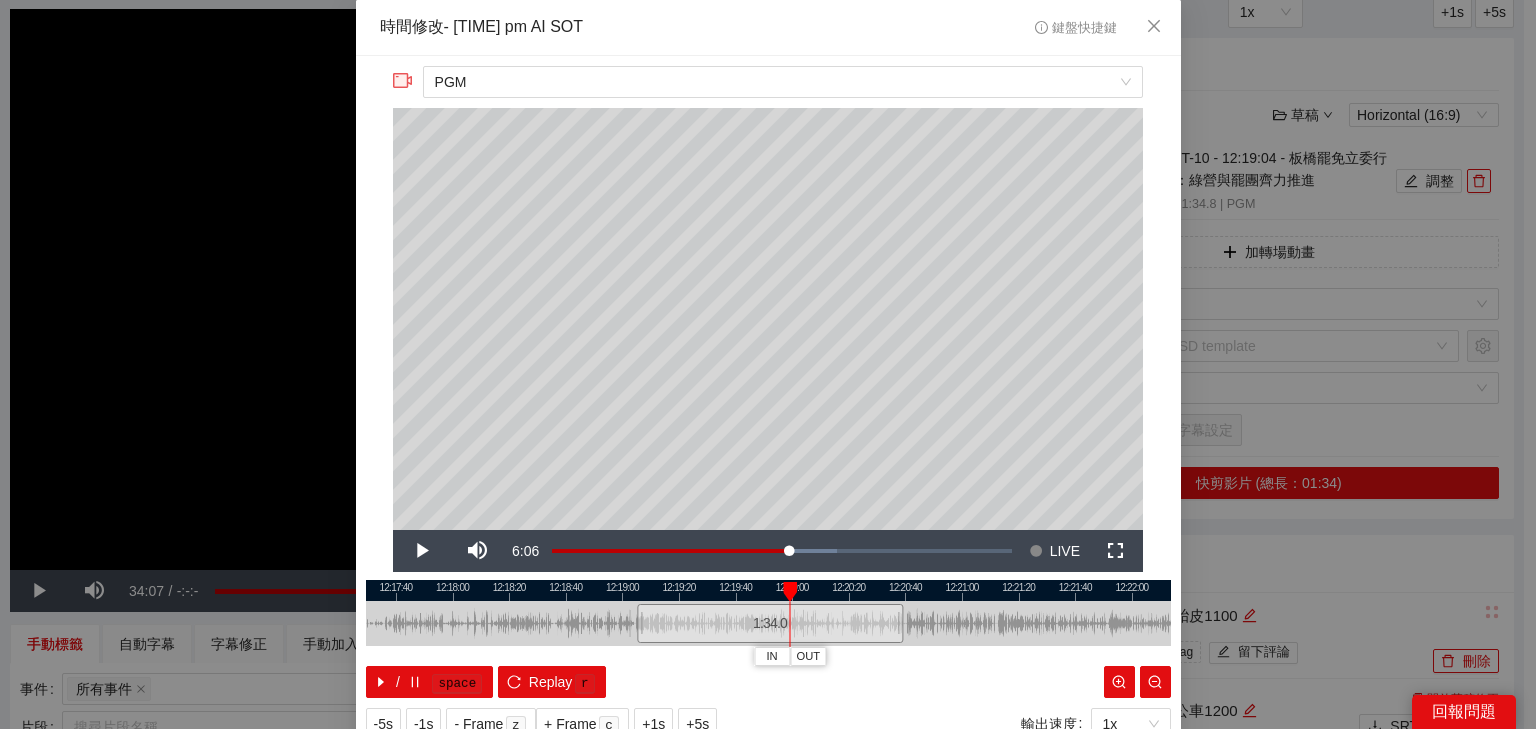 click at bounding box center [768, 590] 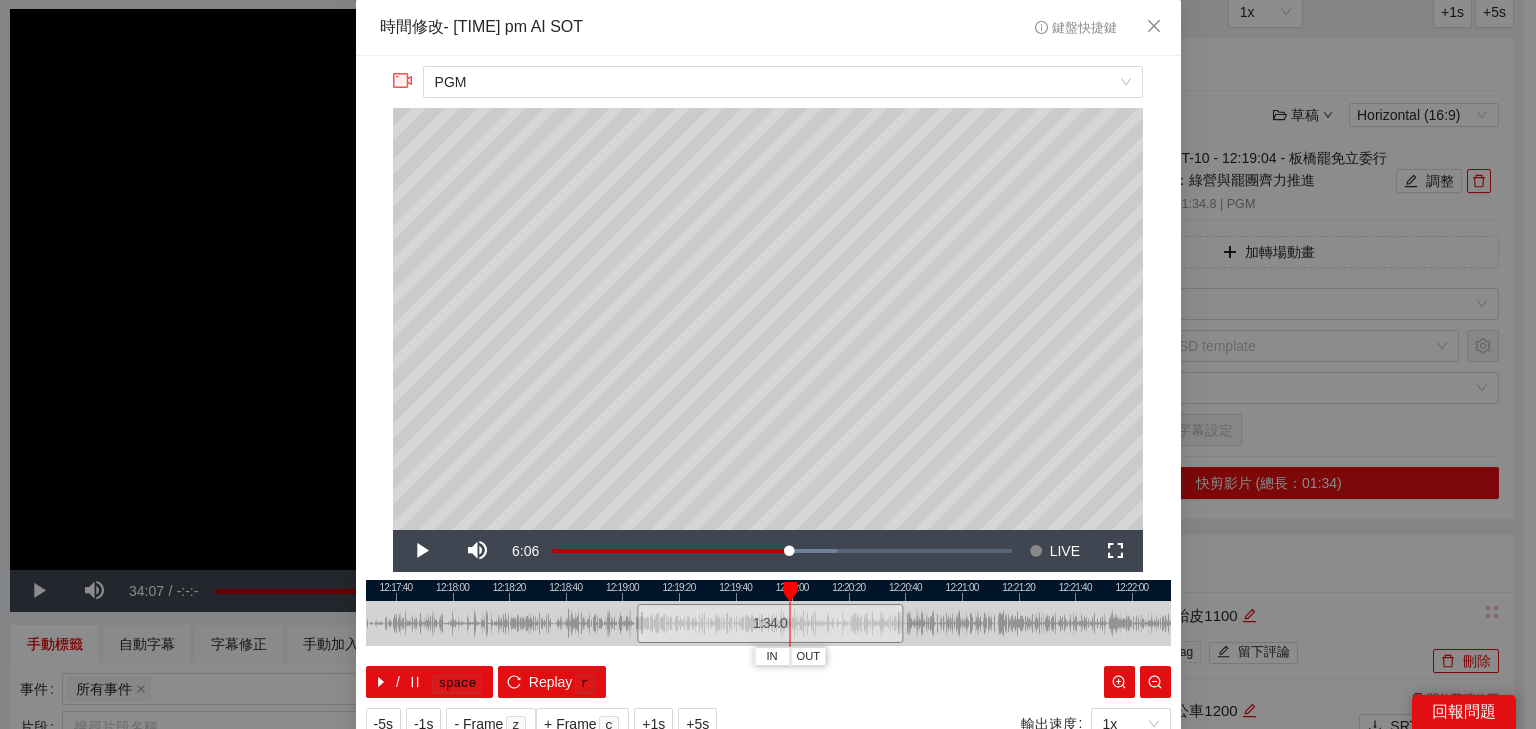 click at bounding box center [768, 590] 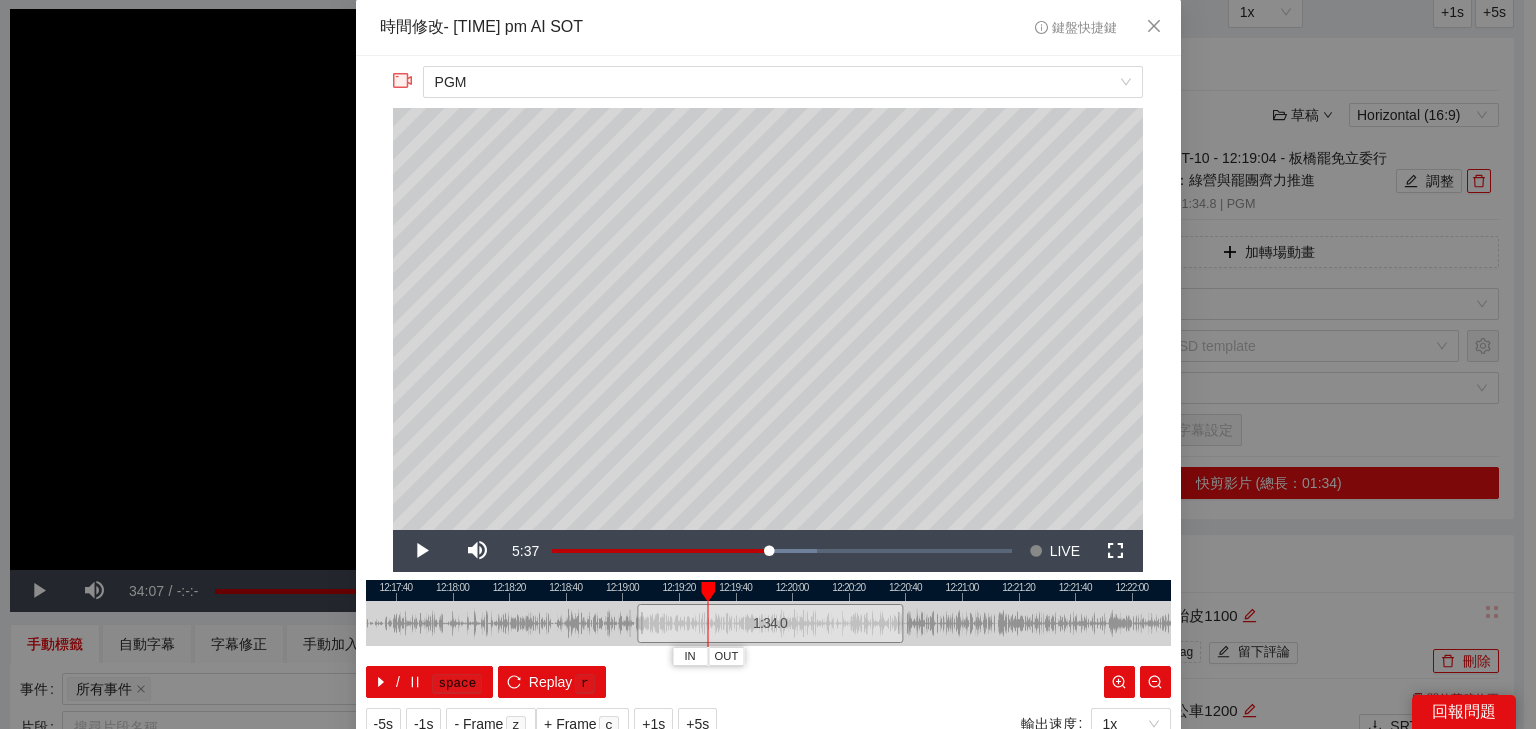 click at bounding box center [768, 590] 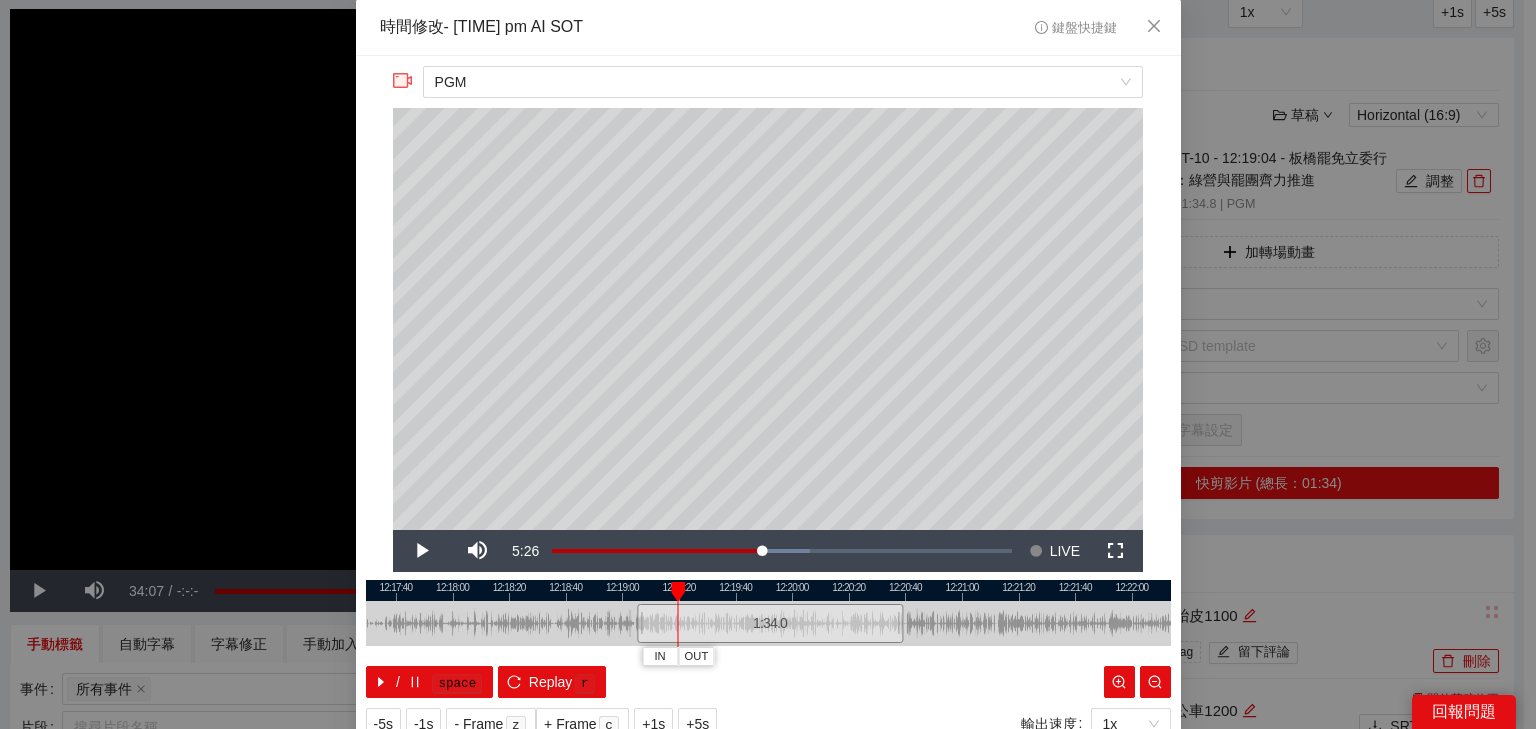 click at bounding box center [768, 590] 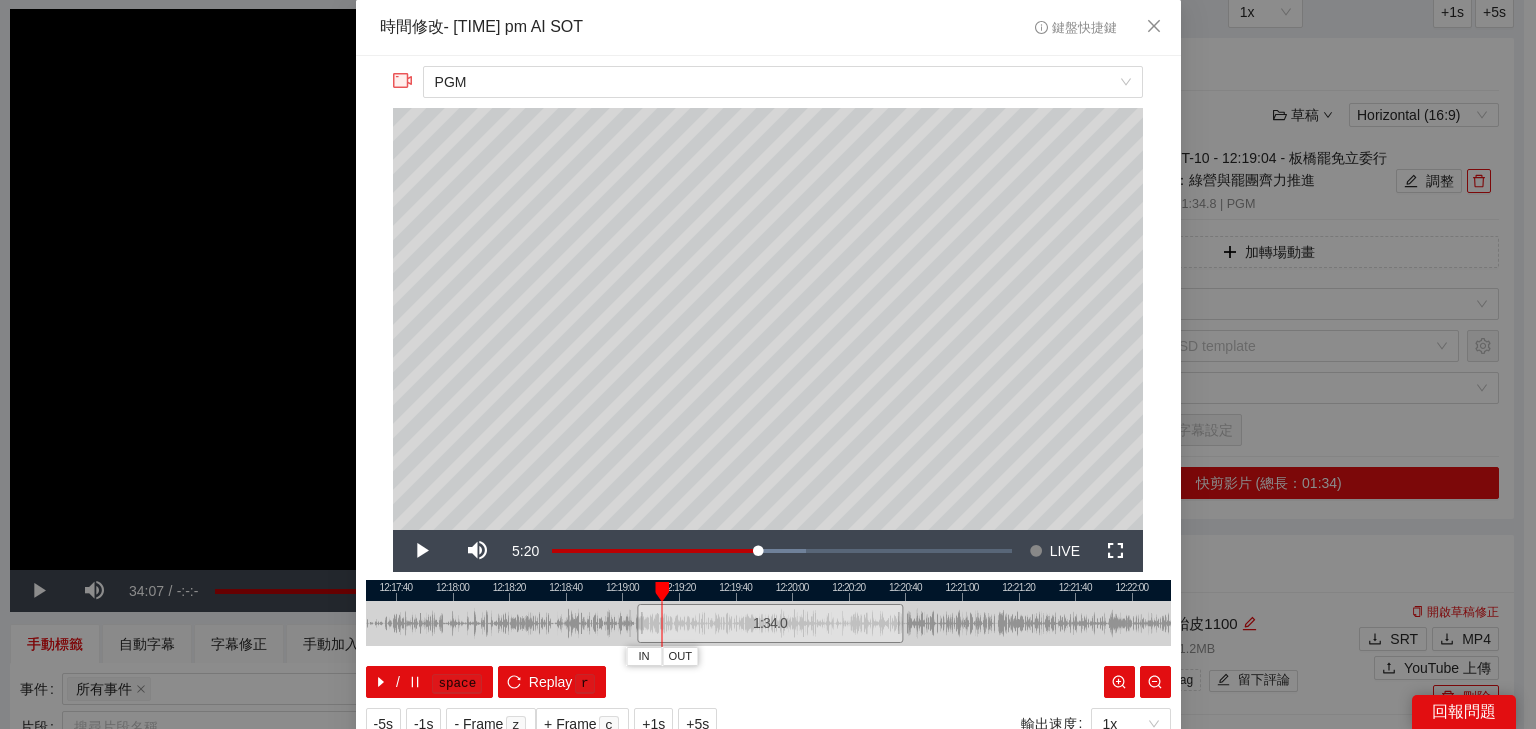 click at bounding box center (662, 592) 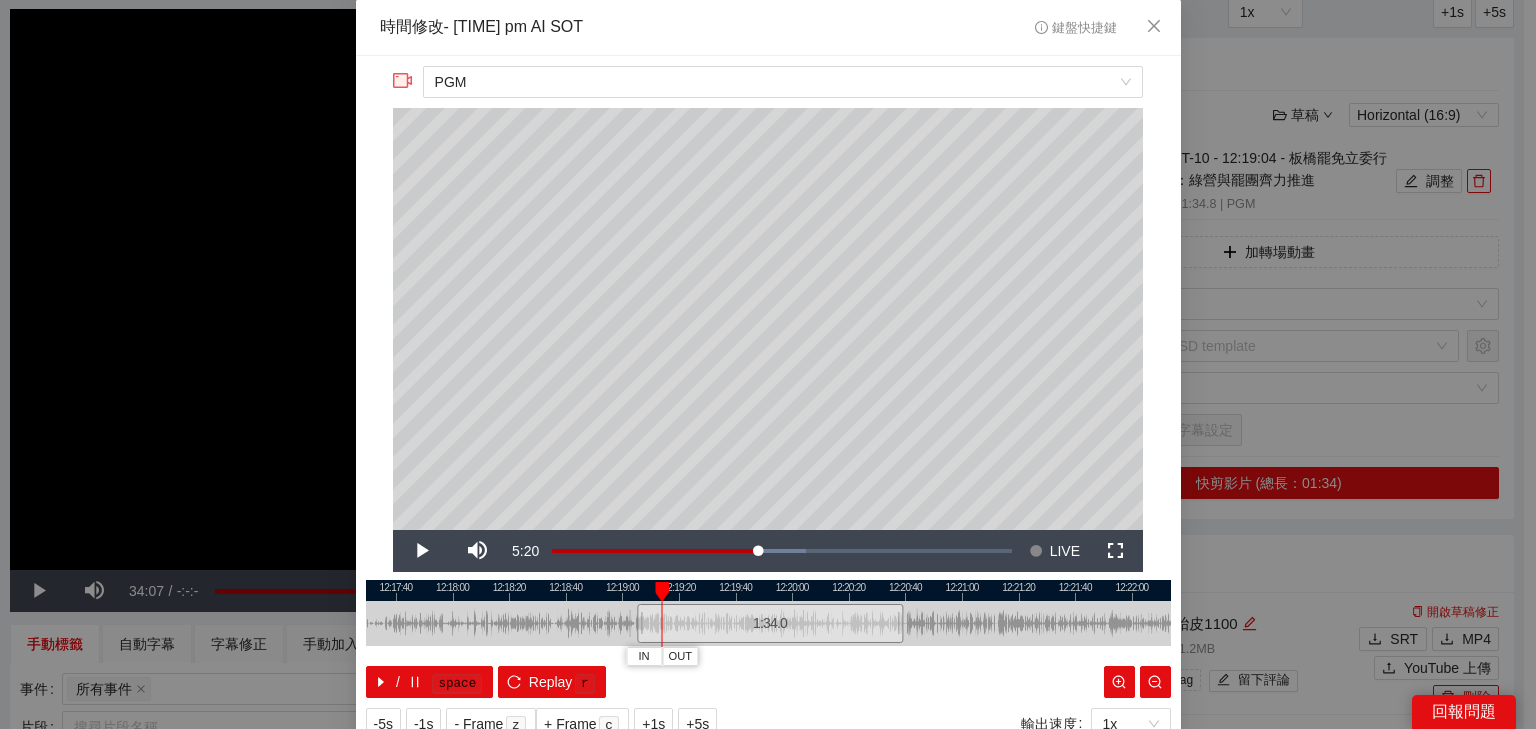 click at bounding box center [768, 590] 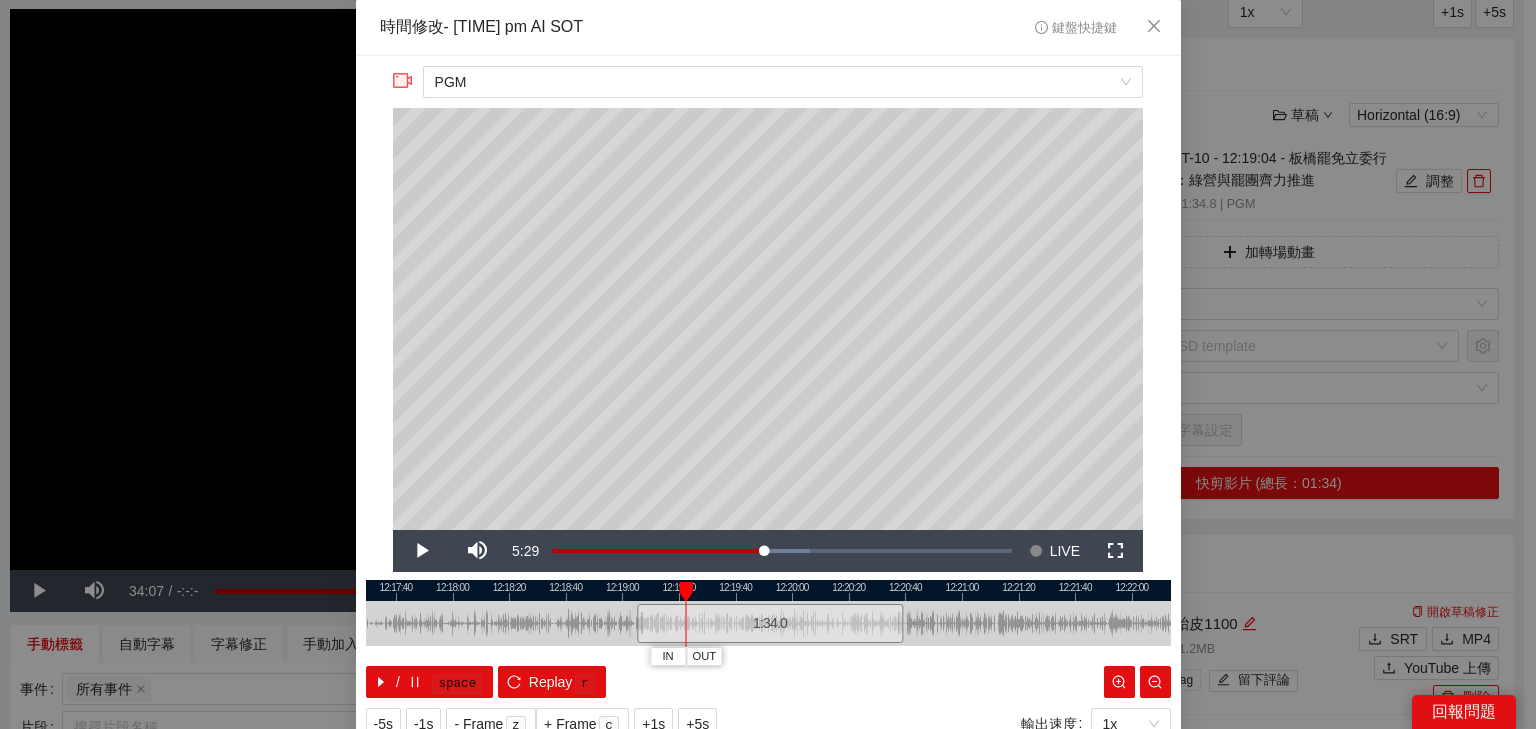 click at bounding box center [768, 590] 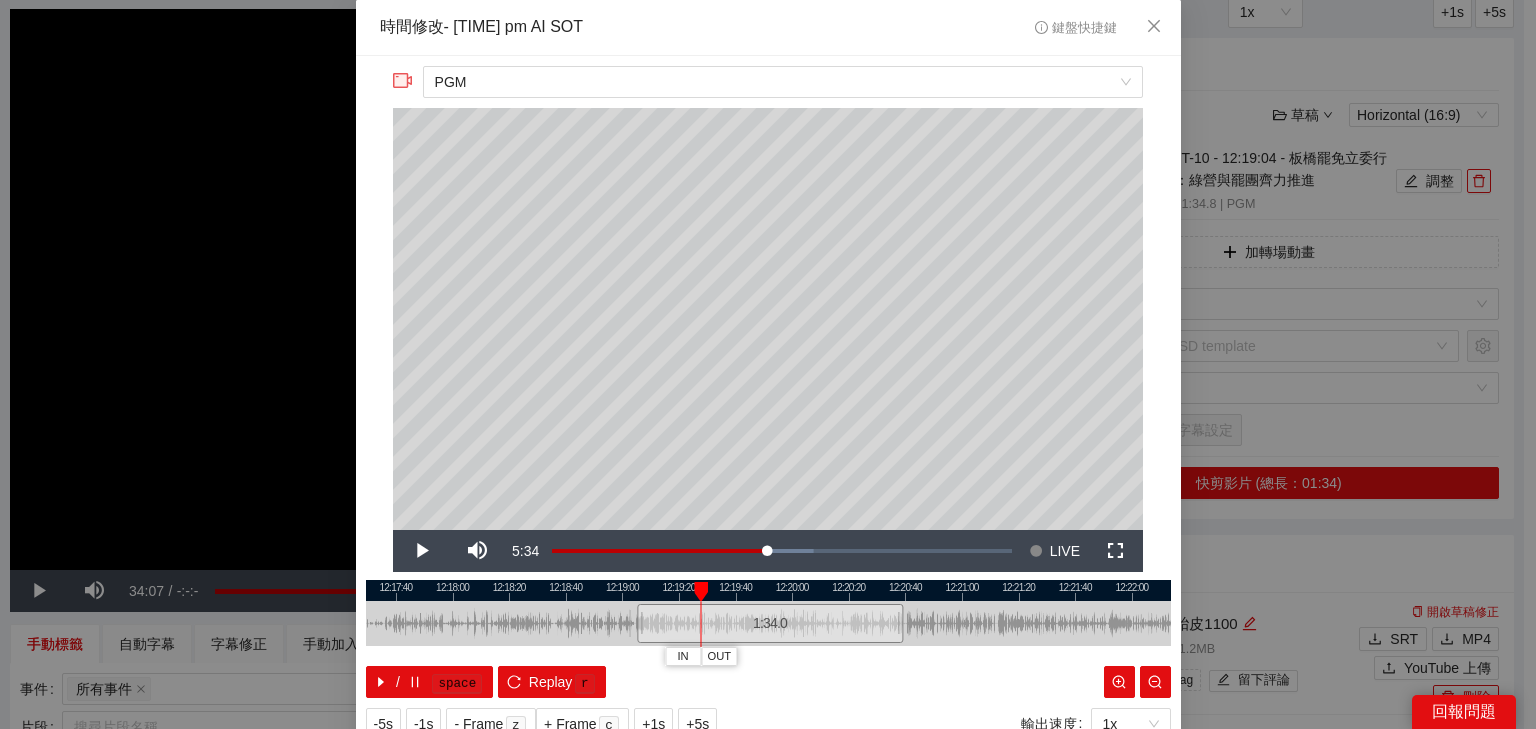 click at bounding box center (768, 590) 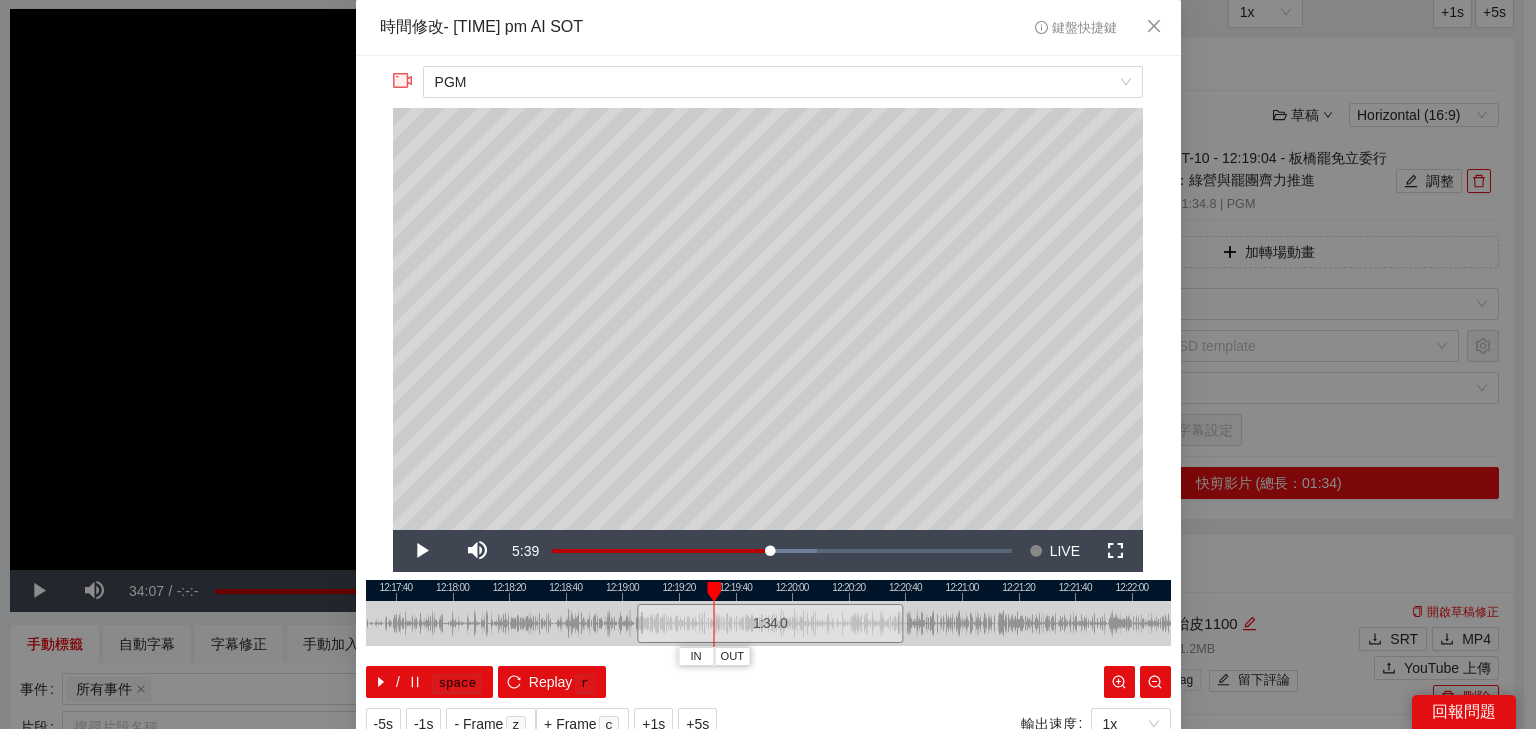 click at bounding box center (768, 590) 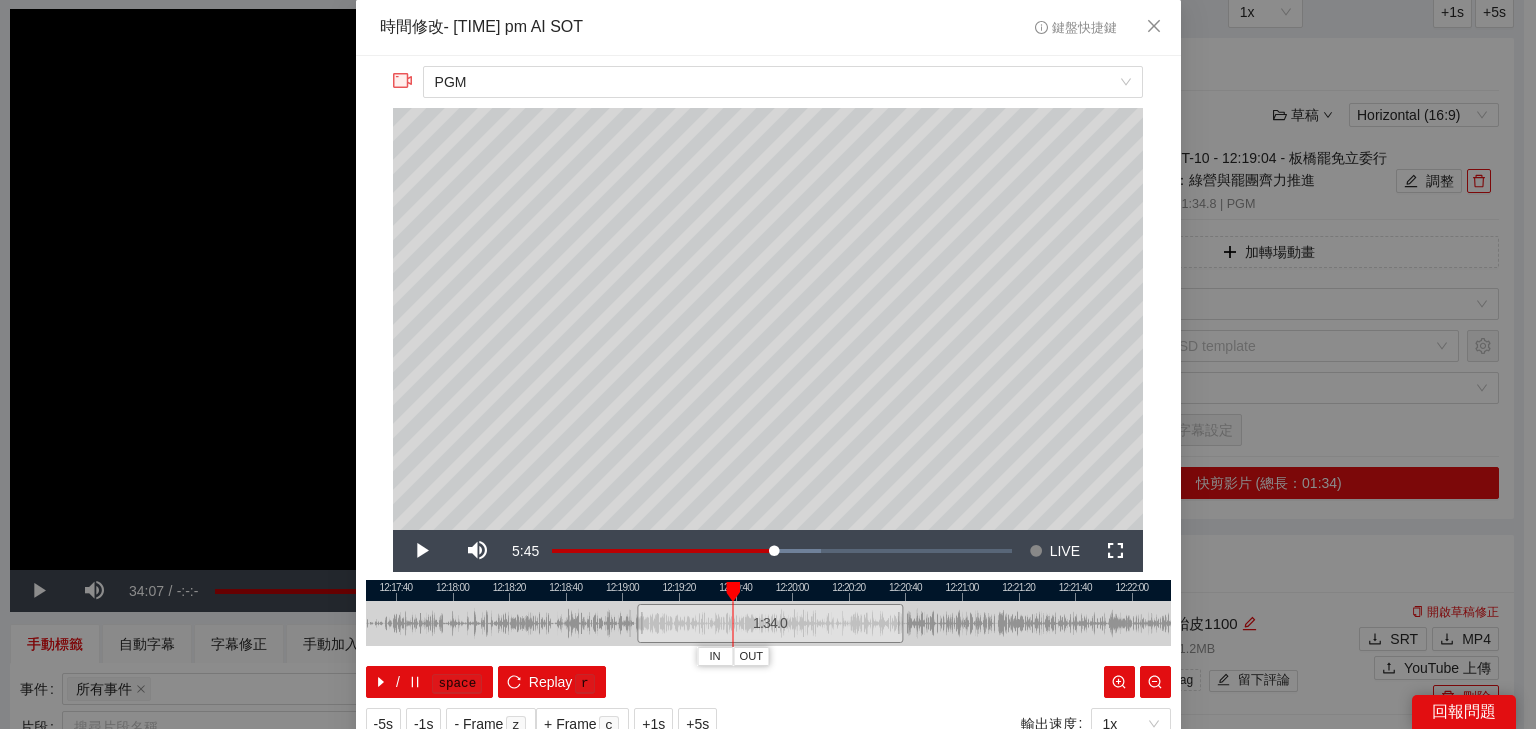 click at bounding box center [768, 590] 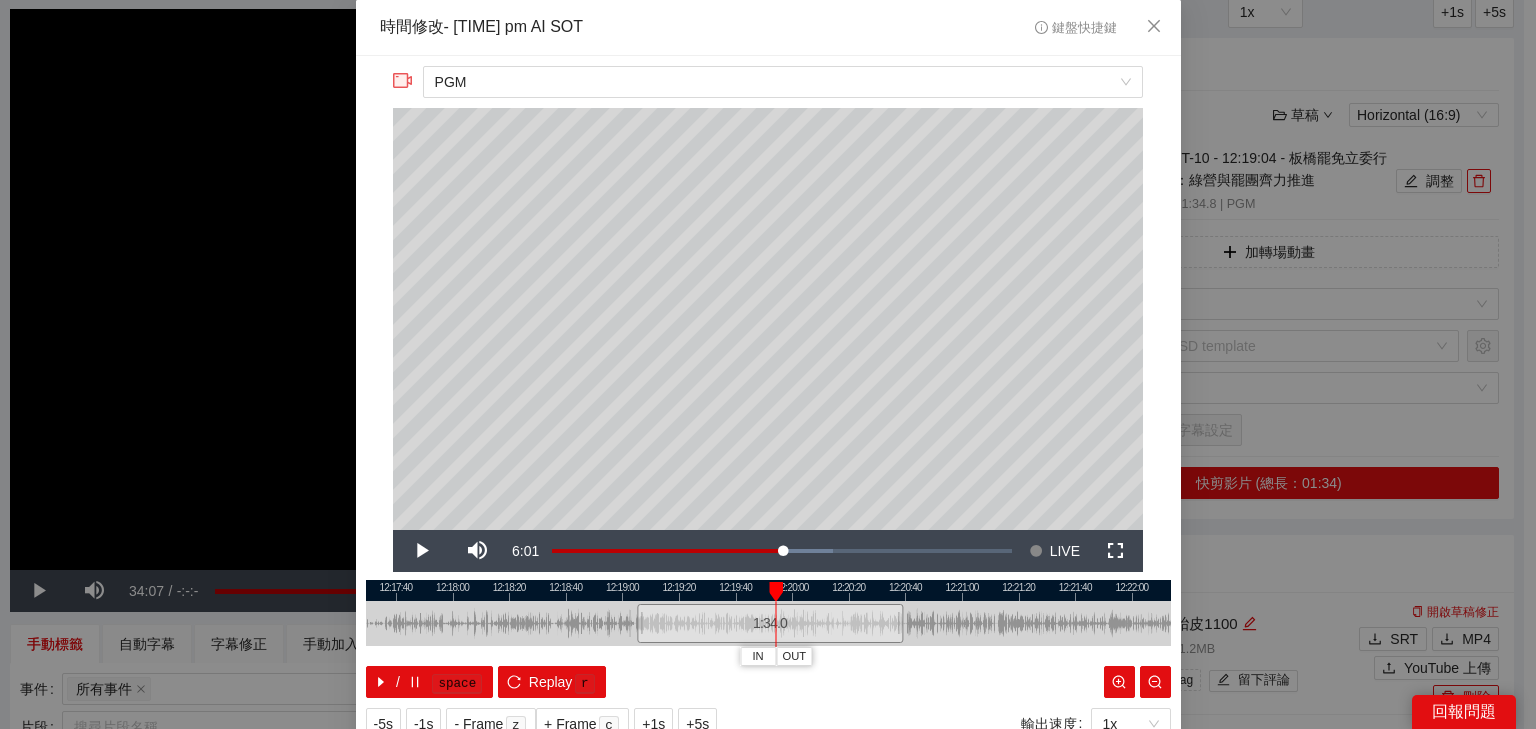 click at bounding box center (768, 590) 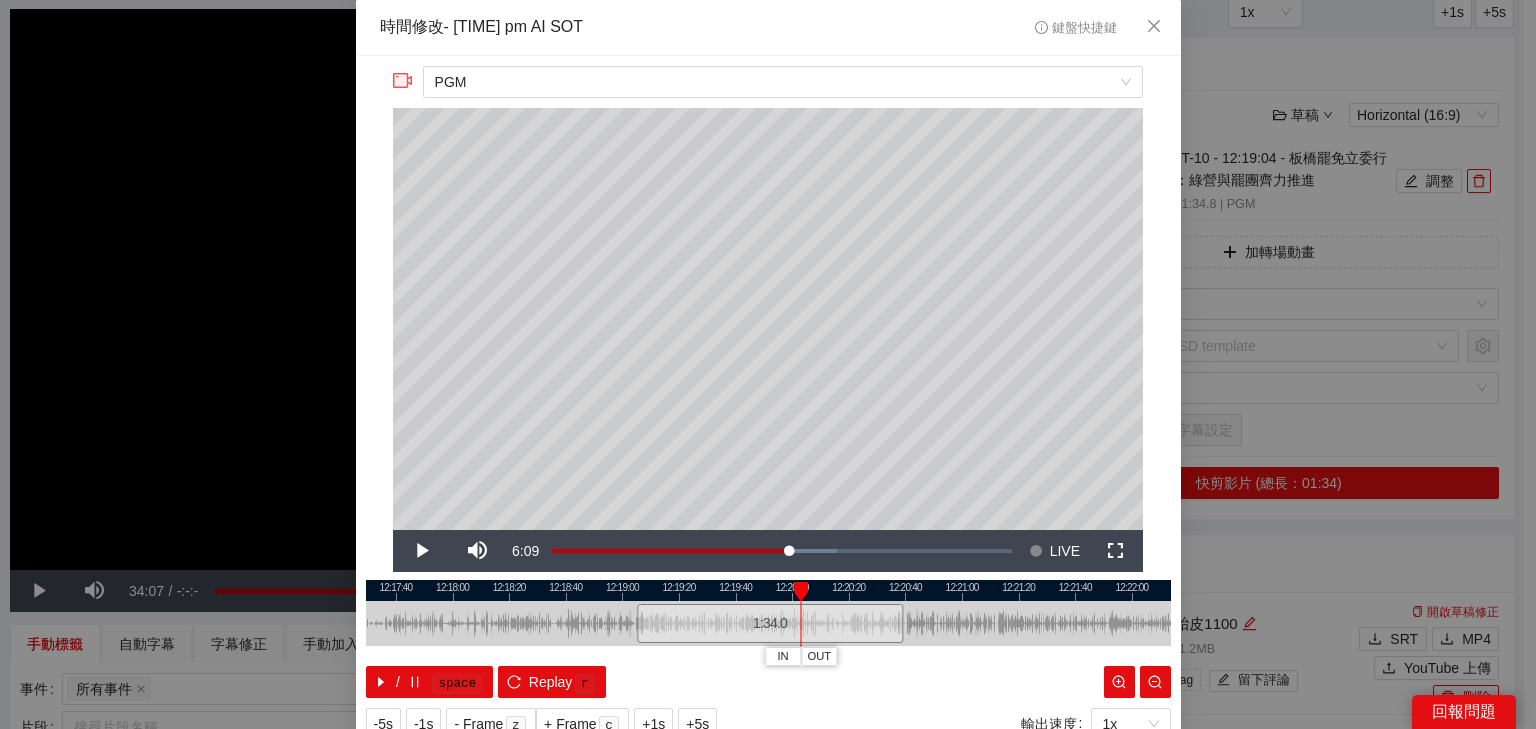 click at bounding box center [768, 623] 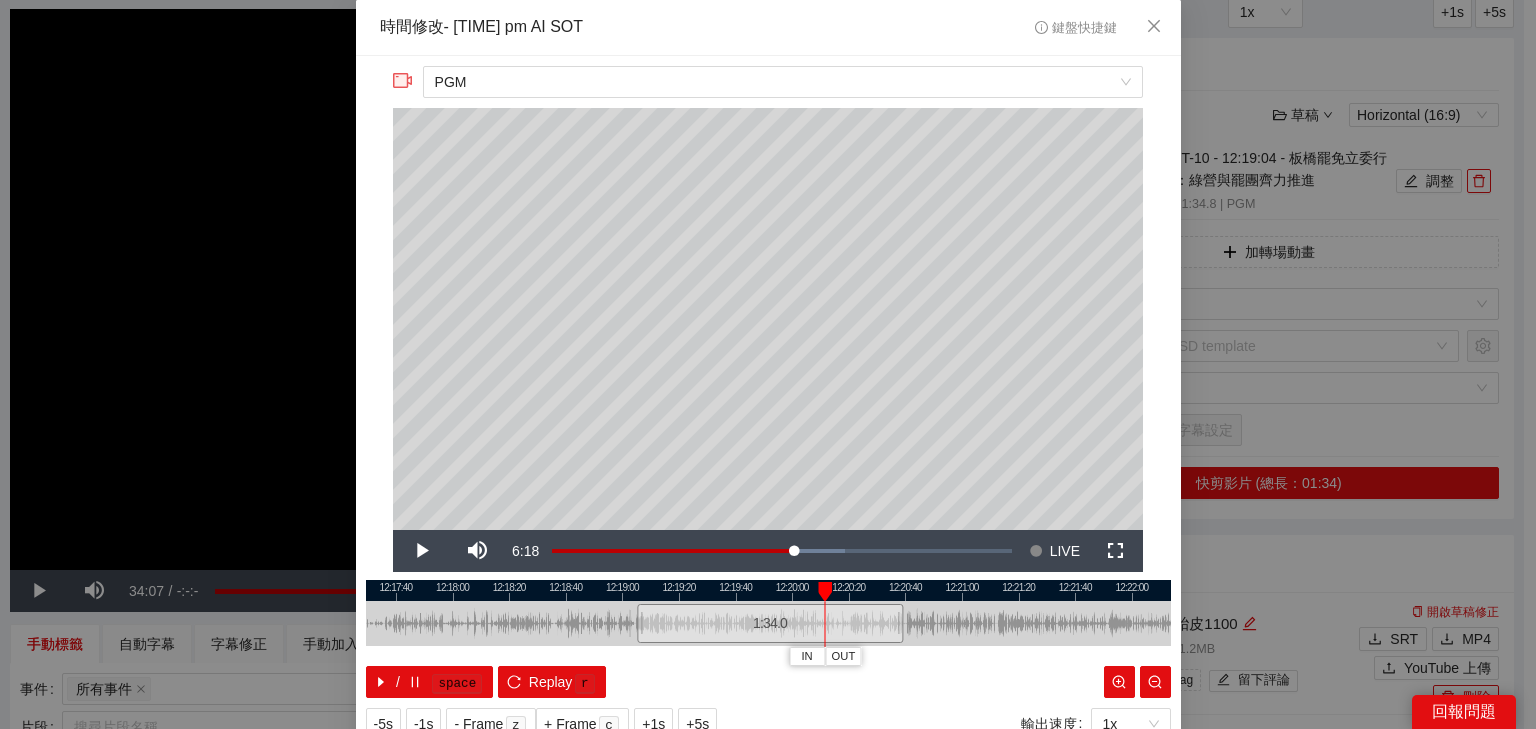 click on "1:34.0" at bounding box center (770, 623) 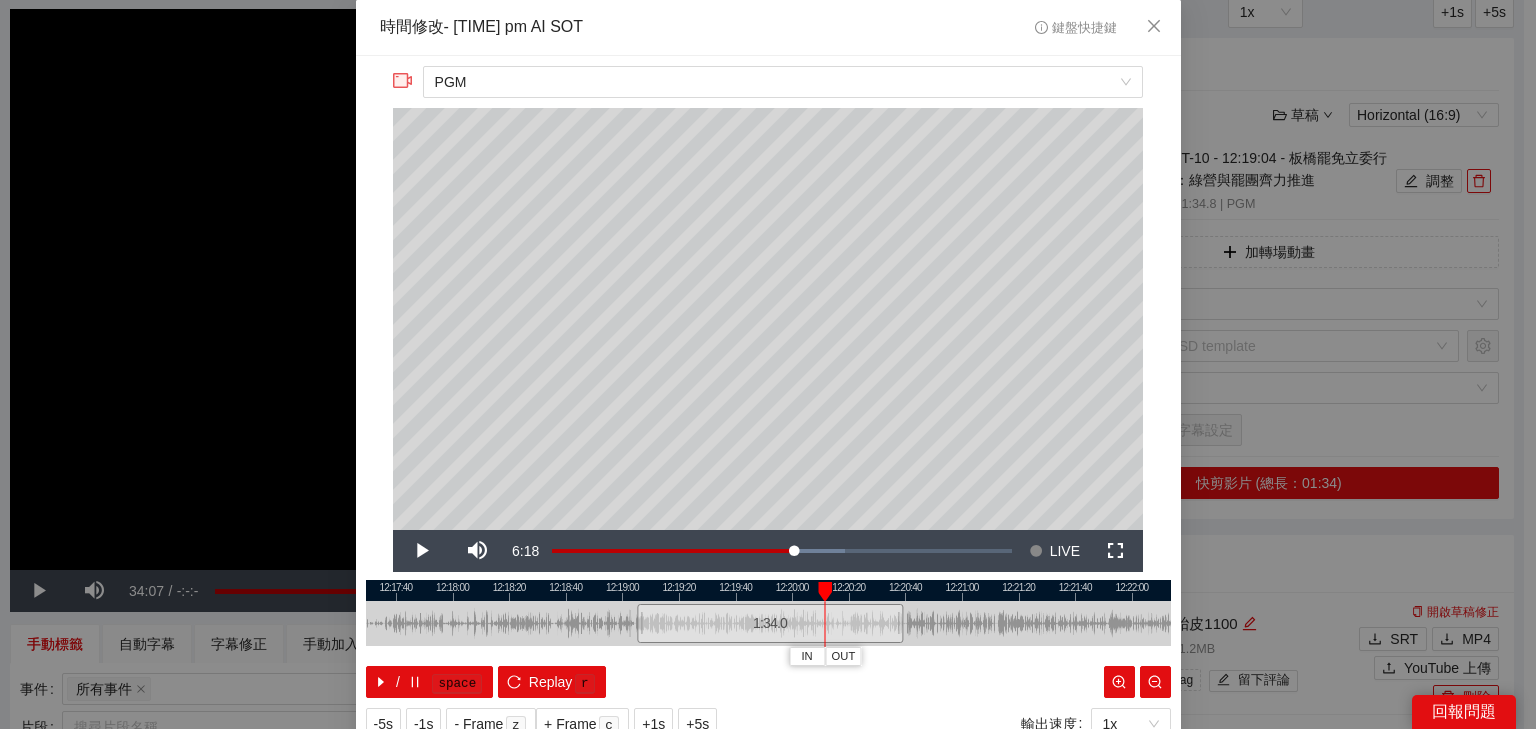 click on "1:34.0" at bounding box center (770, 623) 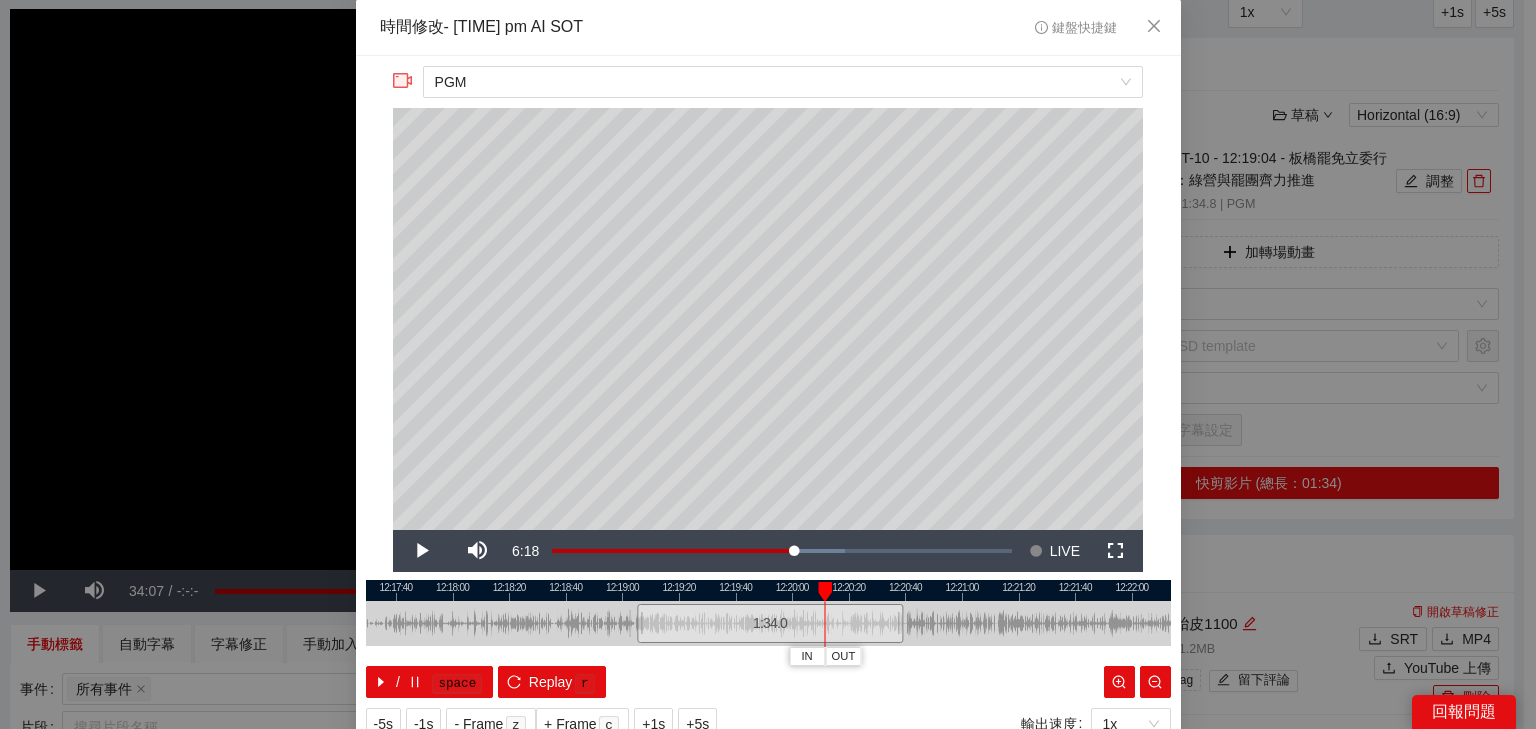 click at bounding box center [768, 590] 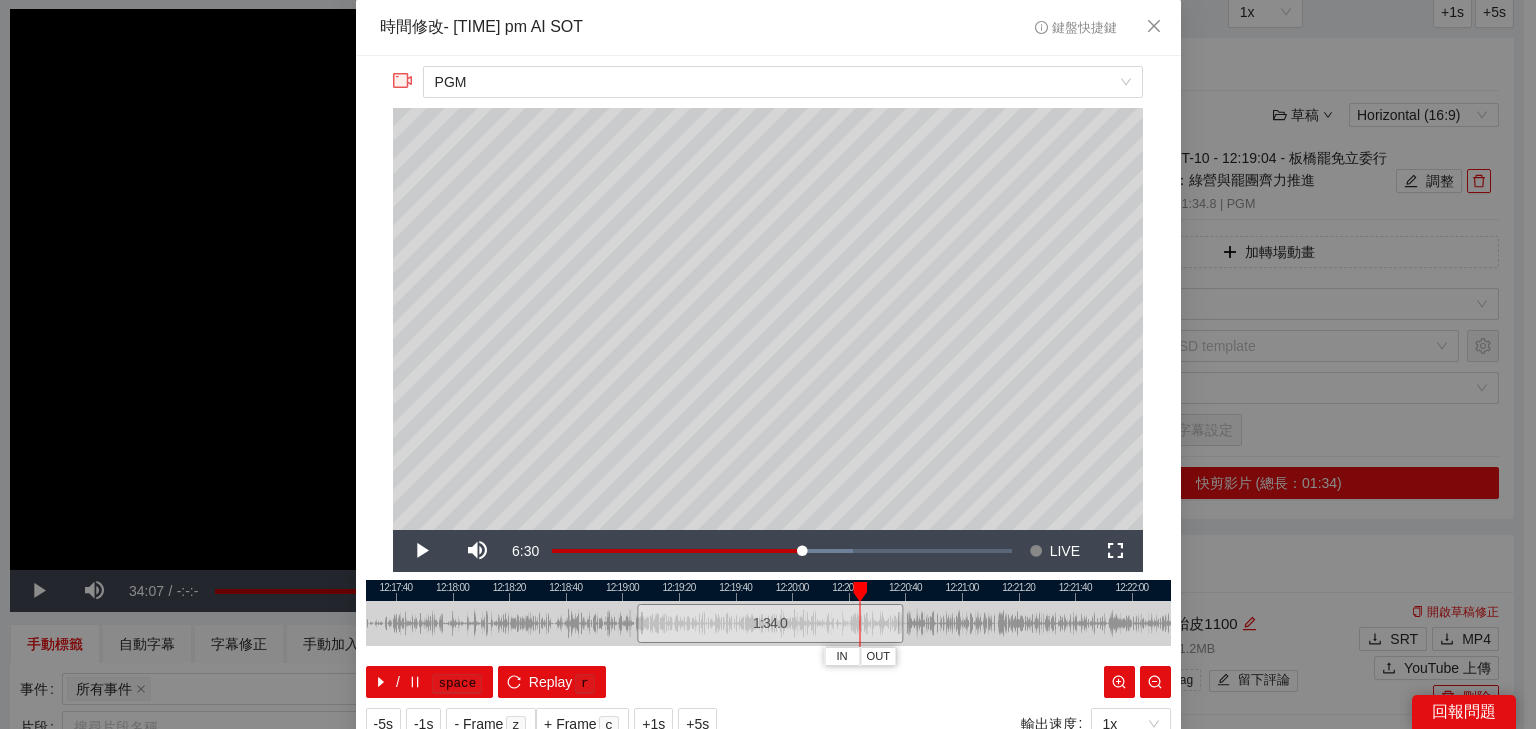 click at bounding box center [768, 590] 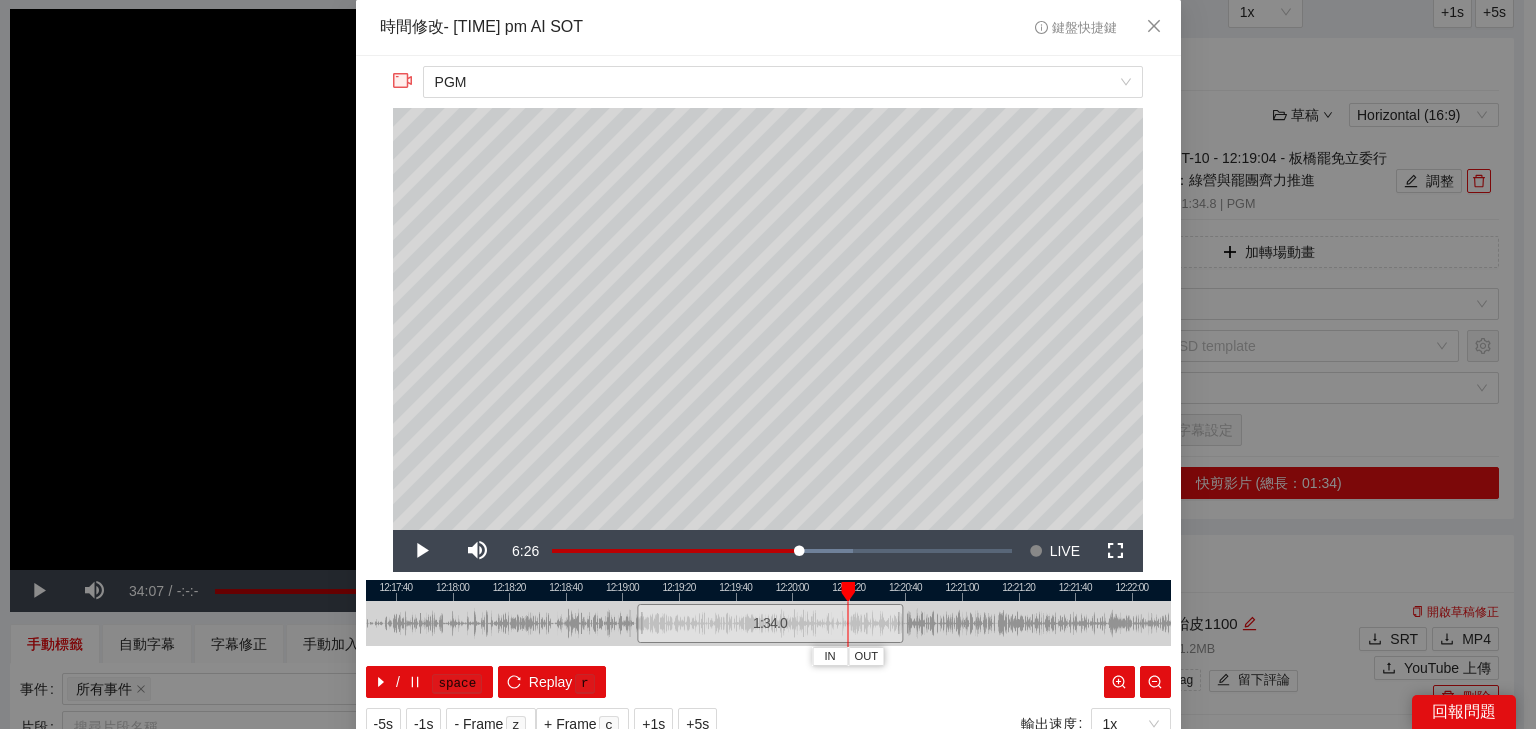 click at bounding box center [768, 590] 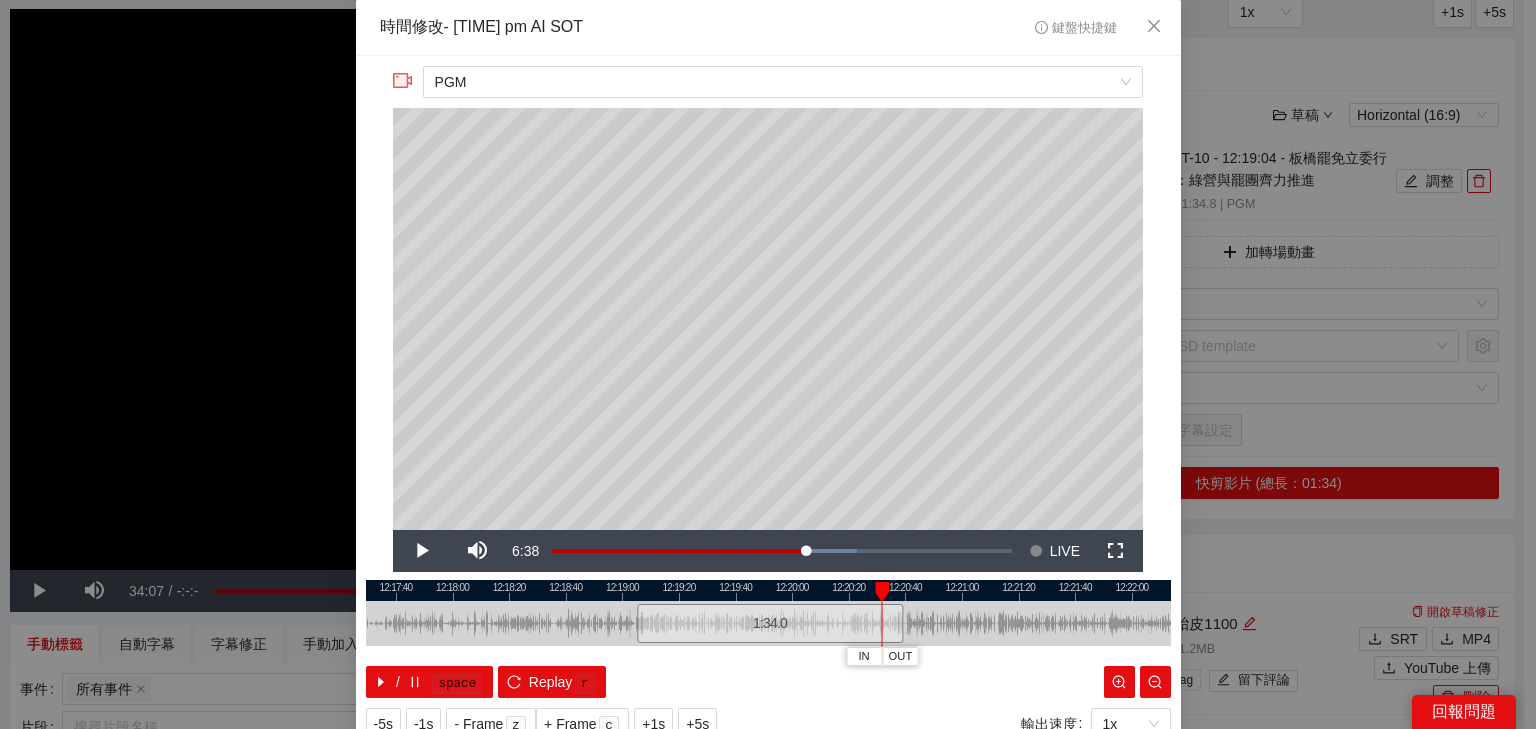 click at bounding box center [768, 590] 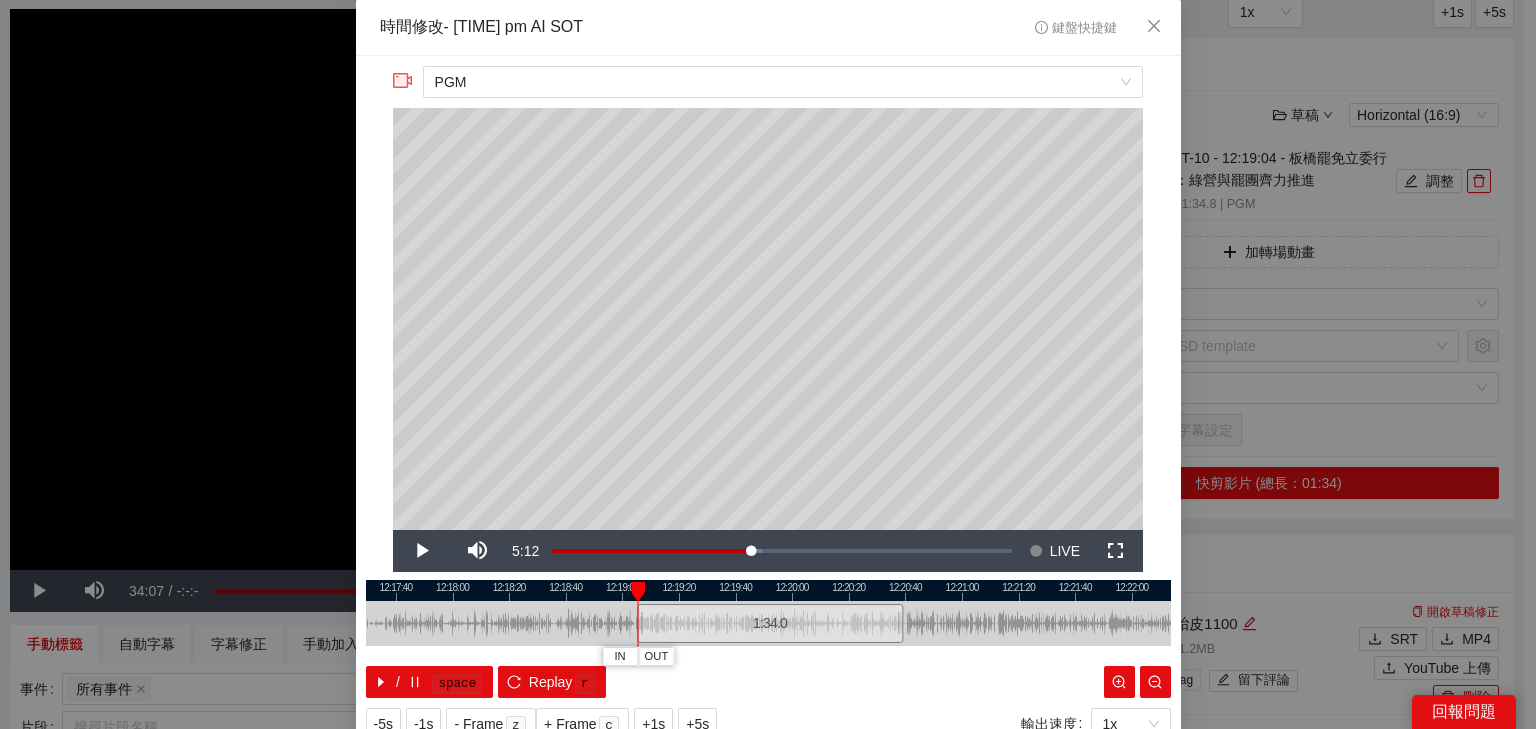 click at bounding box center (768, 590) 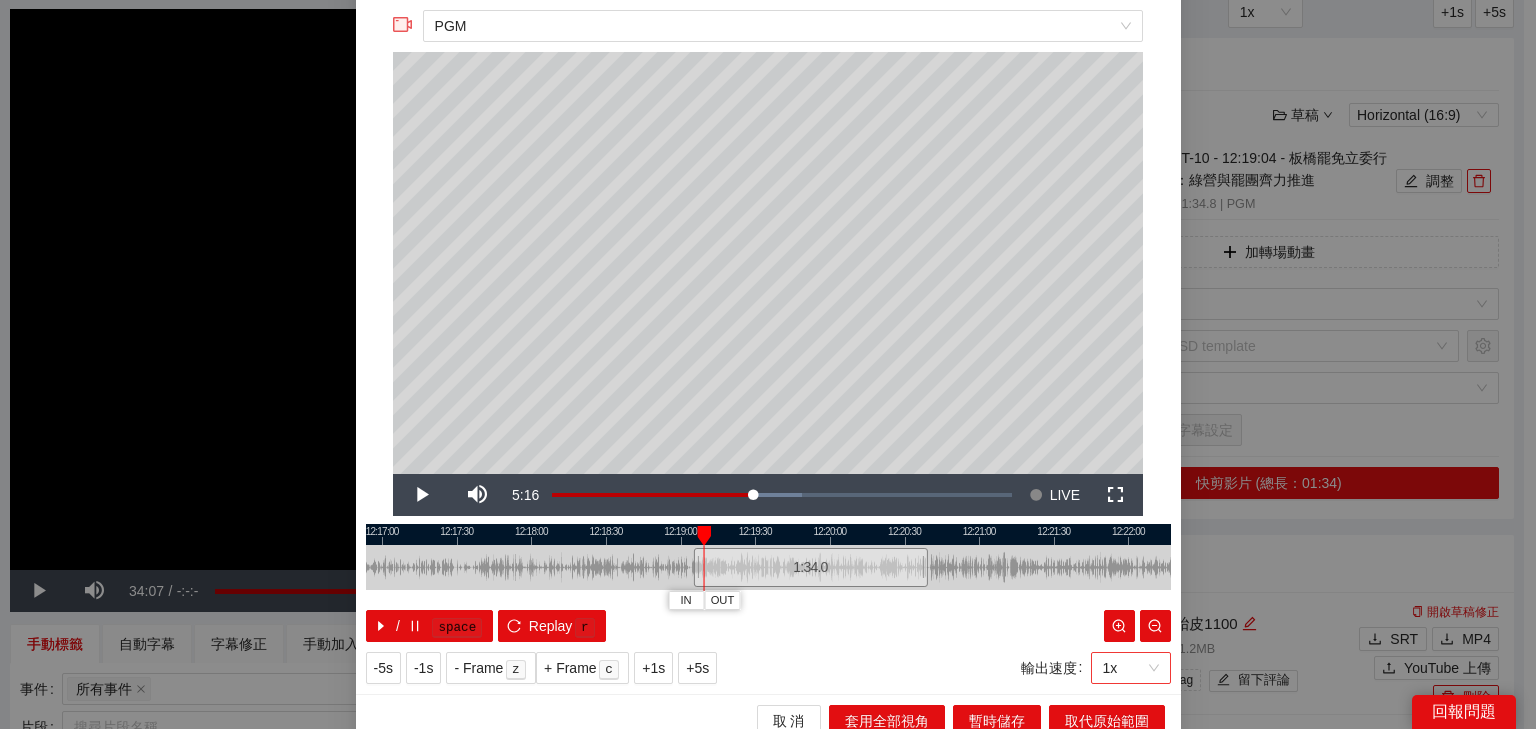 scroll, scrollTop: 73, scrollLeft: 0, axis: vertical 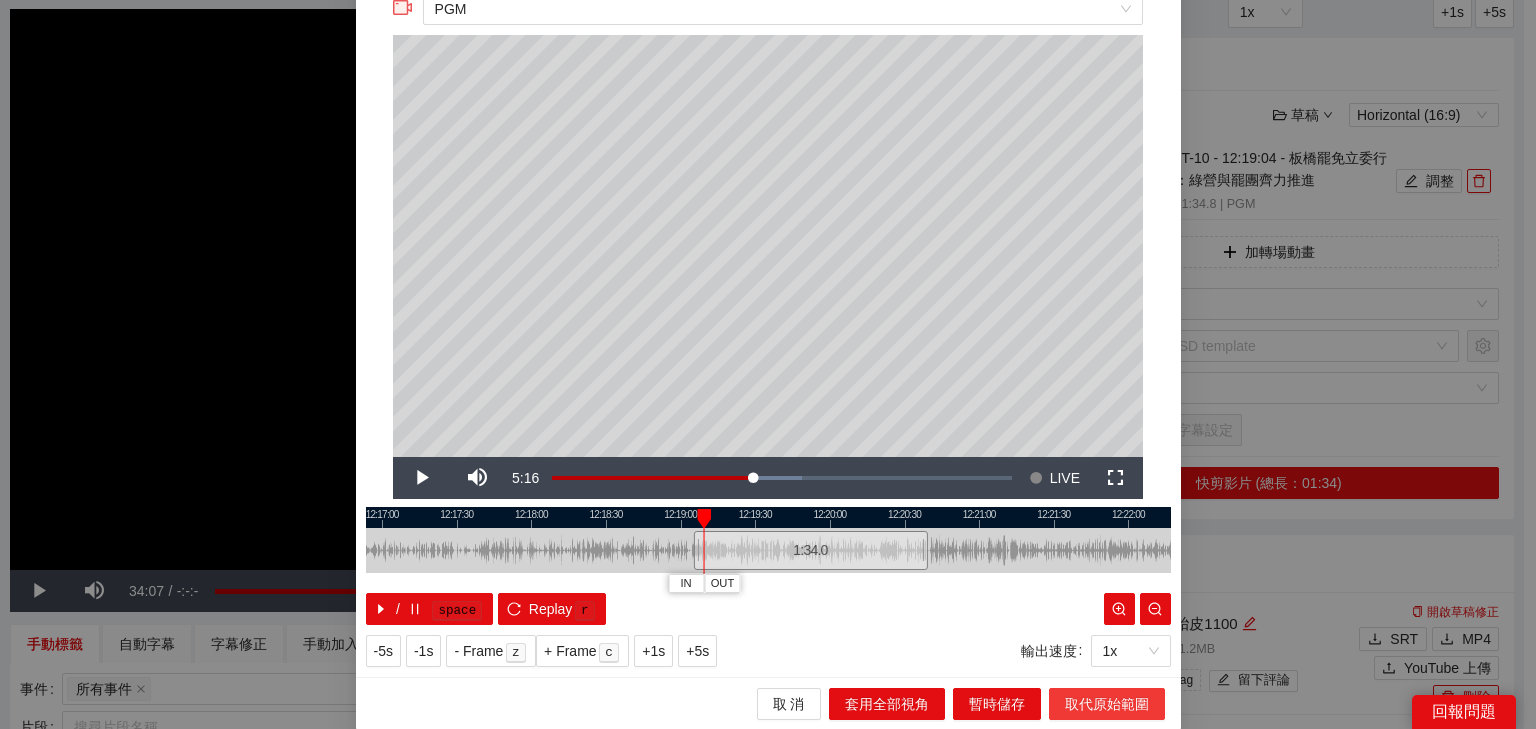 click on "取代原始範圍" at bounding box center (1107, 704) 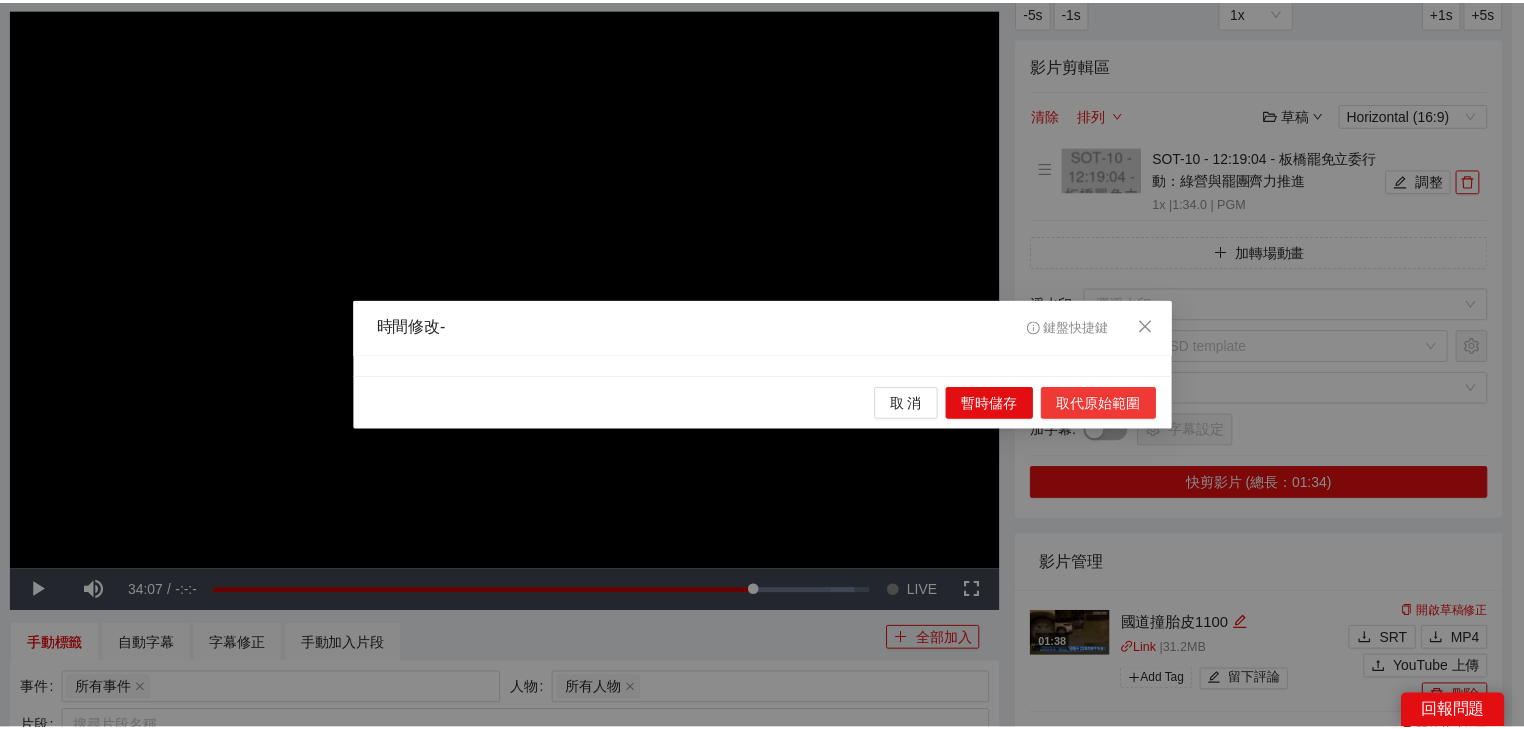 scroll, scrollTop: 0, scrollLeft: 0, axis: both 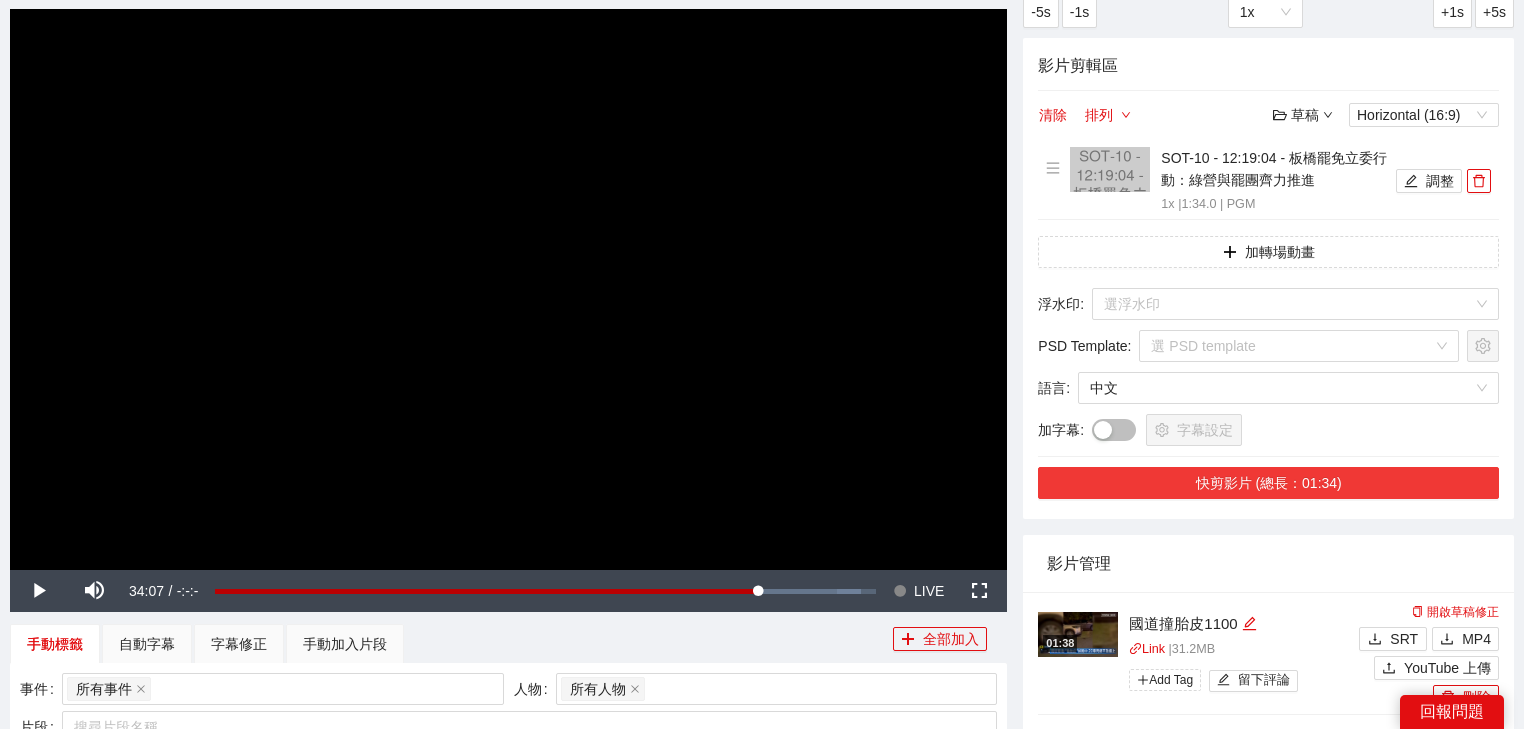 click on "快剪影片 (總長：01:34)" at bounding box center (1268, 483) 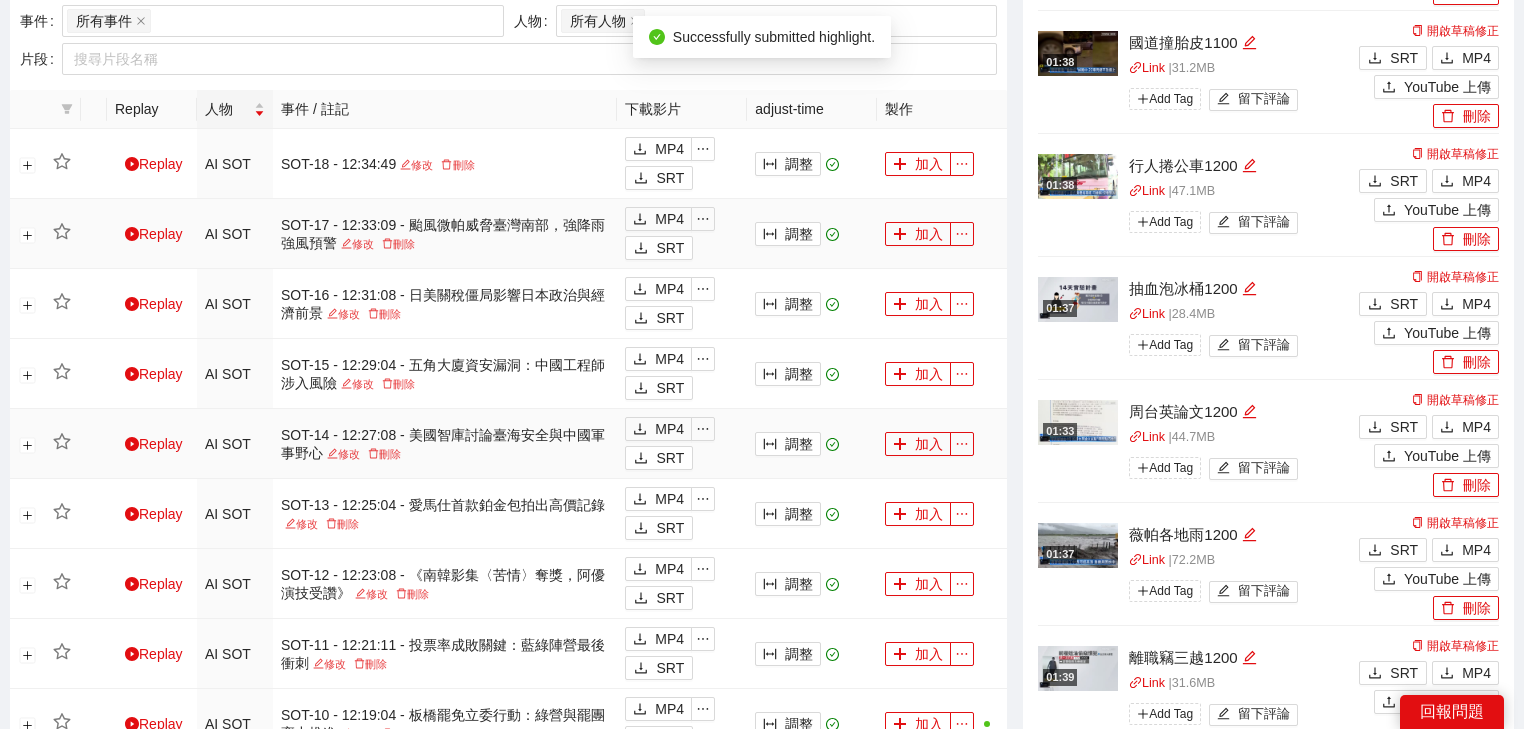 scroll, scrollTop: 960, scrollLeft: 0, axis: vertical 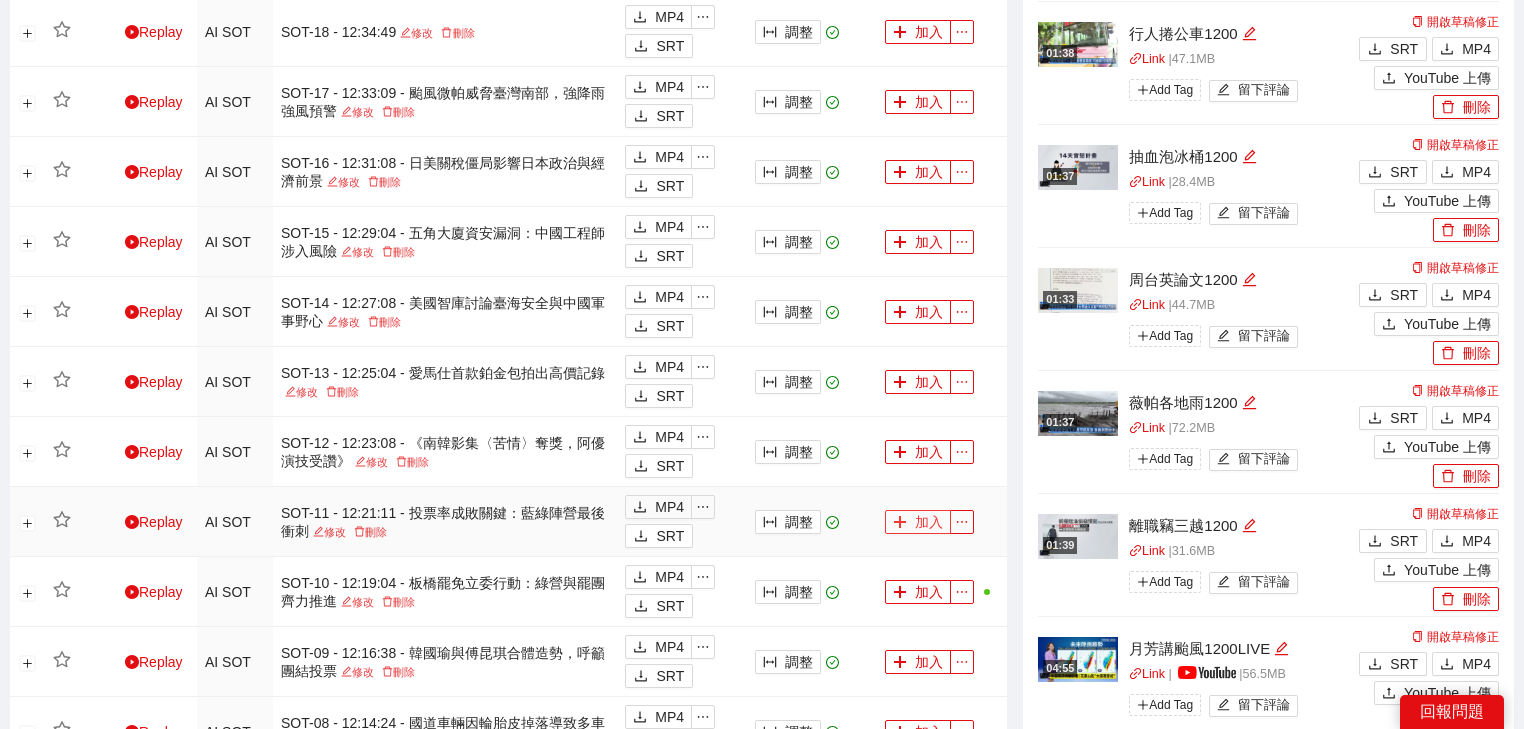 click on "加入" at bounding box center (918, 522) 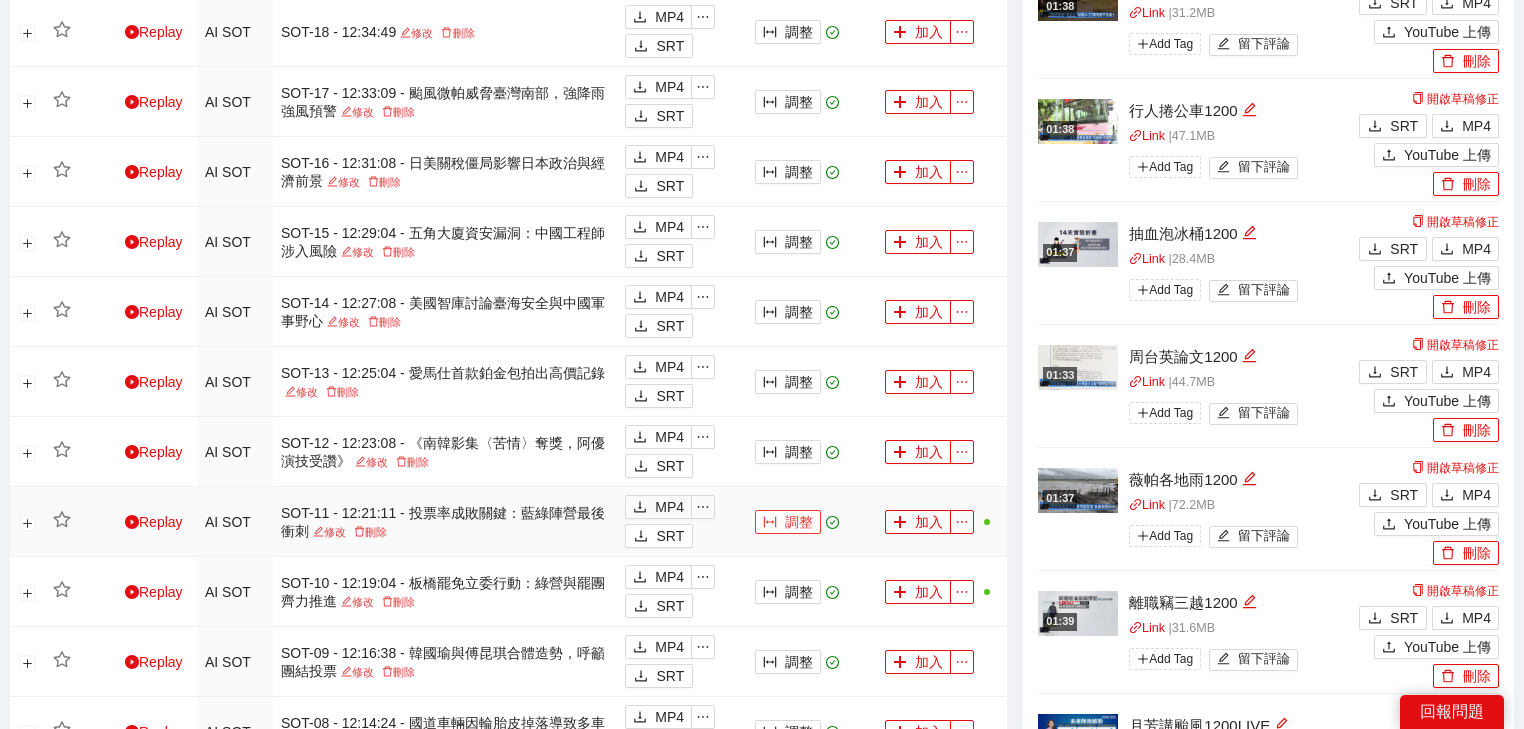 click on "調整" at bounding box center [788, 522] 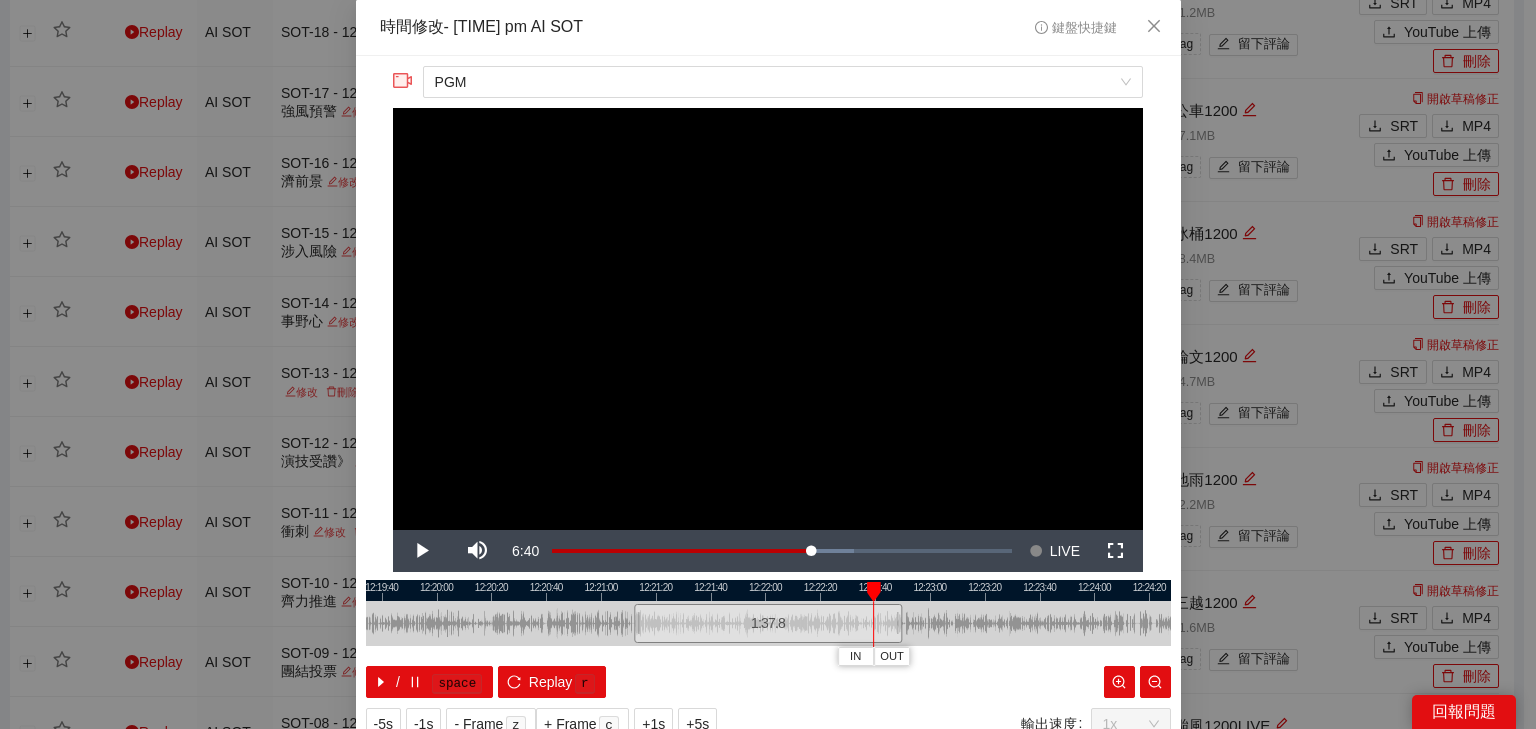 drag, startPoint x: 640, startPoint y: 590, endPoint x: 872, endPoint y: 603, distance: 232.36394 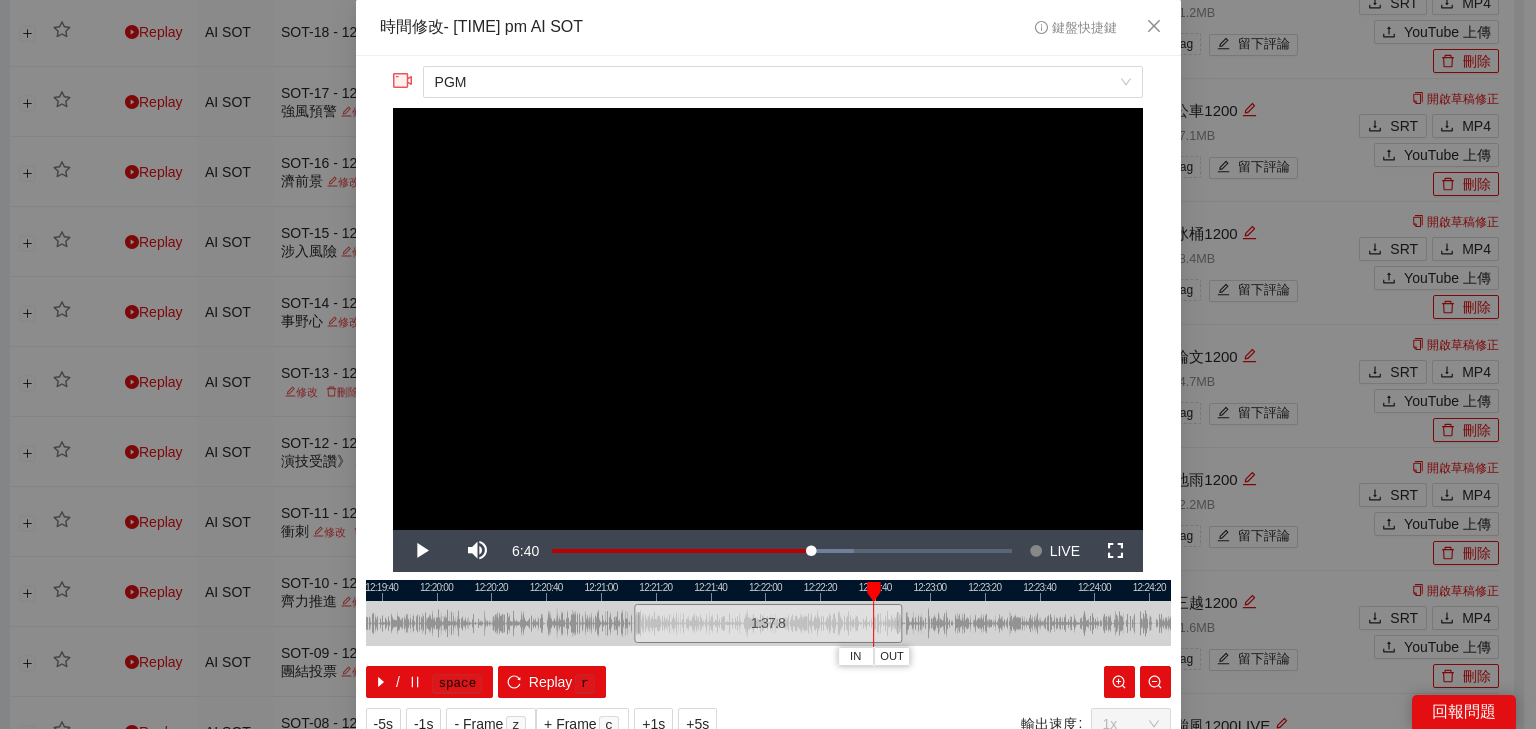 click on "12:19:20 12:19:40 12:20:00 12:20:20 12:20:40 12:21:00 12:21:20 12:21:40 12:22:00 12:22:20 12:22:40 12:23:00 12:23:20 12:23:40 12:24:00 12:24:20 IN OUT 1:37.8 /   space  Replay  r" at bounding box center (768, 639) 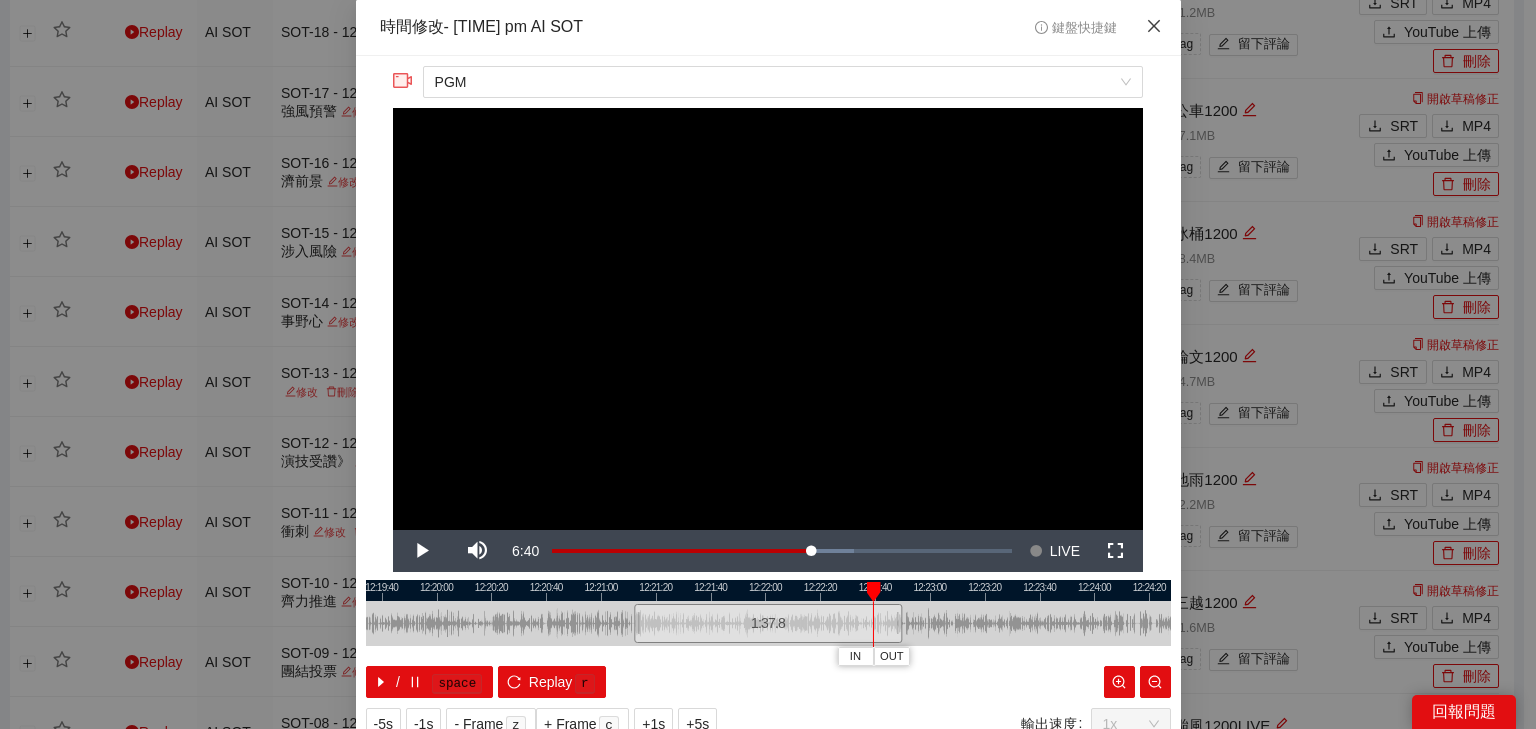 click 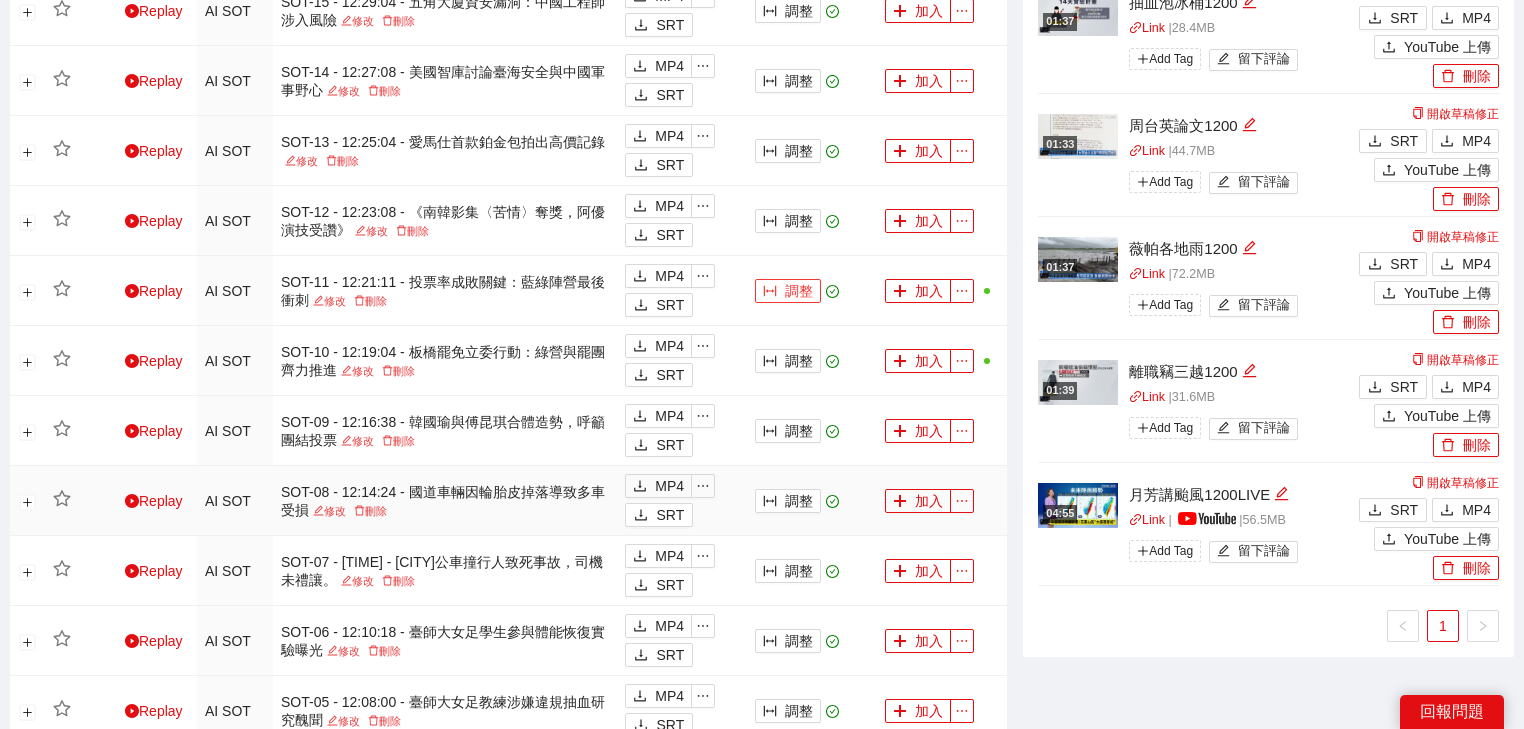 scroll, scrollTop: 1200, scrollLeft: 0, axis: vertical 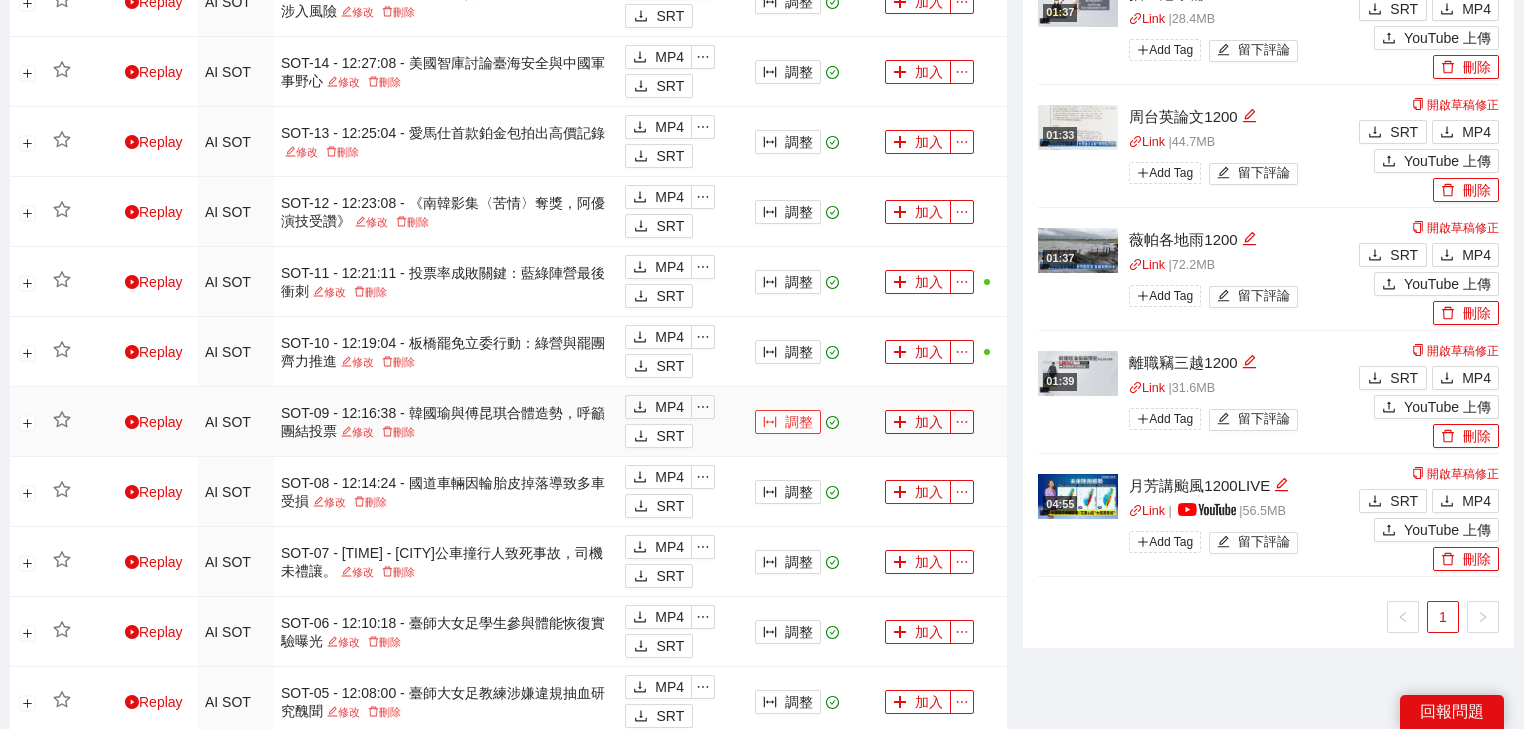 click on "調整" at bounding box center (788, 422) 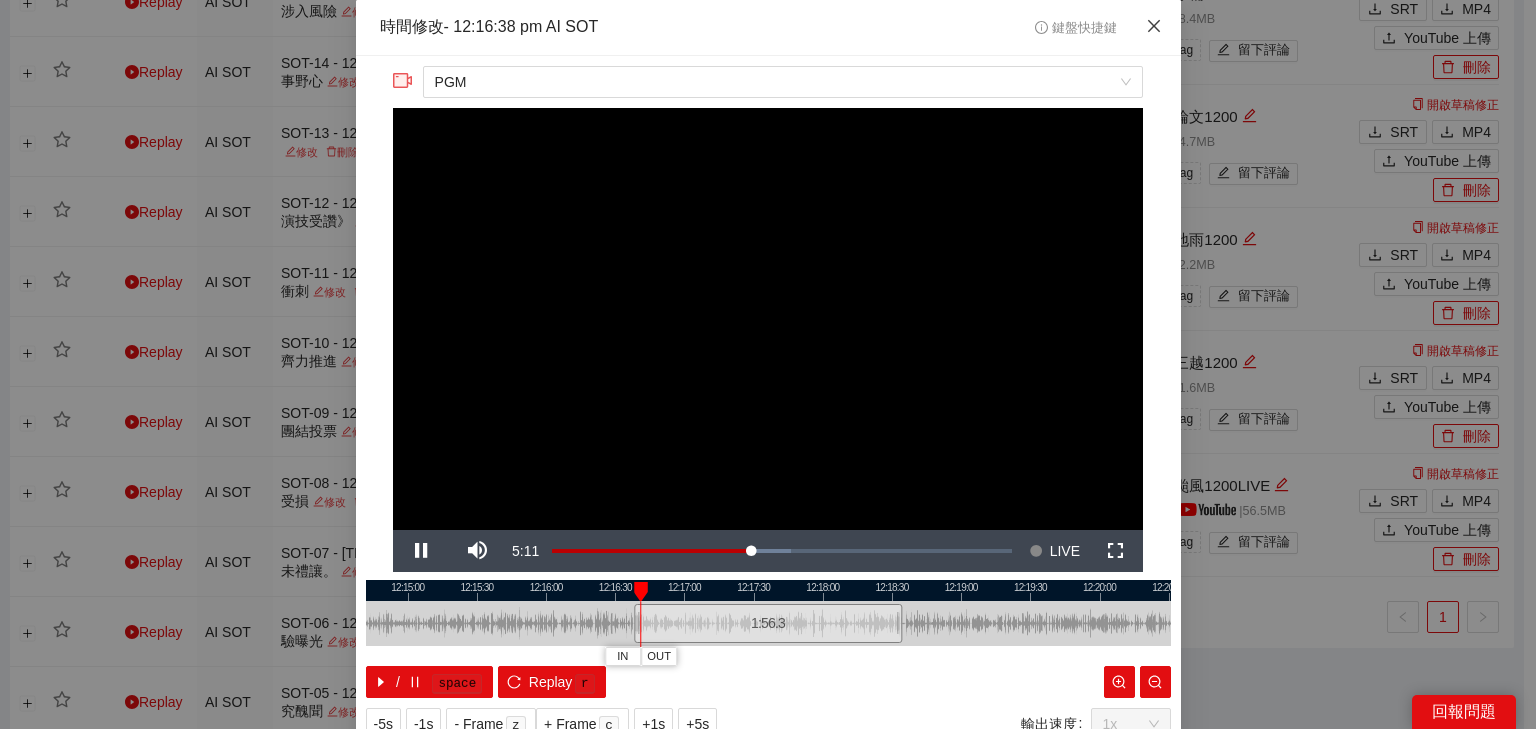 click 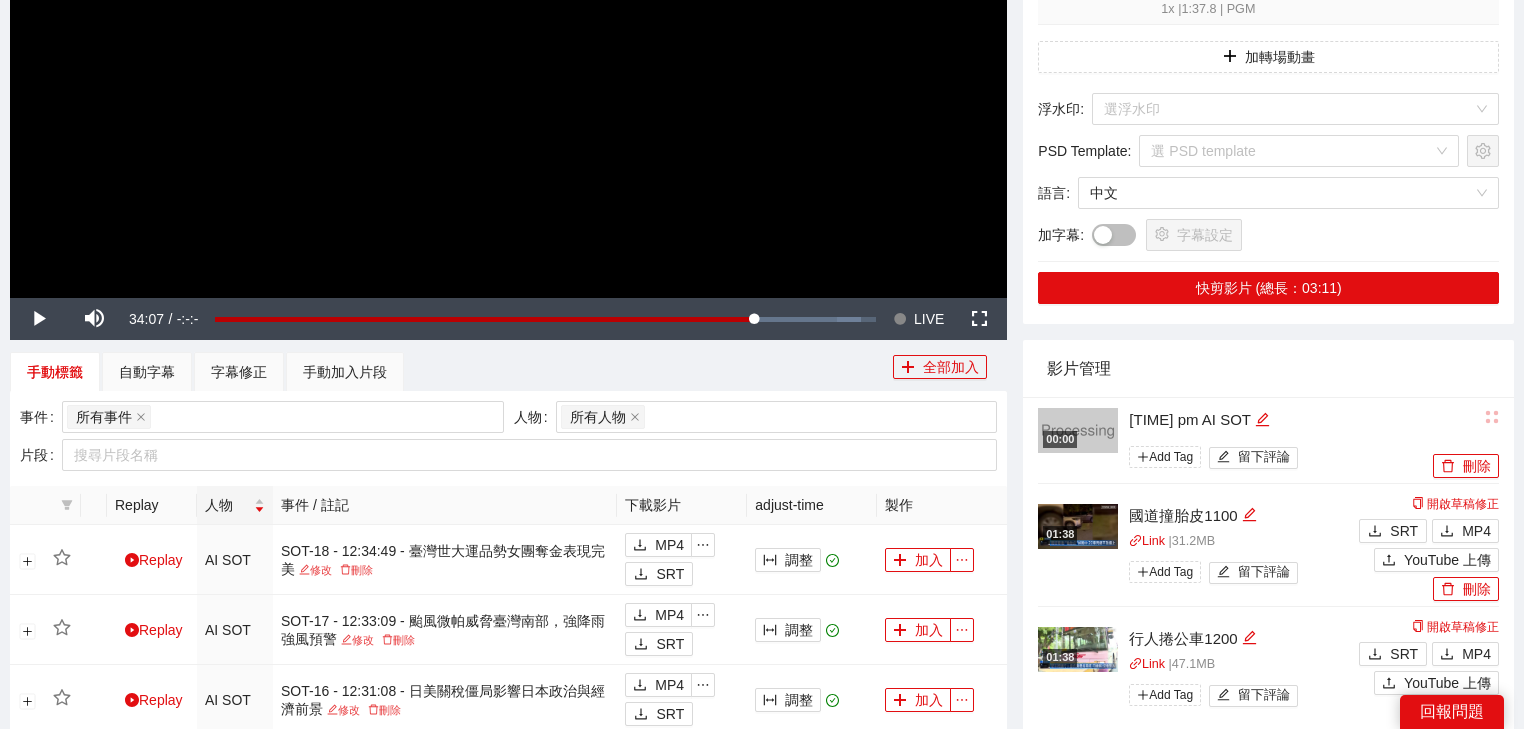 scroll, scrollTop: 240, scrollLeft: 0, axis: vertical 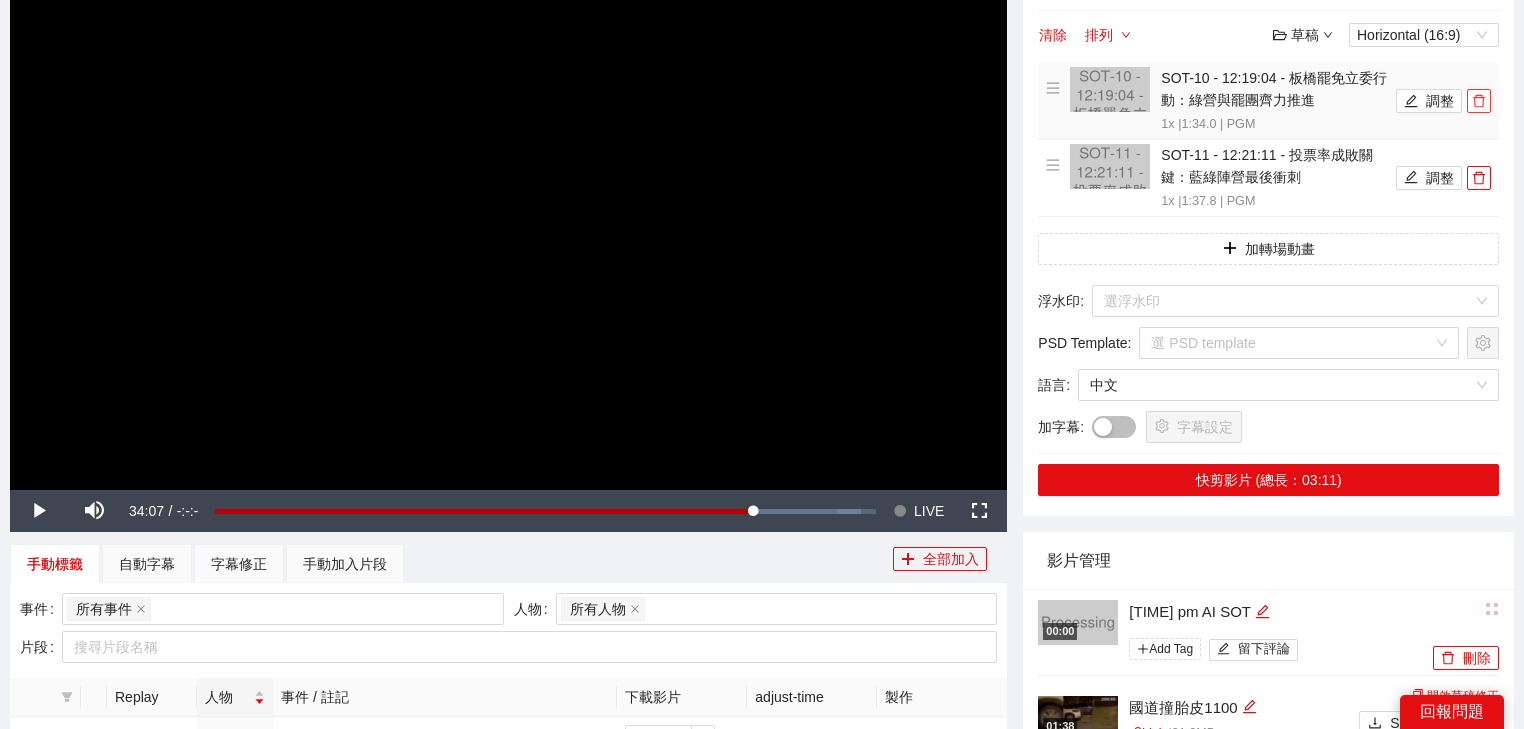 click 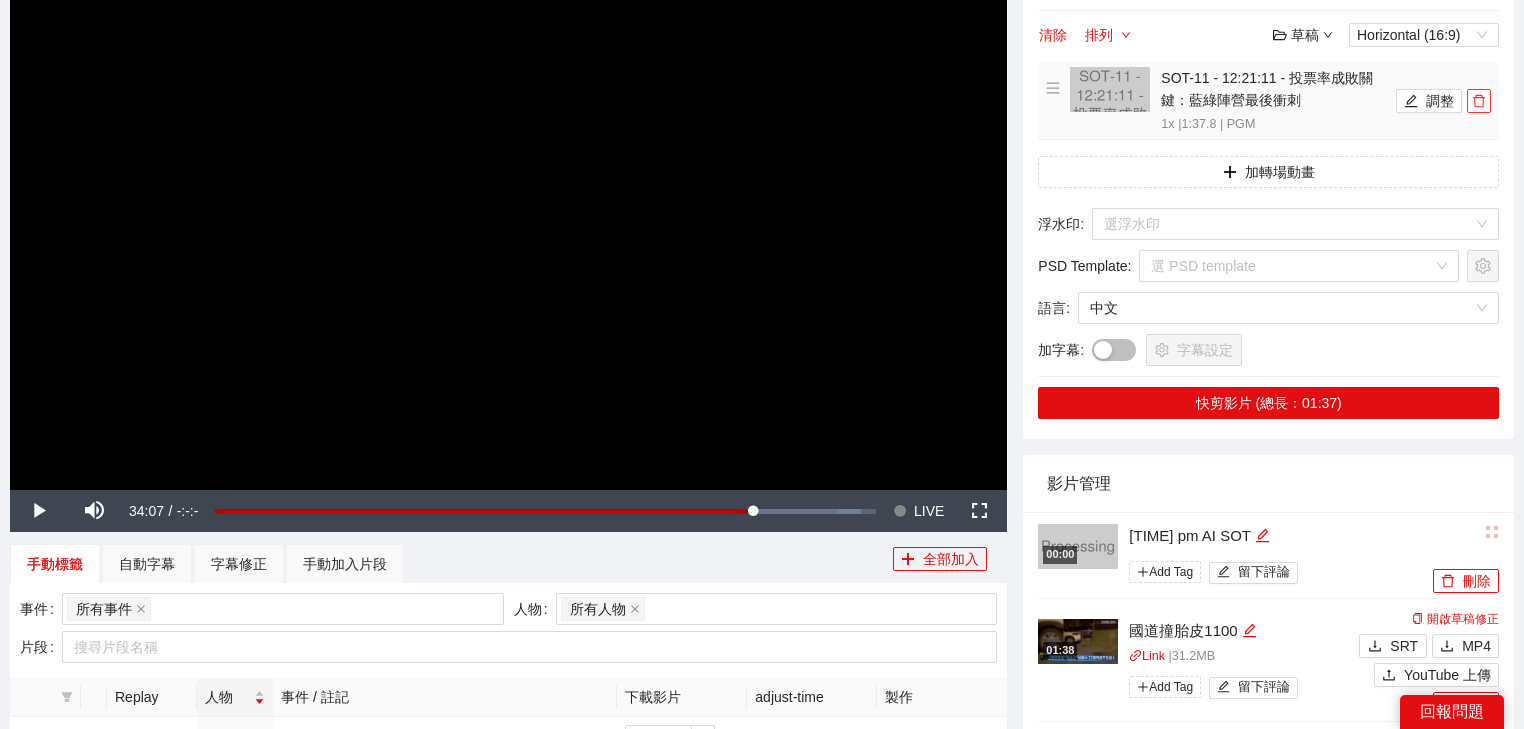 click 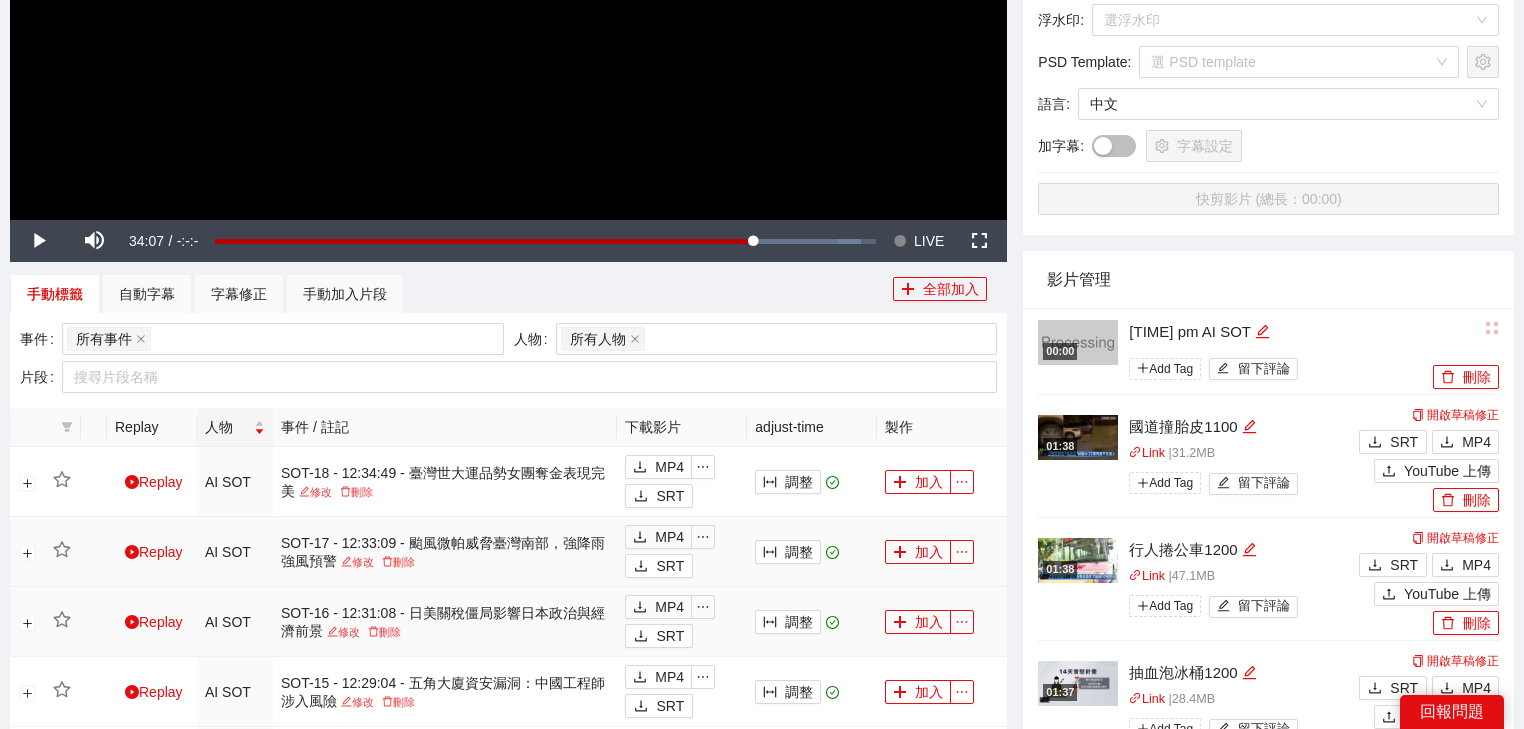 scroll, scrollTop: 720, scrollLeft: 0, axis: vertical 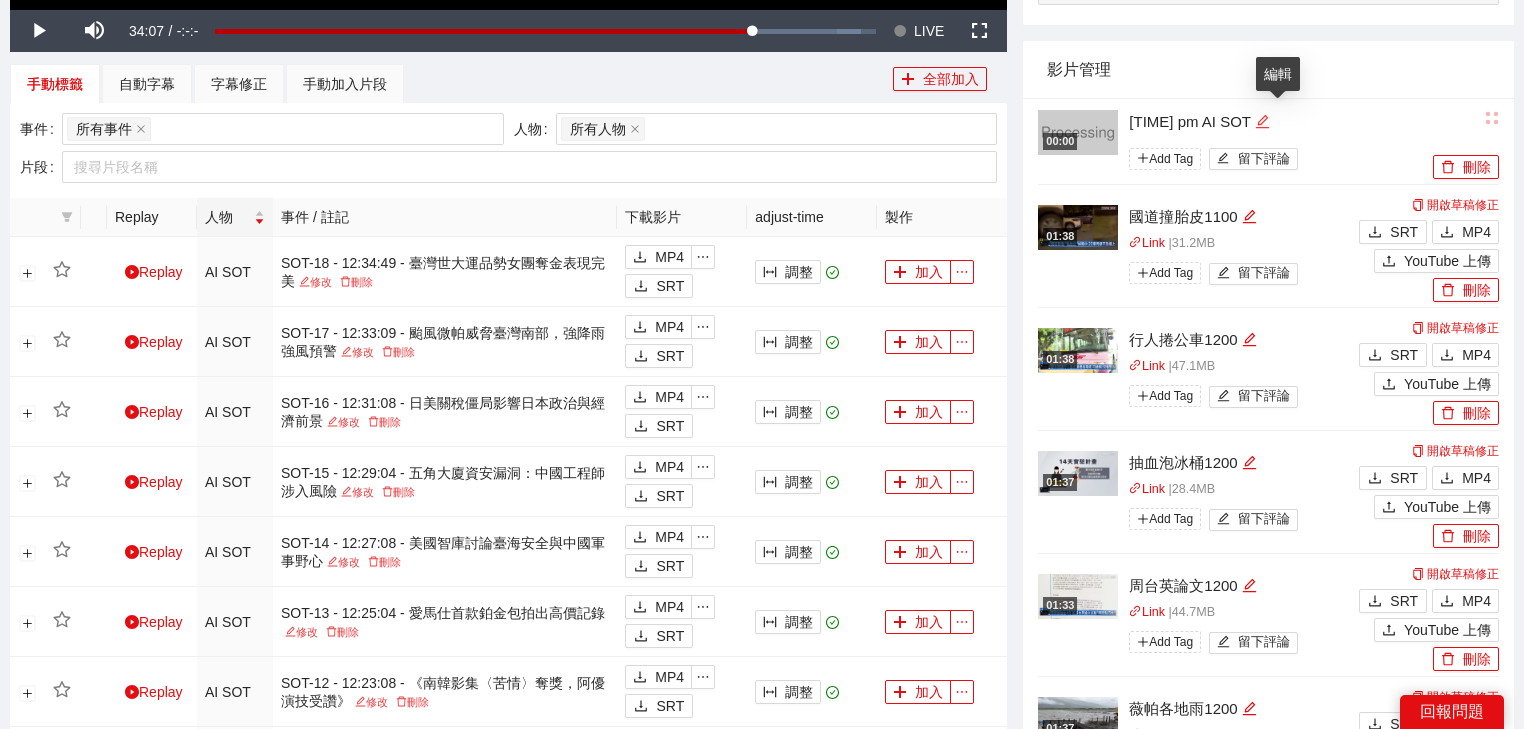 click 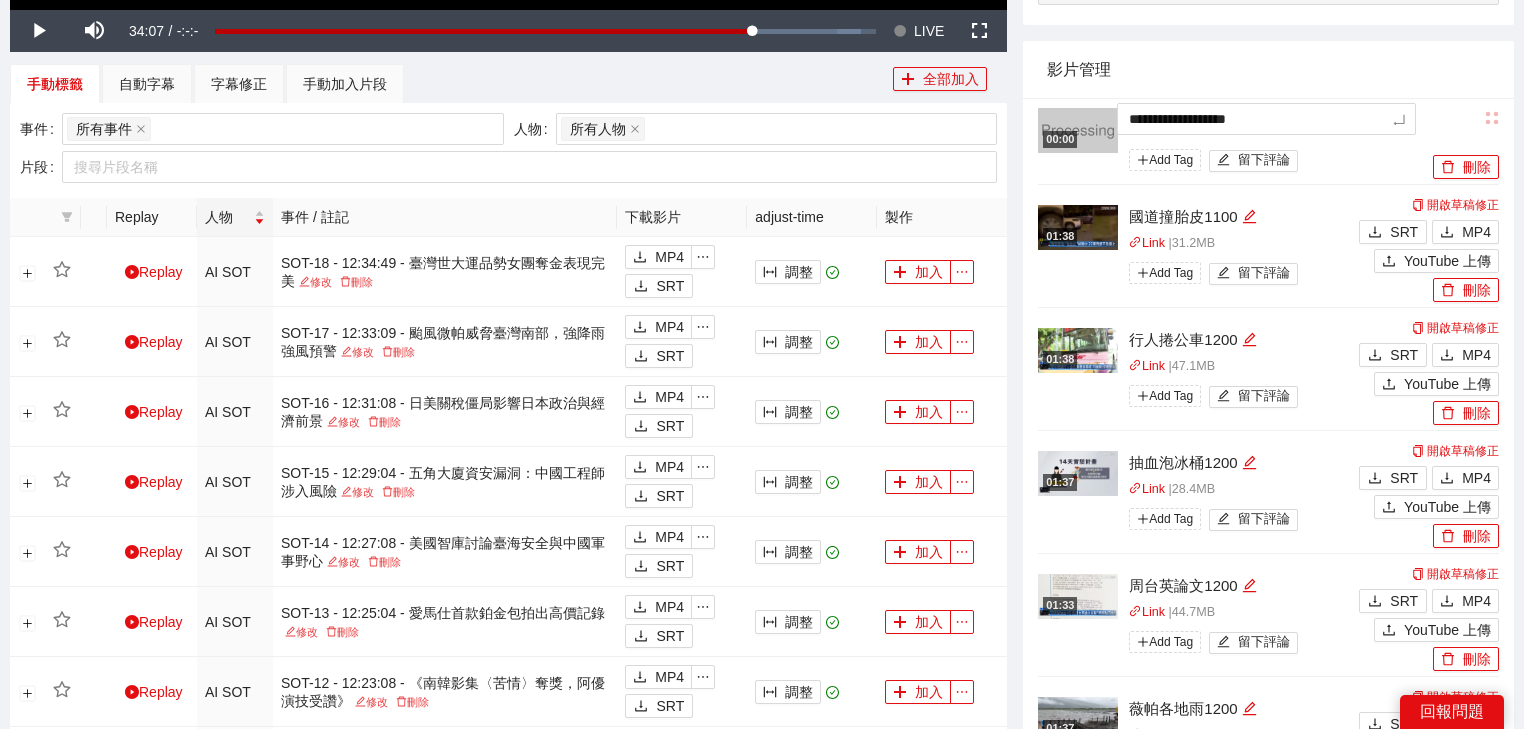 click on "**********" at bounding box center [762, 506] 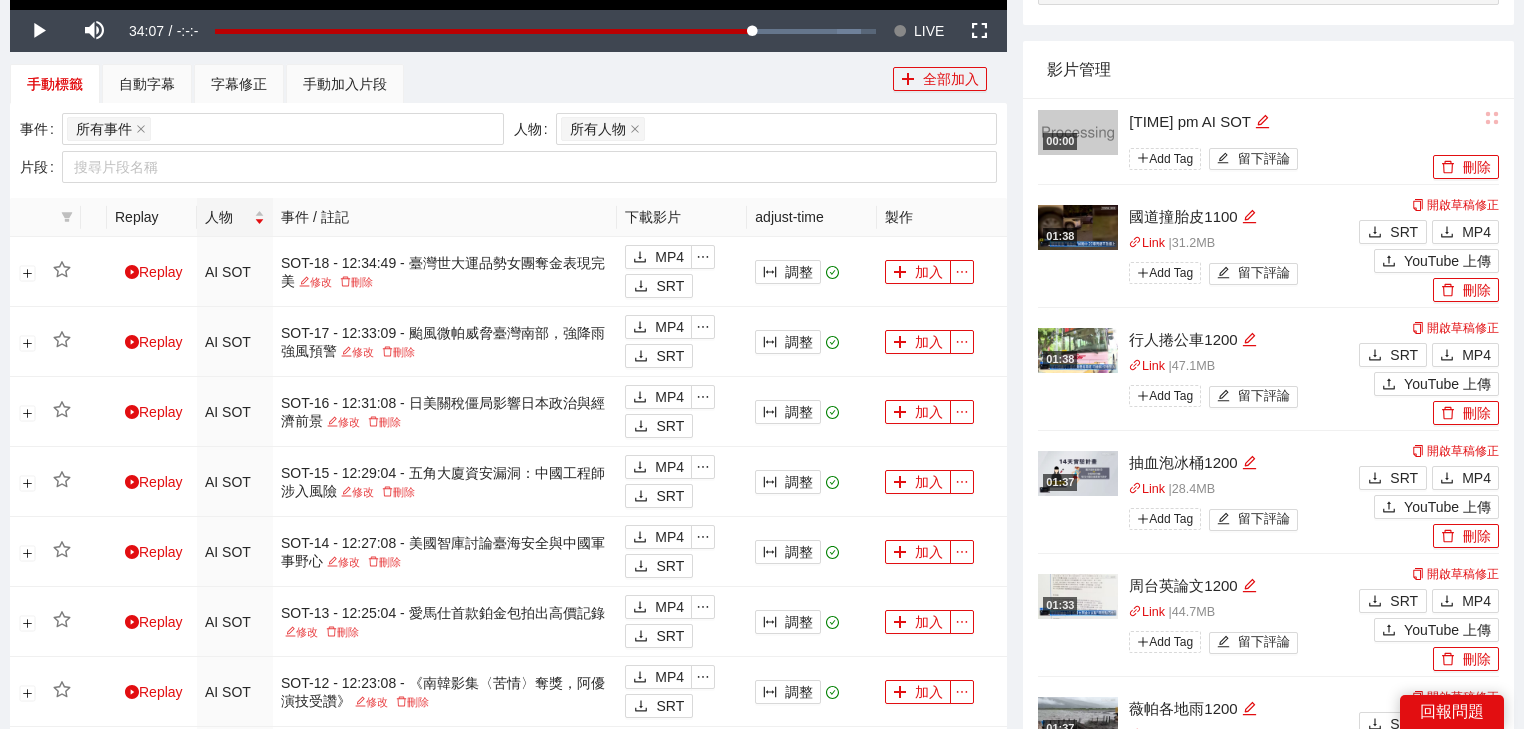 click on "00:00 12:19:04 pm AI SOT   Add Tag   留下評論   刪除" at bounding box center (1268, 141) 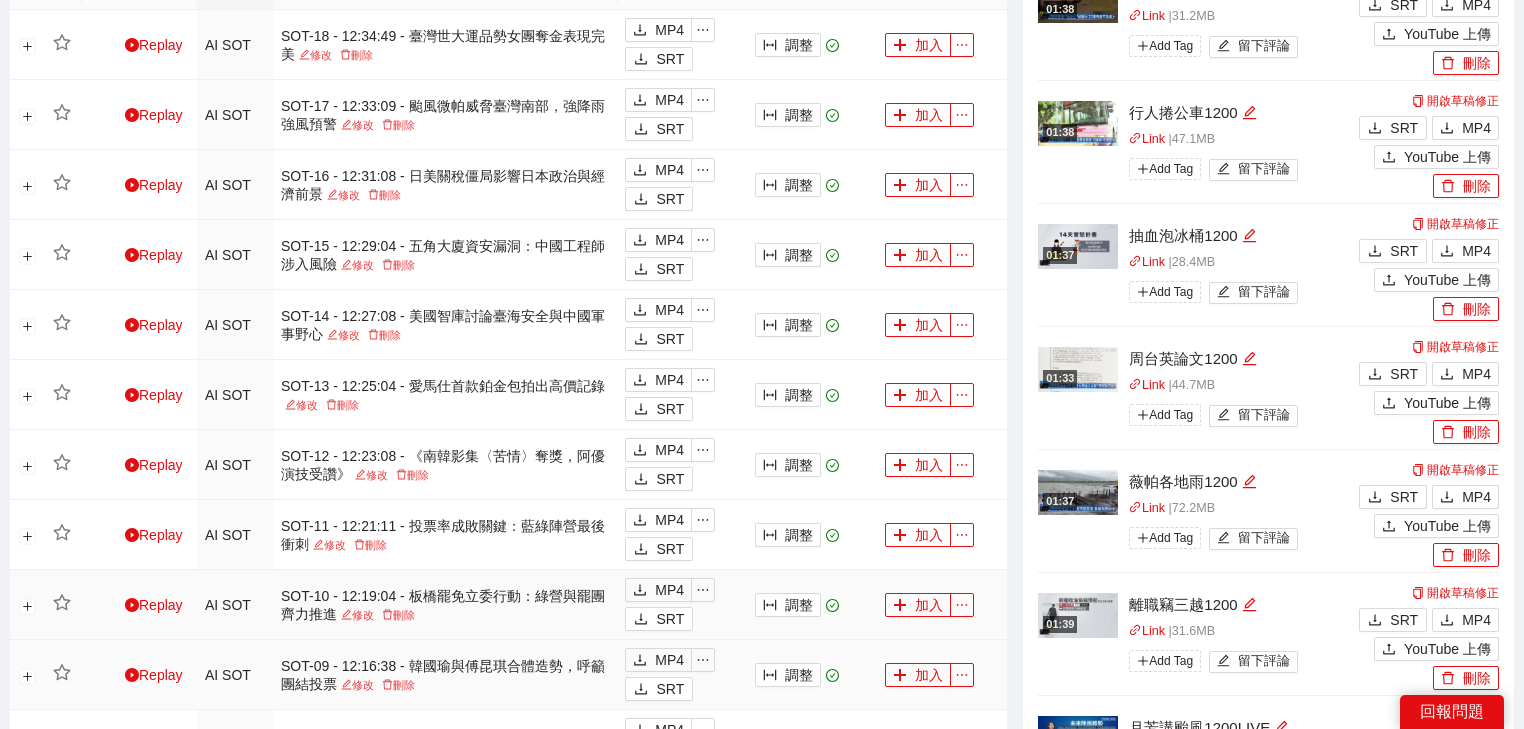 scroll, scrollTop: 1040, scrollLeft: 0, axis: vertical 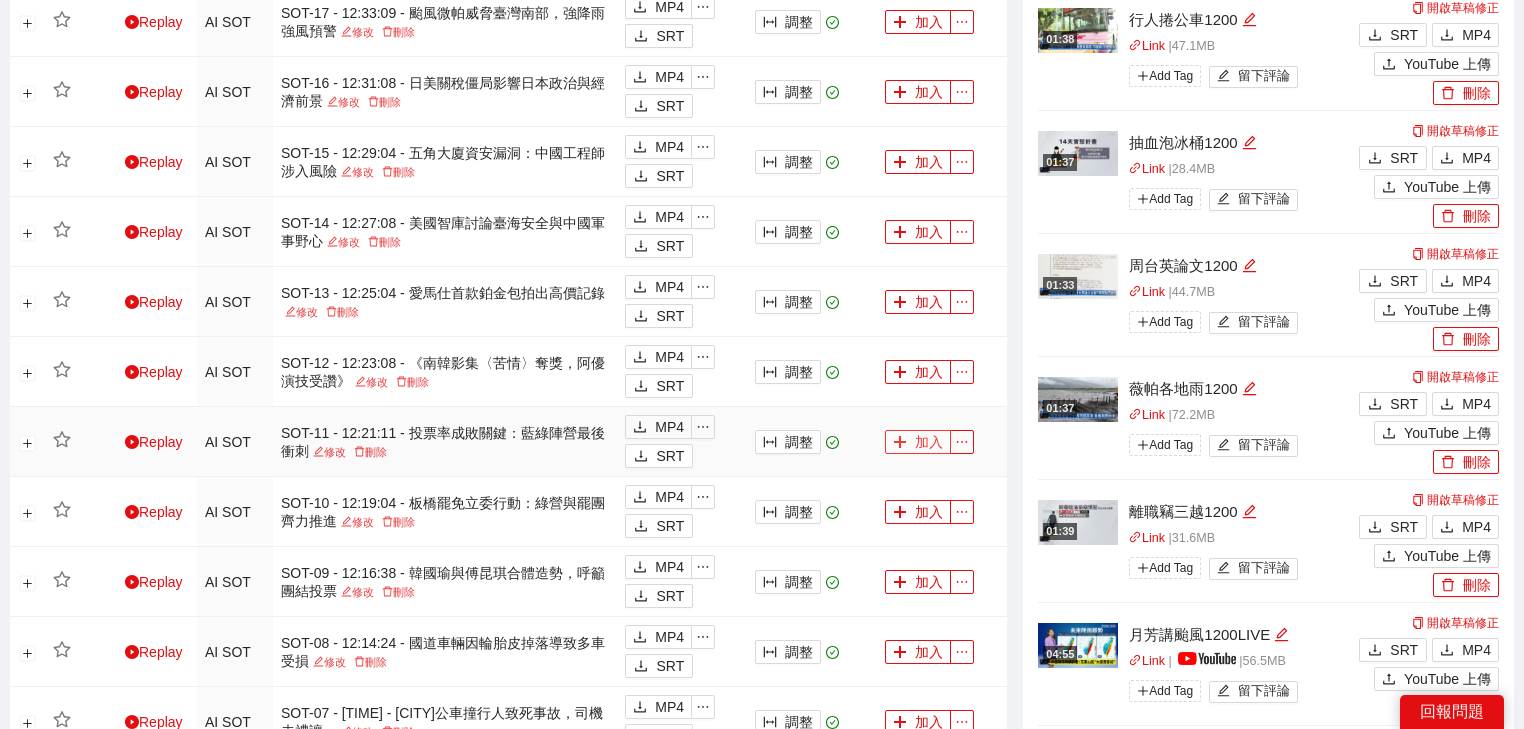 click 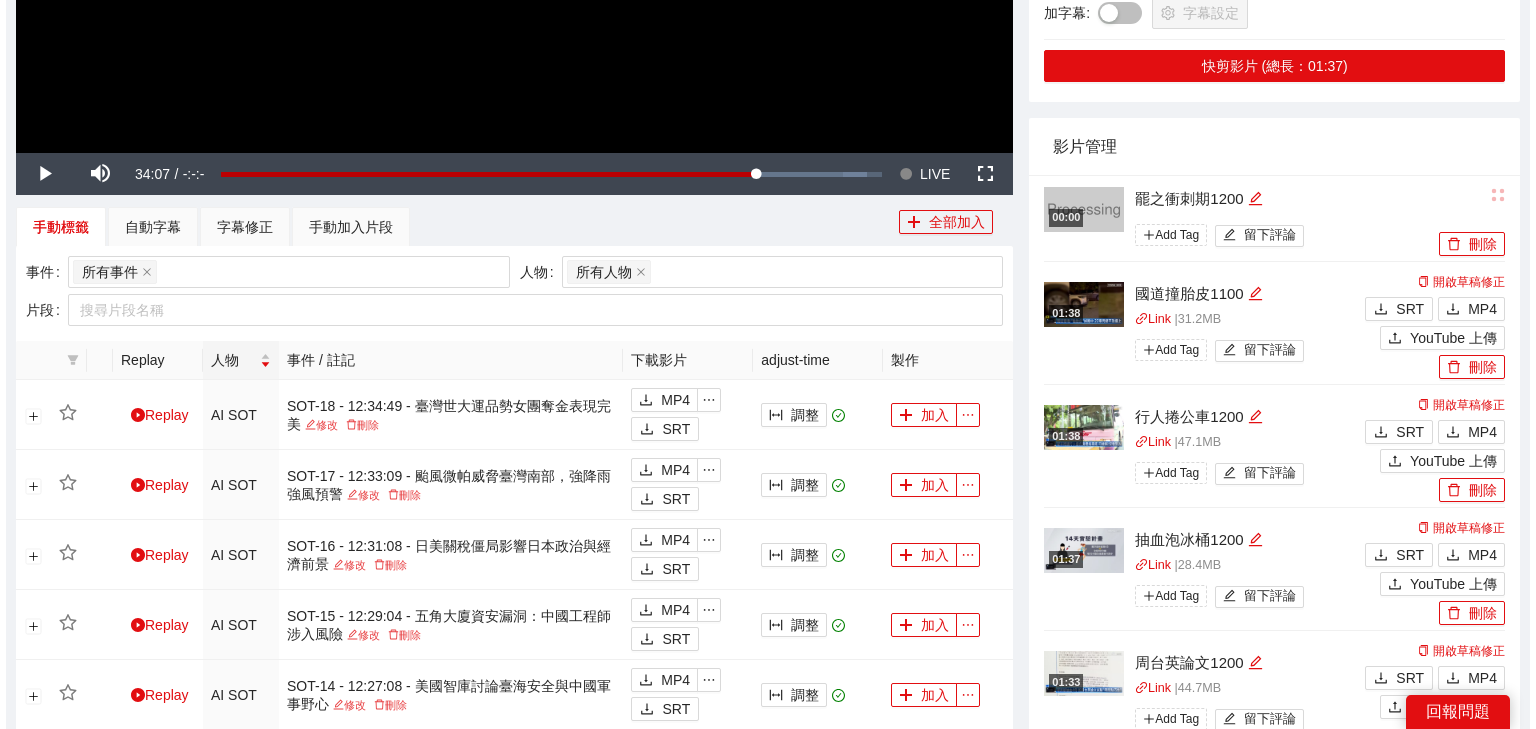 scroll, scrollTop: 240, scrollLeft: 0, axis: vertical 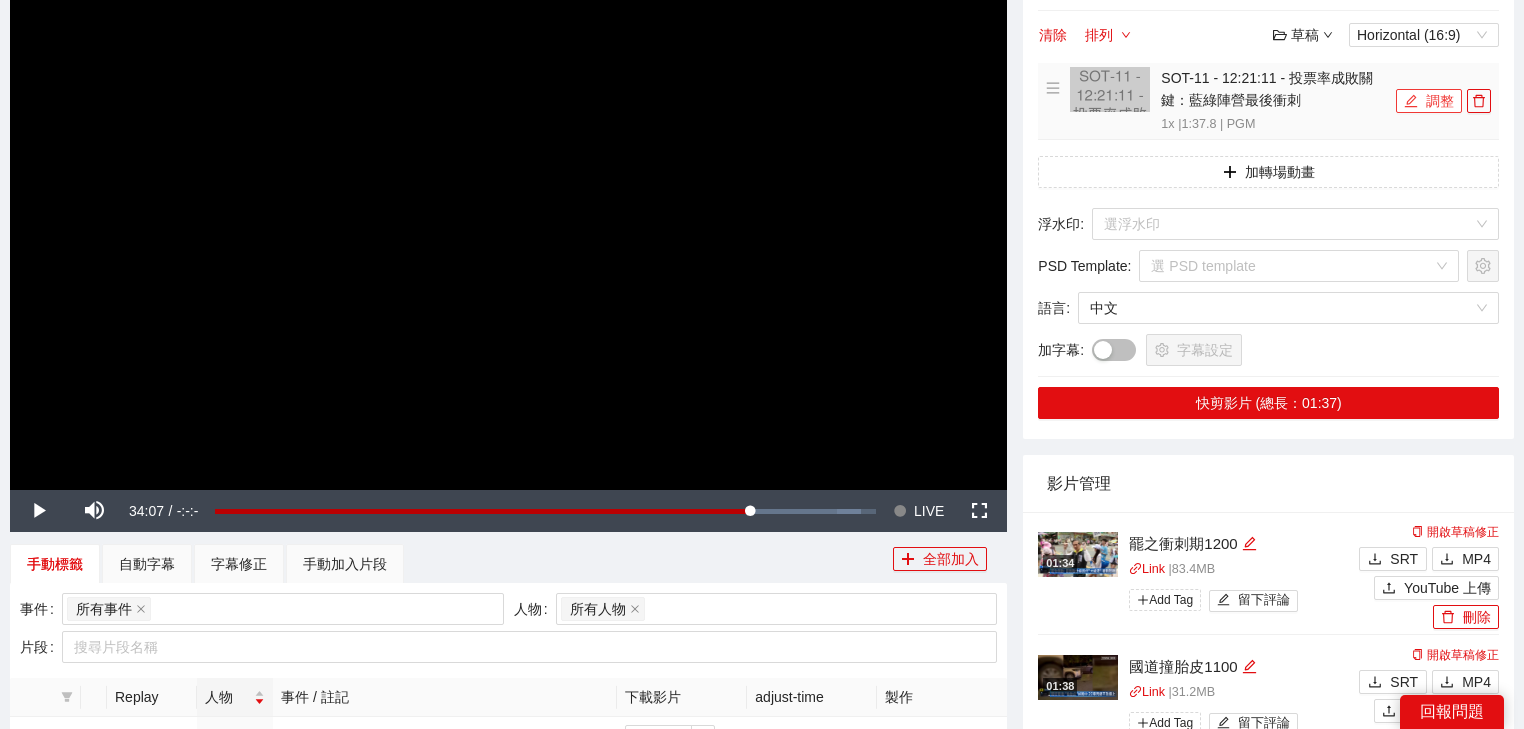click on "調整" at bounding box center [1429, 101] 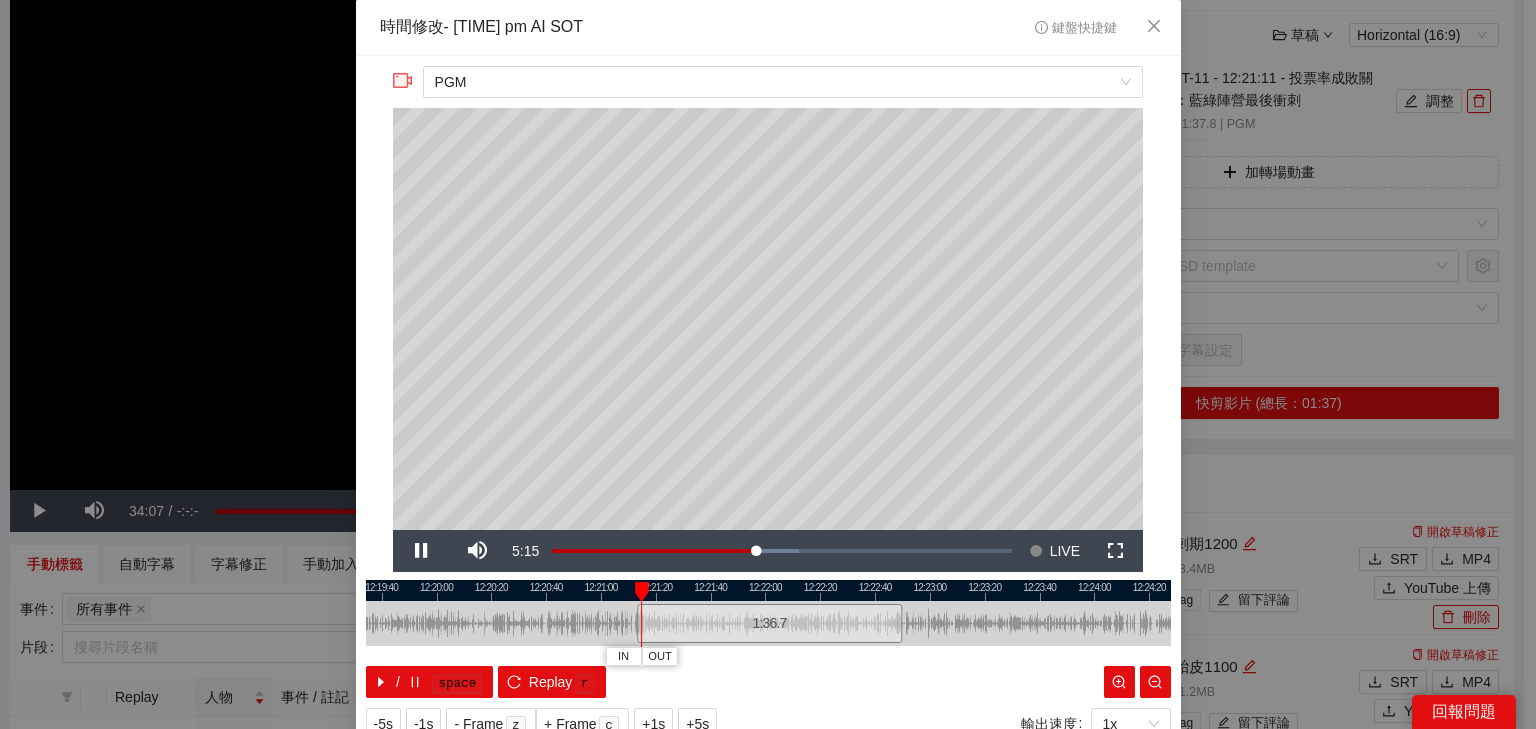 click at bounding box center (768, 590) 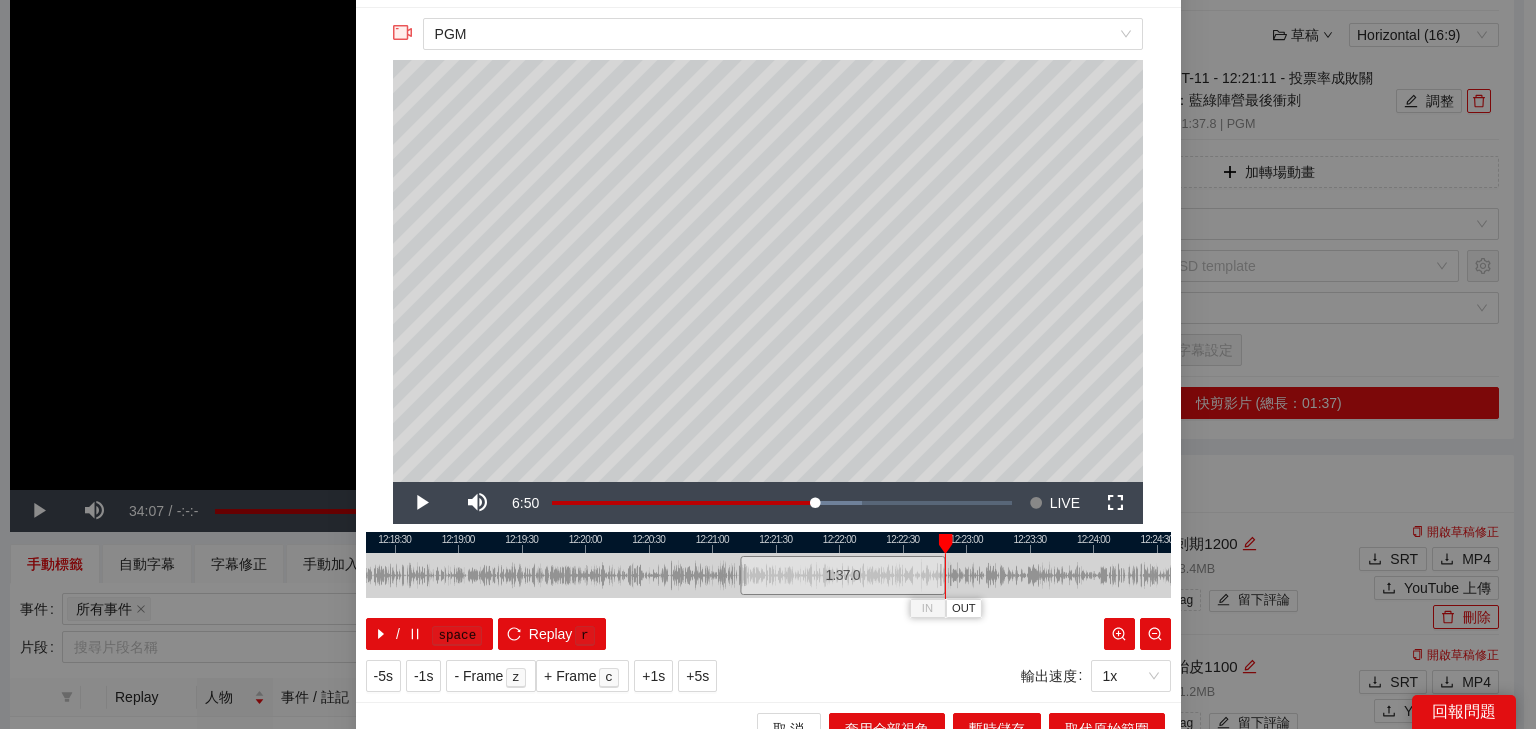 scroll, scrollTop: 73, scrollLeft: 0, axis: vertical 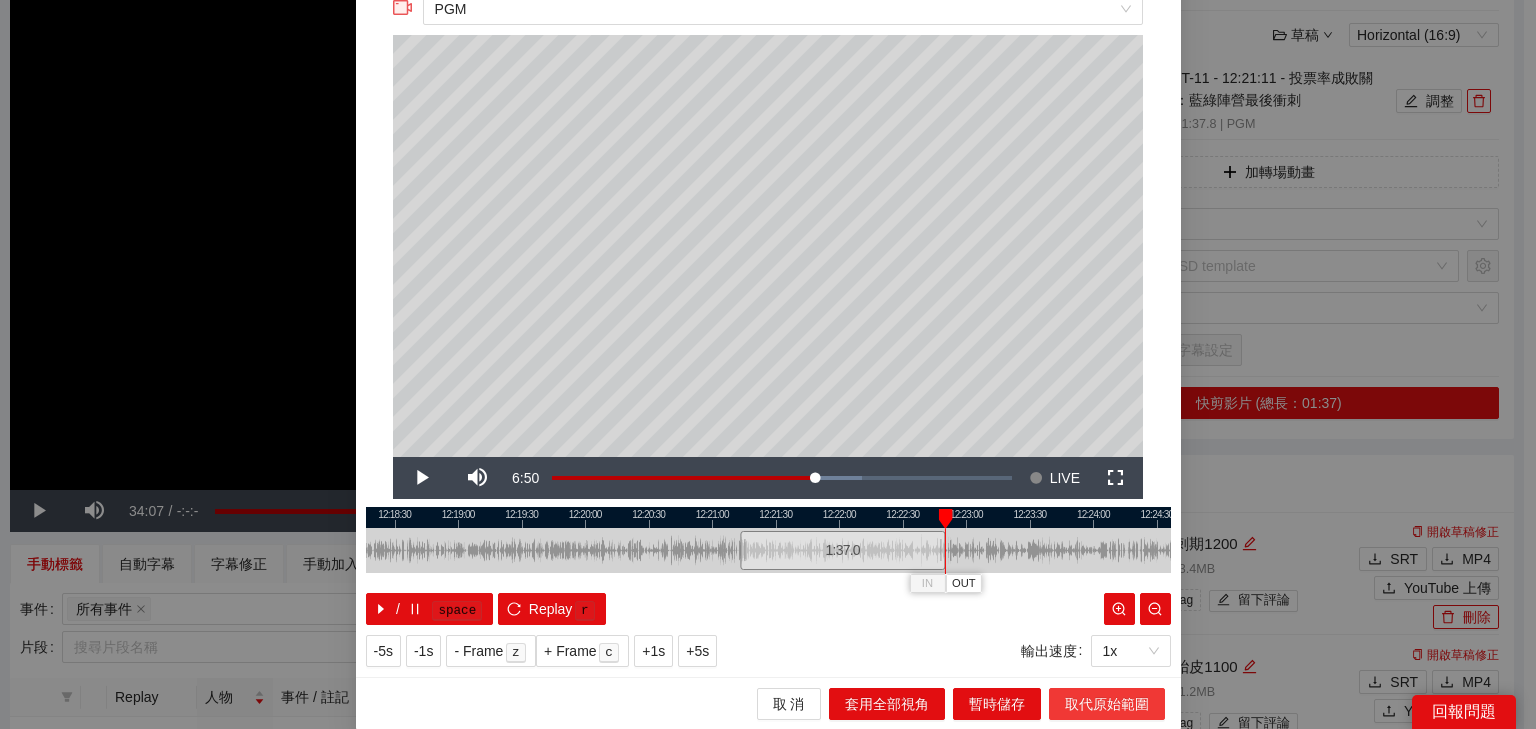 click on "取代原始範圍" at bounding box center [1107, 704] 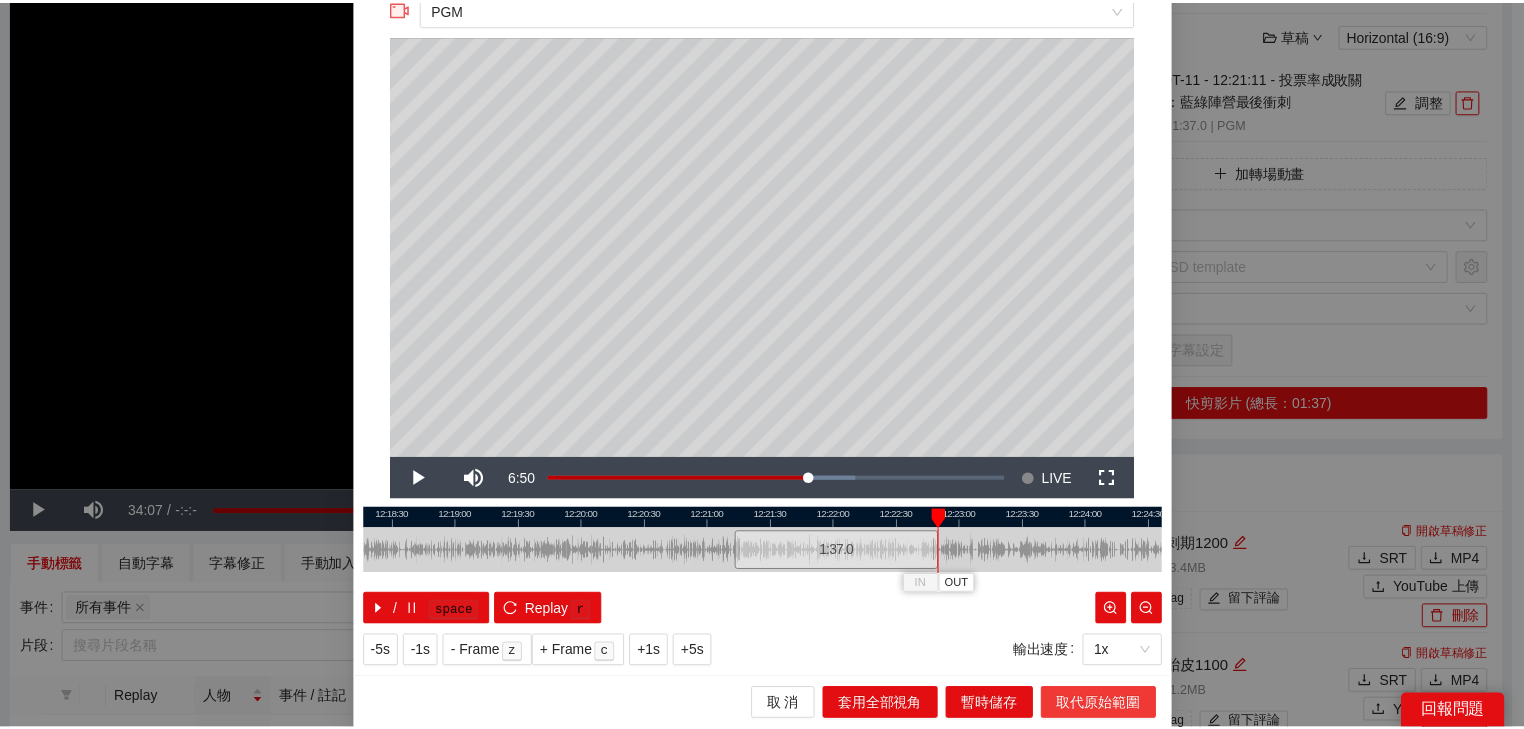 scroll, scrollTop: 0, scrollLeft: 0, axis: both 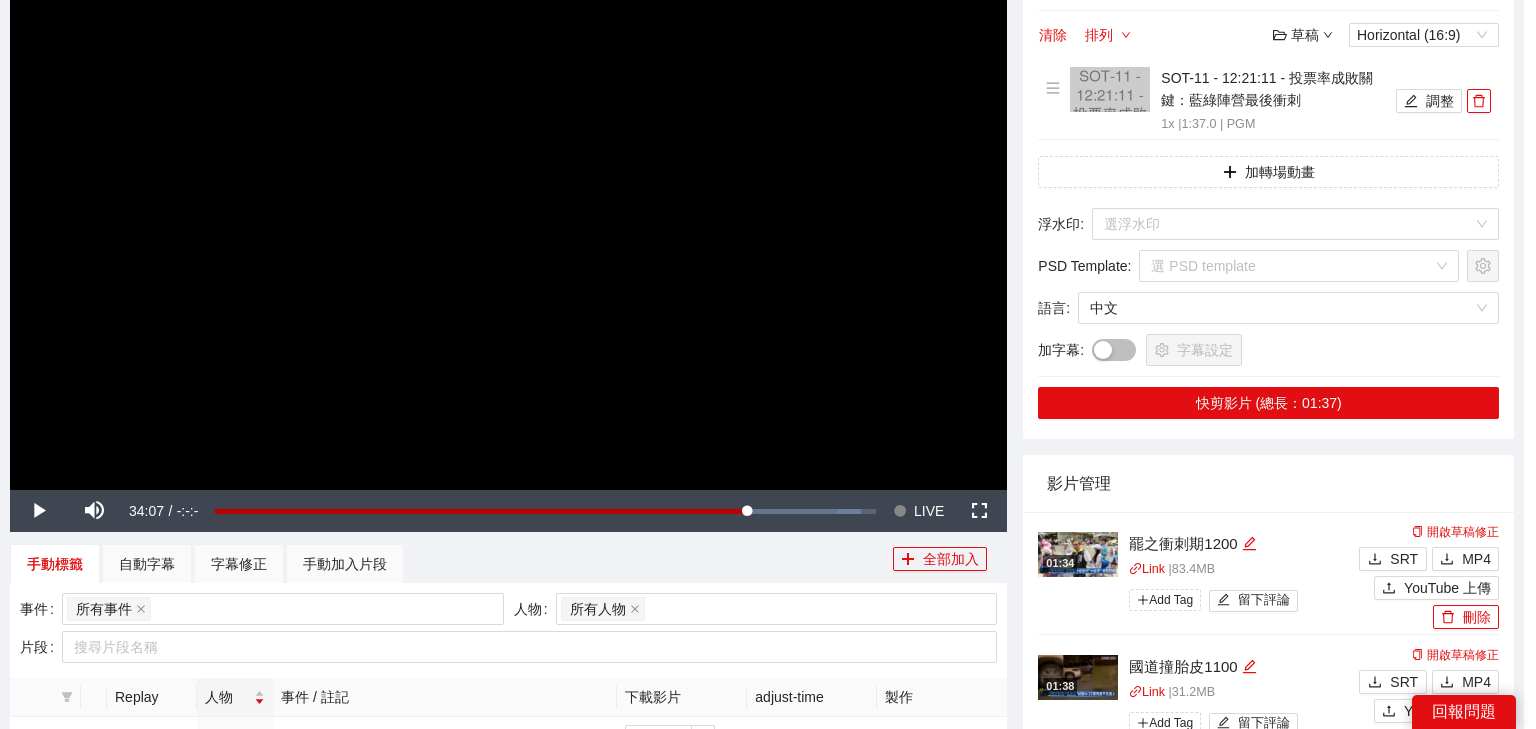 click on "時間修改  -     鍵盤快捷鍵 取 消 暫時儲存 取代原始範圍" at bounding box center (768, 364) 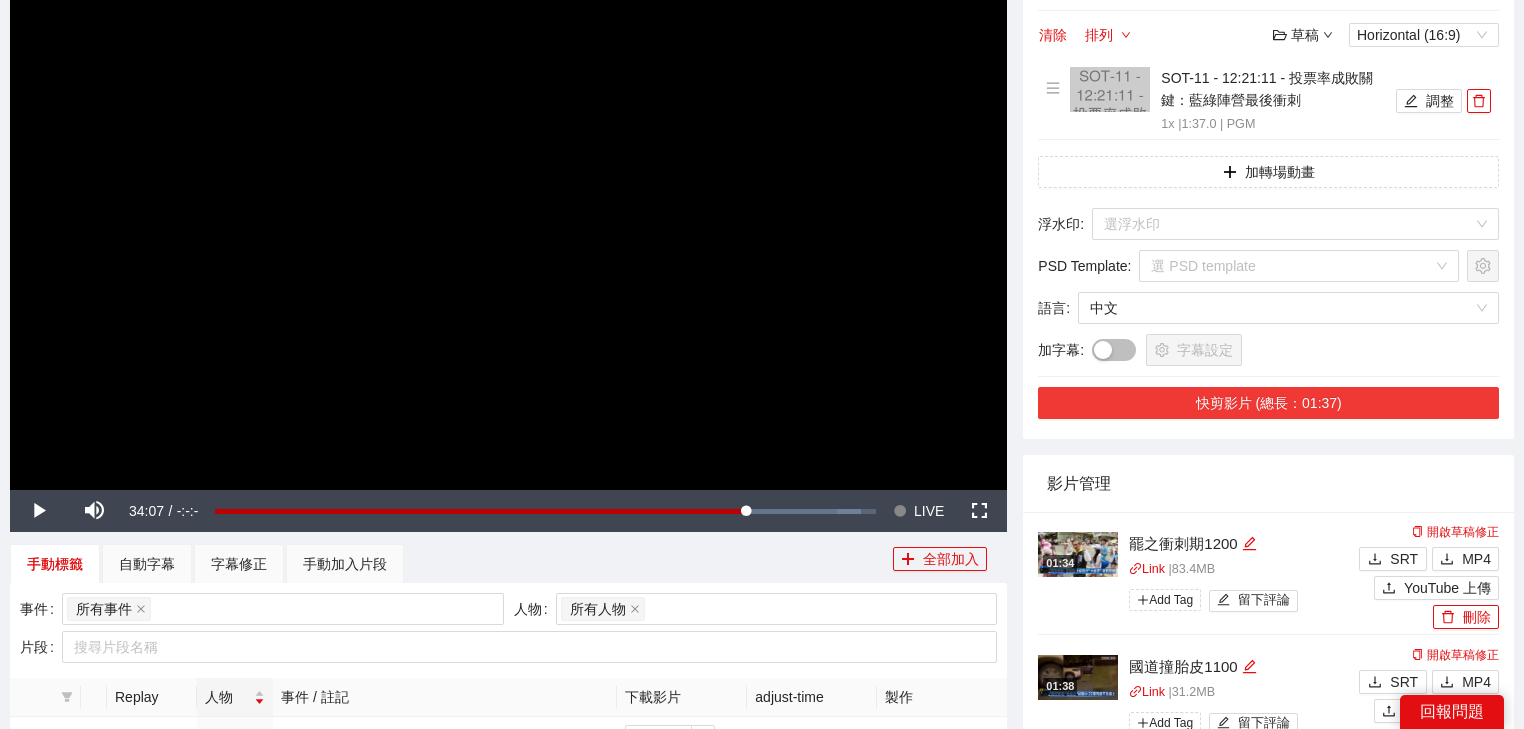 click on "快剪影片 (總長：01:37)" at bounding box center (1268, 403) 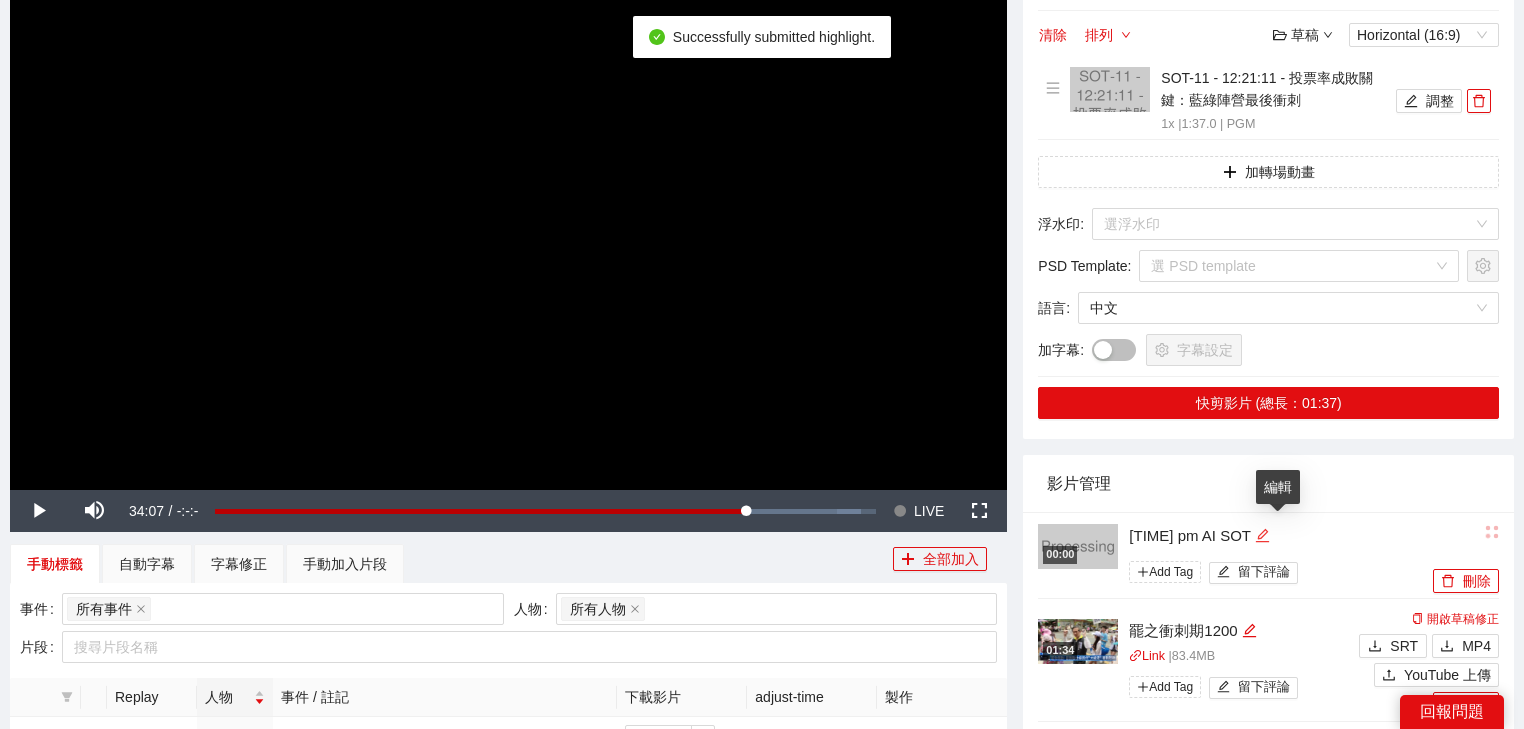 click 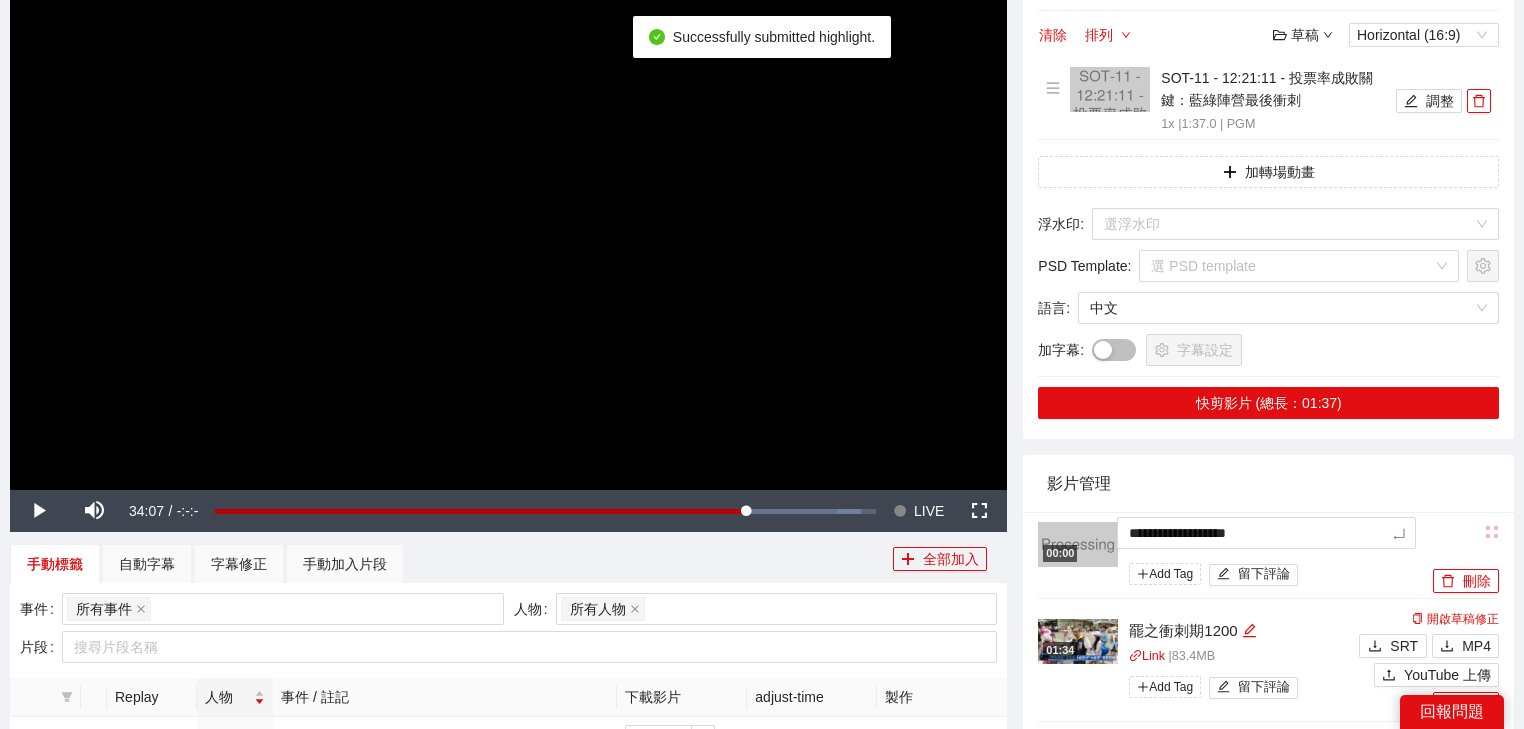 click on "**********" at bounding box center (762, 986) 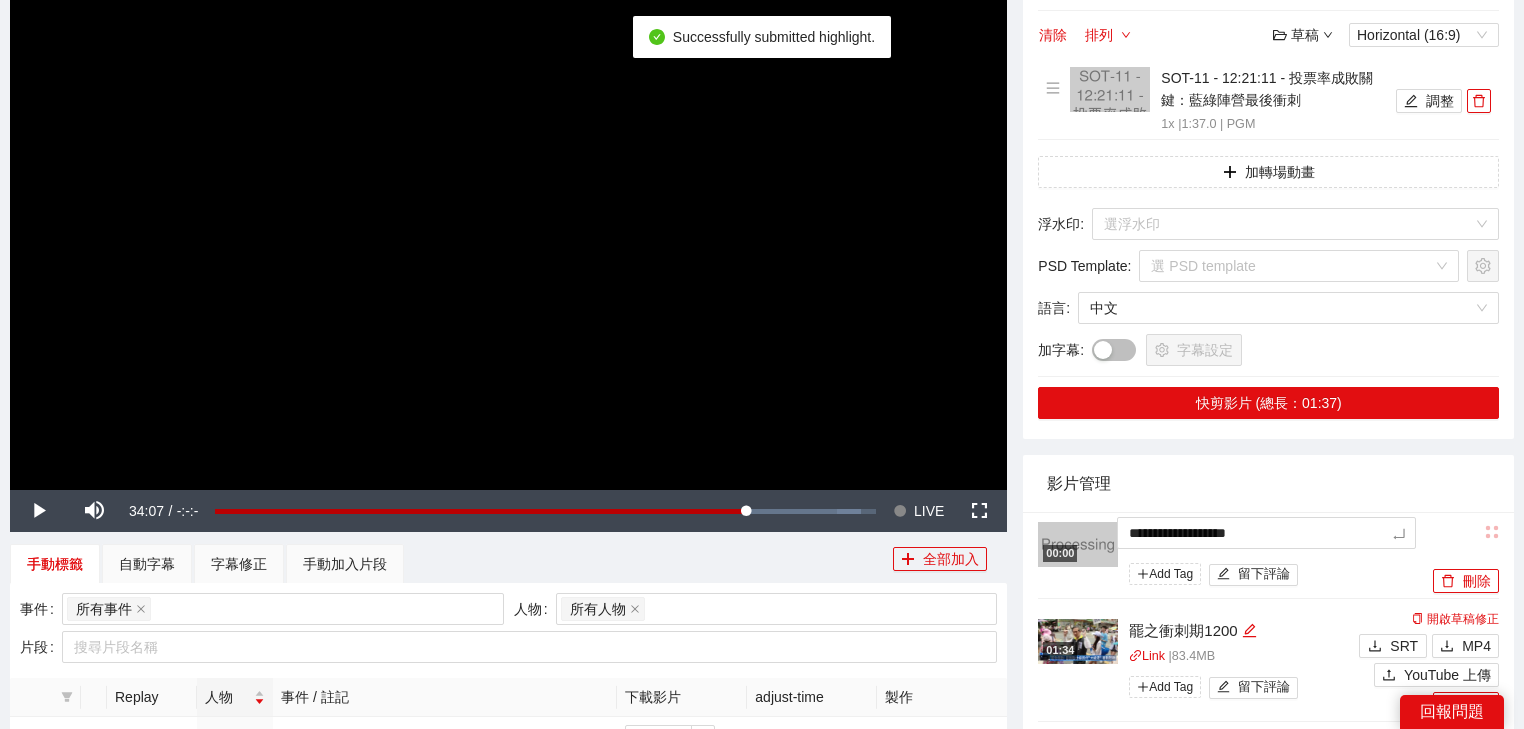 type on "*********" 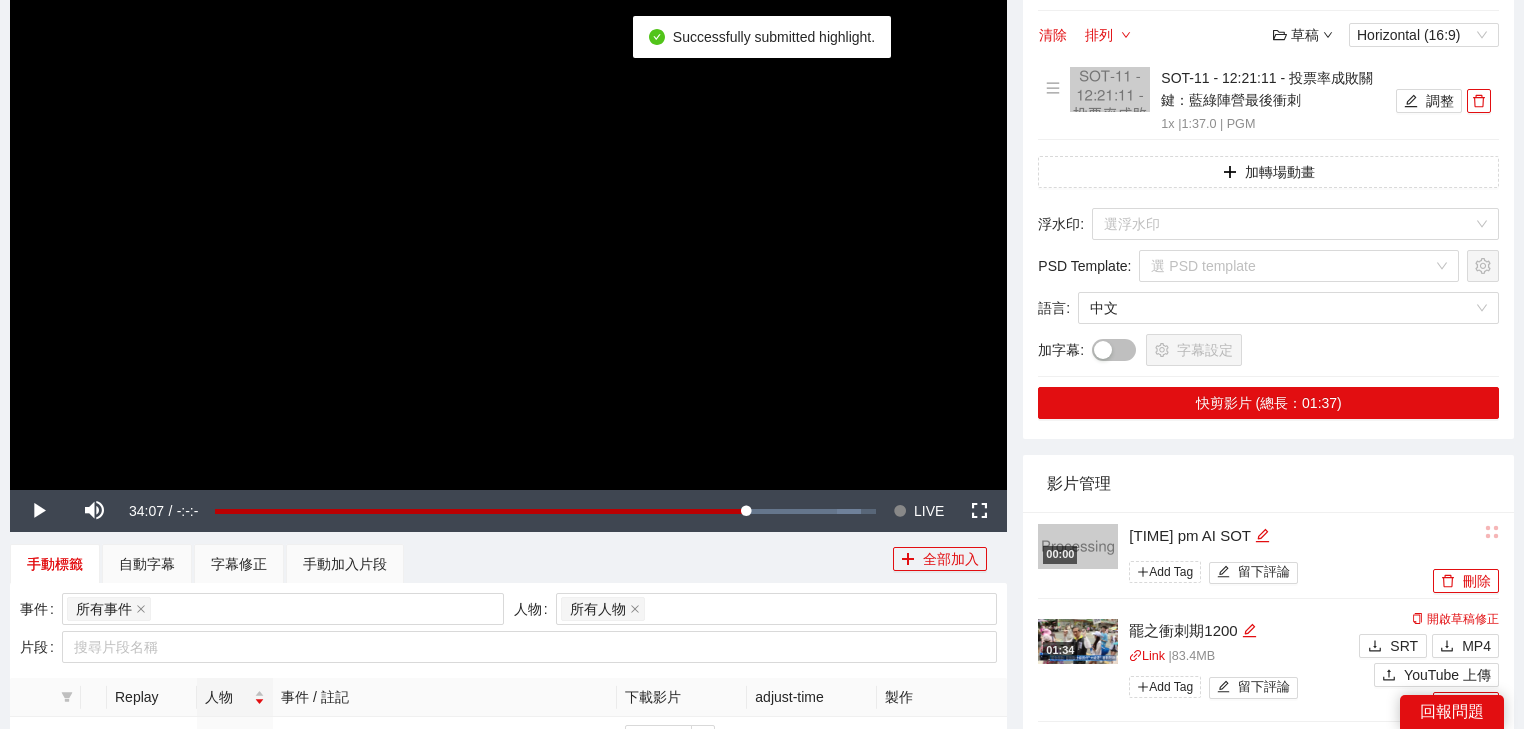 click on "影片管理" at bounding box center [1268, 483] 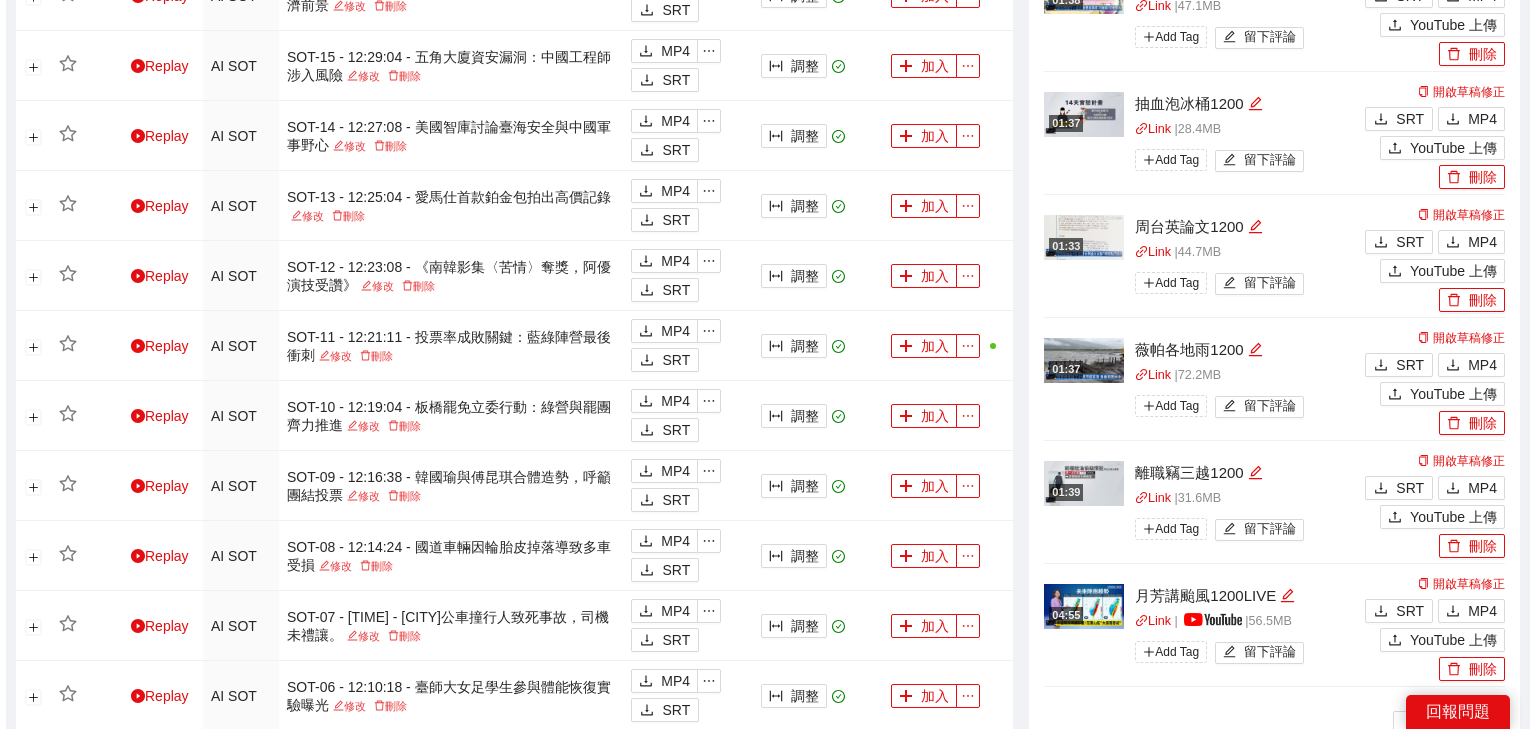 scroll, scrollTop: 1040, scrollLeft: 0, axis: vertical 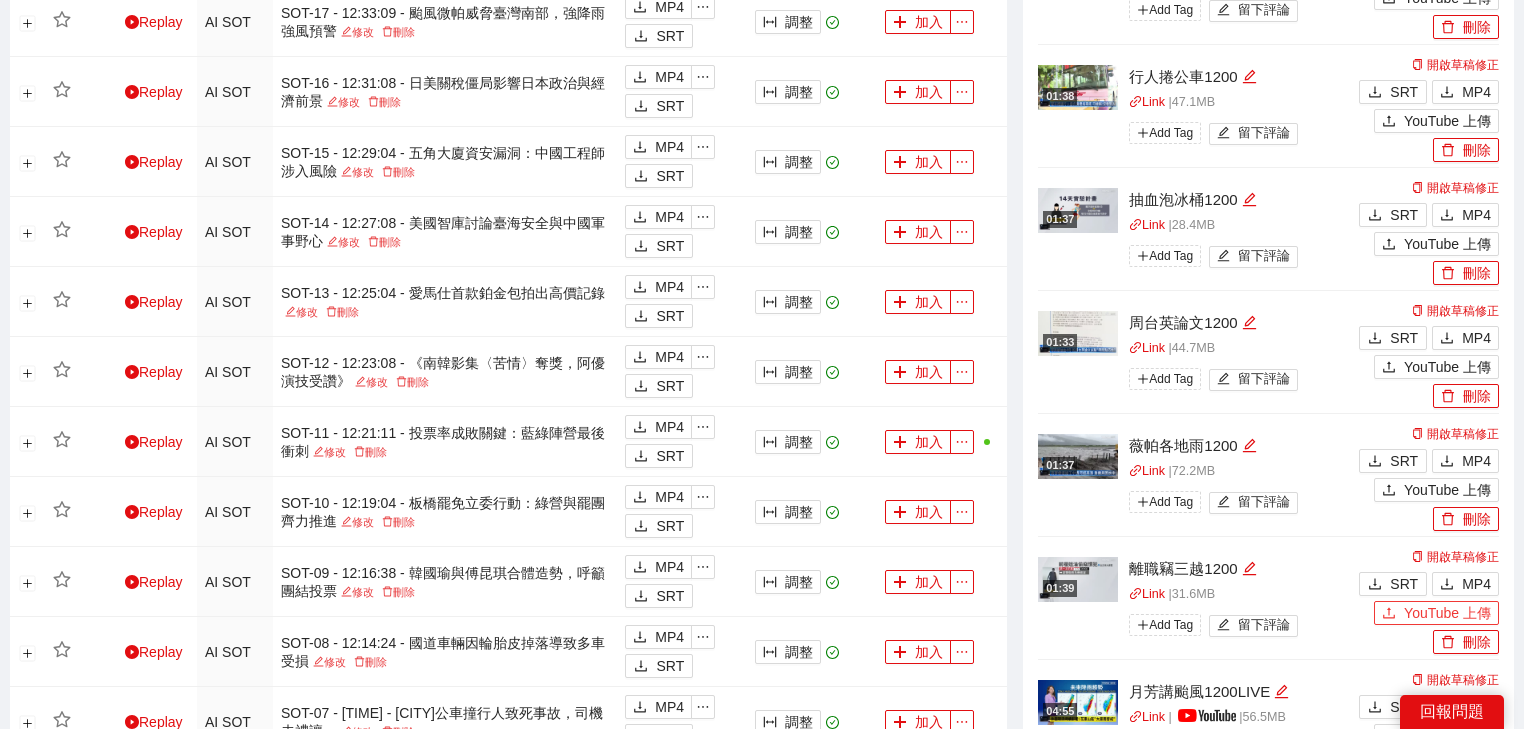 click on "YouTube 上傳" at bounding box center [1447, 613] 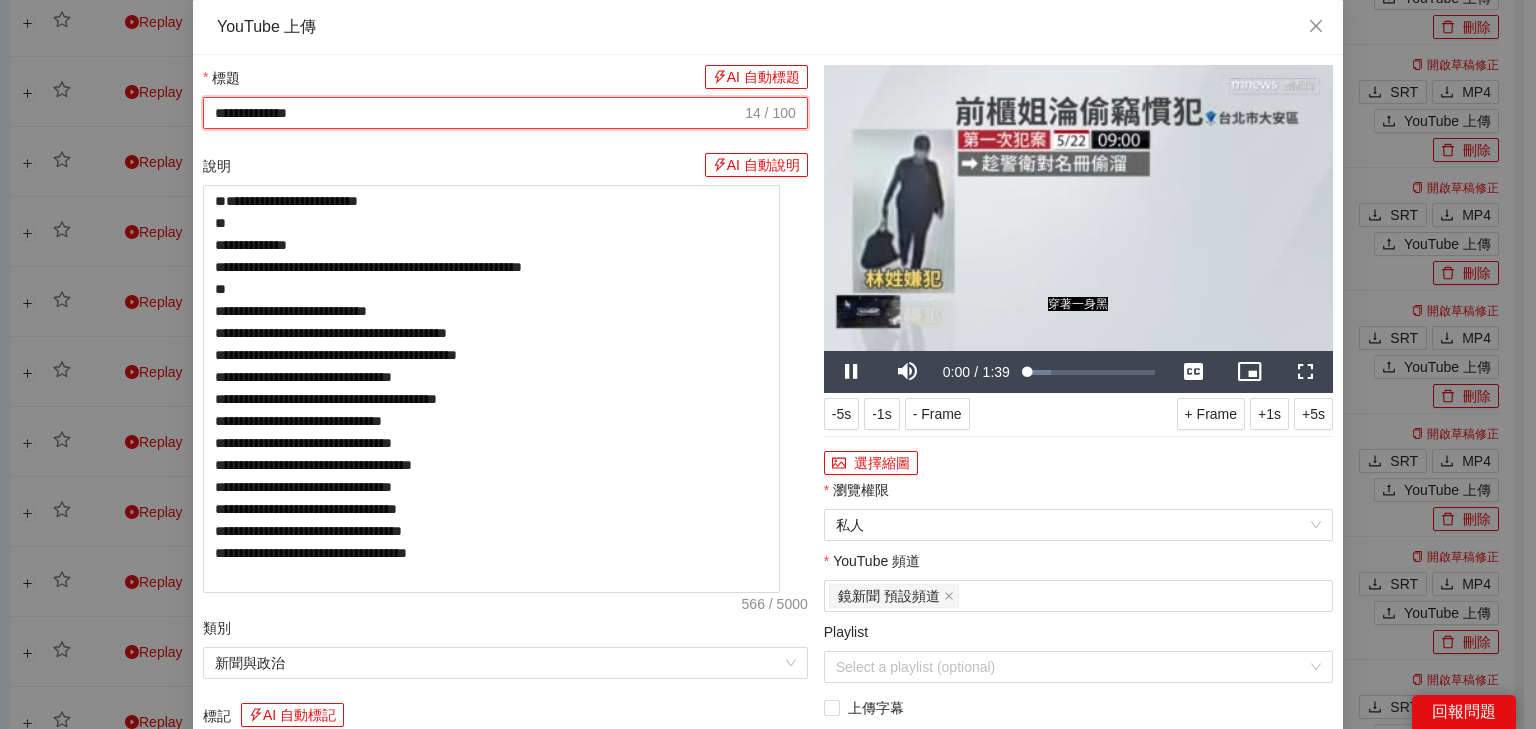 drag, startPoint x: 171, startPoint y: 70, endPoint x: 0, endPoint y: 28, distance: 176.08237 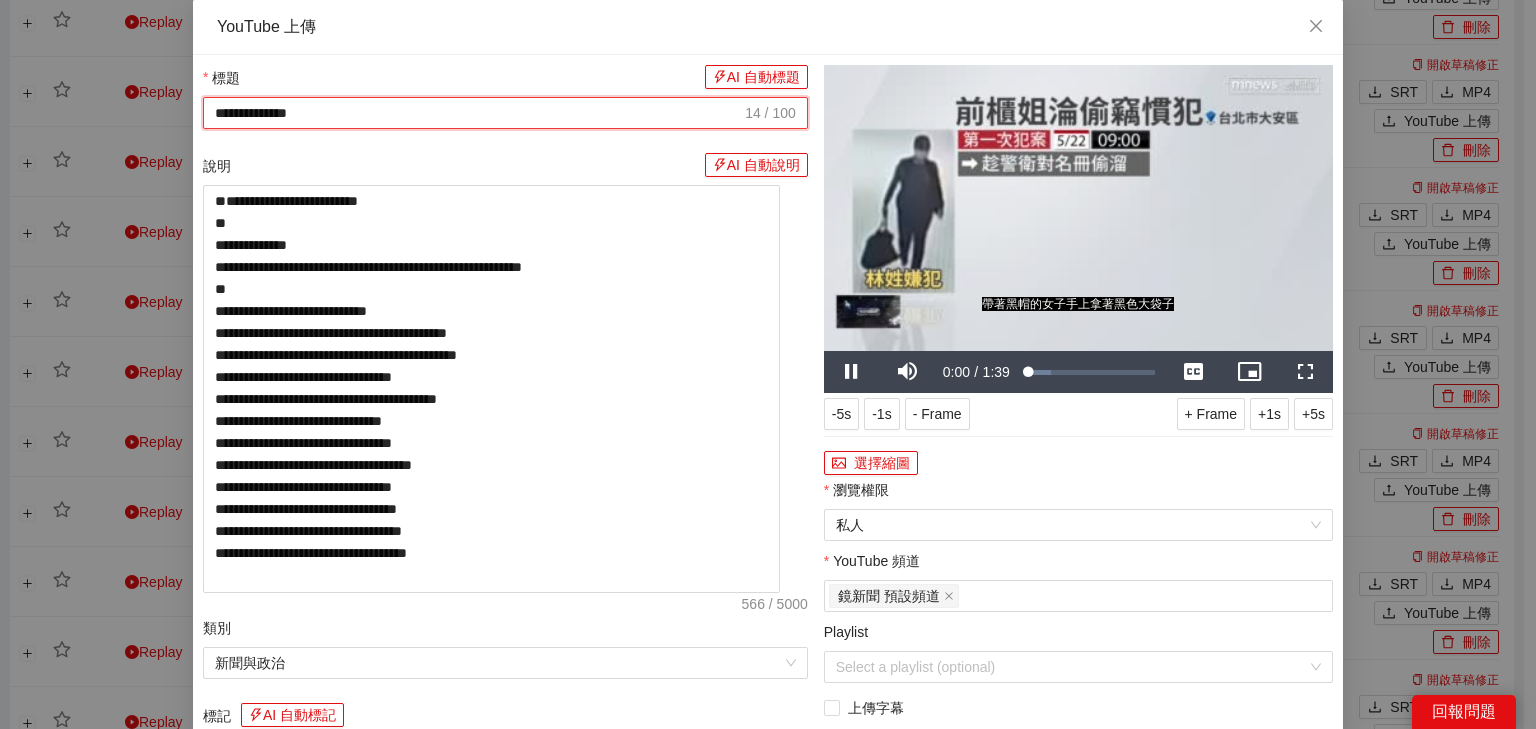paste on "**********" 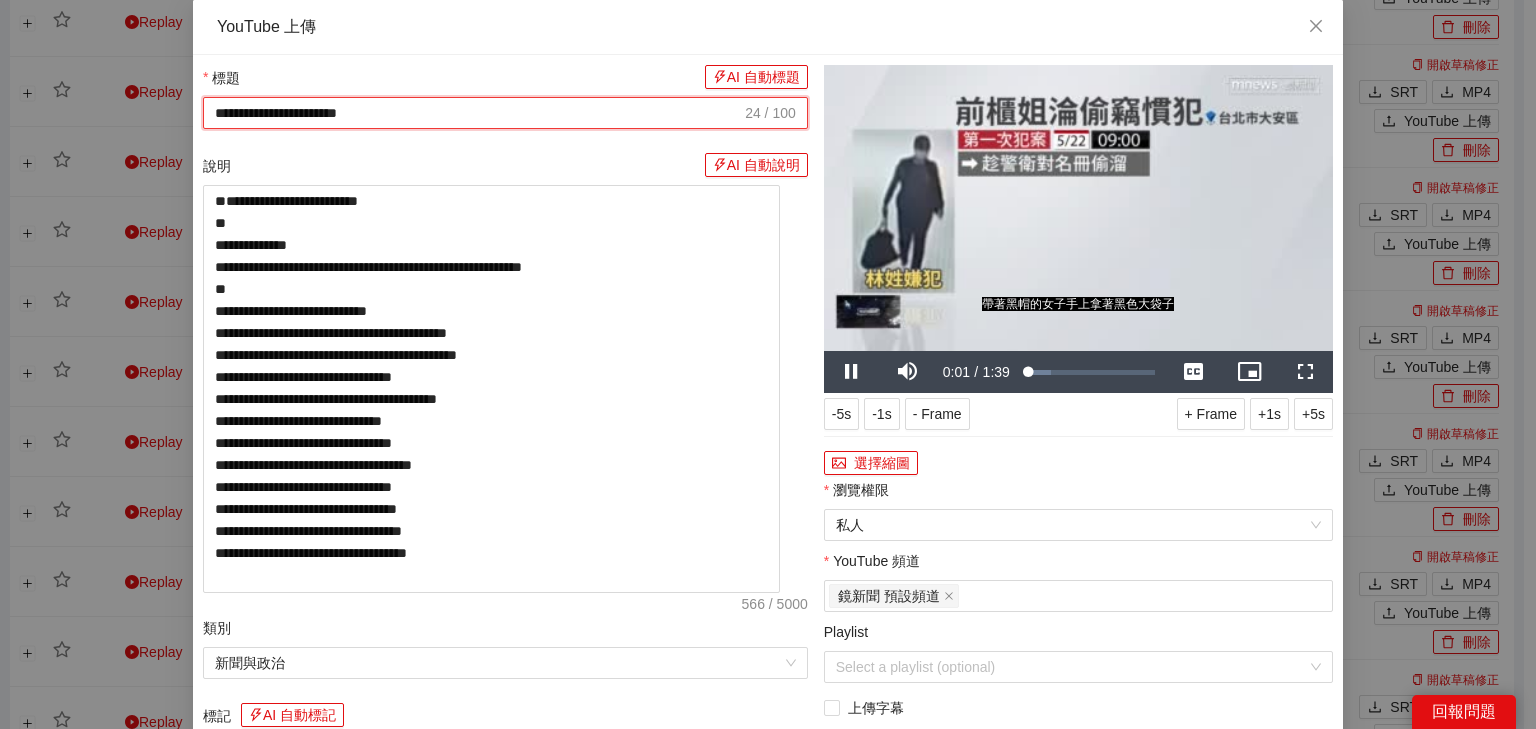 type on "**********" 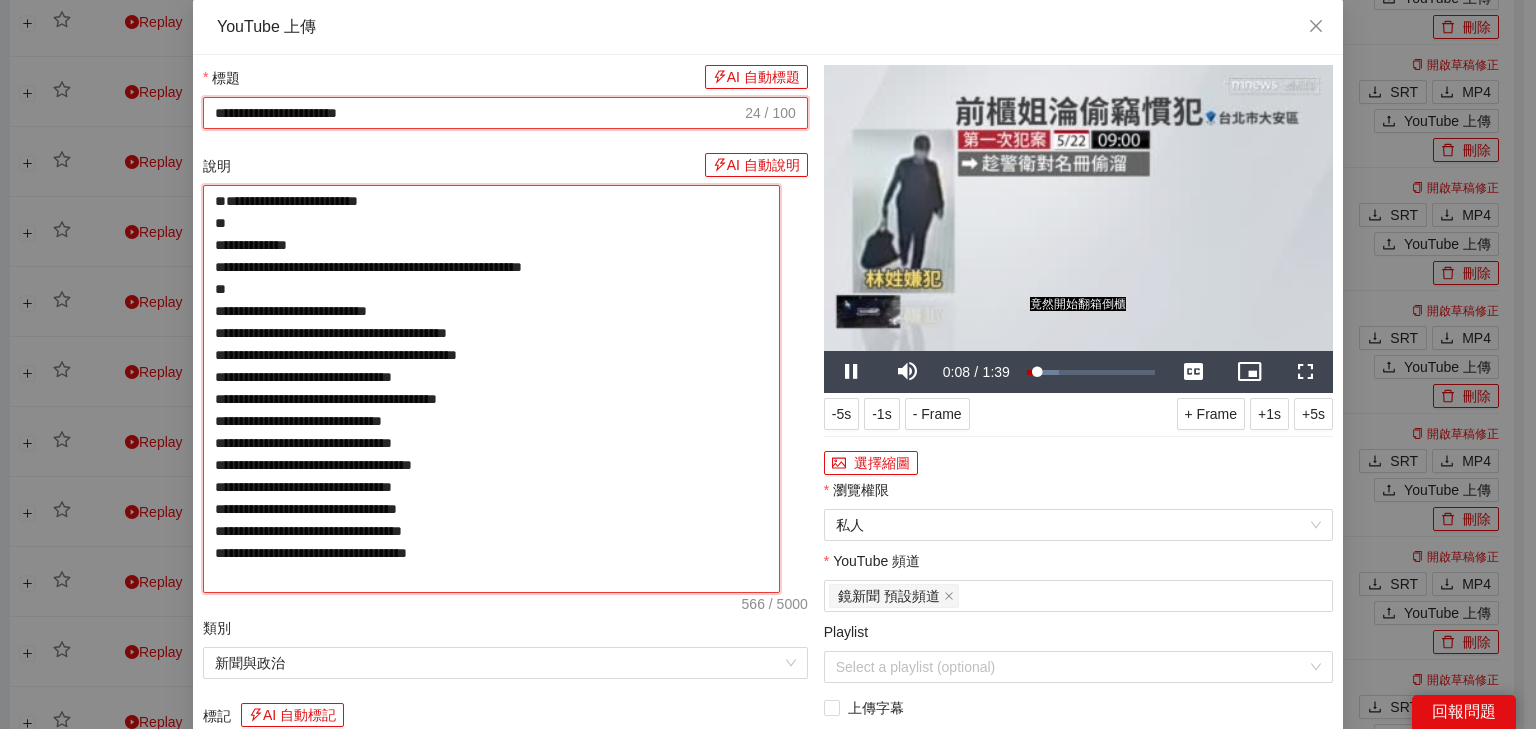 click on "**********" at bounding box center (491, 389) 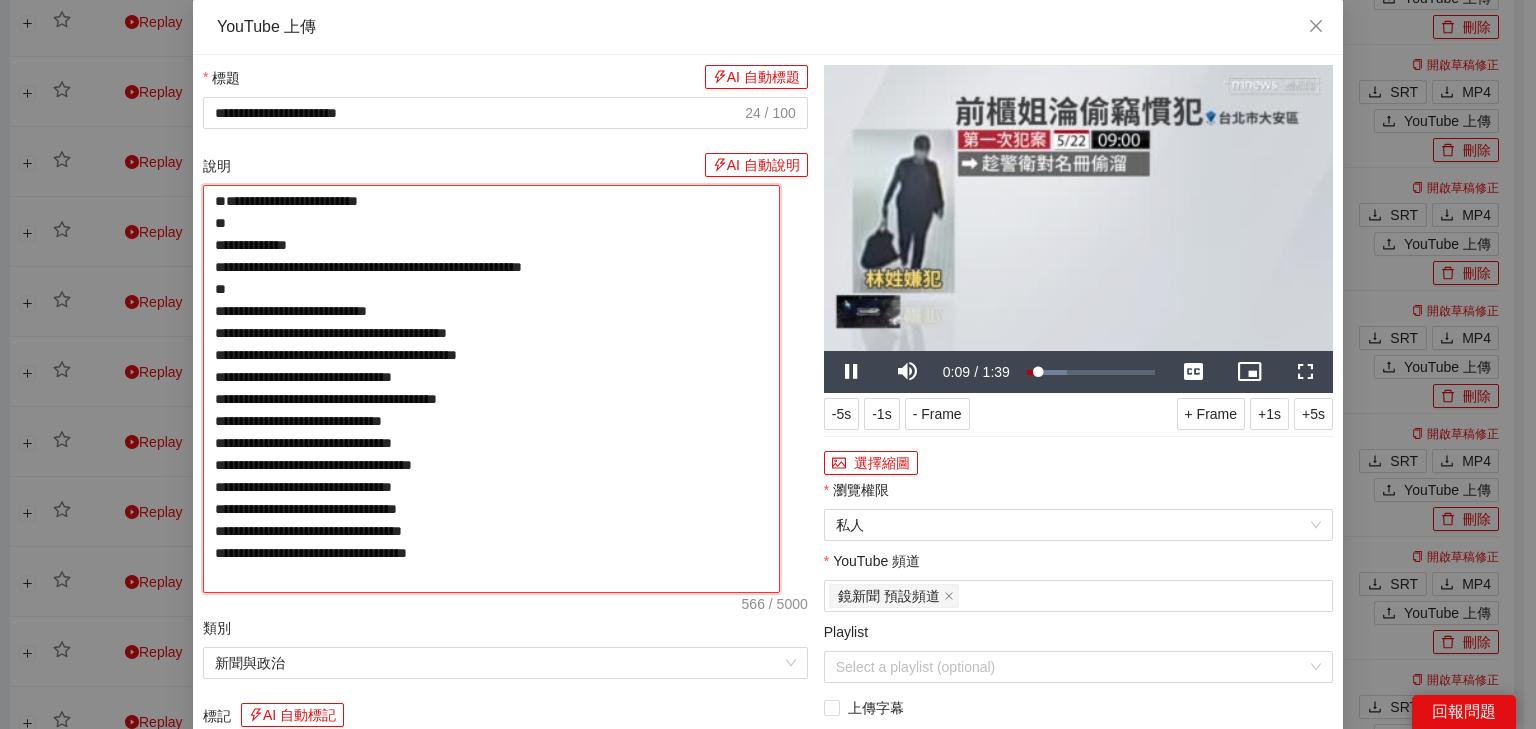 paste on "**********" 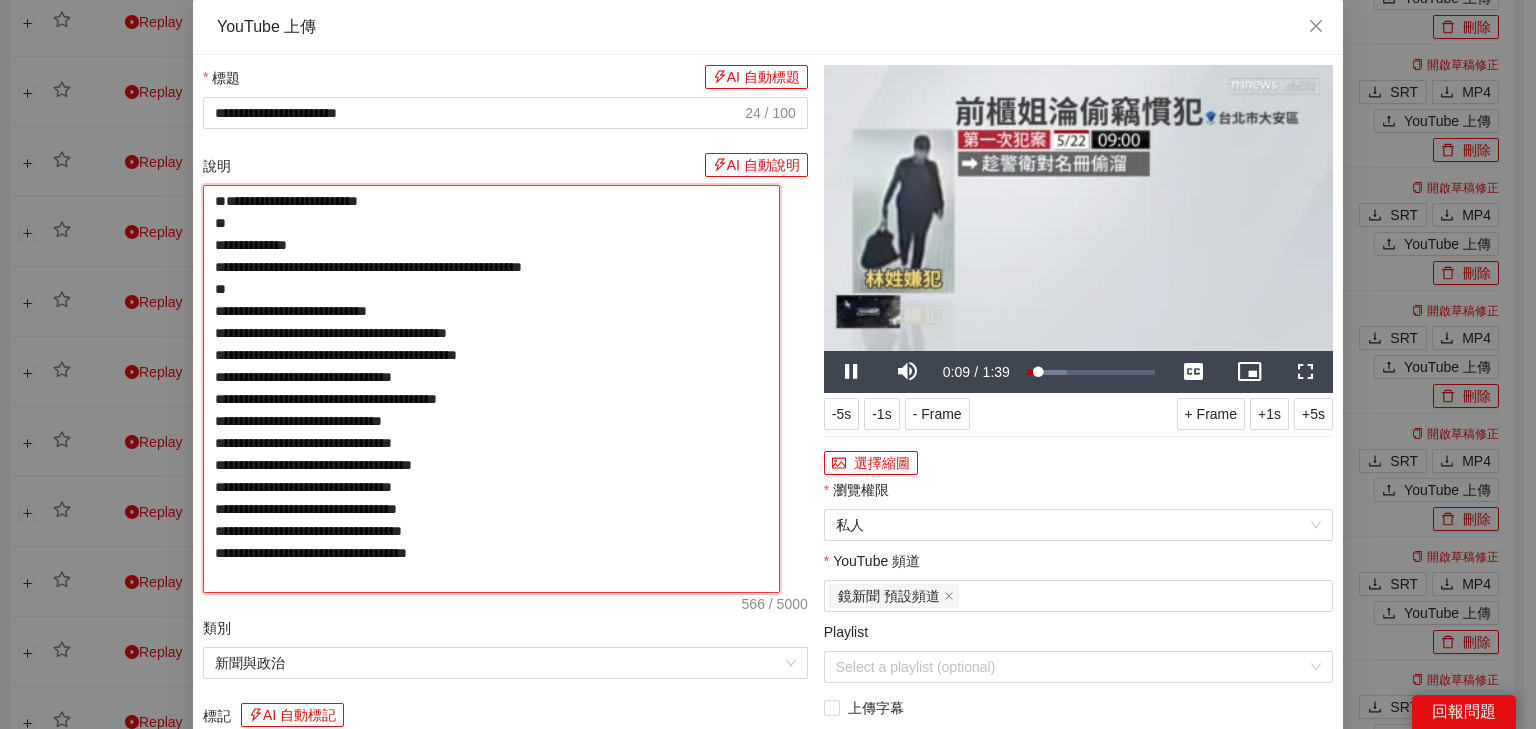 type on "**********" 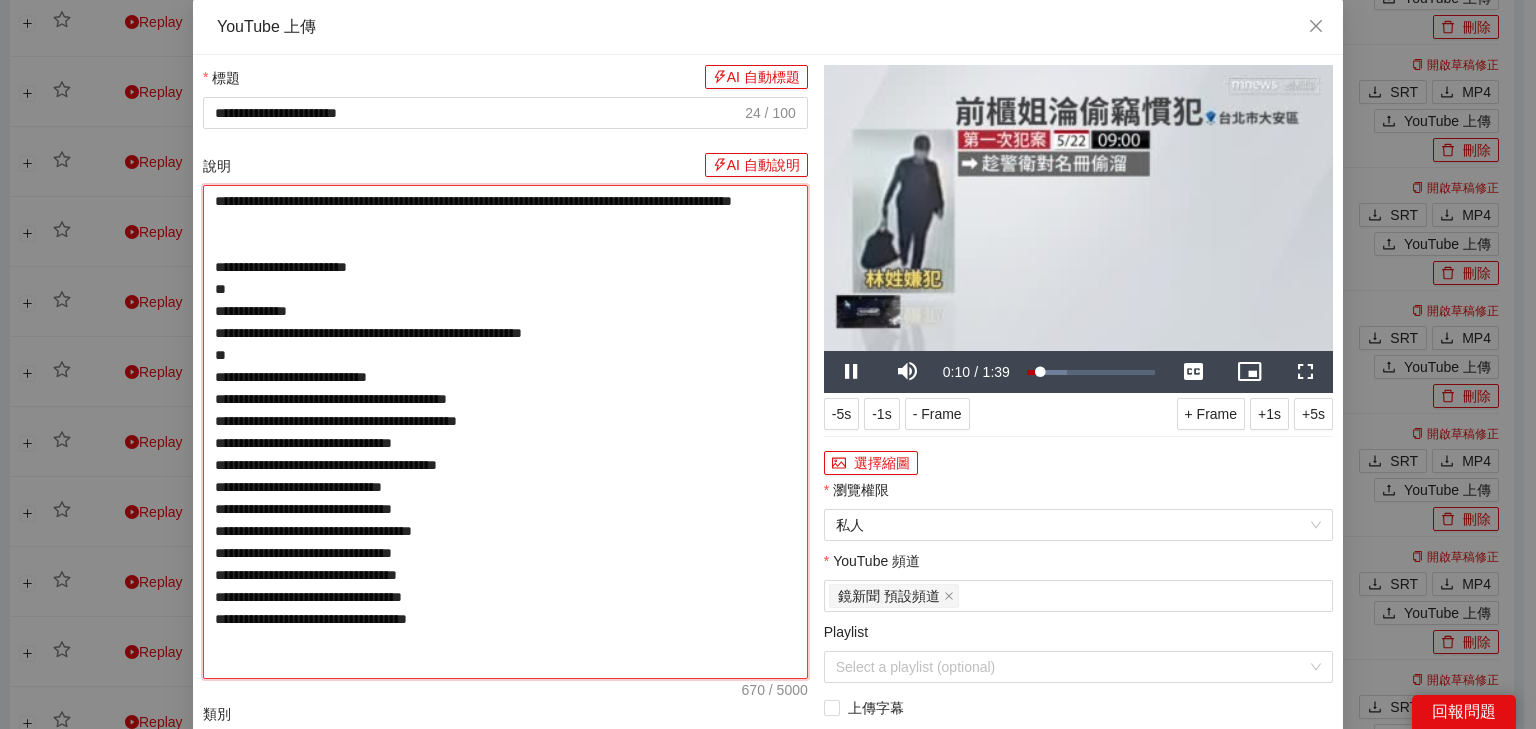 type on "**********" 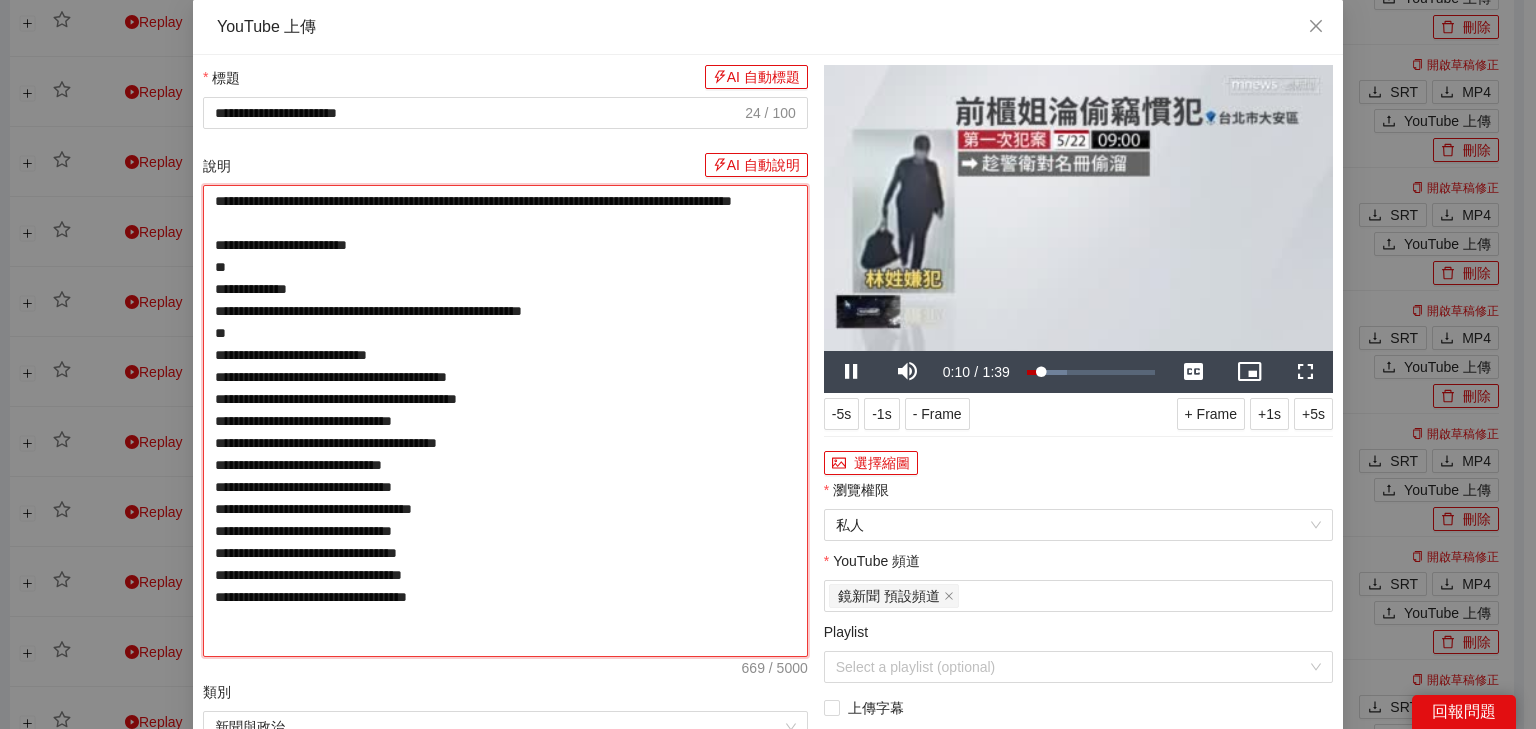 type on "**********" 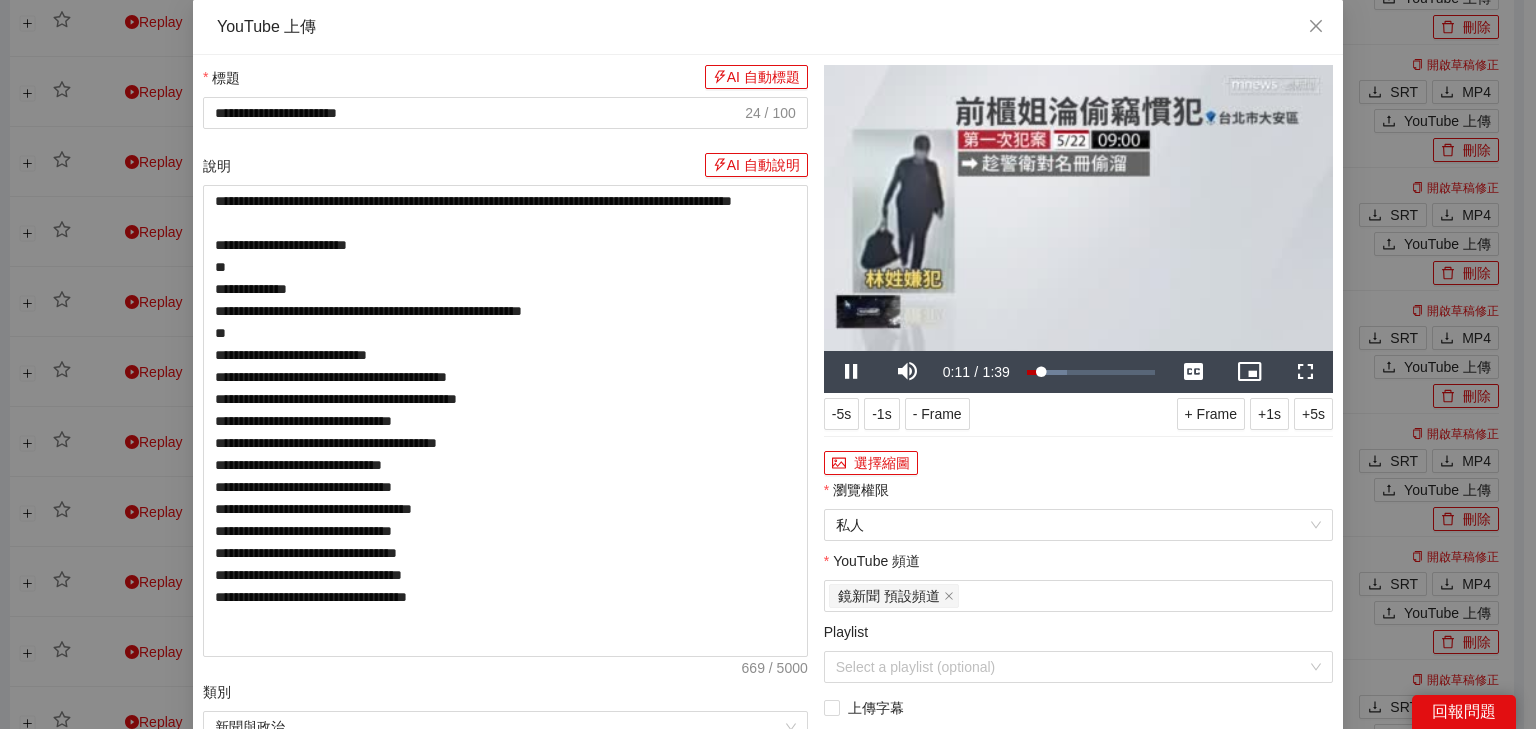 click at bounding box center [1078, 208] 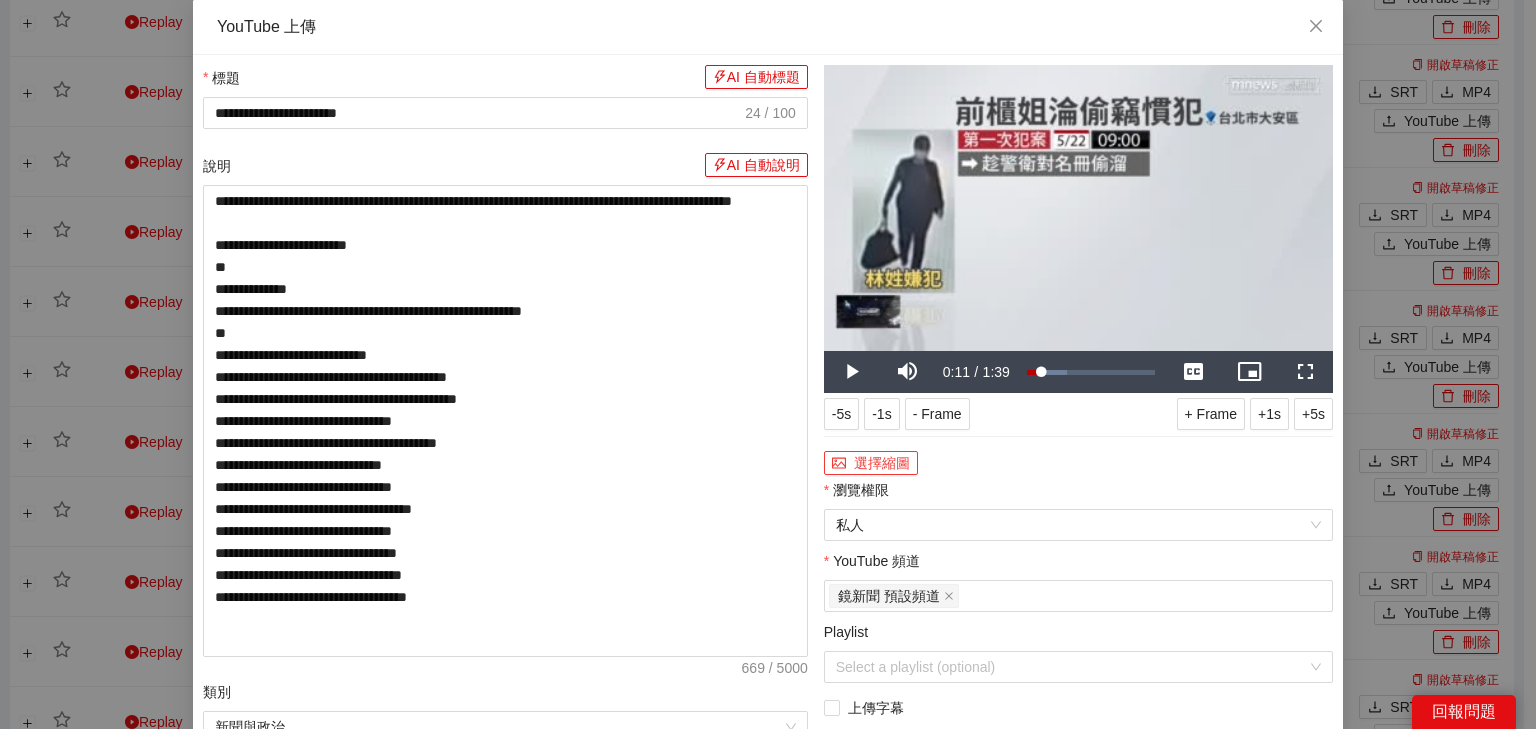 click on "選擇縮圖" at bounding box center (871, 463) 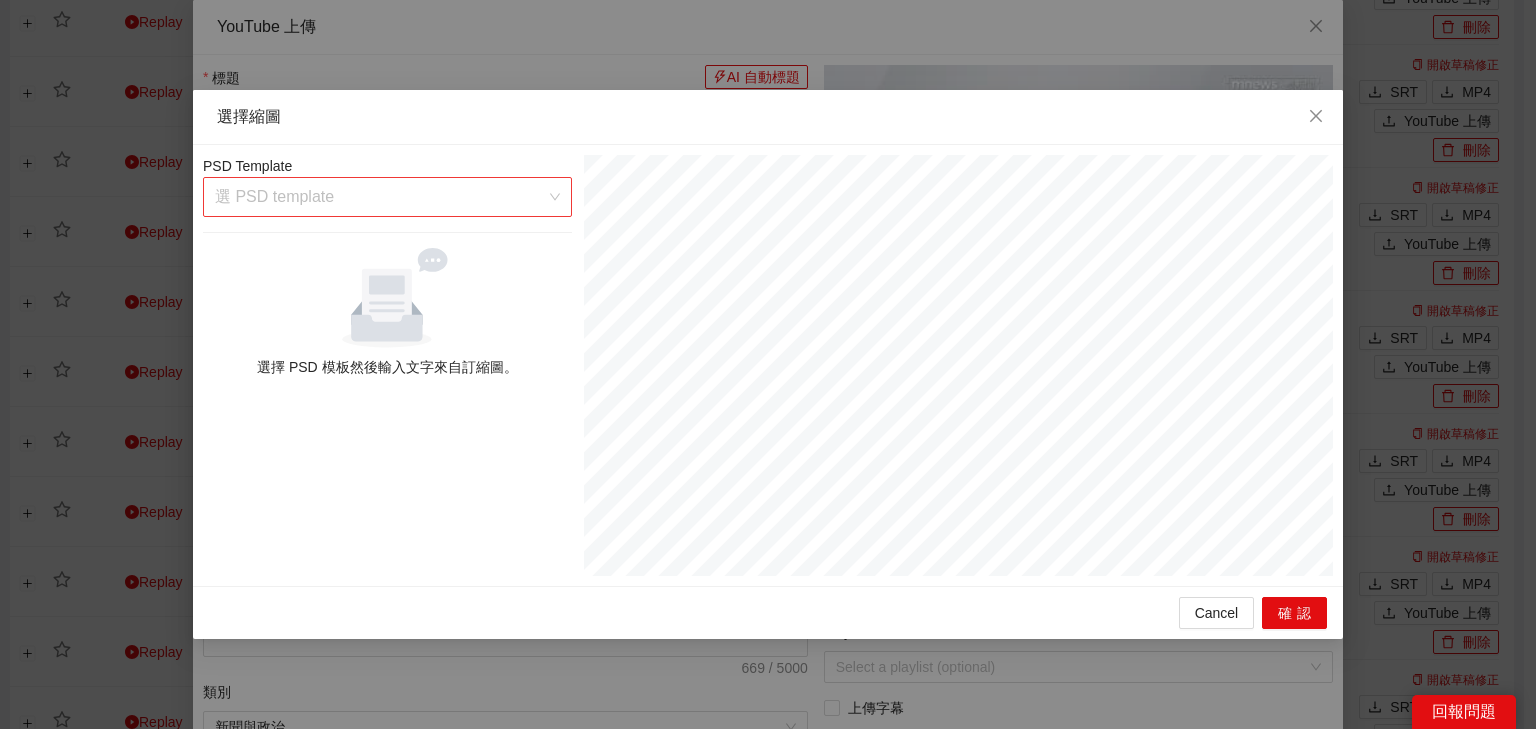 click at bounding box center [380, 197] 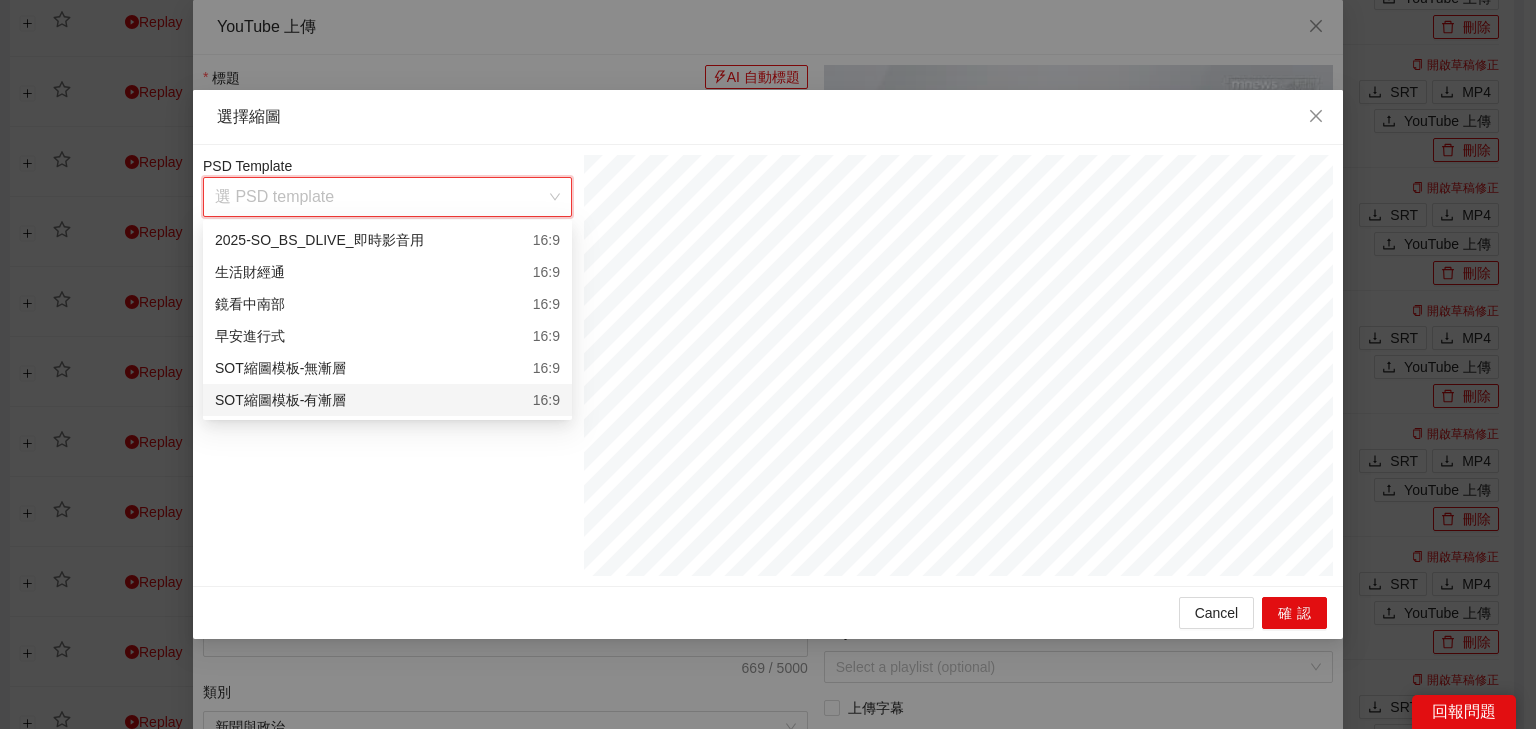click on "SOT縮圖模板-有漸層 16:9" at bounding box center [387, 400] 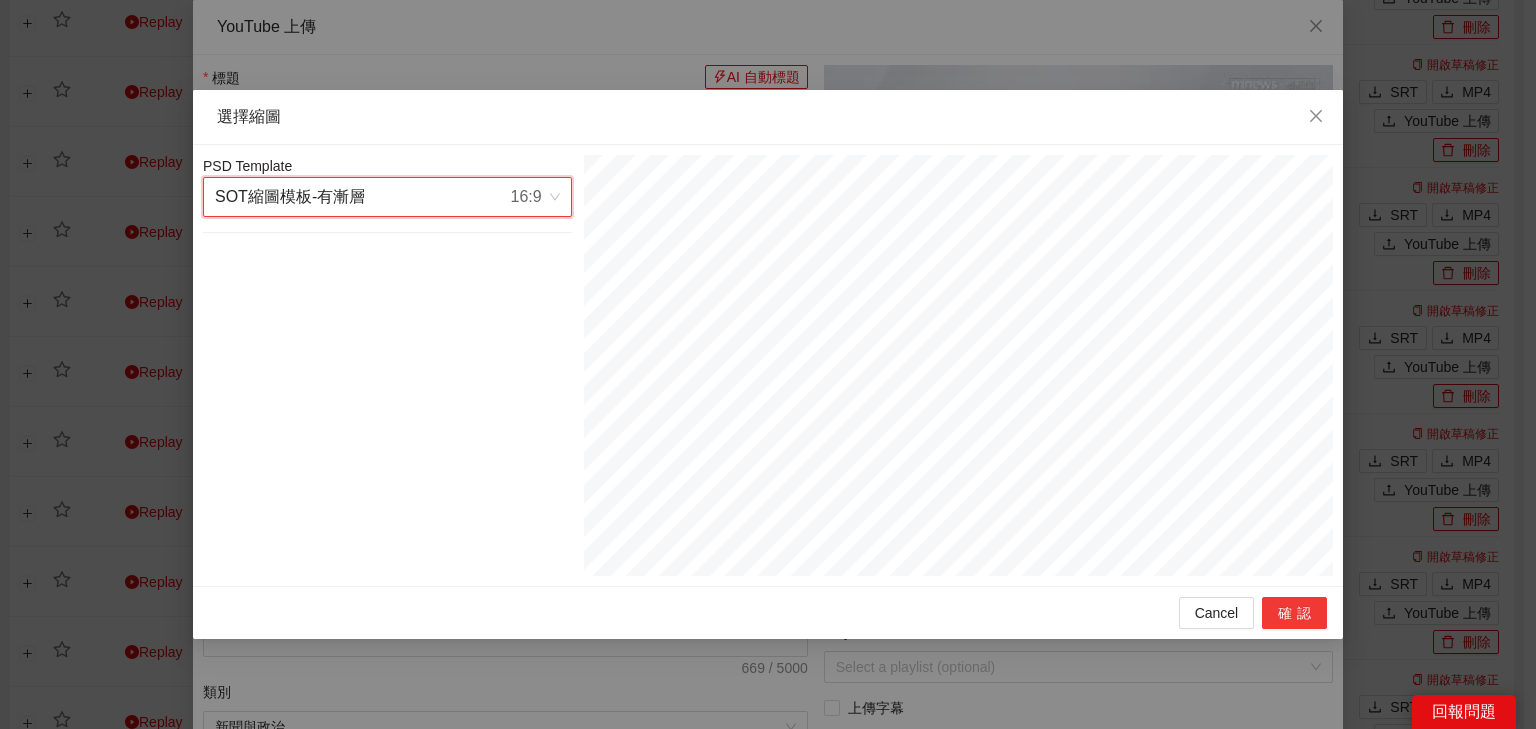 click on "確認" at bounding box center (1294, 613) 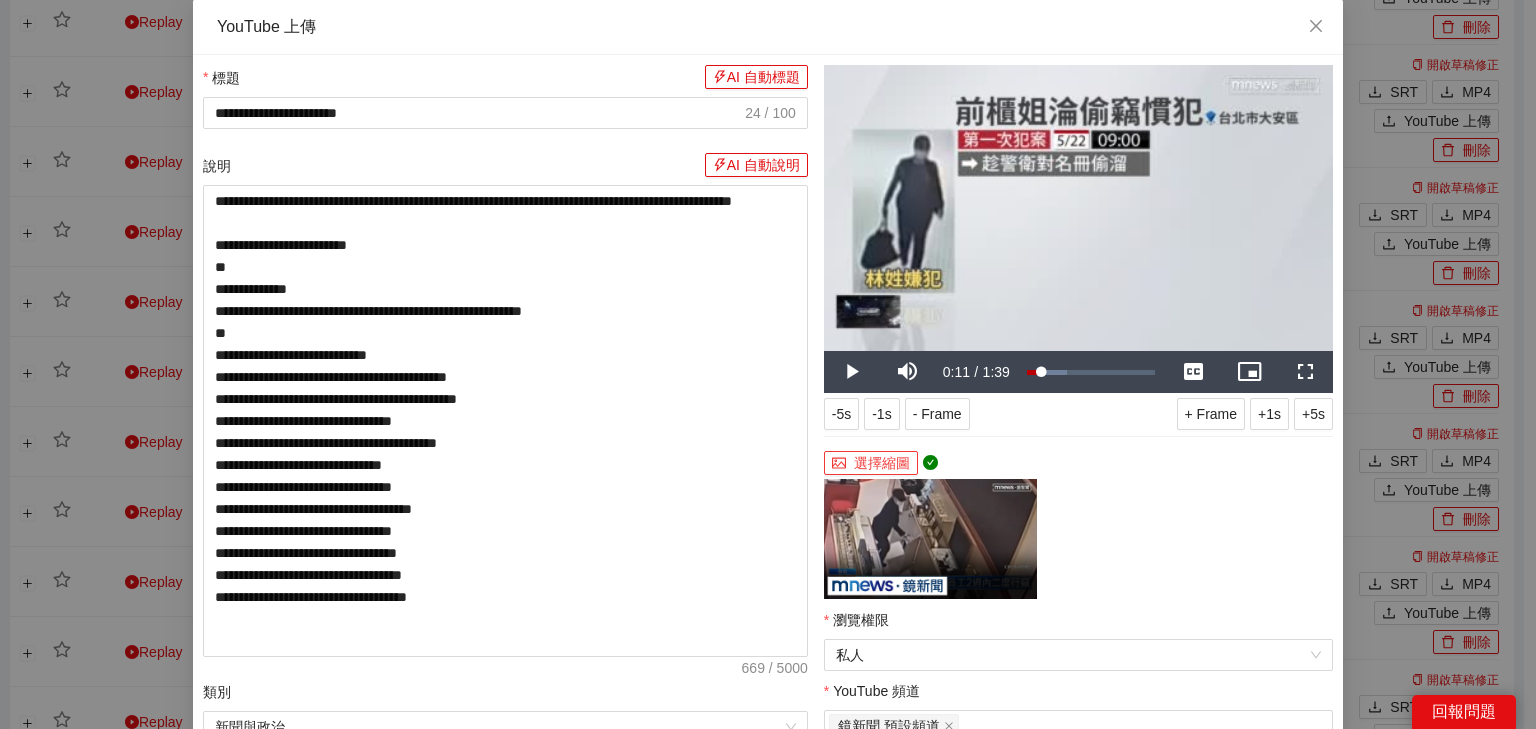 scroll, scrollTop: 387, scrollLeft: 0, axis: vertical 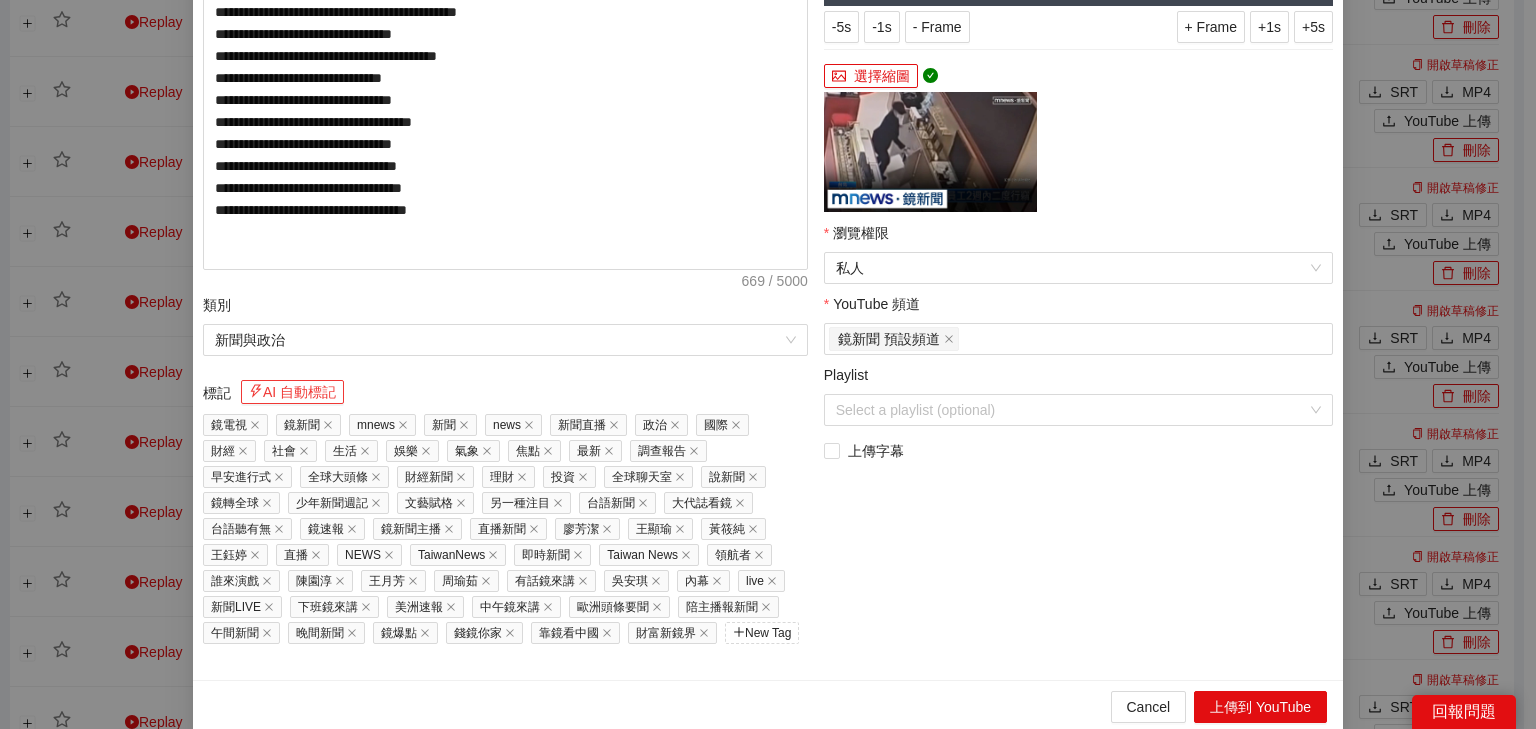 click on "AI 自動標記" at bounding box center (292, 392) 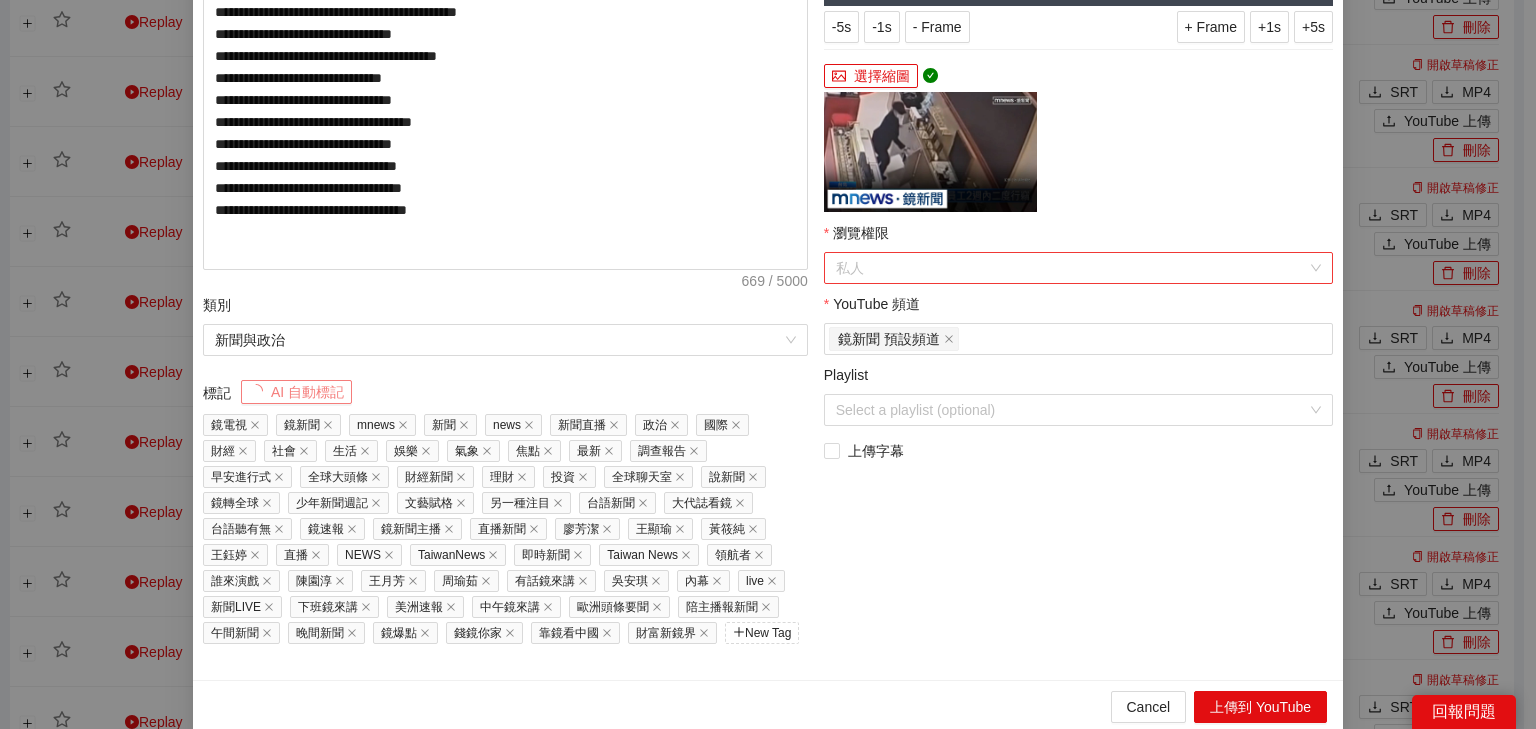 click on "私人" at bounding box center [1078, 268] 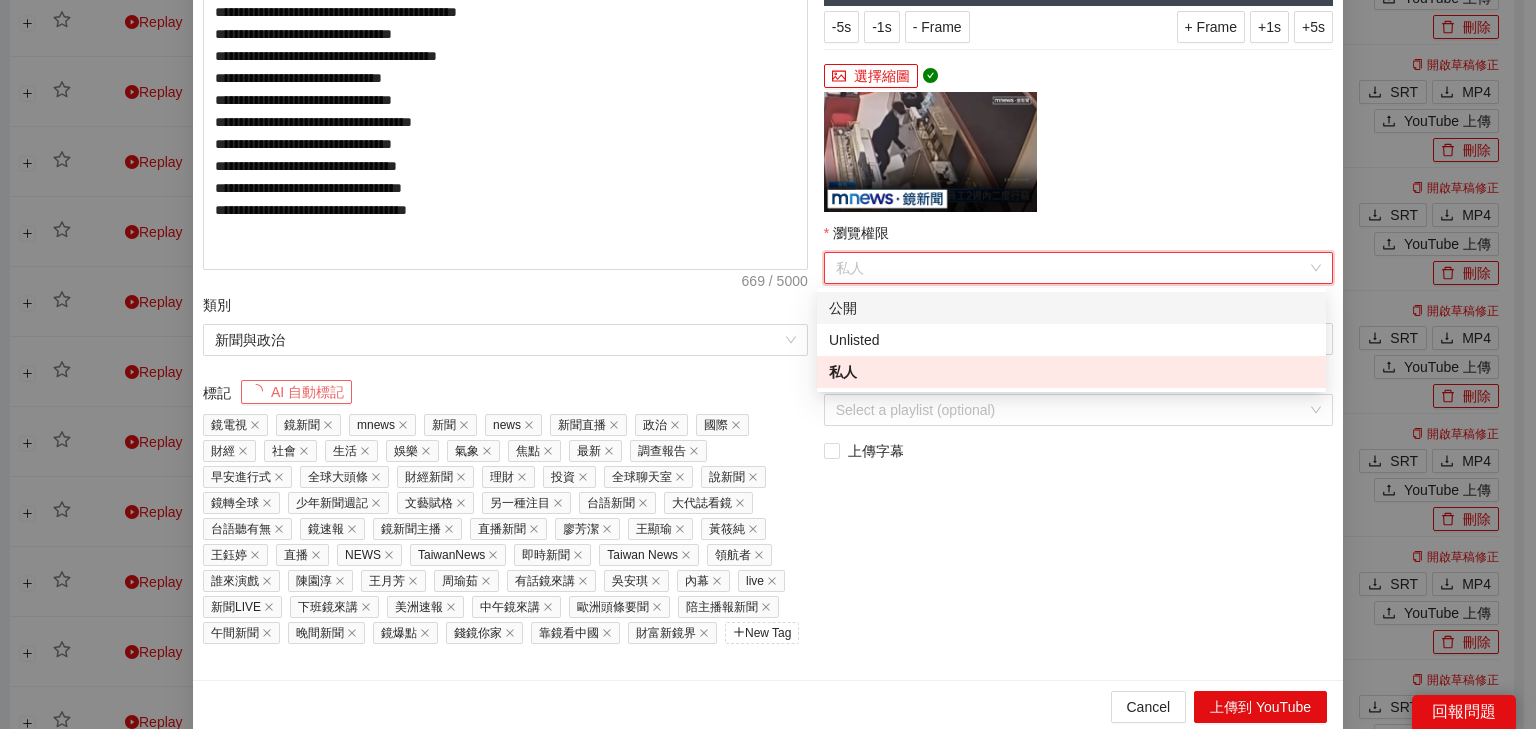 click on "公開" at bounding box center (1071, 308) 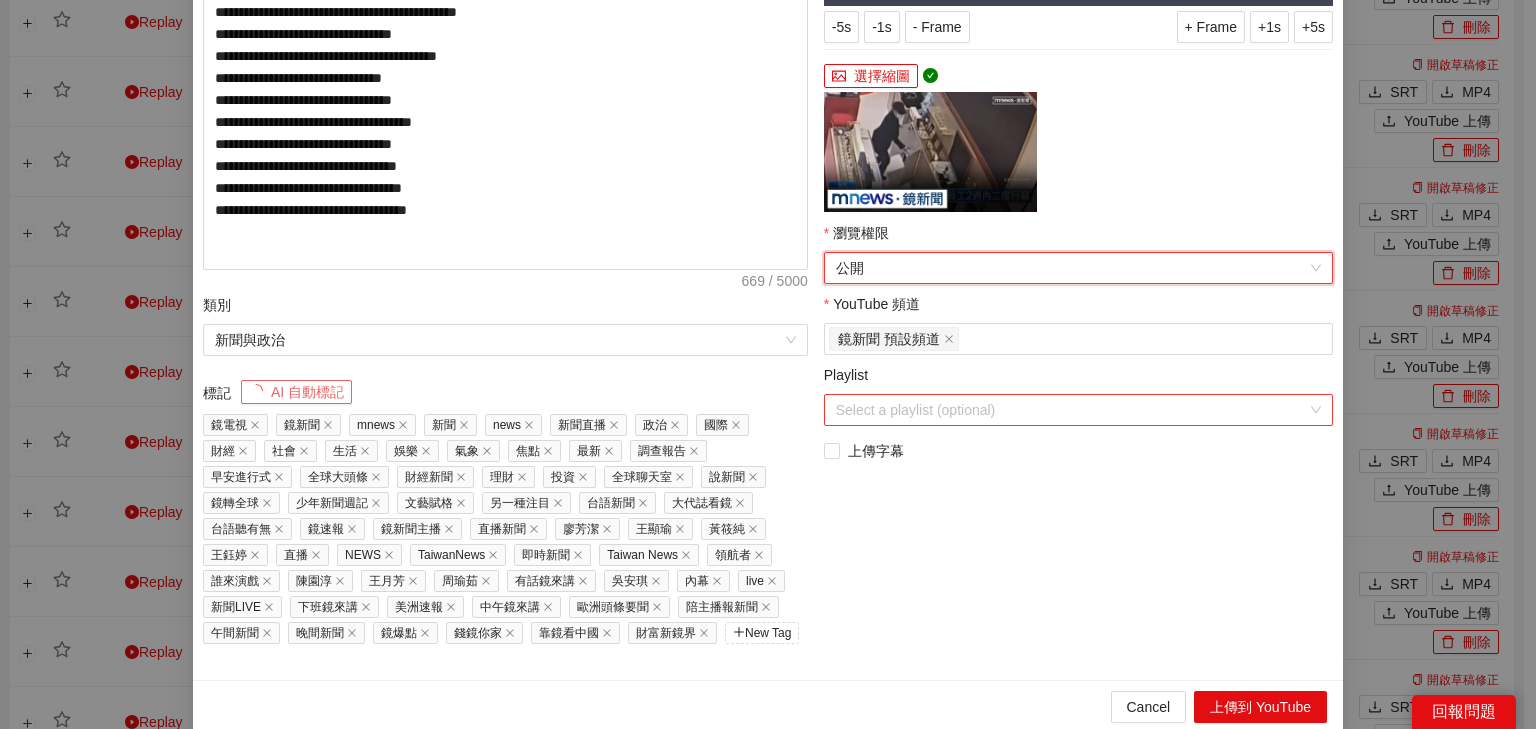click on "Playlist" at bounding box center (1071, 410) 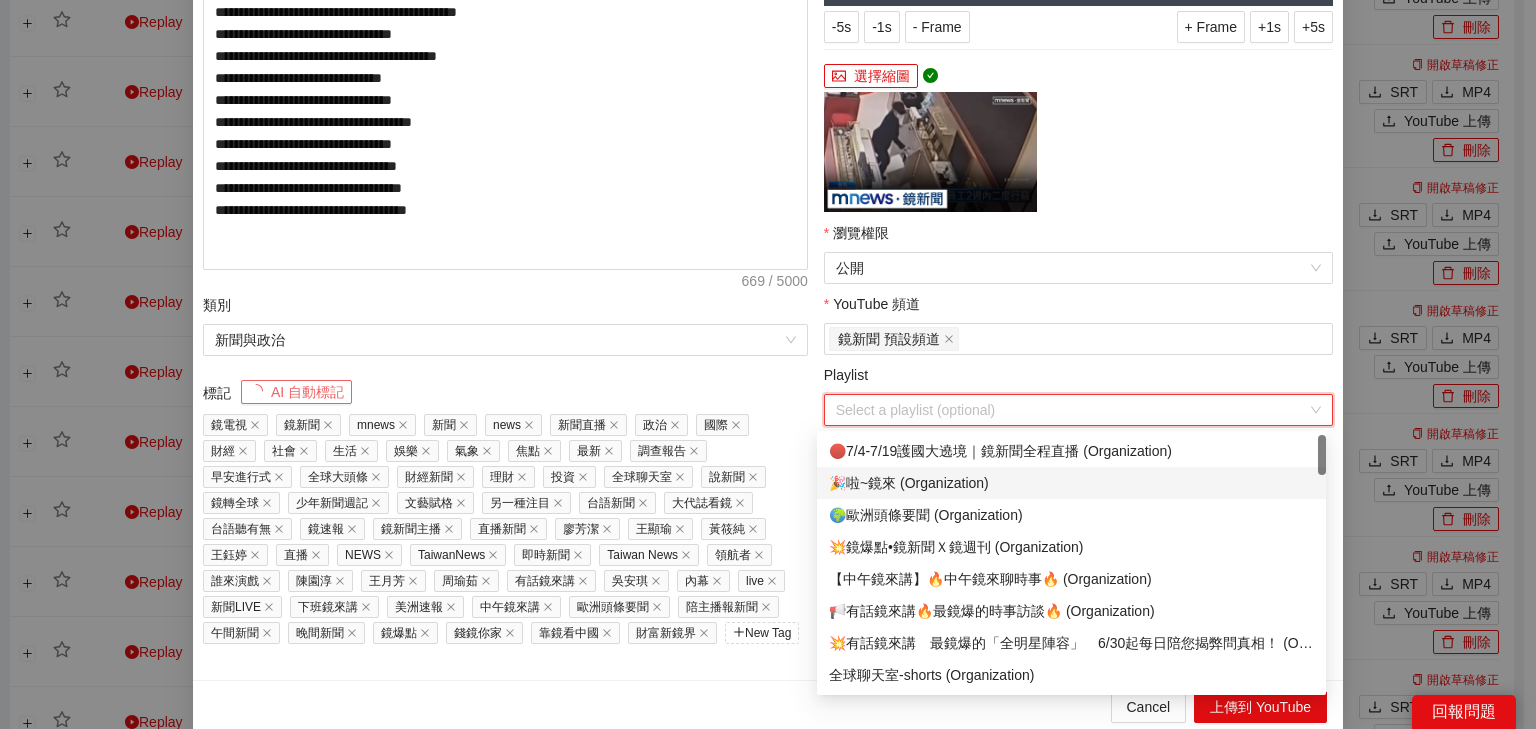 scroll, scrollTop: 80, scrollLeft: 0, axis: vertical 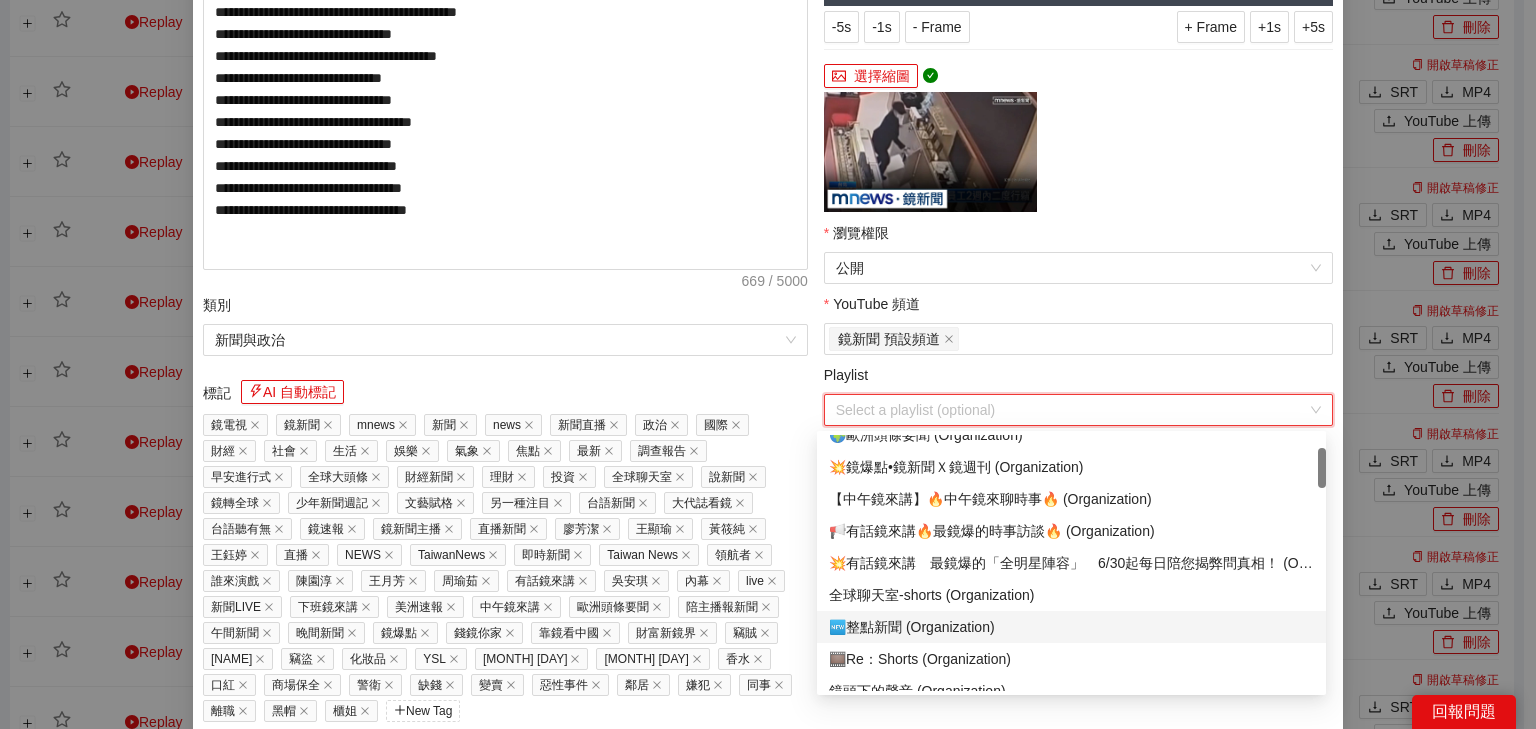 click on "🆕整點新聞 (Organization)" at bounding box center (1071, 627) 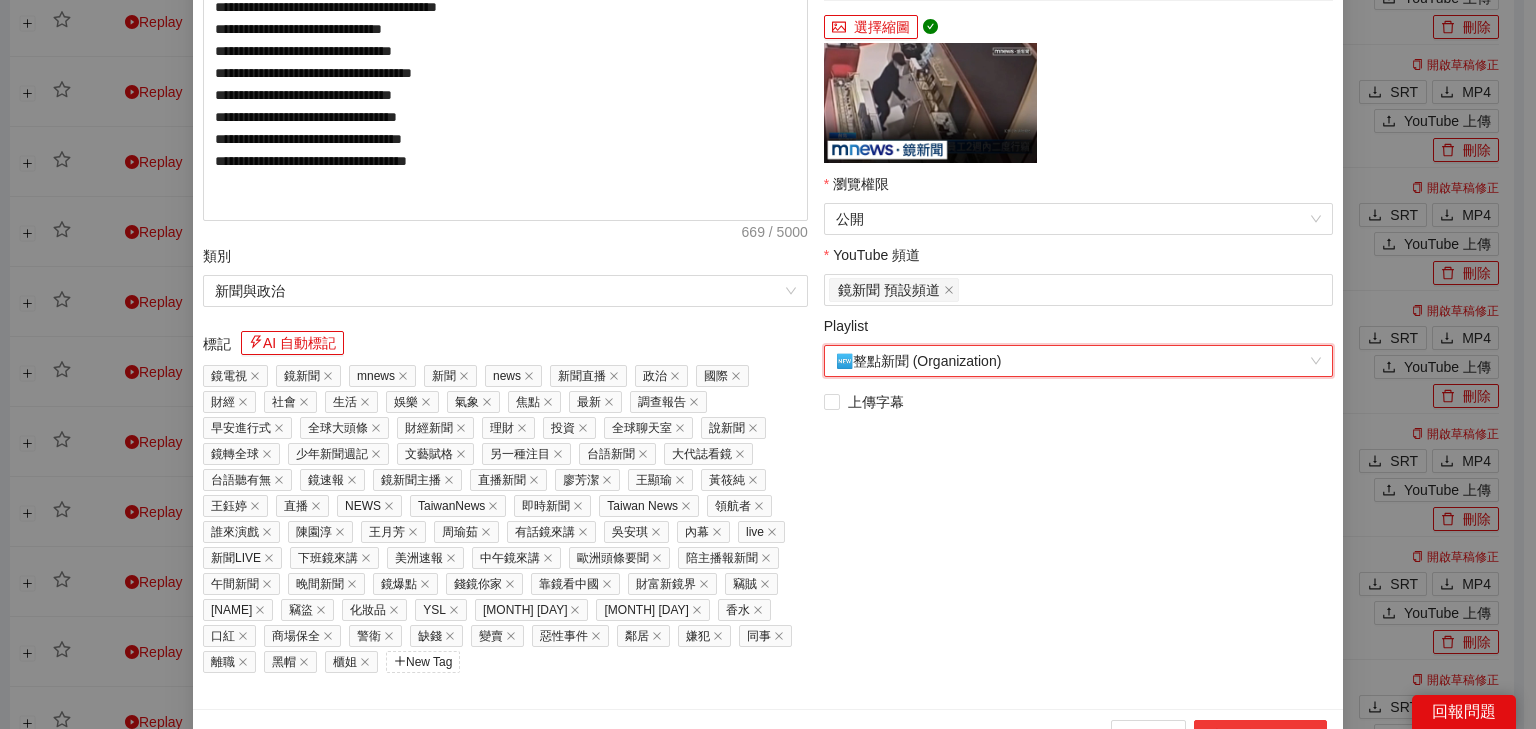scroll, scrollTop: 464, scrollLeft: 0, axis: vertical 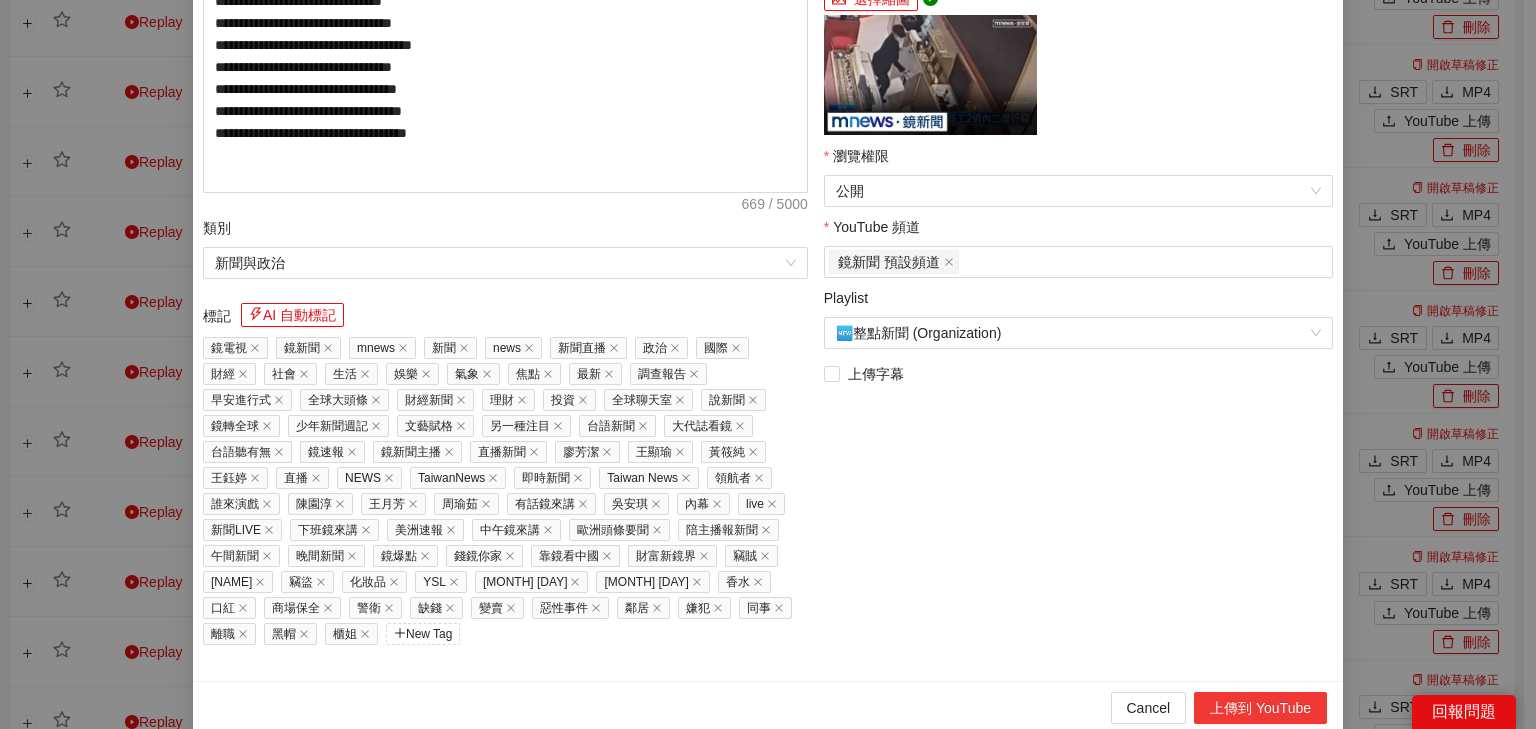 click on "上傳到 YouTube" at bounding box center (1260, 708) 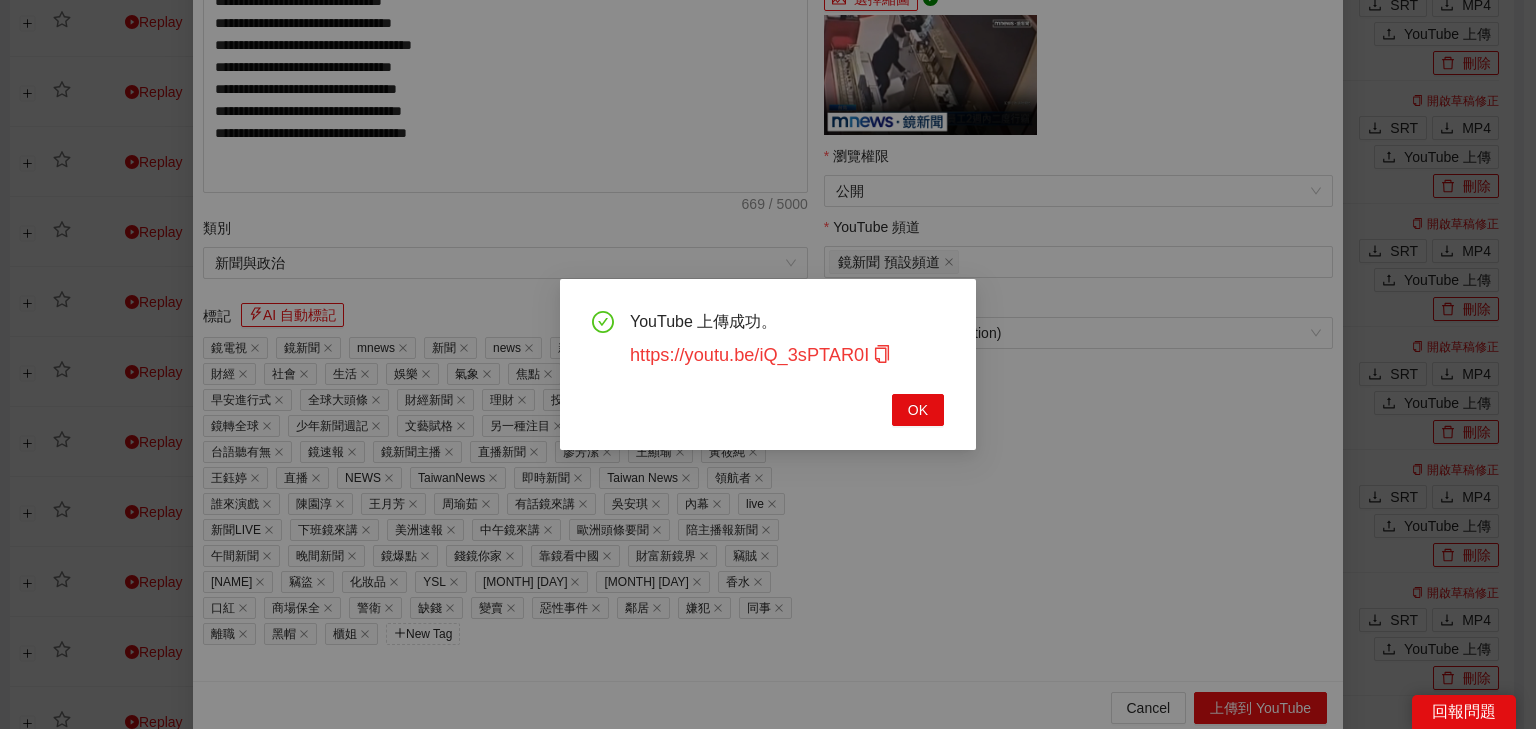 click 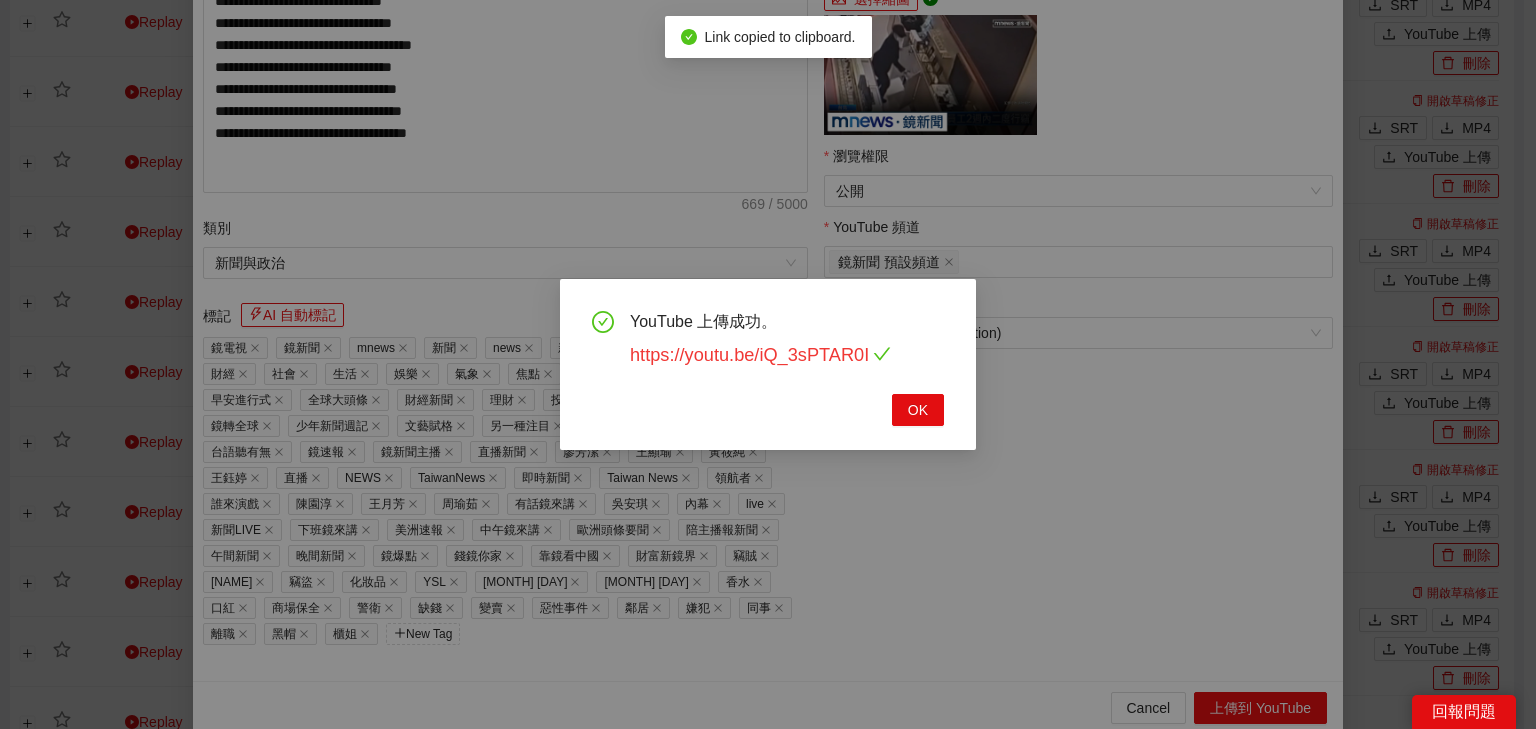 click on "https://youtu.be/iQ_3sPTAR0I" at bounding box center [760, 355] 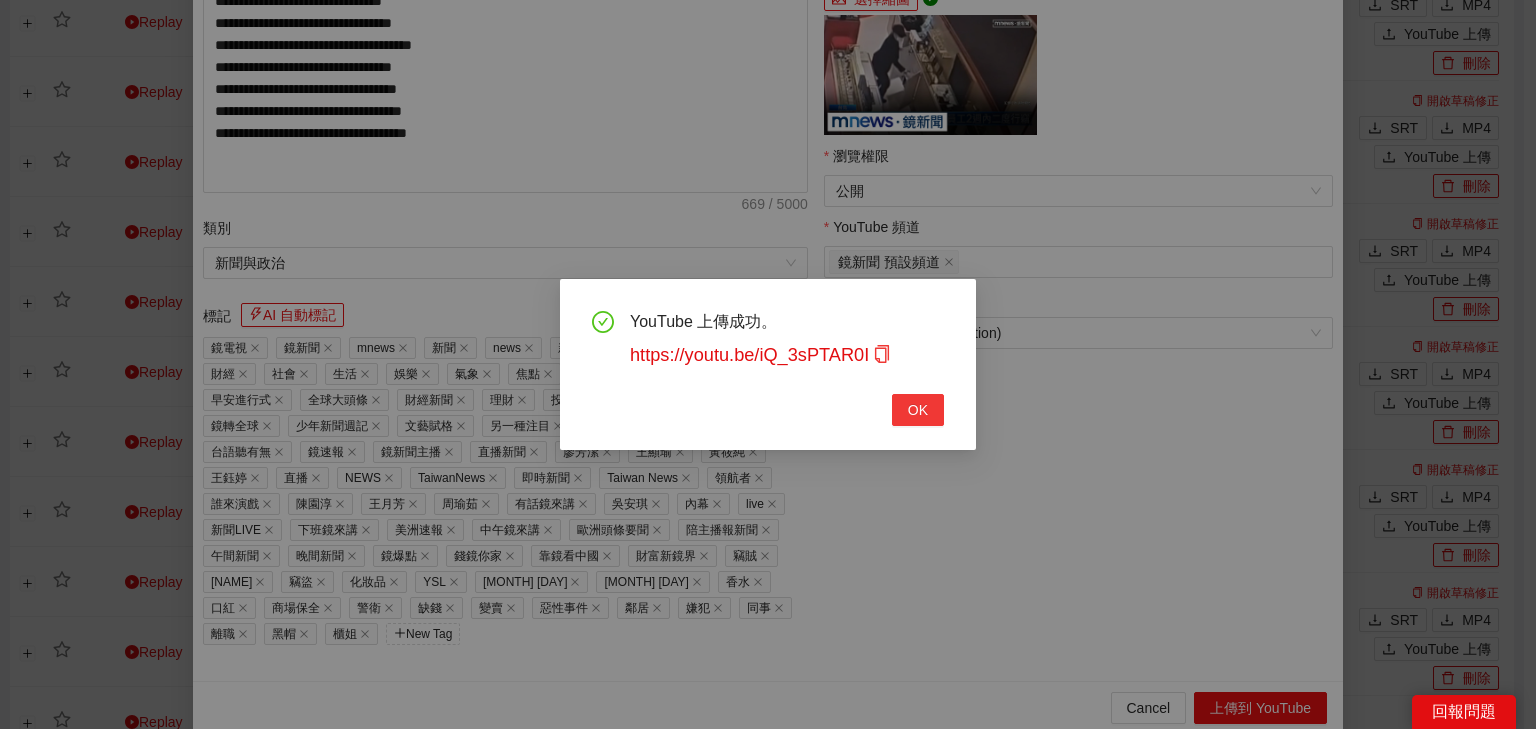 click on "OK" at bounding box center (918, 410) 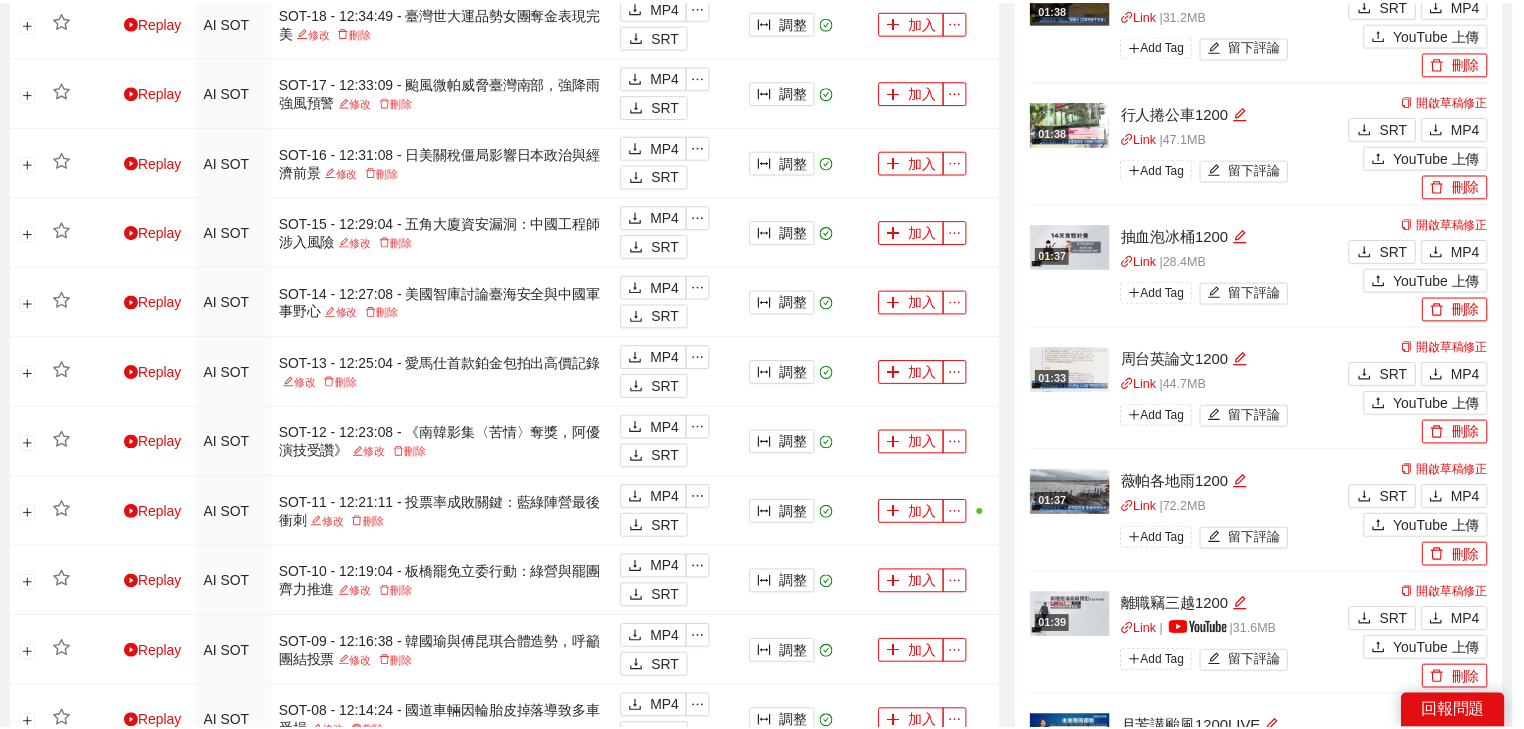 scroll, scrollTop: 343, scrollLeft: 0, axis: vertical 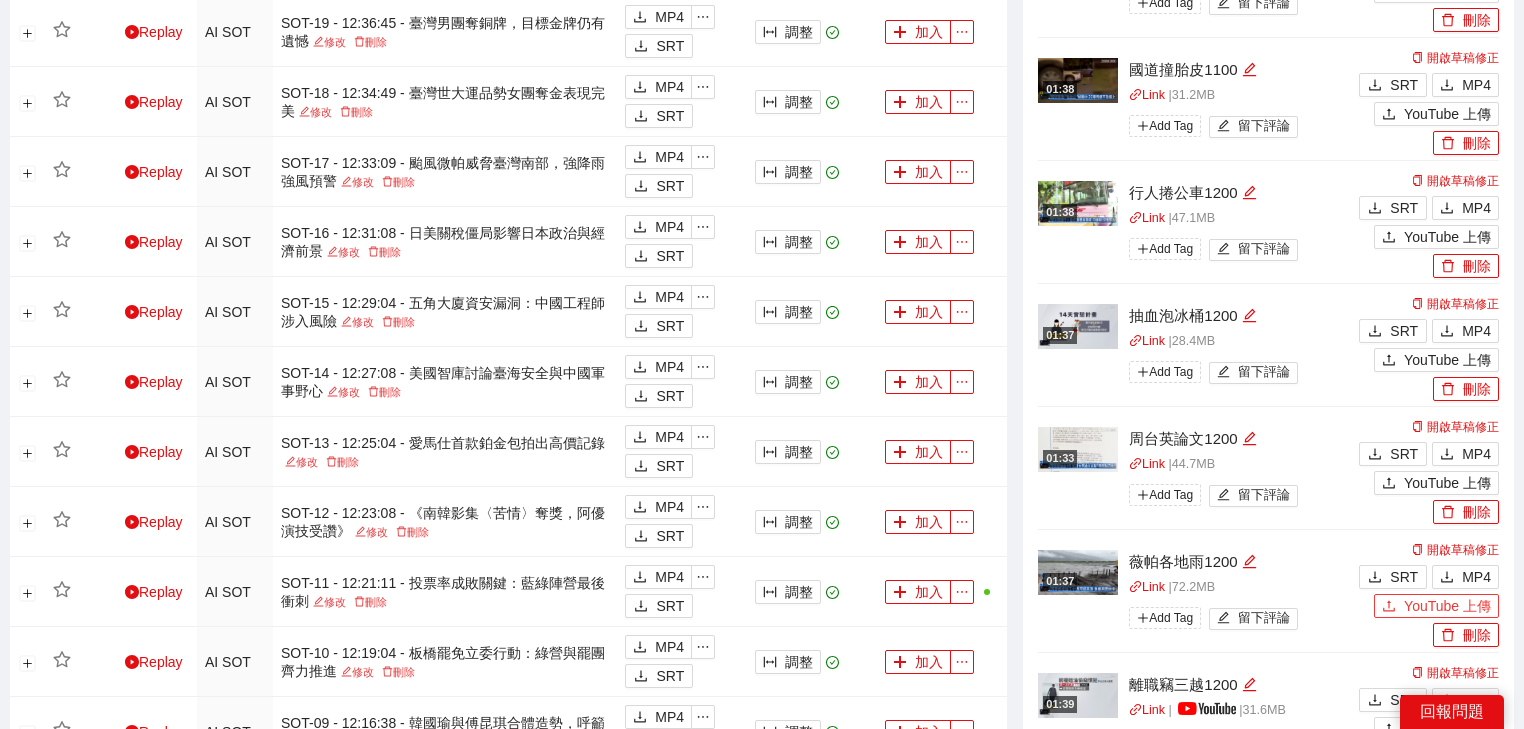drag, startPoint x: 1418, startPoint y: 603, endPoint x: 1408, endPoint y: 592, distance: 14.866069 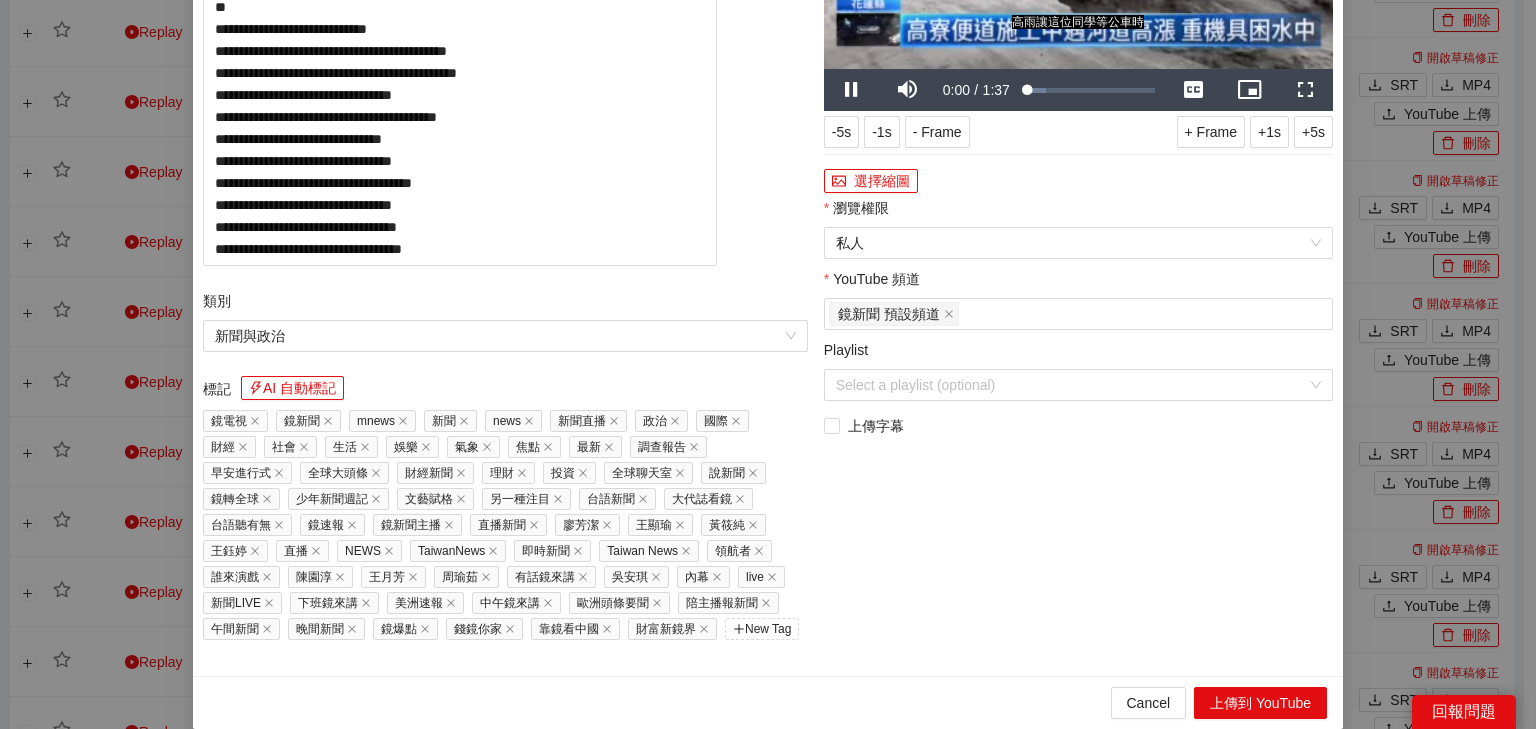 drag, startPoint x: 606, startPoint y: 114, endPoint x: 2, endPoint y: 37, distance: 608.8883 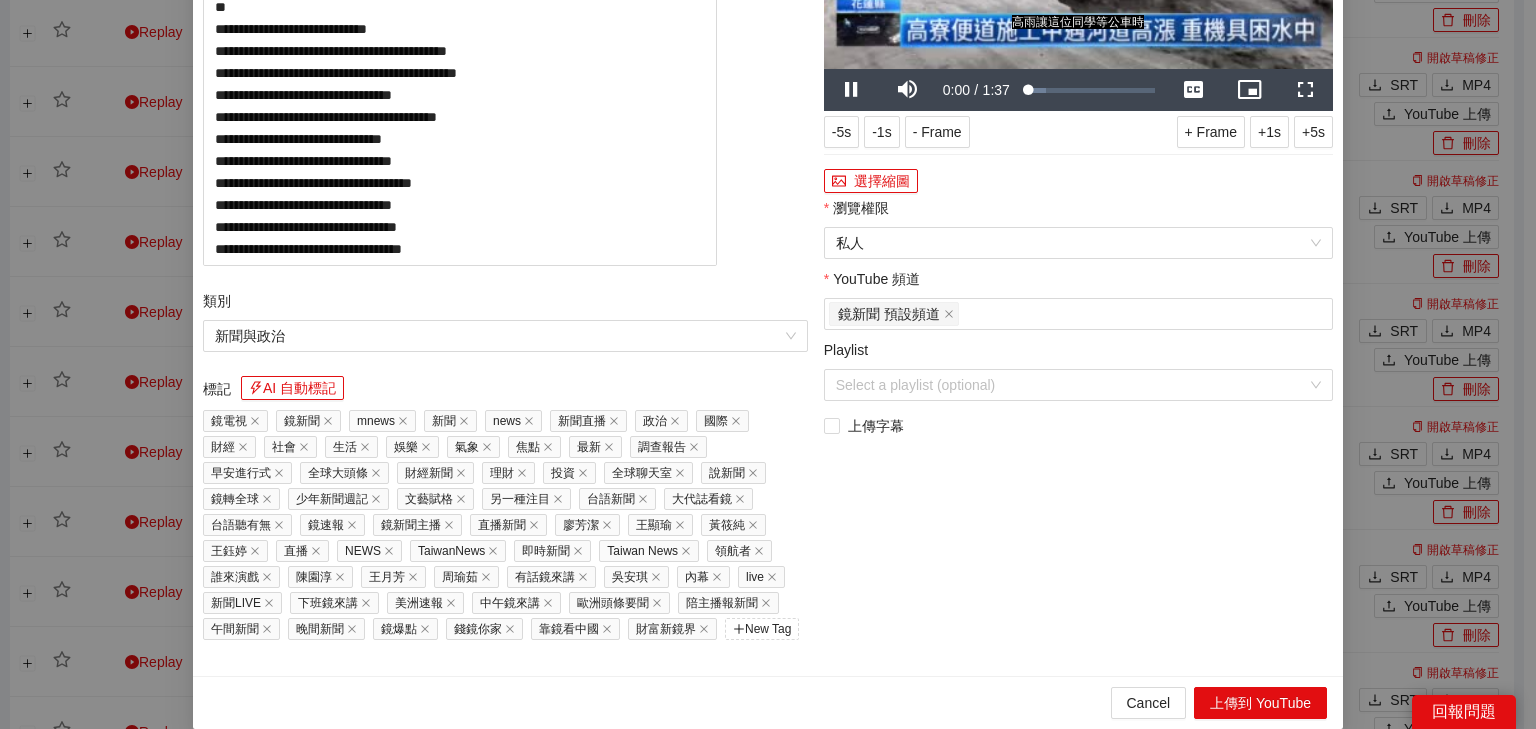 paste on "*********" 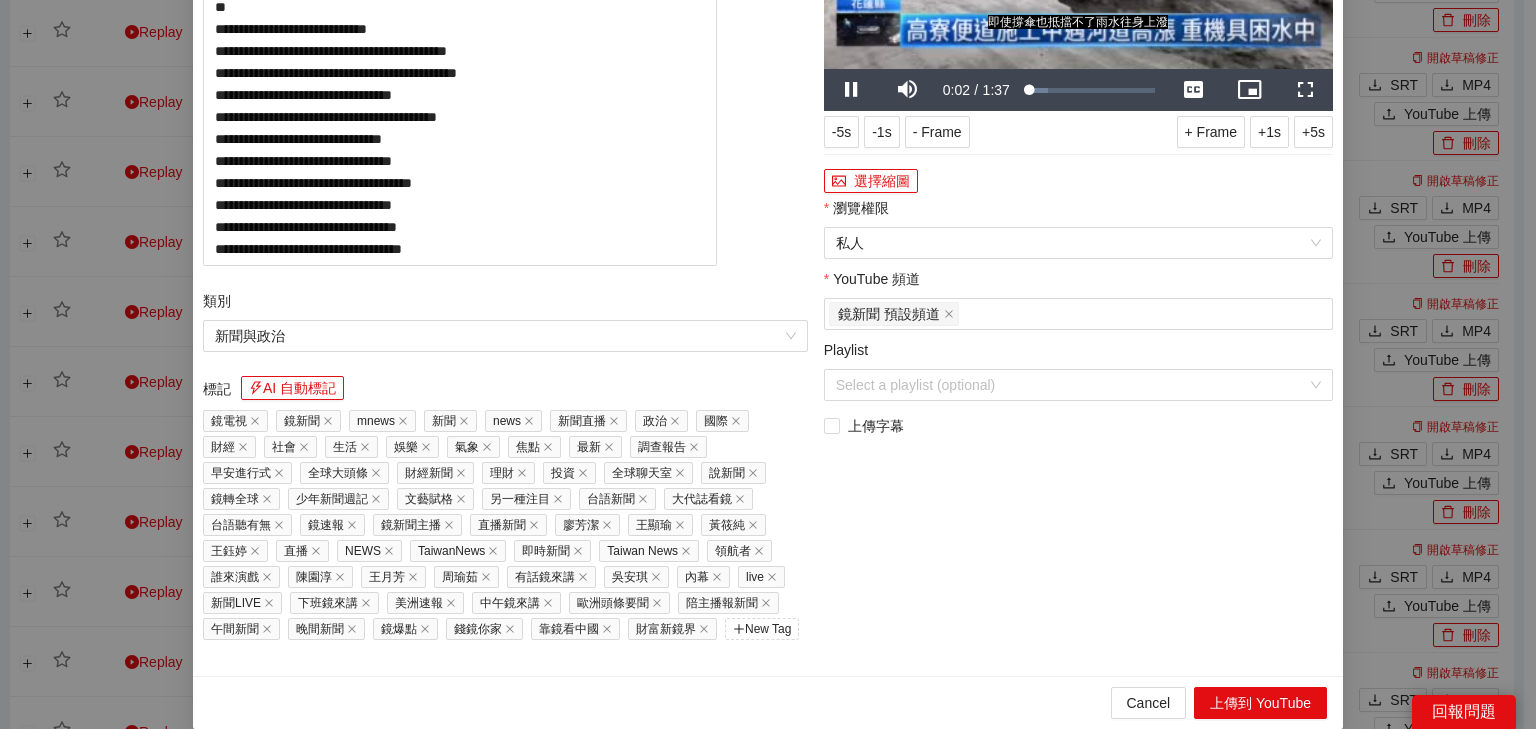 type on "**********" 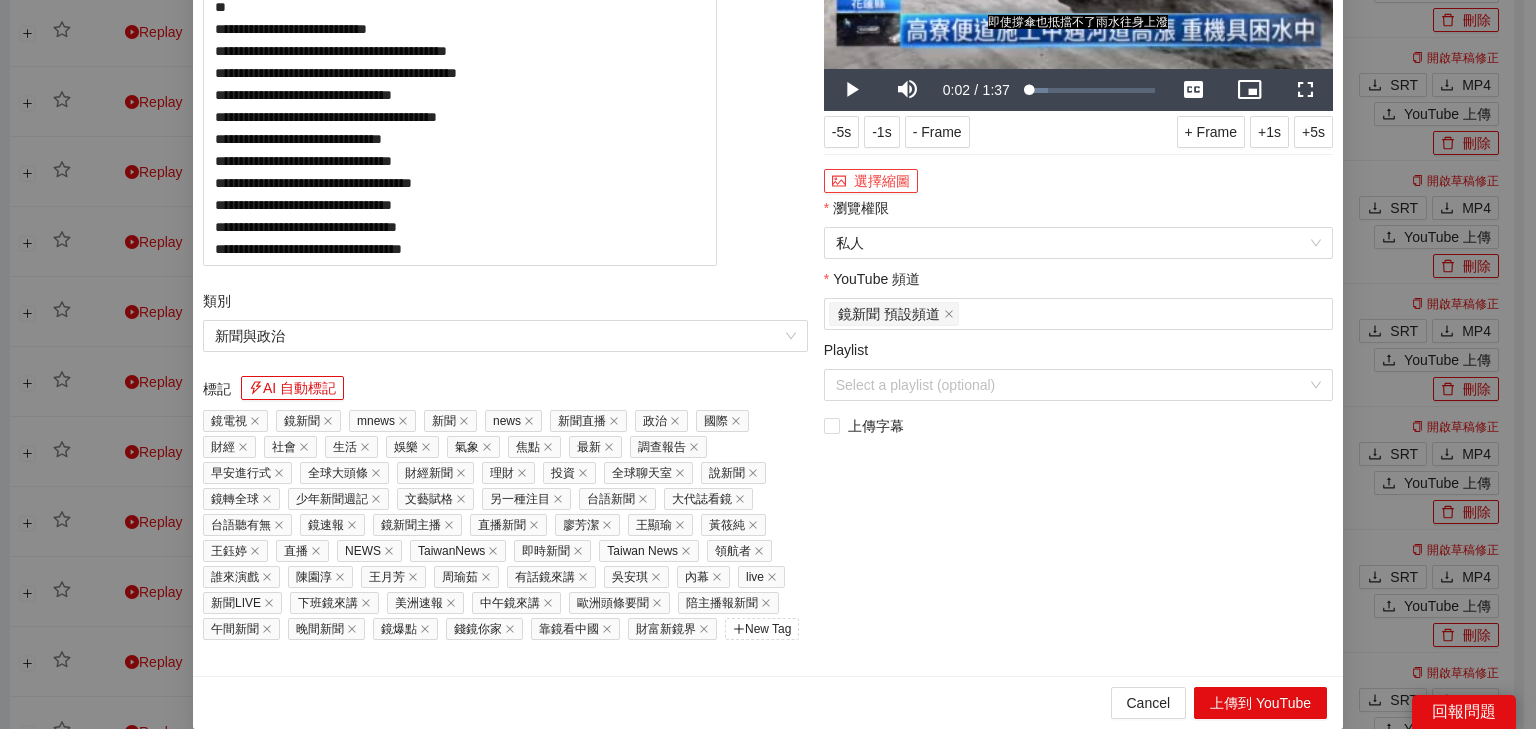 click on "選擇縮圖" at bounding box center [871, 181] 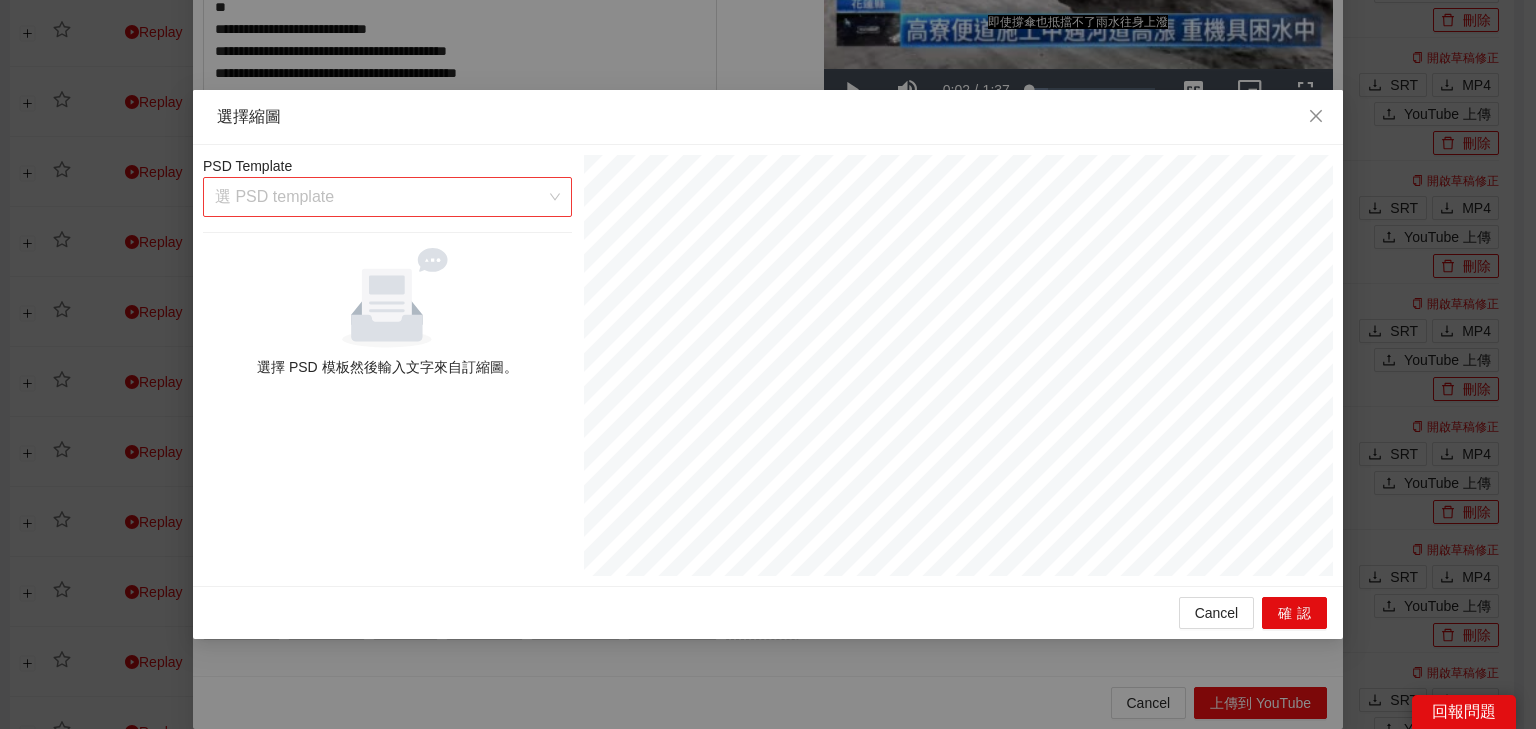 click at bounding box center [380, 197] 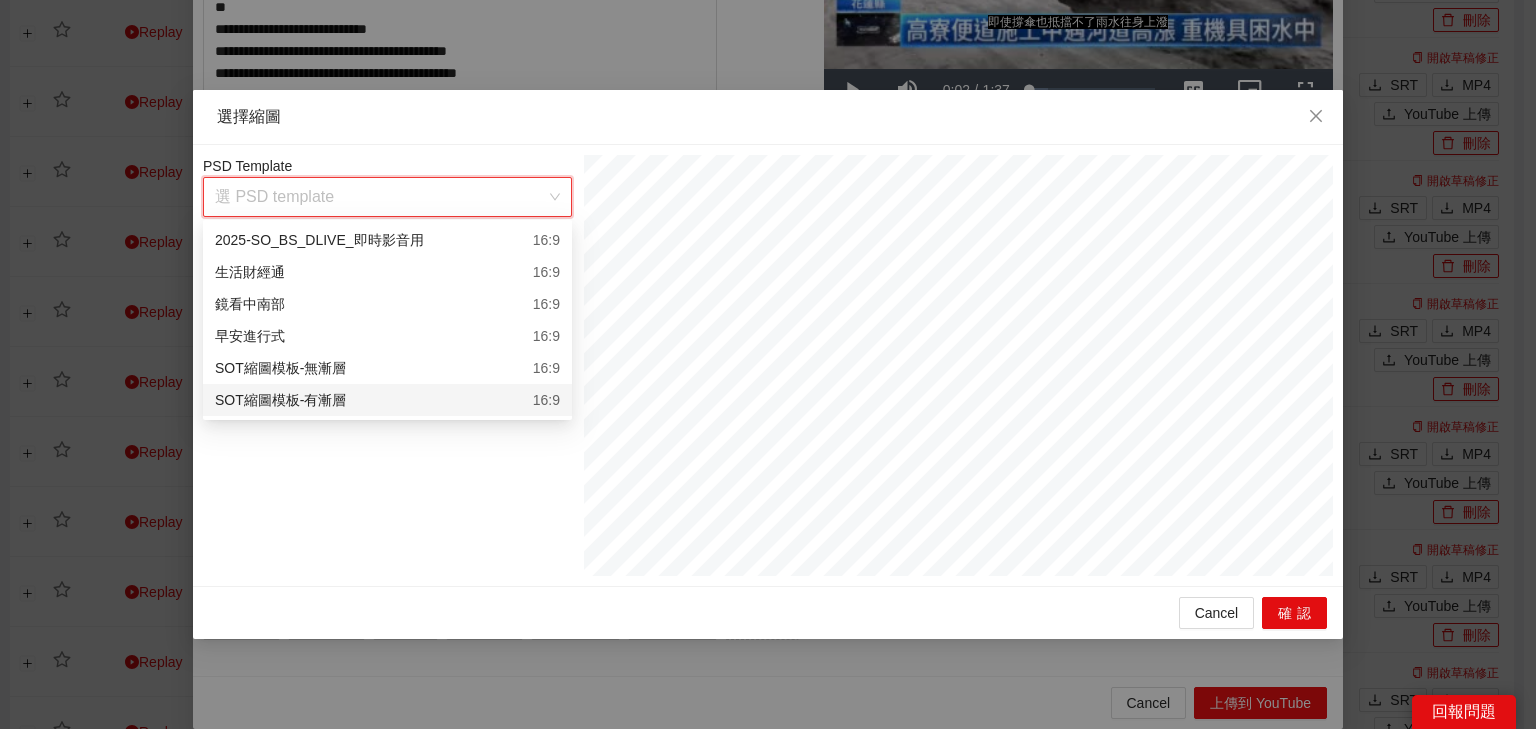 click on "SOT縮圖模板-有漸層 16:9" at bounding box center (387, 400) 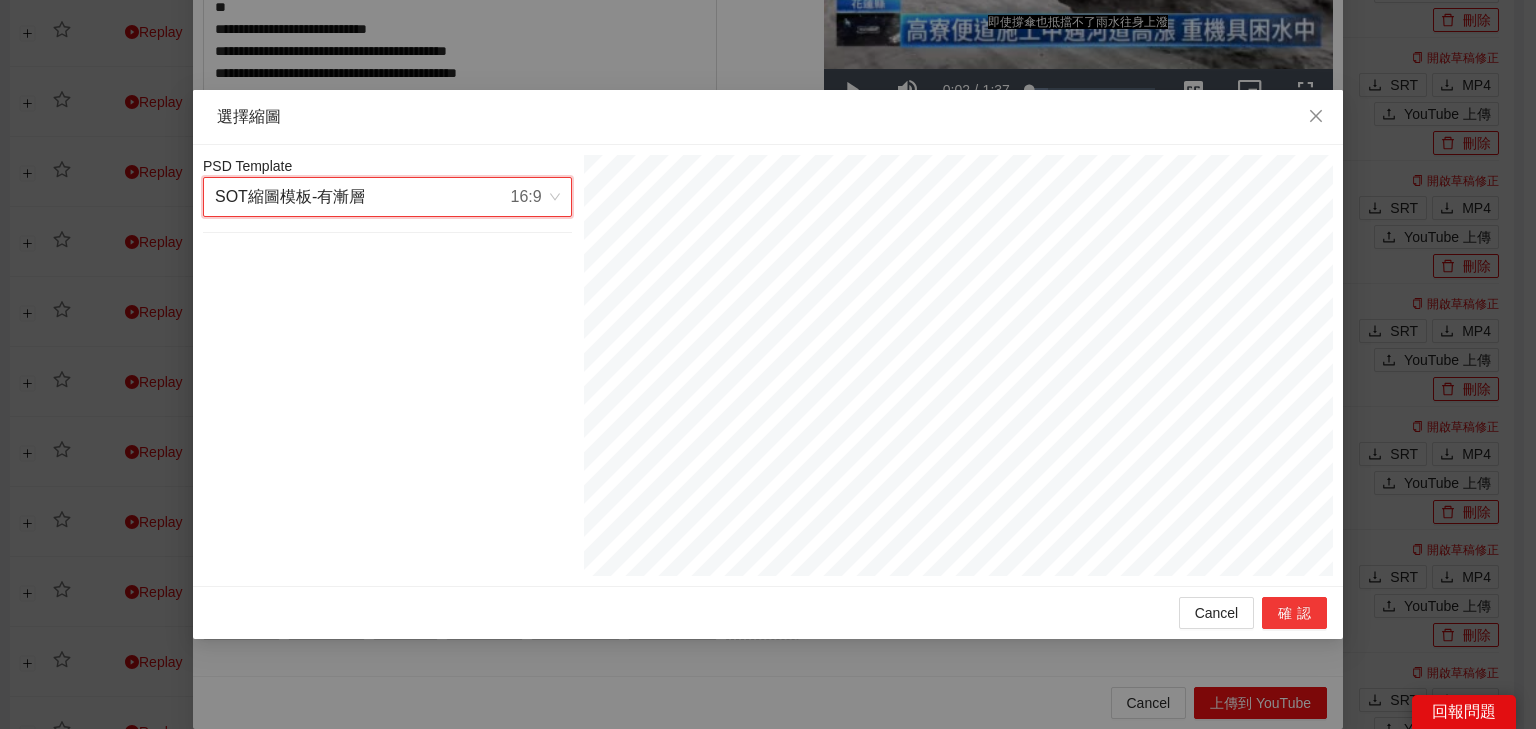 click on "確認" at bounding box center (1294, 613) 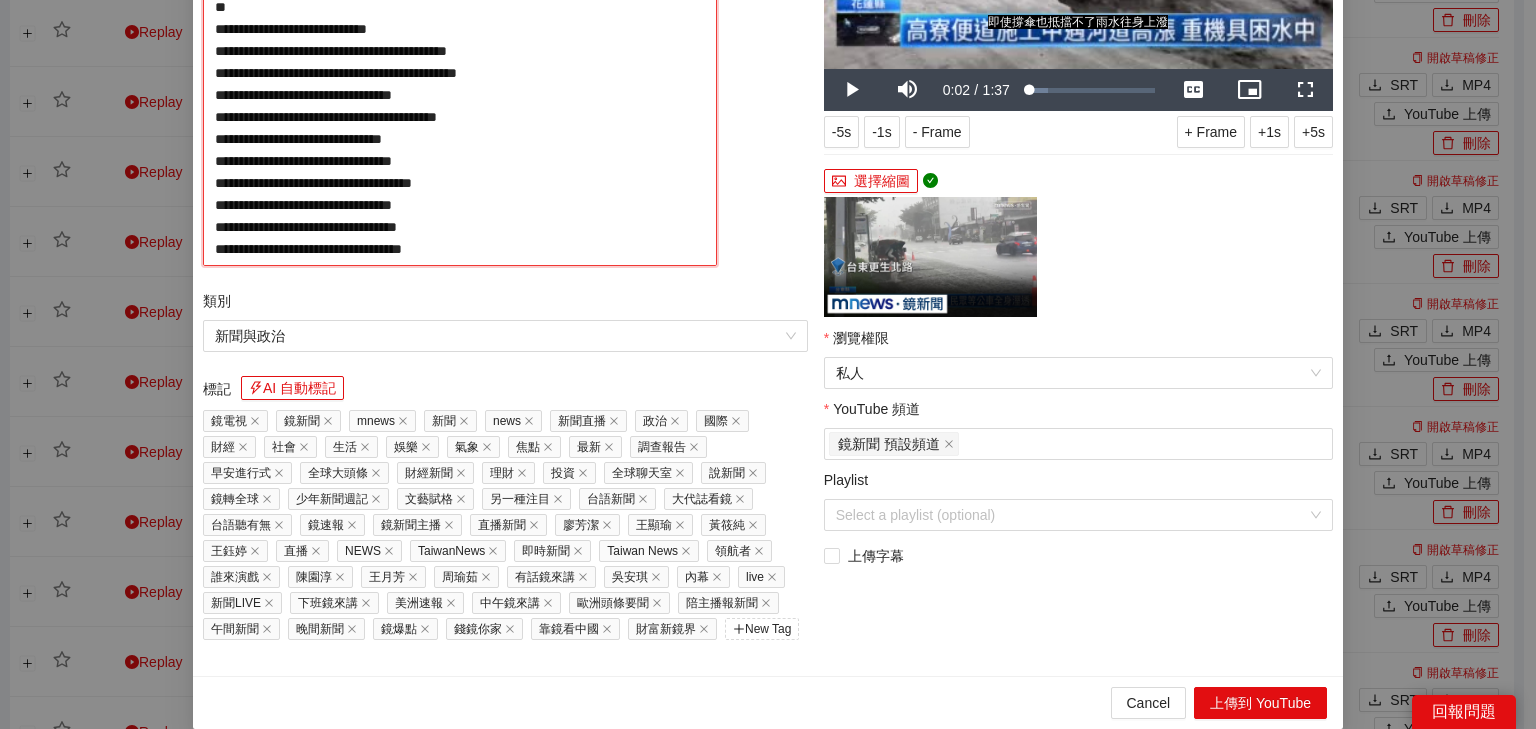 click on "**********" at bounding box center (460, 84) 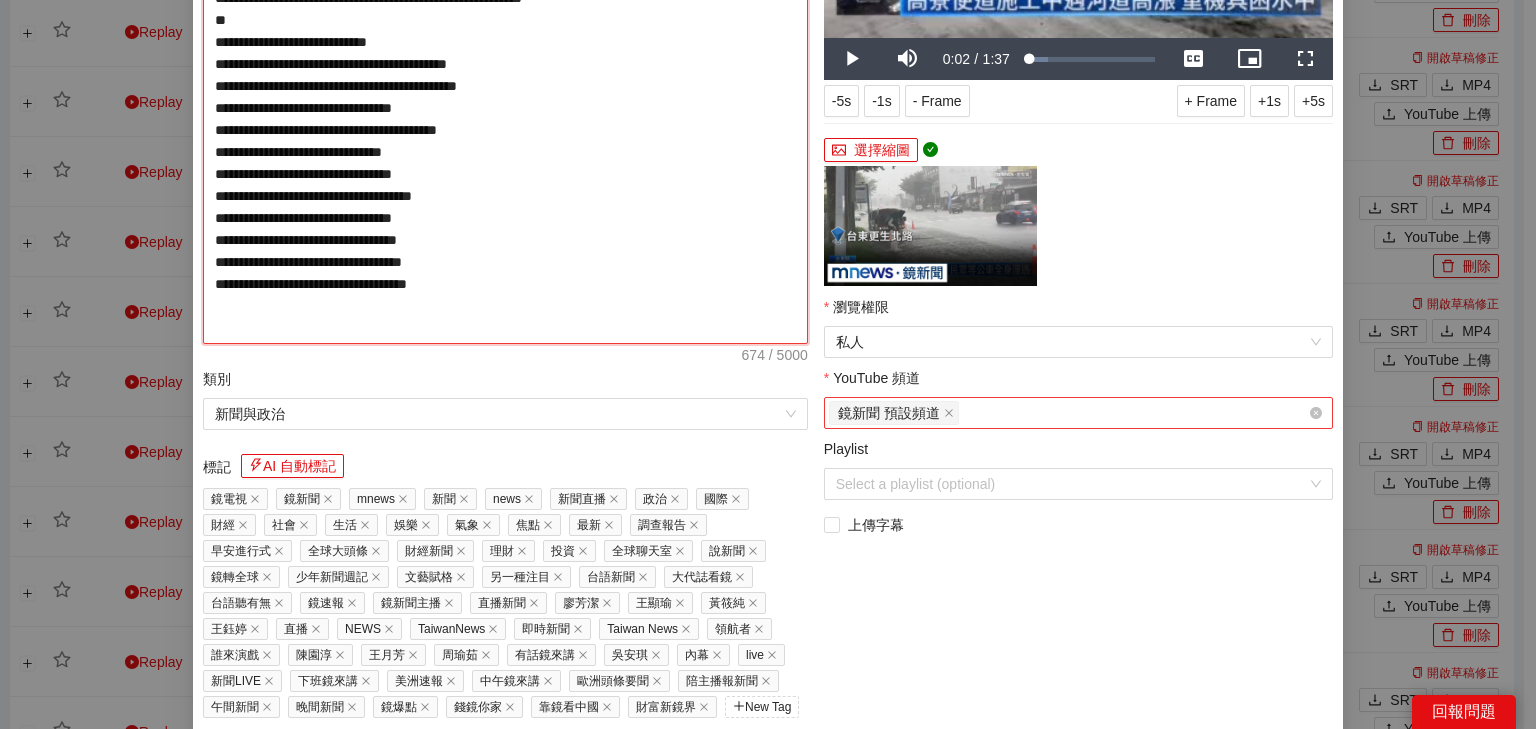 scroll, scrollTop: 387, scrollLeft: 0, axis: vertical 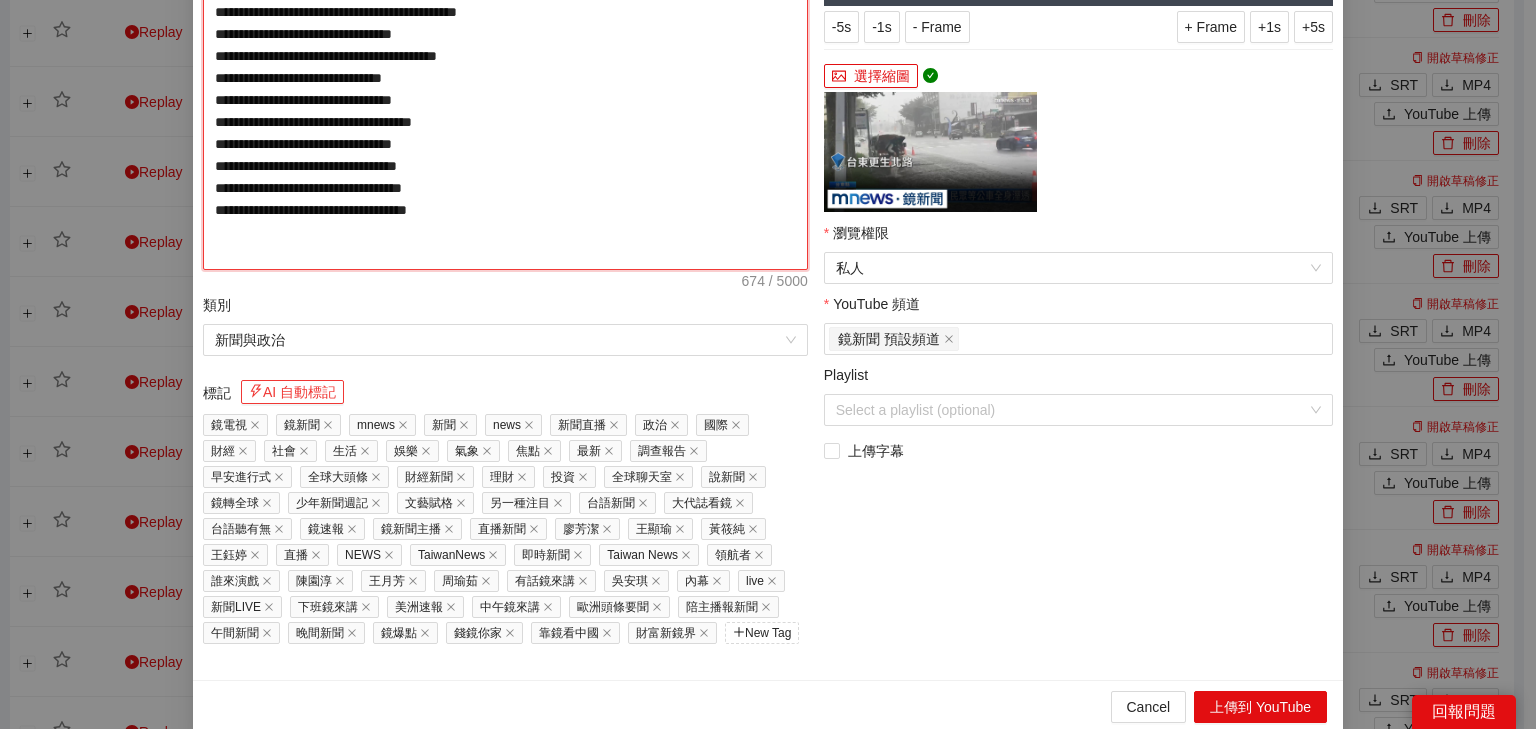 type on "**********" 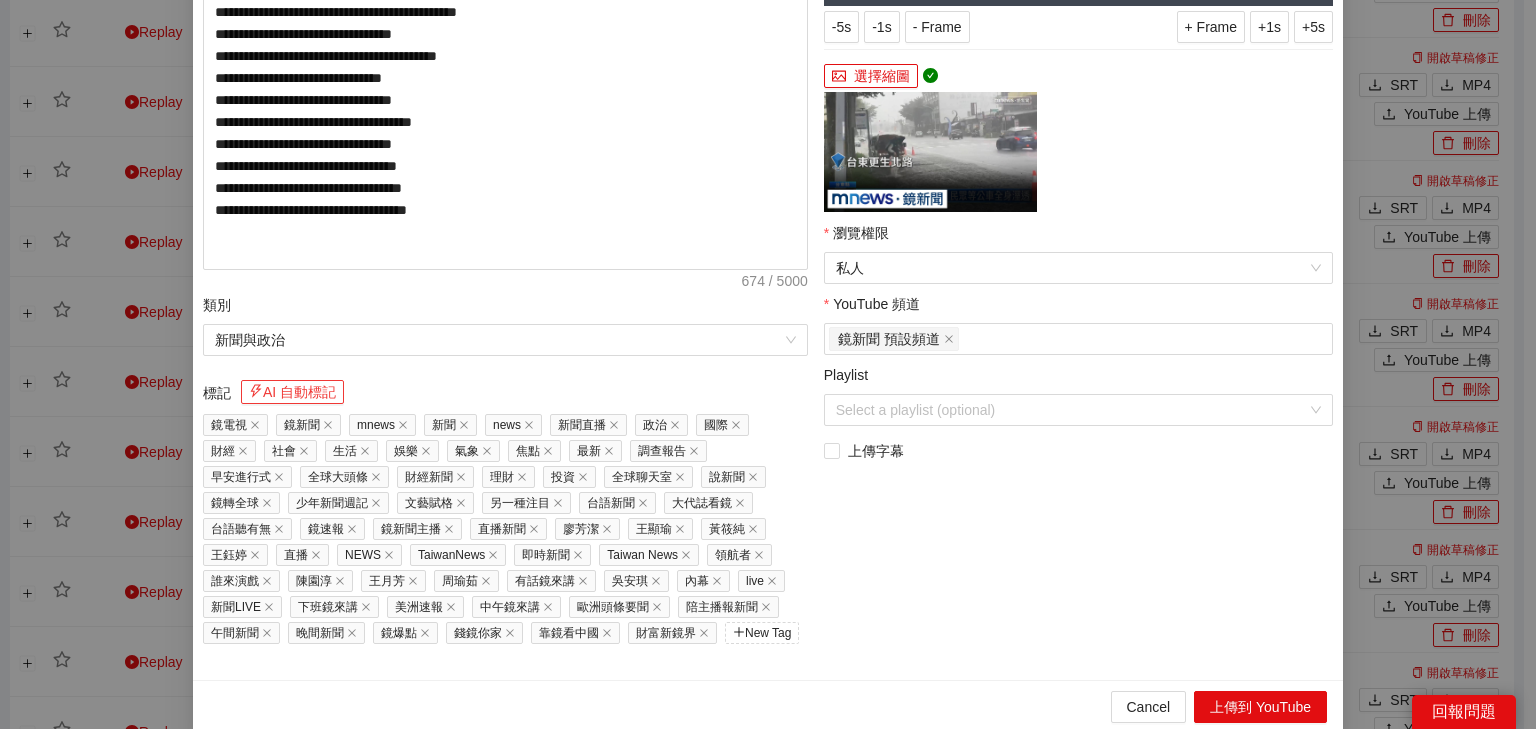 click on "AI 自動標記" at bounding box center (292, 392) 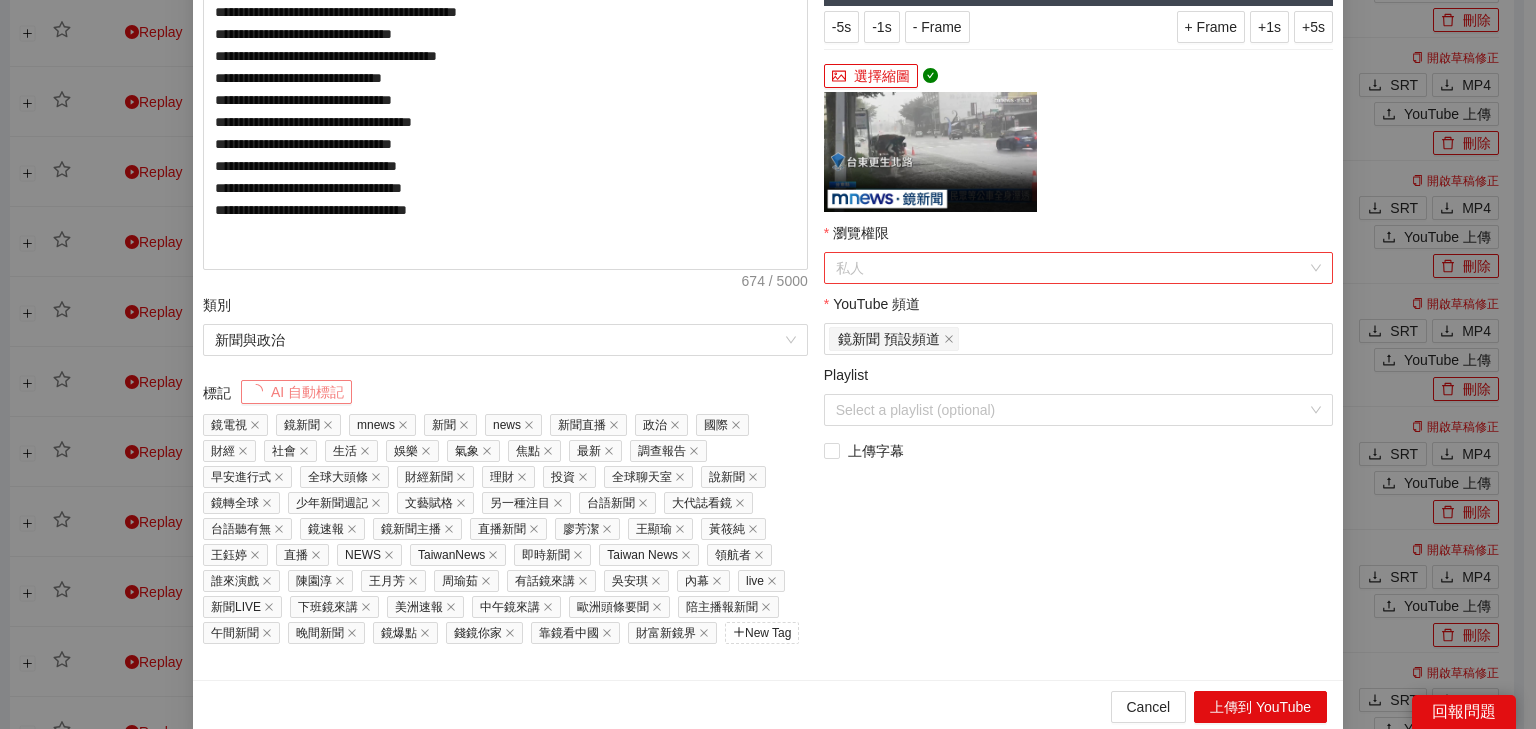 click on "私人" at bounding box center [1078, 268] 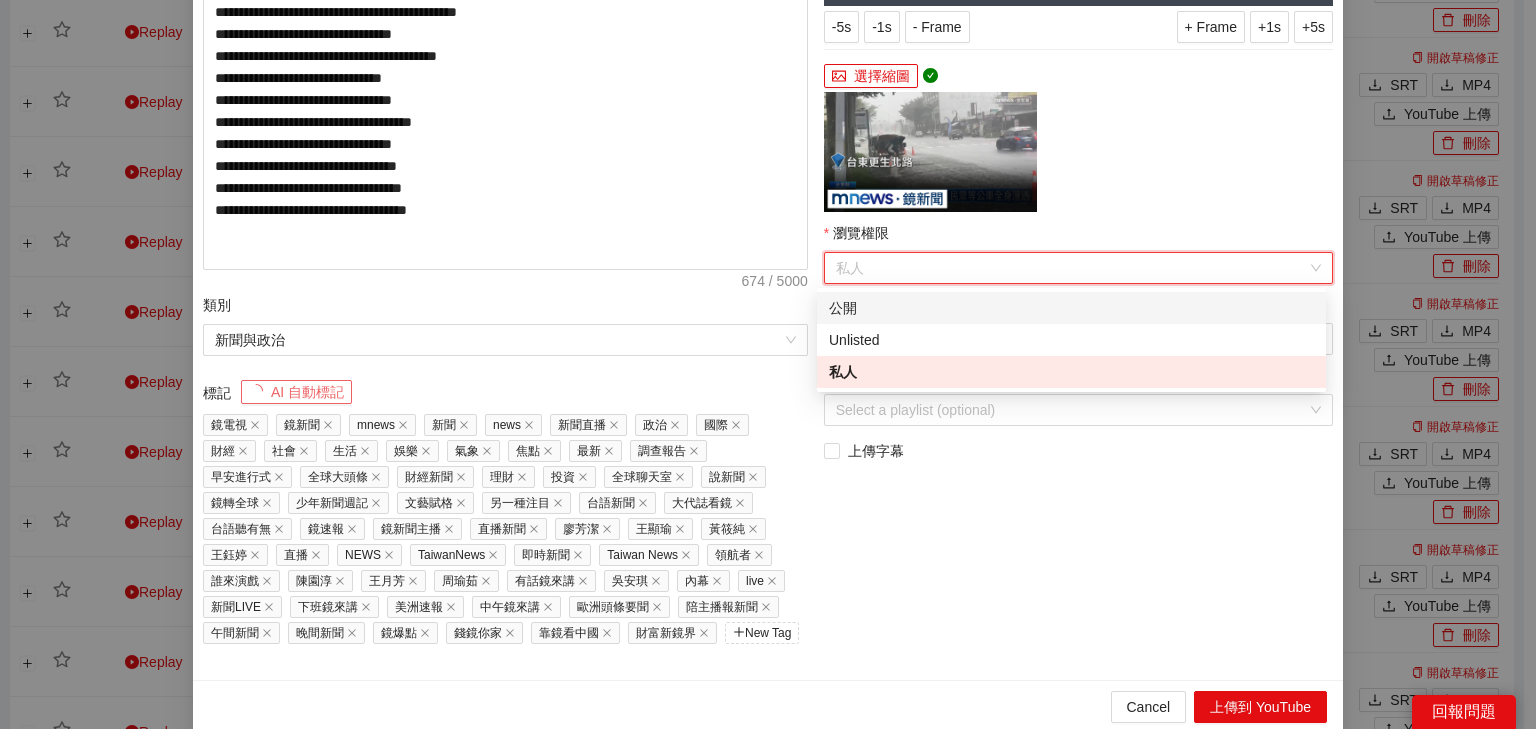 click on "公開" at bounding box center (1071, 308) 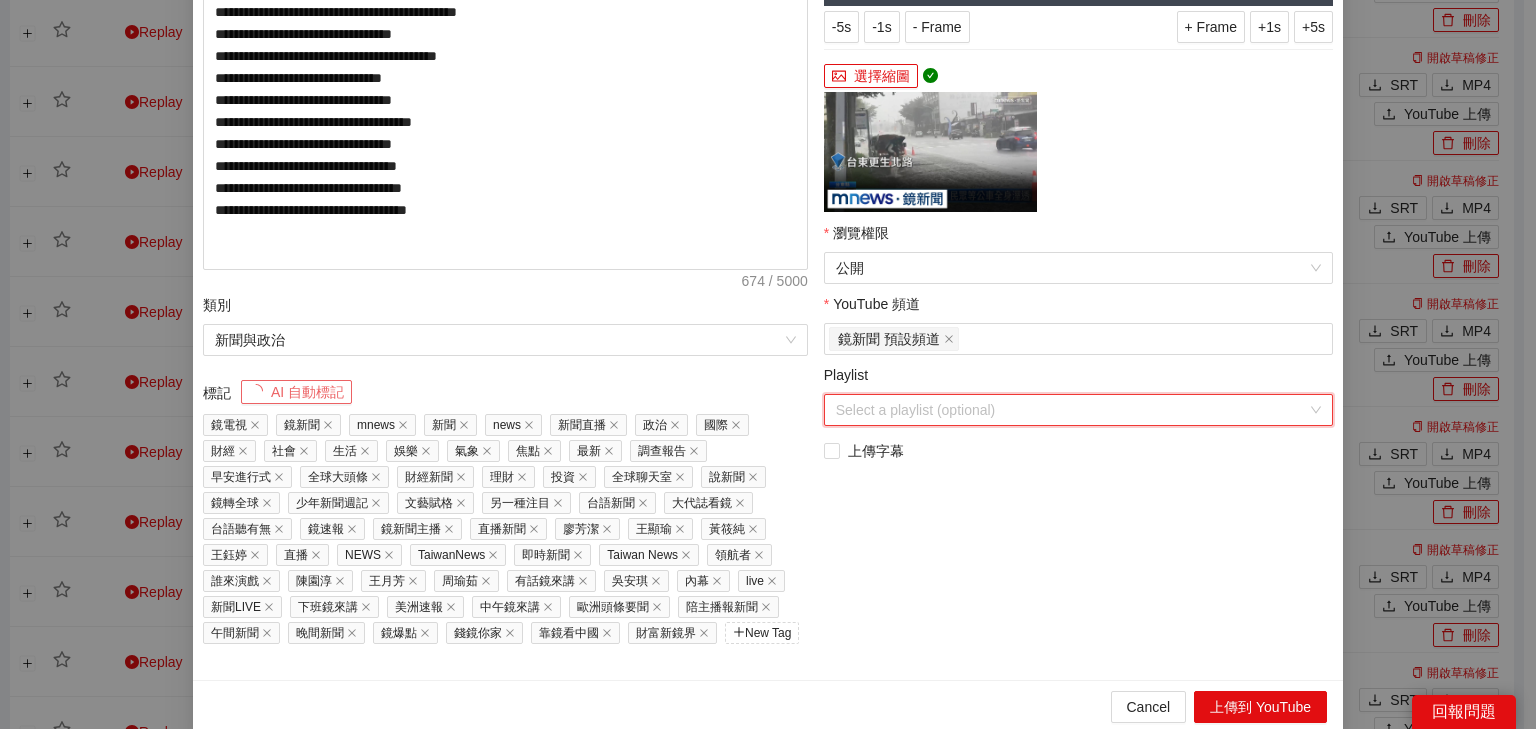click on "Playlist" at bounding box center (1071, 410) 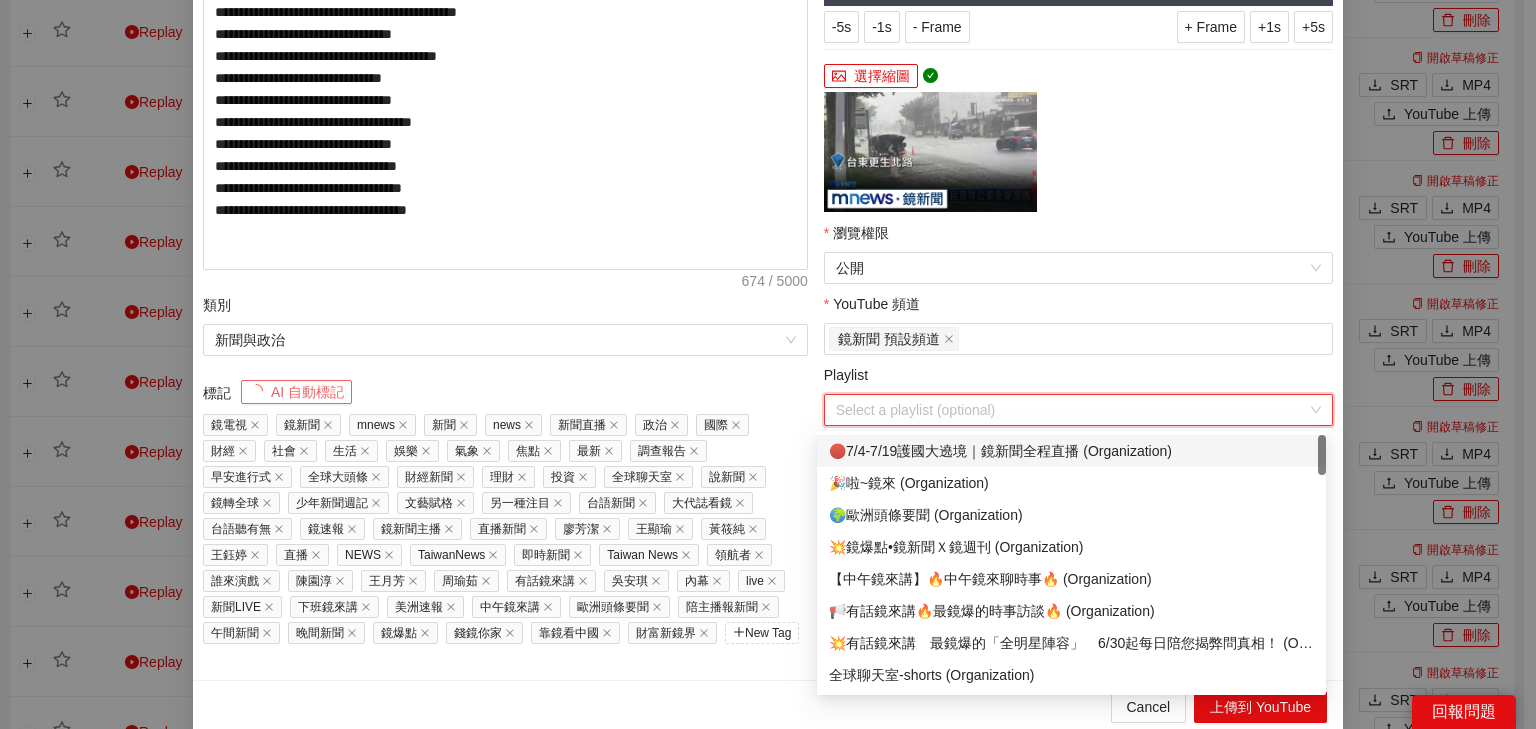 scroll, scrollTop: 80, scrollLeft: 0, axis: vertical 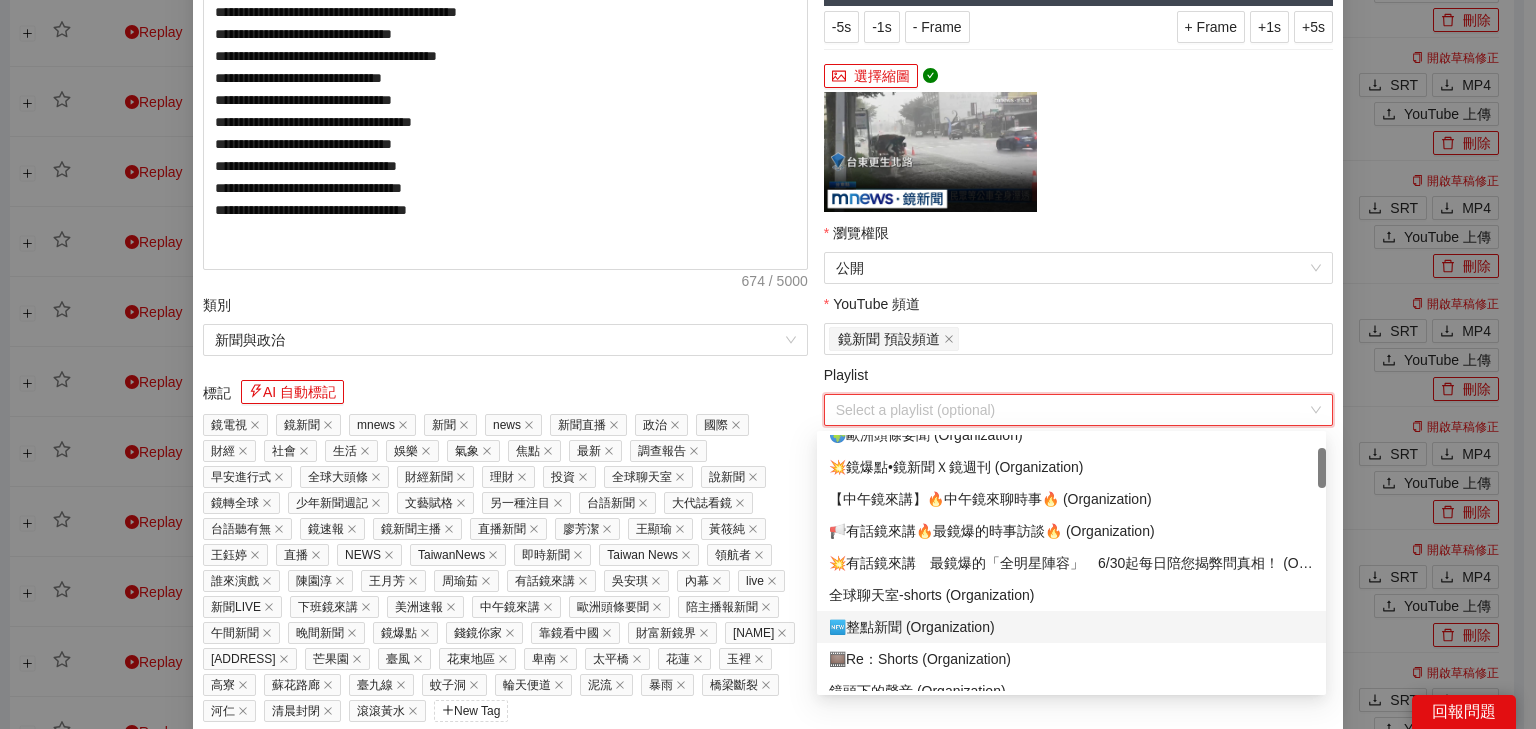 click on "🆕整點新聞 (Organization)" at bounding box center [1071, 627] 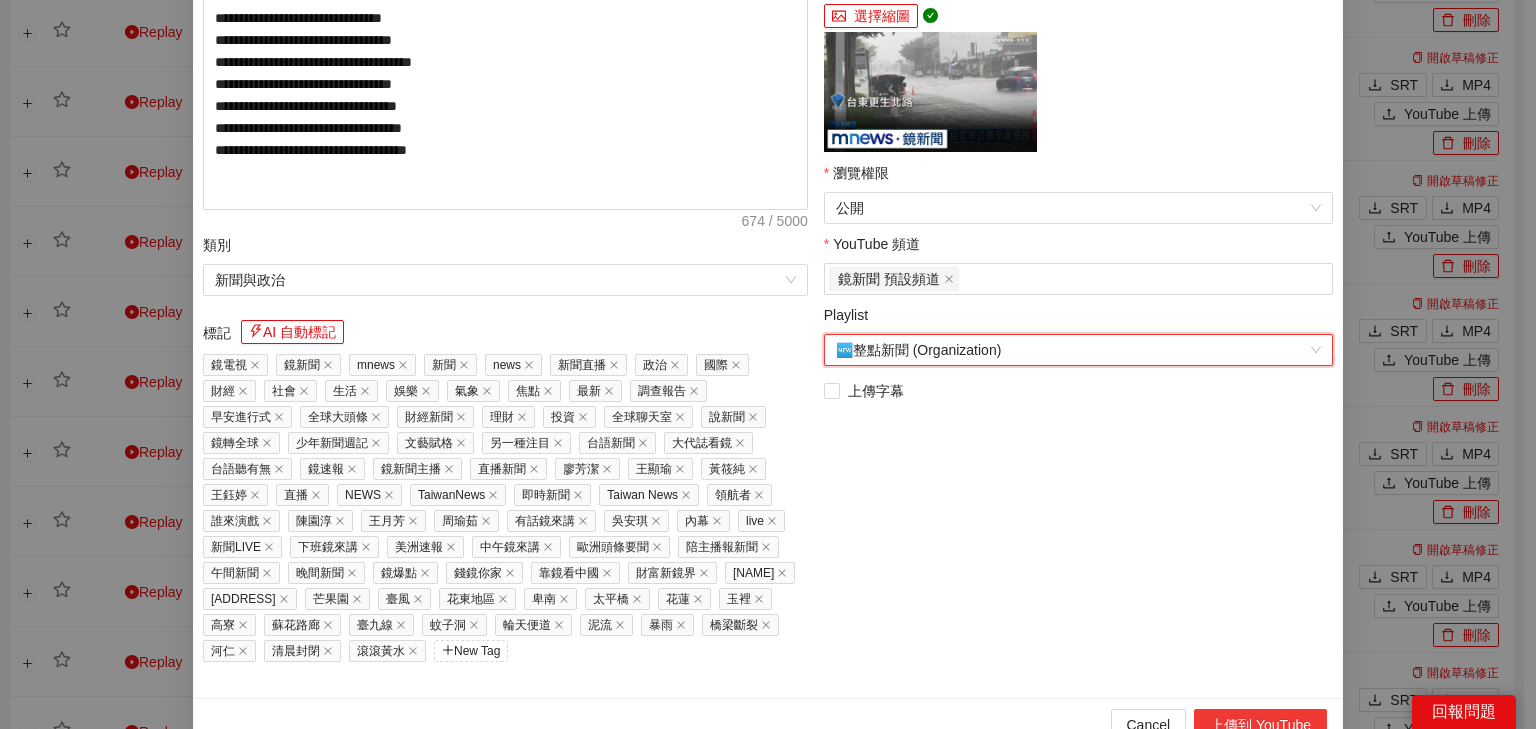 scroll, scrollTop: 464, scrollLeft: 0, axis: vertical 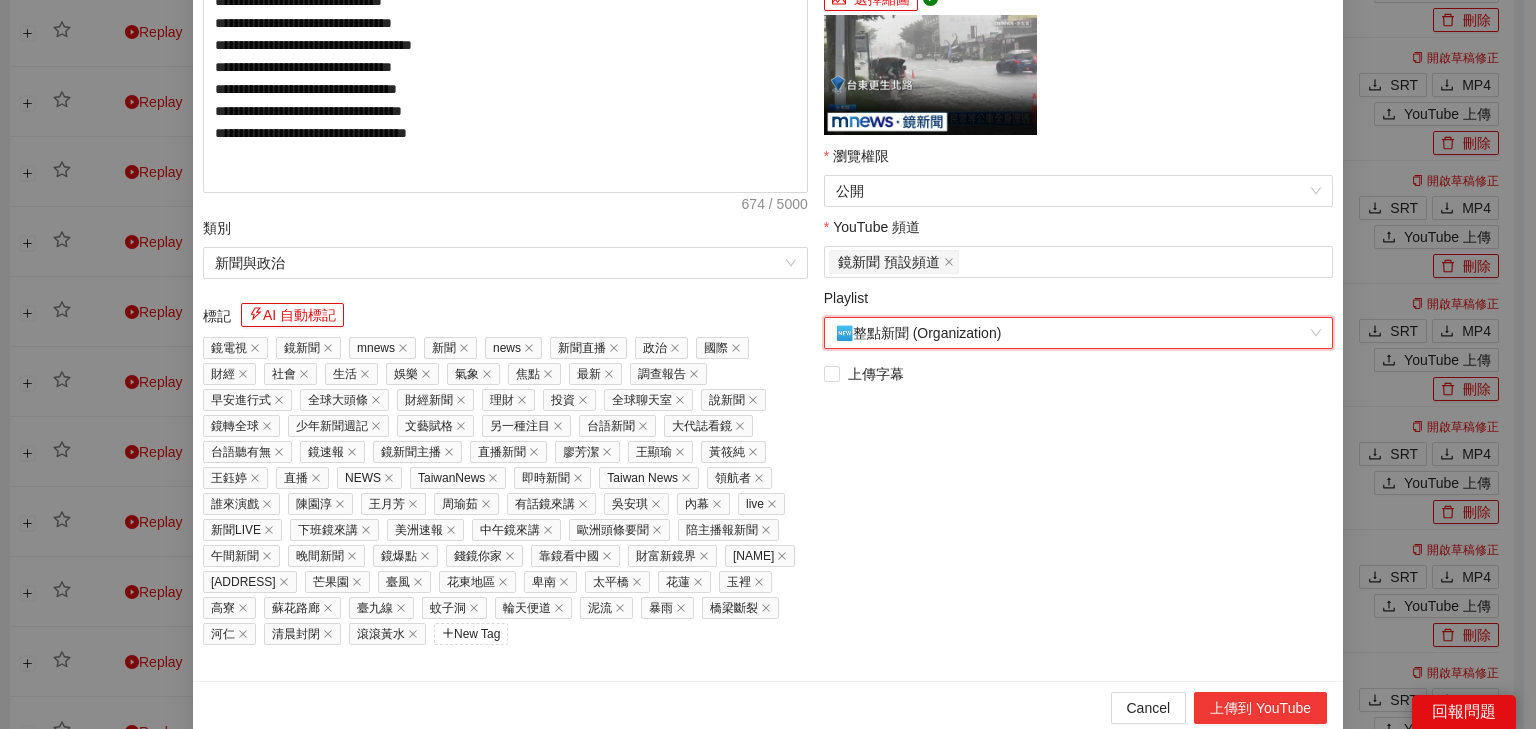 click on "上傳到 YouTube" at bounding box center (1260, 708) 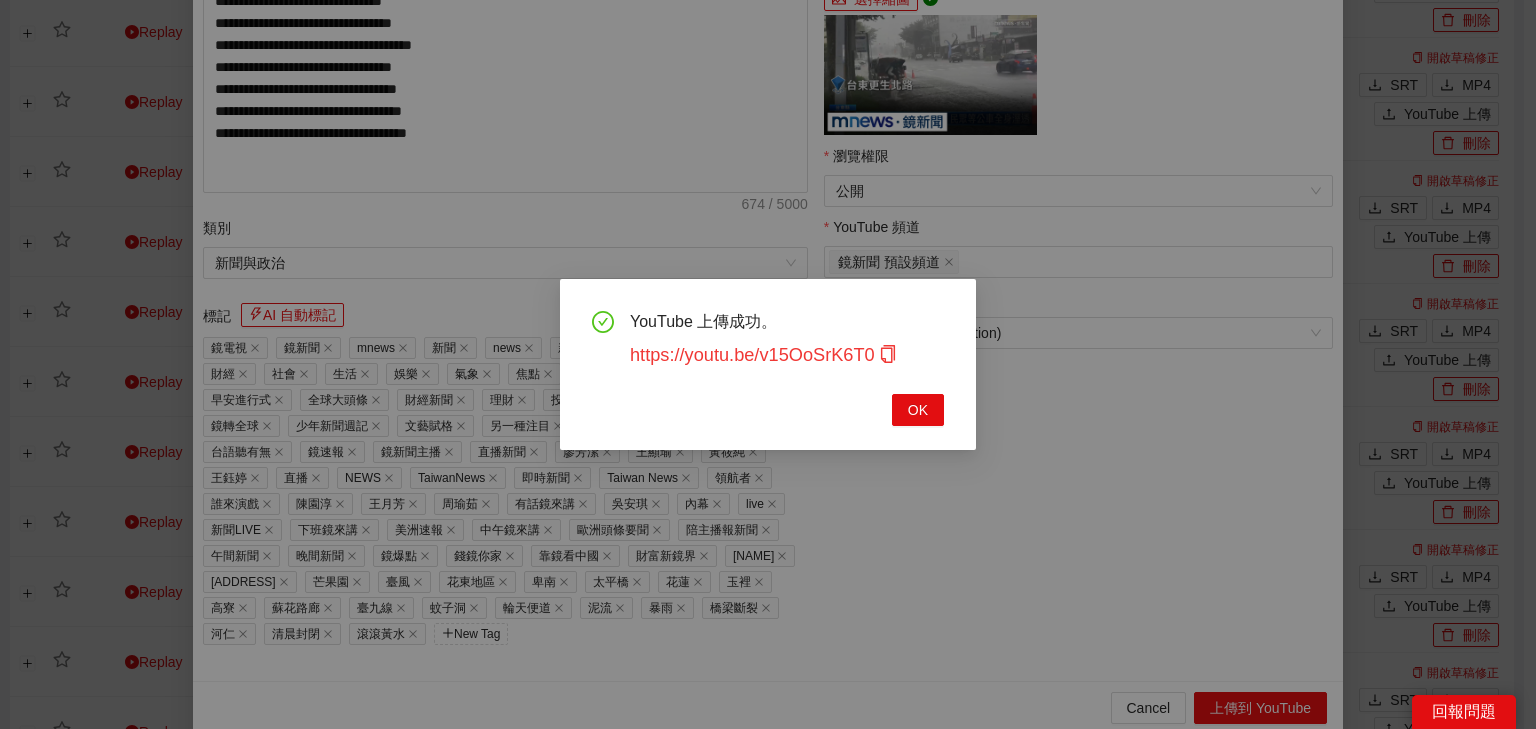 click 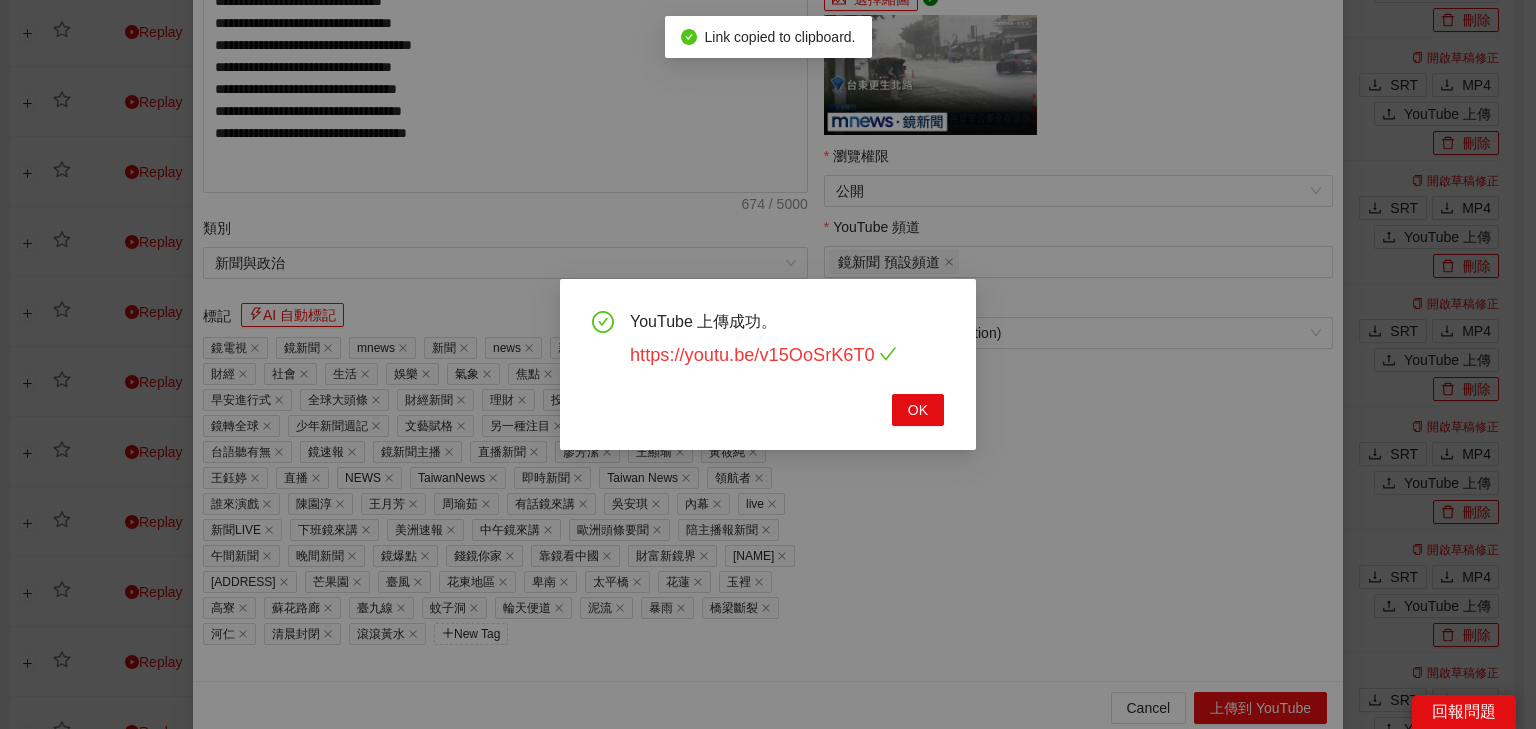 click on "https://youtu.be/v15OoSrK6T0" at bounding box center [763, 355] 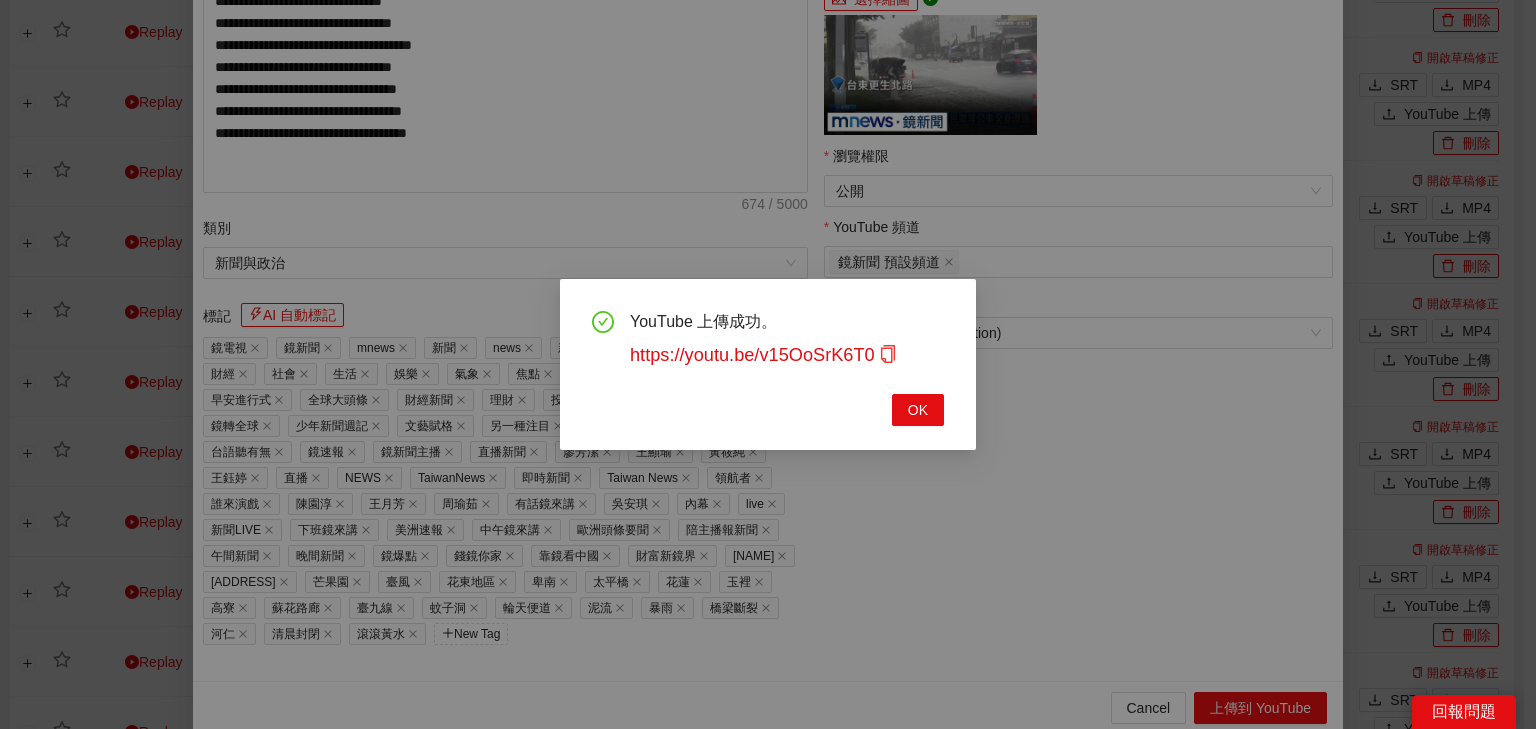 click on "YouTube 上傳成功。 https://youtu.be/v15OoSrK6T0 OK" at bounding box center [768, 364] 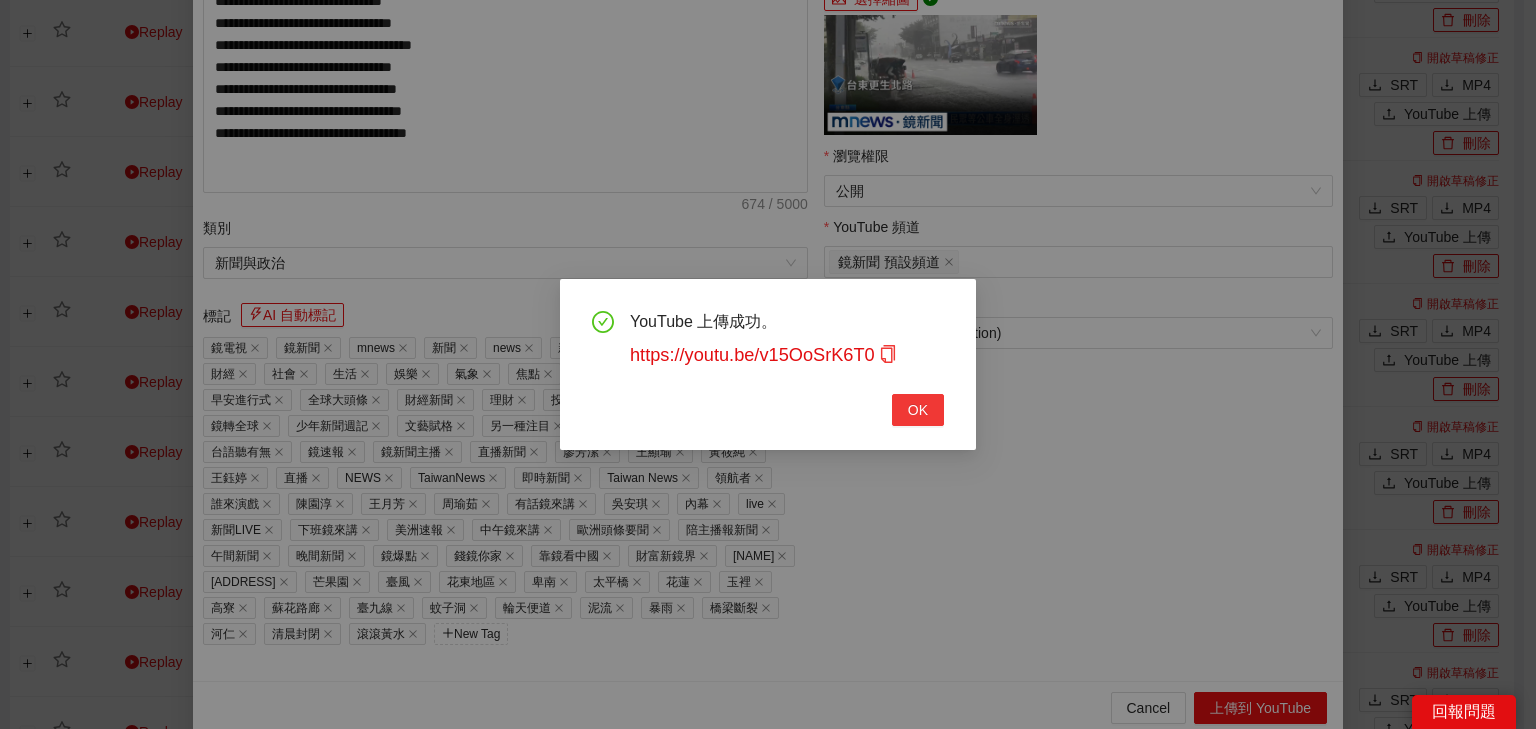 click on "OK" at bounding box center (918, 410) 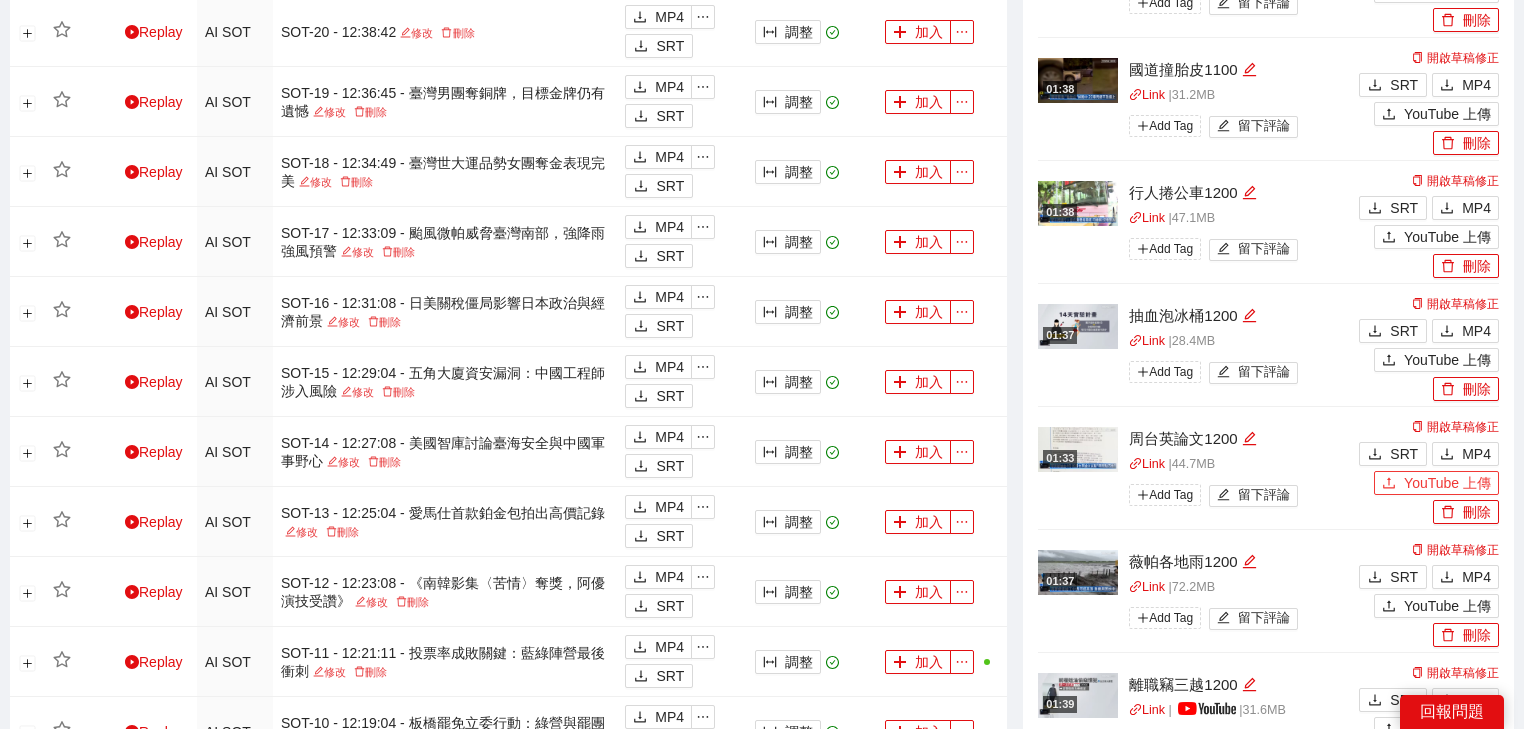 click on "YouTube 上傳" at bounding box center [1447, 483] 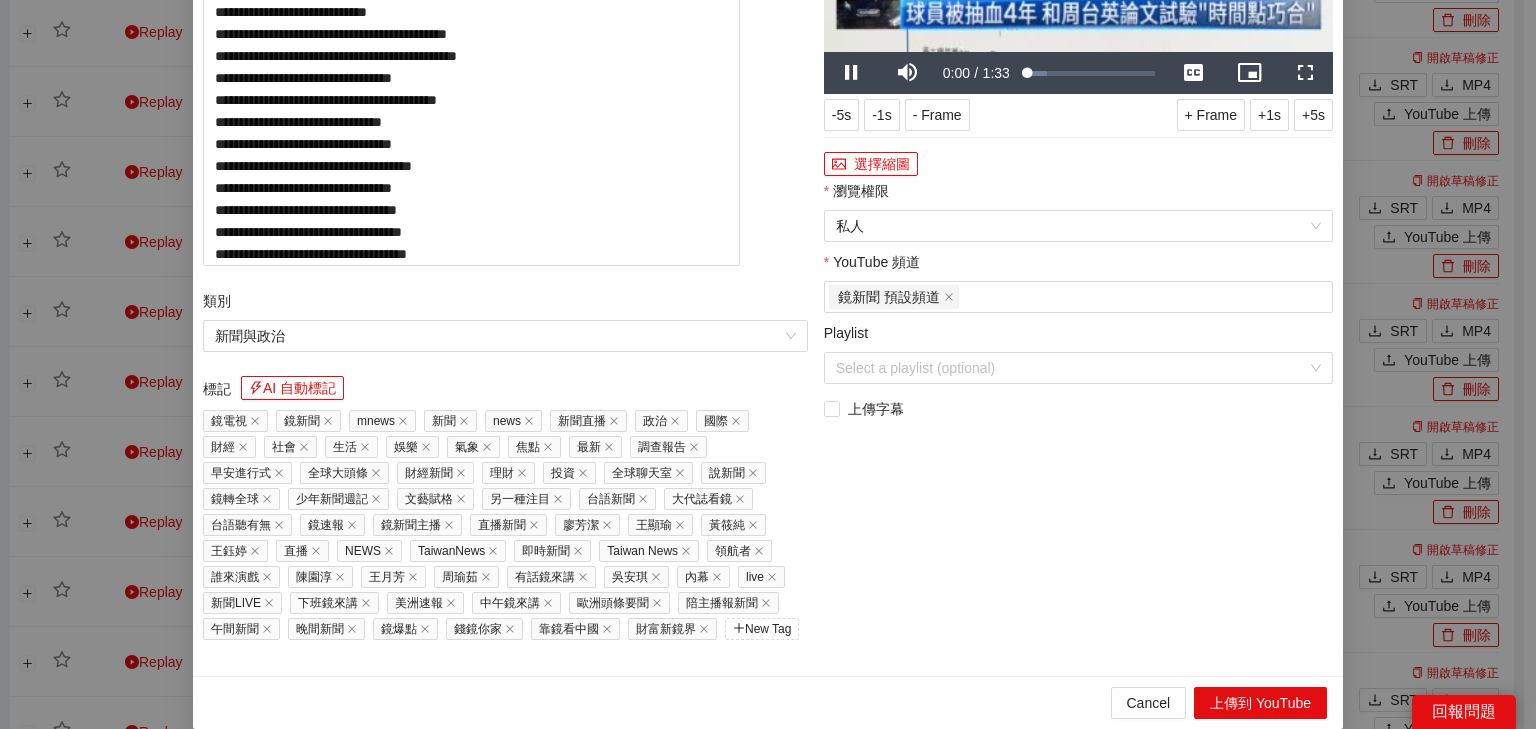 drag, startPoint x: 457, startPoint y: 107, endPoint x: 0, endPoint y: 80, distance: 457.7969 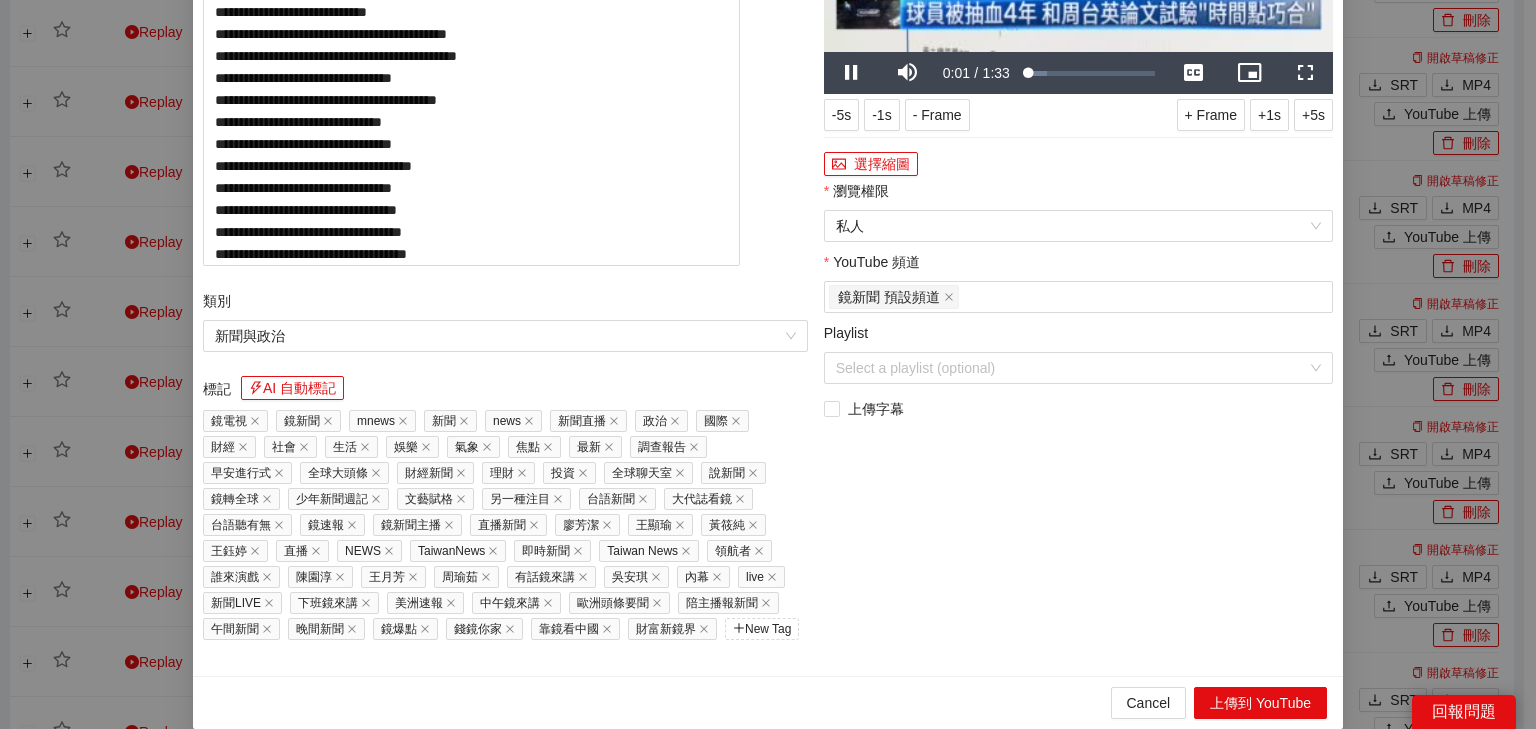 paste on "**********" 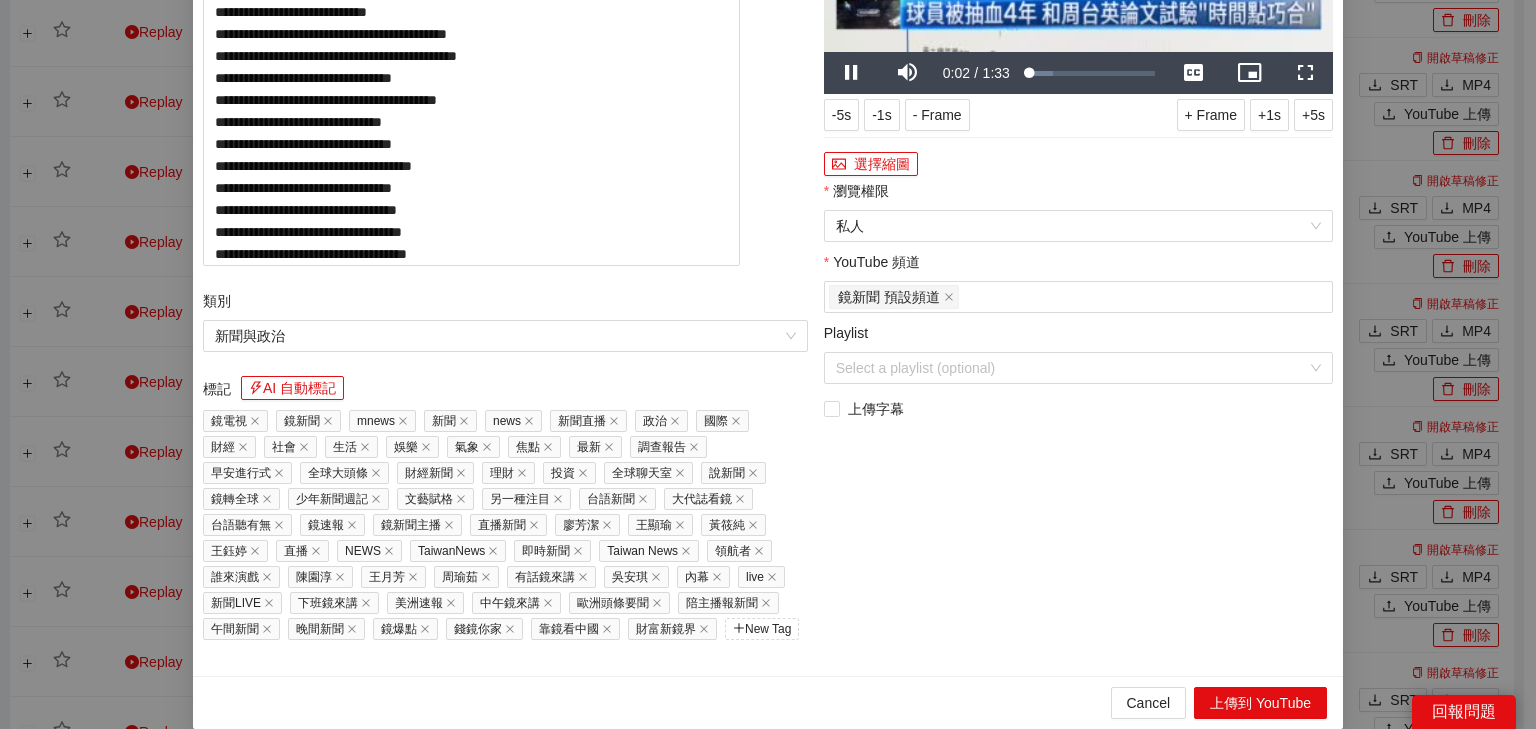 type on "**********" 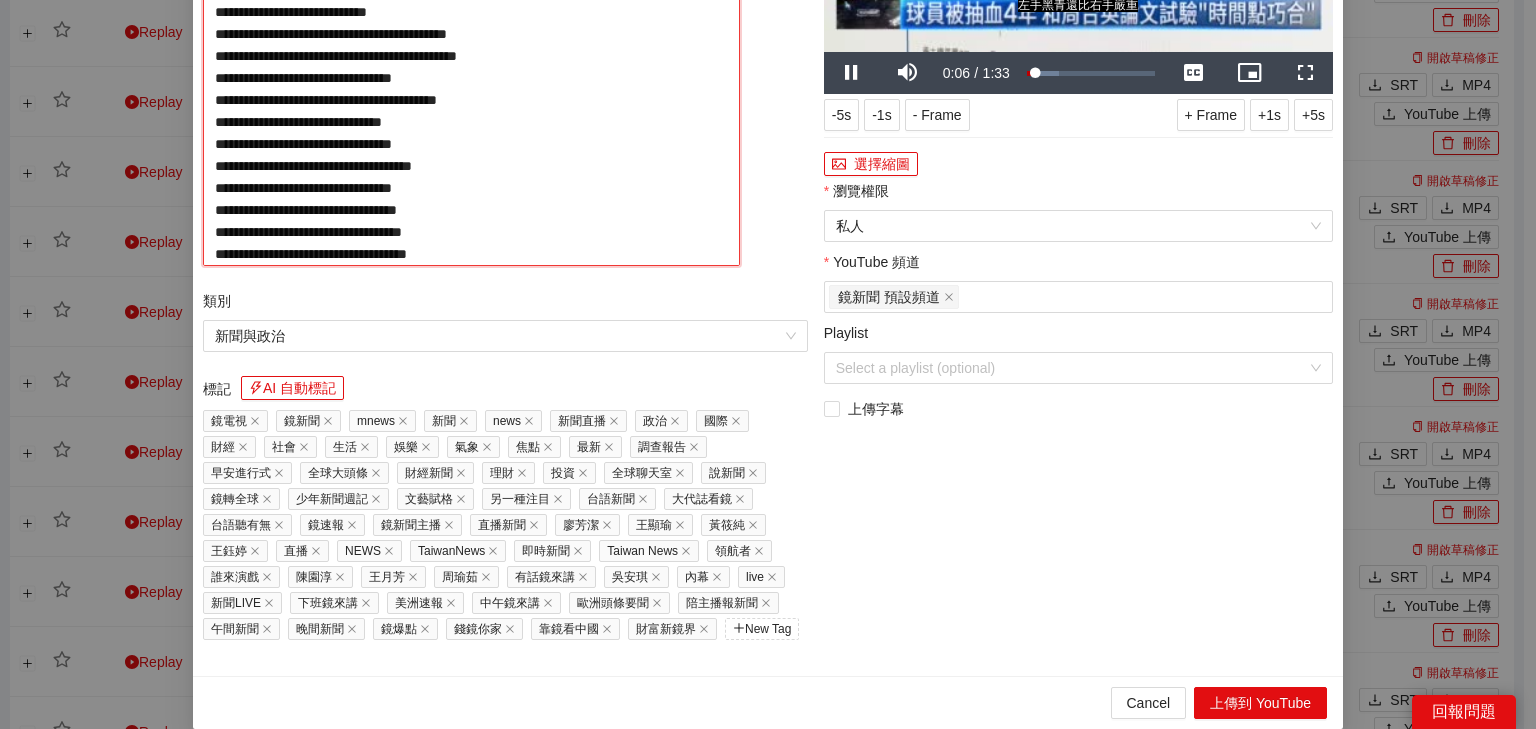 click on "**********" at bounding box center (471, 76) 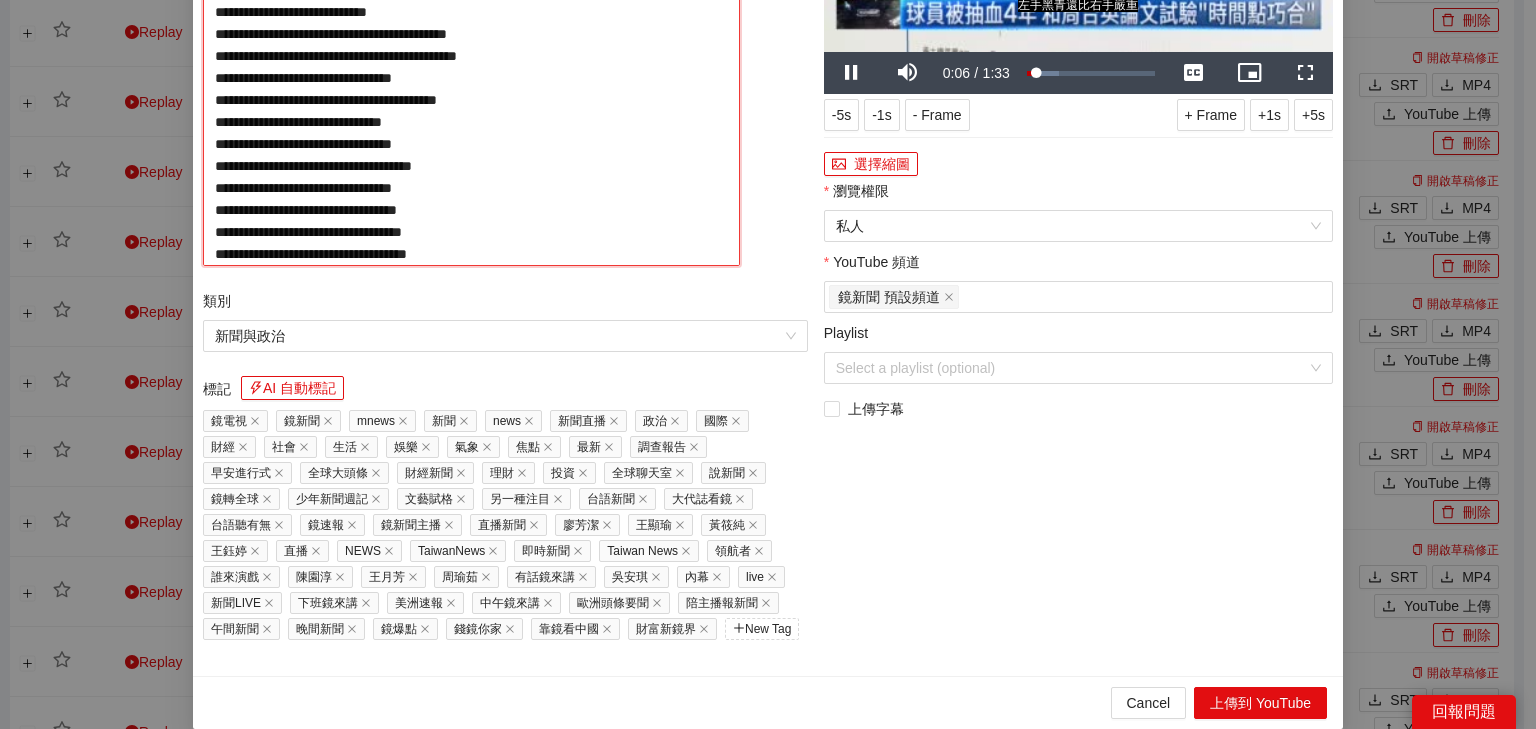 paste on "**********" 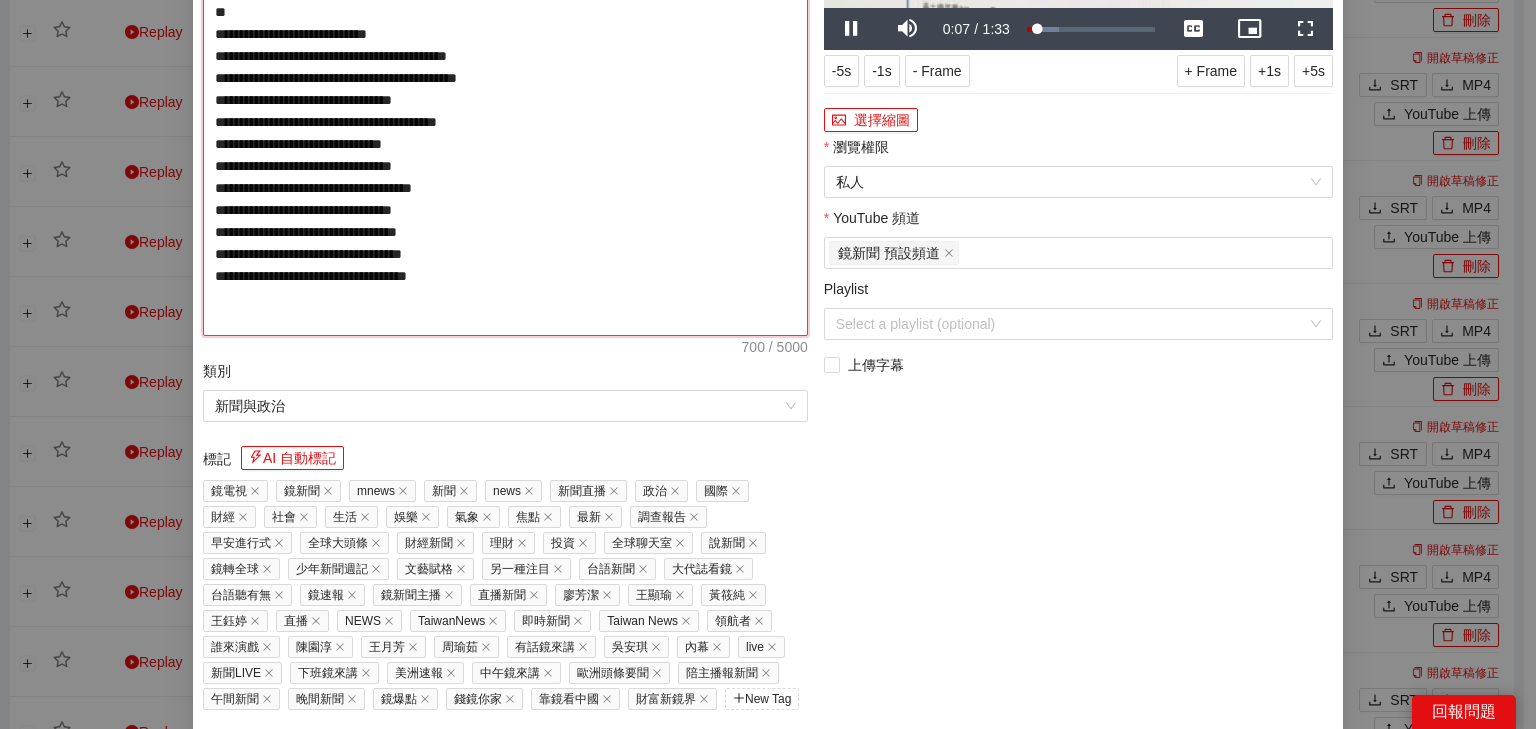 type on "**********" 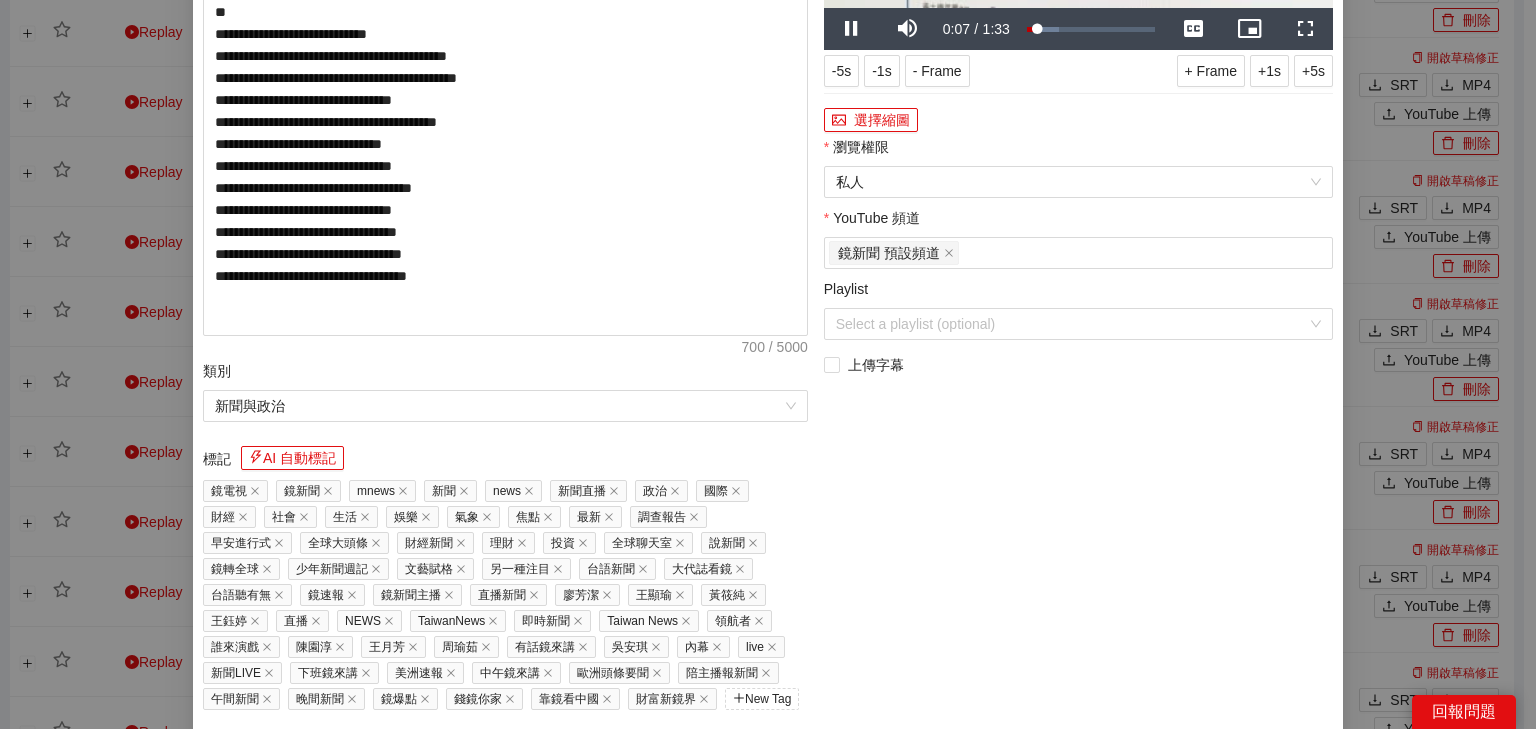 click at bounding box center [1078, -135] 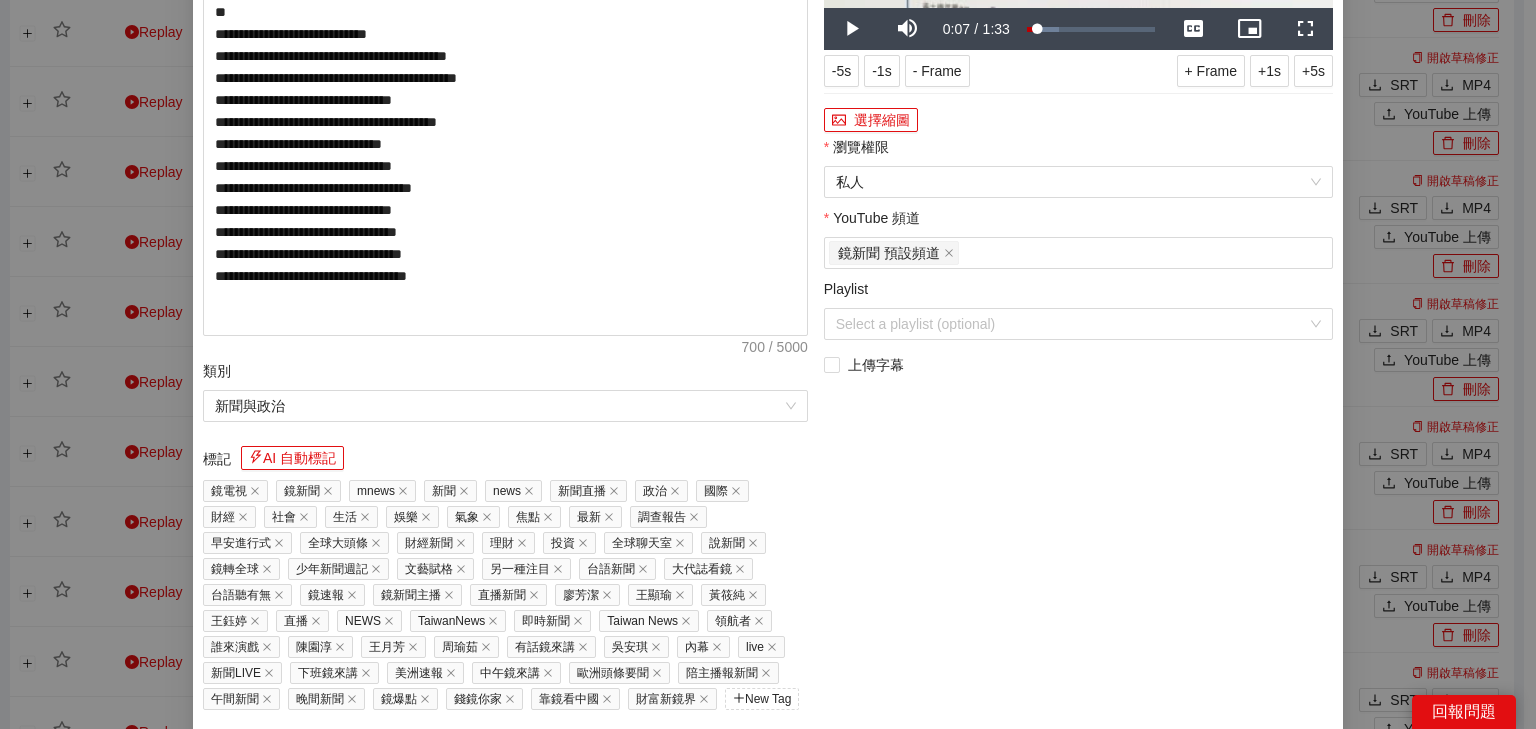 click at bounding box center [1078, -135] 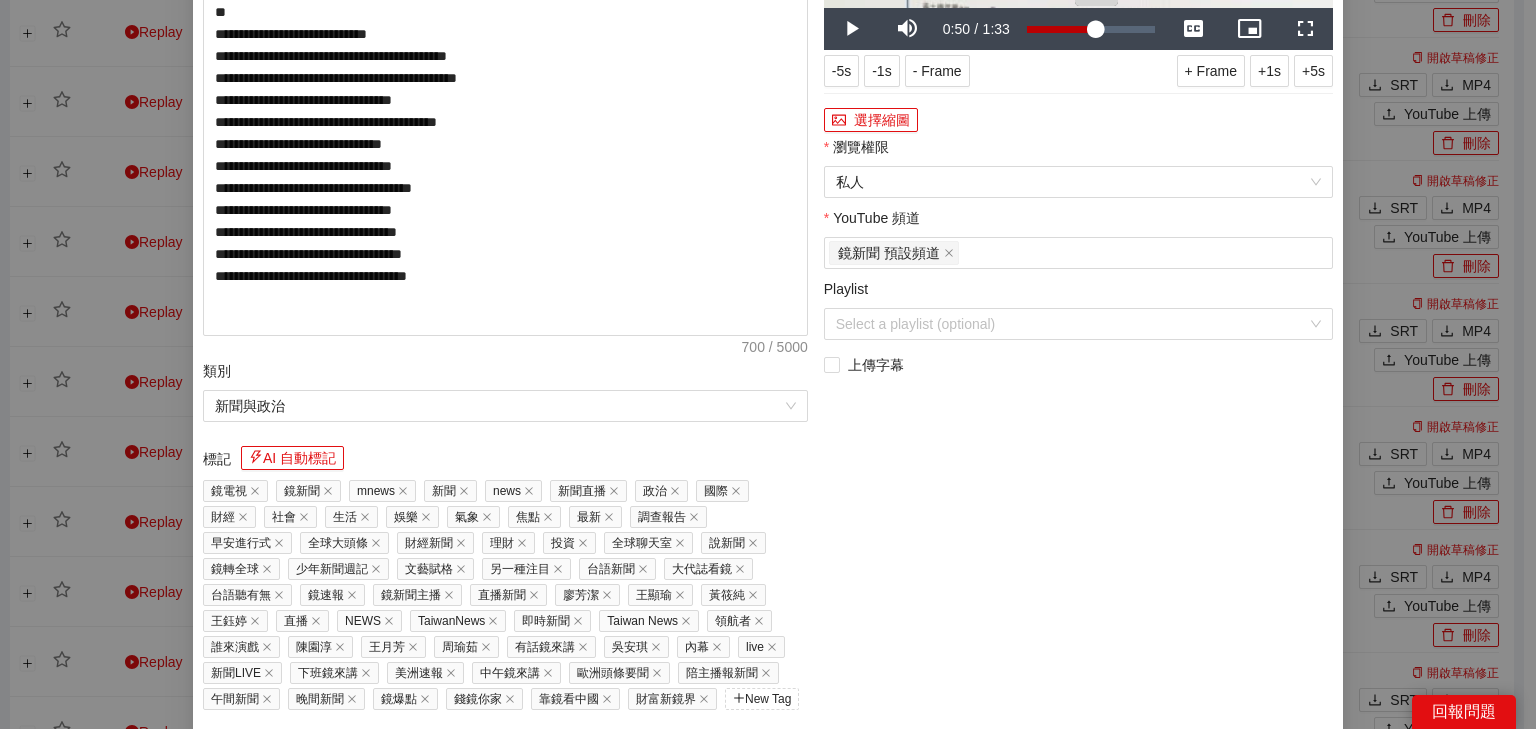 click on "Loaded :  24.87% 0:50 0:50" at bounding box center [1091, 29] 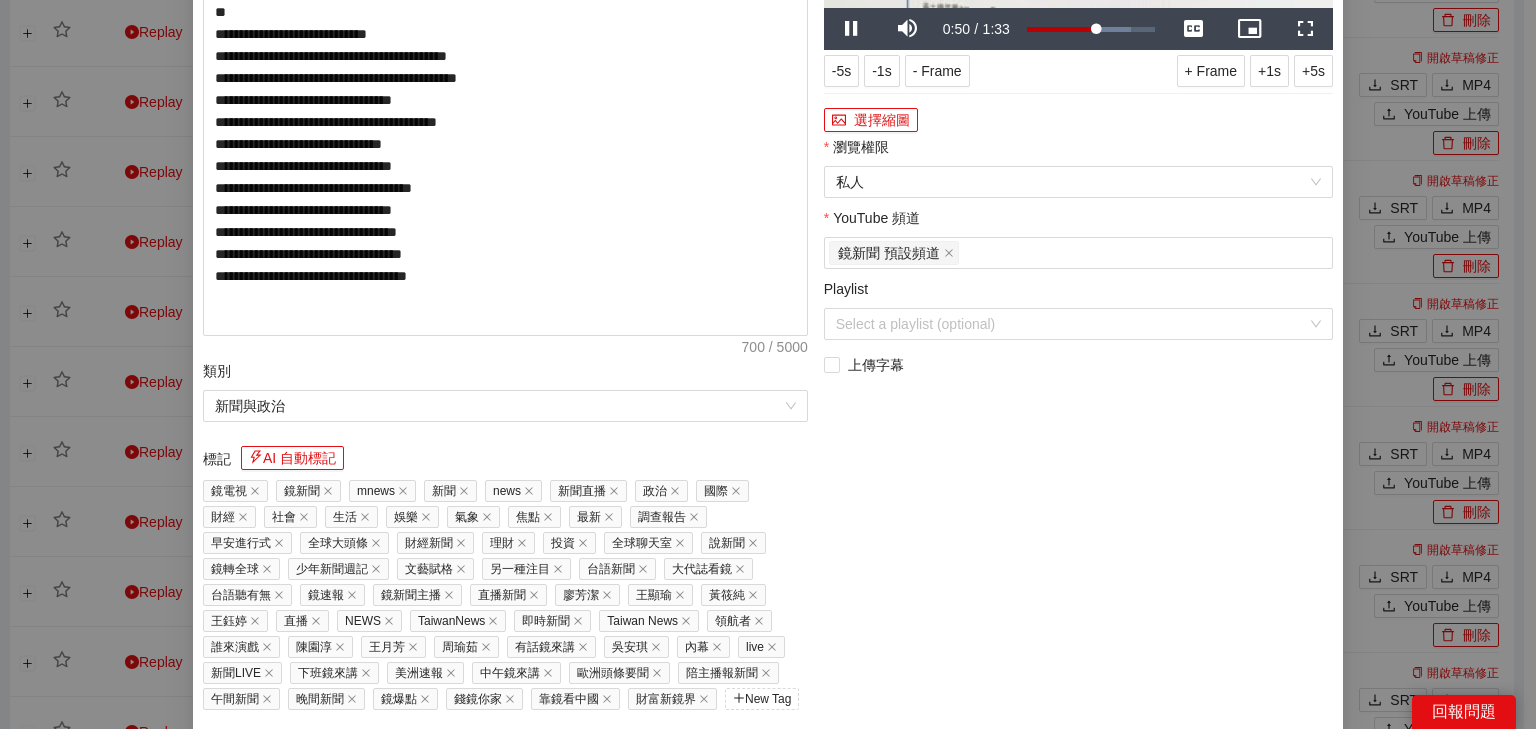 click at bounding box center (1078, -135) 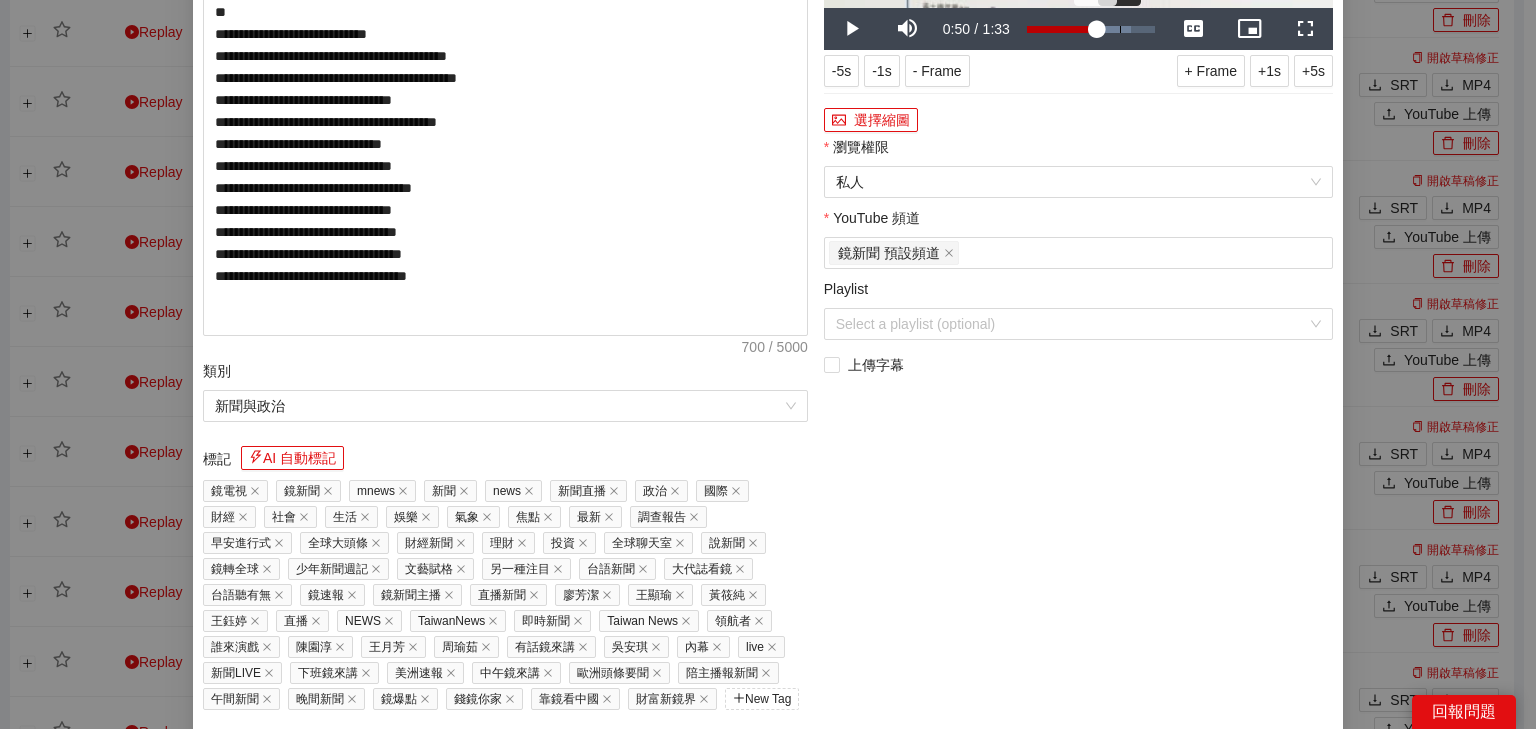 click on "Loaded :  81.47% 1:07 0:50" at bounding box center (1091, 29) 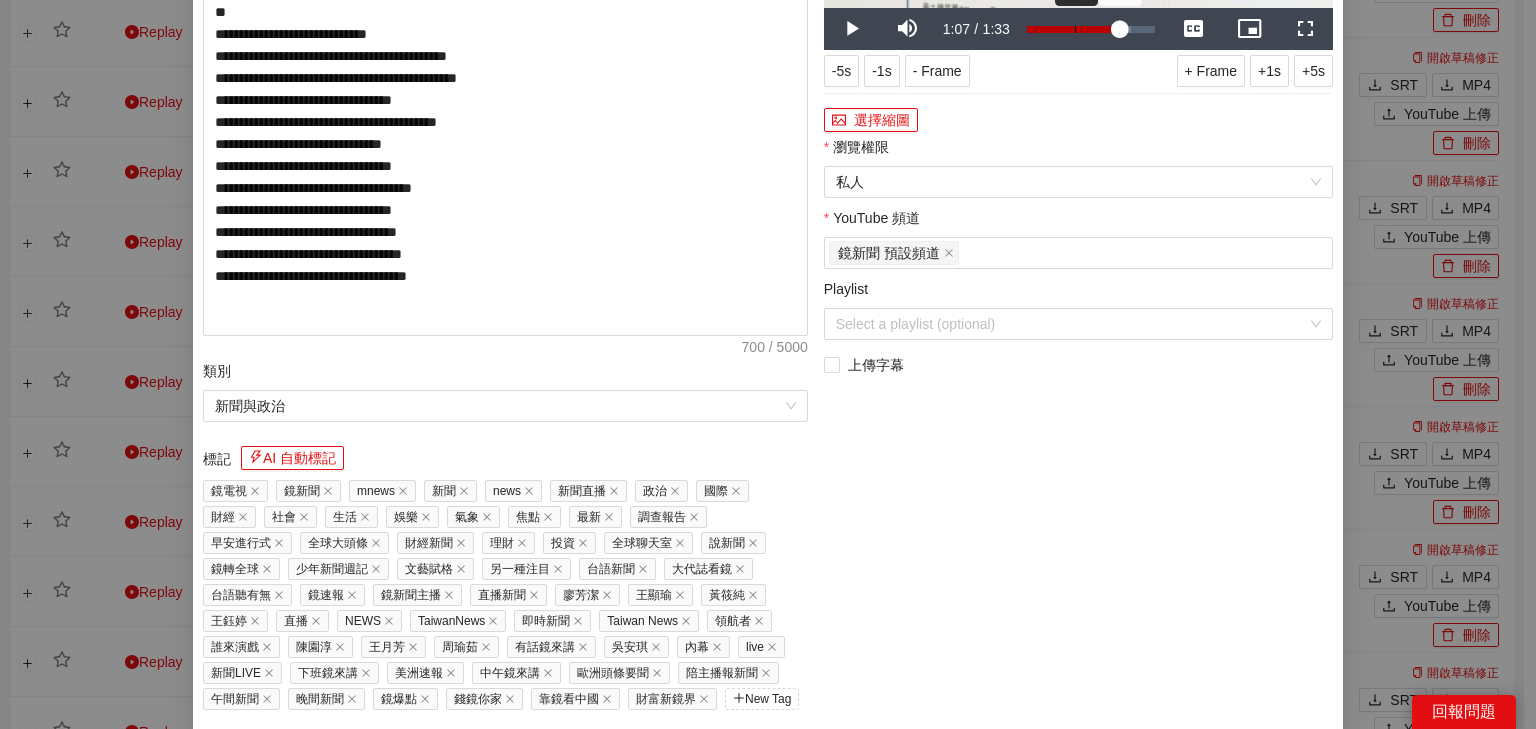 click on "0:34" at bounding box center [1075, 29] 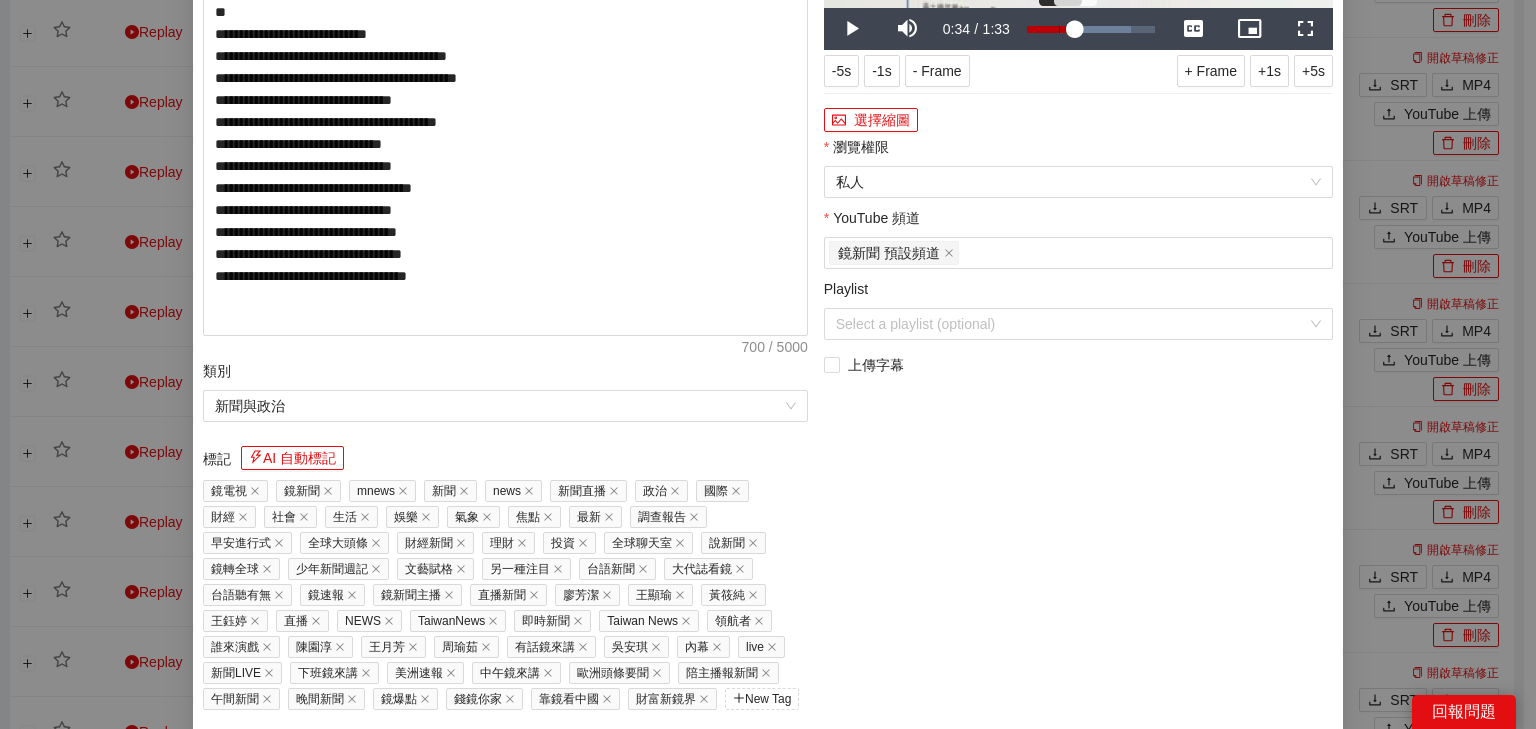 click on "0:23" at bounding box center [1059, 29] 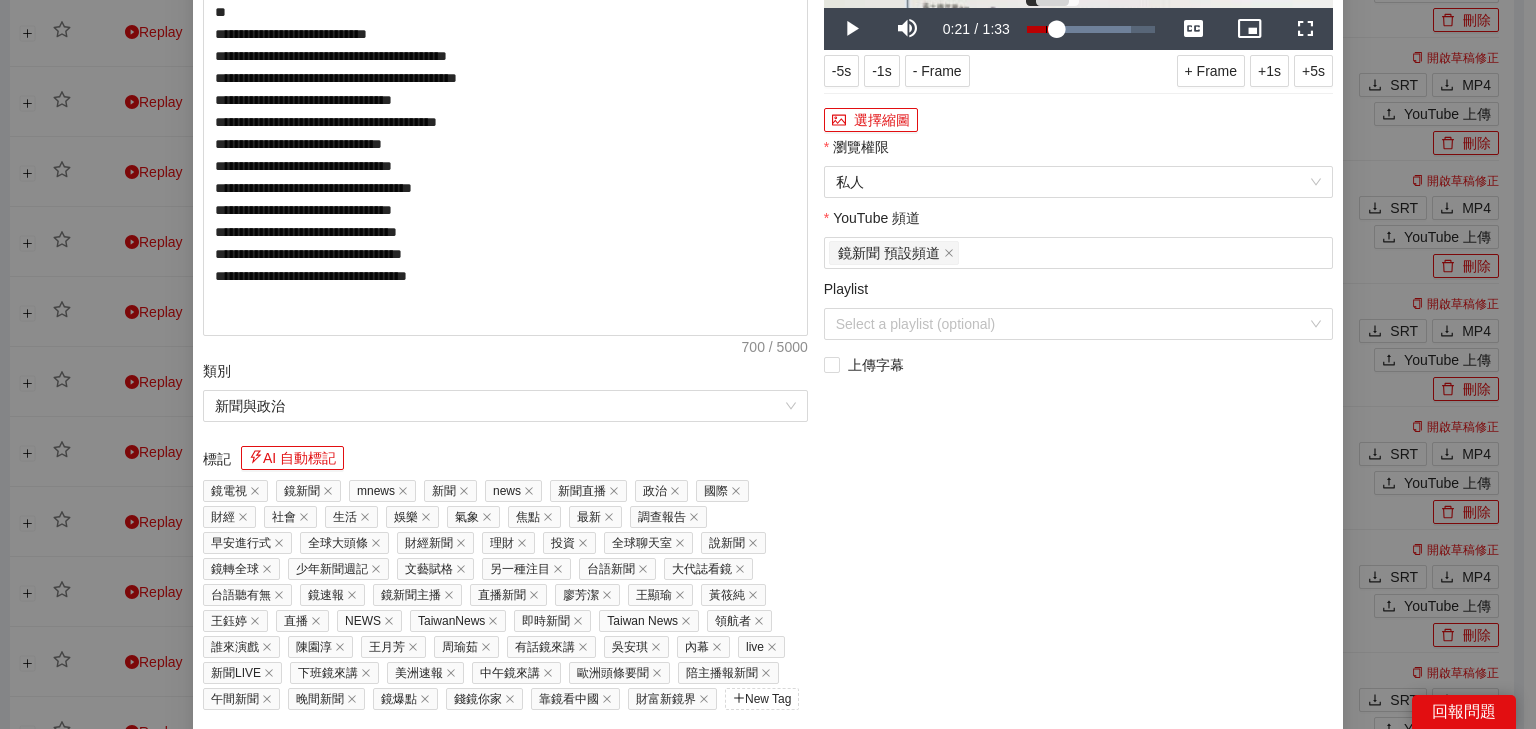 click on "0:21" at bounding box center [1042, 29] 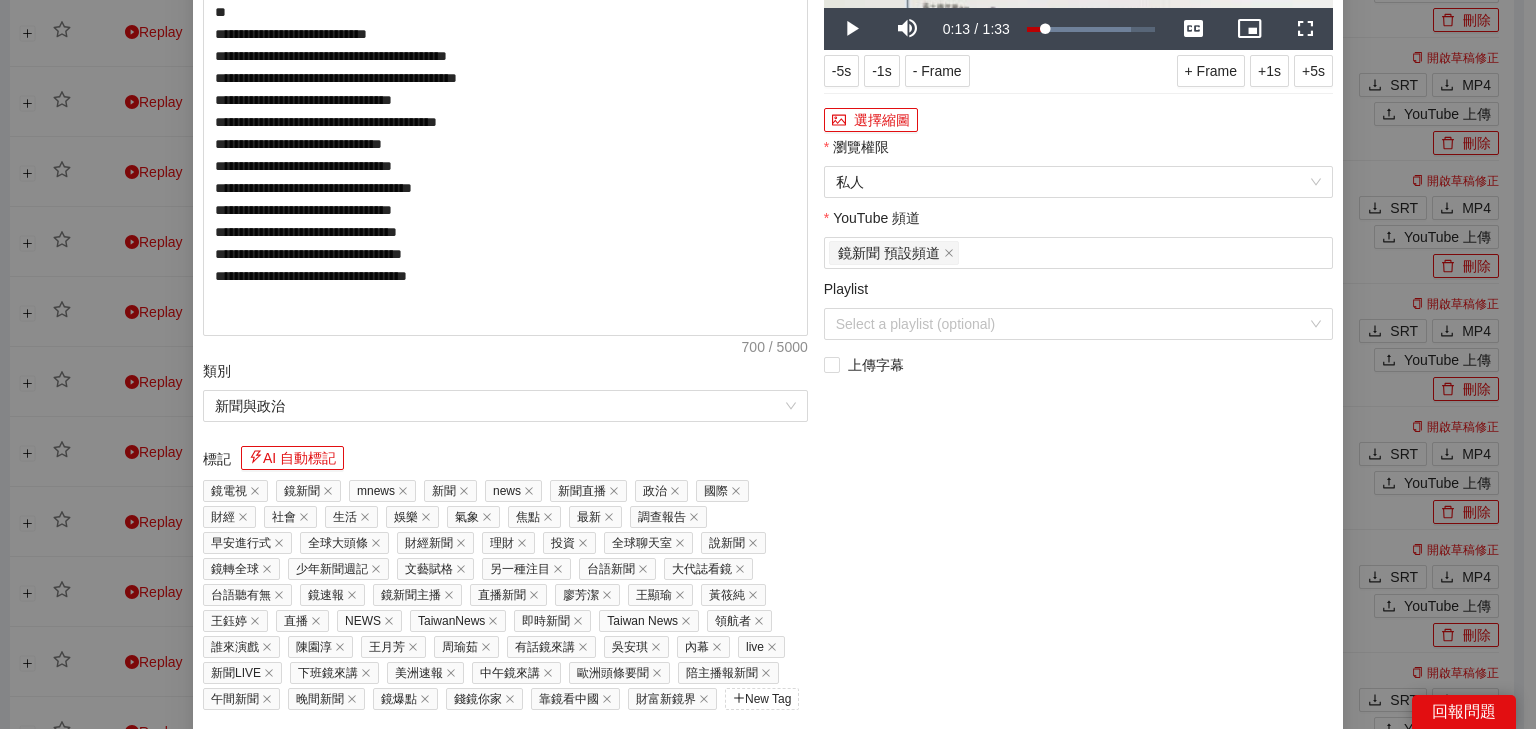 click at bounding box center (1078, -135) 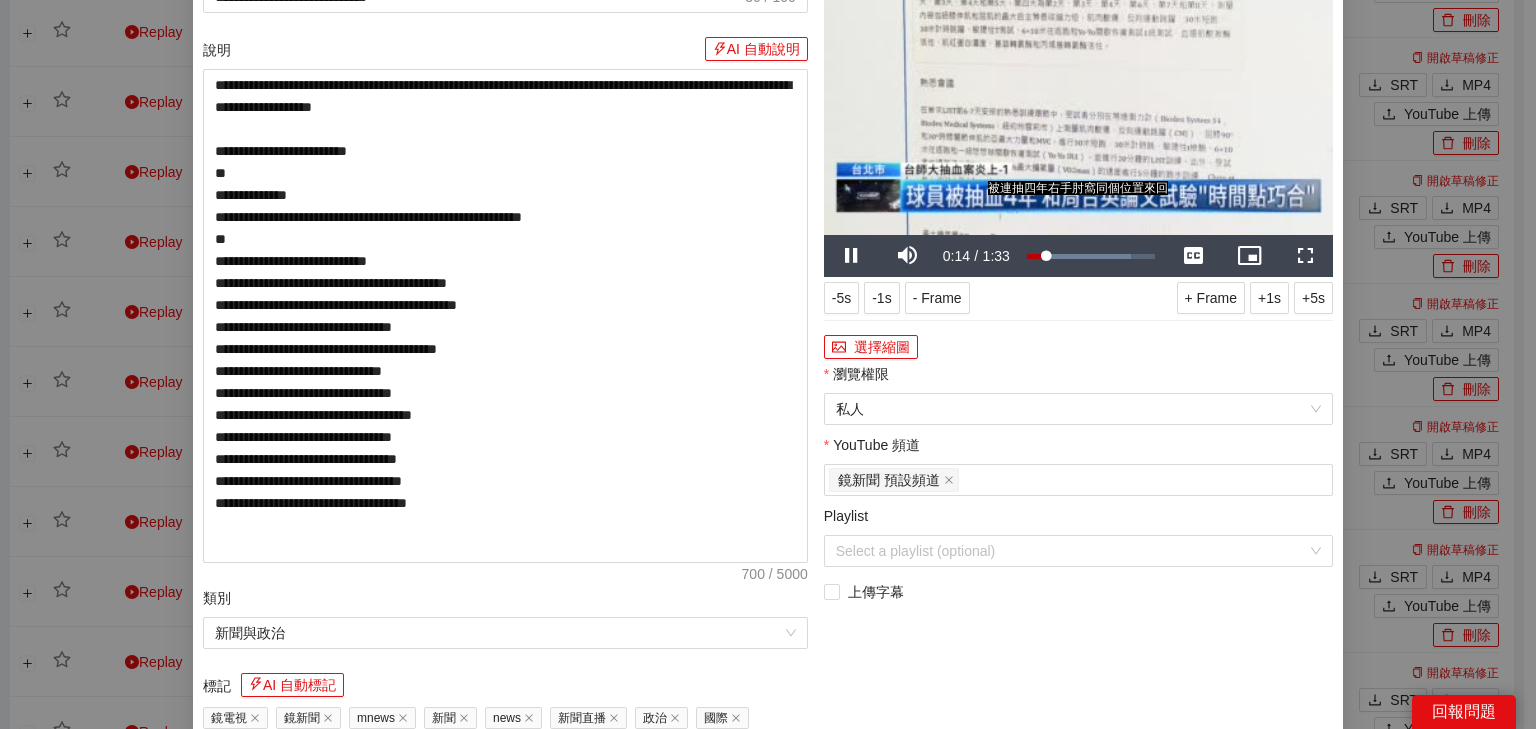 scroll, scrollTop: 320, scrollLeft: 0, axis: vertical 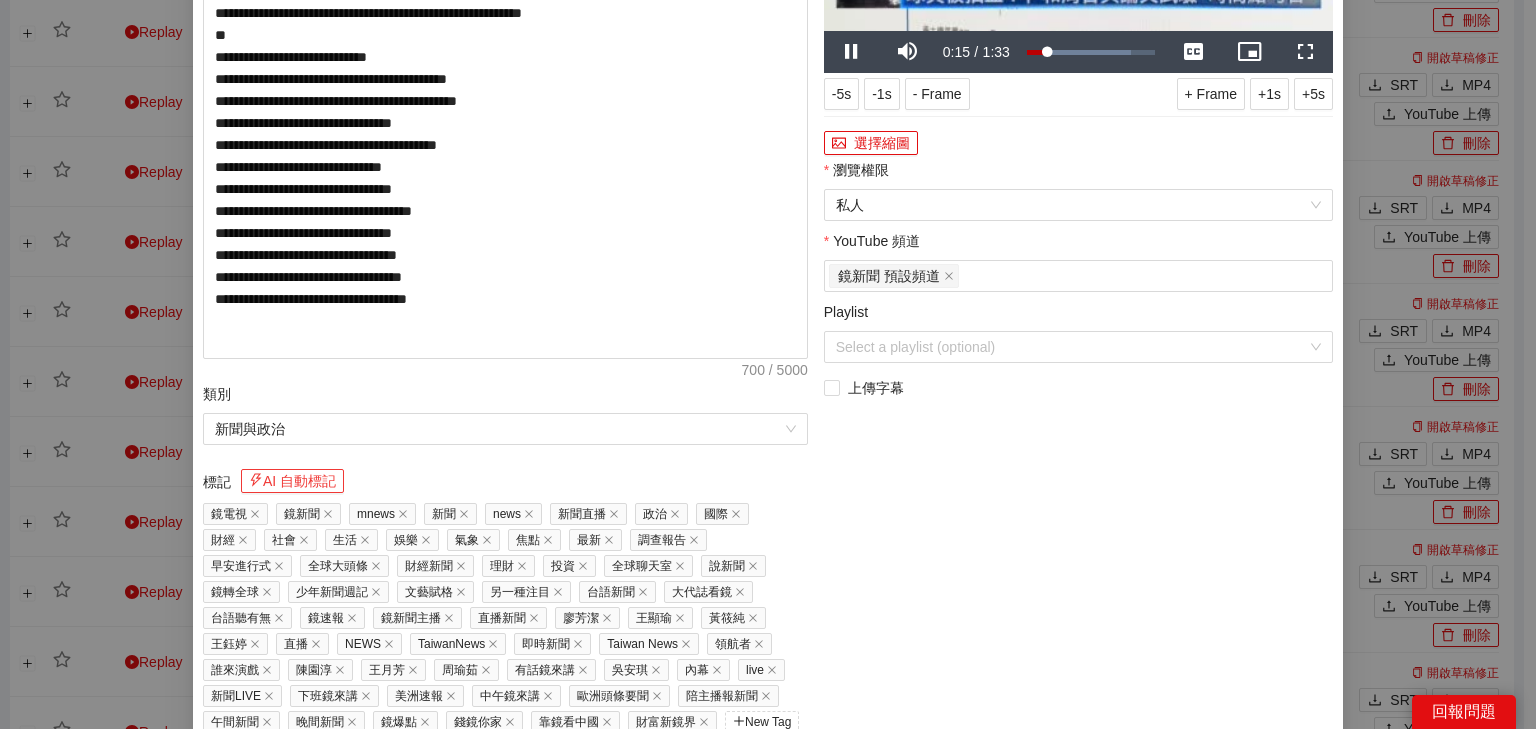 drag, startPoint x: 317, startPoint y: 473, endPoint x: 488, endPoint y: 393, distance: 188.78824 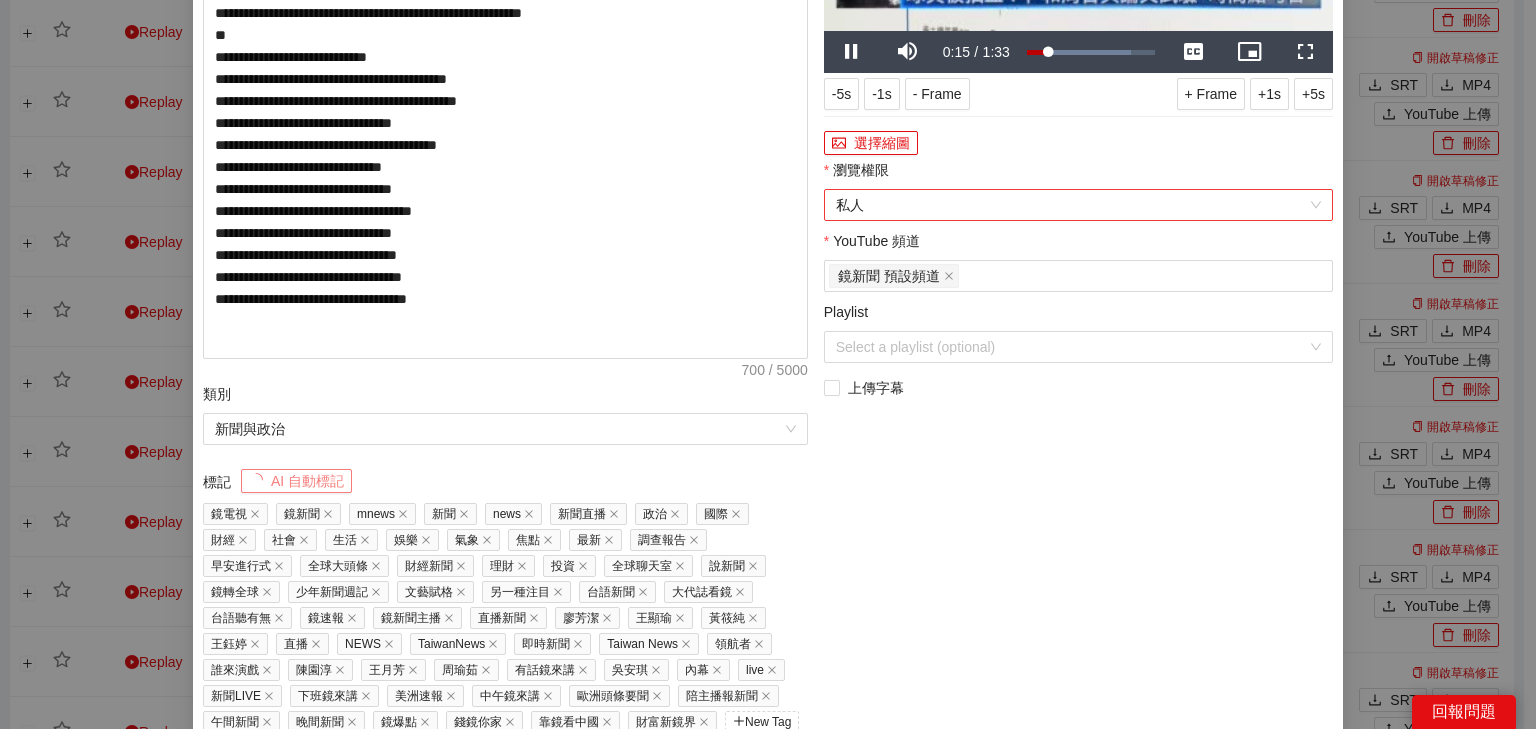 click on "私人" at bounding box center (1078, 205) 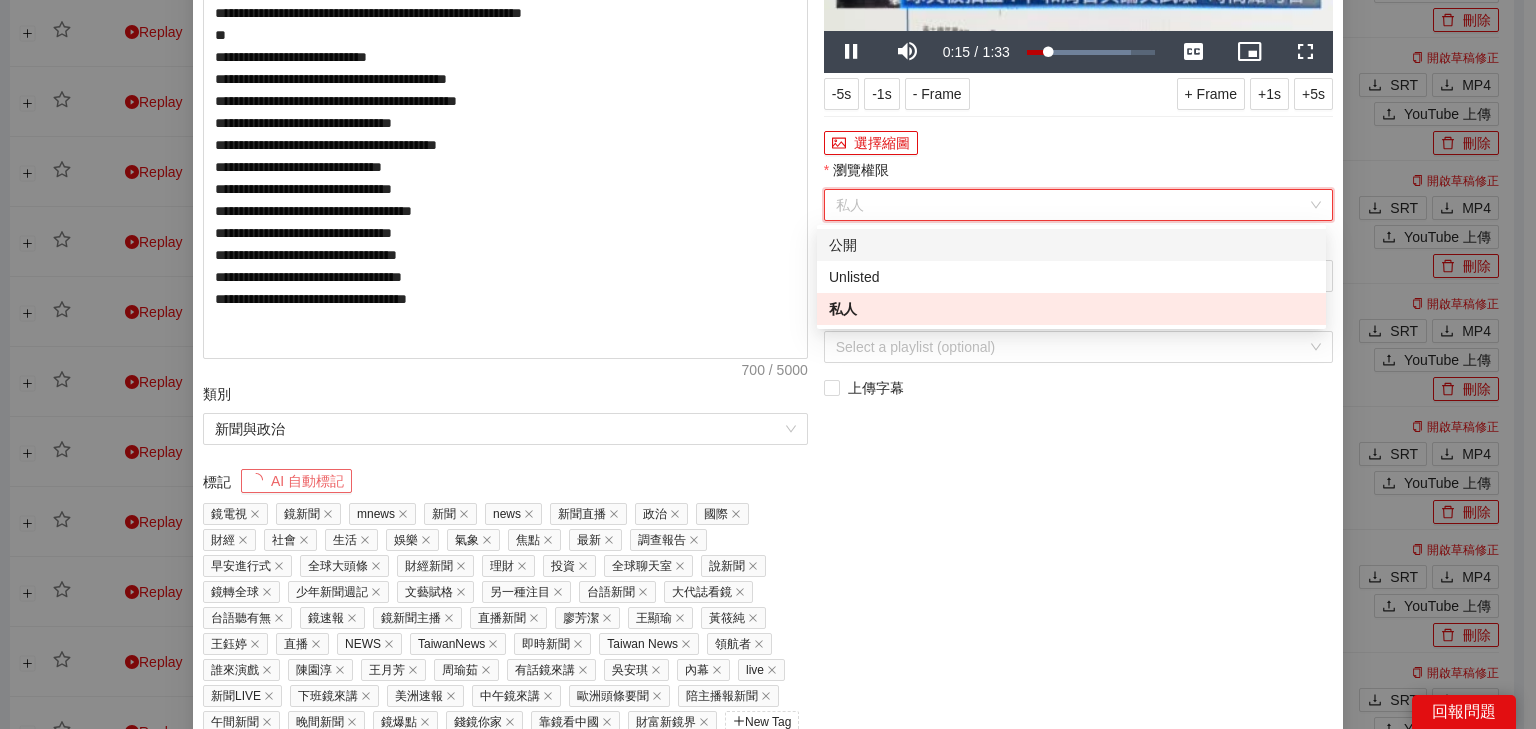 click on "Unlisted" at bounding box center [1071, 277] 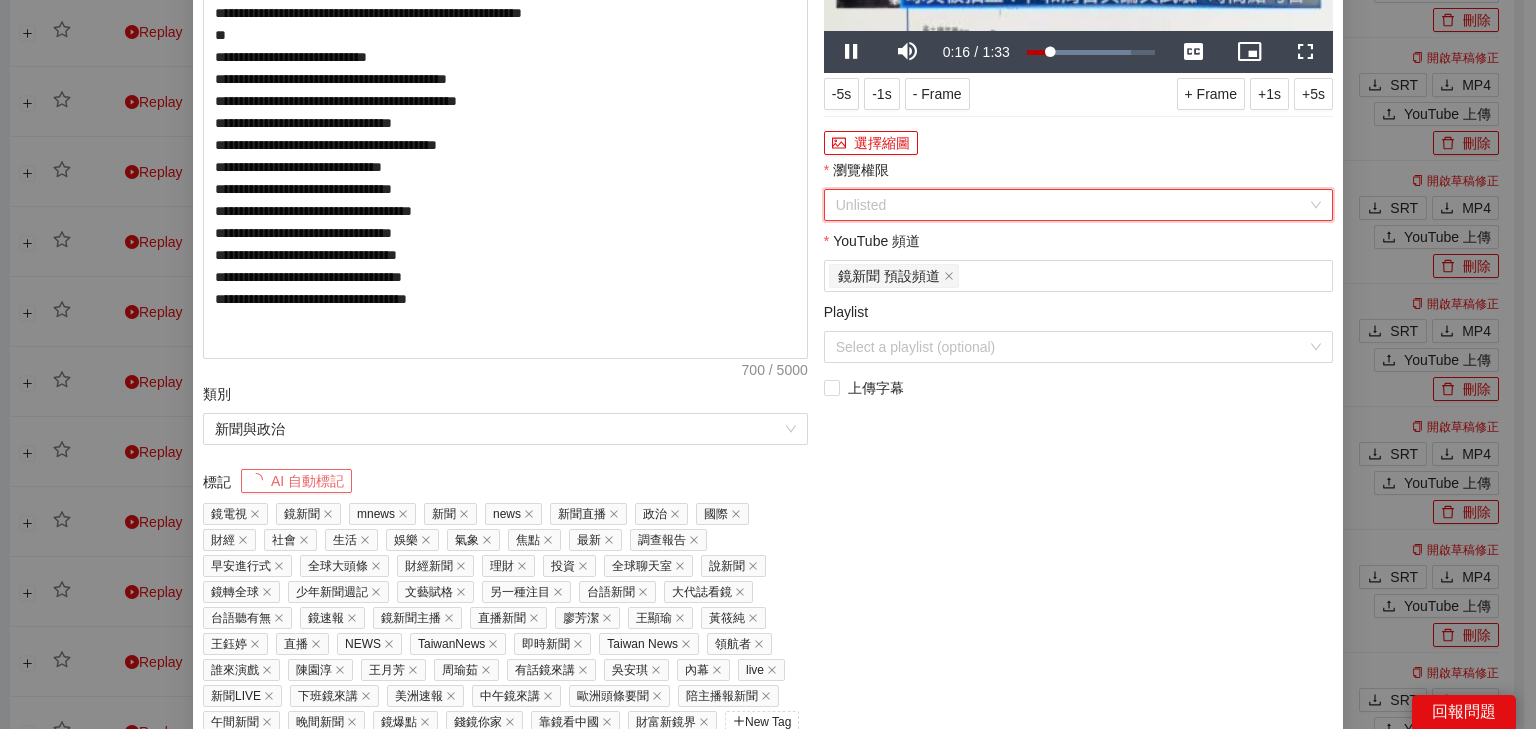 click on "Unlisted" at bounding box center [1078, 205] 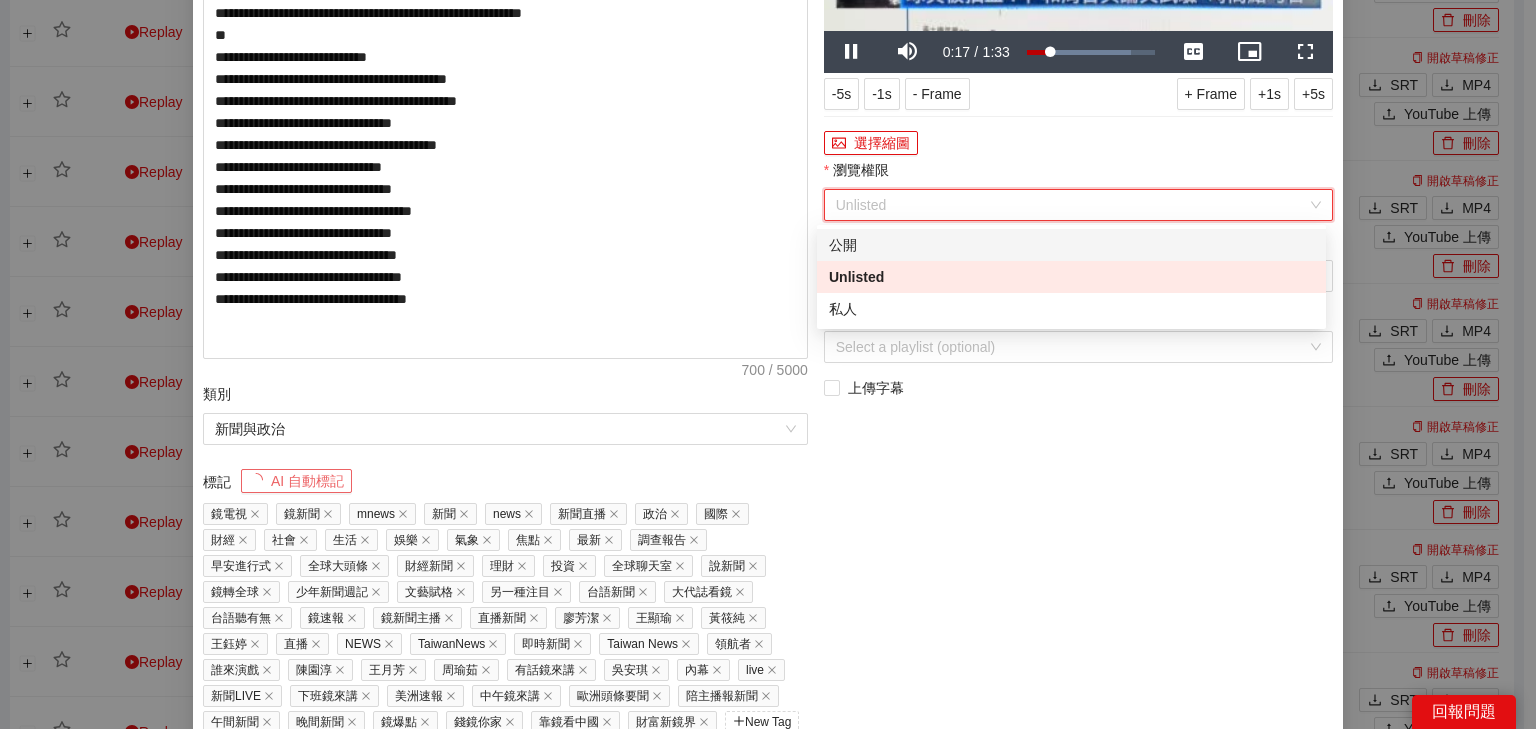 click on "公開" at bounding box center (1071, 245) 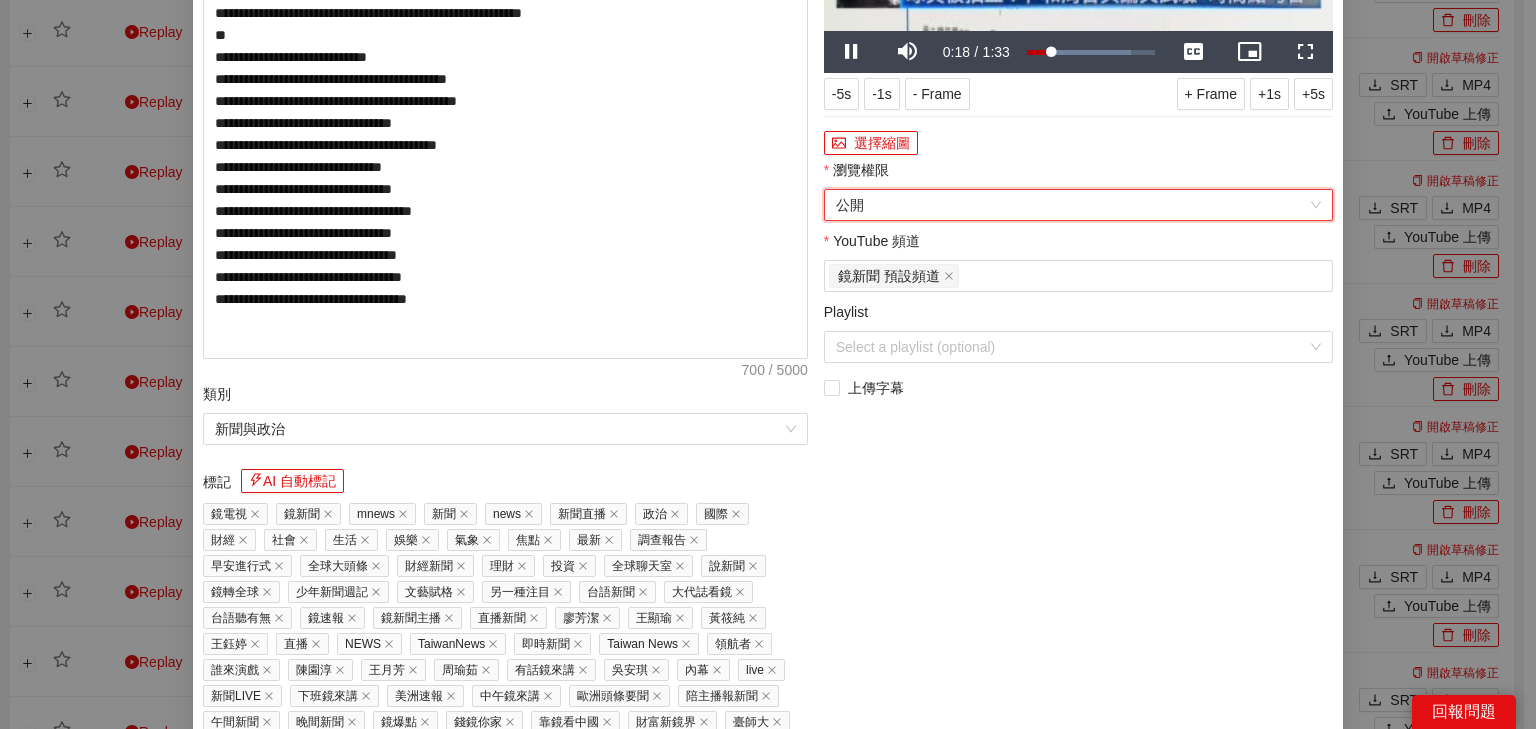 drag, startPoint x: 928, startPoint y: 342, endPoint x: 934, endPoint y: 365, distance: 23.769728 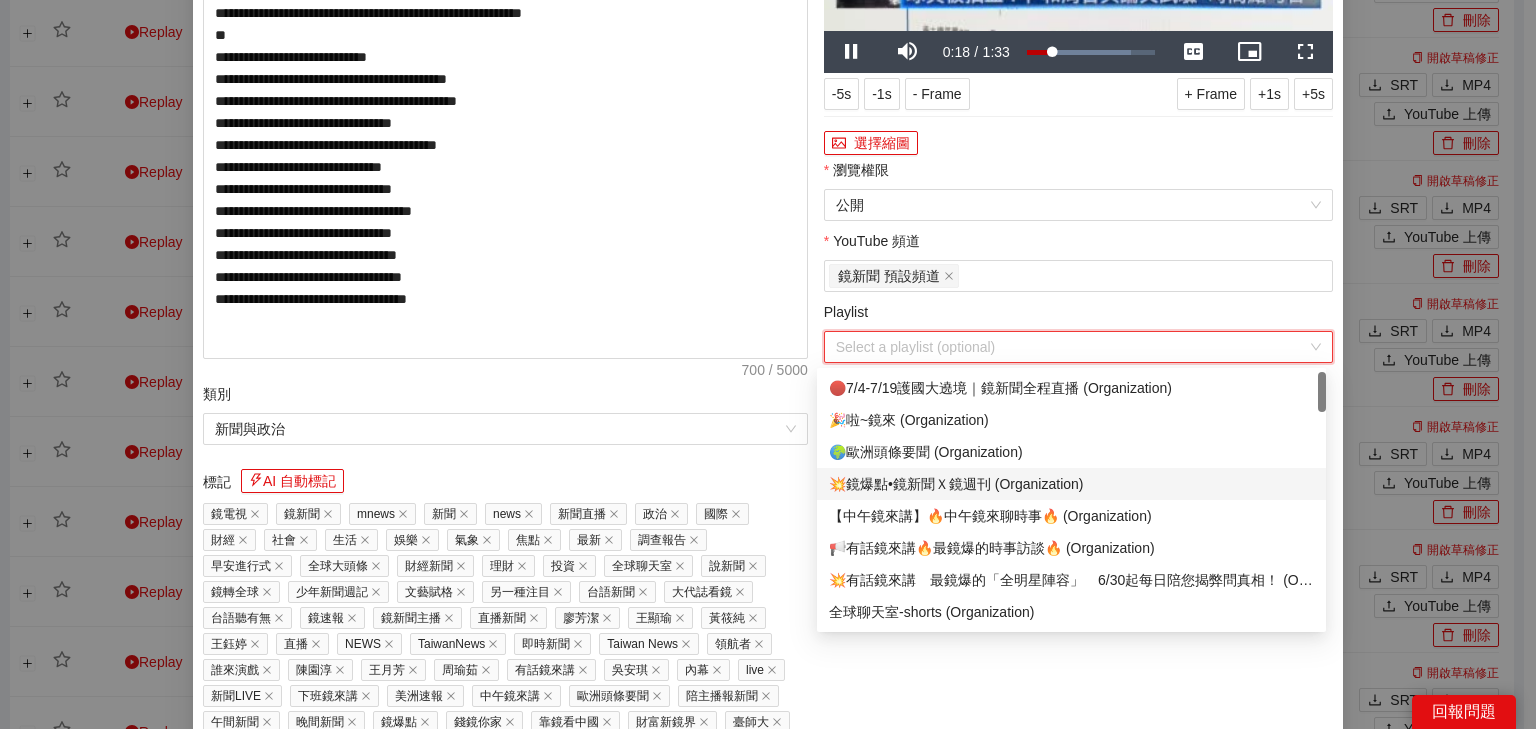 scroll, scrollTop: 80, scrollLeft: 0, axis: vertical 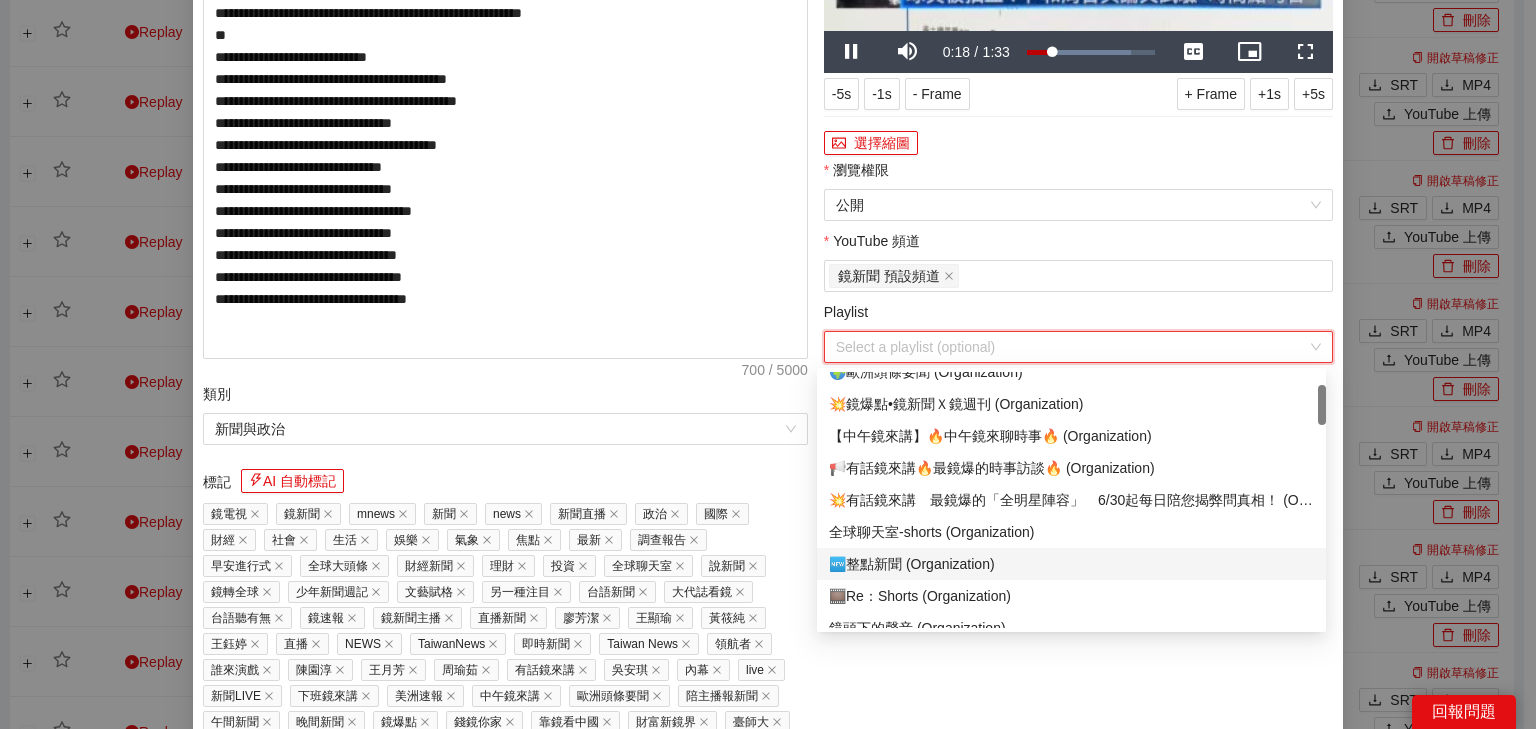 click on "🆕整點新聞 (Organization)" at bounding box center (1071, 564) 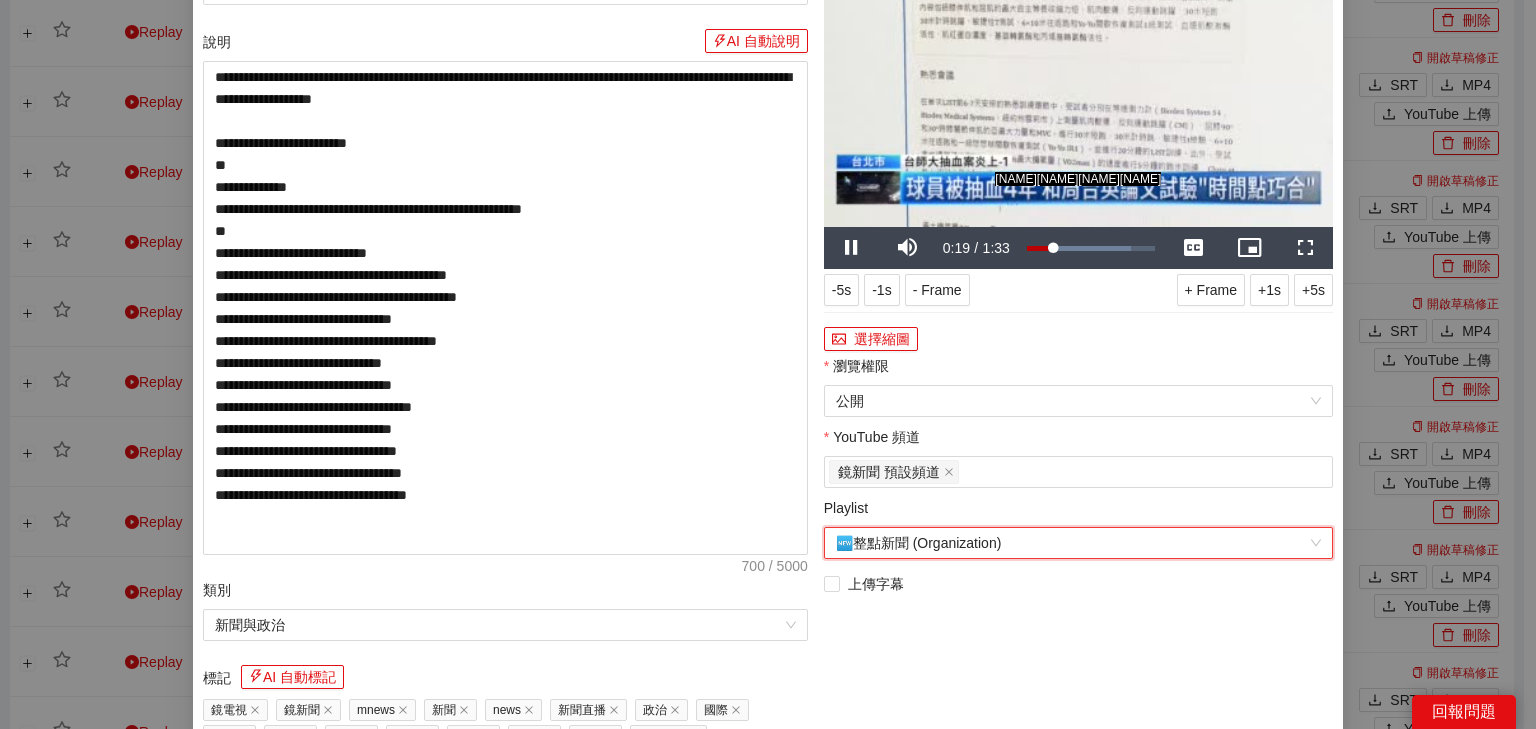 scroll, scrollTop: 0, scrollLeft: 0, axis: both 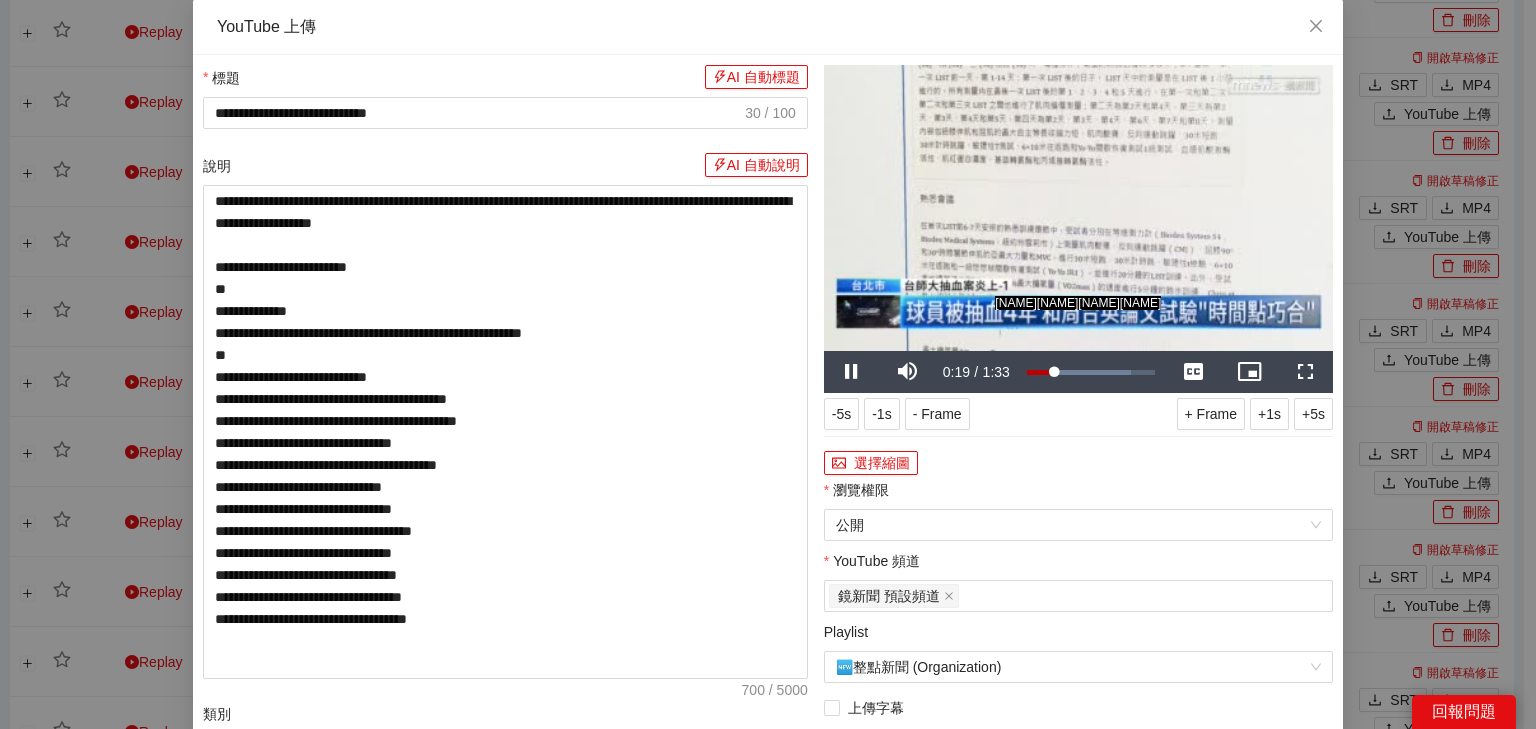 click at bounding box center (1078, 208) 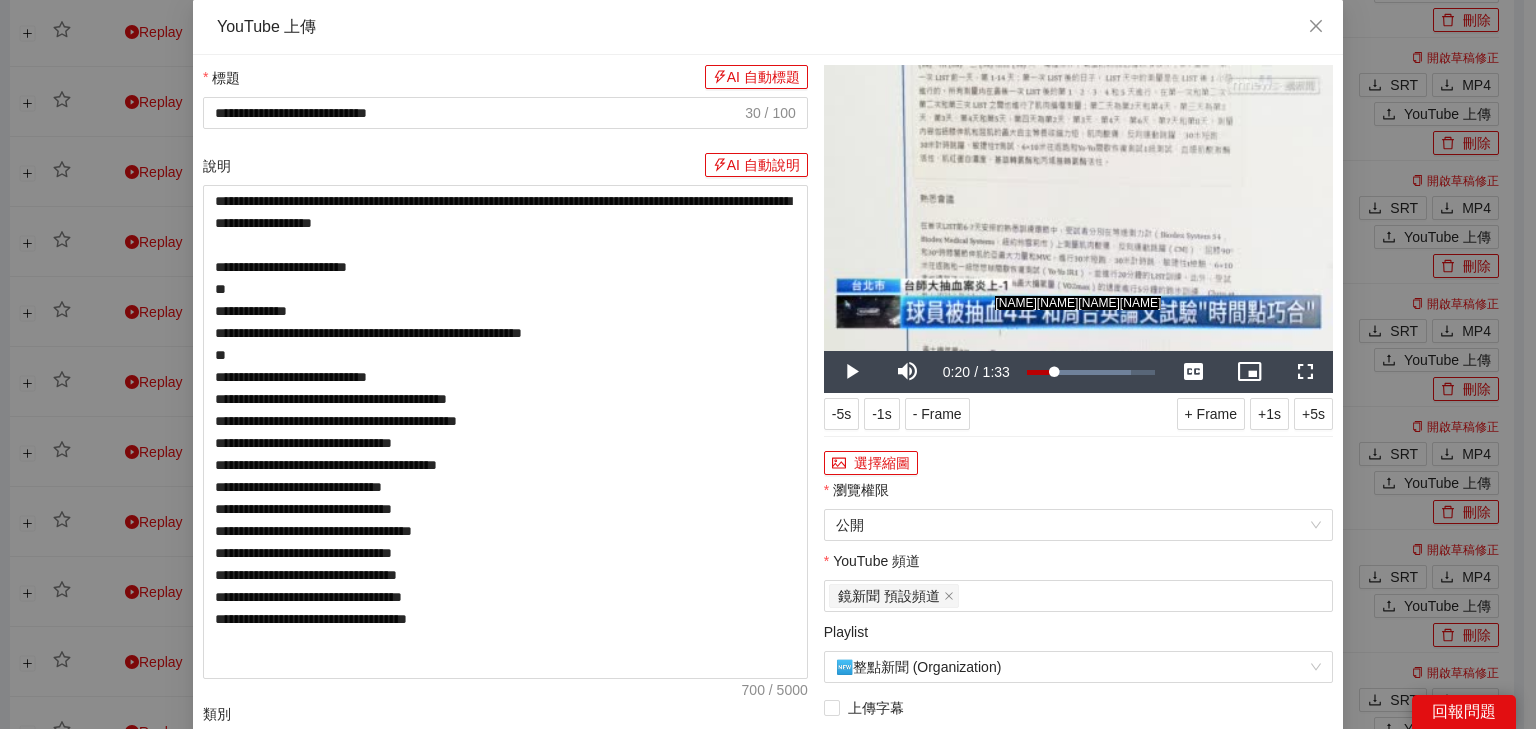 click at bounding box center (1078, 208) 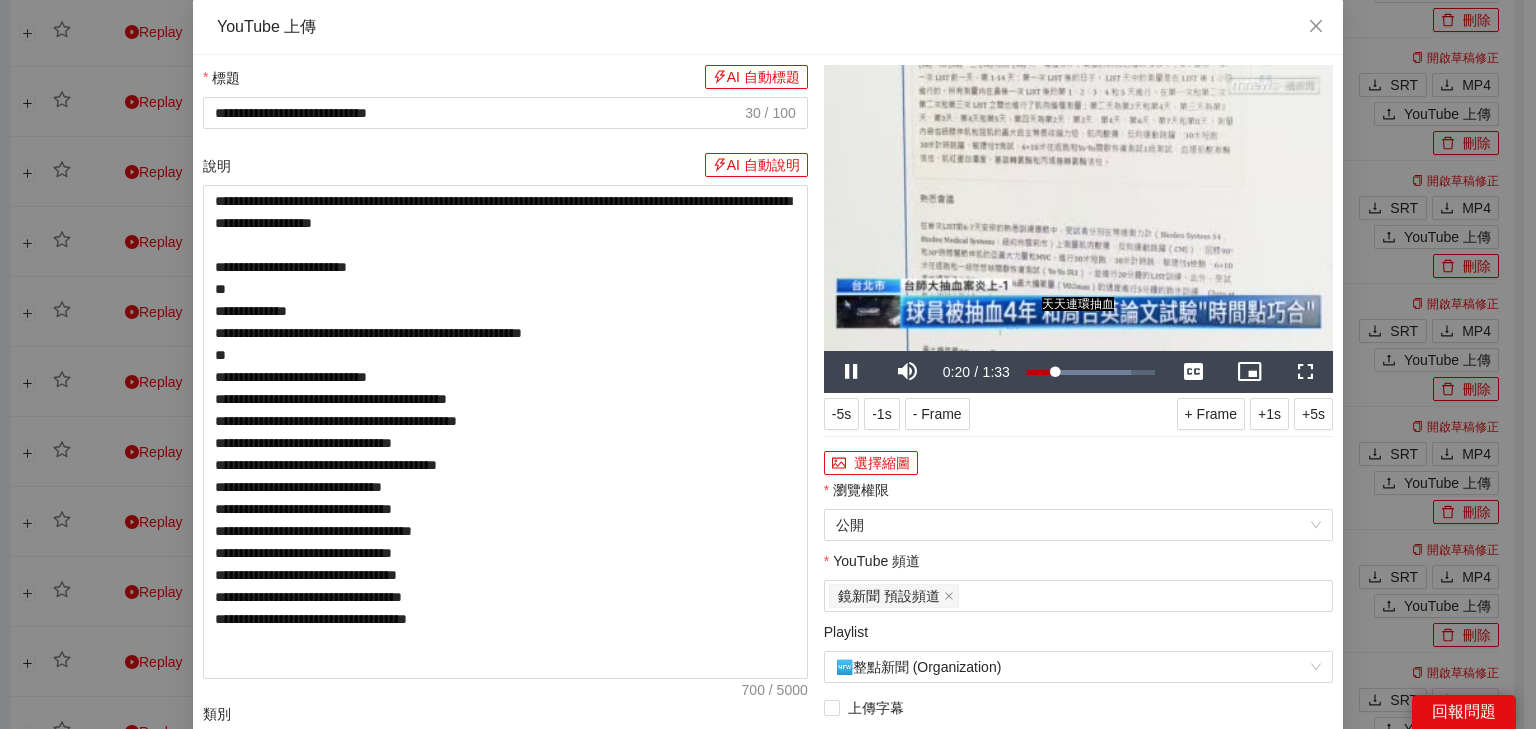 click at bounding box center (1078, 208) 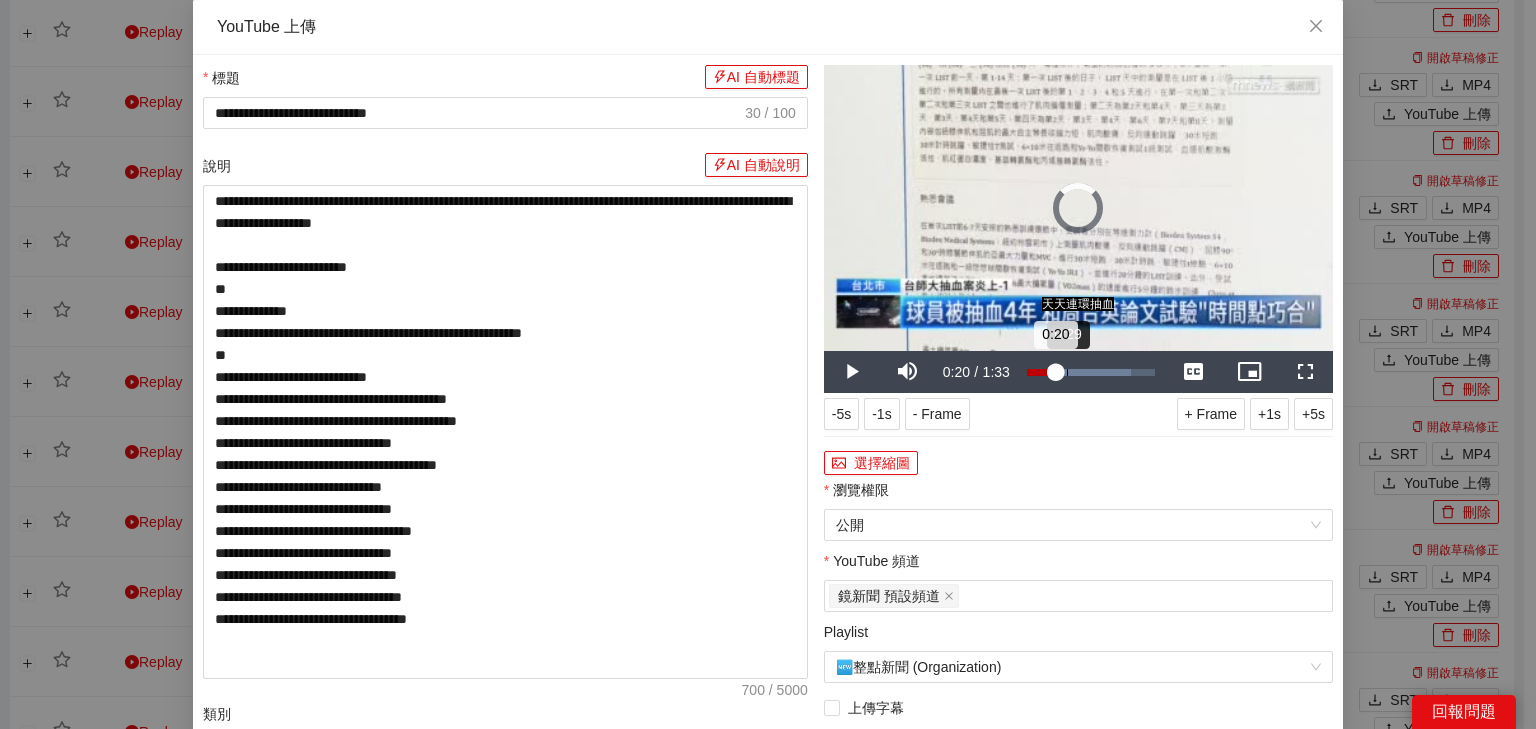 click on "0:29" at bounding box center [1067, 372] 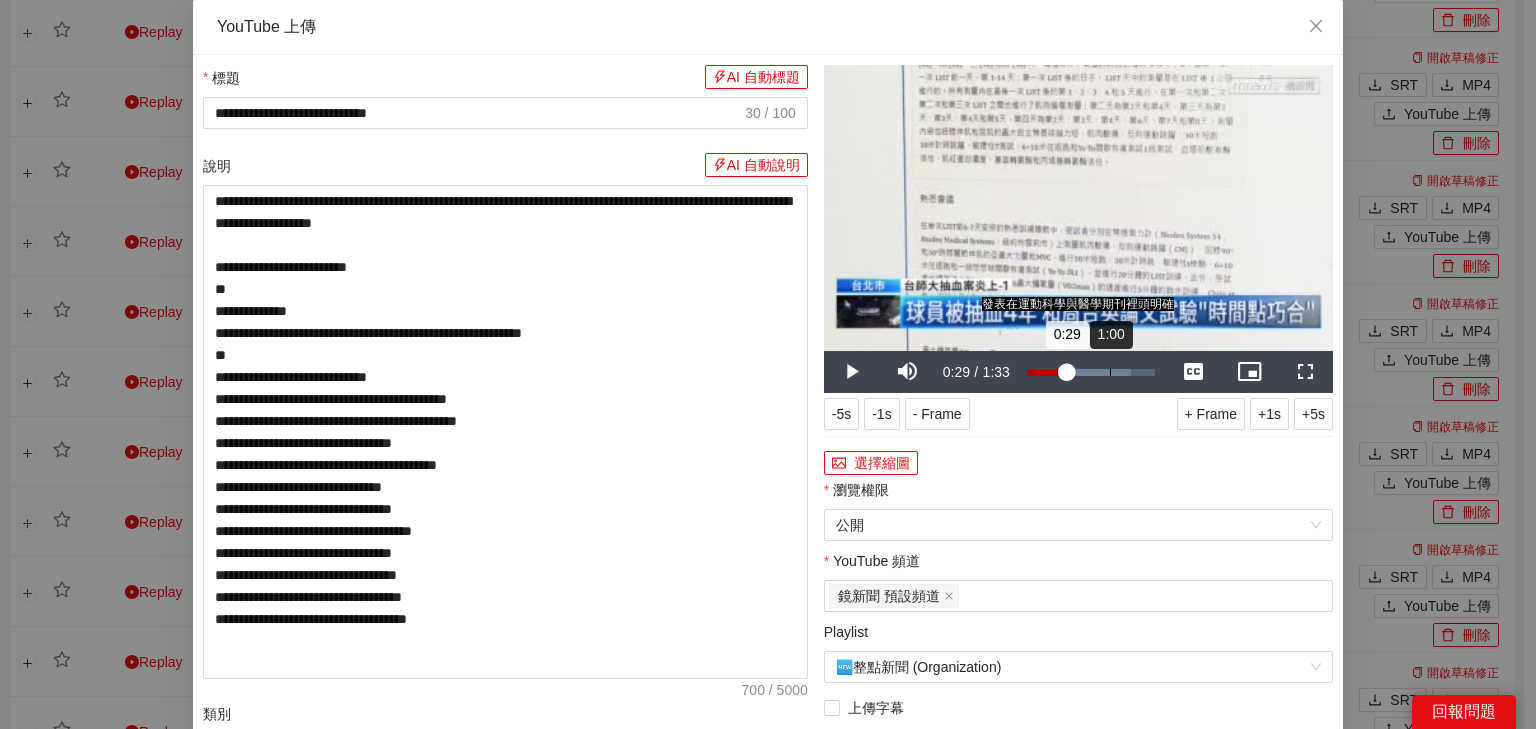 click on "1:00" at bounding box center (1110, 372) 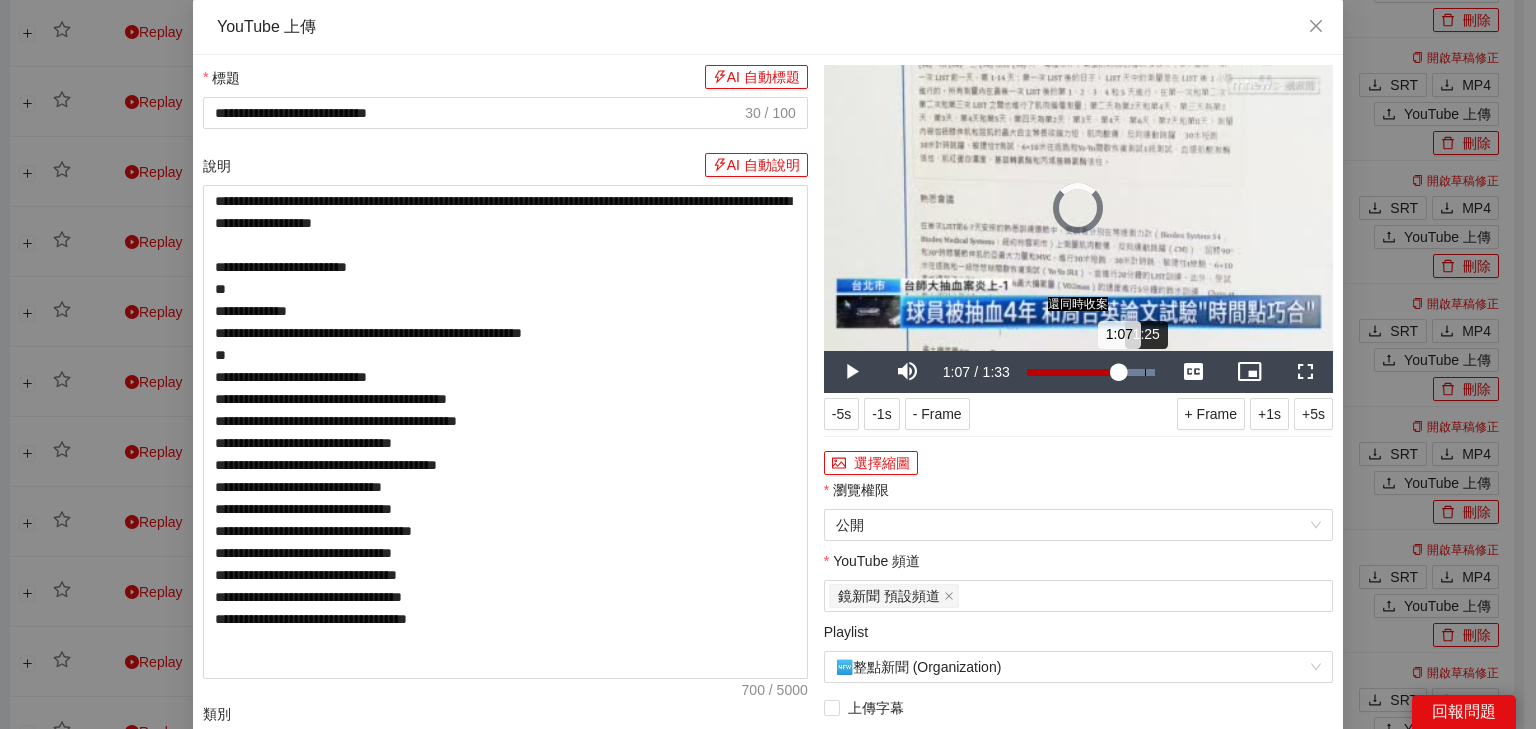 click on "1:25" at bounding box center [1145, 372] 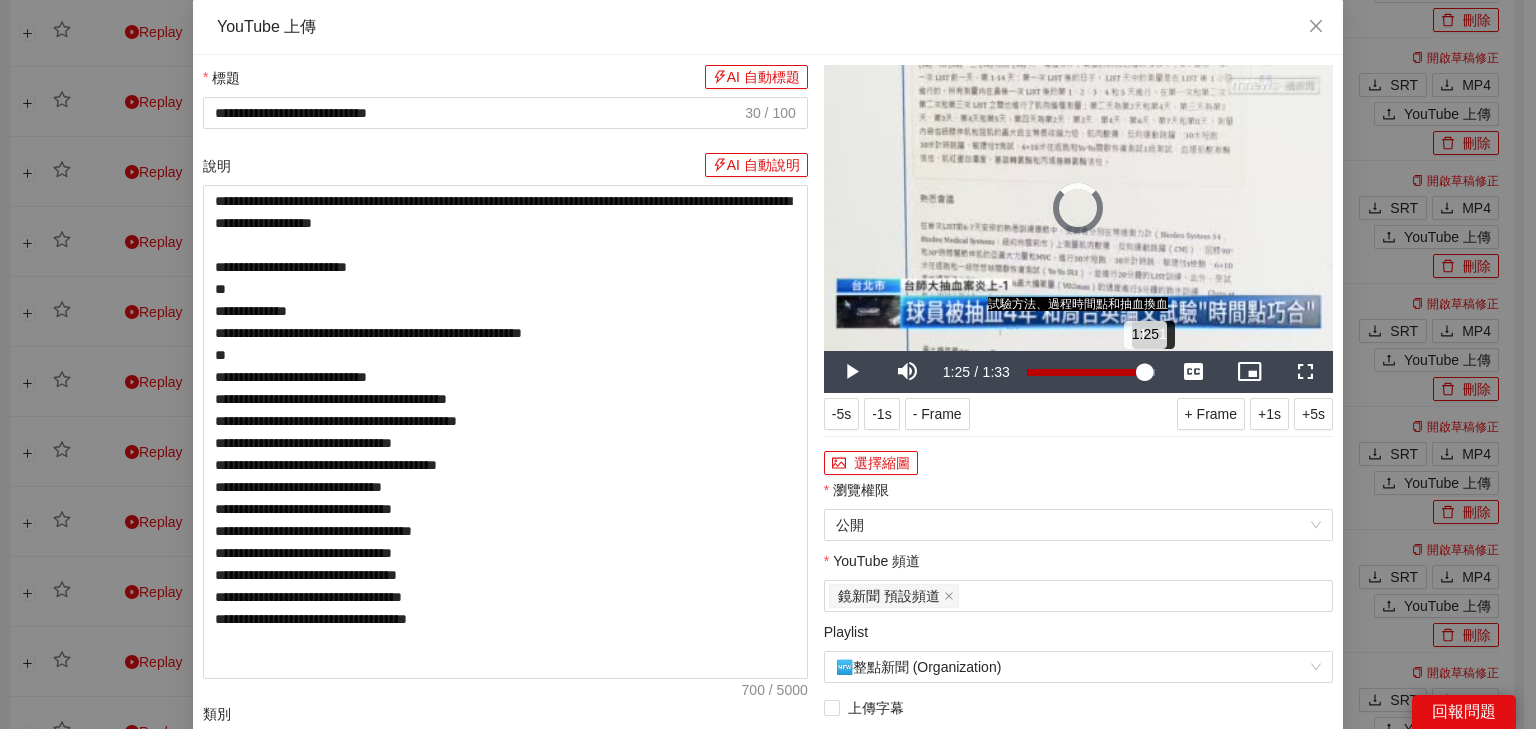 click on "1:25" at bounding box center [1086, 372] 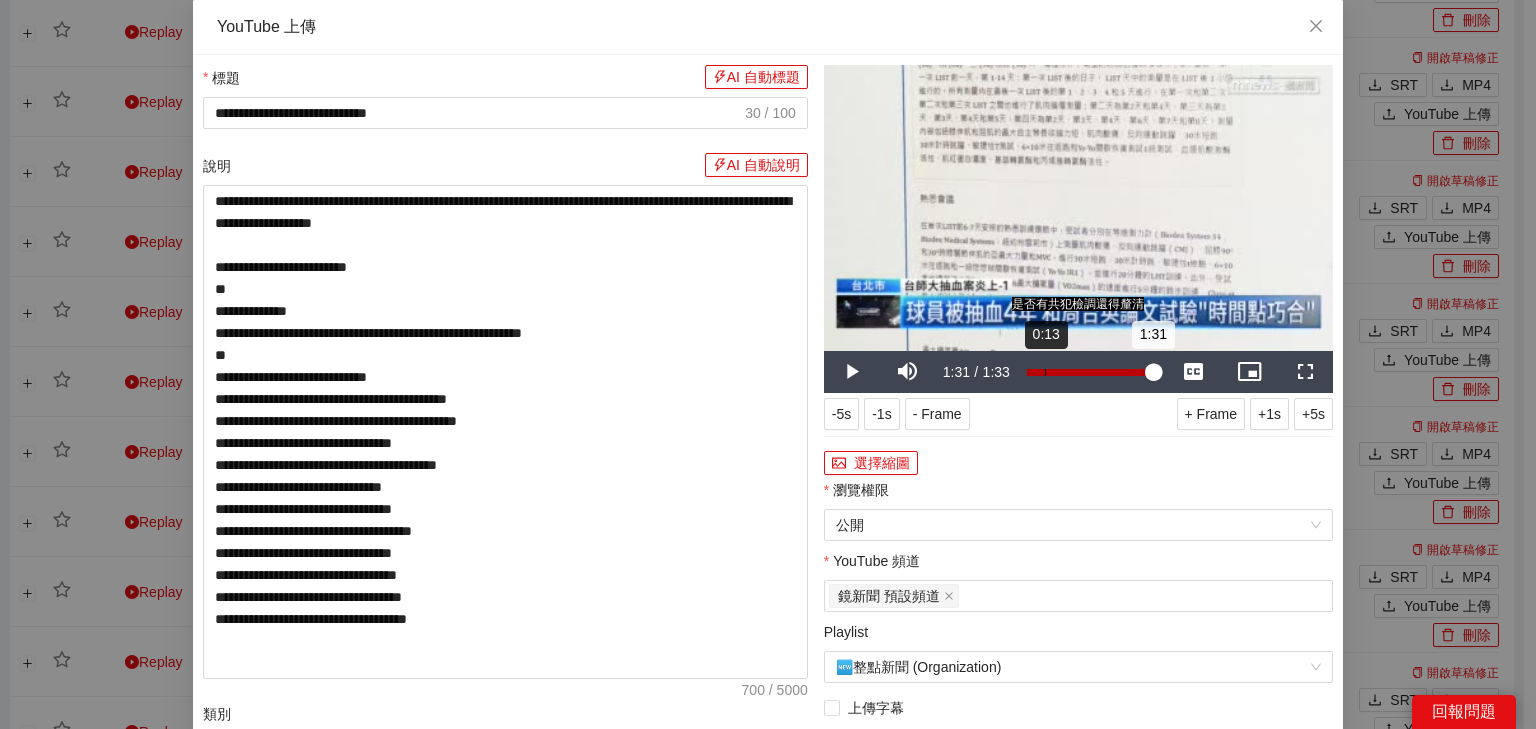 click on "0:13" at bounding box center (1045, 372) 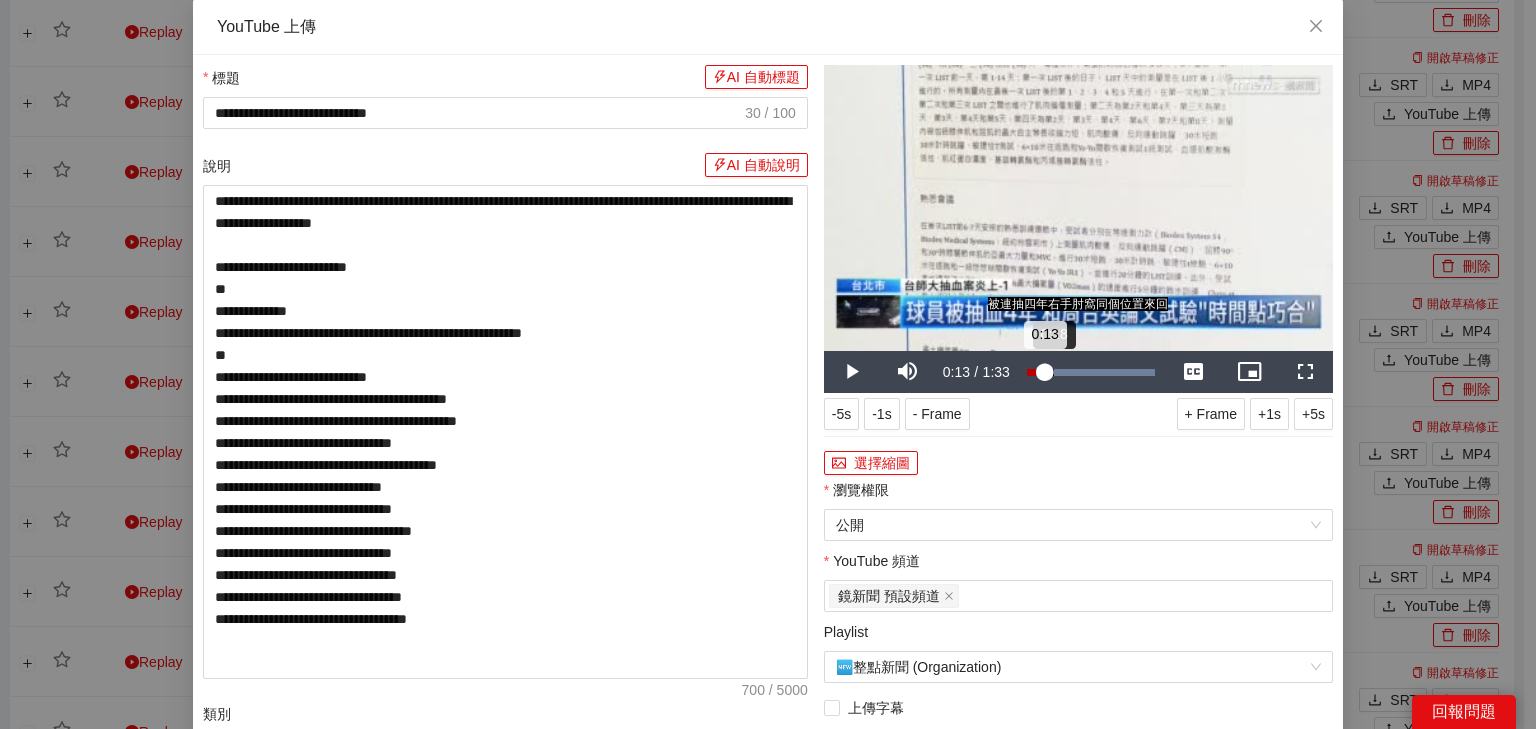 click on "0:13" at bounding box center [1036, 372] 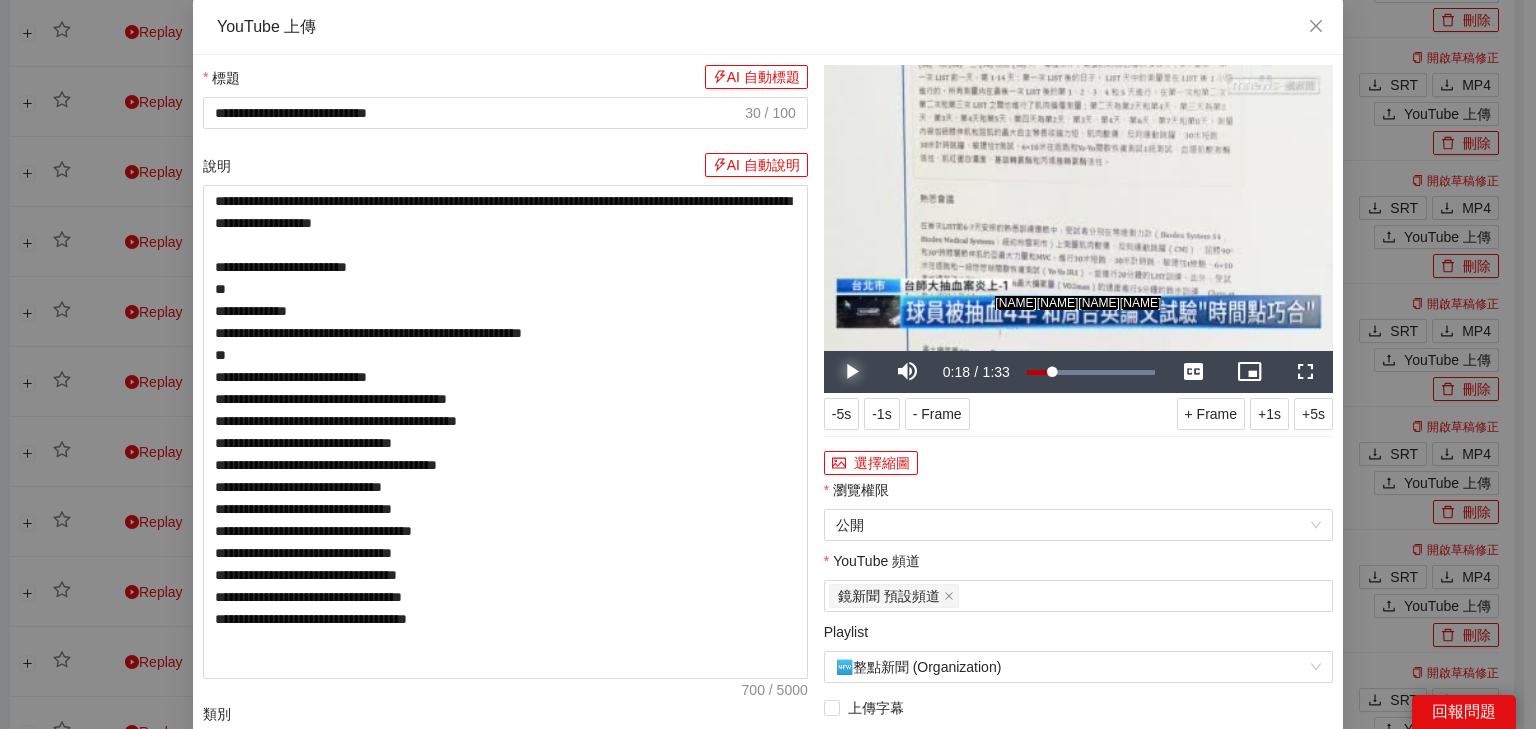 click at bounding box center (852, 372) 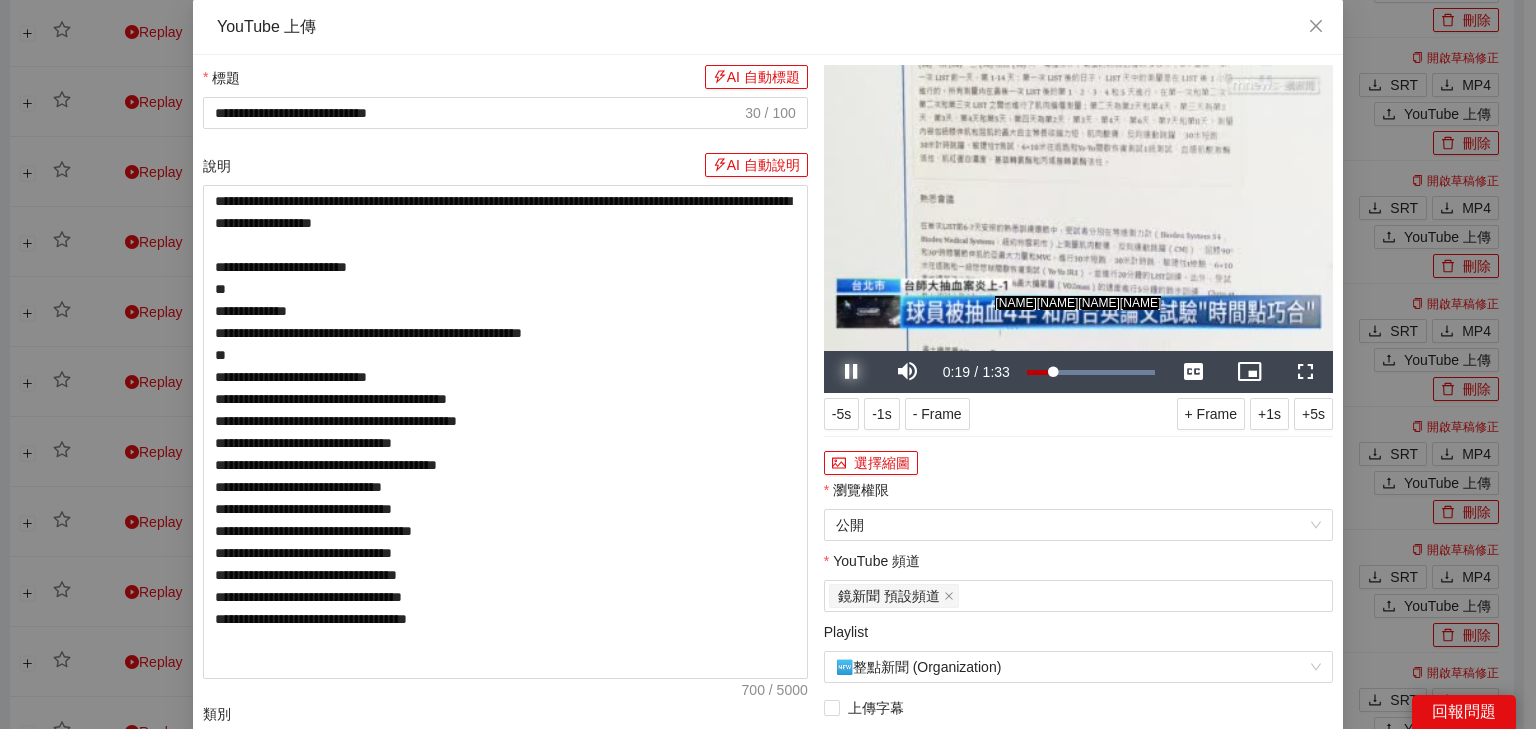 click at bounding box center [852, 372] 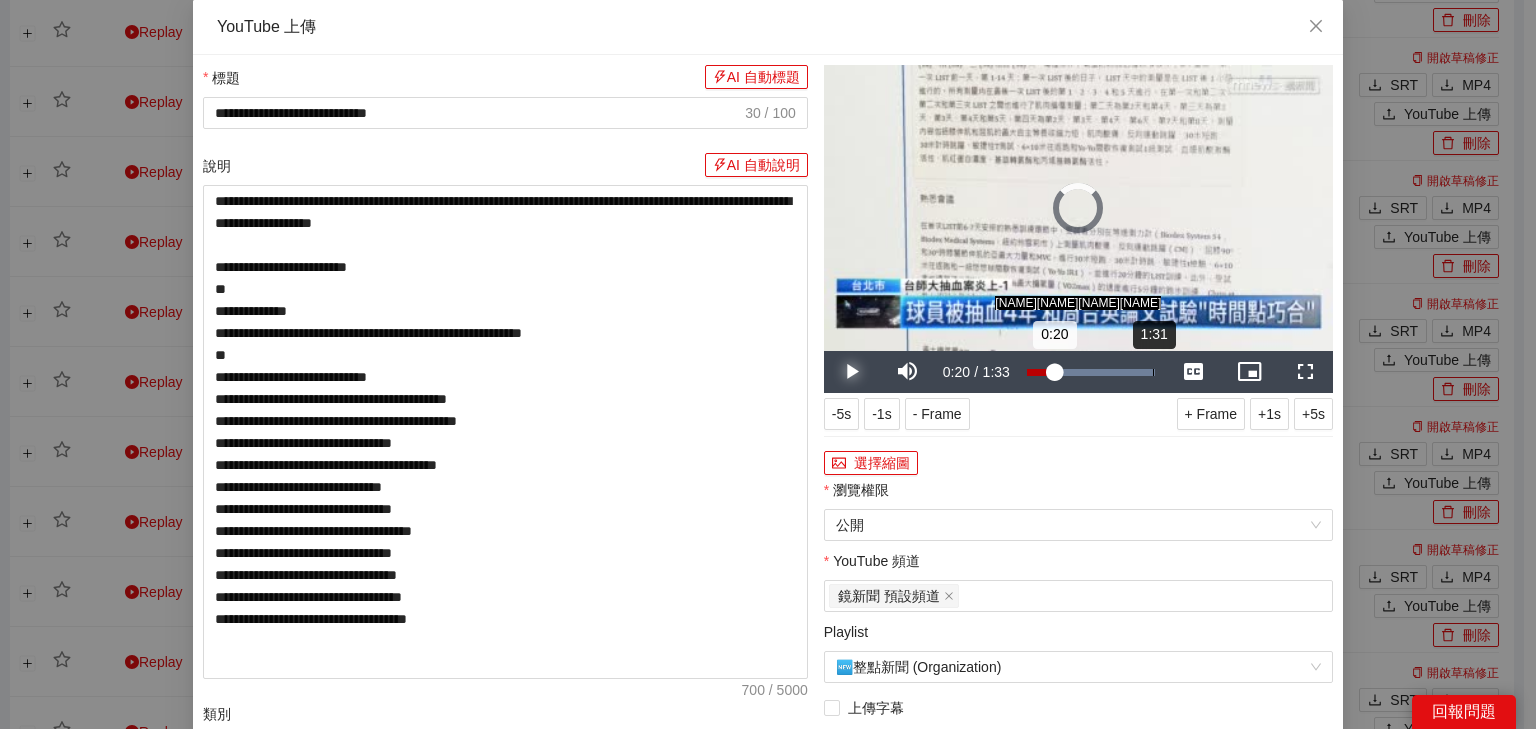 click on "1:31" at bounding box center [1153, 372] 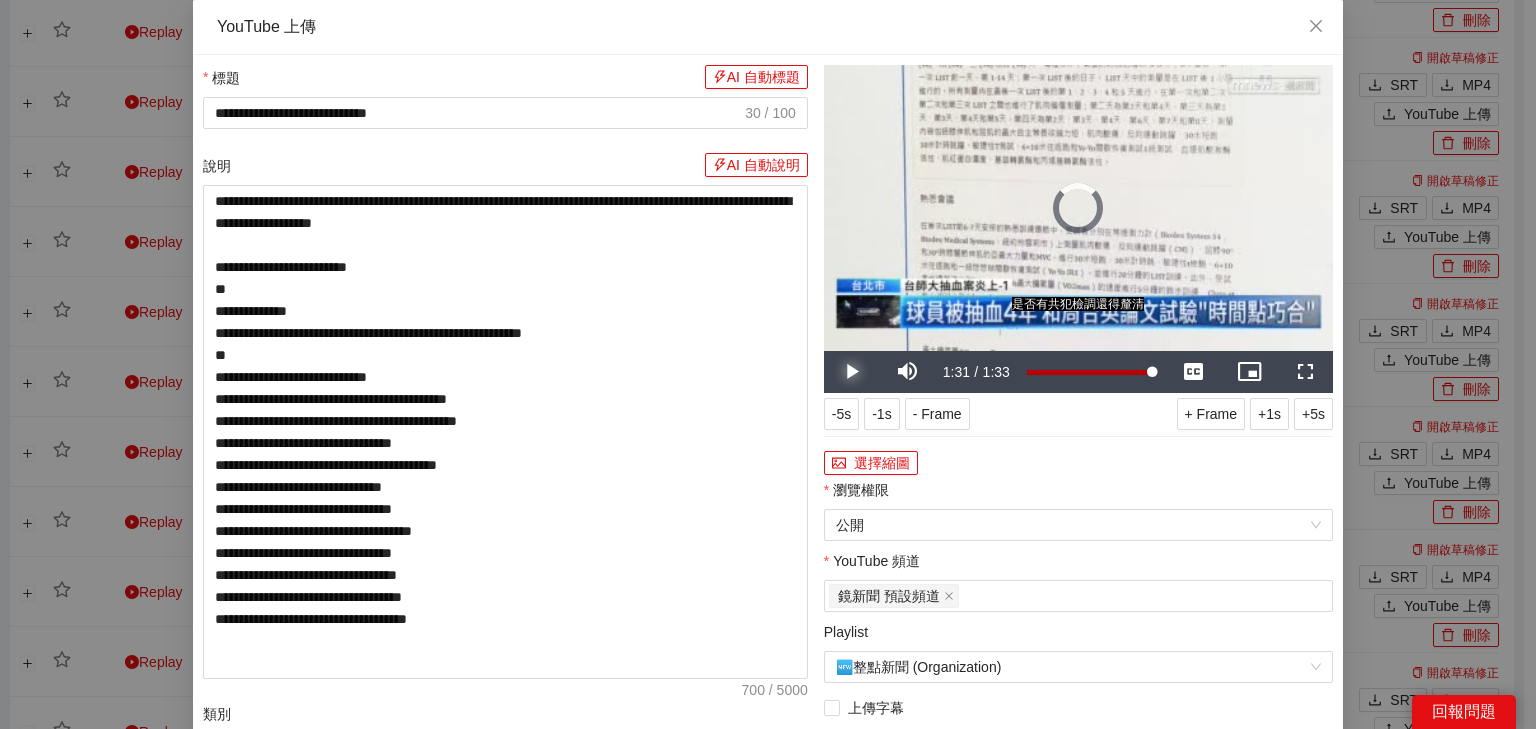drag, startPoint x: 1148, startPoint y: 369, endPoint x: 1161, endPoint y: 368, distance: 13.038404 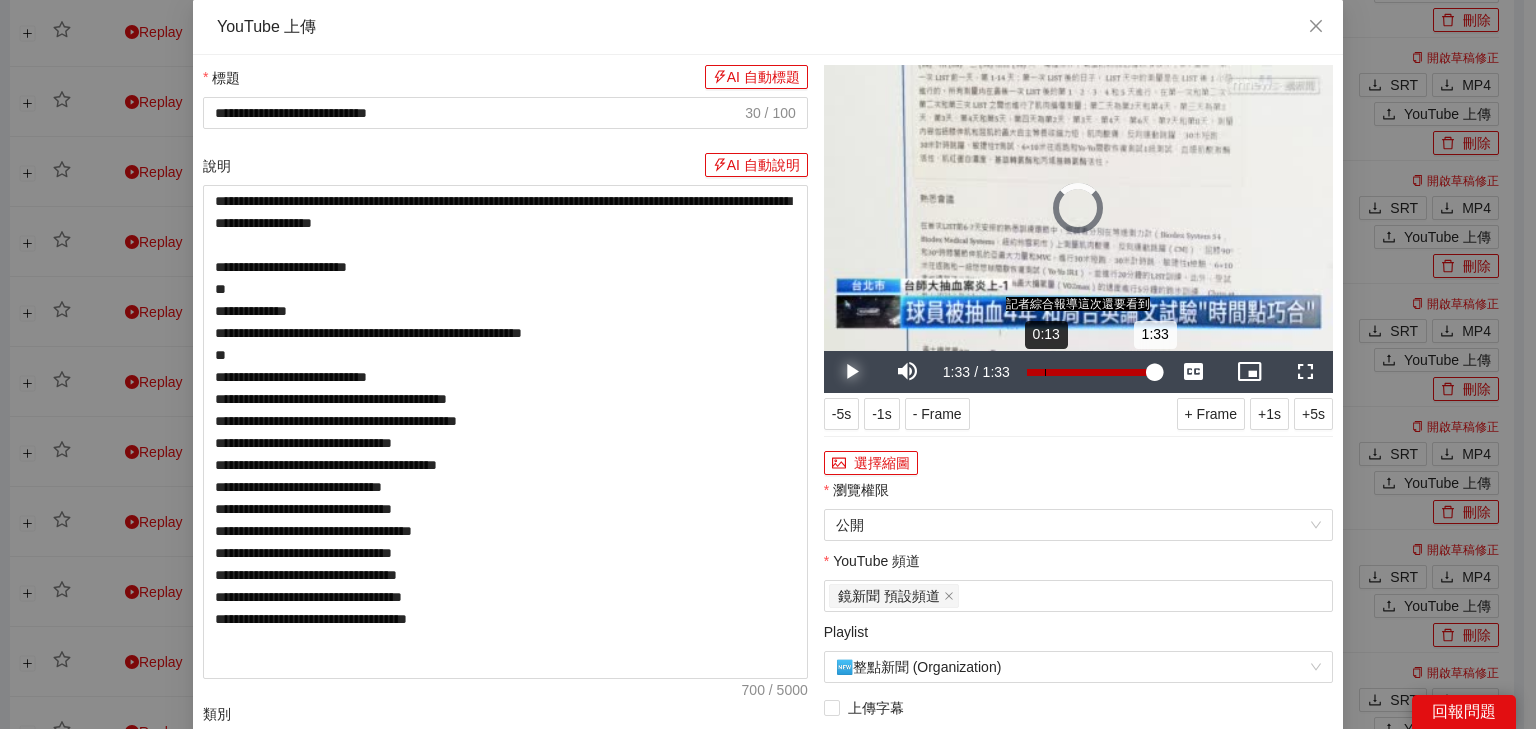 click on "0:13" at bounding box center [1045, 372] 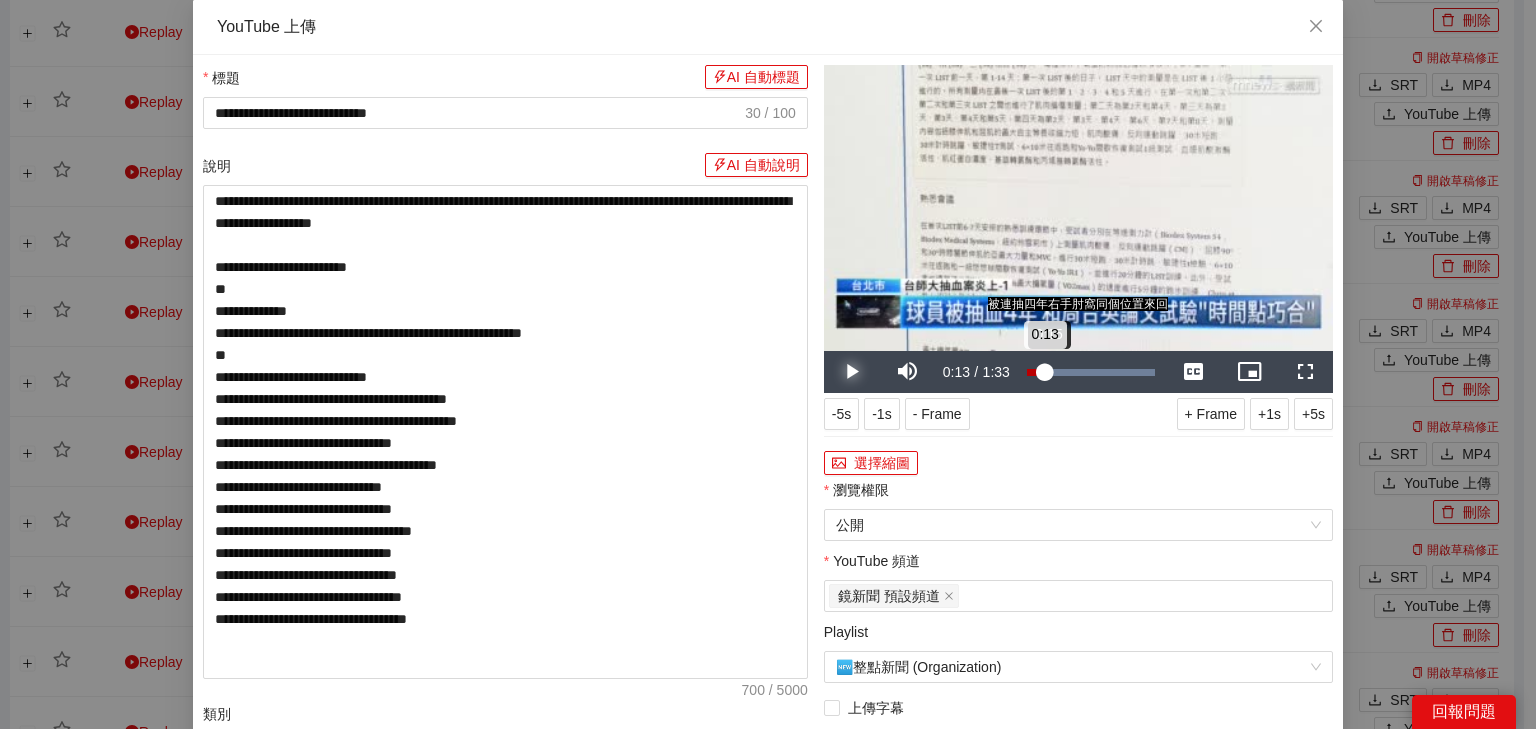 click on "0:13" at bounding box center (1036, 372) 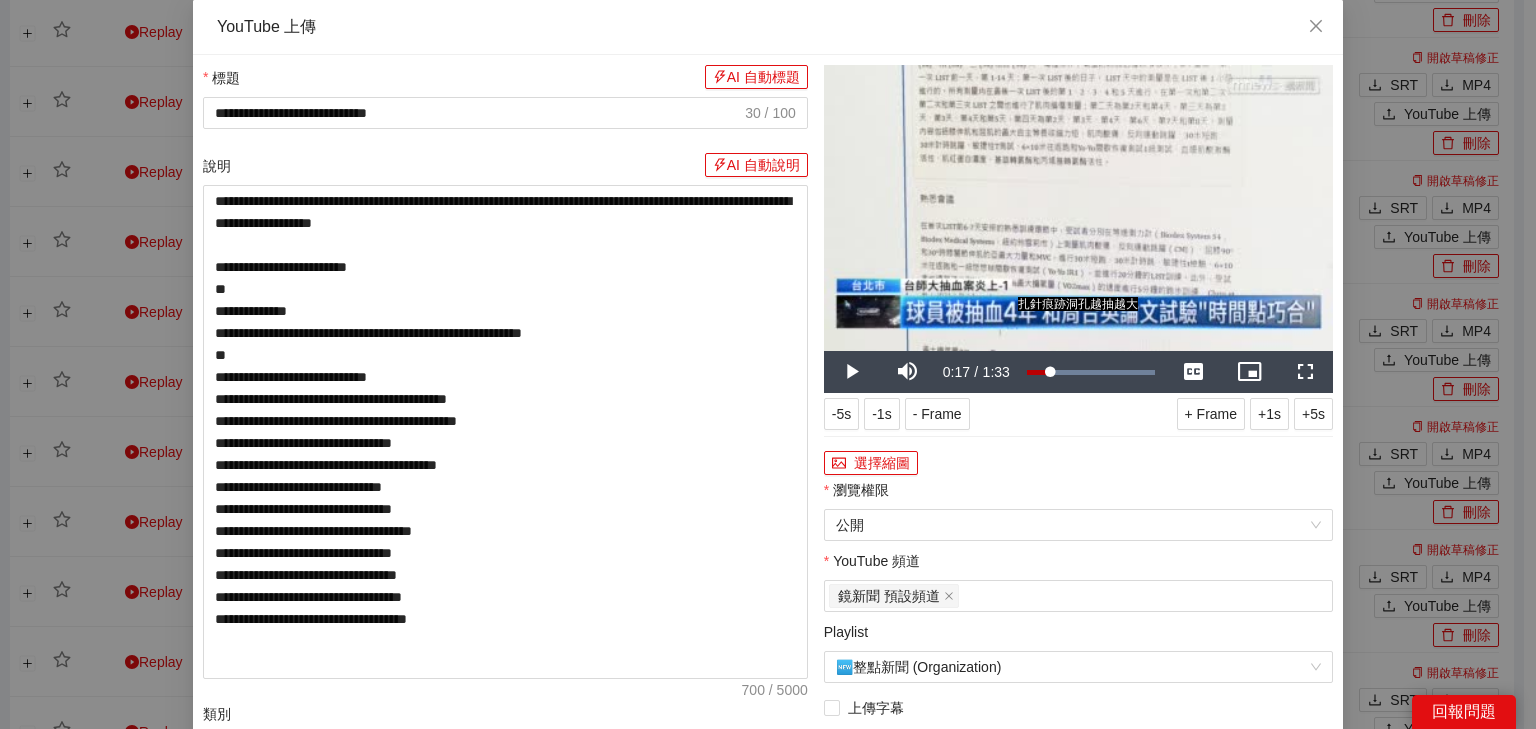 click on "**********" at bounding box center (1078, 611) 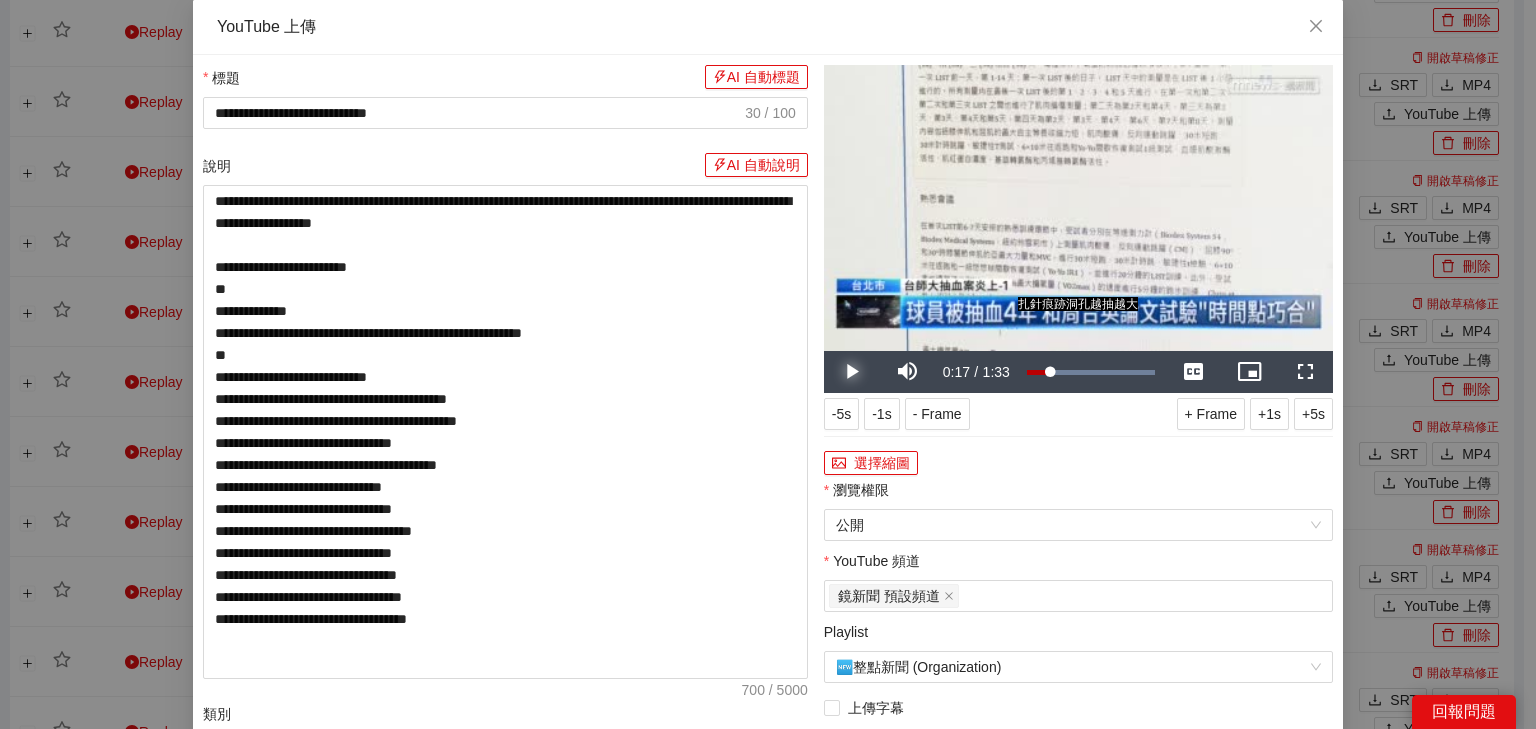 click at bounding box center [852, 372] 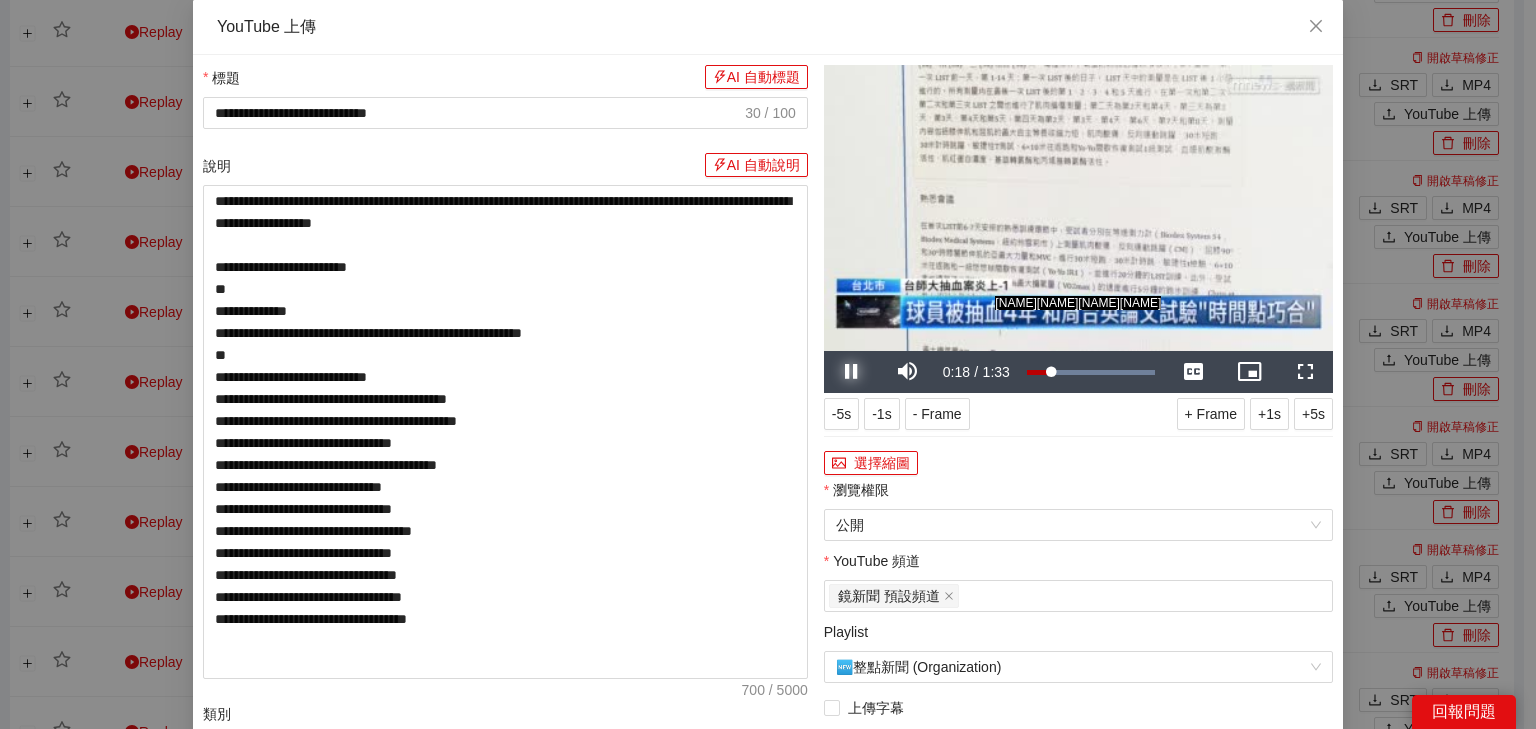 click at bounding box center (852, 372) 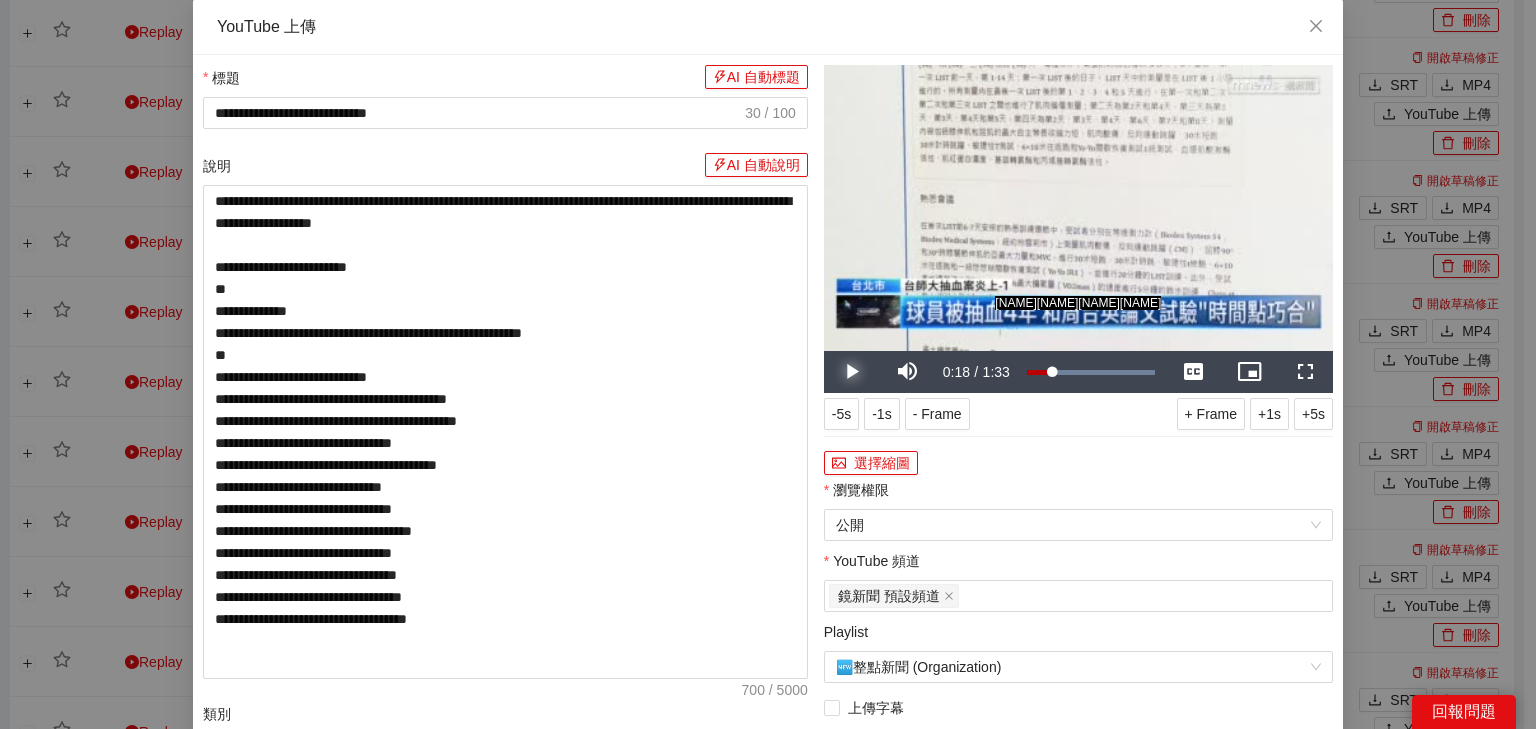 click at bounding box center [852, 372] 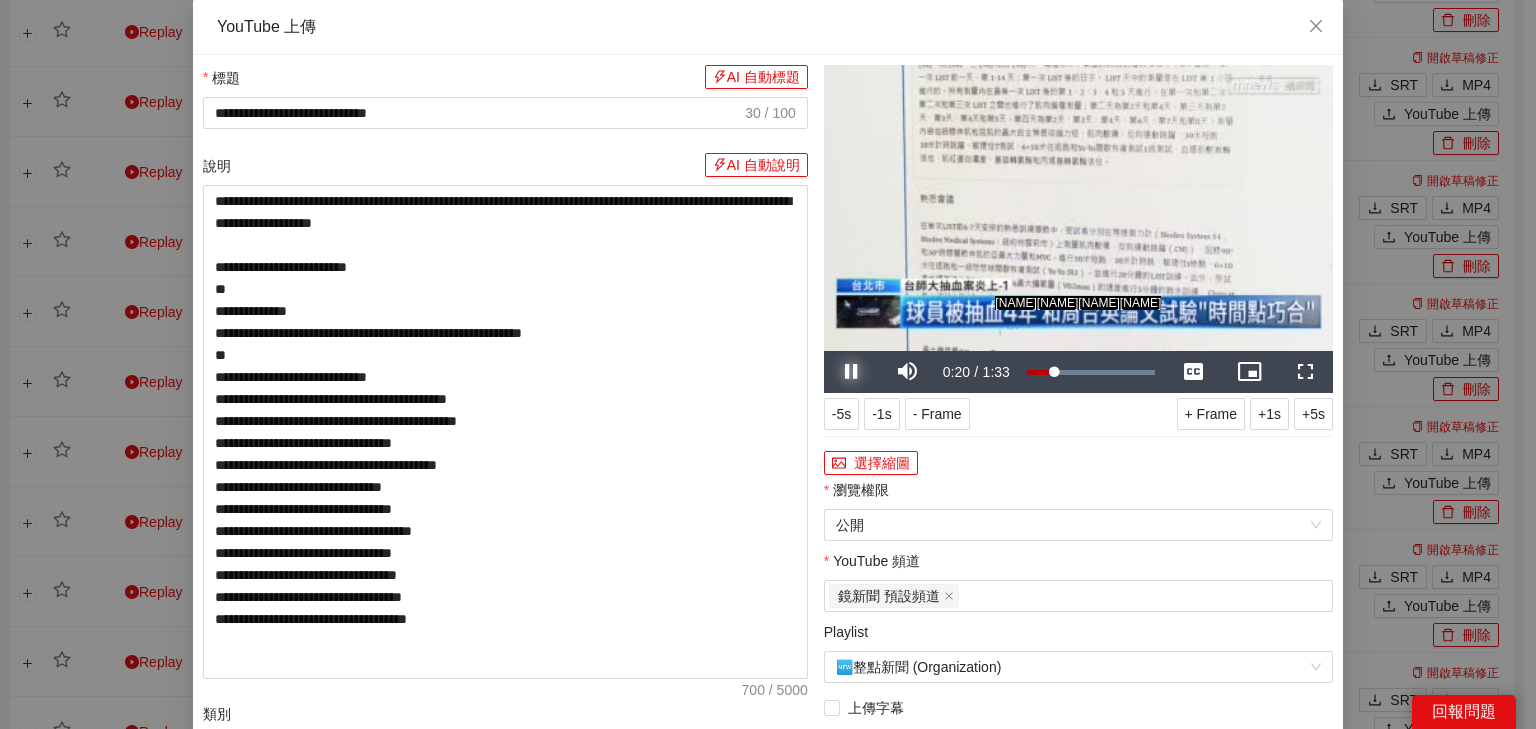 click at bounding box center (852, 372) 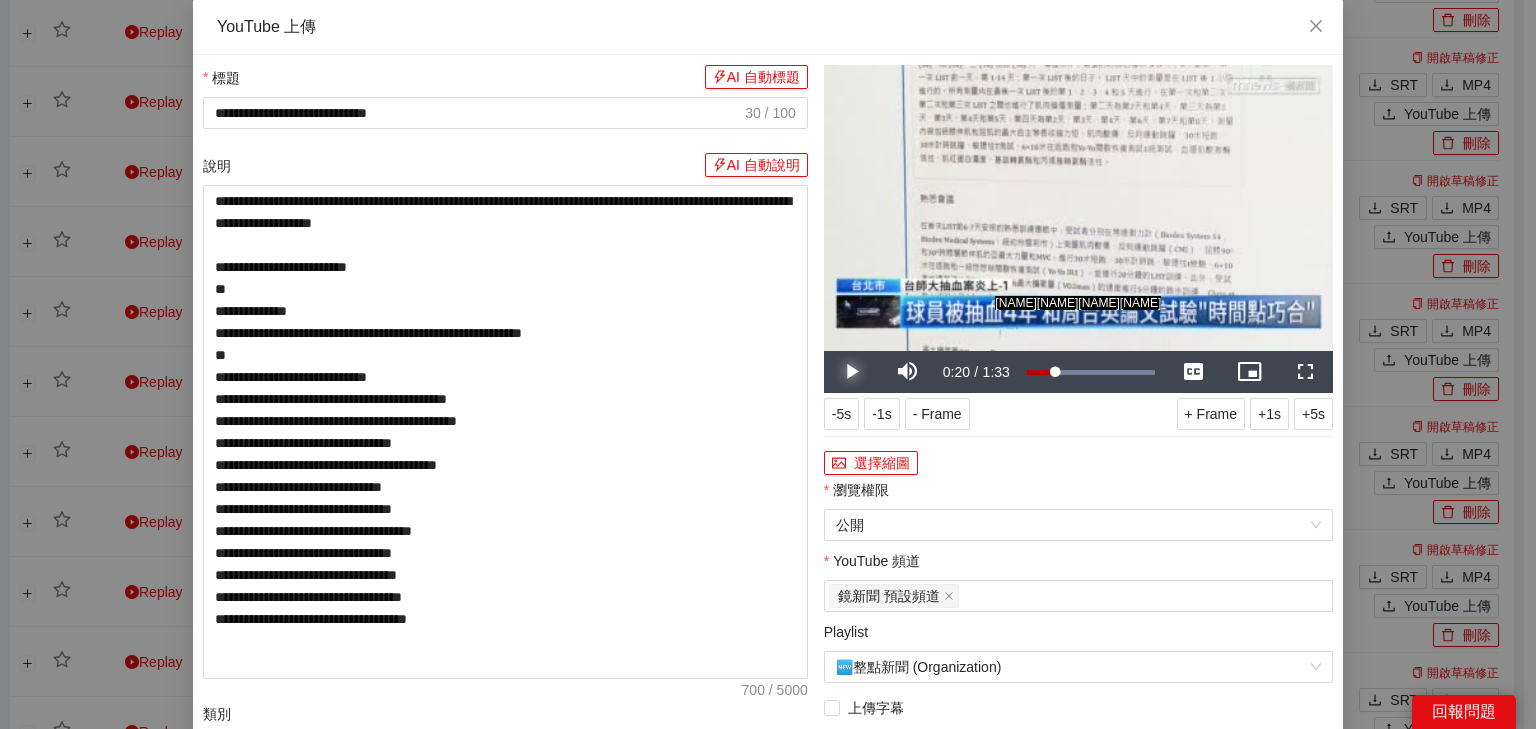 click at bounding box center (852, 372) 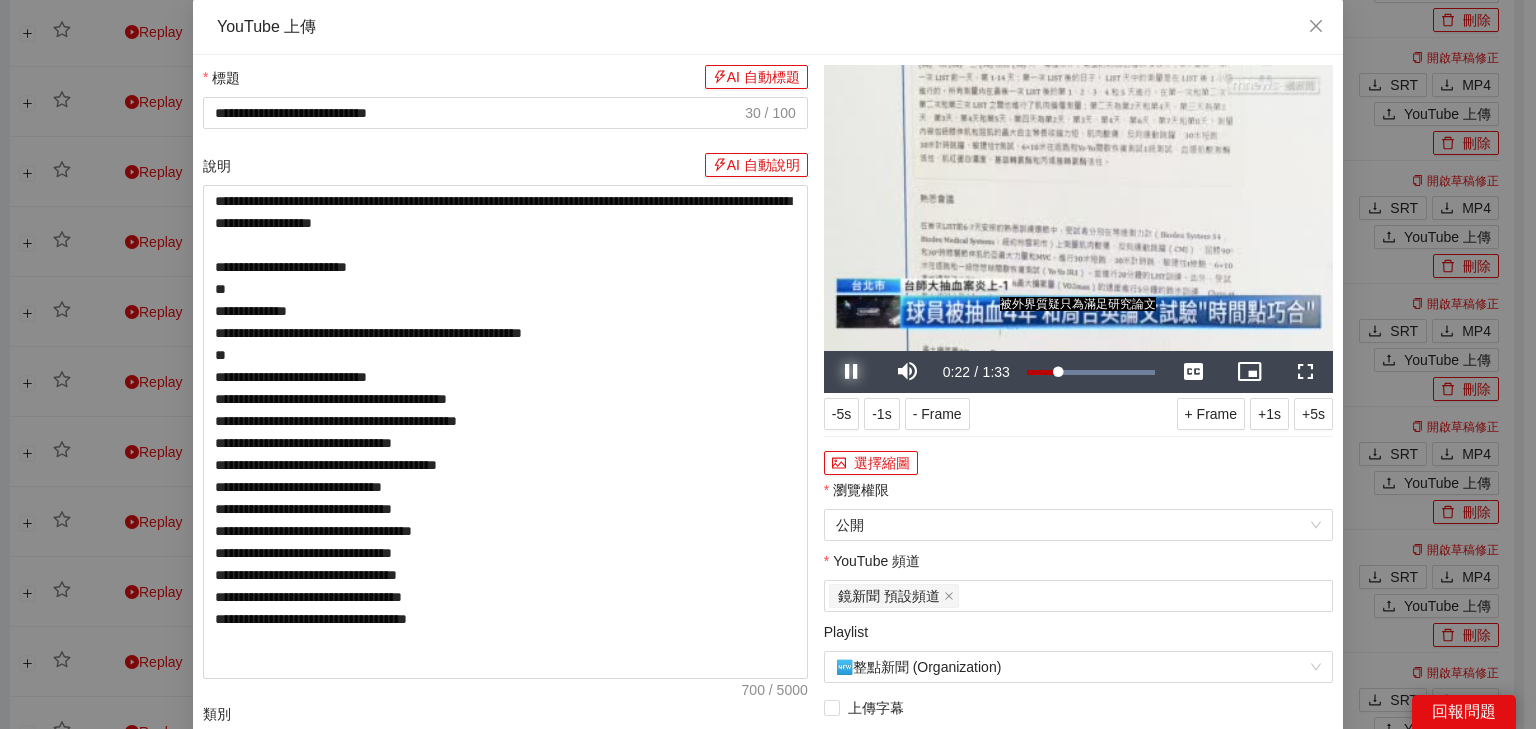 click at bounding box center (852, 372) 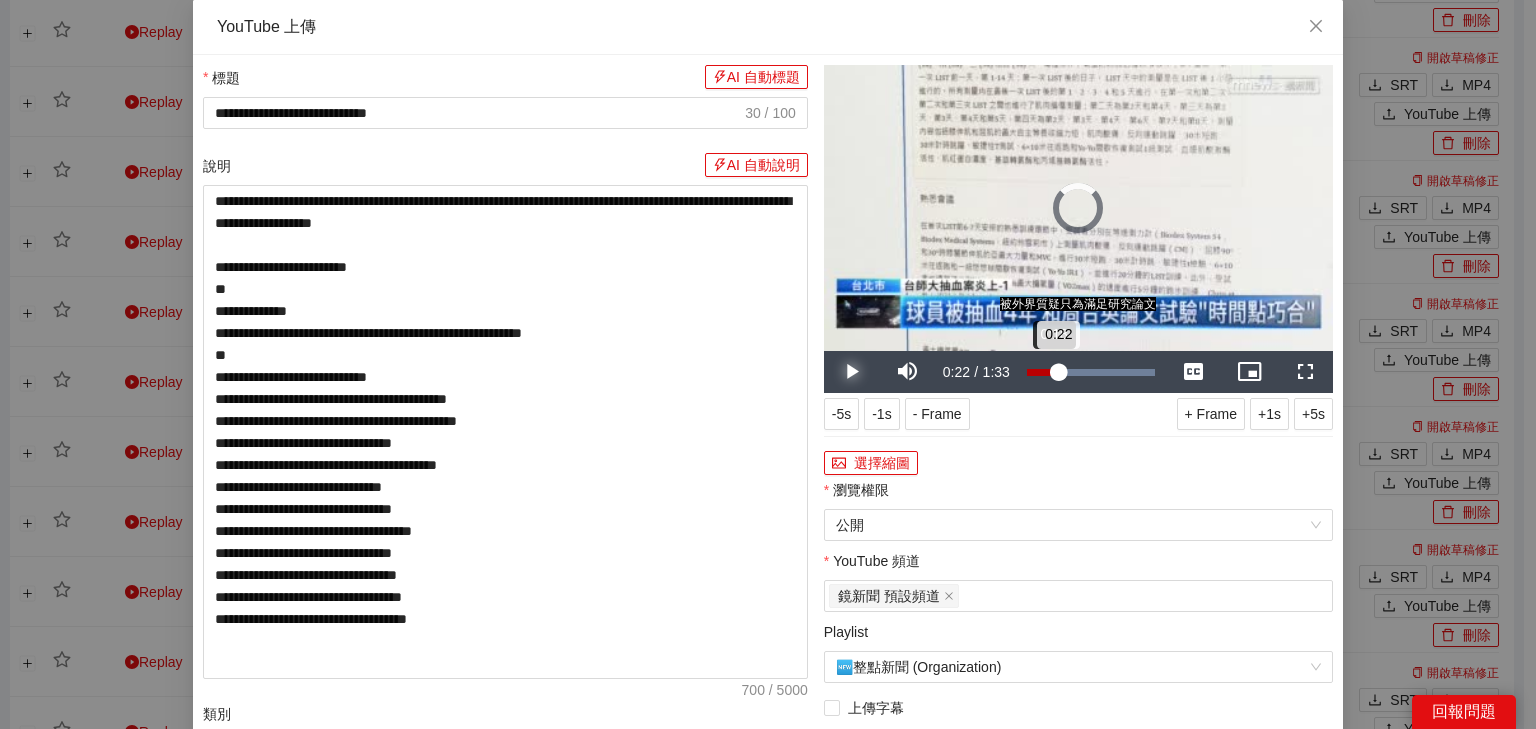click on "0:22" at bounding box center (1043, 372) 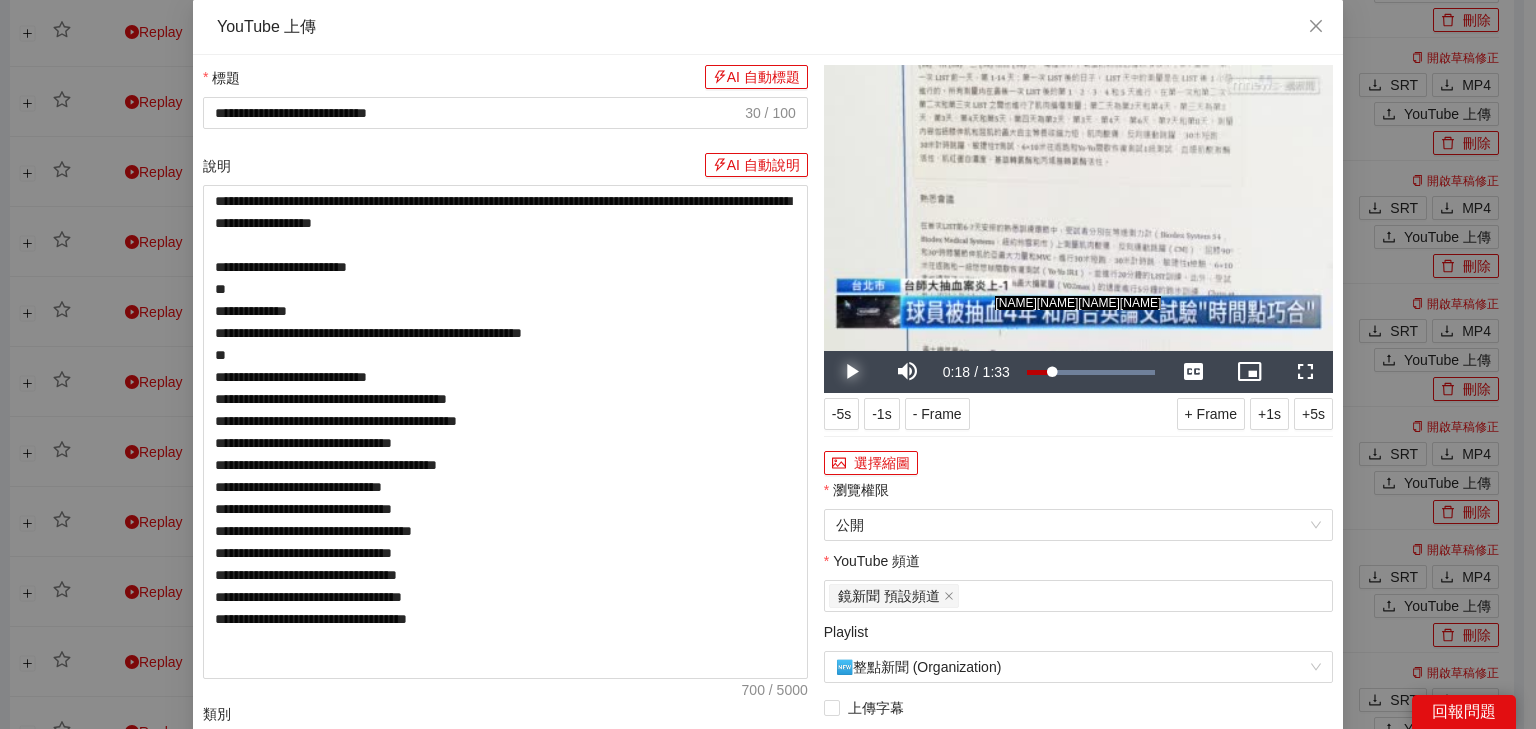 click at bounding box center (852, 372) 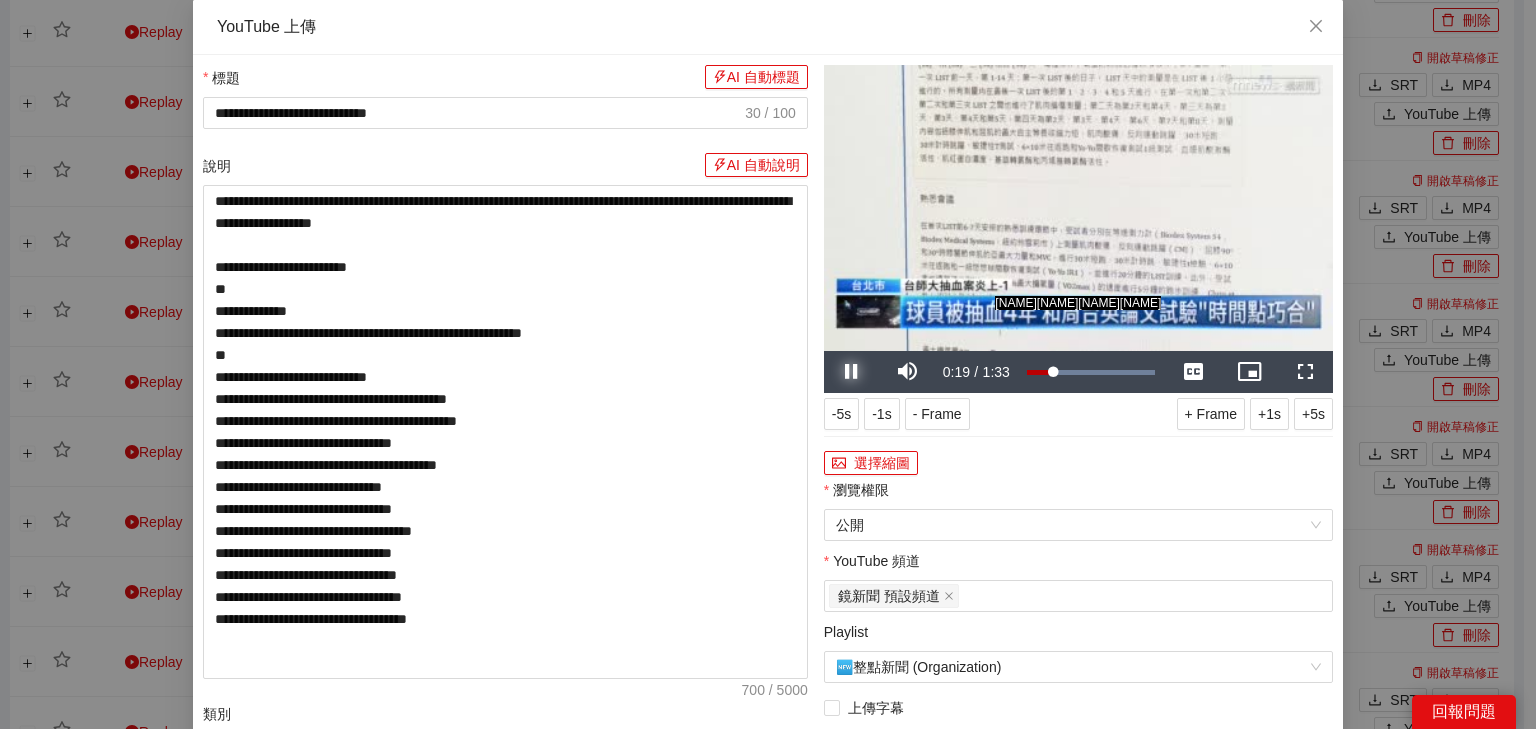 click at bounding box center [852, 372] 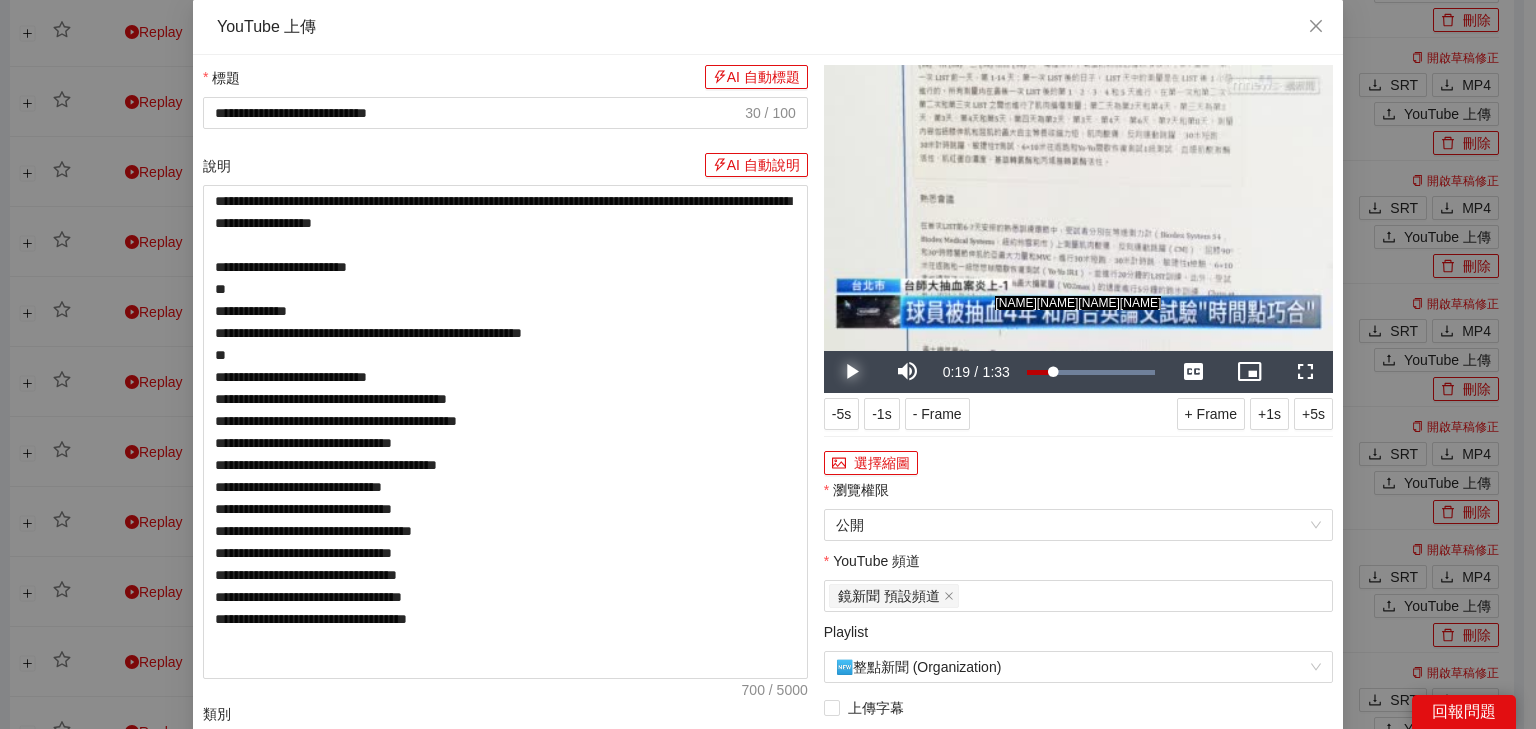 click at bounding box center (852, 372) 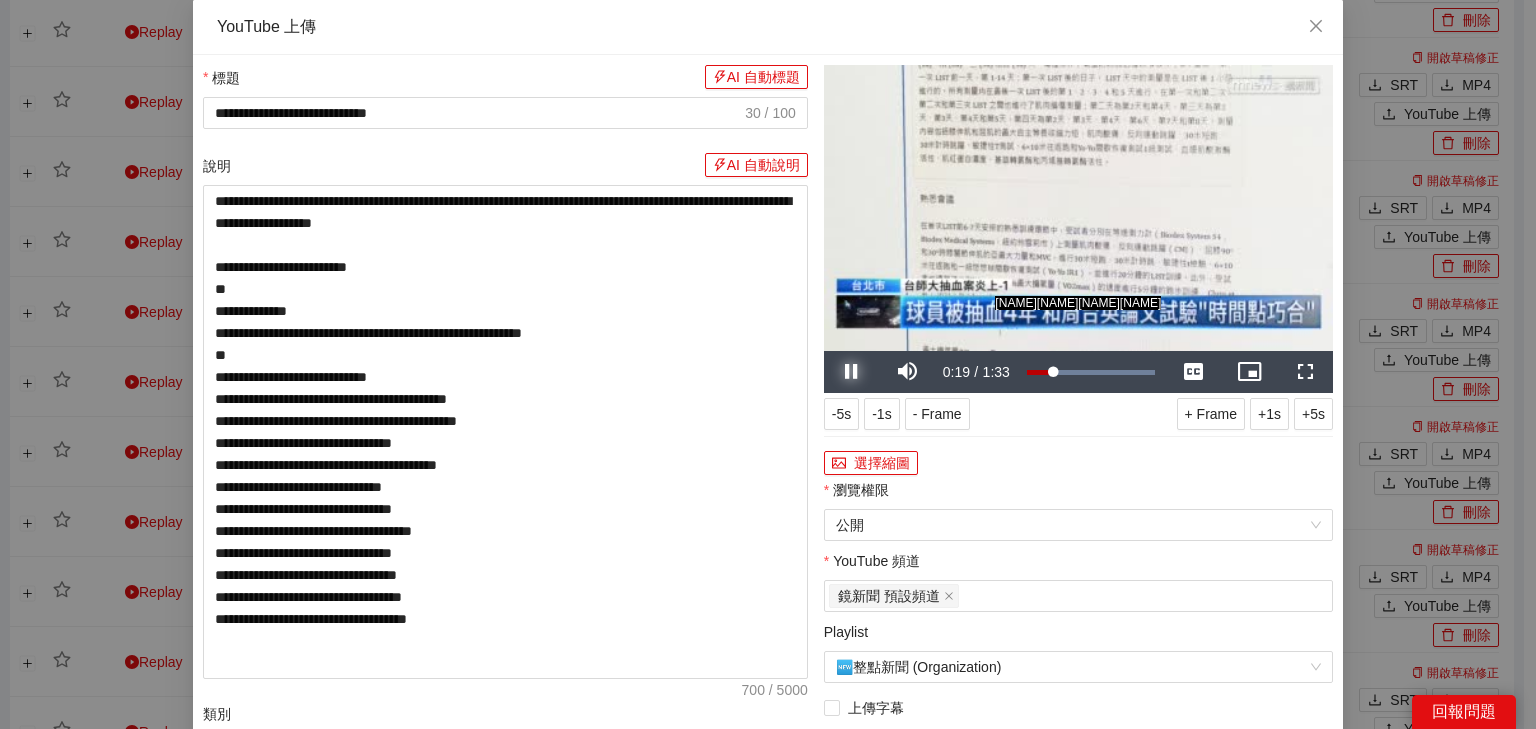 click at bounding box center [852, 372] 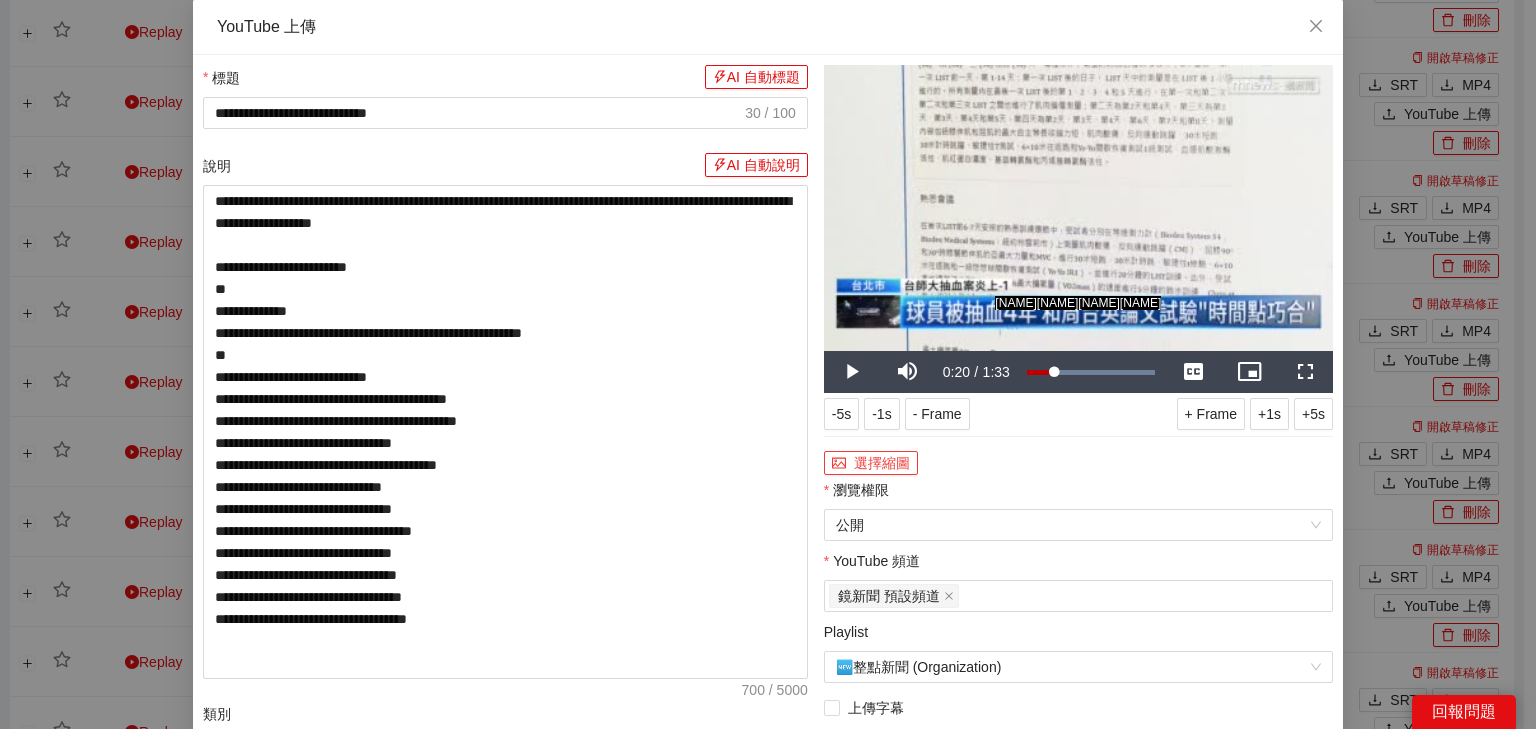 click on "選擇縮圖" at bounding box center [871, 463] 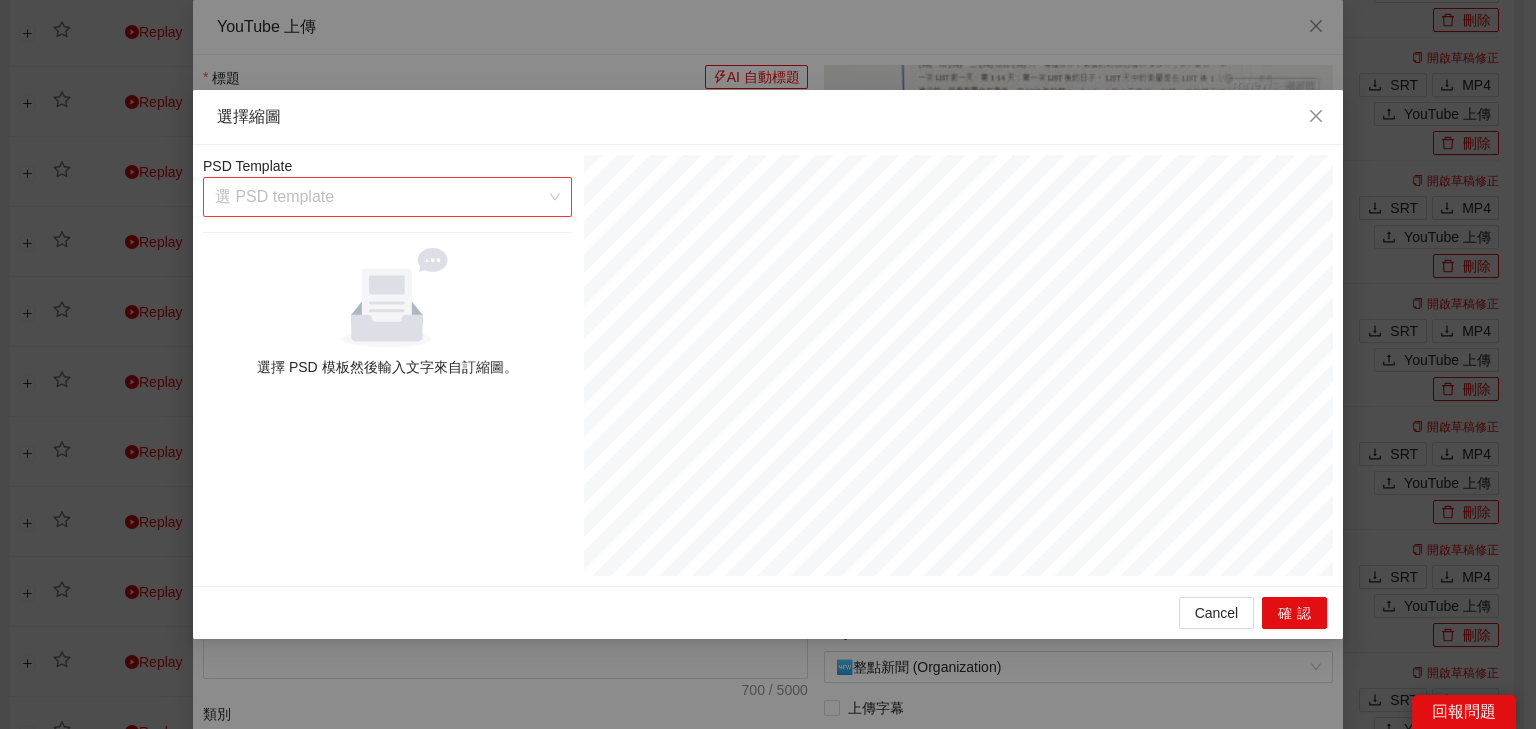 click on "選 PSD template" at bounding box center [387, 197] 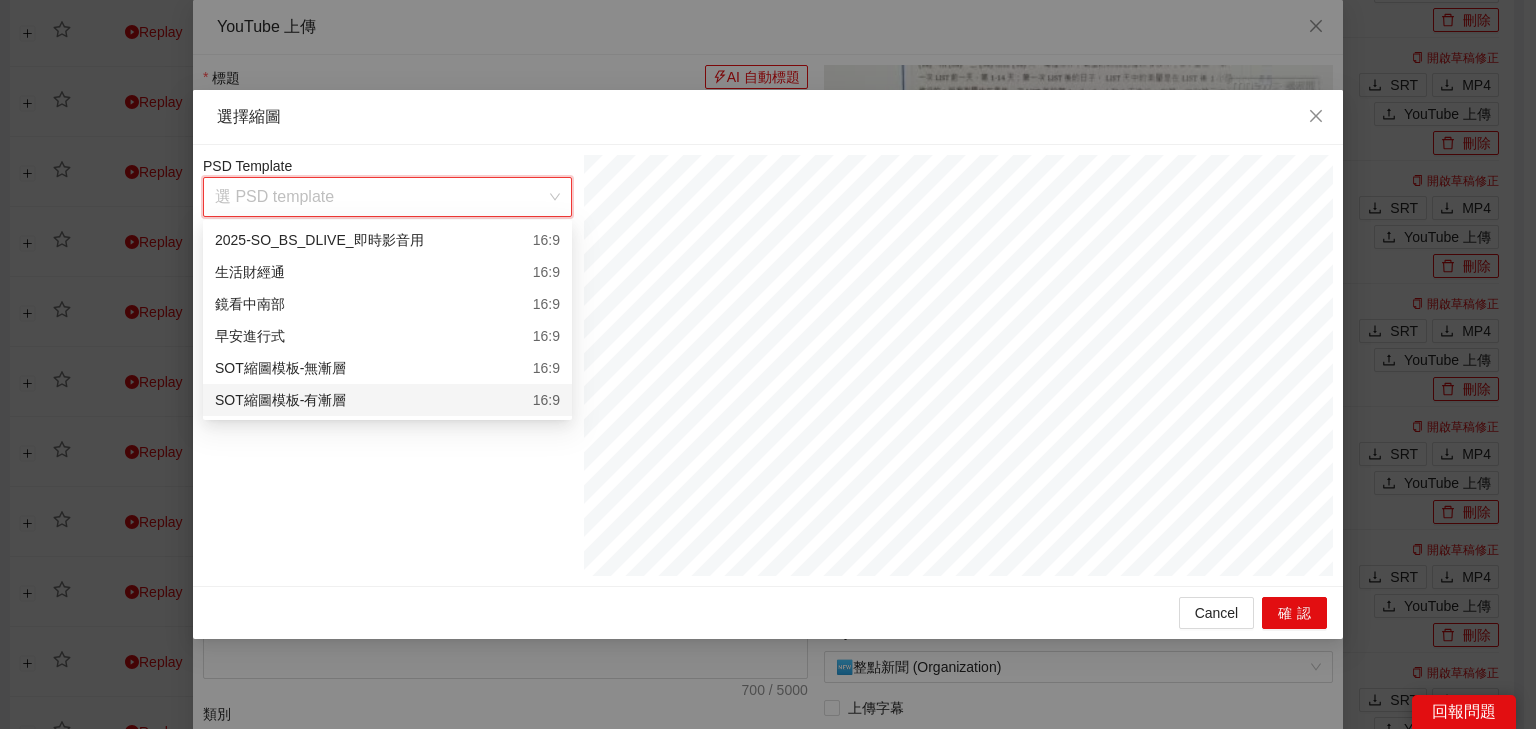 click on "SOT縮圖模板-有漸層 16:9" at bounding box center (387, 400) 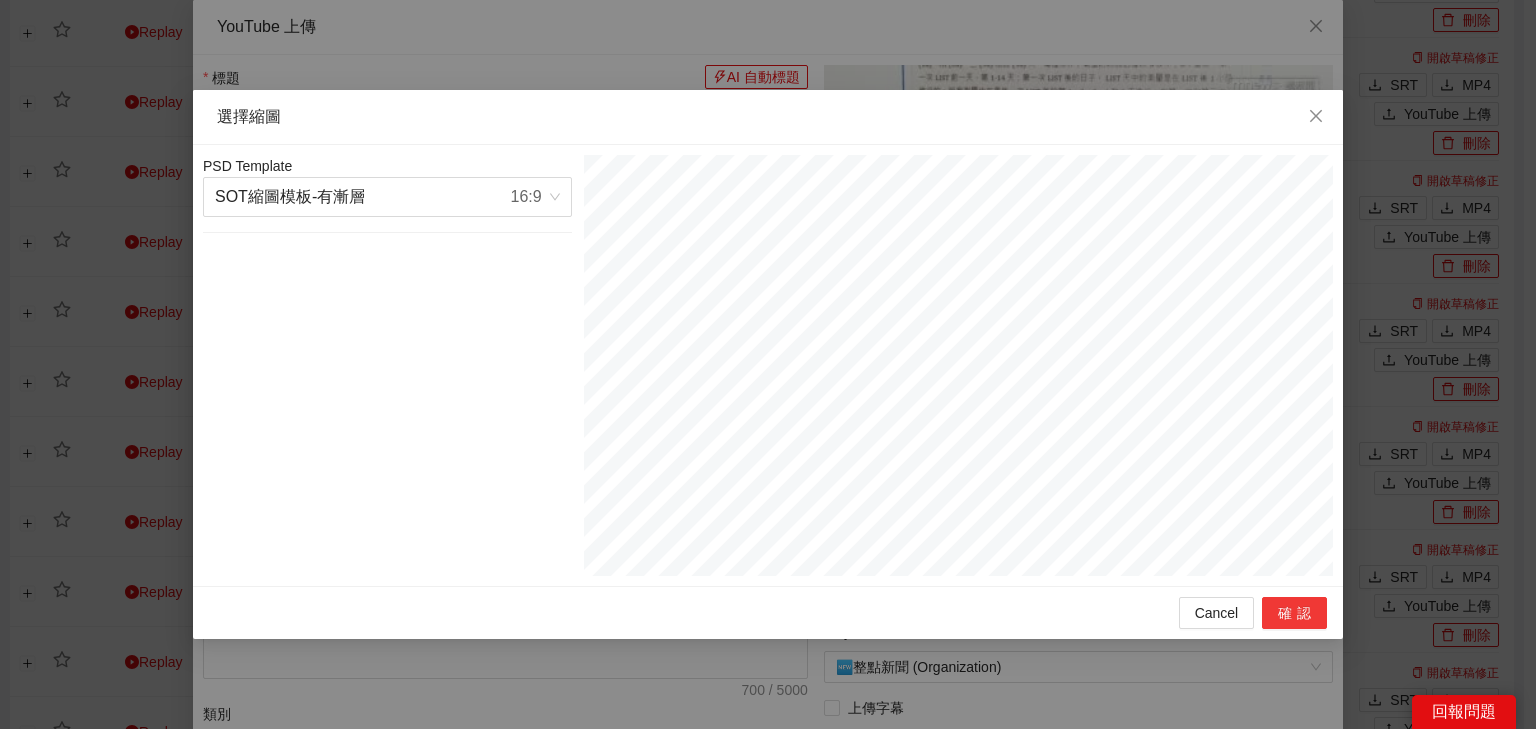 click on "確認" at bounding box center [1294, 613] 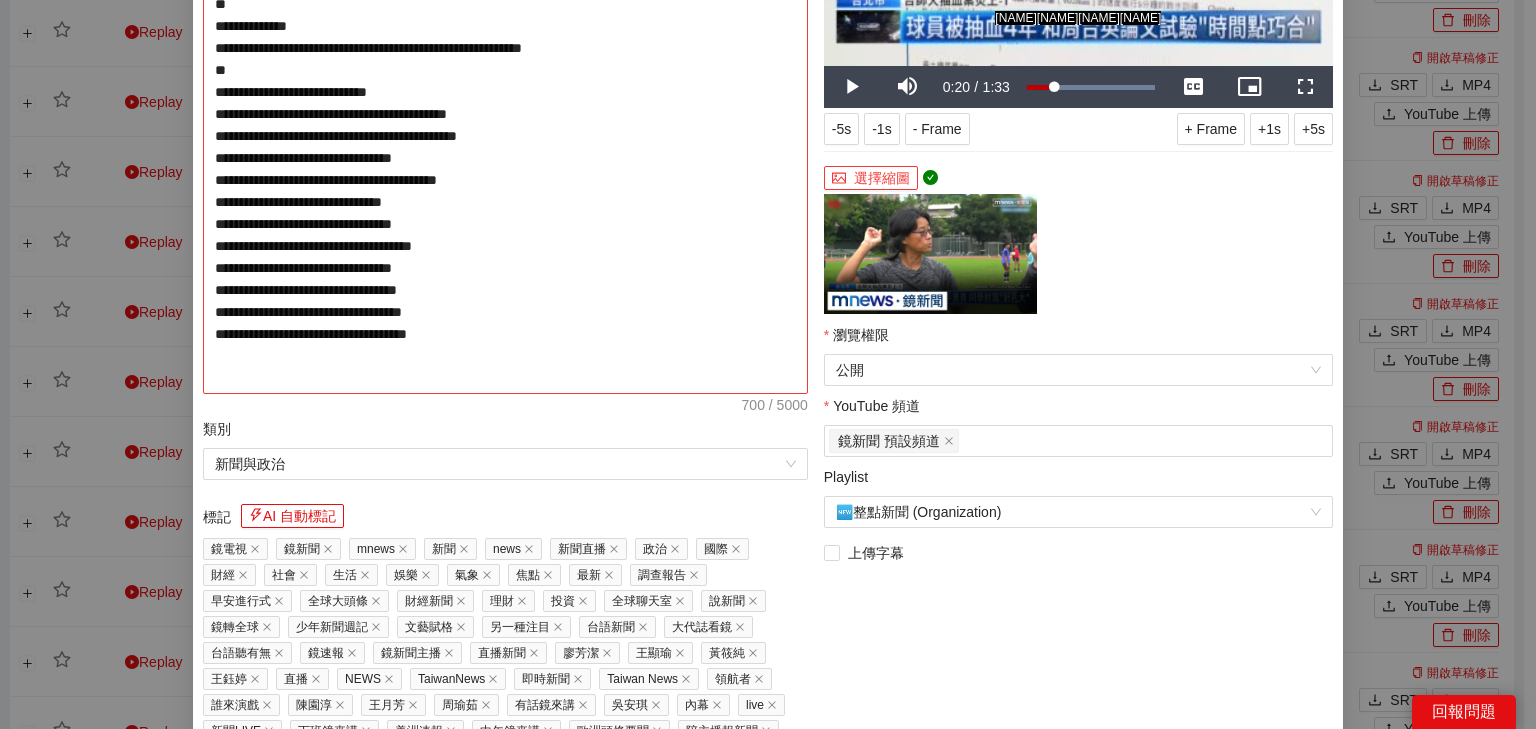 scroll, scrollTop: 165, scrollLeft: 0, axis: vertical 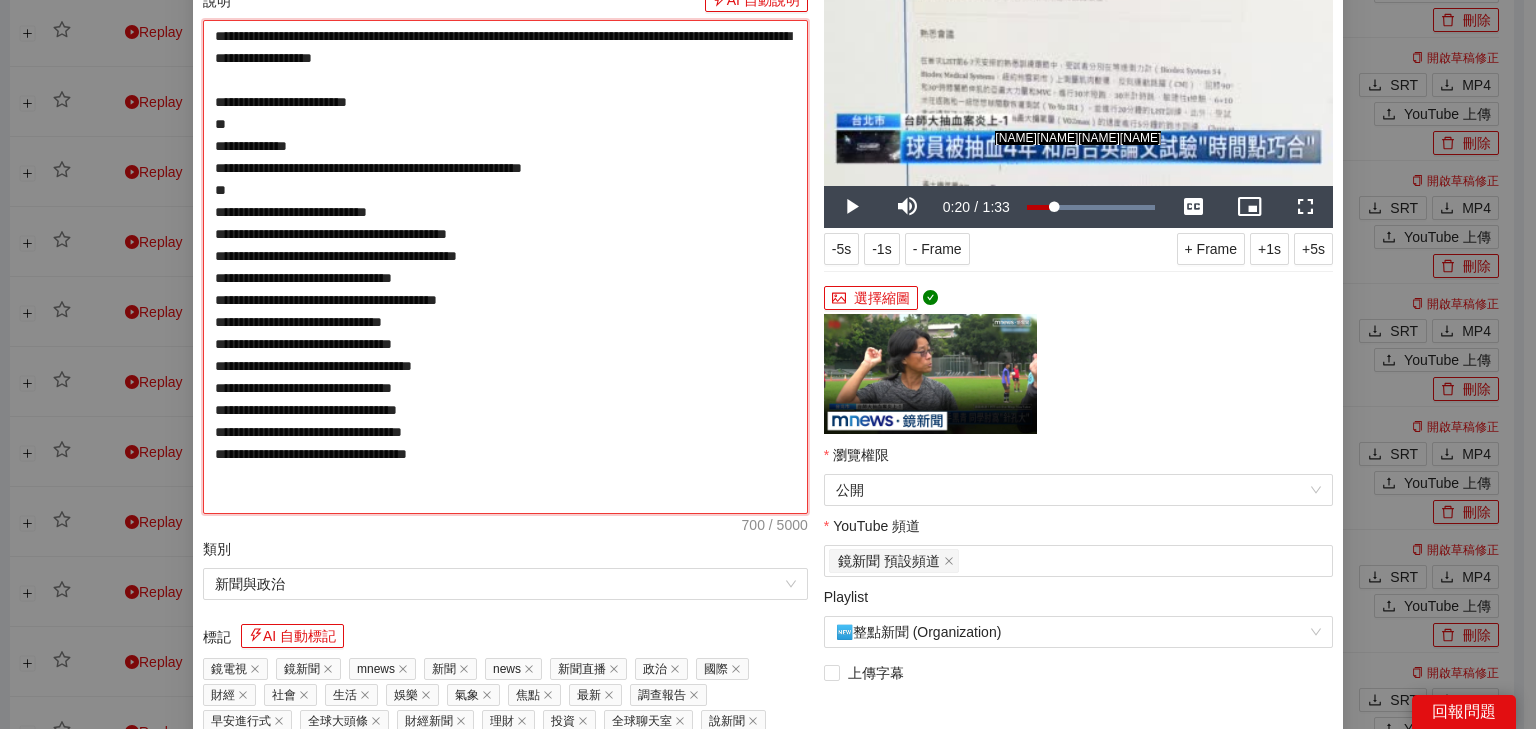 click on "**********" at bounding box center [505, 267] 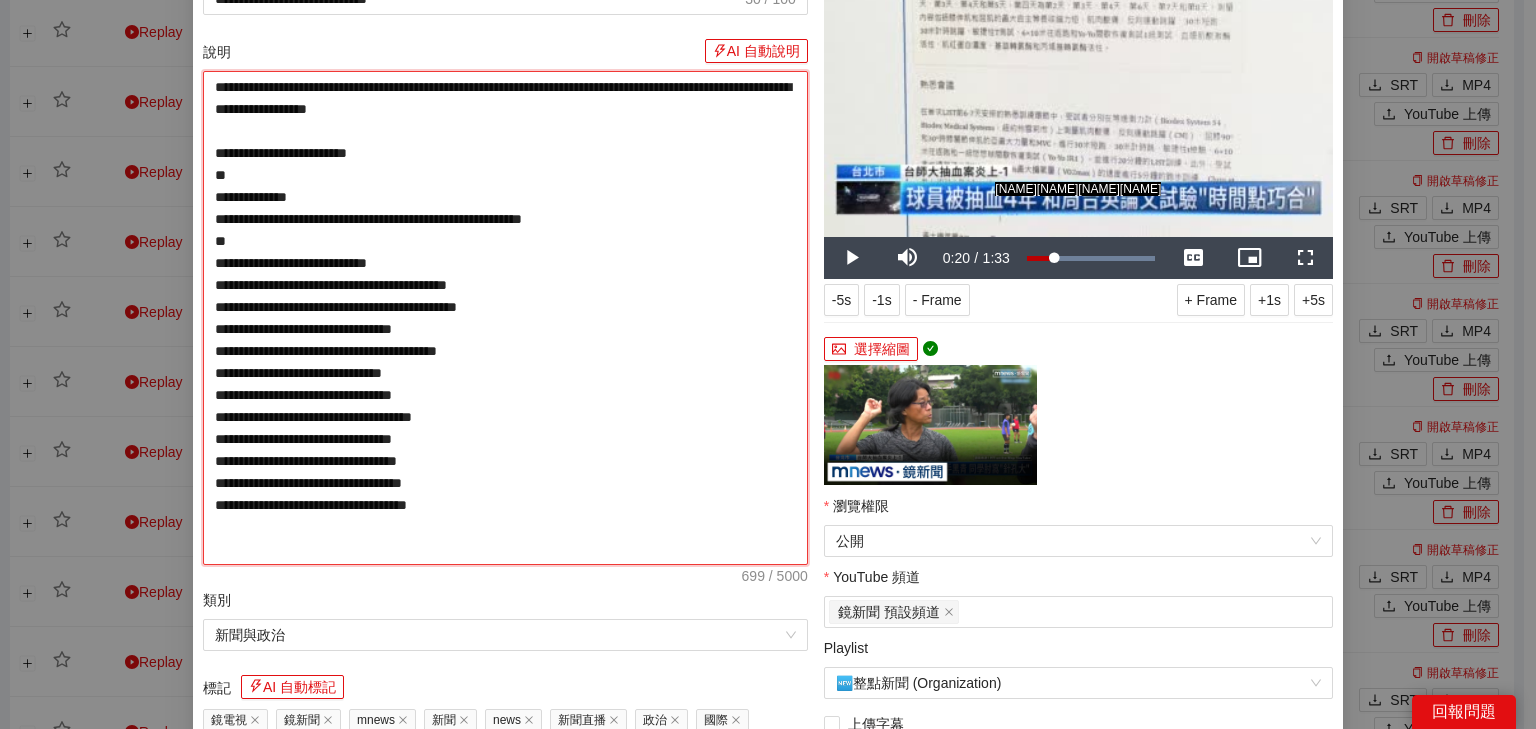click on "**********" at bounding box center (505, 318) 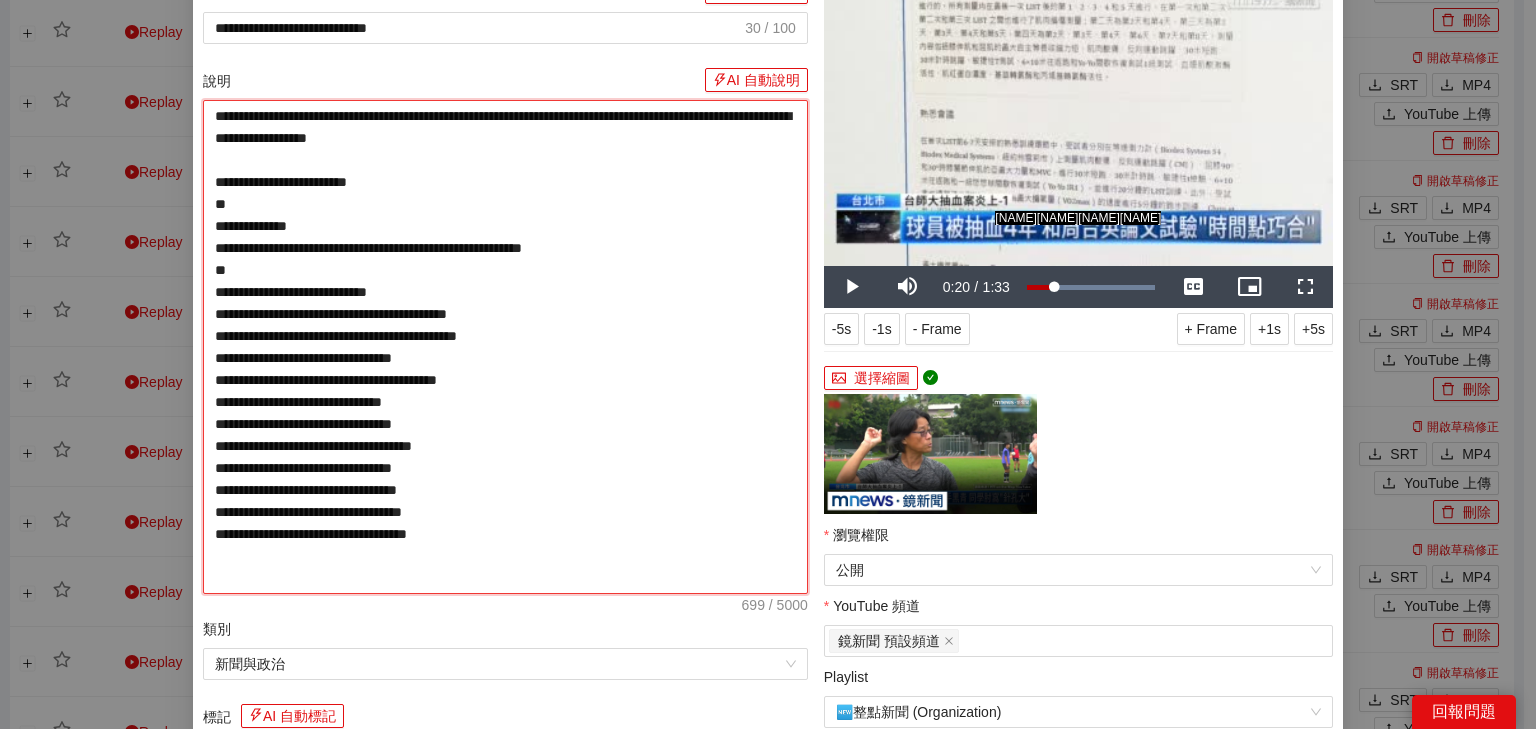 type on "**********" 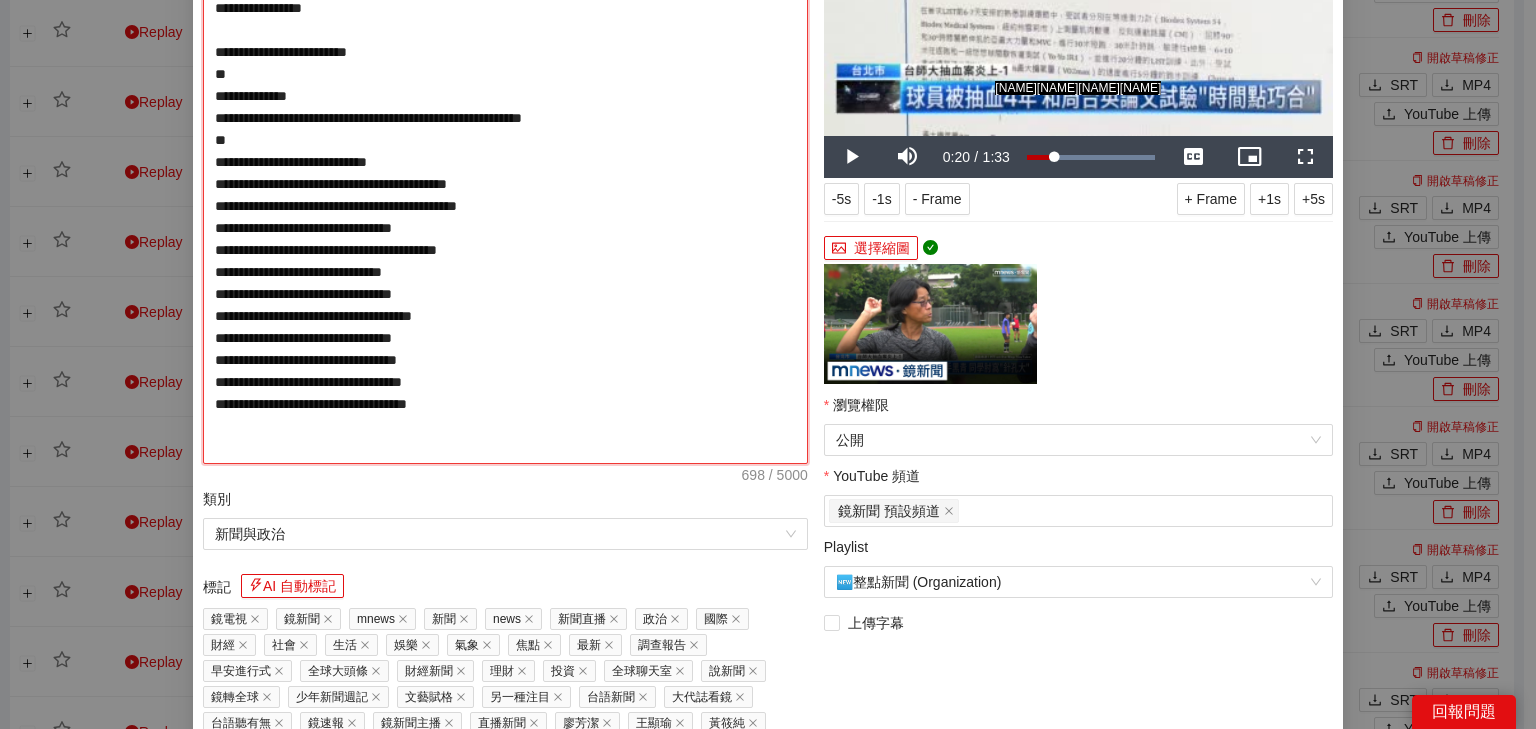 scroll, scrollTop: 485, scrollLeft: 0, axis: vertical 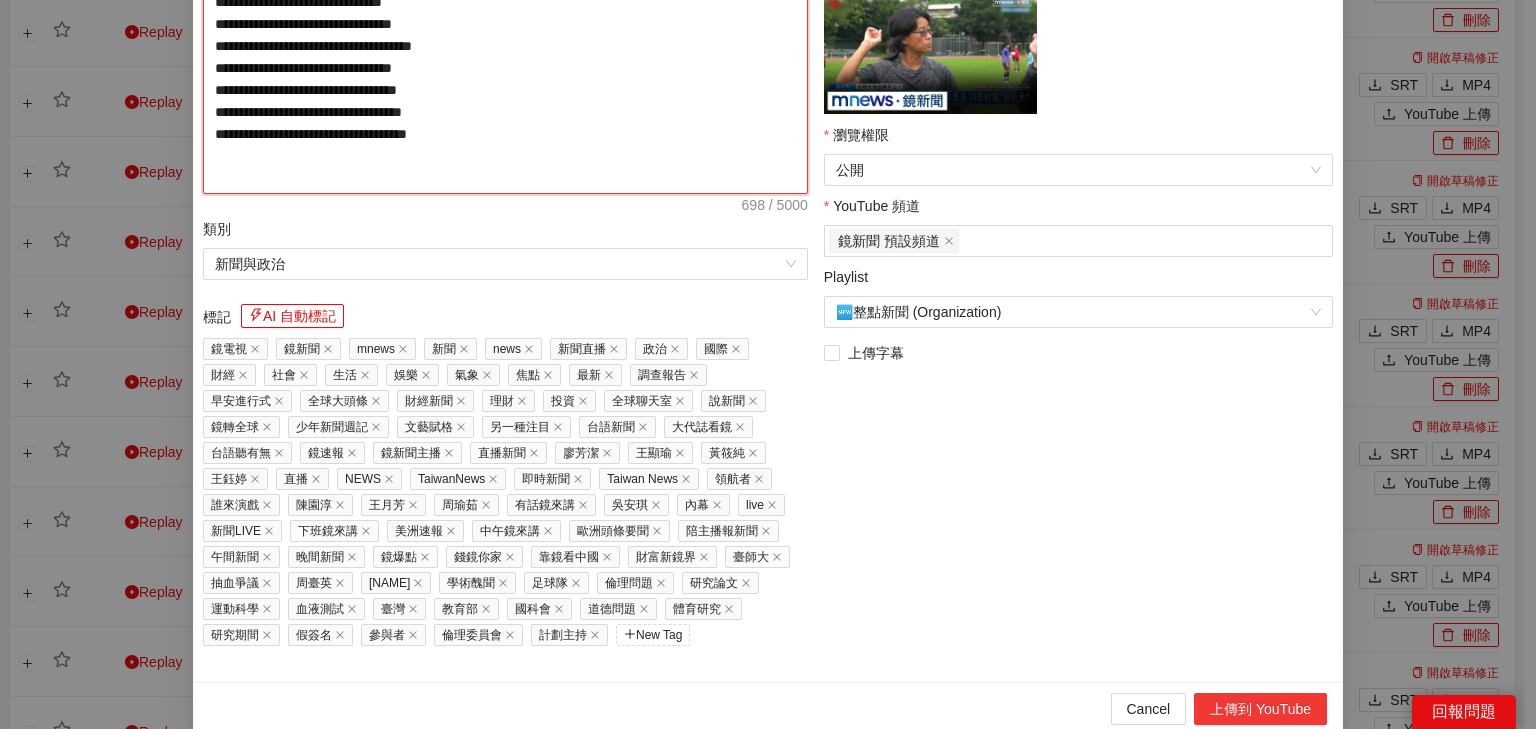type on "**********" 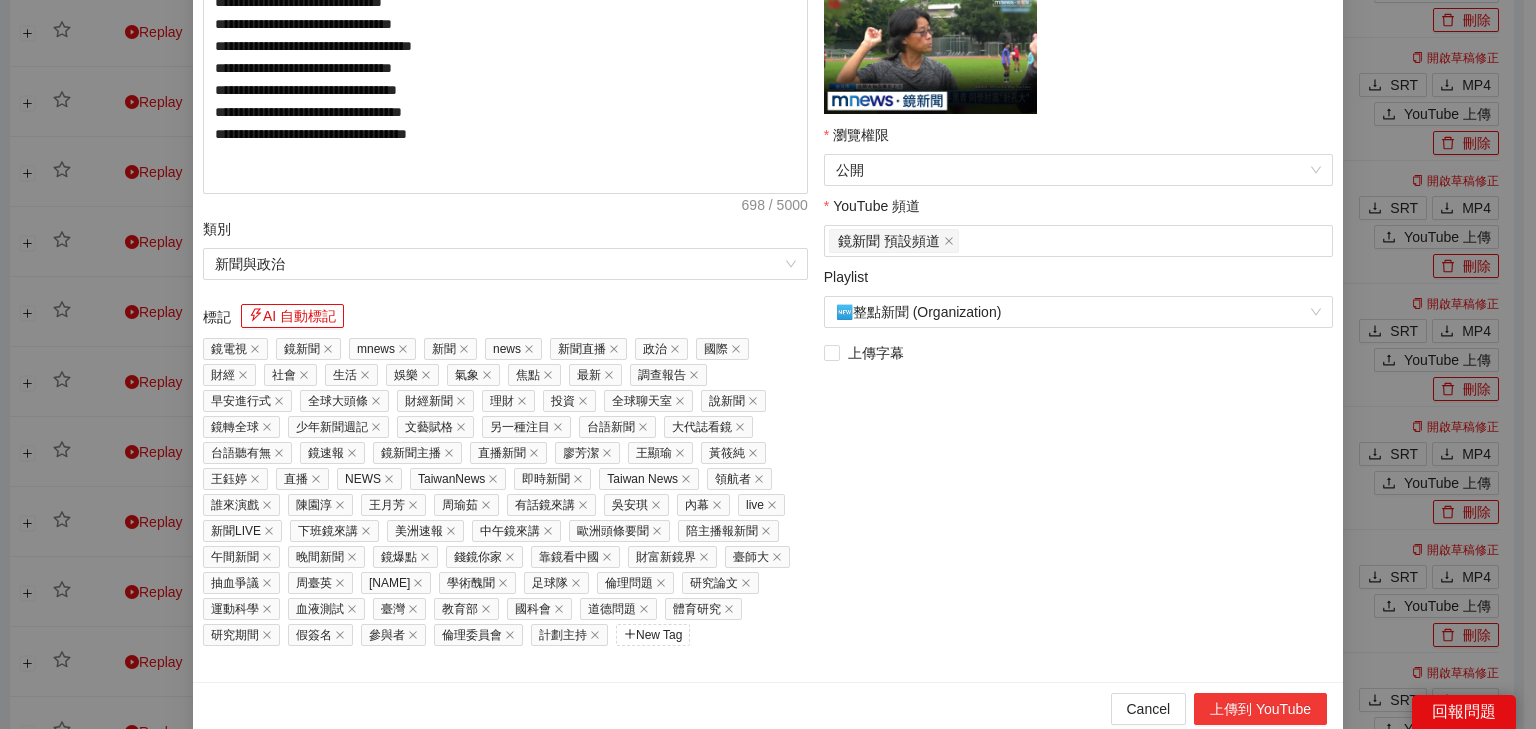 click on "上傳到 YouTube" at bounding box center [1260, 709] 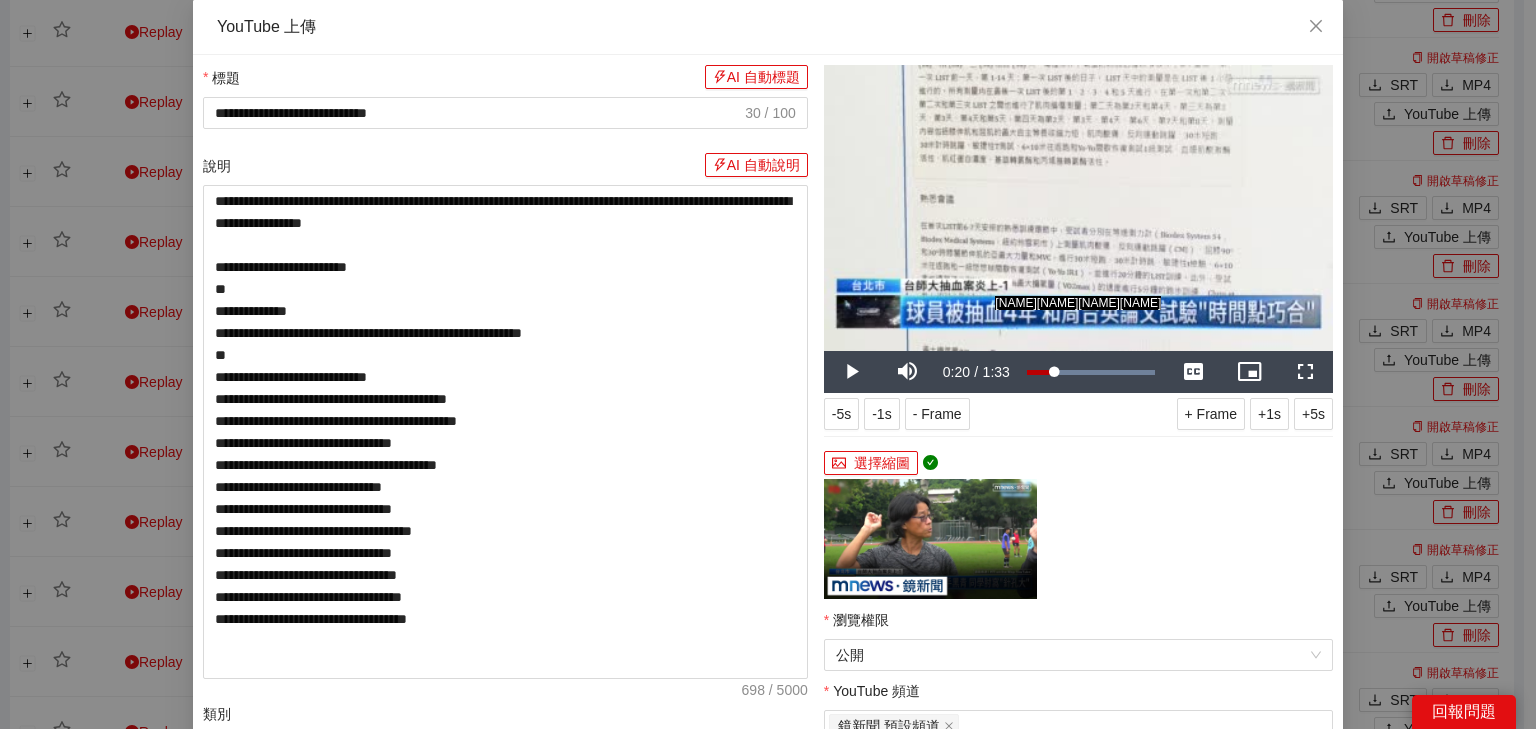 scroll, scrollTop: 160, scrollLeft: 0, axis: vertical 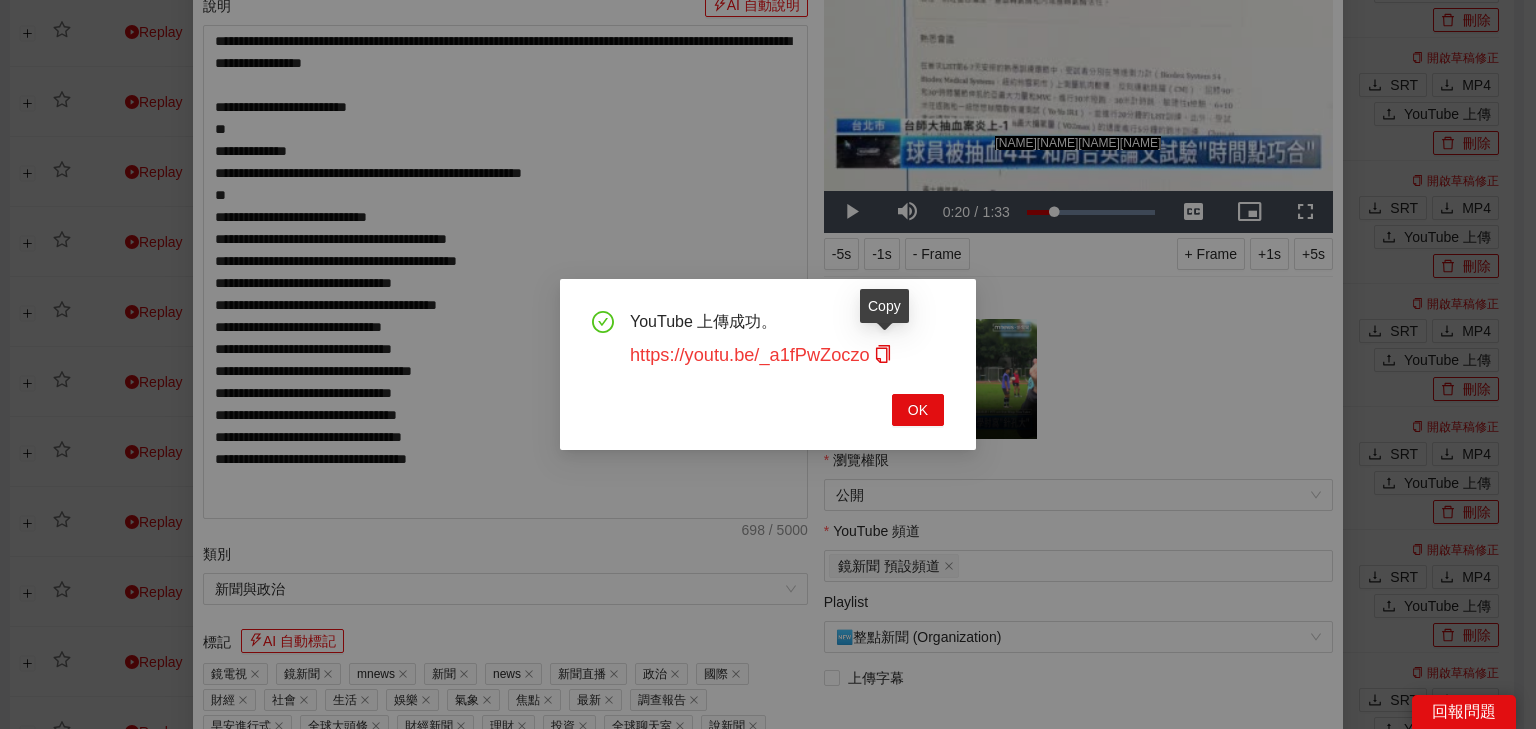 drag, startPoint x: 879, startPoint y: 347, endPoint x: 860, endPoint y: 348, distance: 19.026299 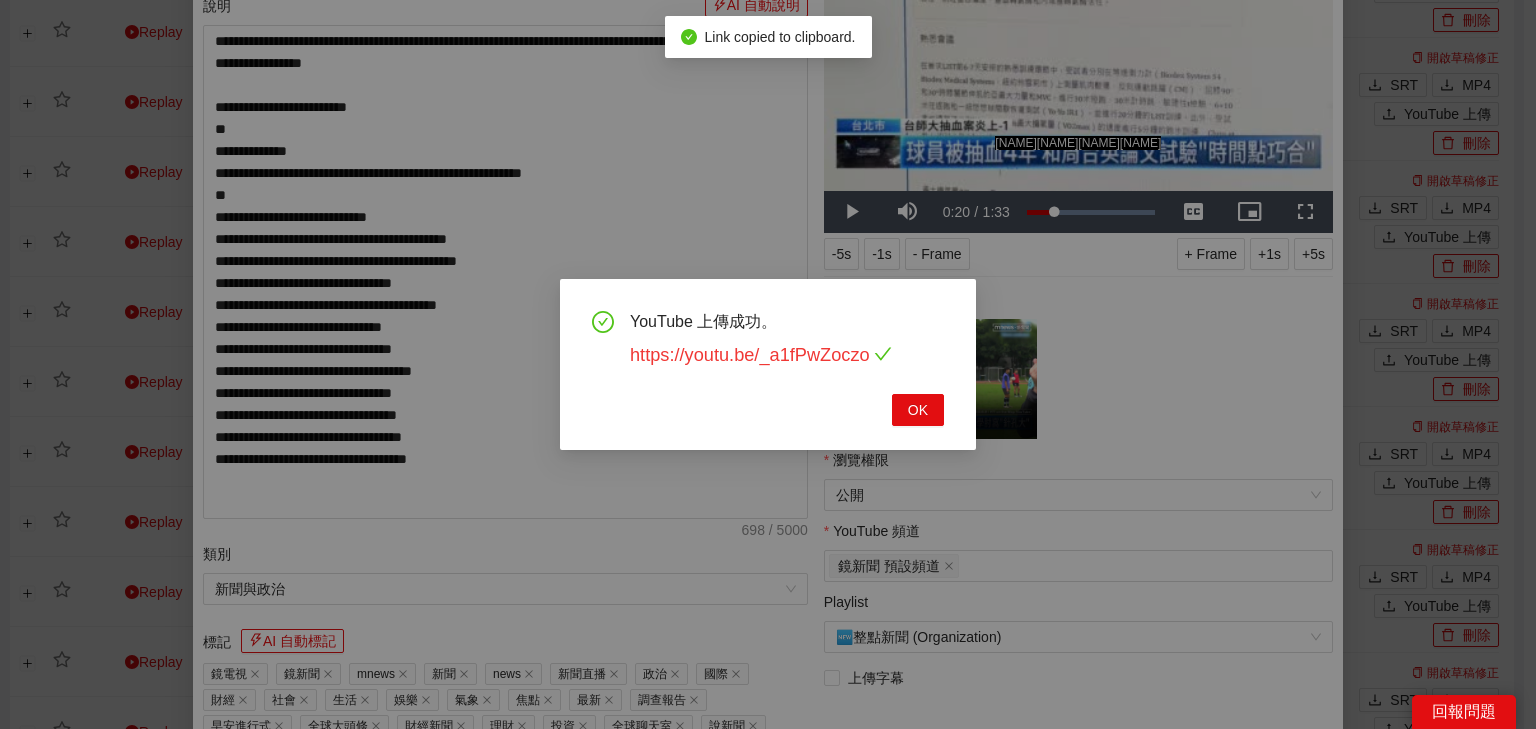 click on "https://youtu.be/_a1fPwZoczo" at bounding box center [761, 355] 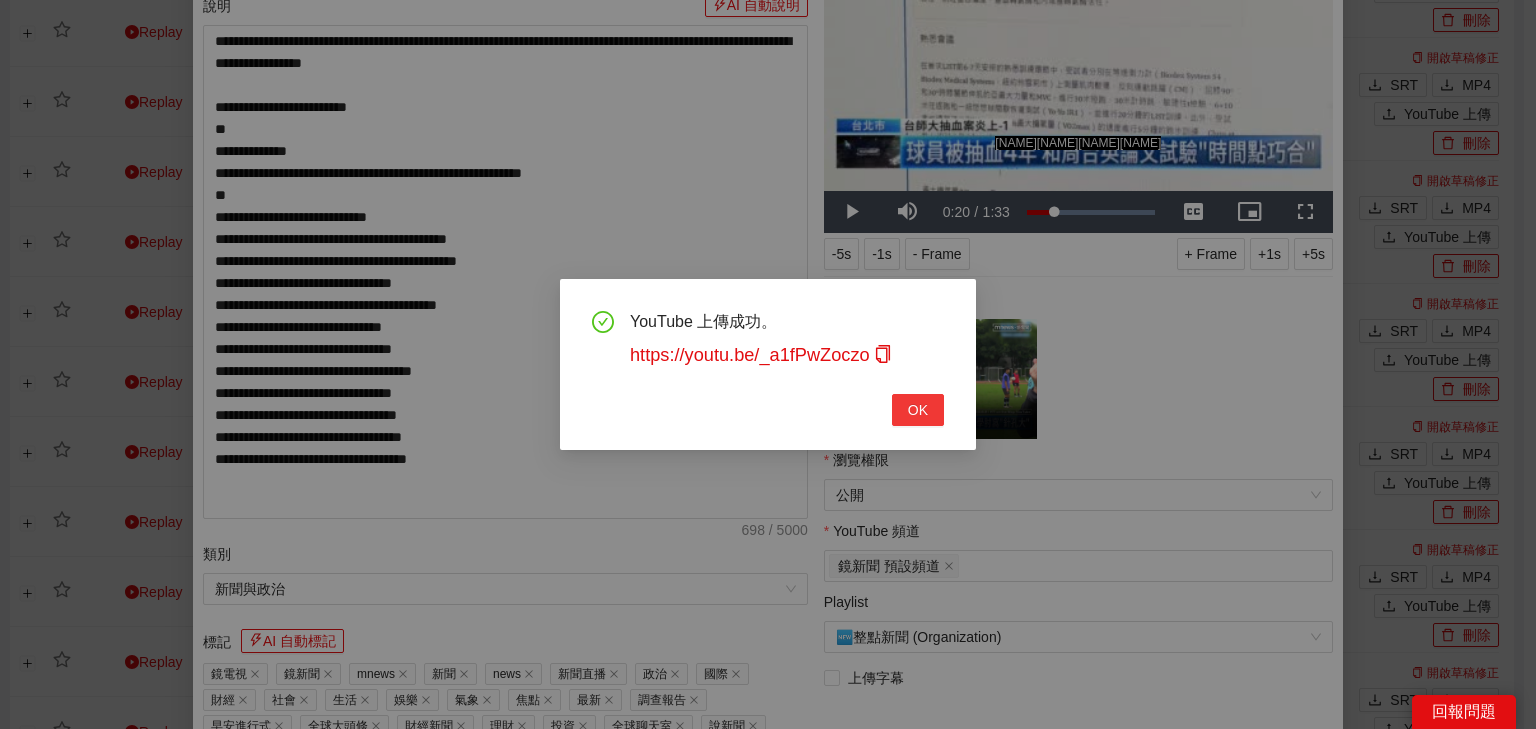 click on "OK" at bounding box center (918, 410) 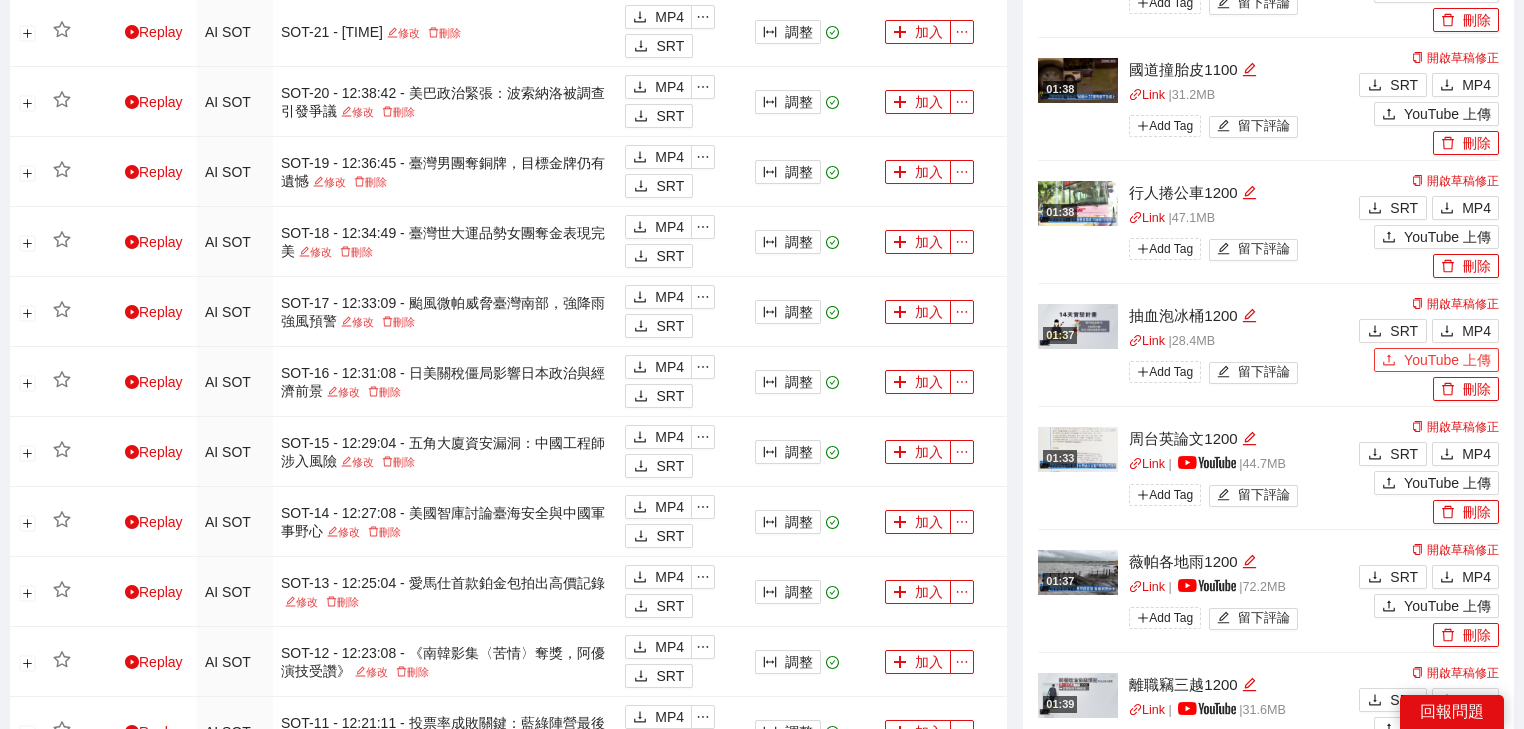 click on "YouTube 上傳" at bounding box center [1436, 360] 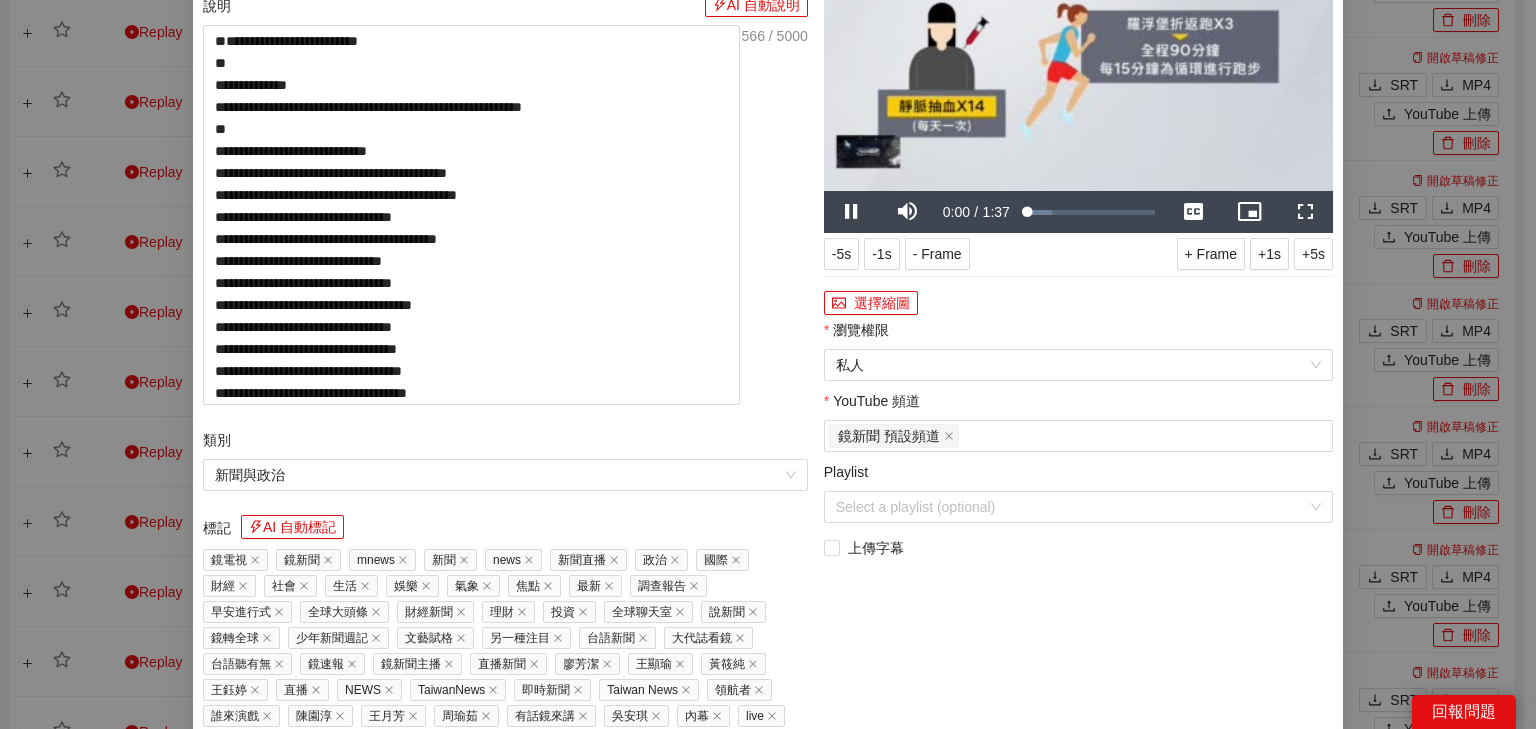 drag, startPoint x: 456, startPoint y: 109, endPoint x: 0, endPoint y: 115, distance: 456.03946 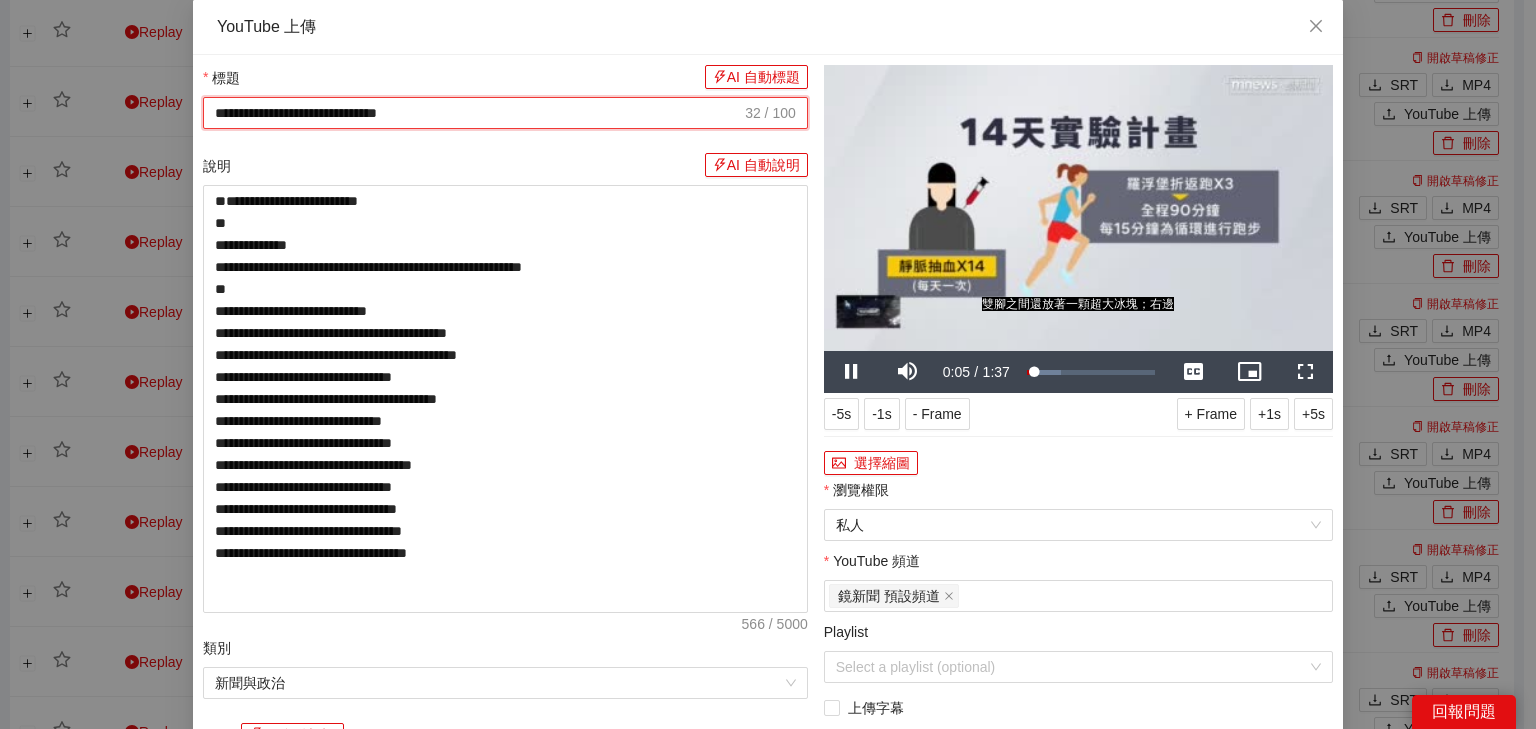 scroll, scrollTop: 960, scrollLeft: 0, axis: vertical 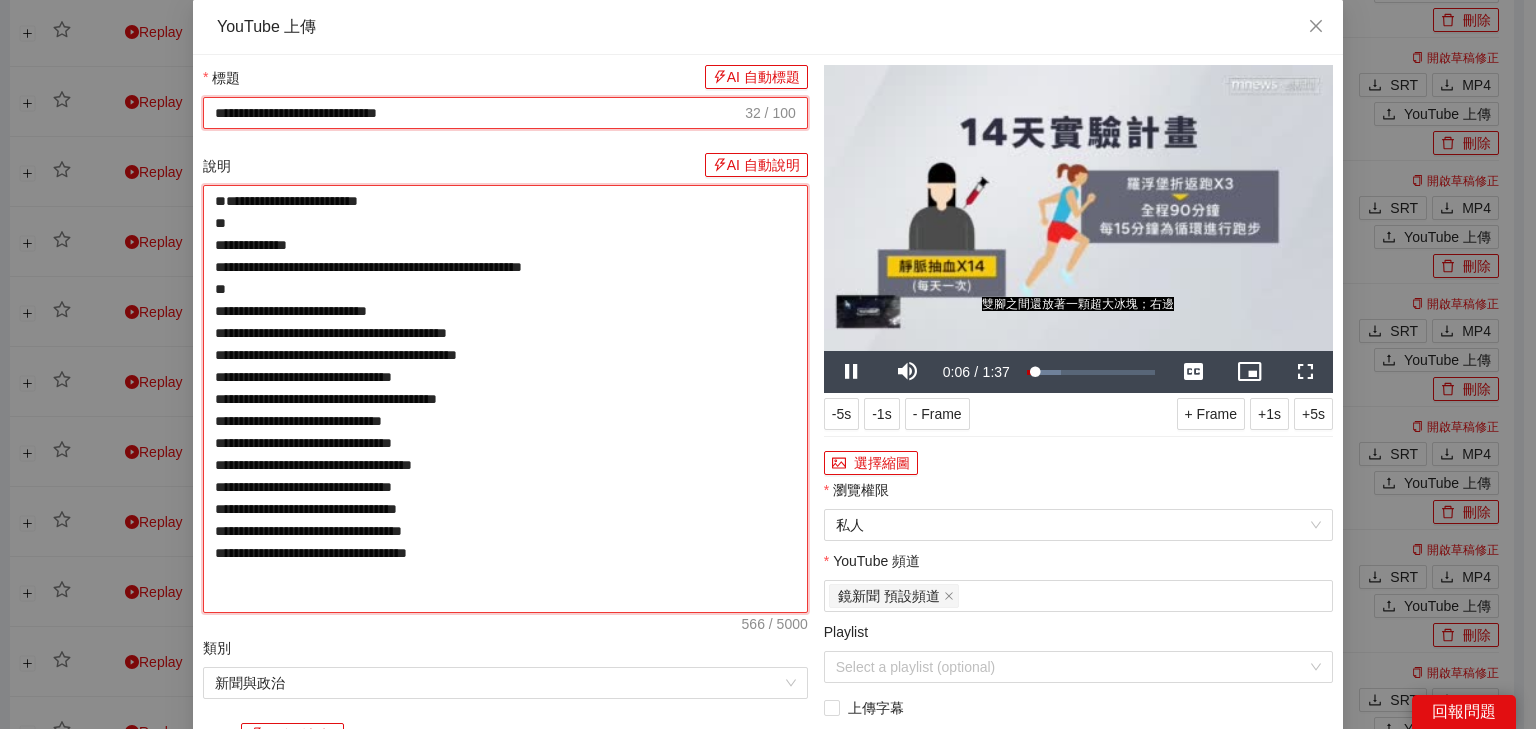 click on "**********" at bounding box center [505, 399] 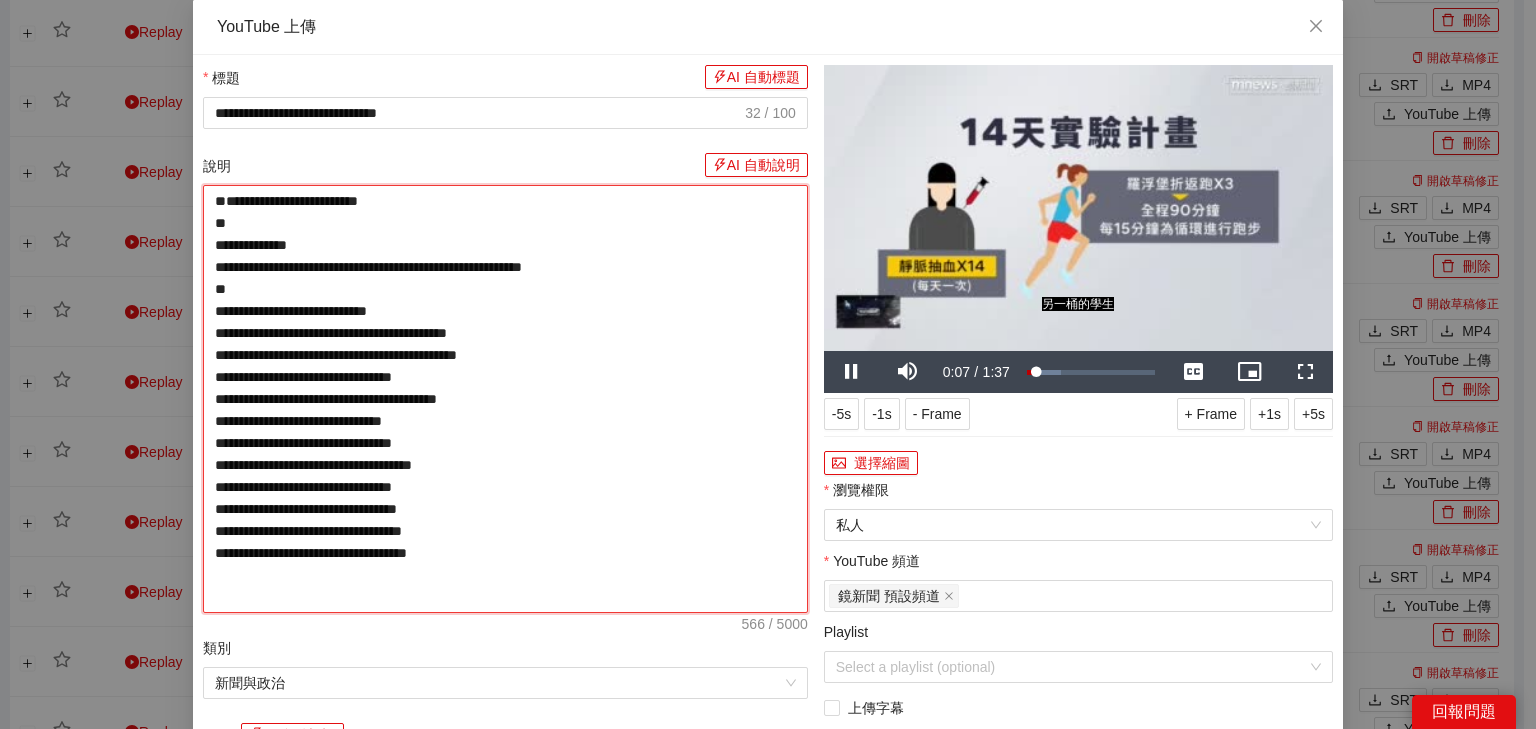 paste on "**********" 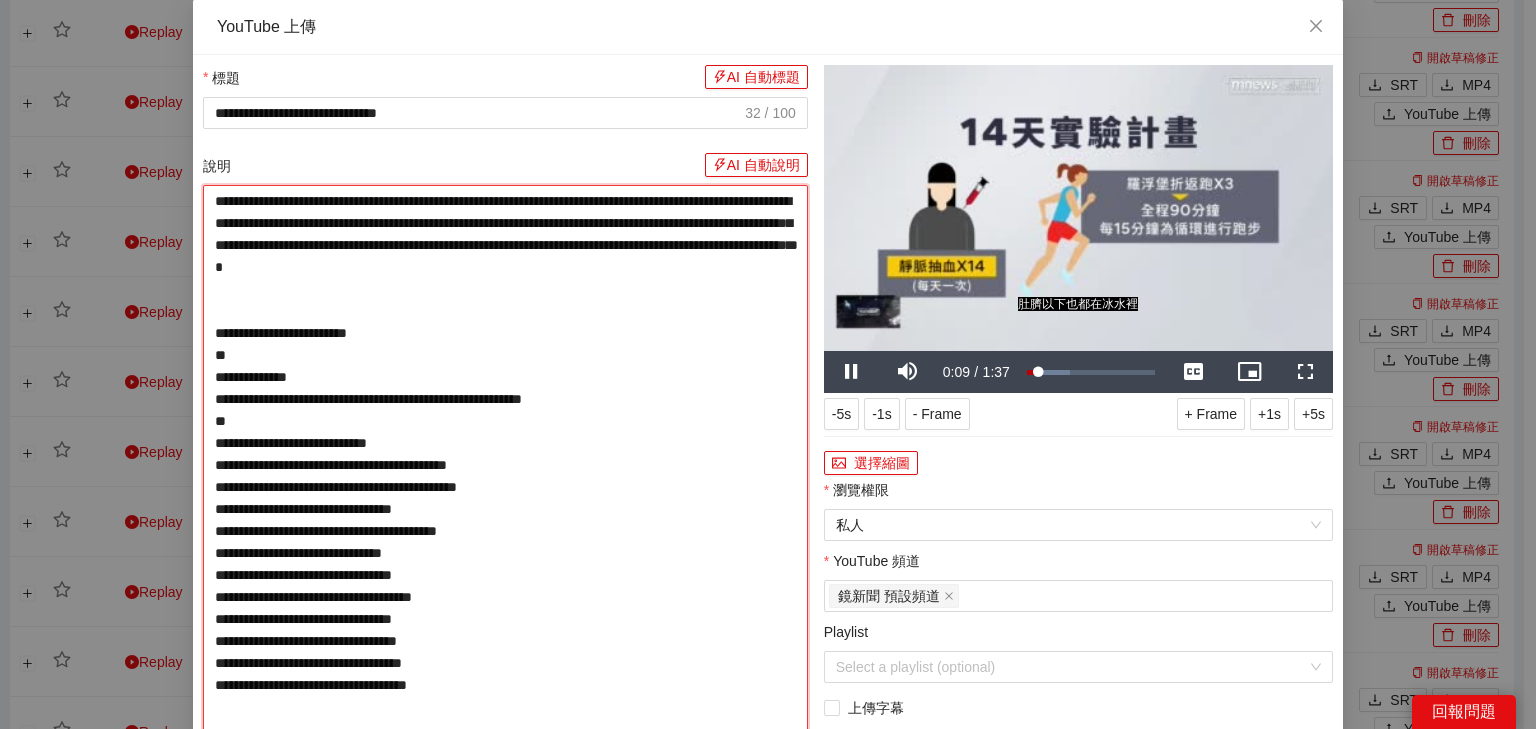 click on "**********" at bounding box center [505, 498] 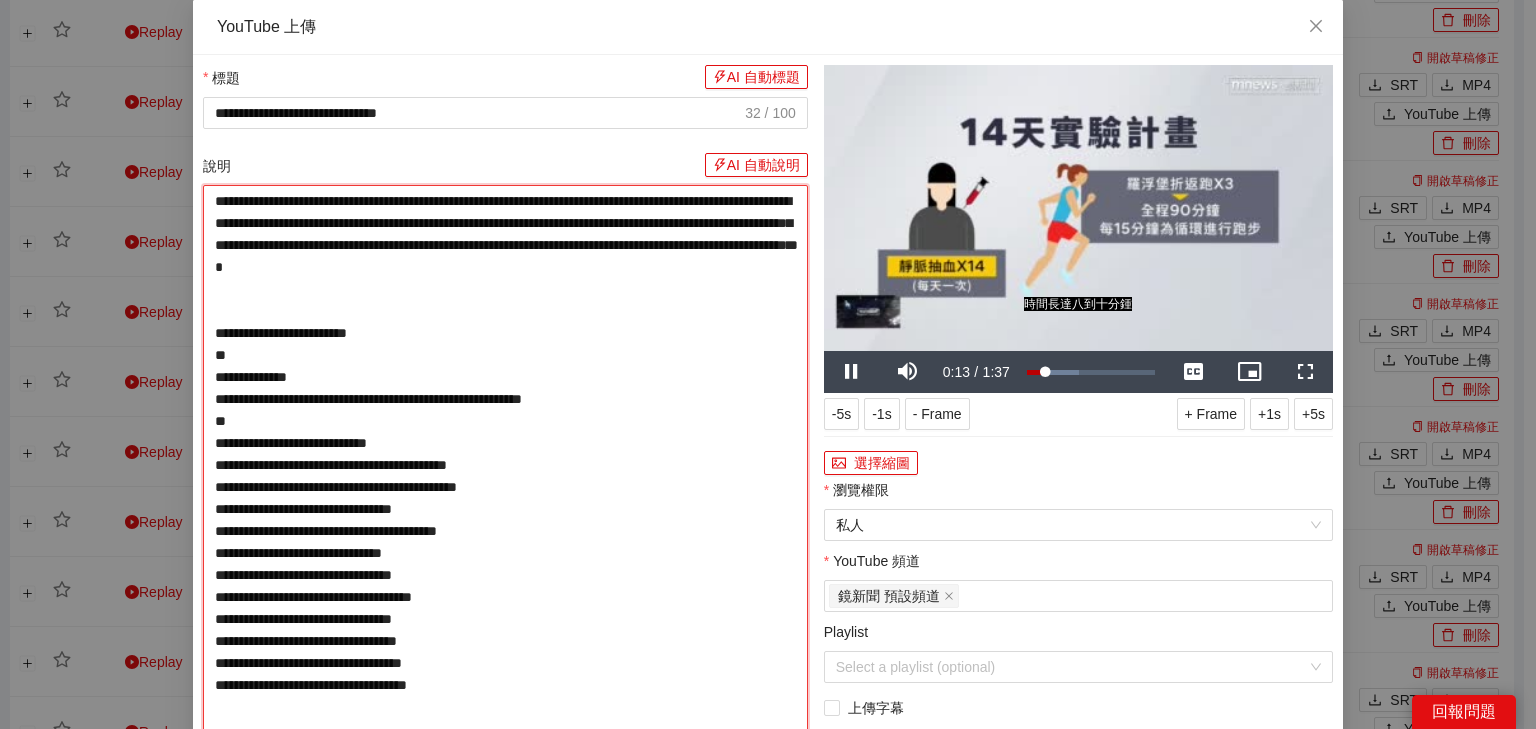type on "**********" 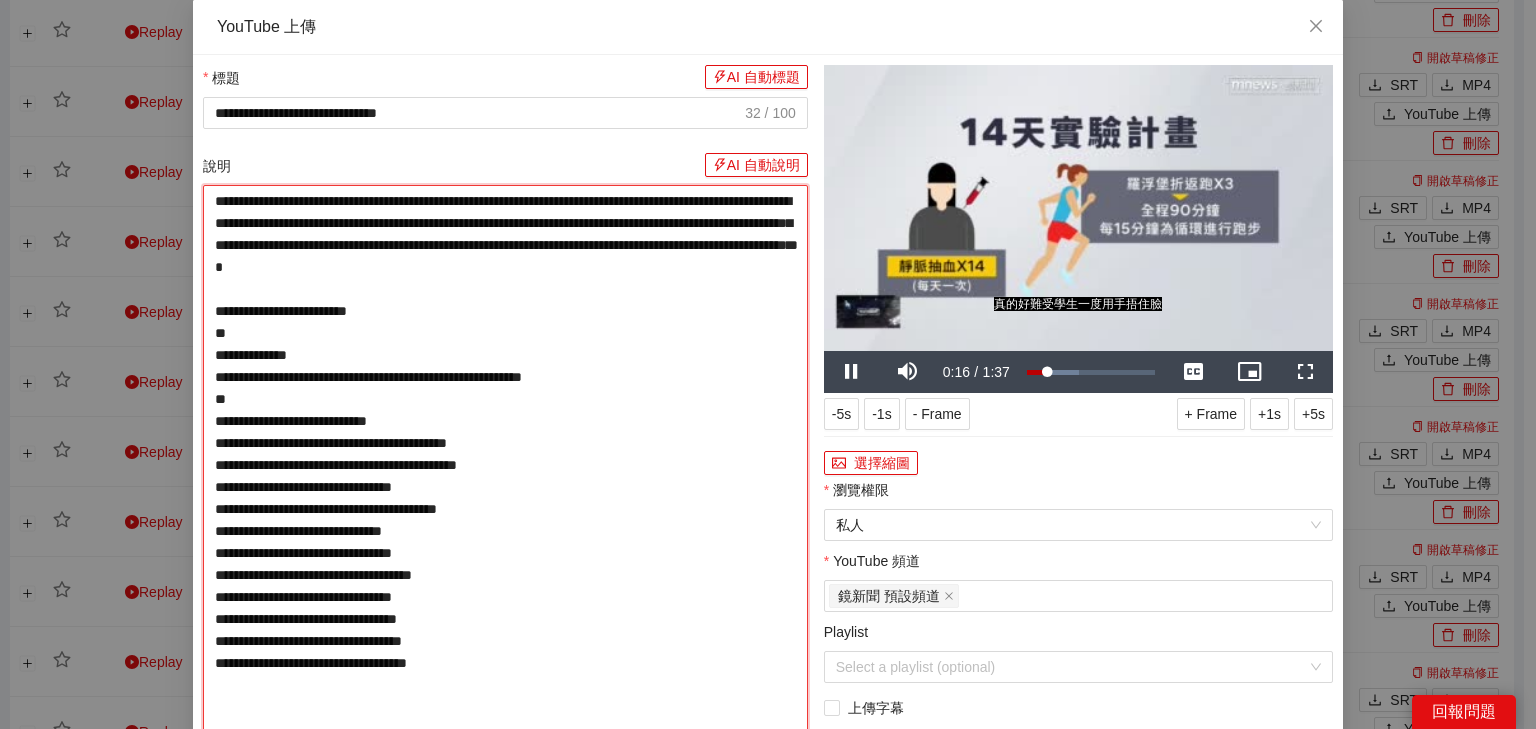 drag, startPoint x: 381, startPoint y: 244, endPoint x: 420, endPoint y: 242, distance: 39.051247 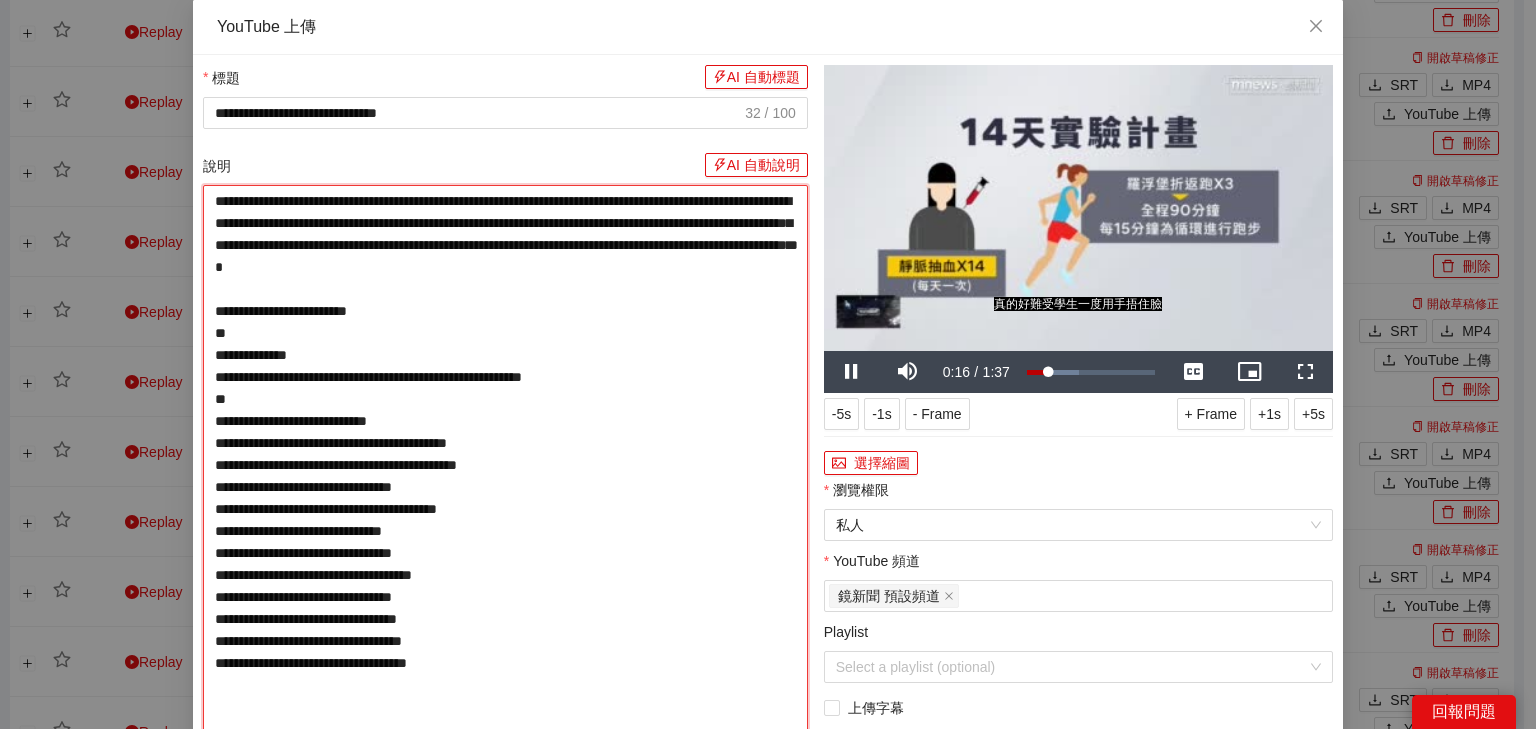 type on "**********" 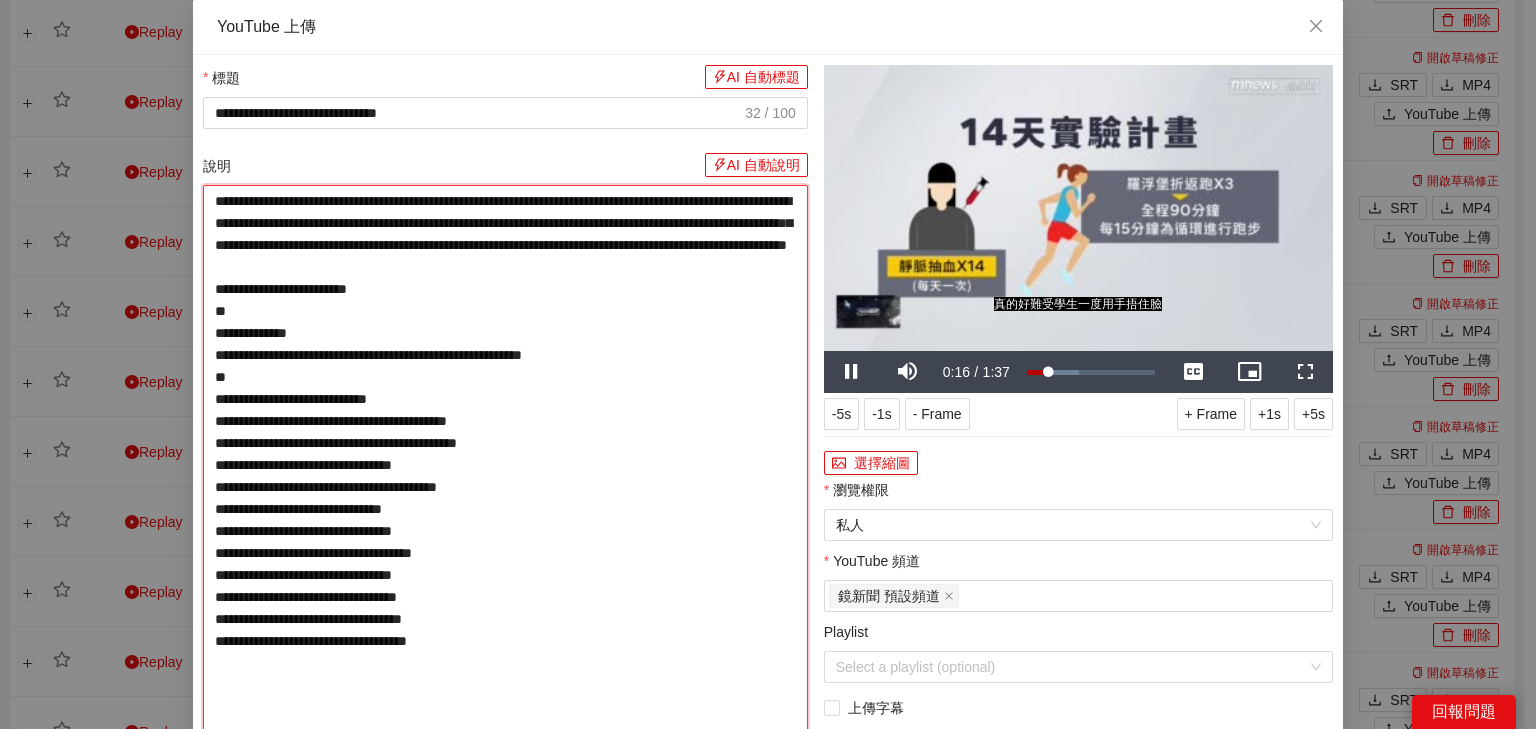 type on "**********" 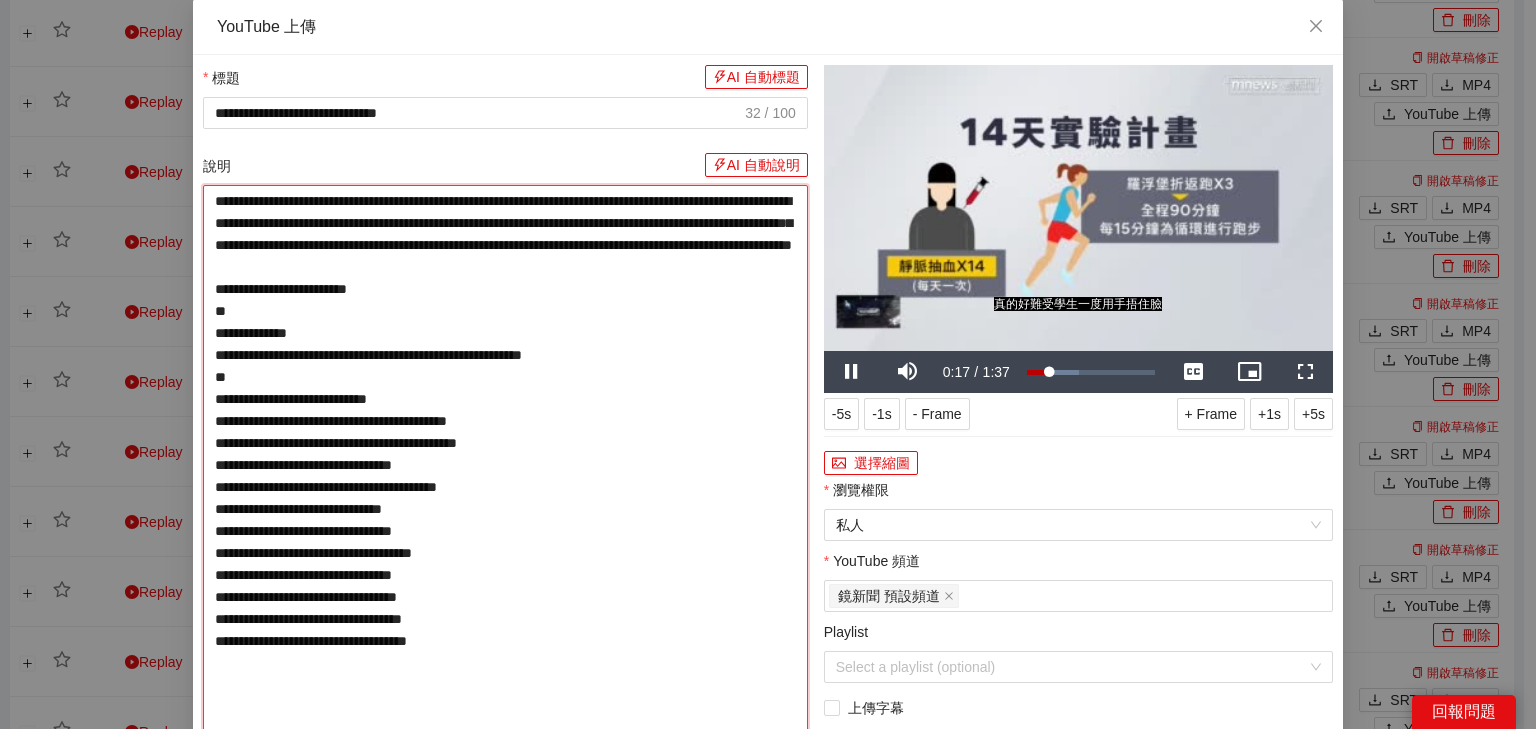 type on "**********" 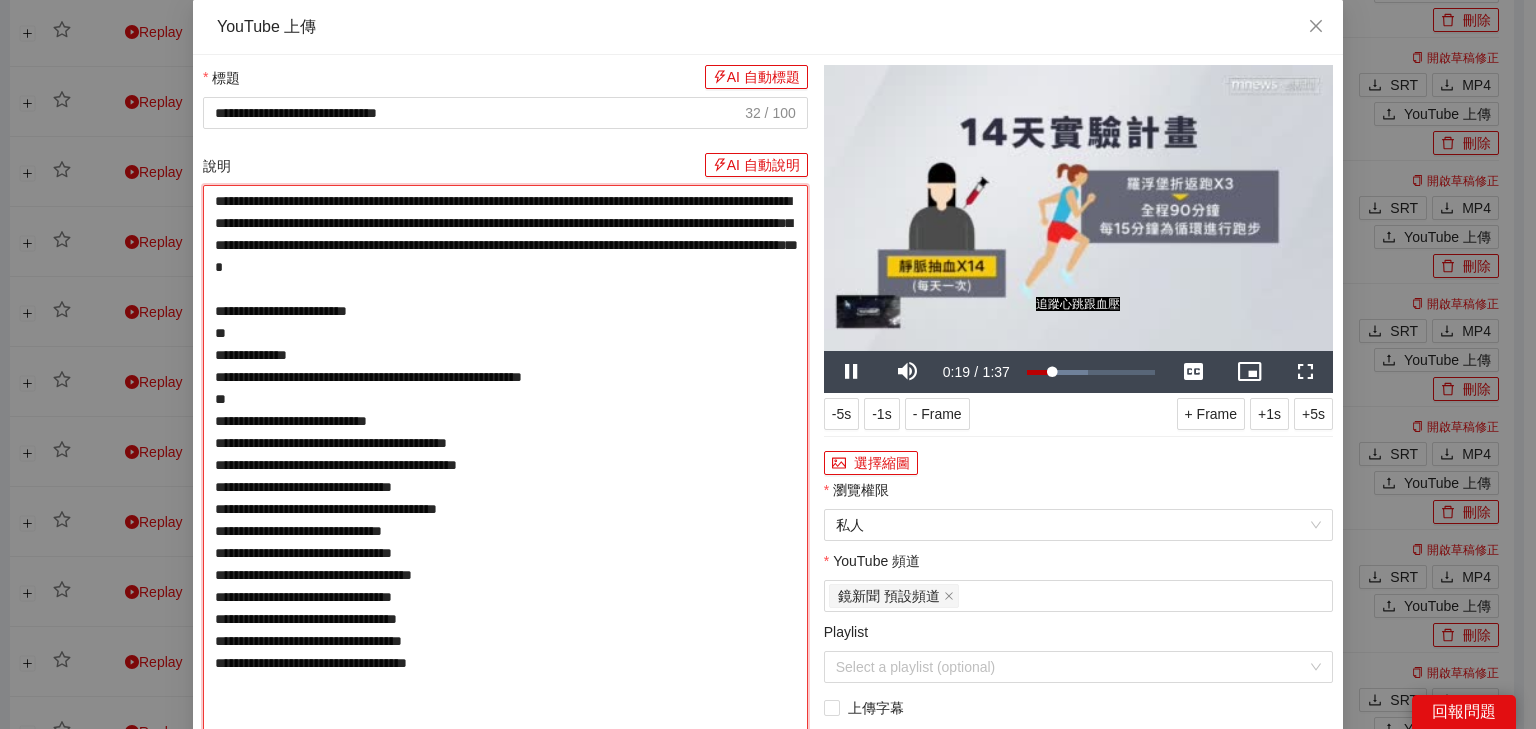 click on "**********" at bounding box center [505, 487] 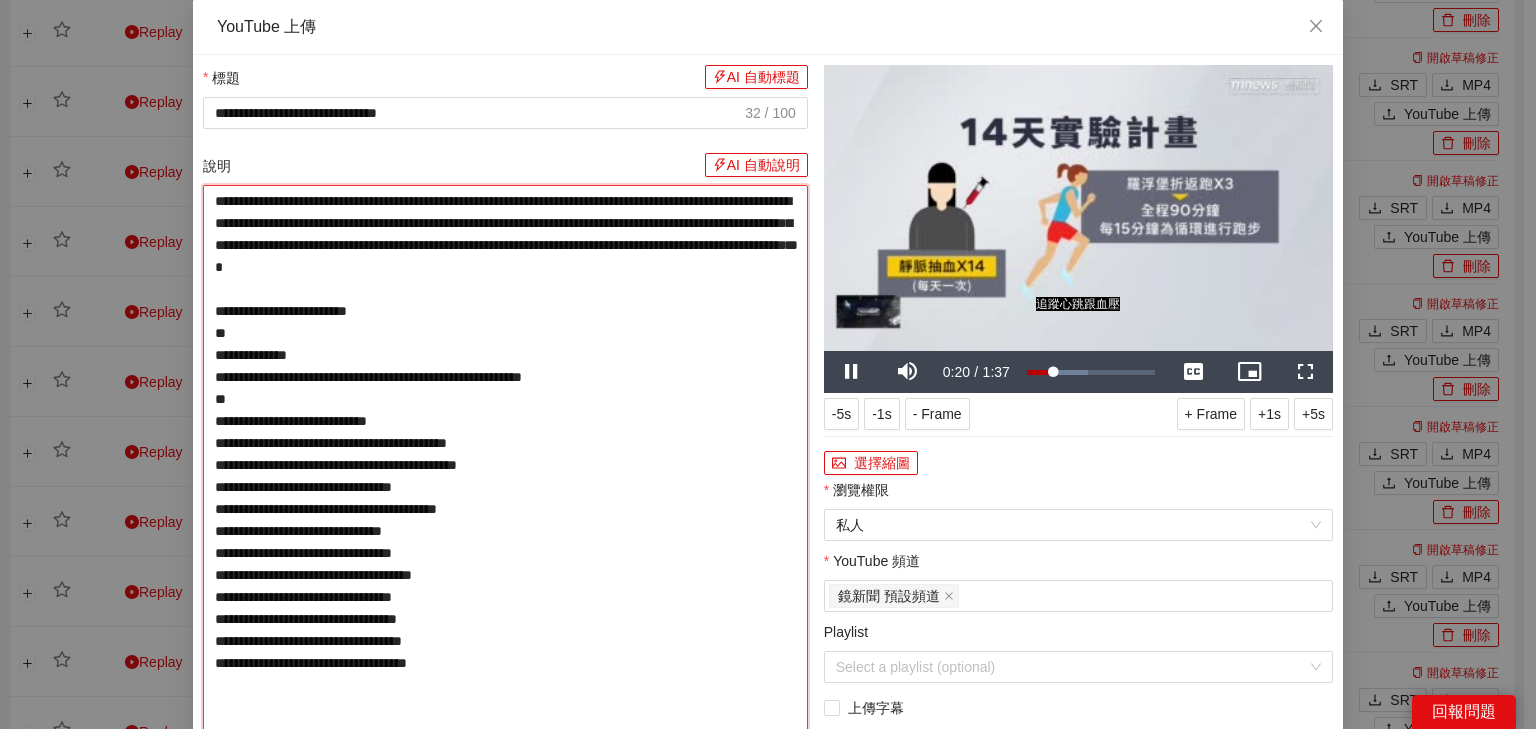 type on "**********" 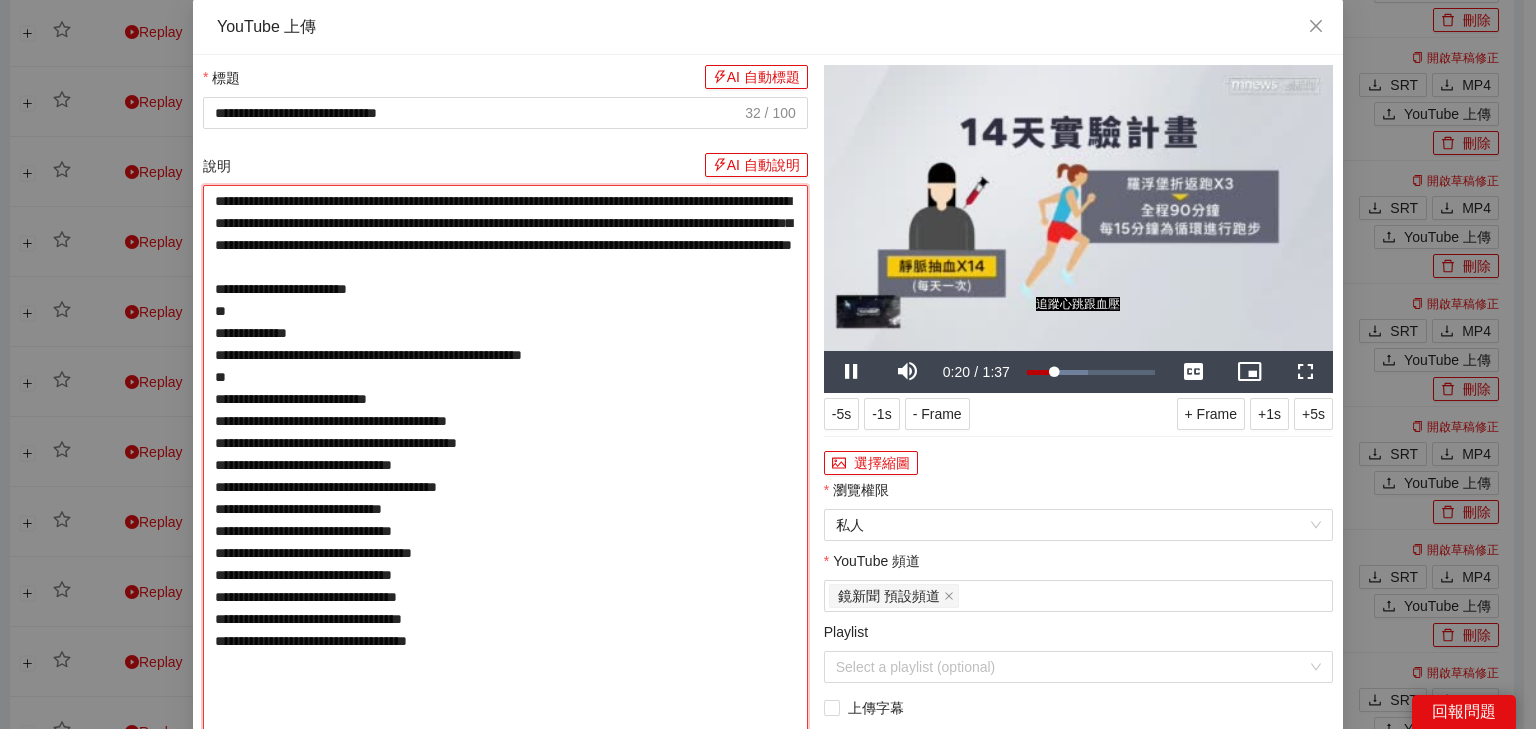 type on "**********" 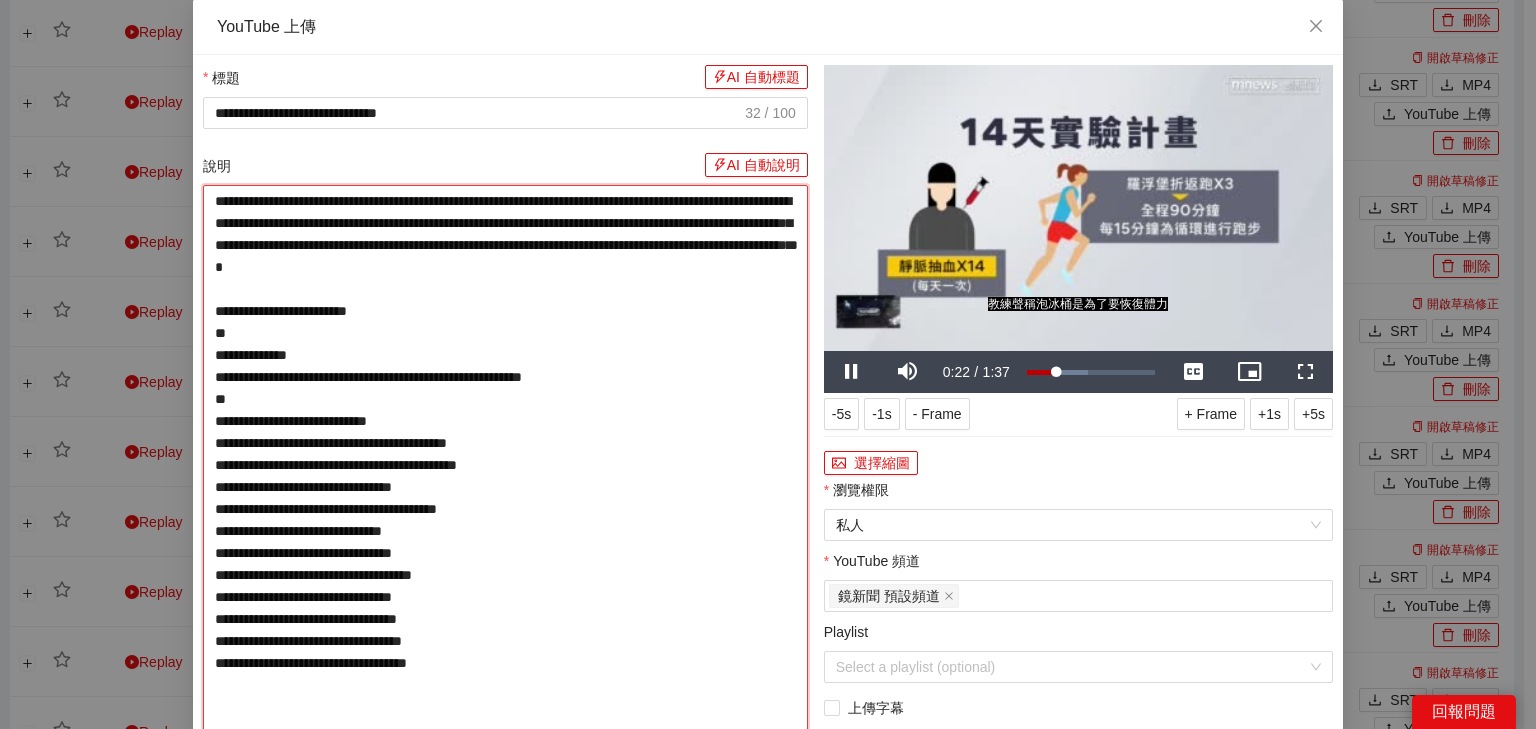 click on "**********" at bounding box center [505, 487] 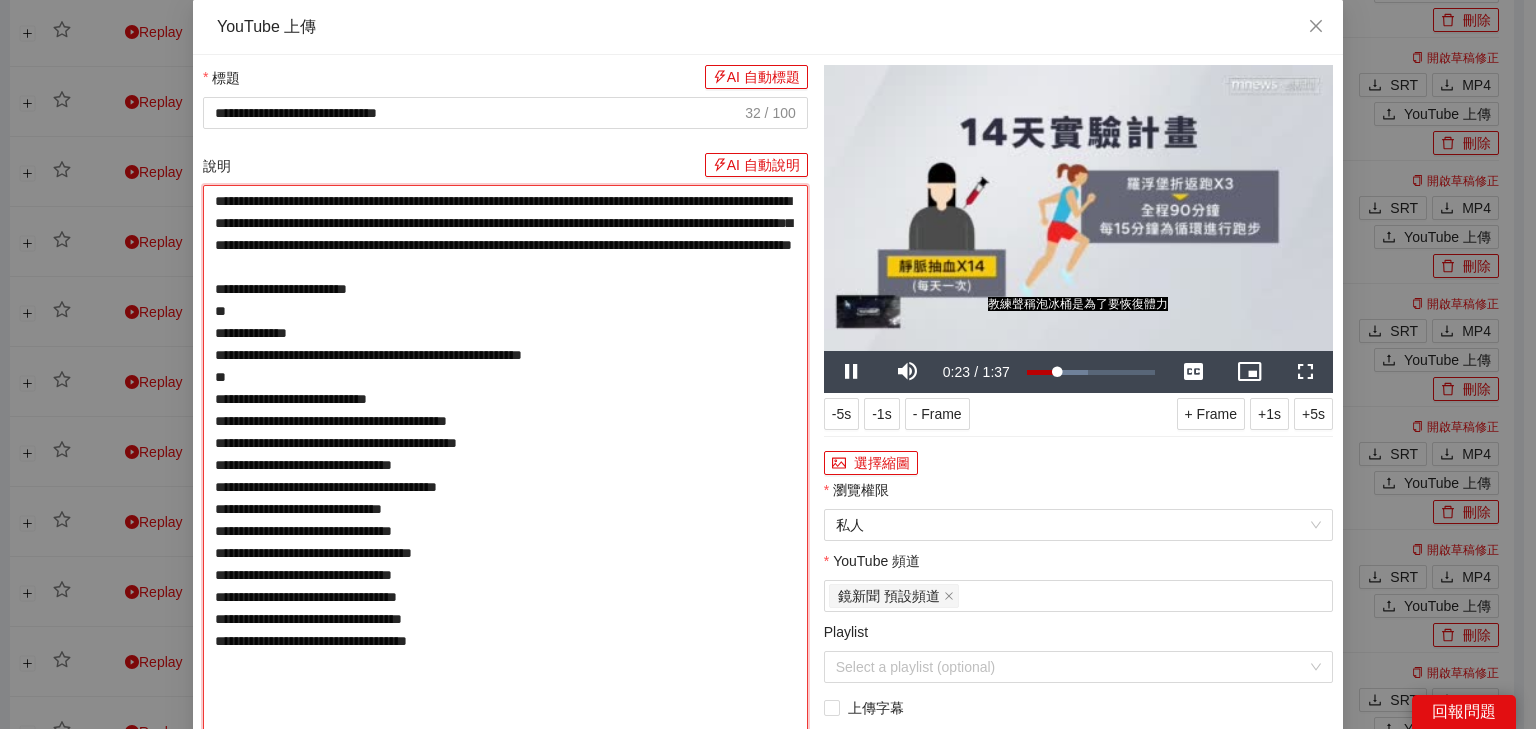 type on "**********" 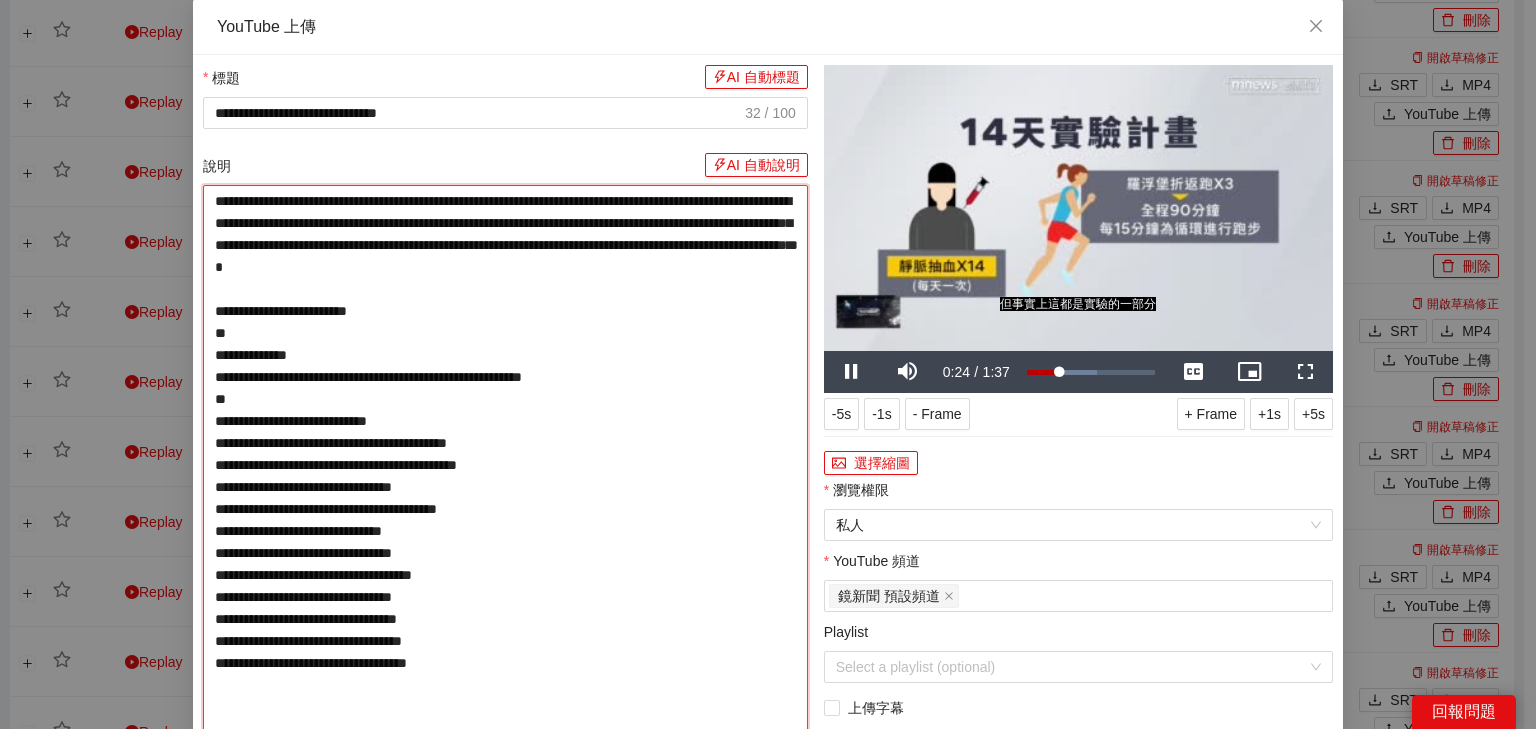 click on "**********" at bounding box center [505, 487] 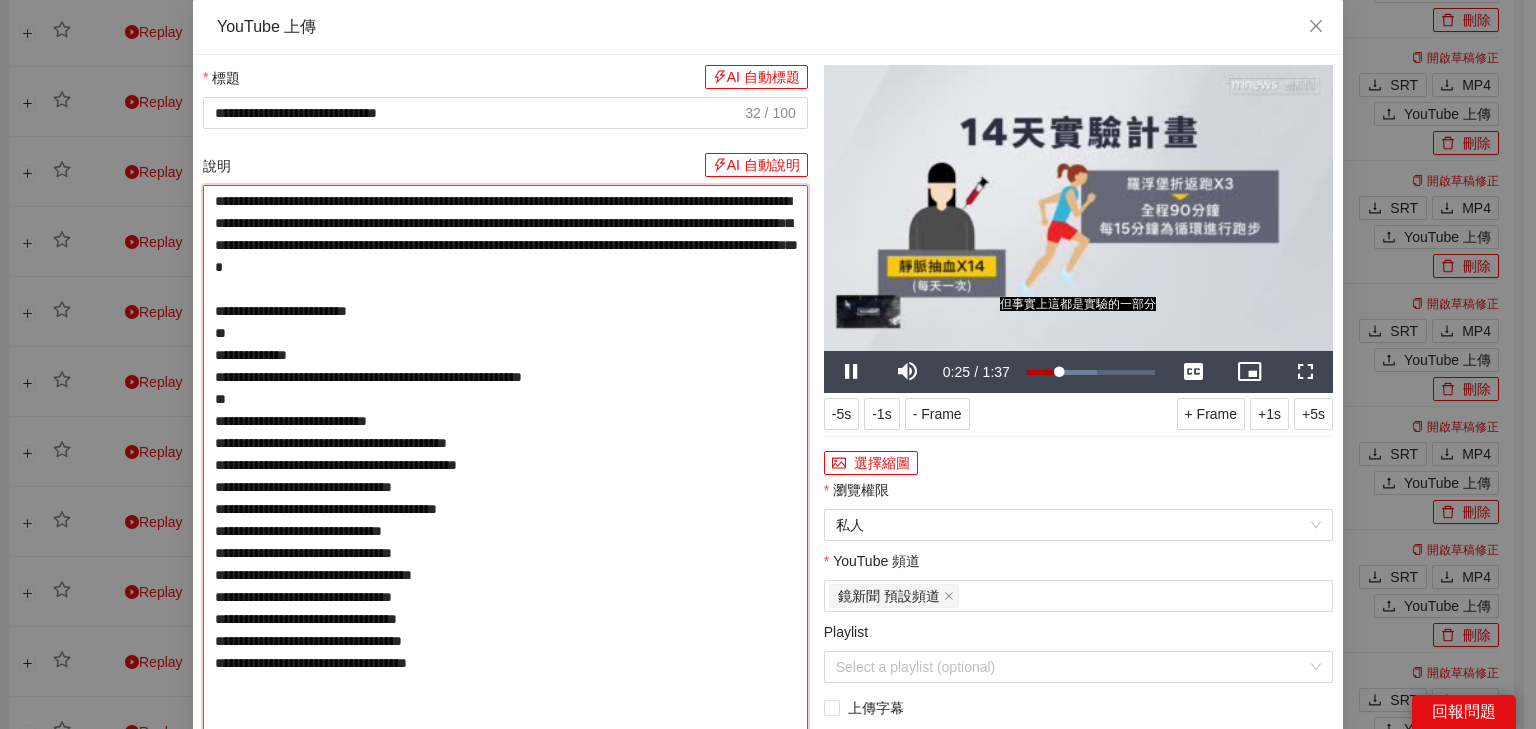 type on "**********" 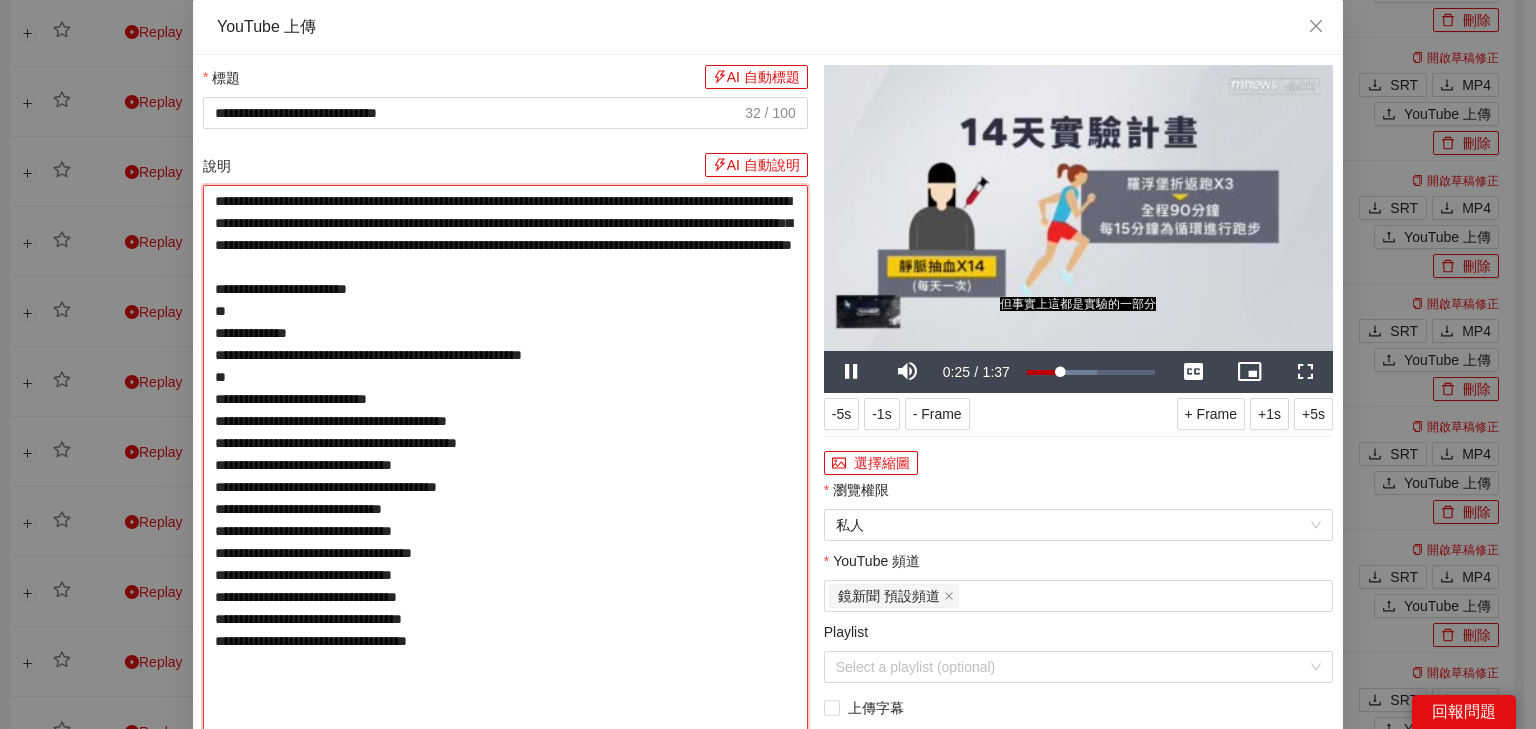 type on "**********" 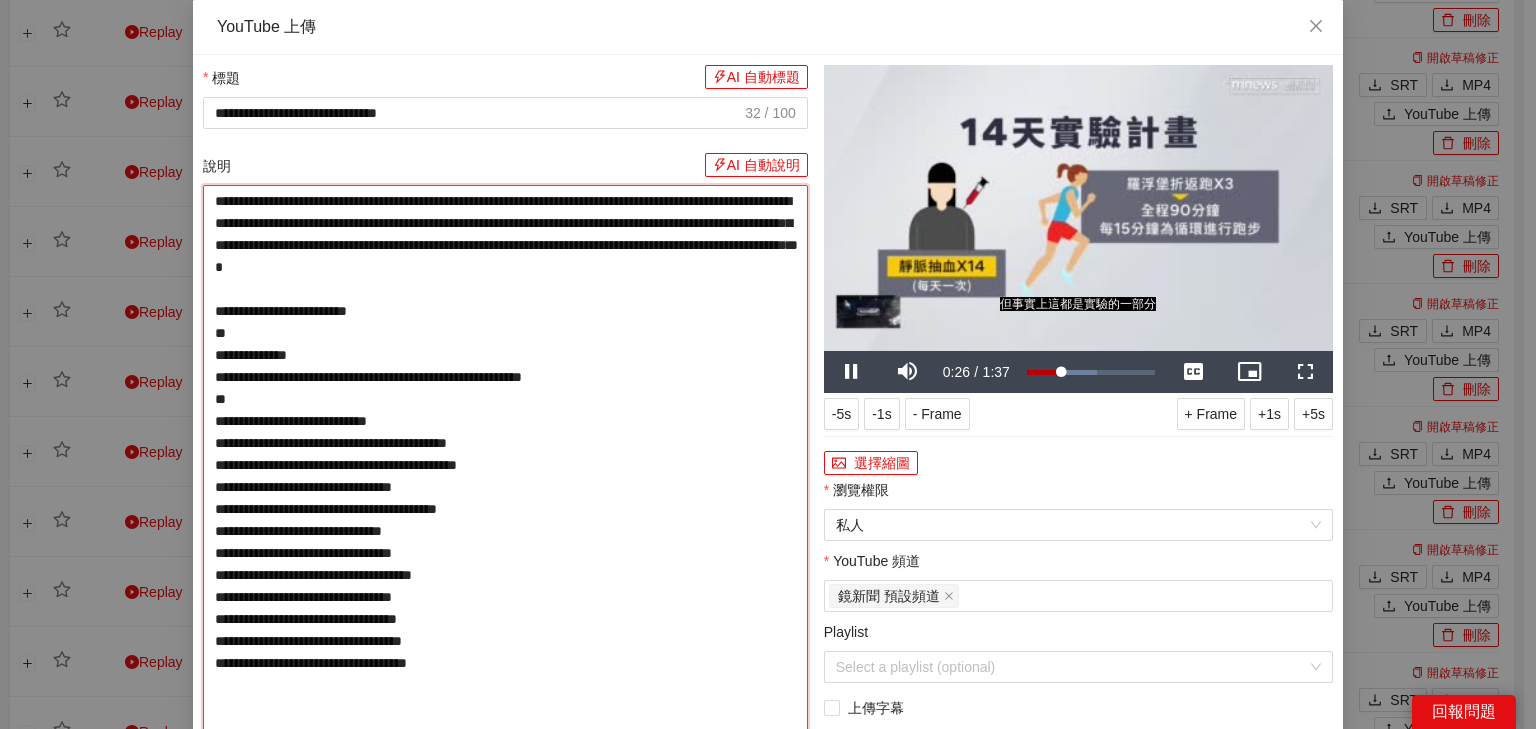 type on "**********" 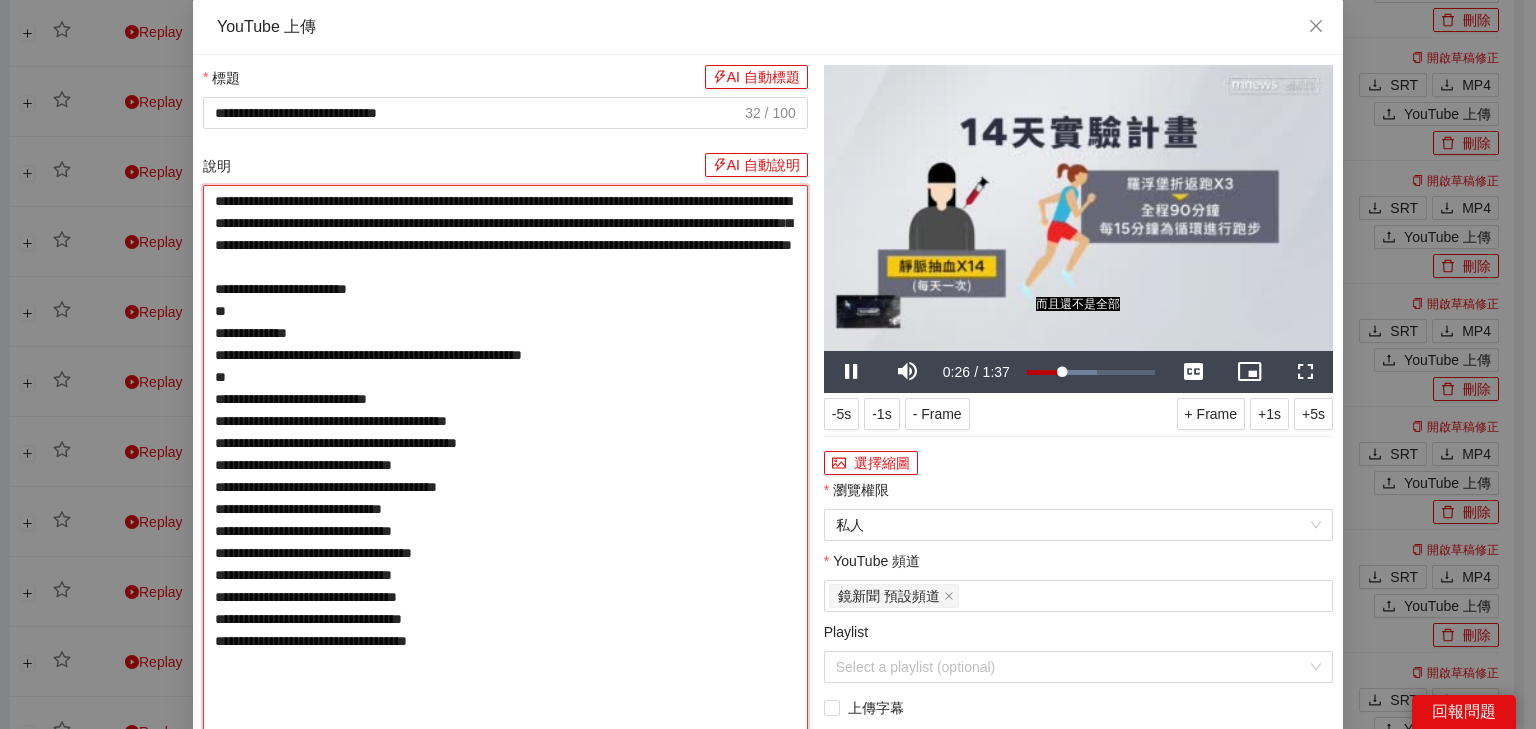 type on "**********" 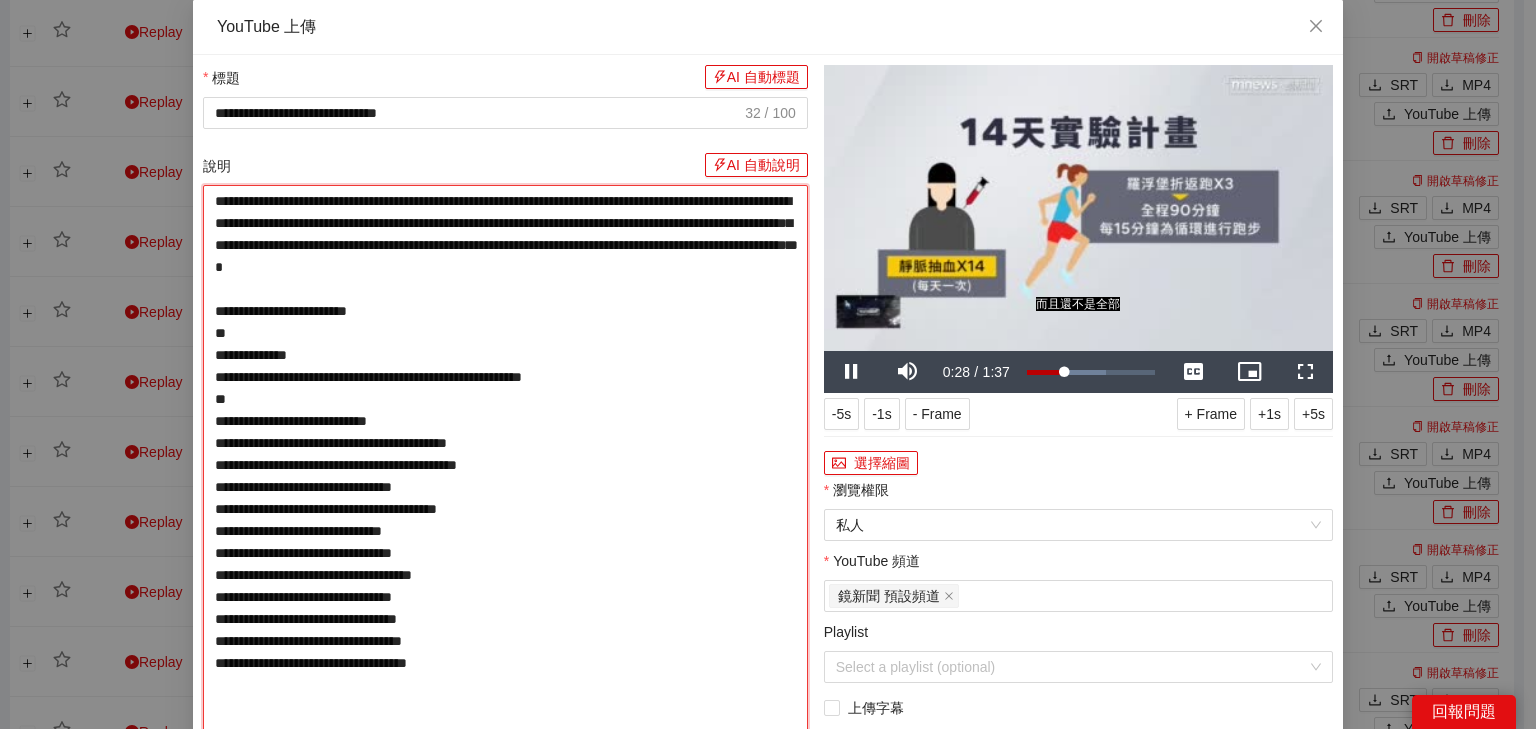 click on "**********" at bounding box center [505, 487] 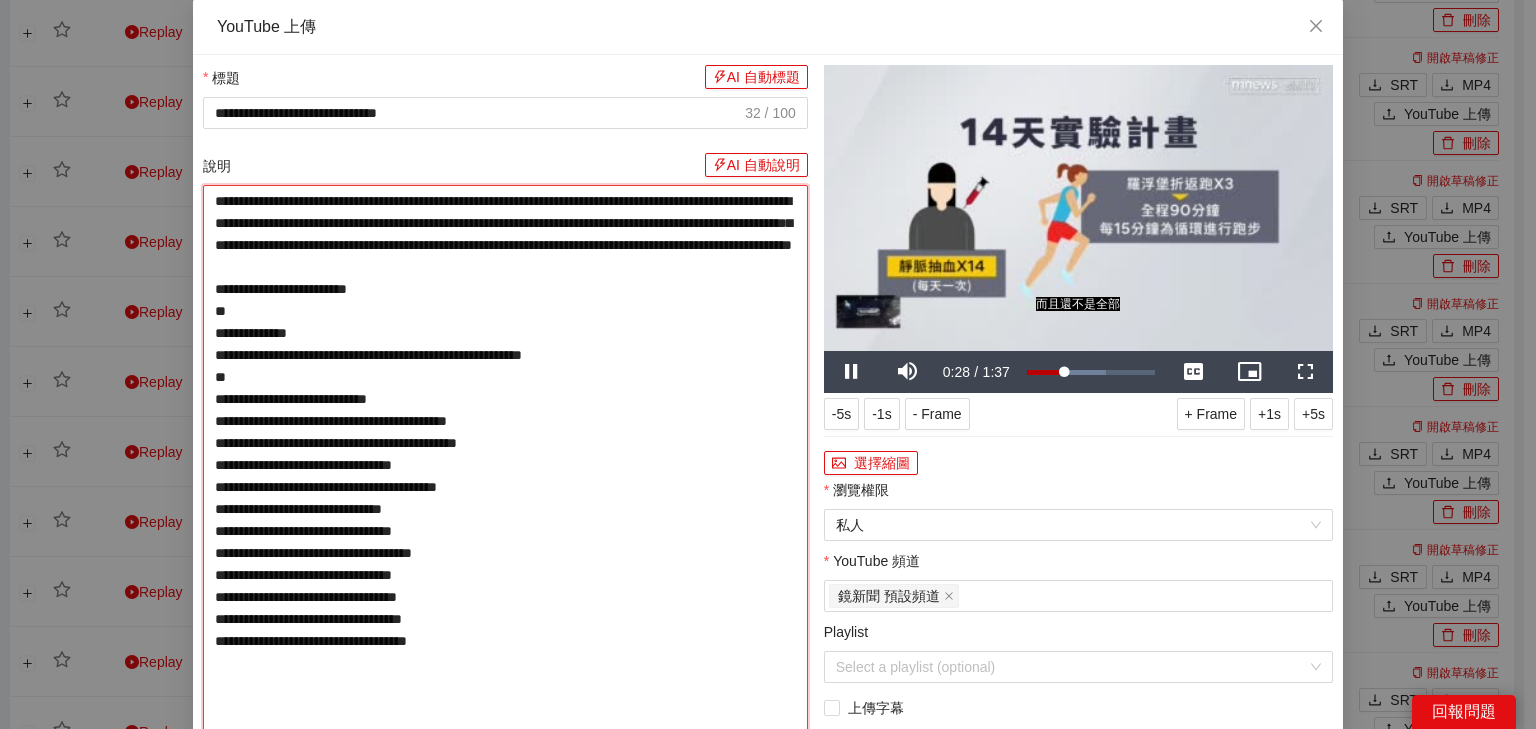 type on "**********" 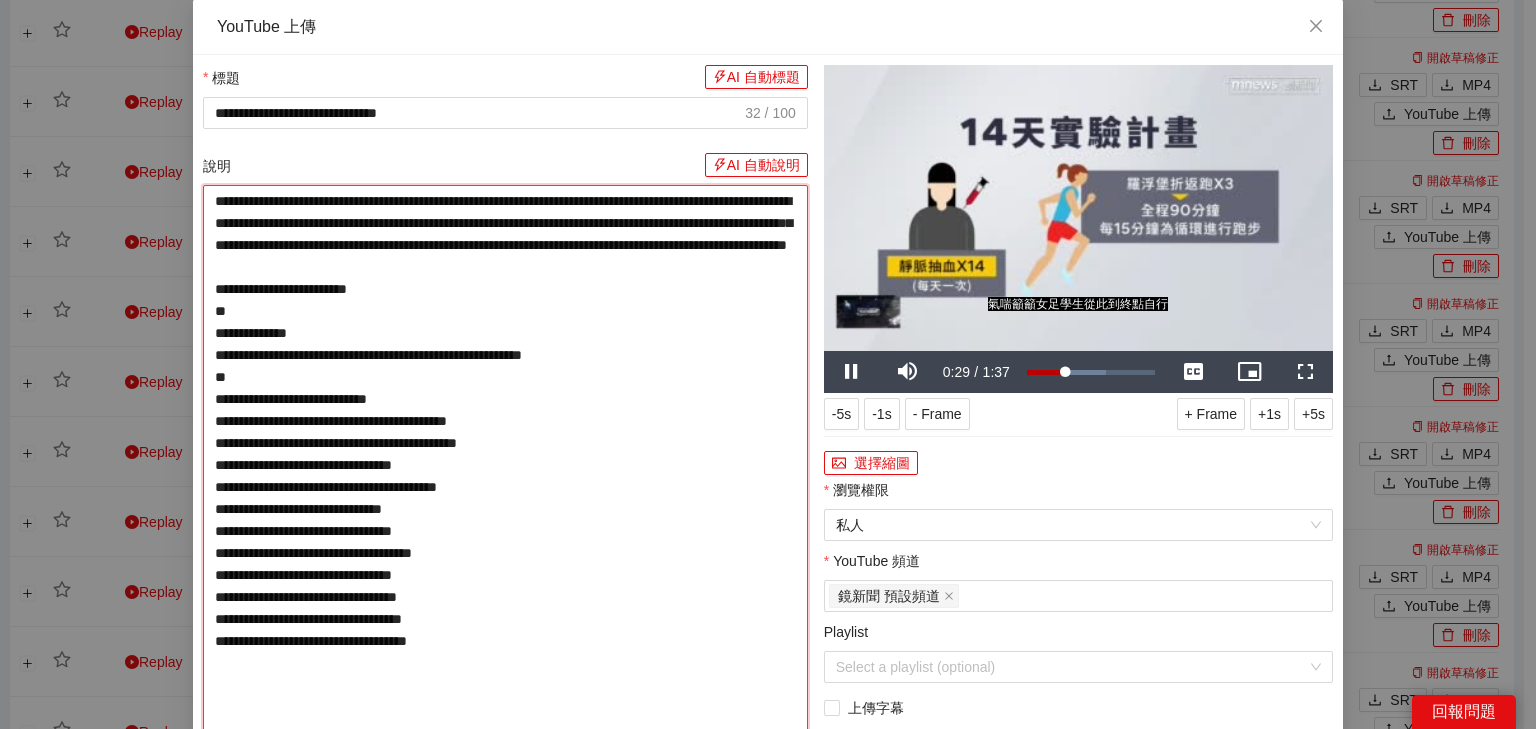 type on "**********" 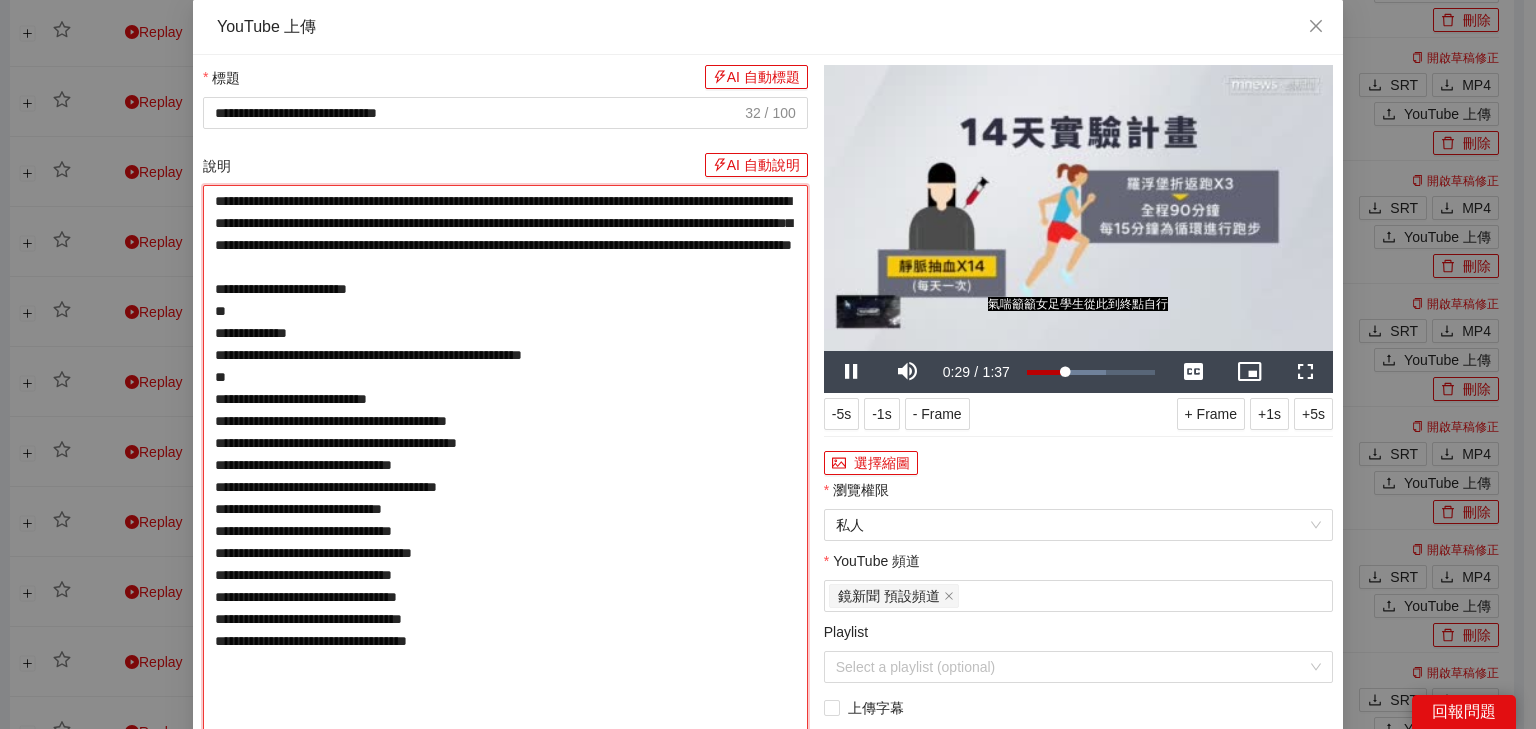 type on "**********" 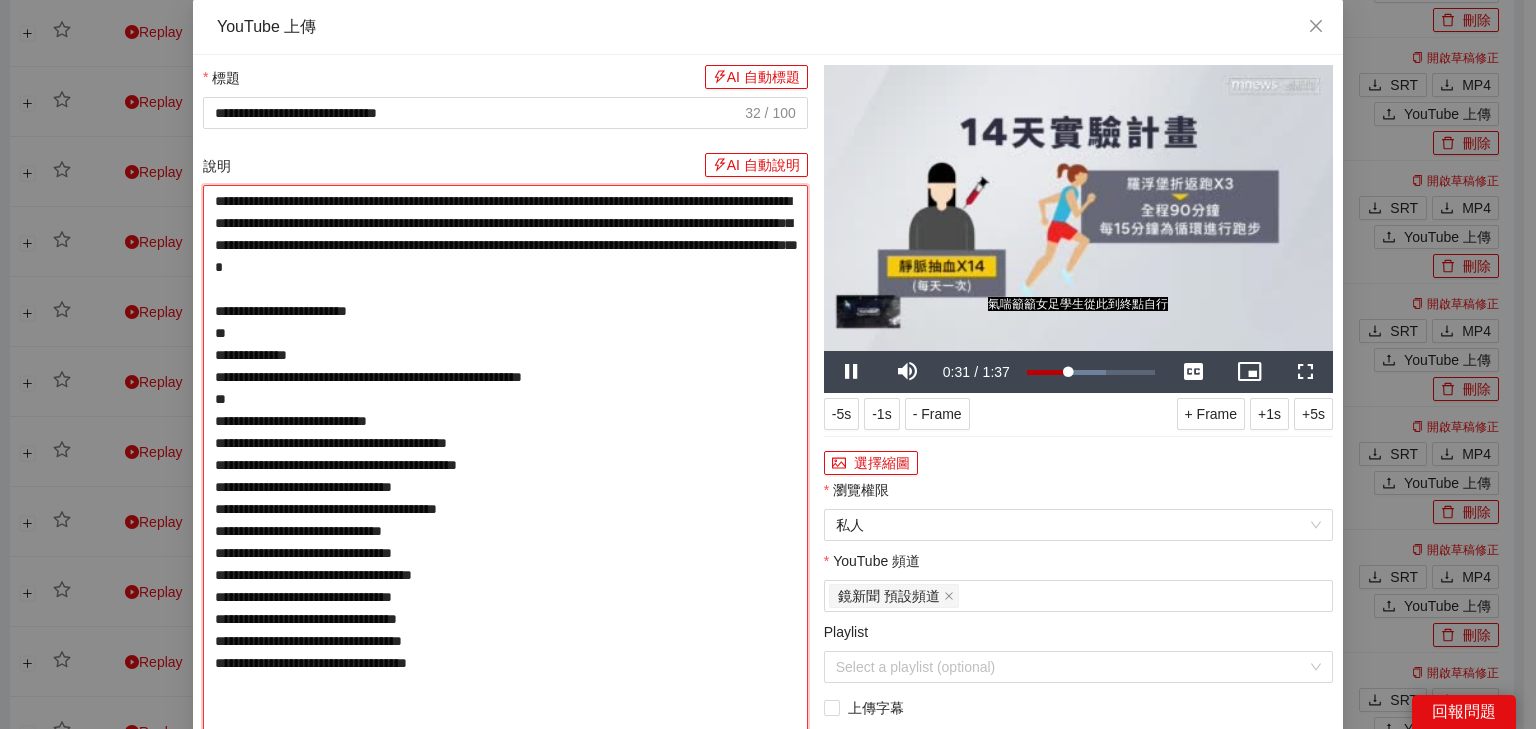 click on "**********" at bounding box center (505, 487) 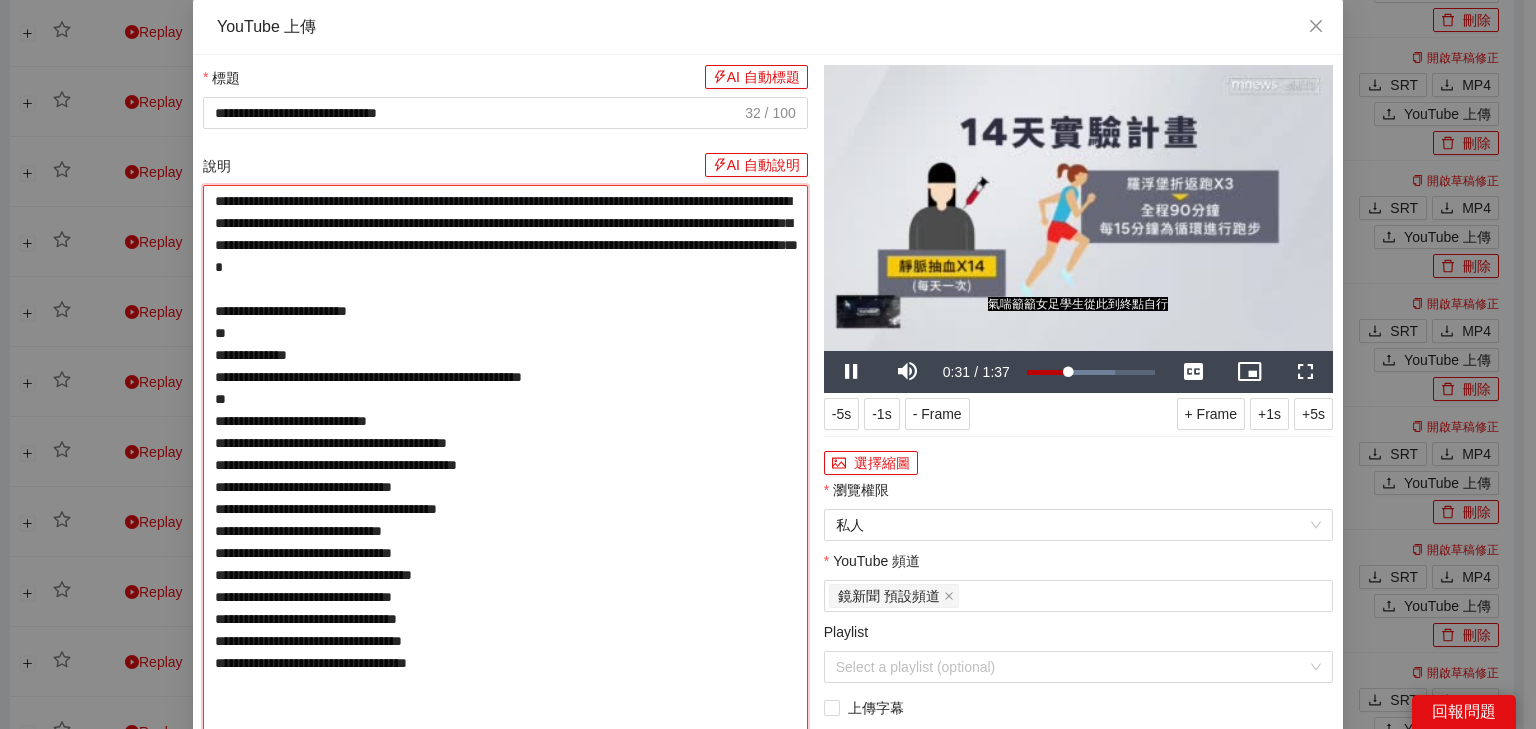 type on "**********" 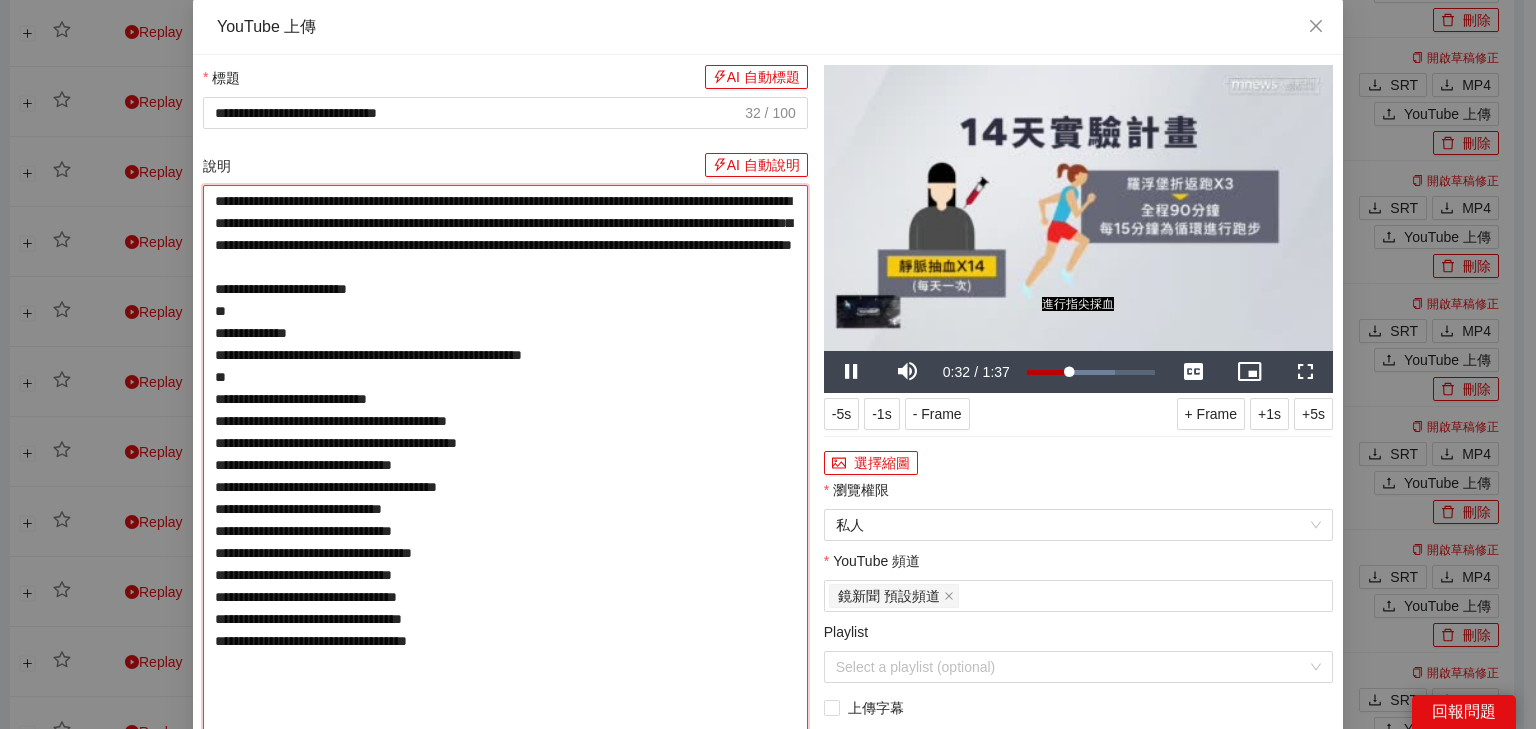type on "**********" 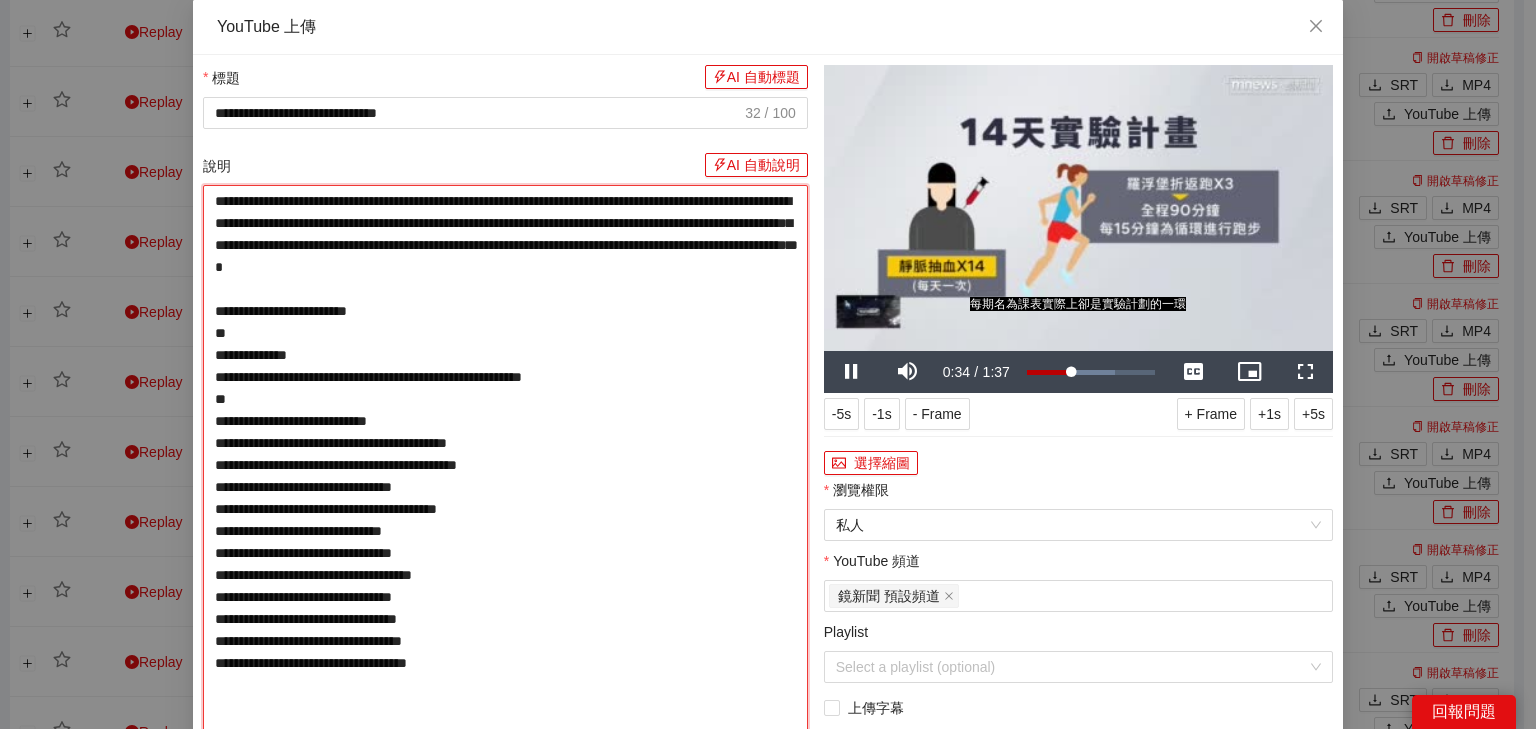 click on "**********" at bounding box center [505, 487] 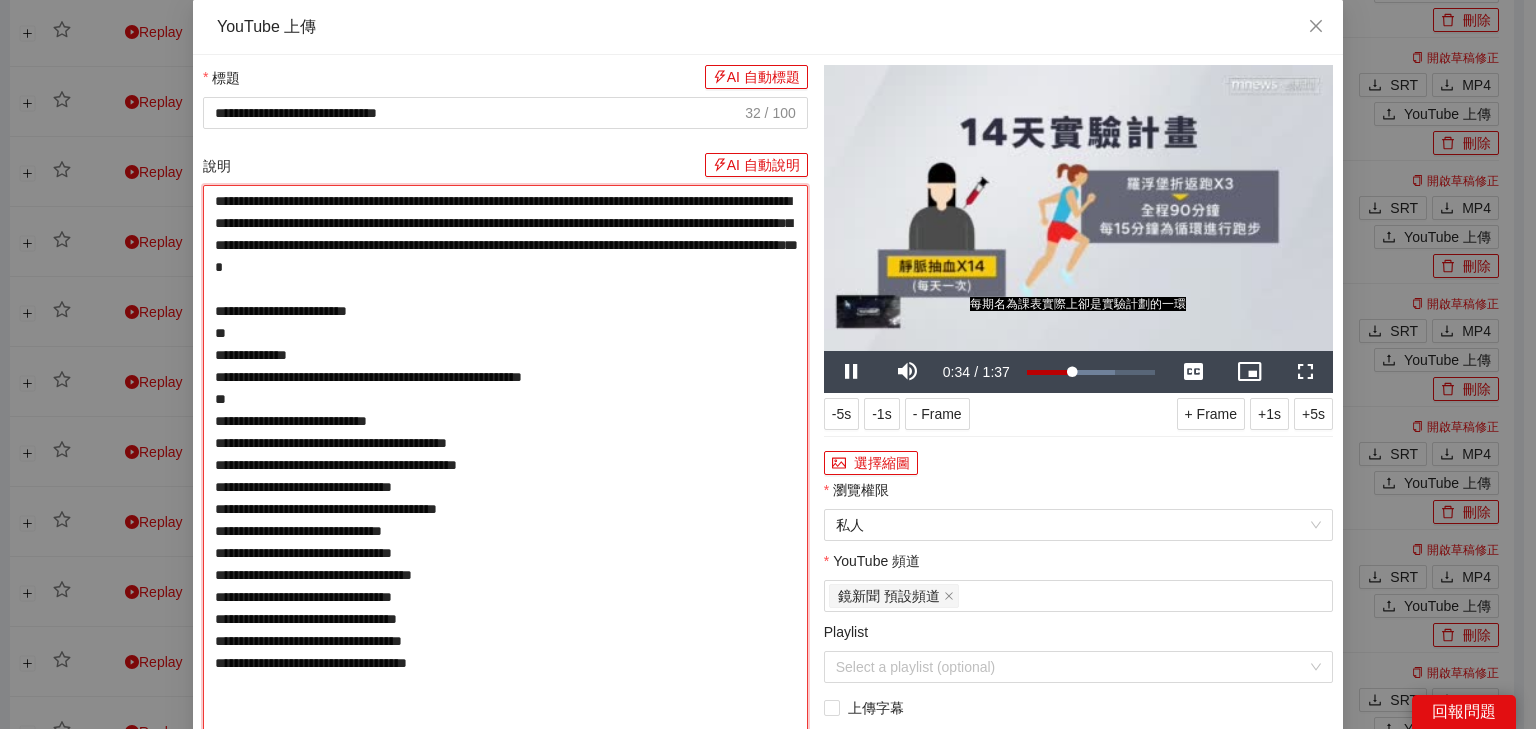 type on "**********" 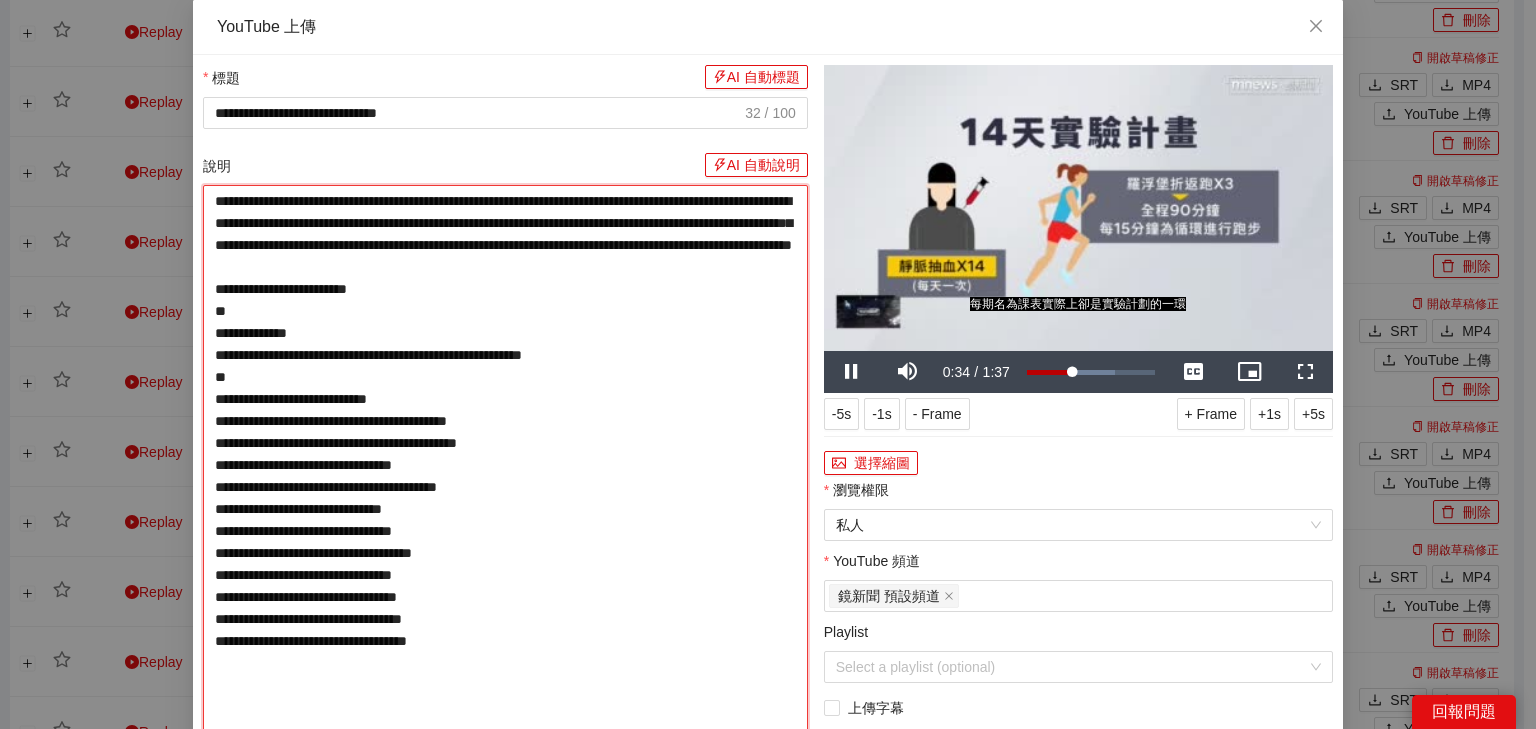 type on "**********" 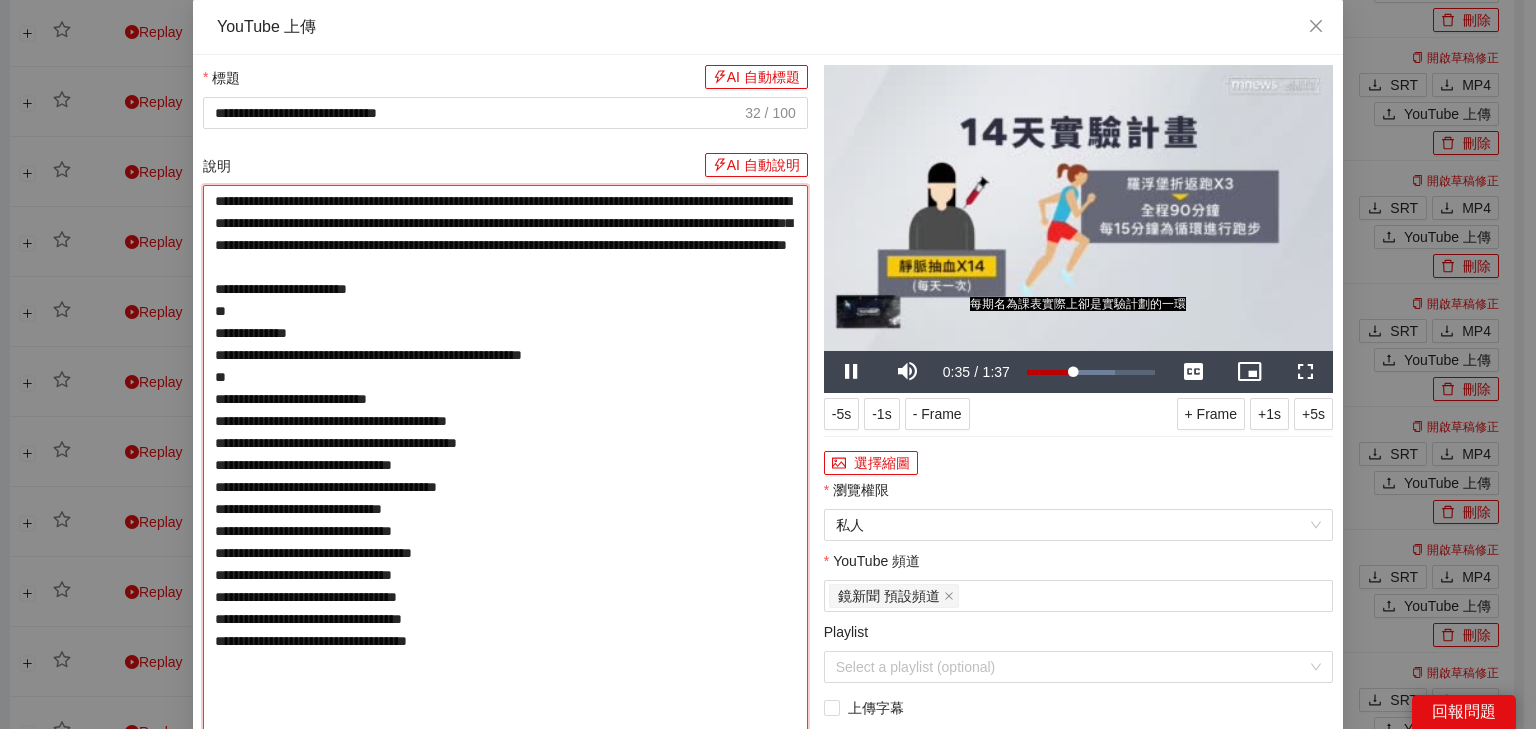 type on "**********" 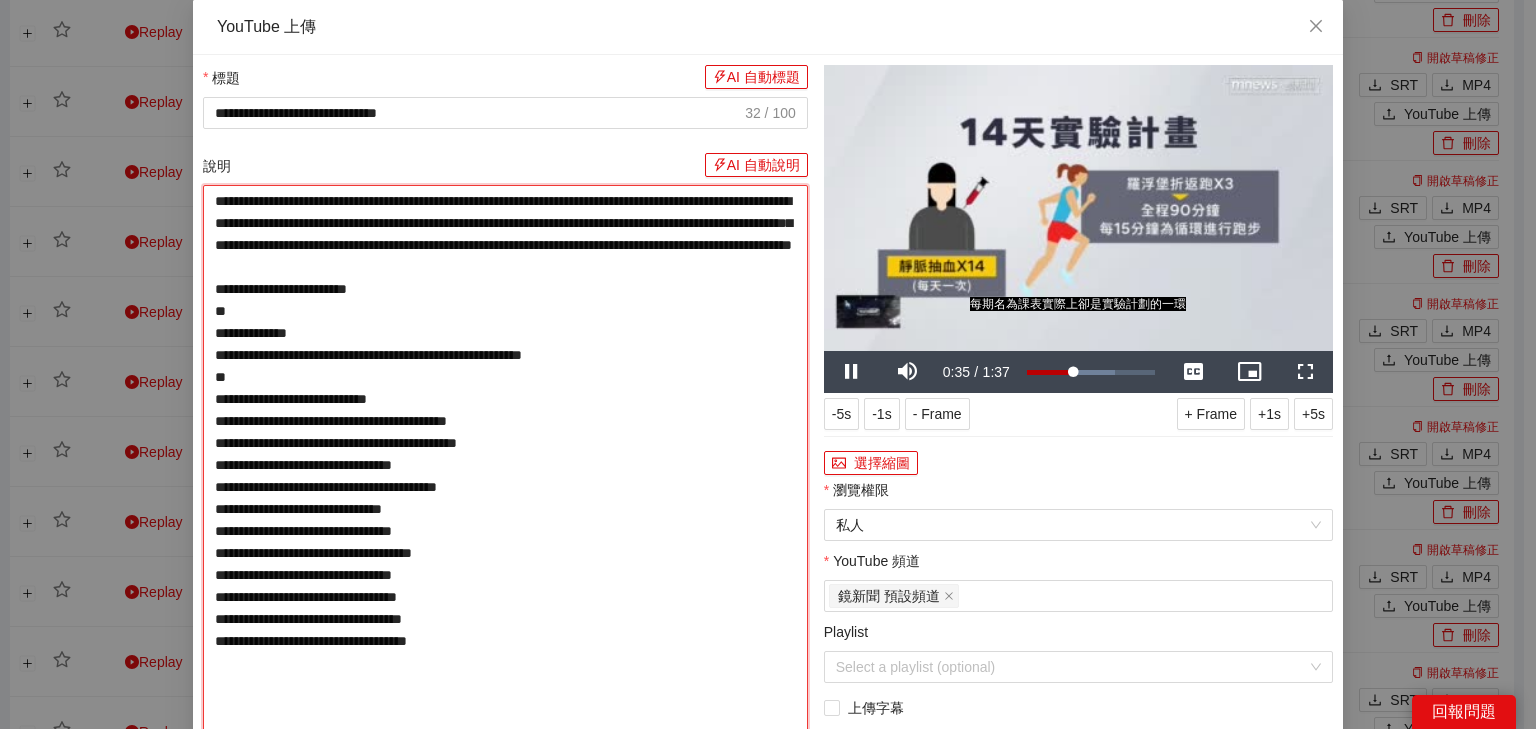 type on "**********" 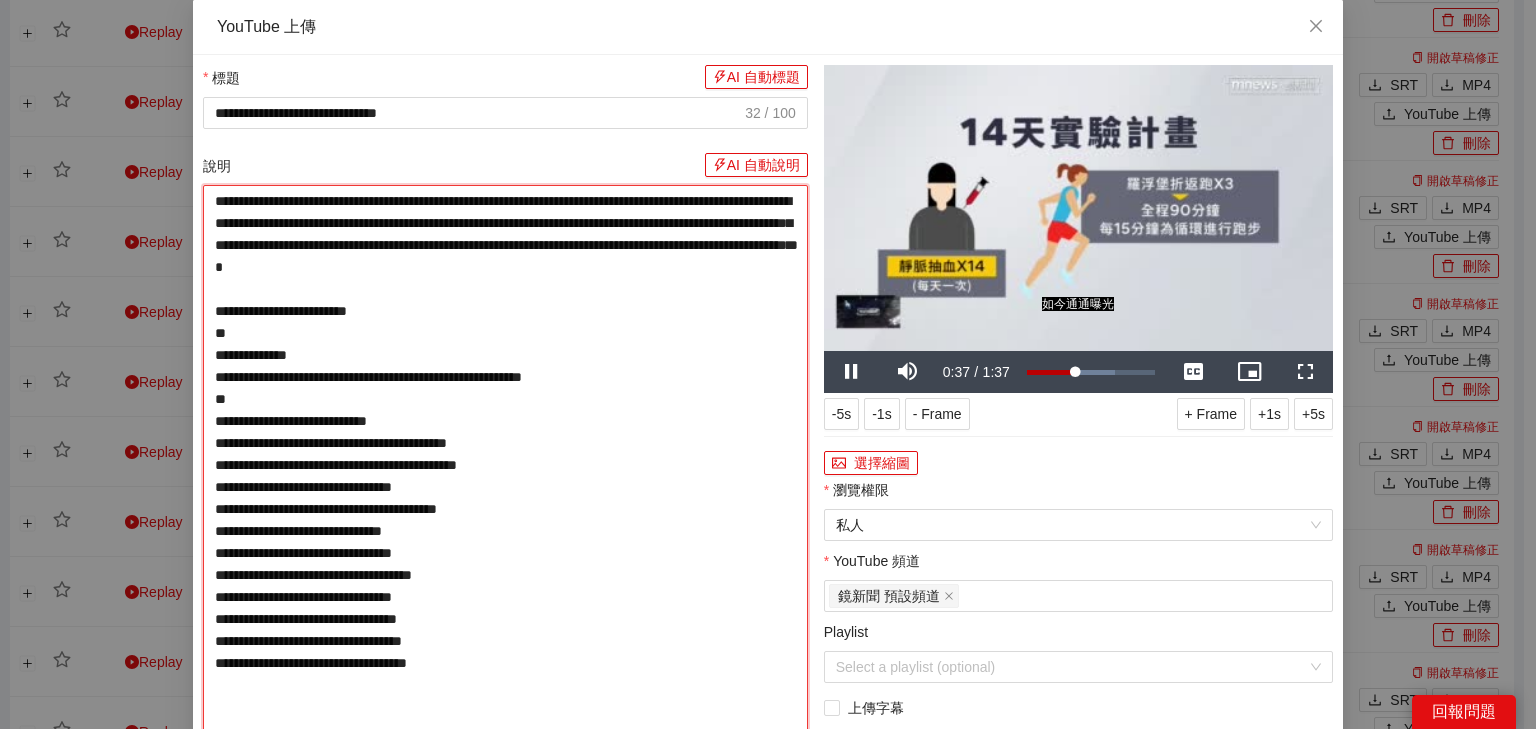 drag, startPoint x: 653, startPoint y: 329, endPoint x: 635, endPoint y: 326, distance: 18.248287 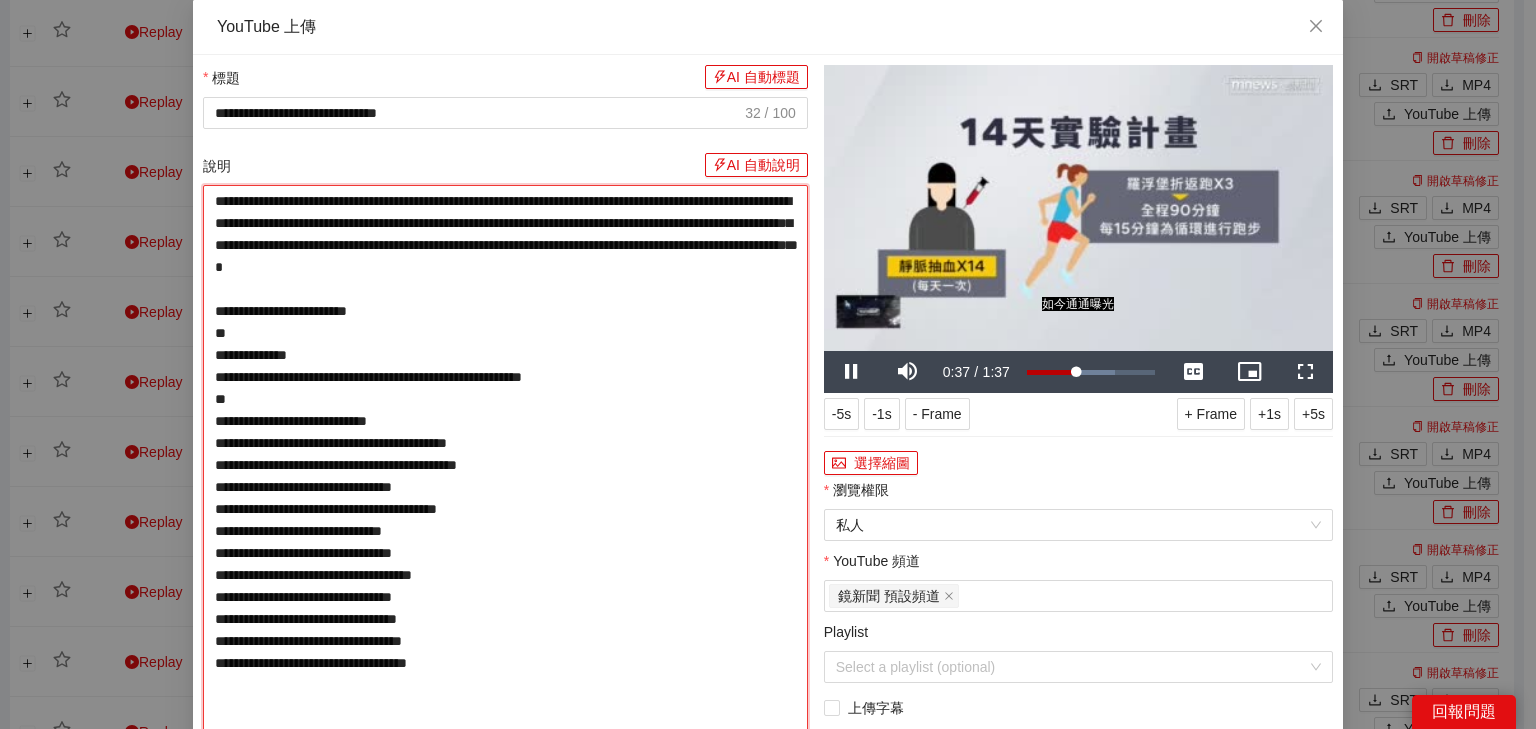 type on "**********" 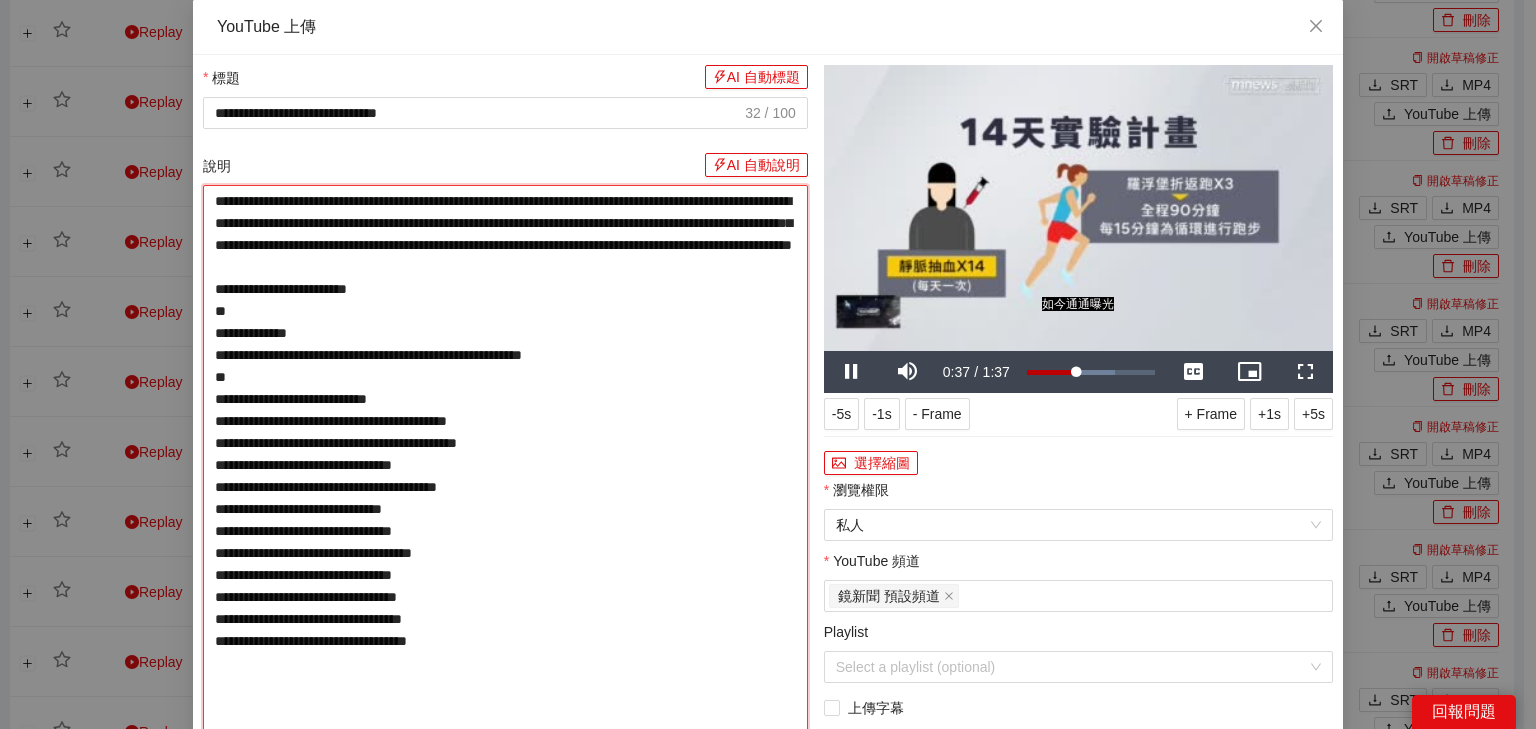 type on "**********" 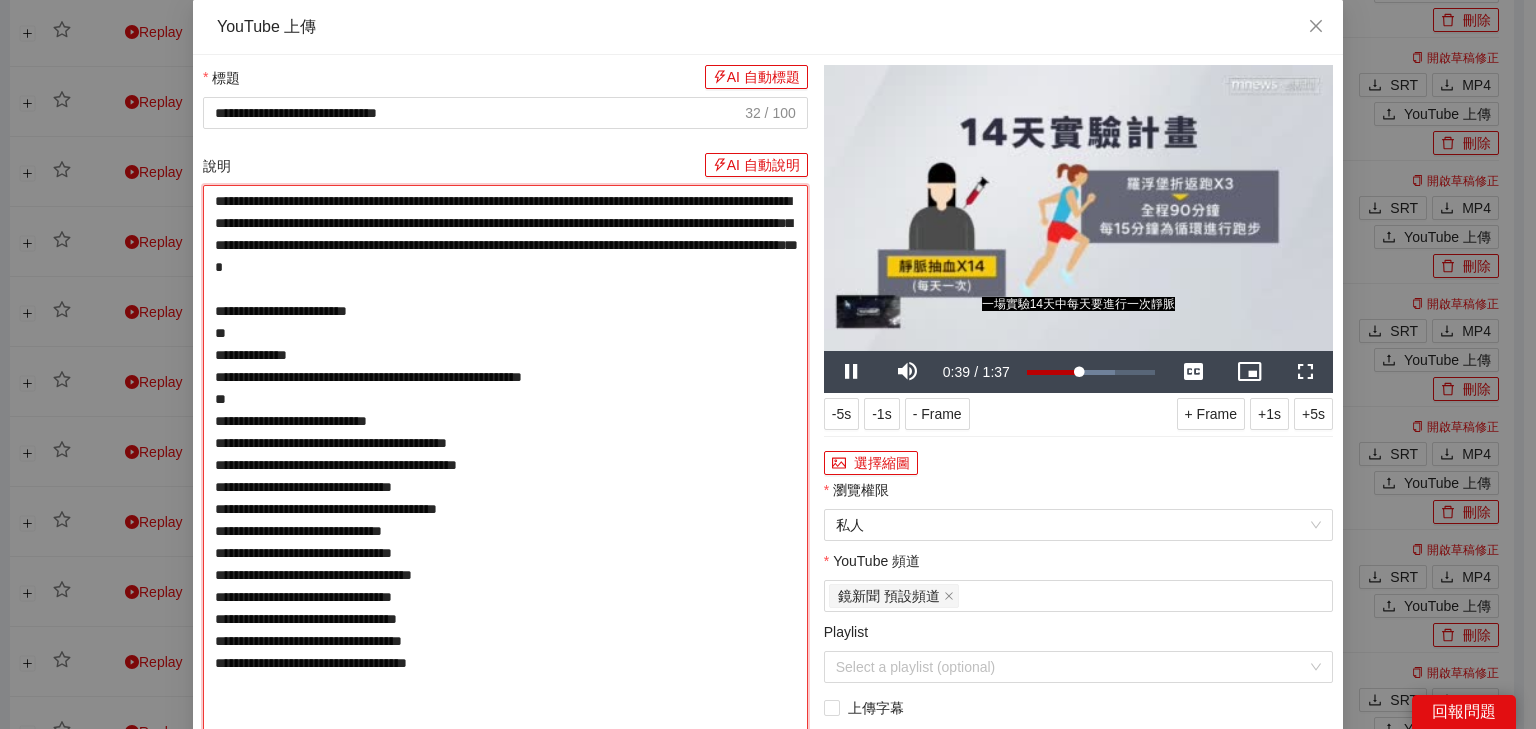 drag, startPoint x: 544, startPoint y: 331, endPoint x: 518, endPoint y: 330, distance: 26.019224 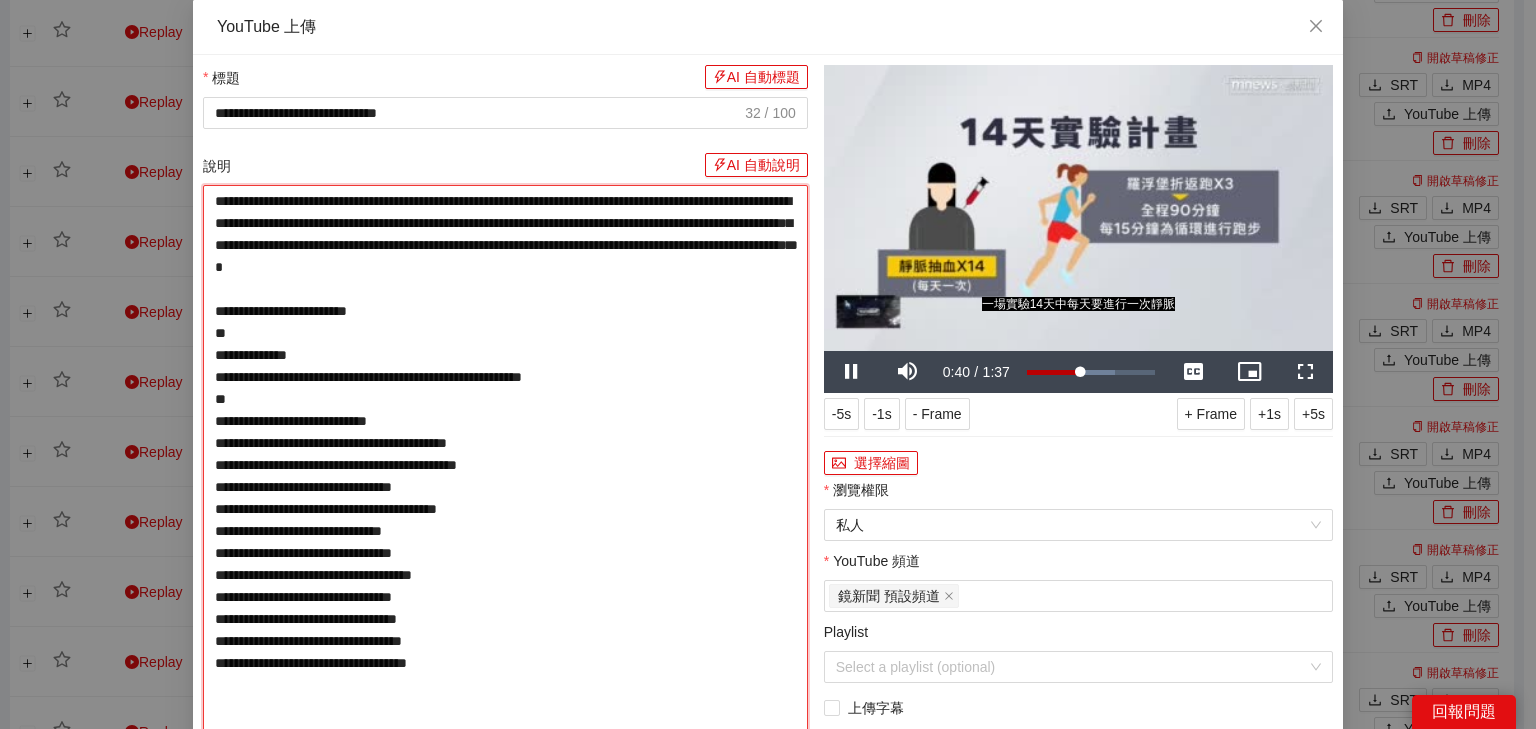 type on "**********" 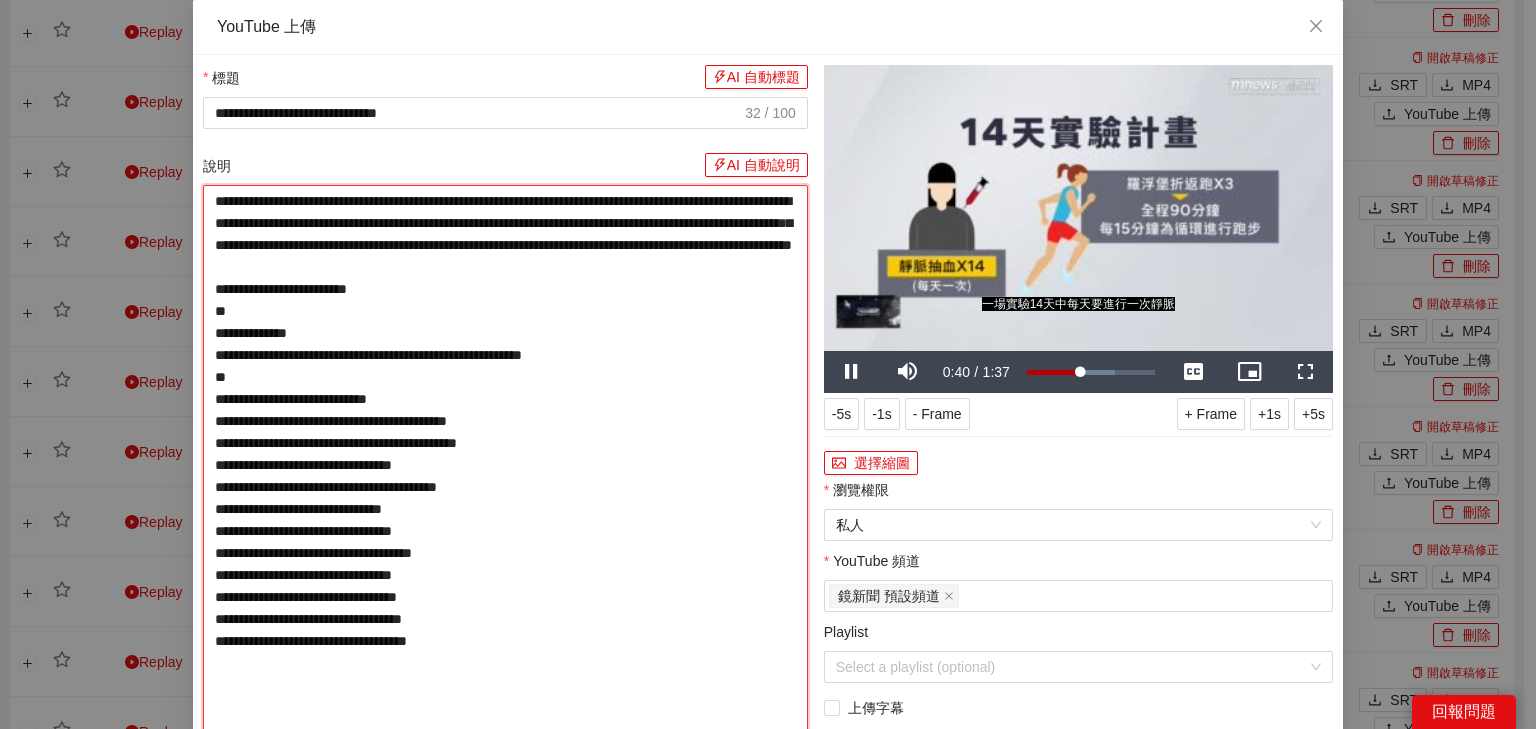 type on "**********" 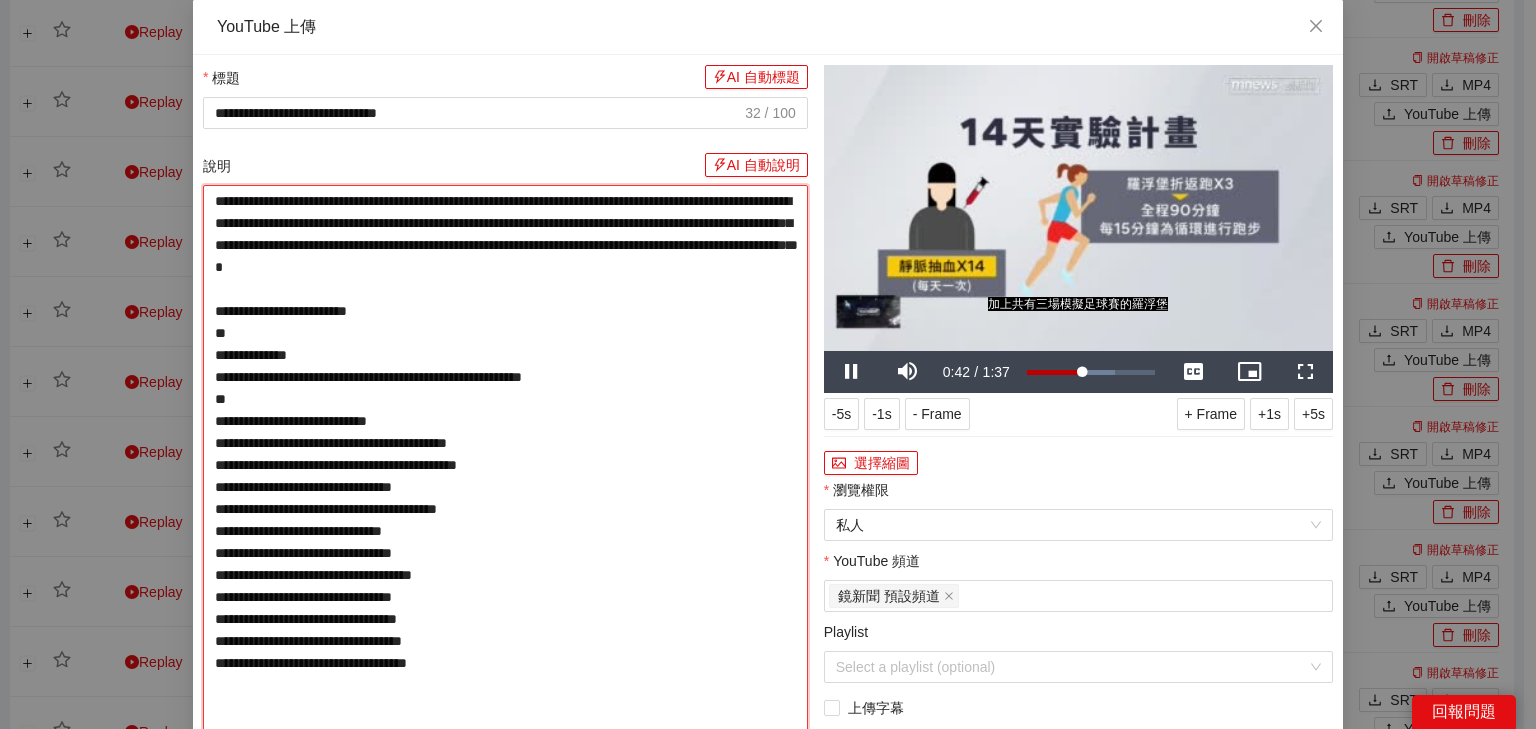drag, startPoint x: 432, startPoint y: 332, endPoint x: 402, endPoint y: 328, distance: 30.265491 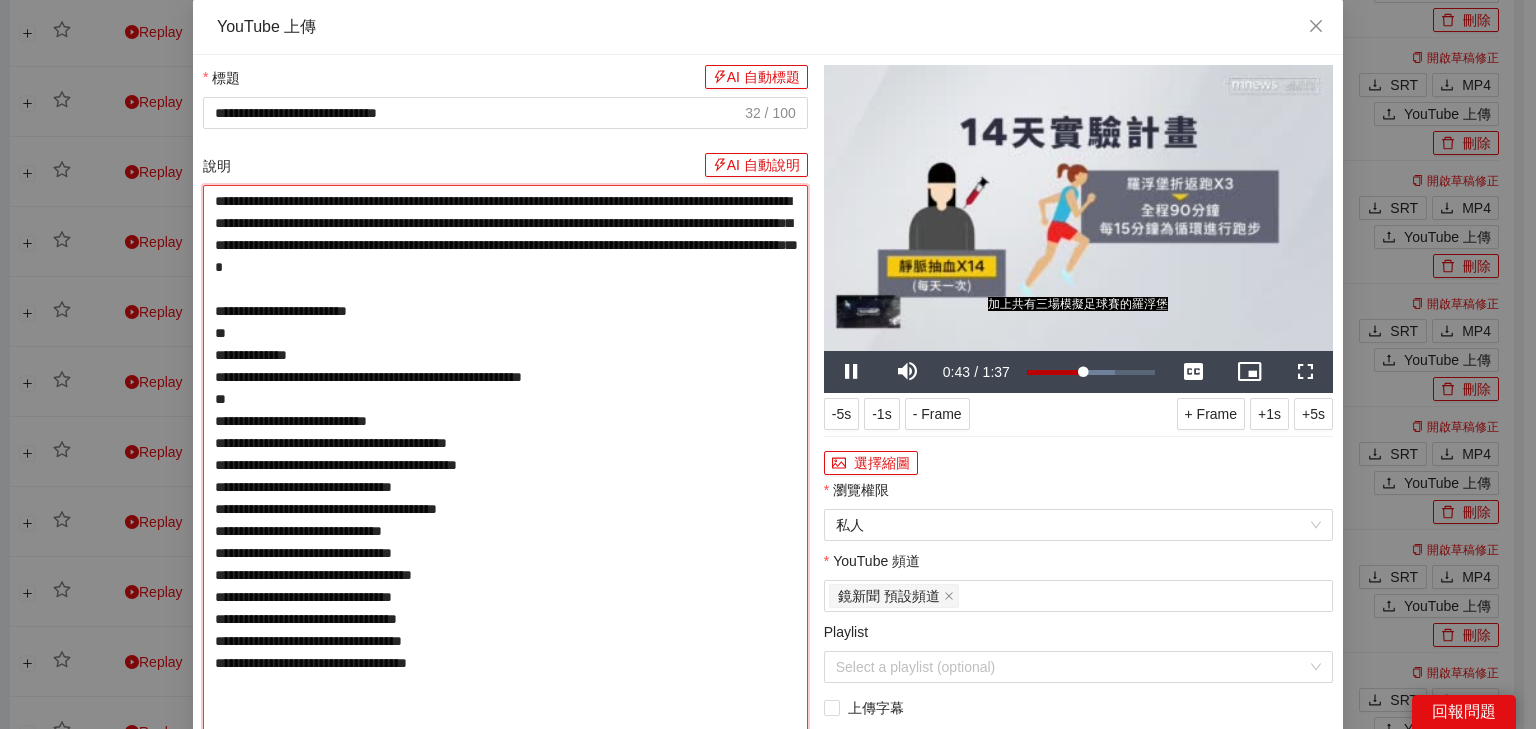type on "**********" 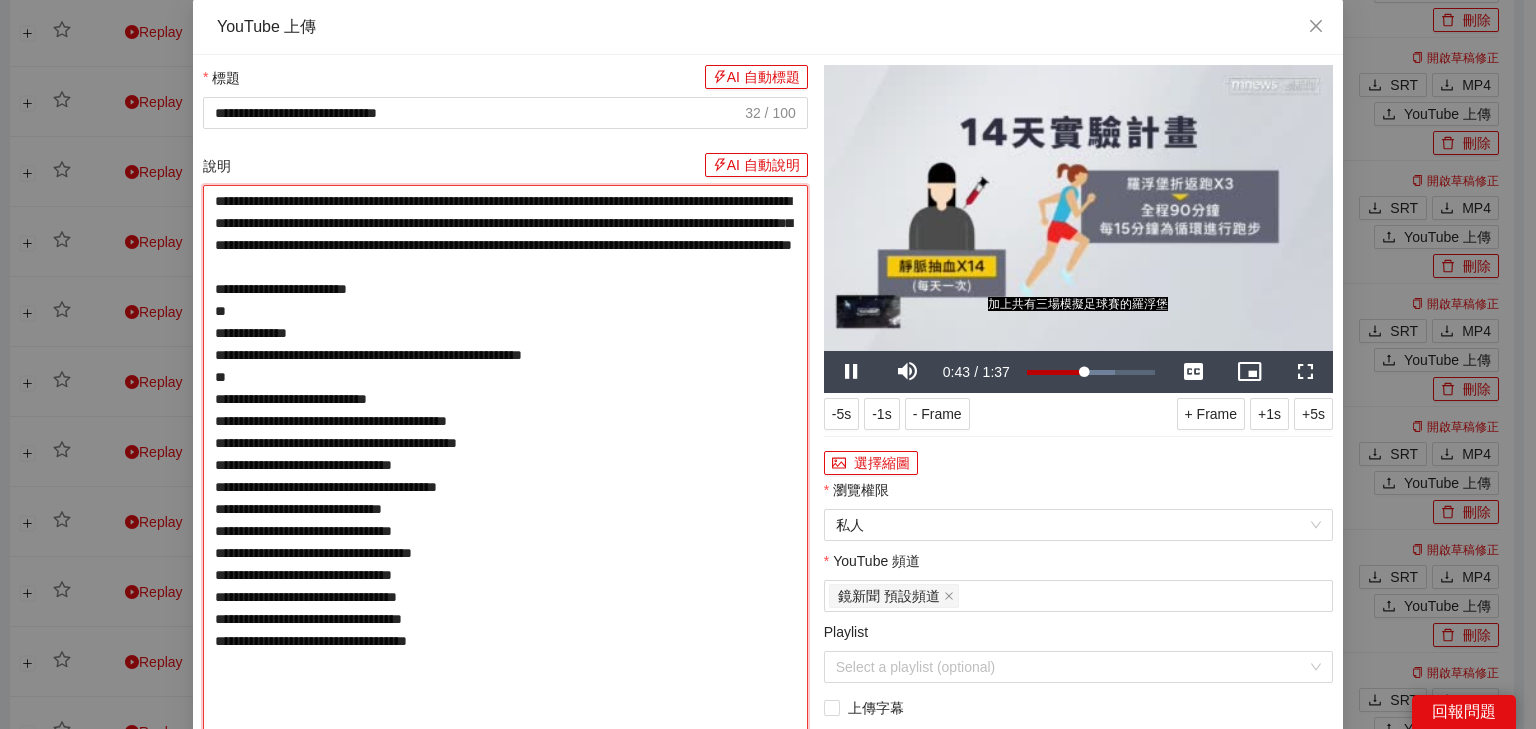 type on "**********" 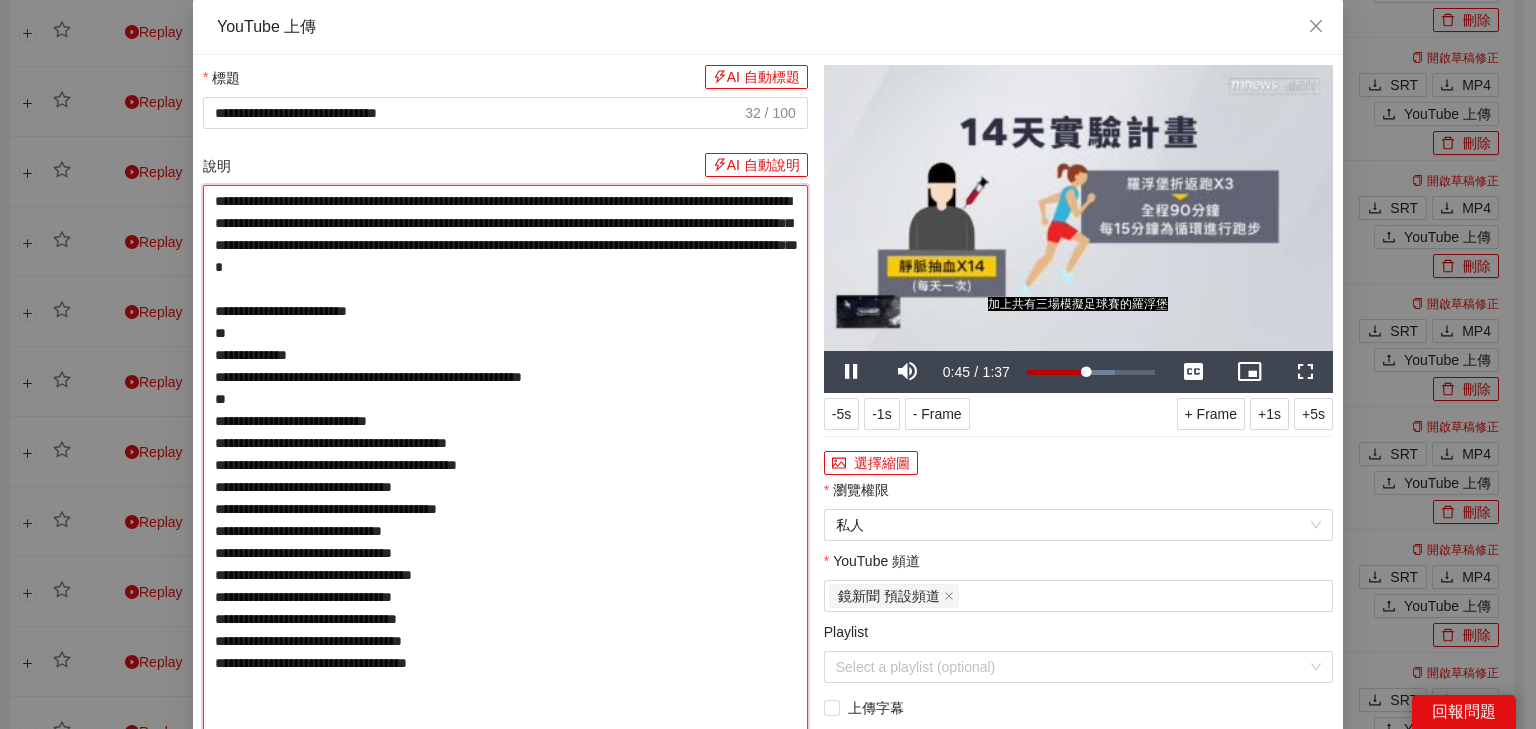 type on "**********" 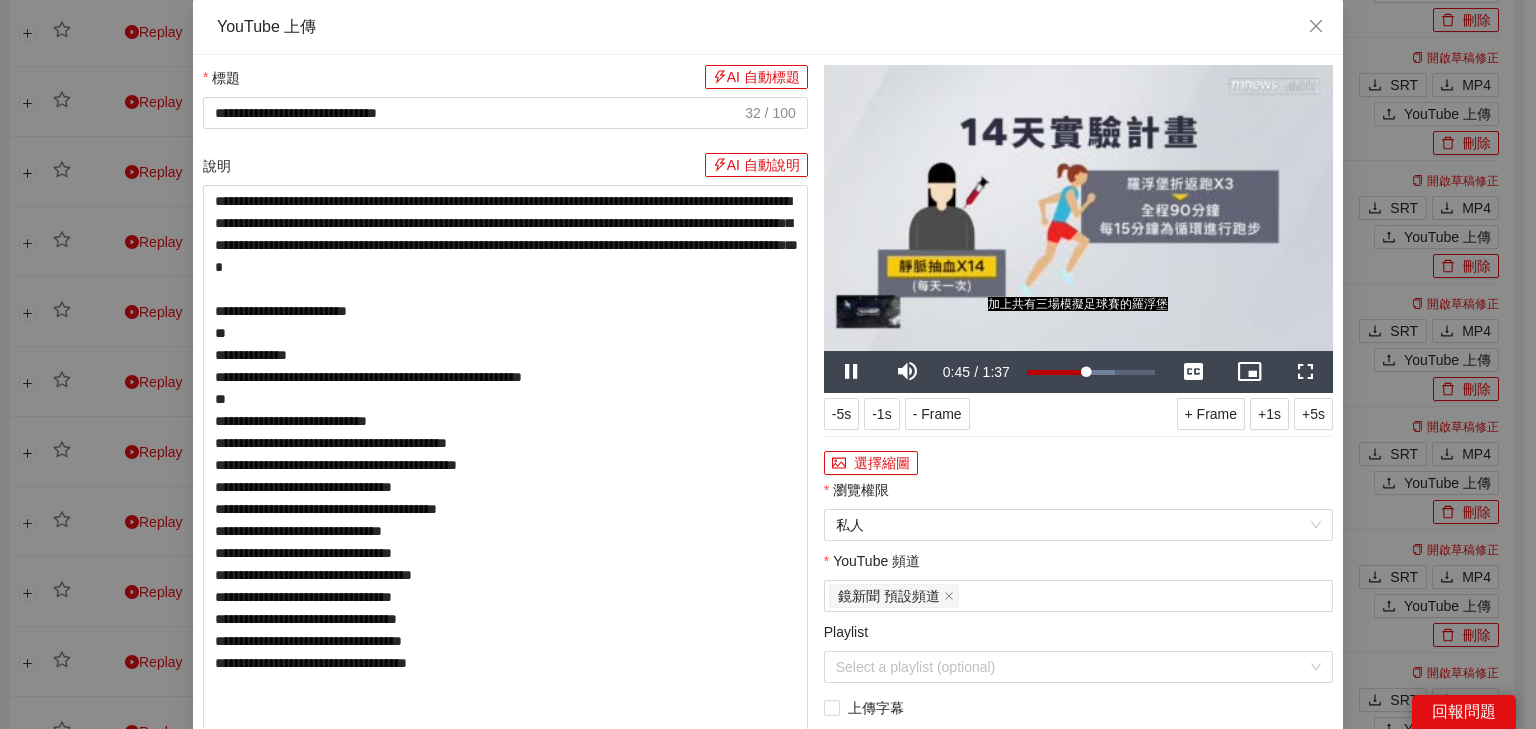 click at bounding box center [1078, 208] 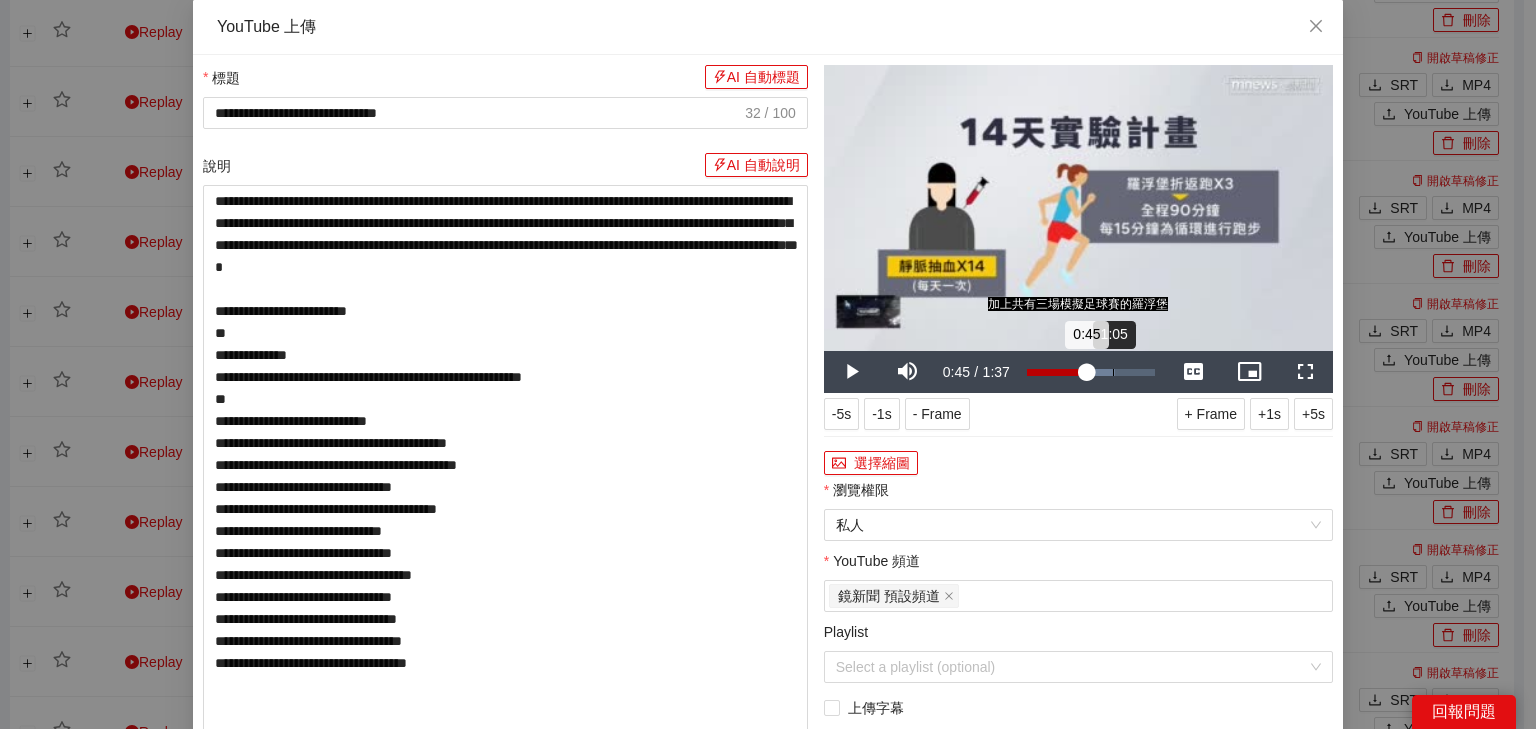 click on "1:05" at bounding box center [1113, 372] 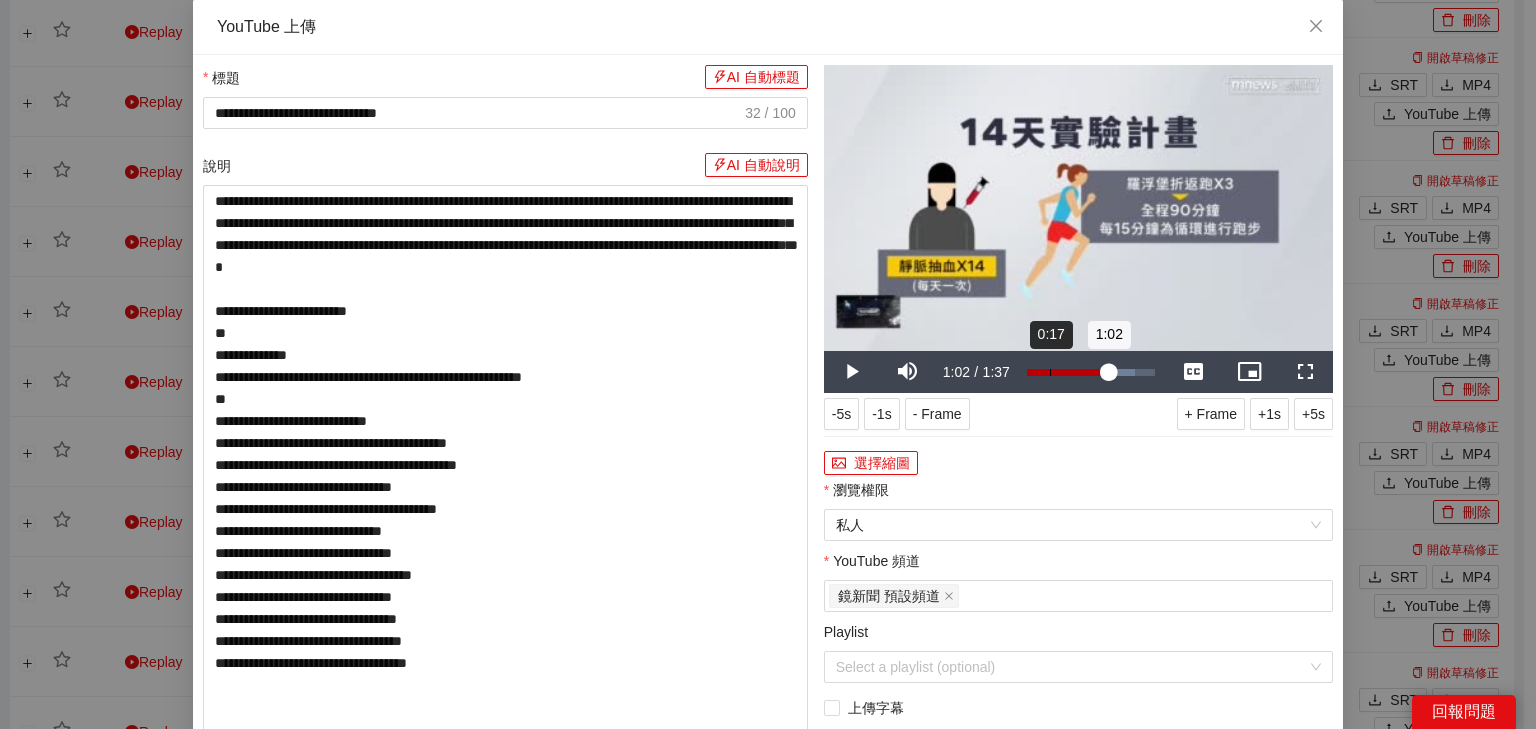 click on "Loaded :  84.44% 0:17 1:02" at bounding box center [1091, 372] 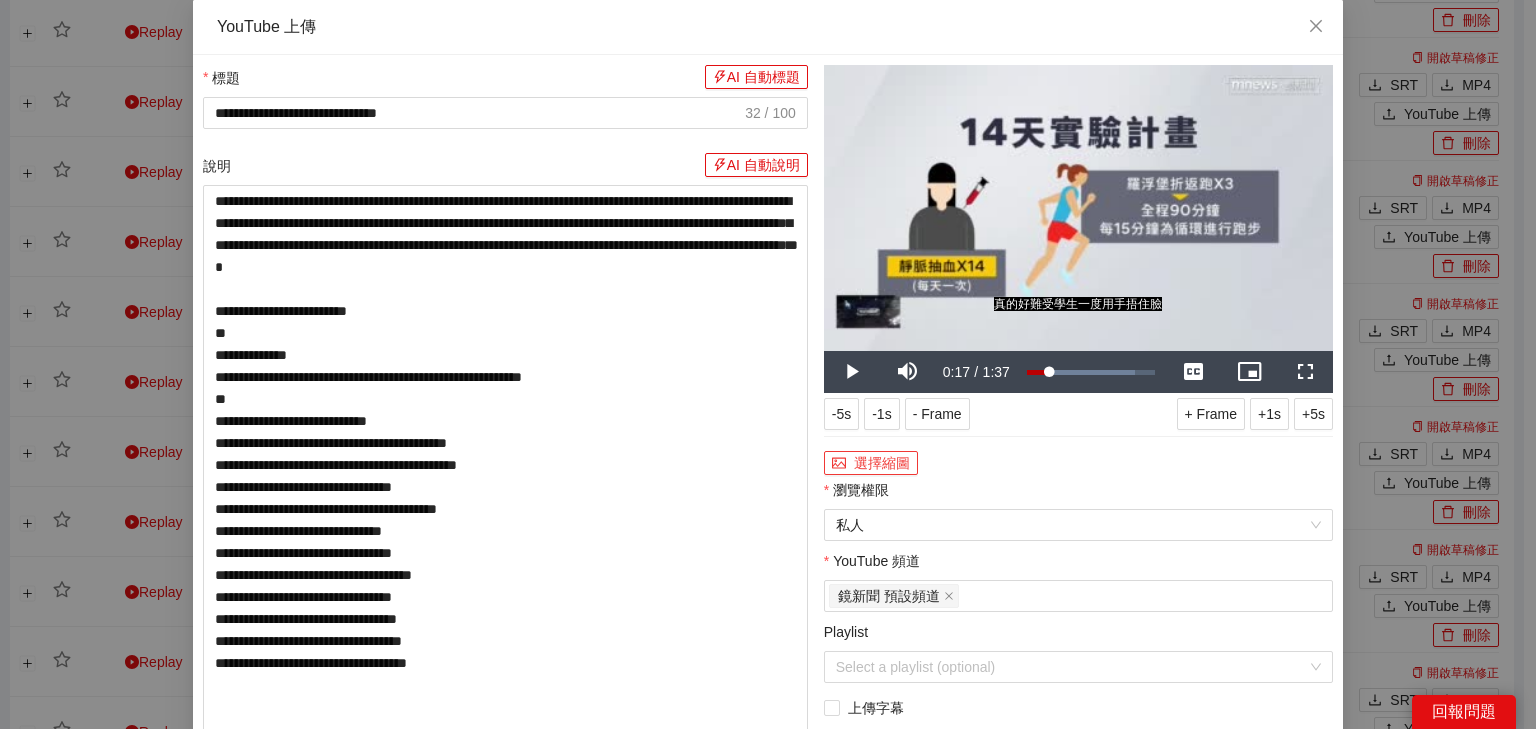 click on "選擇縮圖" at bounding box center (871, 463) 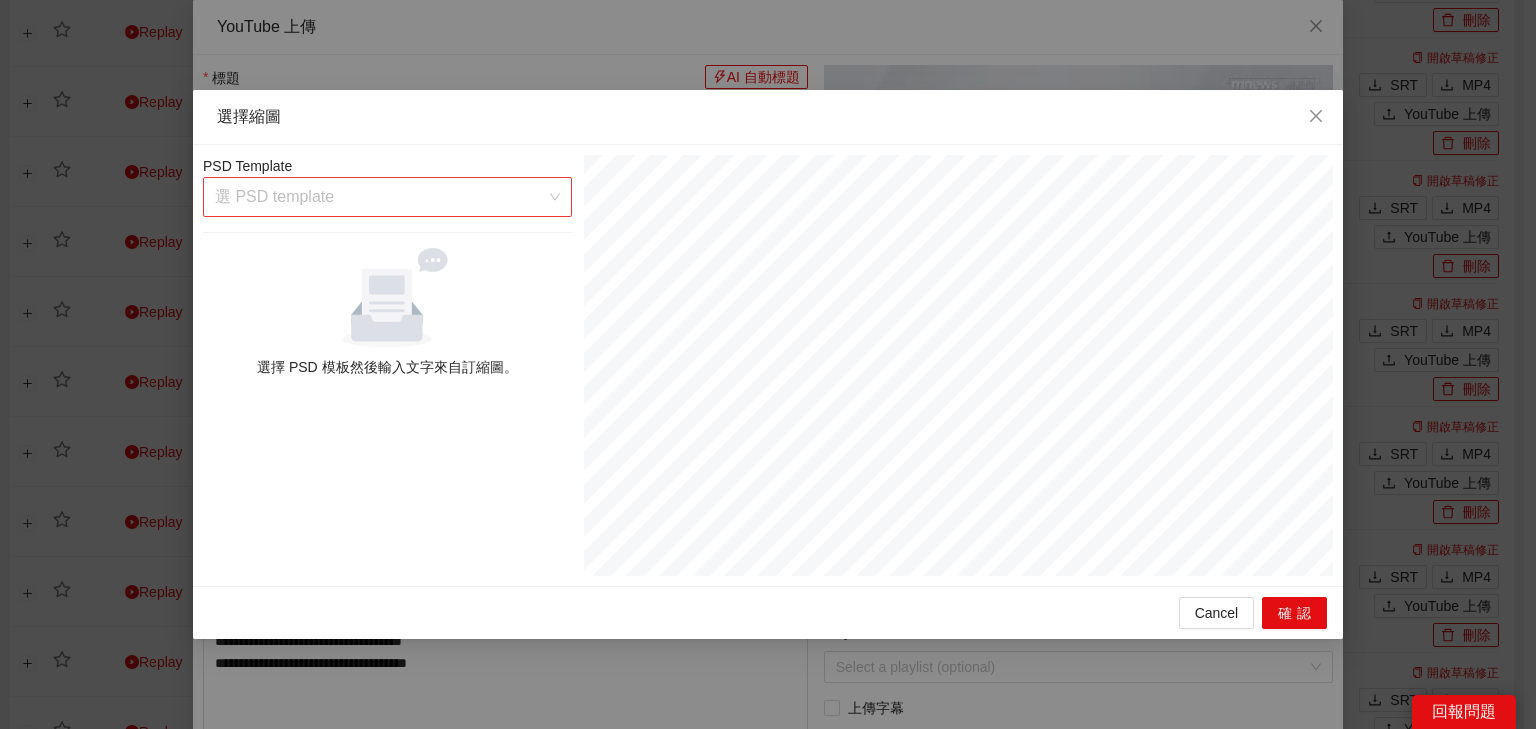 click at bounding box center [380, 197] 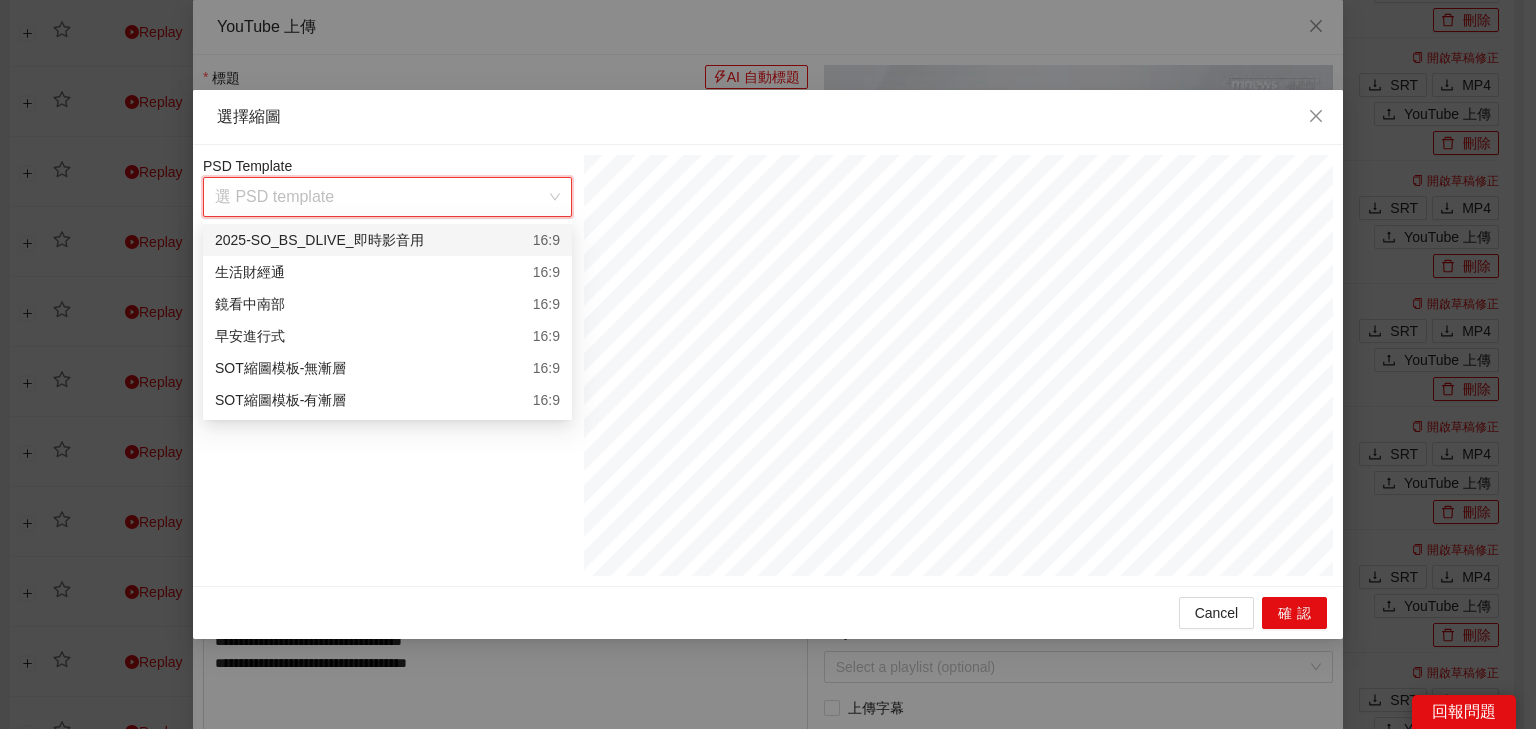 click on "2025-SO_BS_DLIVE_即時影音用 16:9" at bounding box center (387, 240) 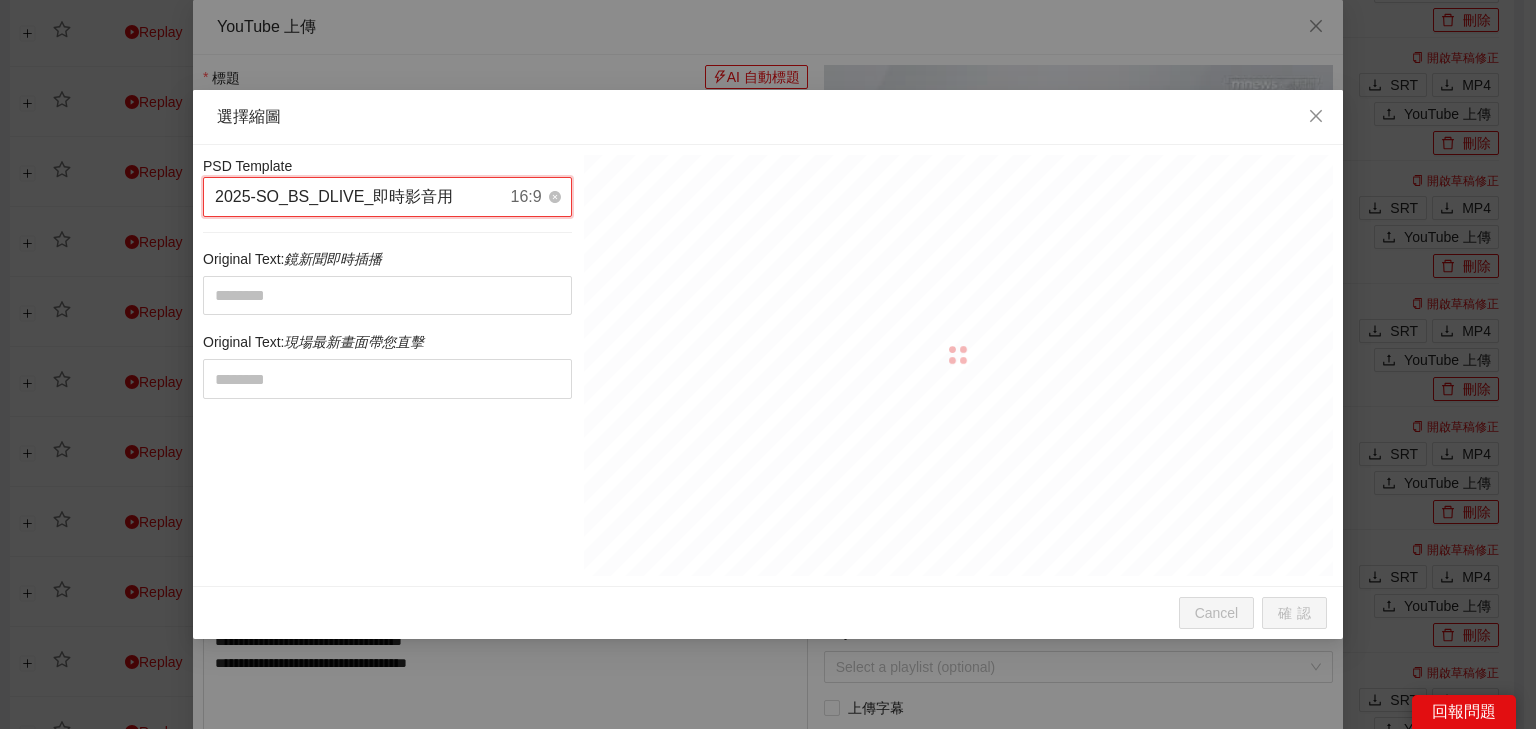 click on "2025-SO_BS_DLIVE_即時影音用 16:9" at bounding box center (378, 197) 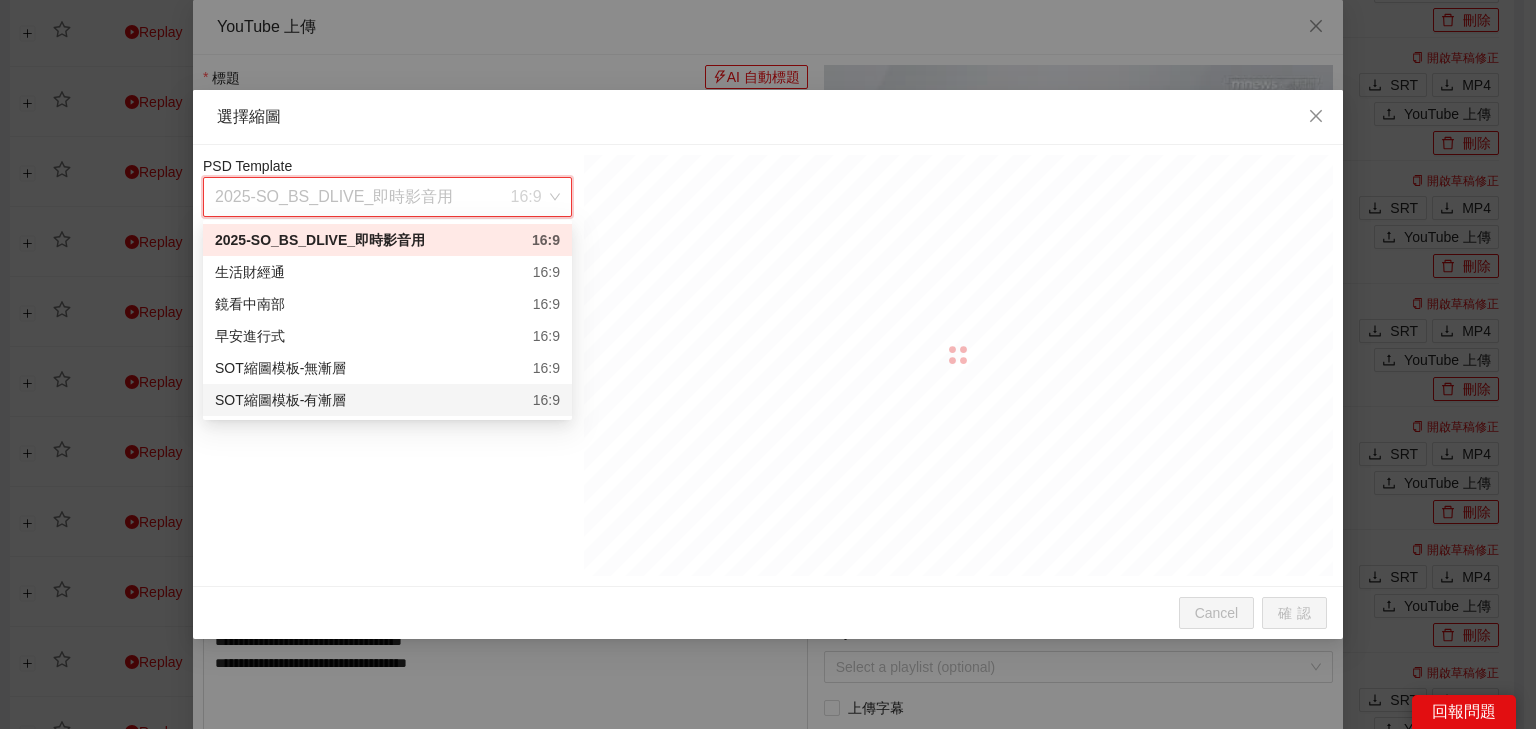 click on "SOT縮圖模板-有漸層 16:9" at bounding box center [387, 400] 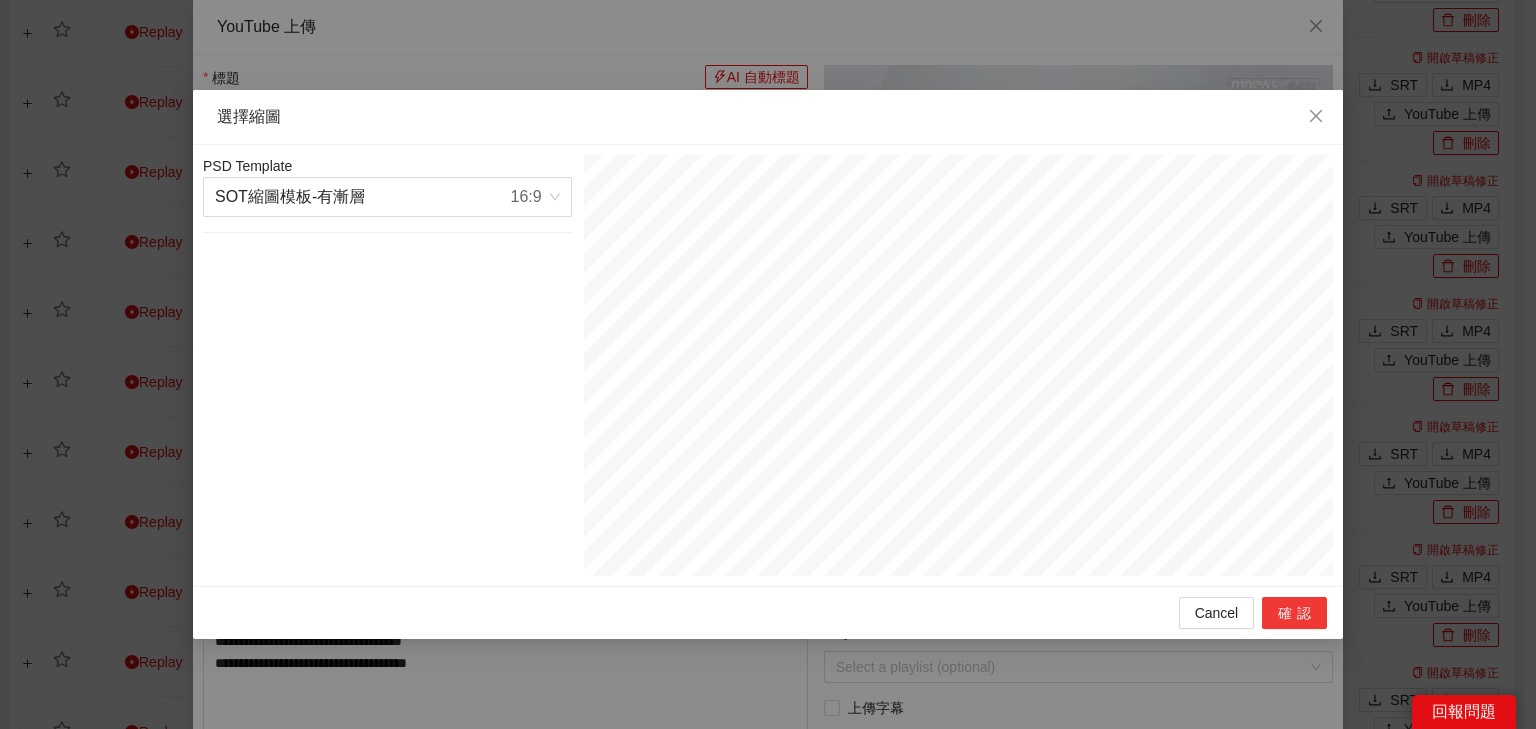 click on "確認" at bounding box center [1294, 613] 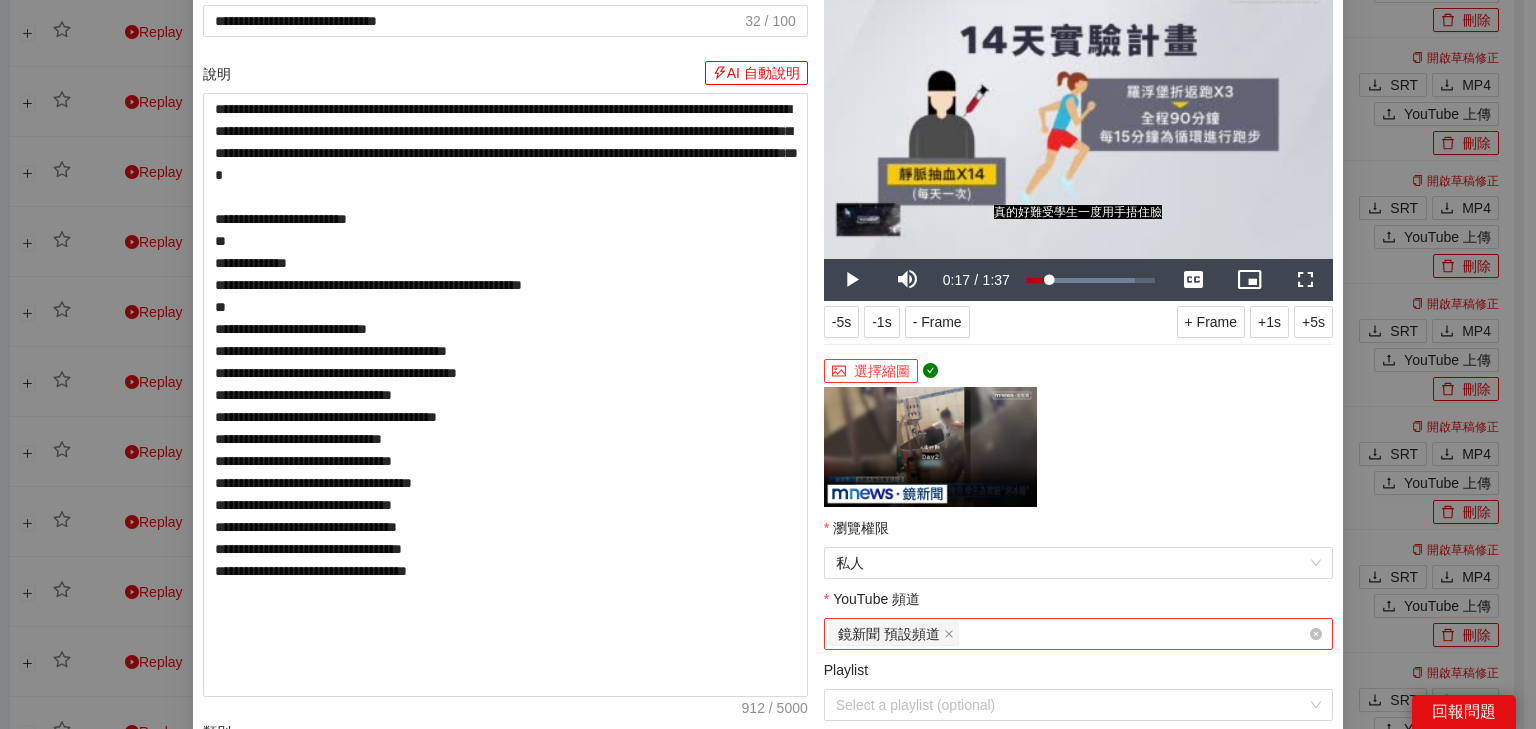 scroll, scrollTop: 240, scrollLeft: 0, axis: vertical 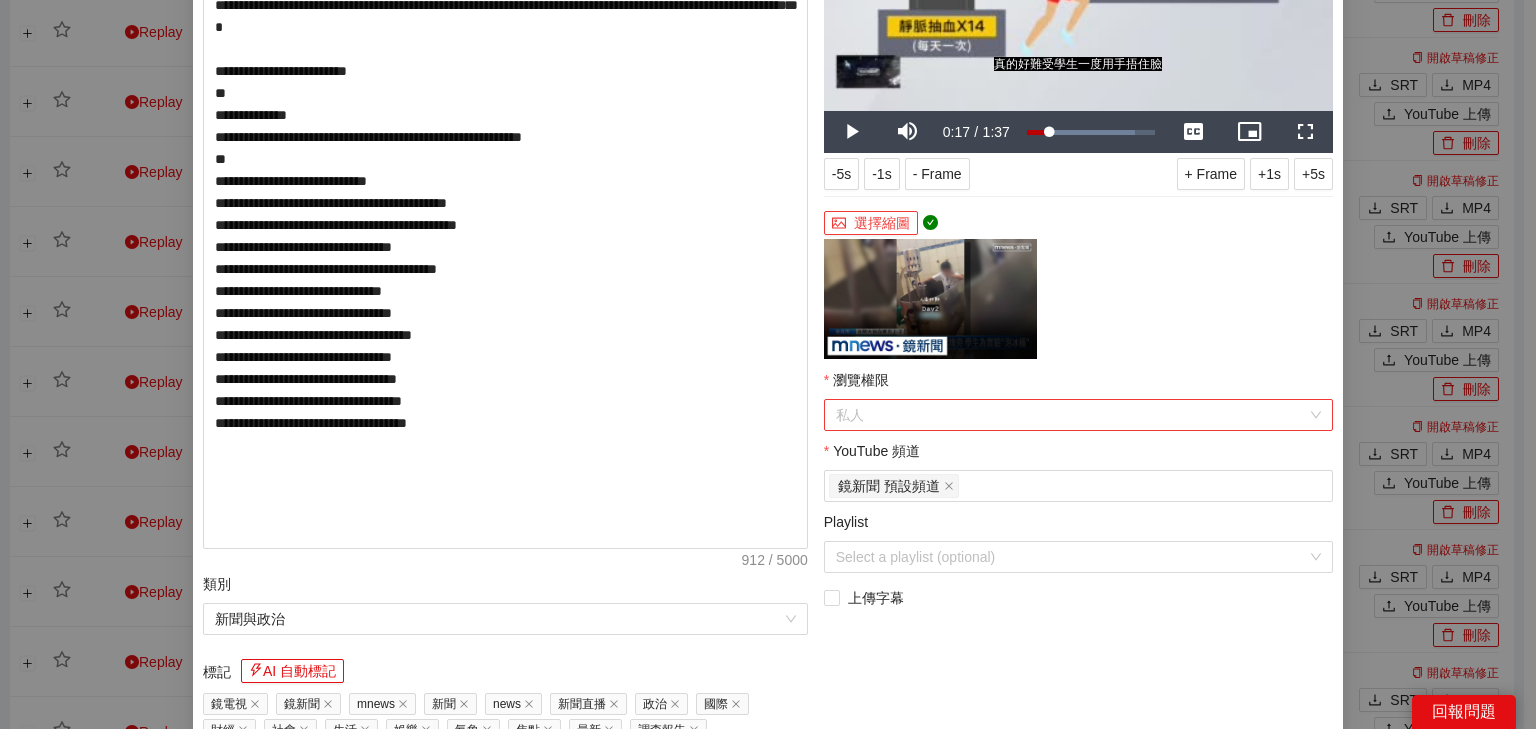 click on "私人" at bounding box center (1078, 415) 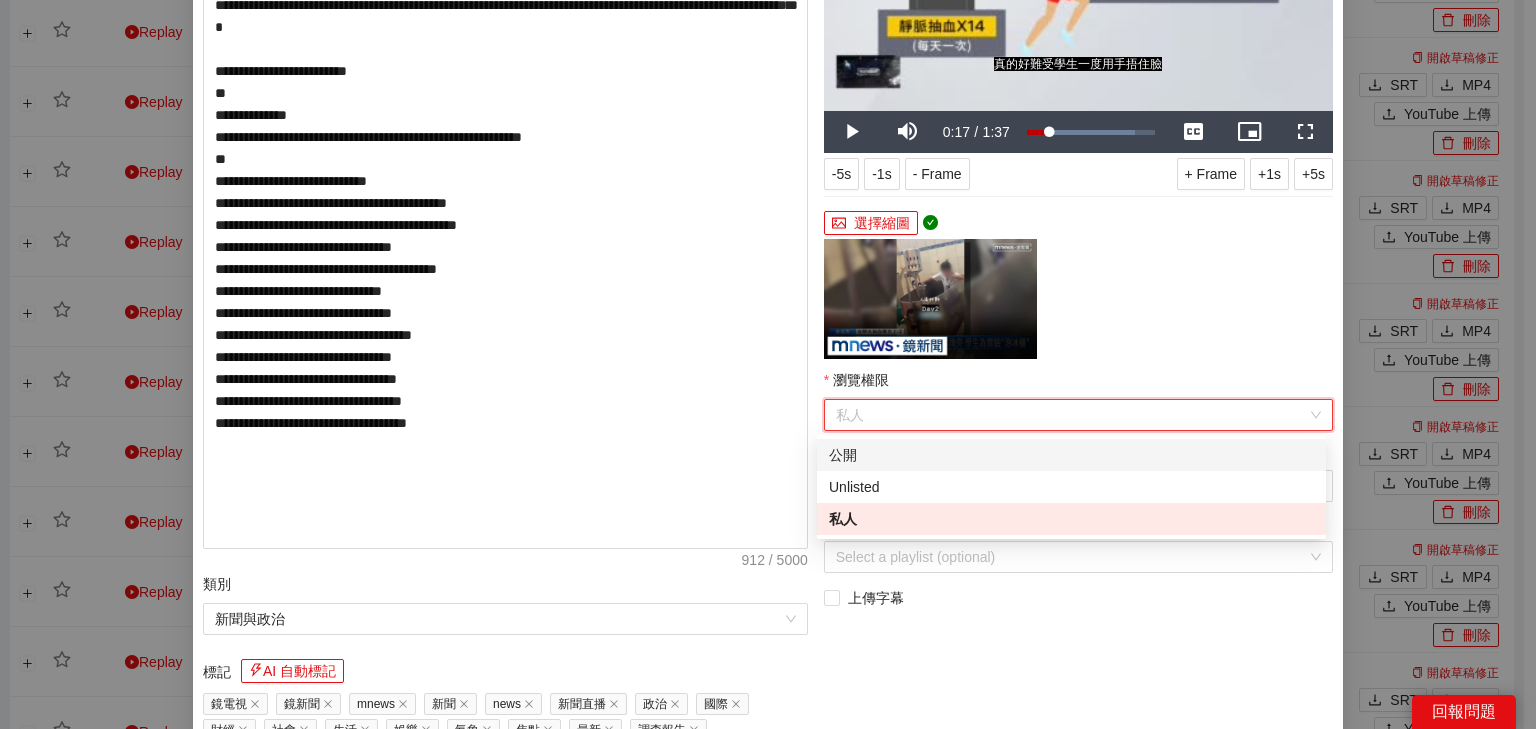click on "公開" at bounding box center (1071, 455) 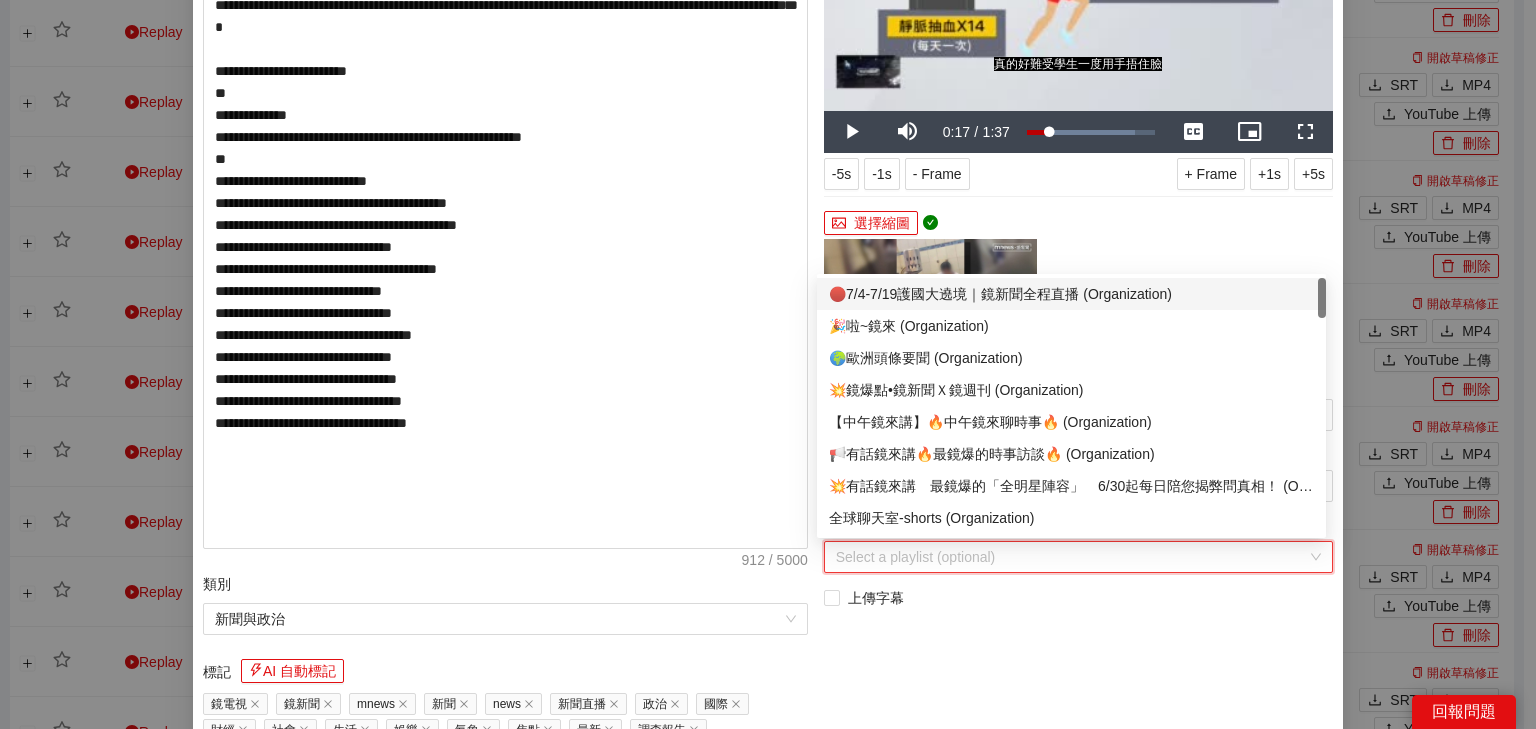 click on "Playlist" at bounding box center (1071, 557) 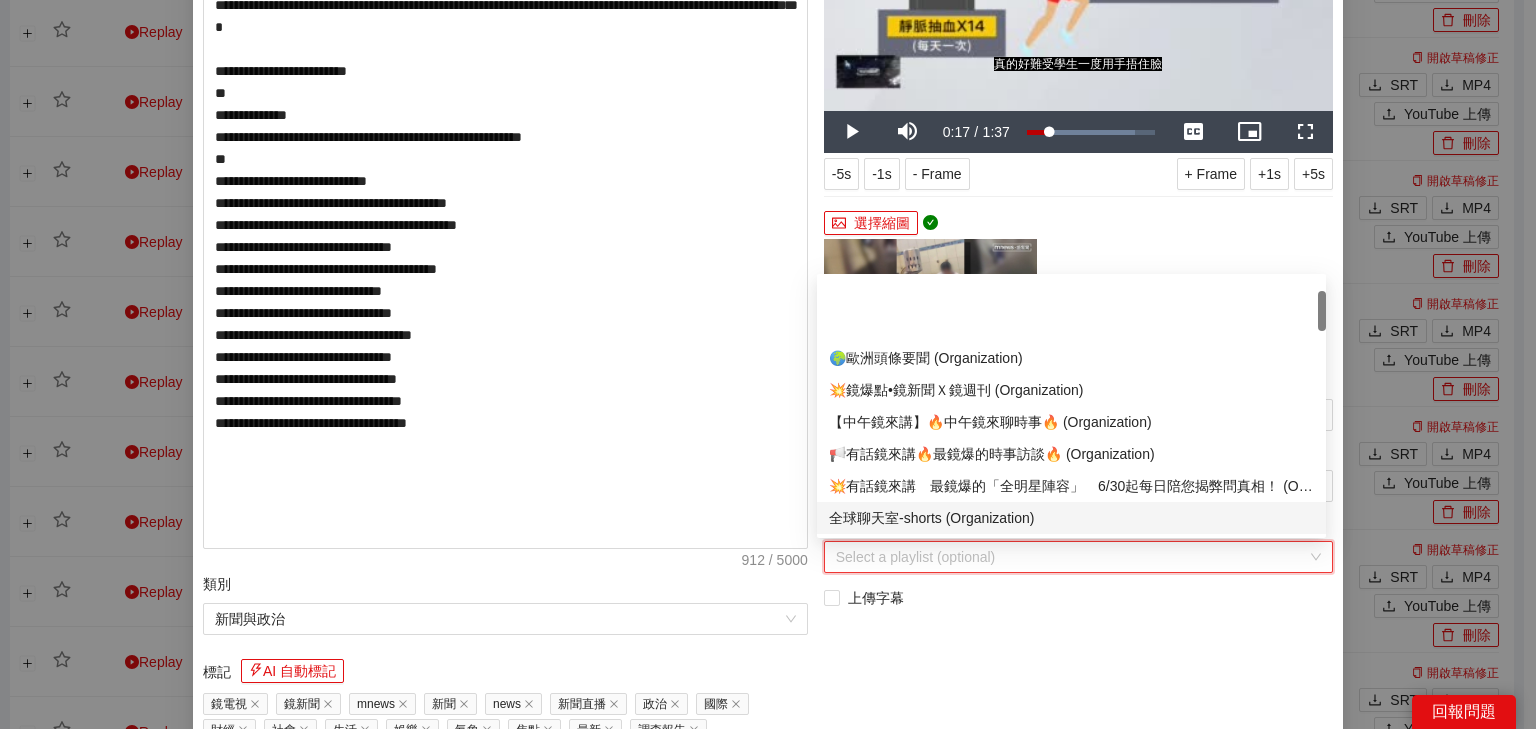 scroll, scrollTop: 80, scrollLeft: 0, axis: vertical 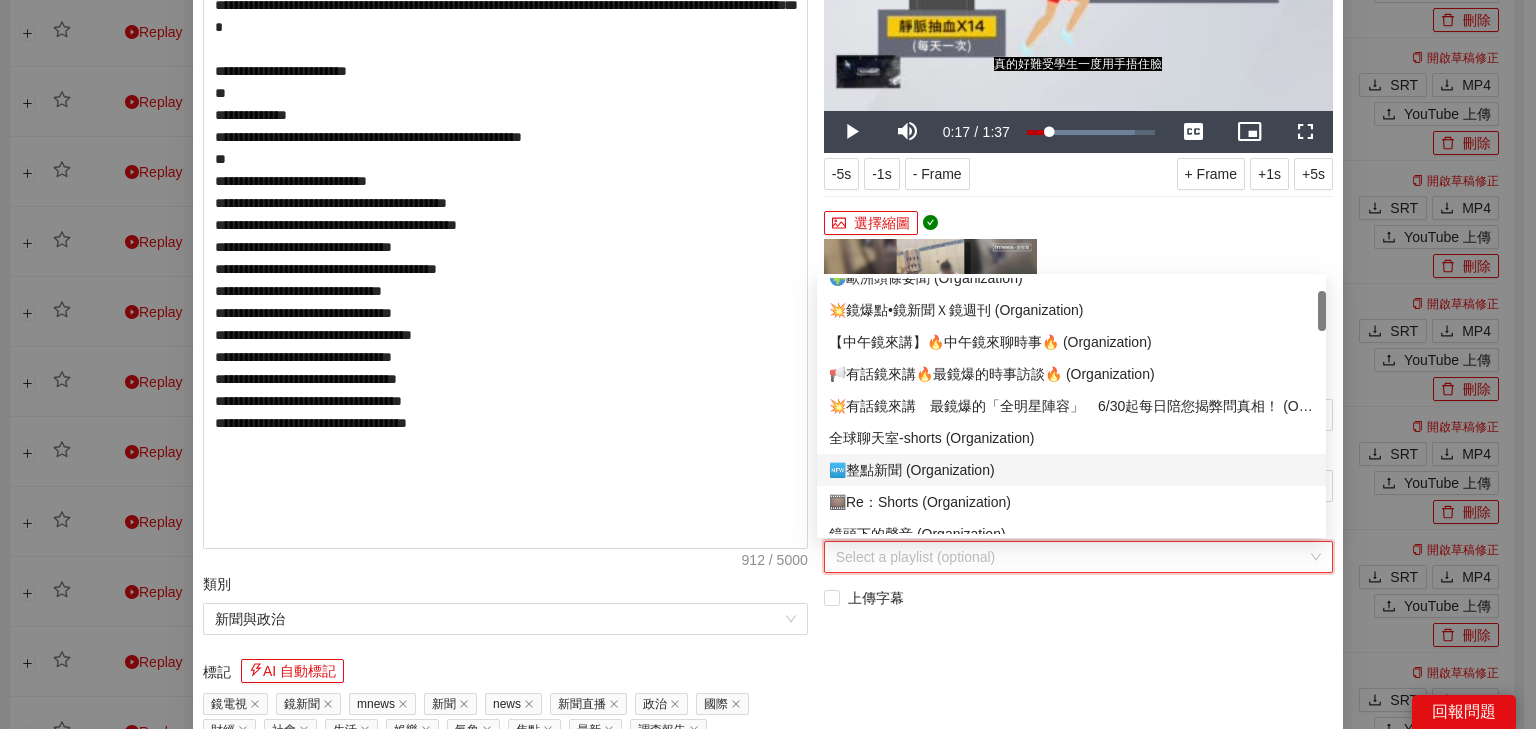click on "🆕整點新聞 (Organization)" at bounding box center [1071, 470] 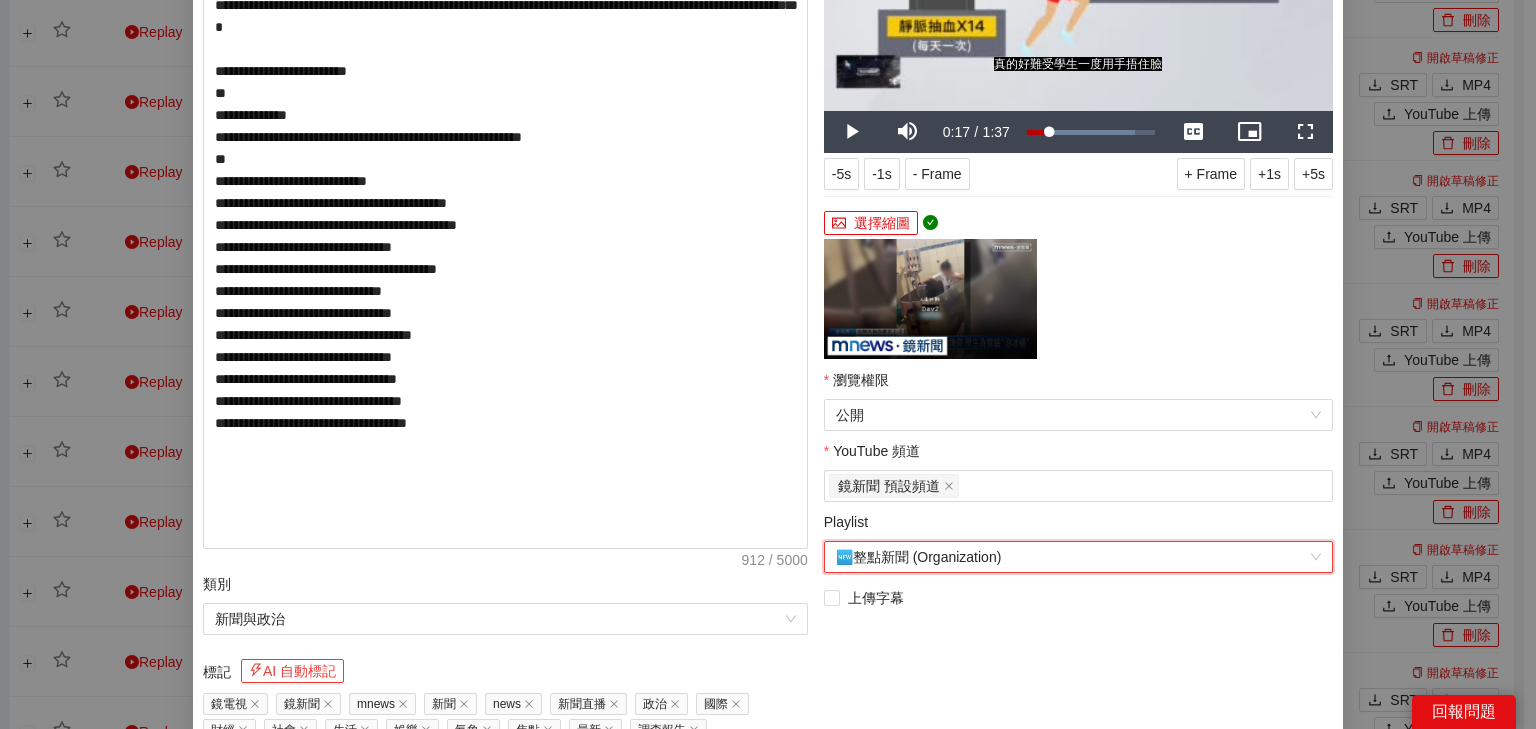 click on "AI 自動標記" at bounding box center [292, 671] 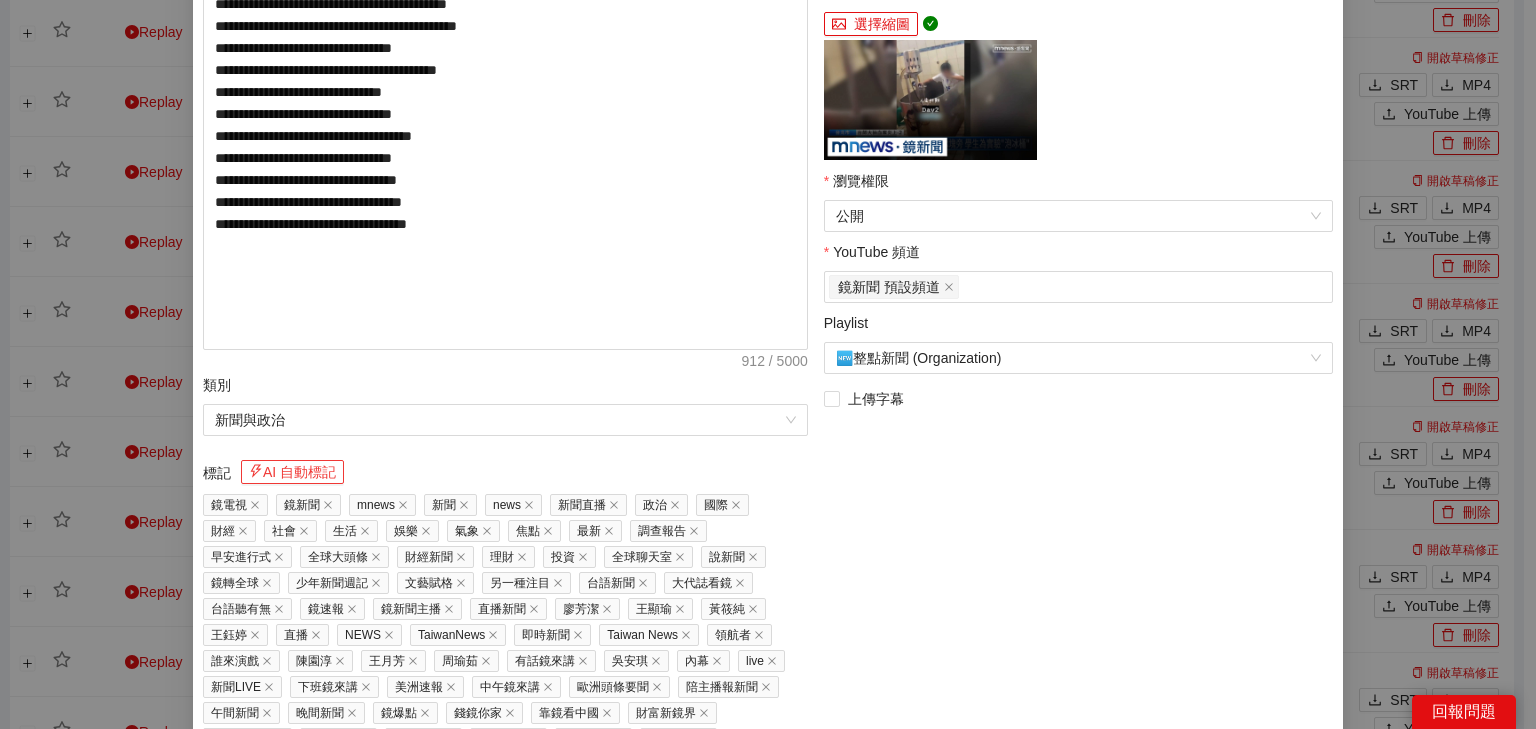scroll, scrollTop: 619, scrollLeft: 0, axis: vertical 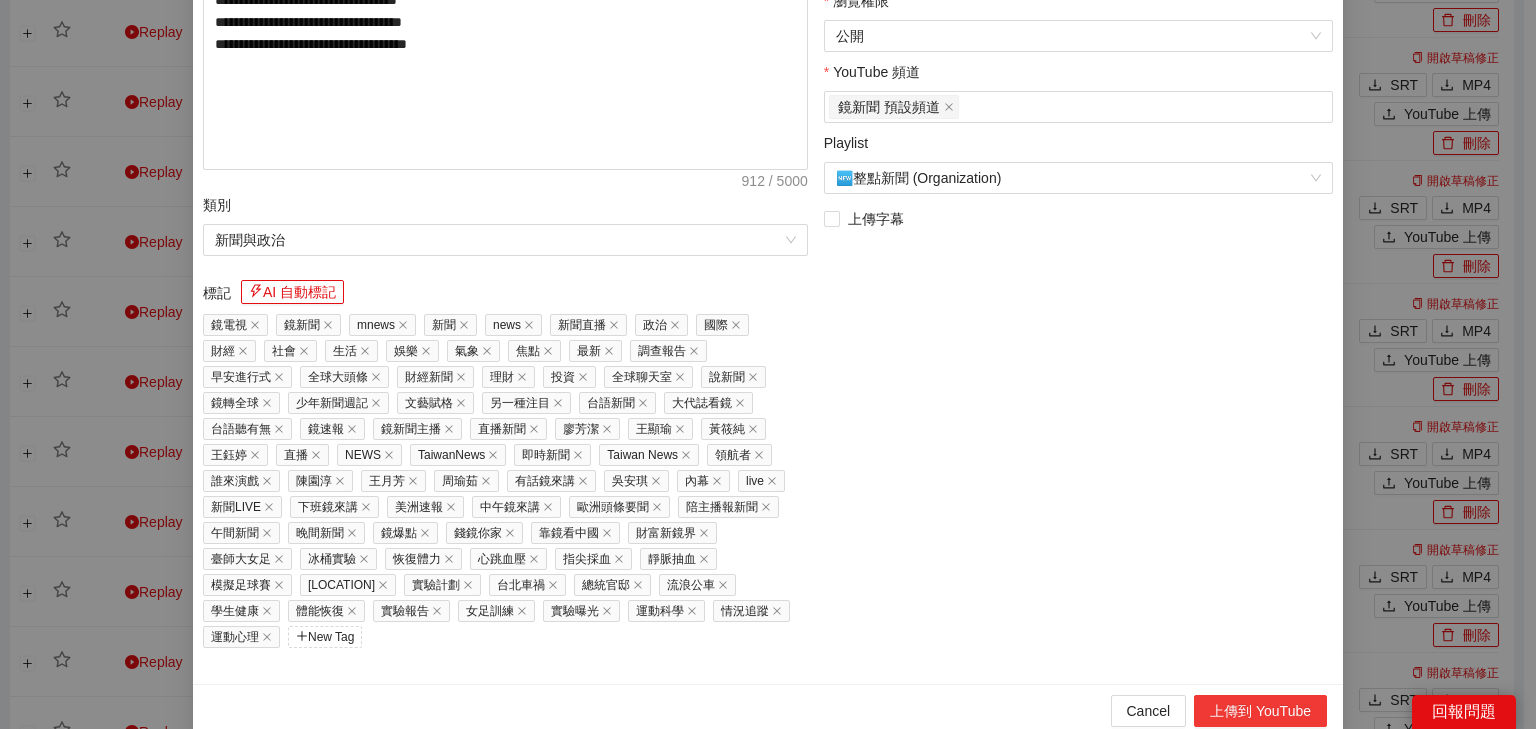 click on "上傳到 YouTube" at bounding box center (1260, 711) 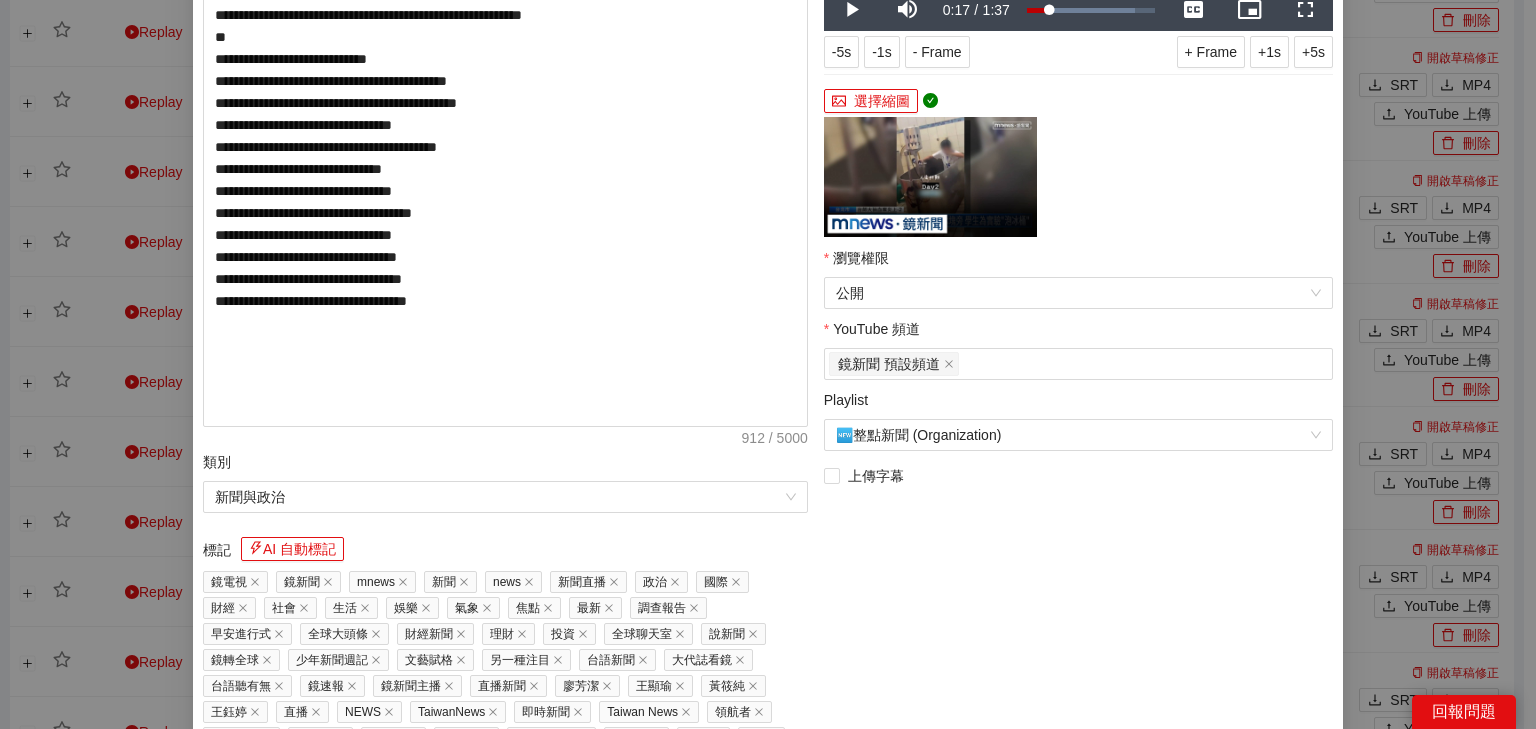 scroll, scrollTop: 59, scrollLeft: 0, axis: vertical 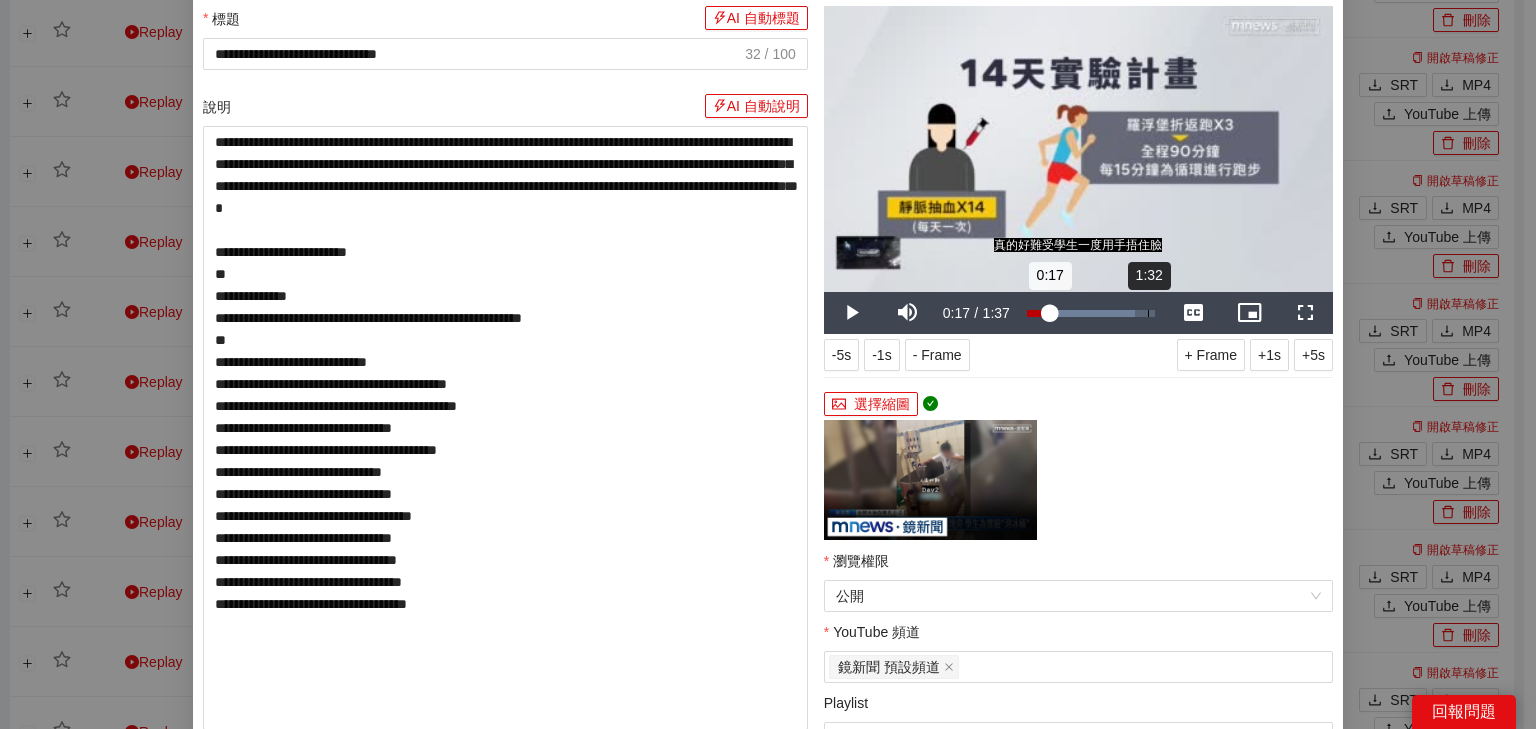 click on "Loaded :  84.44% 1:32 0:17" at bounding box center (1091, 313) 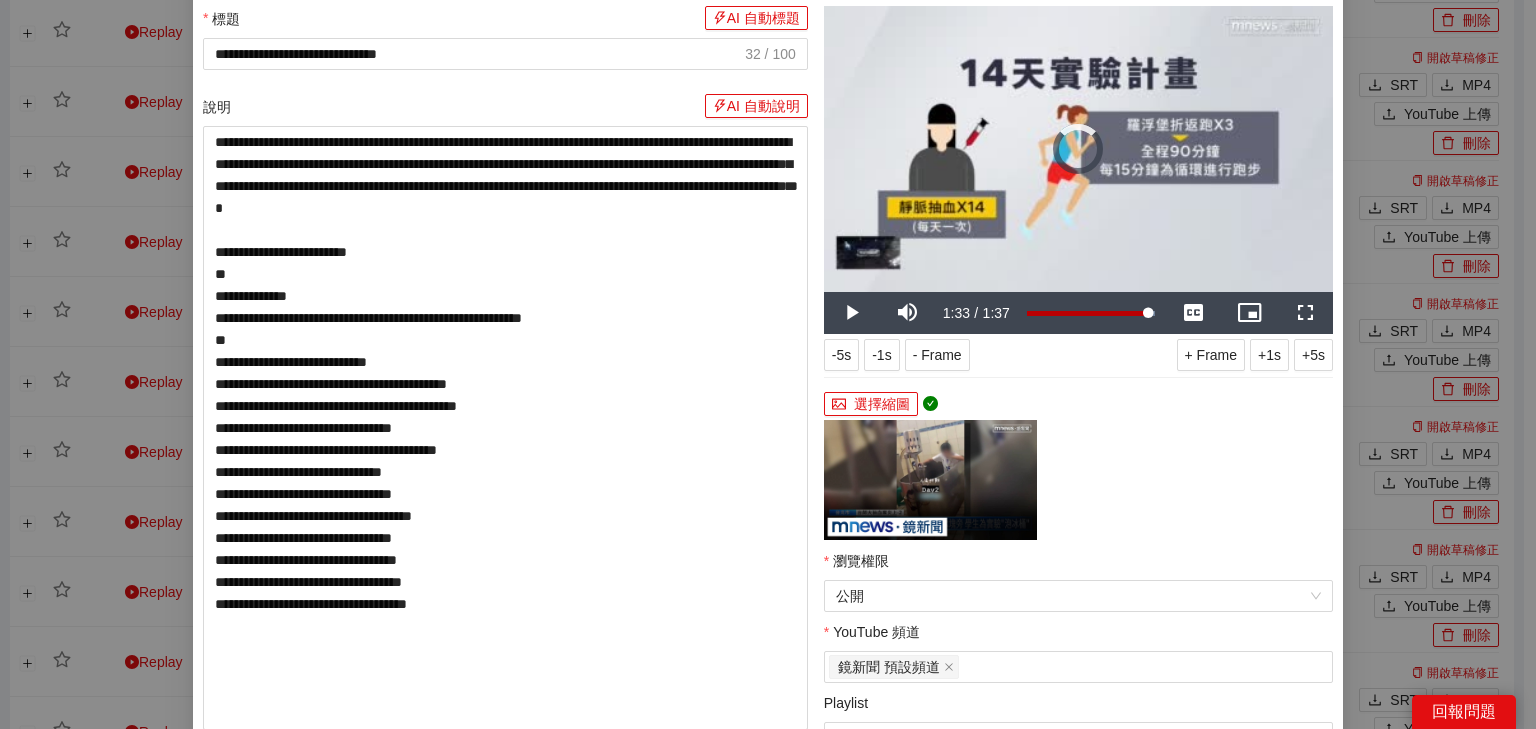 drag, startPoint x: 1145, startPoint y: 308, endPoint x: 1169, endPoint y: 312, distance: 24.33105 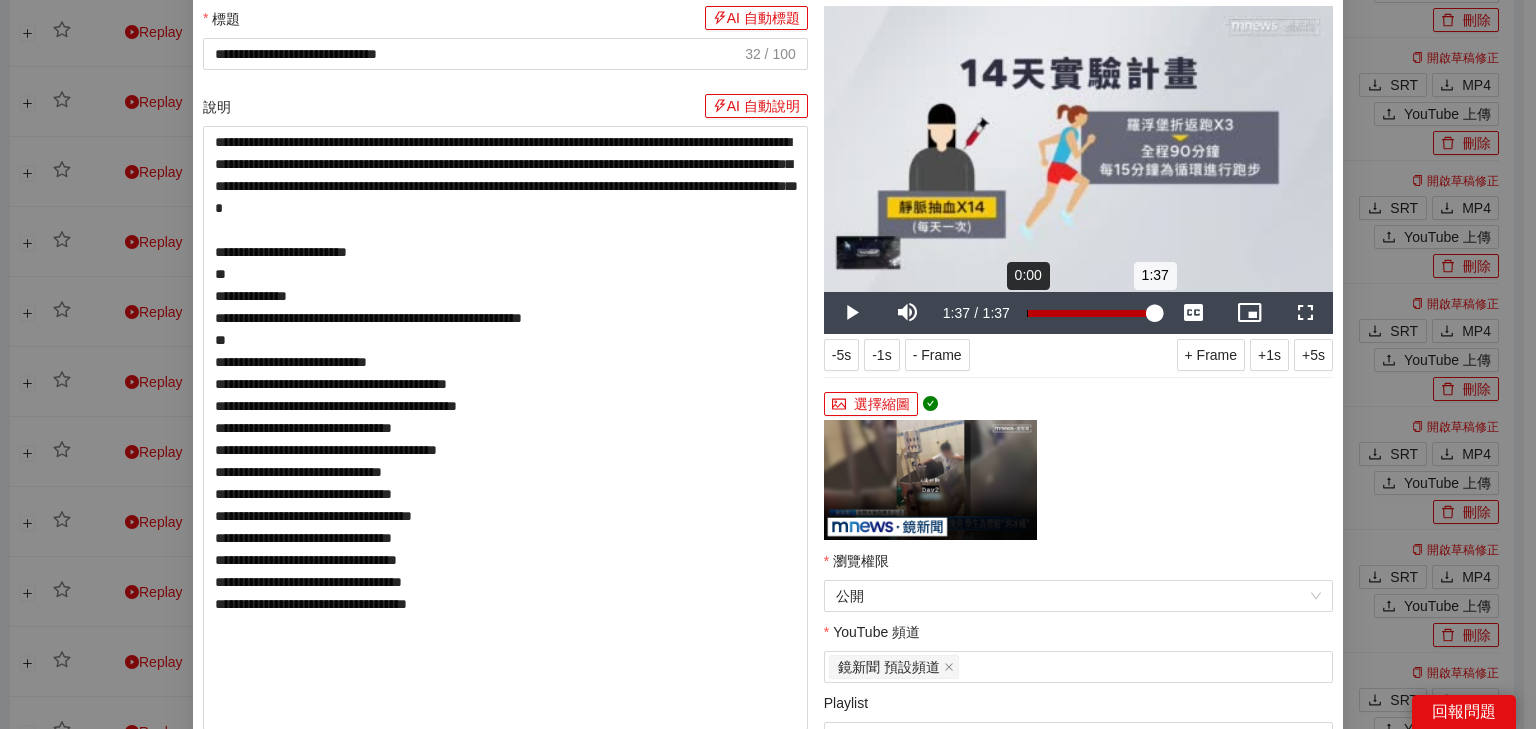 click on "Loaded :  100.00% 0:00 1:37" at bounding box center [1091, 313] 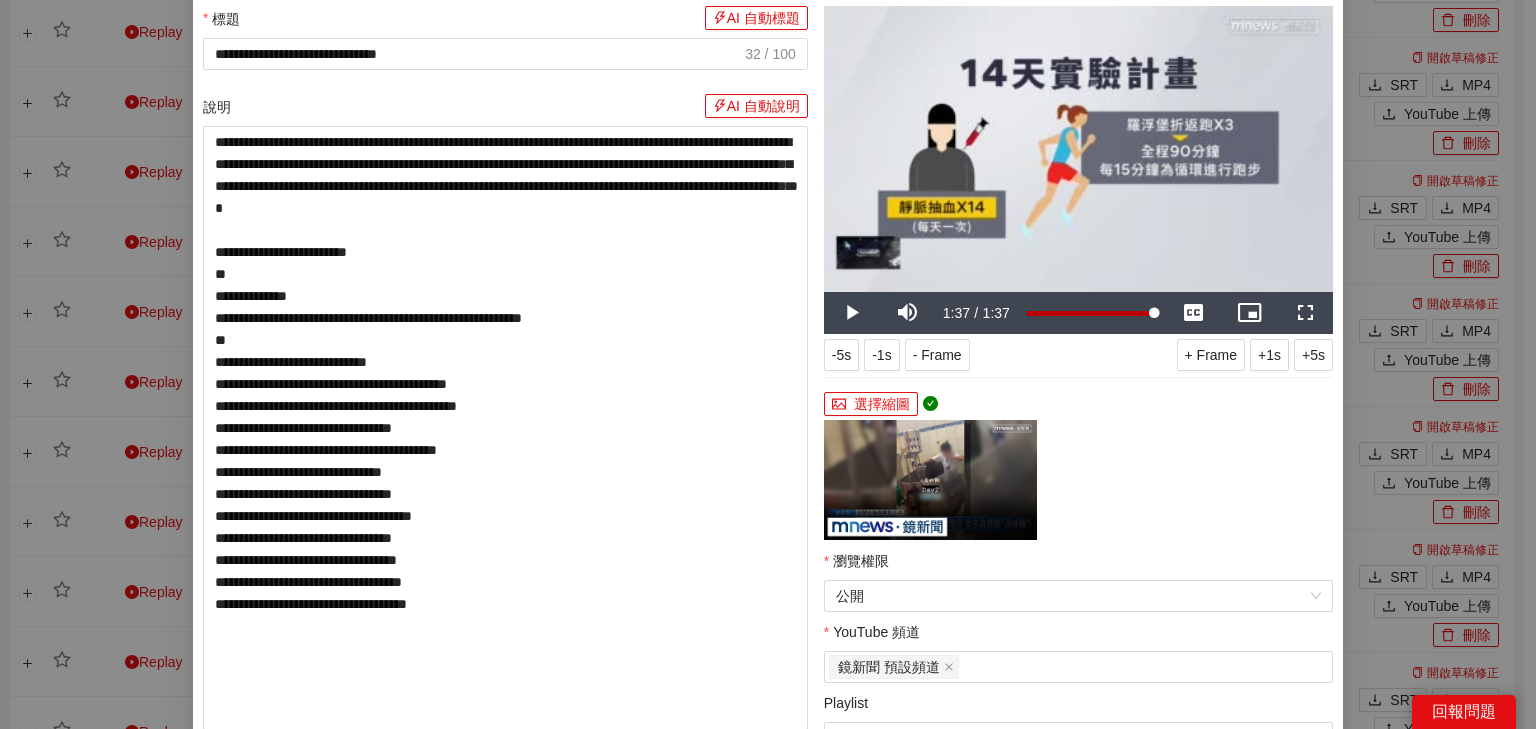 drag, startPoint x: 1021, startPoint y: 308, endPoint x: 1176, endPoint y: 326, distance: 156.04166 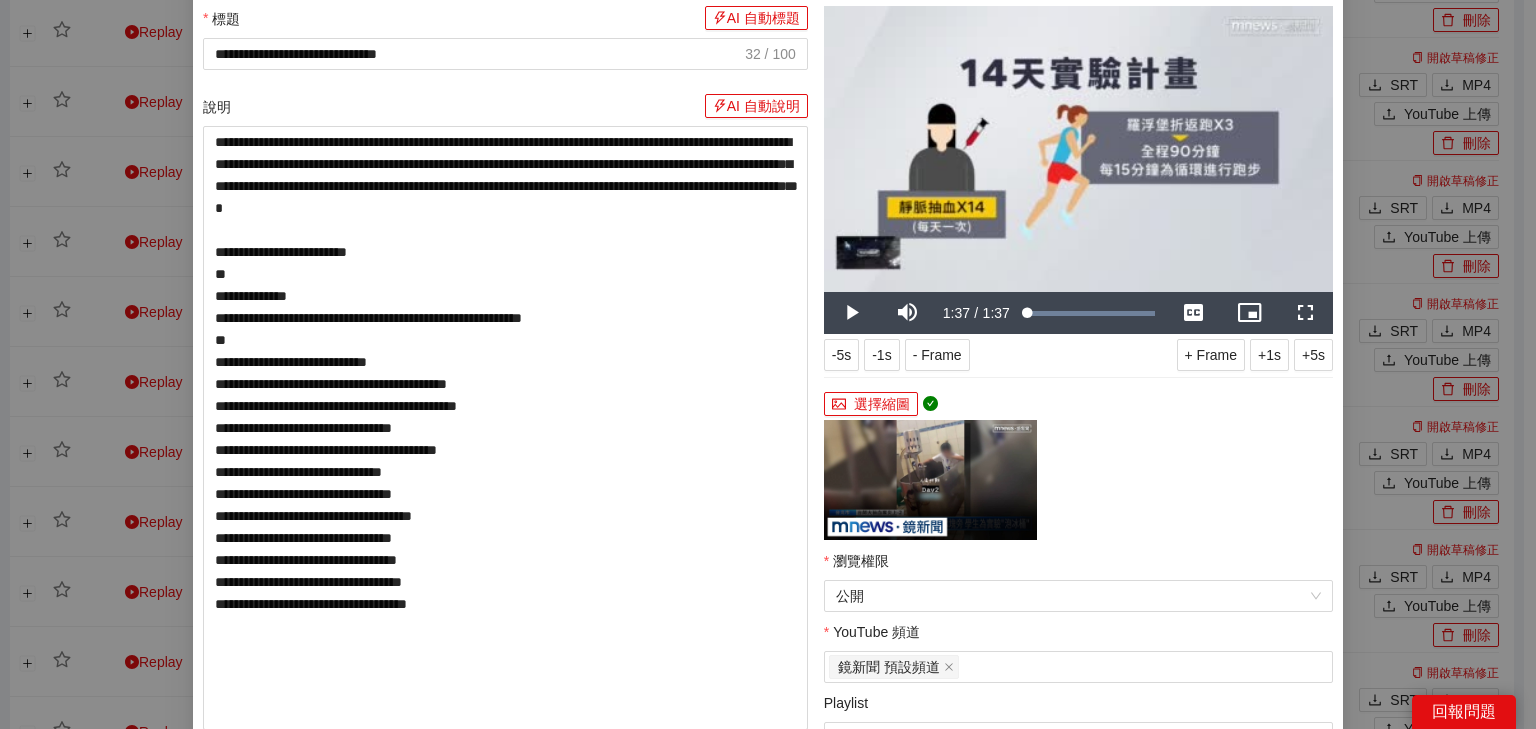 drag, startPoint x: 1144, startPoint y: 316, endPoint x: 1170, endPoint y: 324, distance: 27.202942 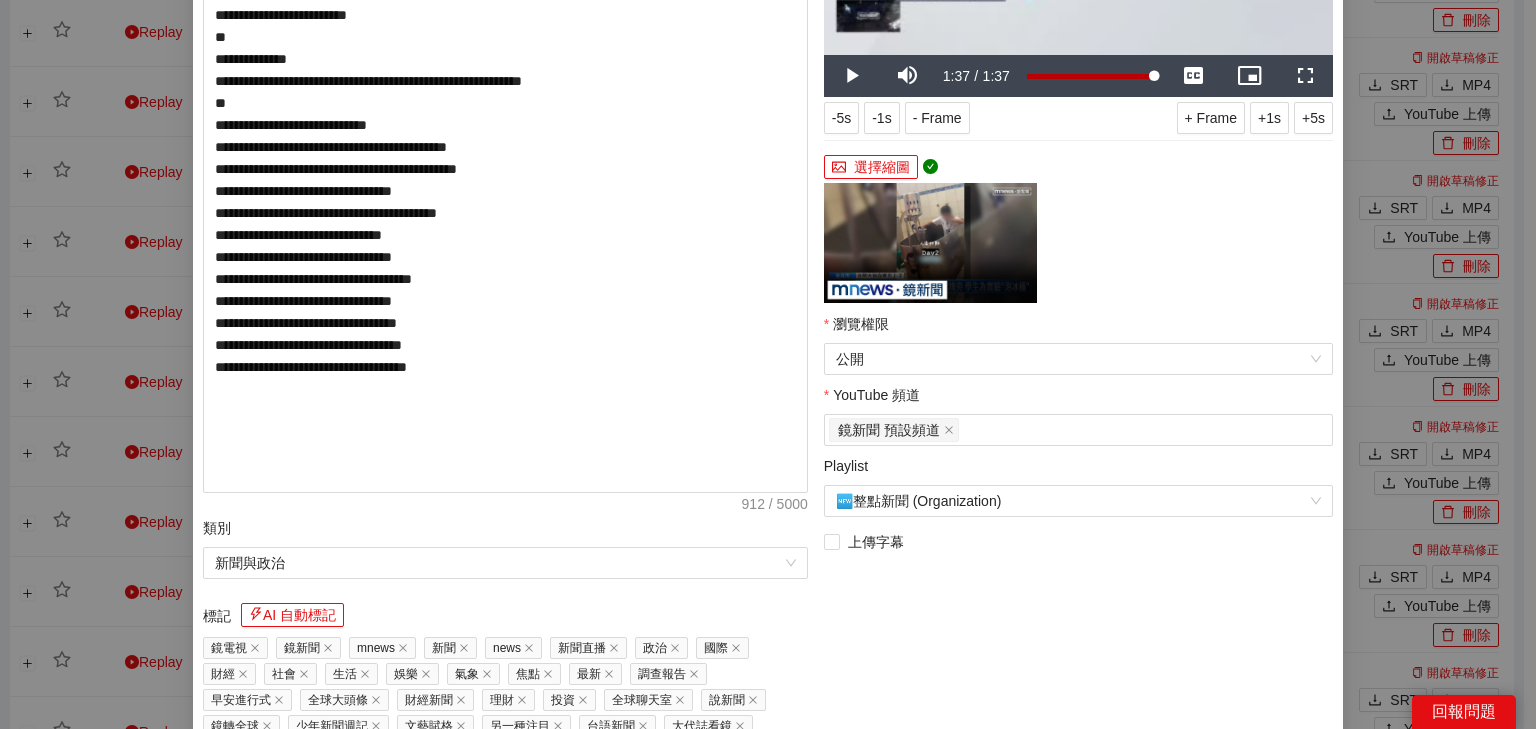 scroll, scrollTop: 619, scrollLeft: 0, axis: vertical 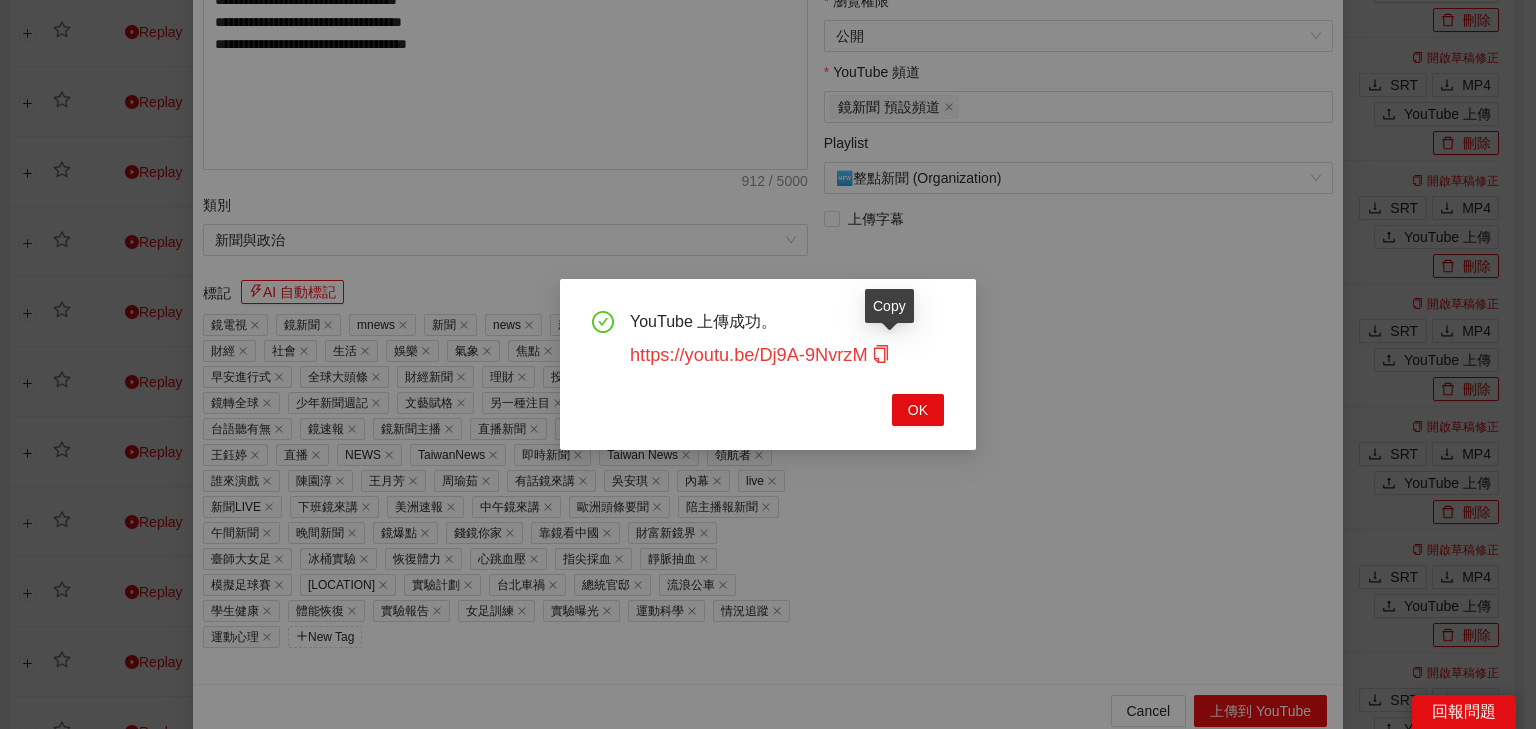 click 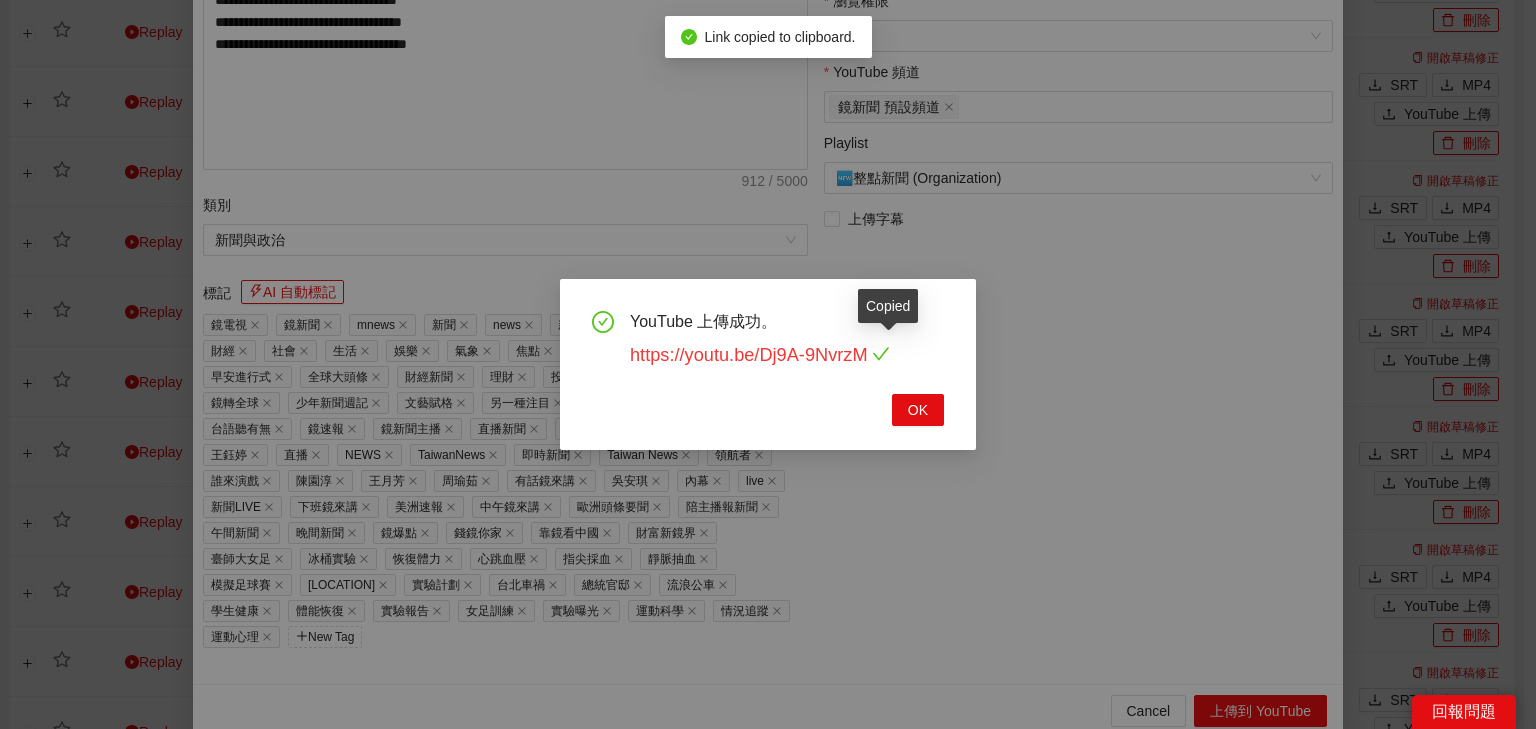 click on "https://youtu.be/Dj9A-9NvrzM" at bounding box center [760, 355] 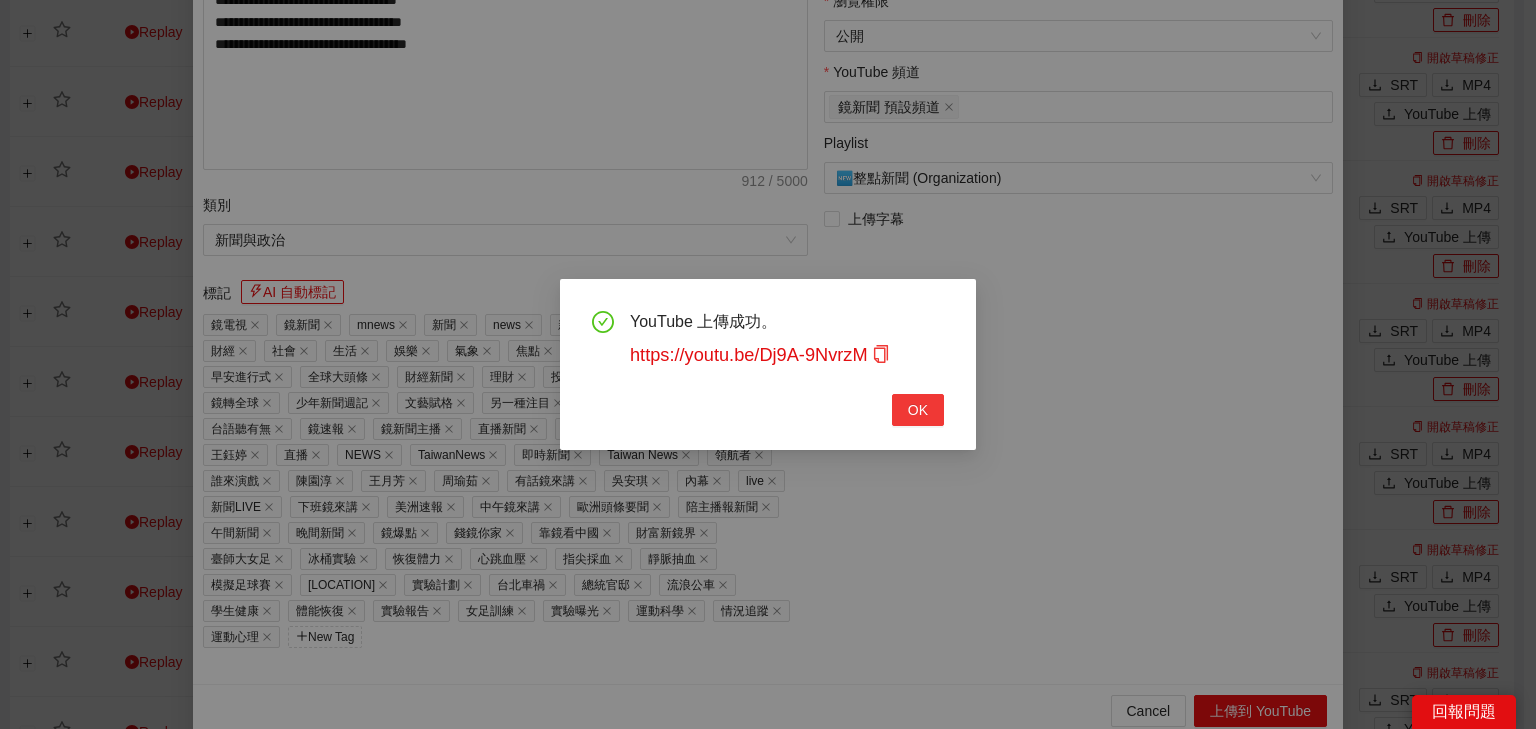 click on "OK" at bounding box center (918, 410) 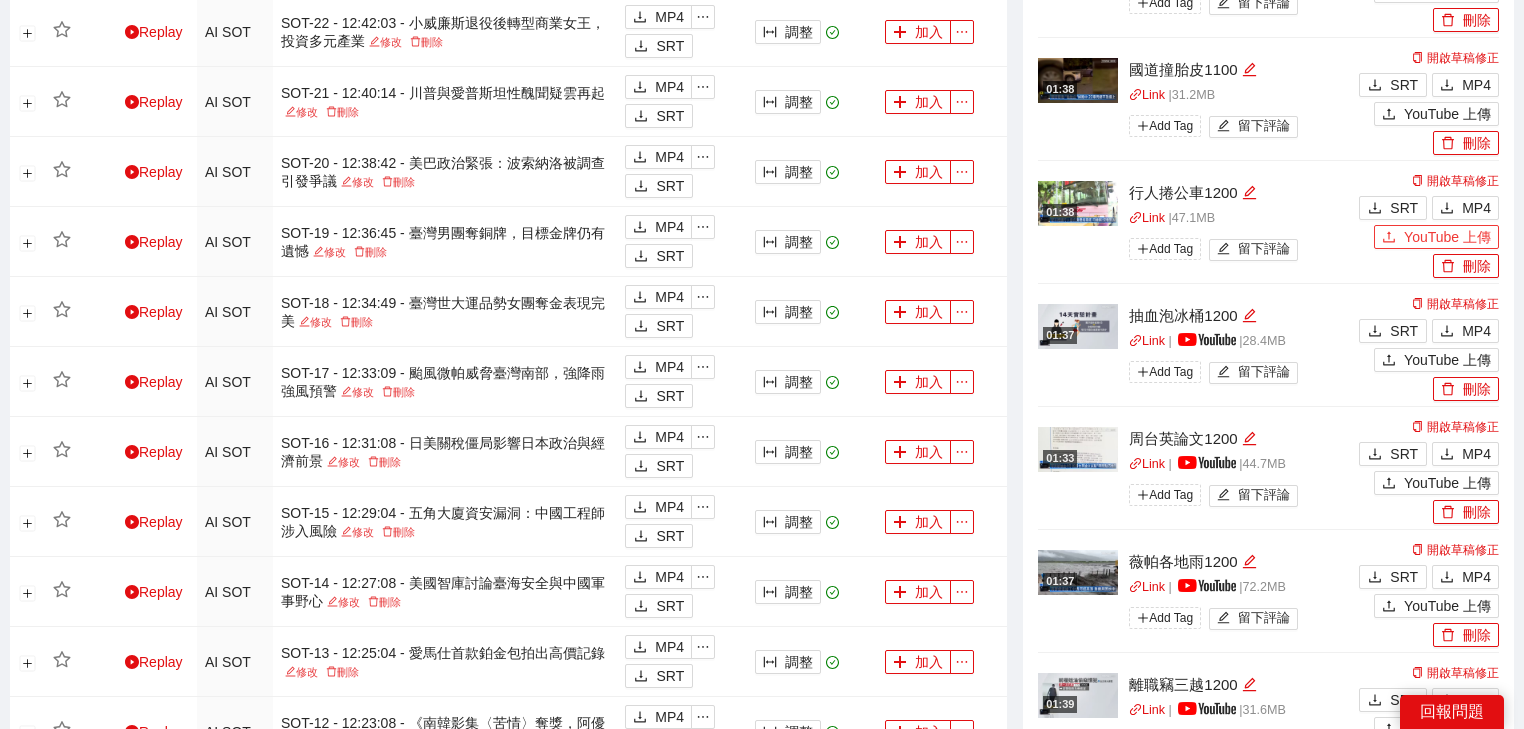 click on "YouTube 上傳" at bounding box center [1447, 237] 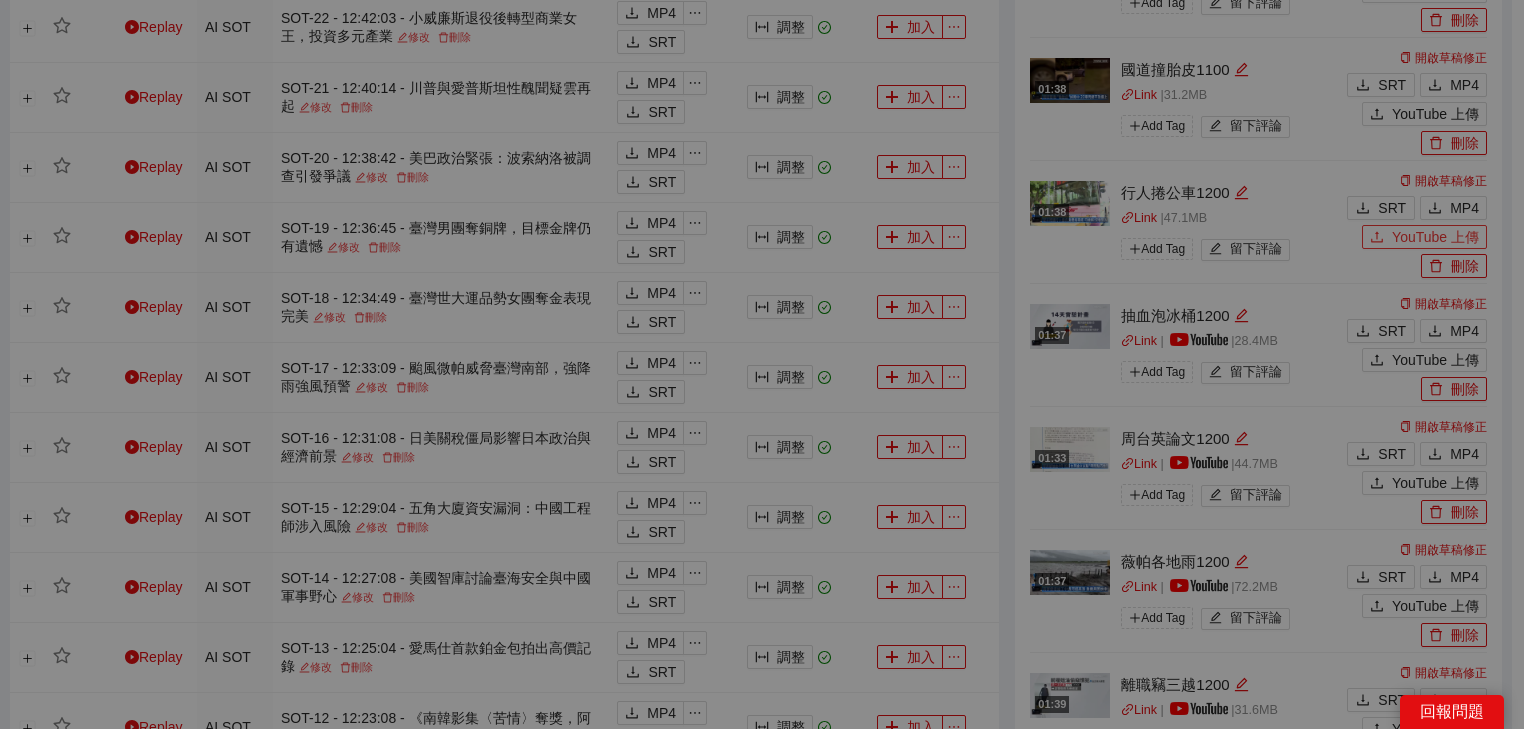 type 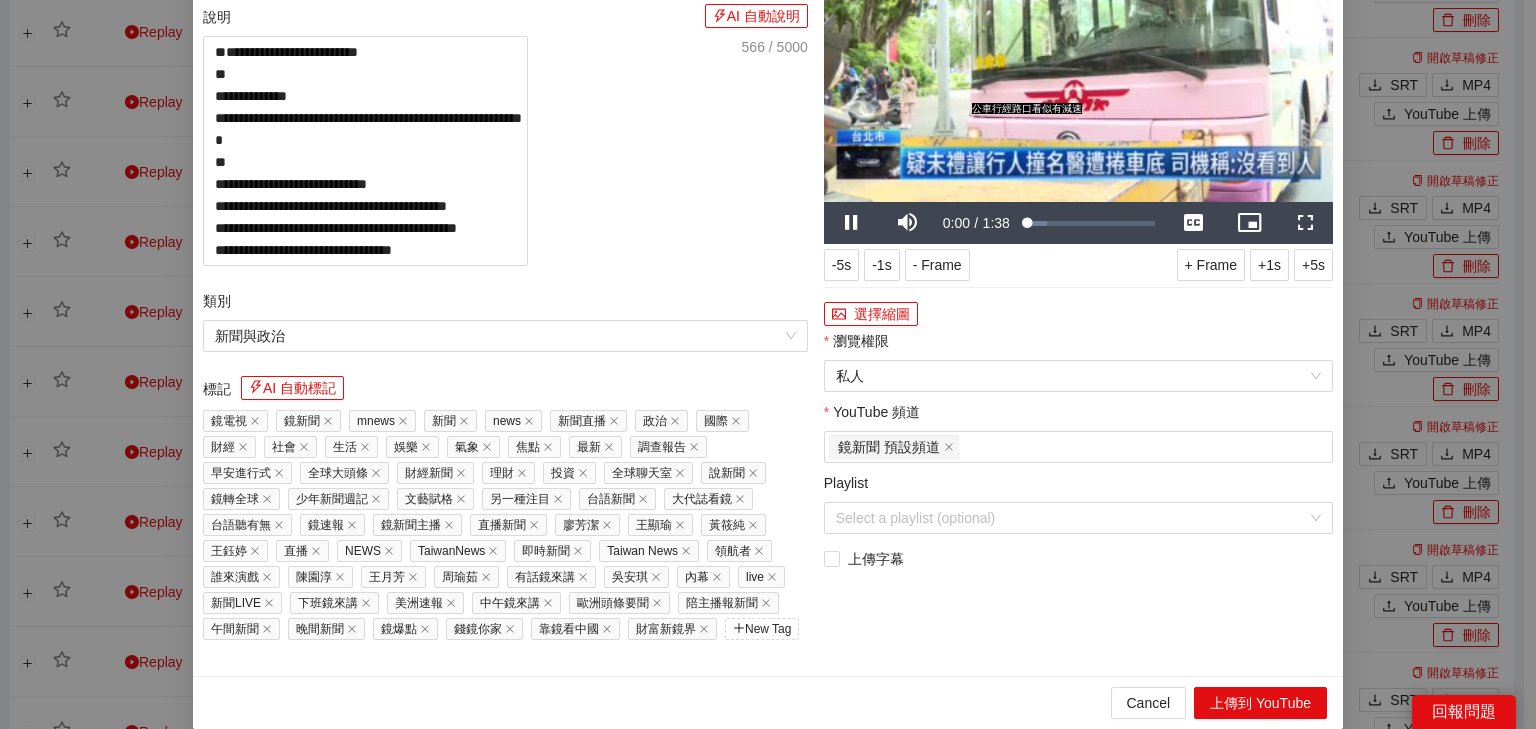 drag, startPoint x: 700, startPoint y: 124, endPoint x: 470, endPoint y: 65, distance: 237.44684 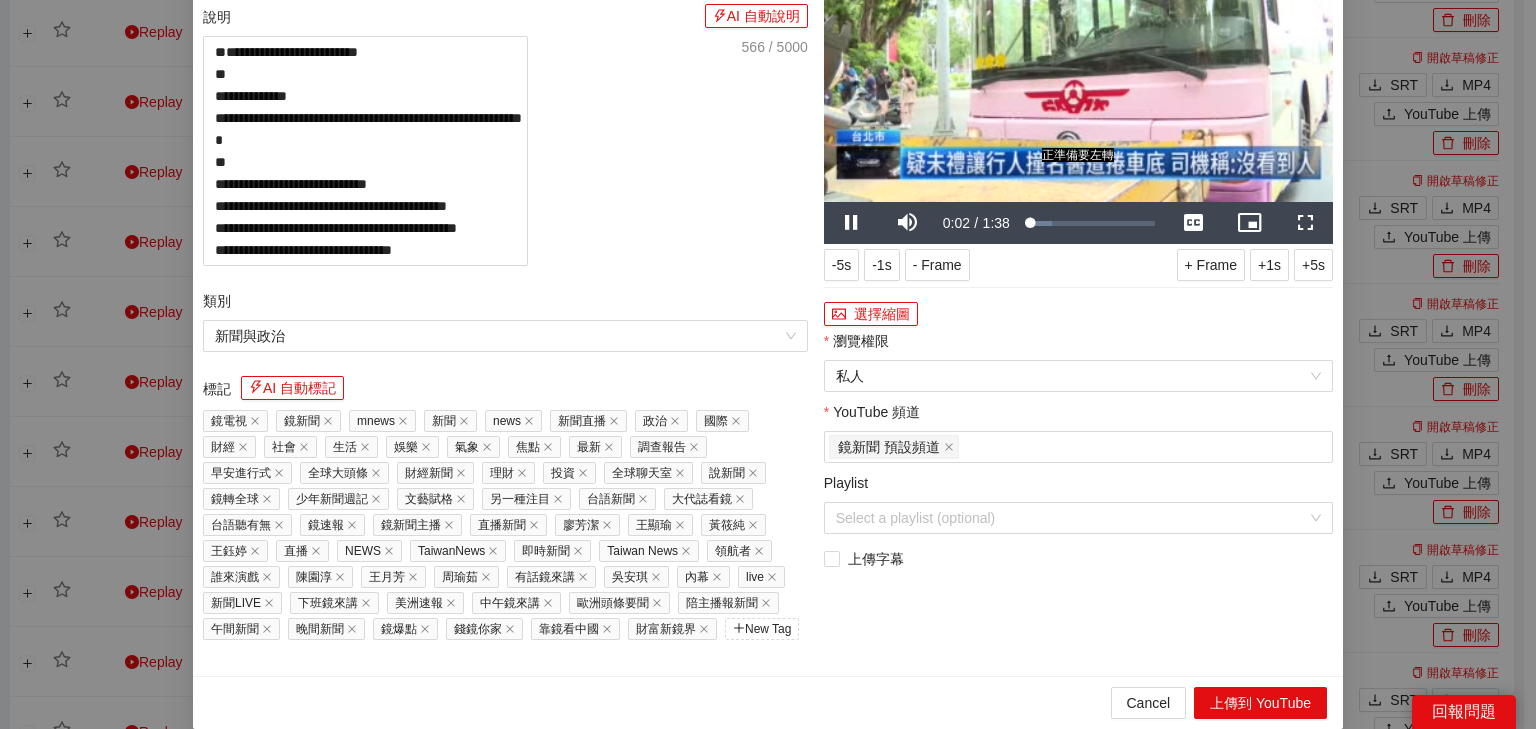 click on "**********" at bounding box center [505, -36] 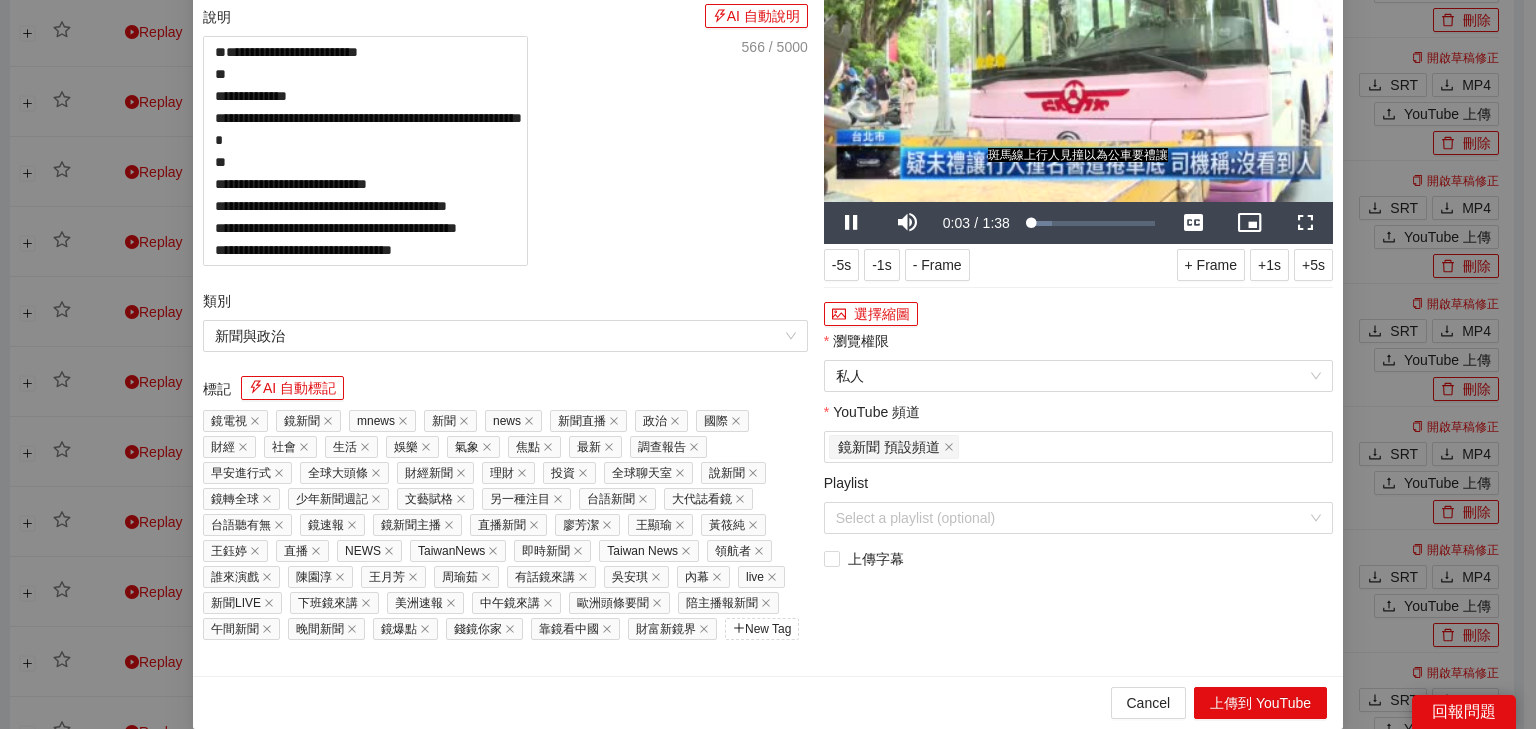 drag, startPoint x: 417, startPoint y: 123, endPoint x: 80, endPoint y: 68, distance: 341.45865 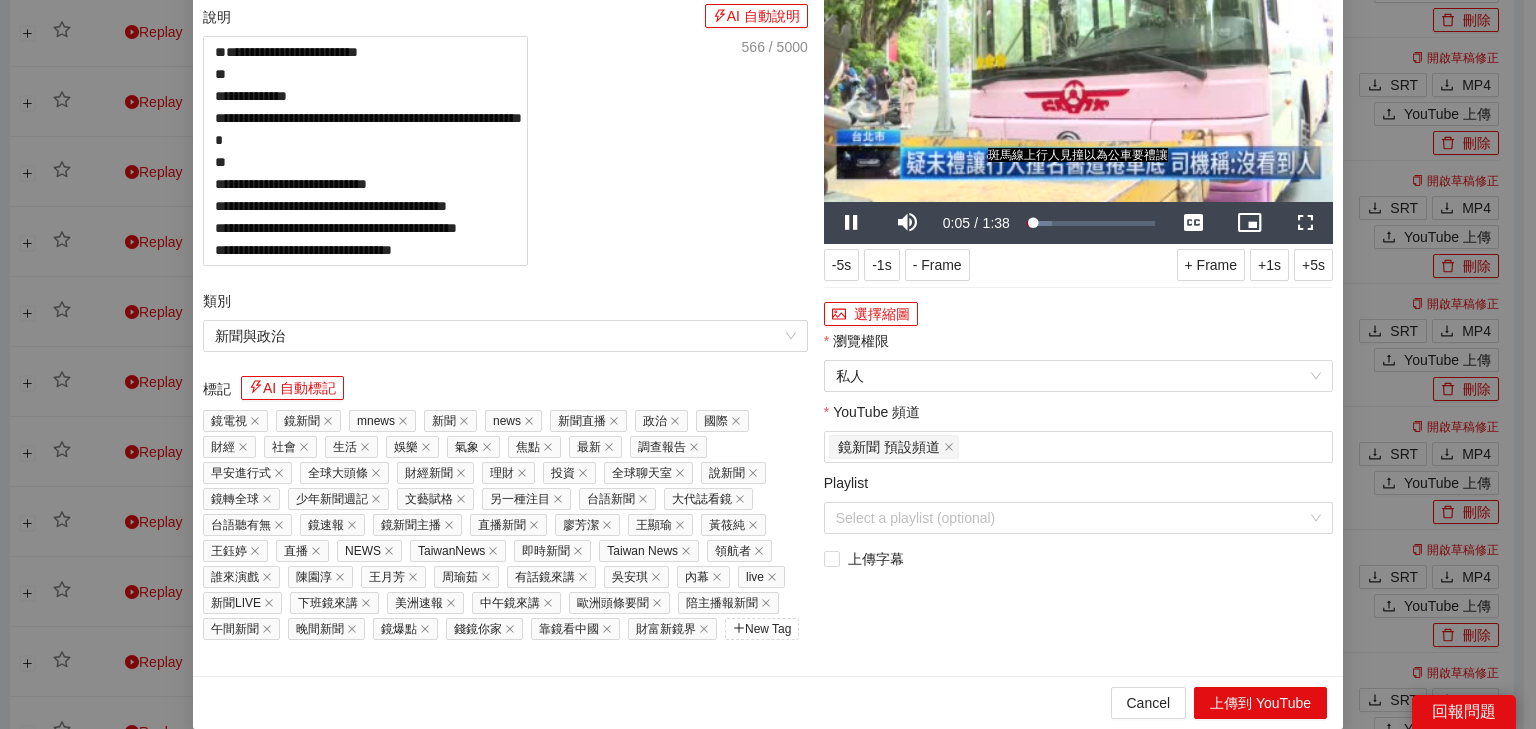 type on "**********" 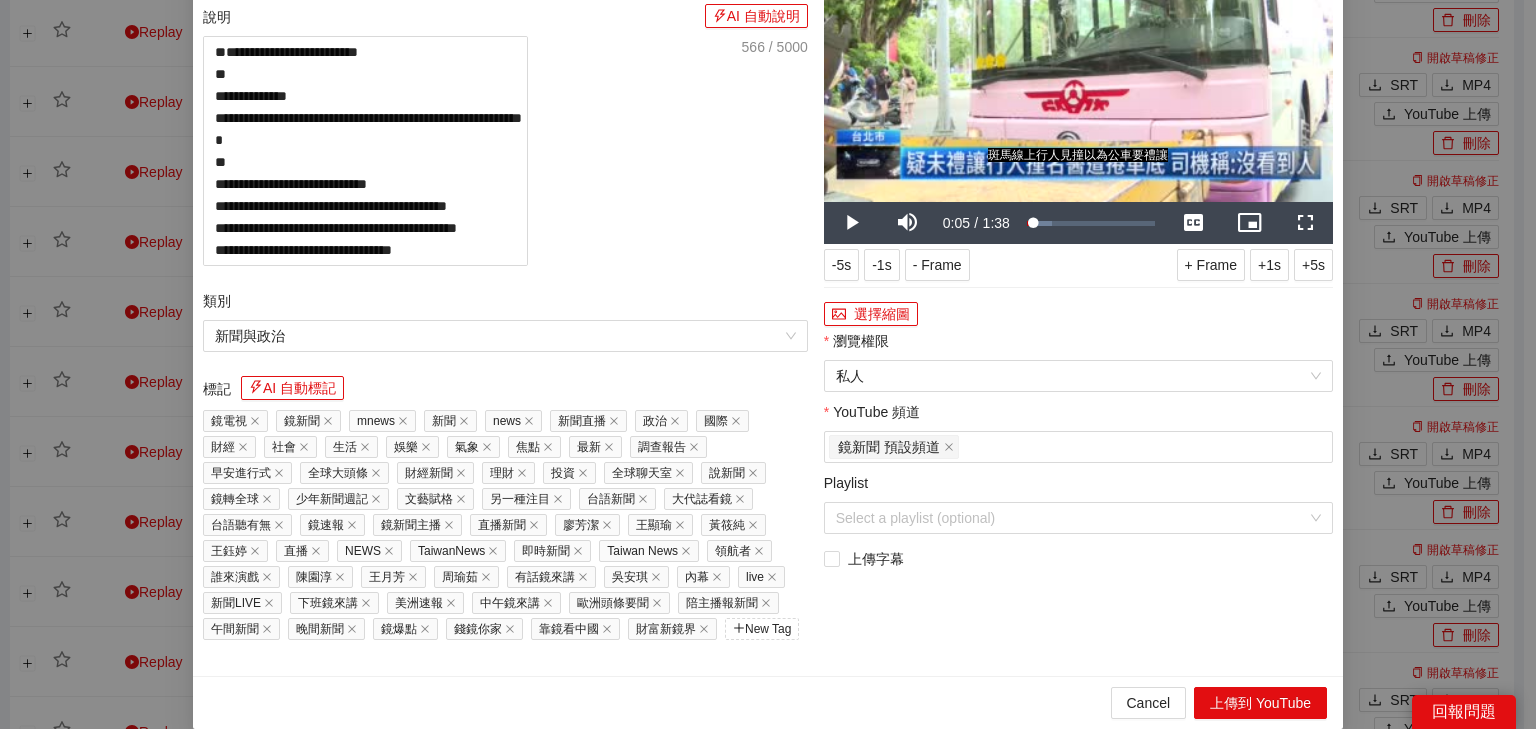 click at bounding box center (1078, 59) 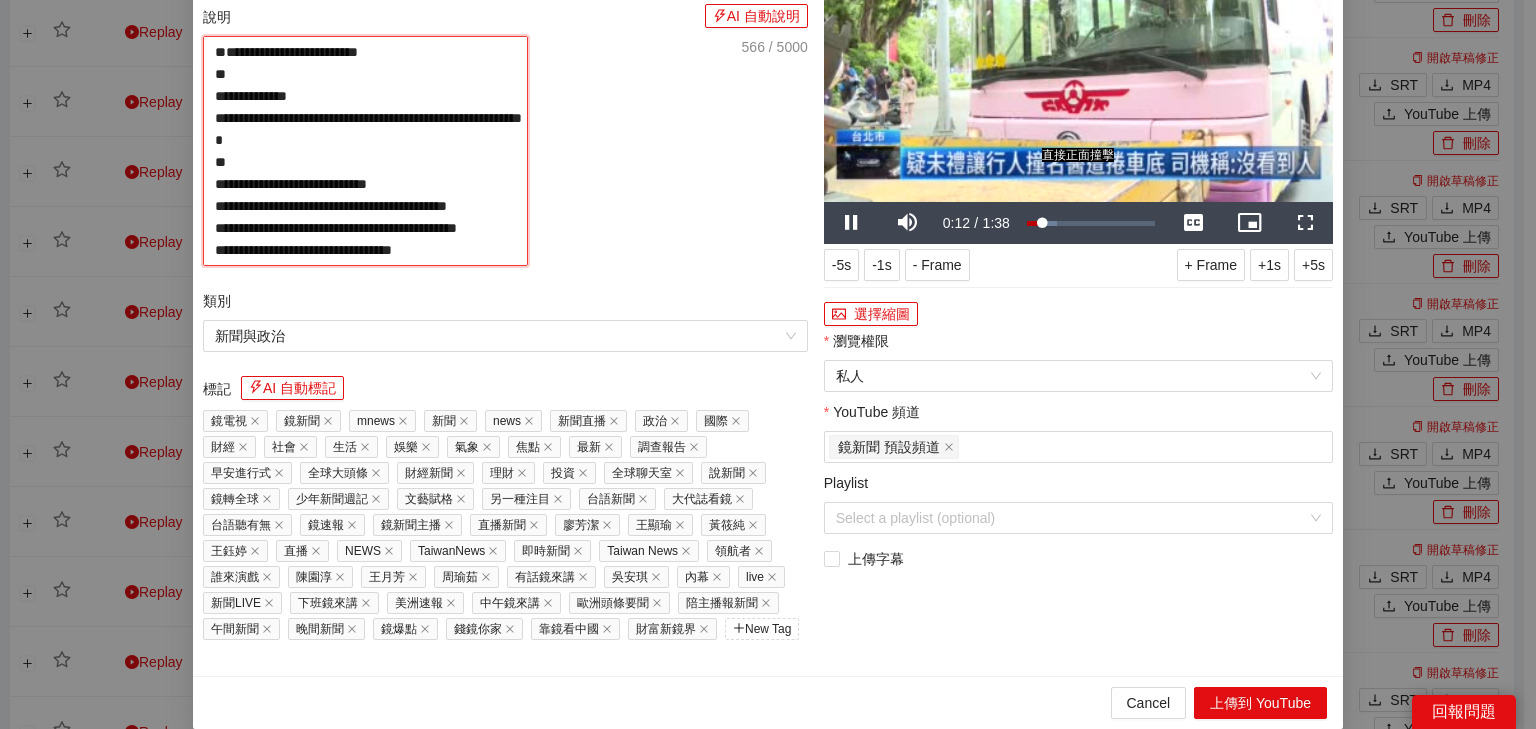 click on "**********" at bounding box center (365, 151) 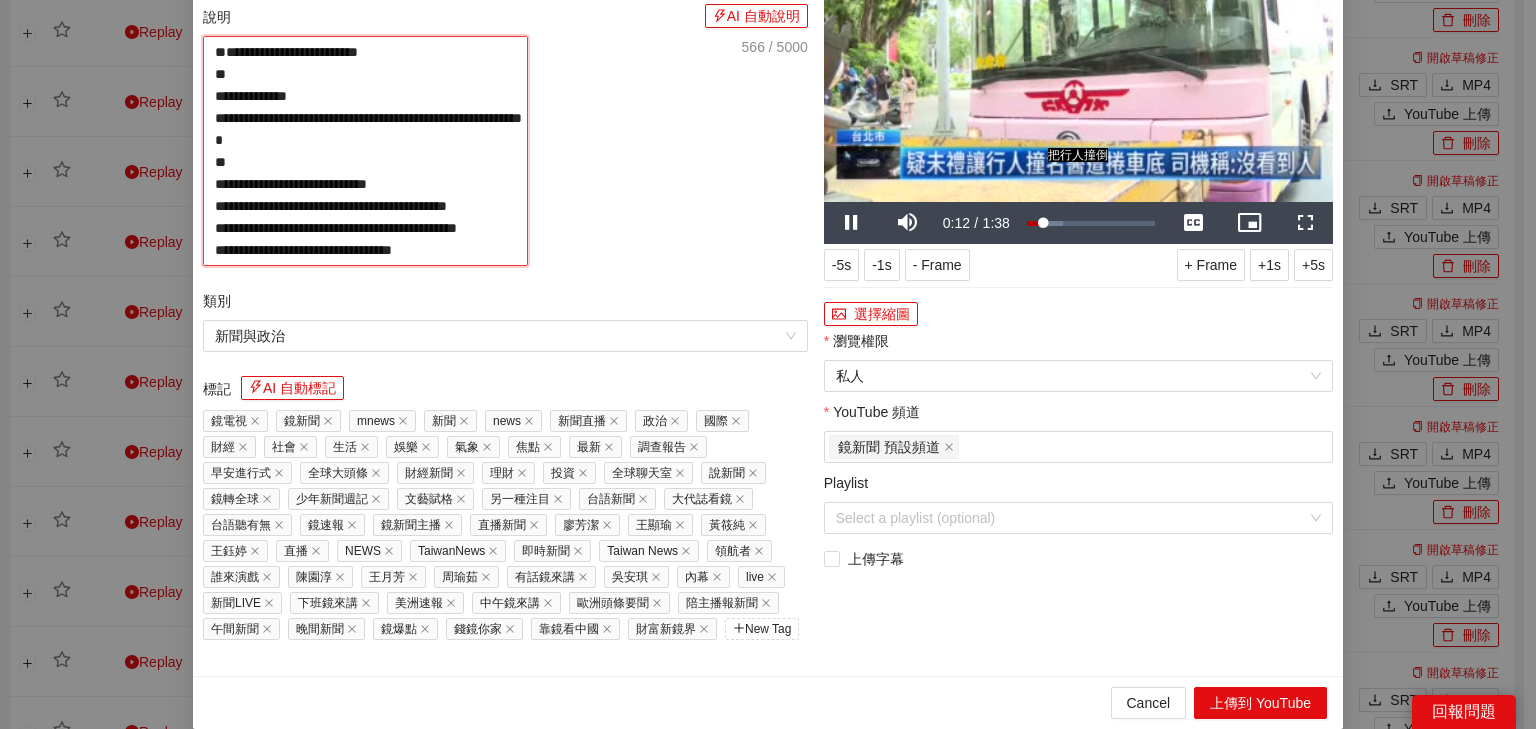 paste on "**********" 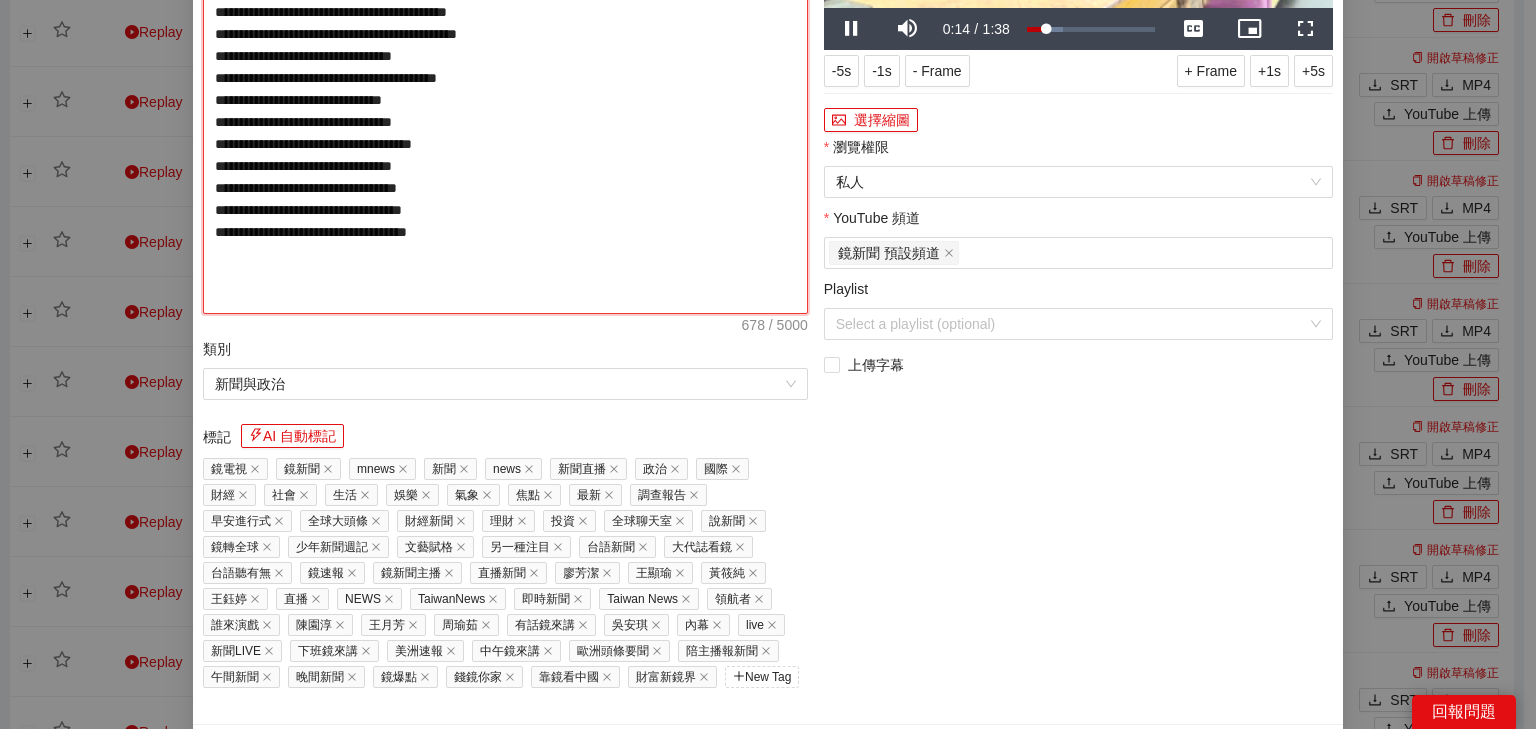 click on "**********" at bounding box center (505, 78) 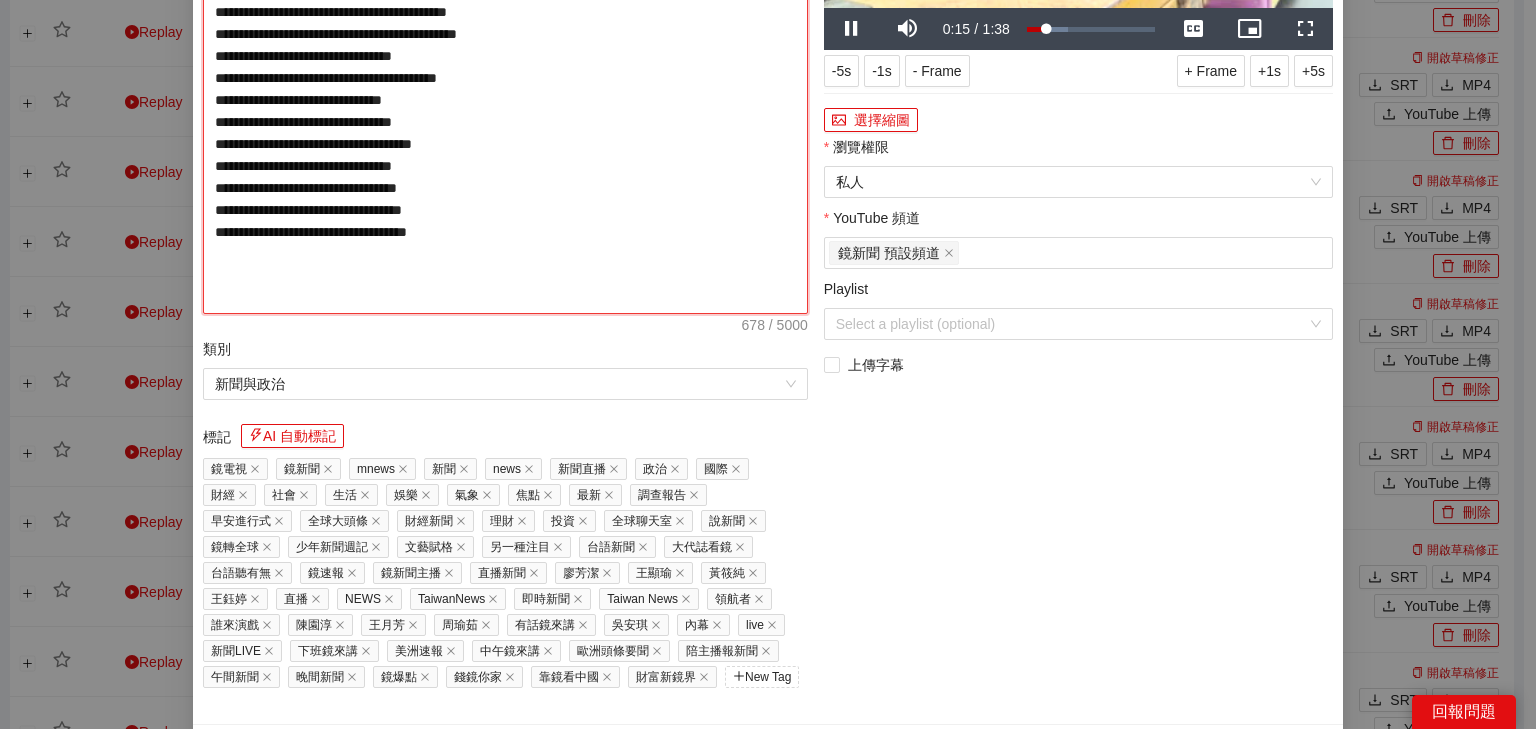 type on "**********" 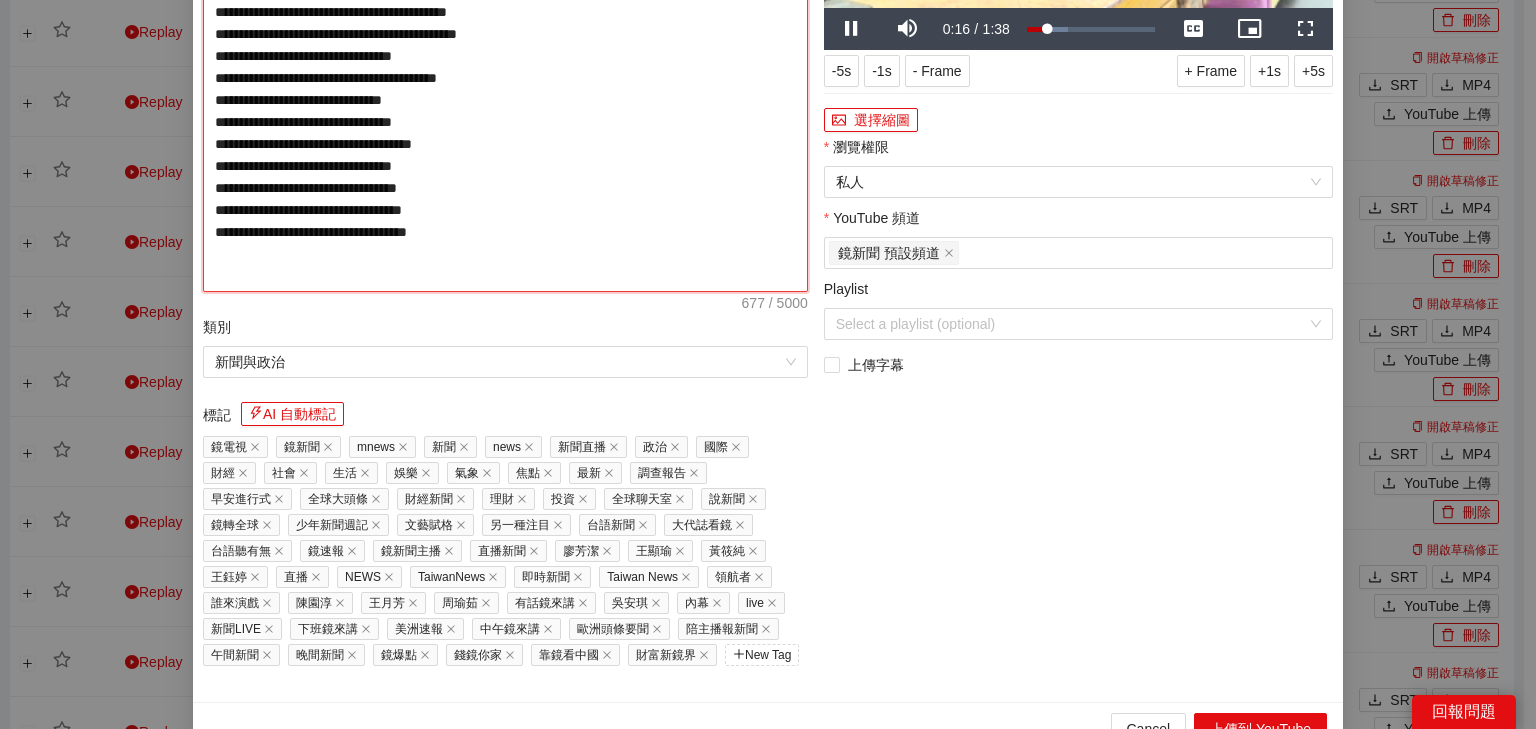 type on "**********" 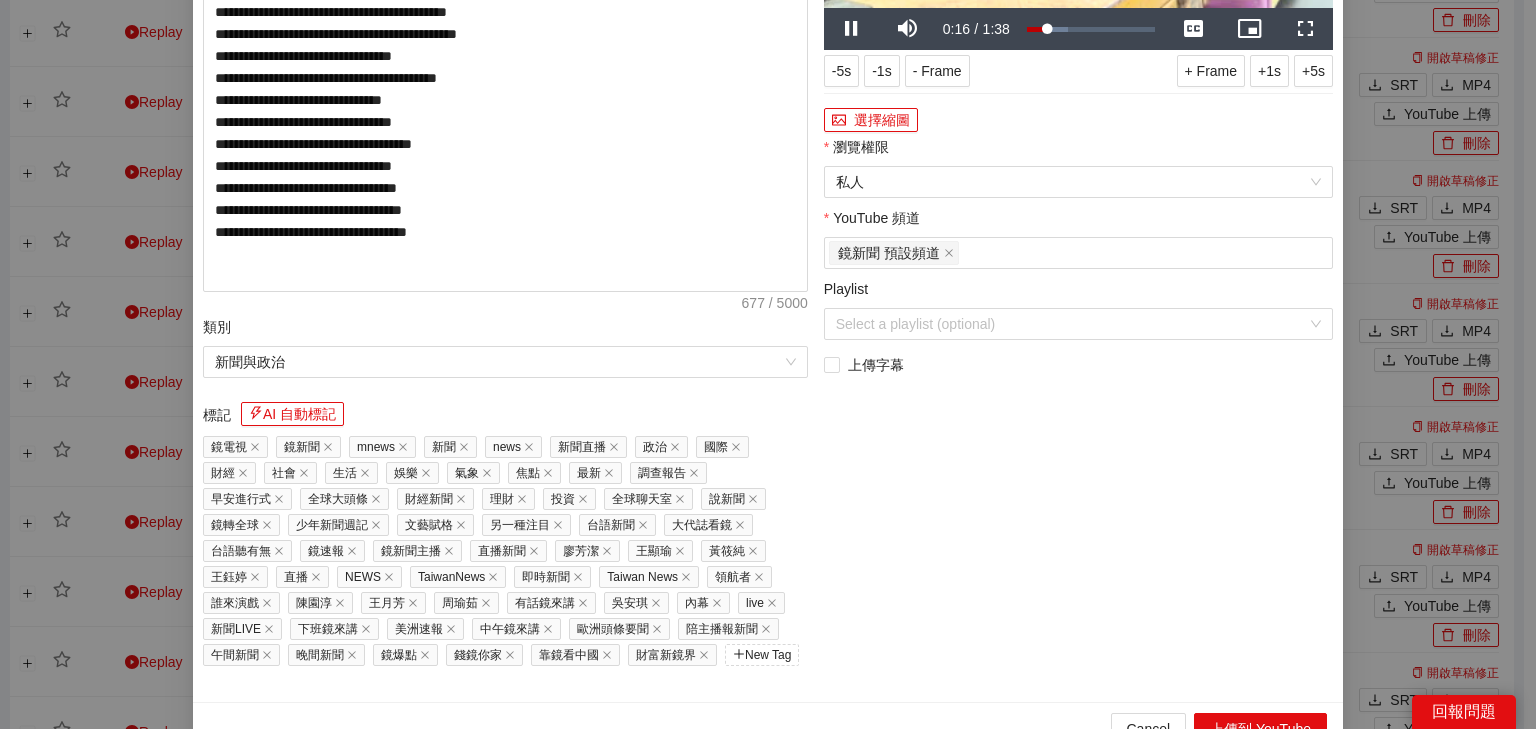 click at bounding box center [1078, -135] 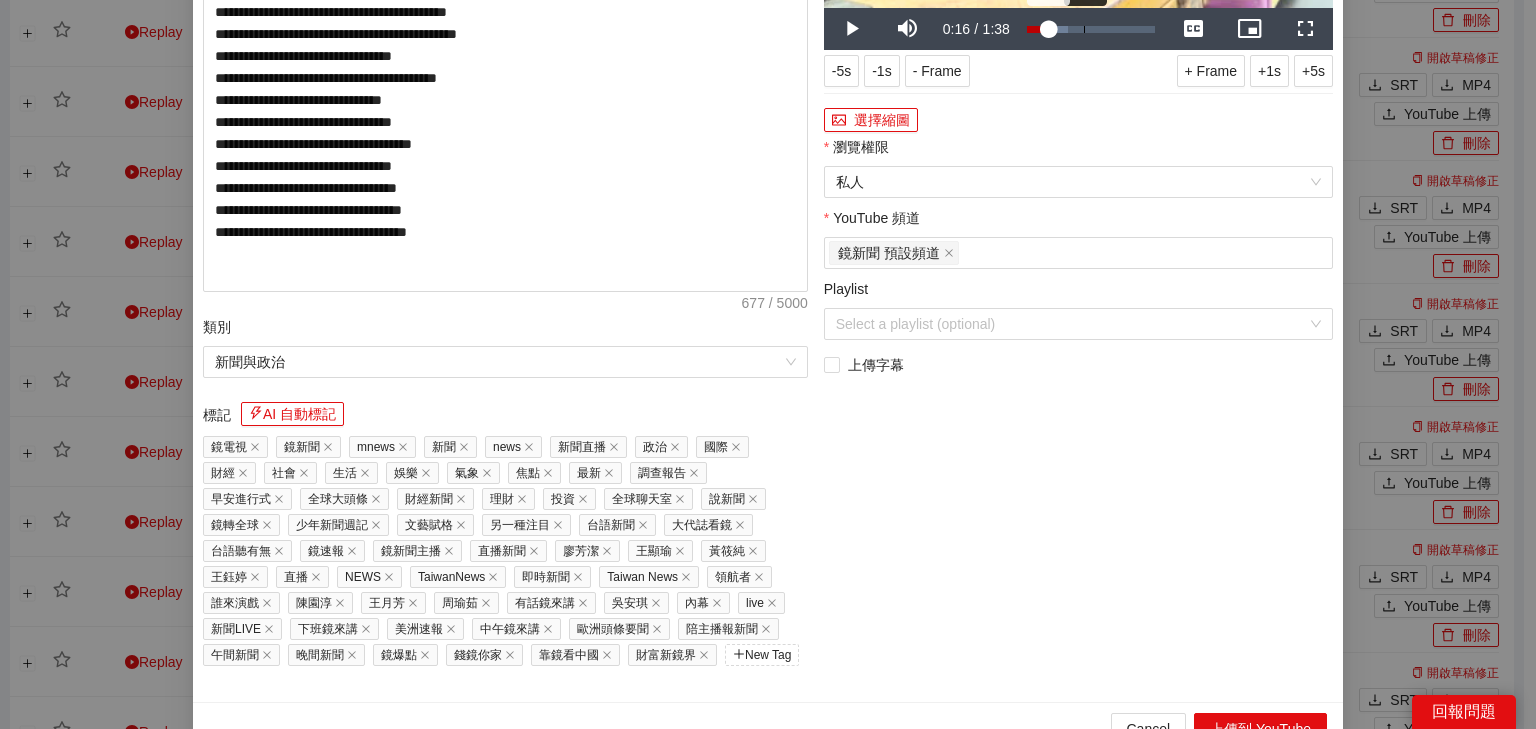 click on "Loaded :  32.37% 0:43 0:16" at bounding box center (1091, 29) 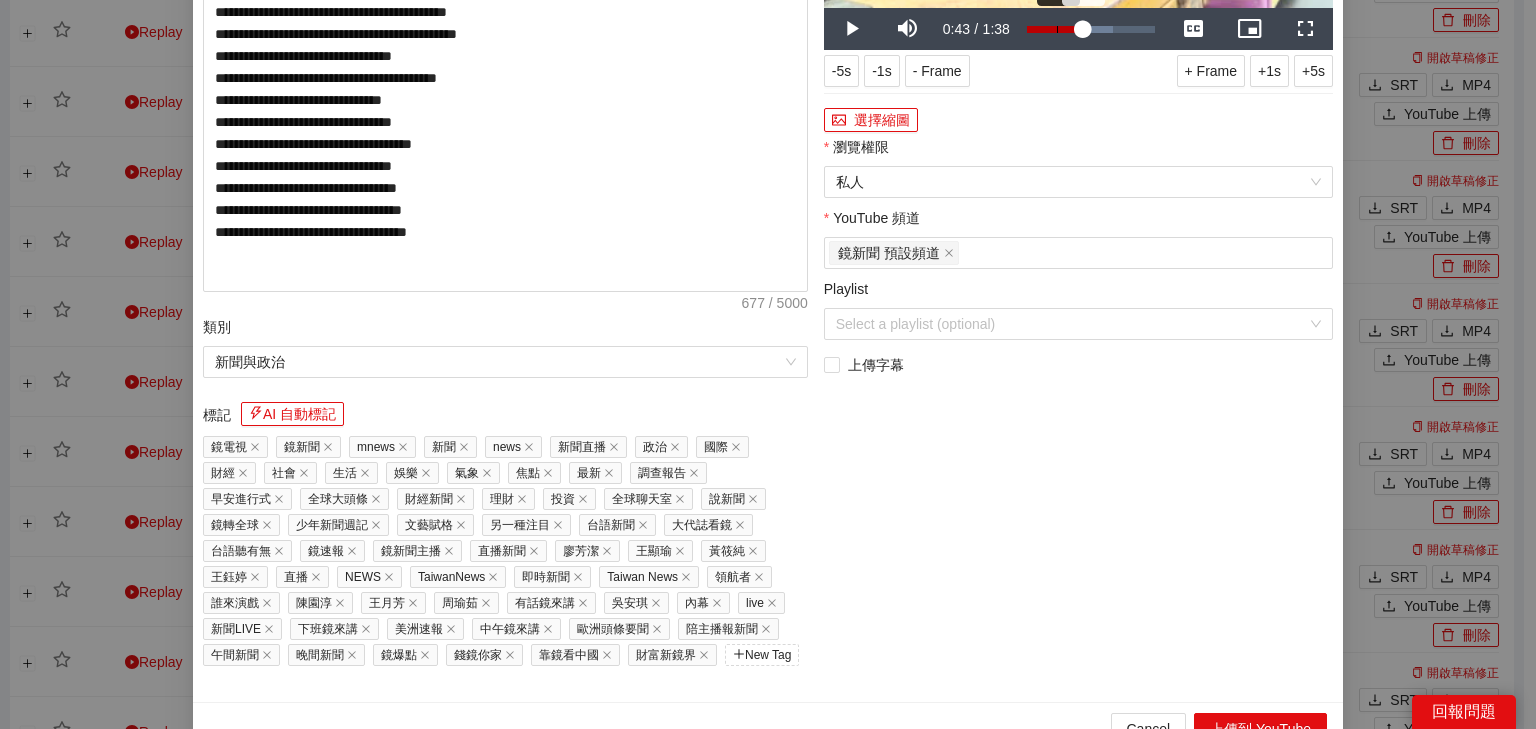 click on "0:23" at bounding box center (1057, 29) 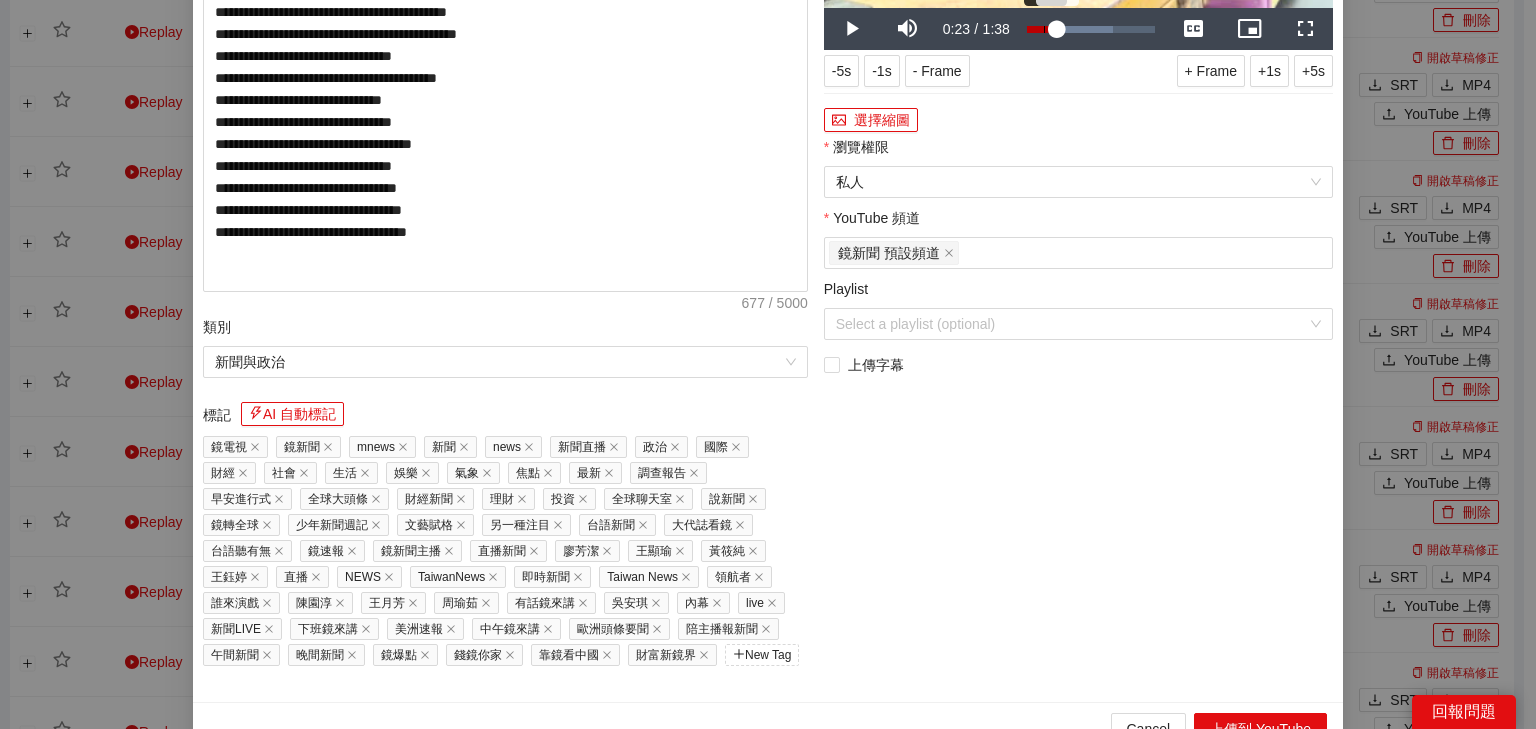 click on "0:13" at bounding box center [1044, 29] 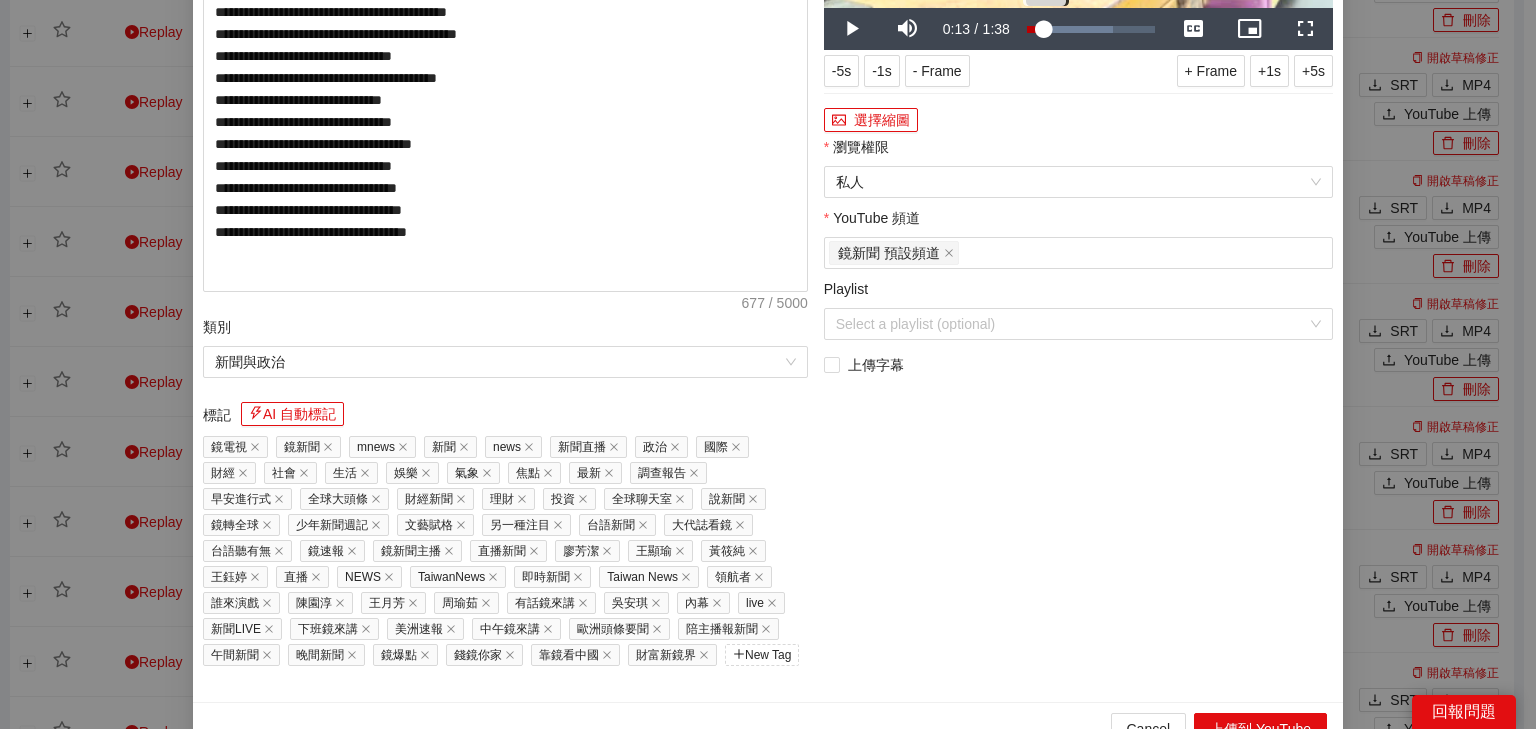 click on "0:13" at bounding box center (1035, 29) 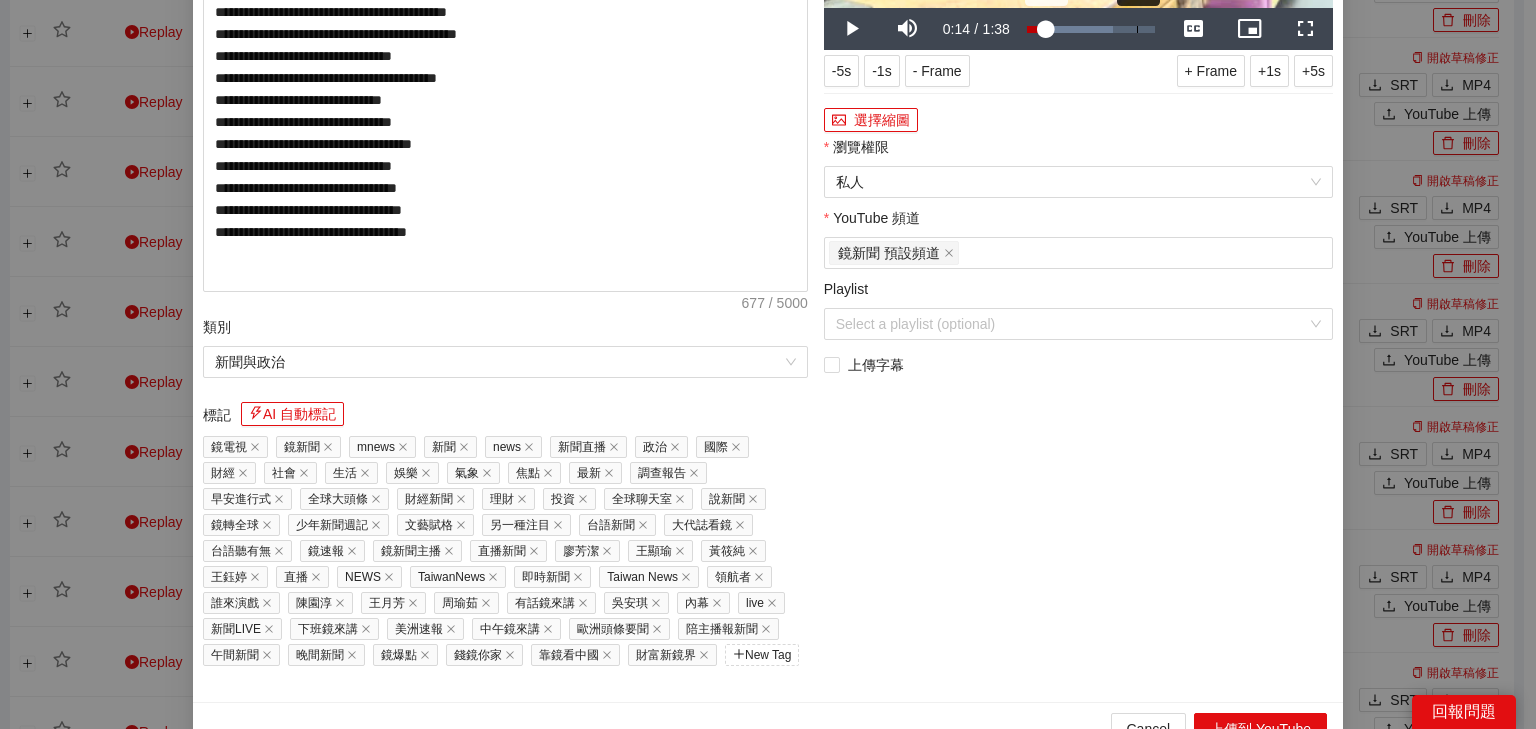 click on "1:24" at bounding box center [1137, 29] 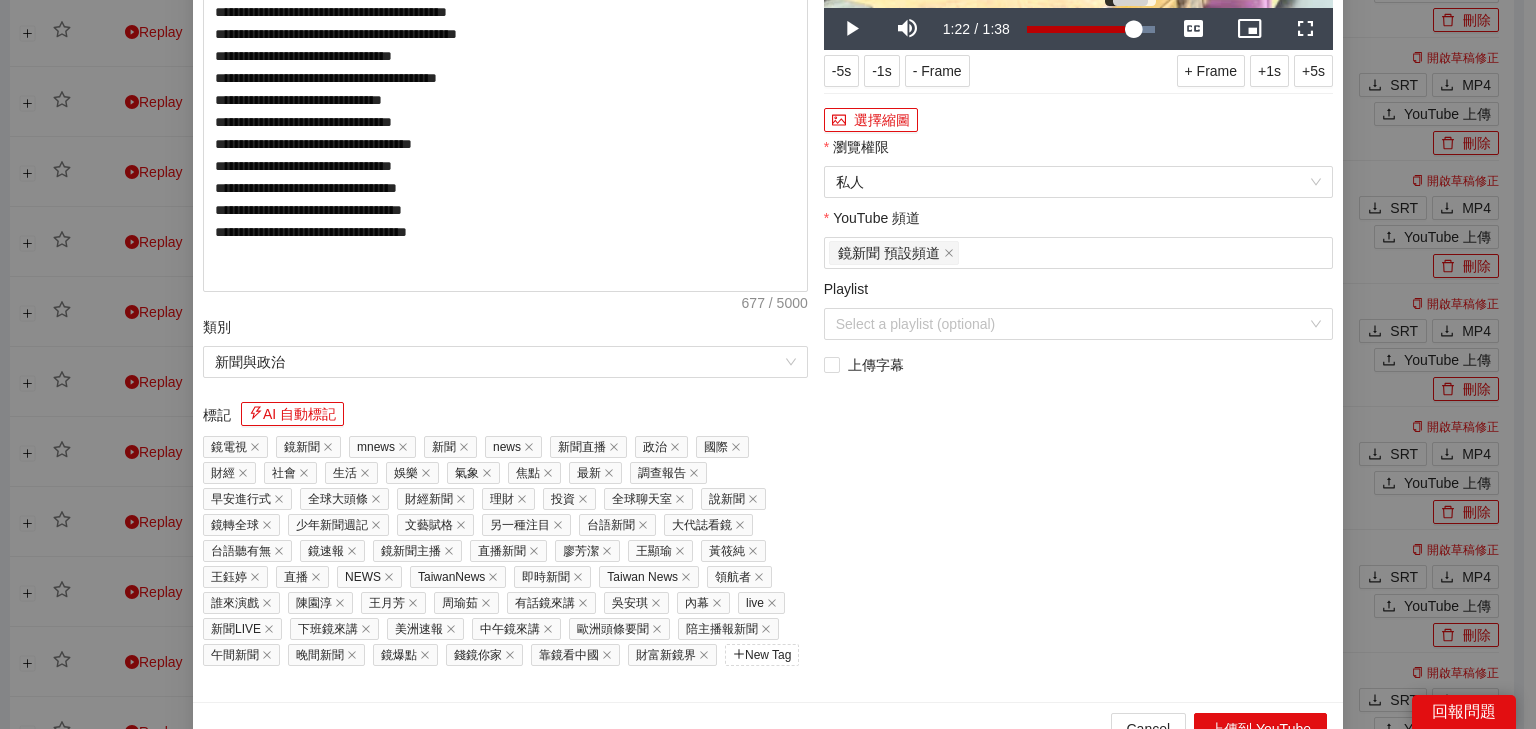 click on "Loaded :  100.00% 1:15 1:22" at bounding box center (1091, 29) 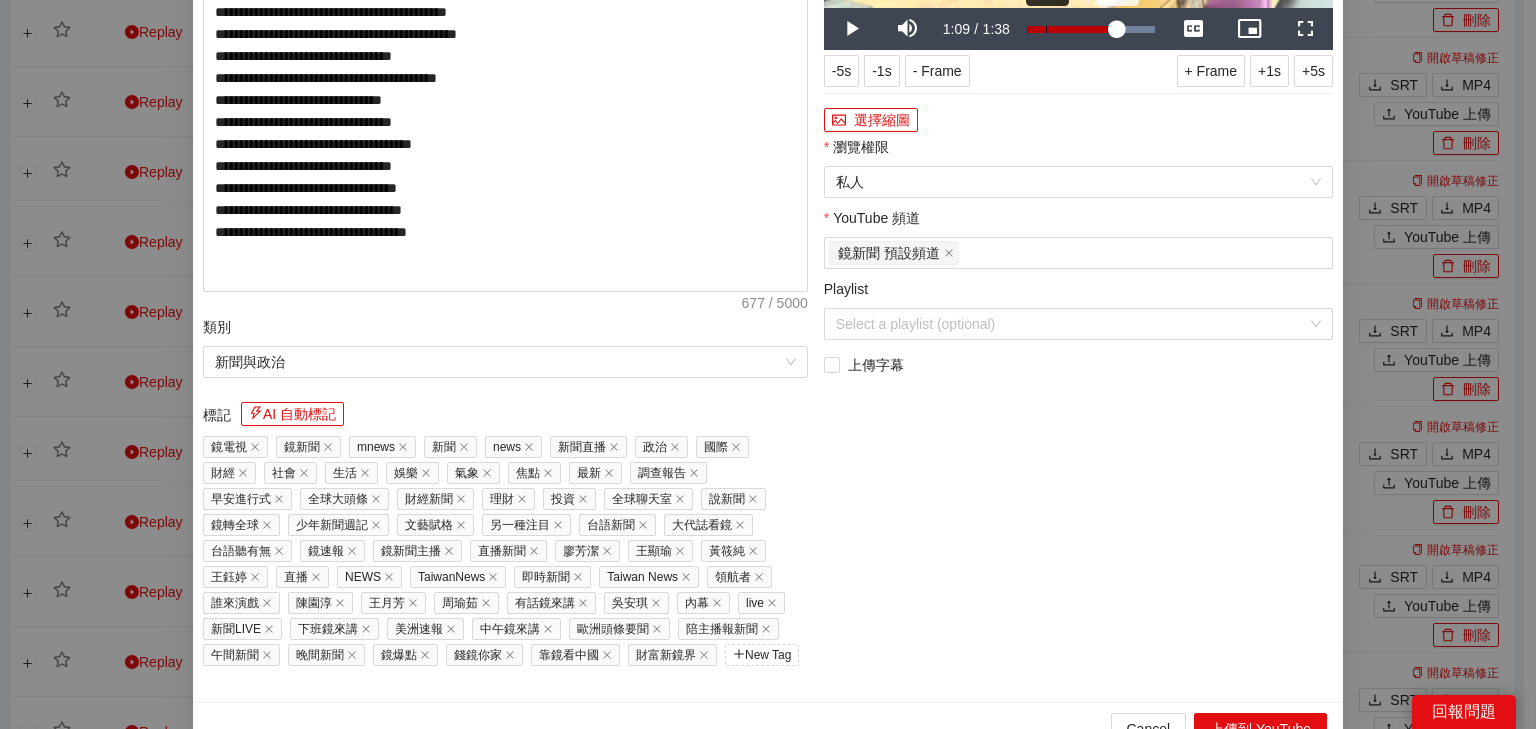 click on "Loaded :  100.00% 0:14 1:09" at bounding box center [1091, 29] 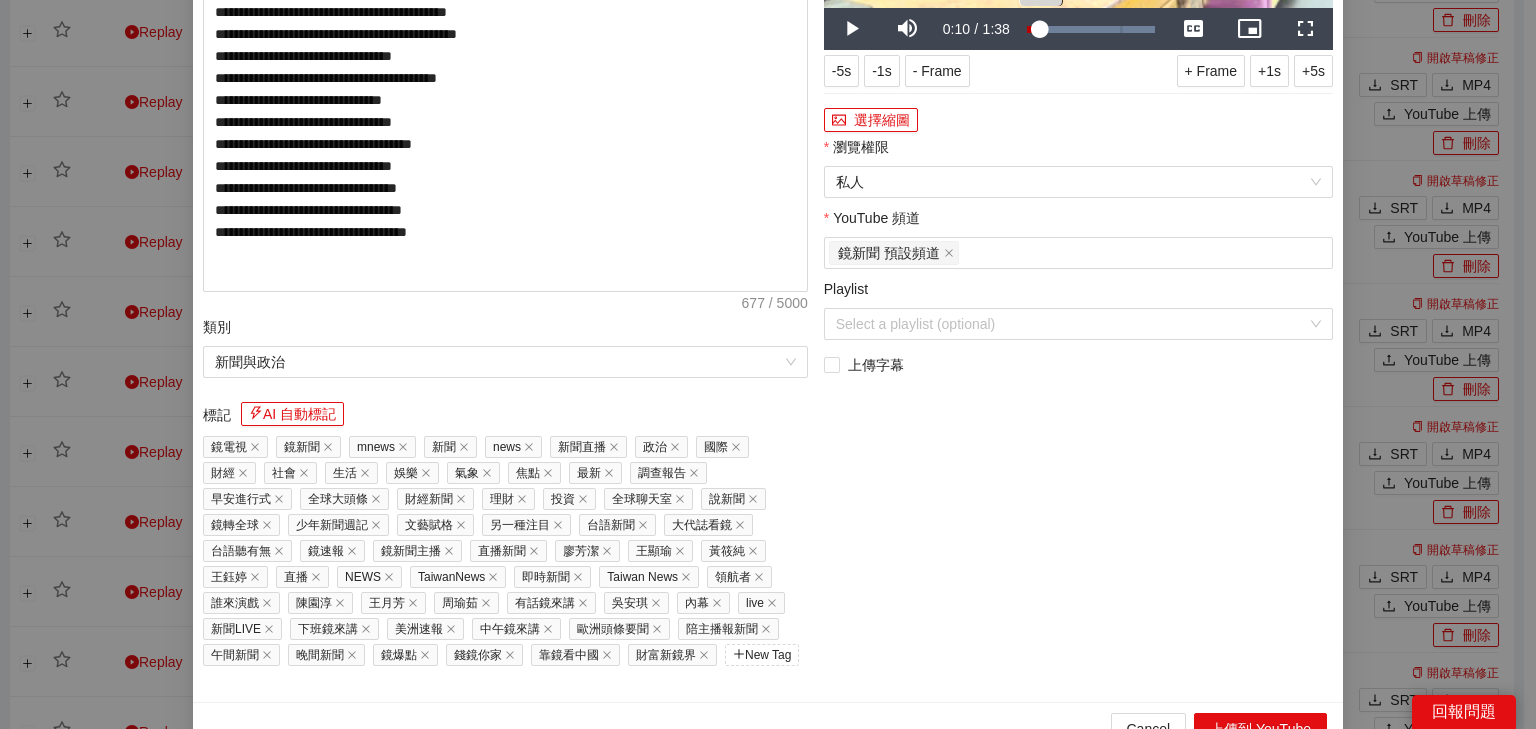 click on "0:10" at bounding box center (1033, 29) 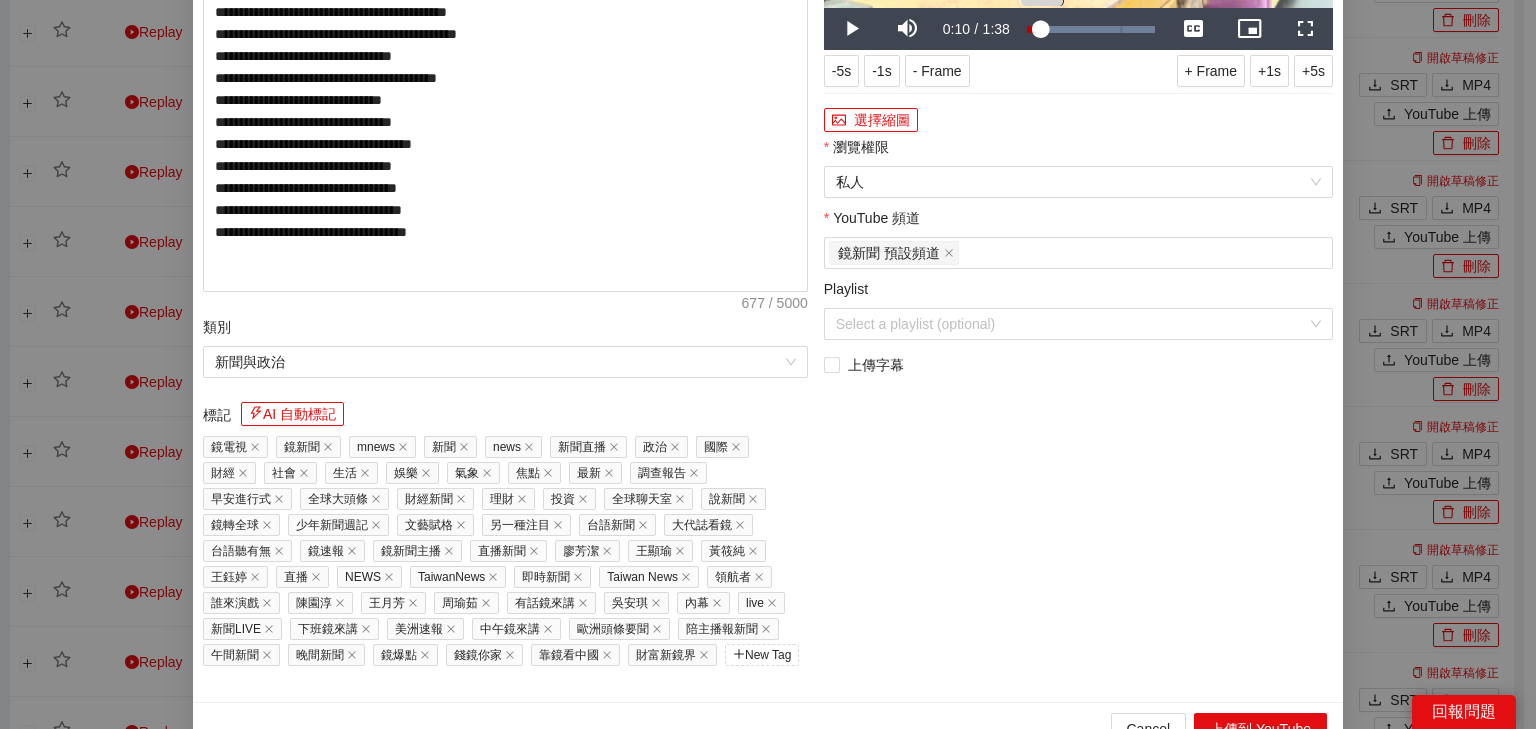 click on "0:10" at bounding box center (1034, 29) 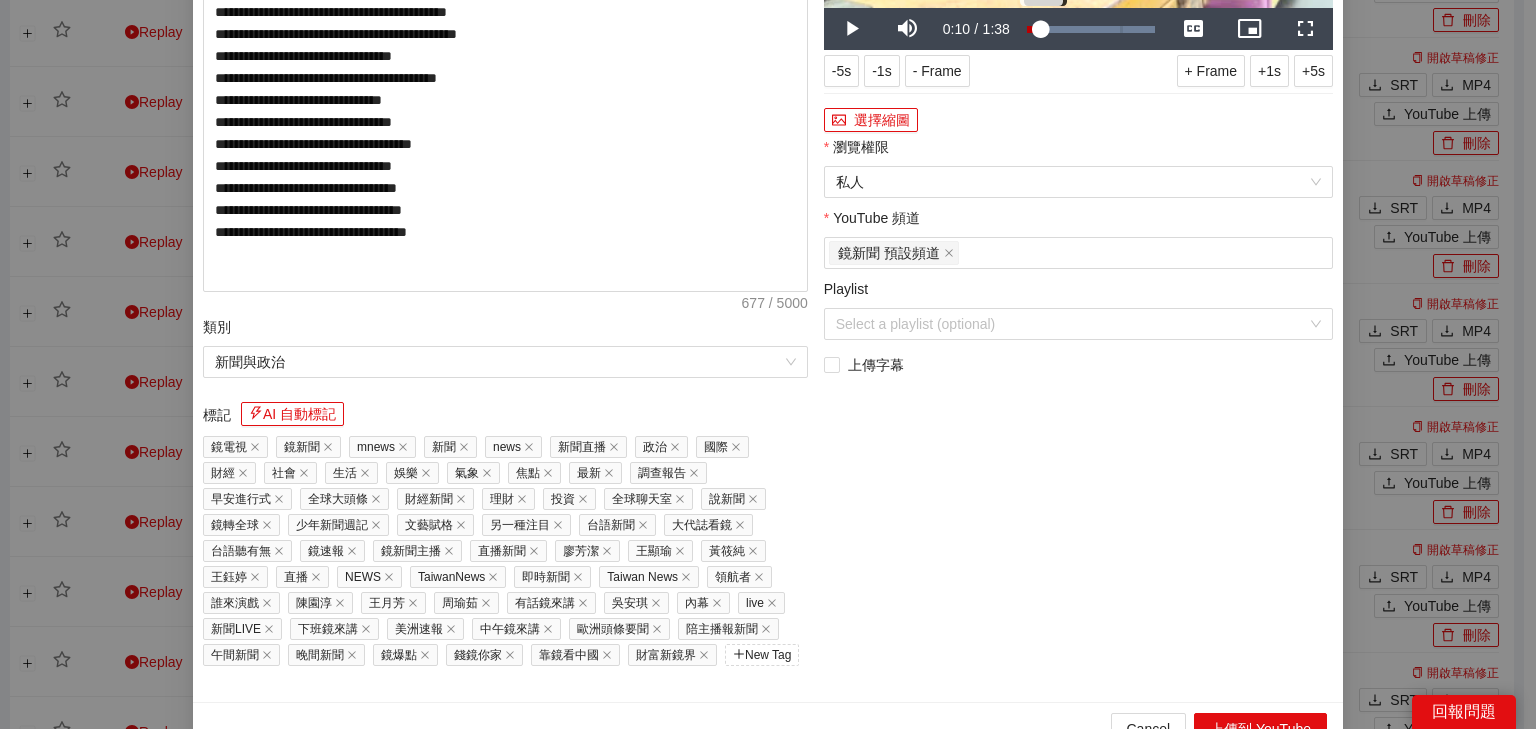 click on "0:10" at bounding box center (1034, 29) 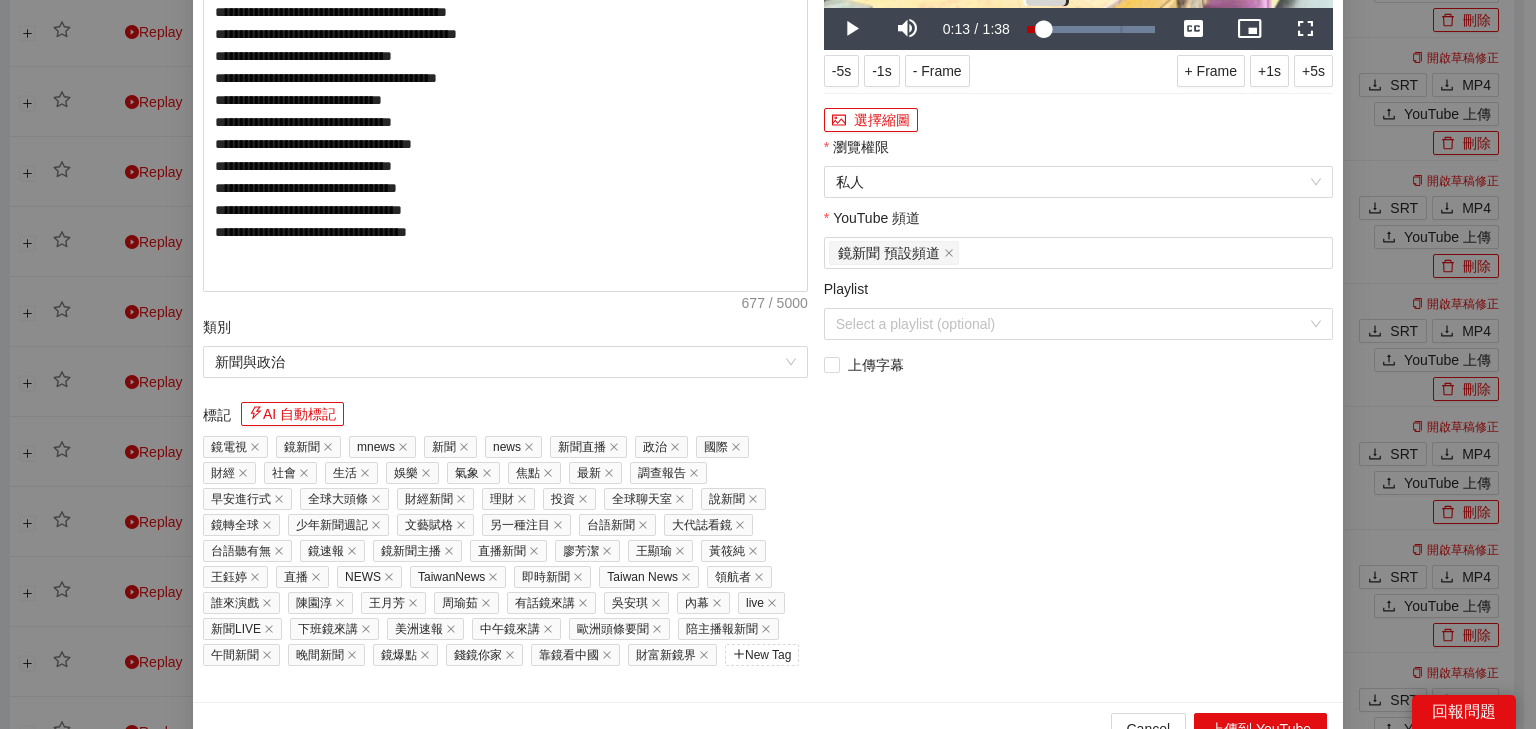 click on "0:13" at bounding box center (1035, 29) 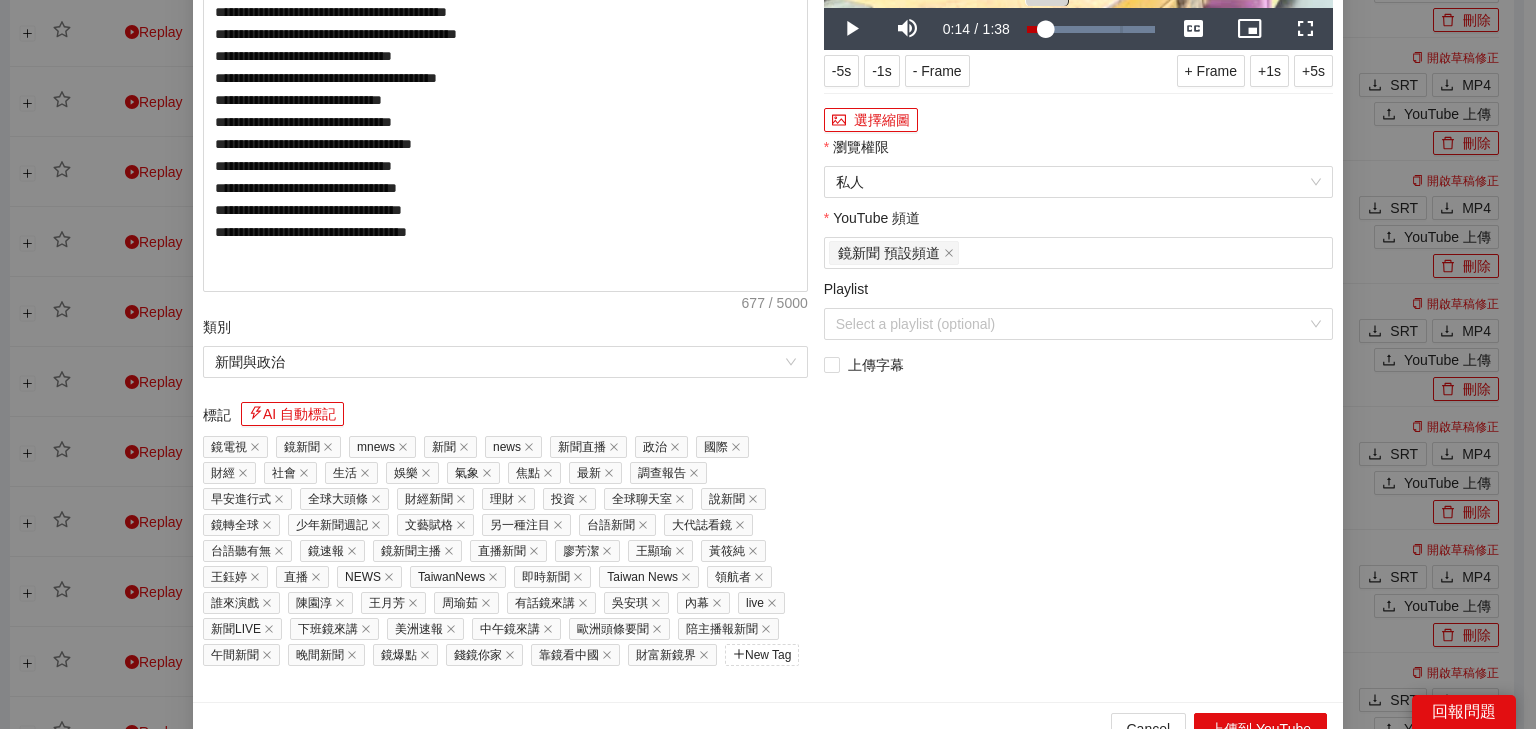 click on "0:14" at bounding box center (1036, 29) 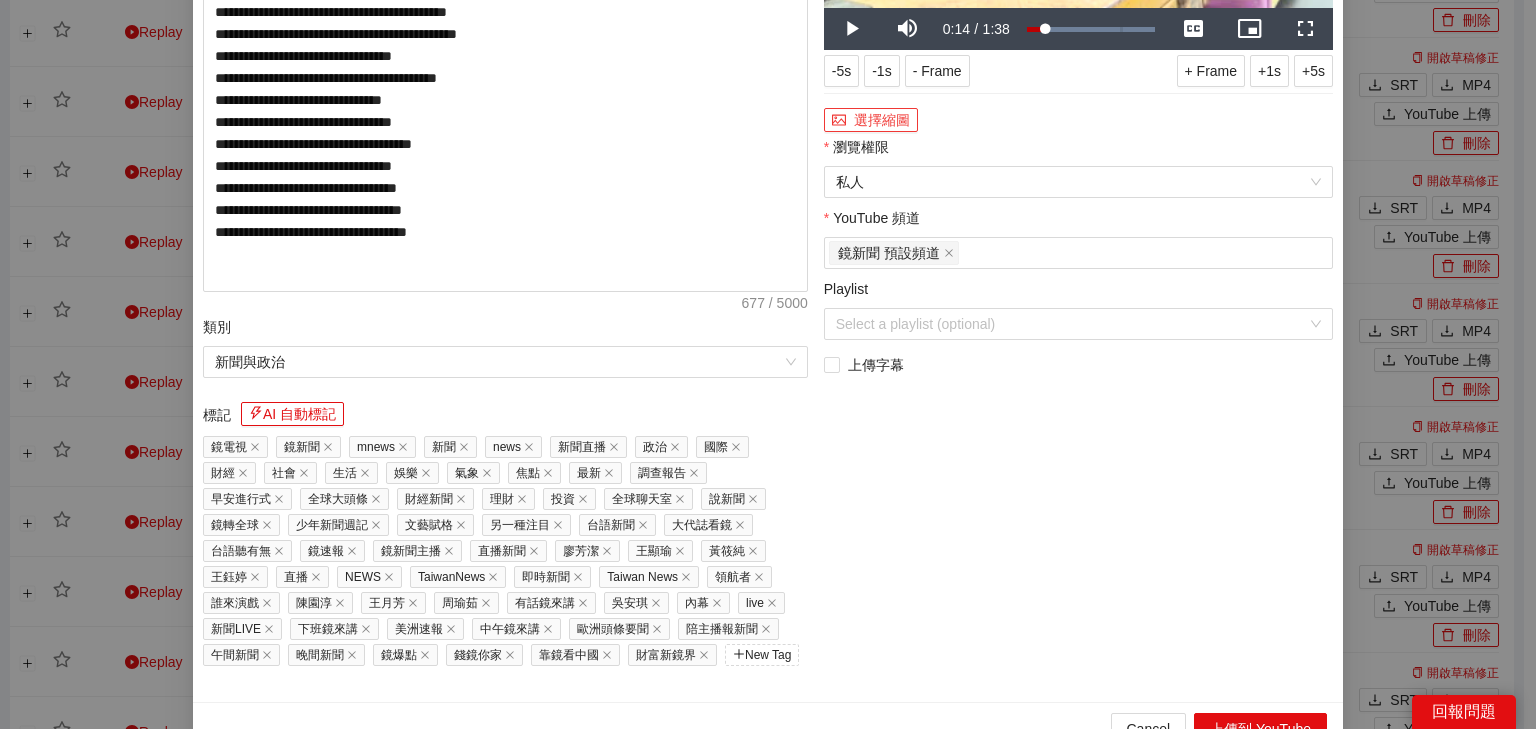click on "選擇縮圖" at bounding box center [871, 120] 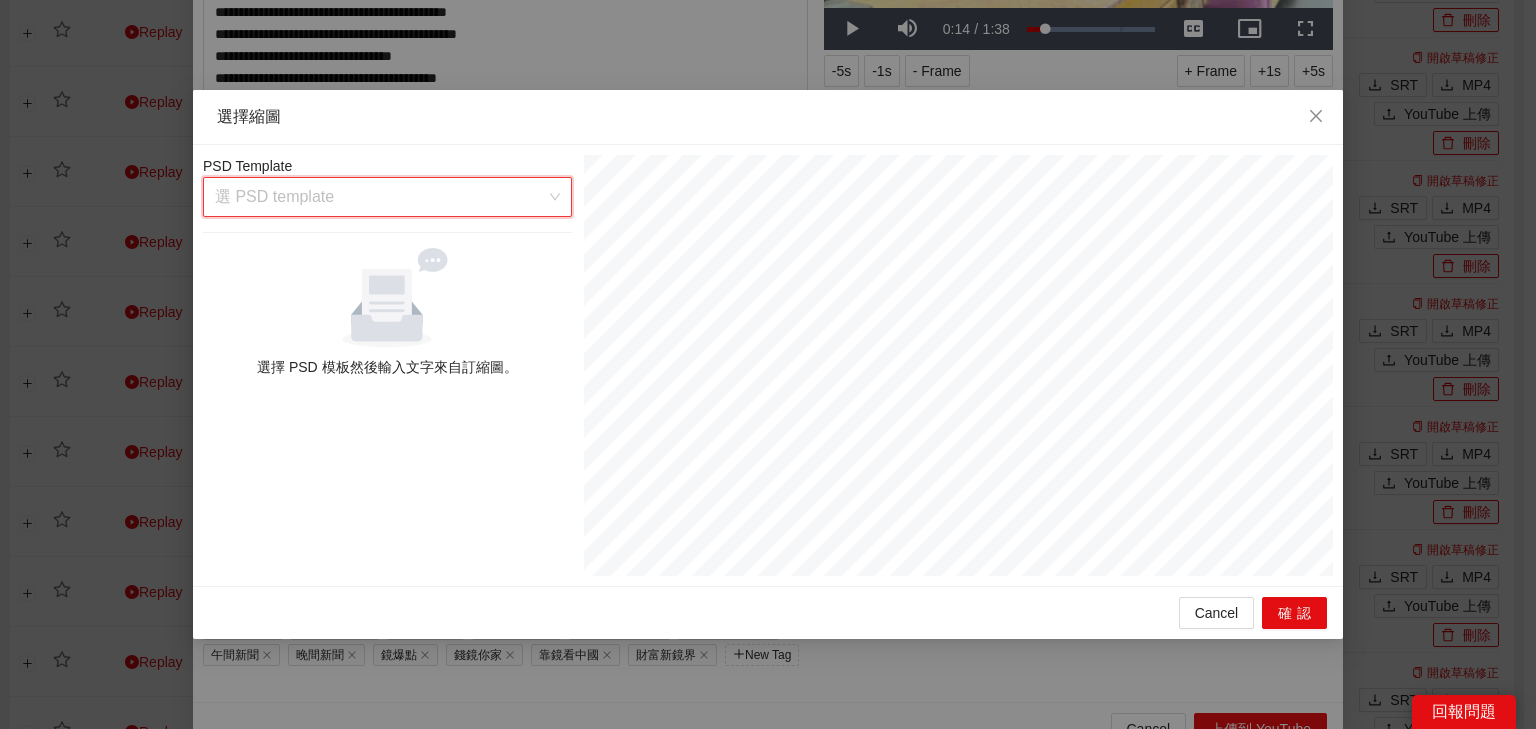 click at bounding box center [380, 197] 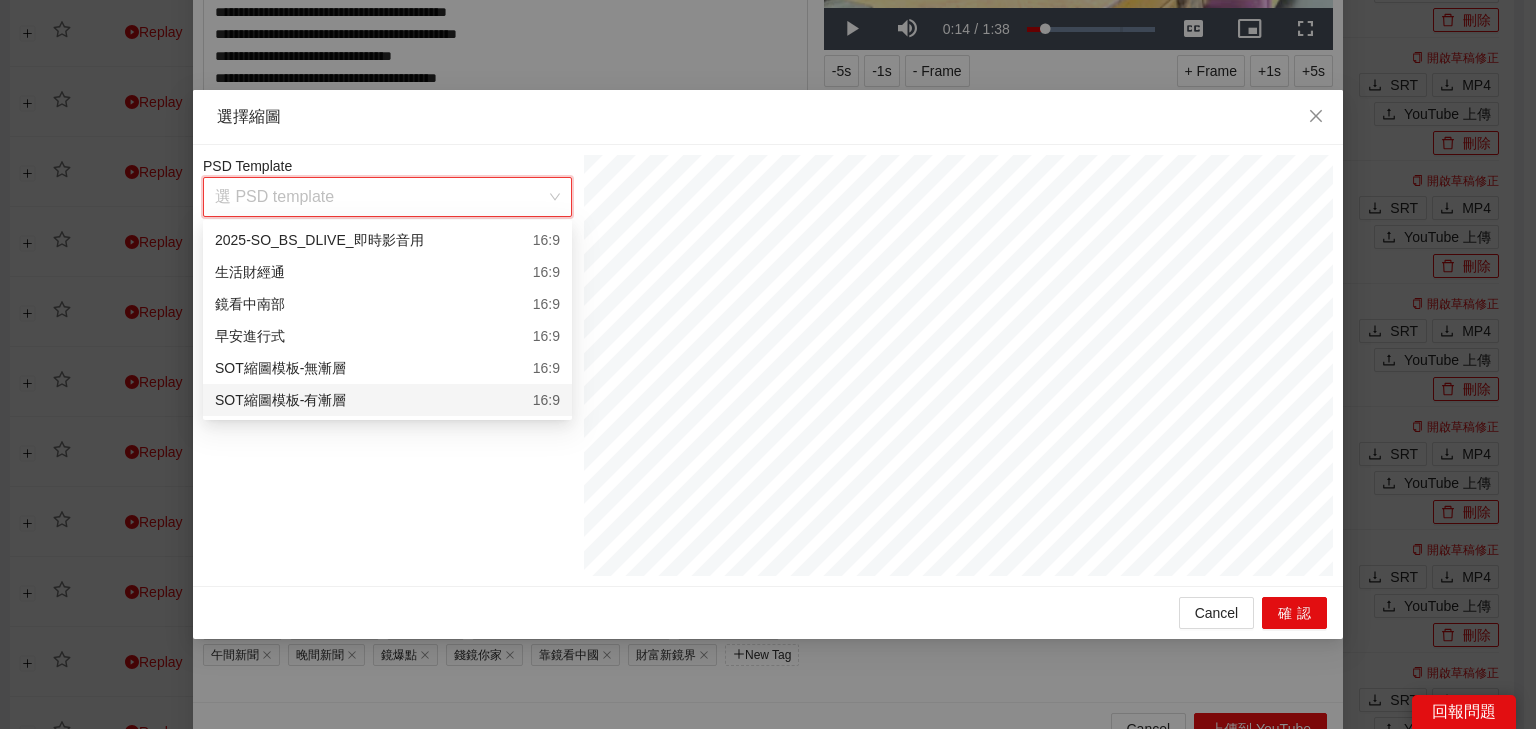 click on "SOT縮圖模板-有漸層 16:9" at bounding box center [387, 400] 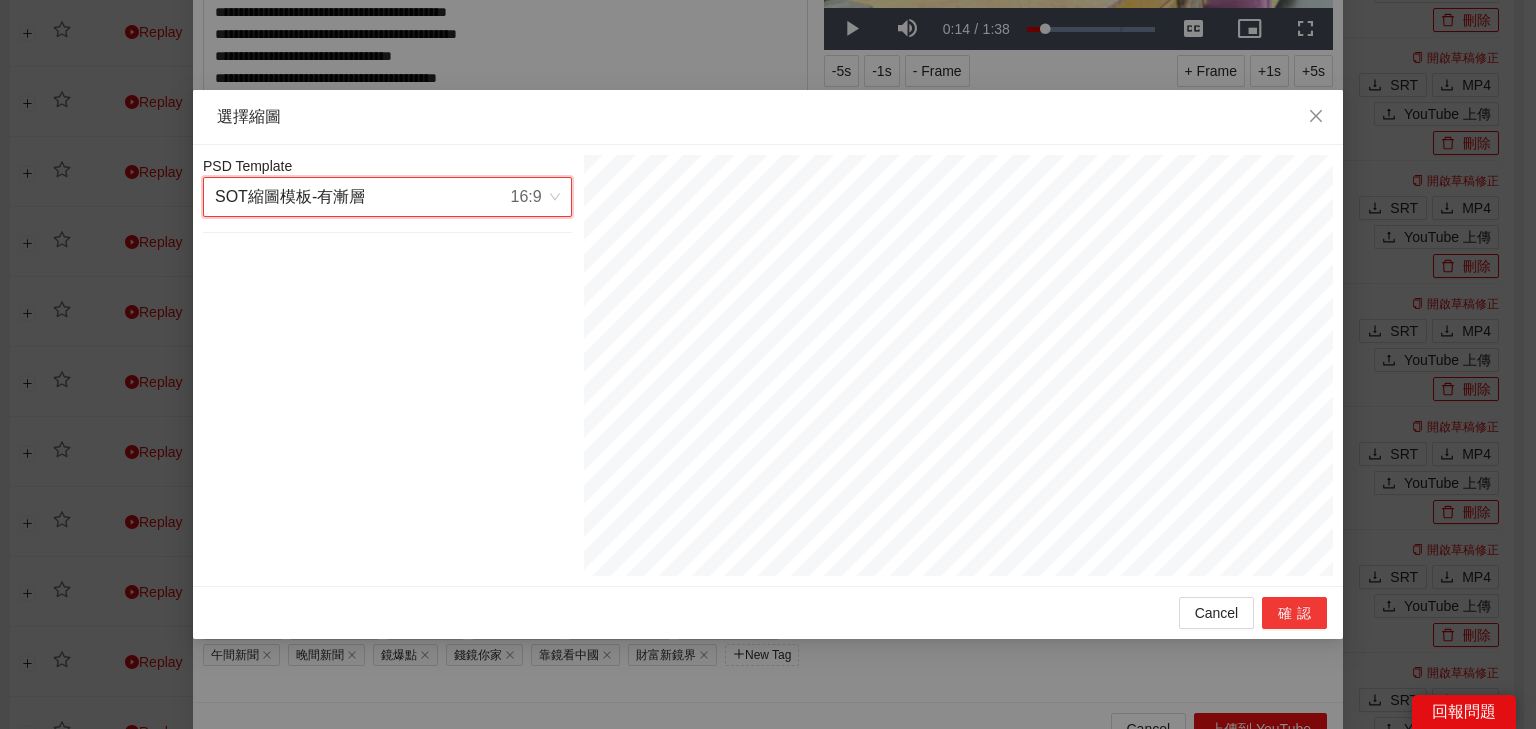 click on "確認" at bounding box center (1294, 613) 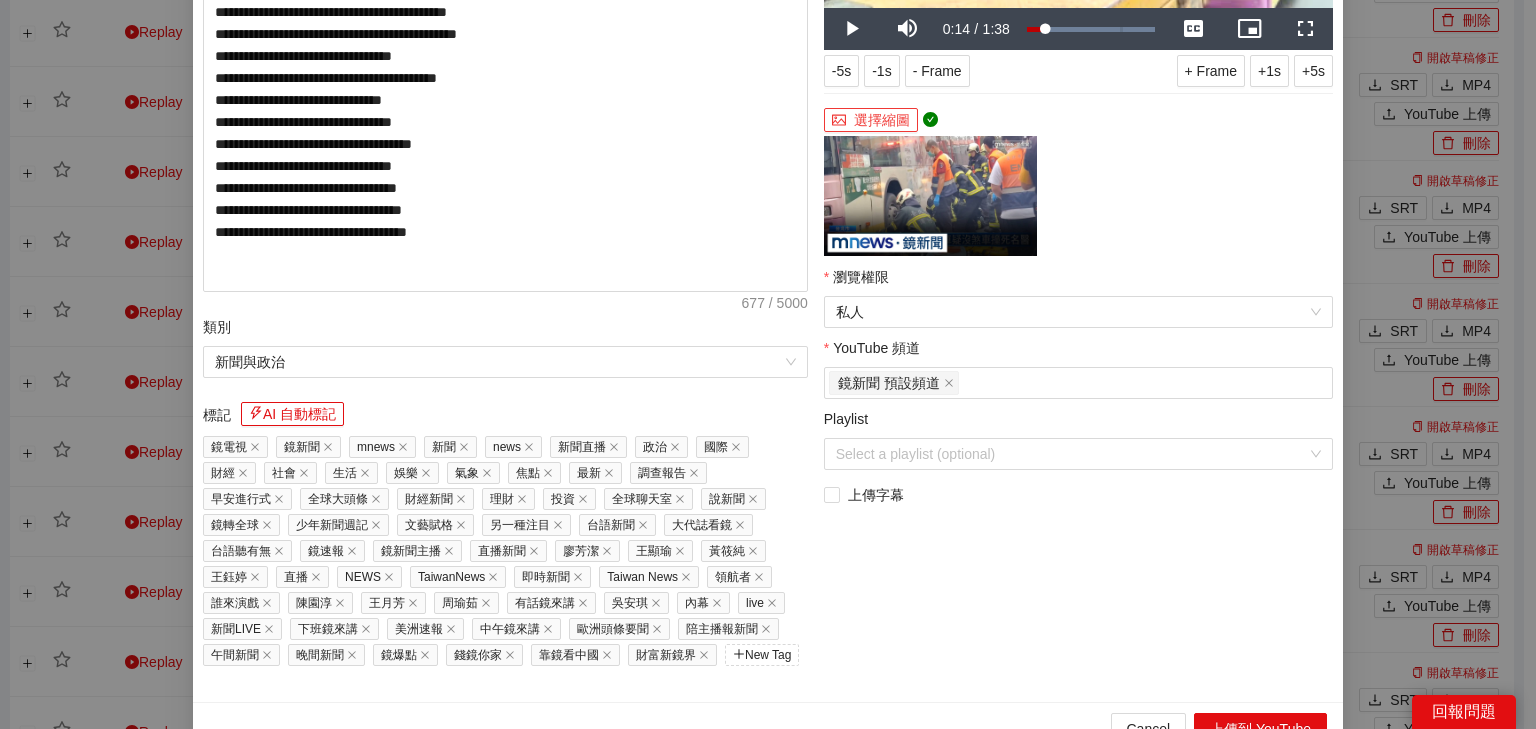 scroll, scrollTop: 364, scrollLeft: 0, axis: vertical 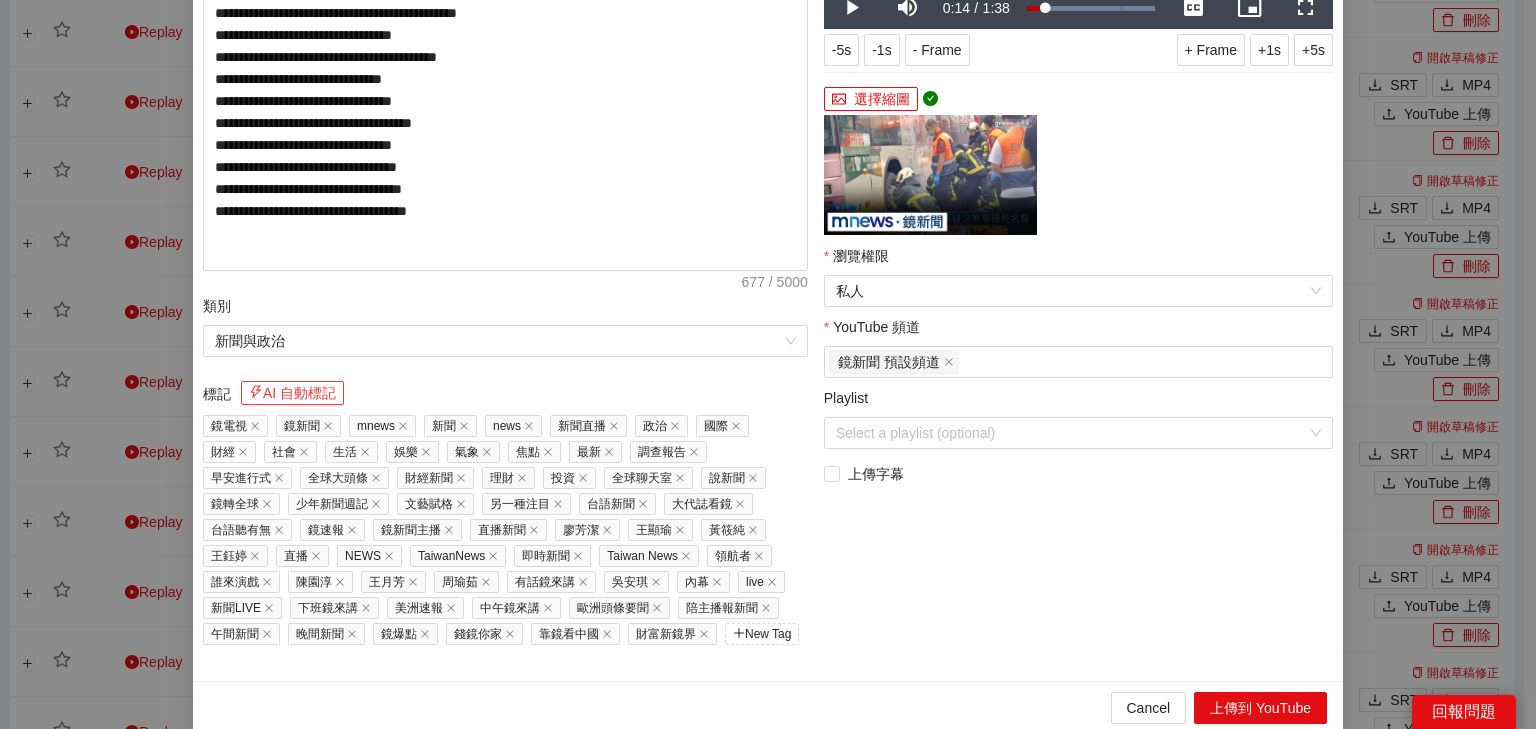 click on "AI 自動標記" at bounding box center (292, 393) 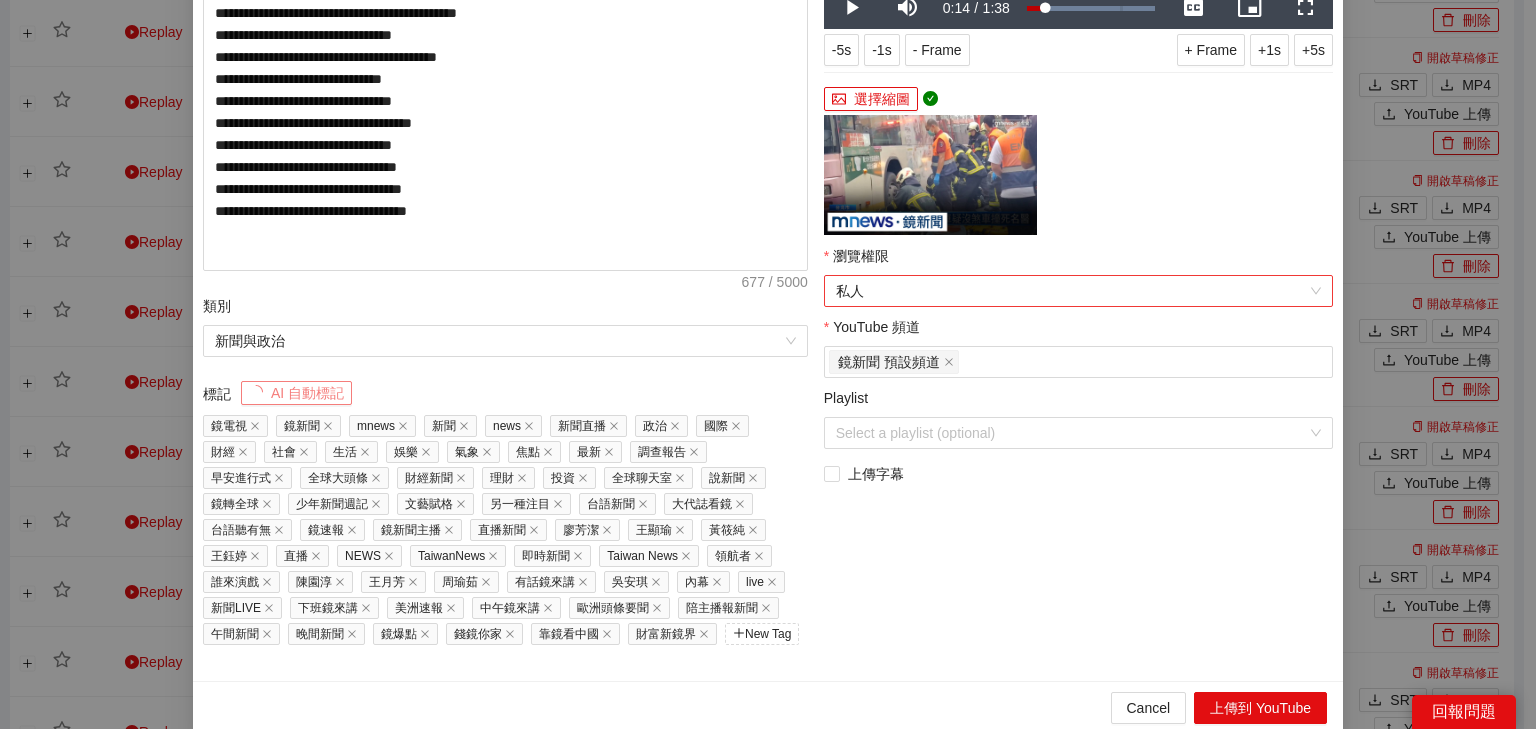 click on "私人" at bounding box center [1078, 291] 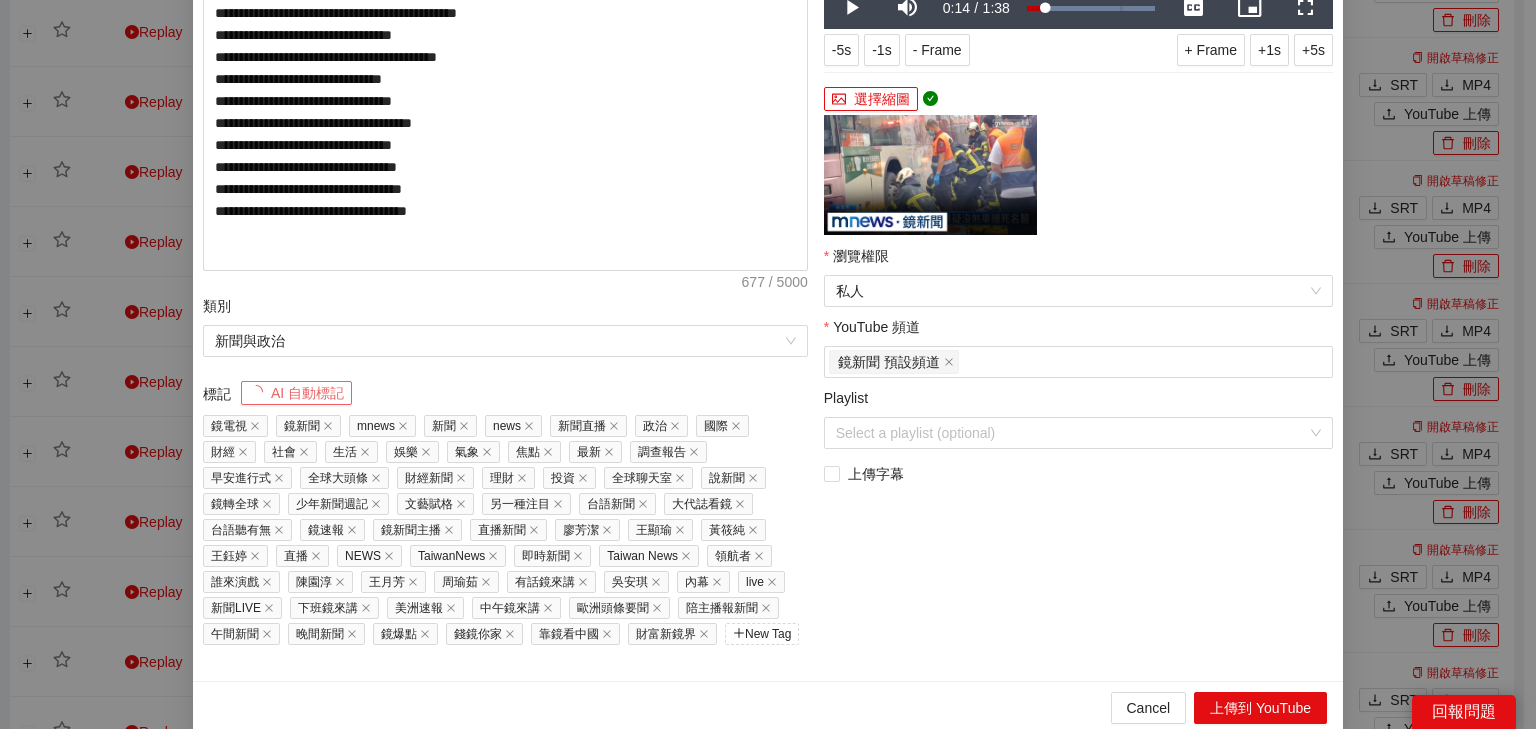 click on "**********" at bounding box center (762, -596) 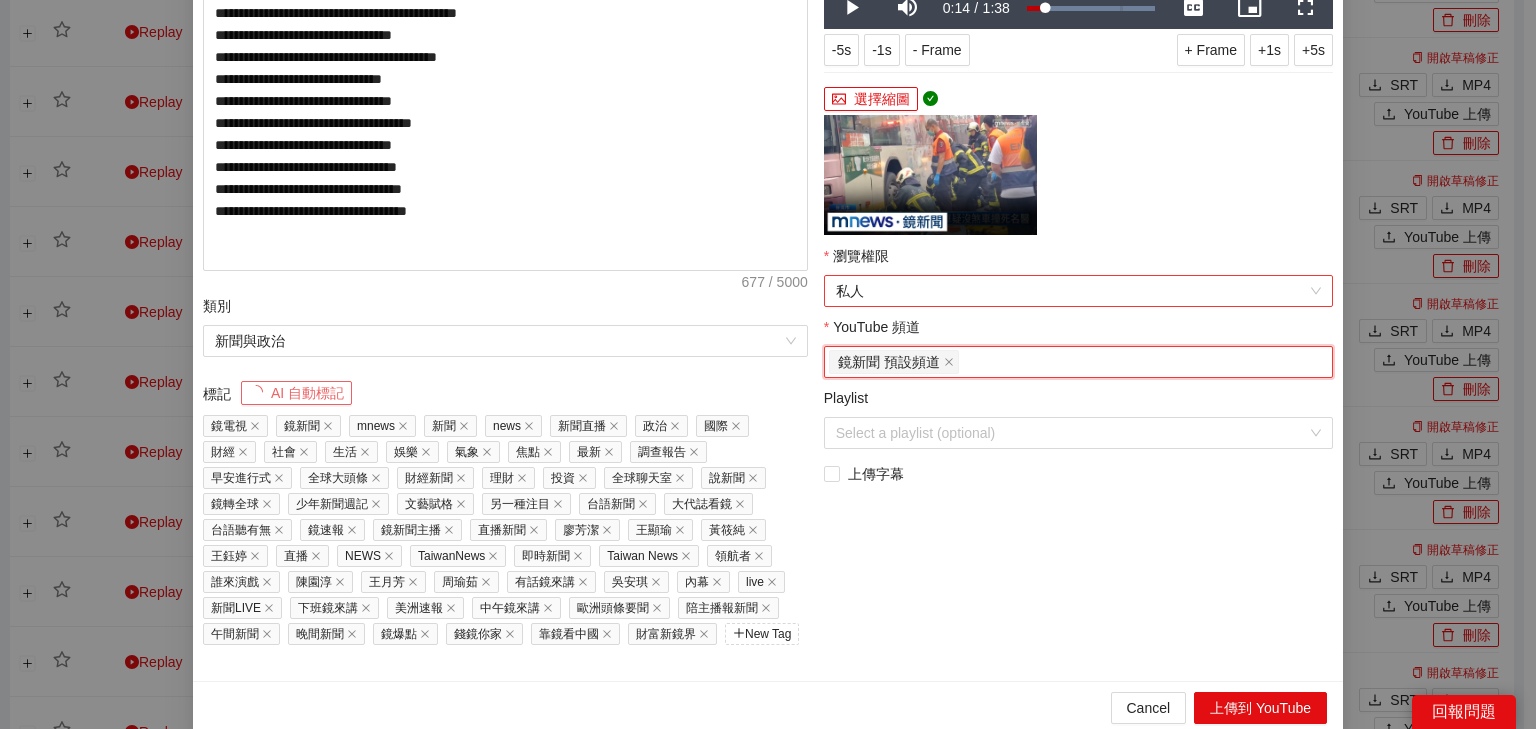 click on "私人" at bounding box center (1078, 291) 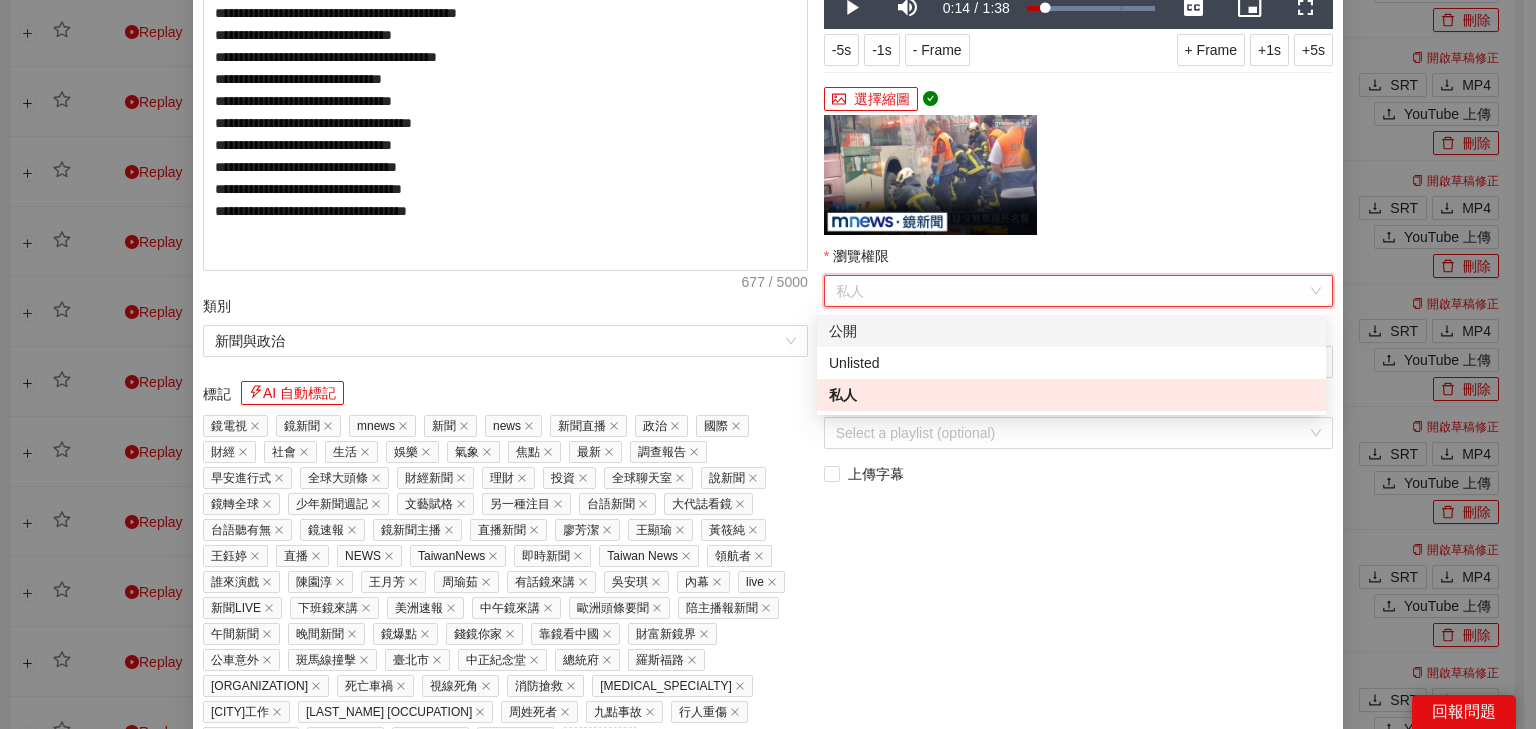 click on "公開" at bounding box center [1071, 331] 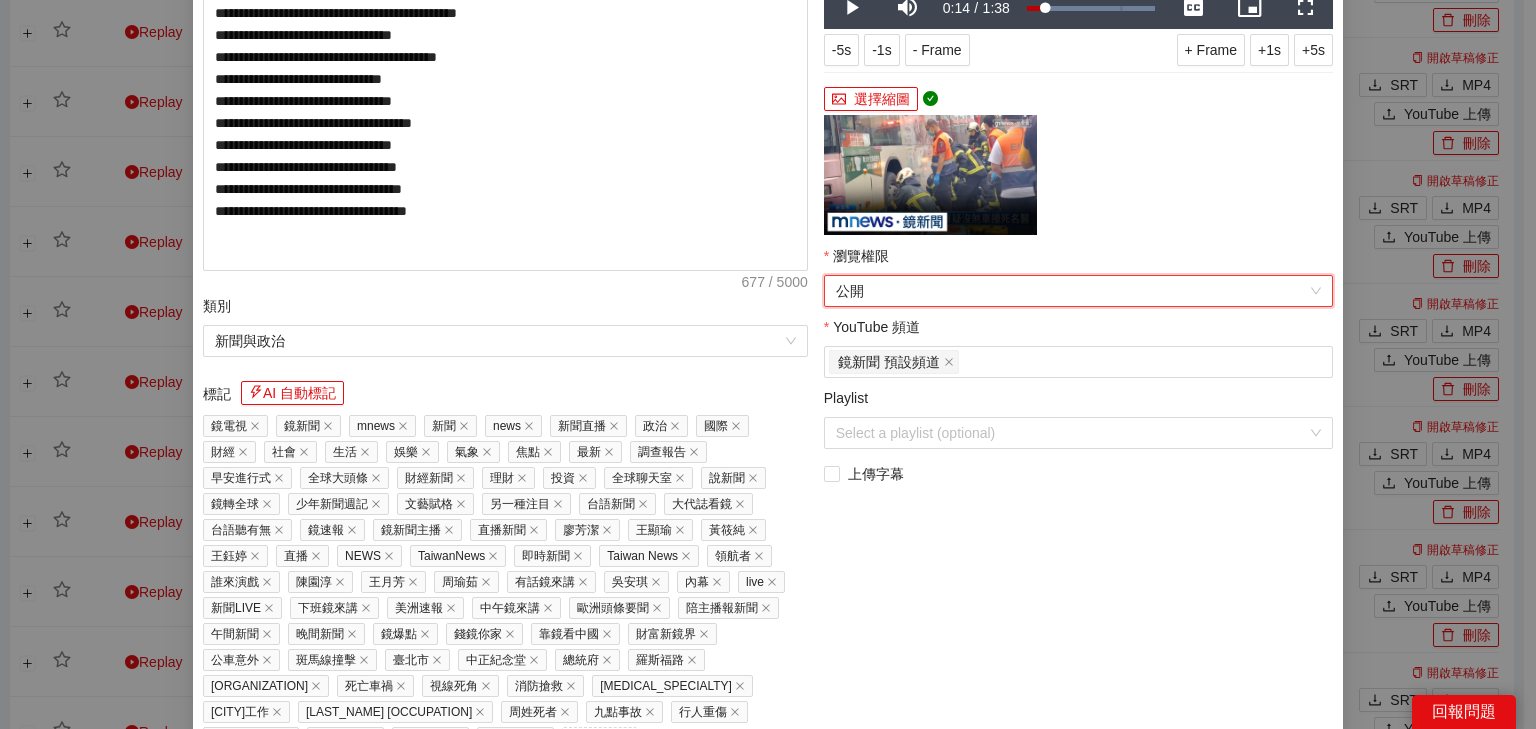 click on "Playlist" at bounding box center [1078, 402] 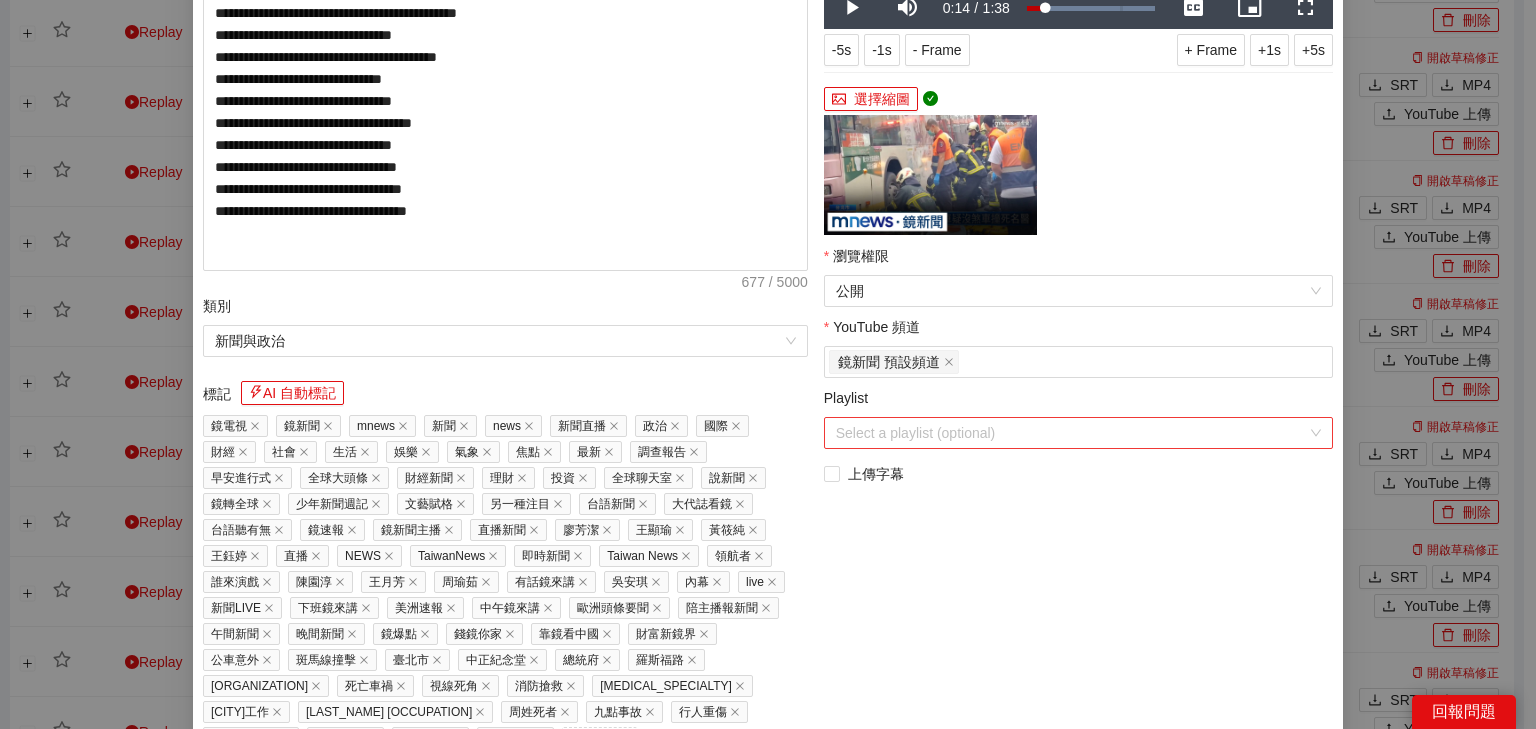 click on "Playlist" at bounding box center (1071, 433) 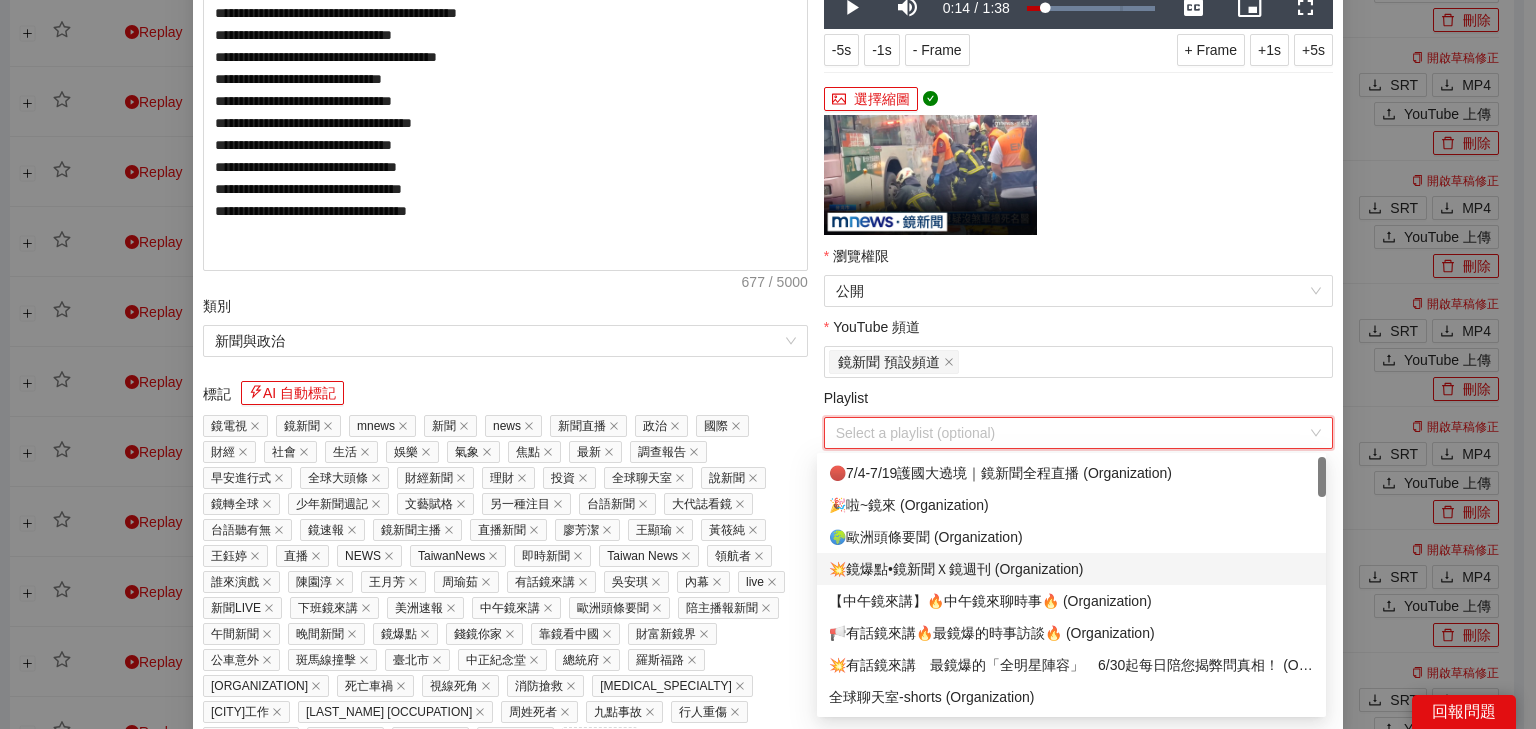scroll, scrollTop: 80, scrollLeft: 0, axis: vertical 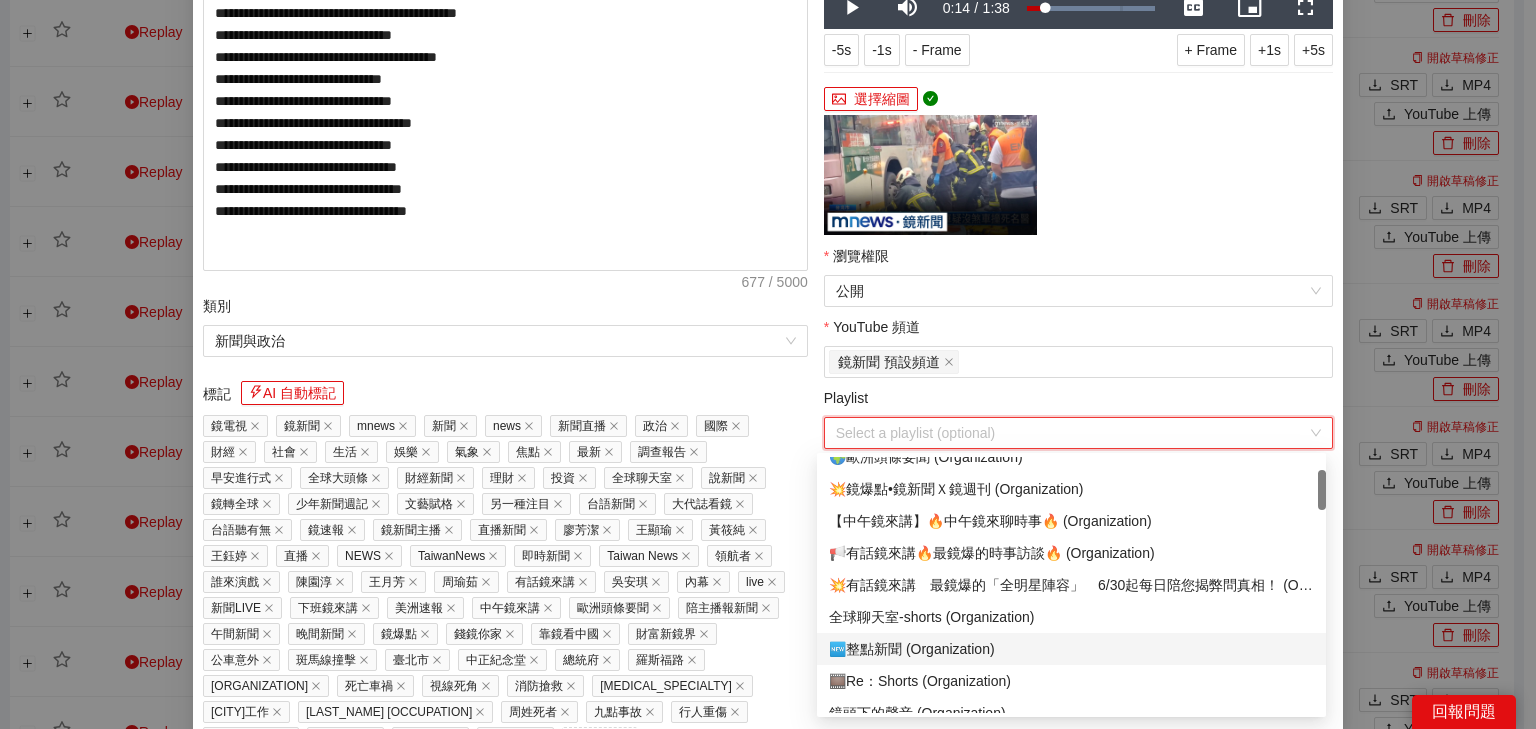 click on "🆕整點新聞 (Organization)" at bounding box center (1071, 649) 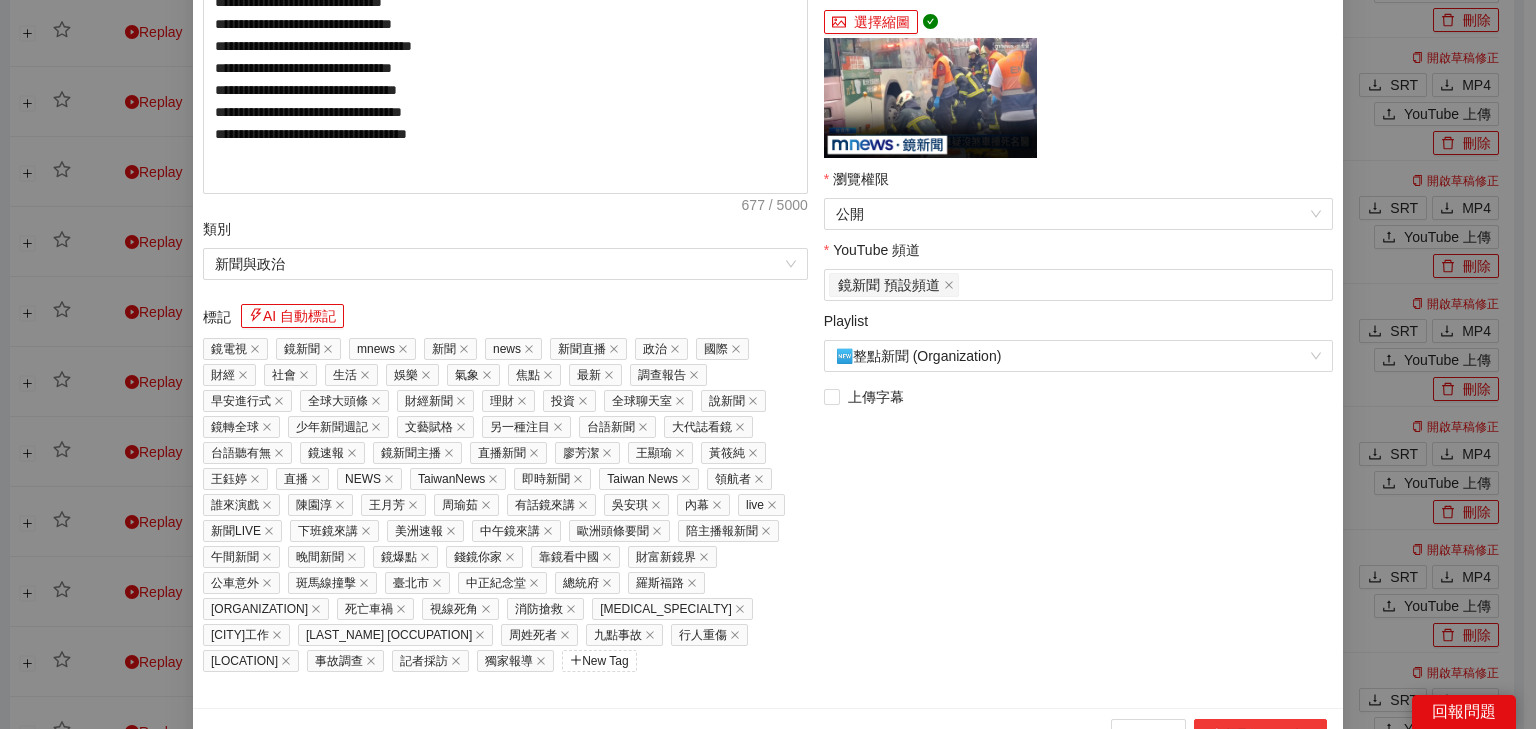 click on "上傳到 YouTube" at bounding box center (1260, 735) 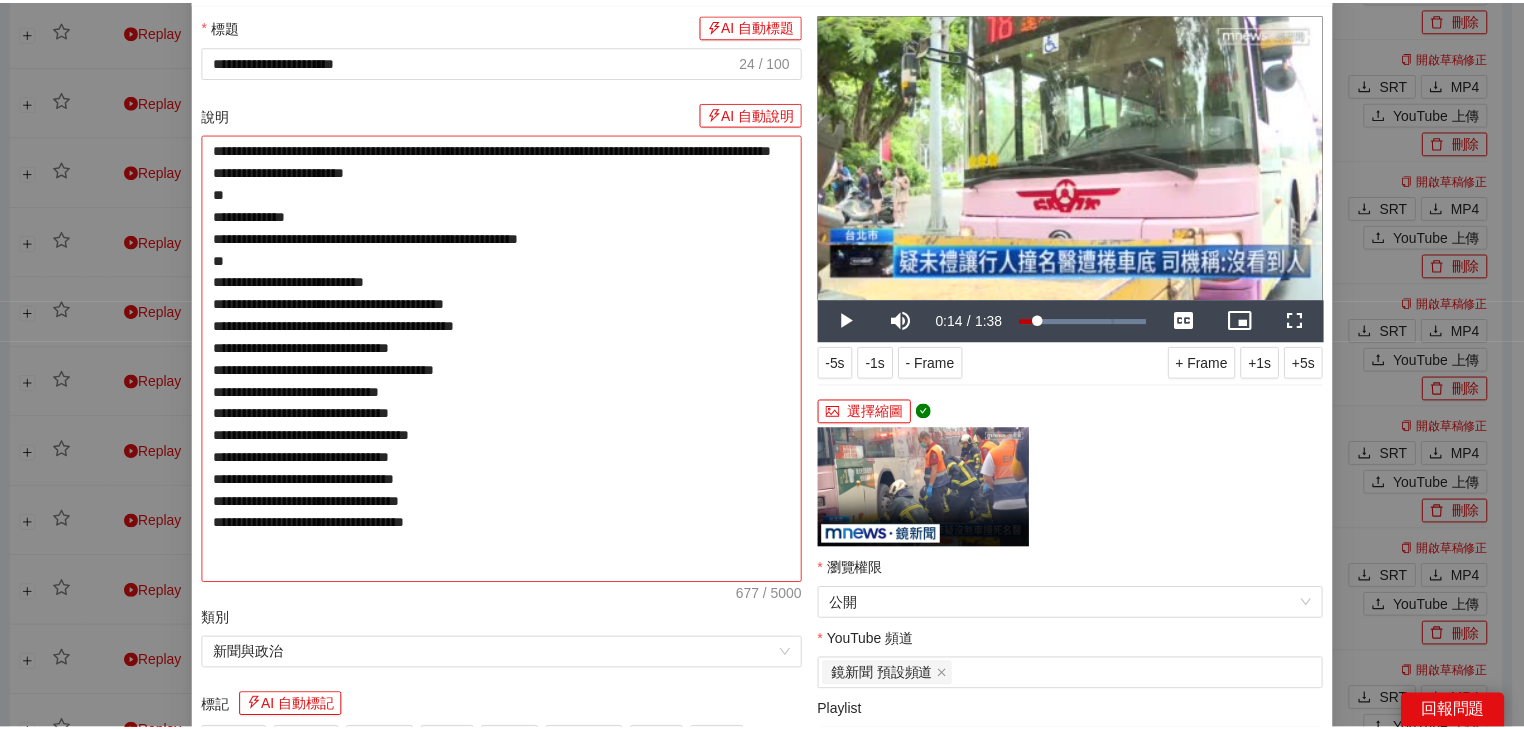 scroll, scrollTop: 80, scrollLeft: 0, axis: vertical 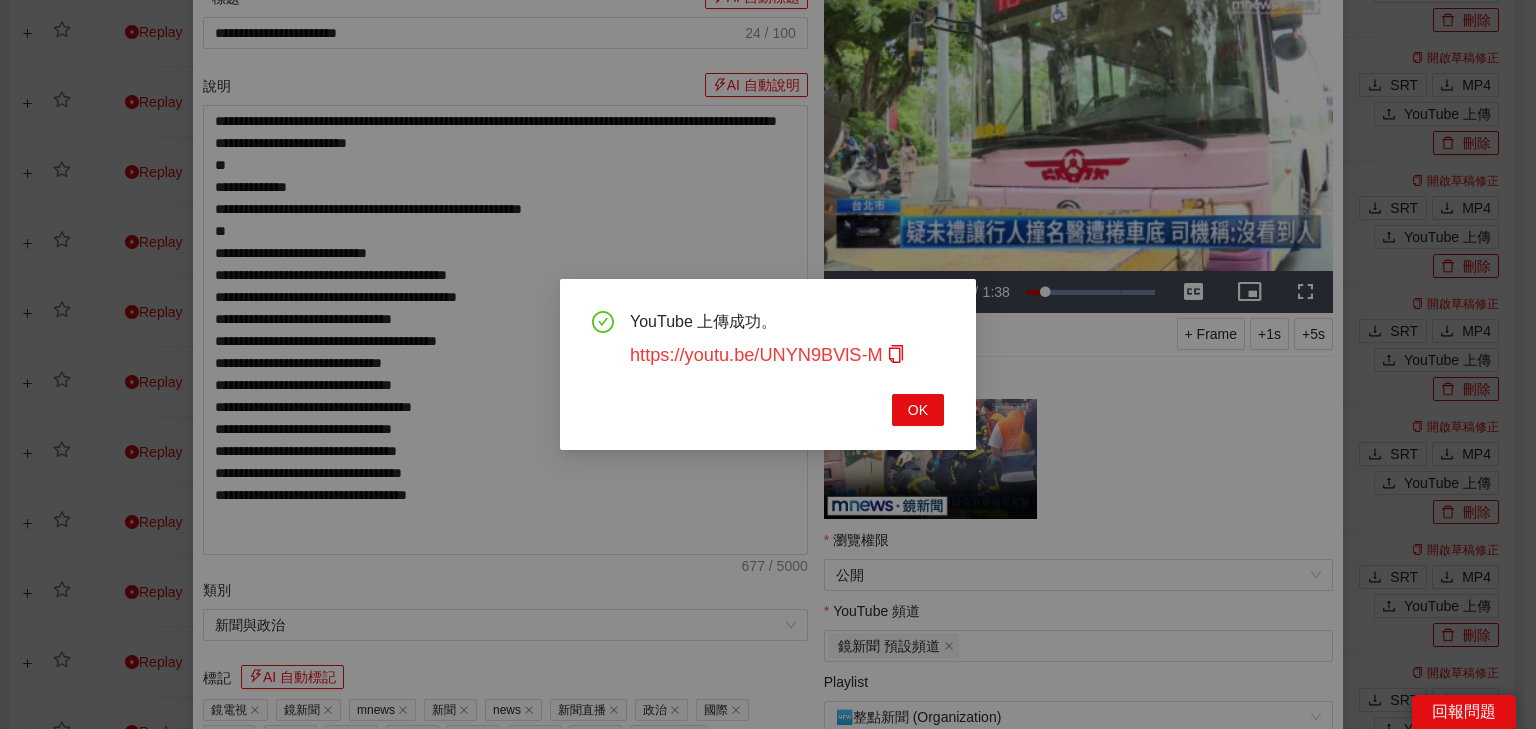drag, startPoint x: 896, startPoint y: 360, endPoint x: 879, endPoint y: 356, distance: 17.464249 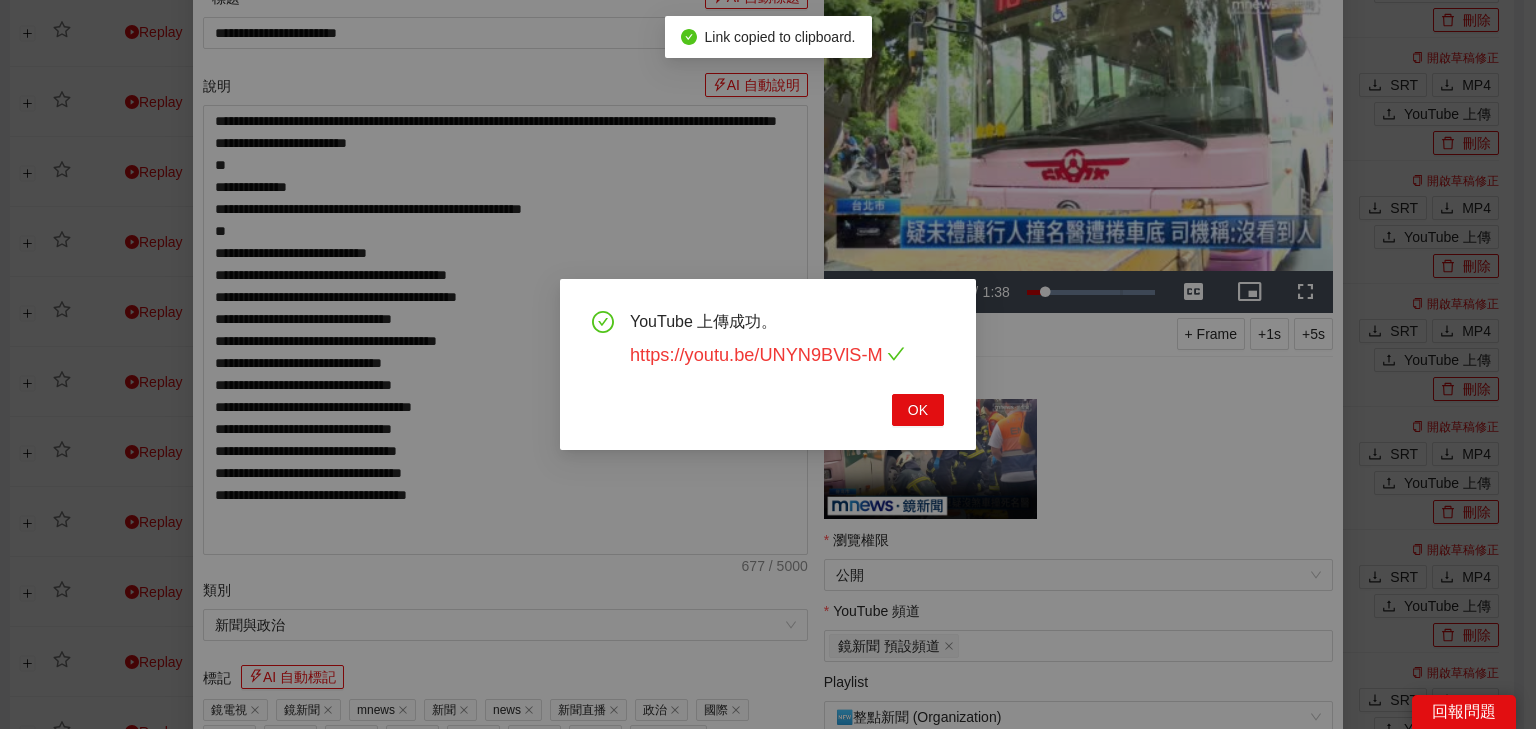click on "https://youtu.be/UNYN9BVlS-M" at bounding box center (767, 355) 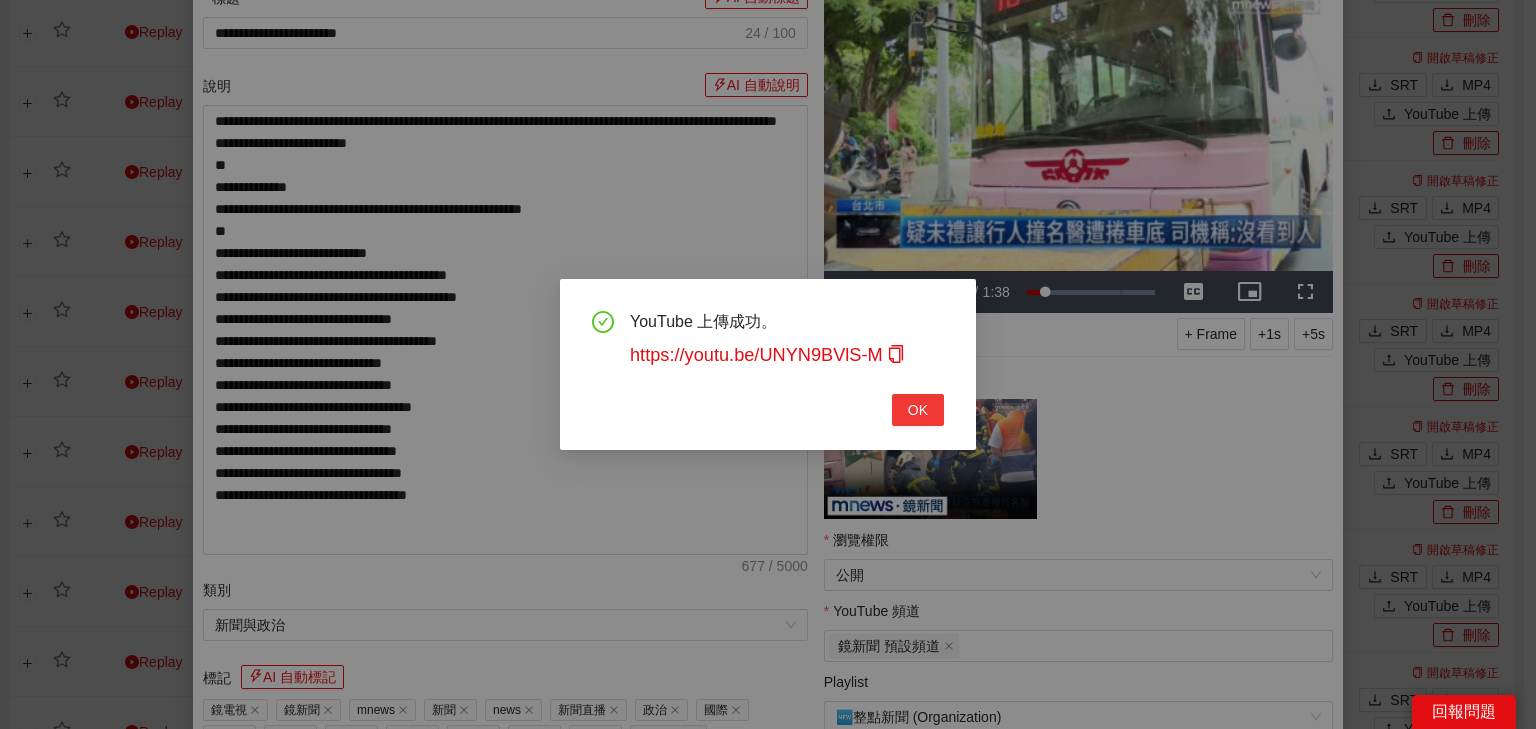 click on "OK" at bounding box center [918, 410] 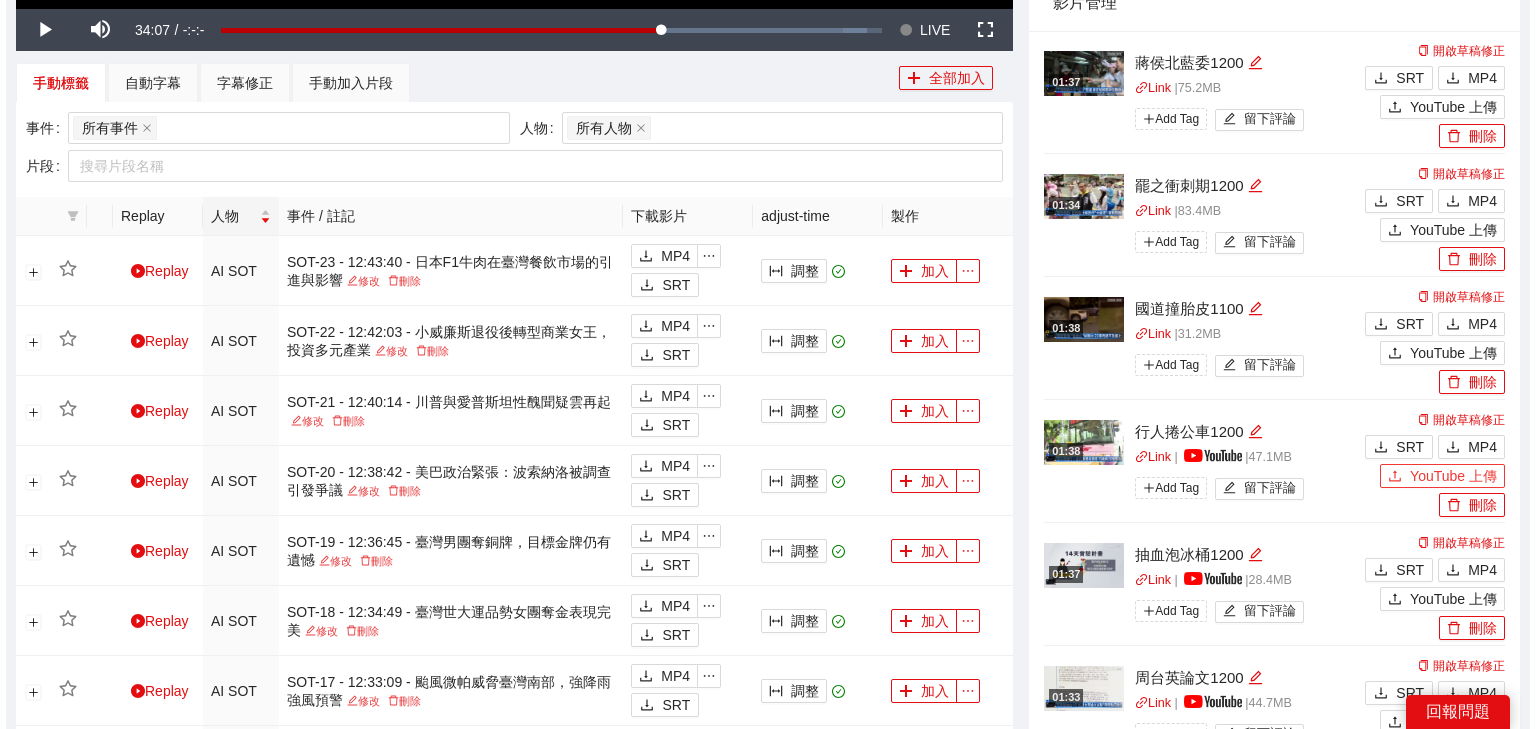 scroll, scrollTop: 720, scrollLeft: 0, axis: vertical 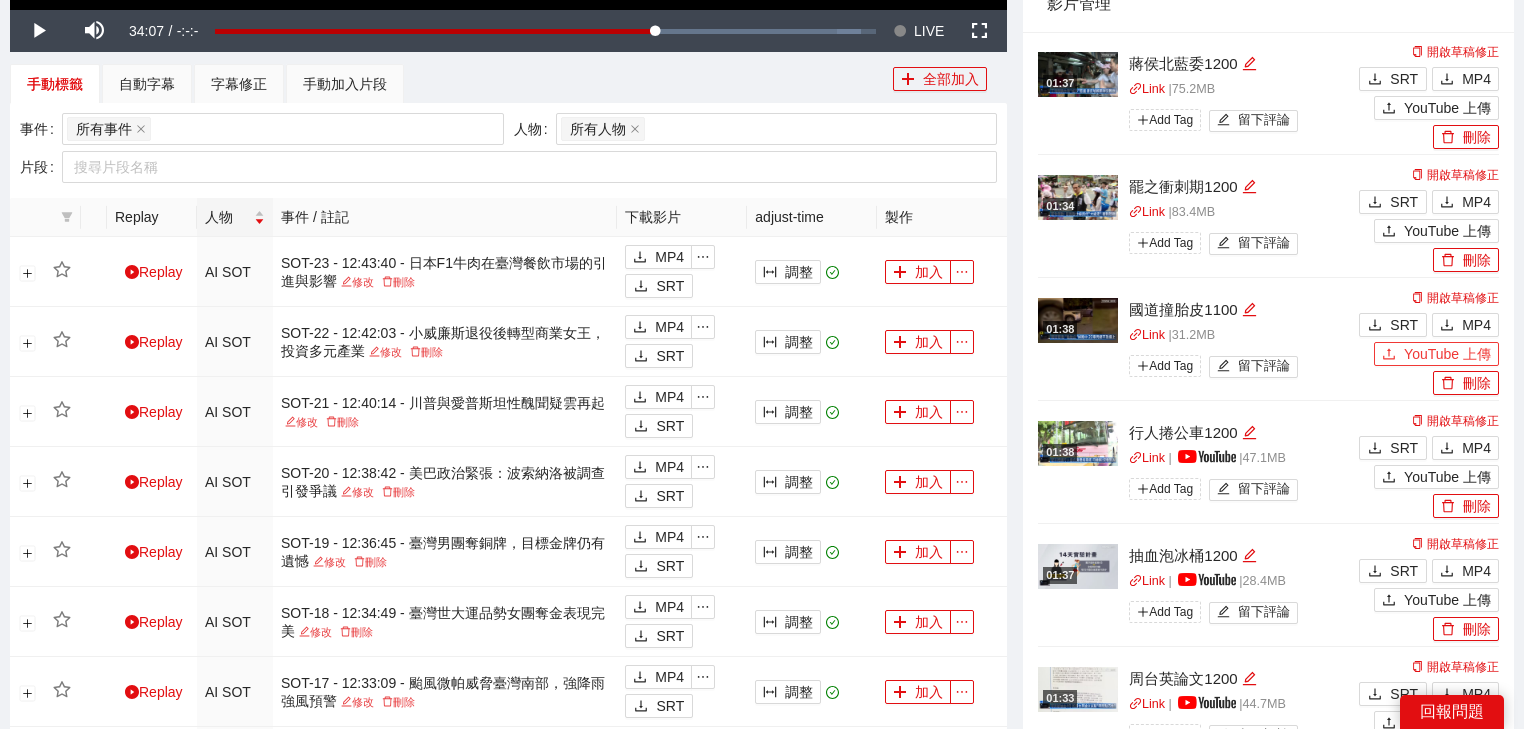 click on "YouTube 上傳" at bounding box center [1447, 354] 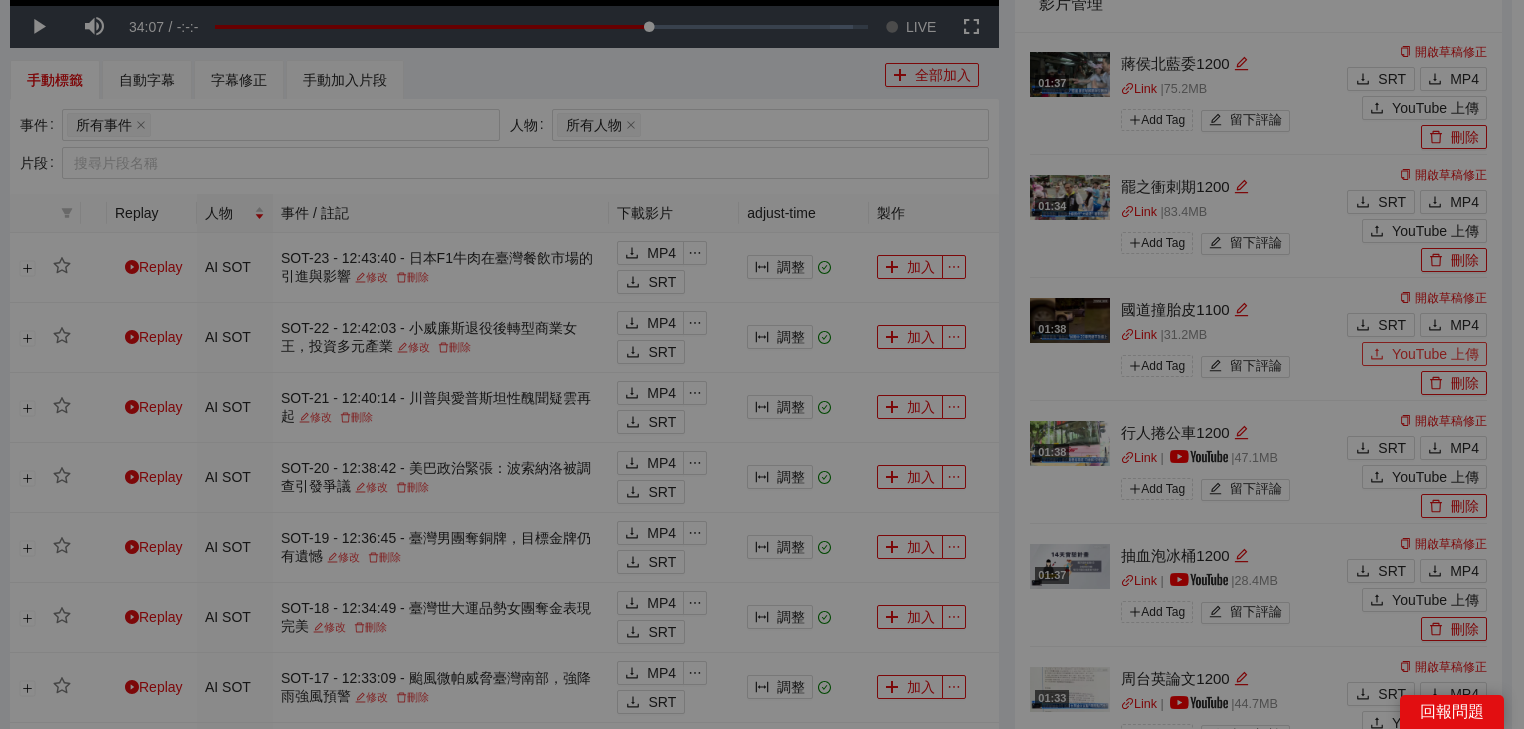 type 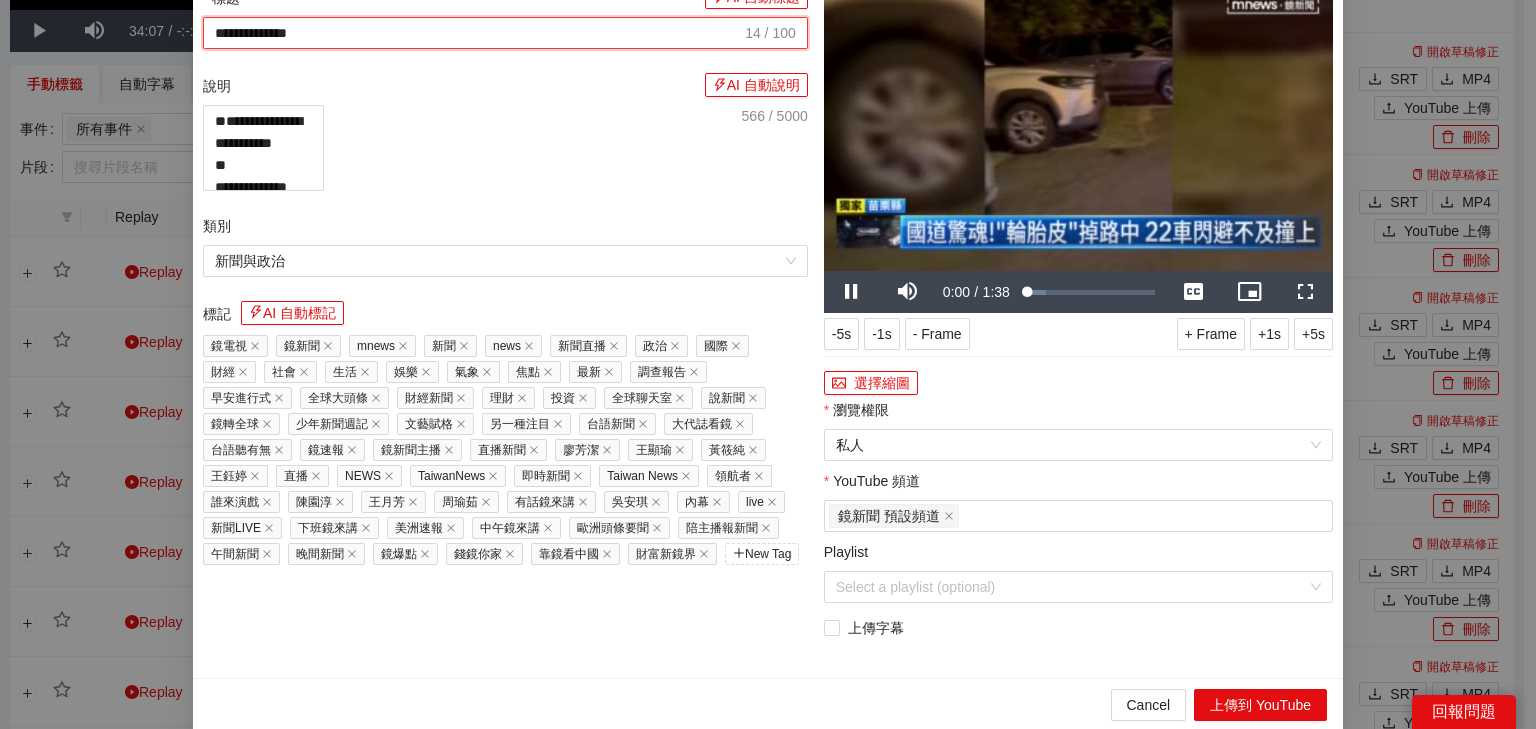 drag, startPoint x: 513, startPoint y: 120, endPoint x: 0, endPoint y: 93, distance: 513.71 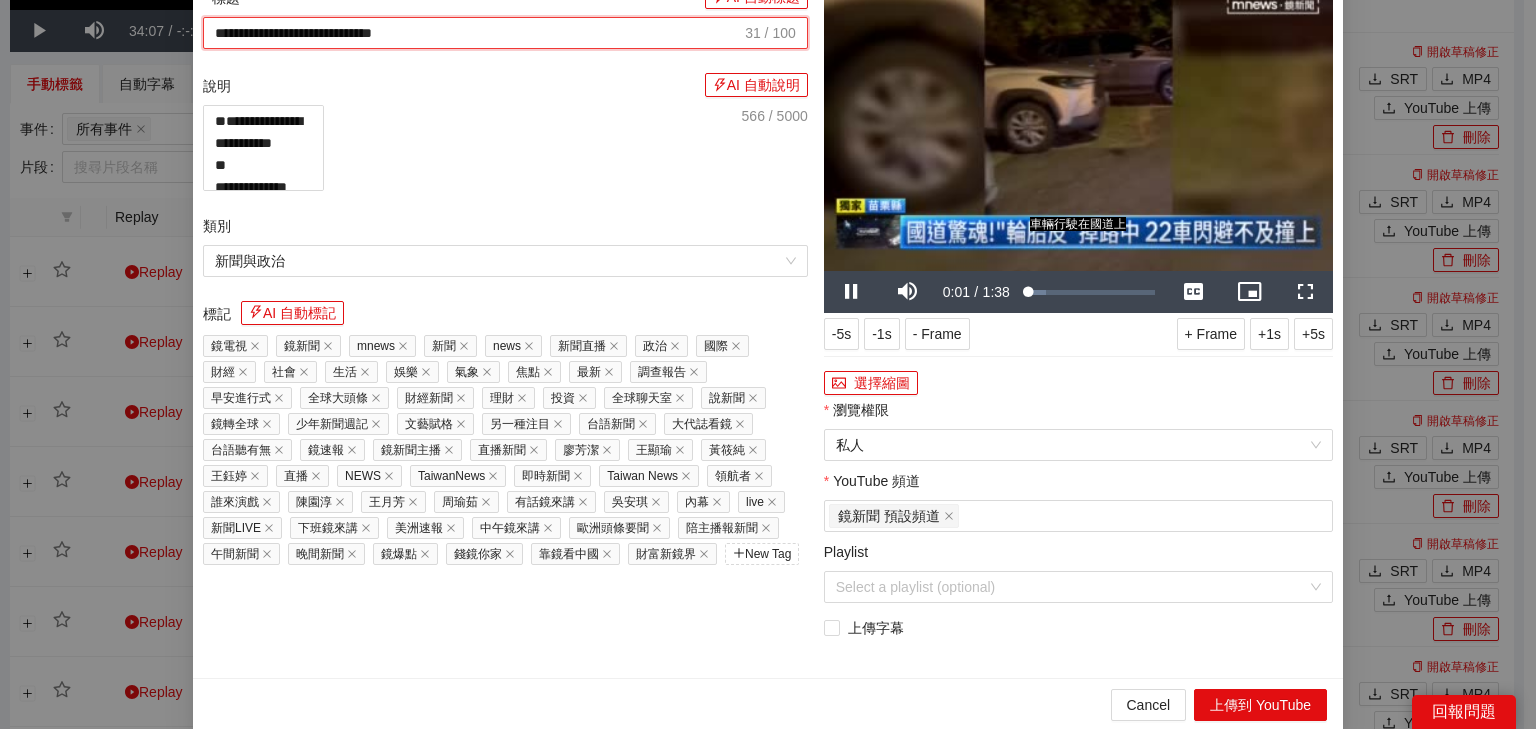 type on "**********" 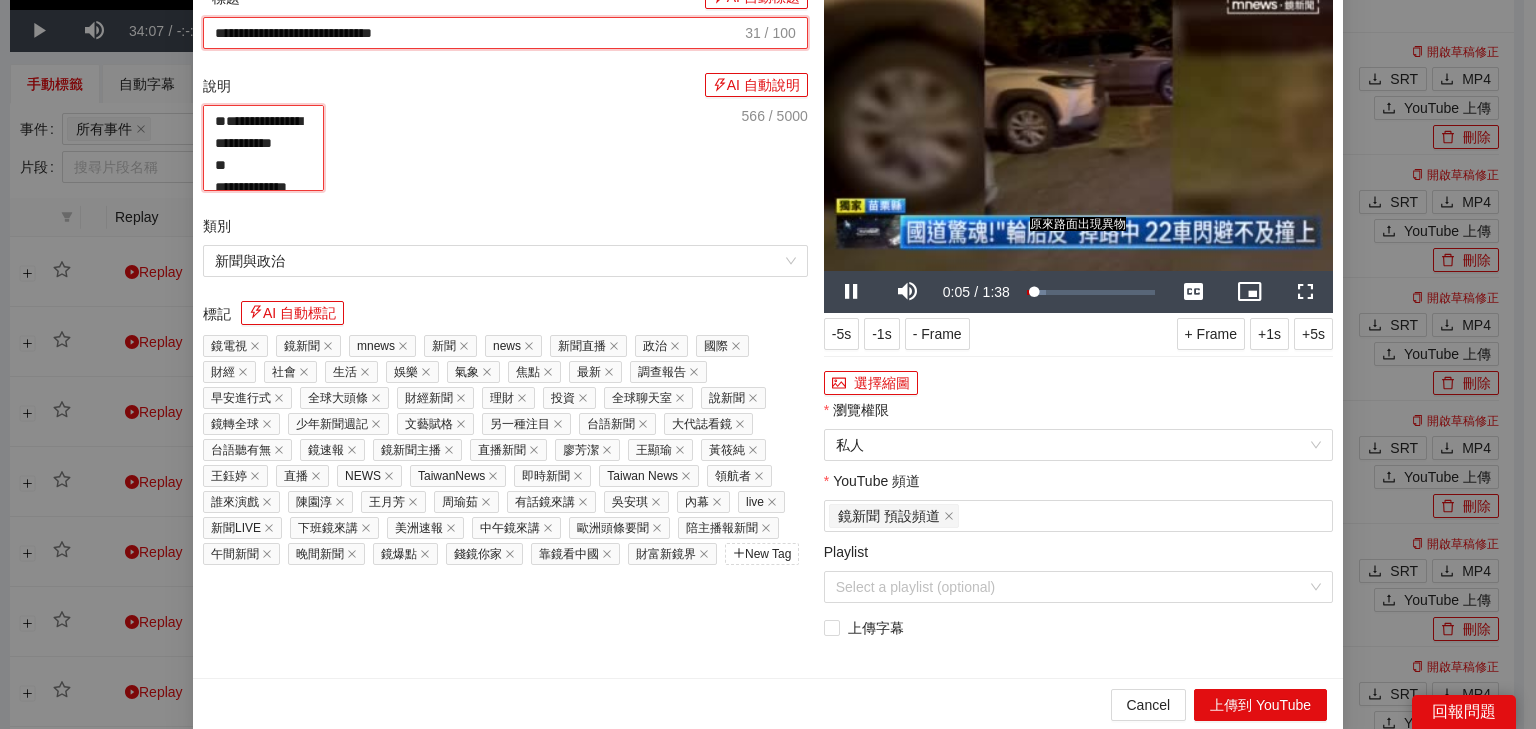click on "**********" at bounding box center [263, 148] 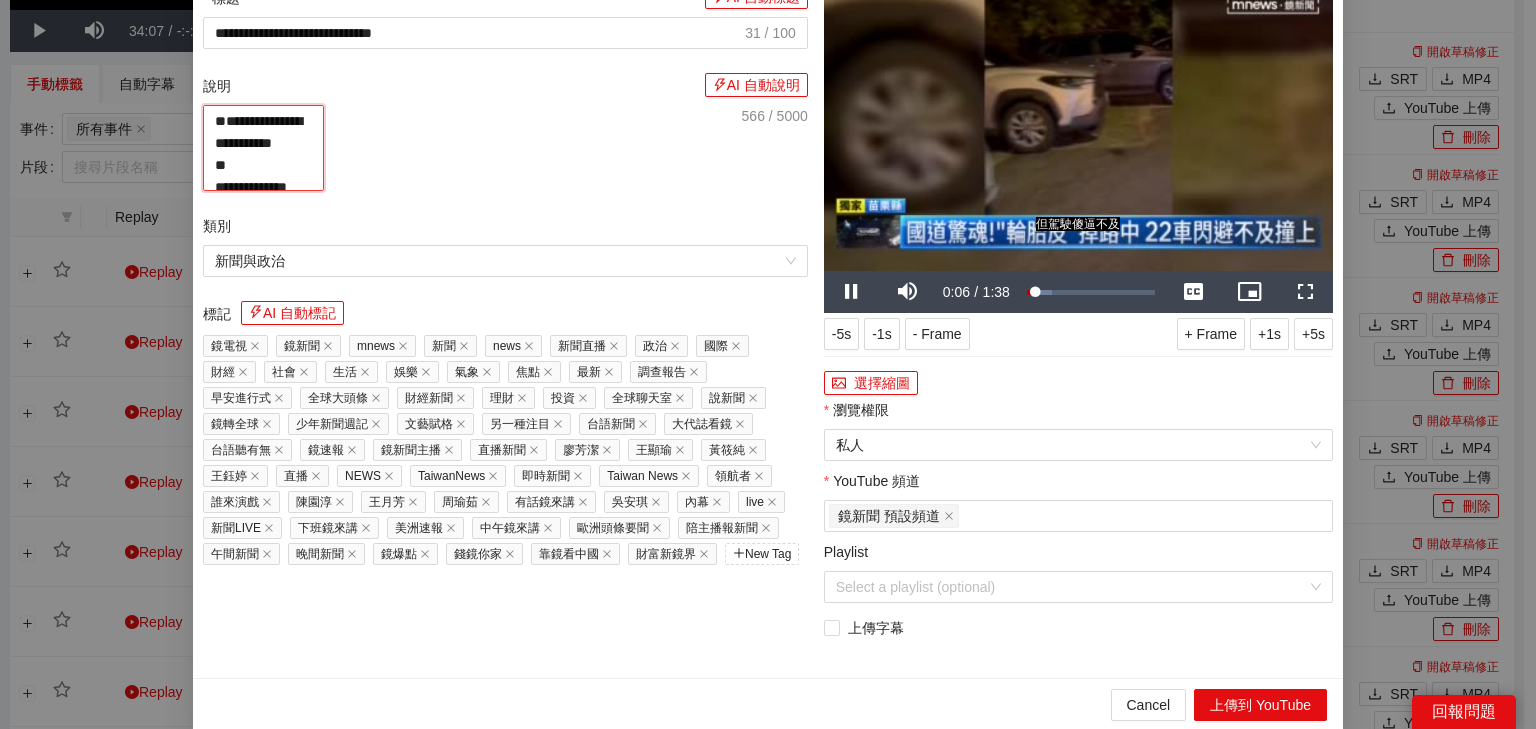 paste on "**********" 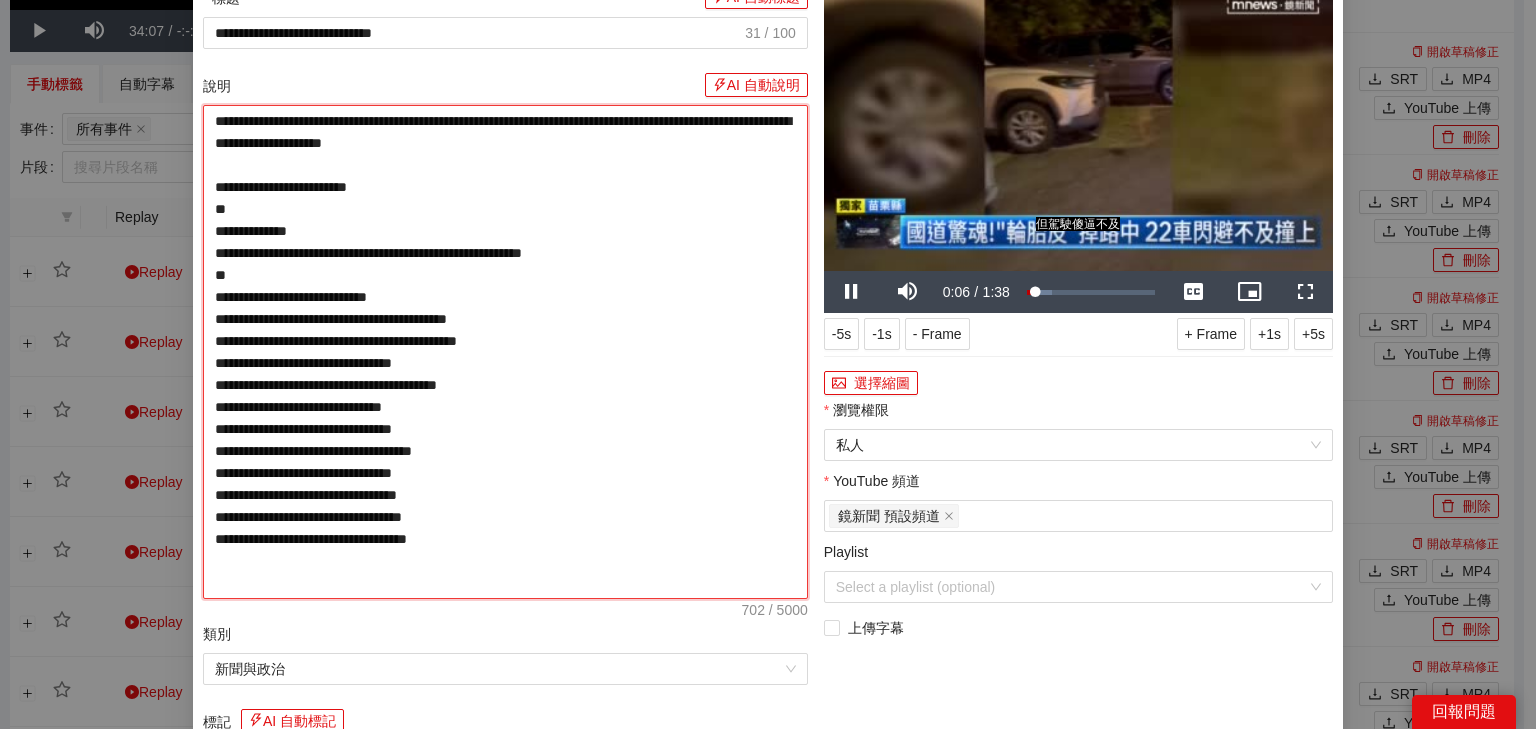 type on "**********" 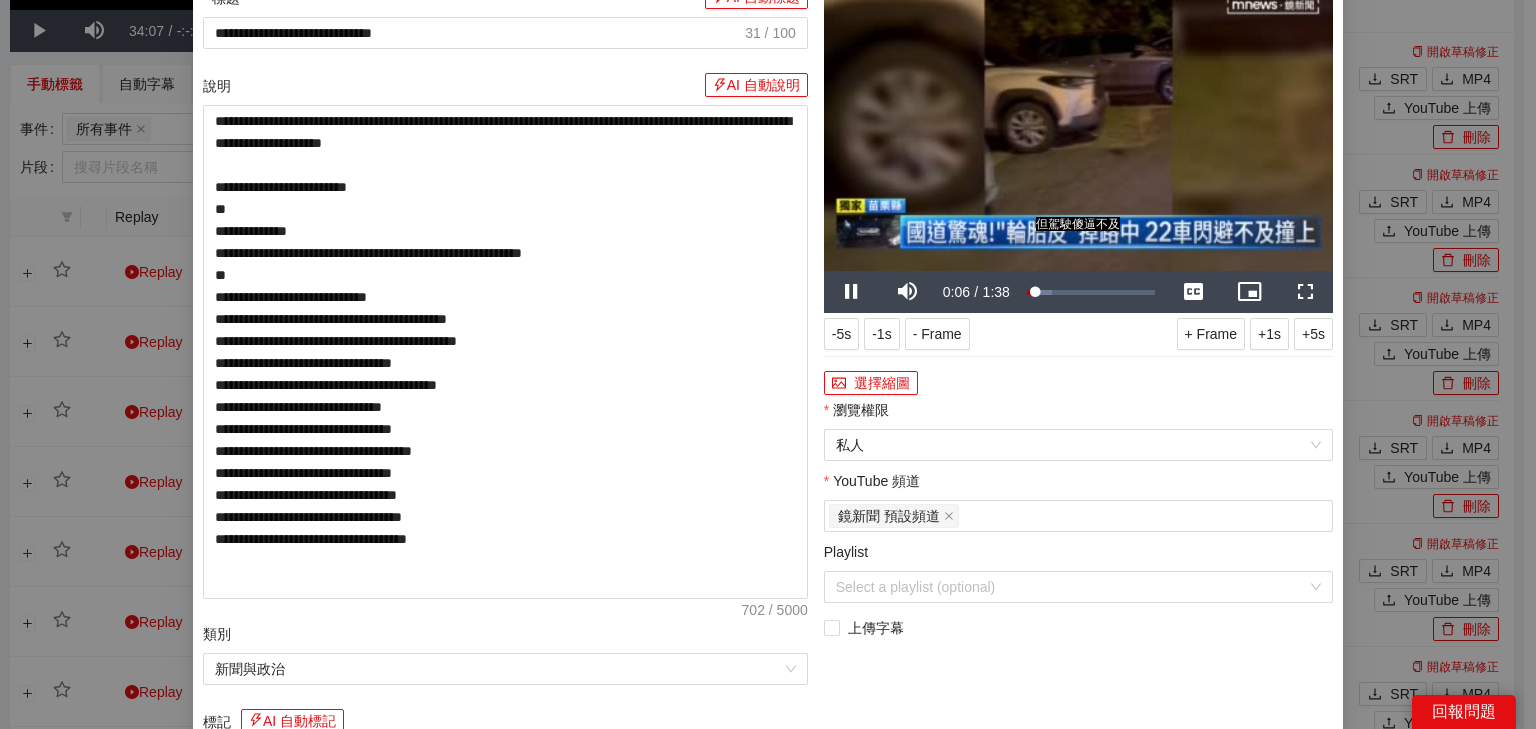 click at bounding box center [1078, 128] 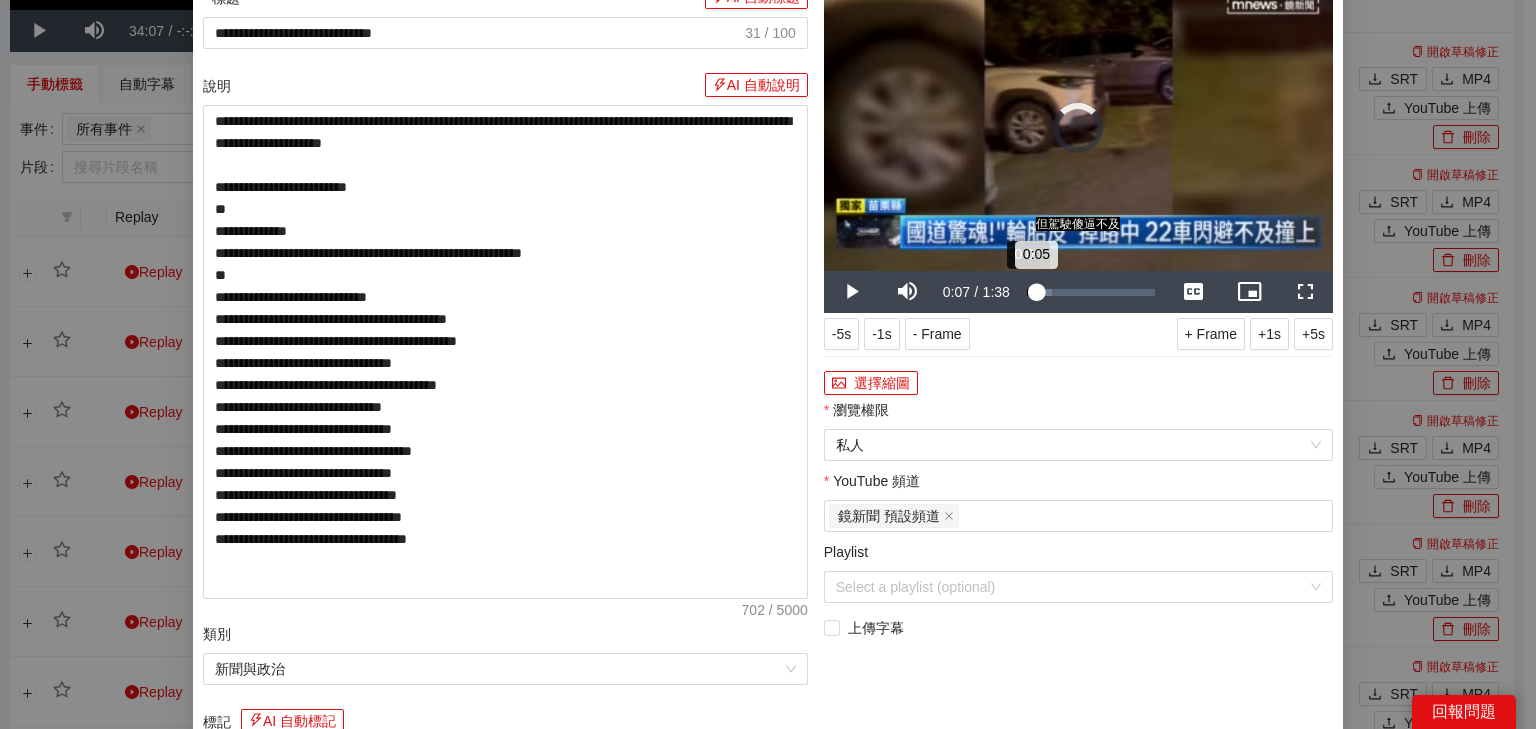drag, startPoint x: 1028, startPoint y: 372, endPoint x: 1012, endPoint y: 370, distance: 16.124516 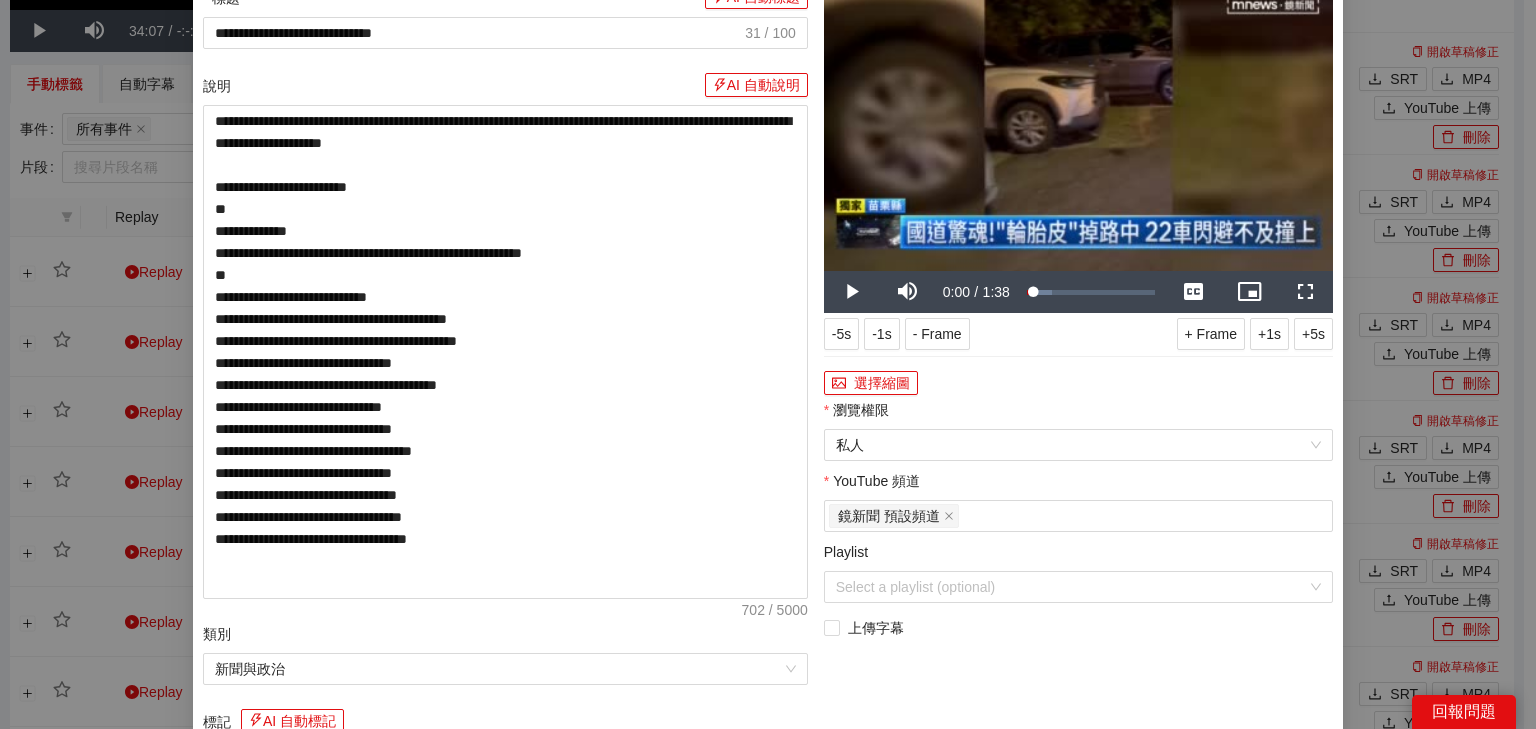 click at bounding box center (1078, 128) 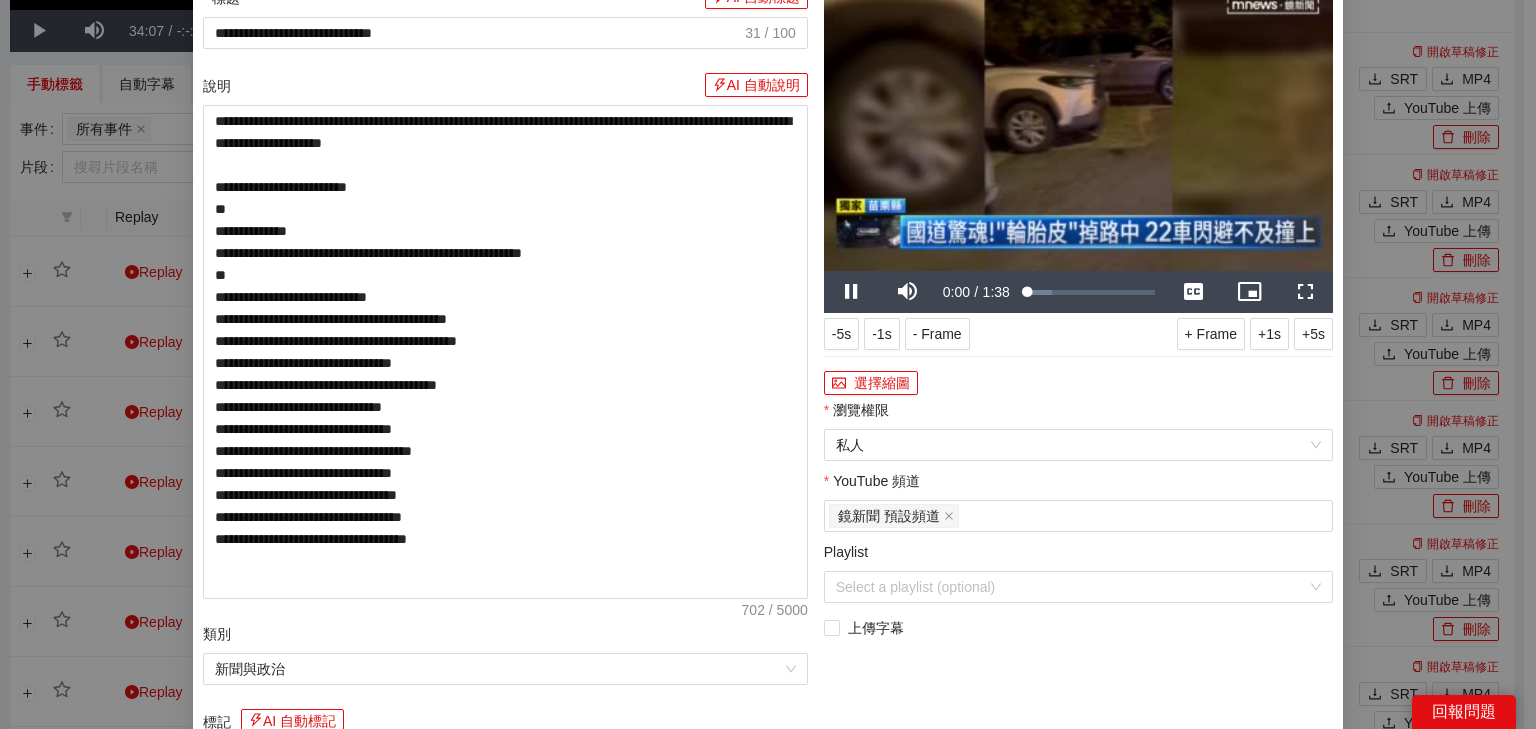 click at bounding box center [1078, 128] 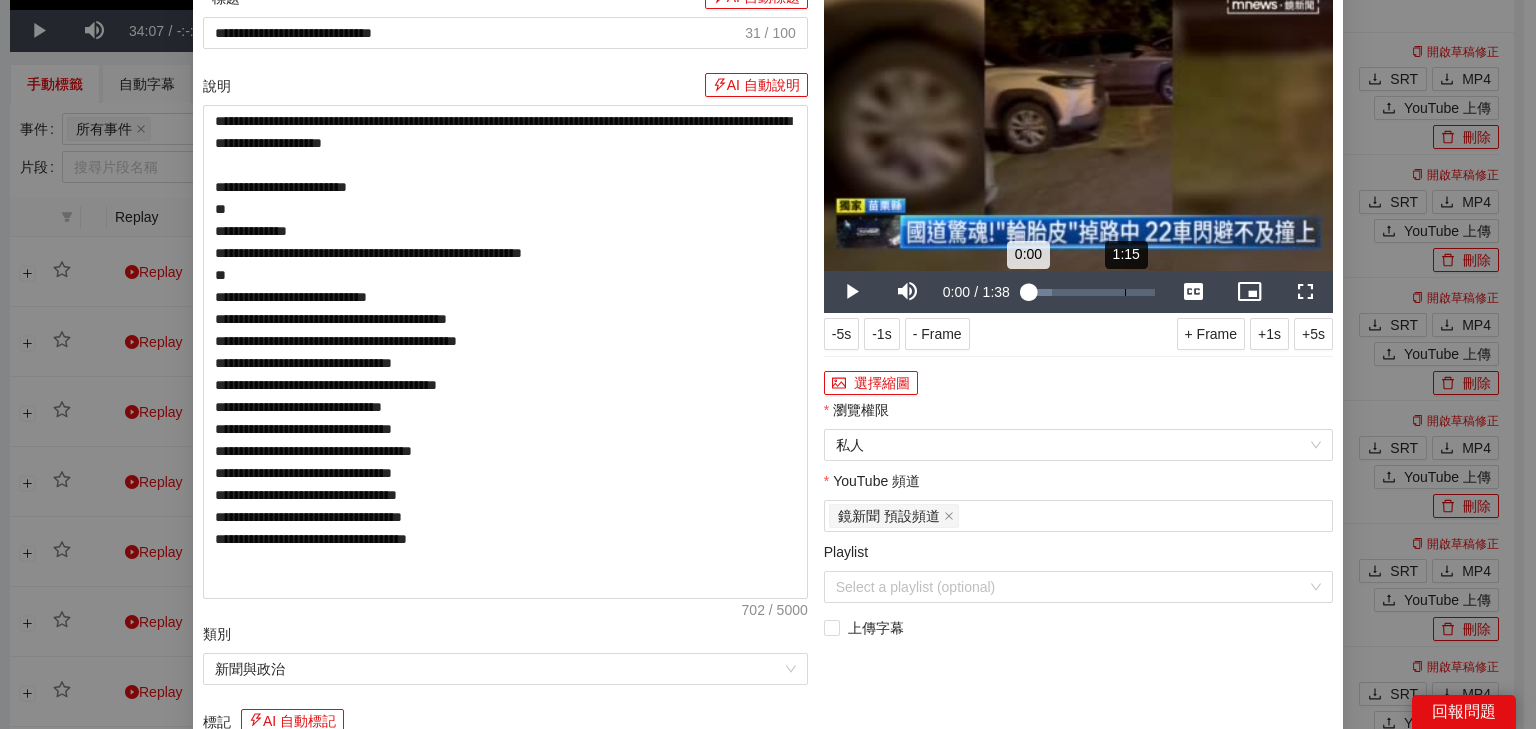 click on "1:15" at bounding box center (1125, 292) 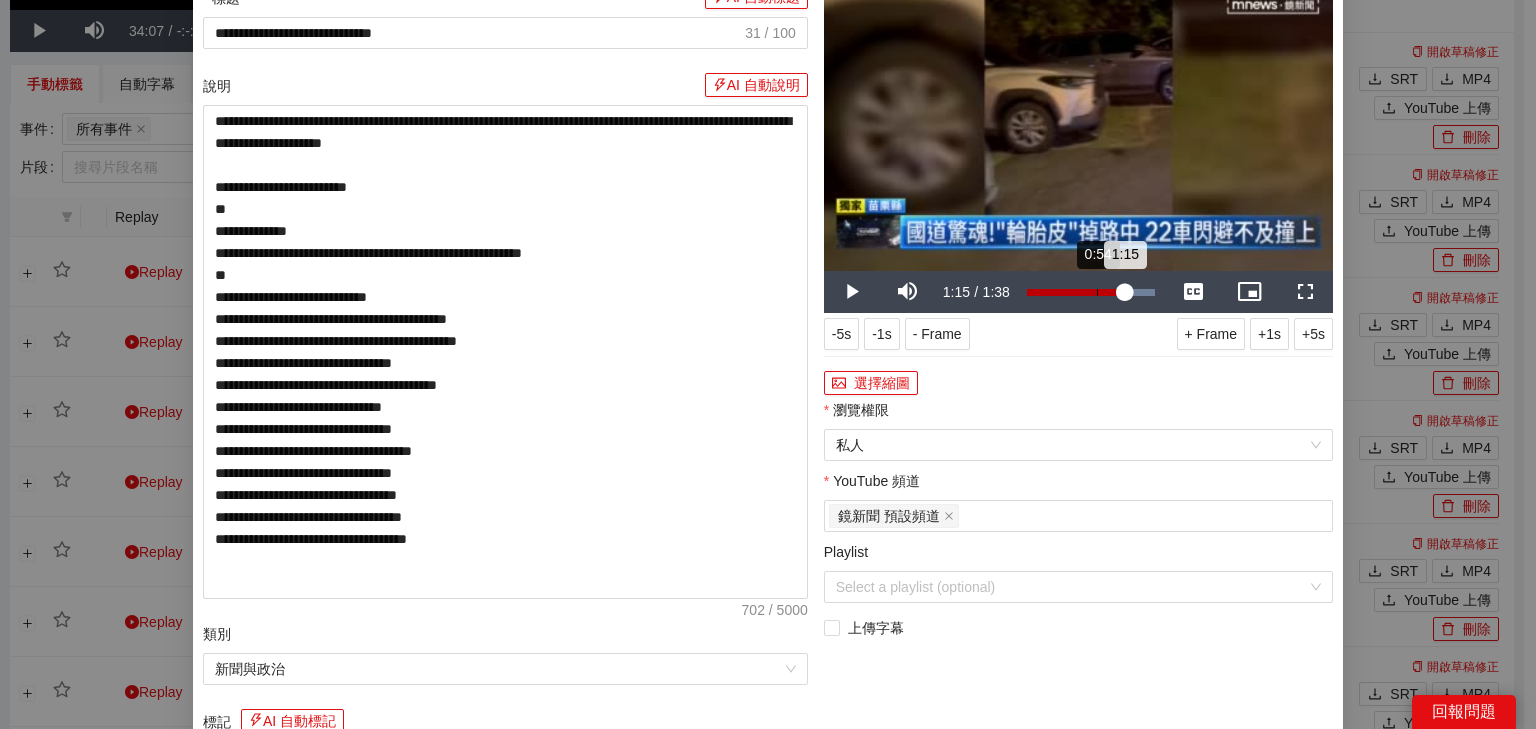 click on "0:54" at bounding box center (1097, 292) 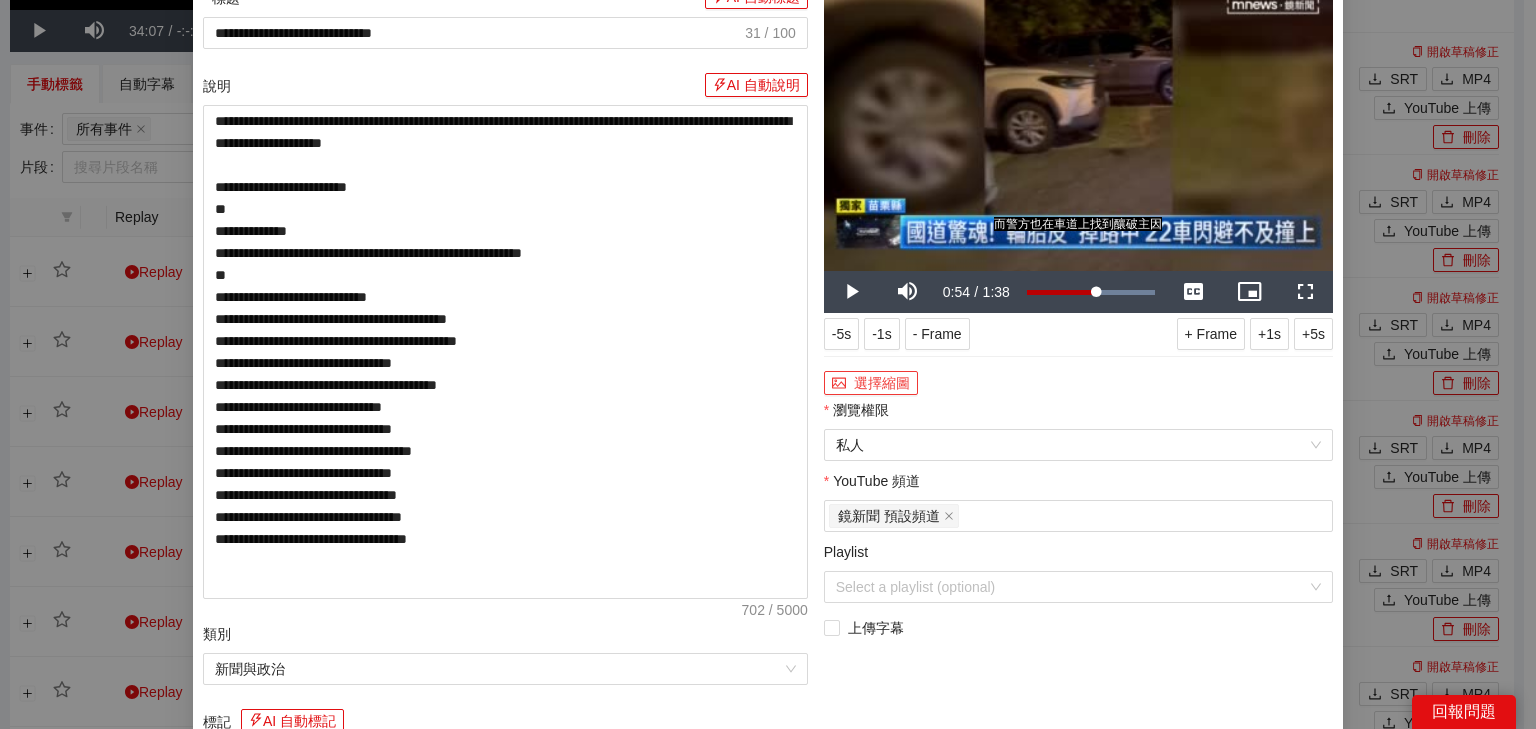 click on "選擇縮圖" at bounding box center (871, 383) 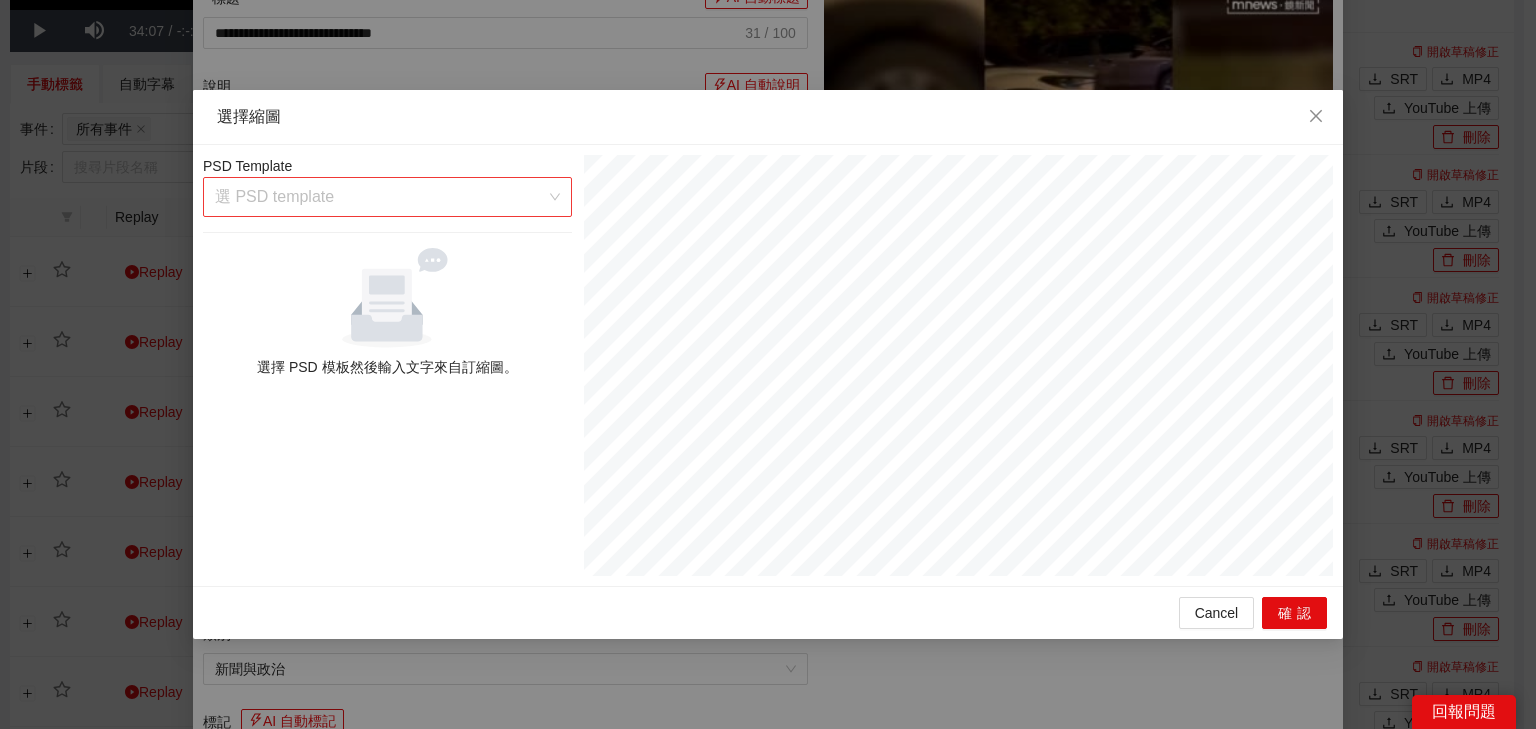 click at bounding box center (380, 197) 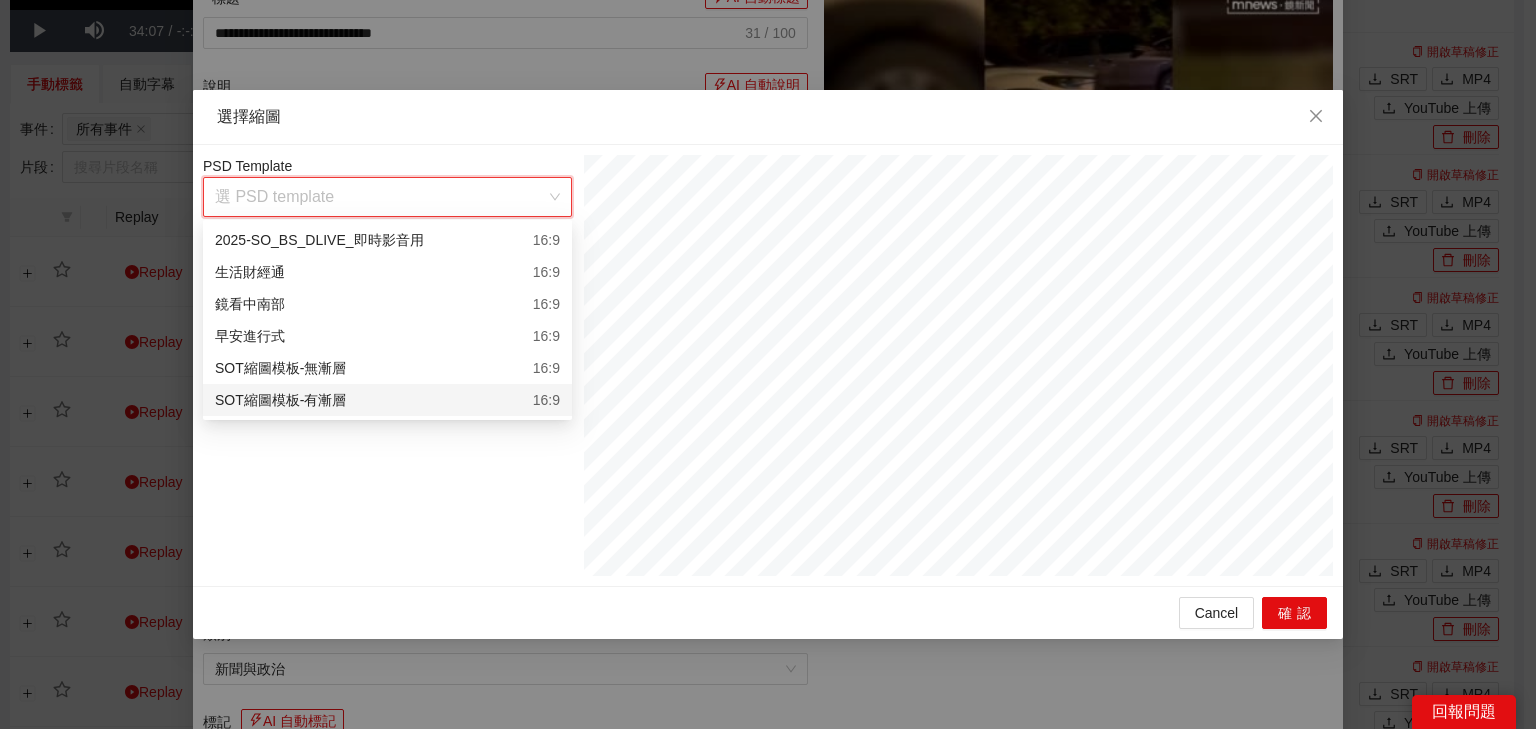 click on "SOT縮圖模板-有漸層 16:9" at bounding box center [387, 400] 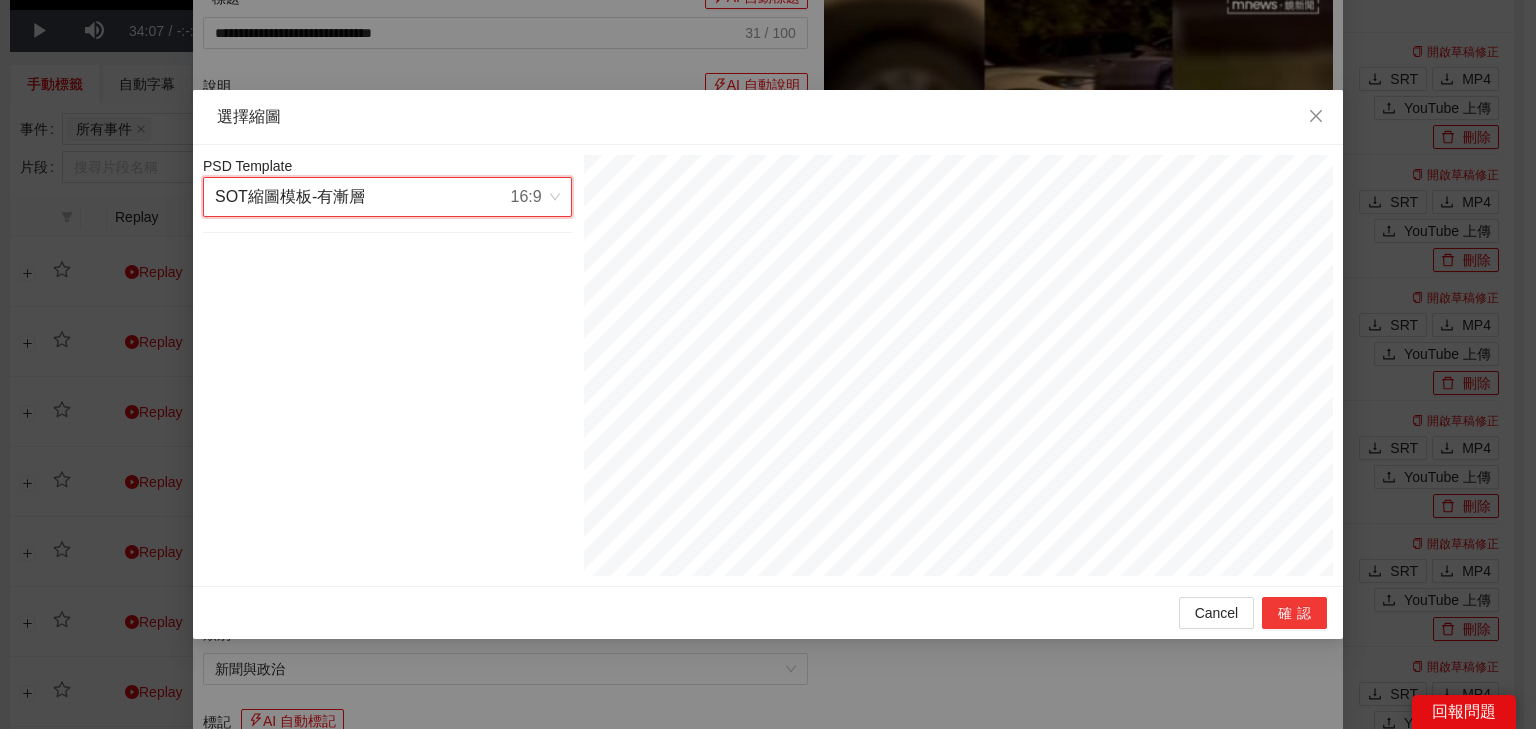 click on "確認" at bounding box center [1294, 613] 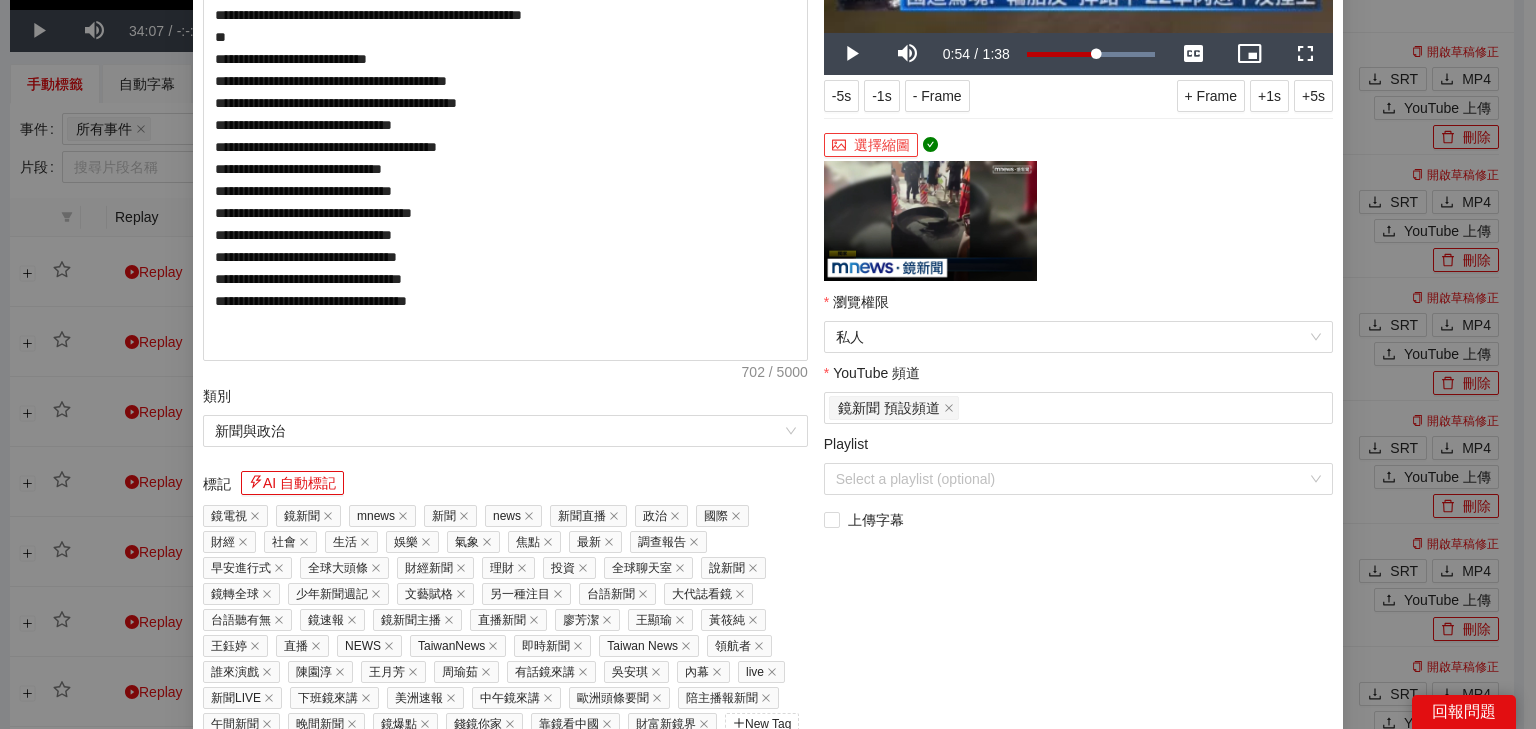 scroll, scrollTop: 320, scrollLeft: 0, axis: vertical 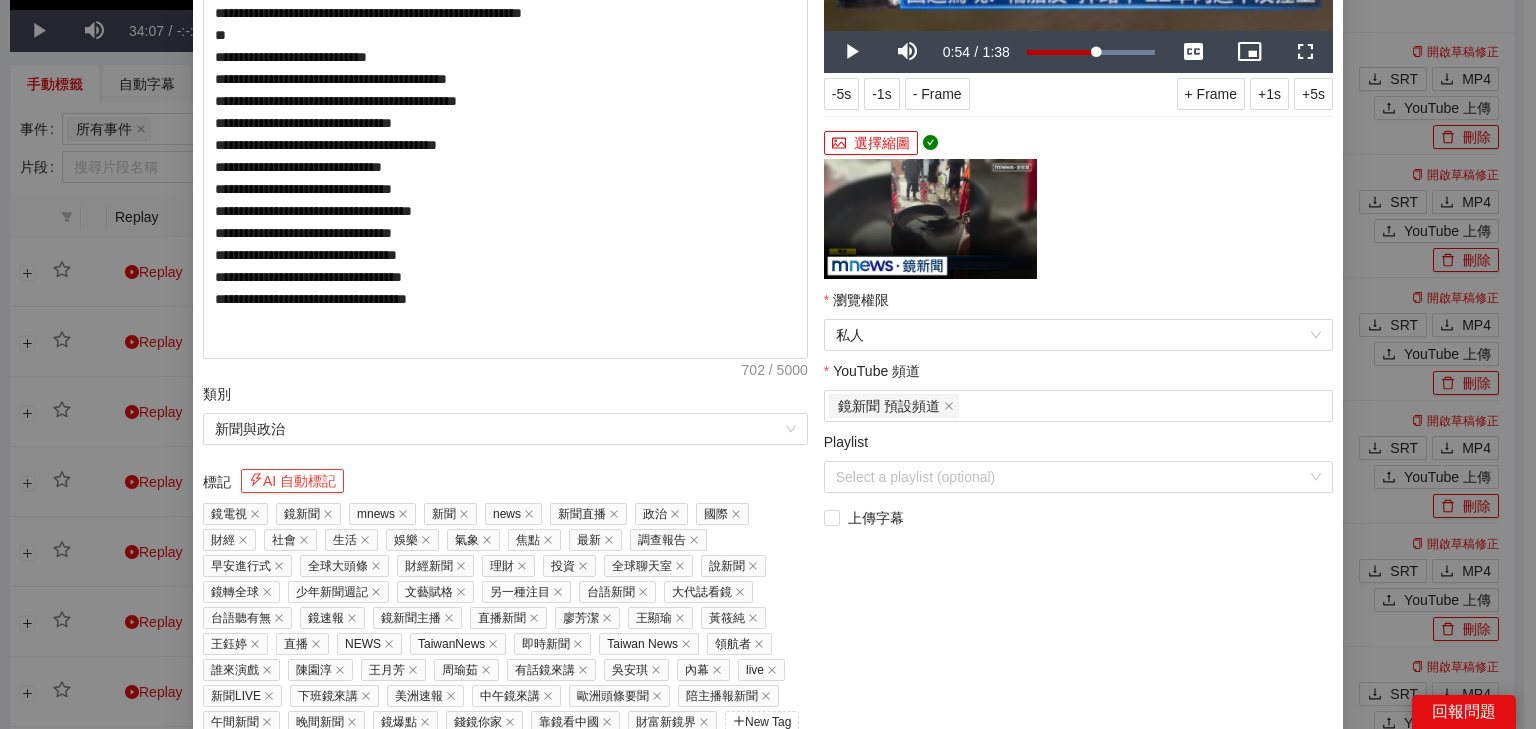 click on "AI 自動標記" at bounding box center [292, 481] 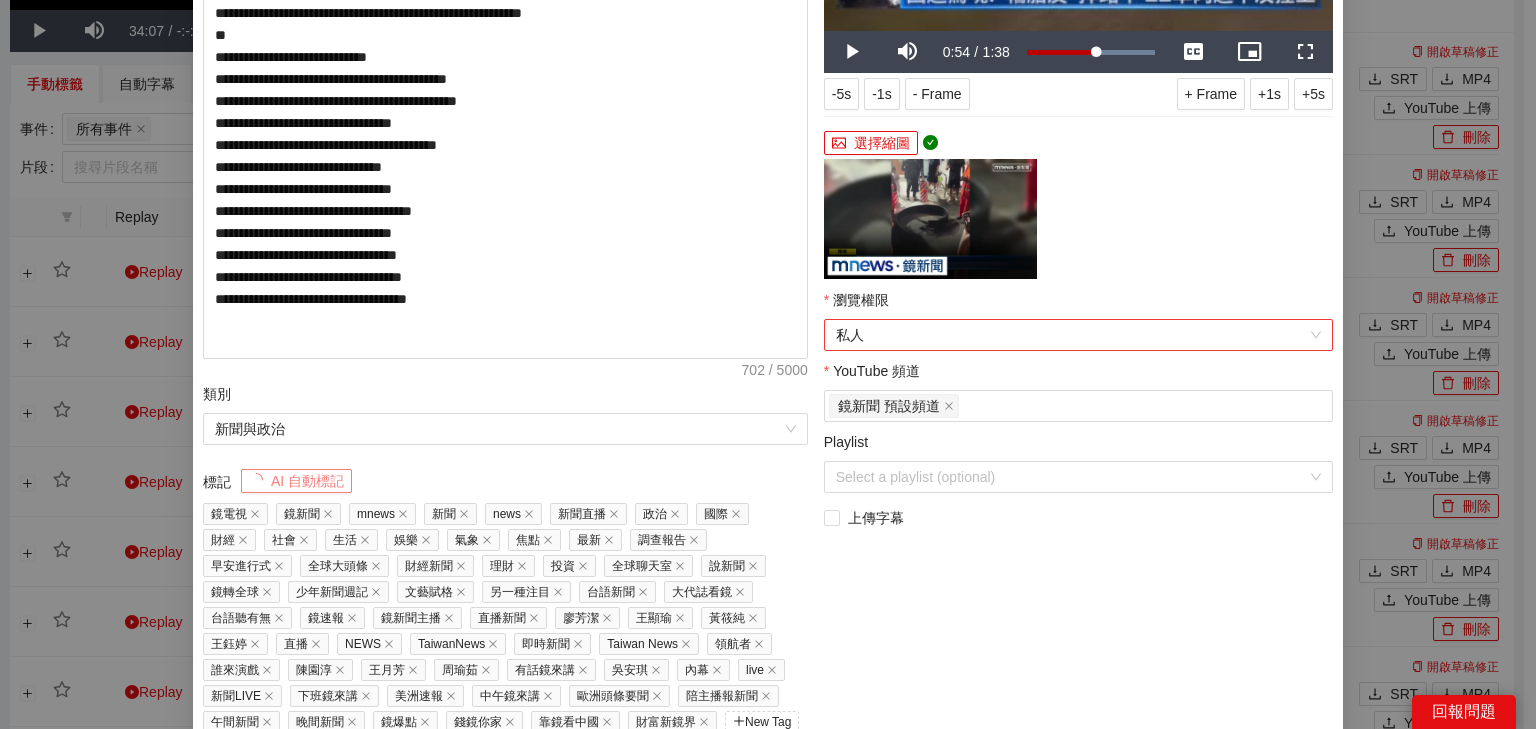 click on "私人" at bounding box center (1078, 335) 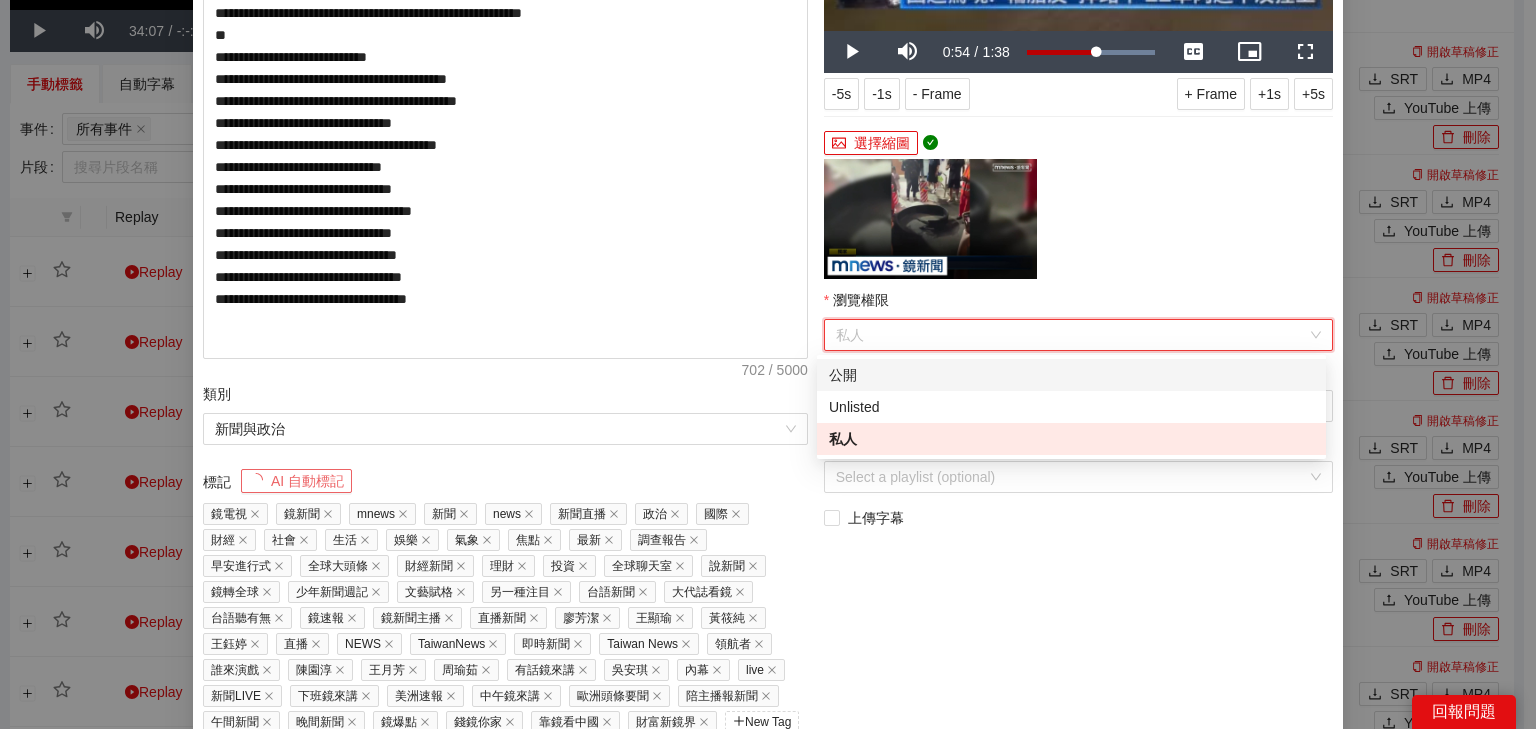 click on "公開" at bounding box center (1071, 375) 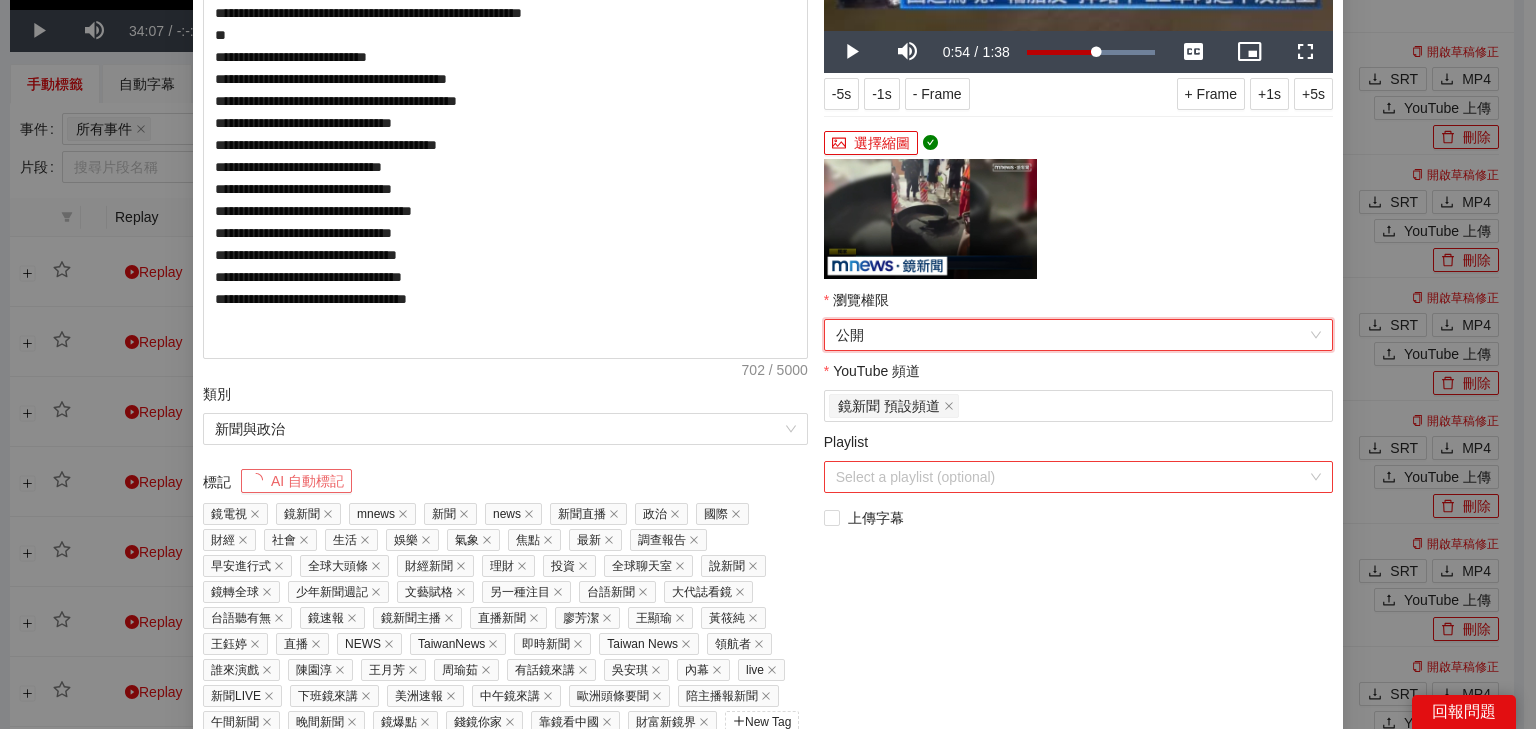 click on "Playlist" at bounding box center (1071, 477) 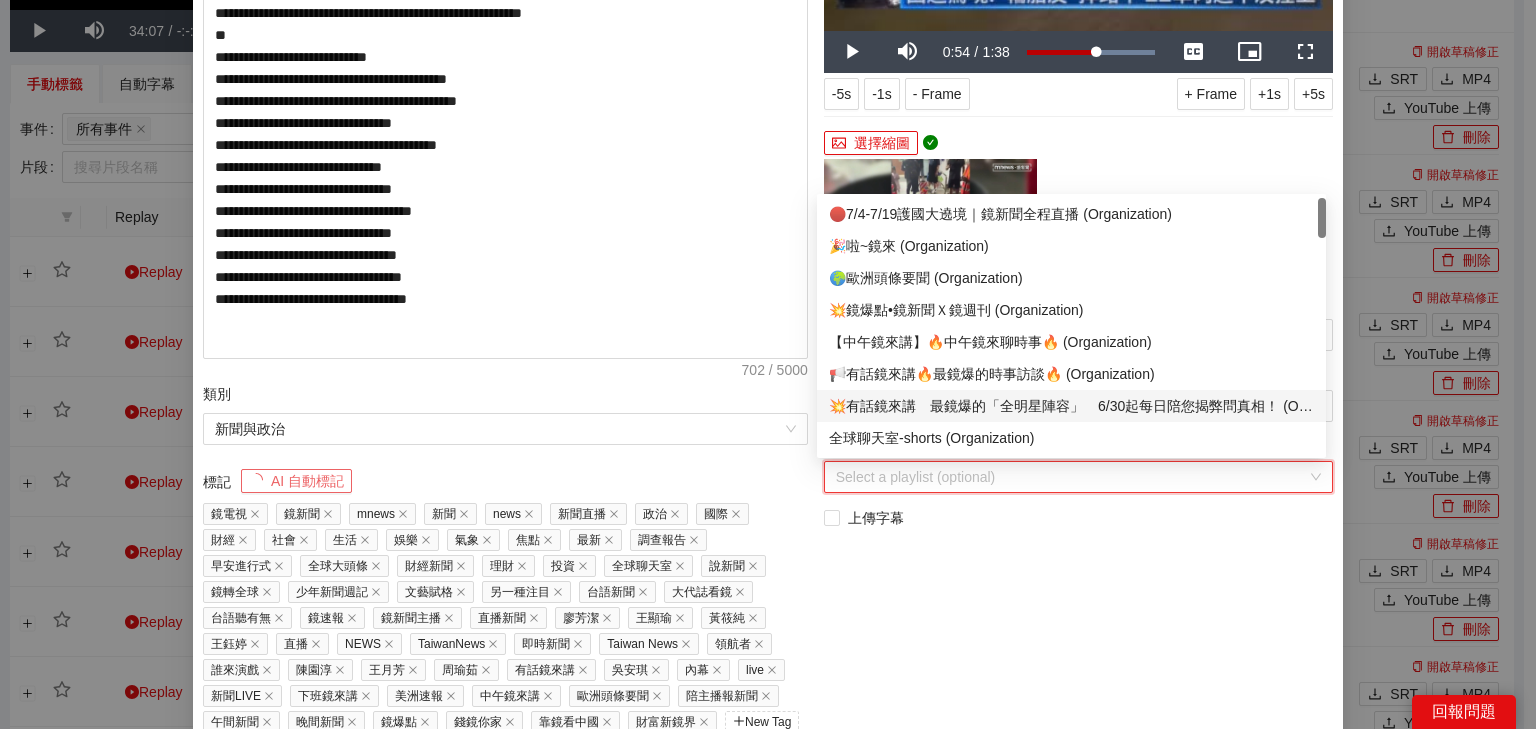 scroll, scrollTop: 80, scrollLeft: 0, axis: vertical 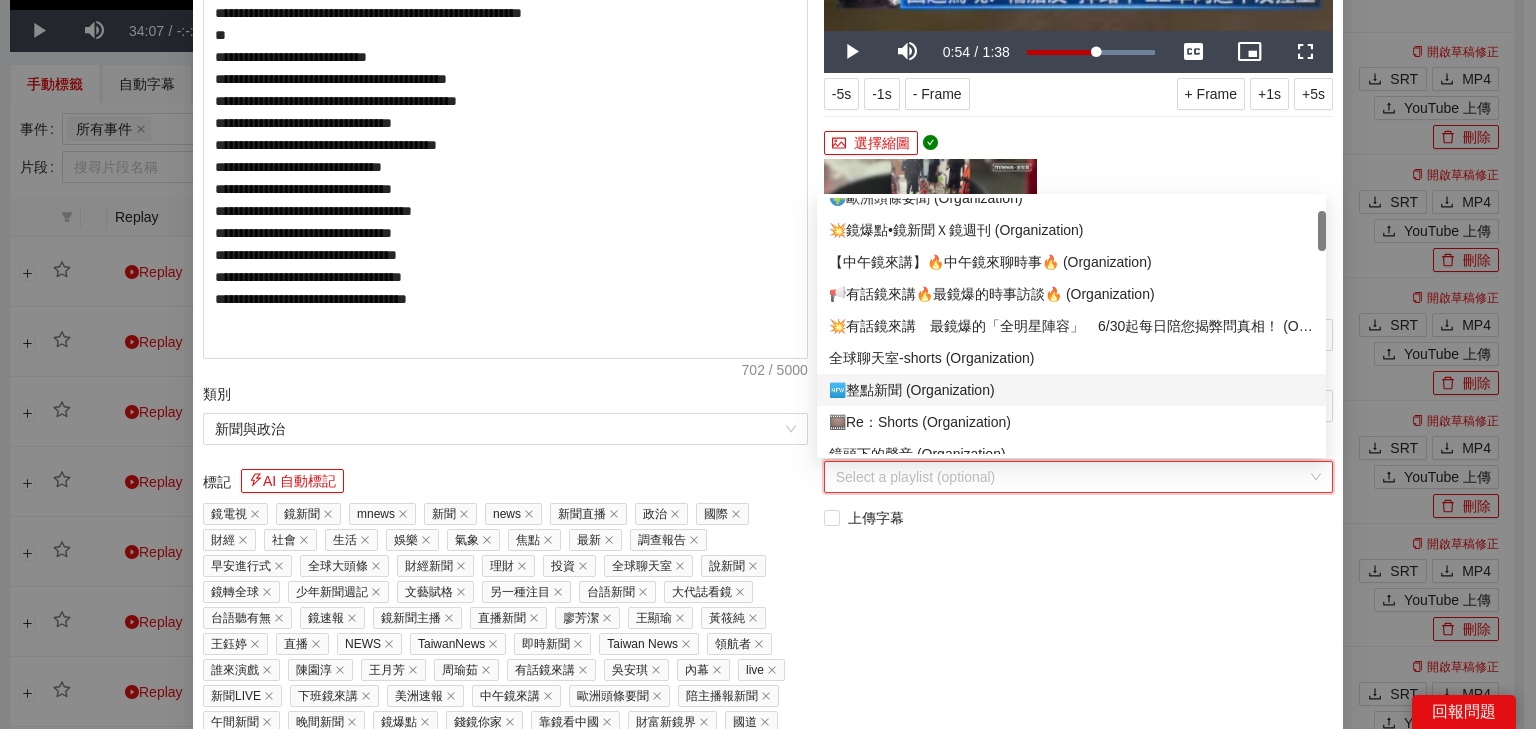 click on "🆕整點新聞 (Organization)" at bounding box center [1071, 390] 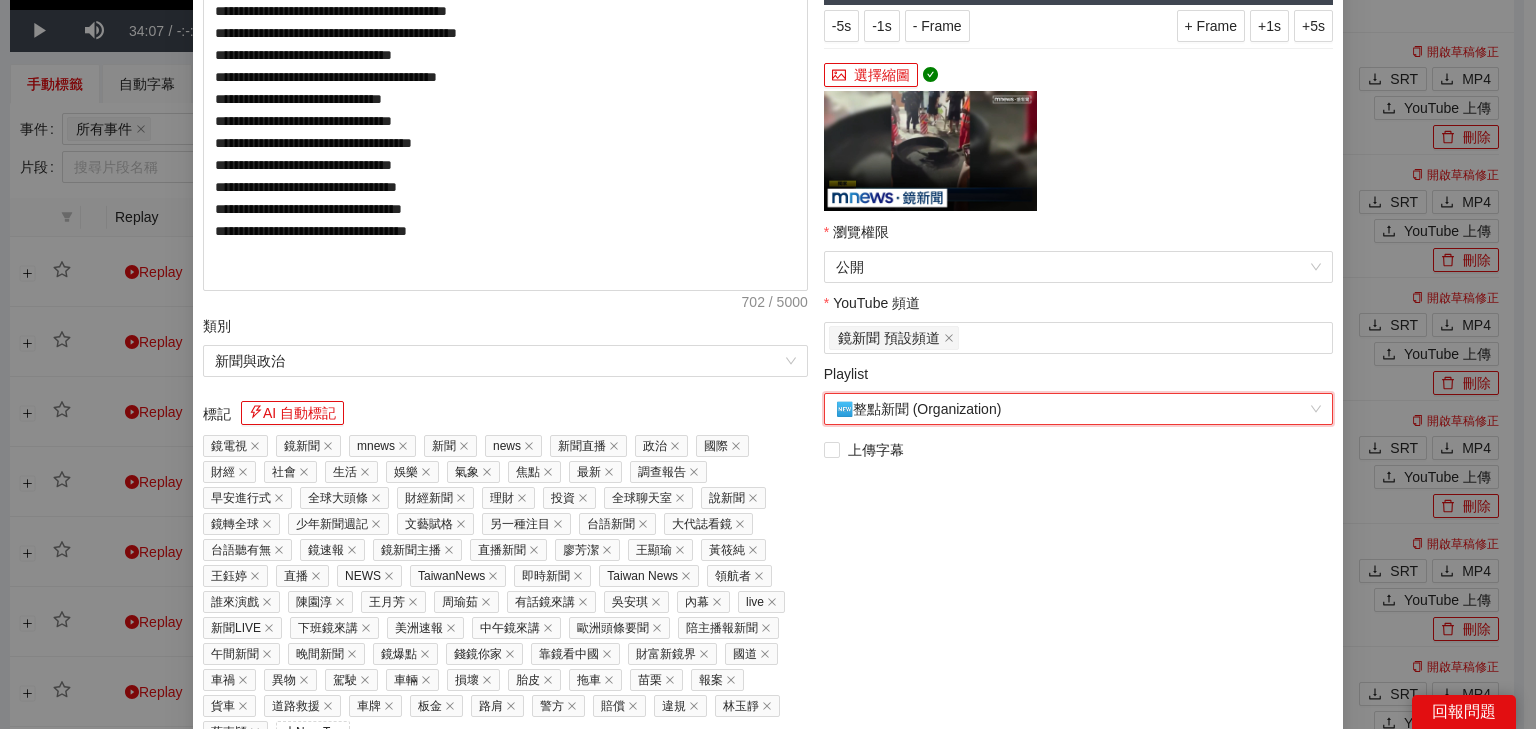 scroll, scrollTop: 485, scrollLeft: 0, axis: vertical 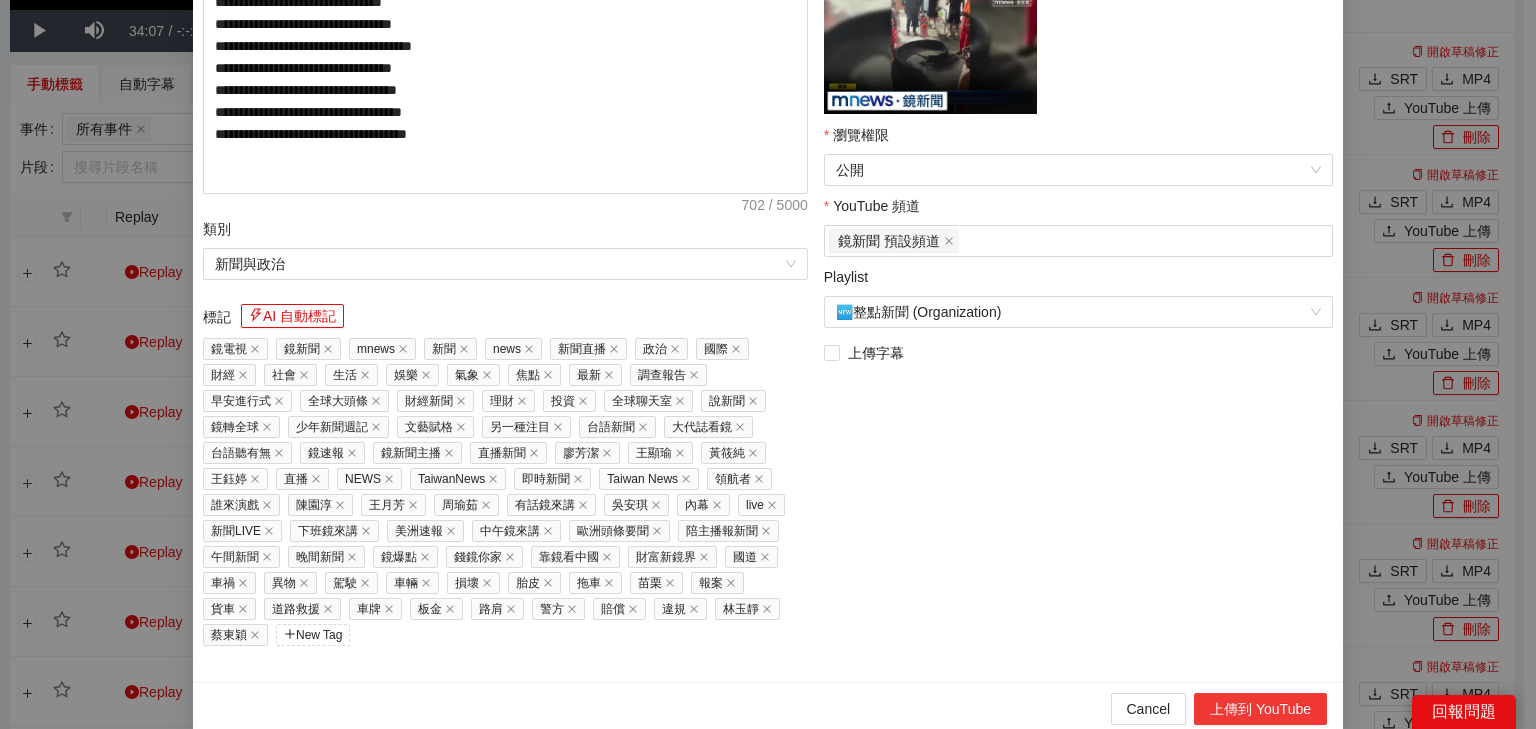click on "上傳到 YouTube" at bounding box center (1260, 709) 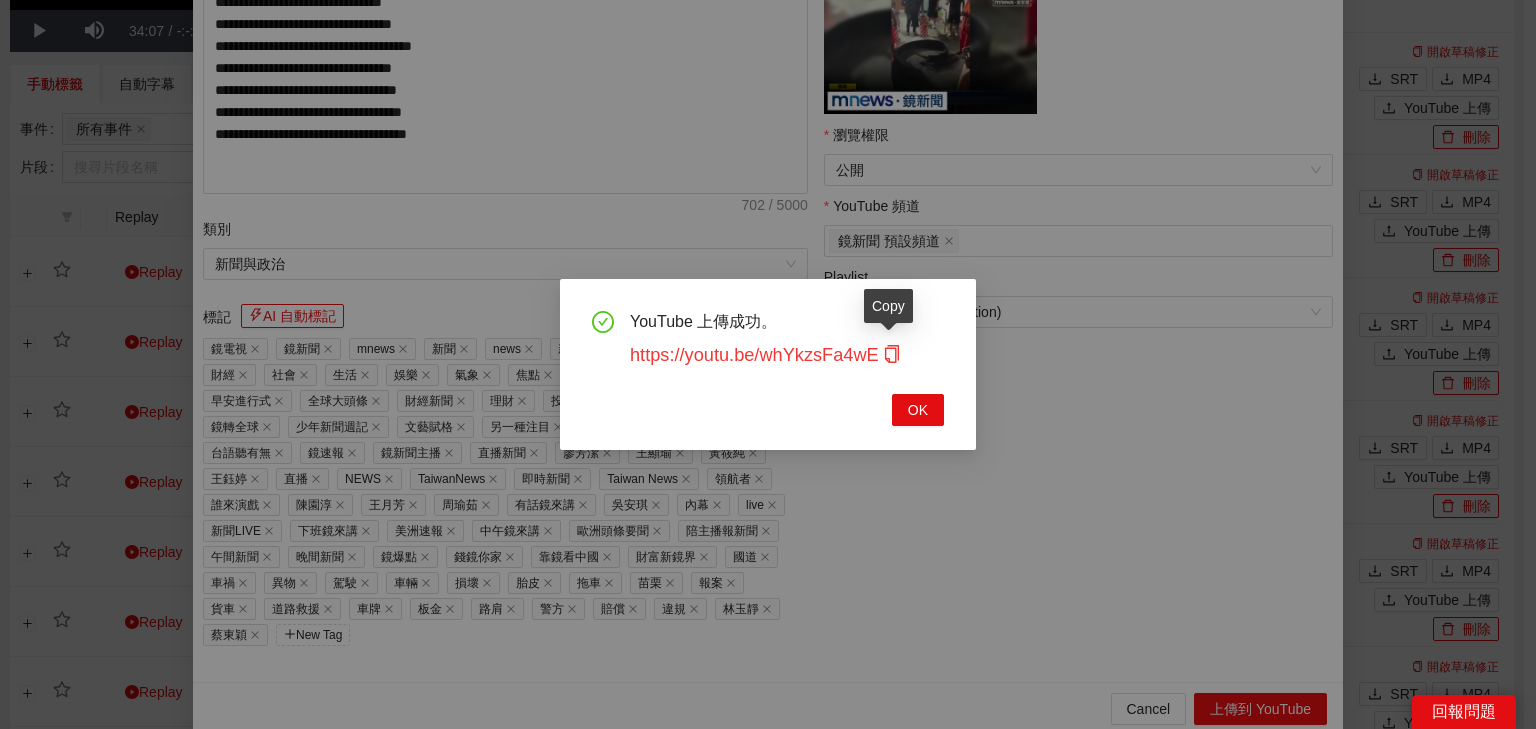 click 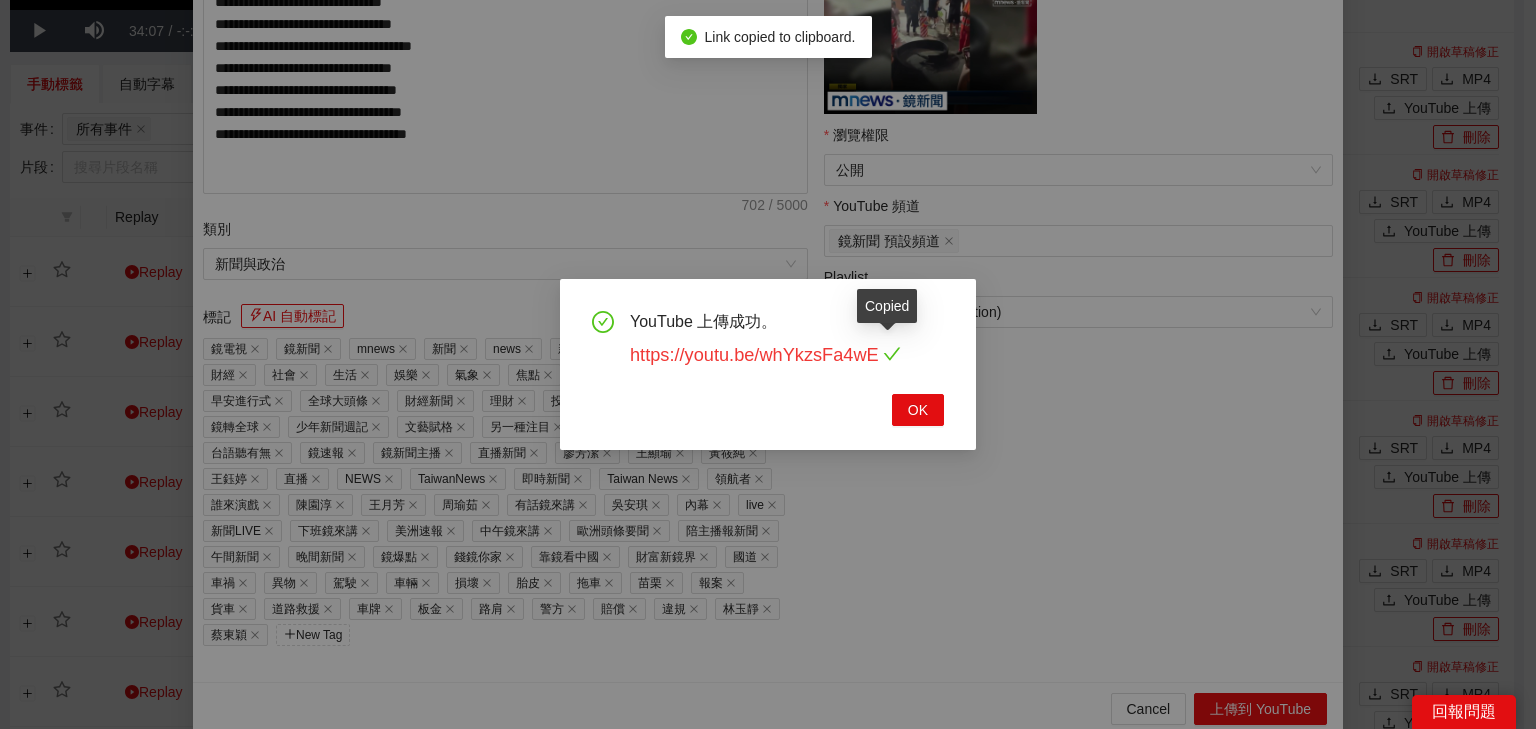 click on "https://youtu.be/whYkzsFa4wE" at bounding box center (765, 355) 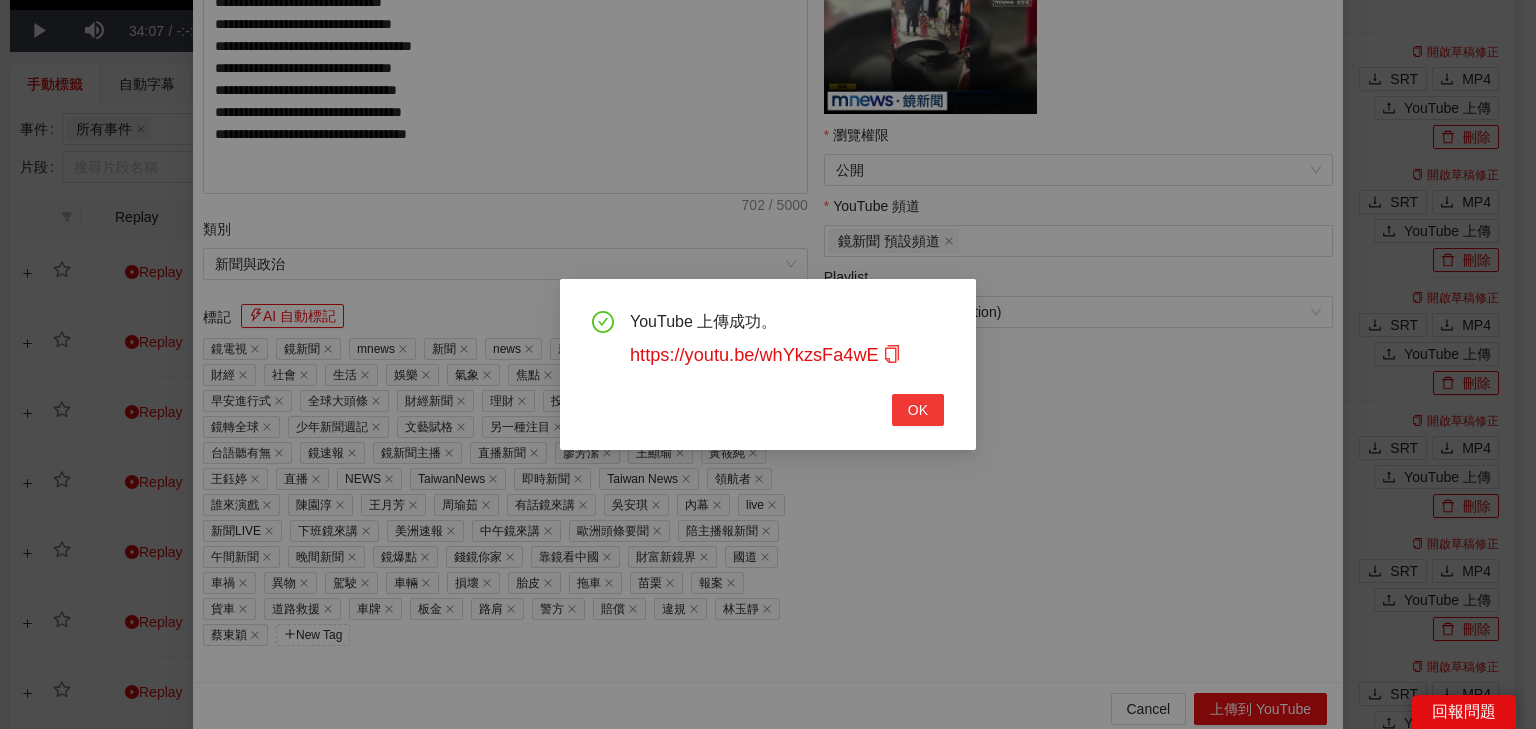 drag, startPoint x: 888, startPoint y: 408, endPoint x: 913, endPoint y: 408, distance: 25 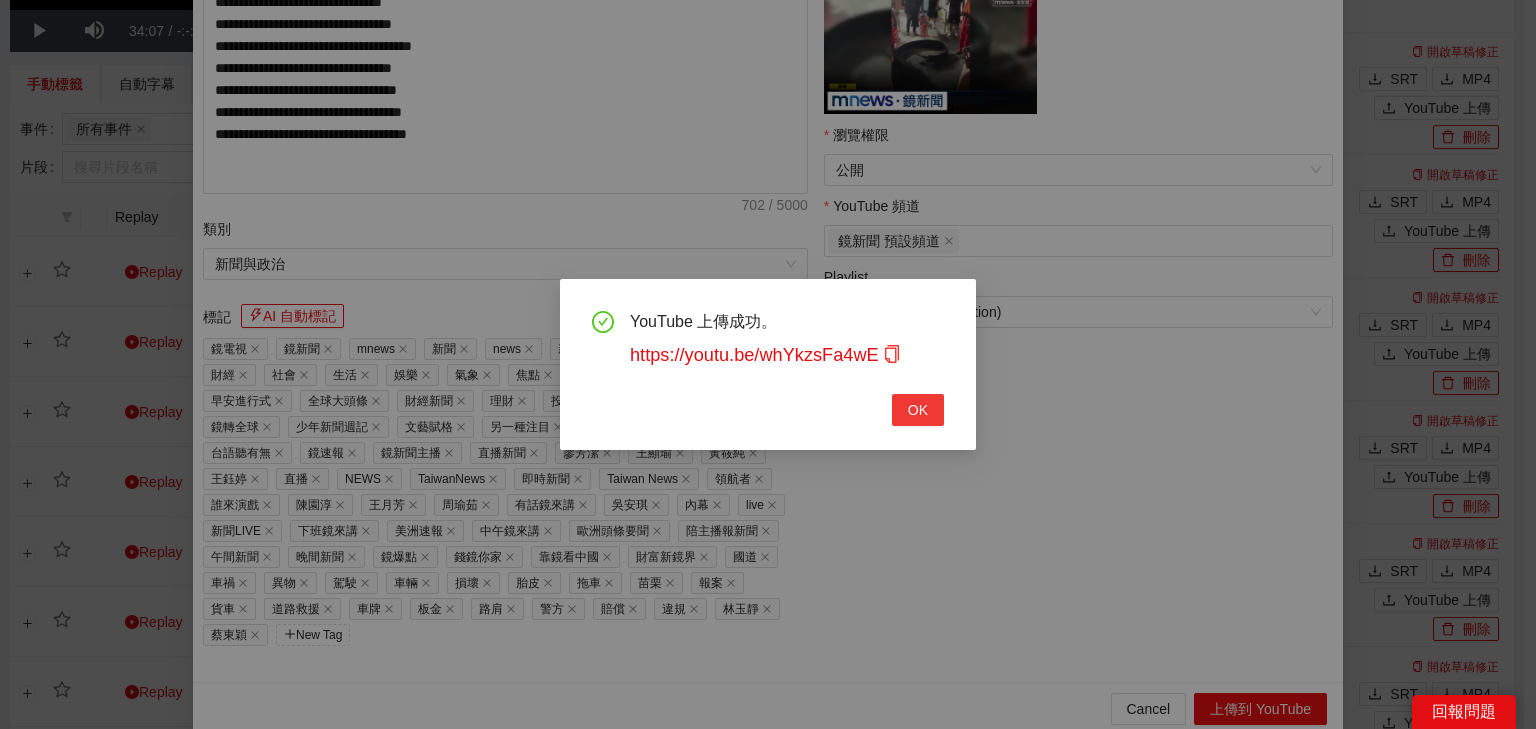 drag, startPoint x: 932, startPoint y: 411, endPoint x: 710, endPoint y: 152, distance: 341.12314 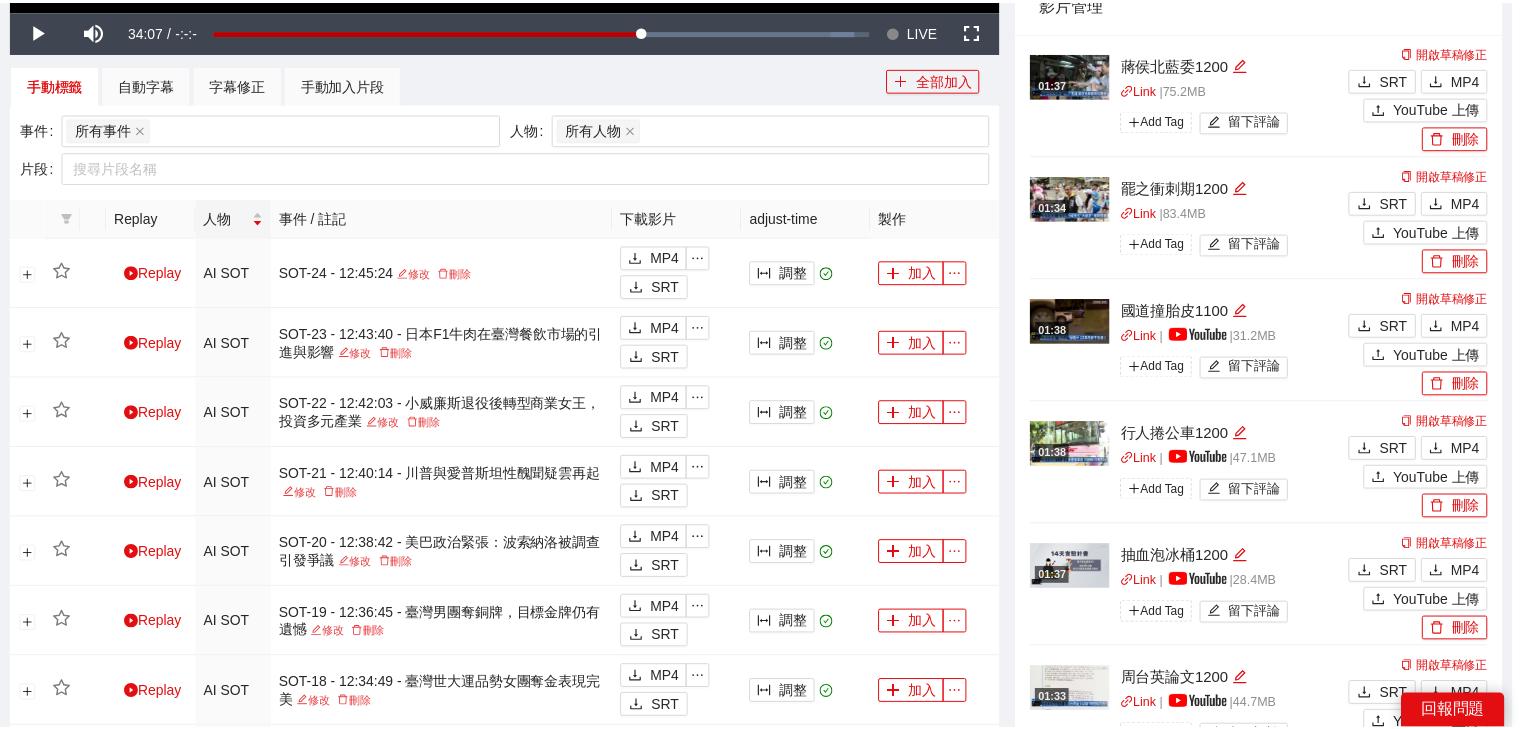 scroll, scrollTop: 343, scrollLeft: 0, axis: vertical 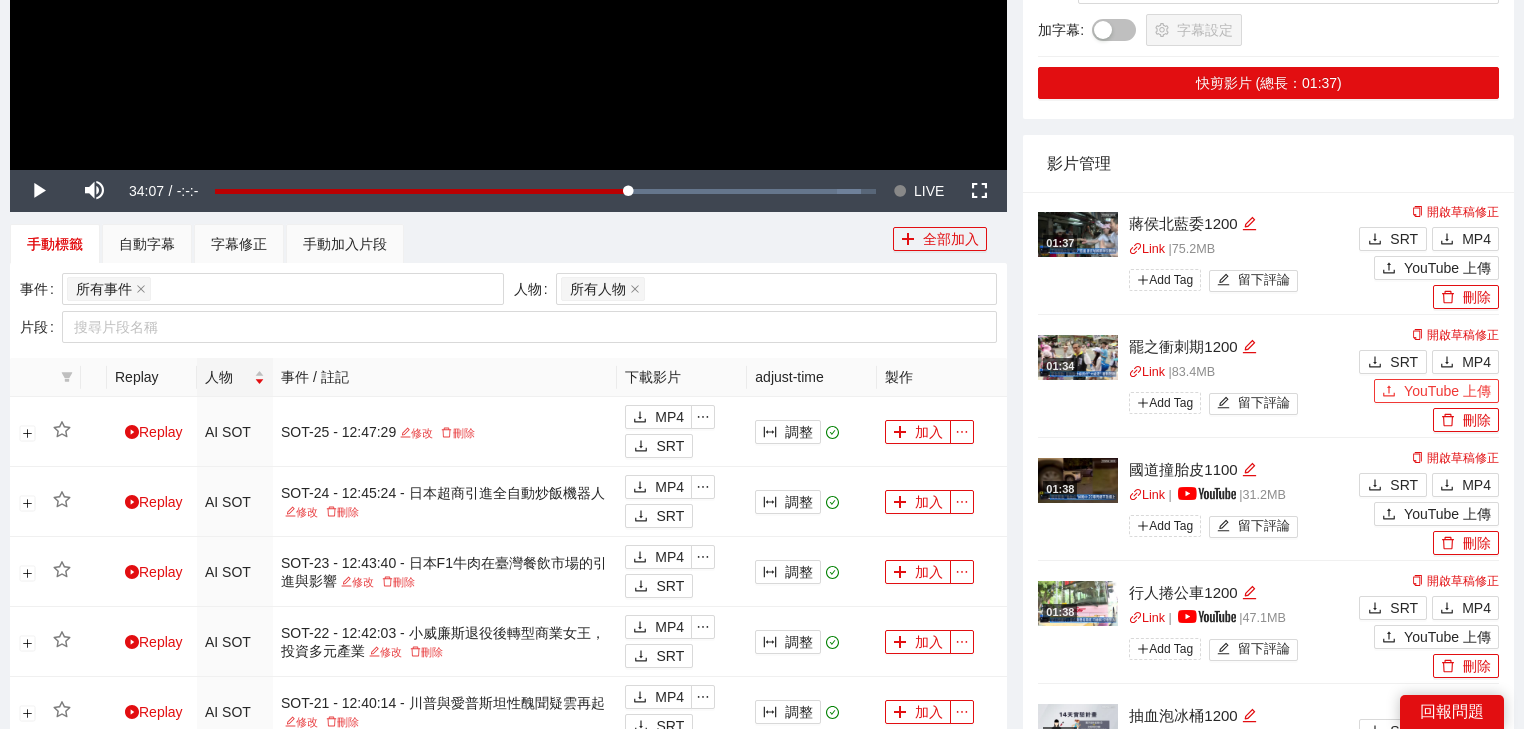 click on "YouTube 上傳" at bounding box center (1447, 391) 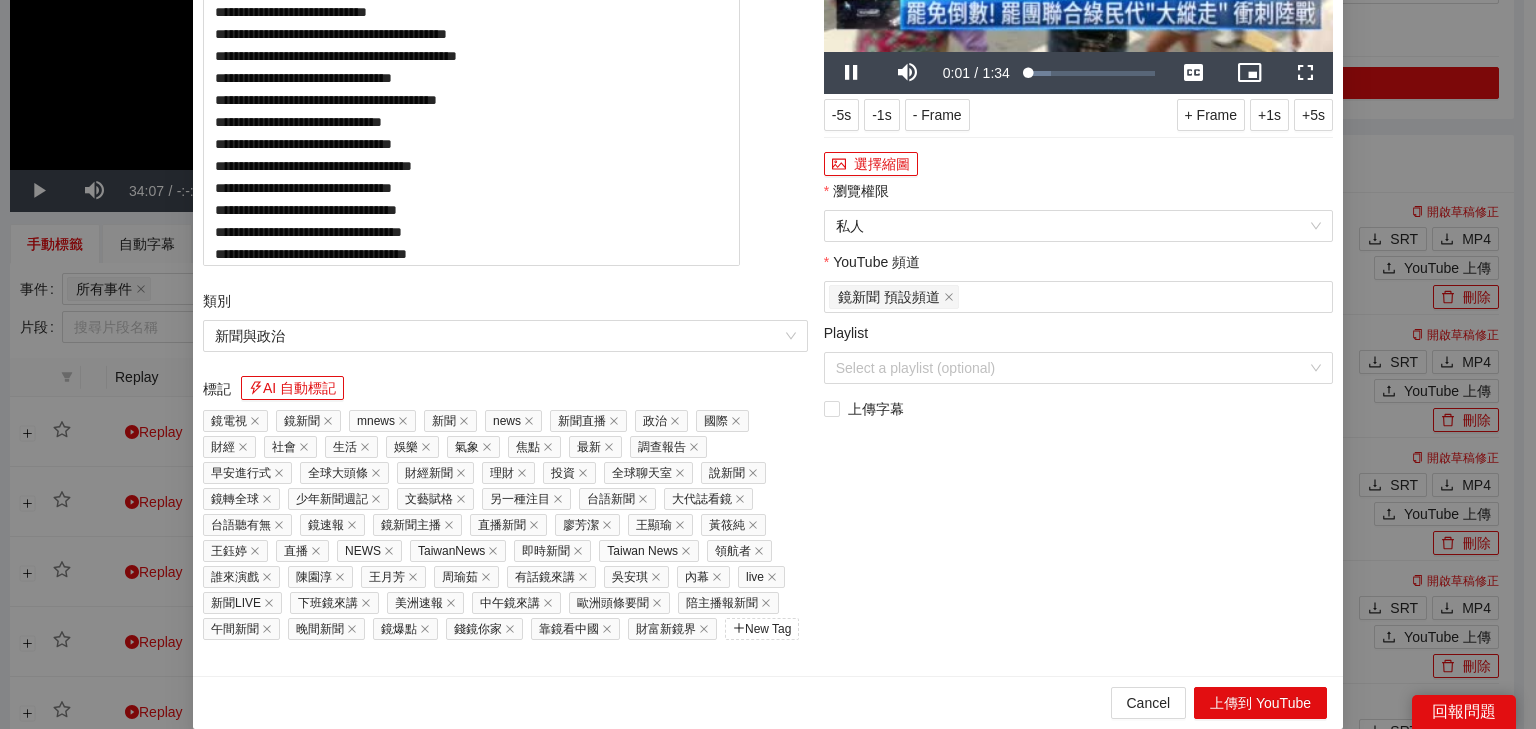 drag, startPoint x: 513, startPoint y: 115, endPoint x: 69, endPoint y: 95, distance: 444.45023 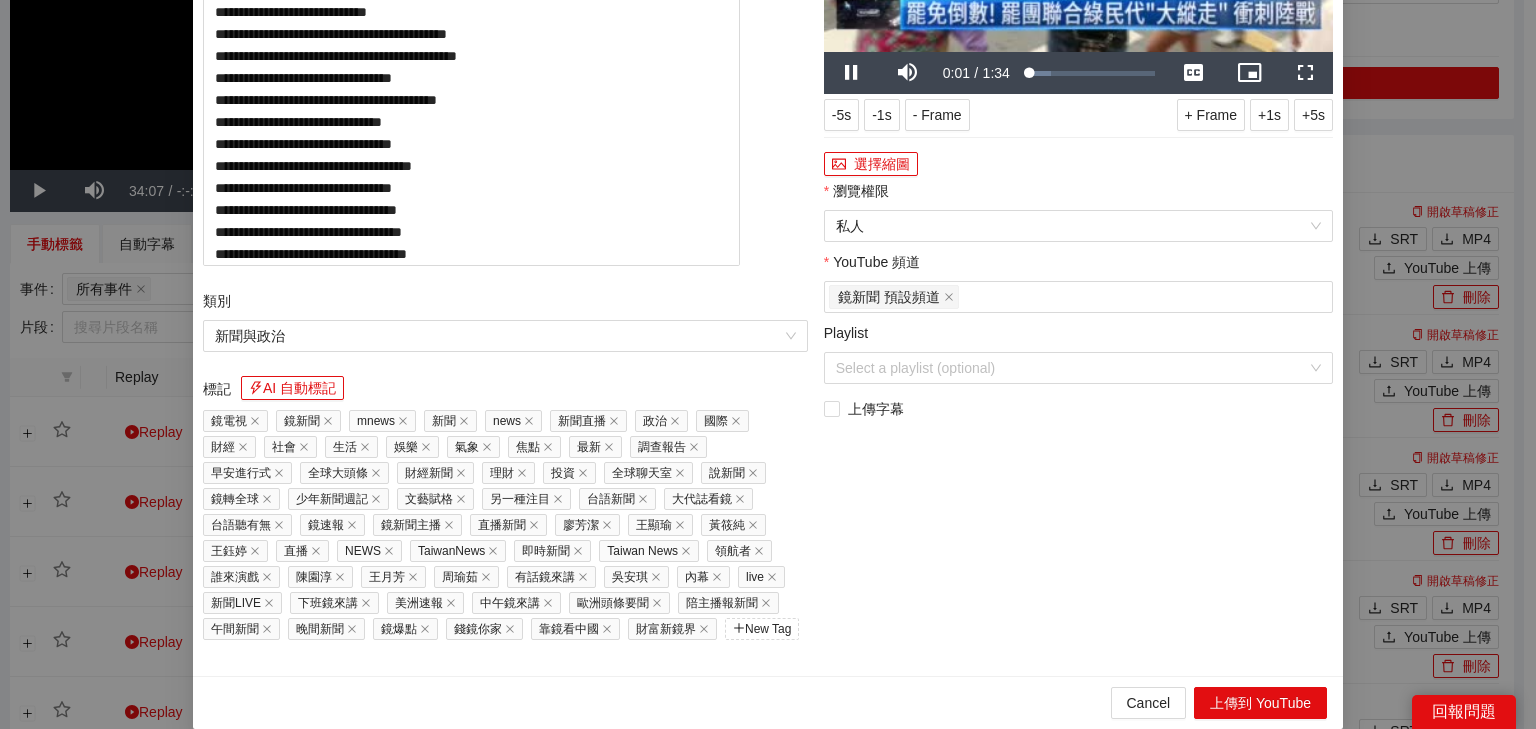 paste on "**********" 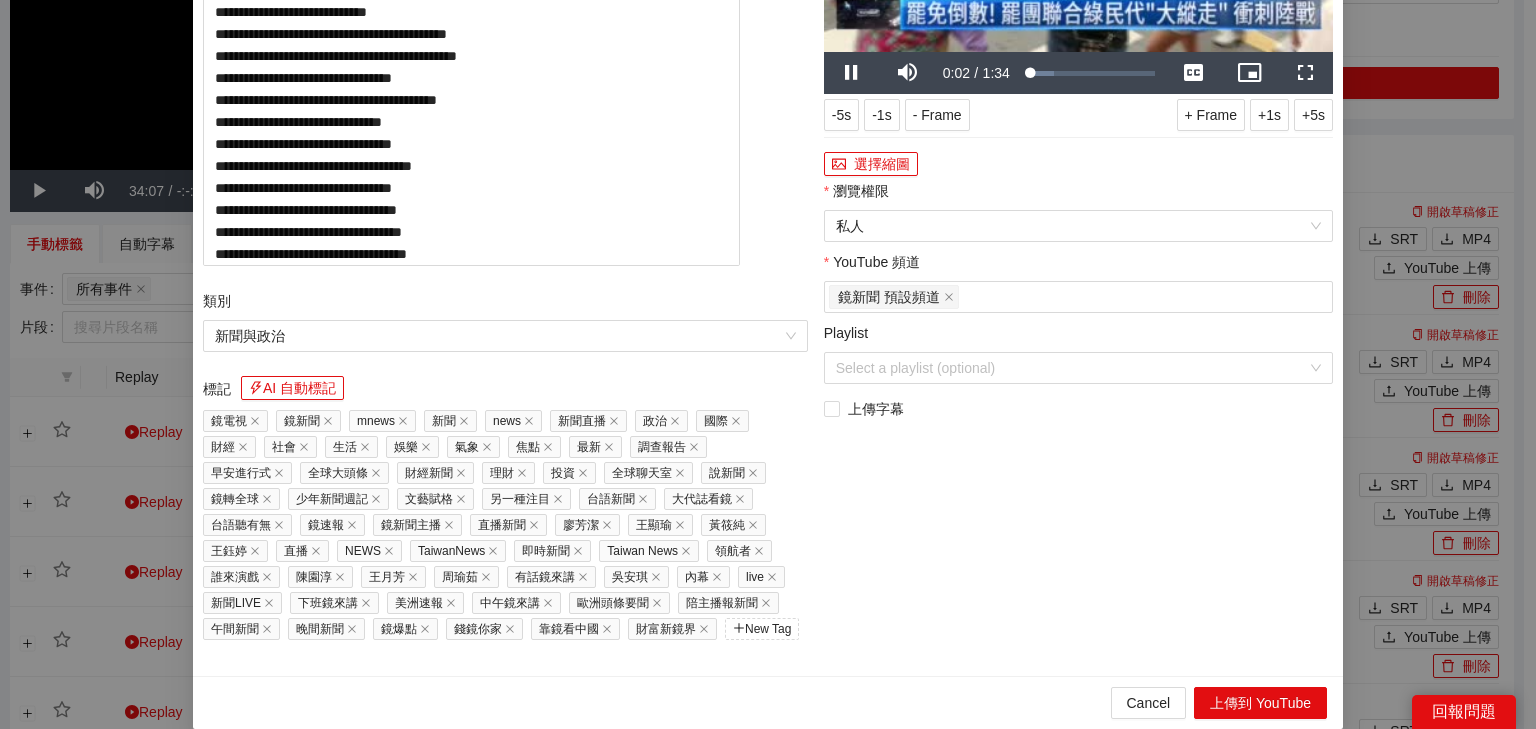type on "**********" 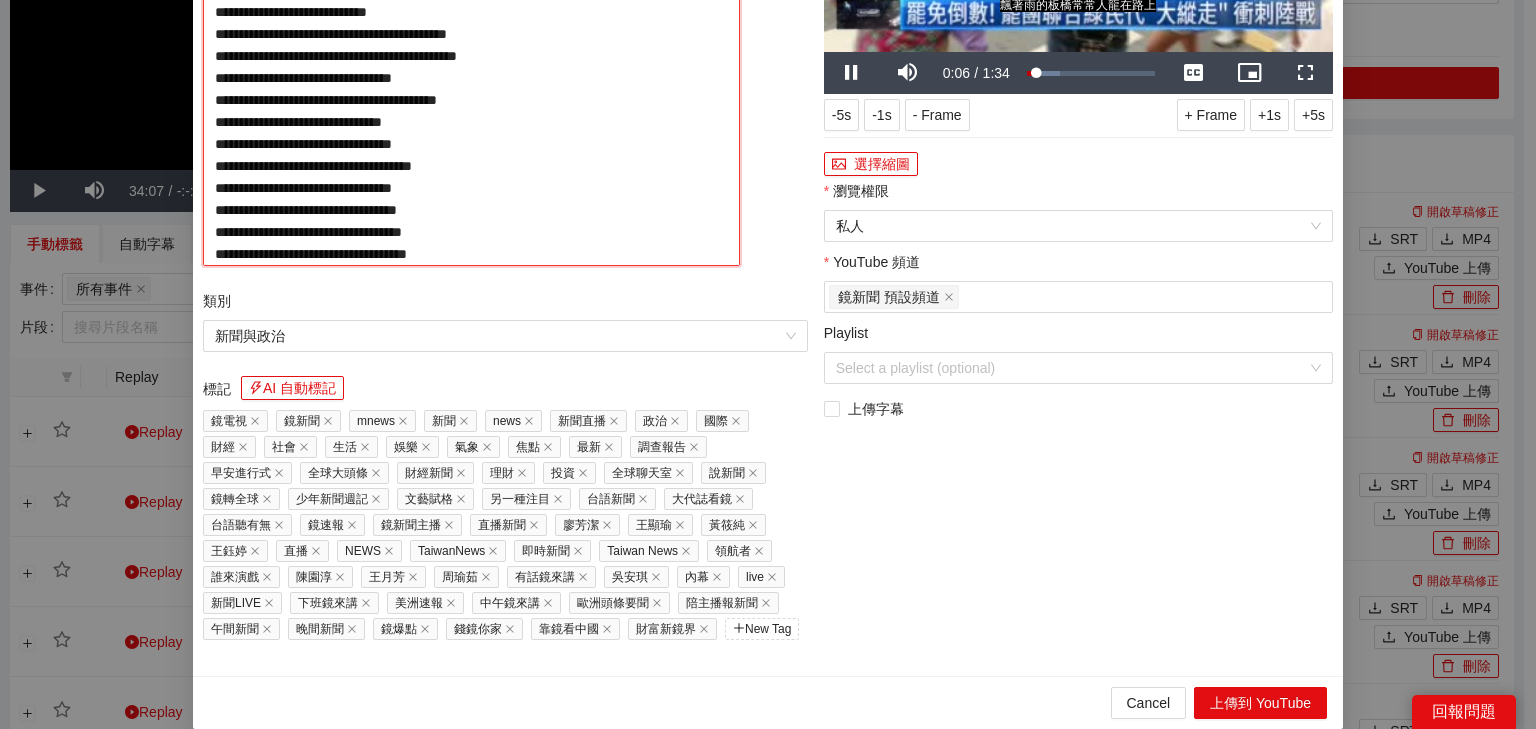 click on "**********" at bounding box center (471, 76) 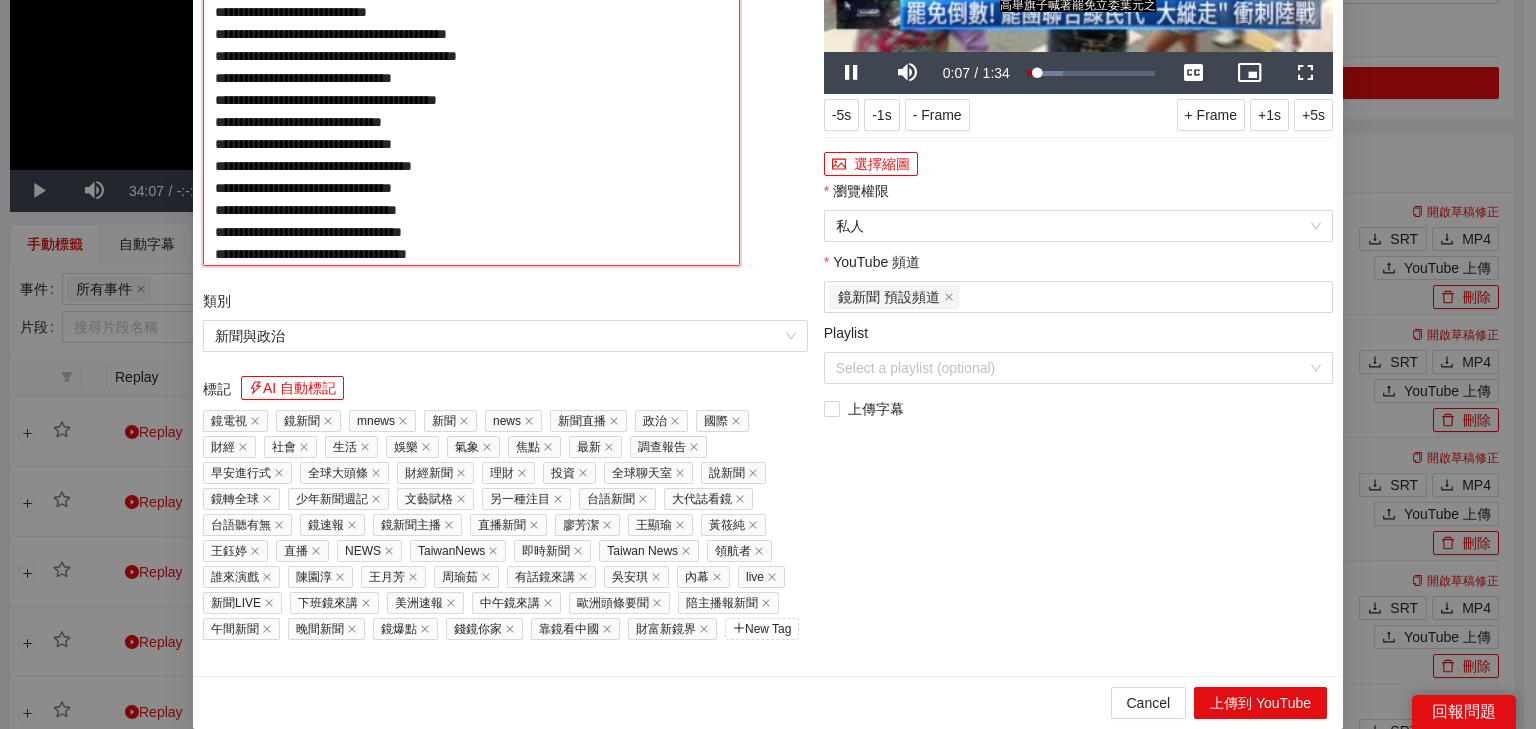 paste on "**********" 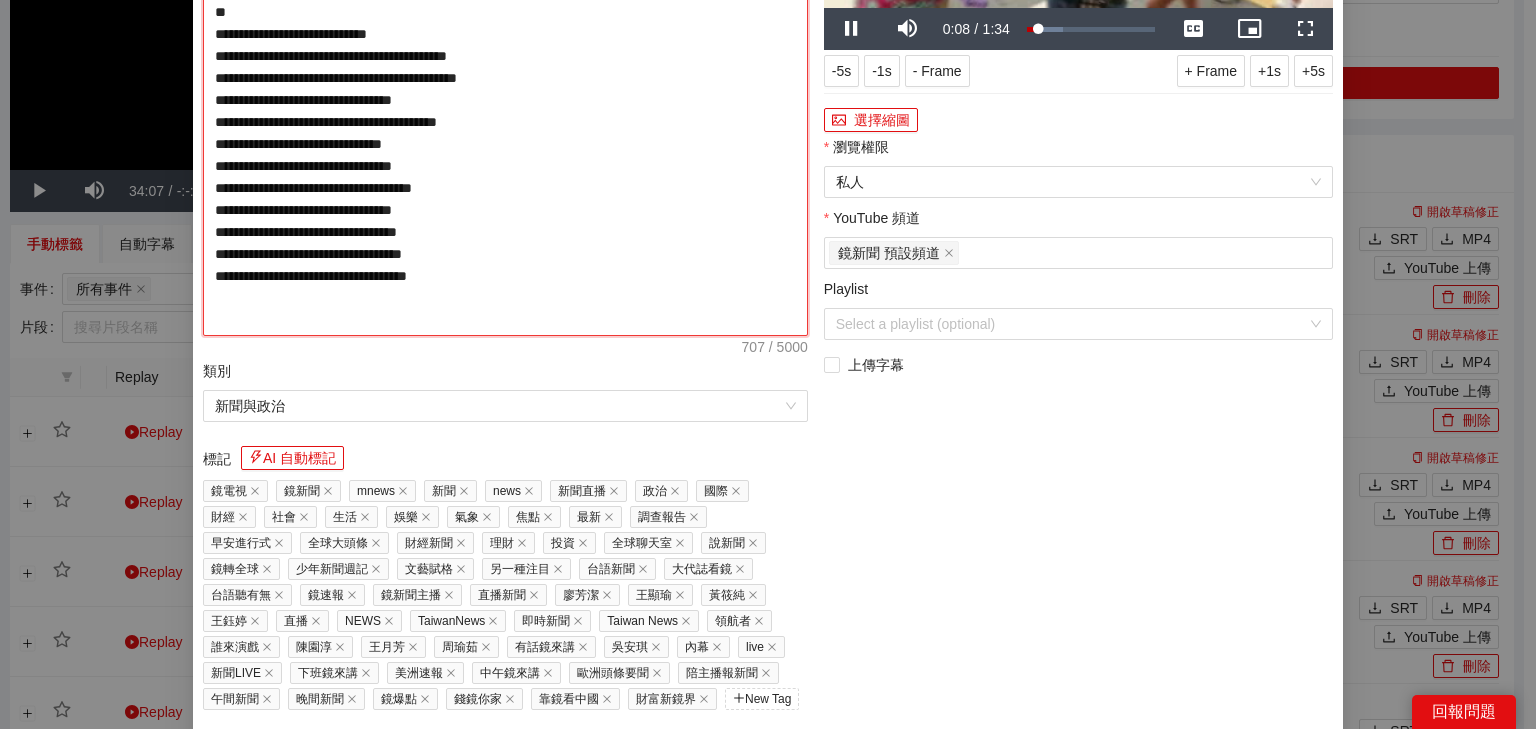 type on "**********" 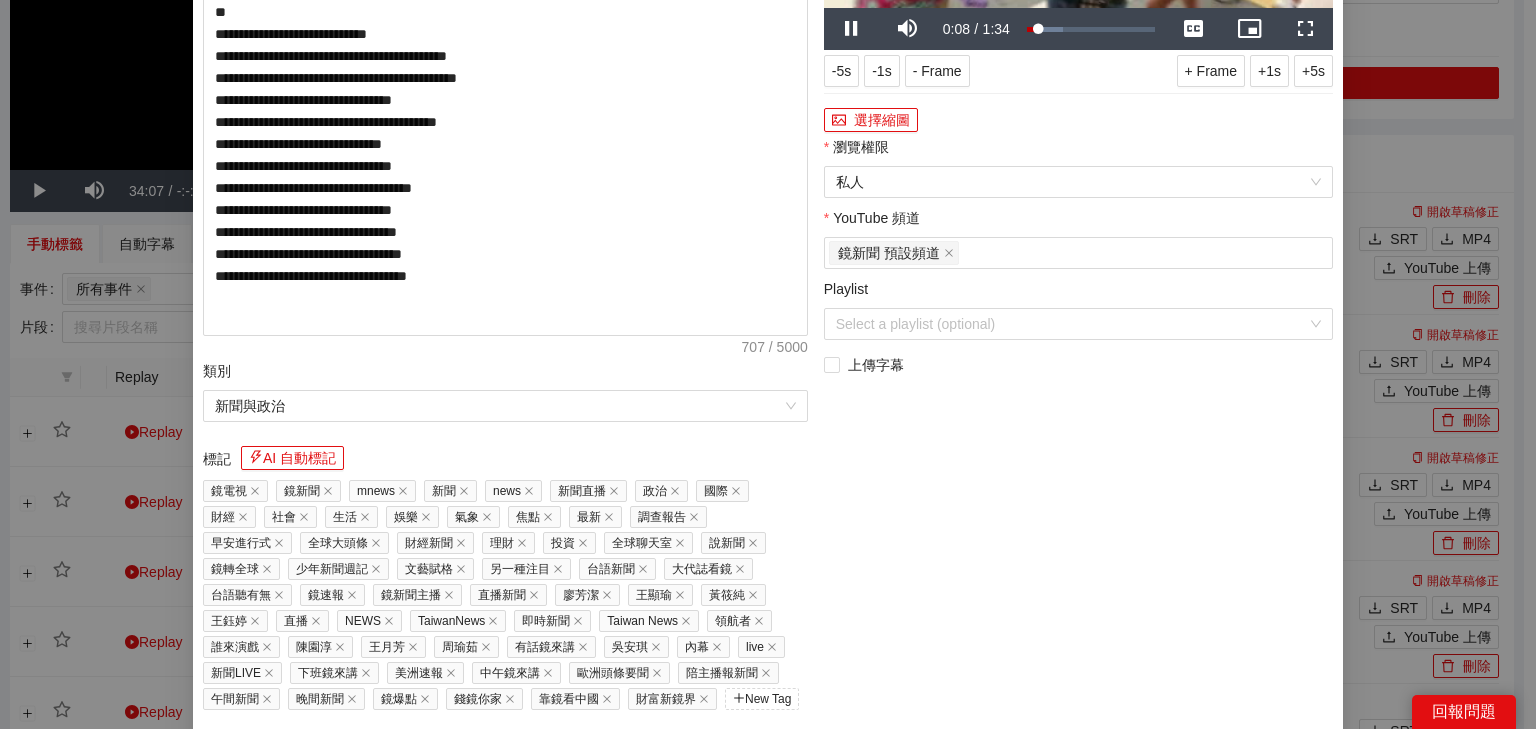click at bounding box center [1078, -135] 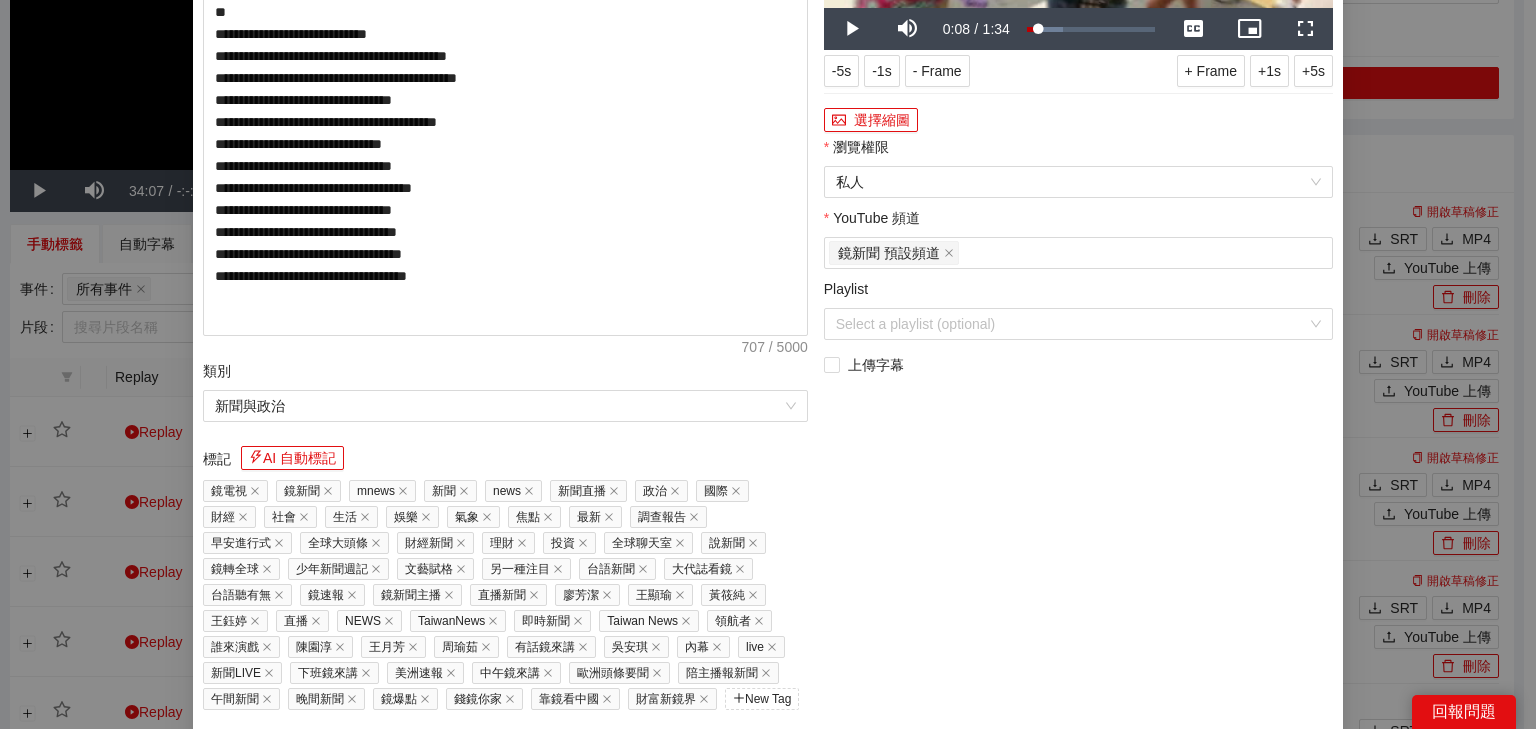 click at bounding box center (1078, -135) 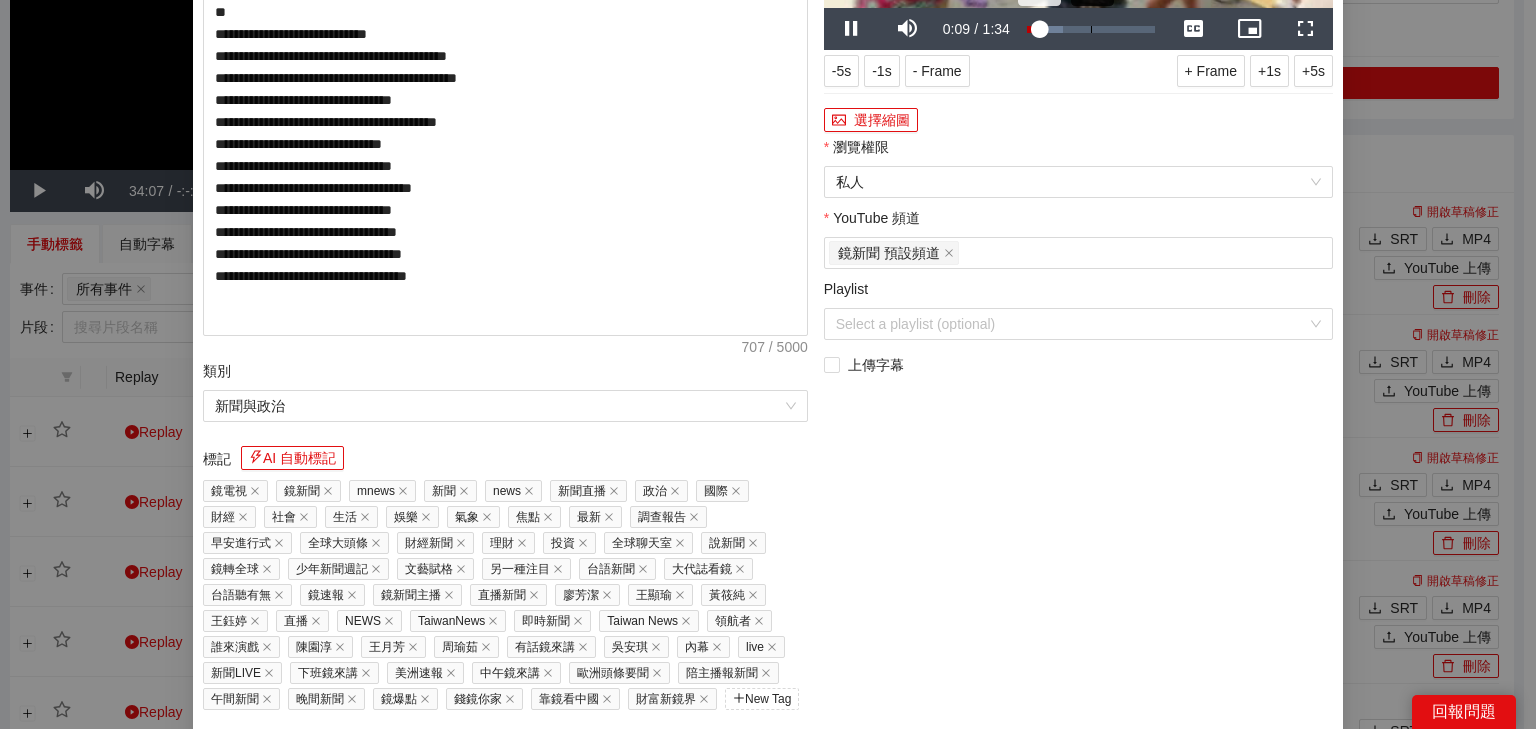 click on "Loaded :  28.60% 0:47 0:09" at bounding box center (1091, 29) 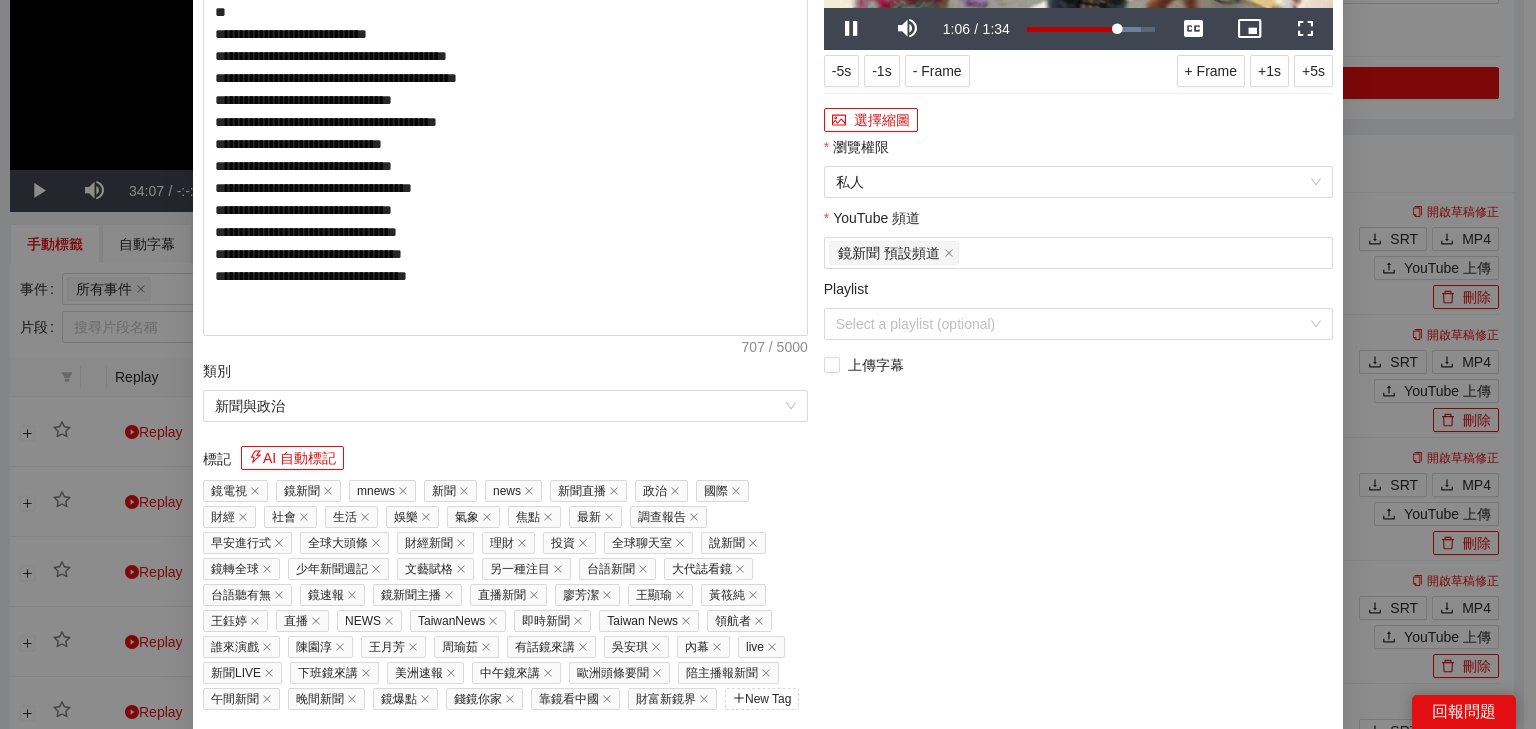 click at bounding box center (1078, -135) 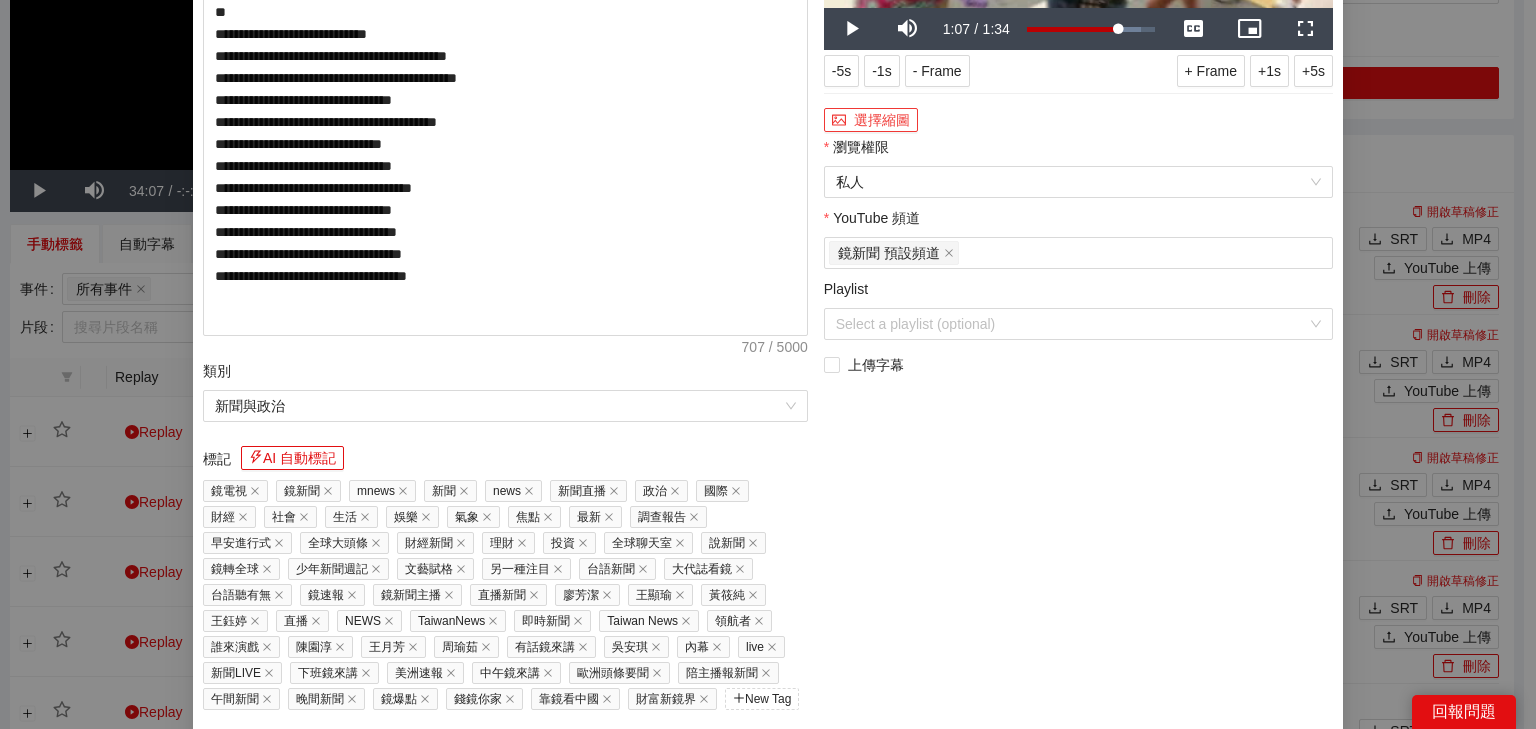 click on "選擇縮圖" at bounding box center [871, 120] 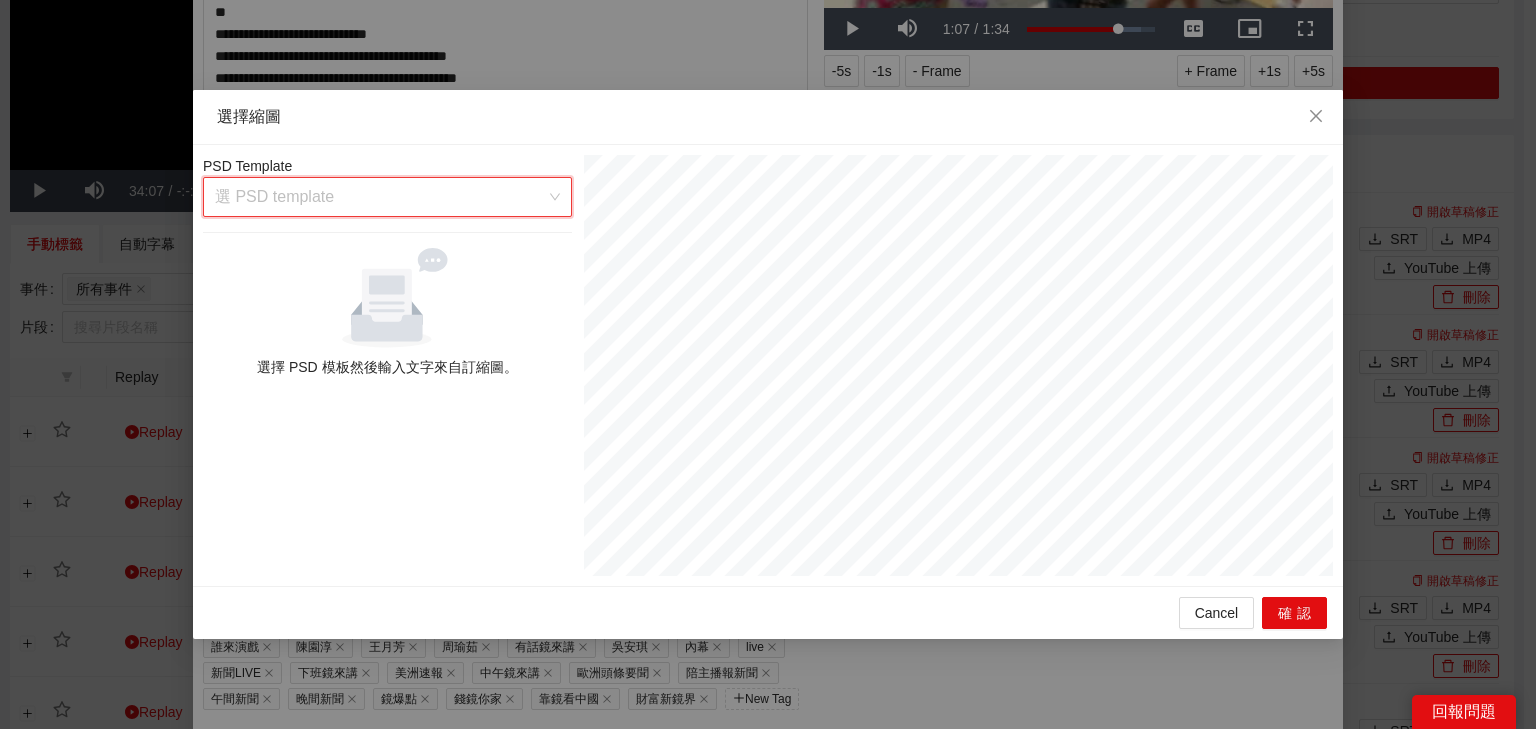 click at bounding box center [380, 197] 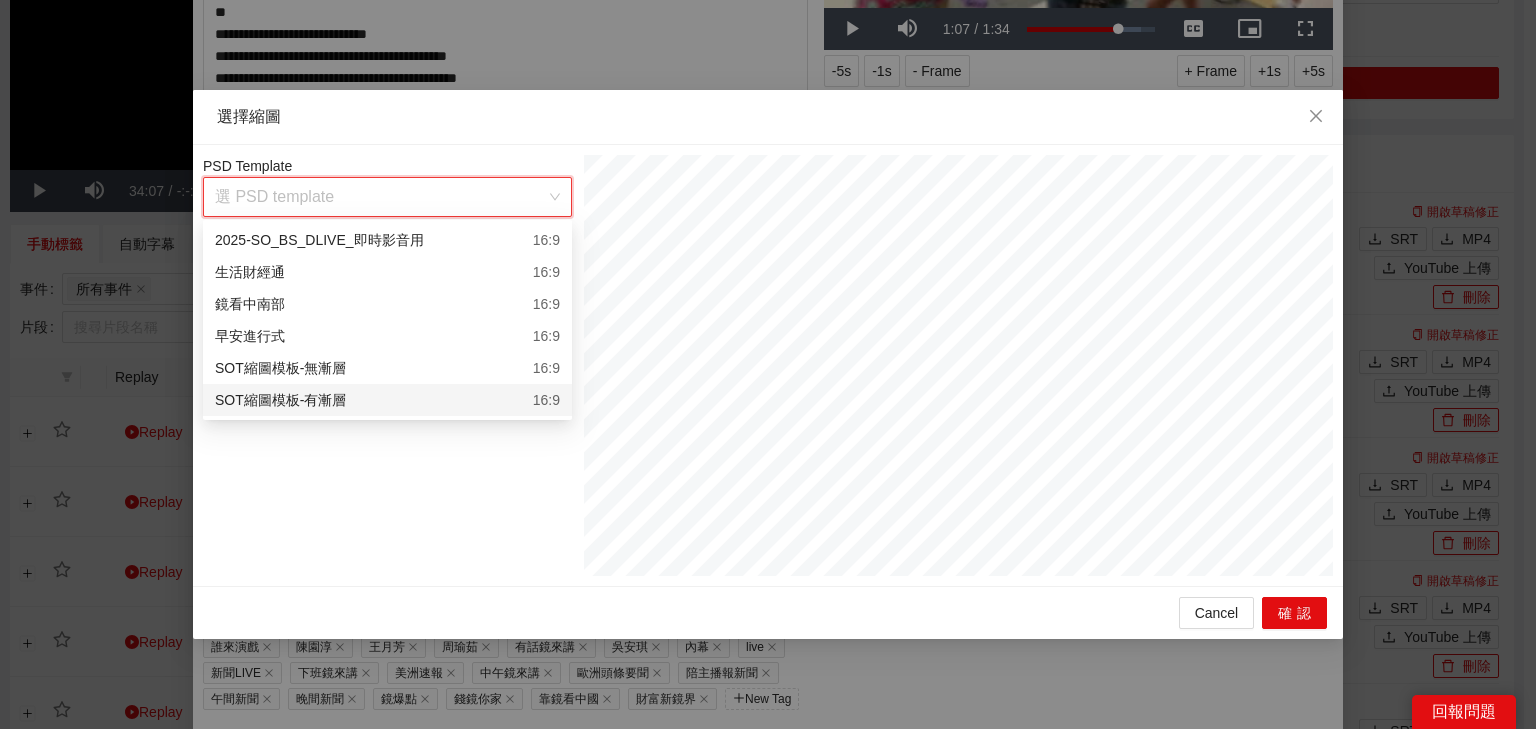 click on "16:9" at bounding box center [546, 400] 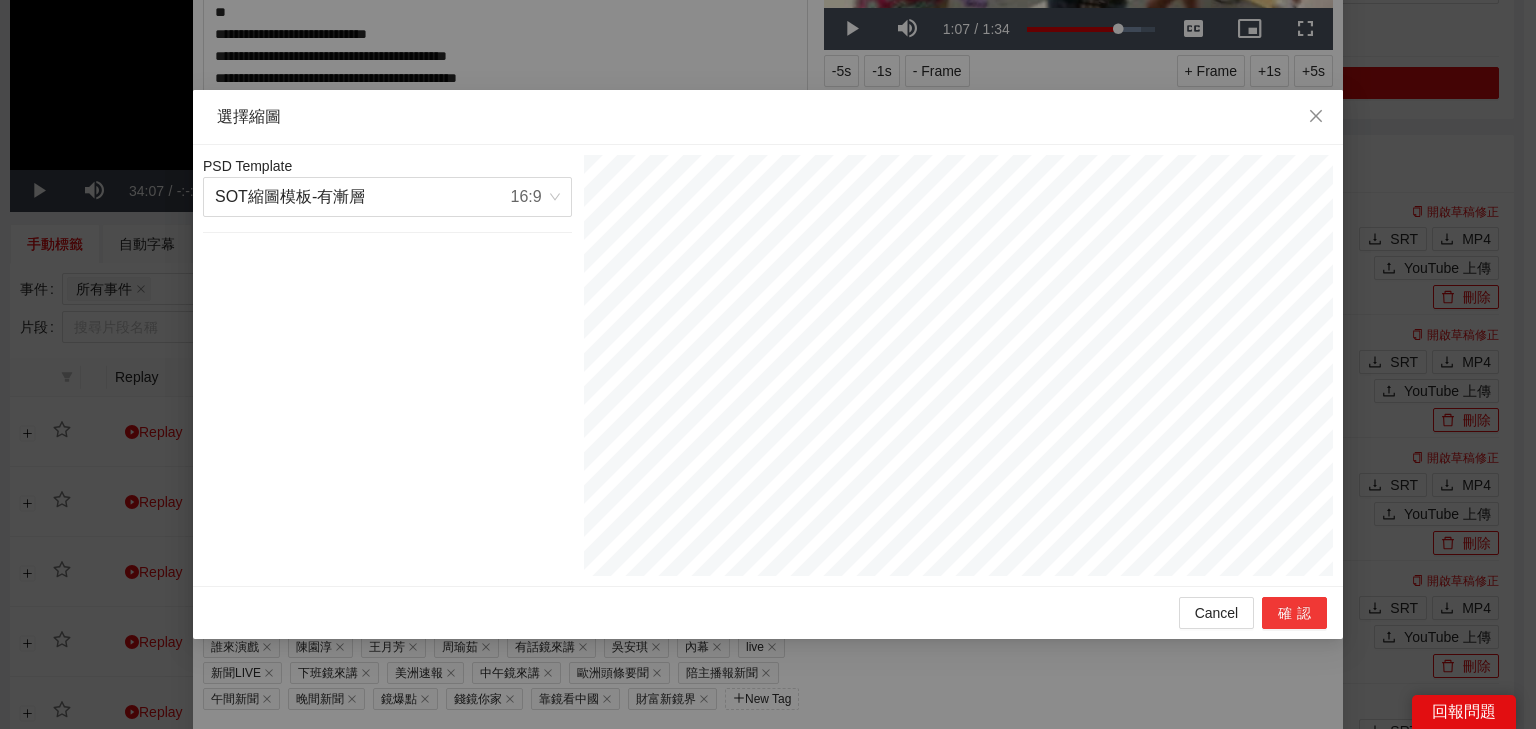 click on "確認" at bounding box center (1294, 613) 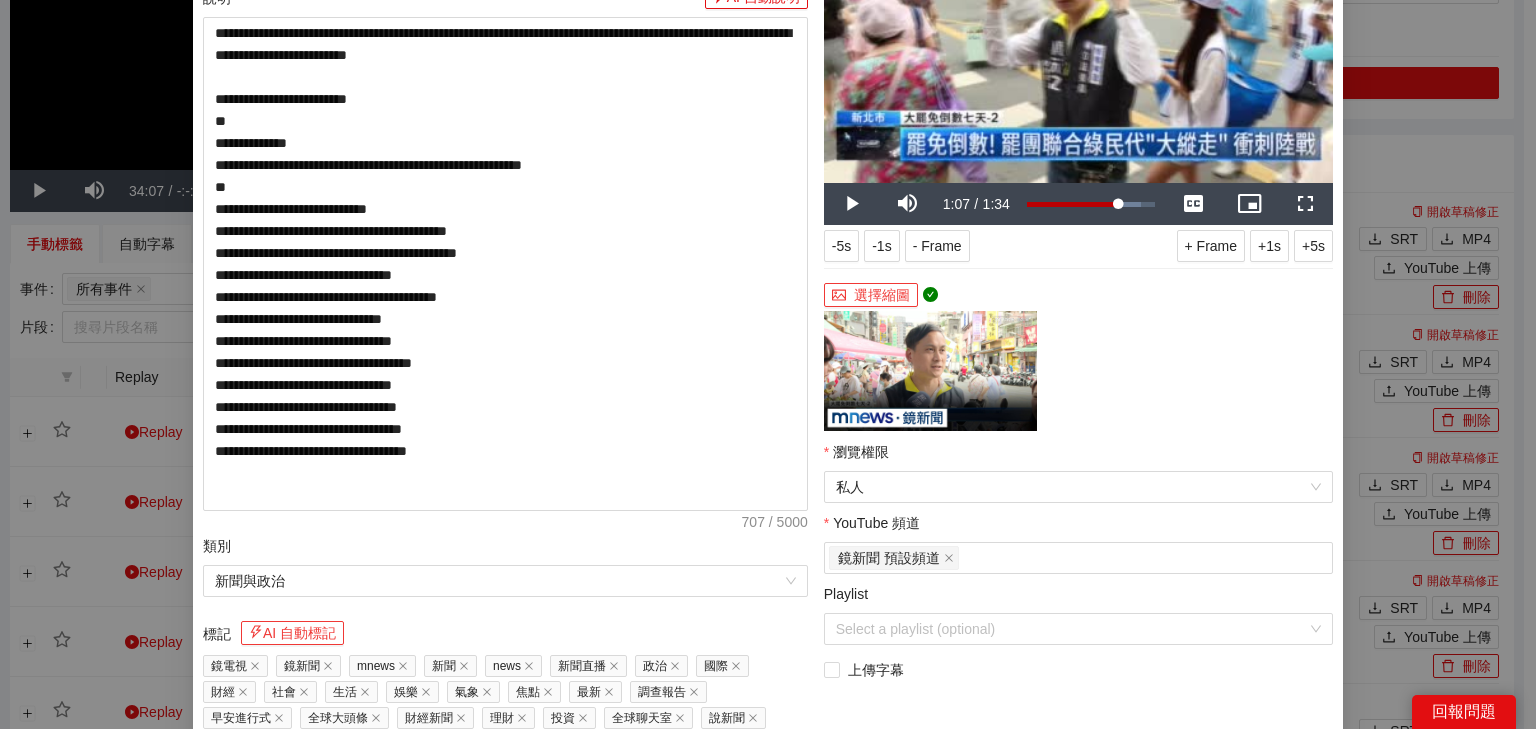 scroll, scrollTop: 320, scrollLeft: 0, axis: vertical 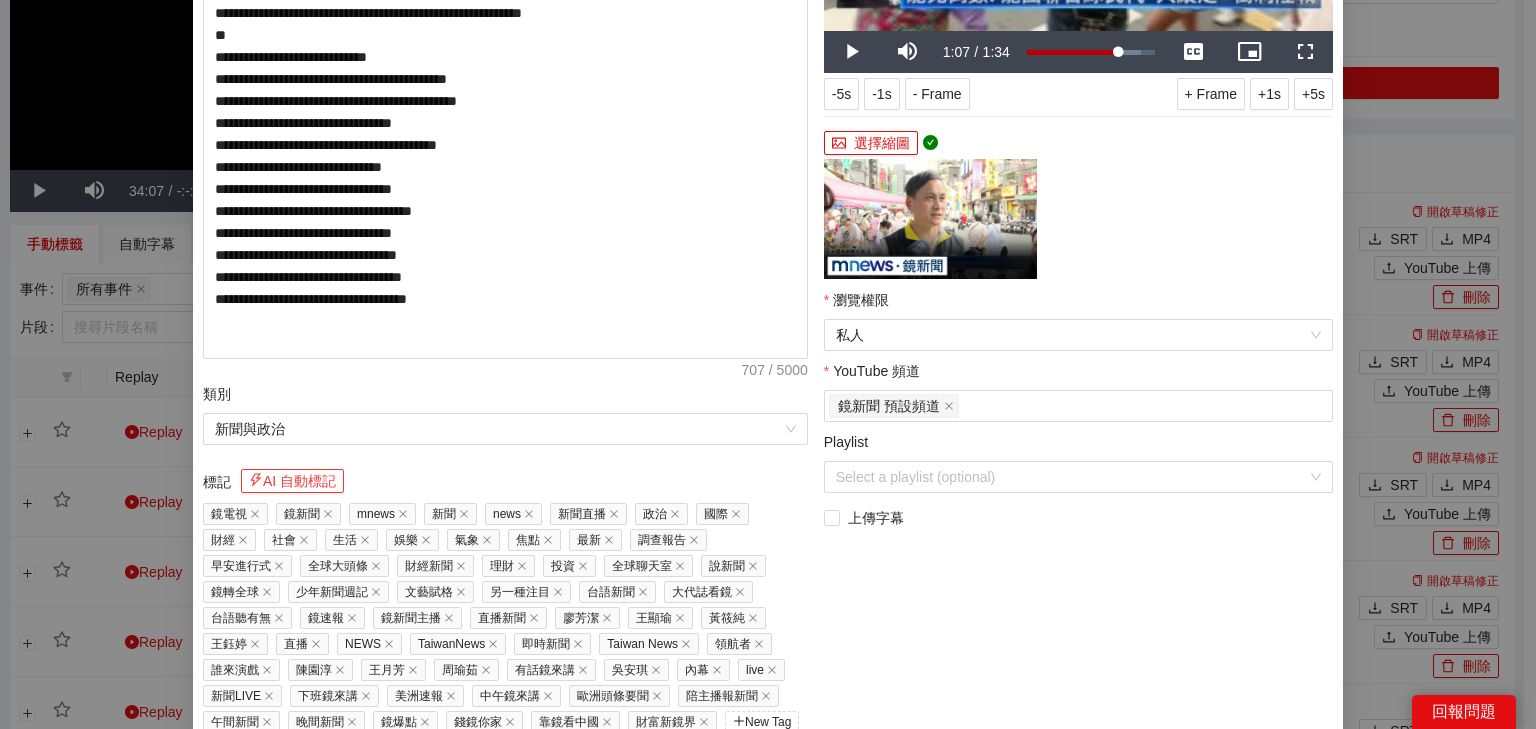 click on "AI 自動標記" at bounding box center (292, 481) 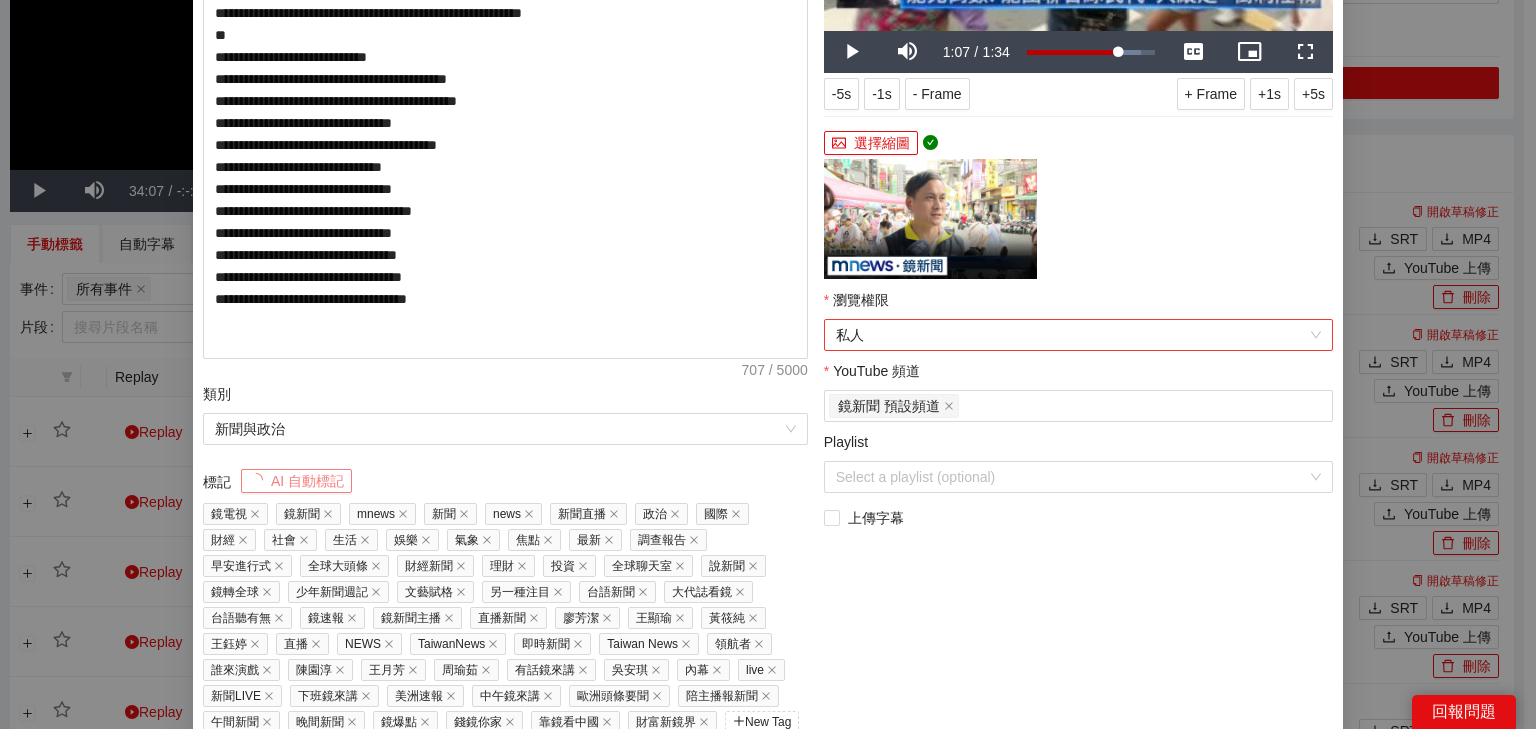 click on "私人" at bounding box center [1078, 335] 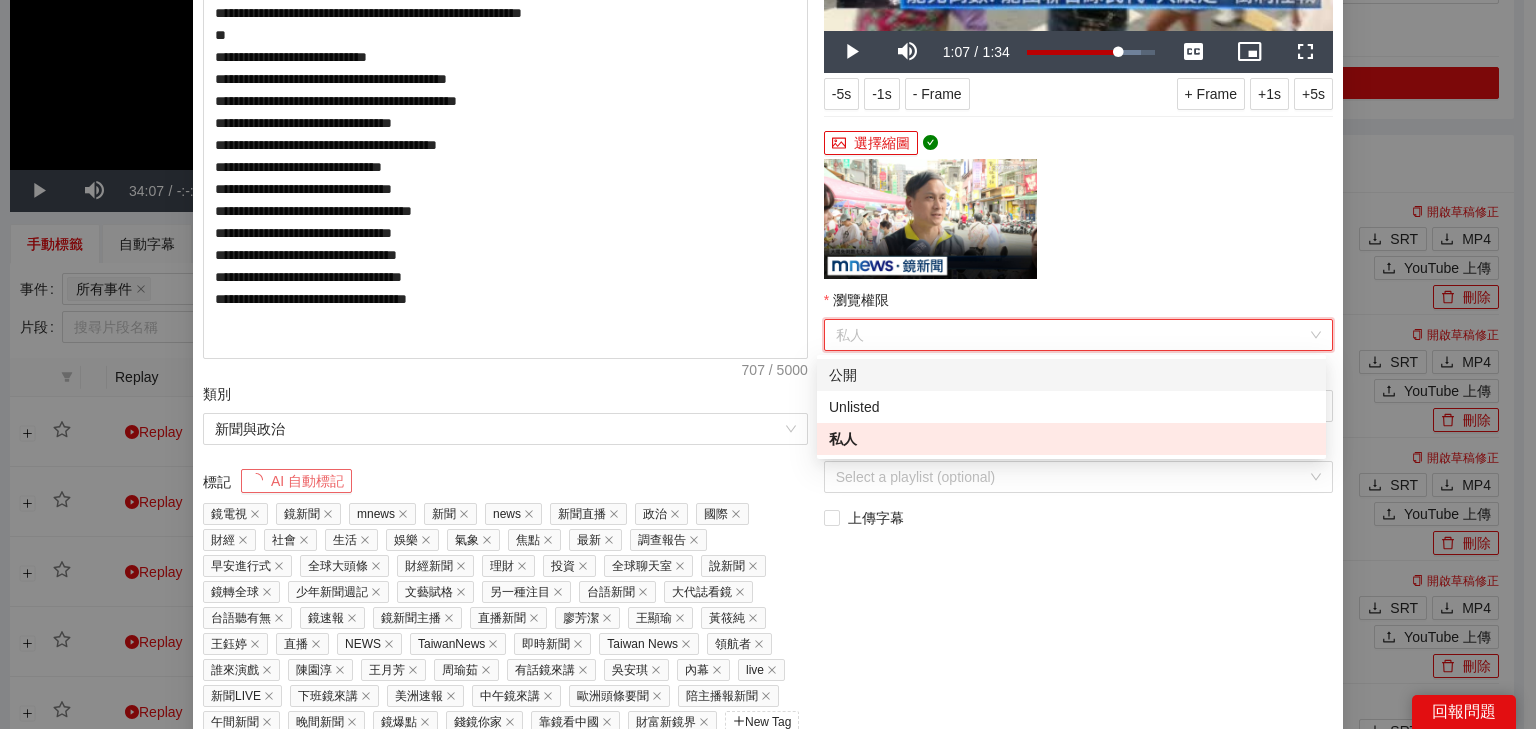 click on "公開" at bounding box center (1071, 375) 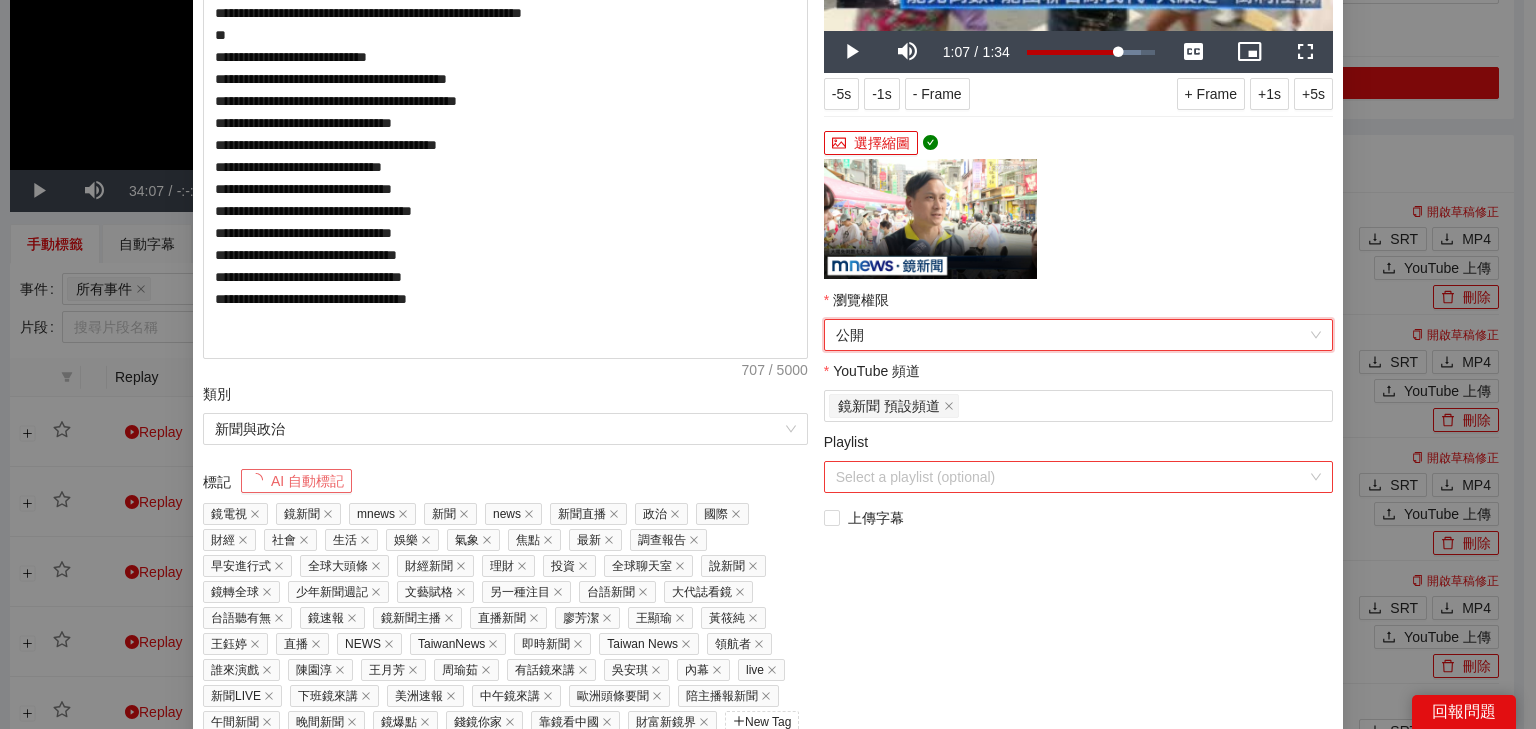 click on "Playlist" at bounding box center [1071, 477] 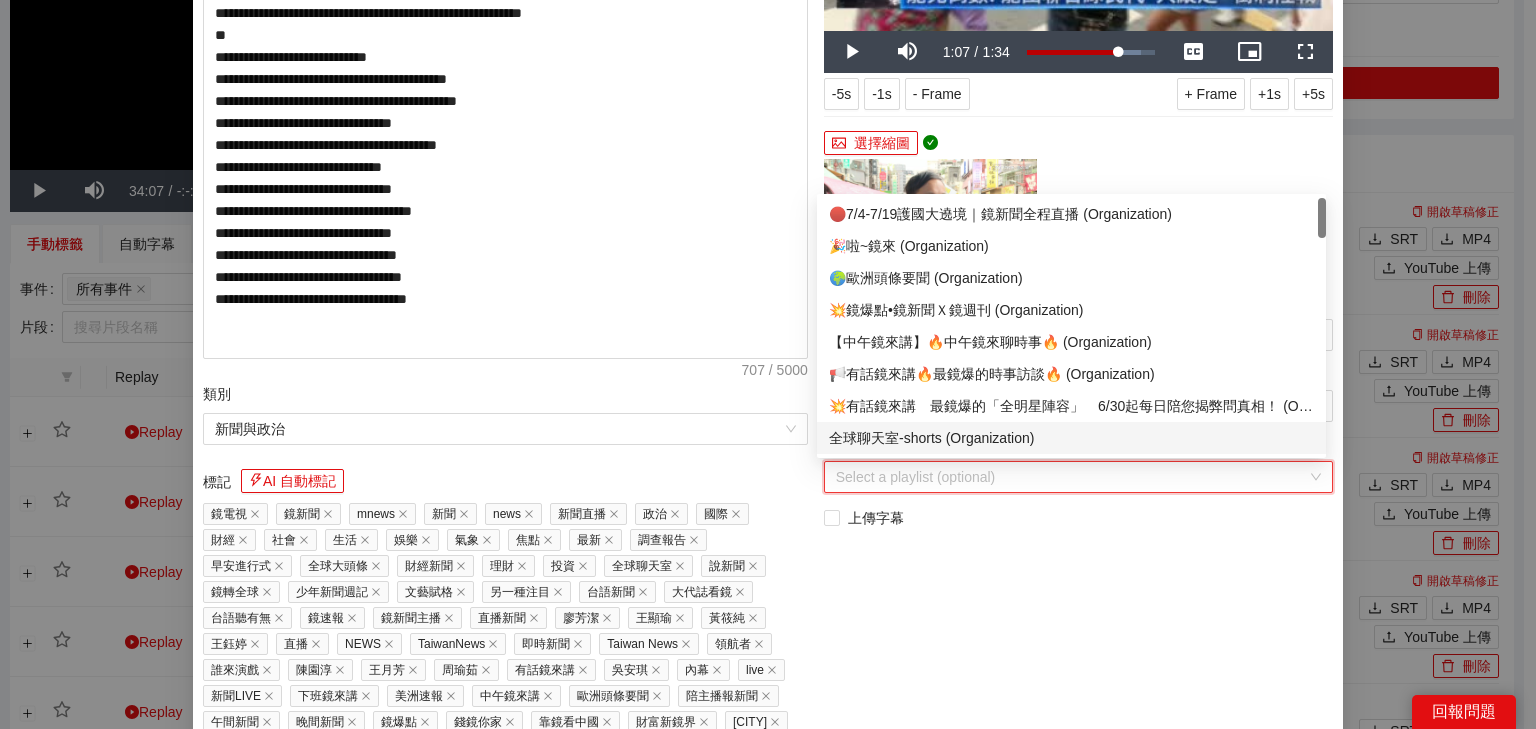scroll, scrollTop: 80, scrollLeft: 0, axis: vertical 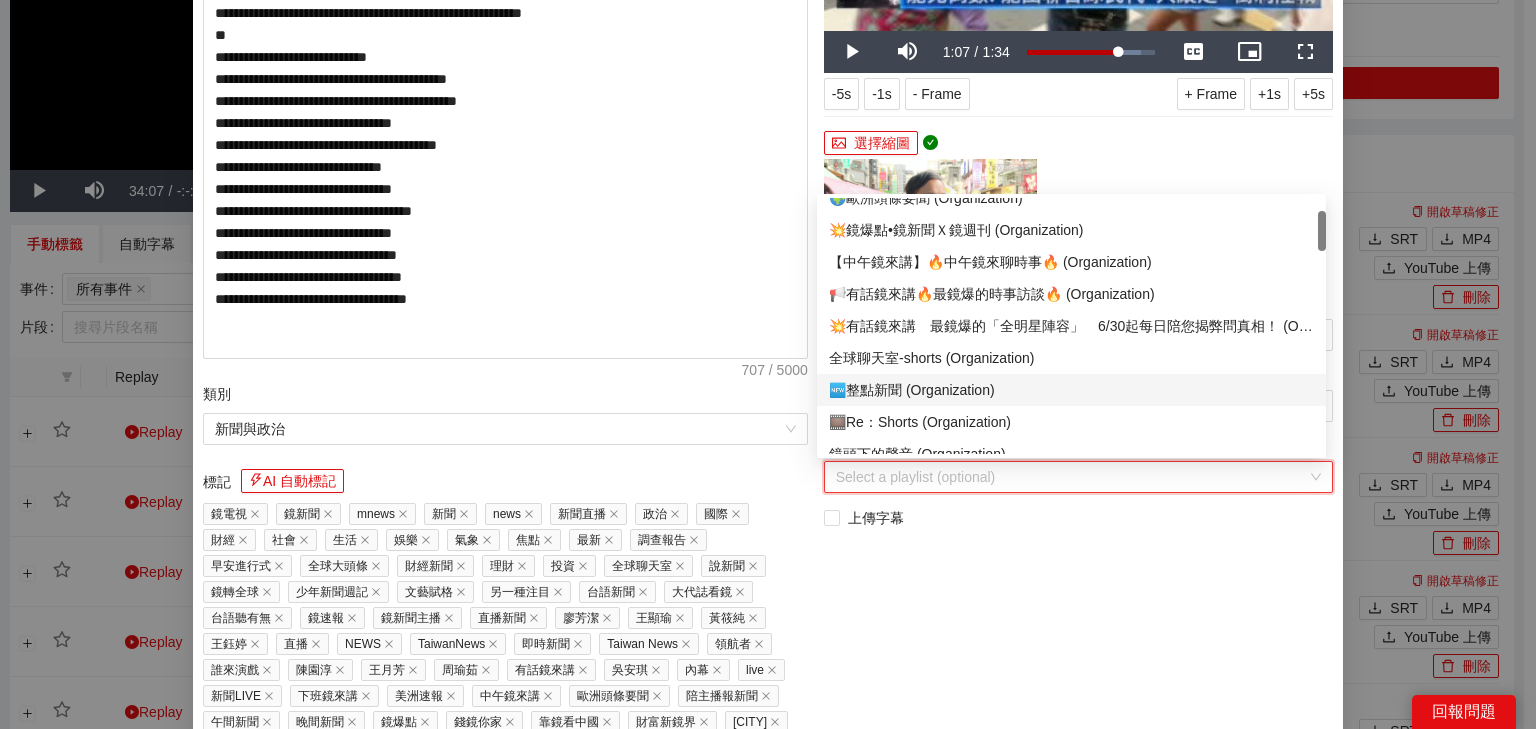 click on "🆕整點新聞 (Organization)" at bounding box center [1071, 390] 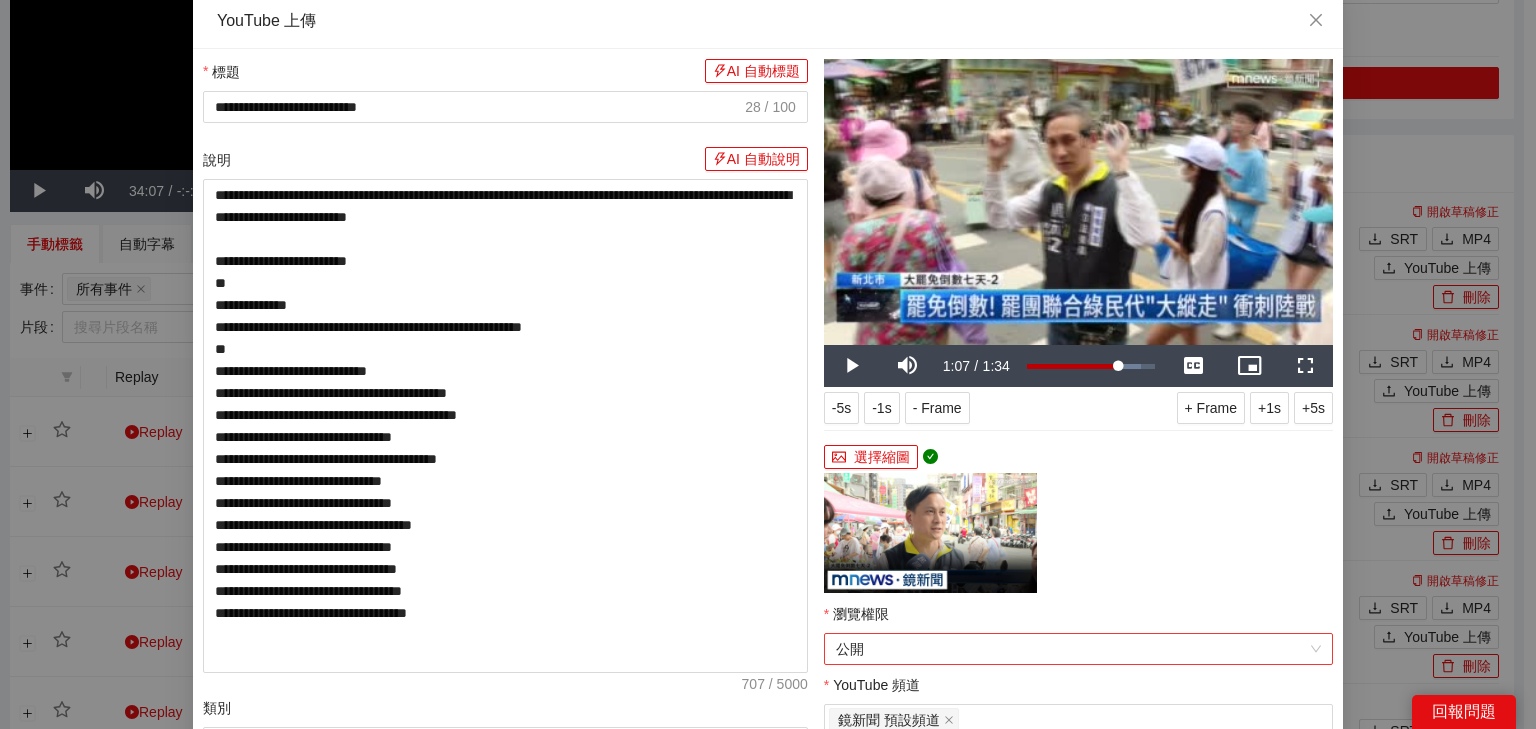 scroll, scrollTop: 0, scrollLeft: 0, axis: both 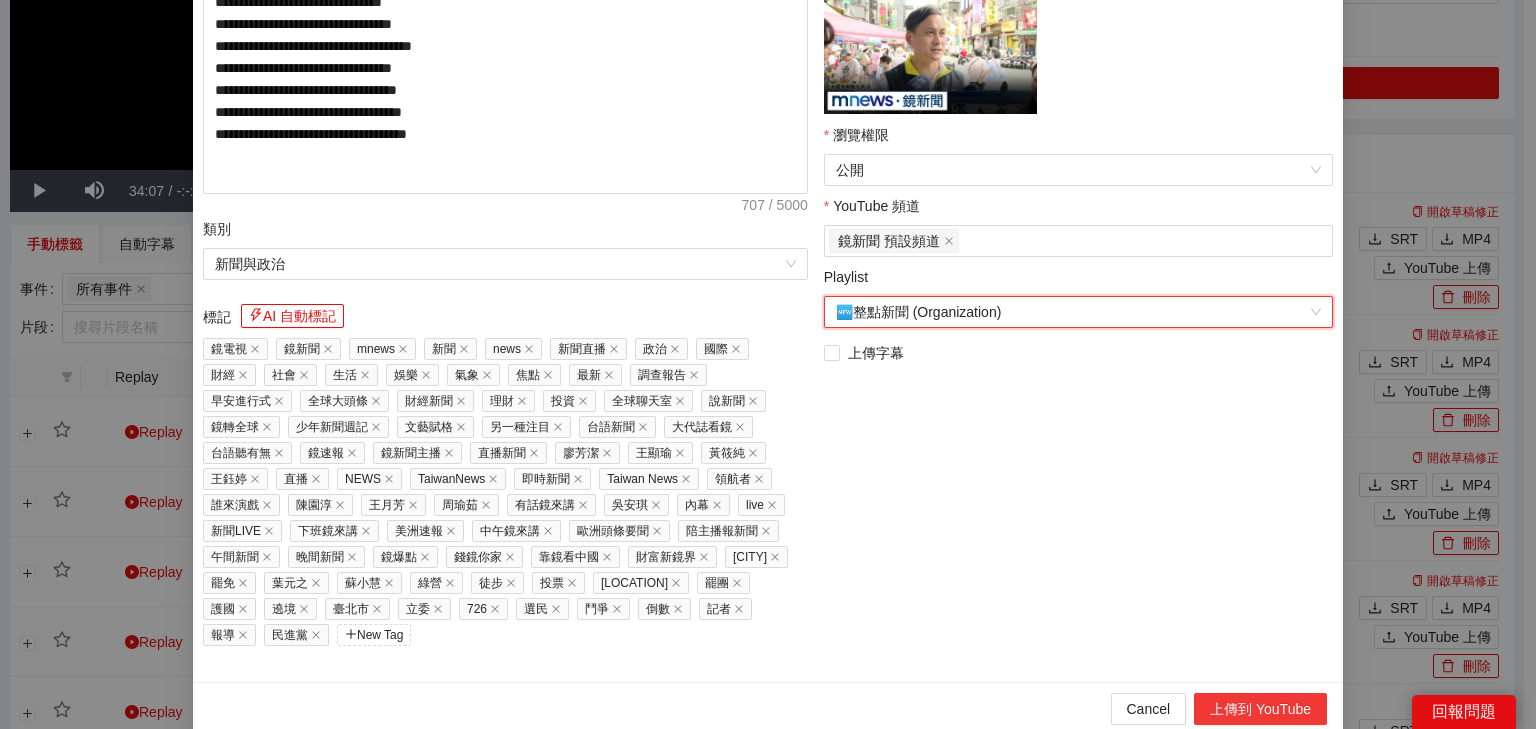 click on "上傳到 YouTube" at bounding box center (1260, 709) 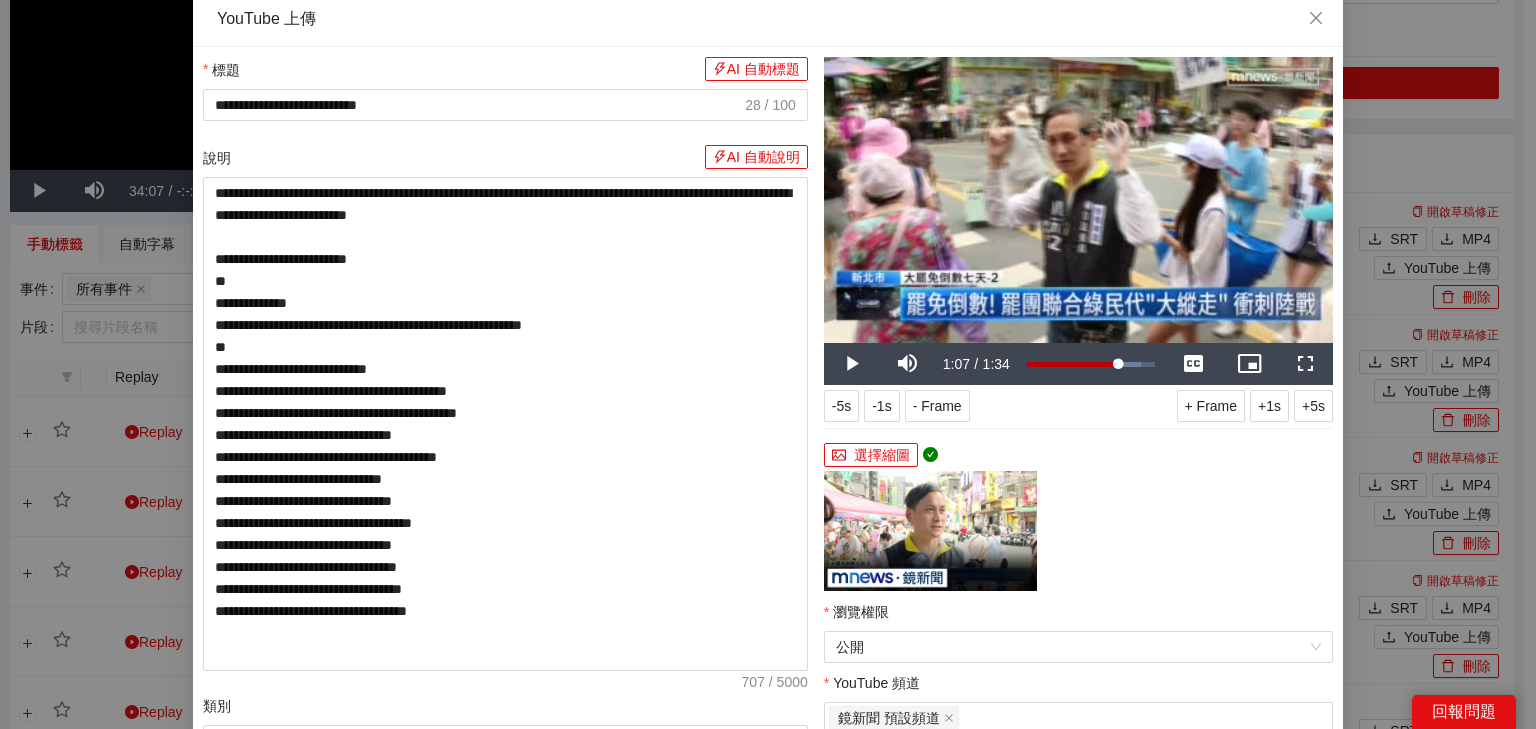 scroll, scrollTop: 5, scrollLeft: 0, axis: vertical 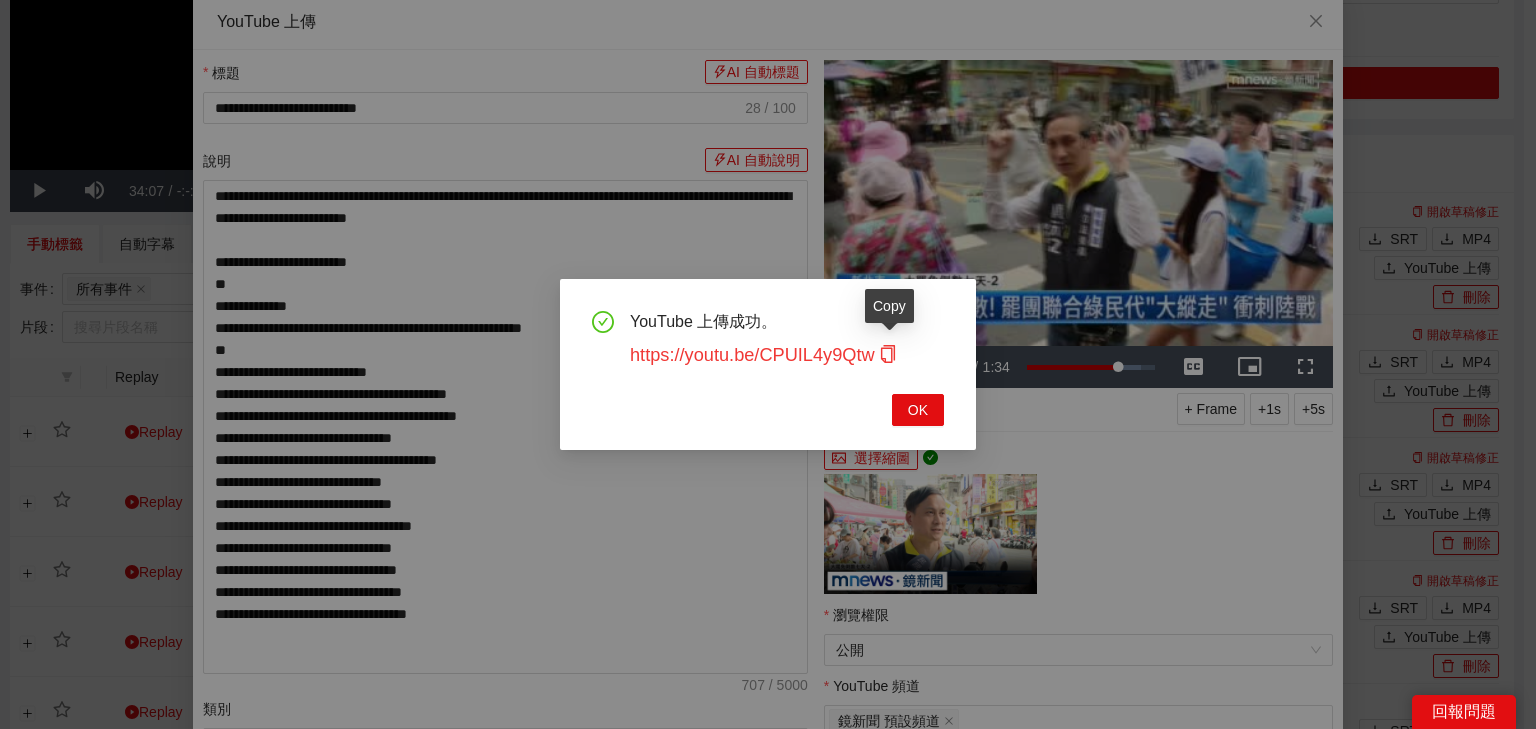 click 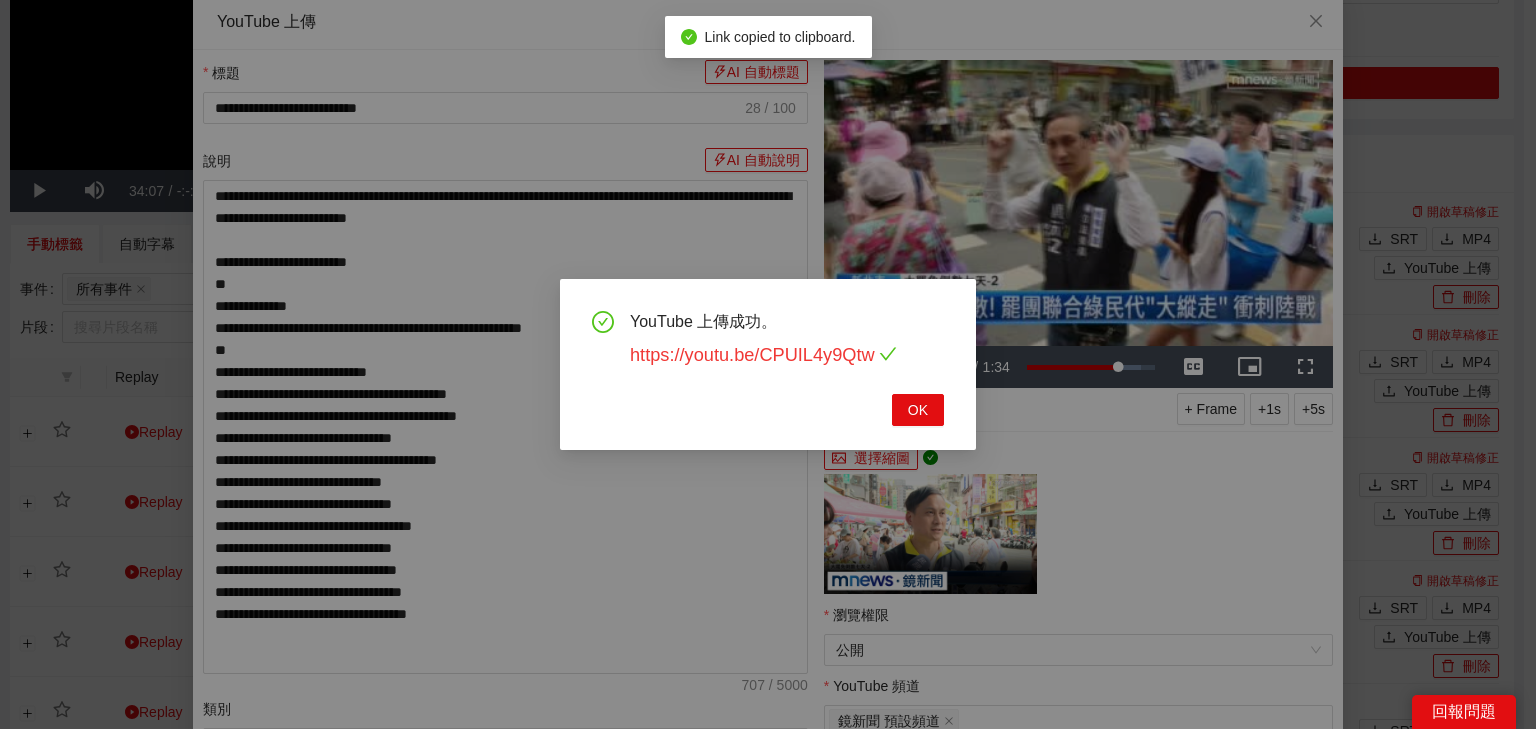 click on "https://youtu.be/CPUIL4y9Qtw" at bounding box center [763, 355] 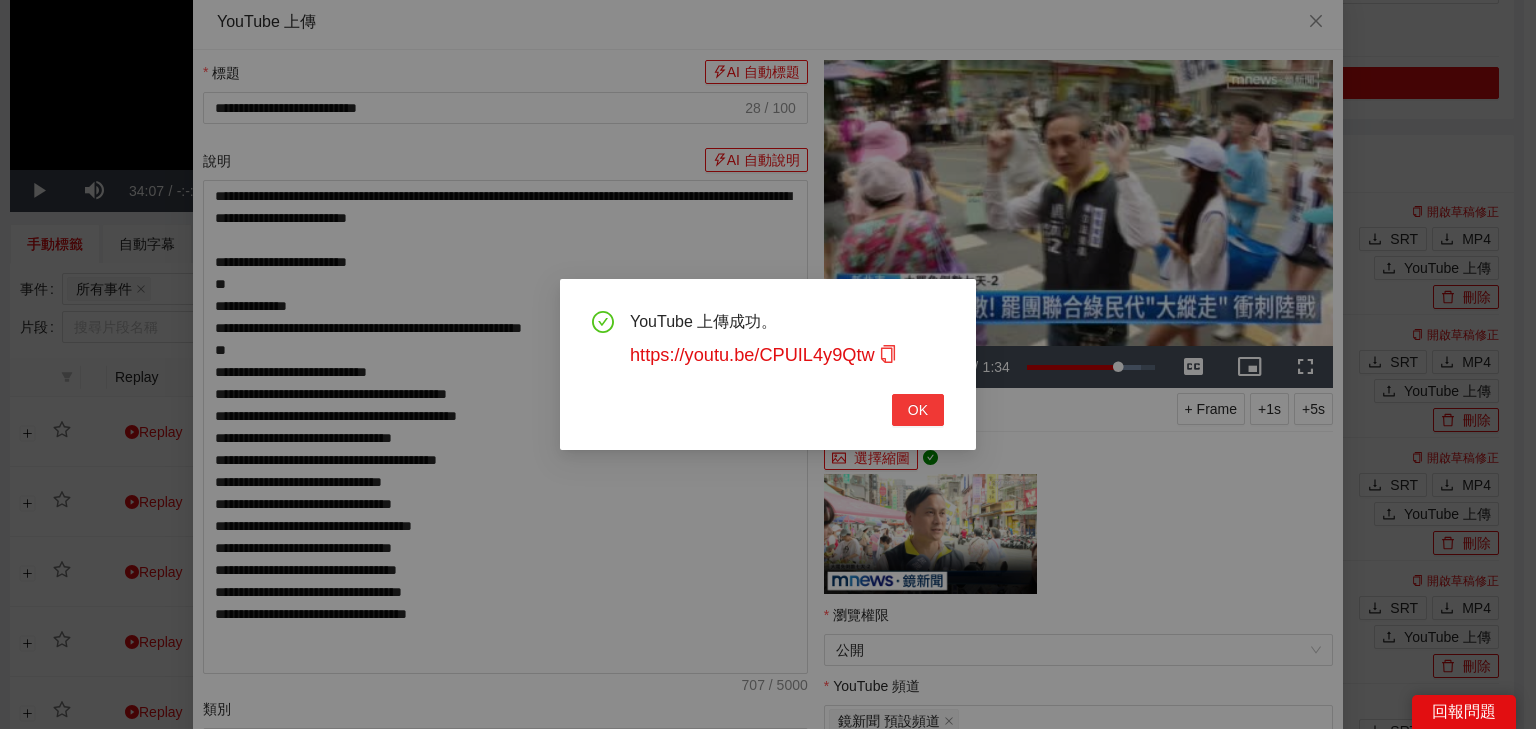 click on "OK" at bounding box center (918, 410) 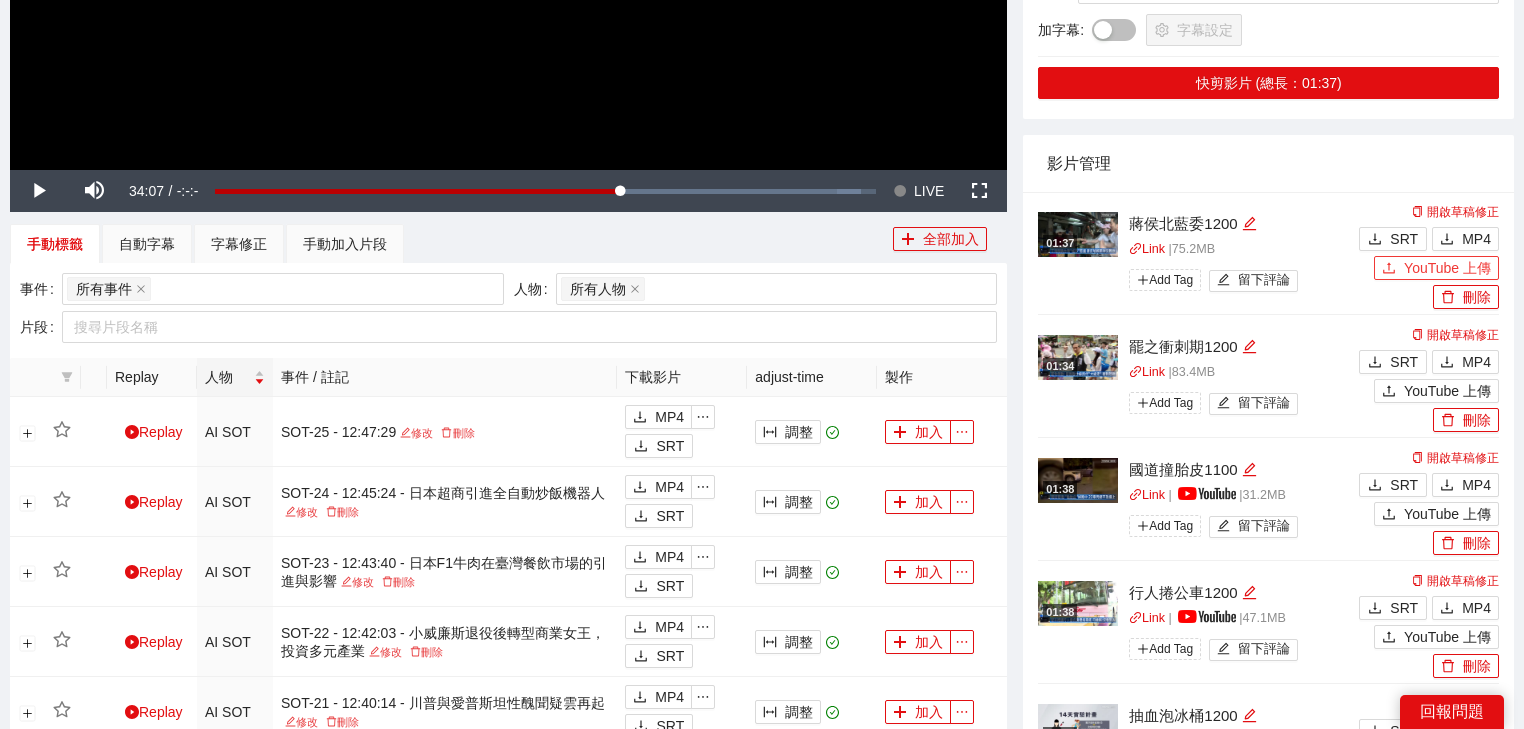 click on "YouTube 上傳" at bounding box center [1447, 268] 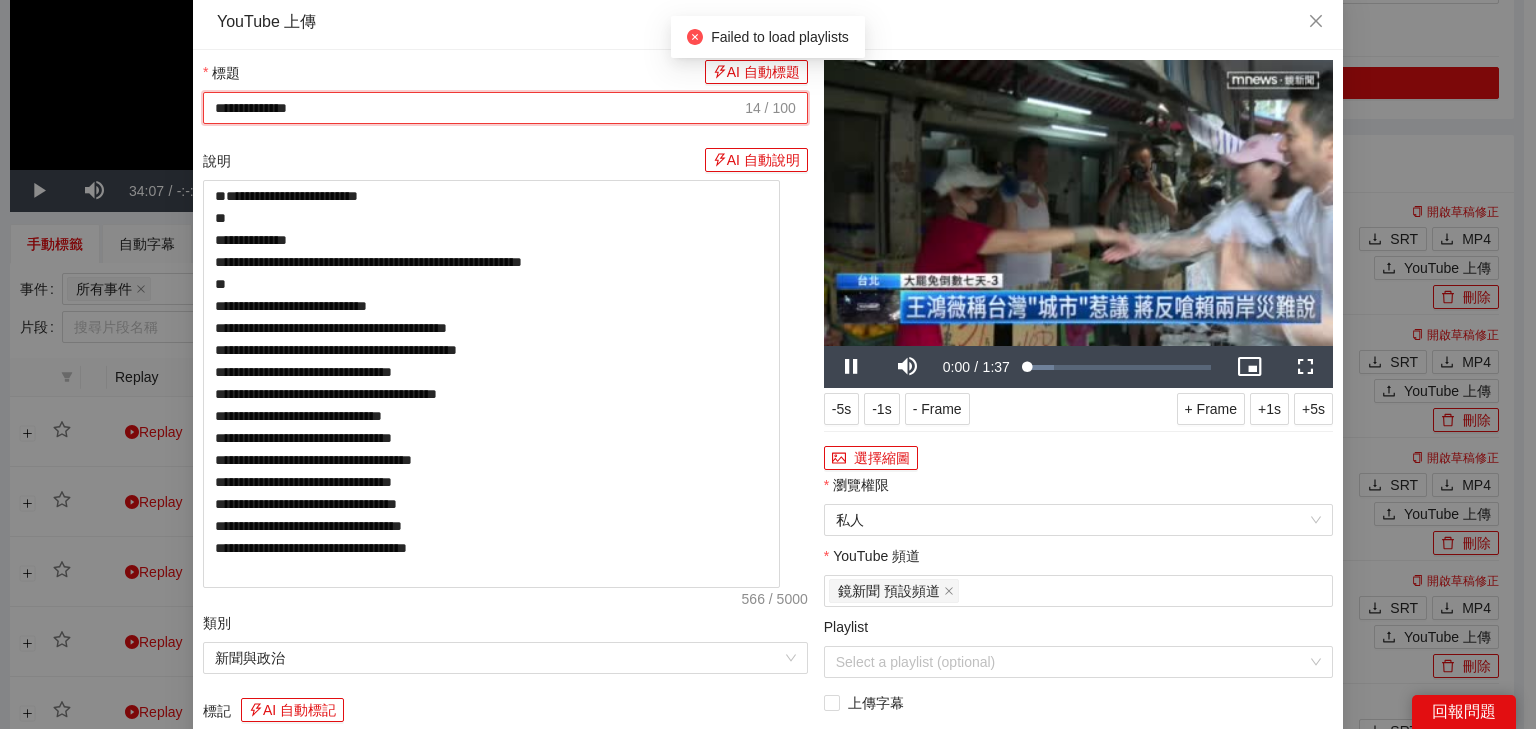 drag, startPoint x: 572, startPoint y: 122, endPoint x: 253, endPoint y: 113, distance: 319.12692 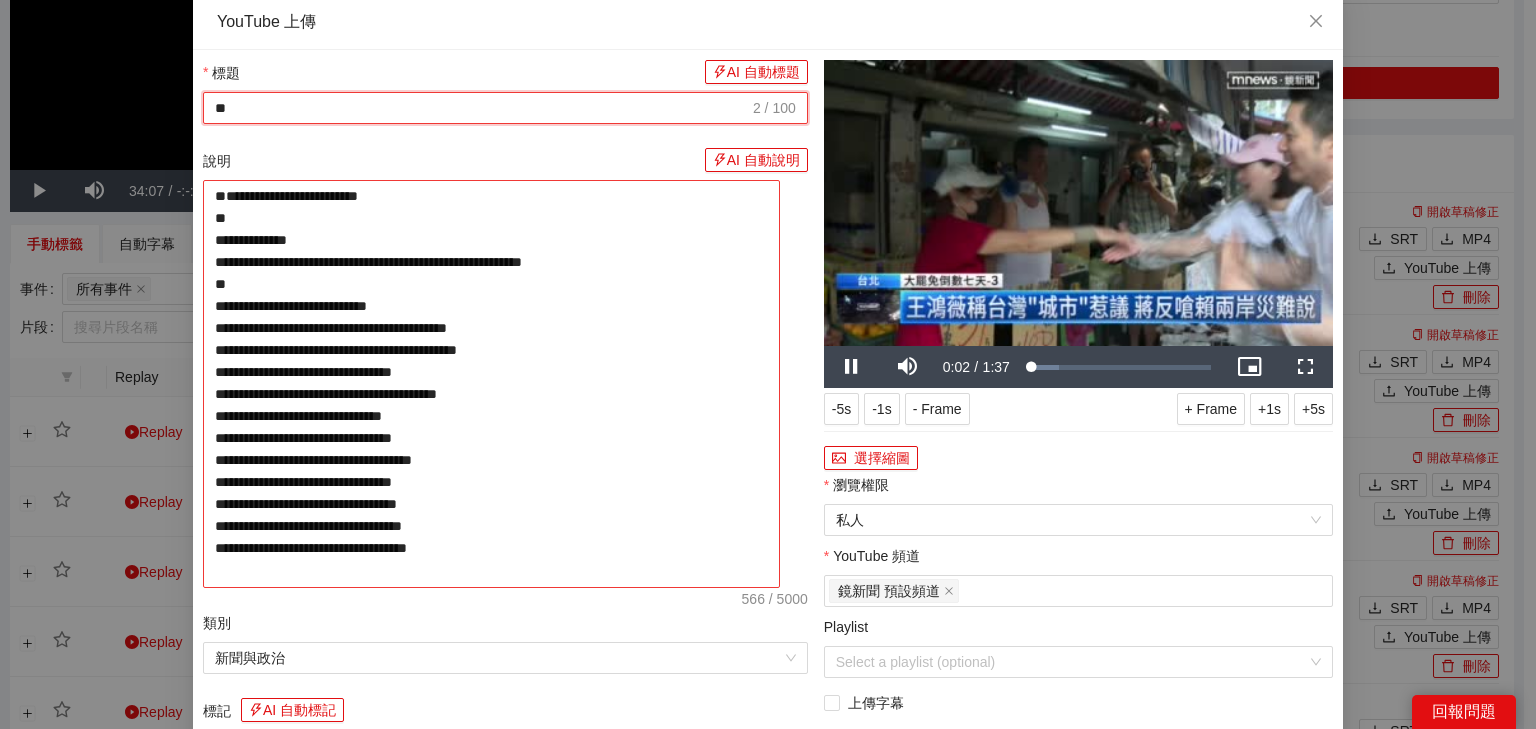 type on "*" 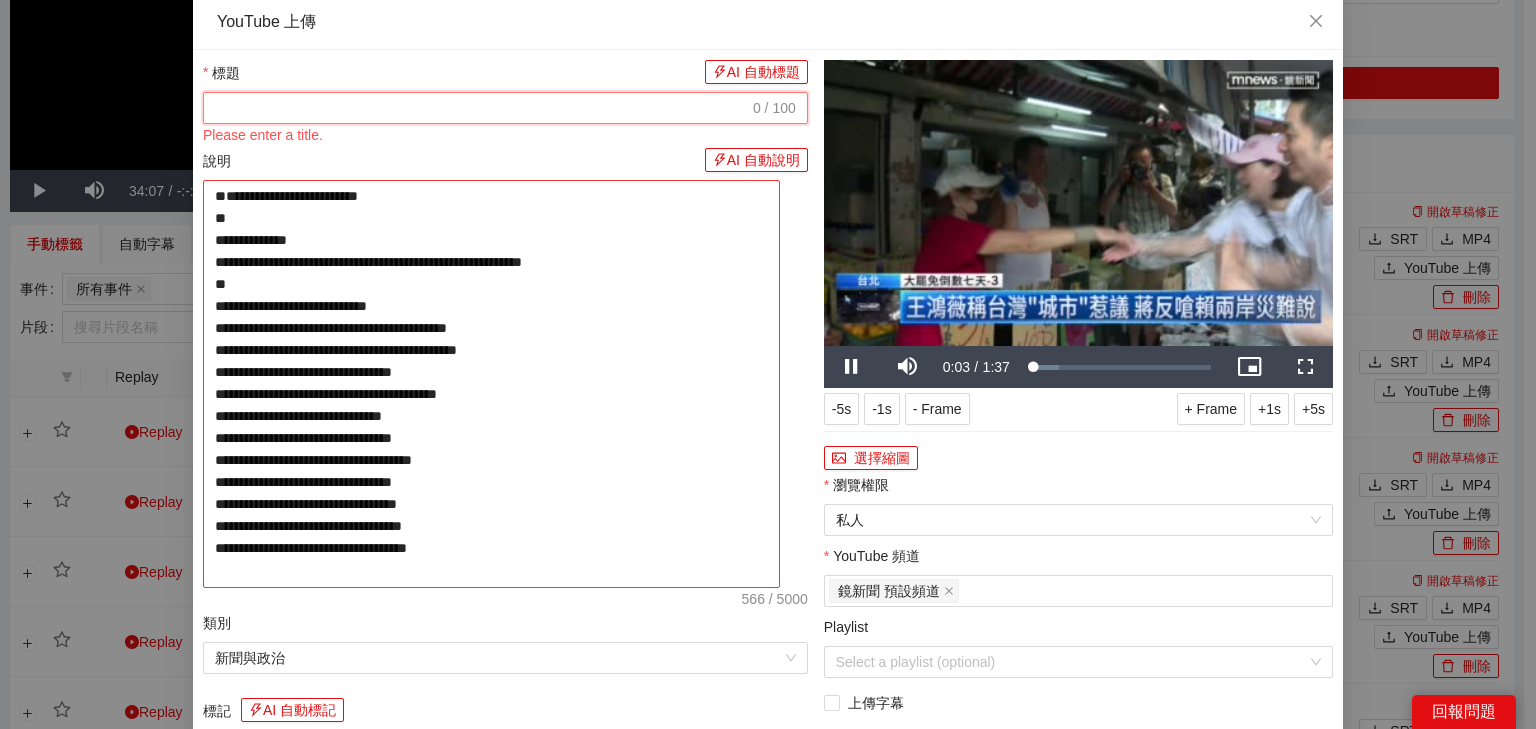 paste on "**********" 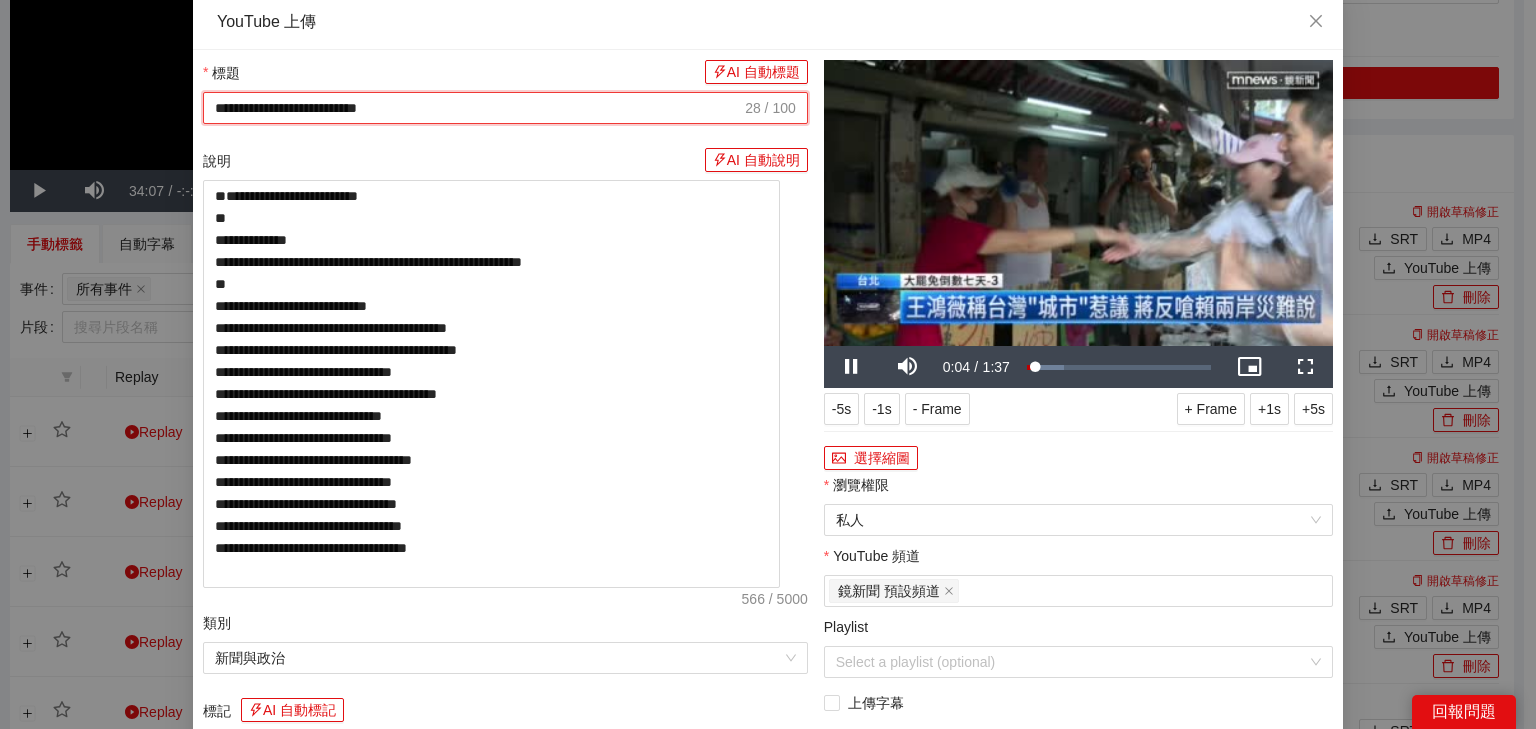 type on "**********" 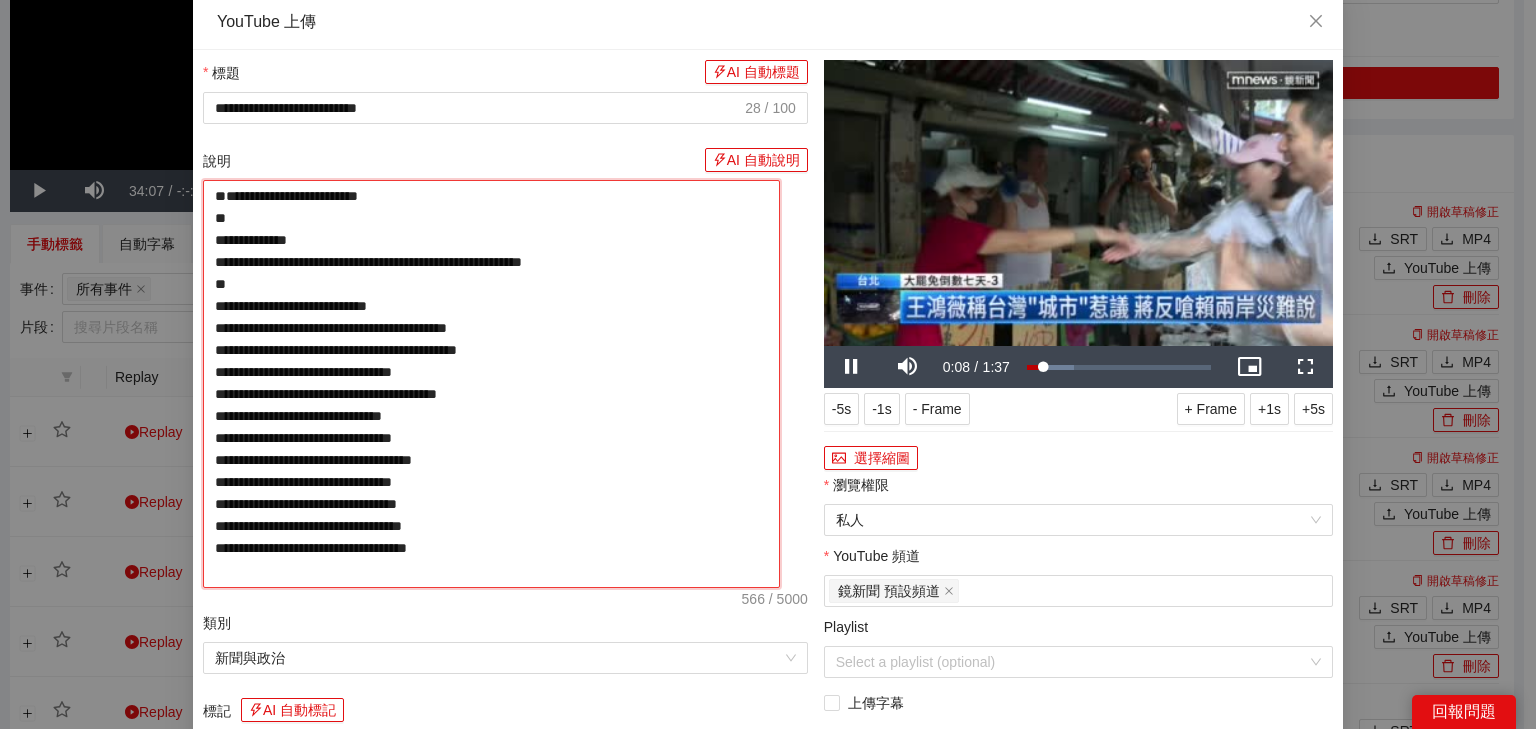 click on "**********" at bounding box center (491, 384) 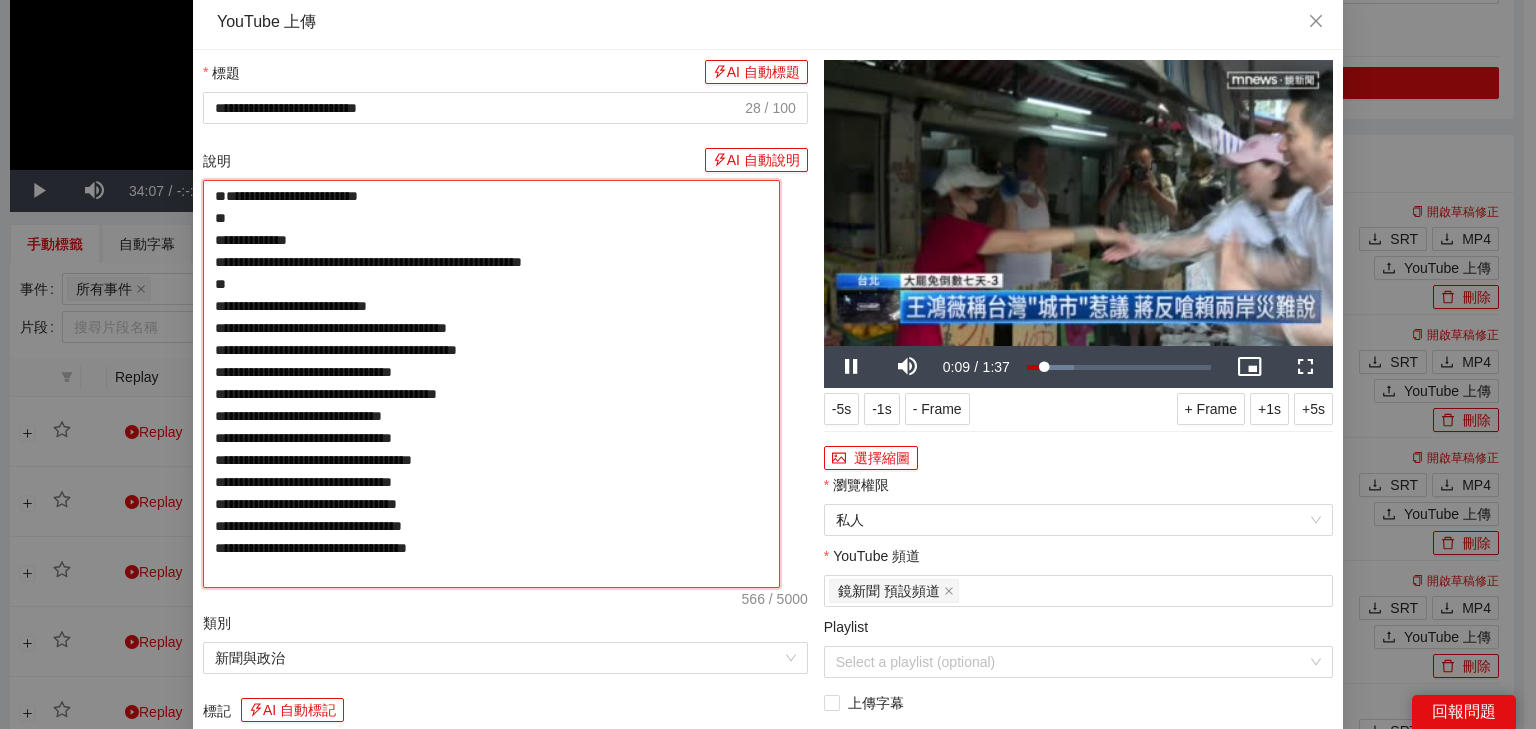 paste on "**********" 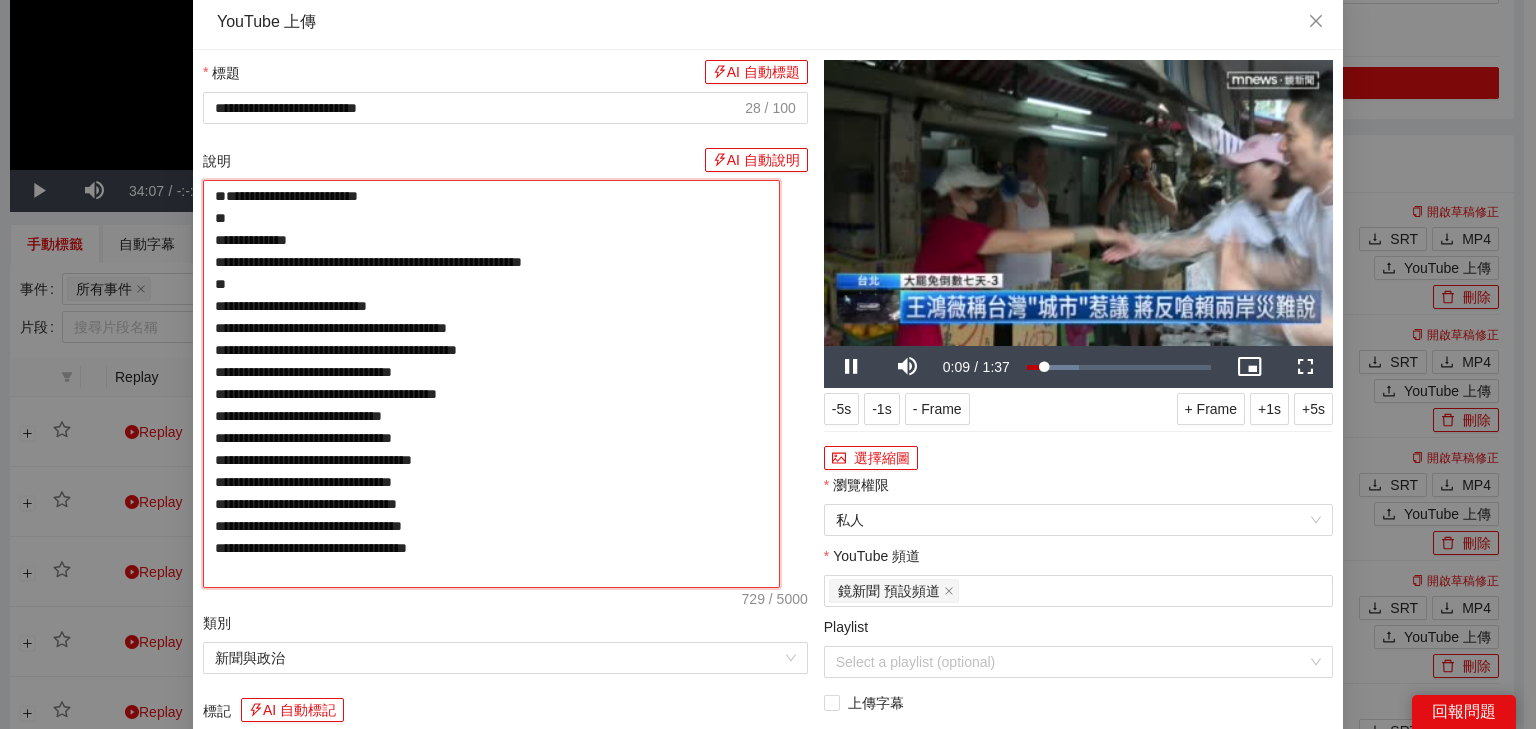 type on "**********" 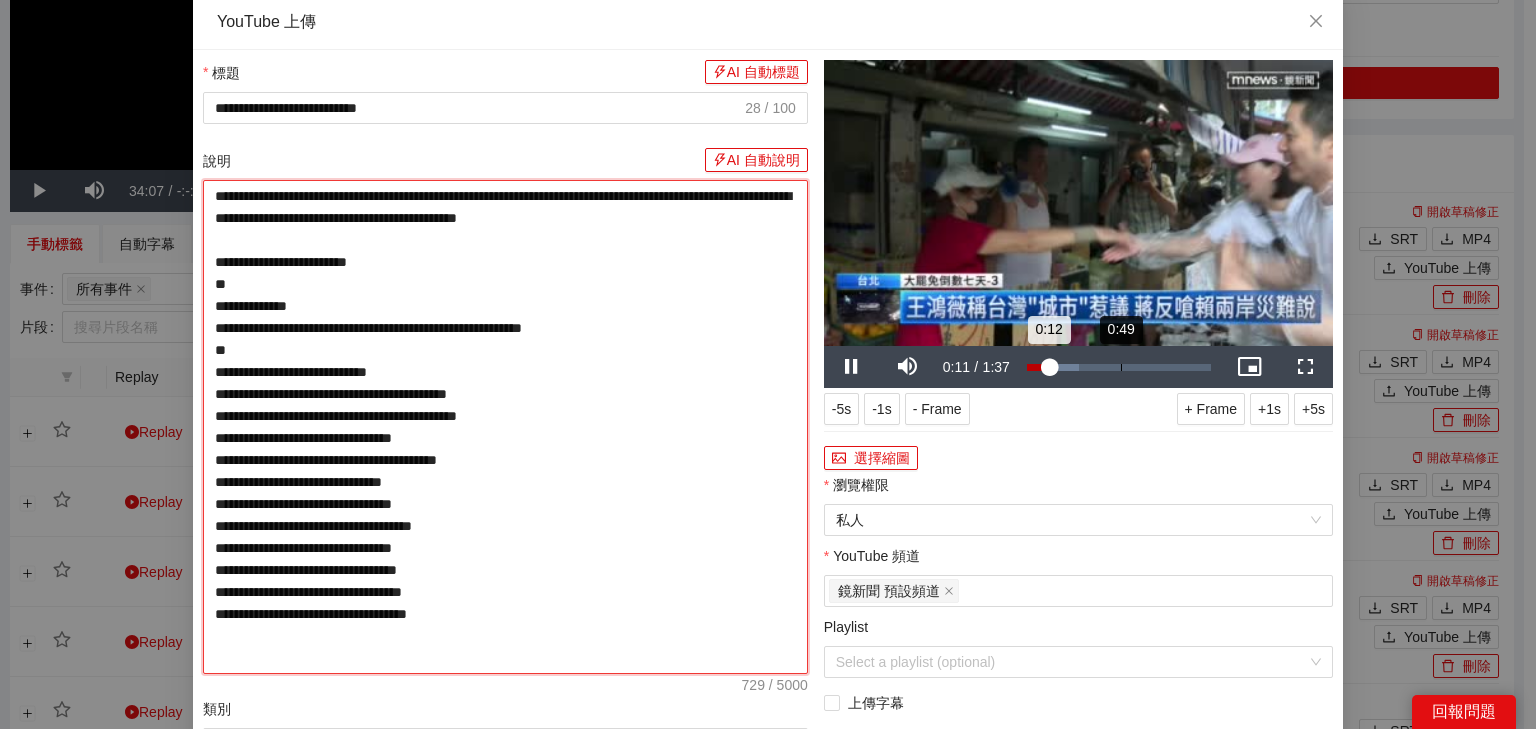 click on "Loaded :  28.14% 0:49 0:12" at bounding box center [1119, 367] 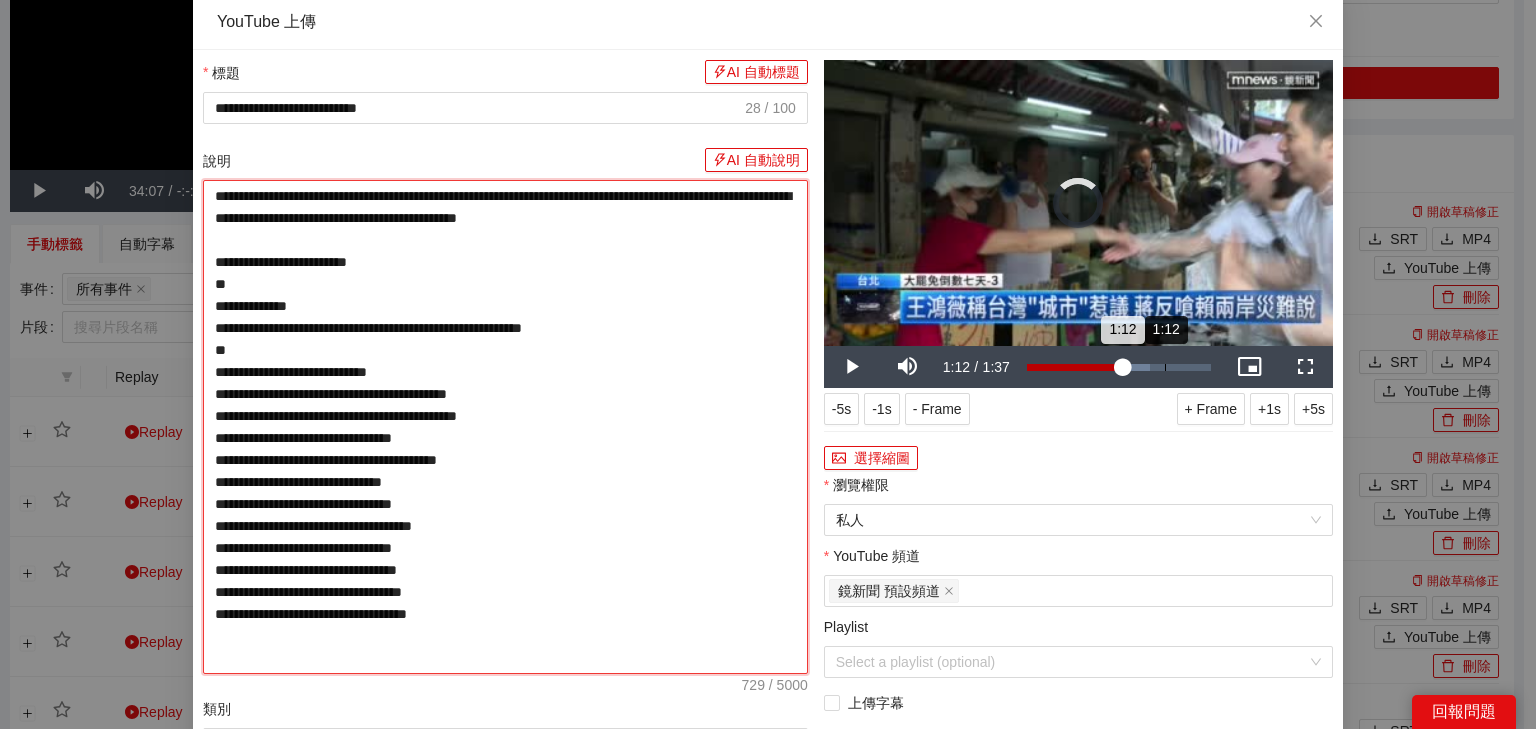 click on "Loaded :  66.89% 1:12 1:12" at bounding box center (1119, 367) 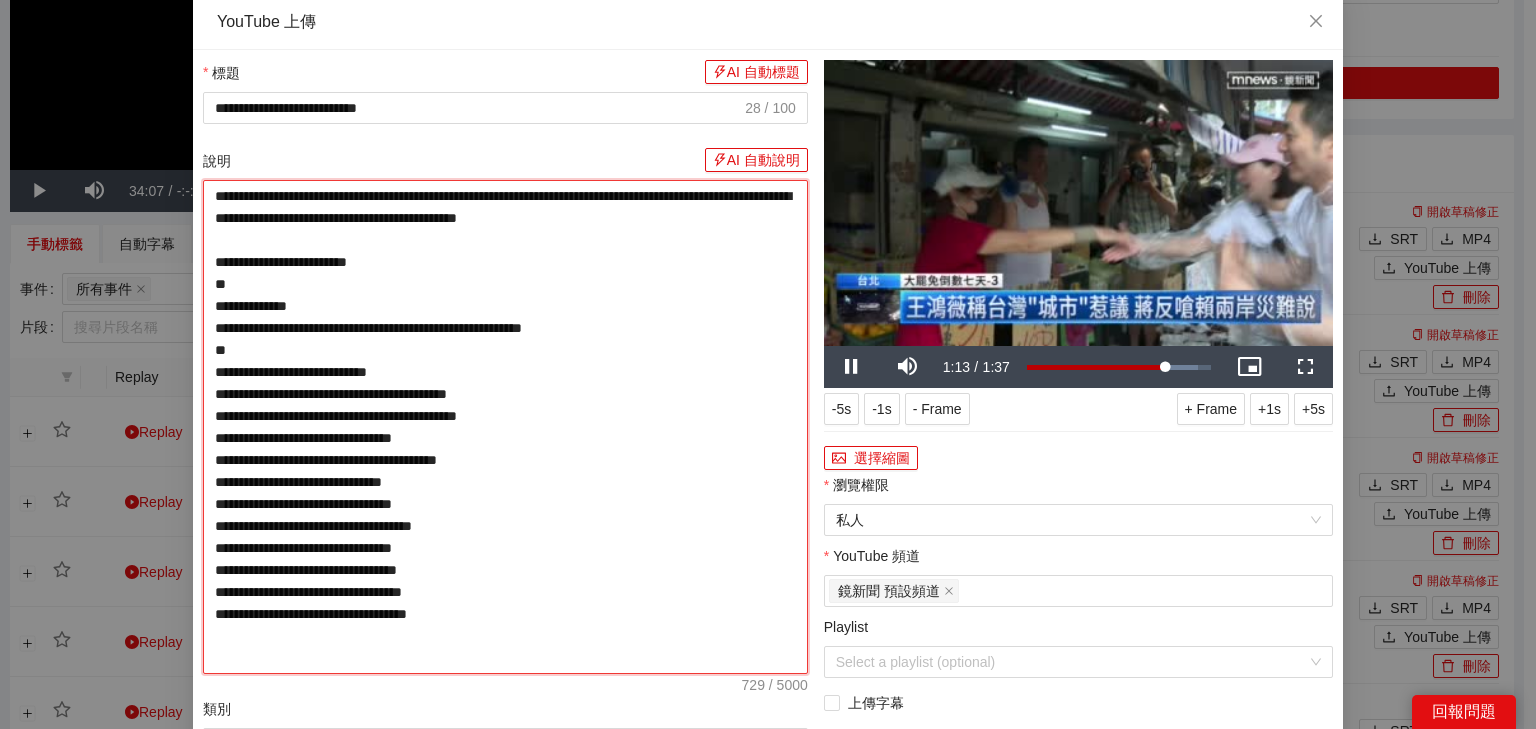 type on "**********" 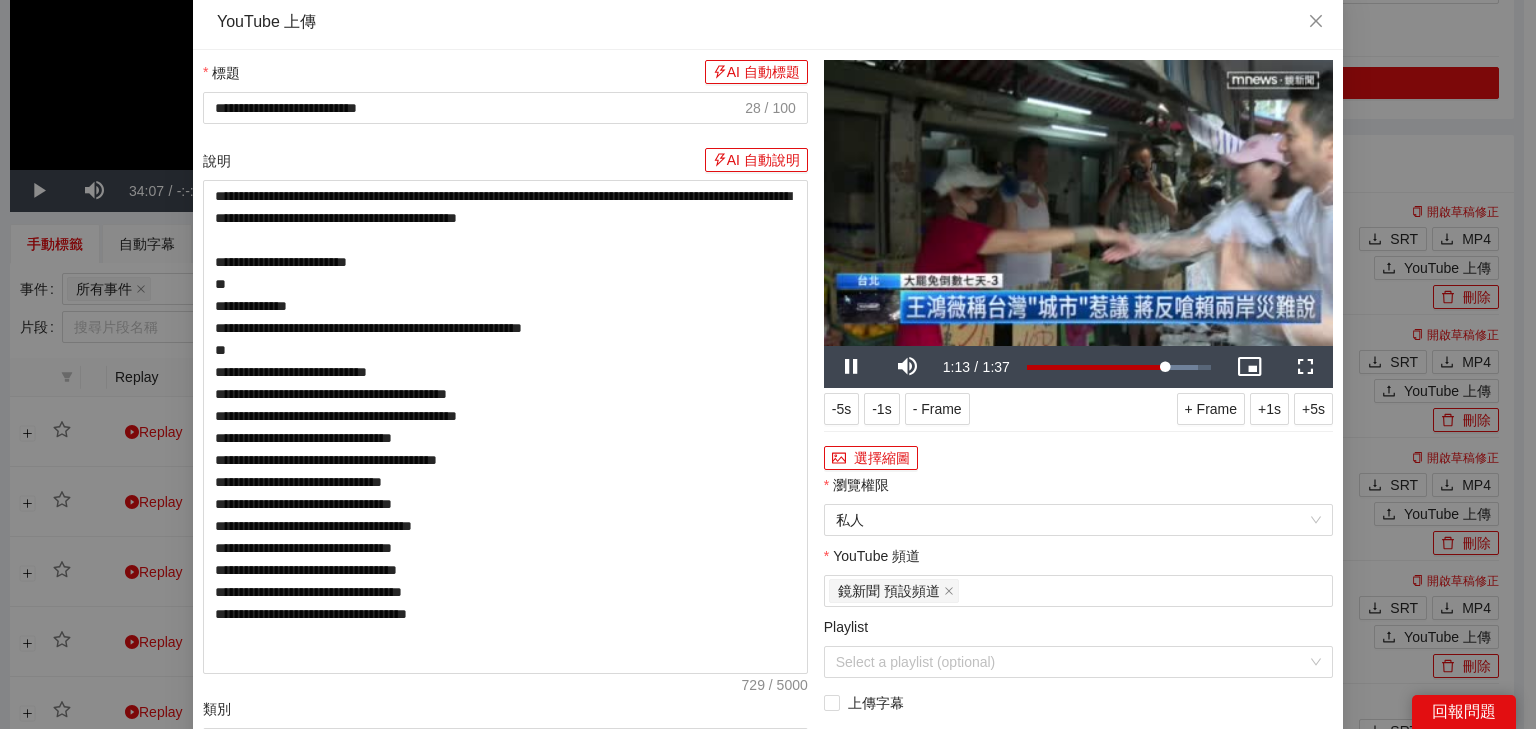 click at bounding box center (1078, 203) 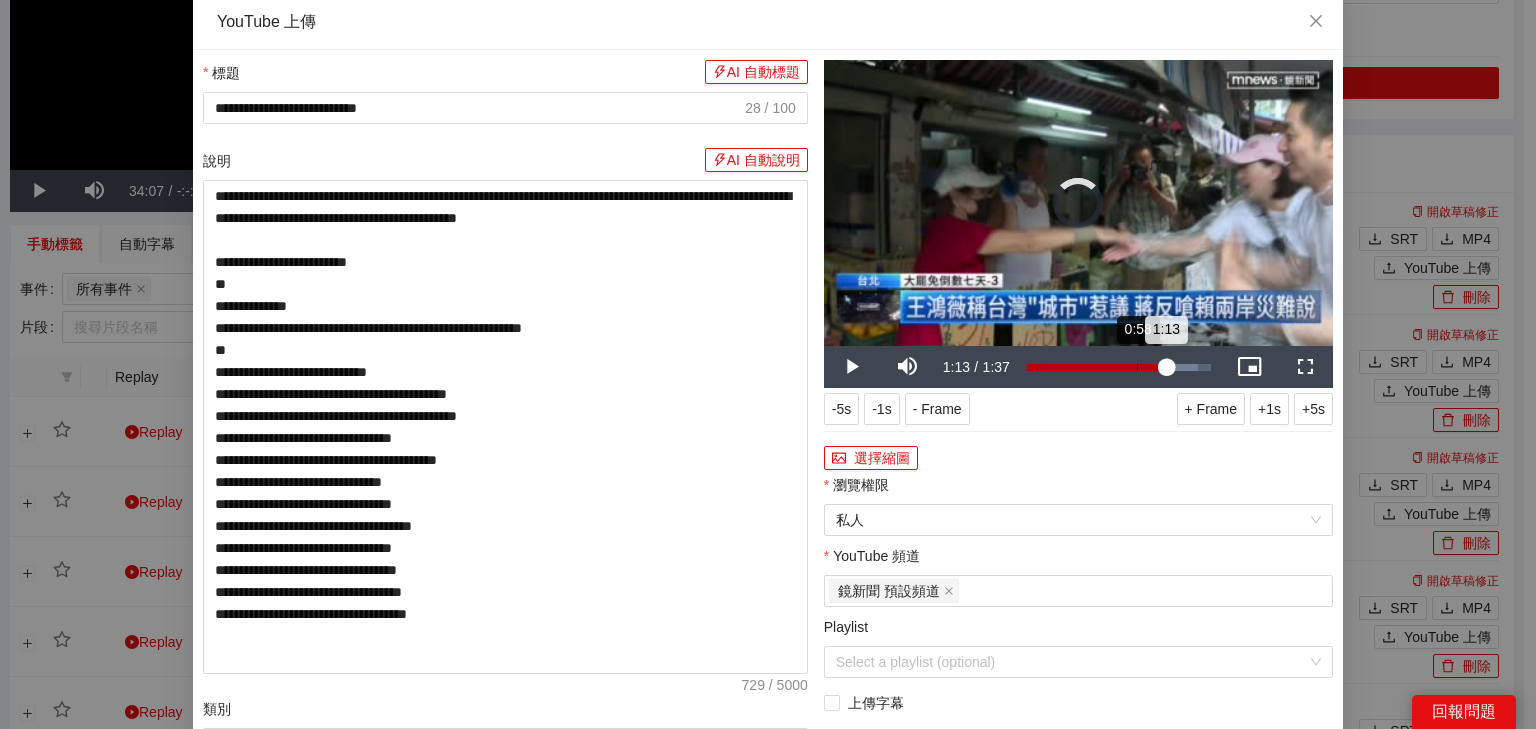 click on "0:58" at bounding box center [1137, 367] 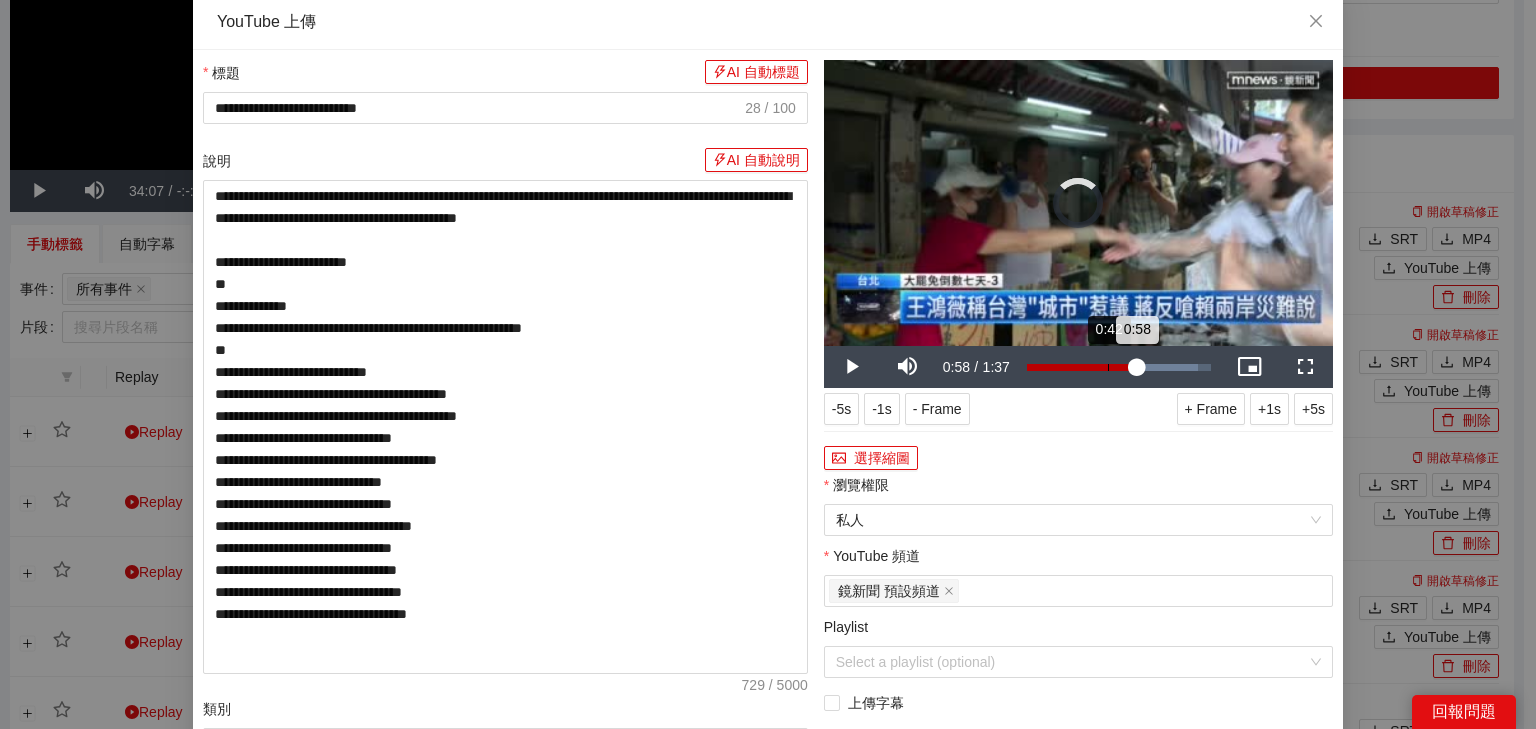 click on "0:42" at bounding box center [1108, 367] 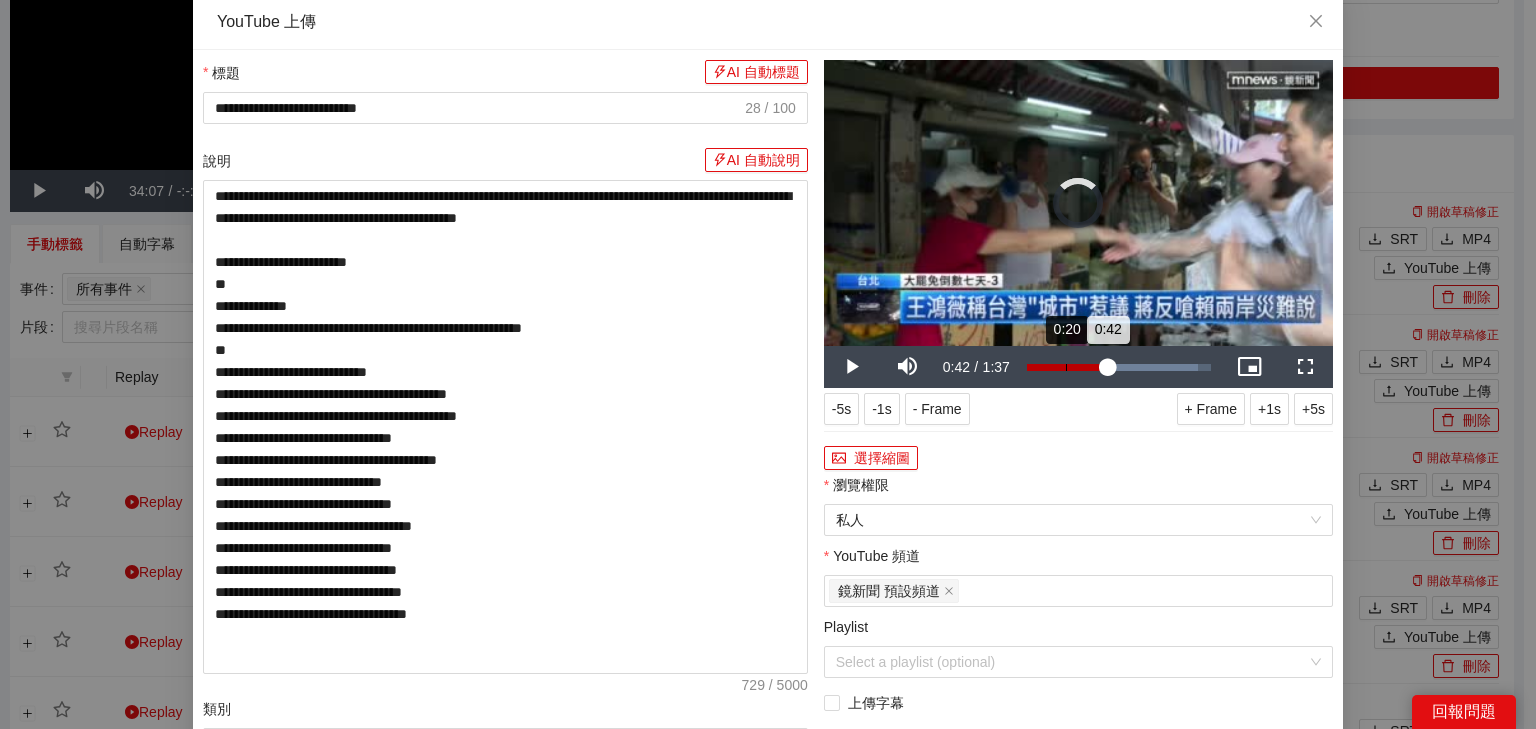 click on "0:20" at bounding box center (1066, 367) 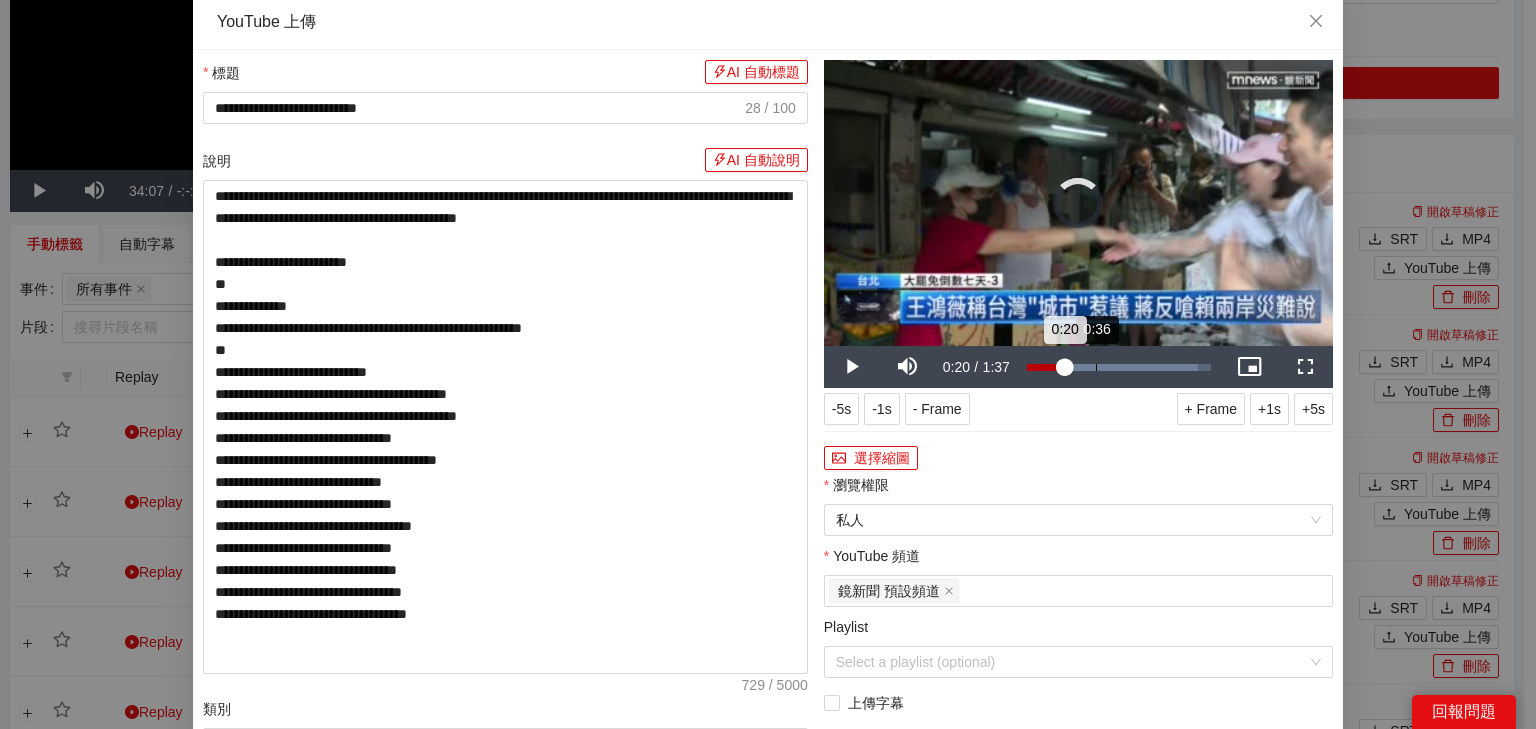 click on "0:36" at bounding box center [1096, 367] 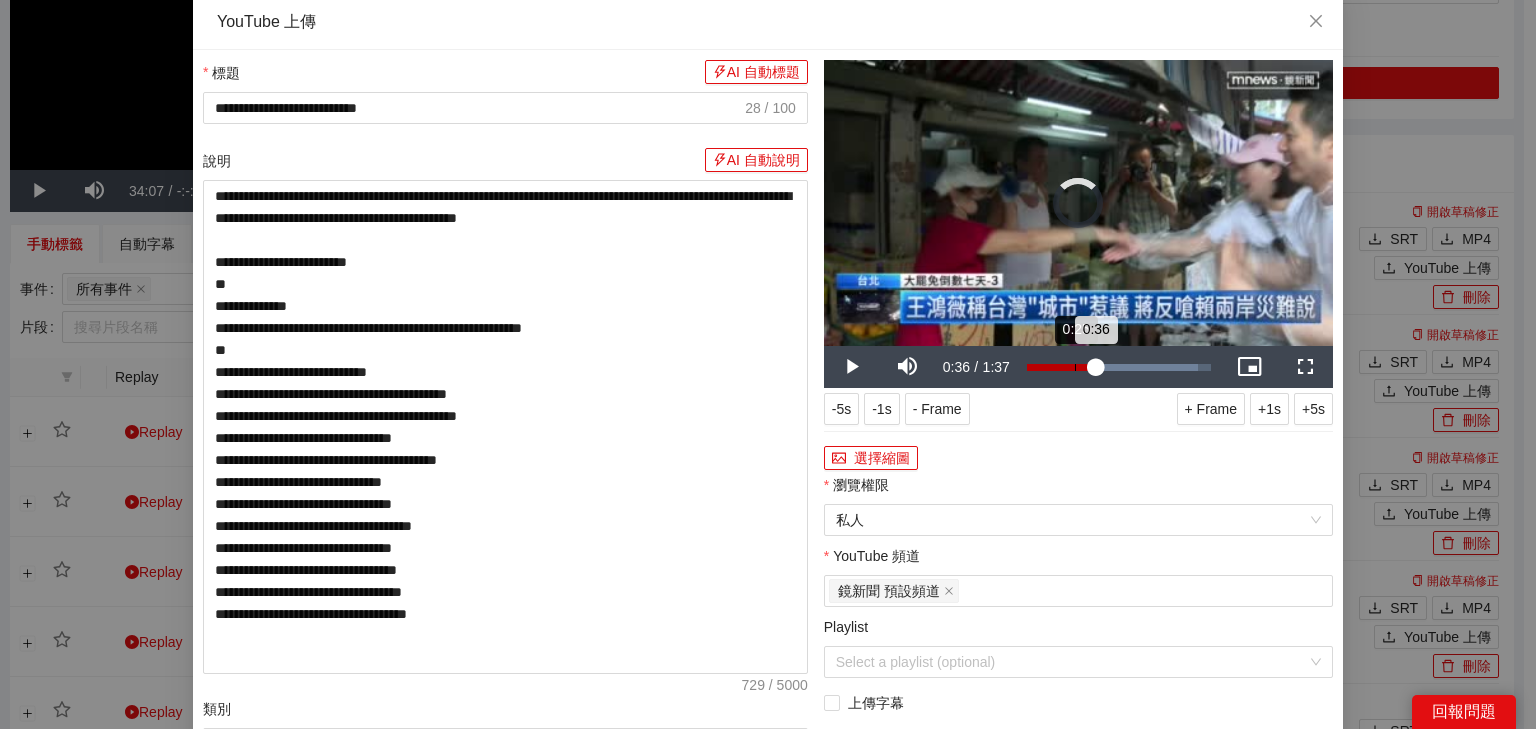 click on "Loaded :  92.90% 0:25 0:36" at bounding box center [1119, 367] 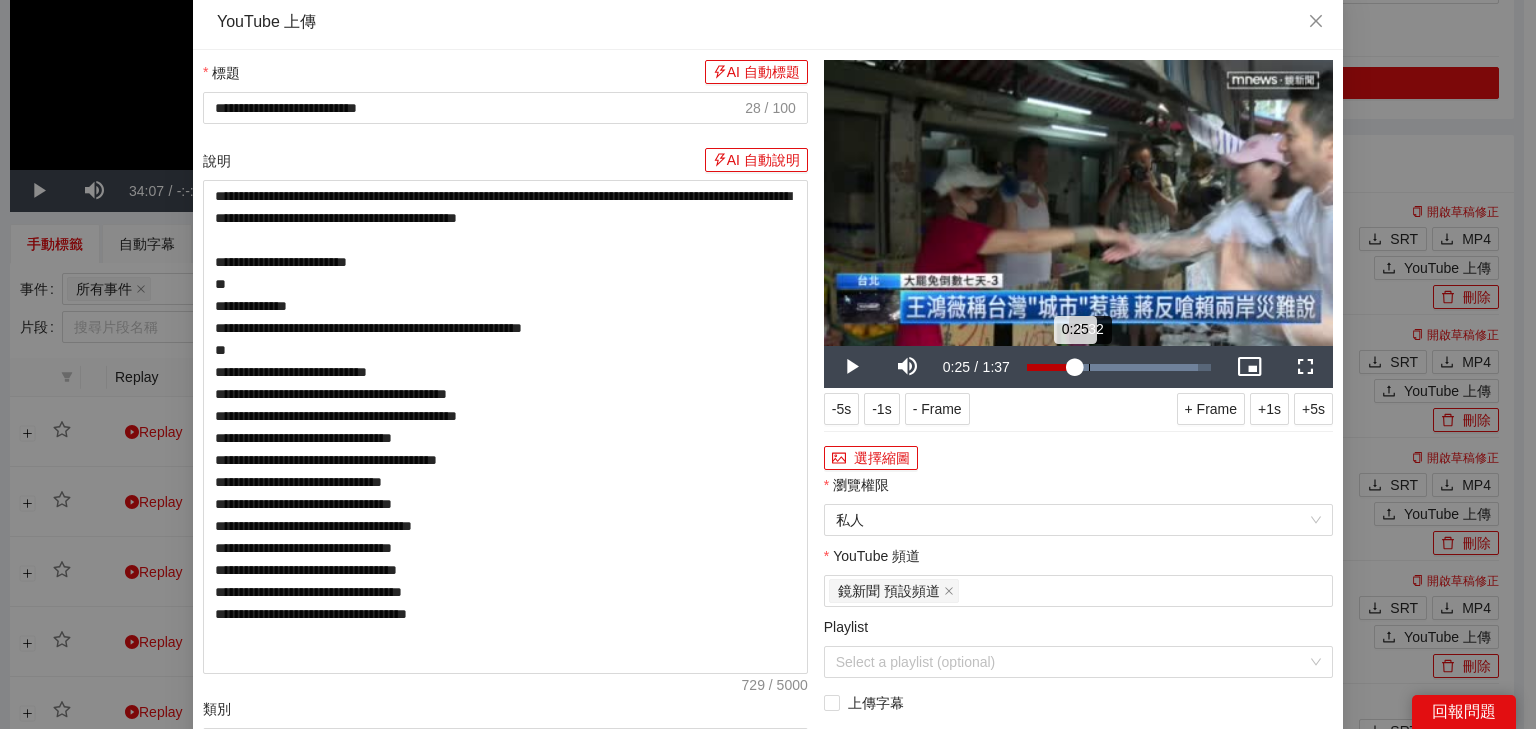 click on "Loaded :  92.90% 0:32 0:25" at bounding box center (1119, 367) 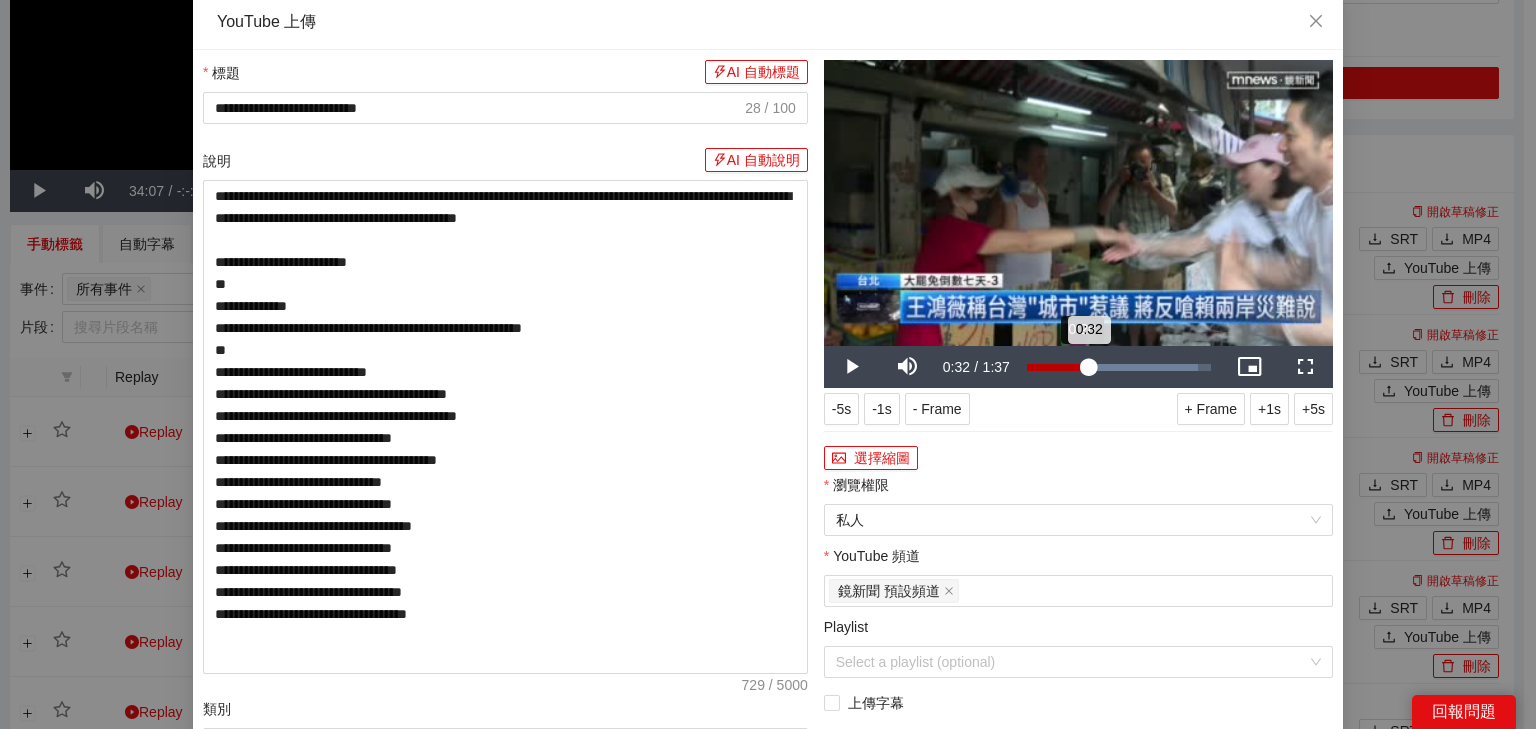 click on "0:32" at bounding box center [1058, 367] 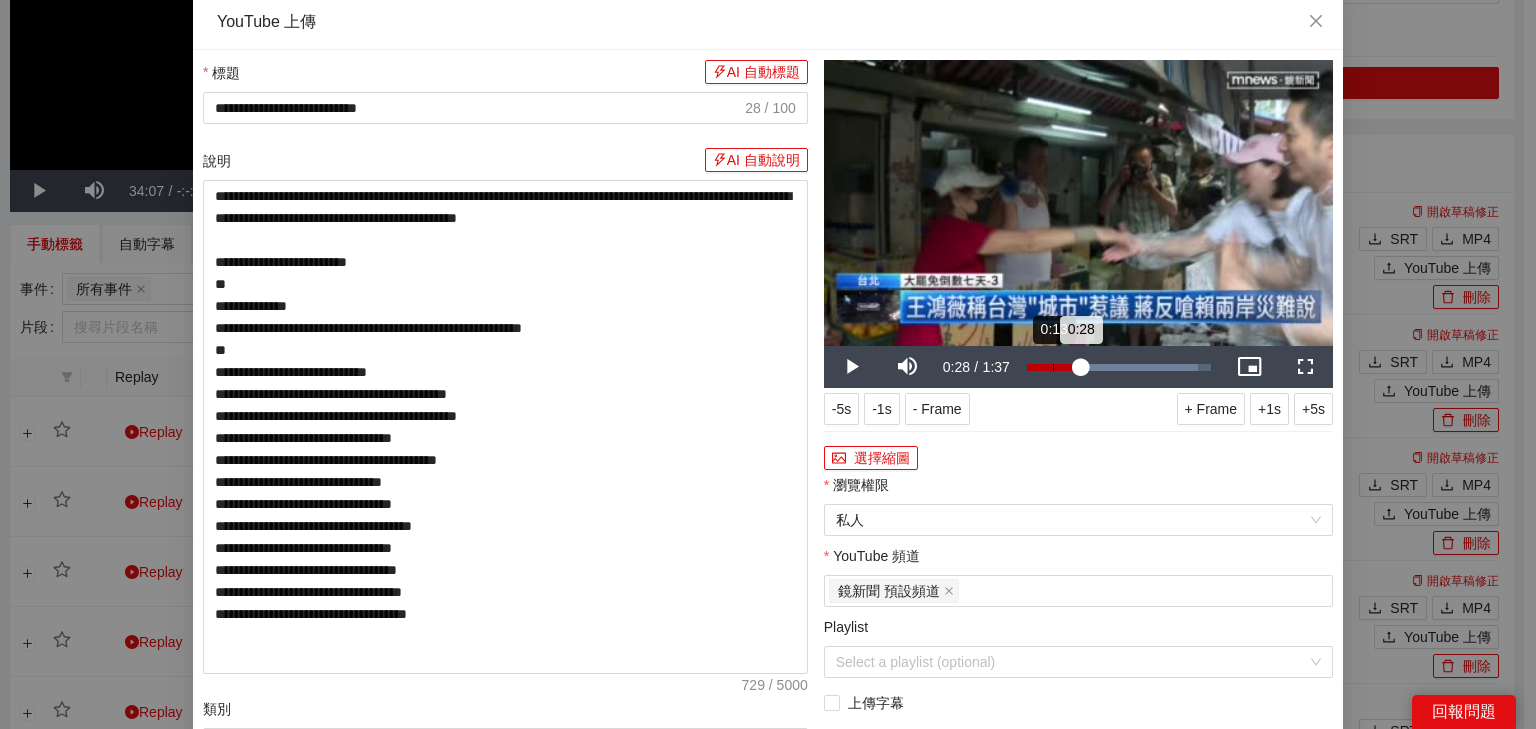 click on "0:13" at bounding box center [1053, 367] 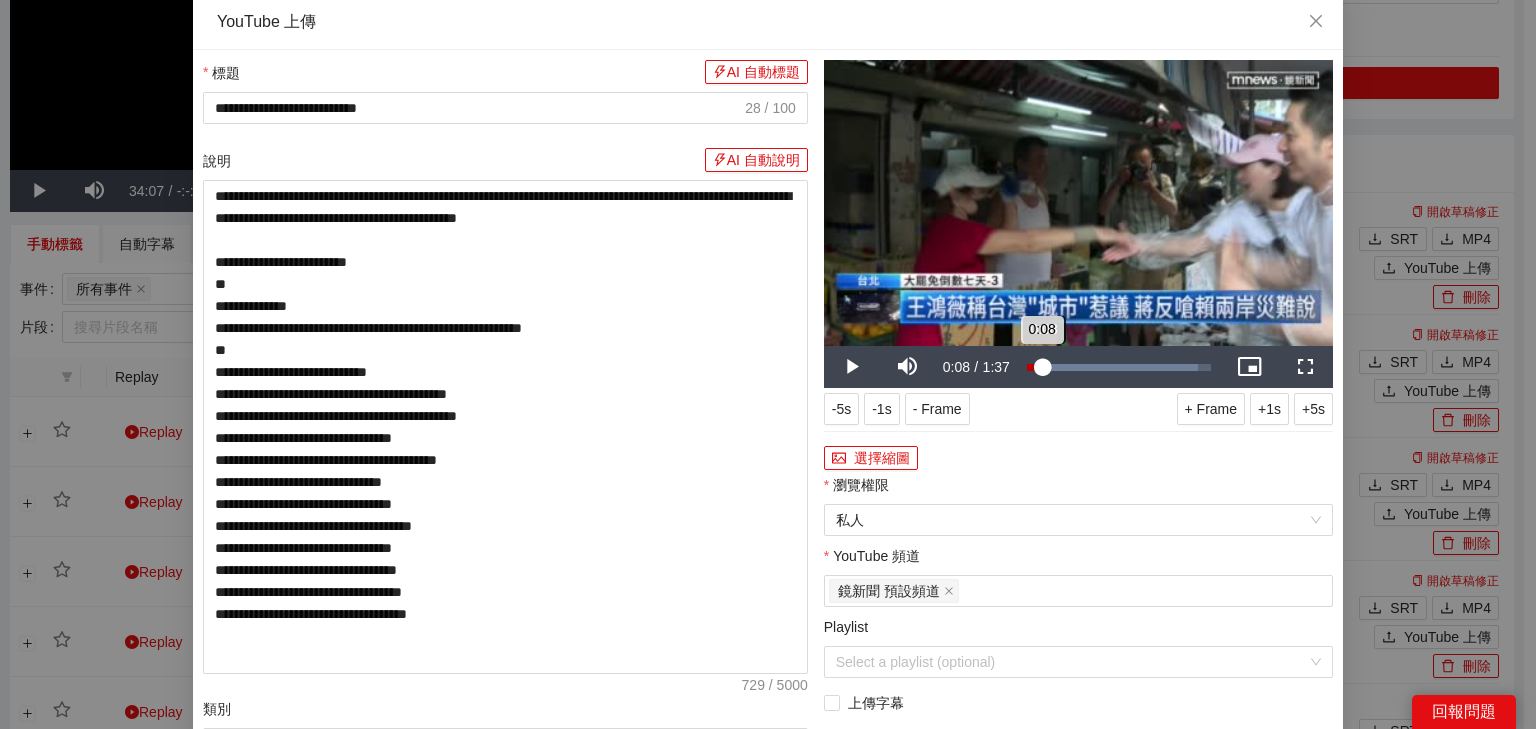 click on "0:08" at bounding box center (1035, 367) 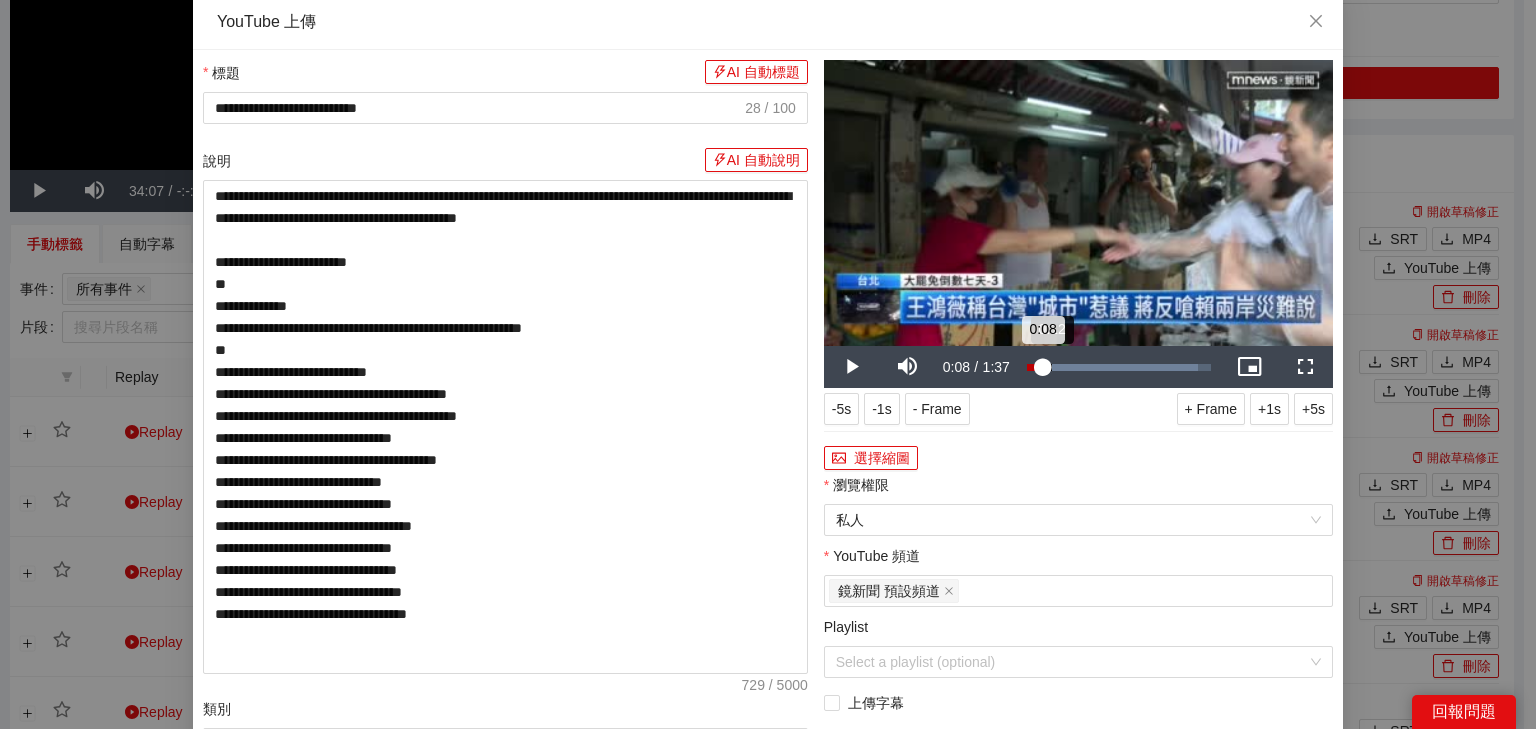 click on "0:12" at bounding box center (1051, 367) 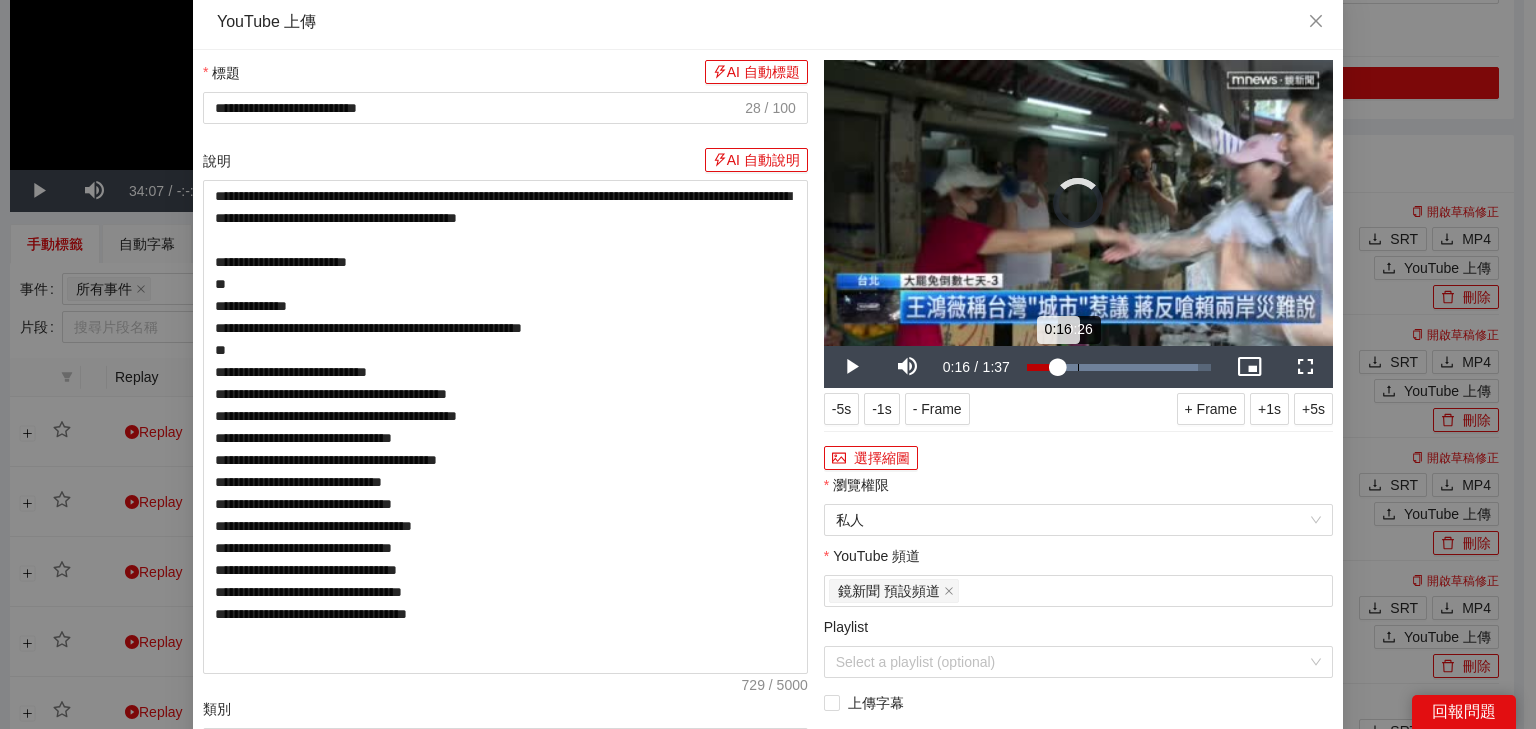 click on "0:26" at bounding box center [1078, 367] 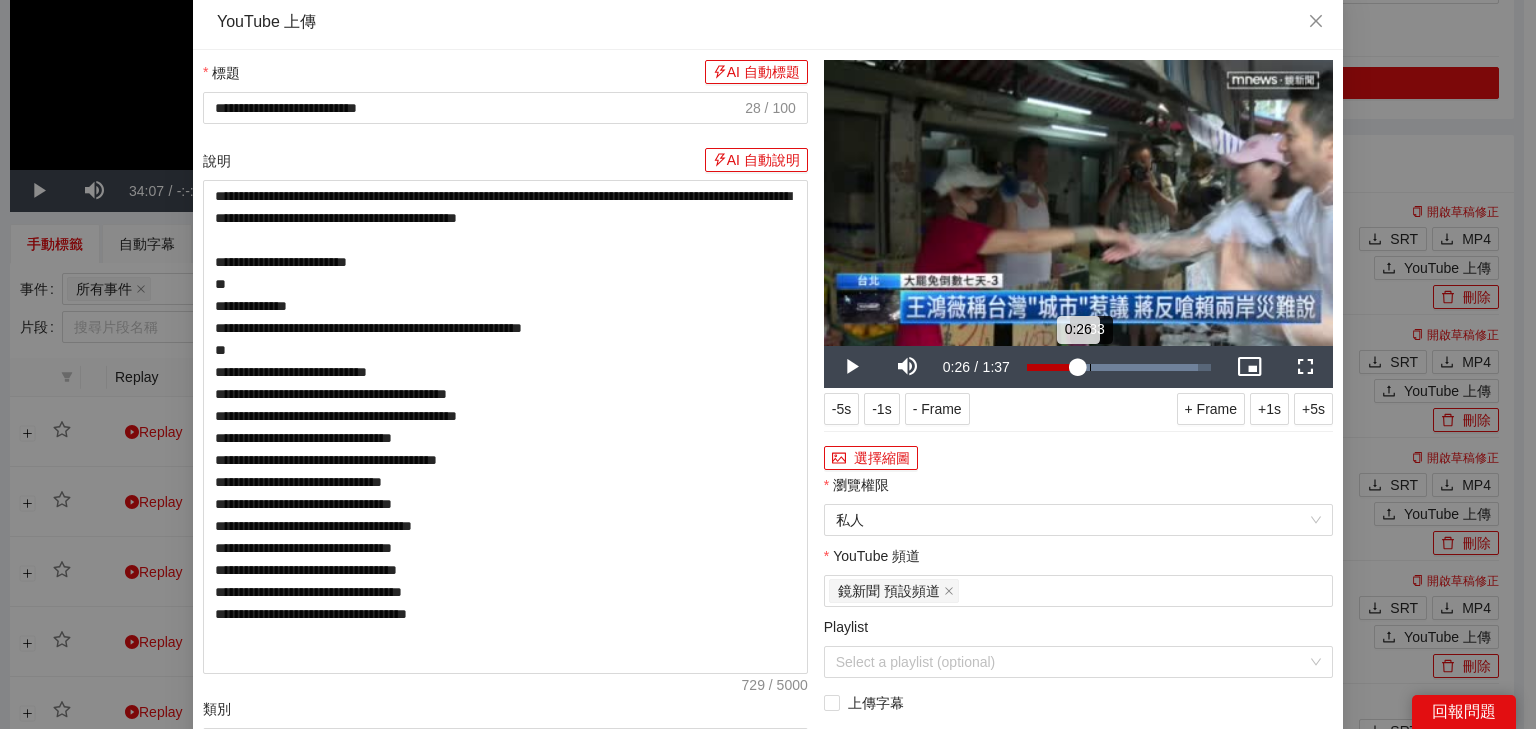 click on "Loaded :  92.90% 0:33 0:26" at bounding box center (1119, 367) 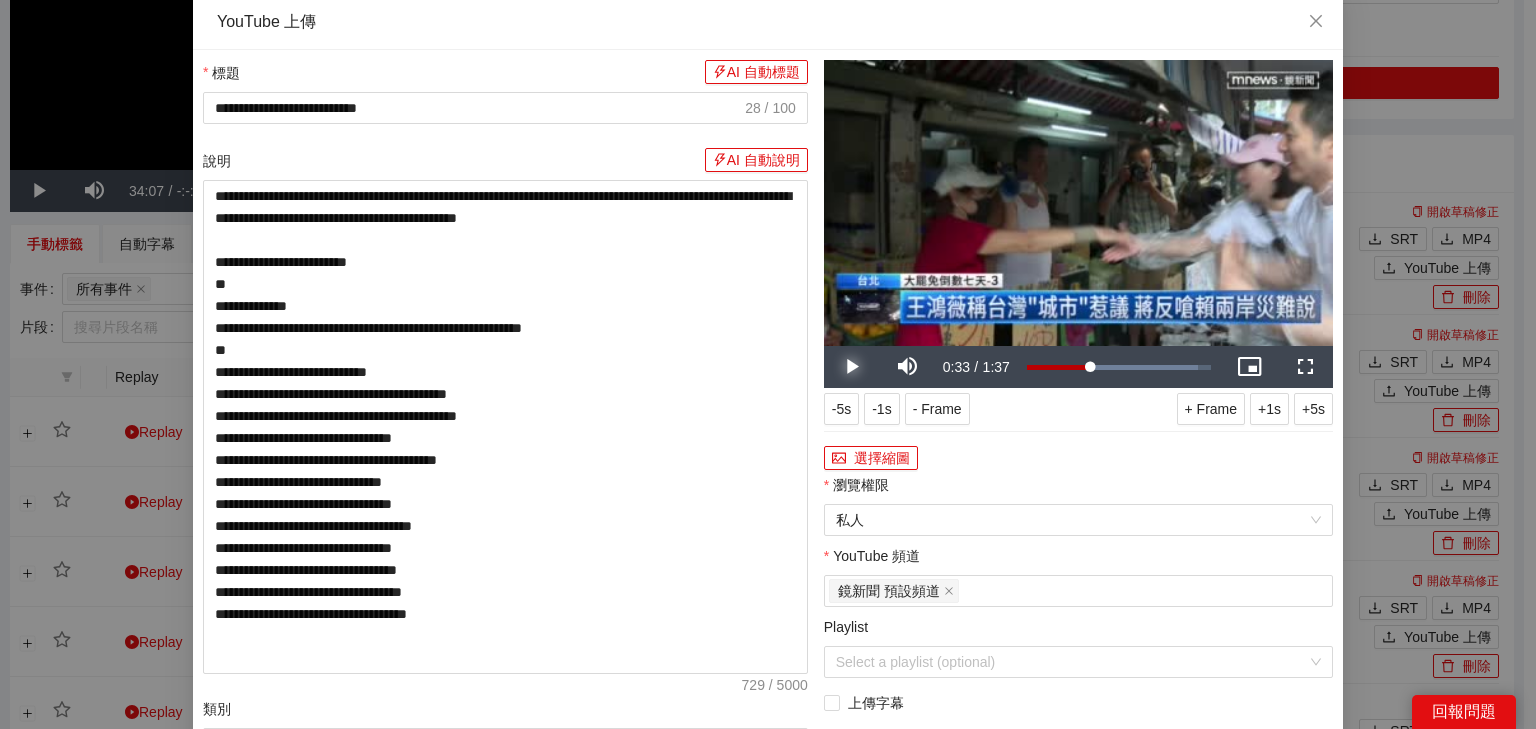click at bounding box center (852, 367) 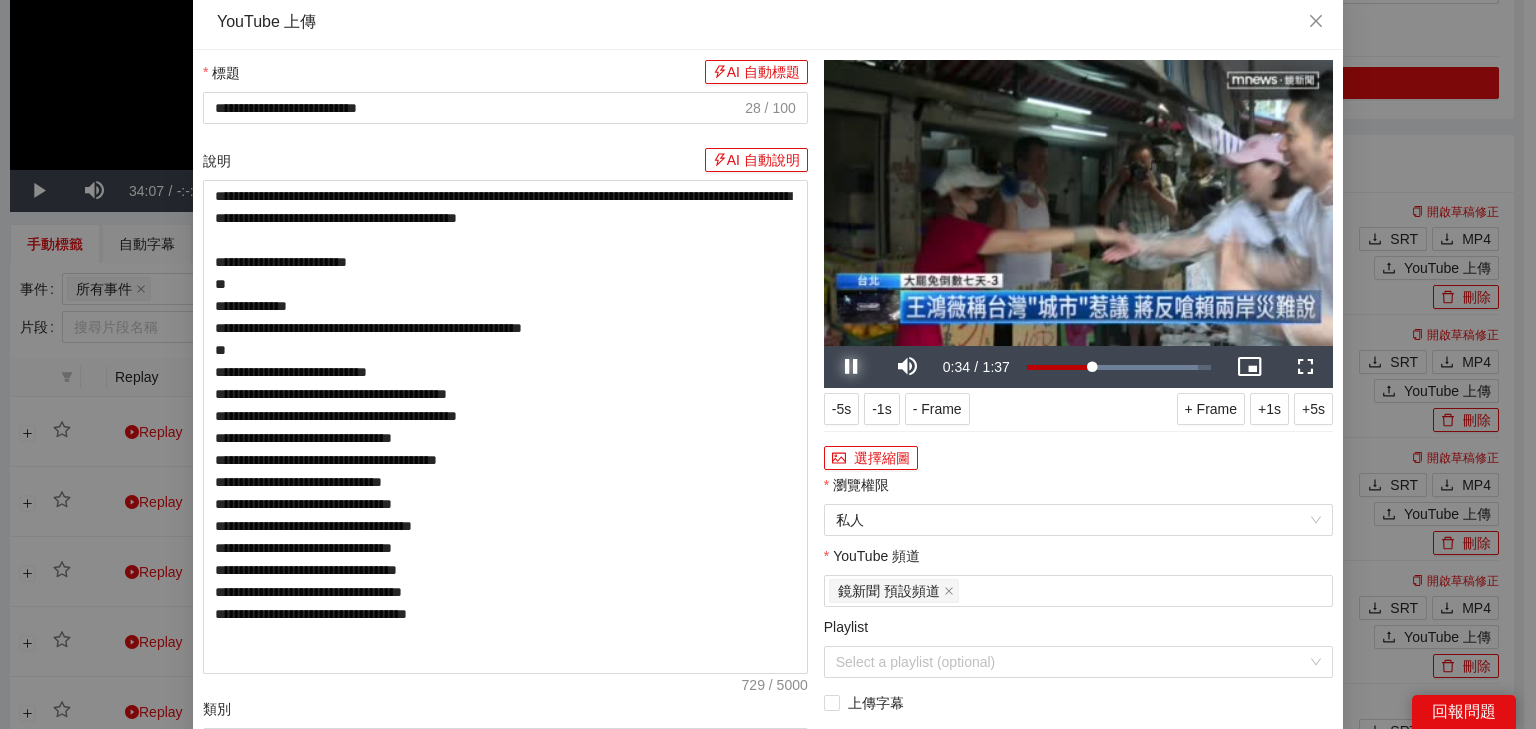 click at bounding box center (852, 367) 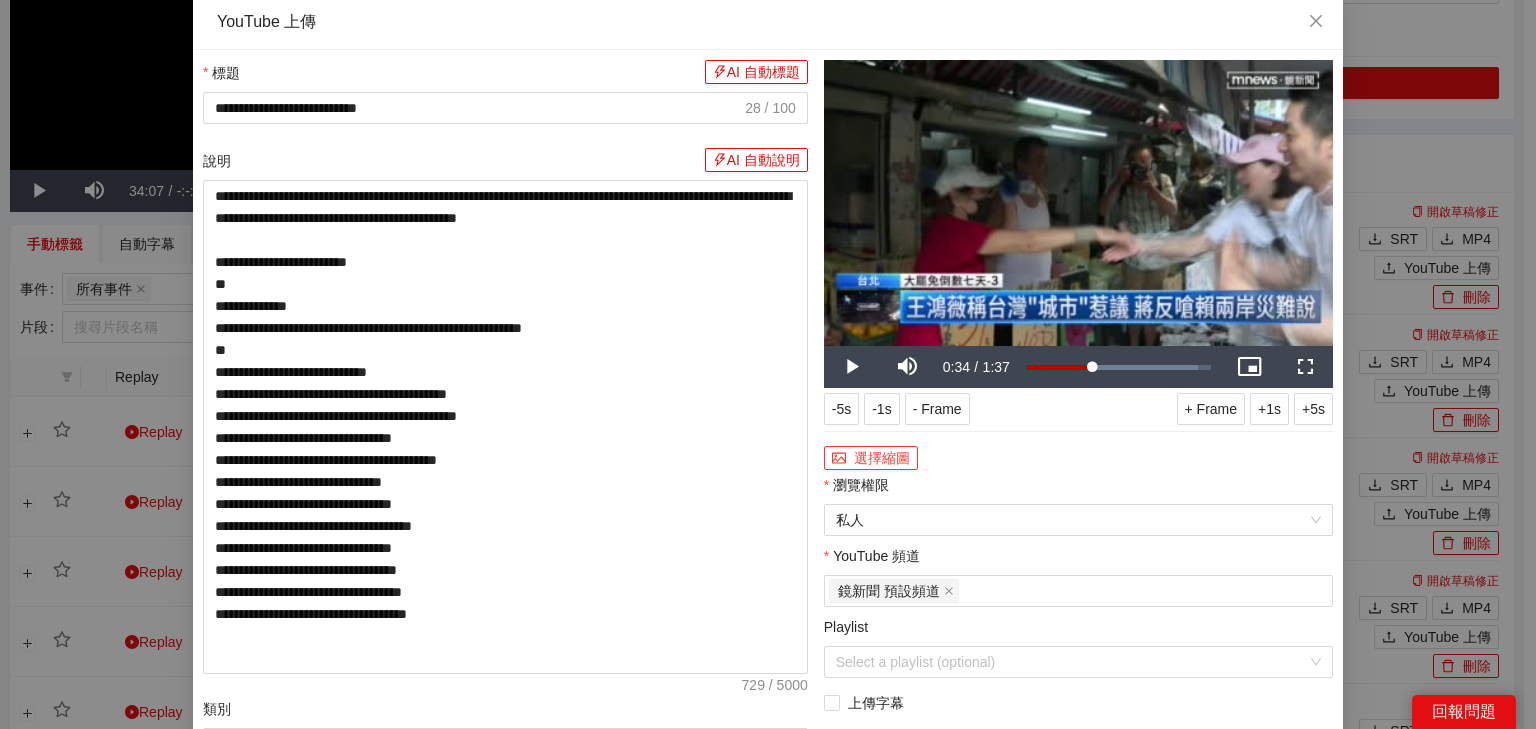 click on "選擇縮圖" at bounding box center [871, 458] 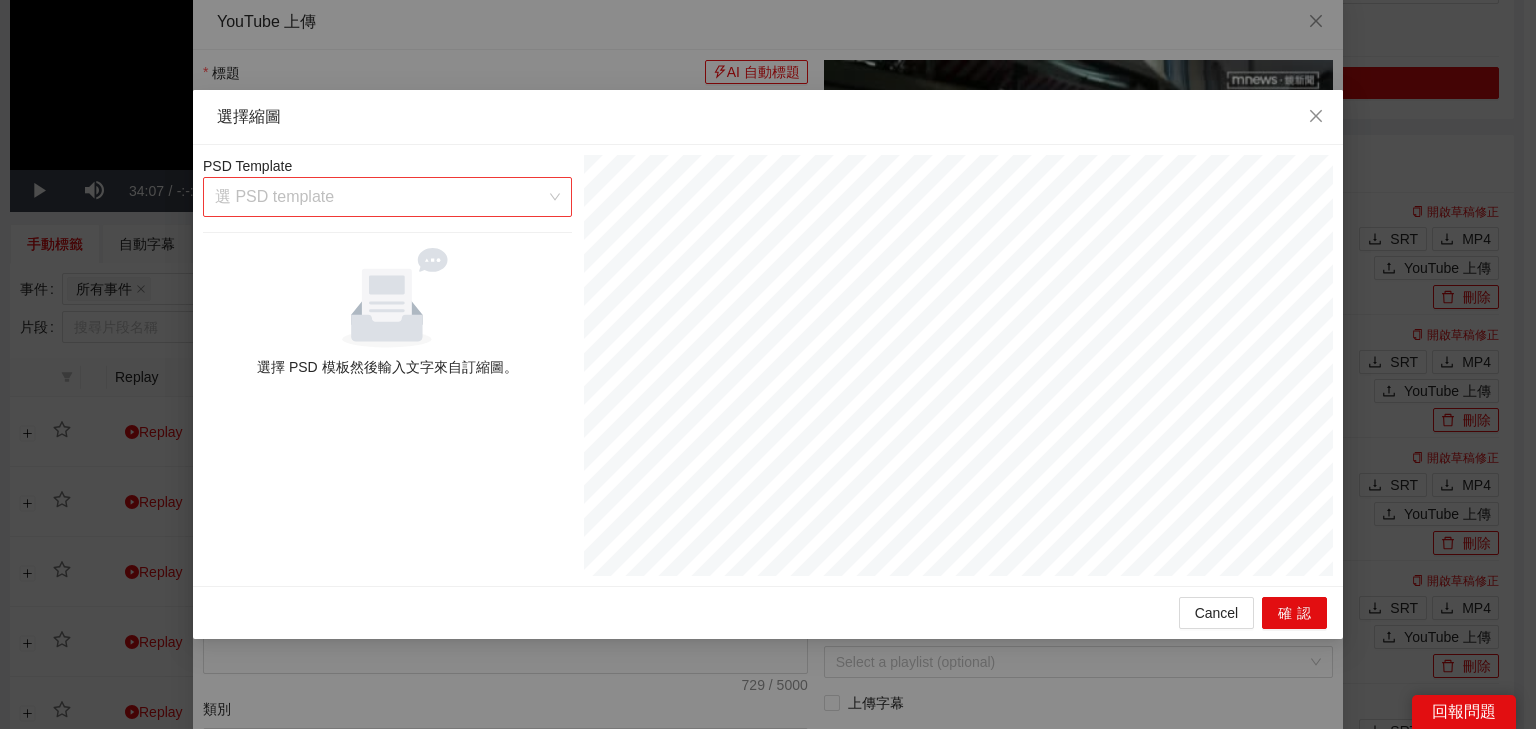 click at bounding box center [380, 197] 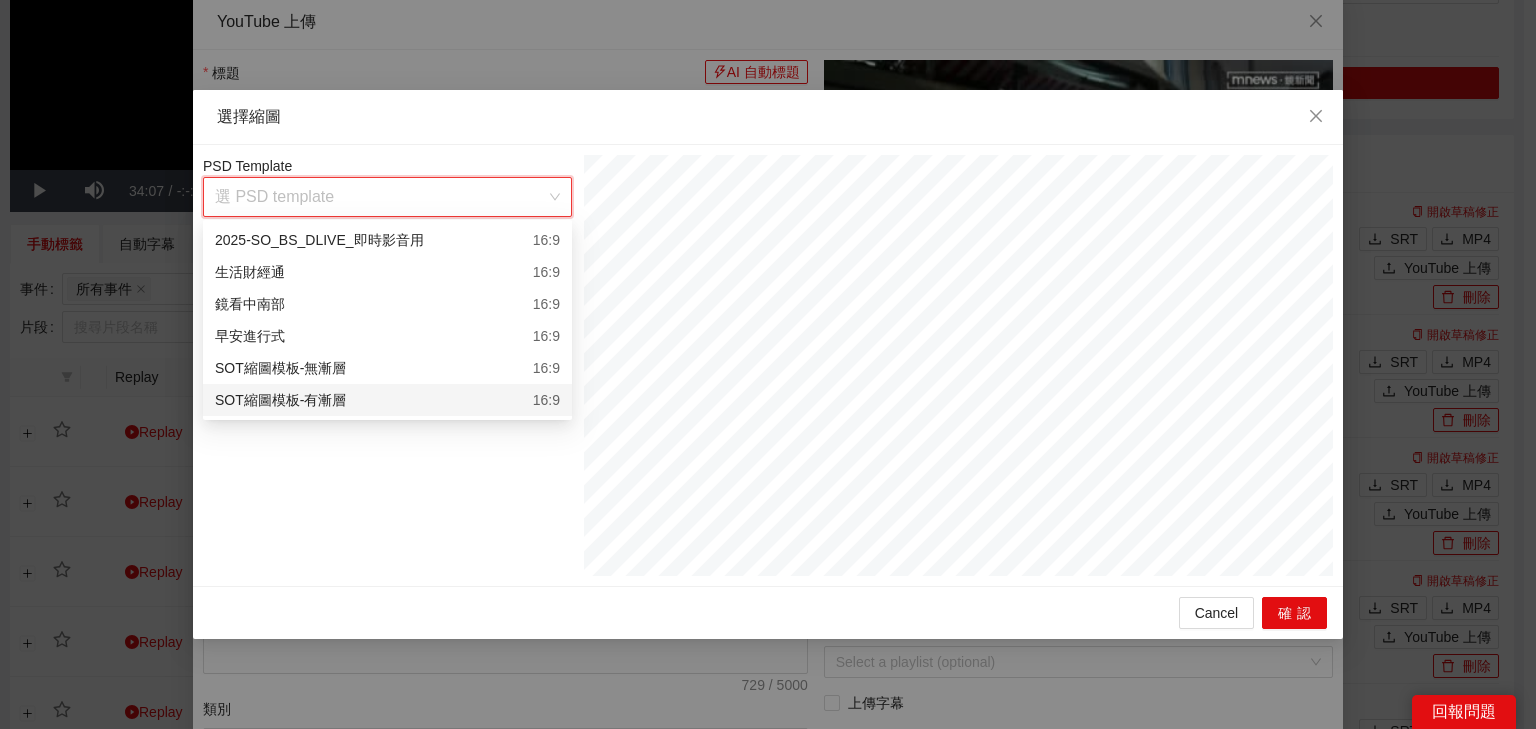 click on "SOT縮圖模板-有漸層 16:9" at bounding box center [387, 400] 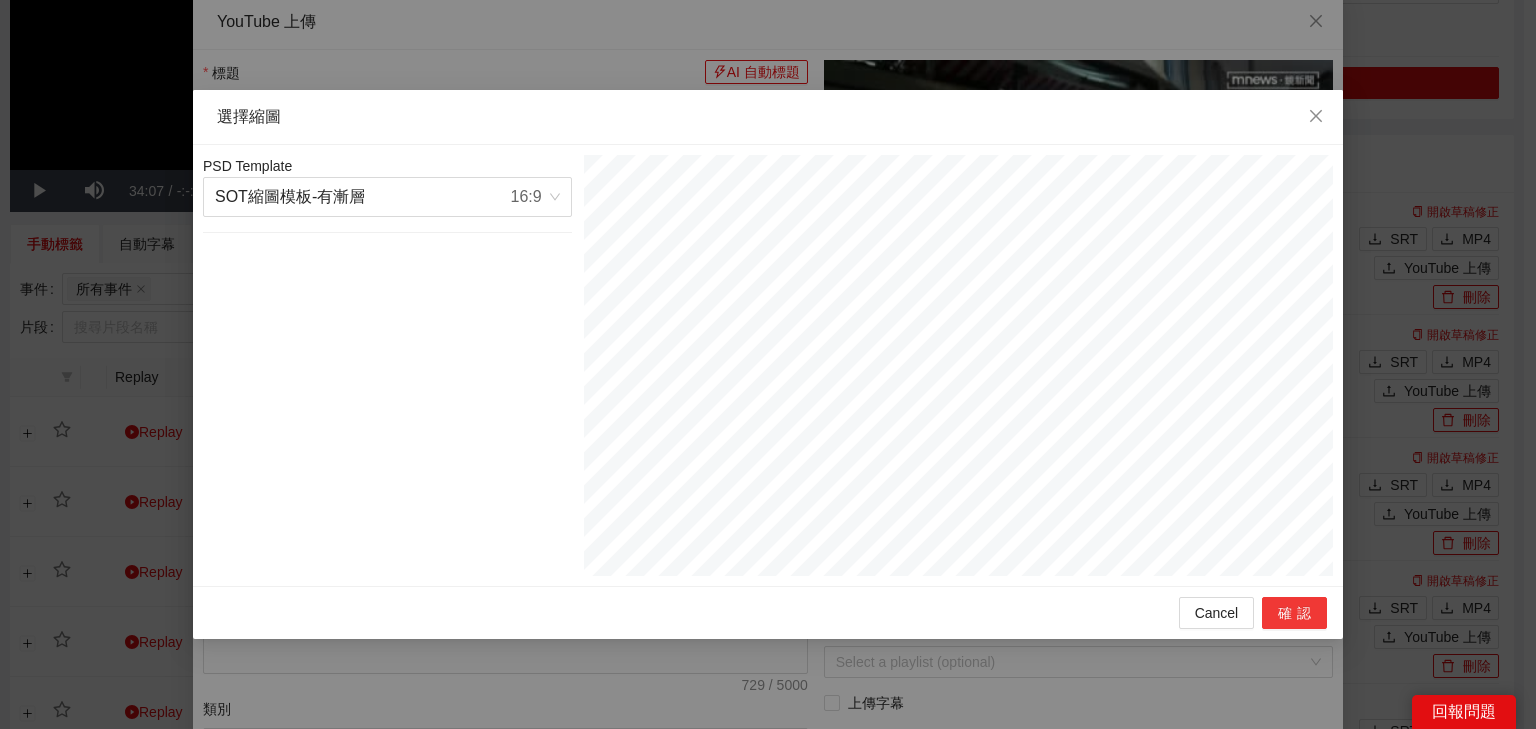 click on "確認" at bounding box center [1294, 613] 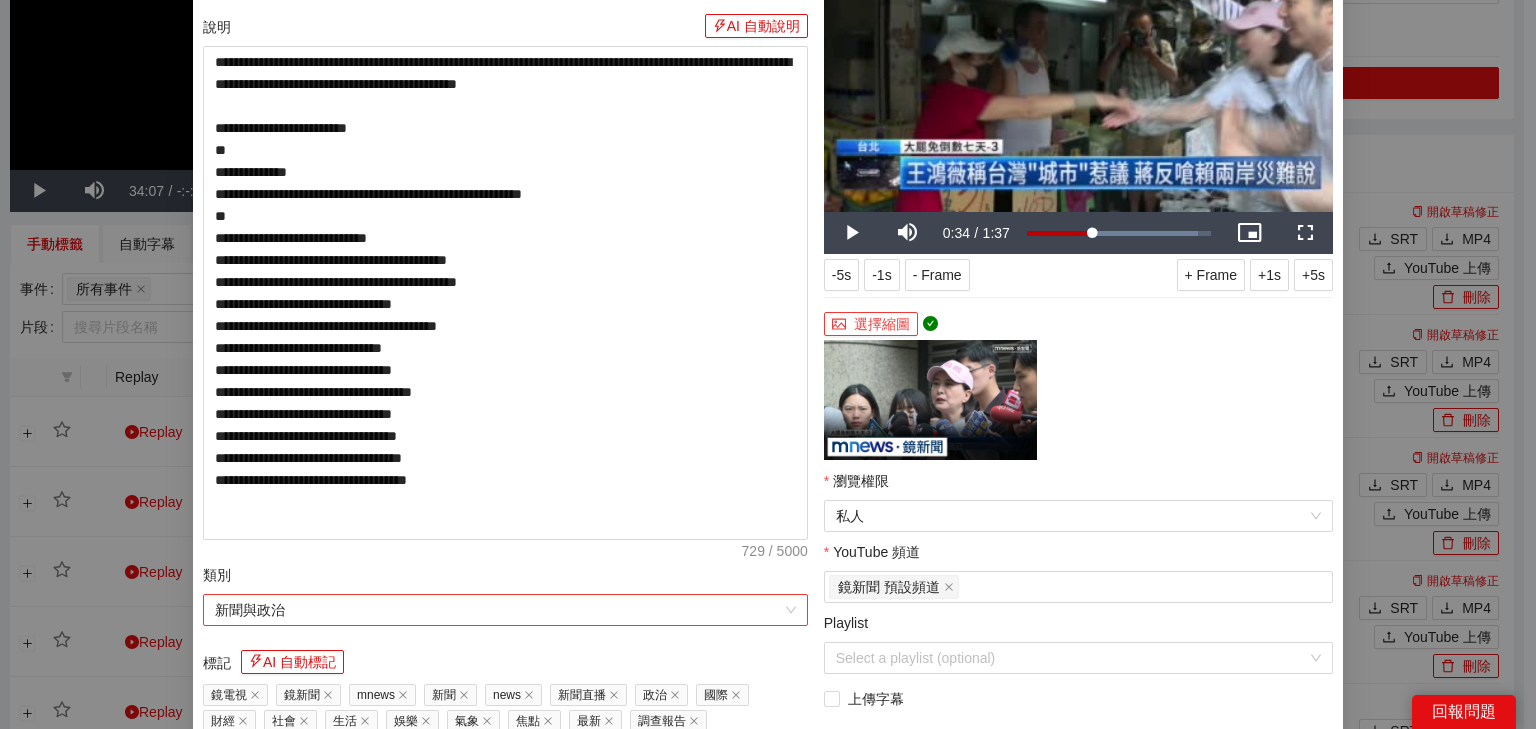 scroll, scrollTop: 400, scrollLeft: 0, axis: vertical 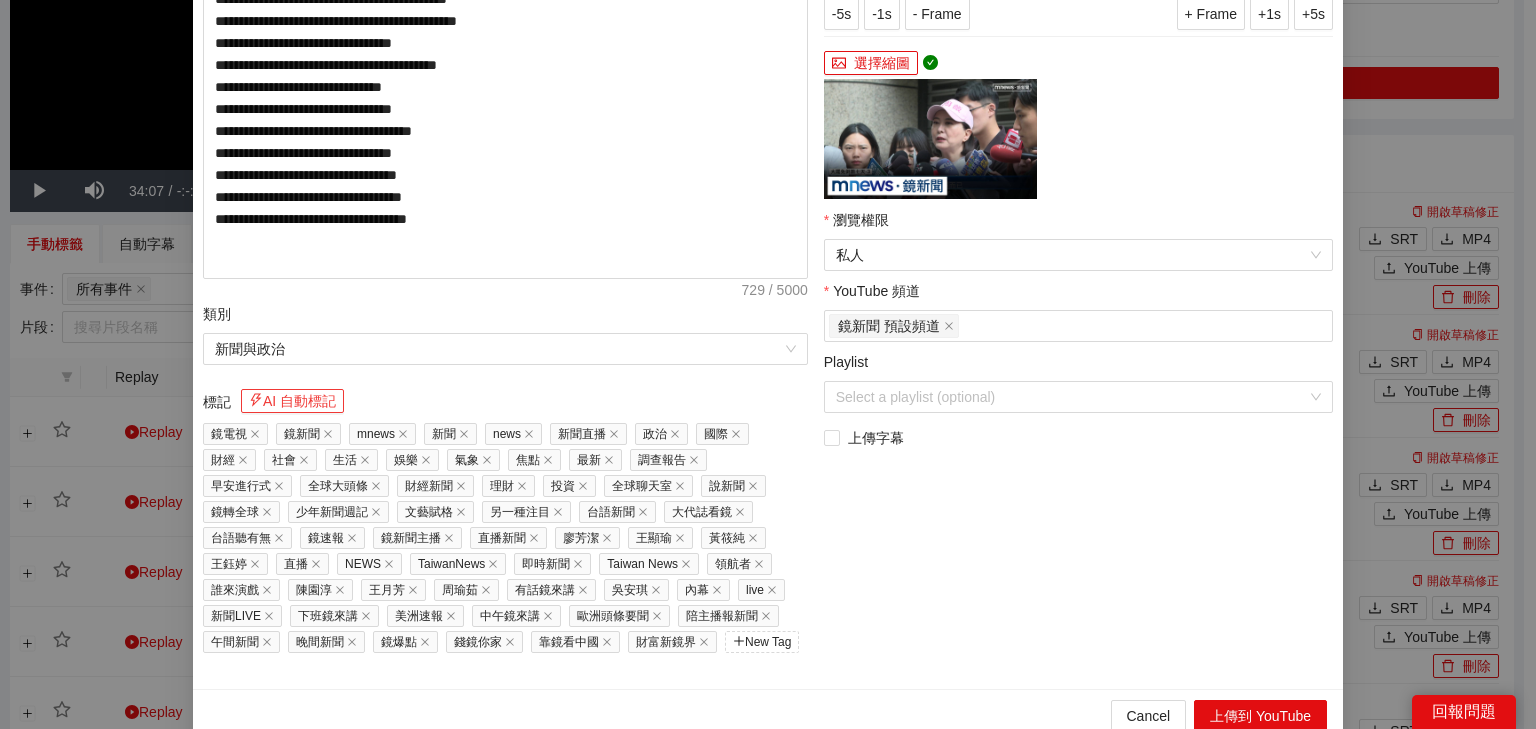 click on "AI 自動標記" at bounding box center [292, 401] 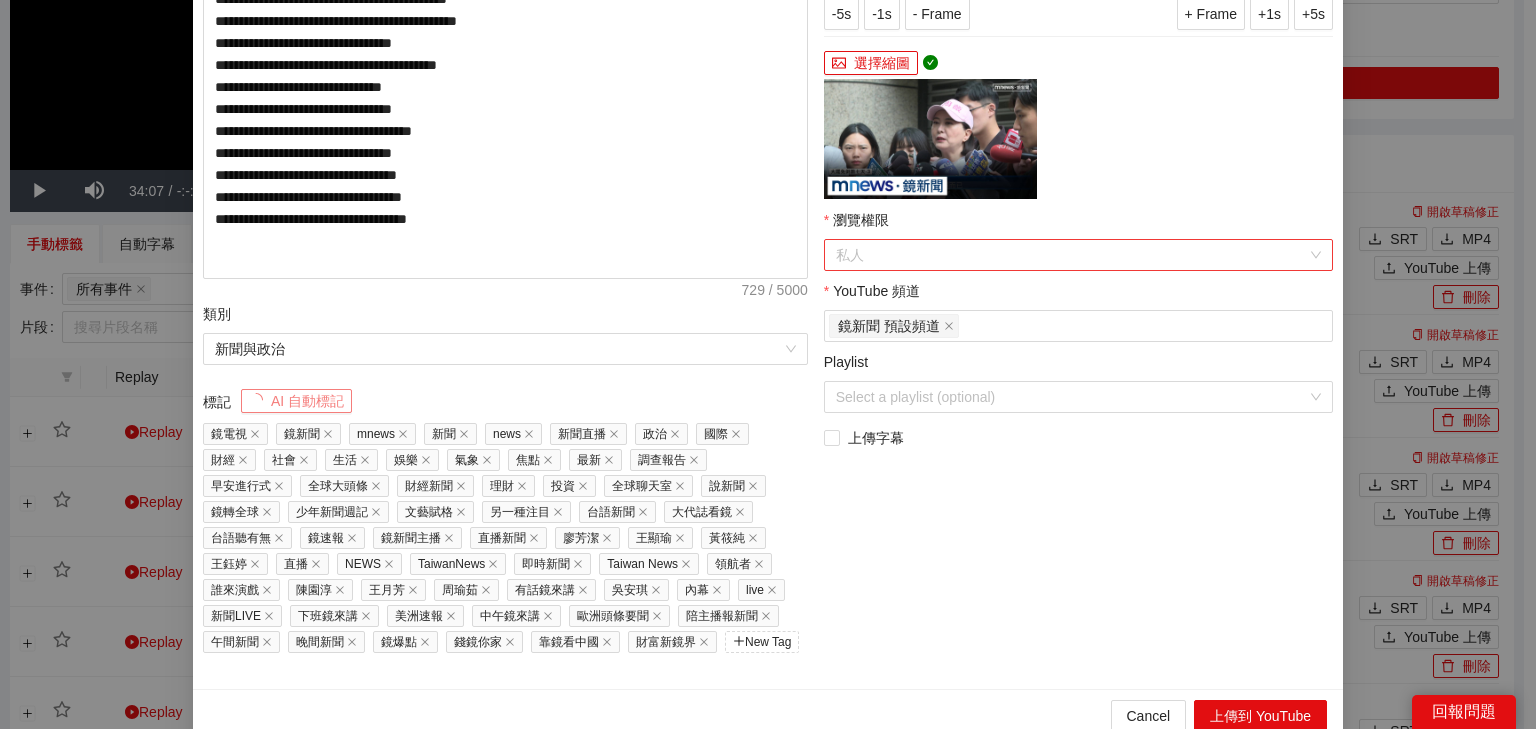 click on "私人" at bounding box center (1078, 255) 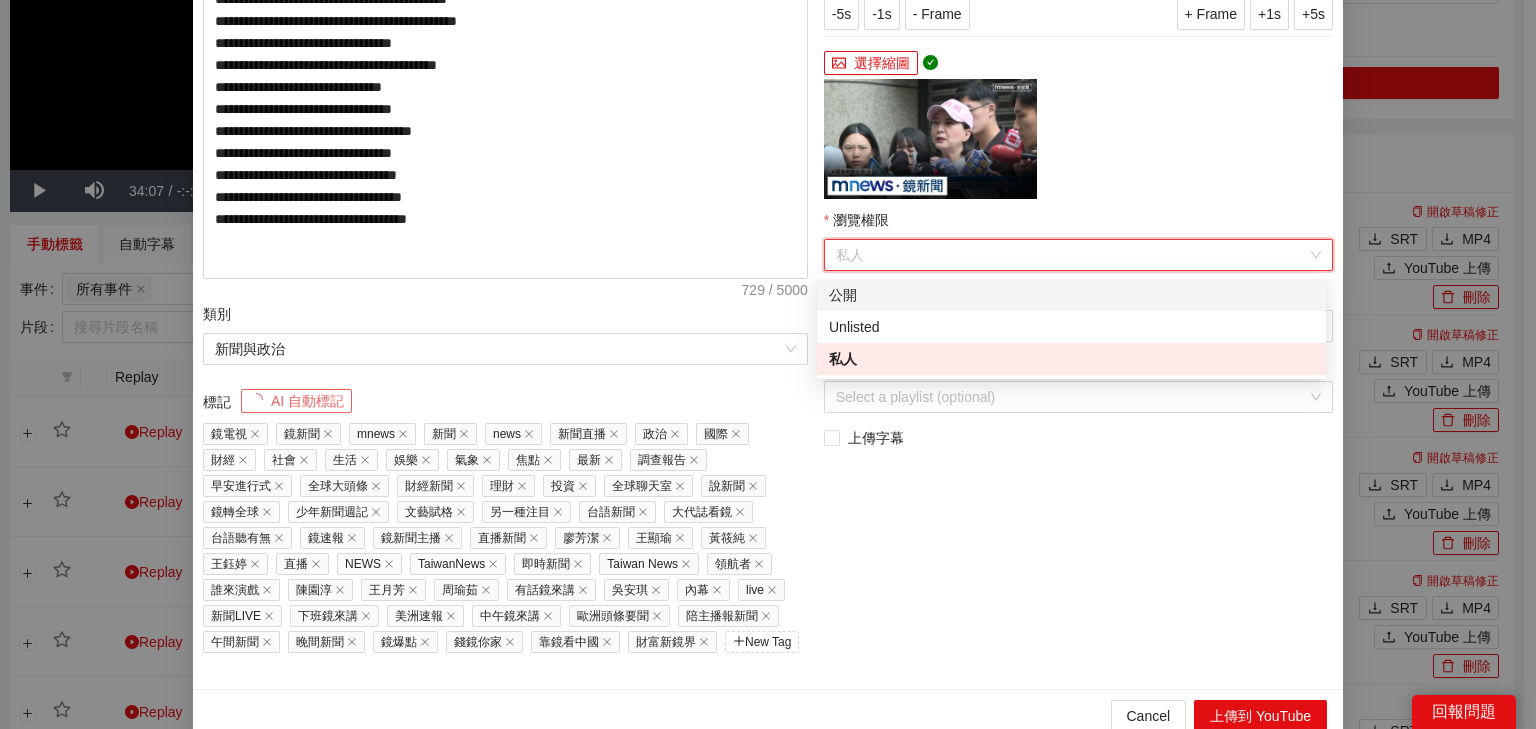 click on "公開" at bounding box center (1071, 295) 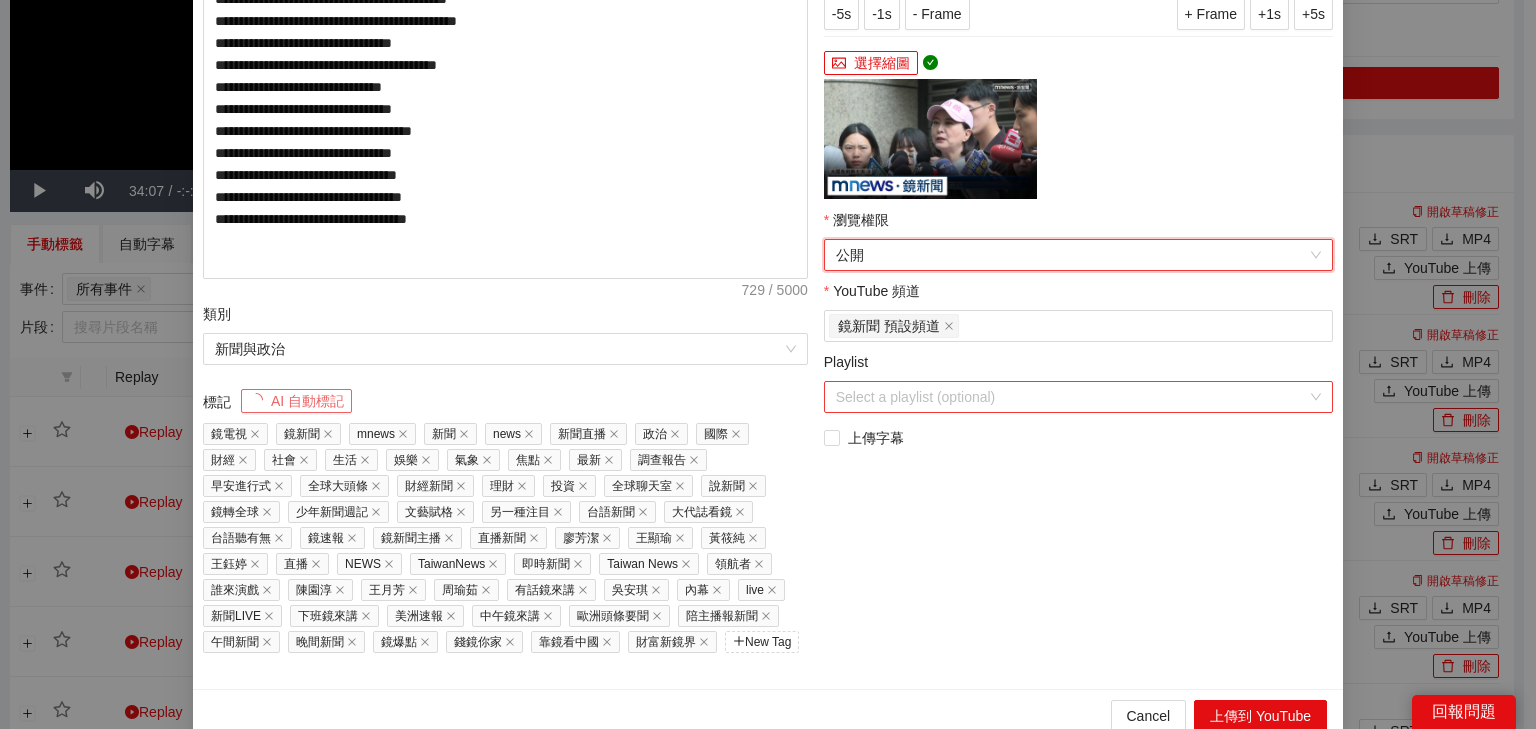 click on "Playlist" at bounding box center (1071, 397) 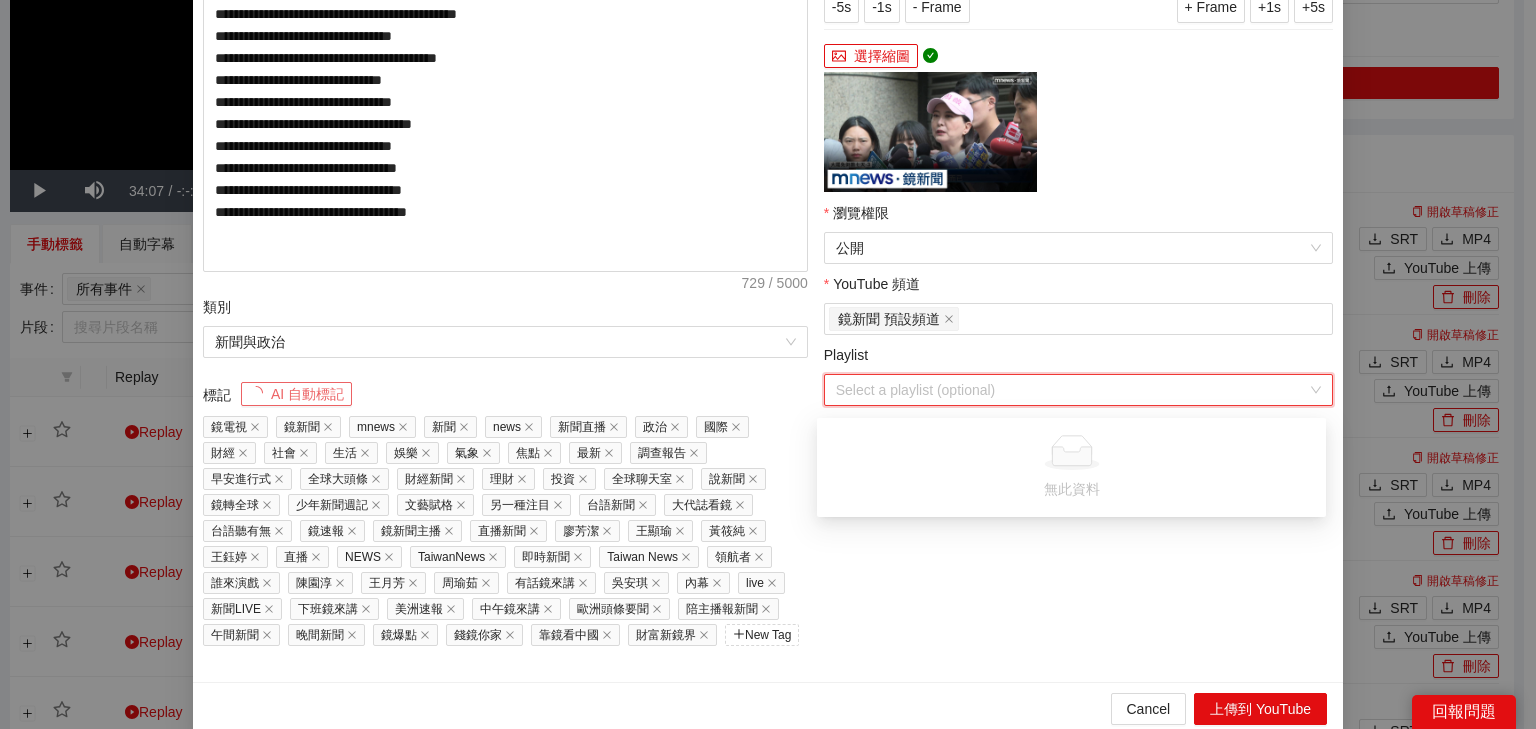 scroll, scrollTop: 408, scrollLeft: 0, axis: vertical 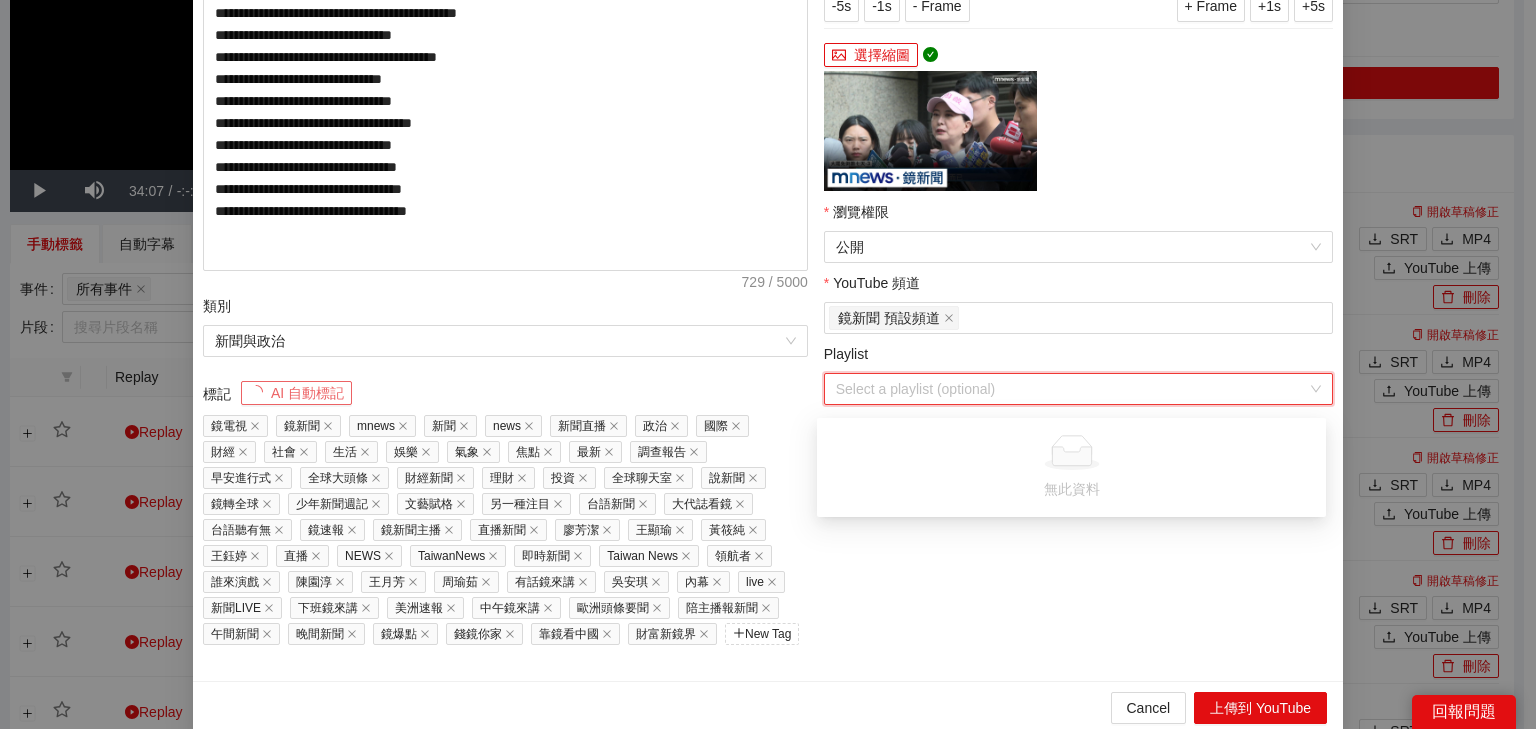 click on "Playlist" at bounding box center [1078, 358] 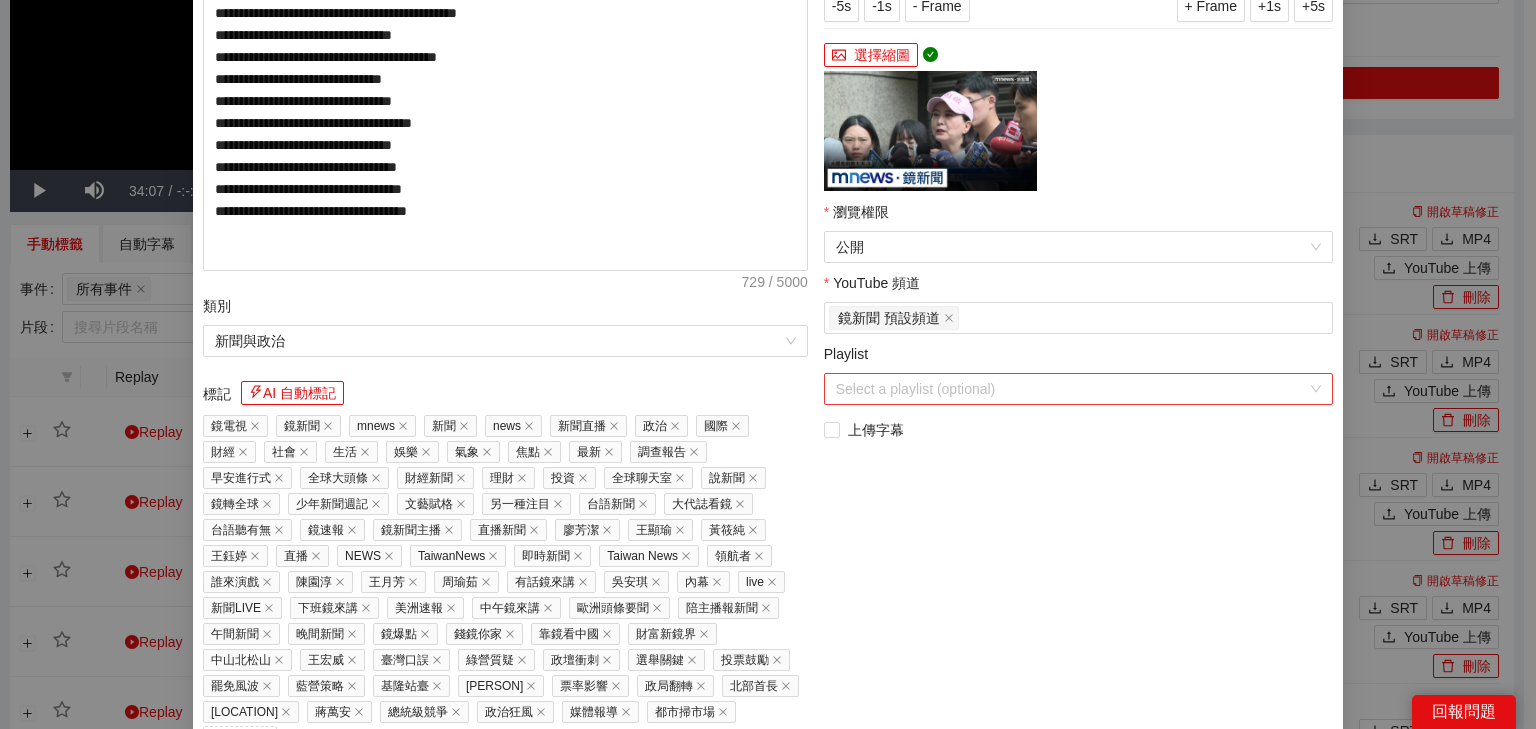 click on "Select a playlist (optional)" at bounding box center [1078, 389] 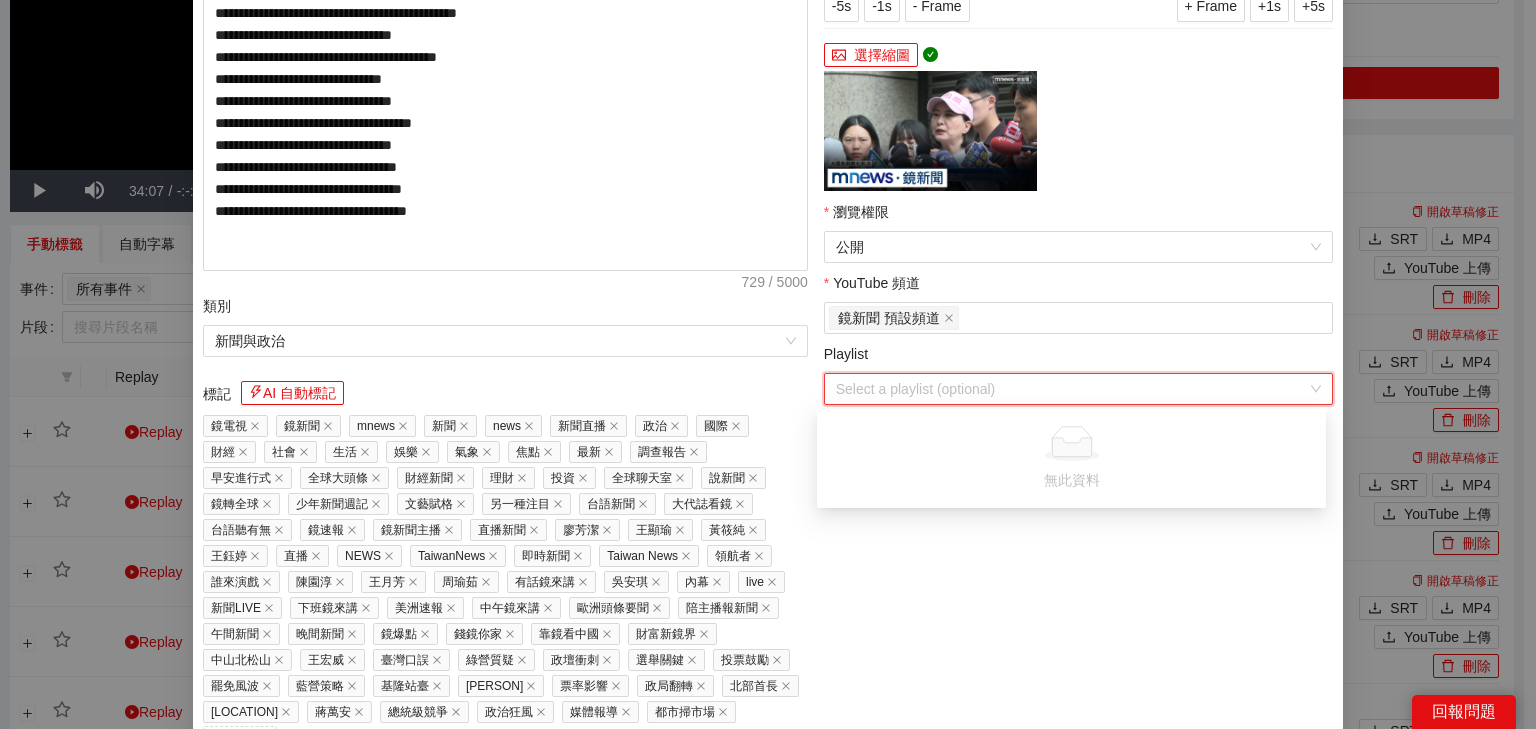 click on "**********" at bounding box center (1078, 214) 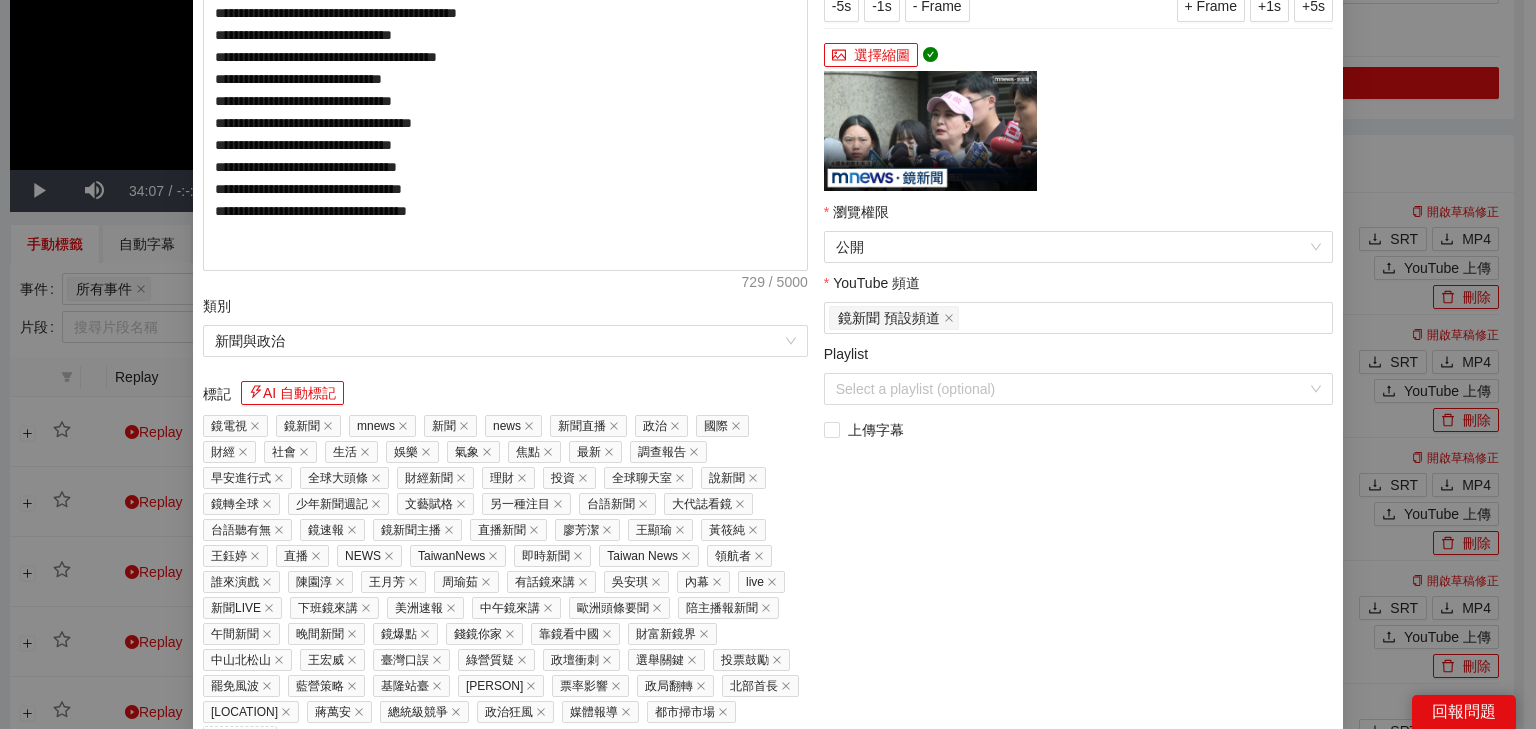 drag, startPoint x: 1135, startPoint y: 628, endPoint x: 1080, endPoint y: 595, distance: 64.14047 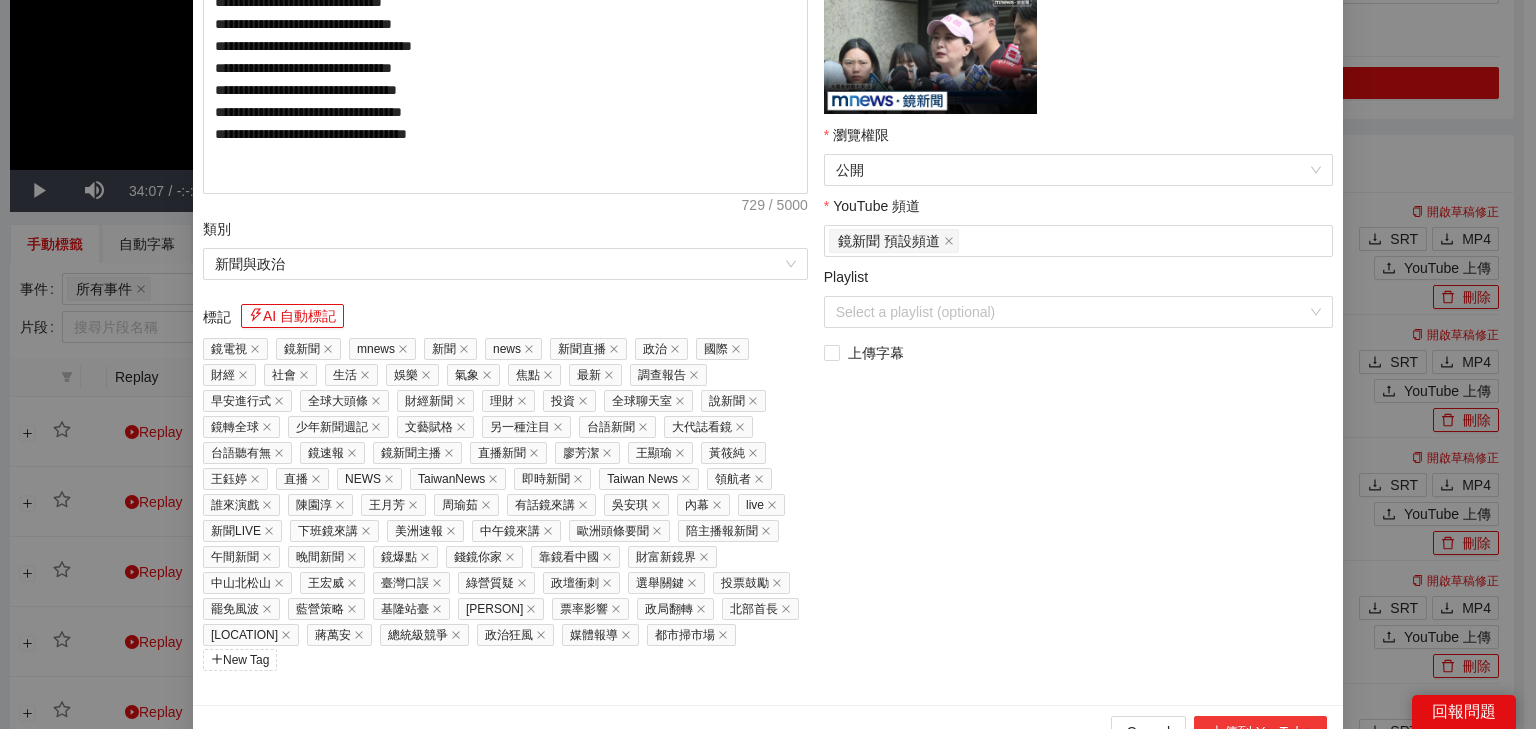 click on "上傳到 YouTube" at bounding box center (1260, 732) 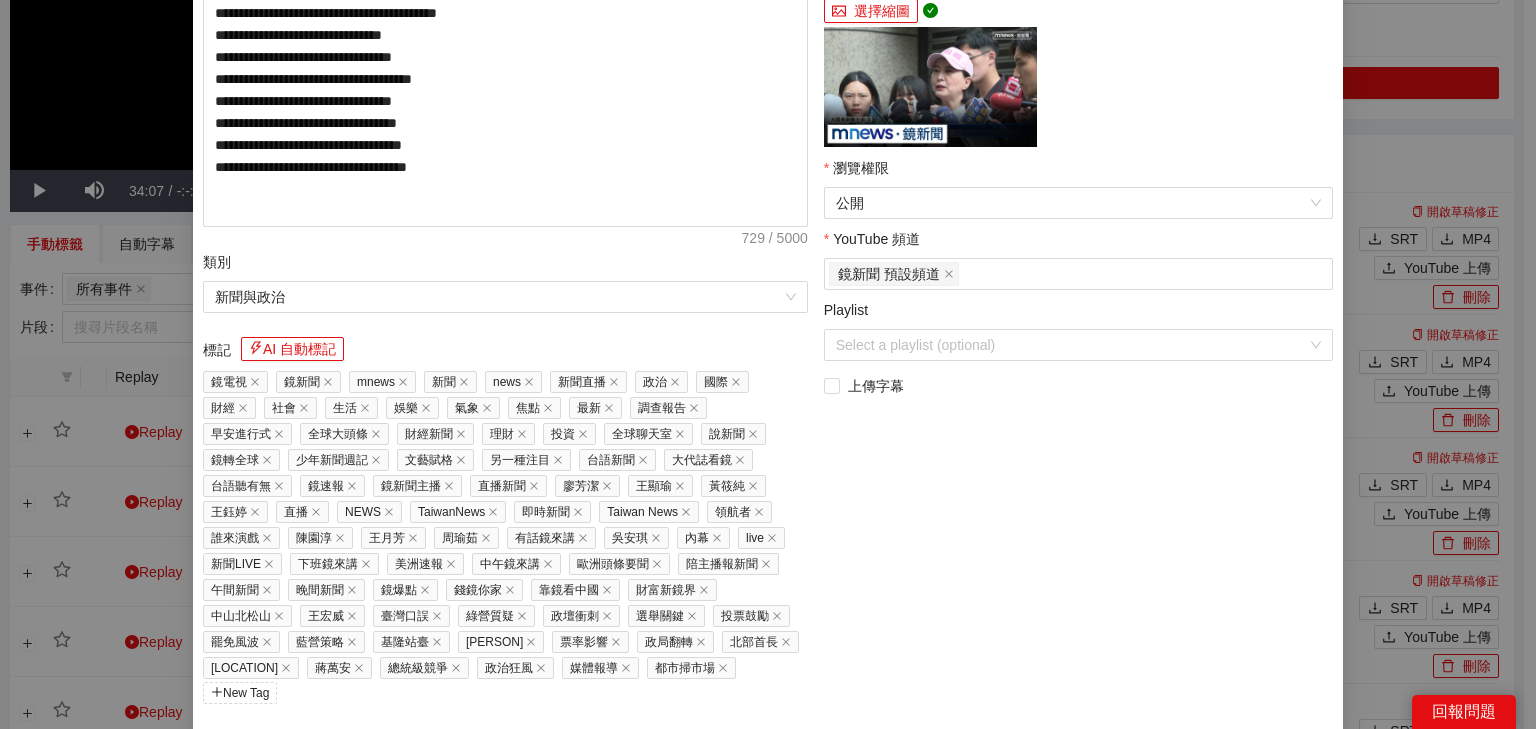 scroll, scrollTop: 485, scrollLeft: 0, axis: vertical 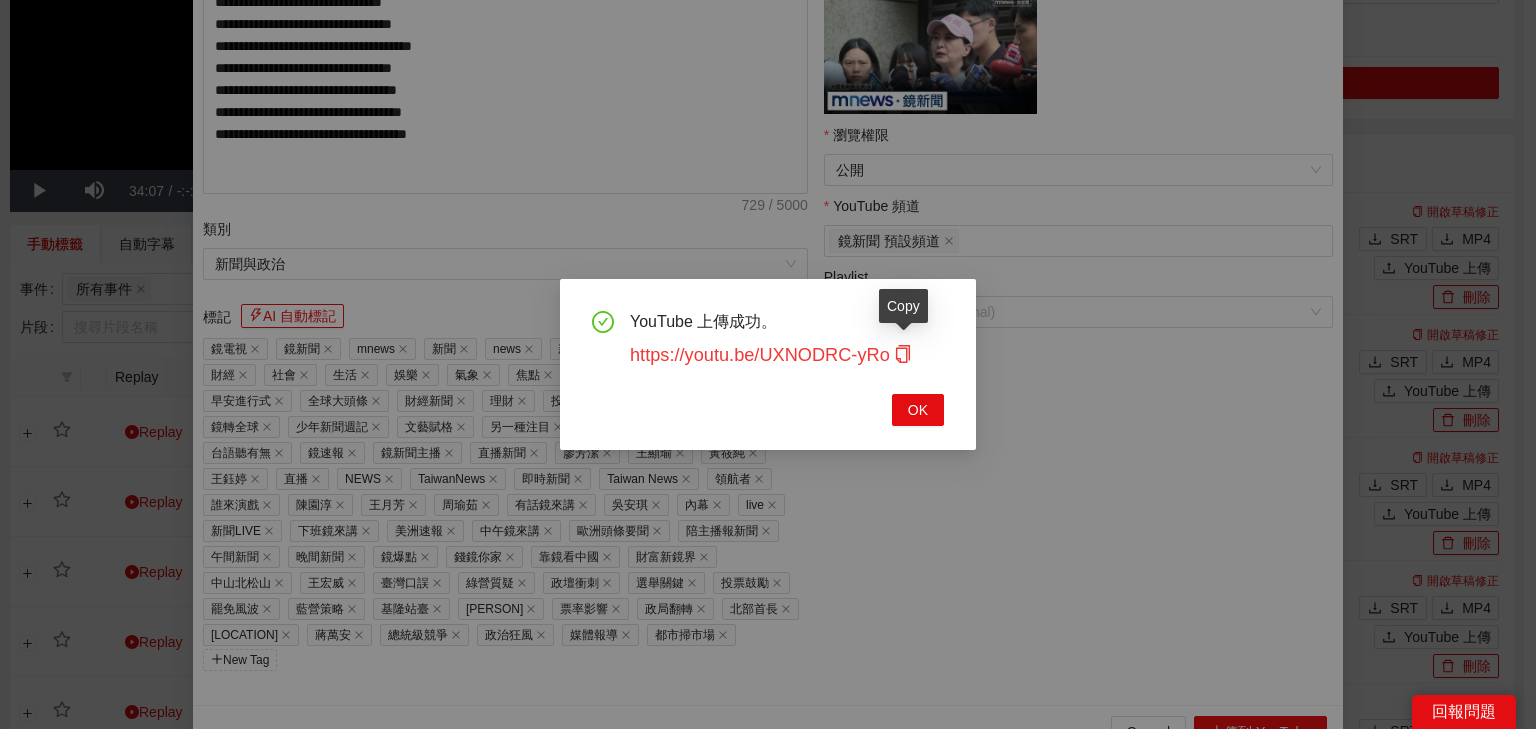 click 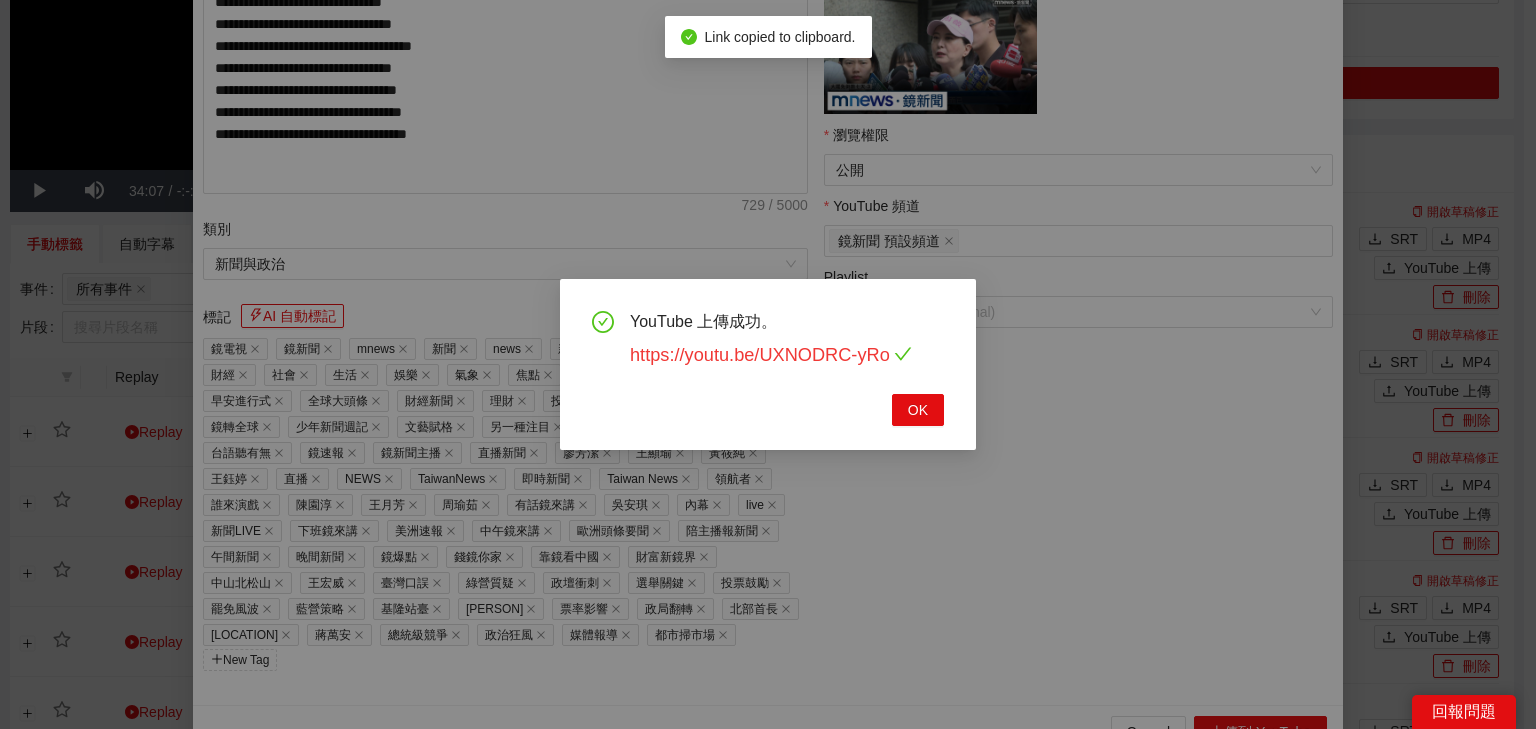 click on "https://youtu.be/UXNODRC-yRo" at bounding box center [771, 355] 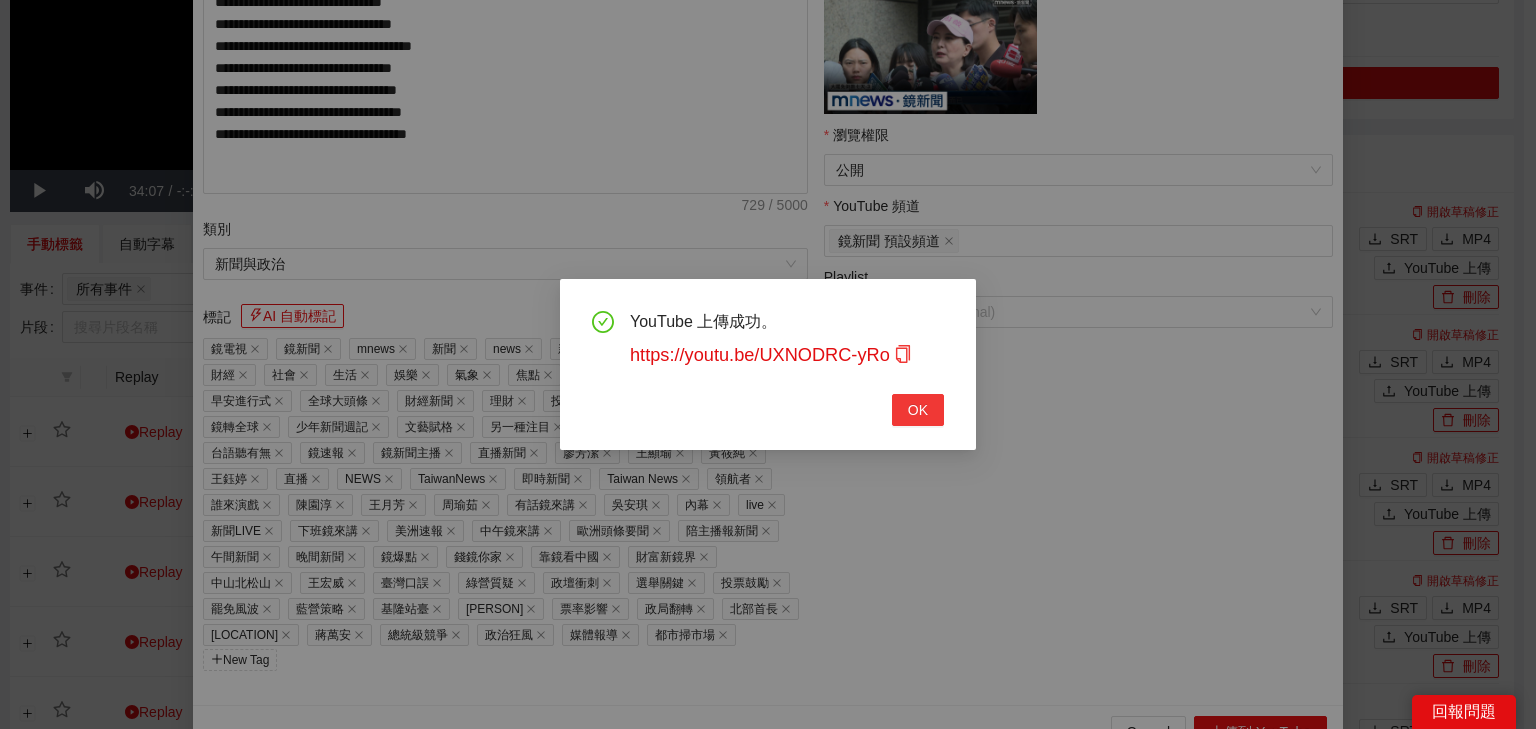 click on "OK" at bounding box center [918, 410] 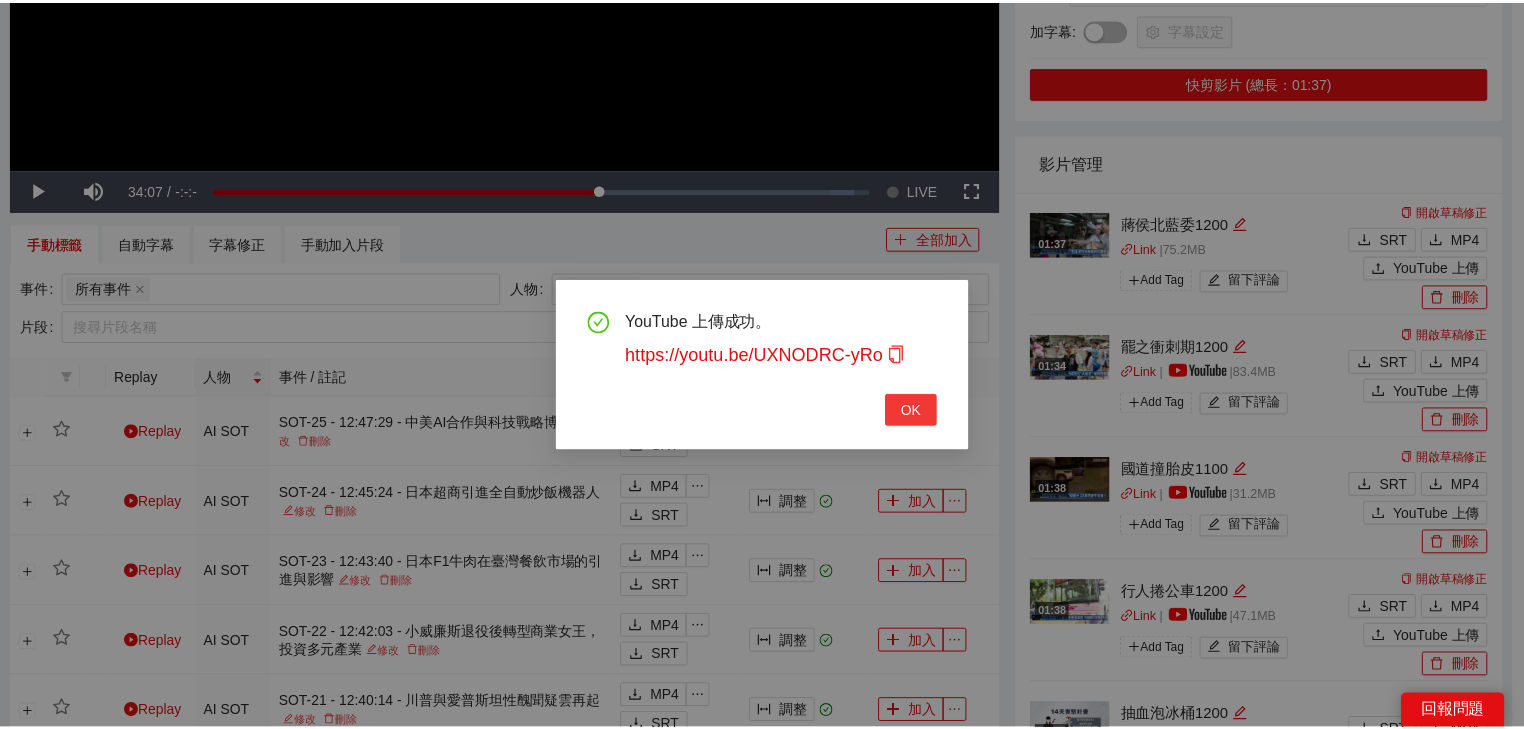 scroll, scrollTop: 343, scrollLeft: 0, axis: vertical 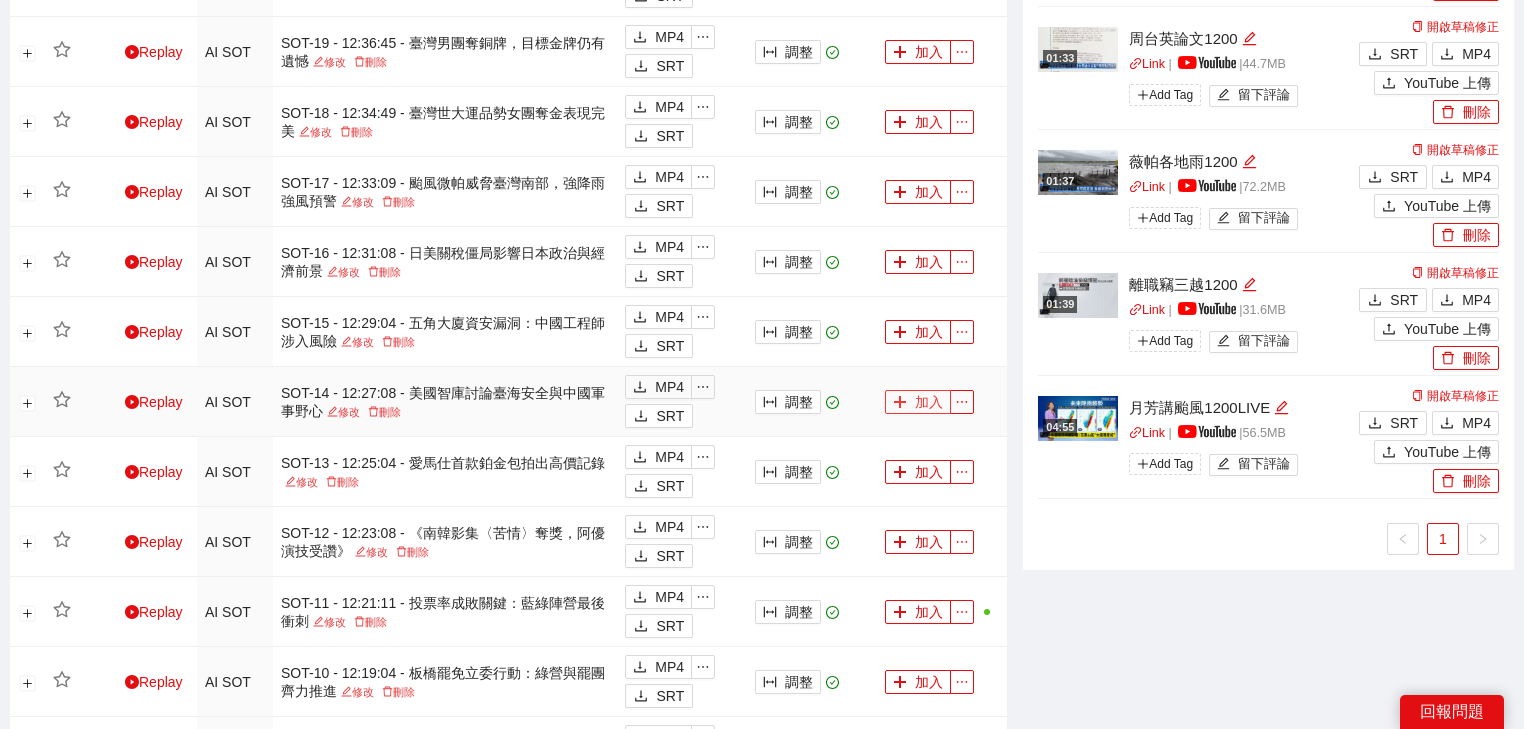 click on "加入" at bounding box center (918, 402) 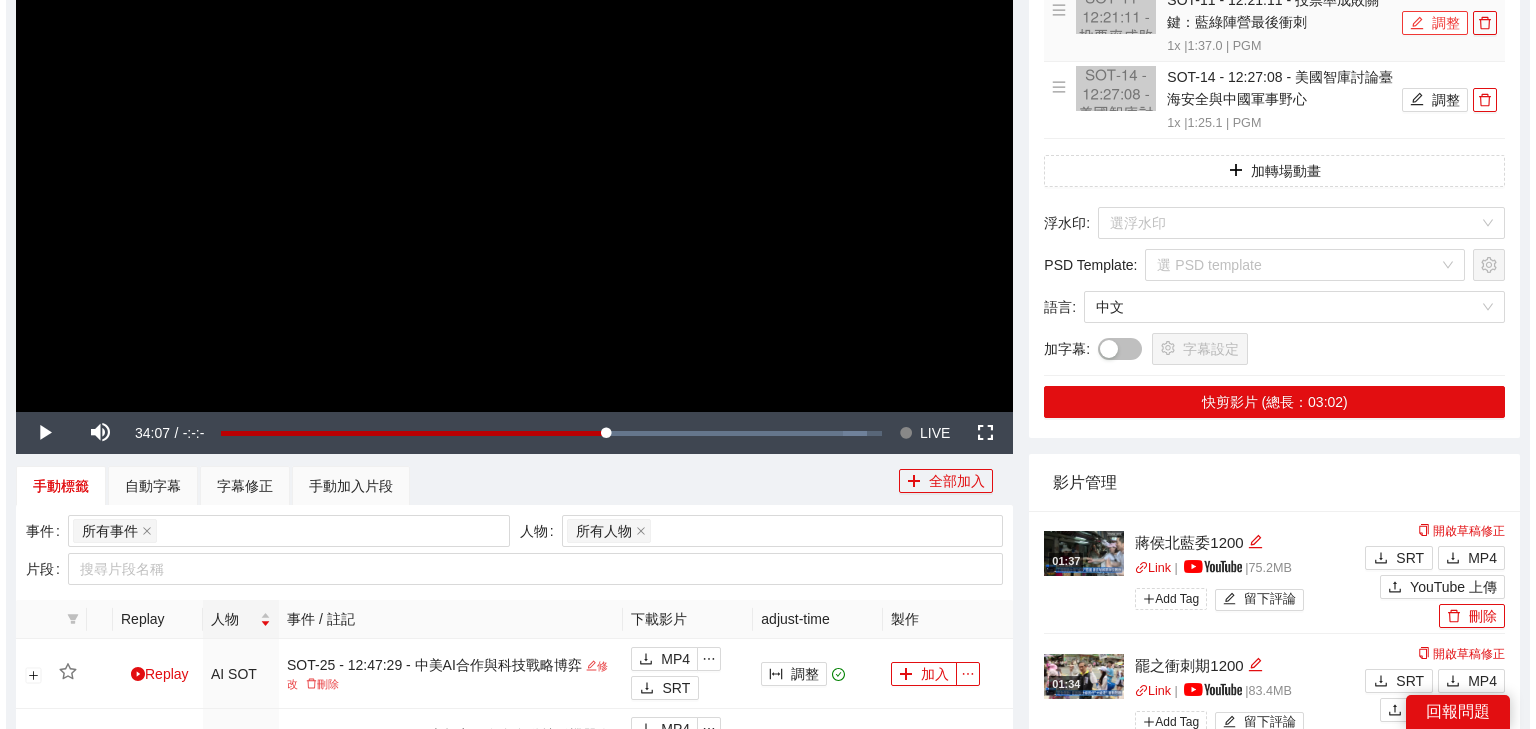 scroll, scrollTop: 240, scrollLeft: 0, axis: vertical 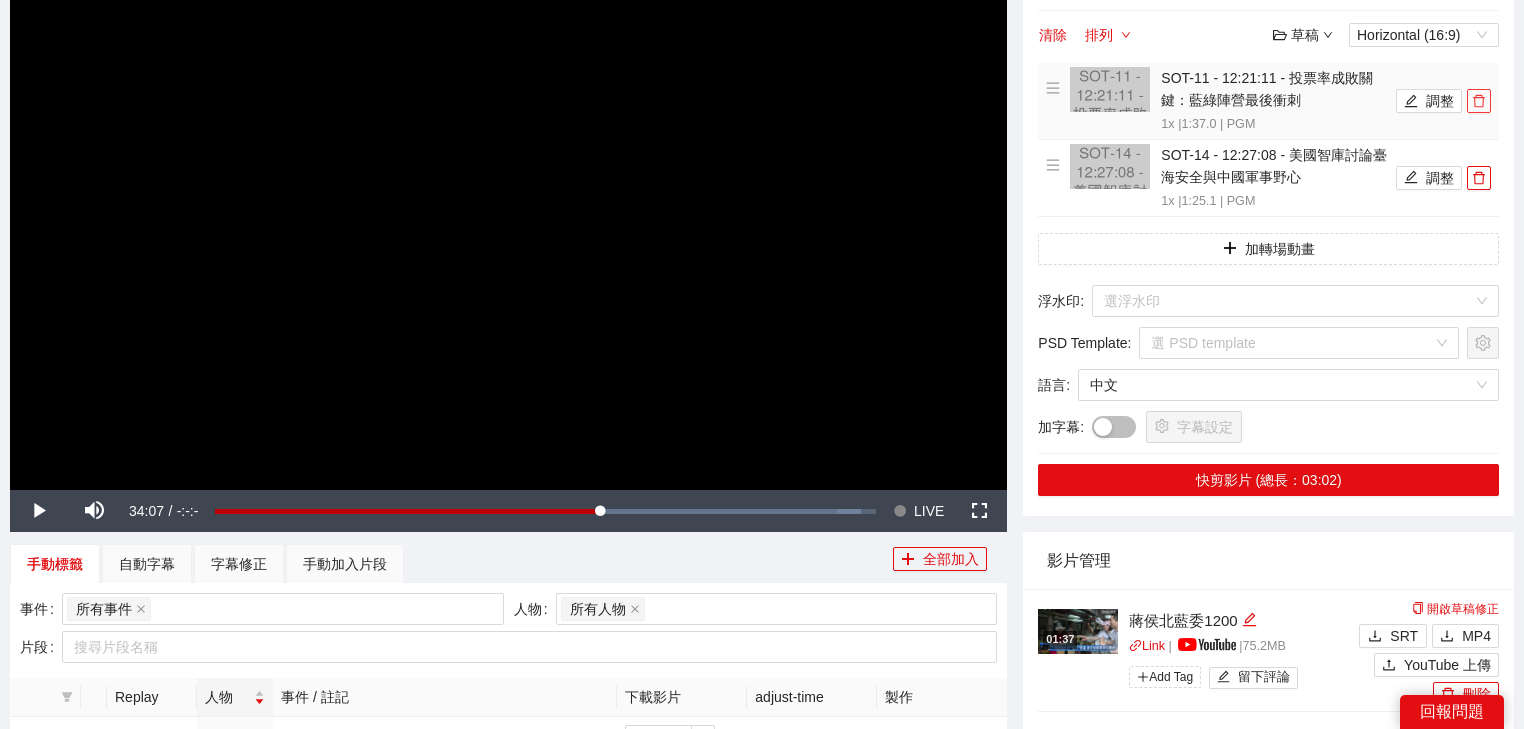 click 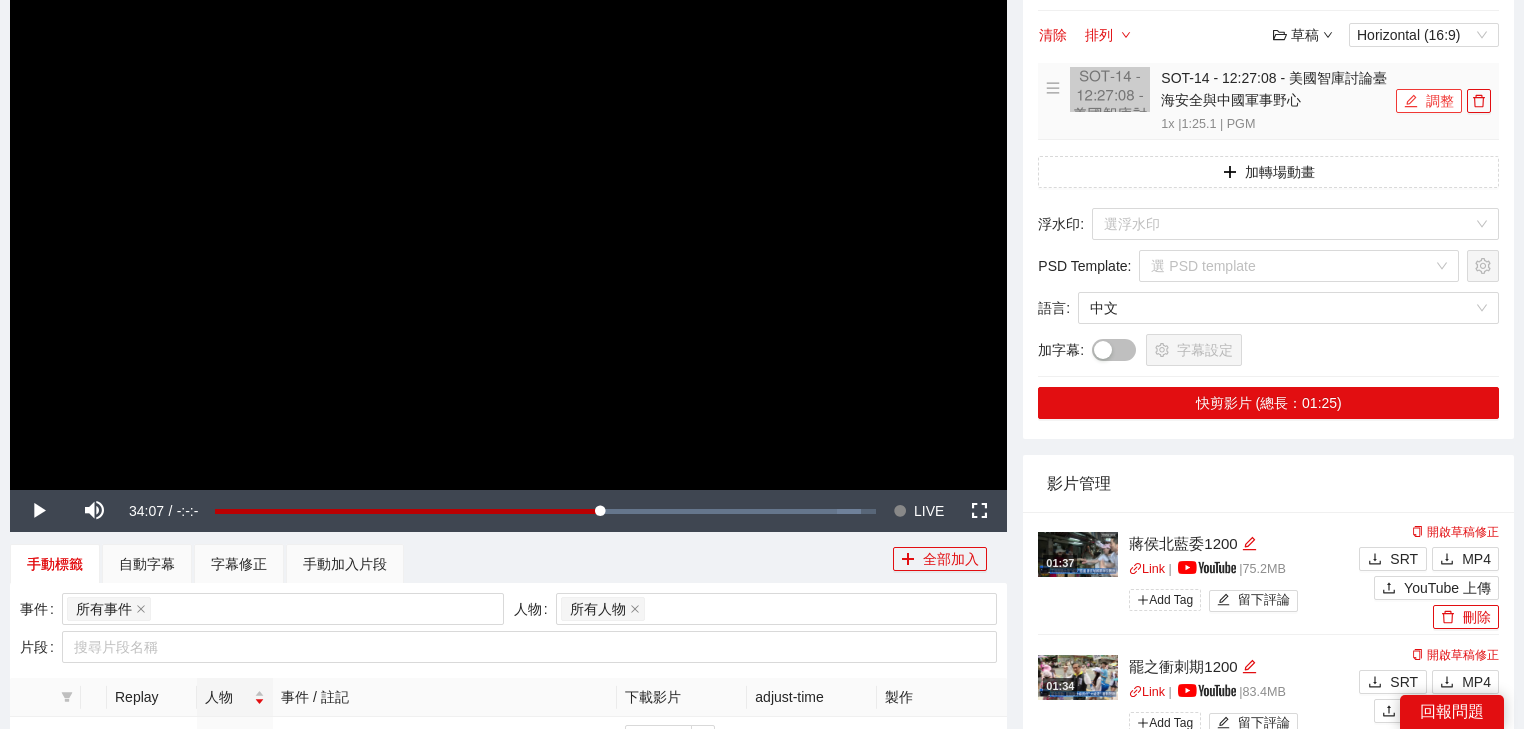 click on "調整" at bounding box center [1429, 101] 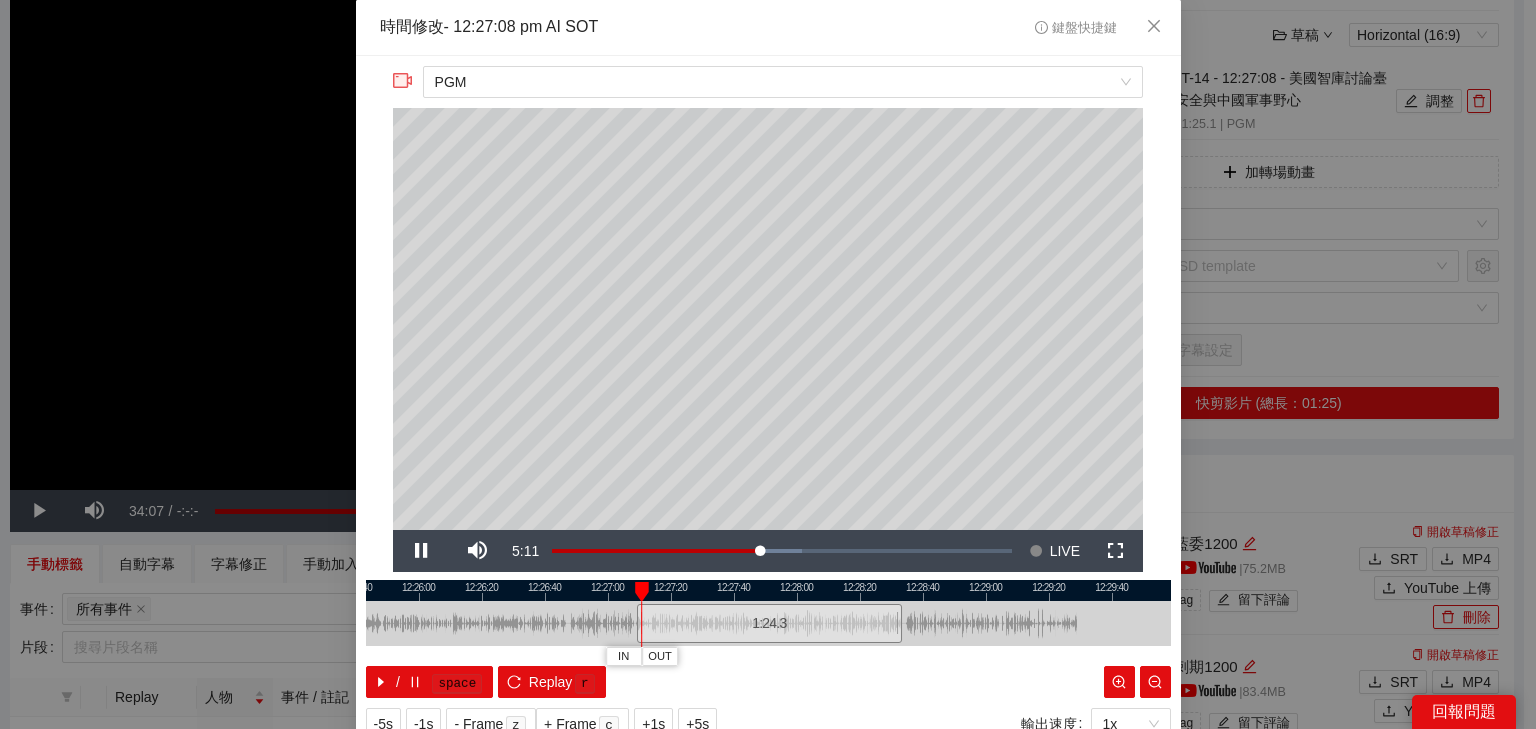 click at bounding box center [768, 590] 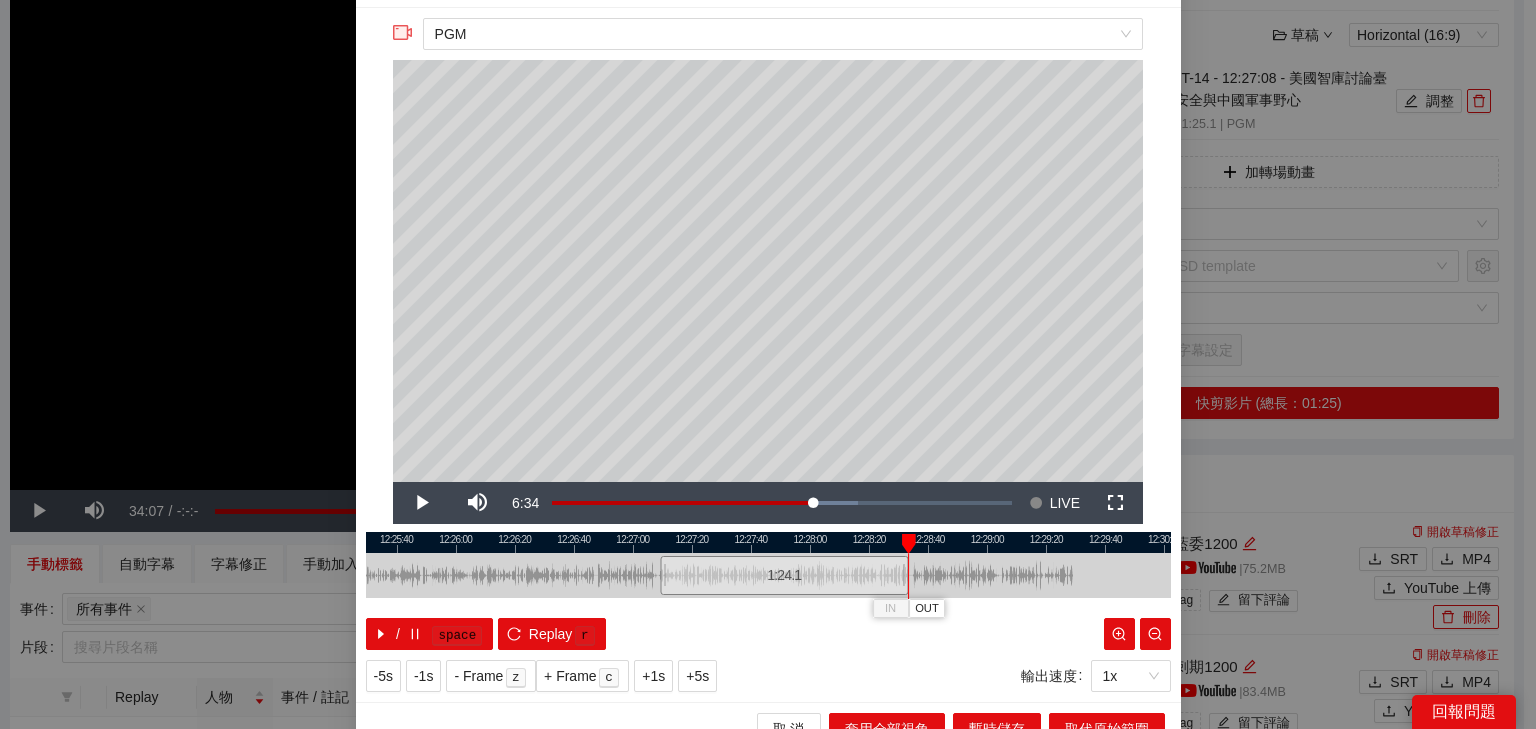 scroll, scrollTop: 73, scrollLeft: 0, axis: vertical 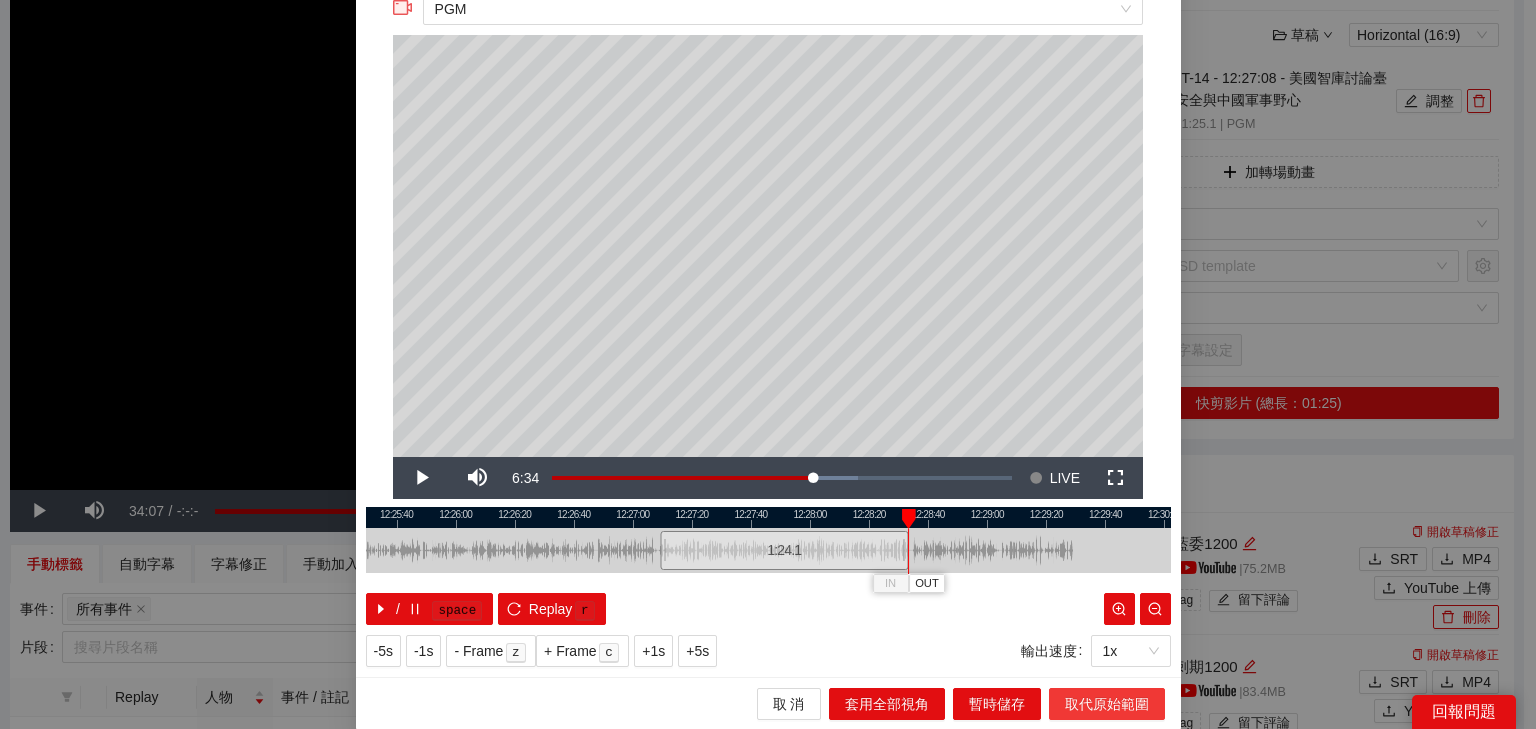 click on "取代原始範圍" at bounding box center (1107, 704) 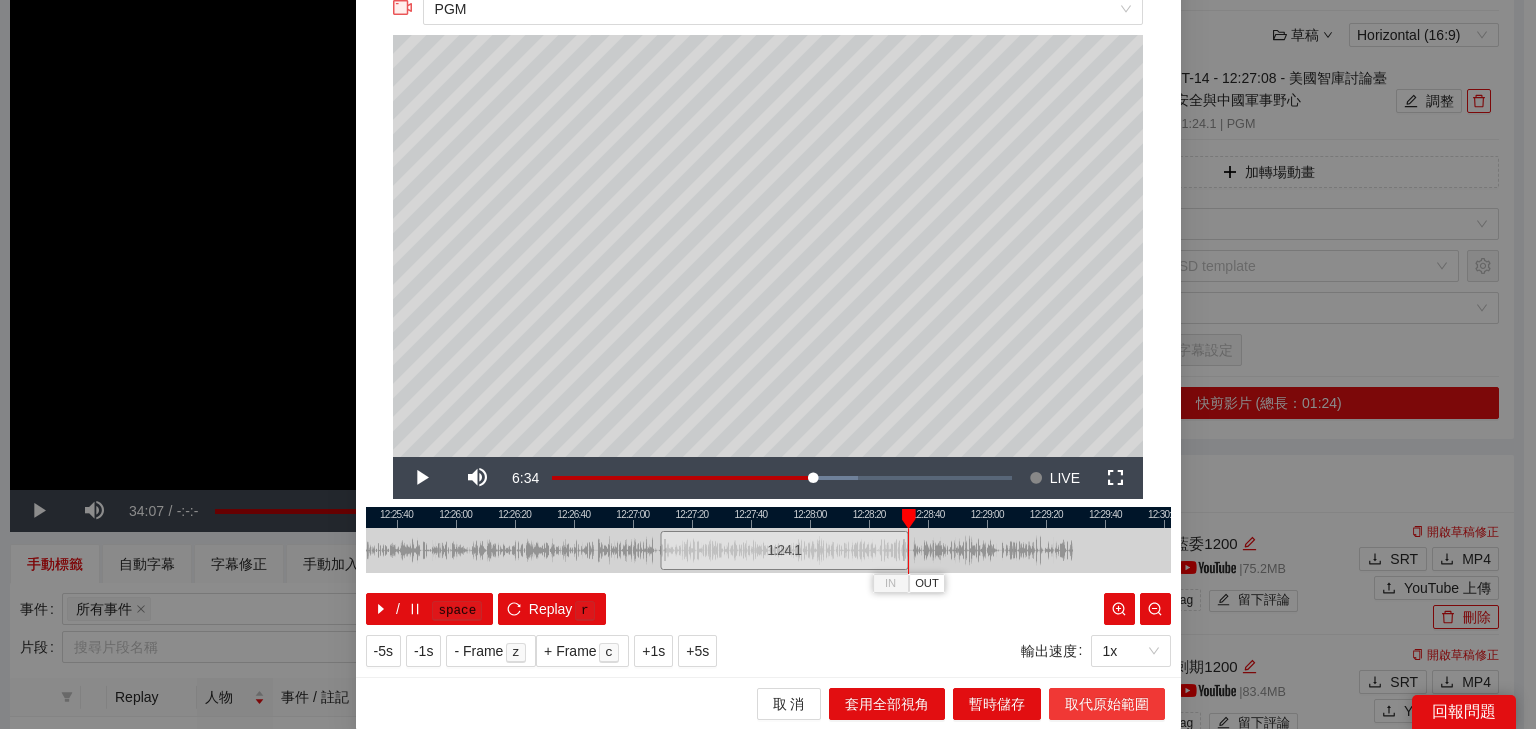 scroll, scrollTop: 0, scrollLeft: 0, axis: both 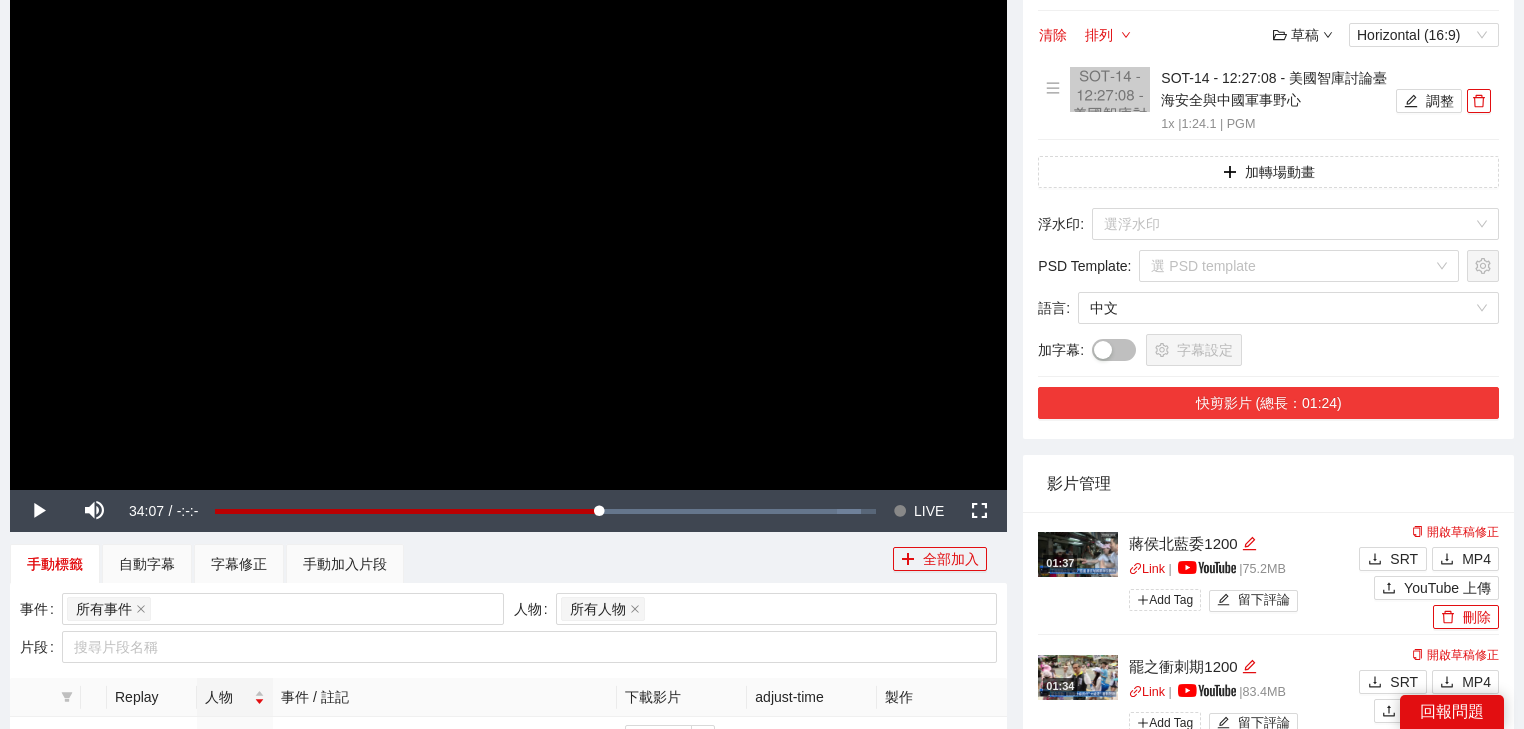 click on "快剪影片 (總長：01:24)" at bounding box center [1268, 403] 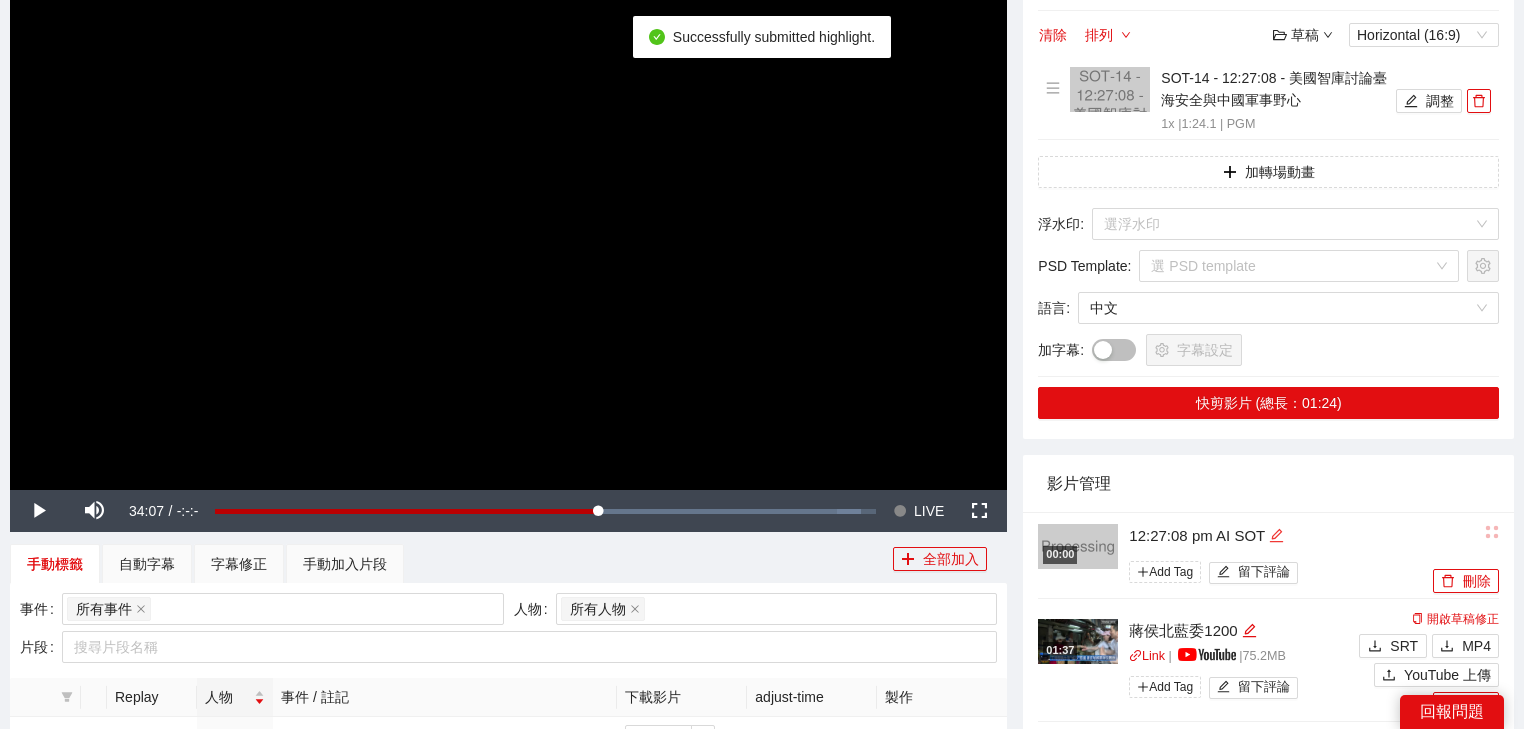click 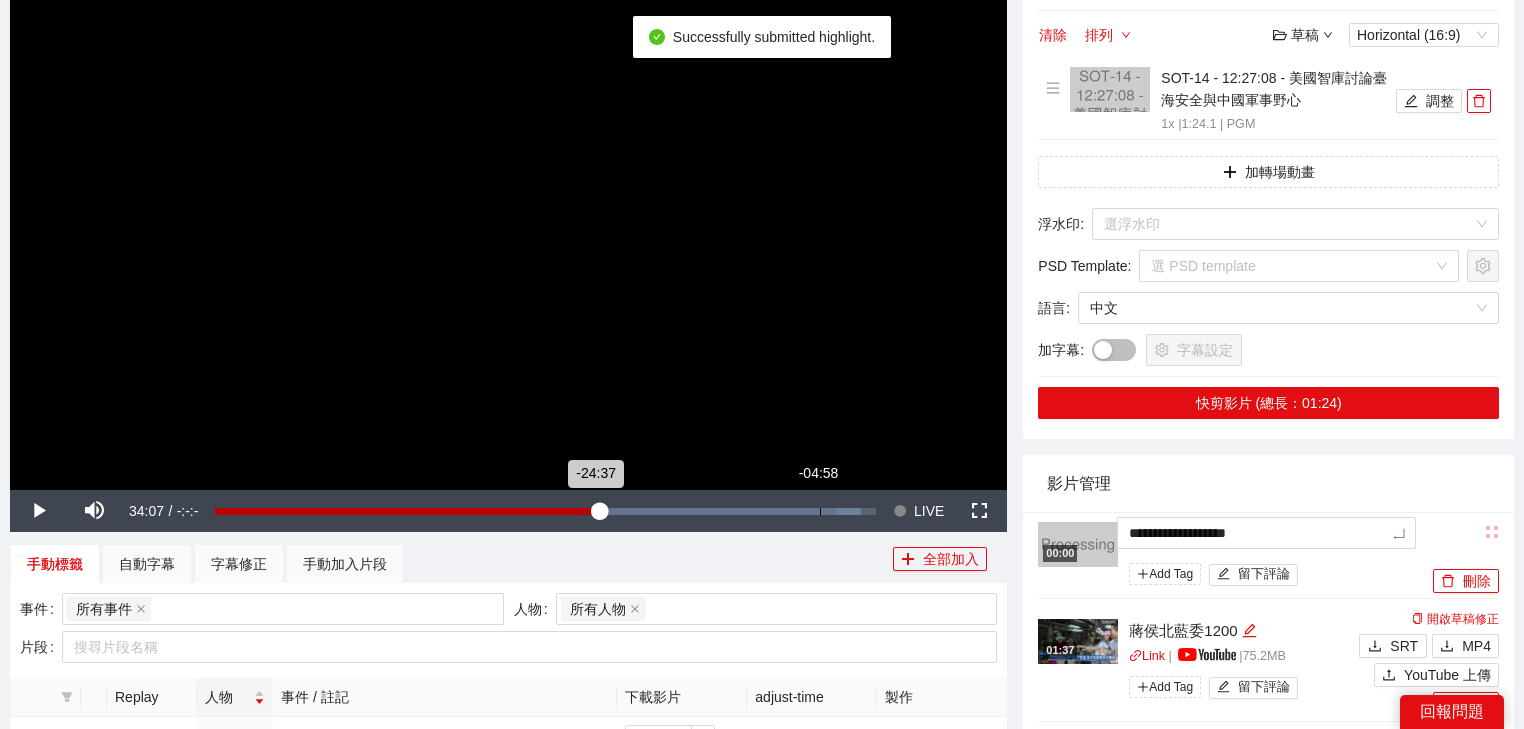 drag, startPoint x: 1276, startPoint y: 534, endPoint x: 836, endPoint y: 501, distance: 441.23578 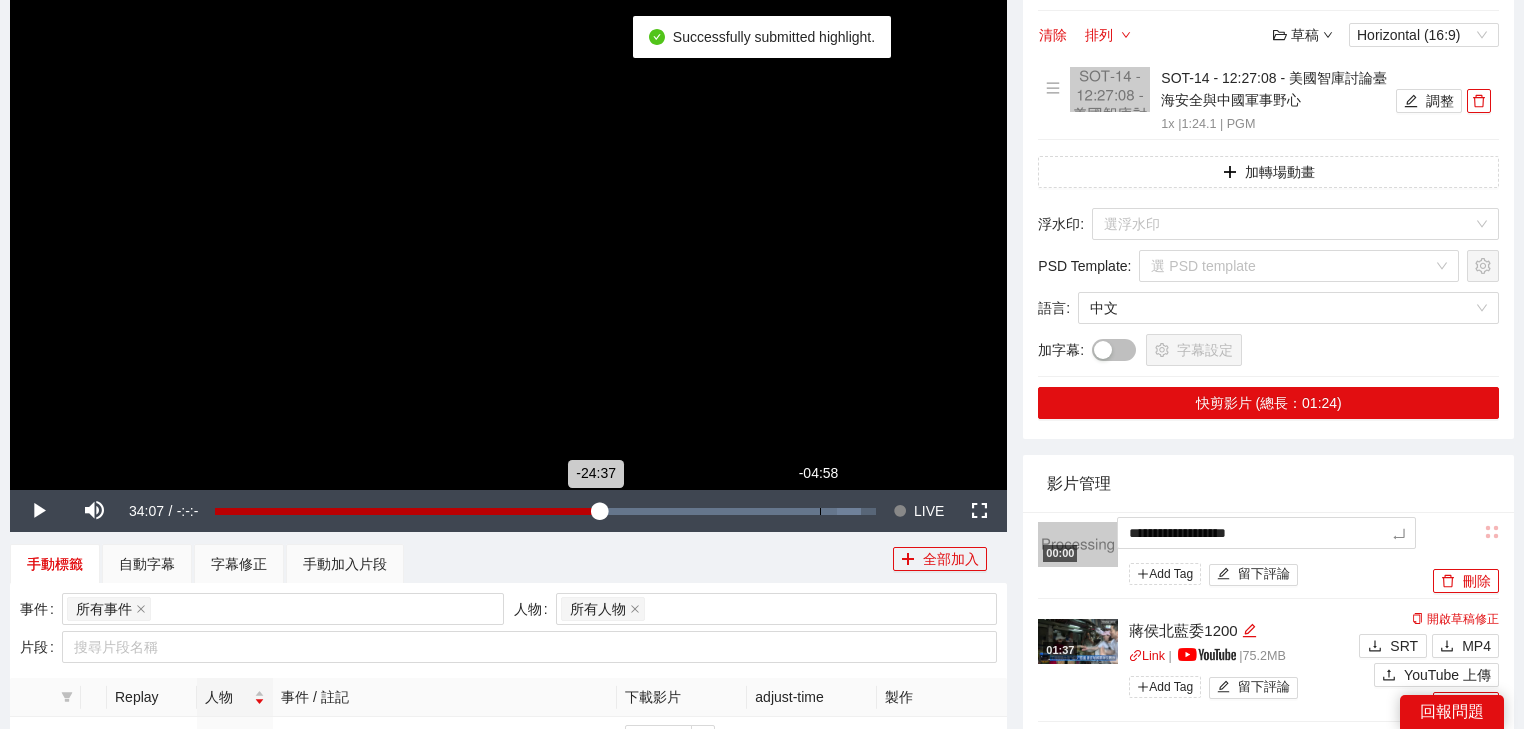 click on "**********" at bounding box center [762, 1036] 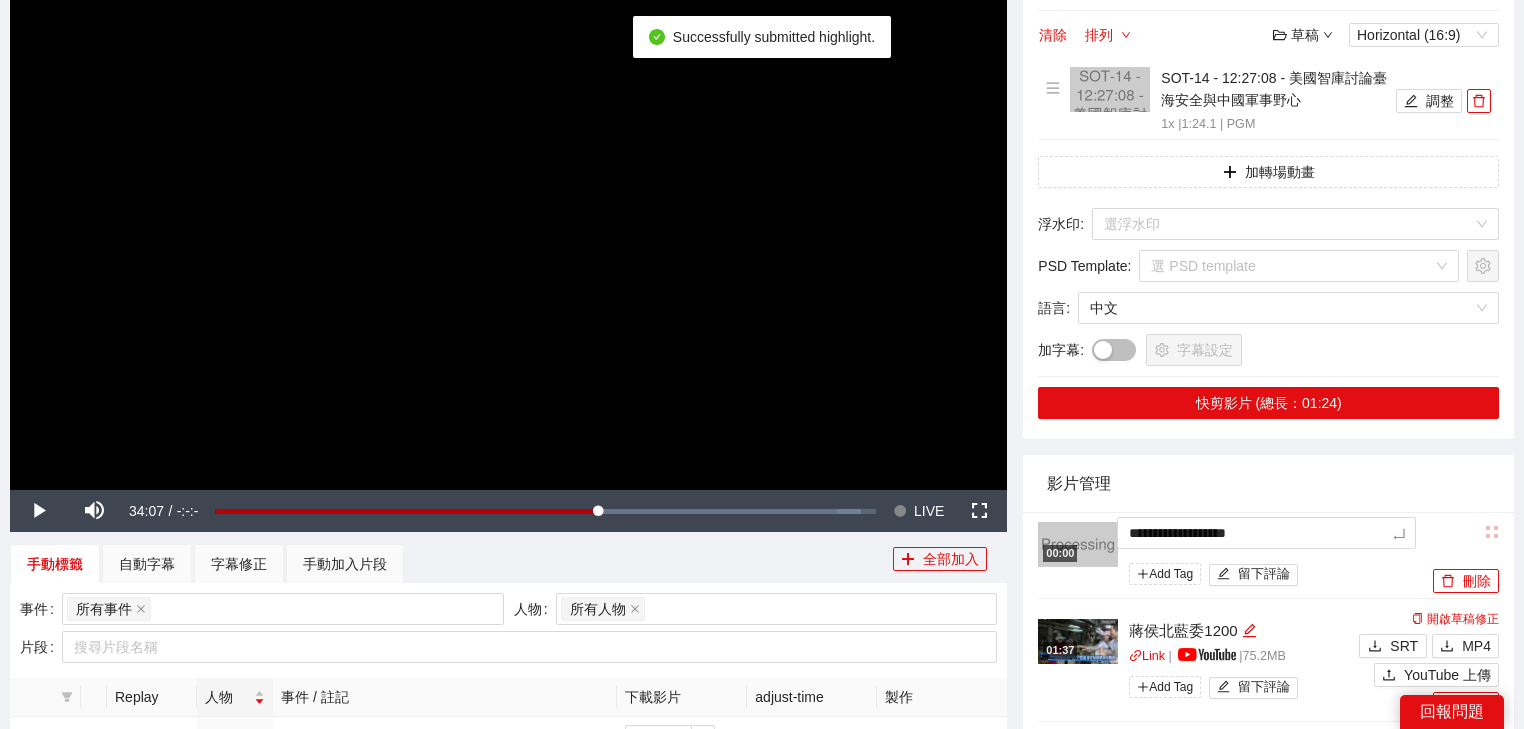 type on "*********" 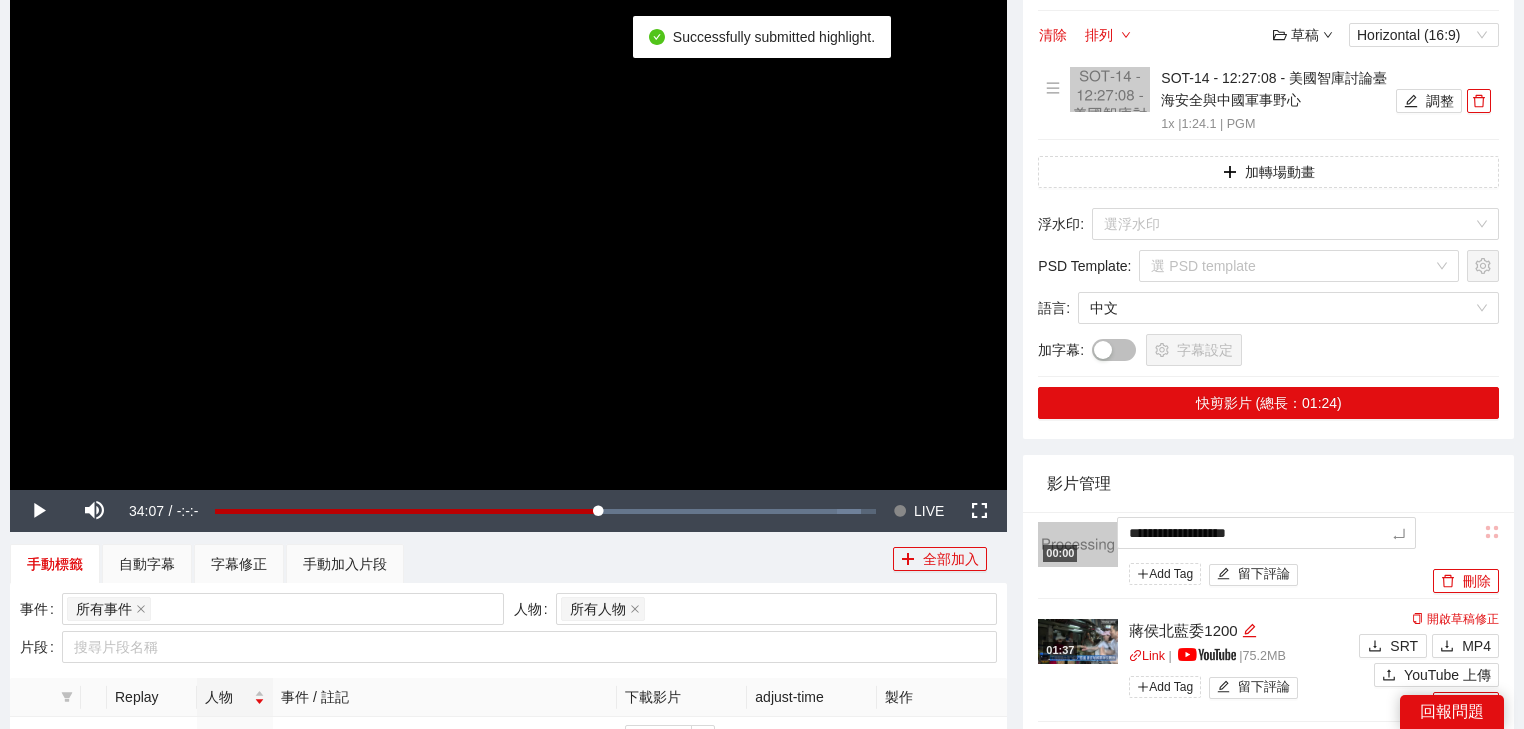 type on "*********" 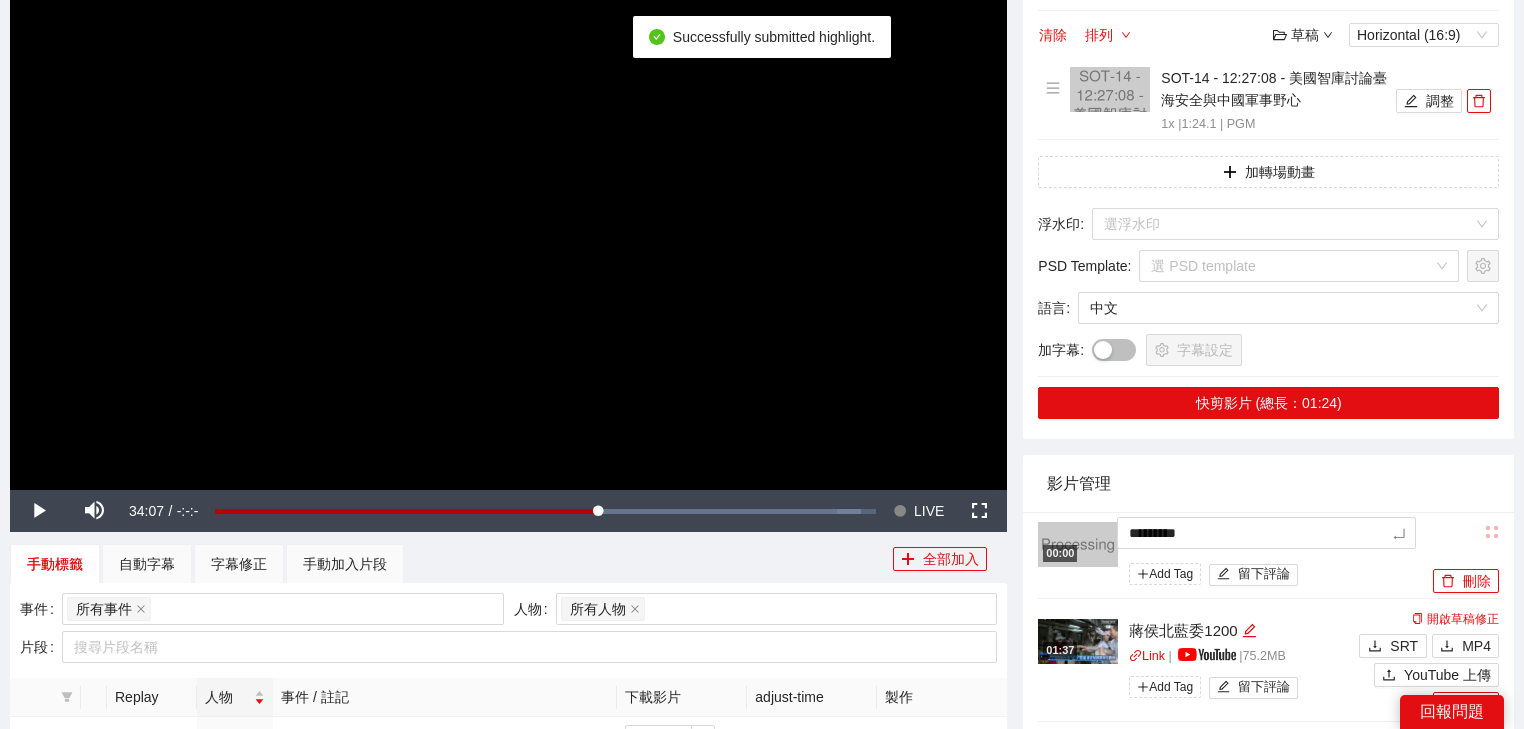 click on "影片管理" at bounding box center [1268, 483] 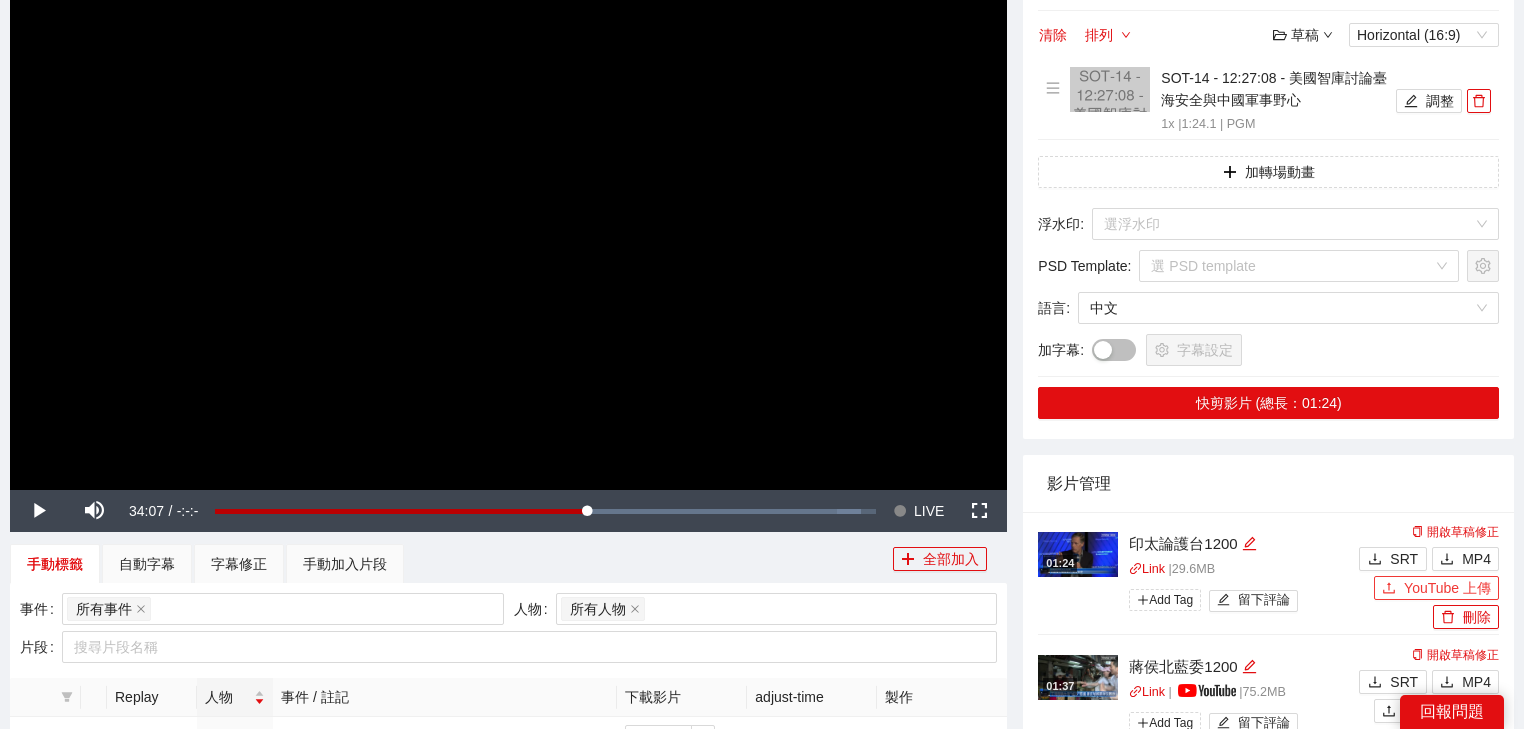 click on "YouTube 上傳" at bounding box center (1447, 588) 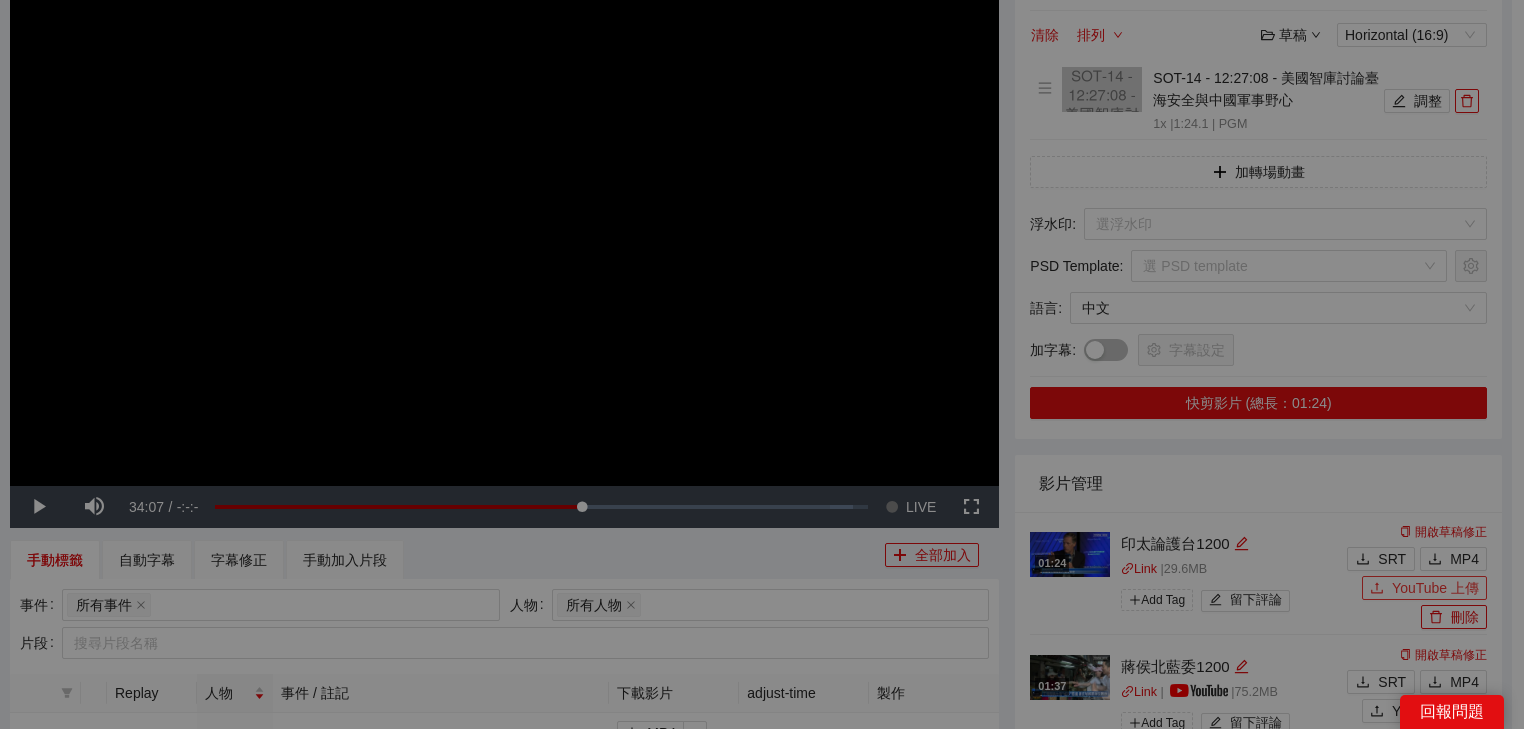 type 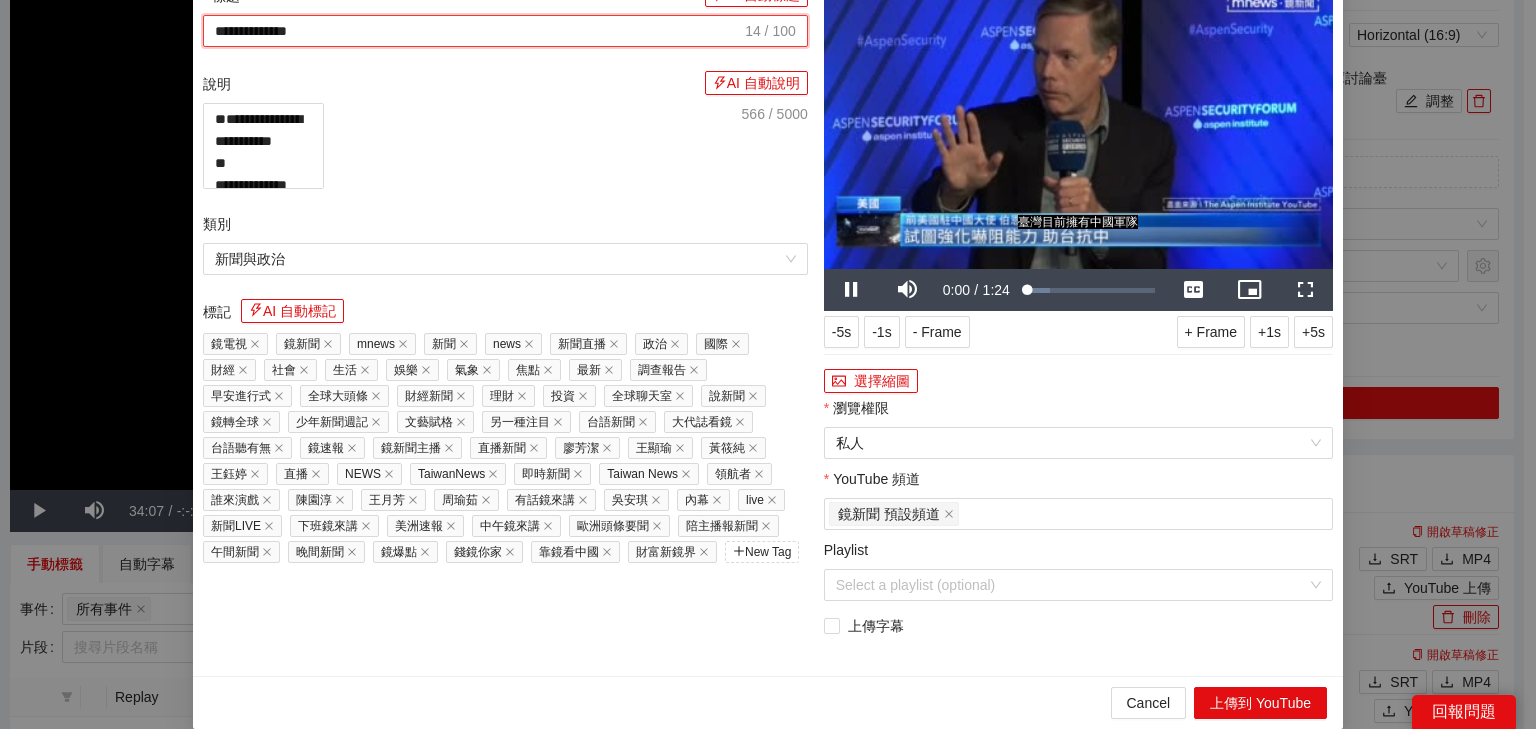 drag, startPoint x: 584, startPoint y: 105, endPoint x: 0, endPoint y: 31, distance: 588.6697 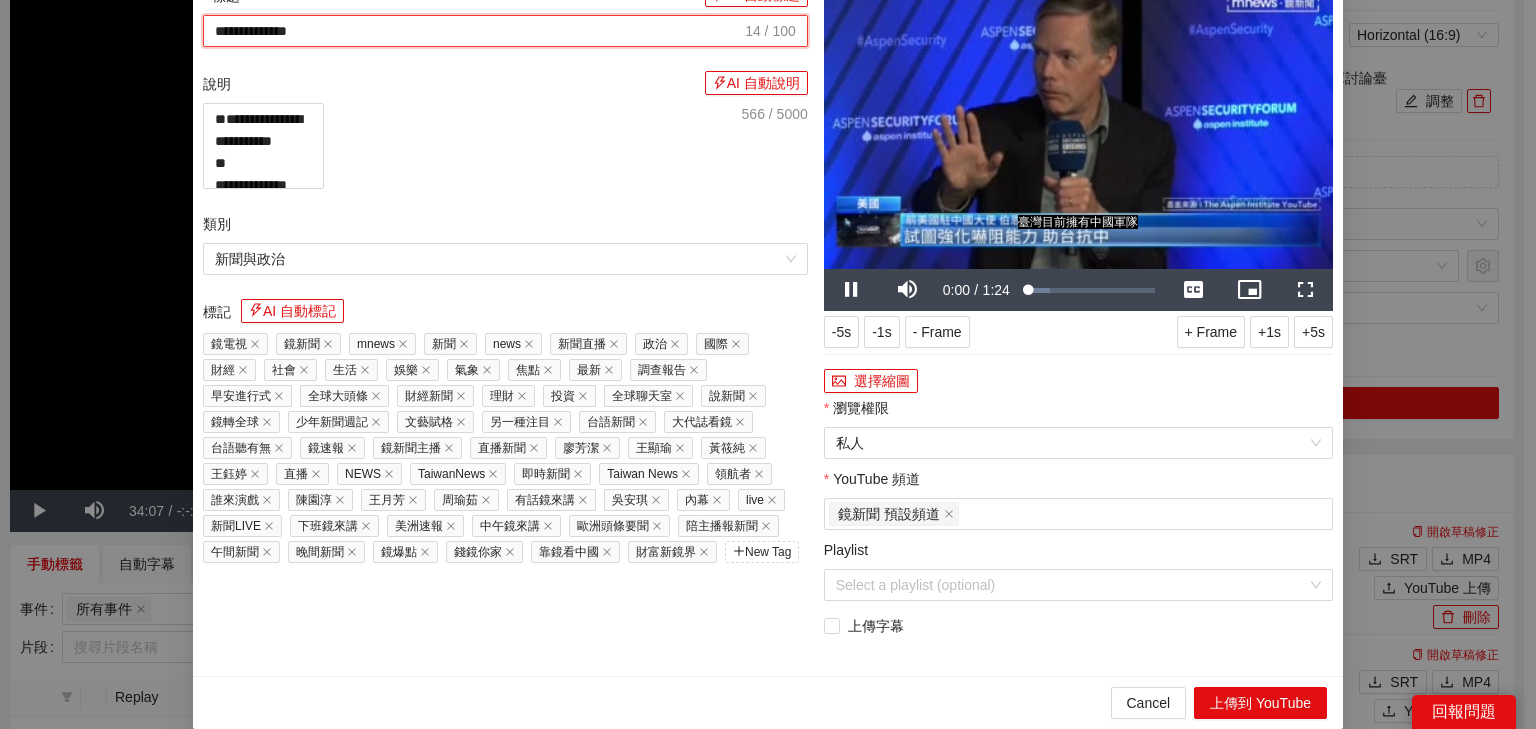 paste on "**********" 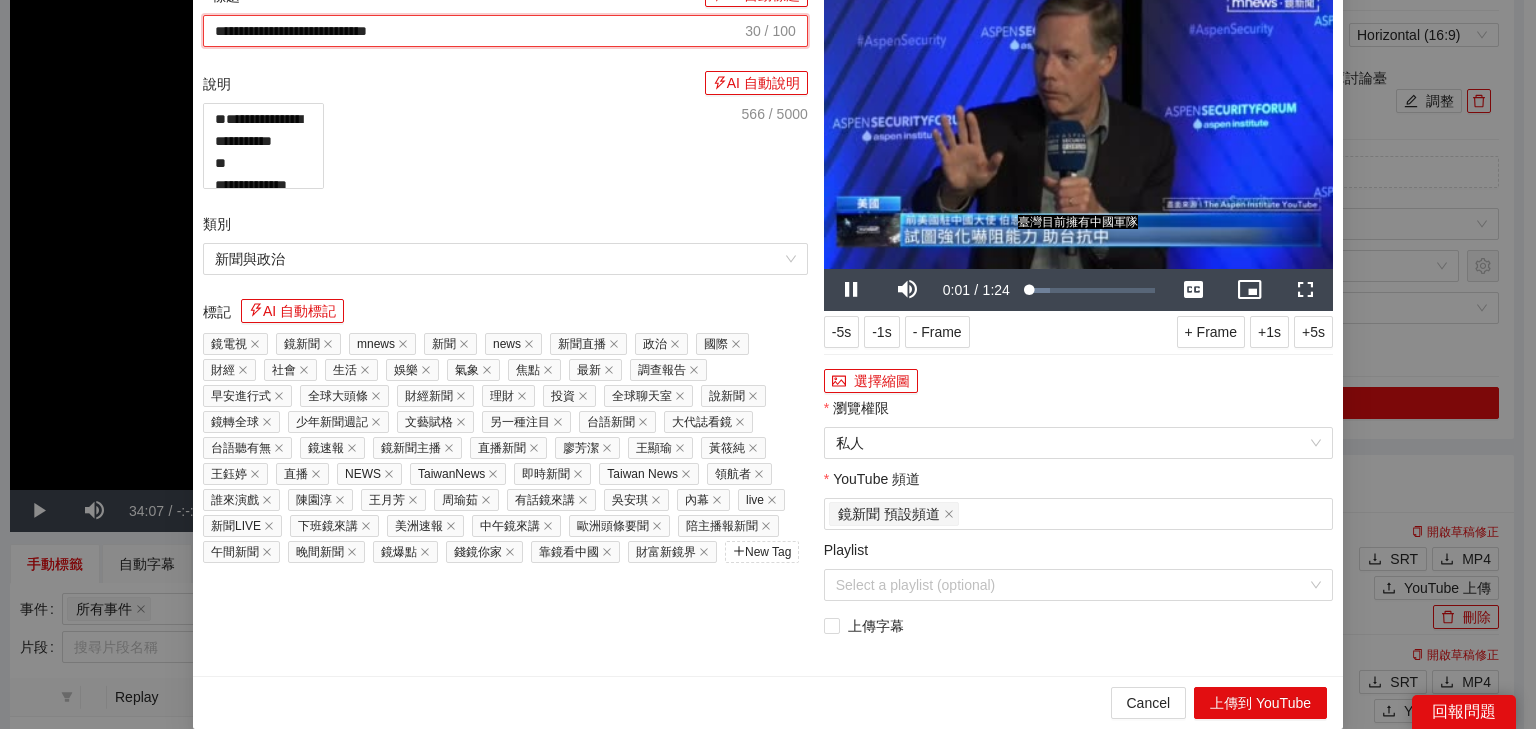 type on "**********" 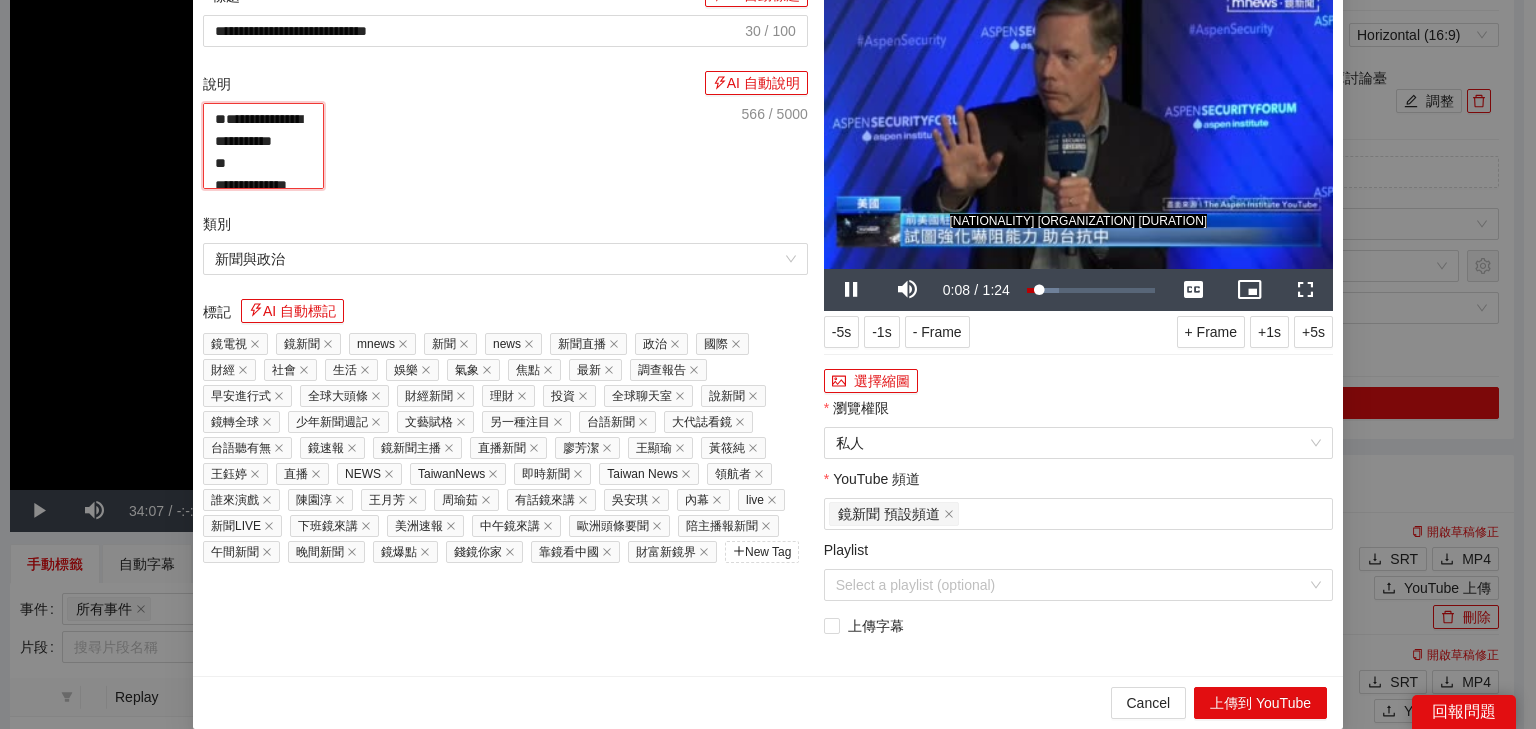 click on "**********" at bounding box center (263, 146) 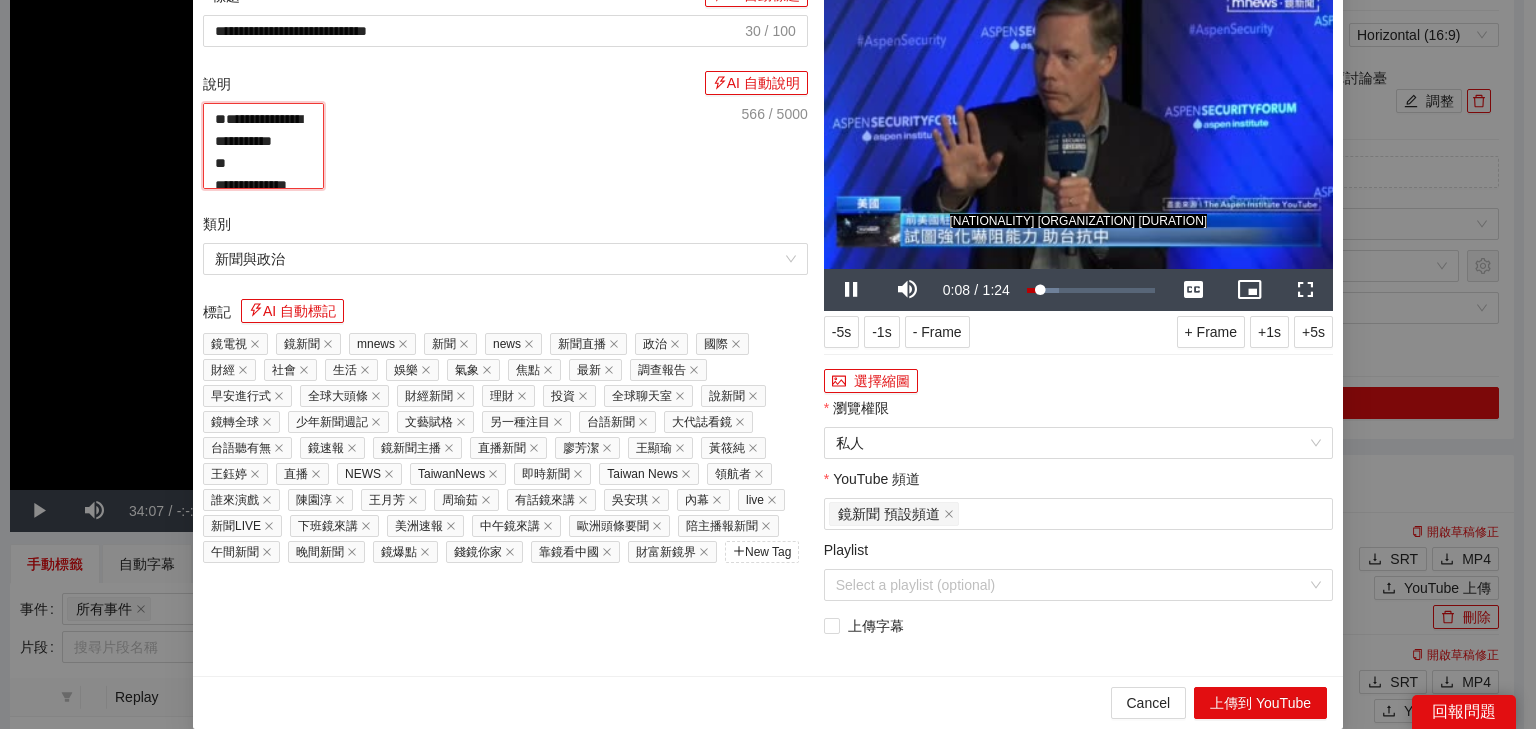 paste on "**********" 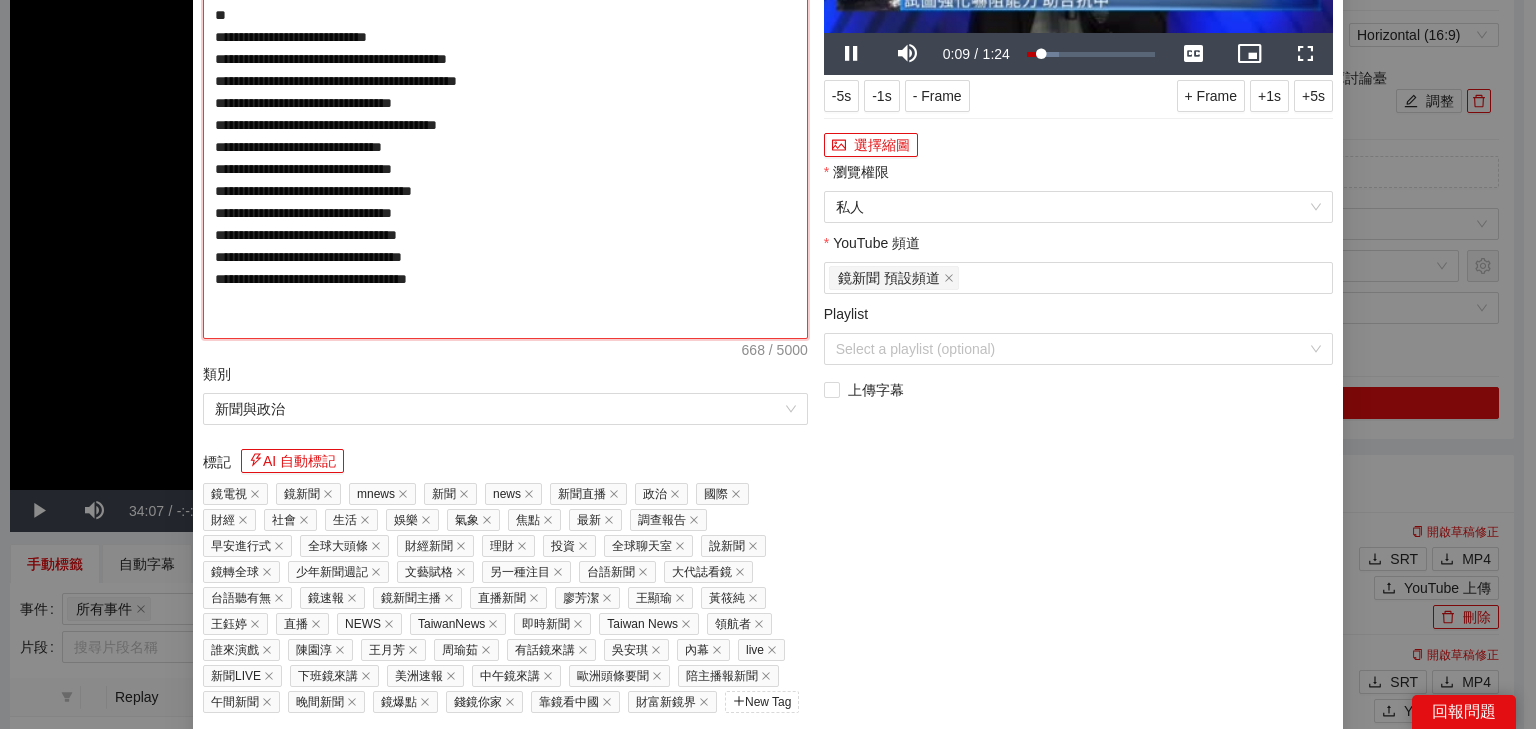 scroll, scrollTop: 320, scrollLeft: 0, axis: vertical 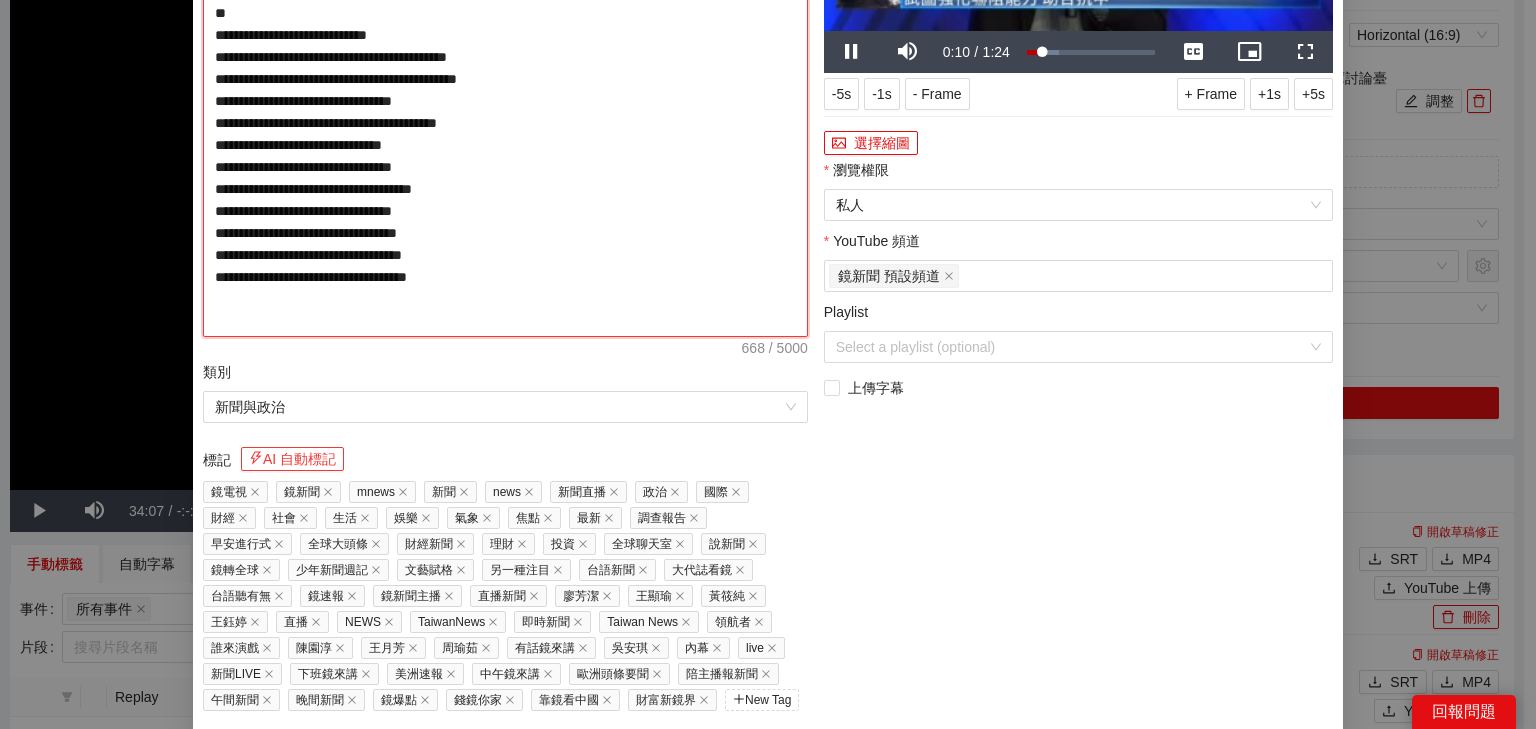 type on "**********" 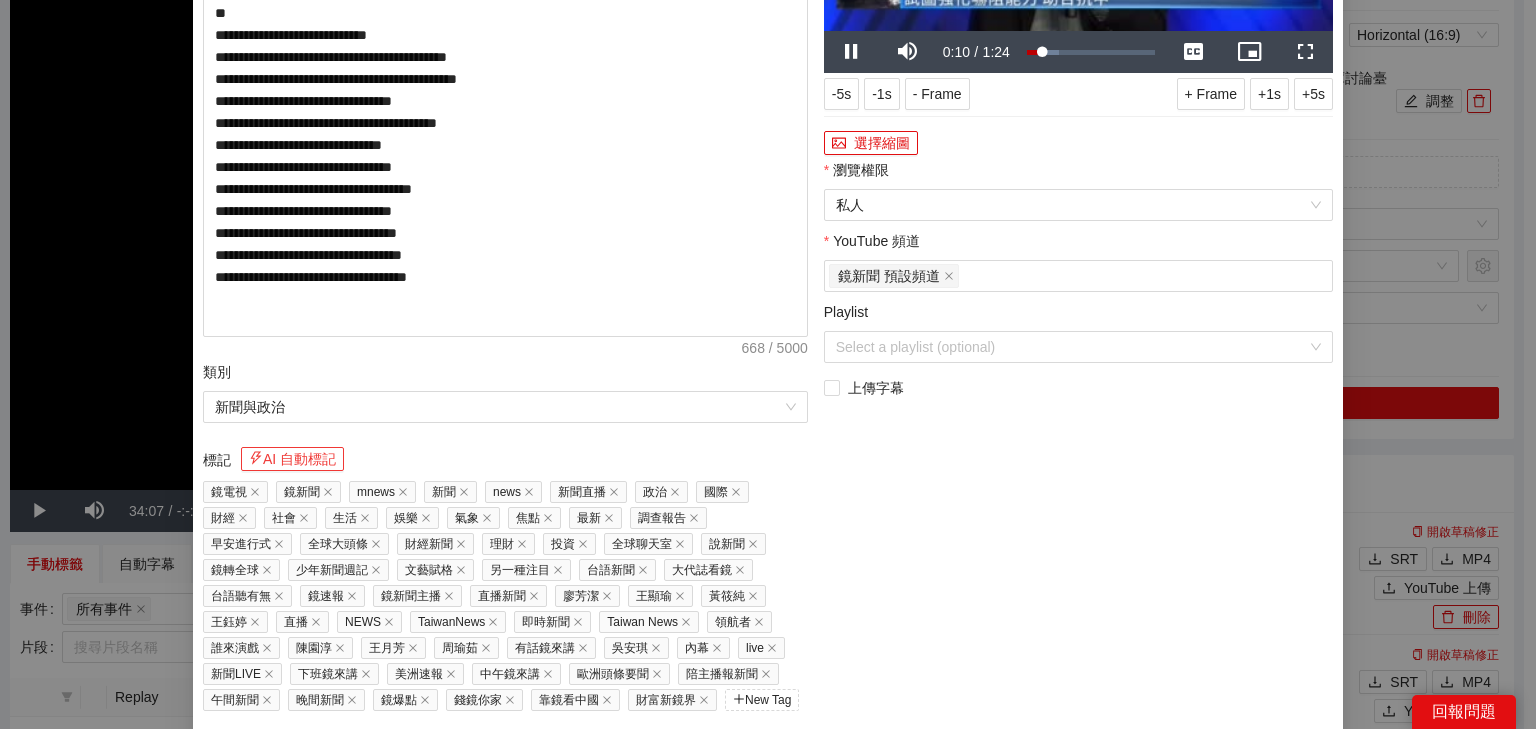click on "AI 自動標記" at bounding box center (292, 459) 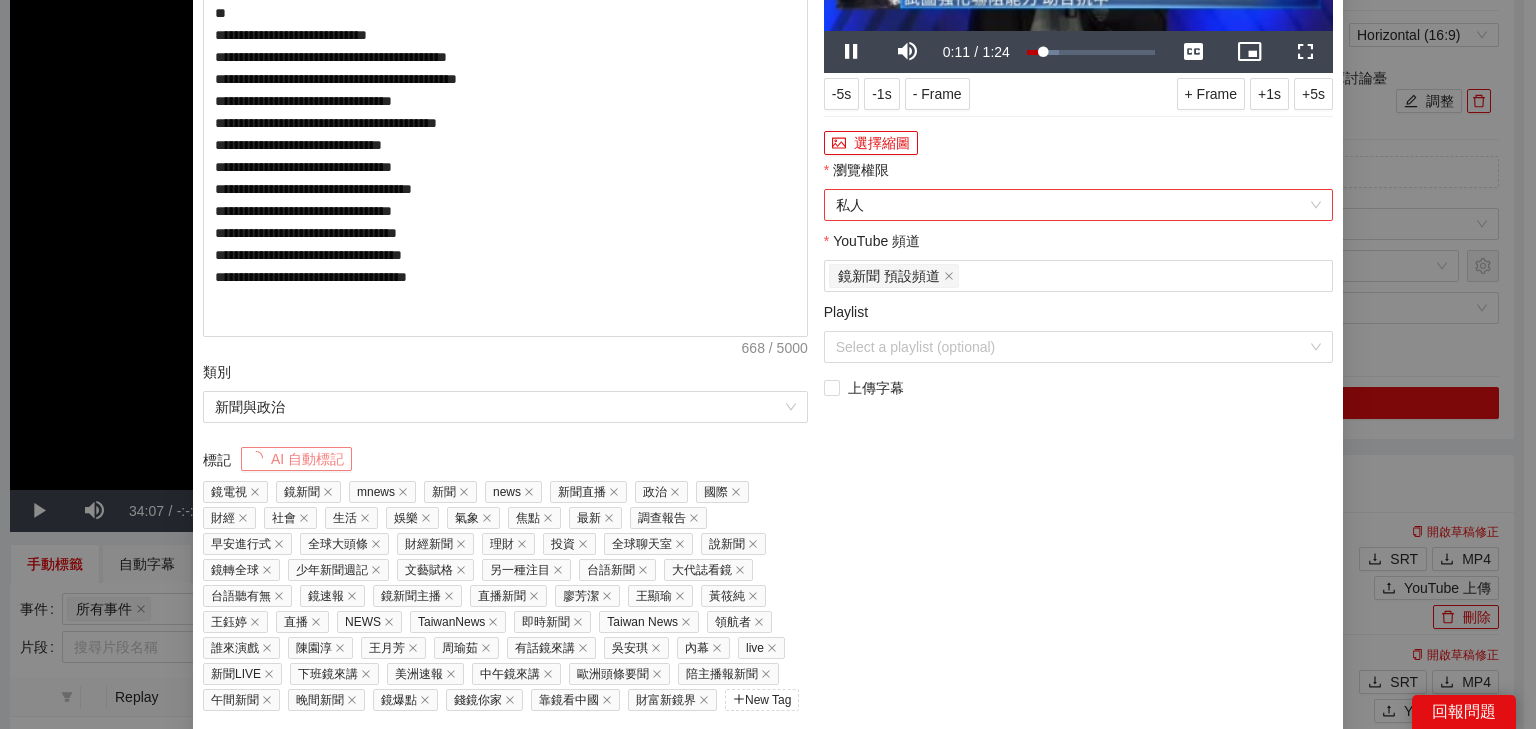 click on "私人" at bounding box center (1078, 205) 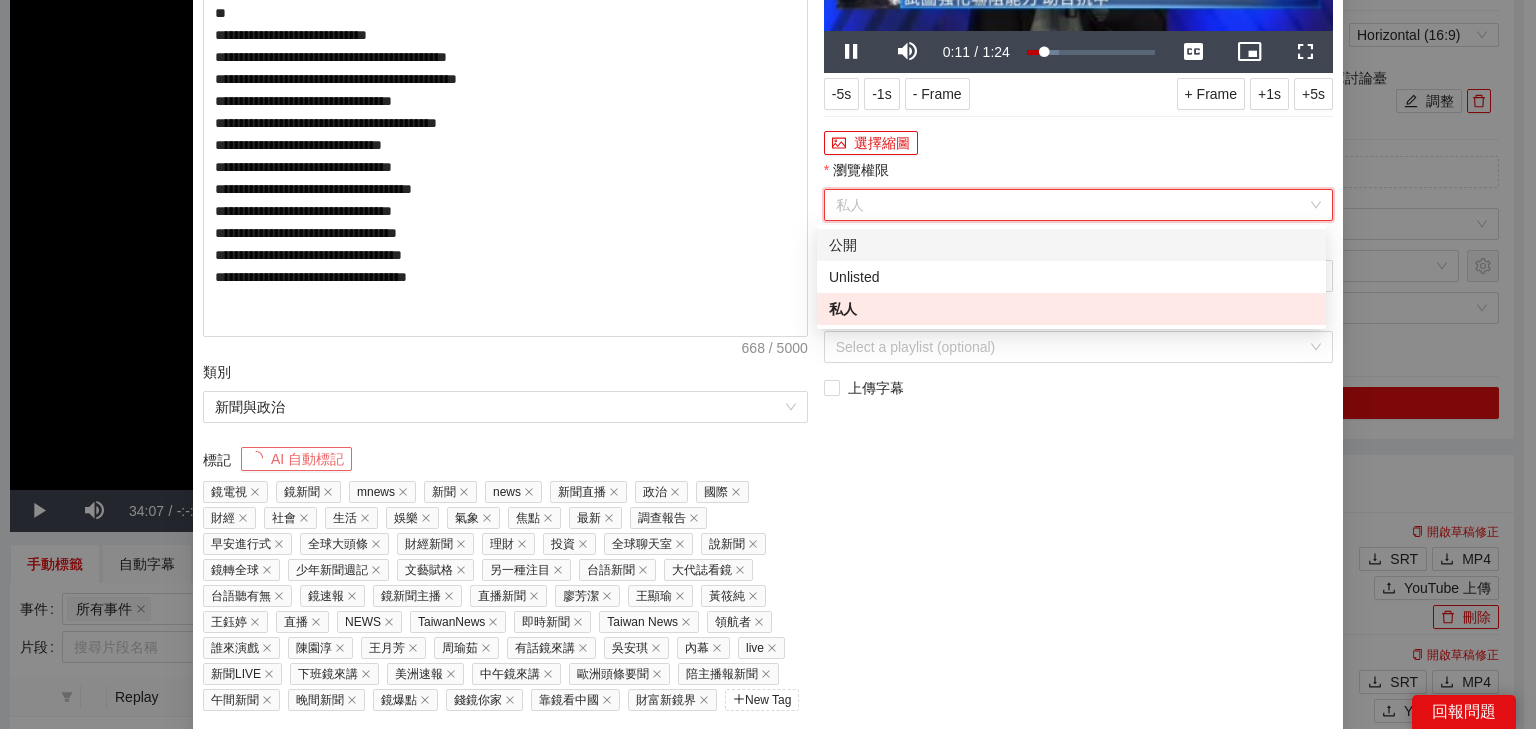 click on "公開" at bounding box center (1071, 245) 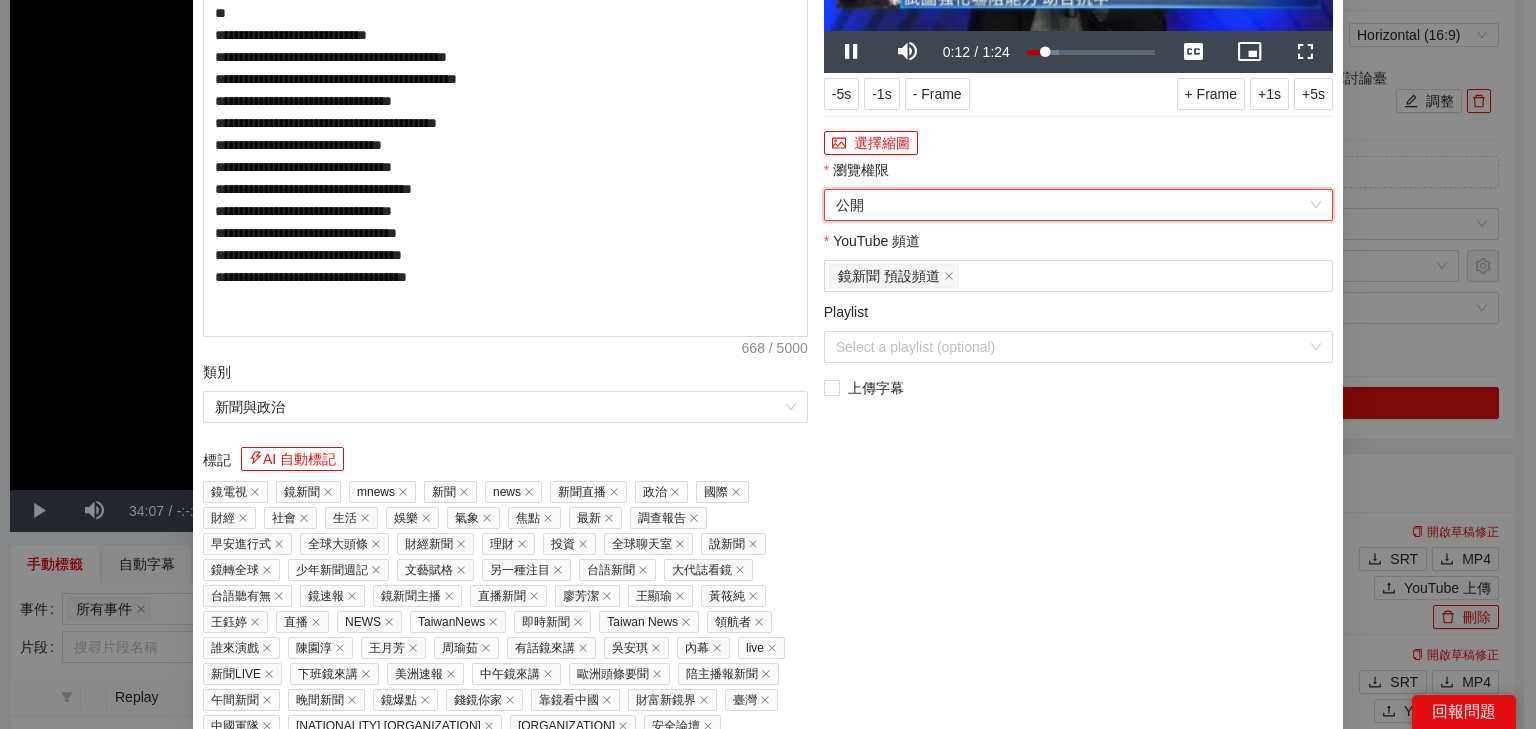 click on "**********" at bounding box center [1078, 293] 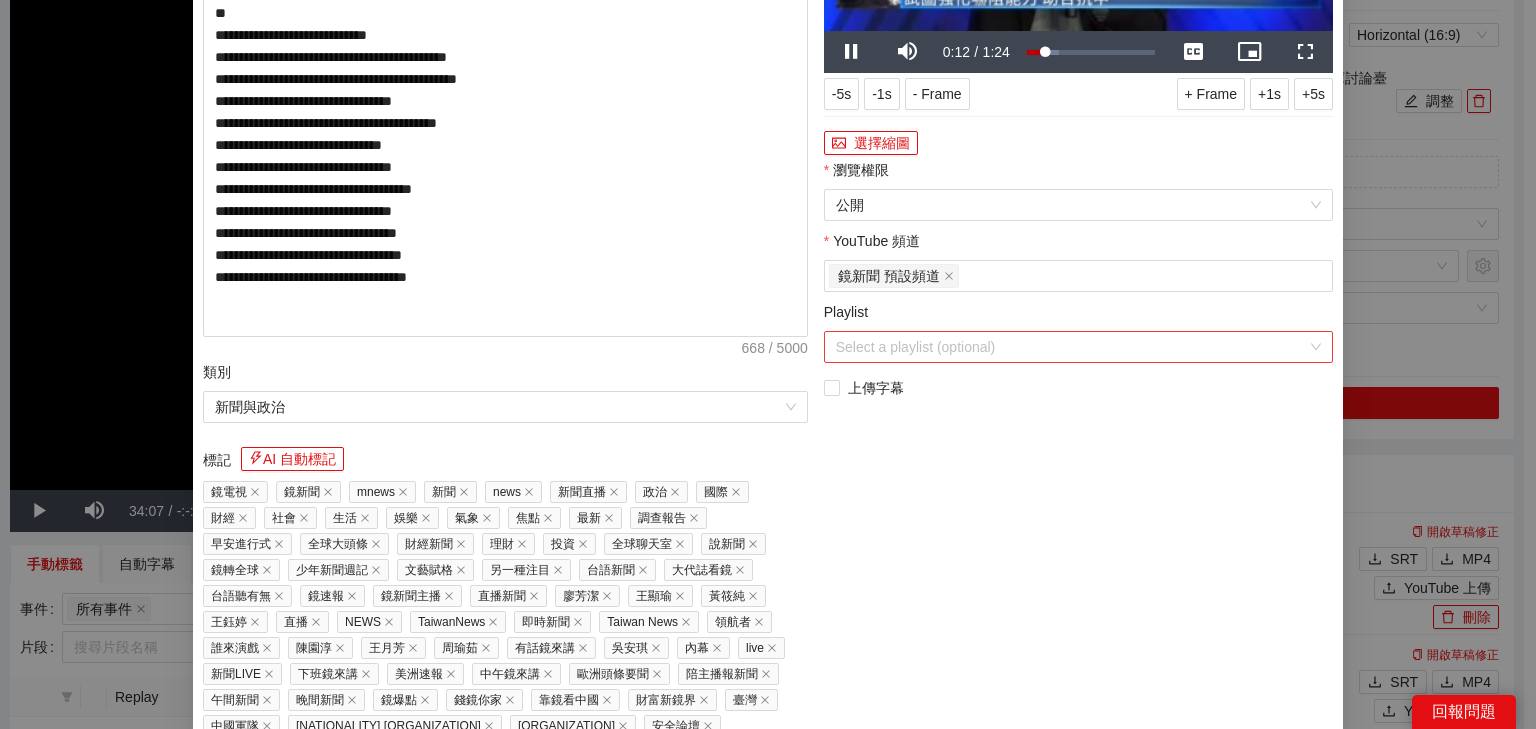 click on "Playlist" at bounding box center (1071, 347) 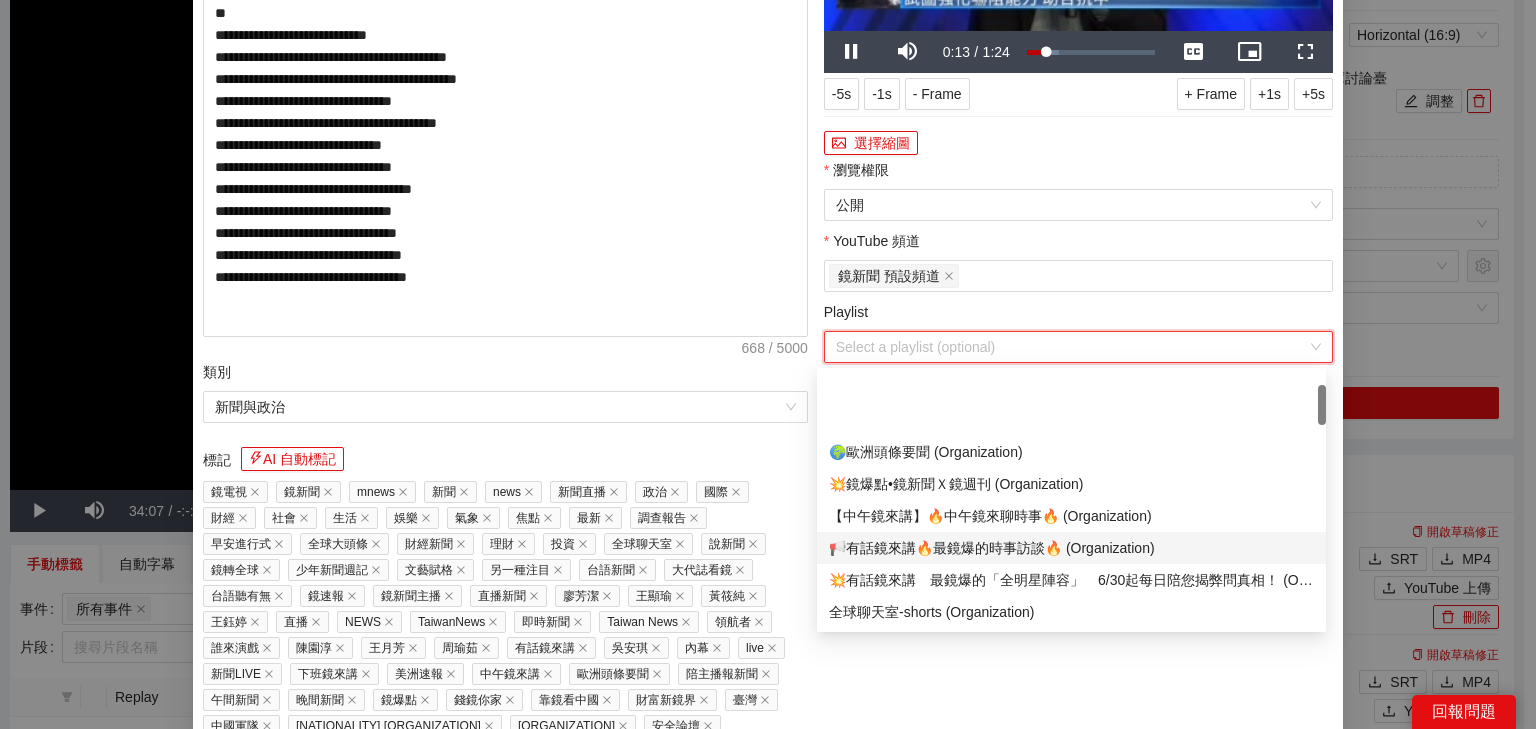 scroll, scrollTop: 160, scrollLeft: 0, axis: vertical 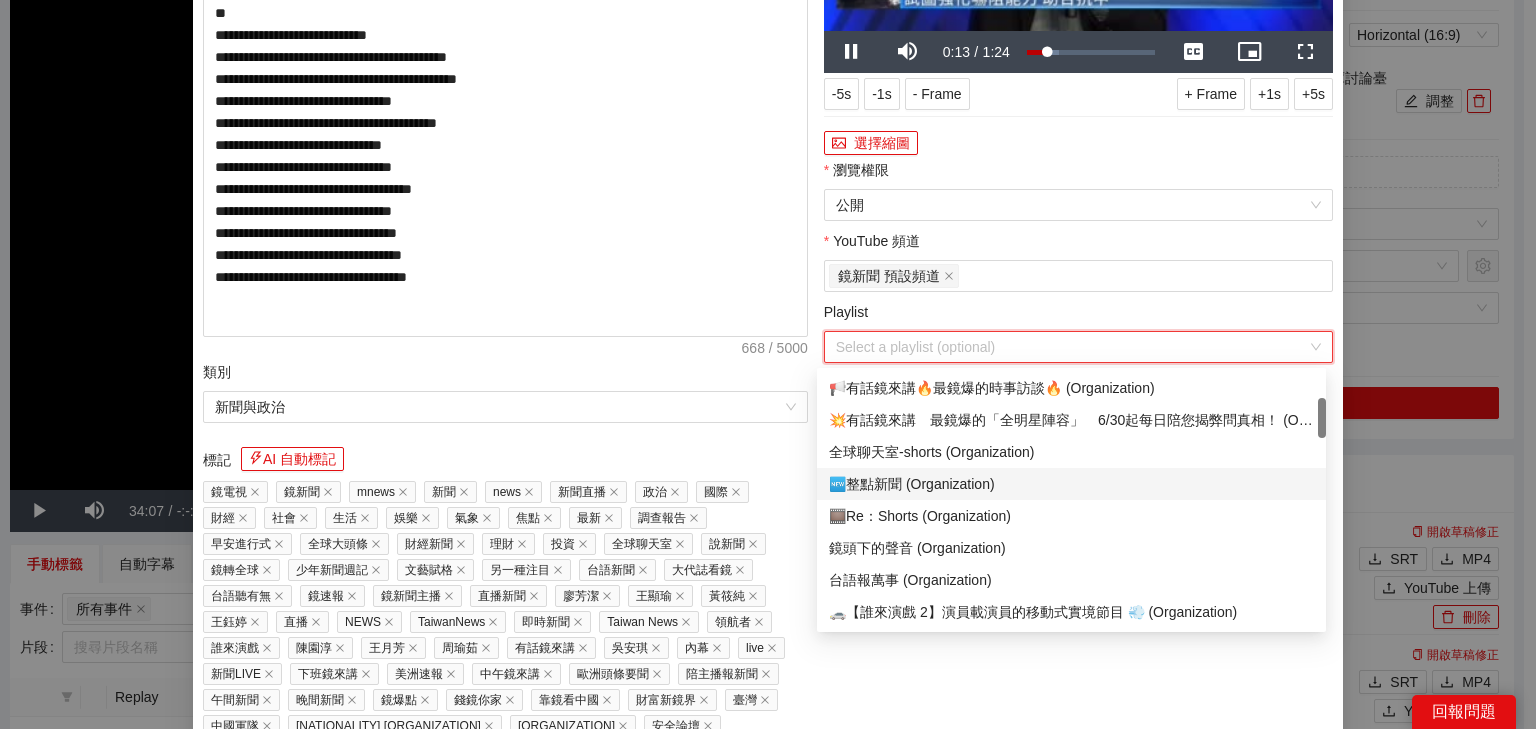 click on "🆕整點新聞 (Organization)" at bounding box center [1071, 484] 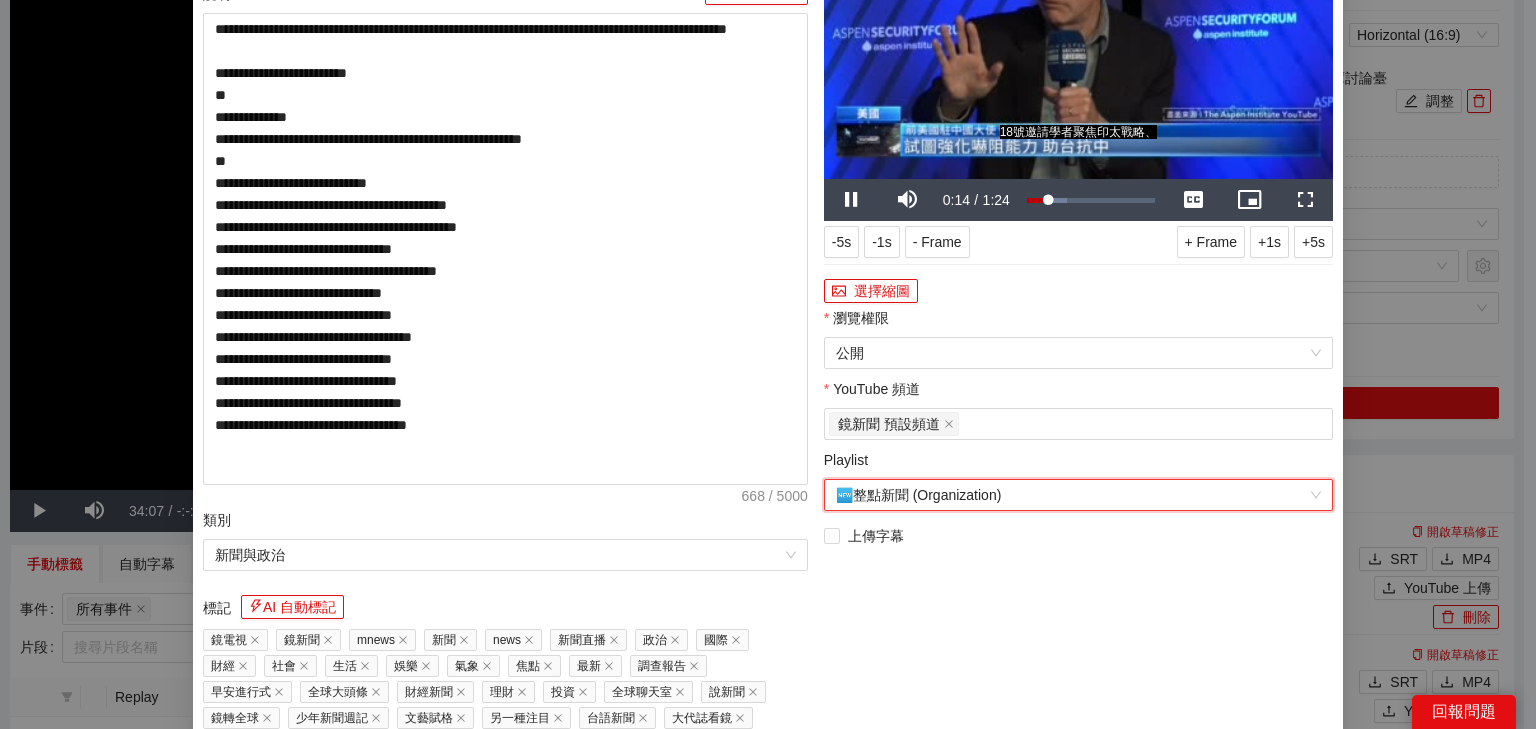 scroll, scrollTop: 0, scrollLeft: 0, axis: both 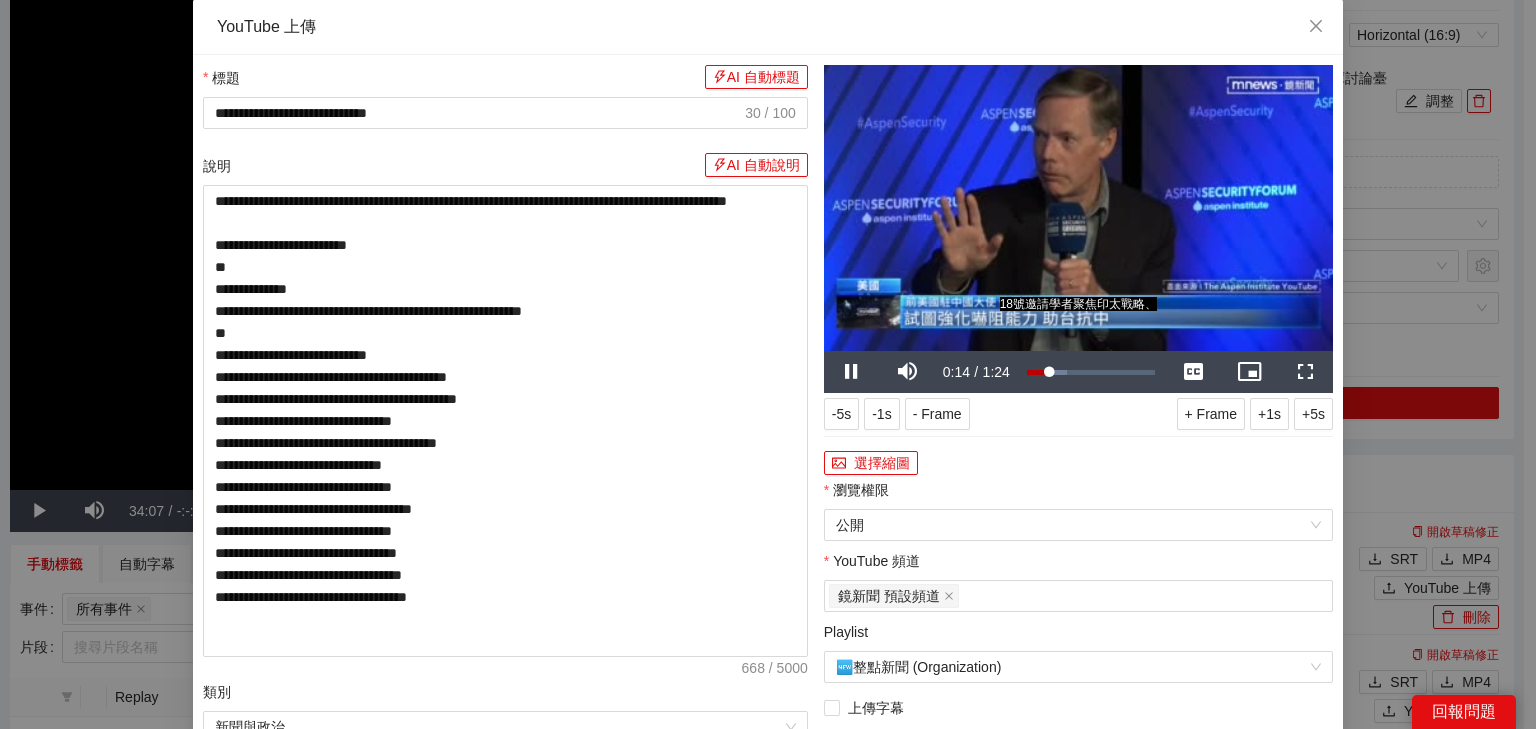 click at bounding box center (1078, 208) 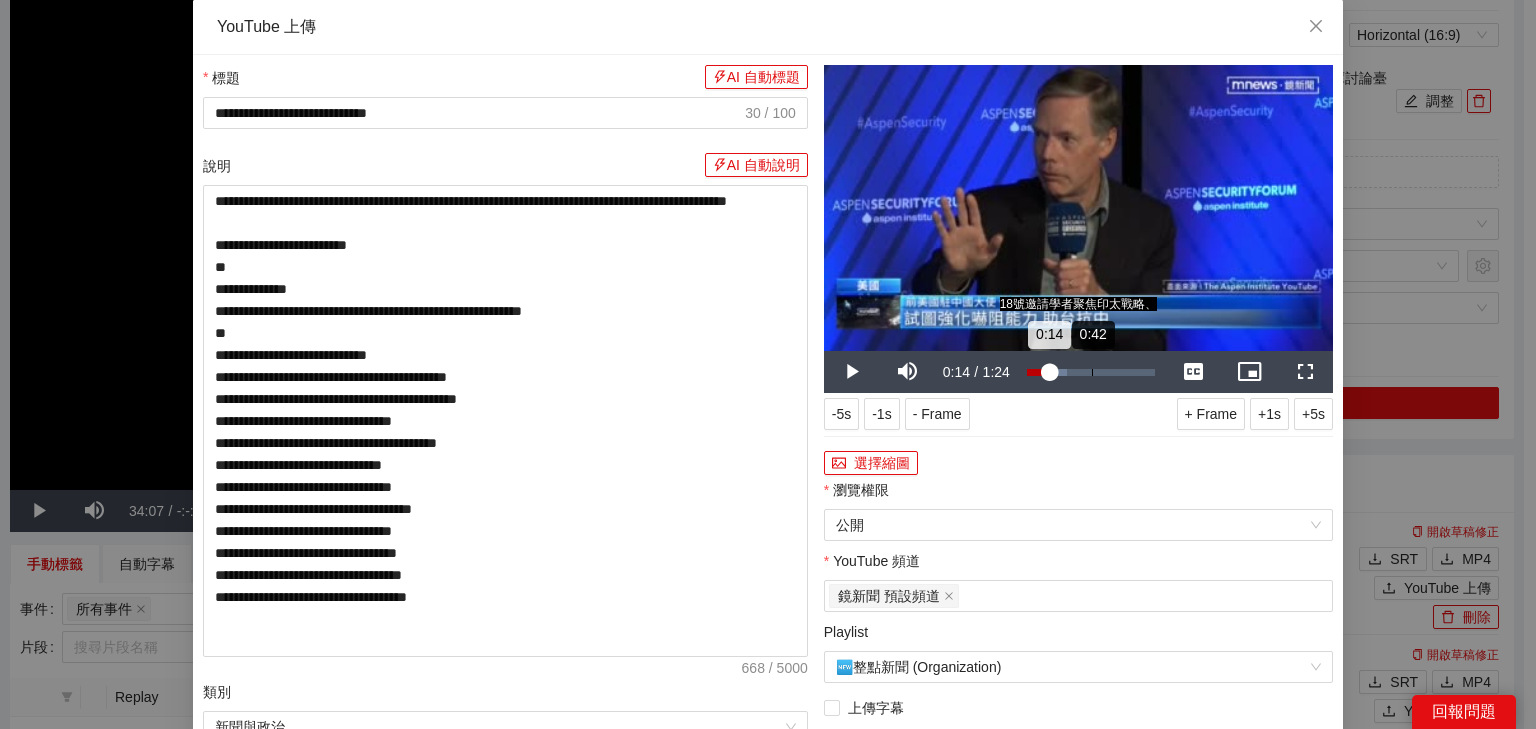click on "Loaded :  31.72% 0:42 0:14" at bounding box center (1091, 372) 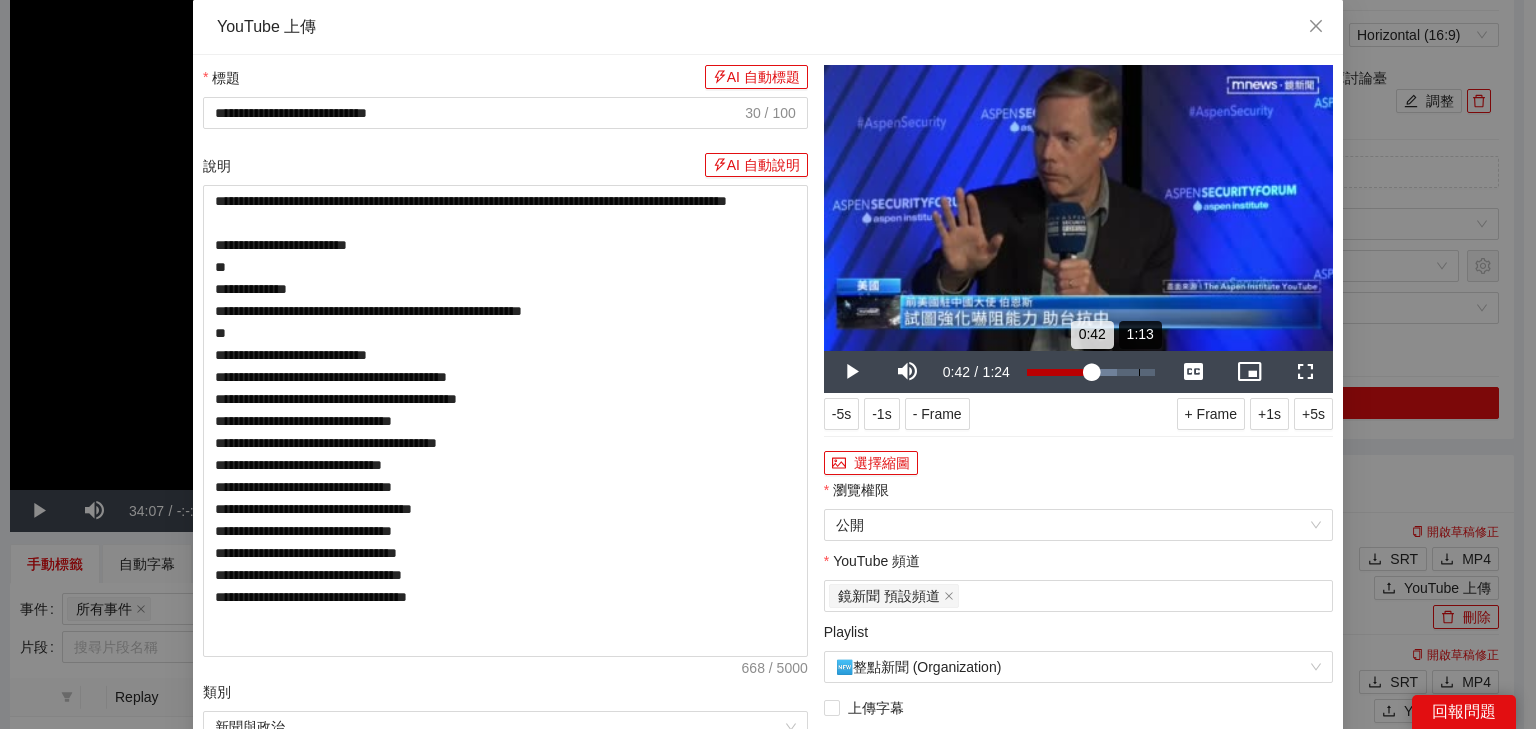 click on "1:13" at bounding box center [1139, 372] 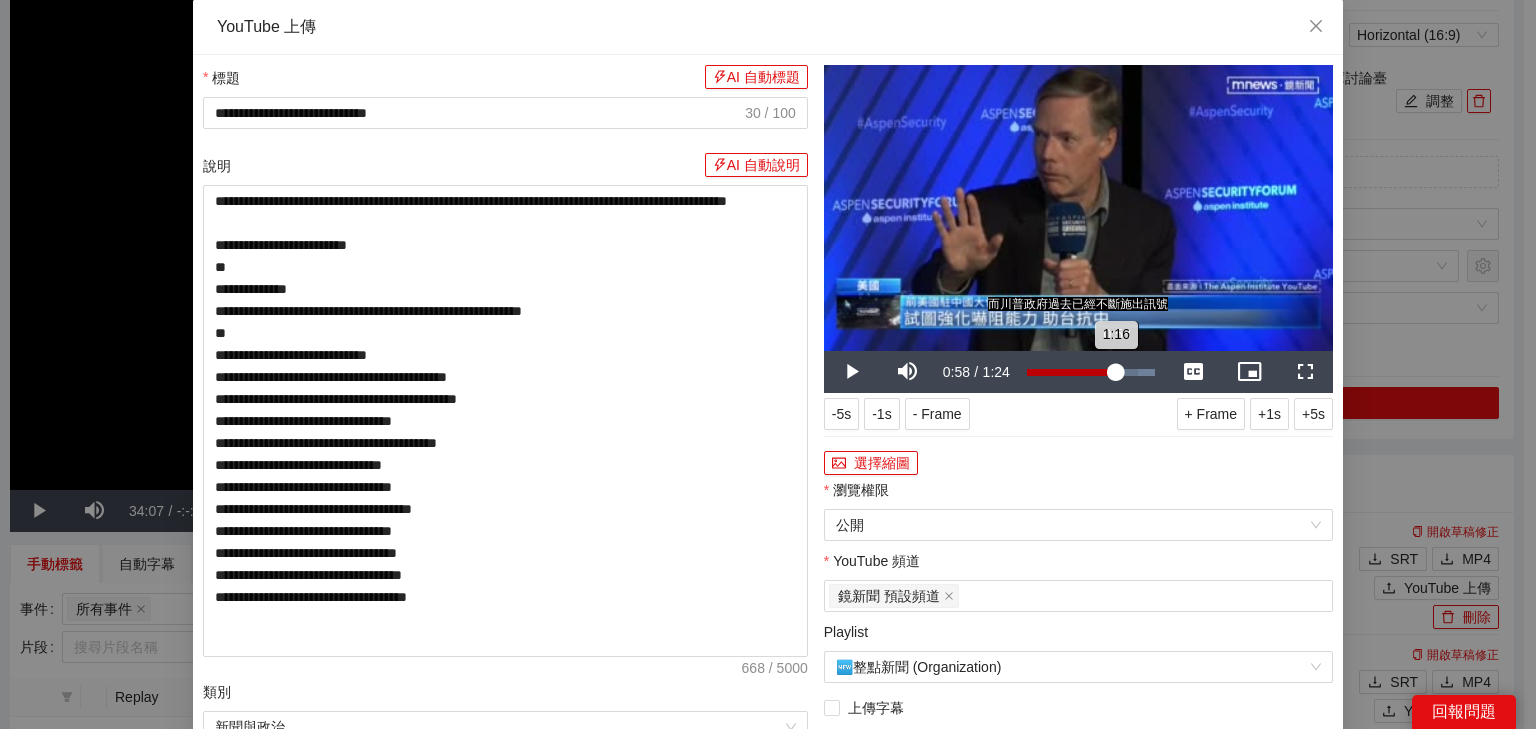 click on "Loaded :  100.00% 0:58 1:16" at bounding box center [1091, 372] 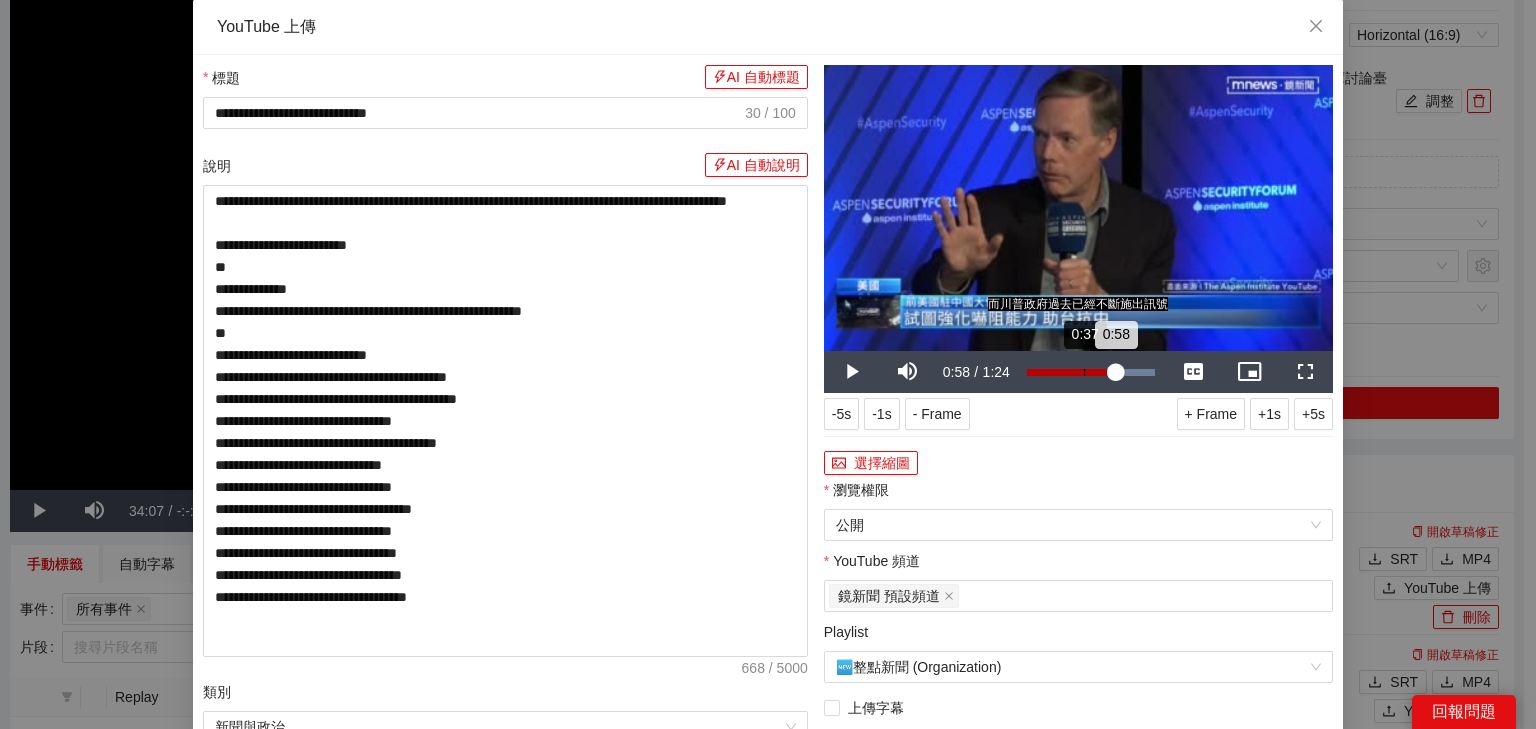 click on "0:58" at bounding box center [1071, 372] 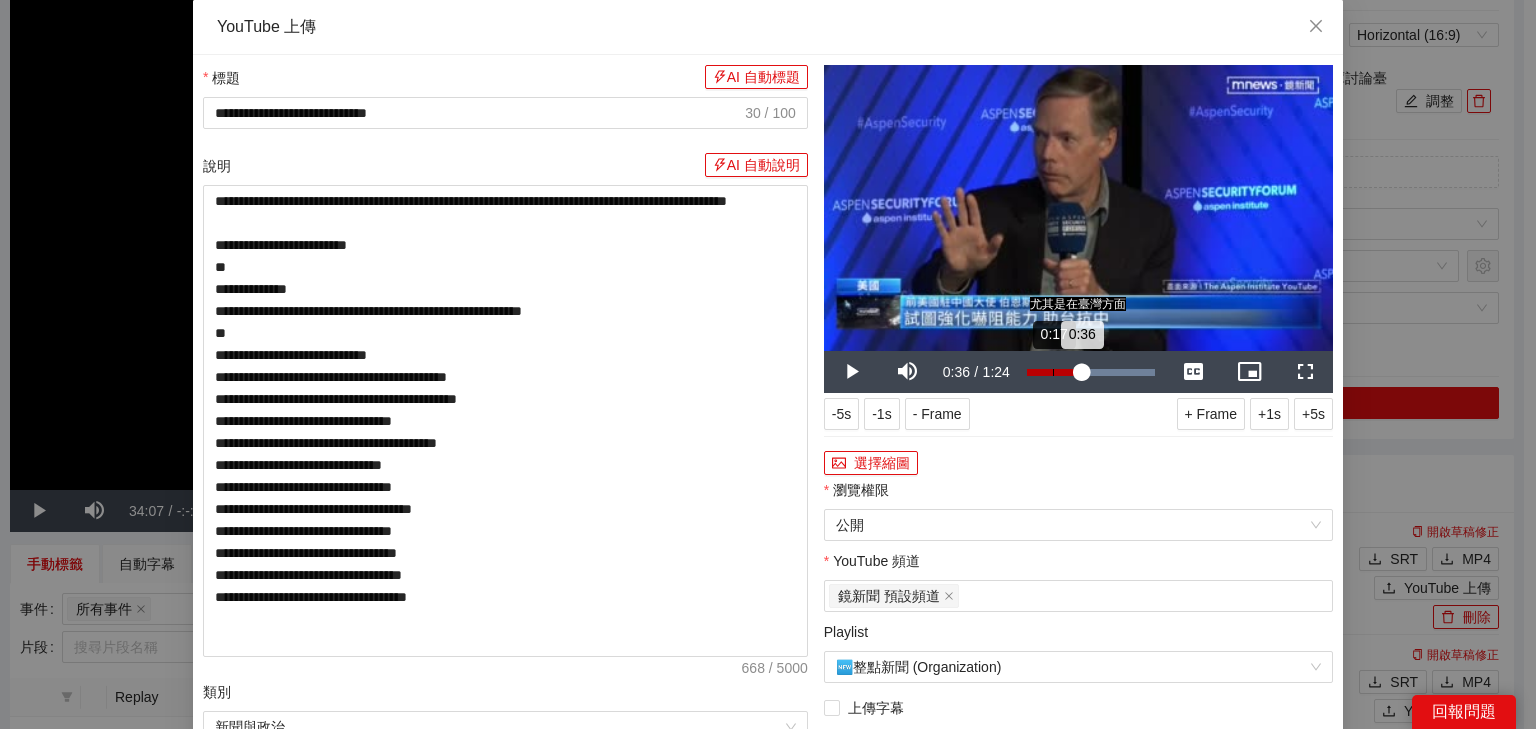 click on "Loaded :  100.00% 0:17 0:36" at bounding box center (1091, 372) 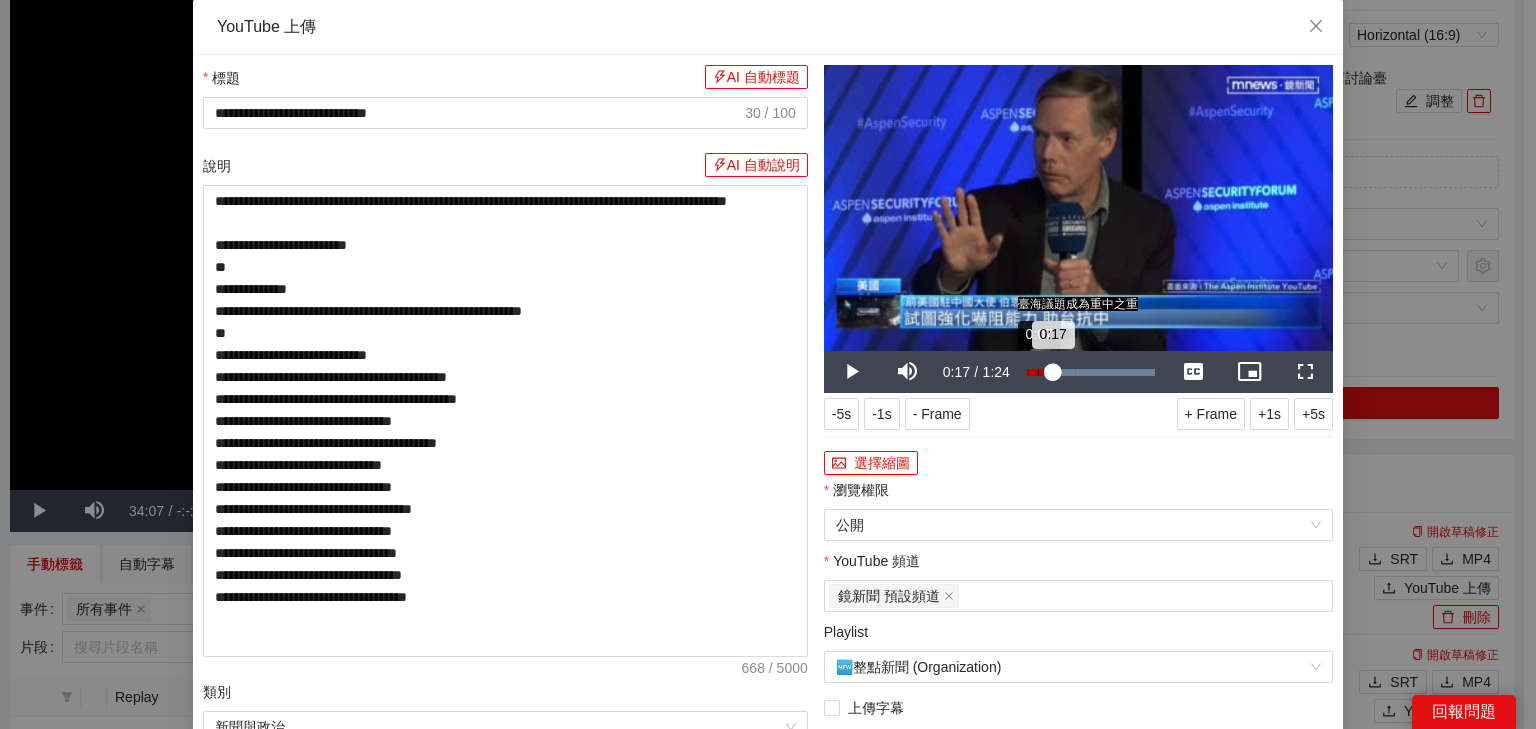 click on "0:07" at bounding box center (1038, 372) 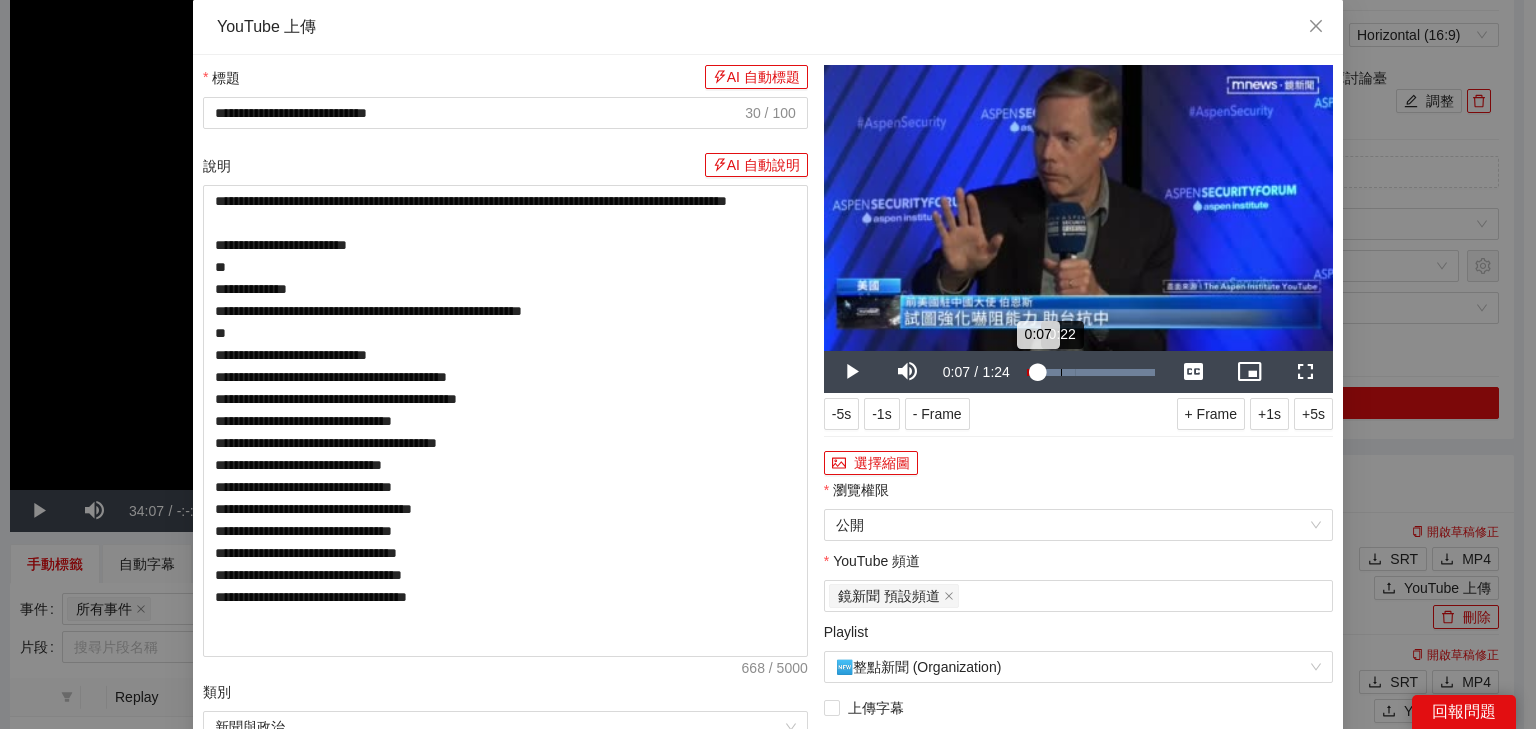 click on "Loaded :  100.00% 0:22 0:07" at bounding box center [1091, 372] 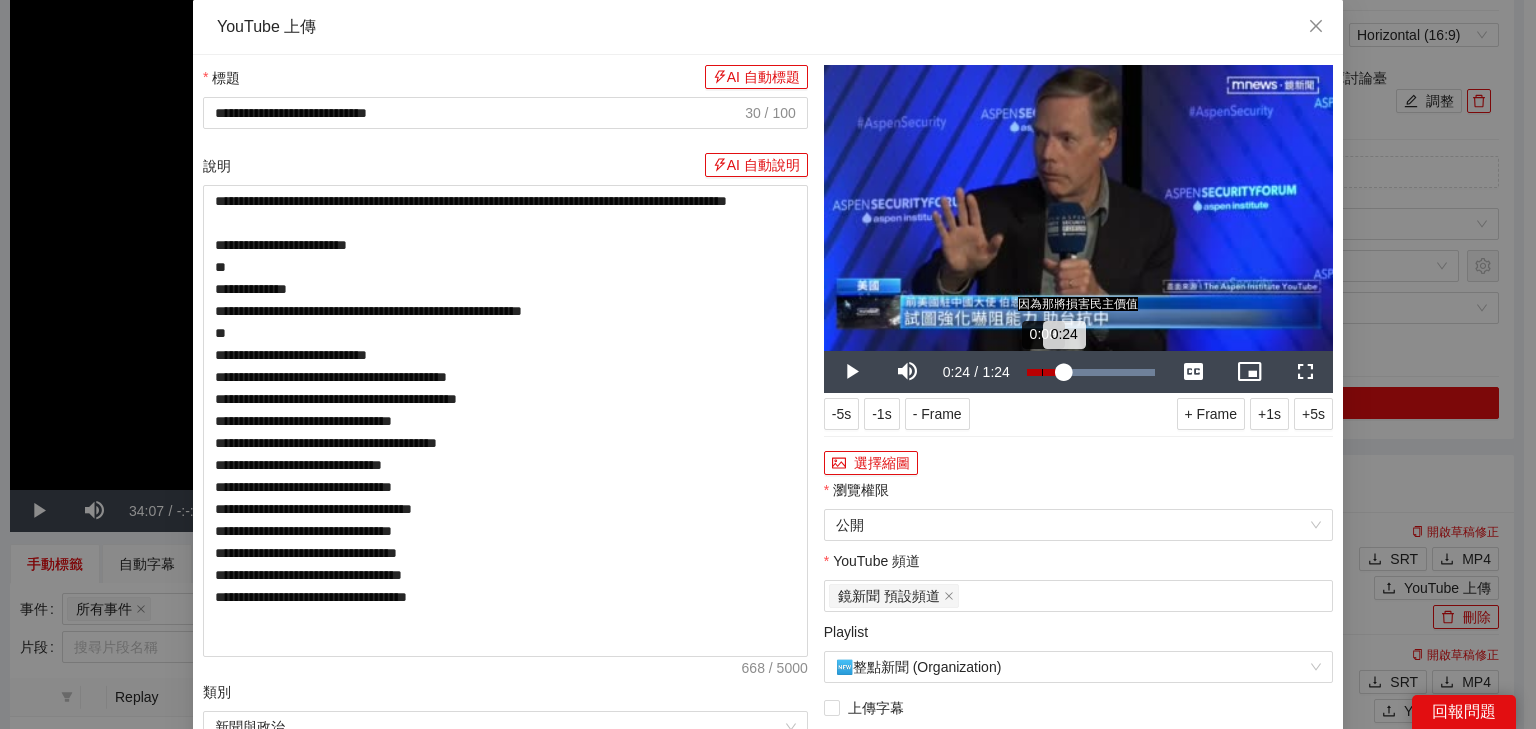 click on "0:09" at bounding box center (1042, 372) 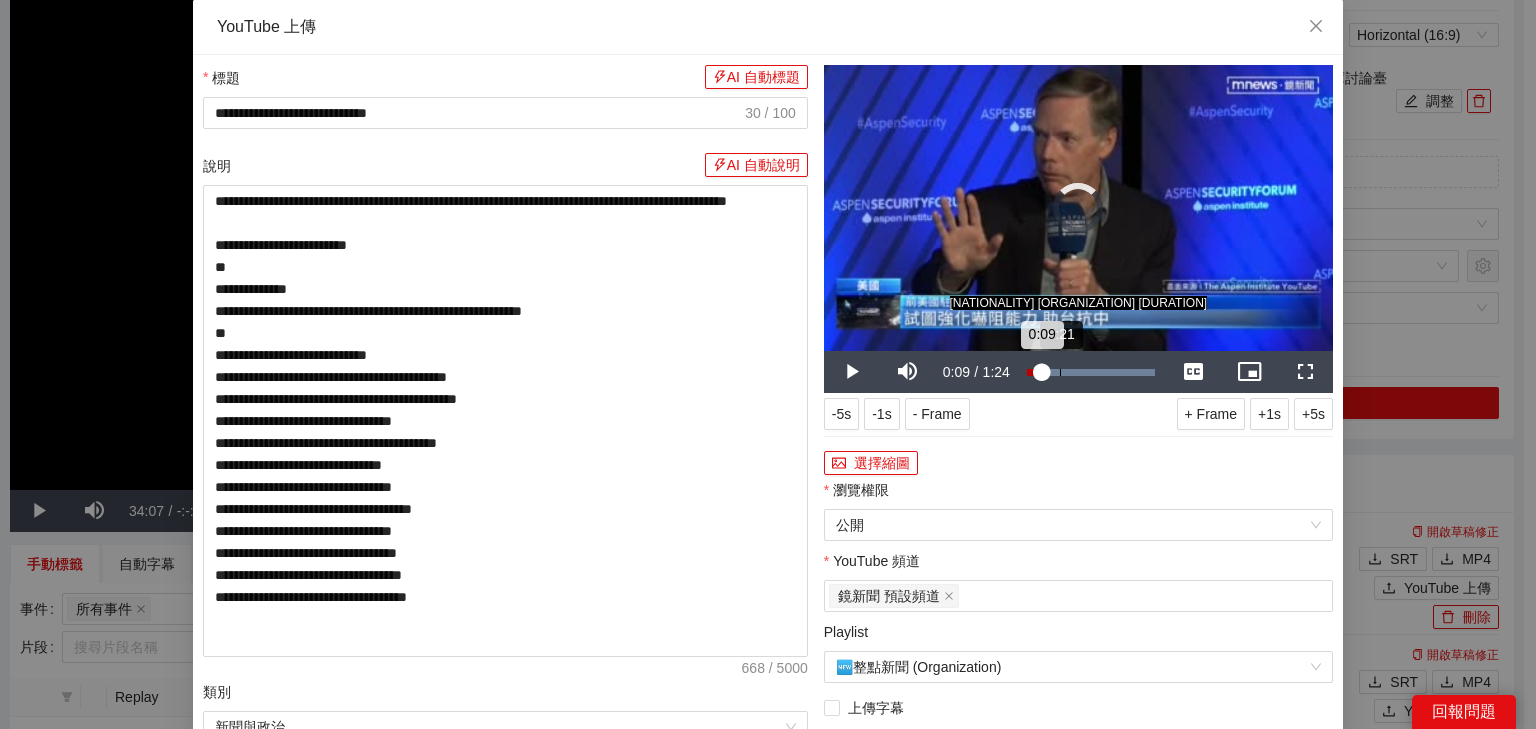 click on "0:21" at bounding box center [1060, 372] 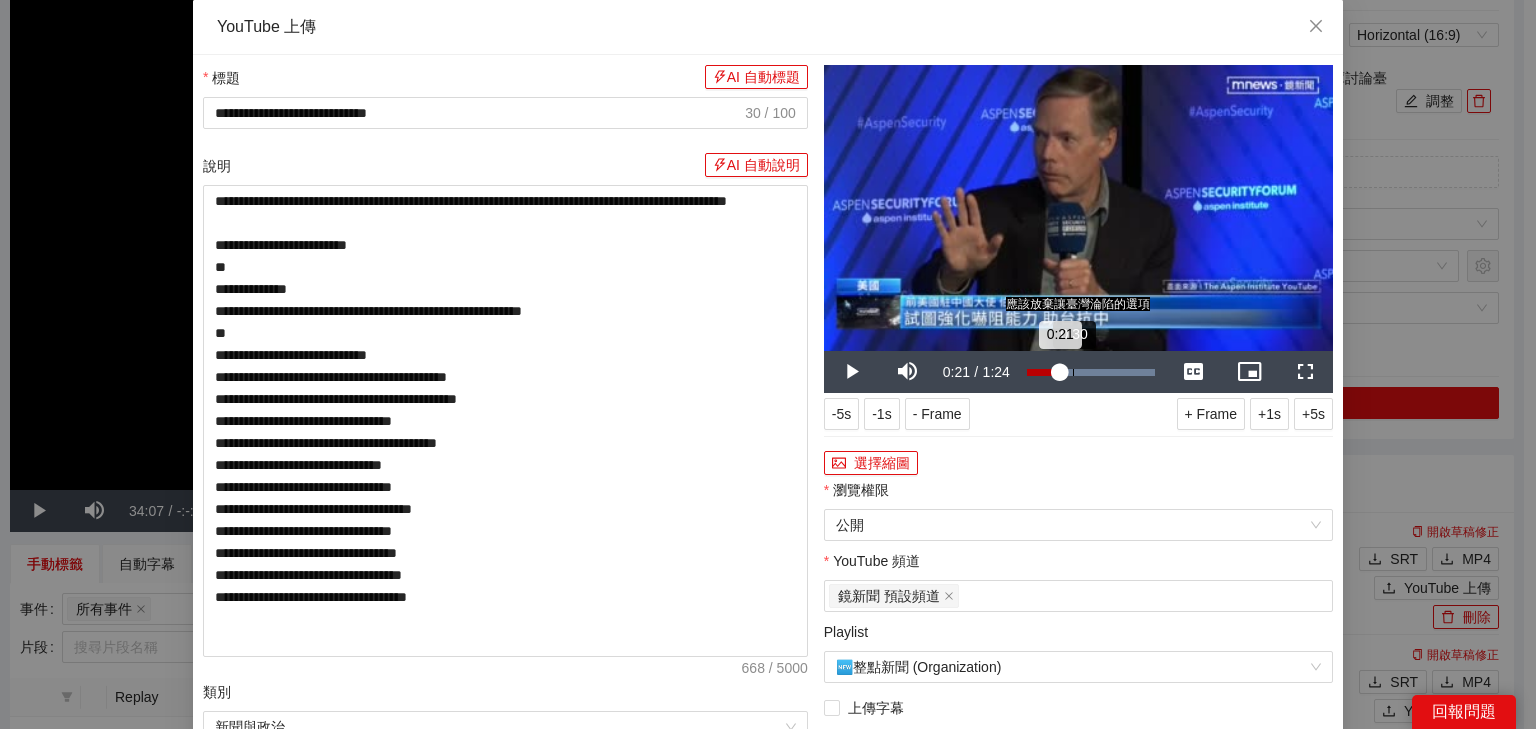 click on "0:30" at bounding box center (1073, 372) 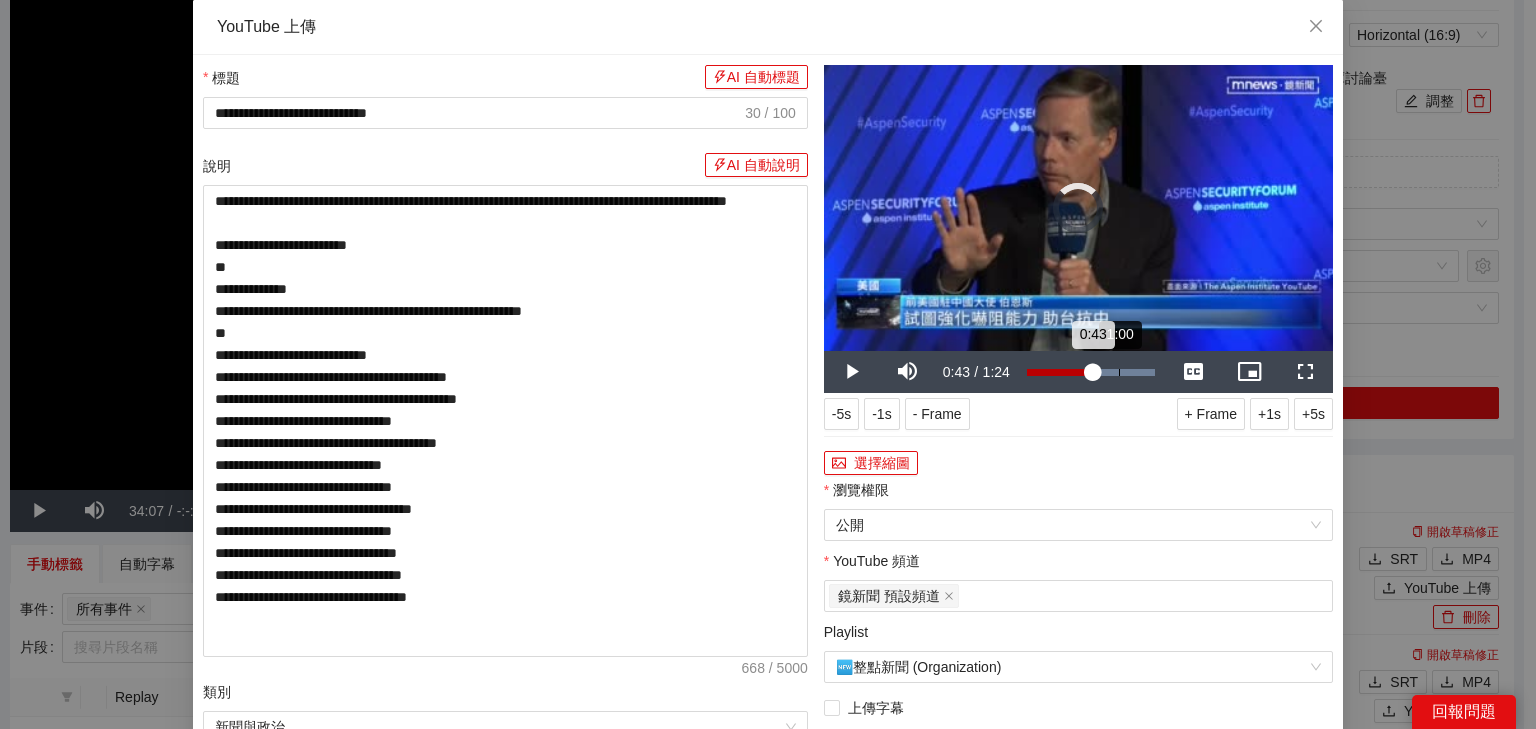click on "1:00" at bounding box center (1119, 372) 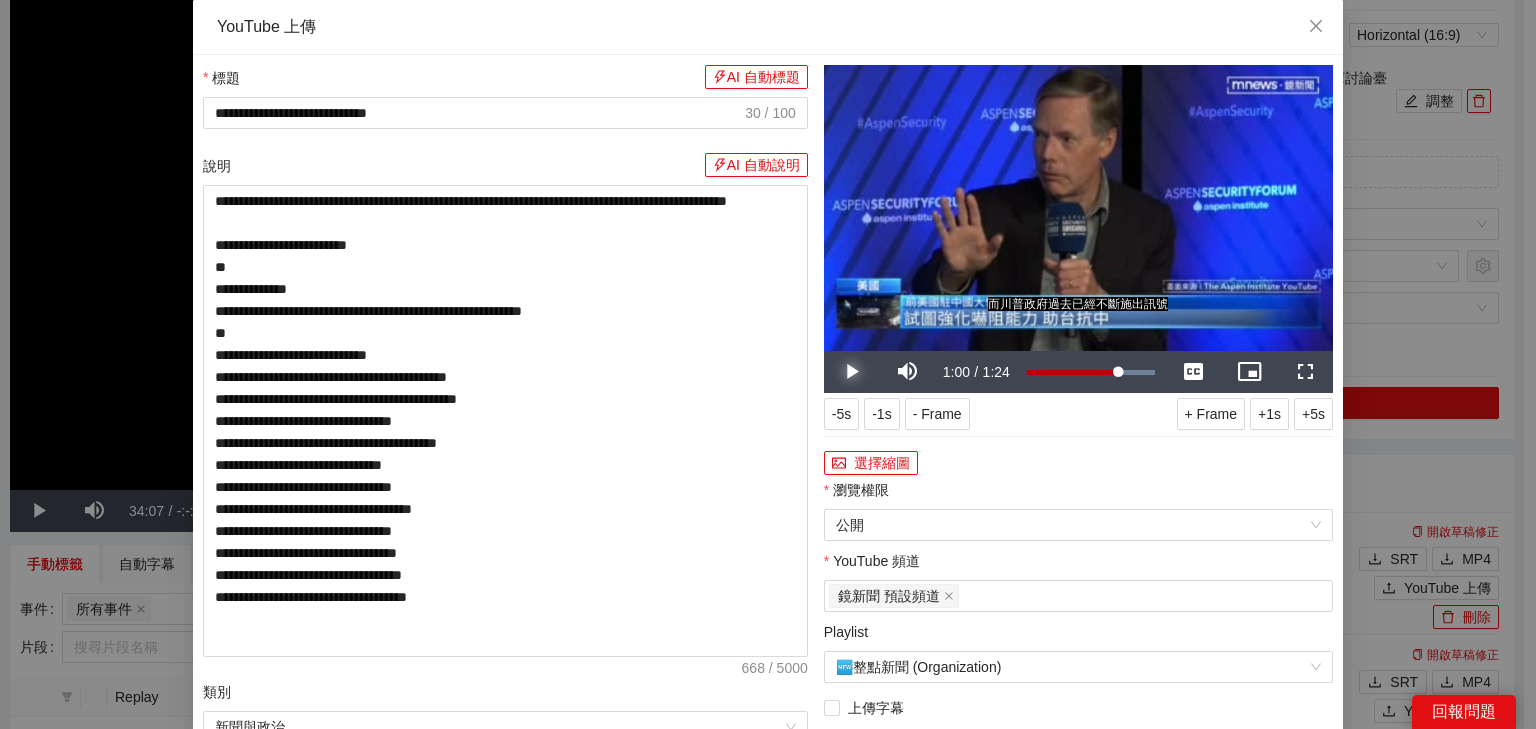 click at bounding box center [852, 372] 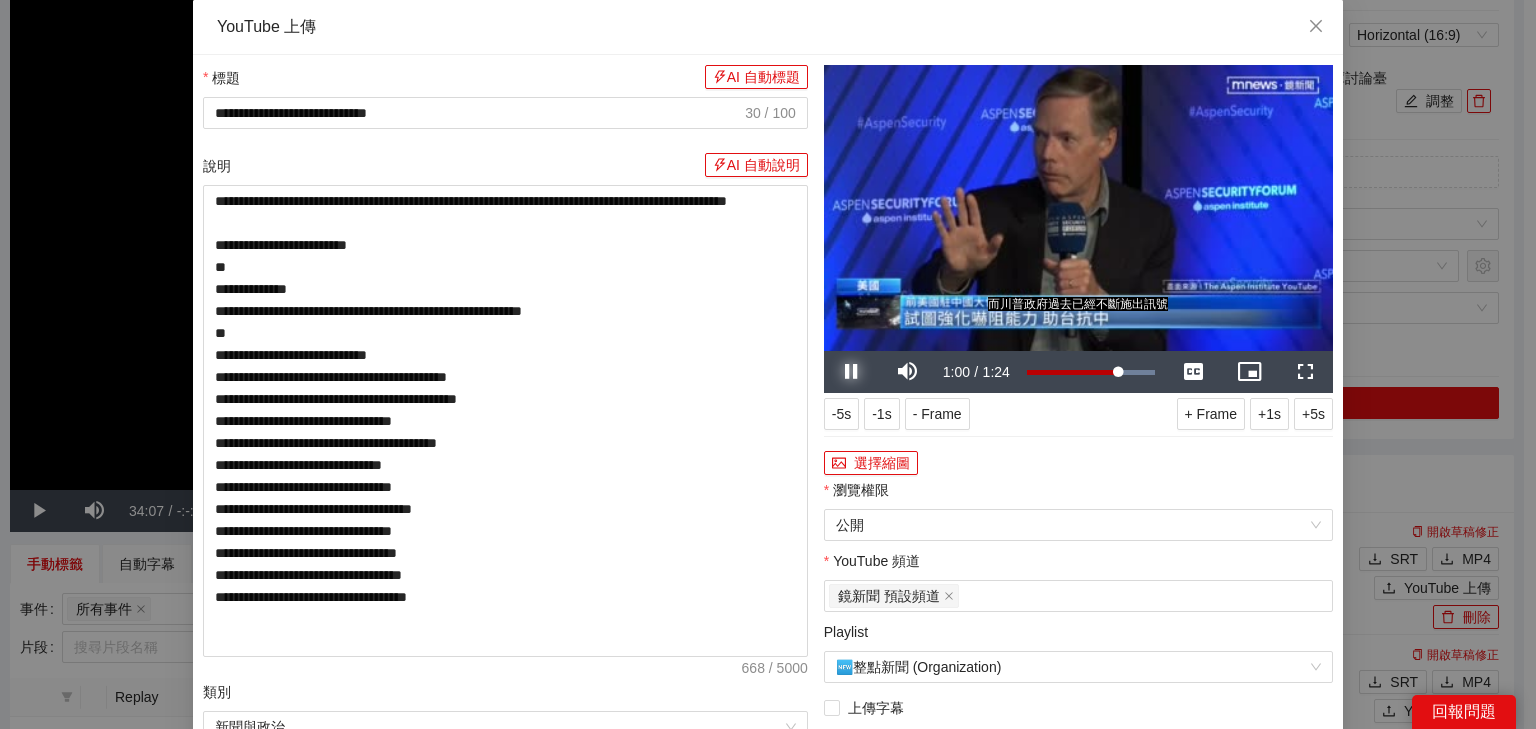 click at bounding box center (852, 372) 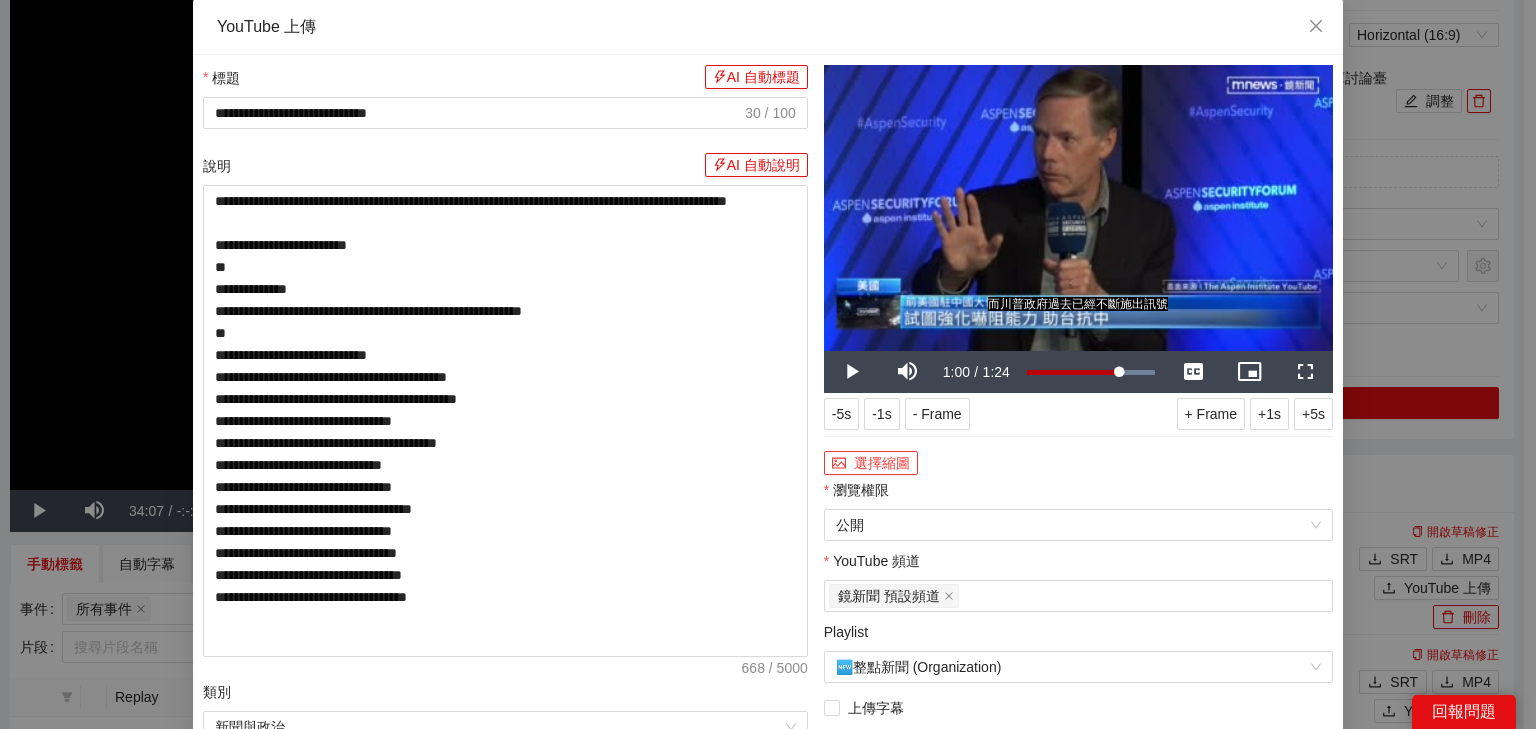 click on "選擇縮圖" at bounding box center [871, 463] 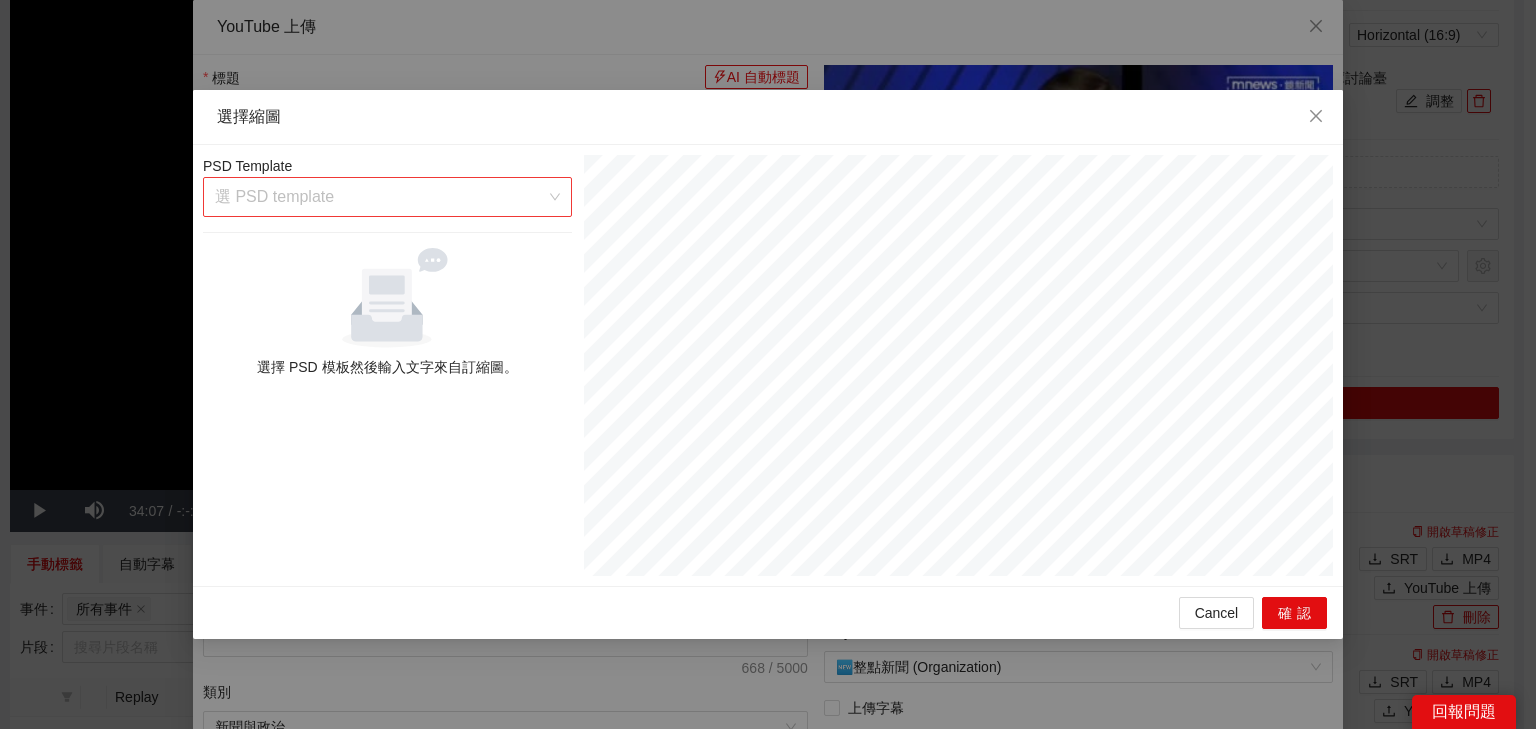 click at bounding box center [380, 197] 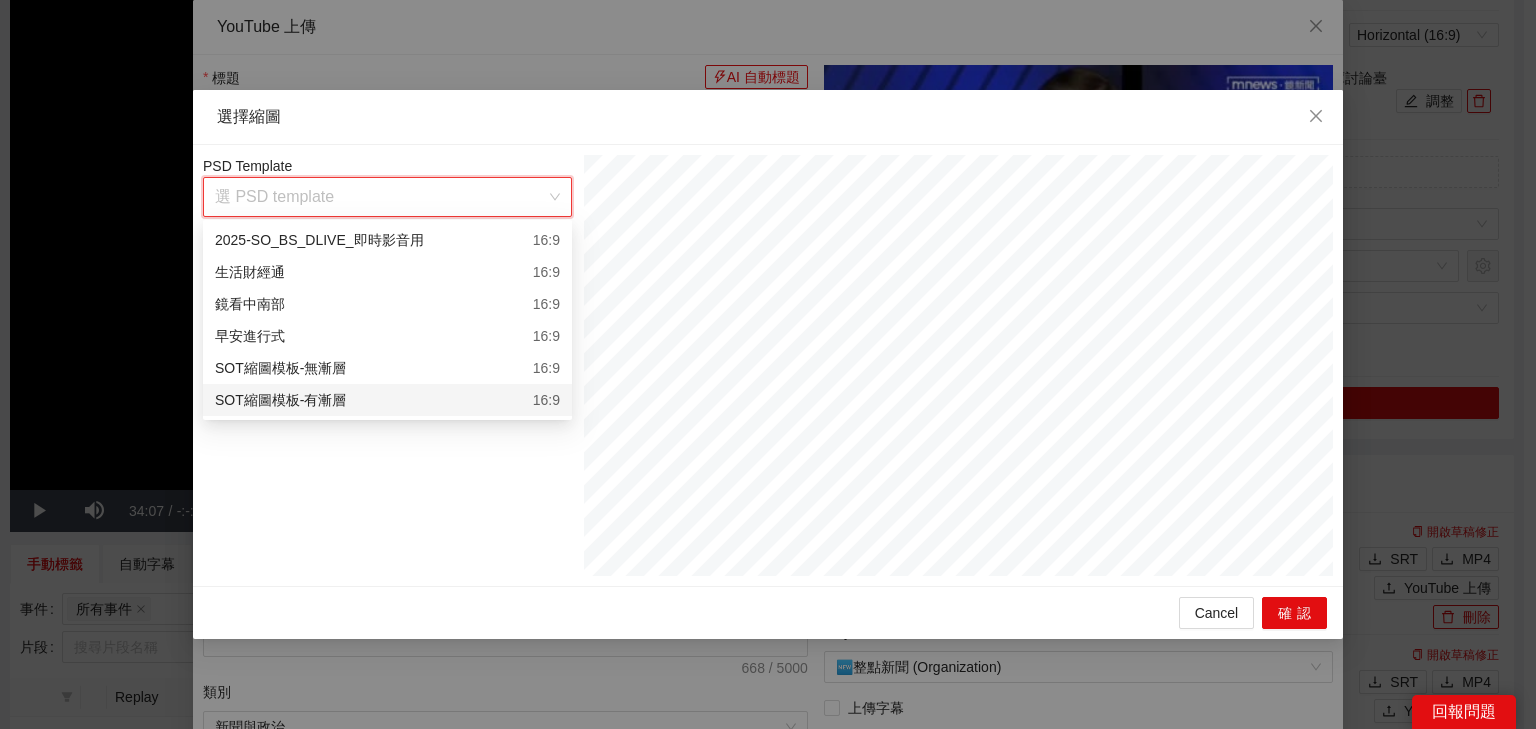 click on "SOT縮圖模板-有漸層 16:9" at bounding box center [387, 400] 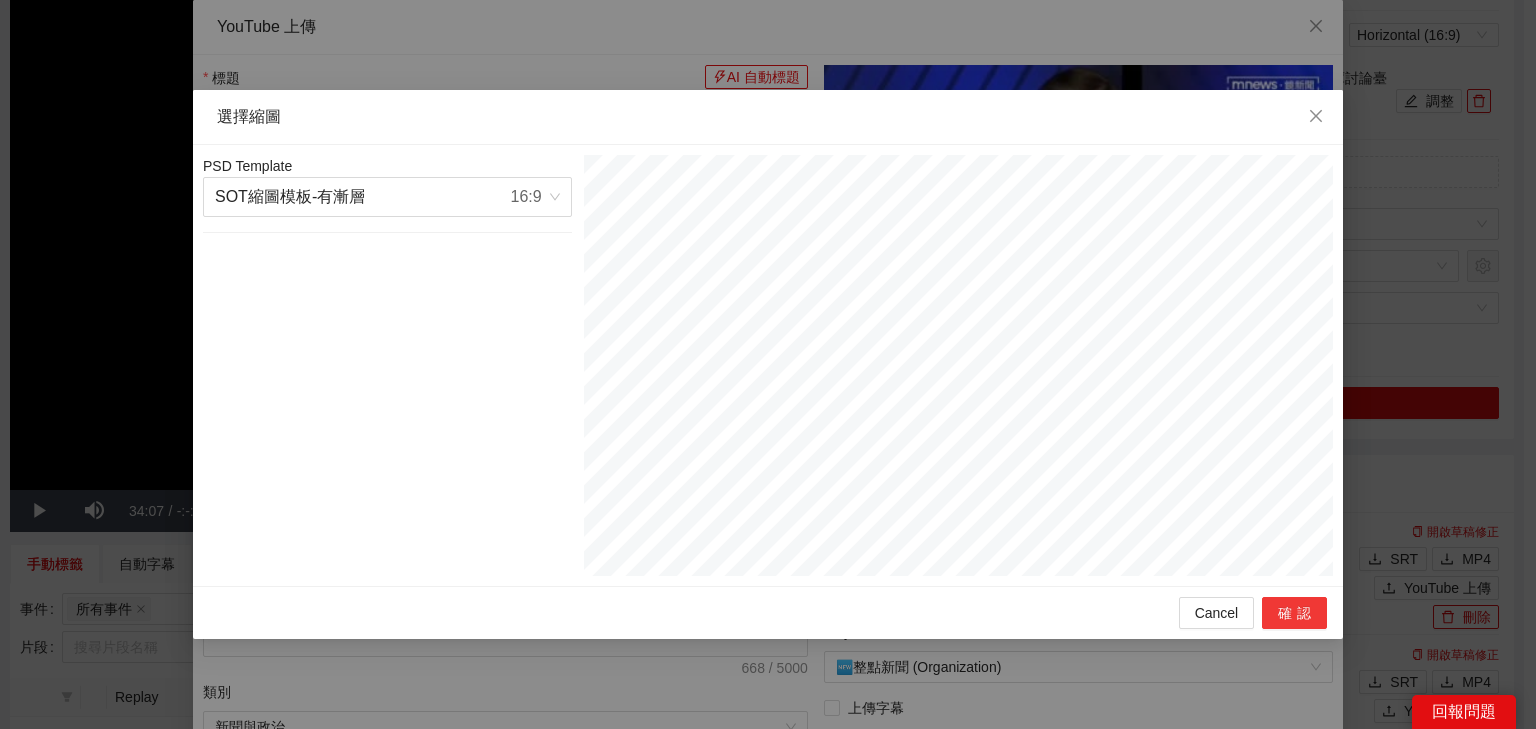 click on "確認" at bounding box center [1294, 613] 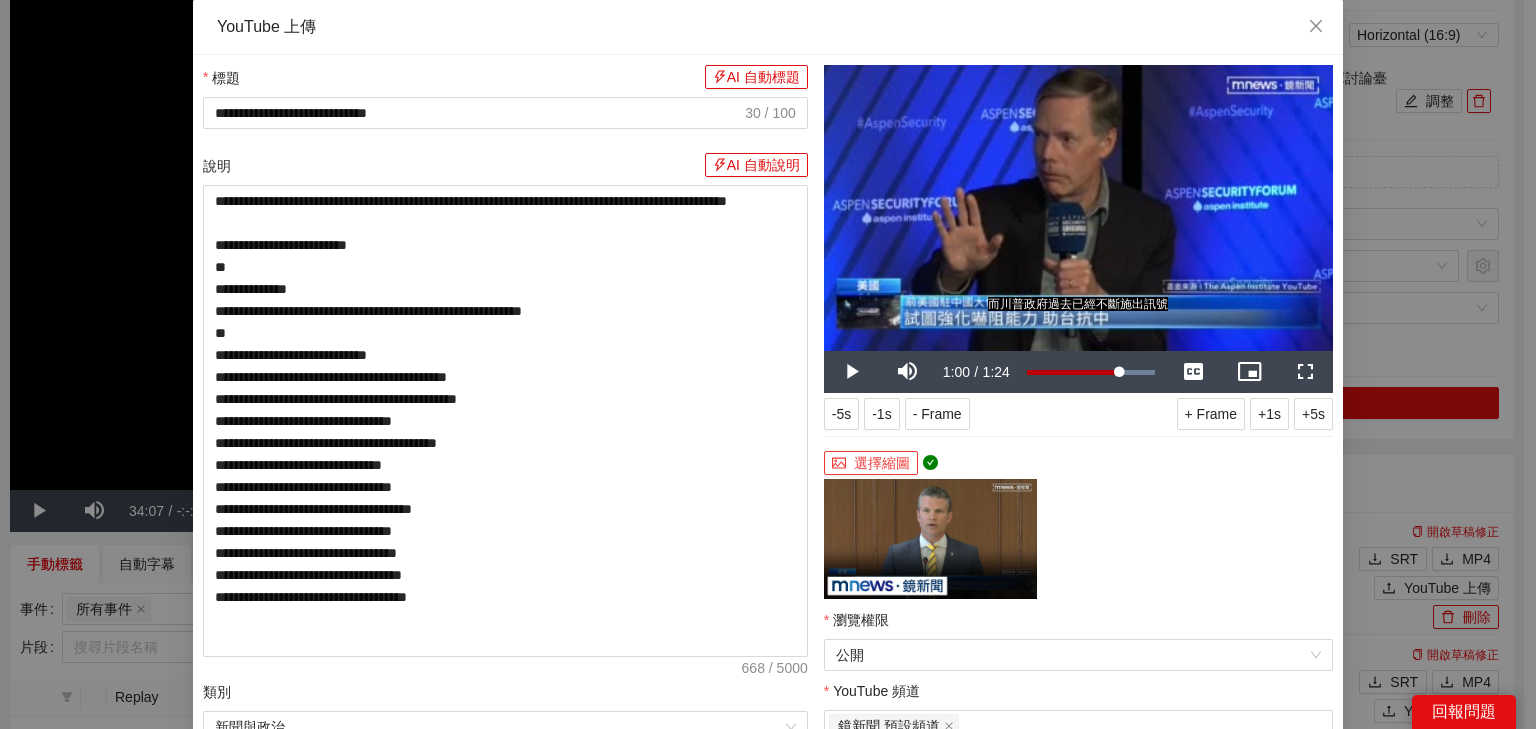 scroll, scrollTop: 464, scrollLeft: 0, axis: vertical 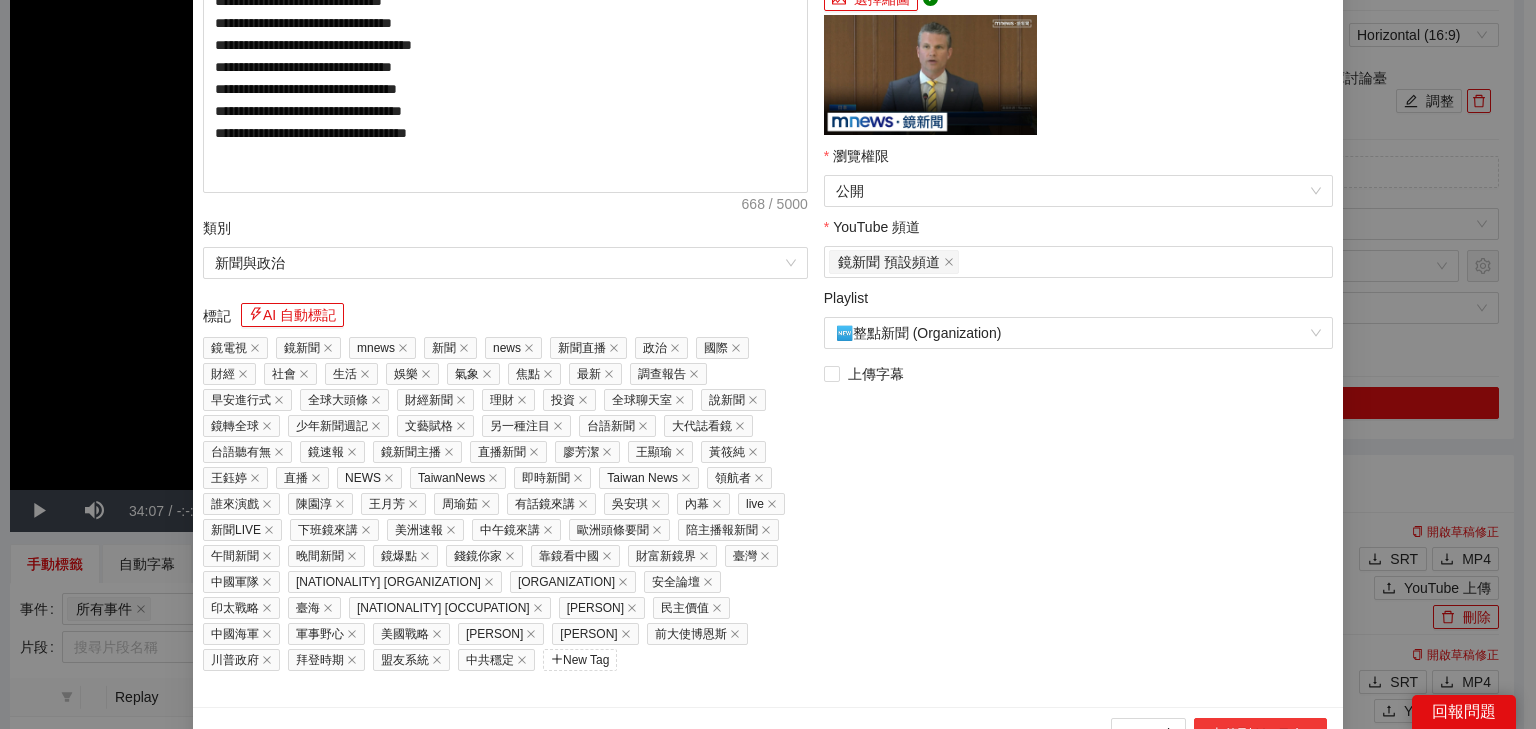 click on "上傳到 YouTube" at bounding box center (1260, 734) 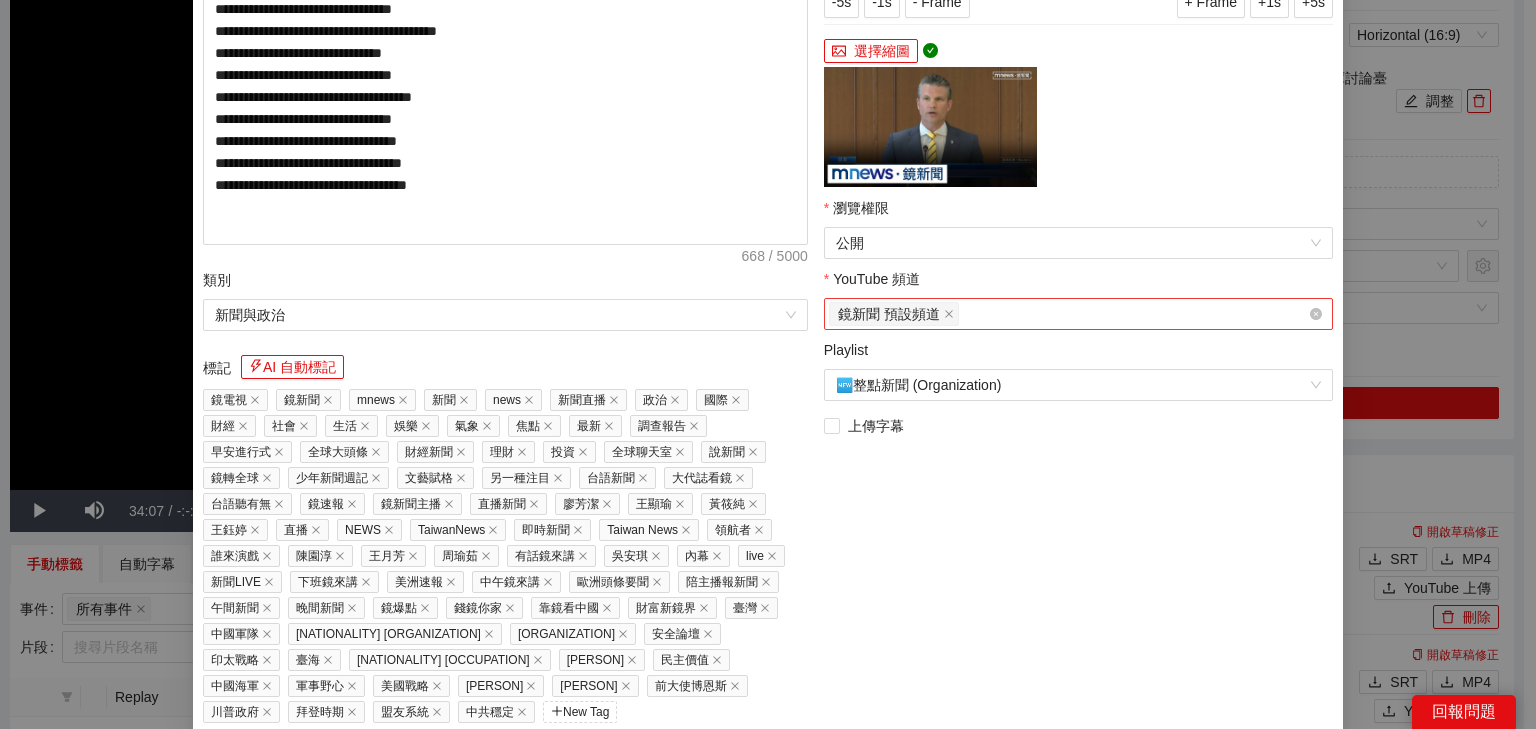 scroll, scrollTop: 384, scrollLeft: 0, axis: vertical 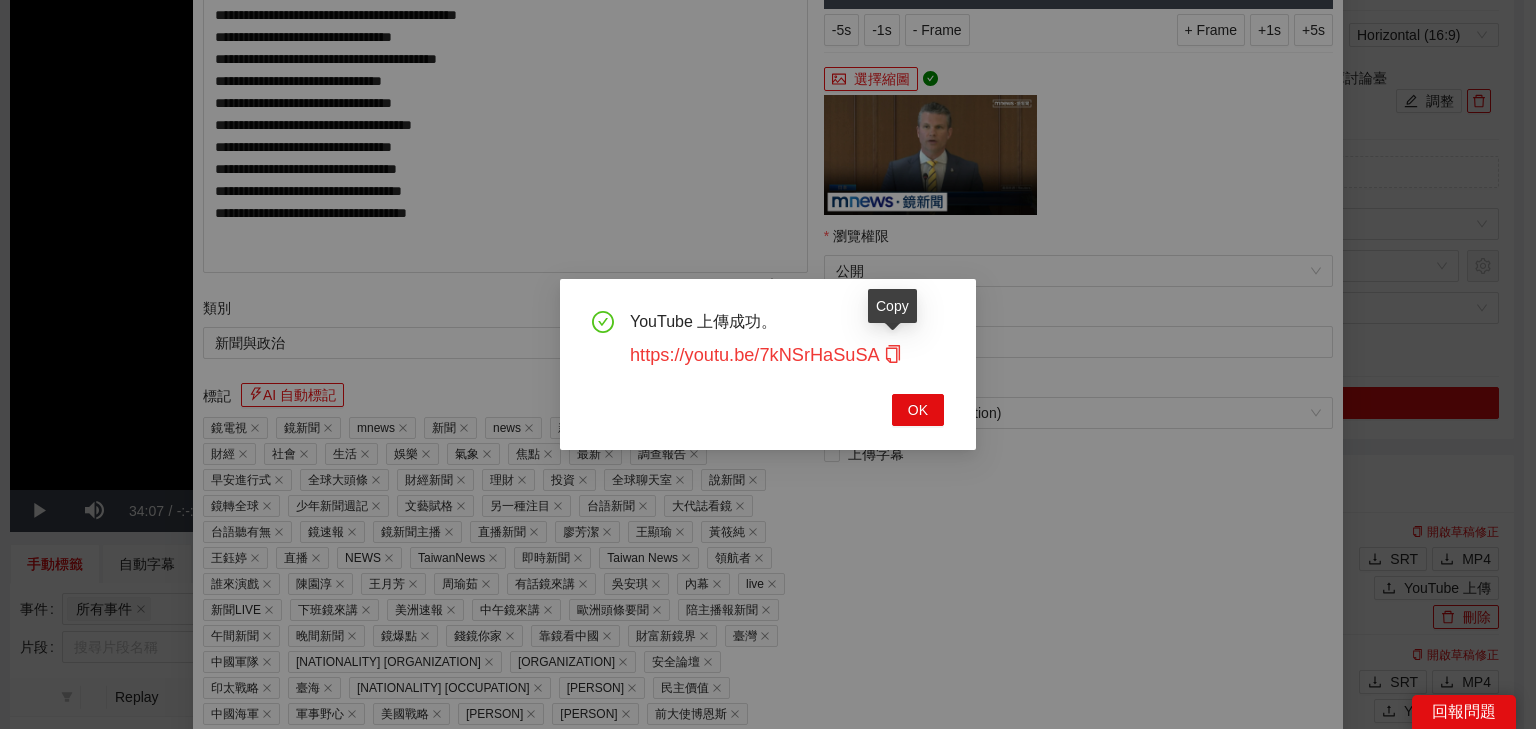 click 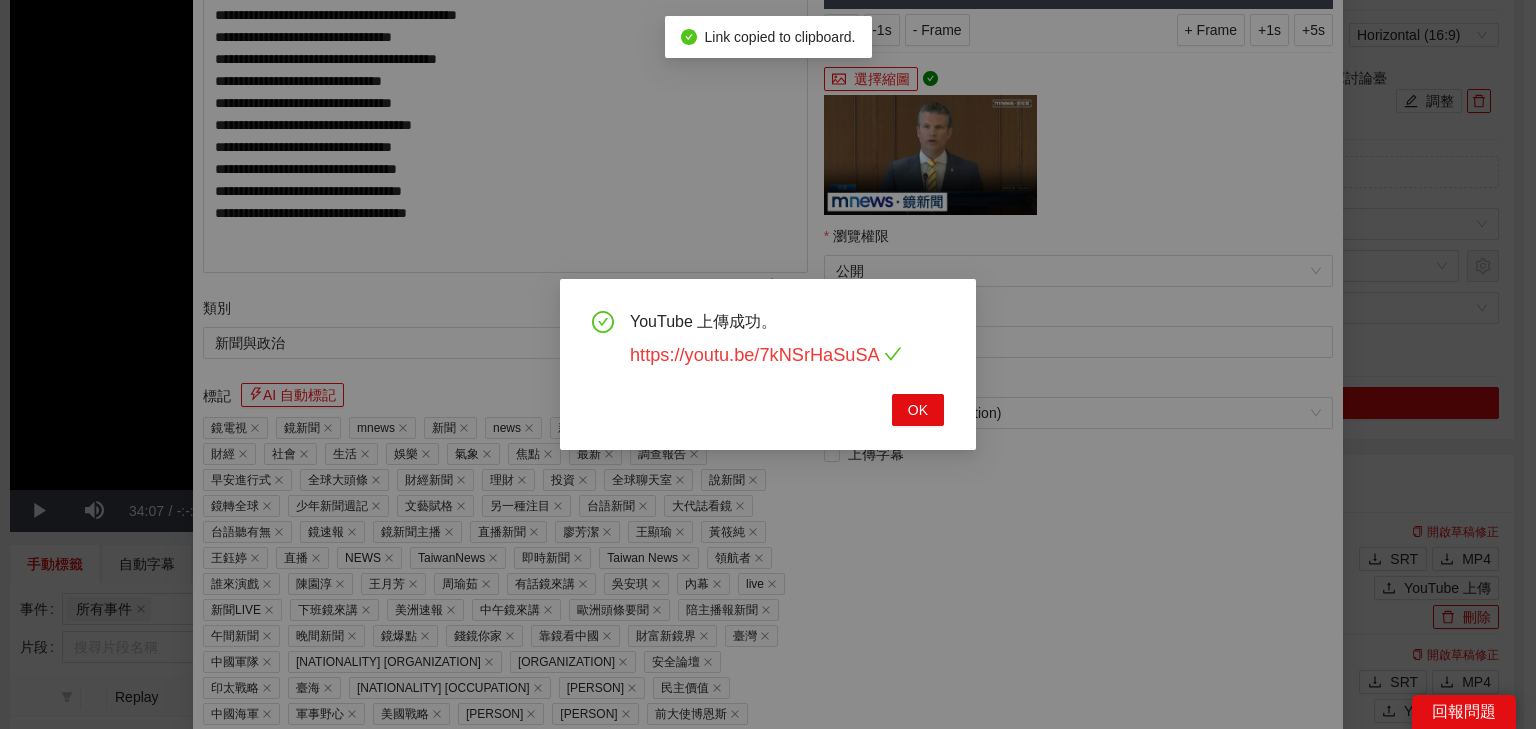 click on "https://youtu.be/7kNSrHaSuSA" at bounding box center (766, 355) 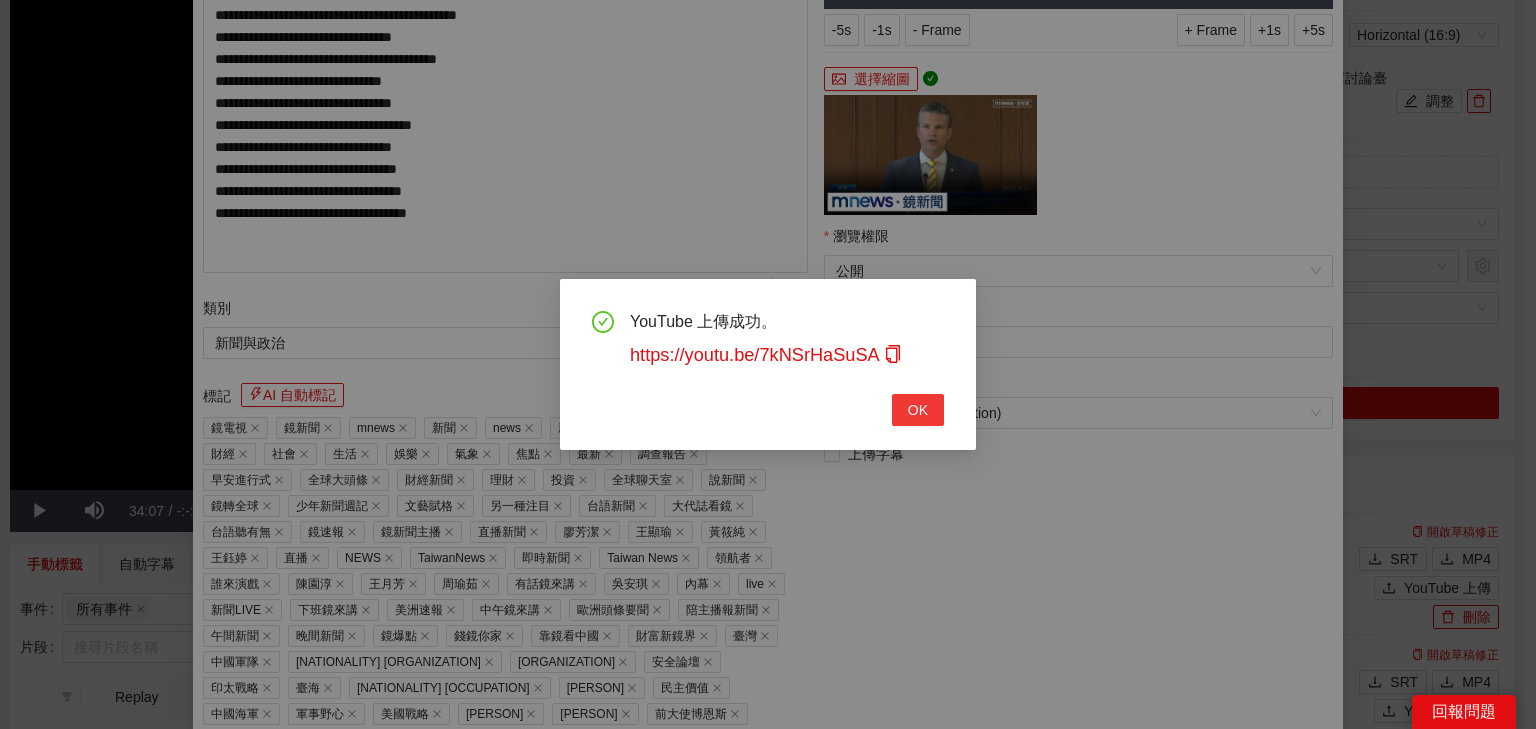 click on "OK" at bounding box center (918, 410) 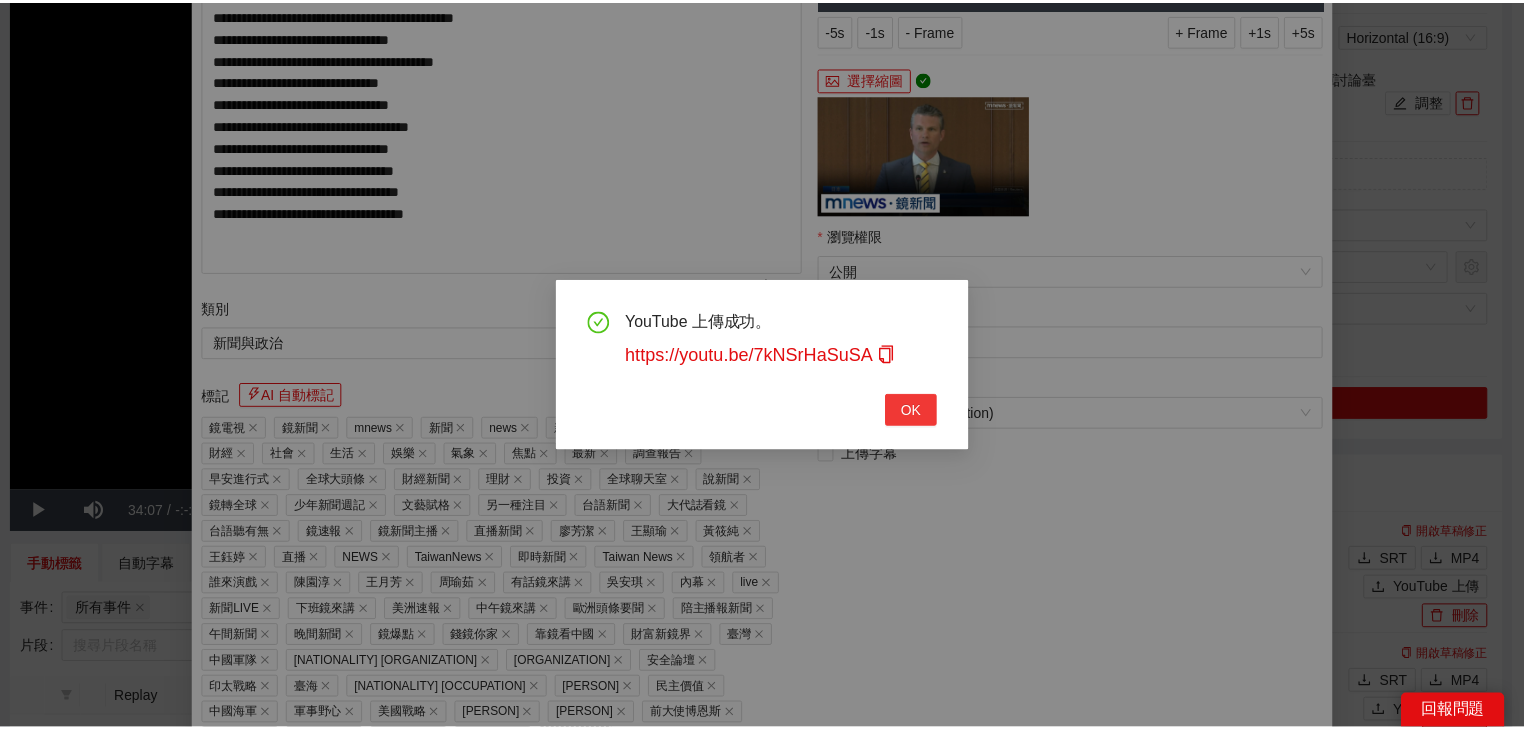 scroll, scrollTop: 343, scrollLeft: 0, axis: vertical 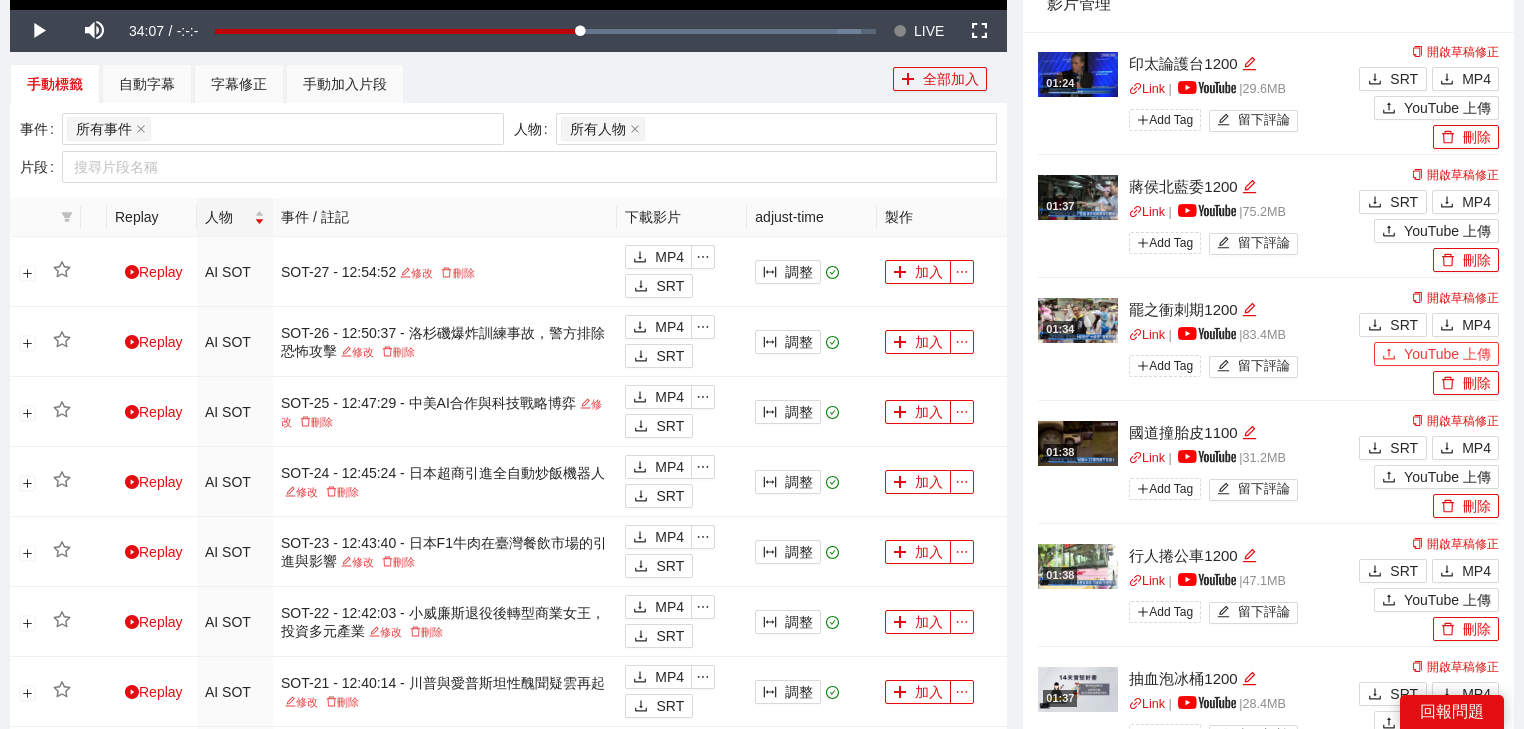 click on "YouTube 上傳" at bounding box center [1447, 354] 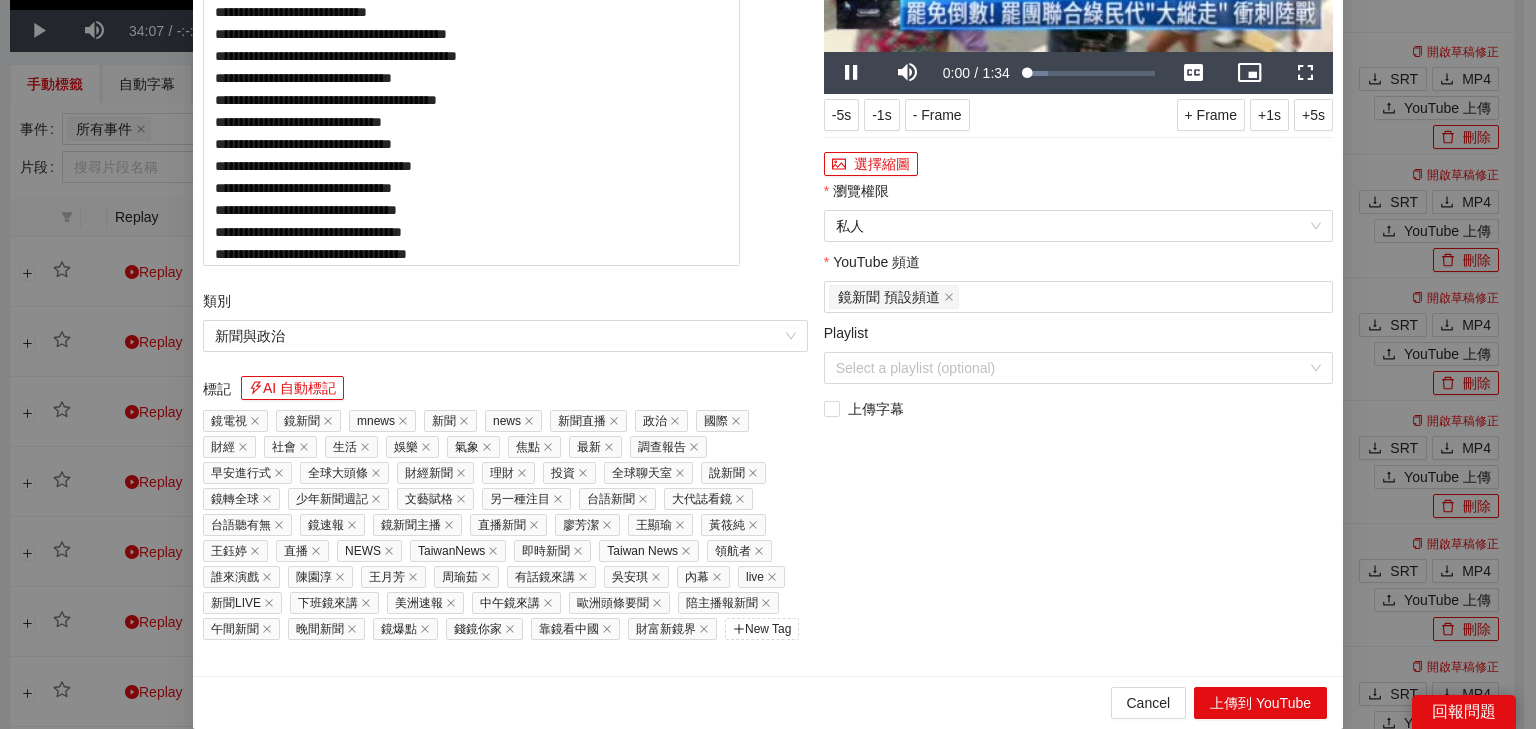click at bounding box center [1078, -91] 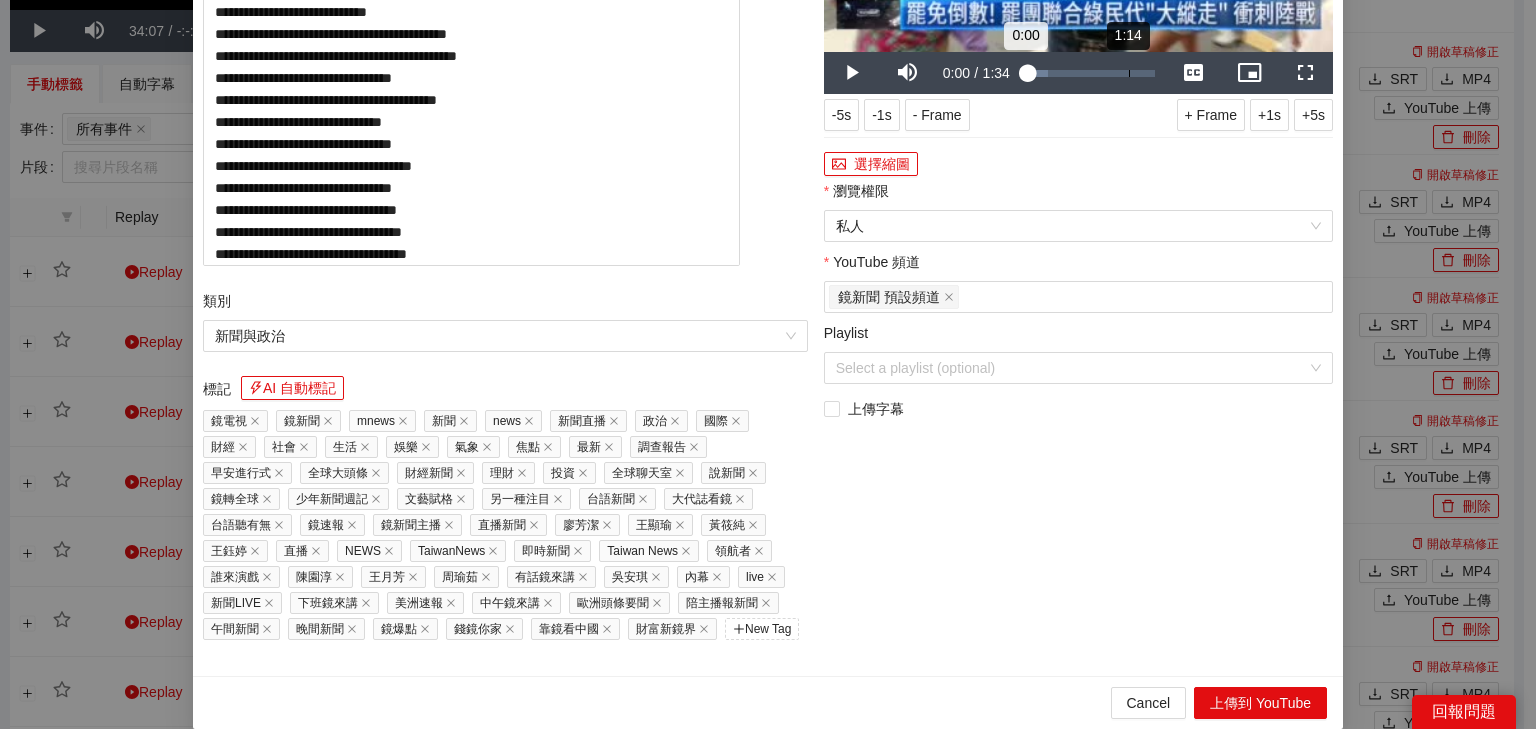 click on "Loaded :  16.66% 1:14 0:00" at bounding box center (1091, 73) 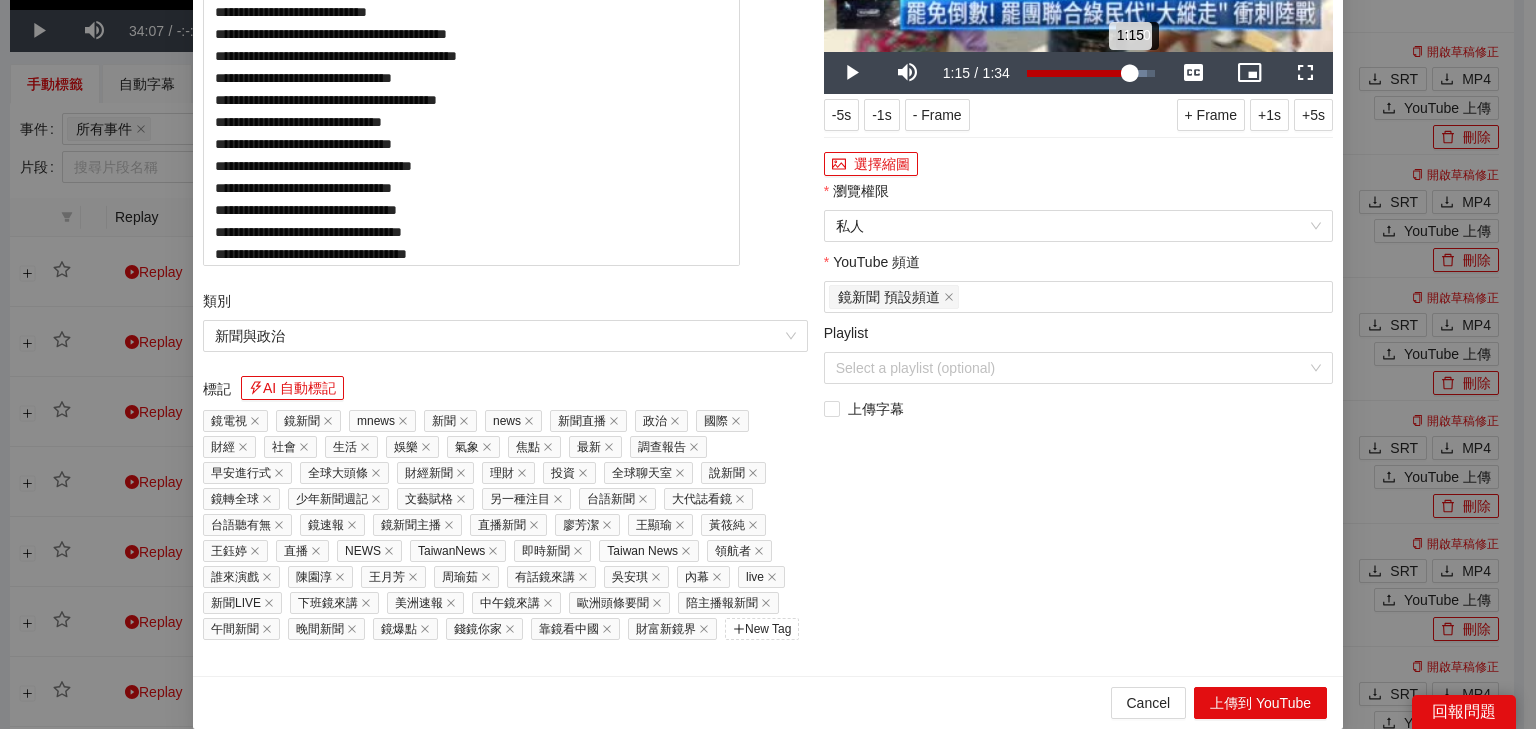 click on "1:15" at bounding box center (1078, 73) 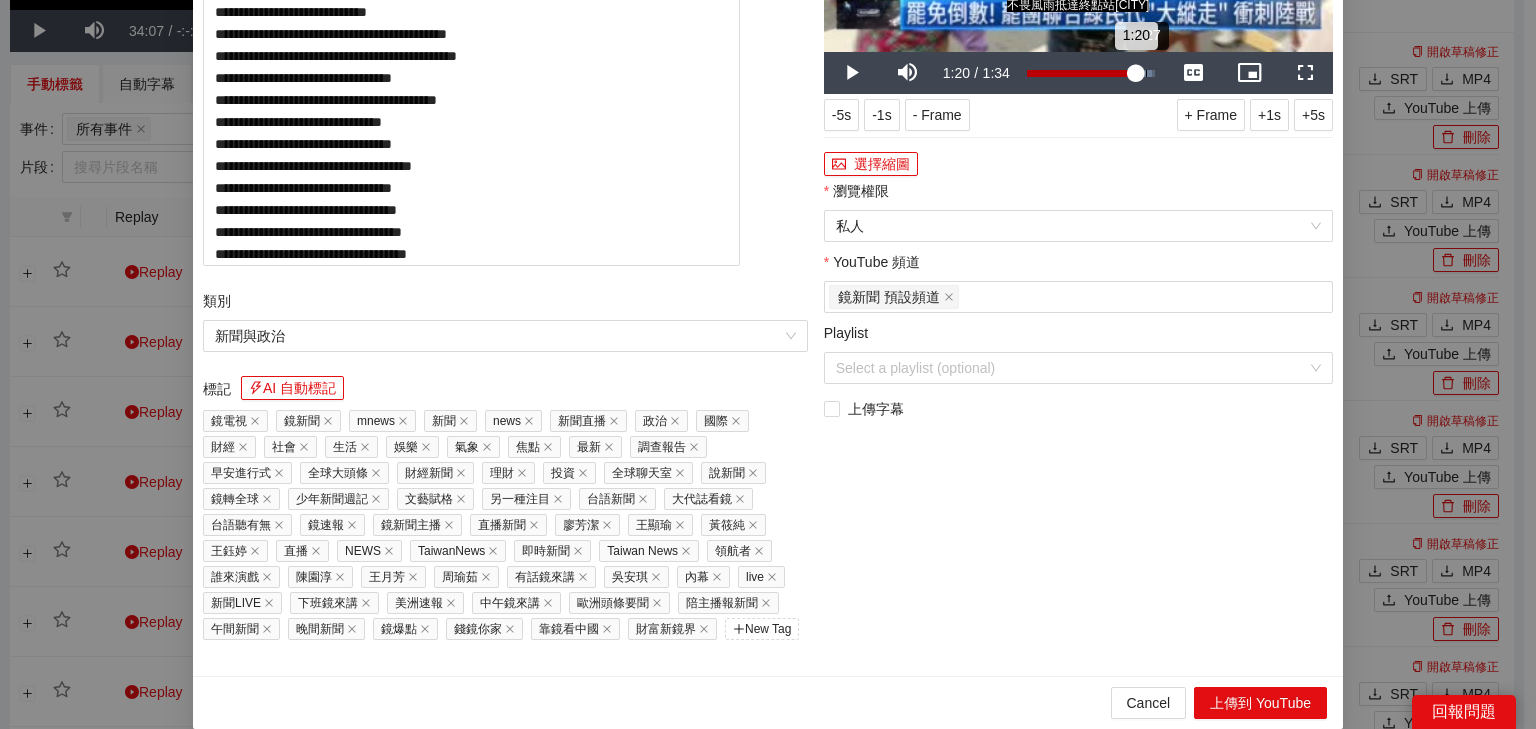 click on "Loaded :  97.83% 1:27 1:20" at bounding box center (1091, 73) 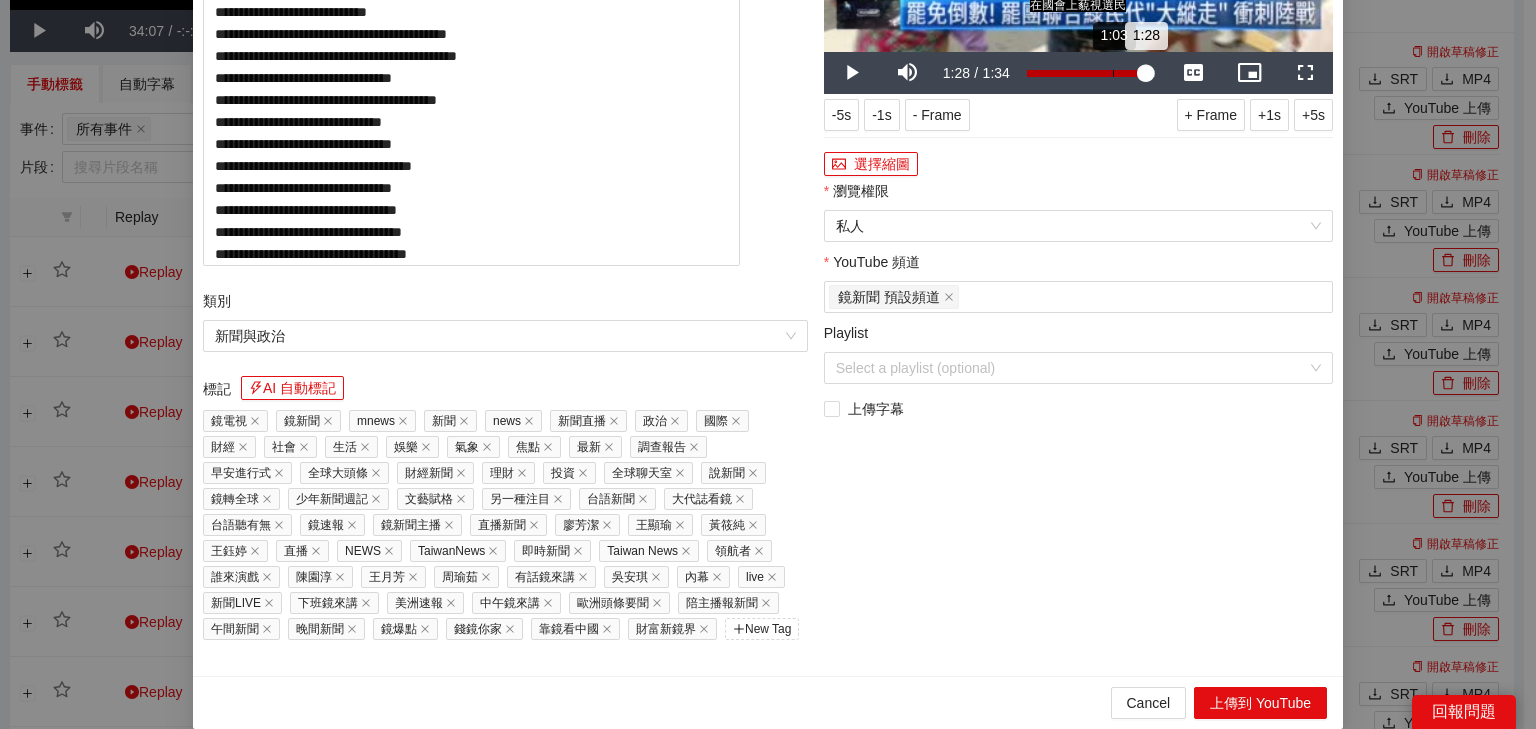 click on "1:28" at bounding box center (1086, 73) 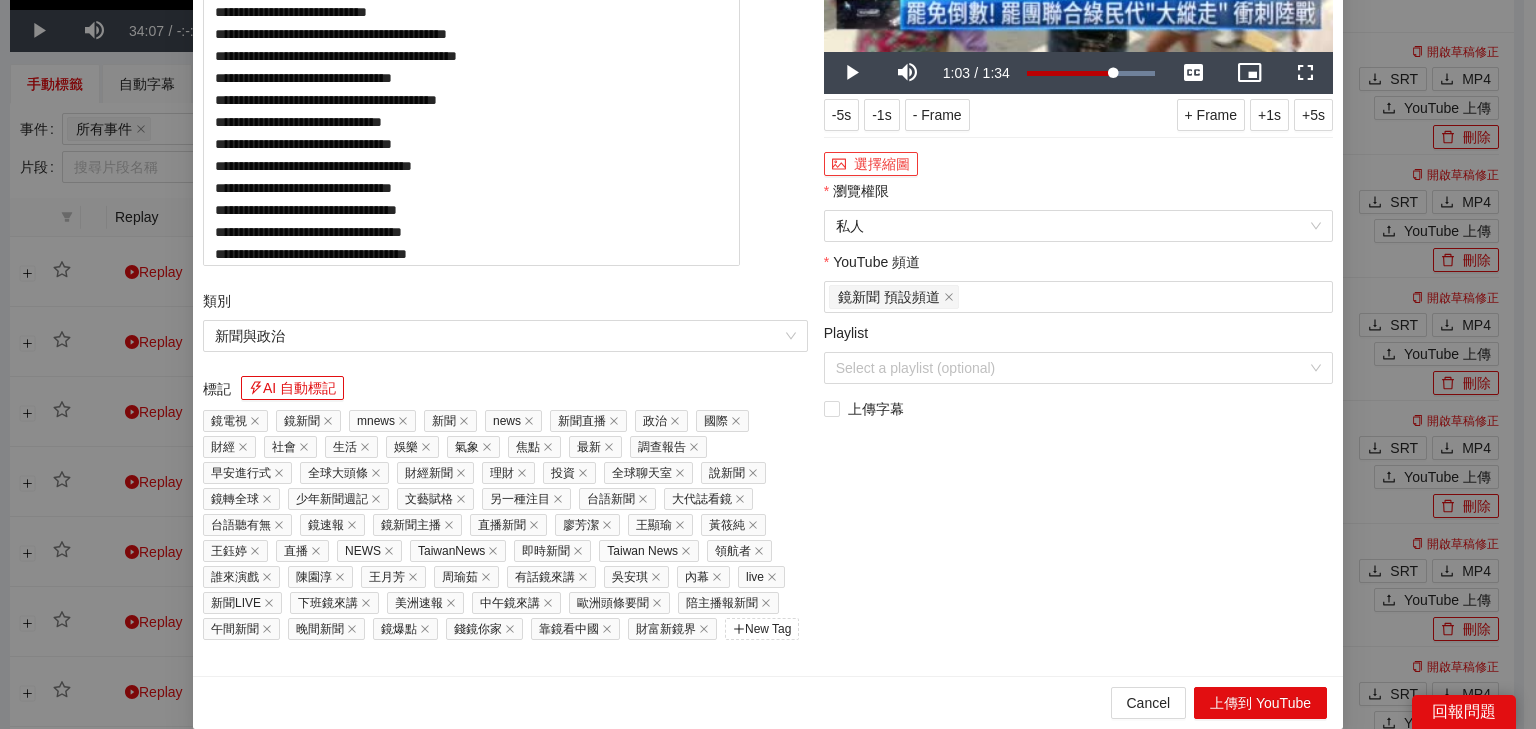 click on "選擇縮圖" at bounding box center [871, 164] 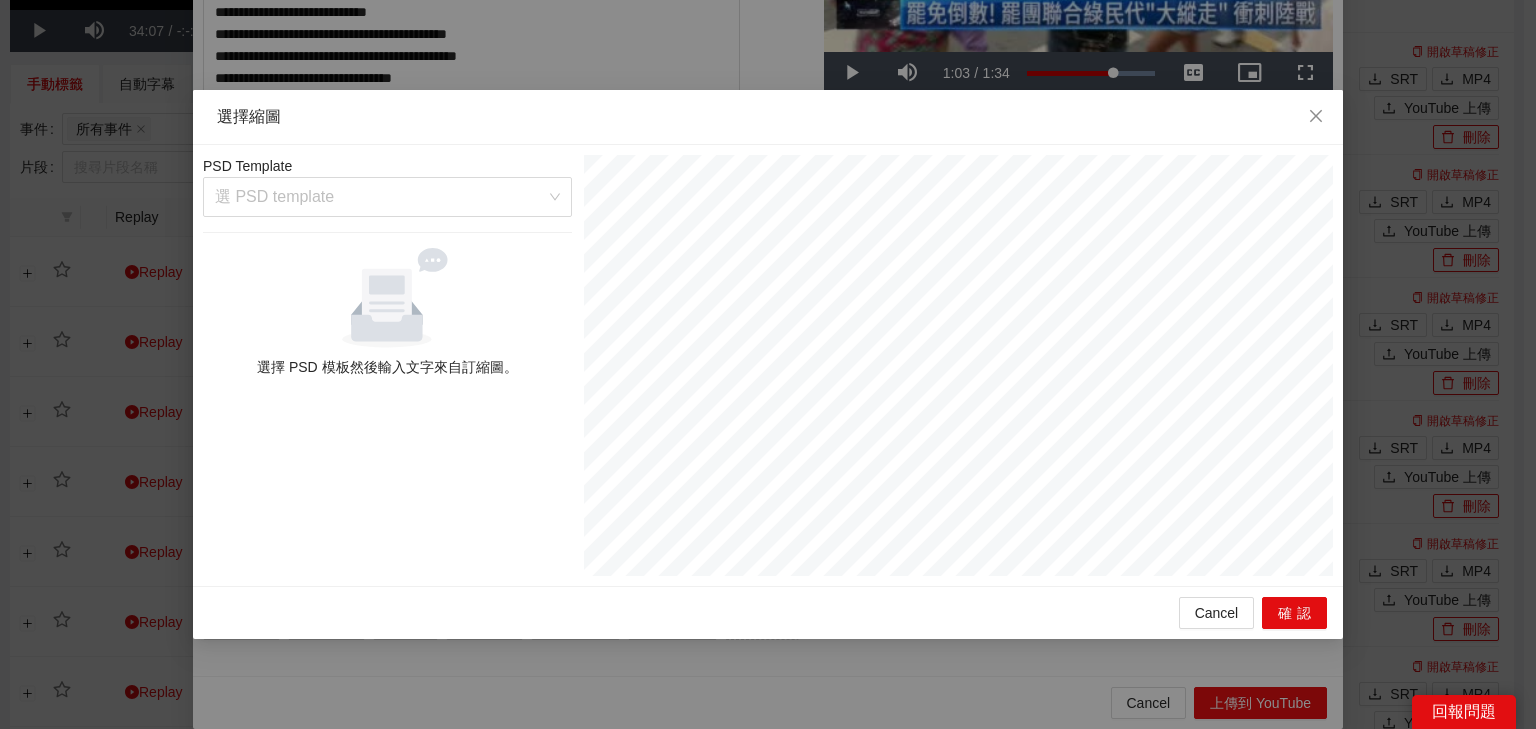 drag, startPoint x: 502, startPoint y: 195, endPoint x: 482, endPoint y: 295, distance: 101.98039 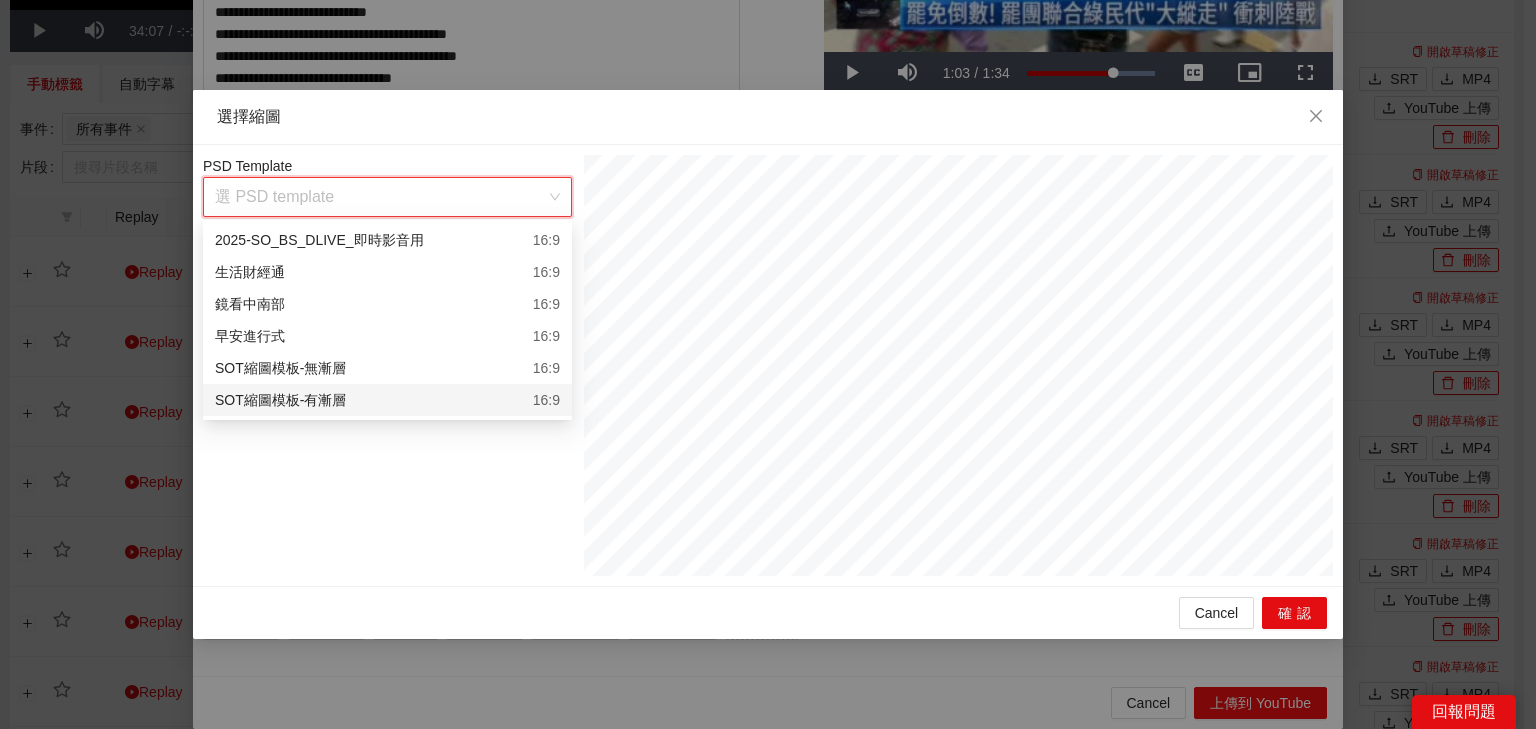 click on "SOT縮圖模板-有漸層 16:9" at bounding box center [387, 400] 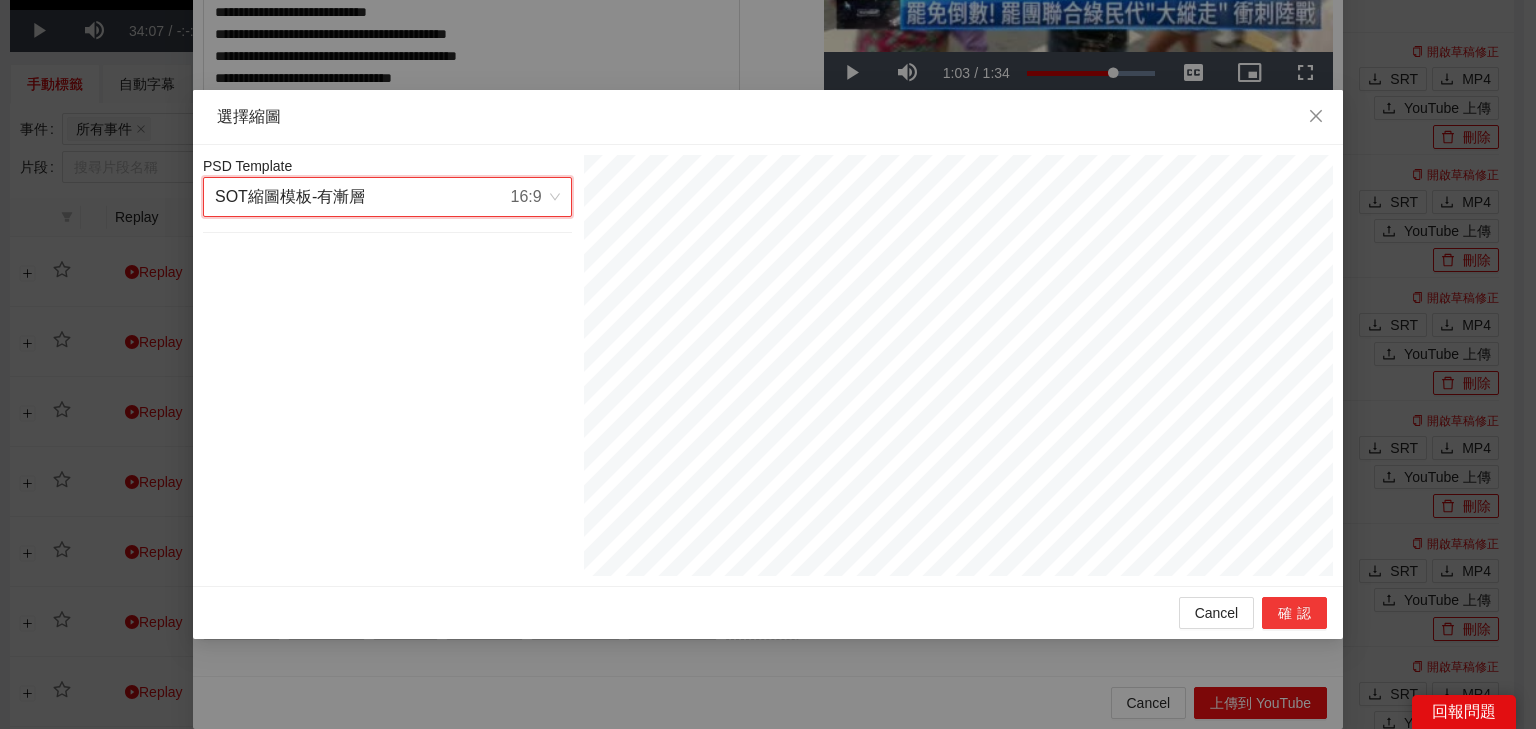 click on "確認" at bounding box center (1294, 613) 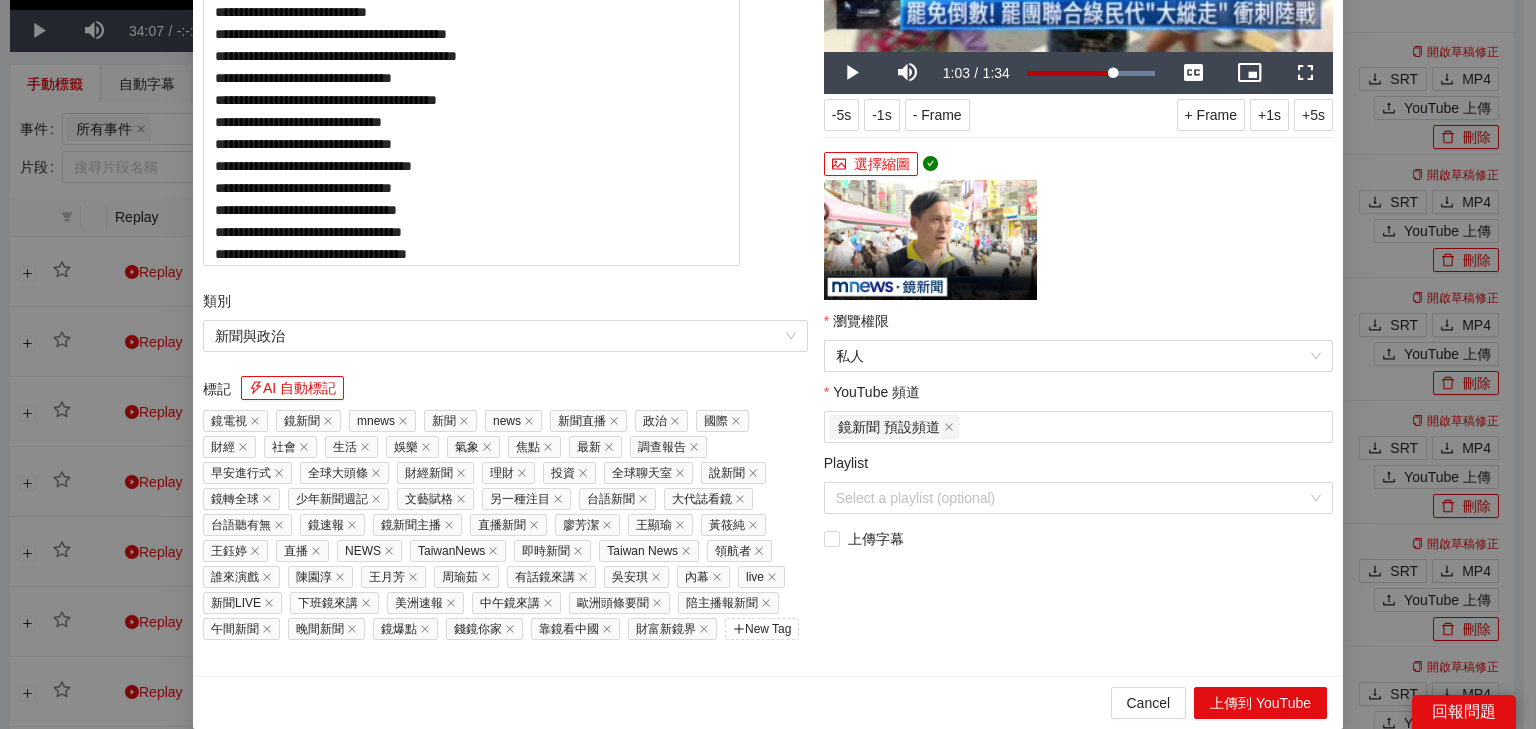 click 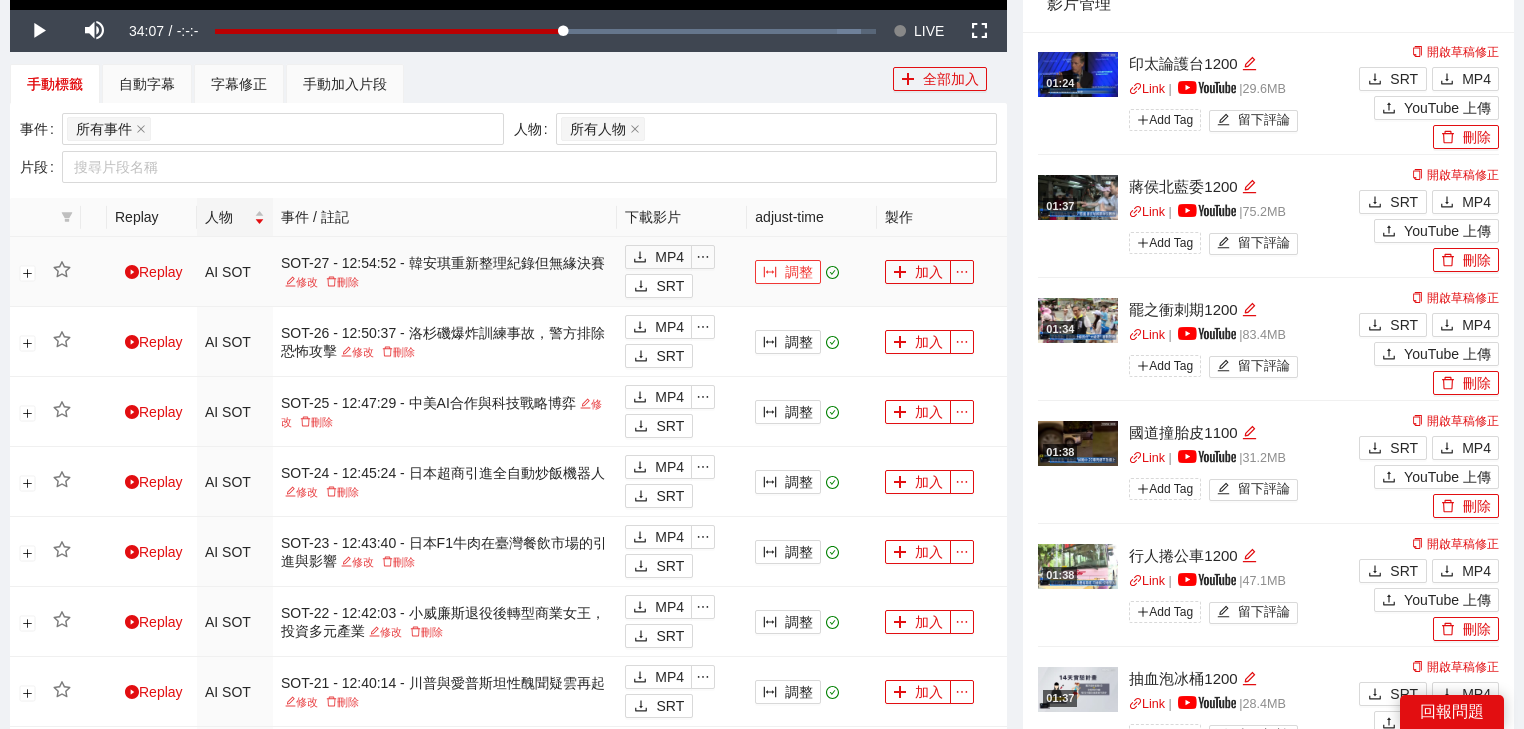 click on "調整" at bounding box center [788, 272] 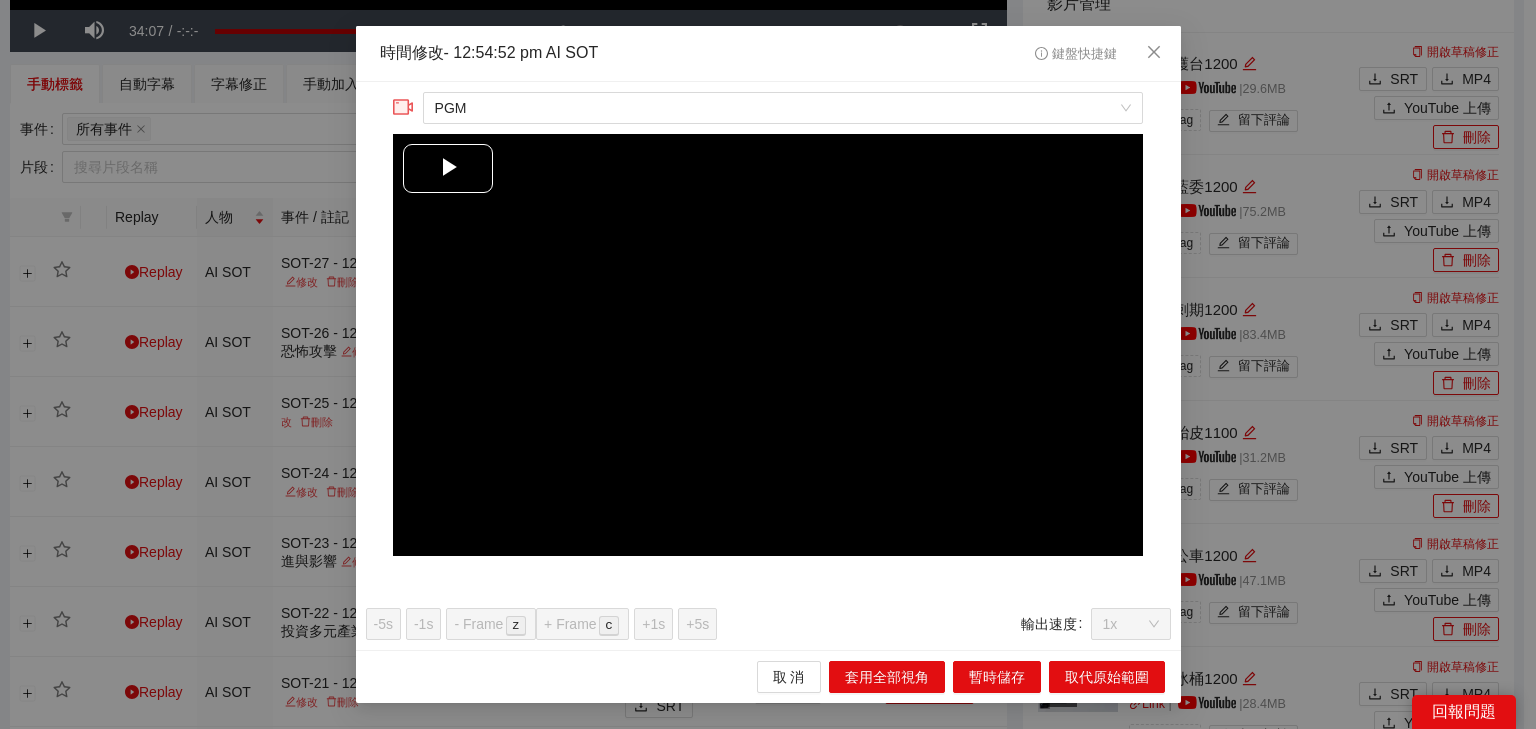 click at bounding box center (448, 169) 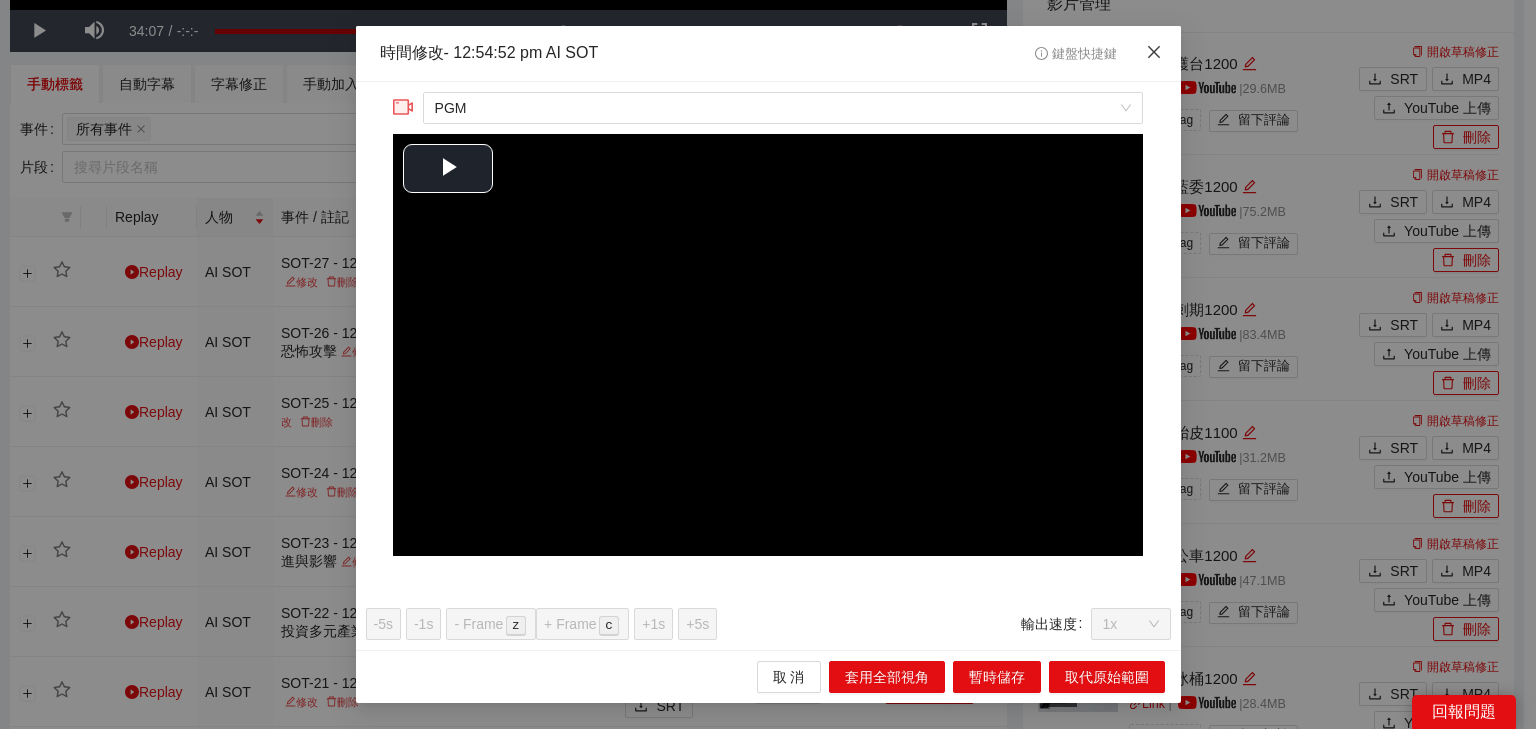 click 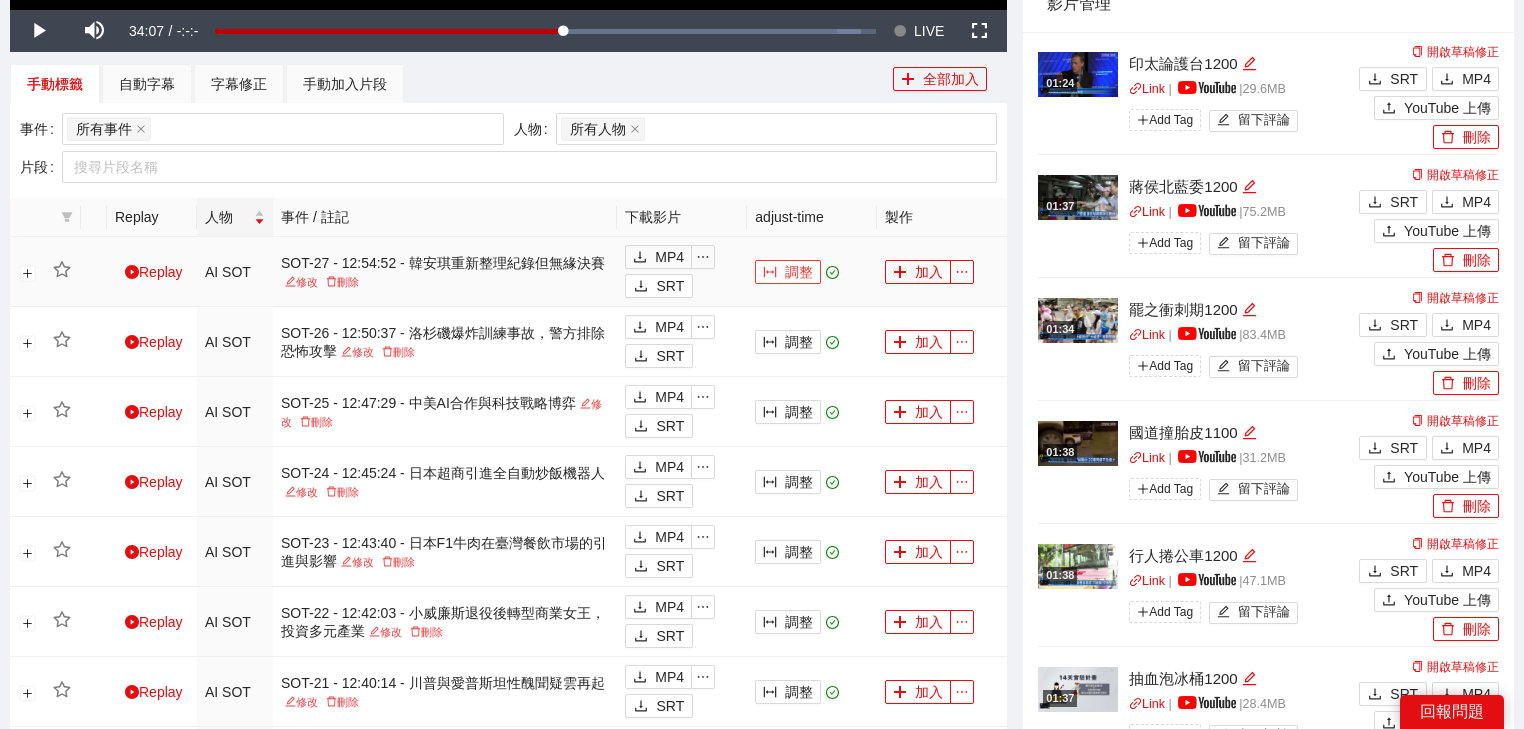 click on "調整" at bounding box center (788, 272) 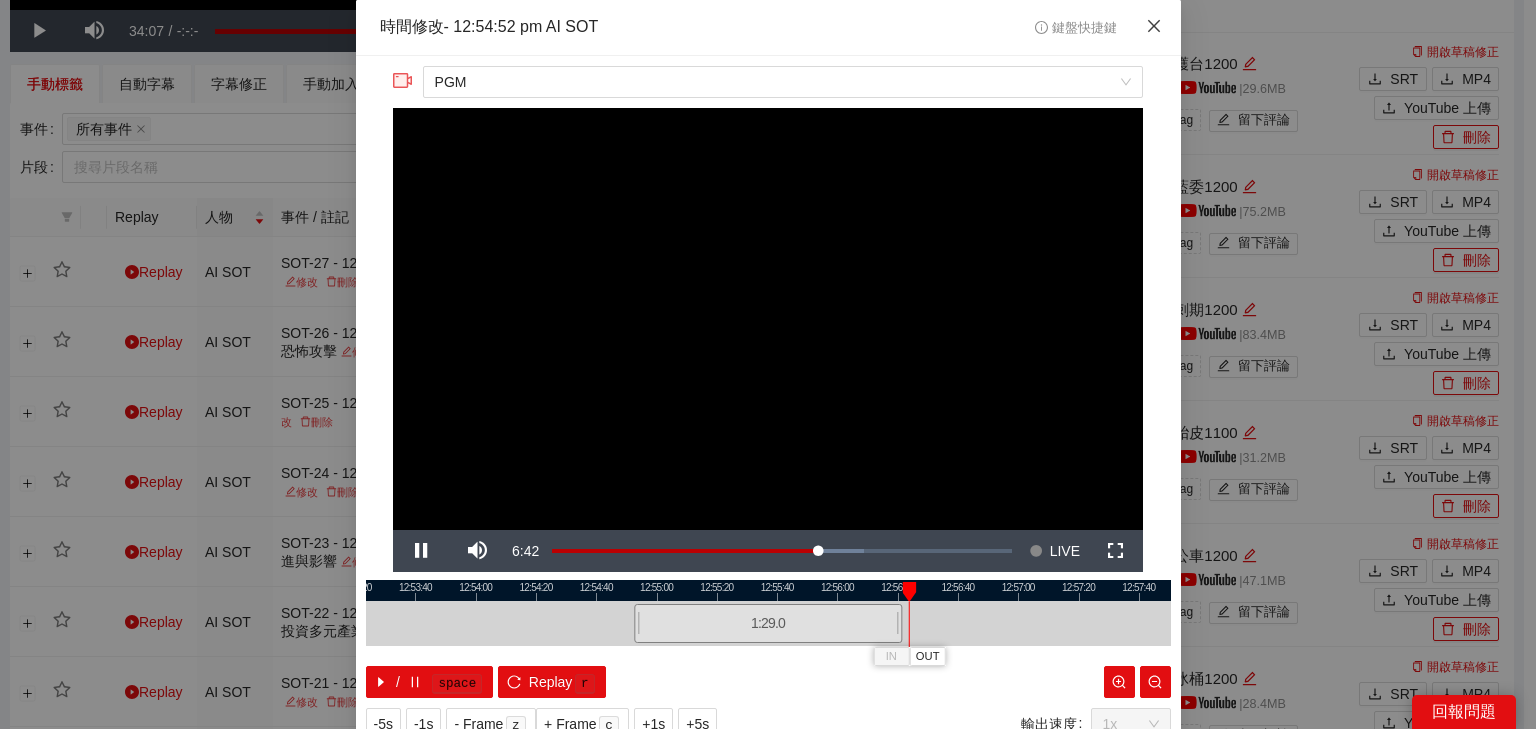click 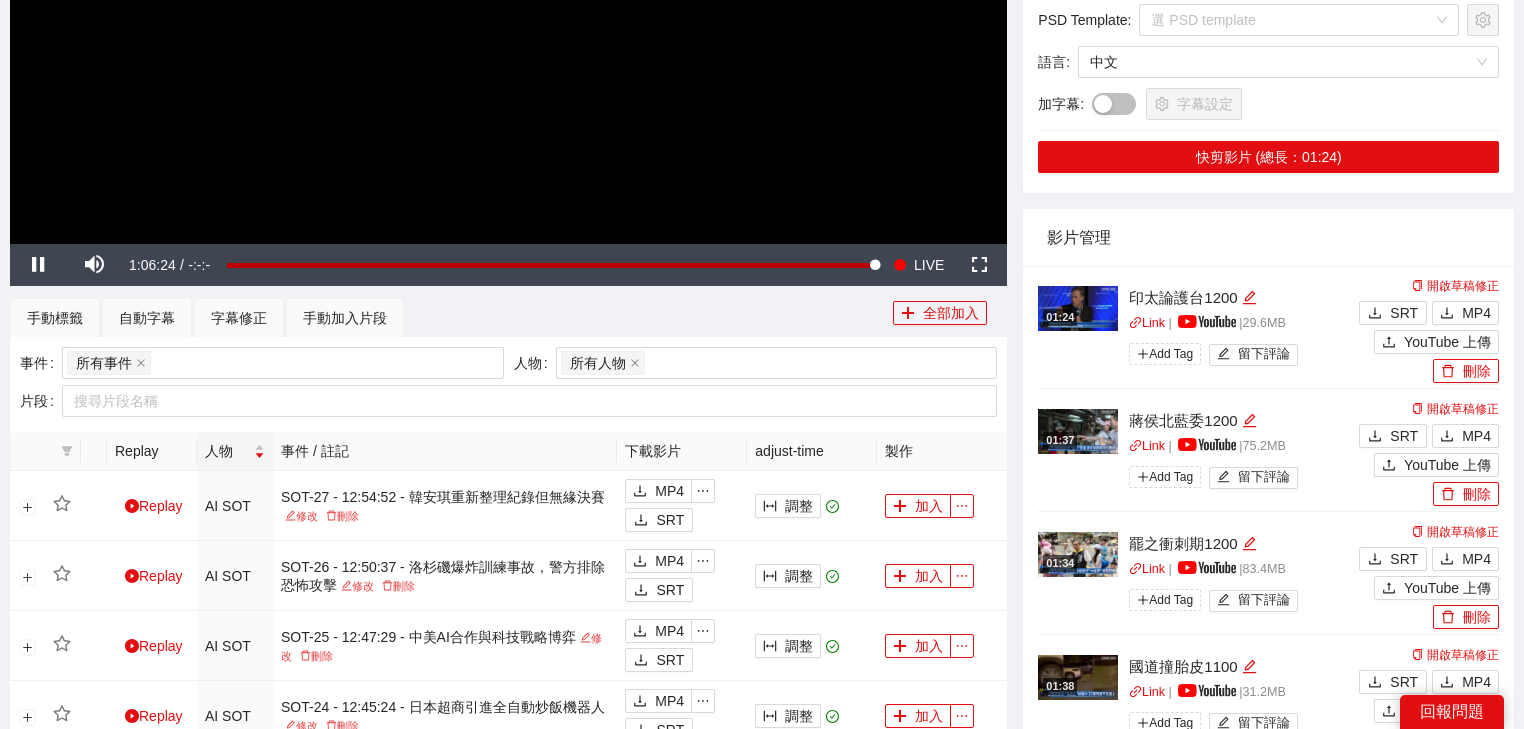 scroll, scrollTop: 480, scrollLeft: 0, axis: vertical 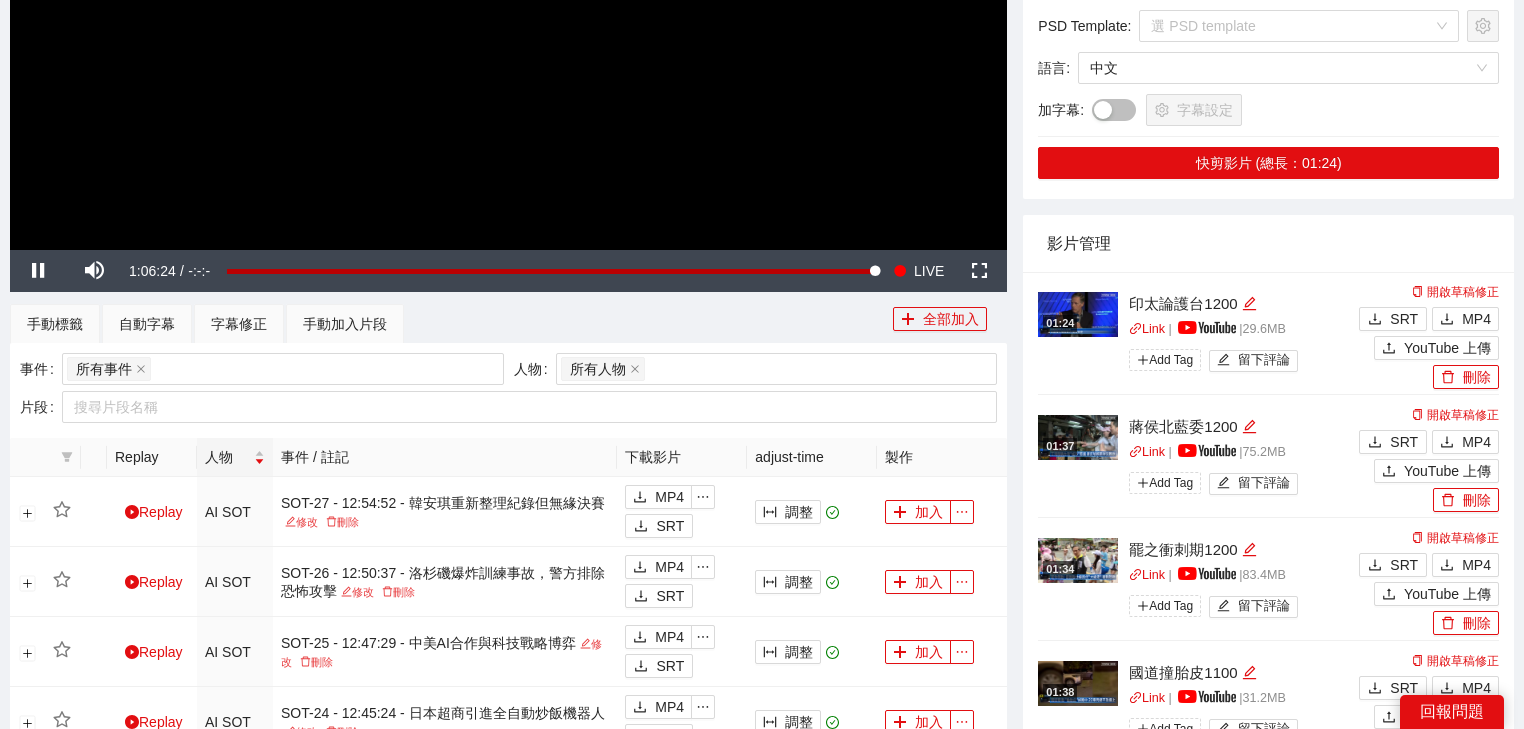 click at bounding box center (508, -31) 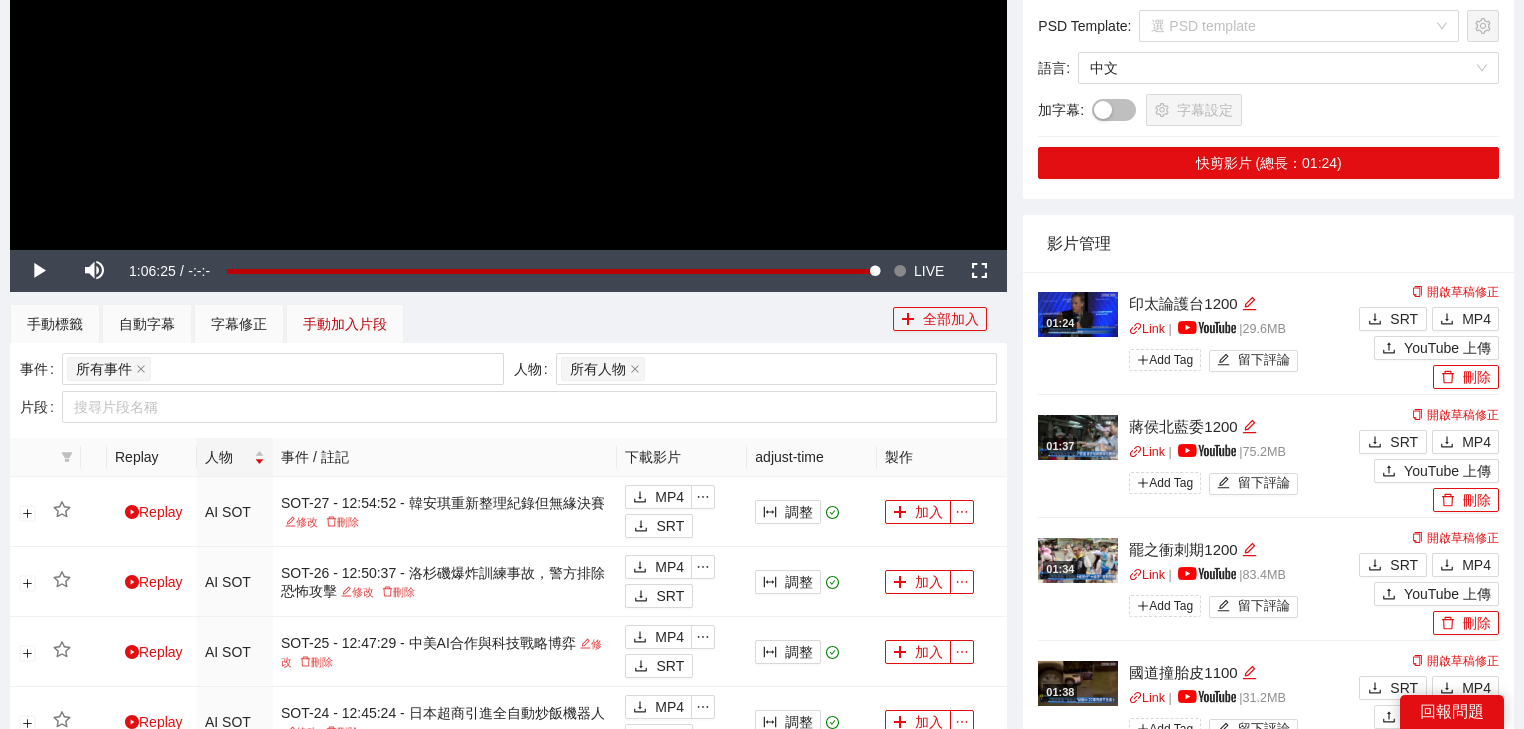 click on "手動加入片段" at bounding box center (345, 324) 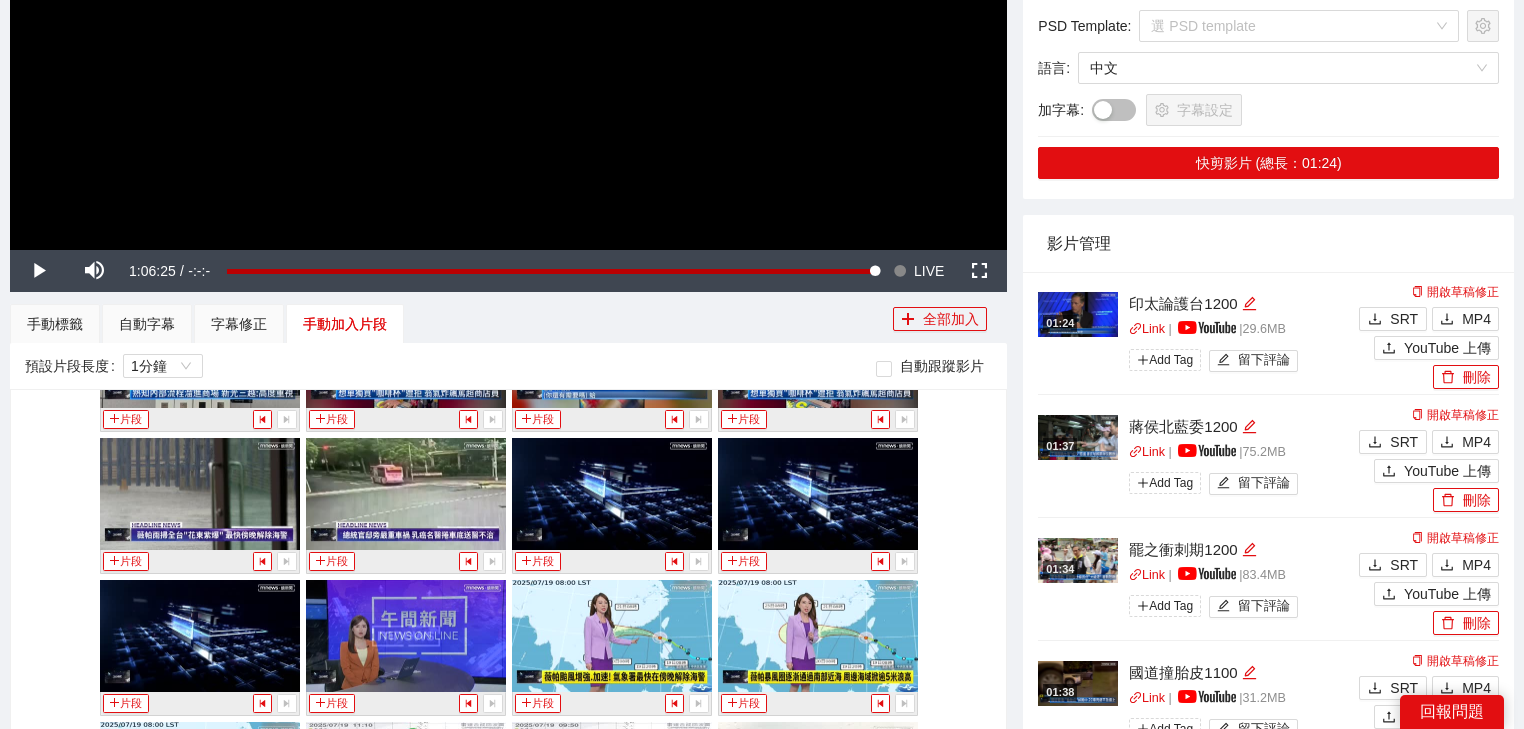 scroll, scrollTop: 400, scrollLeft: 0, axis: vertical 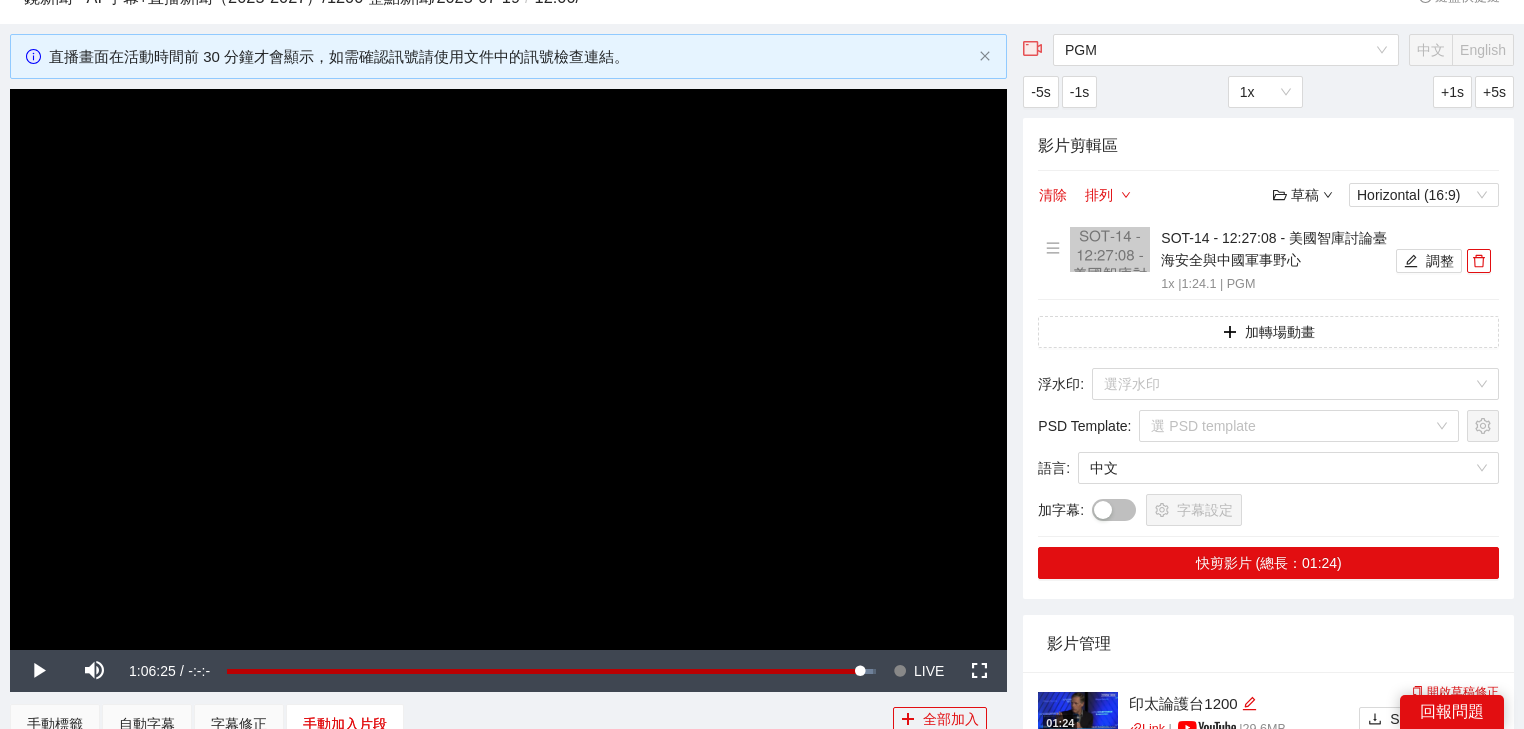 drag, startPoint x: 630, startPoint y: 375, endPoint x: 637, endPoint y: 356, distance: 20.248457 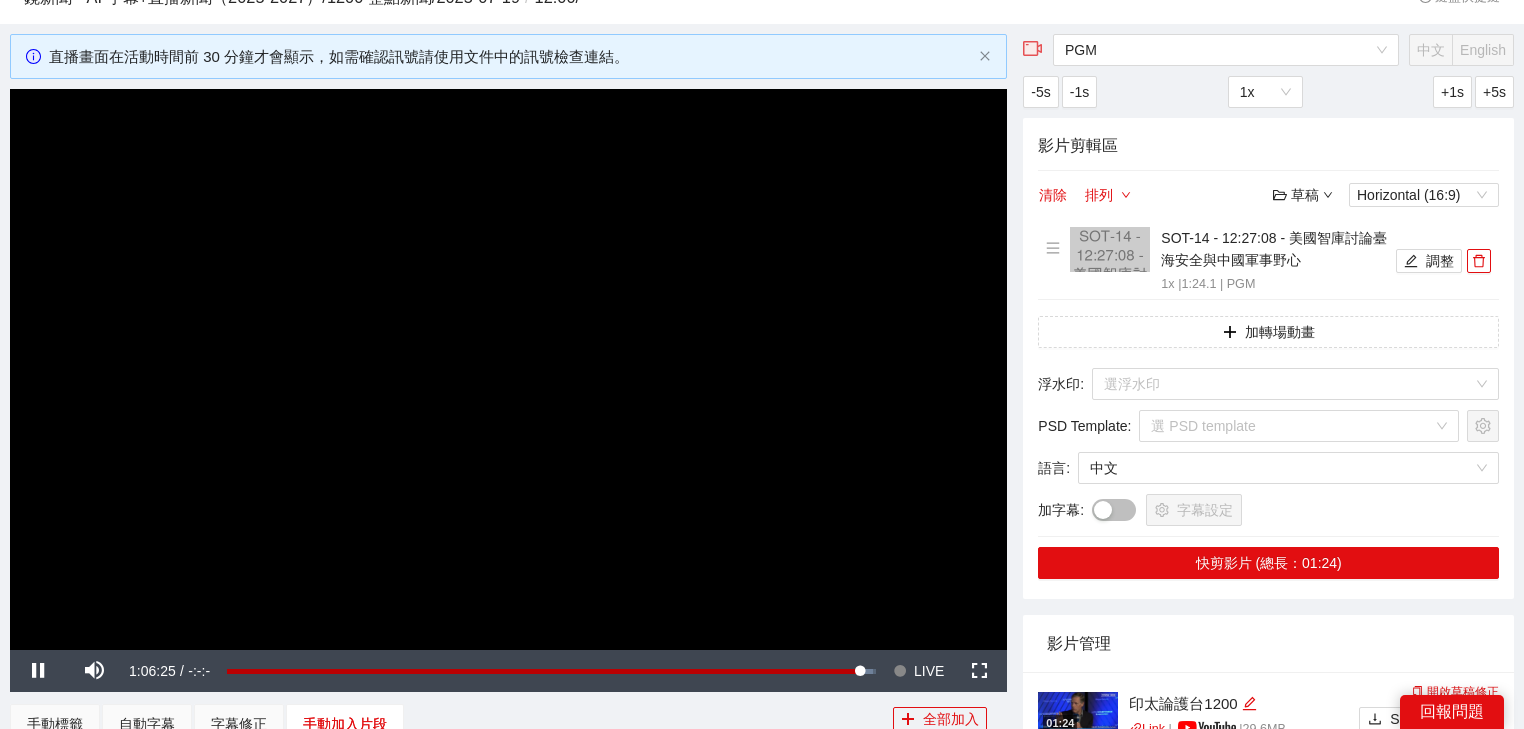 drag, startPoint x: 862, startPoint y: 668, endPoint x: 892, endPoint y: 670, distance: 30.066593 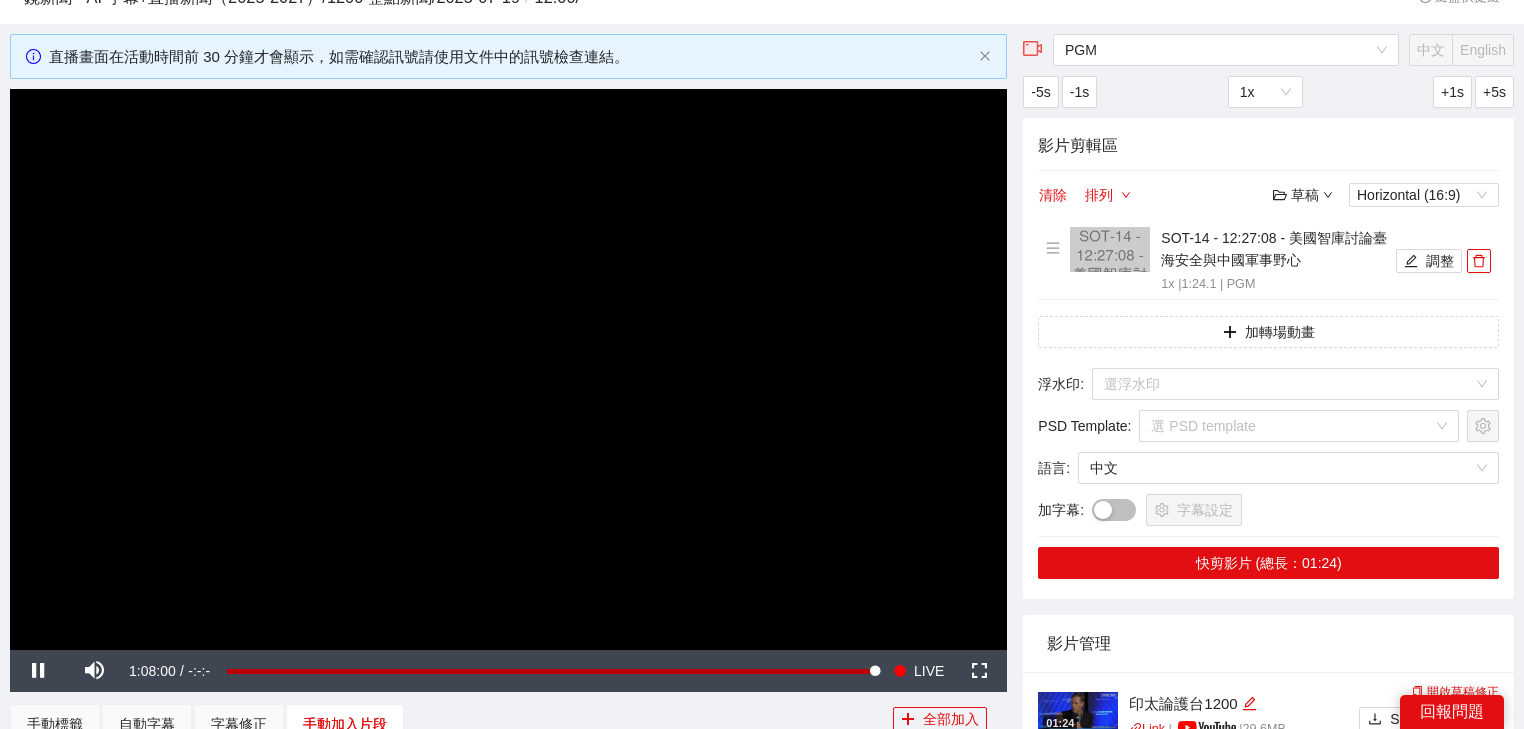 click at bounding box center (508, 369) 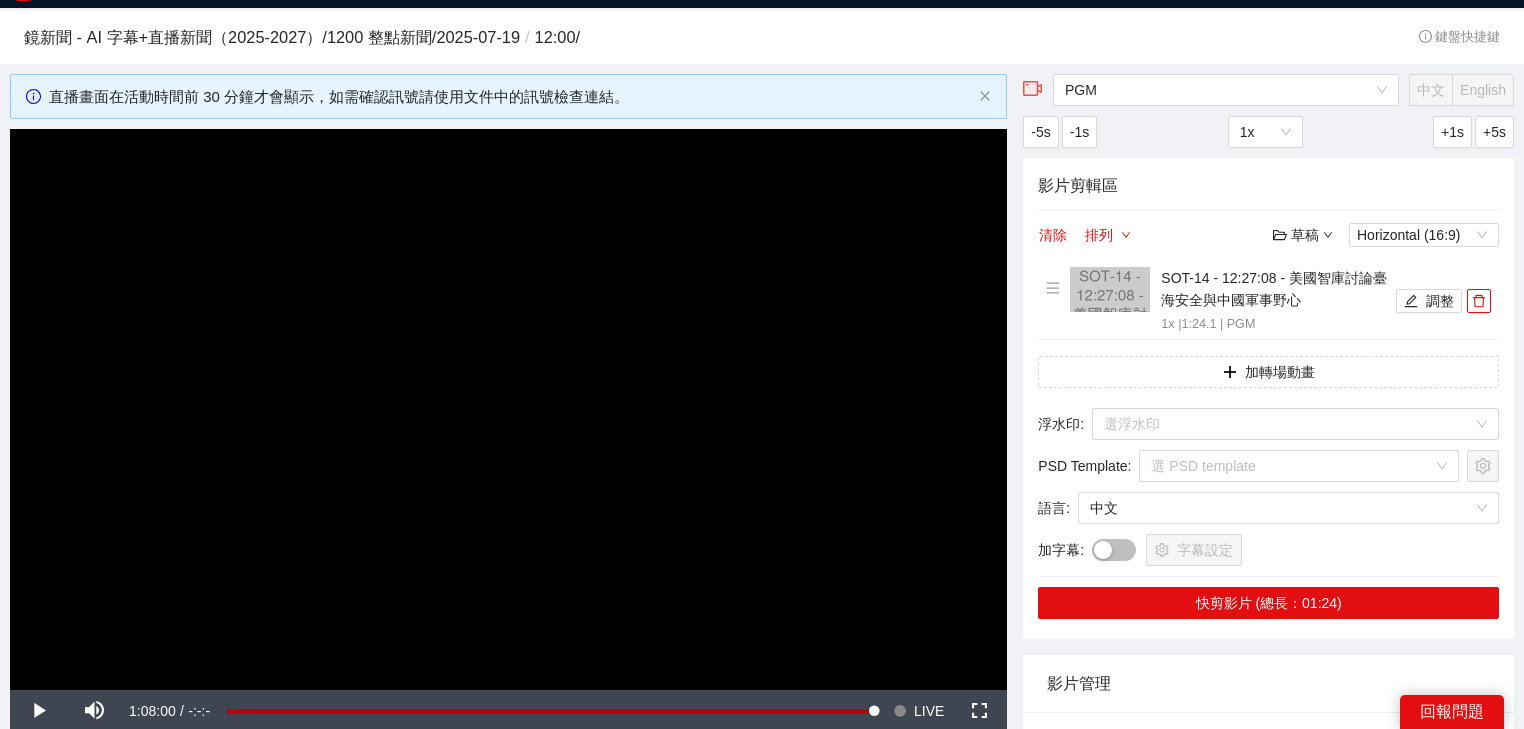 scroll, scrollTop: 0, scrollLeft: 0, axis: both 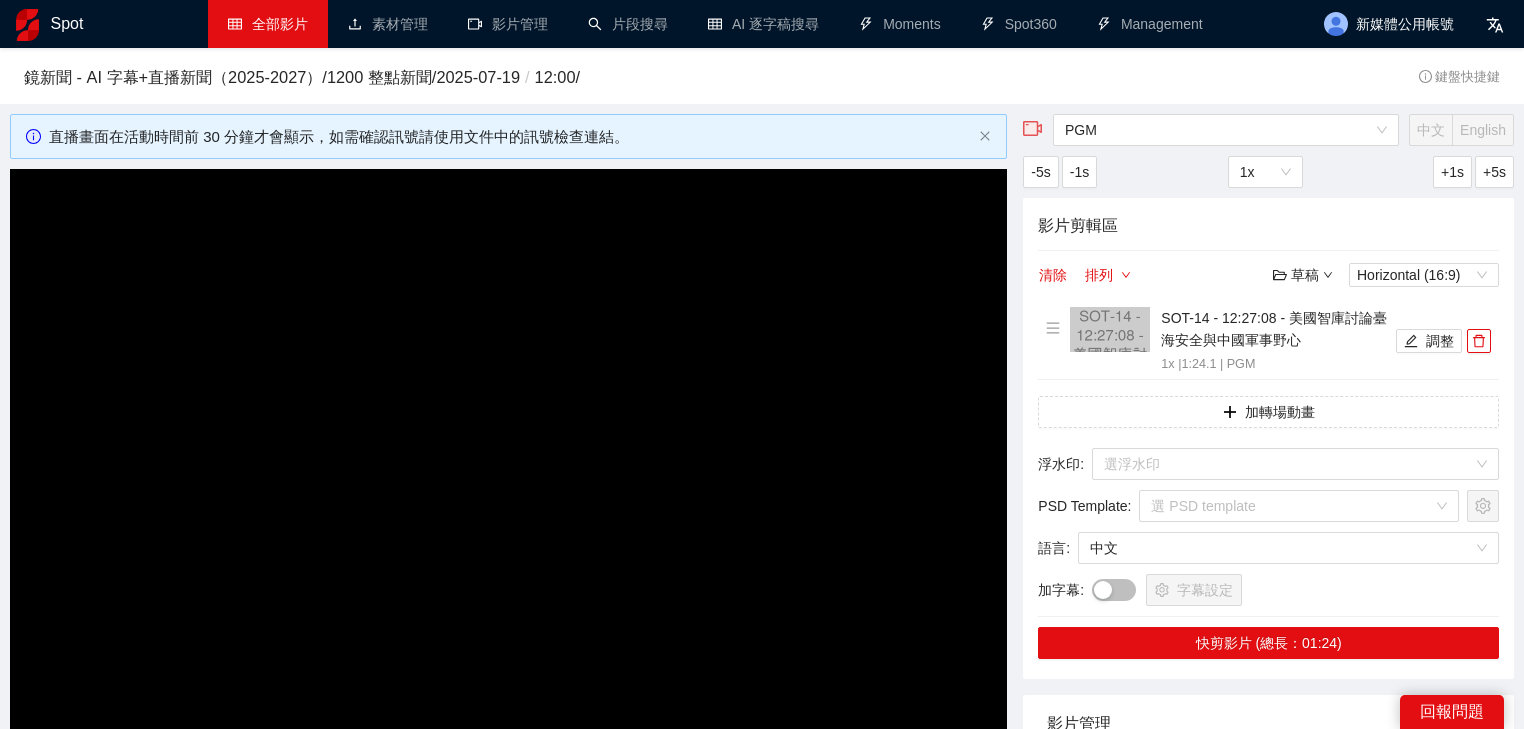 click on "全部影片" at bounding box center [268, 24] 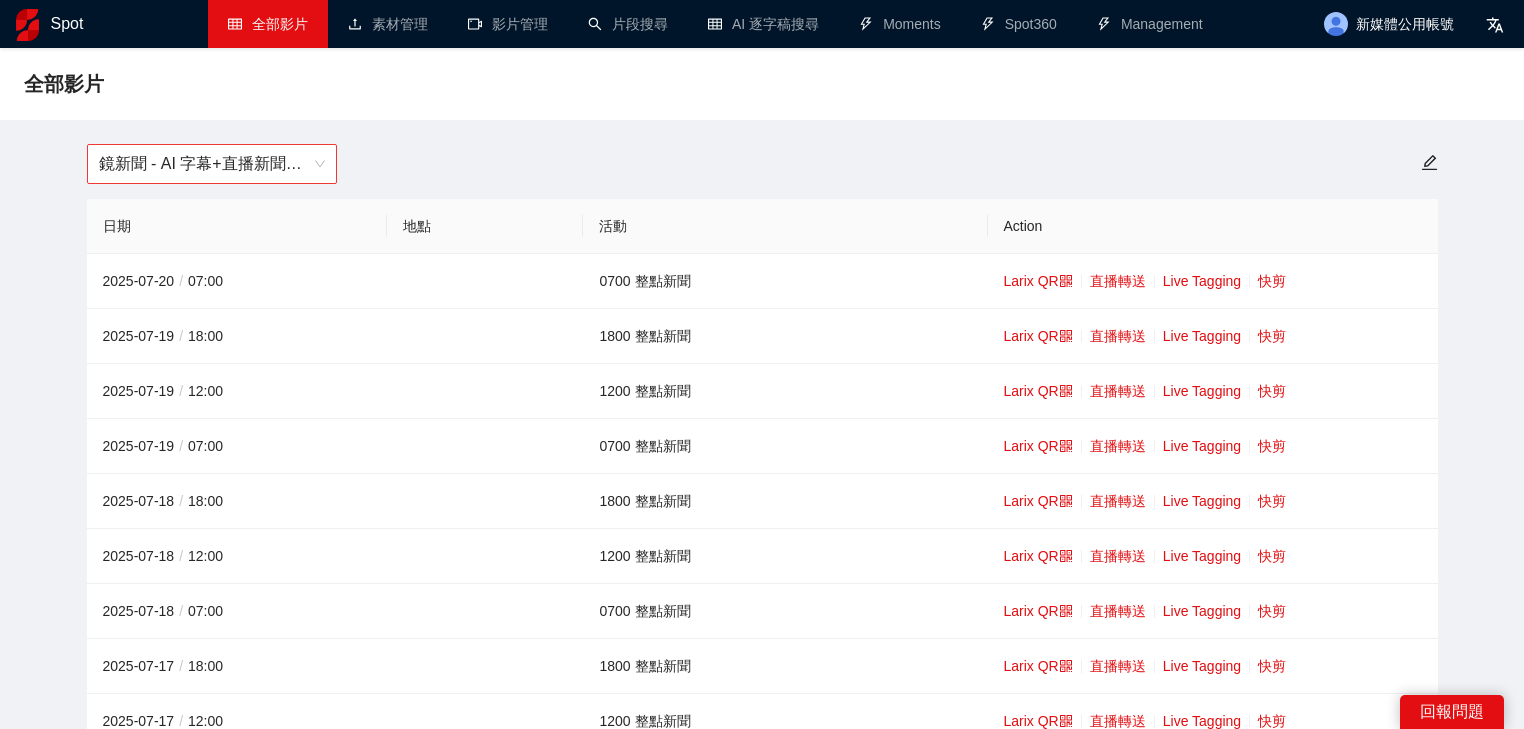 click on "鏡新聞 - AI 字幕+直播新聞（2025-2027）" at bounding box center [212, 164] 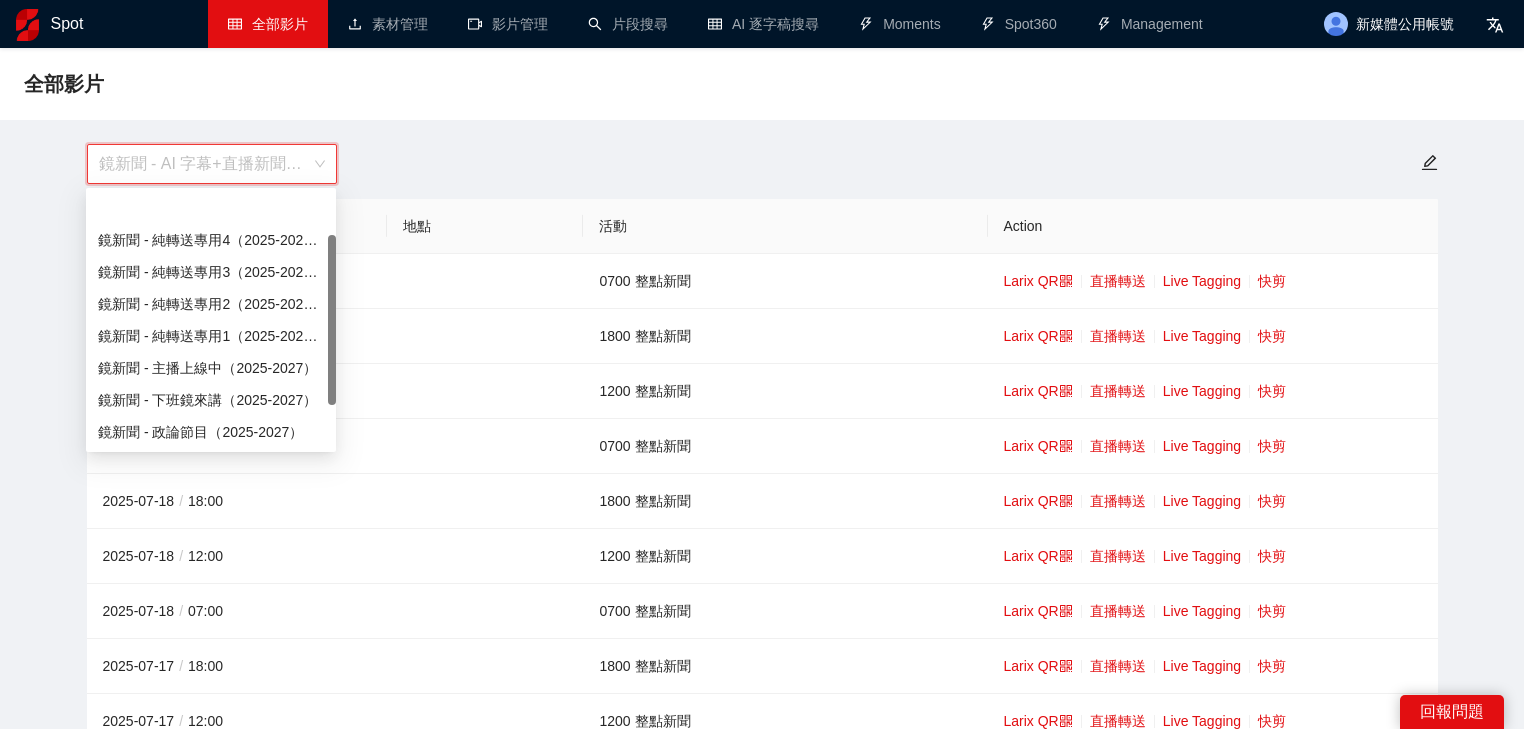 scroll, scrollTop: 64, scrollLeft: 0, axis: vertical 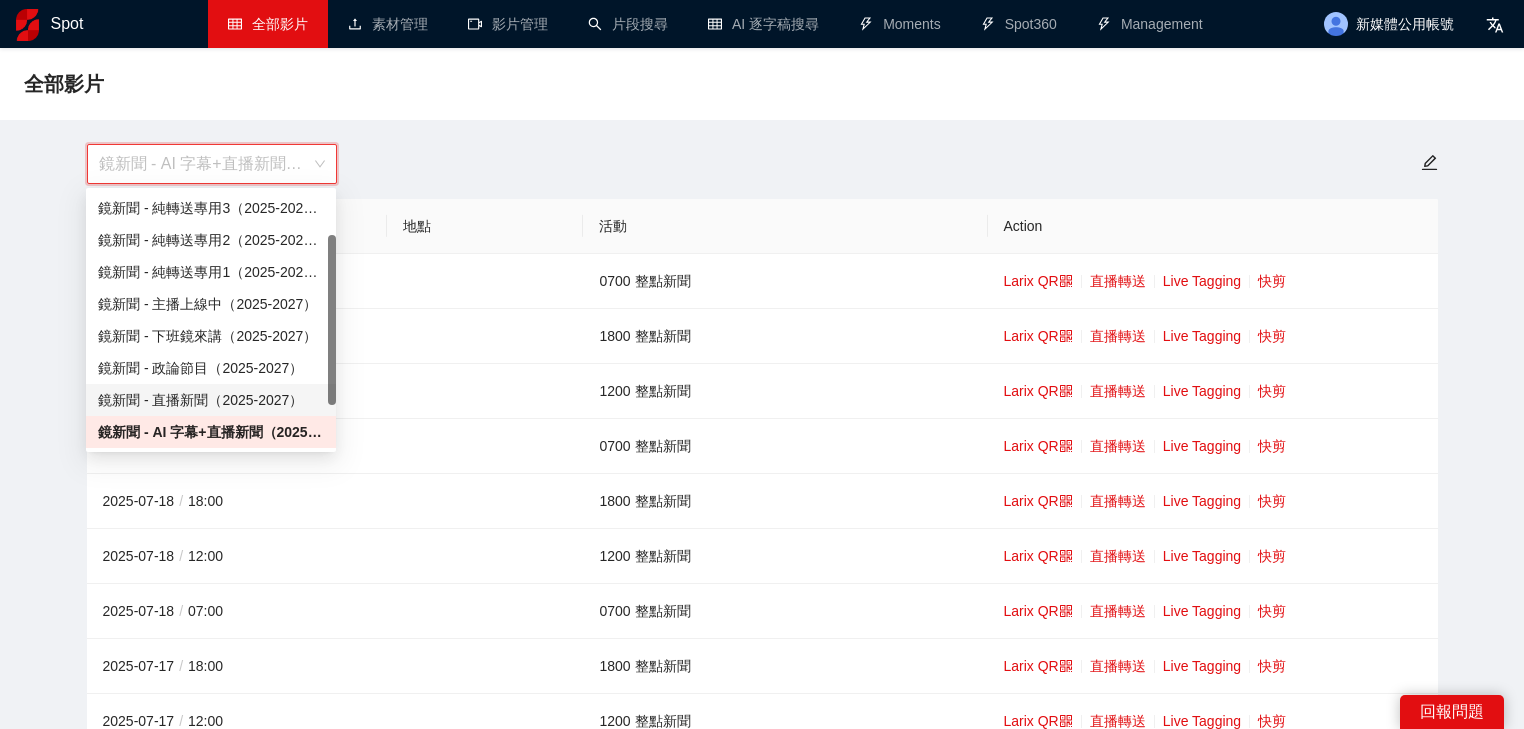 click on "鏡新聞 - 直播新聞（2025-2027）" at bounding box center (211, 400) 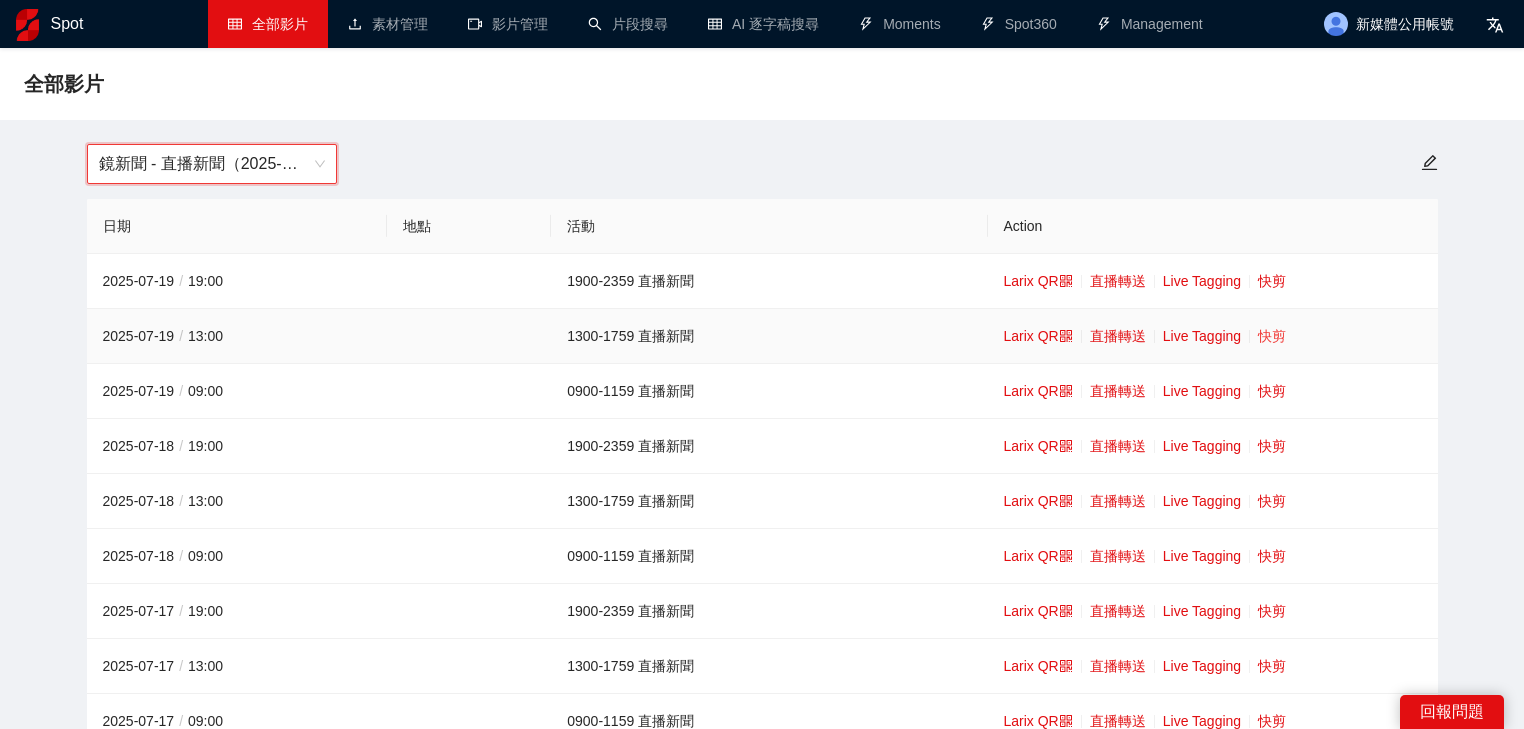 click on "快剪" at bounding box center [1272, 336] 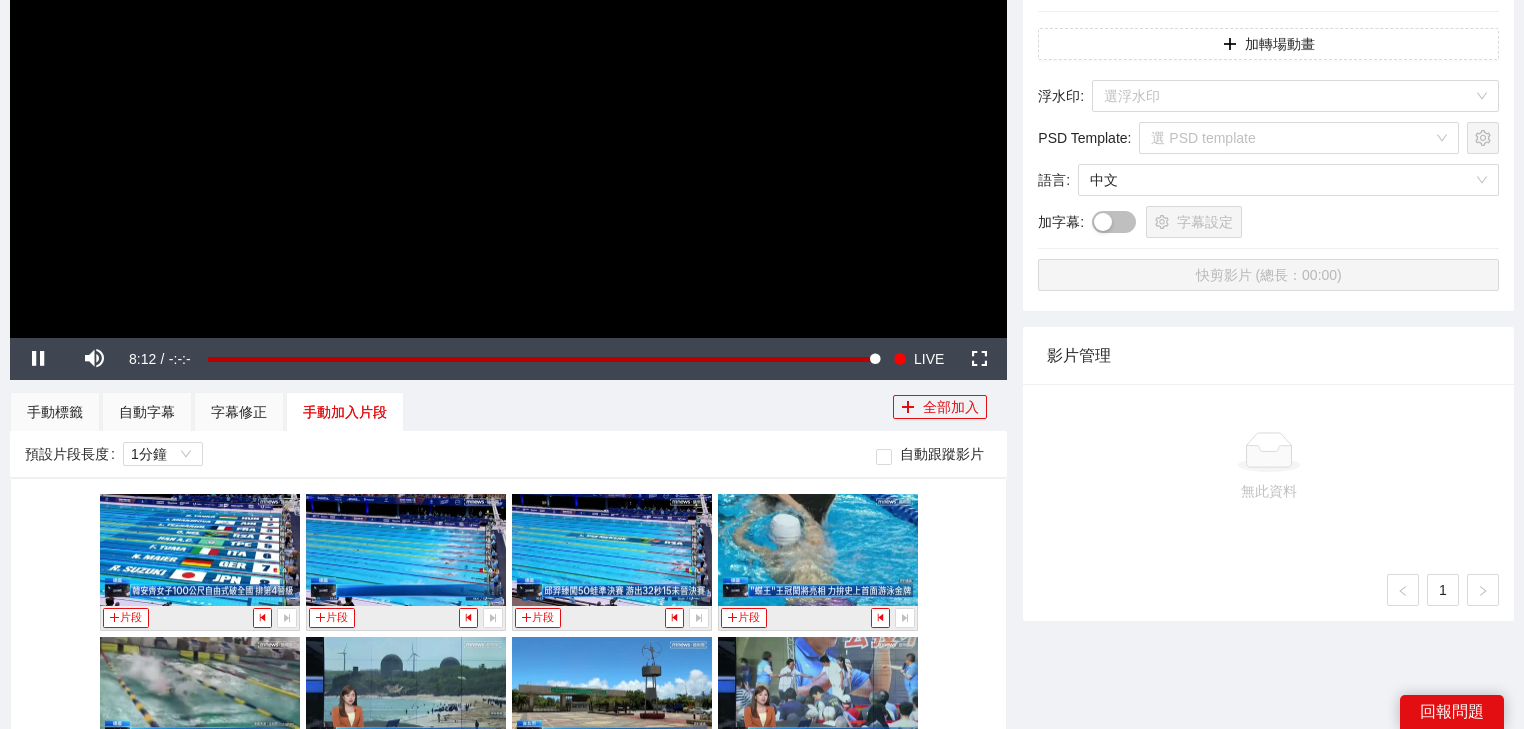scroll, scrollTop: 480, scrollLeft: 0, axis: vertical 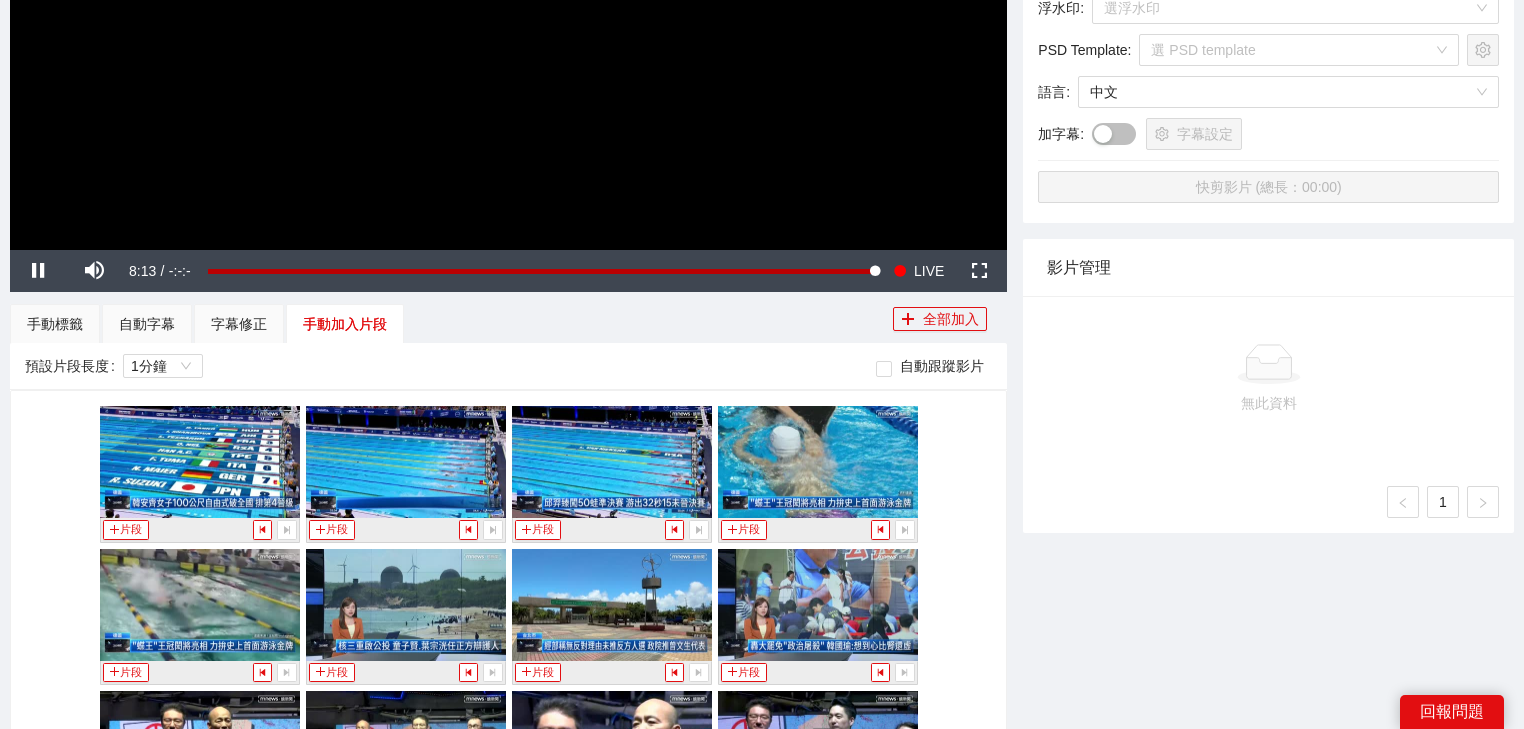 click at bounding box center (508, -31) 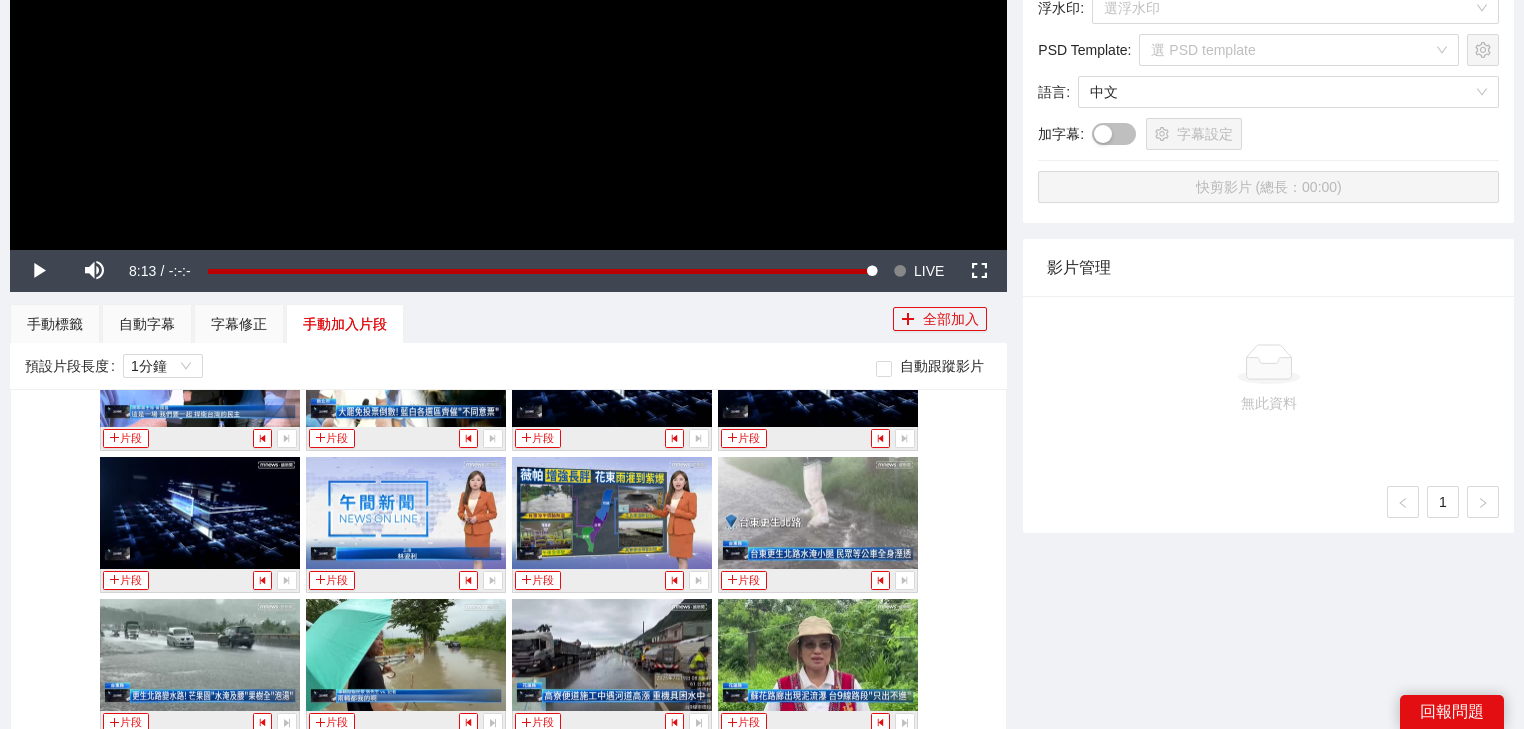 scroll, scrollTop: 519, scrollLeft: 0, axis: vertical 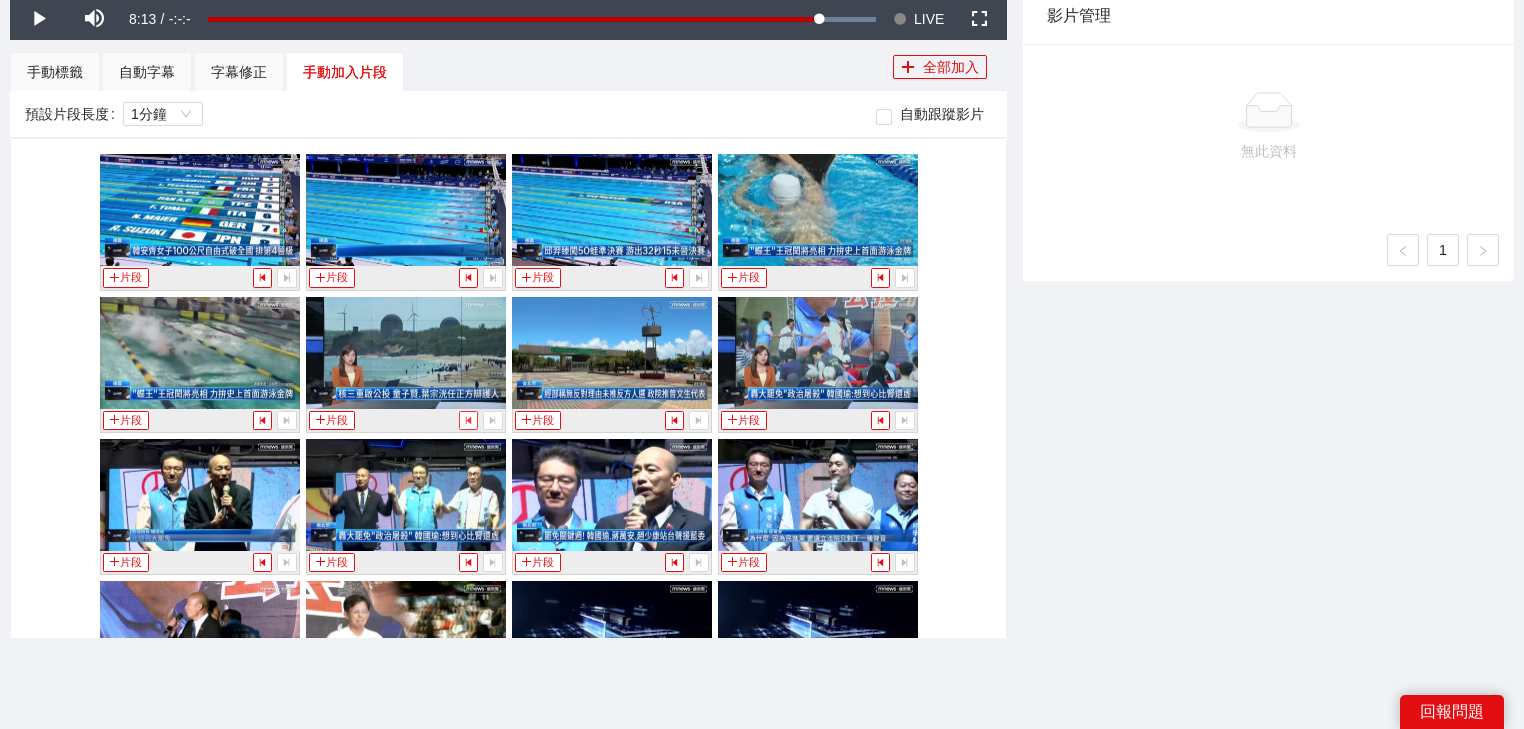click 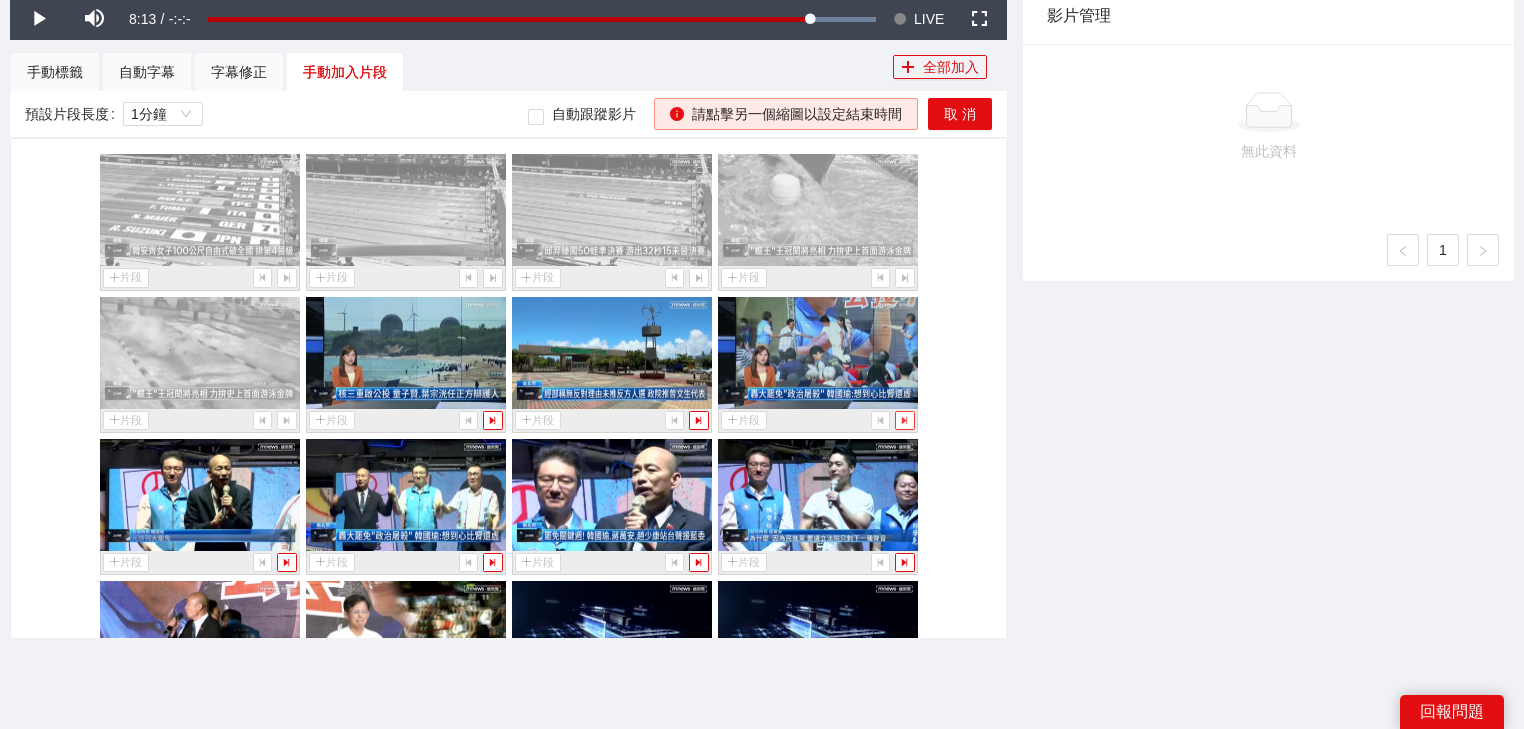 click 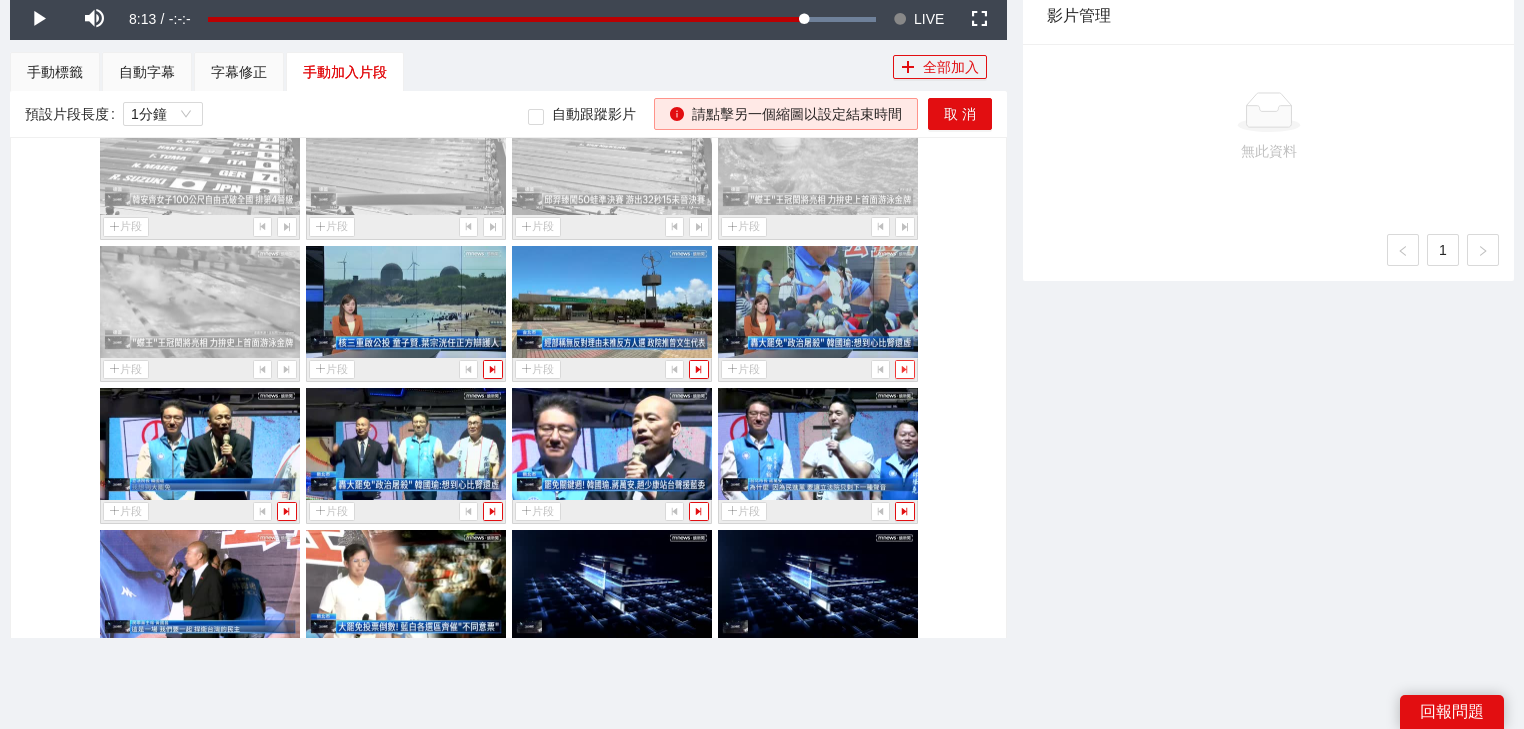 scroll, scrollTop: 80, scrollLeft: 0, axis: vertical 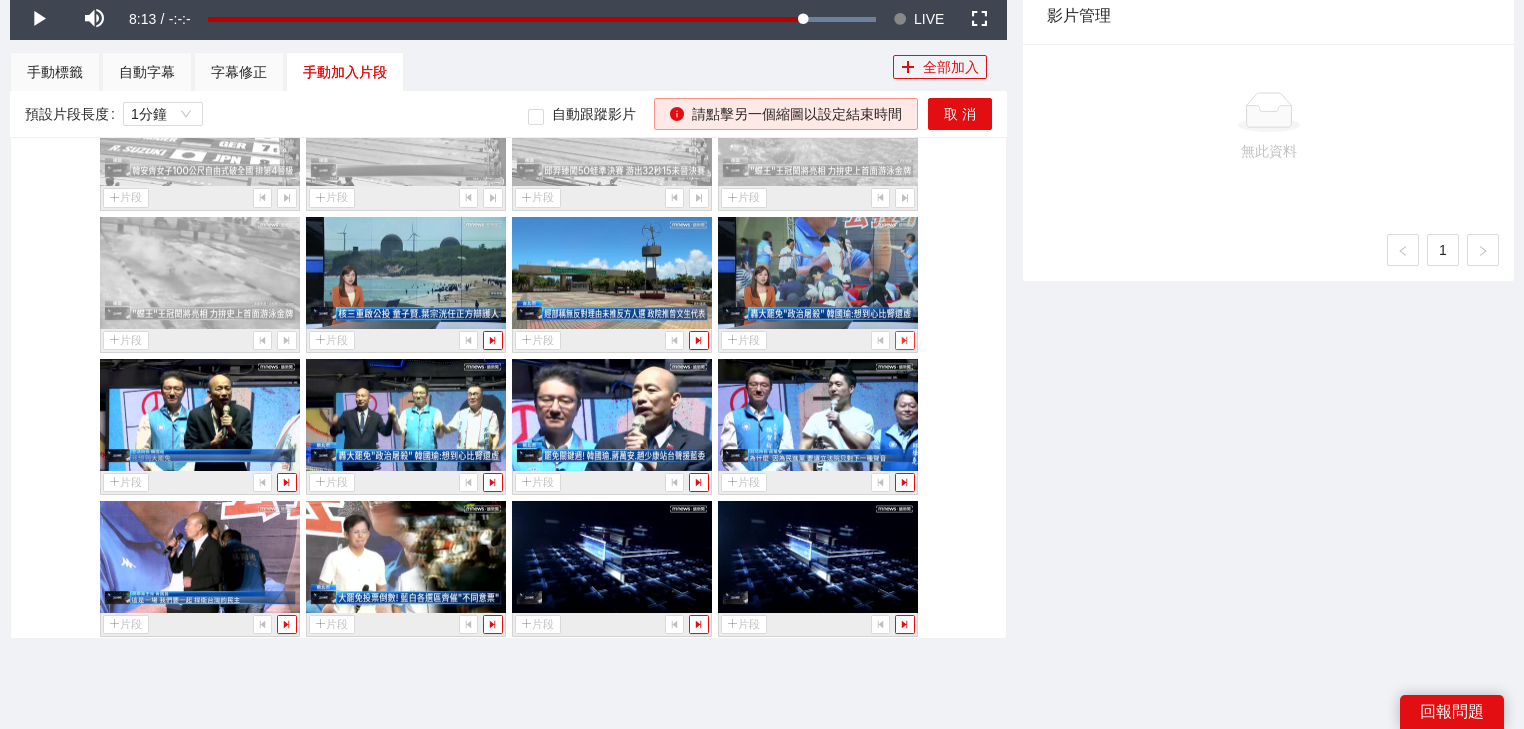 click 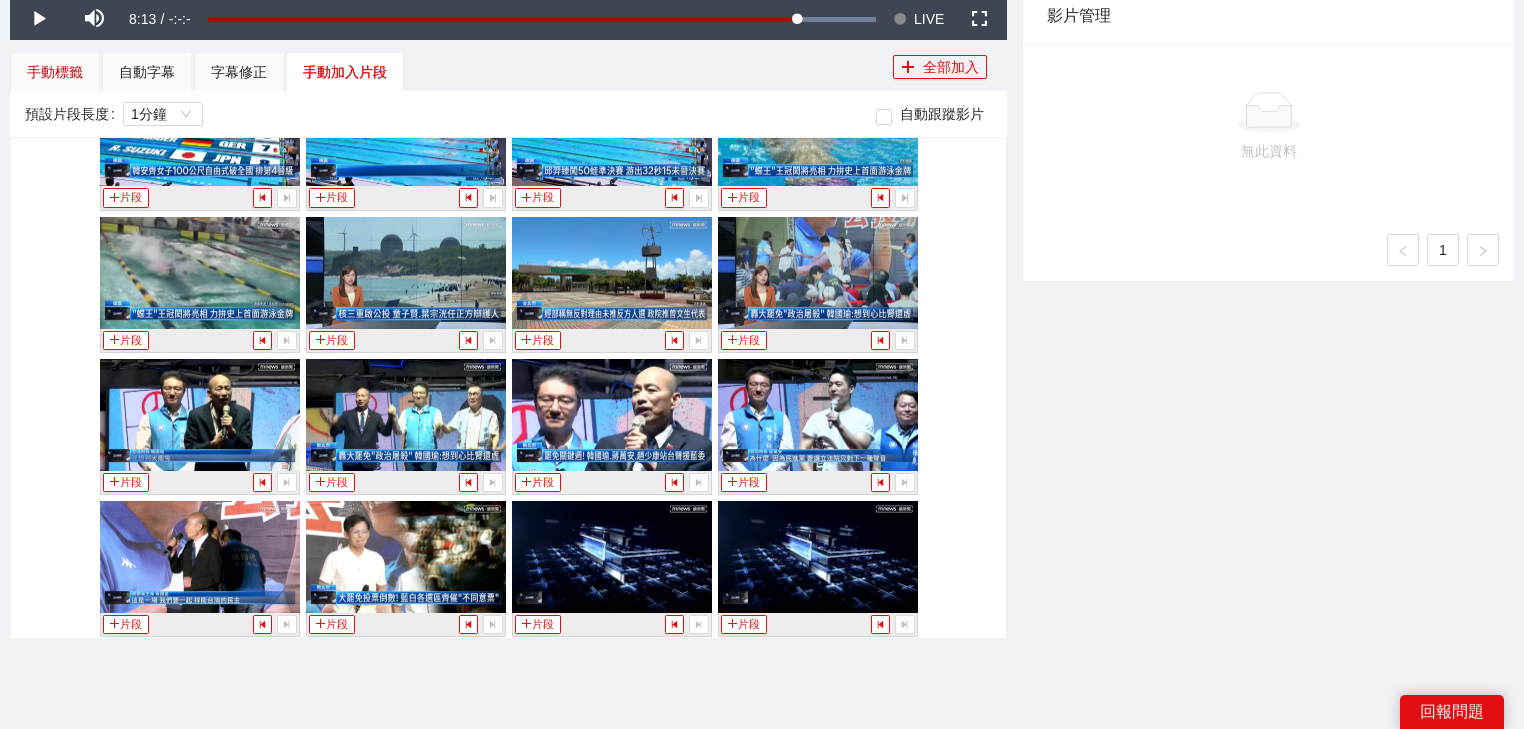 click on "手動標籤" at bounding box center [55, 72] 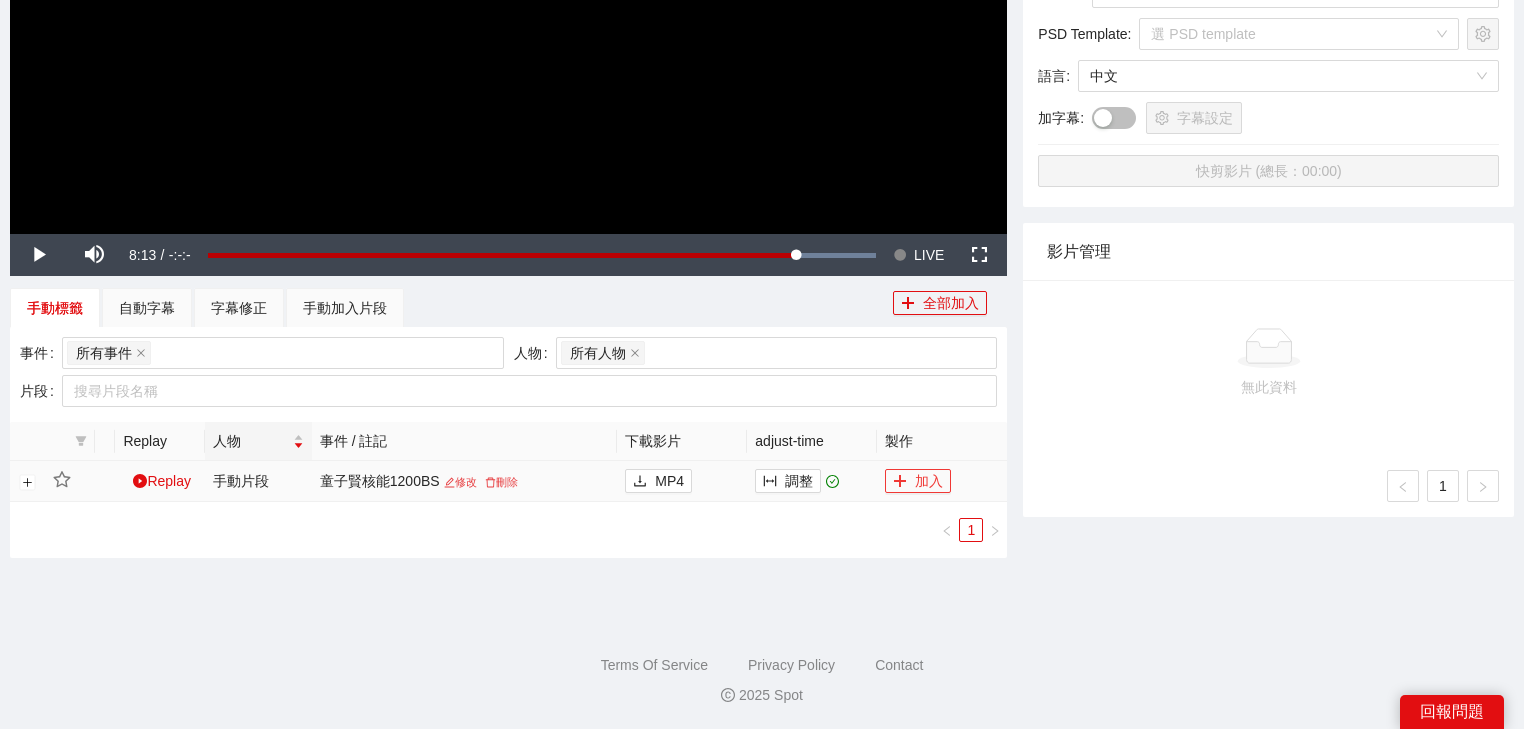 click on "加入" at bounding box center (918, 481) 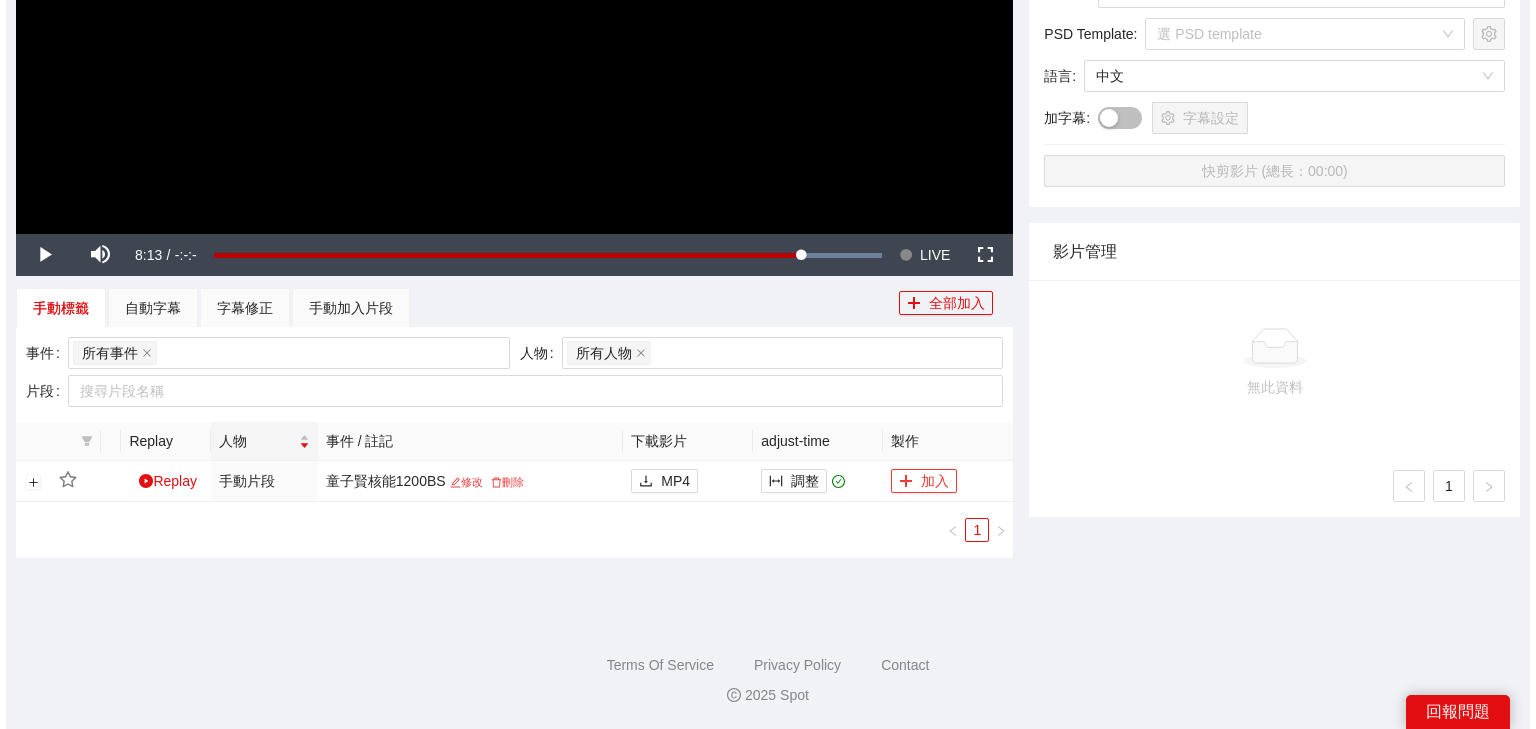scroll, scrollTop: 176, scrollLeft: 0, axis: vertical 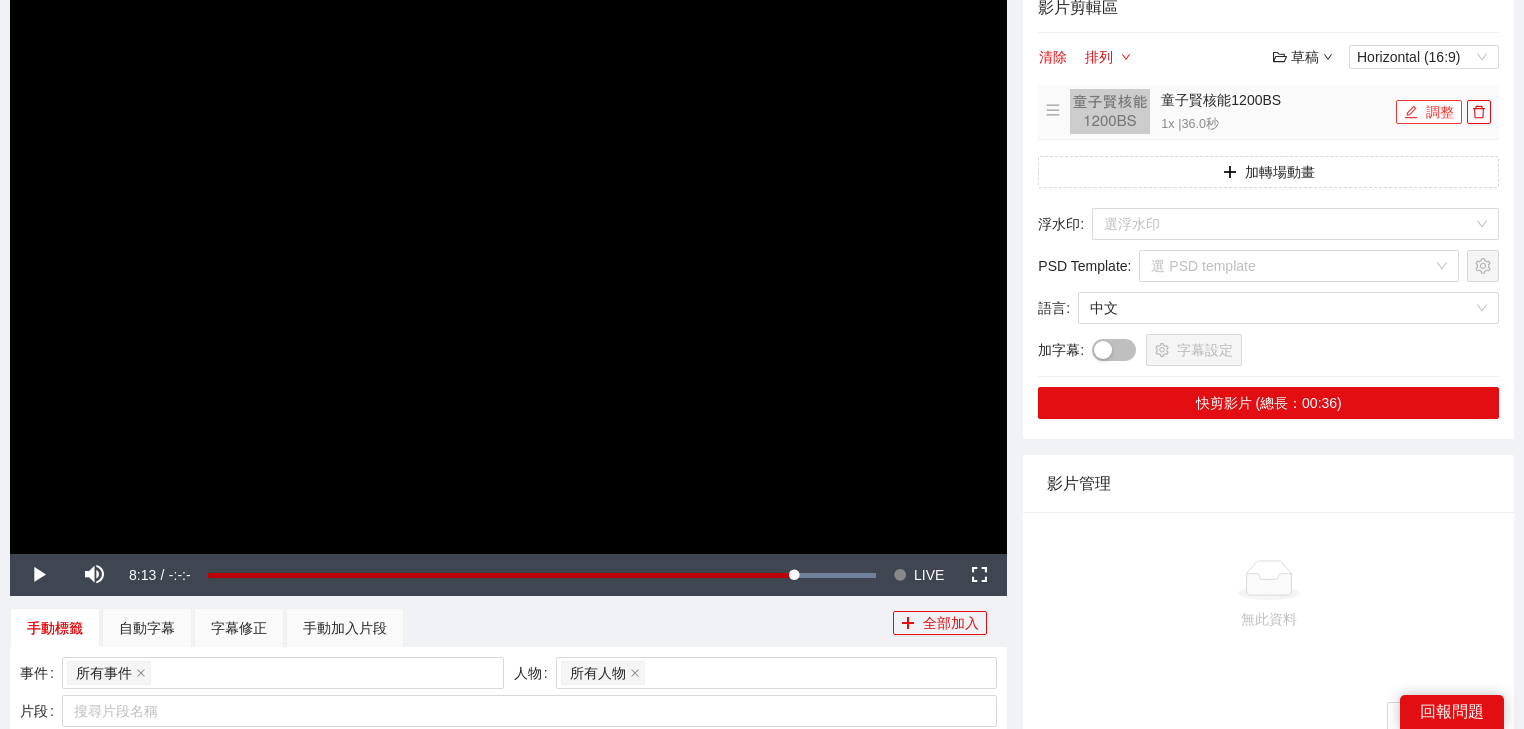 click on "調整" at bounding box center (1429, 112) 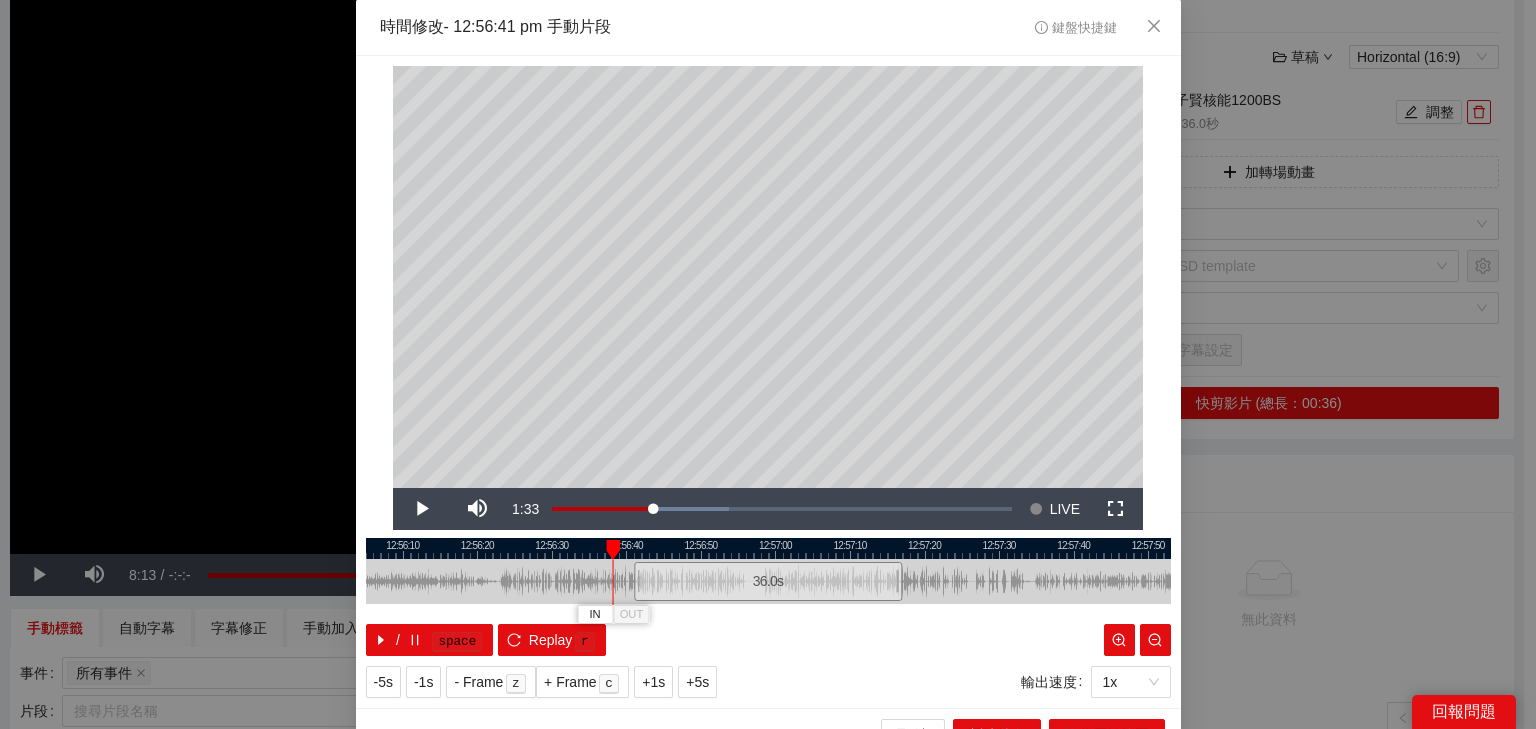 drag, startPoint x: 620, startPoint y: 540, endPoint x: 603, endPoint y: 534, distance: 18.027756 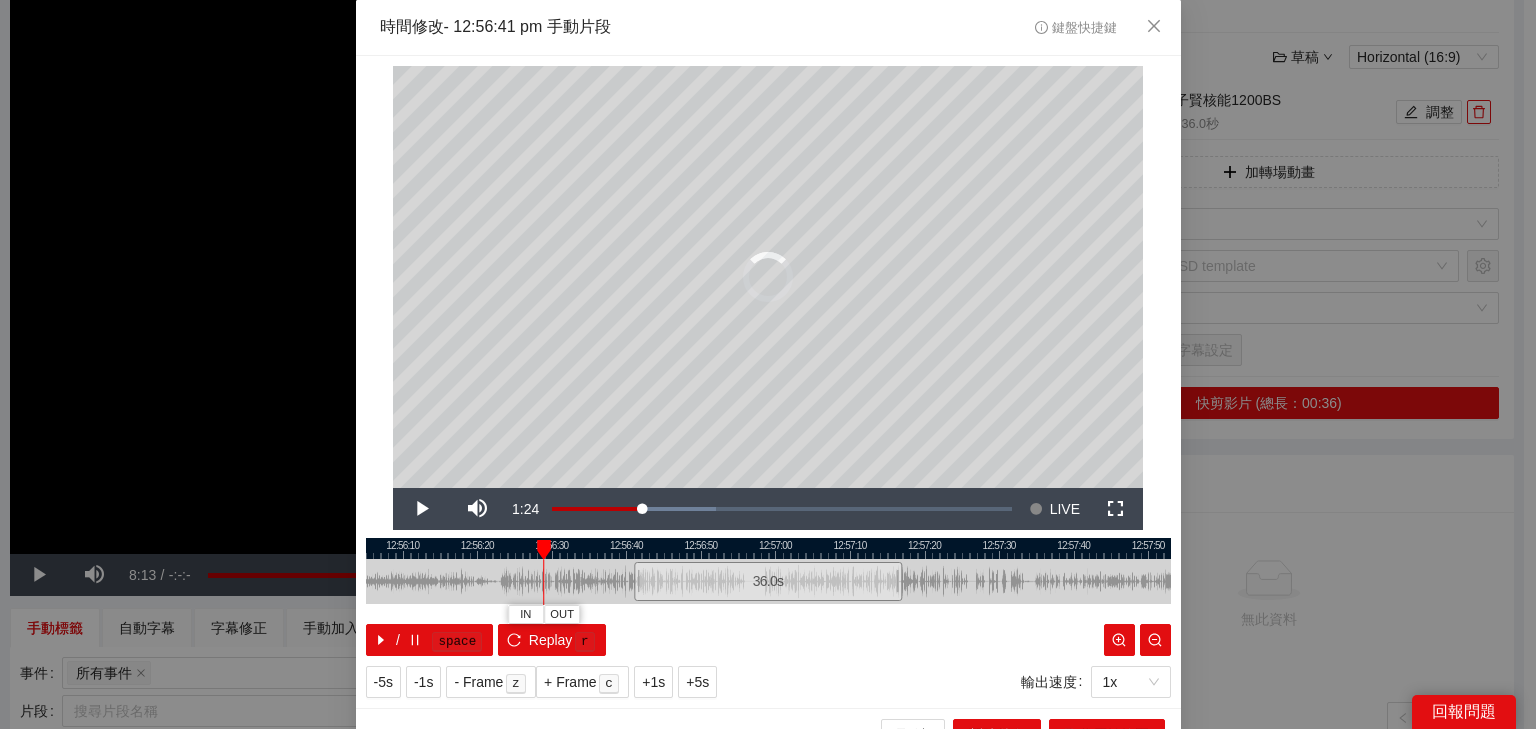 drag, startPoint x: 608, startPoint y: 545, endPoint x: 526, endPoint y: 524, distance: 84.646324 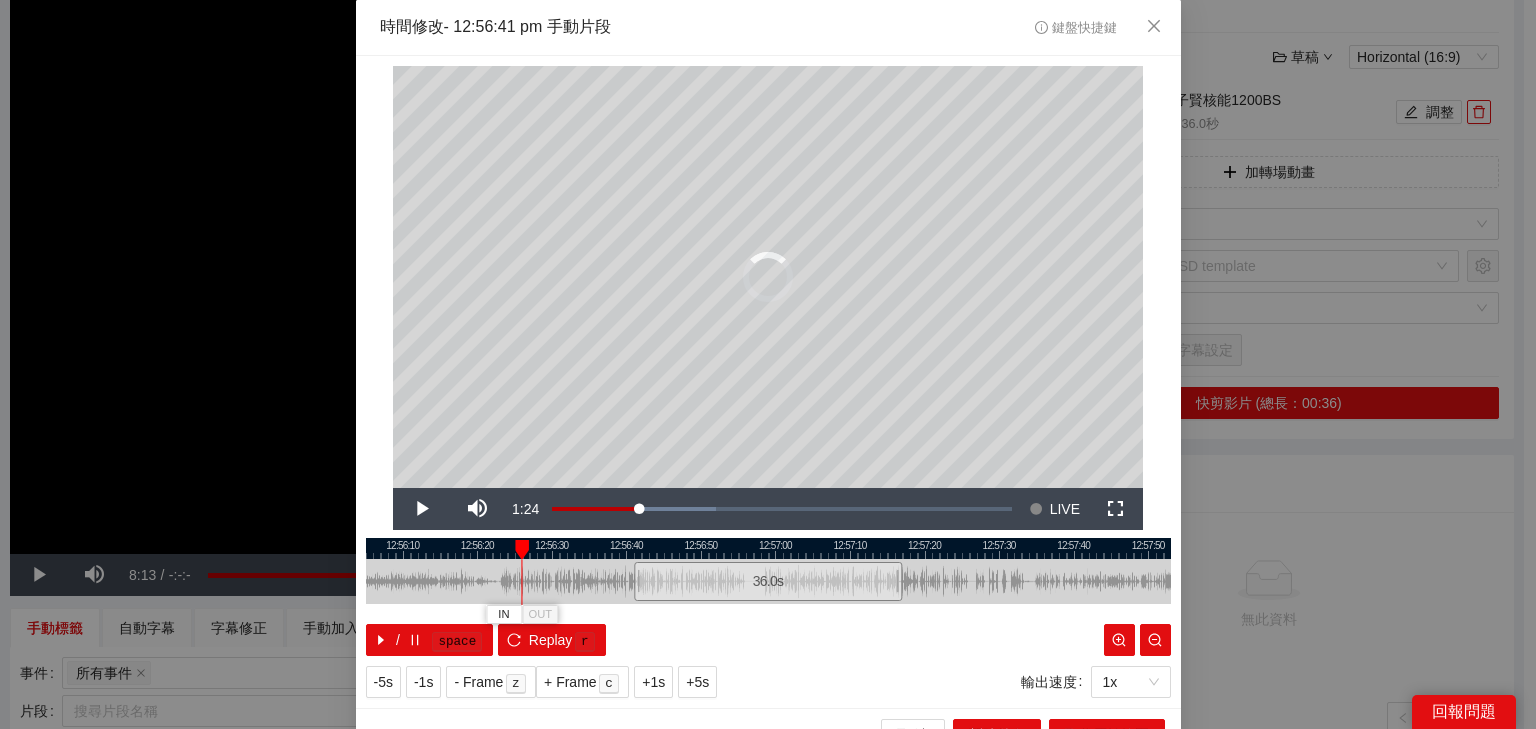 drag, startPoint x: 536, startPoint y: 548, endPoint x: 510, endPoint y: 549, distance: 26.019224 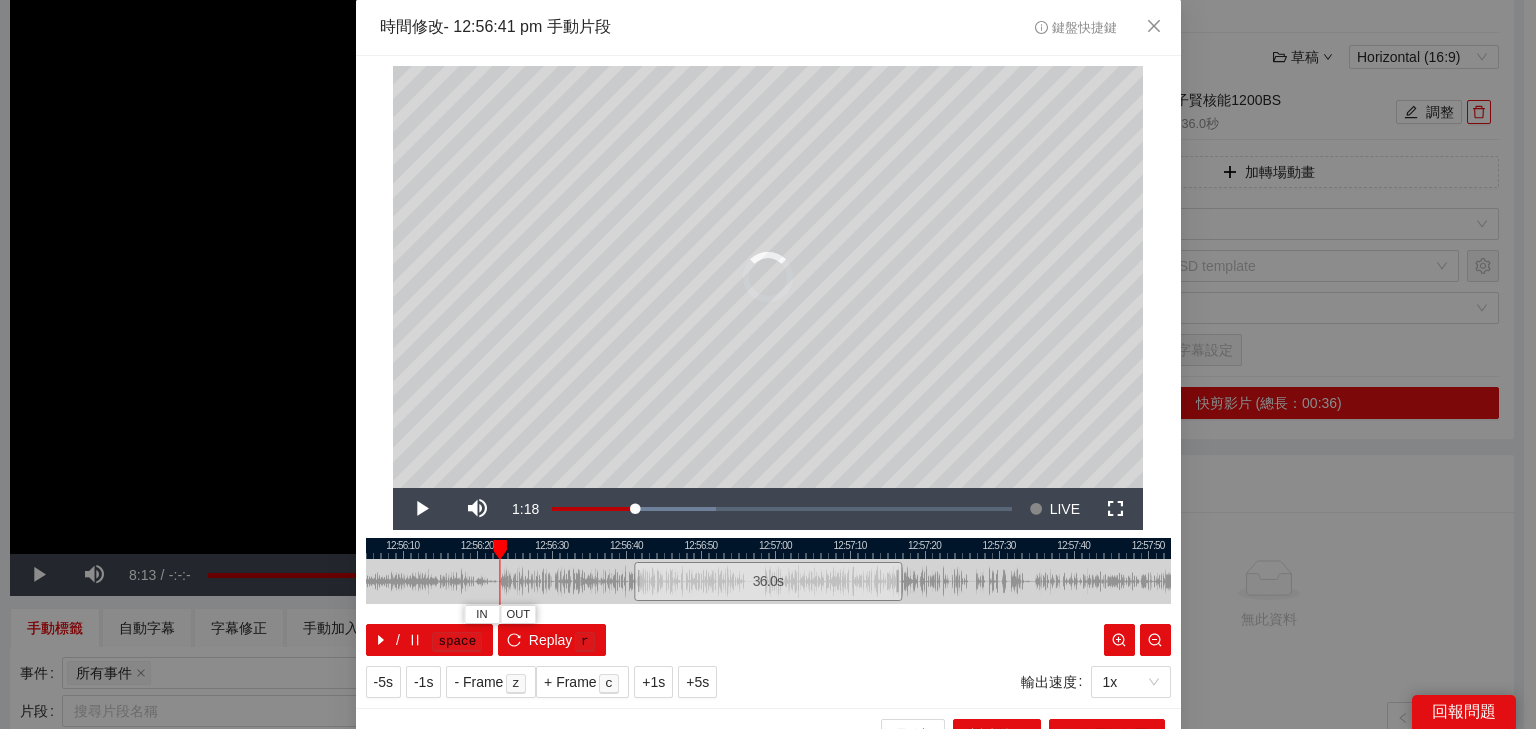 drag, startPoint x: 514, startPoint y: 544, endPoint x: 492, endPoint y: 544, distance: 22 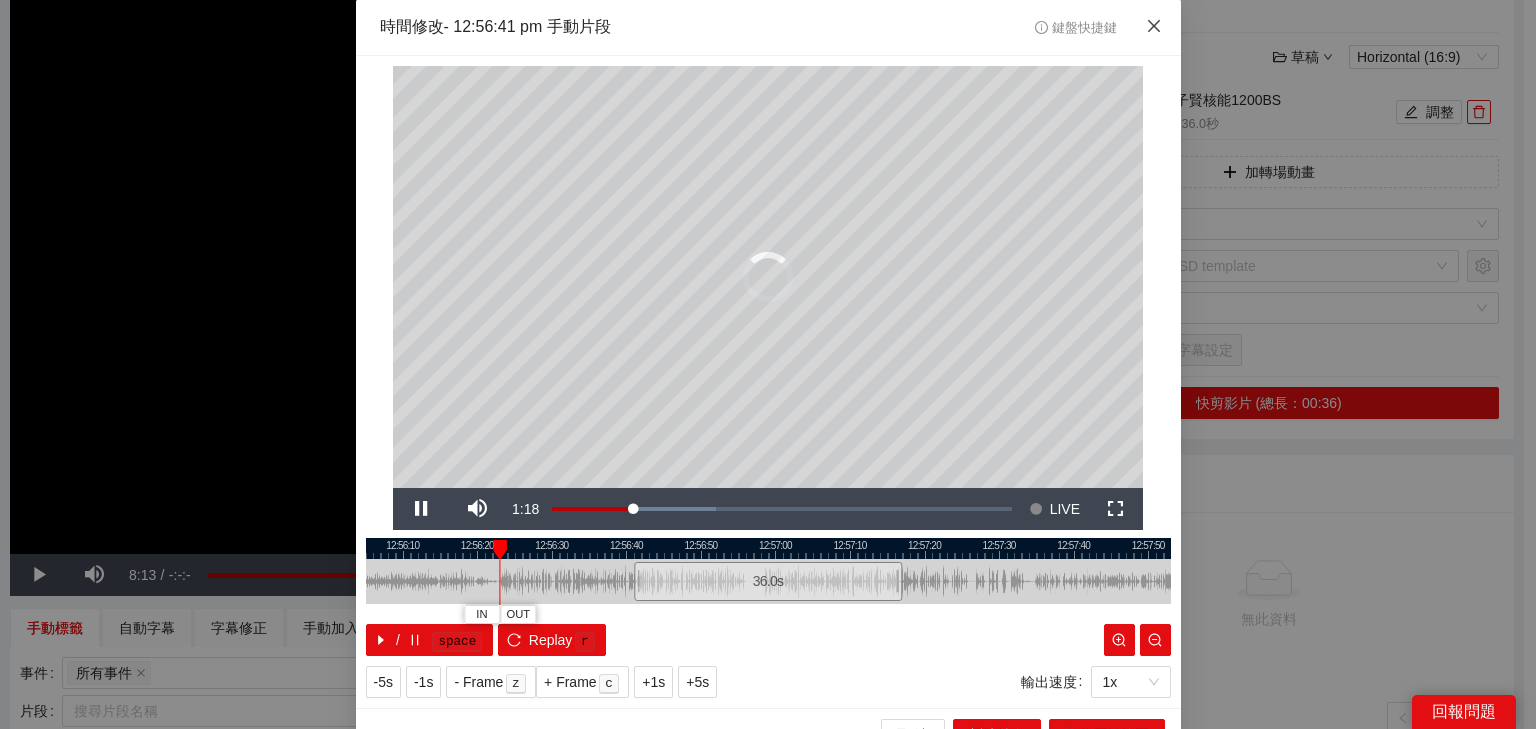 click at bounding box center [1154, 27] 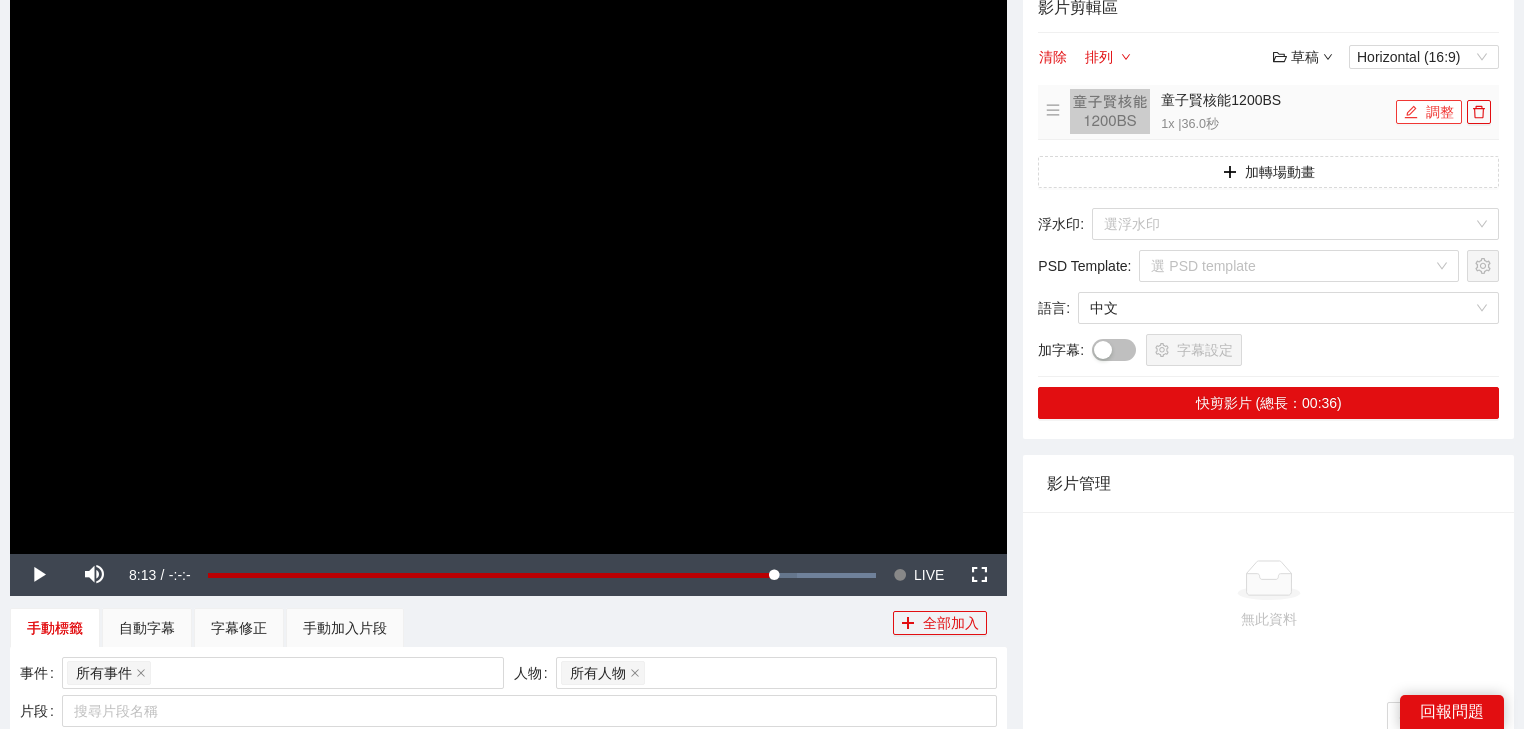 click at bounding box center [1411, 113] 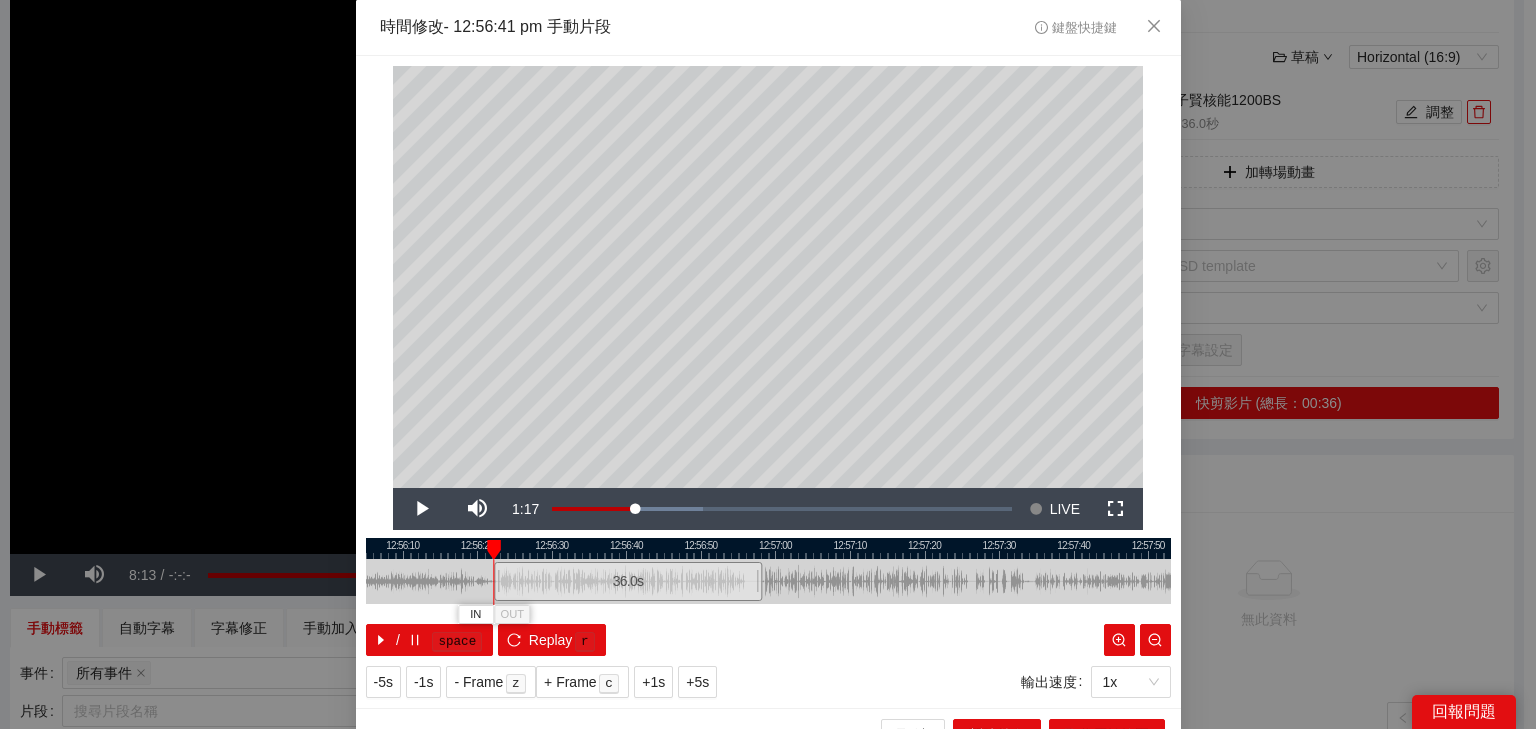 drag, startPoint x: 700, startPoint y: 576, endPoint x: 560, endPoint y: 588, distance: 140.51335 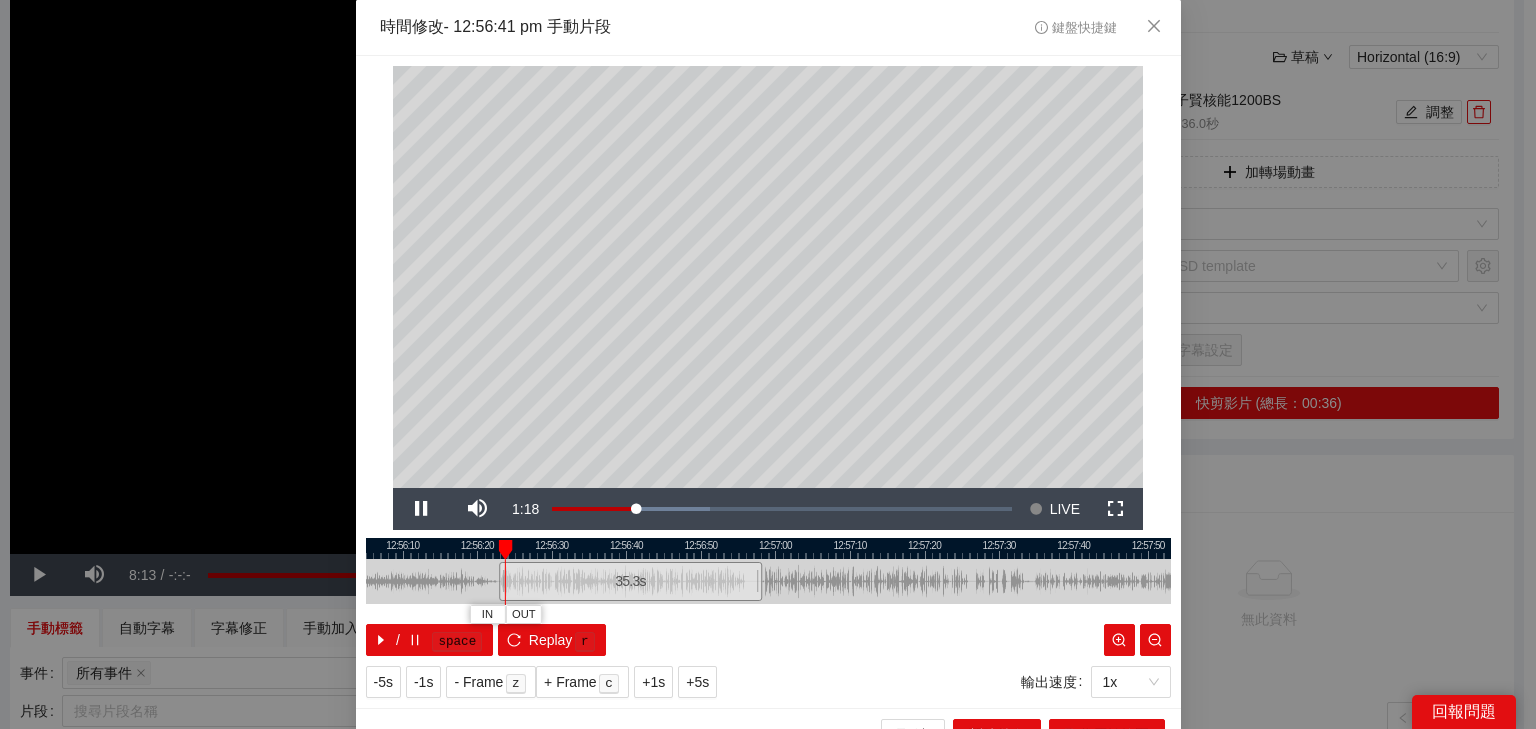 click at bounding box center (768, 548) 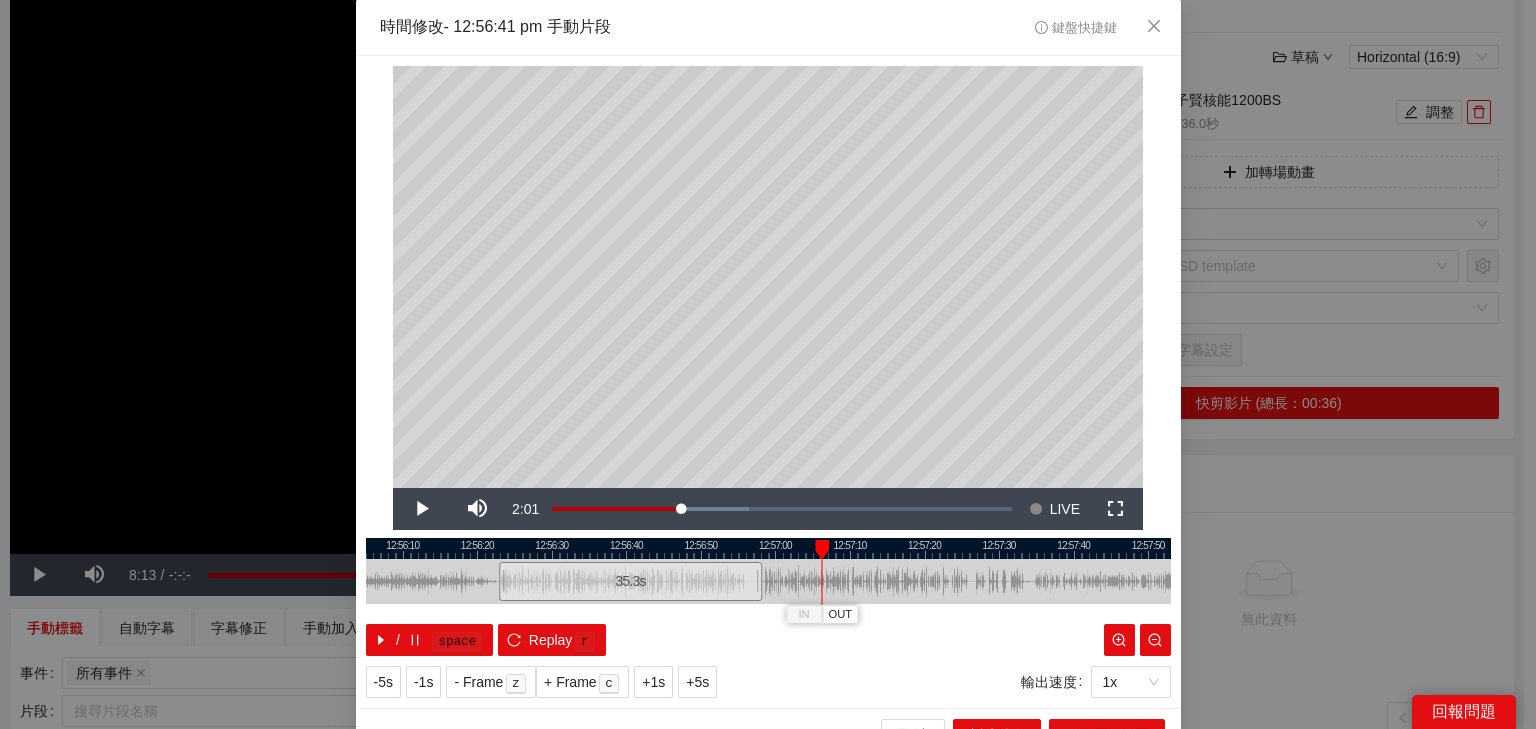 click at bounding box center [768, 581] 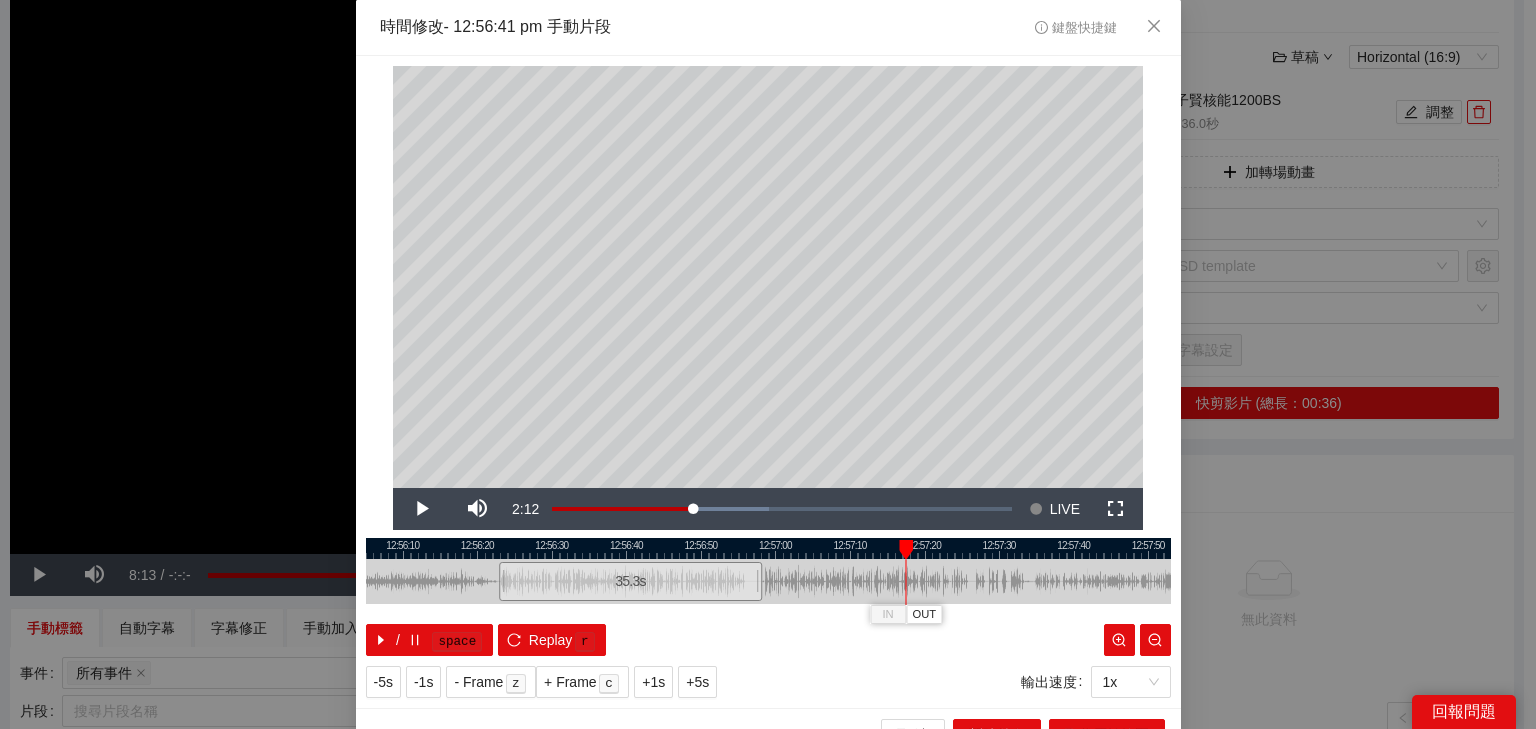 click at bounding box center (768, 548) 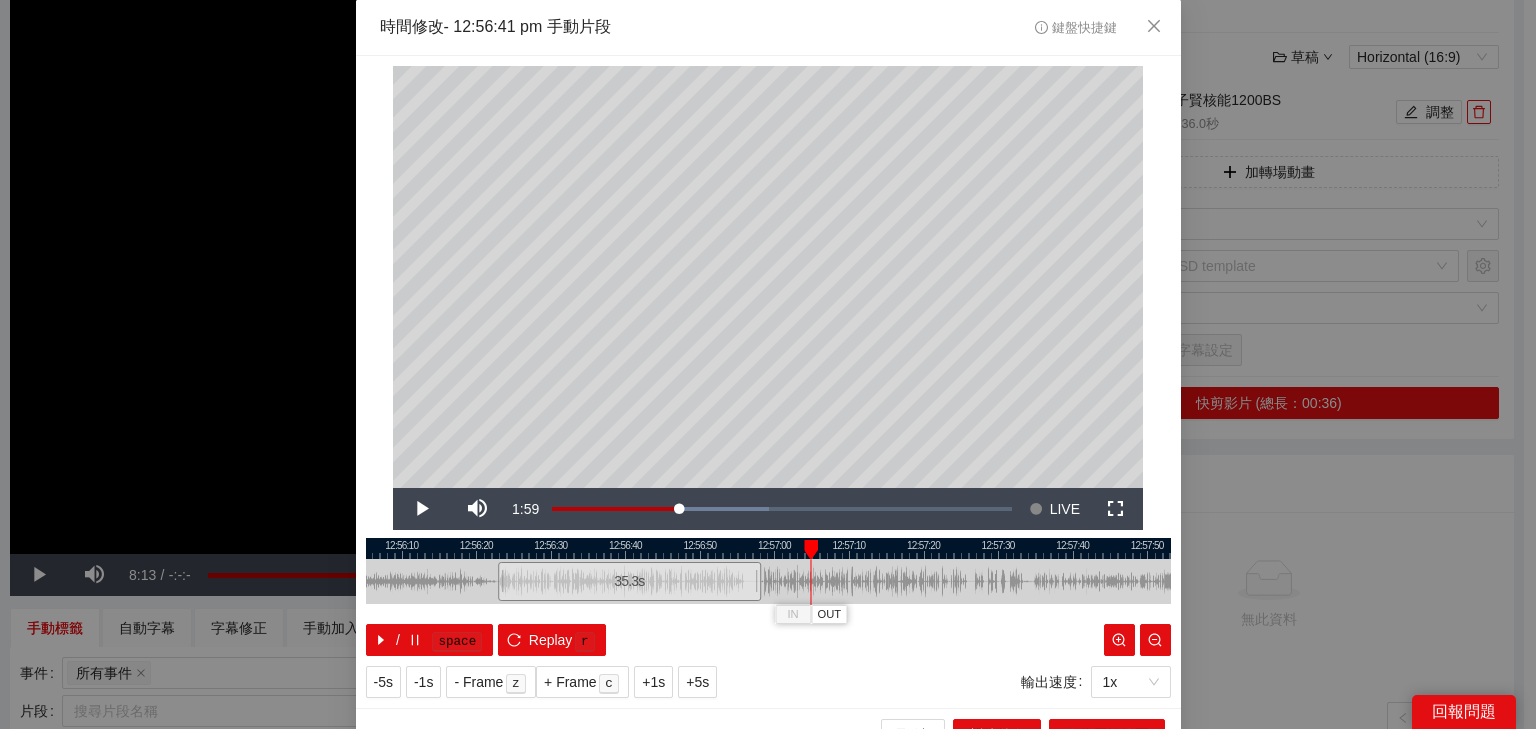 click at bounding box center (767, 548) 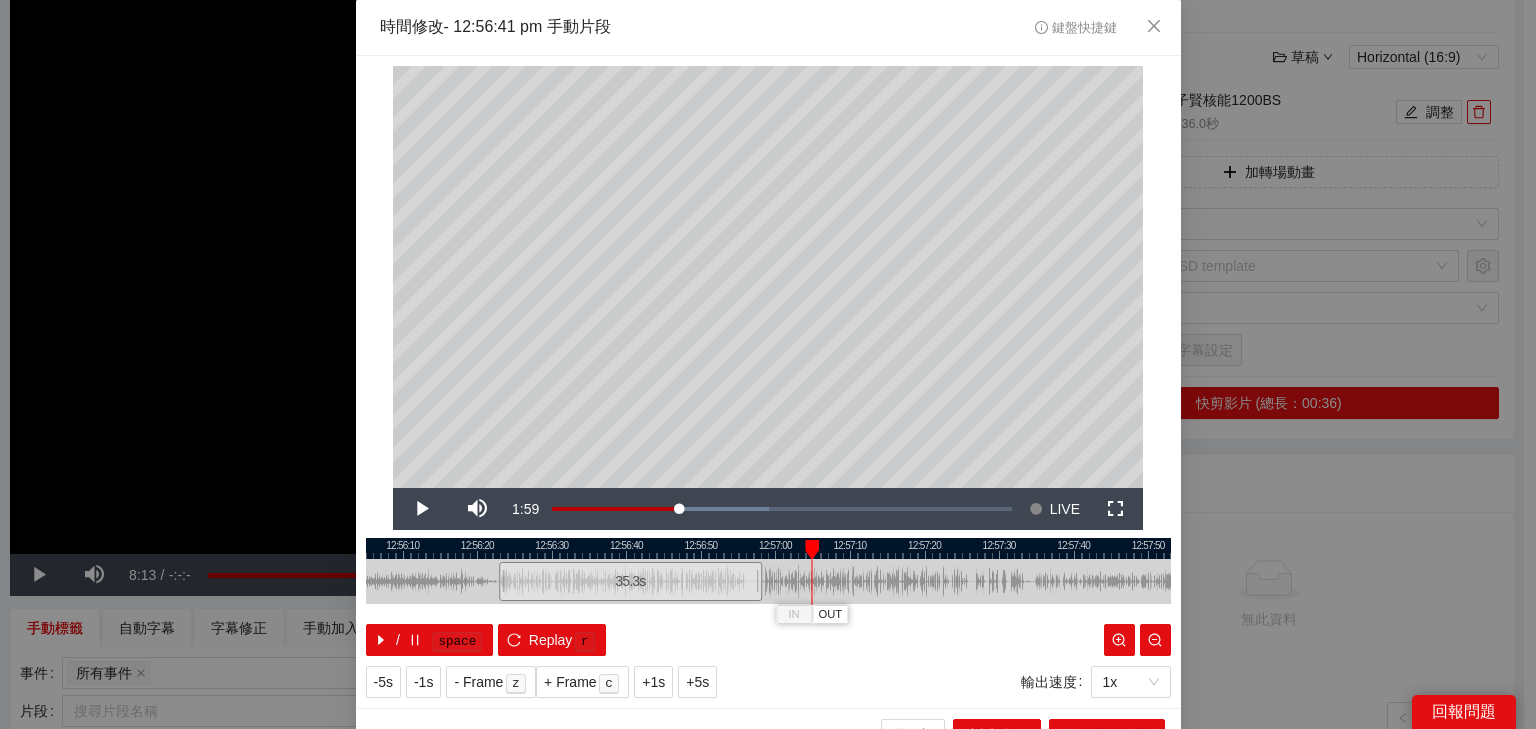 click at bounding box center (769, 548) 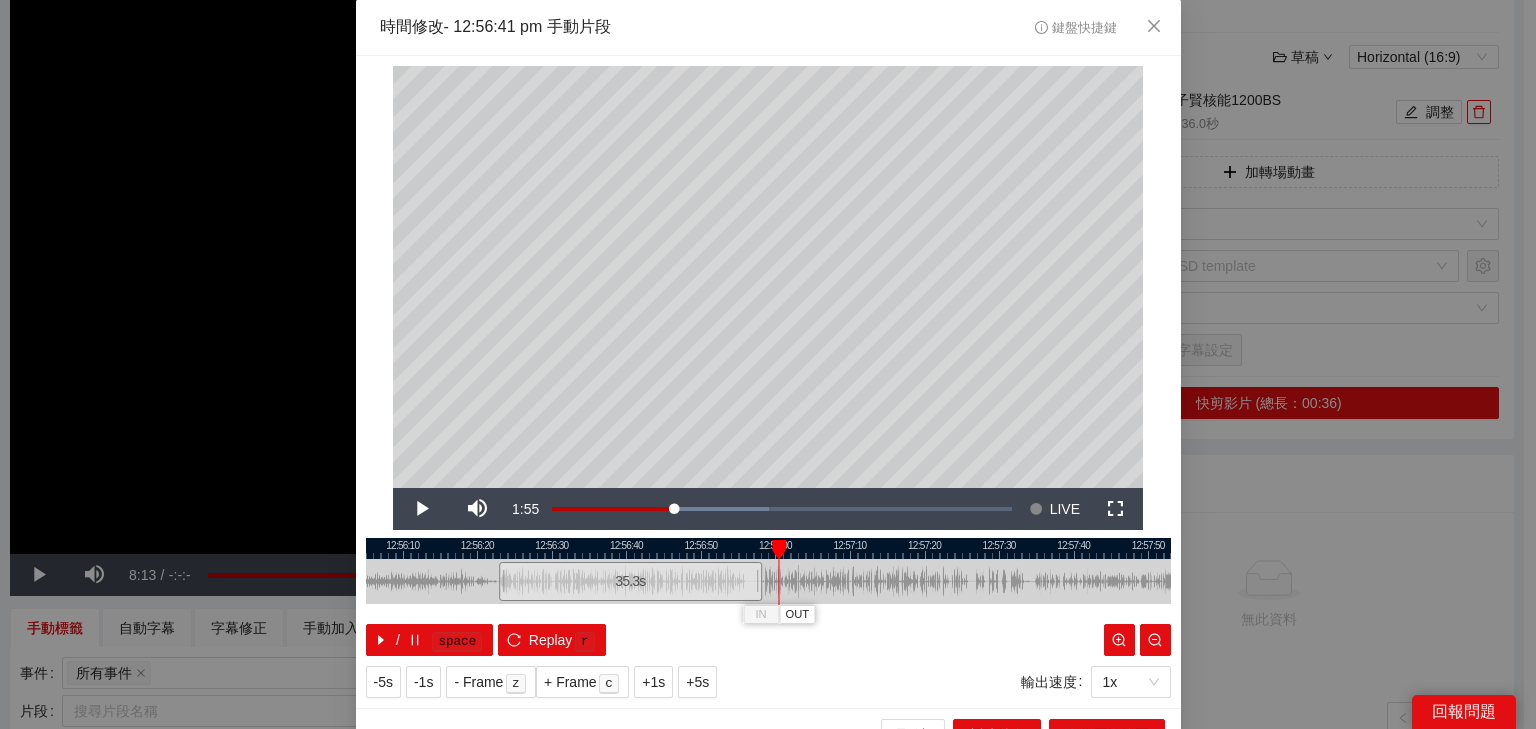 click at bounding box center (768, 548) 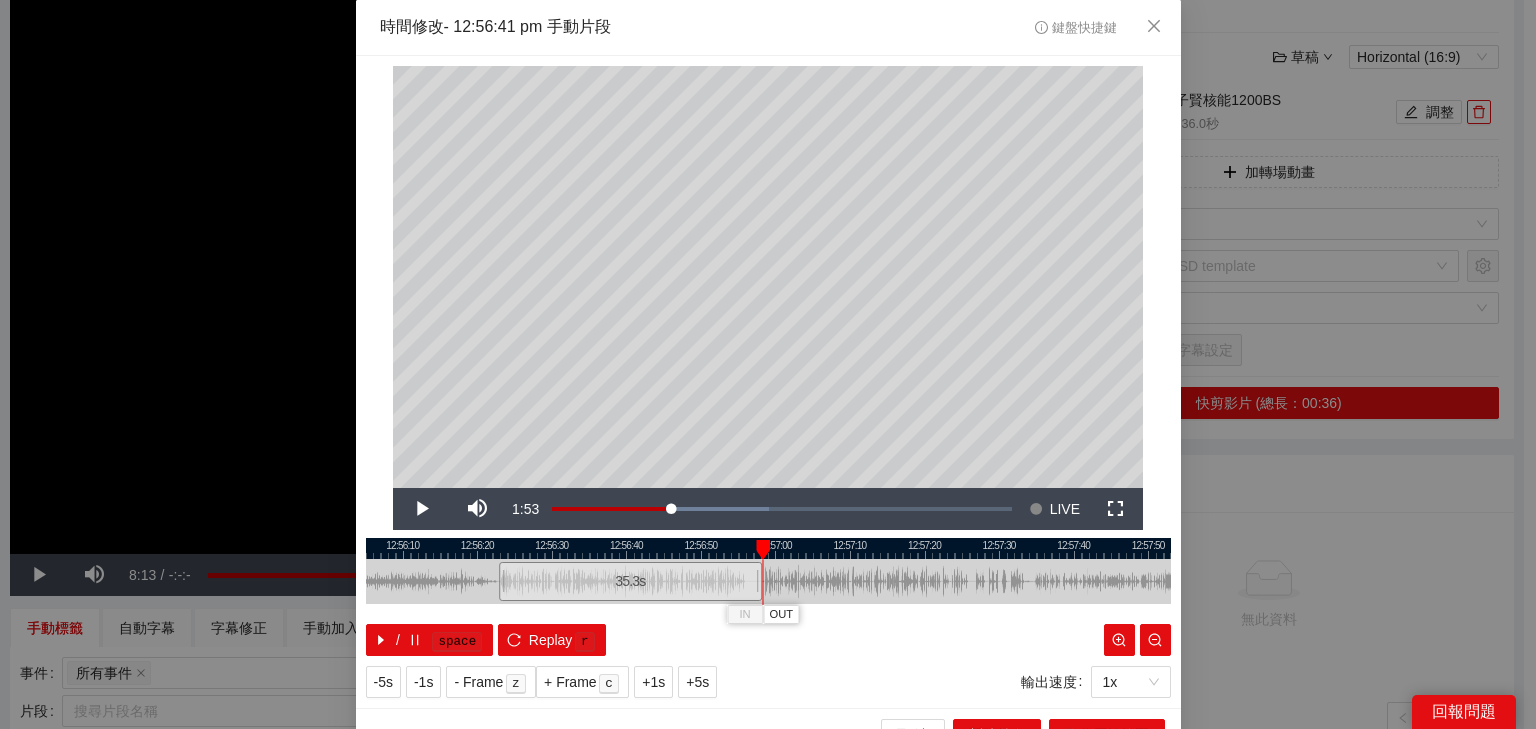 click at bounding box center (768, 548) 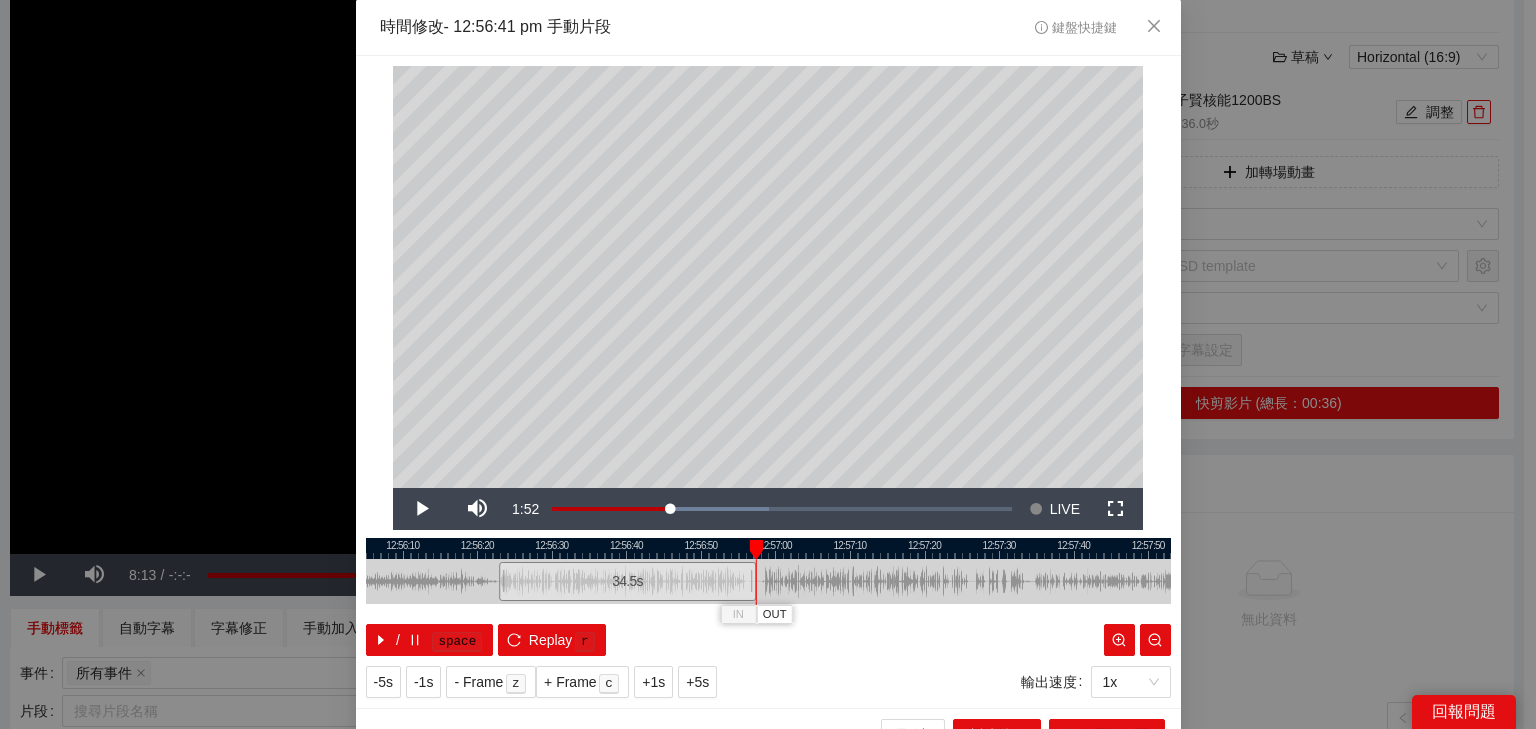 scroll, scrollTop: 31, scrollLeft: 0, axis: vertical 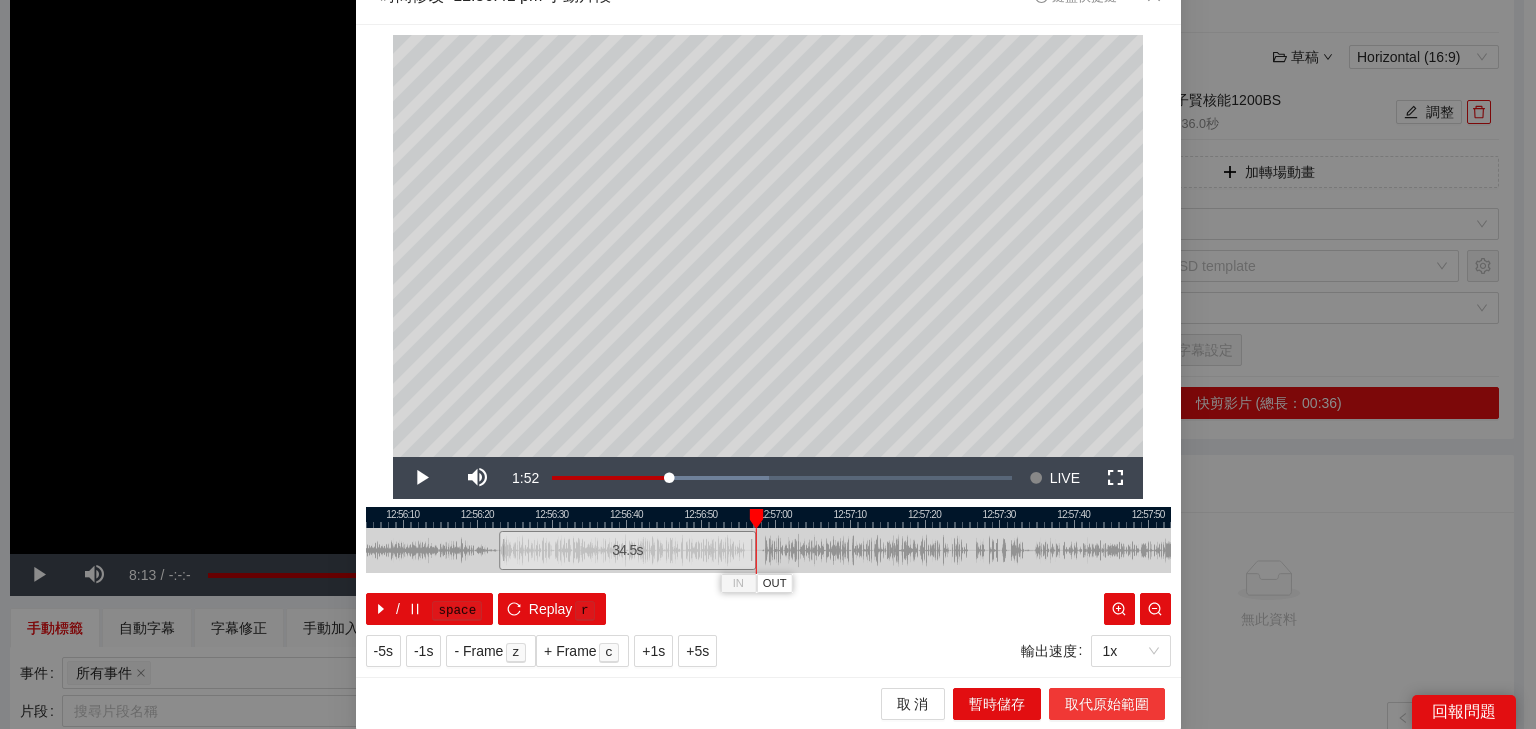 click on "取代原始範圍" at bounding box center [1107, 704] 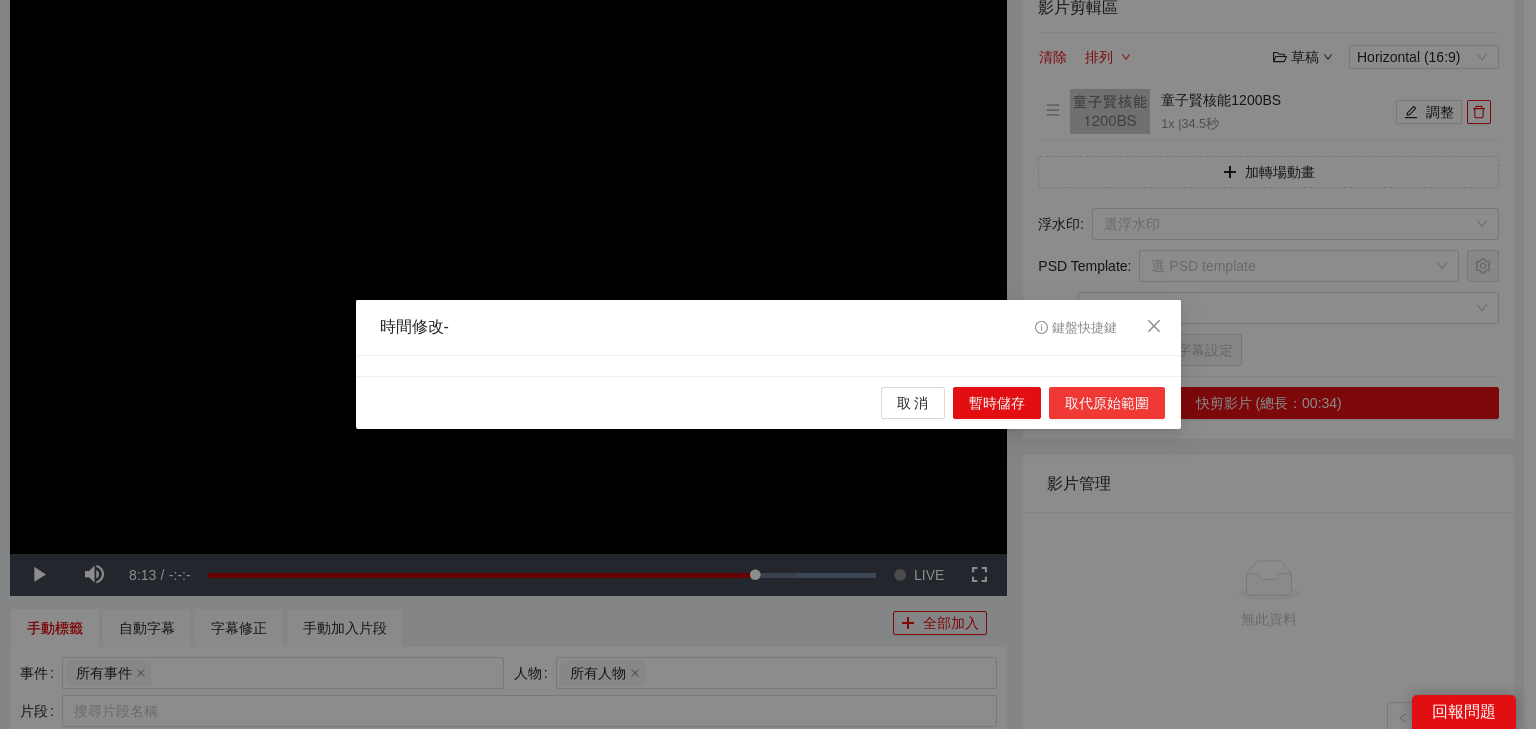 scroll, scrollTop: 0, scrollLeft: 0, axis: both 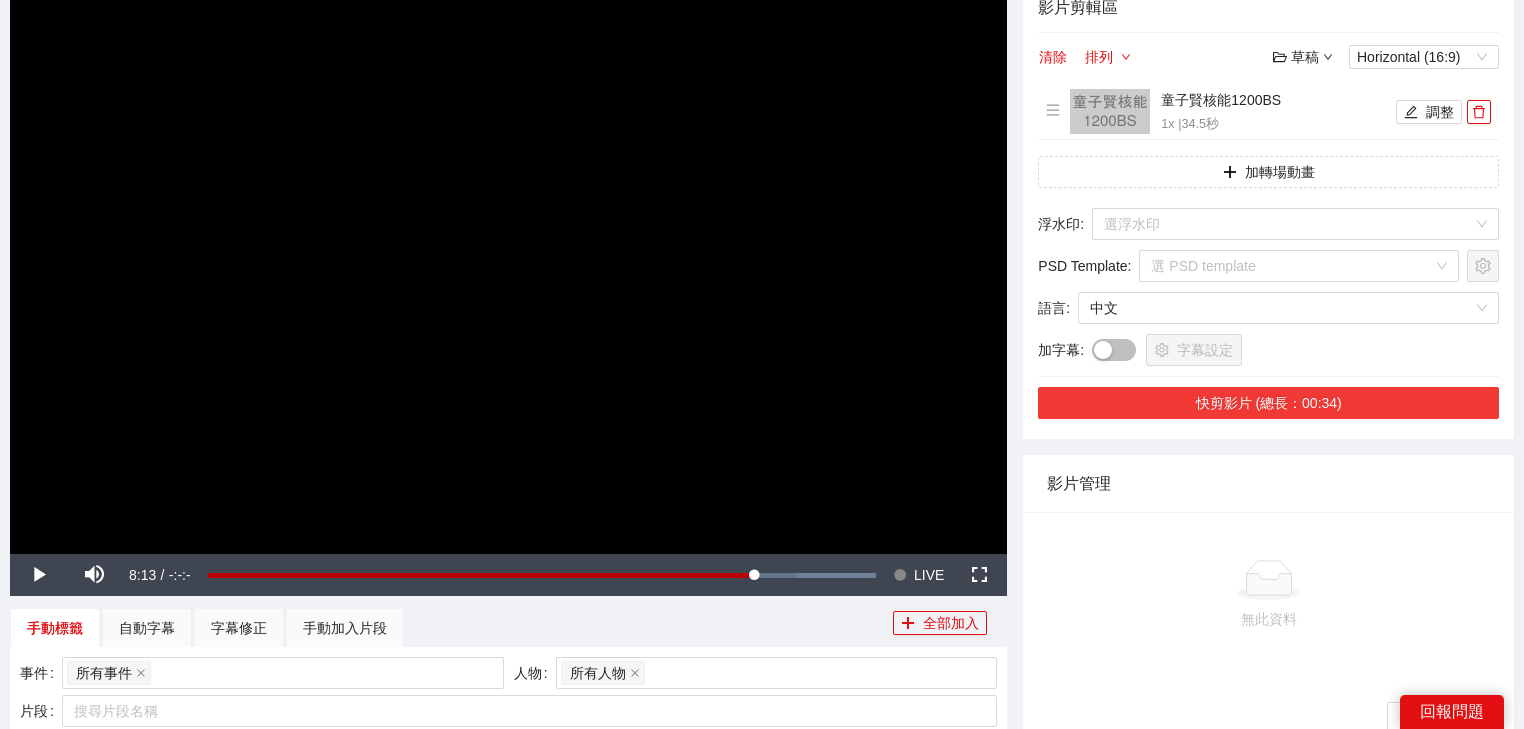 click on "快剪影片 (總長：00:34)" at bounding box center [1268, 403] 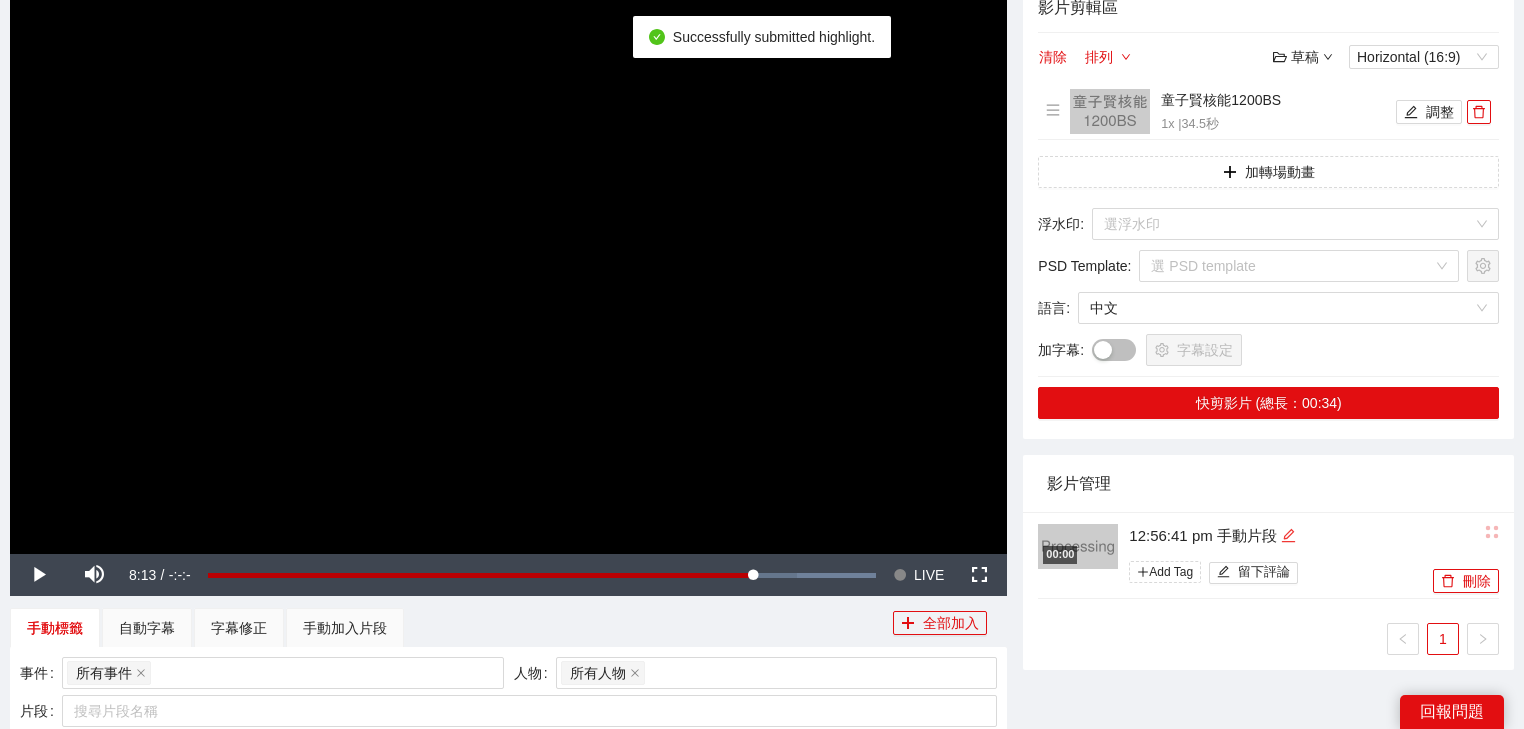 click 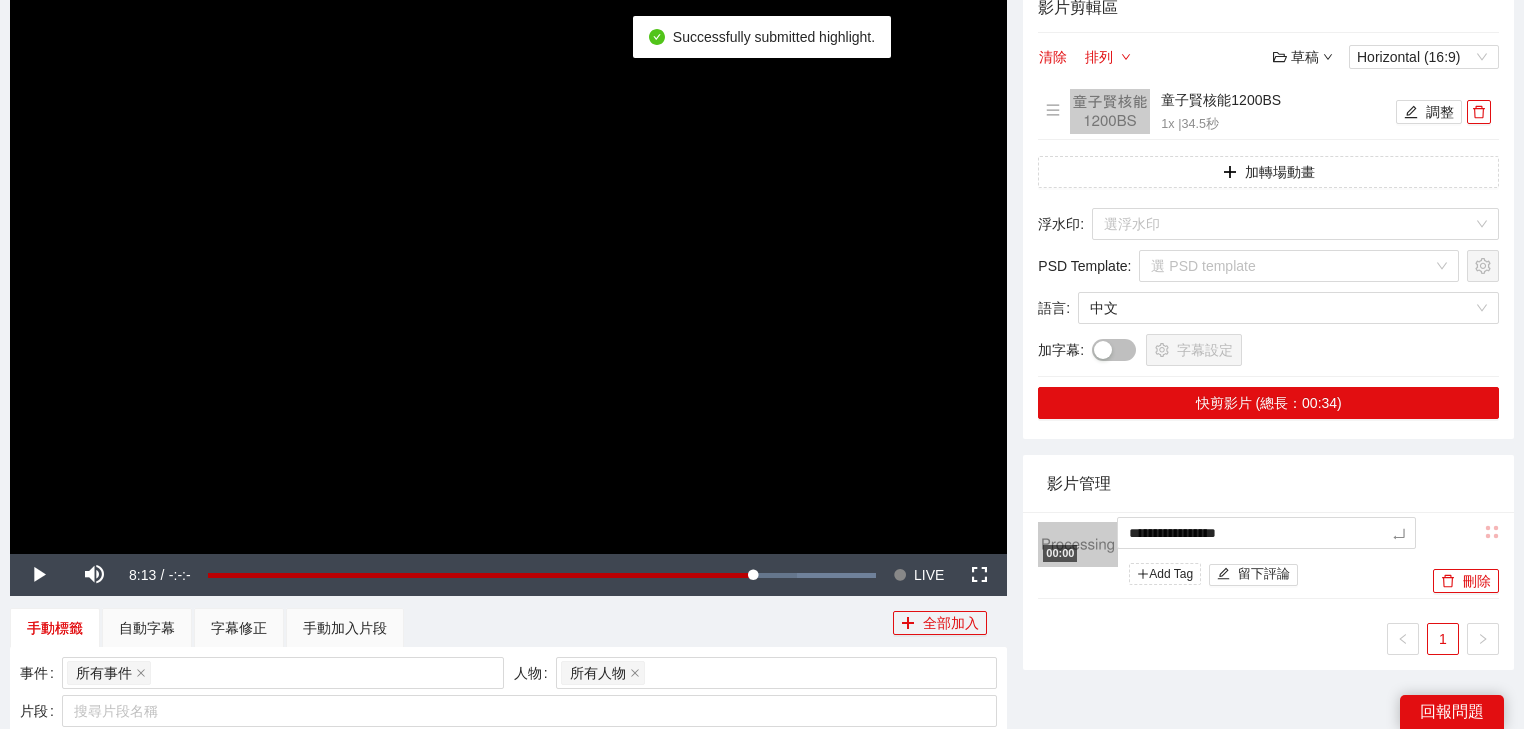 click on "**********" at bounding box center [762, 420] 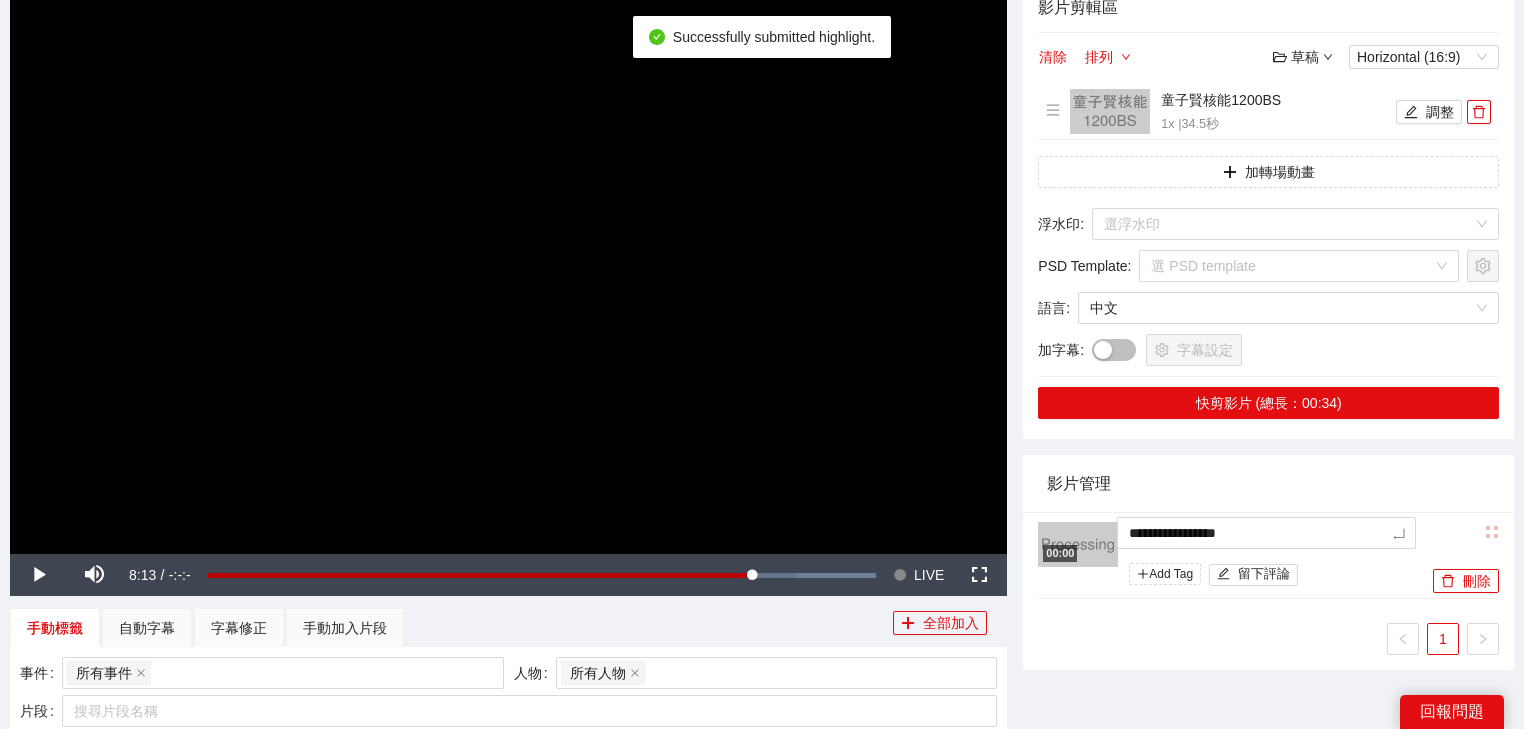 type on "**********" 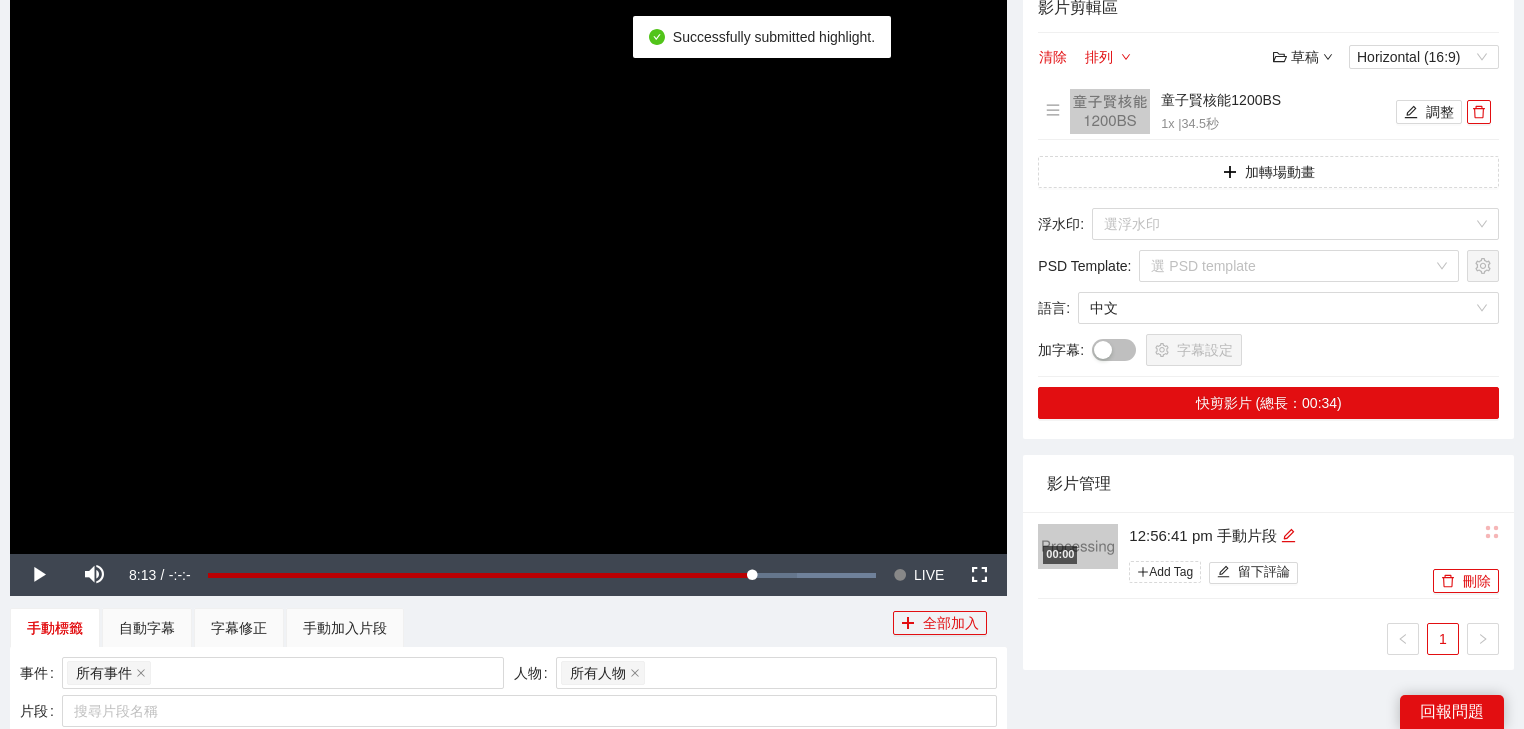 drag, startPoint x: 1272, startPoint y: 487, endPoint x: 1240, endPoint y: 428, distance: 67.11929 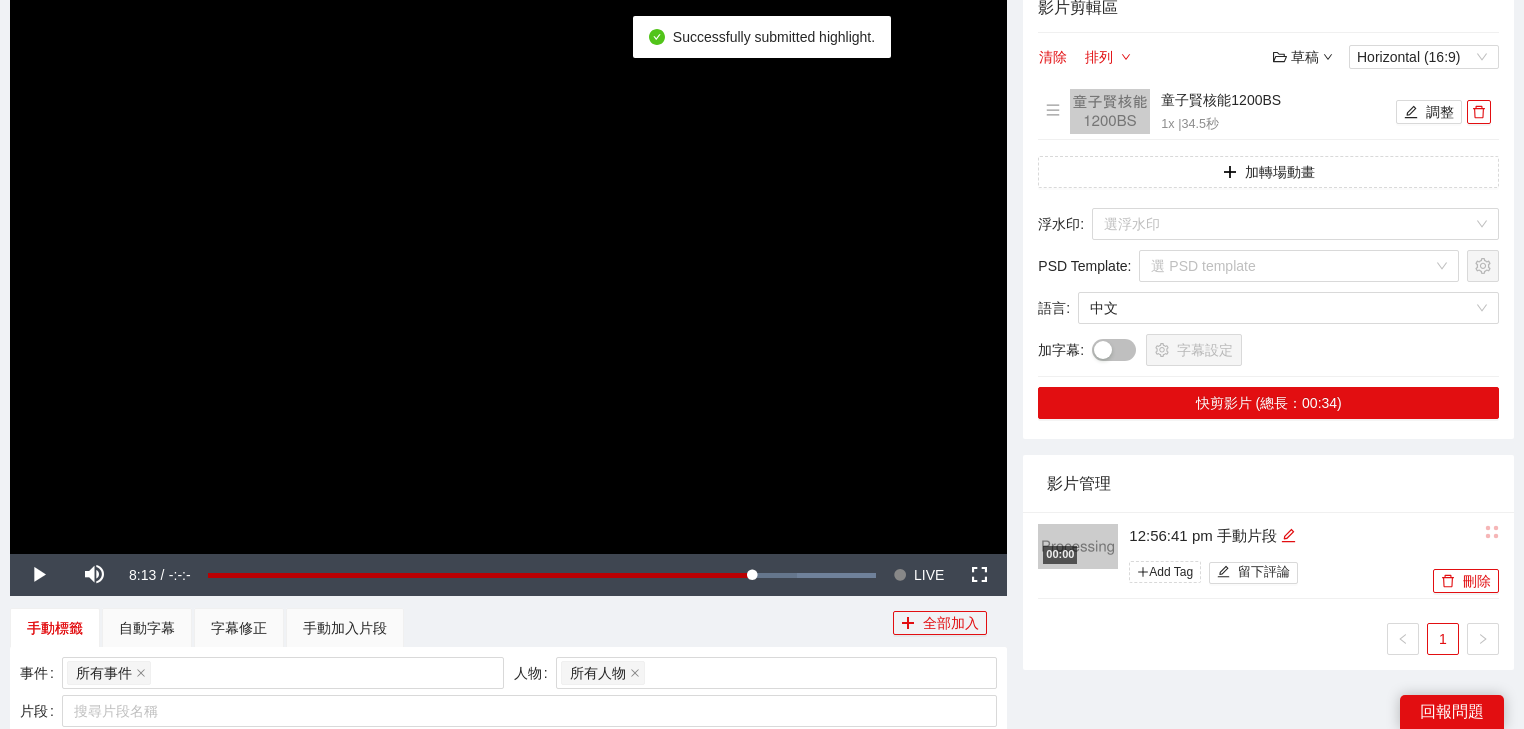 click on "影片管理" at bounding box center [1268, 483] 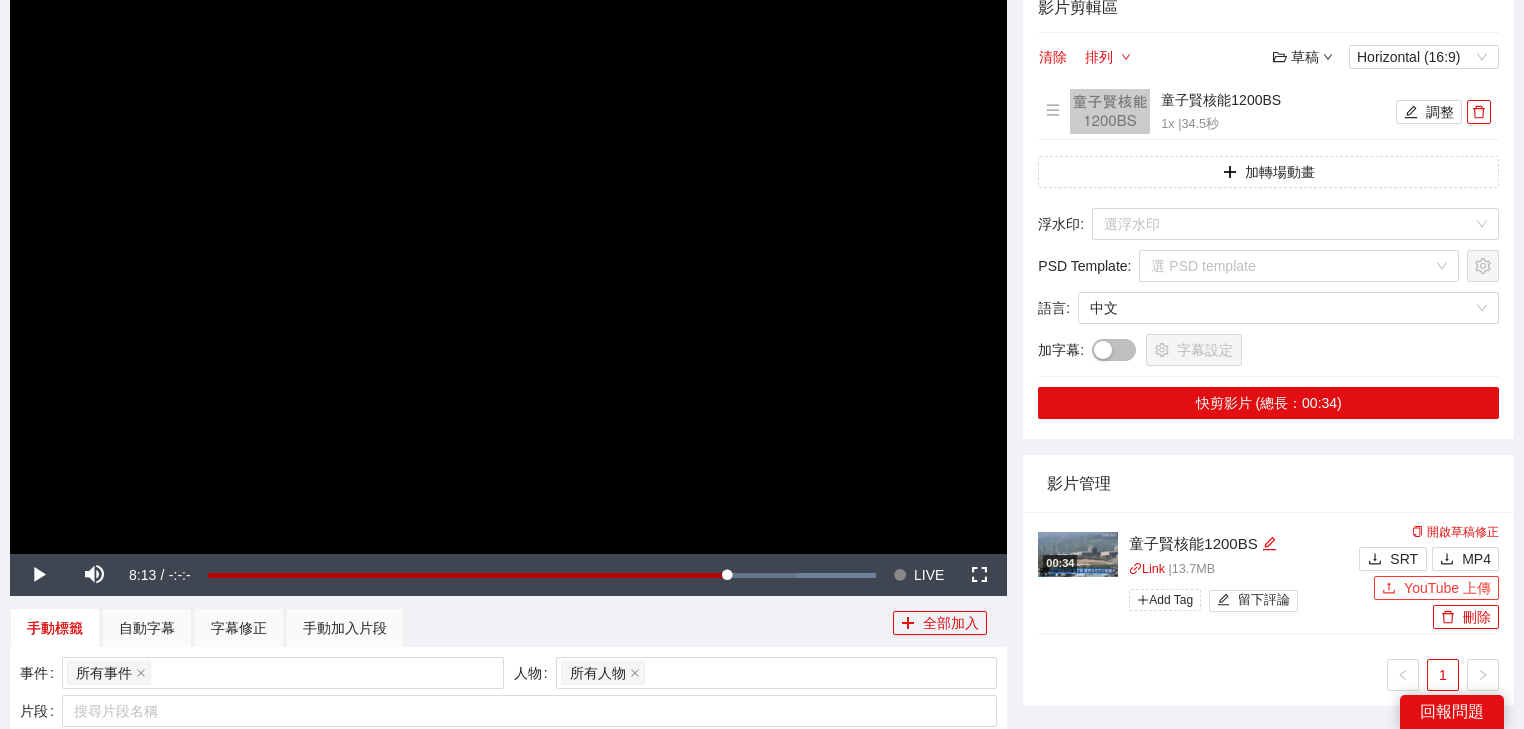 click on "YouTube 上傳" at bounding box center (1447, 588) 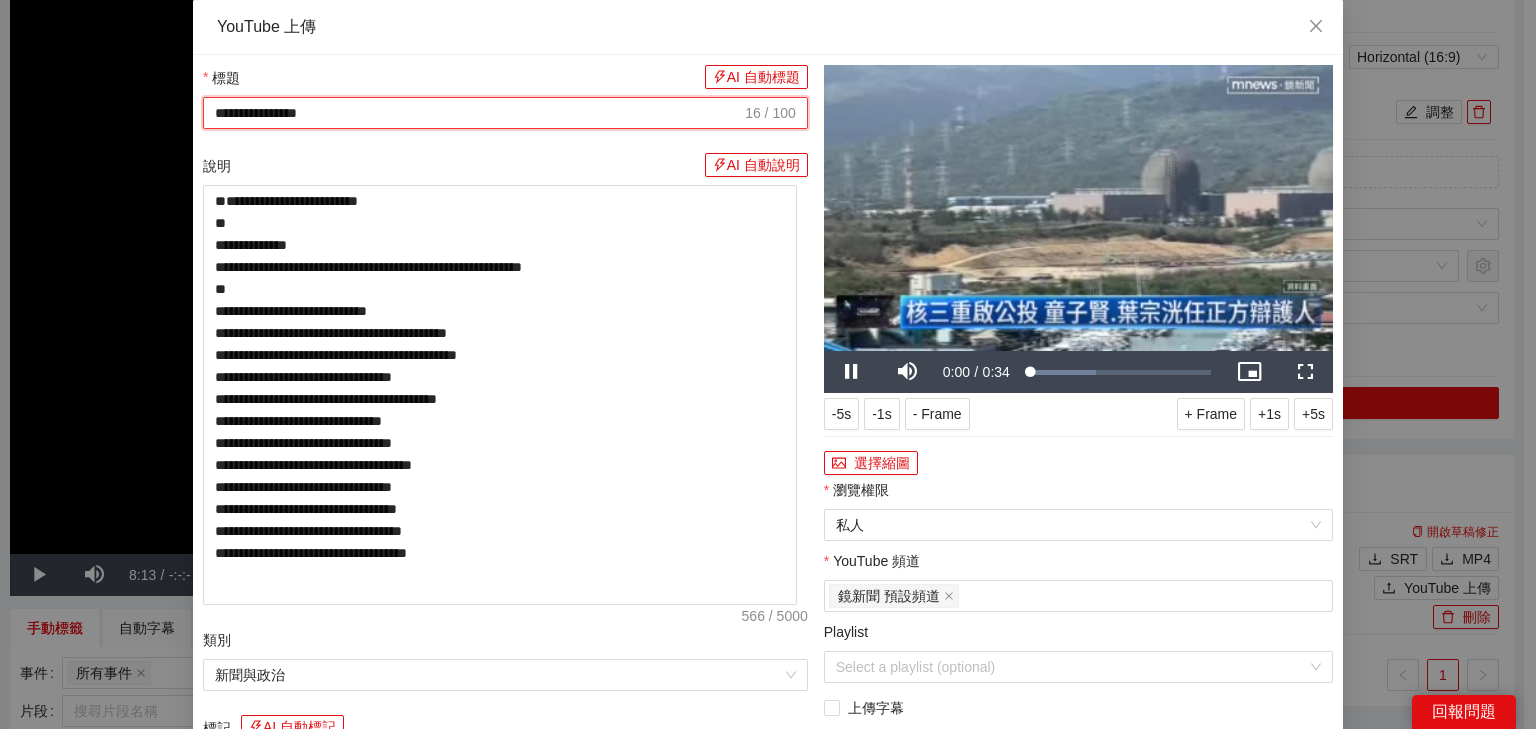 drag, startPoint x: 621, startPoint y: 107, endPoint x: 0, endPoint y: 118, distance: 621.0974 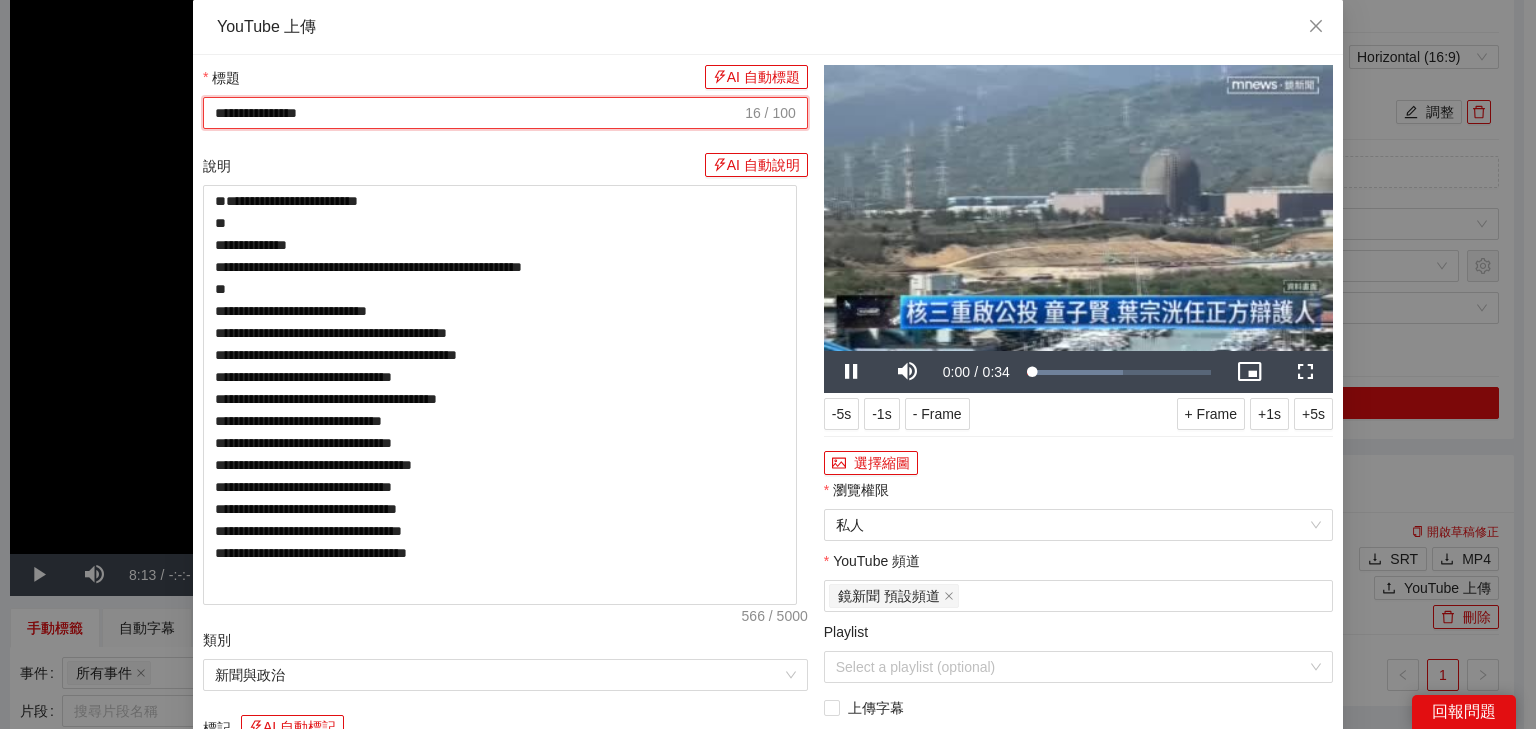 paste on "*********" 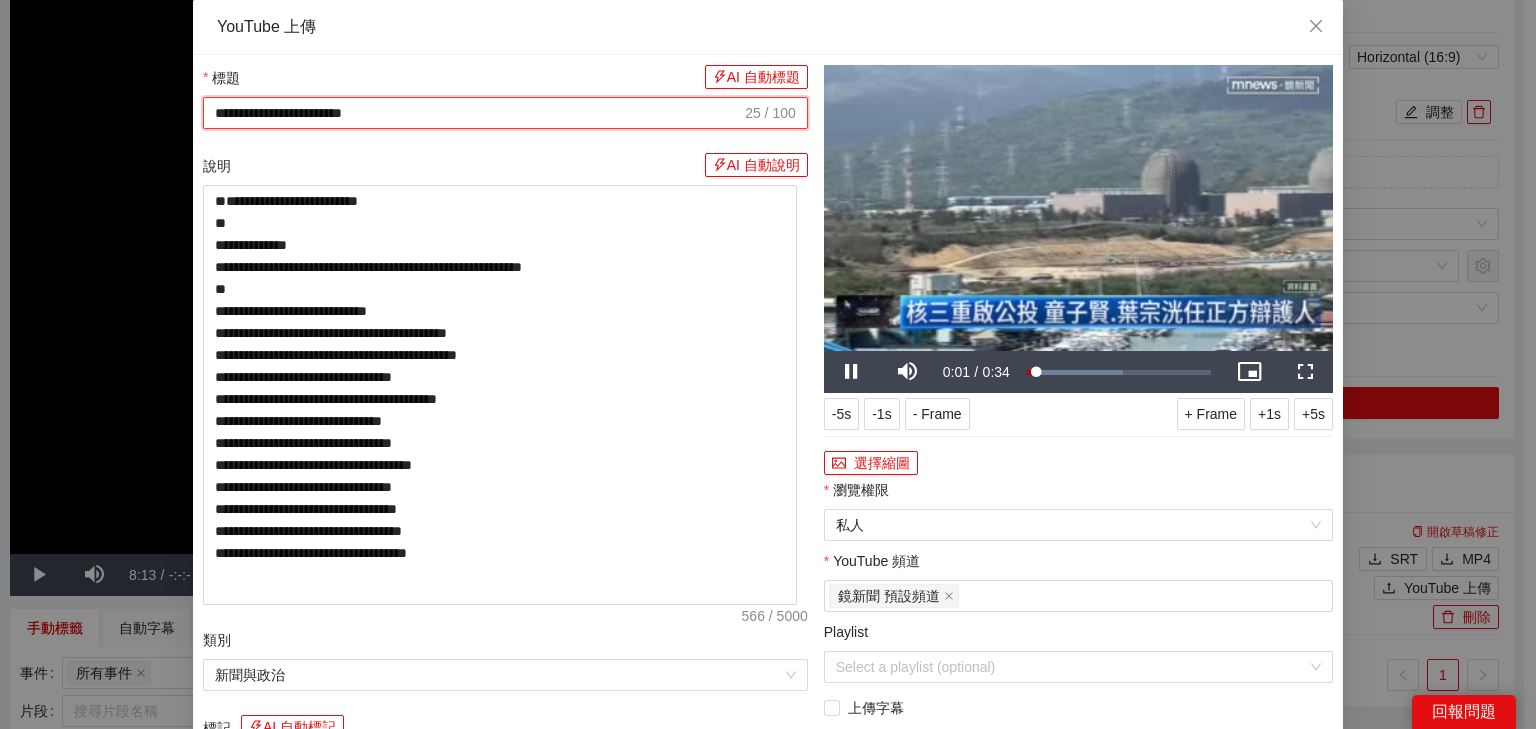 type on "**********" 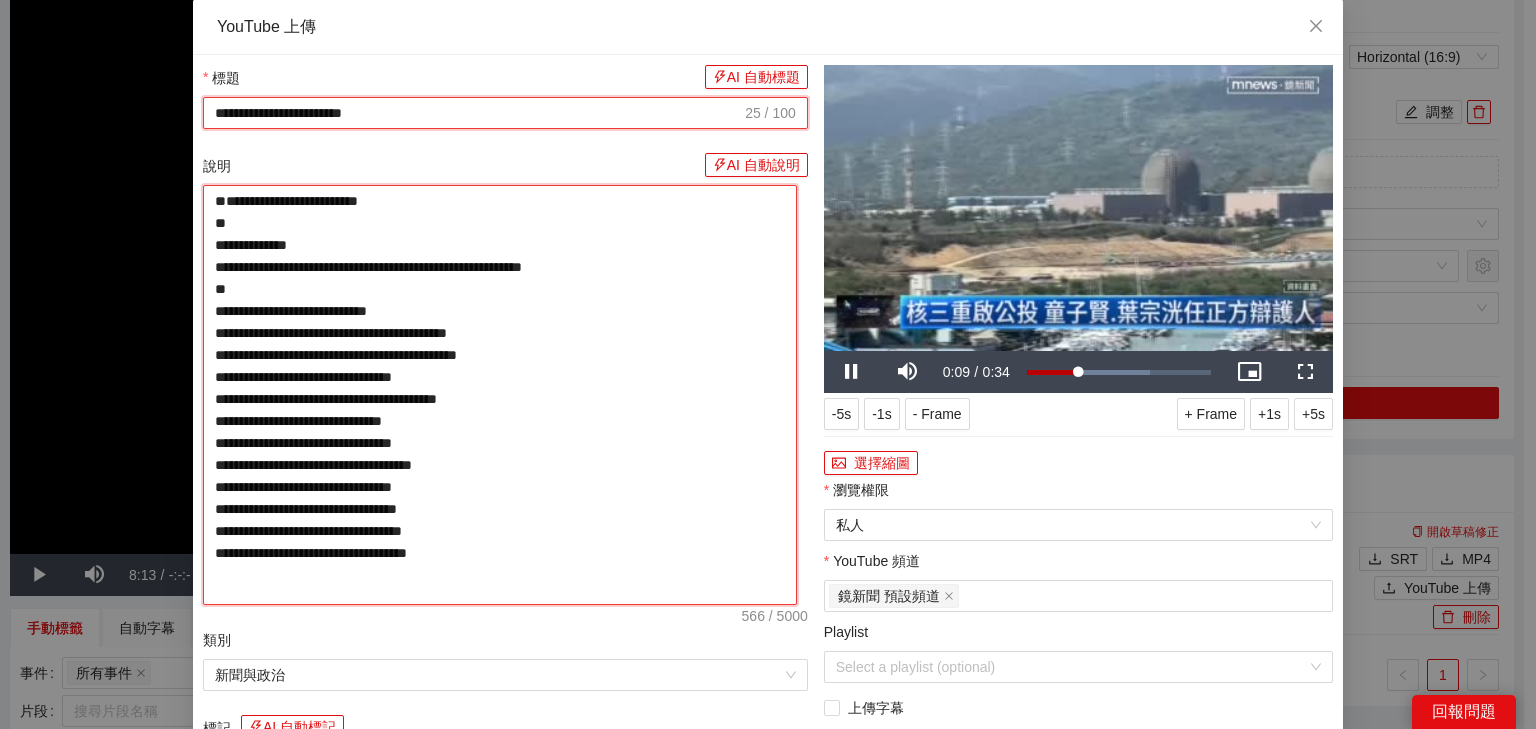 click on "**********" at bounding box center [500, 395] 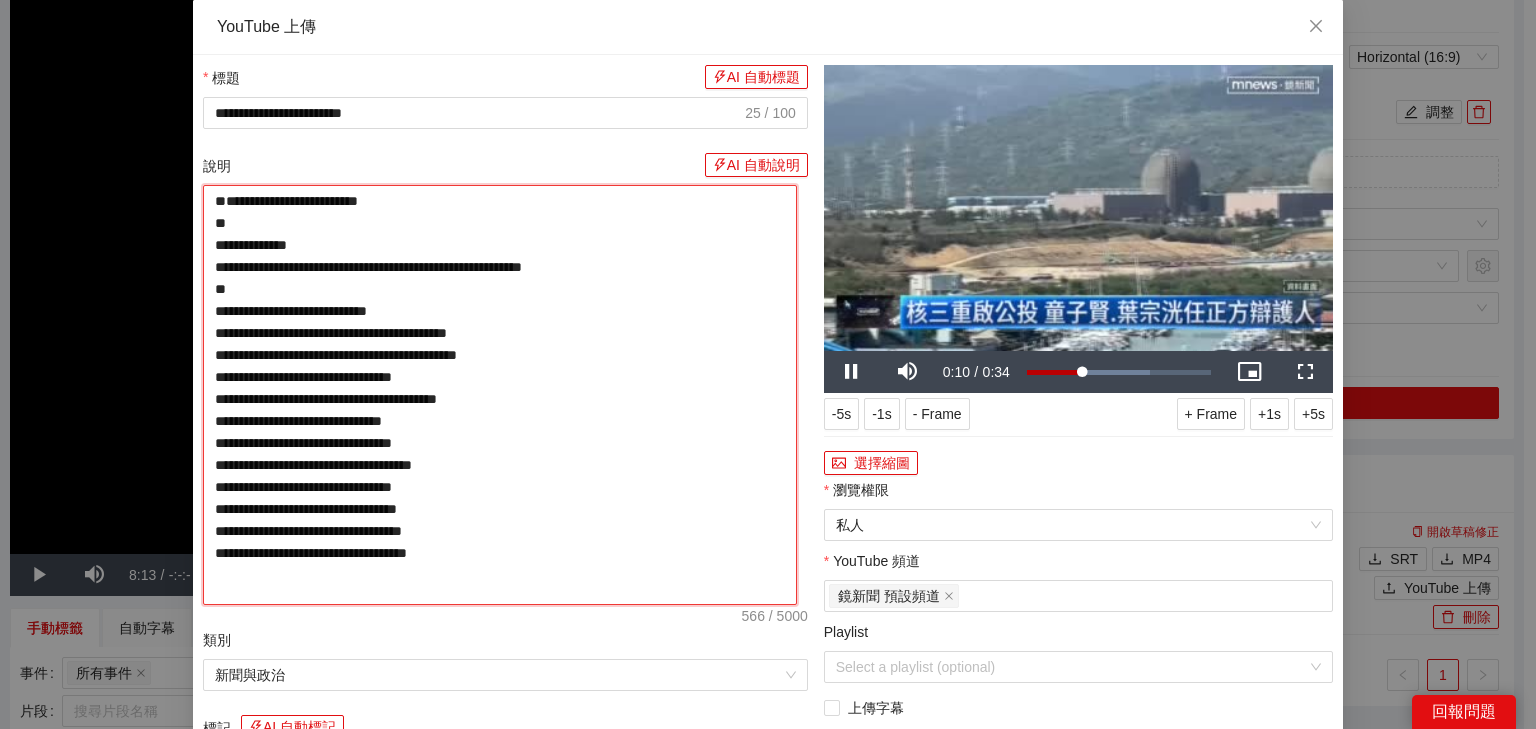 paste on "**********" 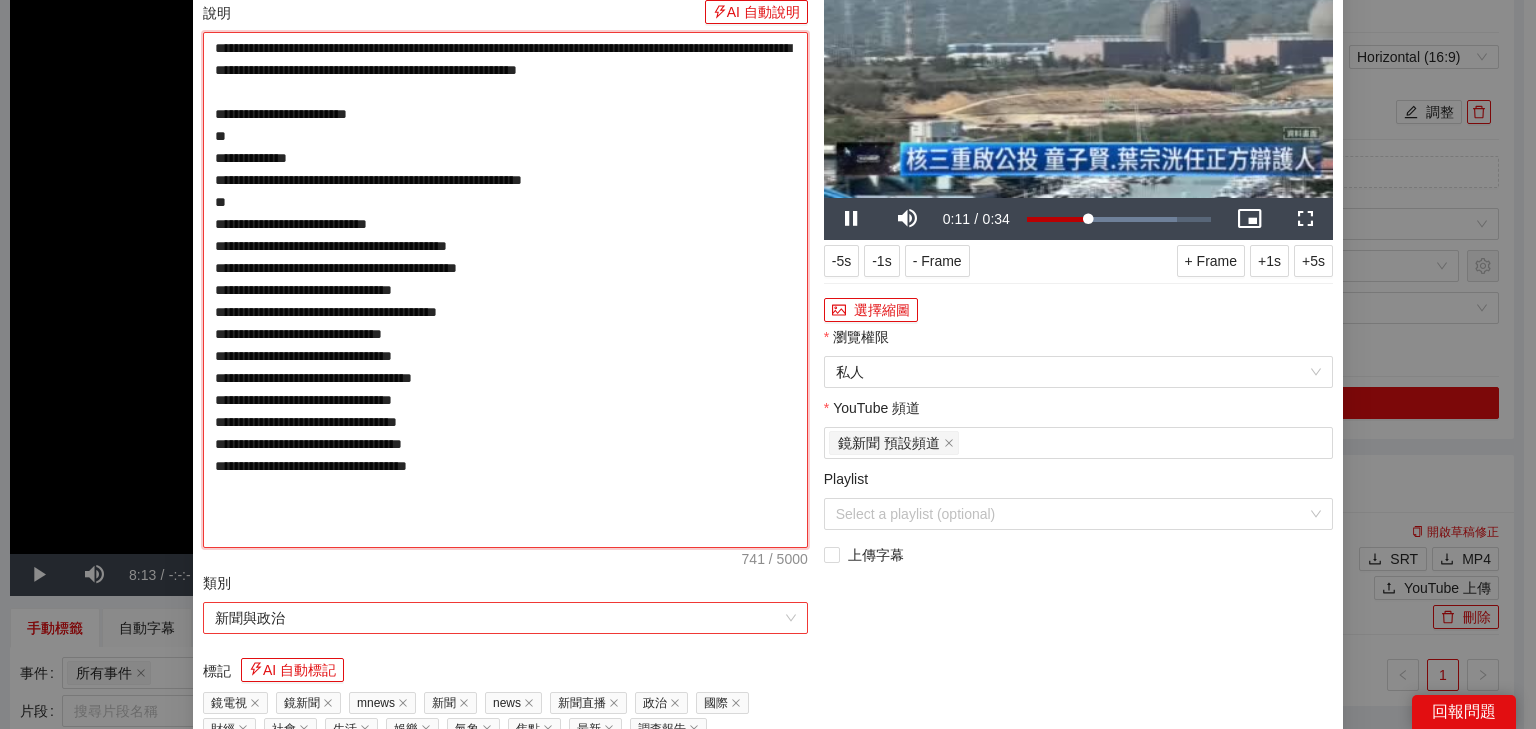 scroll, scrollTop: 320, scrollLeft: 0, axis: vertical 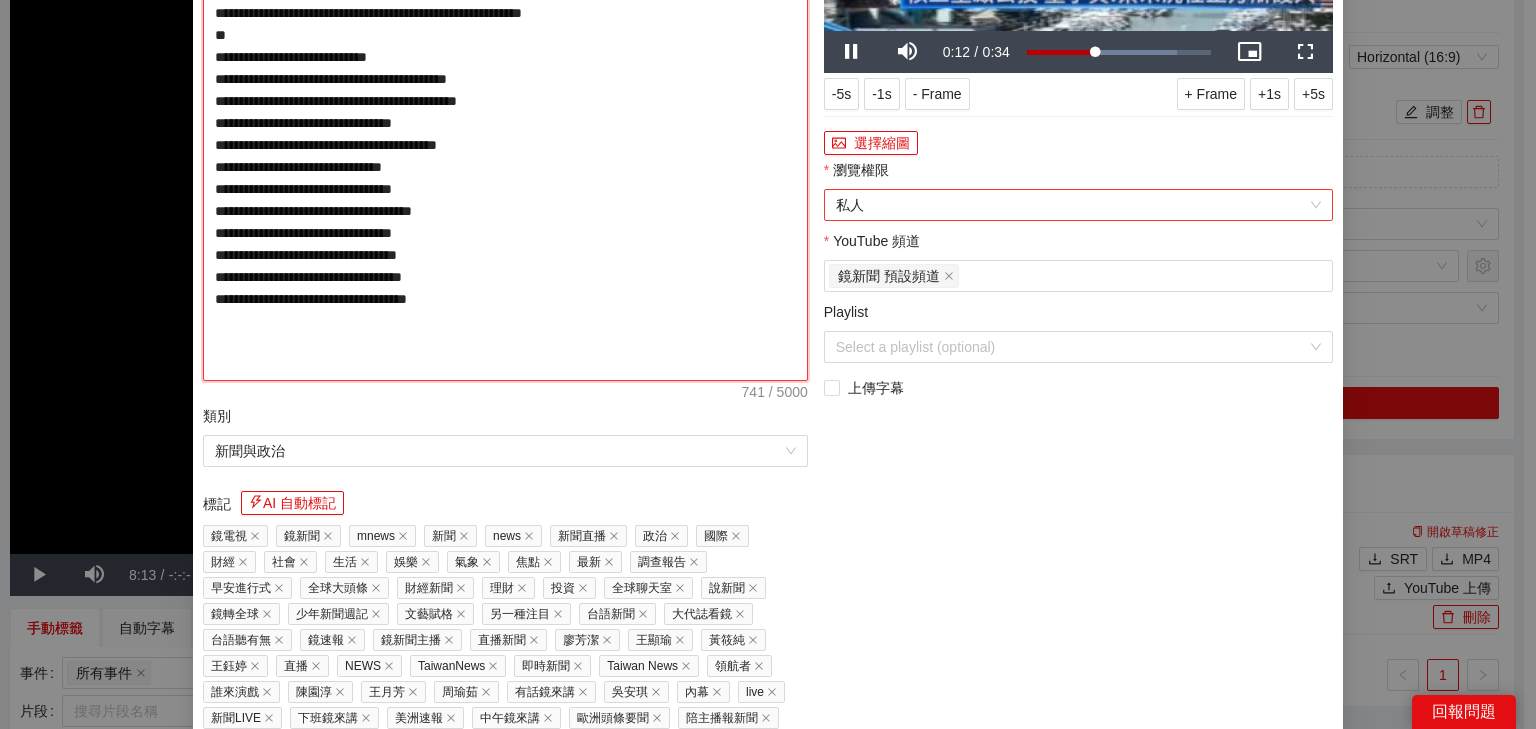 click on "私人" at bounding box center (1078, 205) 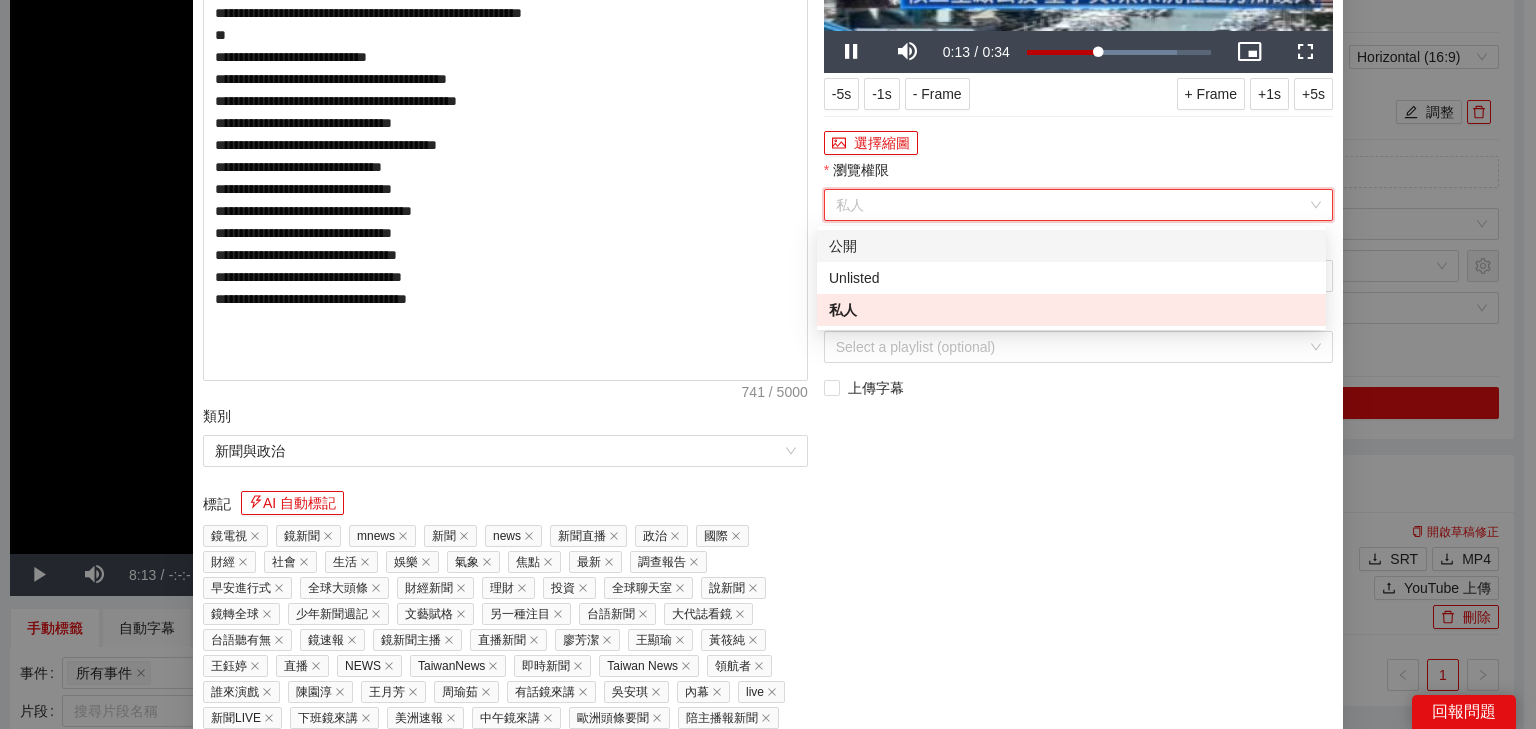 click on "公開" at bounding box center (1071, 246) 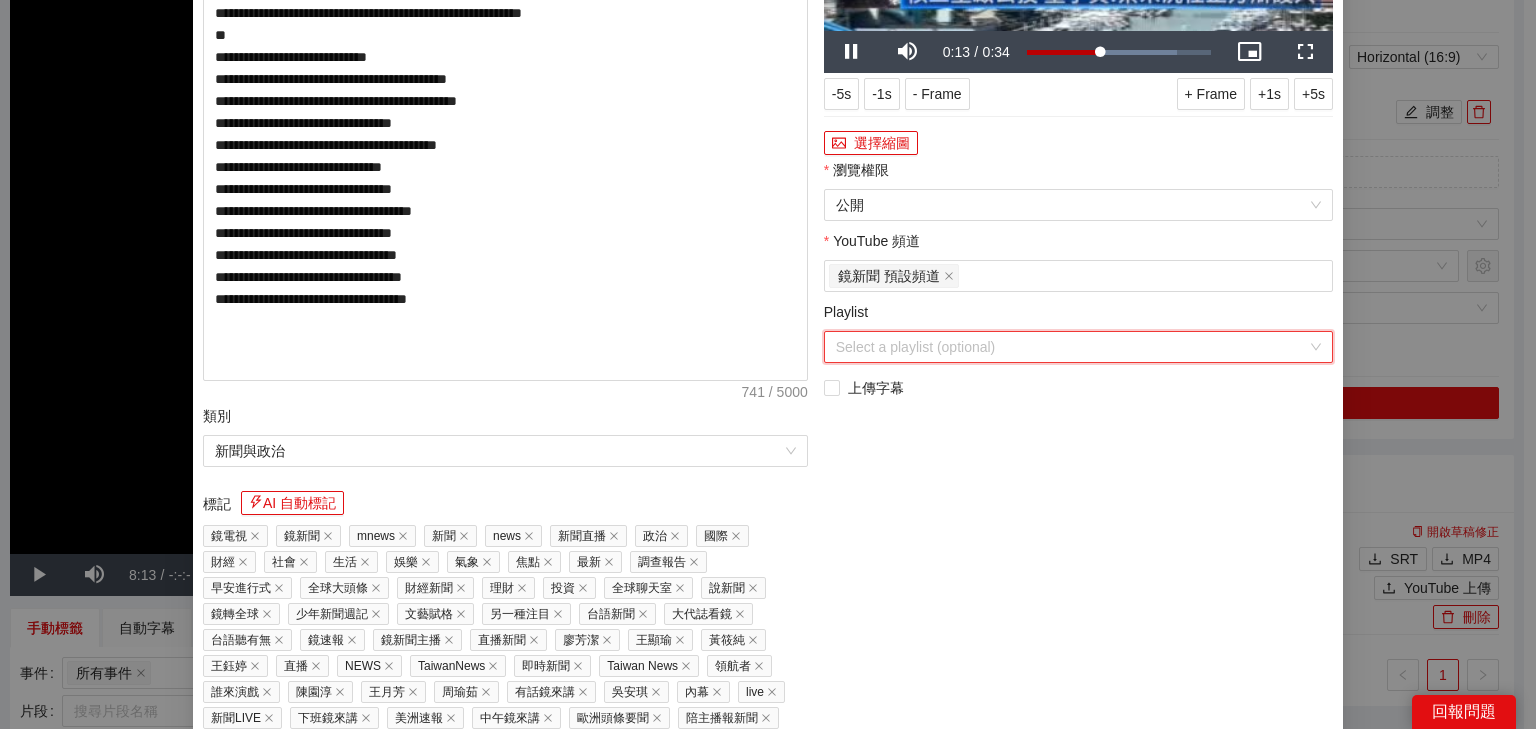 click on "Playlist" at bounding box center [1071, 347] 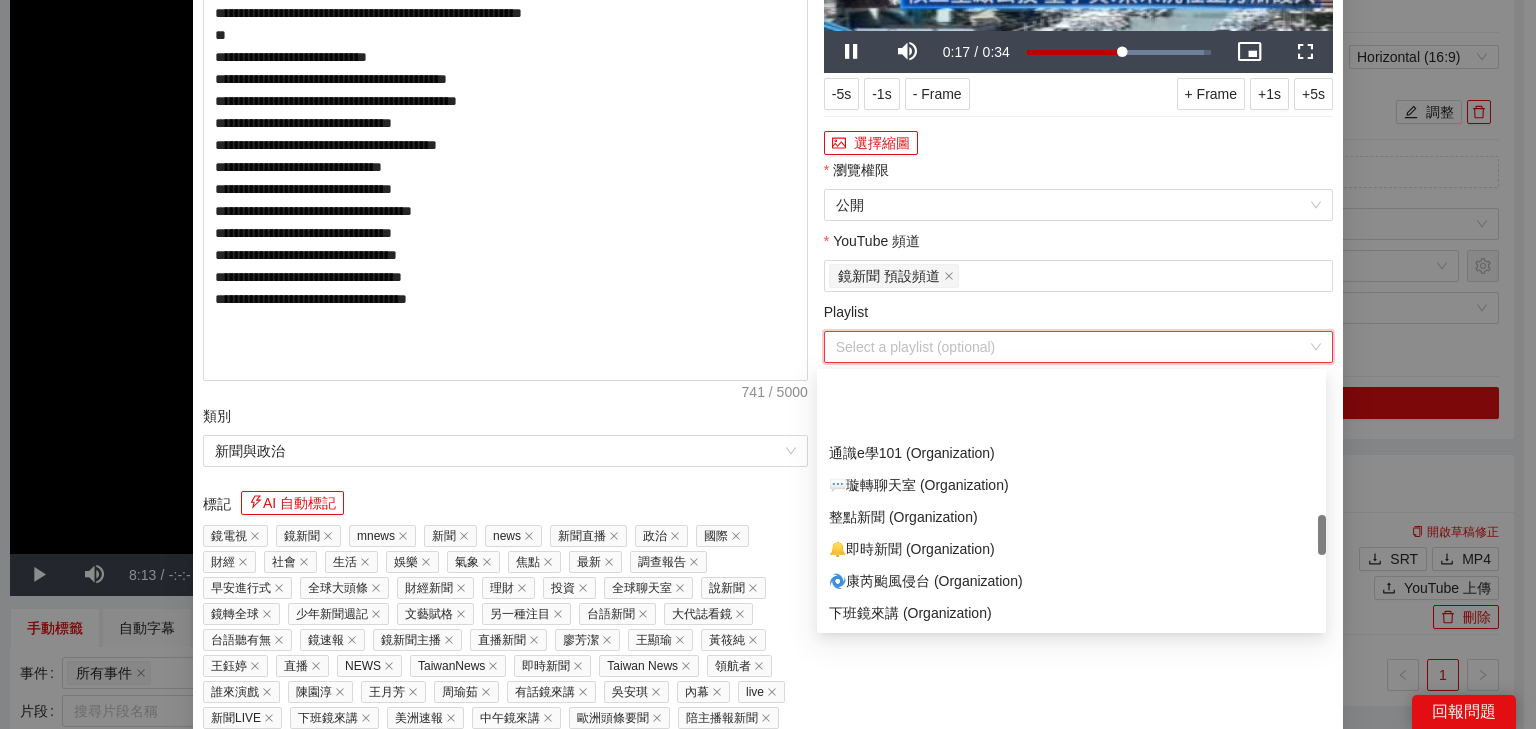 scroll, scrollTop: 880, scrollLeft: 0, axis: vertical 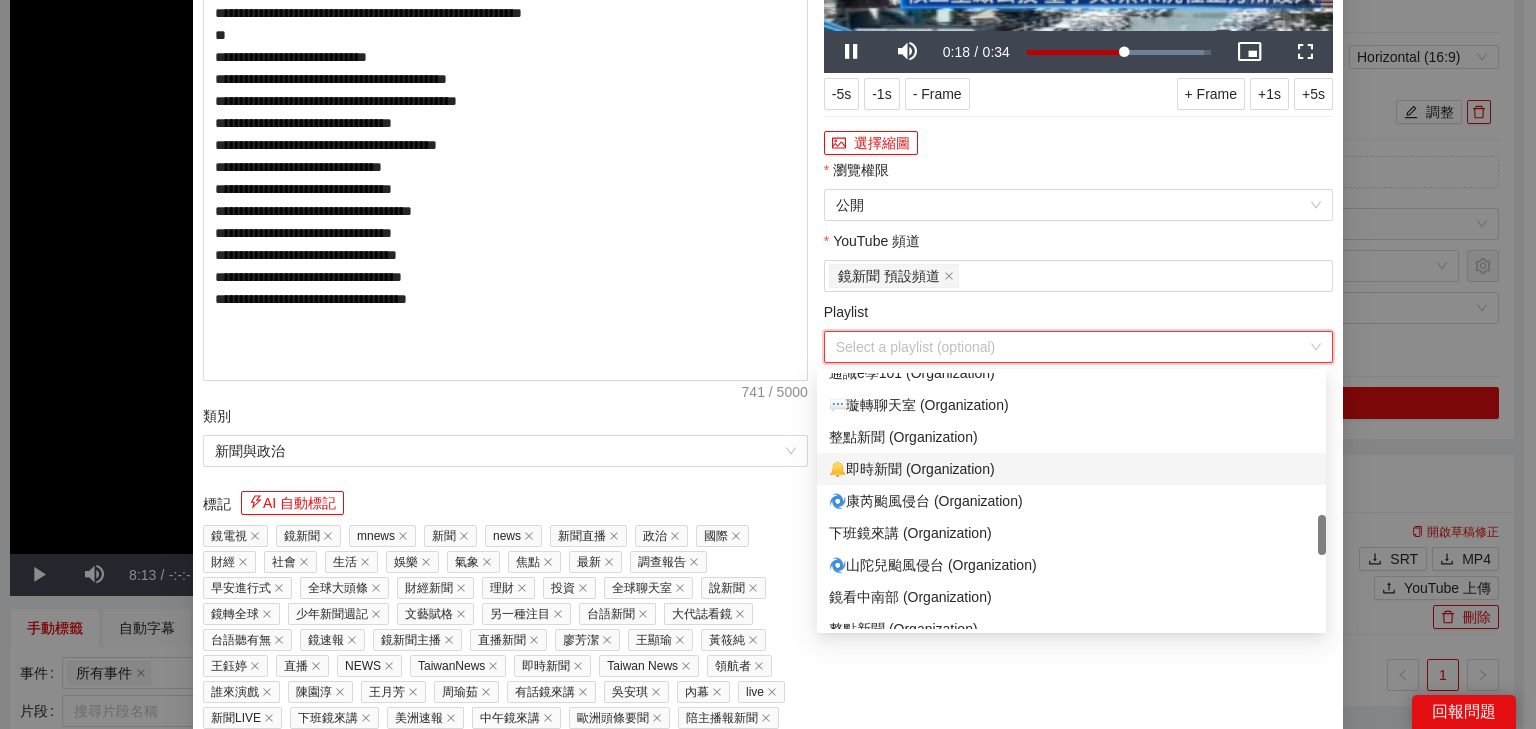 click on "🔔即時新聞 (Organization)" at bounding box center [1071, 469] 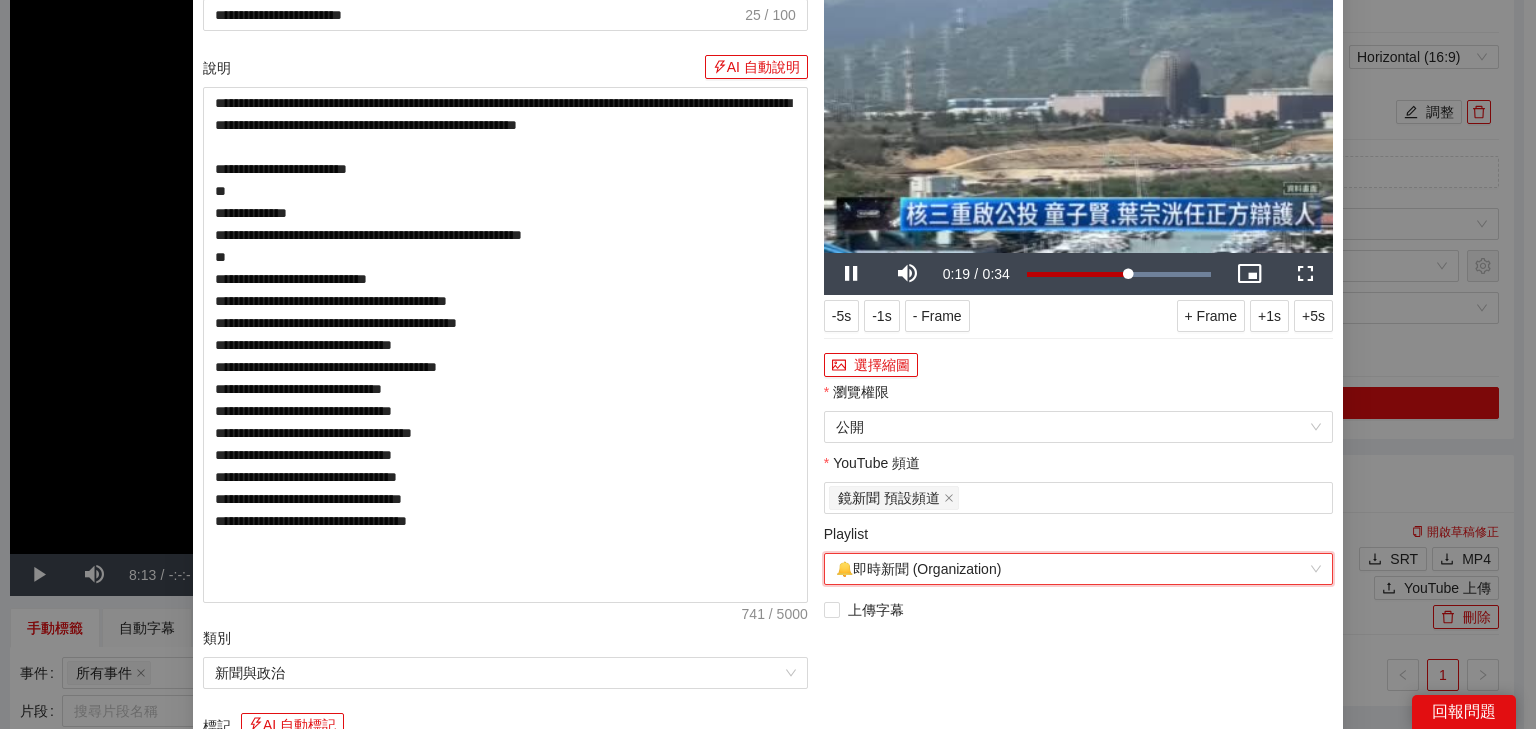 scroll, scrollTop: 0, scrollLeft: 0, axis: both 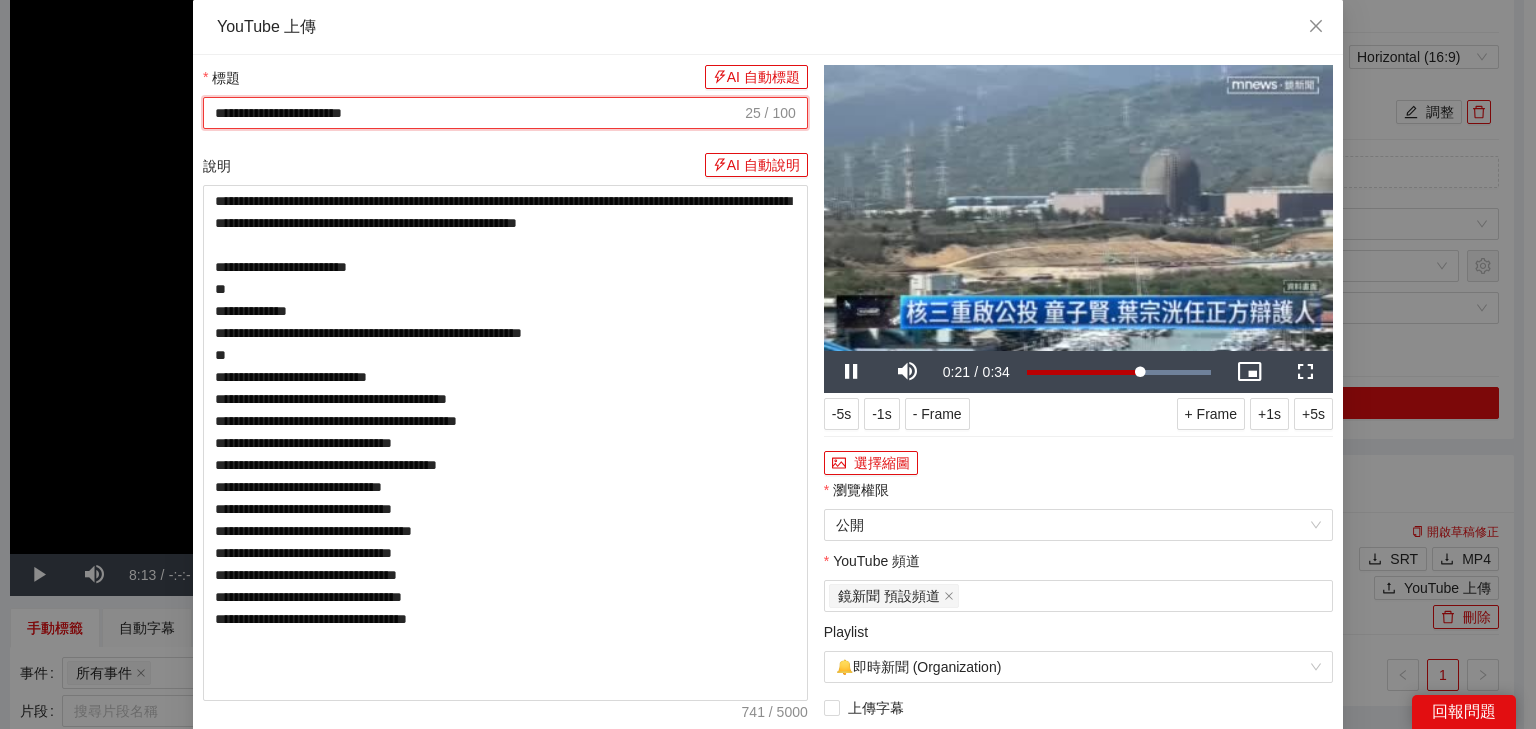 drag, startPoint x: 486, startPoint y: 111, endPoint x: 160, endPoint y: 102, distance: 326.1242 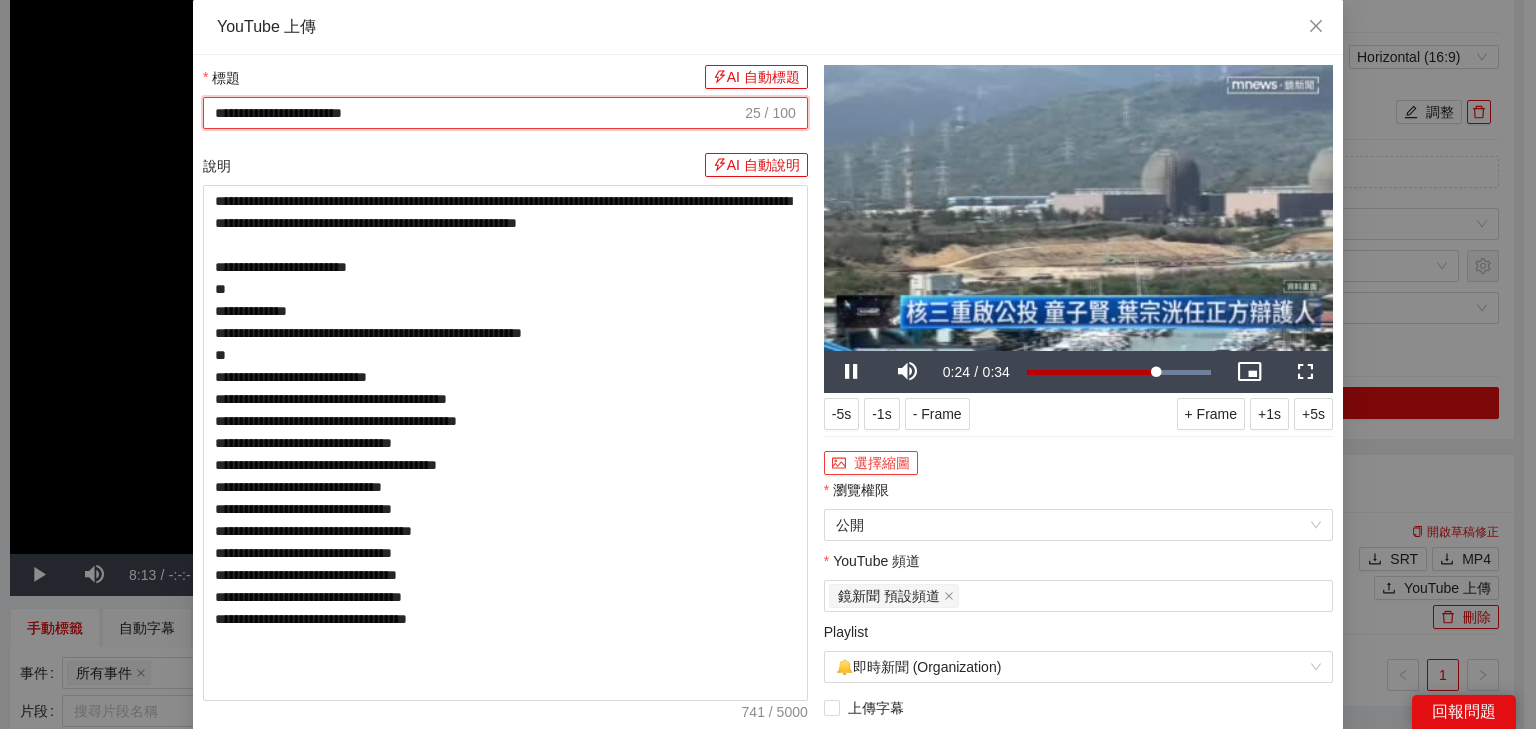 click on "選擇縮圖" at bounding box center [871, 463] 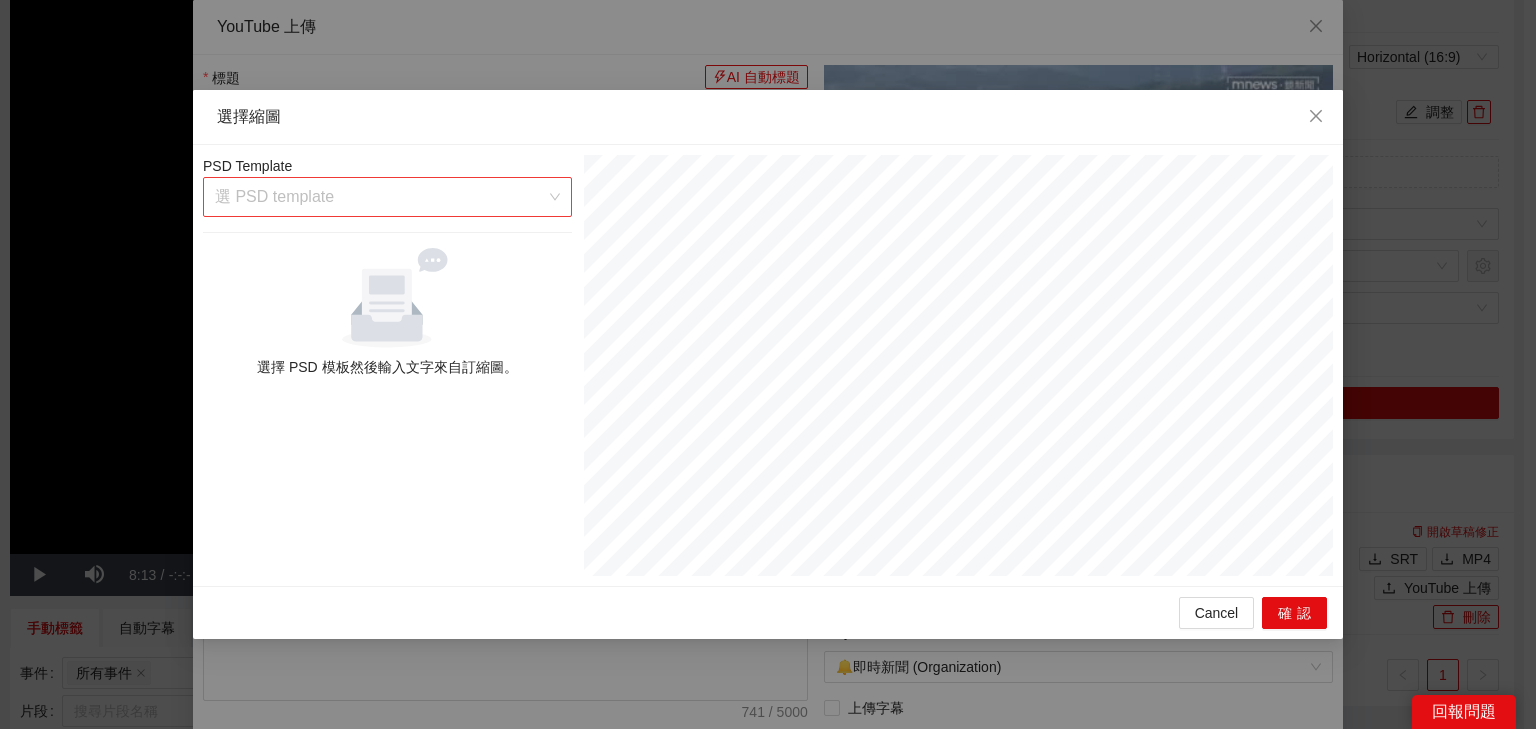 click at bounding box center (380, 197) 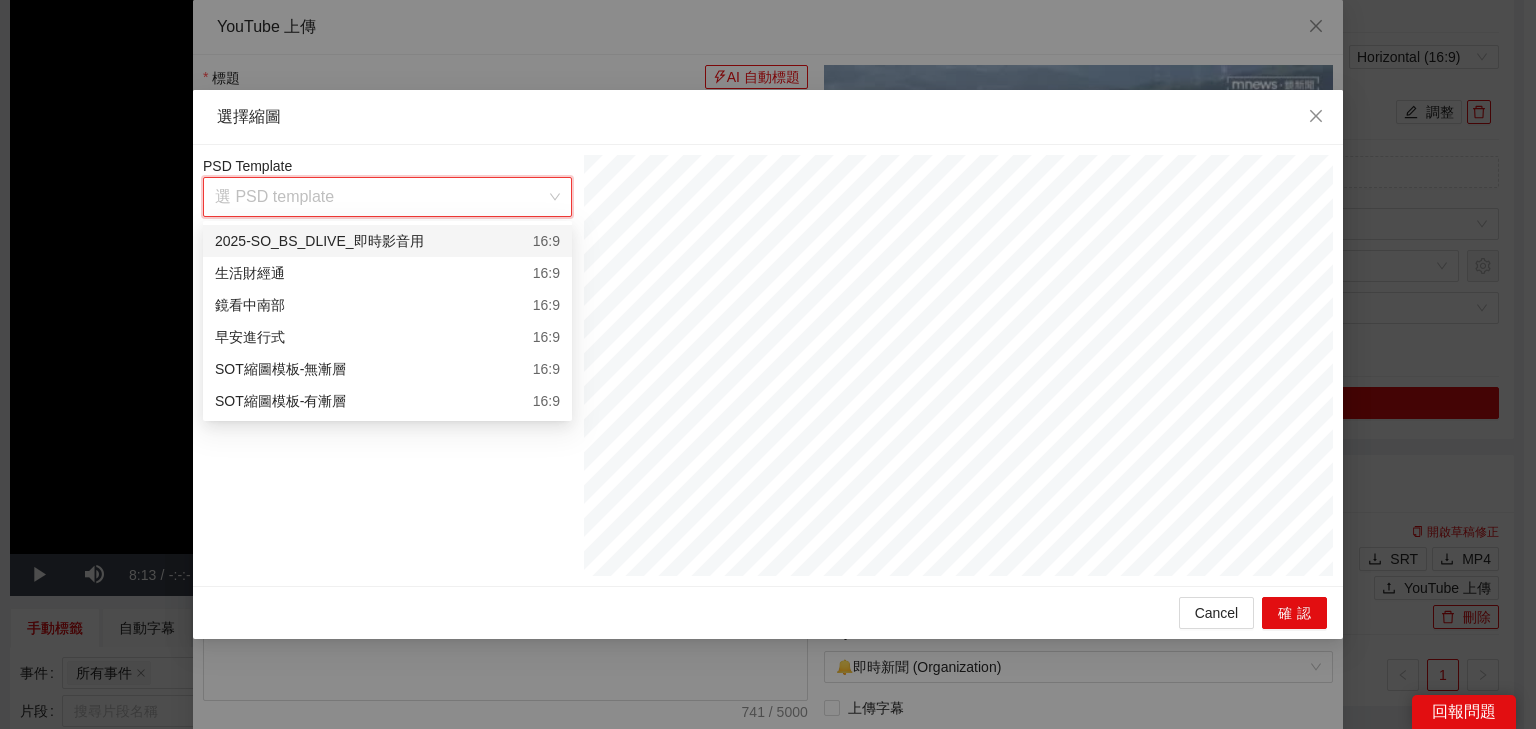 click on "2025-SO_BS_DLIVE_即時影音用 16:9" at bounding box center [387, 241] 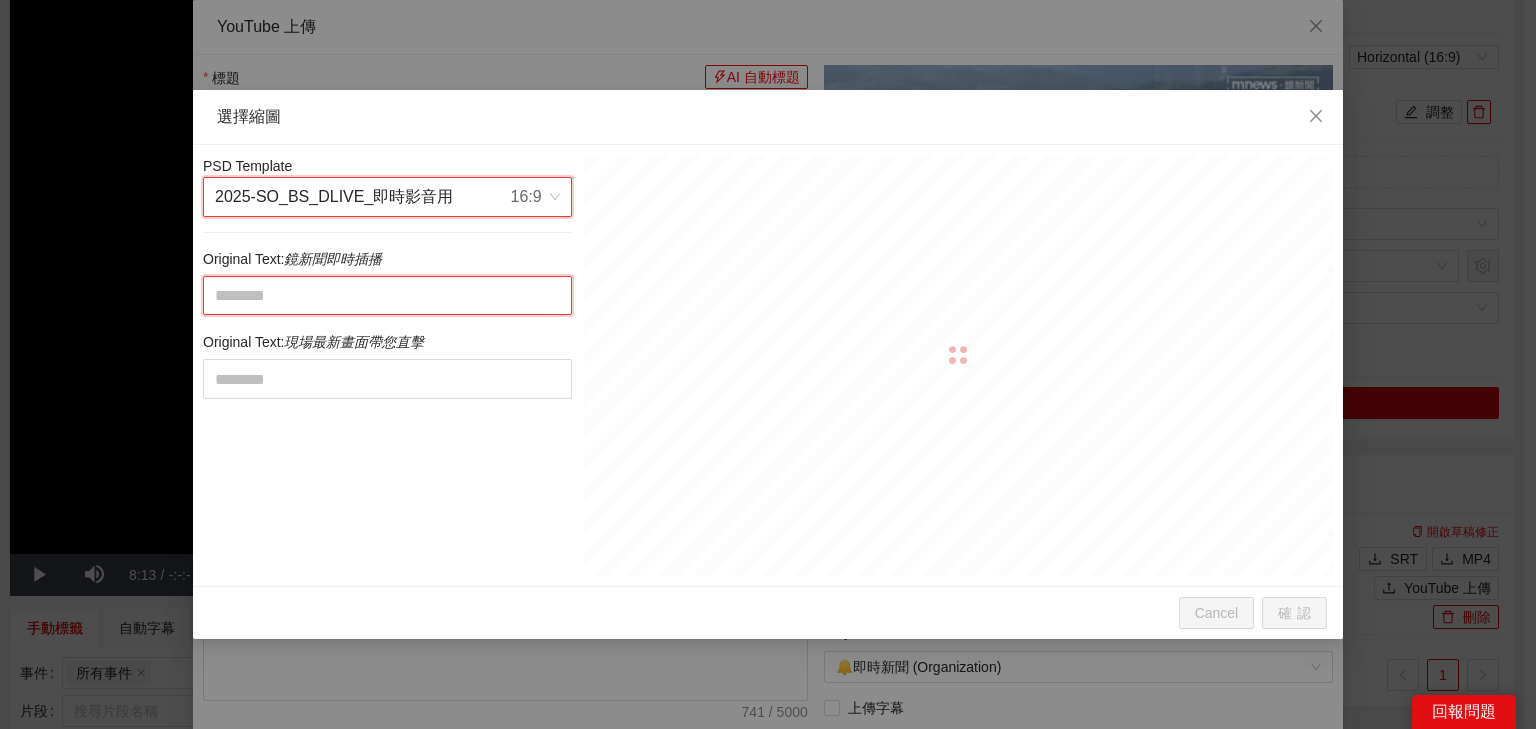 click at bounding box center [387, 296] 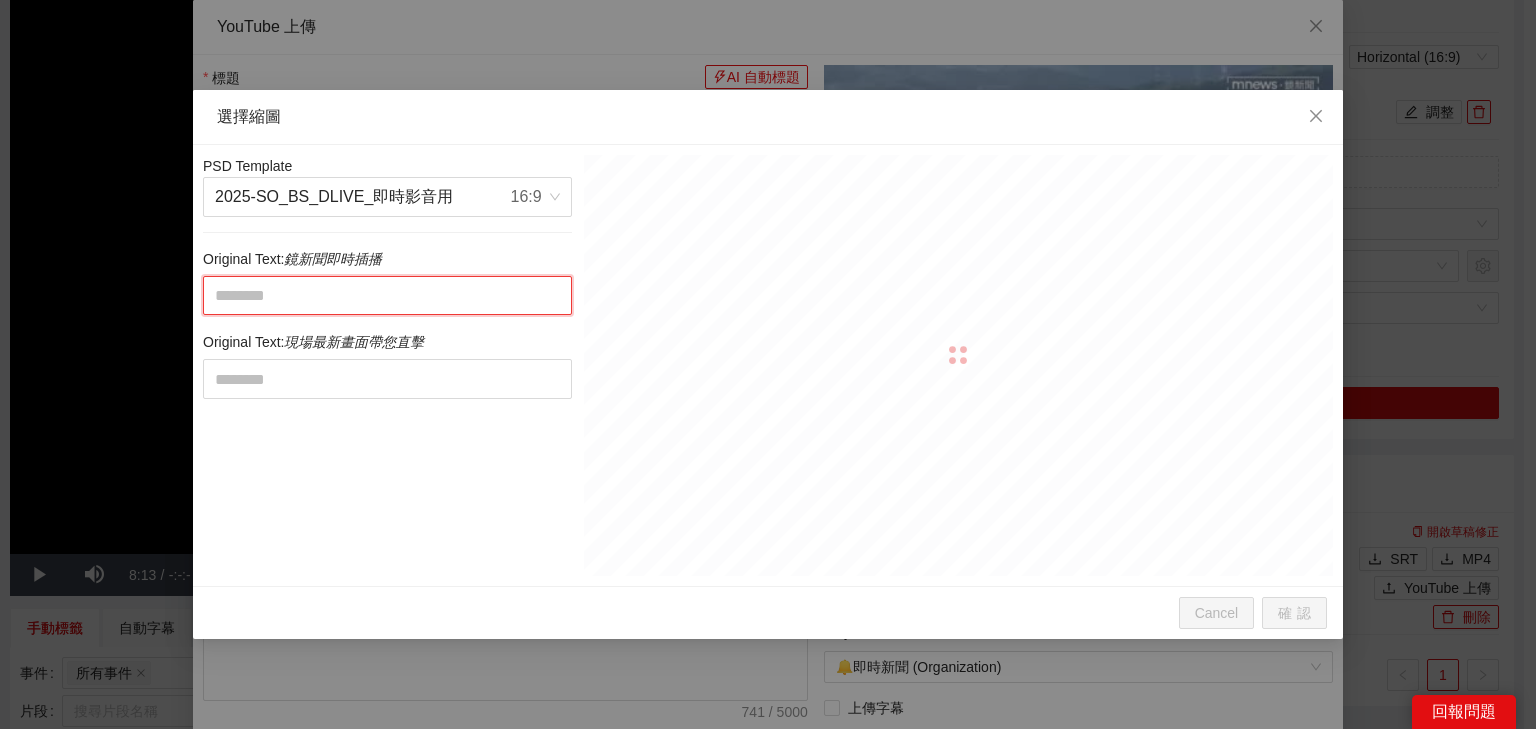 paste on "**********" 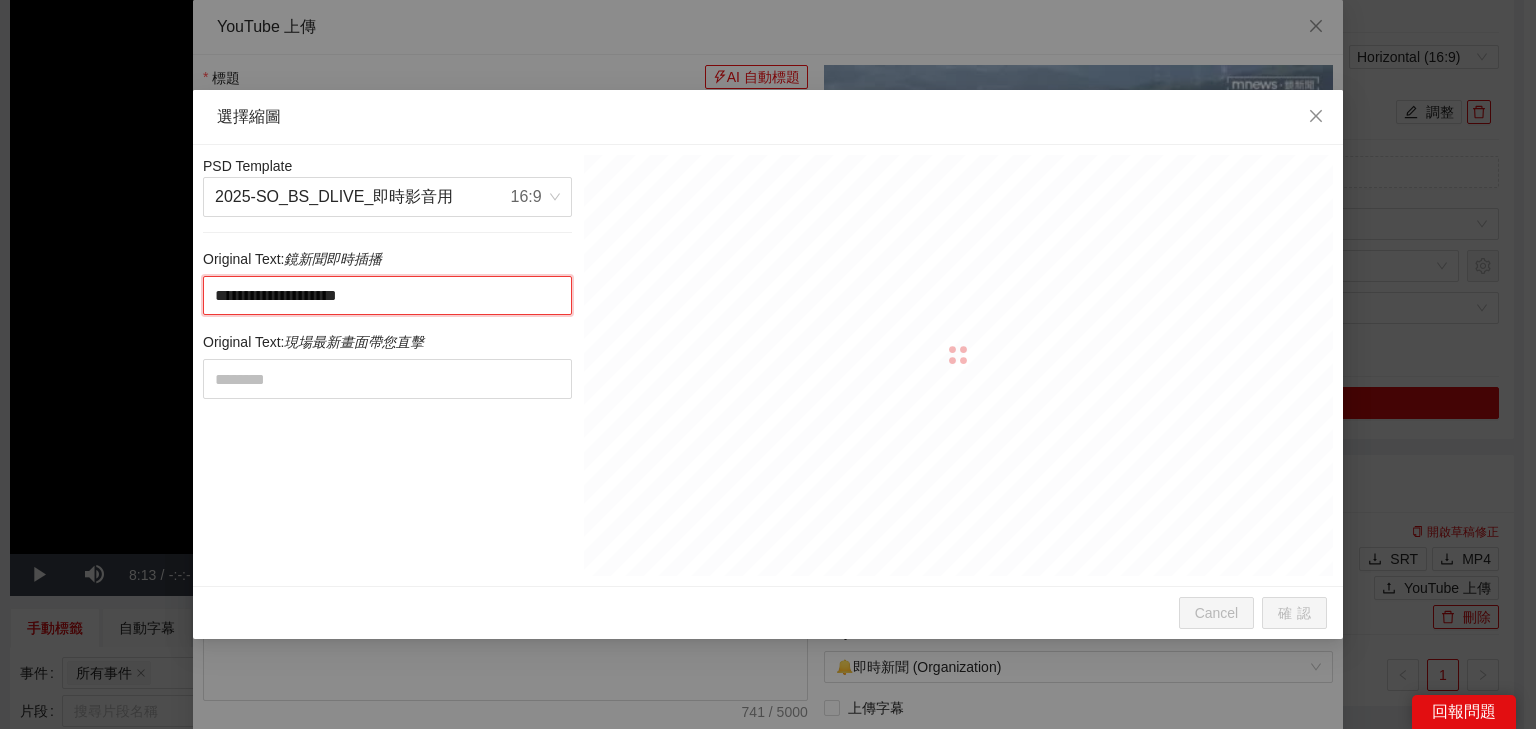 drag, startPoint x: 336, startPoint y: 298, endPoint x: 642, endPoint y: 312, distance: 306.3201 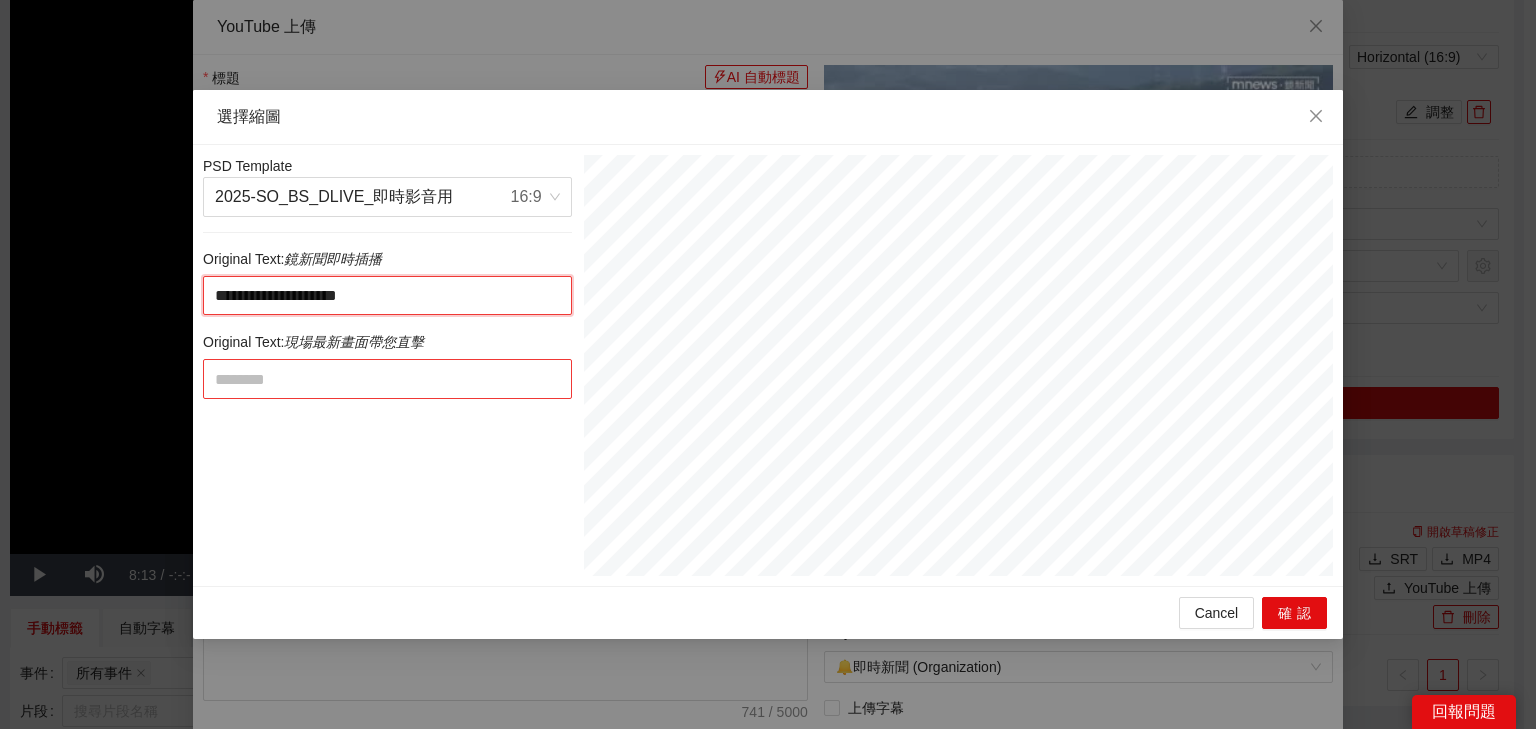 type on "******" 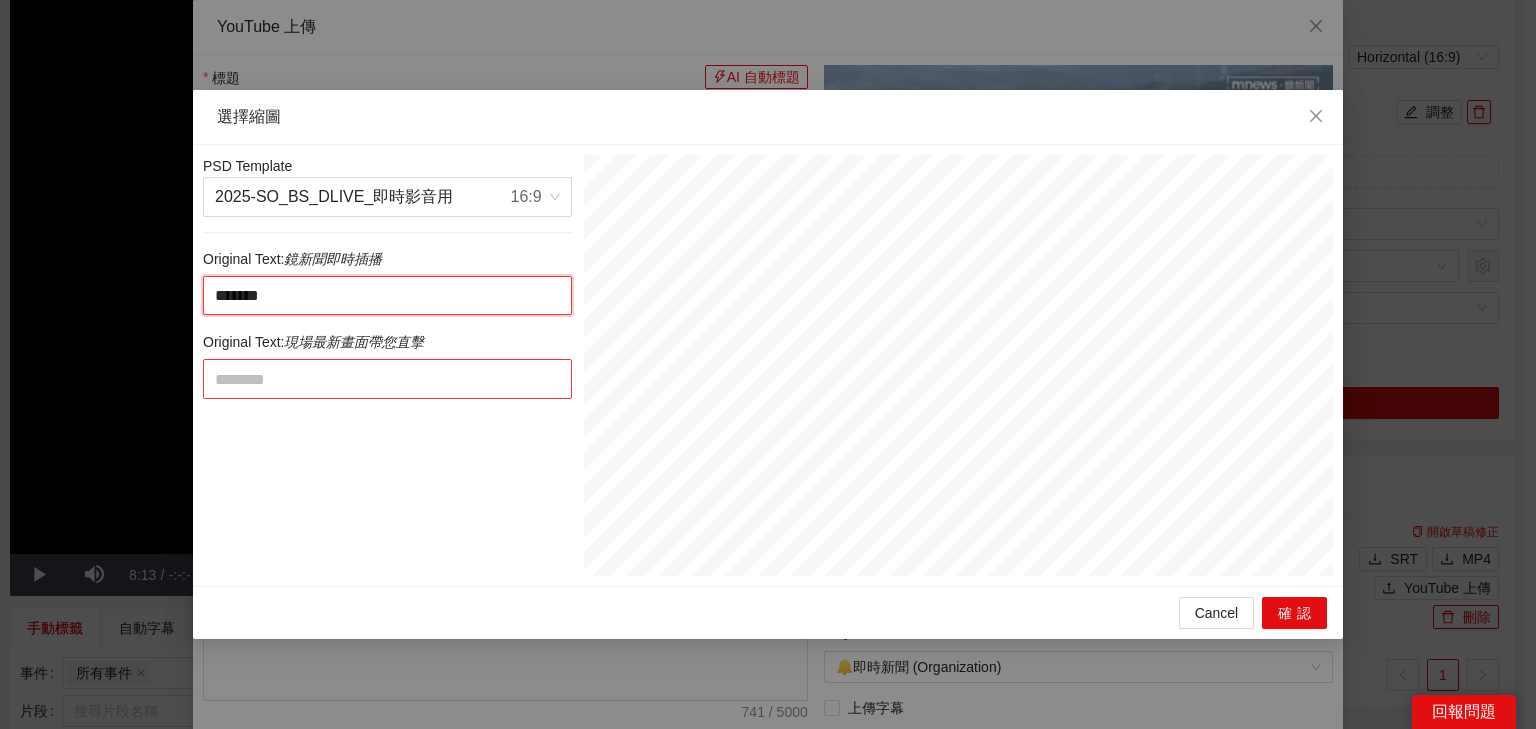 type on "******" 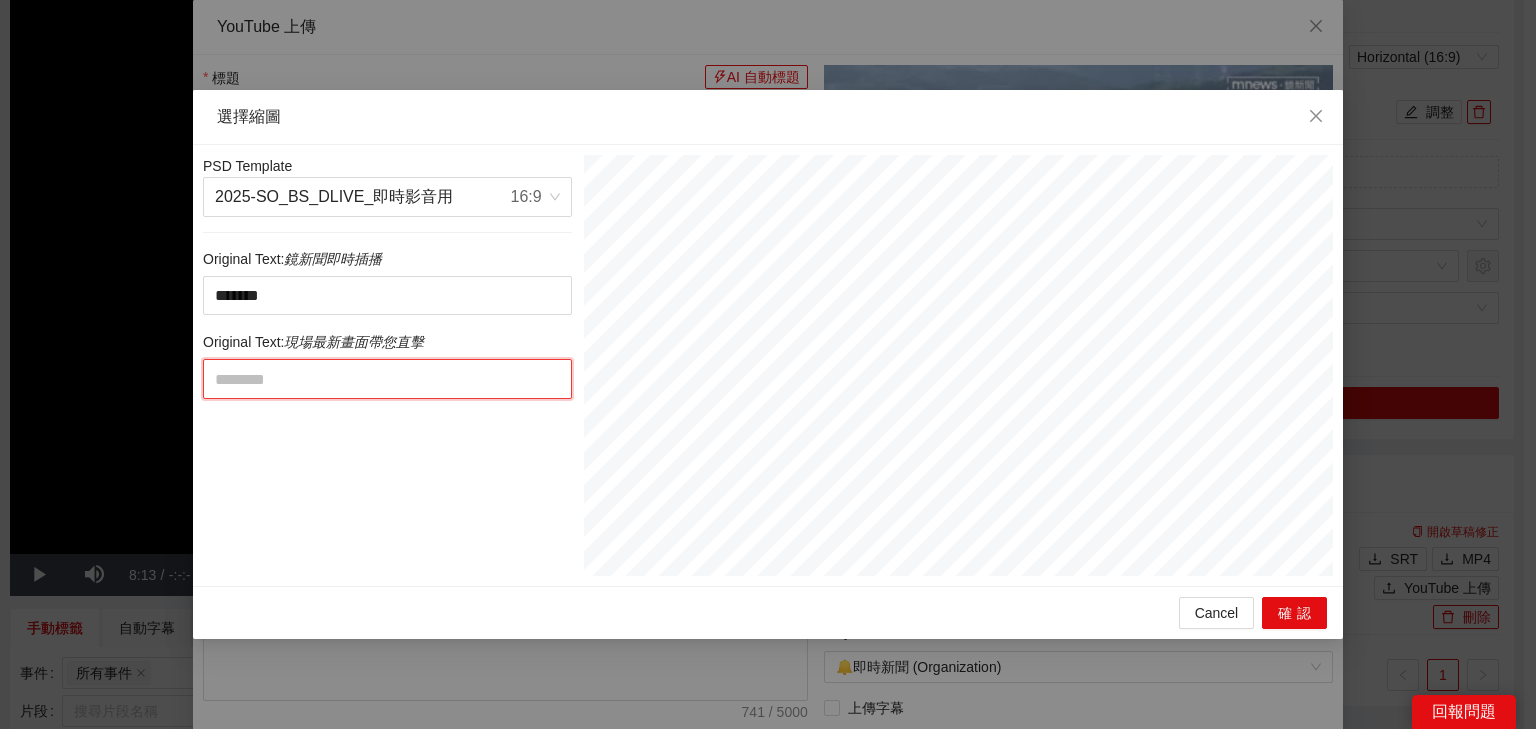 click at bounding box center (387, 379) 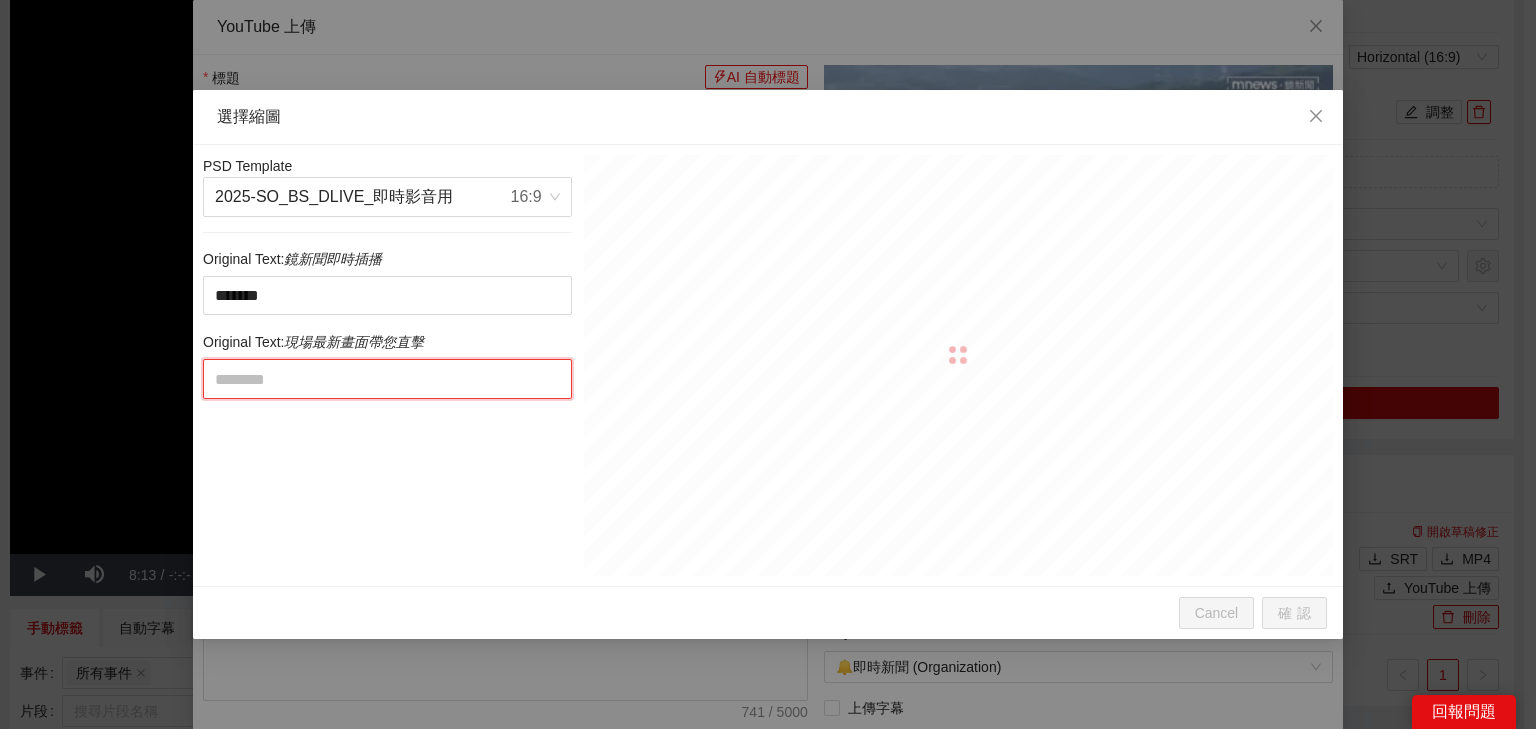 paste on "**********" 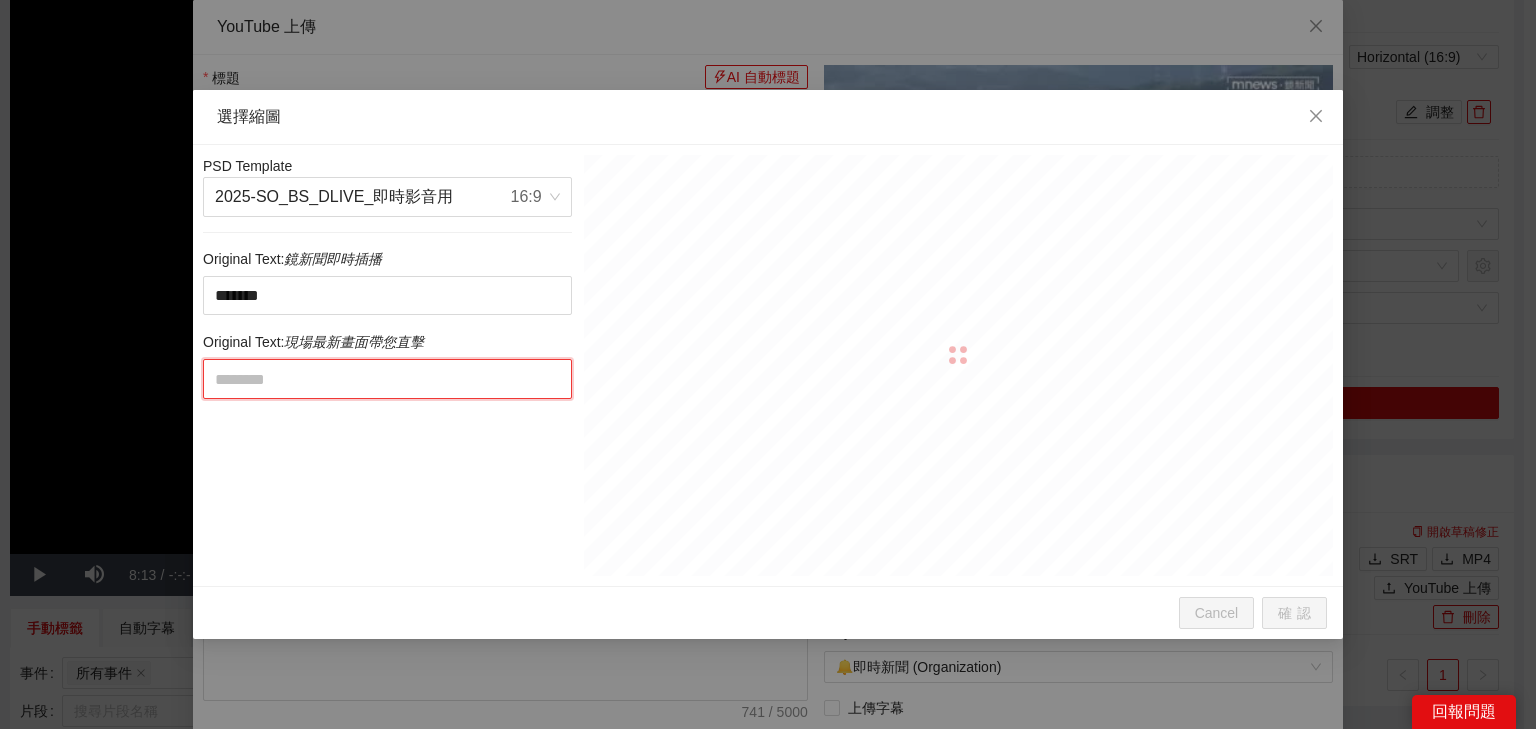 type on "**********" 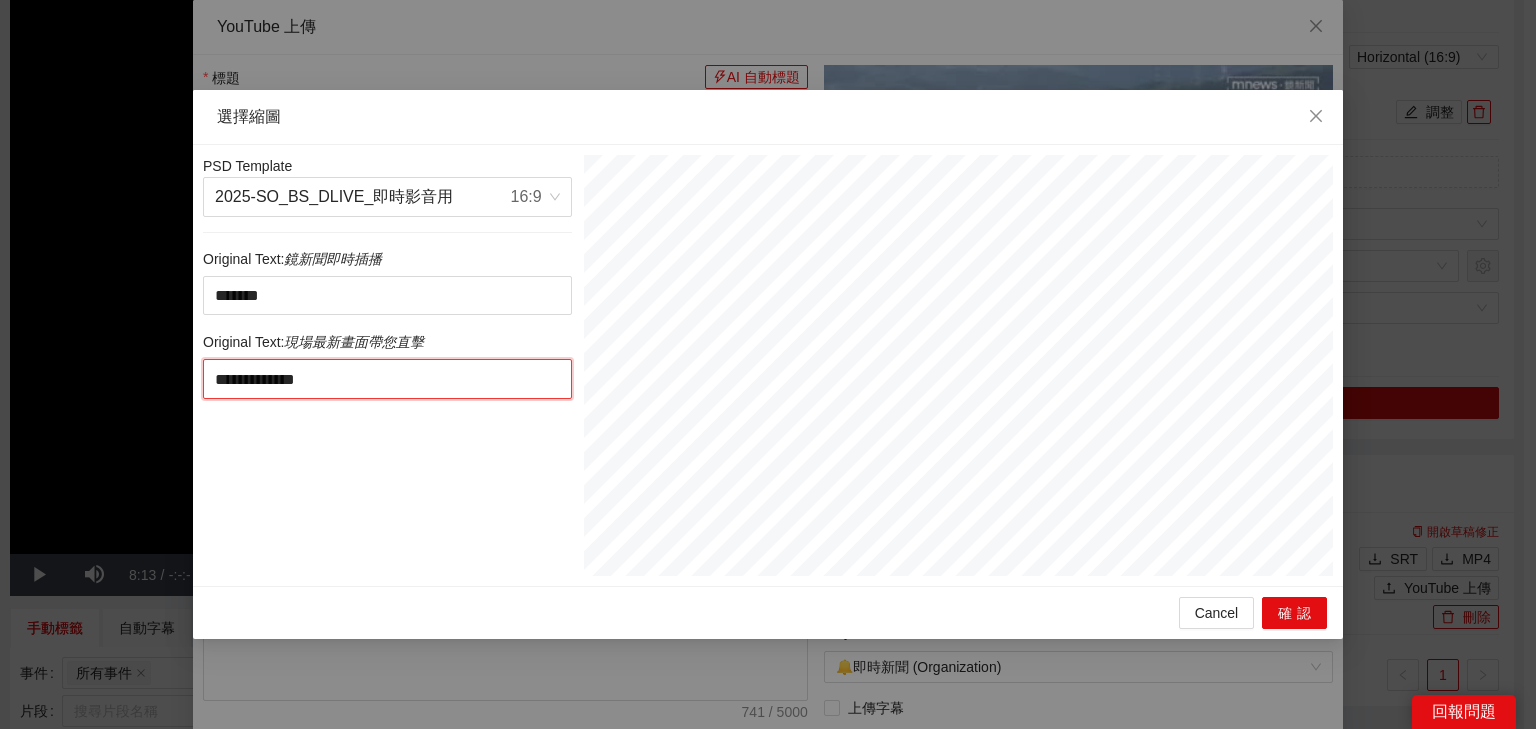 drag, startPoint x: 468, startPoint y: 364, endPoint x: 321, endPoint y: 345, distance: 148.22281 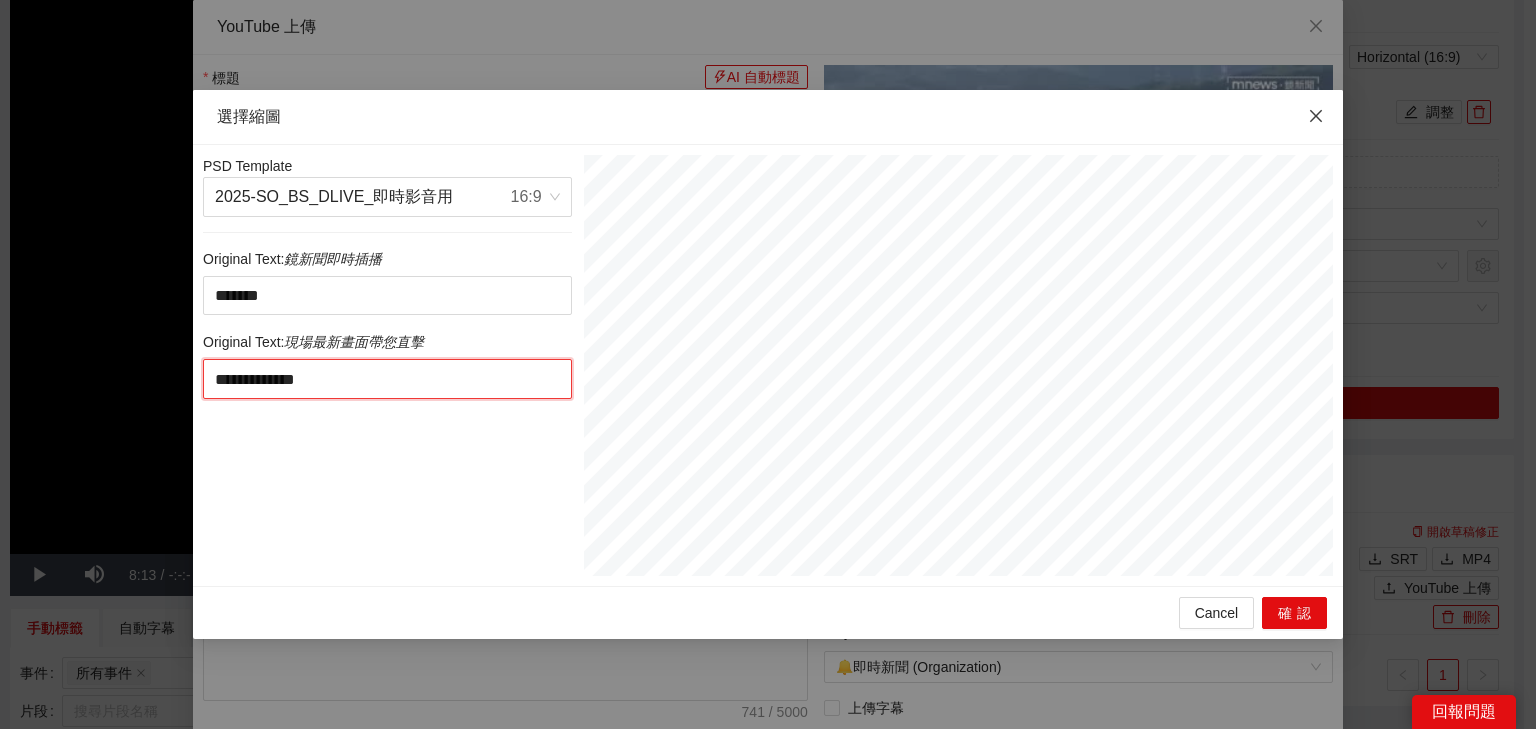 type on "**********" 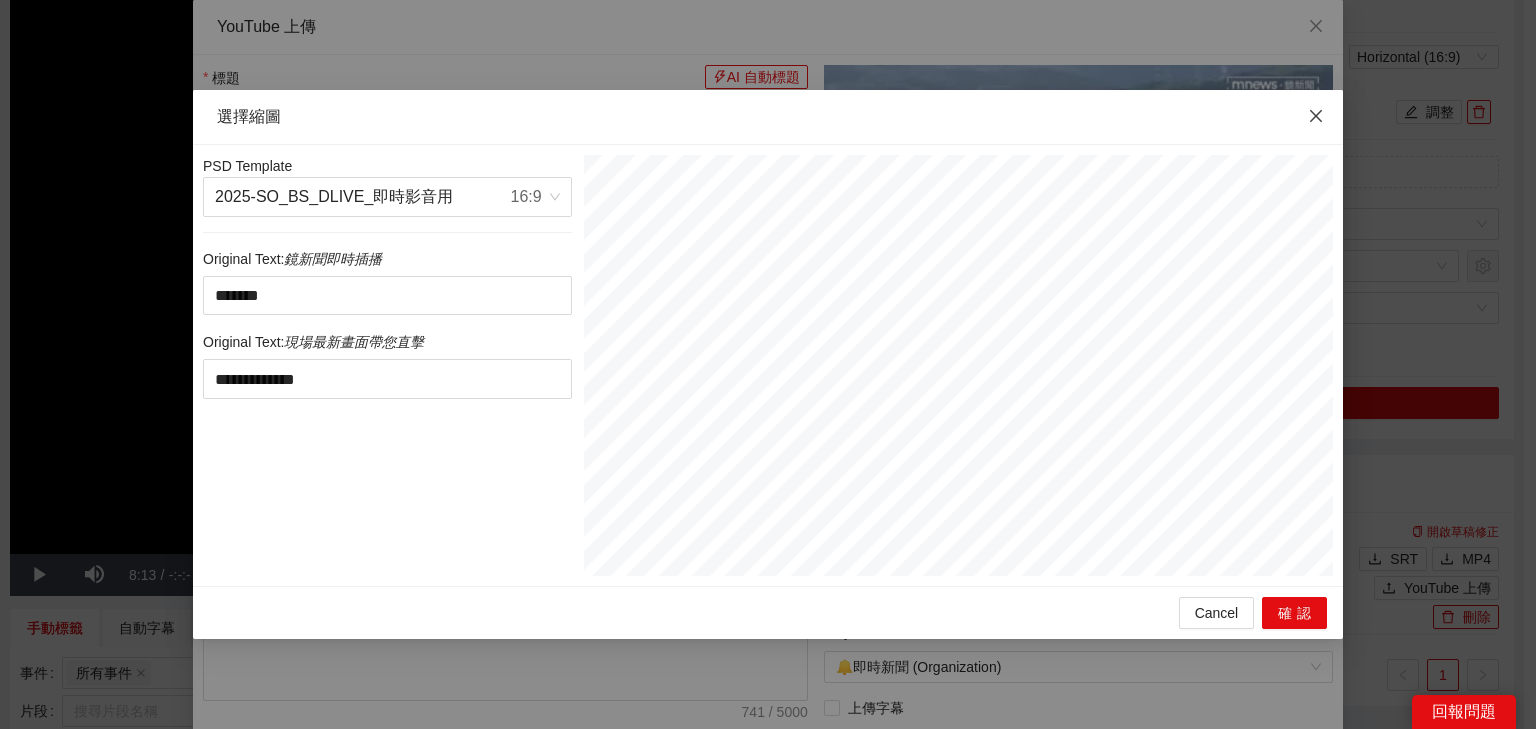 click 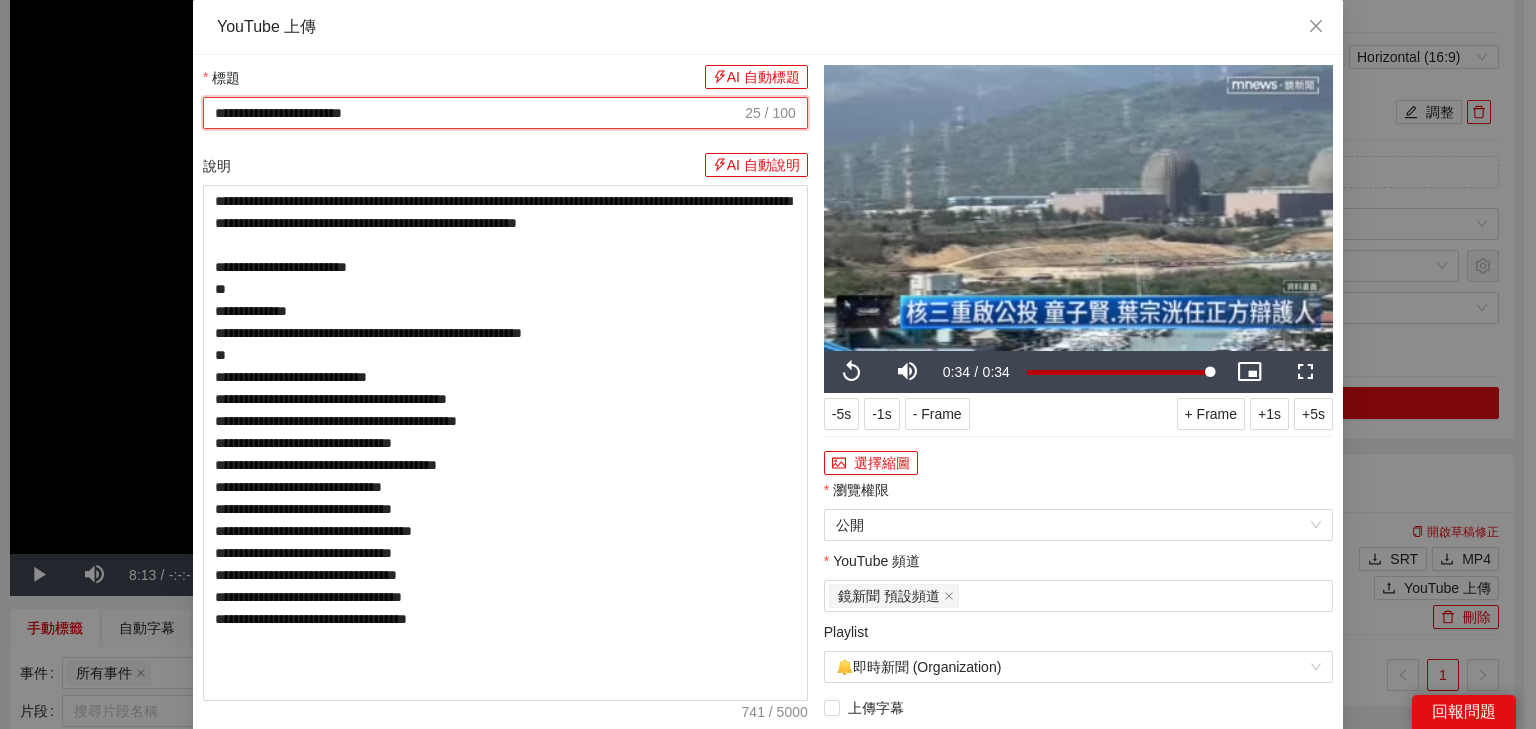 drag, startPoint x: 494, startPoint y: 111, endPoint x: 80, endPoint y: 104, distance: 414.05917 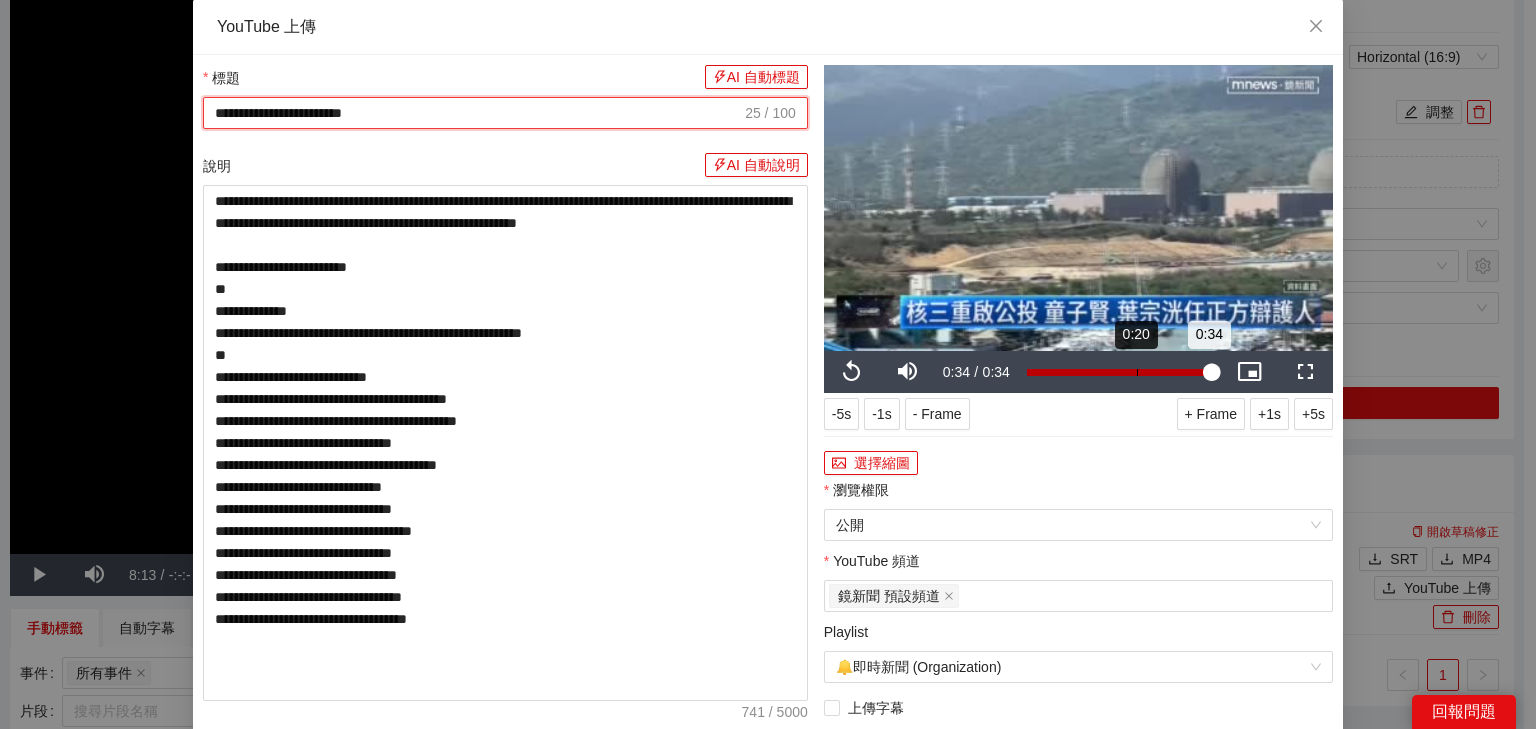 click on "Loaded :  100.00% 0:20 0:34" at bounding box center (1119, 372) 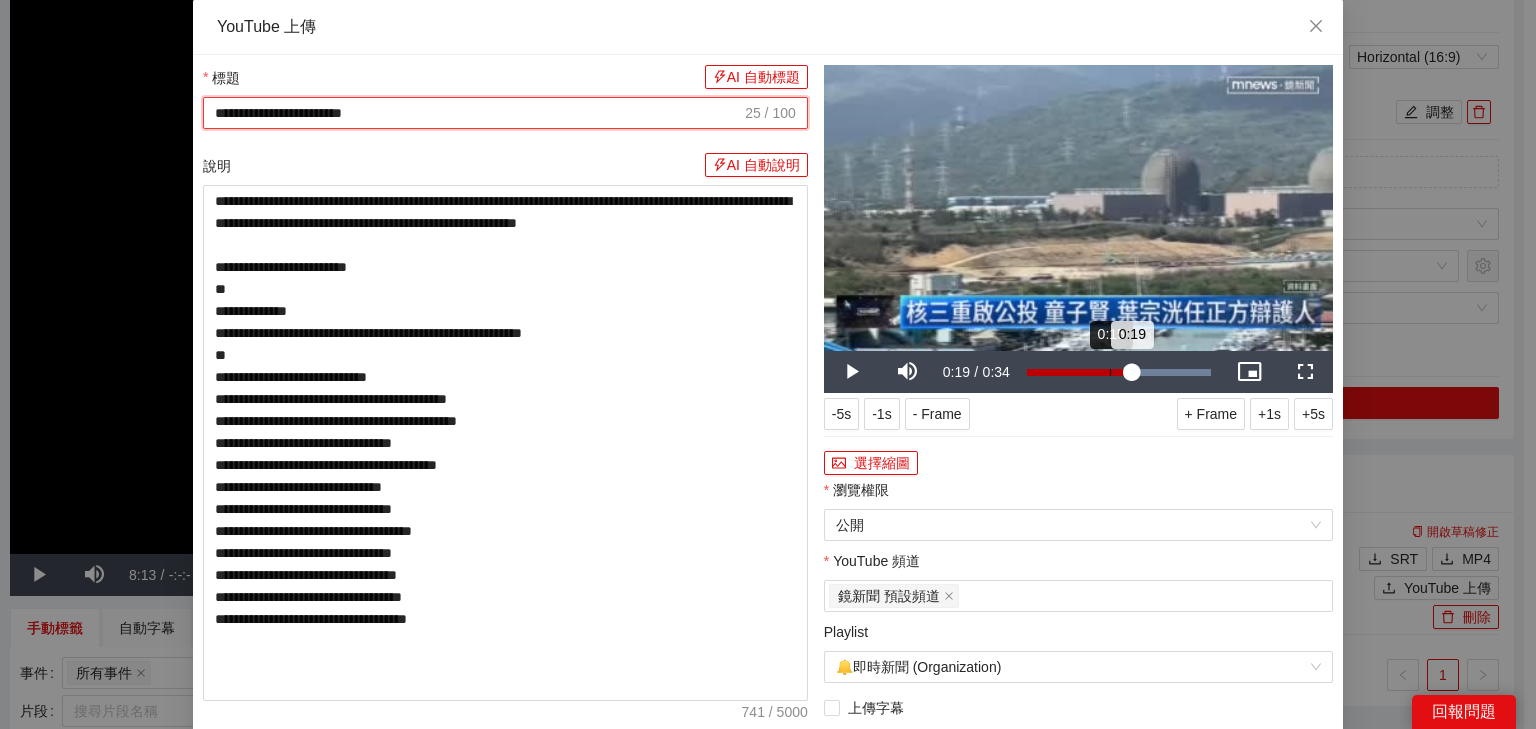 click on "0:15" at bounding box center [1110, 372] 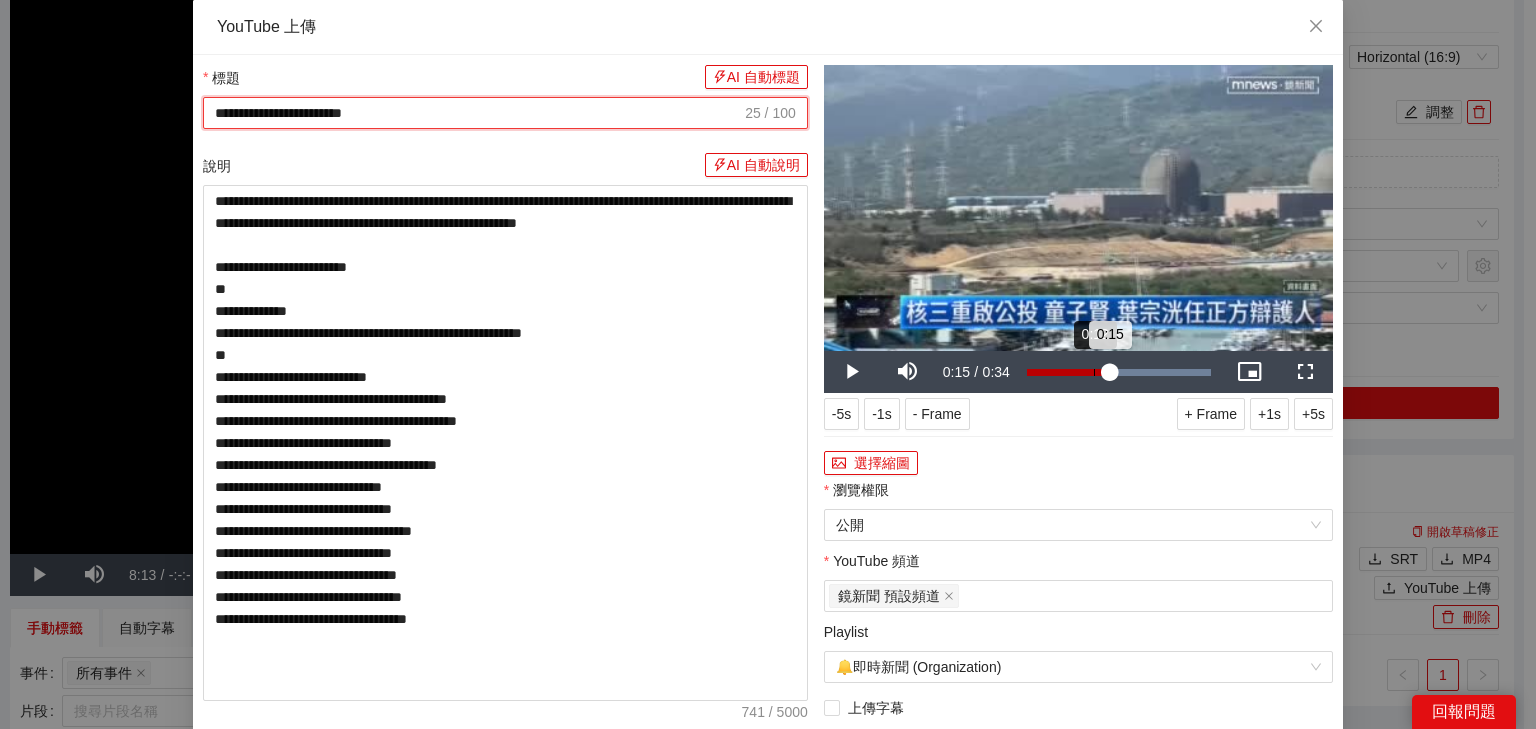 click on "0:12" at bounding box center [1094, 372] 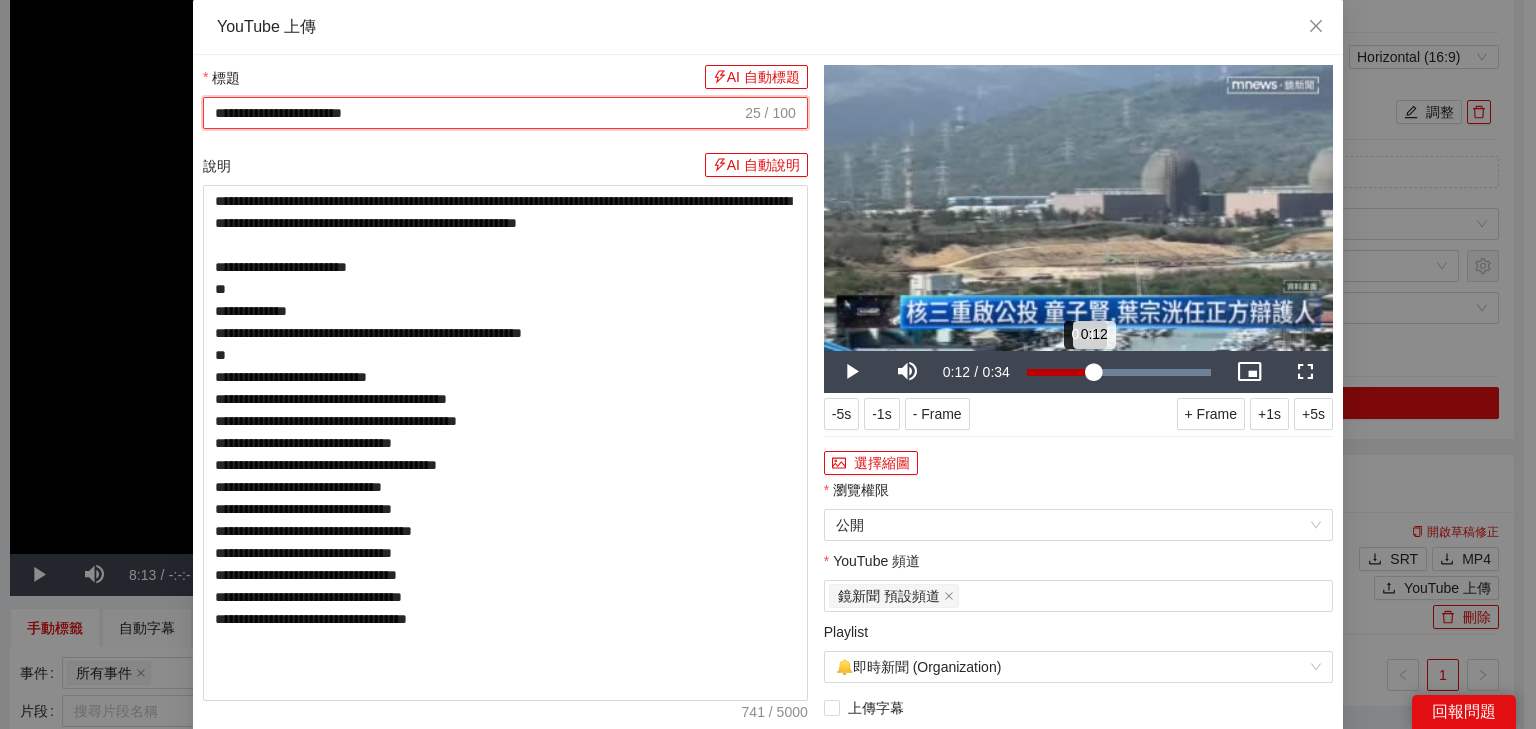click on "Loaded :  100.00% 0:10 0:12" at bounding box center (1119, 372) 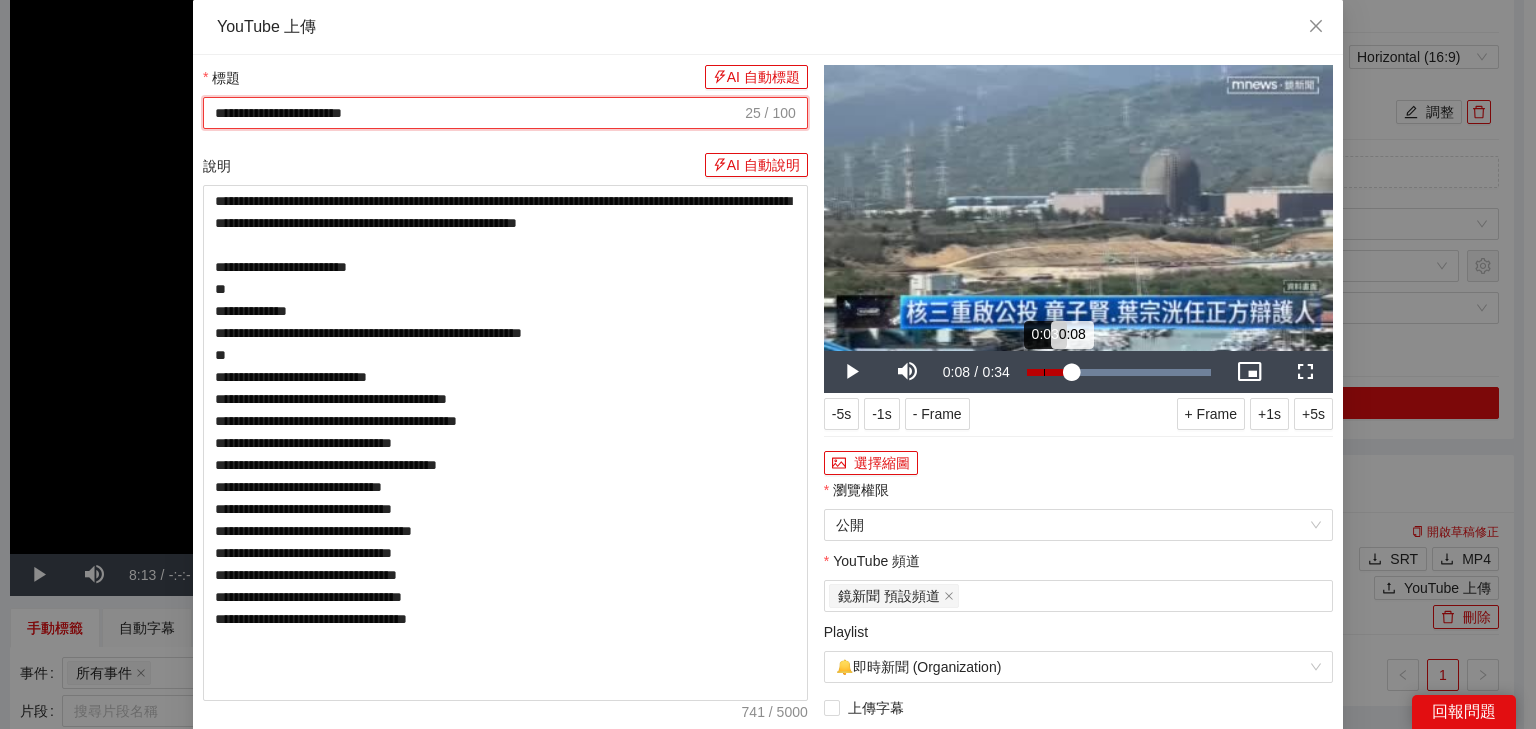 click on "0:08" at bounding box center [1049, 372] 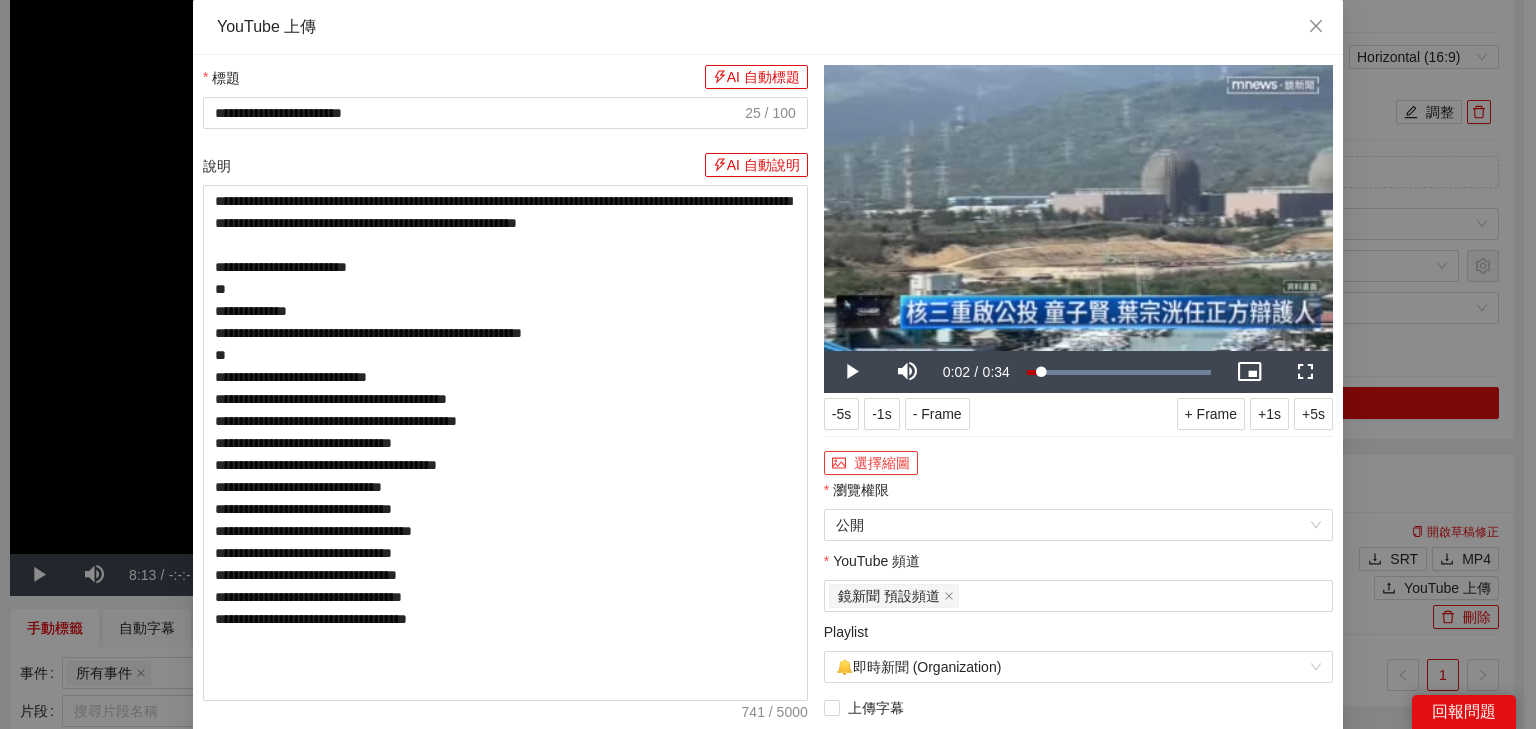 click on "選擇縮圖" at bounding box center [871, 463] 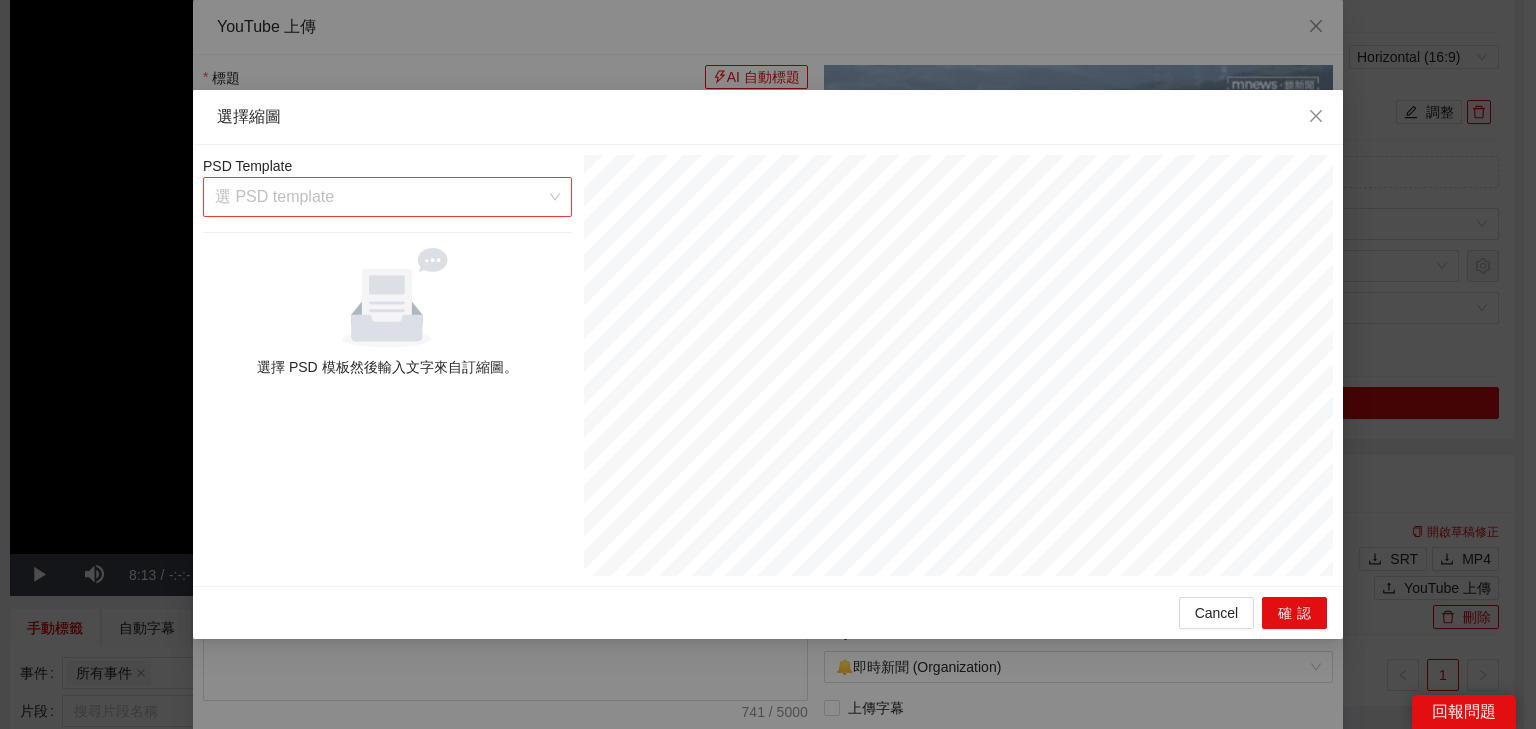click at bounding box center [380, 197] 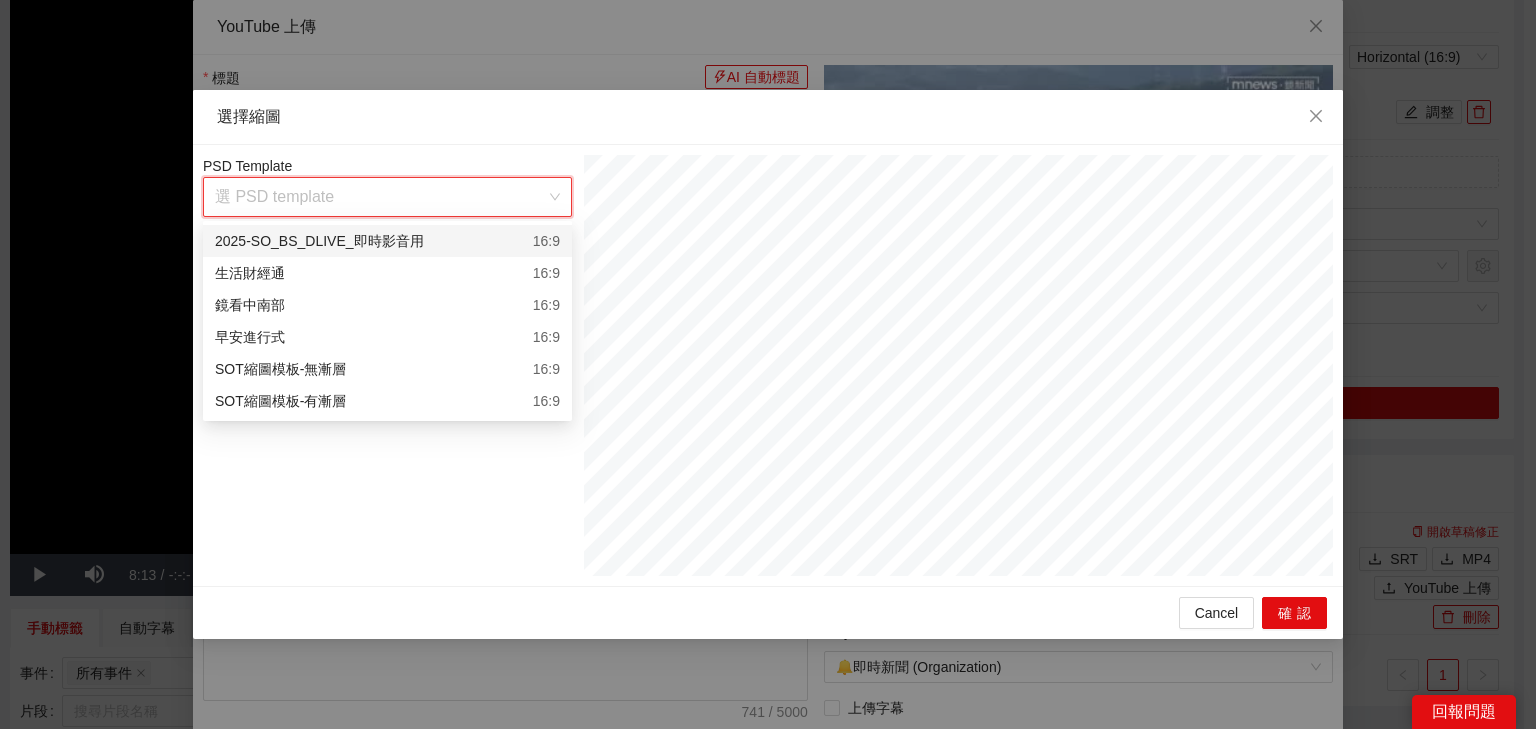 click on "2025-SO_BS_DLIVE_即時影音用 16:9" at bounding box center [387, 241] 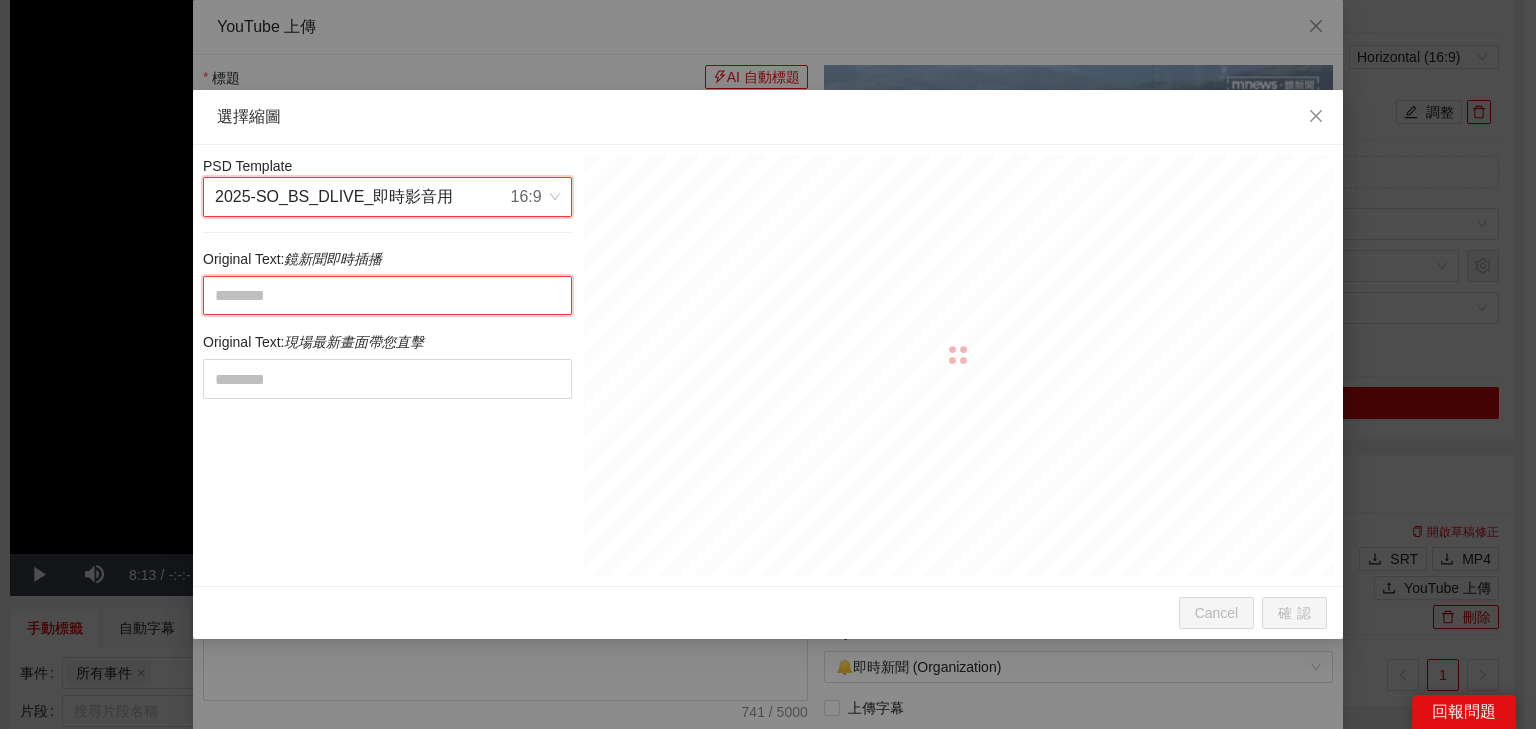 click at bounding box center [387, 296] 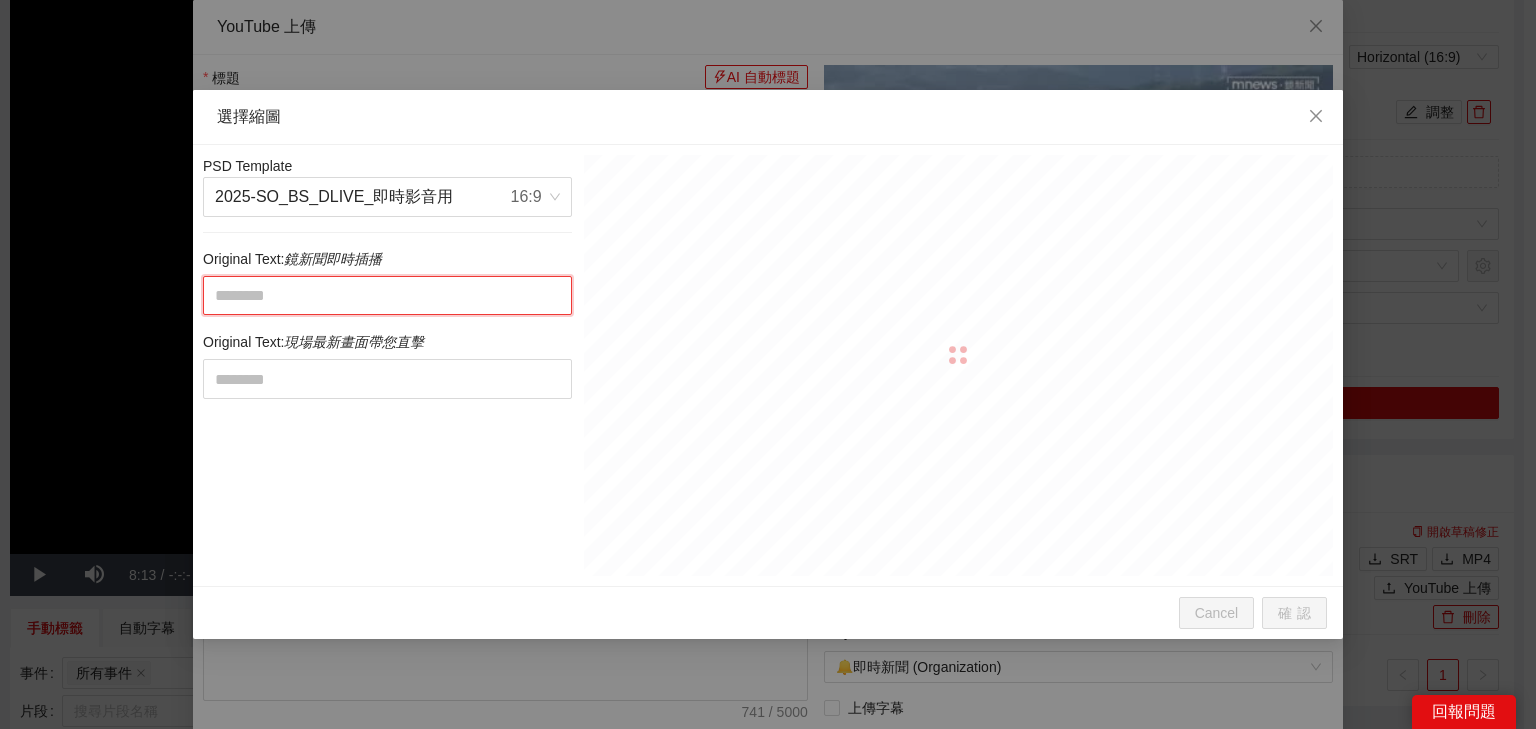 paste on "**********" 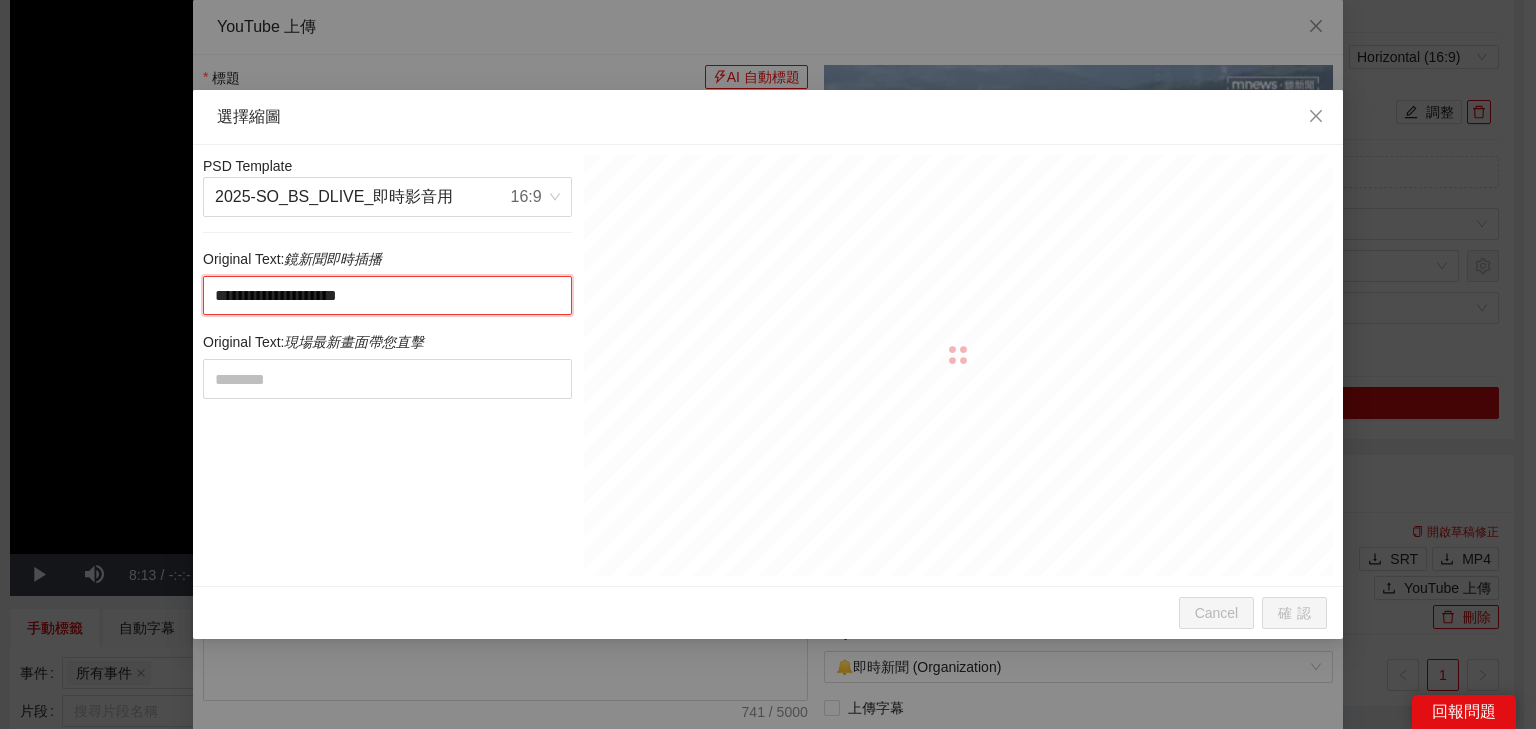 drag, startPoint x: 328, startPoint y: 296, endPoint x: 656, endPoint y: 297, distance: 328.00153 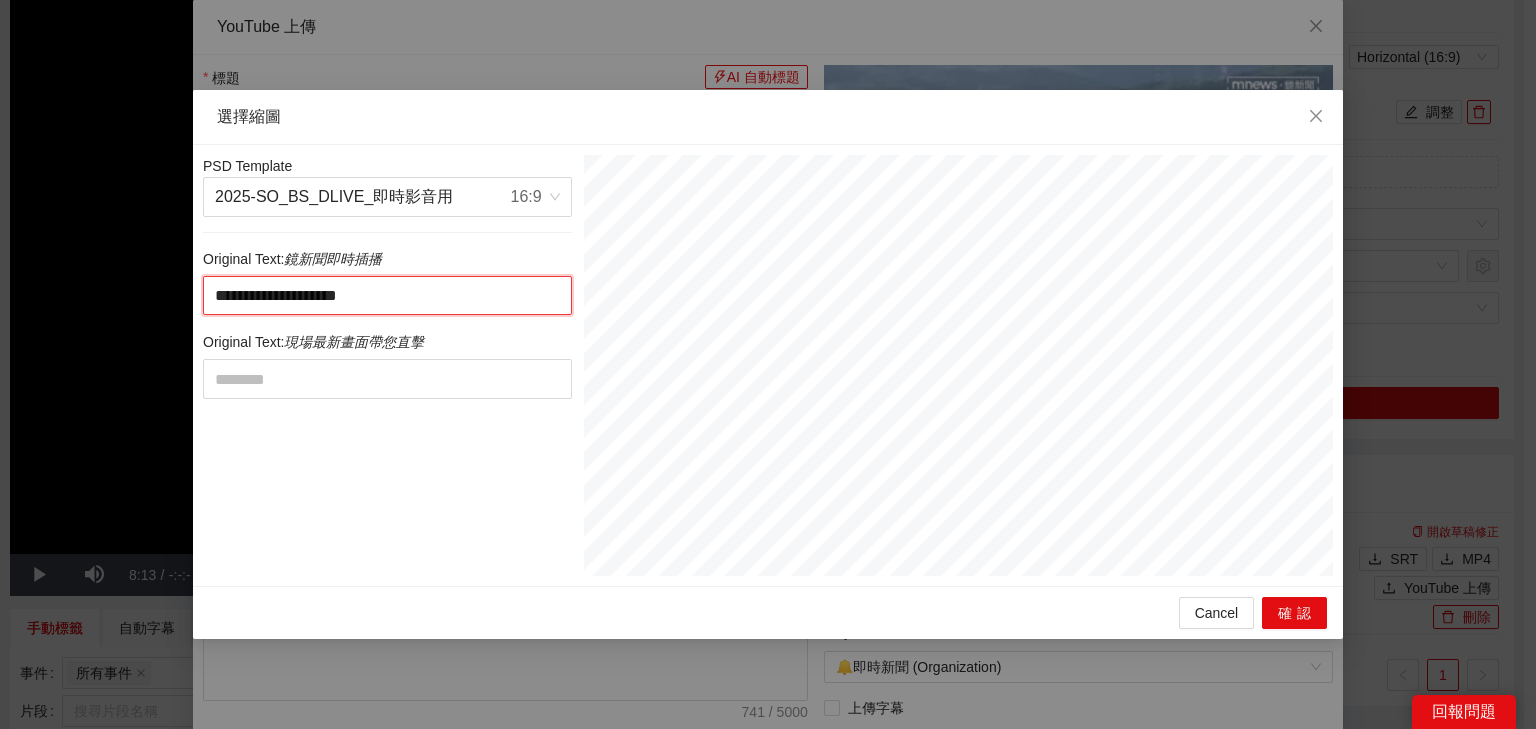 type on "******" 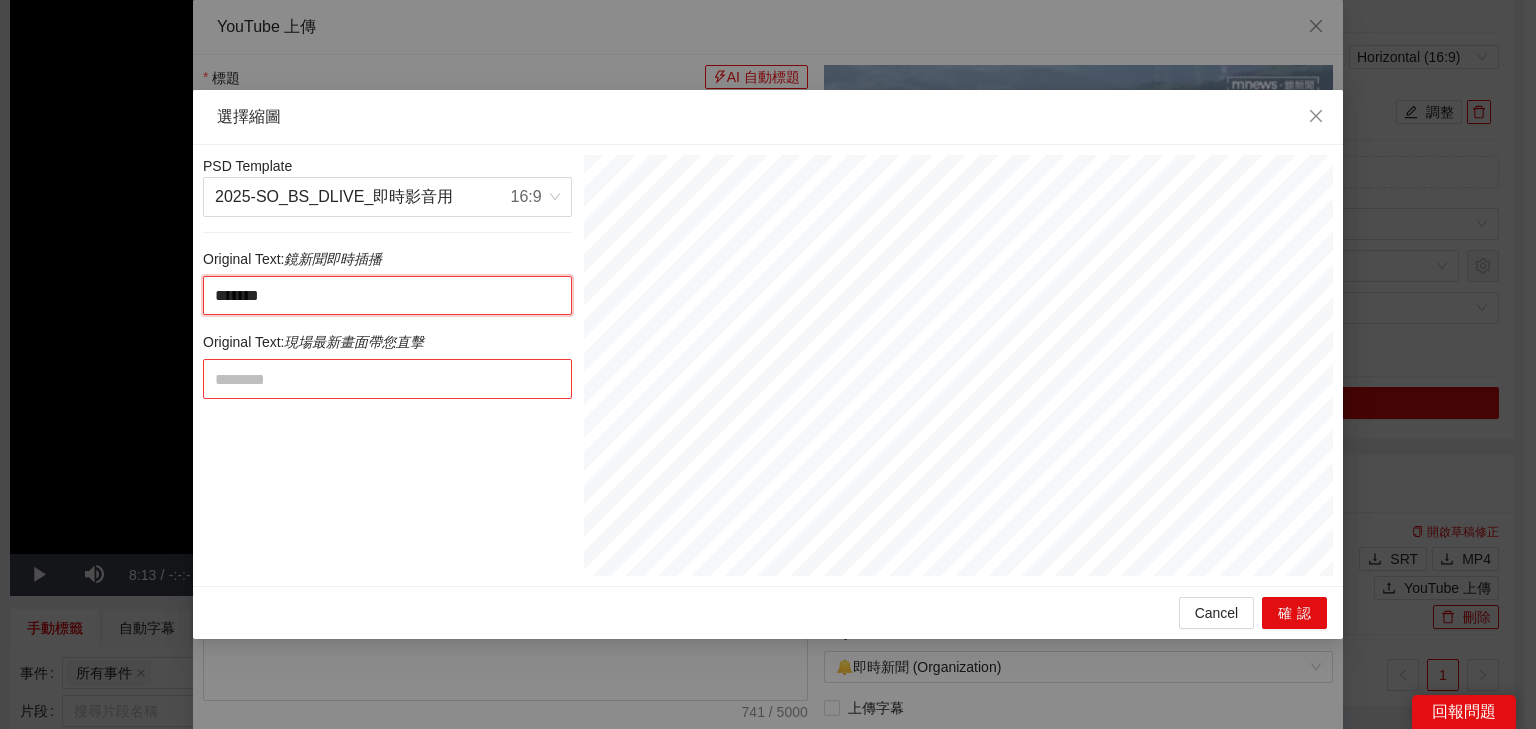 type on "******" 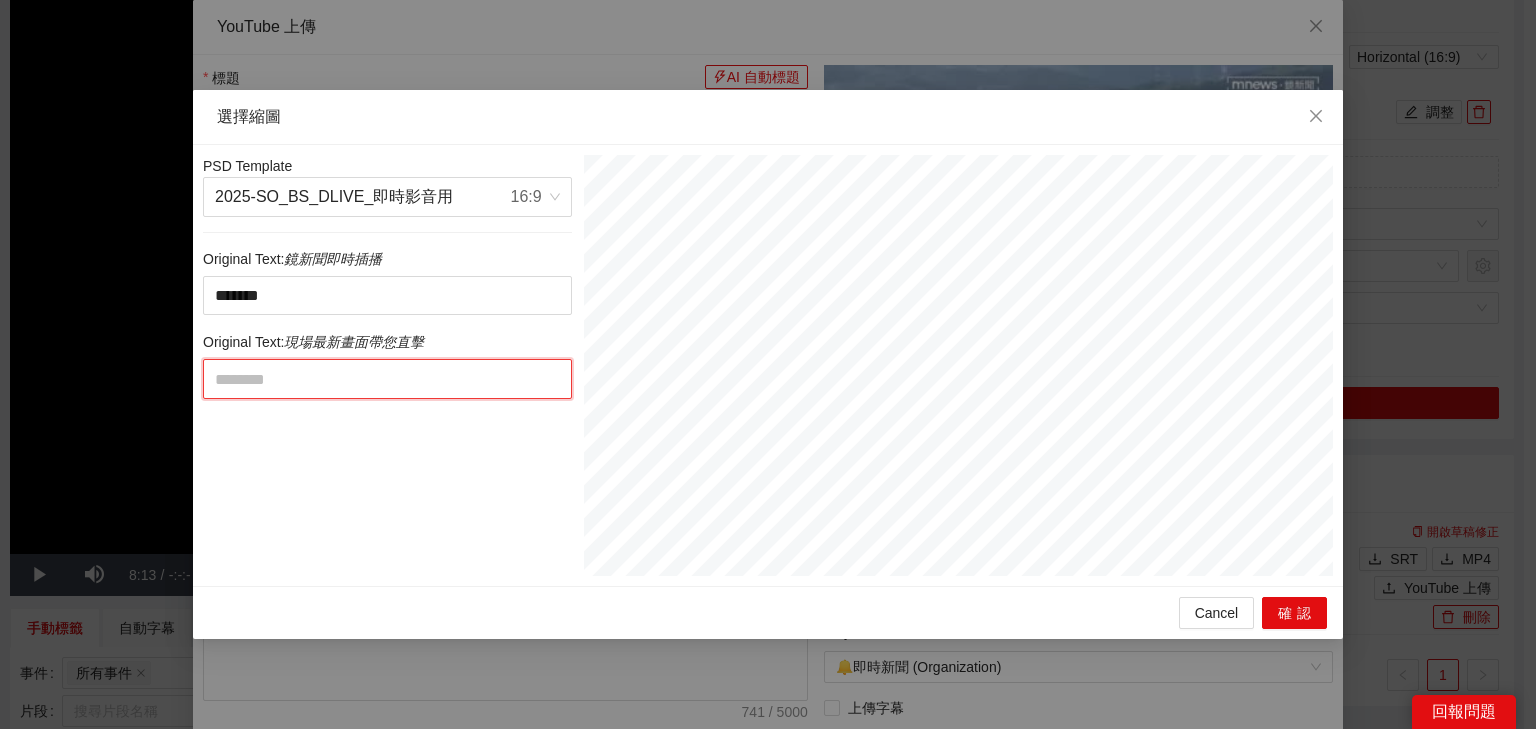 click at bounding box center (387, 379) 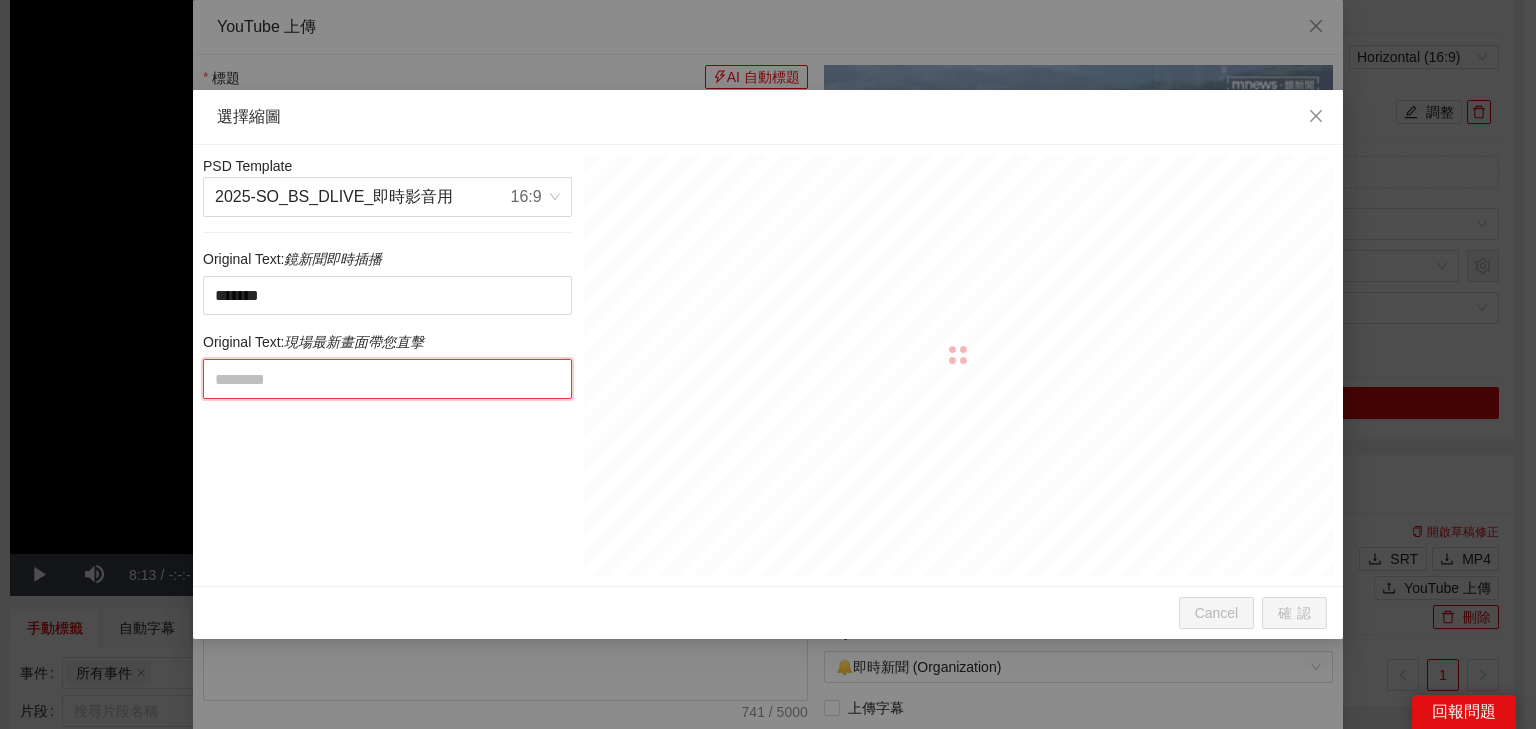 paste on "**********" 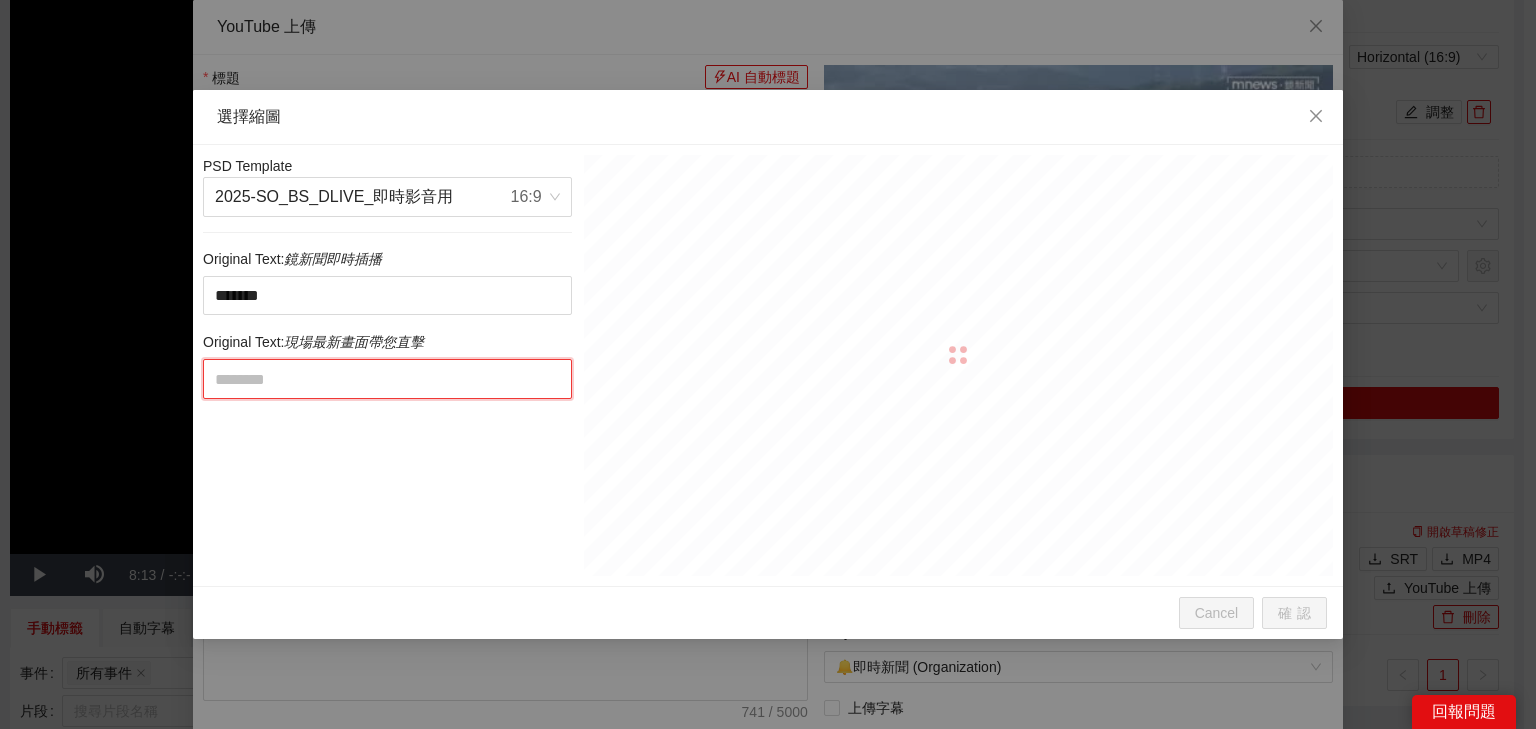 type on "**********" 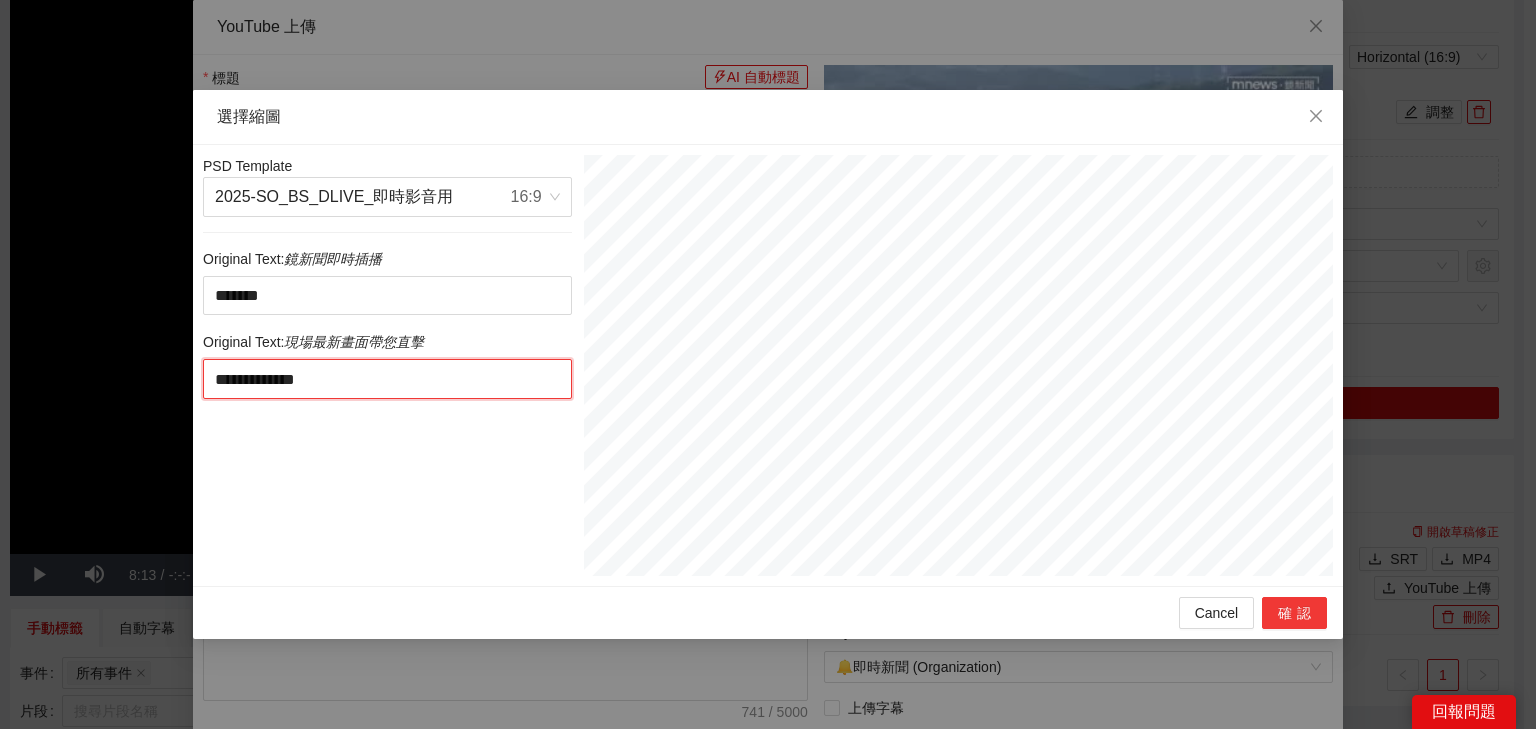 type on "**********" 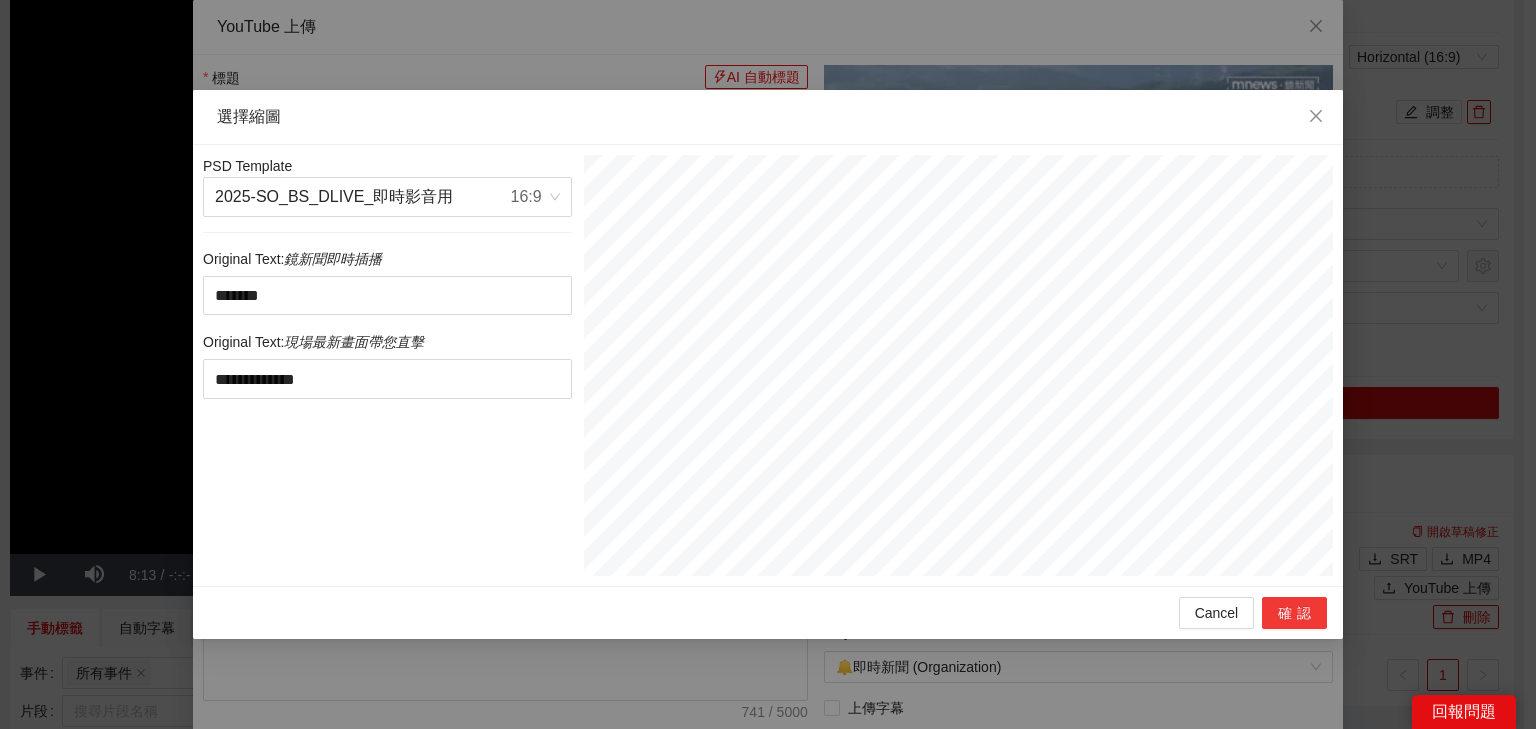 click on "確認" at bounding box center (1294, 613) 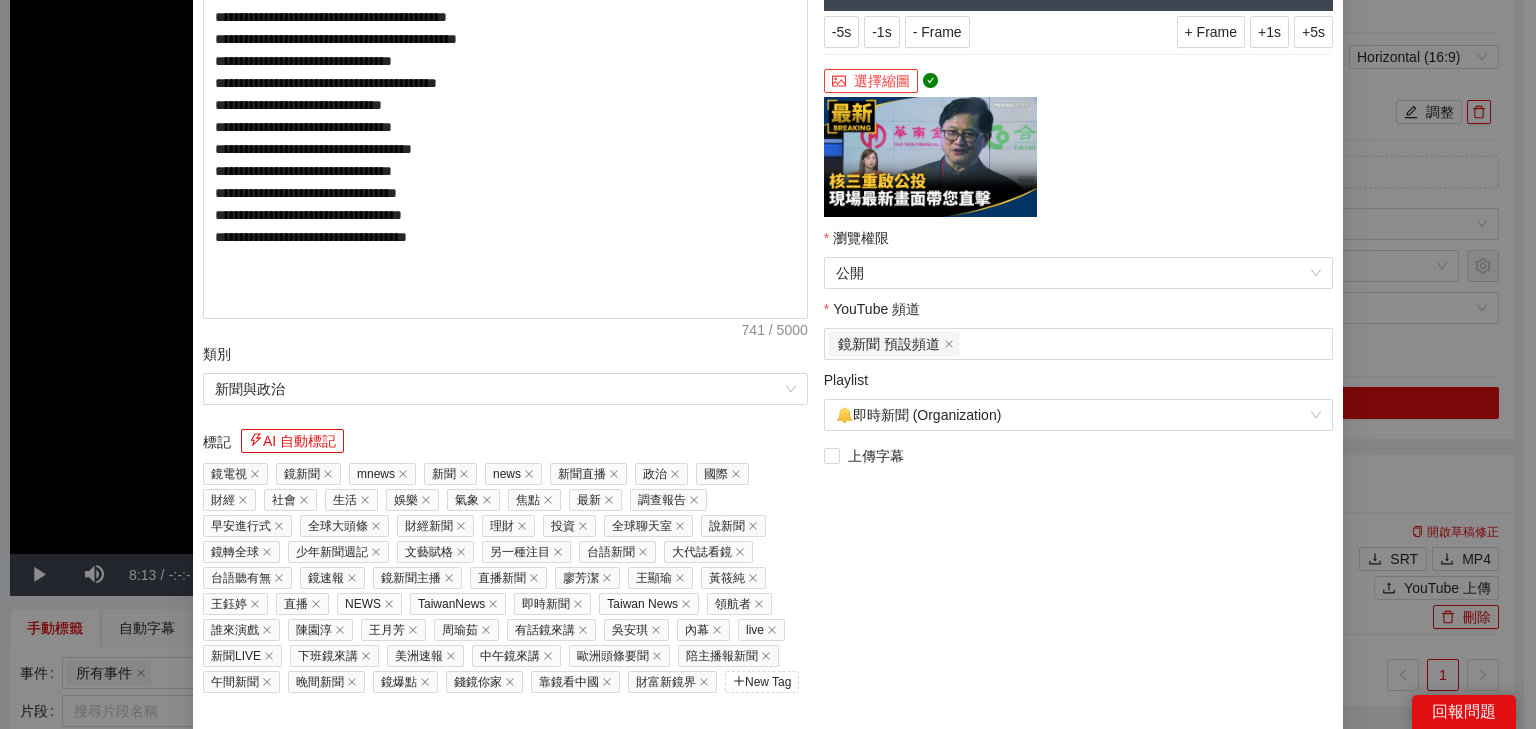 scroll, scrollTop: 431, scrollLeft: 0, axis: vertical 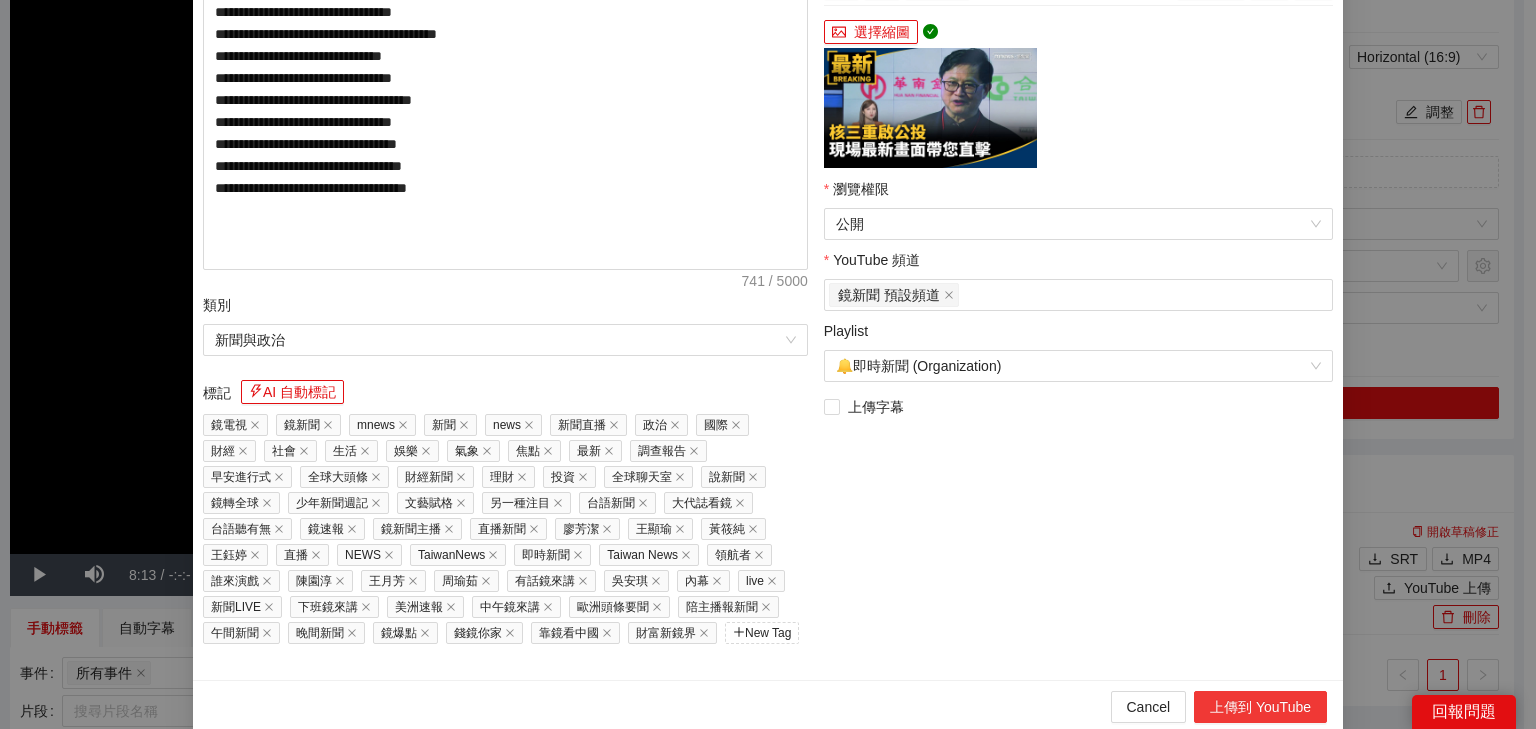 click on "上傳到 YouTube" at bounding box center (1260, 707) 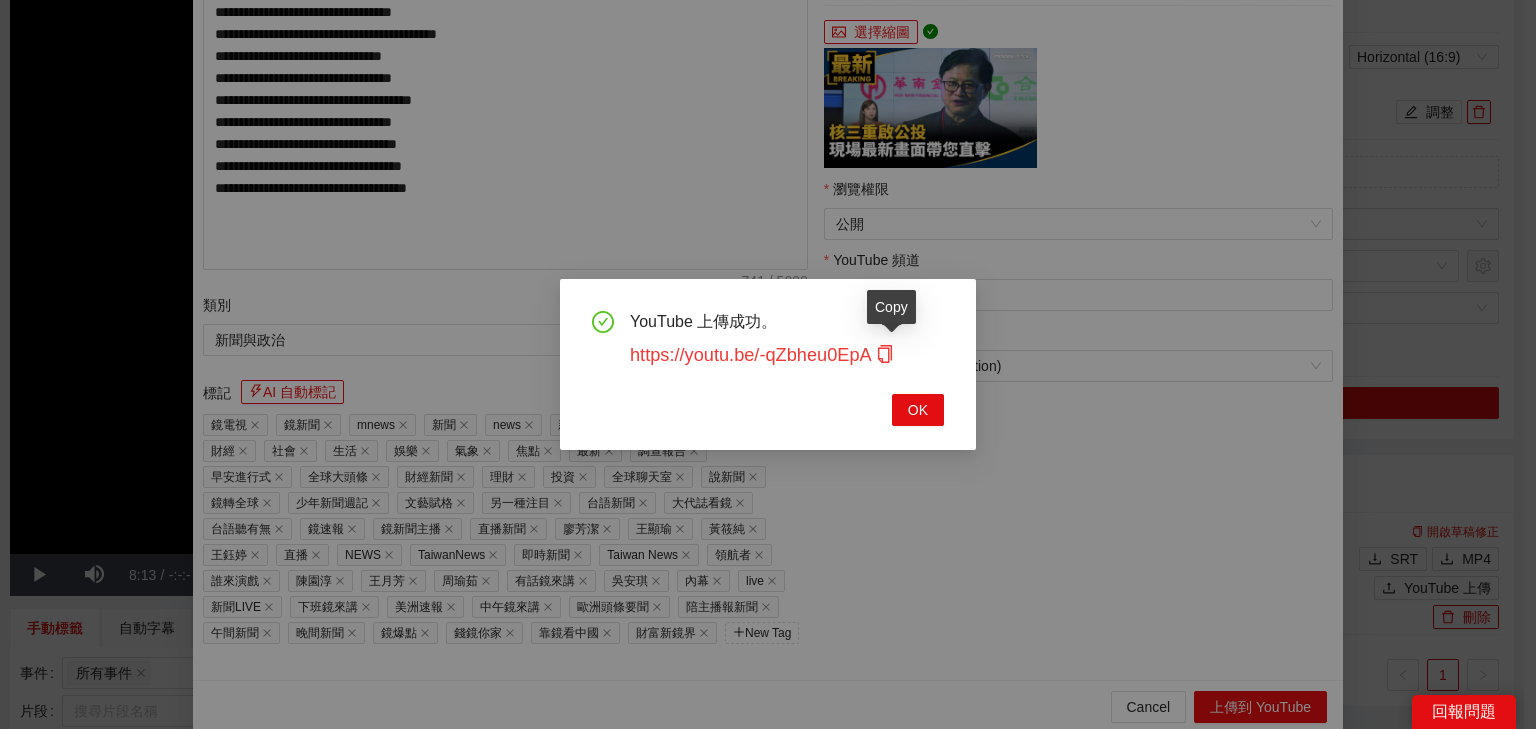 click 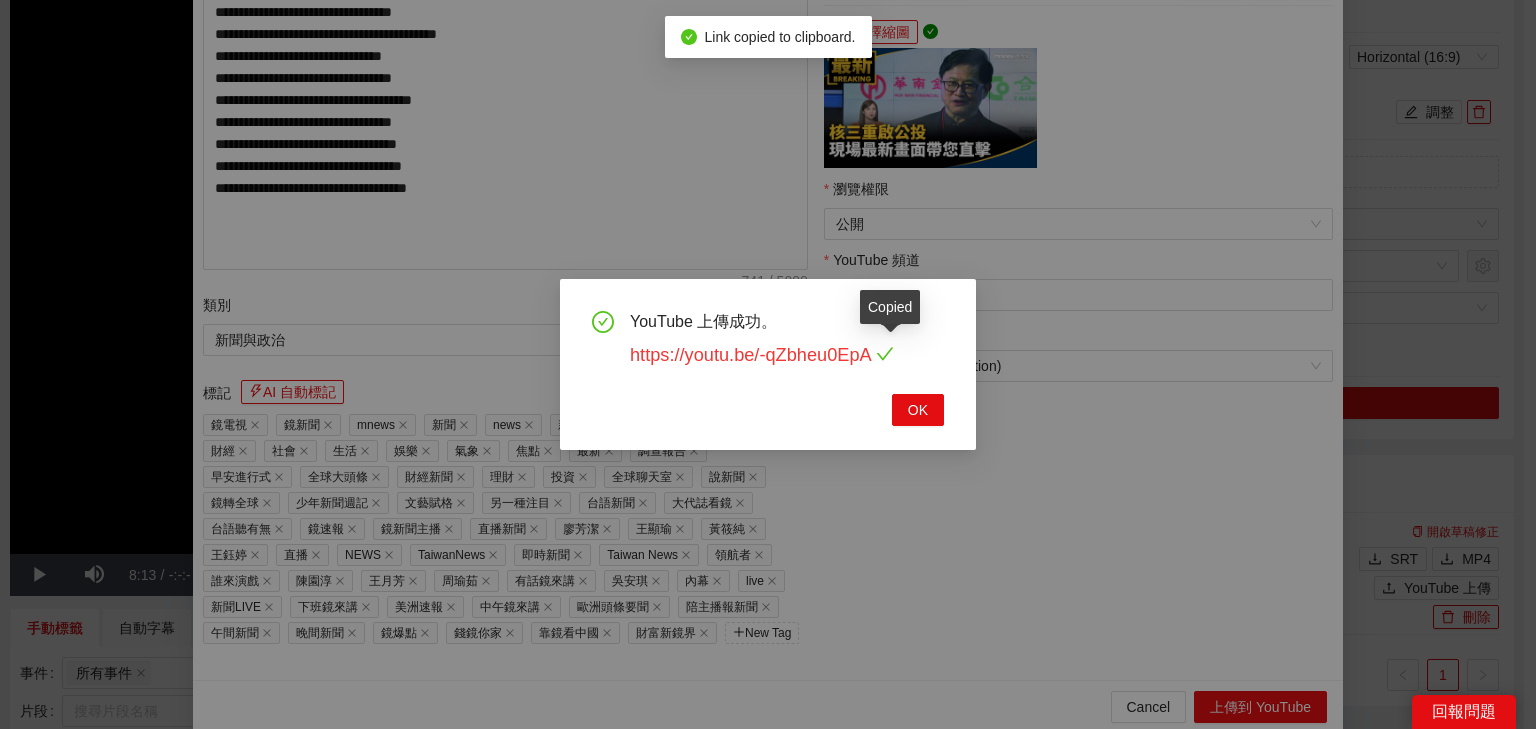 click on "https://youtu.be/-qZbheu0EpA" at bounding box center (762, 355) 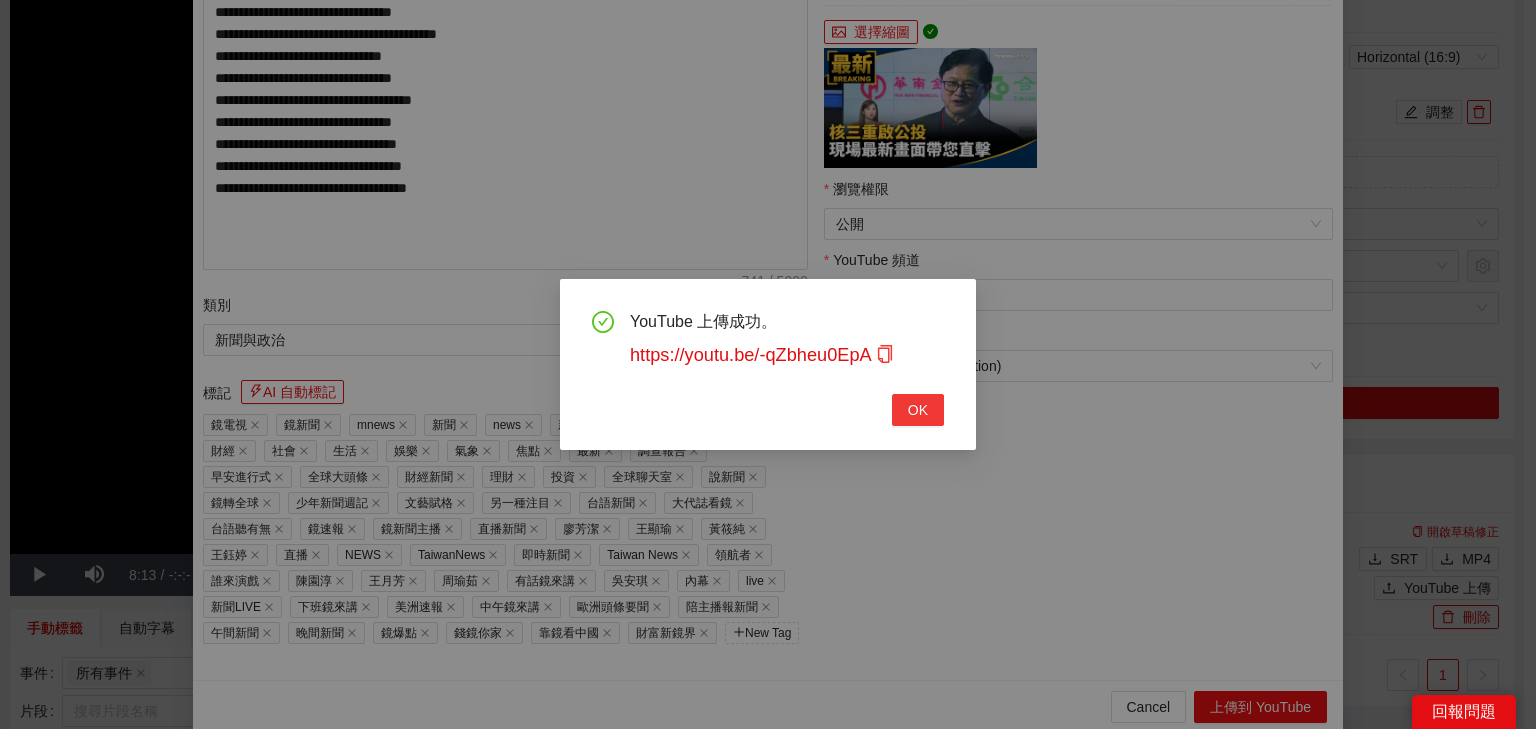 click on "OK" at bounding box center [918, 410] 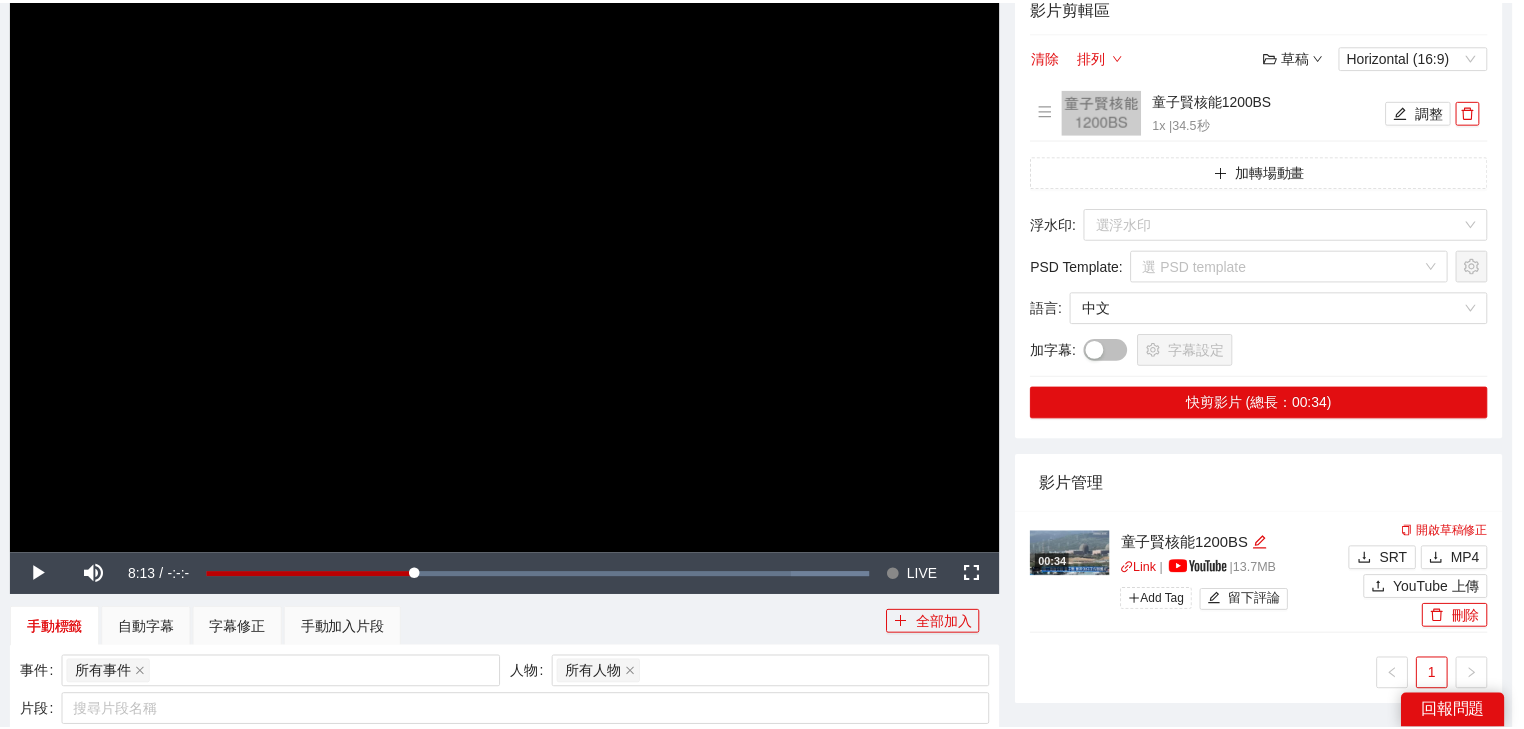 scroll, scrollTop: 343, scrollLeft: 0, axis: vertical 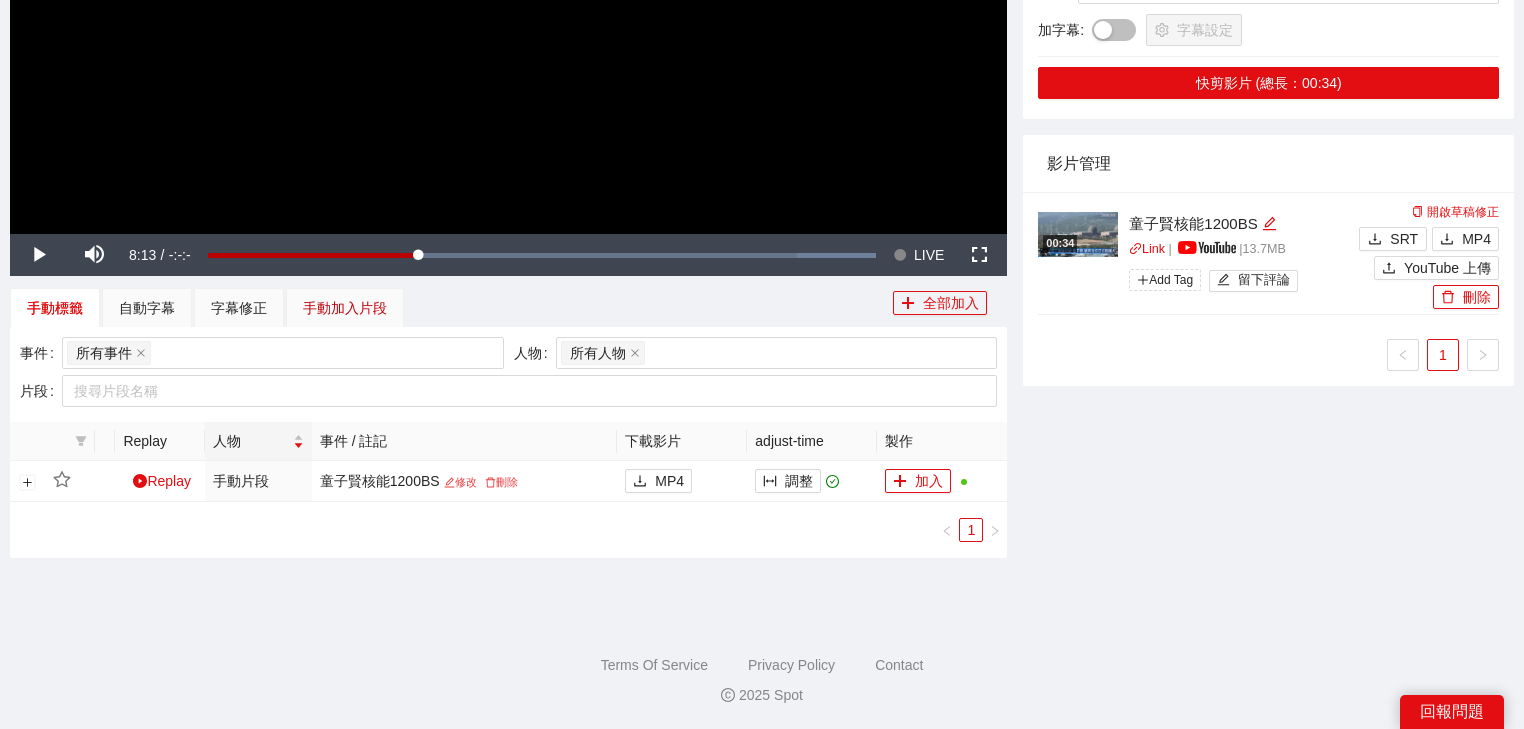 click on "手動加入片段" at bounding box center (345, 308) 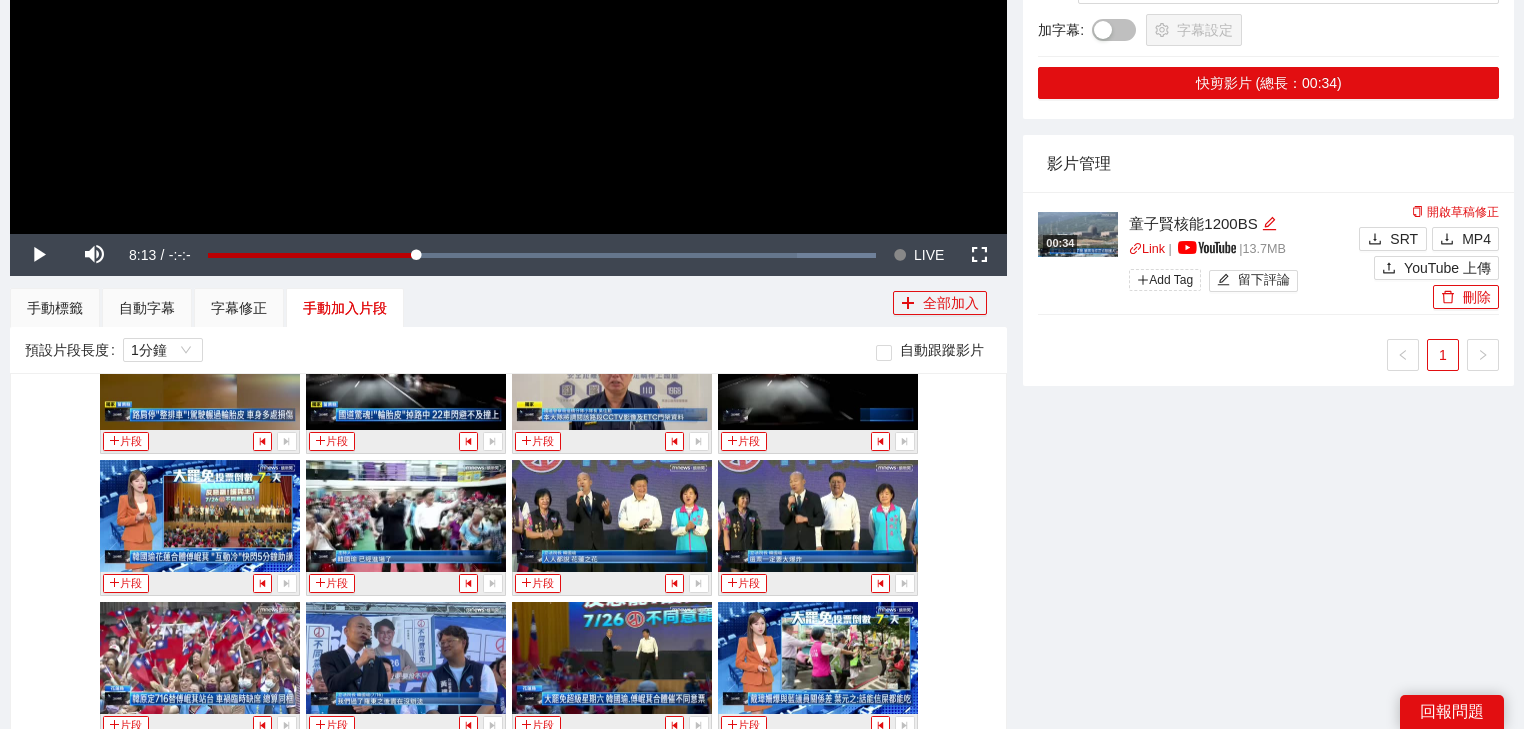 scroll, scrollTop: 2489, scrollLeft: 0, axis: vertical 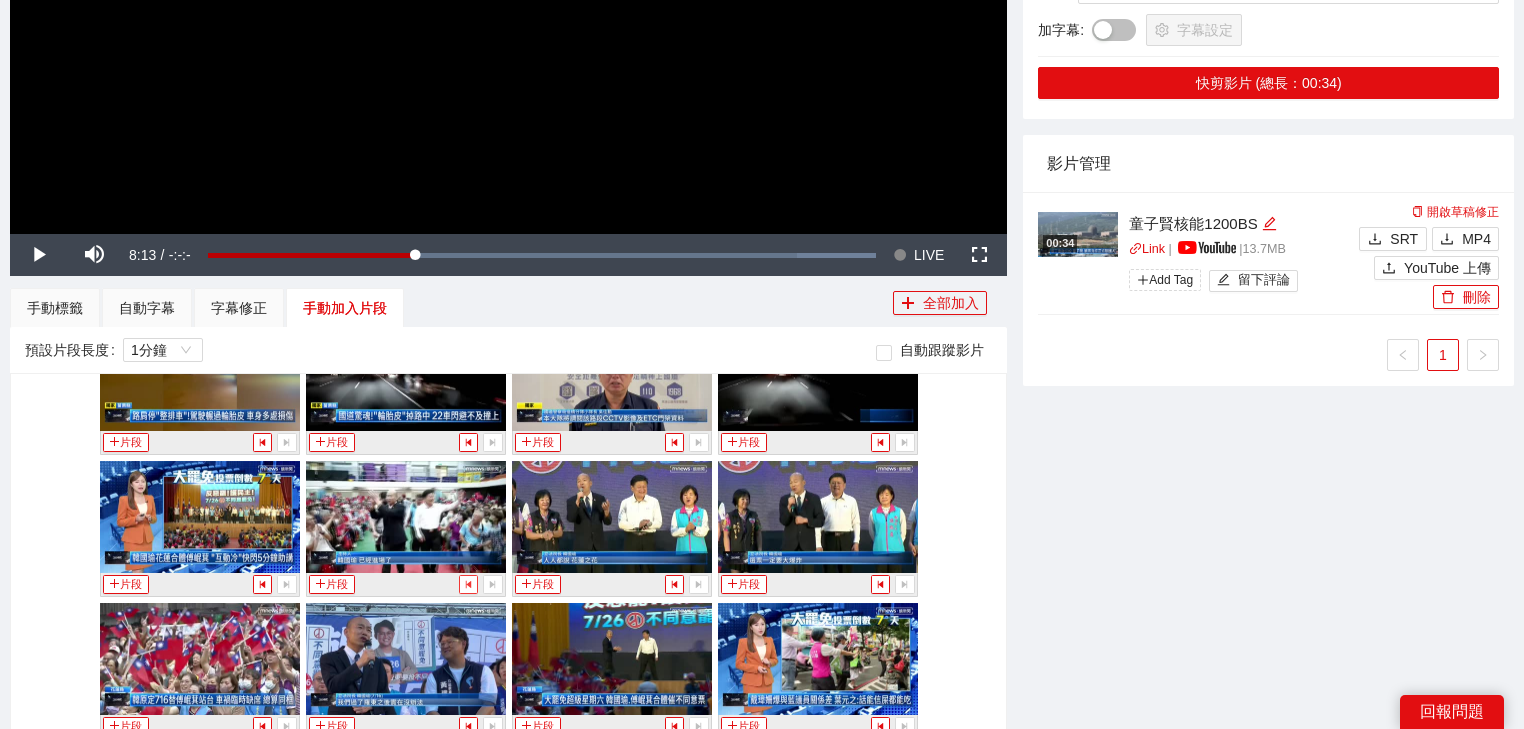 click 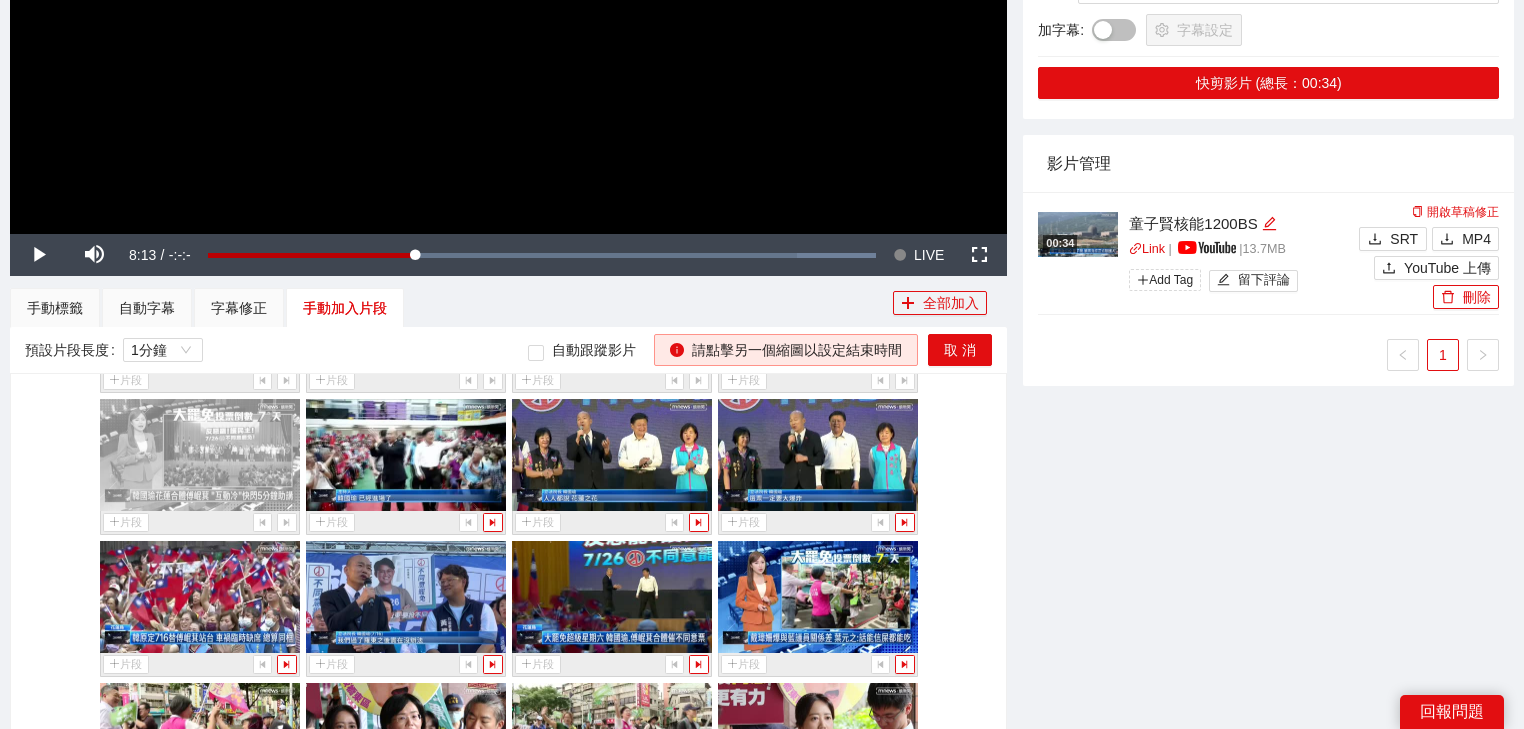 scroll, scrollTop: 2569, scrollLeft: 0, axis: vertical 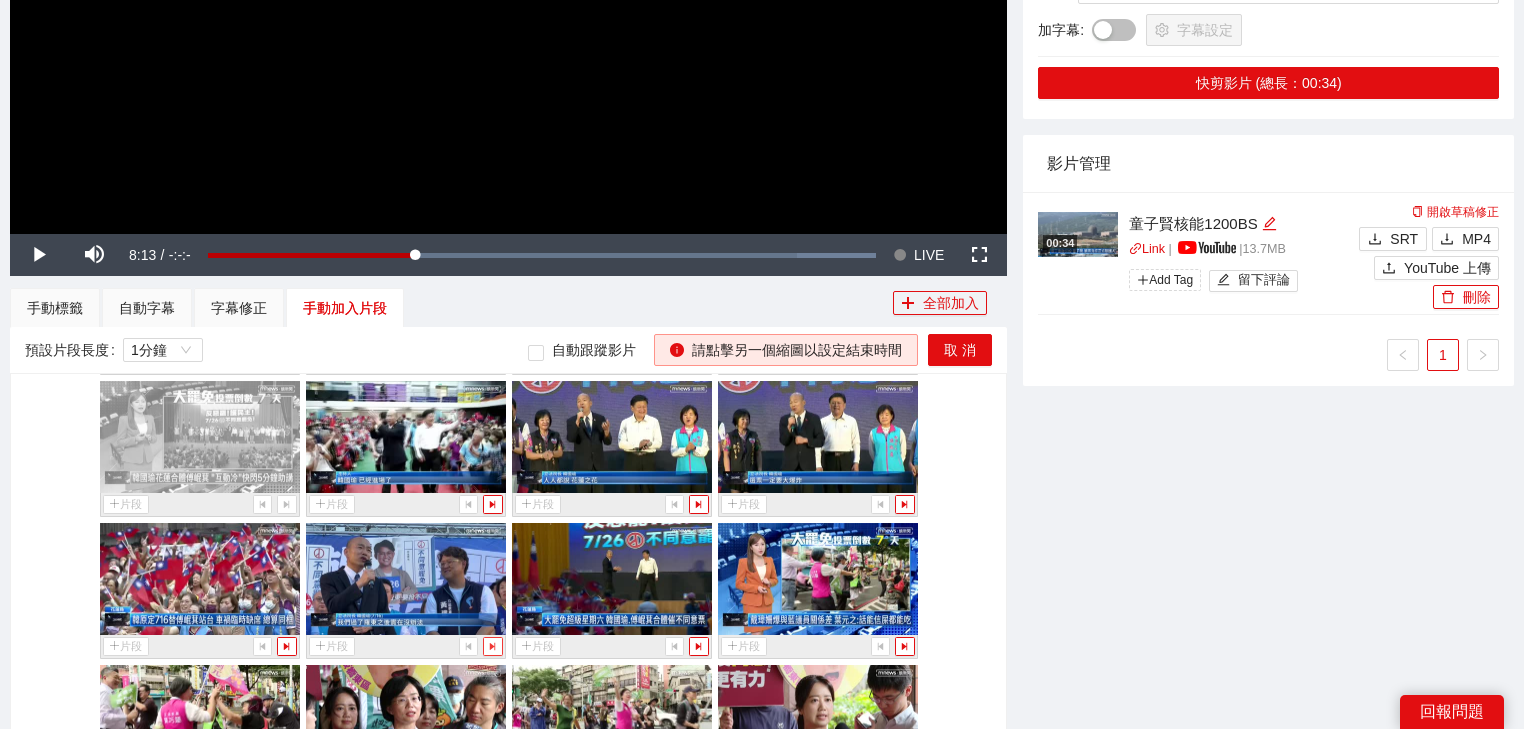 click 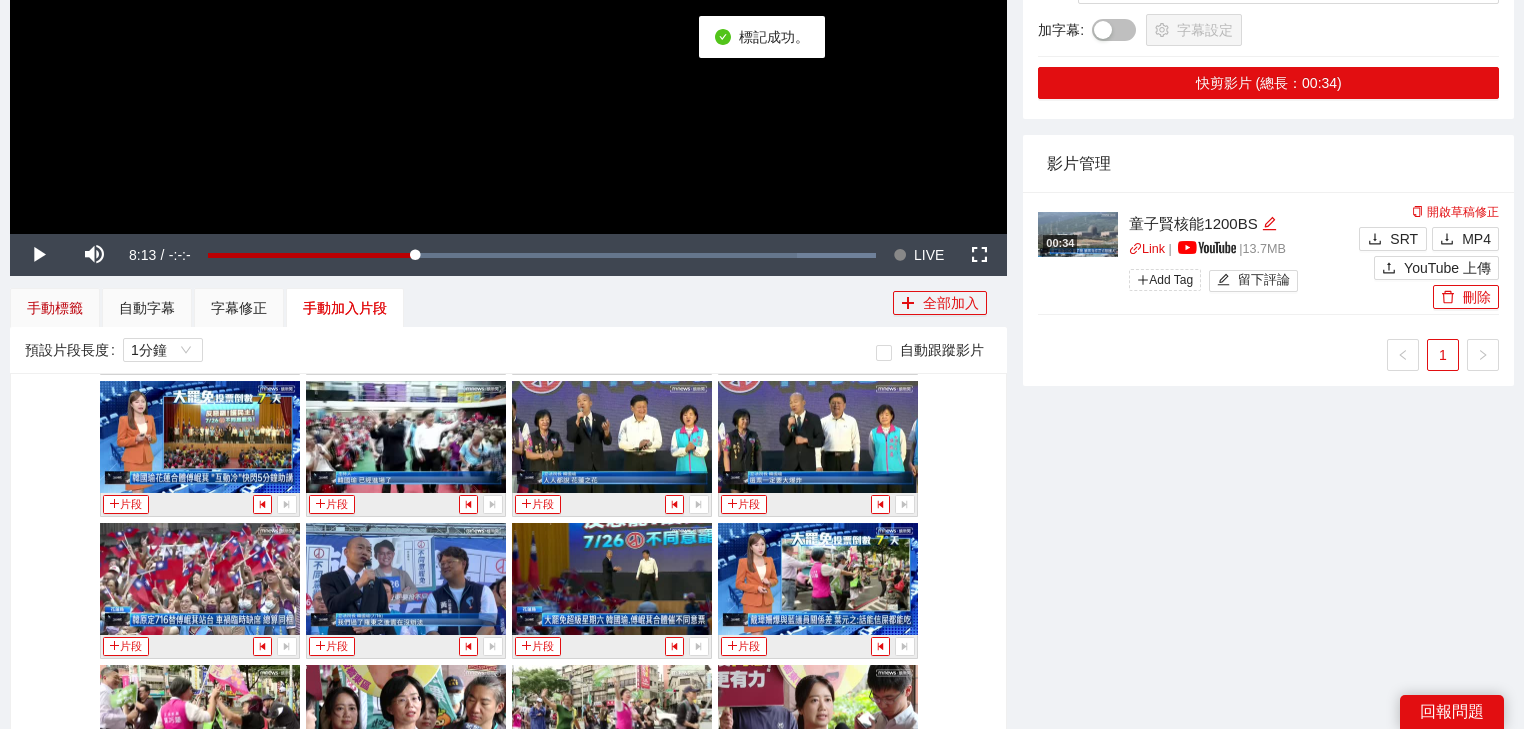 click on "手動標籤" at bounding box center [55, 308] 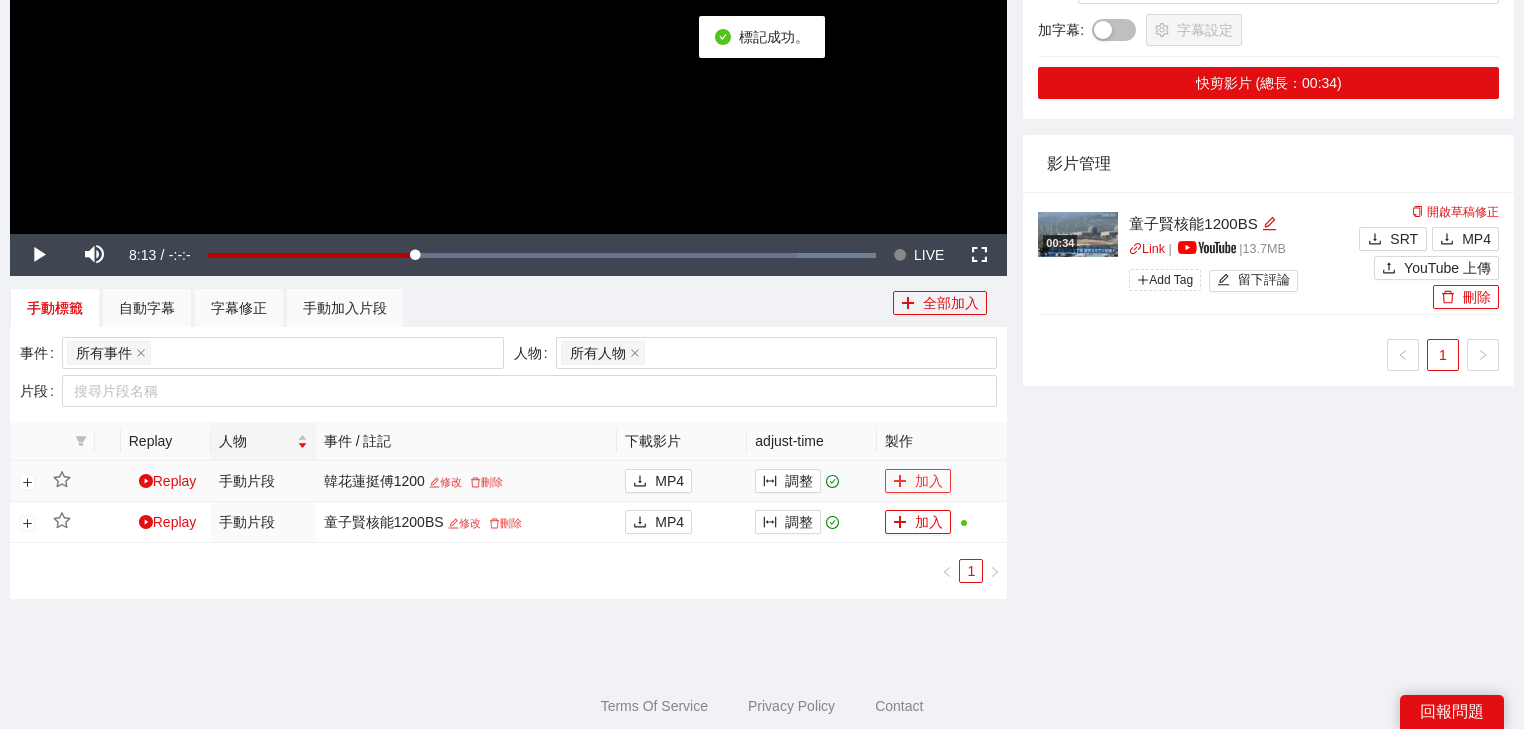drag, startPoint x: 924, startPoint y: 481, endPoint x: 960, endPoint y: 469, distance: 37.94733 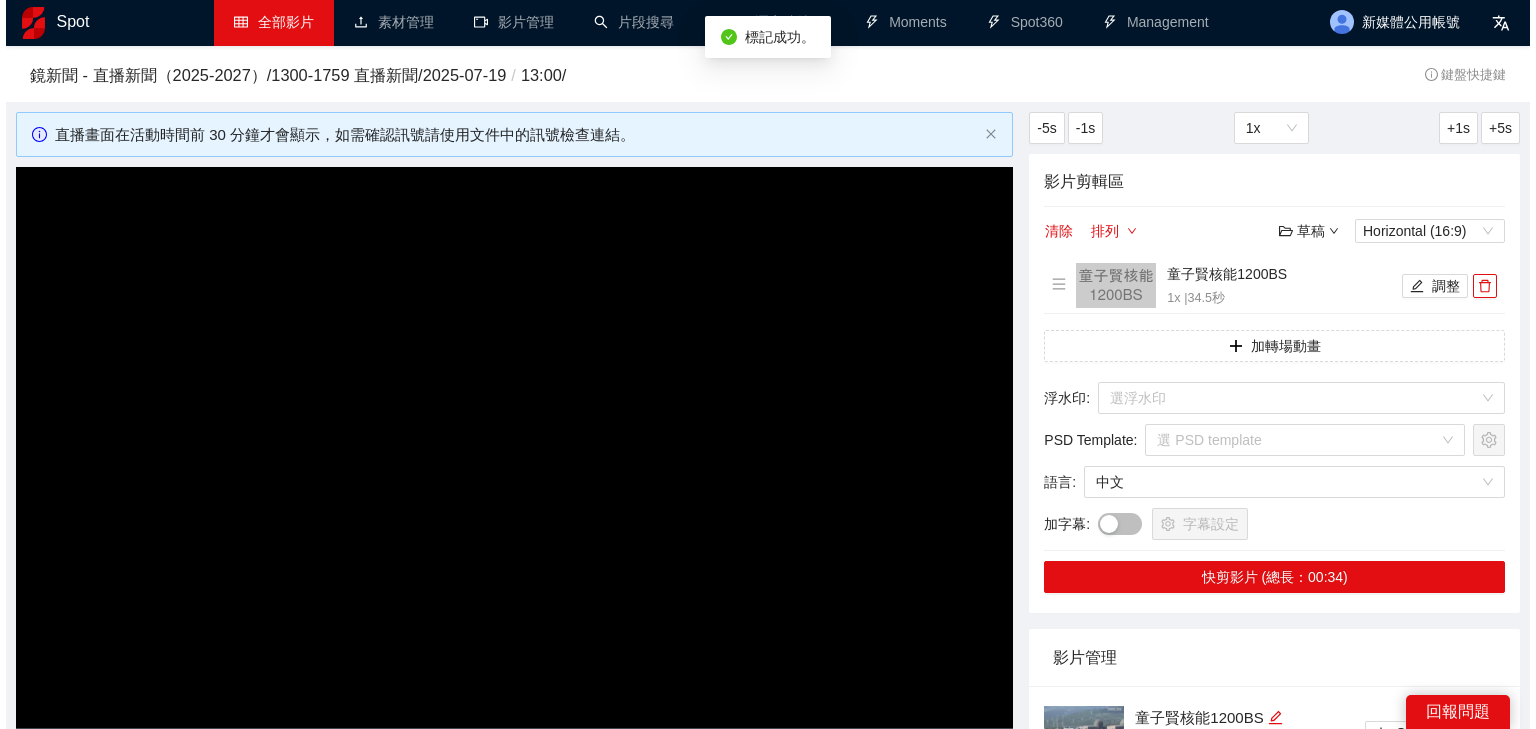 scroll, scrollTop: 0, scrollLeft: 0, axis: both 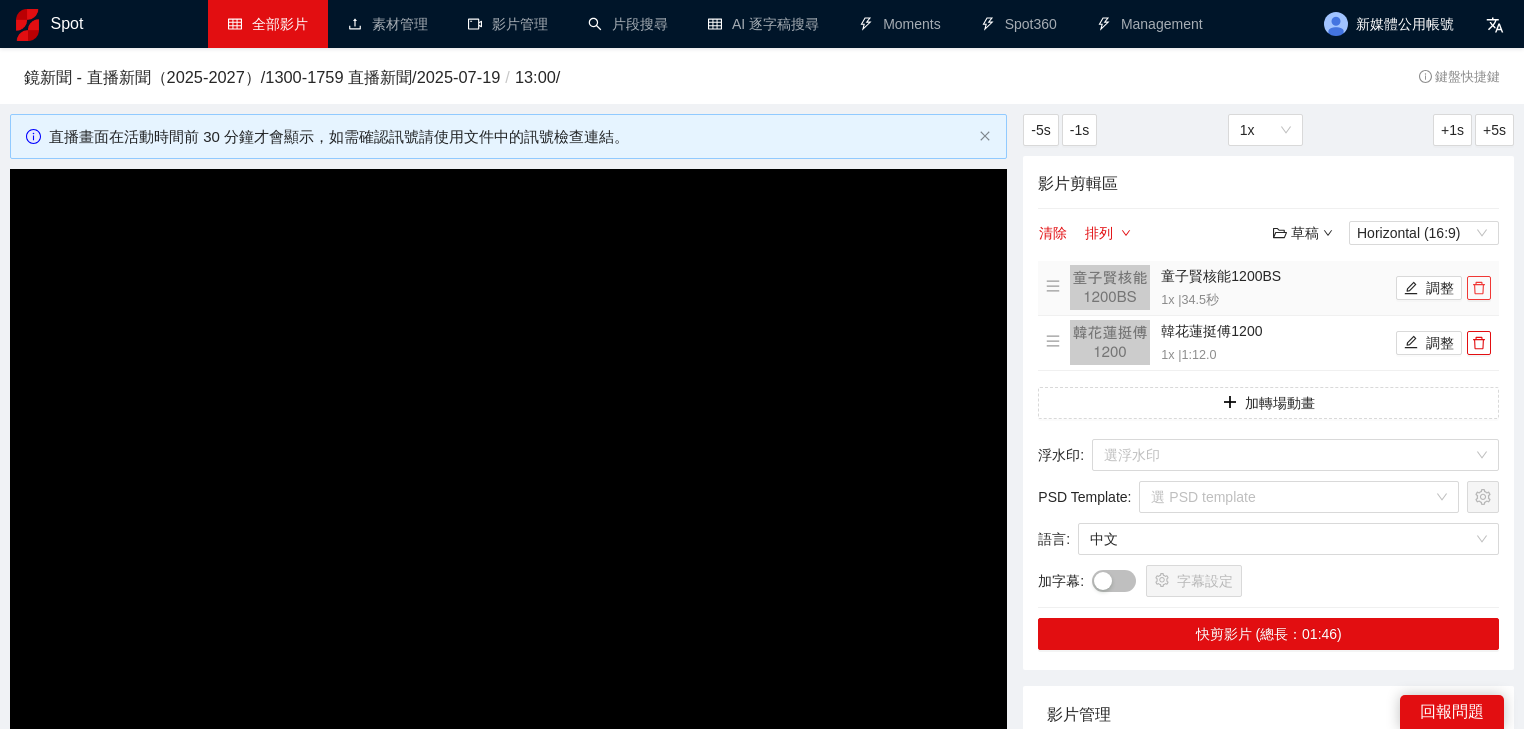 click 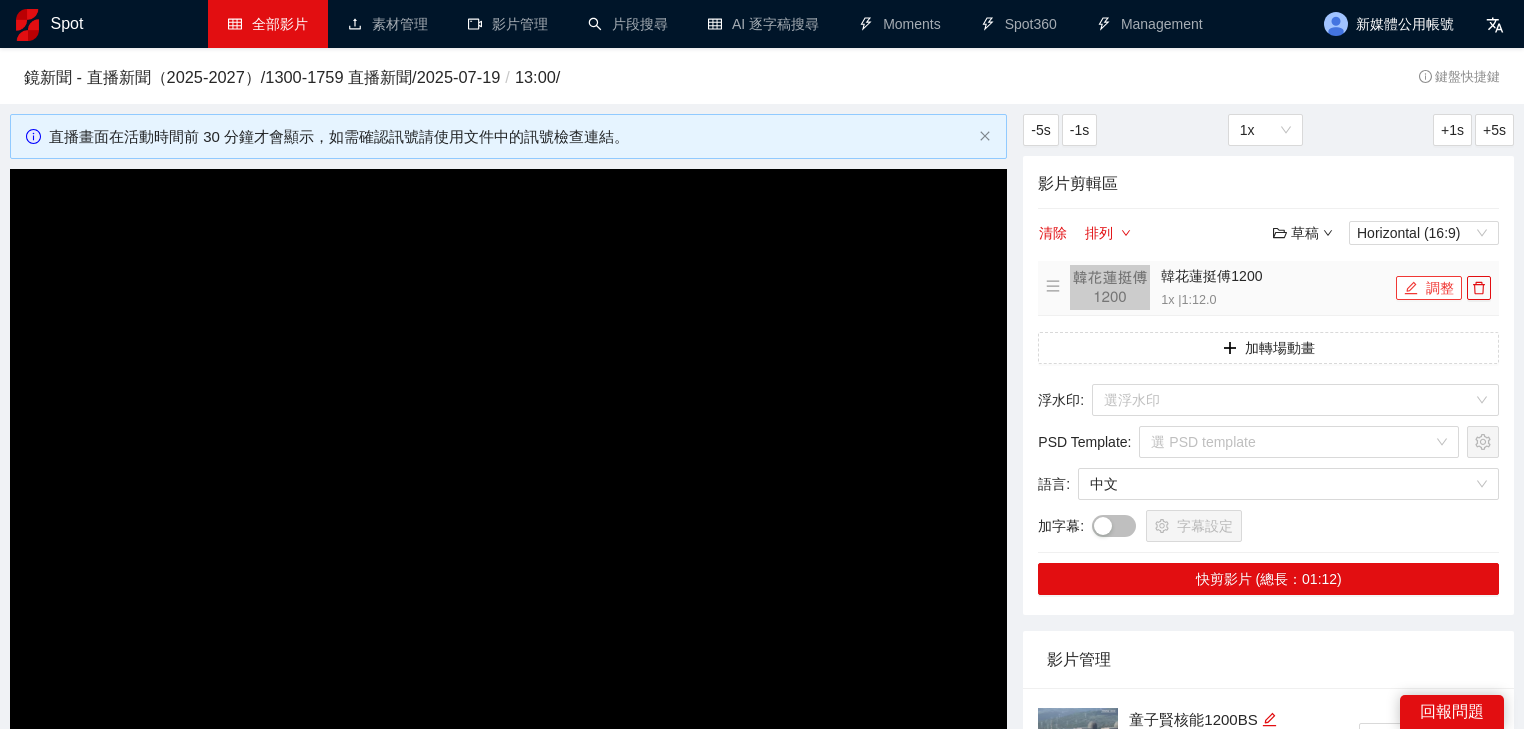 click on "調整" at bounding box center (1429, 288) 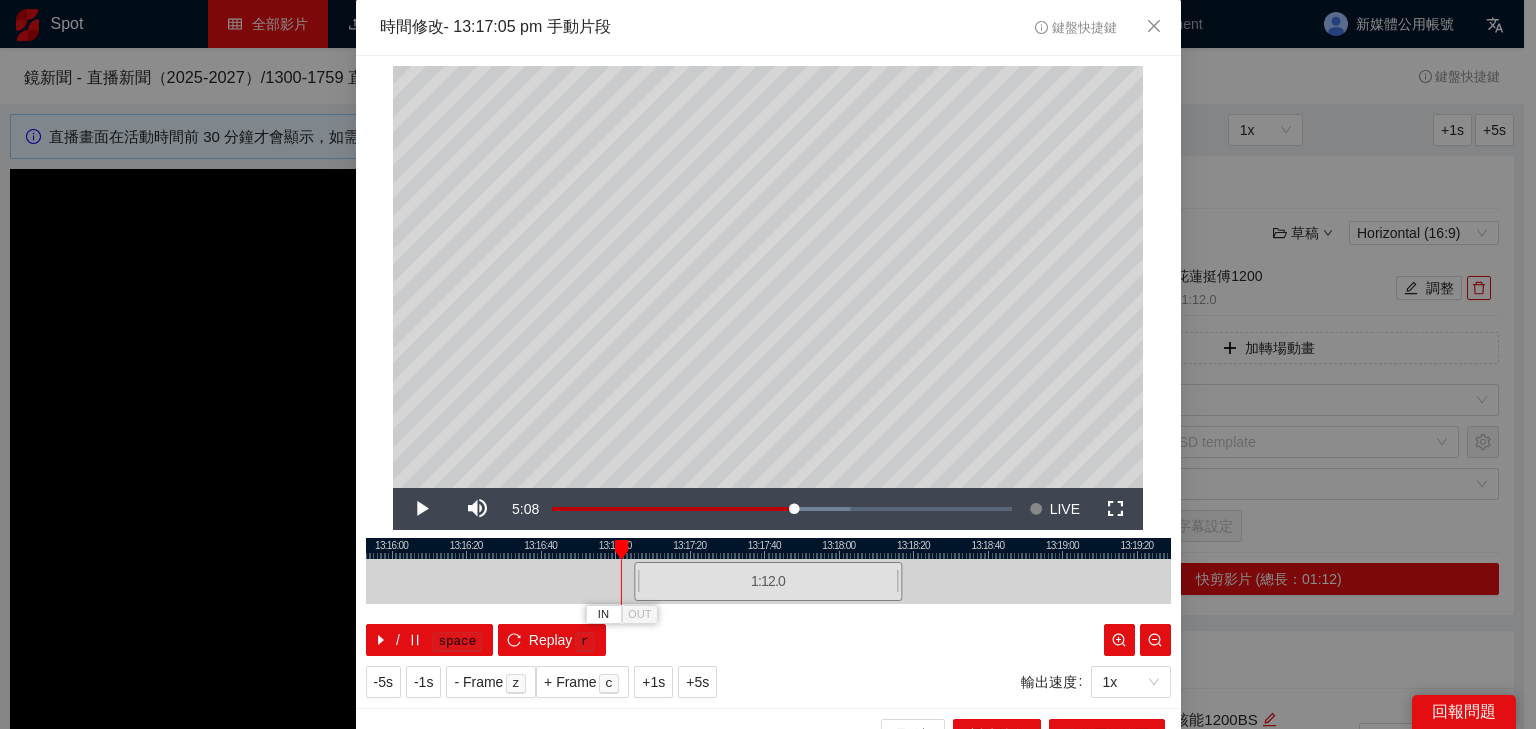 drag, startPoint x: 632, startPoint y: 548, endPoint x: 613, endPoint y: 541, distance: 20.248457 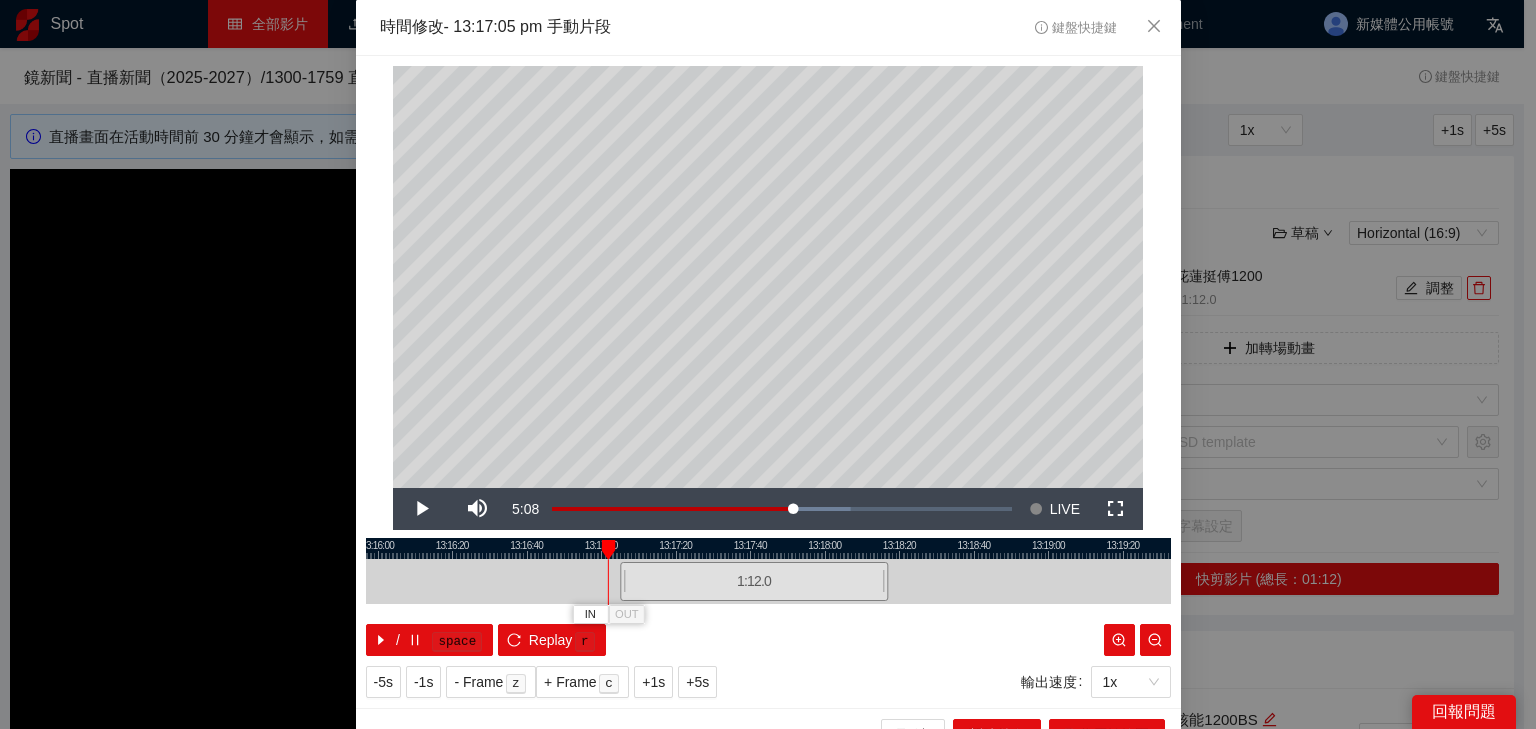drag, startPoint x: 612, startPoint y: 537, endPoint x: 597, endPoint y: 531, distance: 16.155495 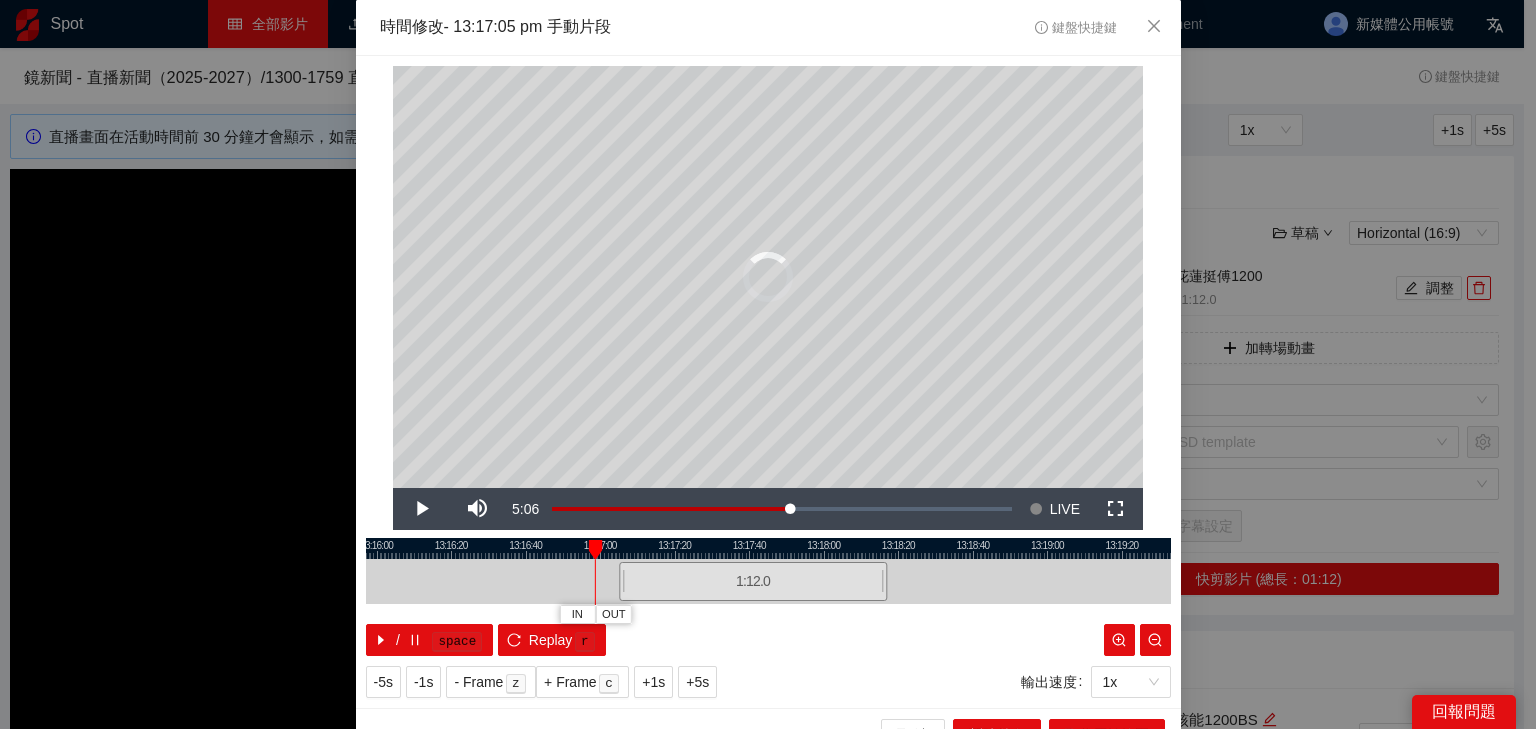 drag, startPoint x: 596, startPoint y: 541, endPoint x: 561, endPoint y: 536, distance: 35.35534 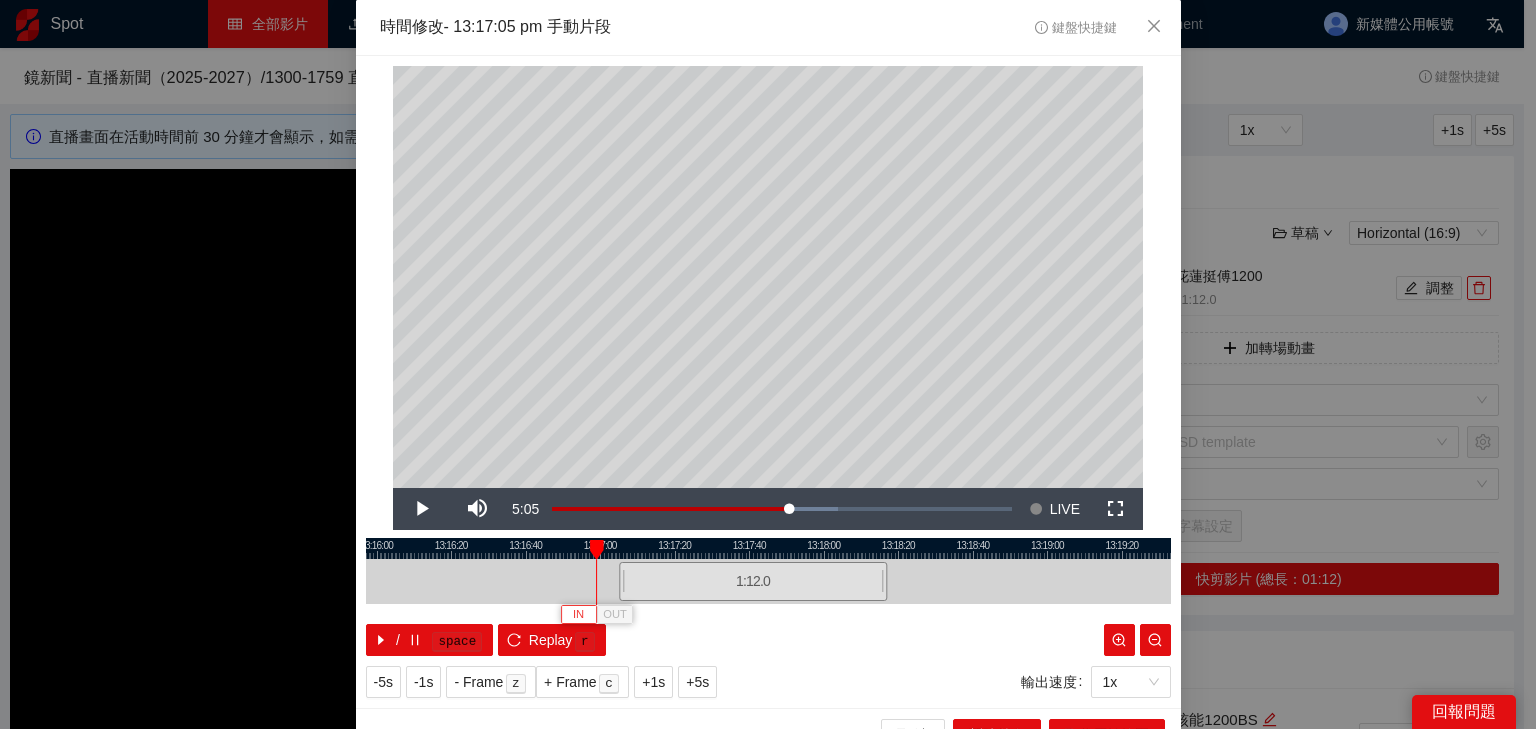 click on "IN" at bounding box center [578, 615] 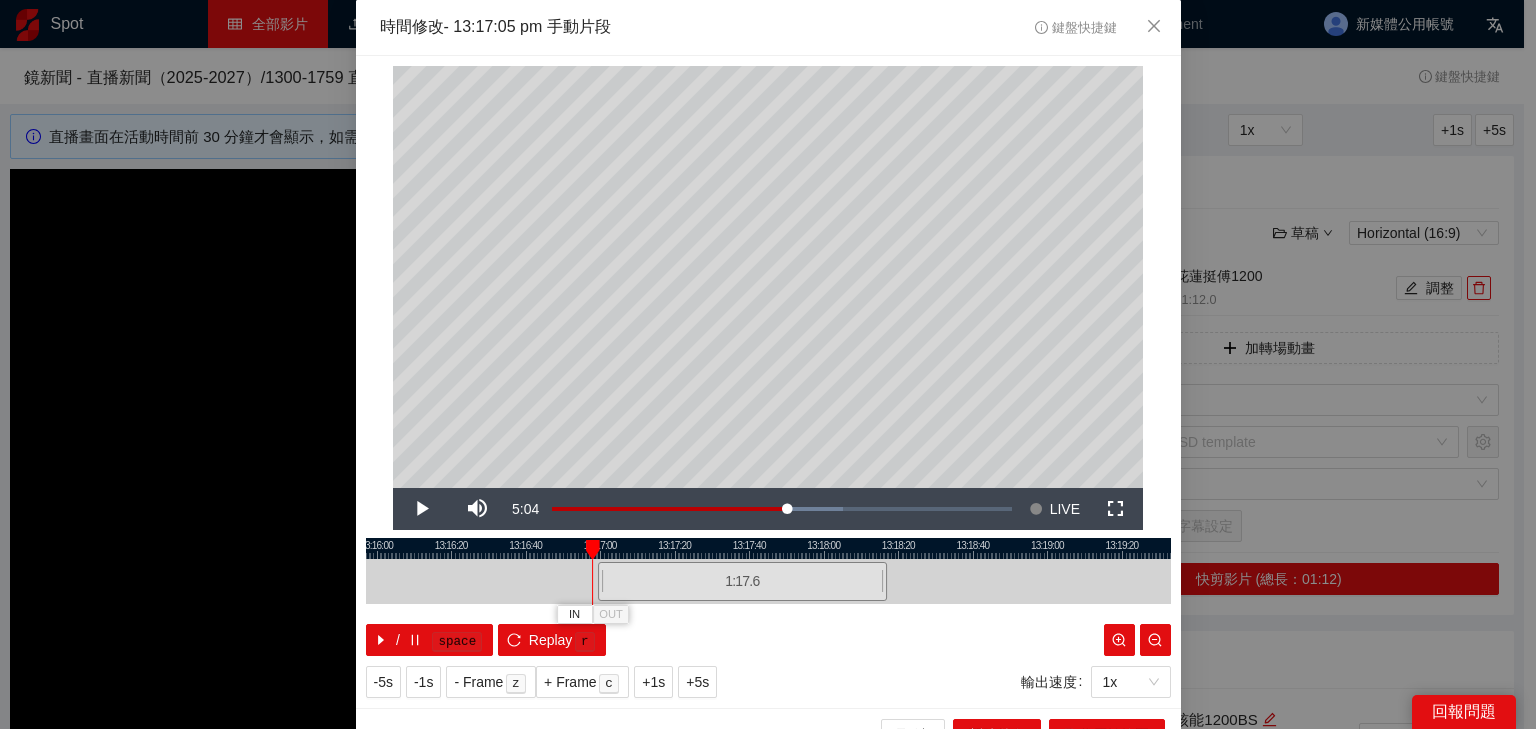 click at bounding box center (593, 550) 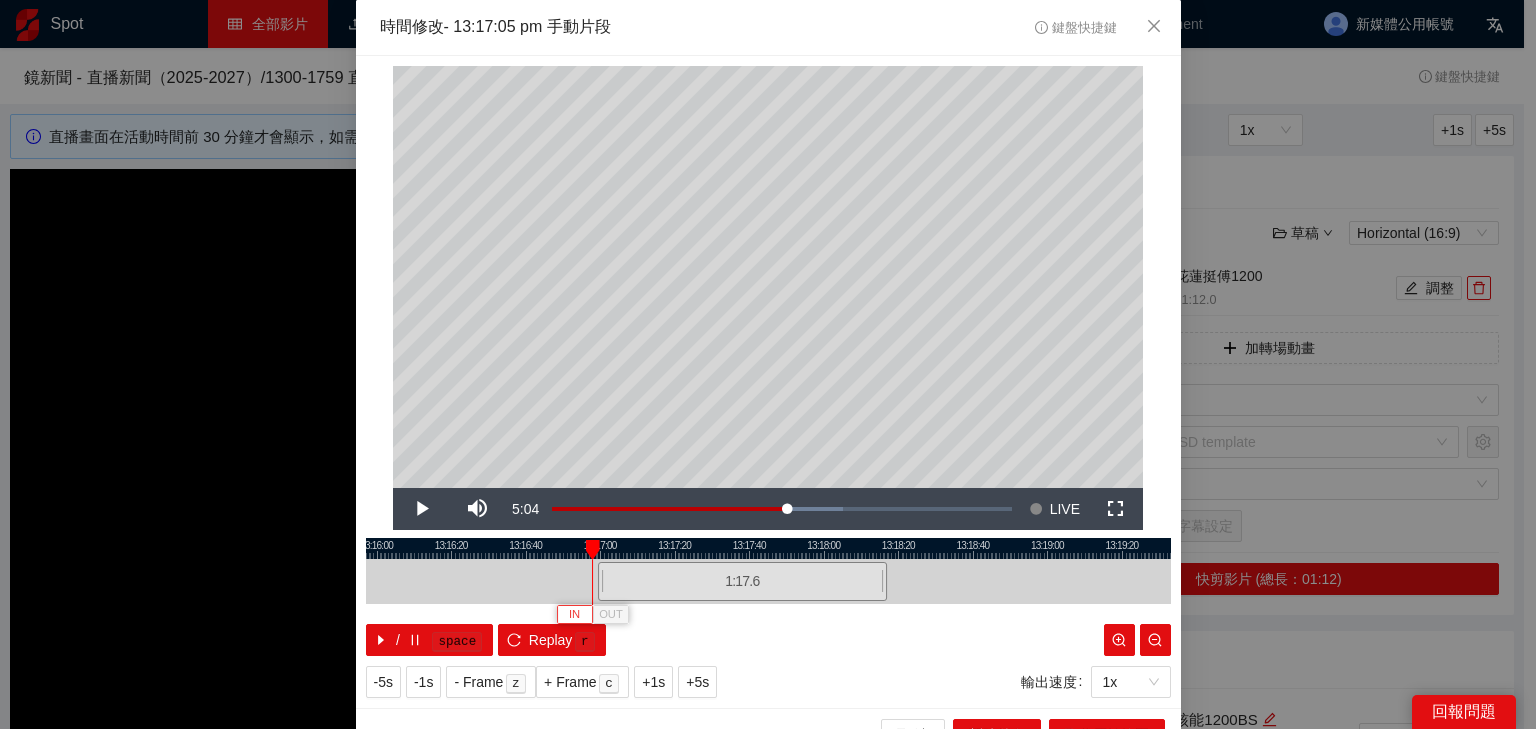 click on "IN" at bounding box center [575, 614] 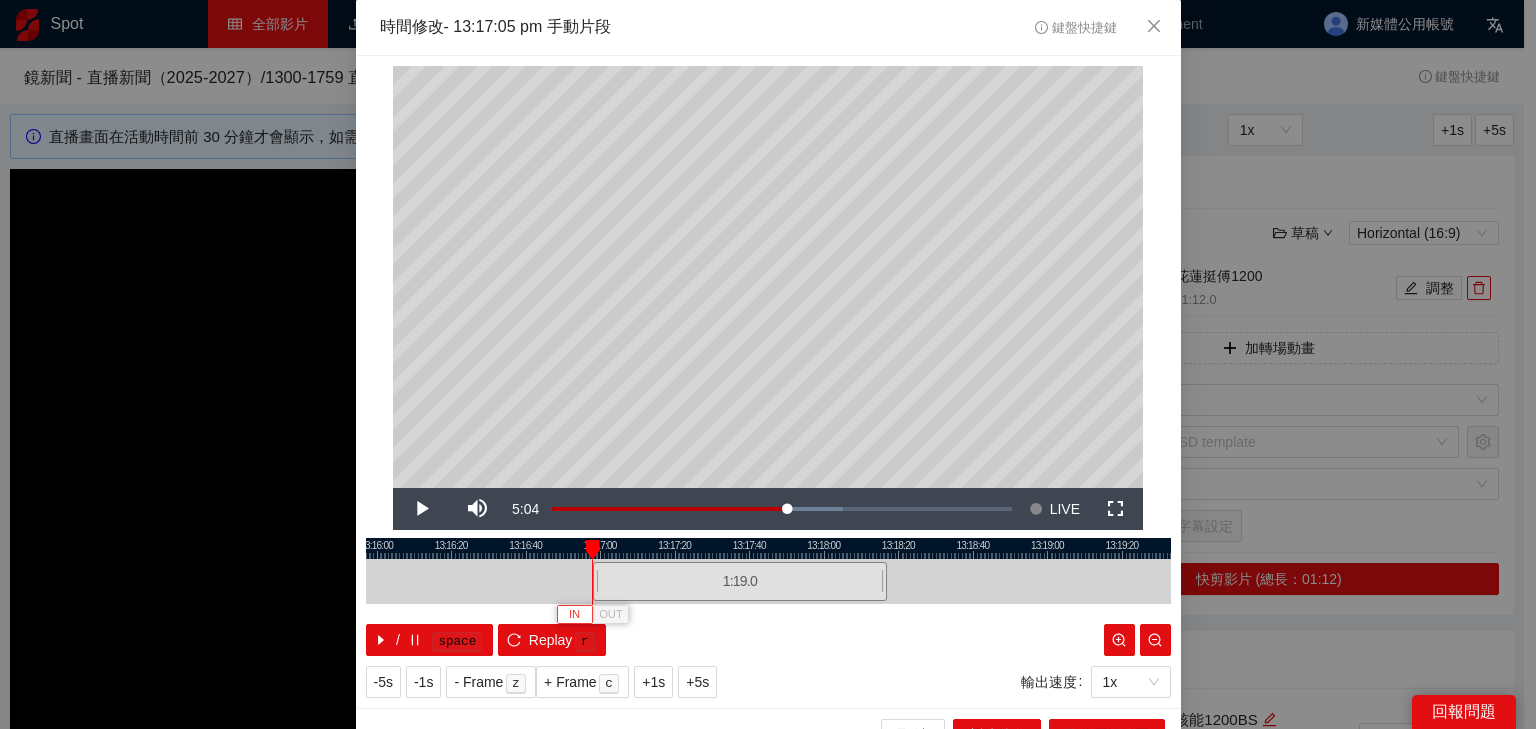 type 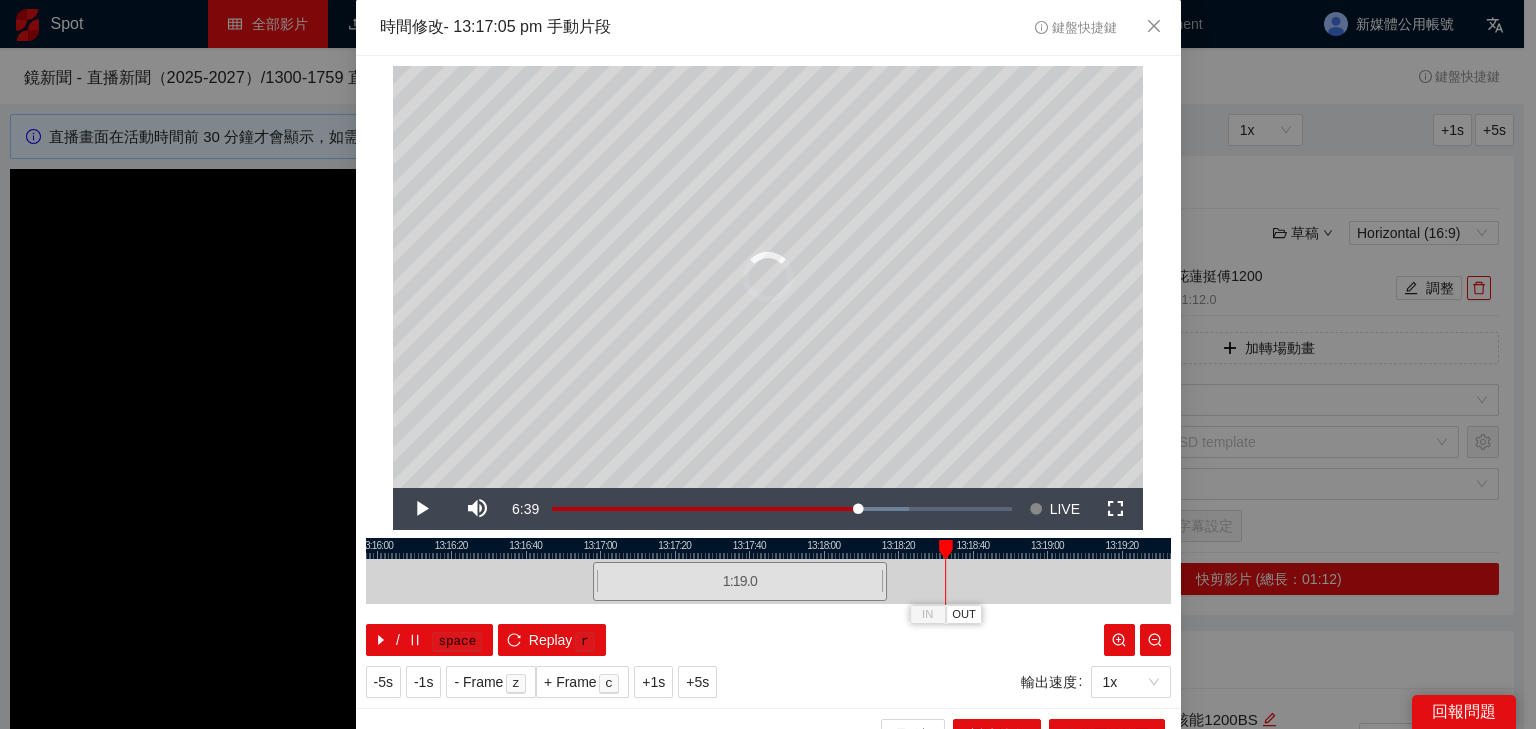 drag, startPoint x: 587, startPoint y: 553, endPoint x: 936, endPoint y: 553, distance: 349 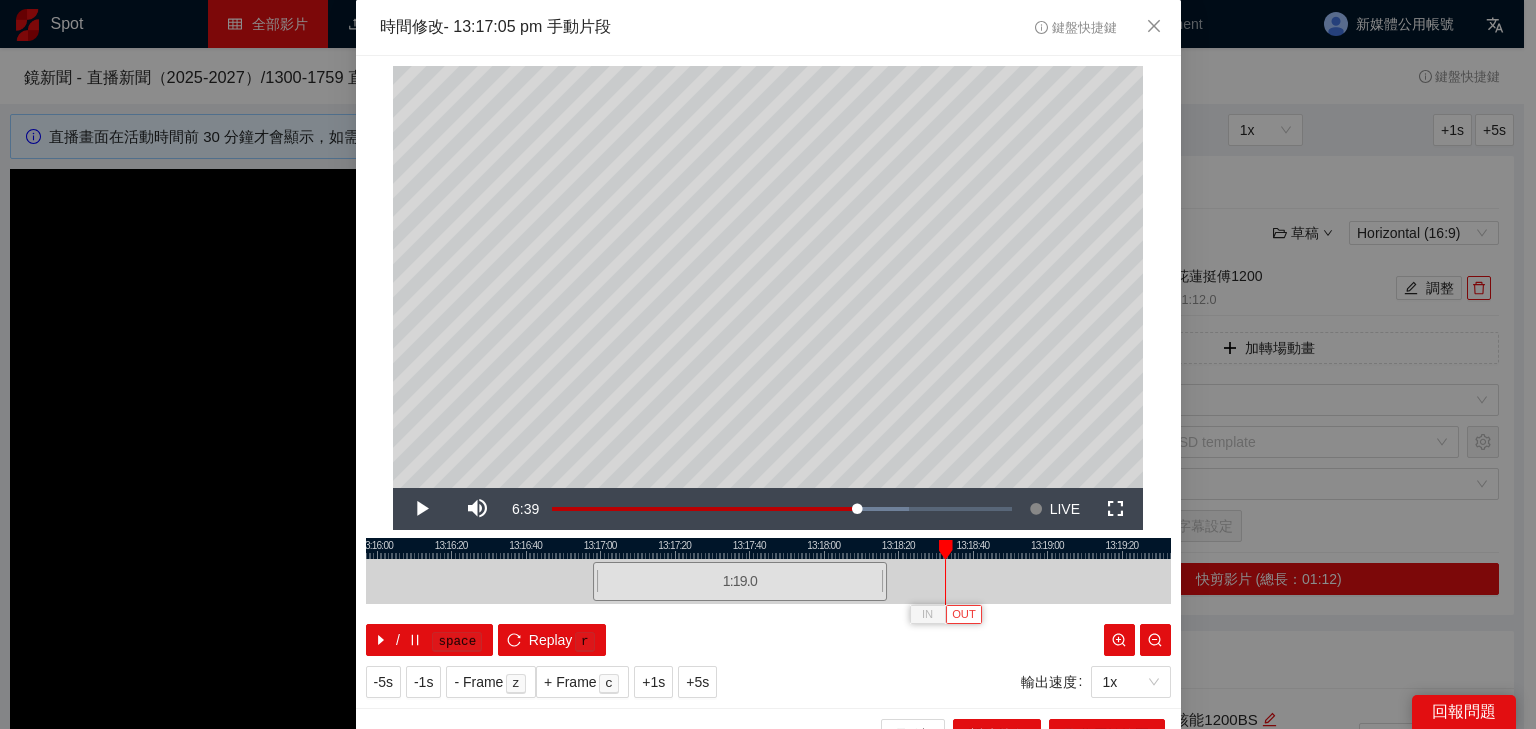 click on "OUT" at bounding box center (964, 615) 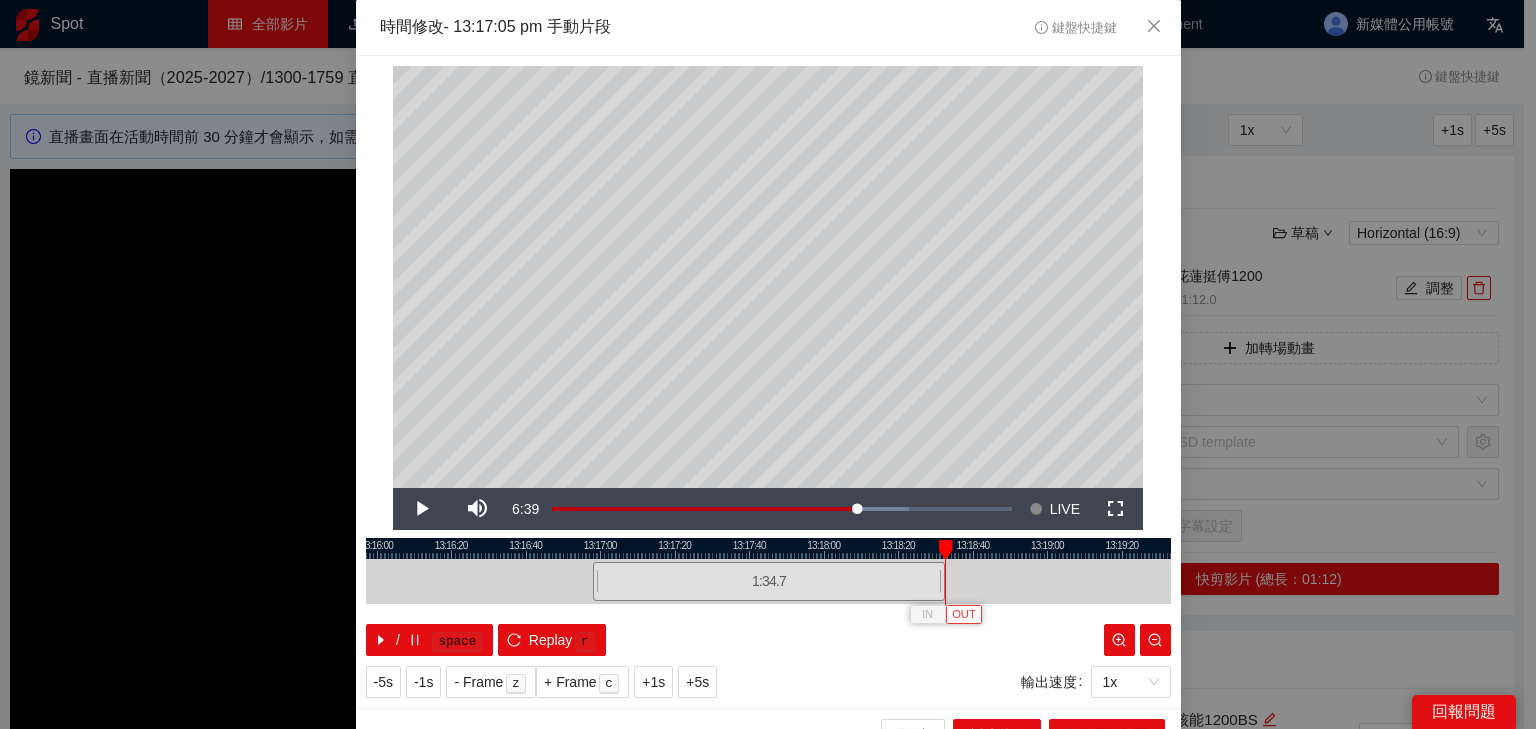 type 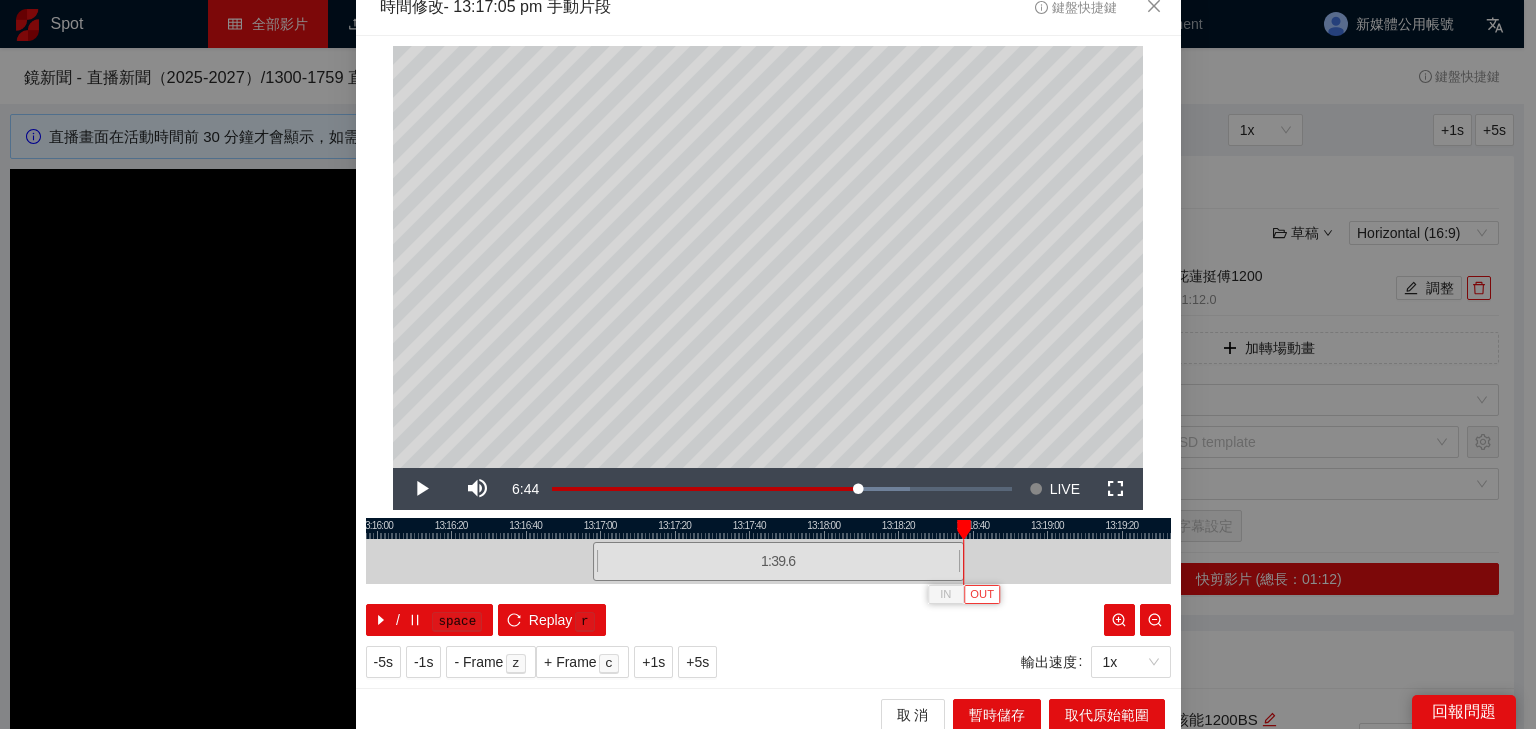 scroll, scrollTop: 31, scrollLeft: 0, axis: vertical 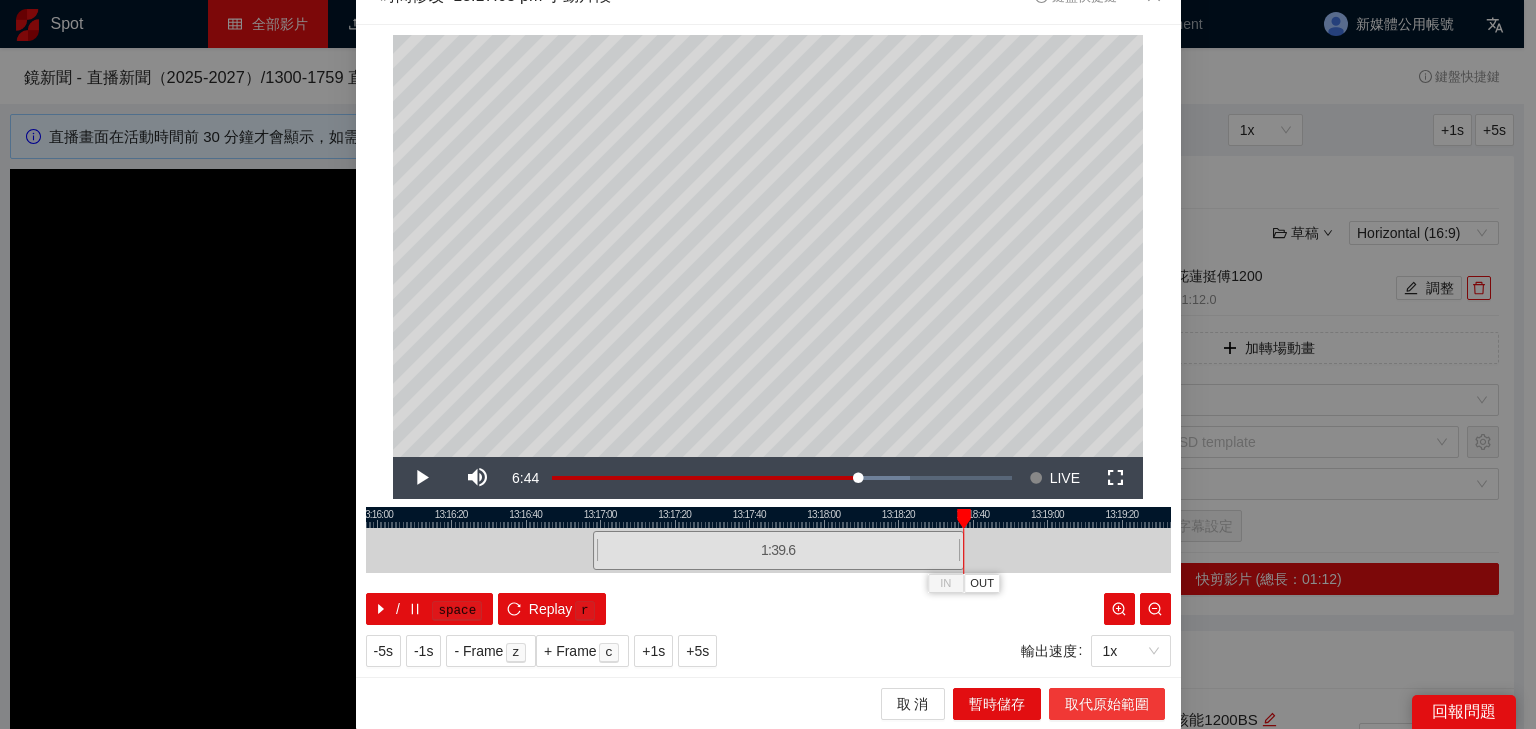 click on "取代原始範圍" at bounding box center [1107, 704] 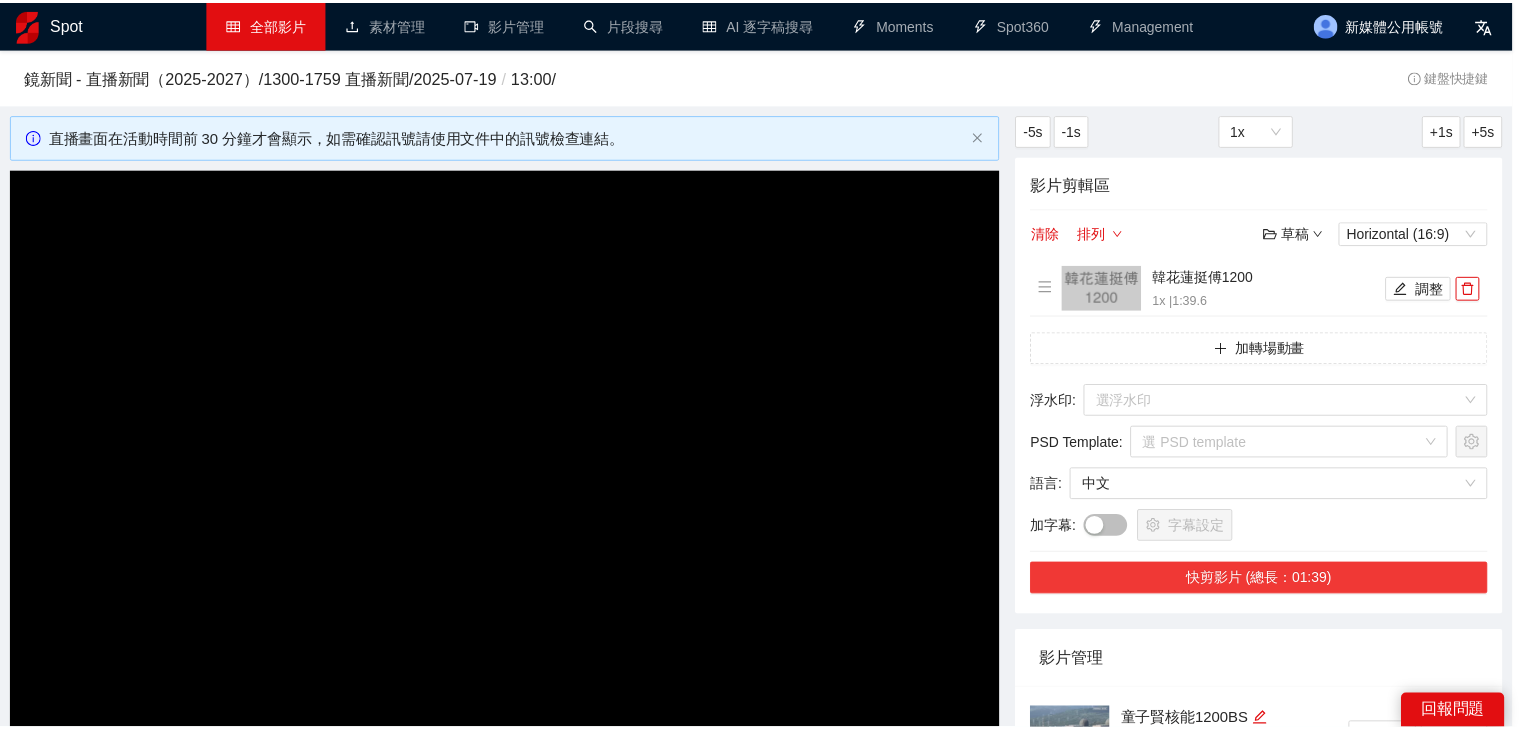 scroll, scrollTop: 0, scrollLeft: 0, axis: both 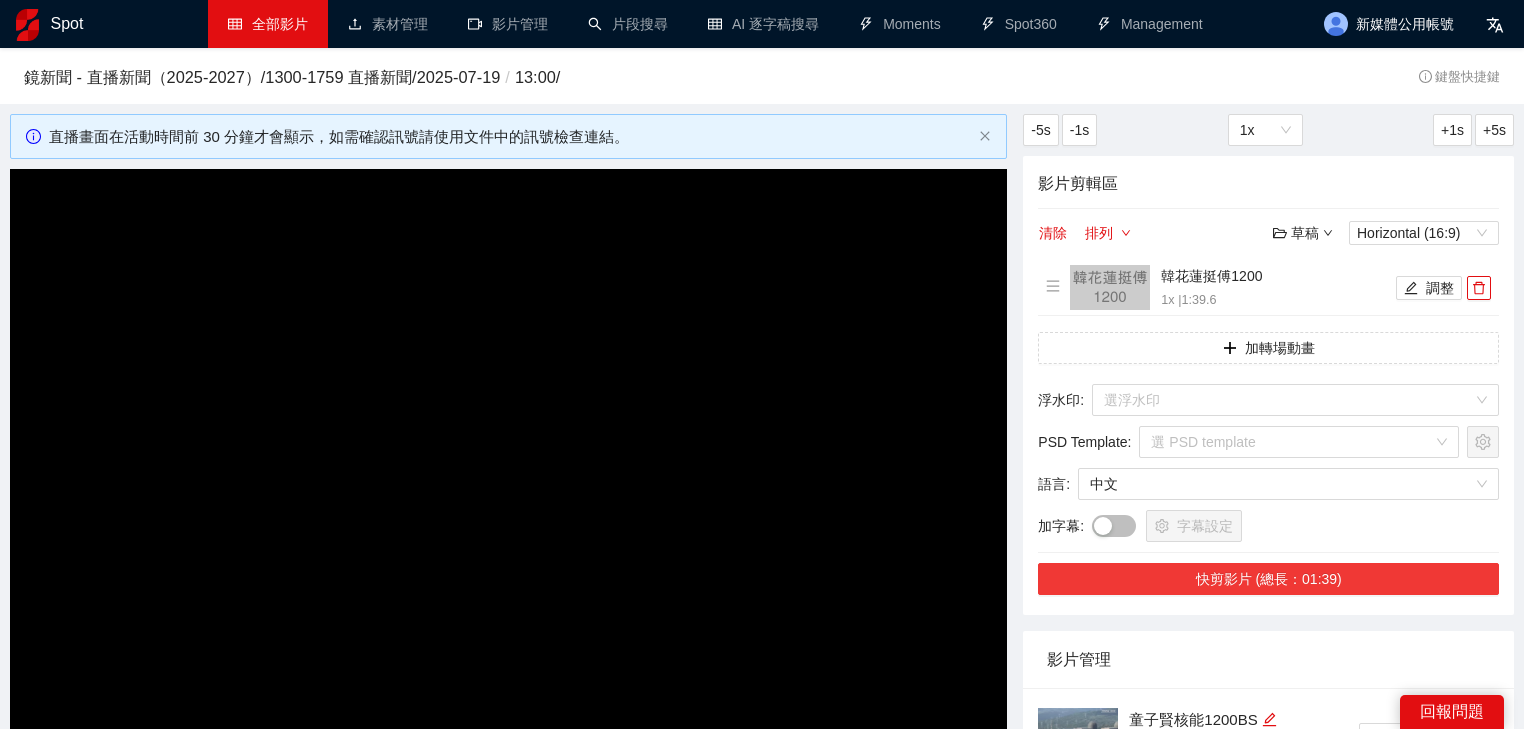 click on "快剪影片 (總長：01:39)" at bounding box center (1268, 579) 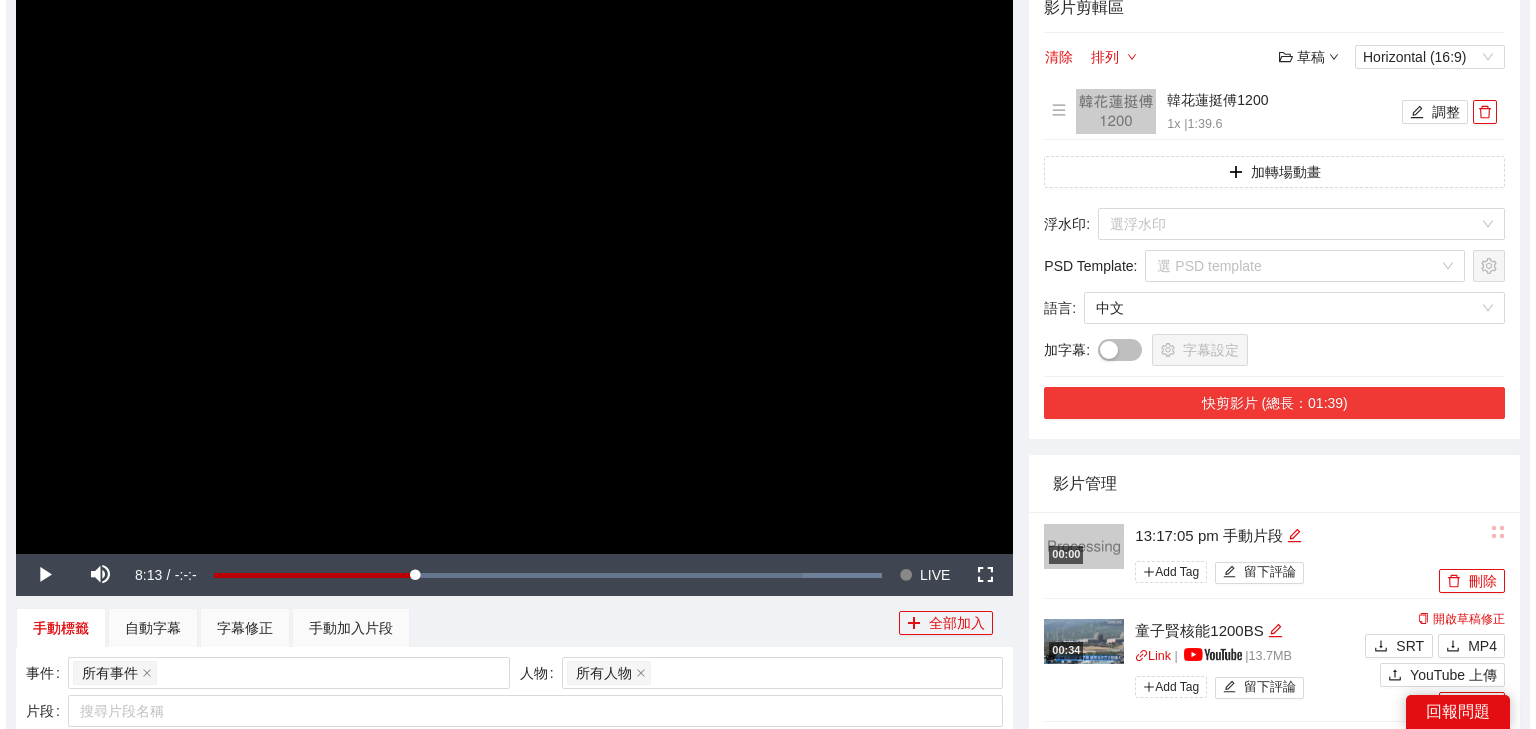 scroll, scrollTop: 240, scrollLeft: 0, axis: vertical 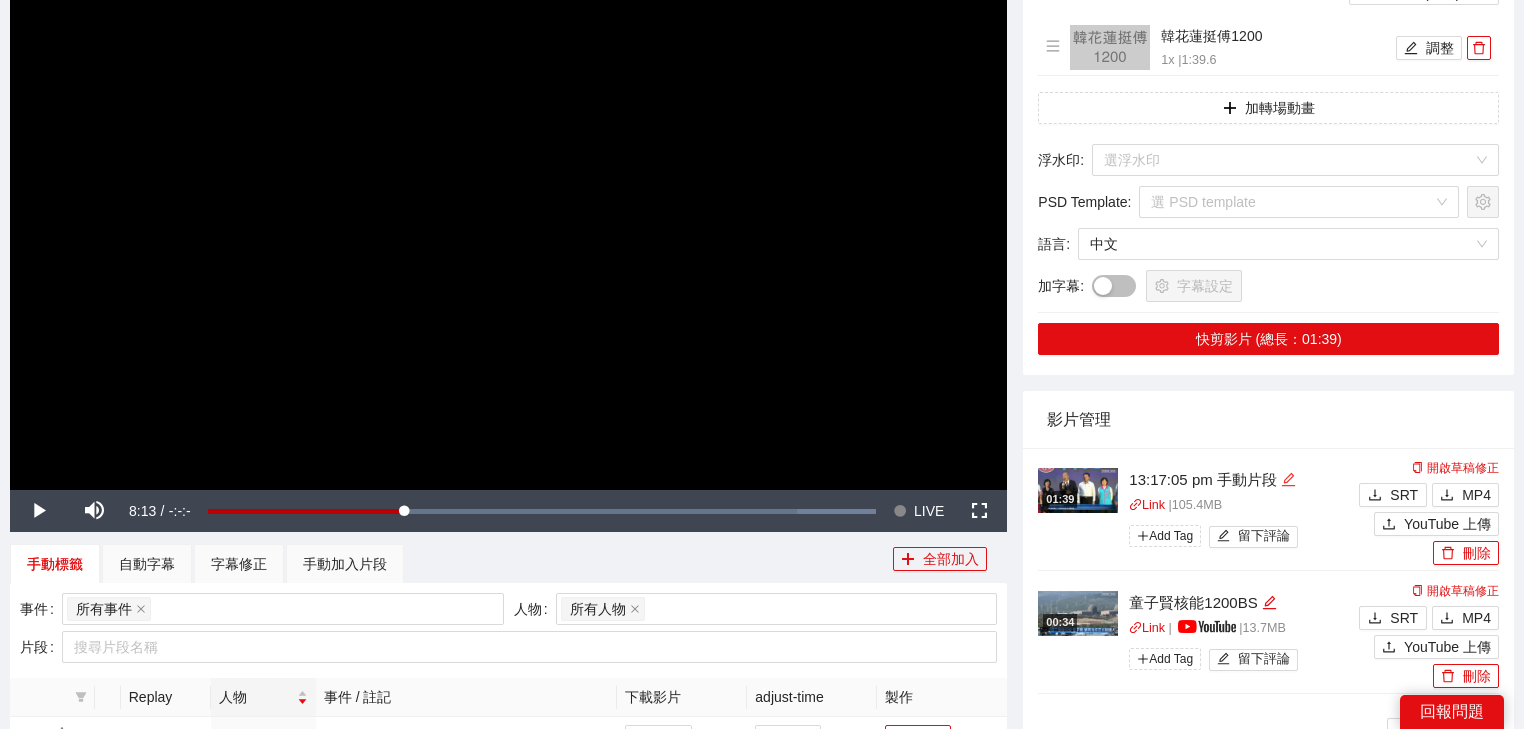 click 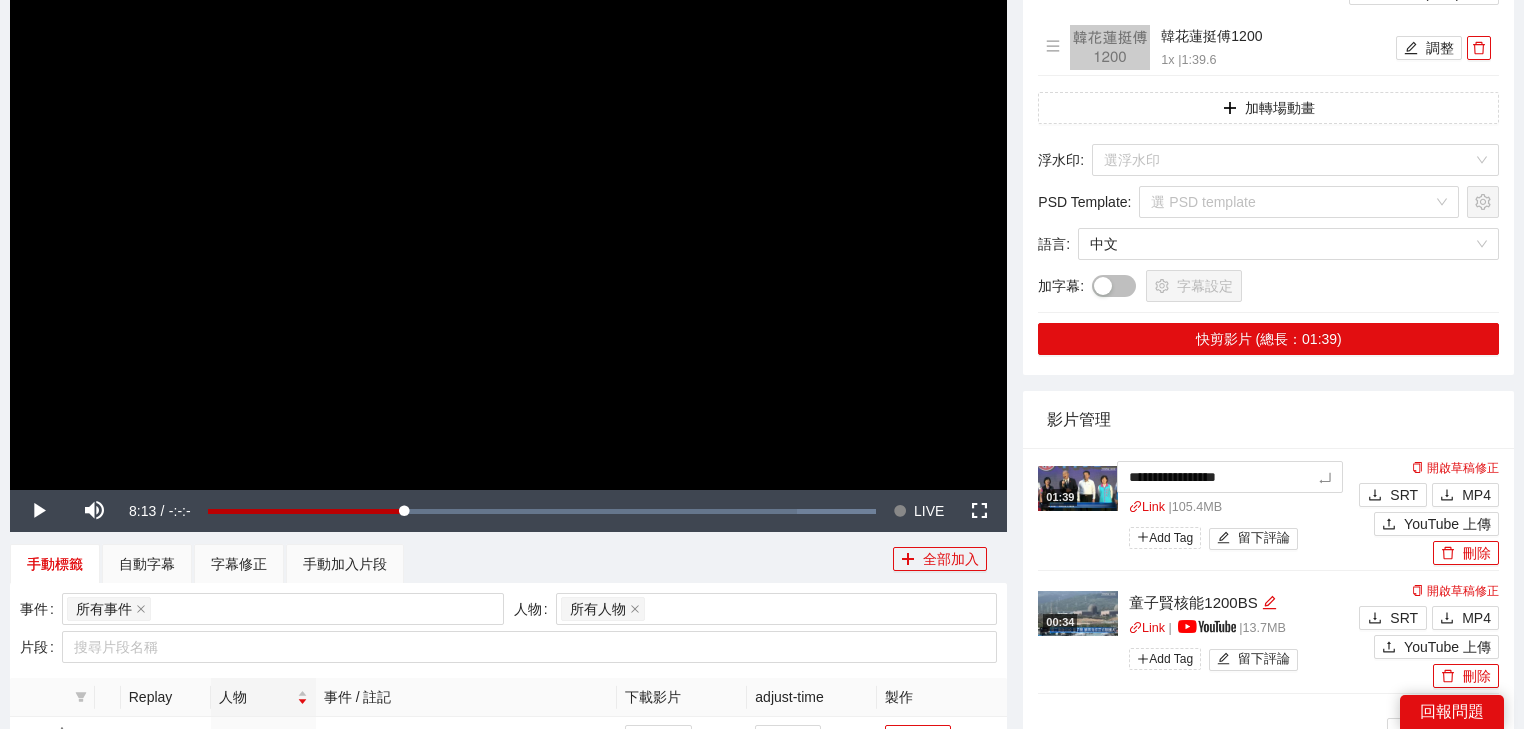 drag, startPoint x: 1296, startPoint y: 478, endPoint x: 788, endPoint y: 392, distance: 515.2281 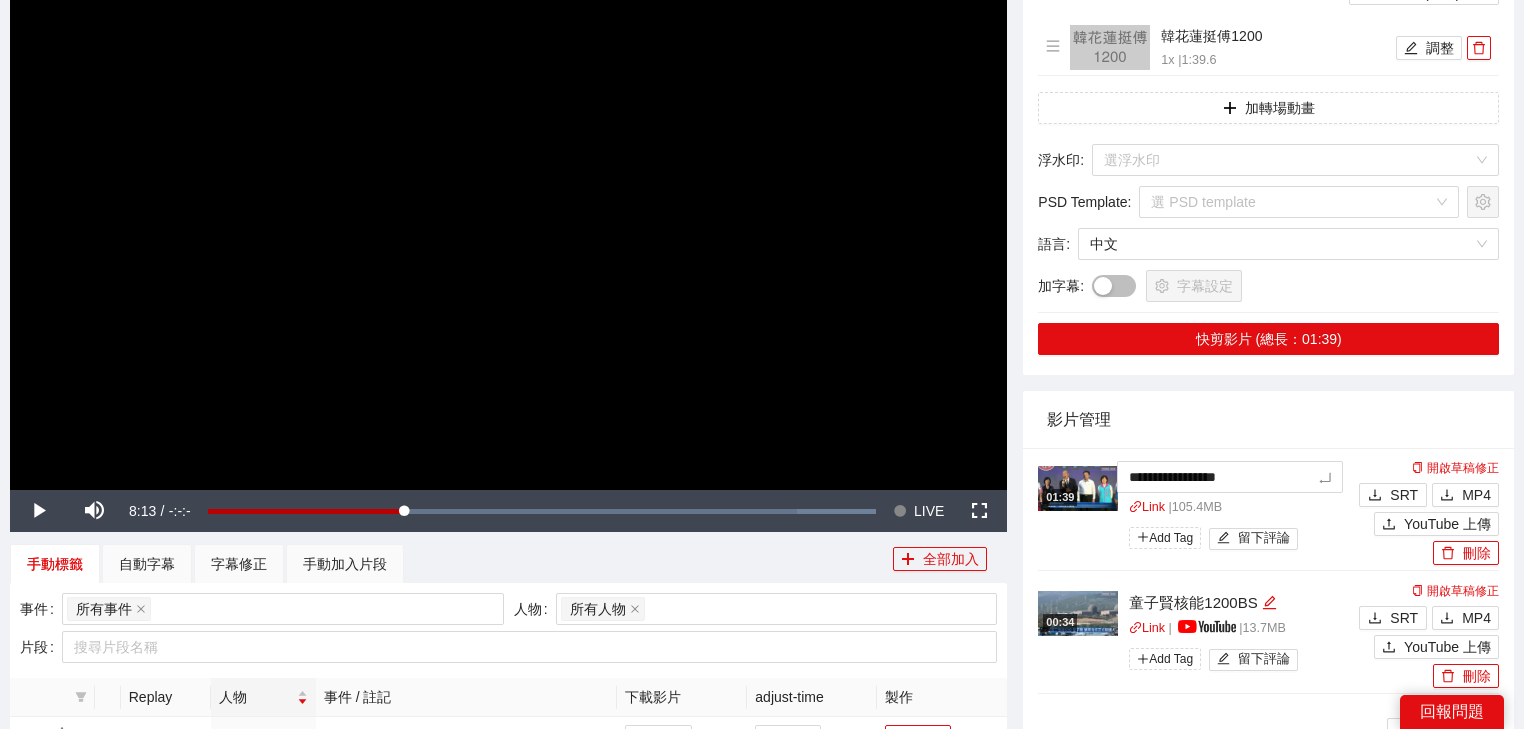 type on "*********" 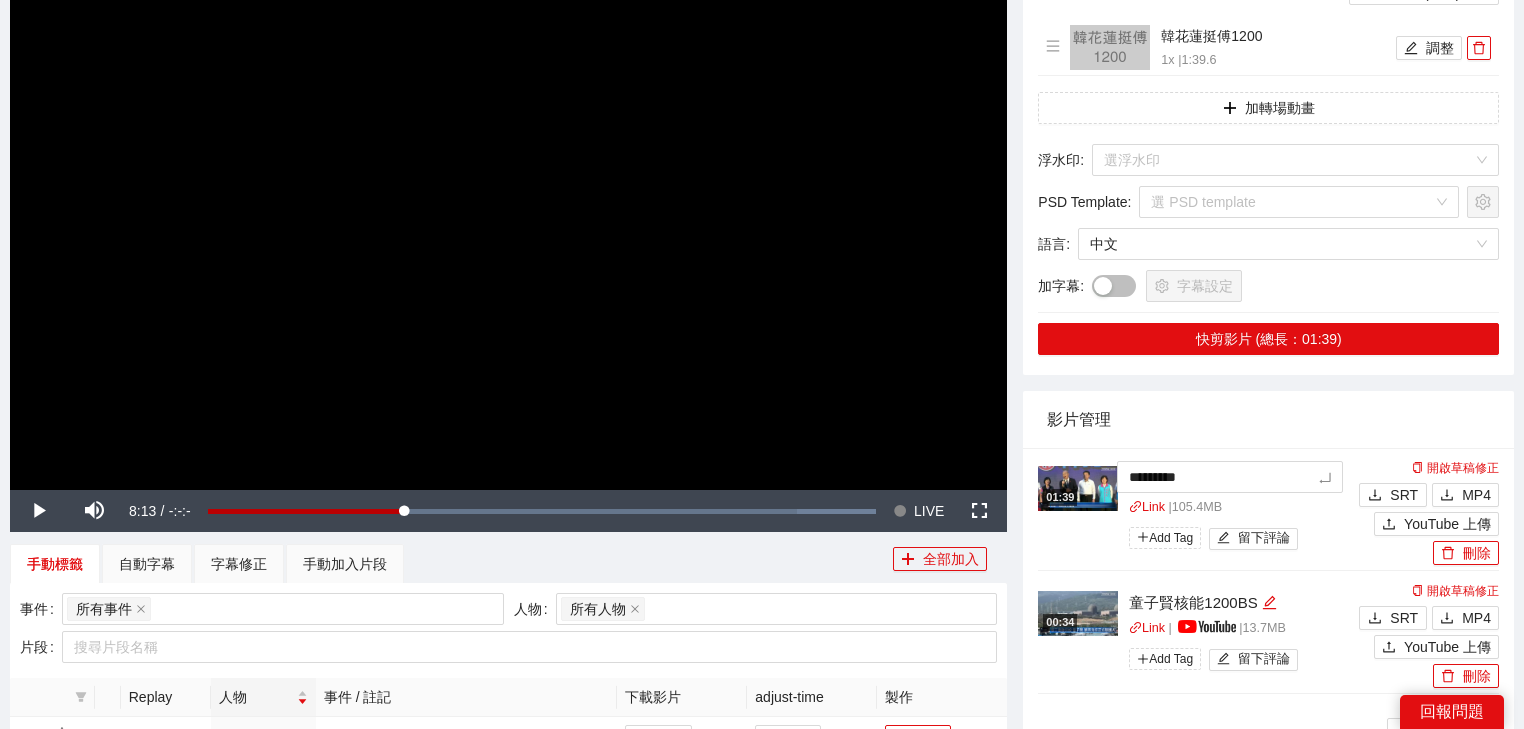 click on "影片管理" at bounding box center [1268, 419] 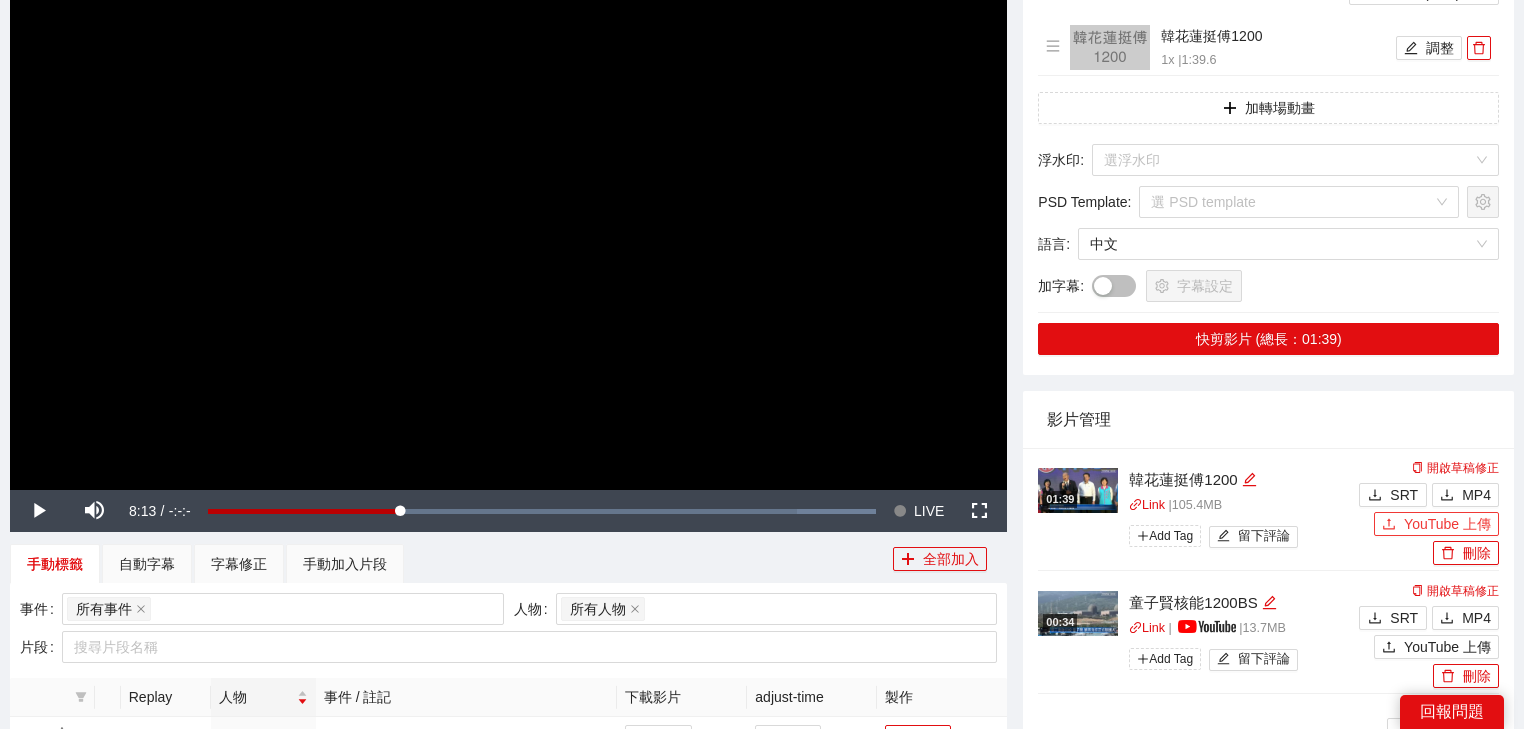click on "YouTube 上傳" at bounding box center [1447, 524] 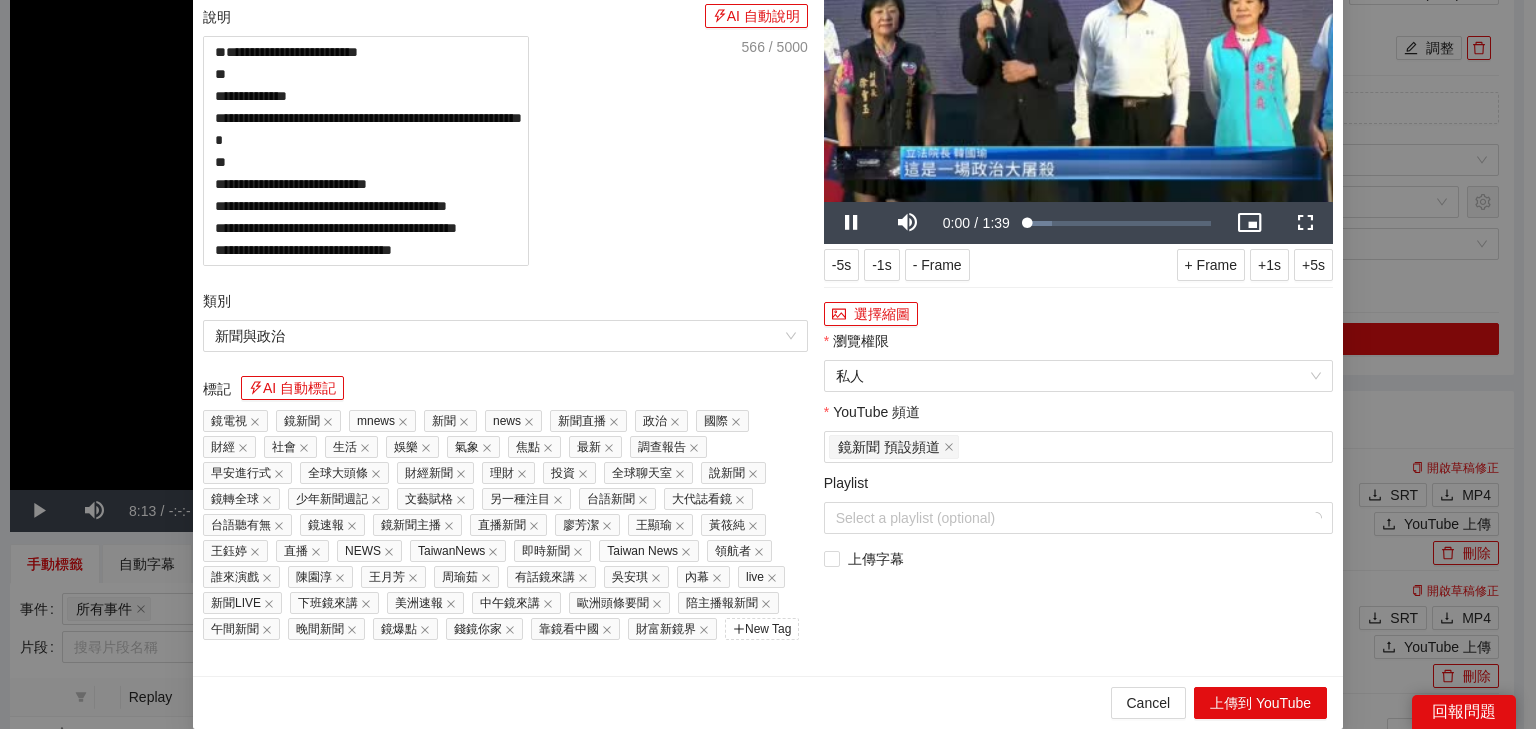 drag, startPoint x: 624, startPoint y: 115, endPoint x: 0, endPoint y: 46, distance: 627.8033 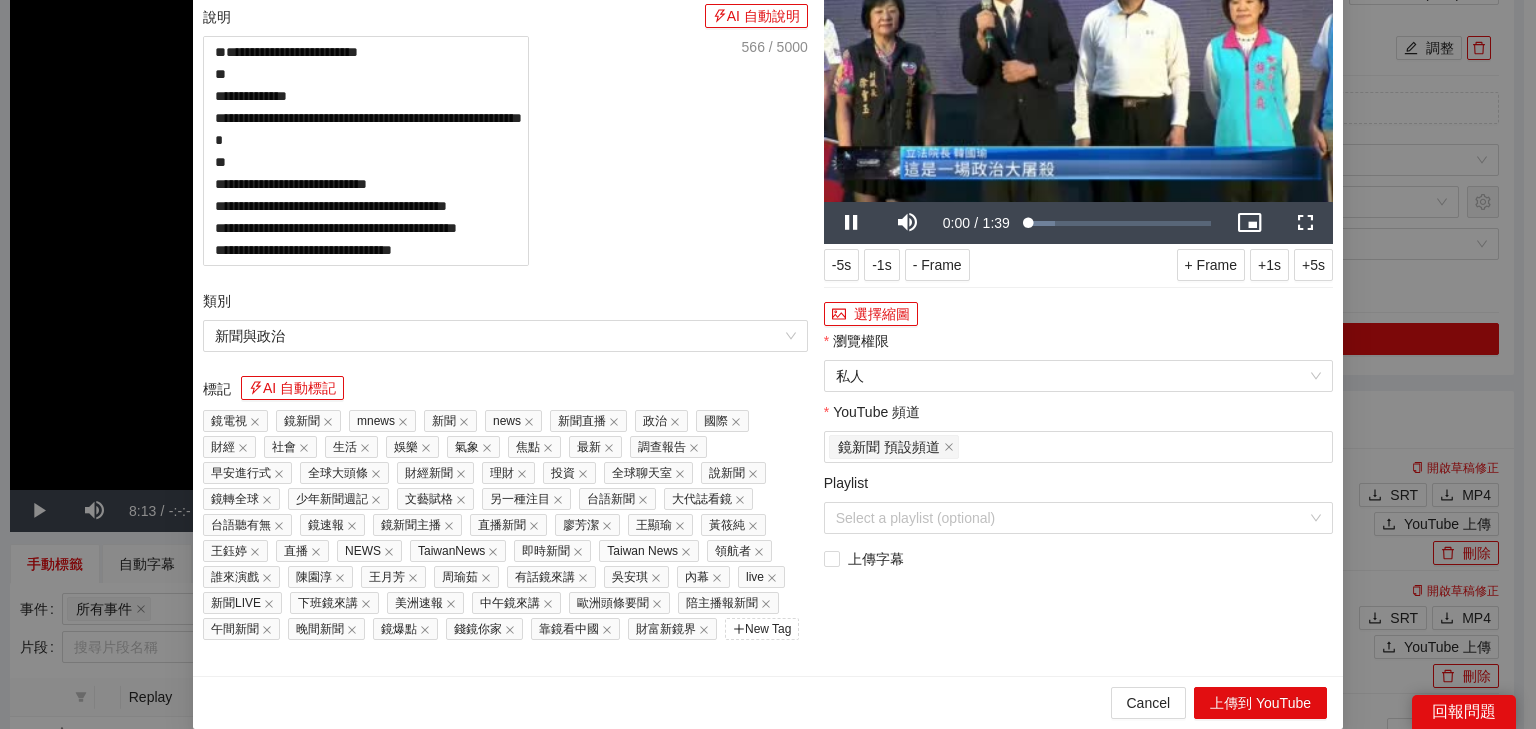 paste on "**********" 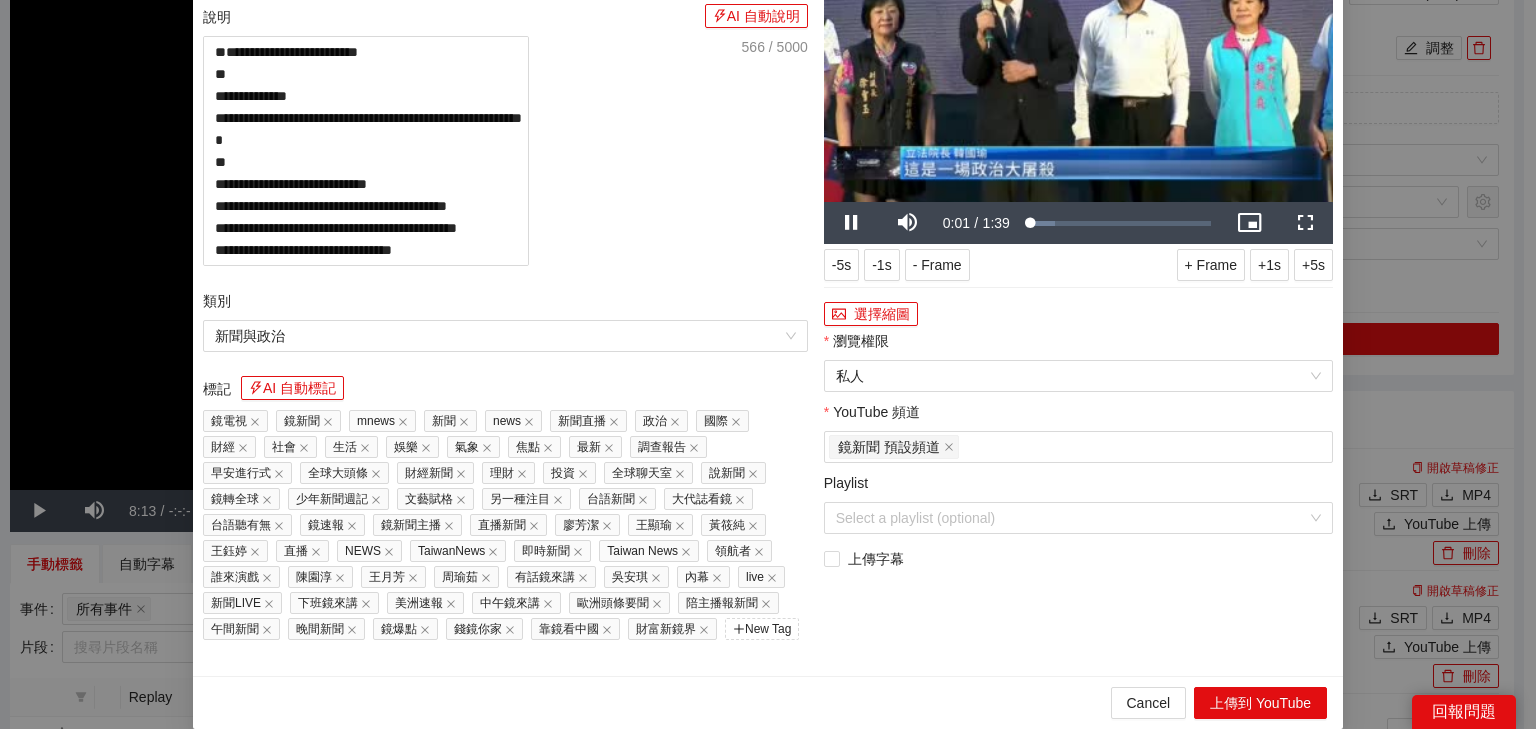 type on "**********" 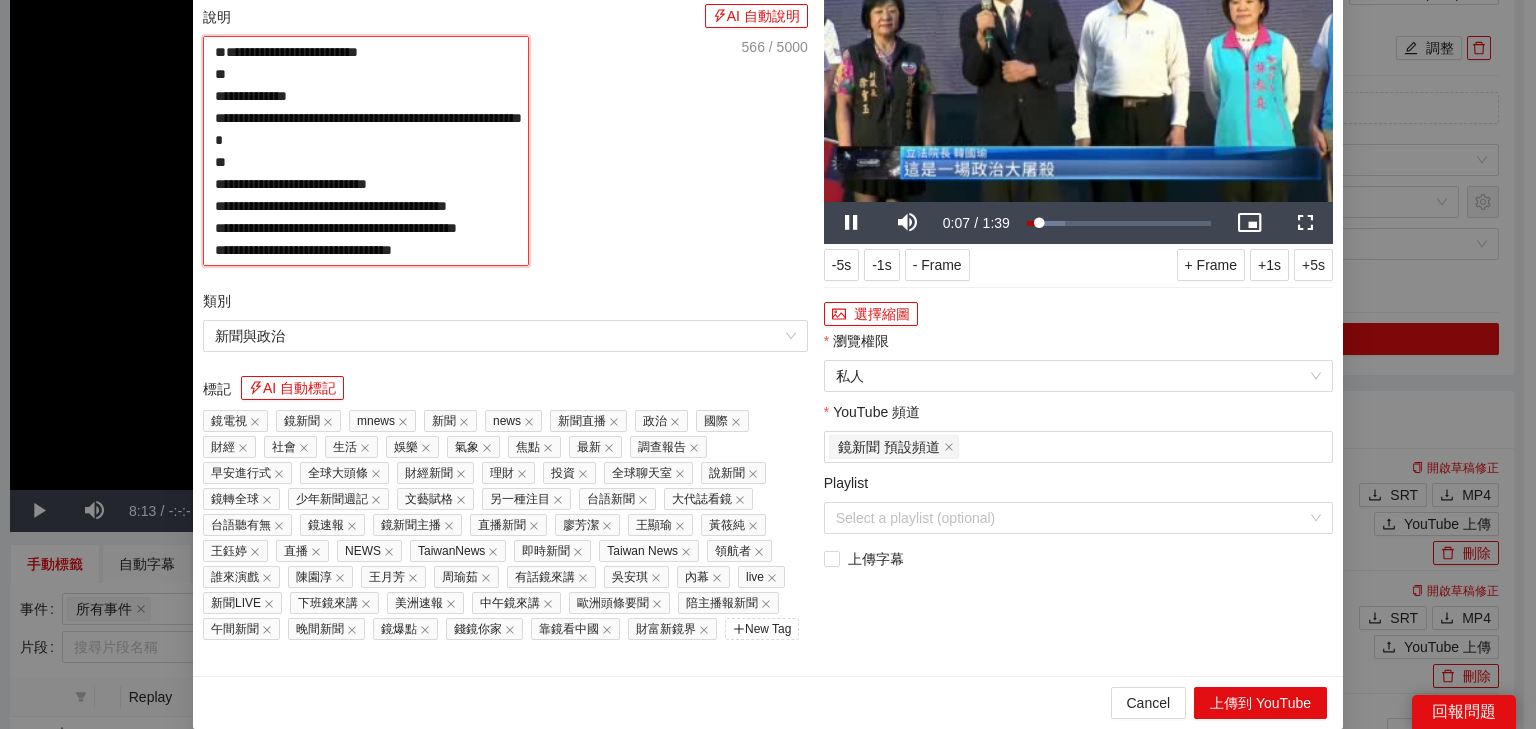 click on "**********" at bounding box center (366, 151) 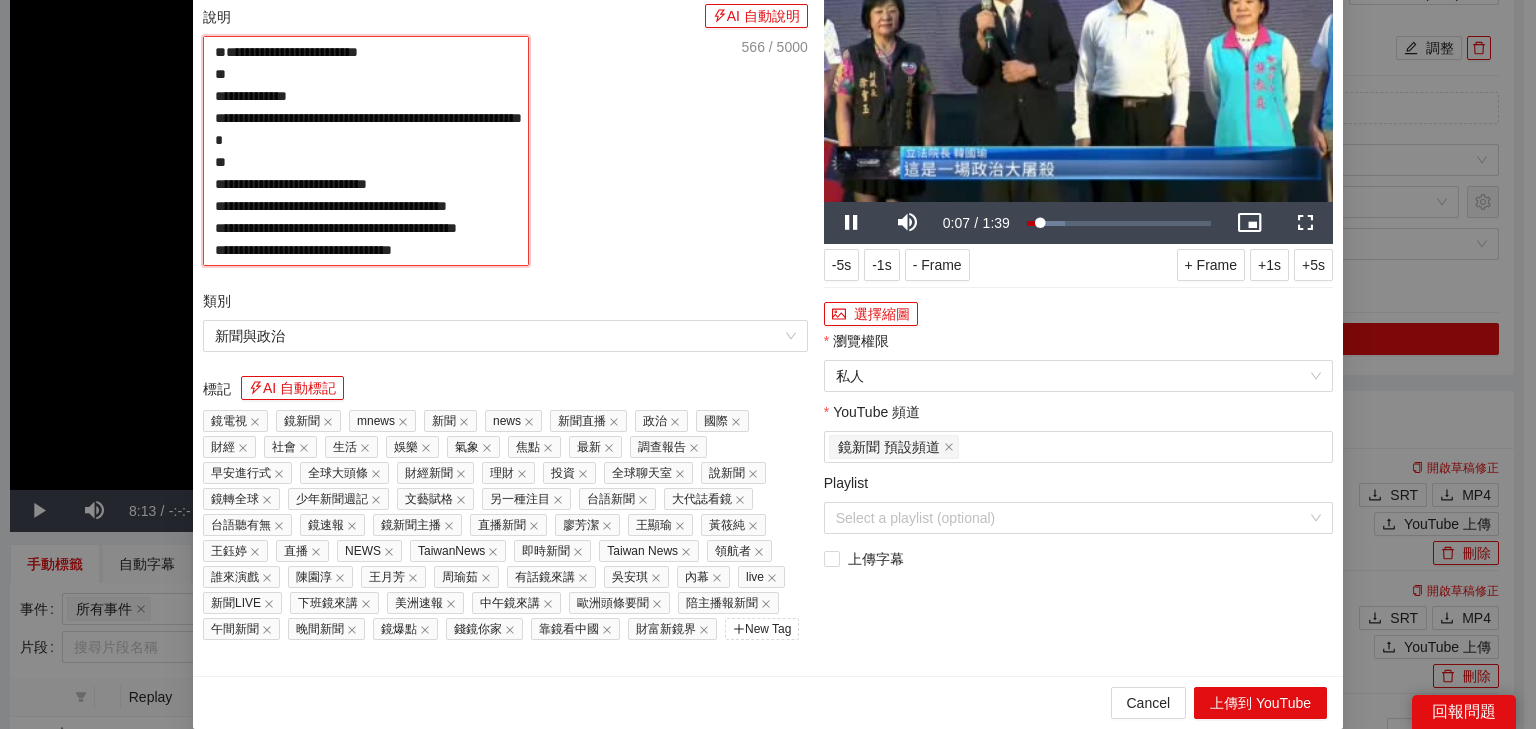 paste on "**********" 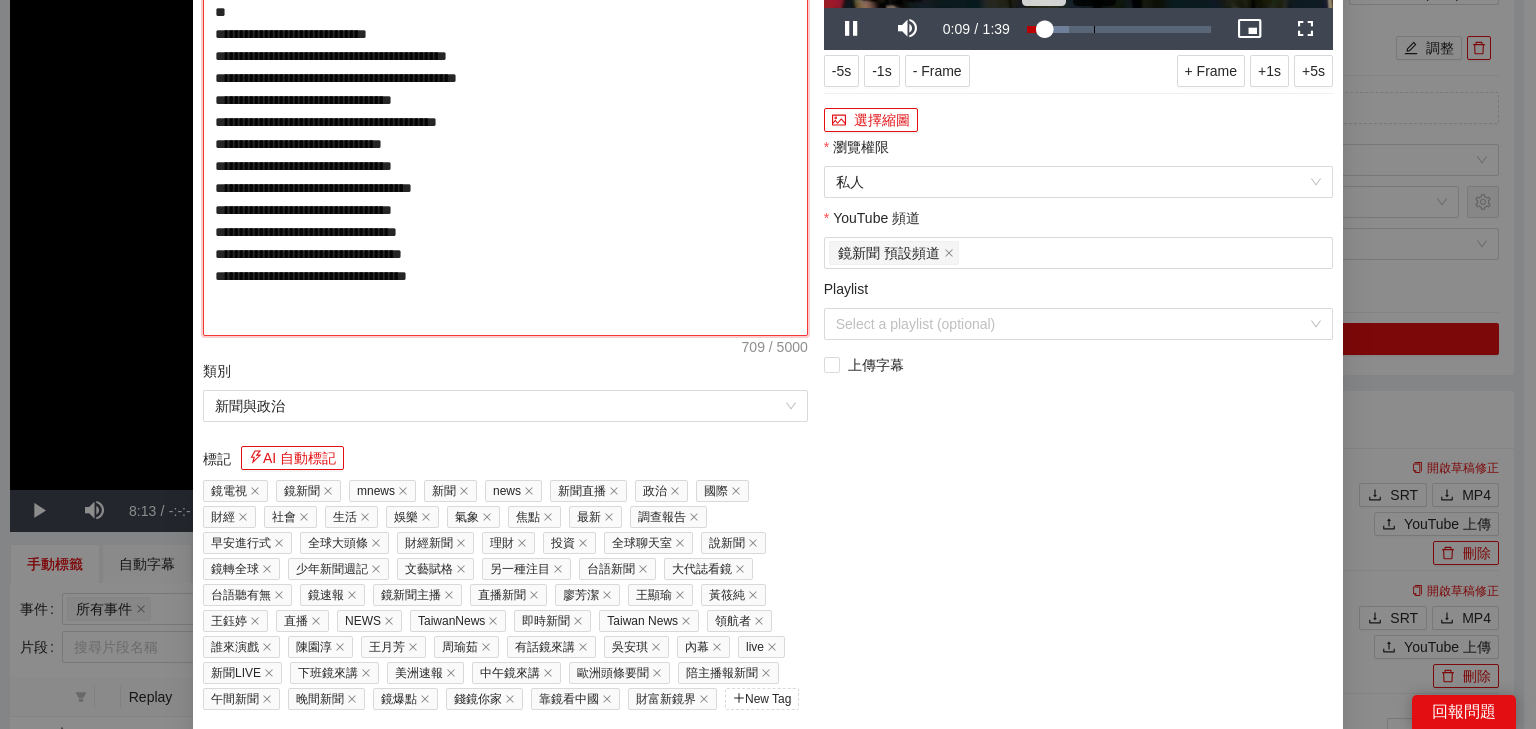 click on "Loaded :  22.83% 0:36 0:09" at bounding box center (1119, 29) 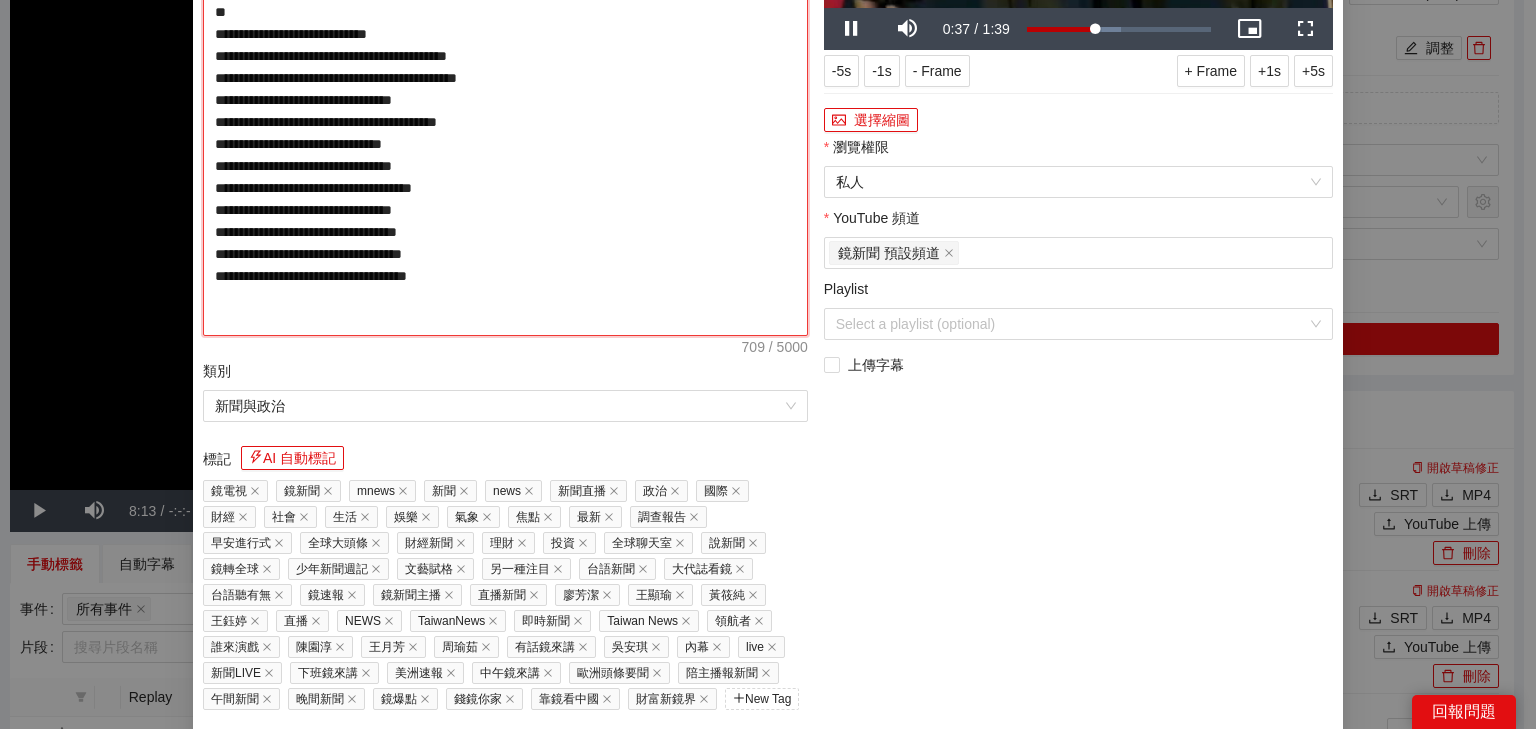 type on "**********" 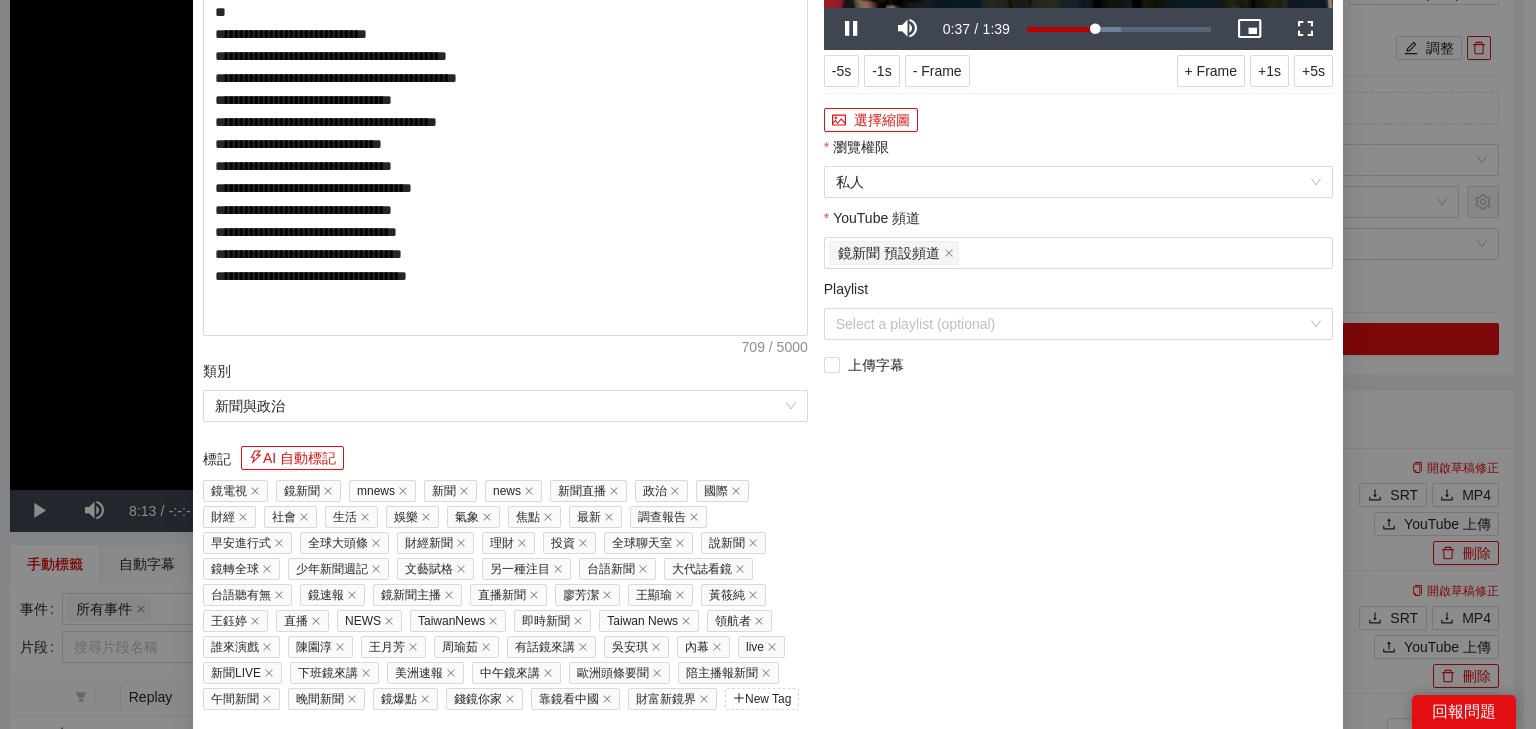 click at bounding box center [1078, -135] 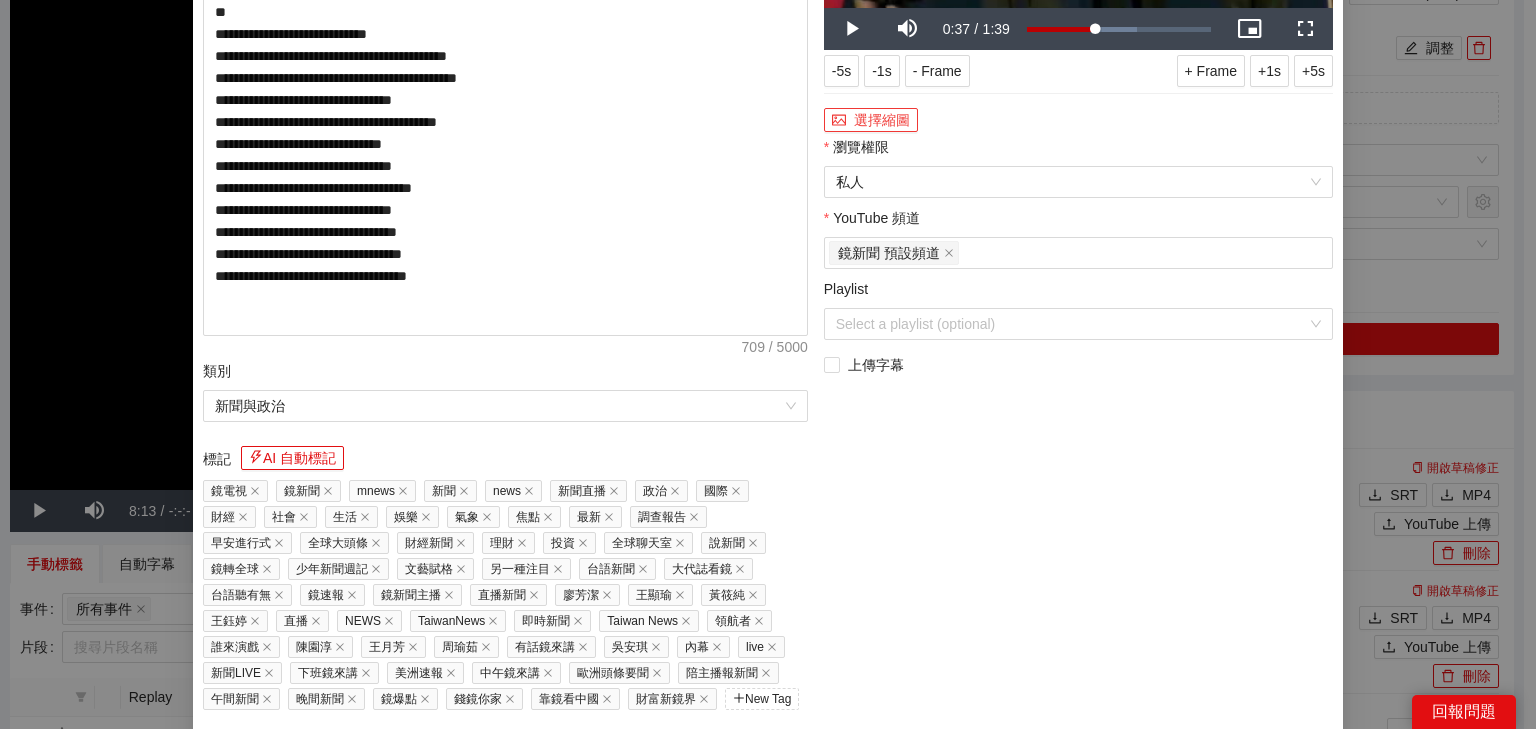 click on "選擇縮圖" at bounding box center (871, 120) 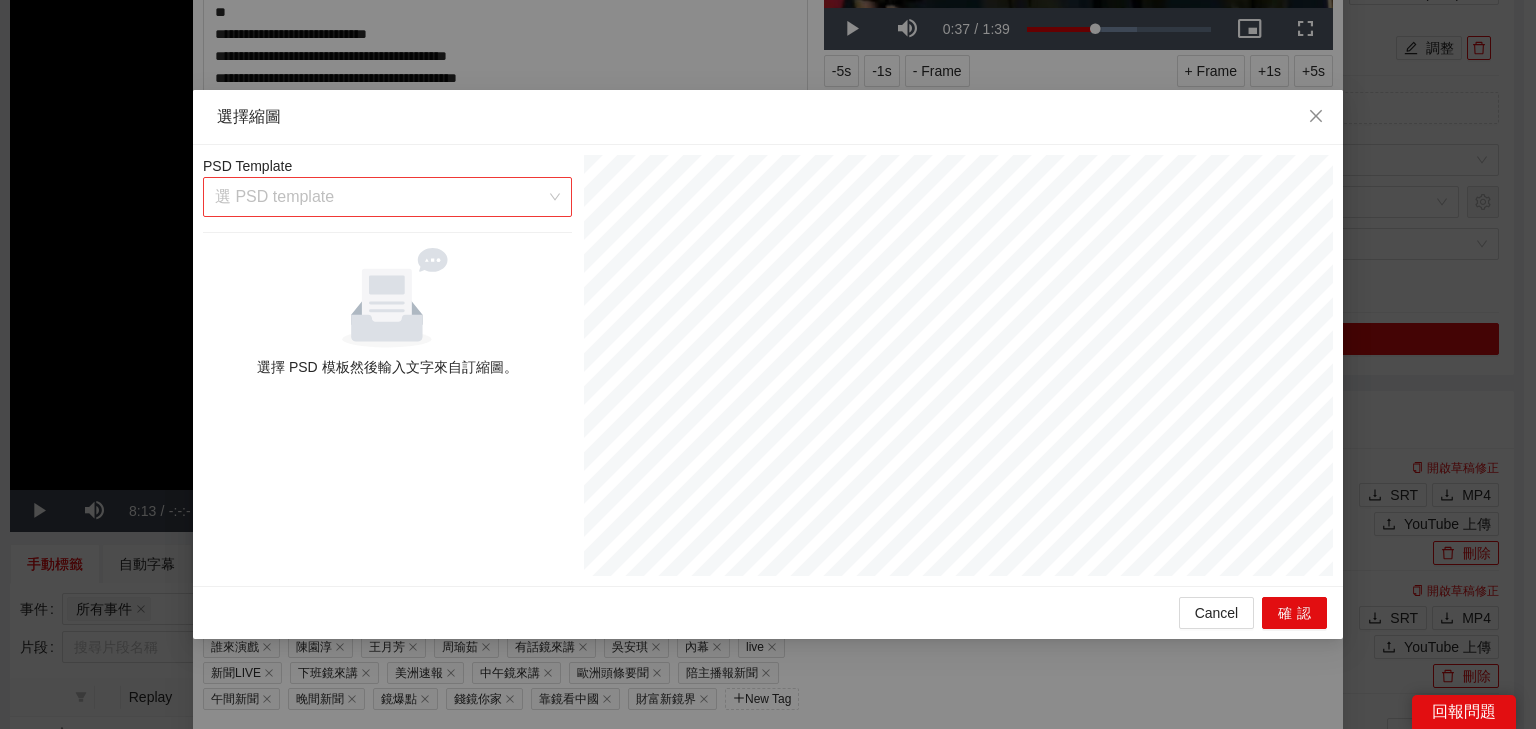click at bounding box center (380, 197) 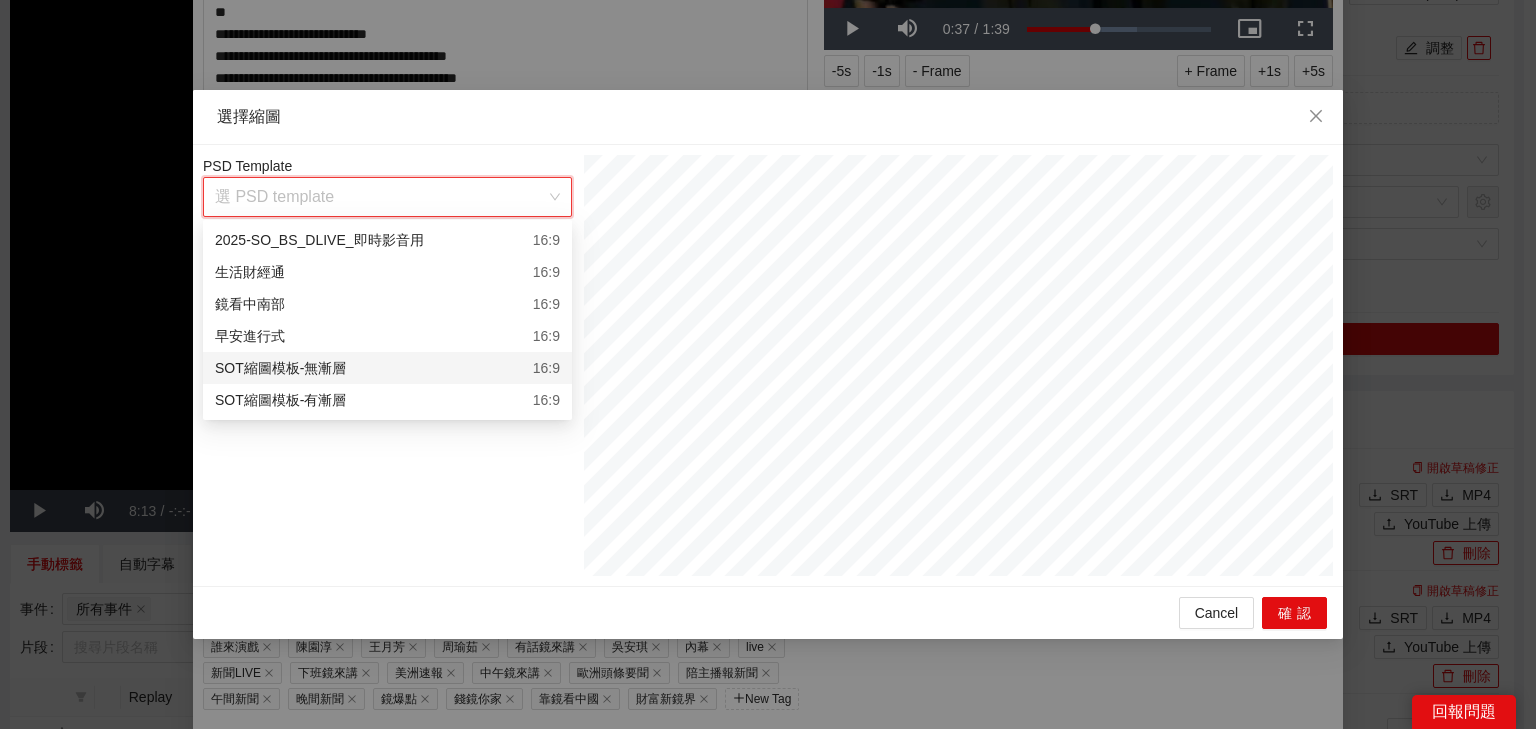 click on "SOT縮圖模板-有漸層 16:9" at bounding box center (387, 400) 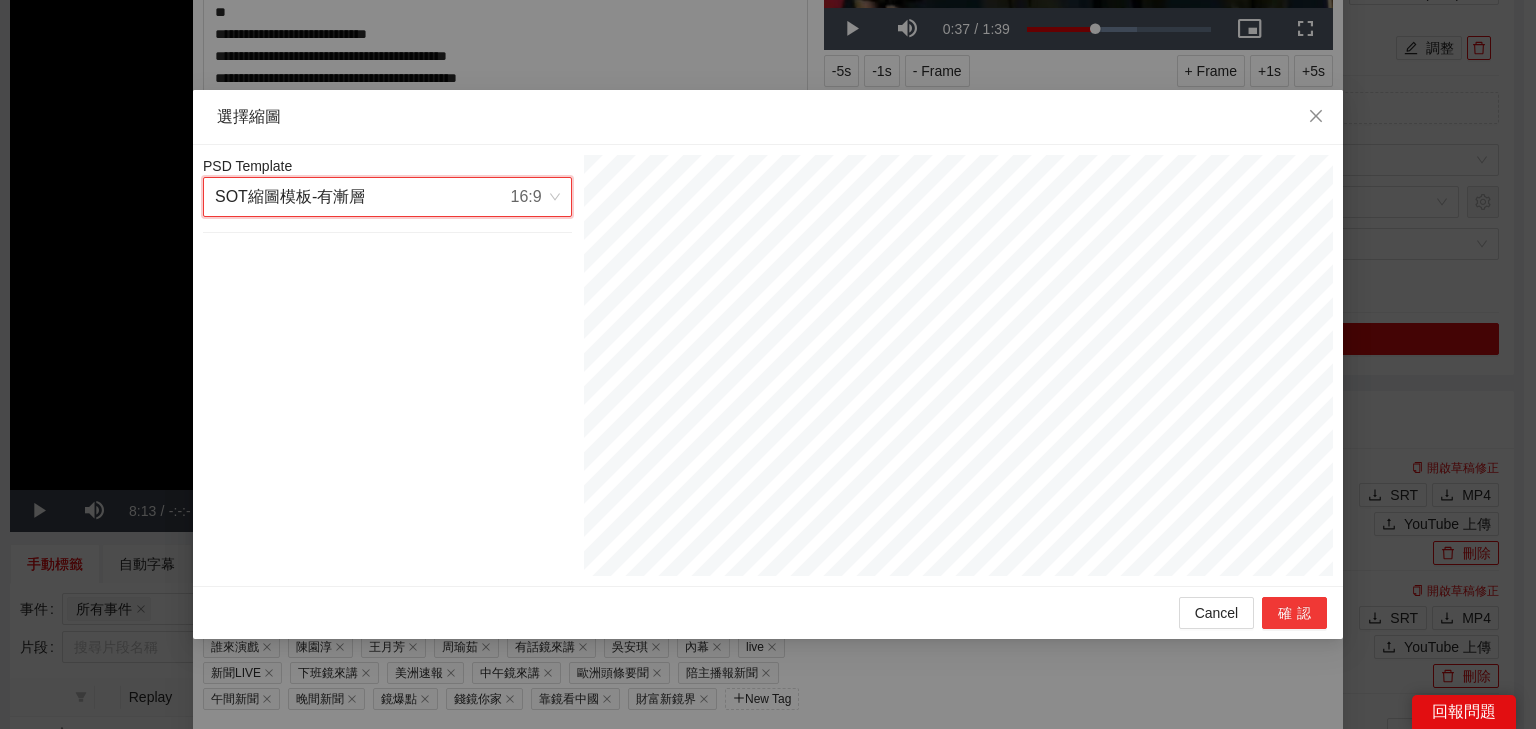 click on "確認" at bounding box center [1294, 613] 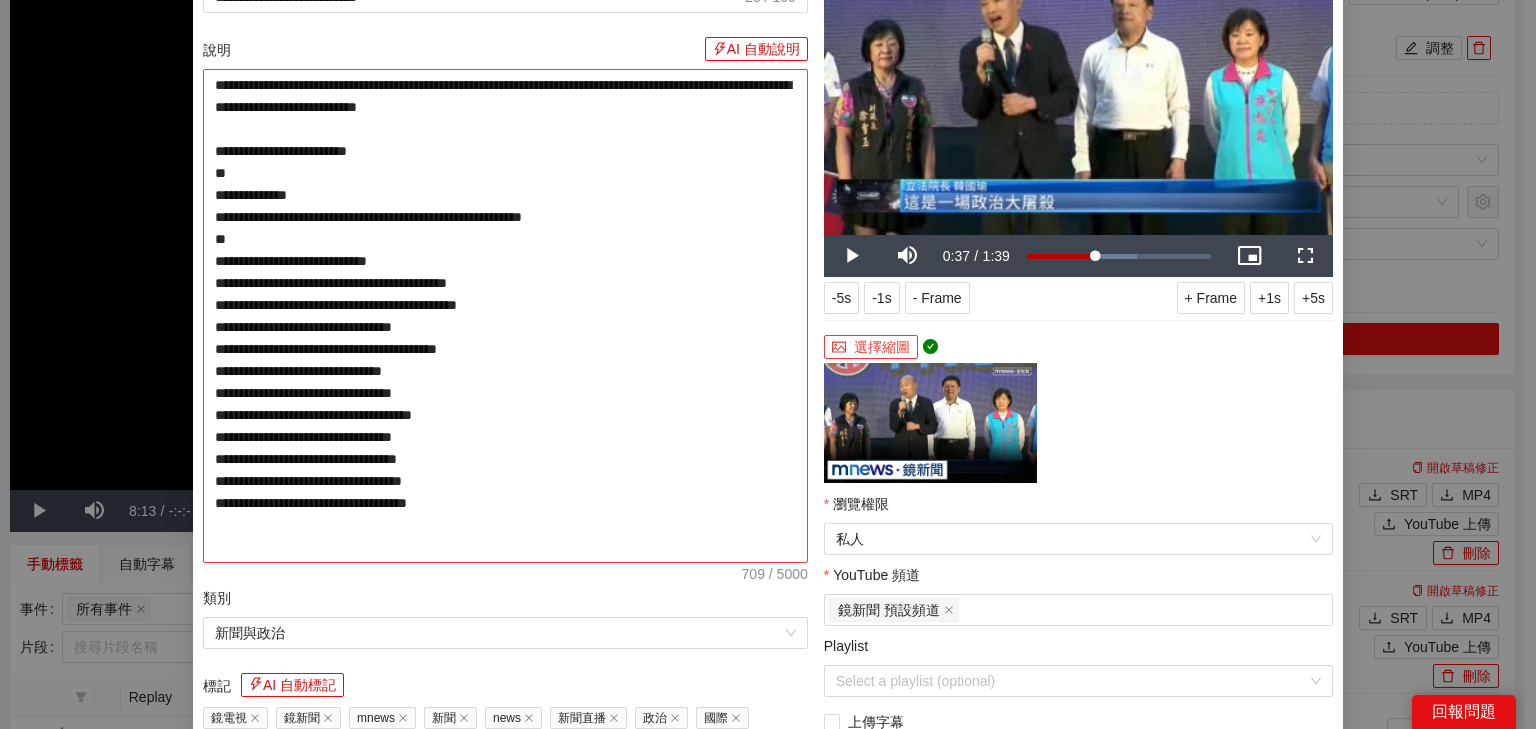 scroll, scrollTop: 240, scrollLeft: 0, axis: vertical 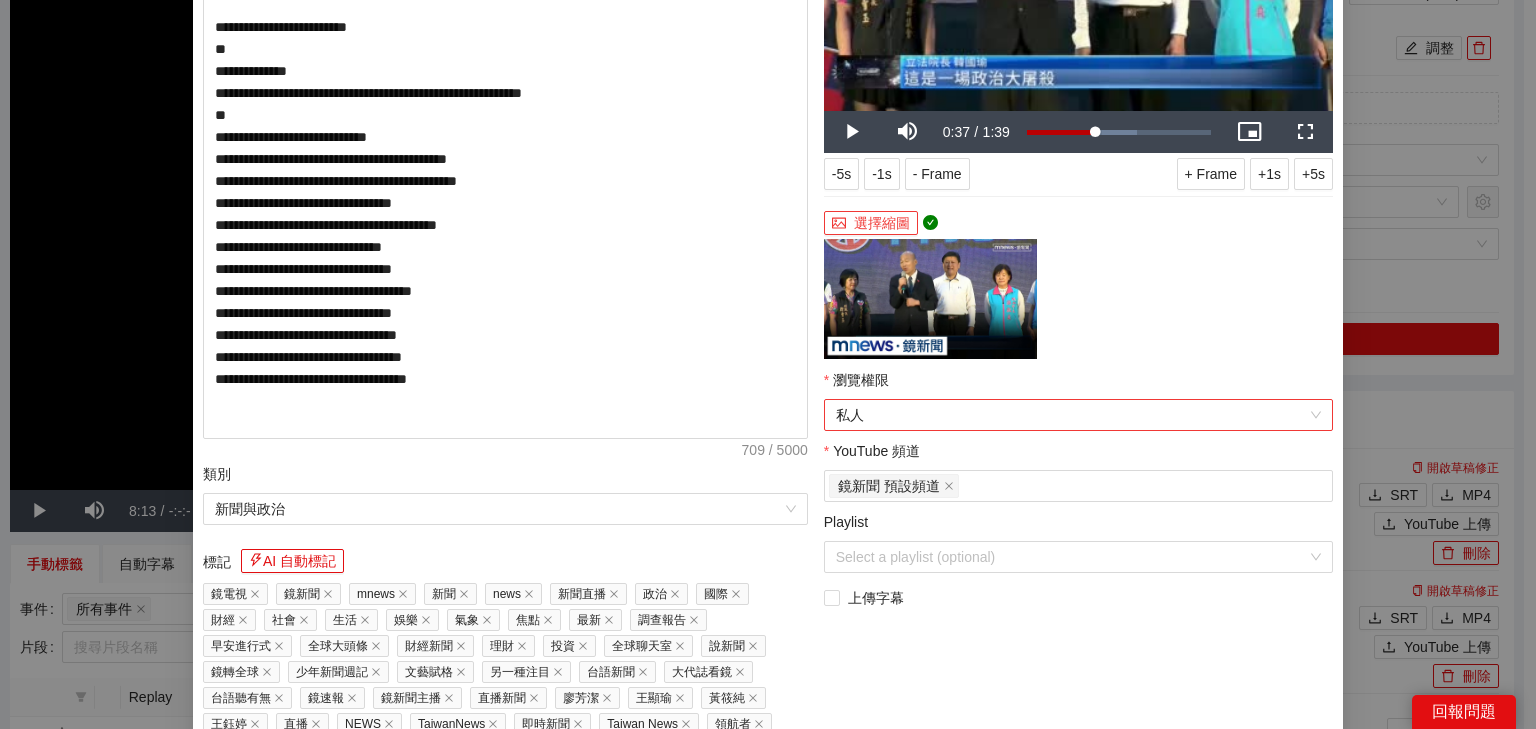 click on "私人" at bounding box center (1078, 415) 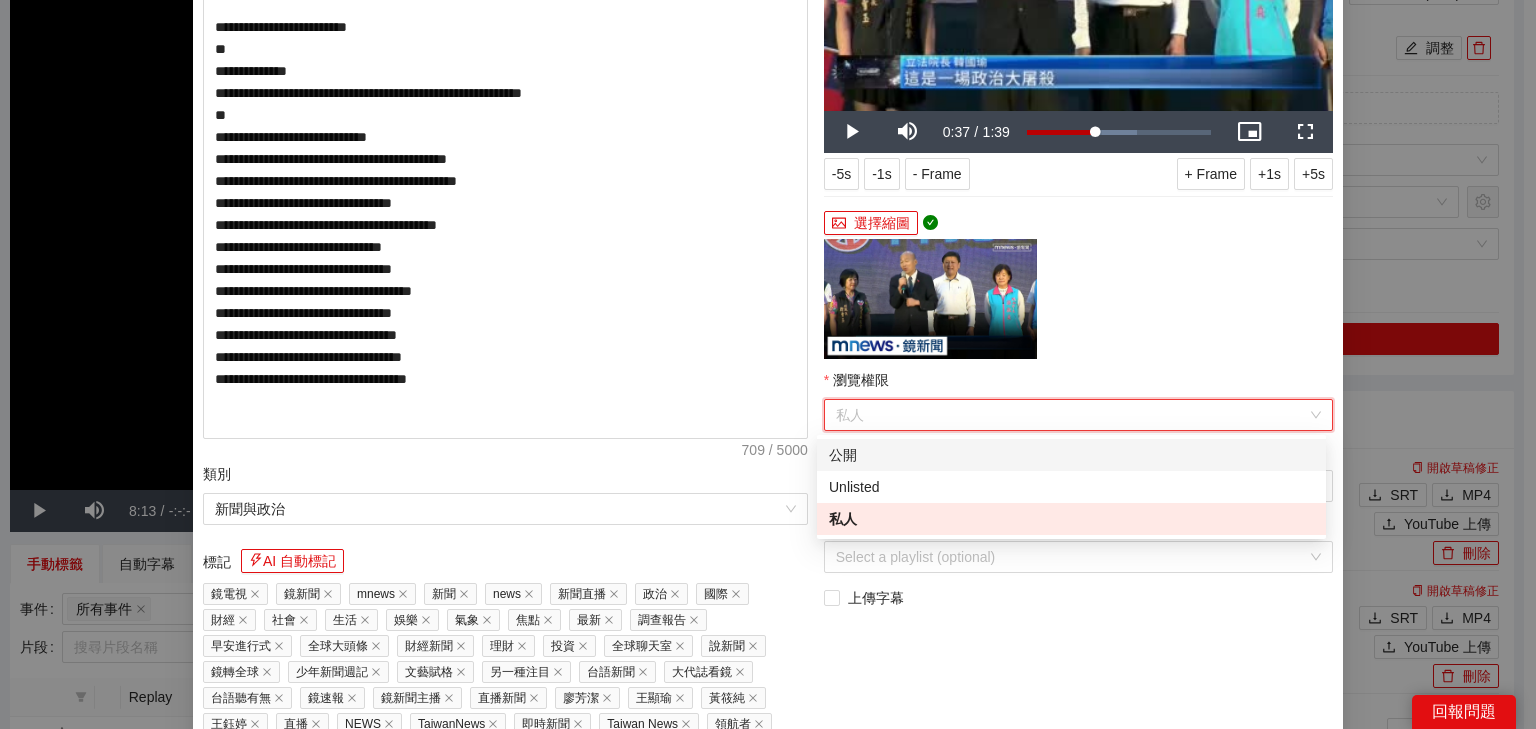 click on "公開" at bounding box center (1071, 455) 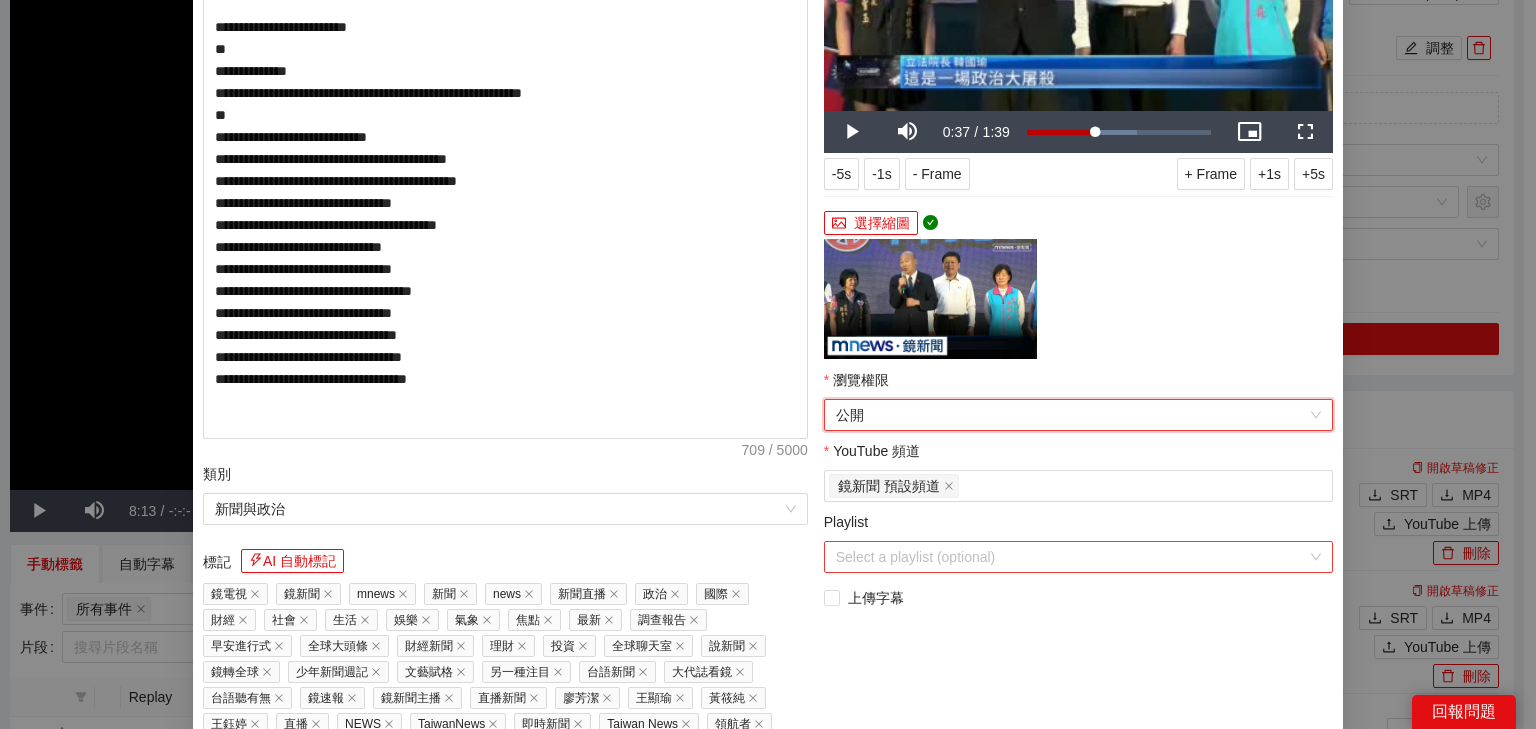 click on "Playlist" at bounding box center (1071, 557) 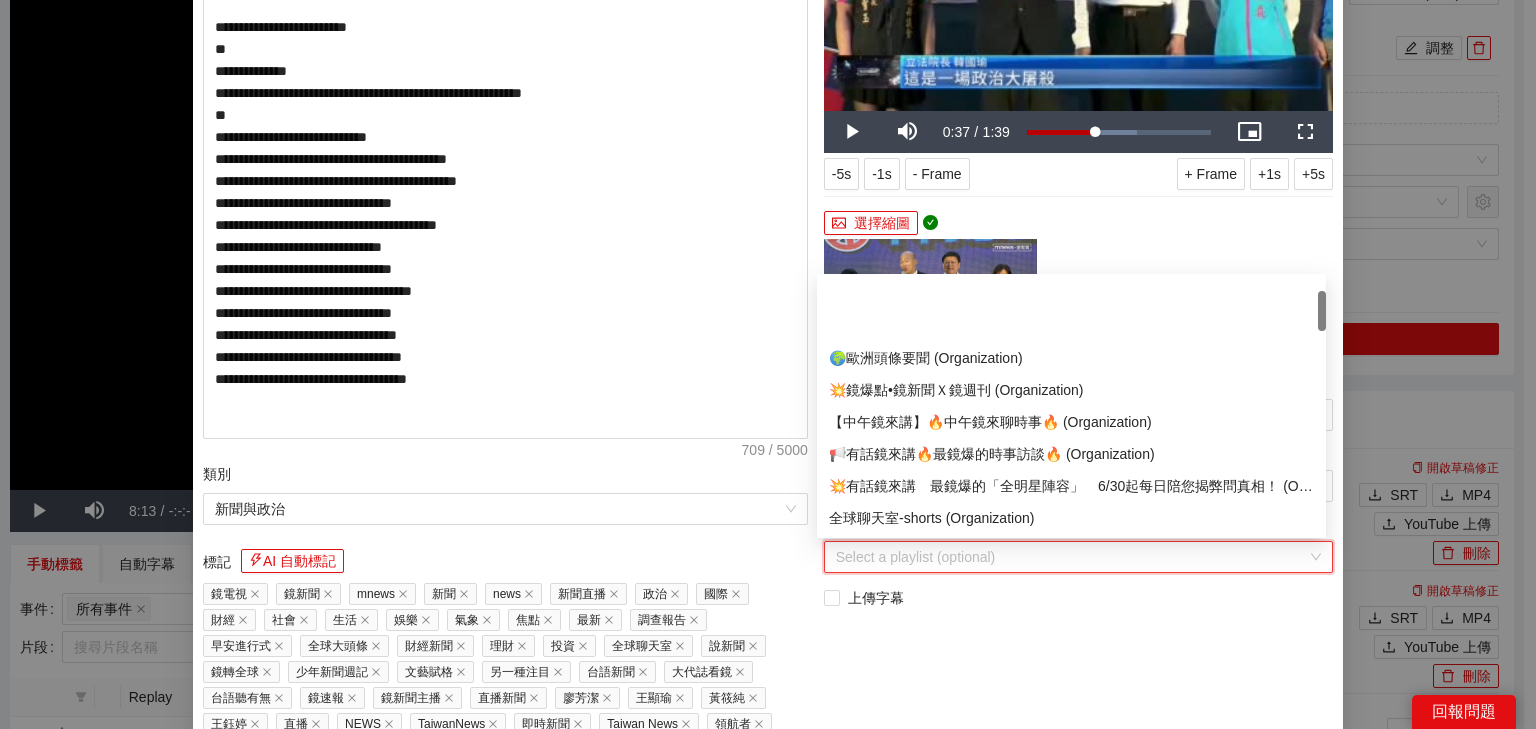 scroll, scrollTop: 80, scrollLeft: 0, axis: vertical 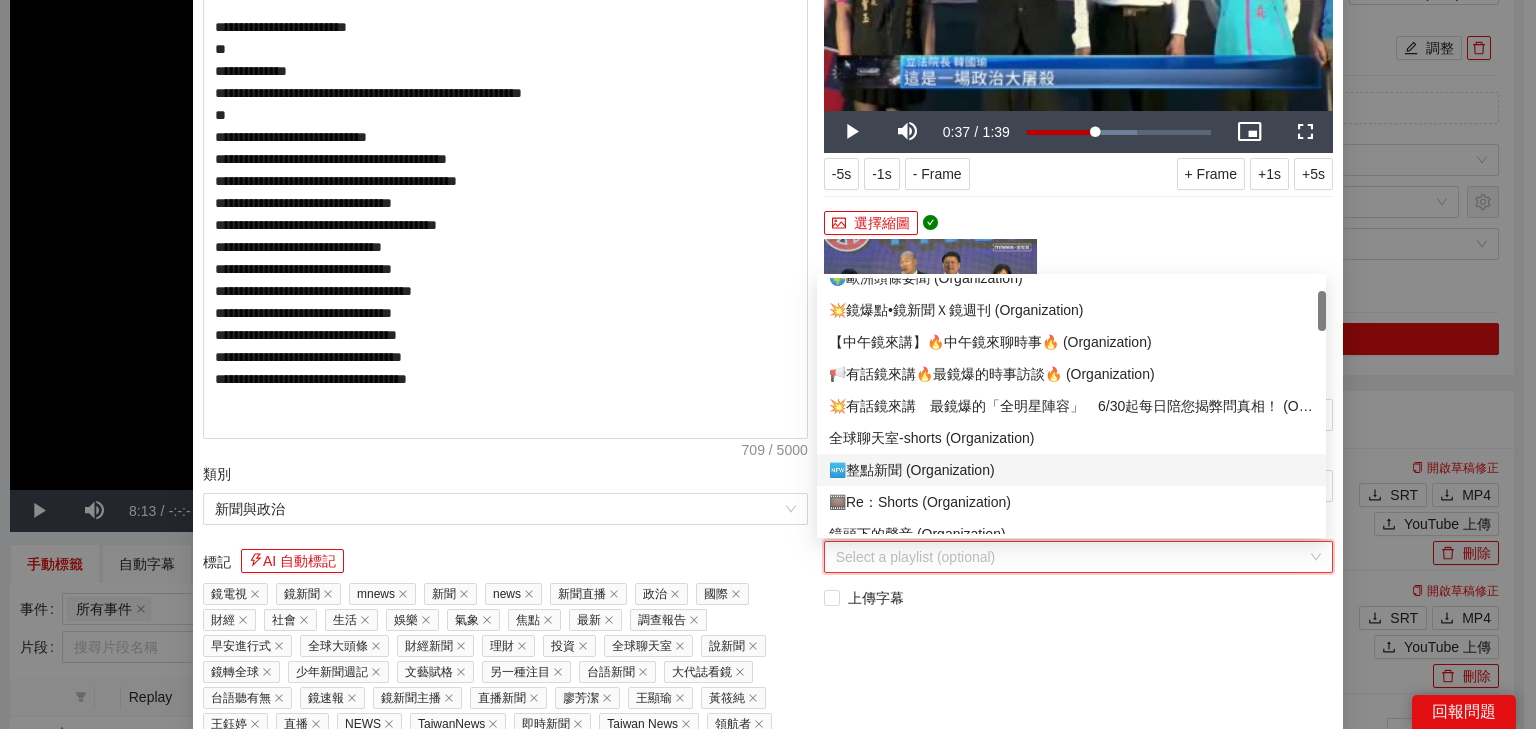 click on "🆕整點新聞 (Organization)" at bounding box center (1071, 470) 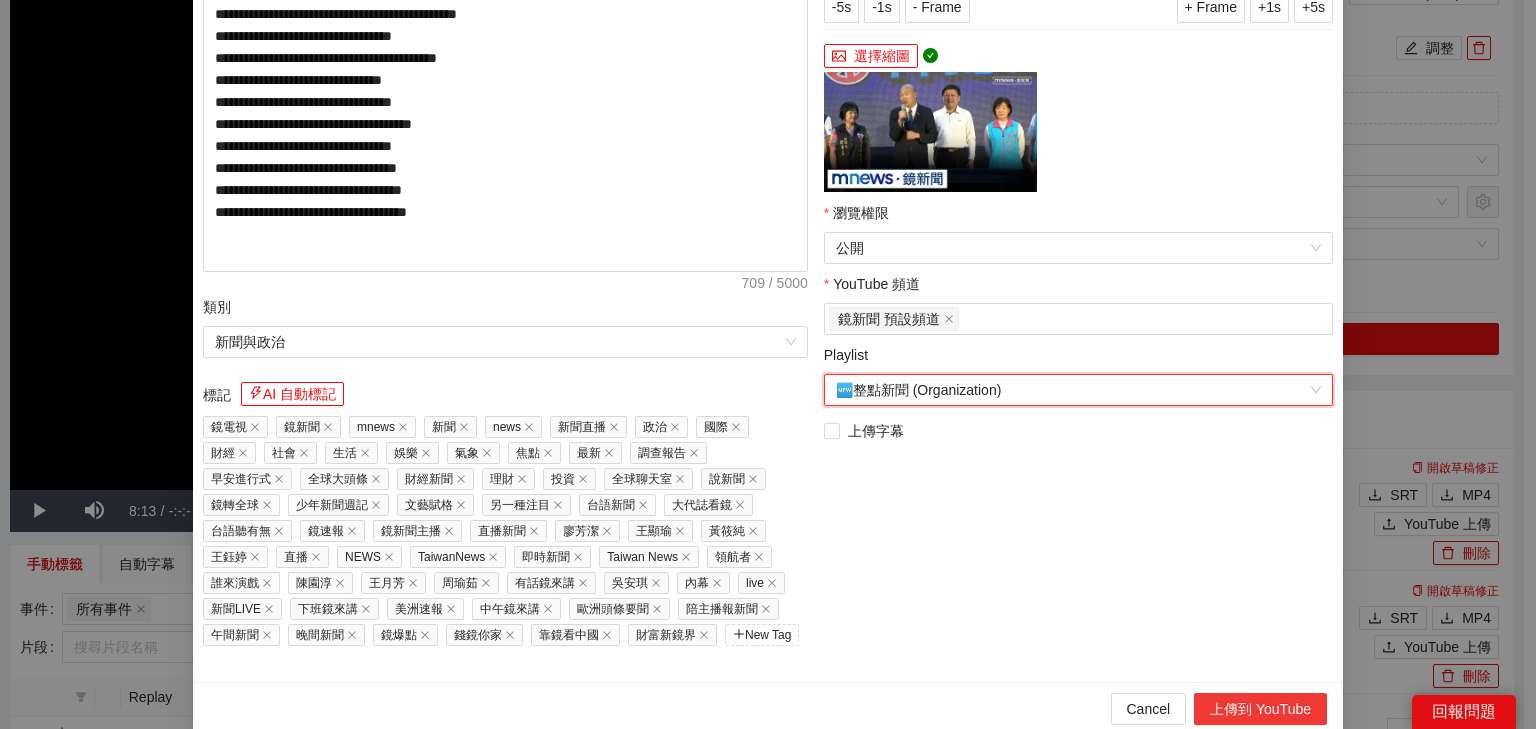 scroll, scrollTop: 408, scrollLeft: 0, axis: vertical 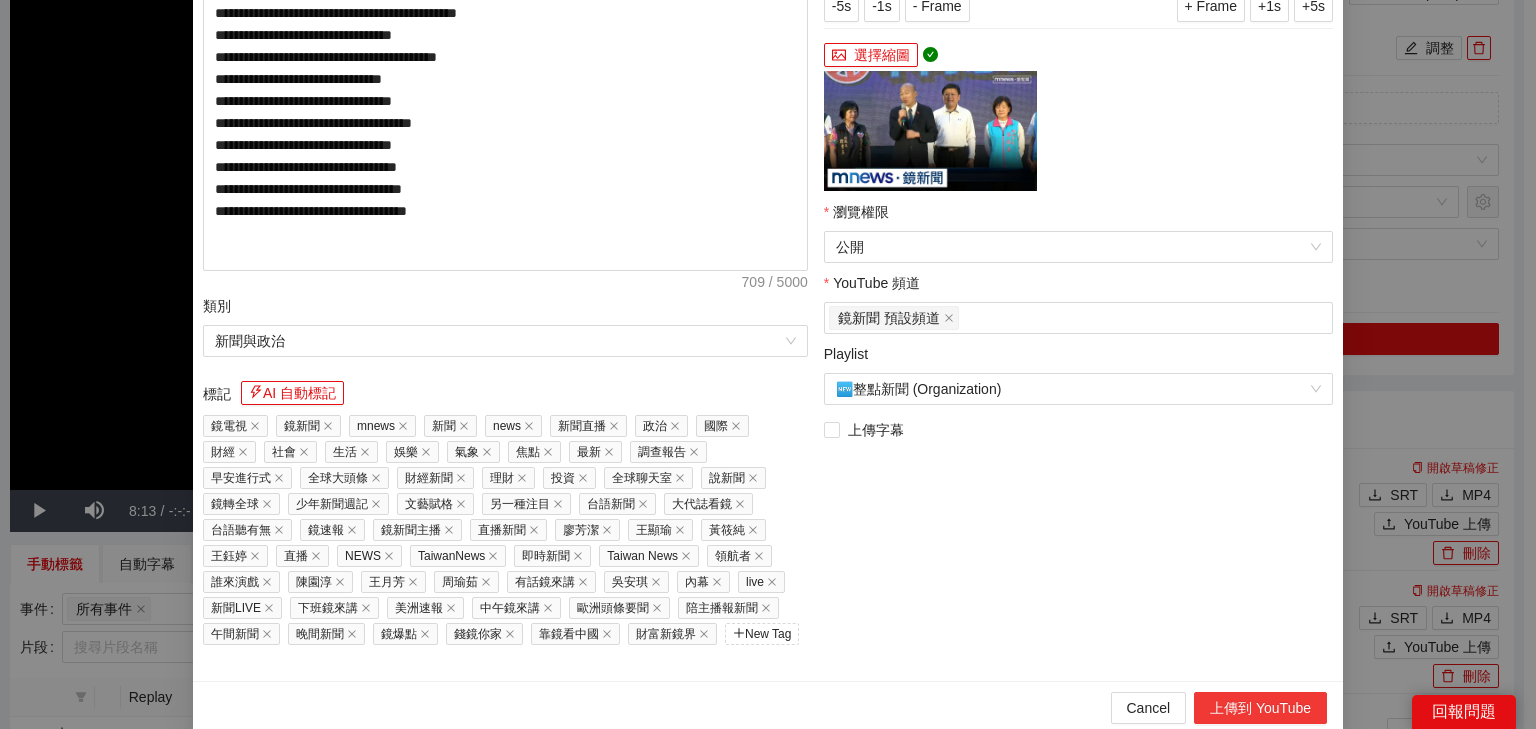 click on "上傳到 YouTube" at bounding box center [1260, 708] 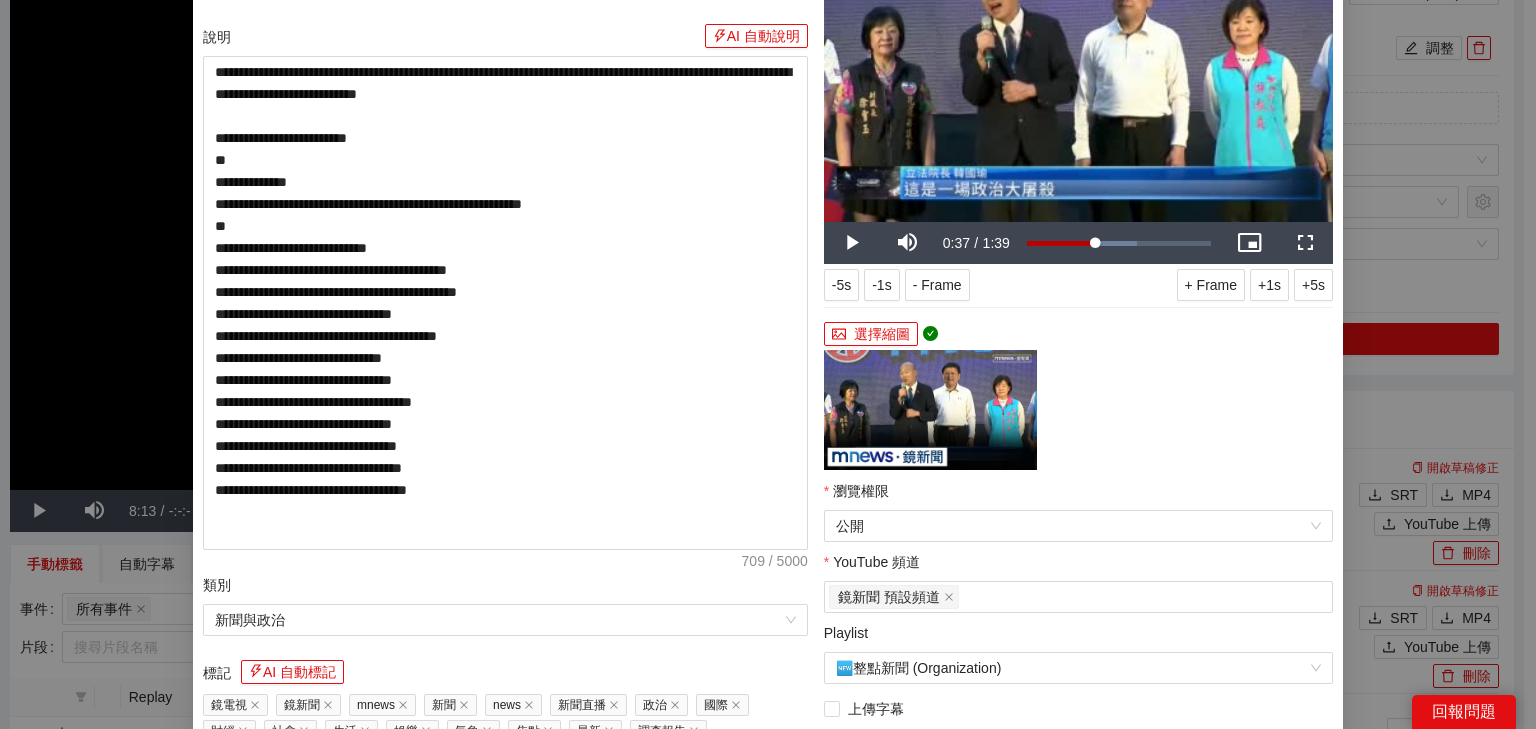 scroll, scrollTop: 408, scrollLeft: 0, axis: vertical 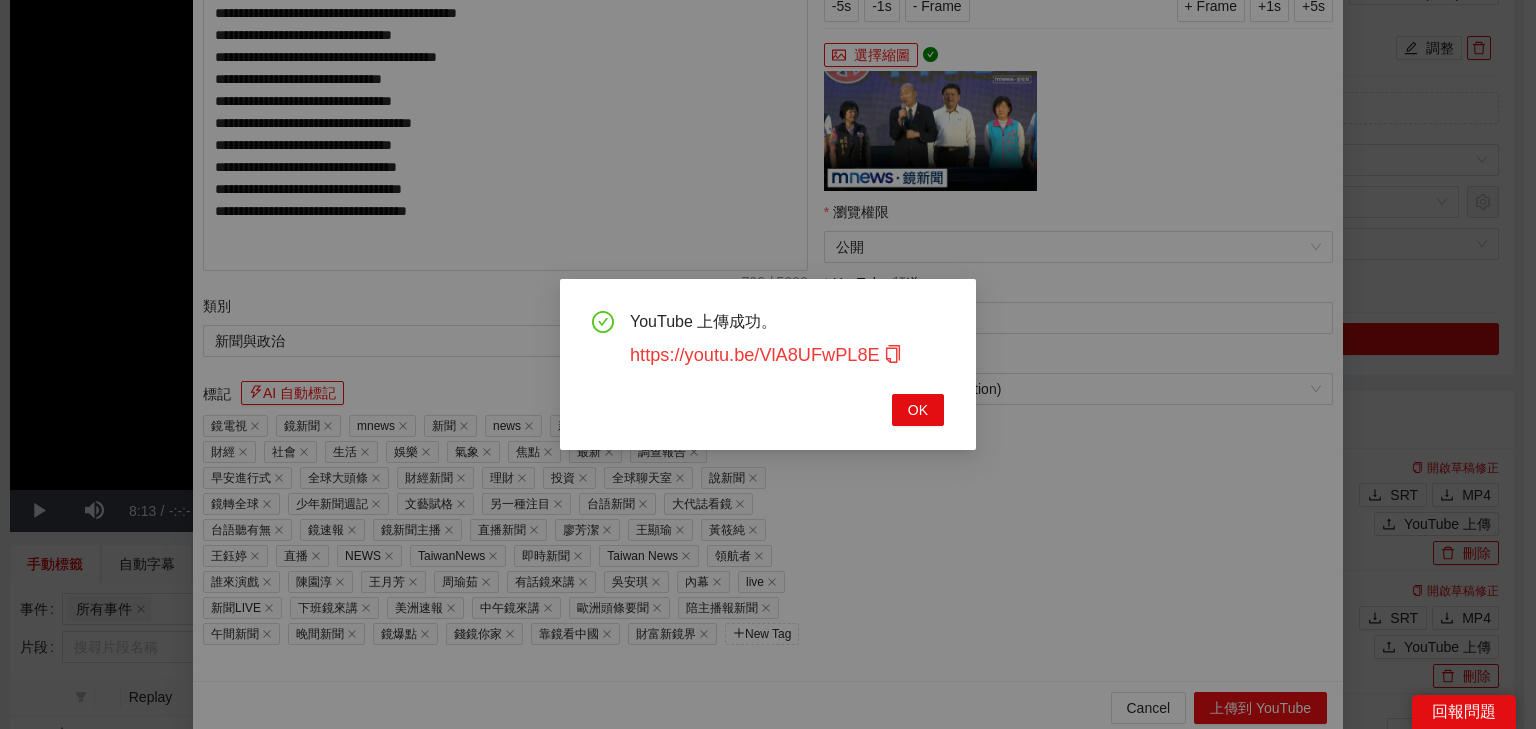 click 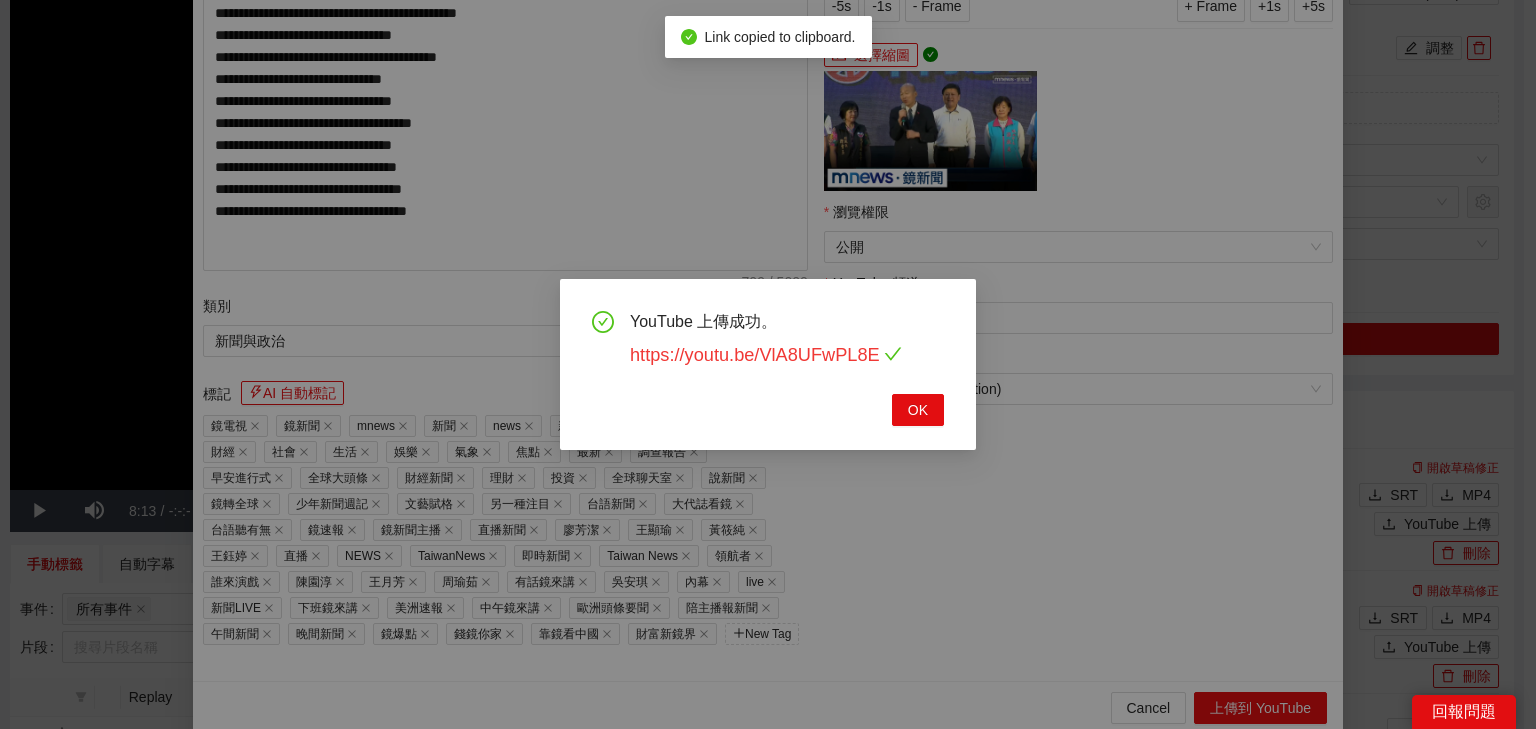 click on "https://youtu.be/VlA8UFwPL8E" at bounding box center [766, 355] 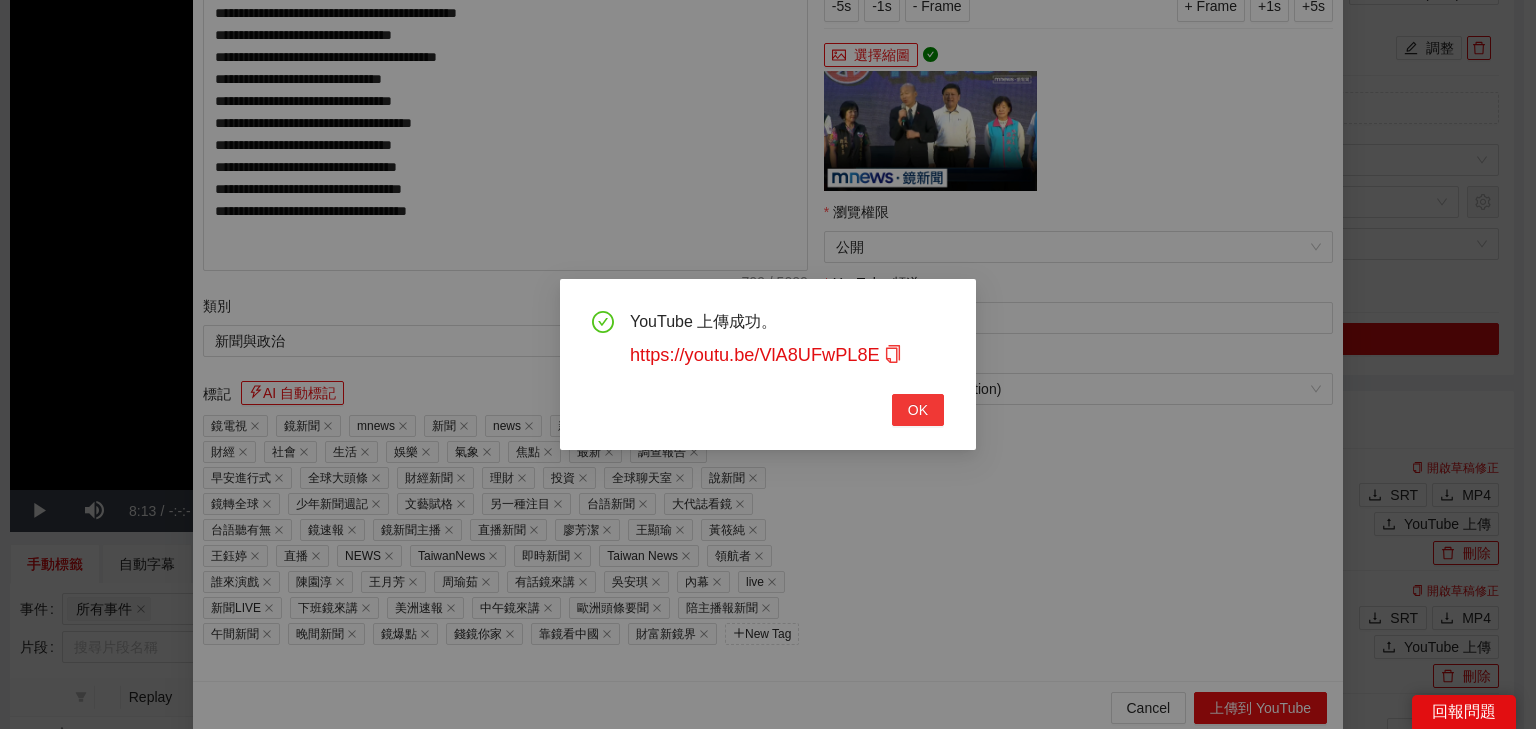 click on "OK" at bounding box center (918, 410) 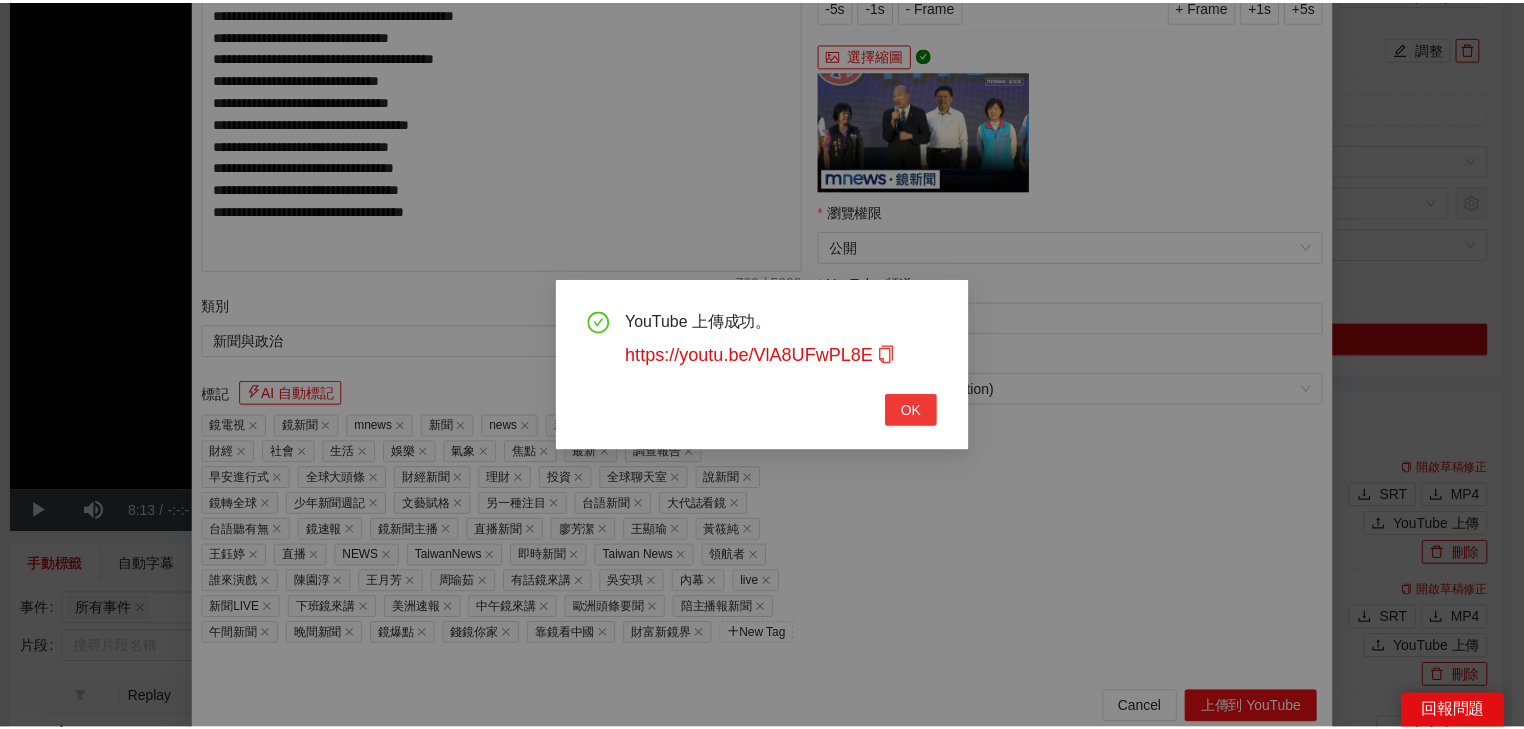 scroll, scrollTop: 343, scrollLeft: 0, axis: vertical 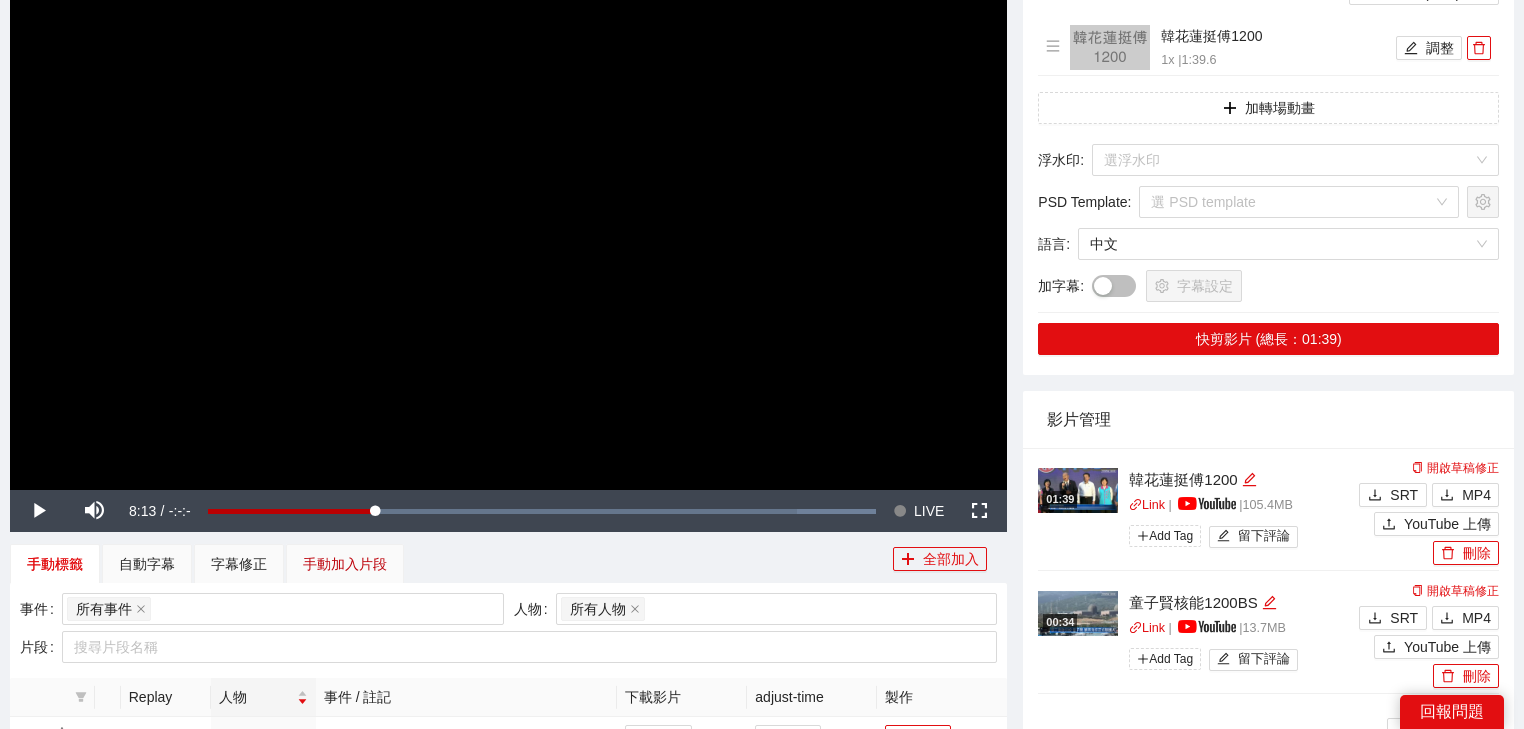 click on "手動加入片段" at bounding box center [345, 564] 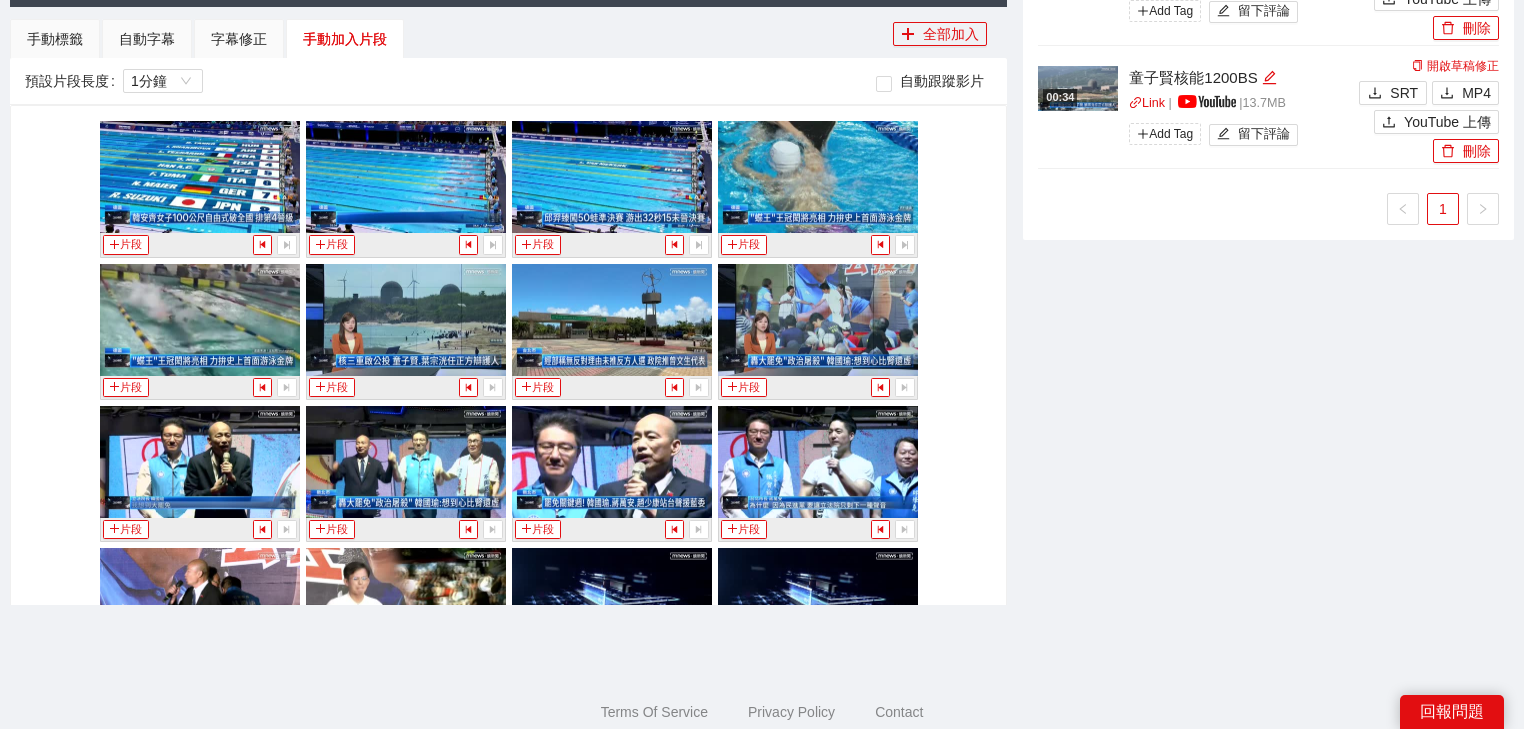 scroll, scrollTop: 812, scrollLeft: 0, axis: vertical 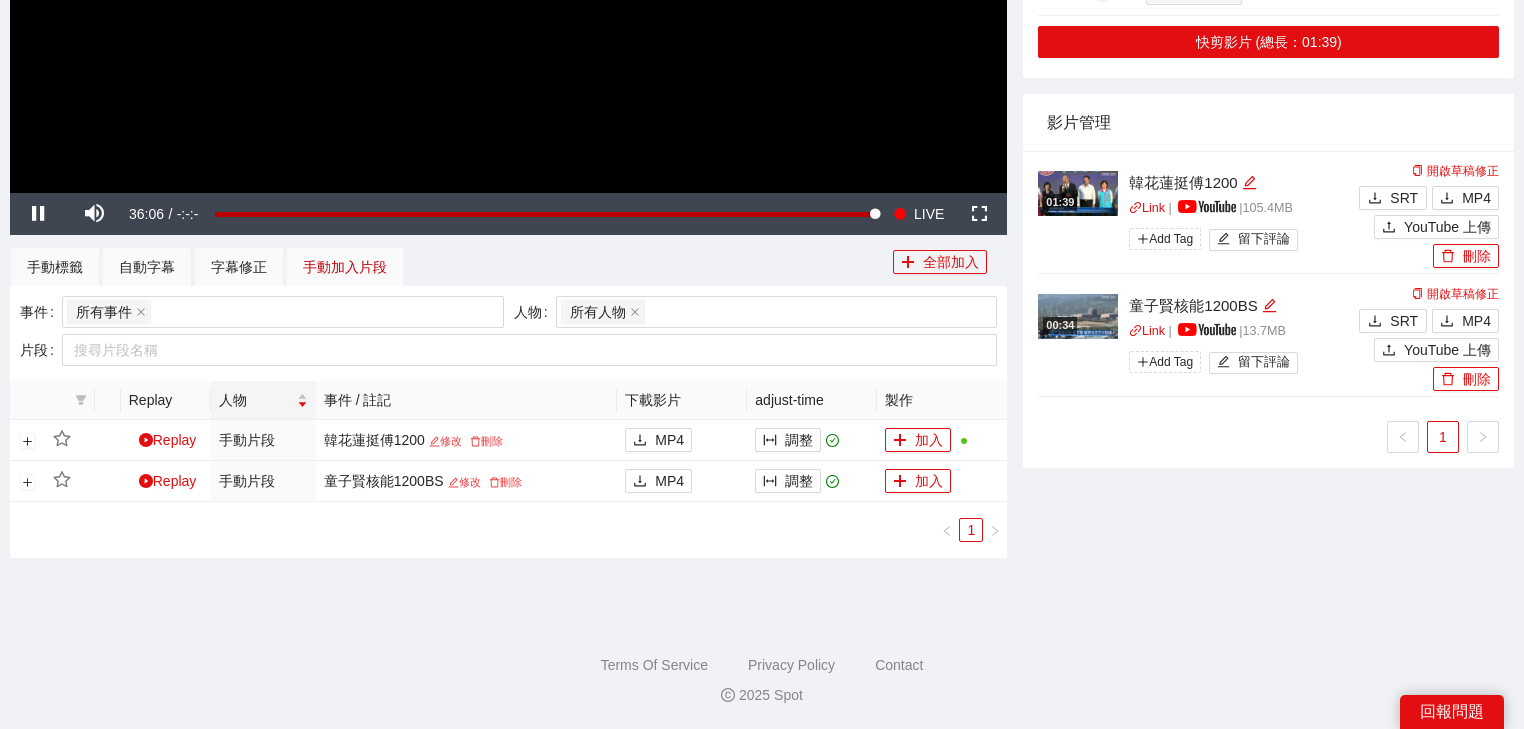 click on "手動加入片段" at bounding box center [345, 267] 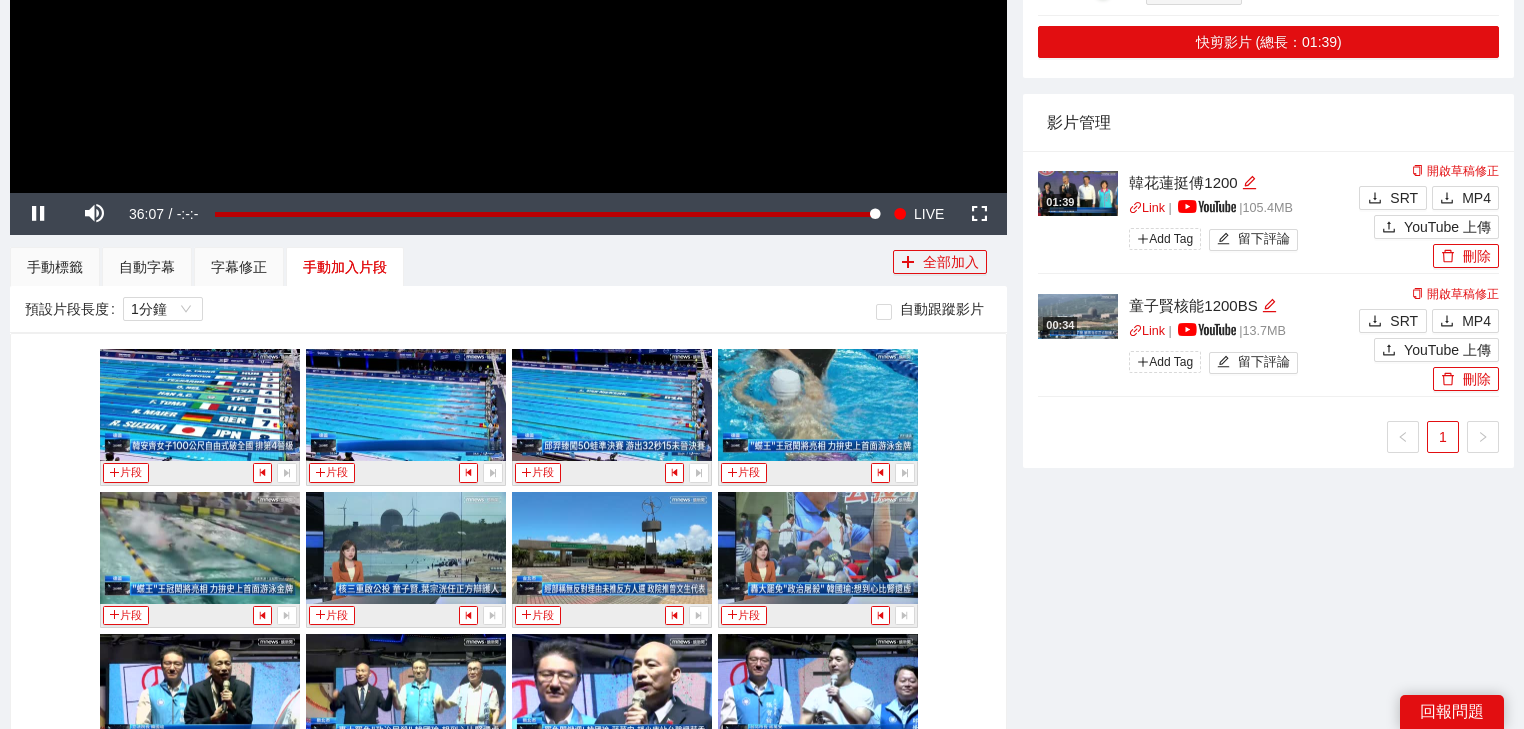click at bounding box center (508, -88) 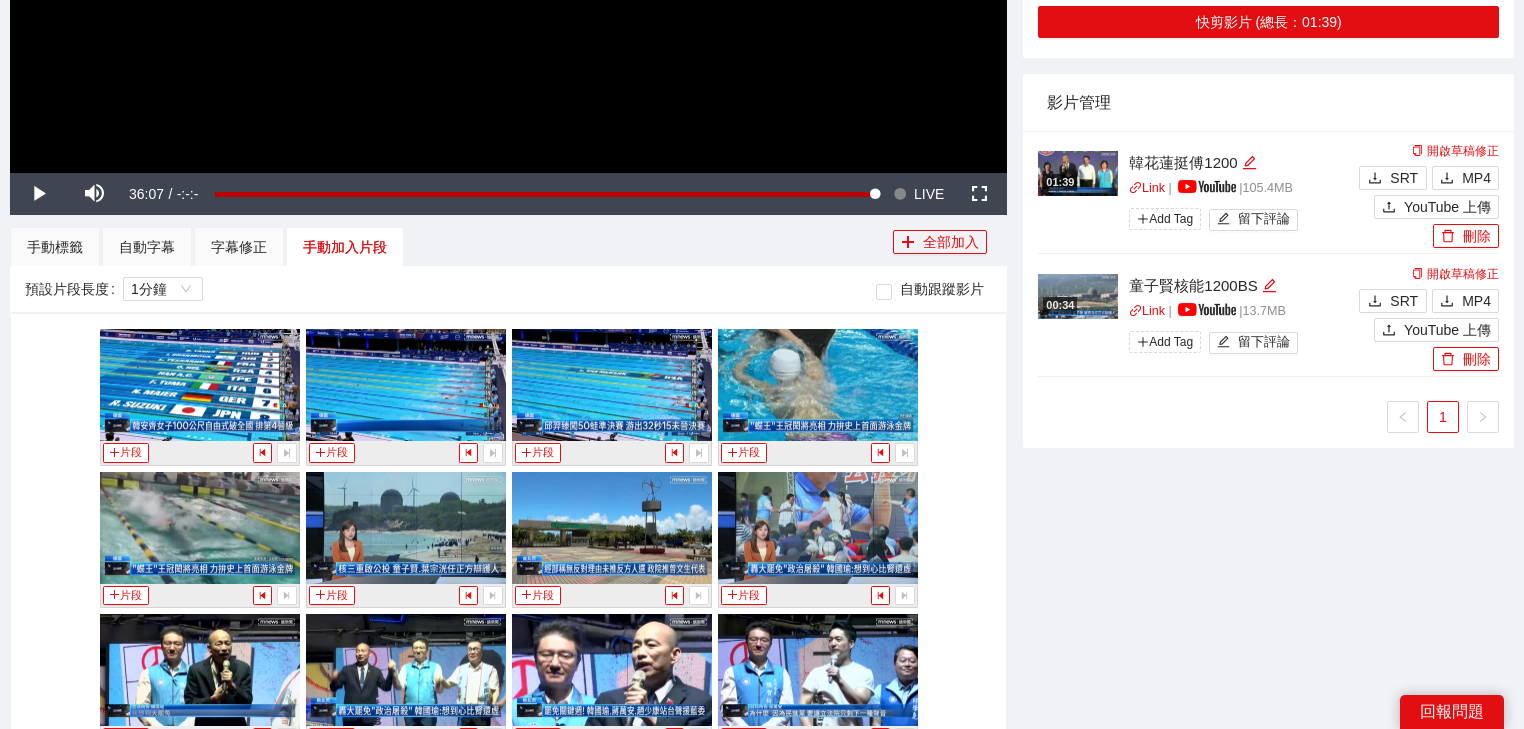 scroll, scrollTop: 812, scrollLeft: 0, axis: vertical 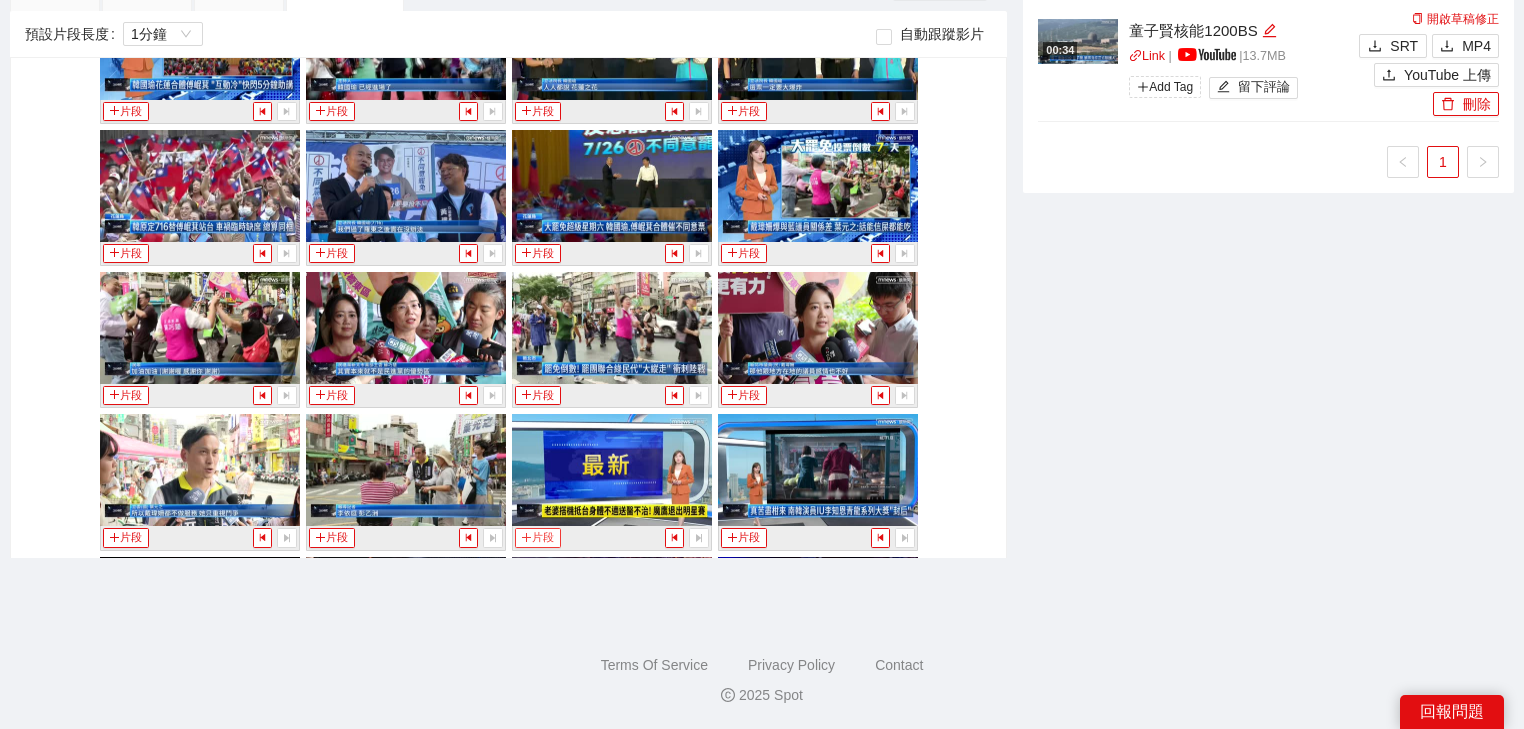 click 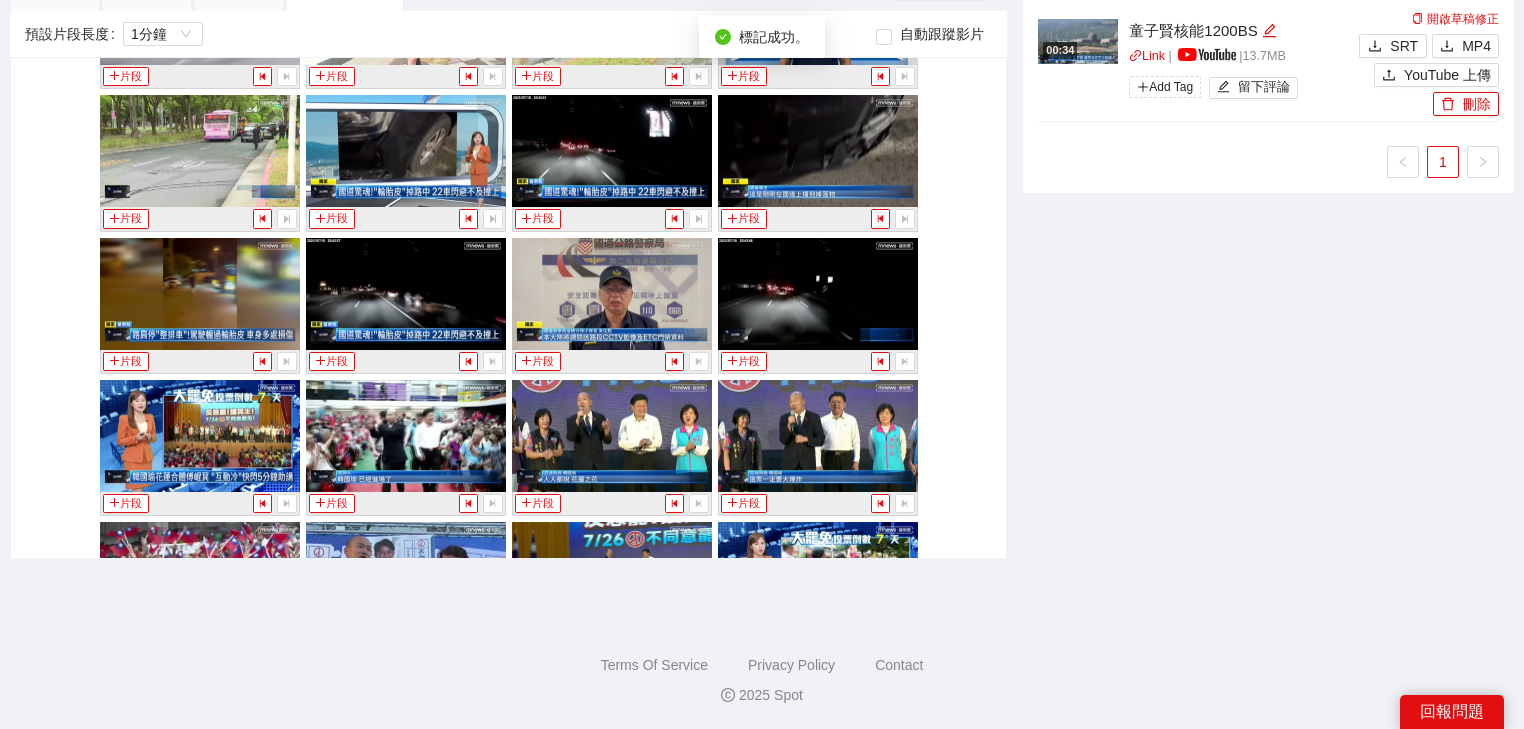 scroll, scrollTop: 2166, scrollLeft: 0, axis: vertical 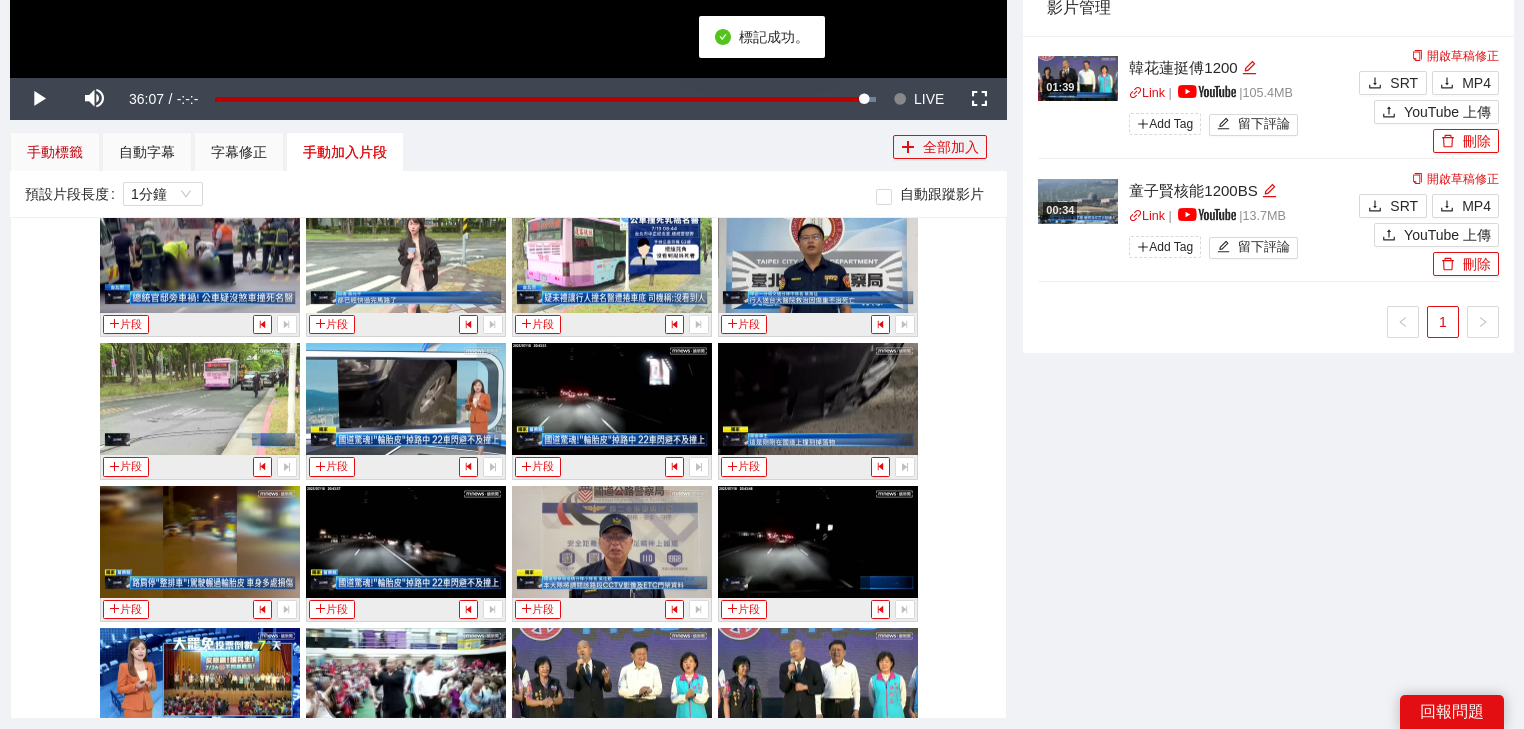 click on "手動標籤" at bounding box center (55, 152) 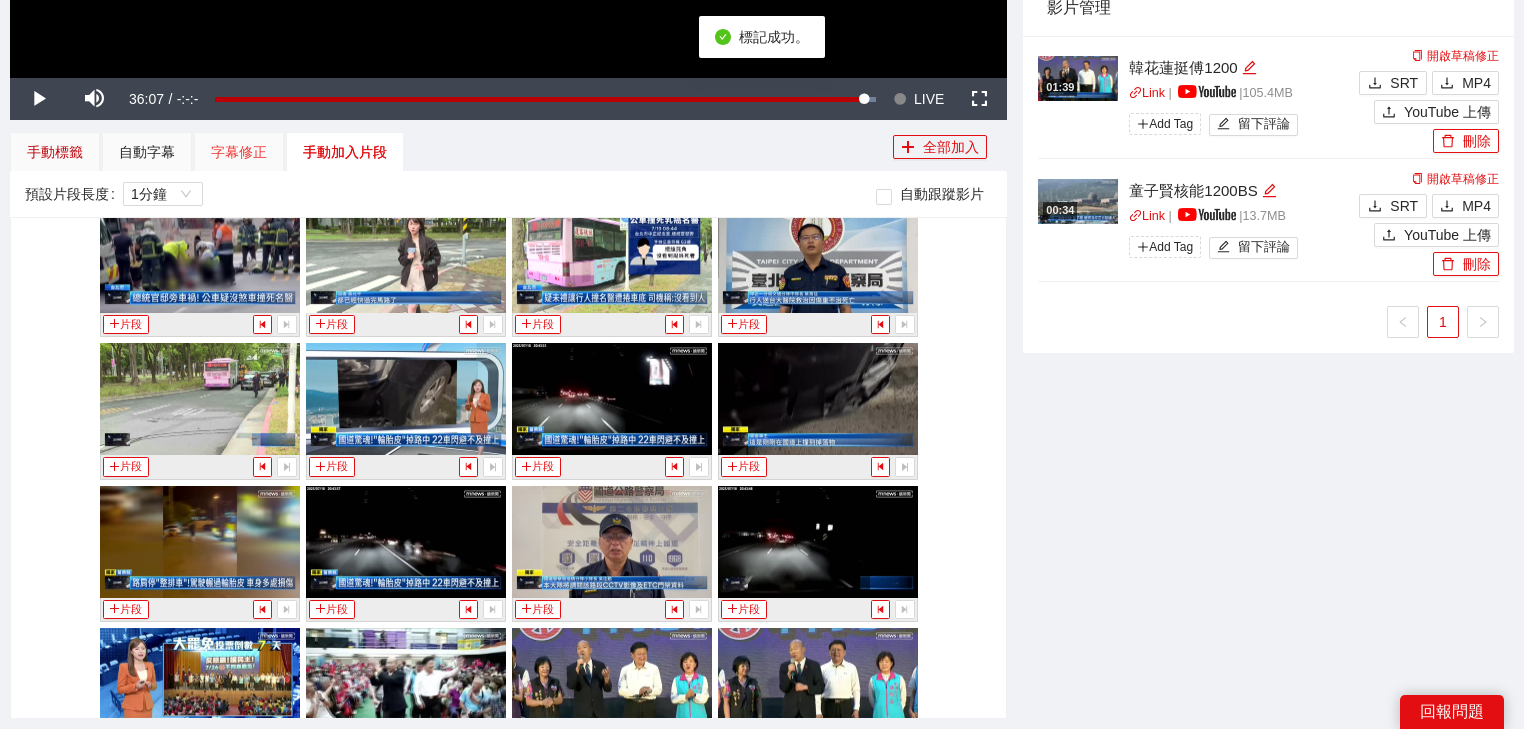 scroll, scrollTop: 578, scrollLeft: 0, axis: vertical 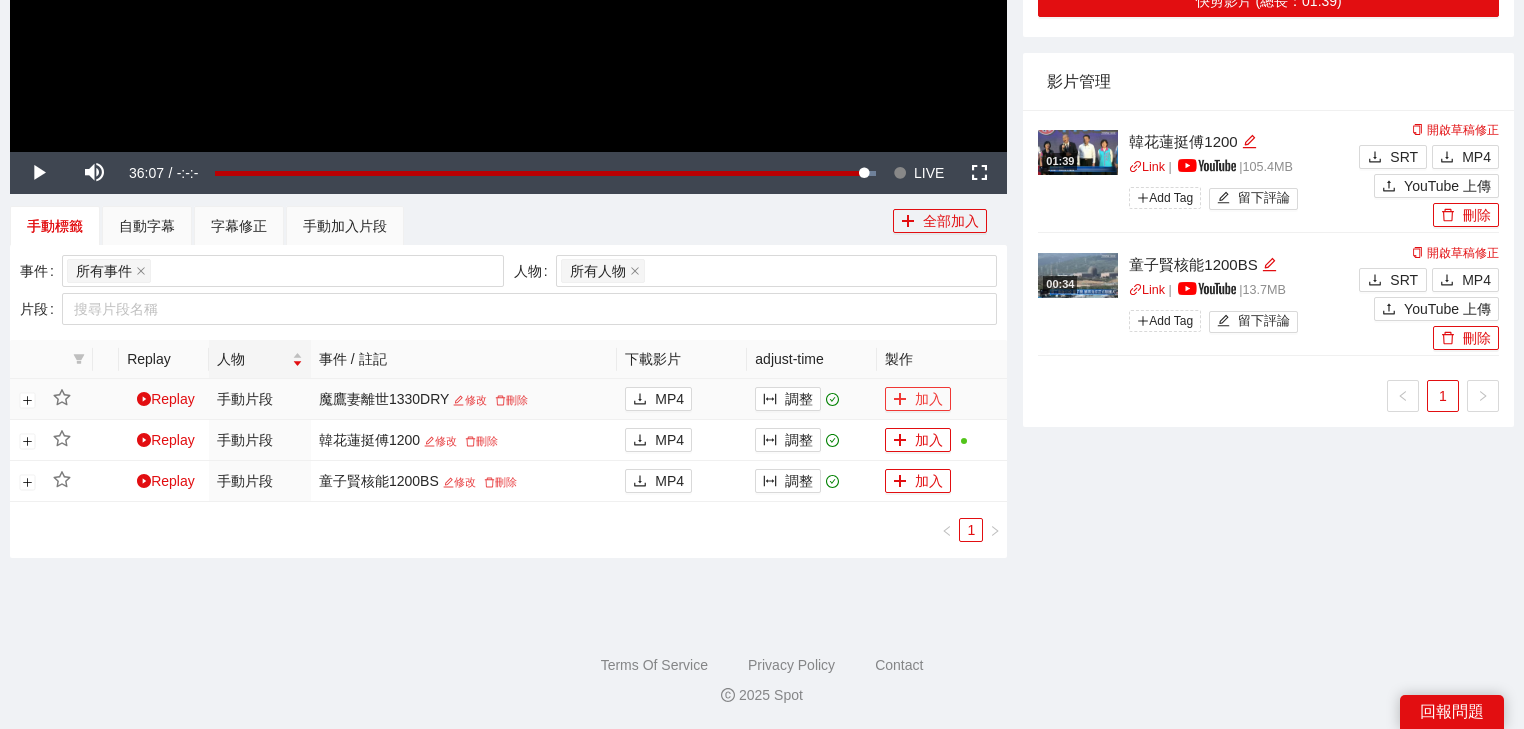 click on "加入" at bounding box center (918, 399) 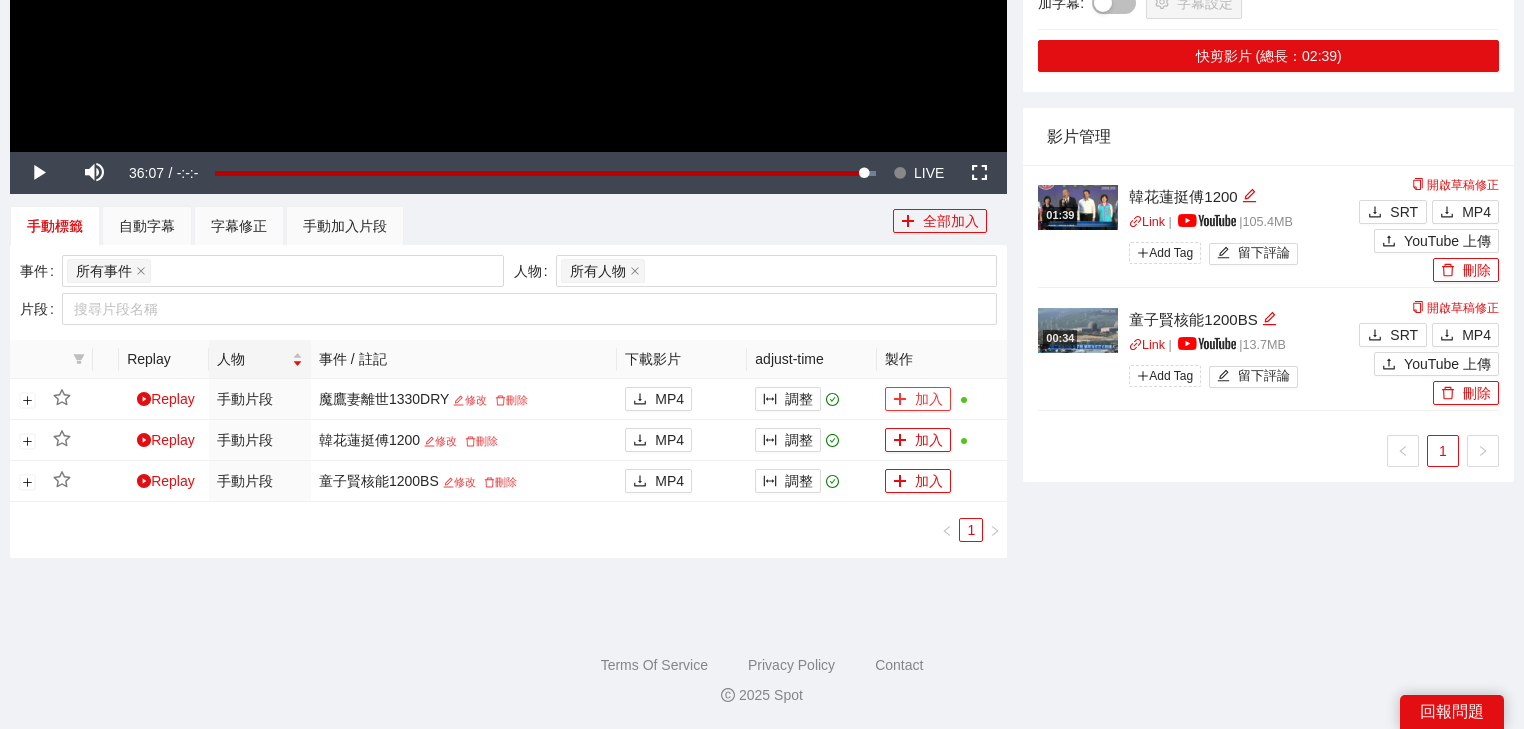 scroll, scrollTop: 178, scrollLeft: 0, axis: vertical 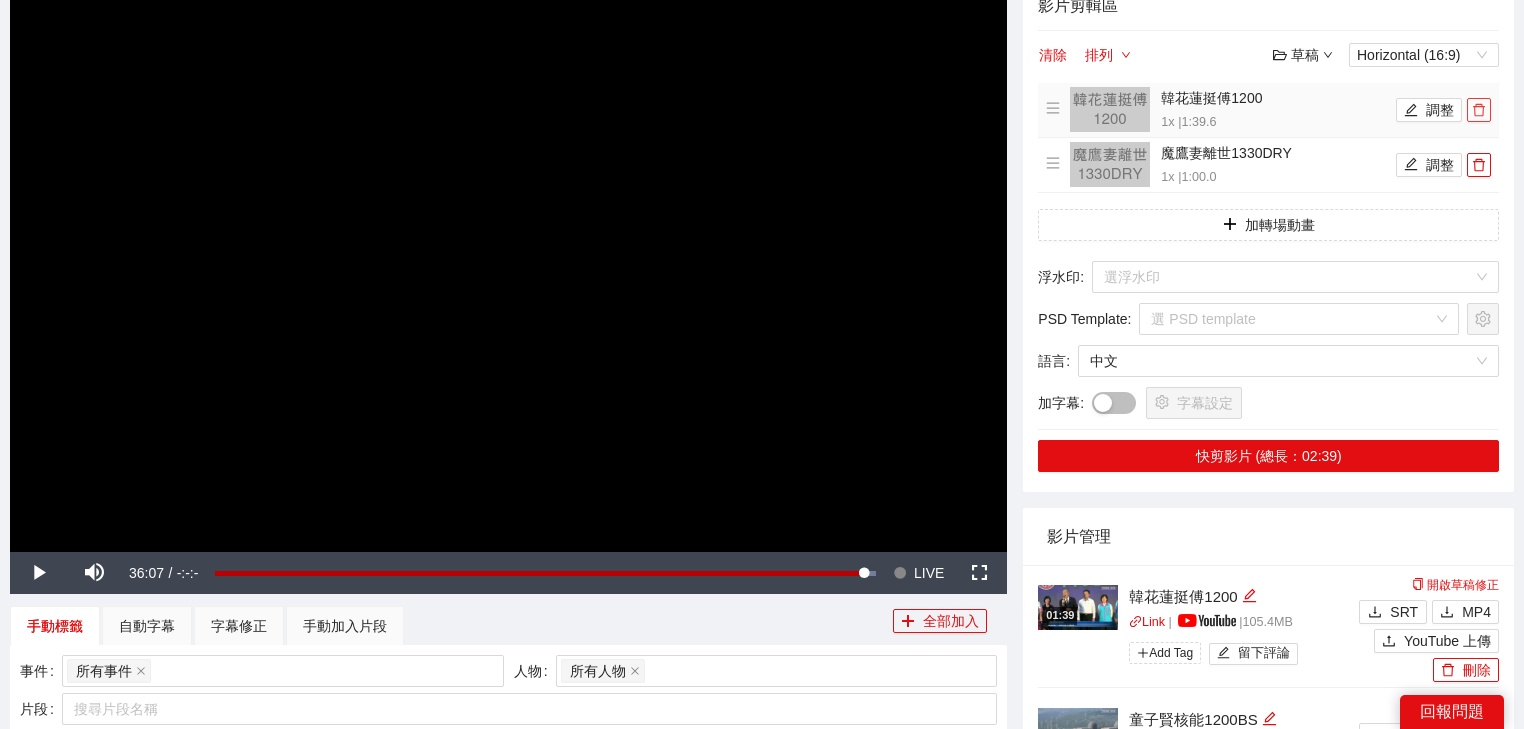 click 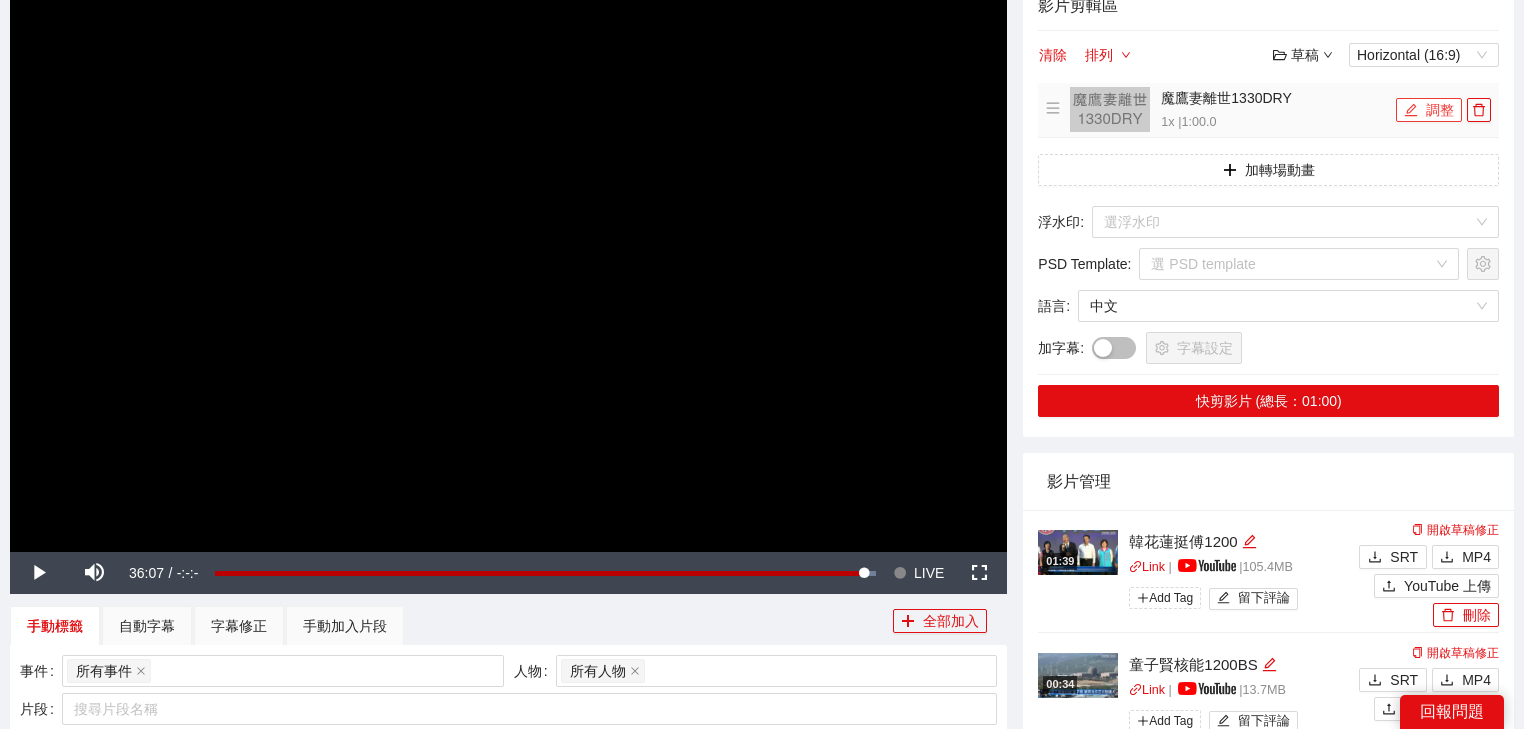 click on "調整" at bounding box center [1429, 110] 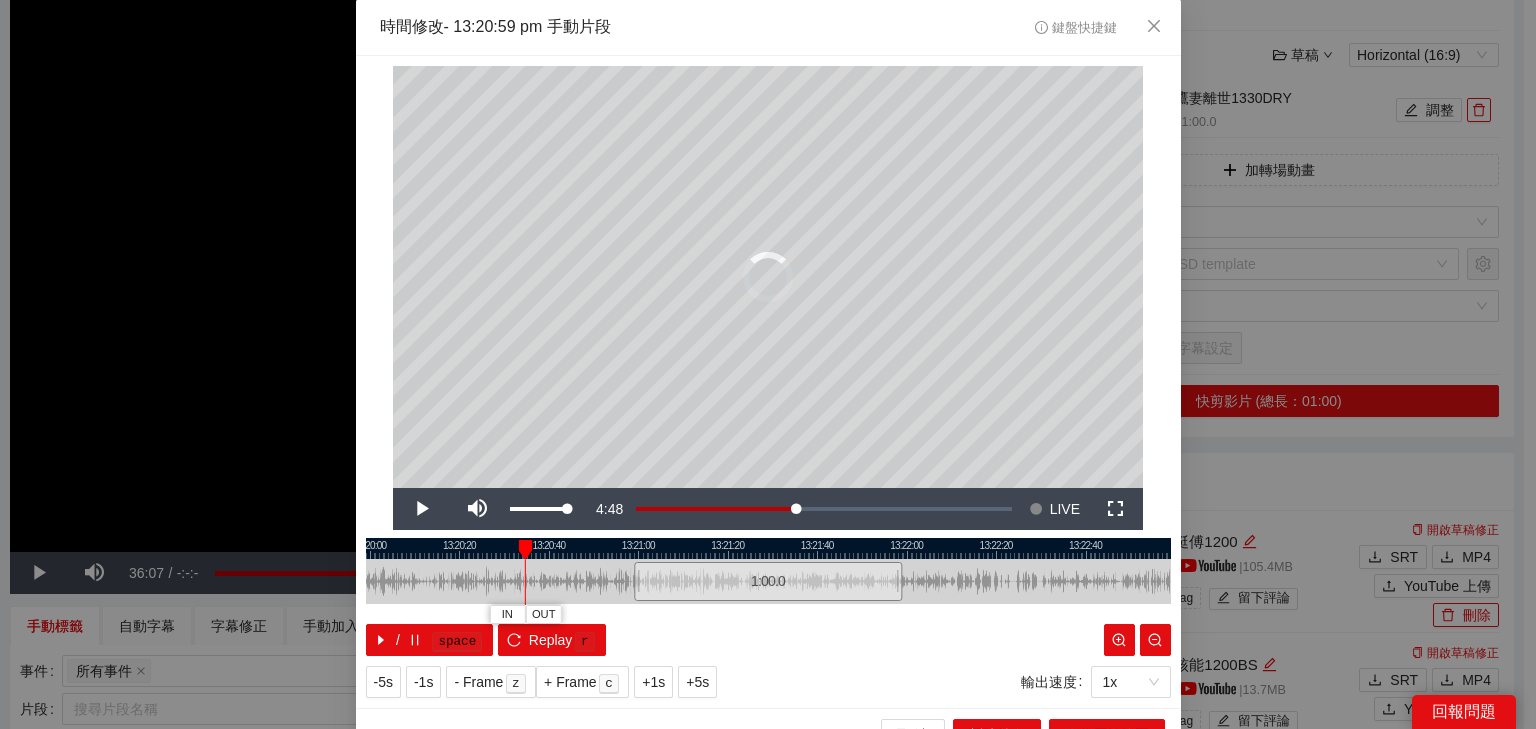drag, startPoint x: 648, startPoint y: 550, endPoint x: 502, endPoint y: 525, distance: 148.12495 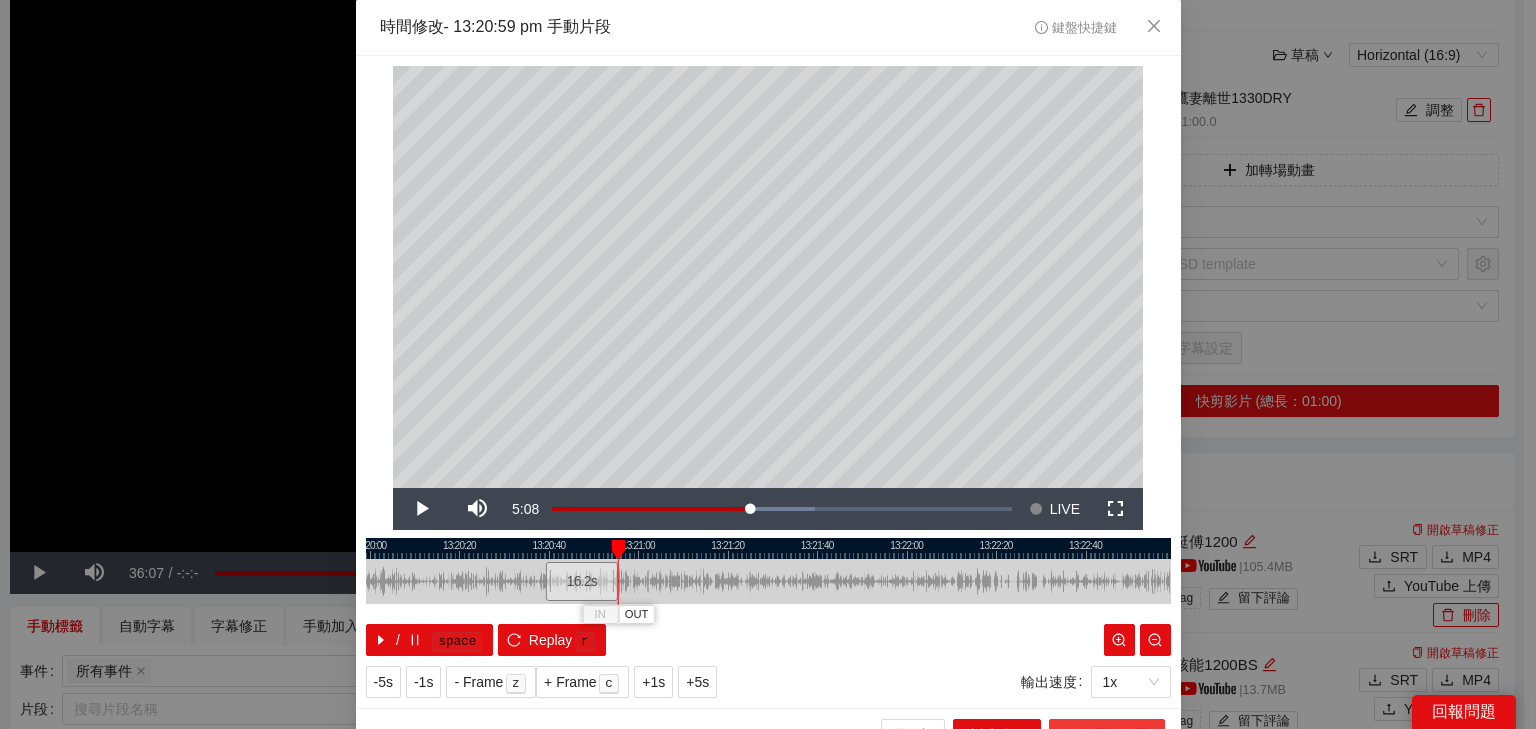 click on "取代原始範圍" at bounding box center (1107, 735) 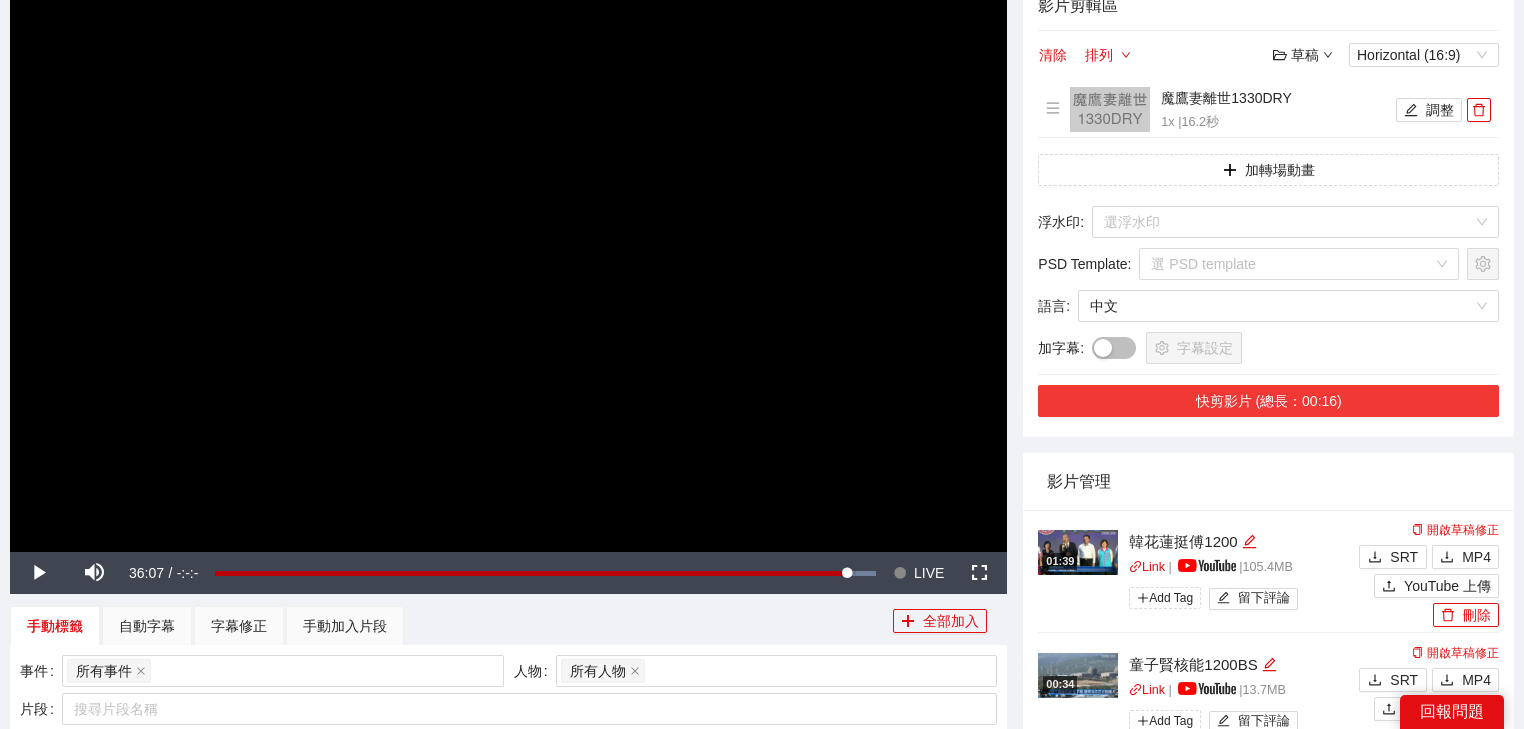 click on "快剪影片 (總長：00:16)" at bounding box center [1268, 401] 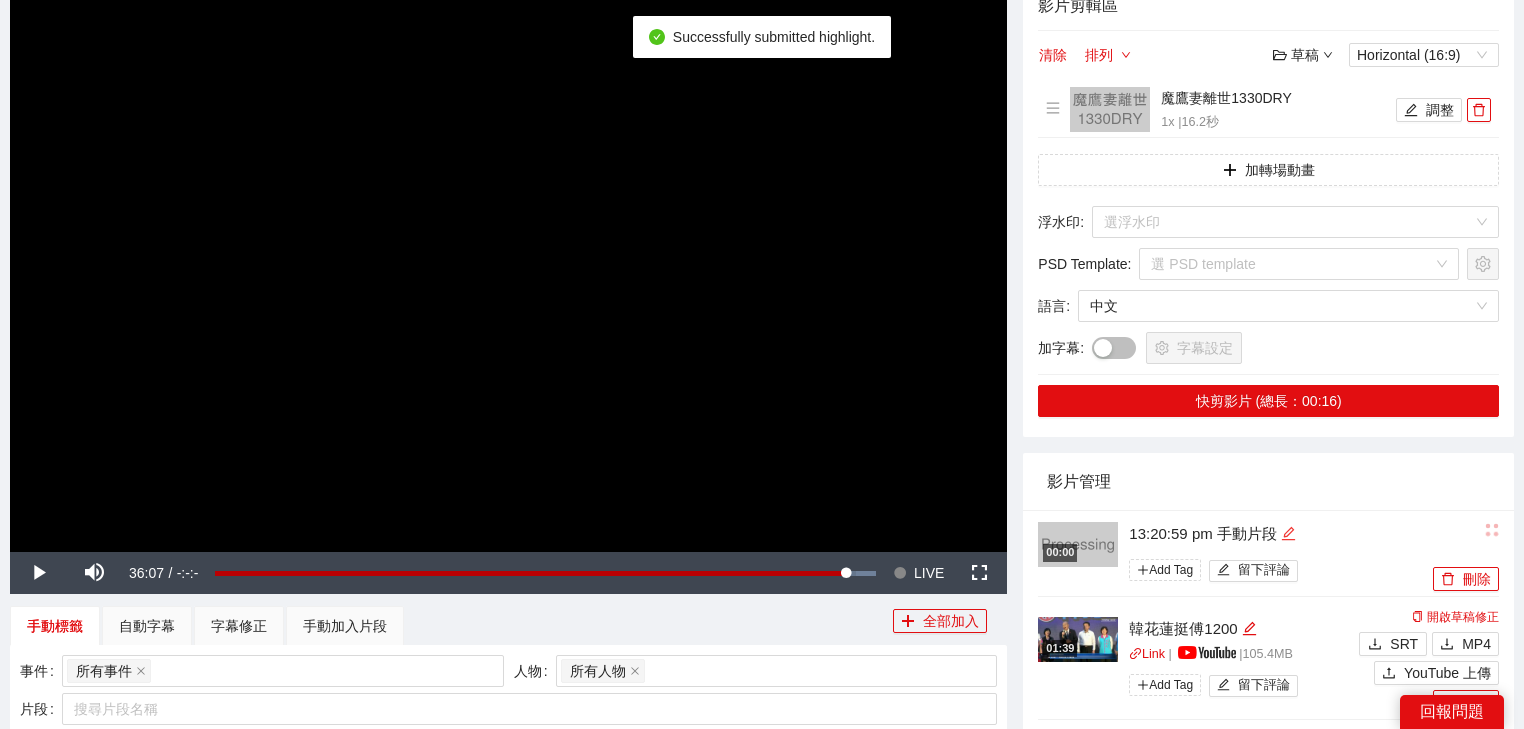 click 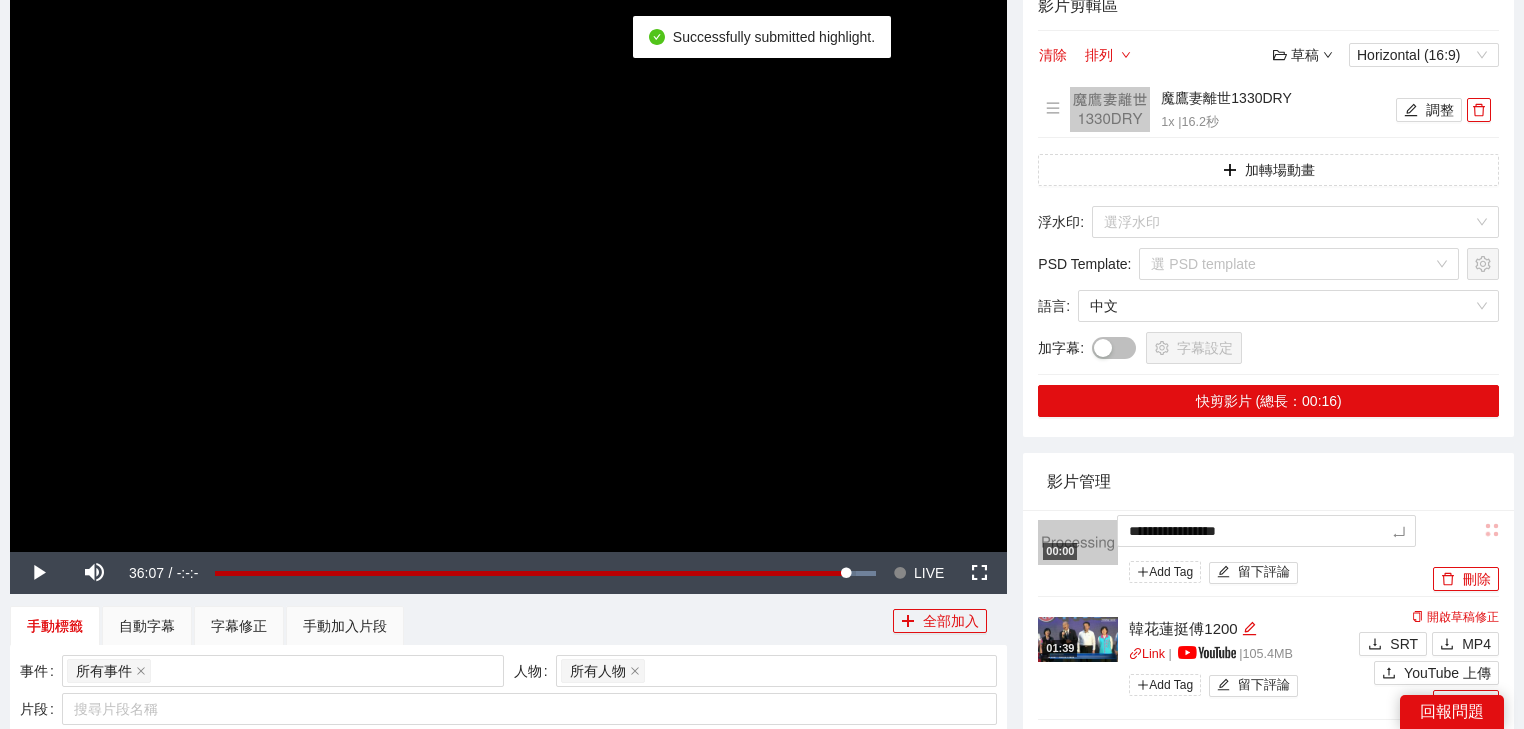 click on "**********" at bounding box center [762, 459] 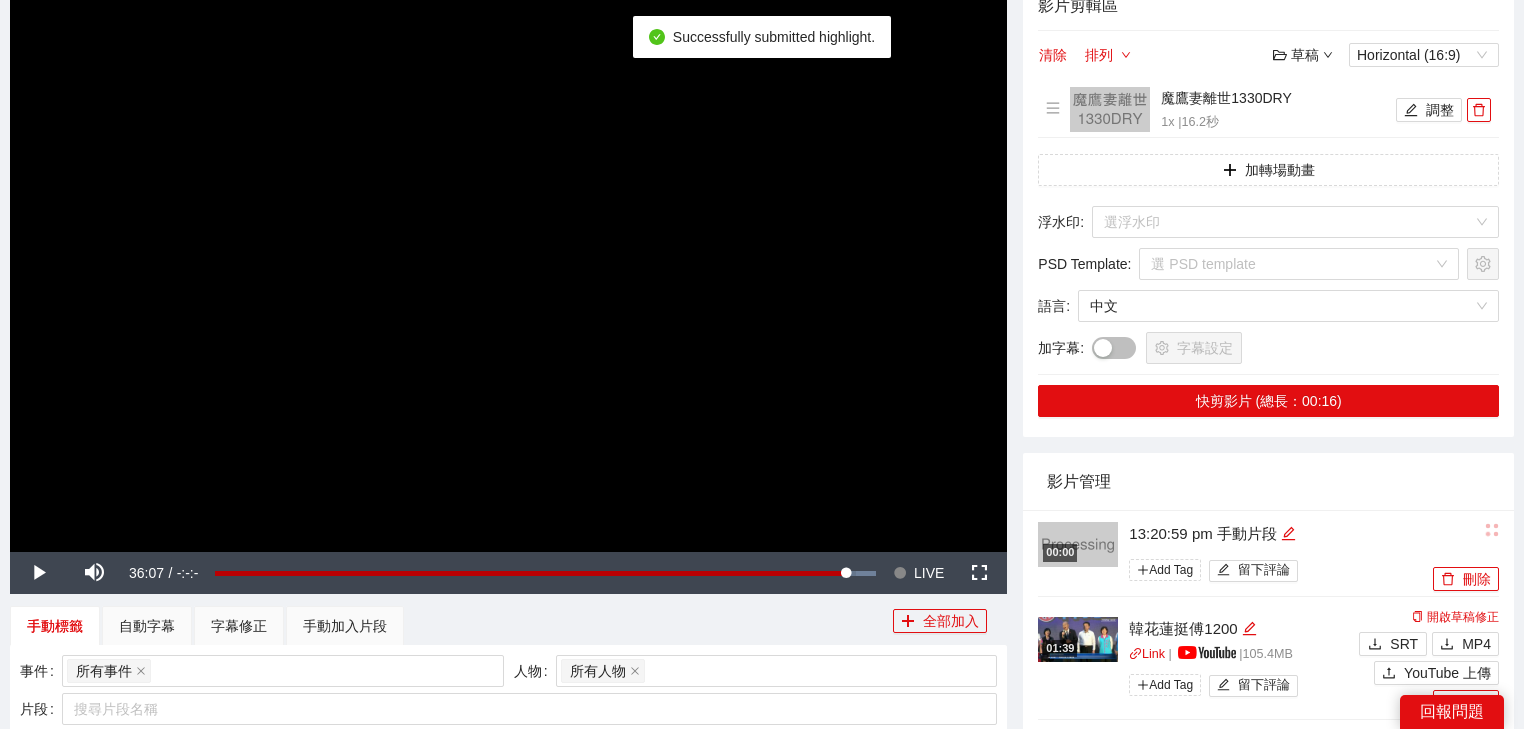click on "影片管理" at bounding box center [1268, 481] 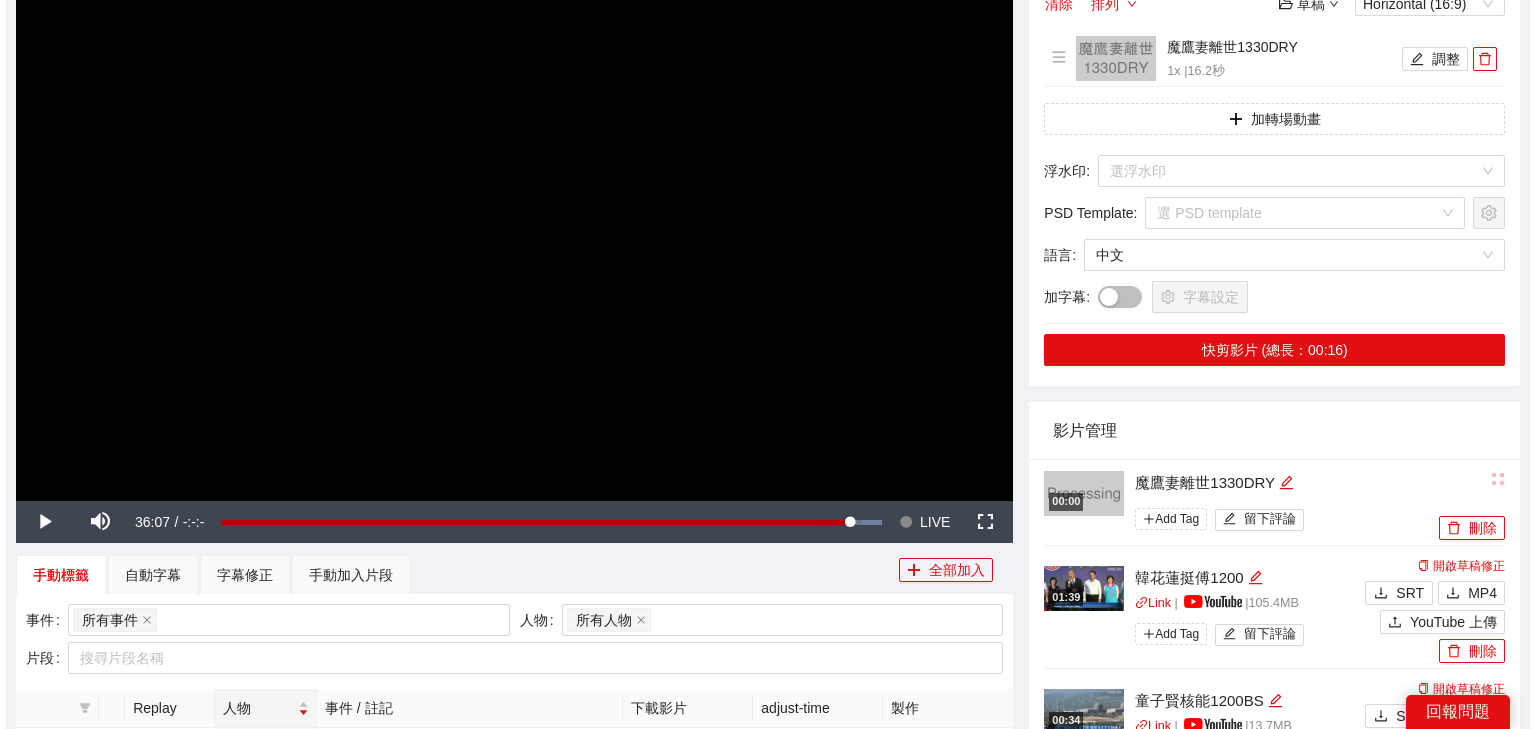 scroll, scrollTop: 258, scrollLeft: 0, axis: vertical 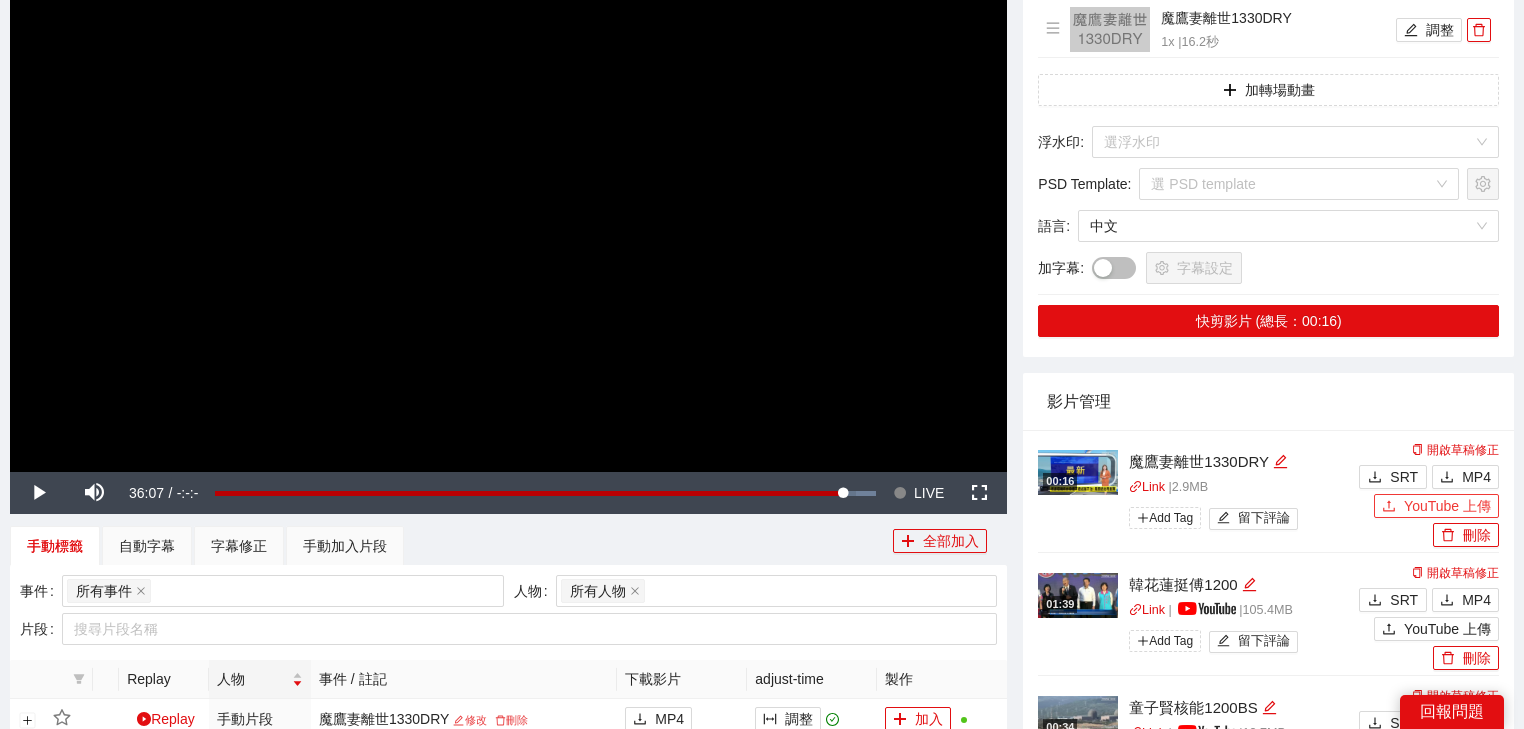 drag, startPoint x: 1436, startPoint y: 510, endPoint x: 1392, endPoint y: 472, distance: 58.137768 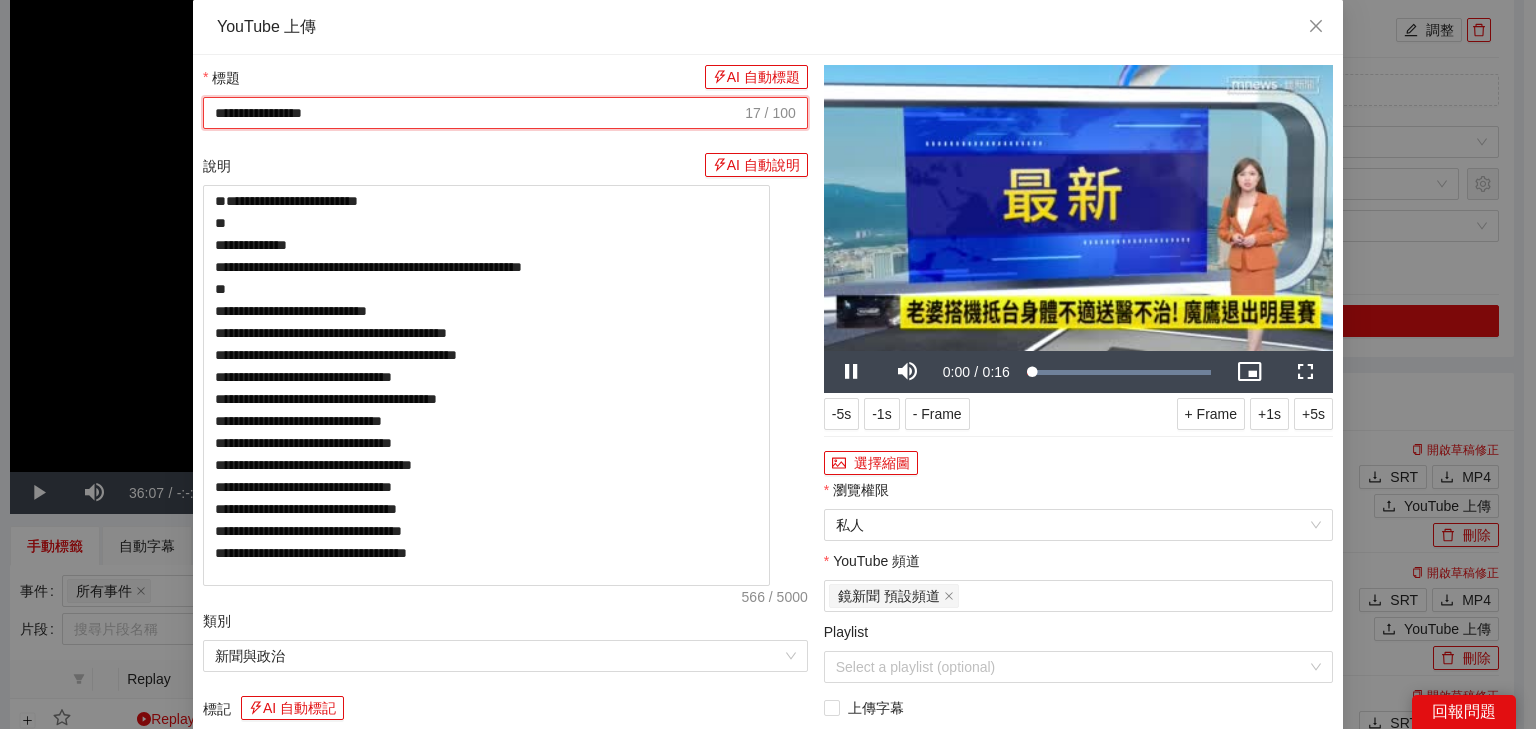 drag, startPoint x: 456, startPoint y: 117, endPoint x: 0, endPoint y: 97, distance: 456.4384 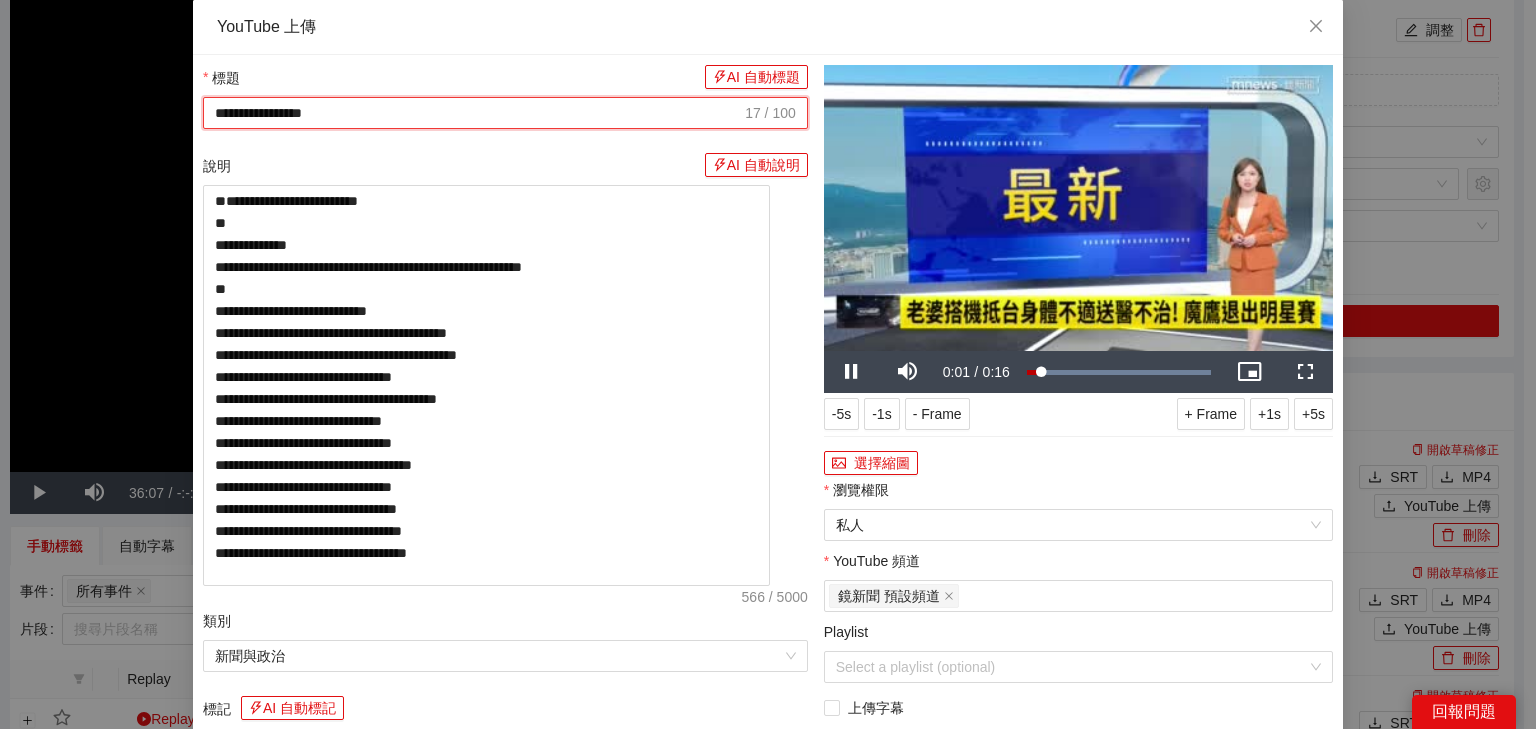 paste on "**********" 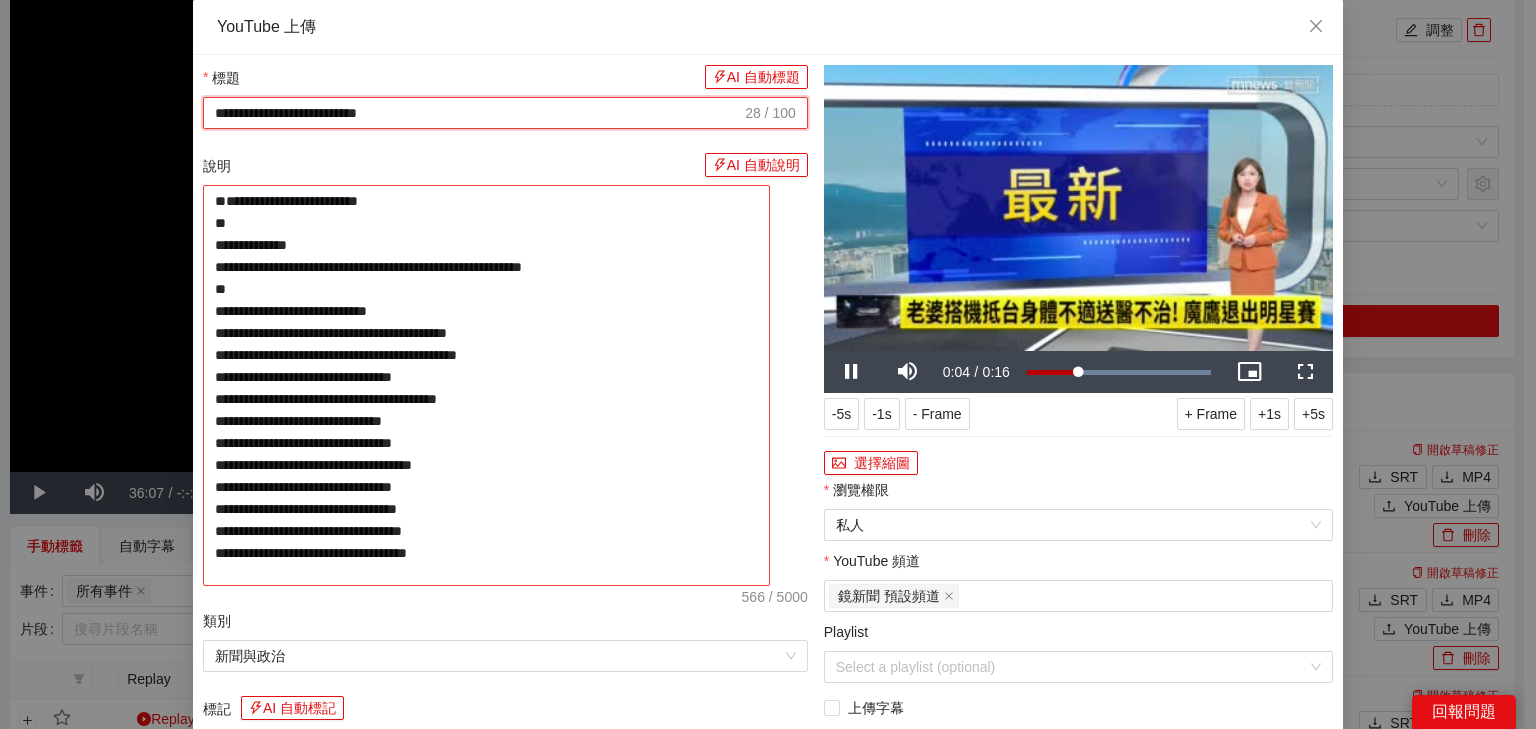 type on "**********" 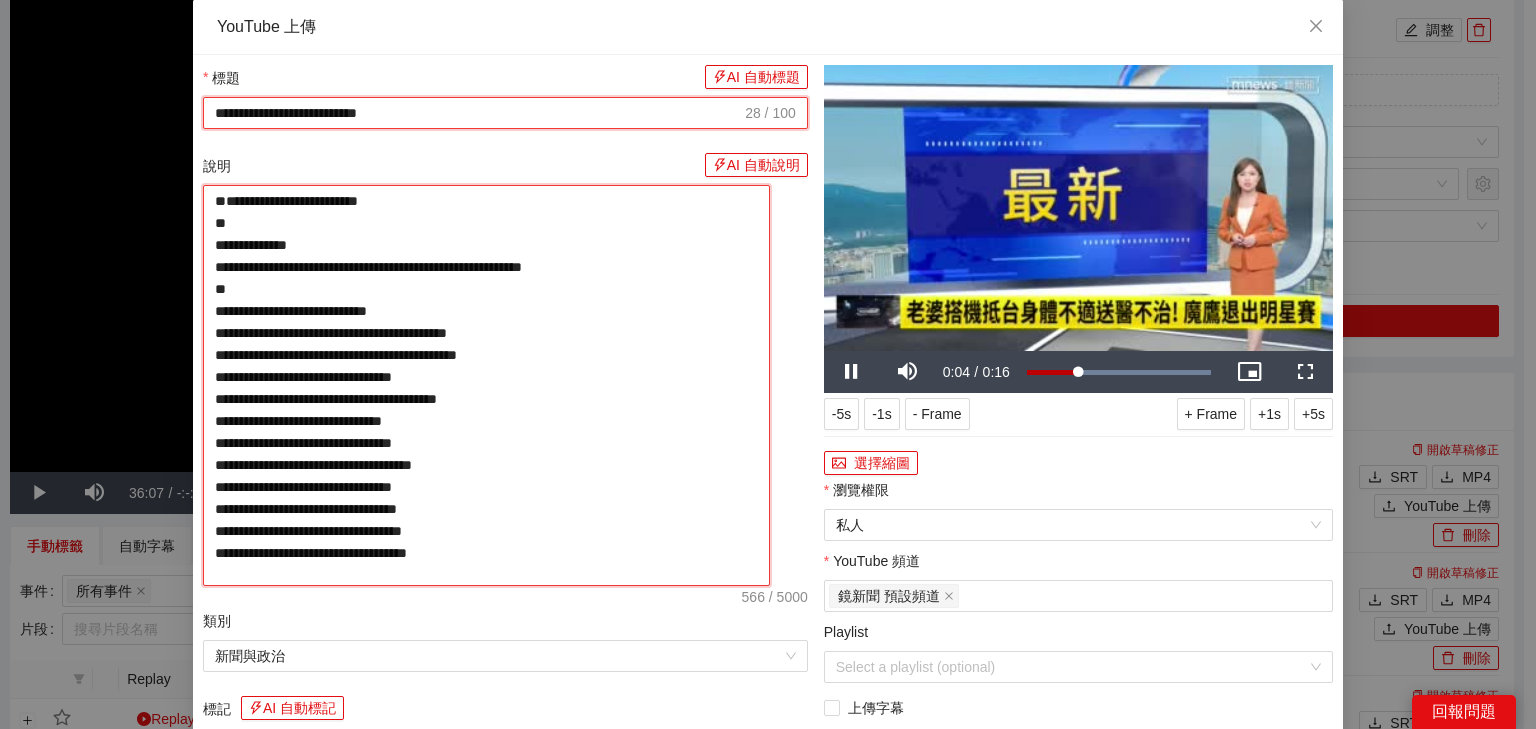 click on "**********" at bounding box center [486, 385] 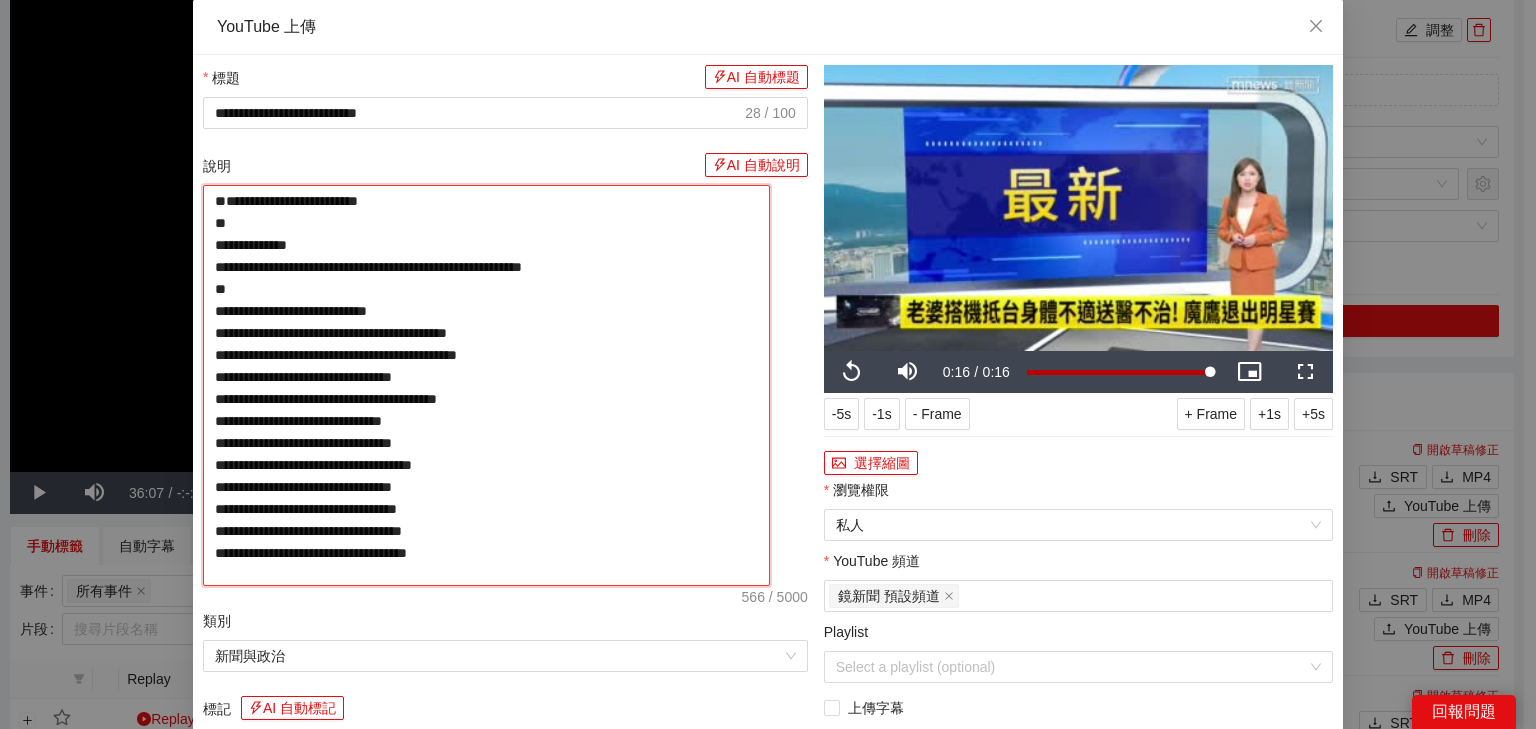 paste on "**********" 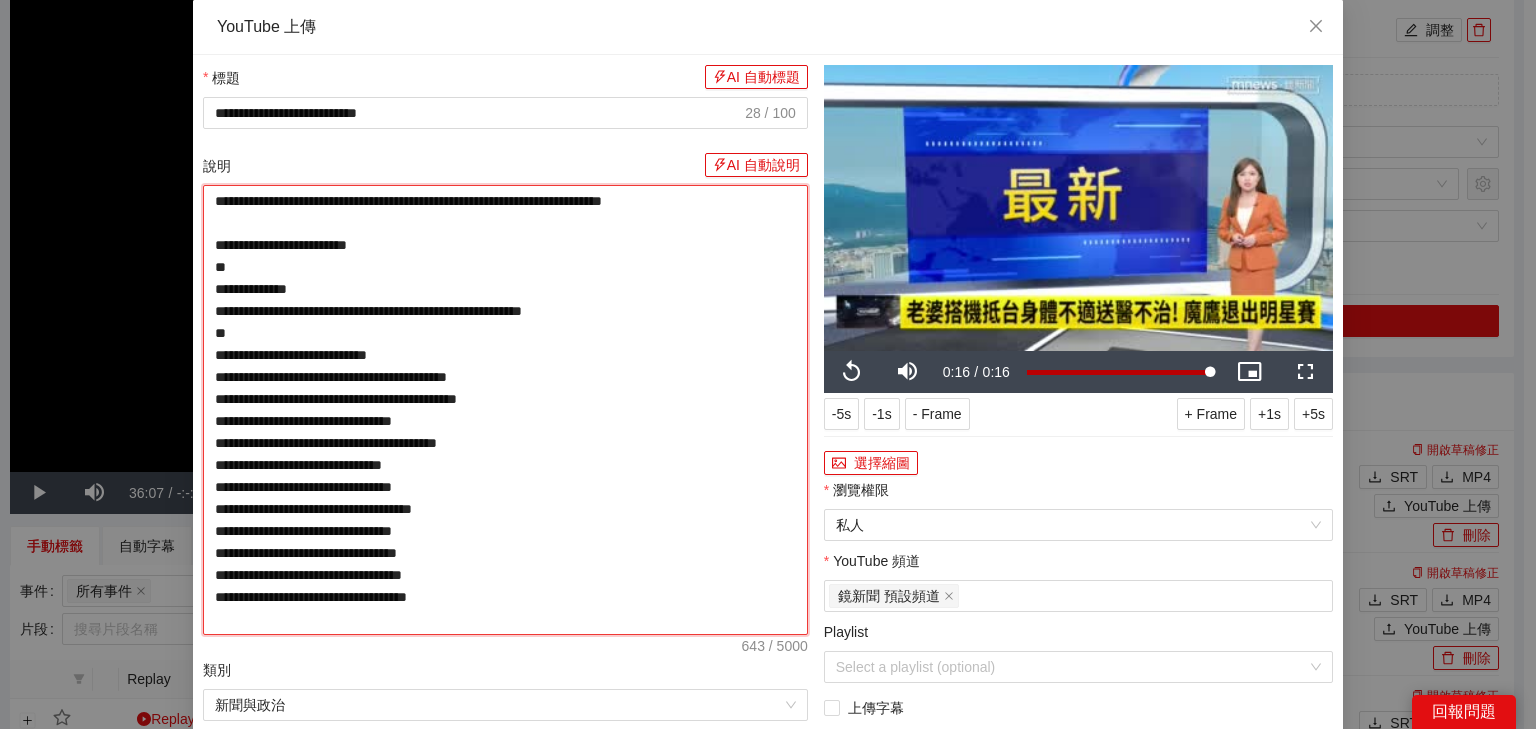 click on "**********" at bounding box center [505, 410] 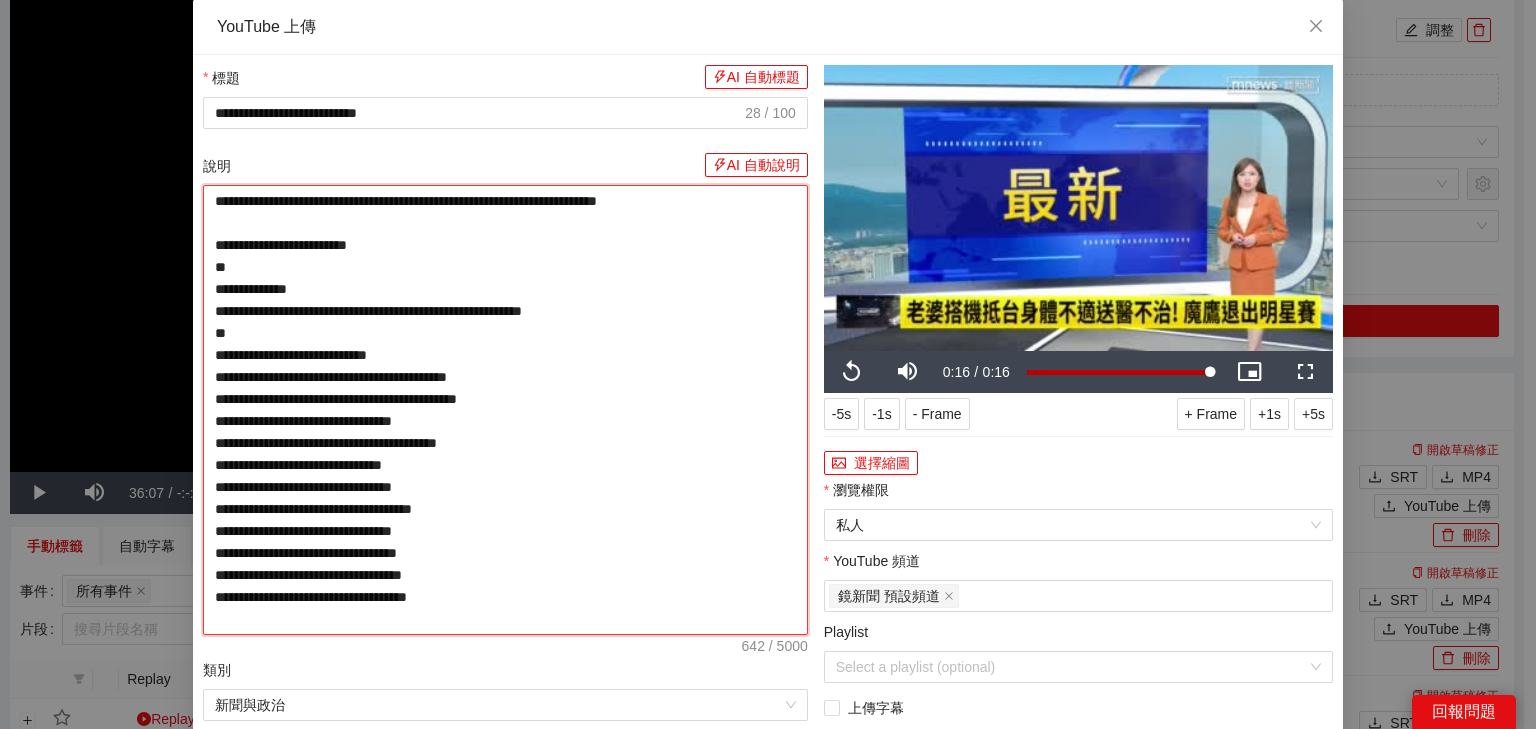 type on "**********" 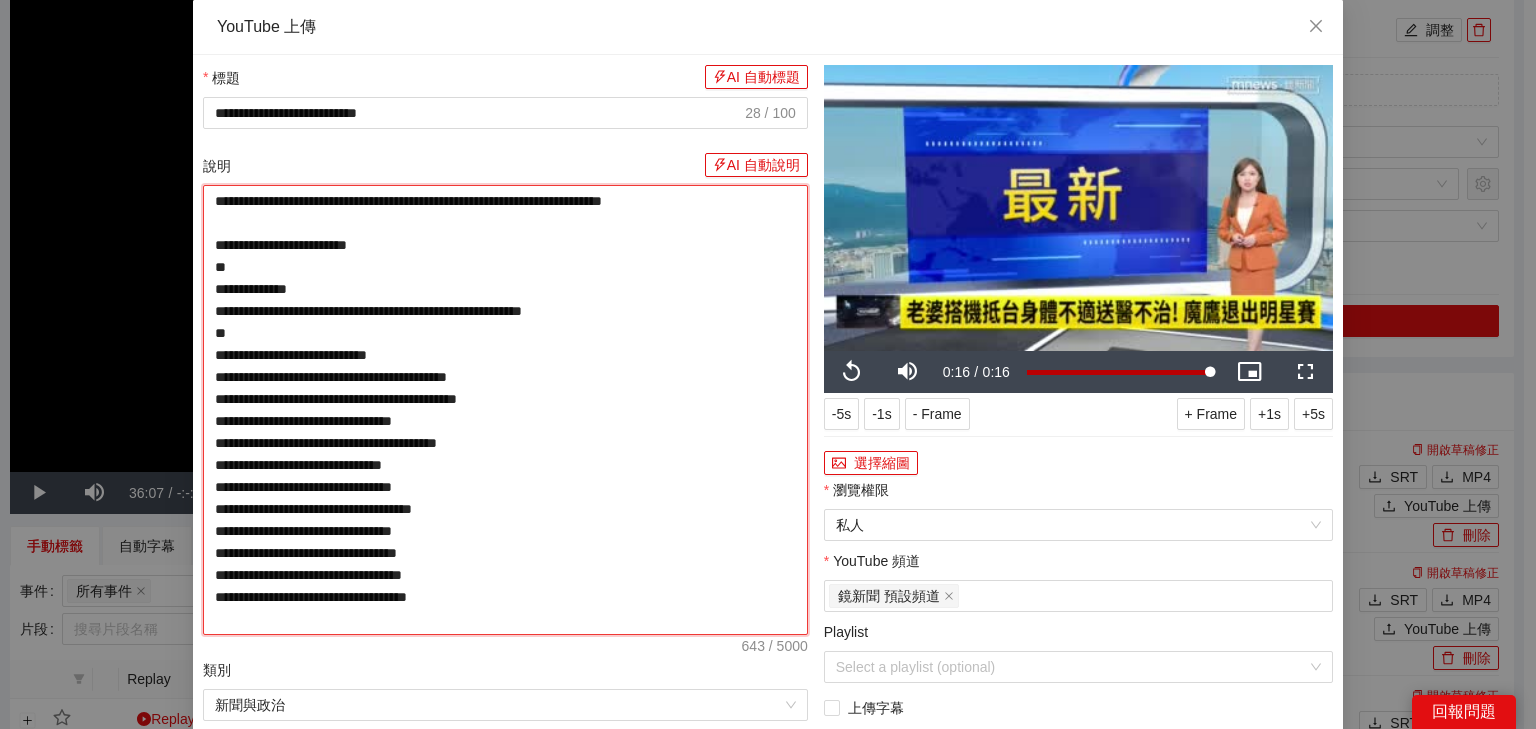 click on "**********" at bounding box center [505, 410] 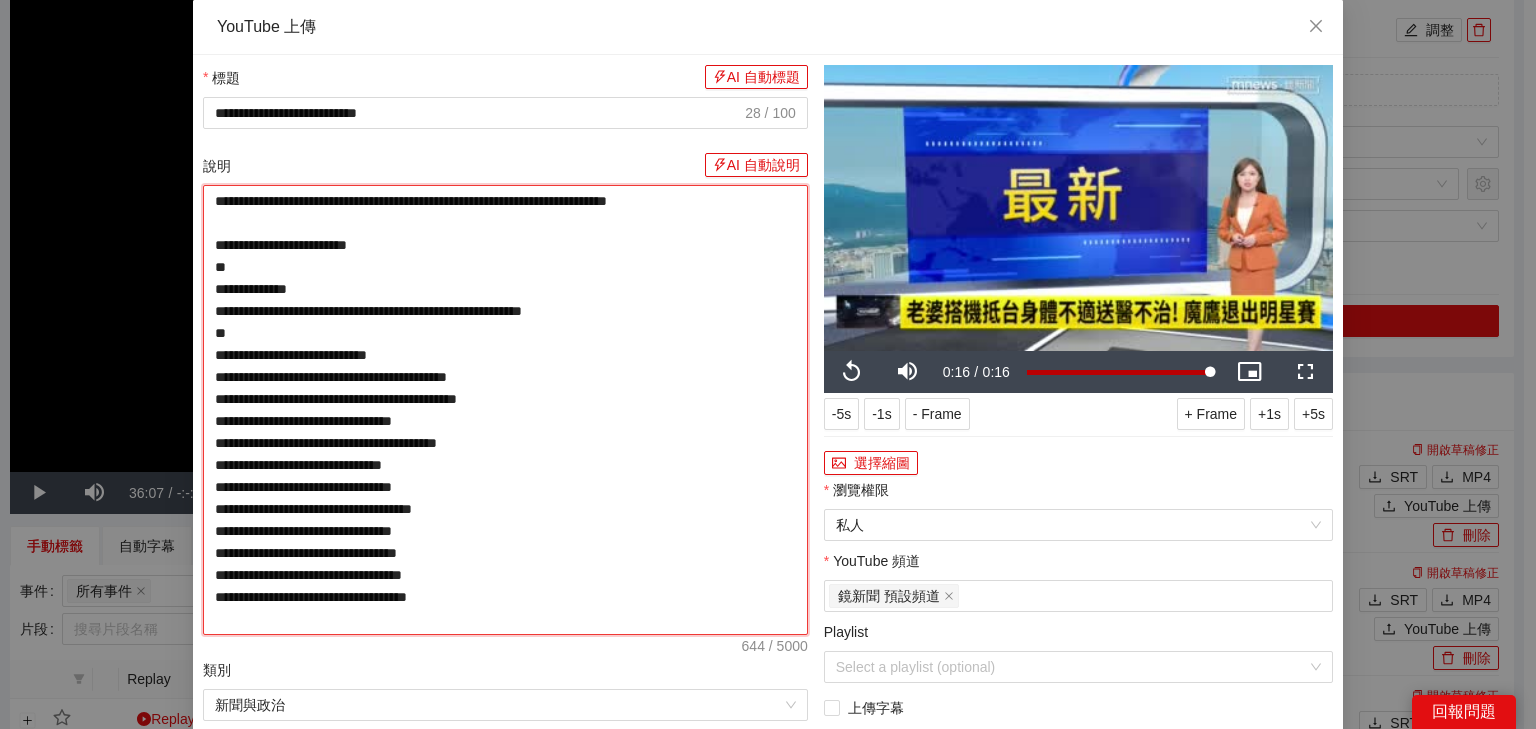 type on "**********" 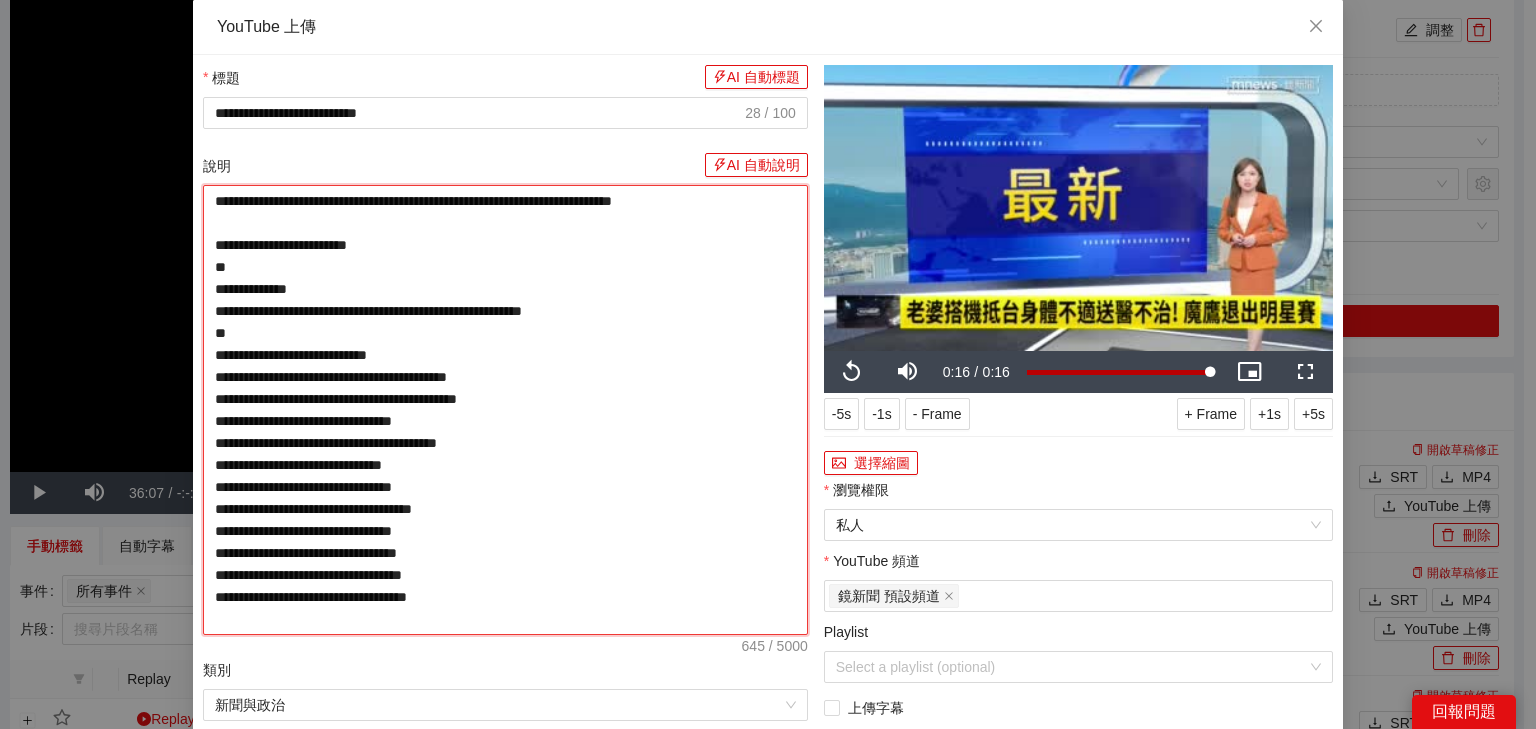 type on "**********" 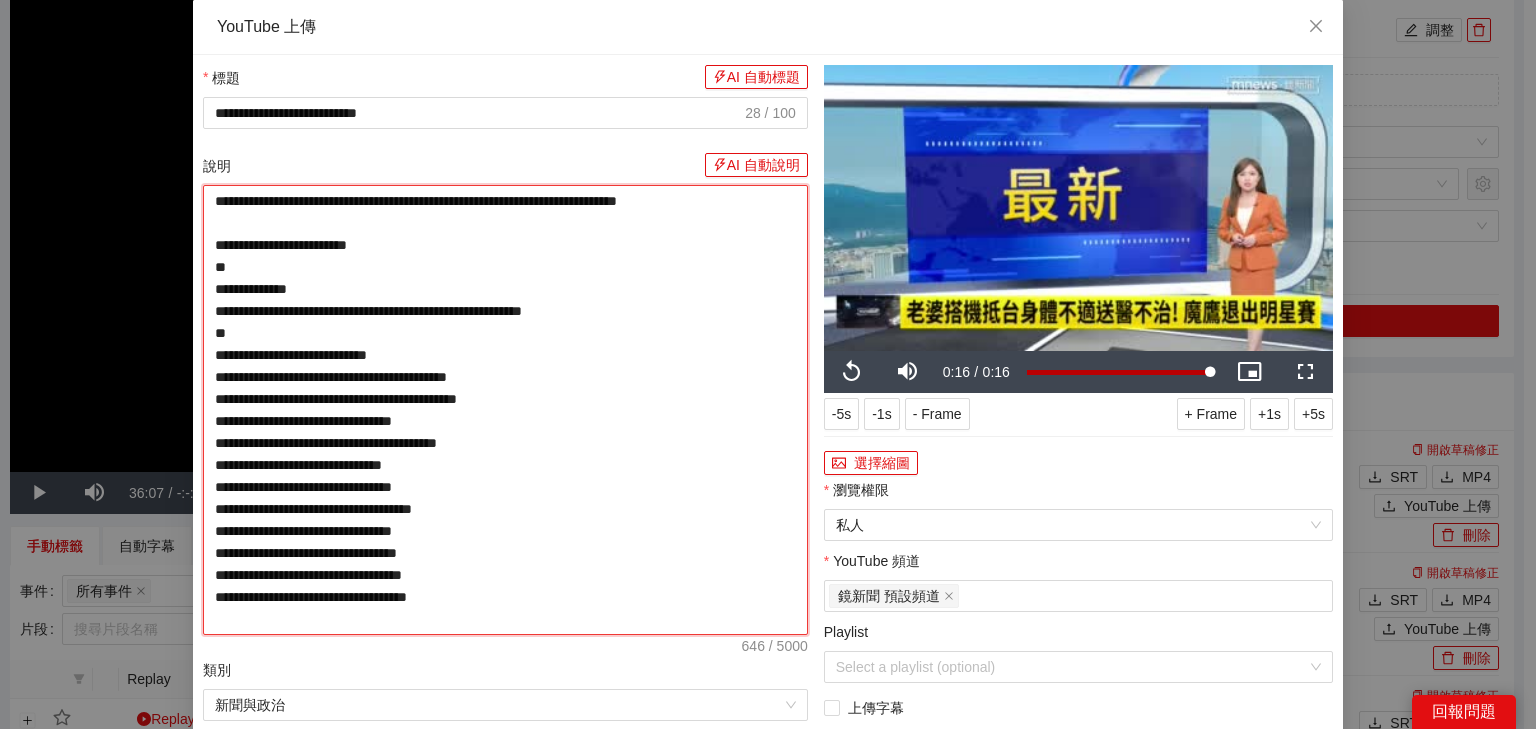 type on "**********" 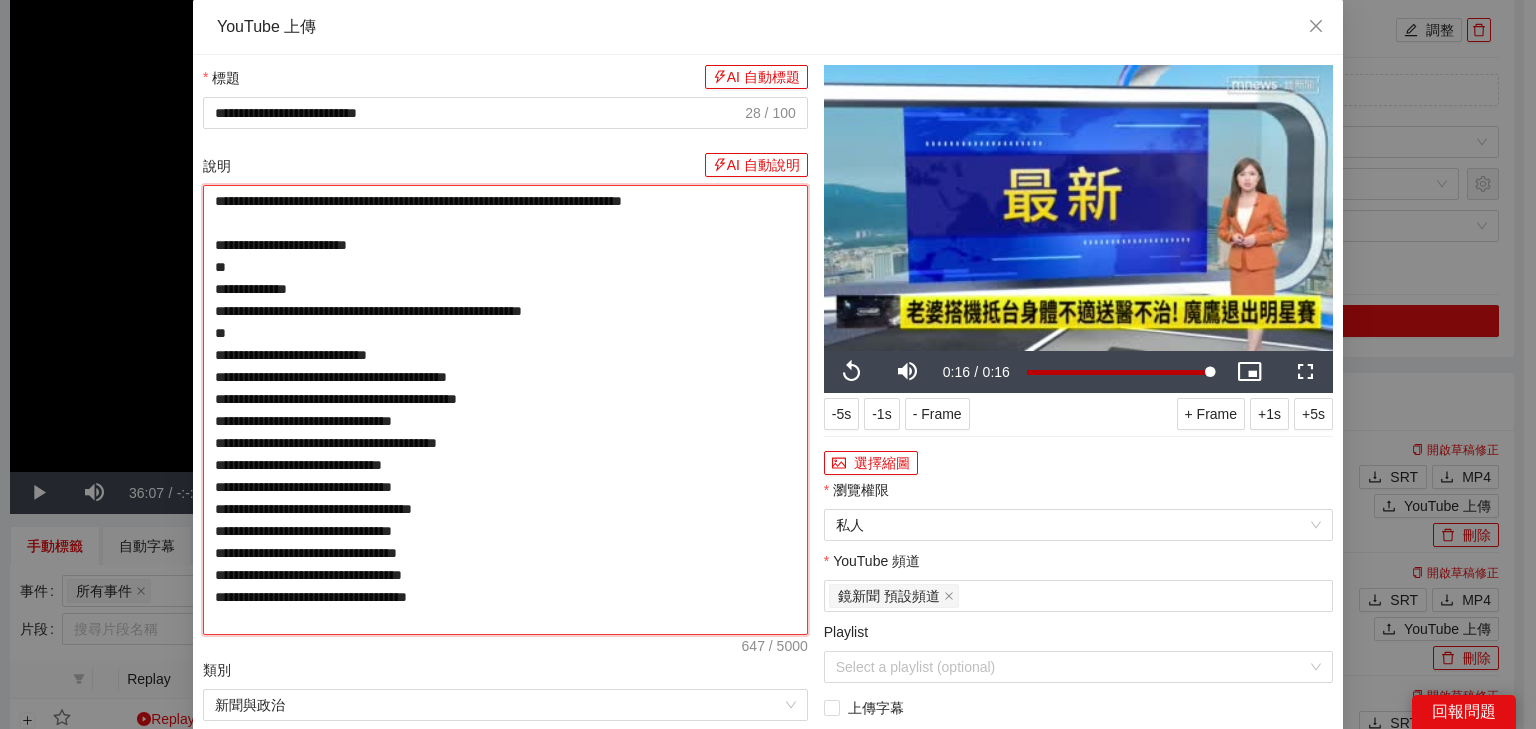 type on "**********" 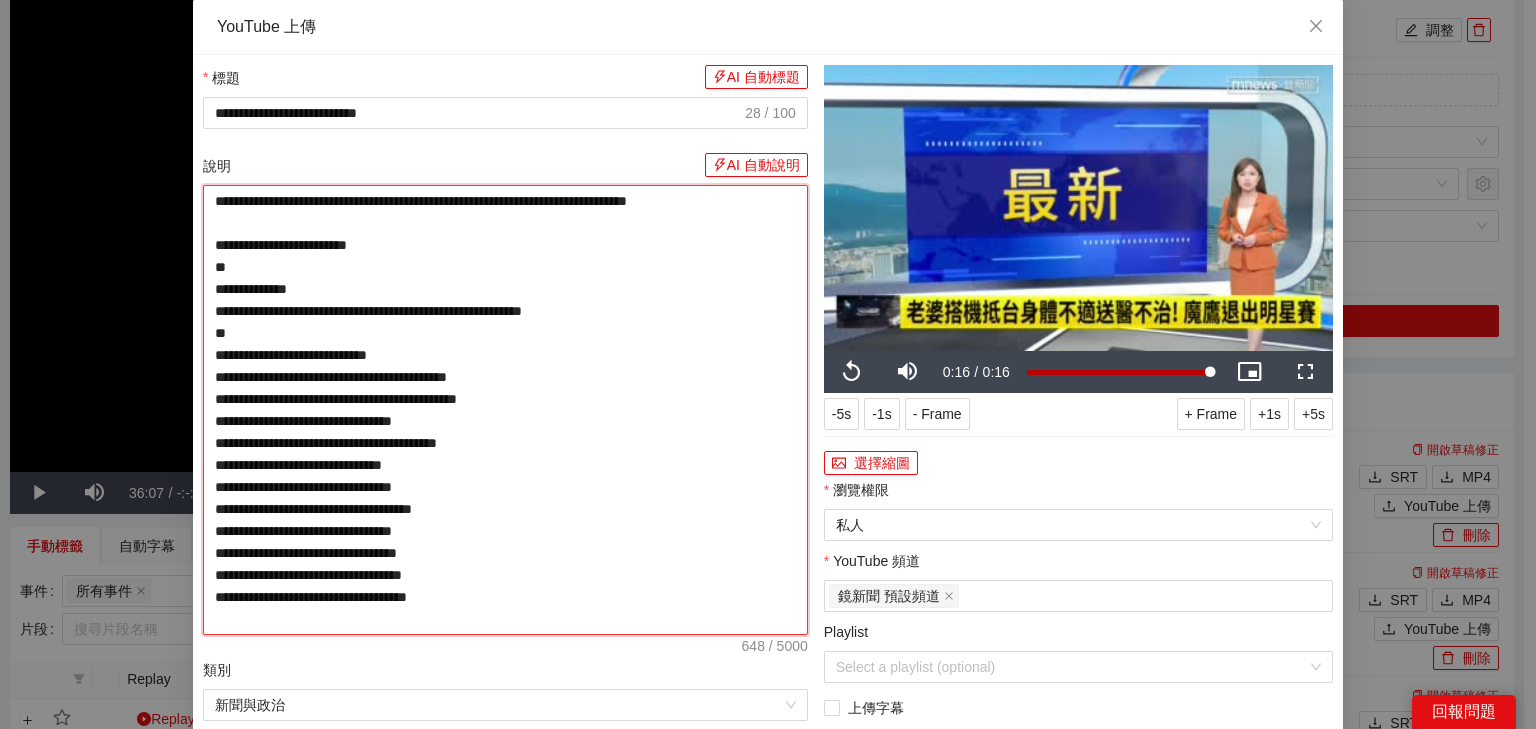 type on "**********" 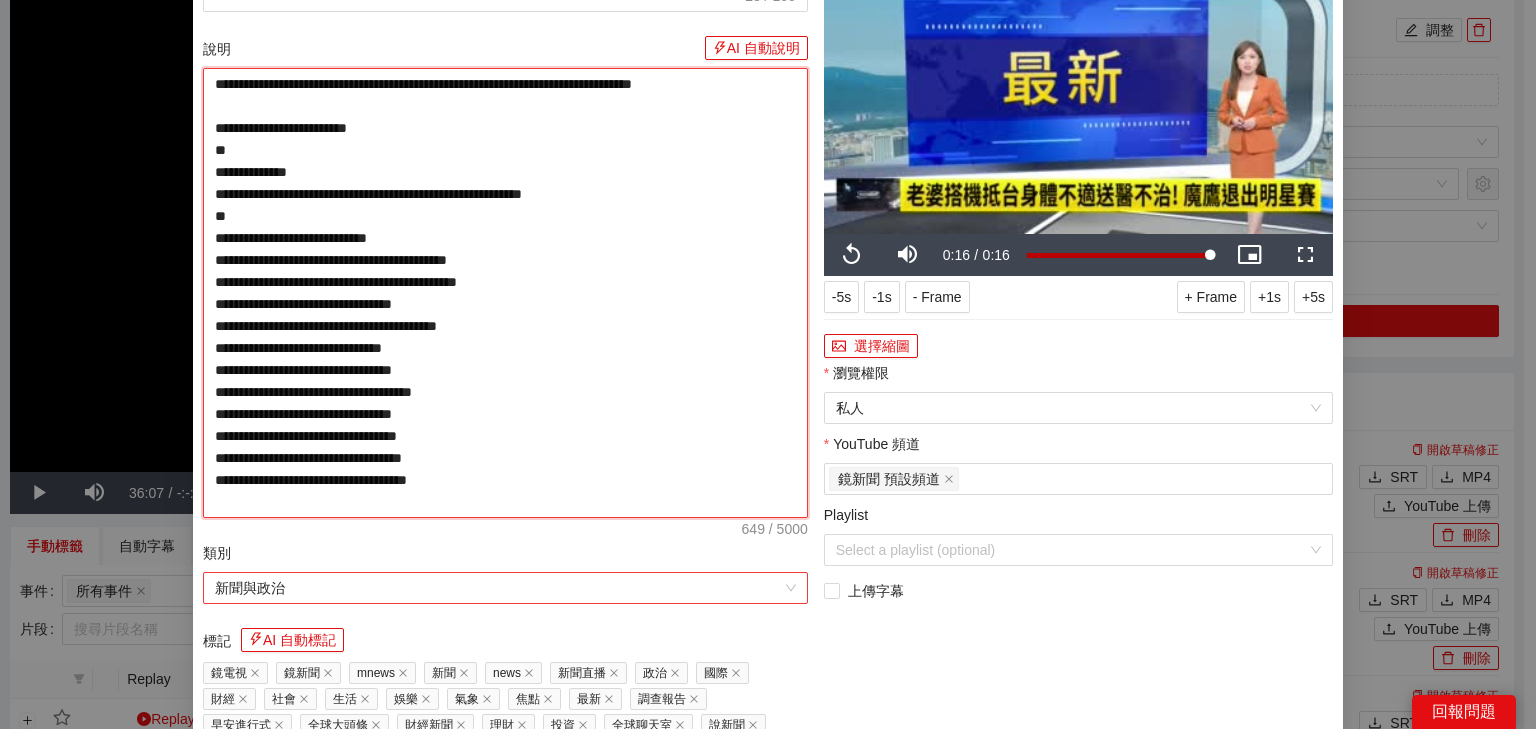 scroll, scrollTop: 320, scrollLeft: 0, axis: vertical 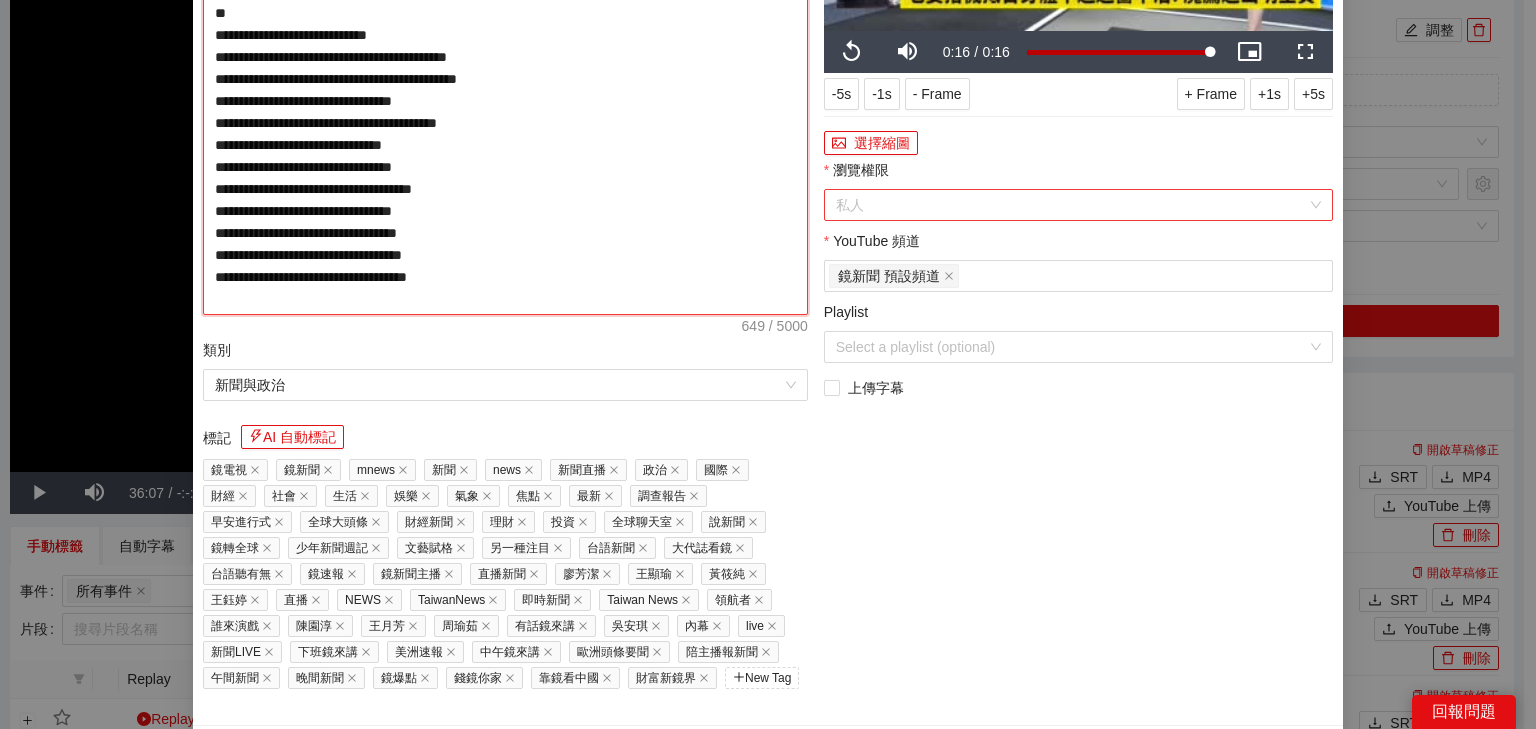 click on "私人" at bounding box center (1078, 205) 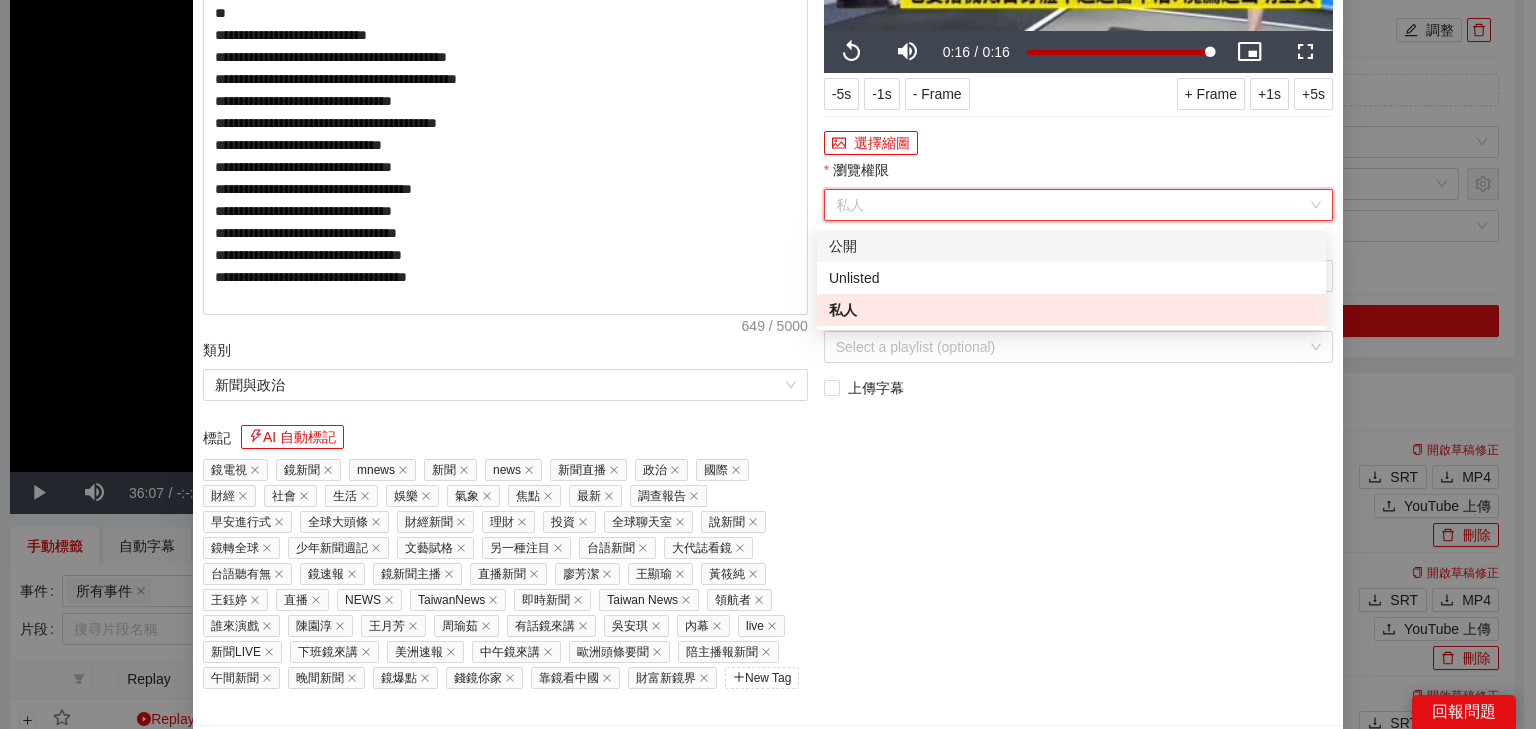 click on "公開" at bounding box center [1071, 246] 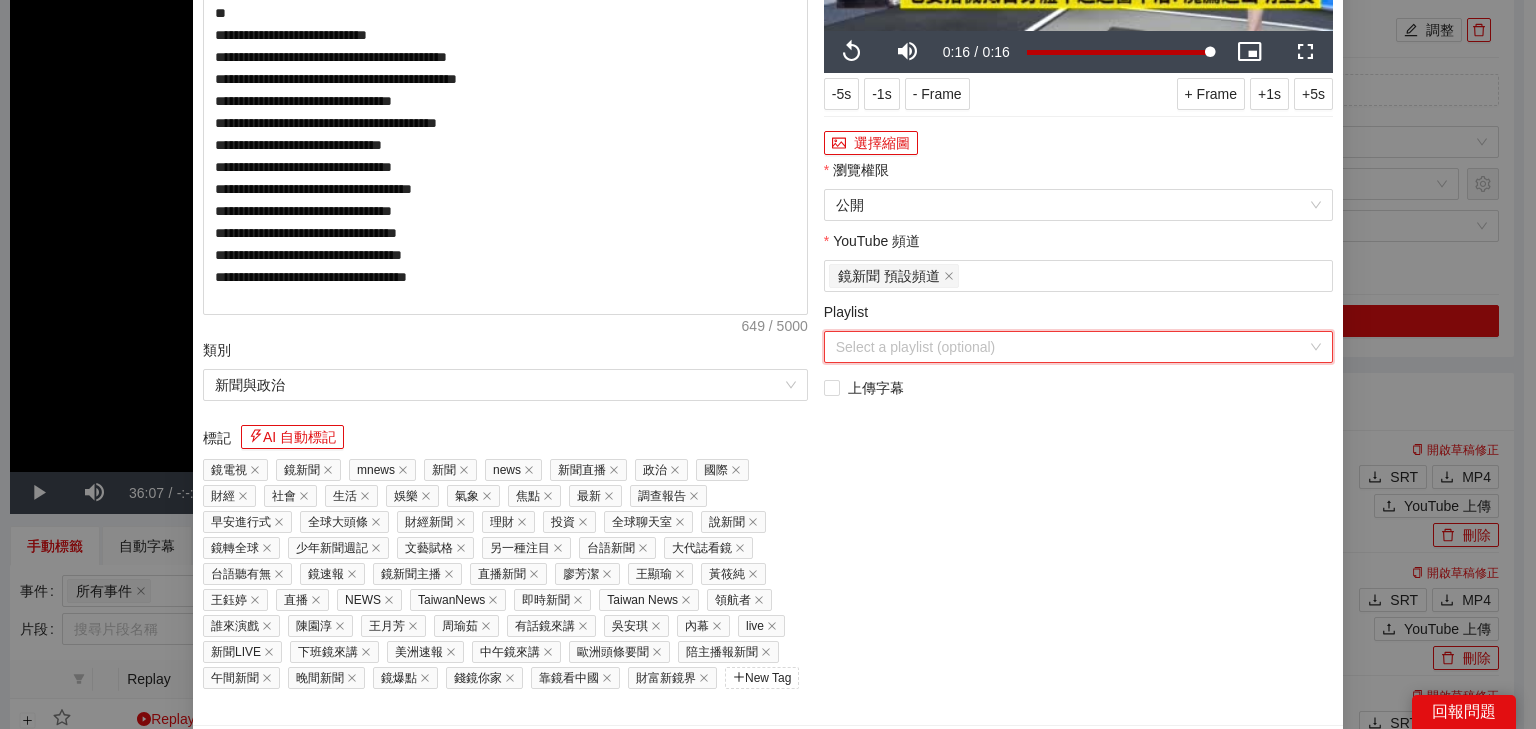 click on "Playlist" at bounding box center [1071, 347] 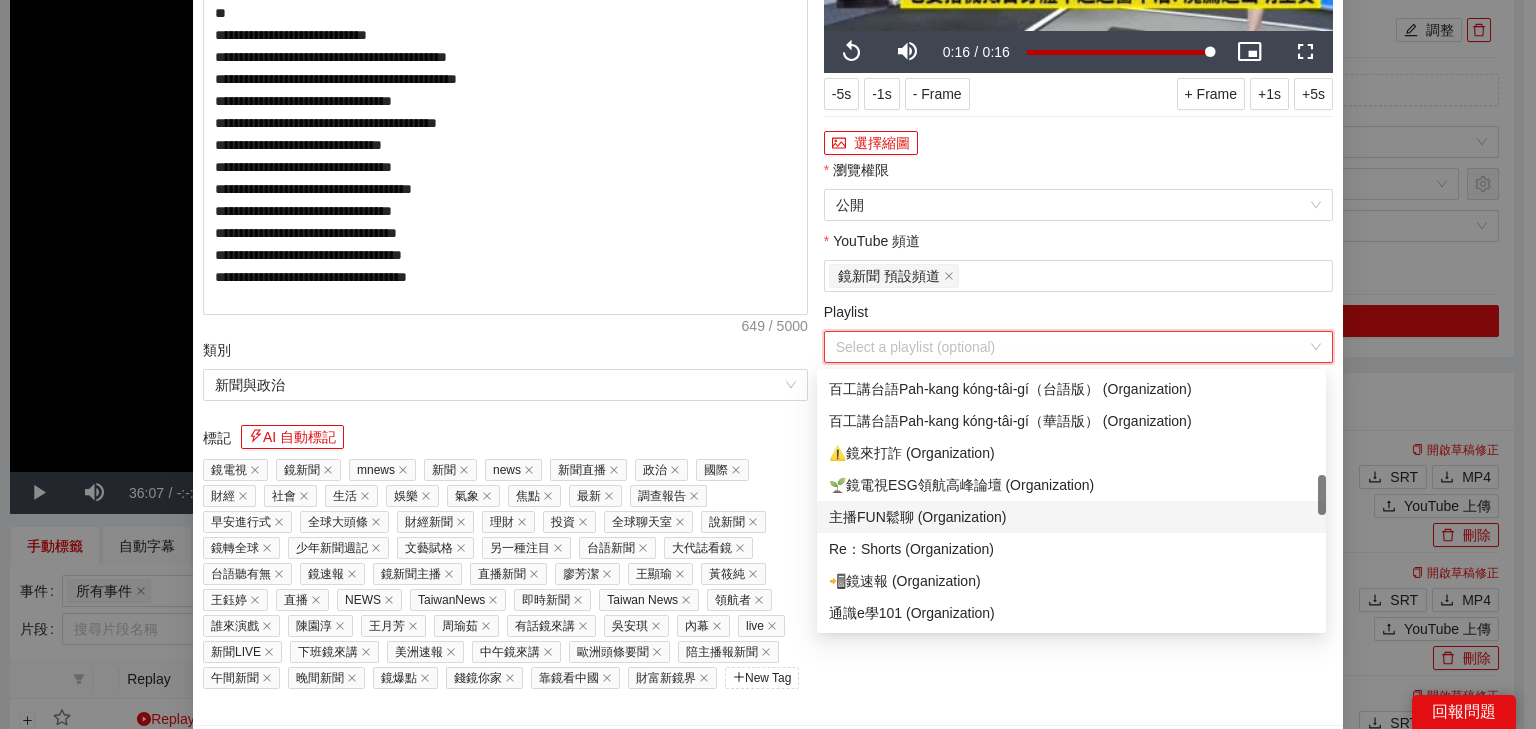 scroll, scrollTop: 800, scrollLeft: 0, axis: vertical 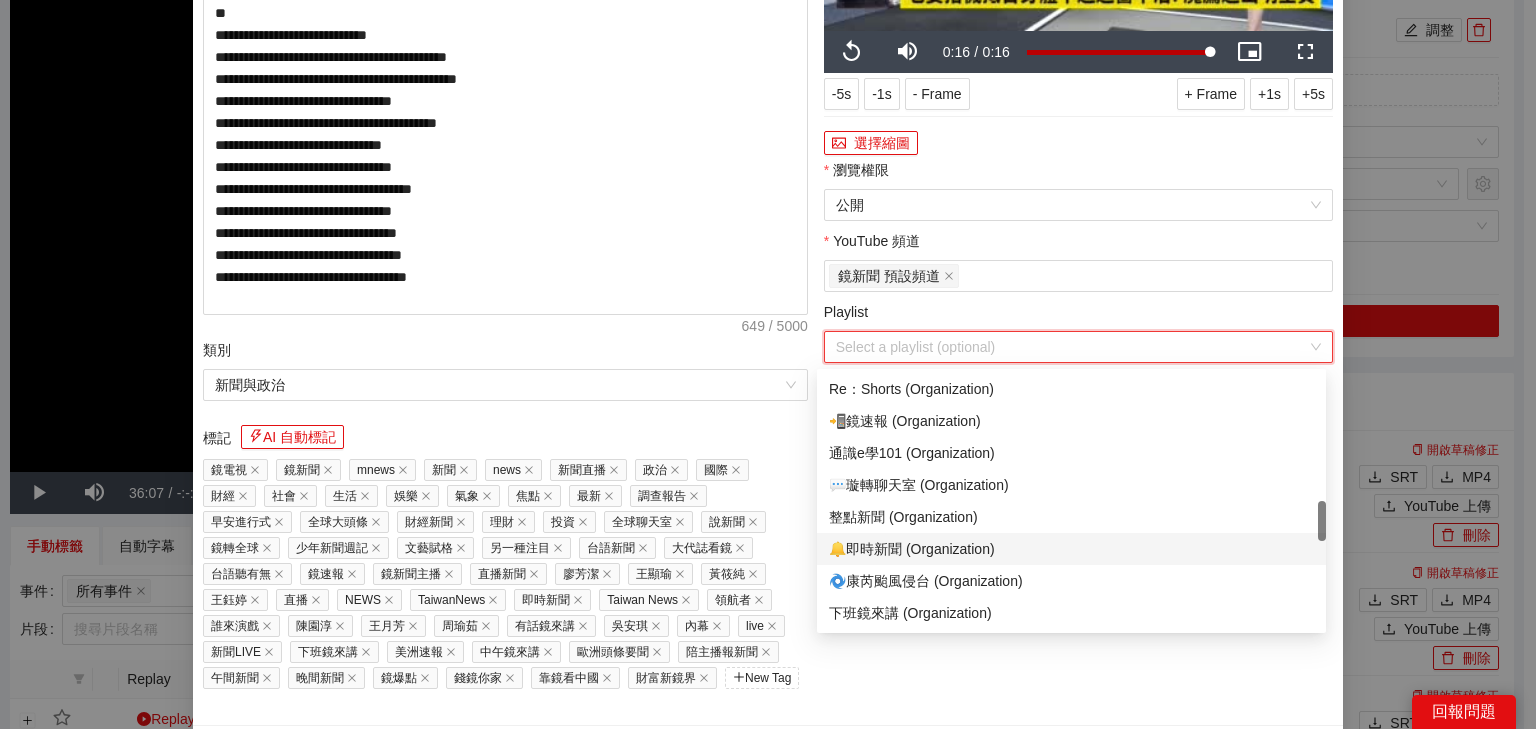 click on "🔔即時新聞 (Organization)" at bounding box center [1071, 549] 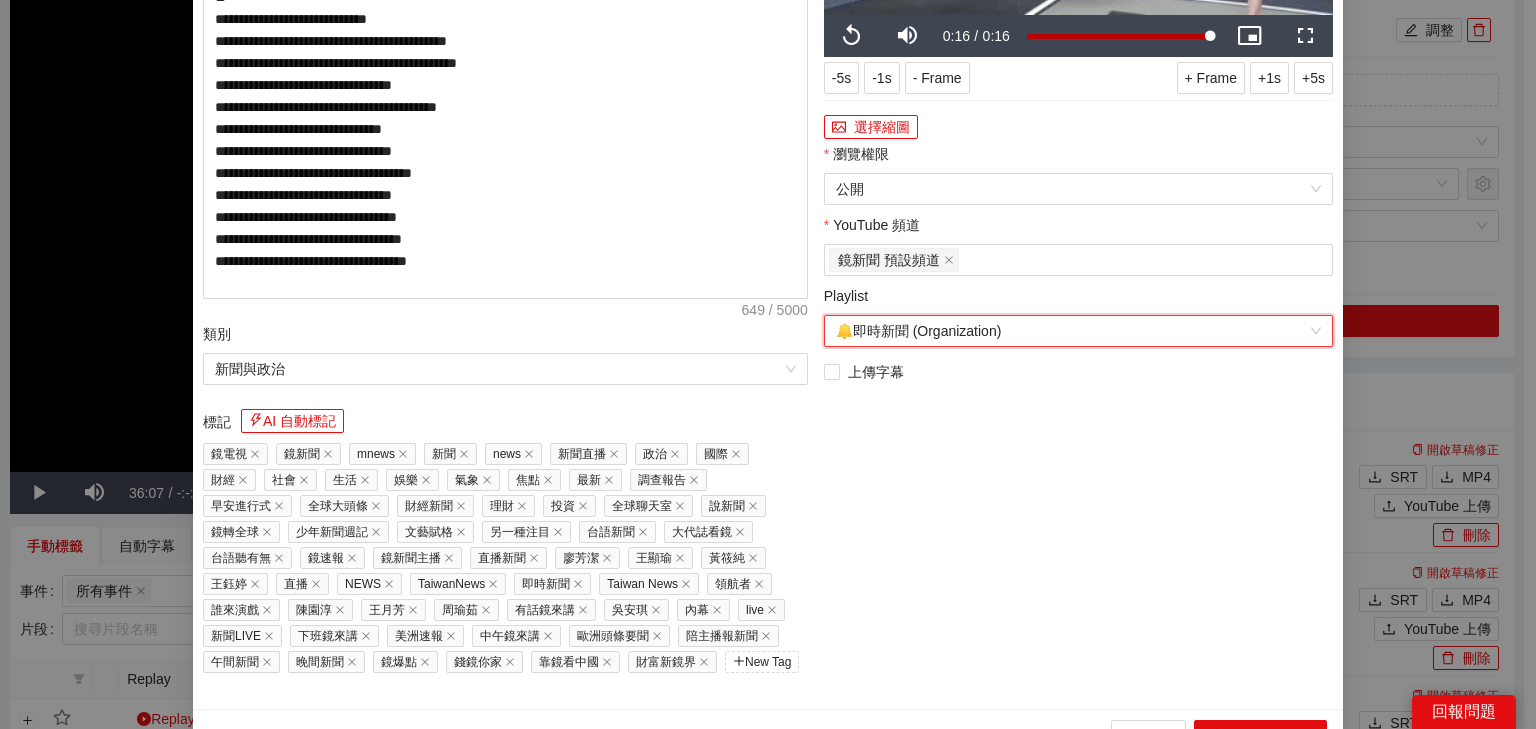 scroll, scrollTop: 364, scrollLeft: 0, axis: vertical 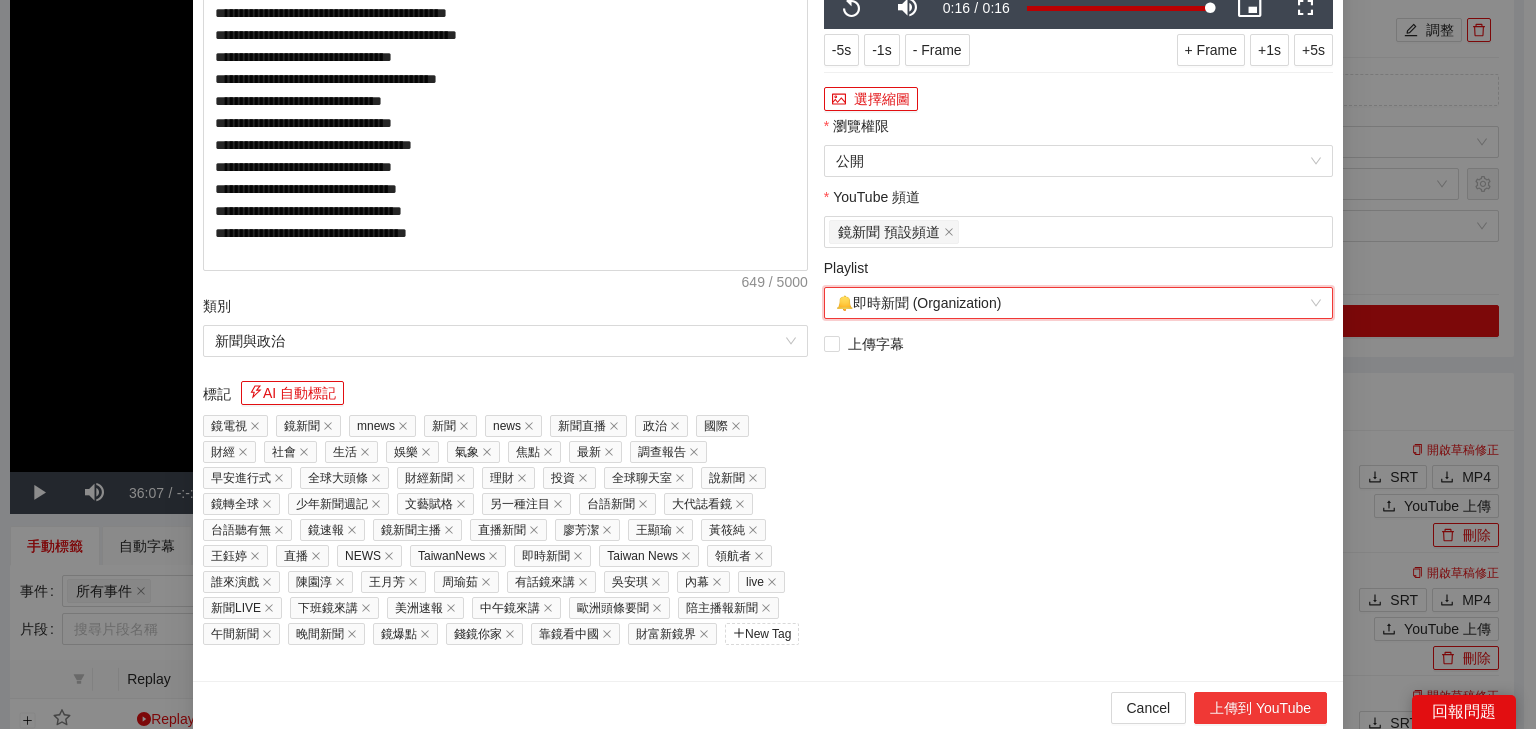 click on "Cancel 上傳到 YouTube" at bounding box center [768, 707] 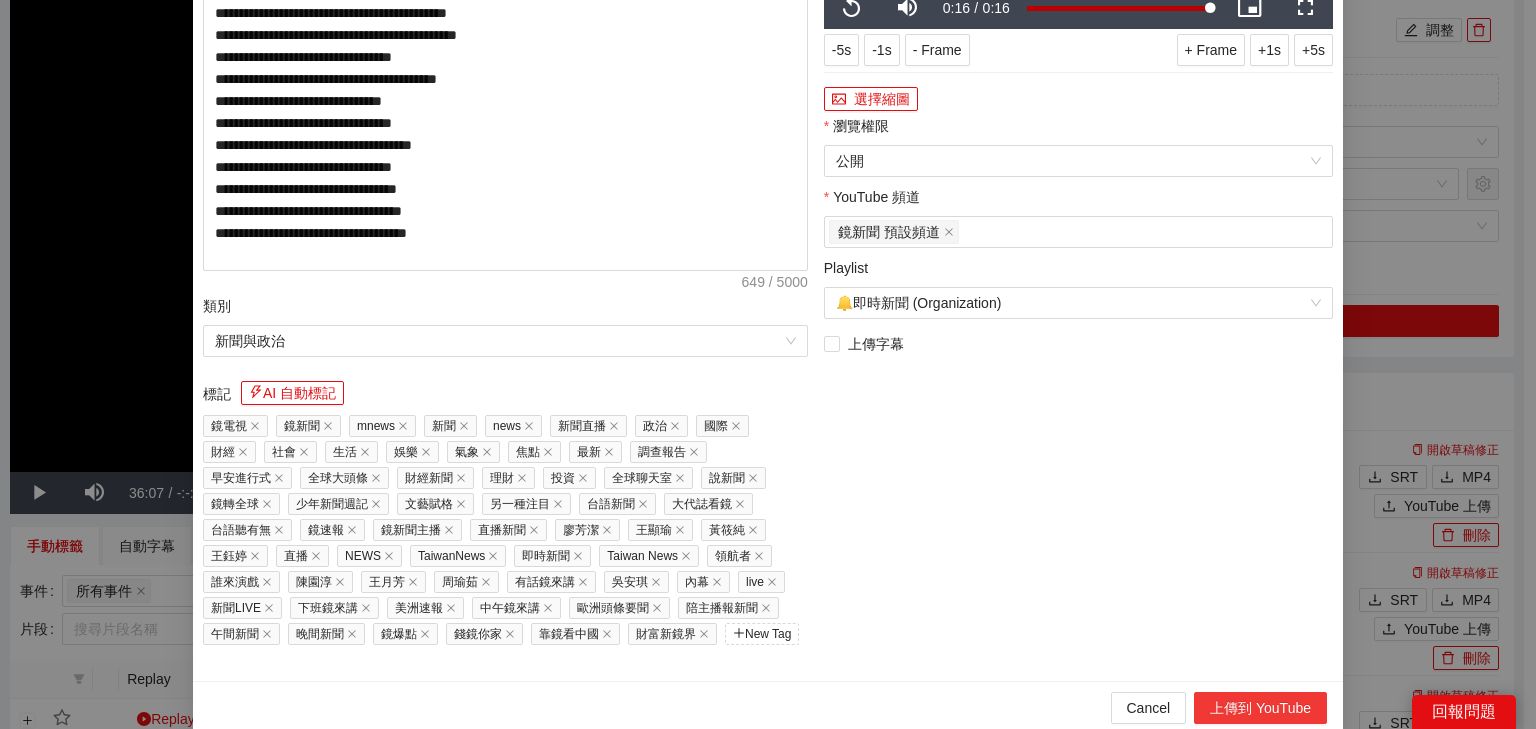 click on "上傳到 YouTube" at bounding box center (1260, 708) 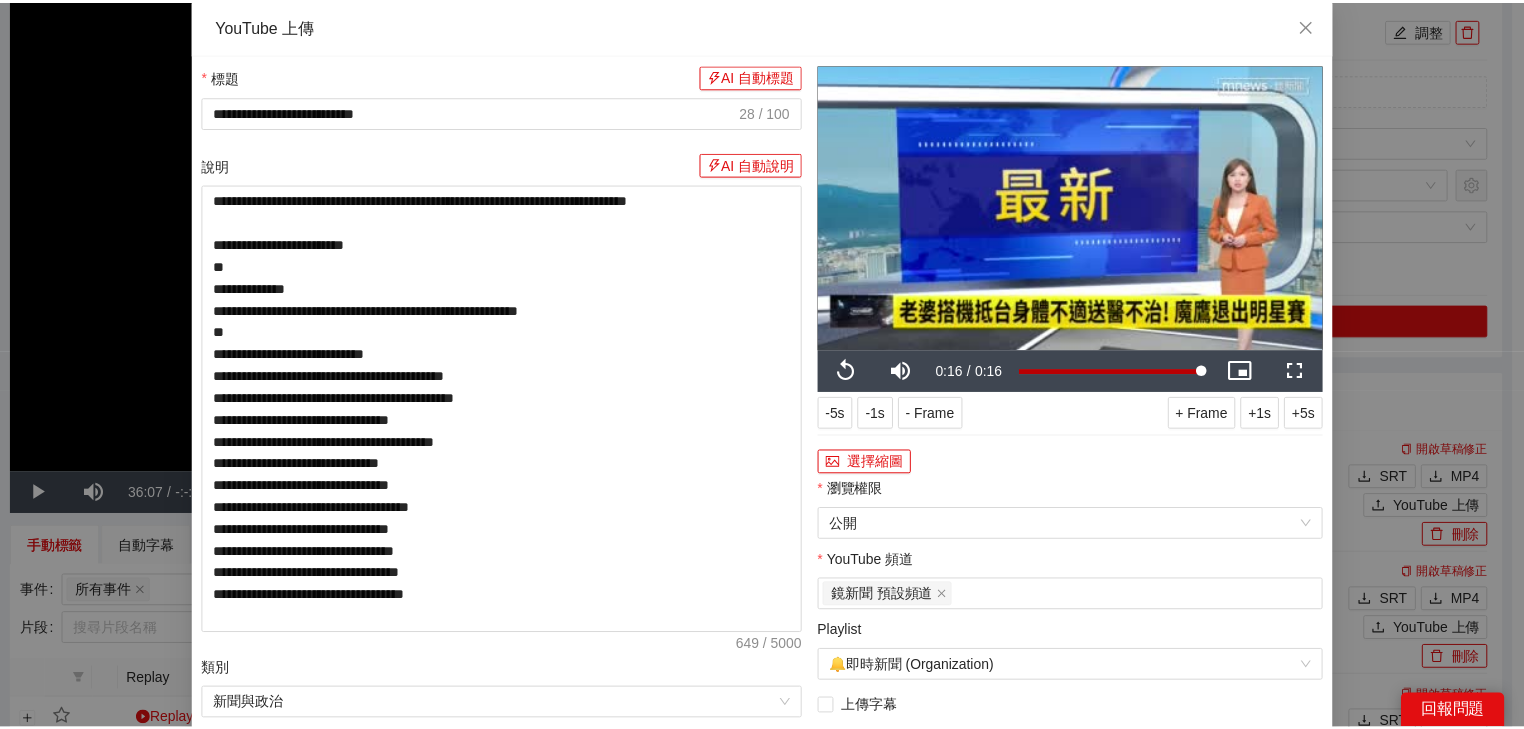 scroll, scrollTop: 0, scrollLeft: 0, axis: both 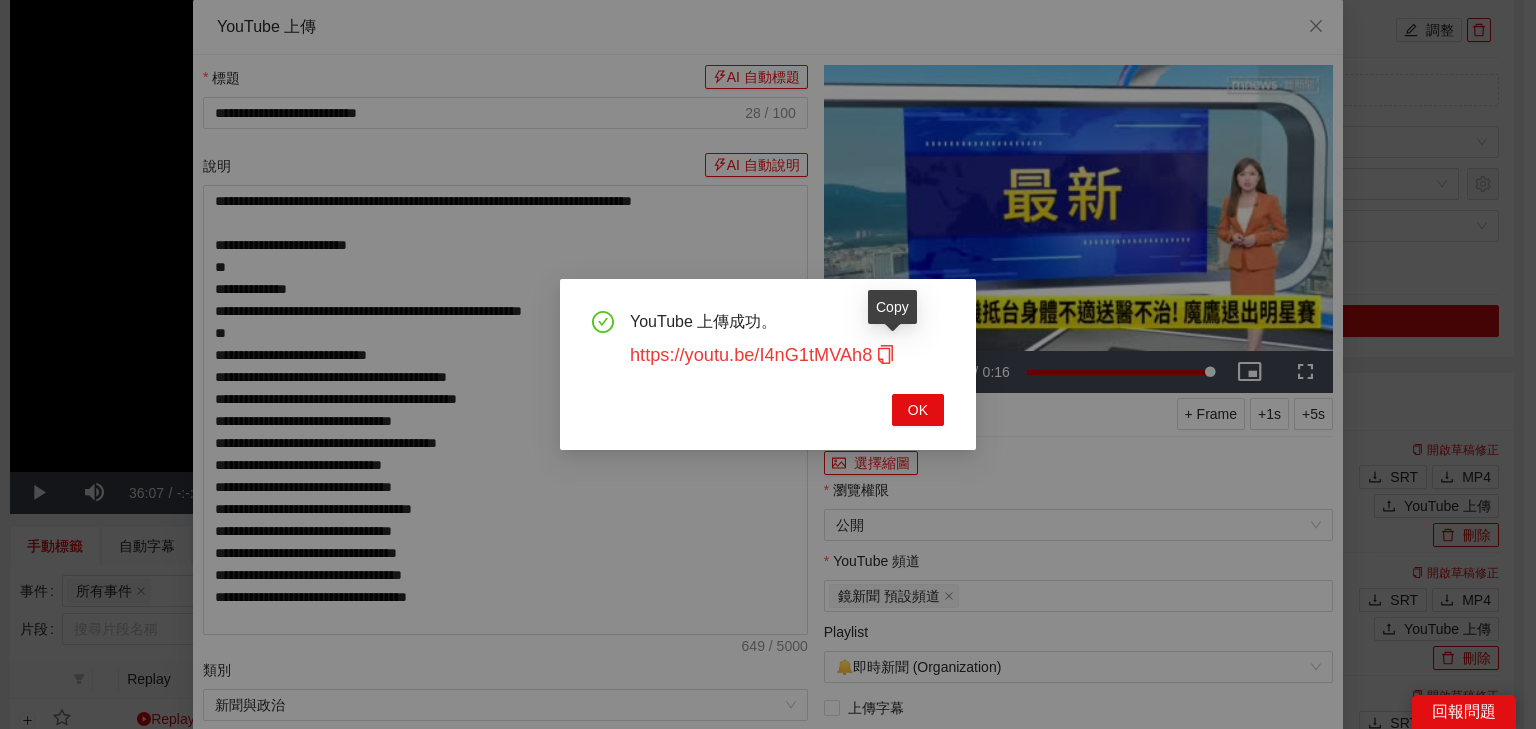 click 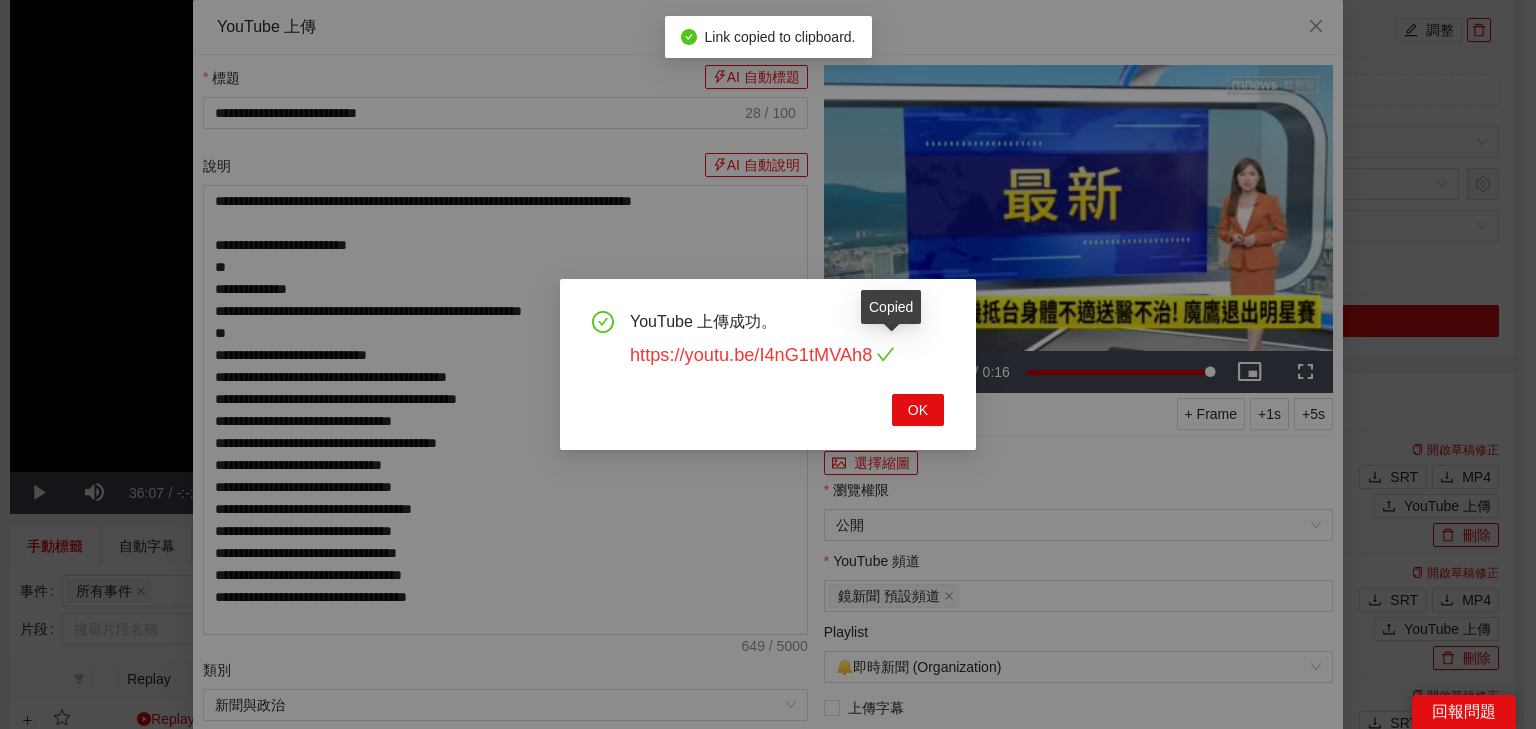 click on "https://youtu.be/I4nG1tMVAh8" at bounding box center (762, 355) 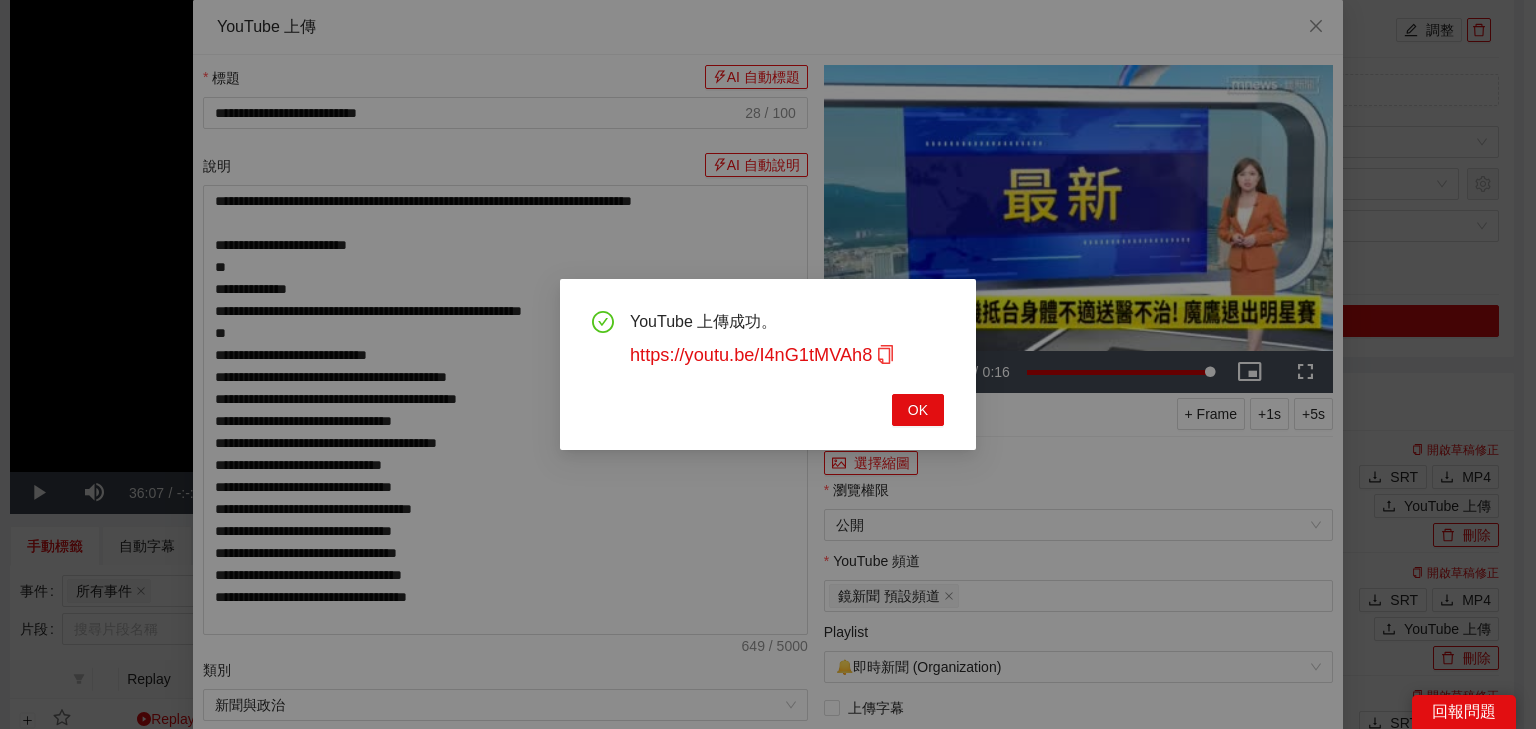 click 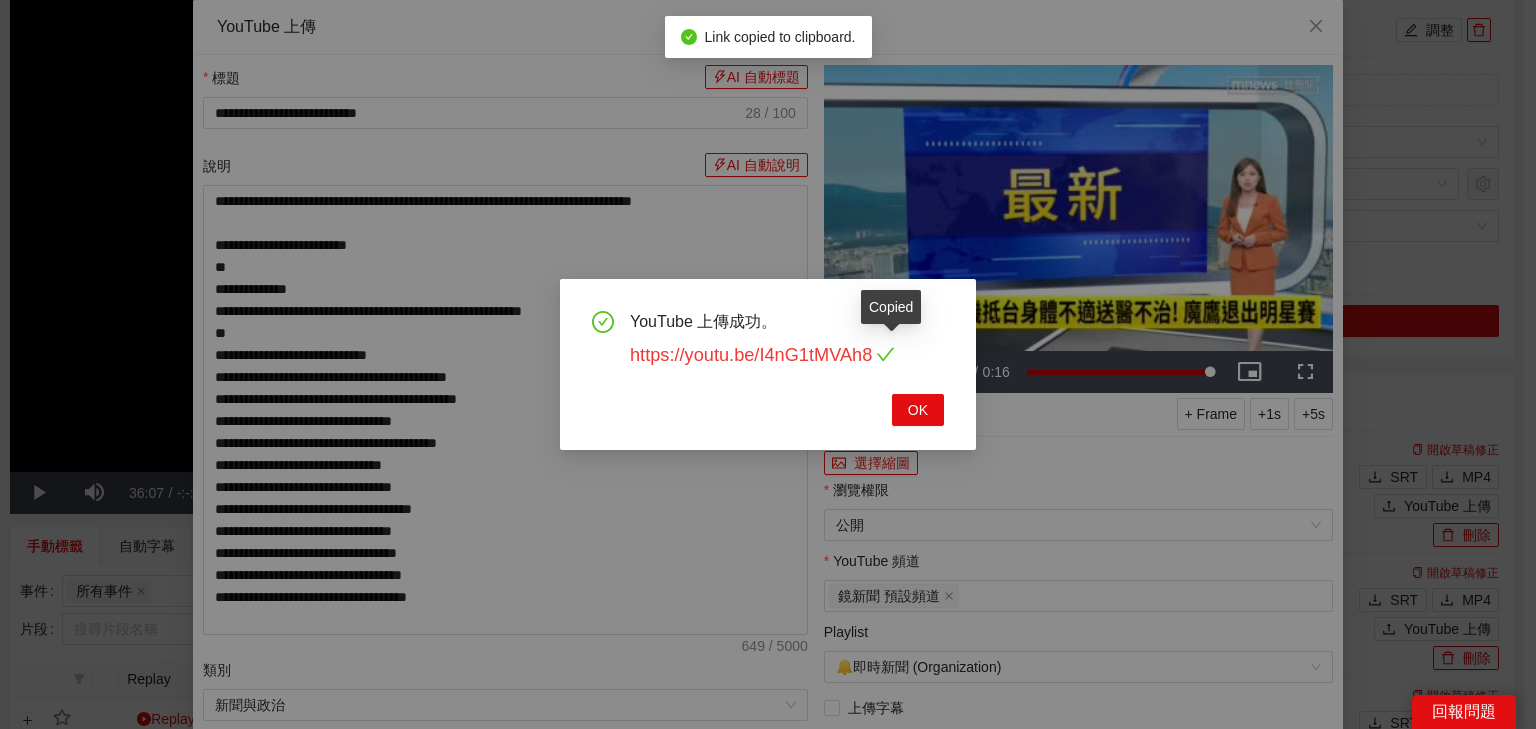 click on "https://youtu.be/I4nG1tMVAh8" at bounding box center (762, 355) 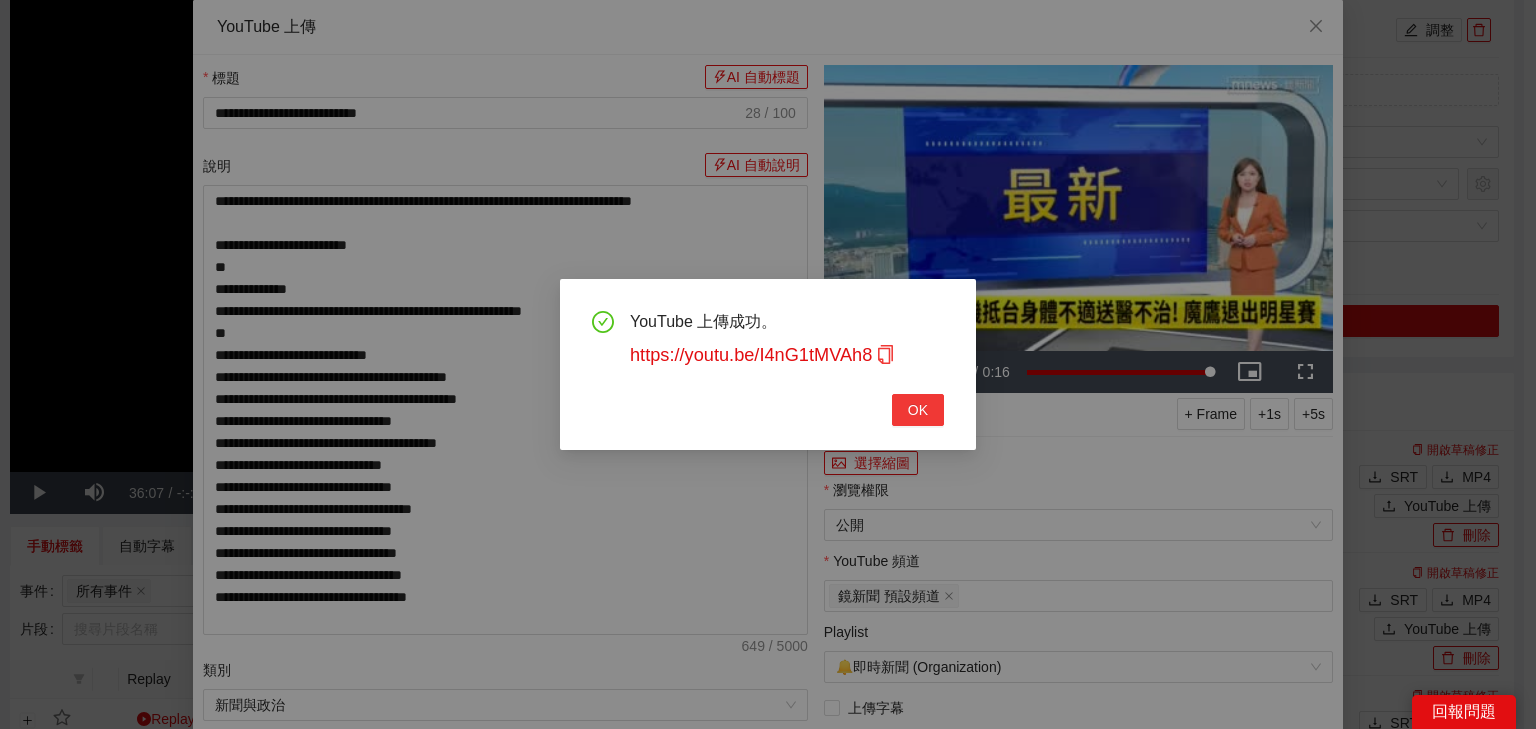 click on "OK" at bounding box center (918, 410) 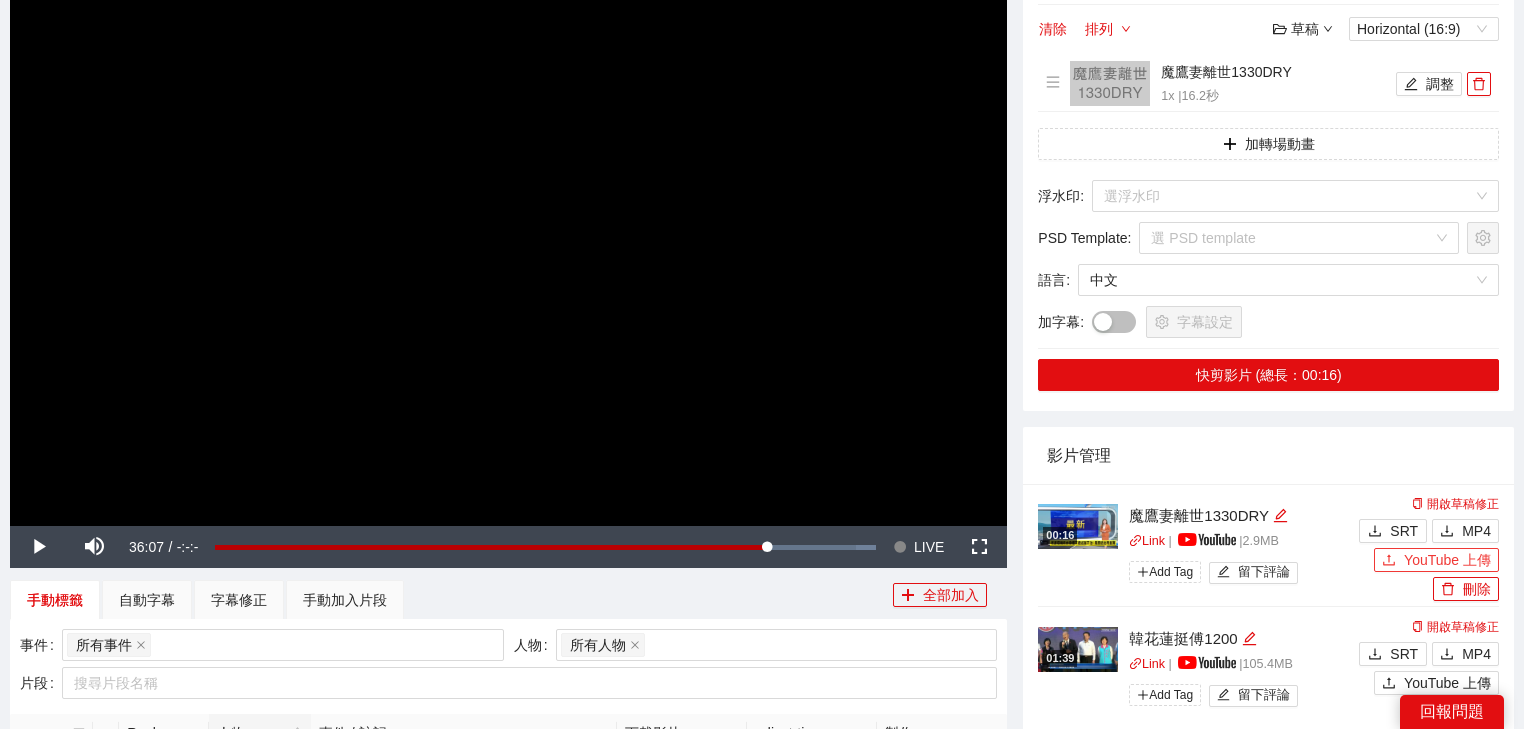 scroll, scrollTop: 0, scrollLeft: 0, axis: both 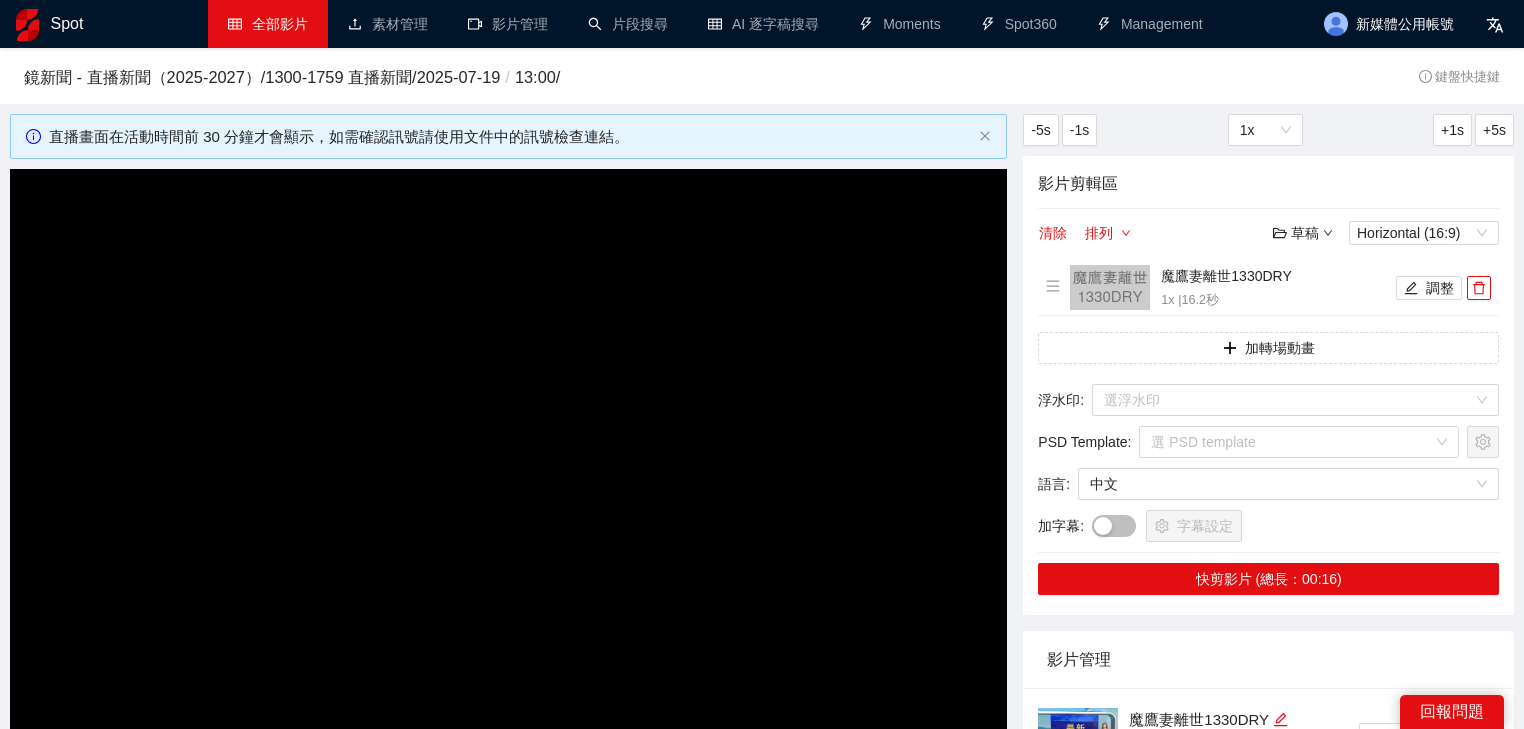 click on "全部影片" at bounding box center [268, 24] 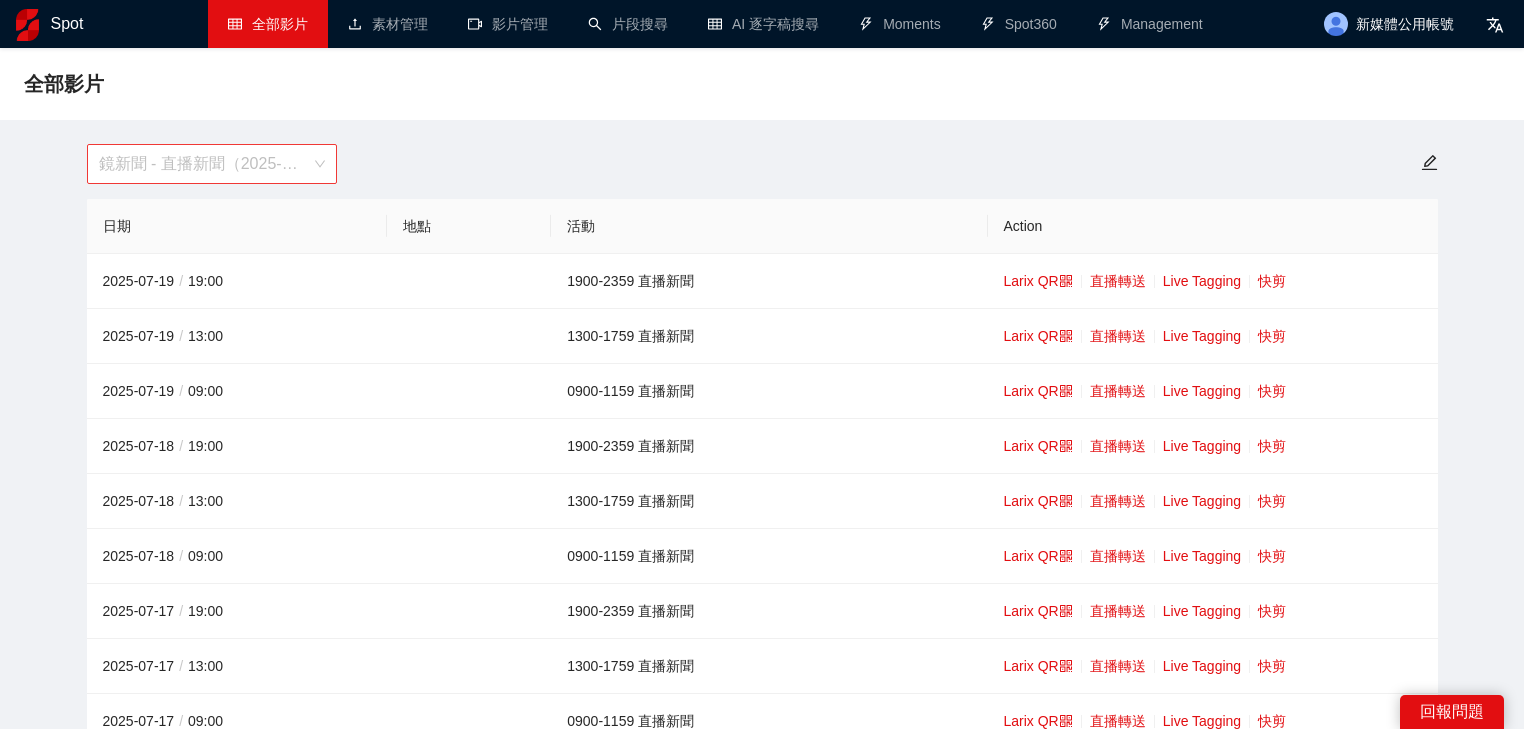click on "鏡新聞 - 直播新聞（2025-2027）" at bounding box center [212, 164] 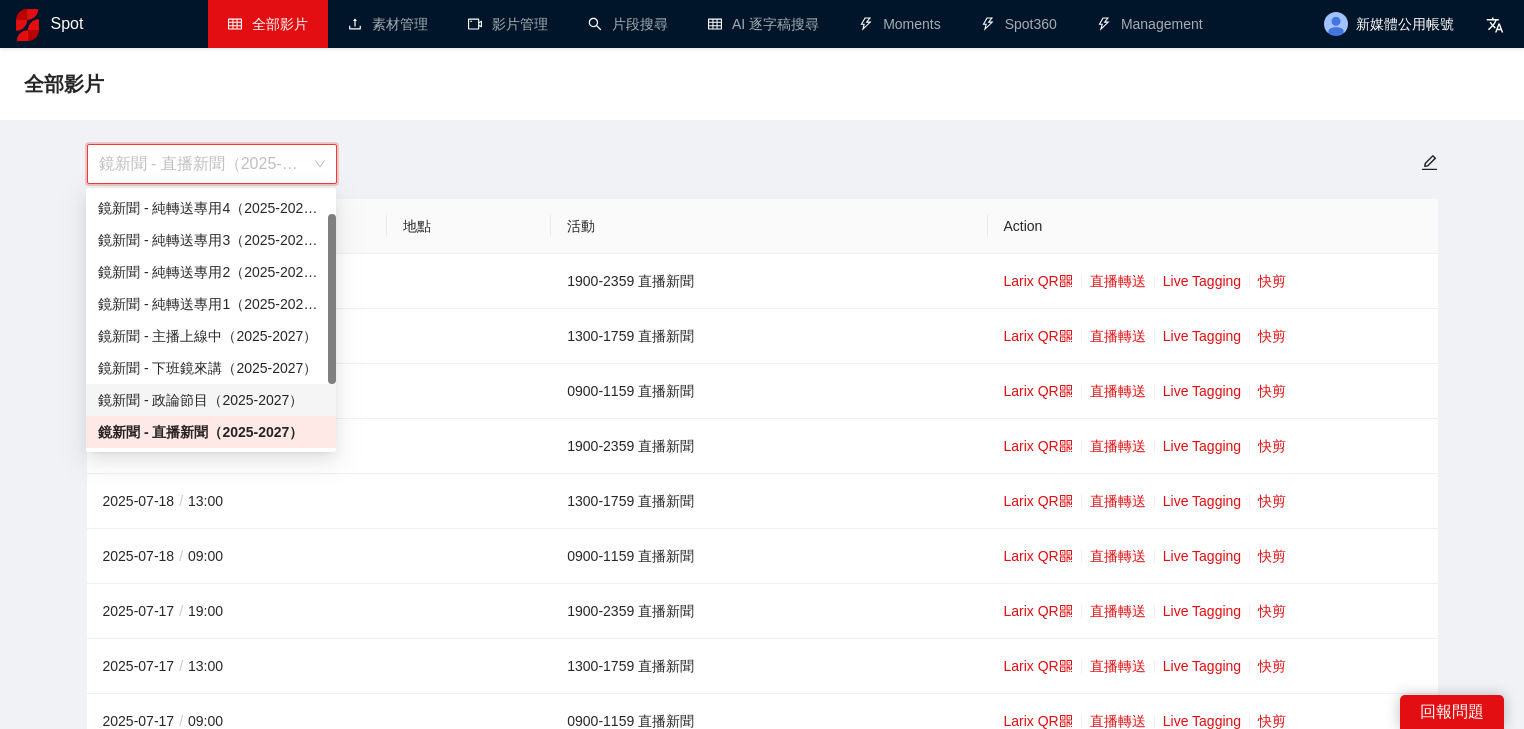 scroll, scrollTop: 128, scrollLeft: 0, axis: vertical 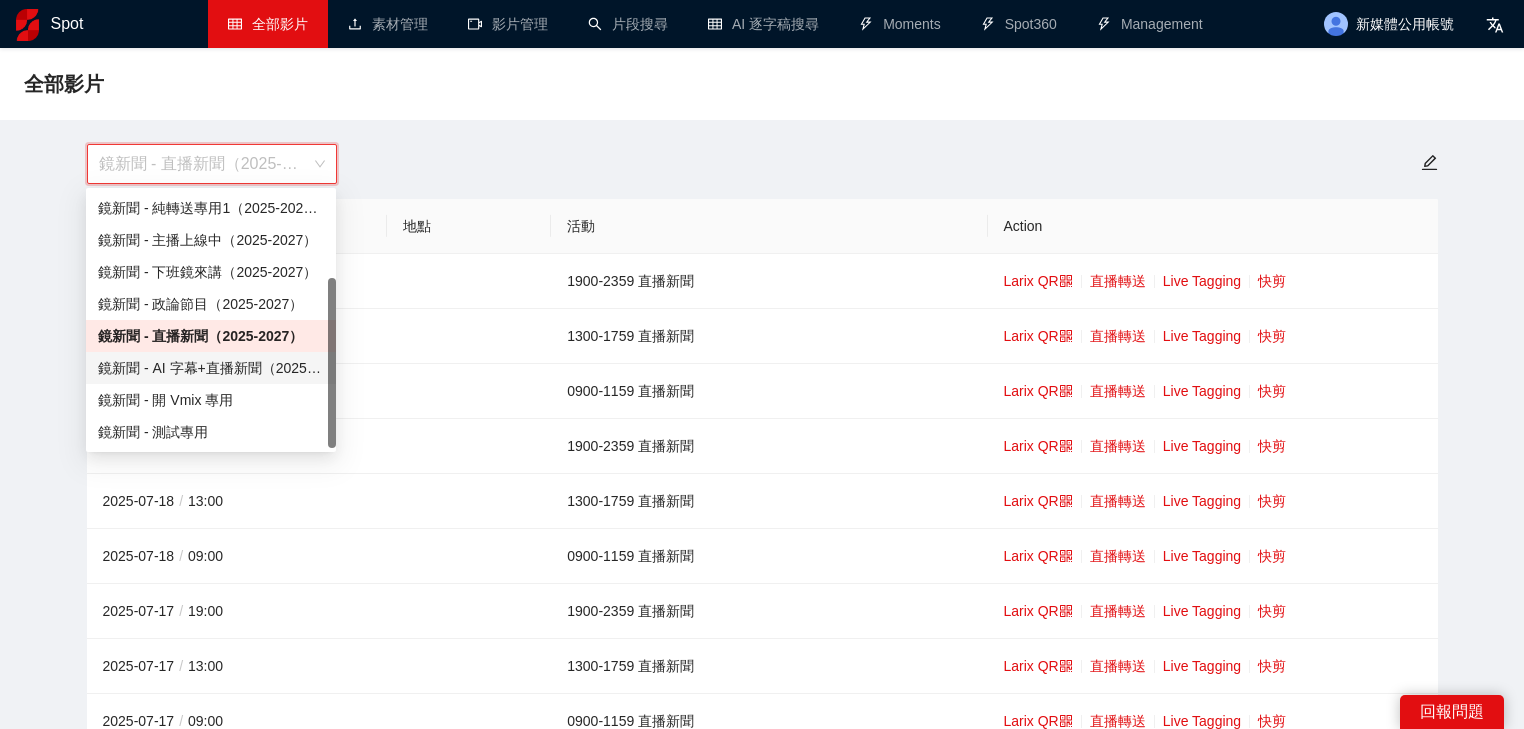 click on "鏡新聞 - AI 字幕+直播新聞（2025-2027）" at bounding box center [211, 368] 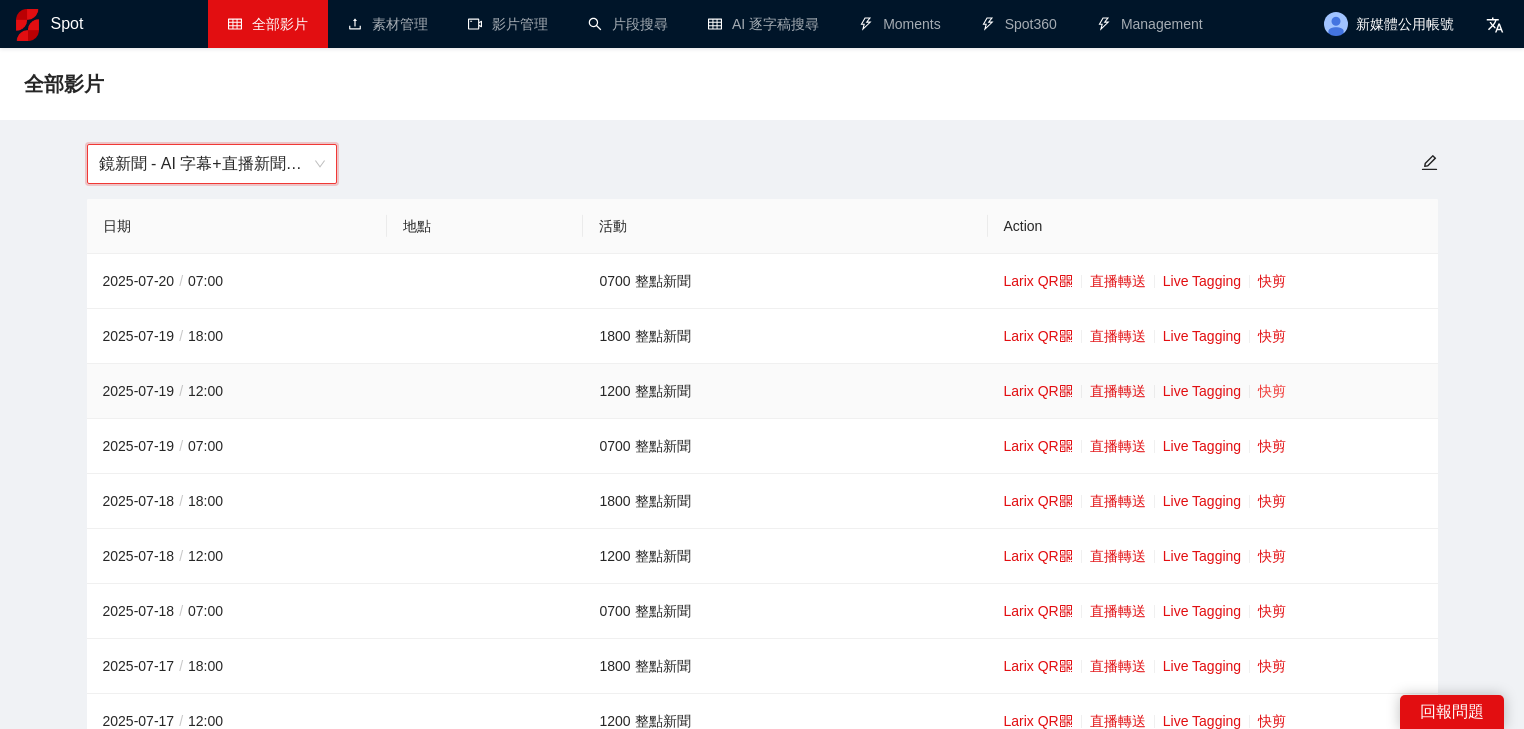 click on "快剪" at bounding box center (1272, 391) 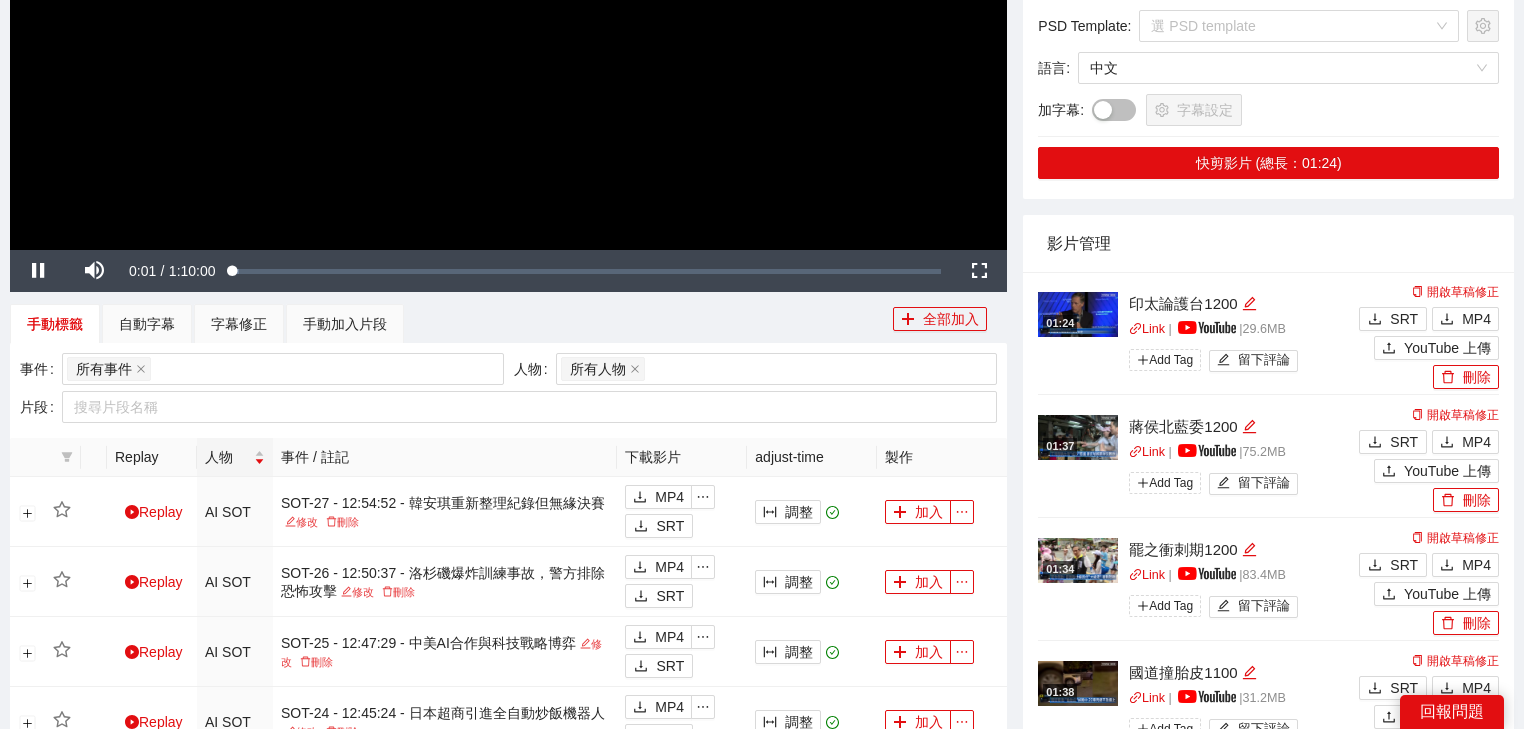 click at bounding box center [508, -31] 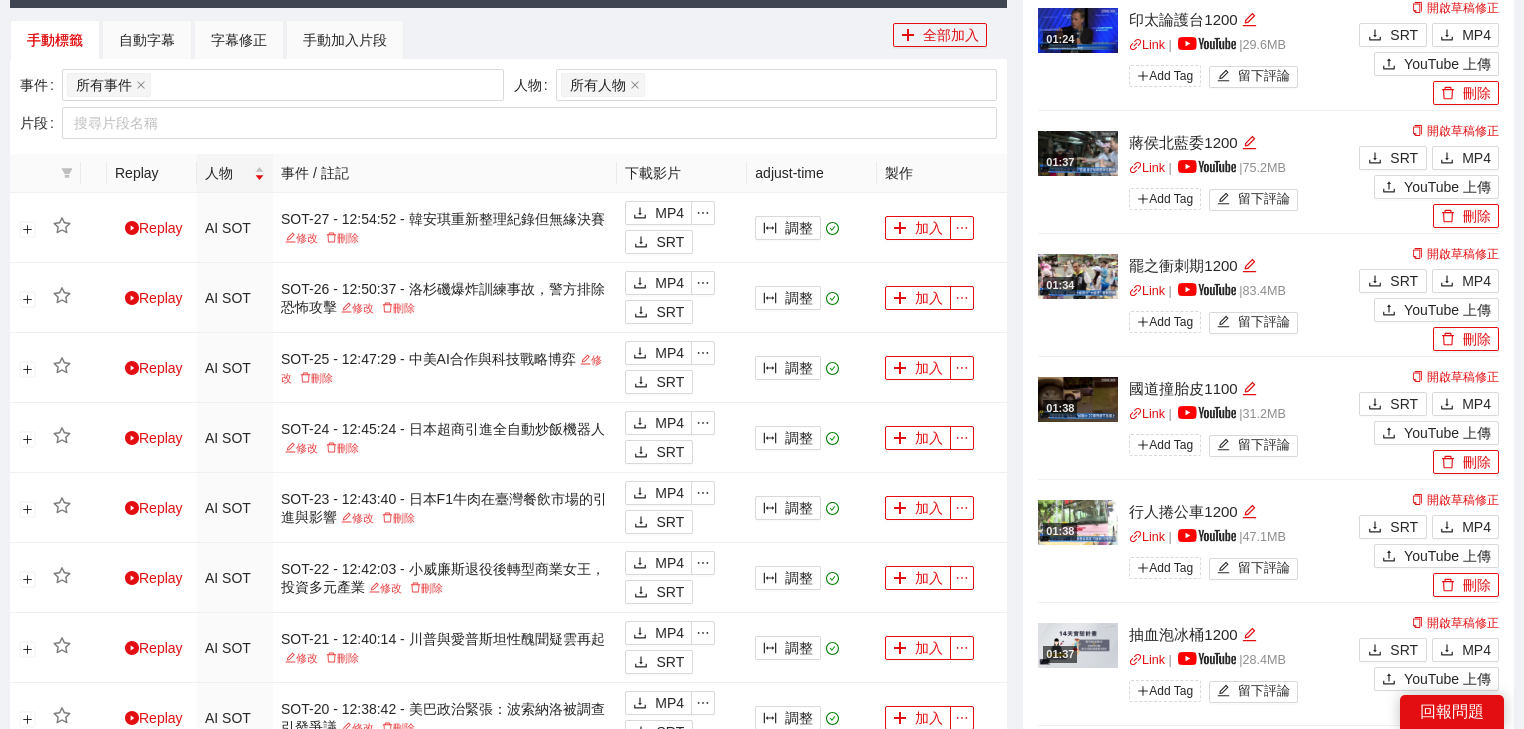 scroll, scrollTop: 640, scrollLeft: 0, axis: vertical 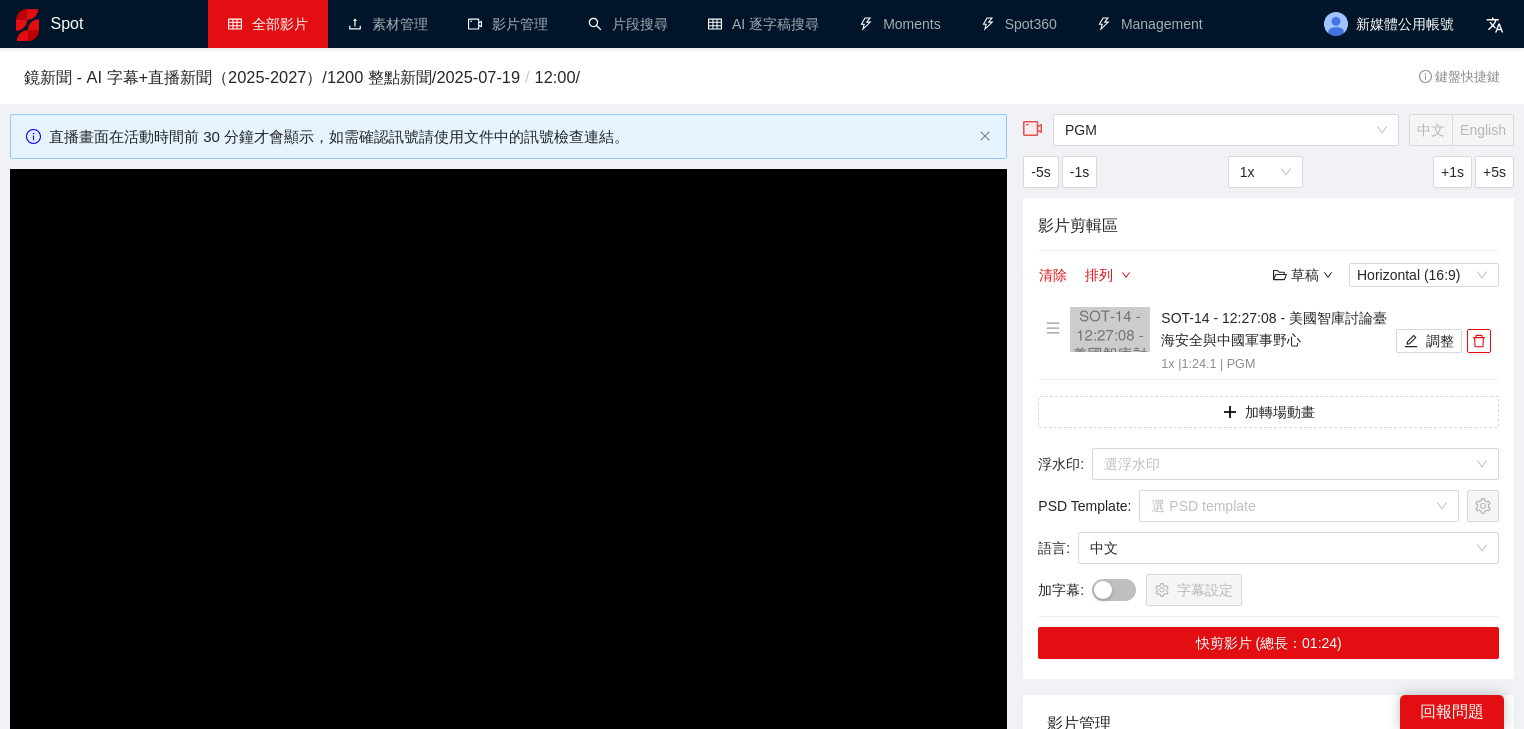 click on "全部影片" at bounding box center [268, 24] 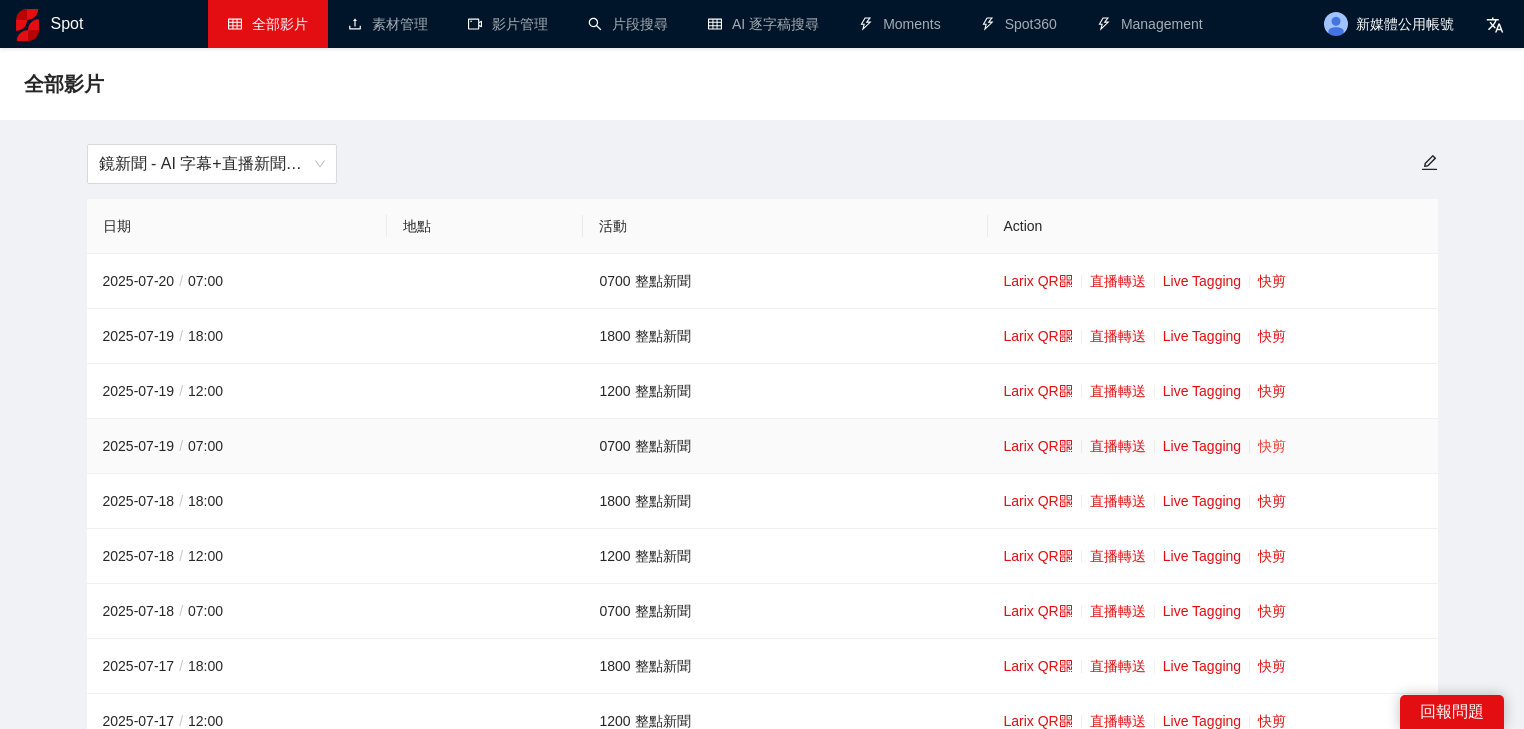 click on "快剪" at bounding box center (1272, 446) 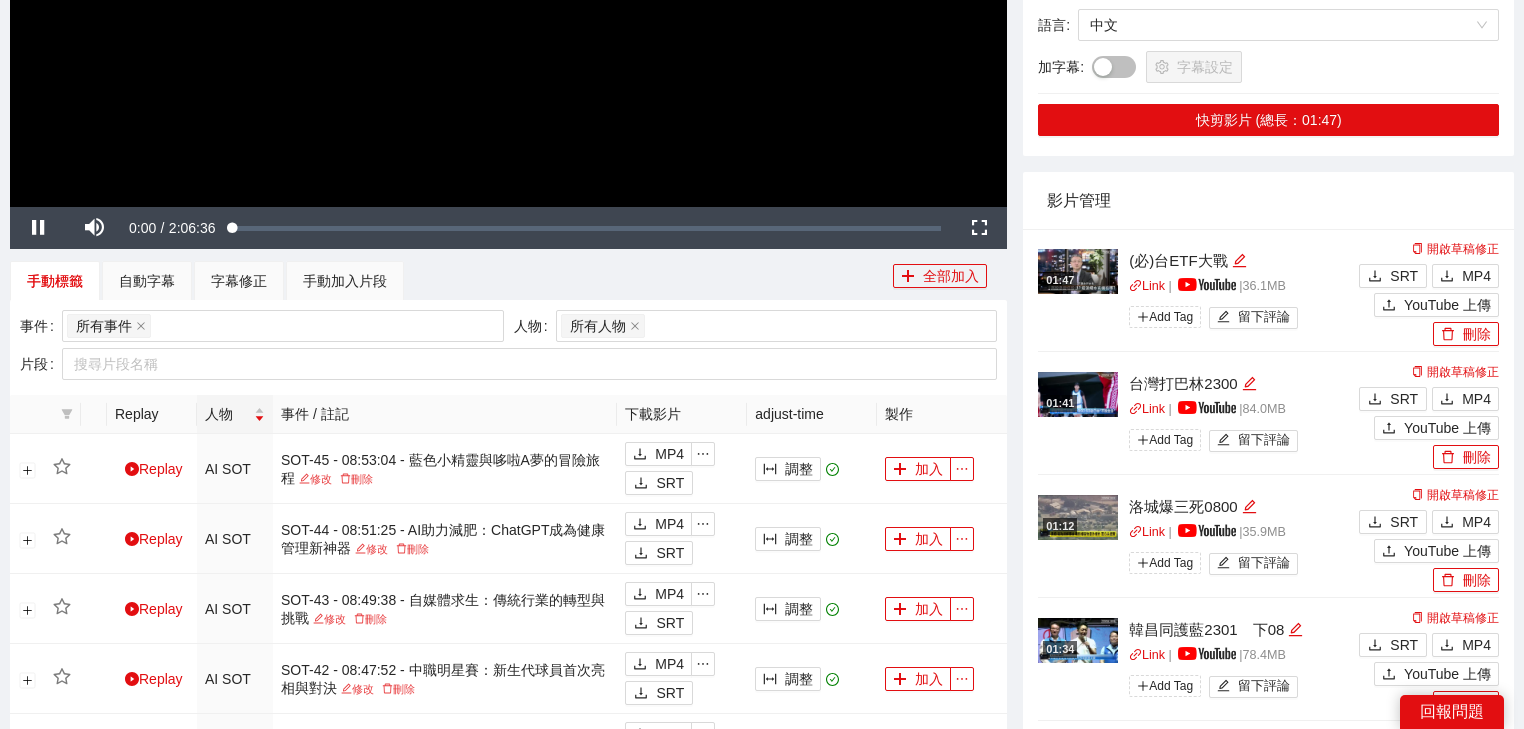 scroll, scrollTop: 720, scrollLeft: 0, axis: vertical 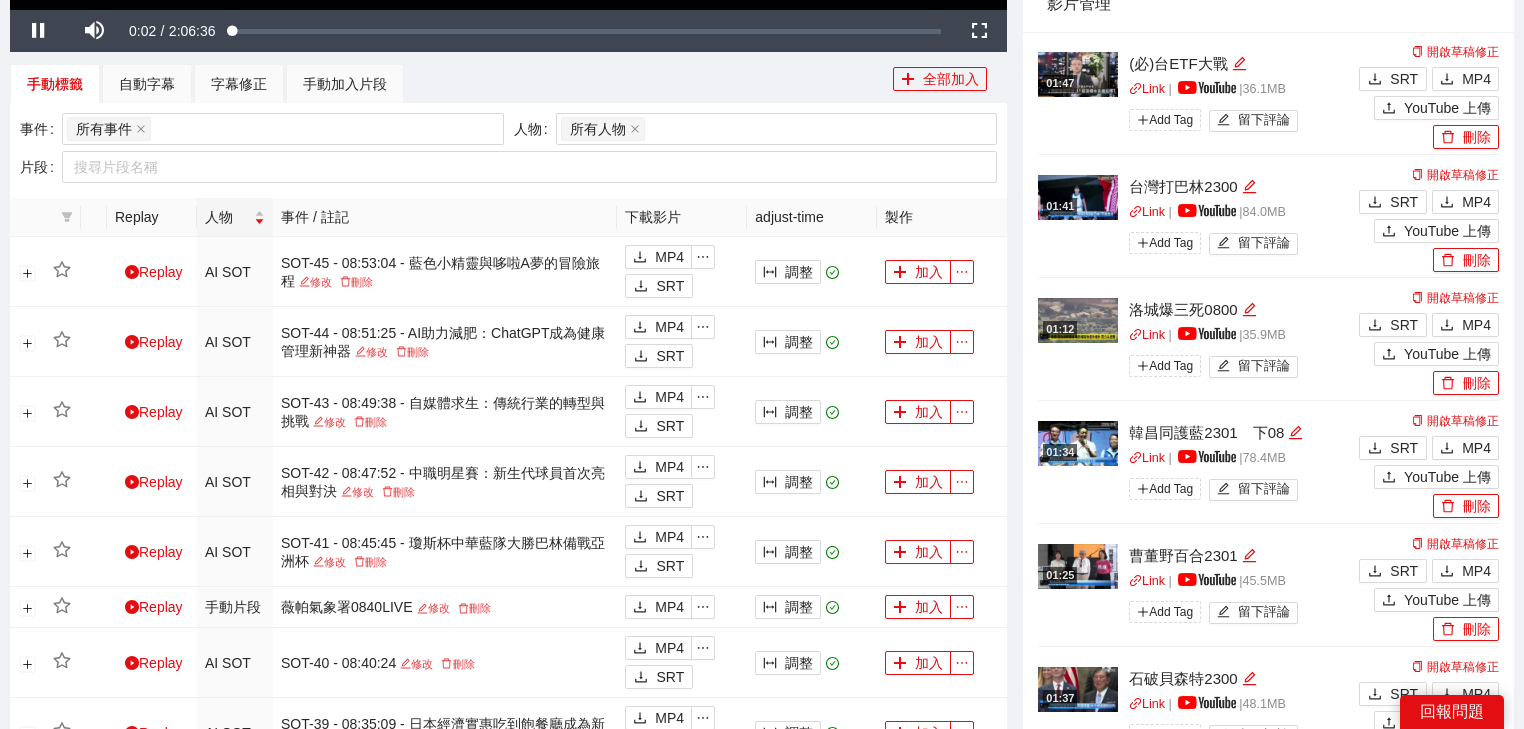 click at bounding box center [1078, 443] 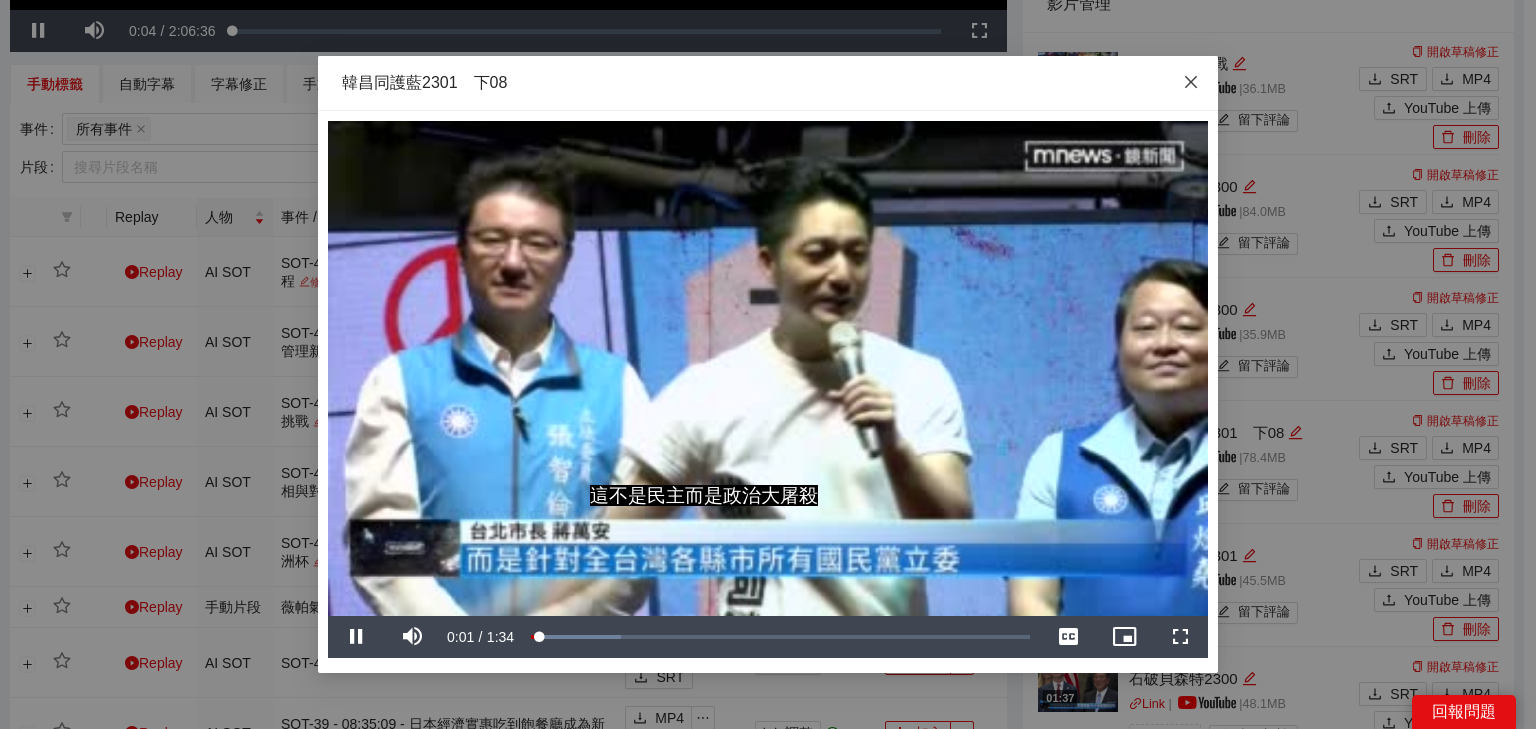 click 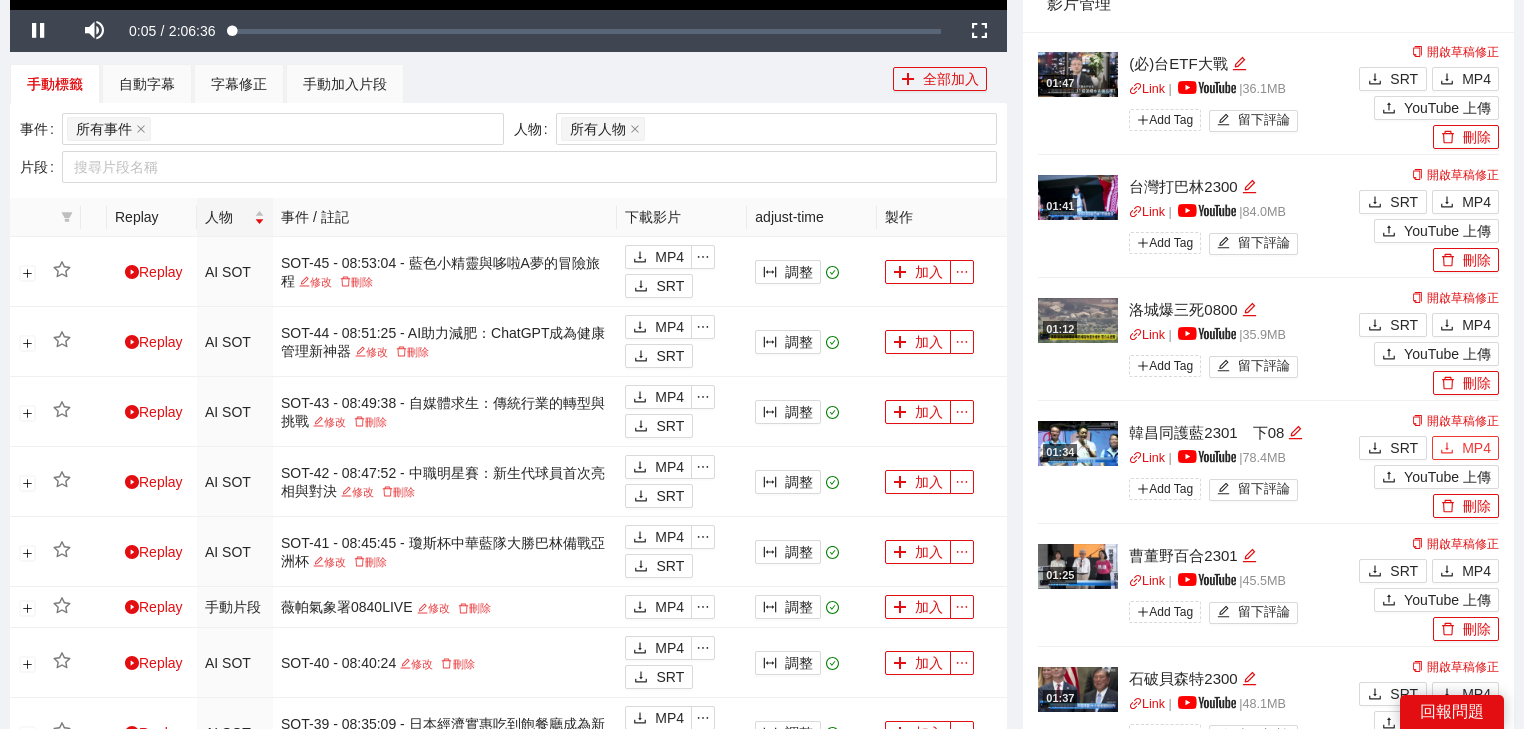 click on "MP4" at bounding box center (1476, 448) 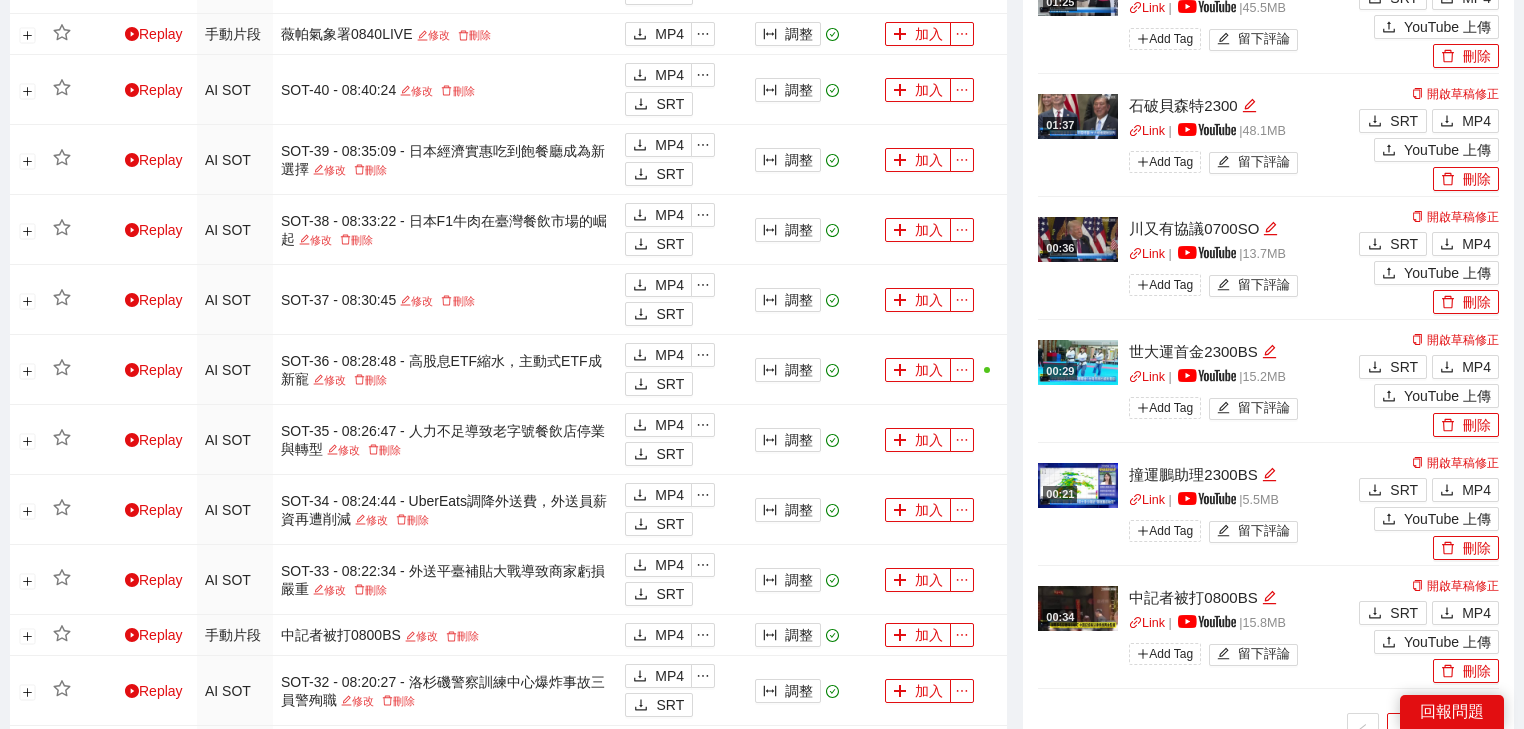 scroll, scrollTop: 1520, scrollLeft: 0, axis: vertical 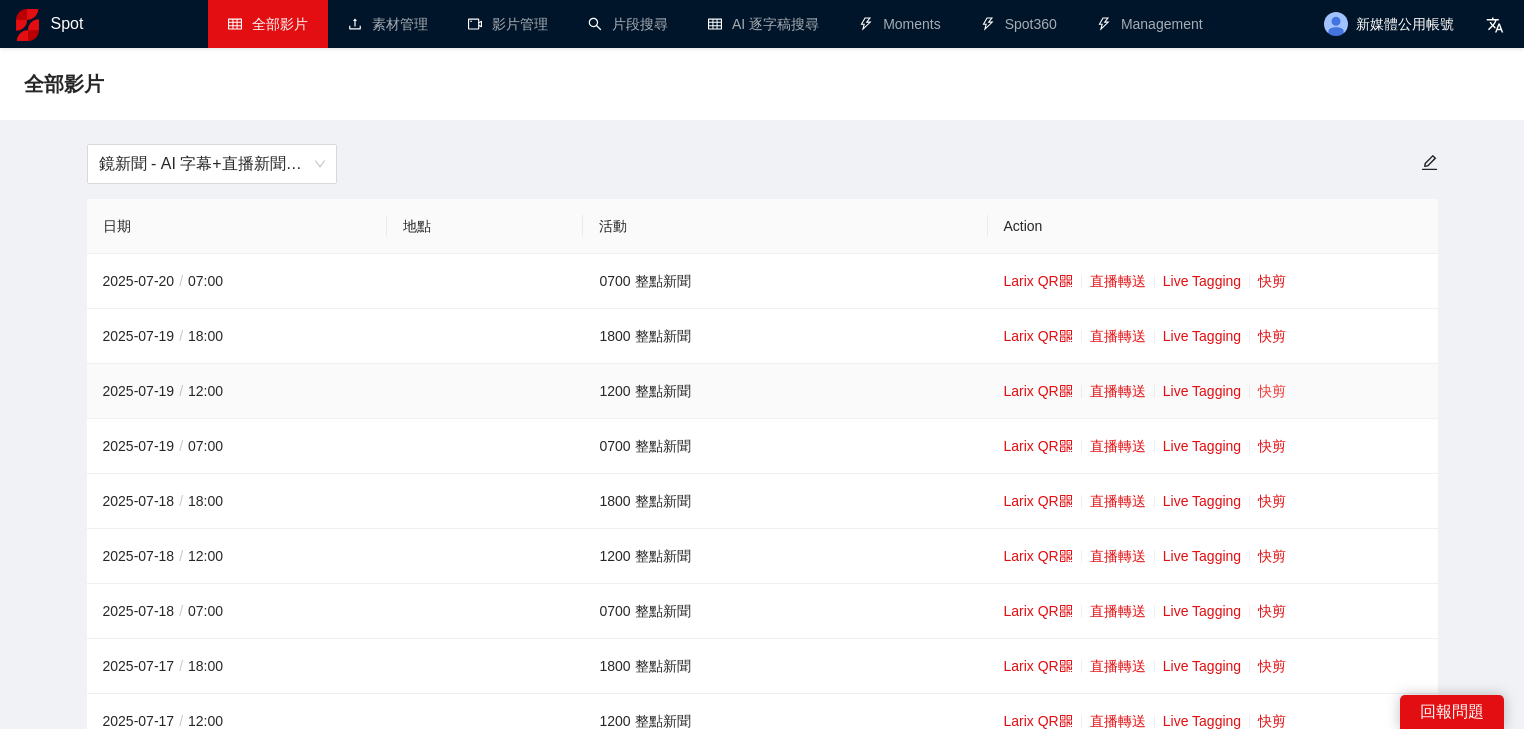 click on "快剪" at bounding box center (1272, 391) 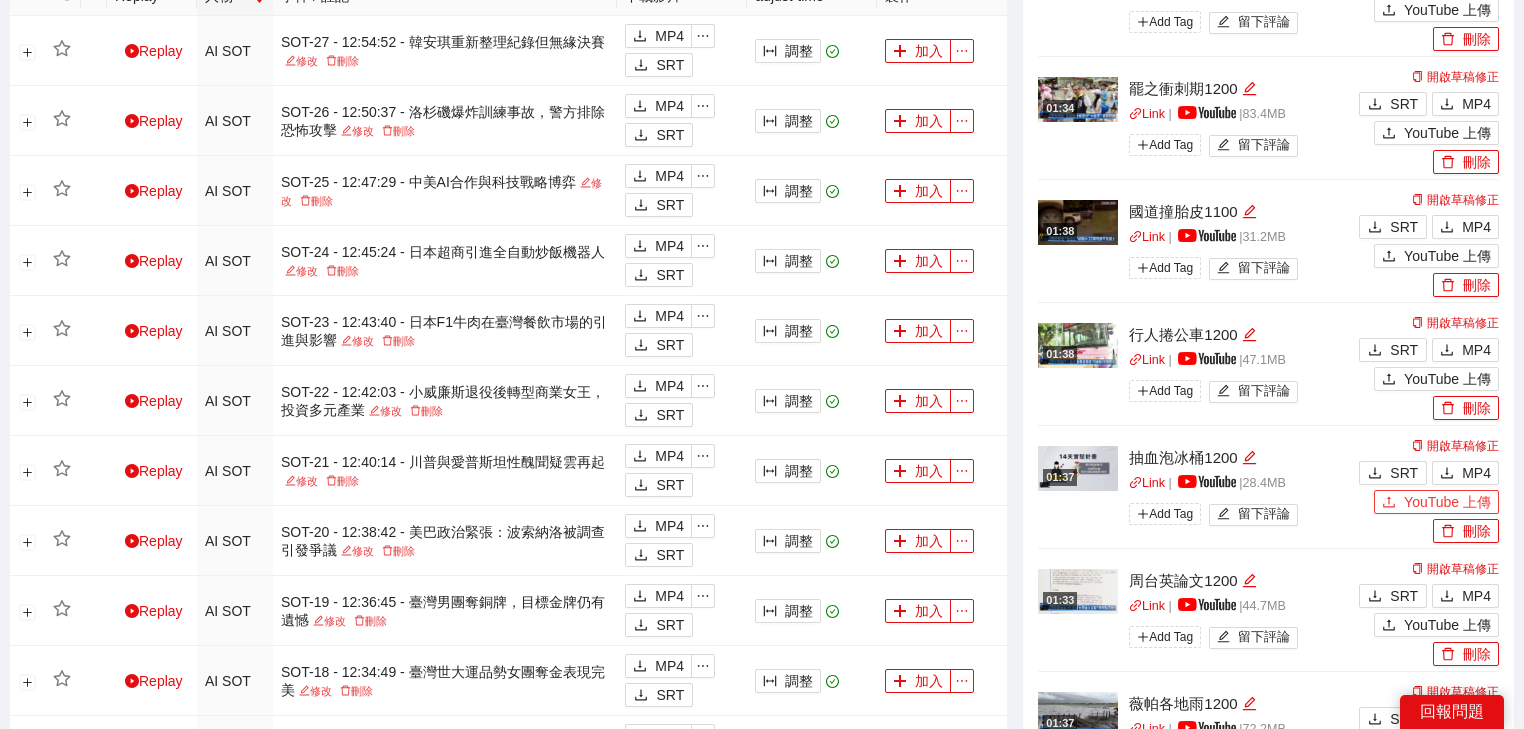 scroll, scrollTop: 1040, scrollLeft: 0, axis: vertical 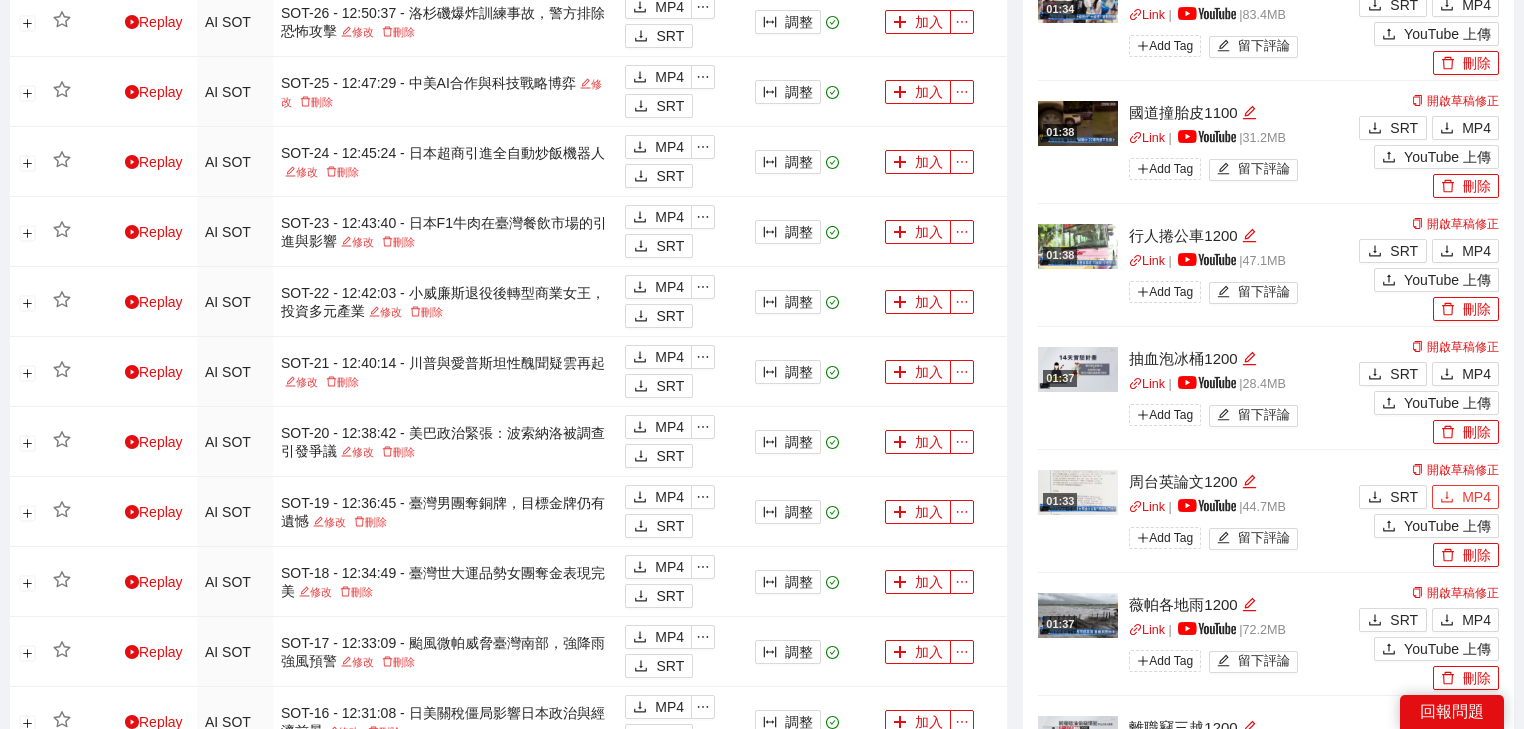 click on "MP4" at bounding box center [1476, 497] 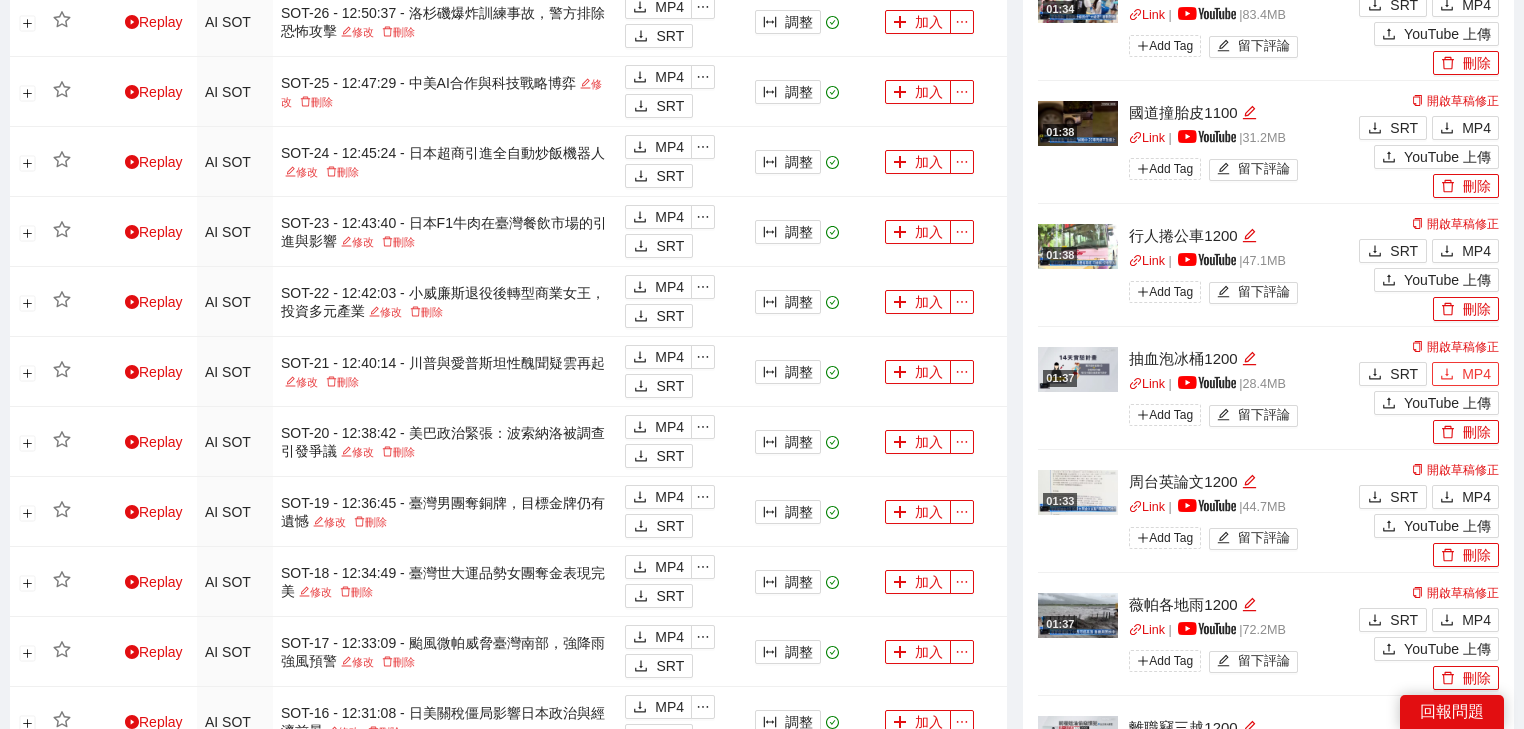 click on "MP4" at bounding box center (1476, 374) 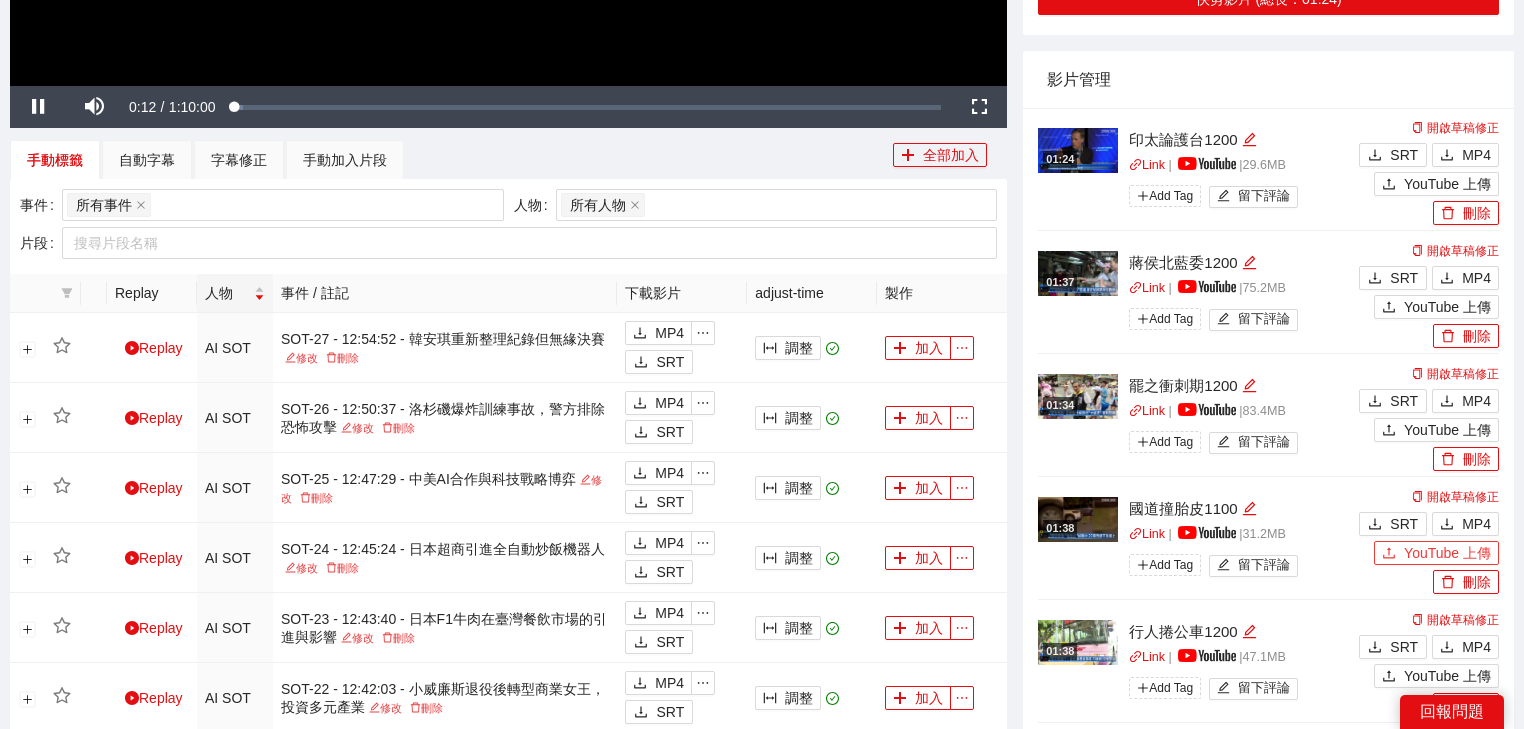 scroll, scrollTop: 640, scrollLeft: 0, axis: vertical 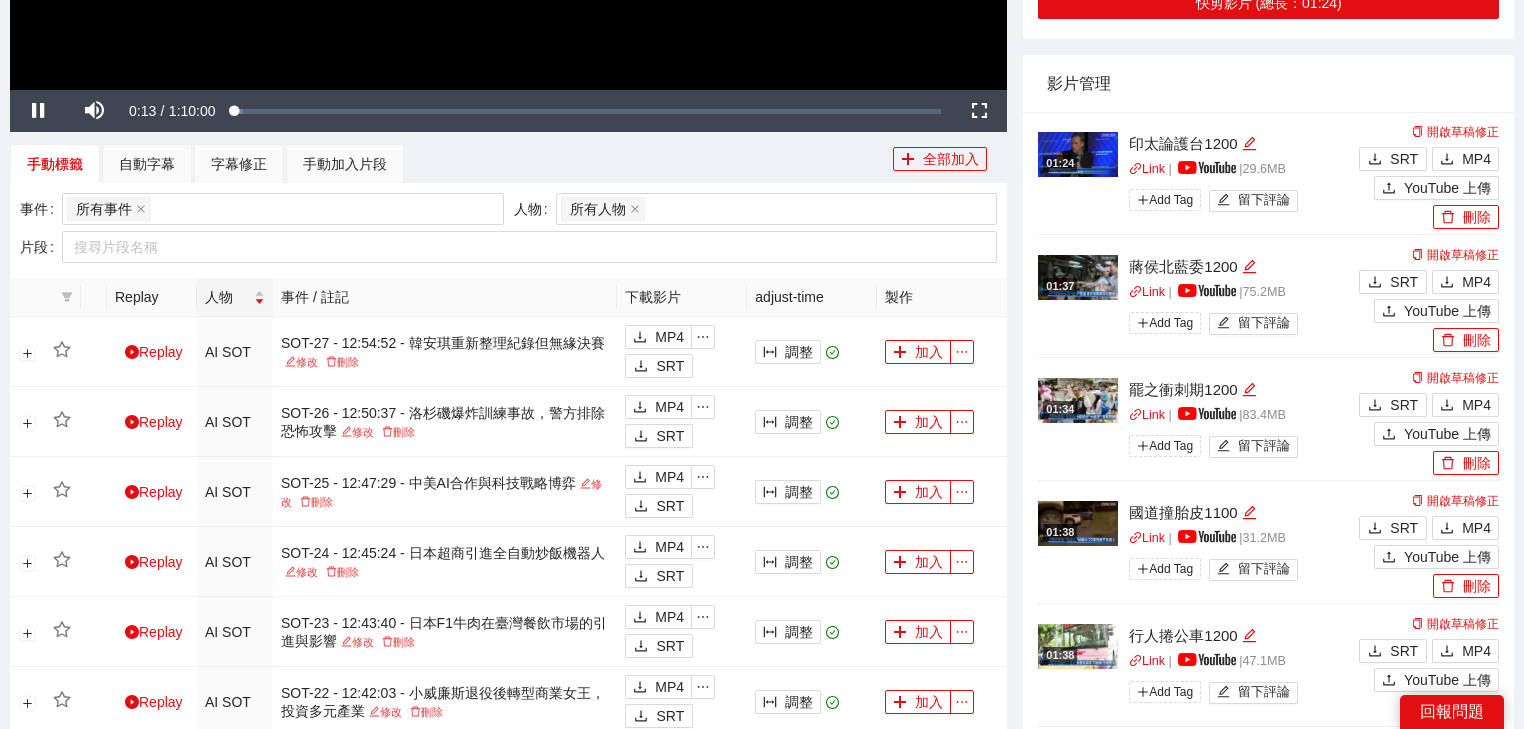 type 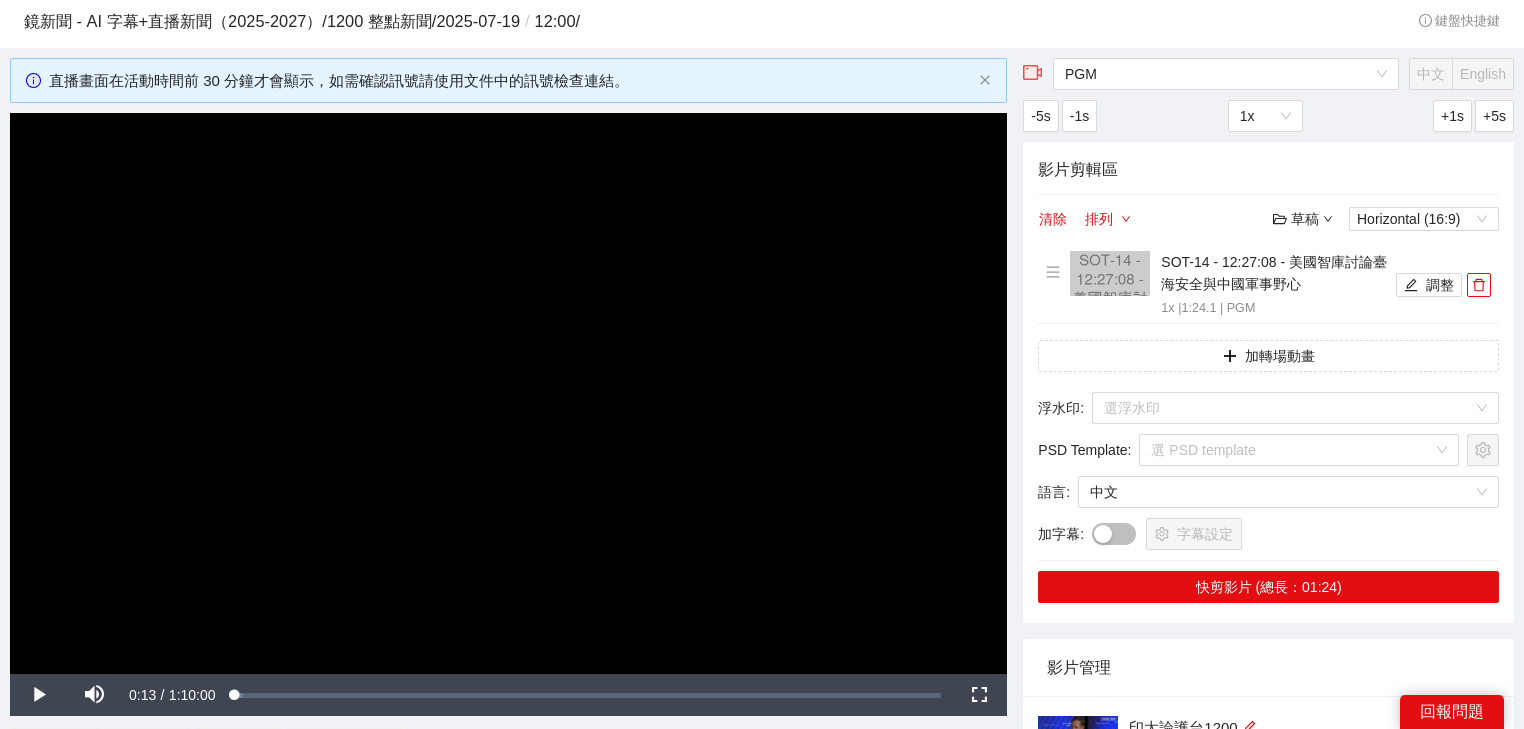 scroll, scrollTop: 0, scrollLeft: 0, axis: both 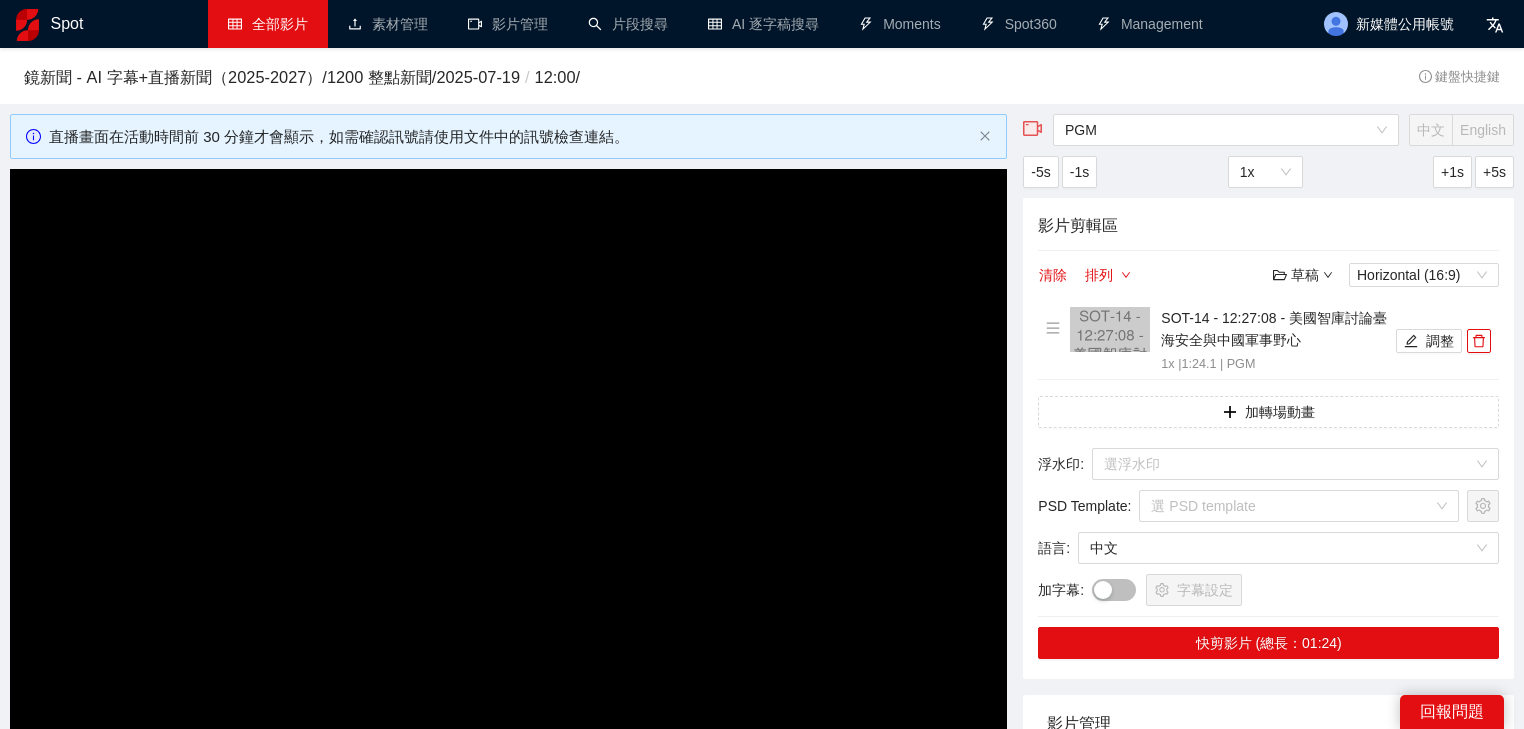 click on "全部影片" at bounding box center (268, 24) 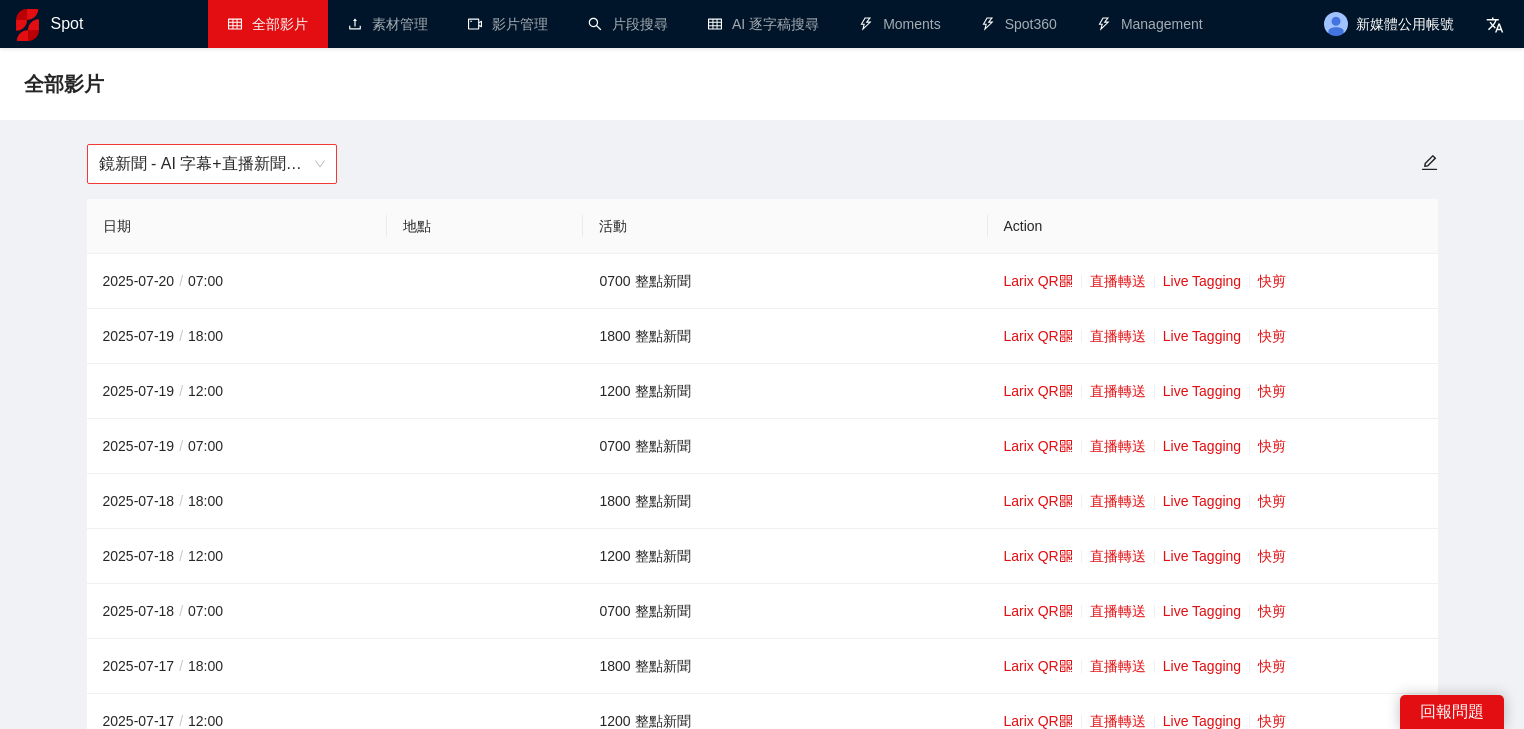 click on "鏡新聞 - AI 字幕+直播新聞（2025-2027）" at bounding box center (212, 164) 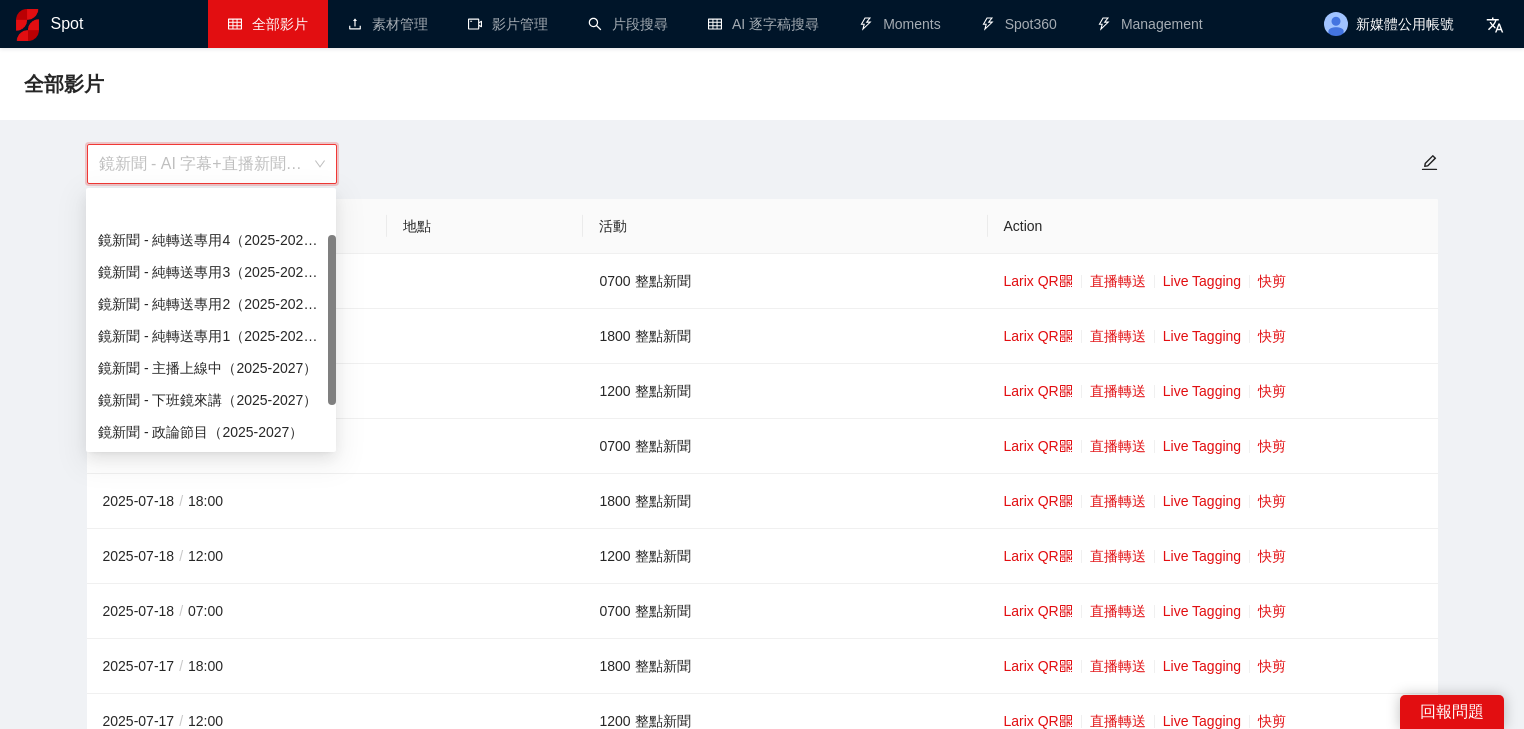 scroll, scrollTop: 64, scrollLeft: 0, axis: vertical 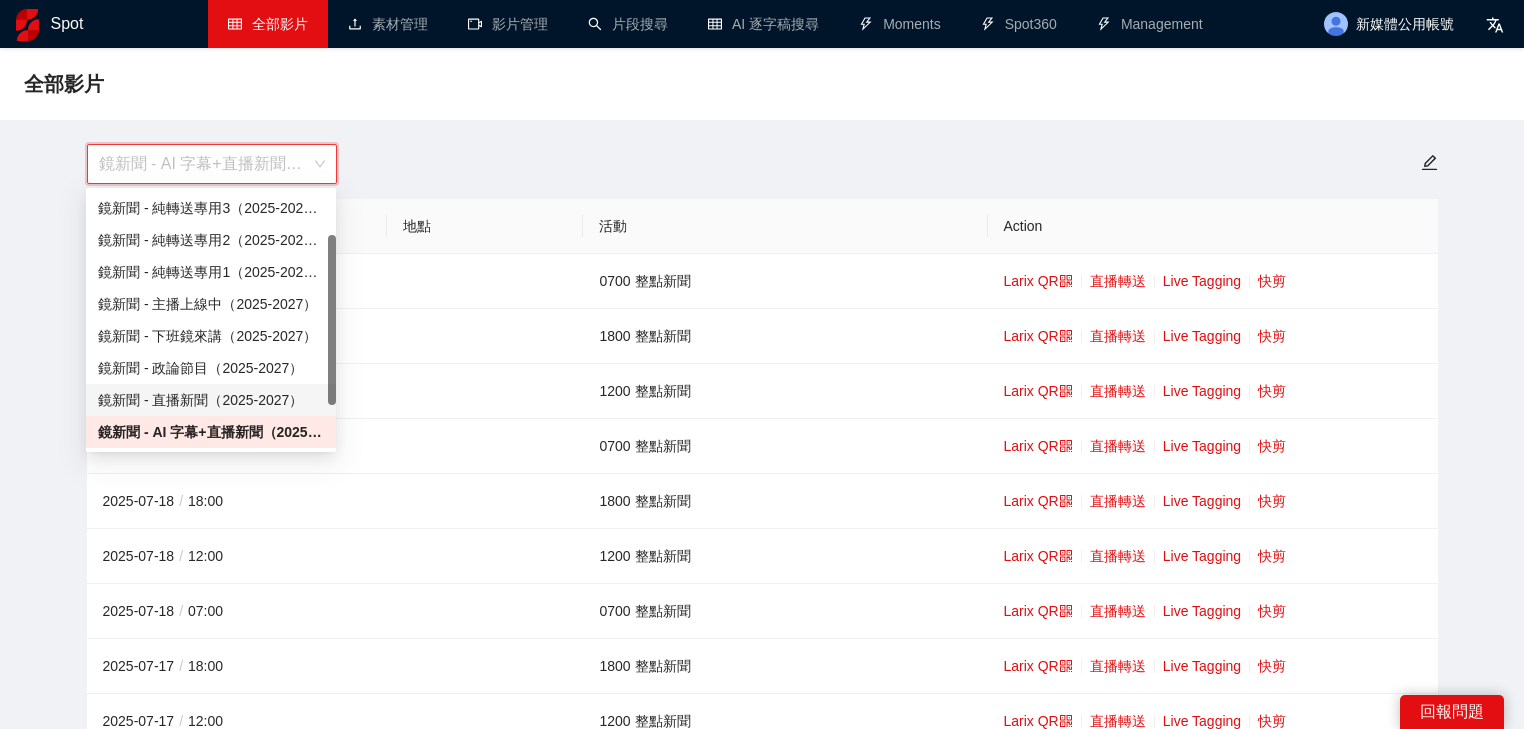 click on "鏡新聞 - 直播新聞（2025-2027）" at bounding box center (211, 400) 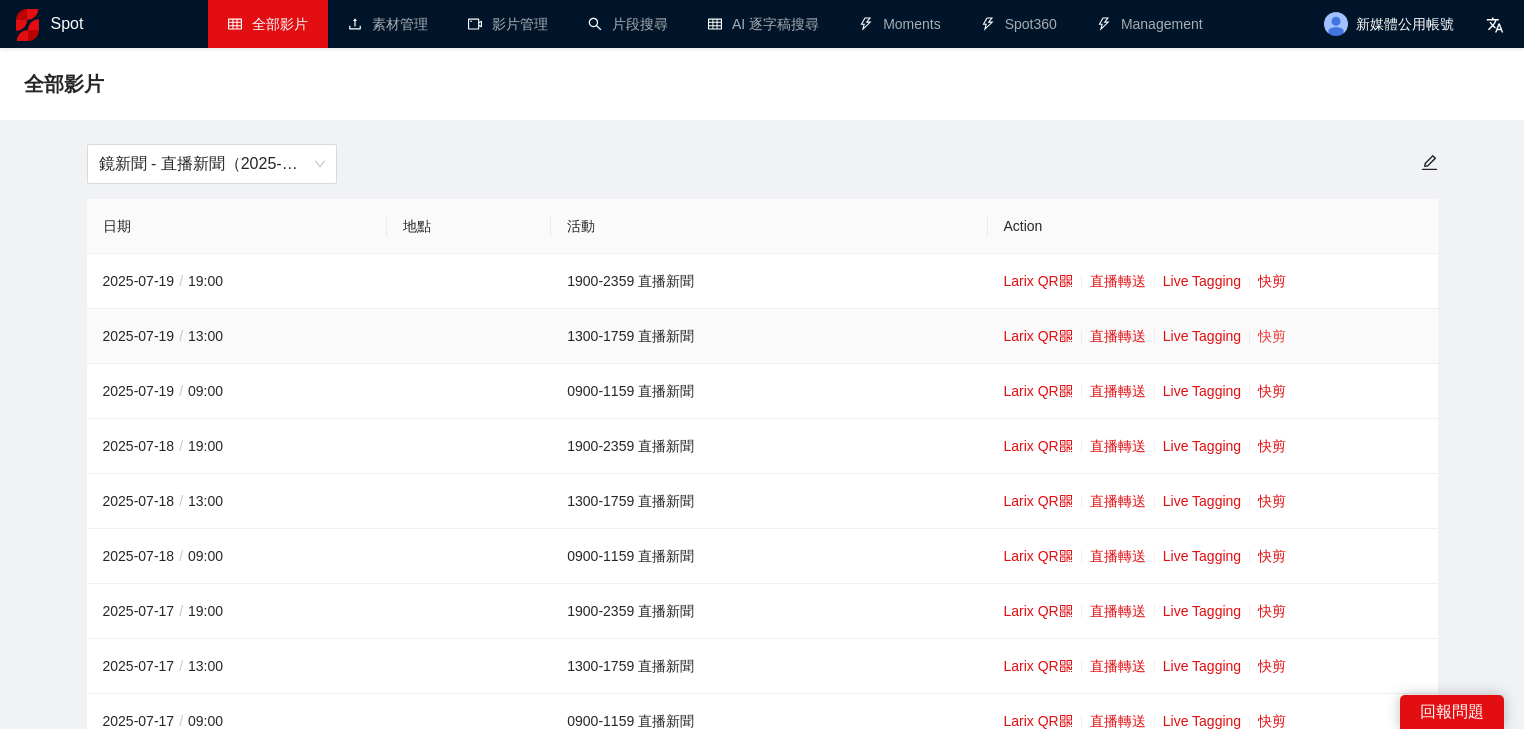 click on "快剪" at bounding box center [1272, 336] 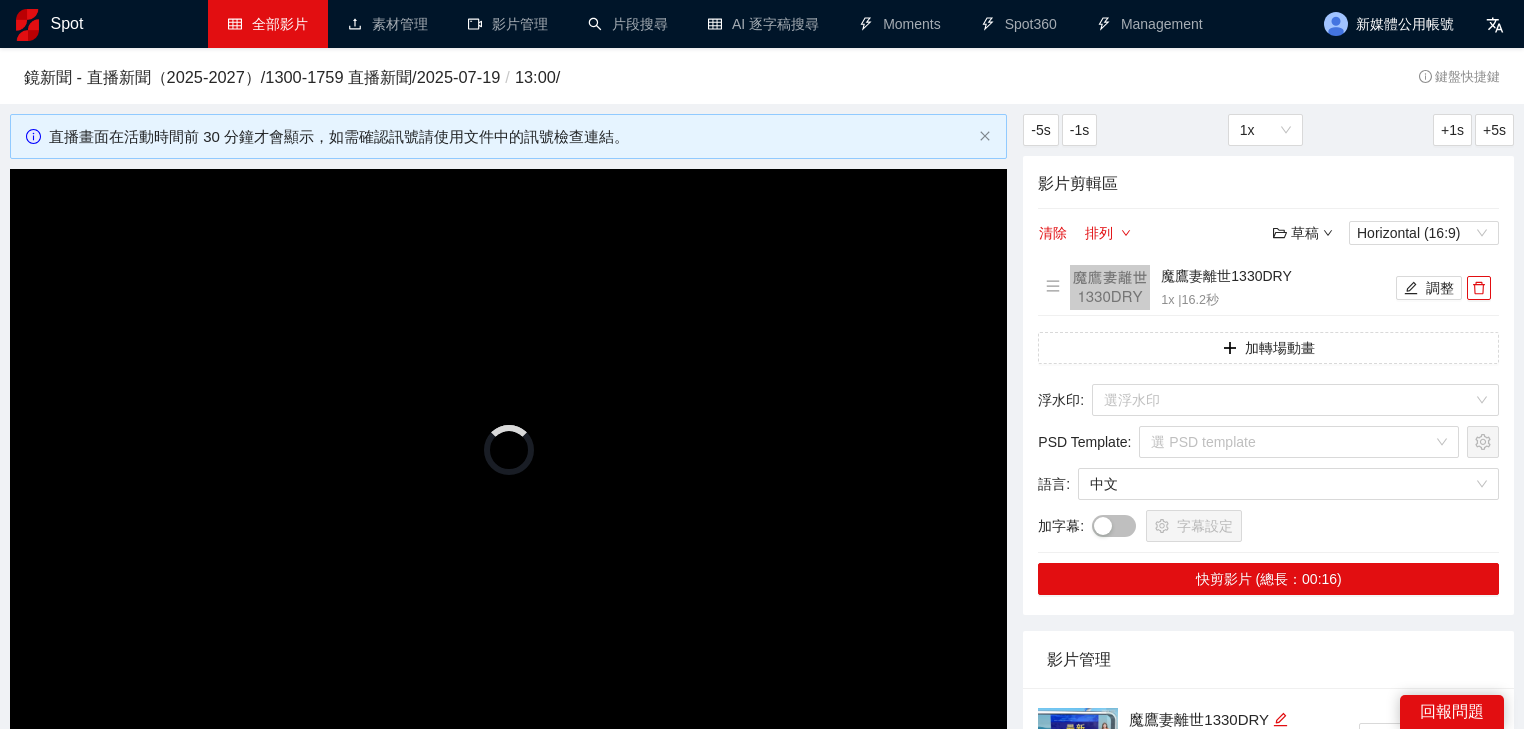 scroll, scrollTop: 400, scrollLeft: 0, axis: vertical 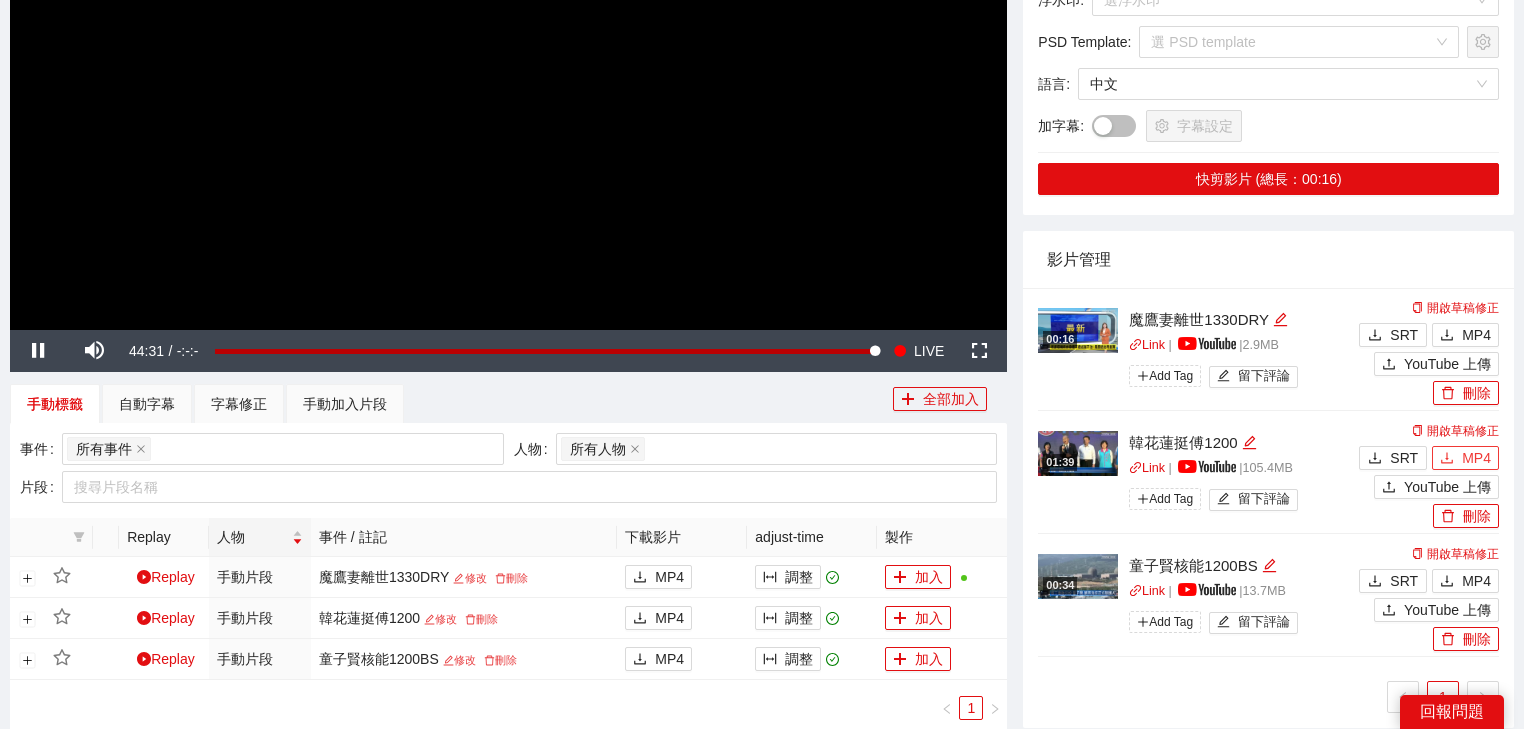 click on "MP4" at bounding box center (1465, 458) 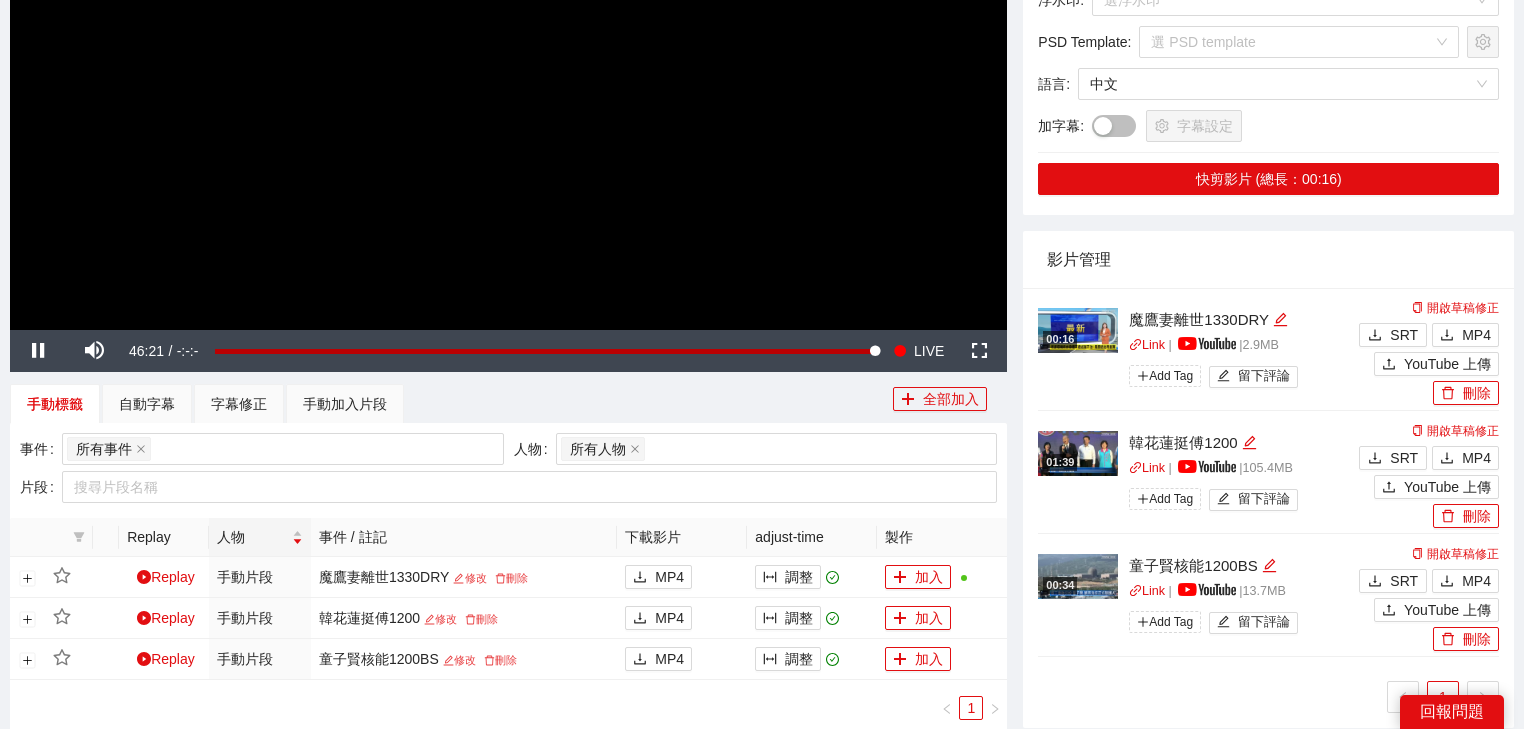 click at bounding box center [508, 49] 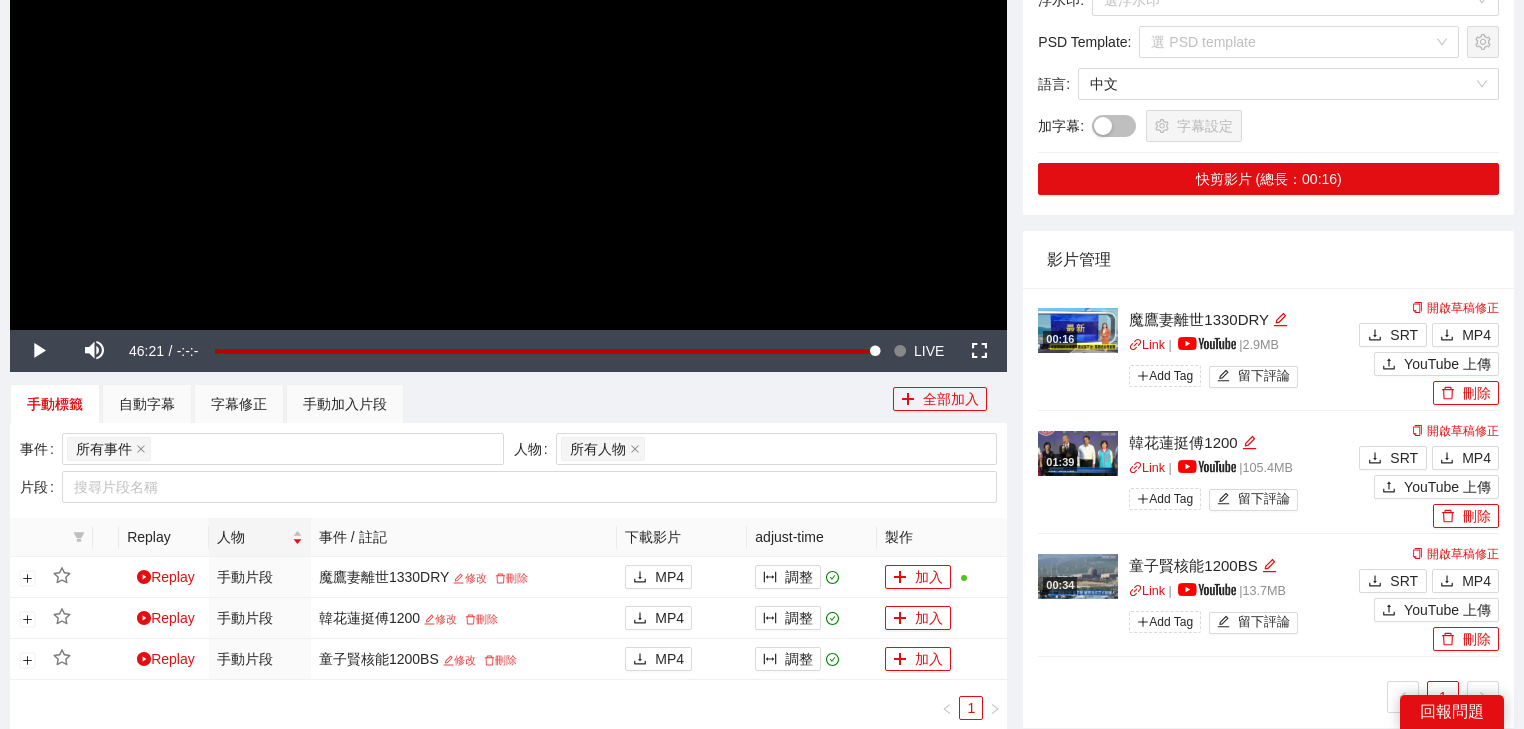 scroll, scrollTop: 0, scrollLeft: 0, axis: both 